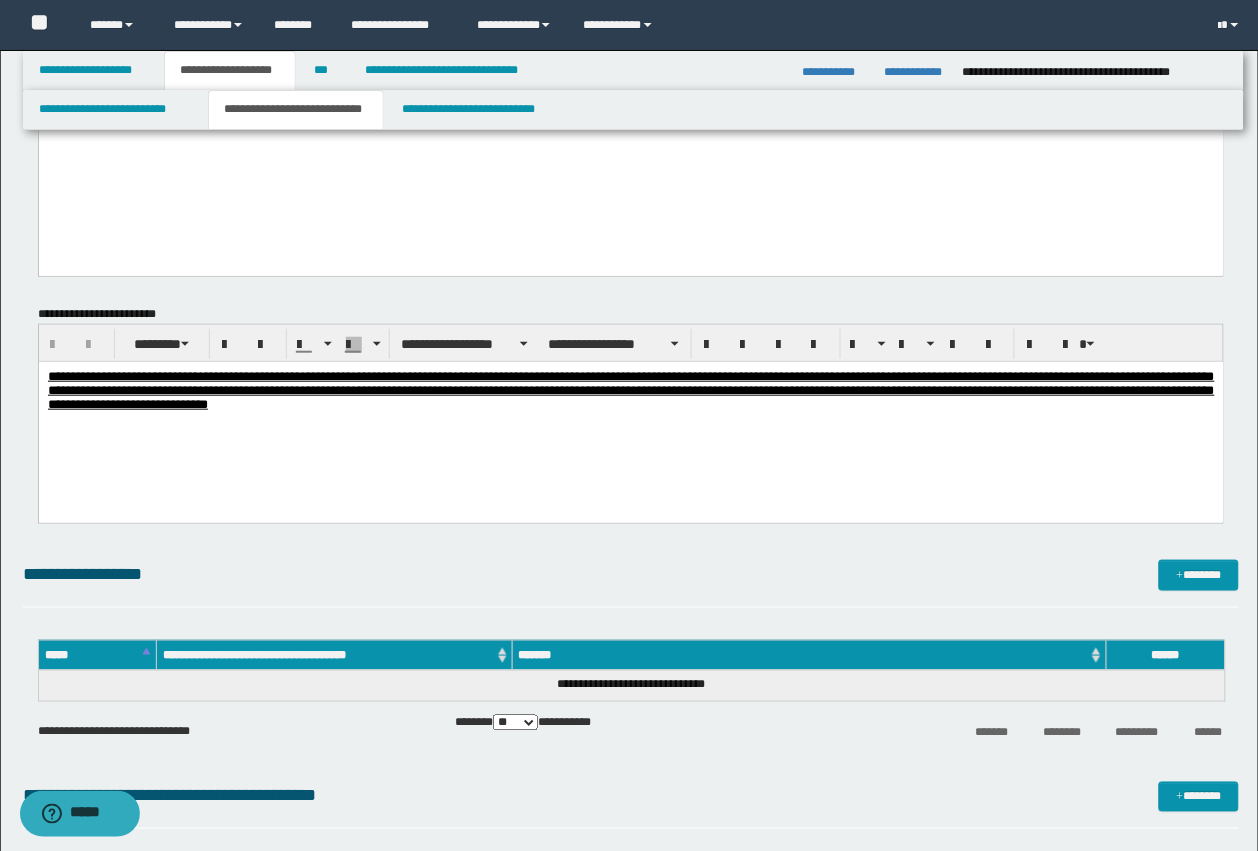 scroll, scrollTop: 0, scrollLeft: 0, axis: both 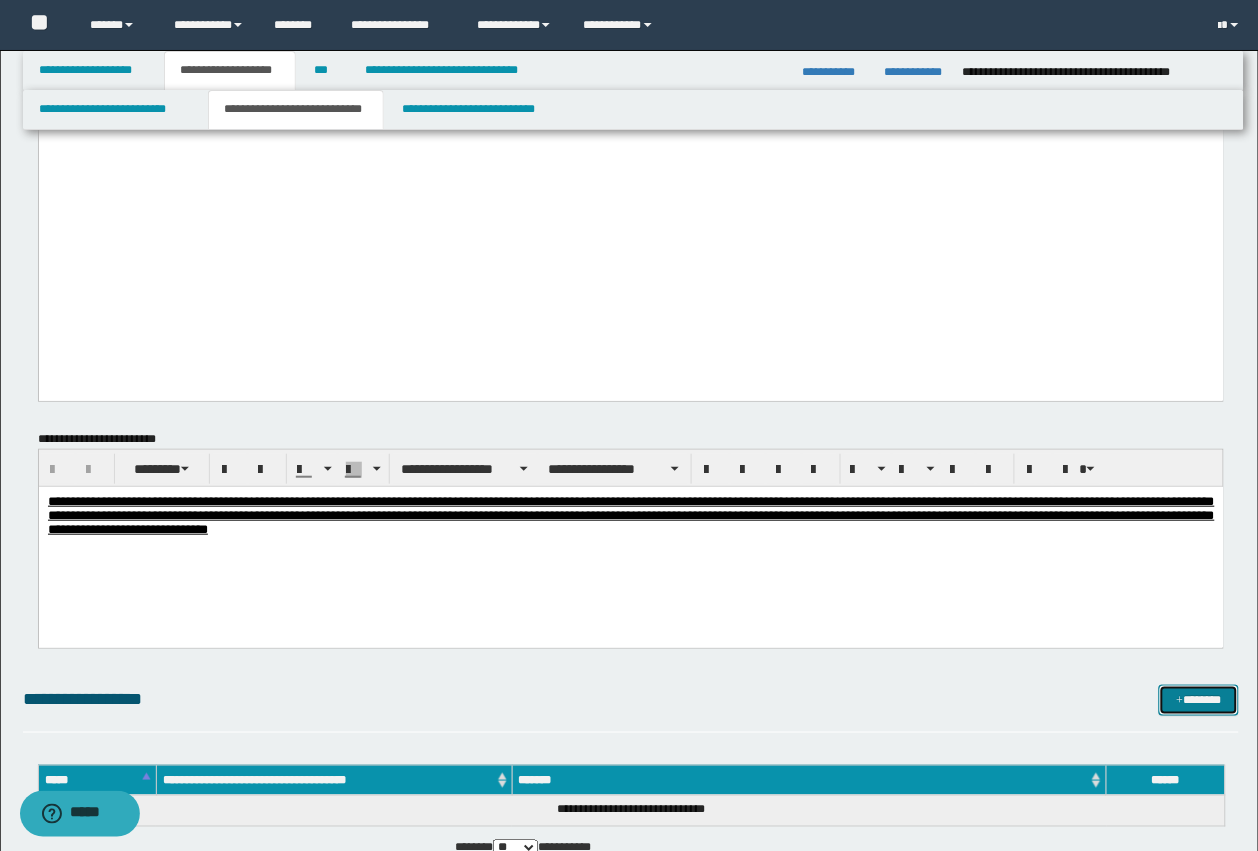 click on "*******" at bounding box center (1199, 700) 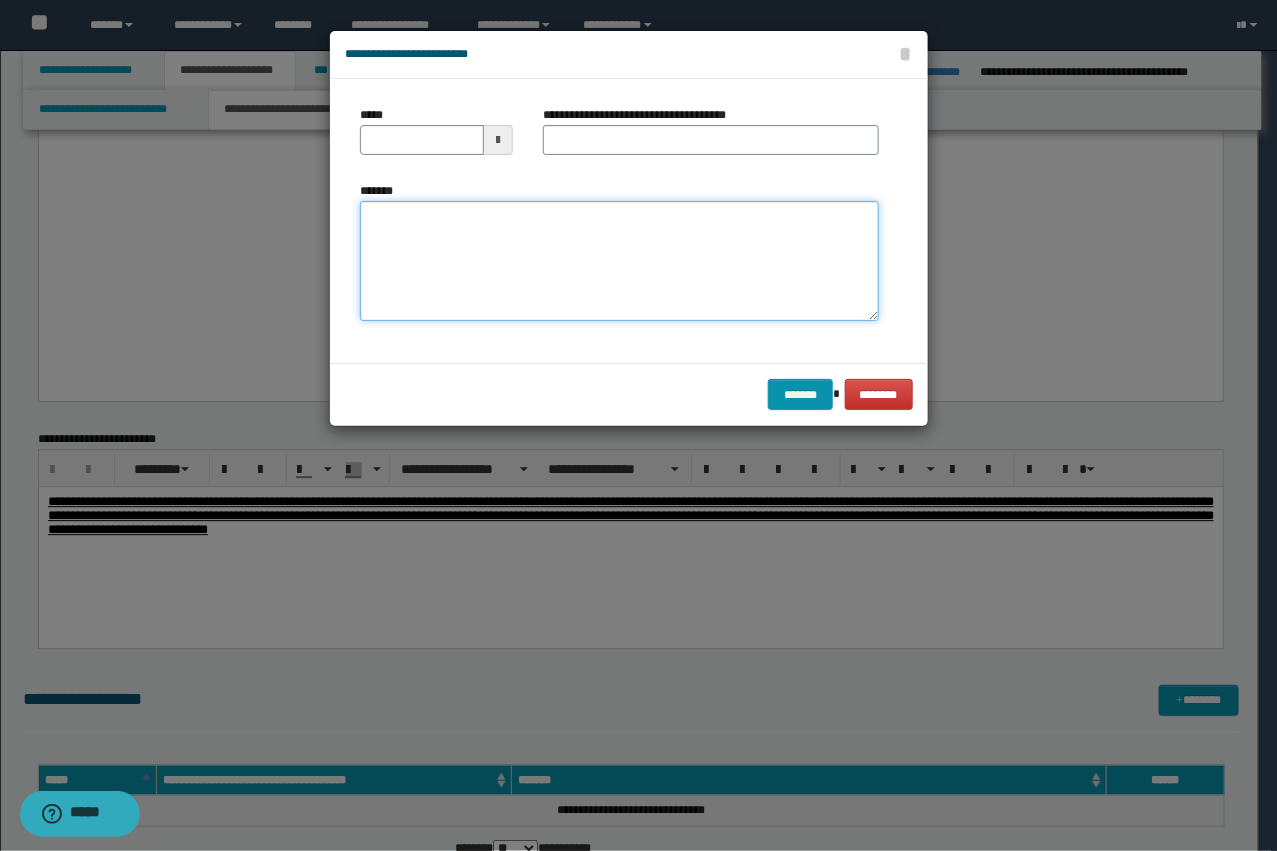 click on "*******" at bounding box center [619, 261] 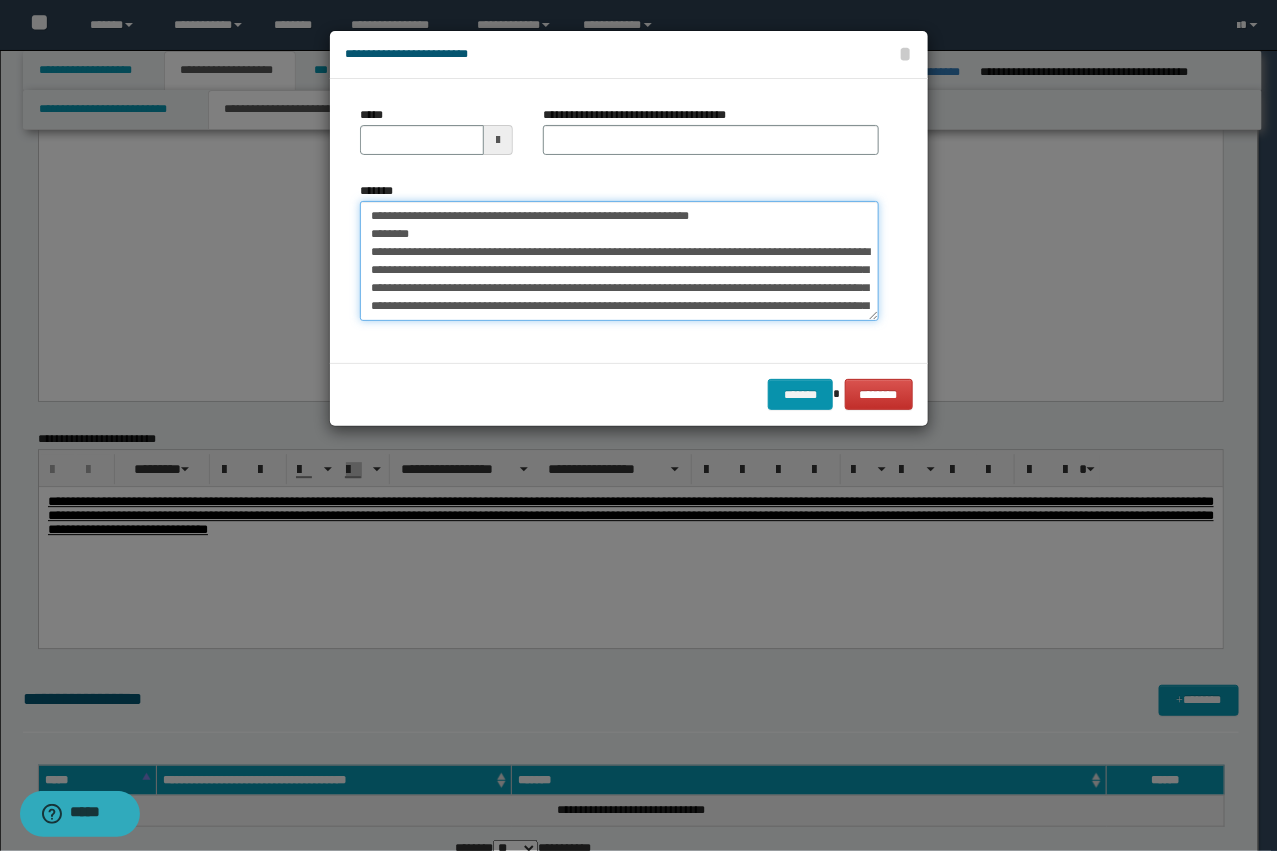 scroll, scrollTop: 48, scrollLeft: 0, axis: vertical 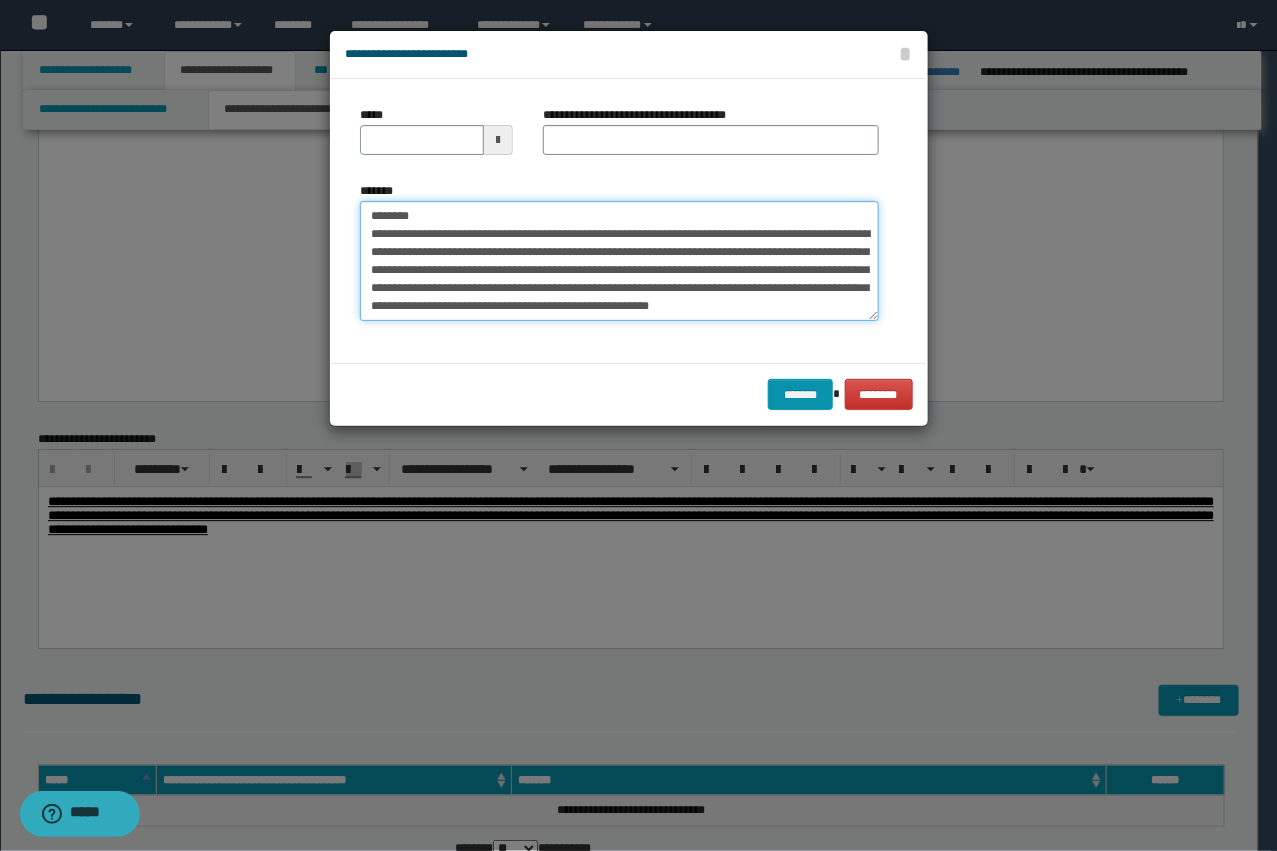 type on "**********" 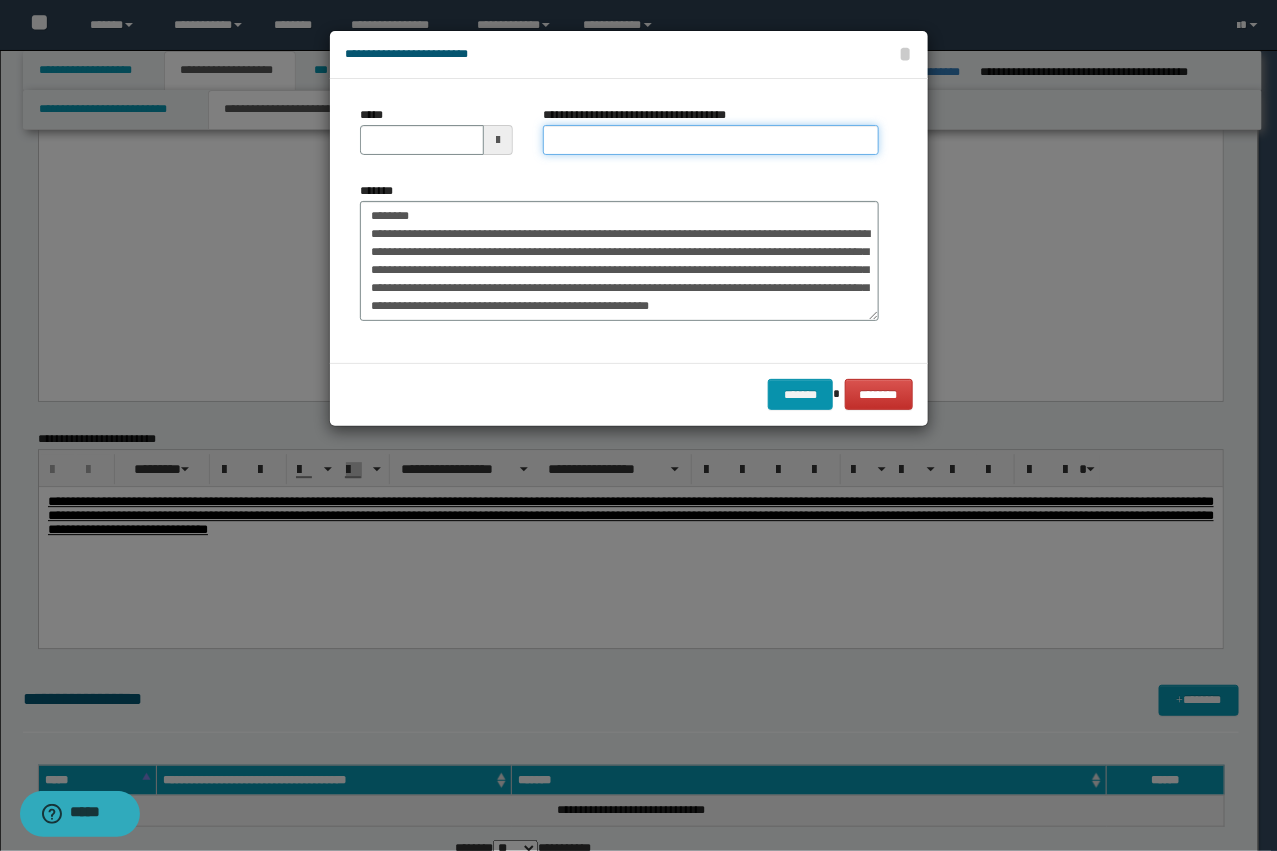 click on "**********" at bounding box center (711, 140) 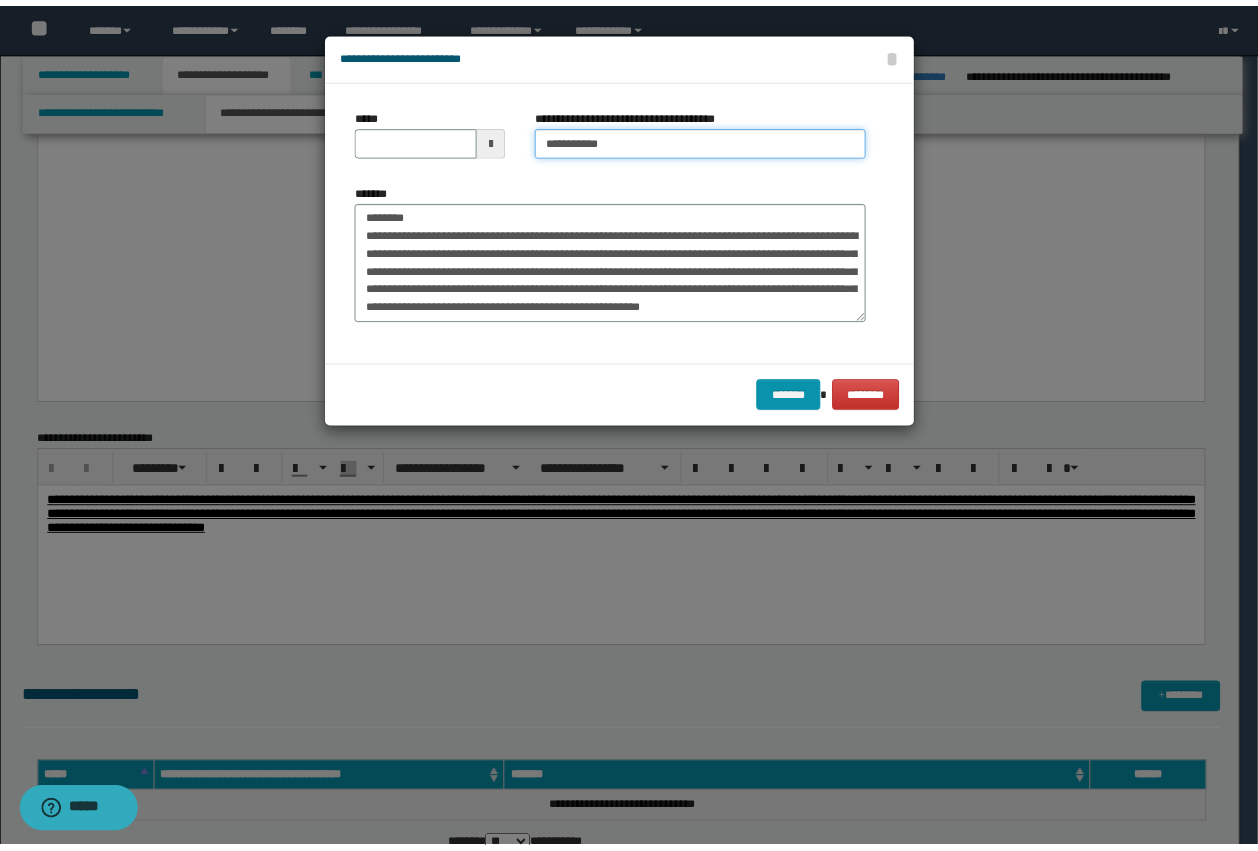 scroll, scrollTop: 0, scrollLeft: 0, axis: both 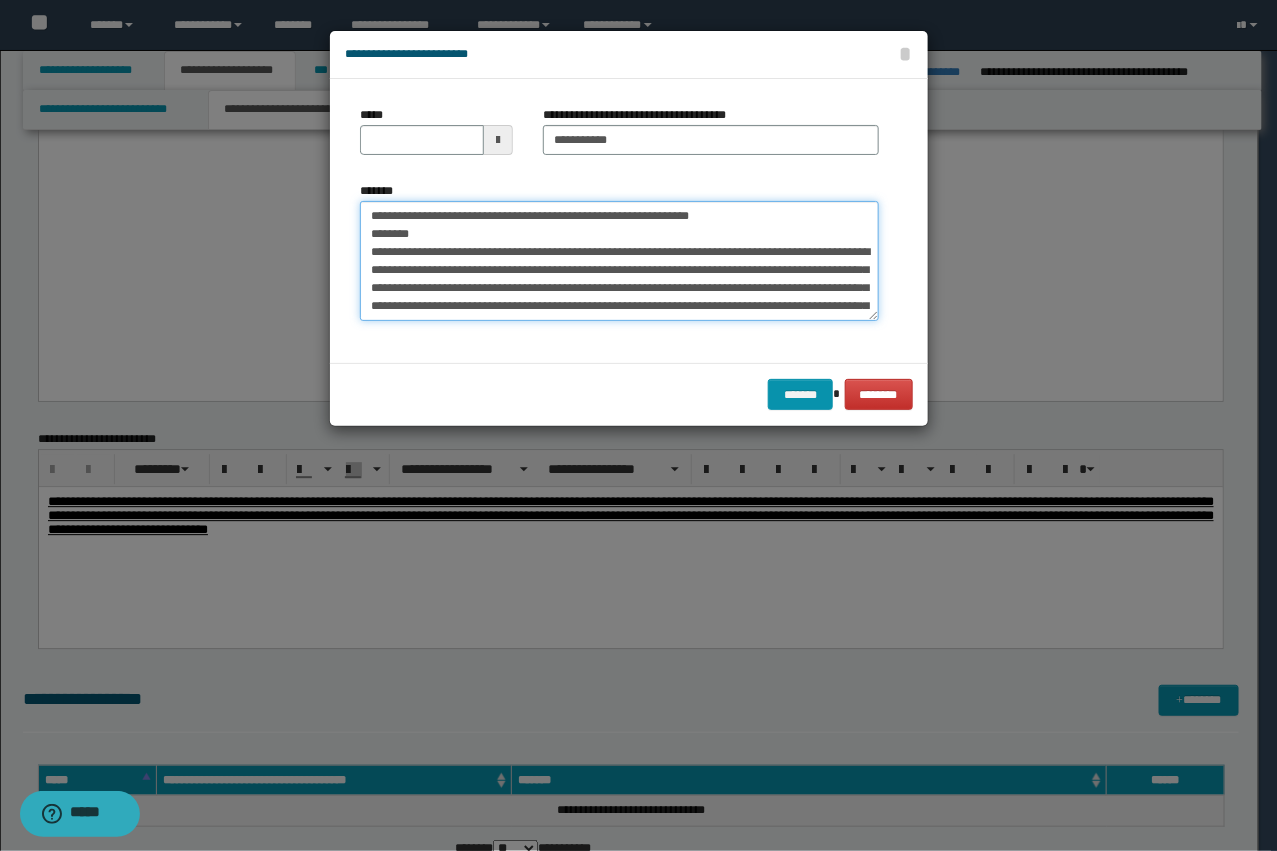 drag, startPoint x: 422, startPoint y: 251, endPoint x: 293, endPoint y: 187, distance: 144.00348 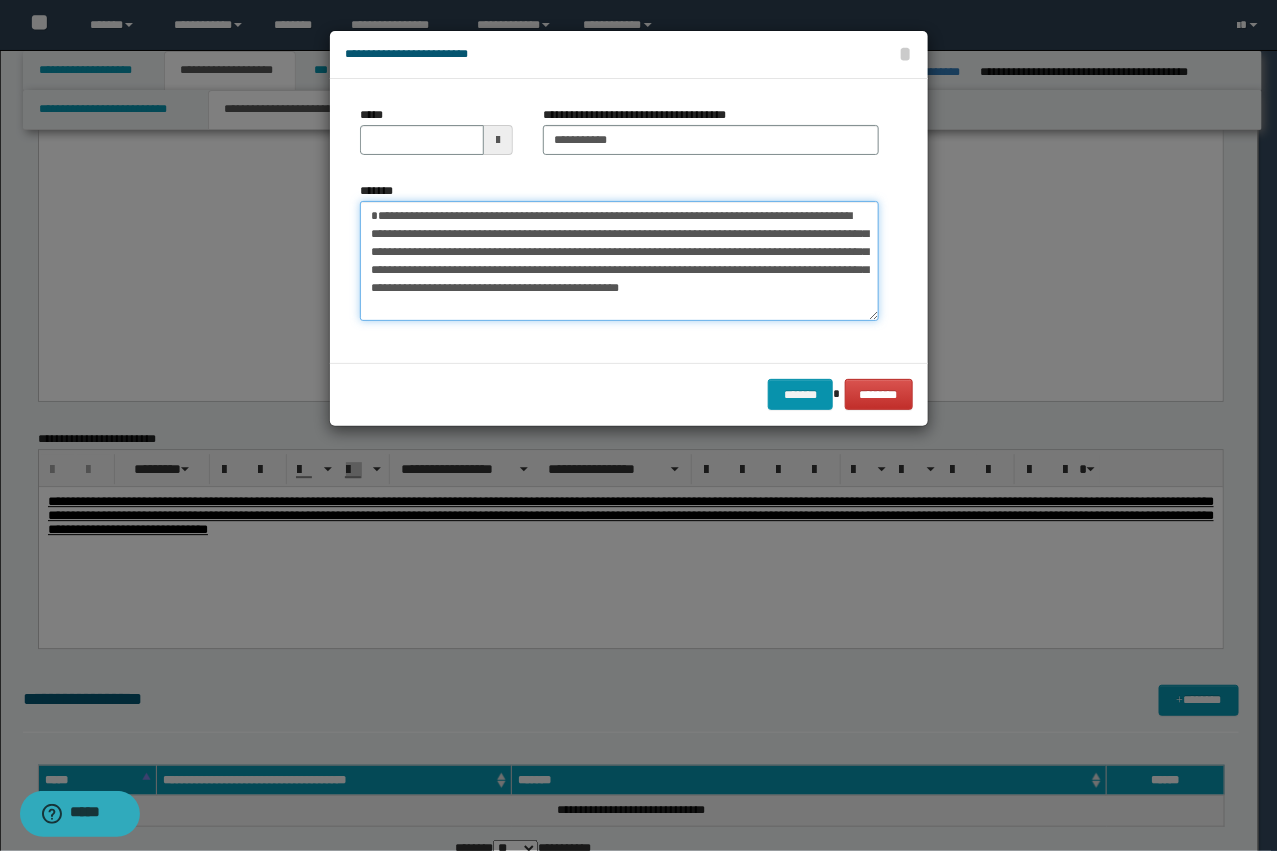 type on "**********" 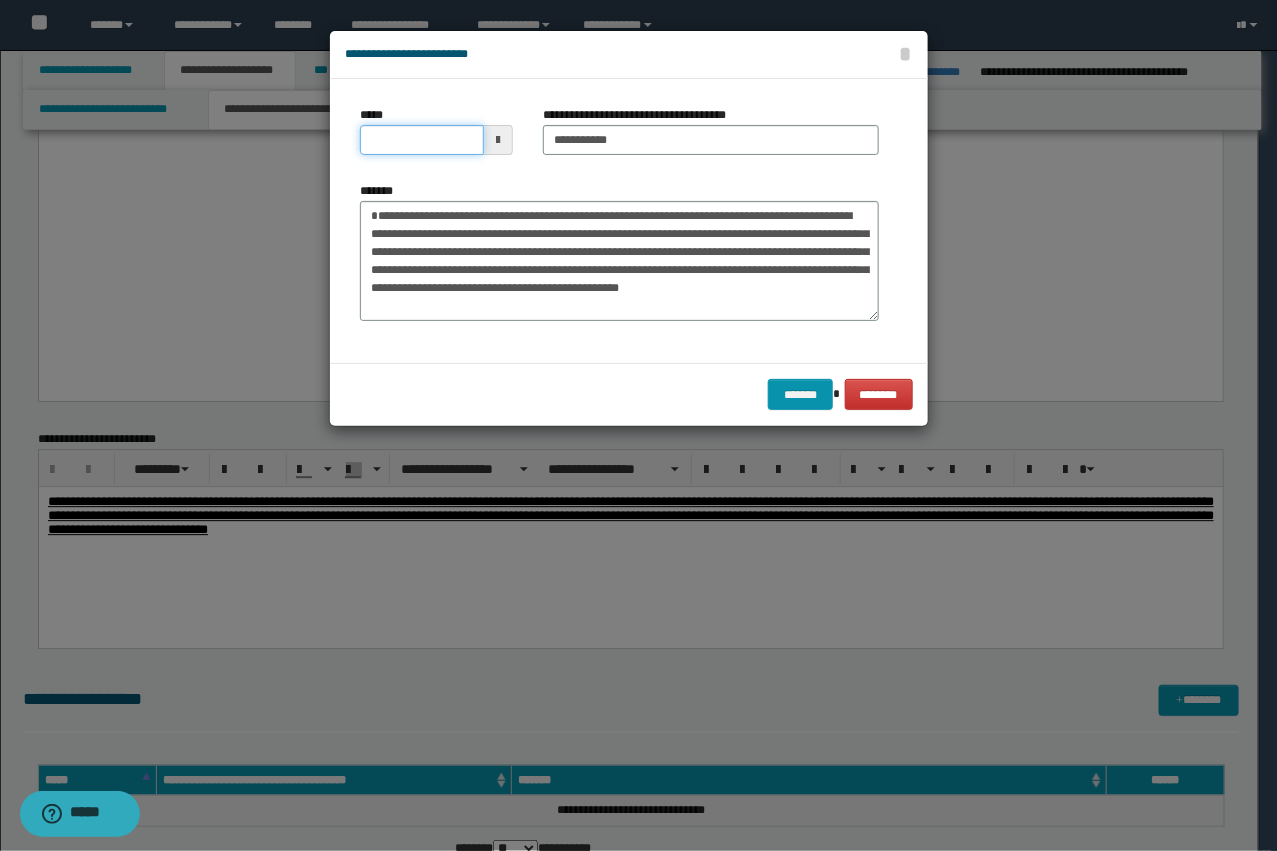 click on "*****" at bounding box center [422, 140] 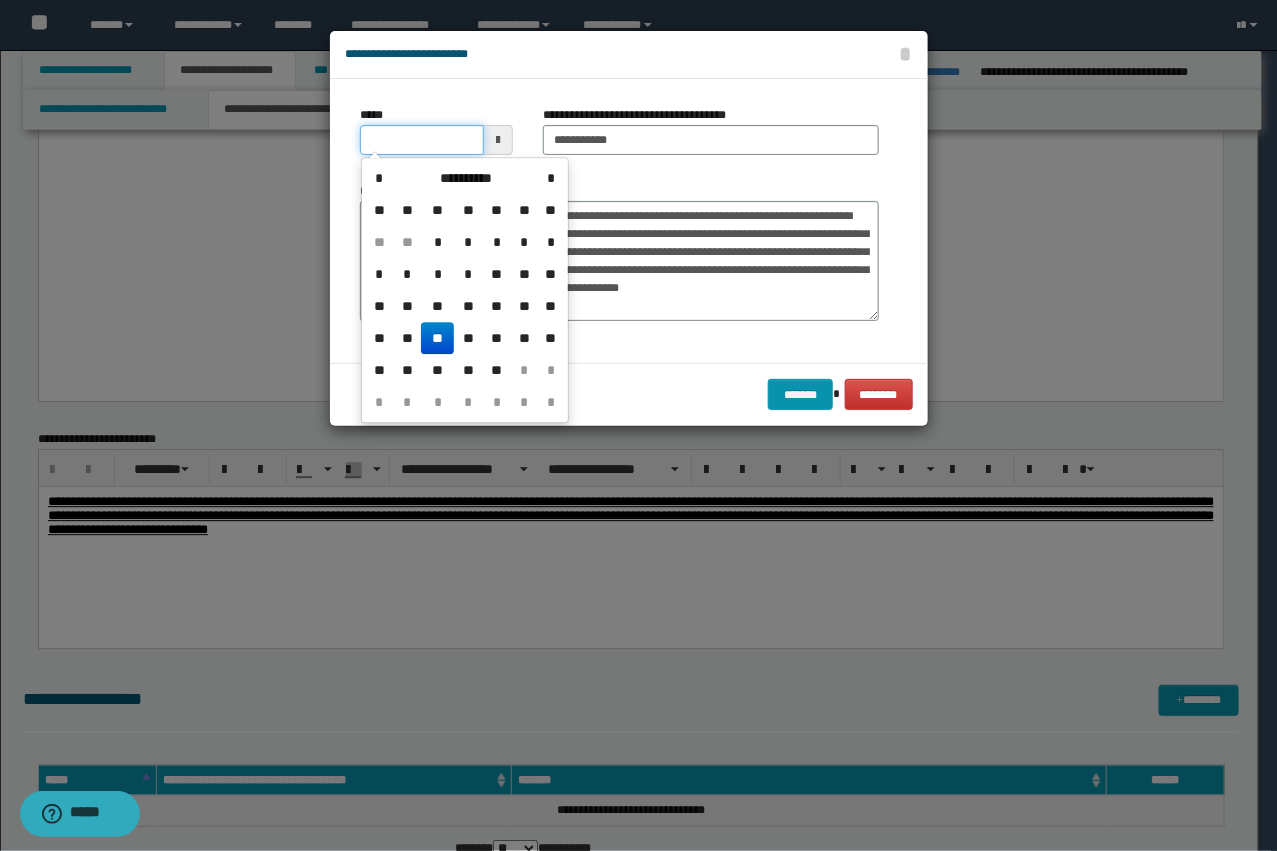 type on "**********" 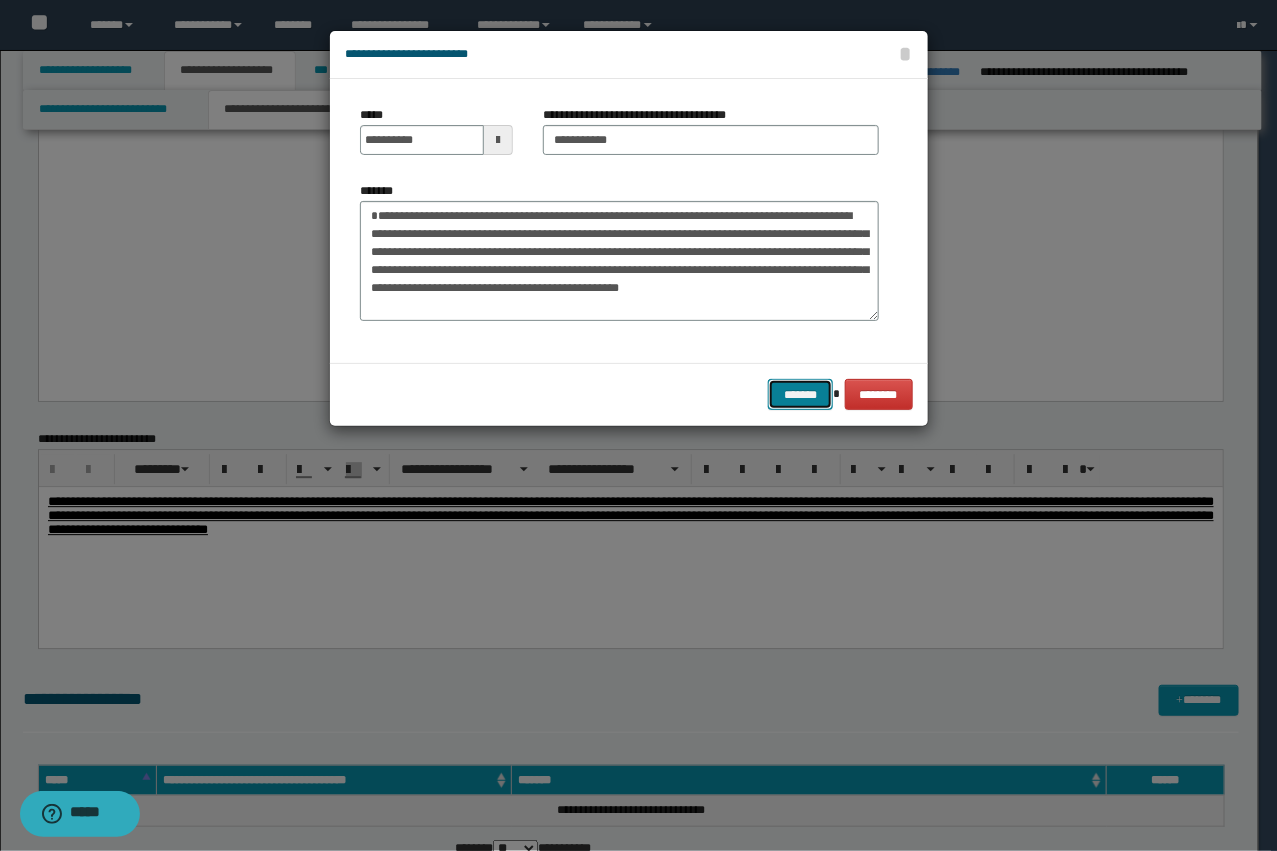 click on "*******" at bounding box center [800, 394] 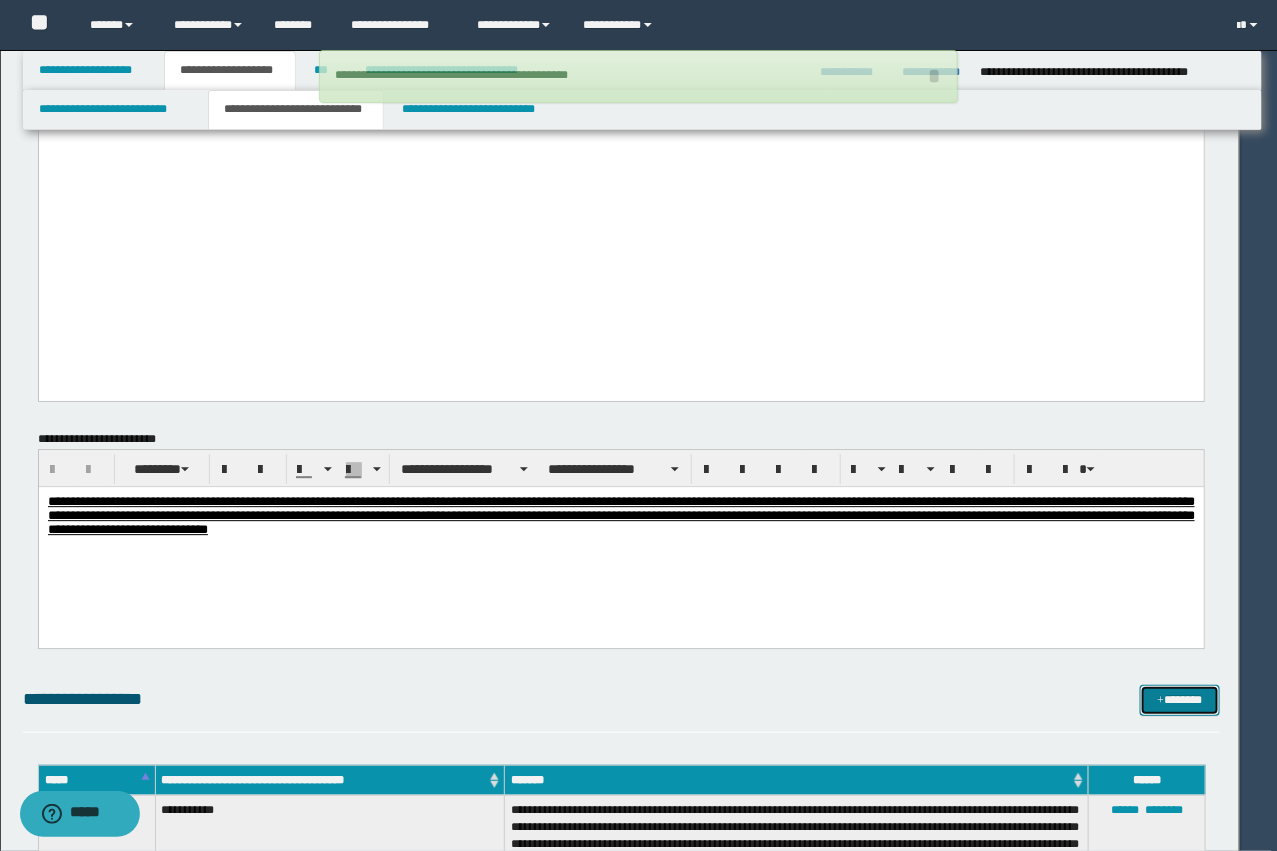 type 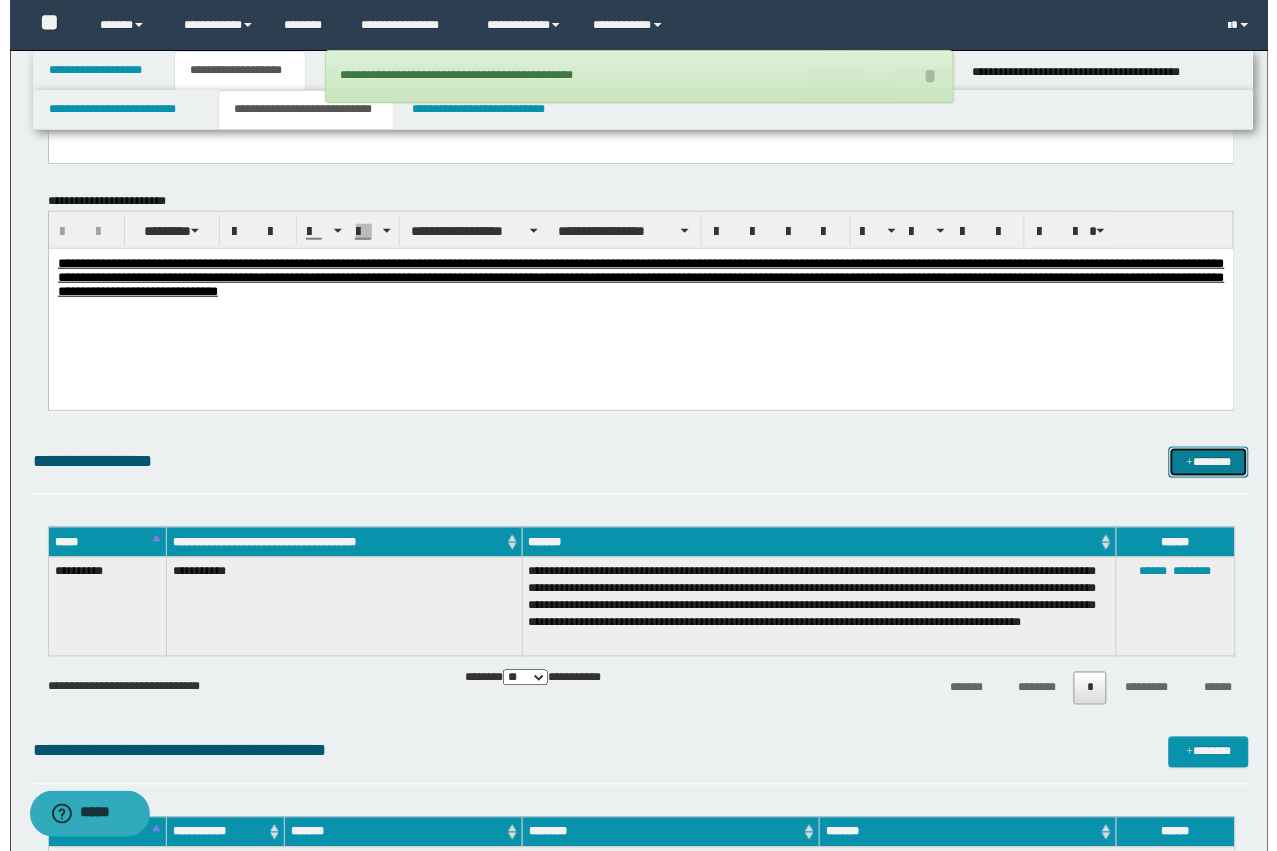 scroll, scrollTop: 7000, scrollLeft: 0, axis: vertical 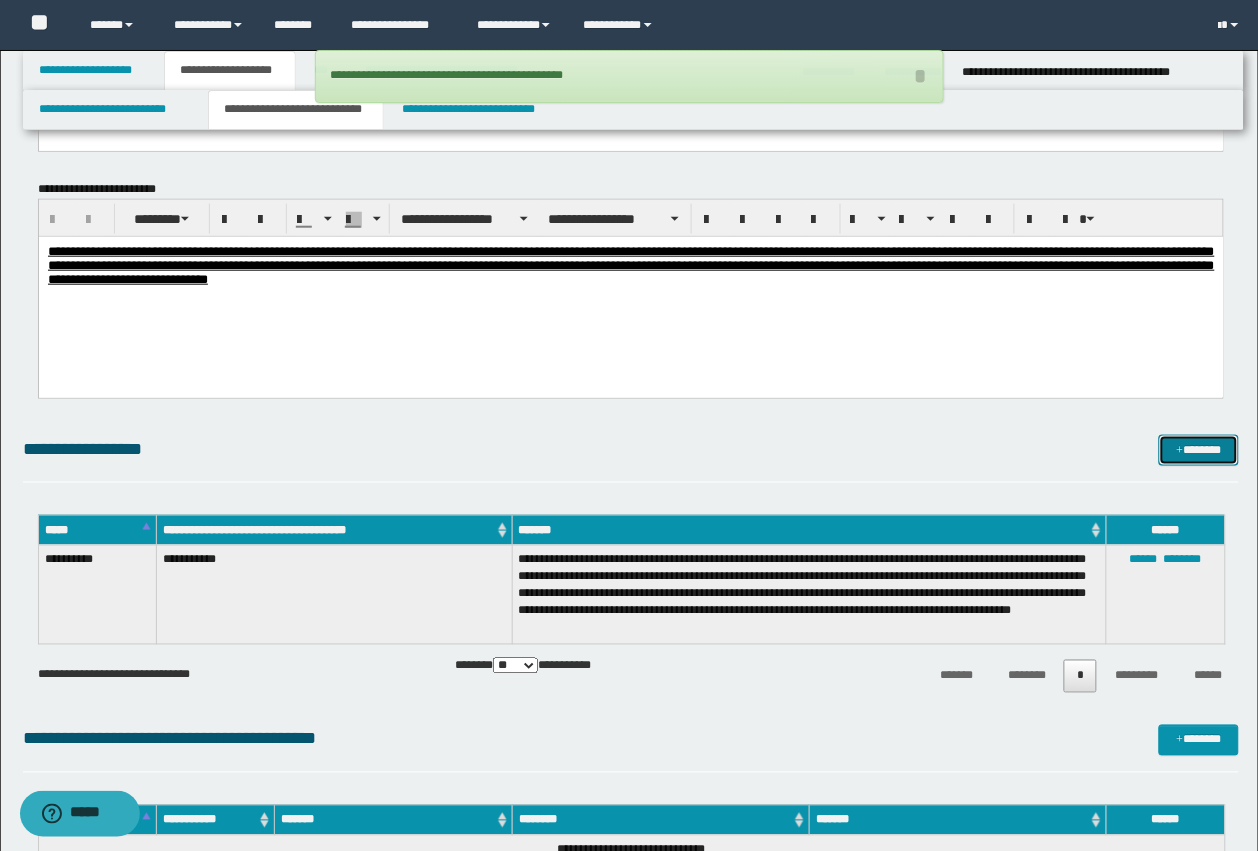 click on "*******" at bounding box center [1199, 450] 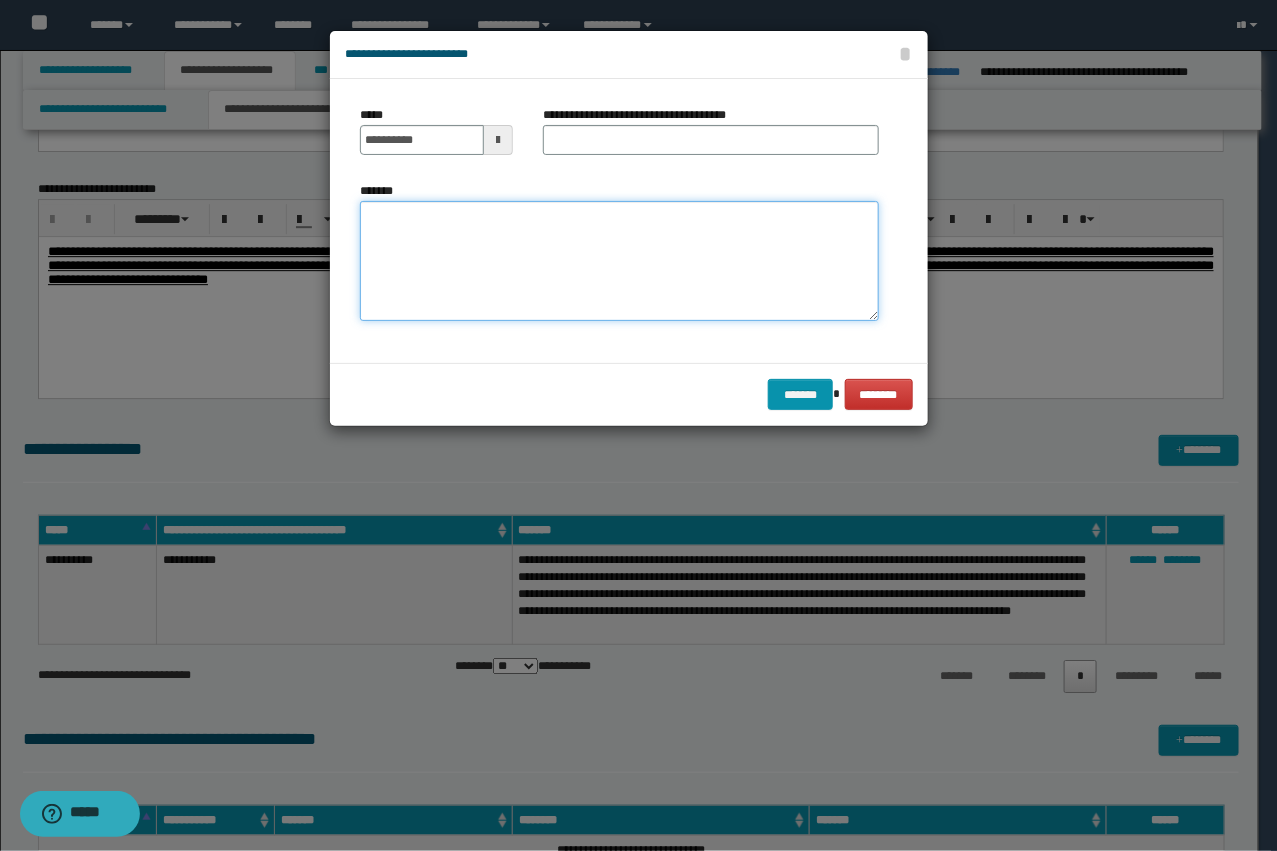 click on "*******" at bounding box center [619, 261] 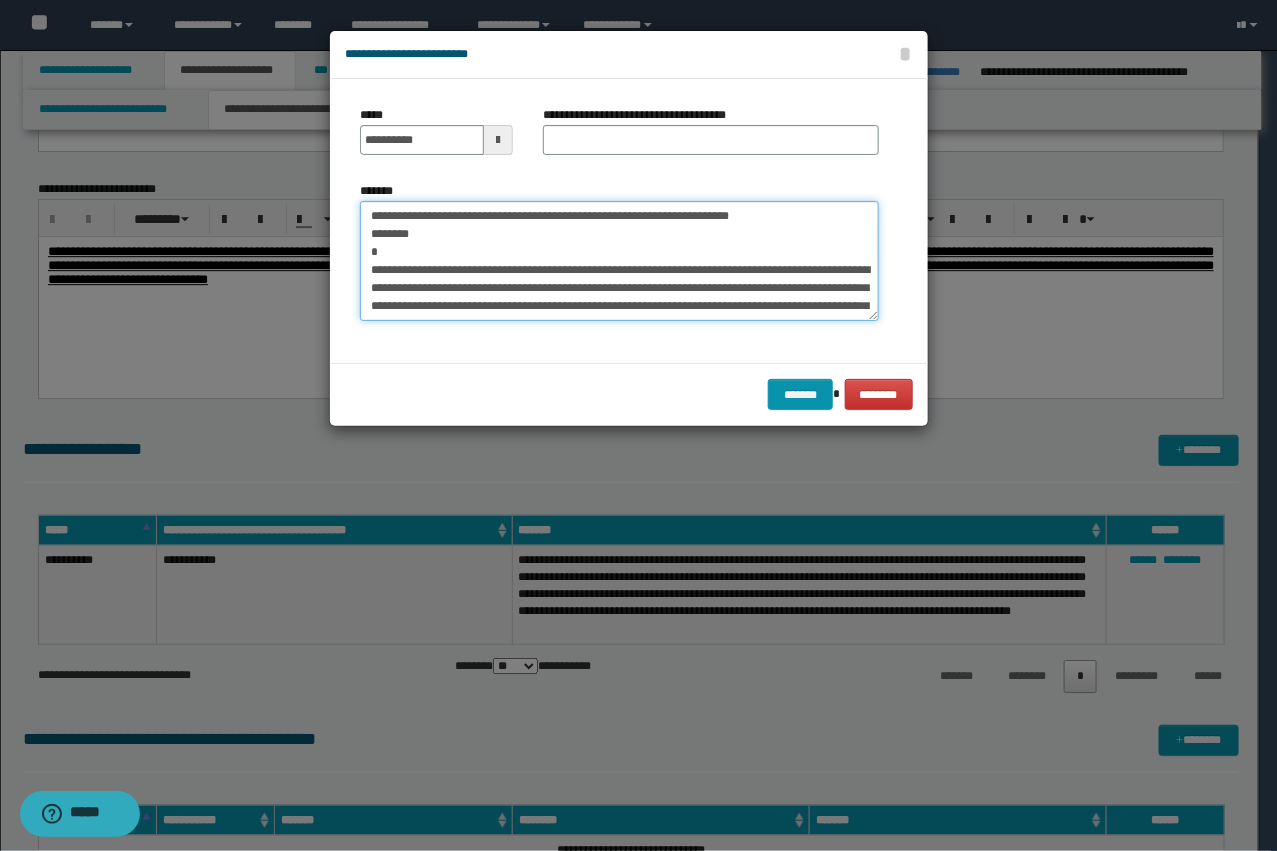 scroll, scrollTop: 120, scrollLeft: 0, axis: vertical 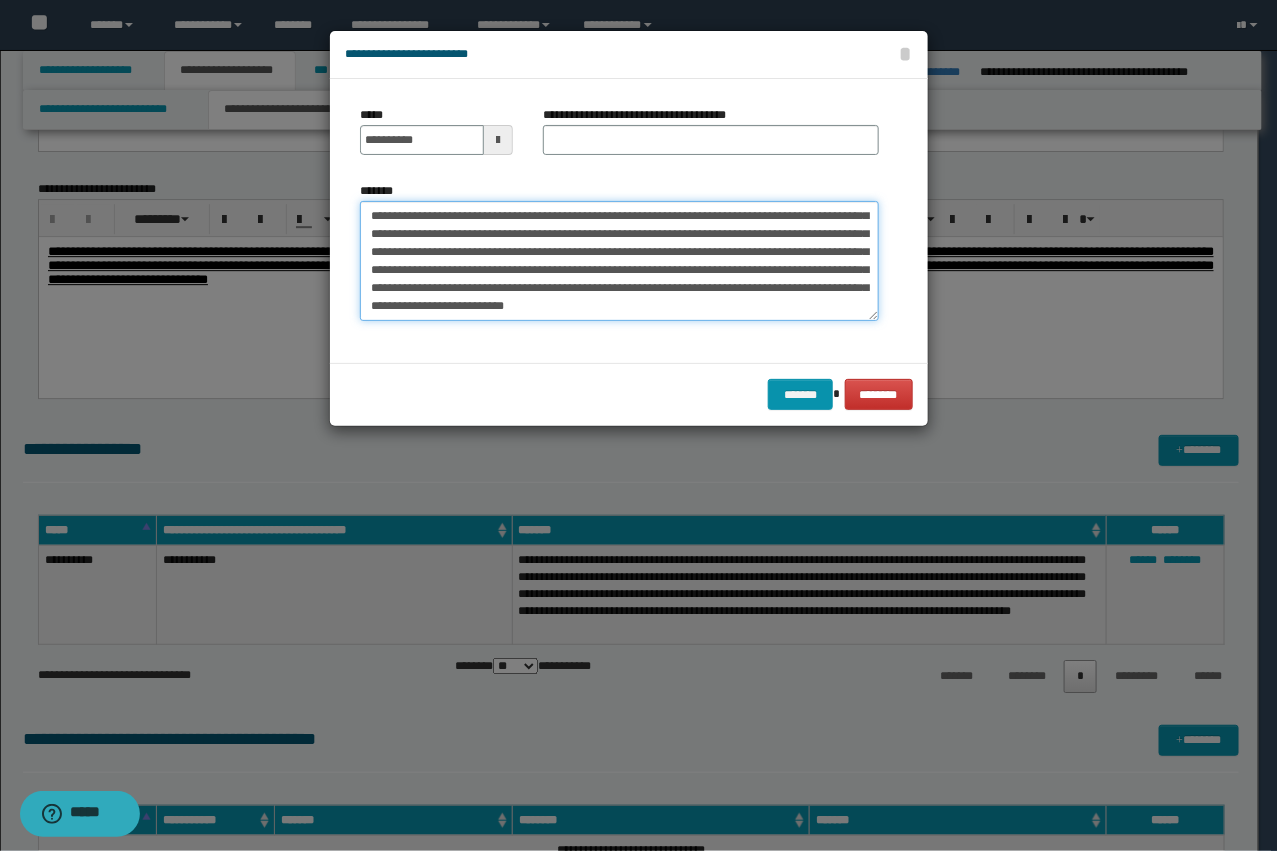 type on "**********" 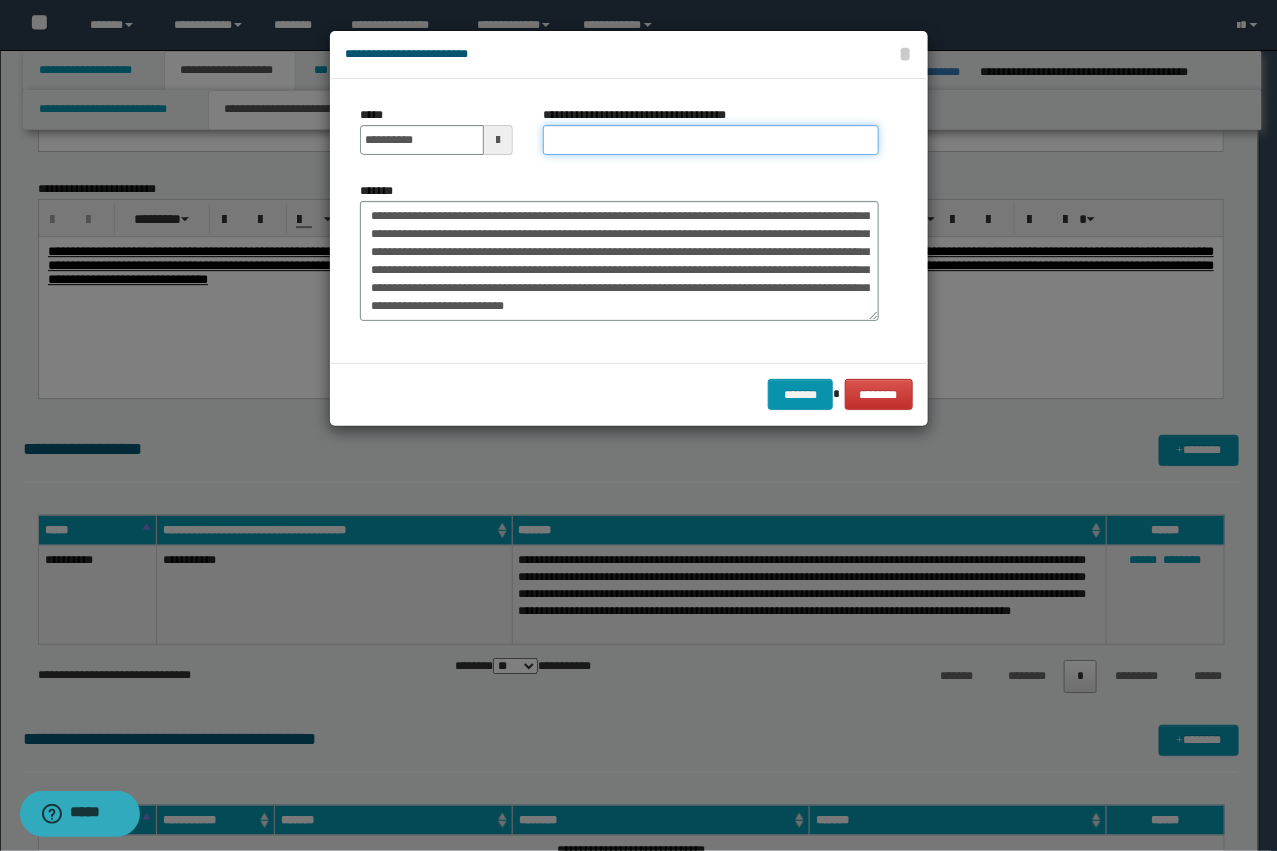 click on "**********" at bounding box center (711, 140) 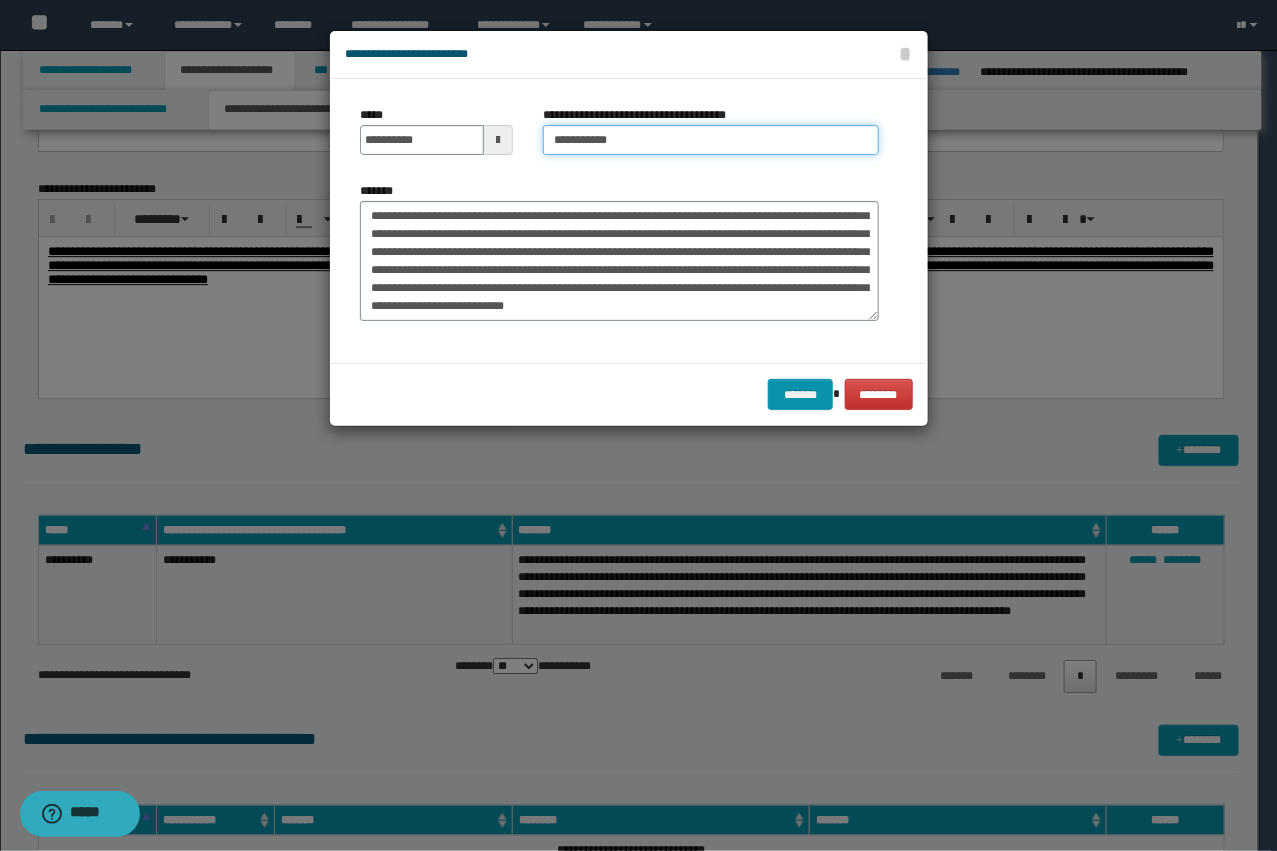 scroll, scrollTop: 0, scrollLeft: 0, axis: both 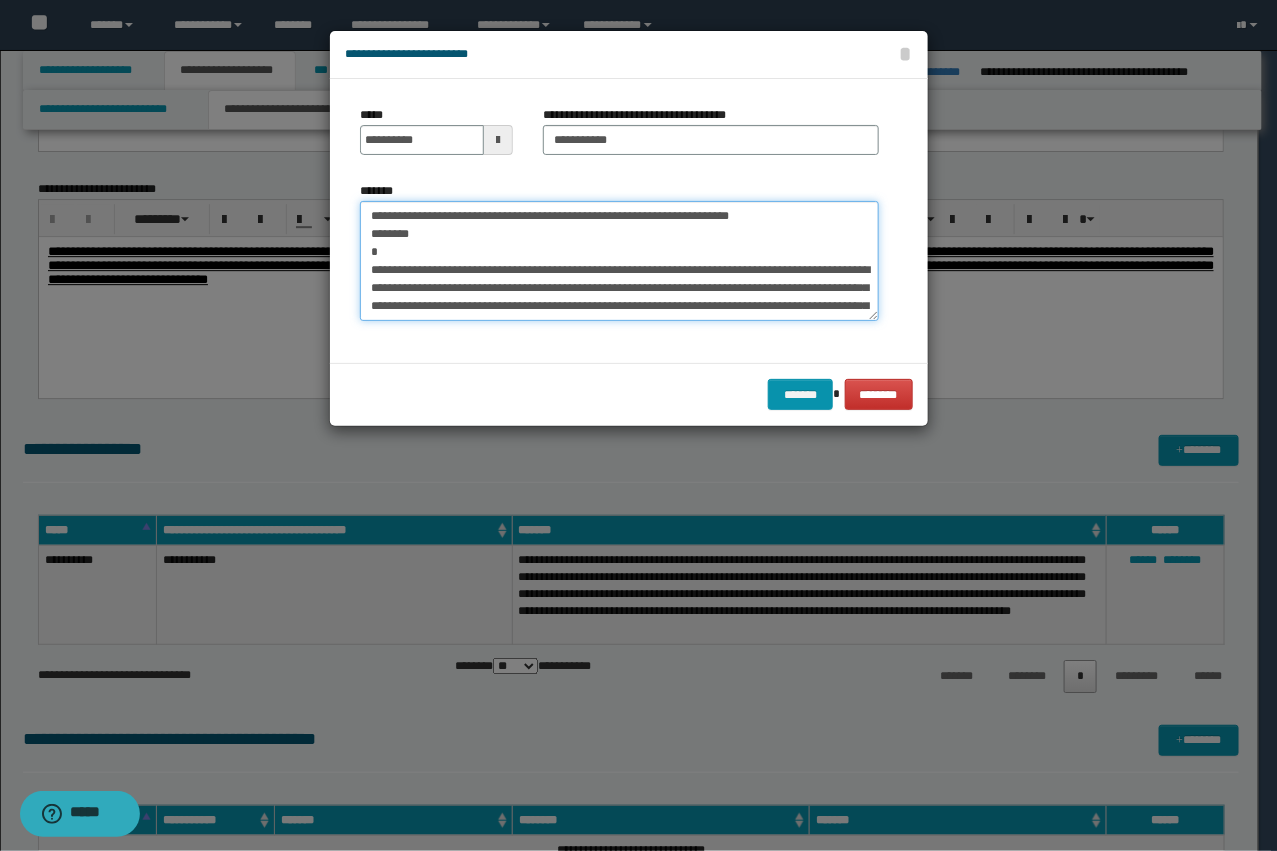 drag, startPoint x: 426, startPoint y: 271, endPoint x: 340, endPoint y: 207, distance: 107.200745 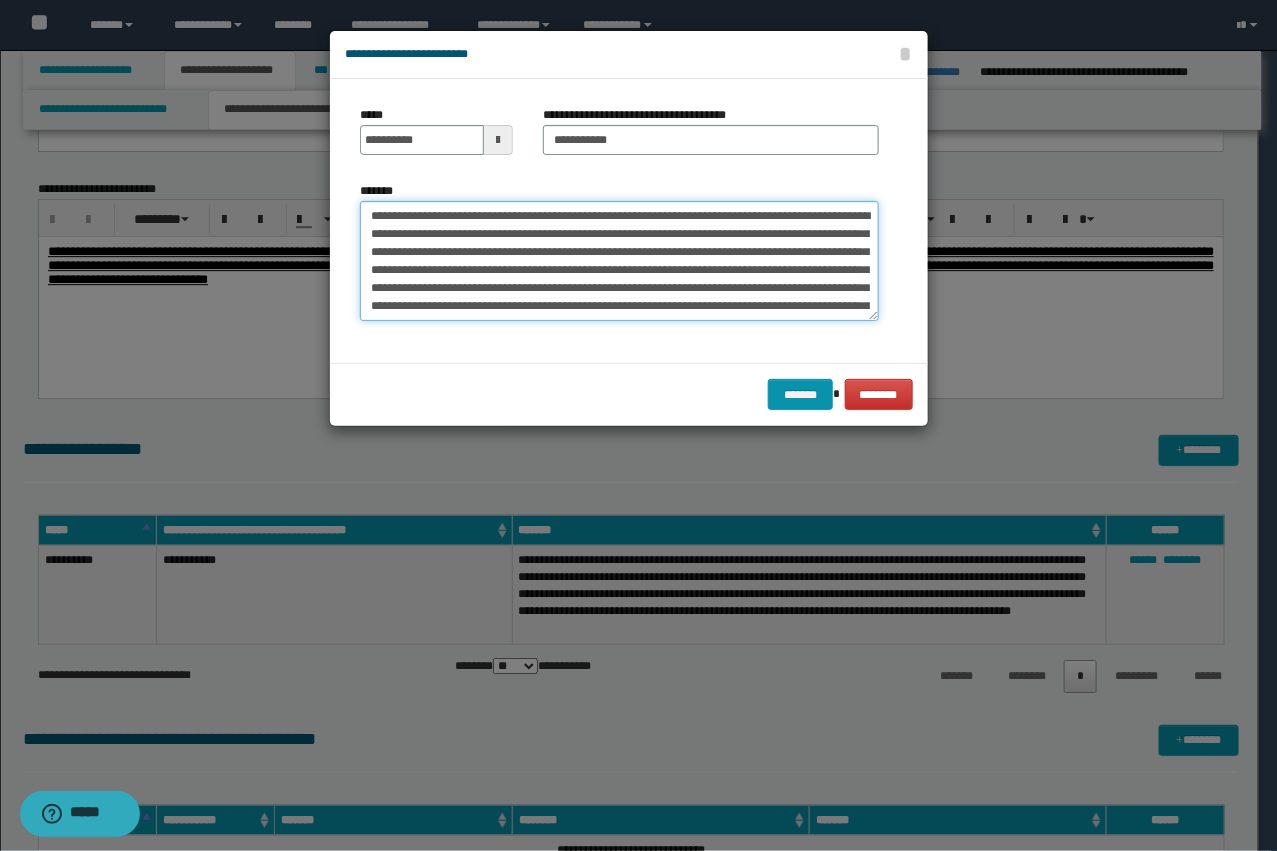 type on "**********" 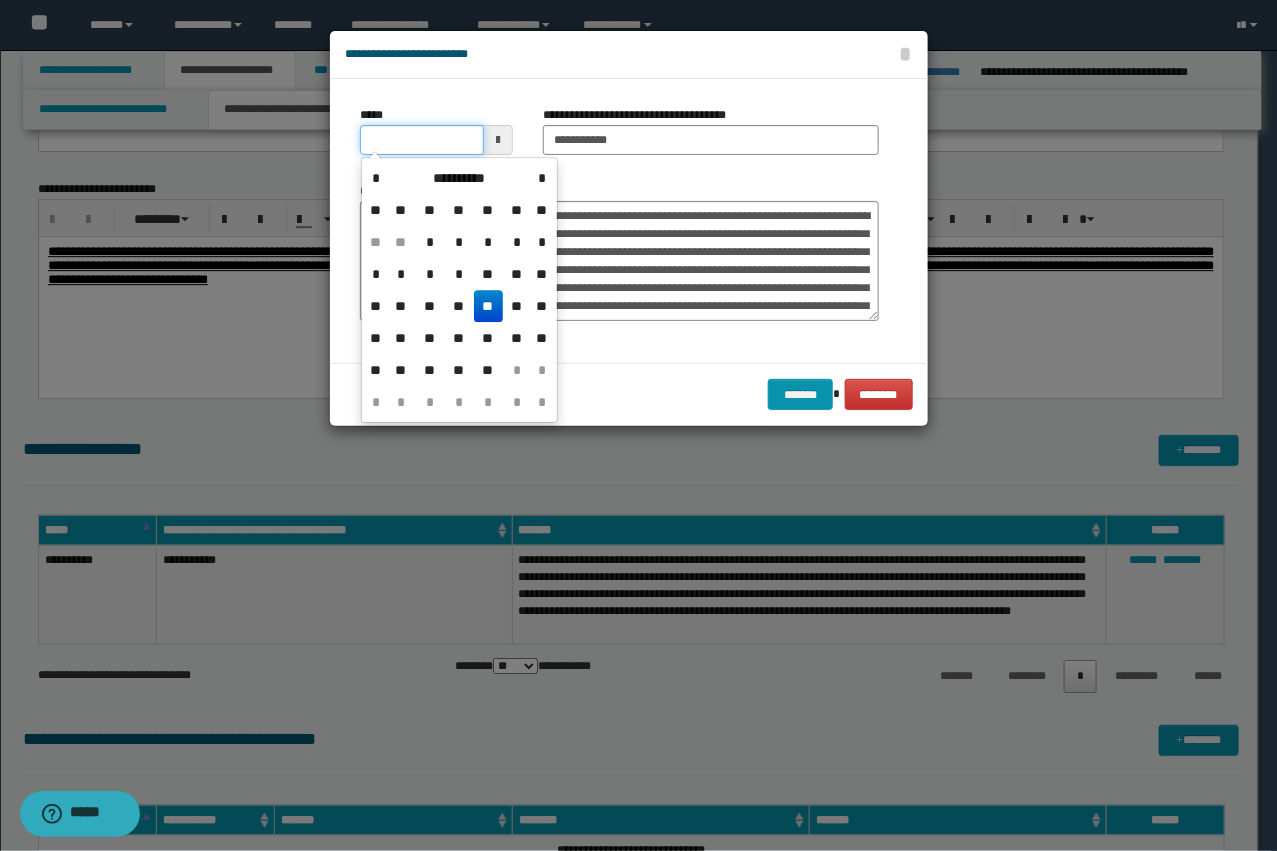 click on "*****" at bounding box center [422, 140] 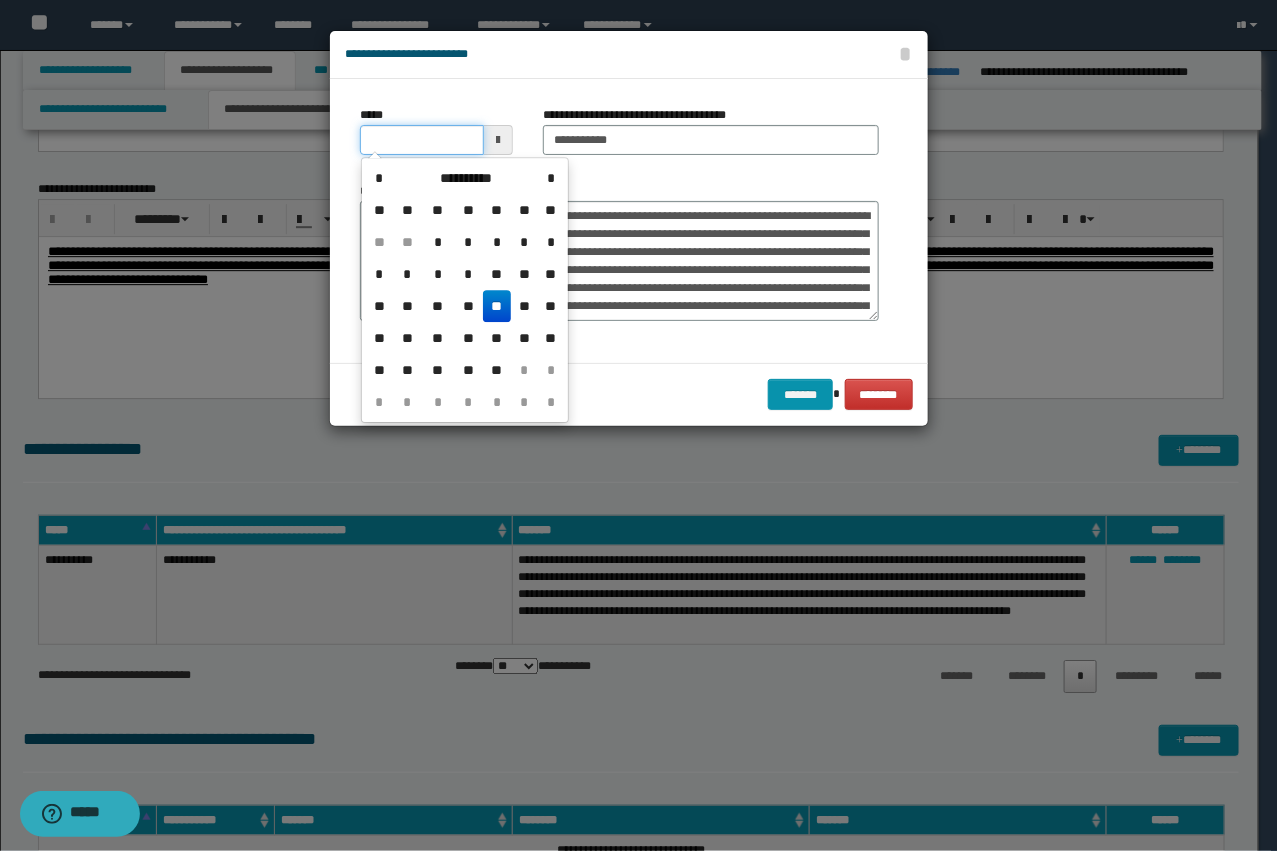 type on "**********" 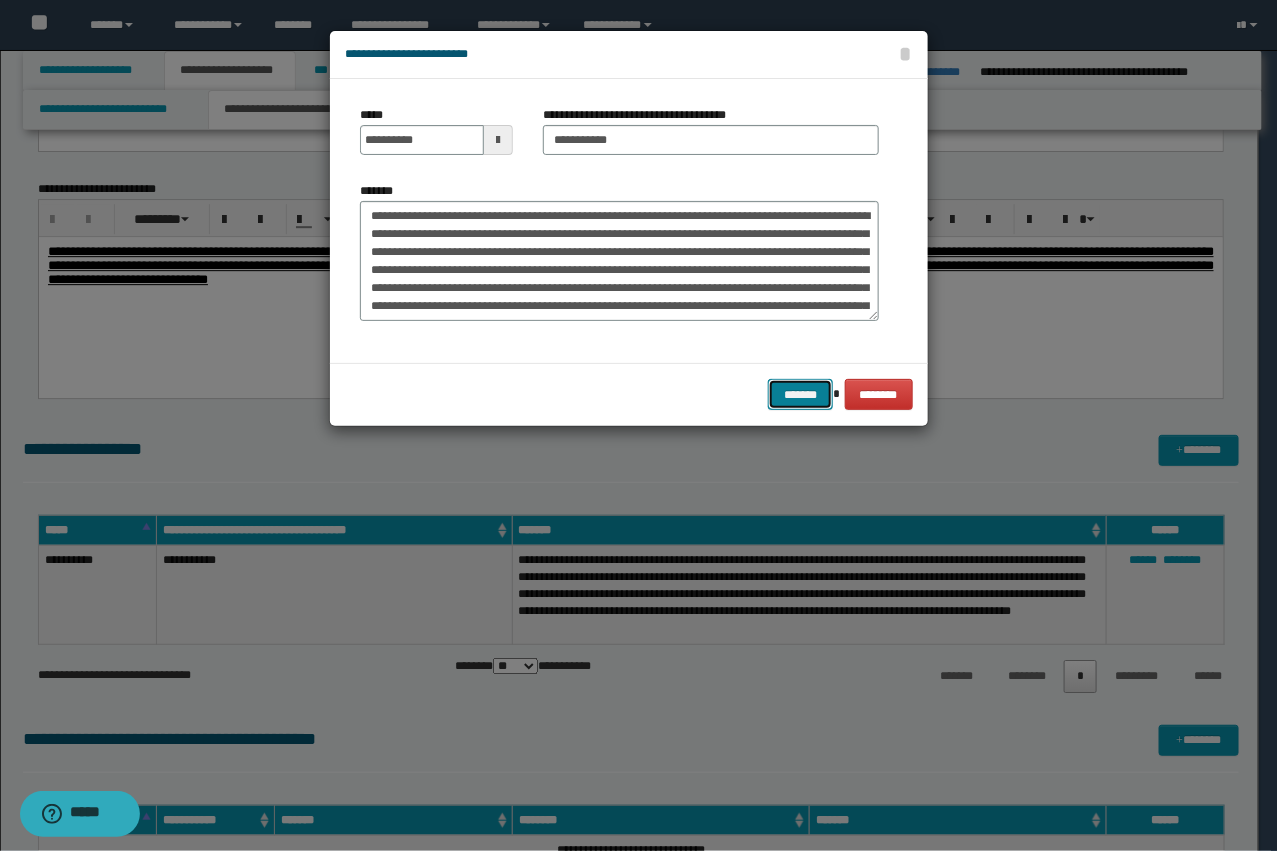 click on "*******" at bounding box center (800, 394) 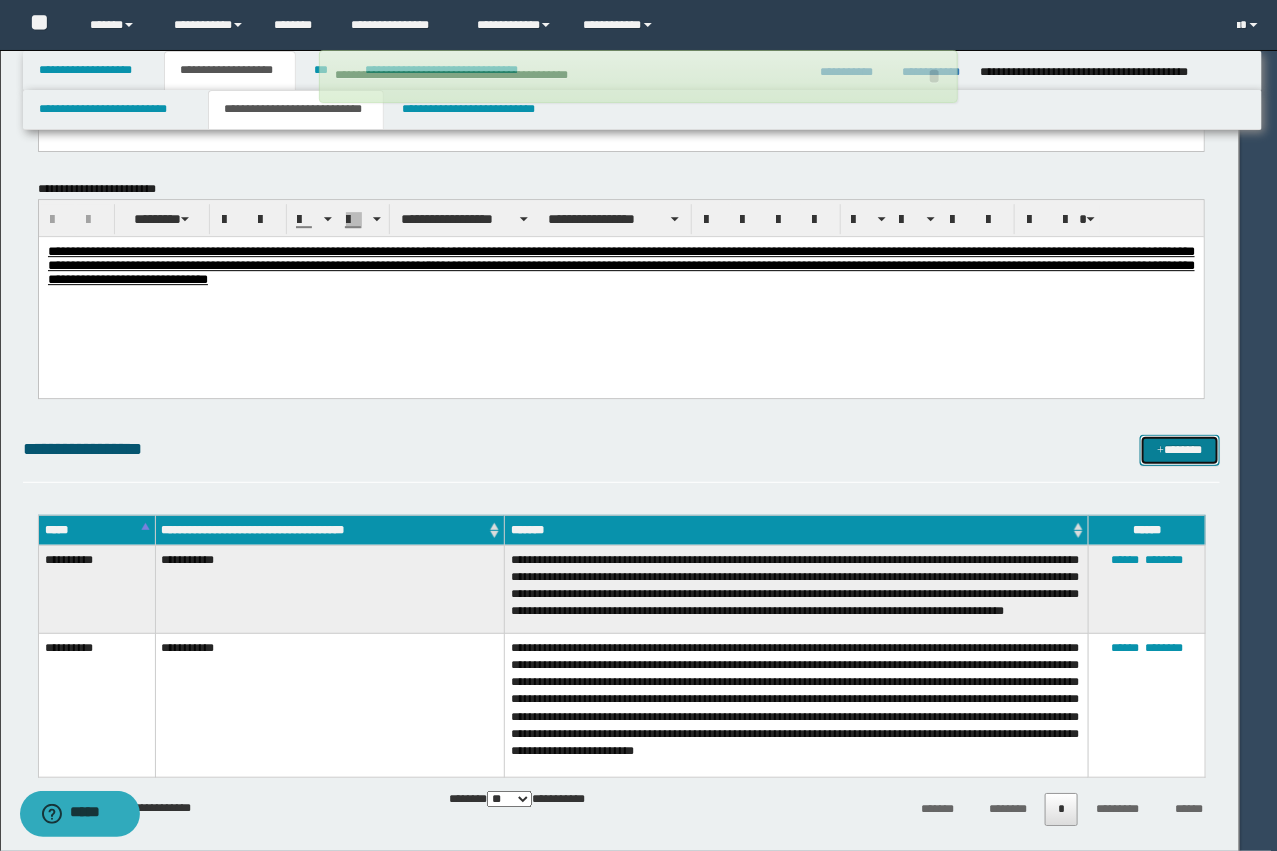 type 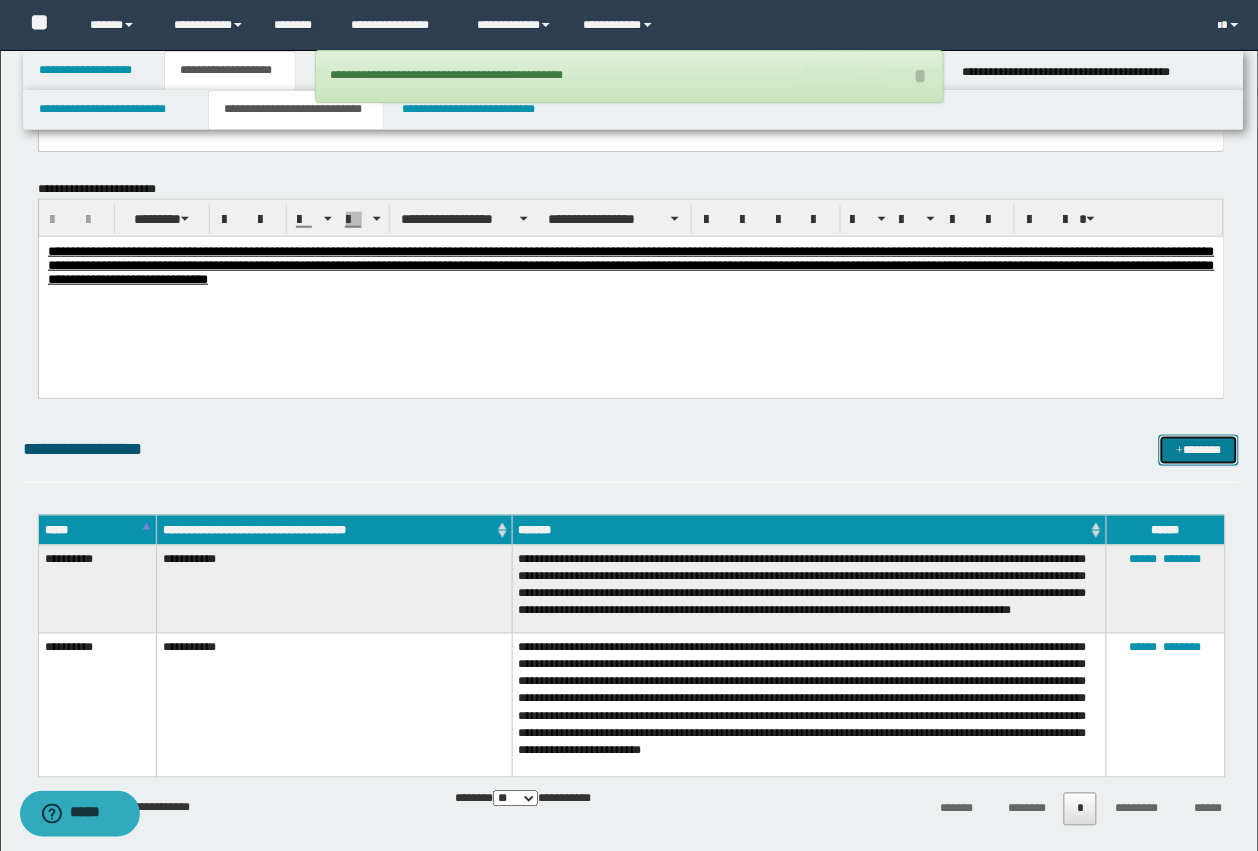 click on "*******" at bounding box center [1199, 450] 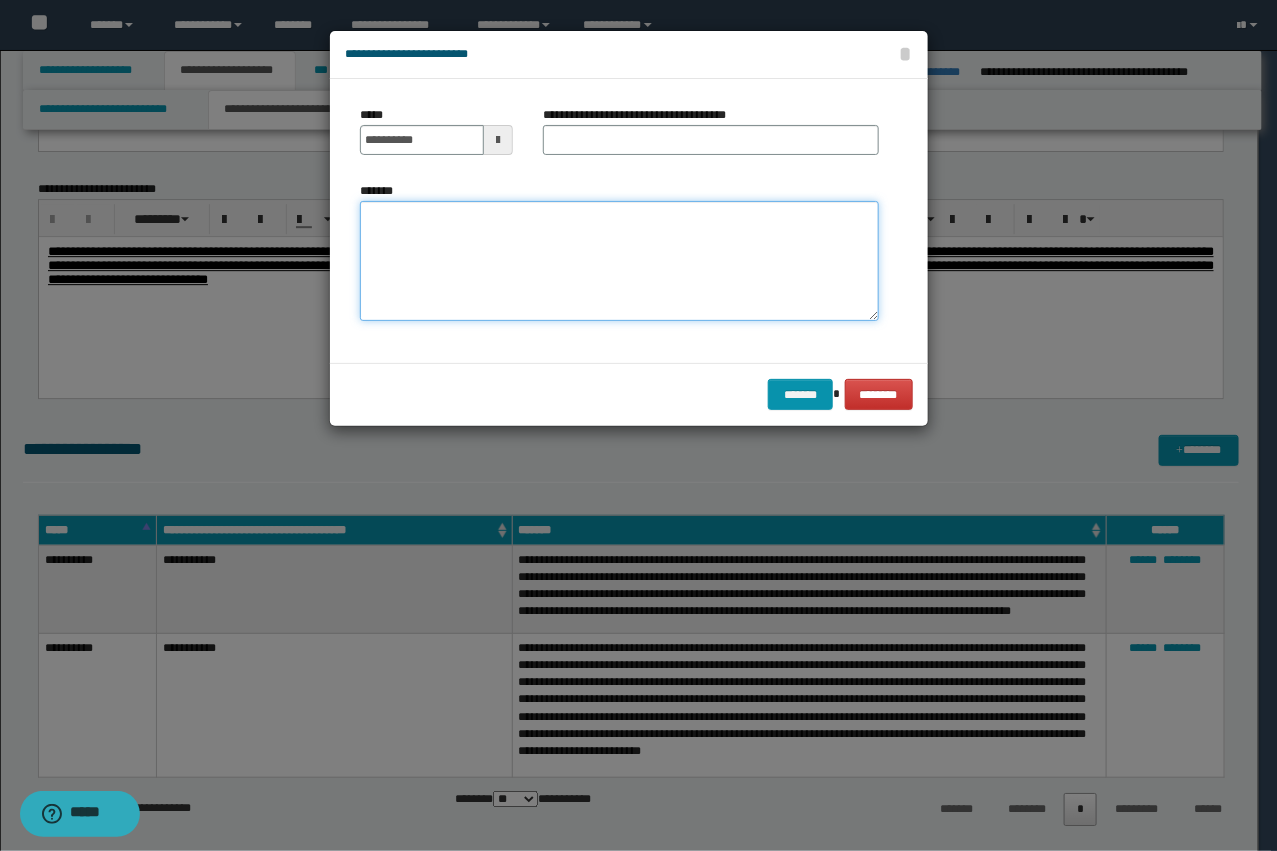 click on "*******" at bounding box center [619, 261] 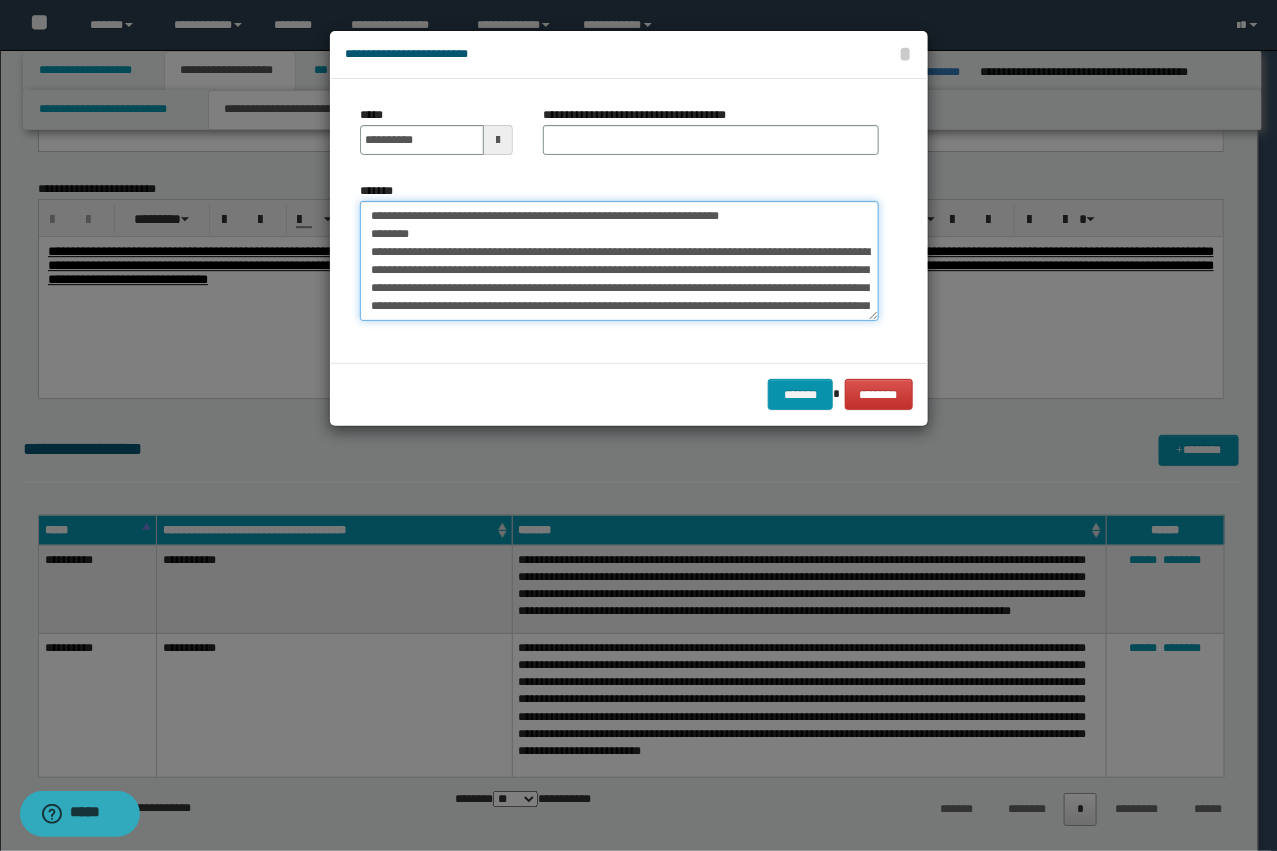 scroll, scrollTop: 66, scrollLeft: 0, axis: vertical 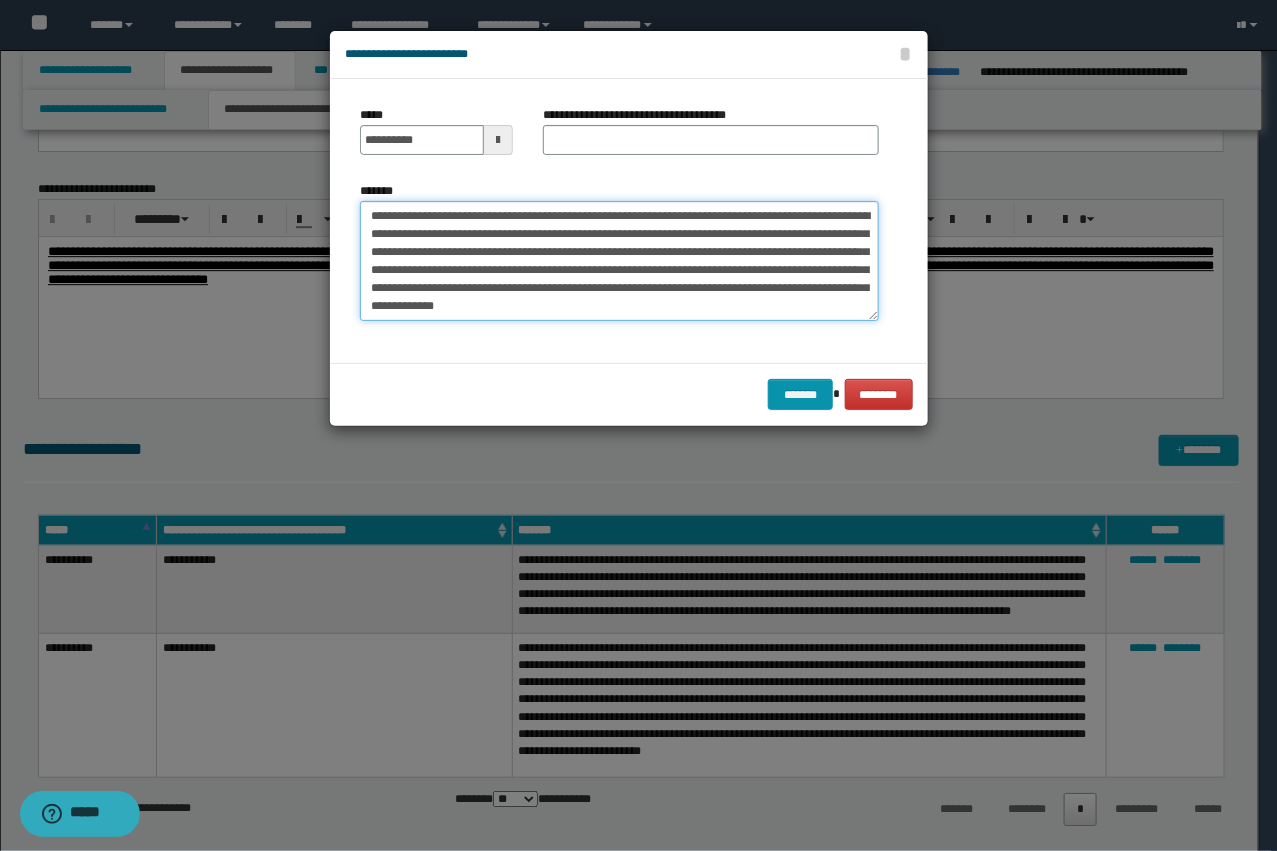 type on "**********" 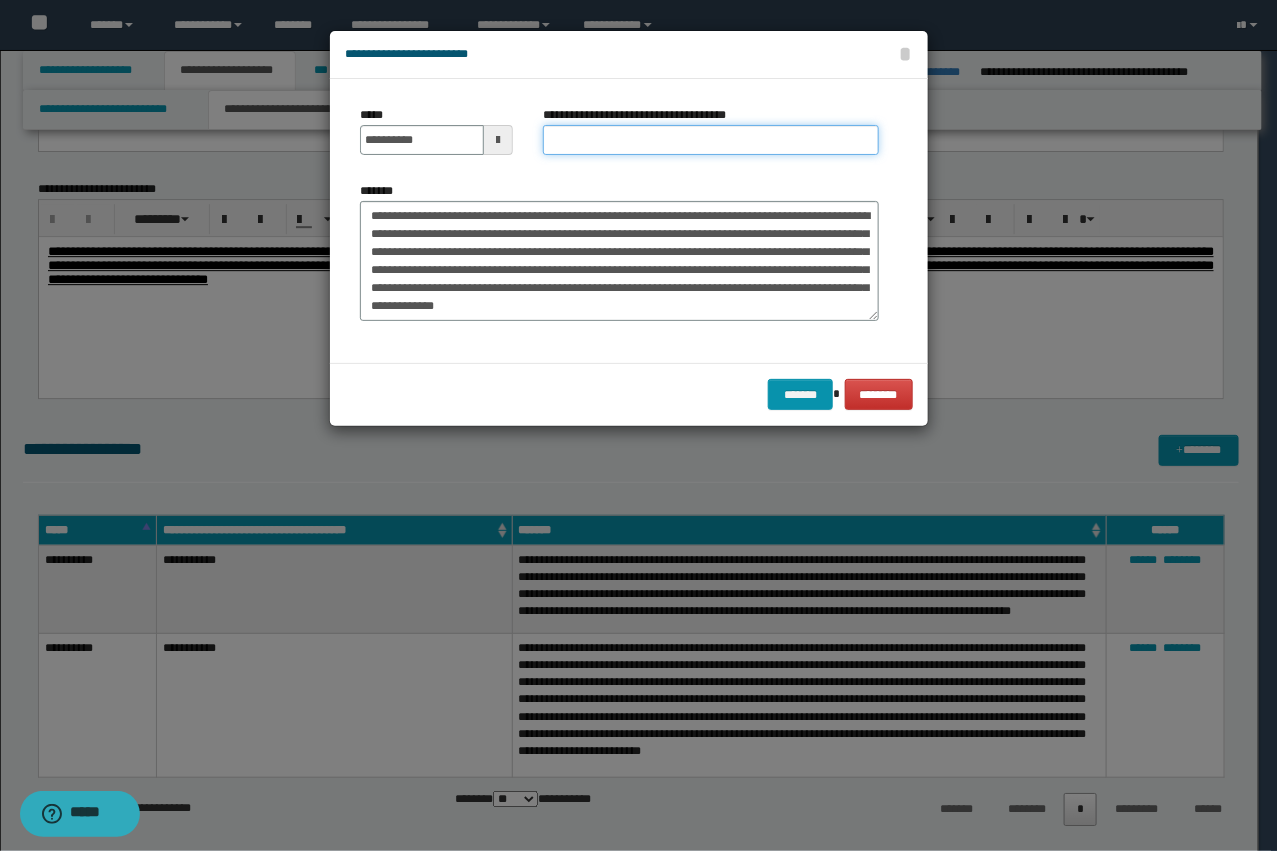 click on "**********" at bounding box center (711, 140) 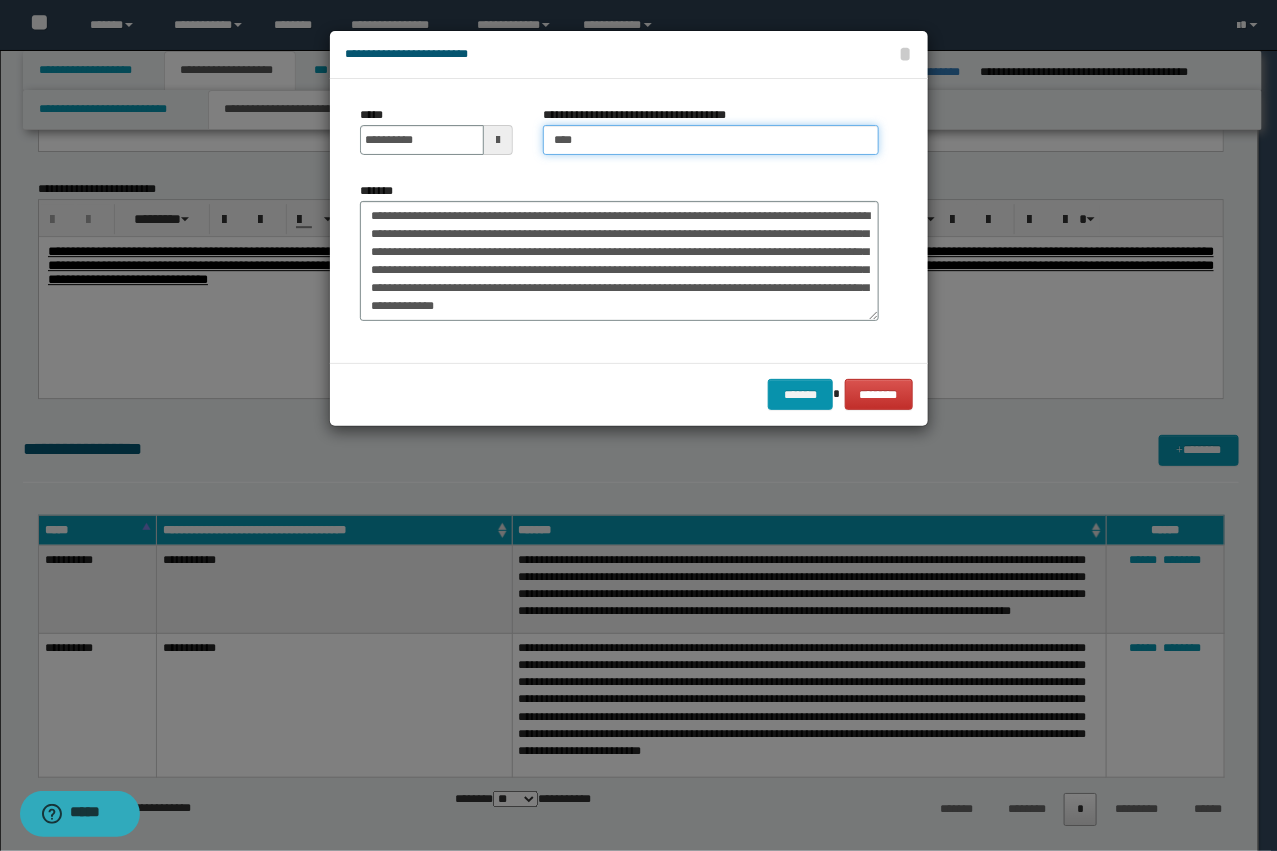 type on "**********" 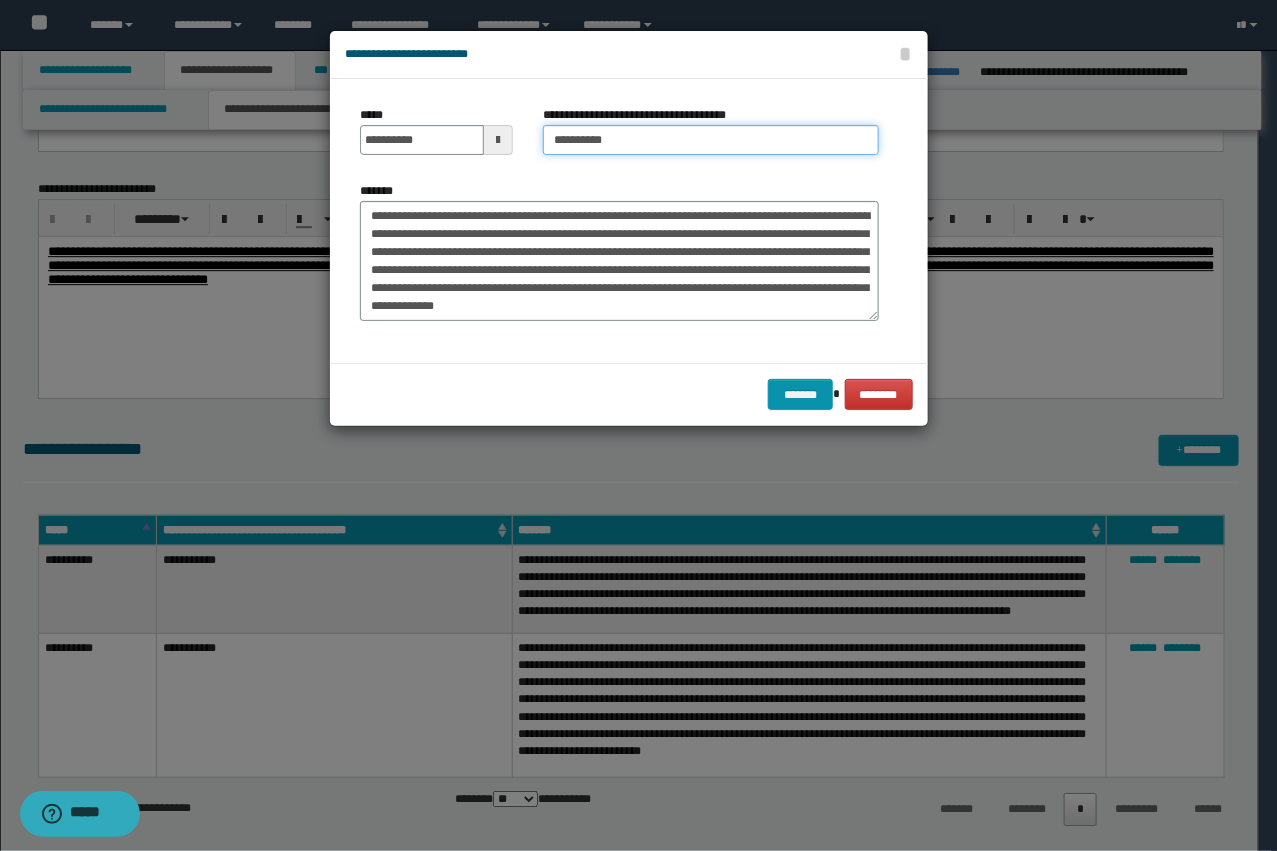 scroll, scrollTop: 0, scrollLeft: 0, axis: both 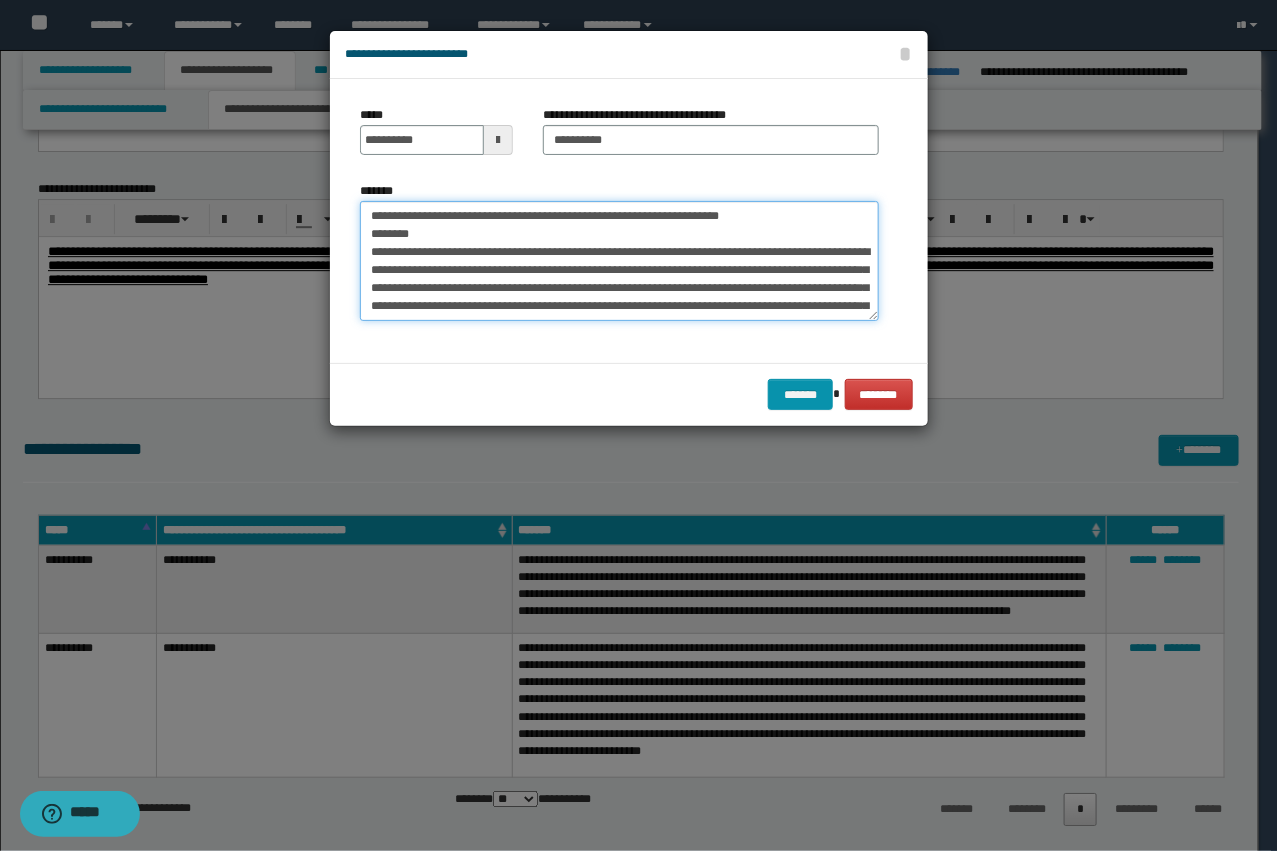 drag, startPoint x: 432, startPoint y: 253, endPoint x: 338, endPoint y: 195, distance: 110.45361 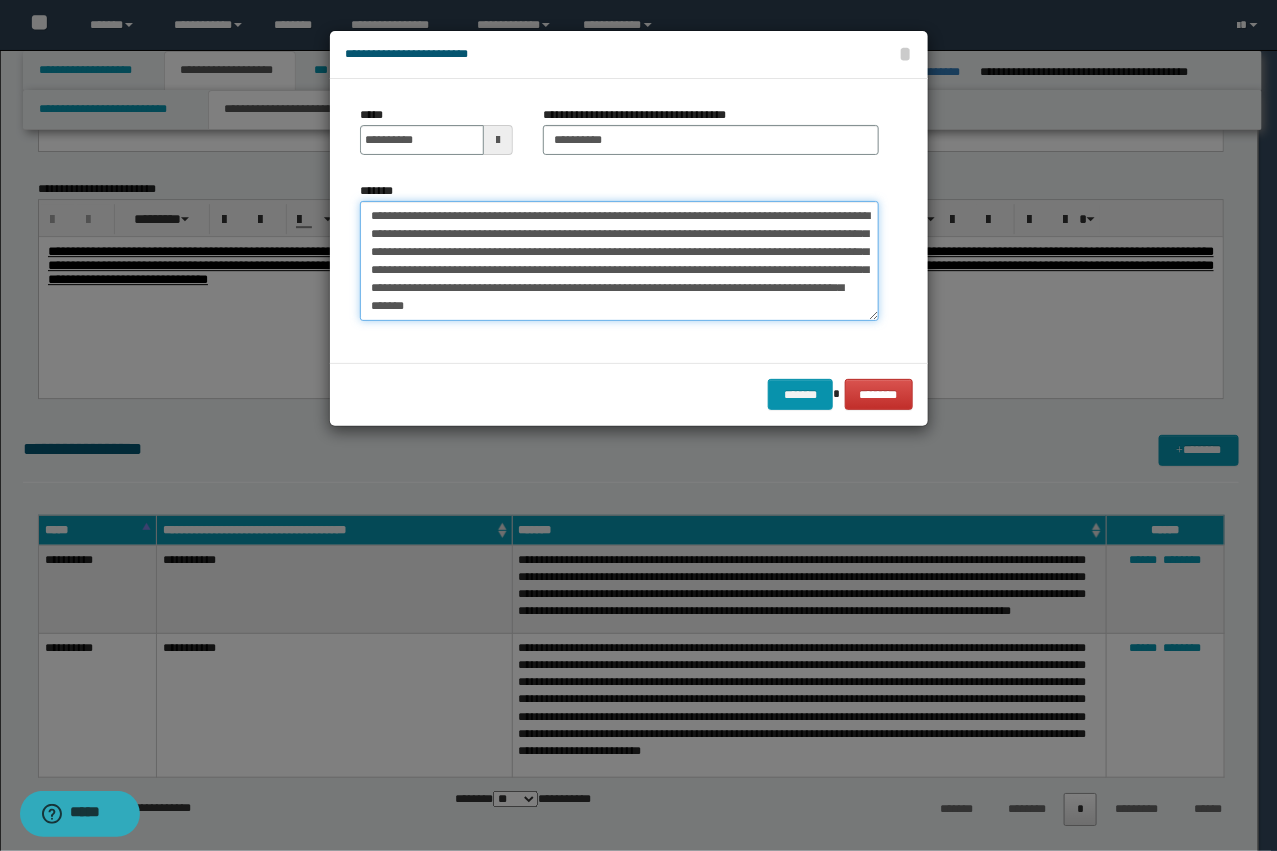 type on "**********" 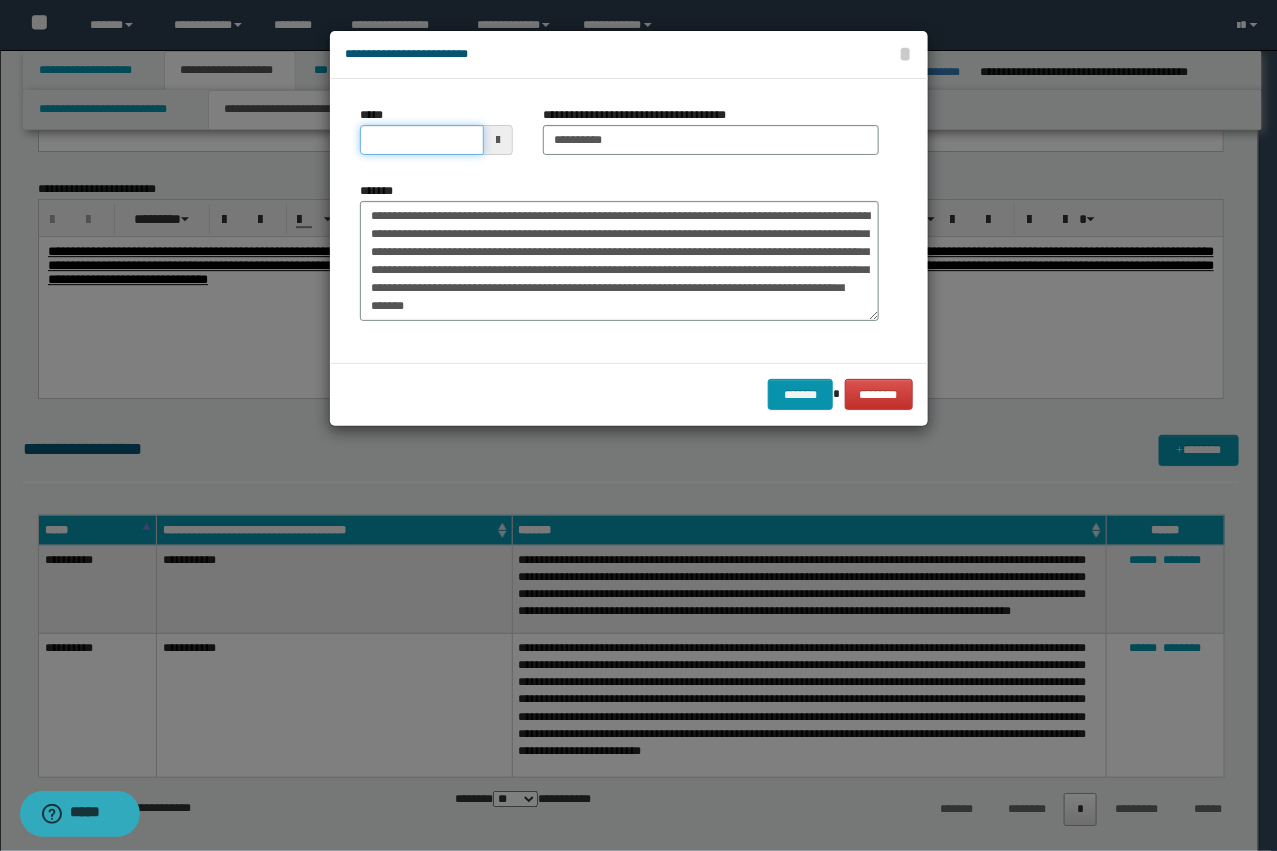 click on "*****" at bounding box center [422, 140] 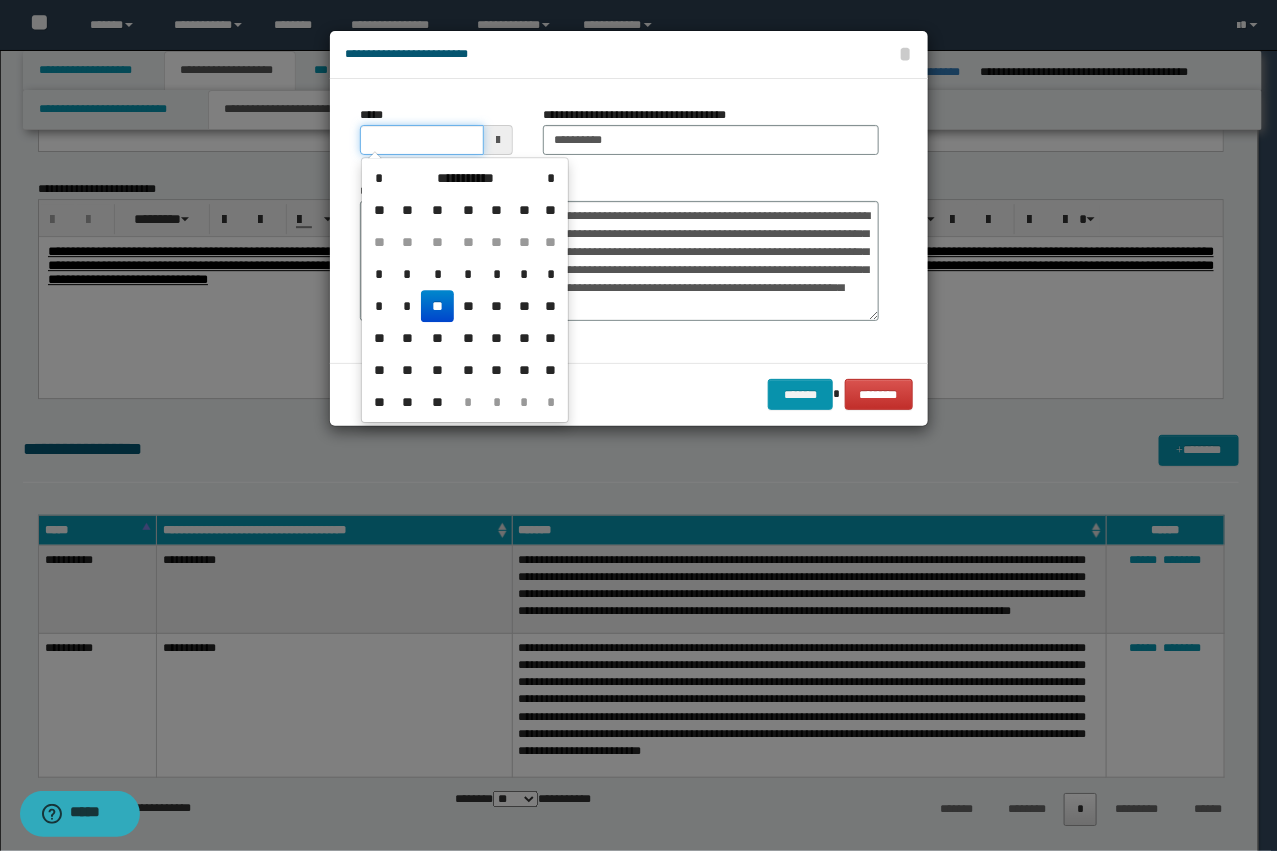 type on "**********" 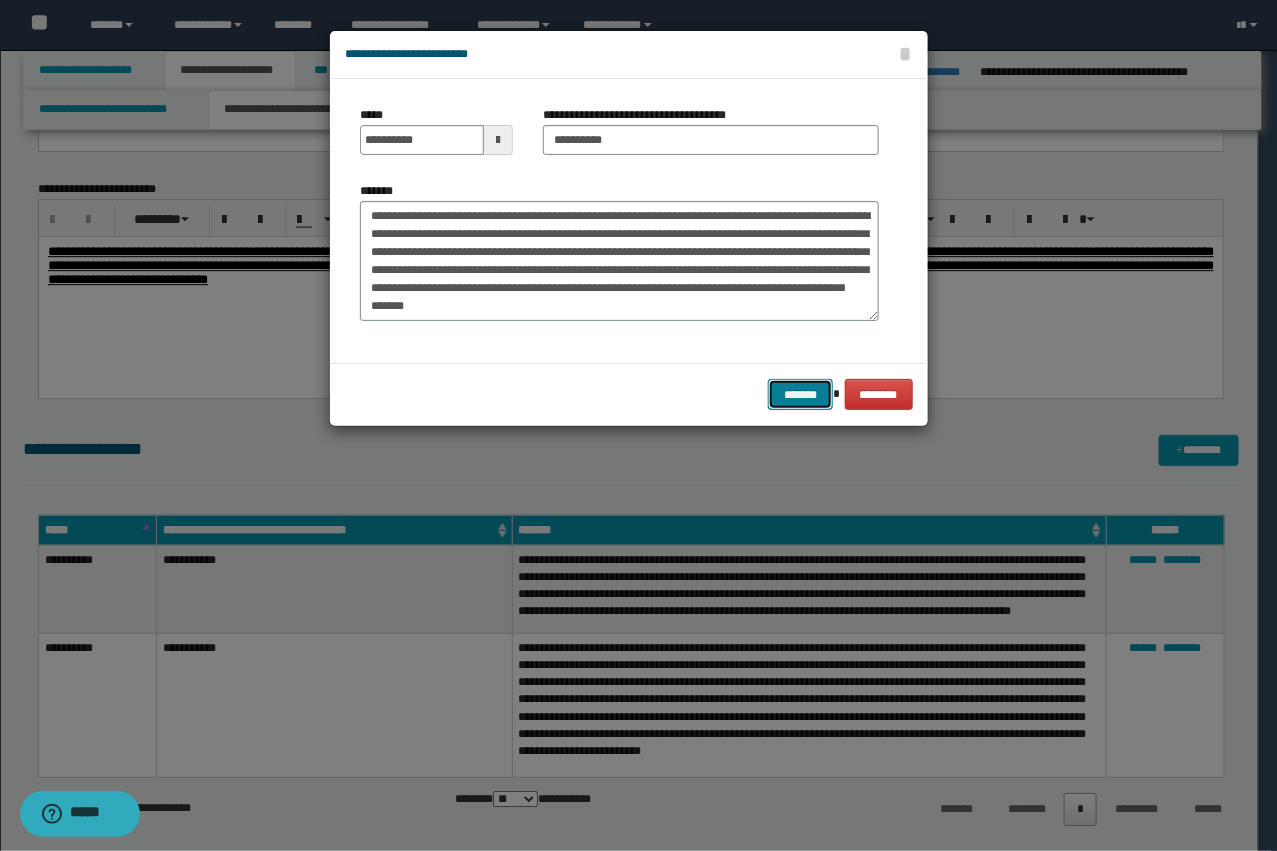 click on "*******" at bounding box center [800, 394] 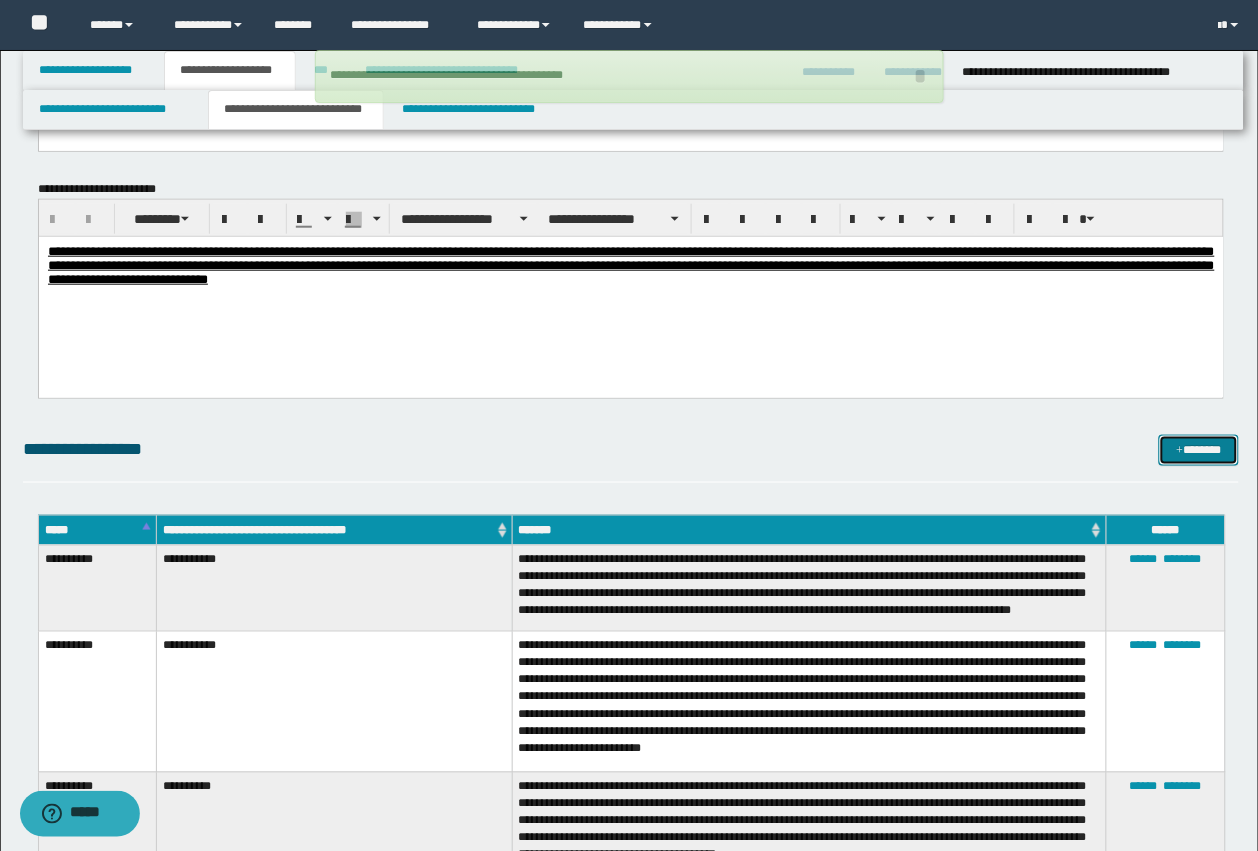 type 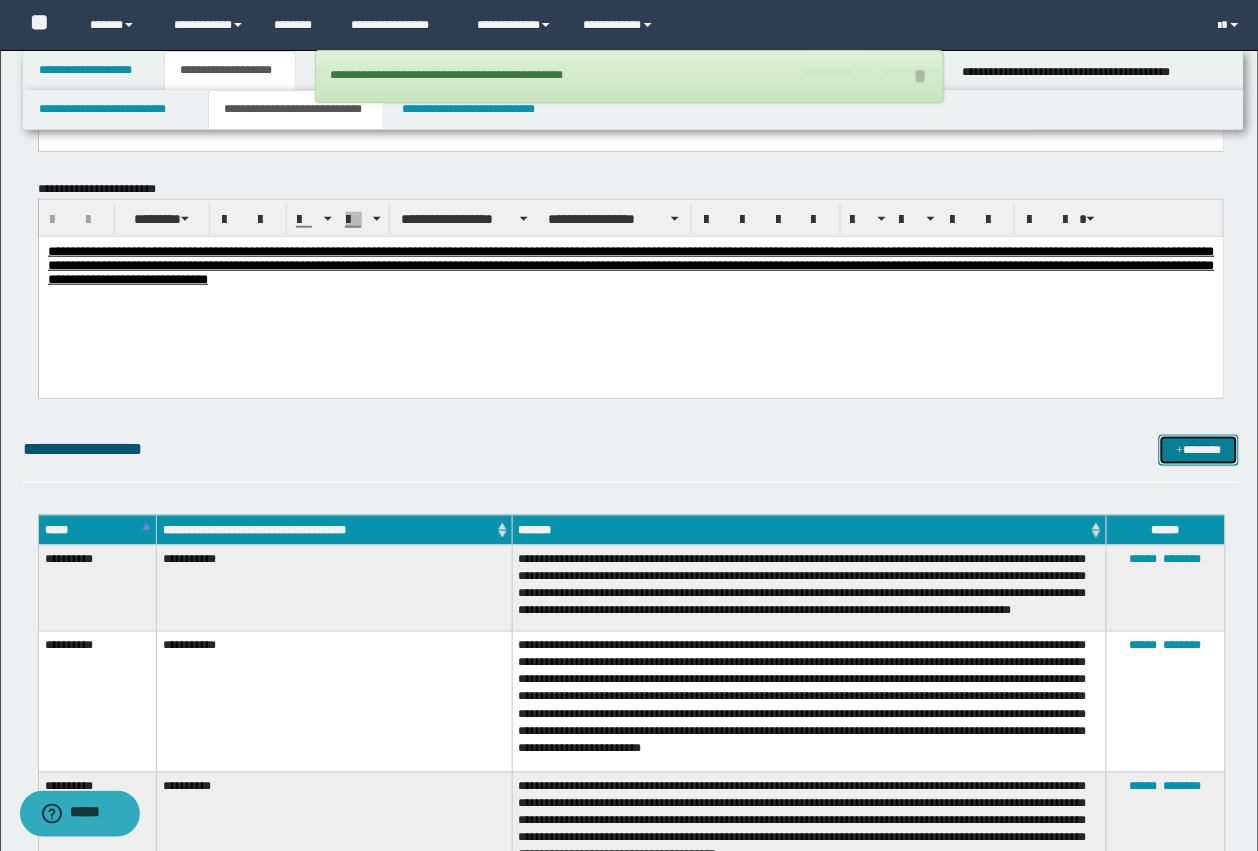 click on "*******" at bounding box center [1199, 450] 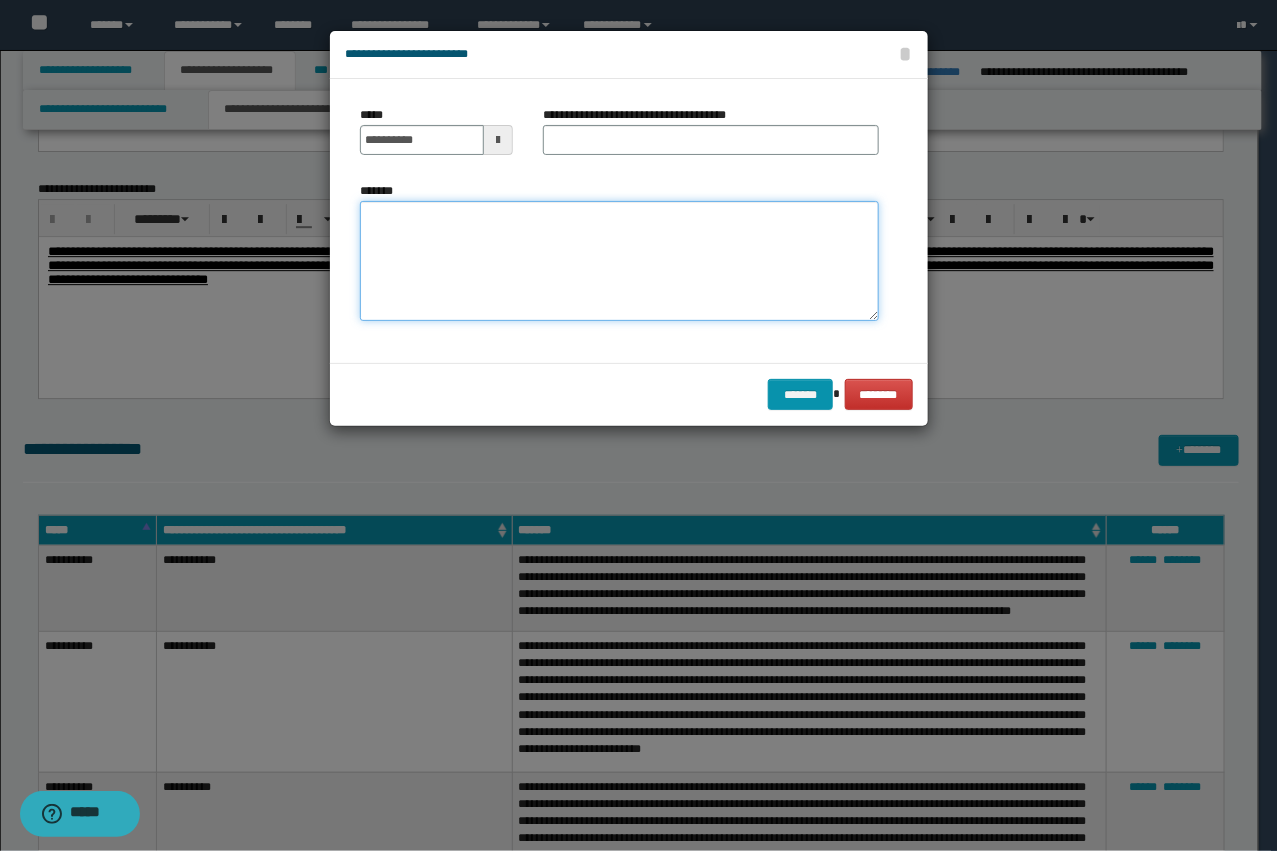 click on "*******" at bounding box center (619, 261) 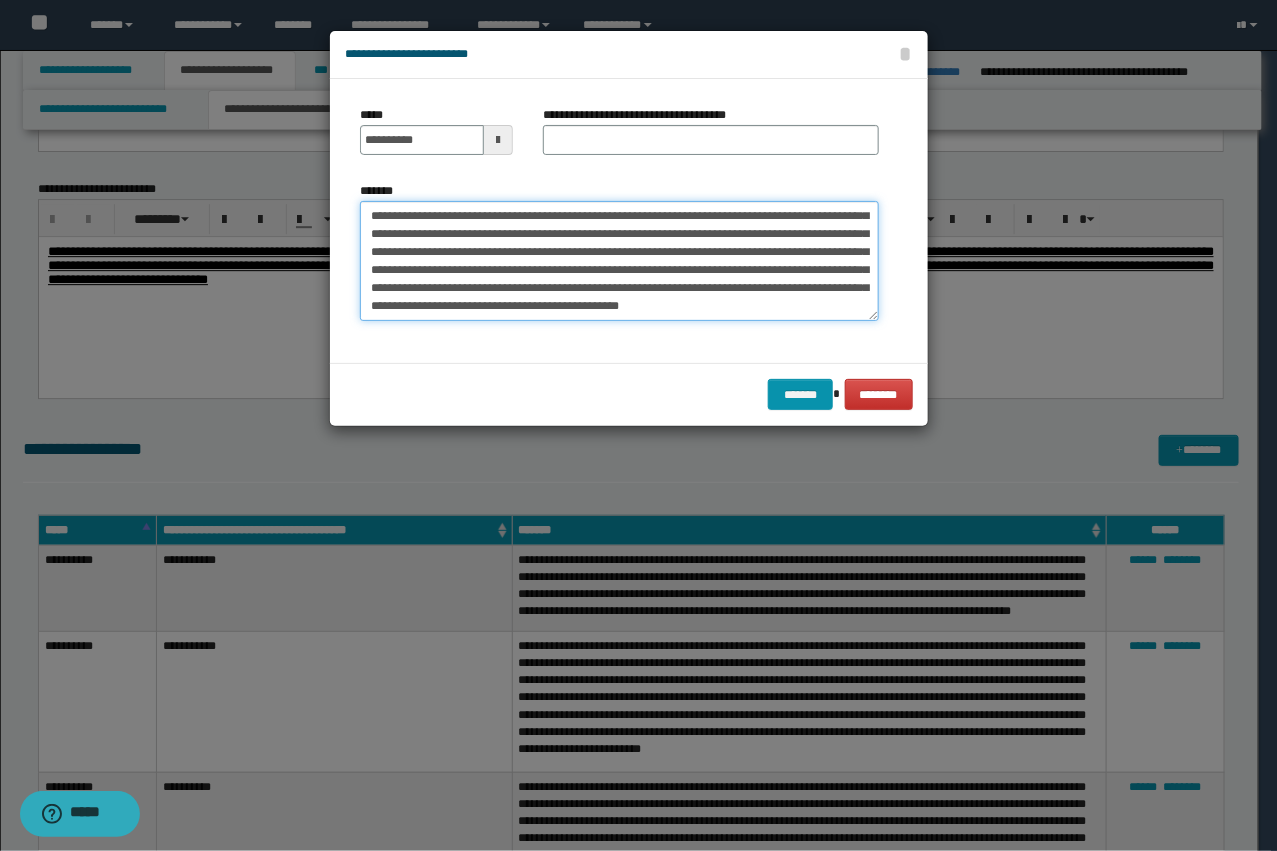 scroll, scrollTop: 0, scrollLeft: 0, axis: both 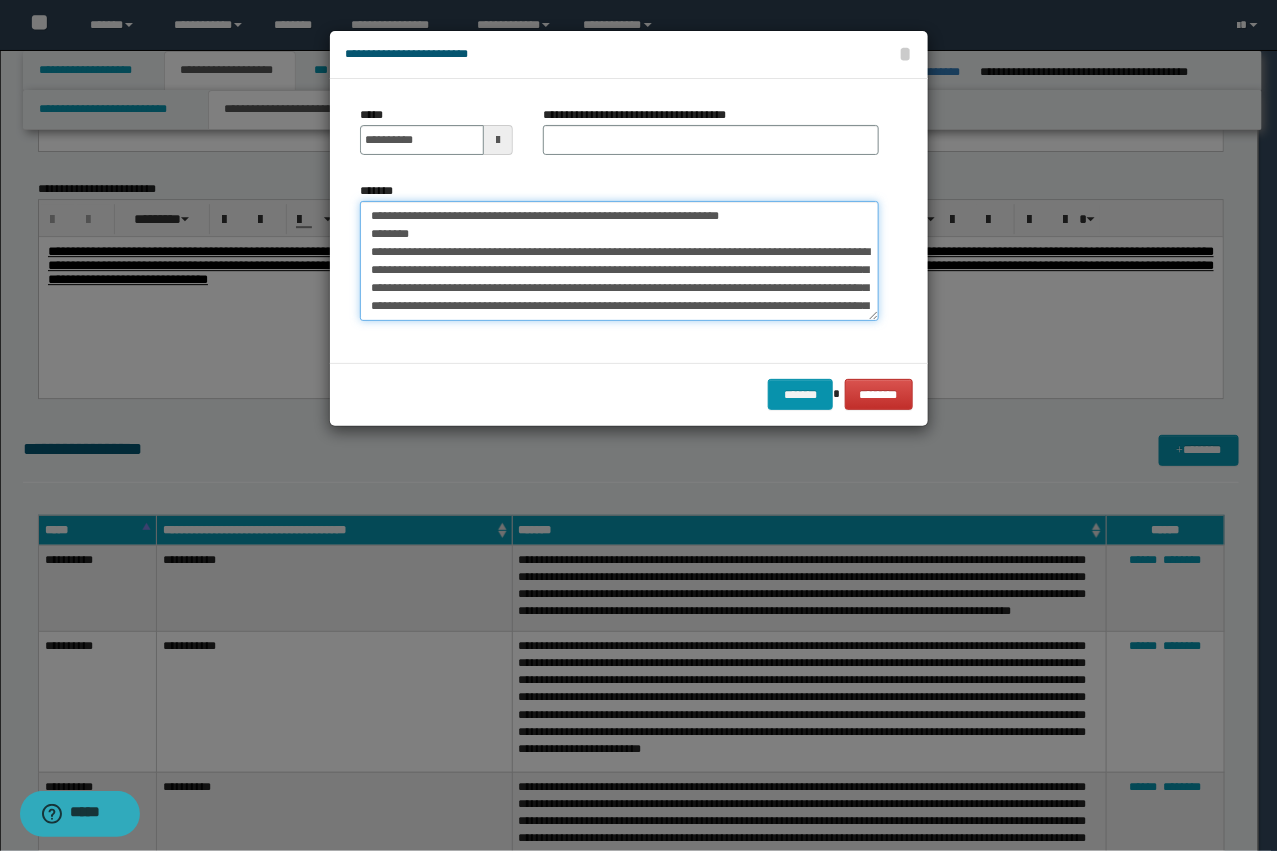 type on "**********" 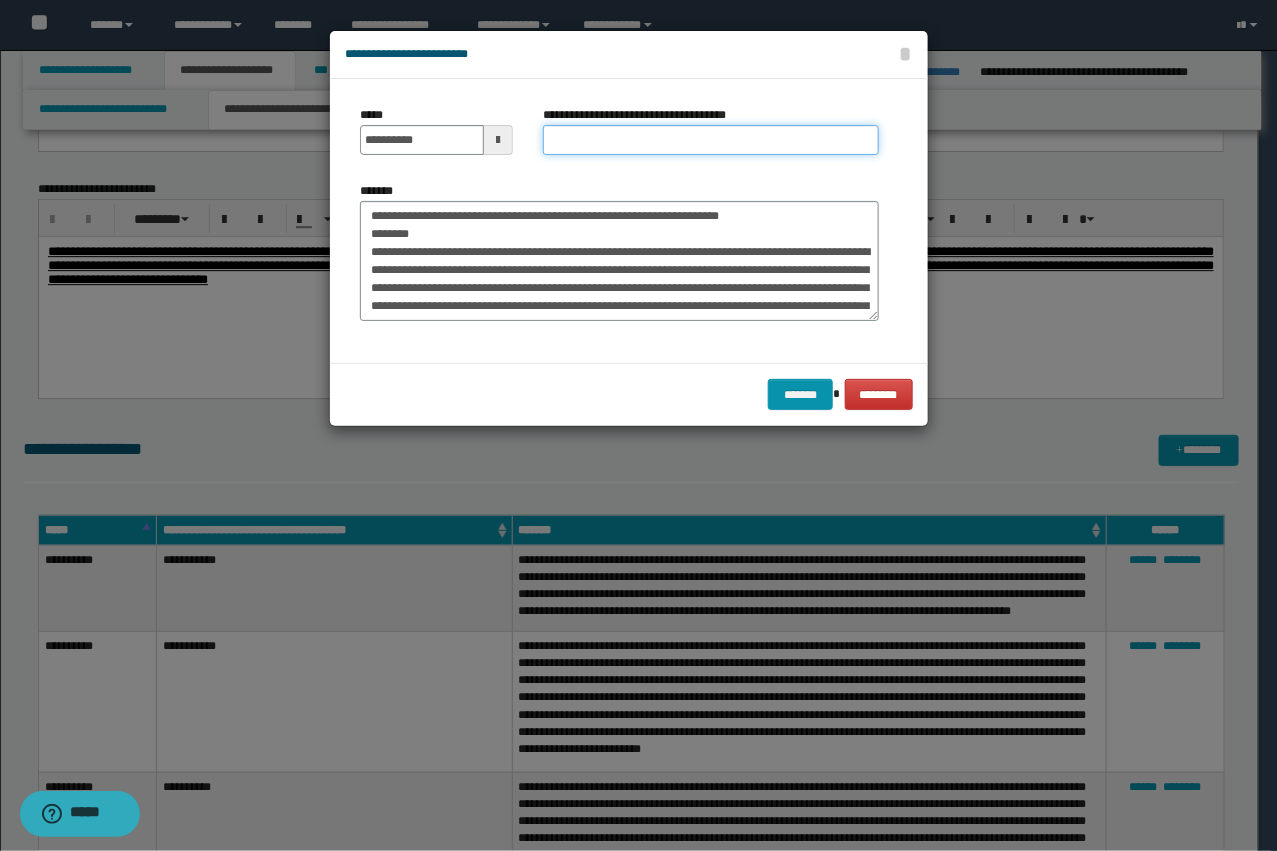 click on "**********" at bounding box center (711, 140) 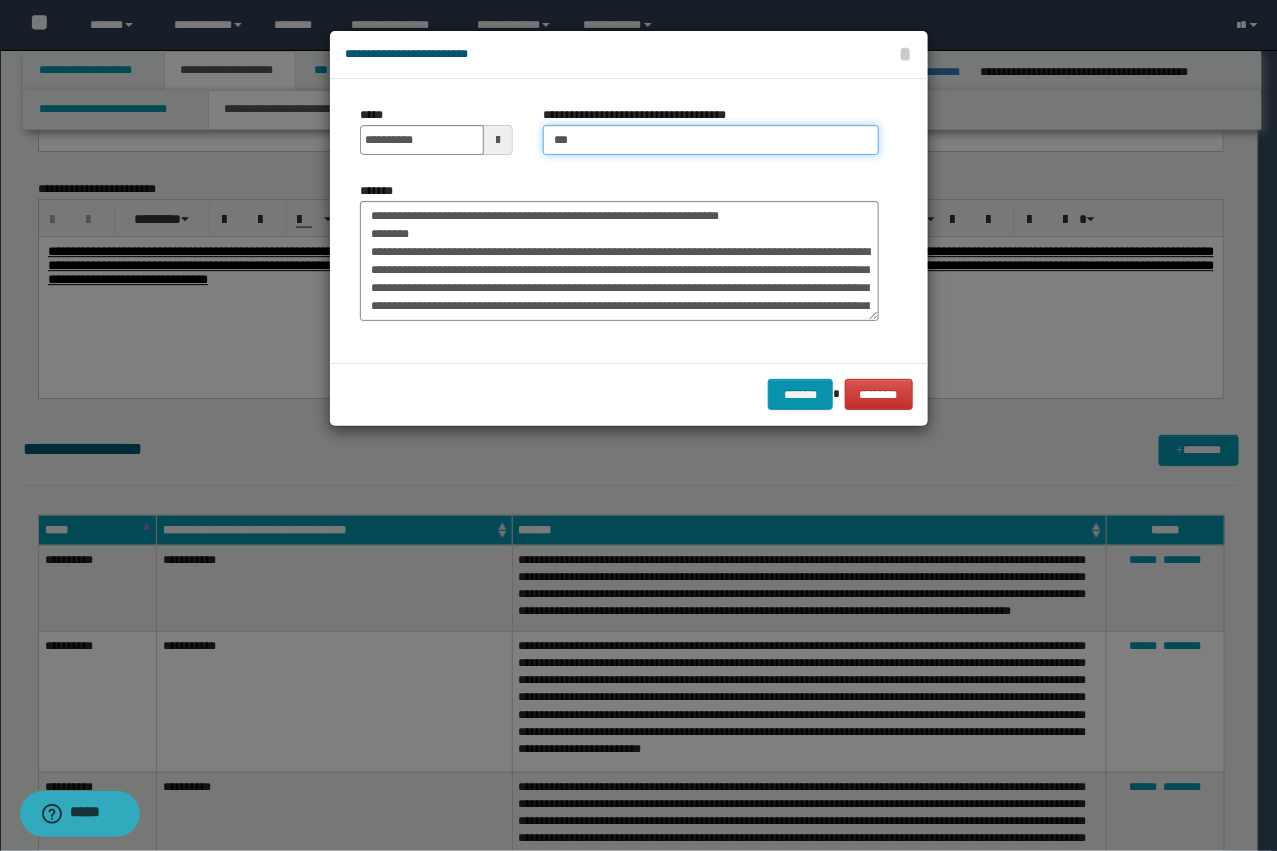 type on "**********" 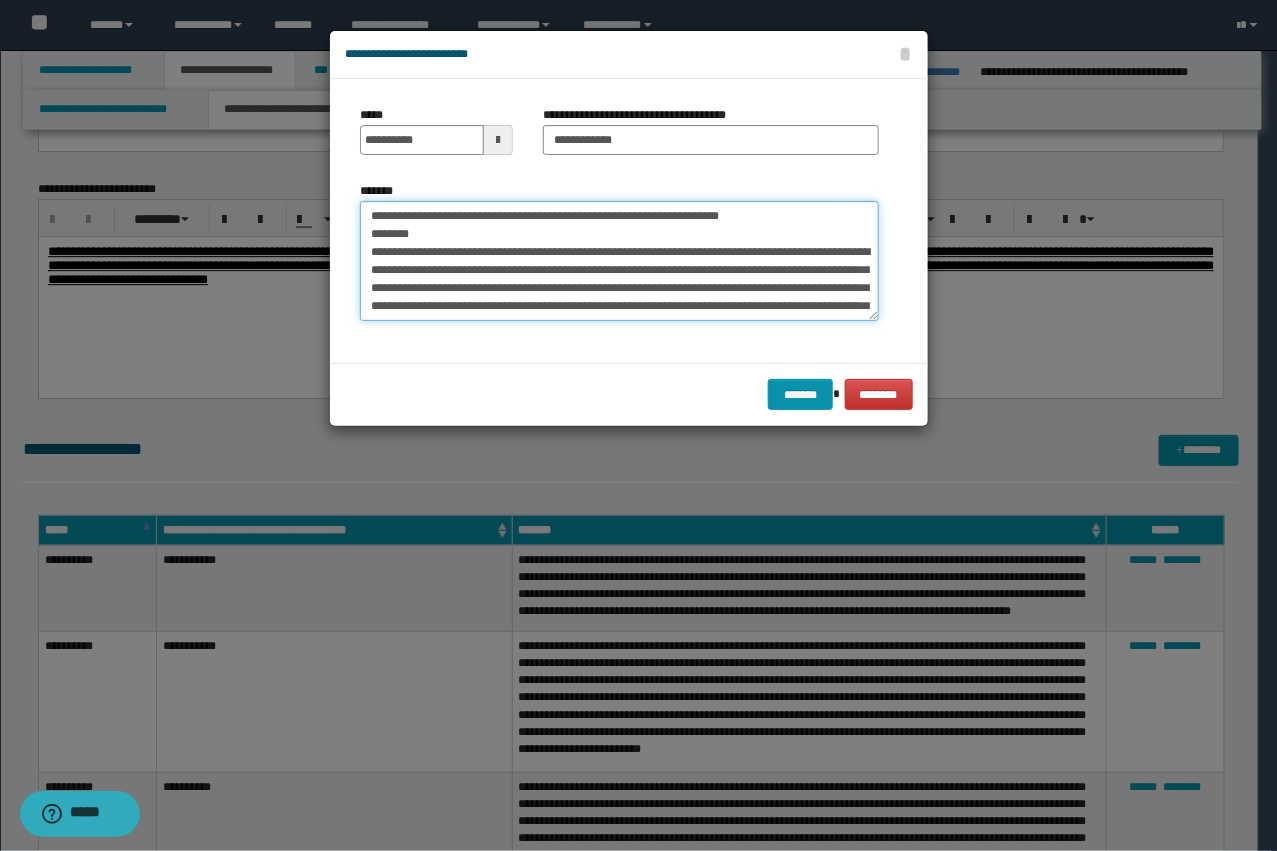 drag, startPoint x: 428, startPoint y: 251, endPoint x: 307, endPoint y: 191, distance: 135.05925 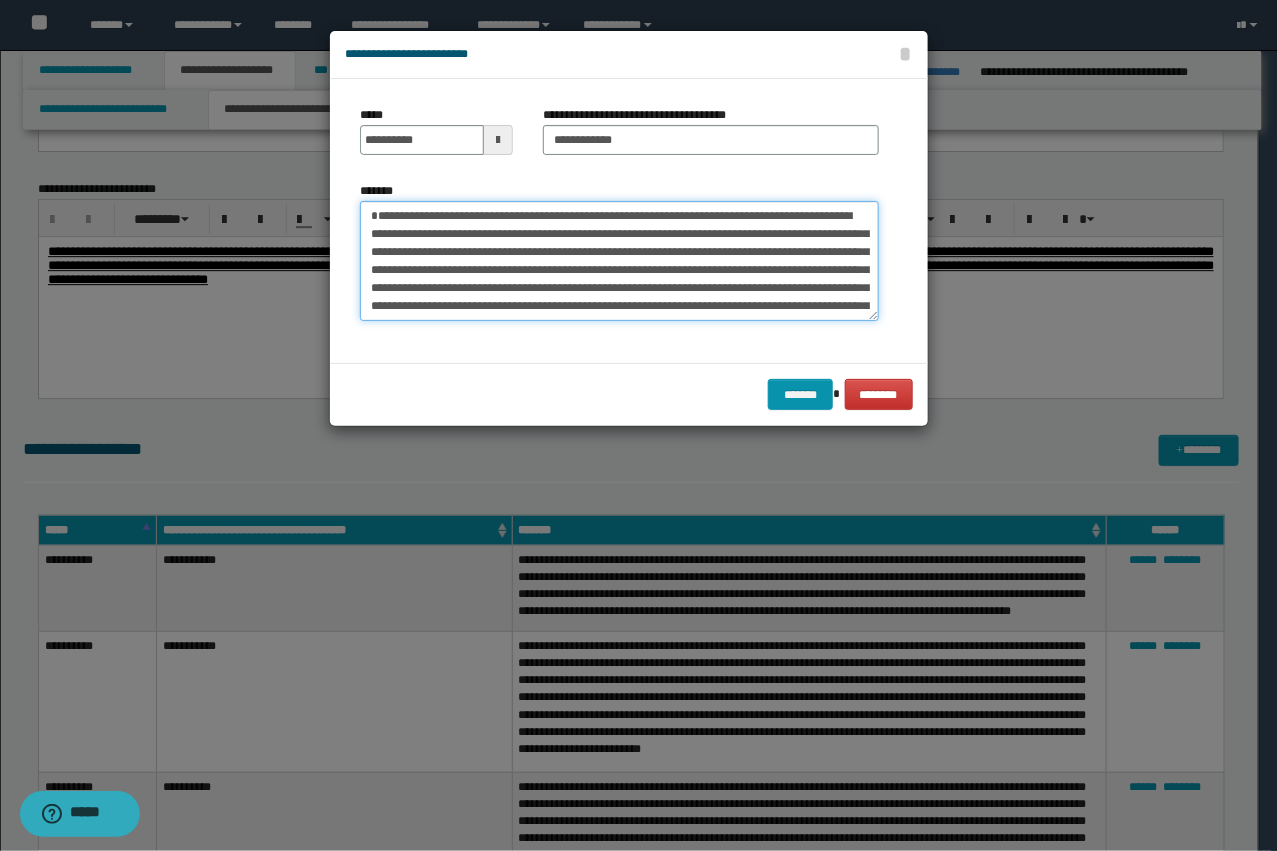 type on "**********" 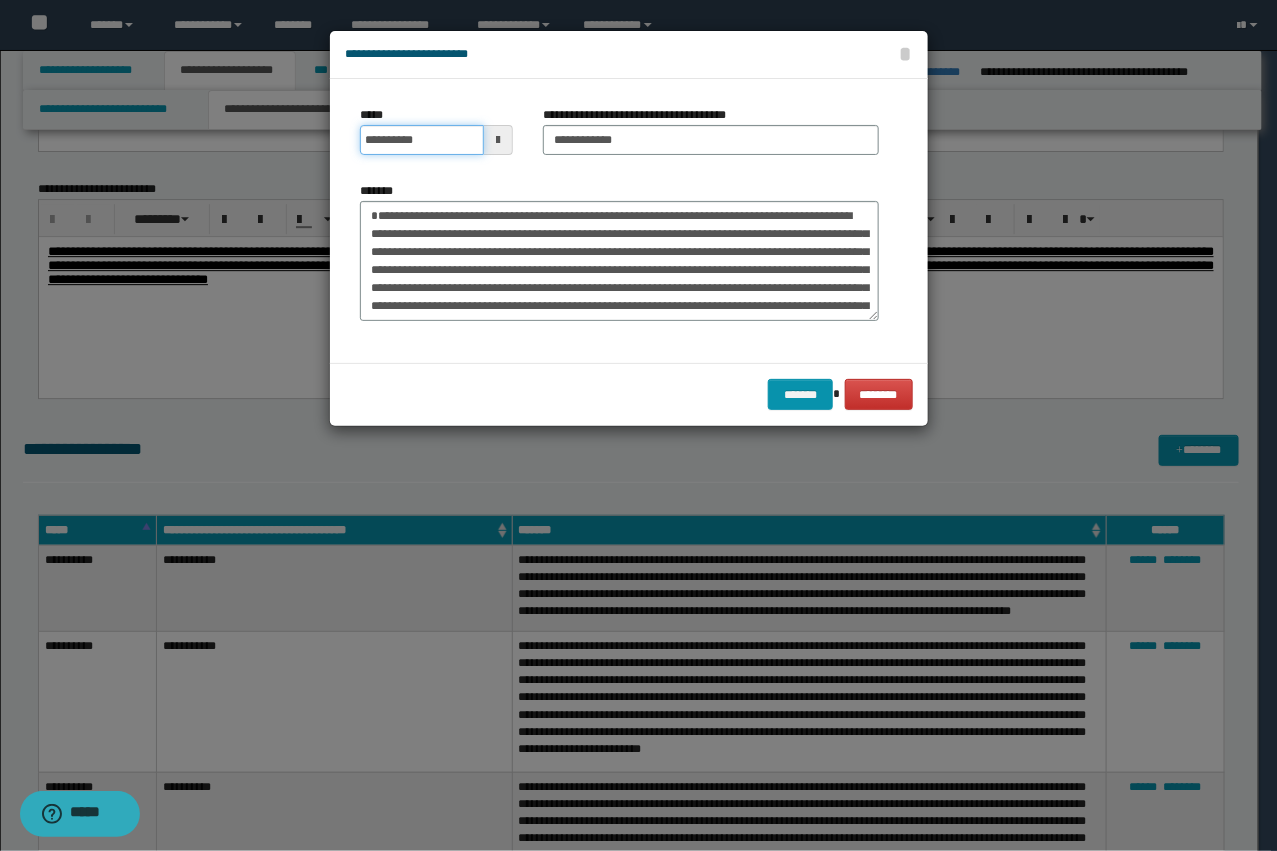 click on "**********" at bounding box center [422, 140] 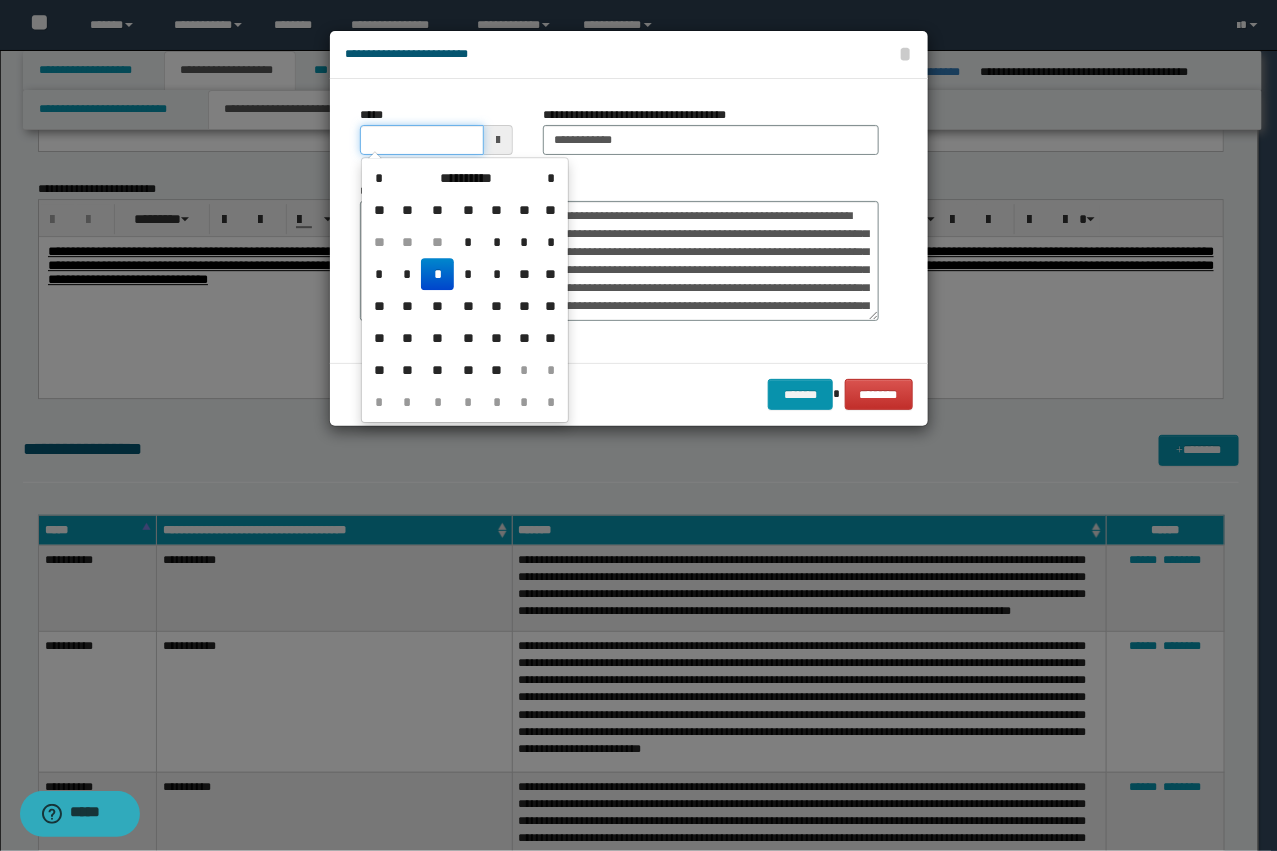 type on "**********" 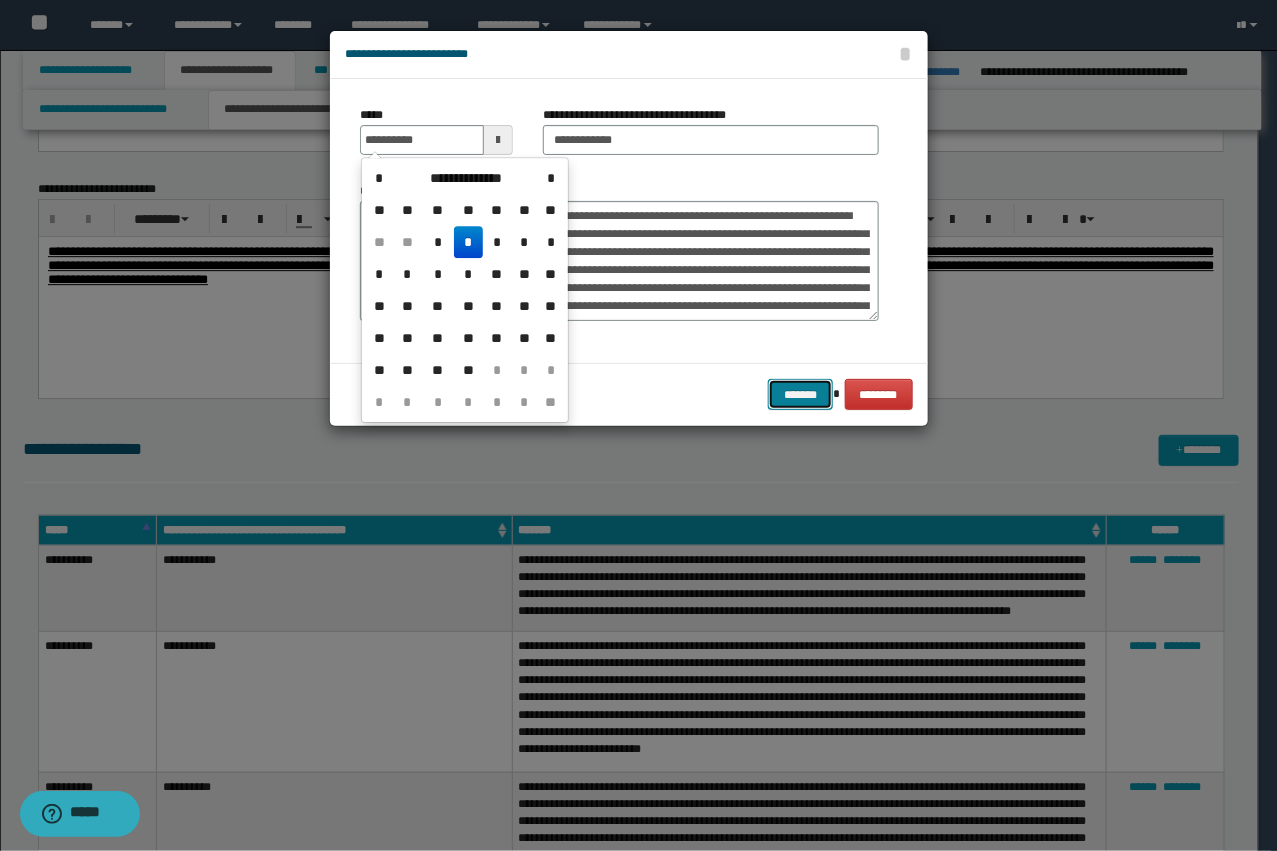 click on "*******" at bounding box center (800, 394) 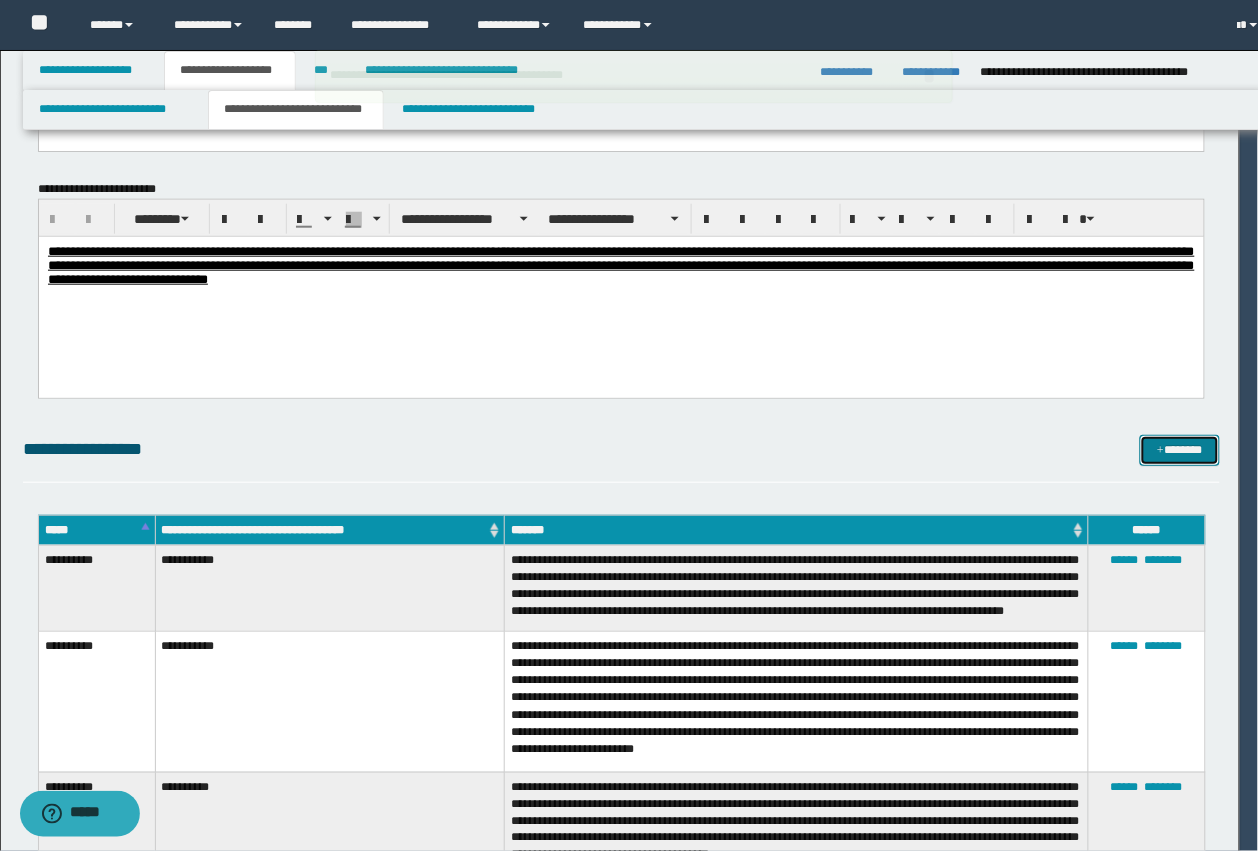 type 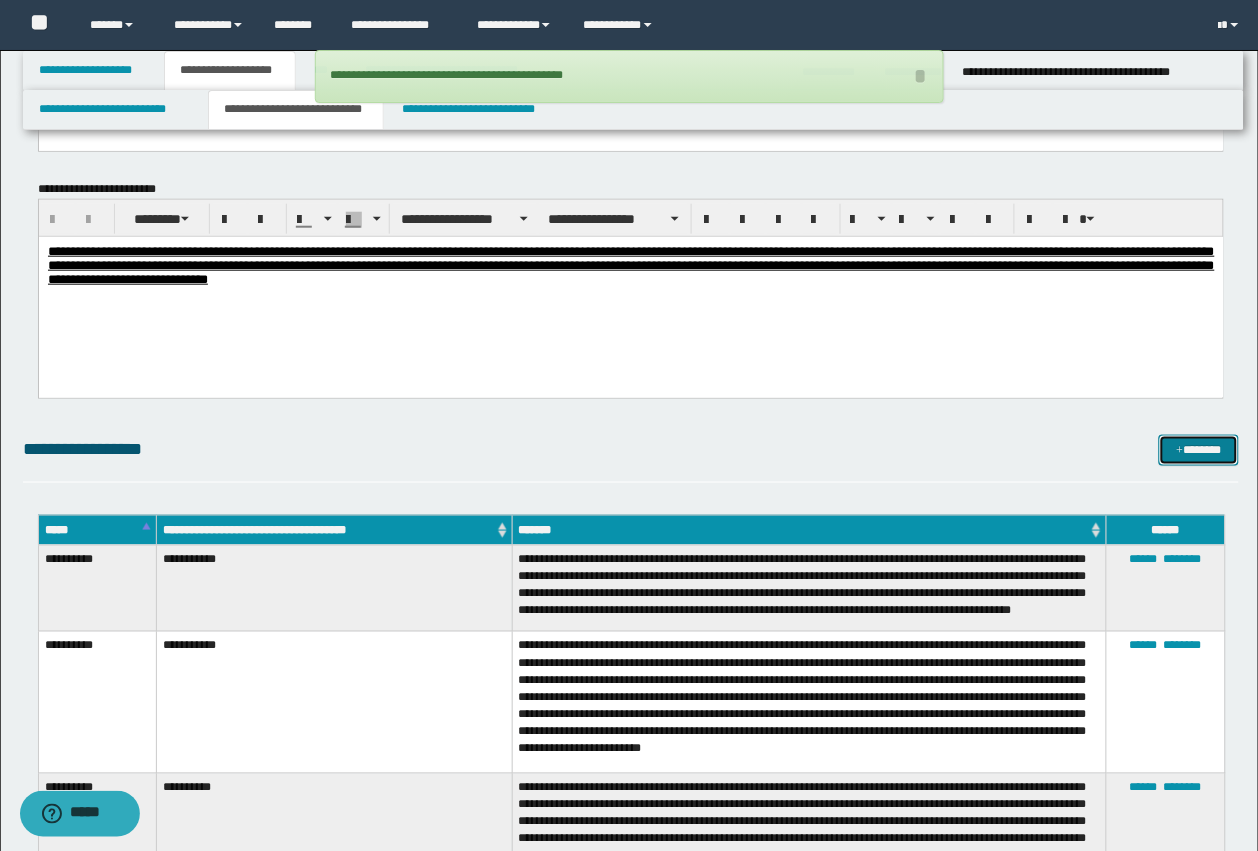 click on "*******" at bounding box center (1199, 450) 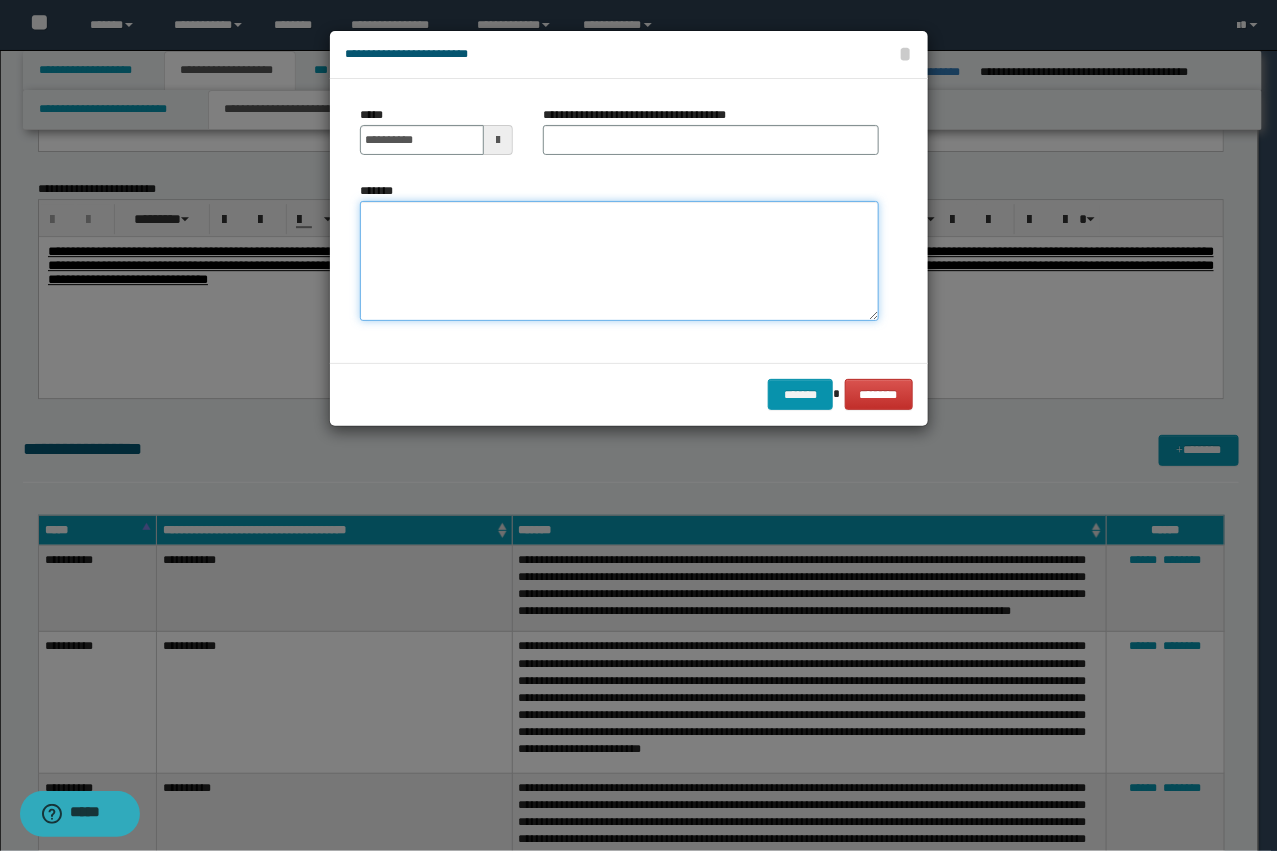 click on "*******" at bounding box center (619, 261) 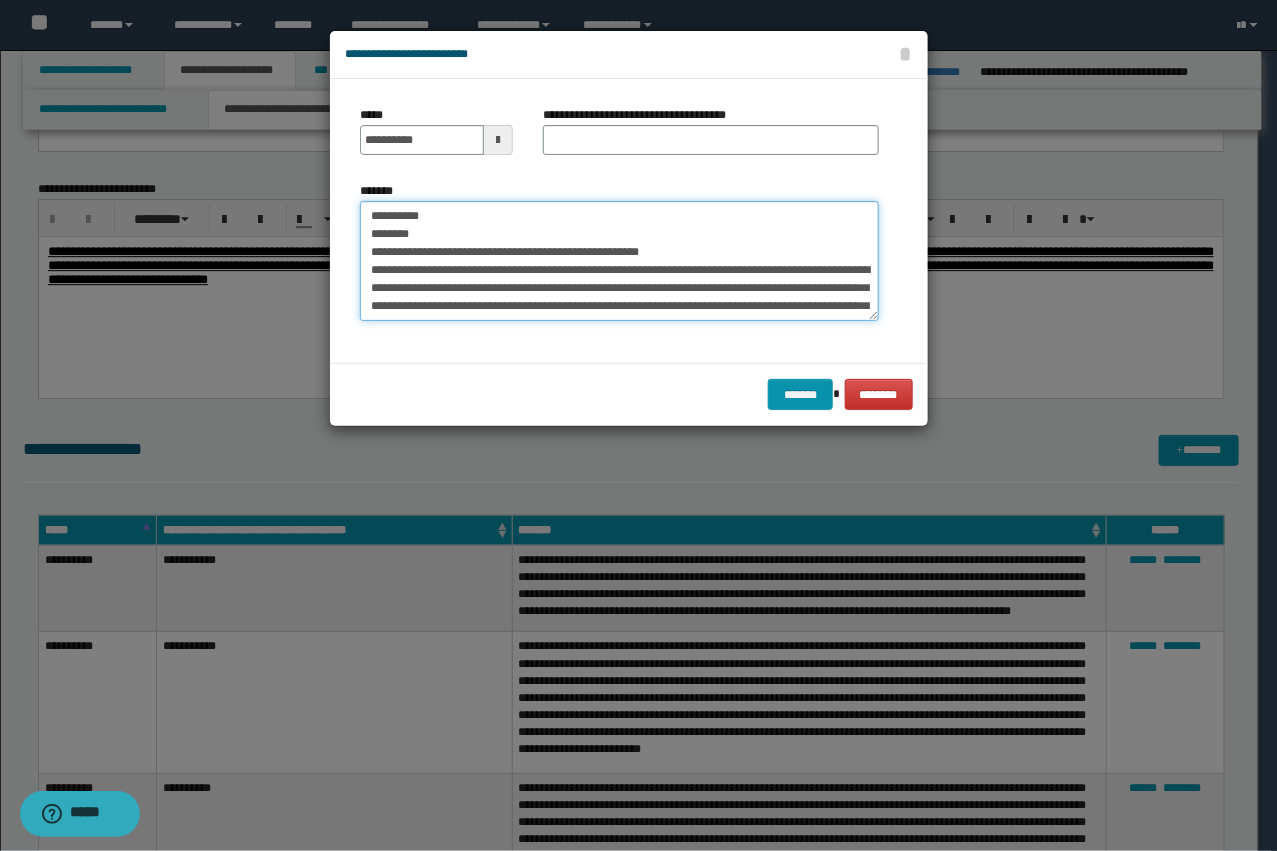 scroll, scrollTop: 83, scrollLeft: 0, axis: vertical 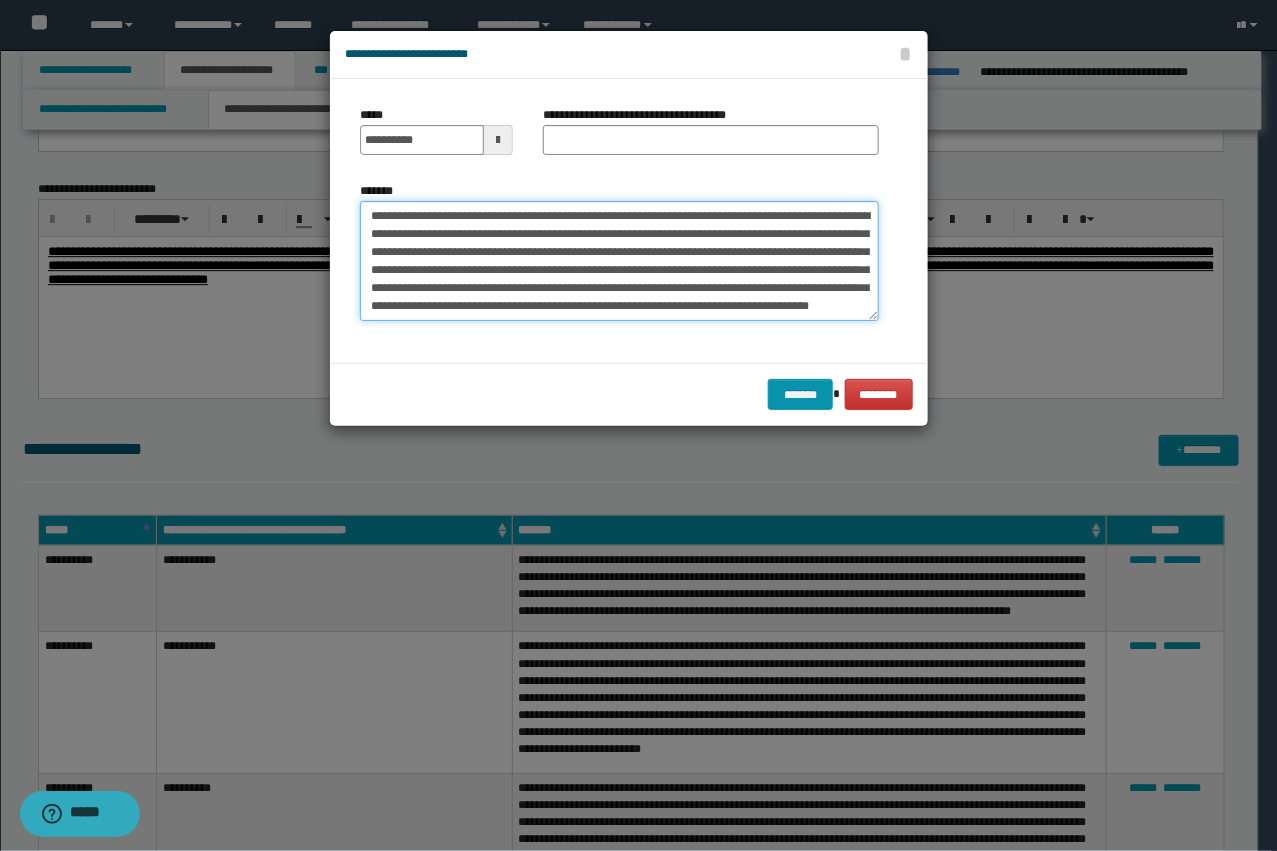 type on "**********" 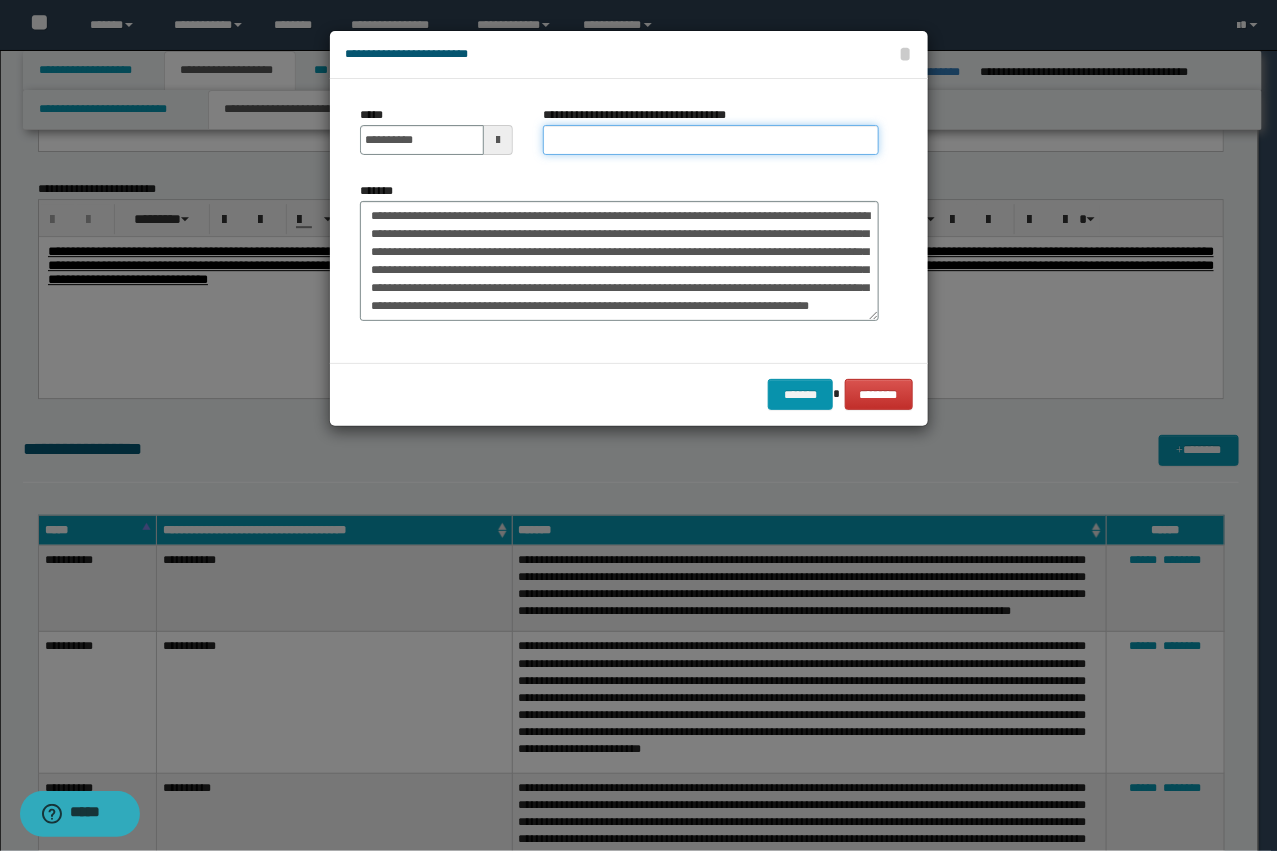 click on "**********" at bounding box center (711, 140) 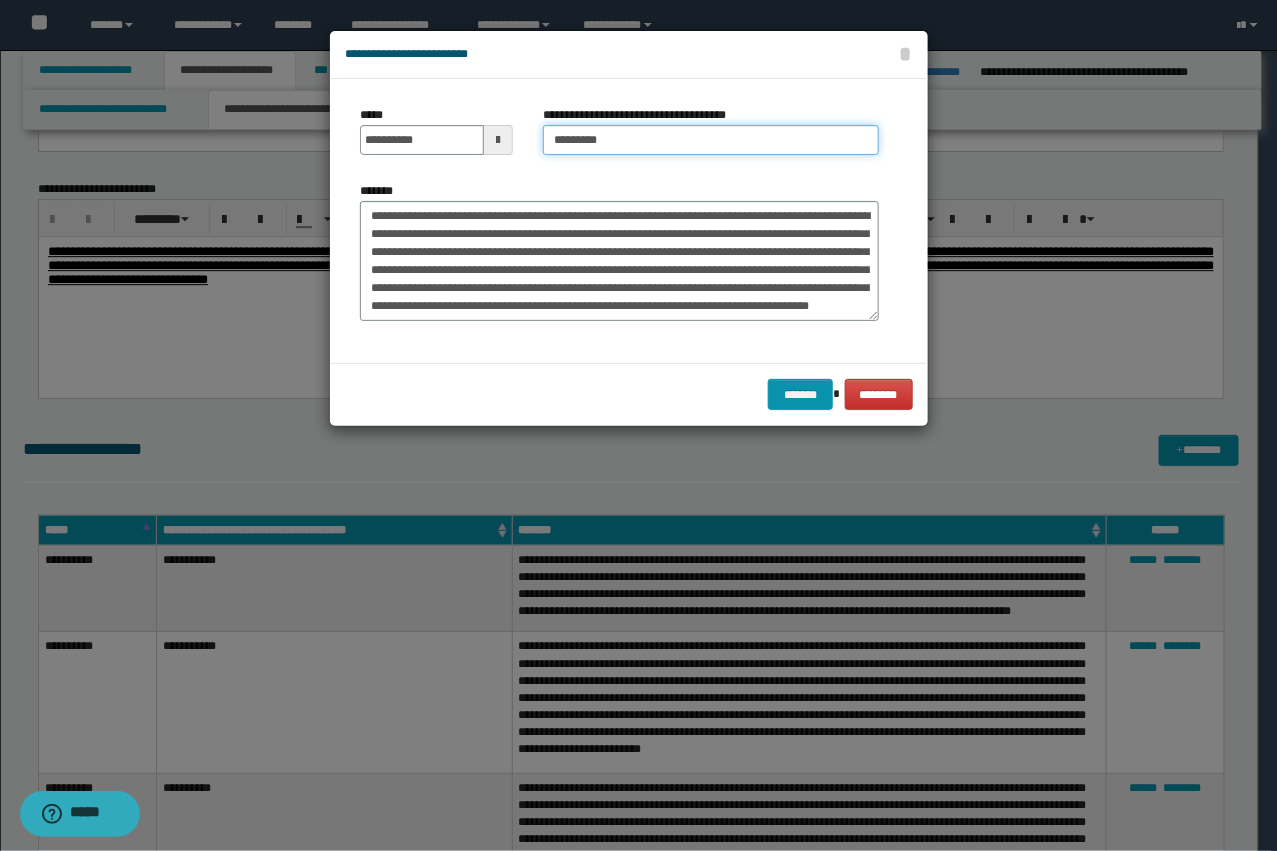 scroll, scrollTop: 0, scrollLeft: 0, axis: both 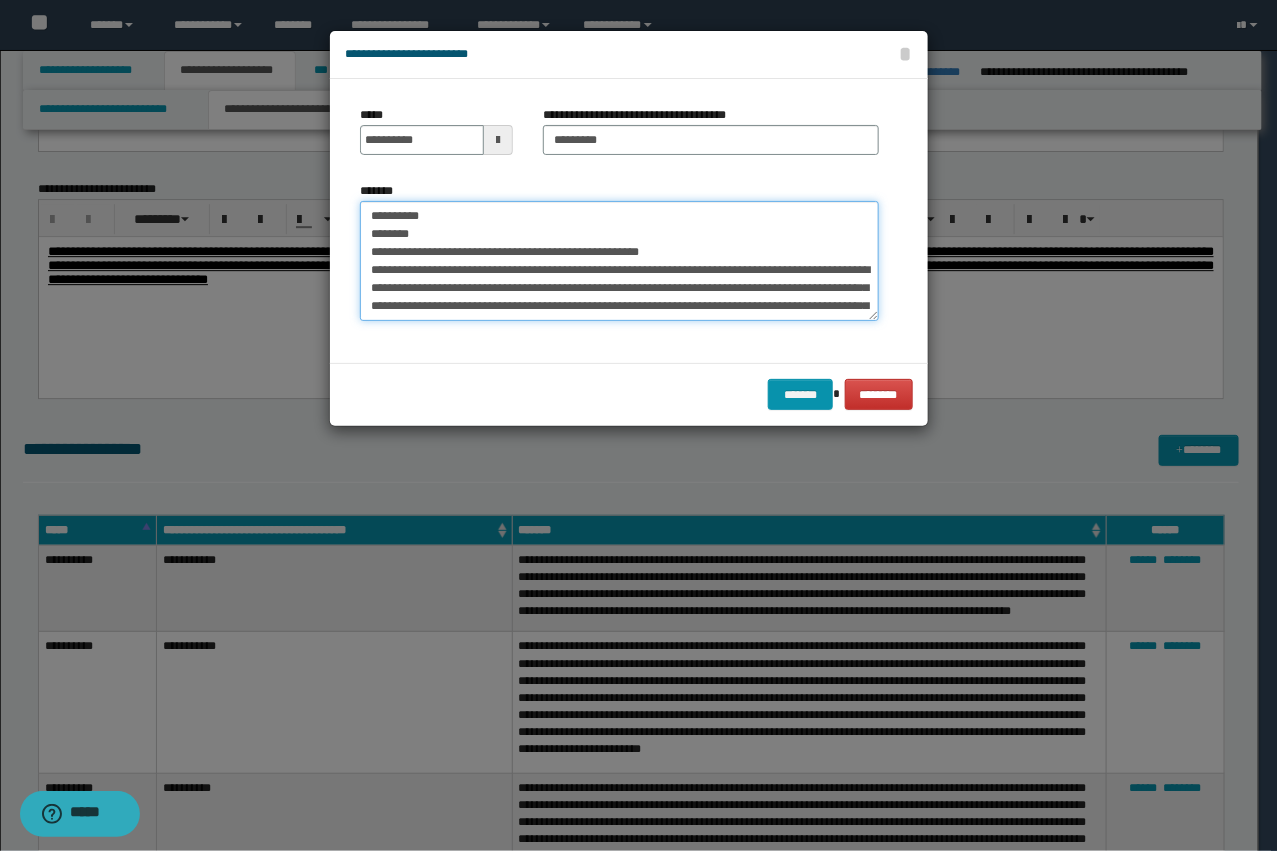 drag, startPoint x: 431, startPoint y: 262, endPoint x: 318, endPoint y: 183, distance: 137.87675 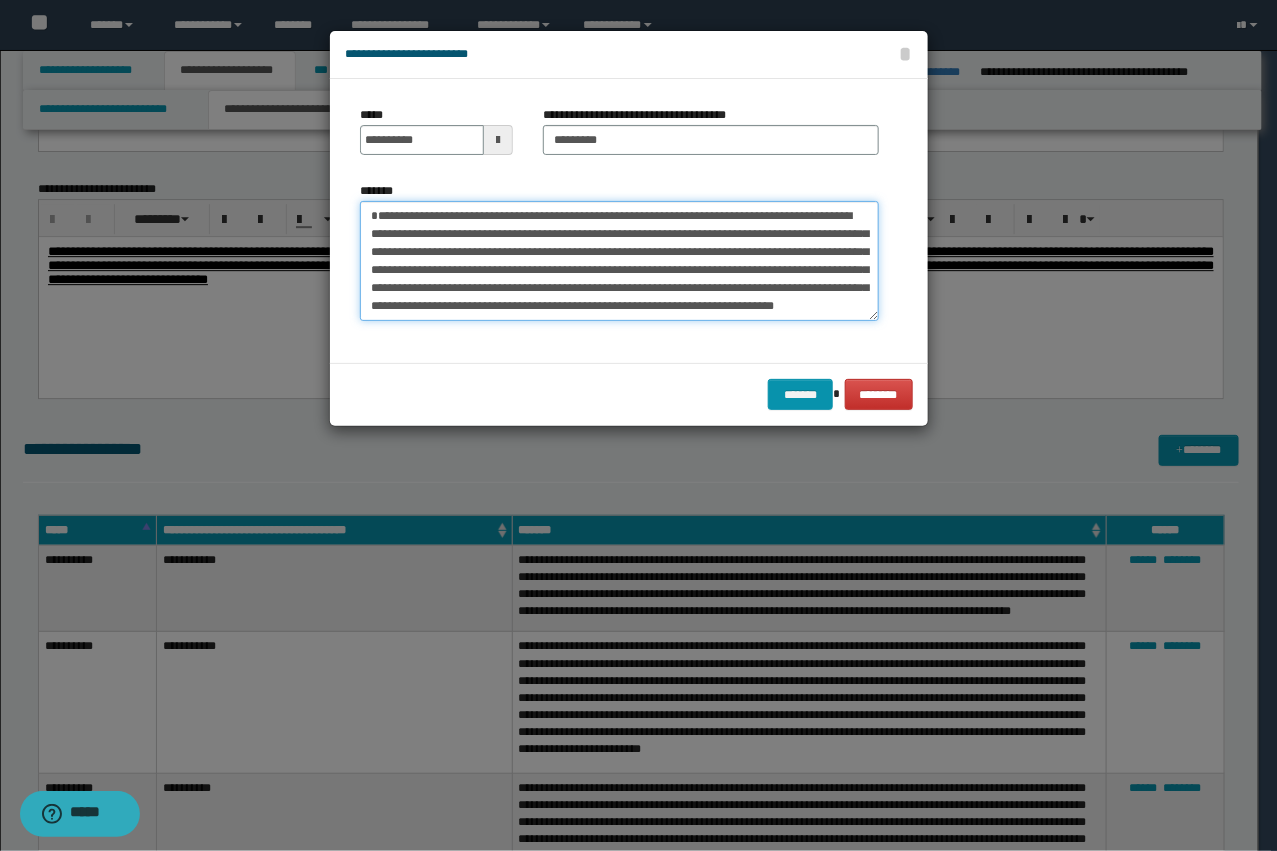 type on "**********" 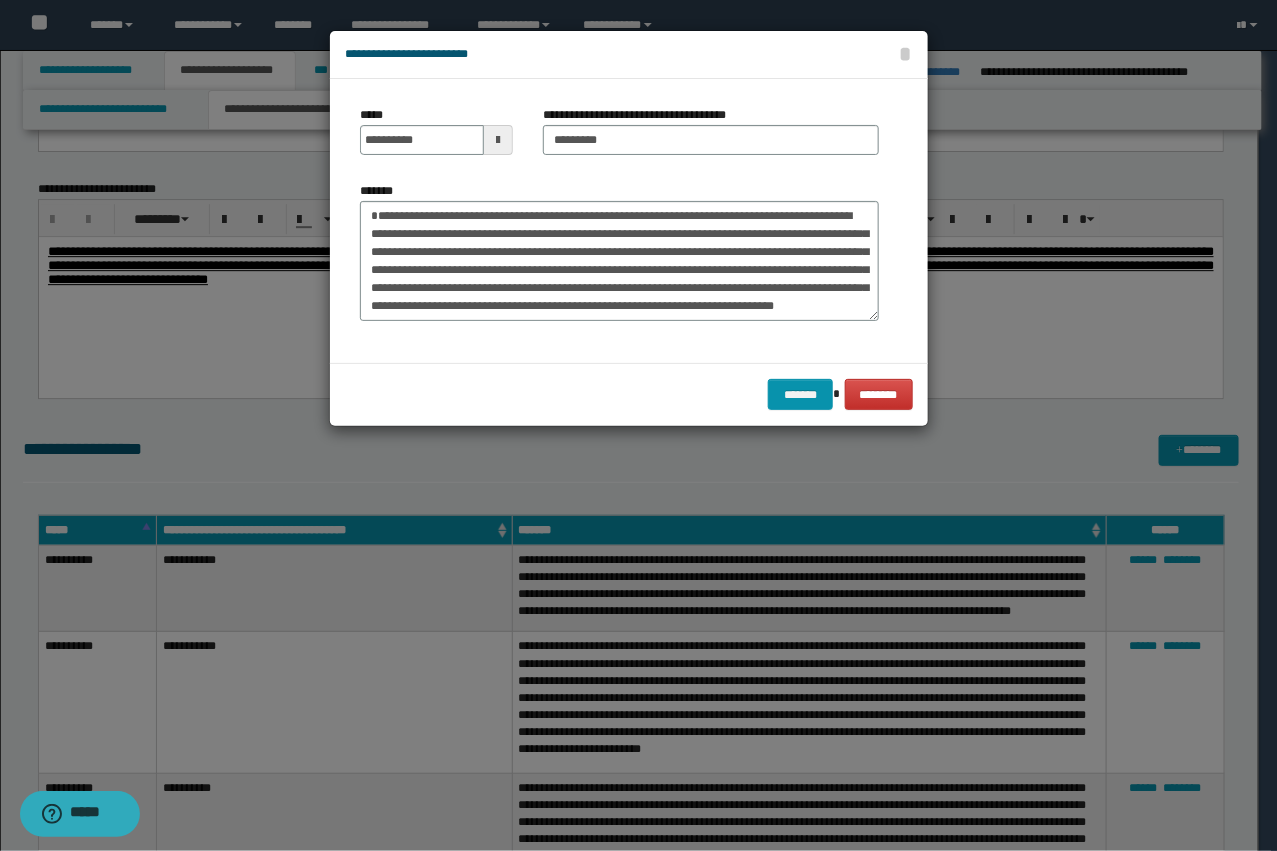 click on "**********" at bounding box center (436, 130) 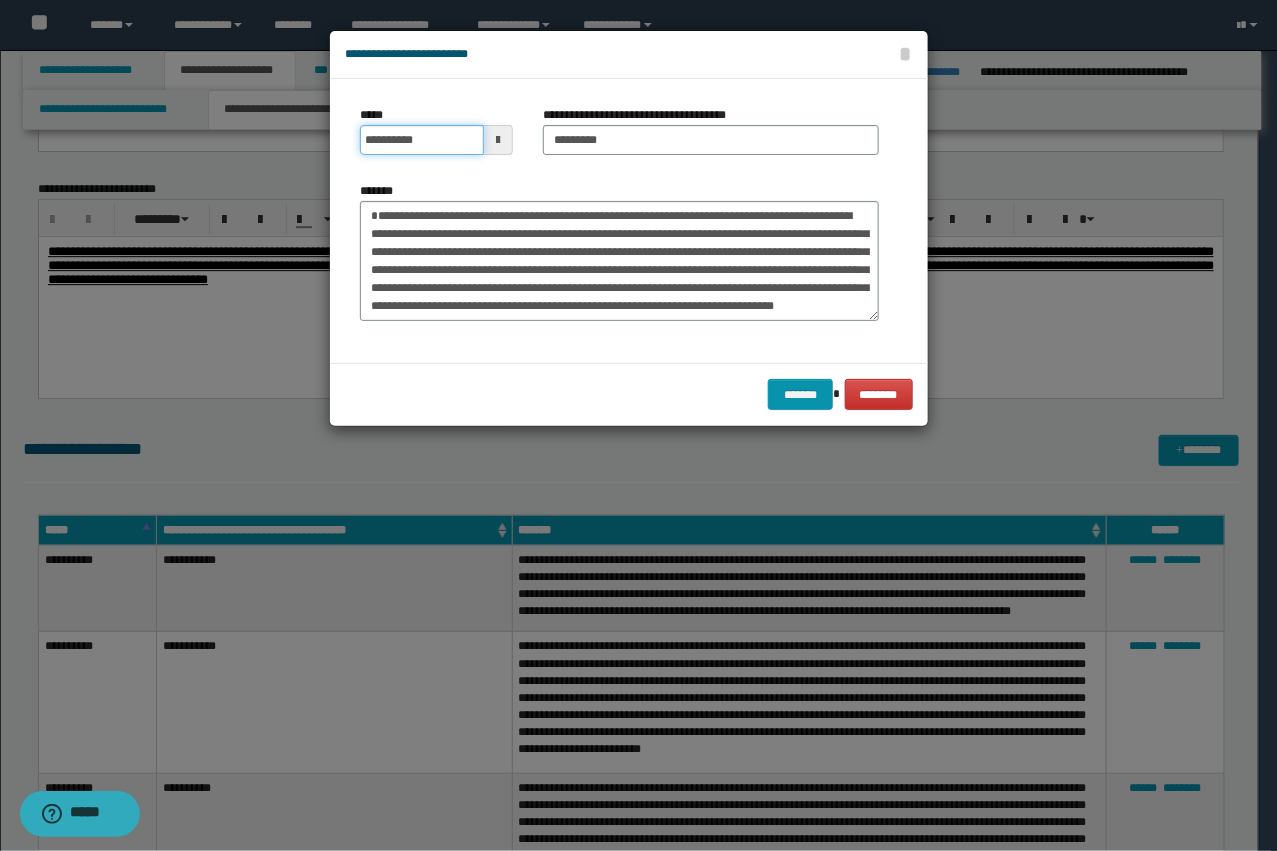click on "**********" at bounding box center (422, 140) 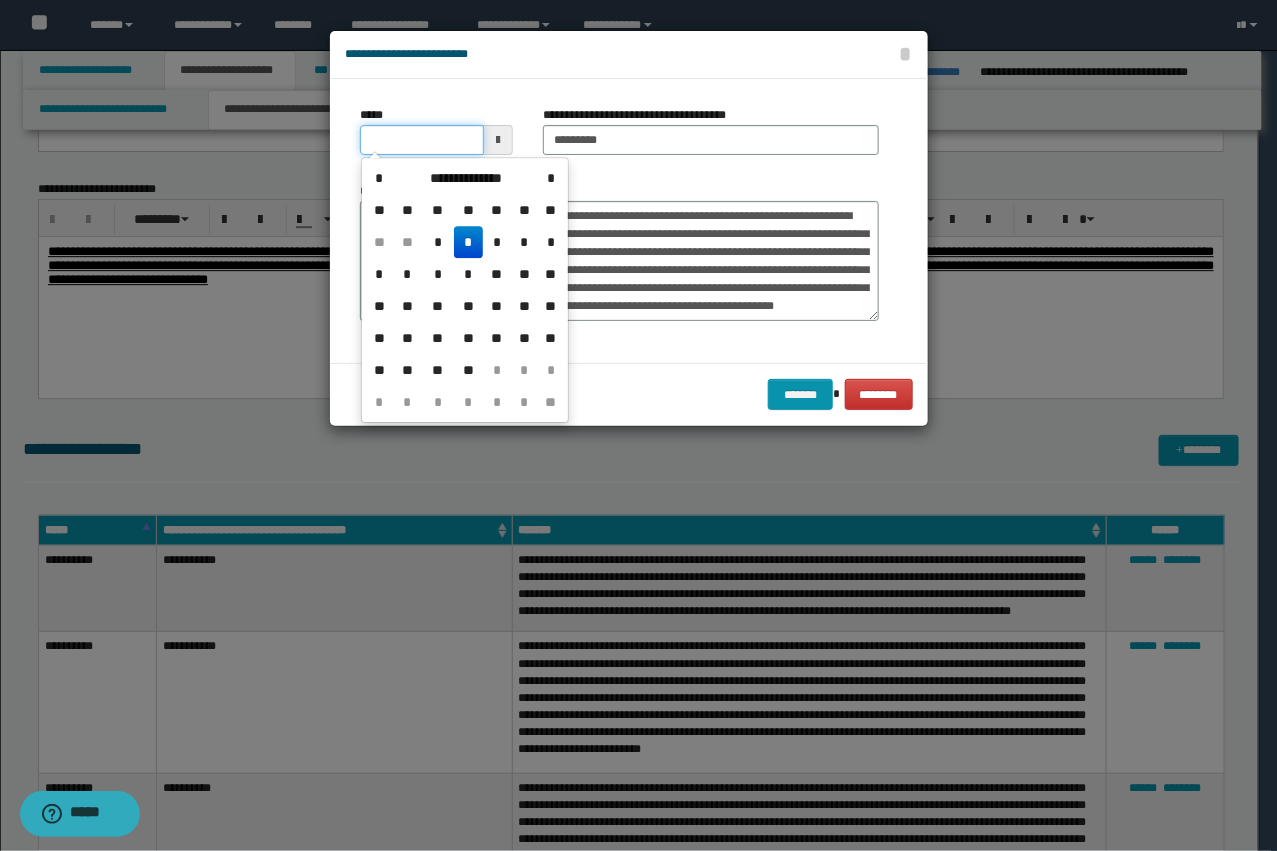 type on "**********" 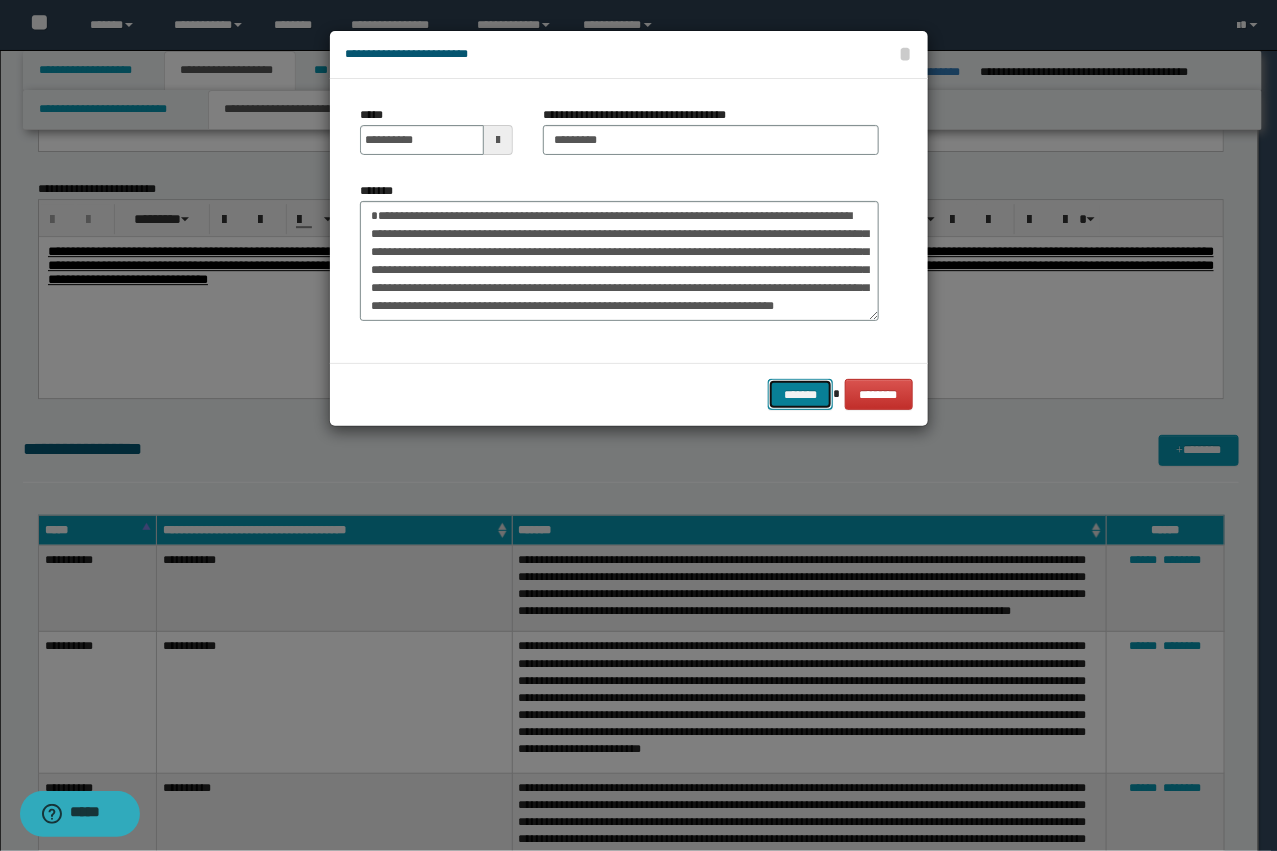 click on "*******" at bounding box center [800, 394] 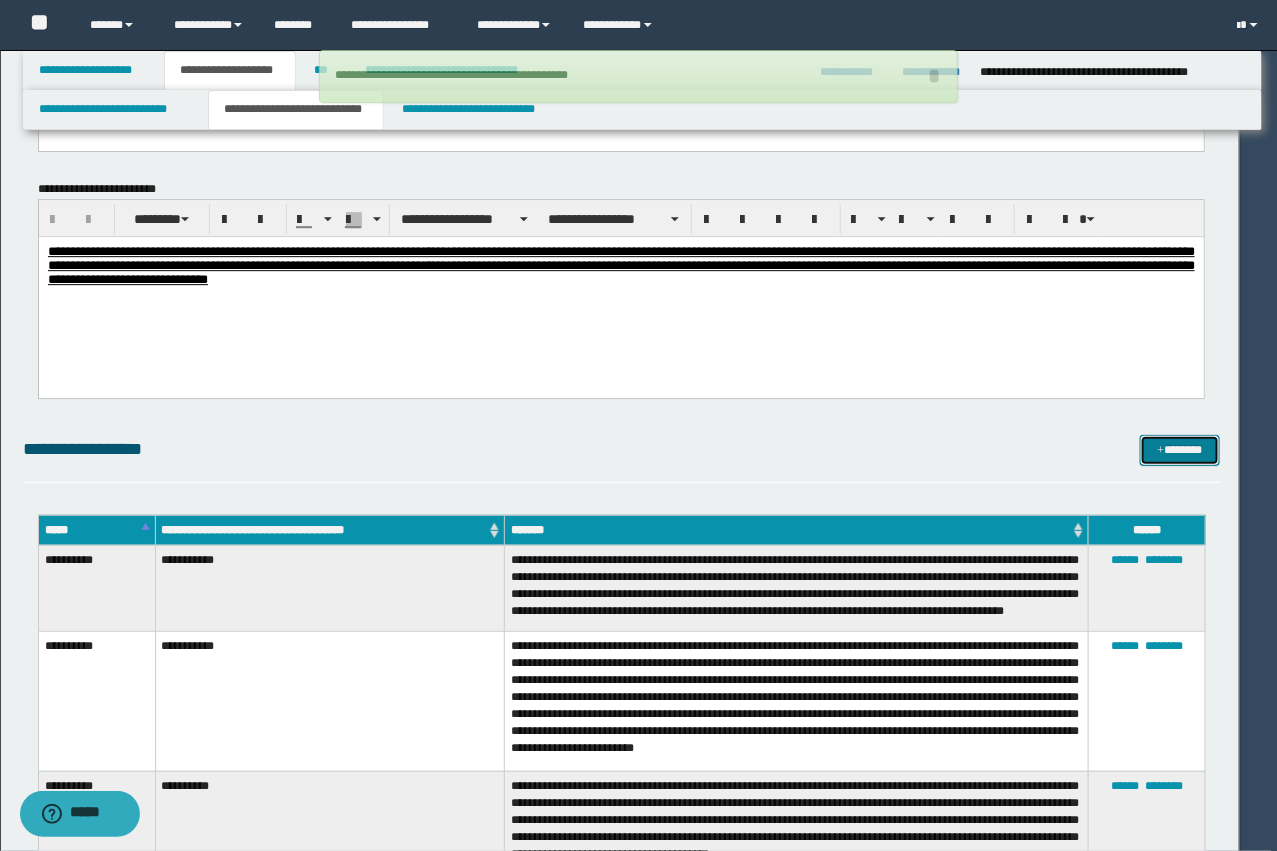 type 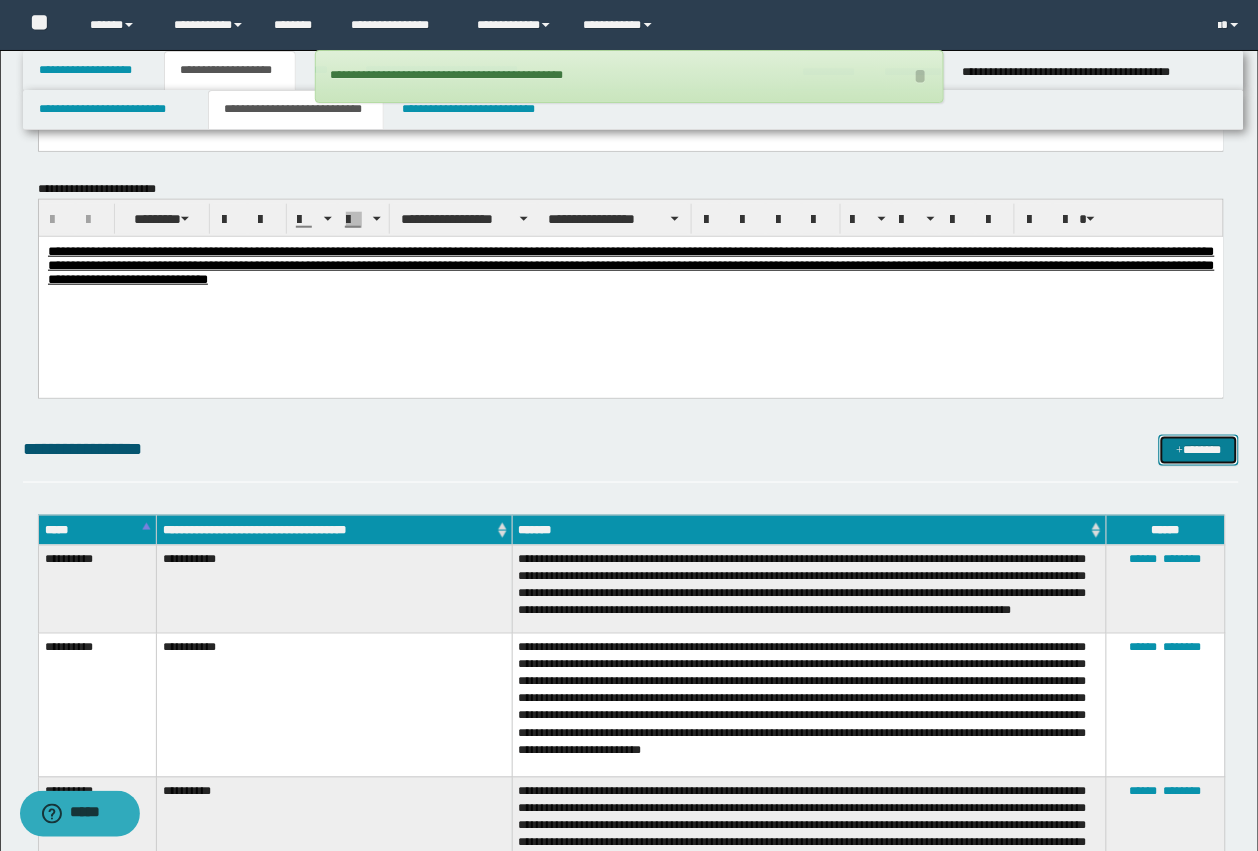 click on "*******" at bounding box center [1199, 450] 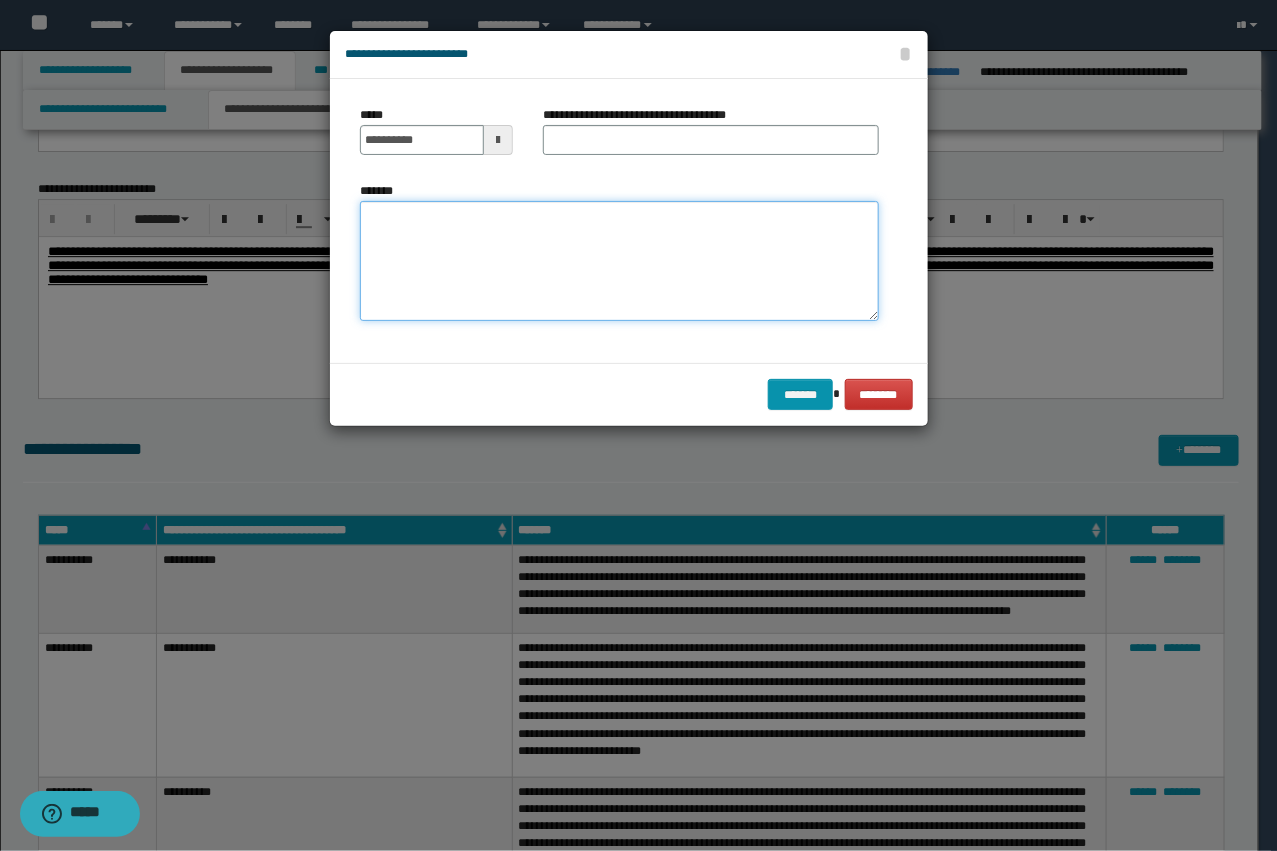 click on "*******" at bounding box center [619, 261] 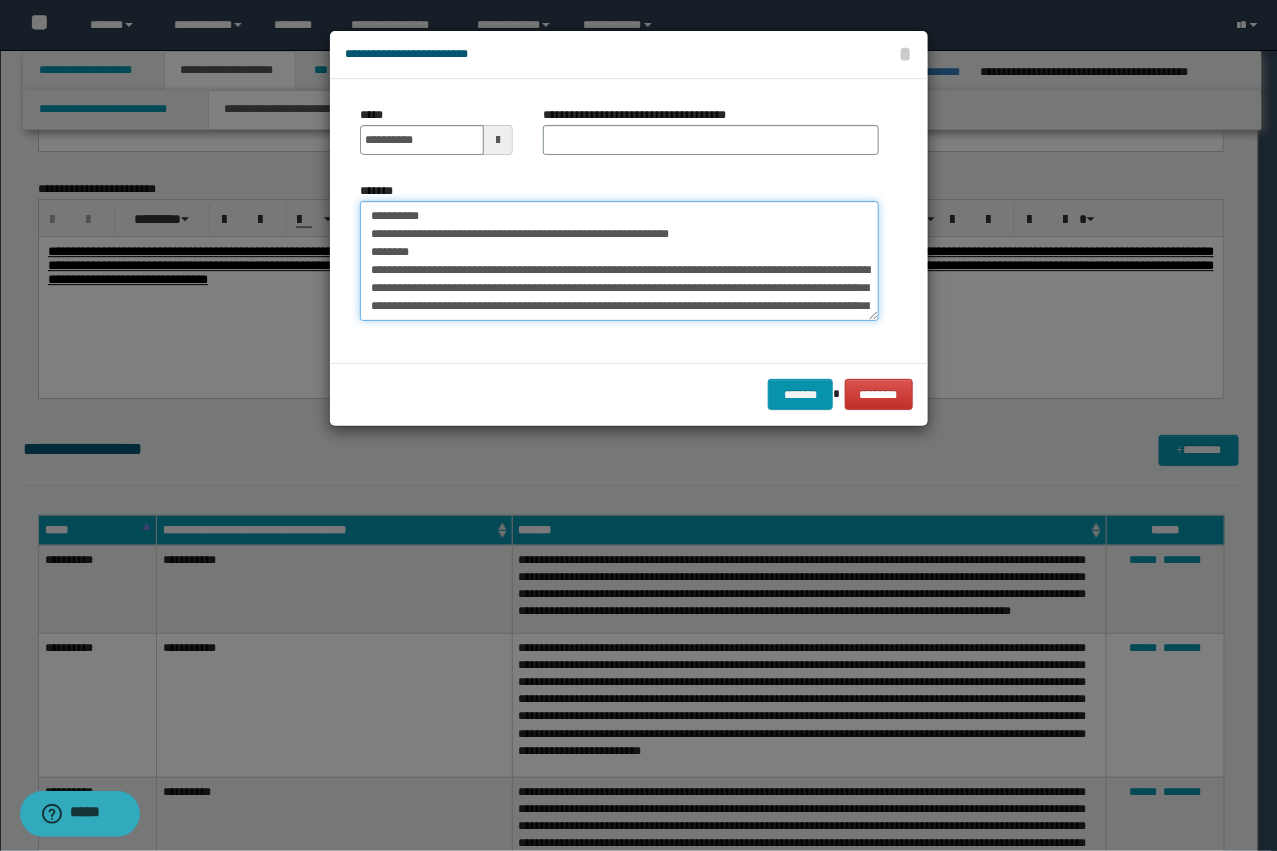 scroll, scrollTop: 48, scrollLeft: 0, axis: vertical 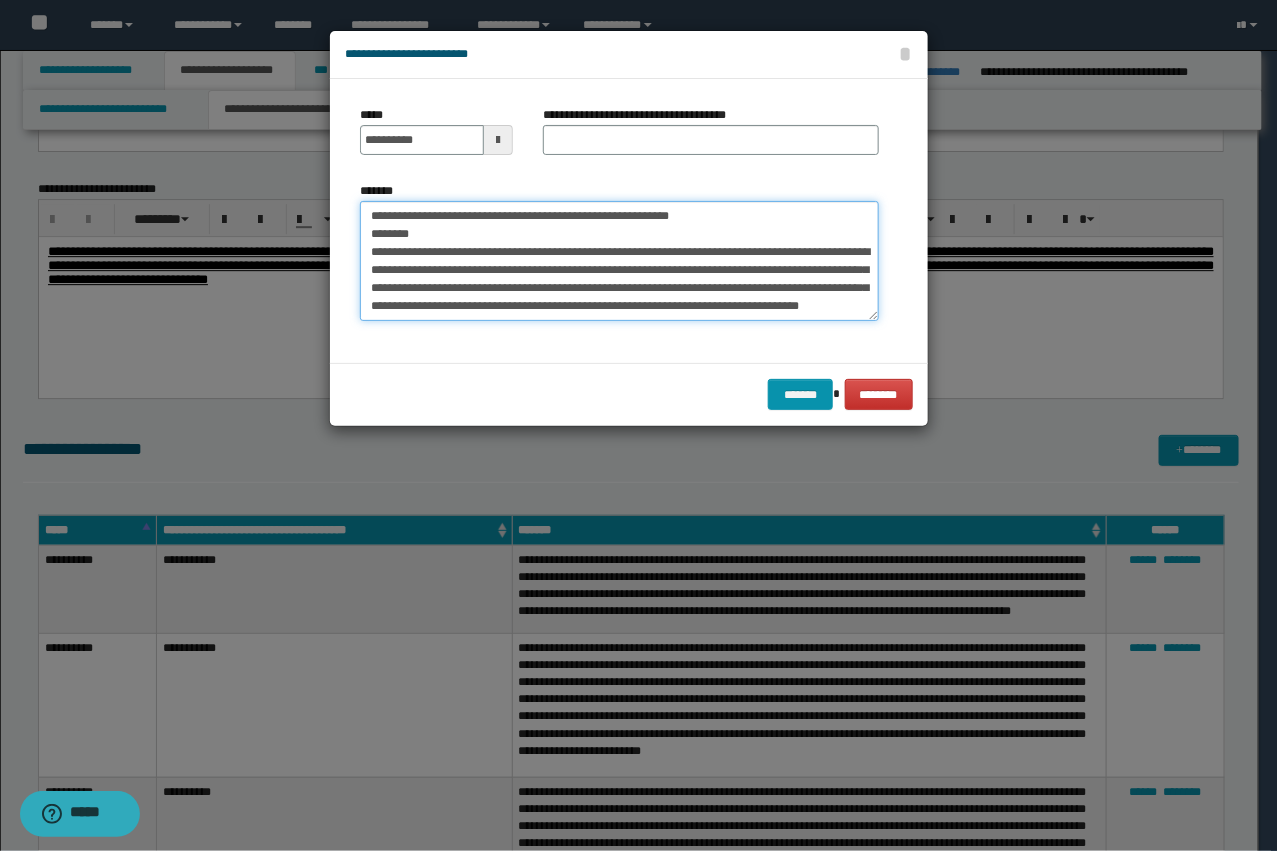 type on "**********" 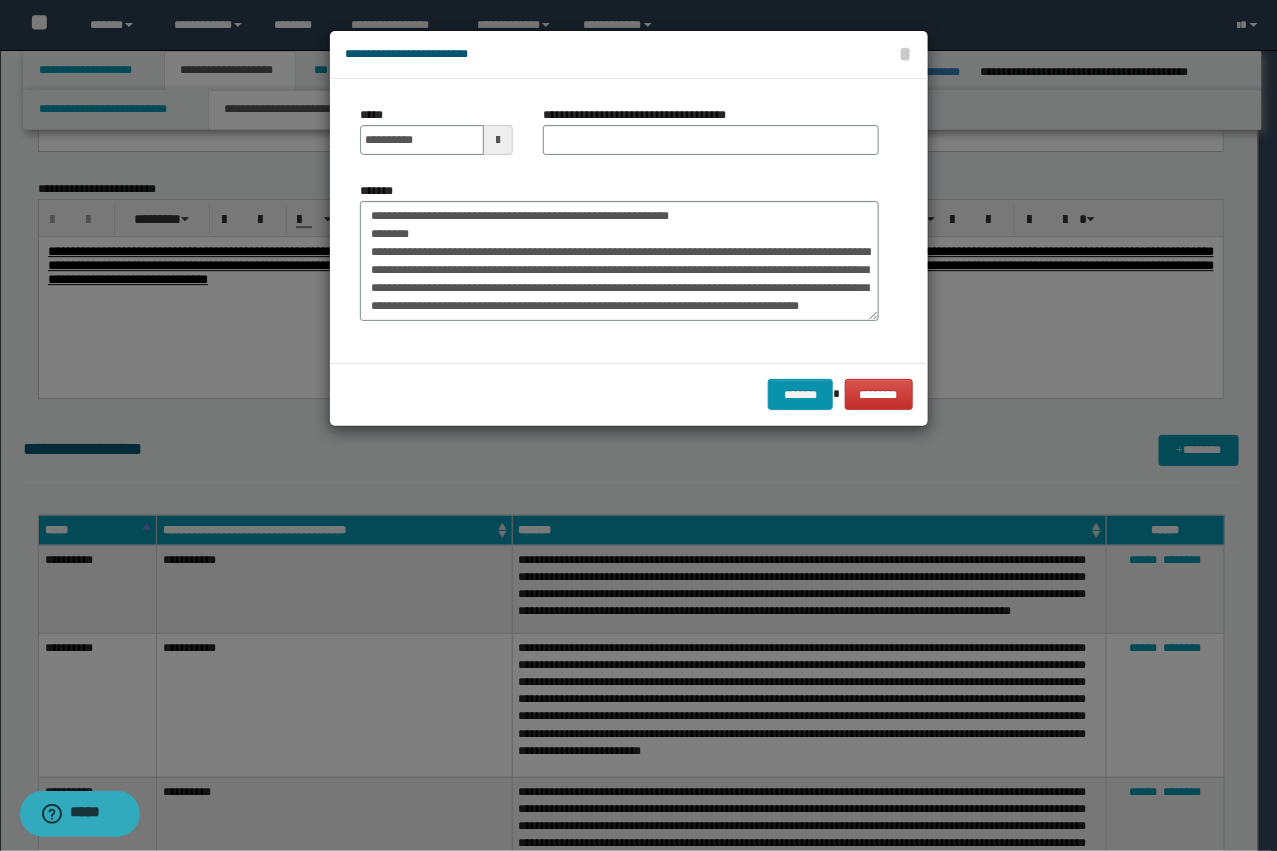 click on "**********" at bounding box center [642, 115] 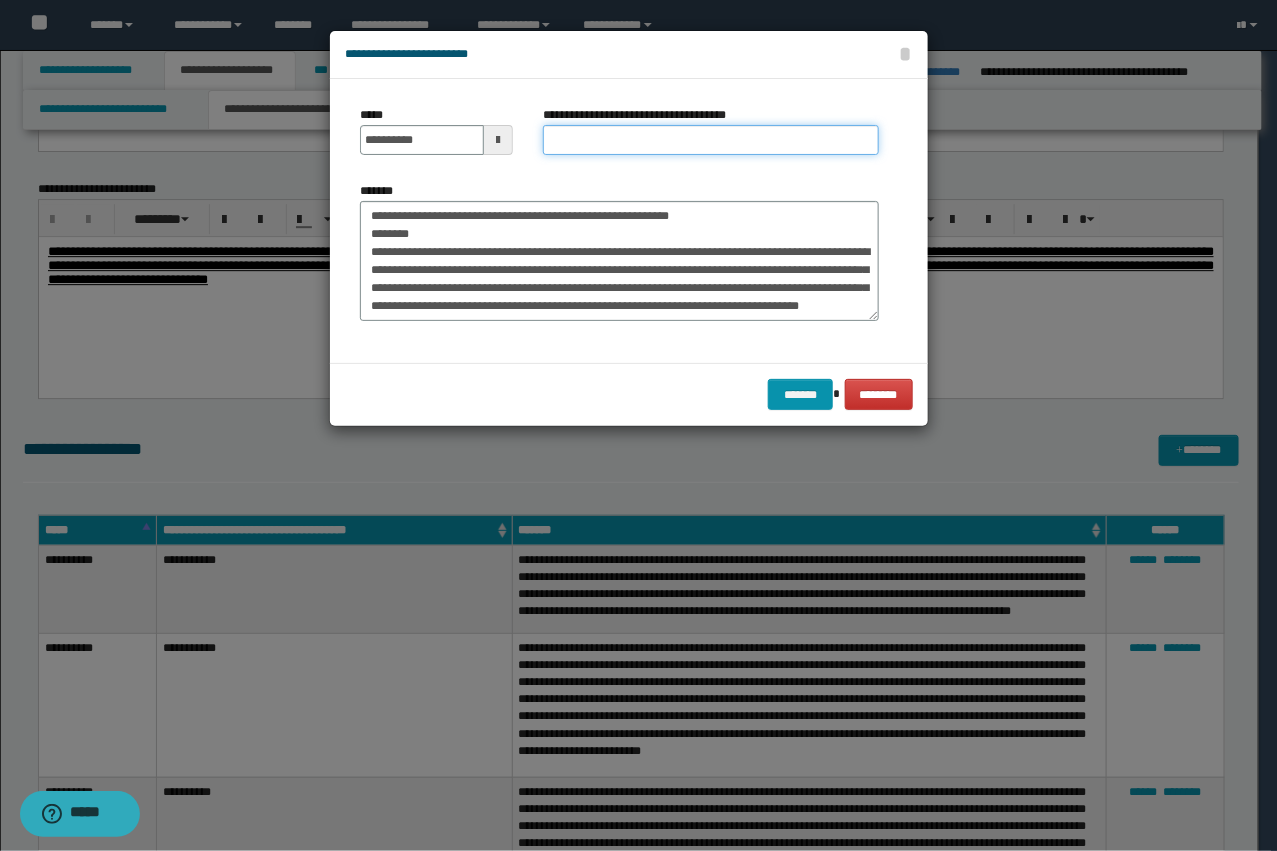 click on "**********" at bounding box center [711, 140] 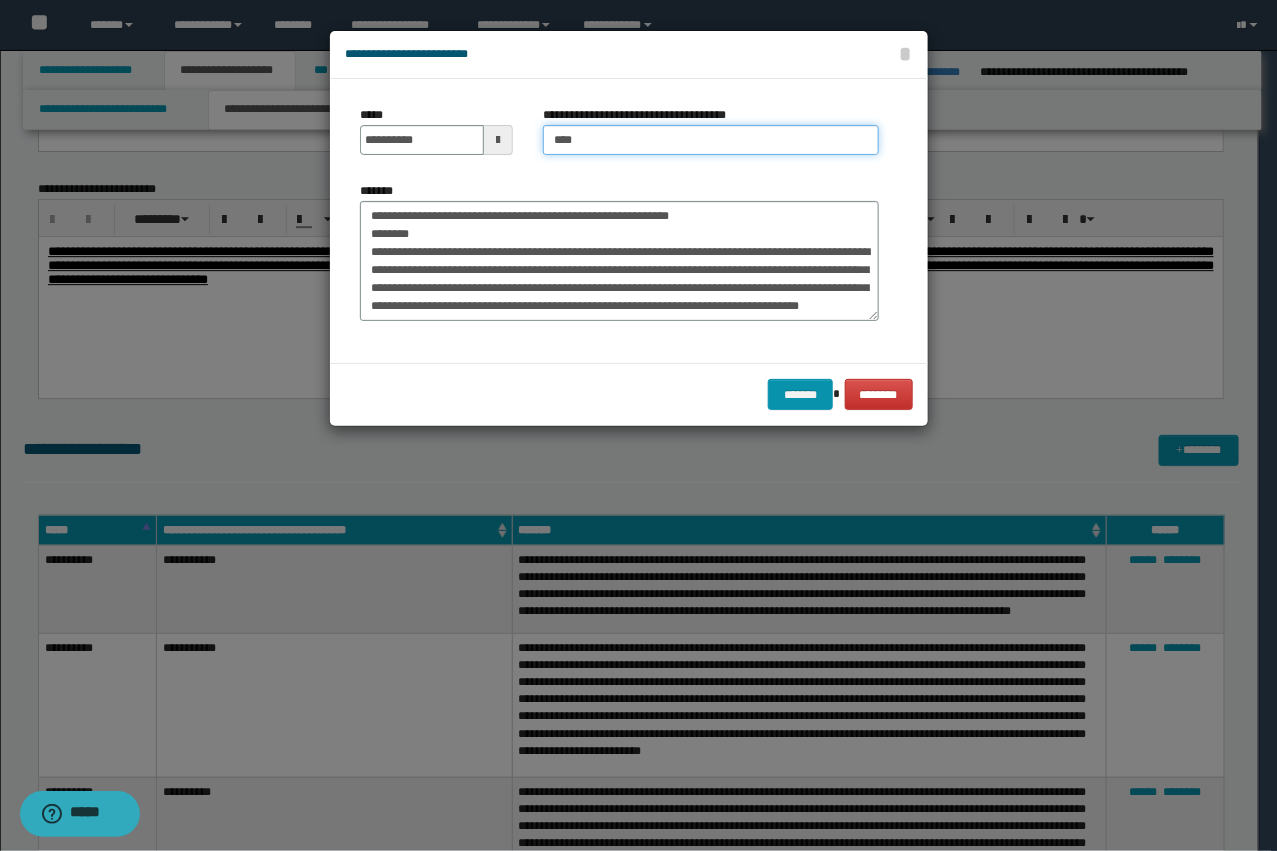 type on "**********" 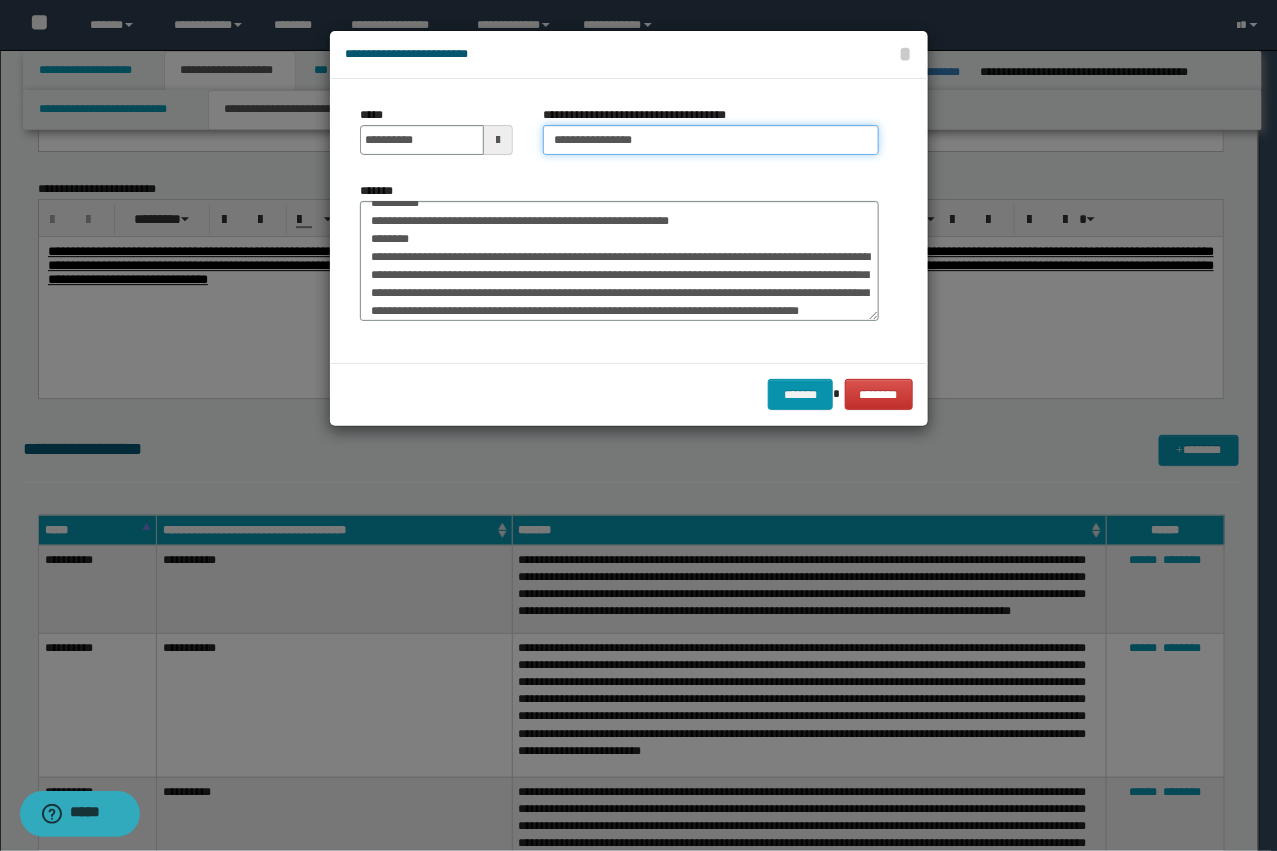 scroll, scrollTop: 0, scrollLeft: 0, axis: both 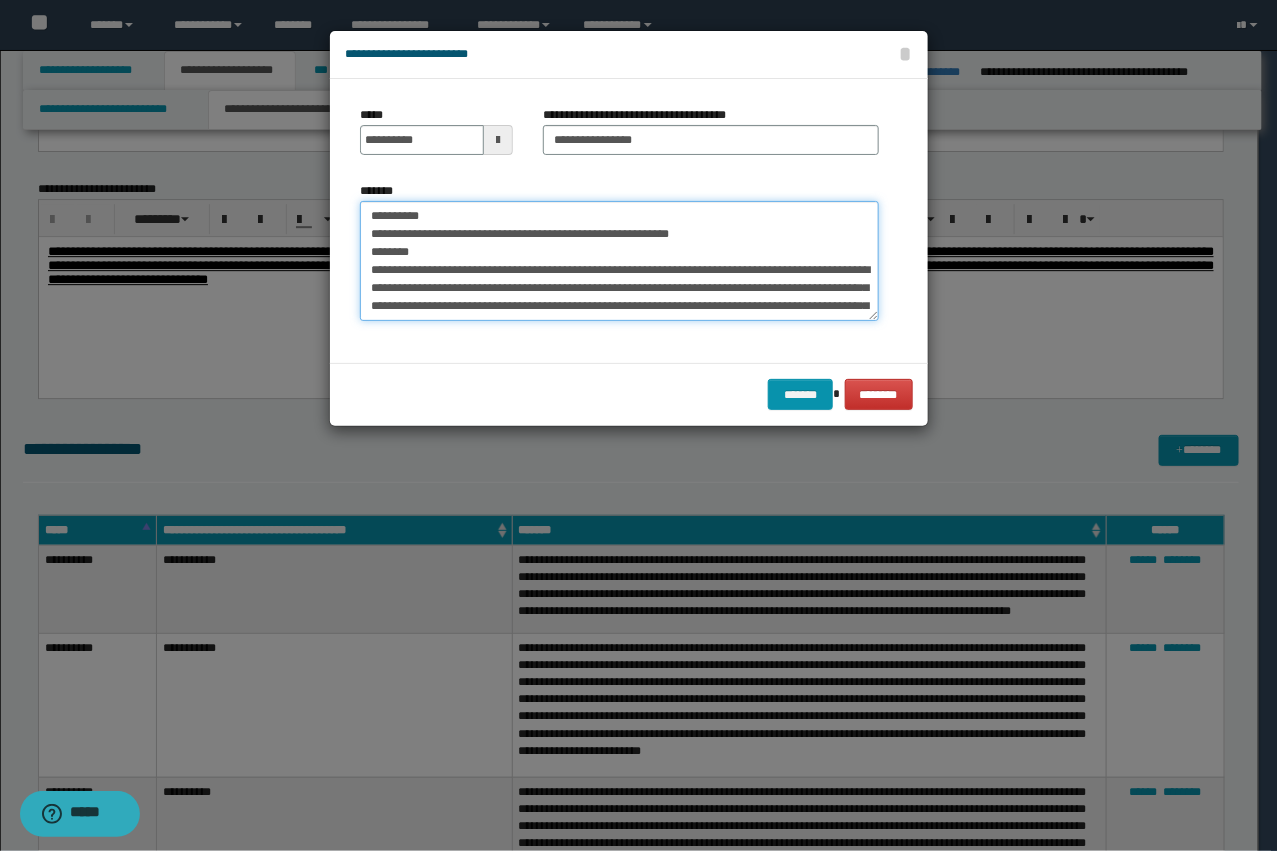 drag, startPoint x: 426, startPoint y: 271, endPoint x: 292, endPoint y: 181, distance: 161.41872 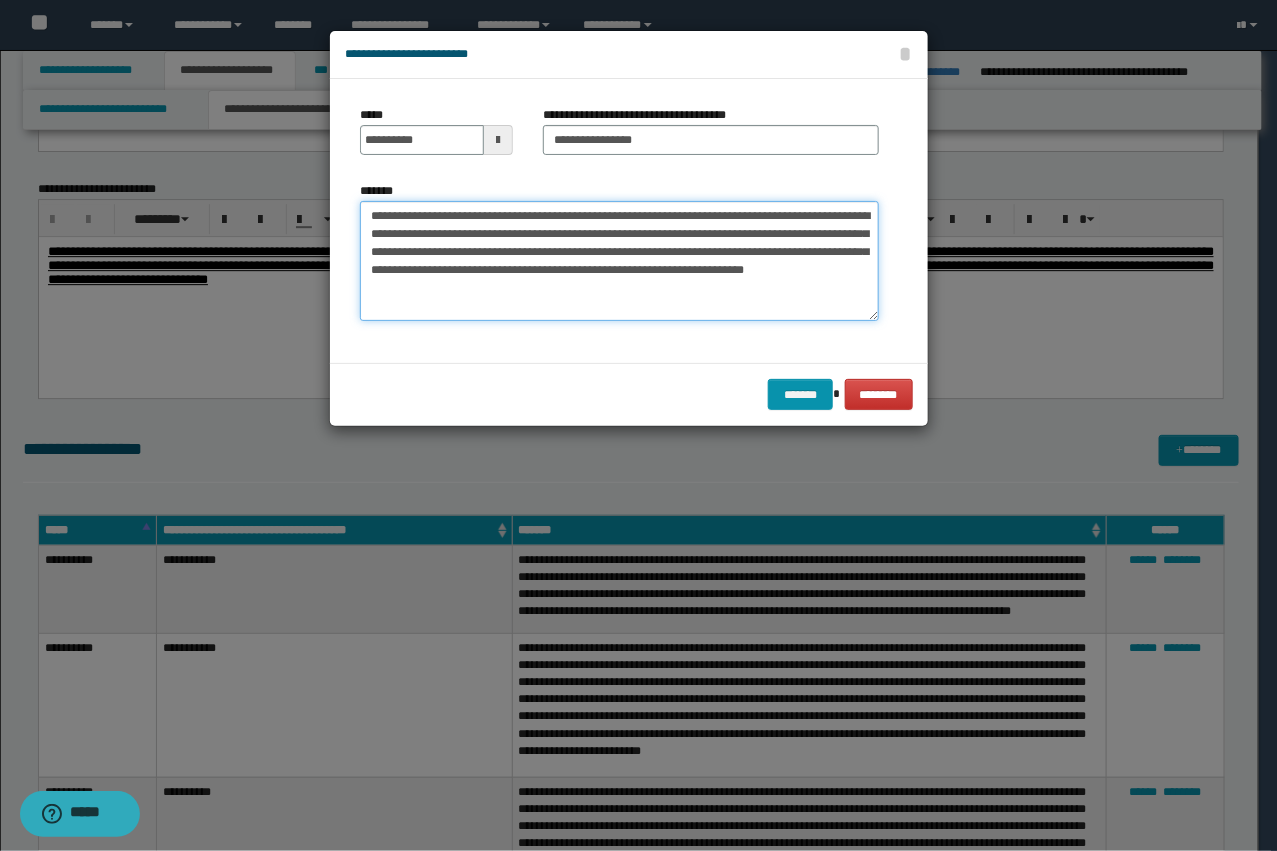type on "**********" 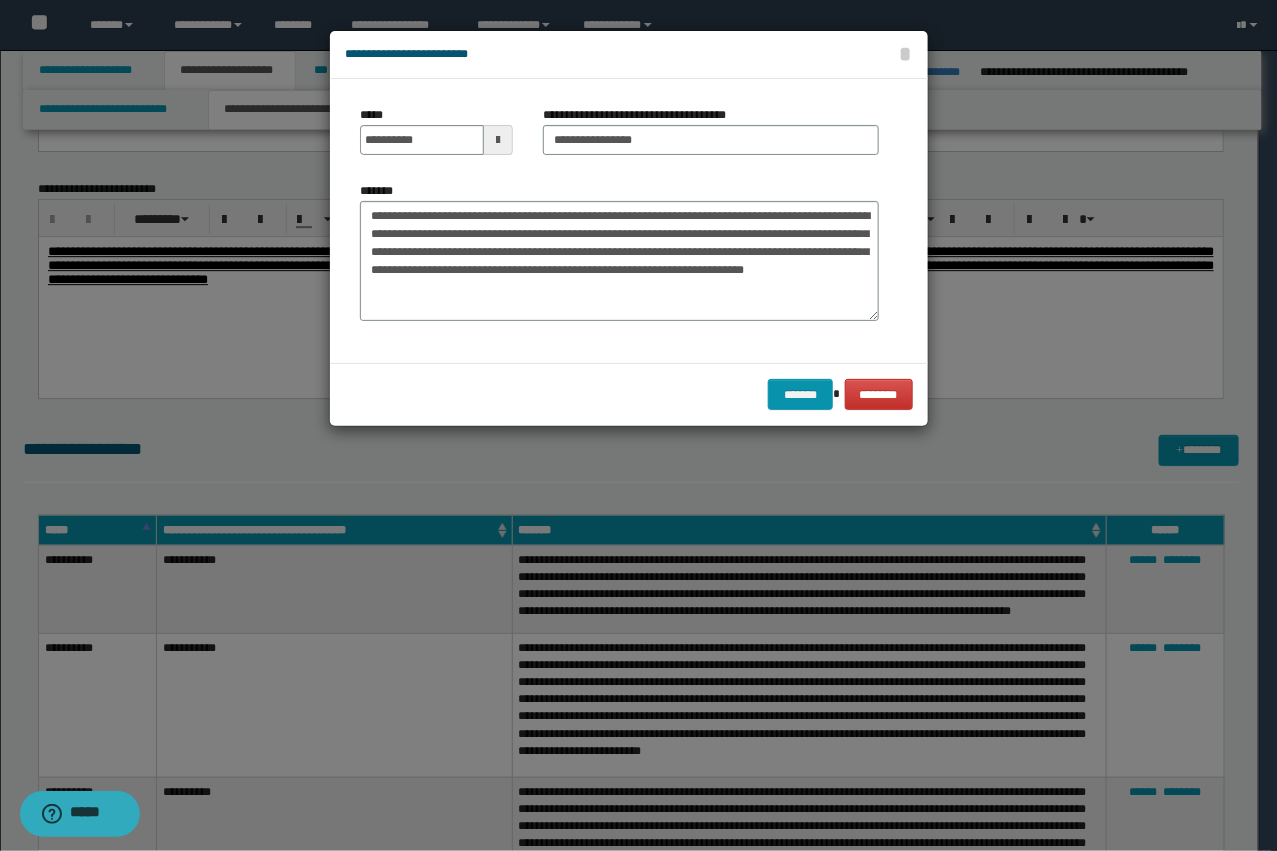 click on "**********" at bounding box center (436, 130) 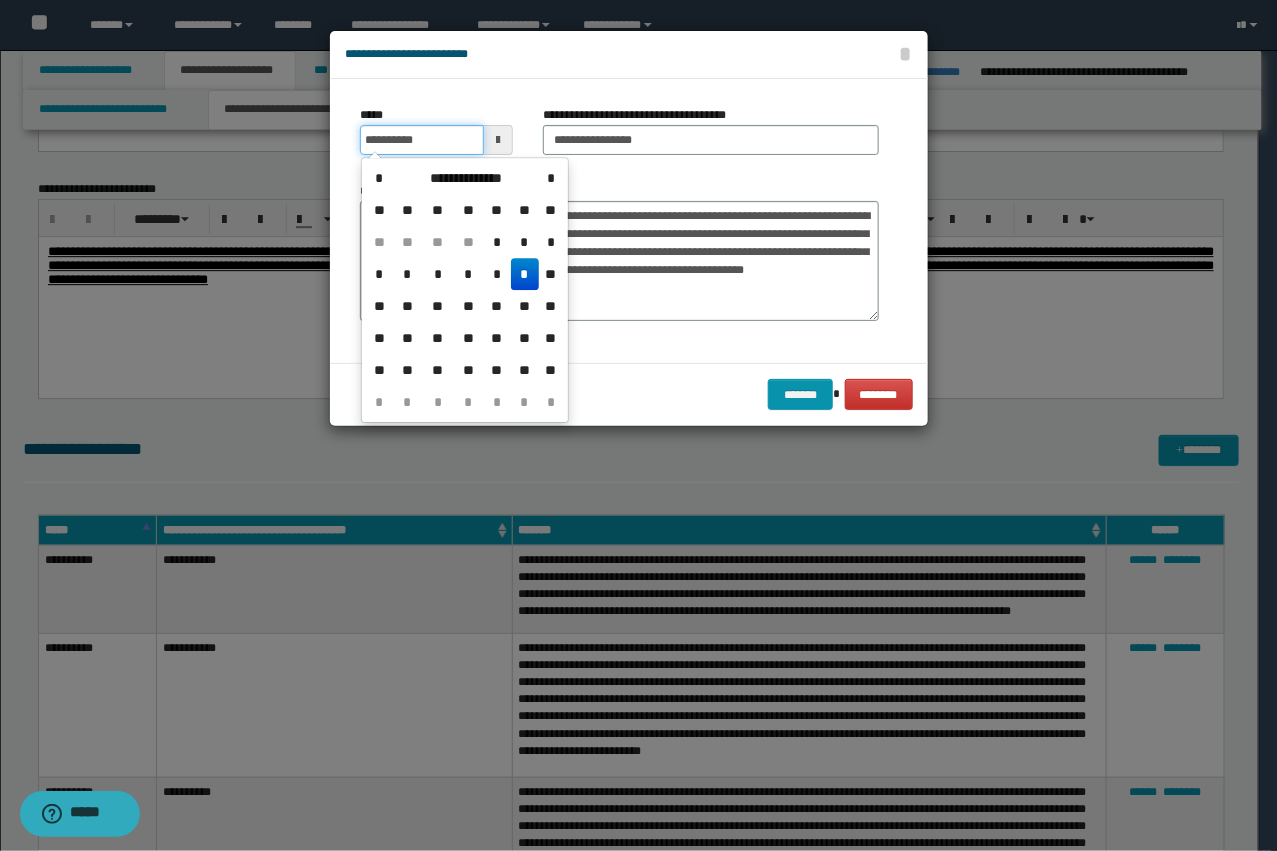 click on "**********" at bounding box center (422, 140) 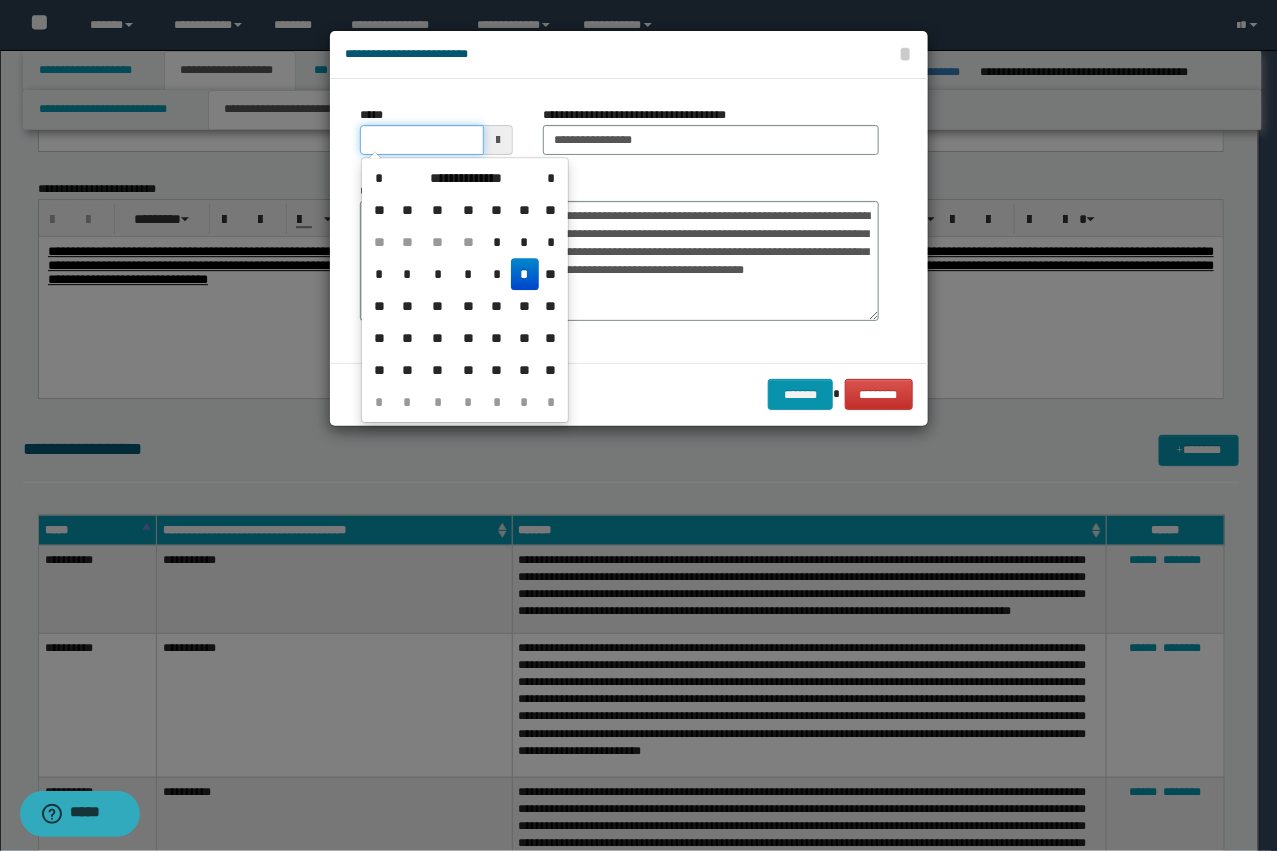 type on "**********" 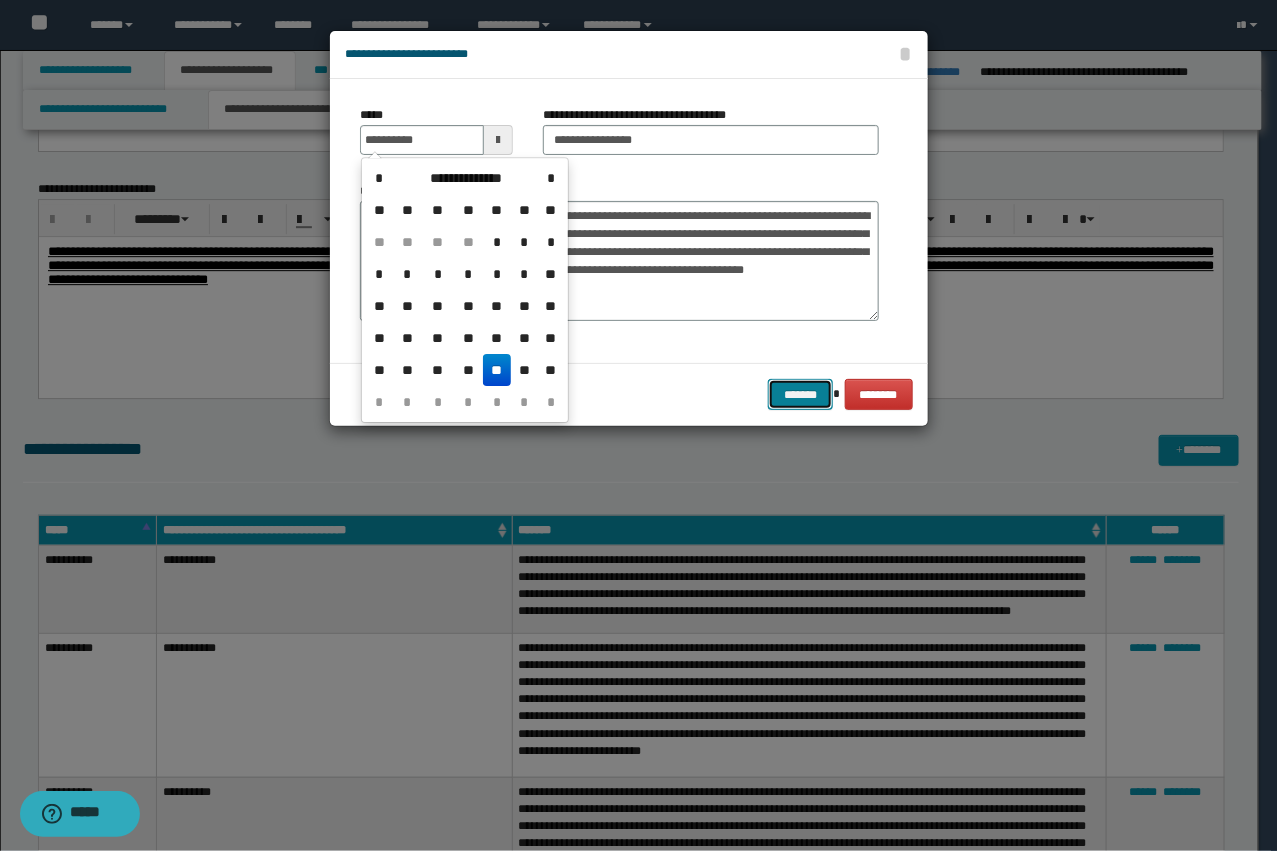 click on "*******" at bounding box center [800, 394] 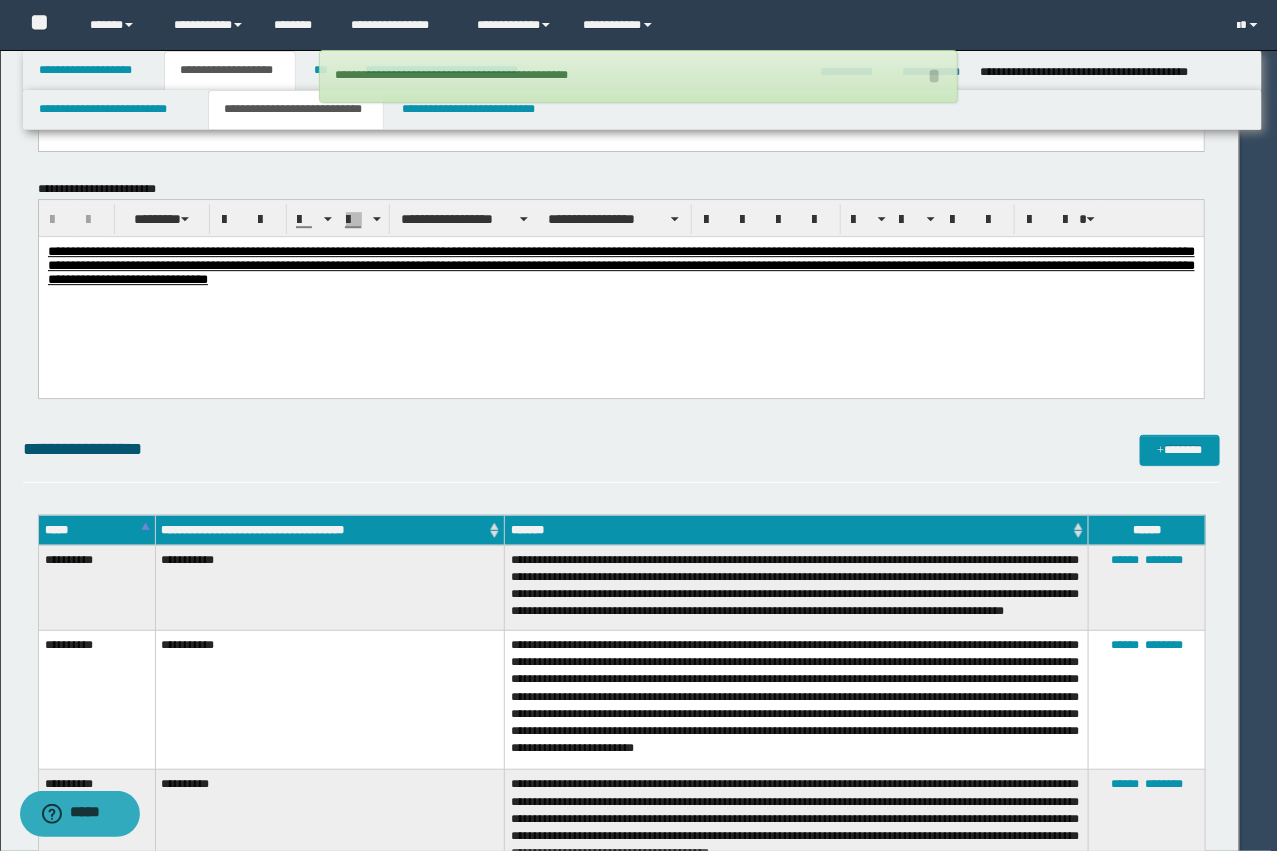 type 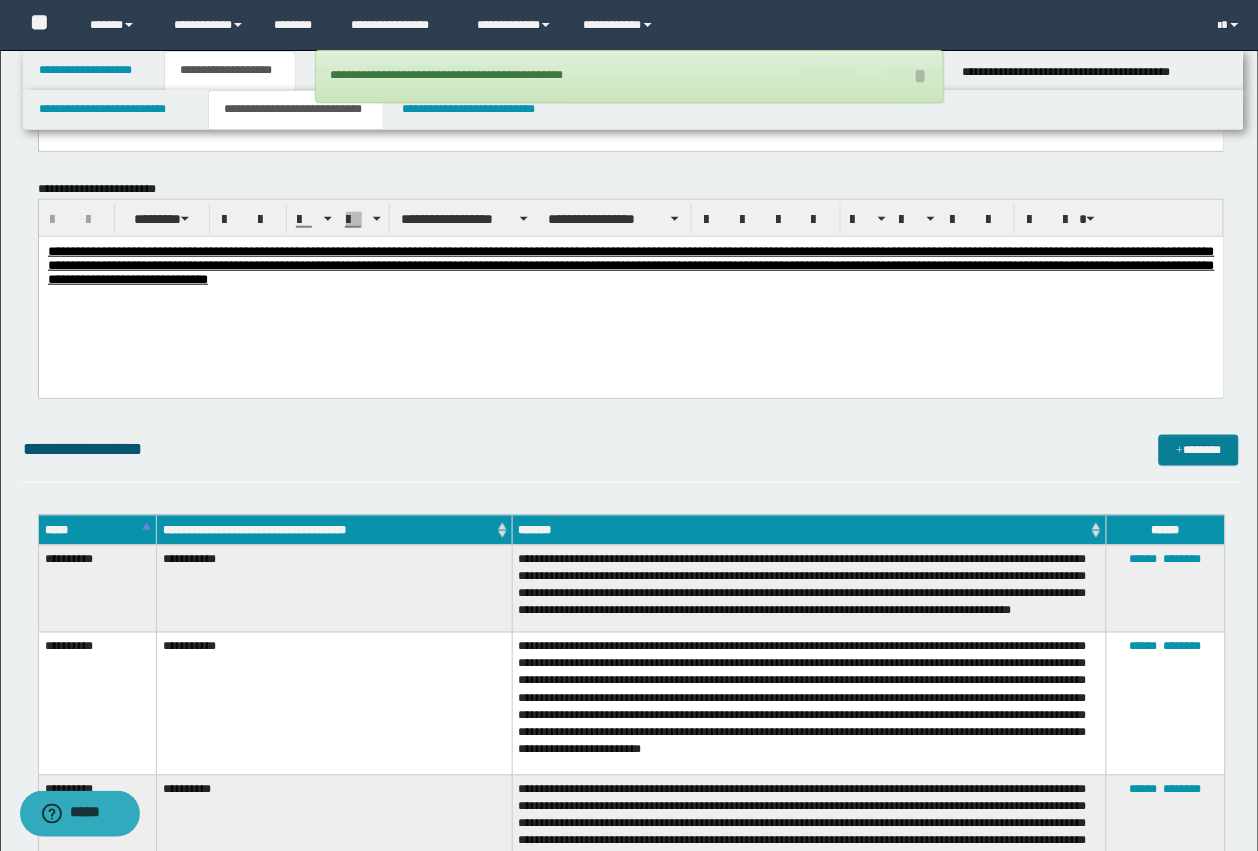 drag, startPoint x: 1155, startPoint y: 463, endPoint x: 1185, endPoint y: 442, distance: 36.619667 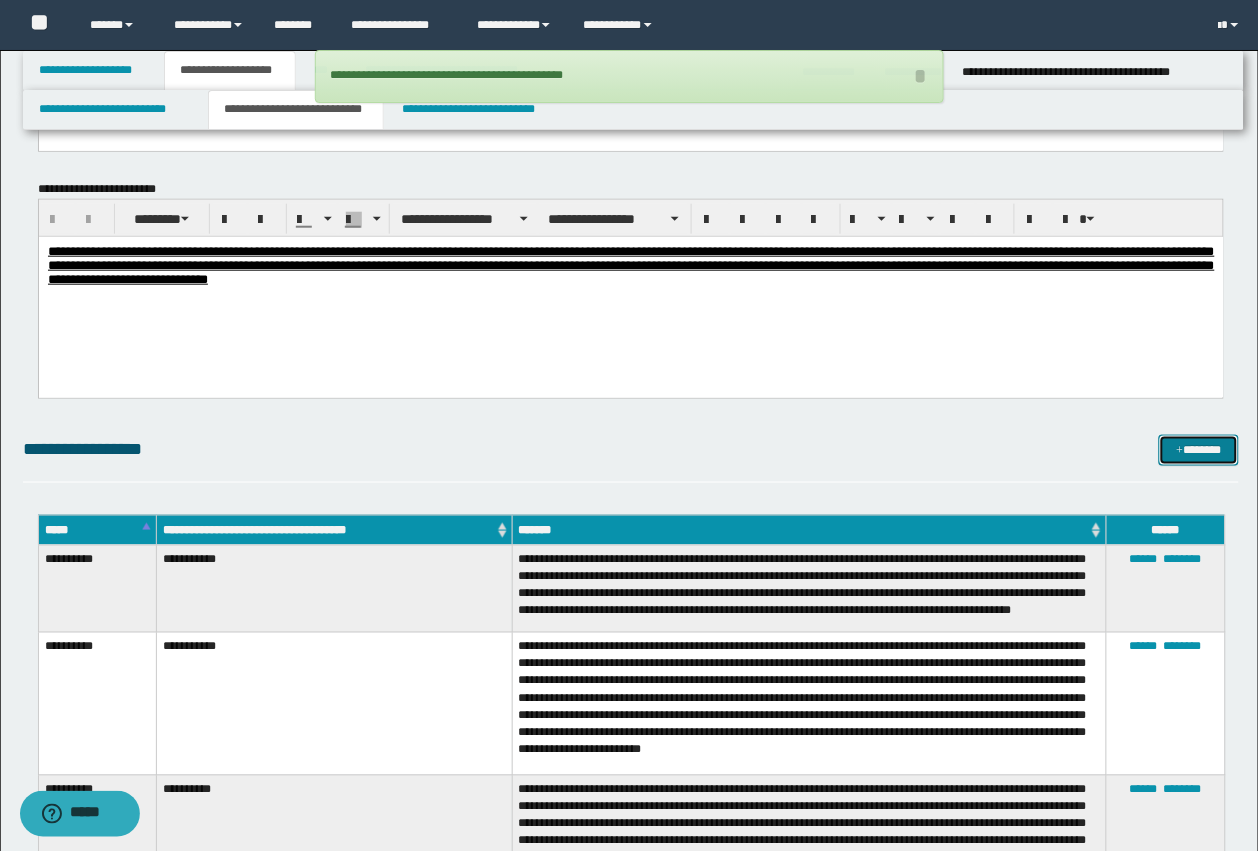 click on "*******" at bounding box center (1199, 450) 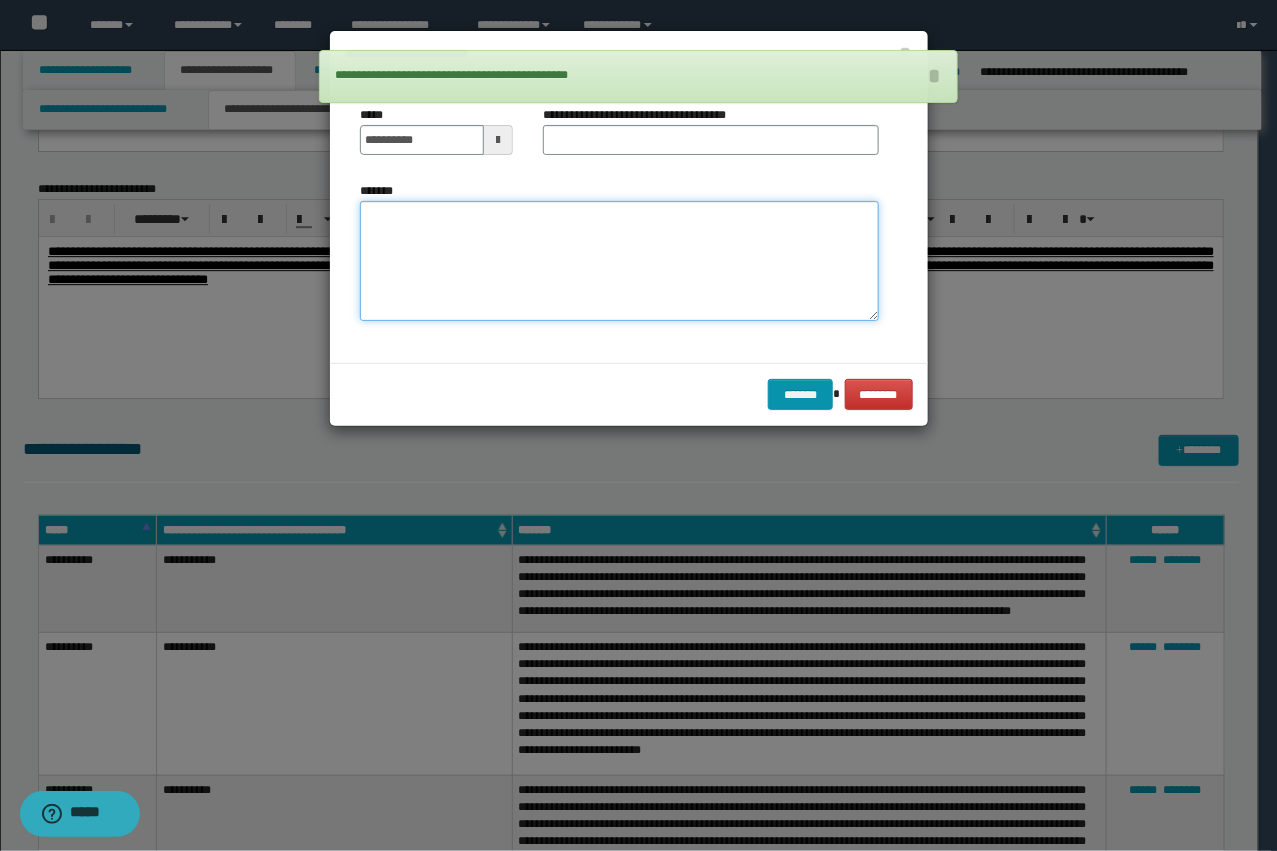 drag, startPoint x: 645, startPoint y: 297, endPoint x: 583, endPoint y: 263, distance: 70.71068 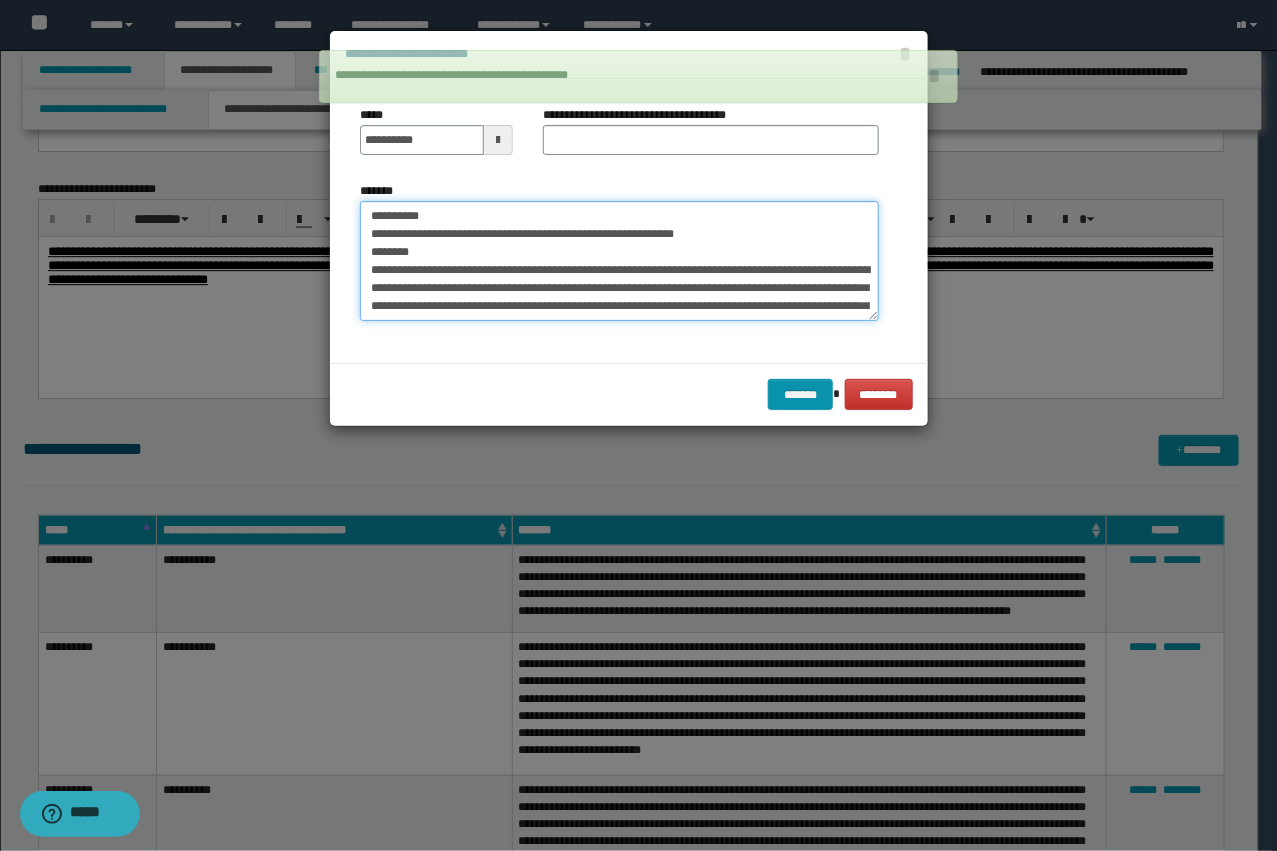 scroll, scrollTop: 66, scrollLeft: 0, axis: vertical 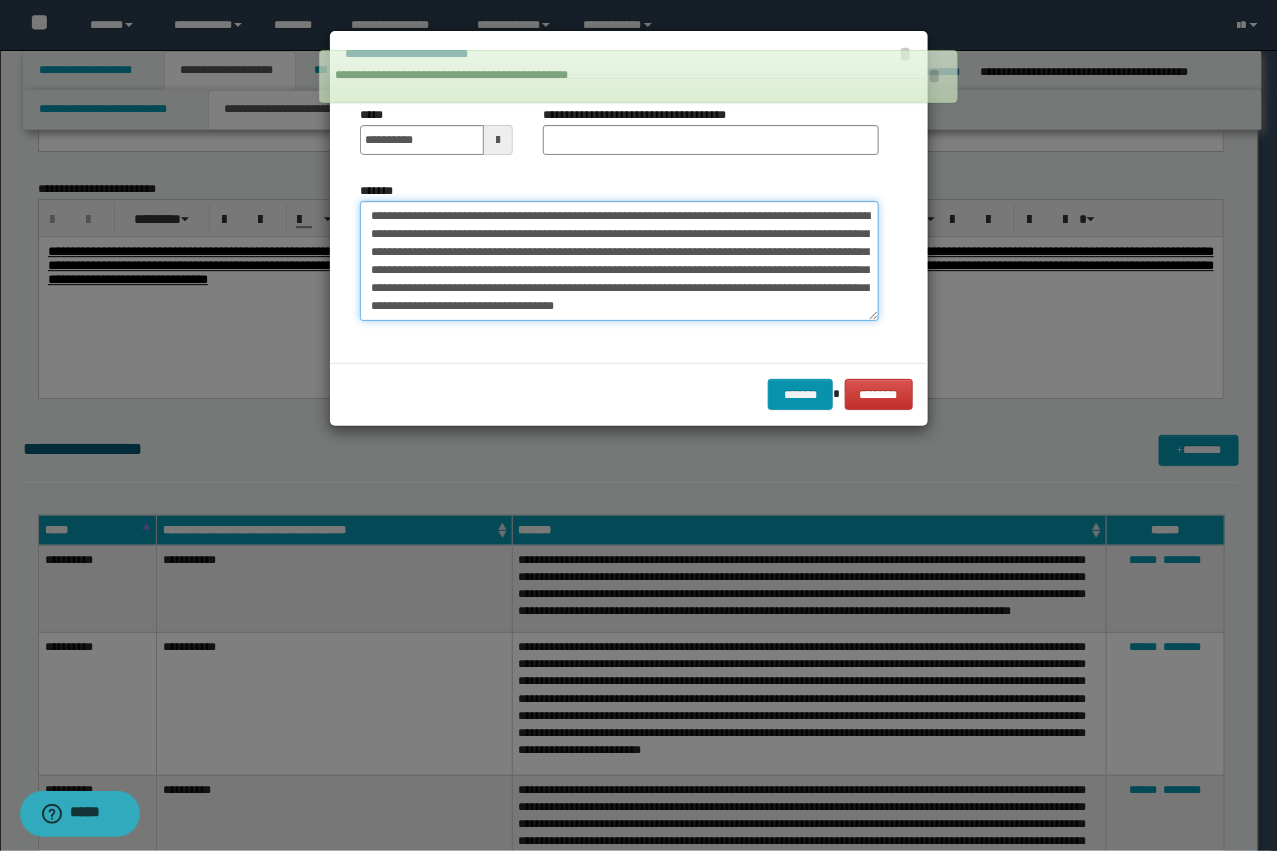 type on "**********" 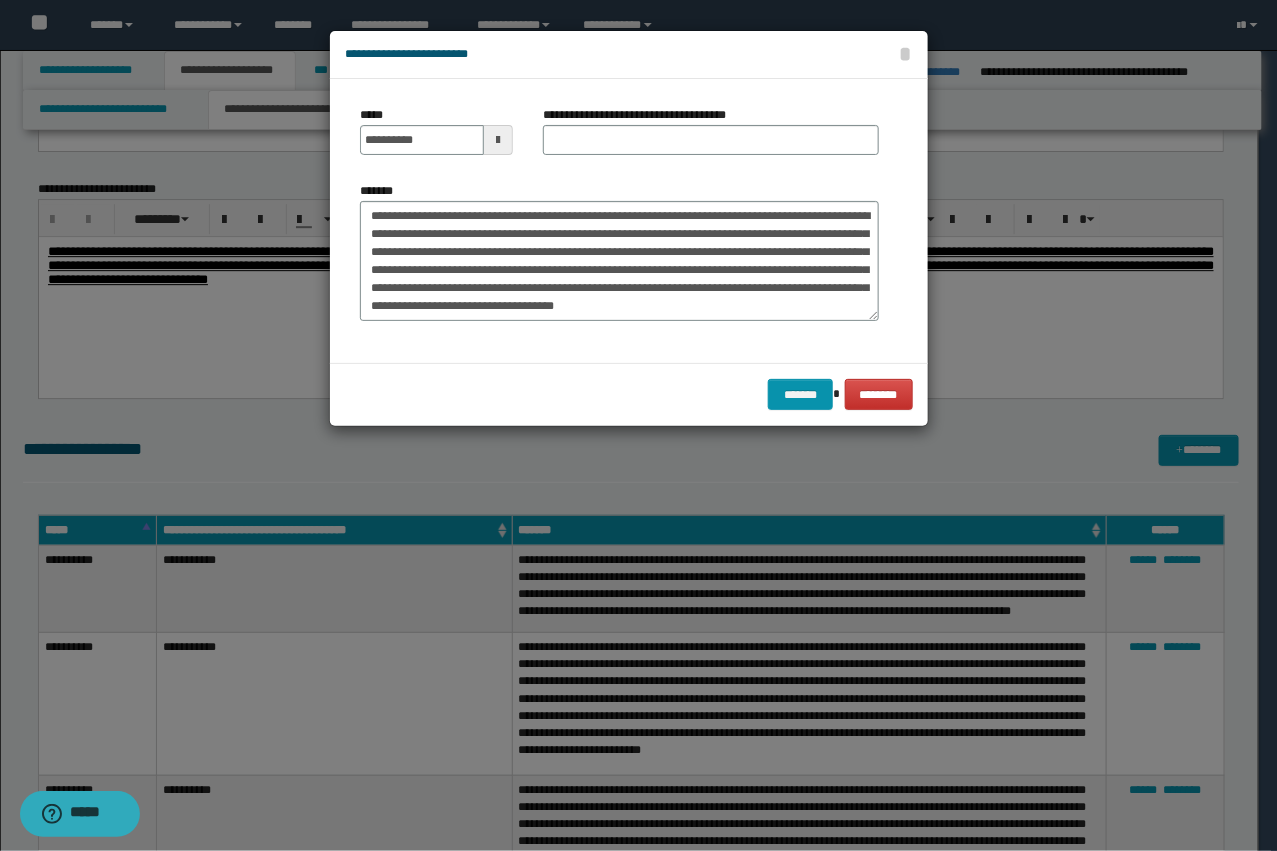 drag, startPoint x: 561, startPoint y: 171, endPoint x: 608, endPoint y: 153, distance: 50.32892 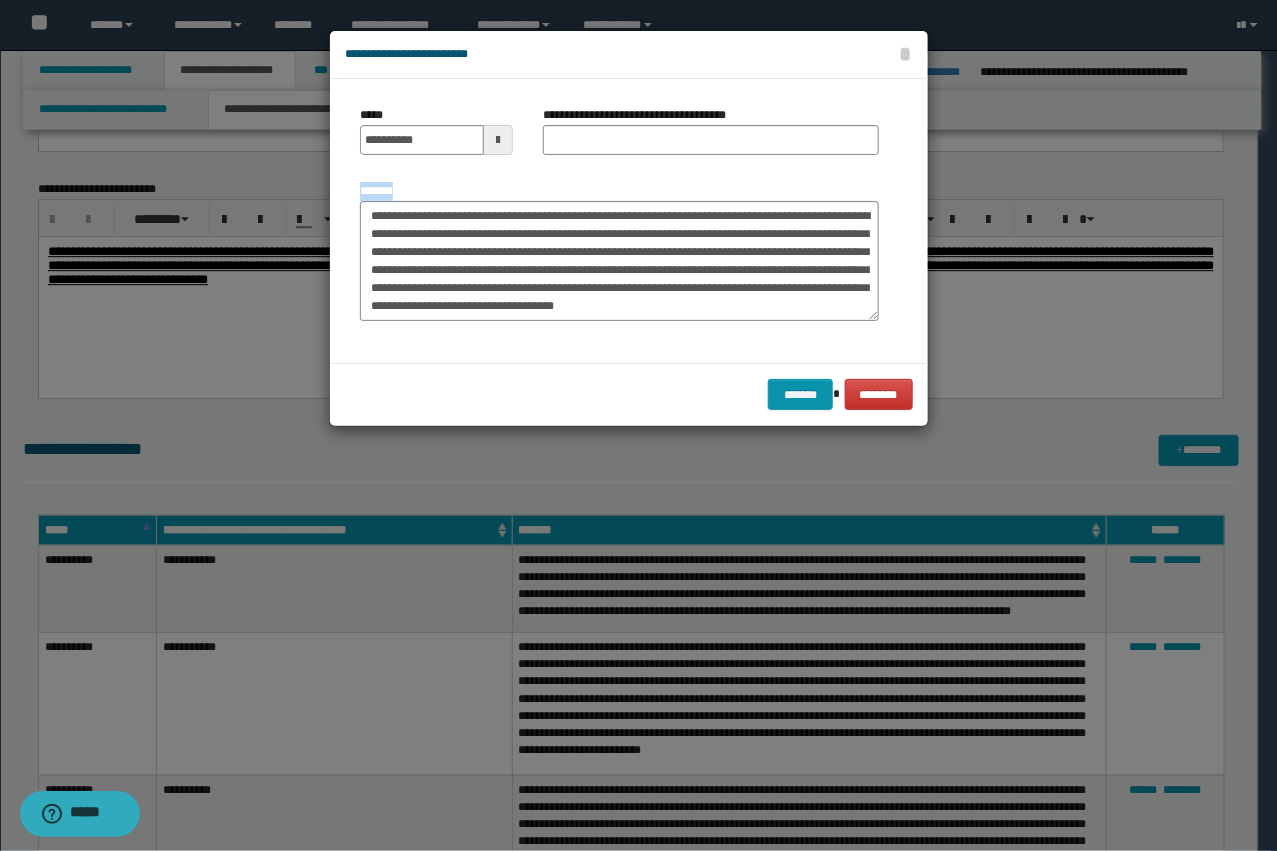 click on "**********" at bounding box center [711, 140] 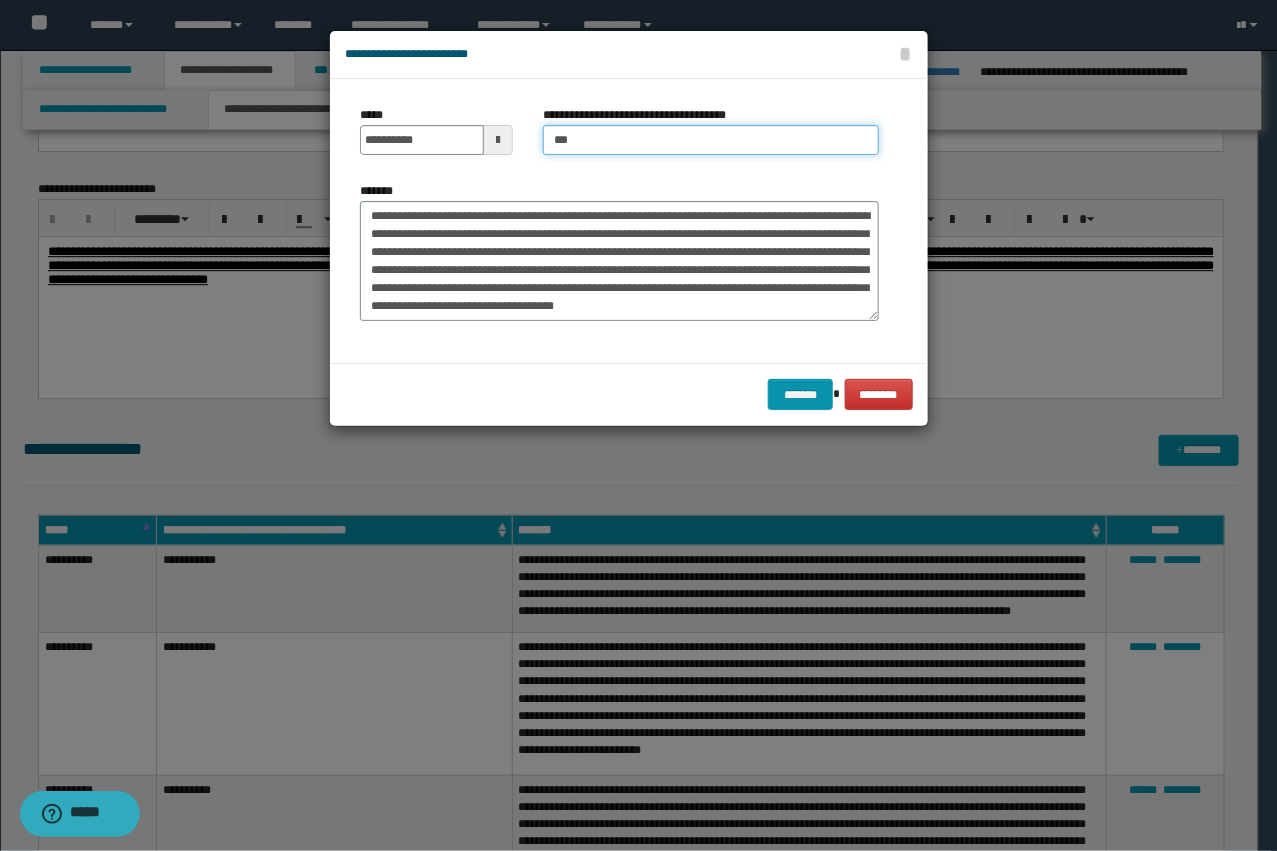 type on "**********" 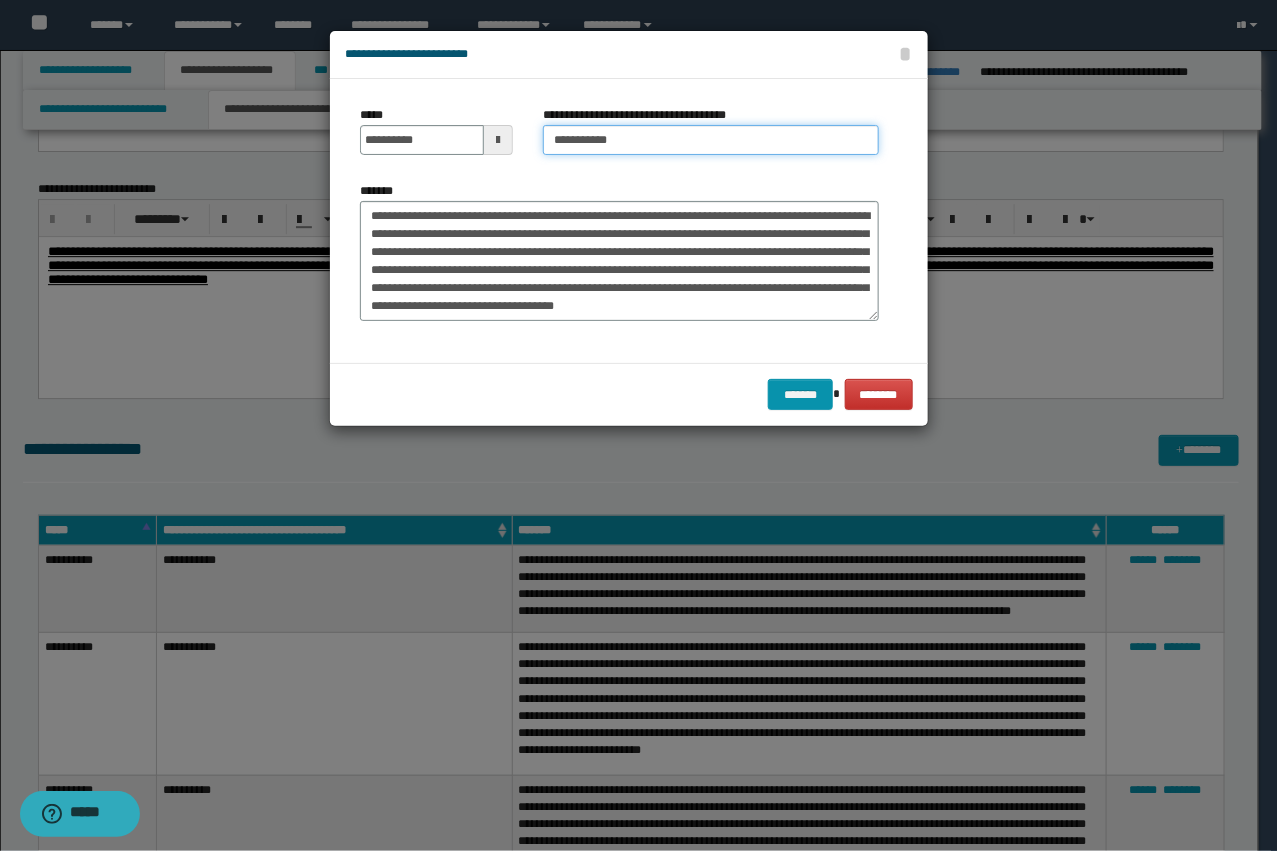 scroll, scrollTop: 0, scrollLeft: 0, axis: both 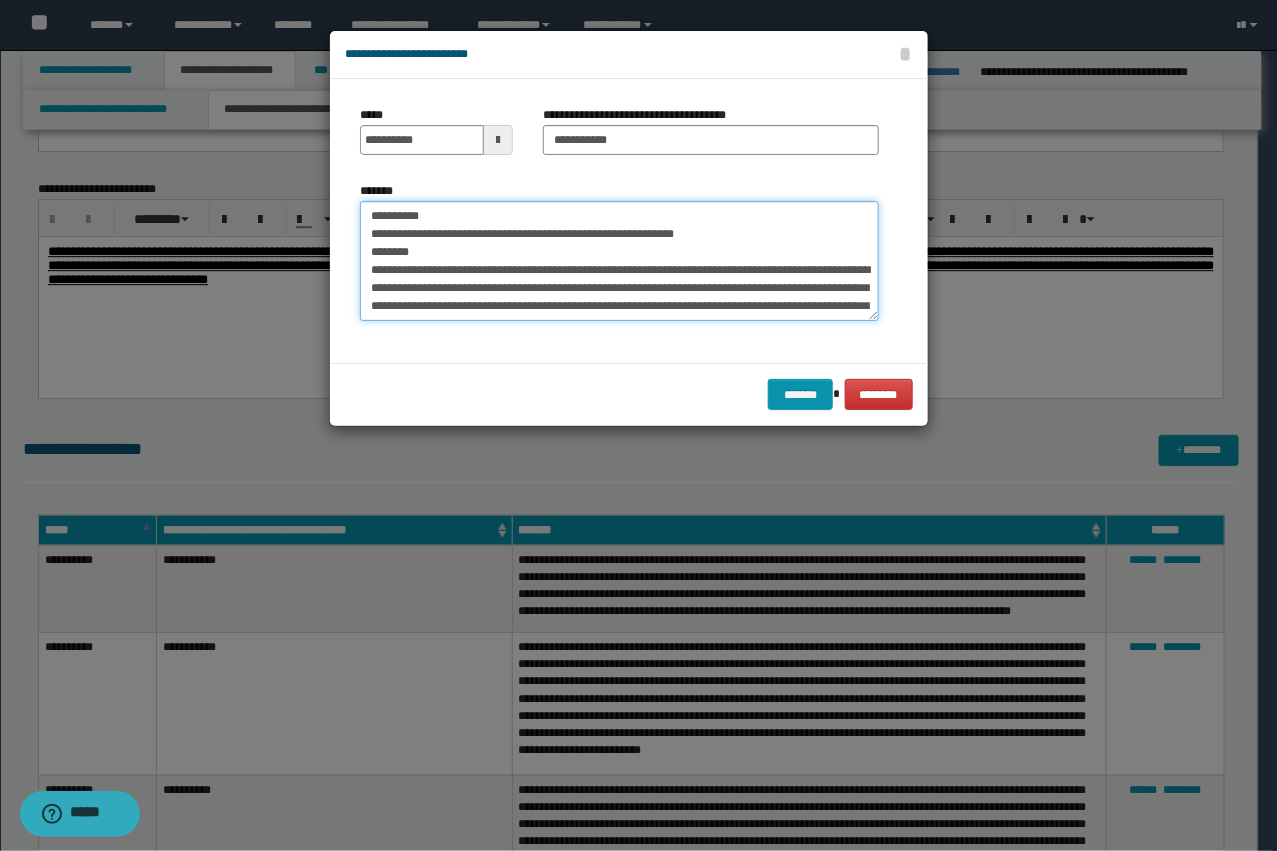 drag, startPoint x: 426, startPoint y: 267, endPoint x: 351, endPoint y: 208, distance: 95.42536 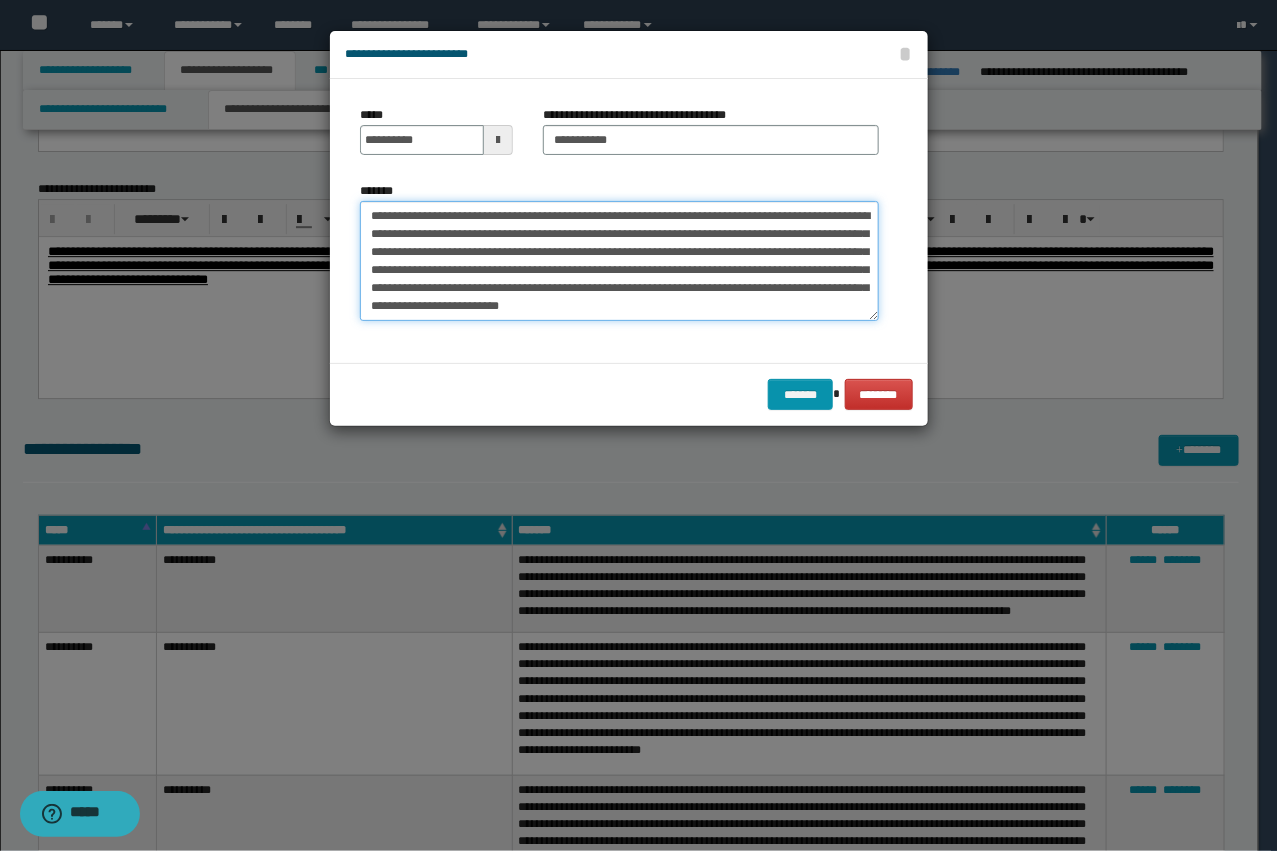 type on "**********" 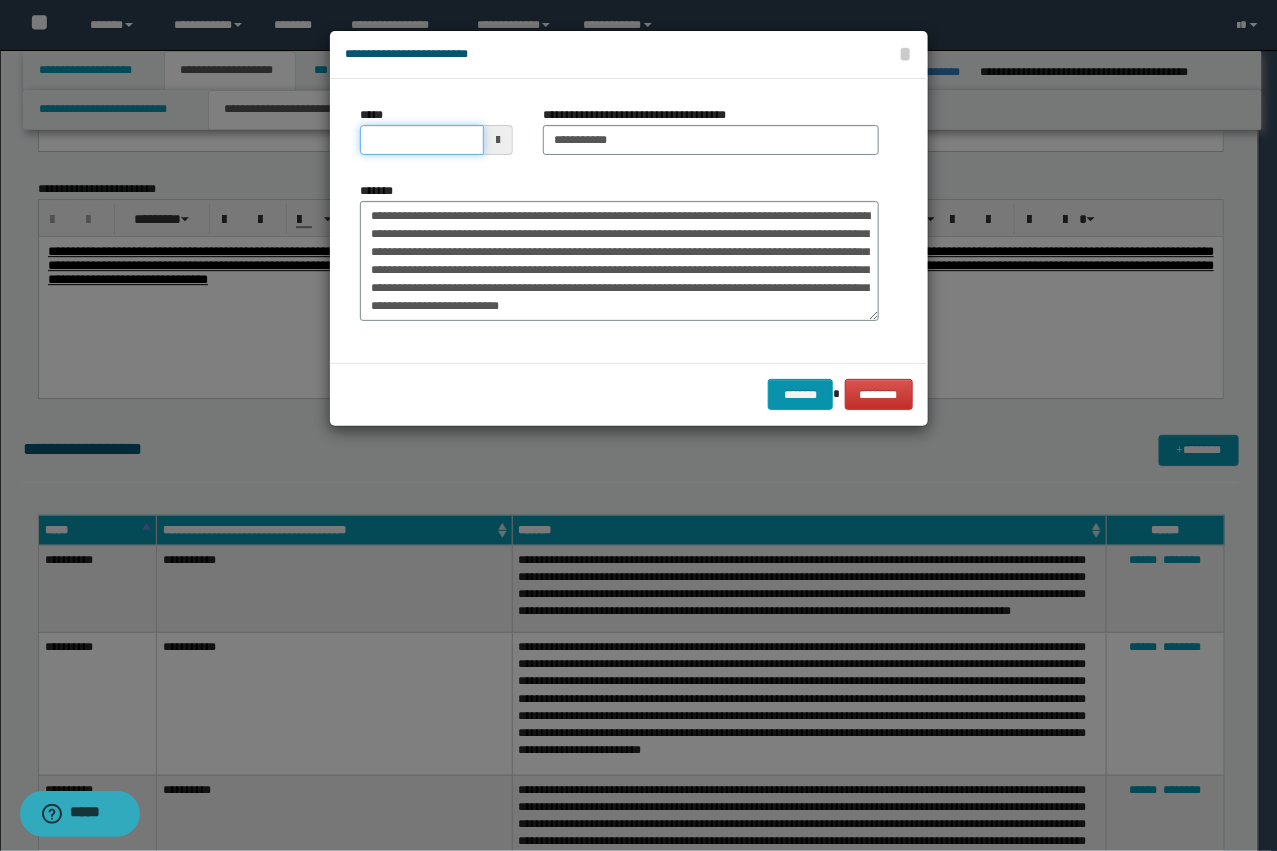 click on "*****" at bounding box center [422, 140] 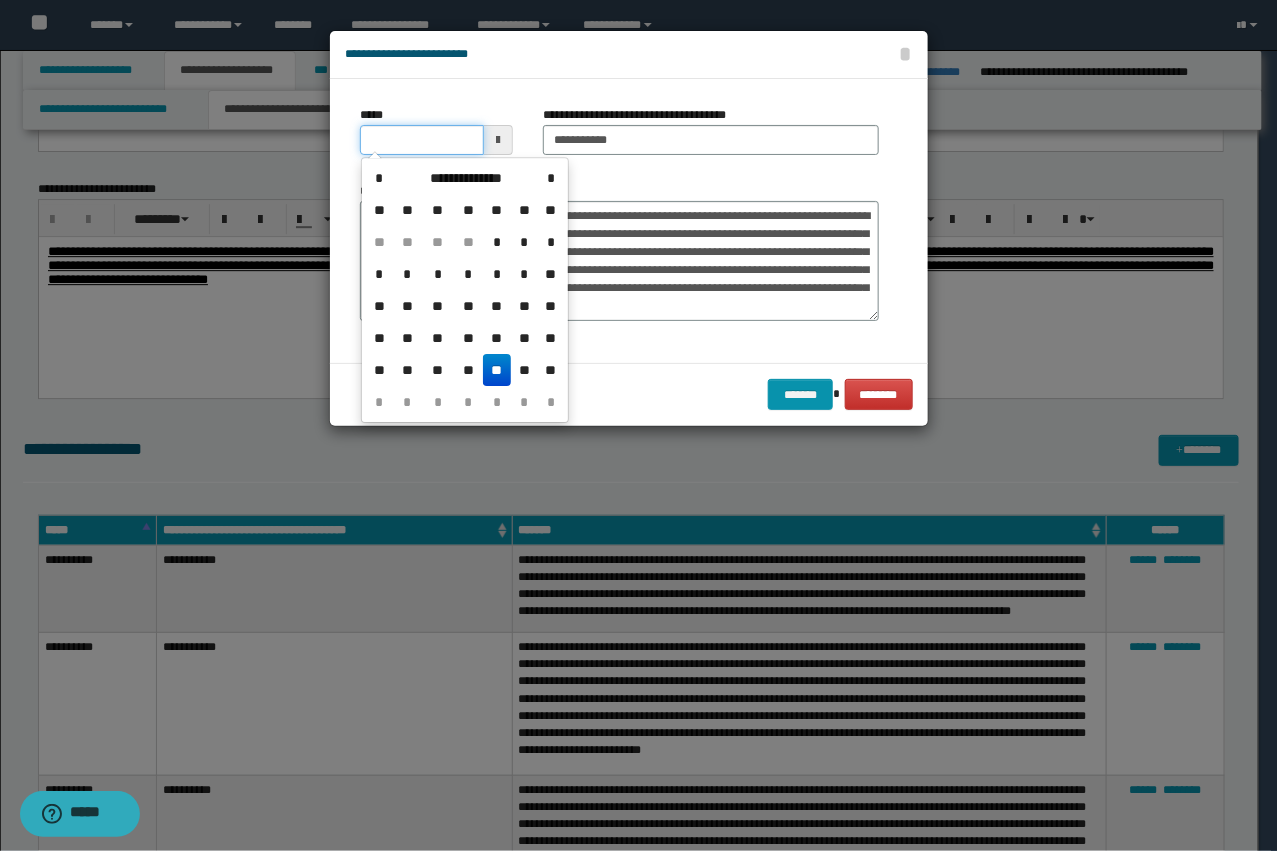 type on "**********" 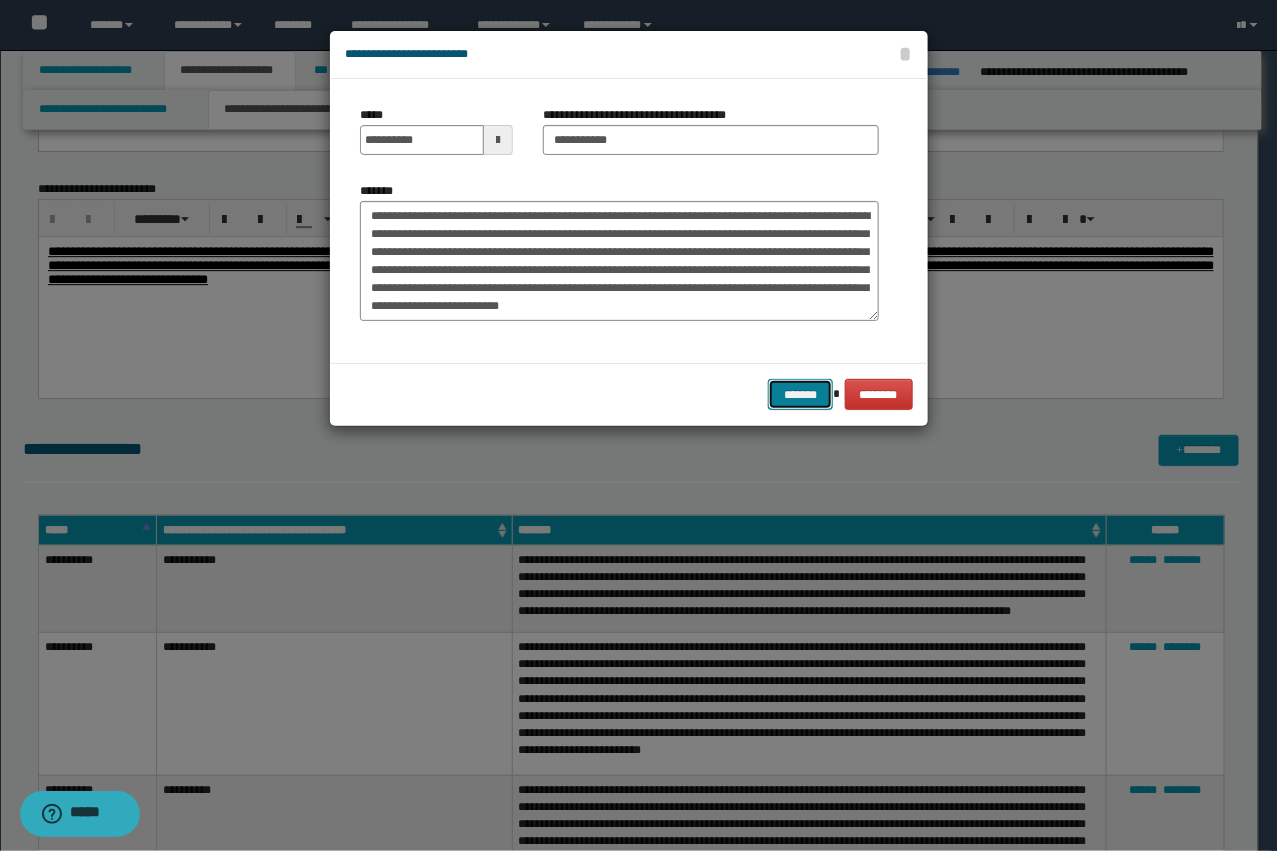 click on "*******" at bounding box center (800, 394) 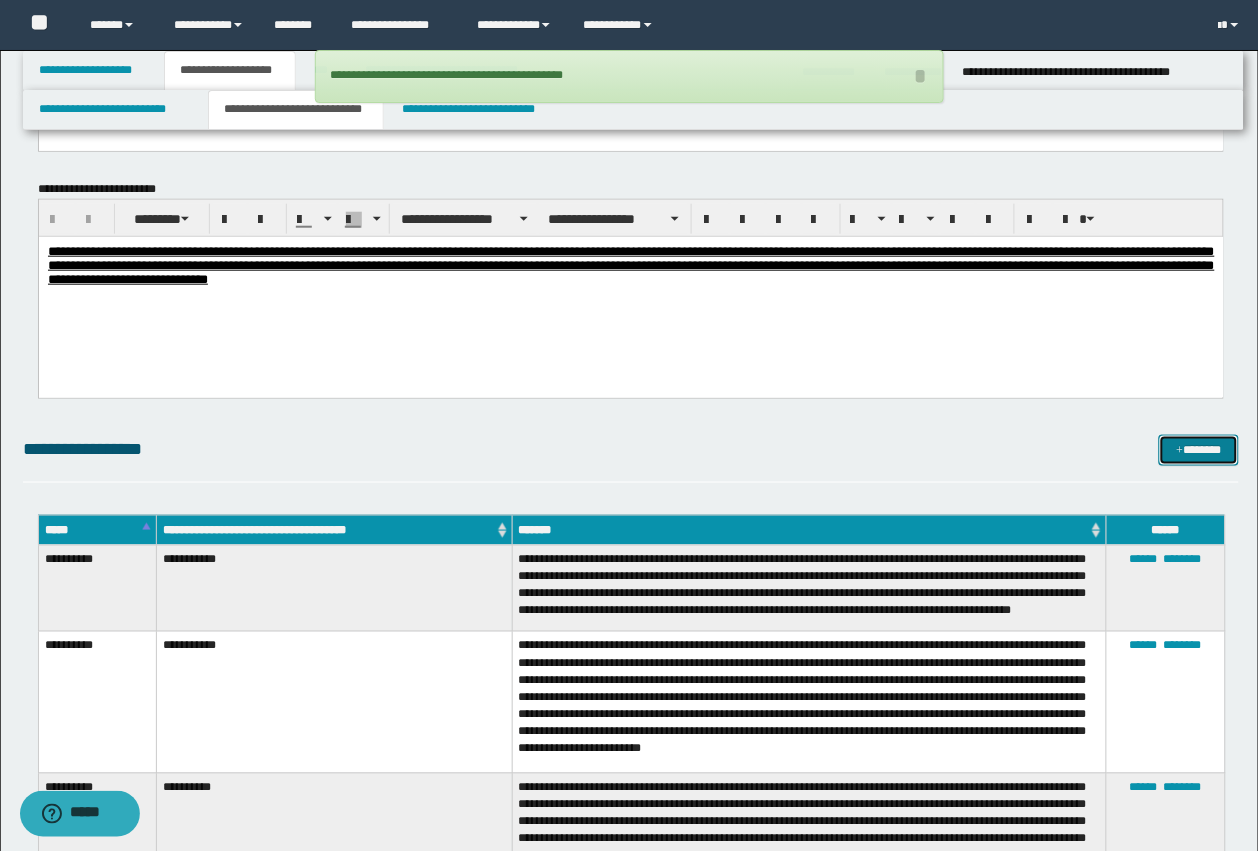 click on "*******" at bounding box center (1199, 450) 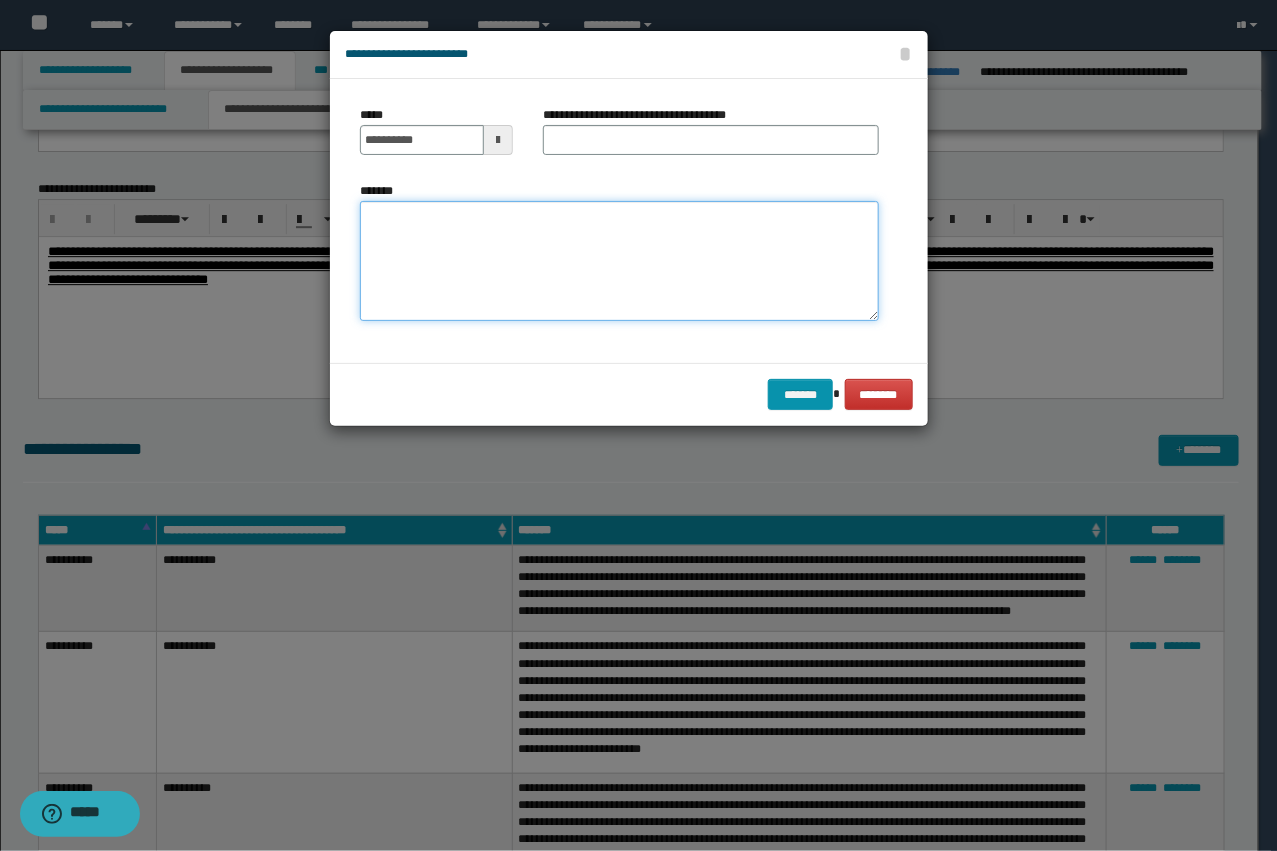 click on "*******" at bounding box center [619, 261] 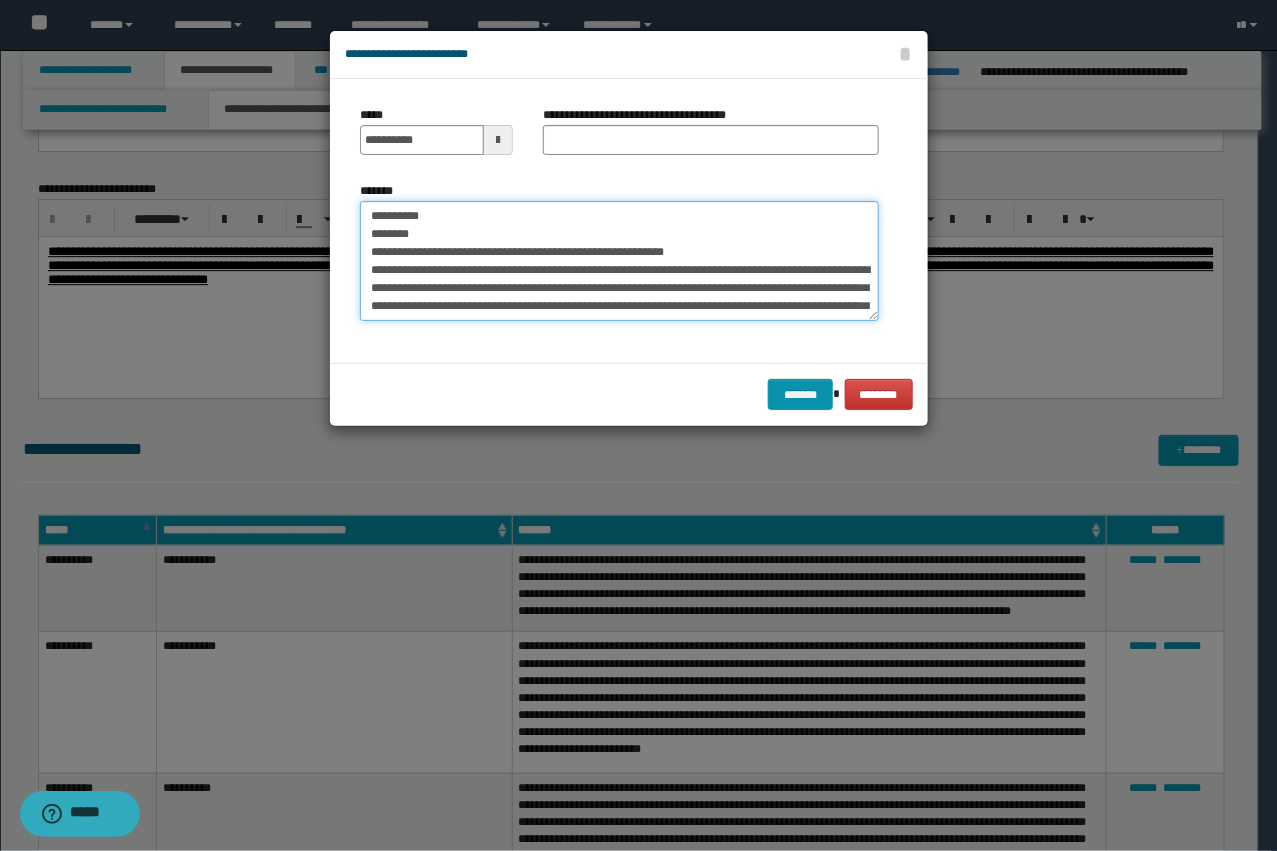 scroll, scrollTop: 480, scrollLeft: 0, axis: vertical 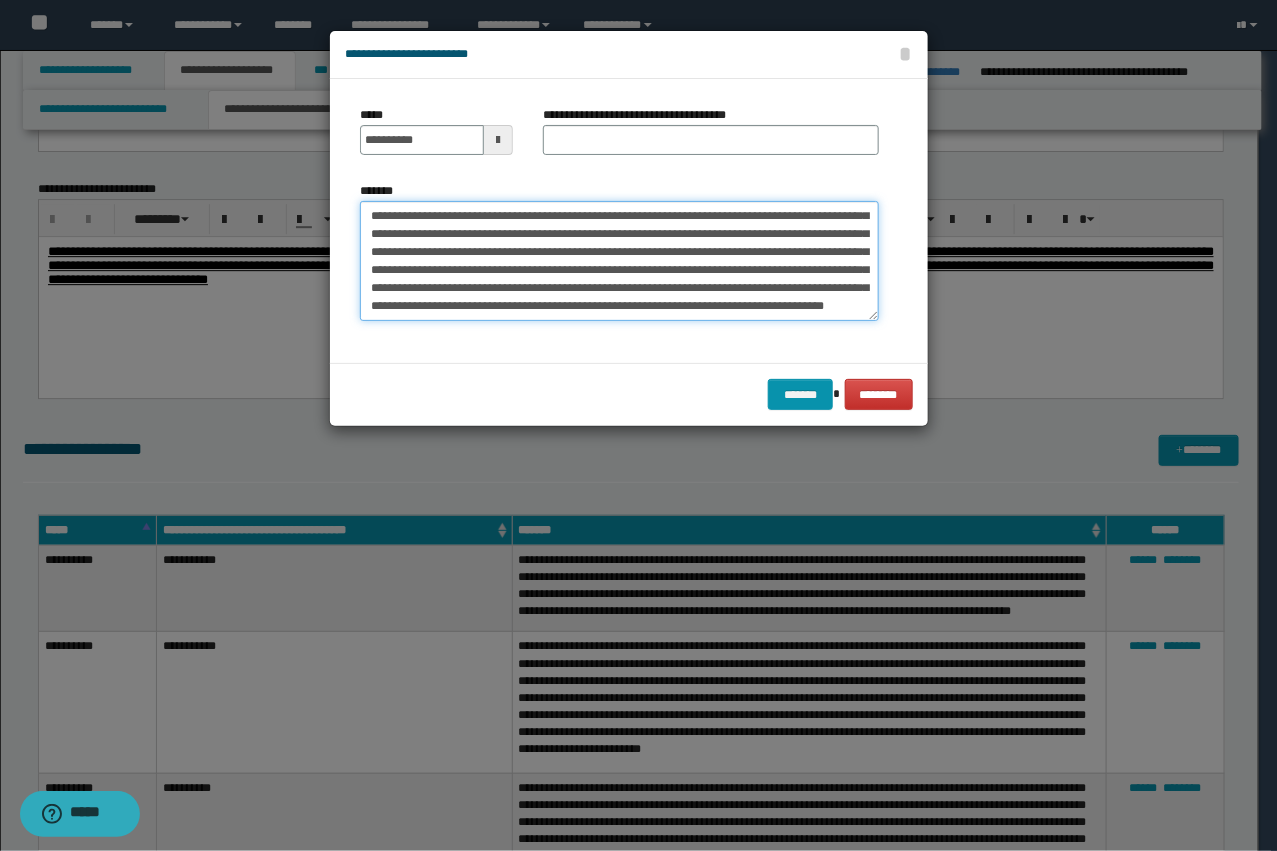 type on "**********" 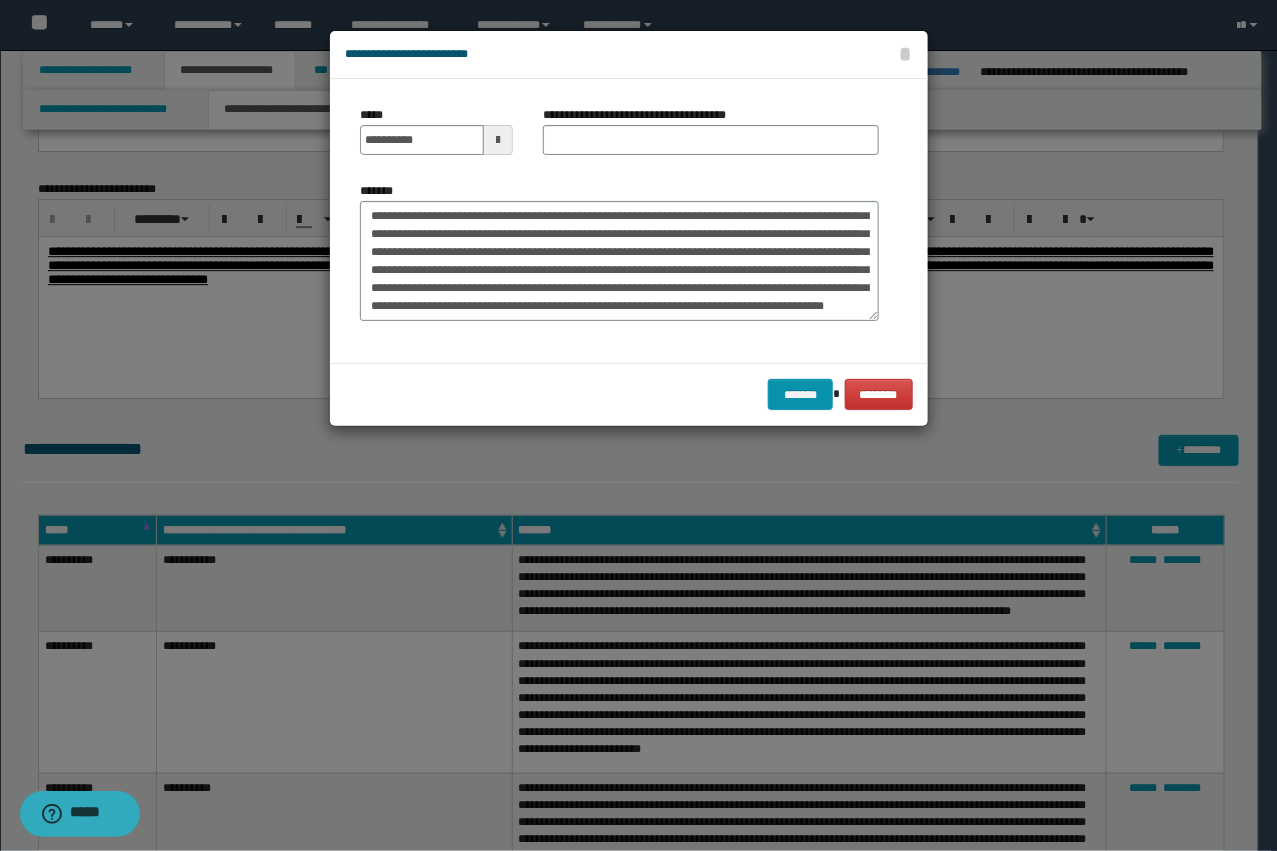 click on "**********" at bounding box center (642, 115) 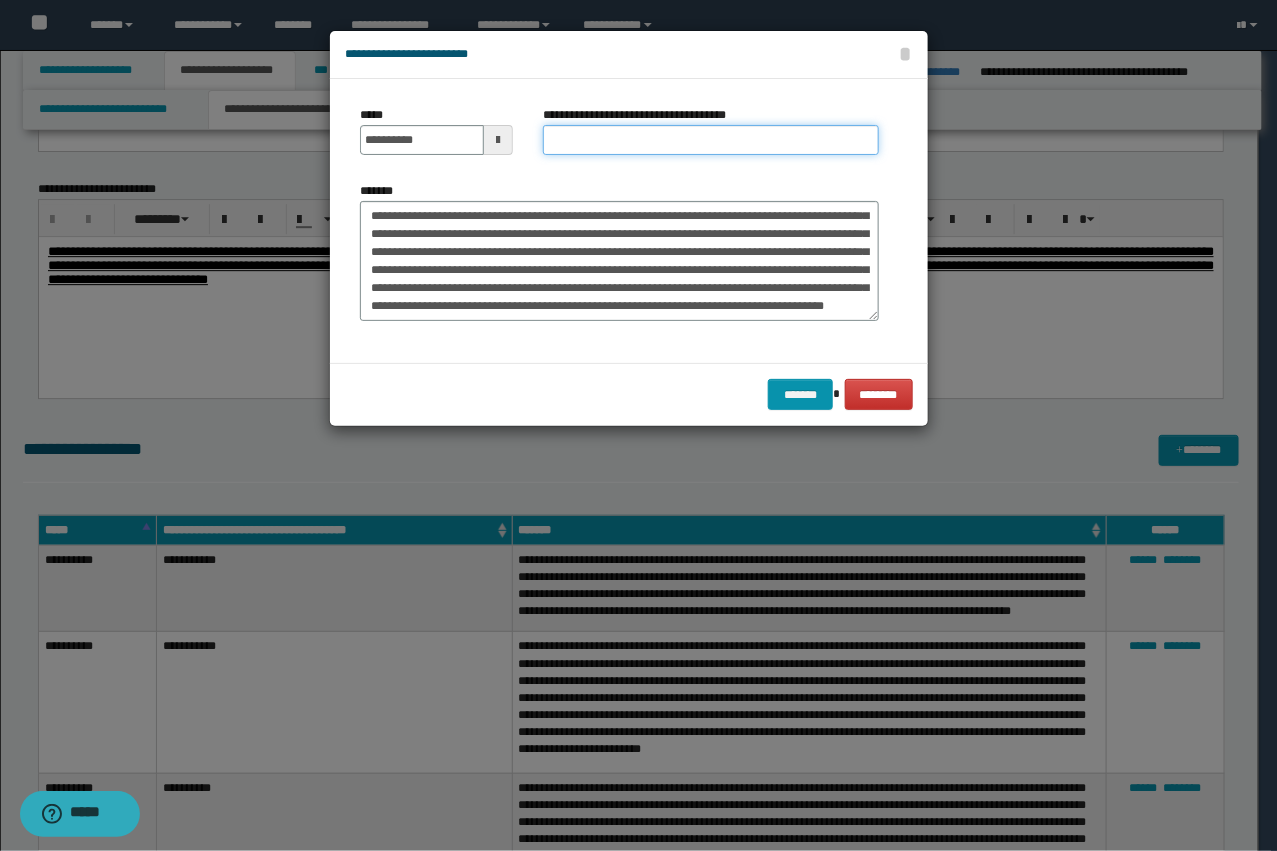 click on "**********" at bounding box center (711, 140) 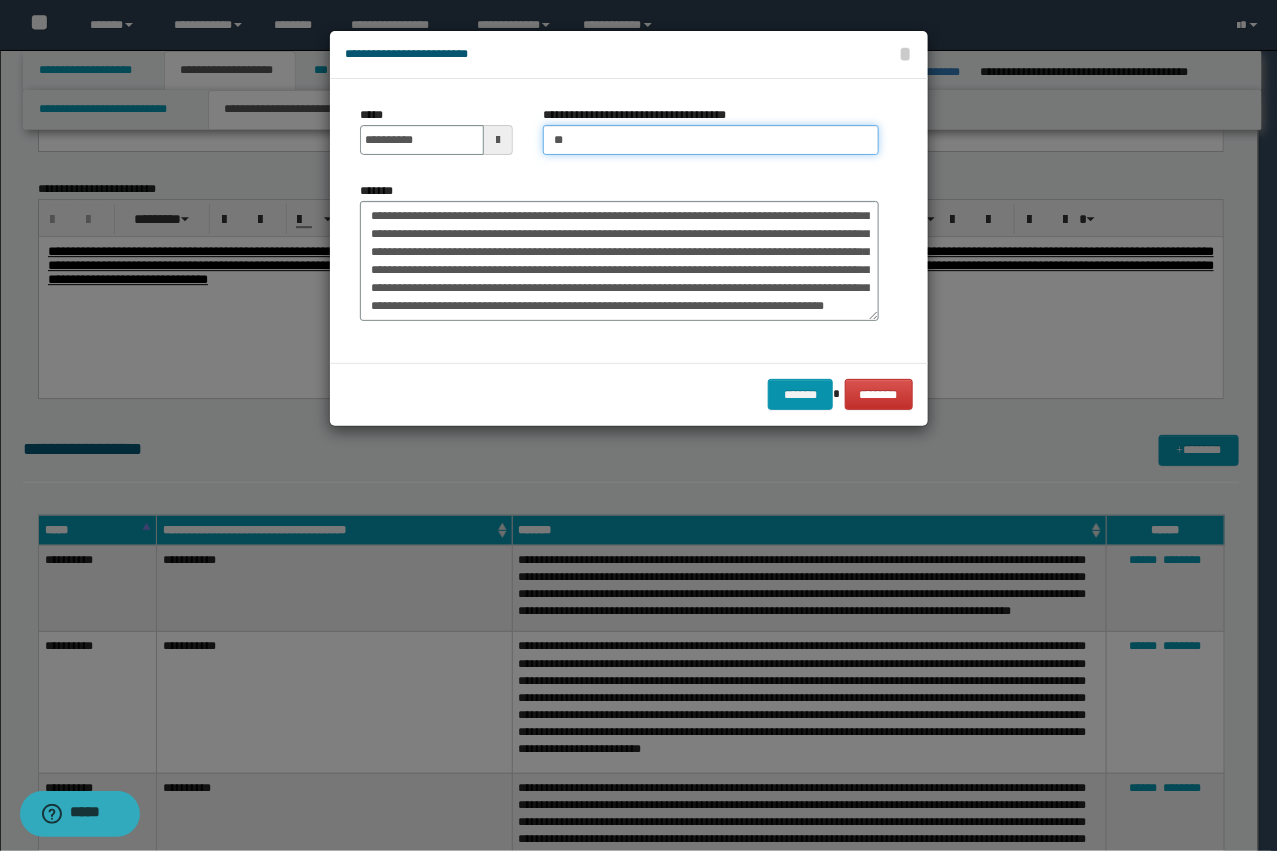 type on "**********" 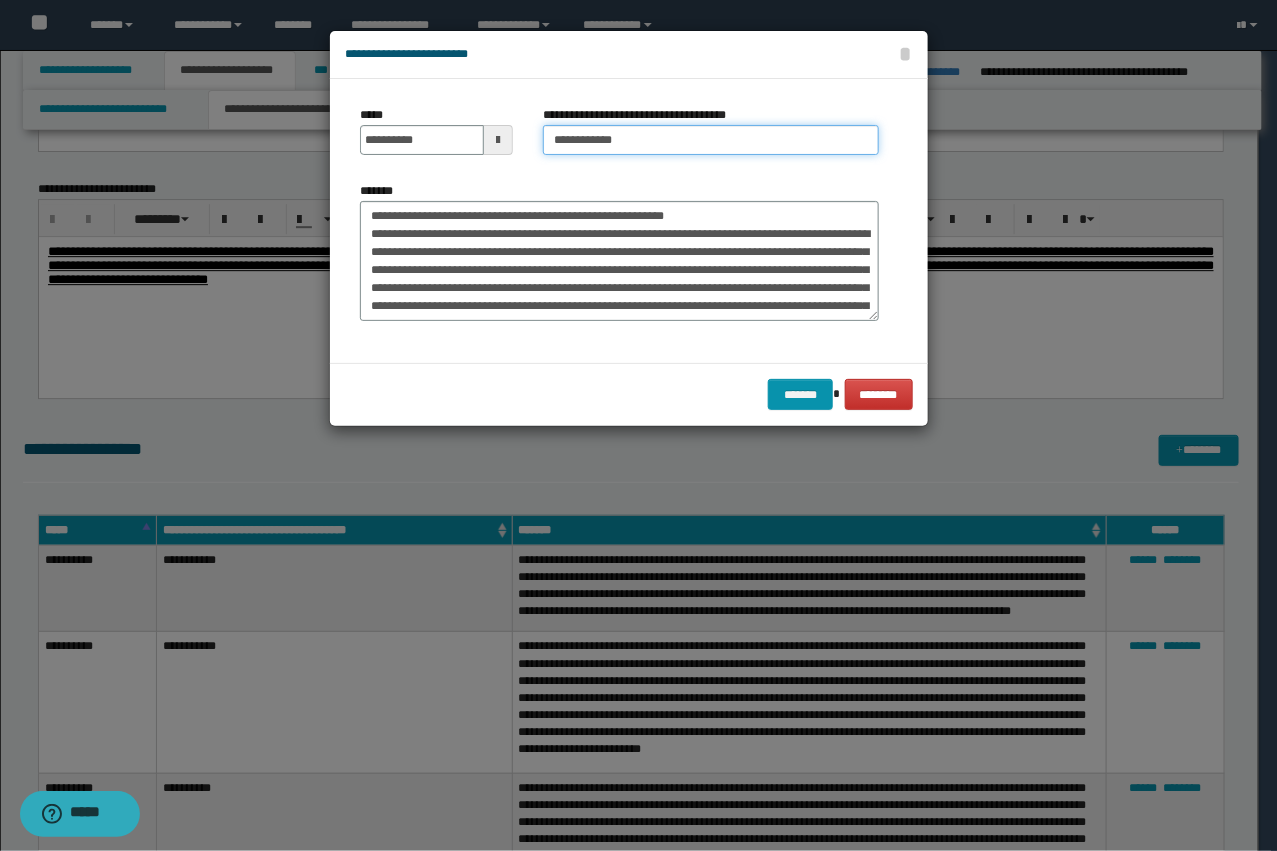 scroll, scrollTop: 0, scrollLeft: 0, axis: both 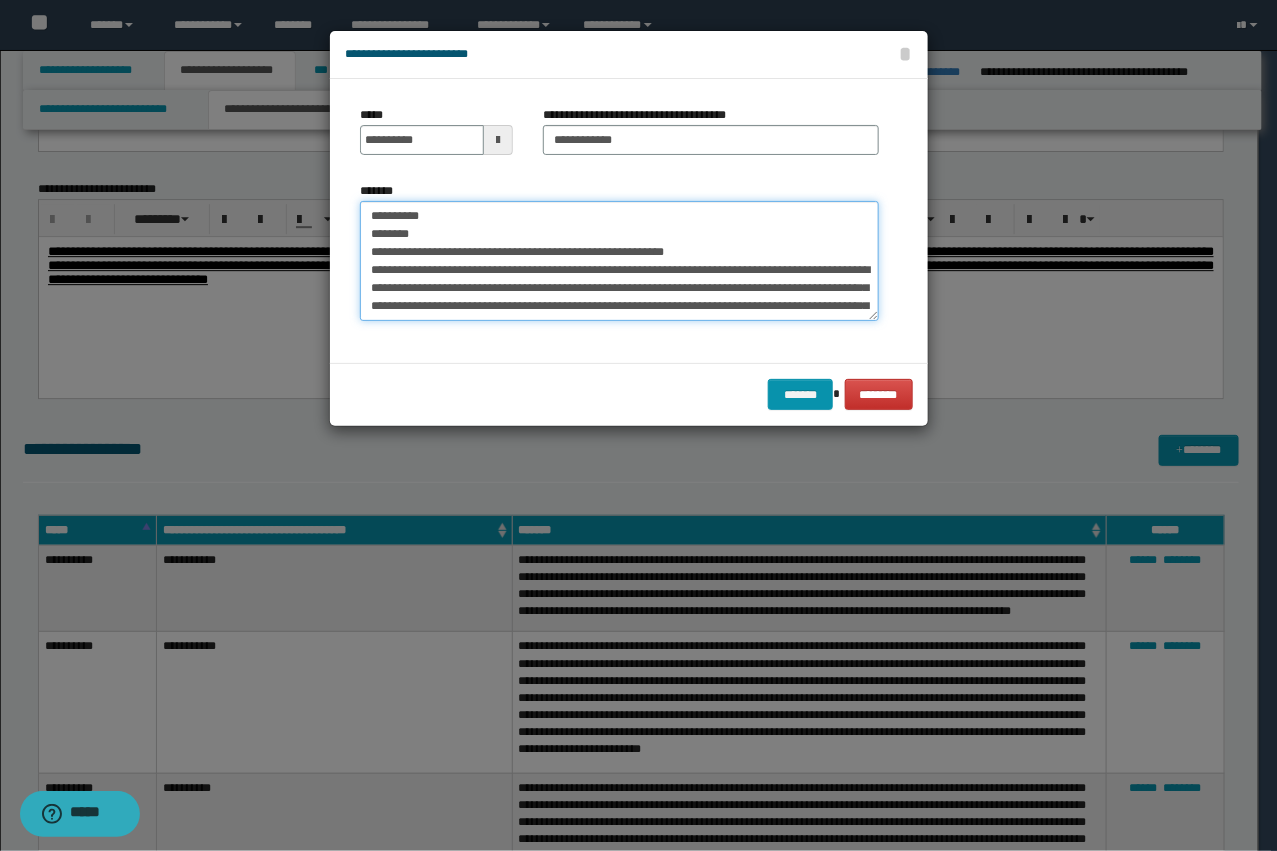 drag, startPoint x: 428, startPoint y: 268, endPoint x: 303, endPoint y: 187, distance: 148.94966 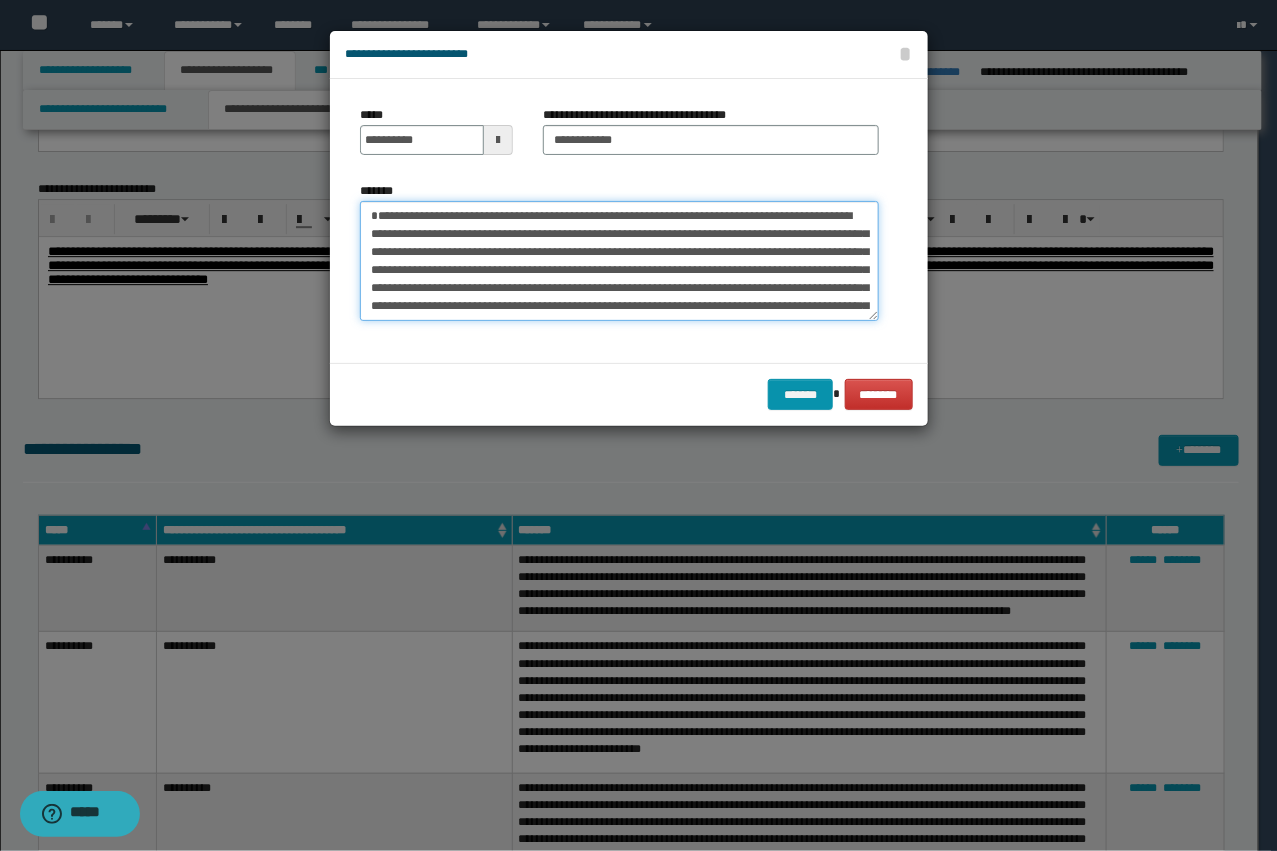 type on "**********" 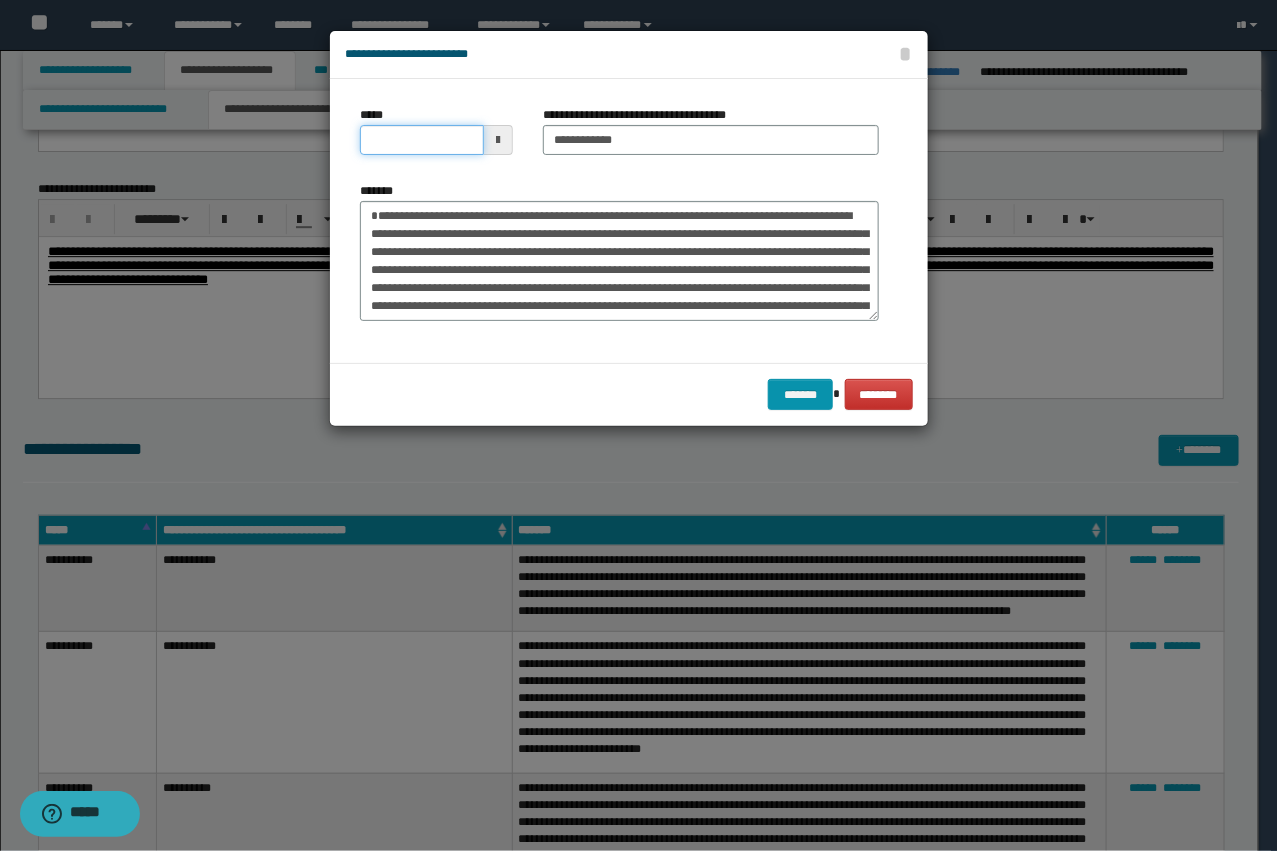 click on "*****" at bounding box center (422, 140) 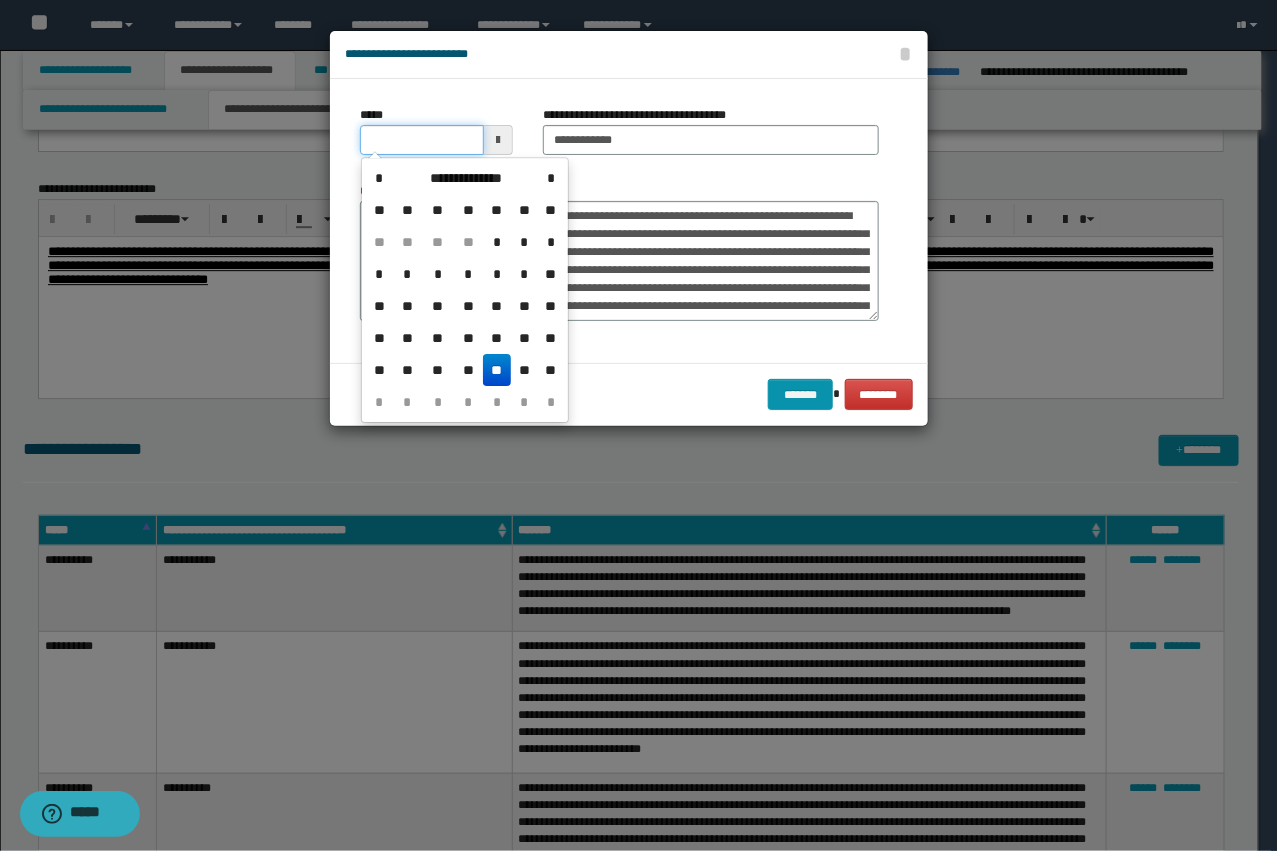 type on "**********" 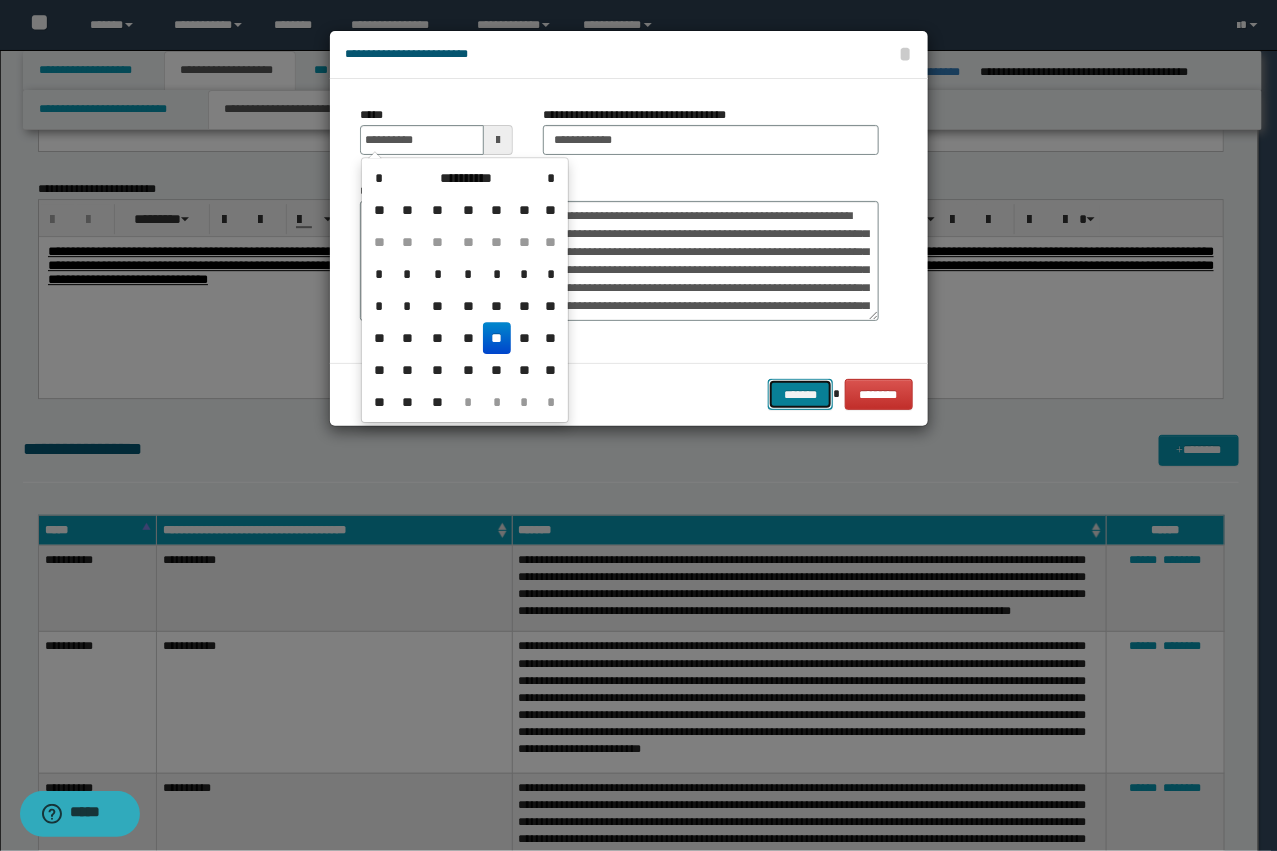 click on "*******" at bounding box center (800, 394) 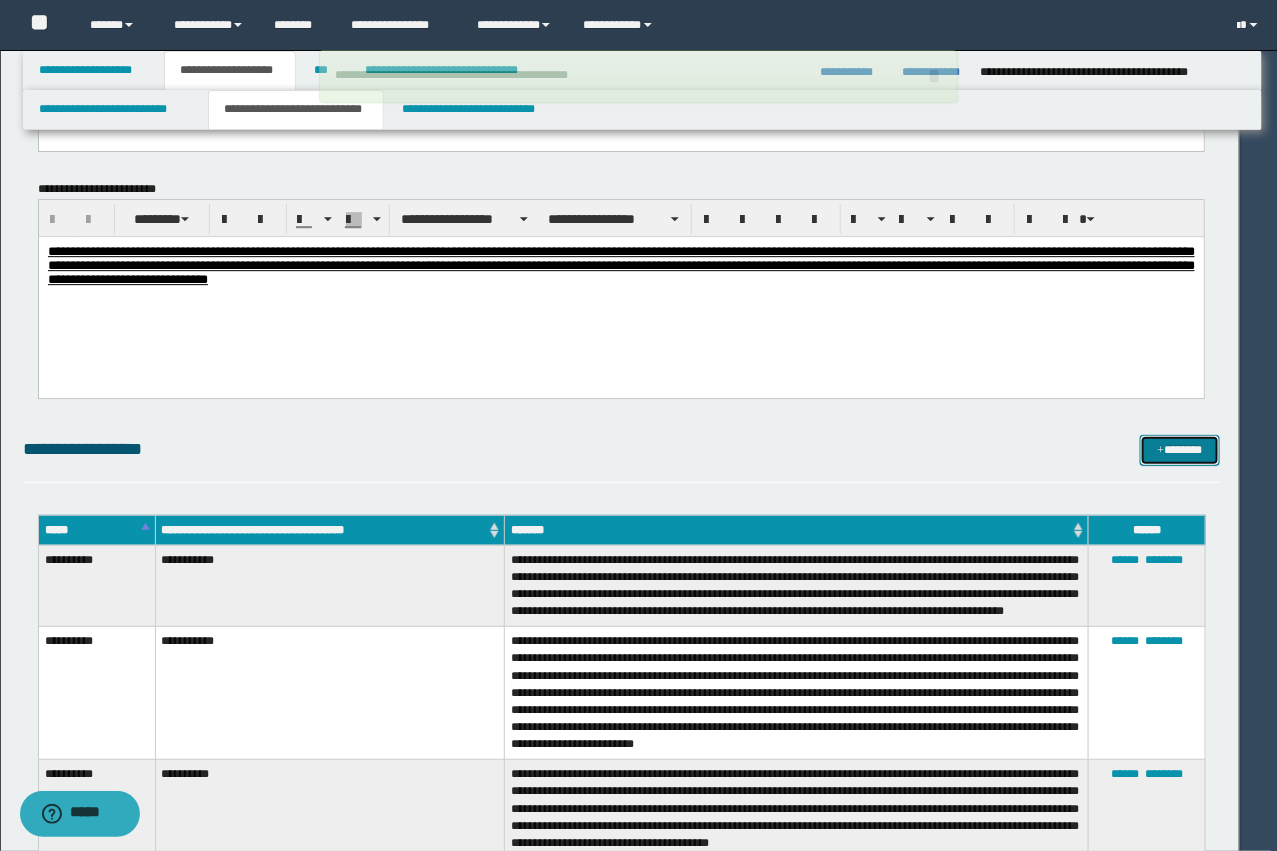 type 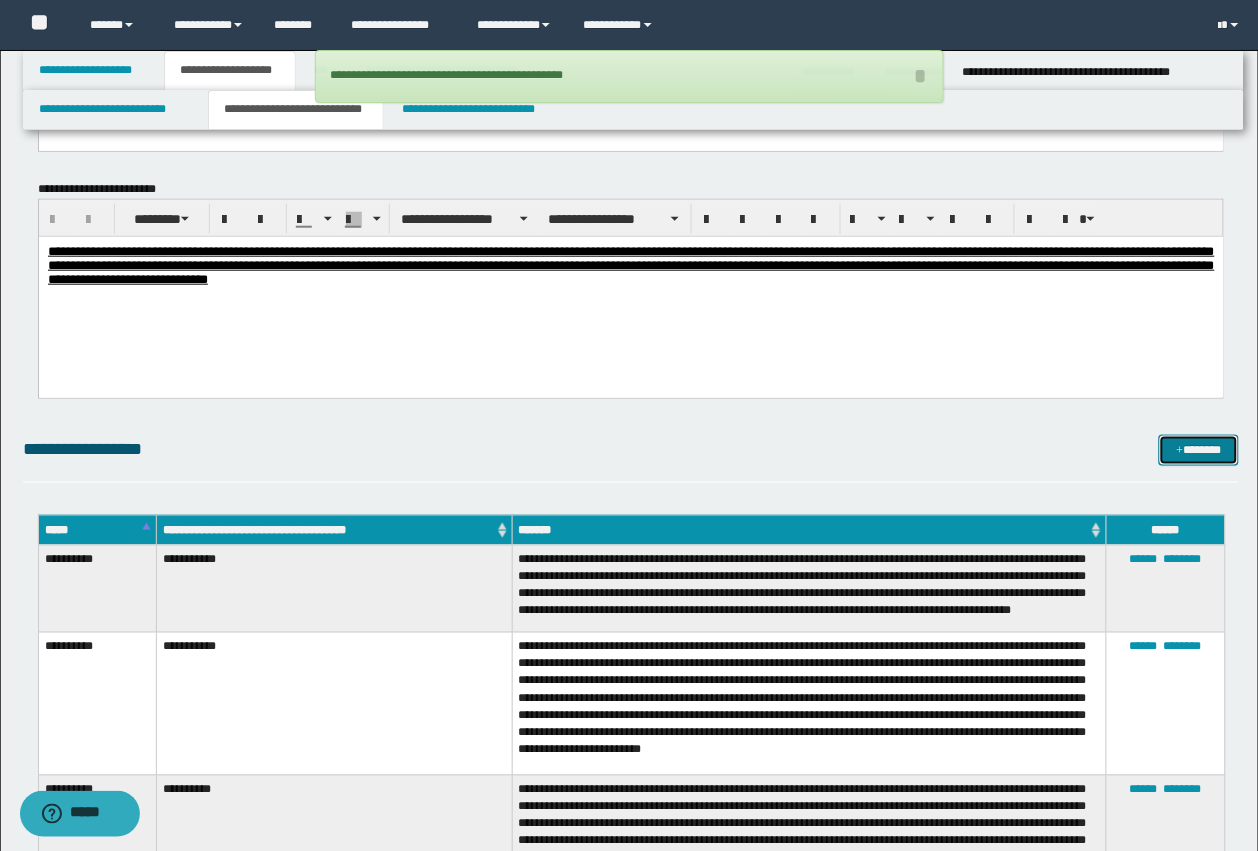 click on "*******" at bounding box center (1199, 450) 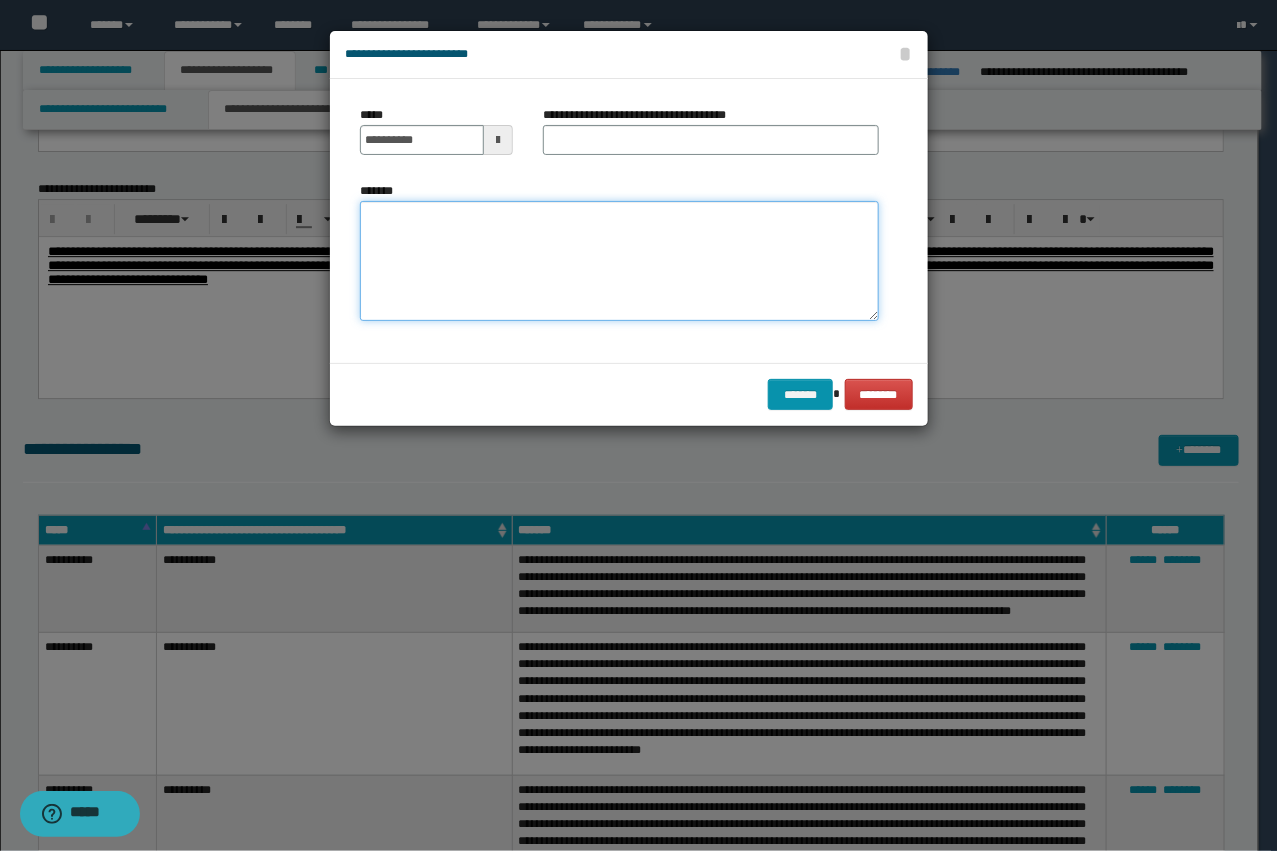 click on "*******" at bounding box center (619, 261) 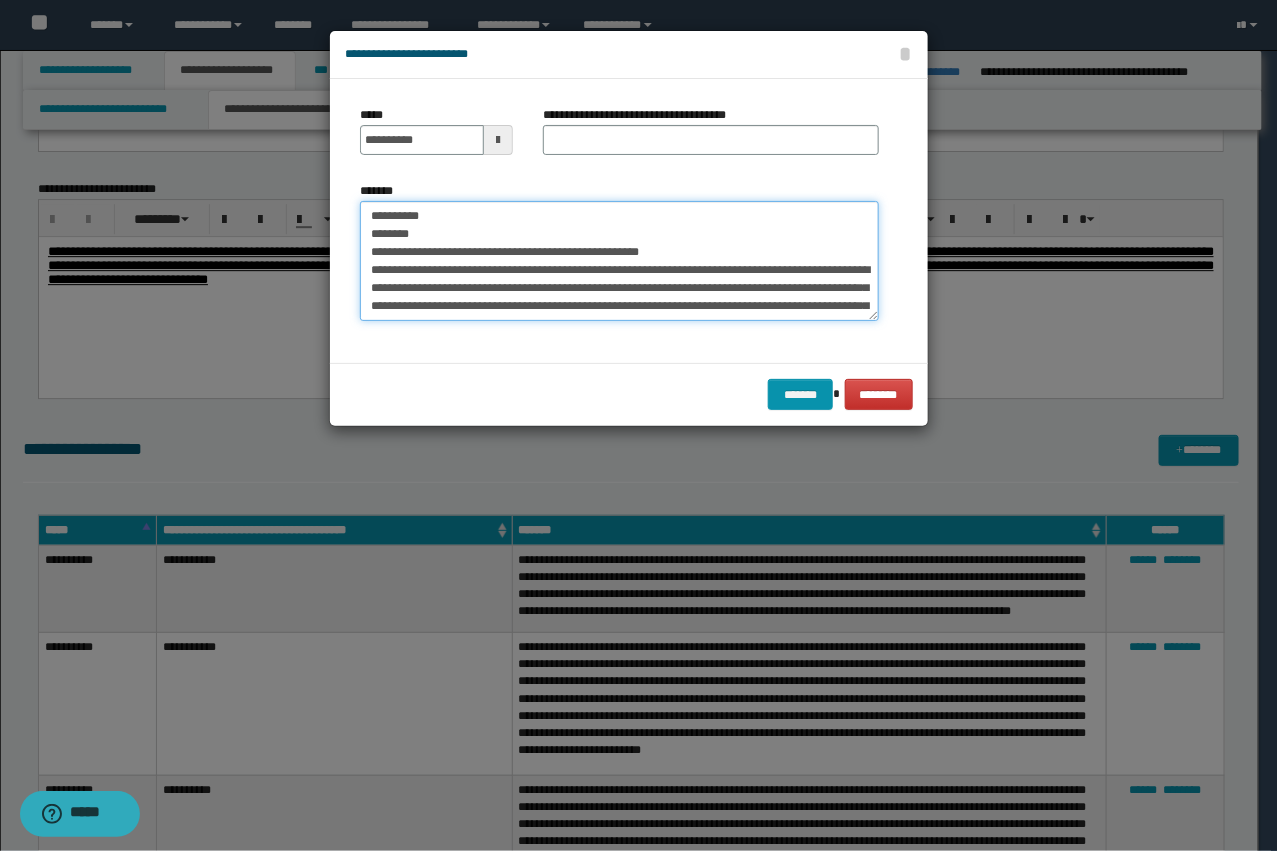scroll, scrollTop: 173, scrollLeft: 0, axis: vertical 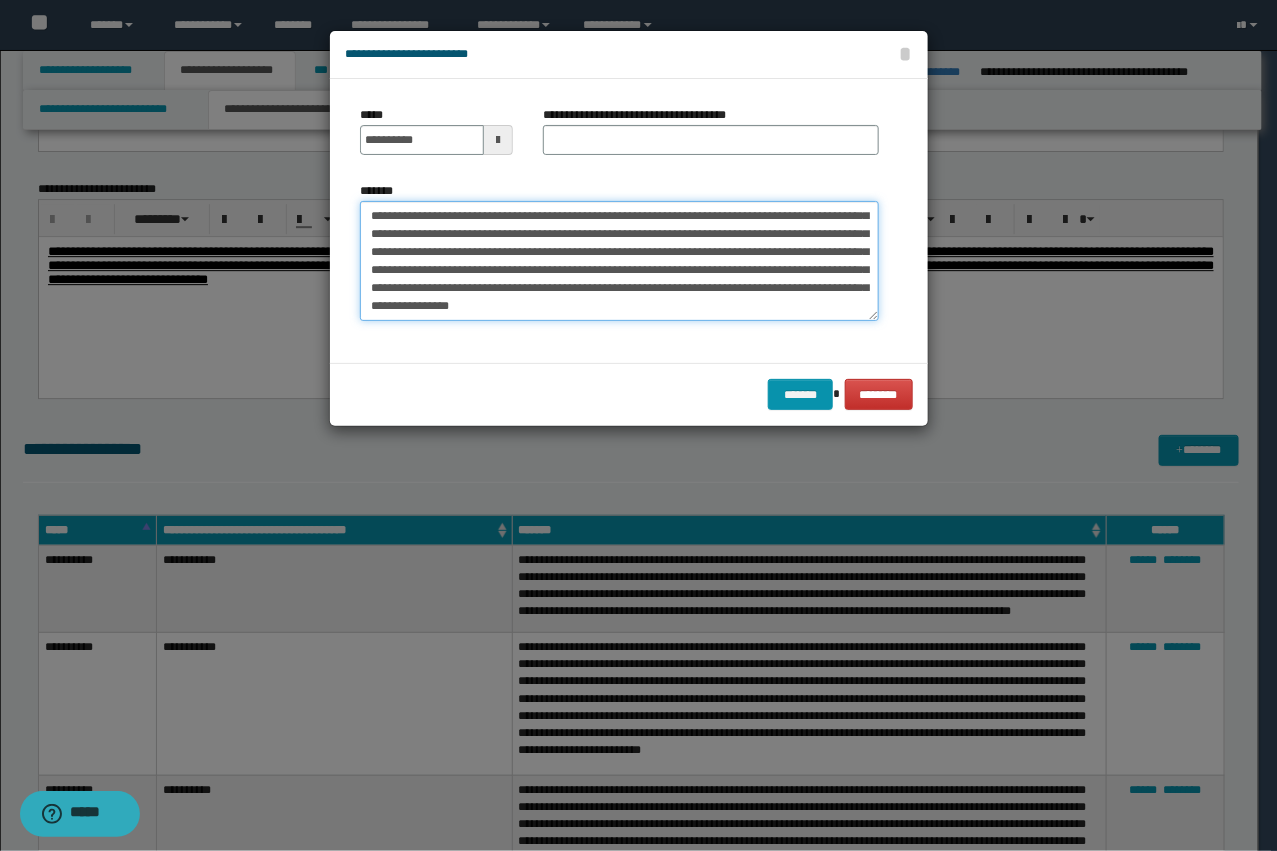 type on "**********" 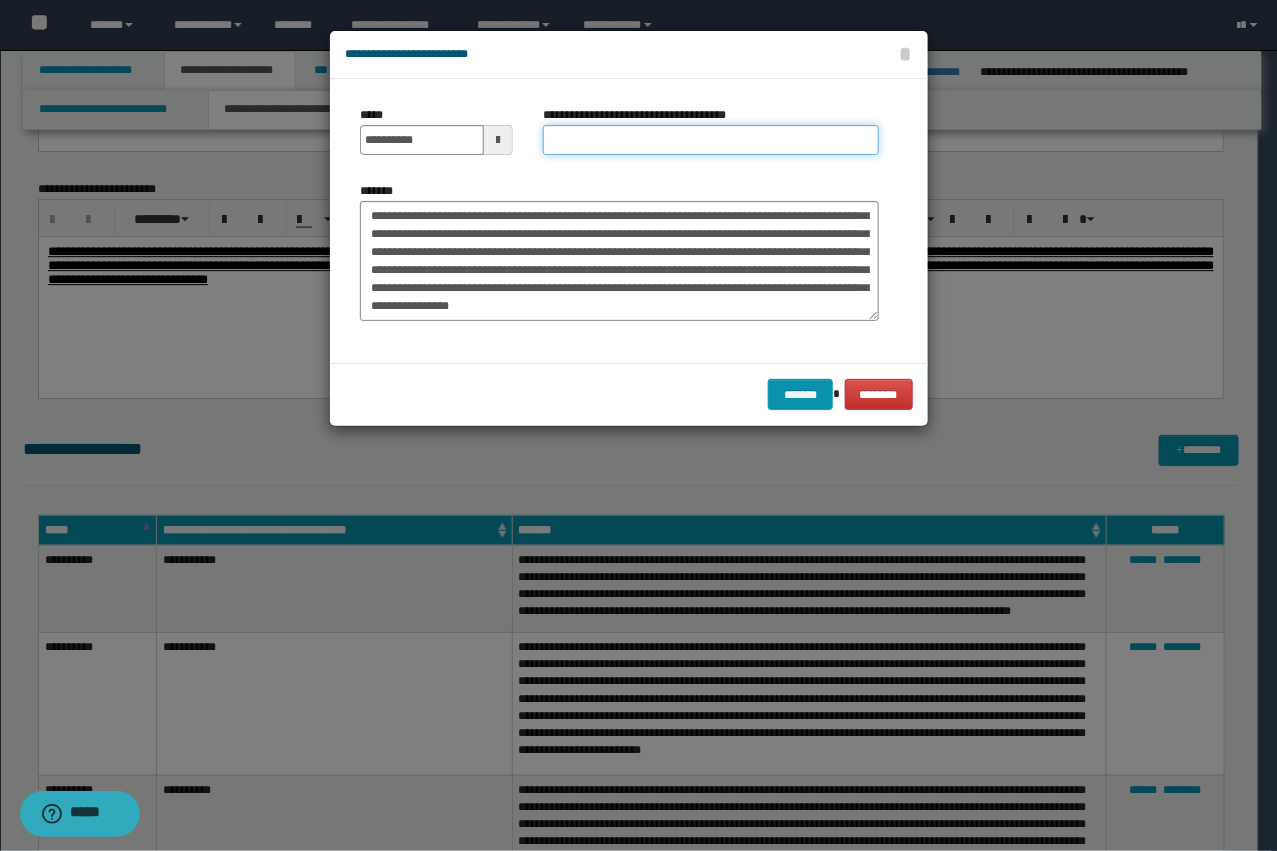click on "**********" at bounding box center [711, 140] 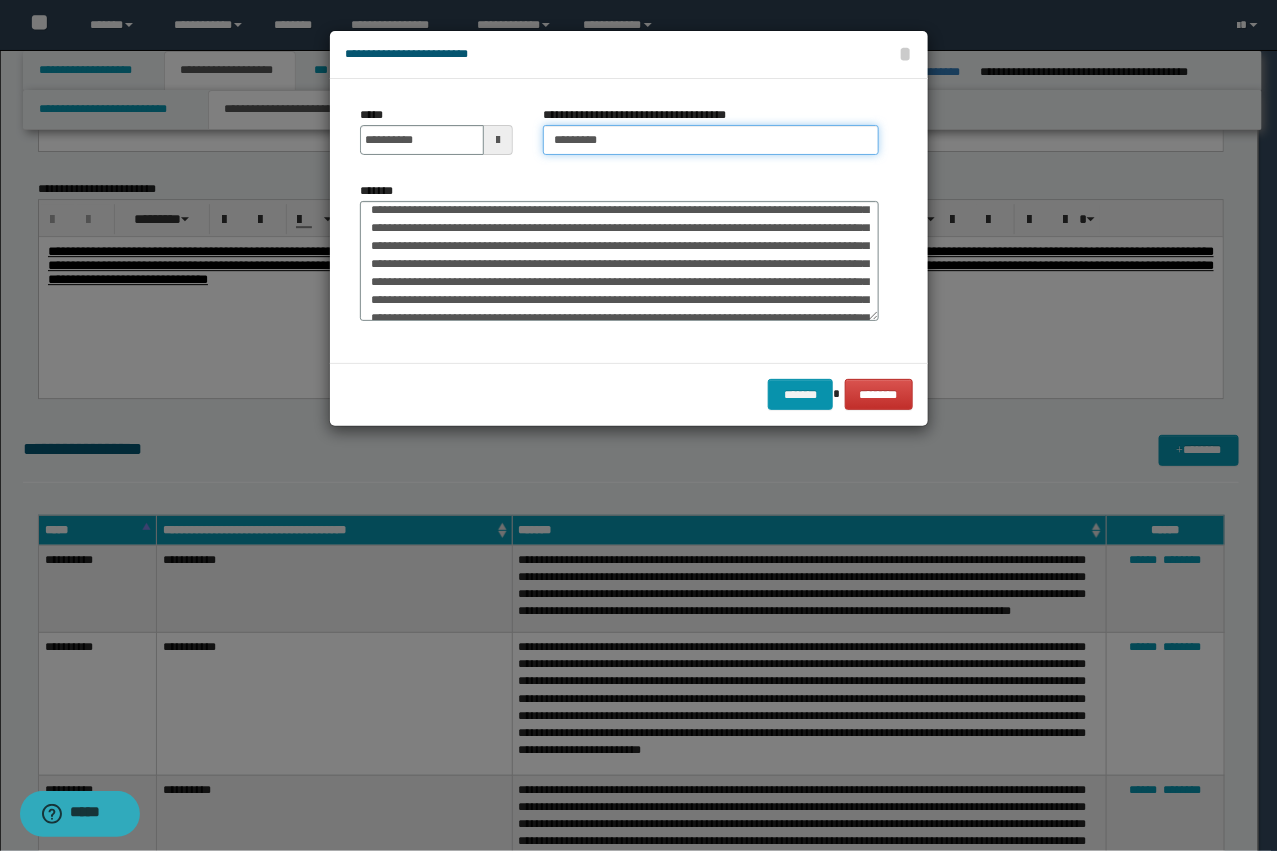 scroll, scrollTop: 0, scrollLeft: 0, axis: both 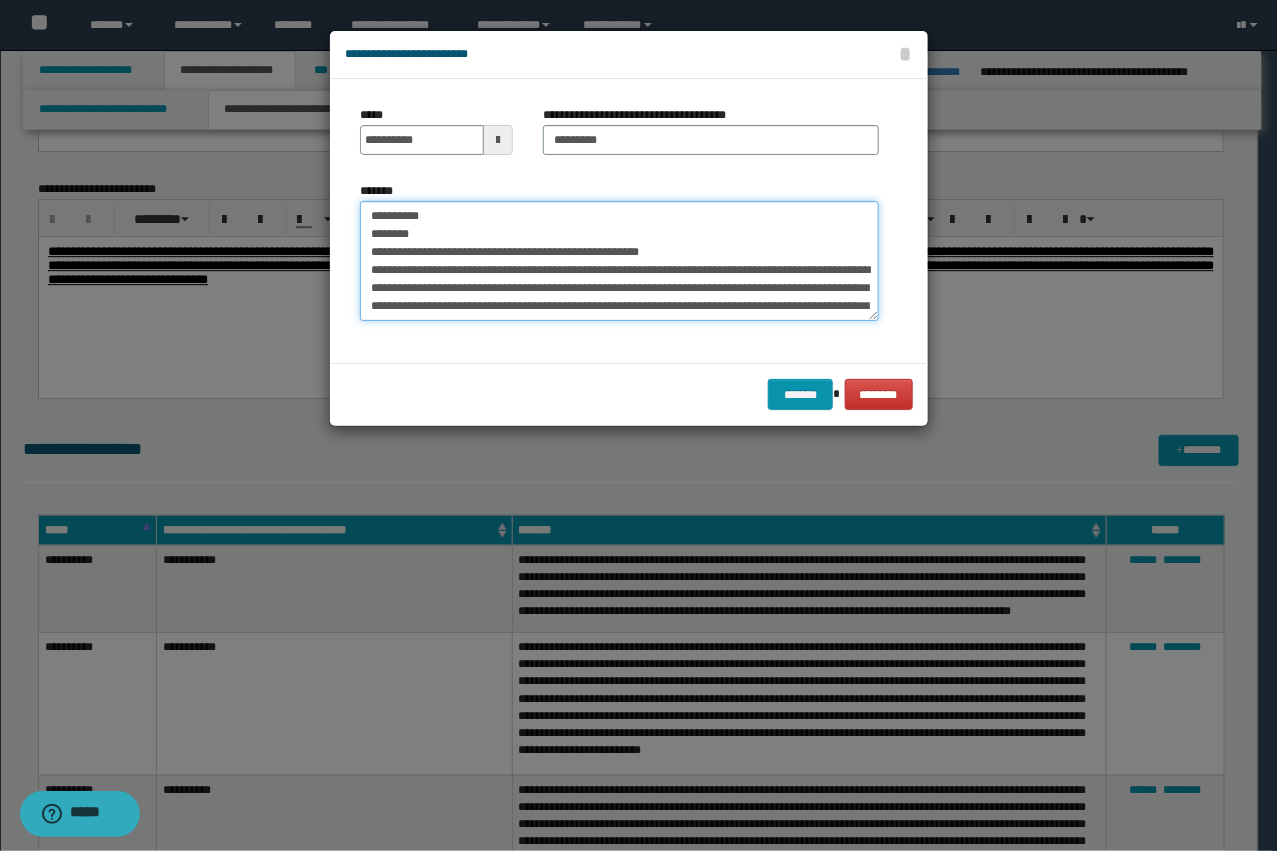 drag, startPoint x: 431, startPoint y: 268, endPoint x: 288, endPoint y: 172, distance: 172.2353 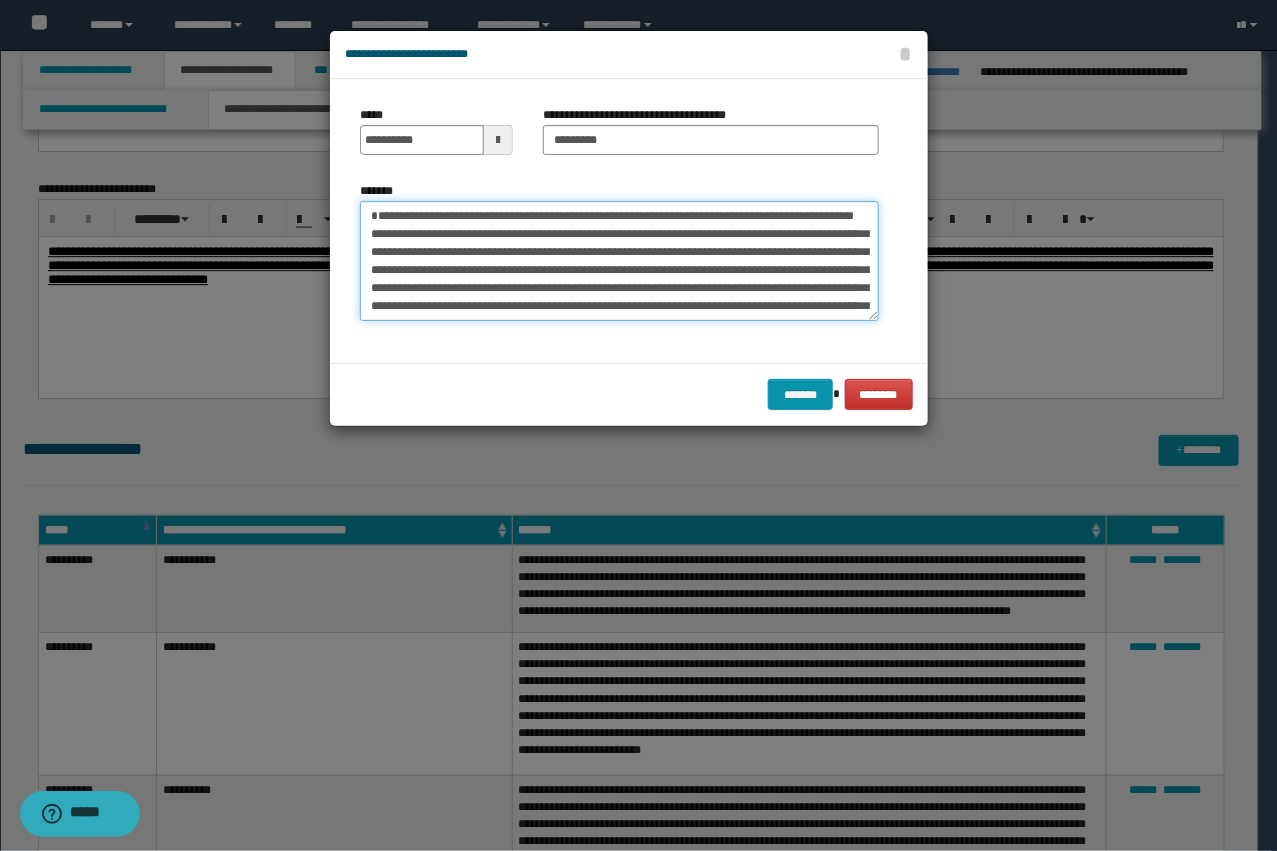 type on "**********" 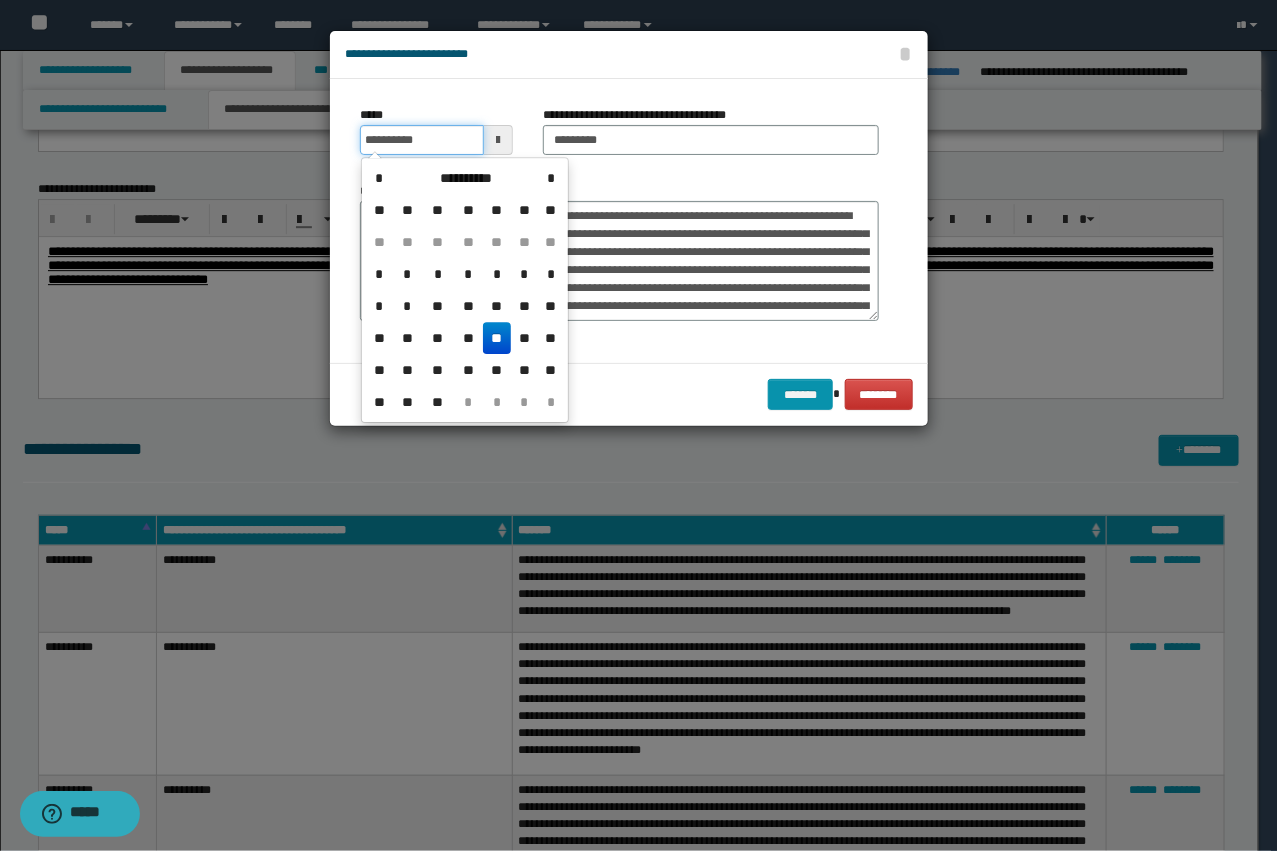 click on "**********" at bounding box center [422, 140] 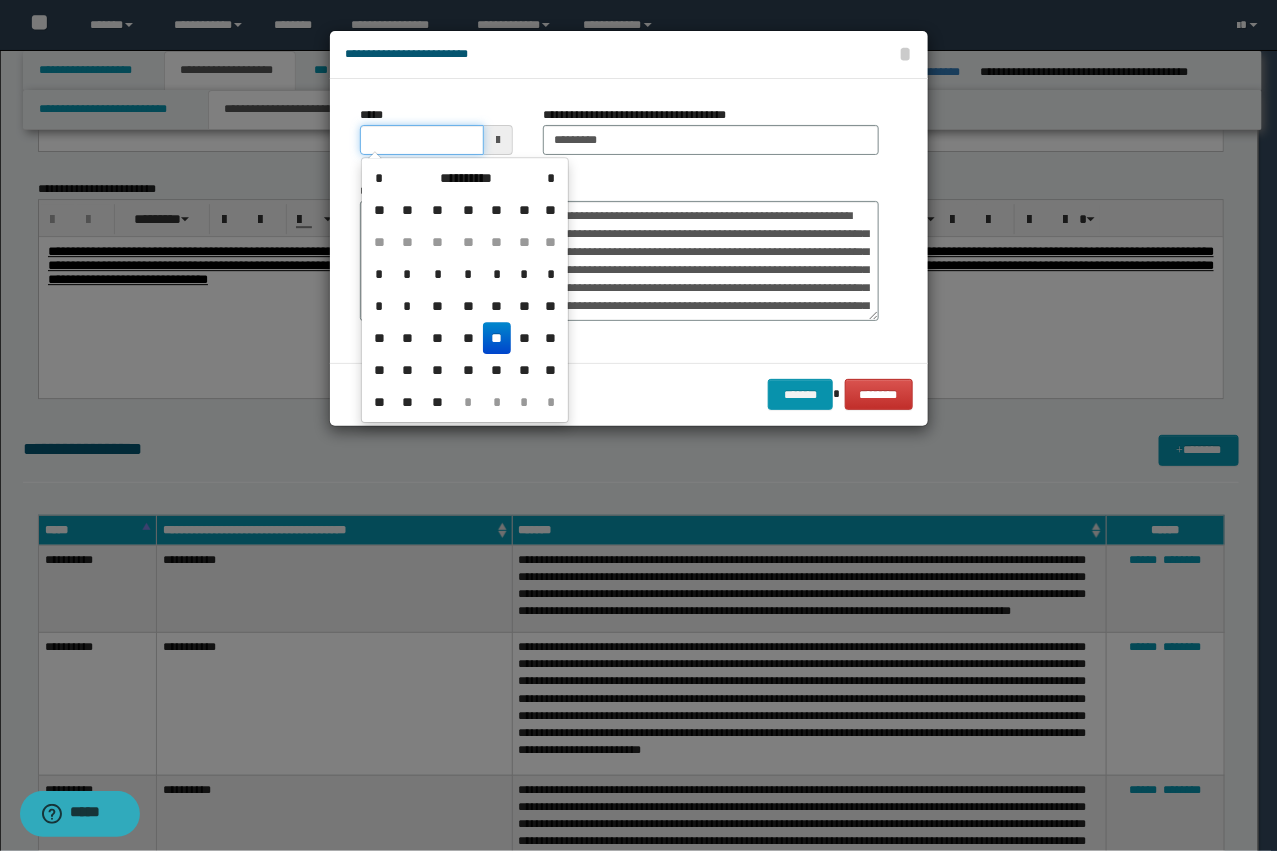 type on "**********" 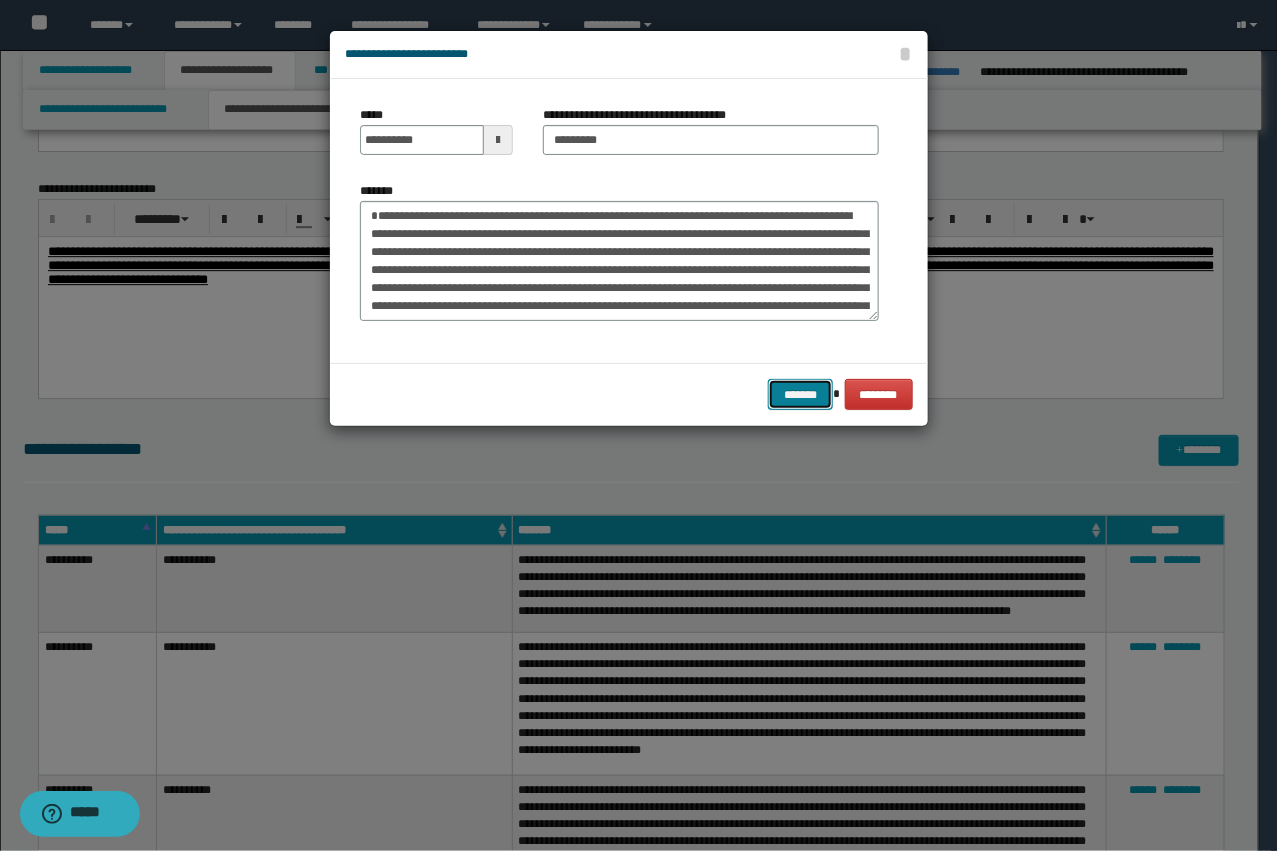 click on "*******" at bounding box center (800, 394) 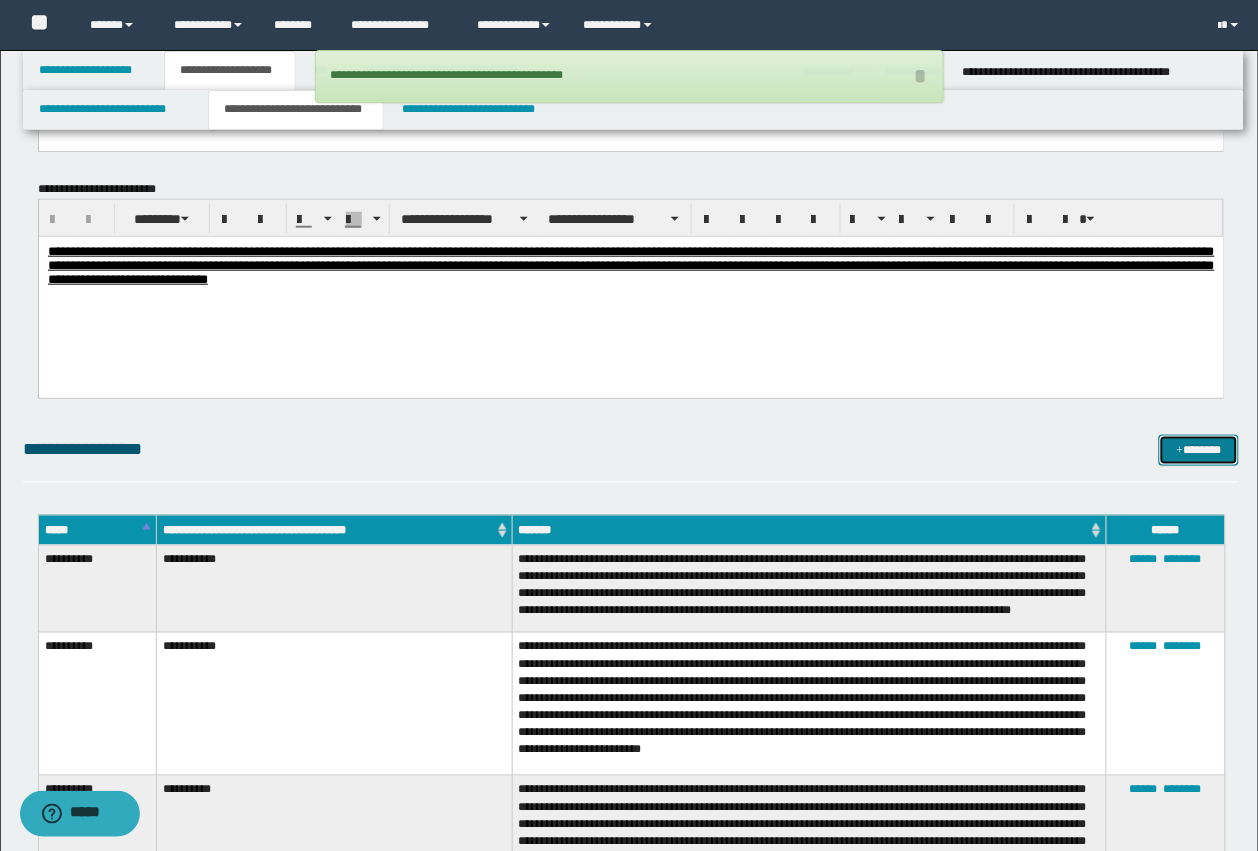 click on "*******" at bounding box center [1199, 450] 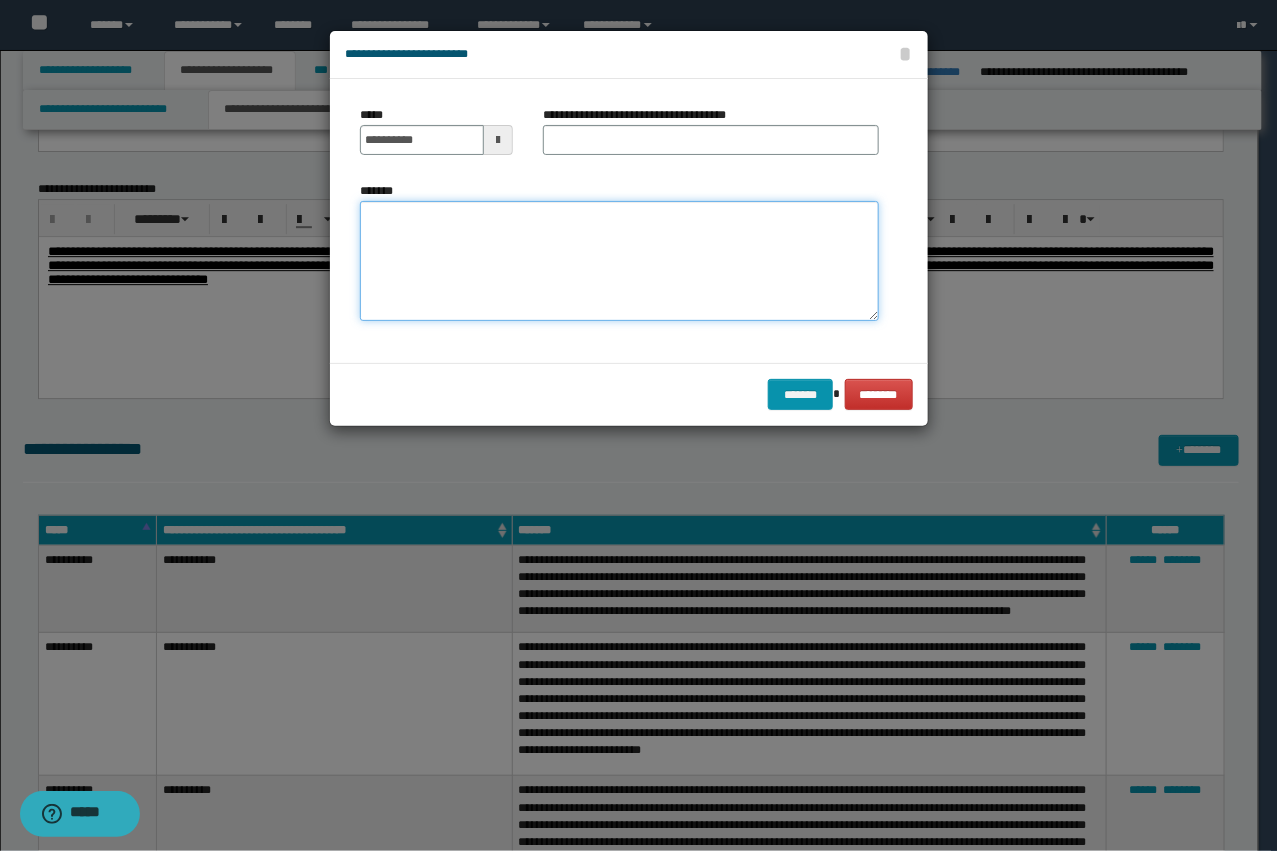 click on "*******" at bounding box center [619, 261] 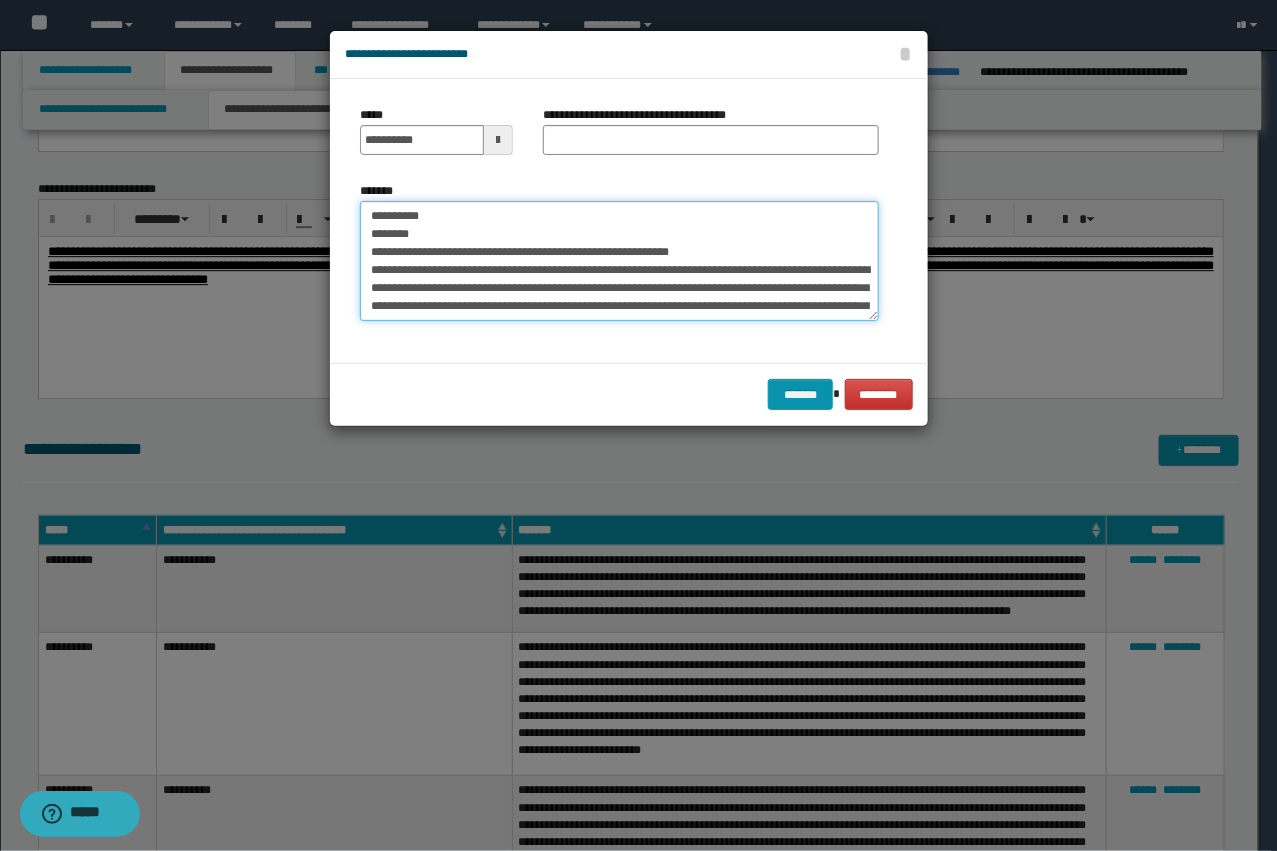 scroll, scrollTop: 30, scrollLeft: 0, axis: vertical 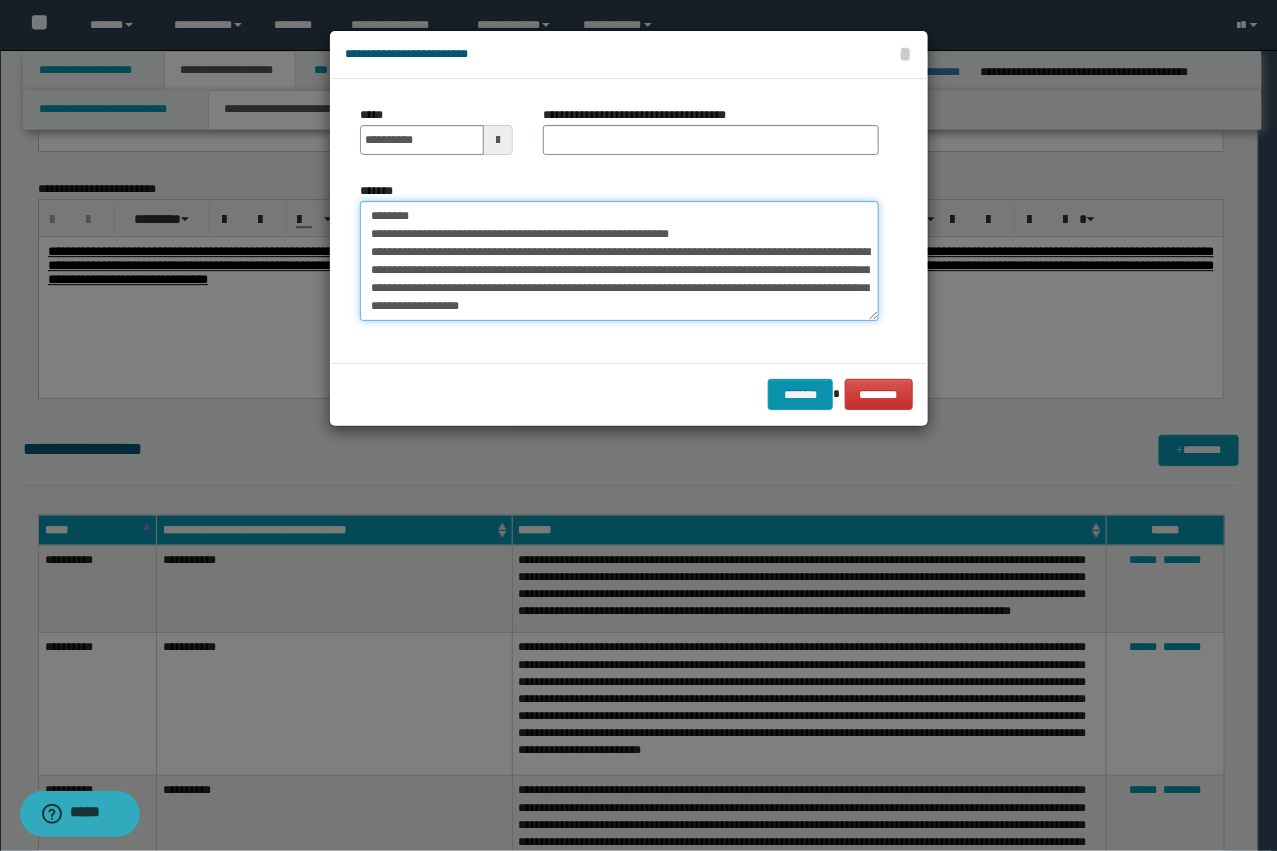 type on "**********" 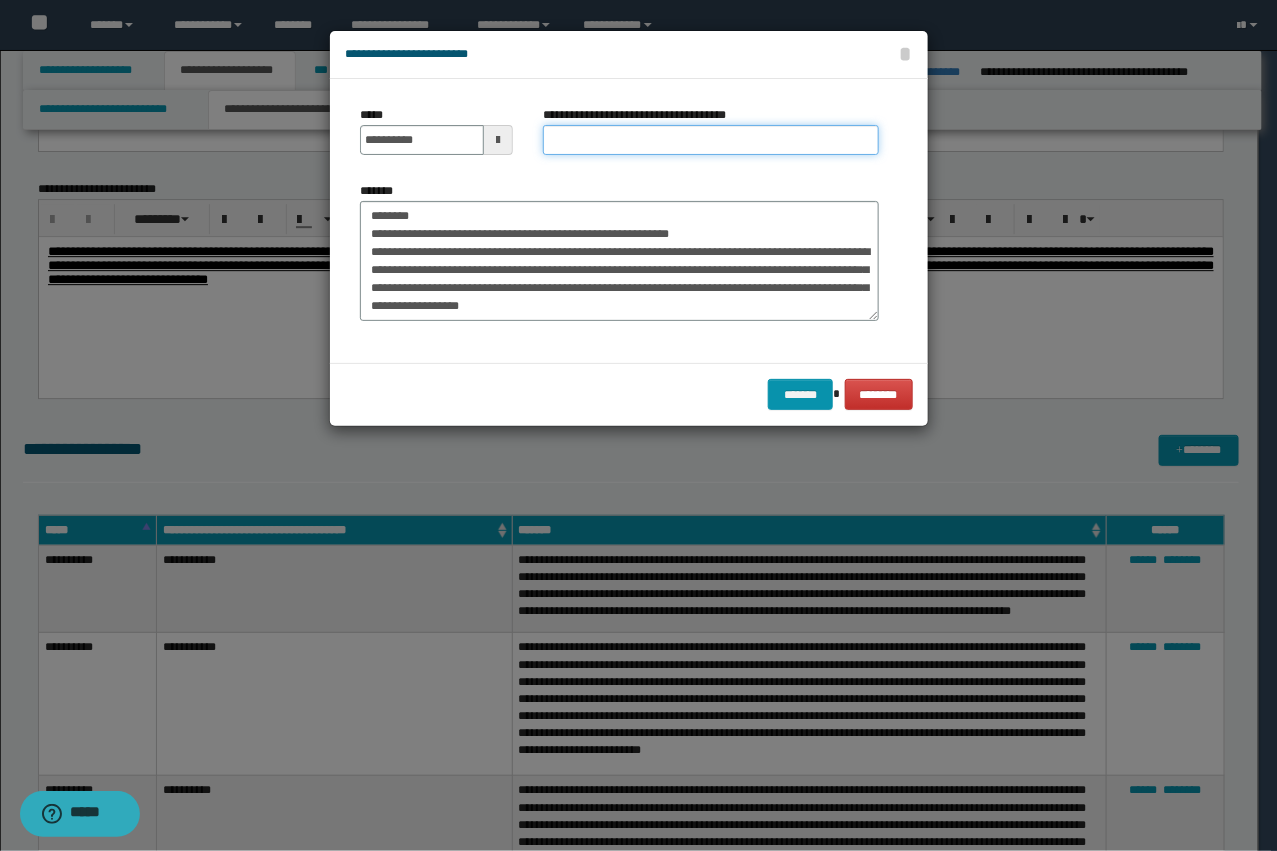 click on "**********" at bounding box center (711, 140) 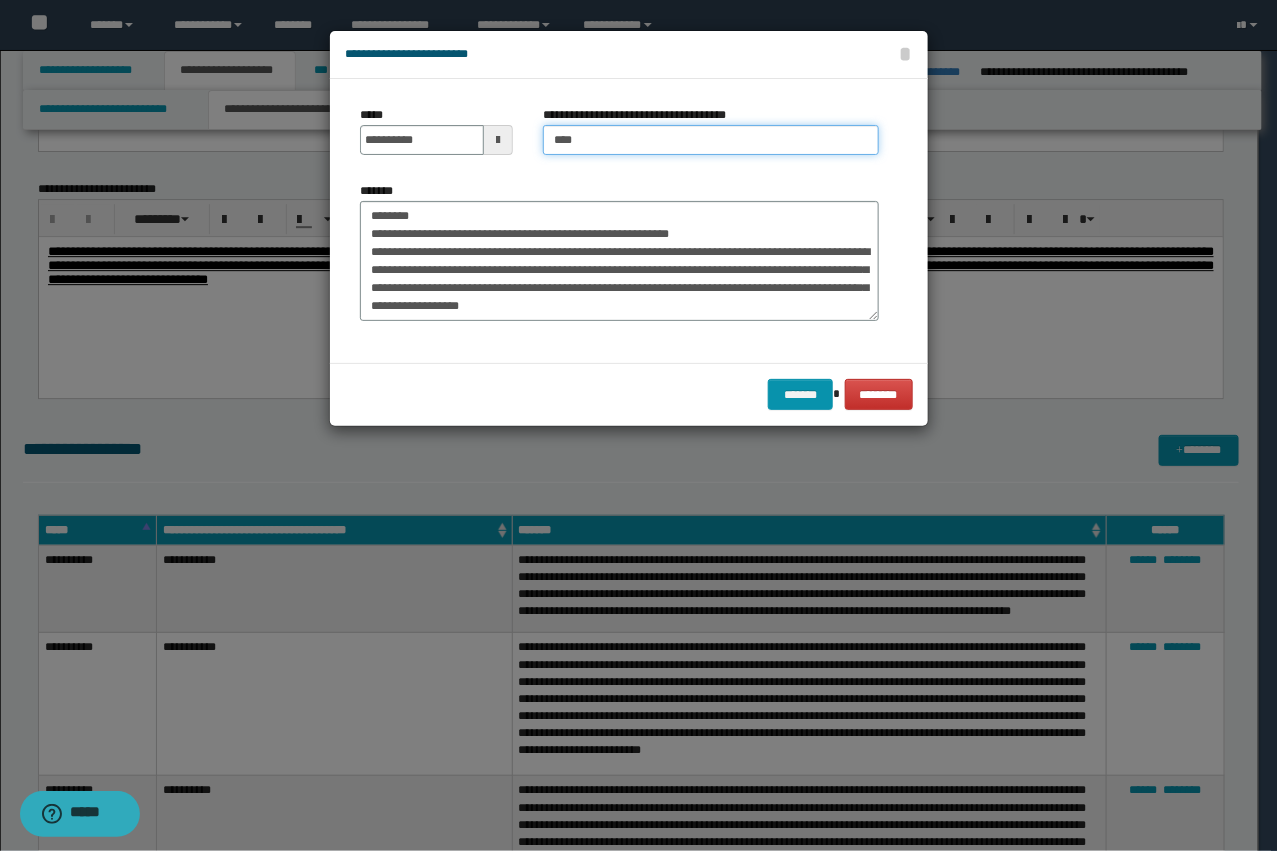 type on "**********" 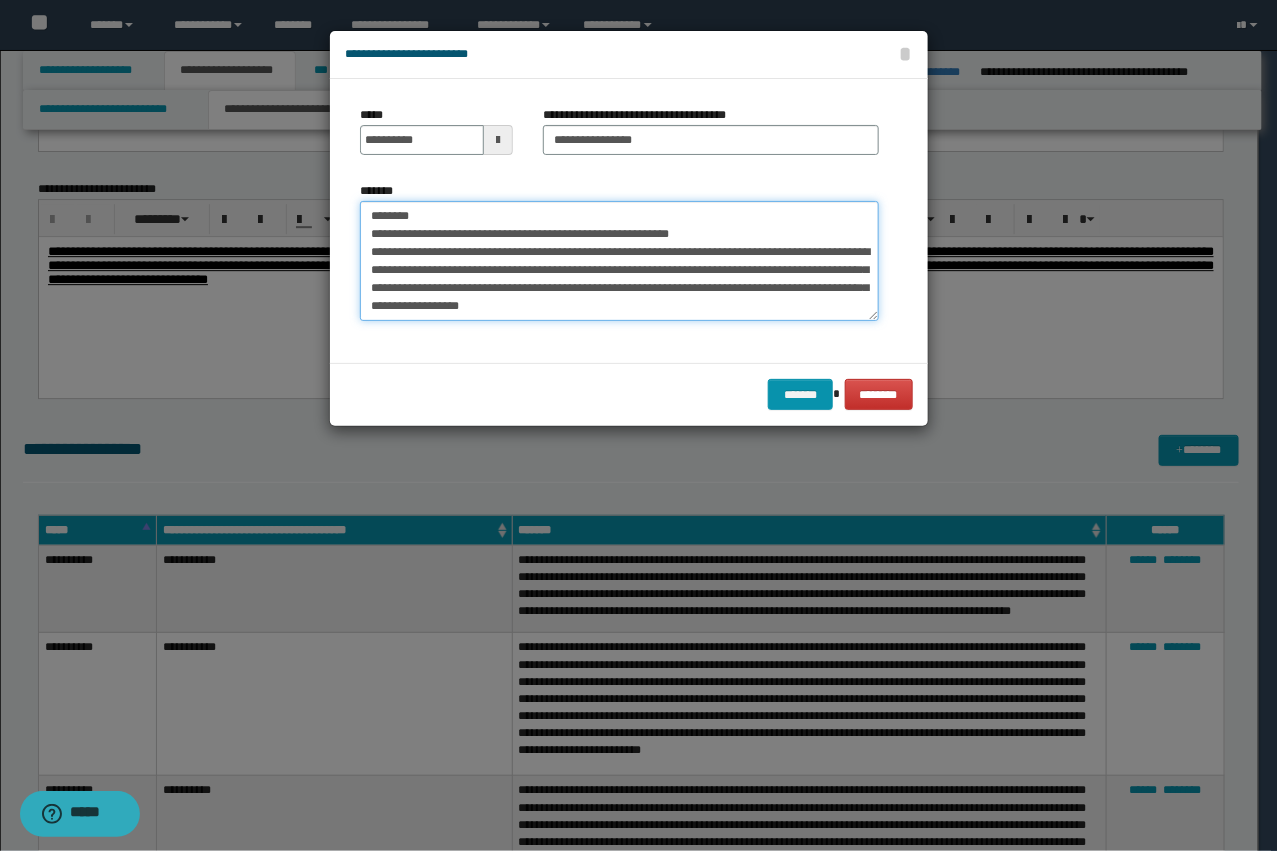 scroll, scrollTop: 0, scrollLeft: 0, axis: both 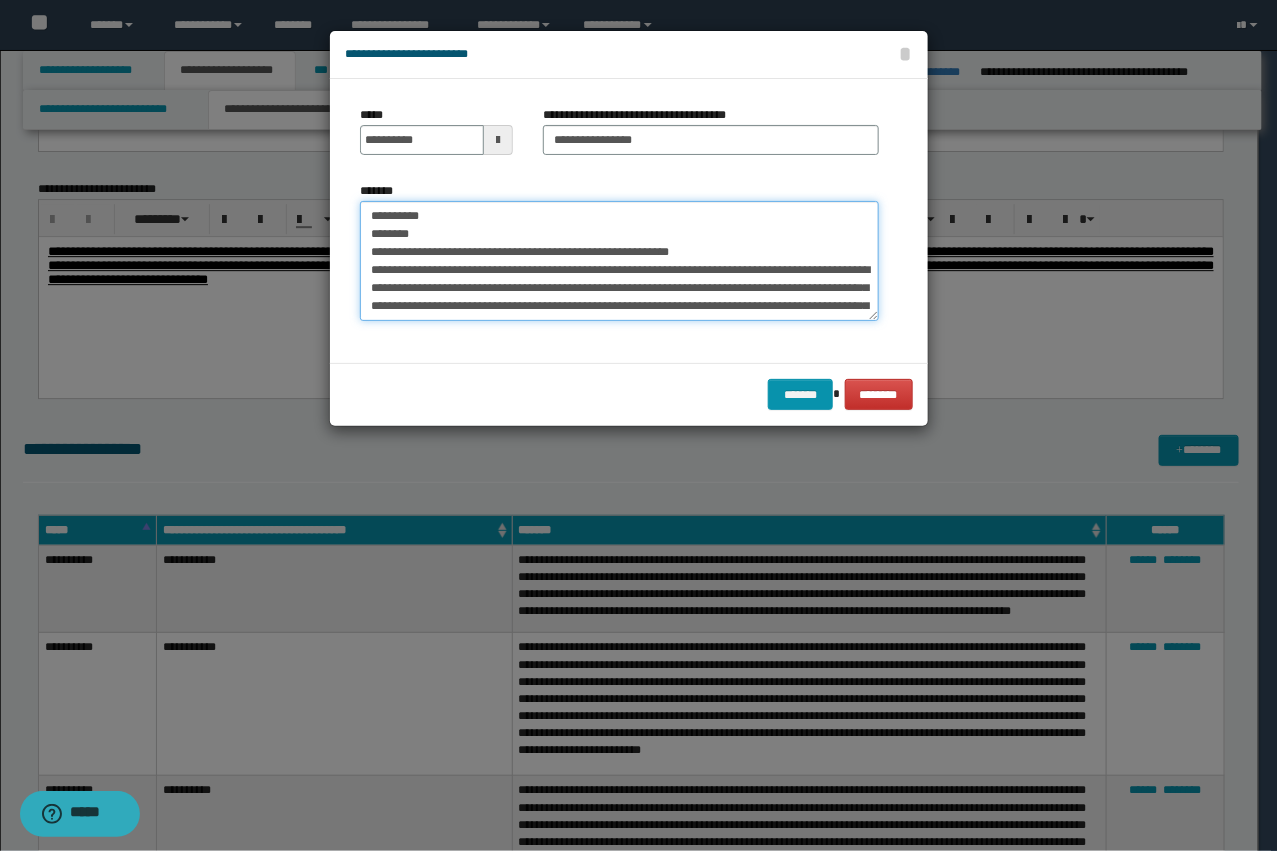 drag, startPoint x: 435, startPoint y: 247, endPoint x: 316, endPoint y: 172, distance: 140.66272 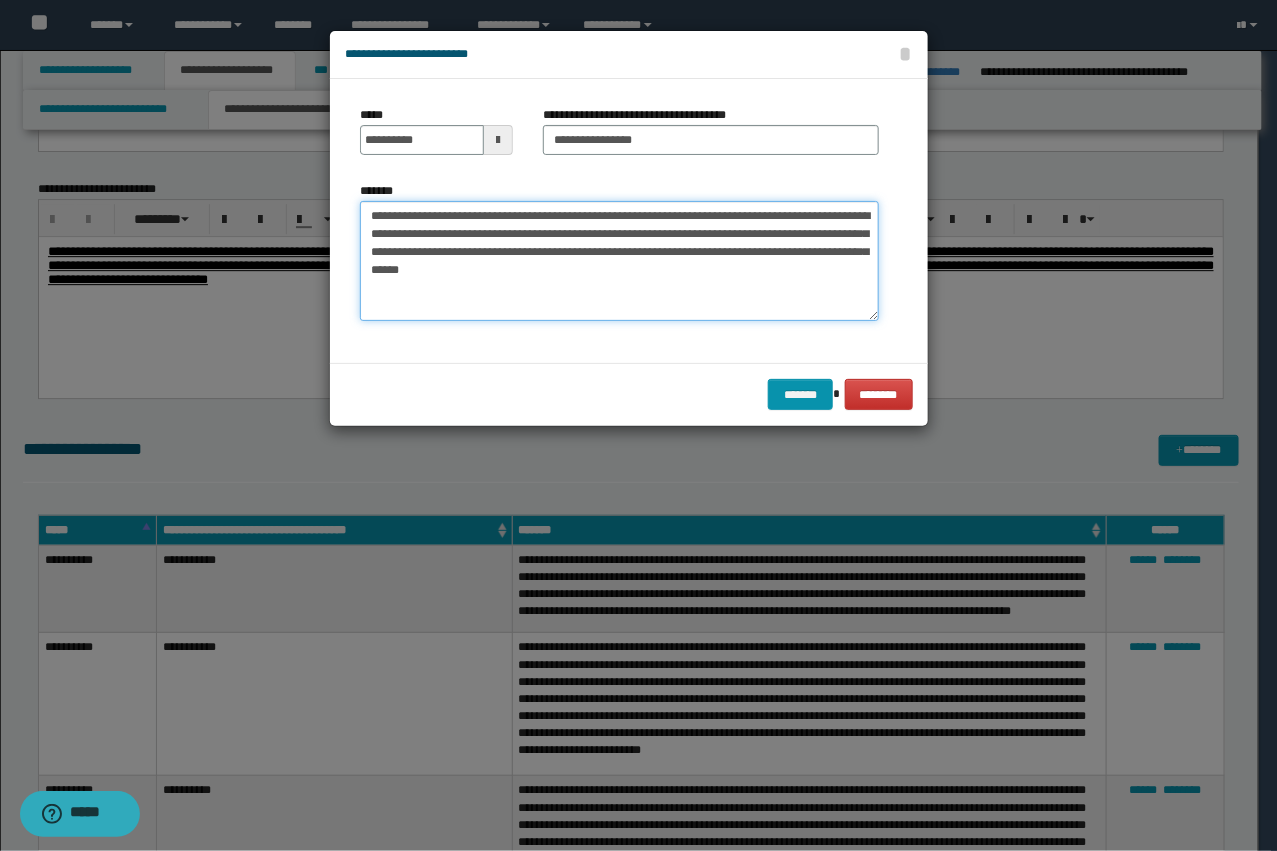 type on "**********" 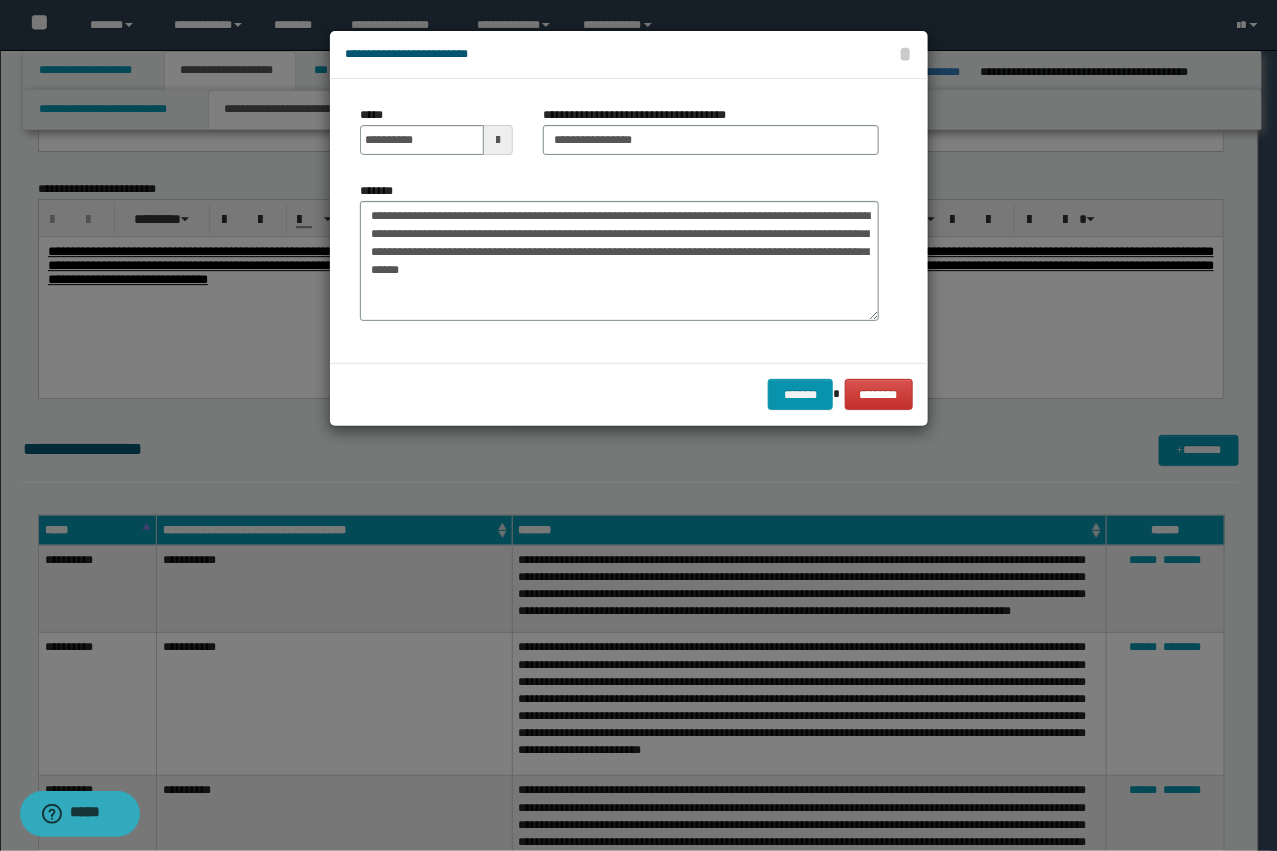 click on "*****" at bounding box center [375, 115] 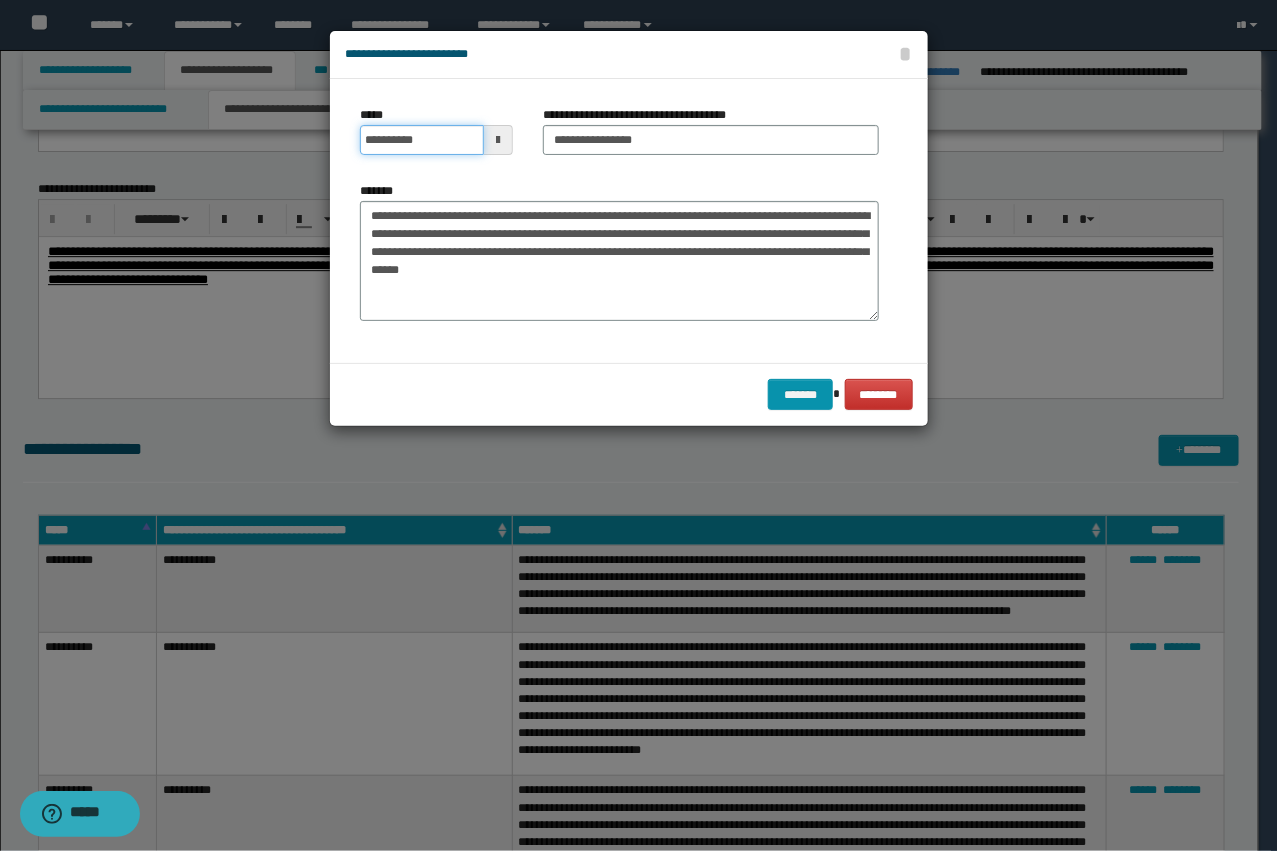 click on "**********" at bounding box center (422, 140) 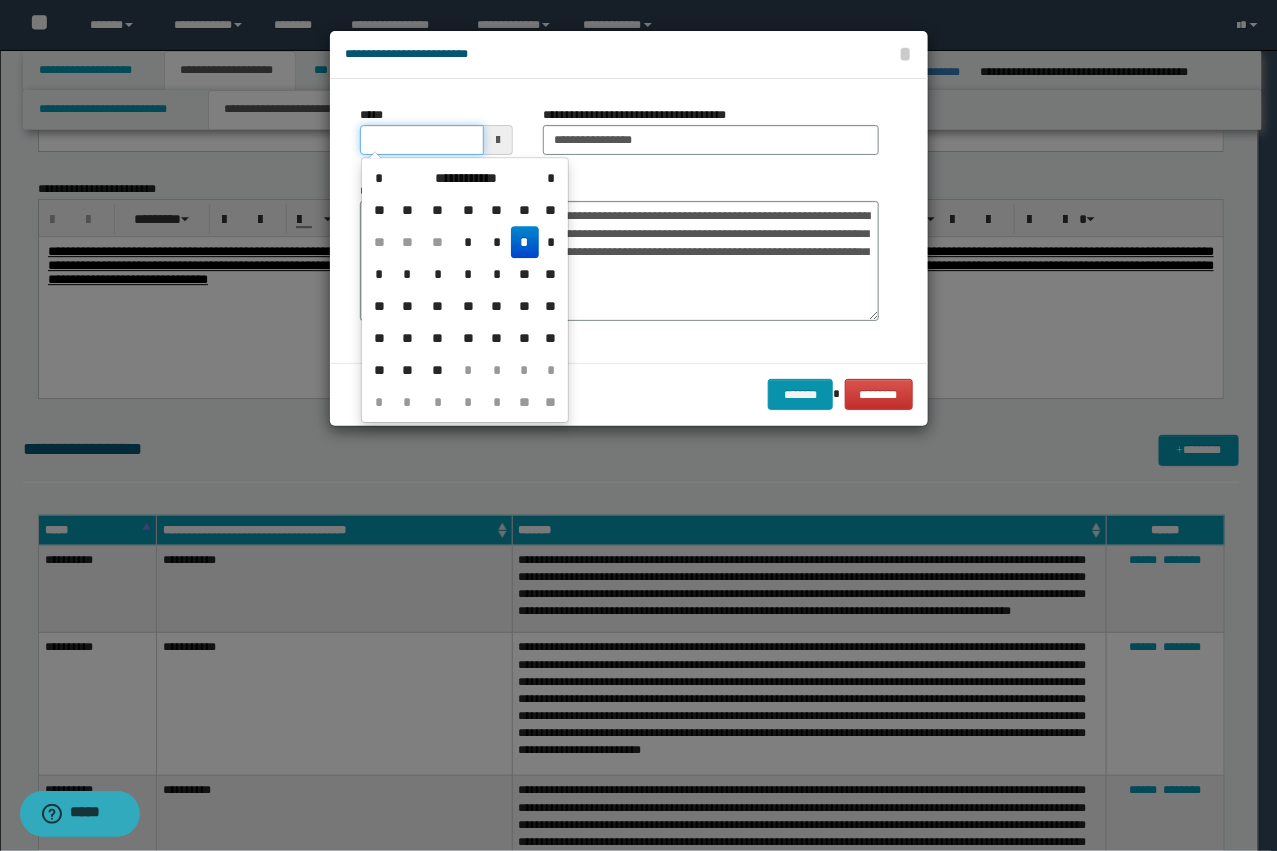 type on "**********" 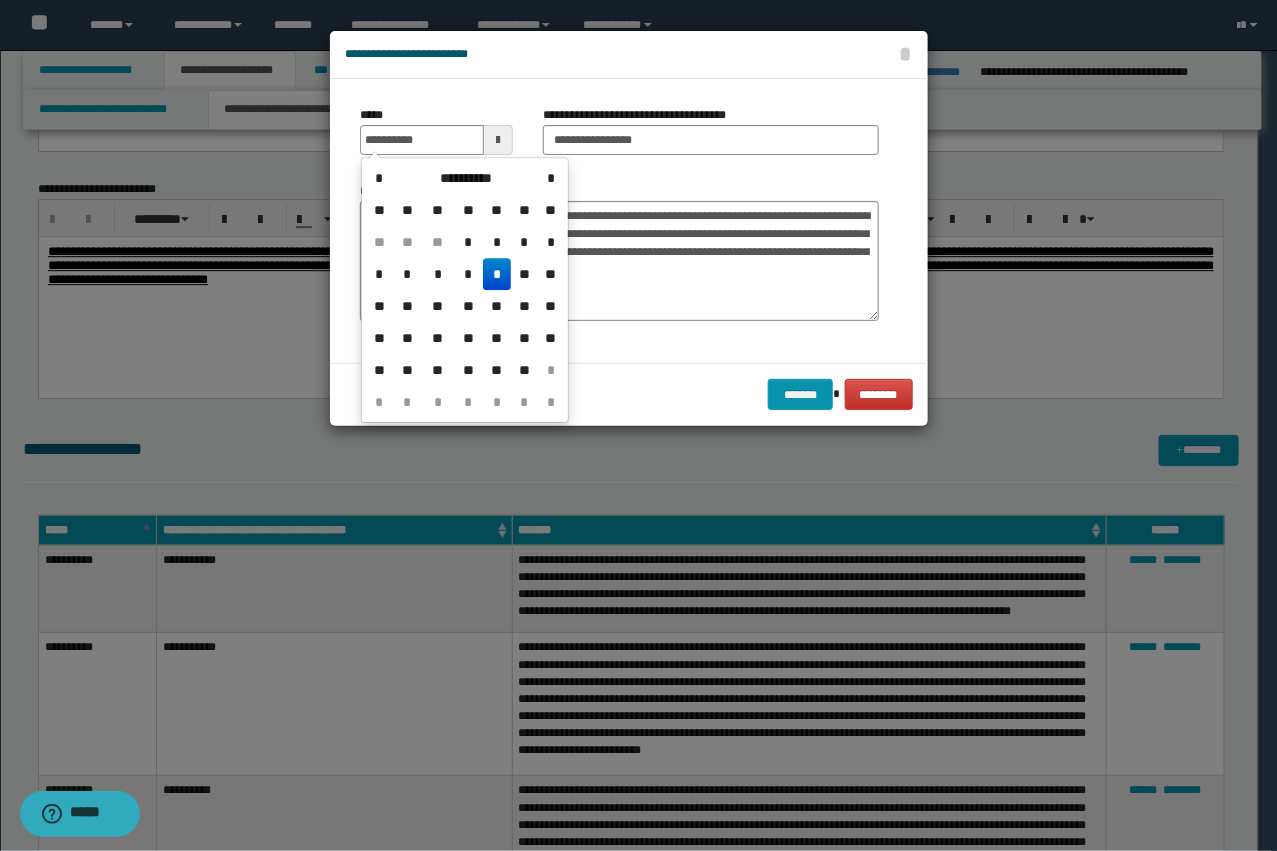 click on "*******
********" at bounding box center [629, 394] 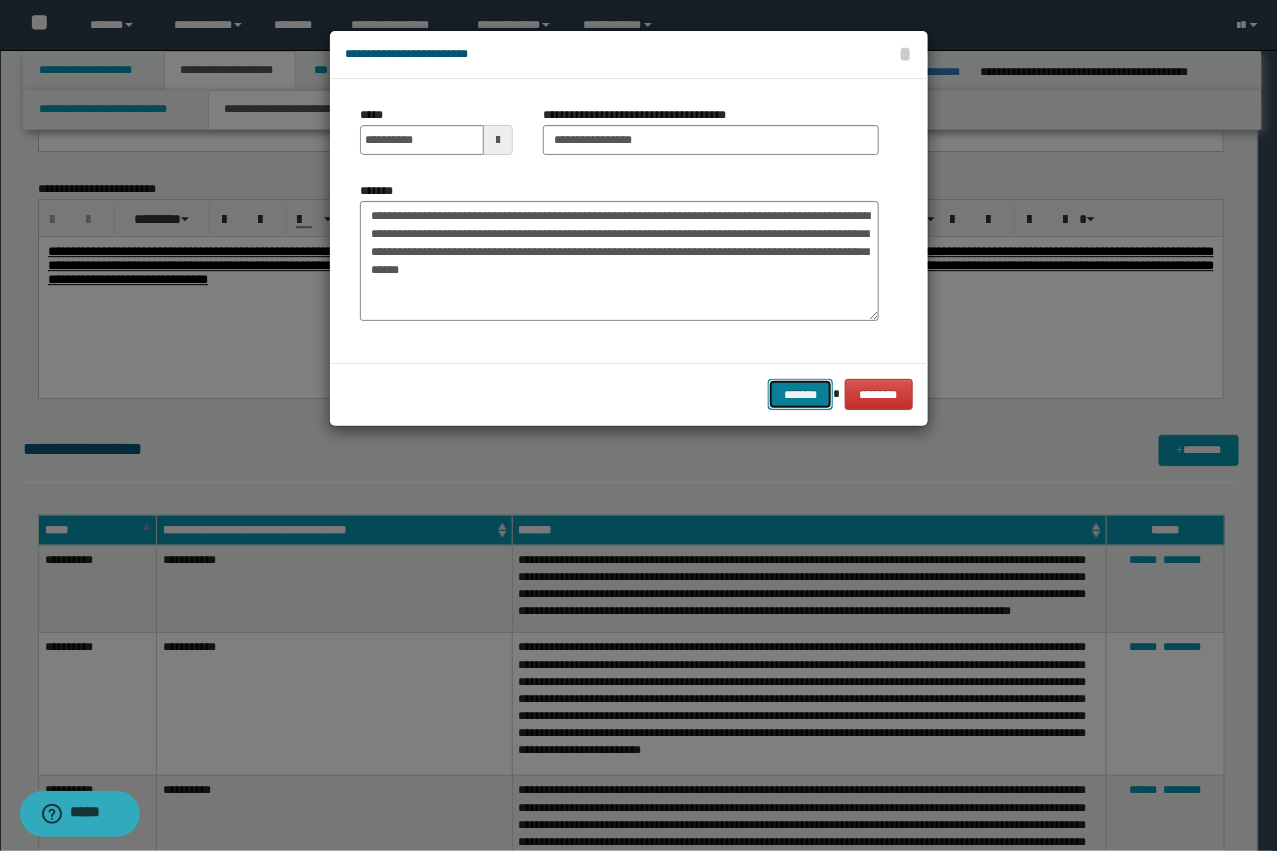 click on "*******" at bounding box center (800, 394) 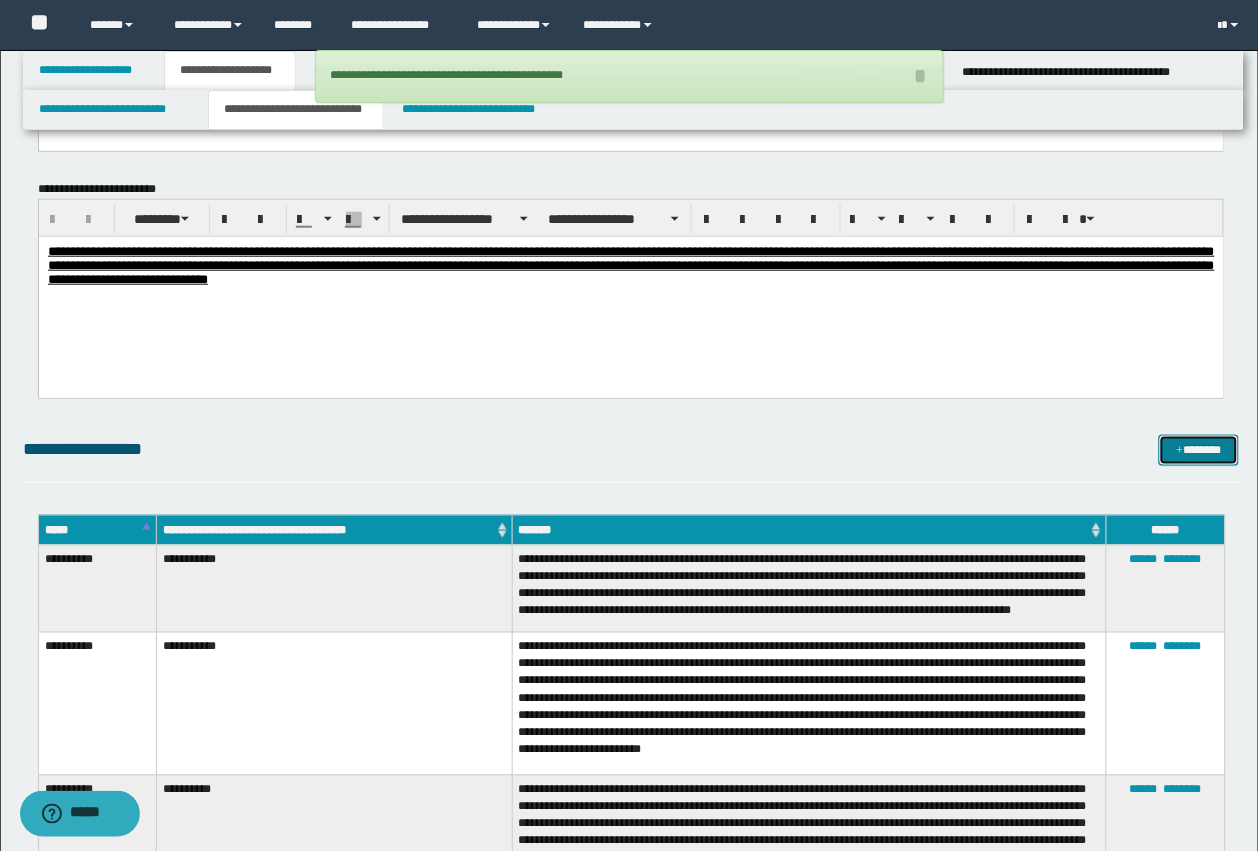 click on "*******" at bounding box center [1199, 450] 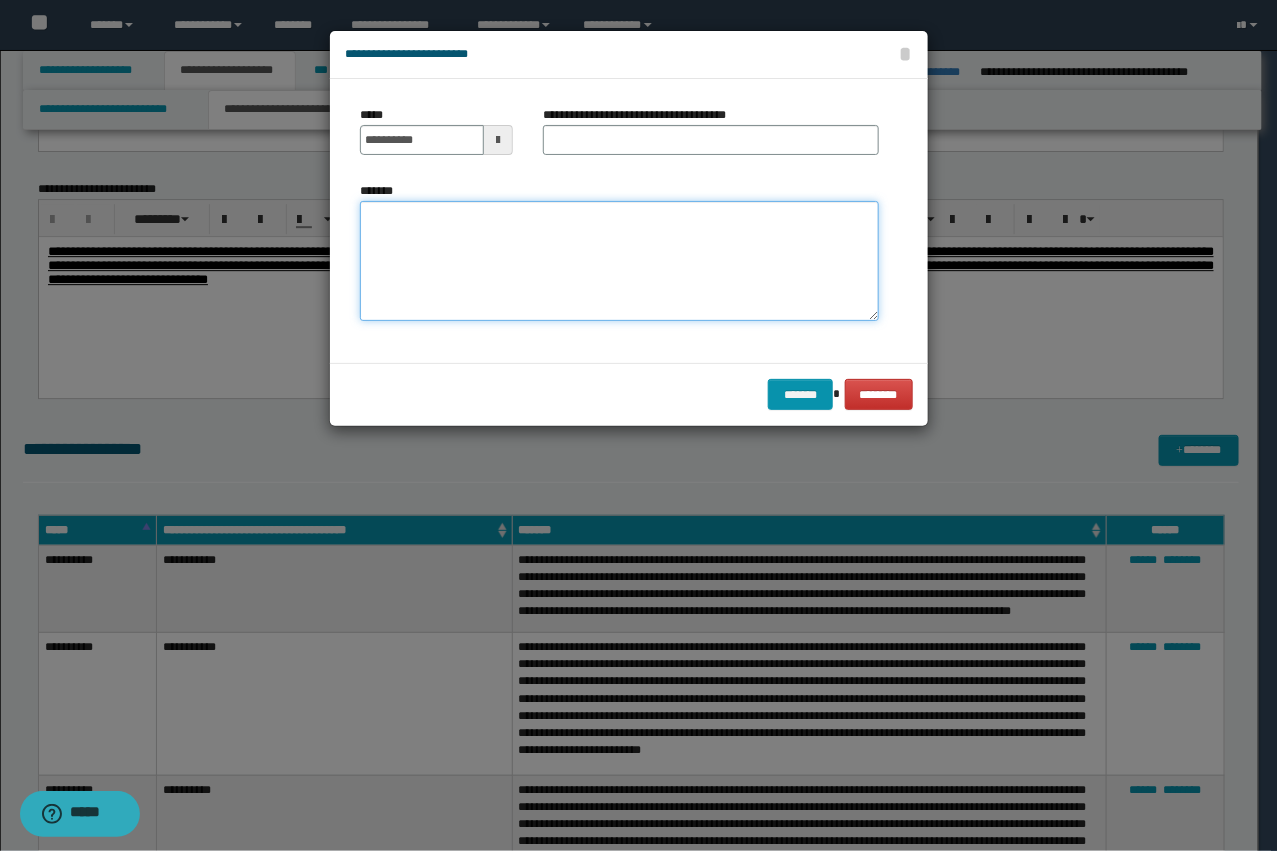 click on "*******" at bounding box center [619, 261] 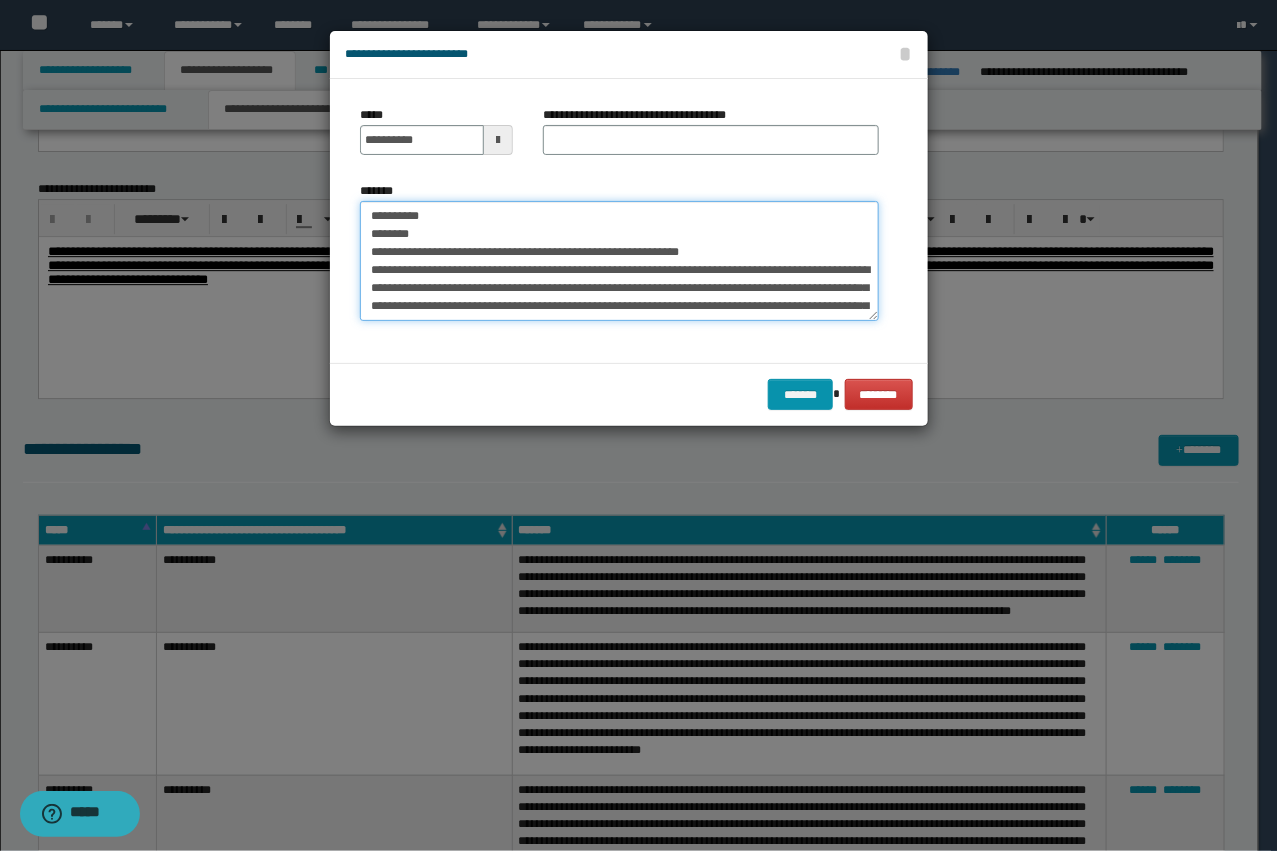 scroll, scrollTop: 246, scrollLeft: 0, axis: vertical 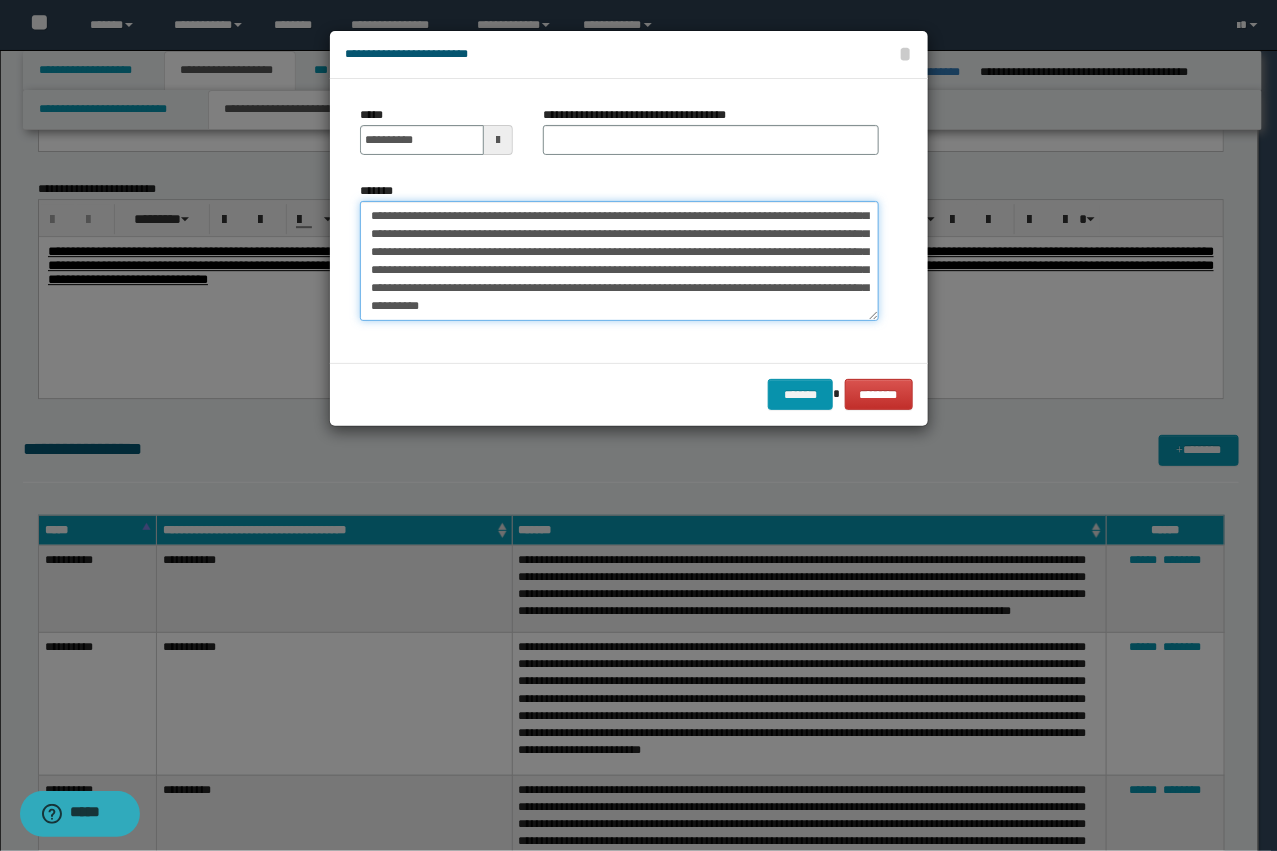type on "**********" 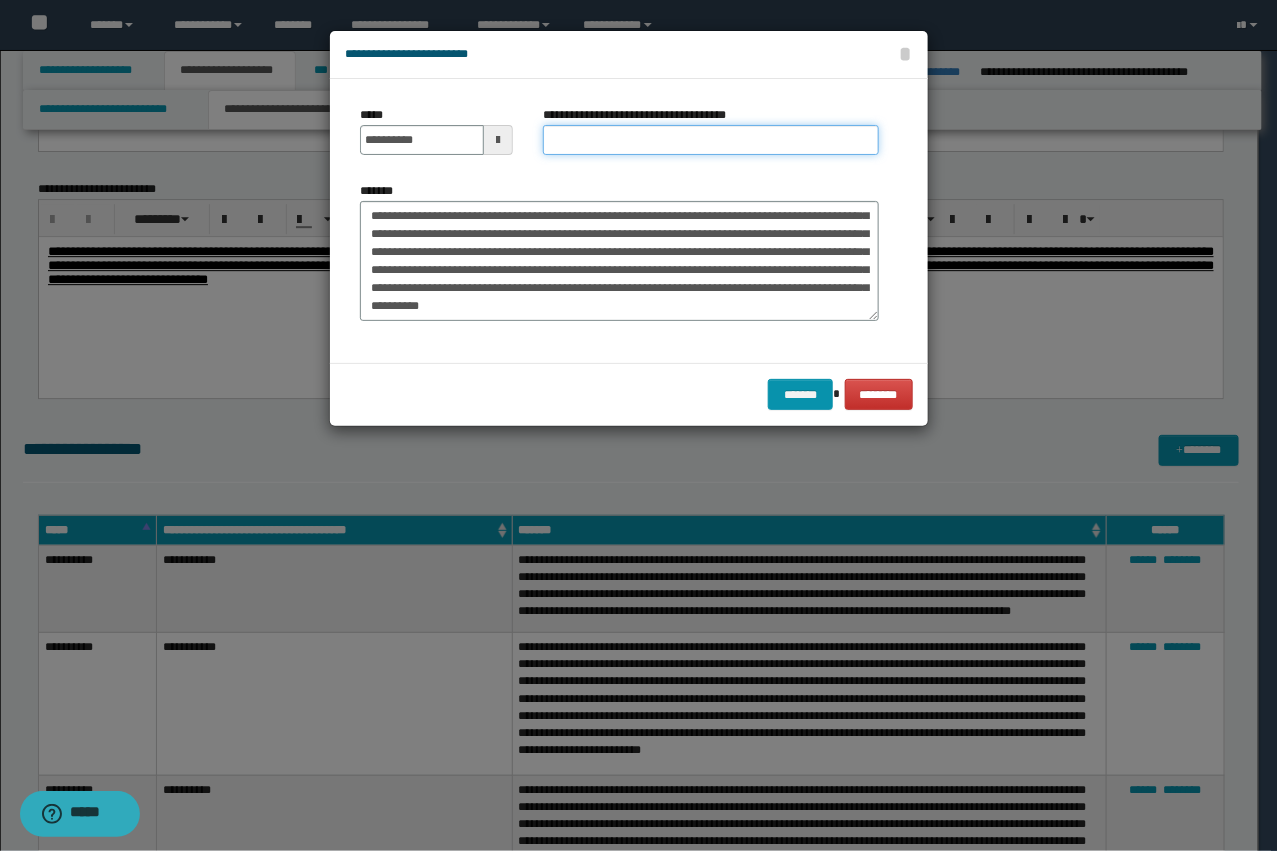 click on "**********" at bounding box center (711, 140) 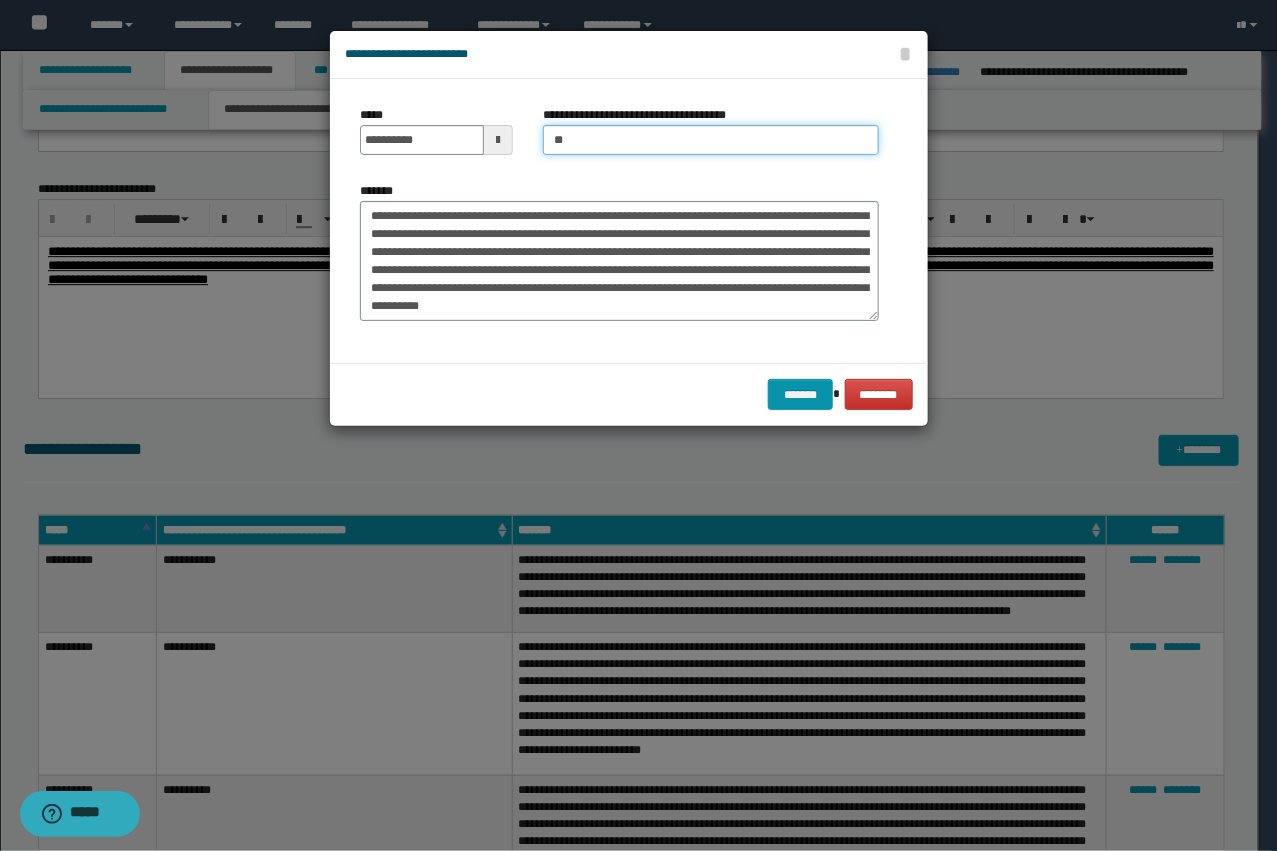 type on "**********" 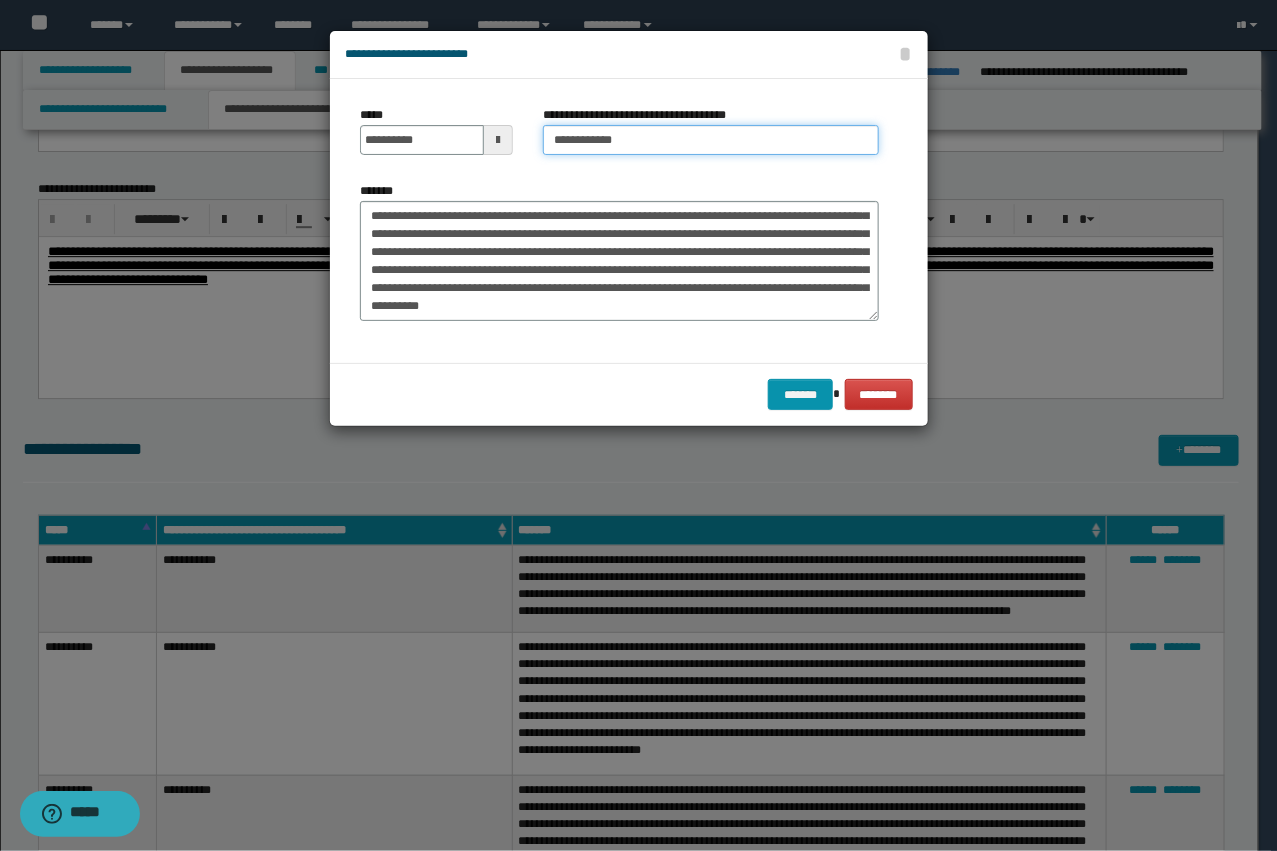 scroll, scrollTop: 0, scrollLeft: 0, axis: both 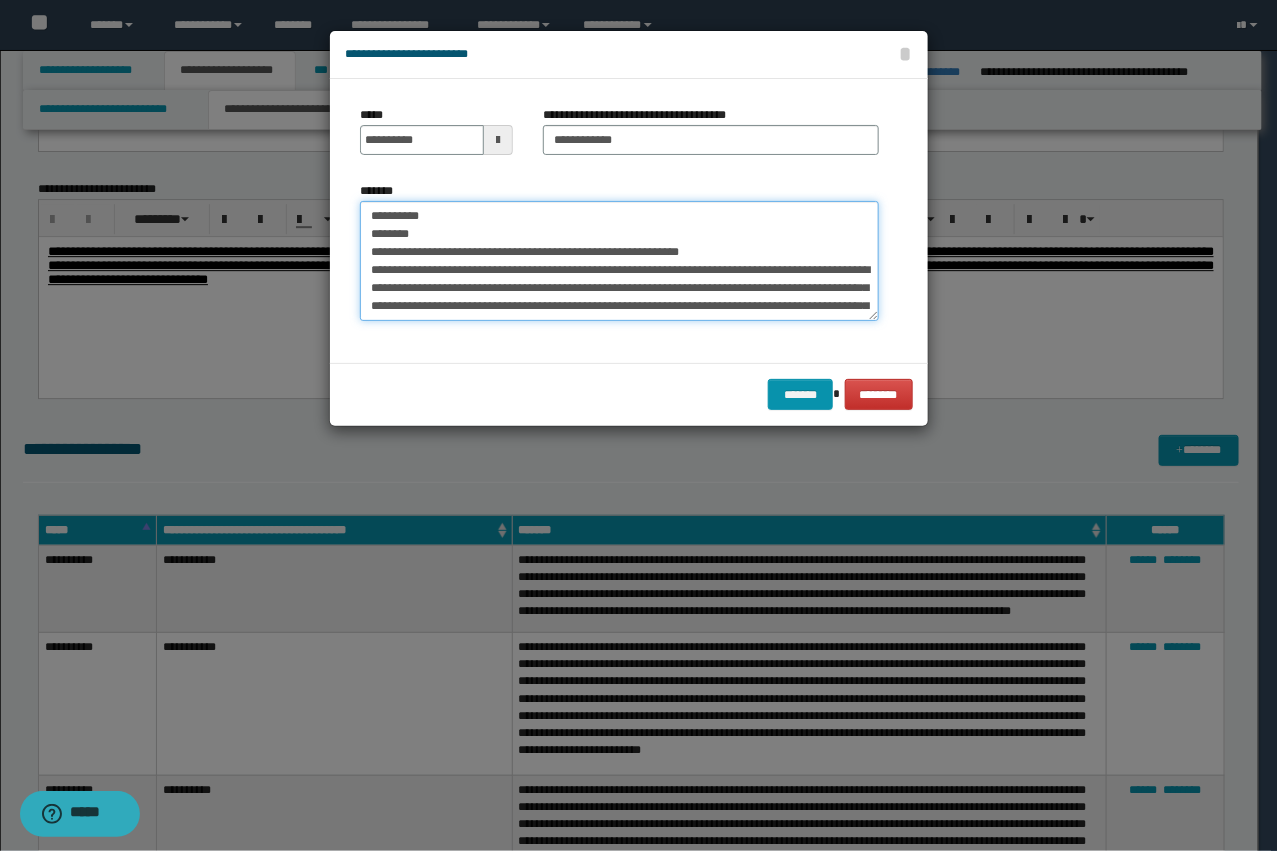 drag, startPoint x: 426, startPoint y: 270, endPoint x: 310, endPoint y: 175, distance: 149.93666 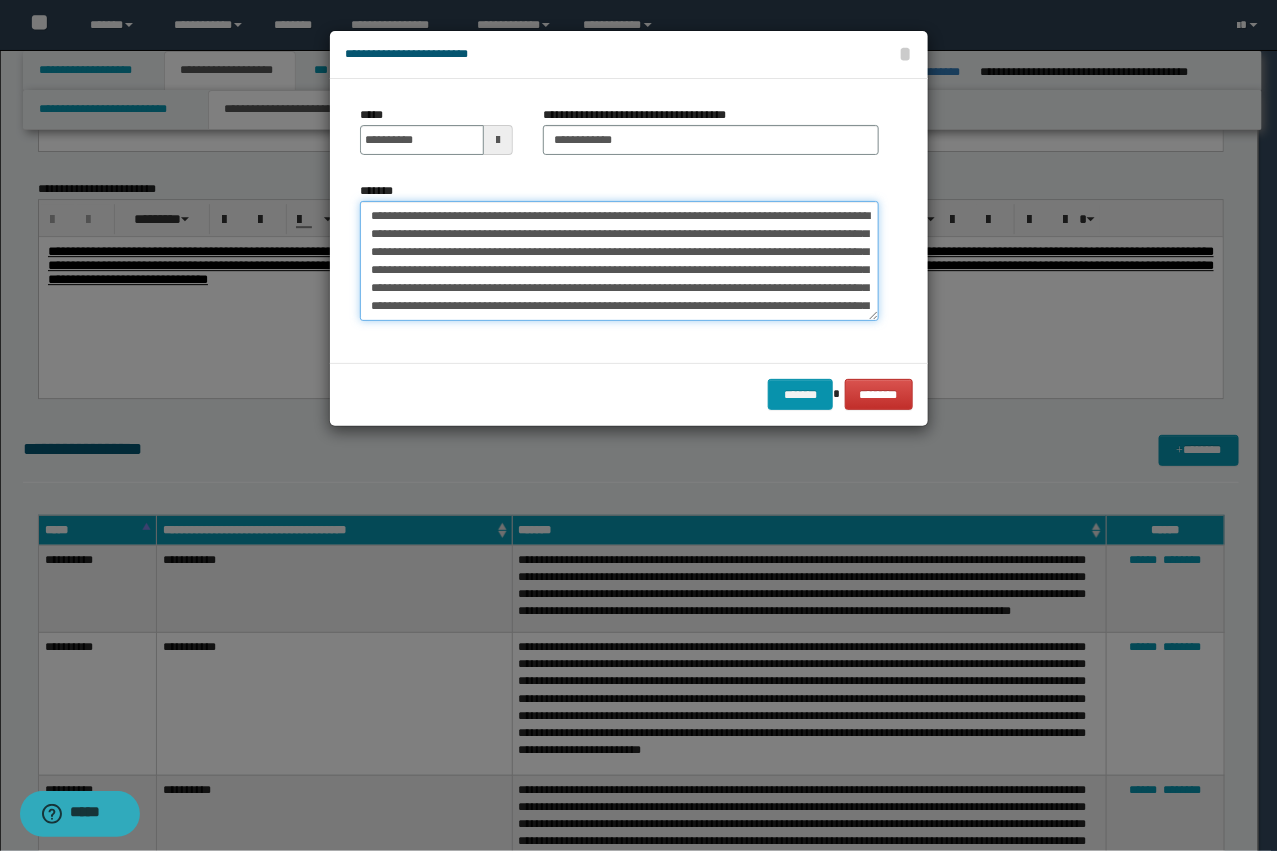 type on "**********" 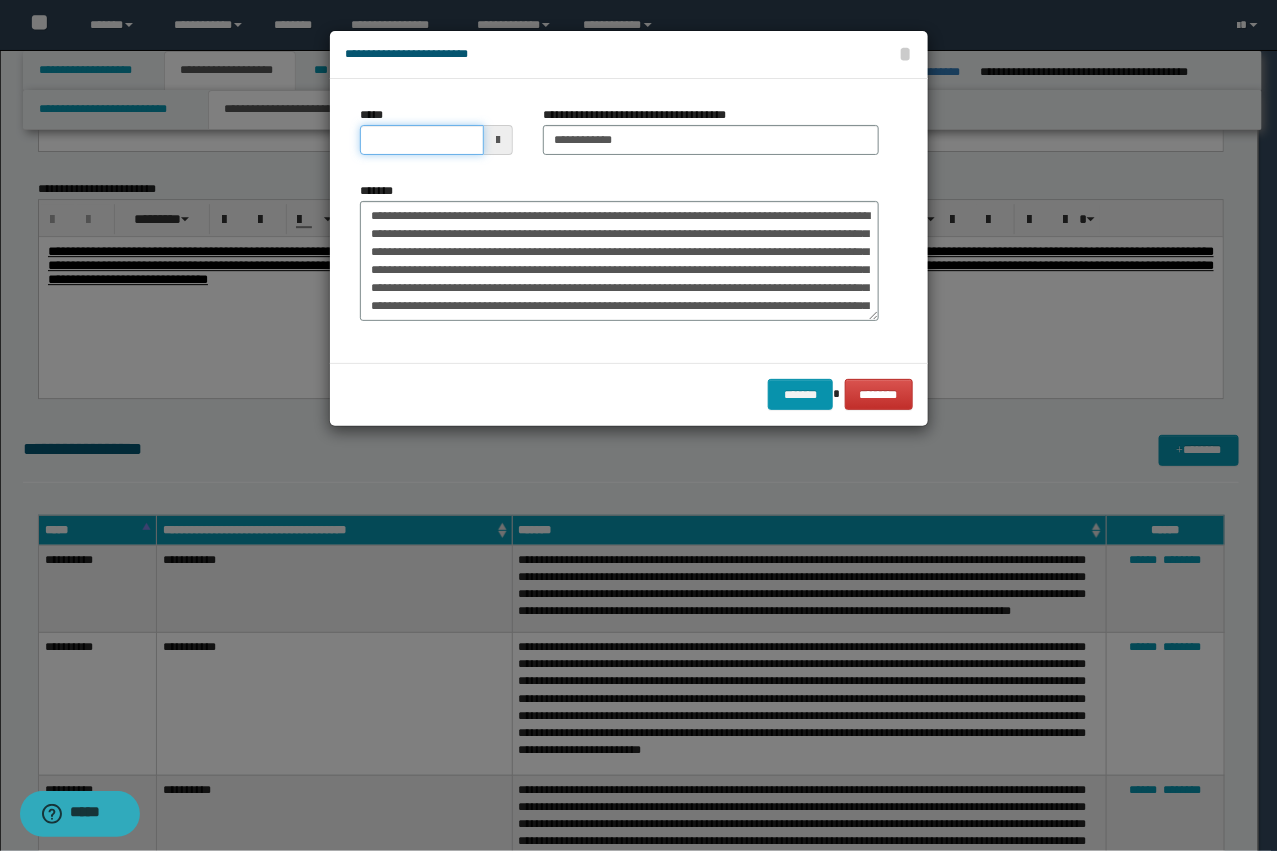 click on "*****" at bounding box center (422, 140) 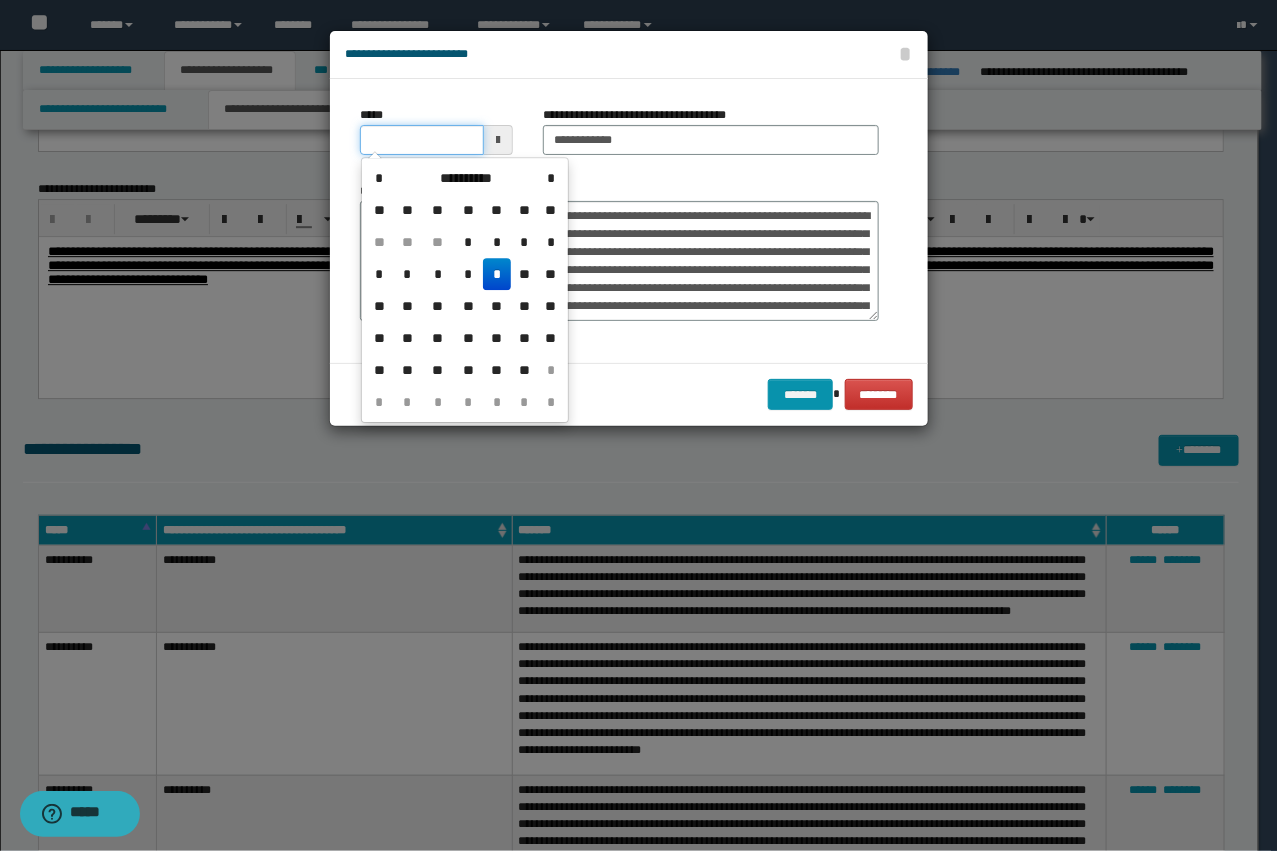 type on "**********" 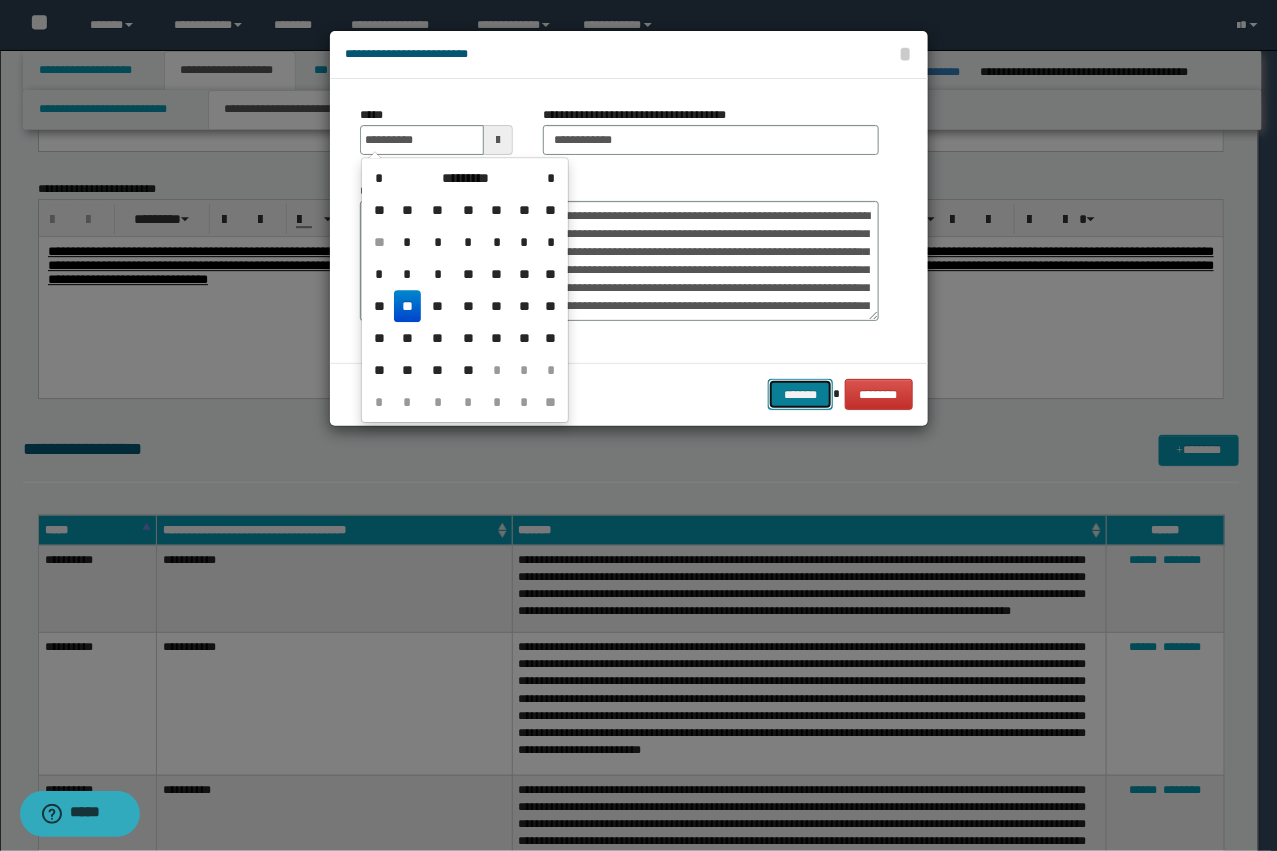 click on "*******" at bounding box center (800, 394) 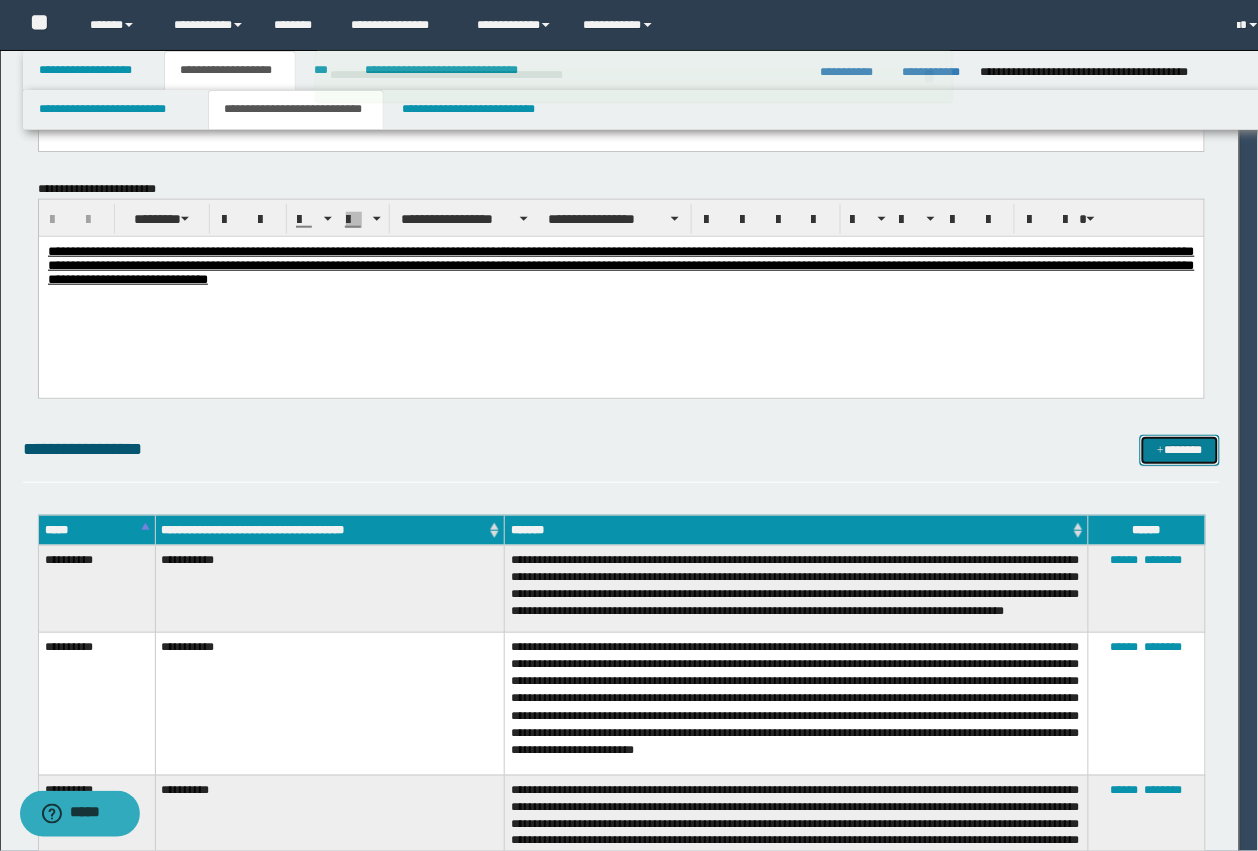 type 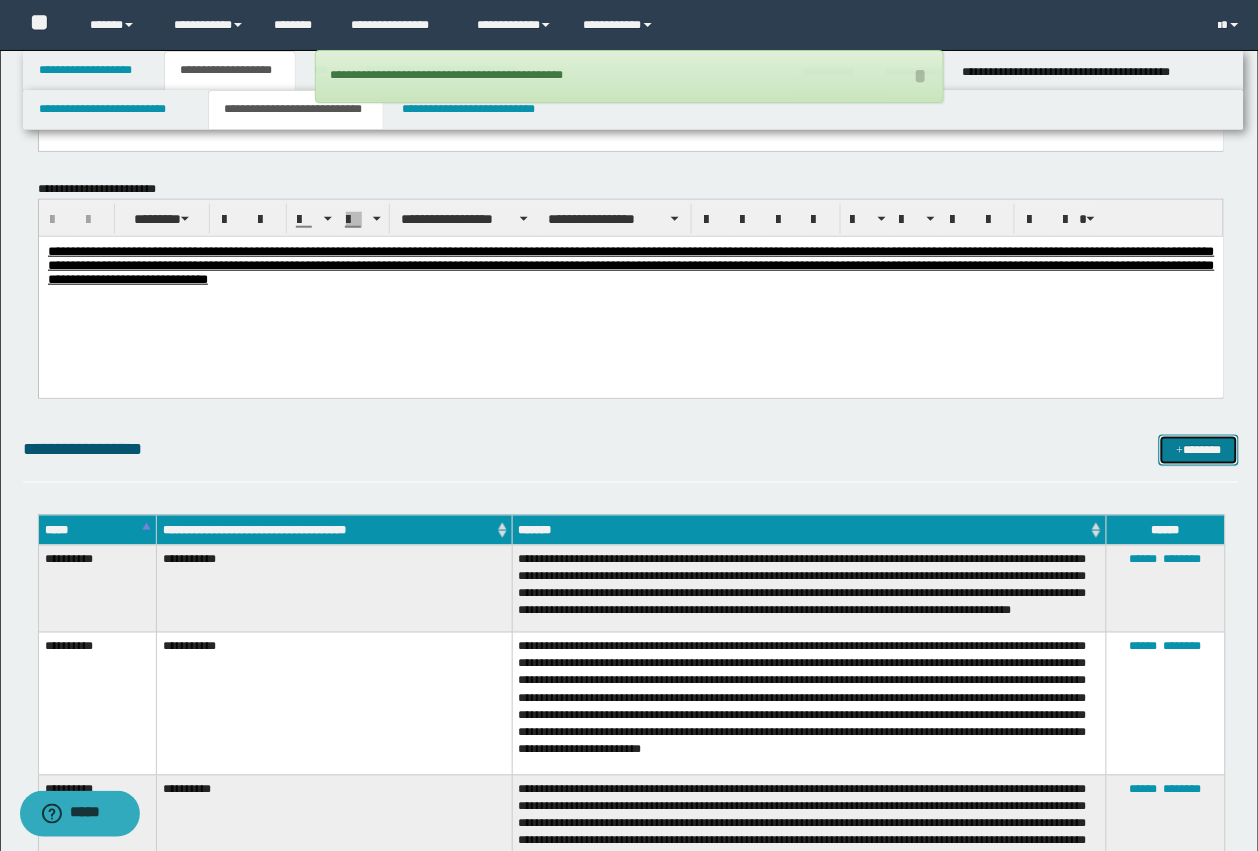 click at bounding box center (1180, 451) 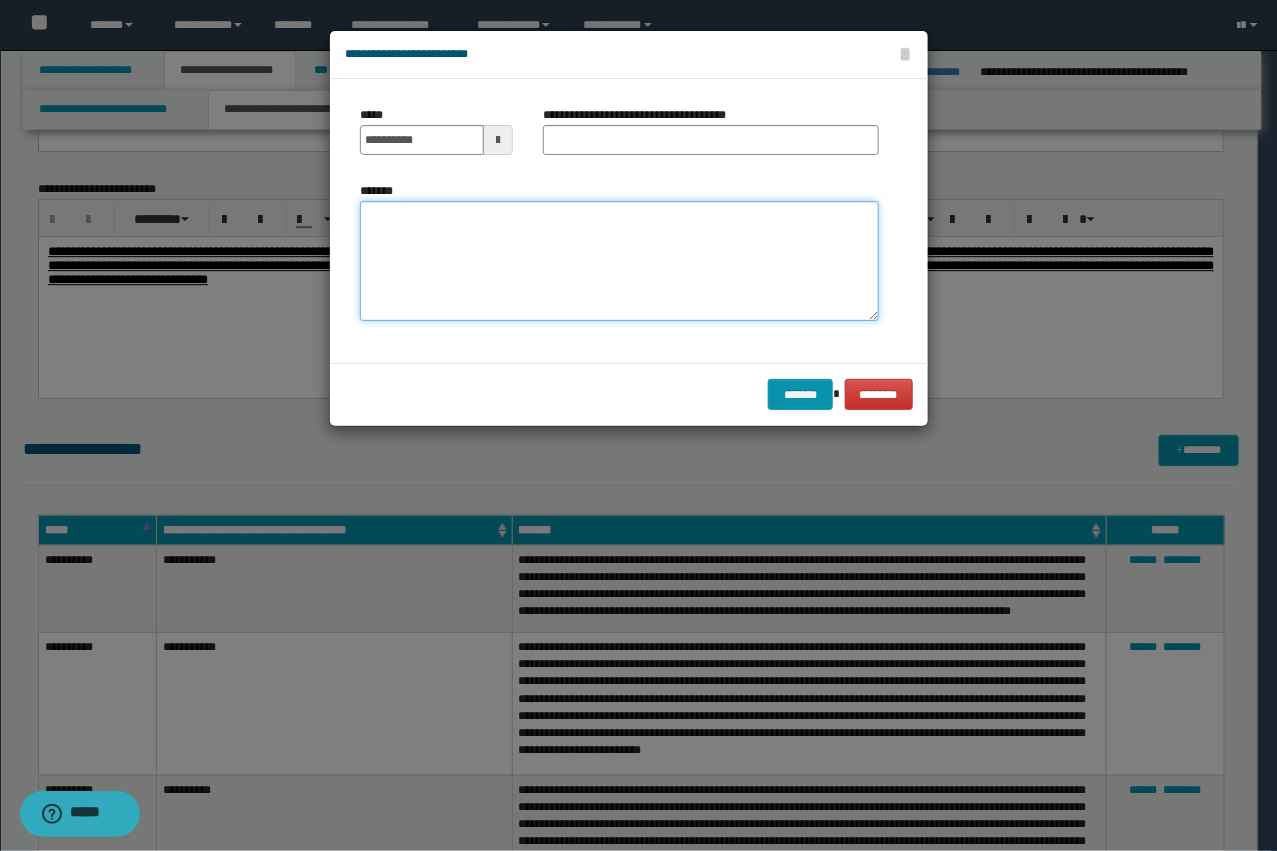 click on "*******" at bounding box center (619, 261) 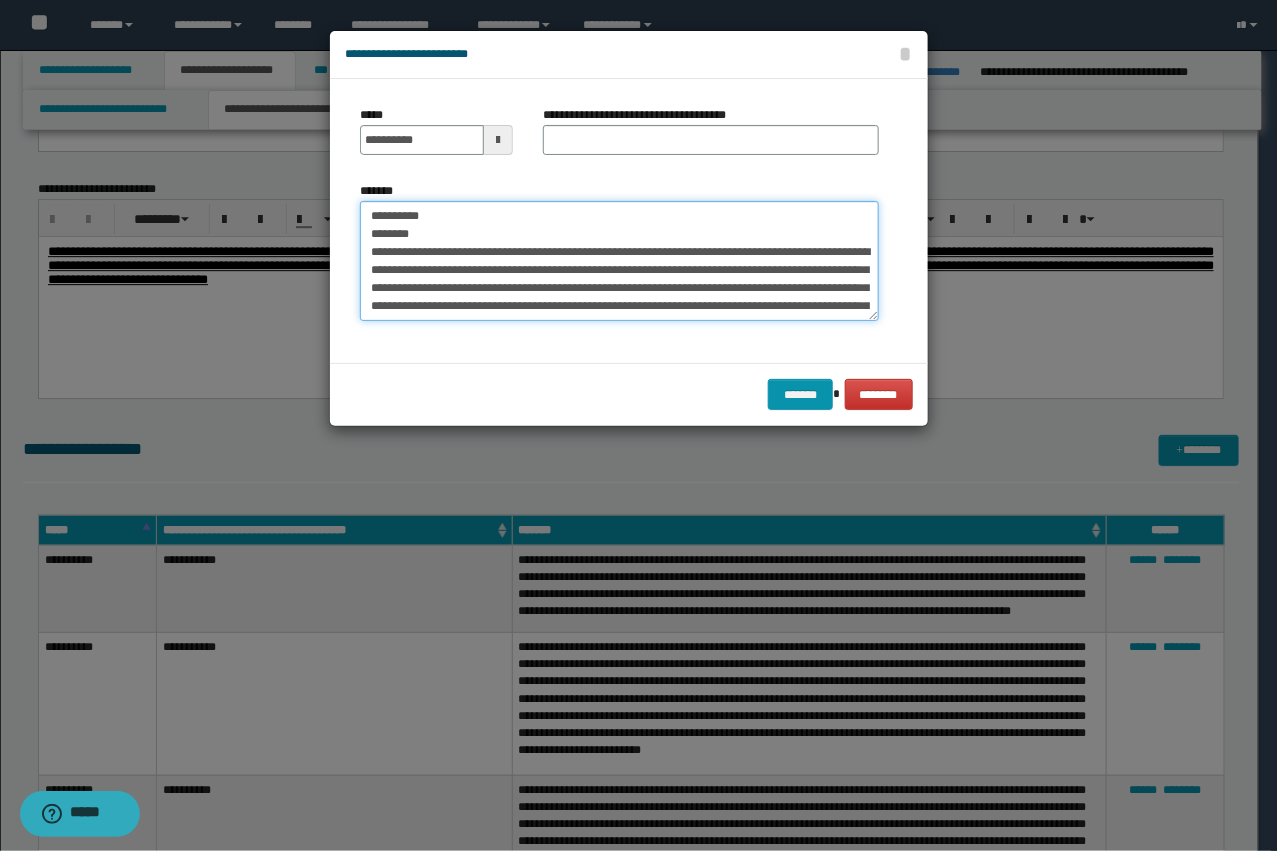 scroll, scrollTop: 192, scrollLeft: 0, axis: vertical 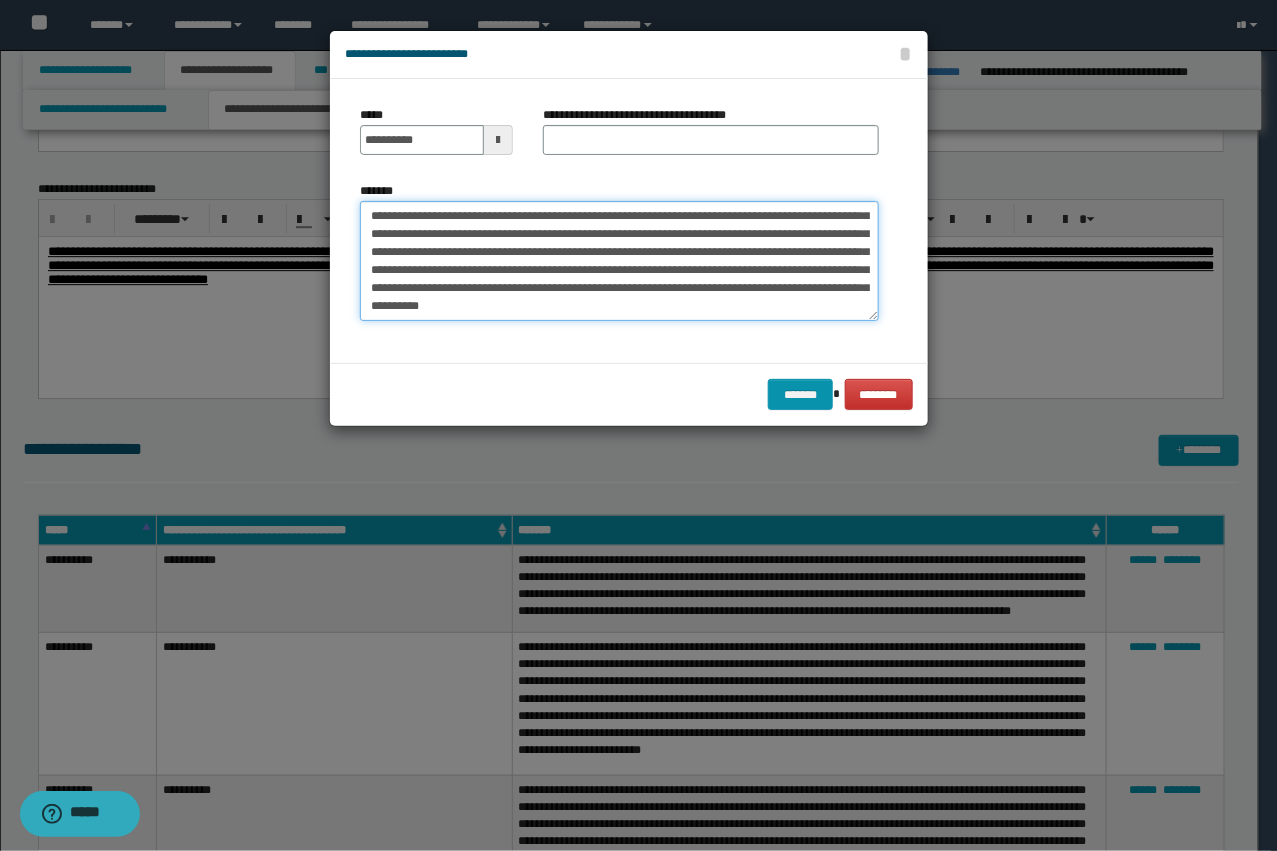 type on "**********" 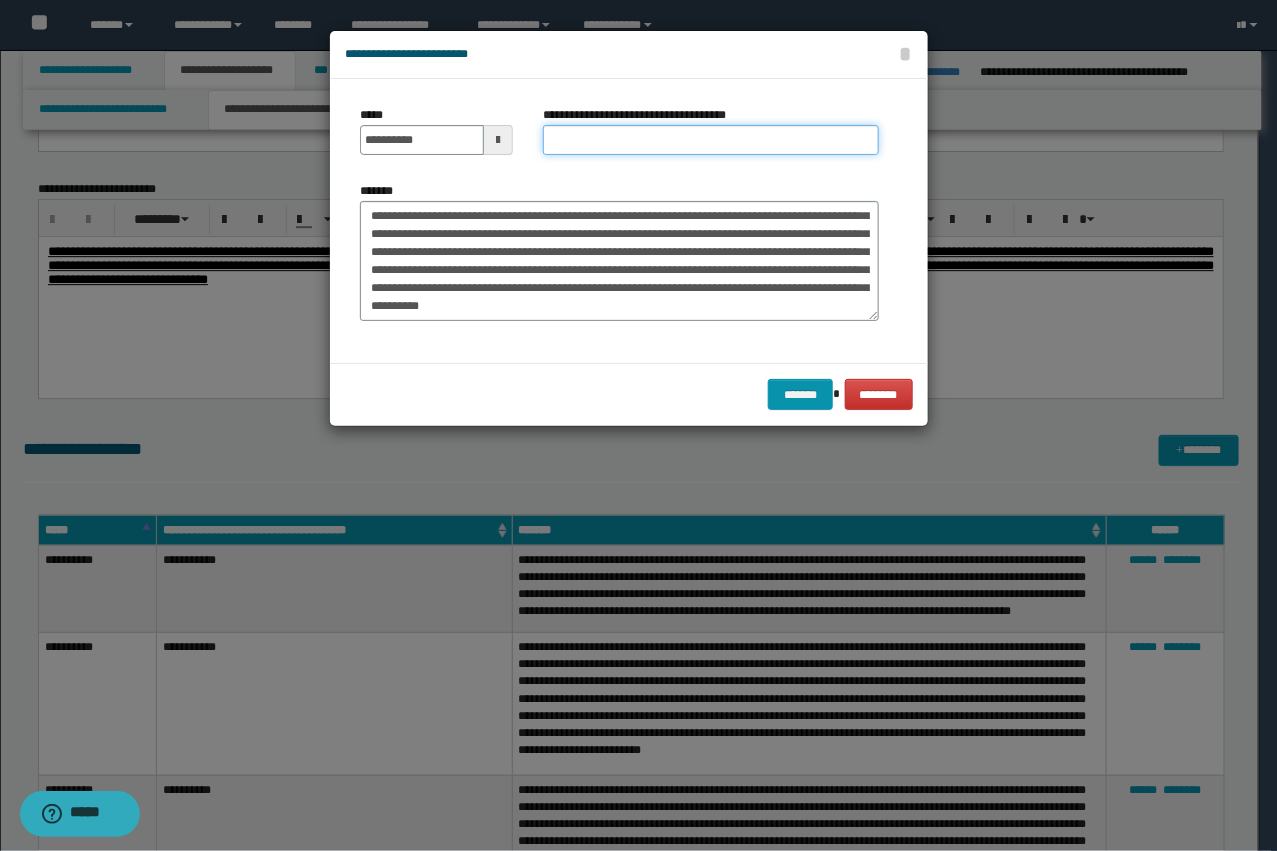 click on "**********" at bounding box center (711, 140) 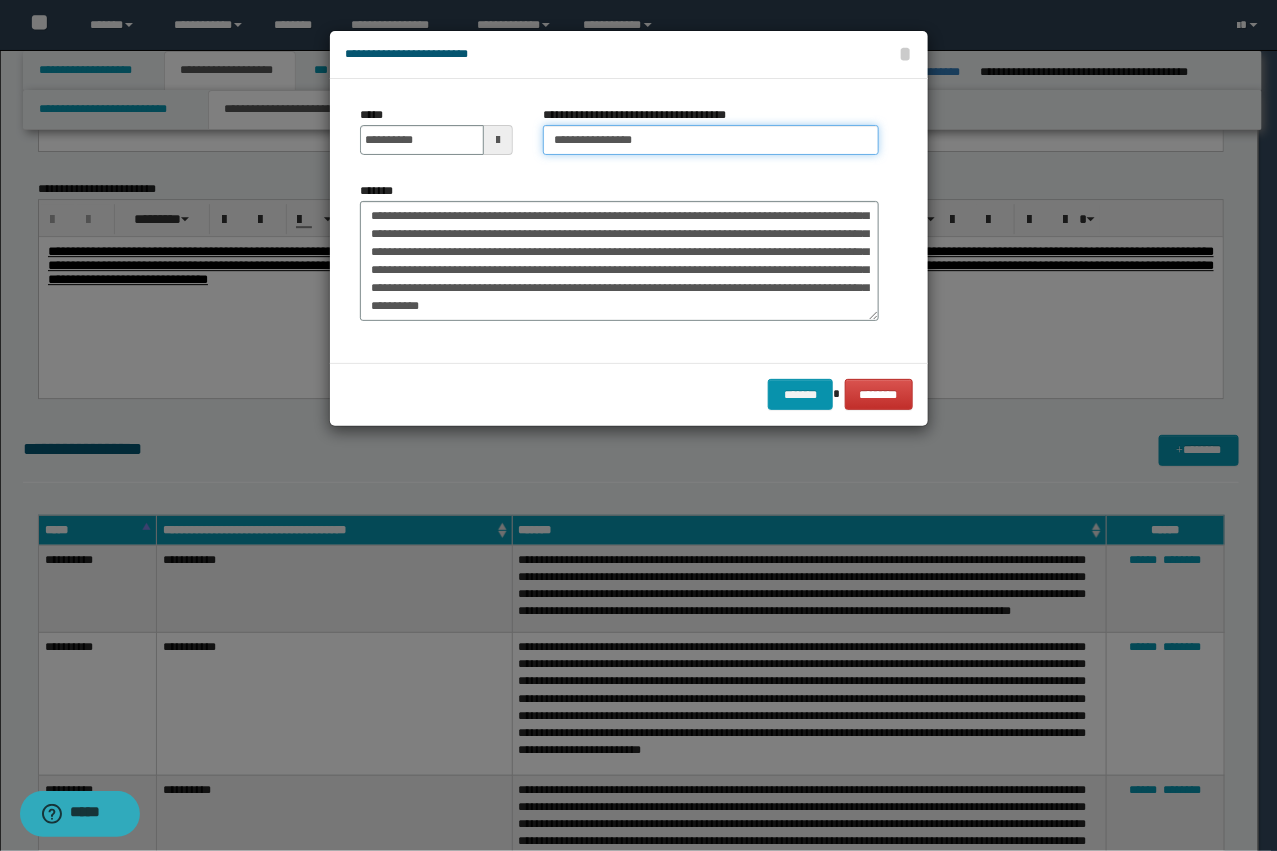 scroll, scrollTop: 0, scrollLeft: 0, axis: both 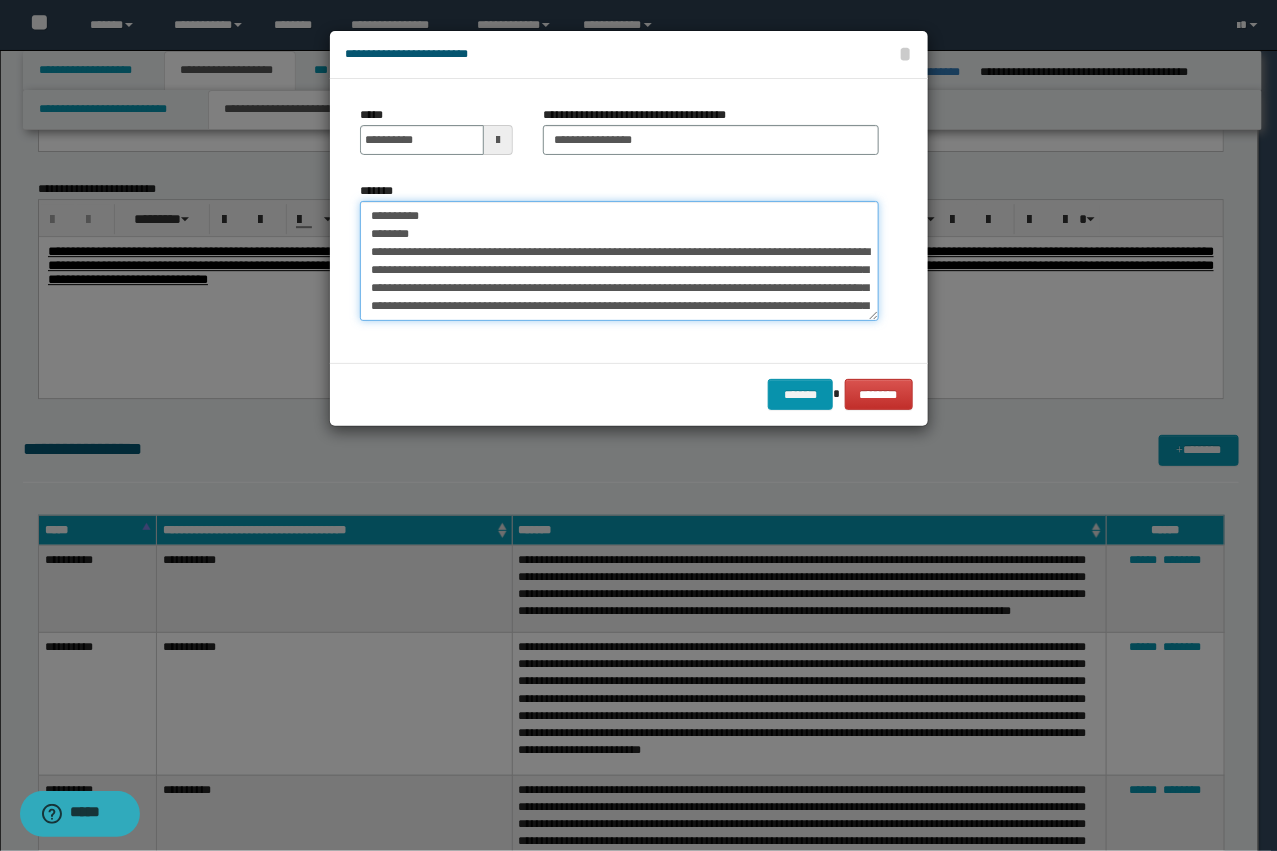 drag, startPoint x: 416, startPoint y: 245, endPoint x: 316, endPoint y: 176, distance: 121.49486 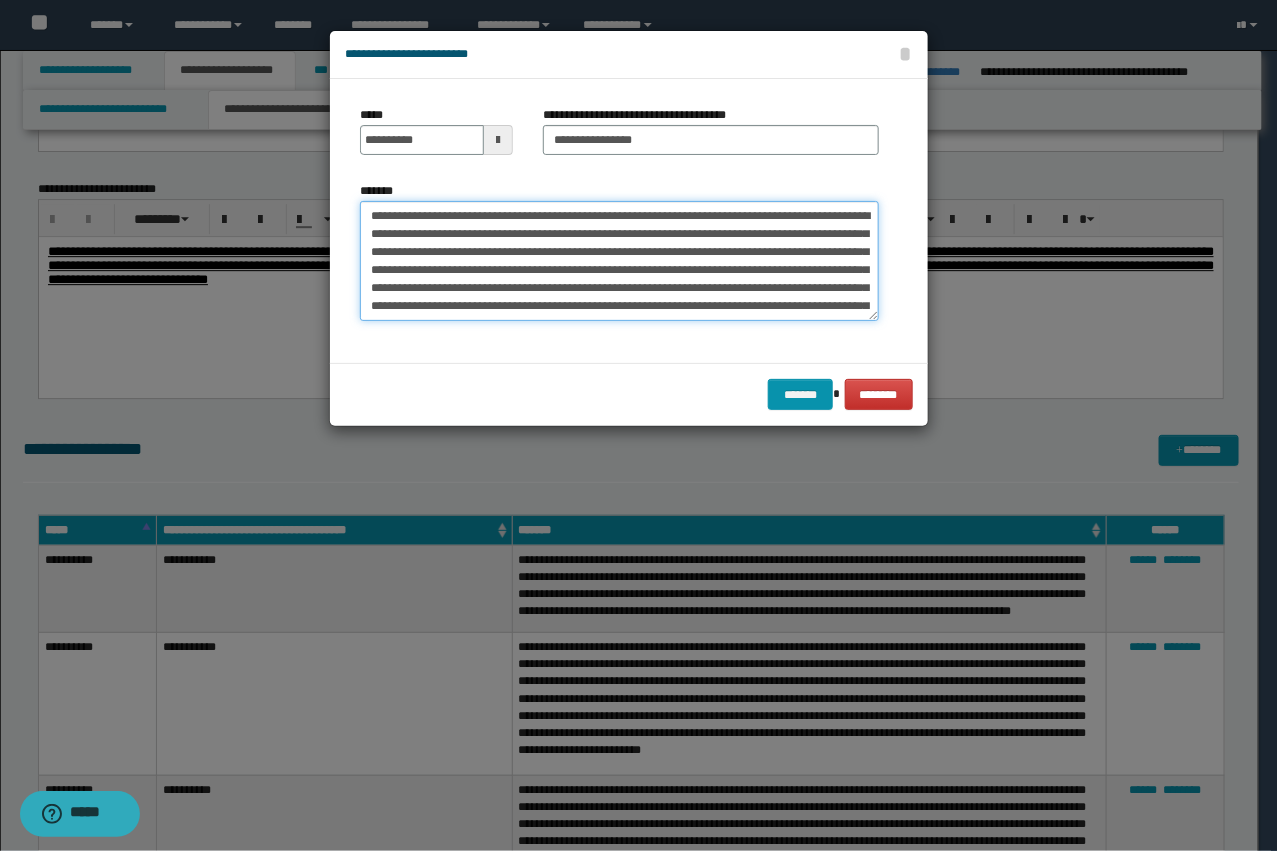type on "**********" 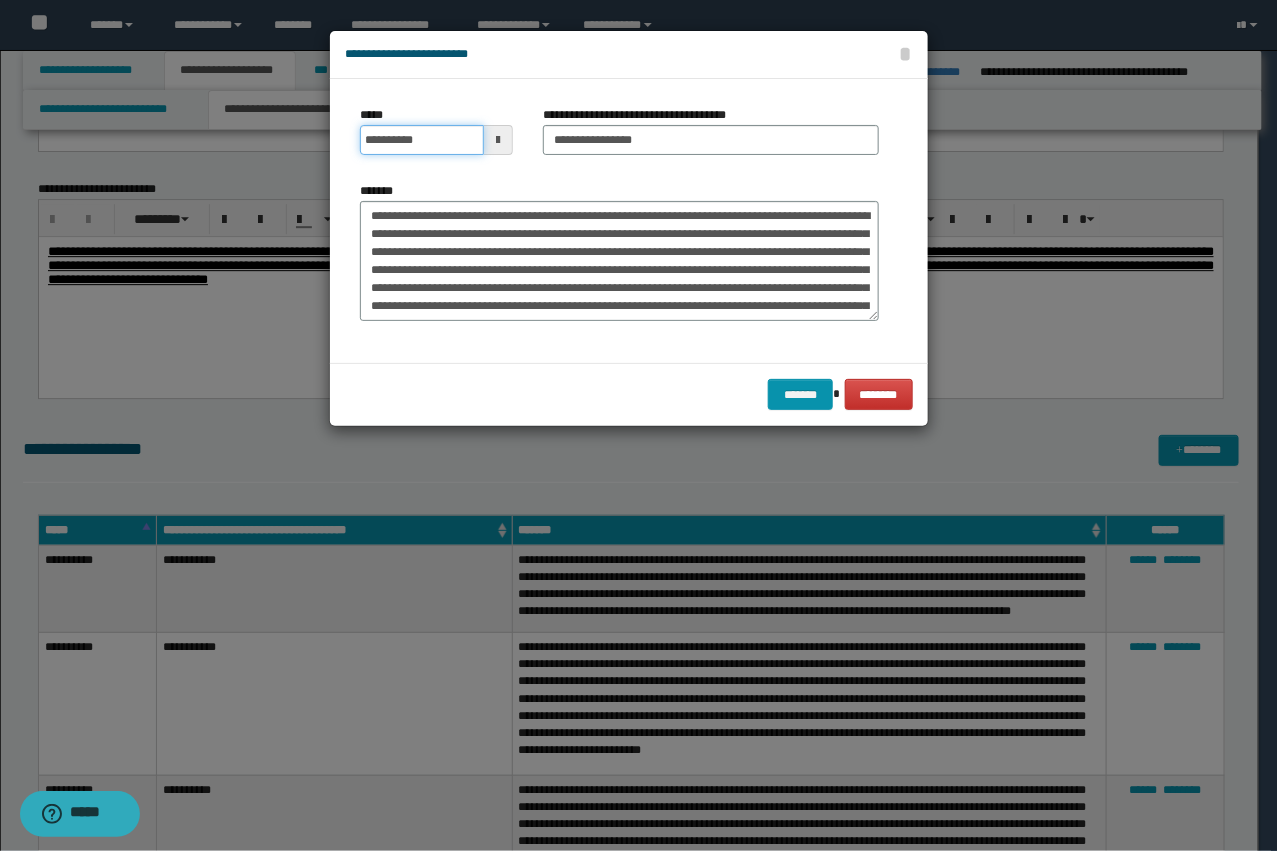 click on "**********" at bounding box center [422, 140] 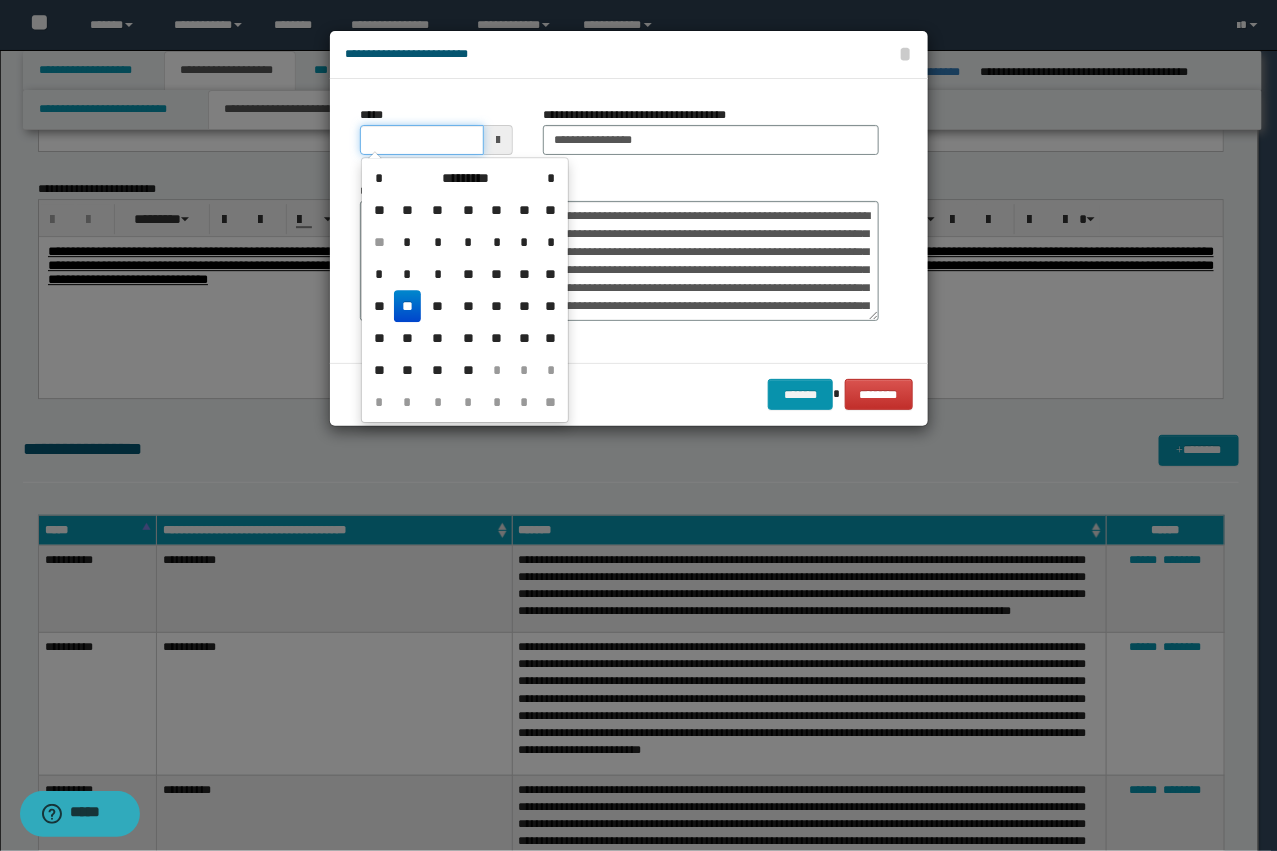 type on "**********" 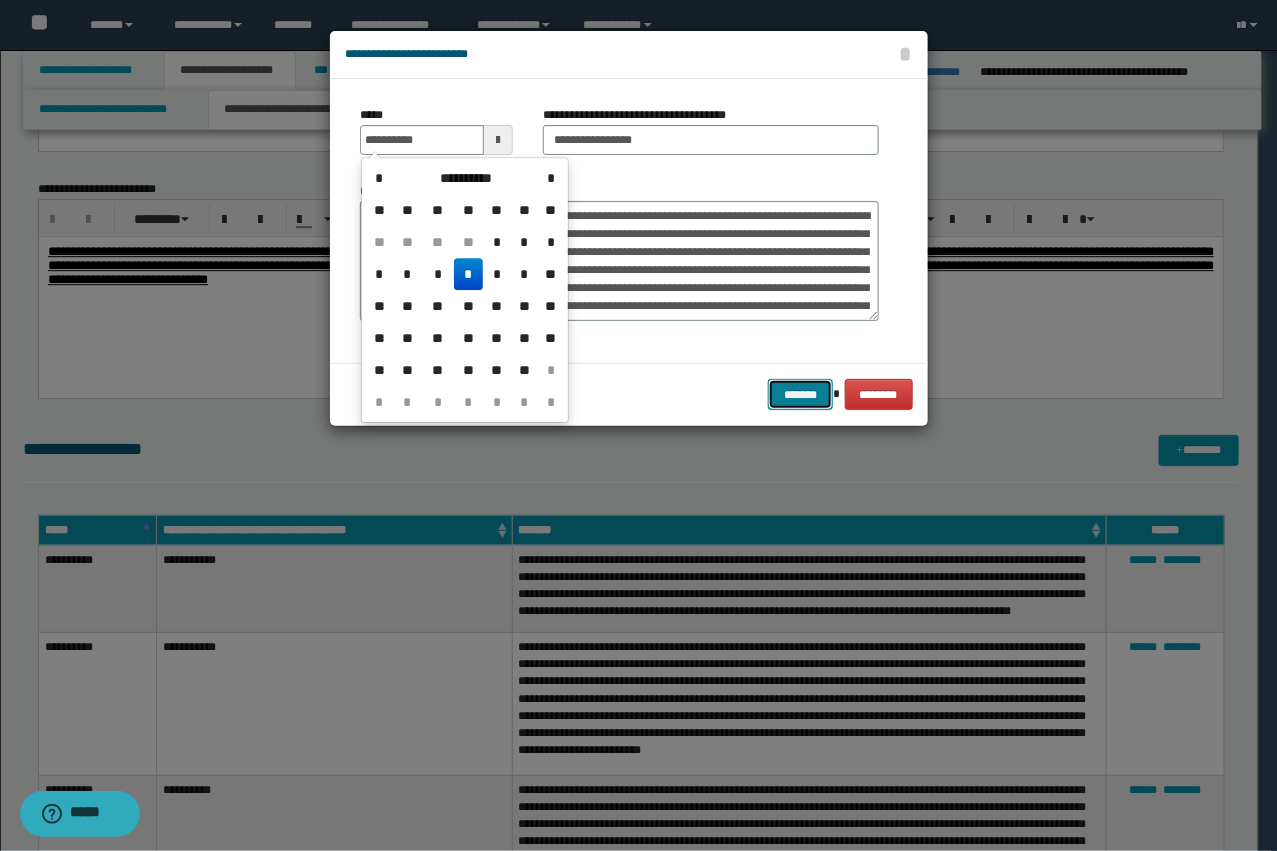 click on "*******" at bounding box center (800, 394) 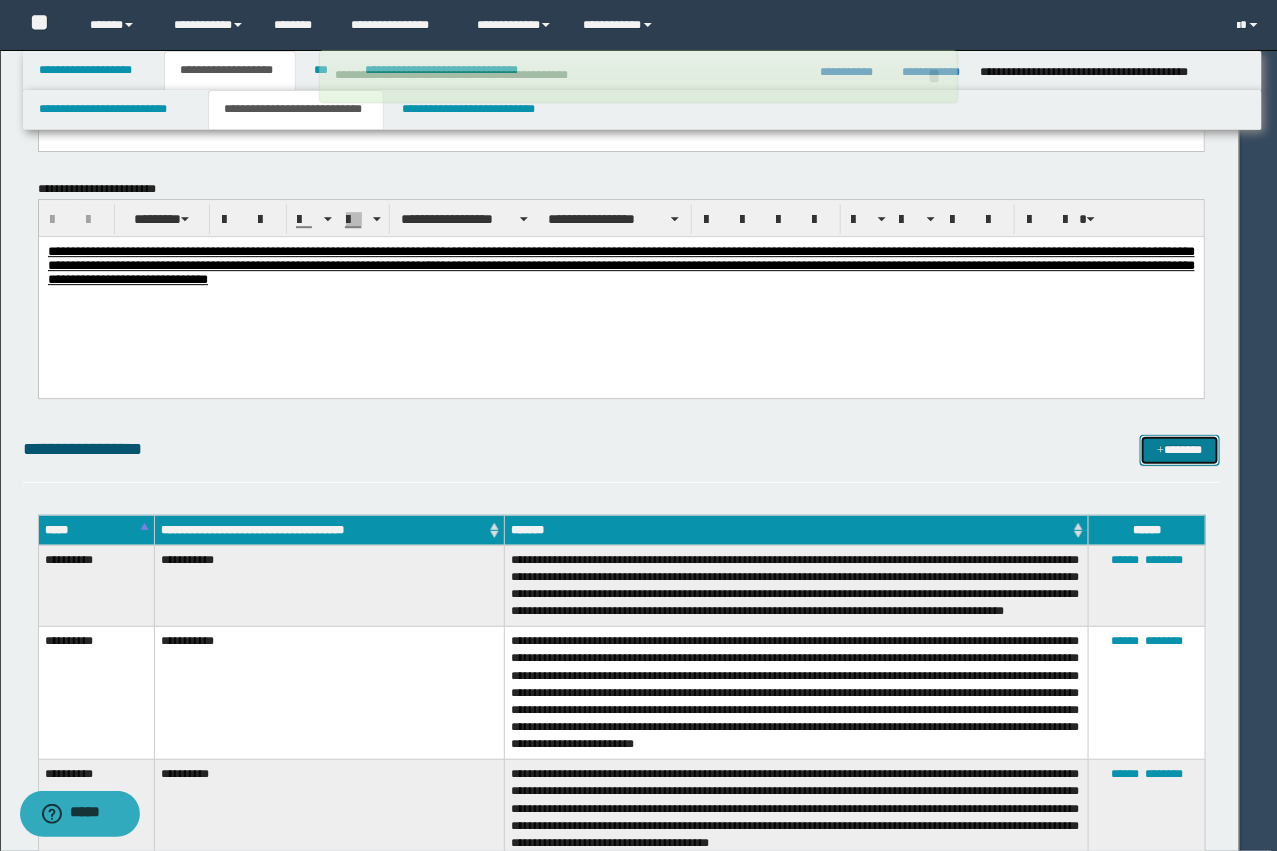 type 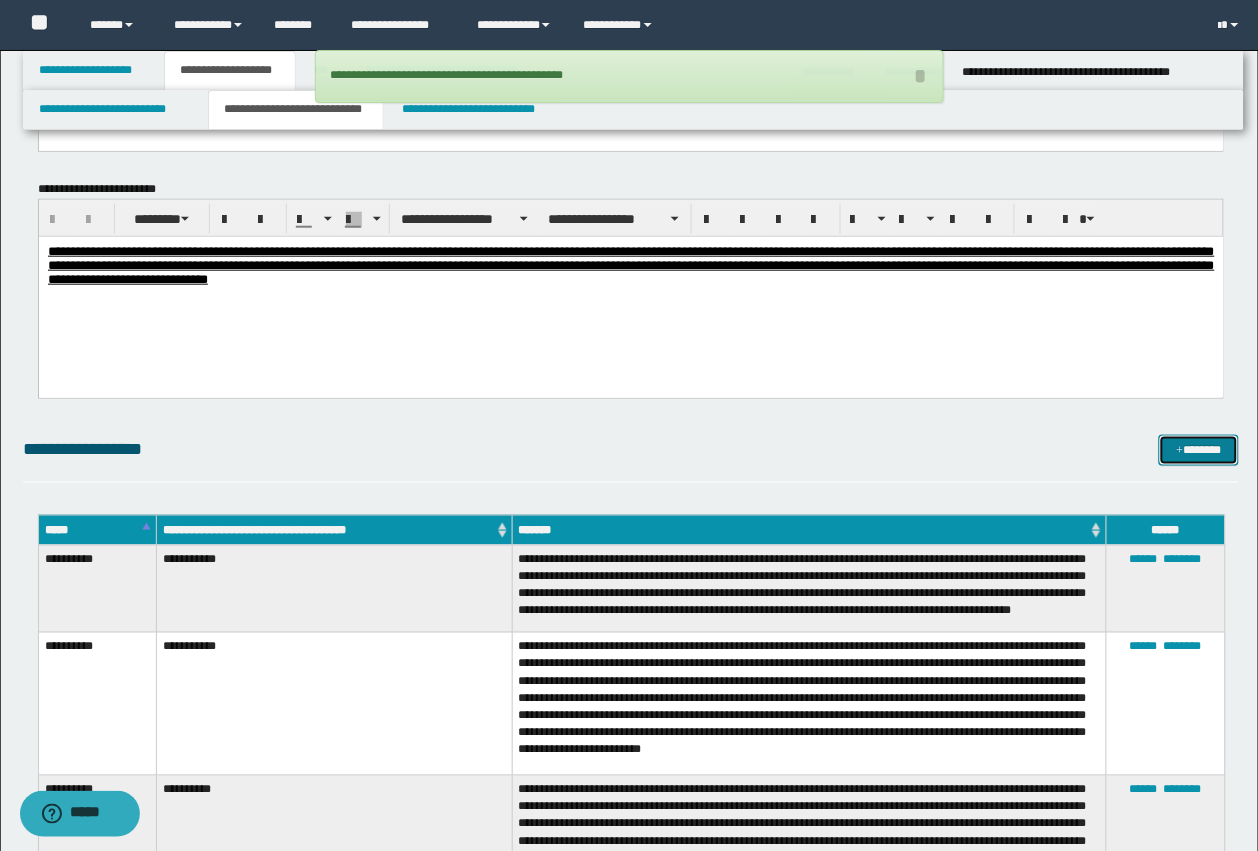 click on "*******" at bounding box center (1199, 450) 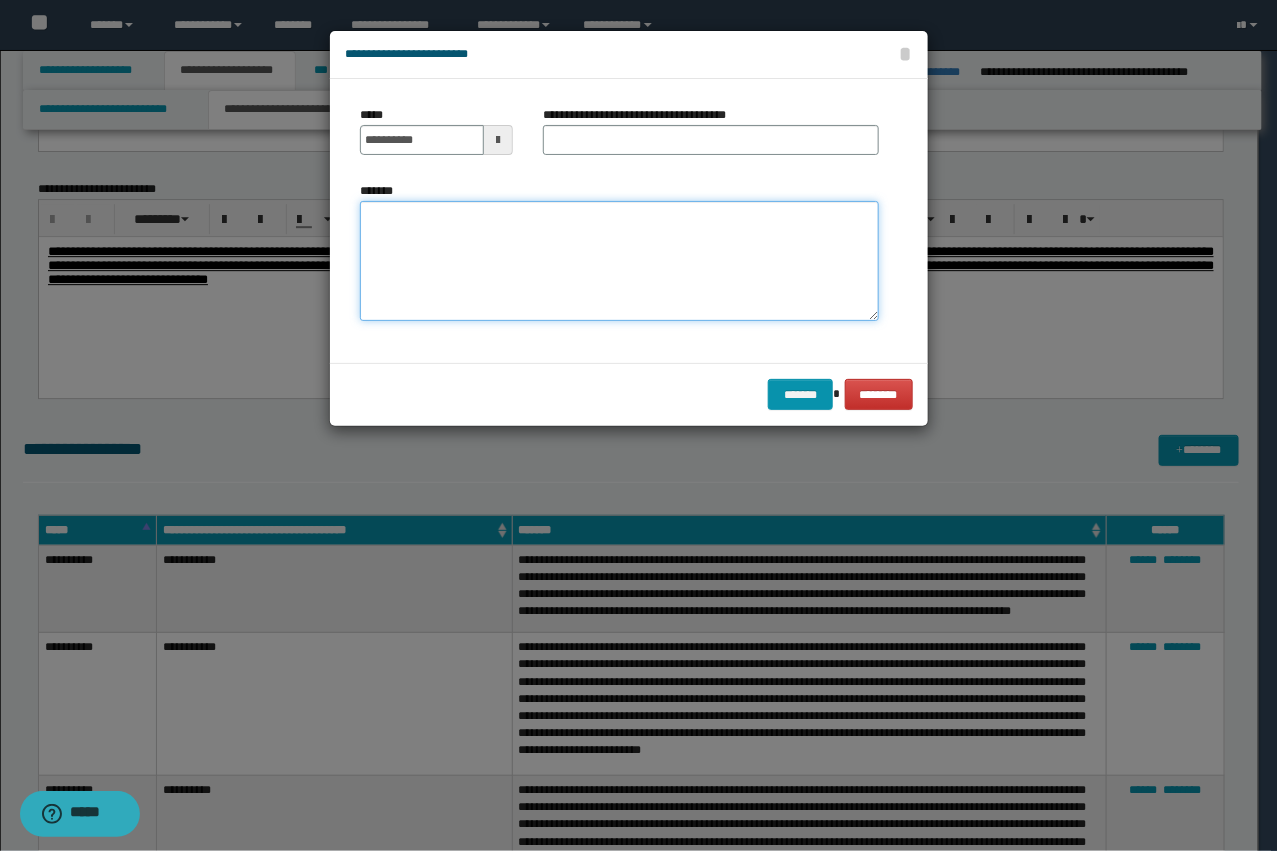 click on "*******" at bounding box center [619, 261] 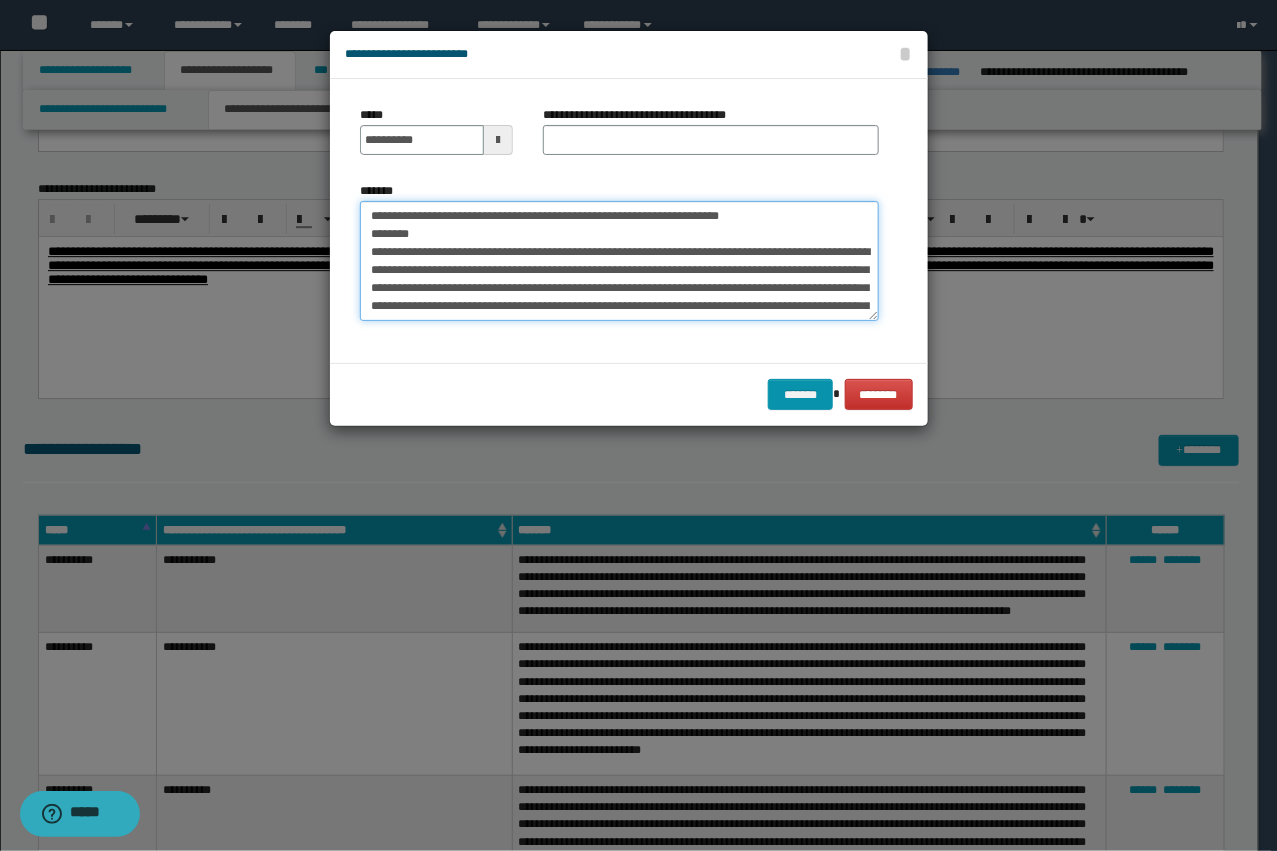 scroll, scrollTop: 192, scrollLeft: 0, axis: vertical 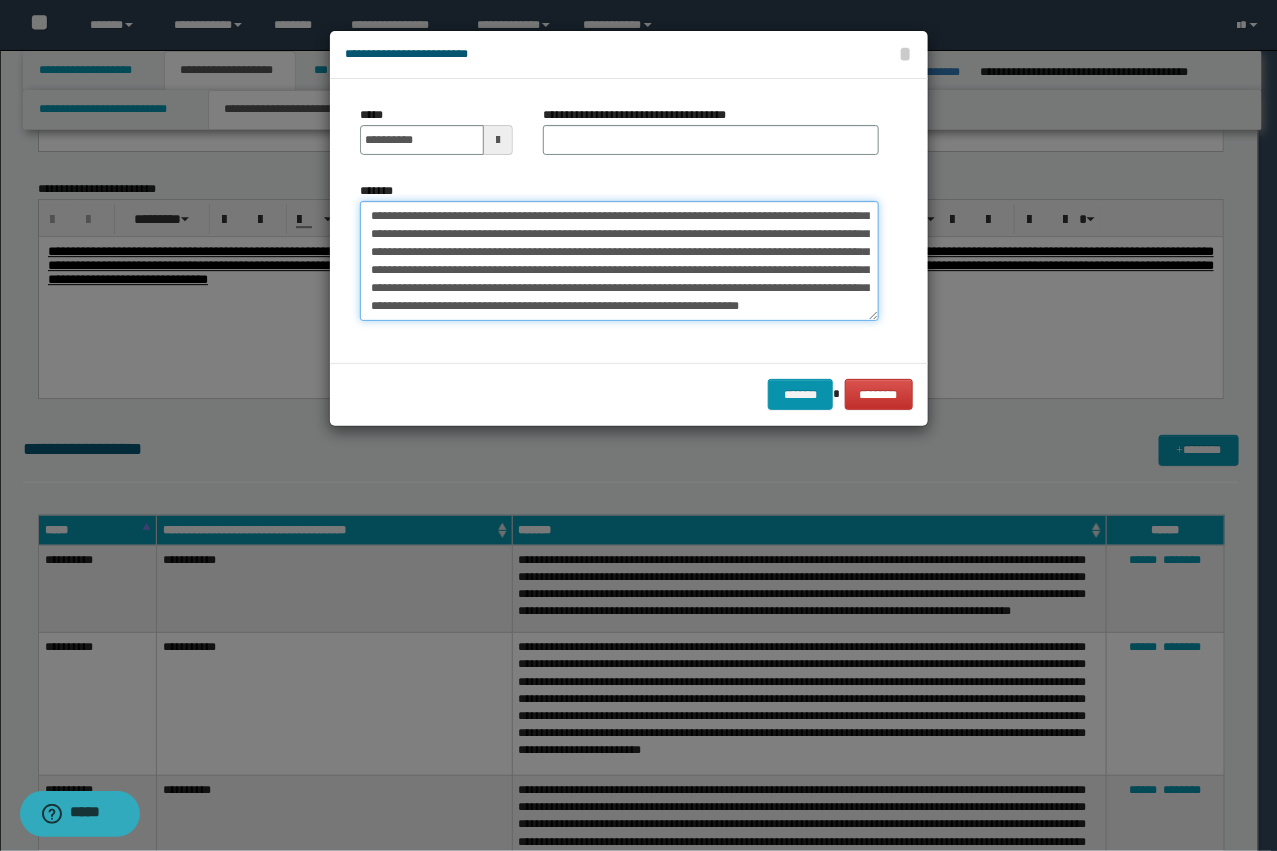 type on "**********" 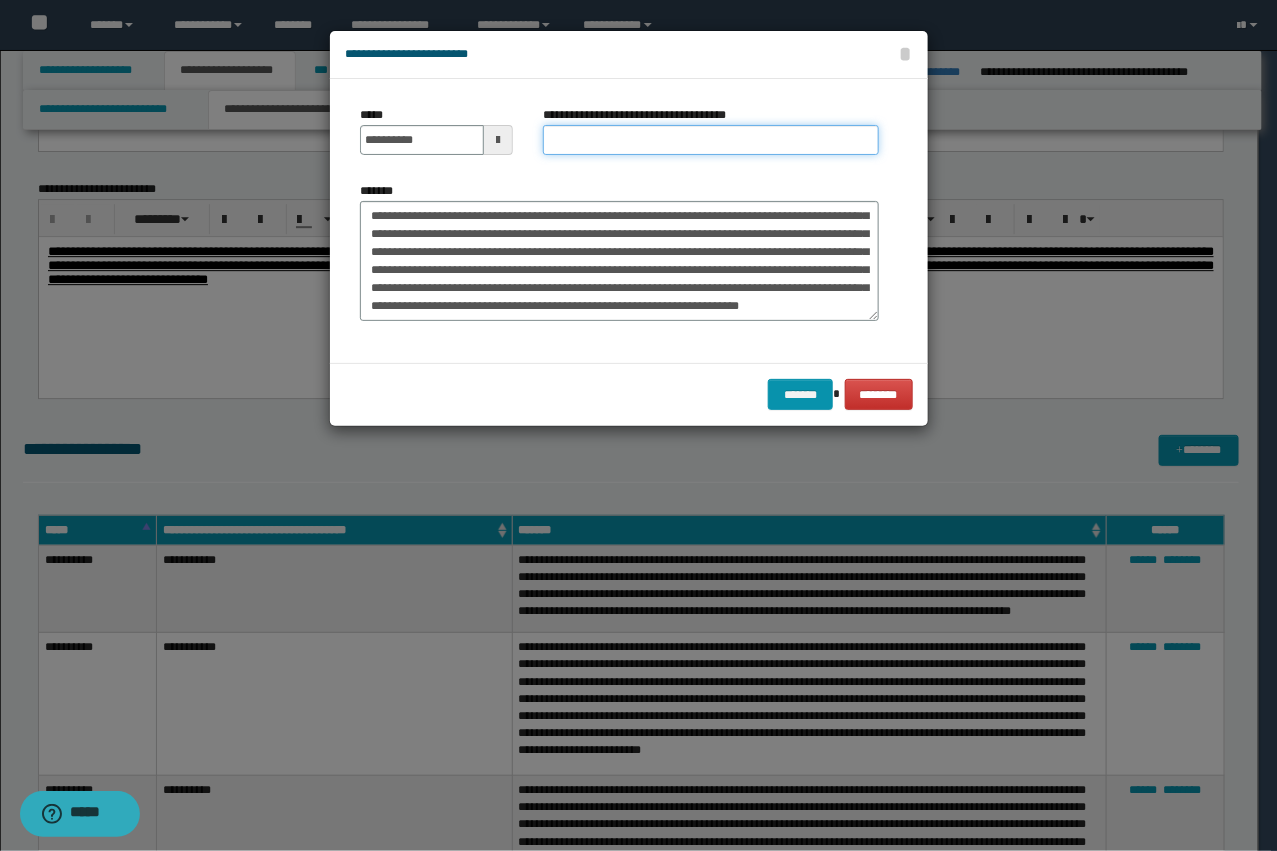 click on "**********" at bounding box center [711, 140] 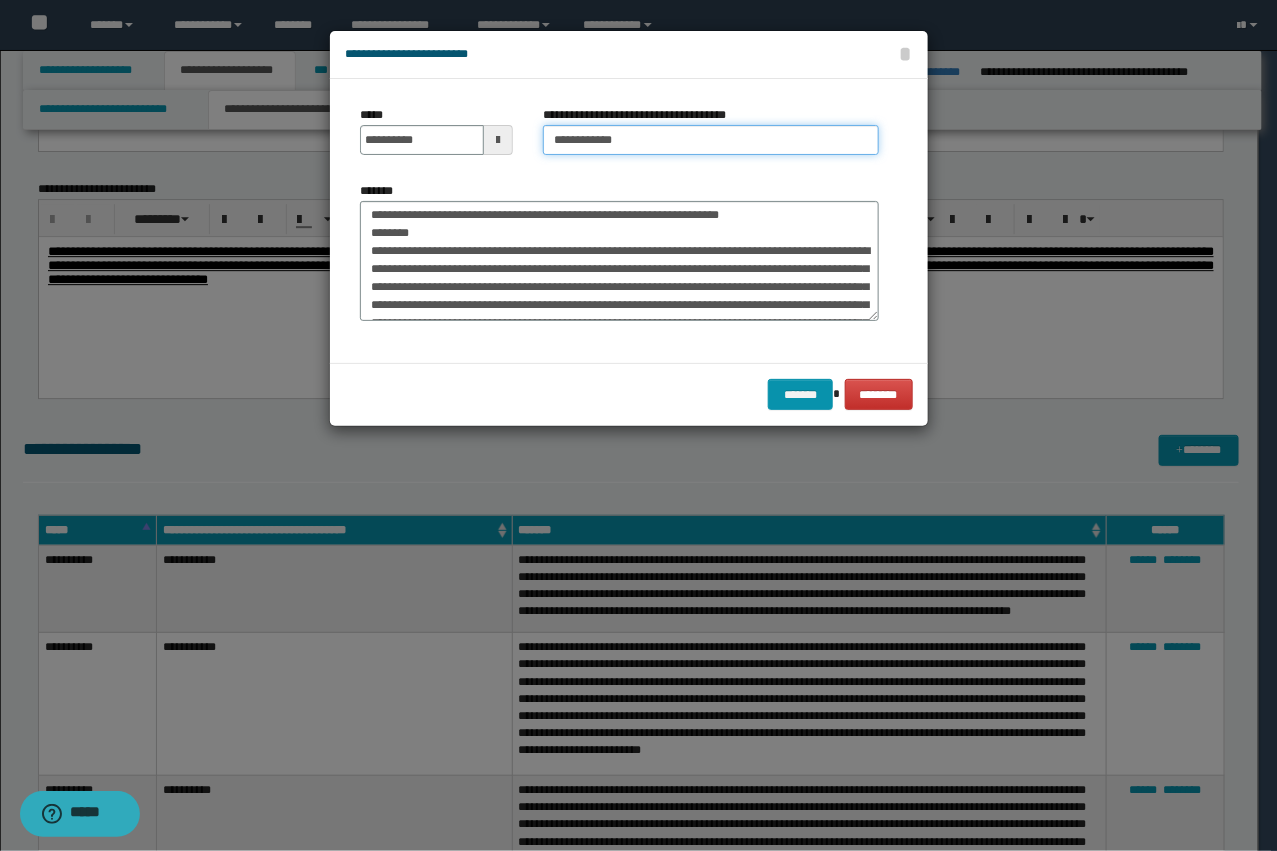 scroll, scrollTop: 0, scrollLeft: 0, axis: both 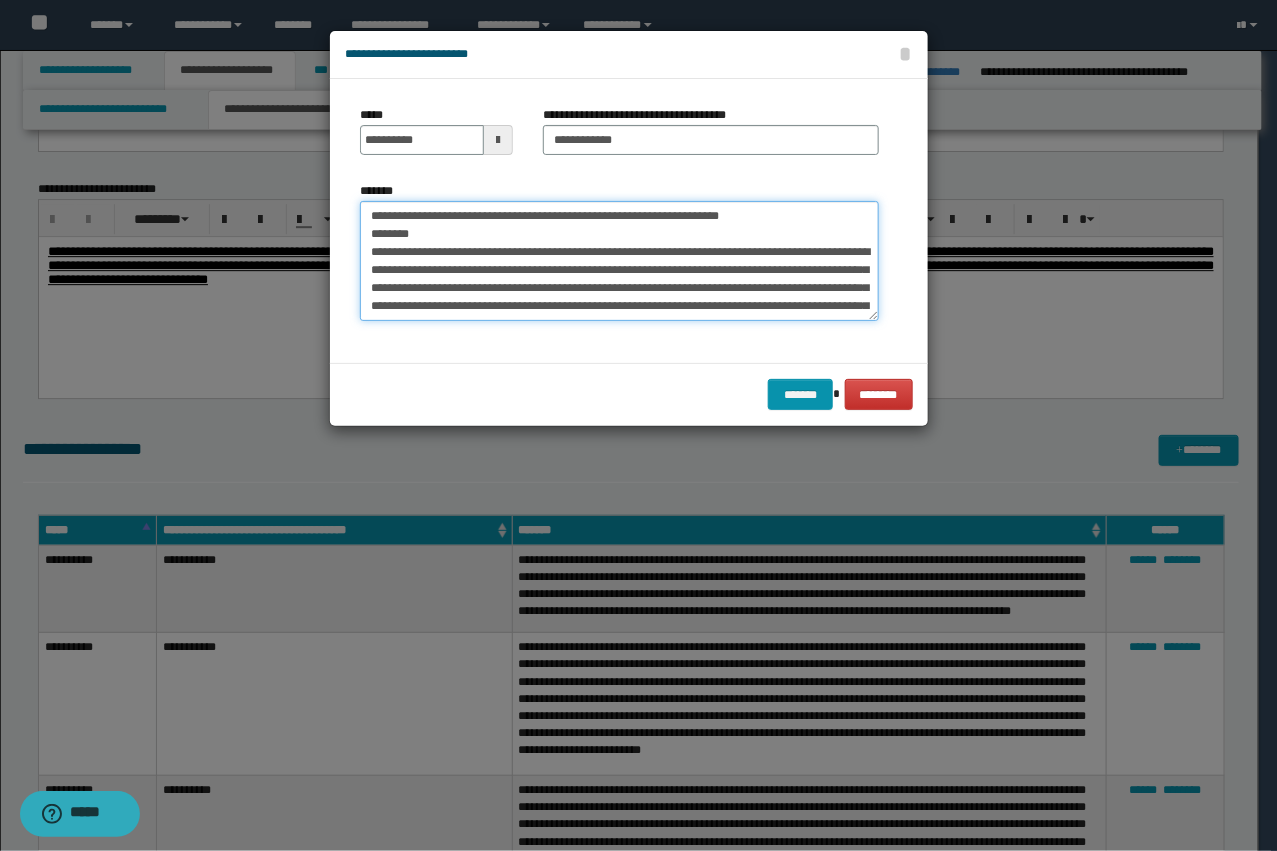 drag, startPoint x: 422, startPoint y: 252, endPoint x: 277, endPoint y: 181, distance: 161.44968 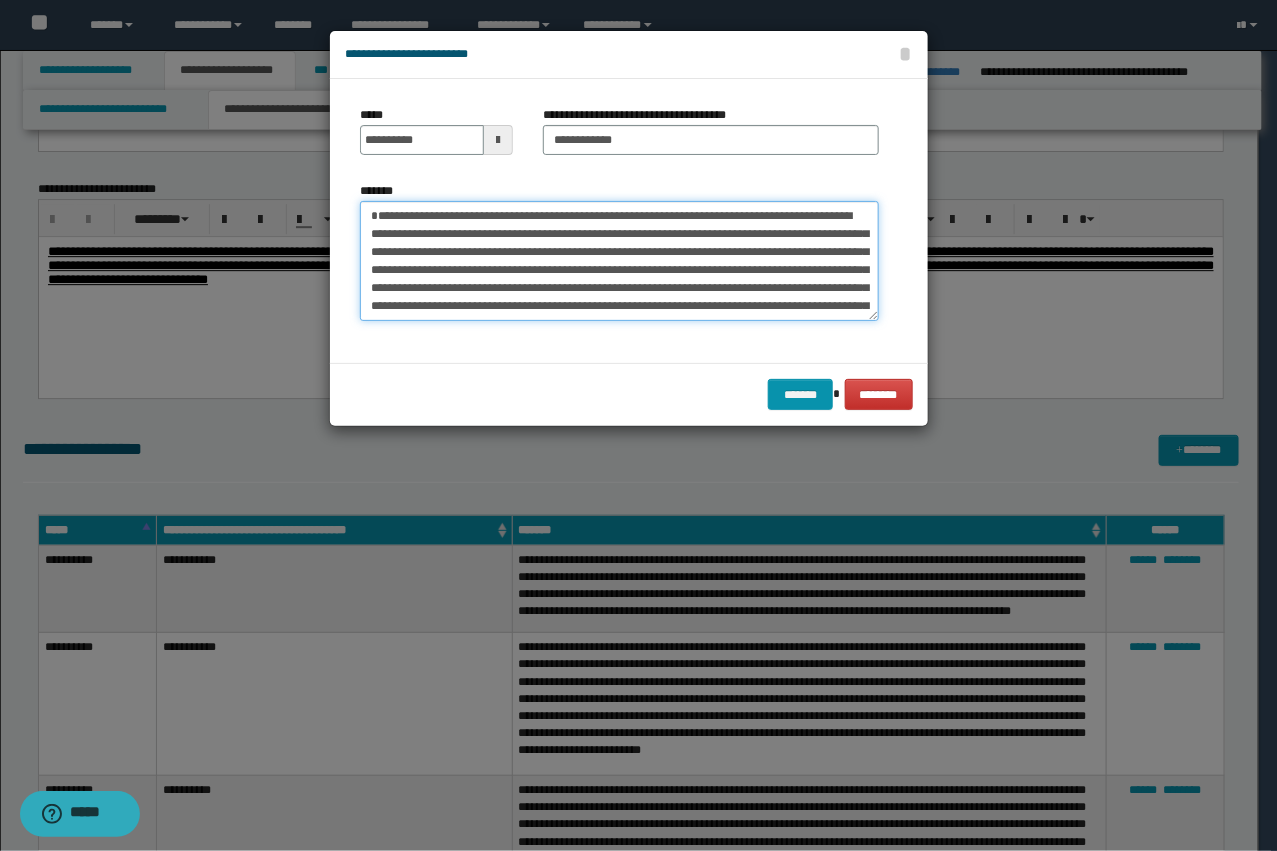 type on "**********" 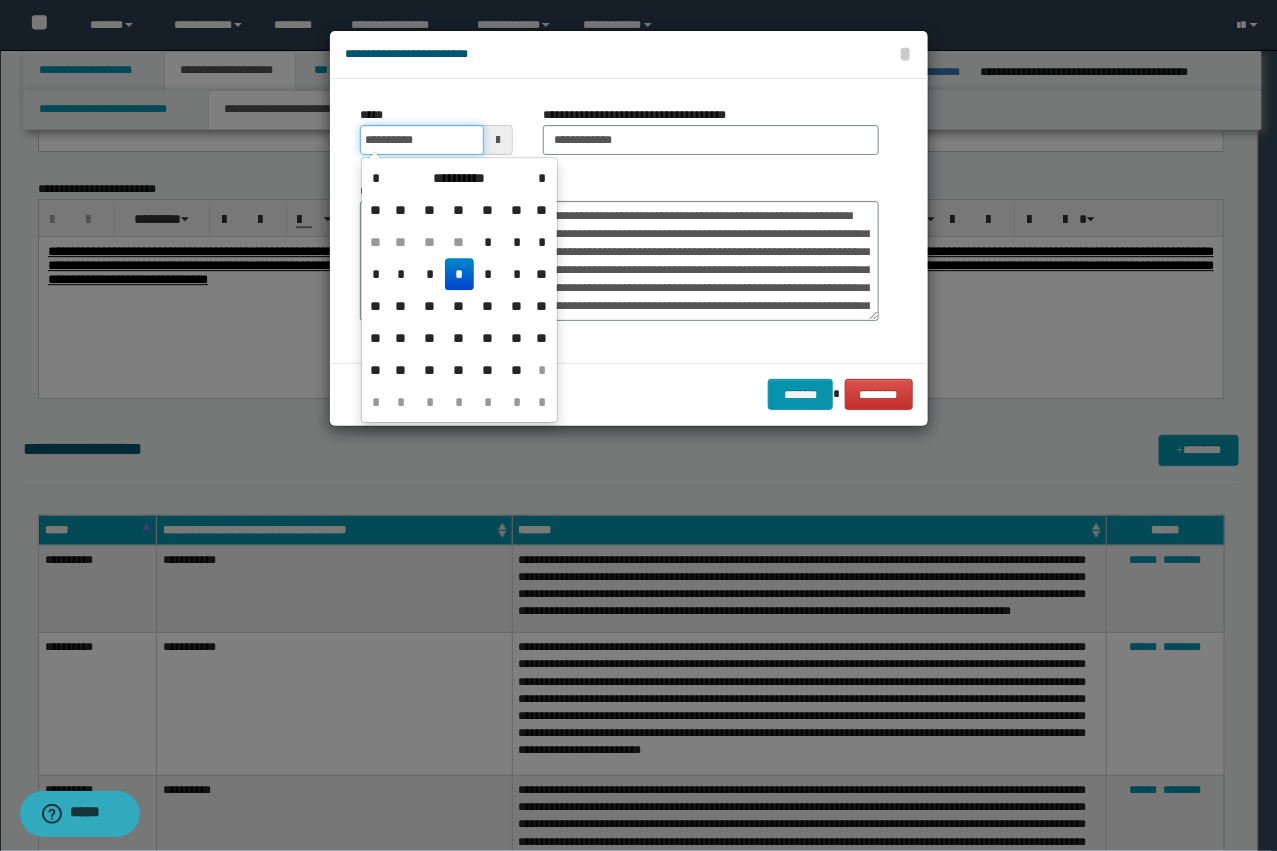 click on "**********" at bounding box center (422, 140) 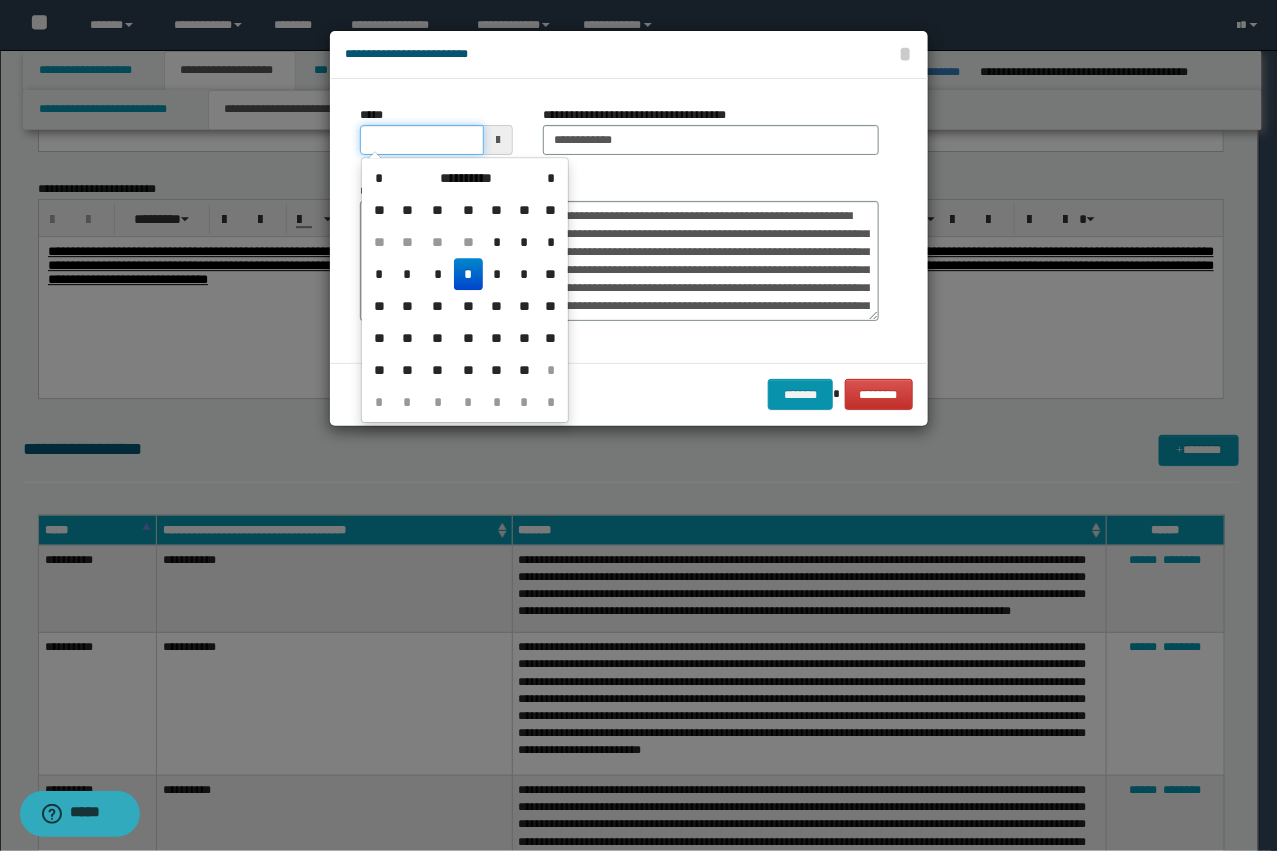 type on "**********" 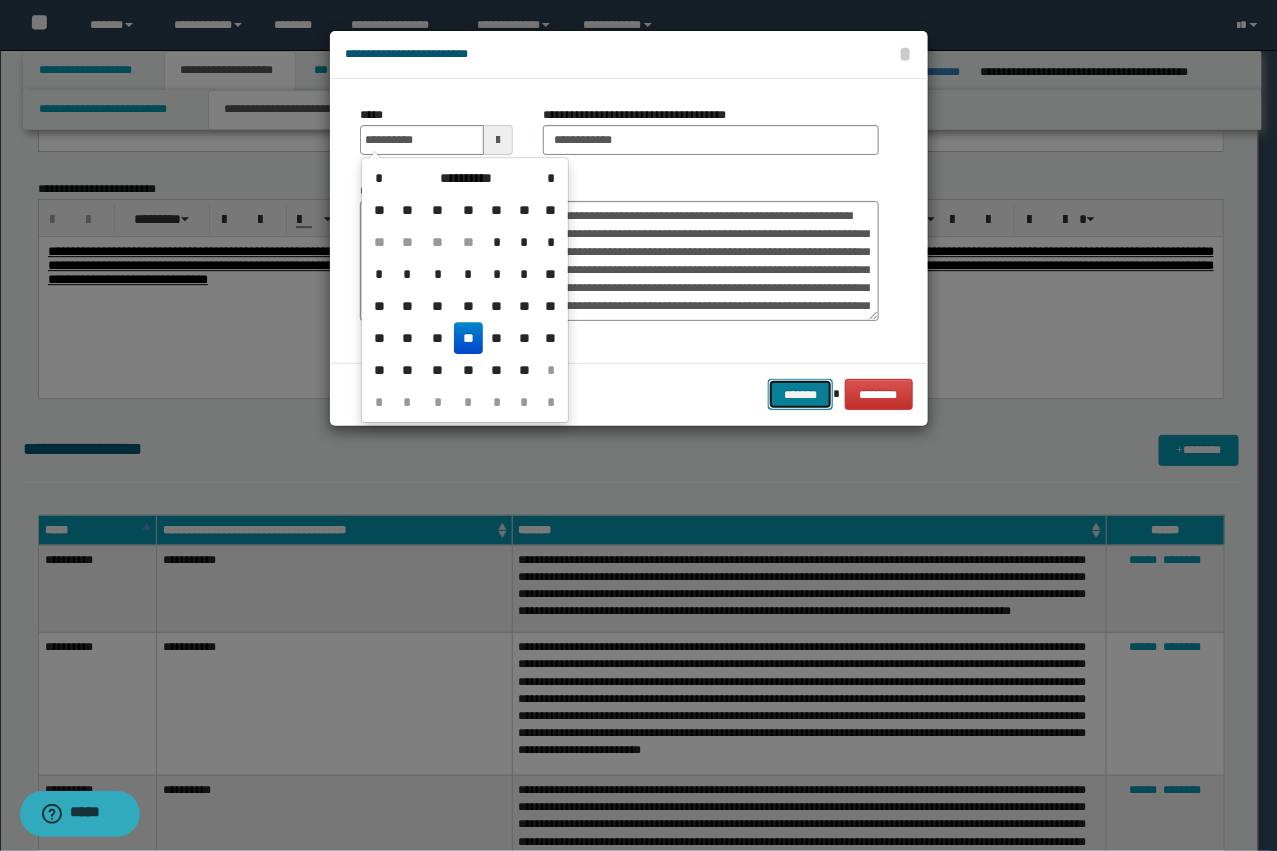 click on "*******" at bounding box center (800, 394) 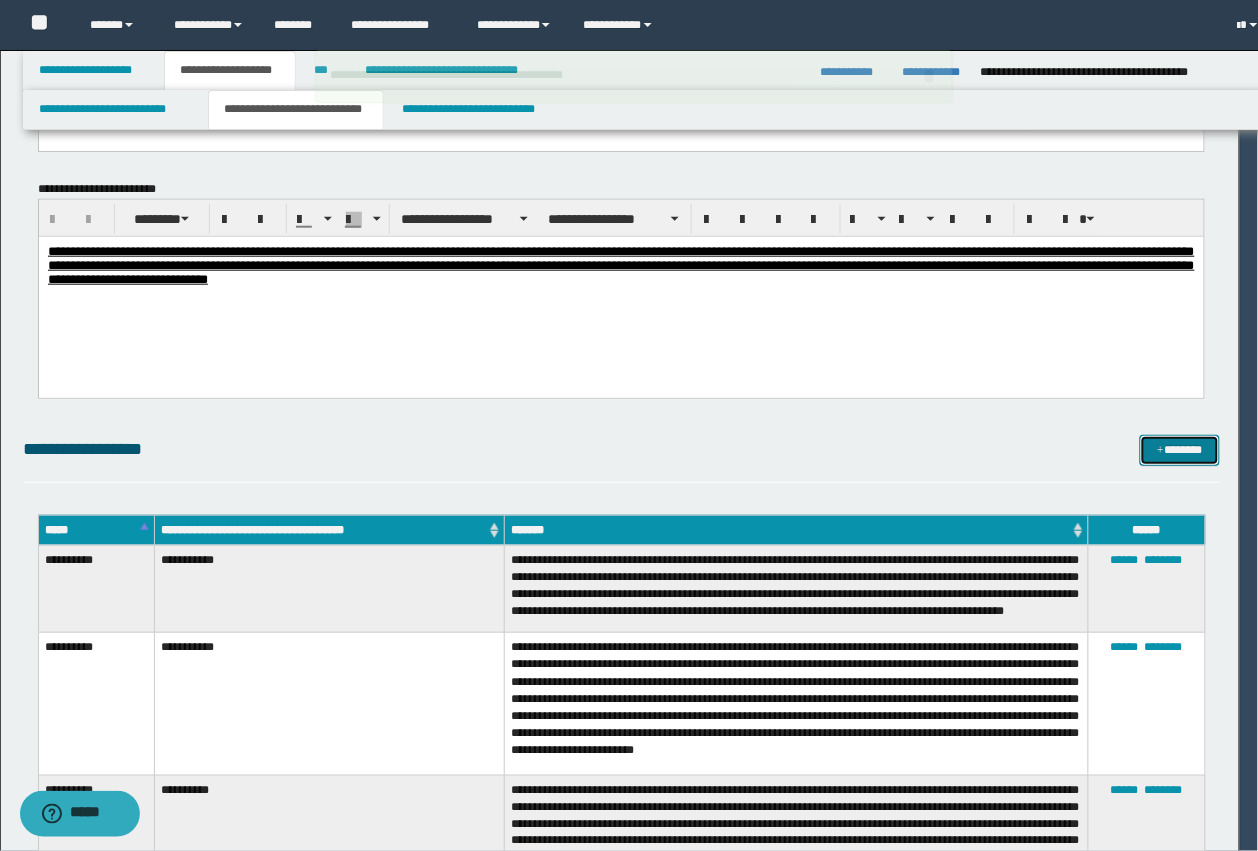 type 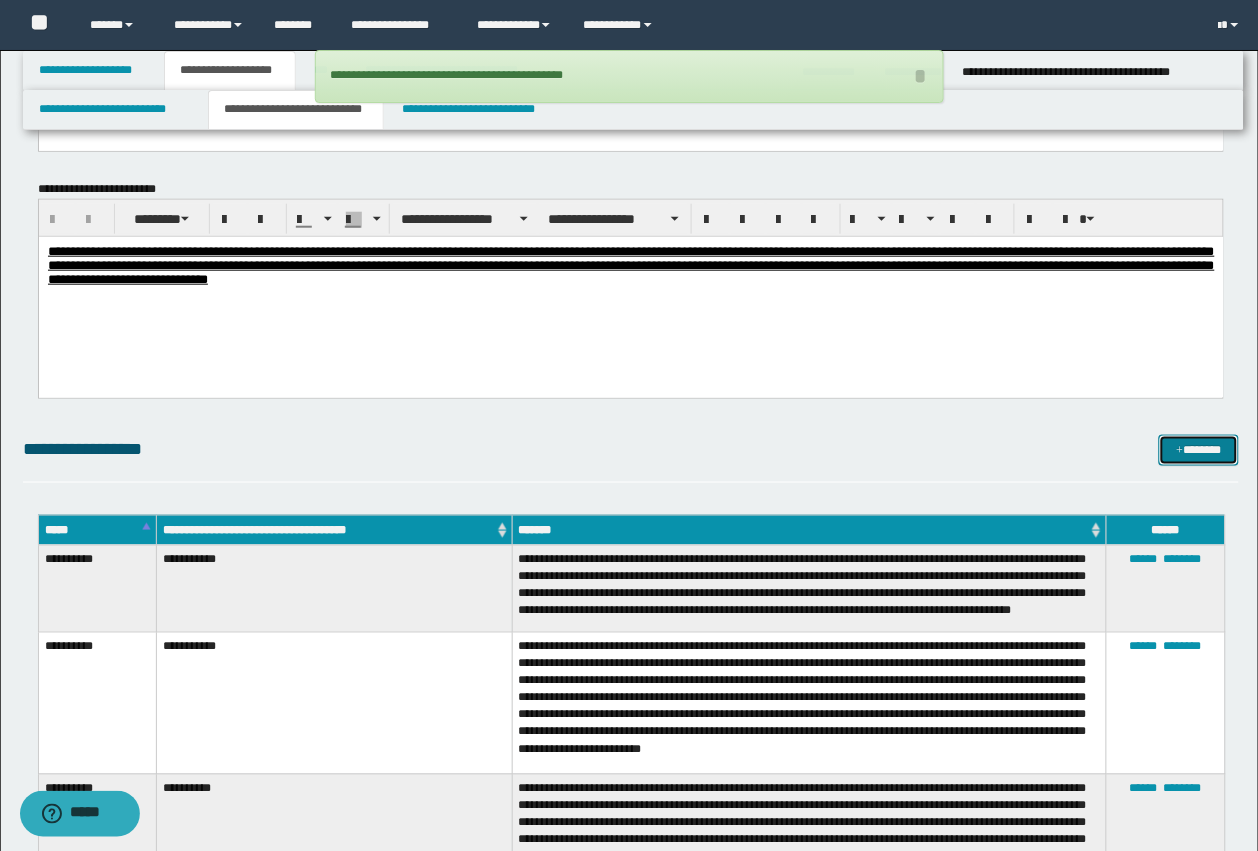 click on "*******" at bounding box center (1199, 450) 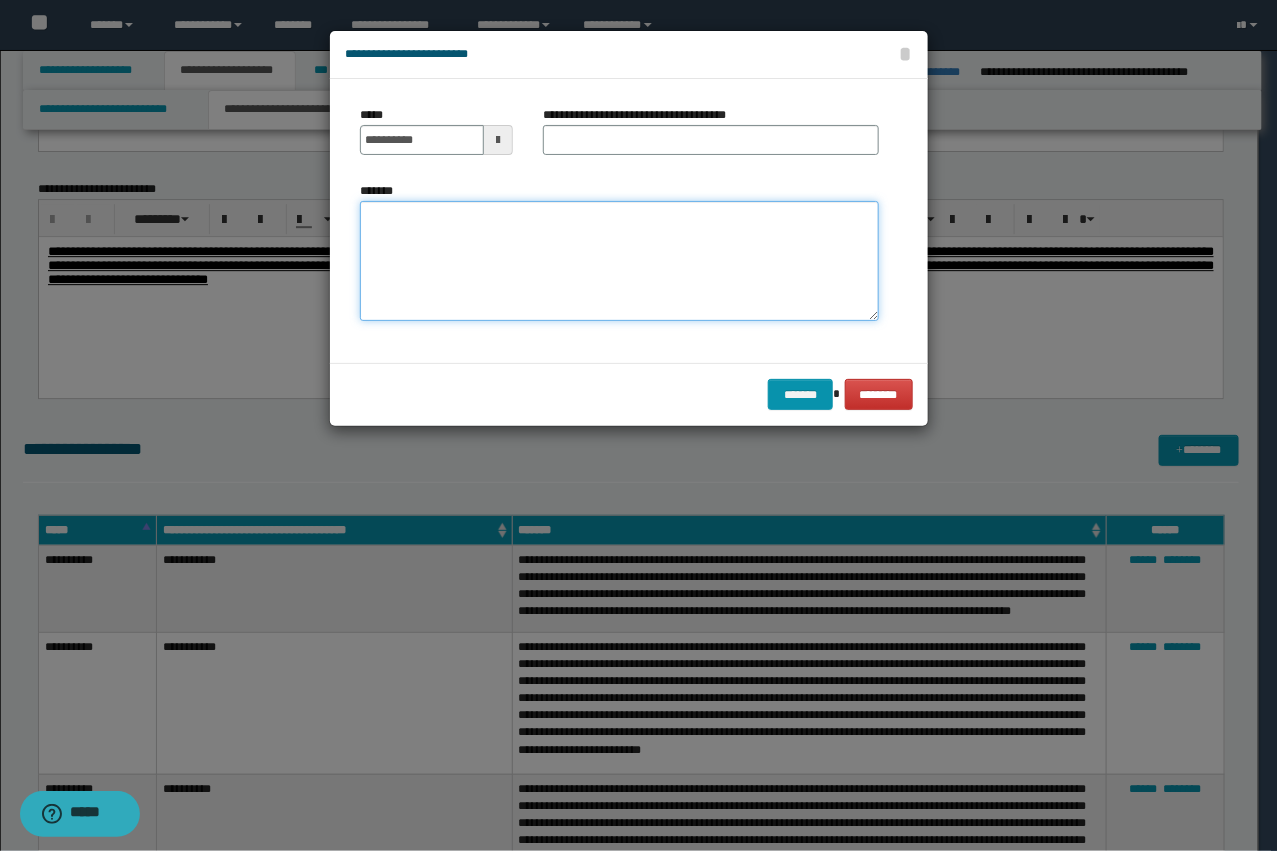 click on "*******" at bounding box center [619, 261] 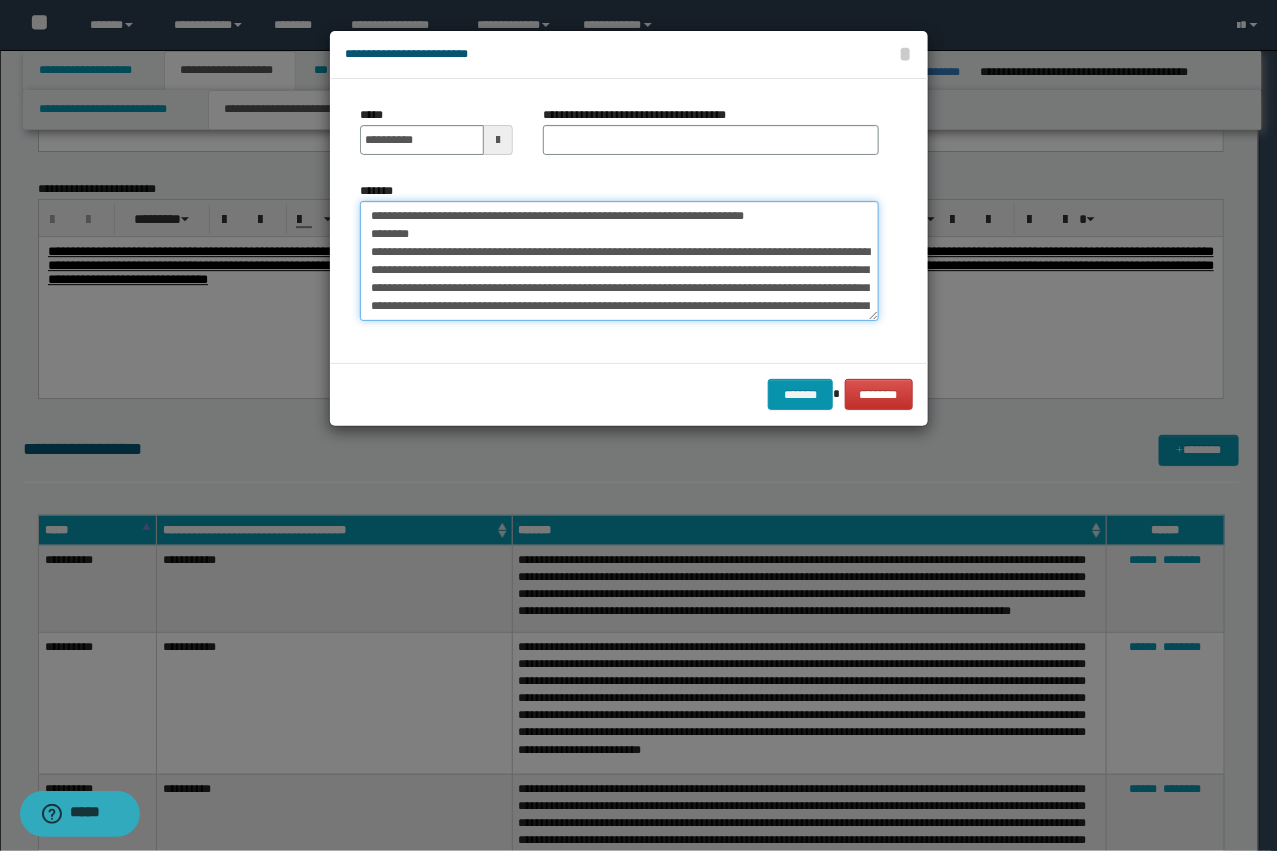 scroll, scrollTop: 246, scrollLeft: 0, axis: vertical 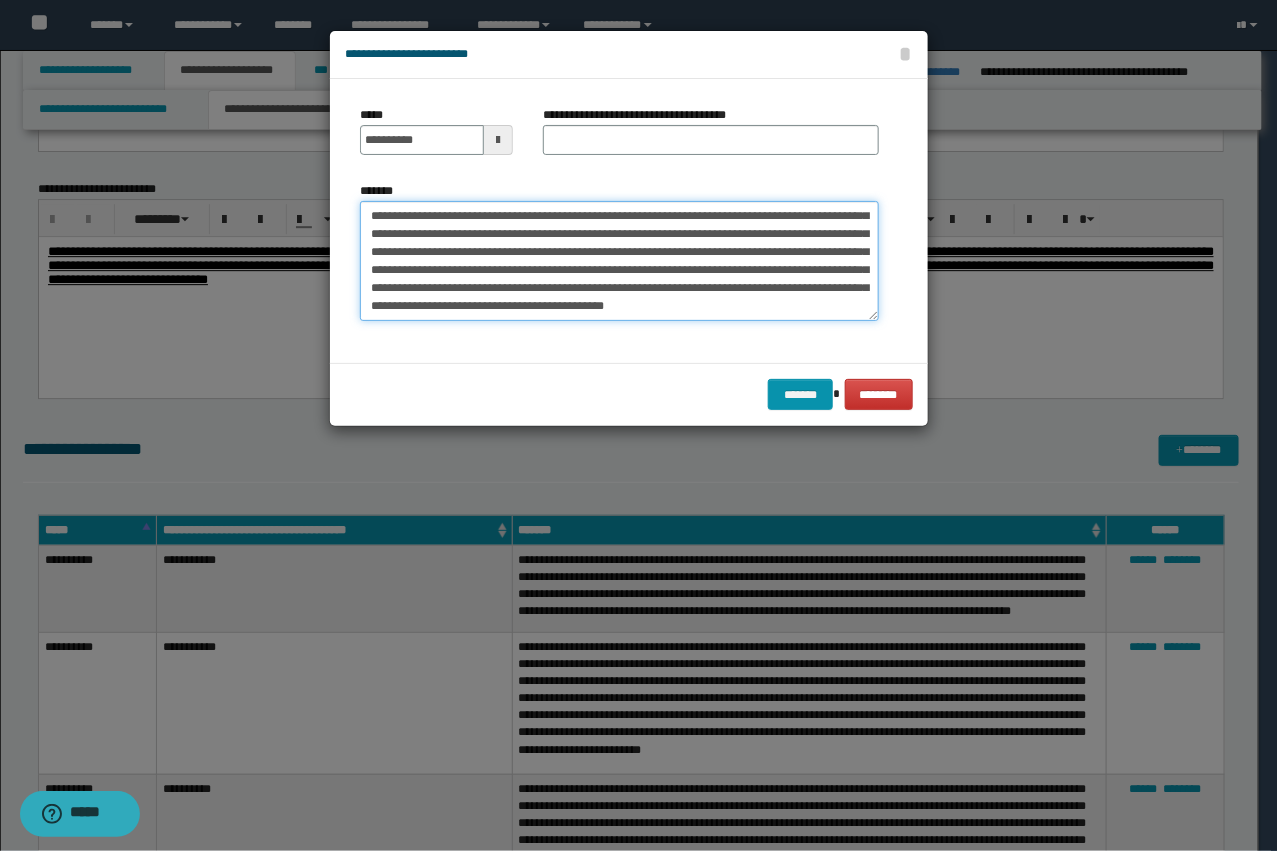 type on "**********" 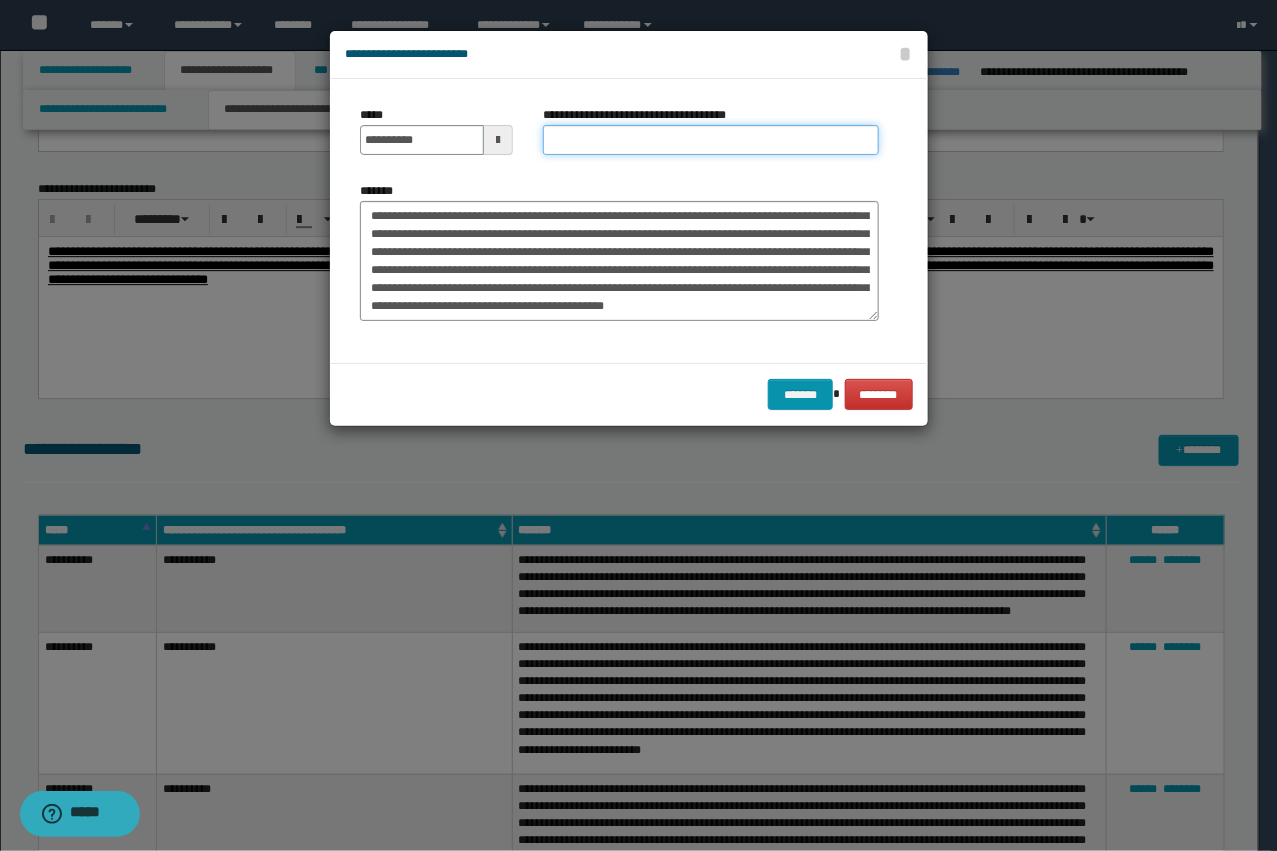 click on "**********" at bounding box center (711, 140) 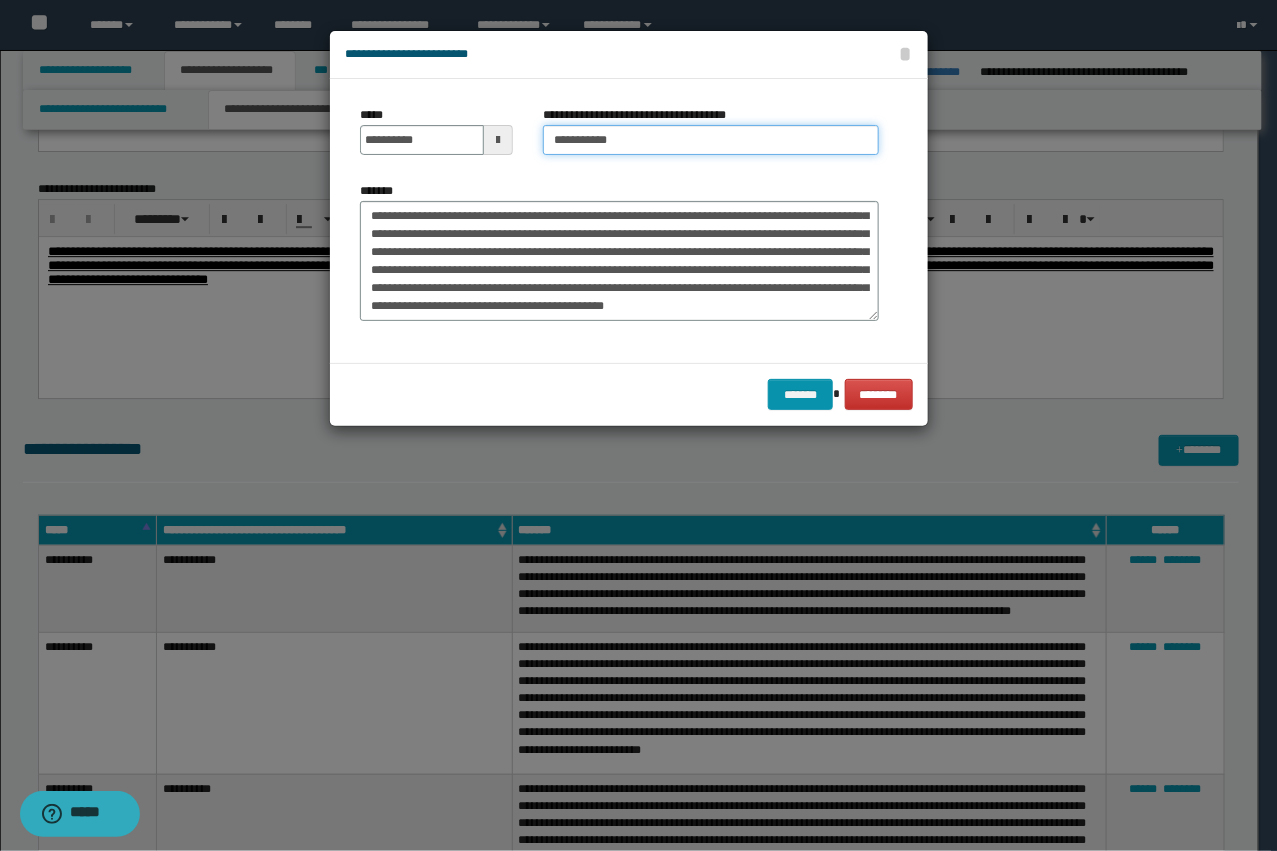 type on "**********" 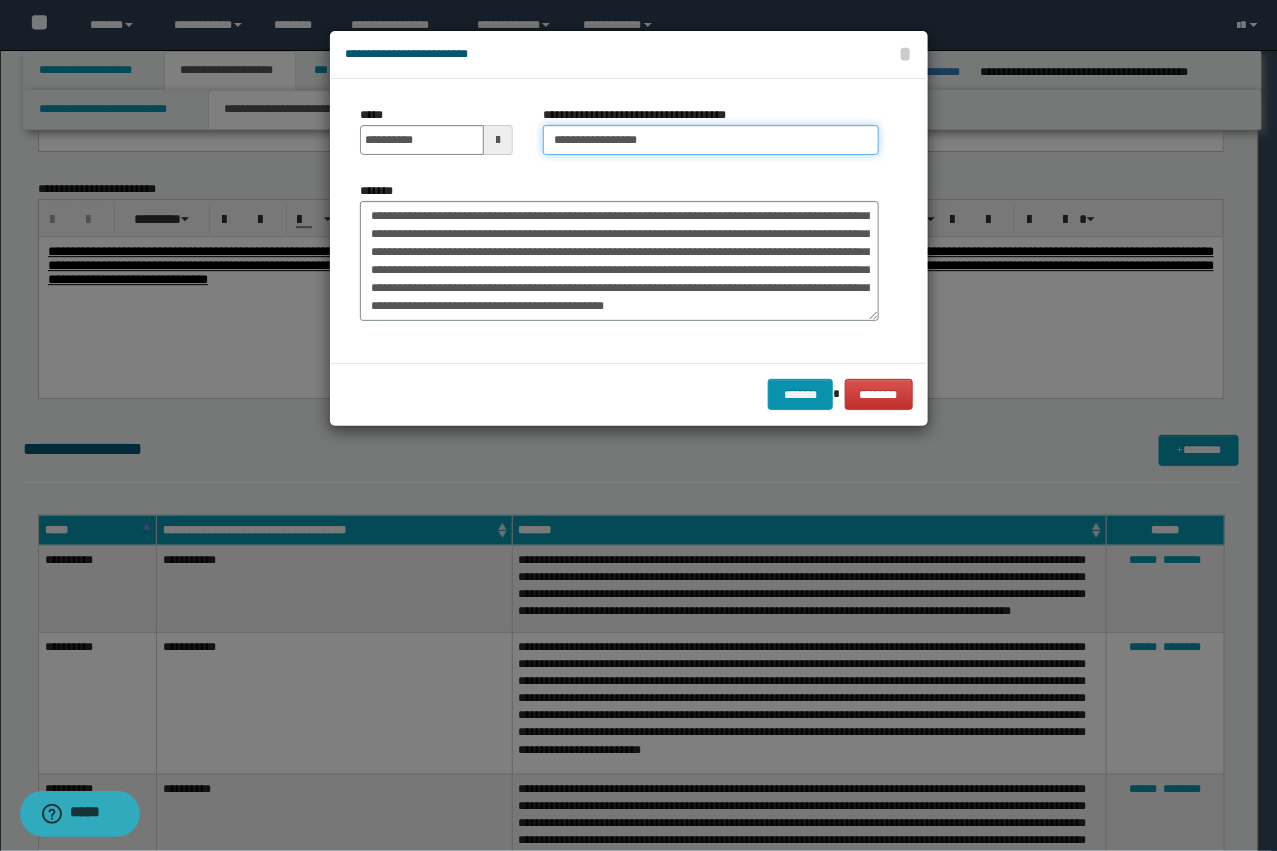 scroll, scrollTop: 0, scrollLeft: 0, axis: both 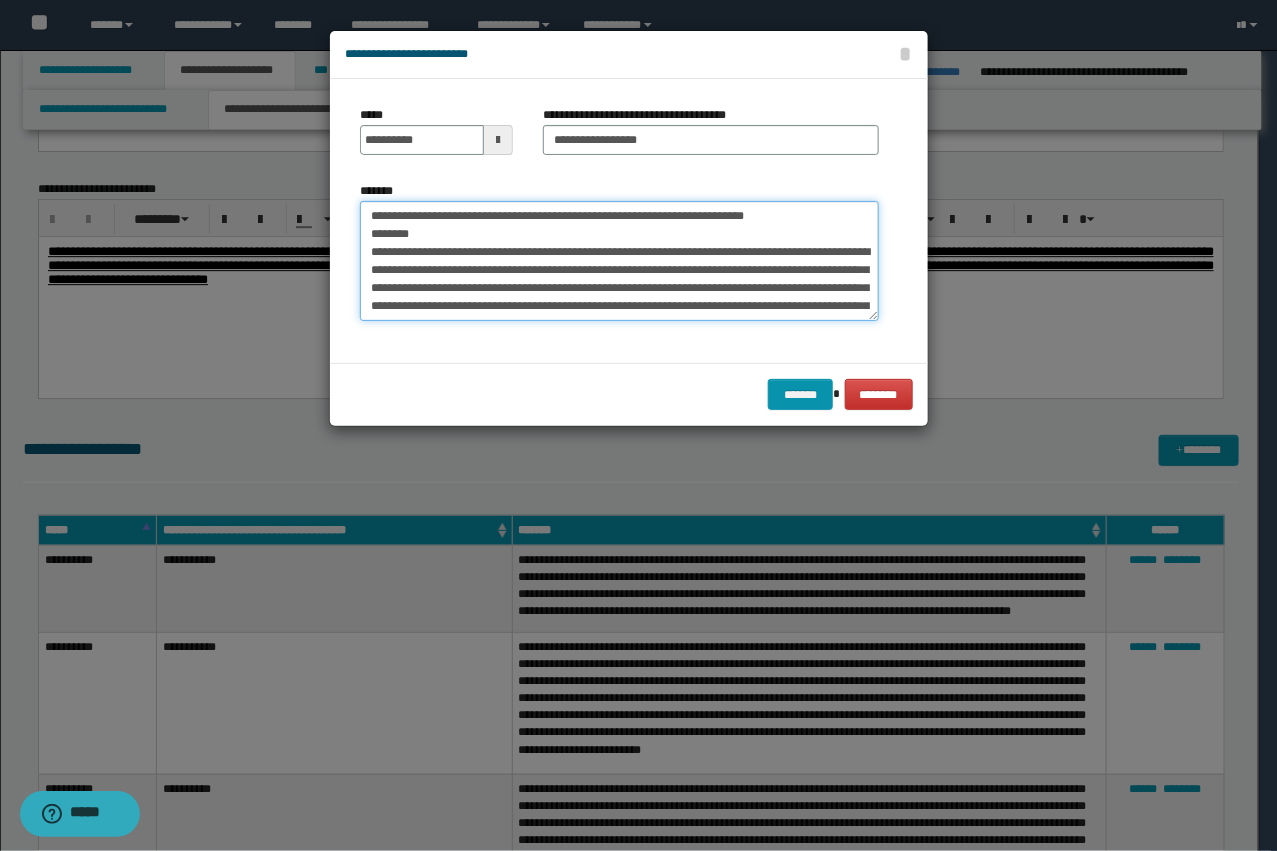 drag, startPoint x: 431, startPoint y: 250, endPoint x: 338, endPoint y: 191, distance: 110.13628 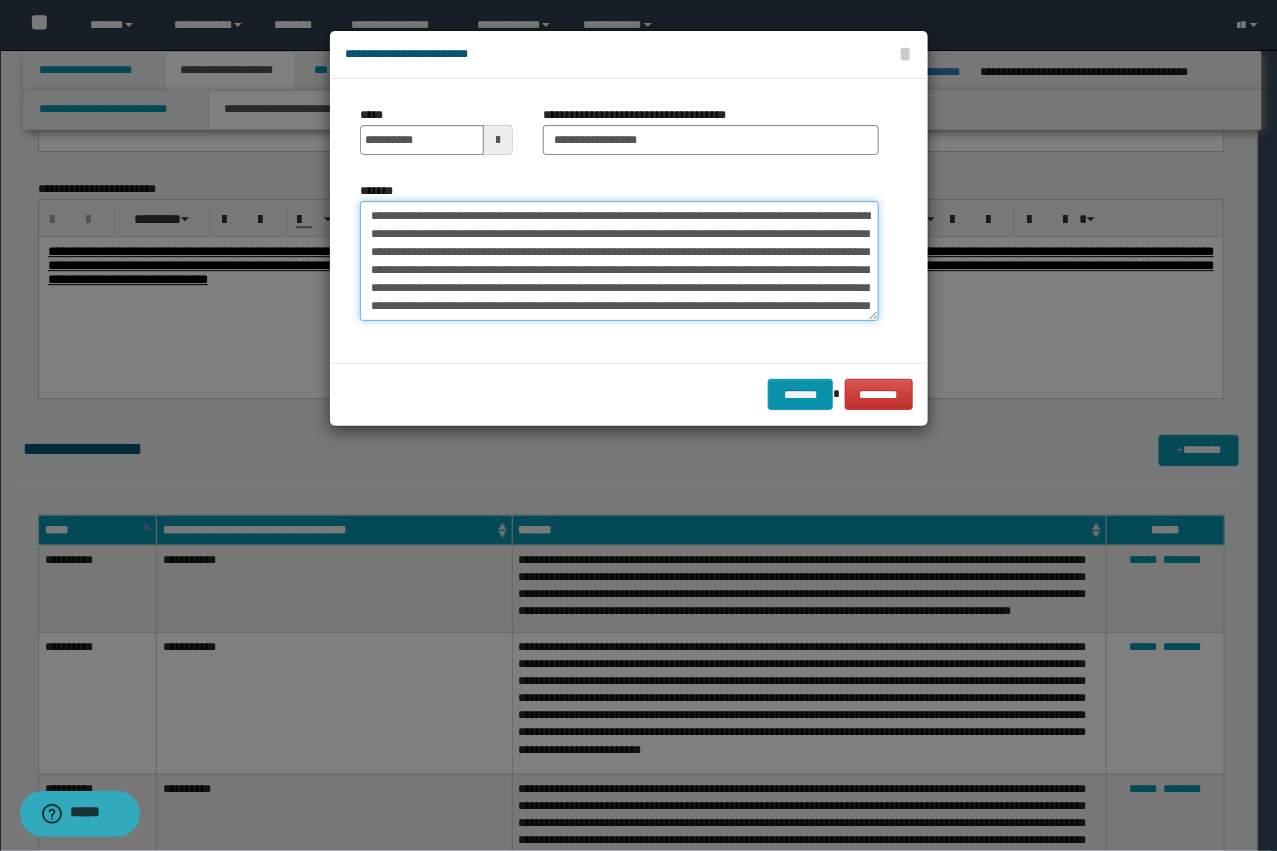 type on "**********" 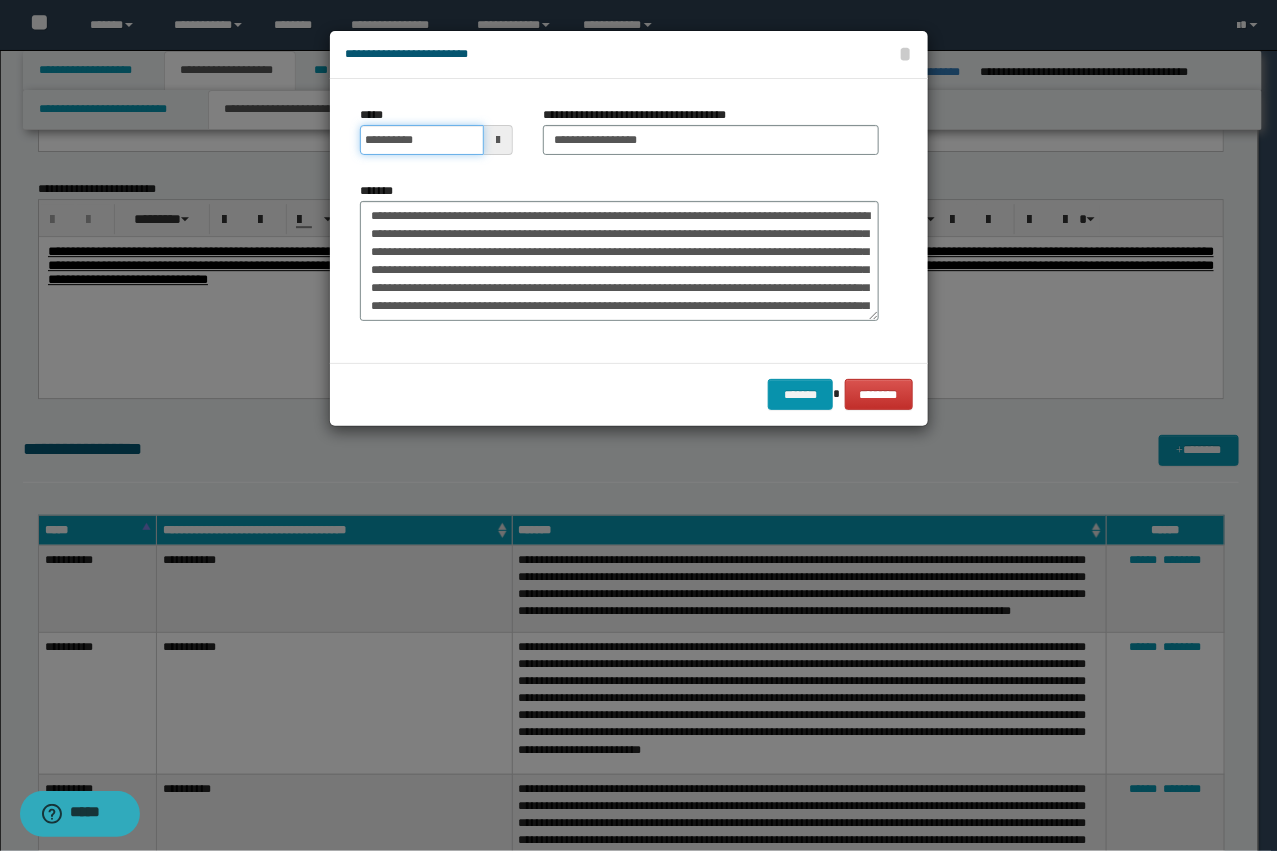 click on "**********" at bounding box center (422, 140) 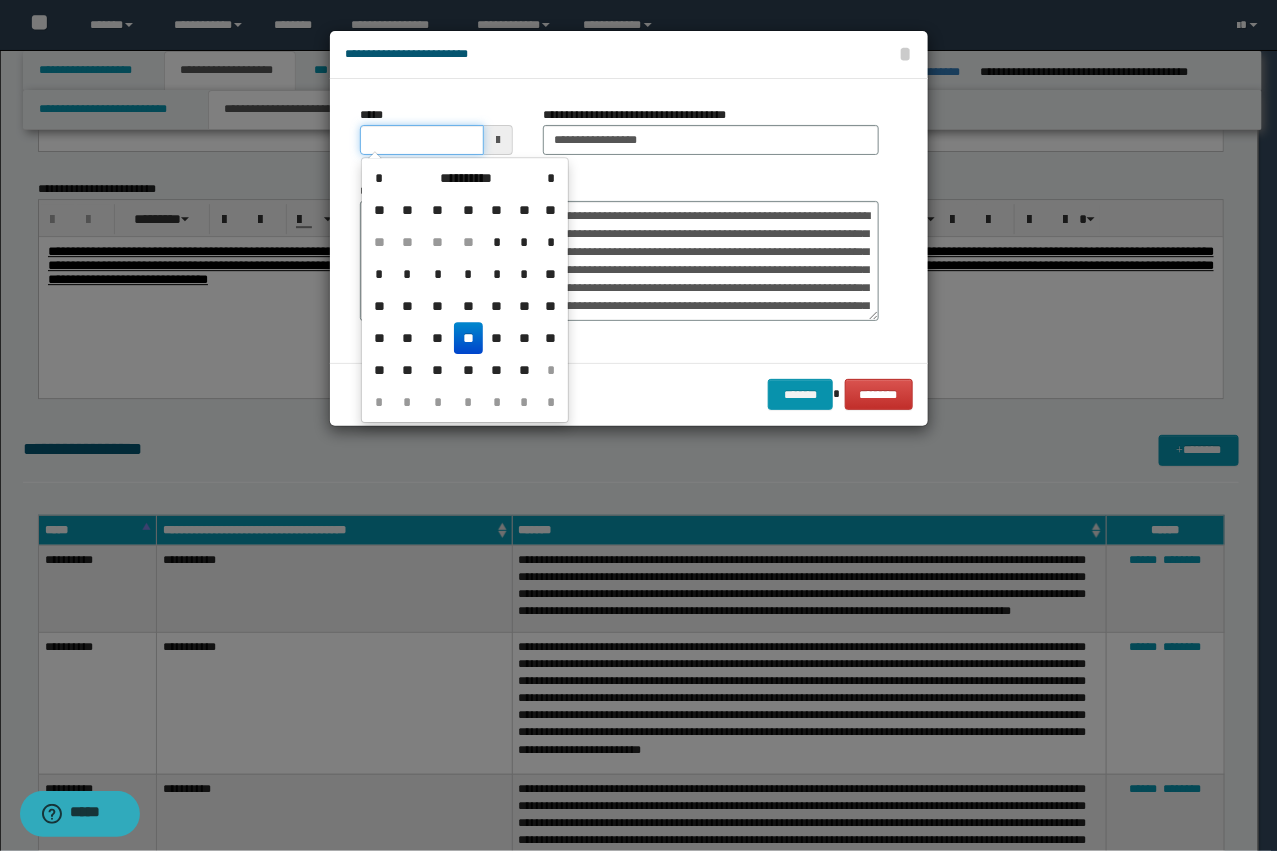 type on "**********" 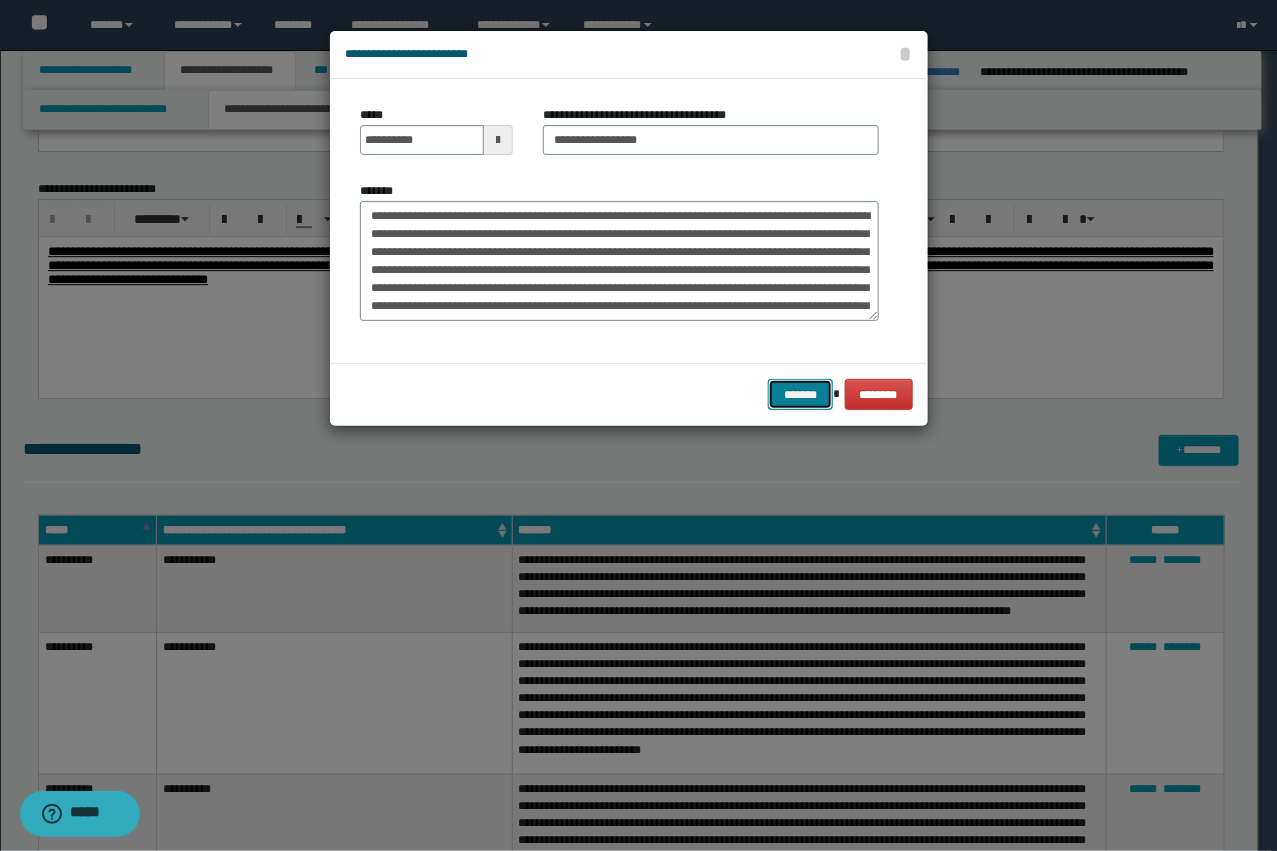 click on "*******" at bounding box center [800, 394] 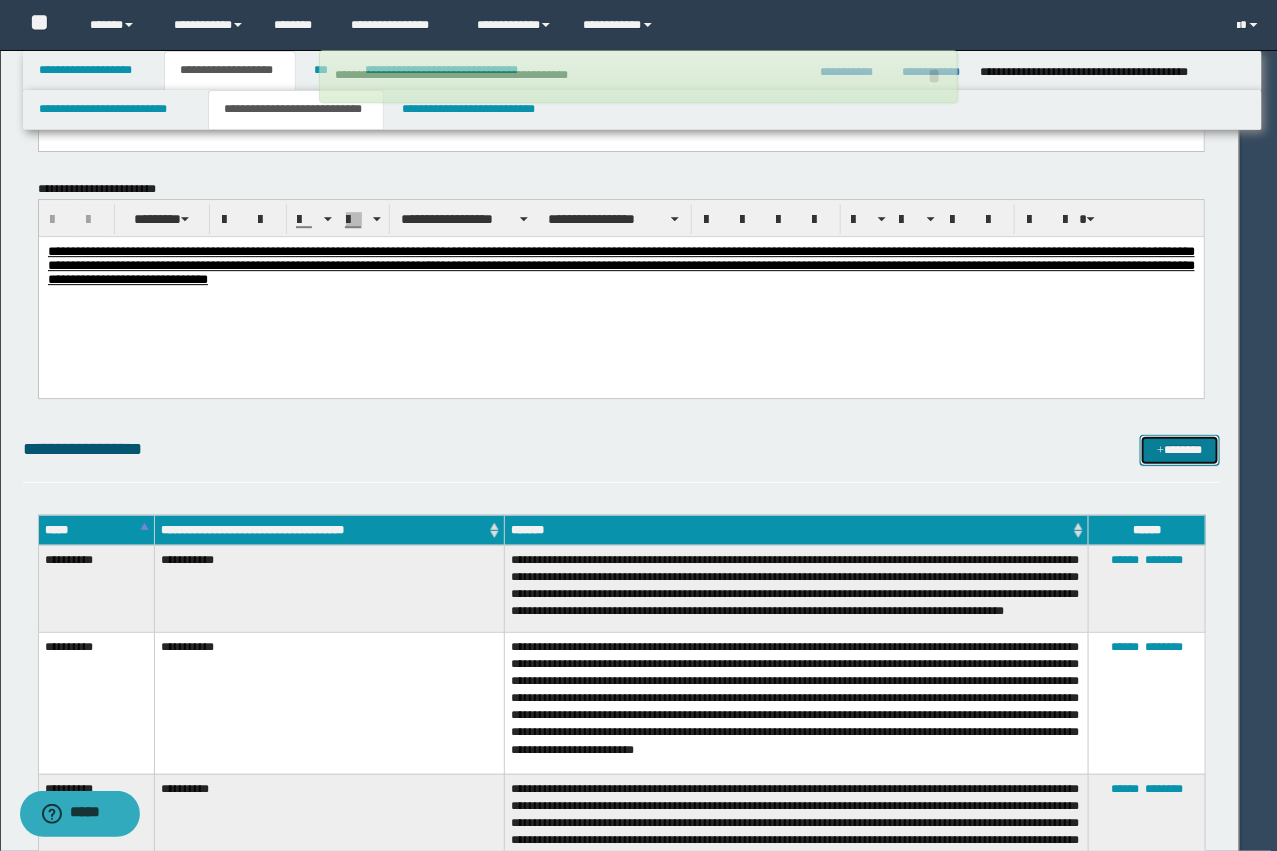 type 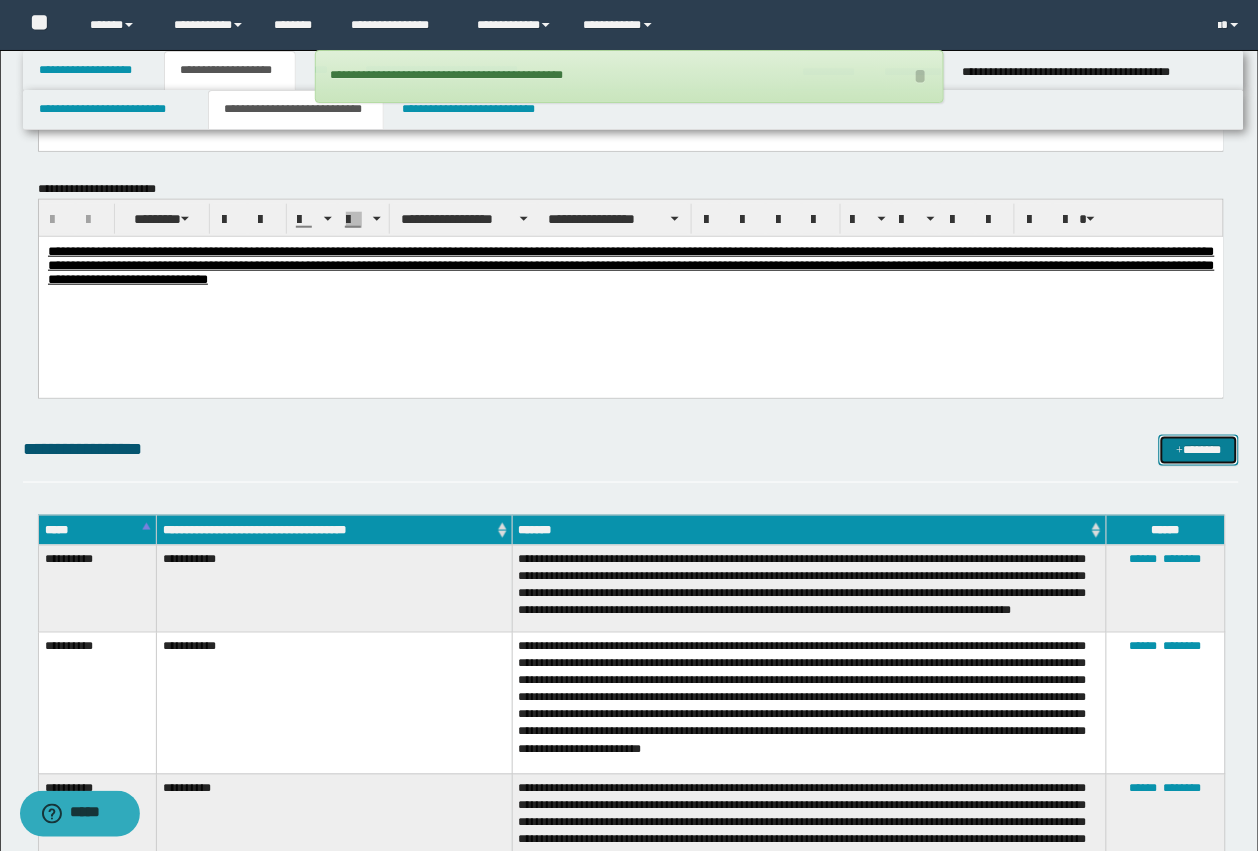 click on "*******" at bounding box center [1199, 450] 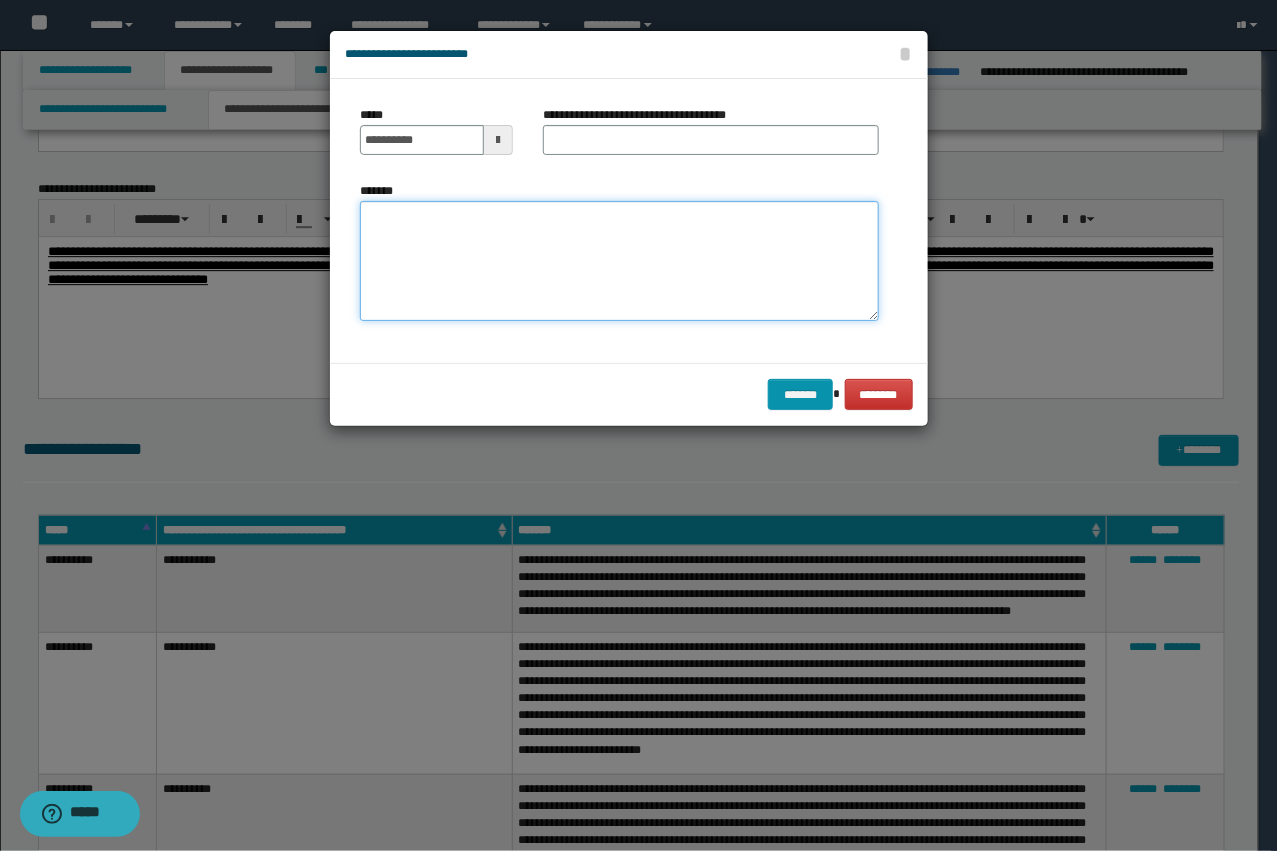 click on "*******" at bounding box center [619, 261] 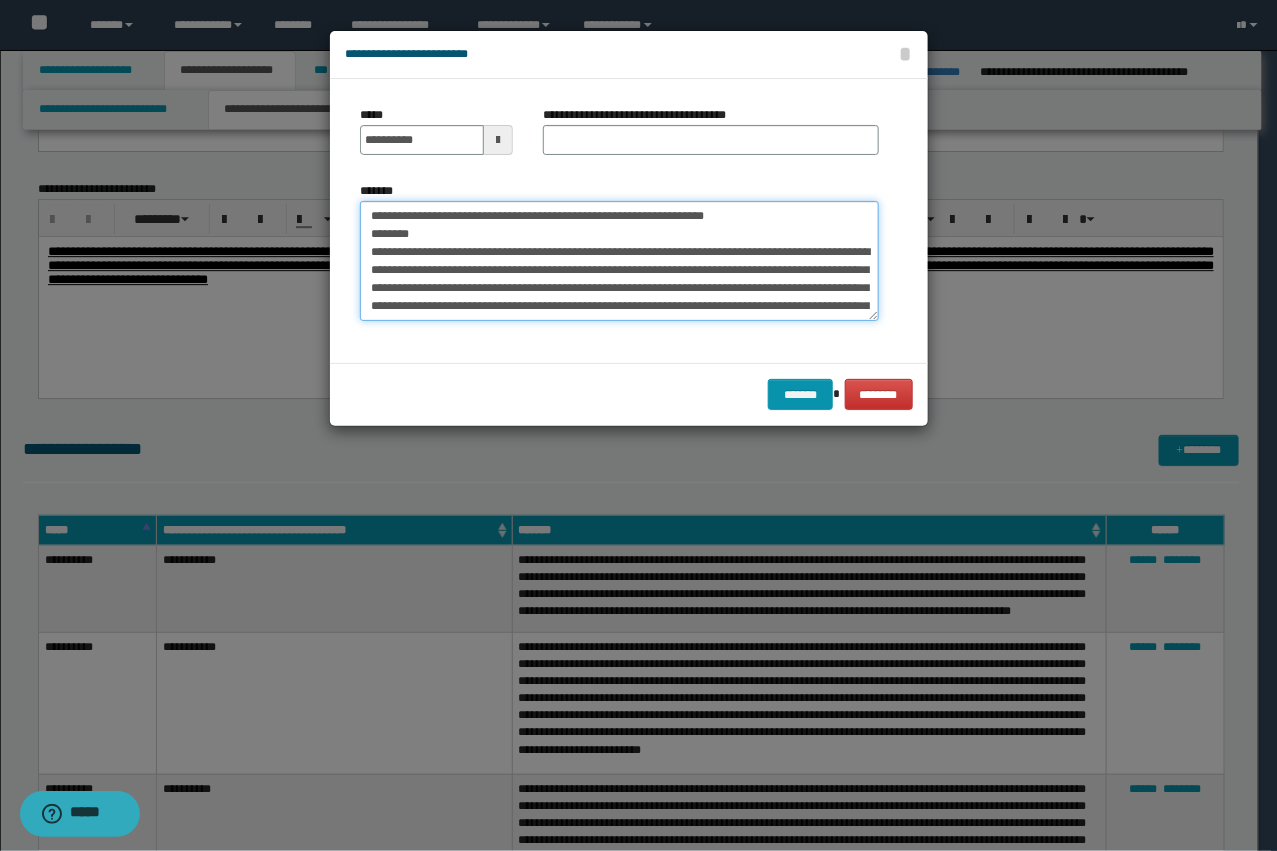 scroll, scrollTop: 246, scrollLeft: 0, axis: vertical 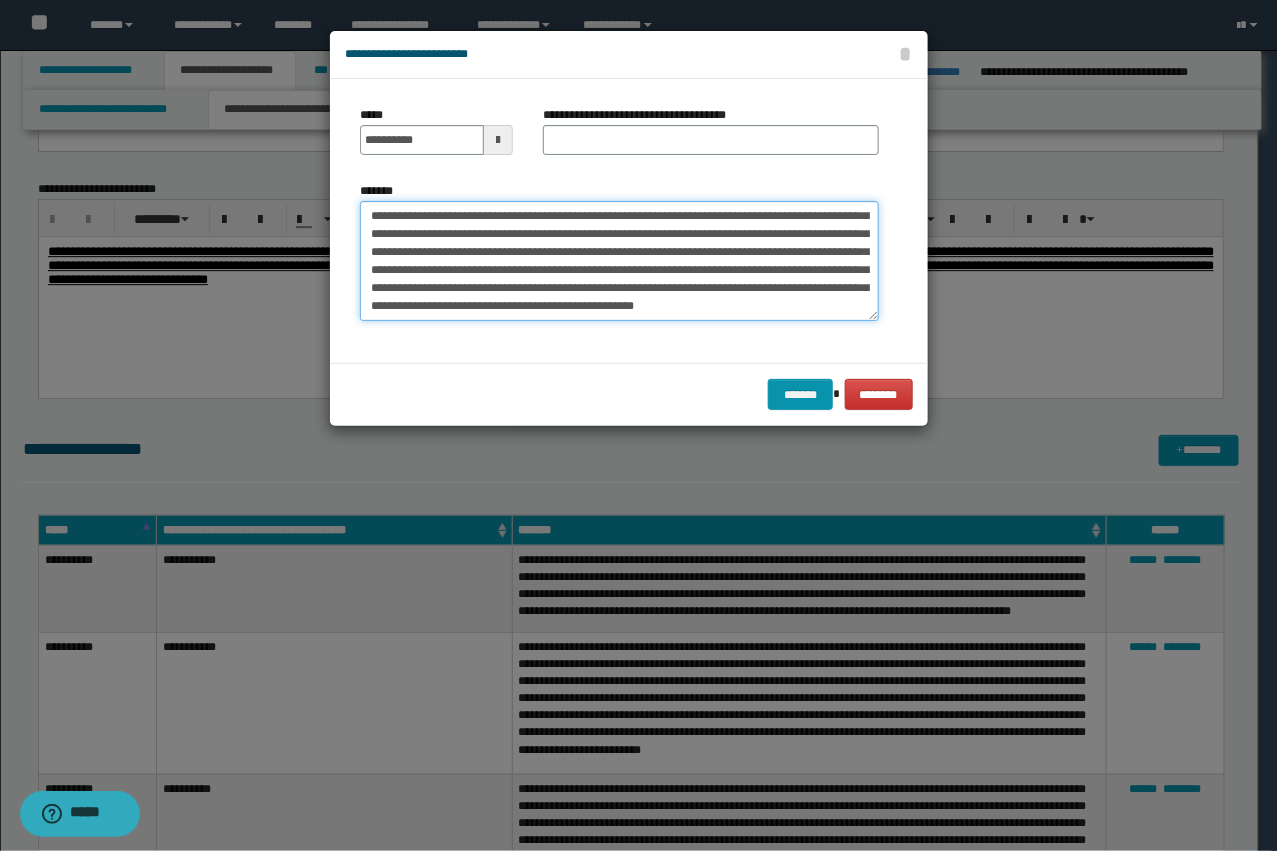 type on "**********" 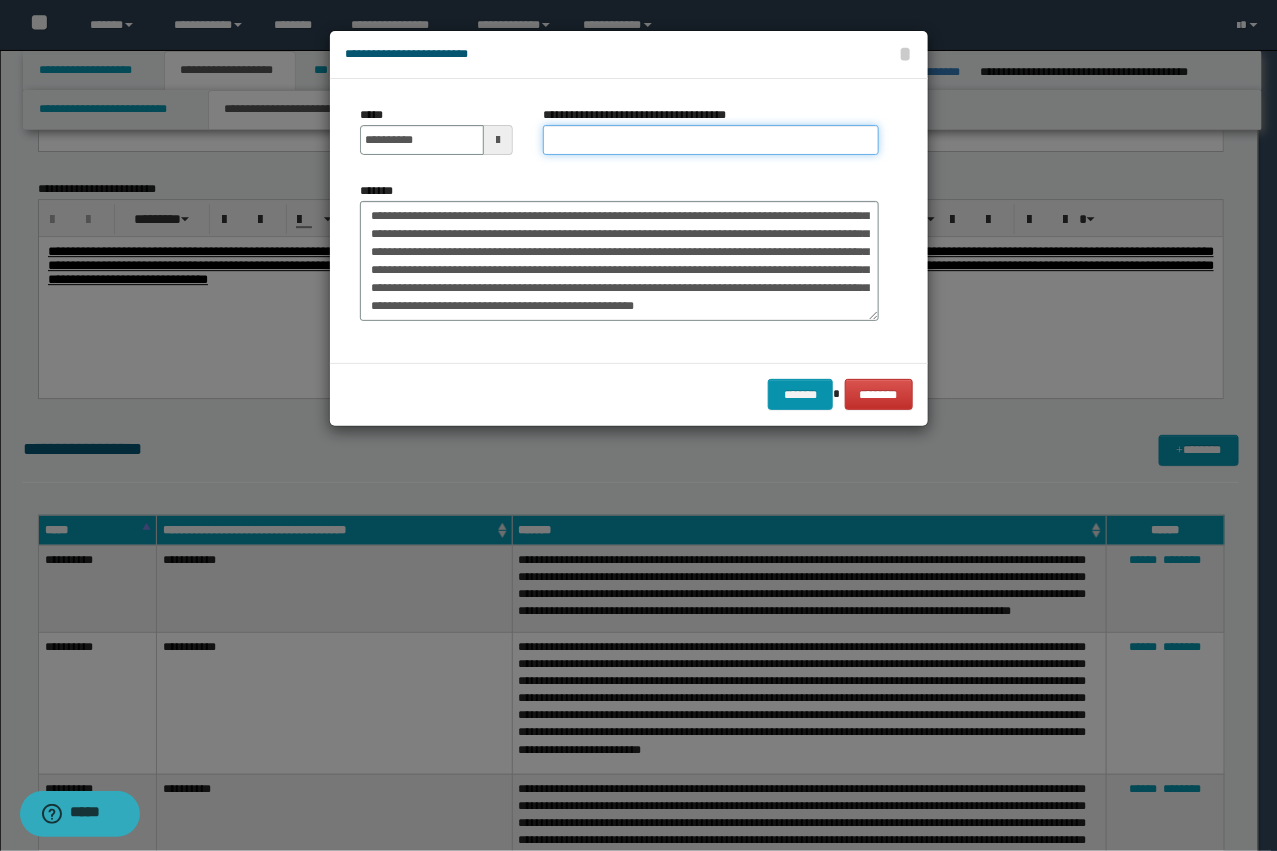 click on "**********" at bounding box center (711, 140) 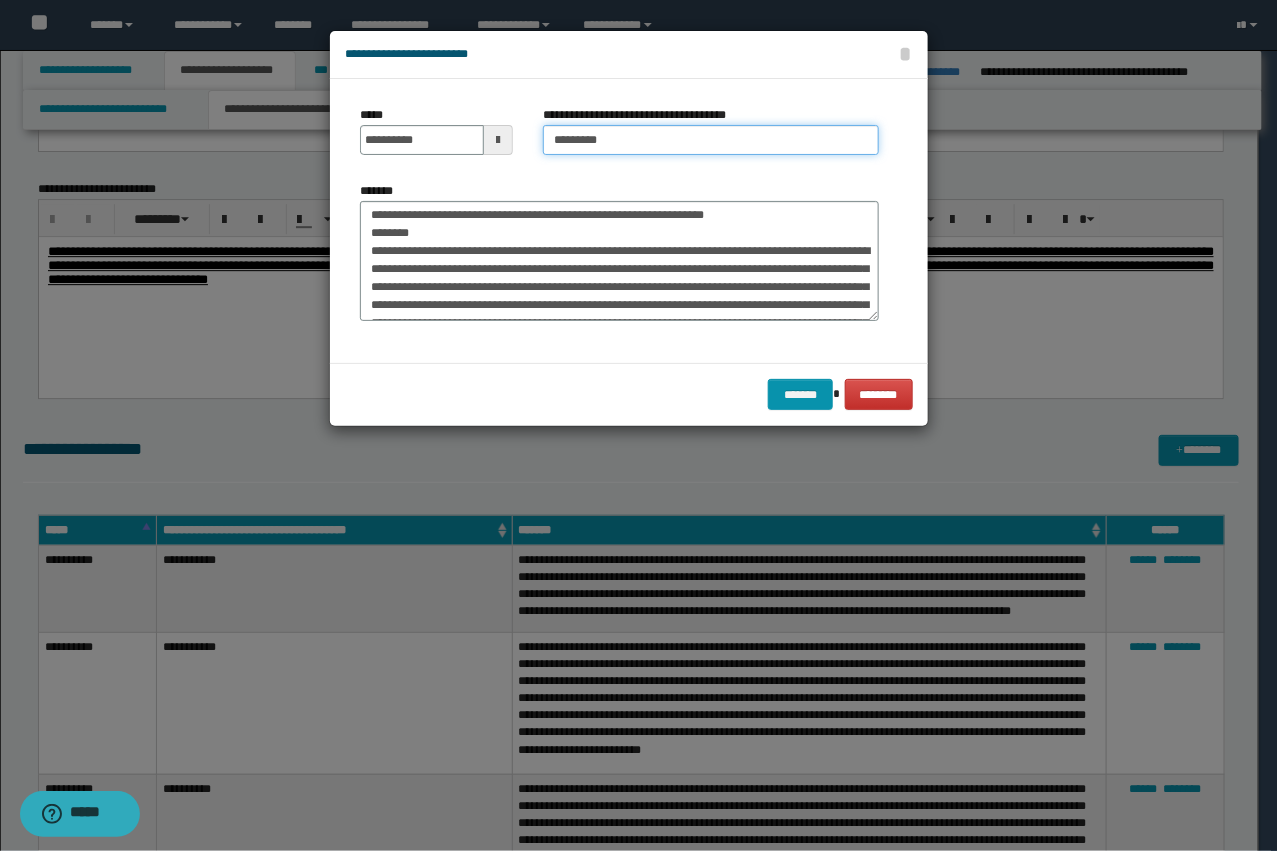 scroll, scrollTop: 0, scrollLeft: 0, axis: both 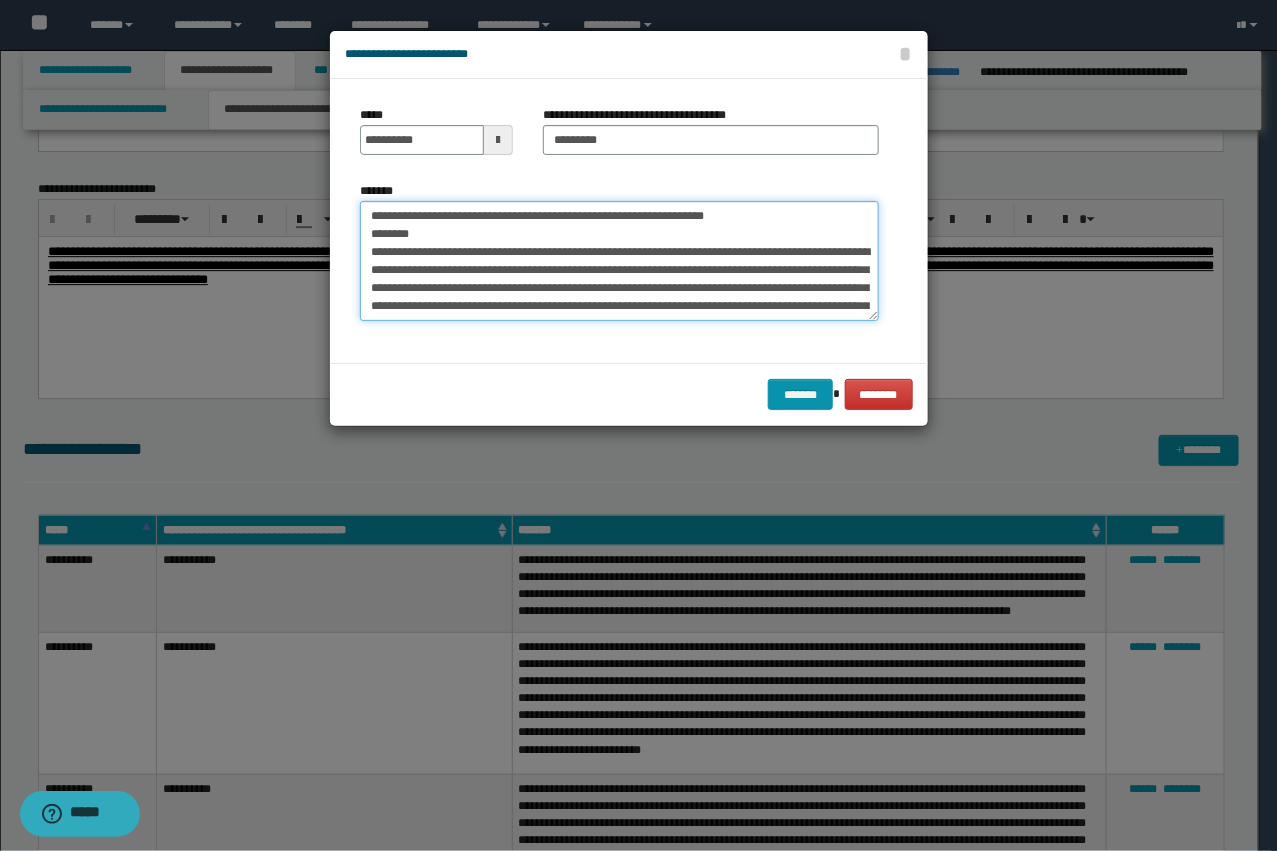 drag, startPoint x: 425, startPoint y: 243, endPoint x: 306, endPoint y: 181, distance: 134.18271 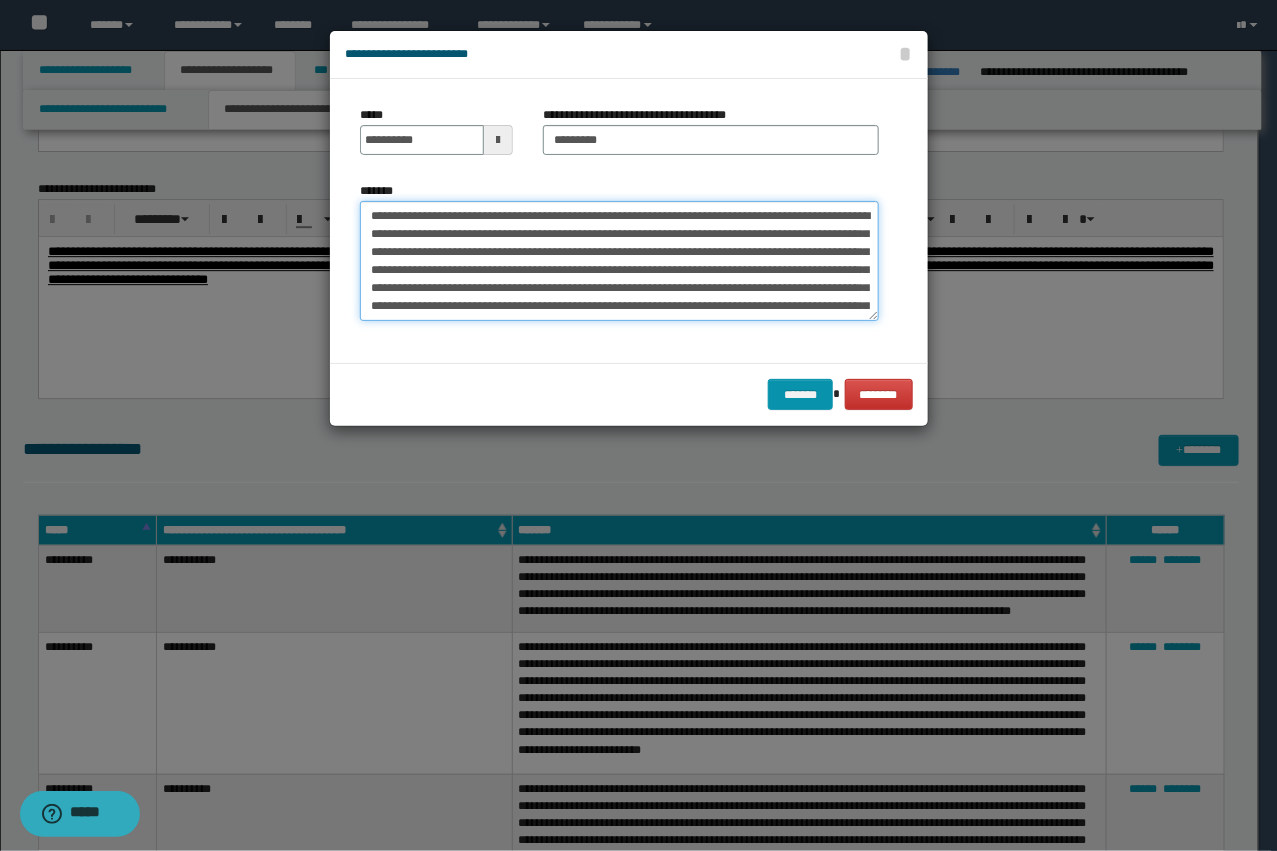 type on "**********" 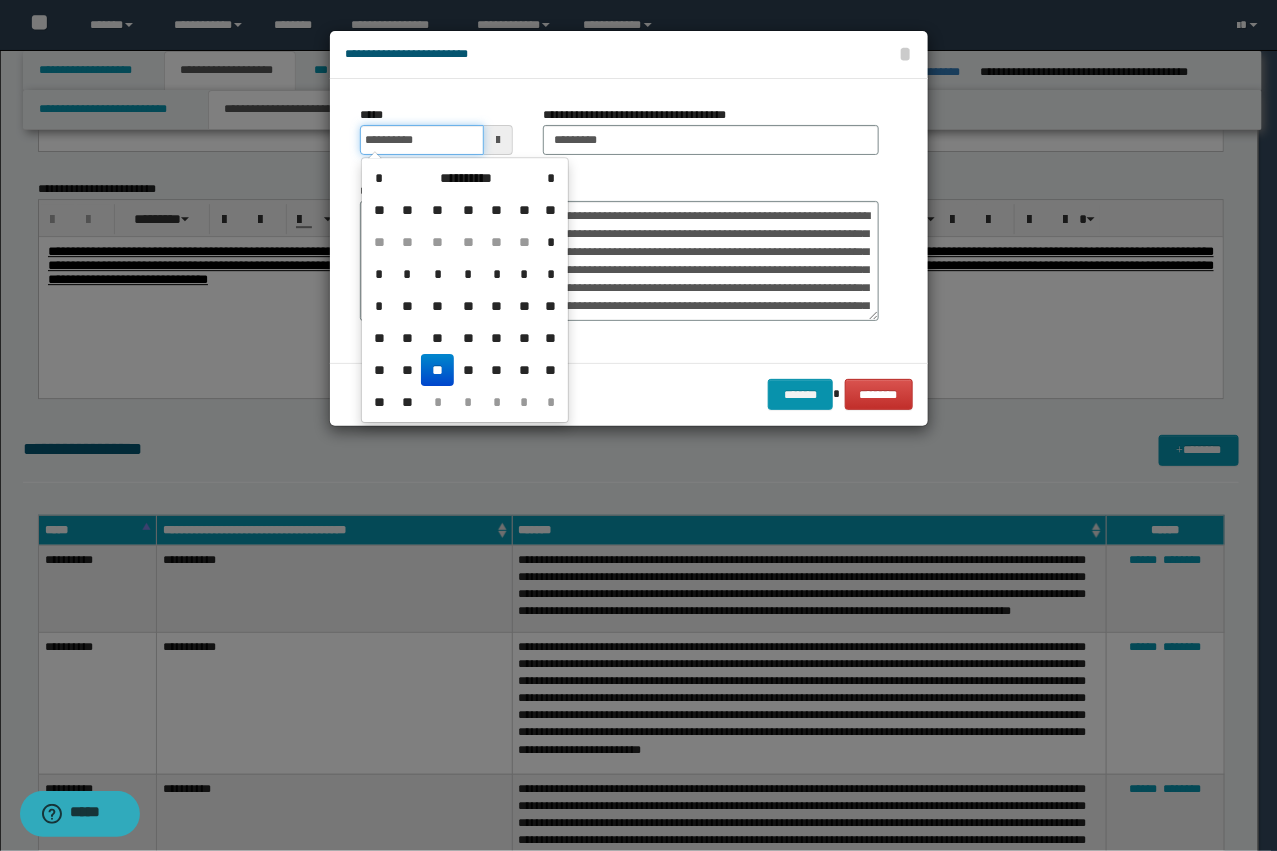click on "**********" at bounding box center [422, 140] 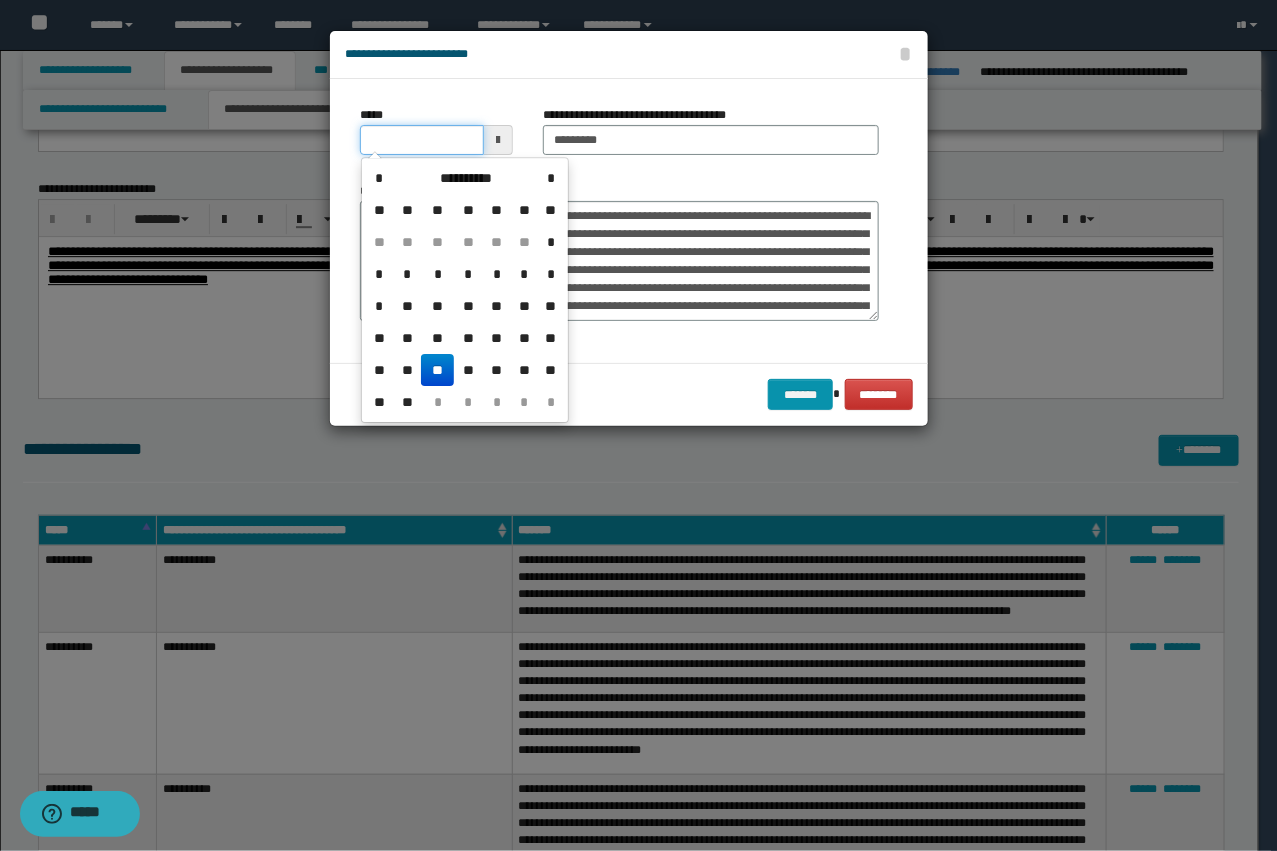 type on "**********" 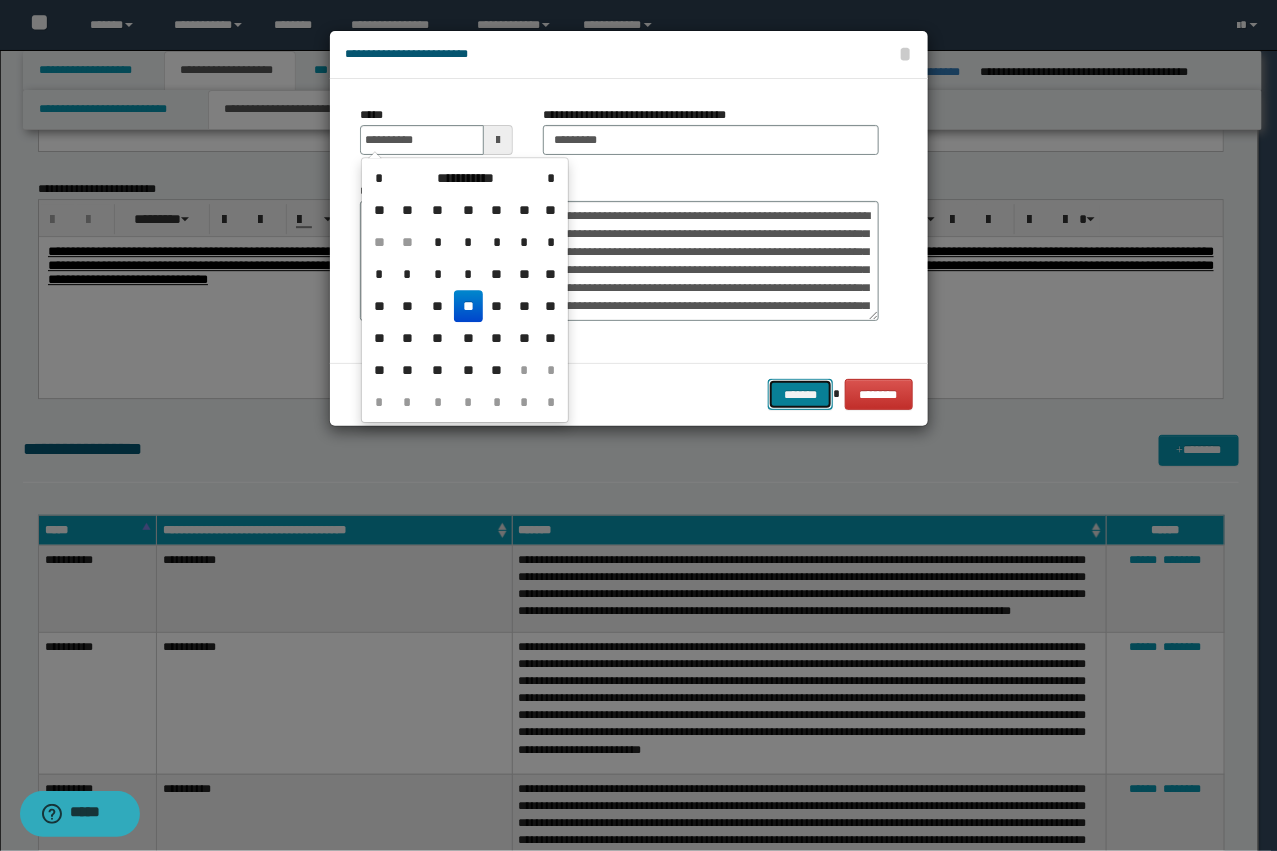click on "*******" at bounding box center [800, 394] 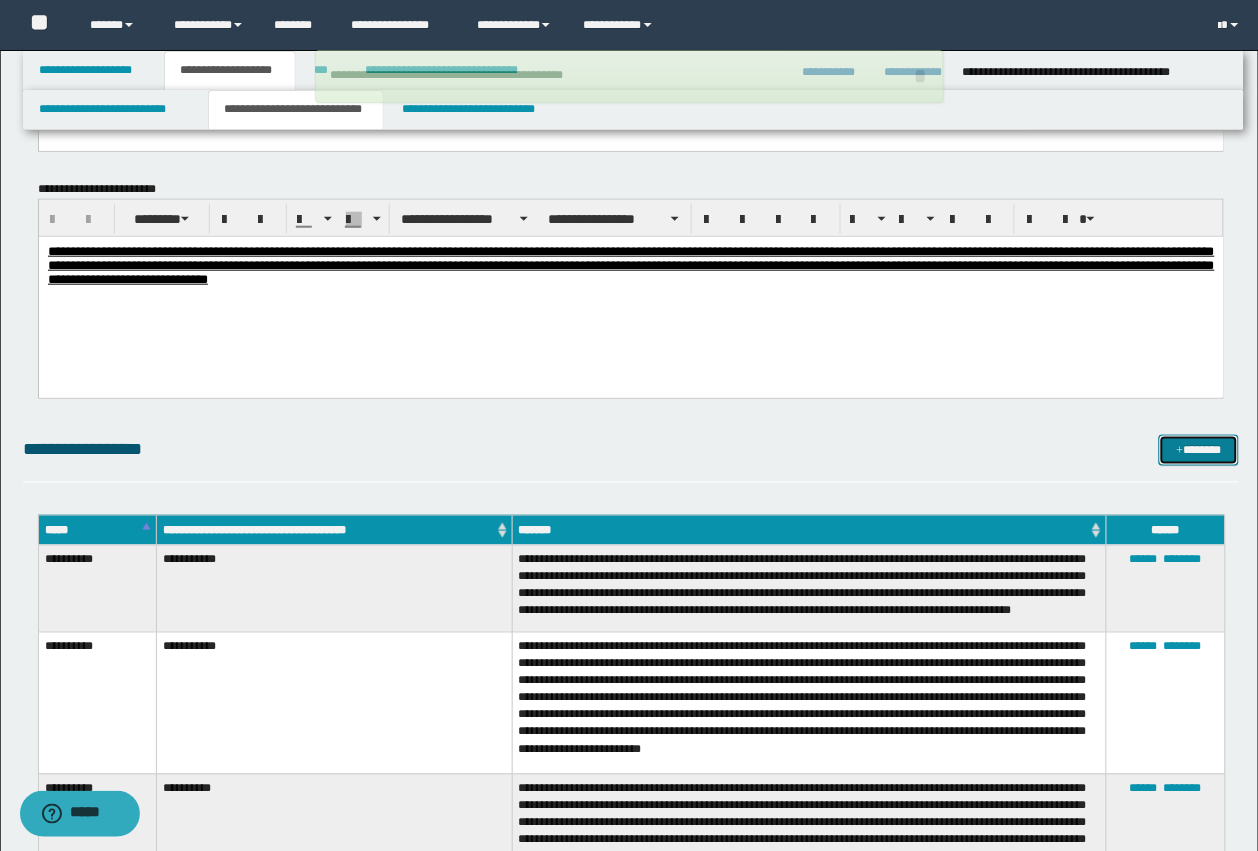 type 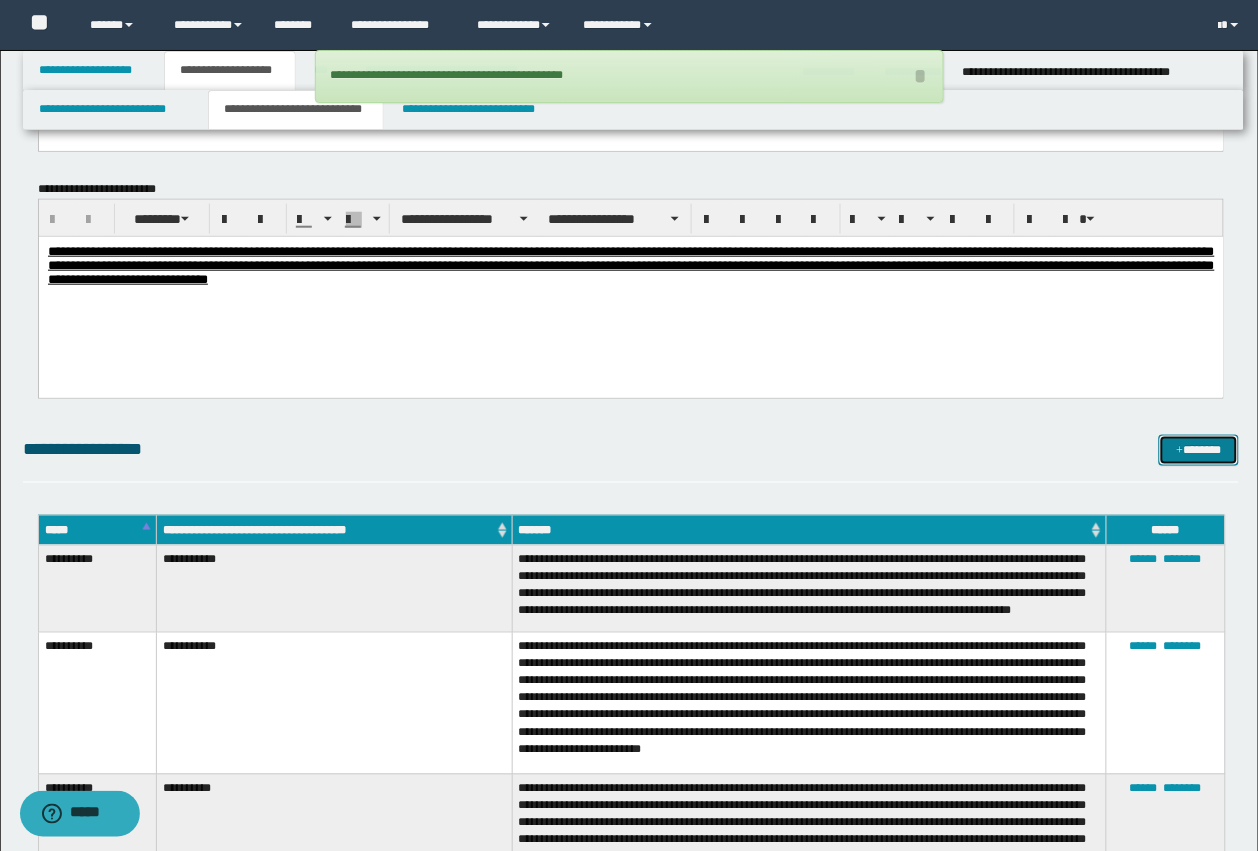 click on "*******" at bounding box center (1199, 450) 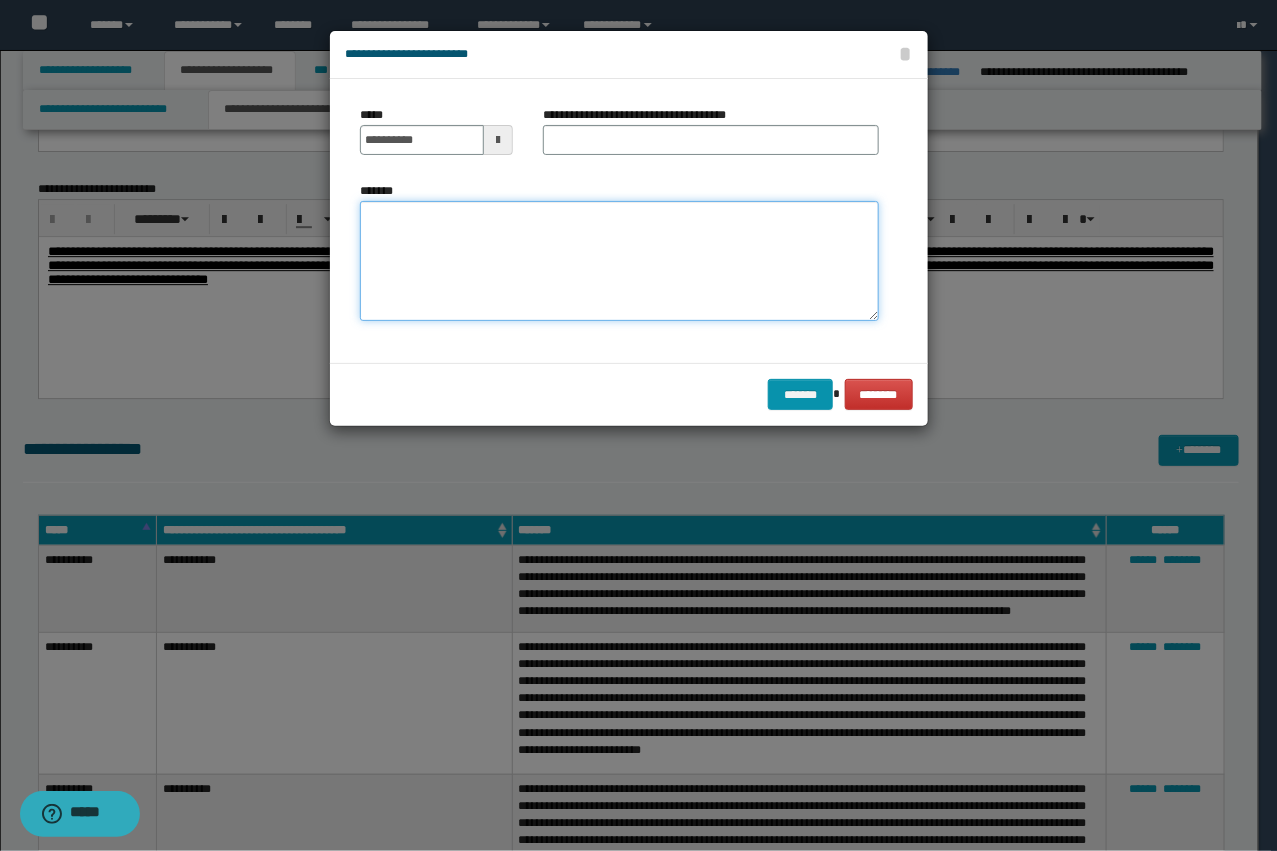 click on "*******" at bounding box center [619, 261] 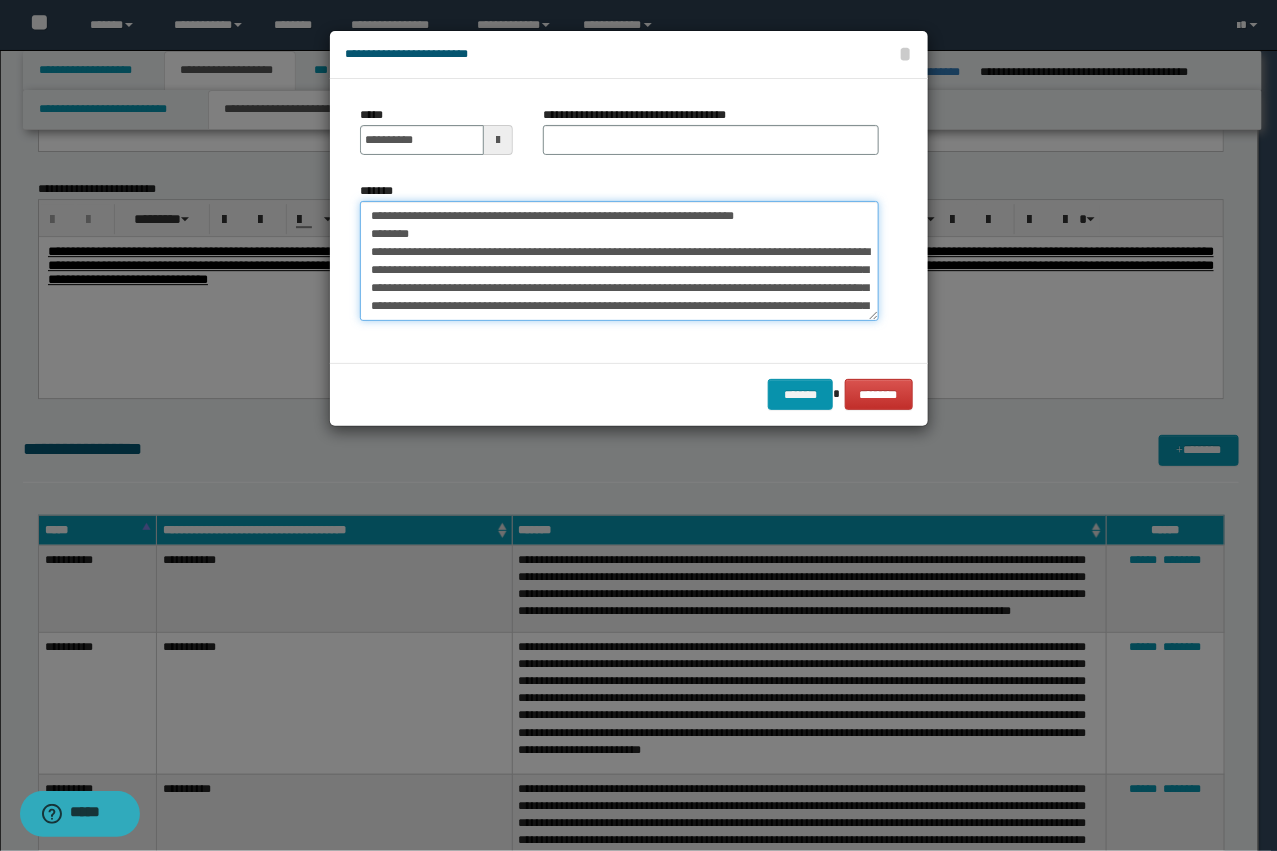 scroll, scrollTop: 407, scrollLeft: 0, axis: vertical 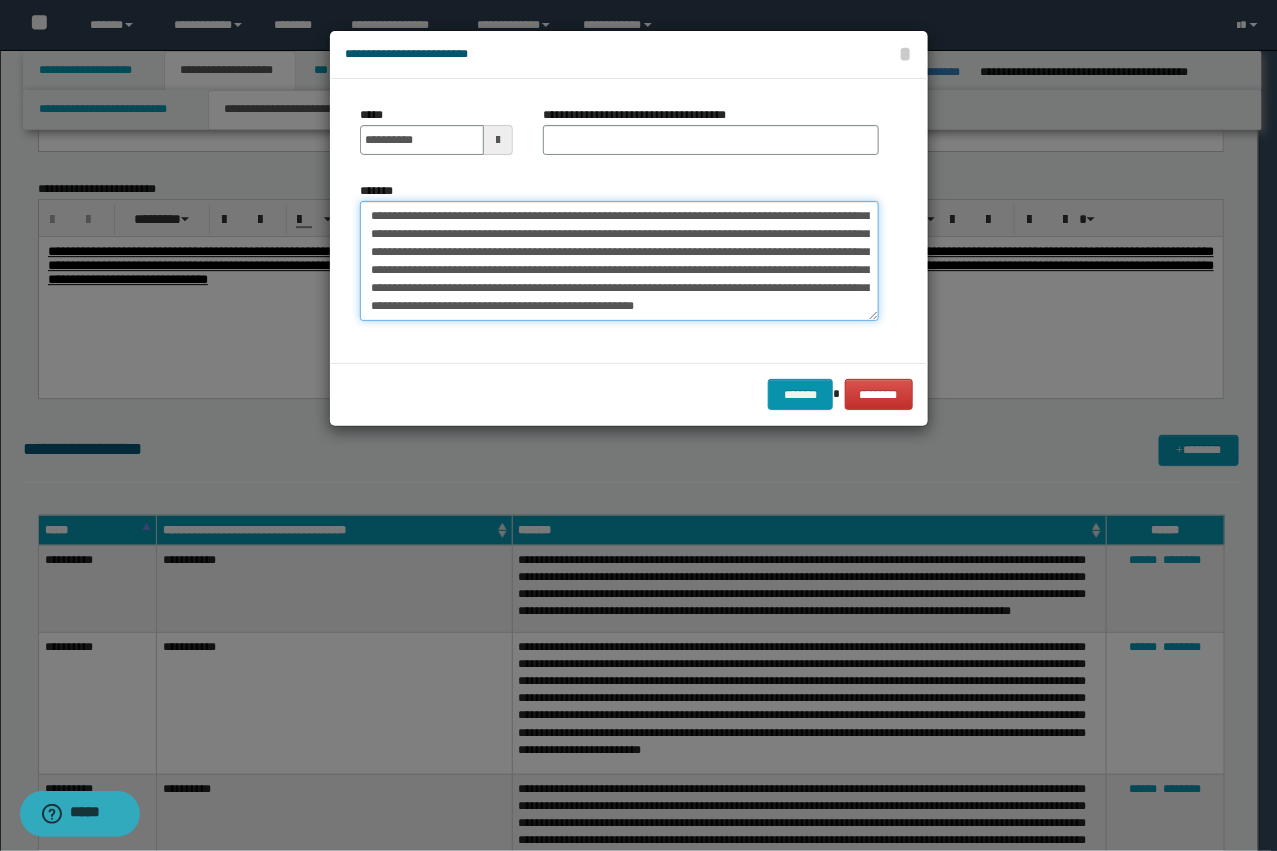 type on "**********" 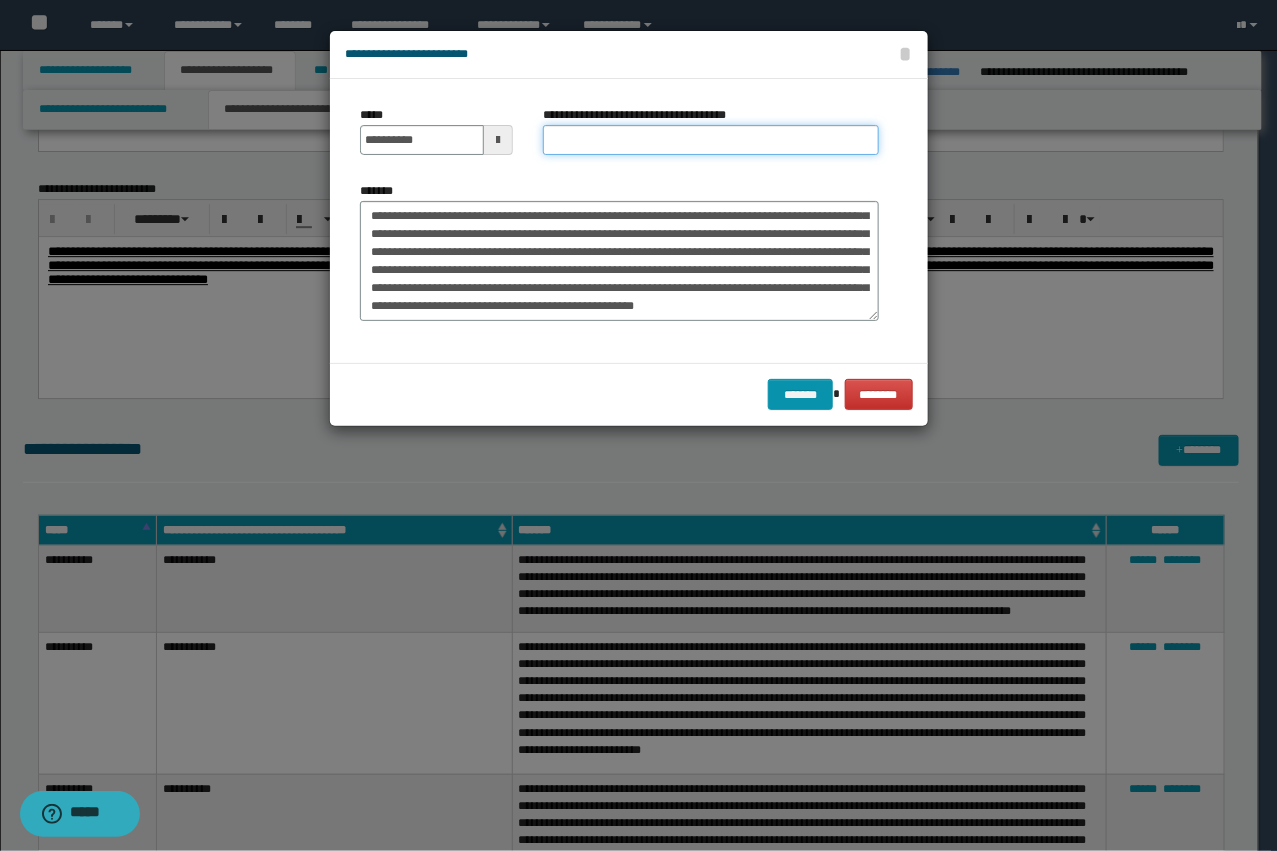 click on "**********" at bounding box center [711, 140] 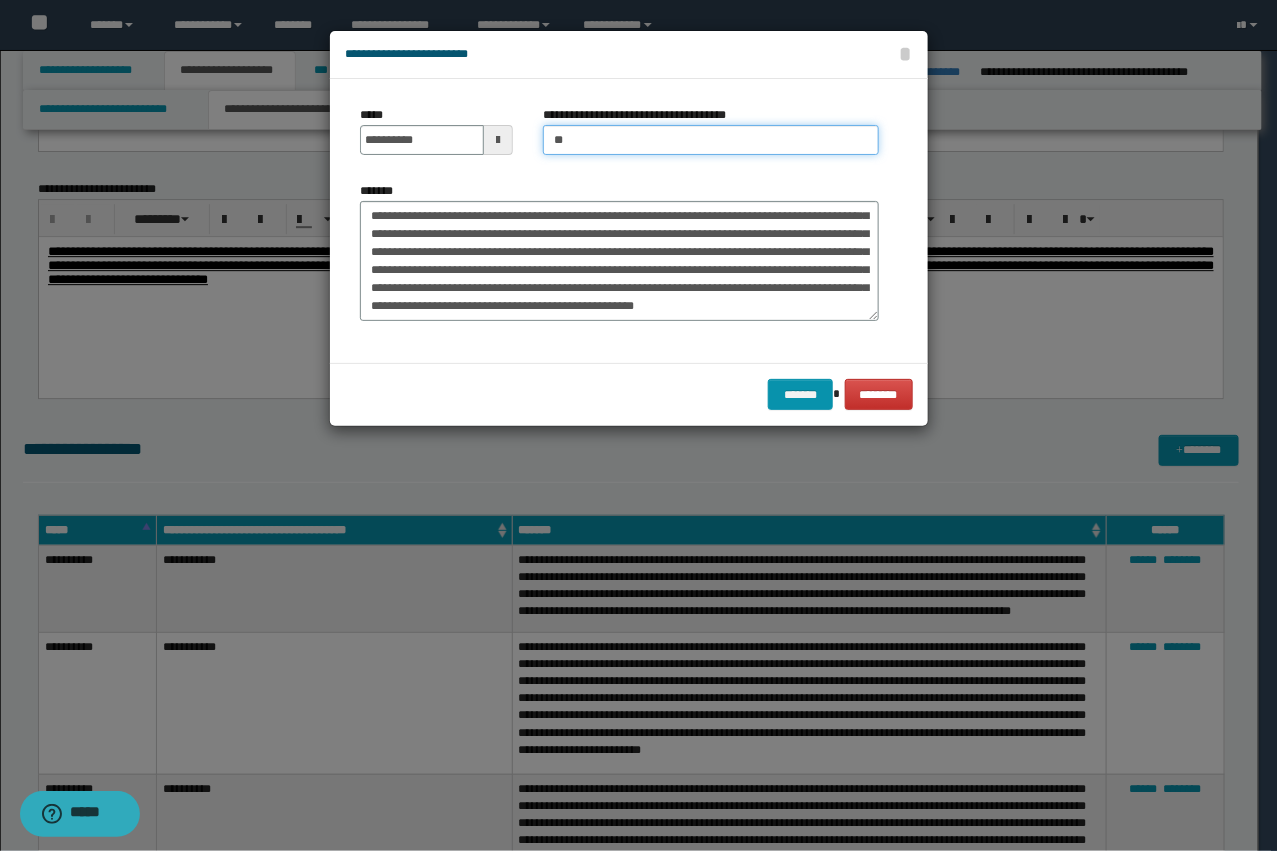type on "**********" 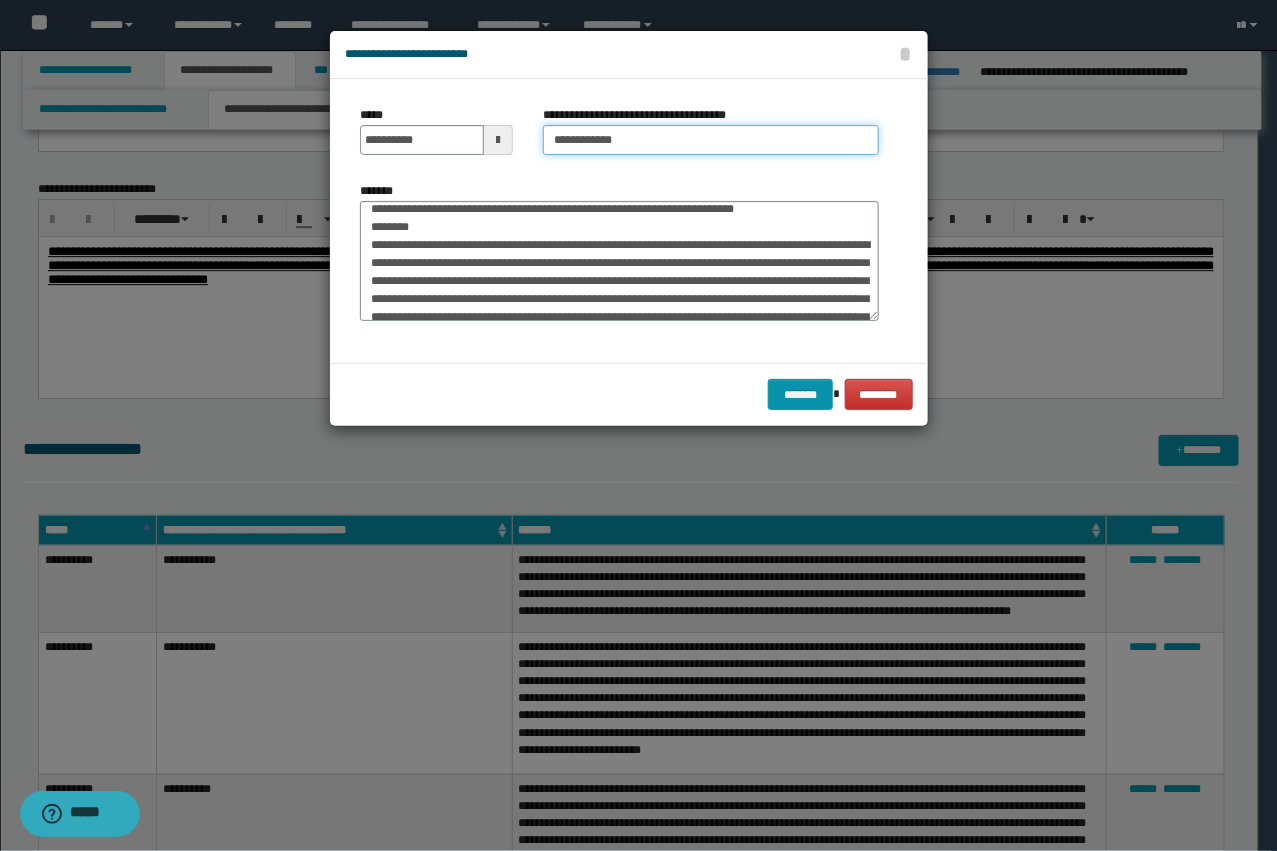 scroll, scrollTop: 0, scrollLeft: 0, axis: both 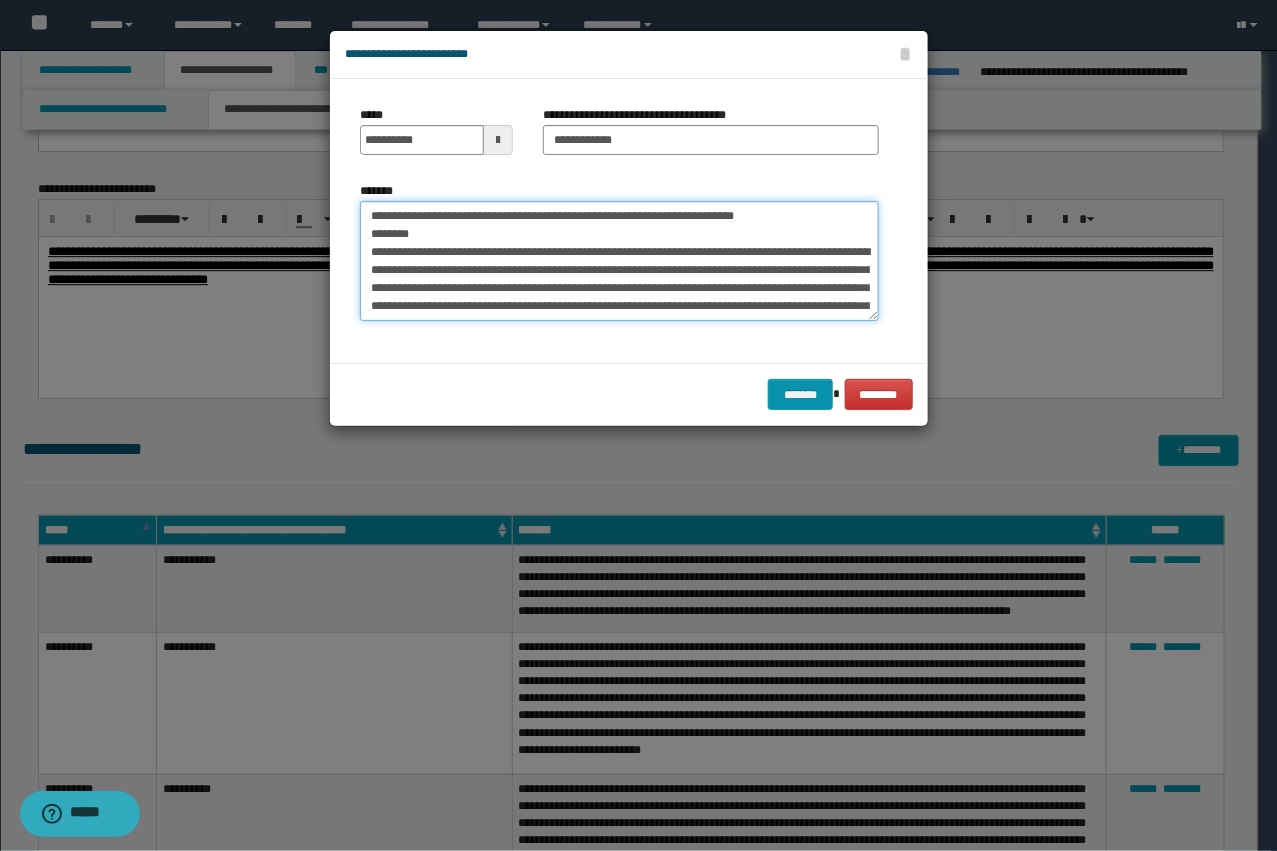 drag, startPoint x: 425, startPoint y: 248, endPoint x: 310, endPoint y: 200, distance: 124.61541 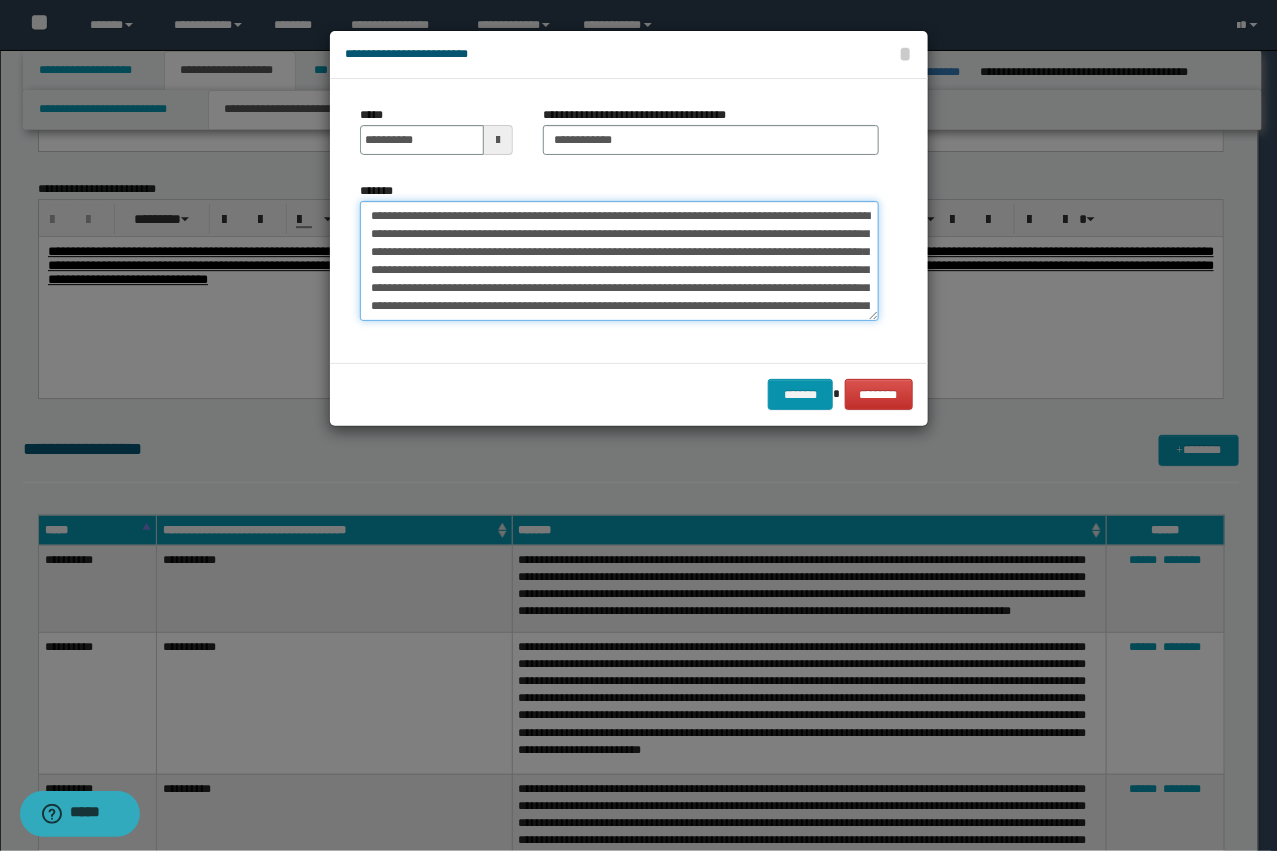 type on "**********" 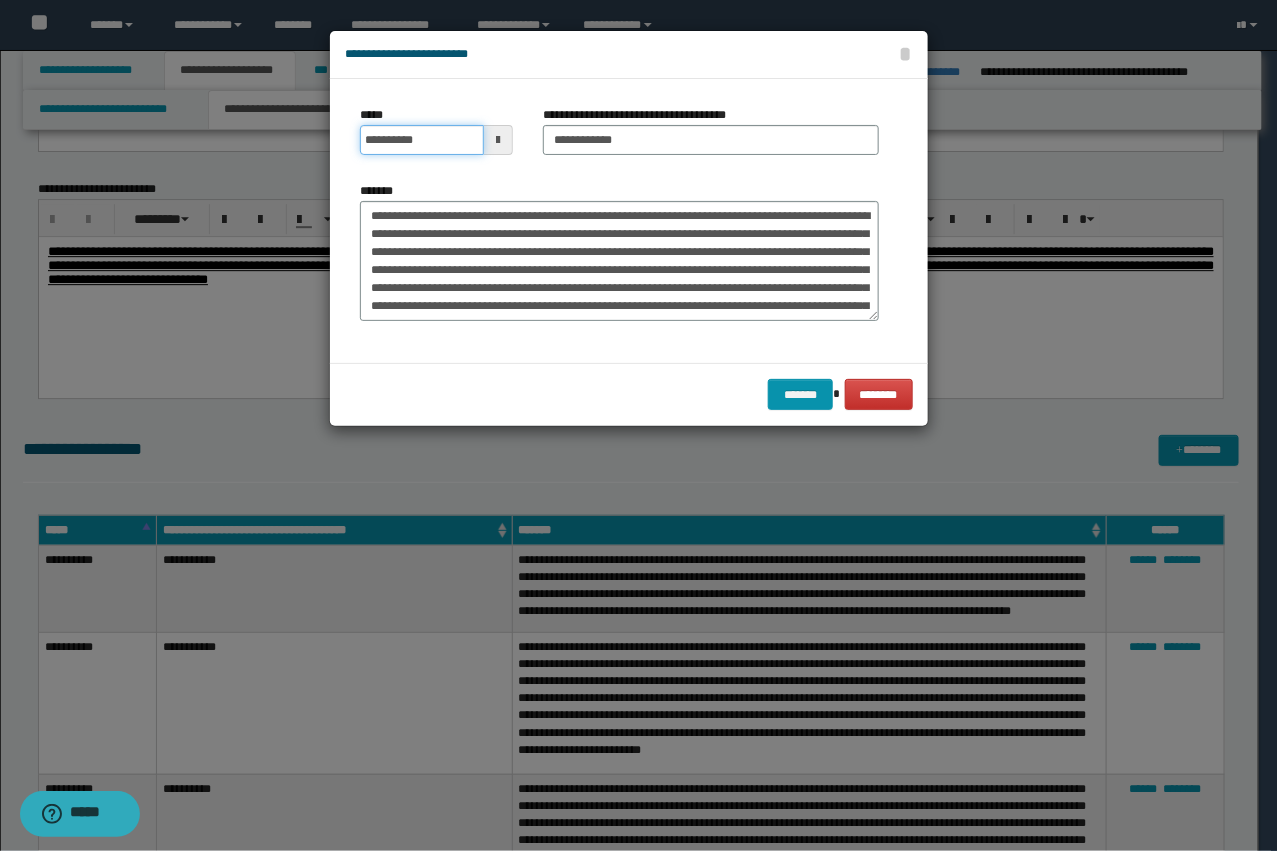 click on "**********" at bounding box center (422, 140) 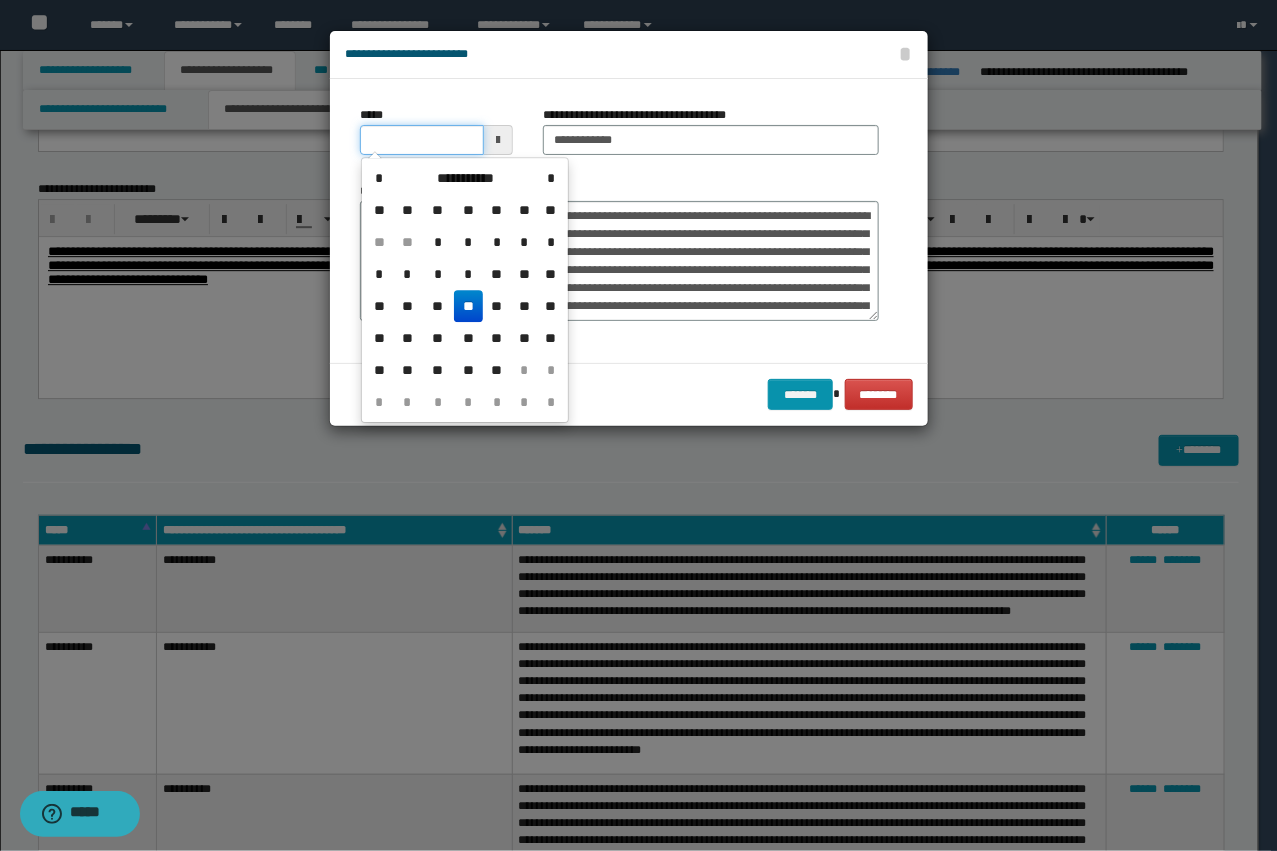 type on "**********" 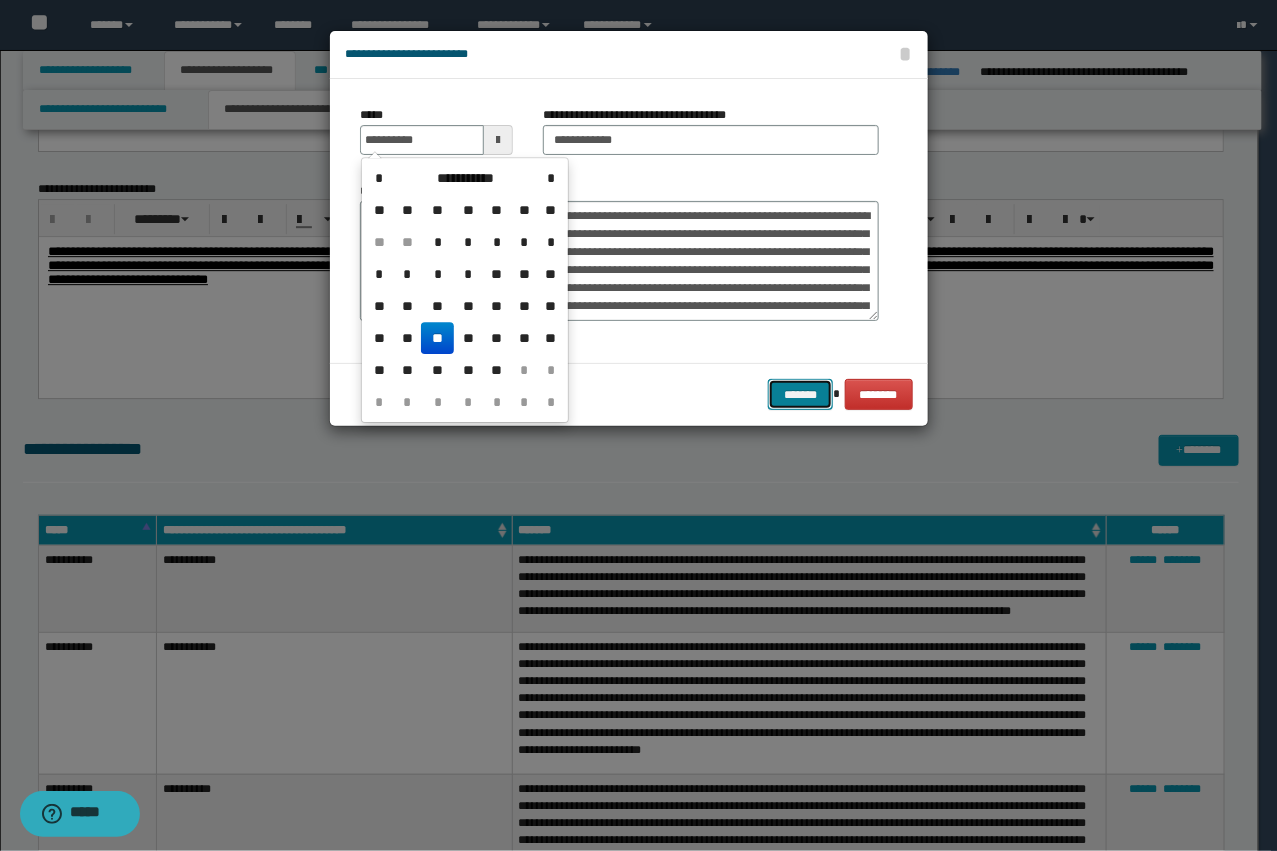 click on "*******" at bounding box center [800, 394] 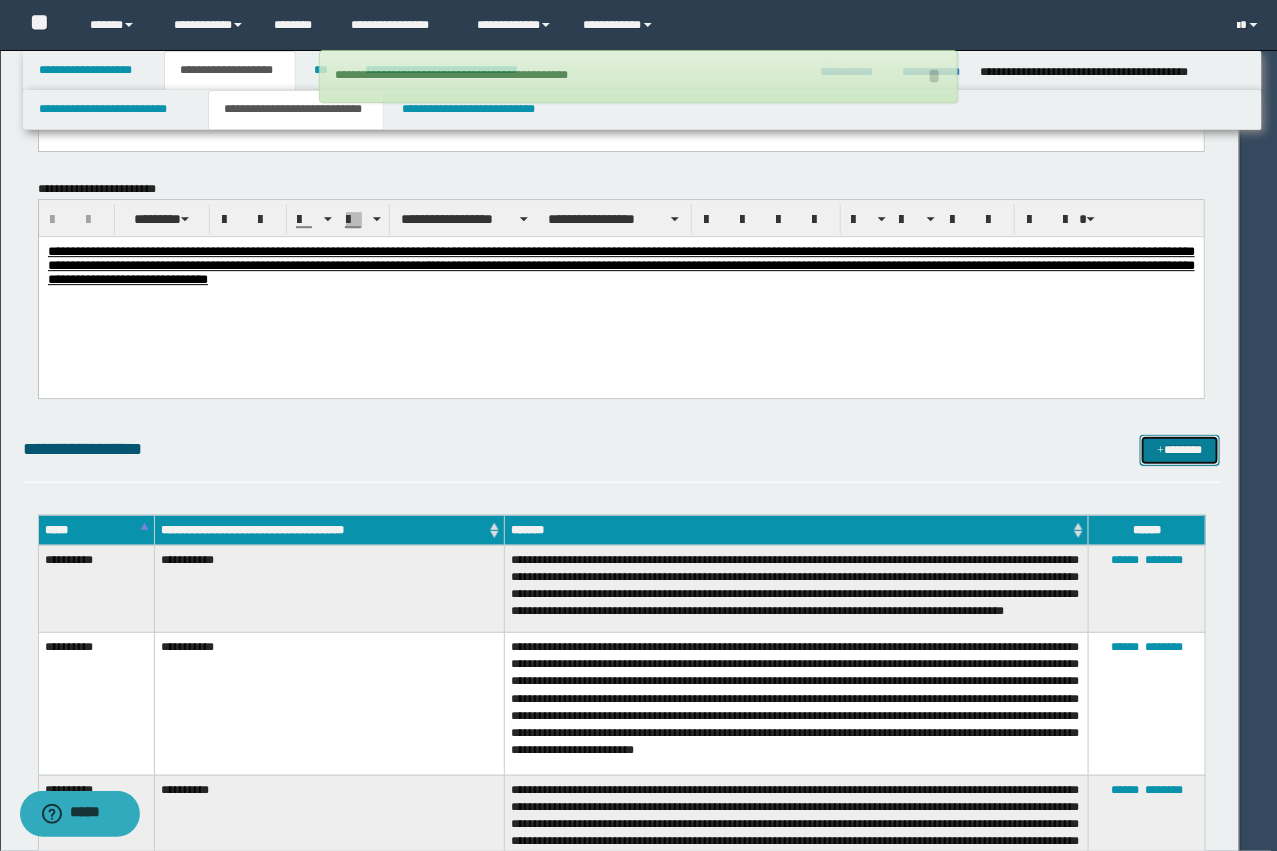 type 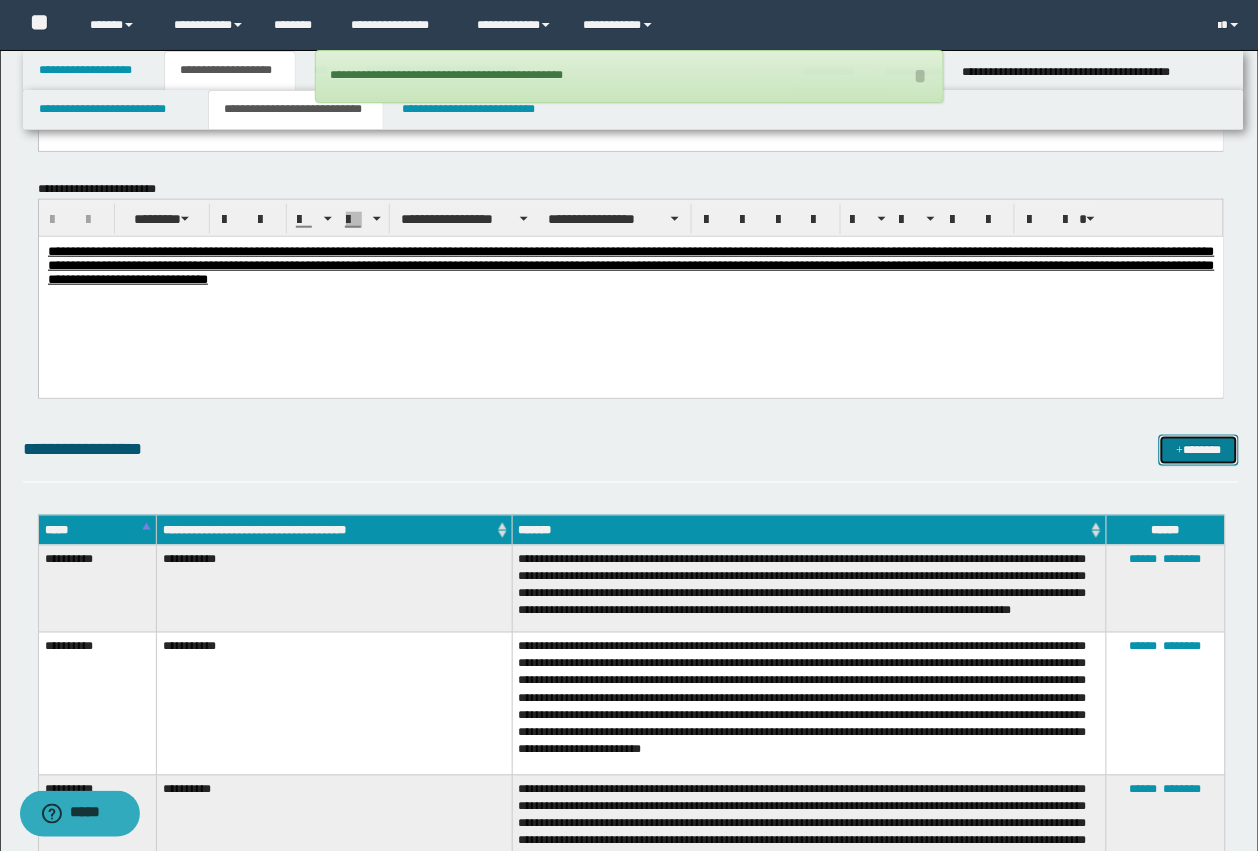 click on "*******" at bounding box center (1199, 450) 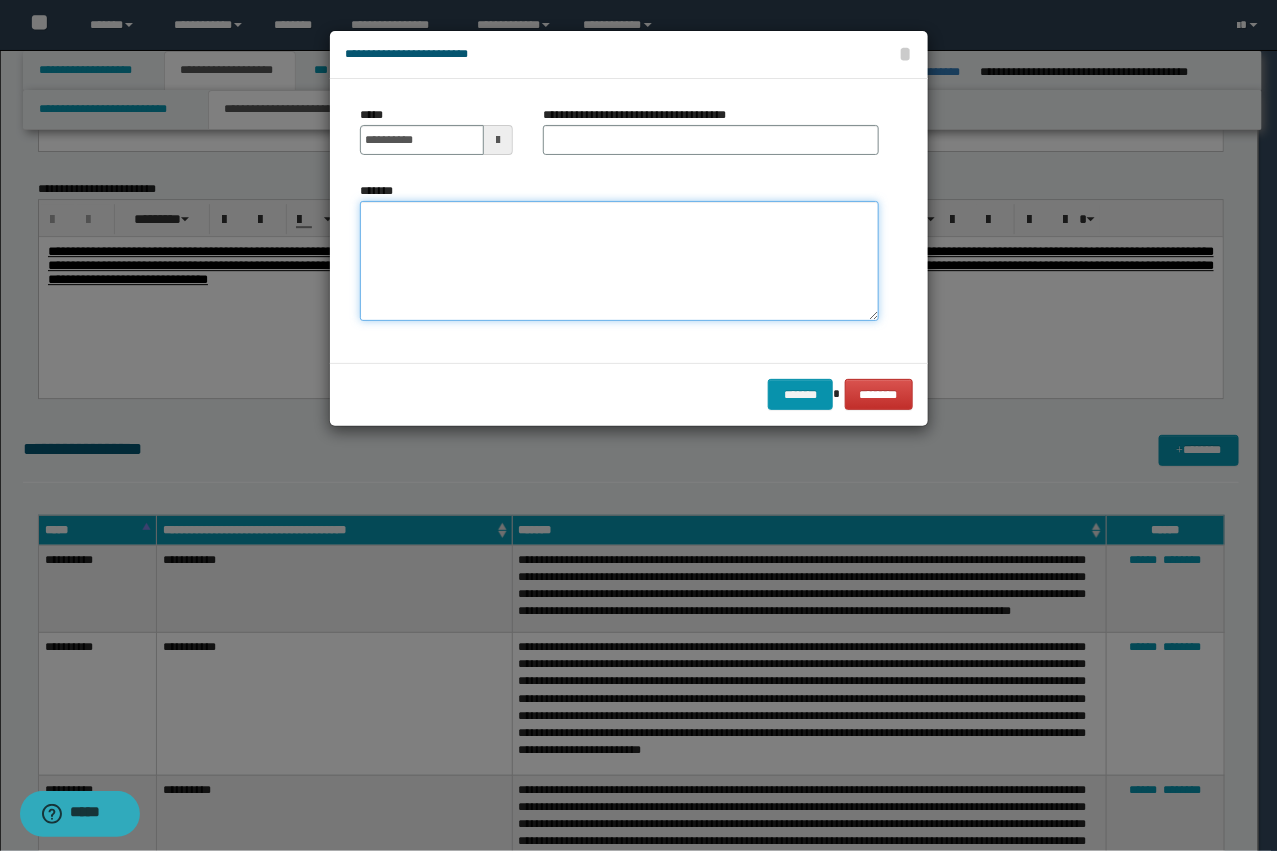 click on "*******" at bounding box center [619, 261] 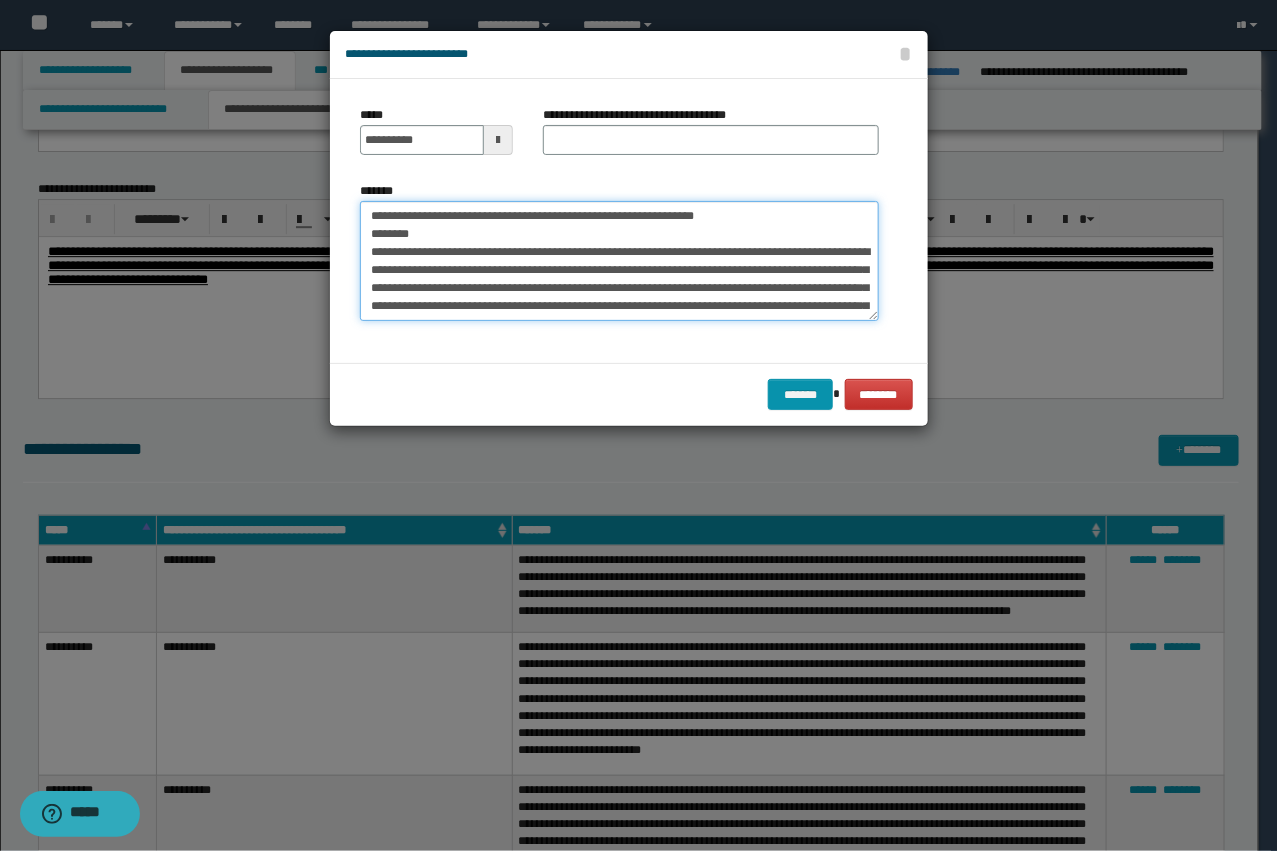 scroll, scrollTop: 192, scrollLeft: 0, axis: vertical 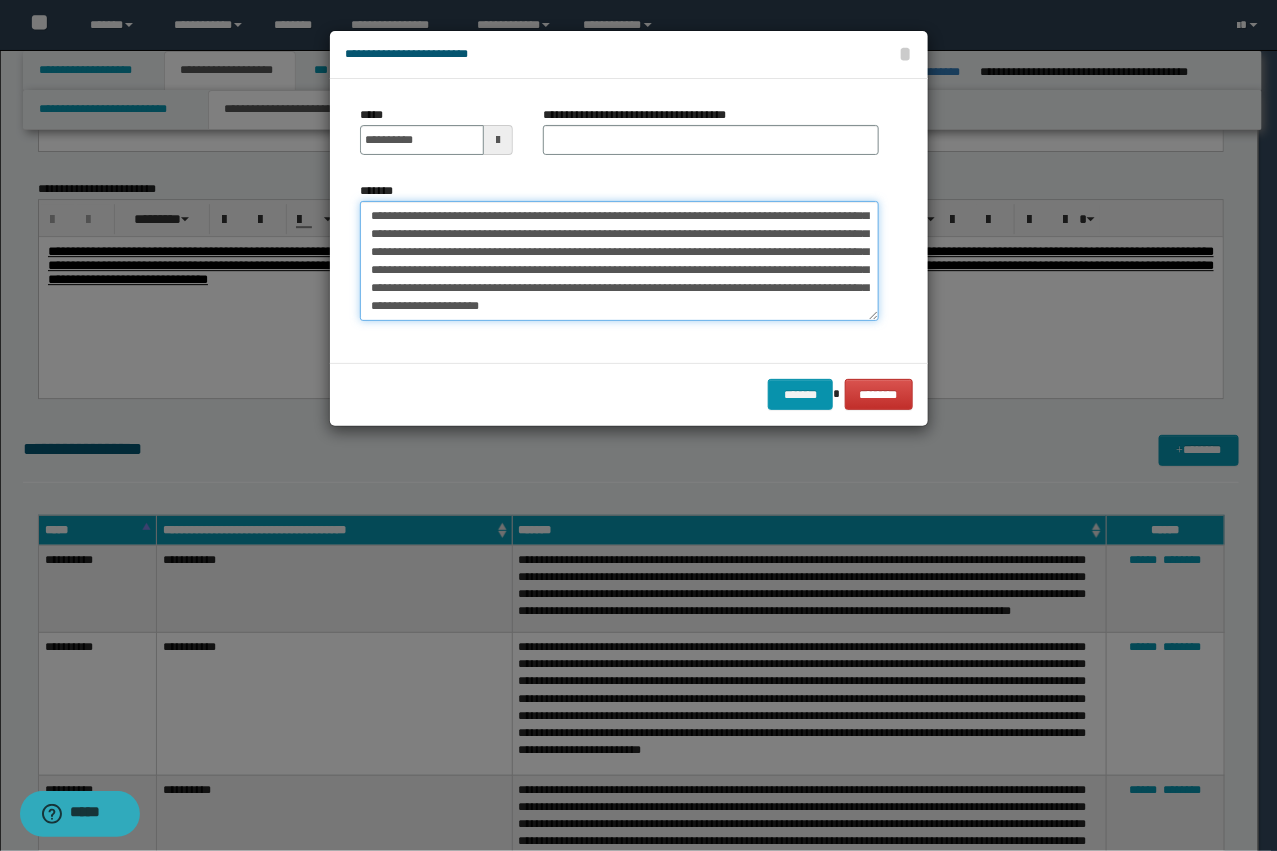 type on "**********" 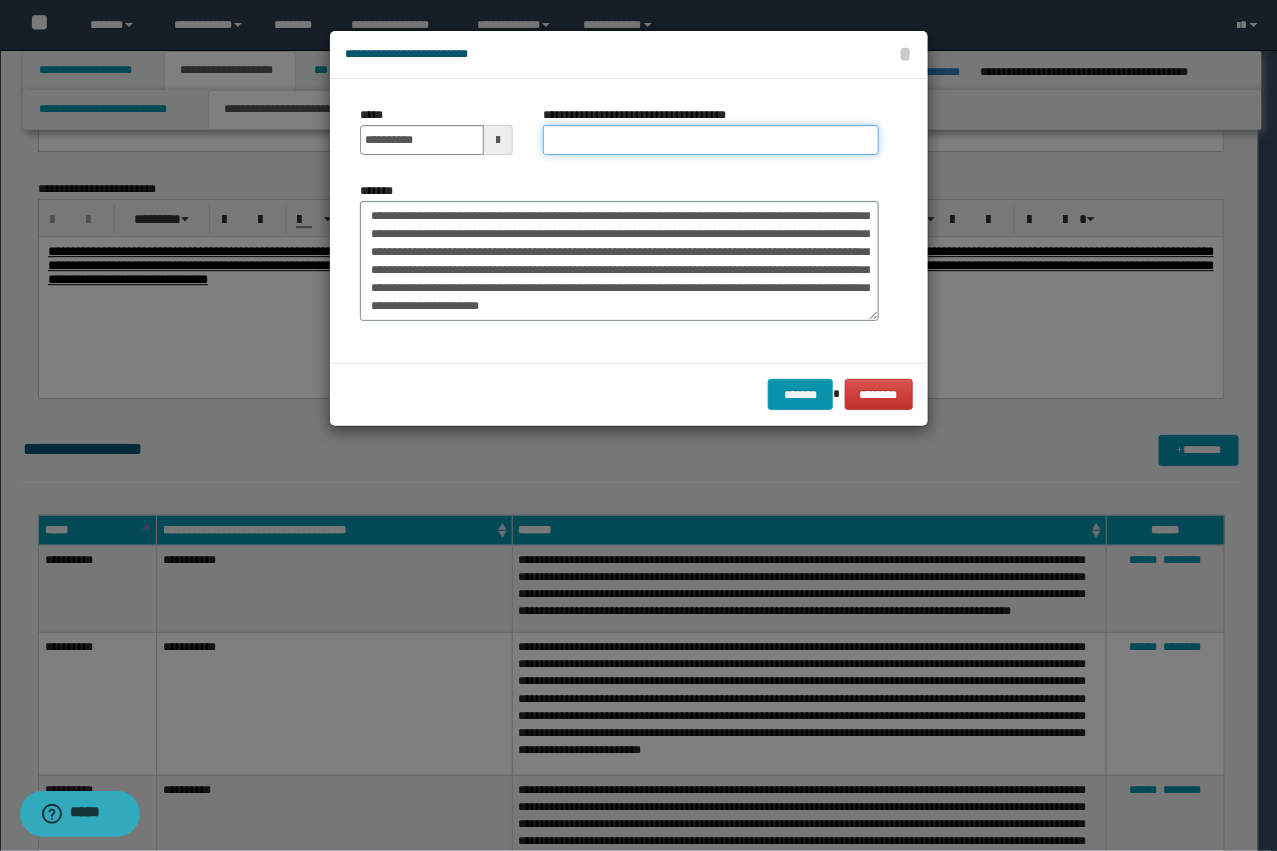 click on "**********" at bounding box center (711, 140) 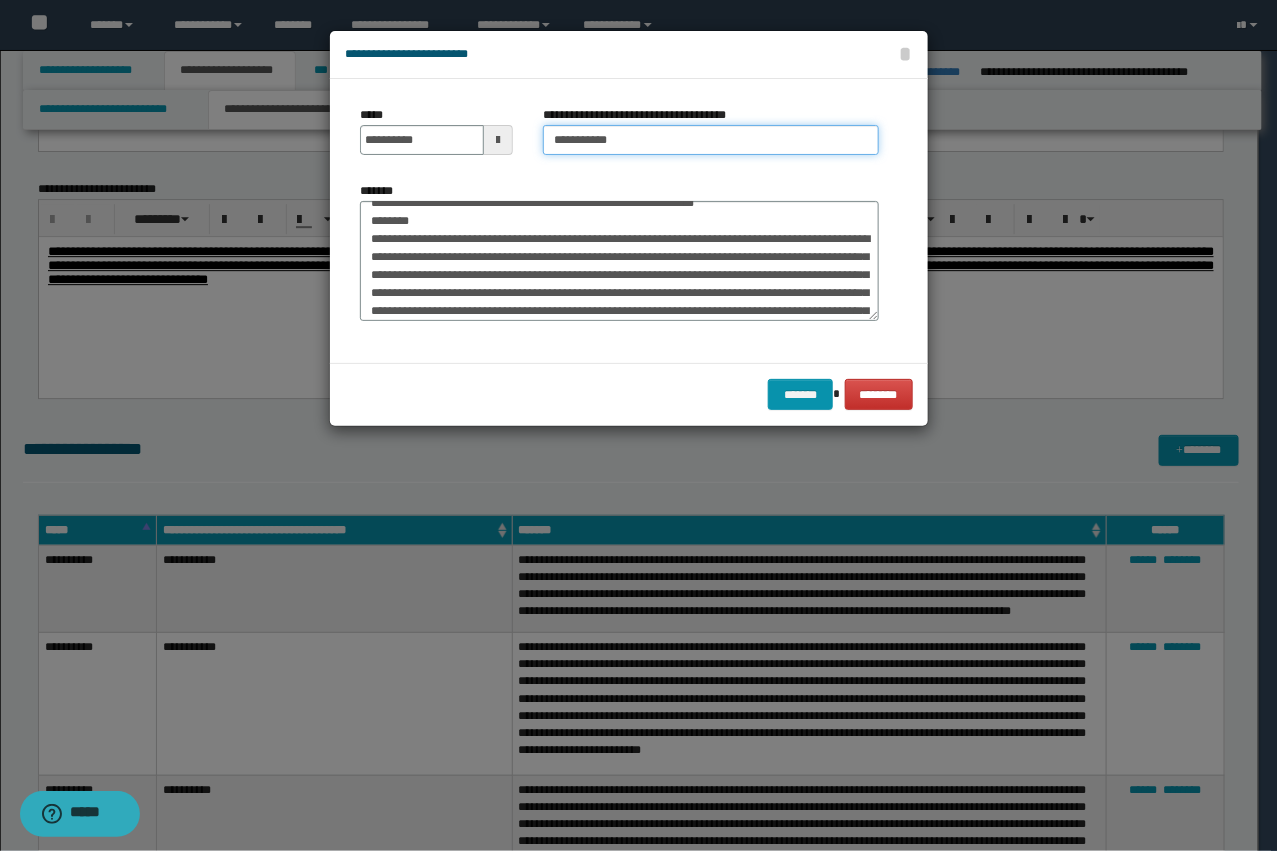 scroll, scrollTop: 0, scrollLeft: 0, axis: both 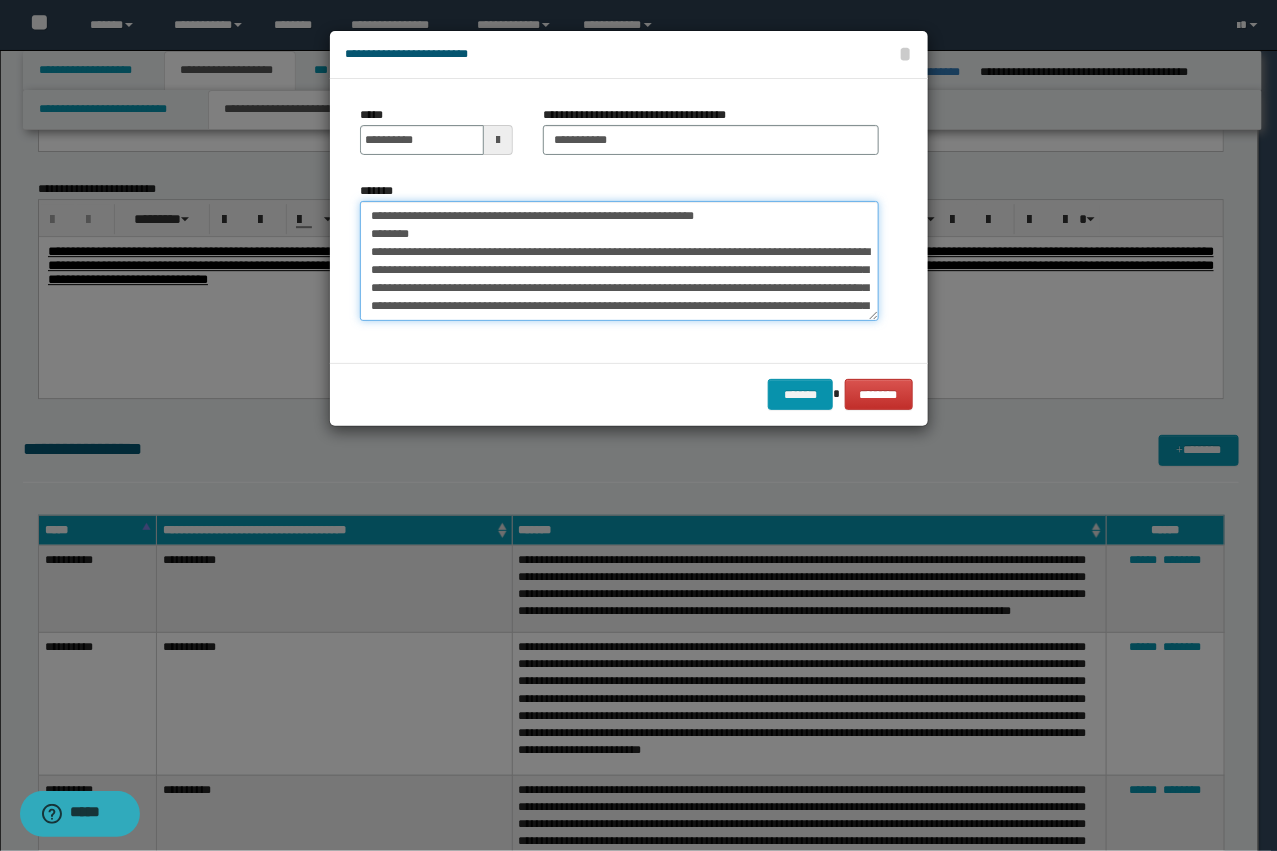 drag, startPoint x: 423, startPoint y: 251, endPoint x: 263, endPoint y: 177, distance: 176.28386 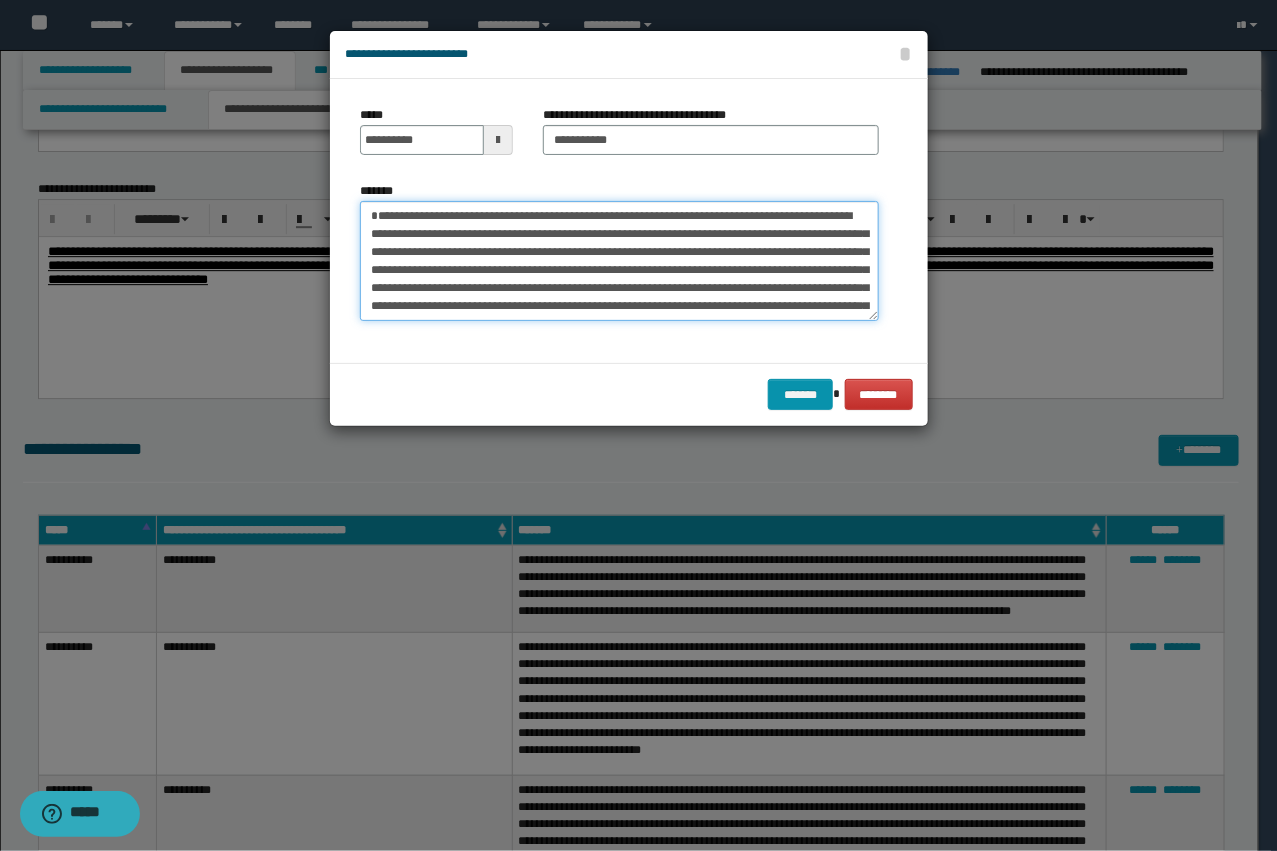 type on "**********" 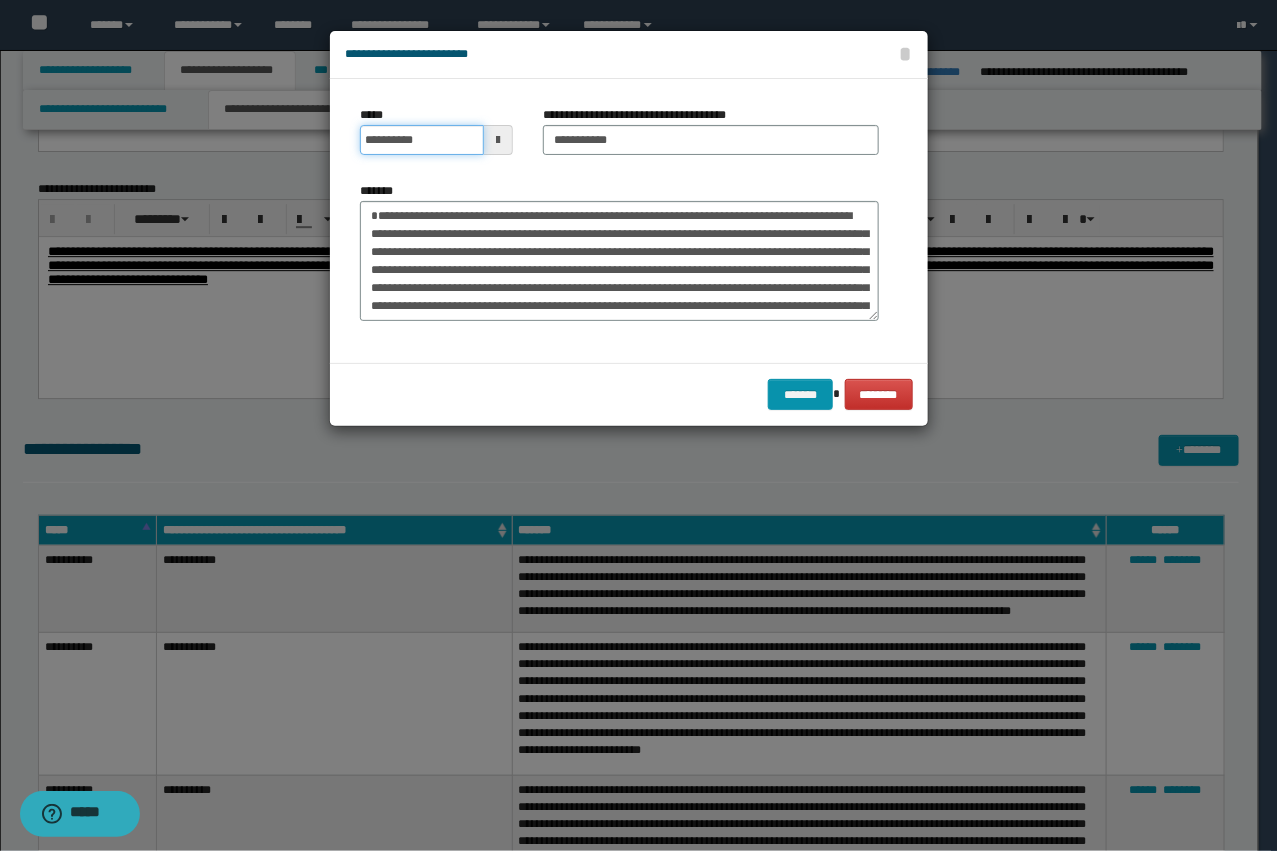 click on "**********" at bounding box center (422, 140) 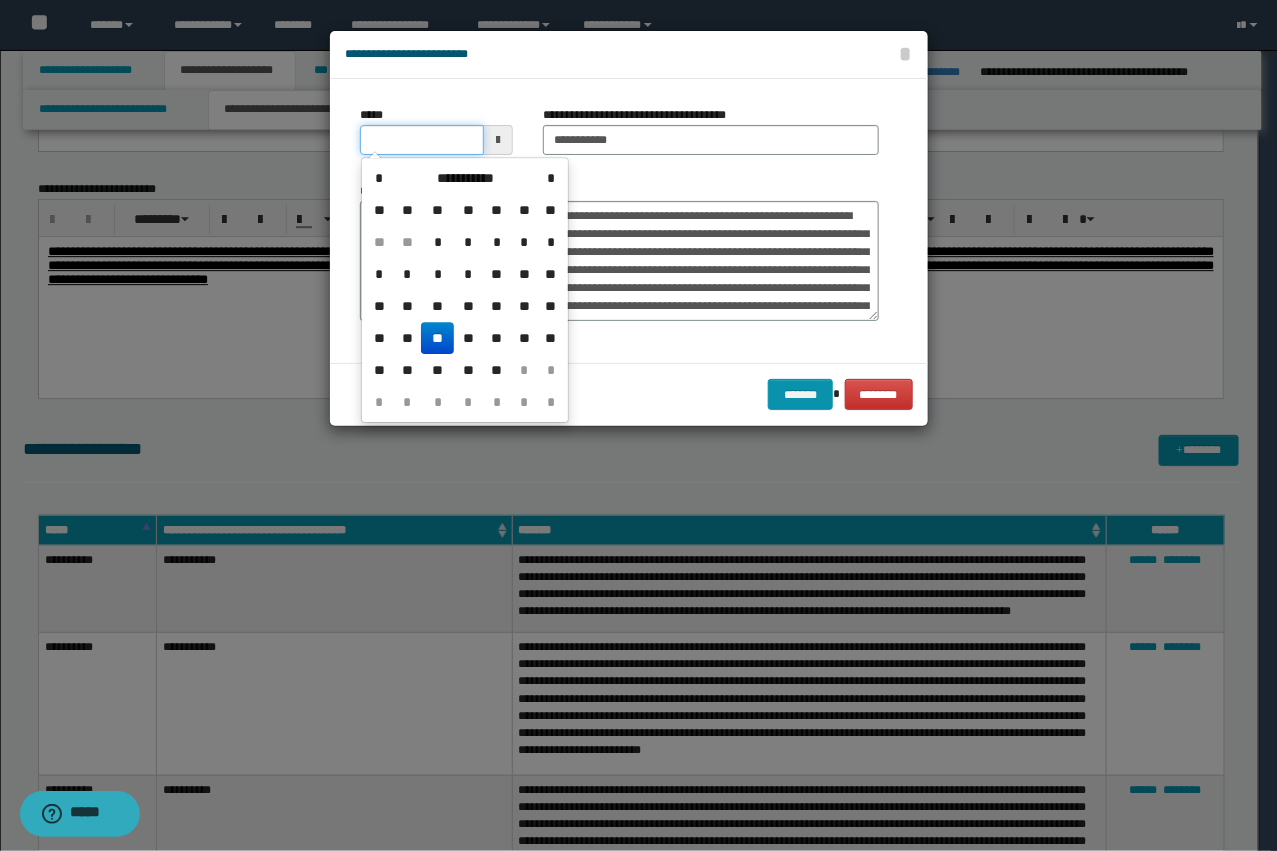 type on "**********" 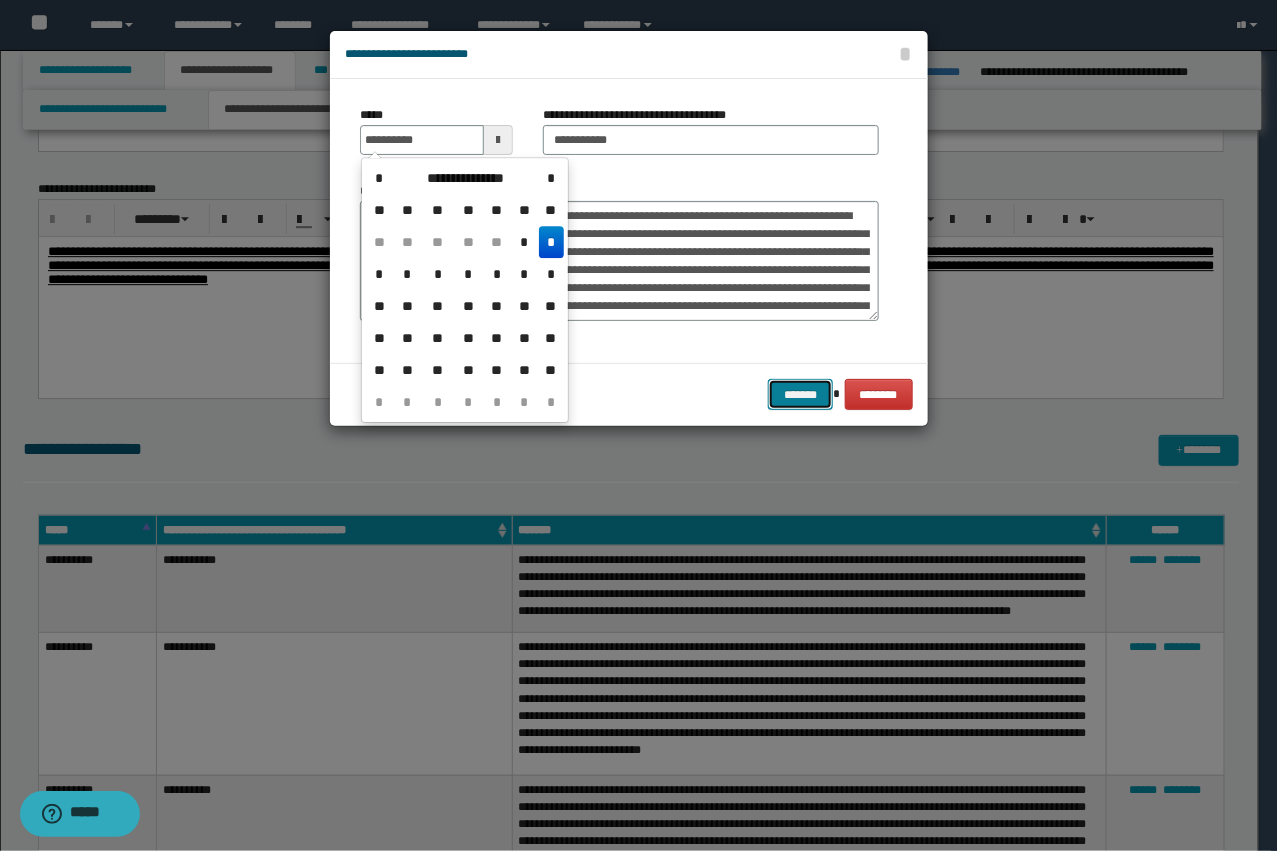 click on "*******" at bounding box center [800, 394] 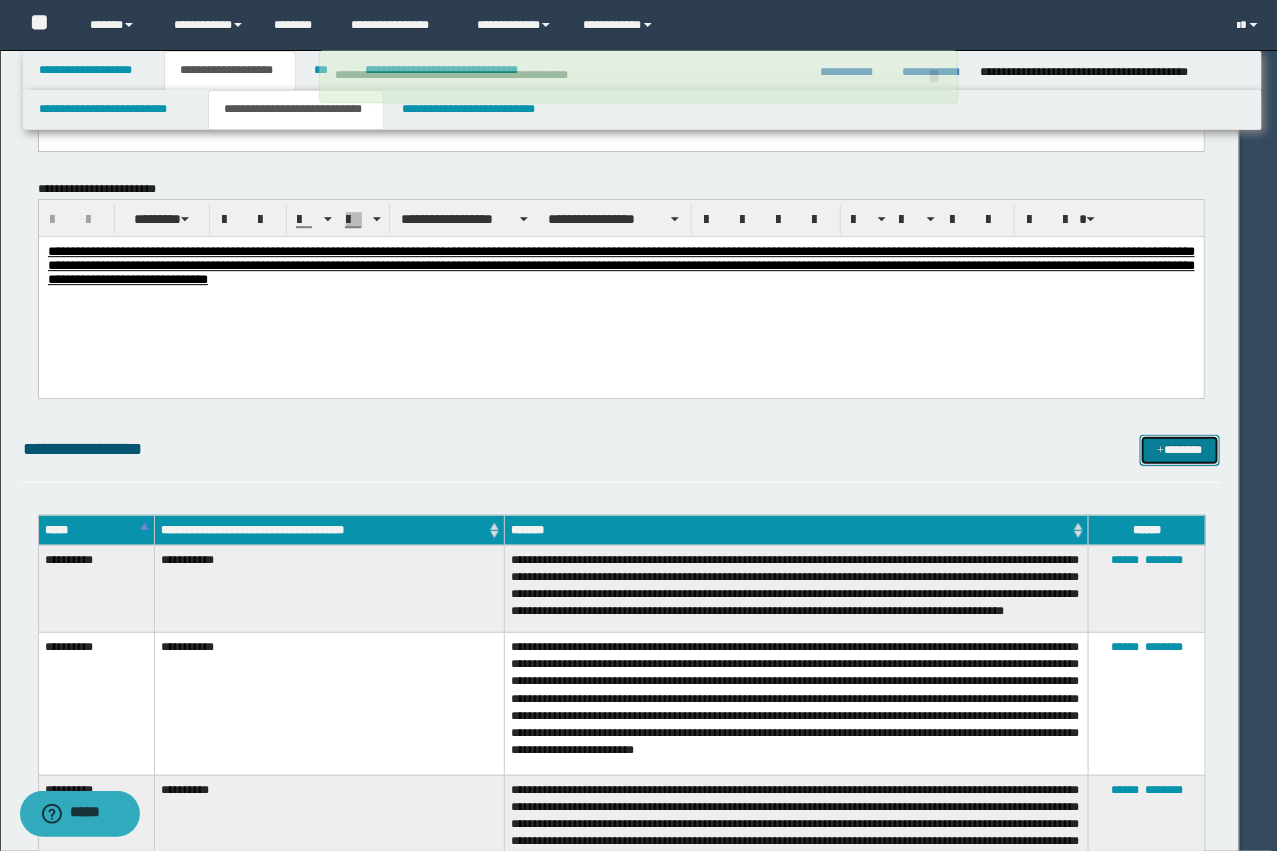 type 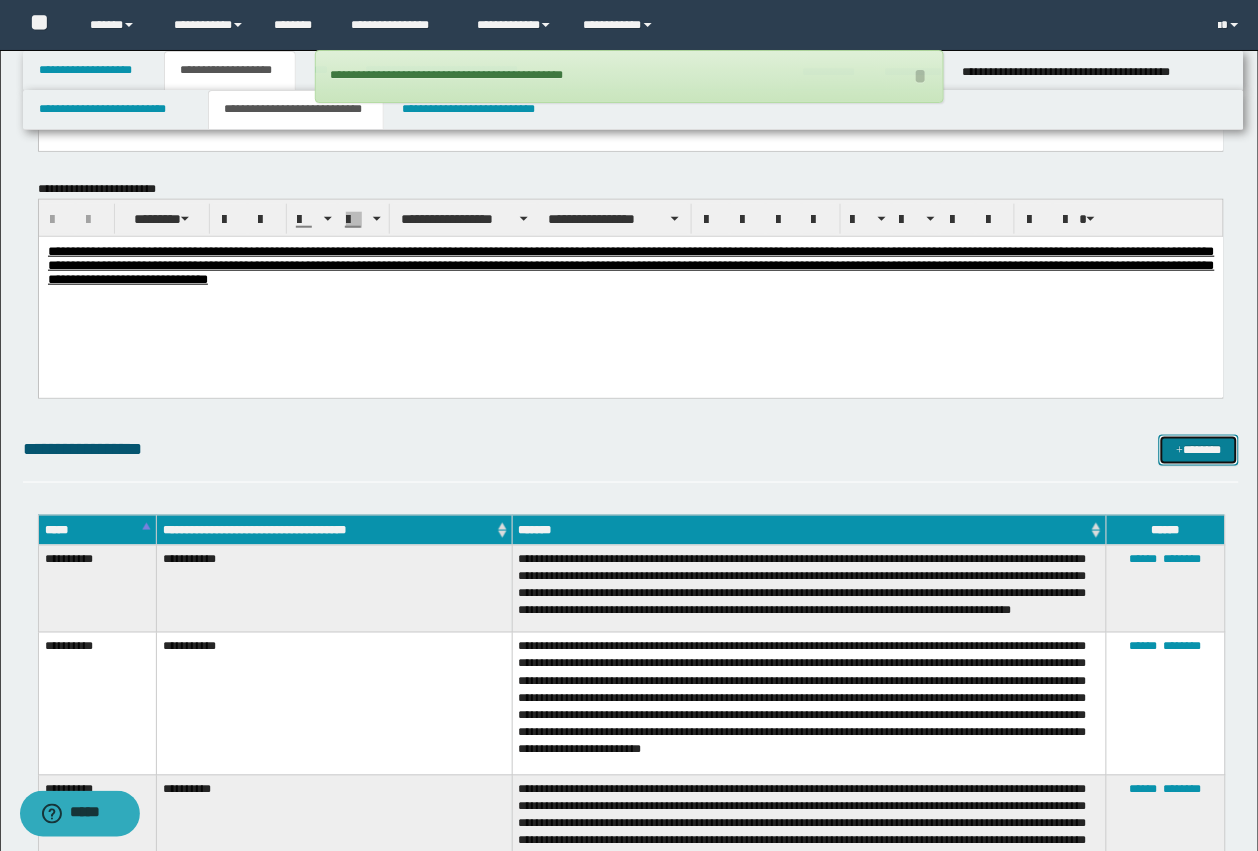 click on "*******" at bounding box center (1199, 450) 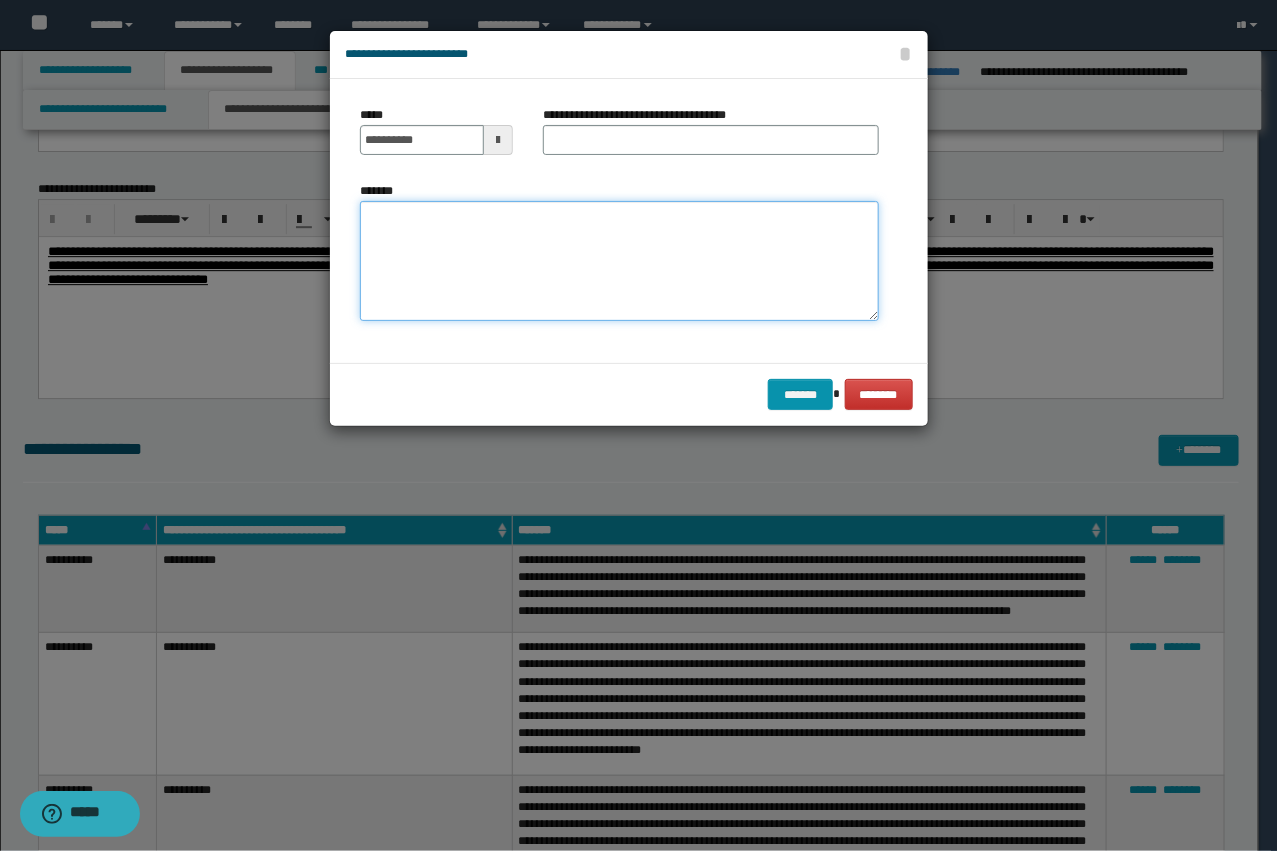 click on "*******" at bounding box center (619, 261) 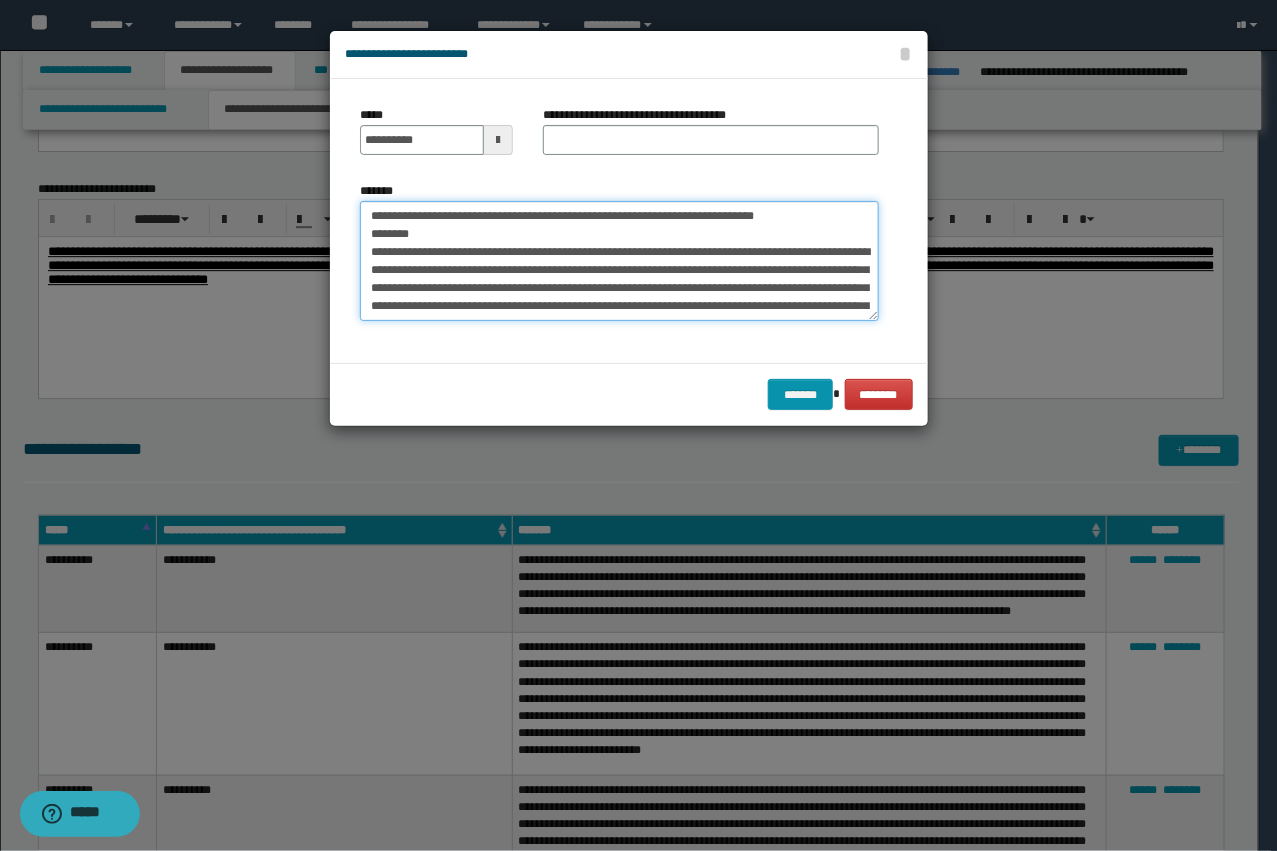 scroll, scrollTop: 48, scrollLeft: 0, axis: vertical 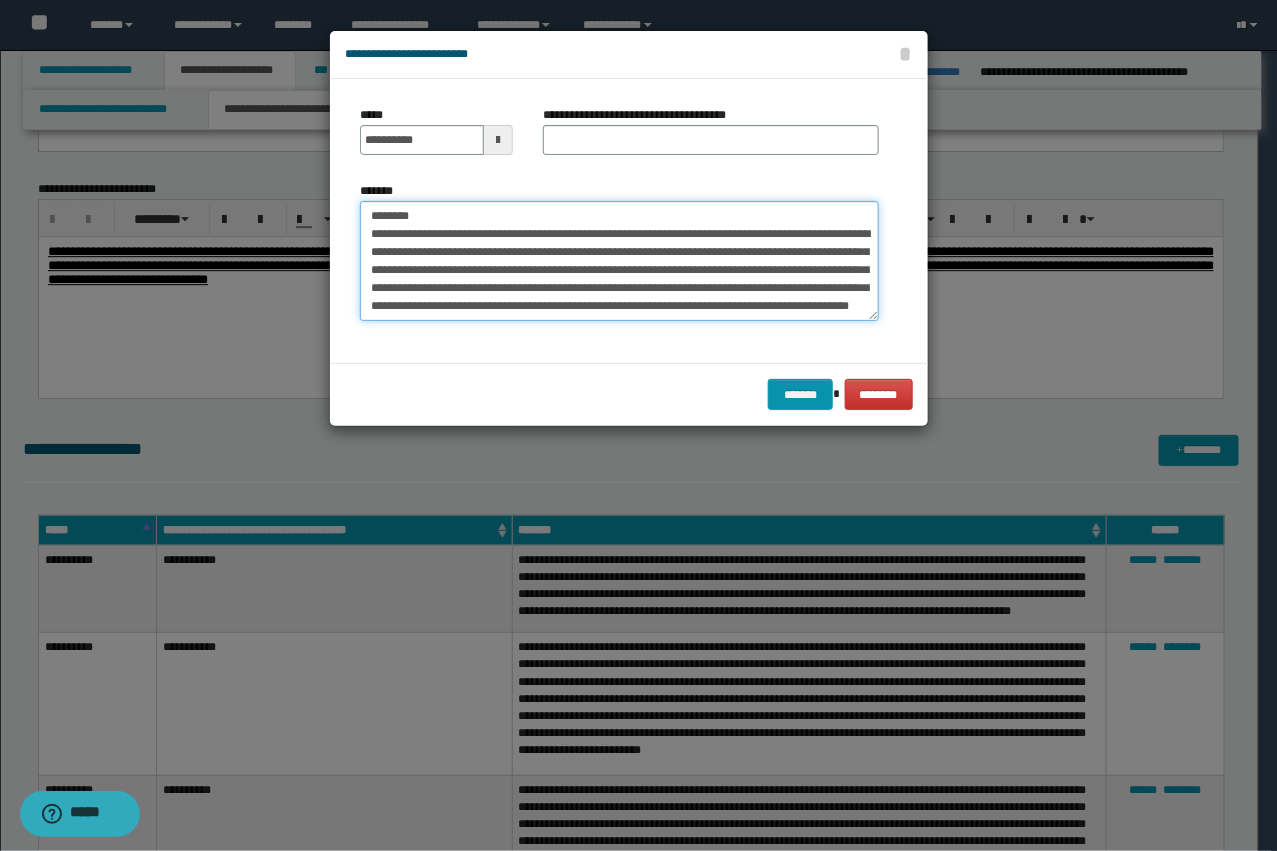 type on "**********" 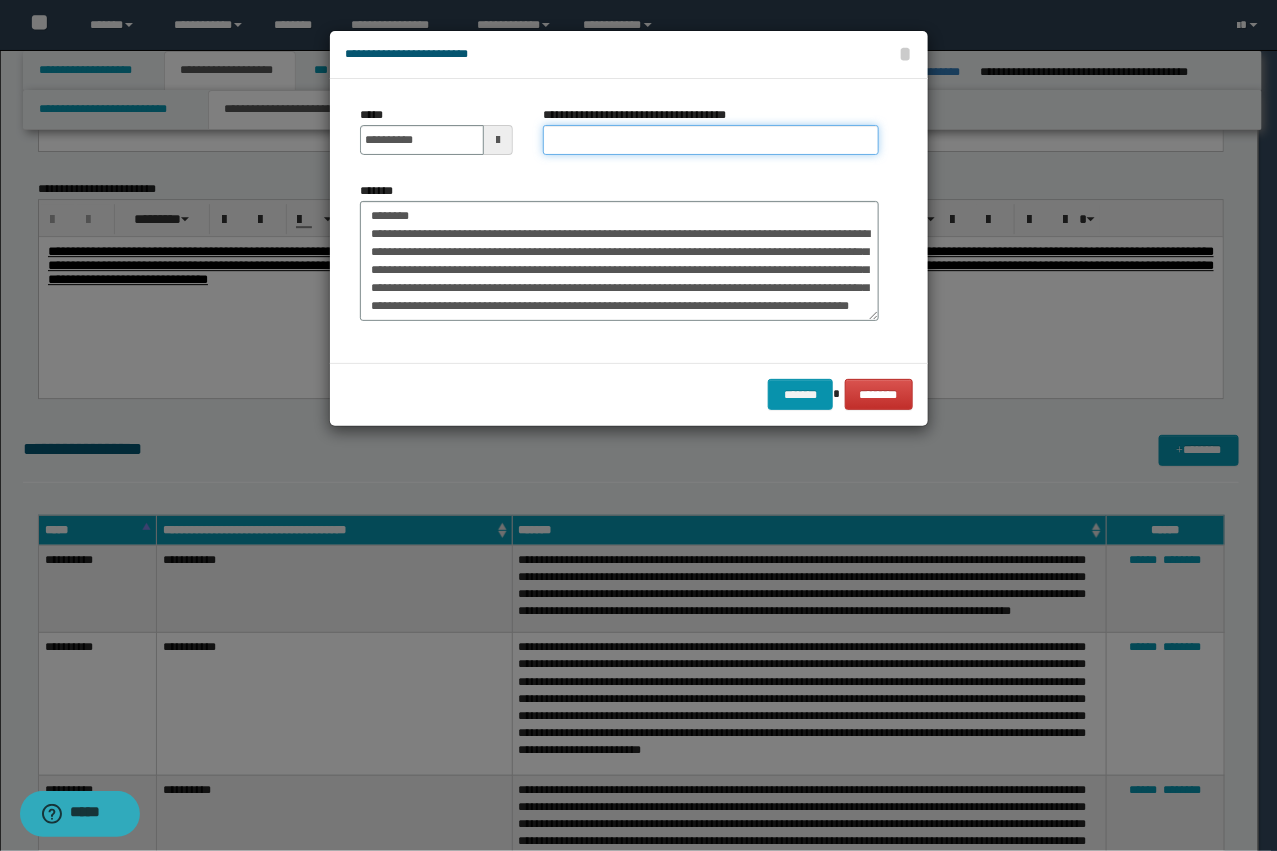 click on "**********" at bounding box center (711, 140) 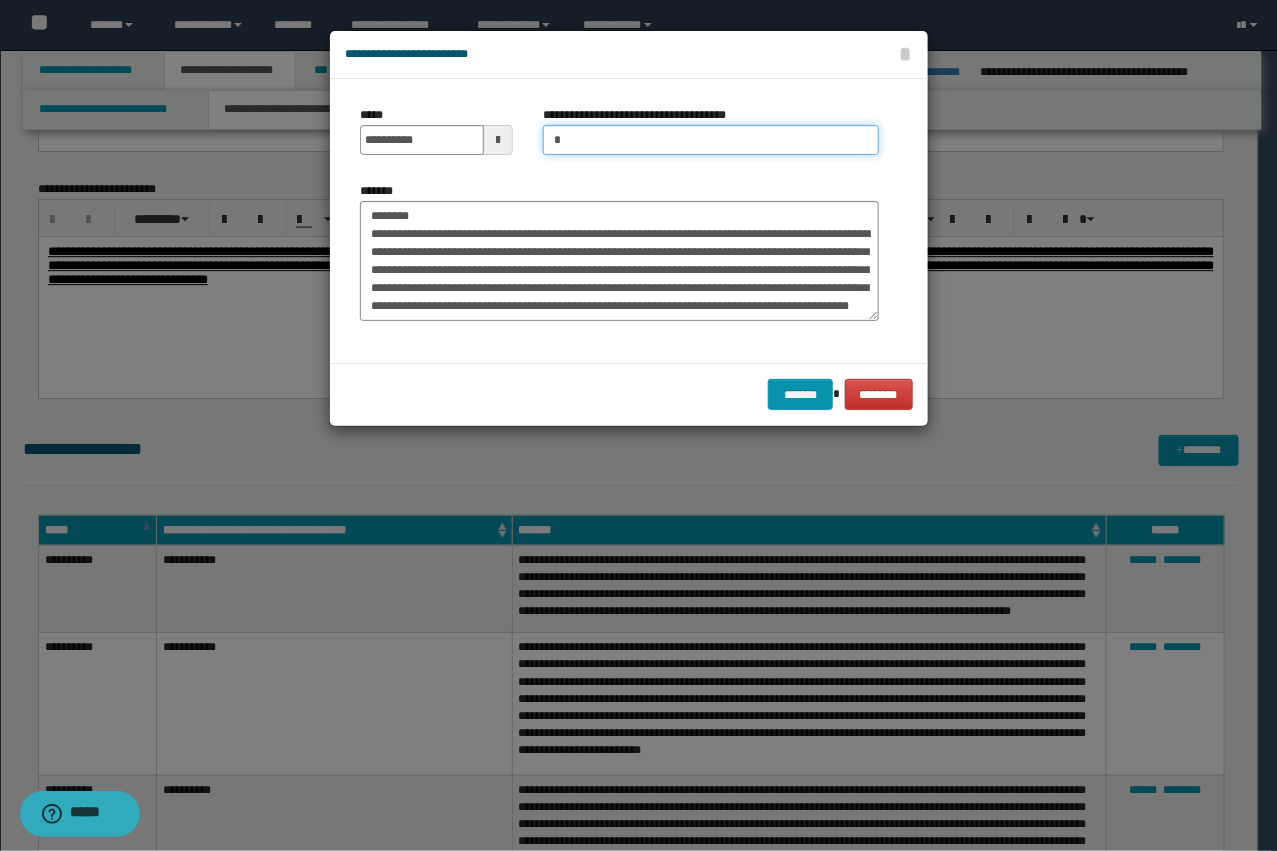 type on "**********" 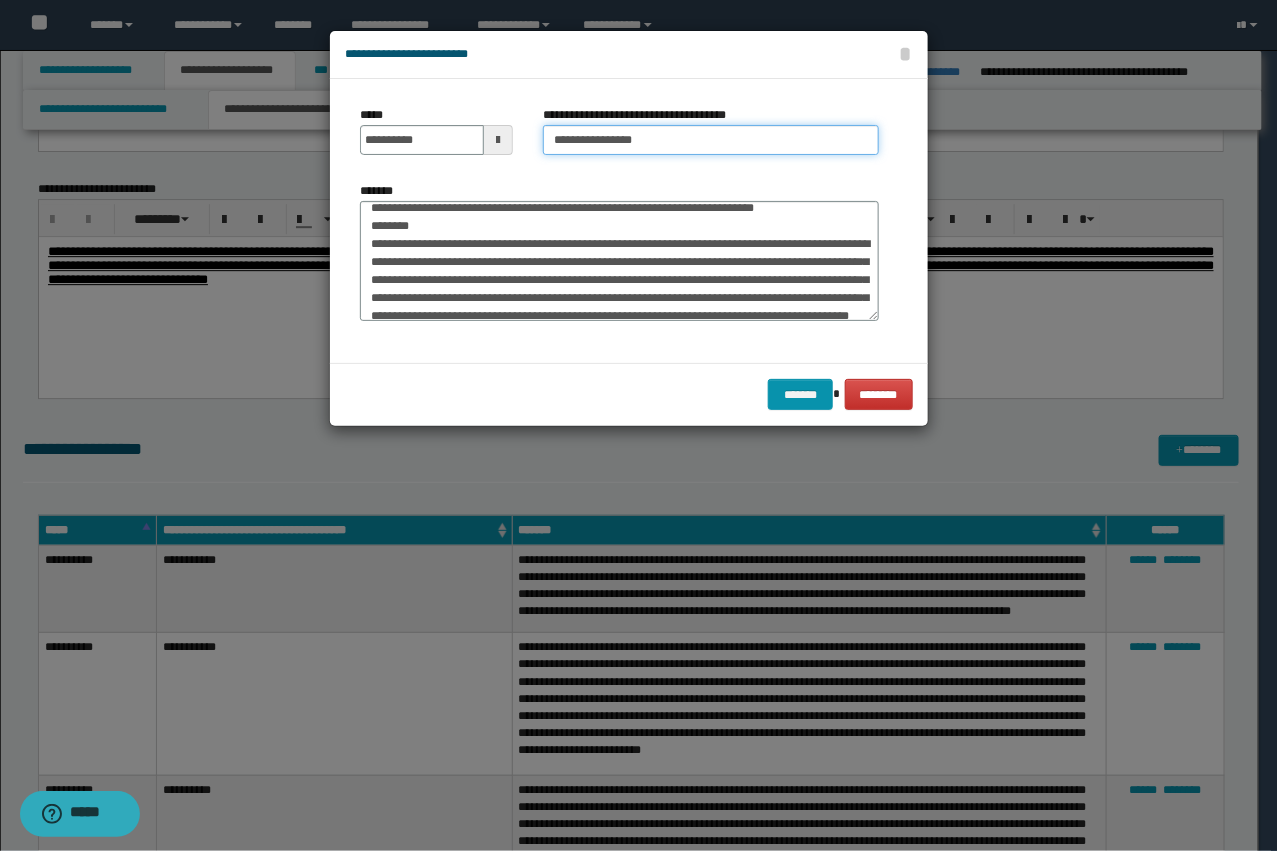 scroll, scrollTop: 0, scrollLeft: 0, axis: both 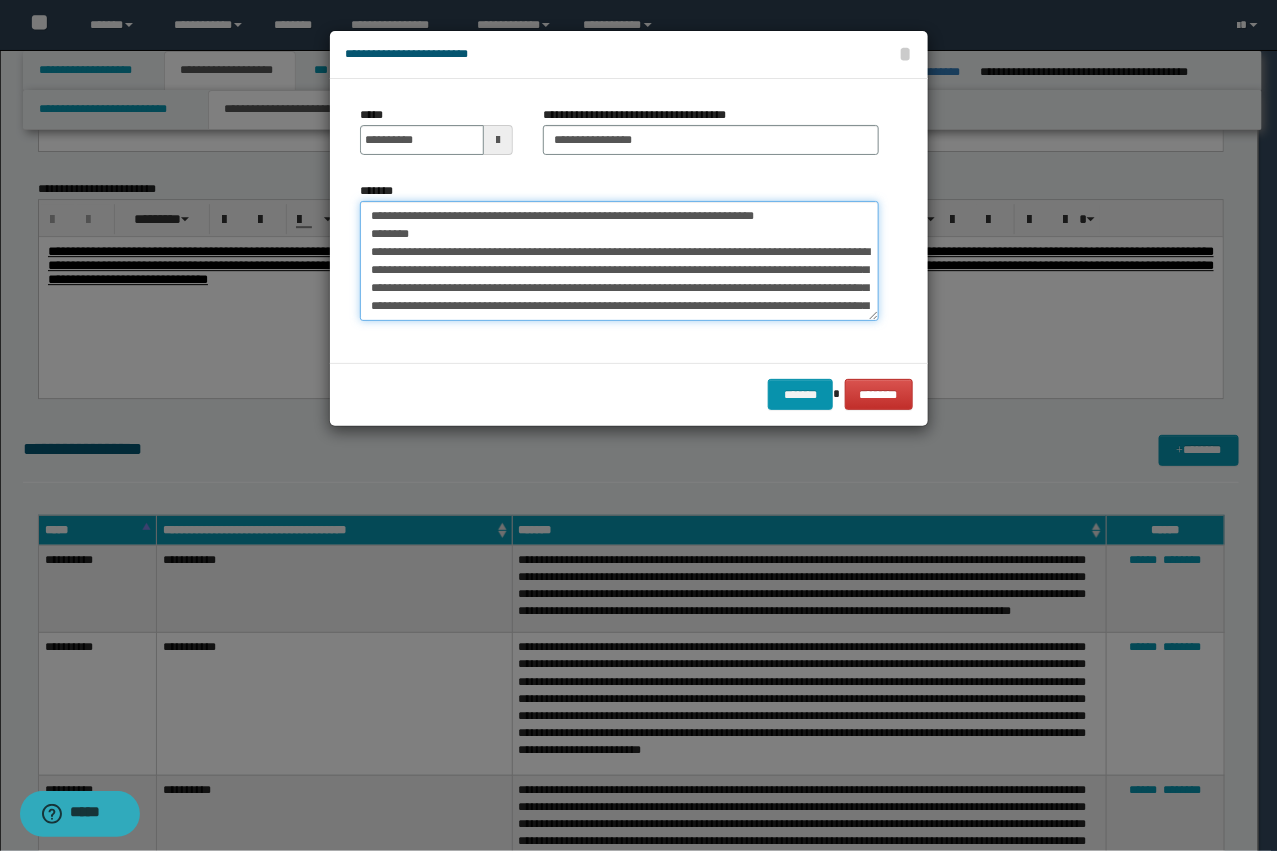 drag, startPoint x: 441, startPoint y: 251, endPoint x: 312, endPoint y: 168, distance: 153.39491 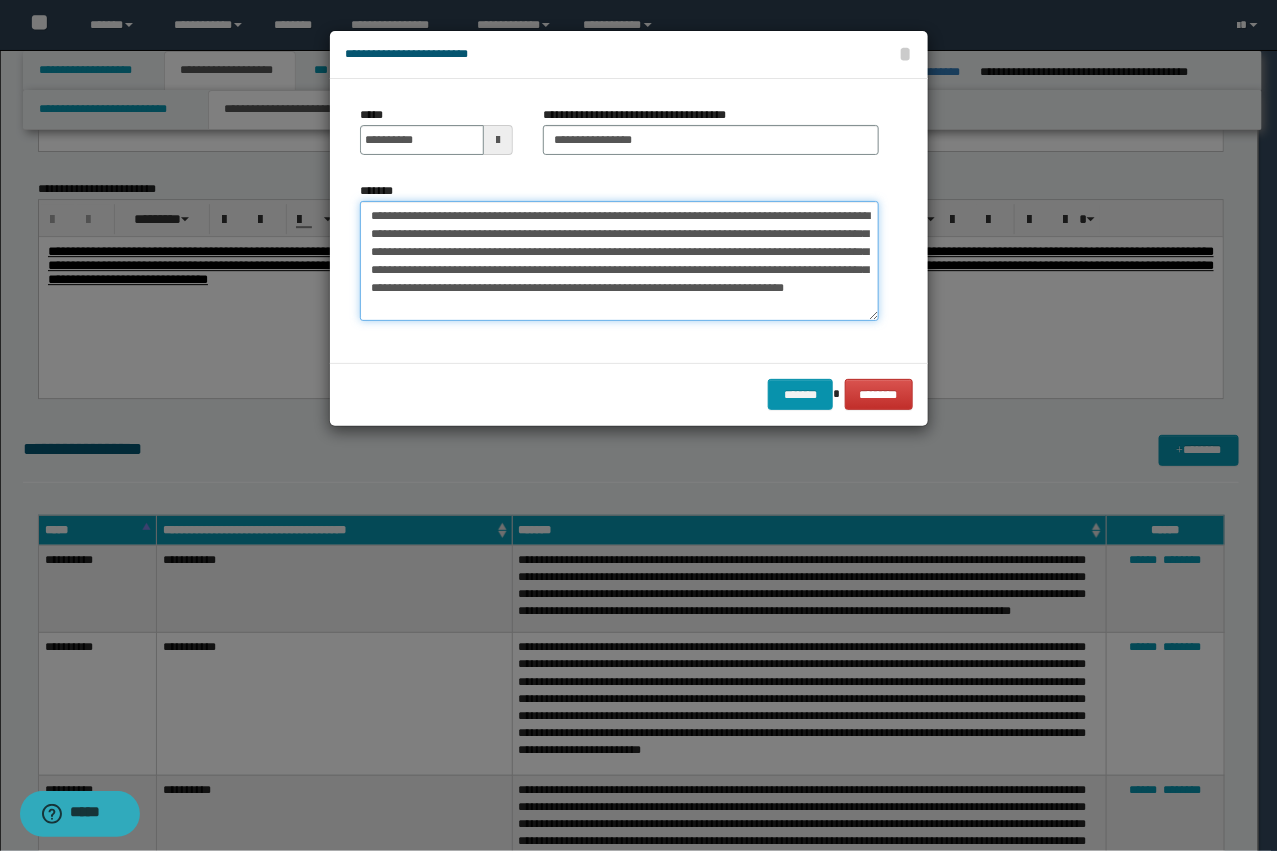 type on "**********" 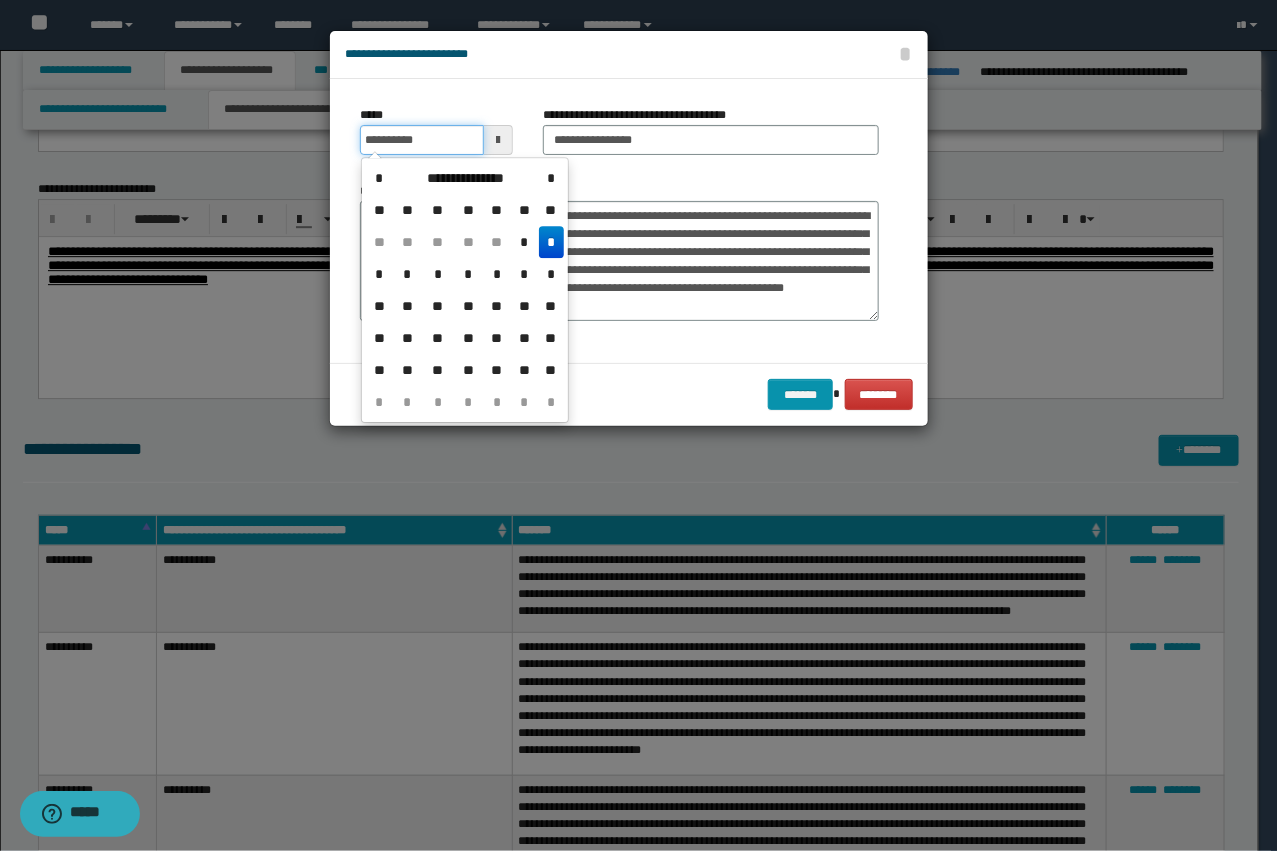 click on "**********" at bounding box center (422, 140) 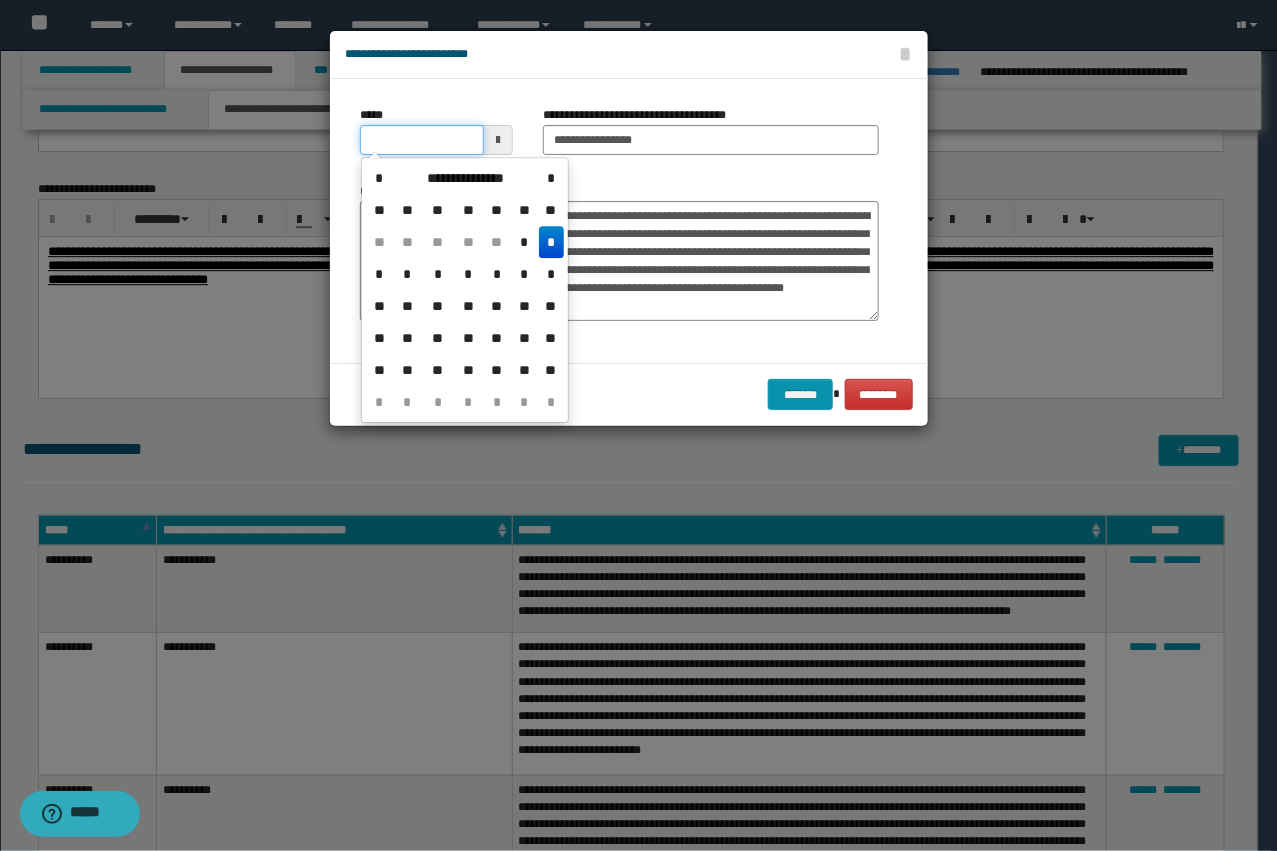 type on "**********" 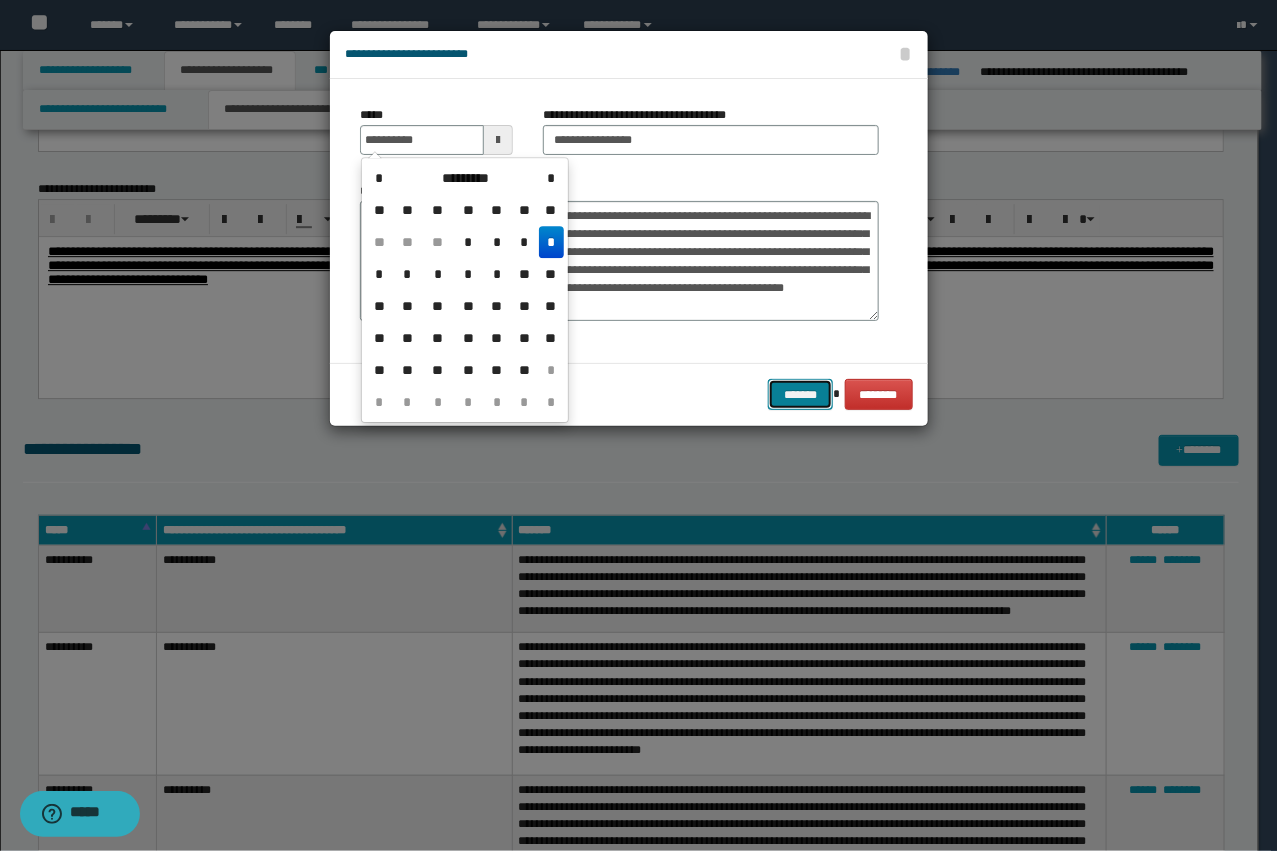 click on "*******" at bounding box center [800, 394] 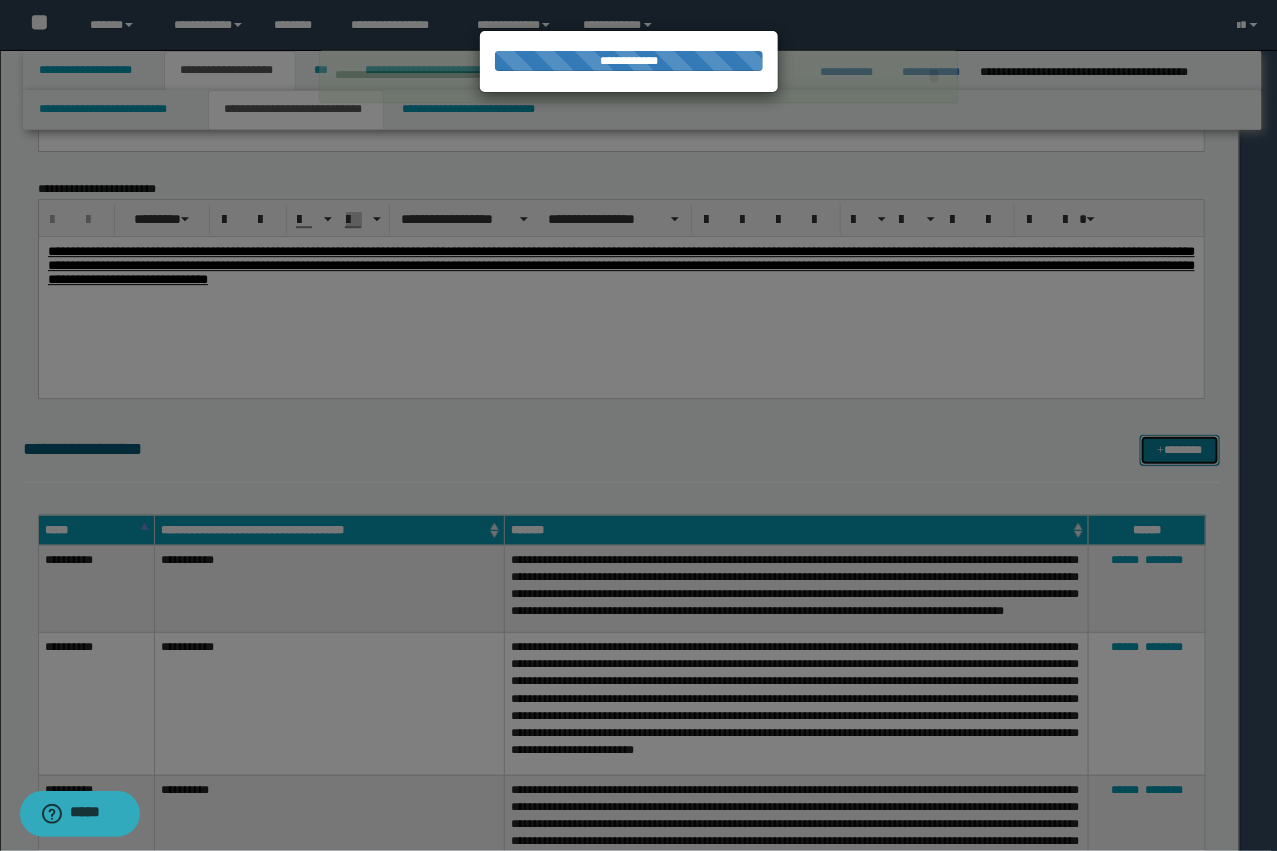 type 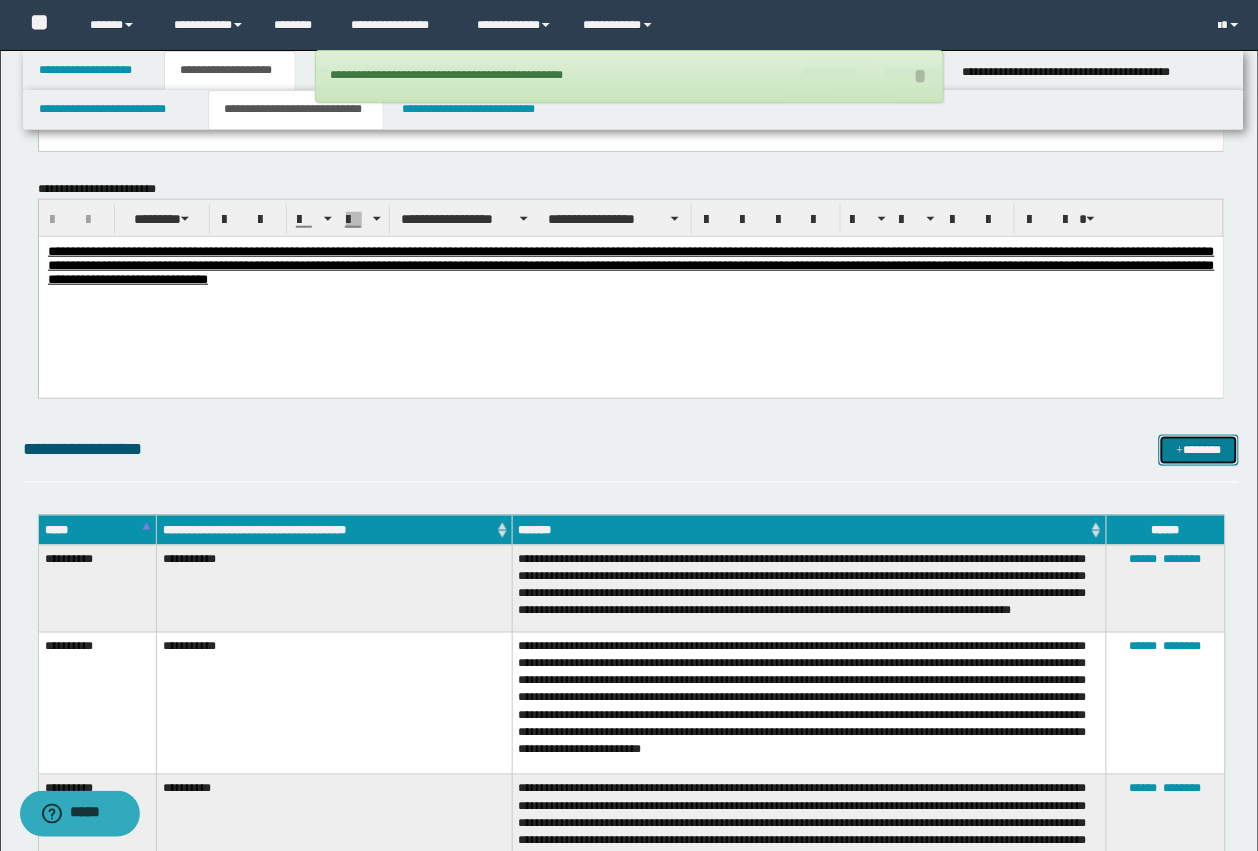 click at bounding box center (1180, 451) 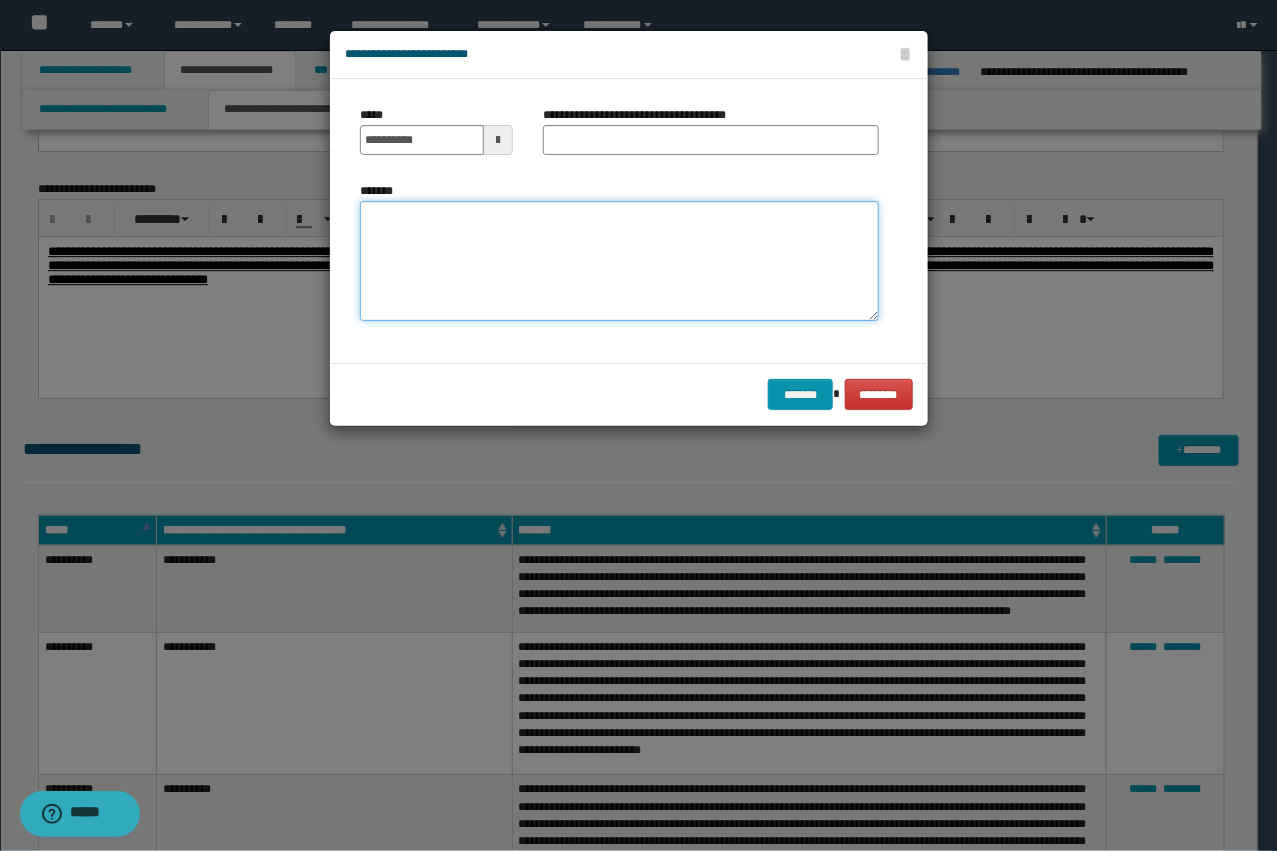click on "*******" at bounding box center [619, 261] 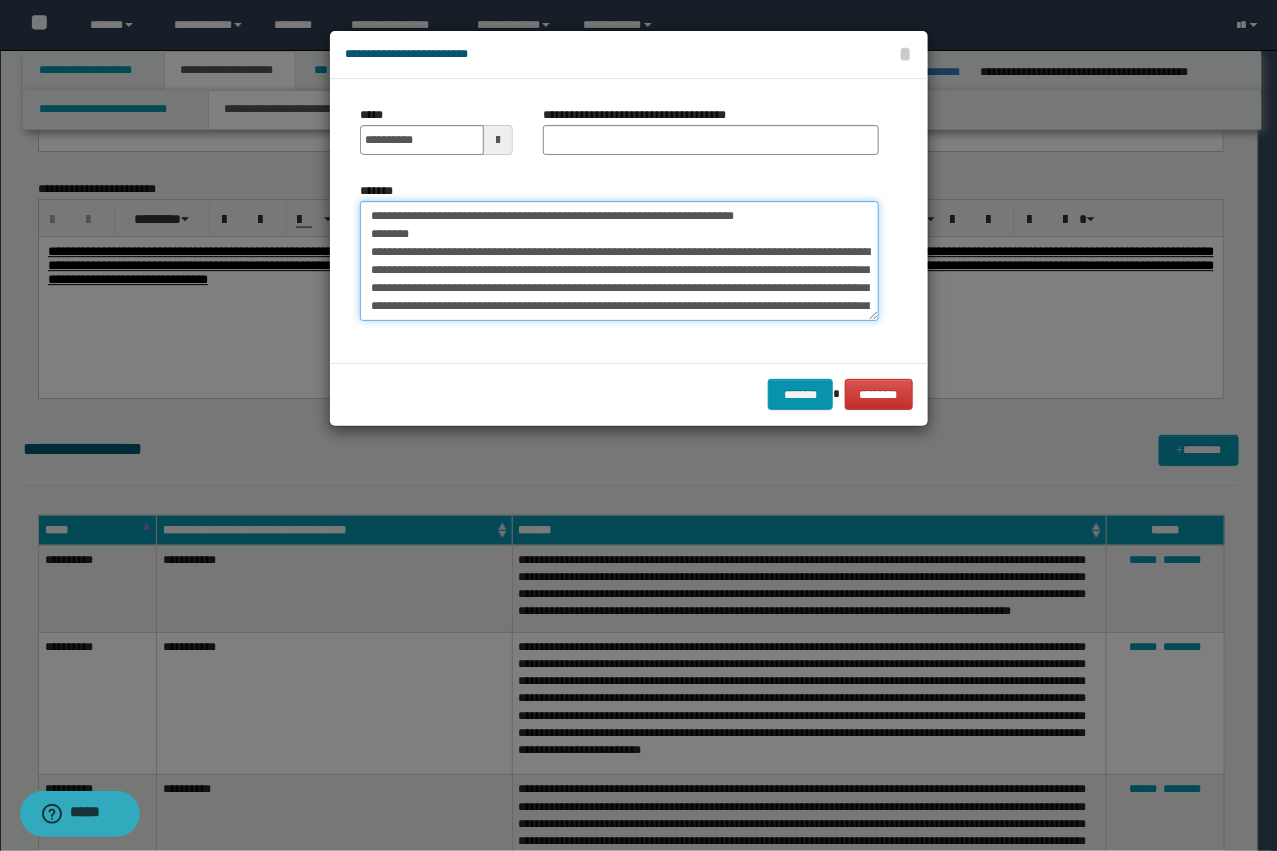 scroll, scrollTop: 246, scrollLeft: 0, axis: vertical 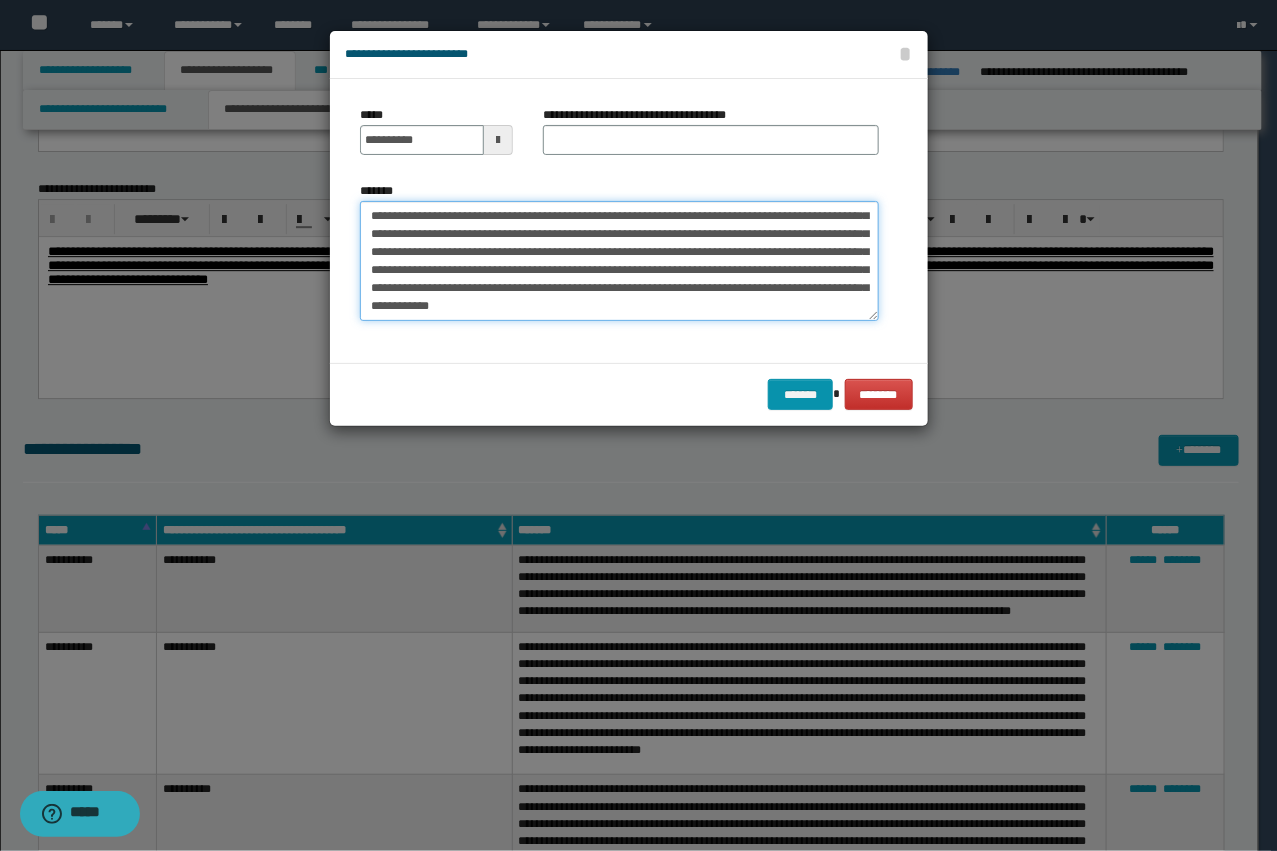 type on "**********" 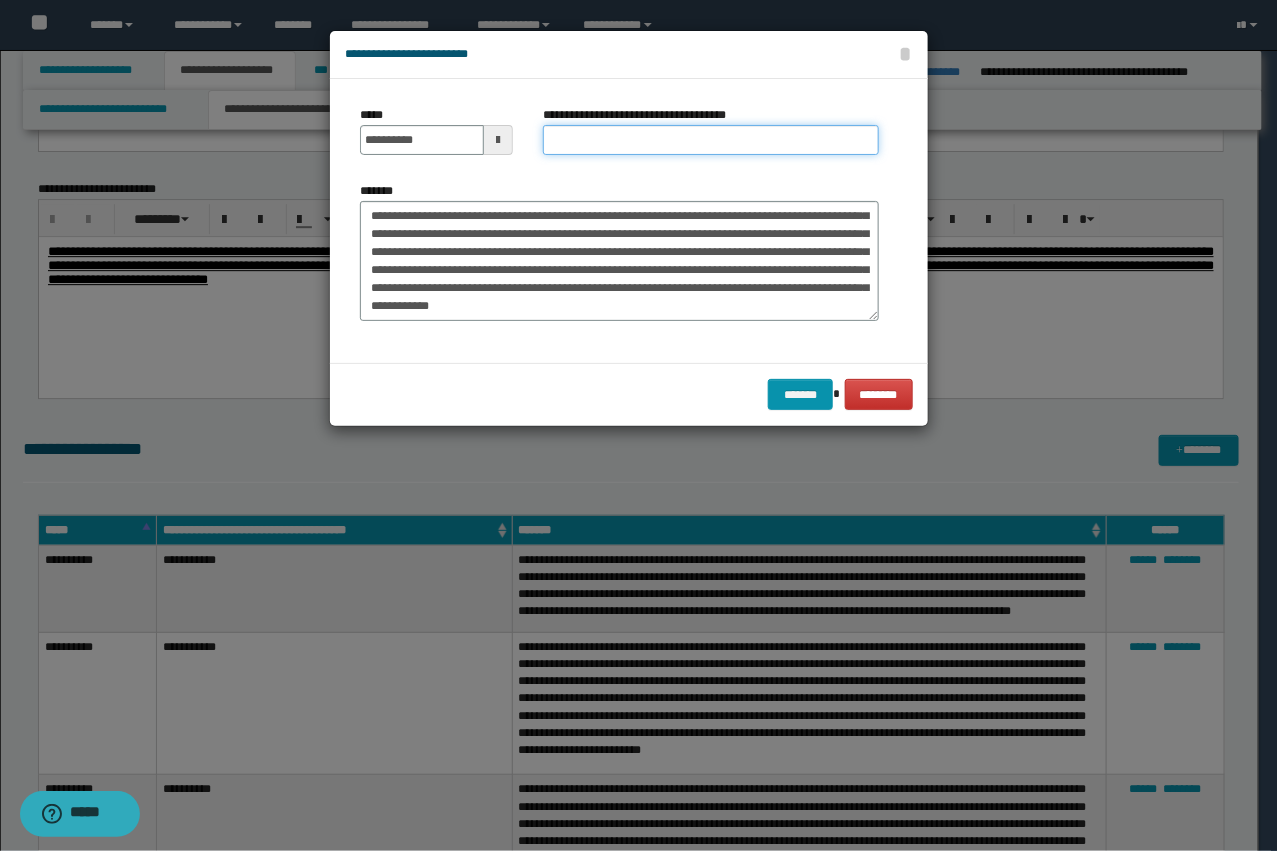 click on "**********" at bounding box center [711, 140] 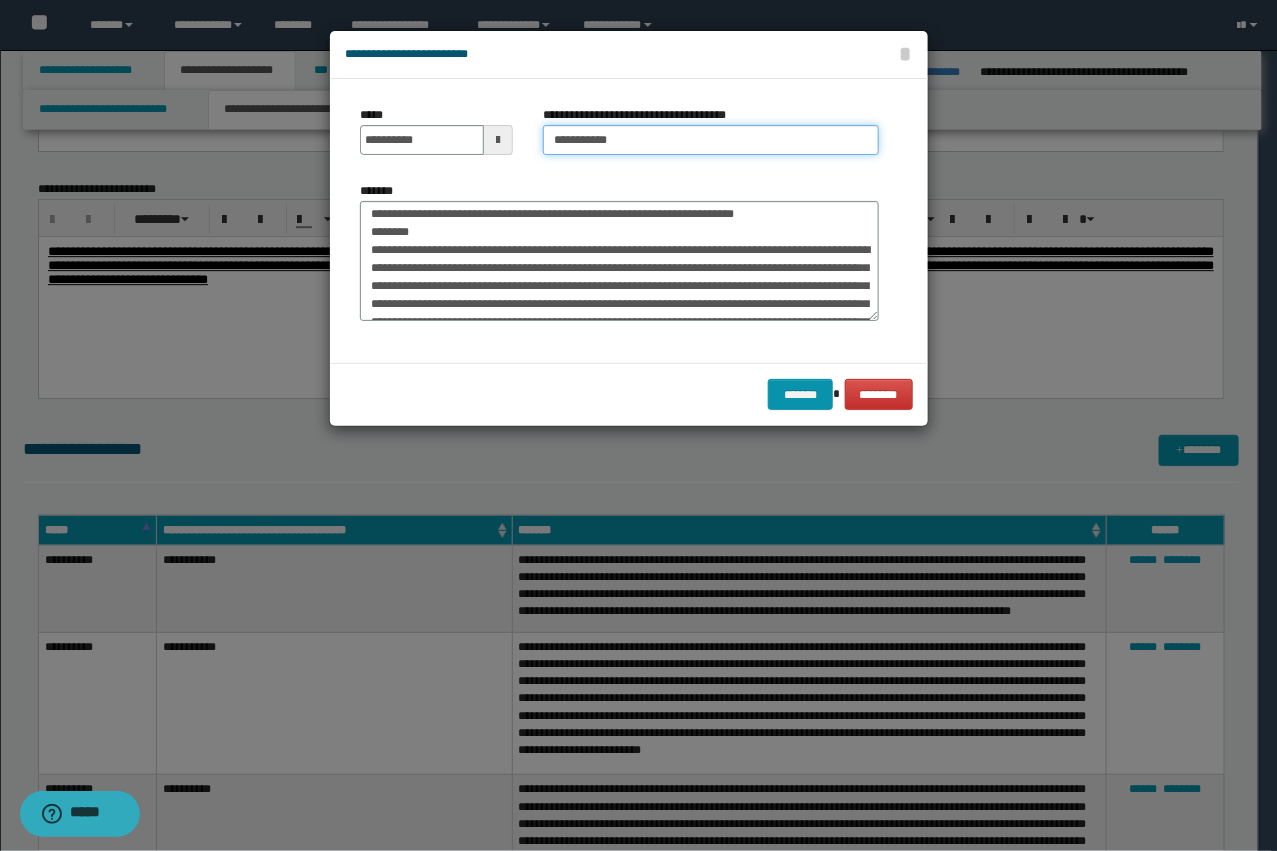 scroll, scrollTop: 0, scrollLeft: 0, axis: both 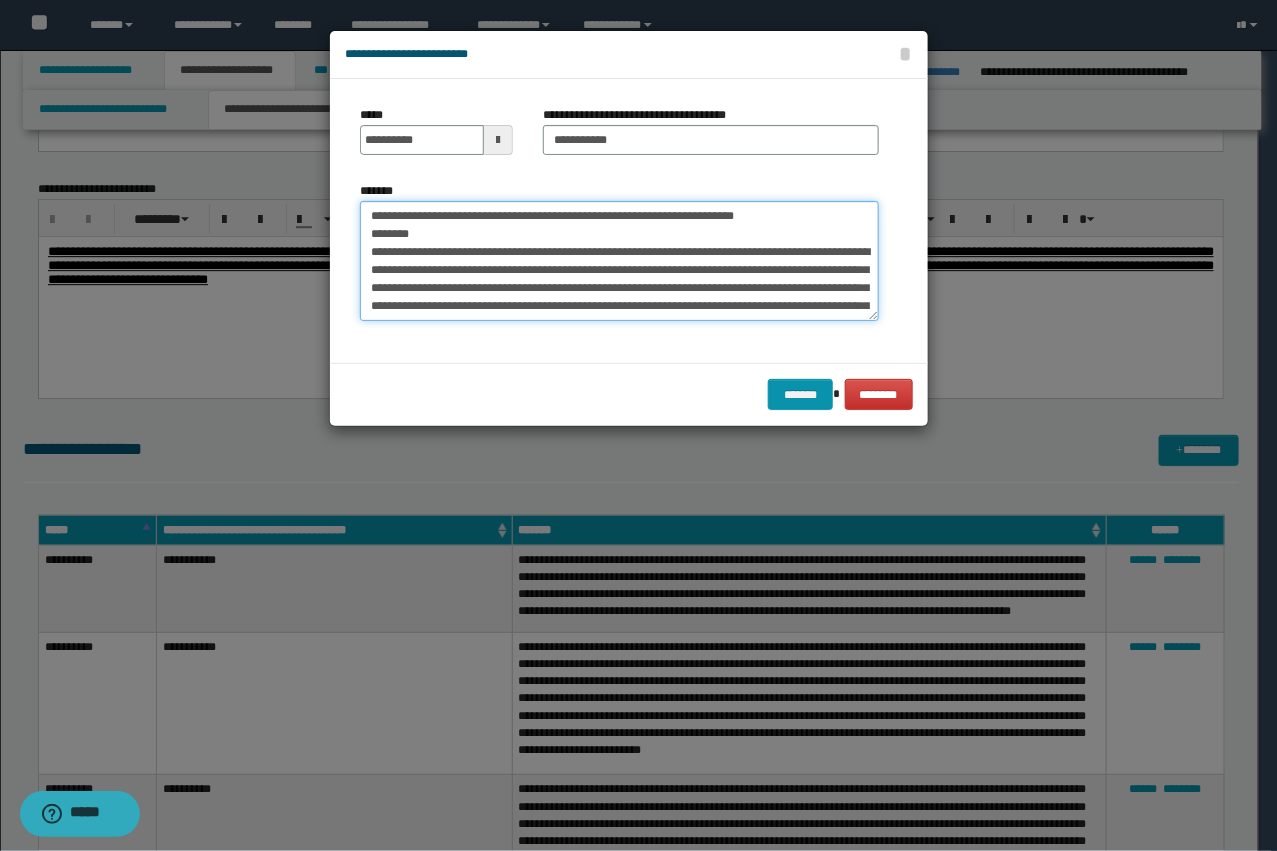 drag, startPoint x: 427, startPoint y: 247, endPoint x: 308, endPoint y: 190, distance: 131.94696 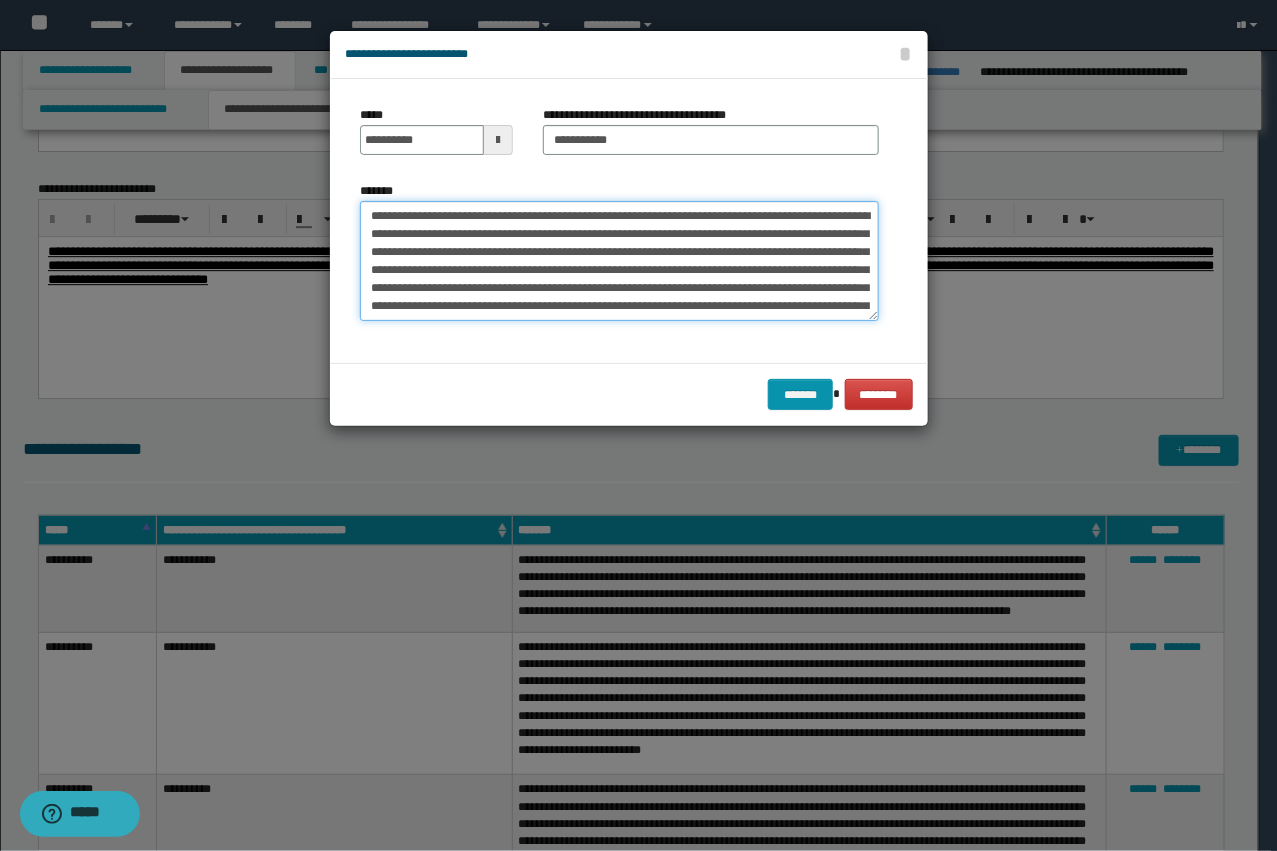 type on "**********" 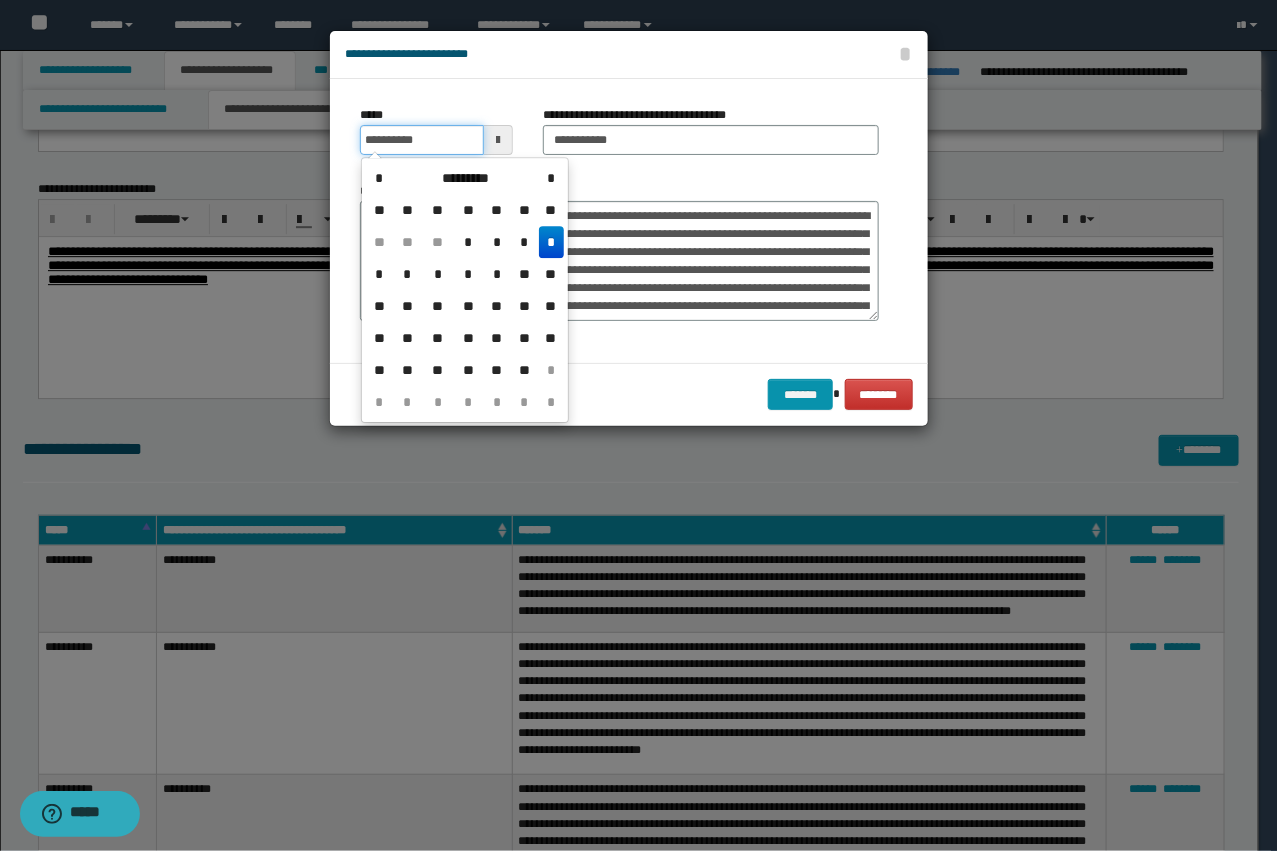 click on "**********" at bounding box center (422, 140) 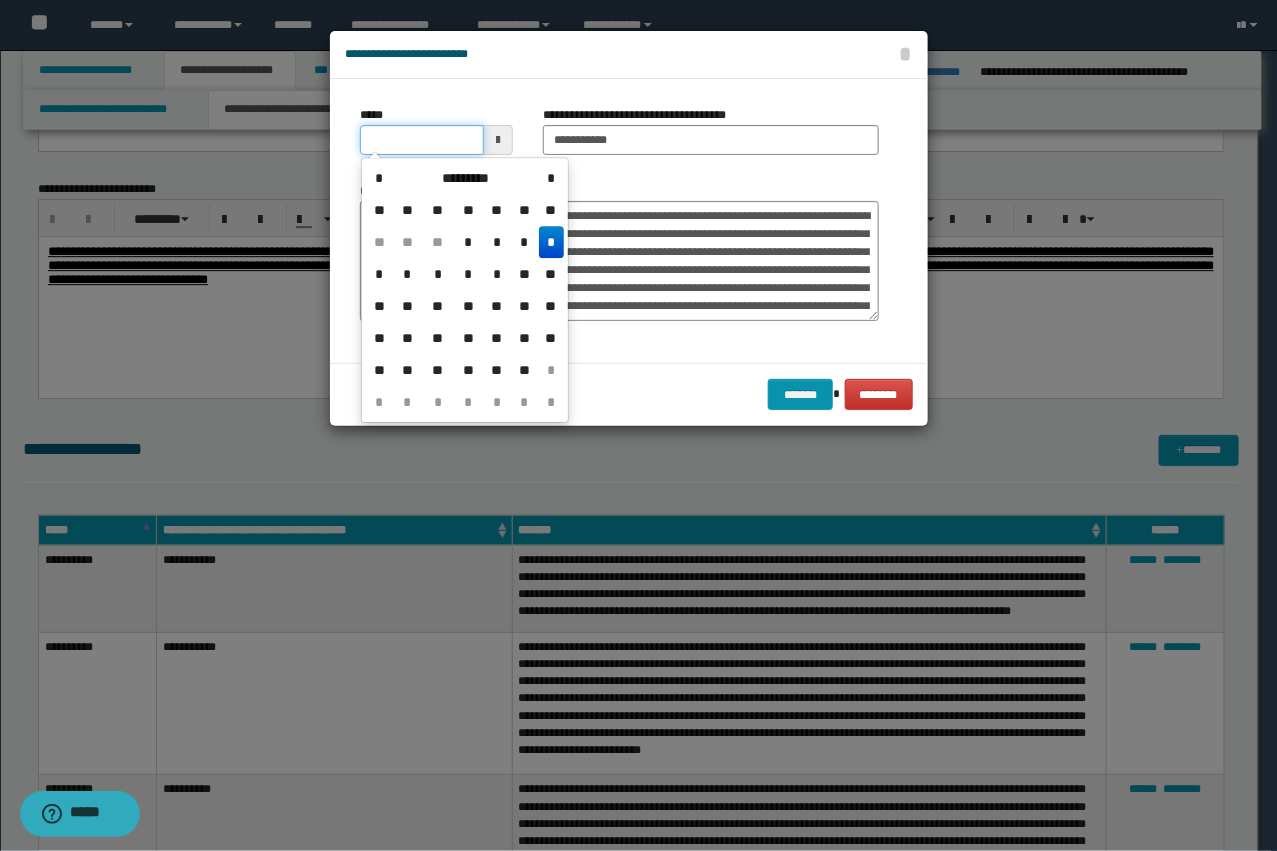 type on "**********" 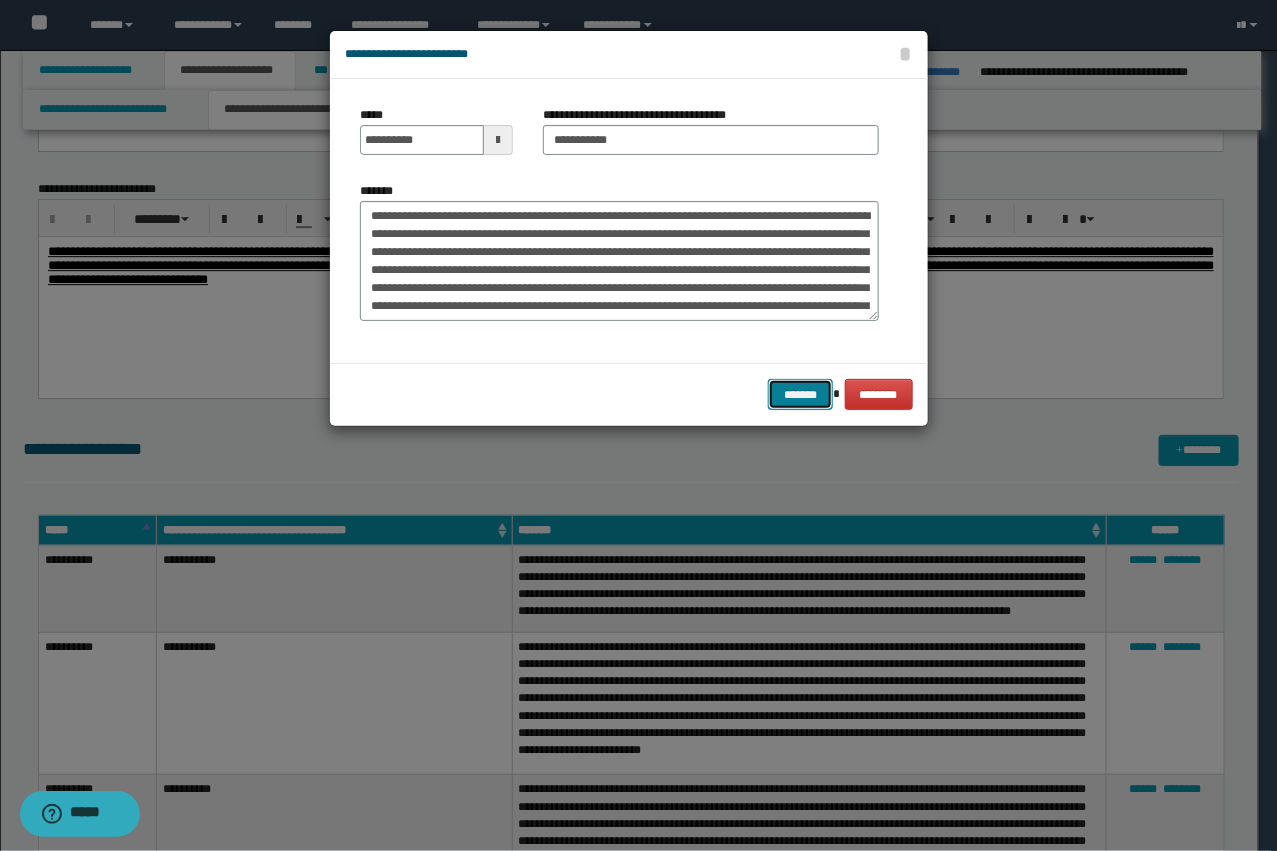 click on "*******" at bounding box center [800, 394] 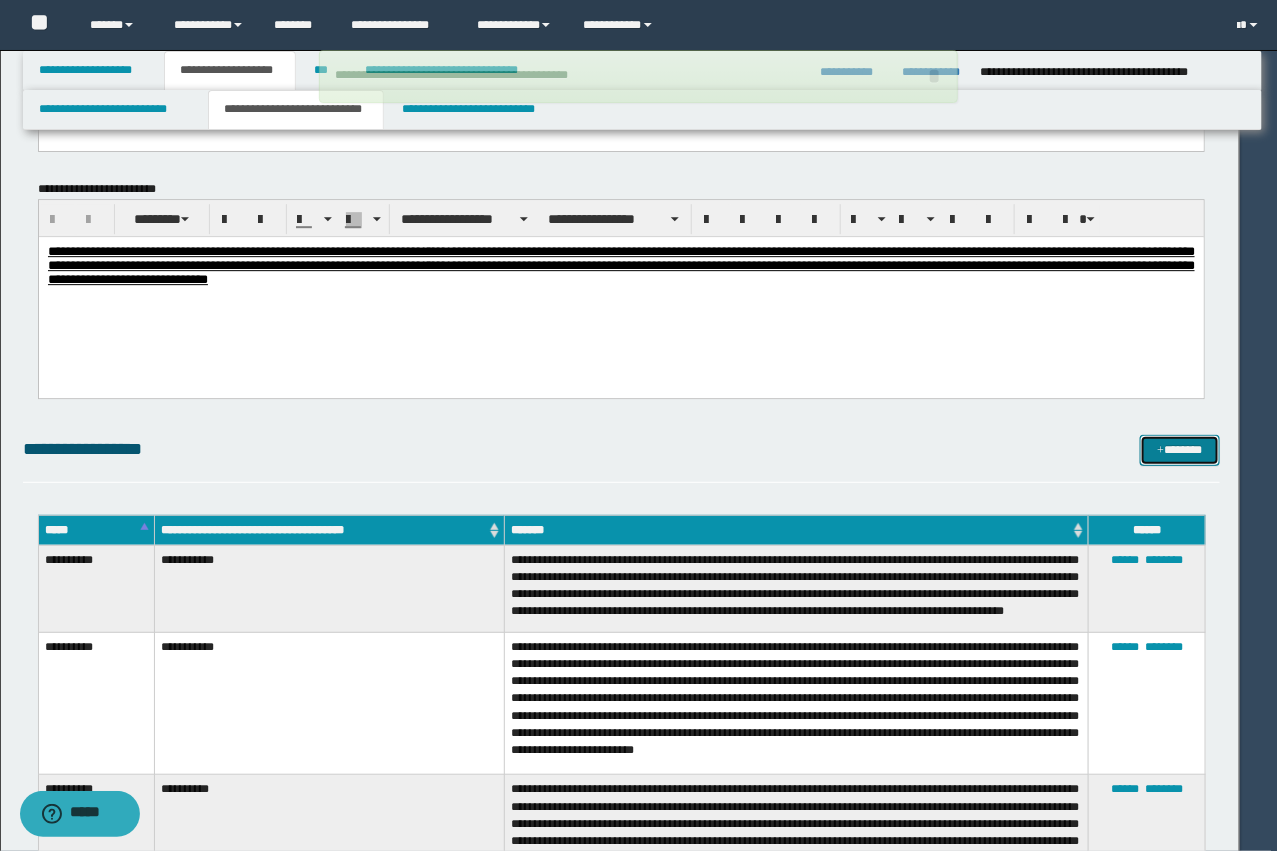 type 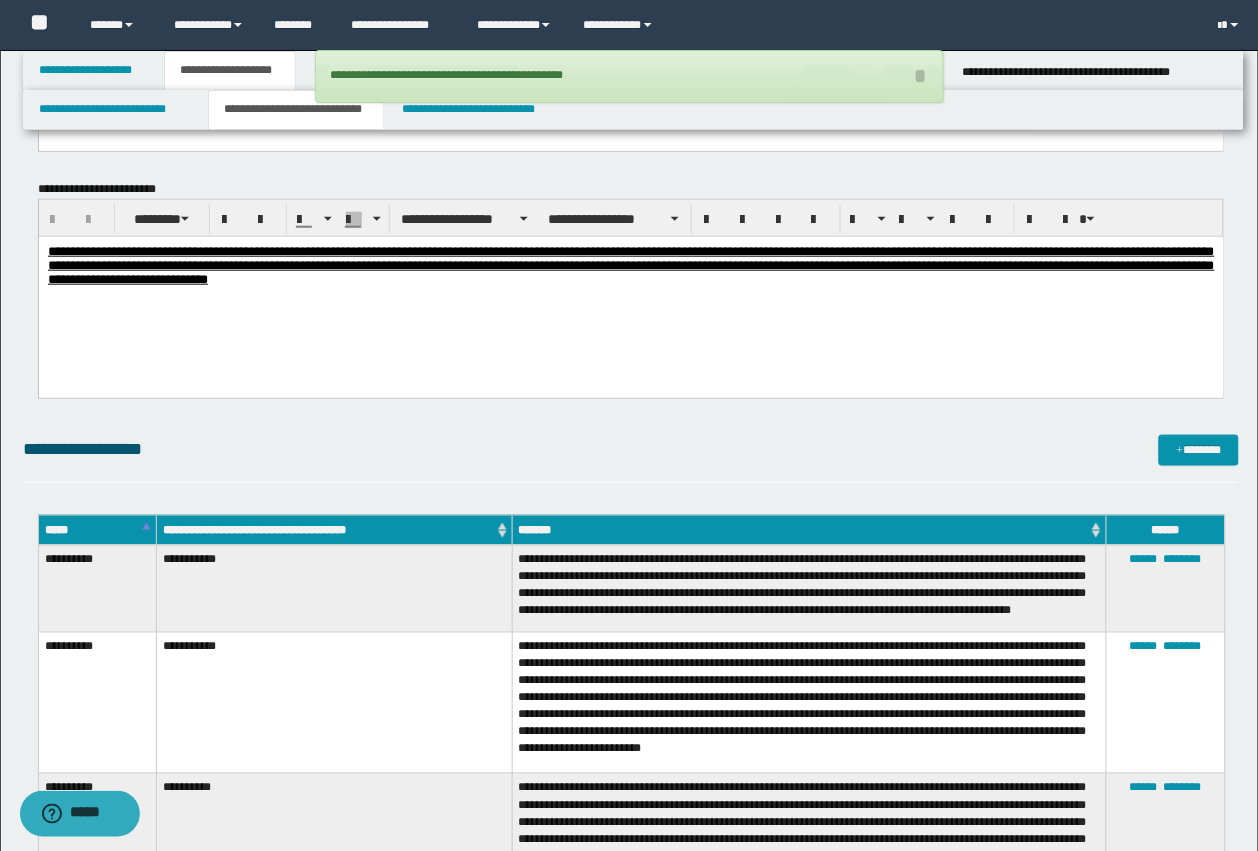 click on "**********" at bounding box center [631, 459] 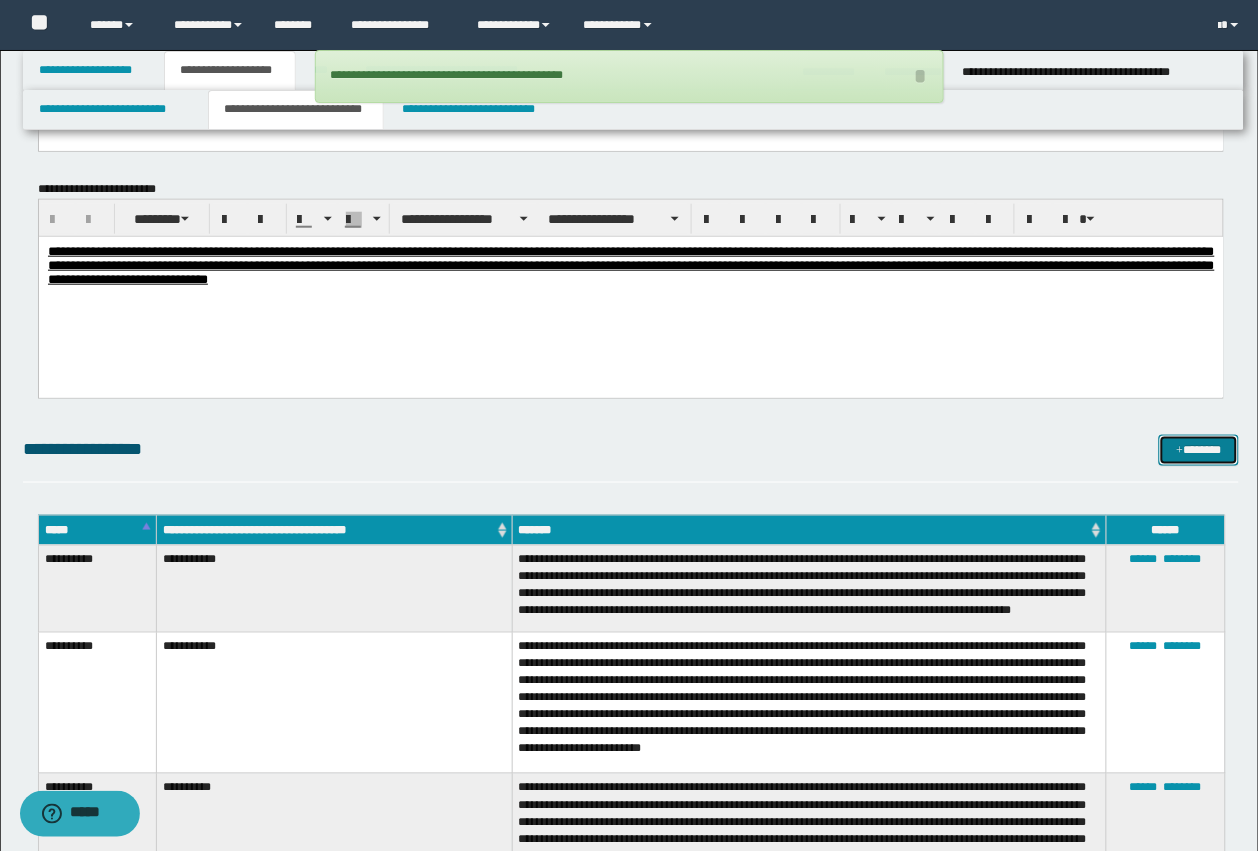 click at bounding box center (1180, 451) 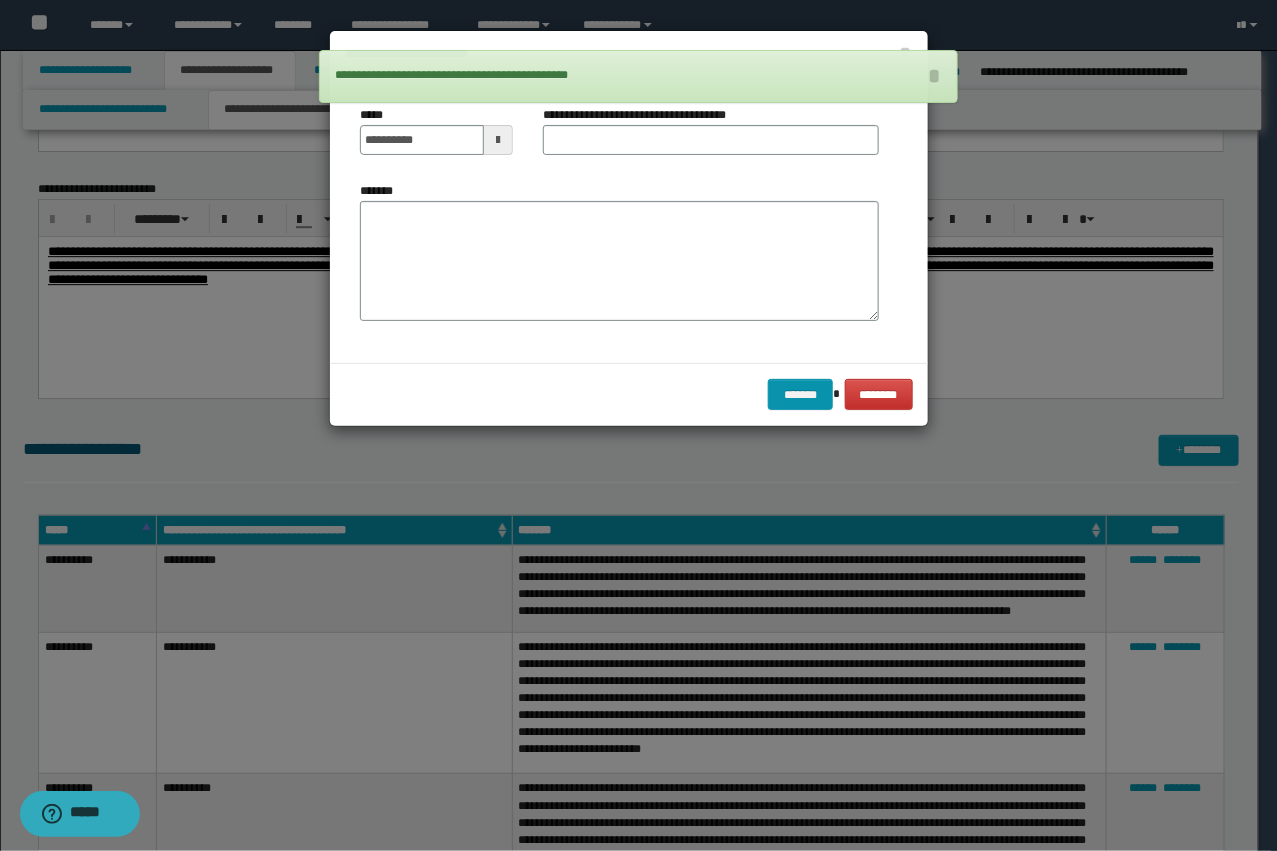 click on "**********" at bounding box center (619, 221) 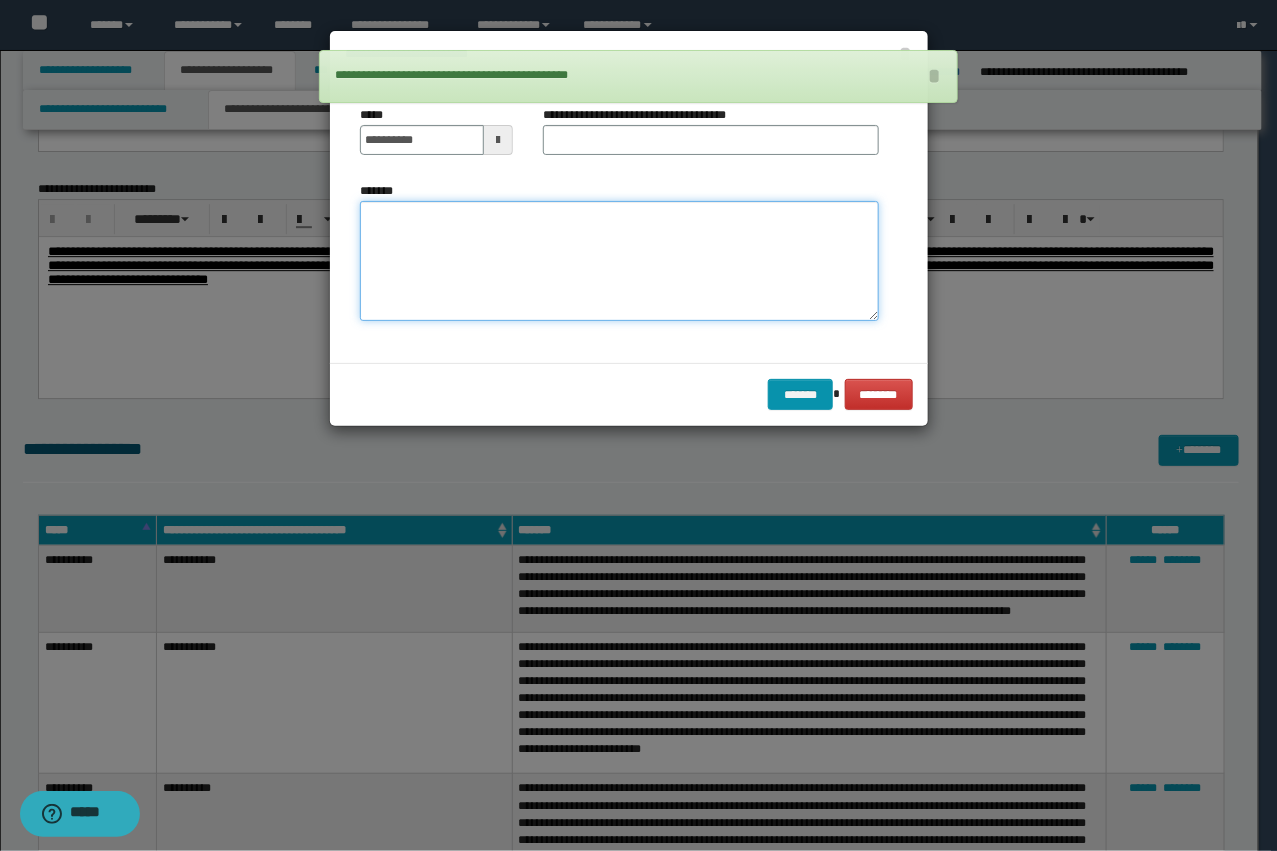 click on "*******" at bounding box center [619, 261] 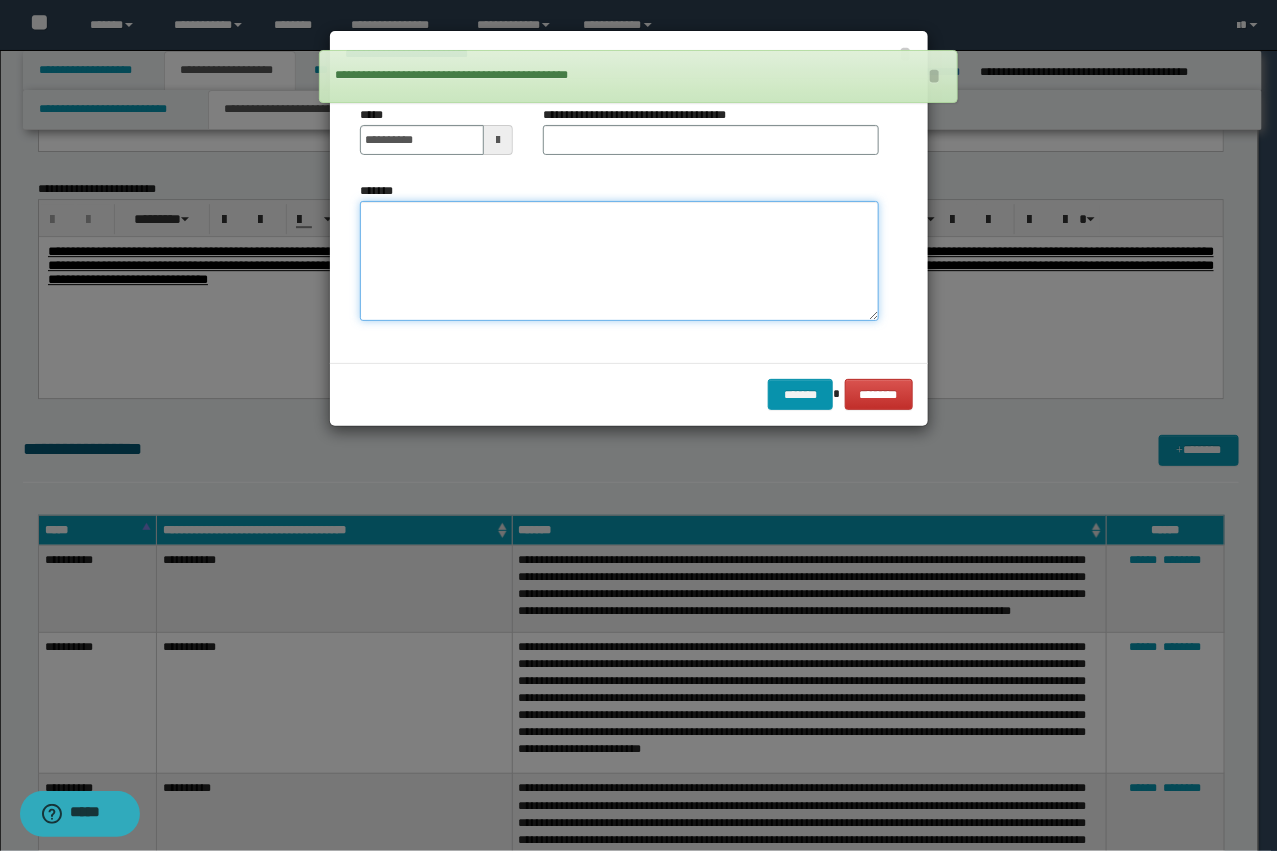 paste on "**********" 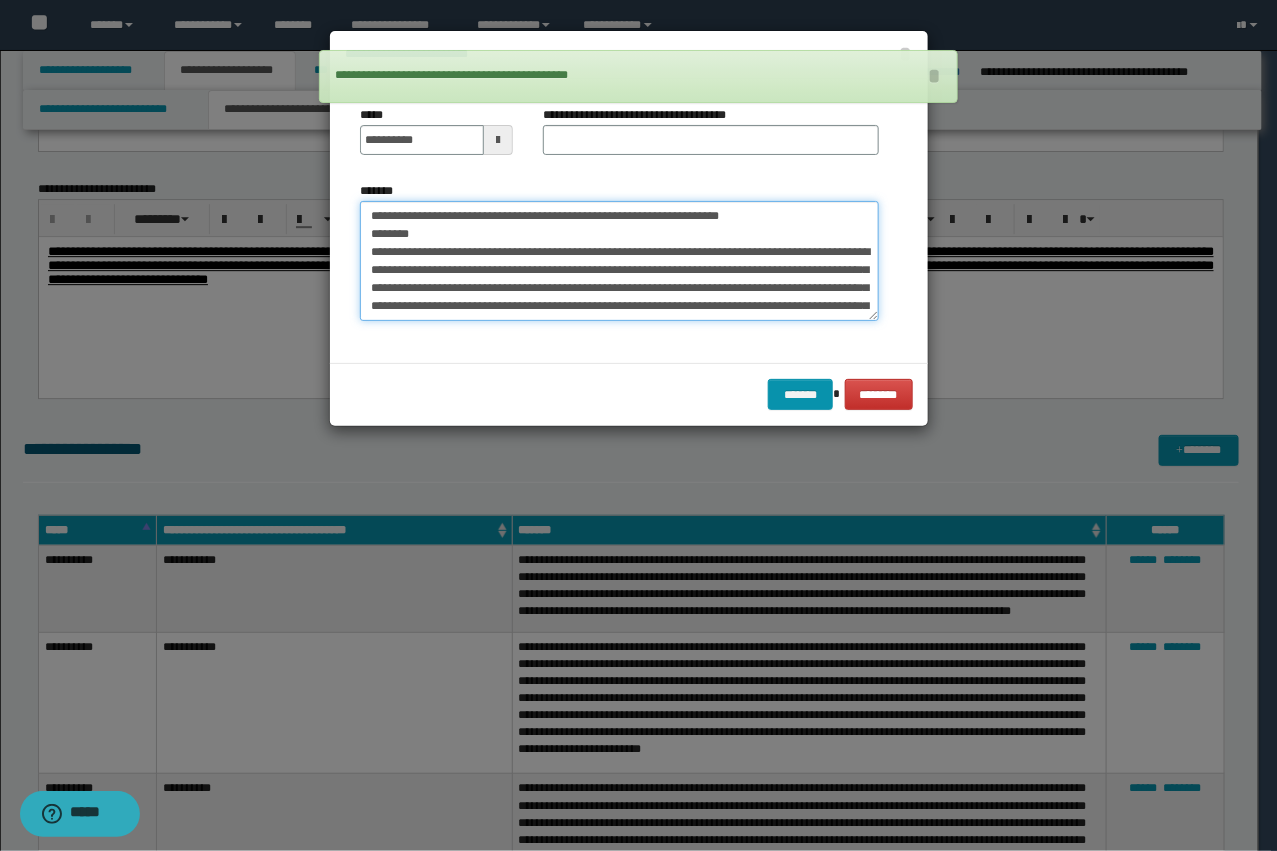 scroll, scrollTop: 138, scrollLeft: 0, axis: vertical 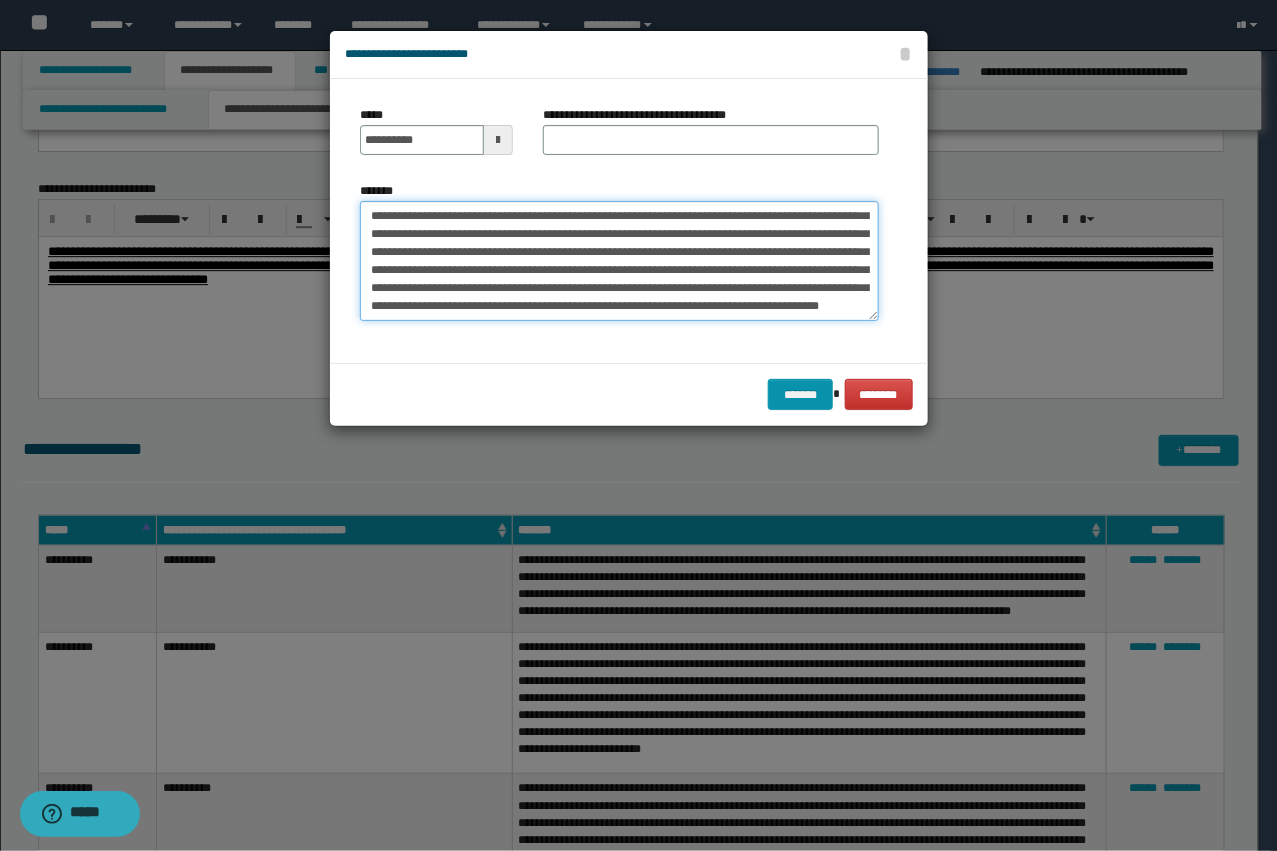type on "**********" 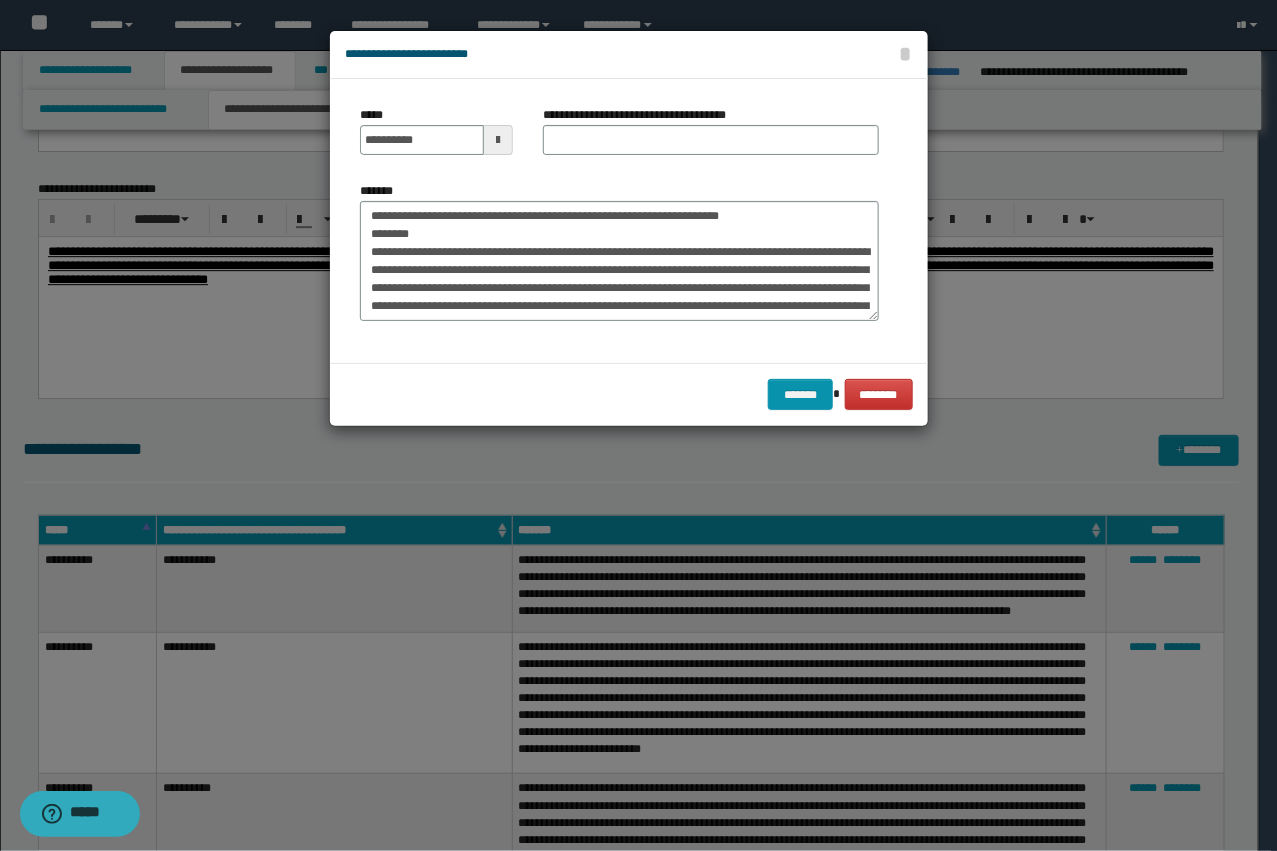 click on "**********" at bounding box center (642, 115) 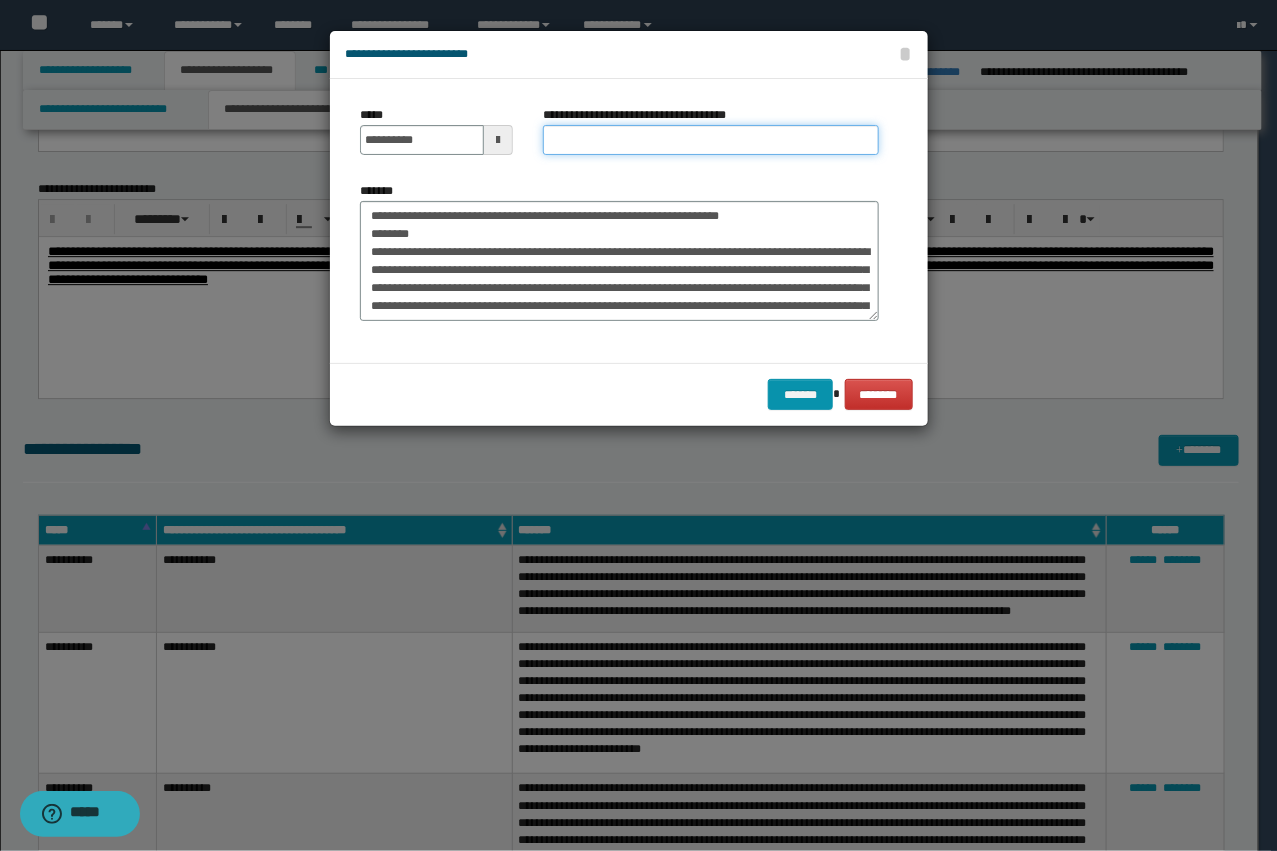 click on "**********" at bounding box center (711, 140) 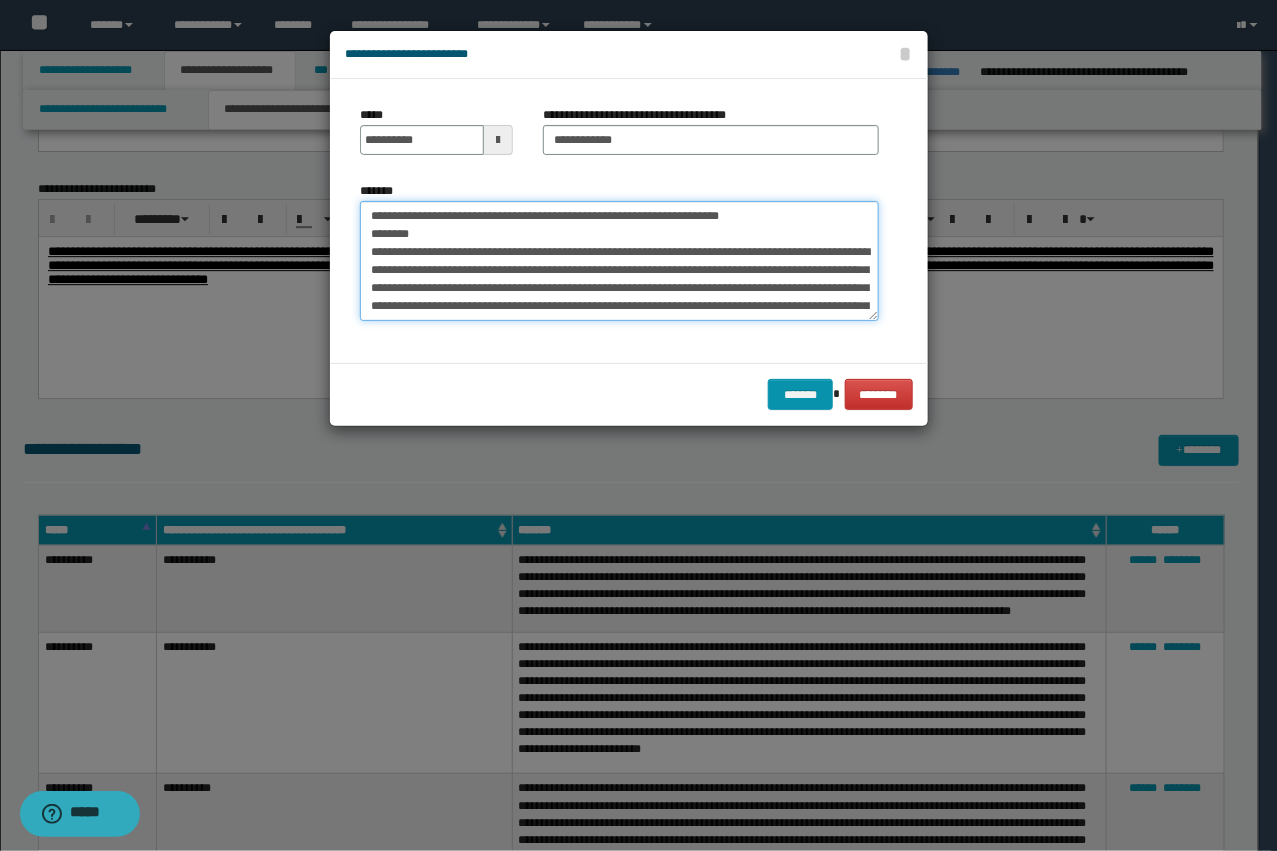 drag, startPoint x: 428, startPoint y: 252, endPoint x: 317, endPoint y: 191, distance: 126.65702 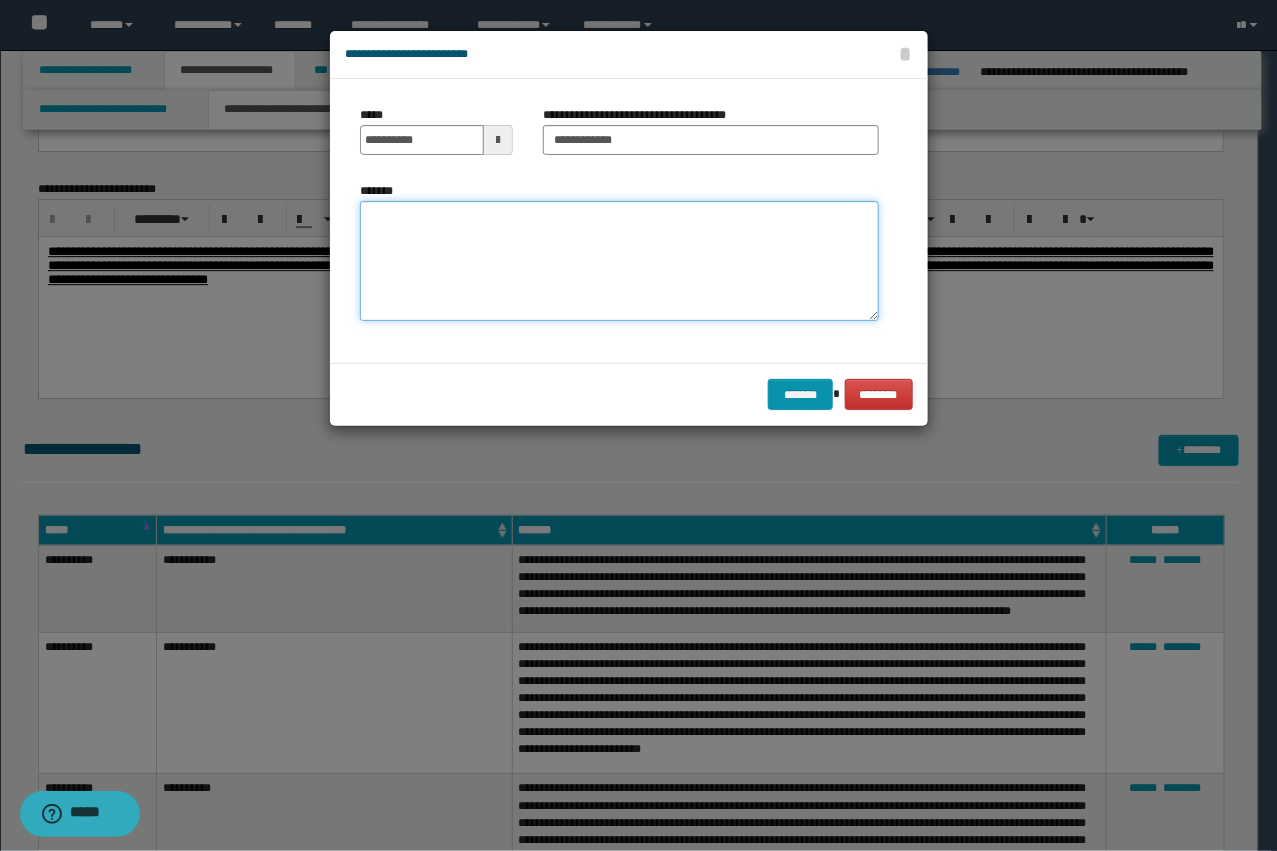 paste on "**********" 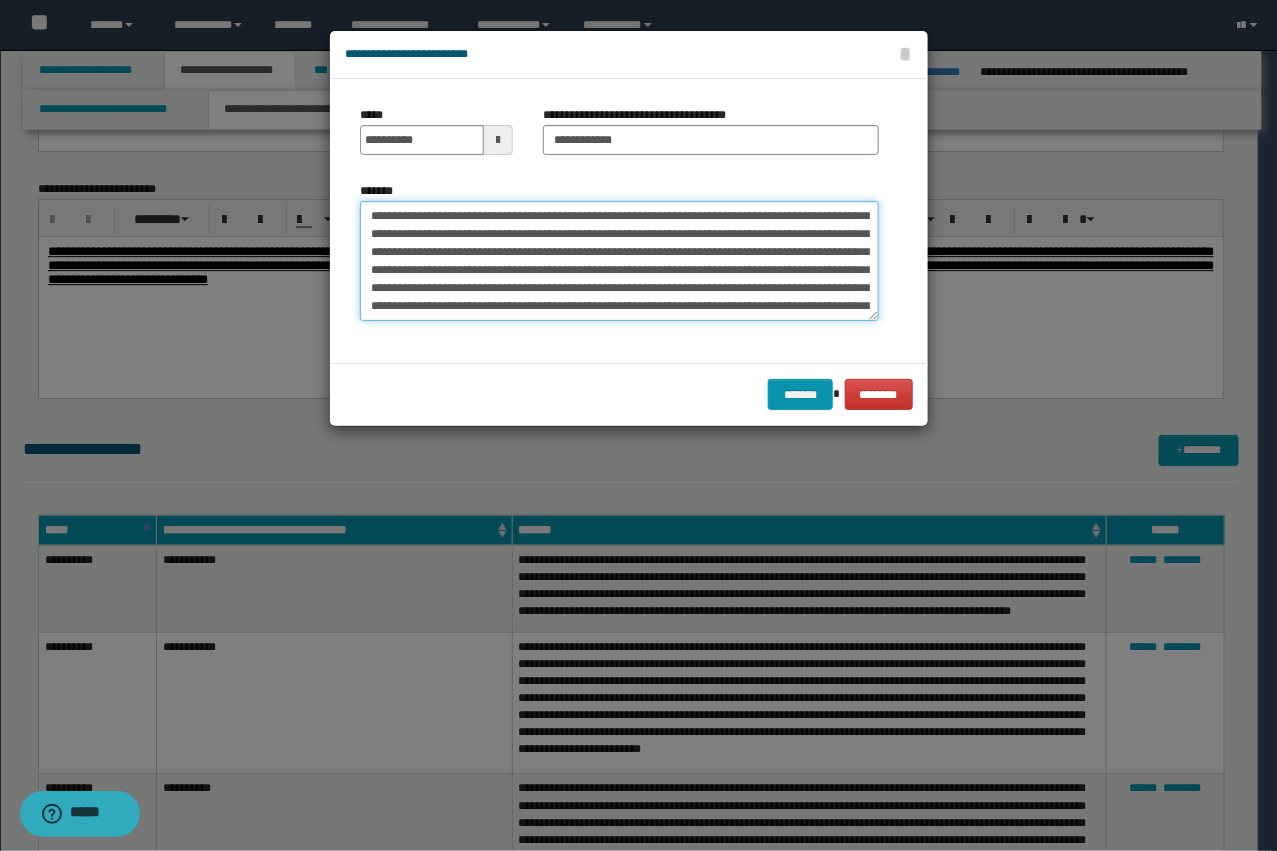scroll, scrollTop: 0, scrollLeft: 0, axis: both 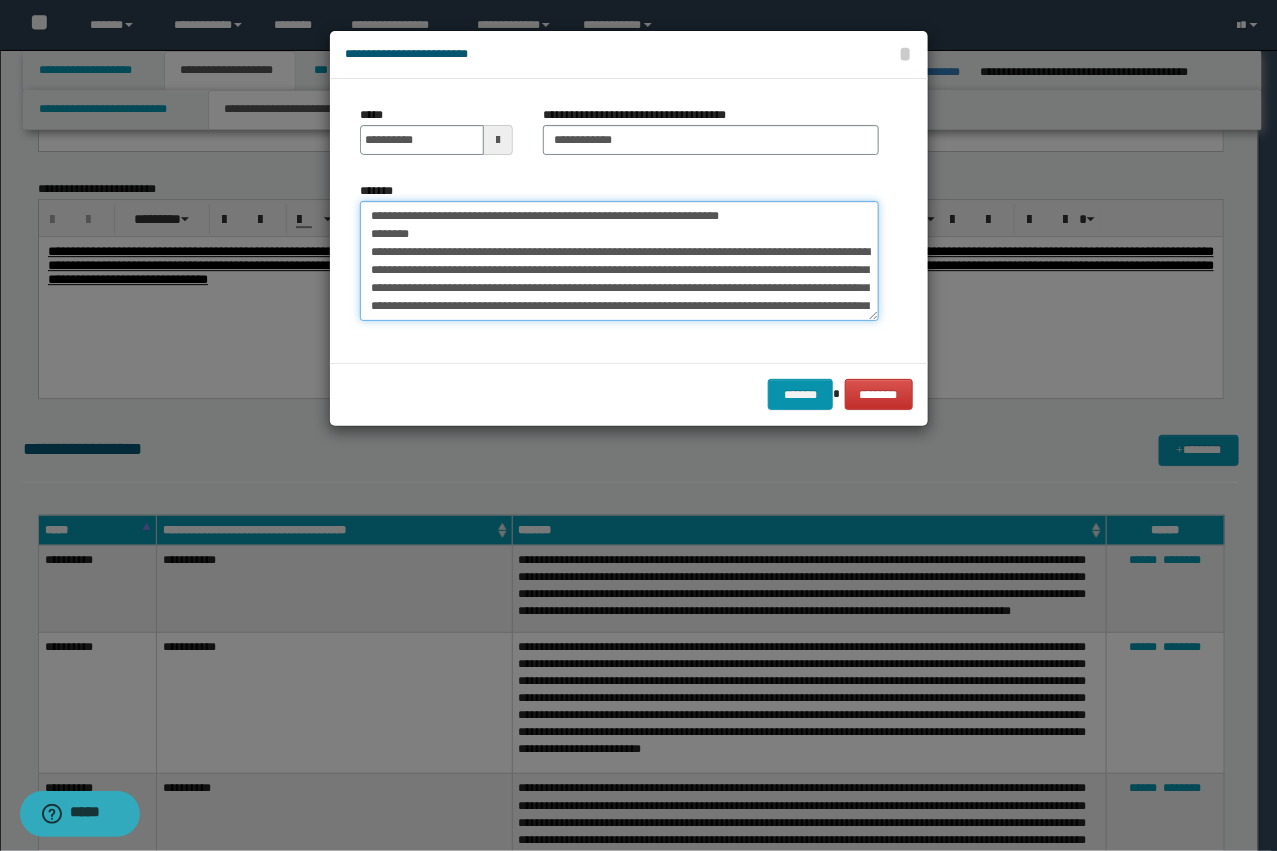 drag, startPoint x: 426, startPoint y: 246, endPoint x: 328, endPoint y: 197, distance: 109.56733 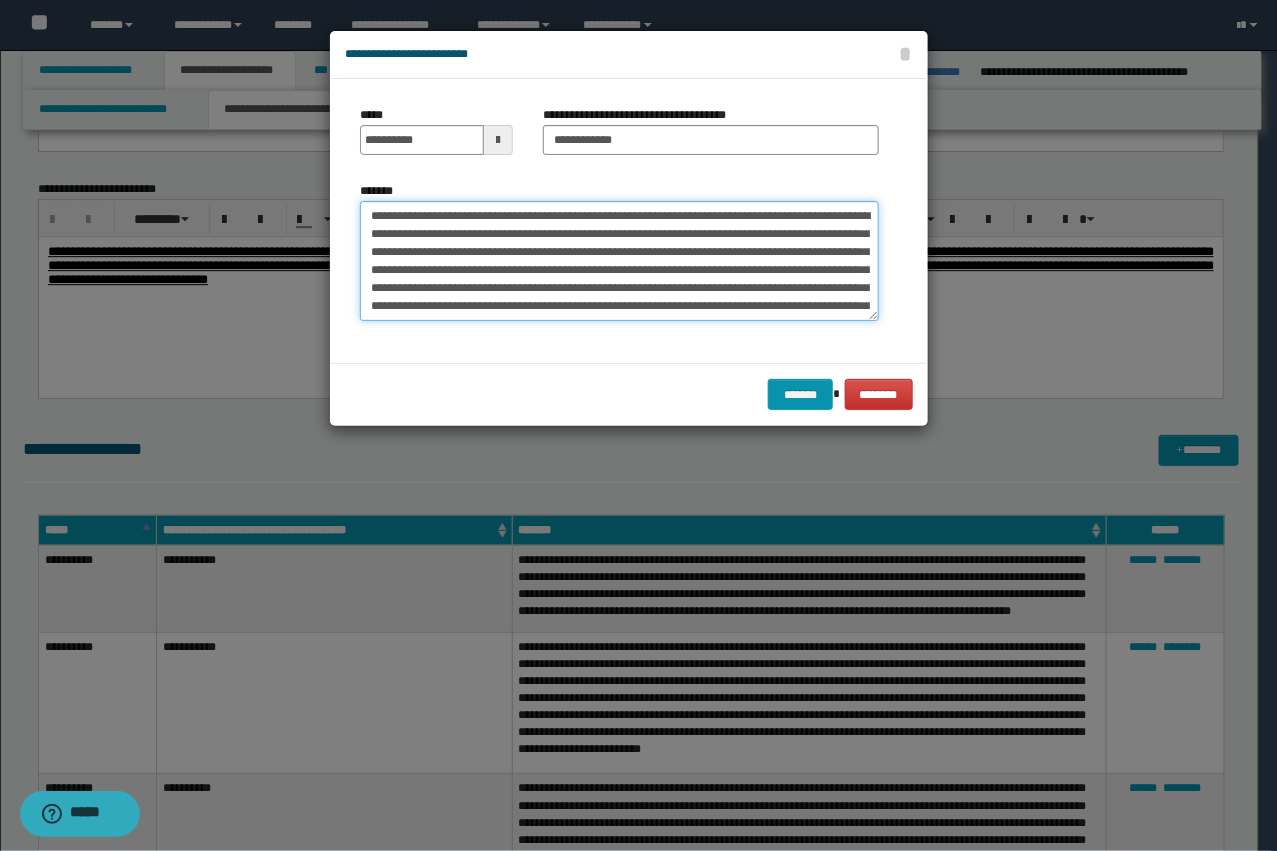 type on "**********" 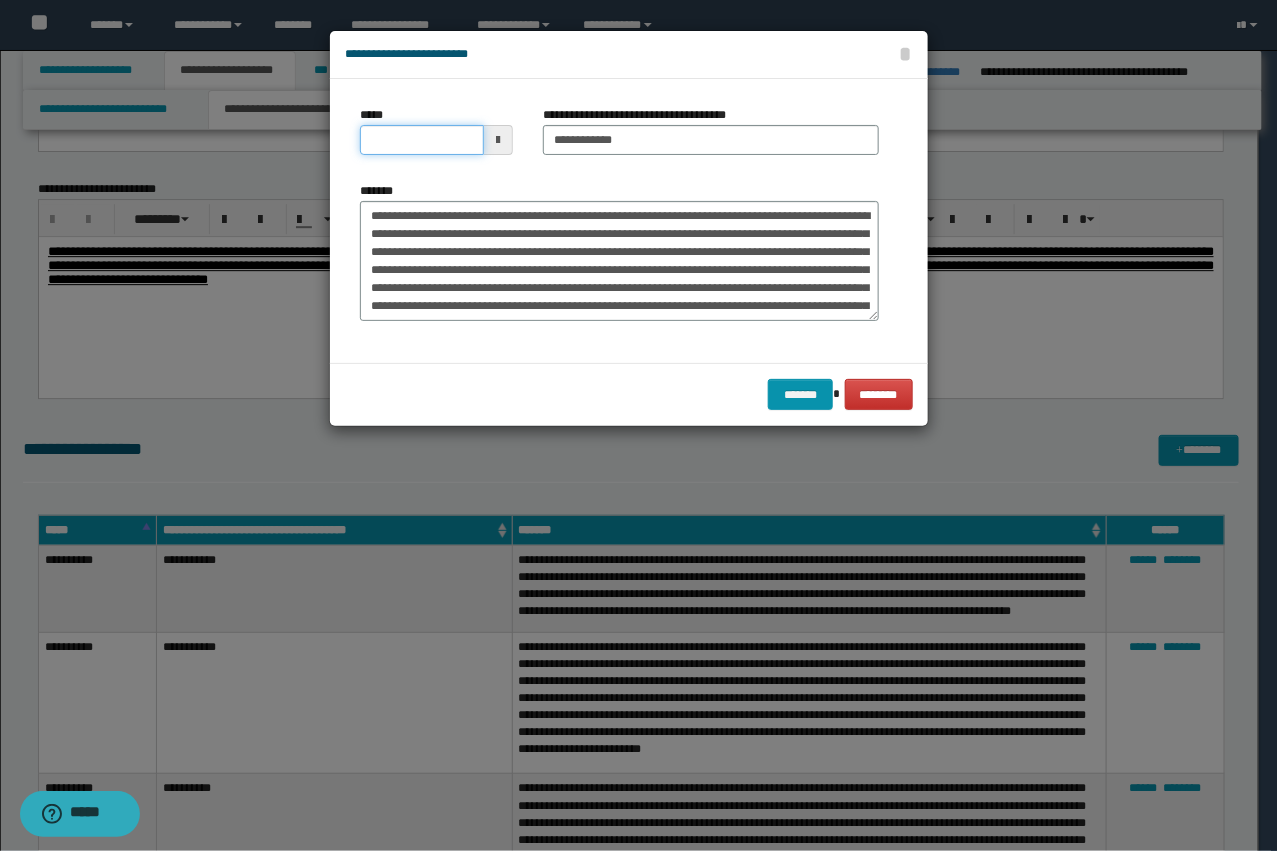 click on "*****" at bounding box center [422, 140] 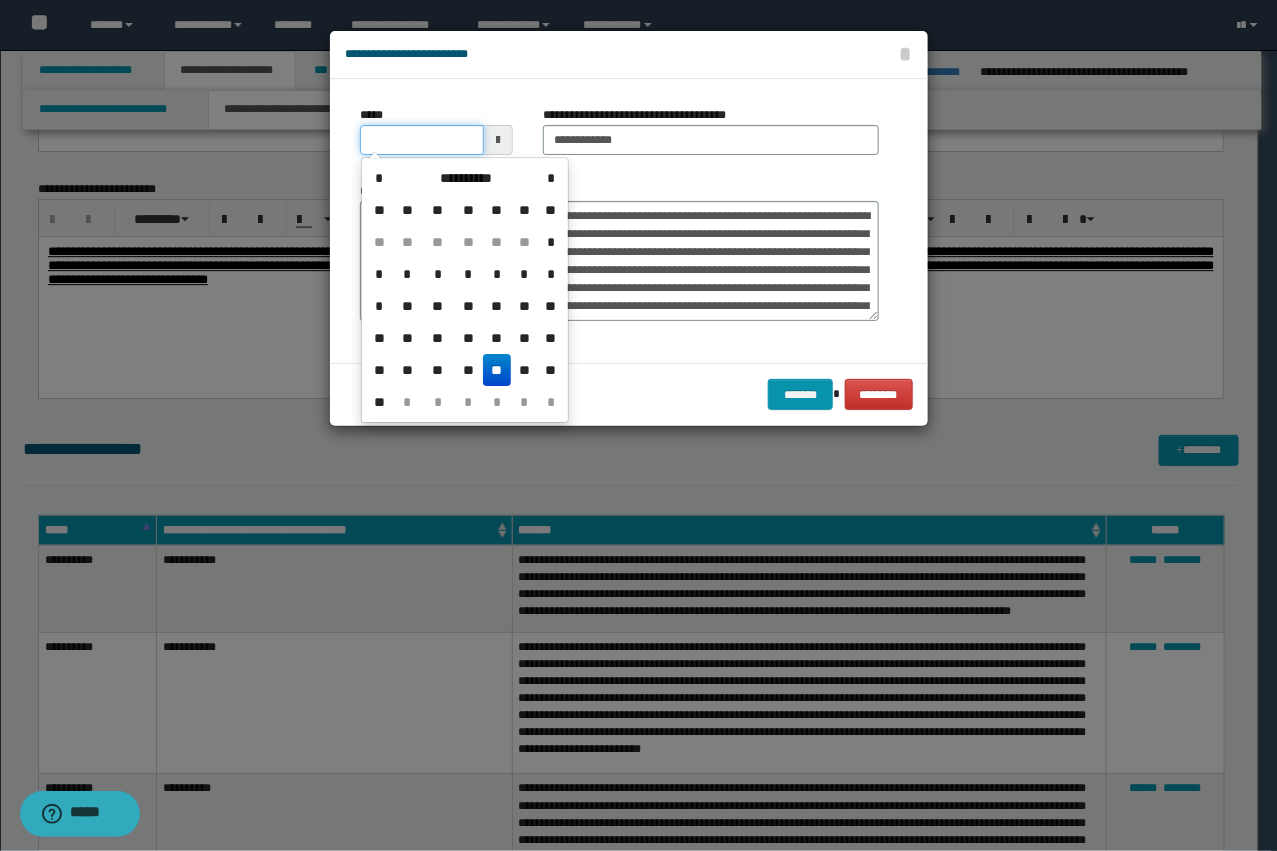 type on "**********" 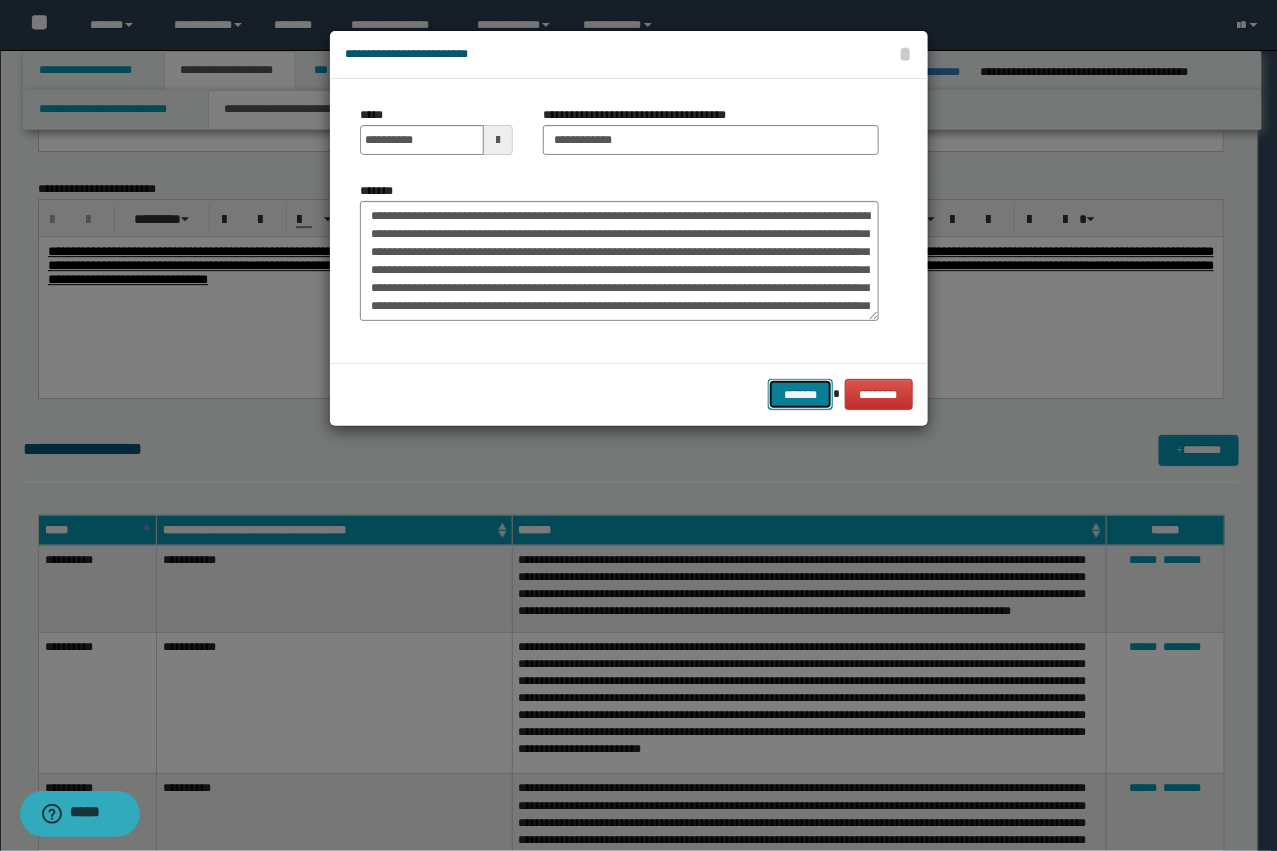click on "*******" at bounding box center [800, 394] 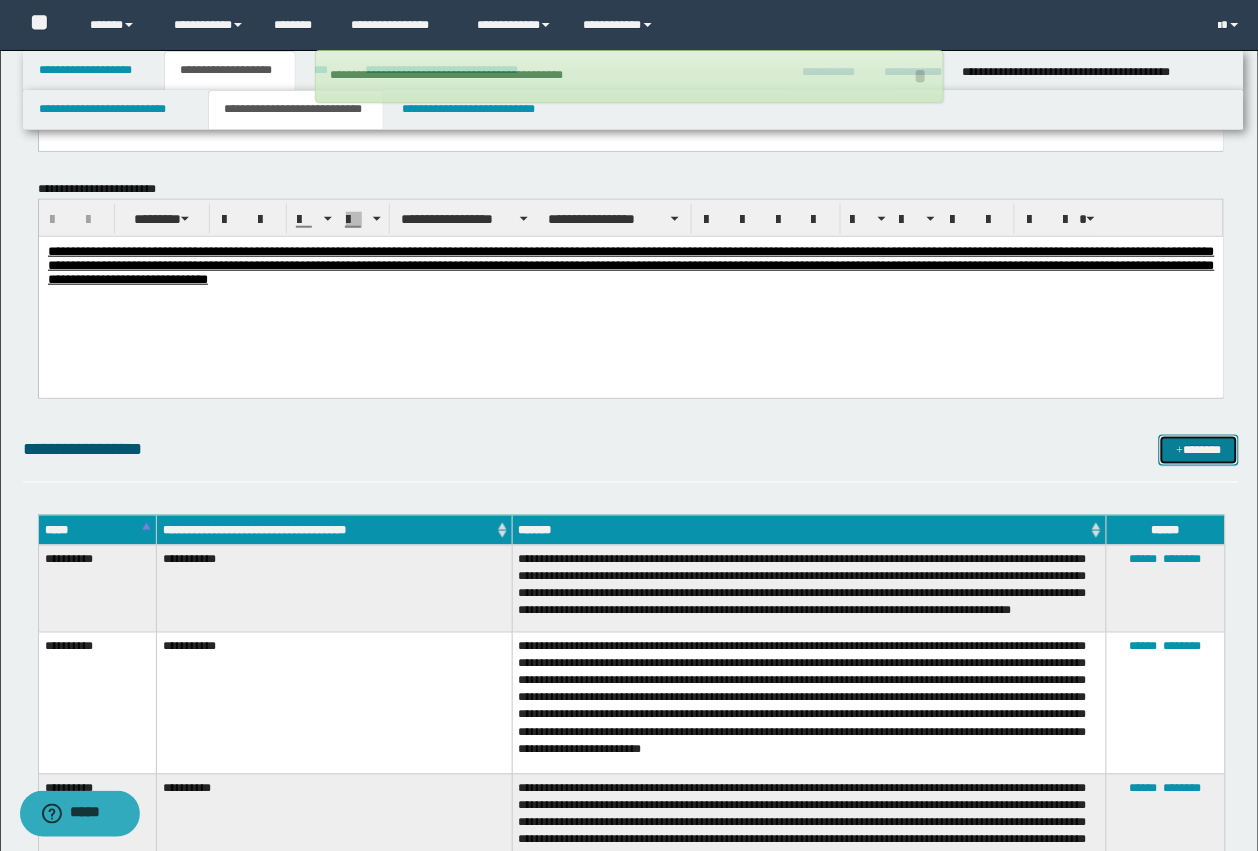 click on "*******" at bounding box center [1199, 450] 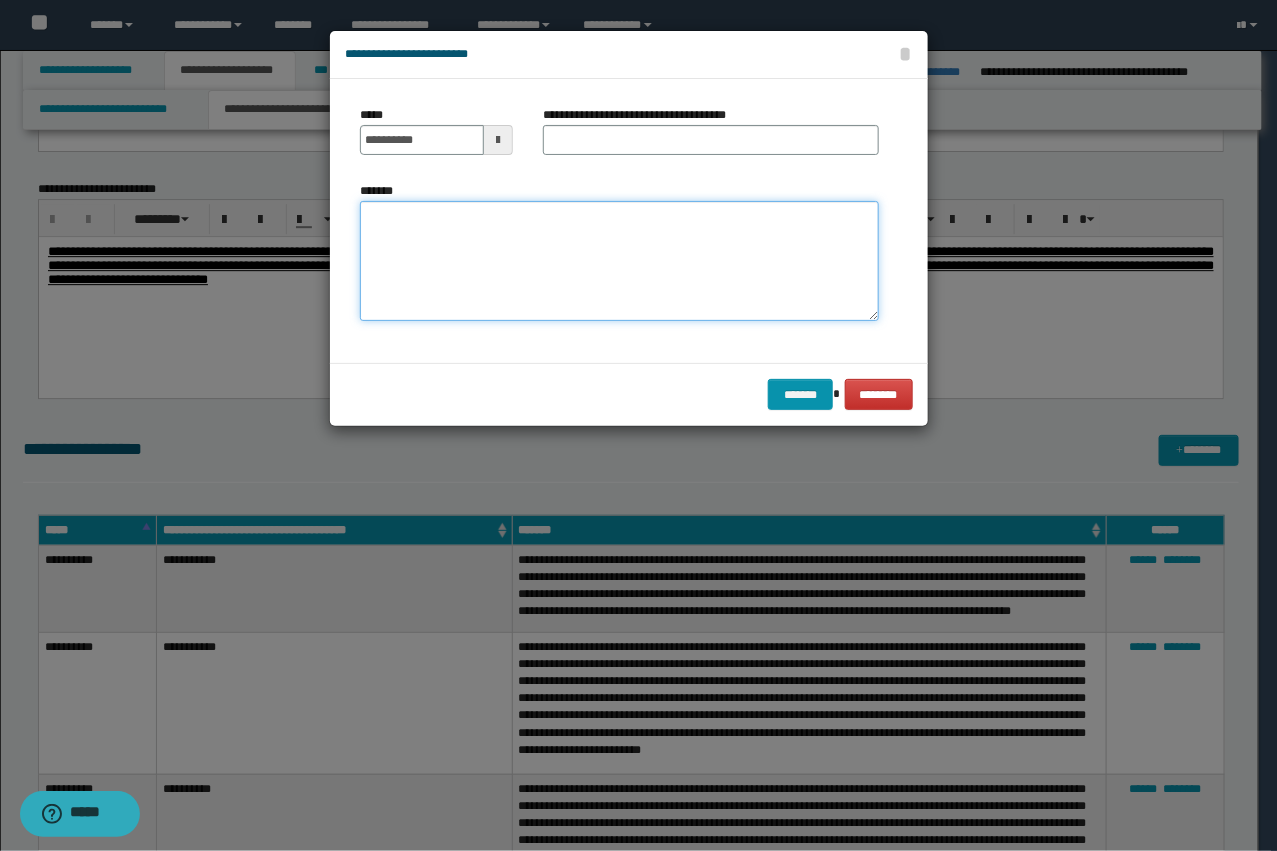 click on "*******" at bounding box center (619, 261) 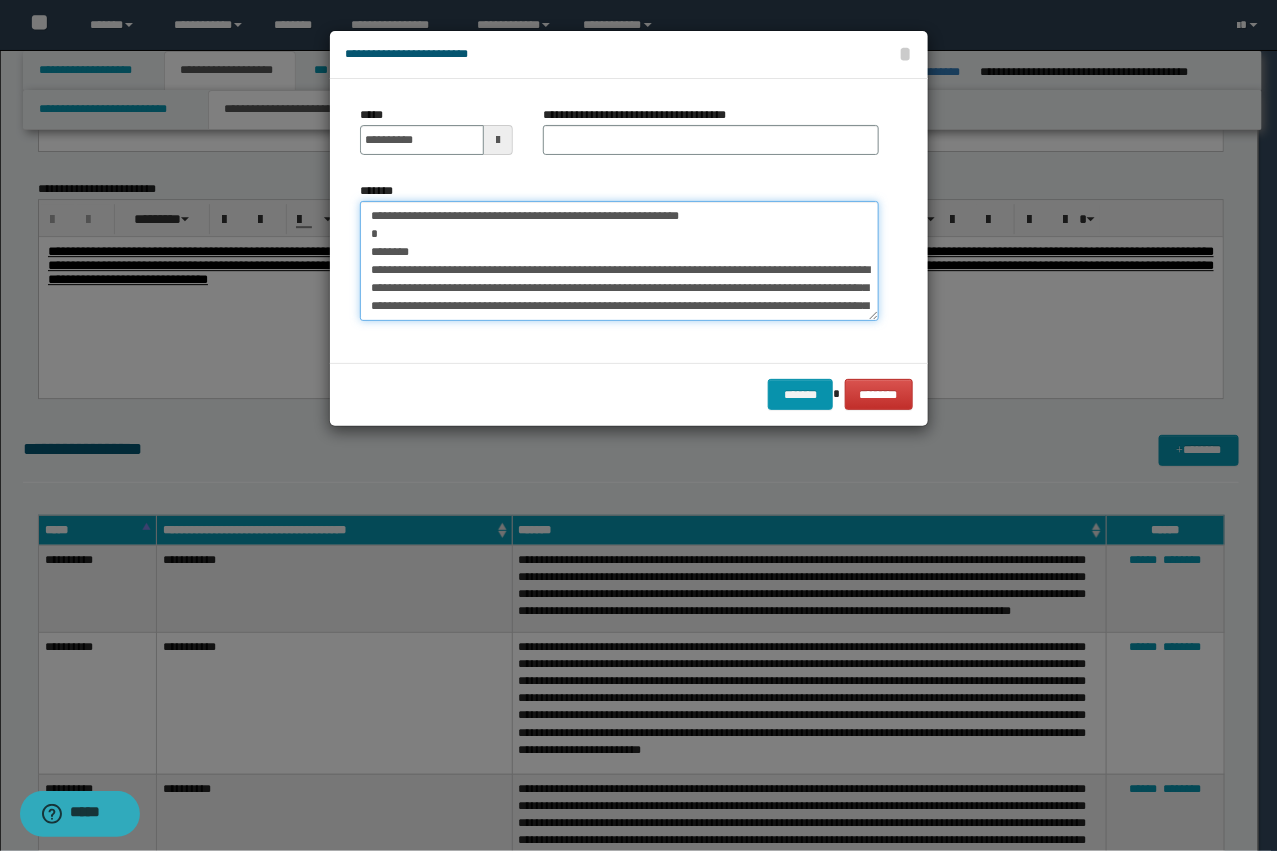 scroll, scrollTop: 642, scrollLeft: 0, axis: vertical 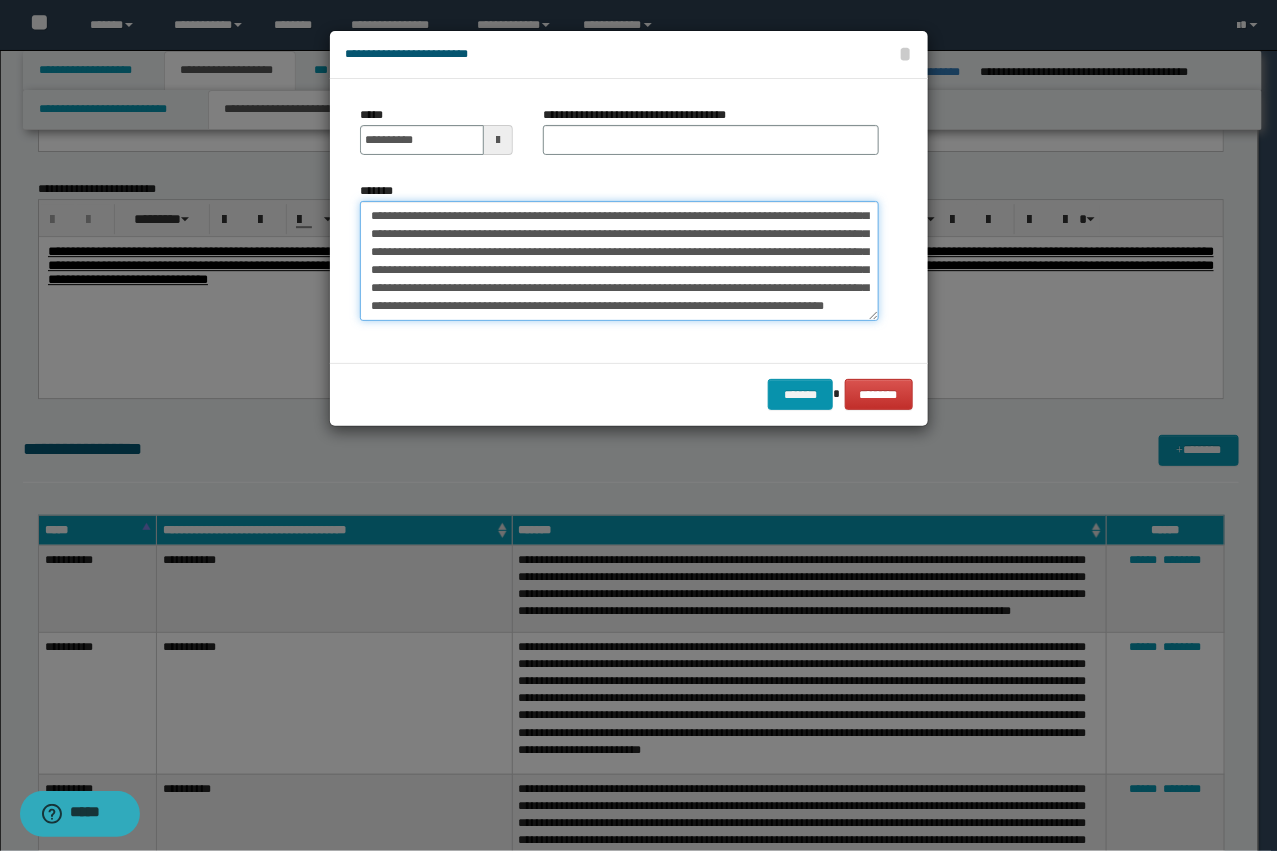type on "**********" 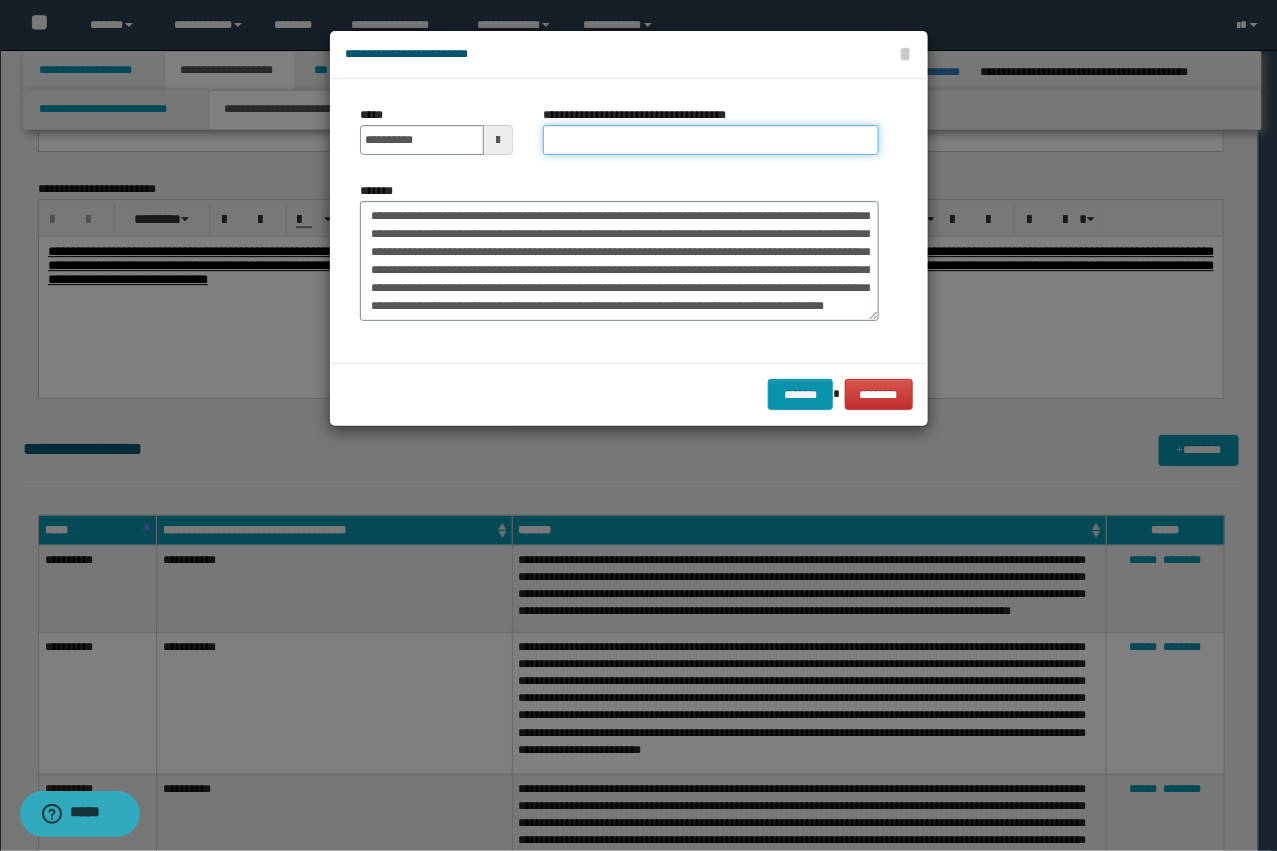 click on "**********" at bounding box center (711, 140) 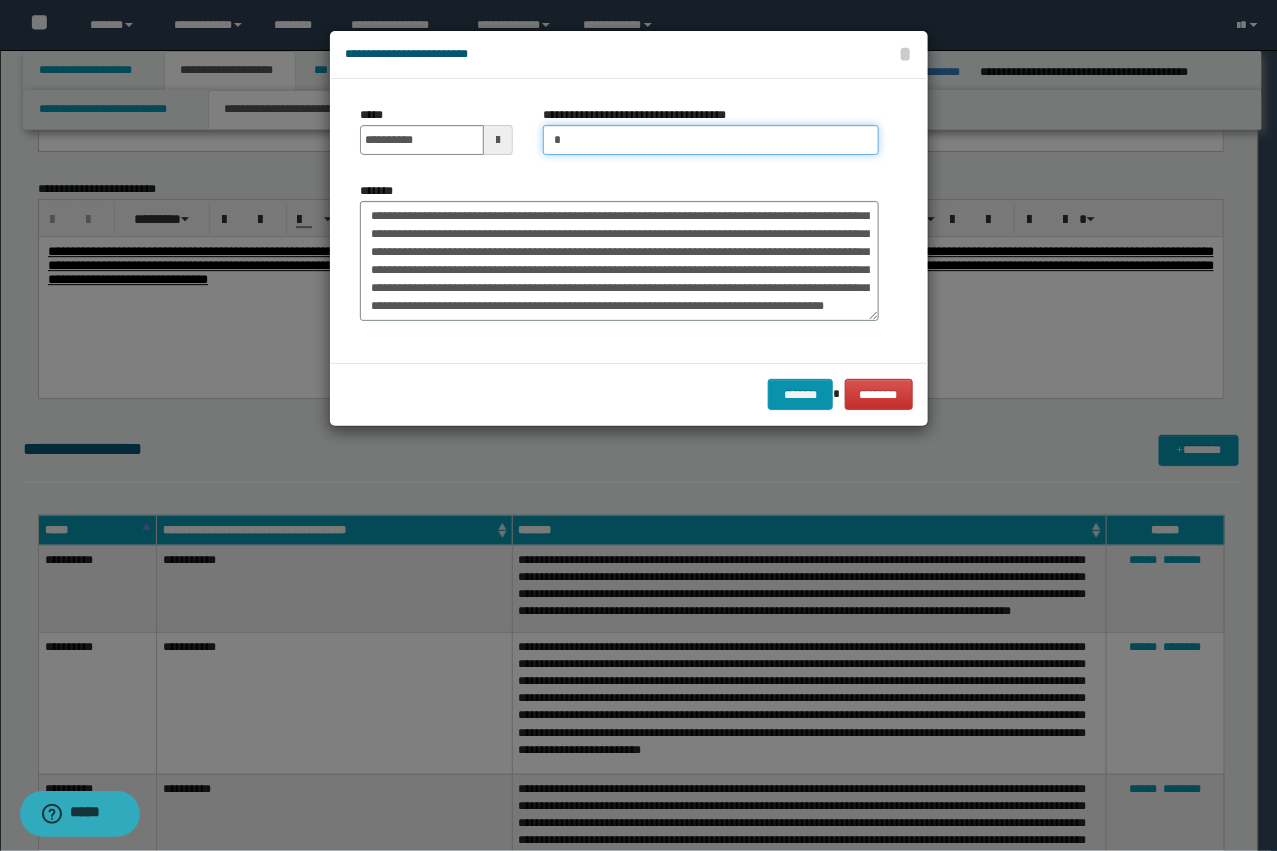 type on "**********" 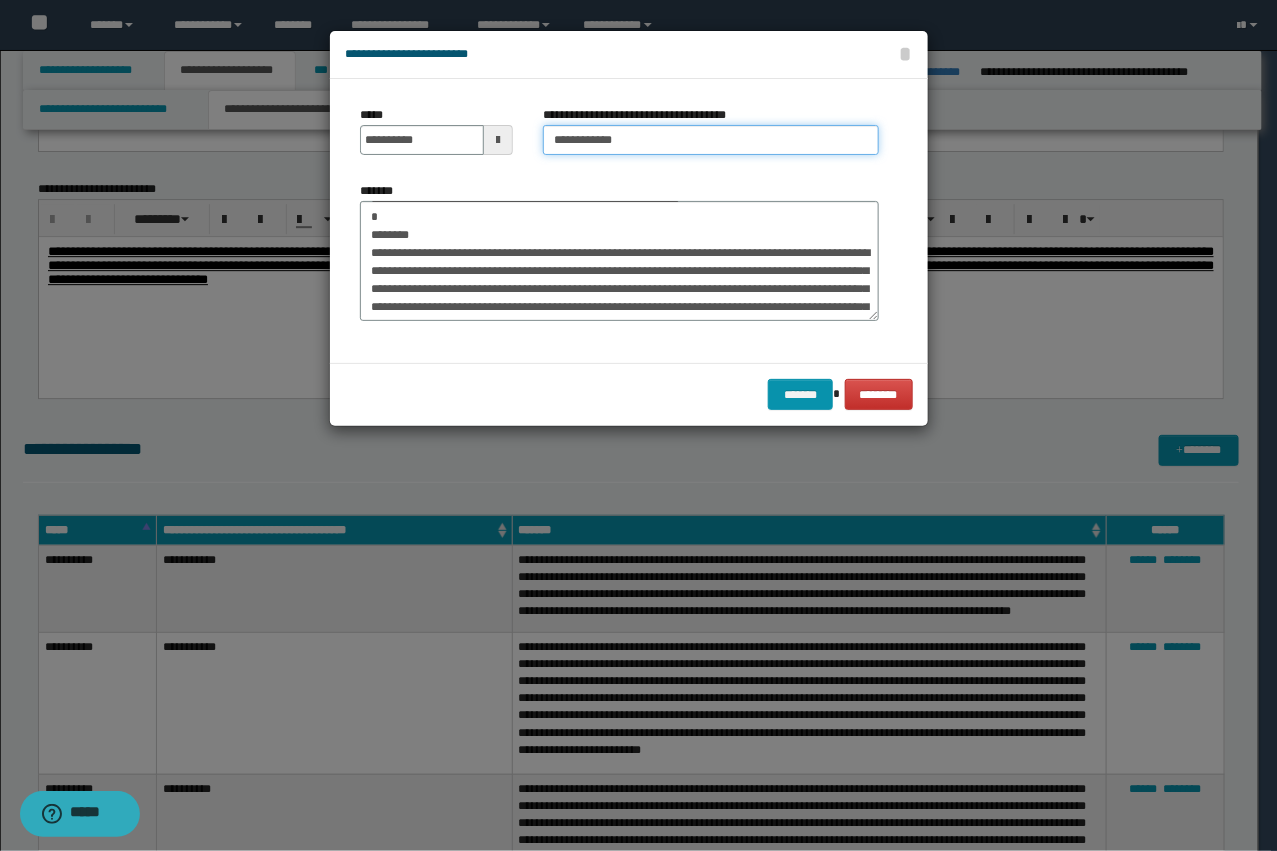 scroll, scrollTop: 0, scrollLeft: 0, axis: both 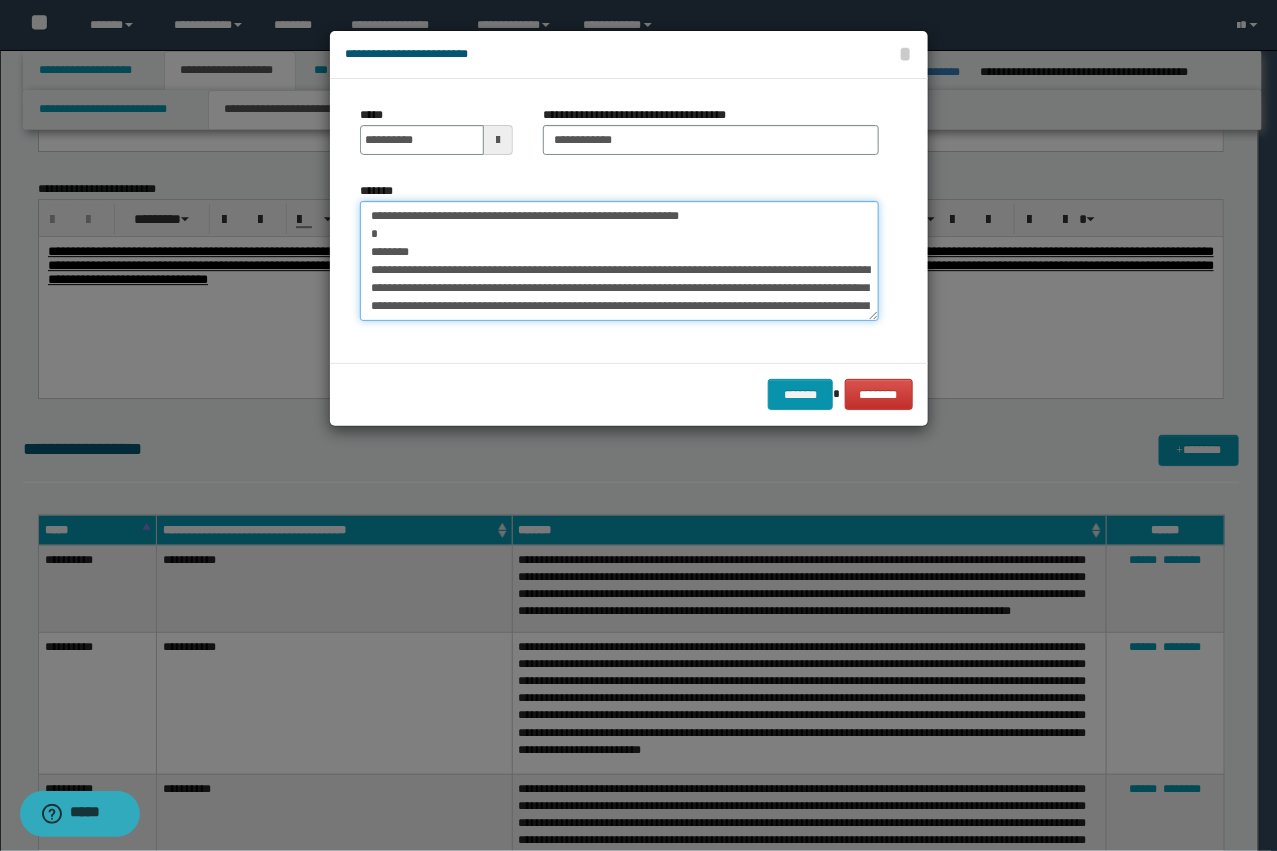 drag, startPoint x: 428, startPoint y: 265, endPoint x: 295, endPoint y: 190, distance: 152.68922 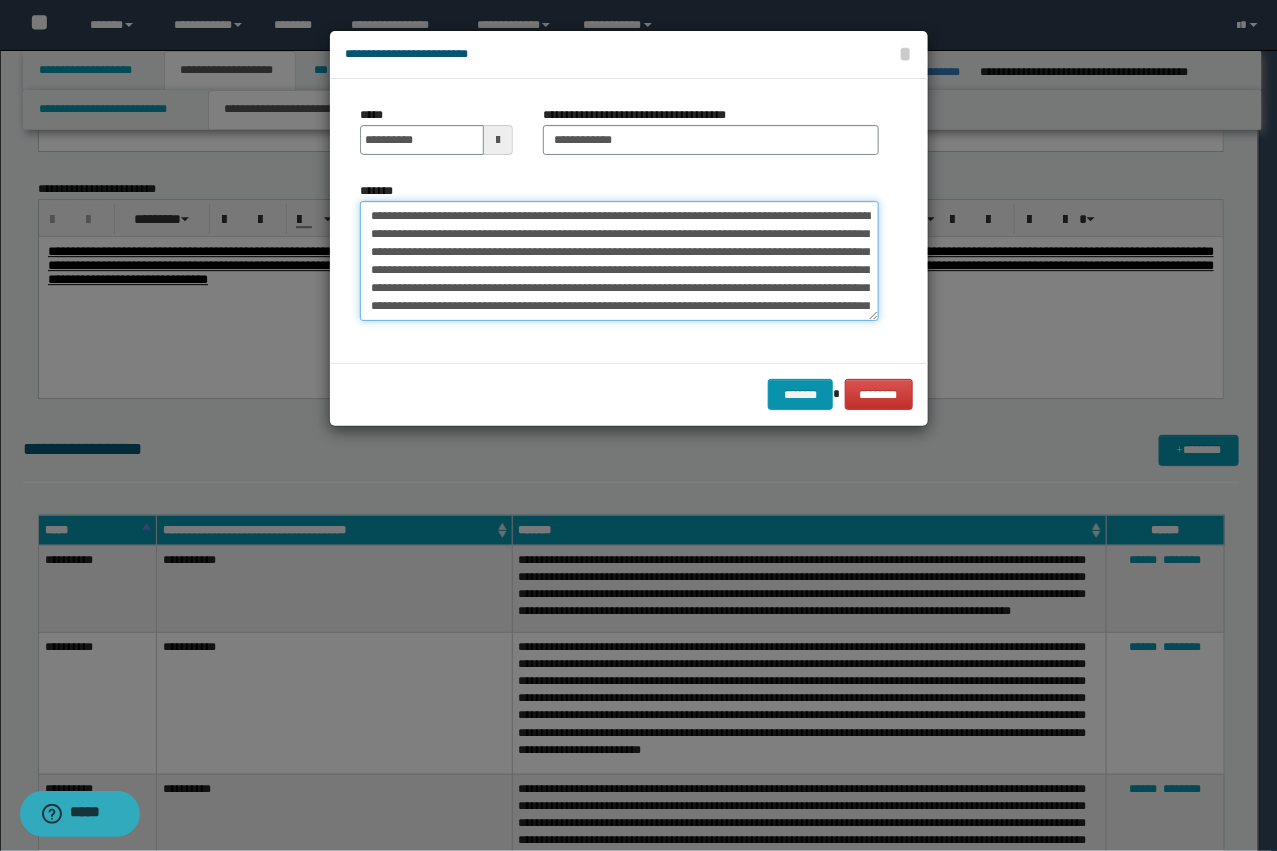 type on "**********" 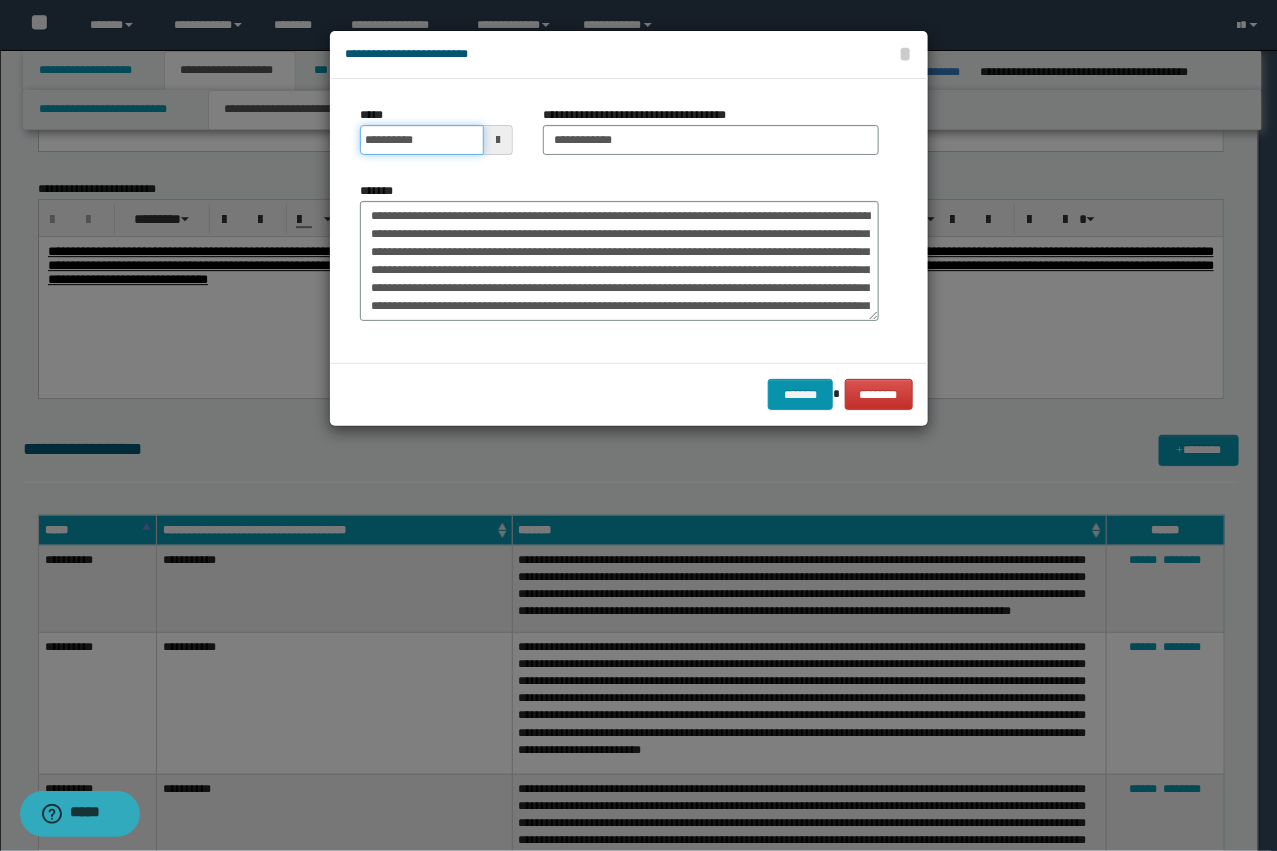 click on "**********" at bounding box center [422, 140] 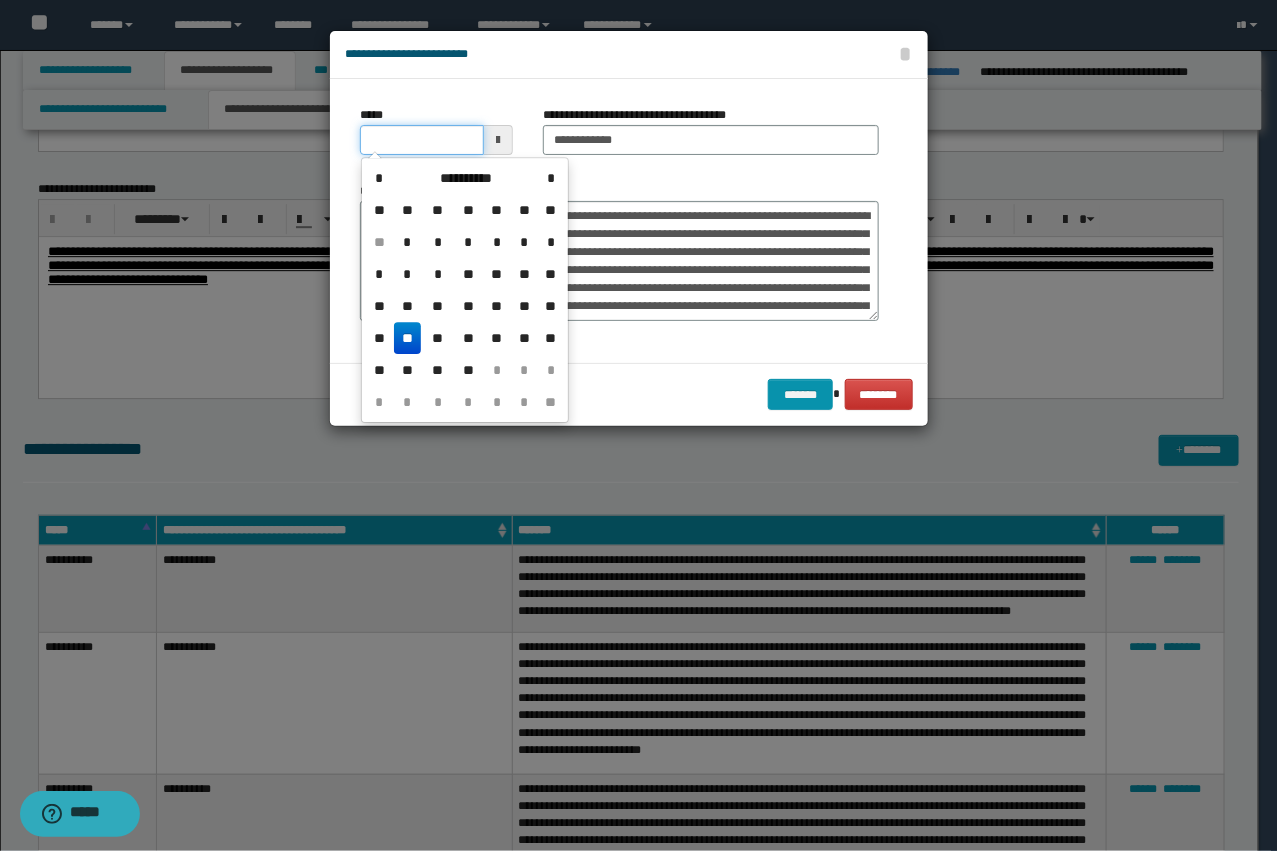 type on "**********" 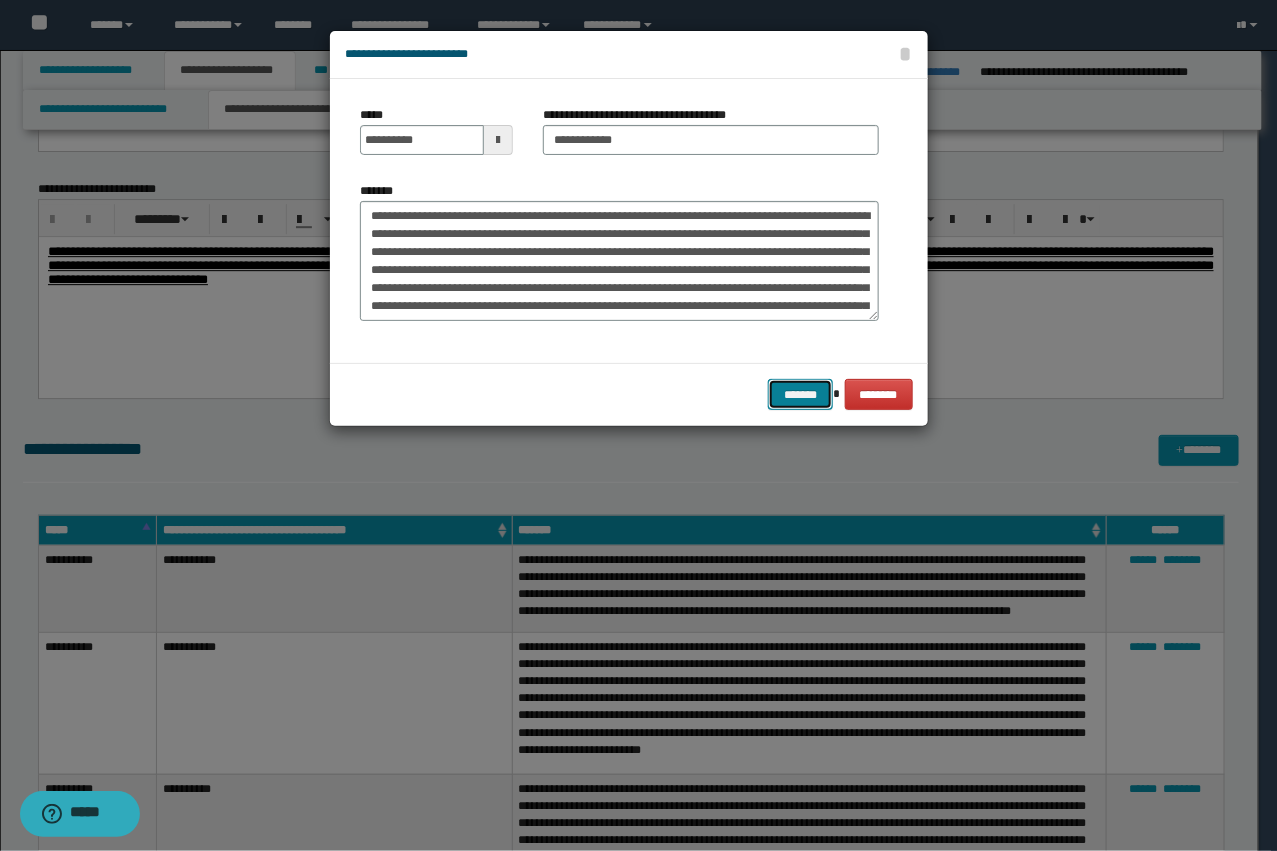 click on "*******" at bounding box center (800, 394) 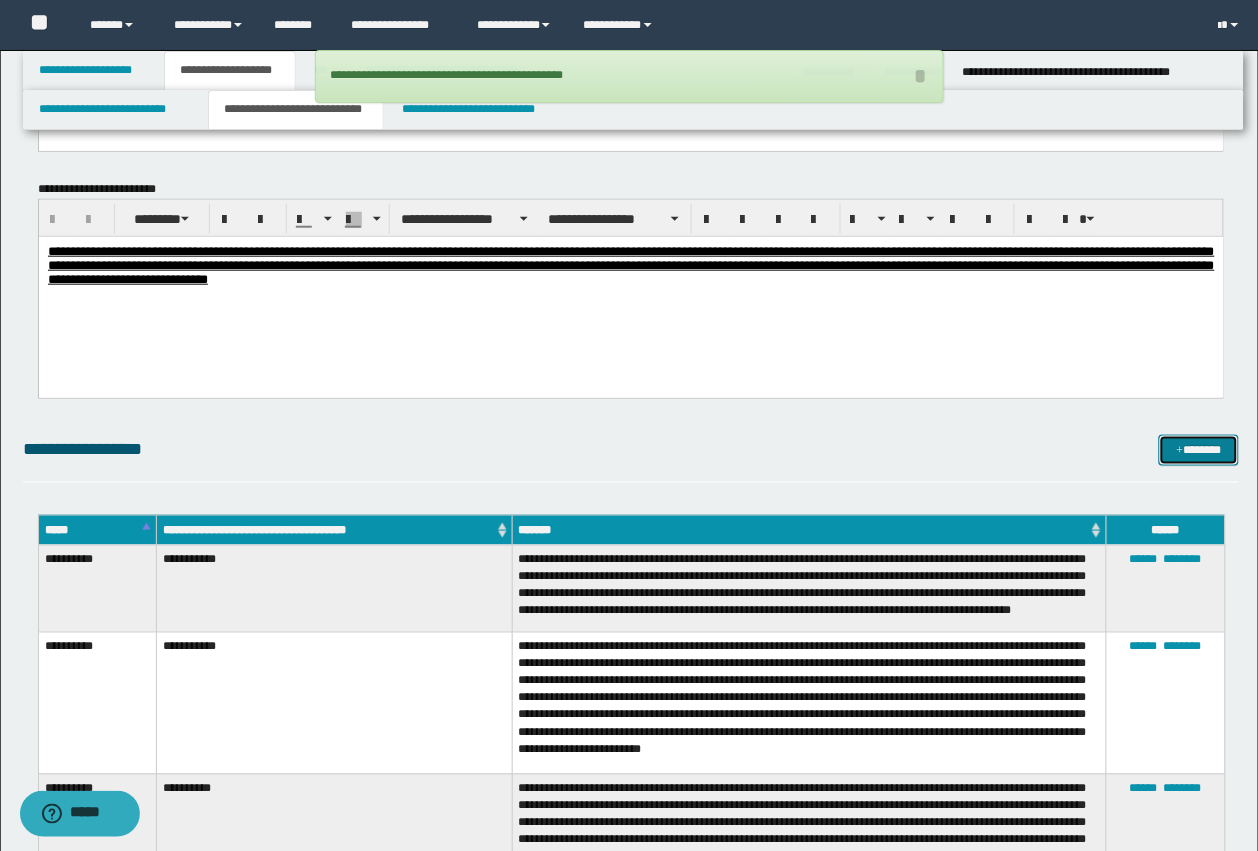 click on "*******" at bounding box center (1199, 450) 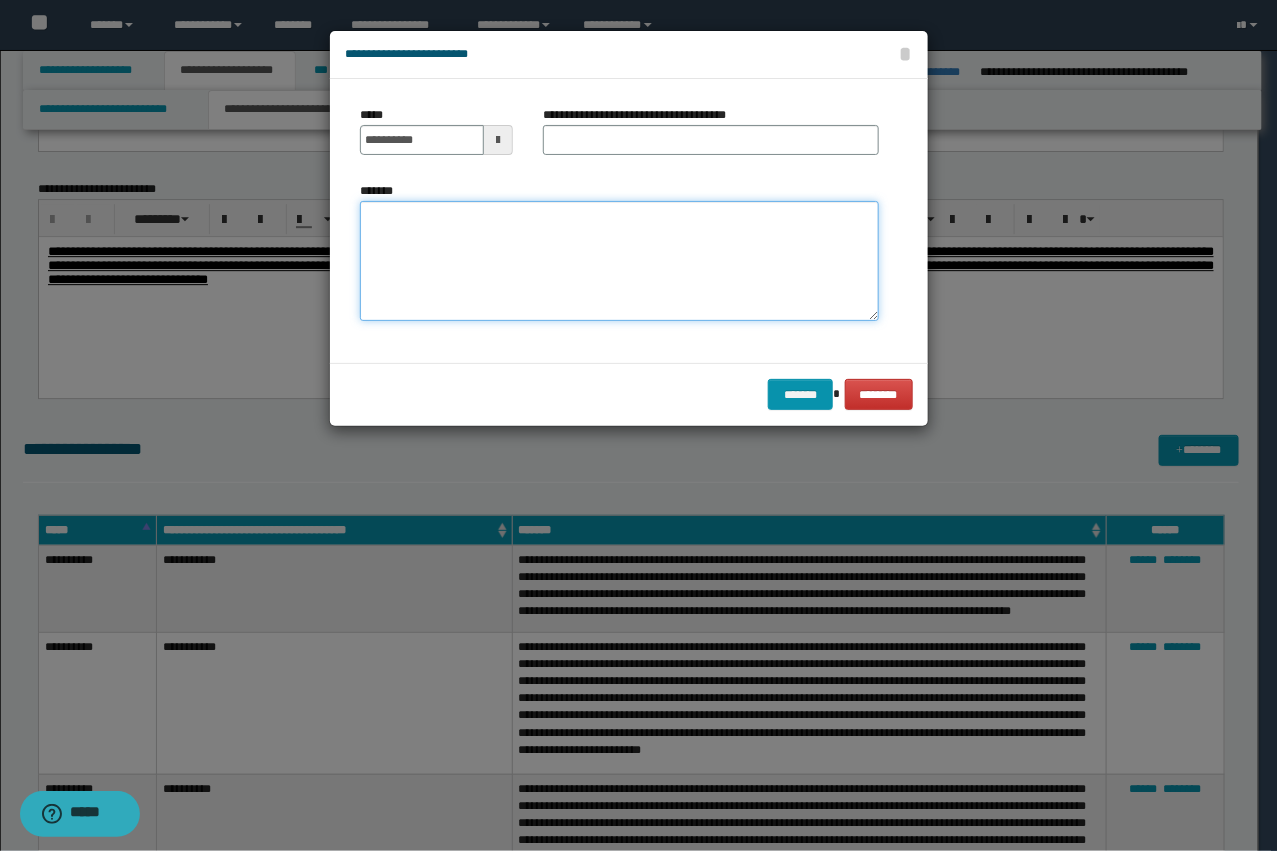 click on "*******" at bounding box center [619, 261] 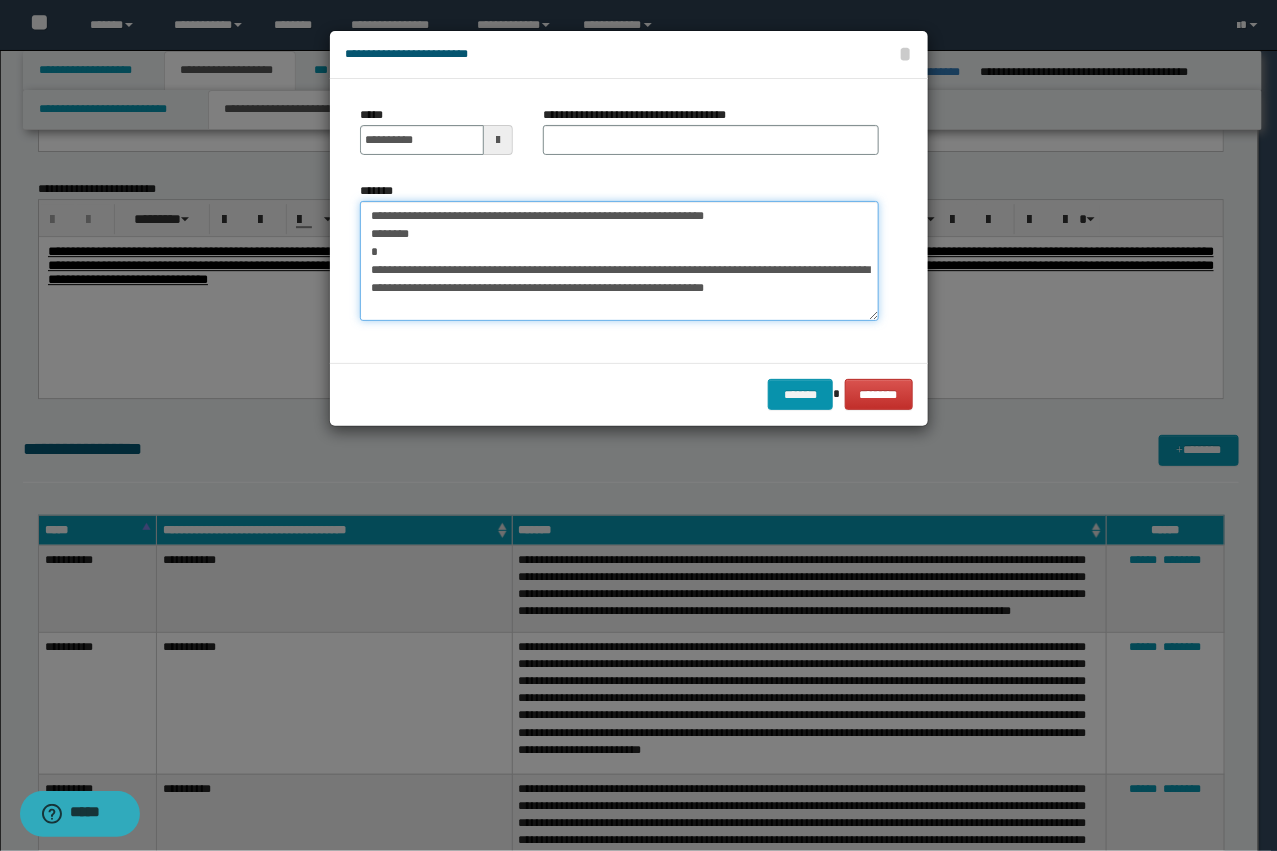 type on "**********" 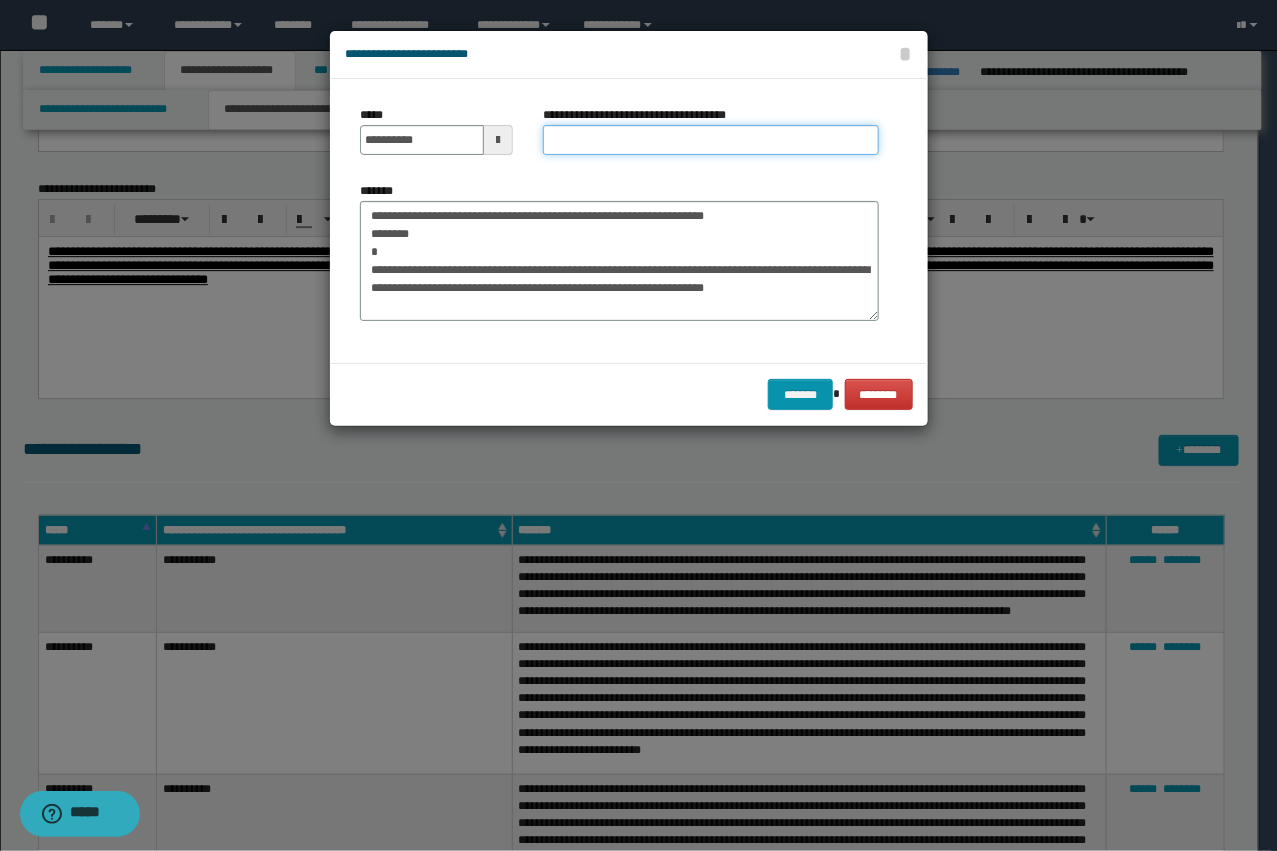 click on "**********" at bounding box center [711, 140] 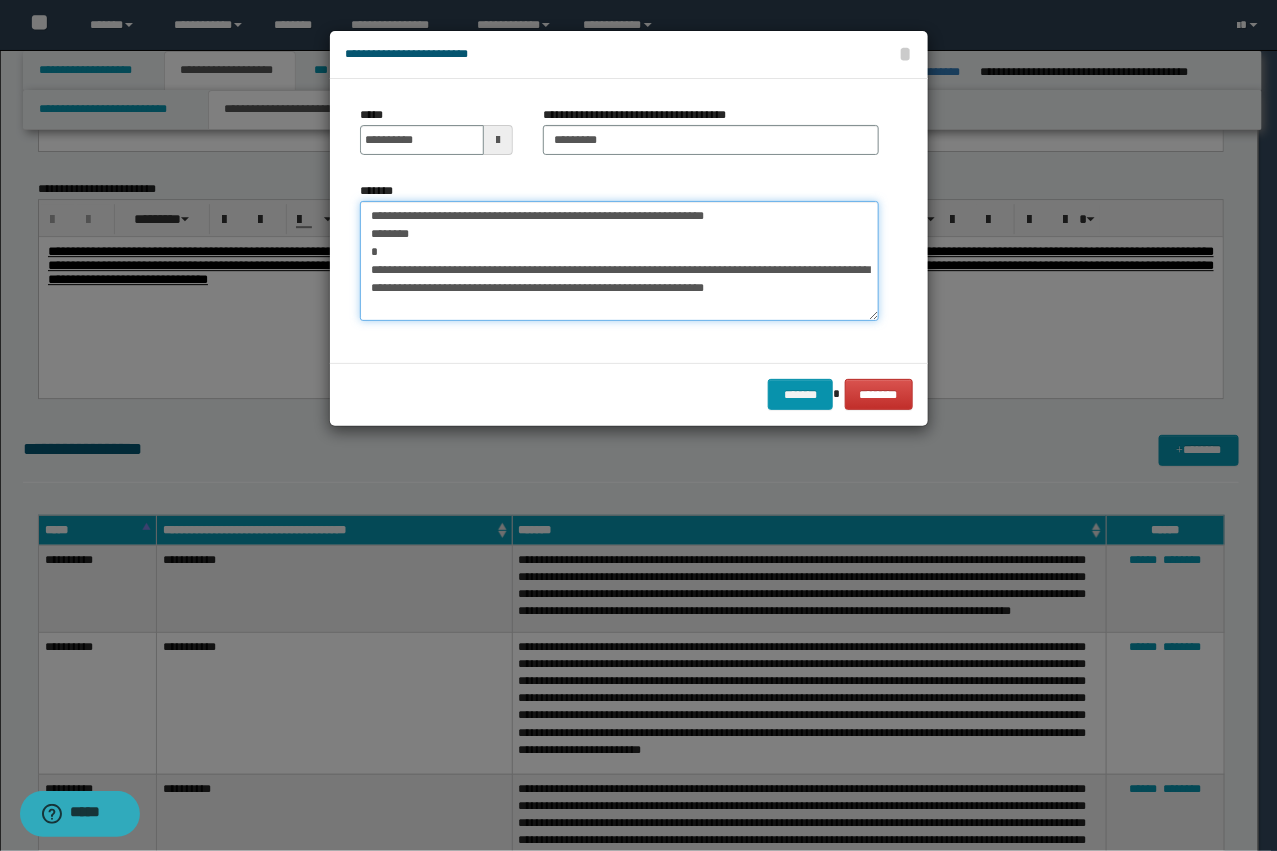 drag, startPoint x: 432, startPoint y: 262, endPoint x: 298, endPoint y: 196, distance: 149.37202 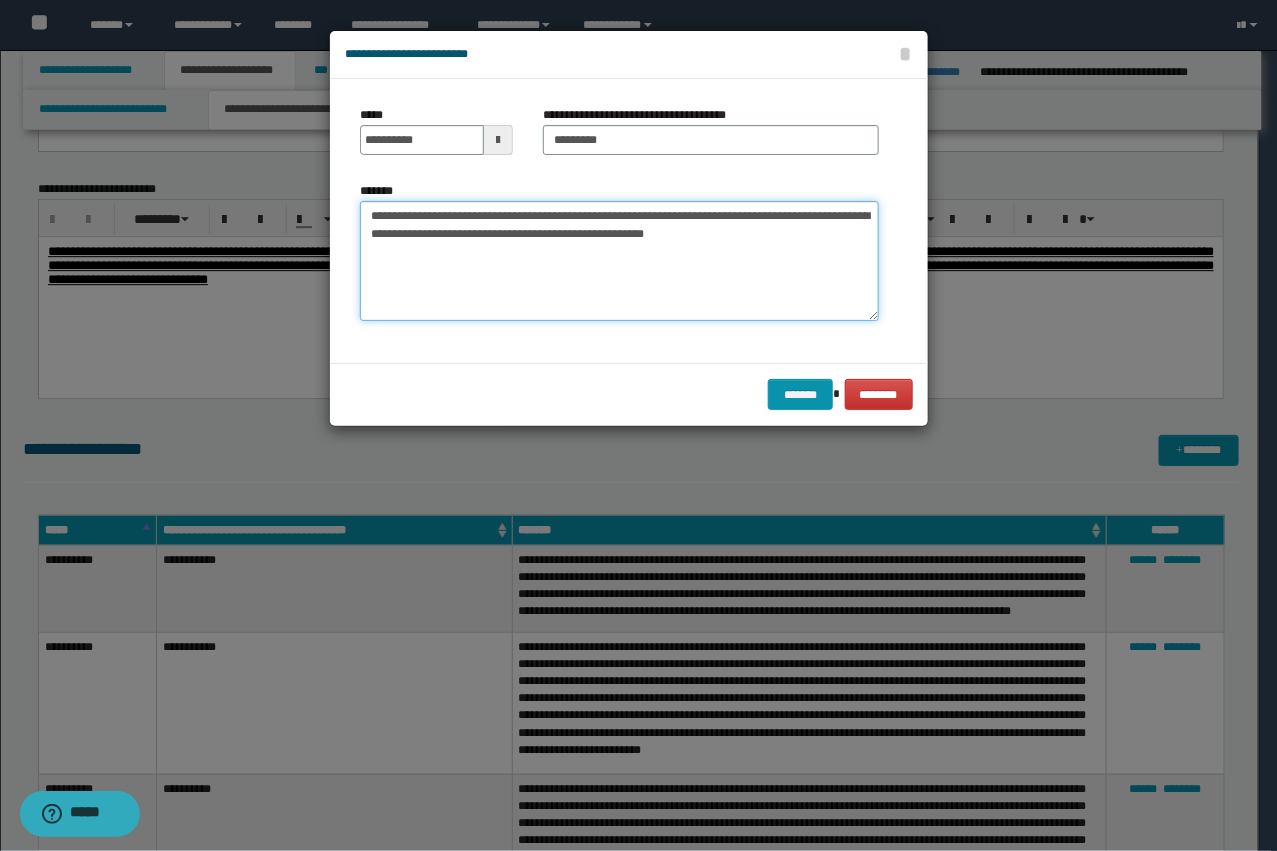 type on "**********" 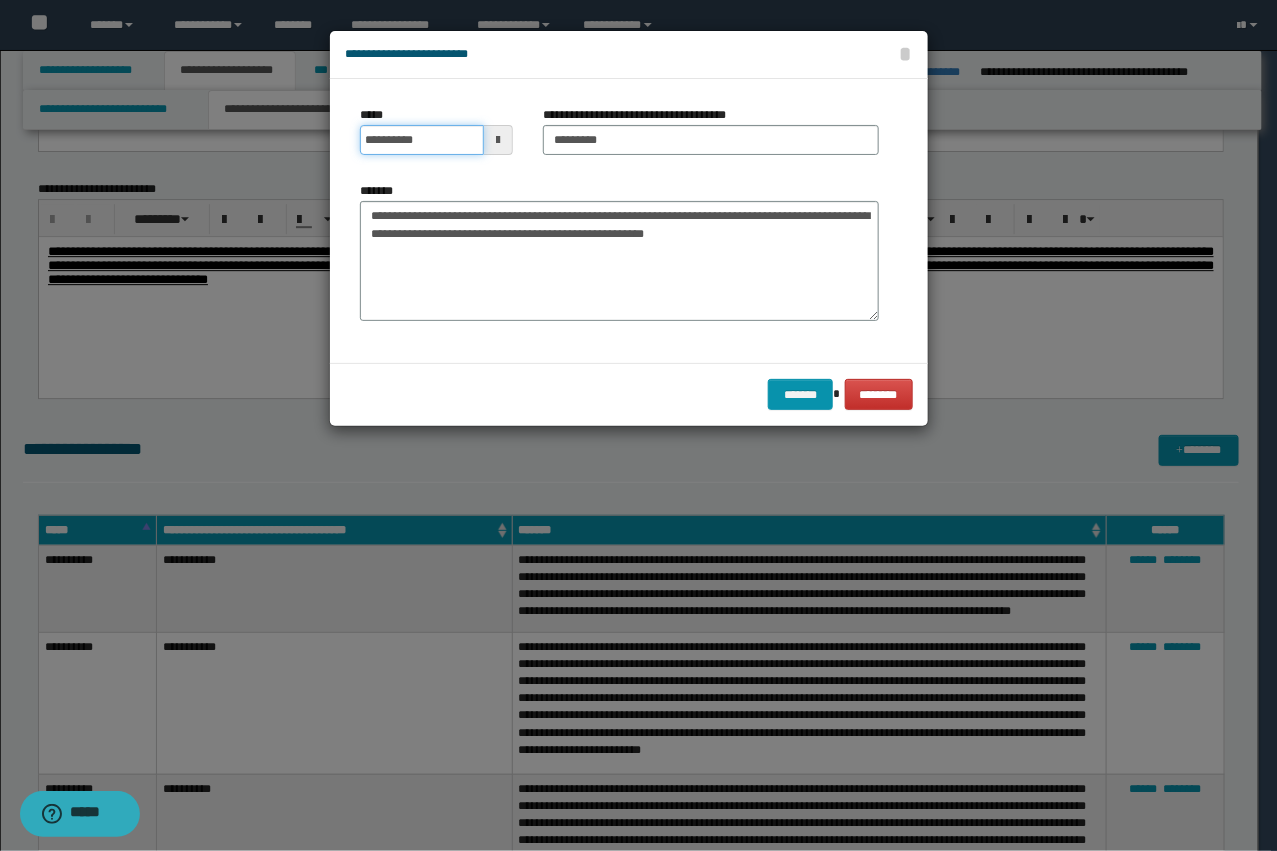 click on "**********" at bounding box center [422, 140] 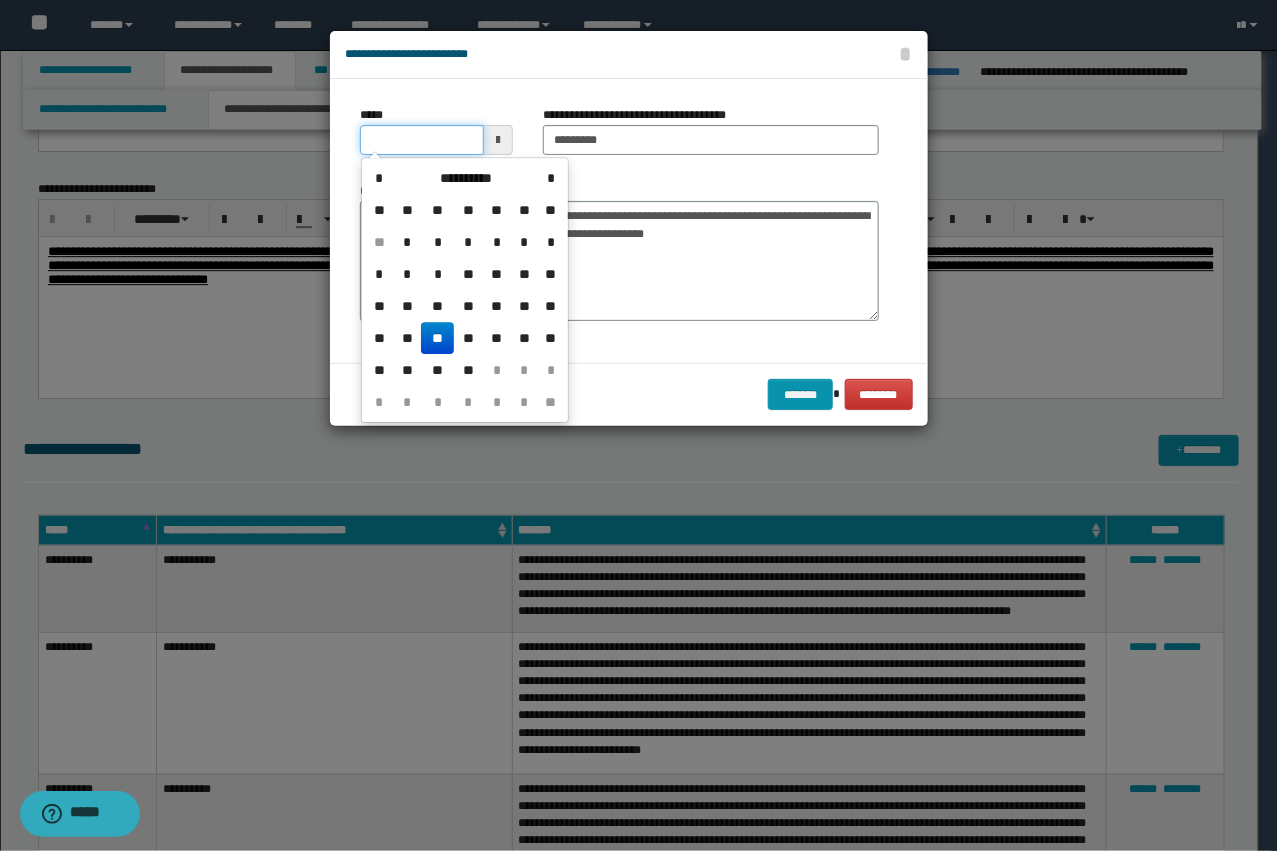 type on "**********" 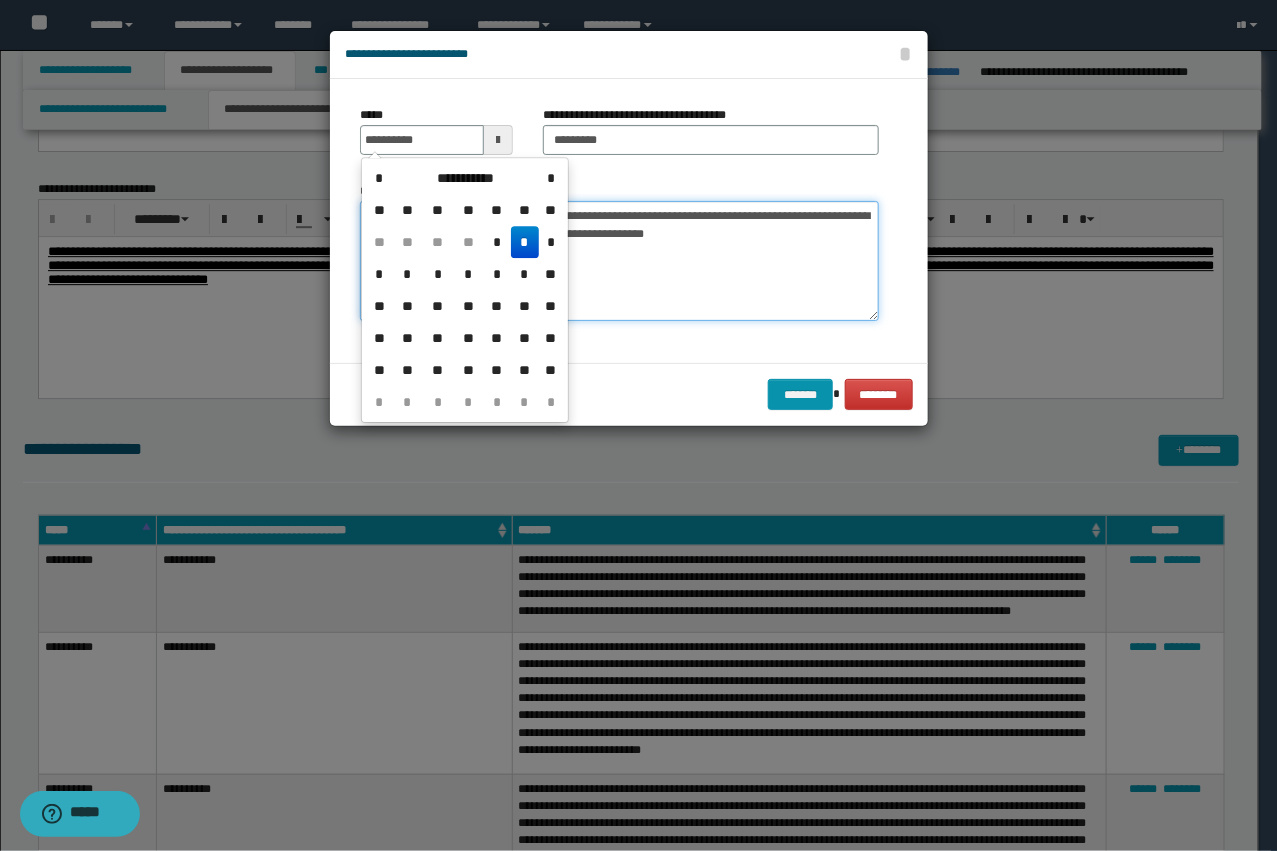 click on "**********" at bounding box center (619, 261) 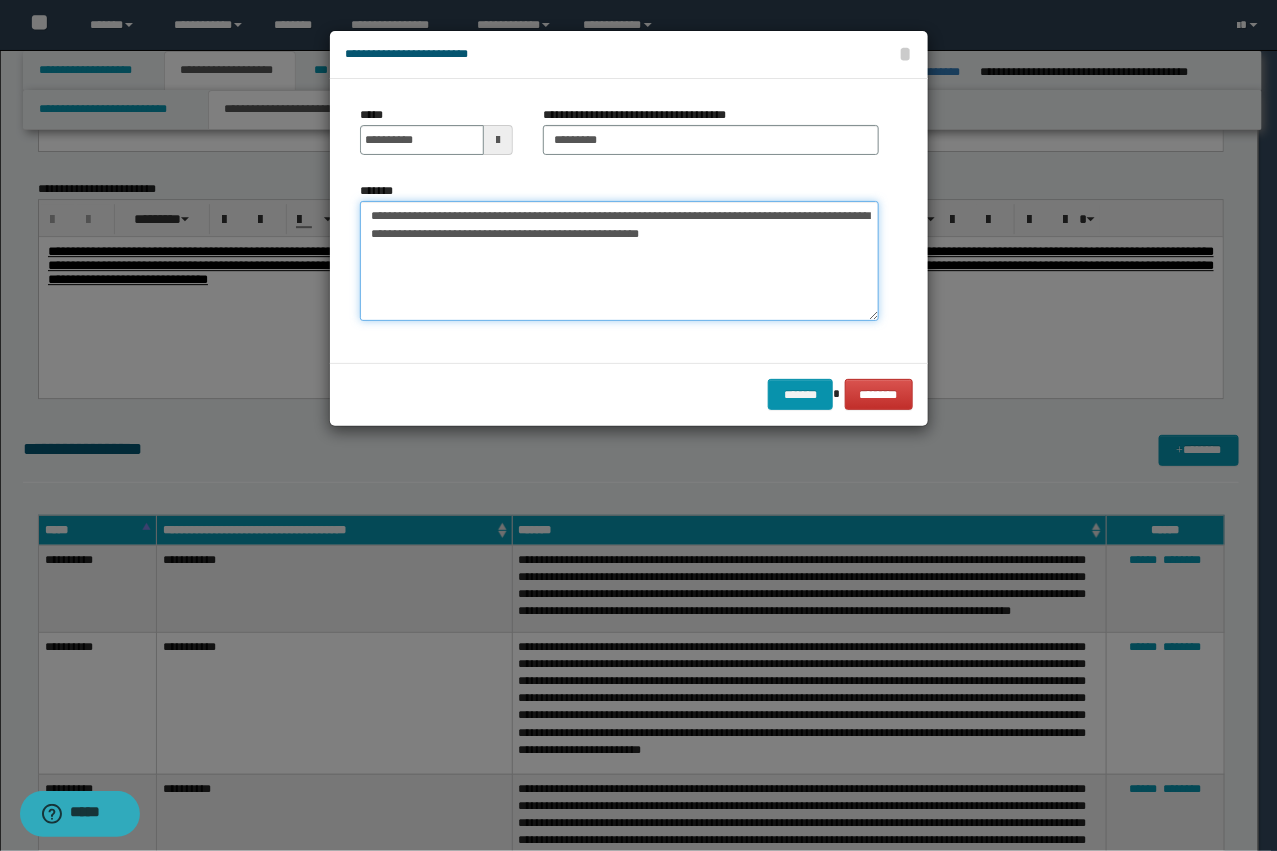 drag, startPoint x: 740, startPoint y: 220, endPoint x: 662, endPoint y: 283, distance: 100.26465 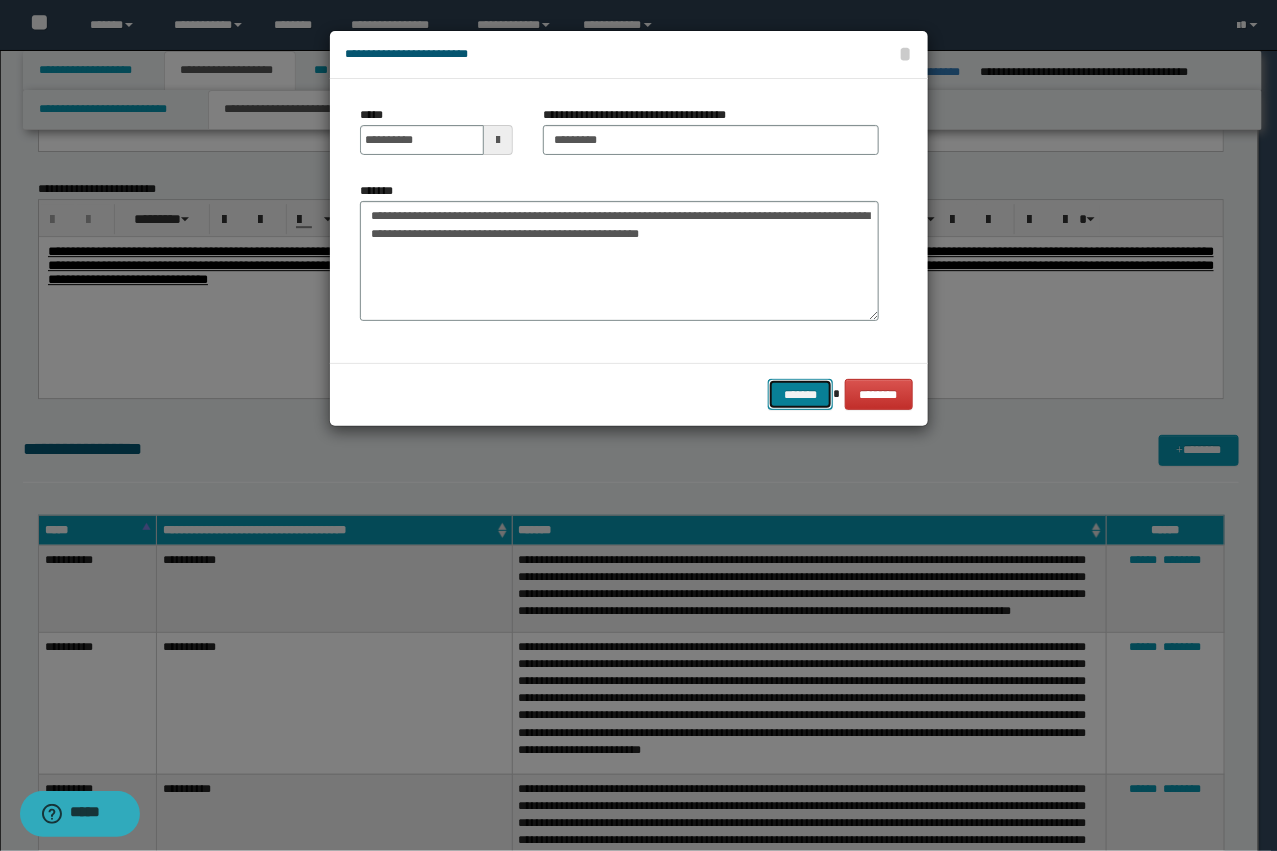click on "*******" at bounding box center [800, 394] 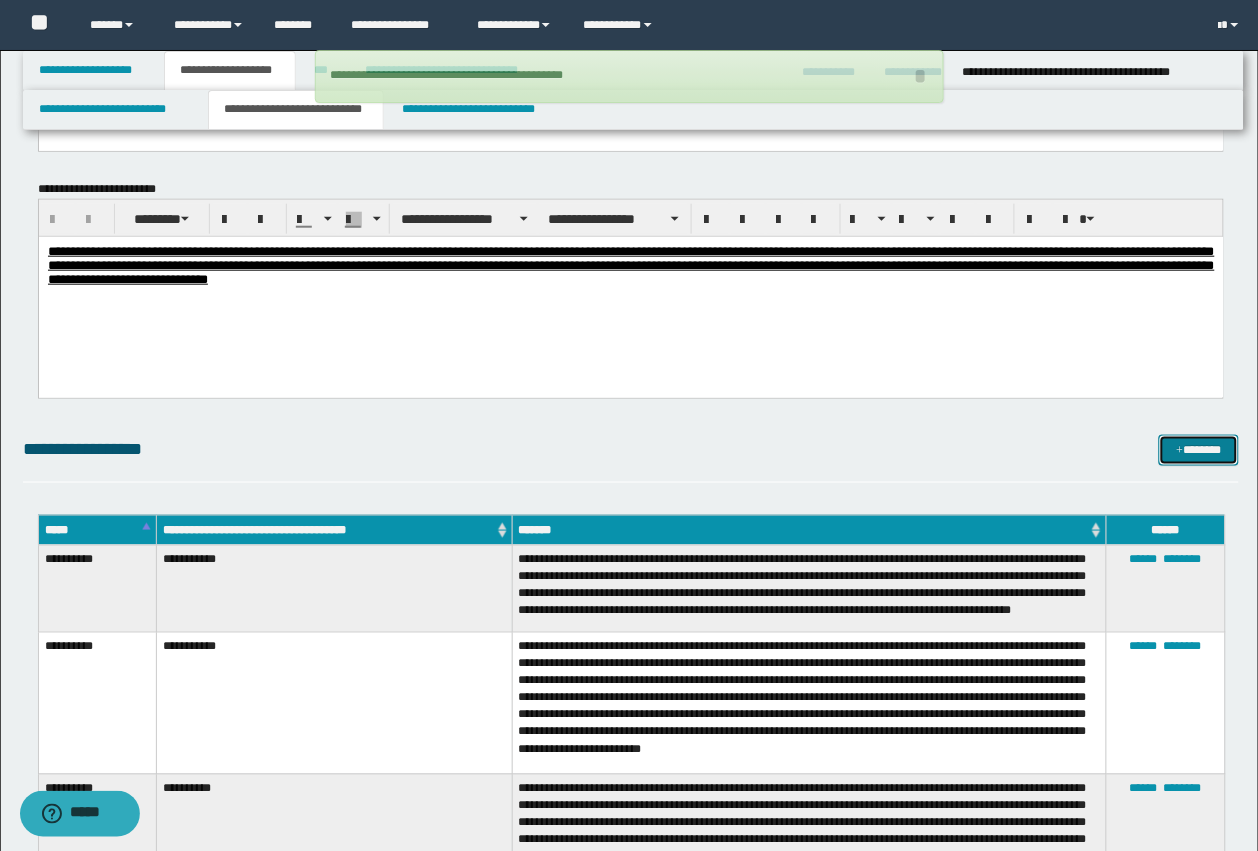 click on "*******" at bounding box center [1199, 450] 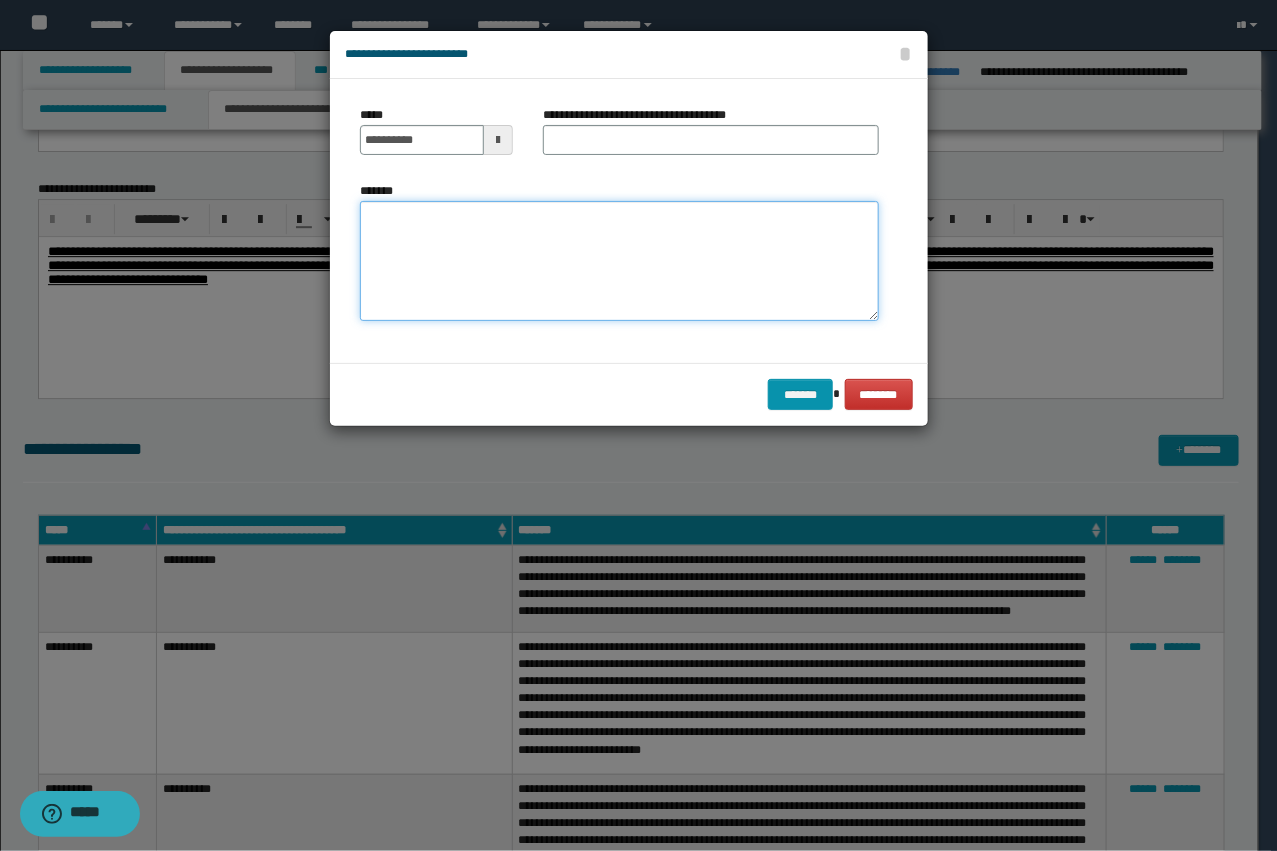 click on "*******" at bounding box center (619, 261) 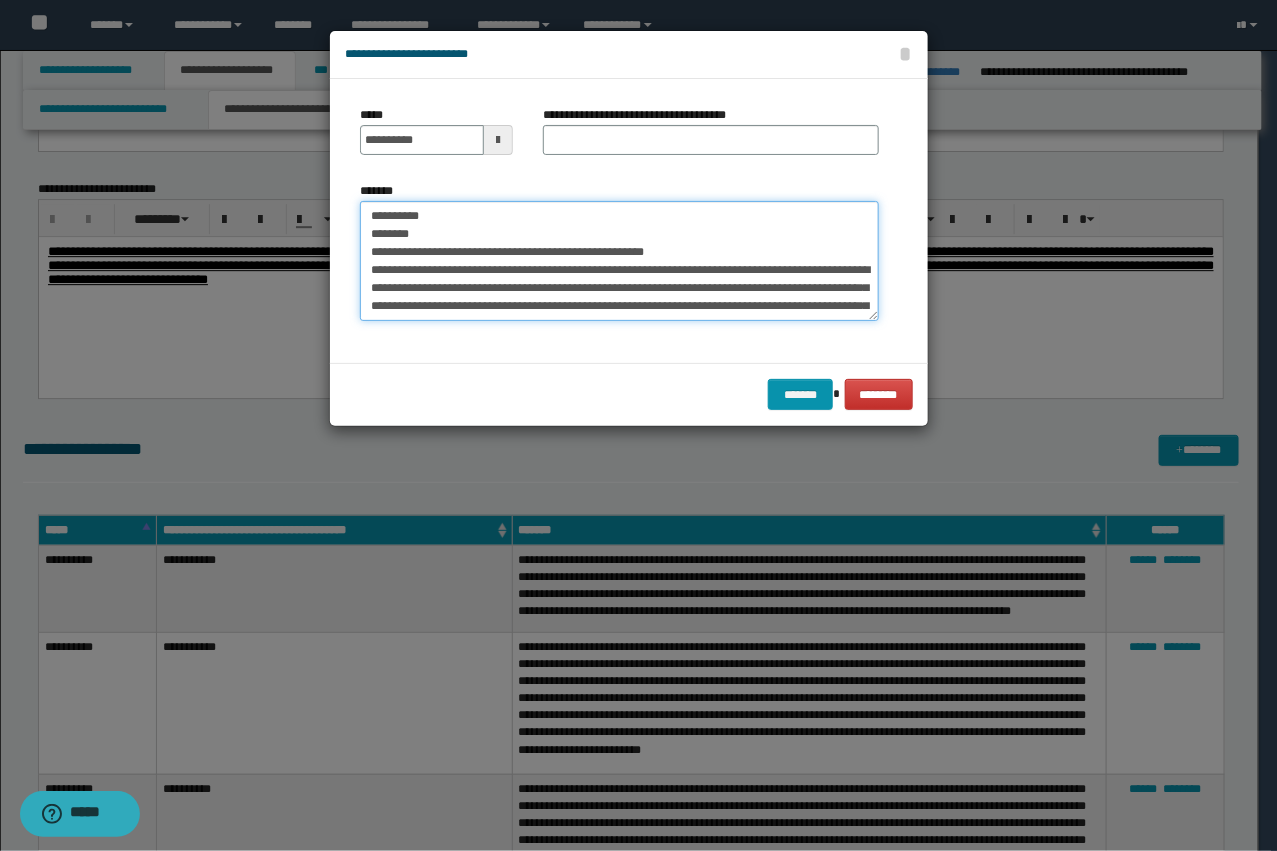 scroll, scrollTop: 786, scrollLeft: 0, axis: vertical 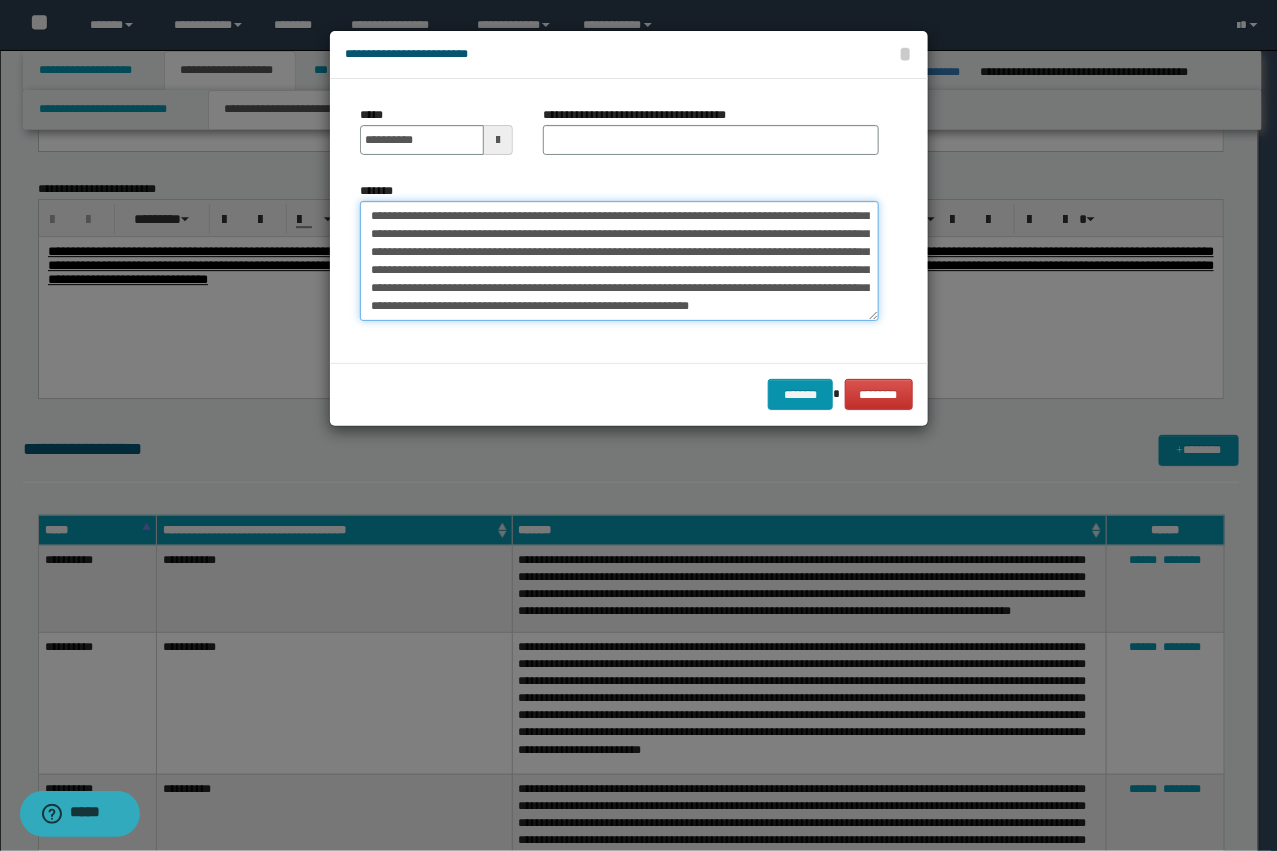 type on "**********" 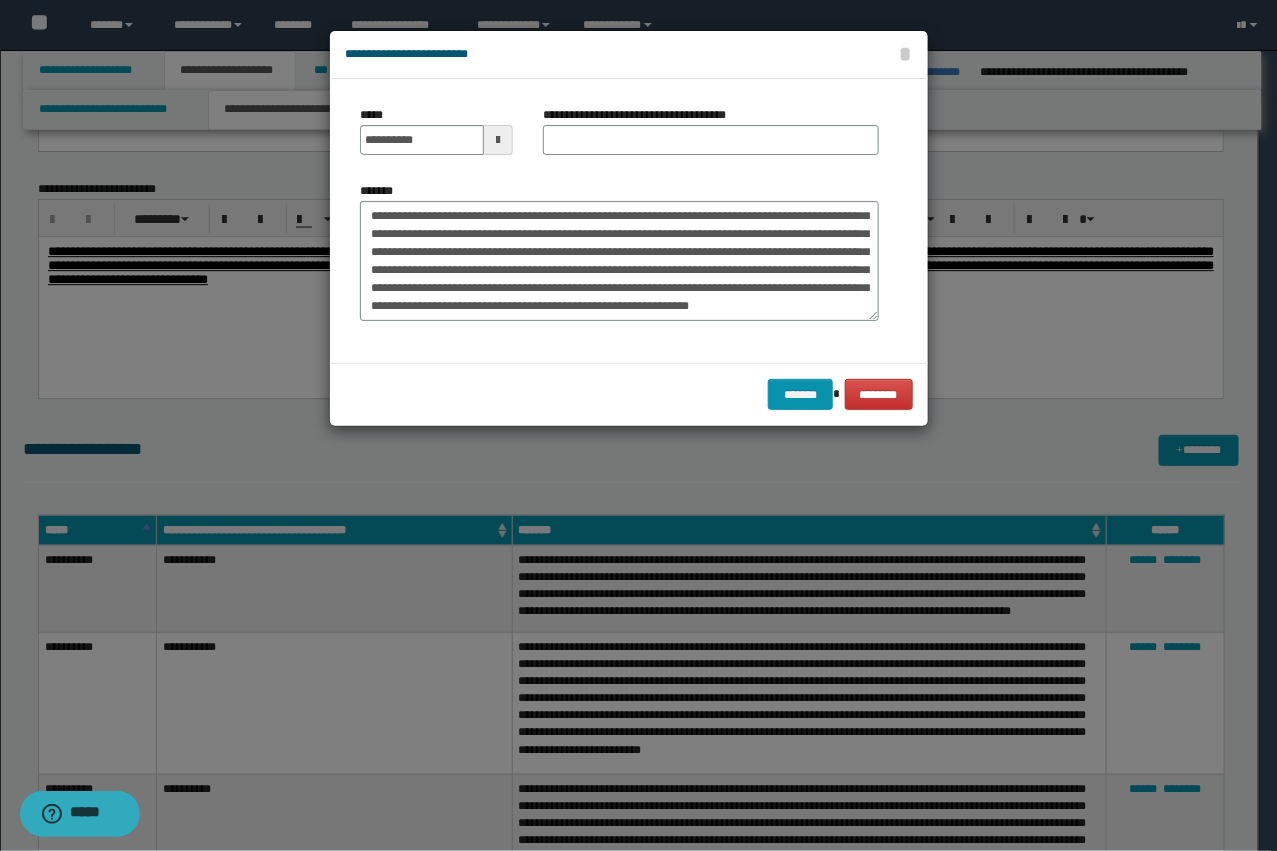 click on "**********" at bounding box center [642, 115] 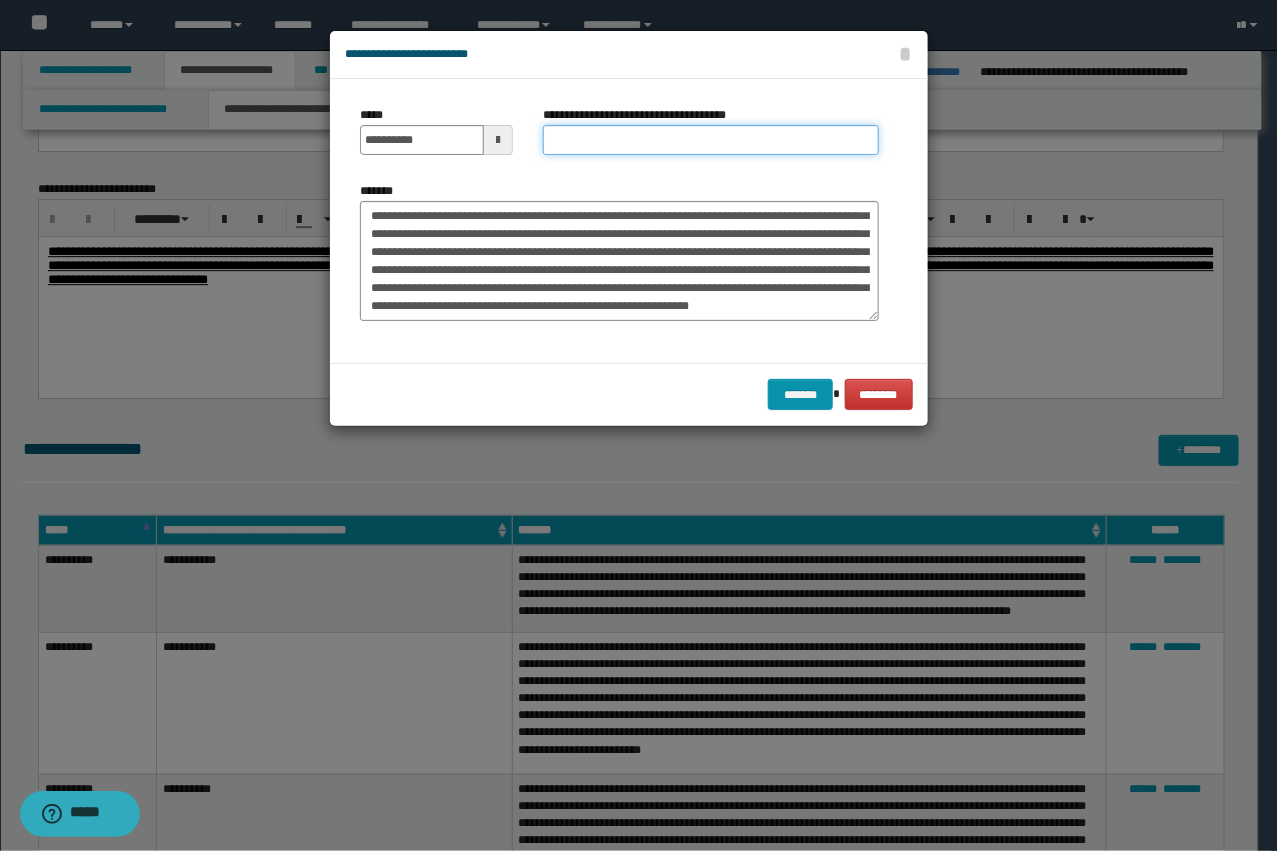 click on "**********" at bounding box center (711, 140) 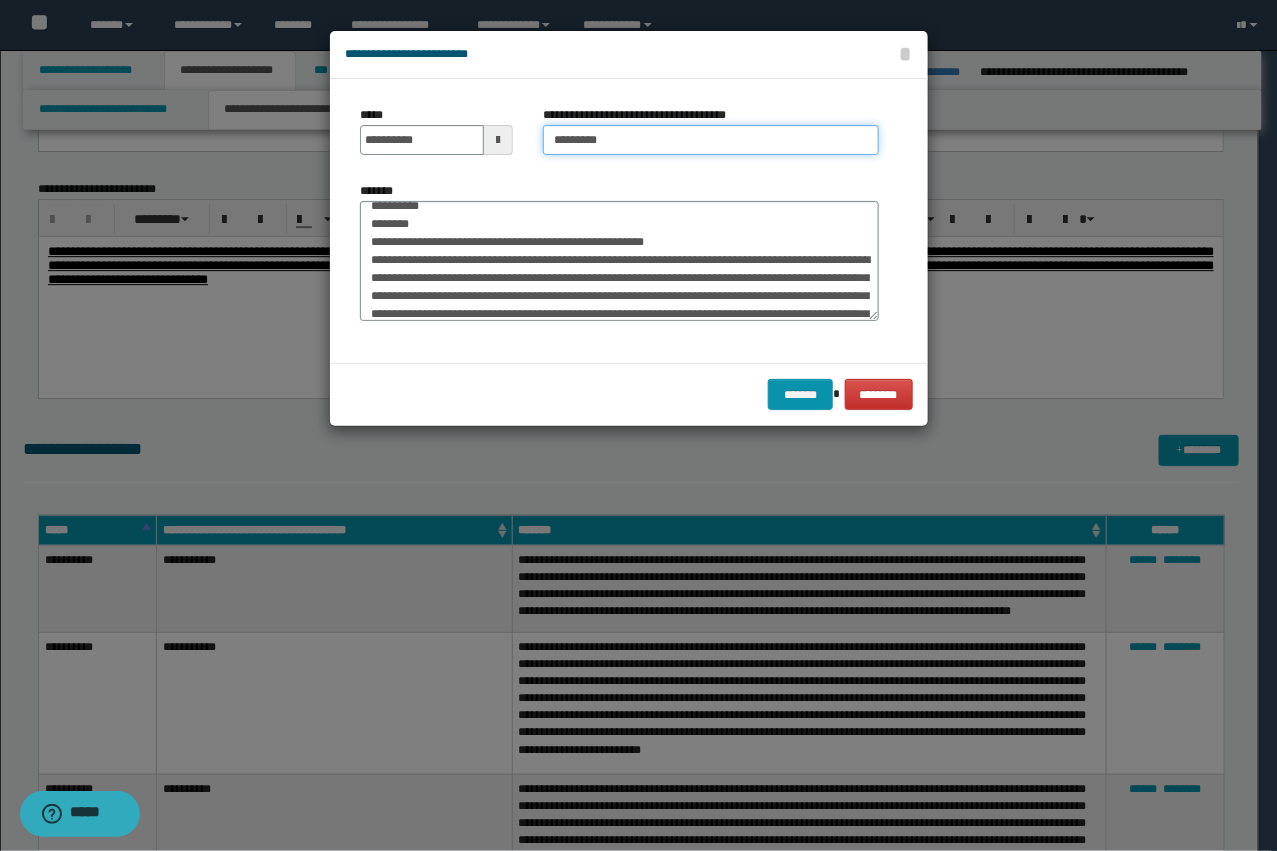 scroll, scrollTop: 0, scrollLeft: 0, axis: both 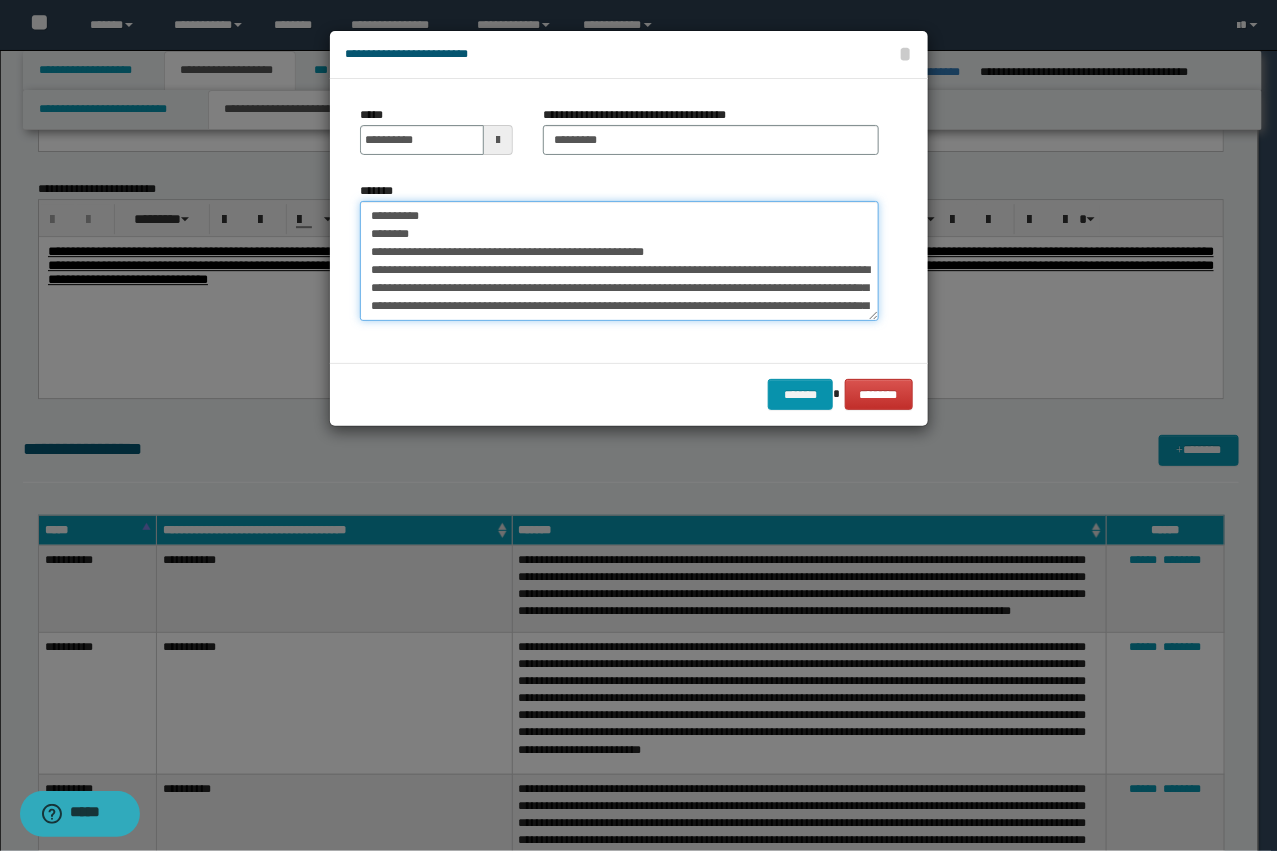 drag, startPoint x: 423, startPoint y: 268, endPoint x: 253, endPoint y: 203, distance: 182.00275 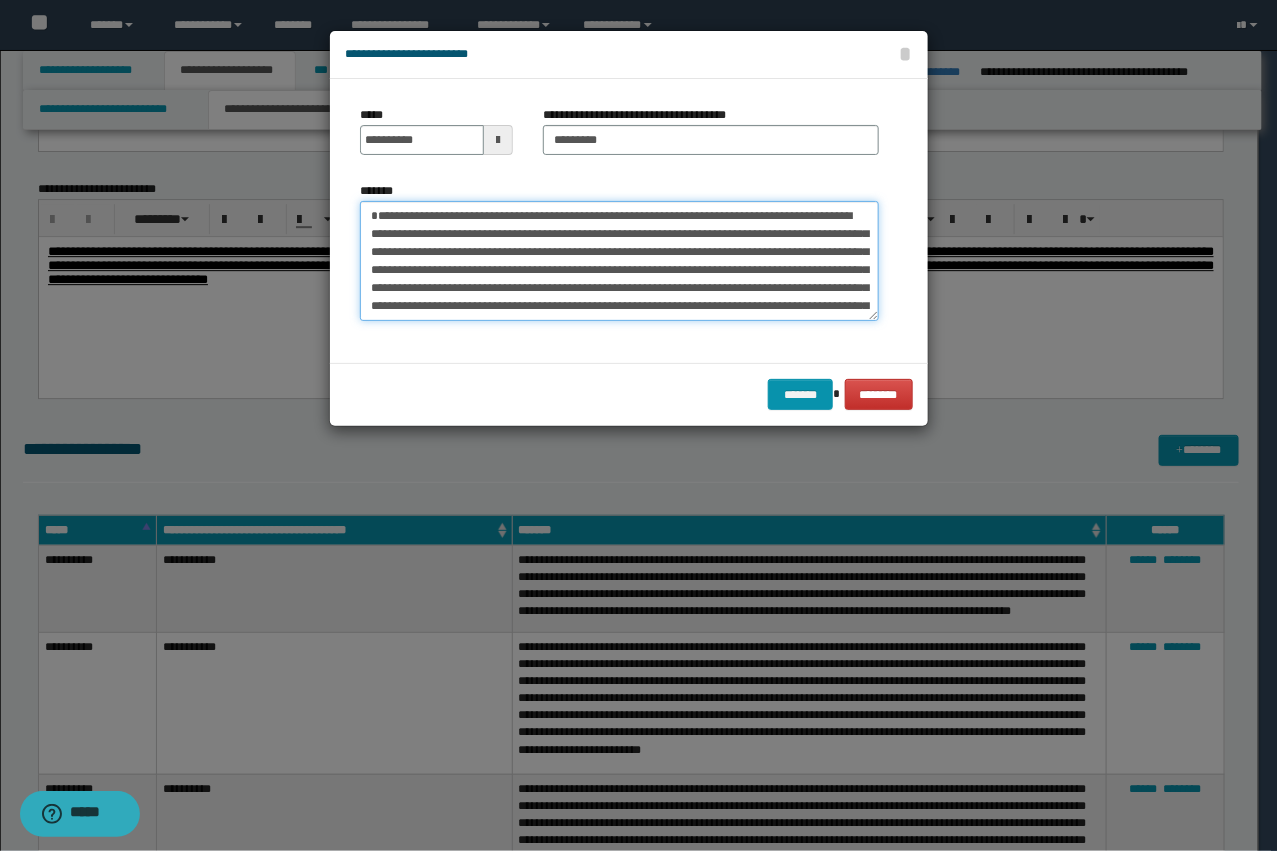 type on "**********" 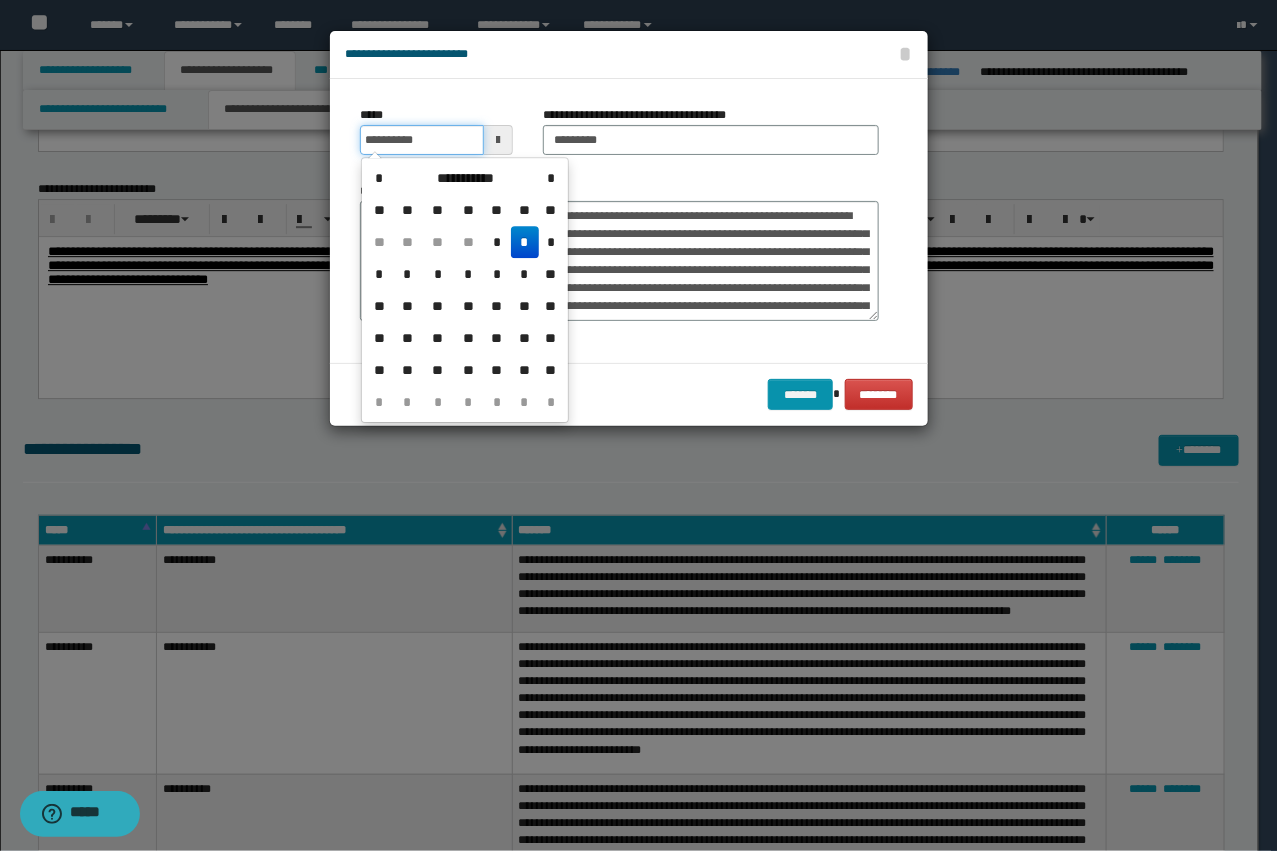 click on "**********" at bounding box center [422, 140] 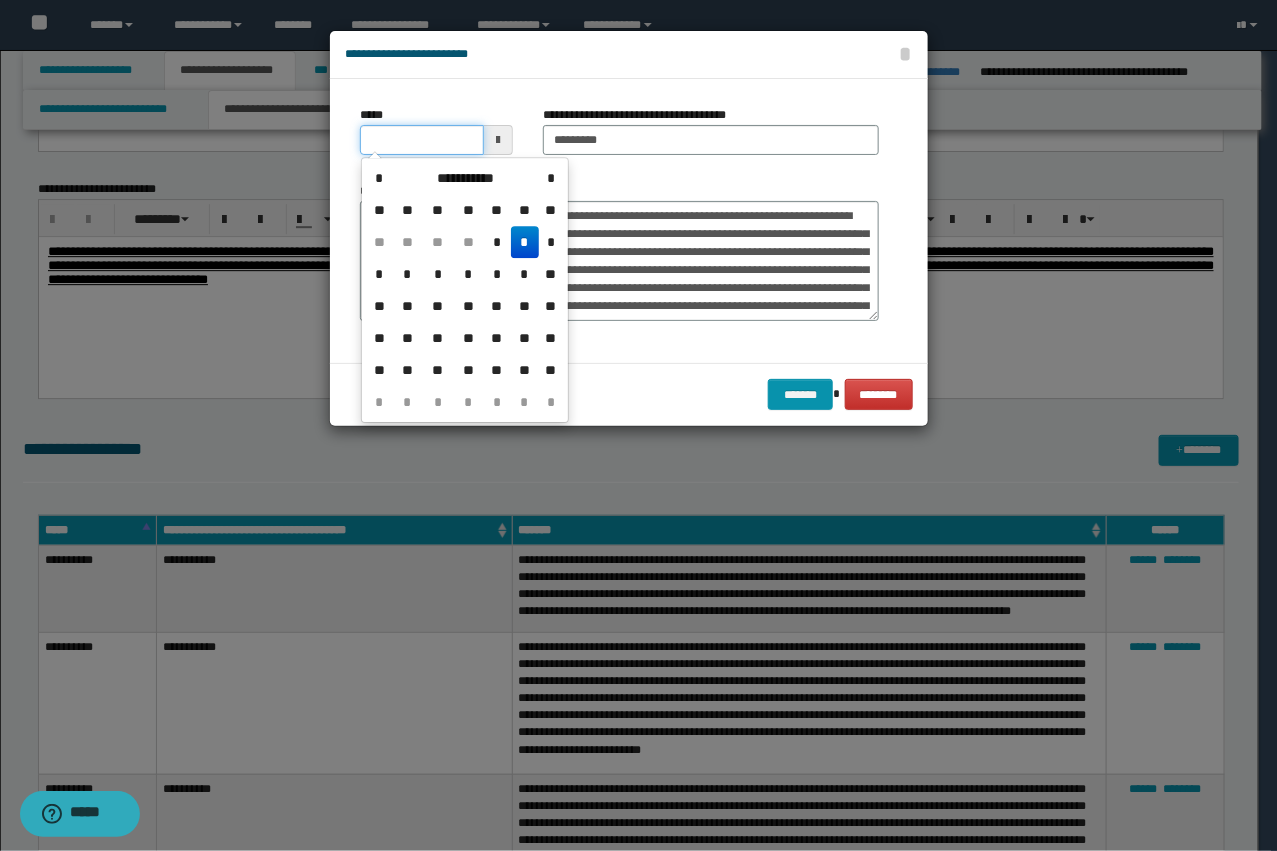 type on "**********" 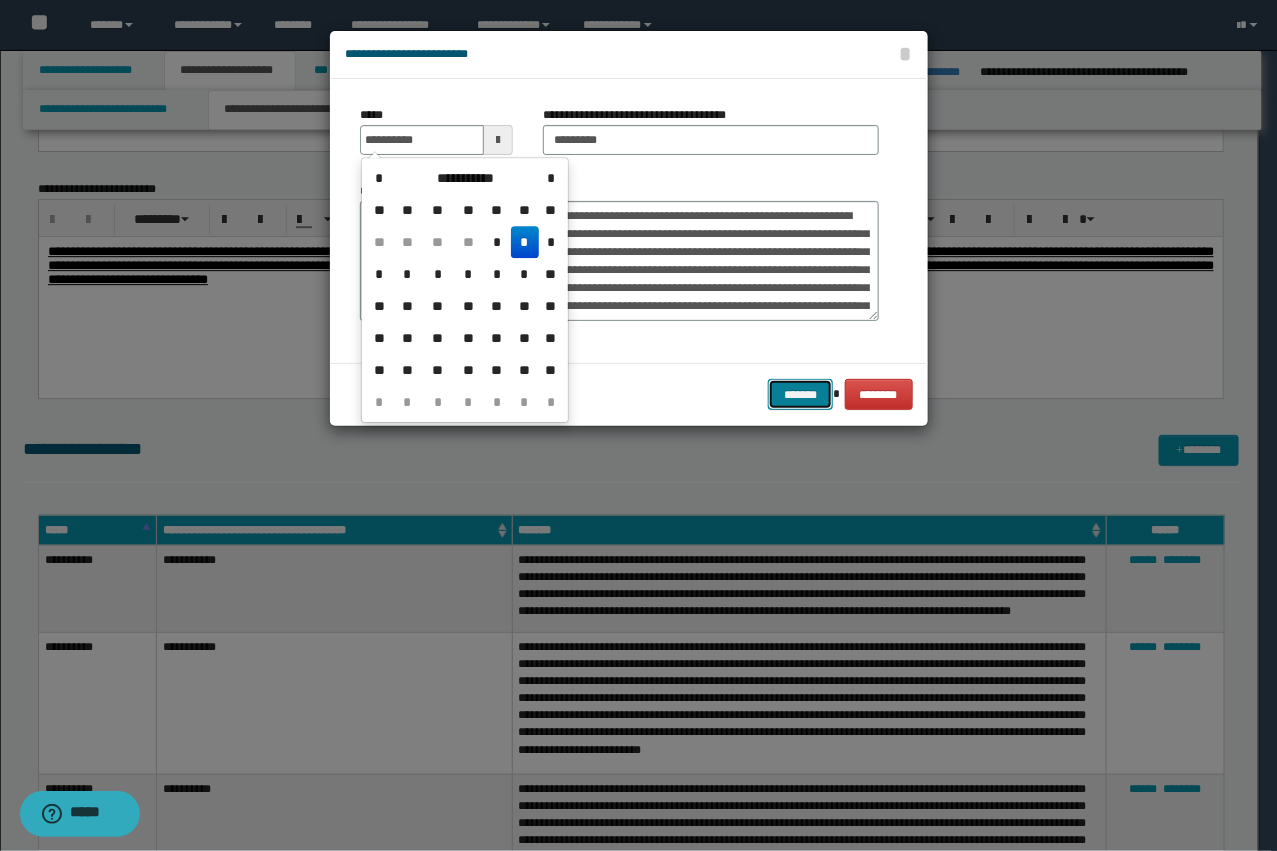click on "*******" at bounding box center (800, 394) 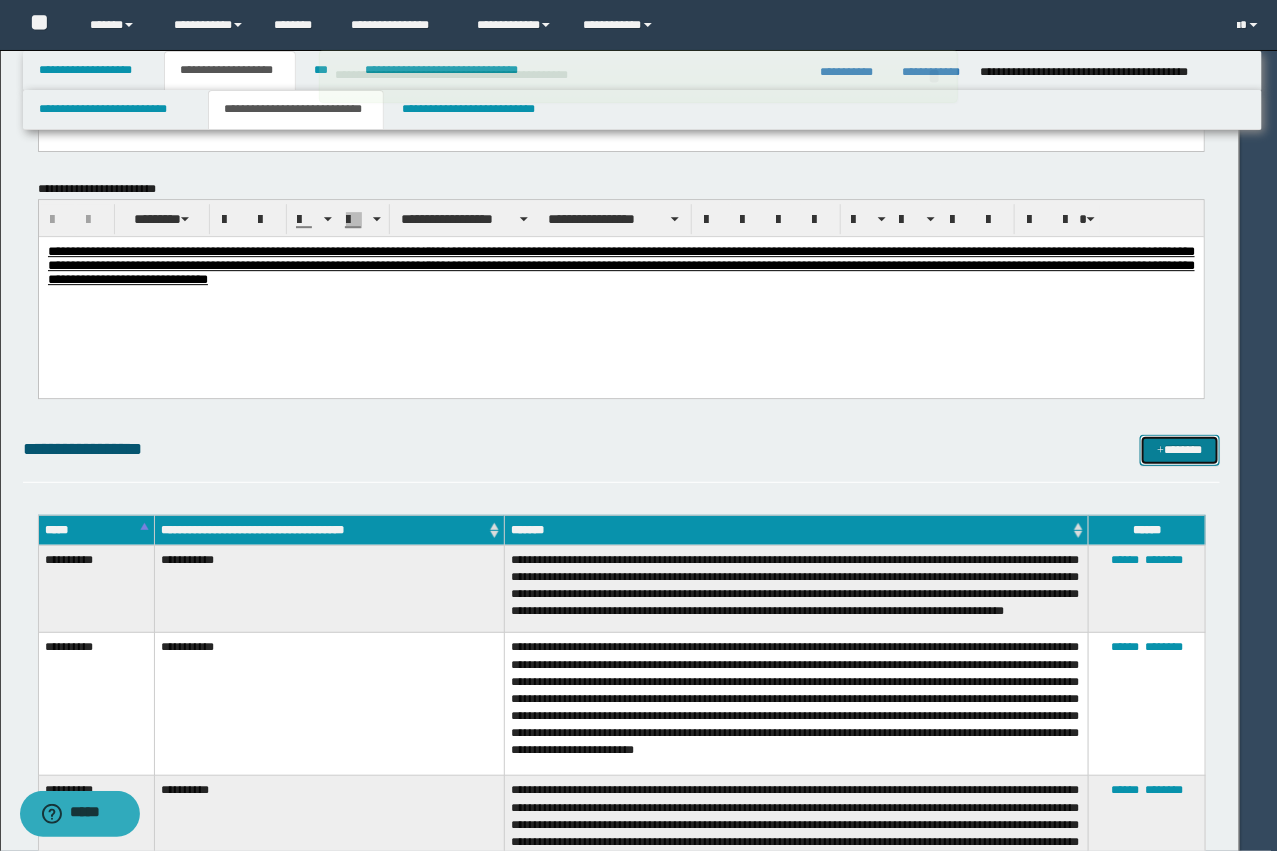 type 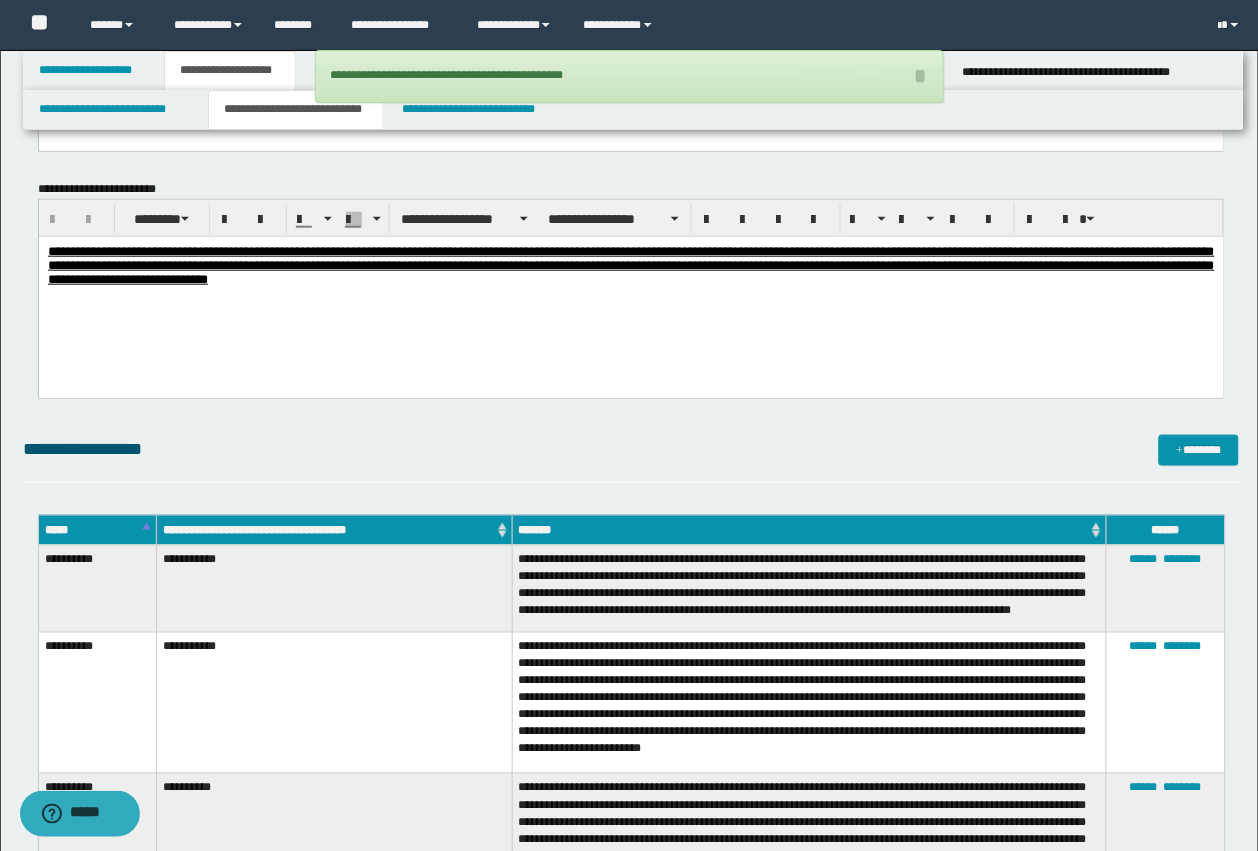 click on "**********" at bounding box center [631, -215] 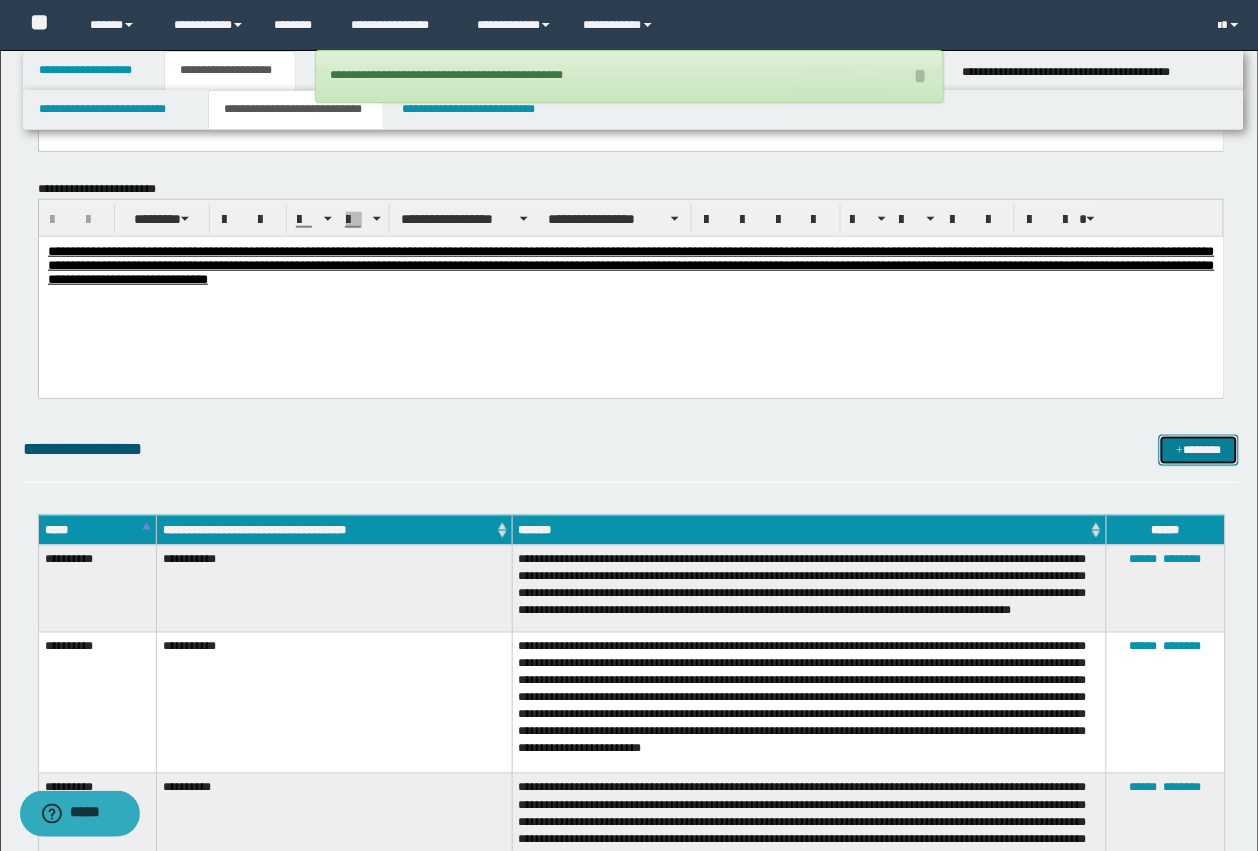 click at bounding box center [1180, 451] 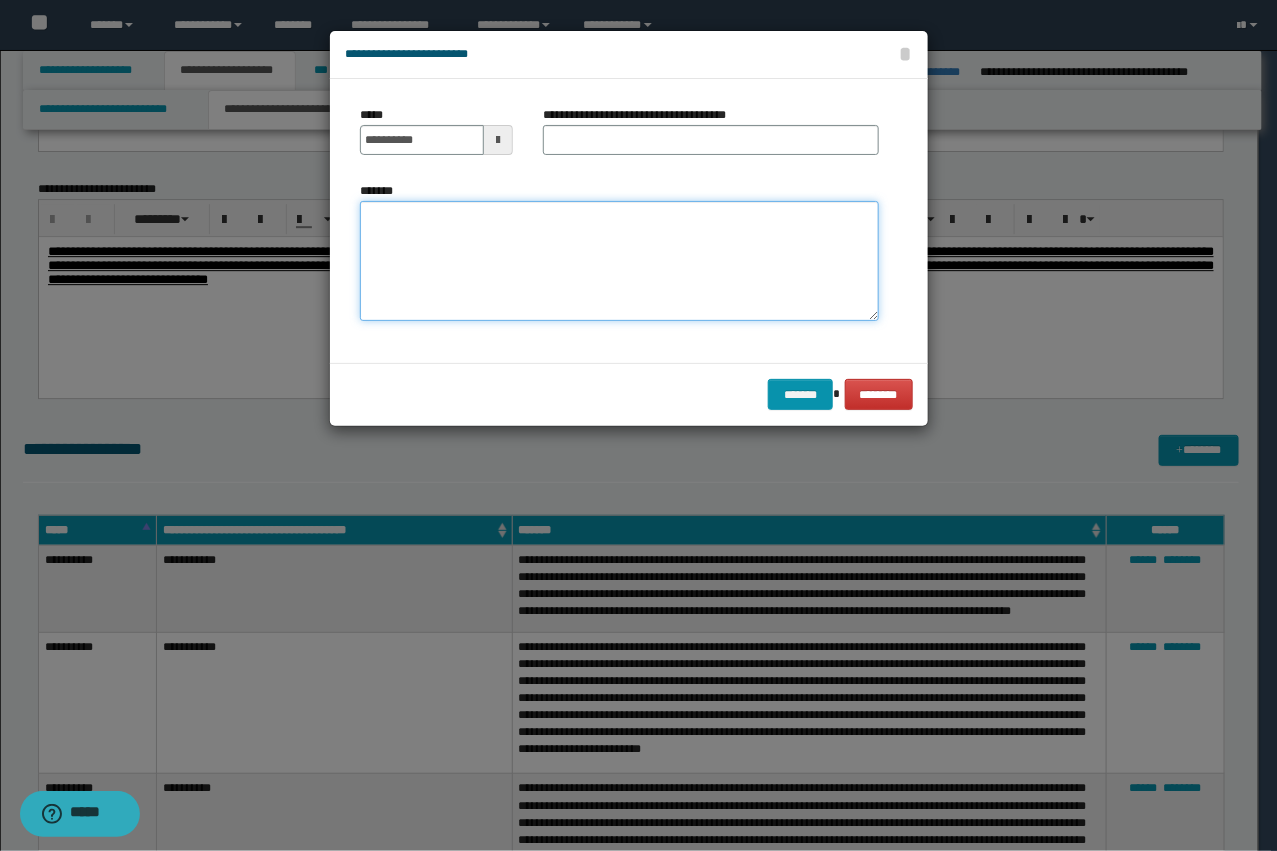 click on "*******" at bounding box center (619, 261) 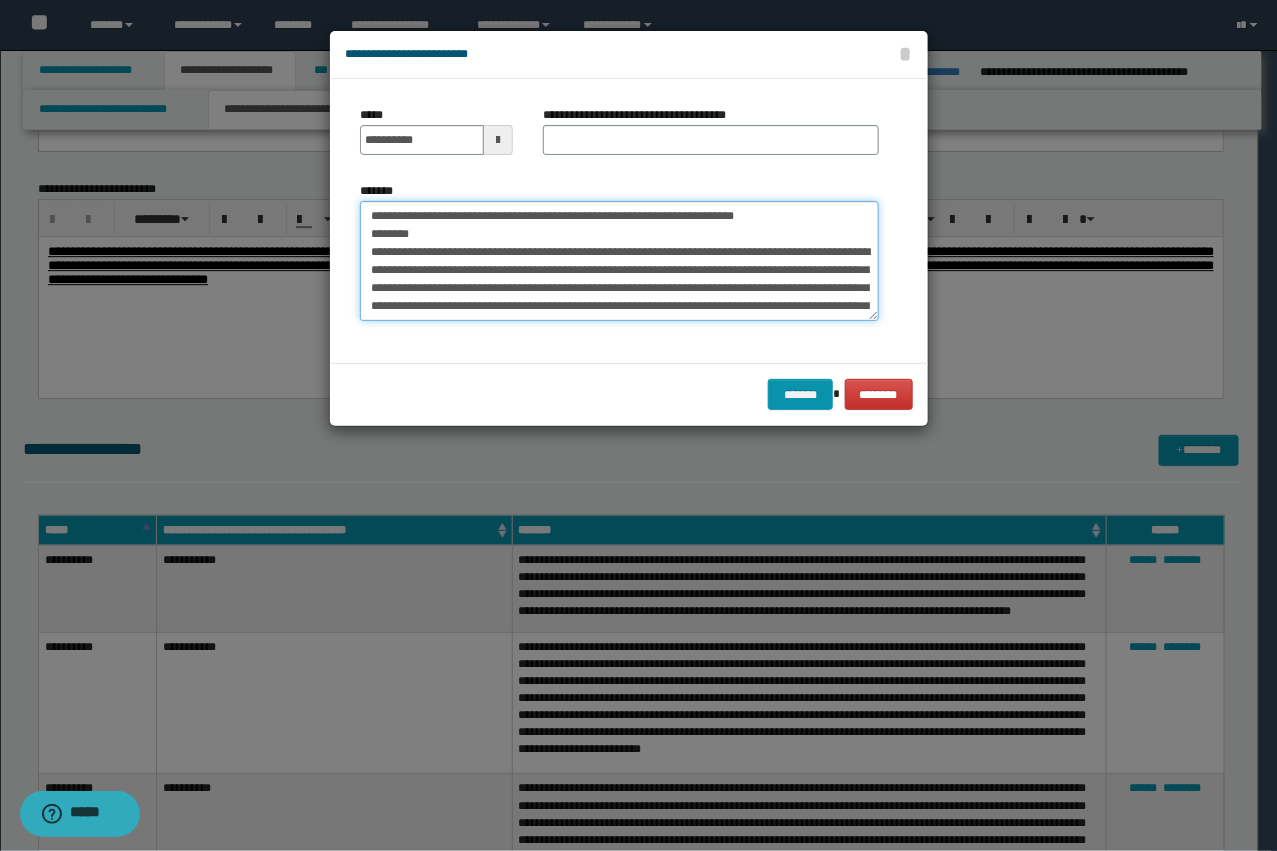 scroll, scrollTop: 336, scrollLeft: 0, axis: vertical 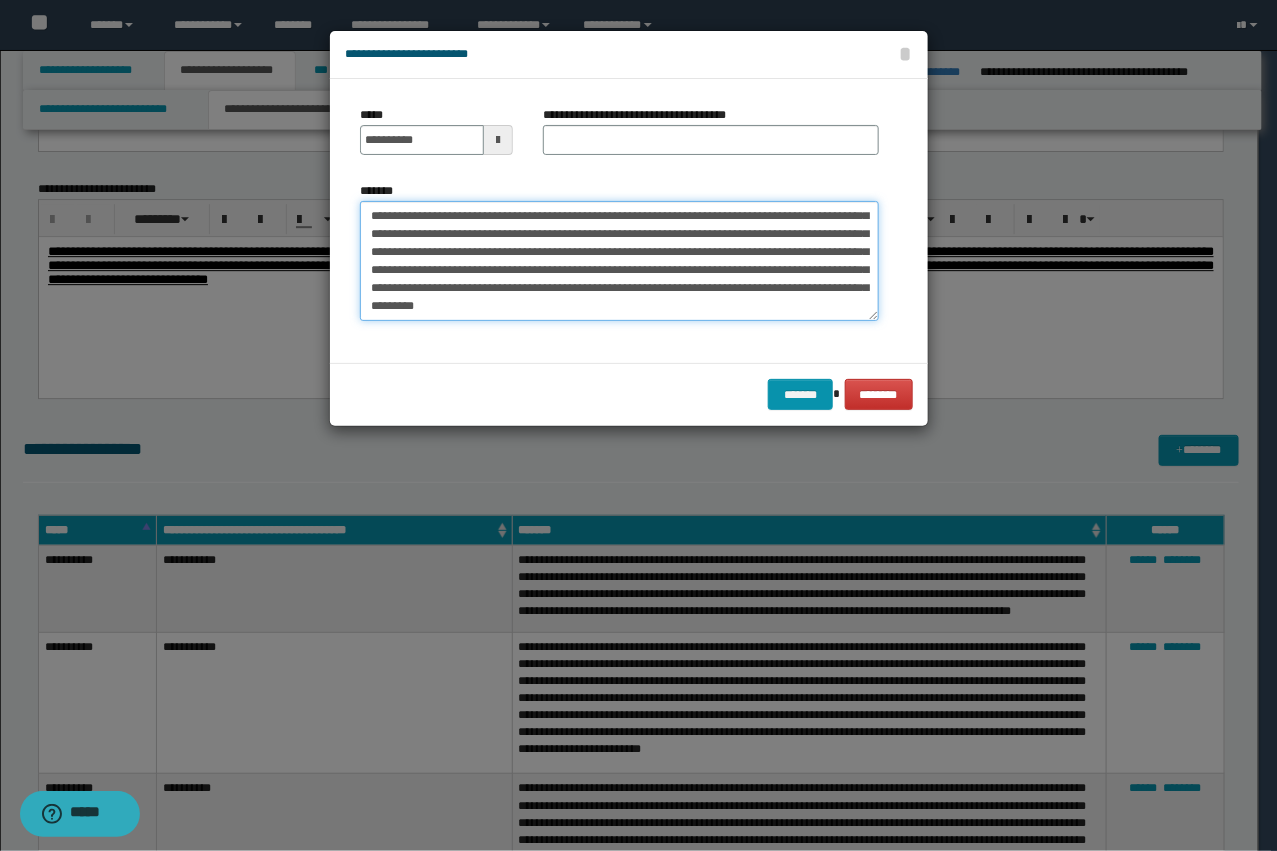 type on "**********" 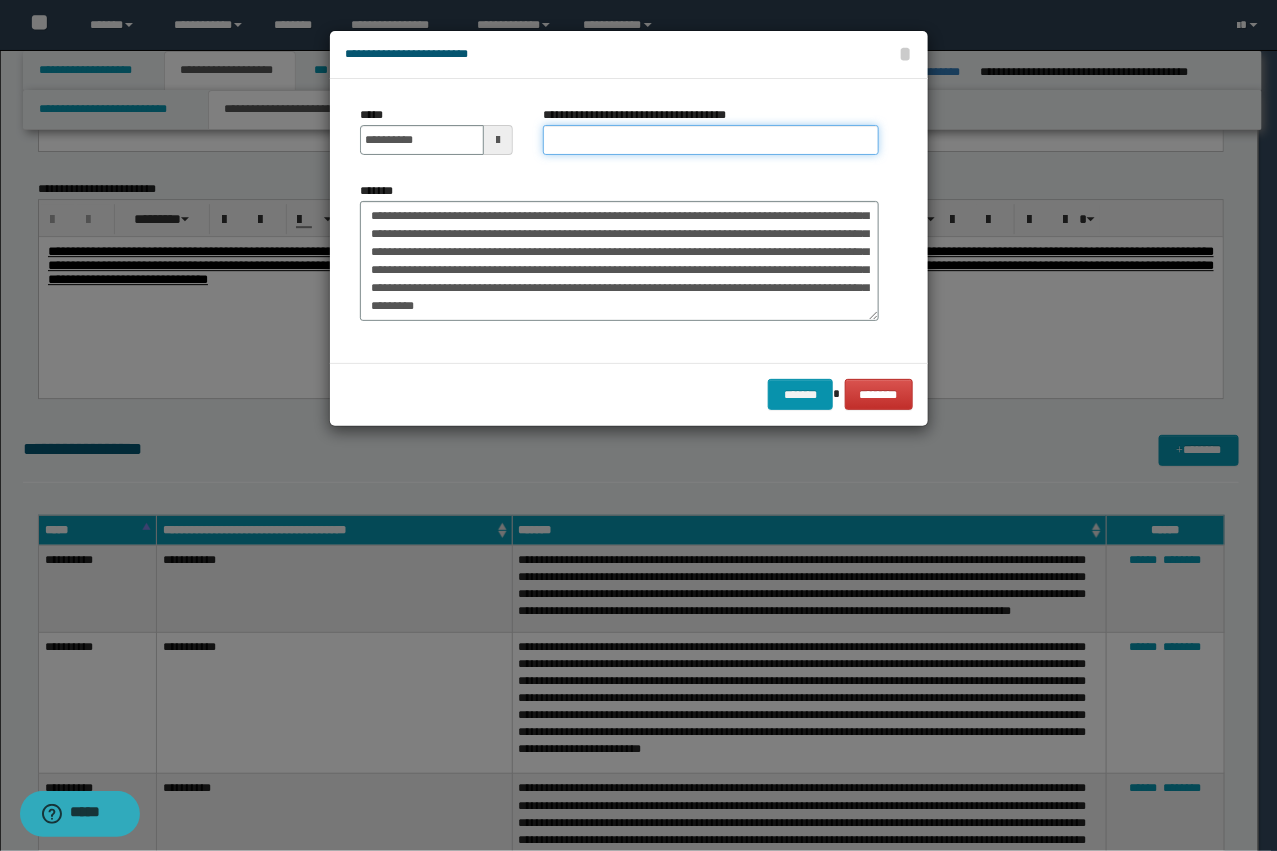 click on "**********" at bounding box center (711, 140) 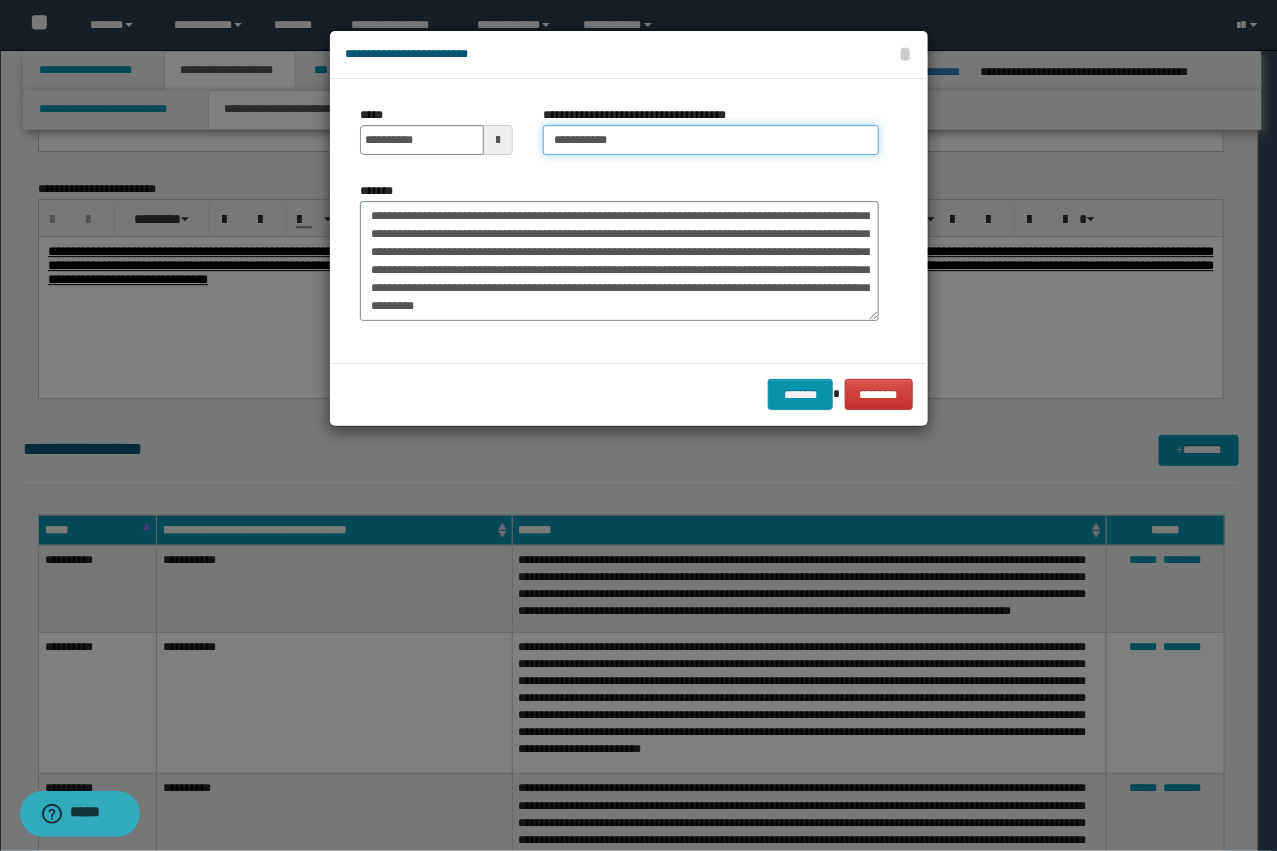 scroll, scrollTop: 0, scrollLeft: 0, axis: both 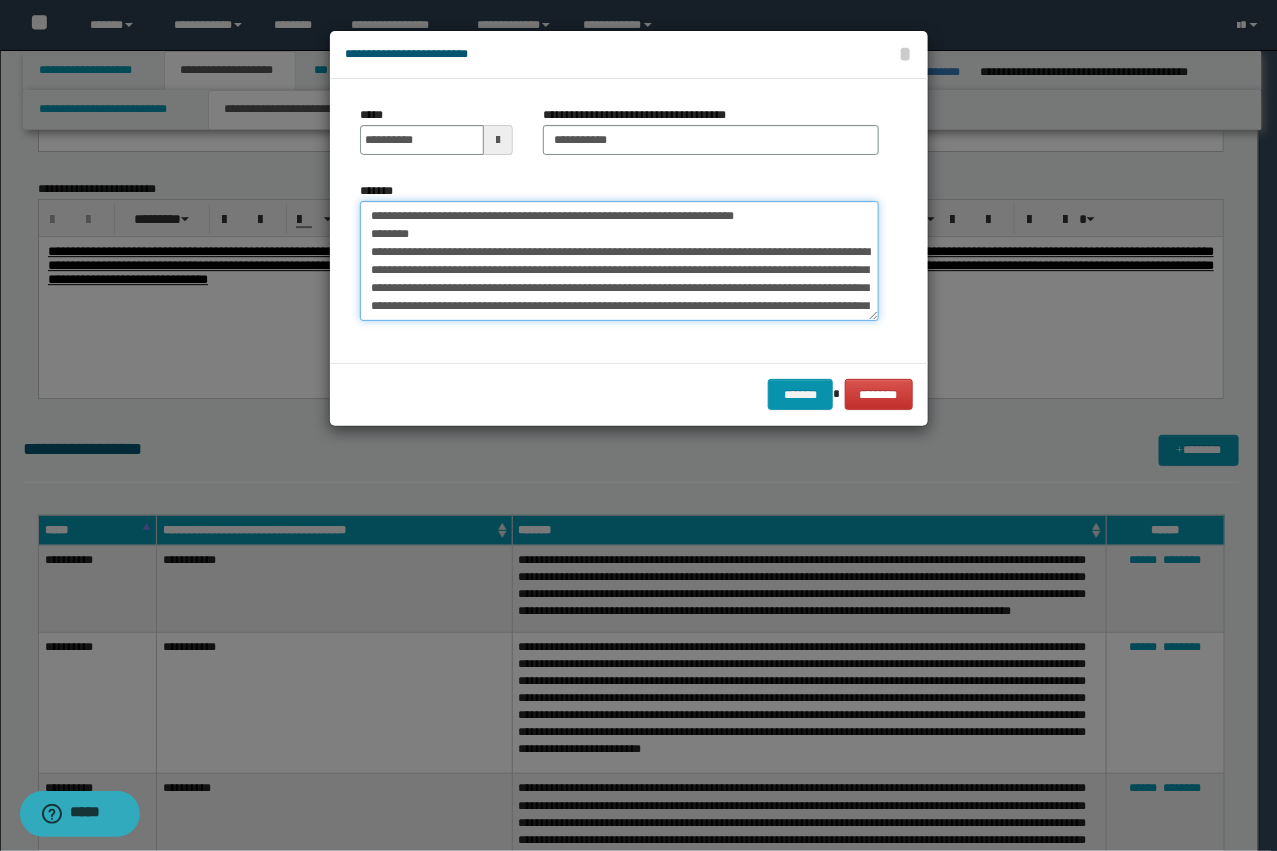 drag, startPoint x: 432, startPoint y: 250, endPoint x: 313, endPoint y: 185, distance: 135.59499 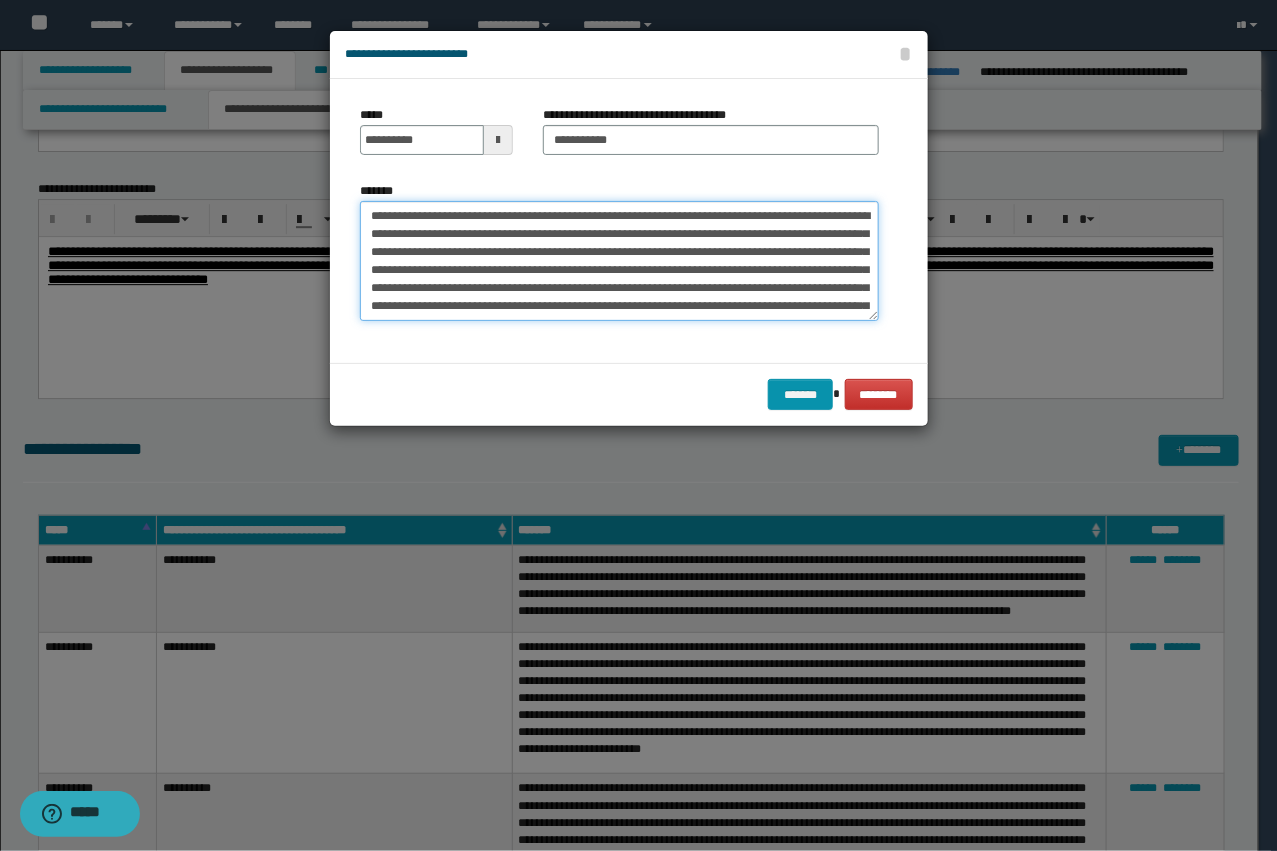 type on "**********" 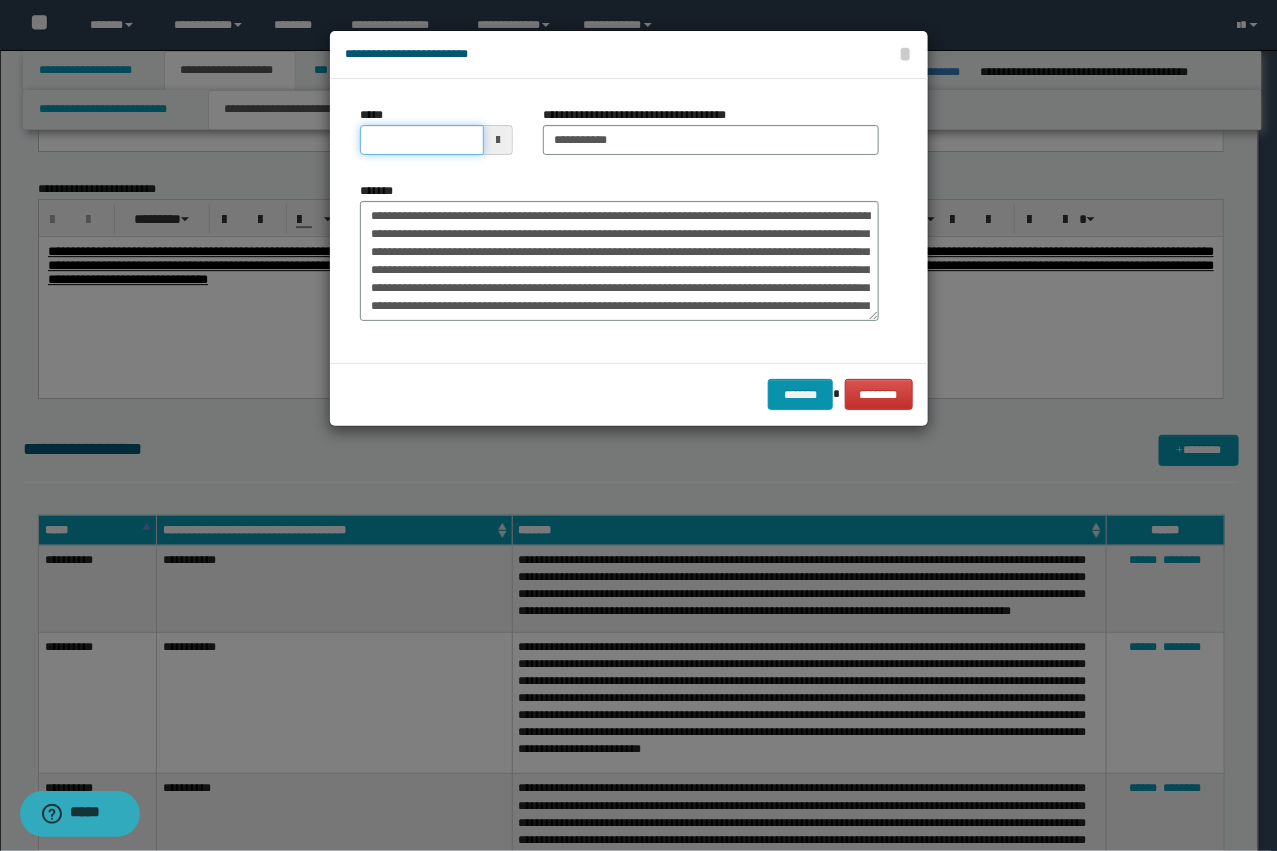 click on "*****" at bounding box center (422, 140) 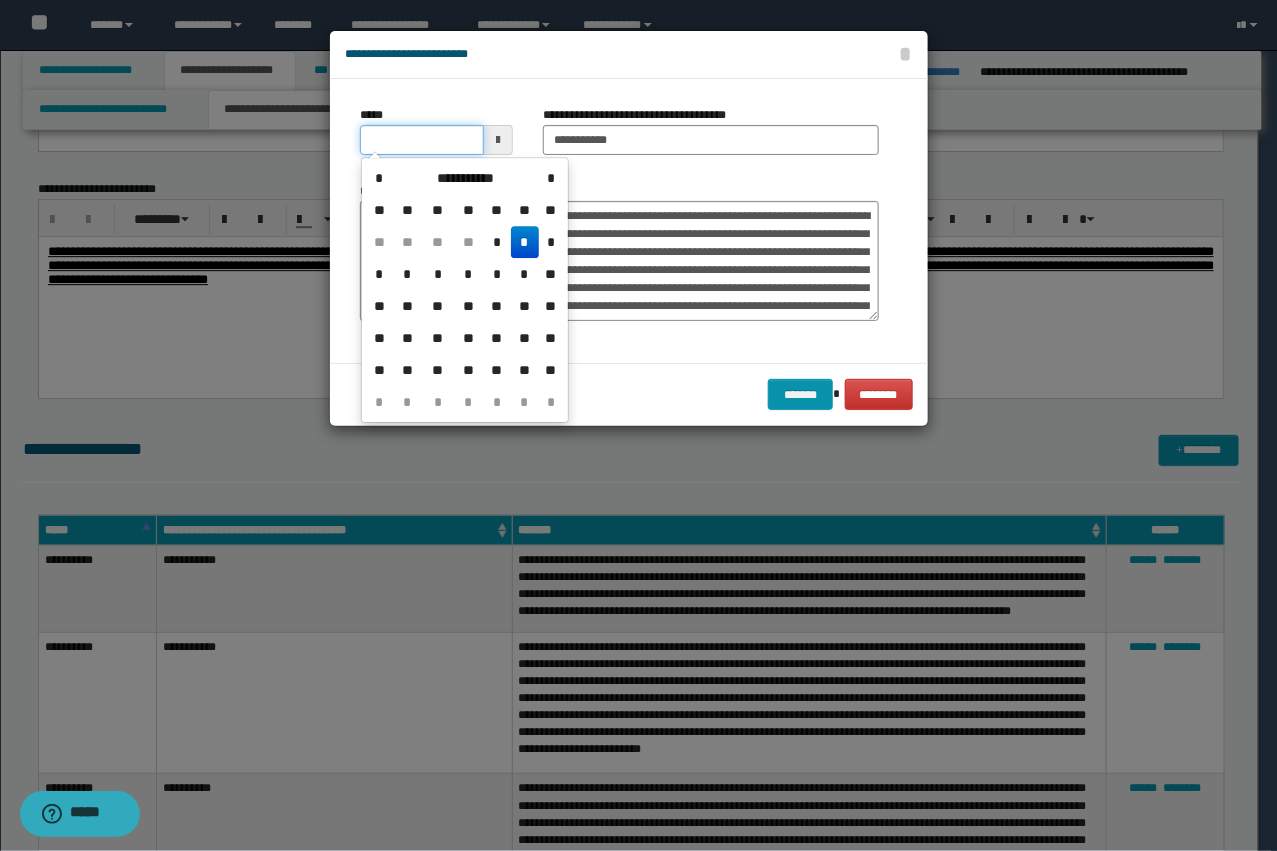 type on "**********" 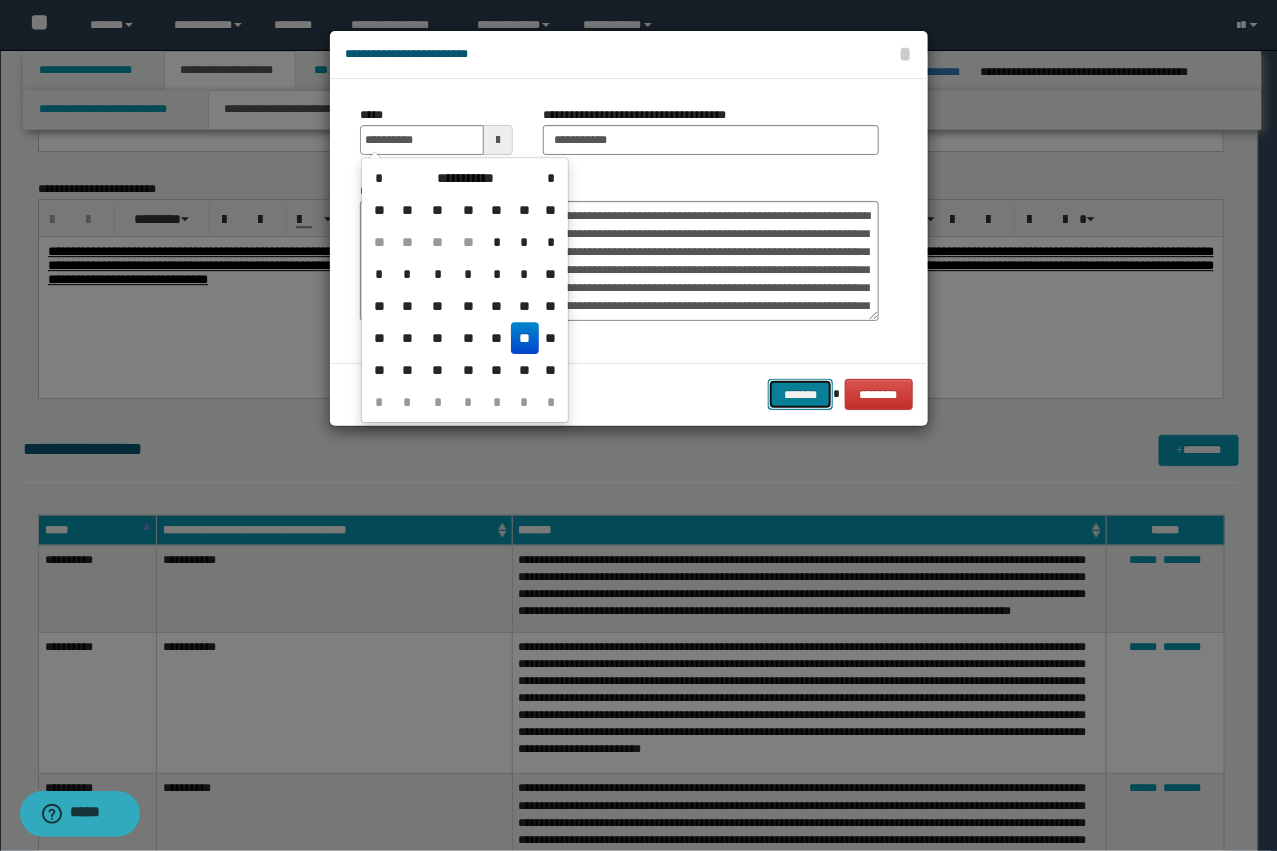 click on "*******" at bounding box center [800, 394] 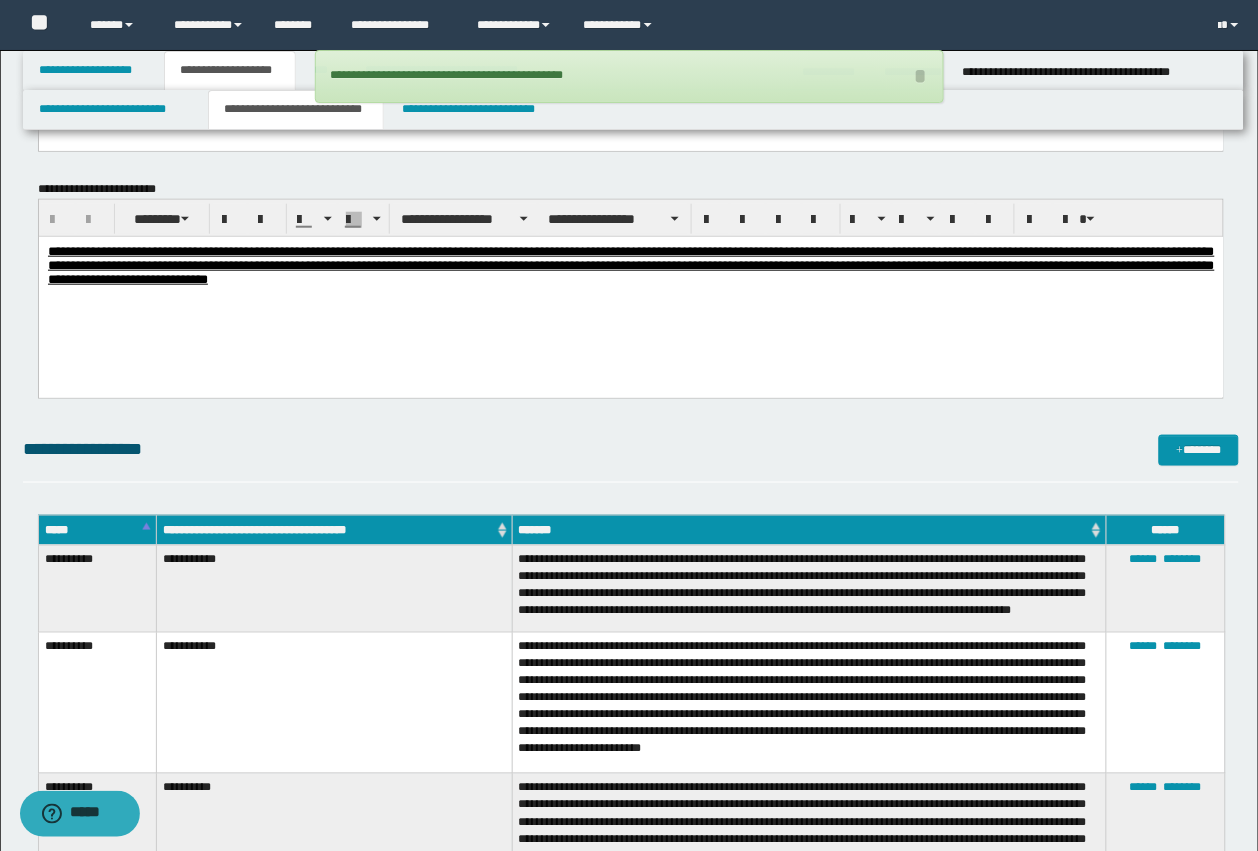 click on "**********" at bounding box center (631, 449) 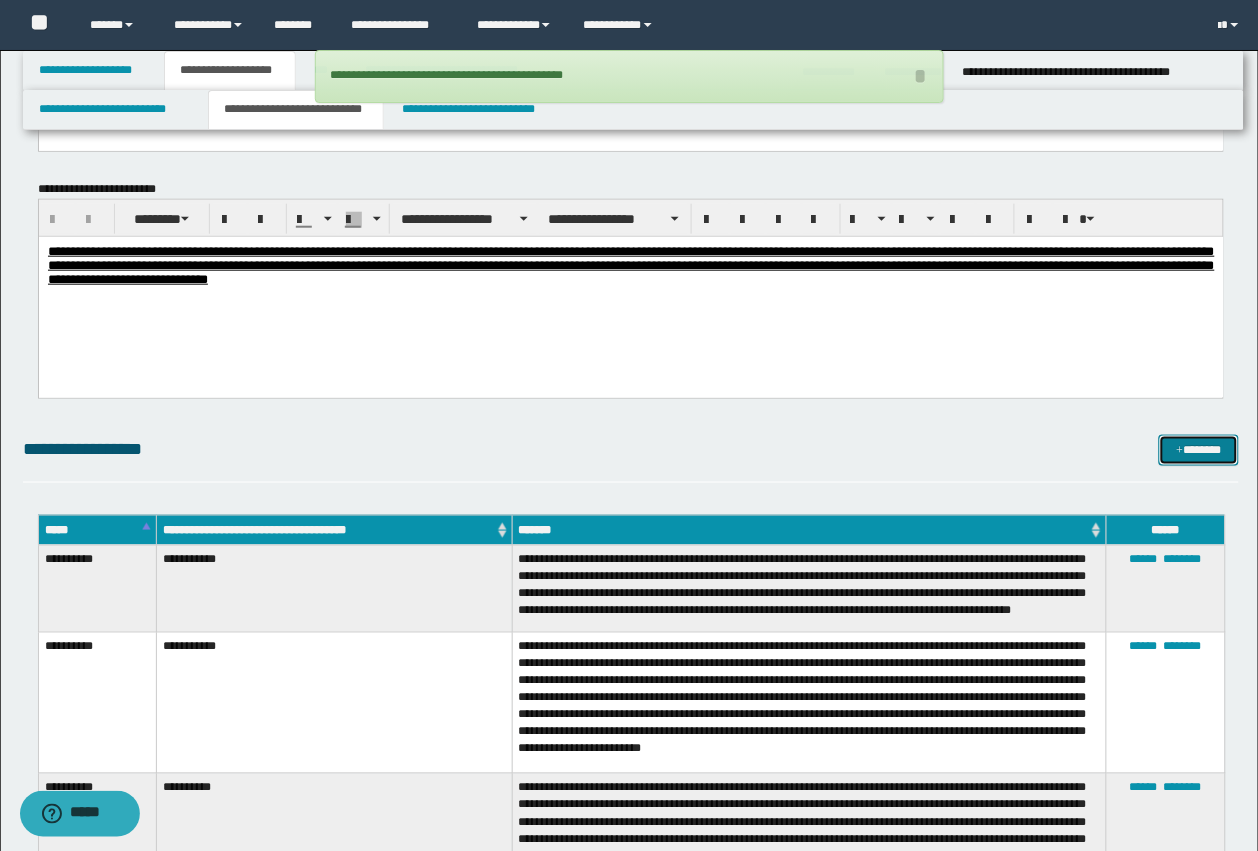 click at bounding box center (1180, 451) 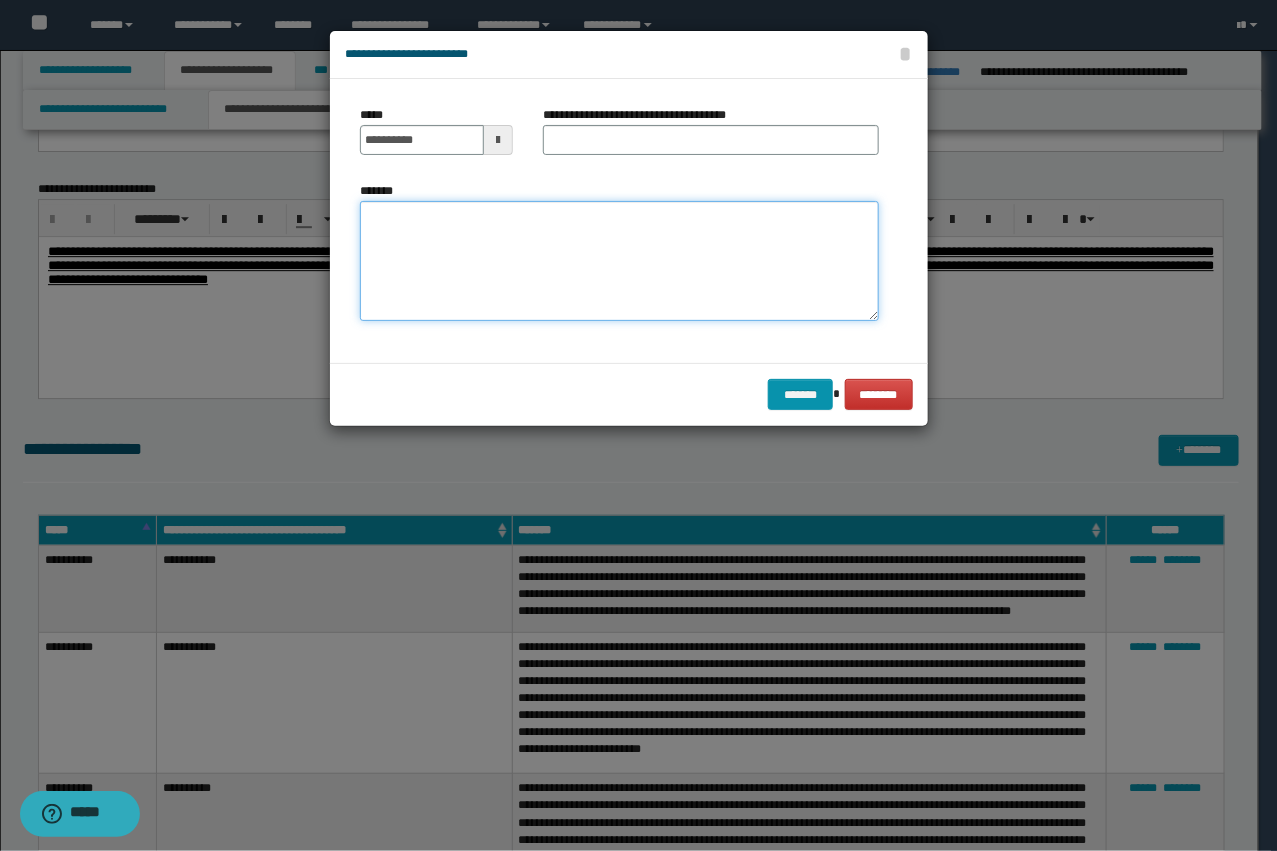 click on "*******" at bounding box center (619, 261) 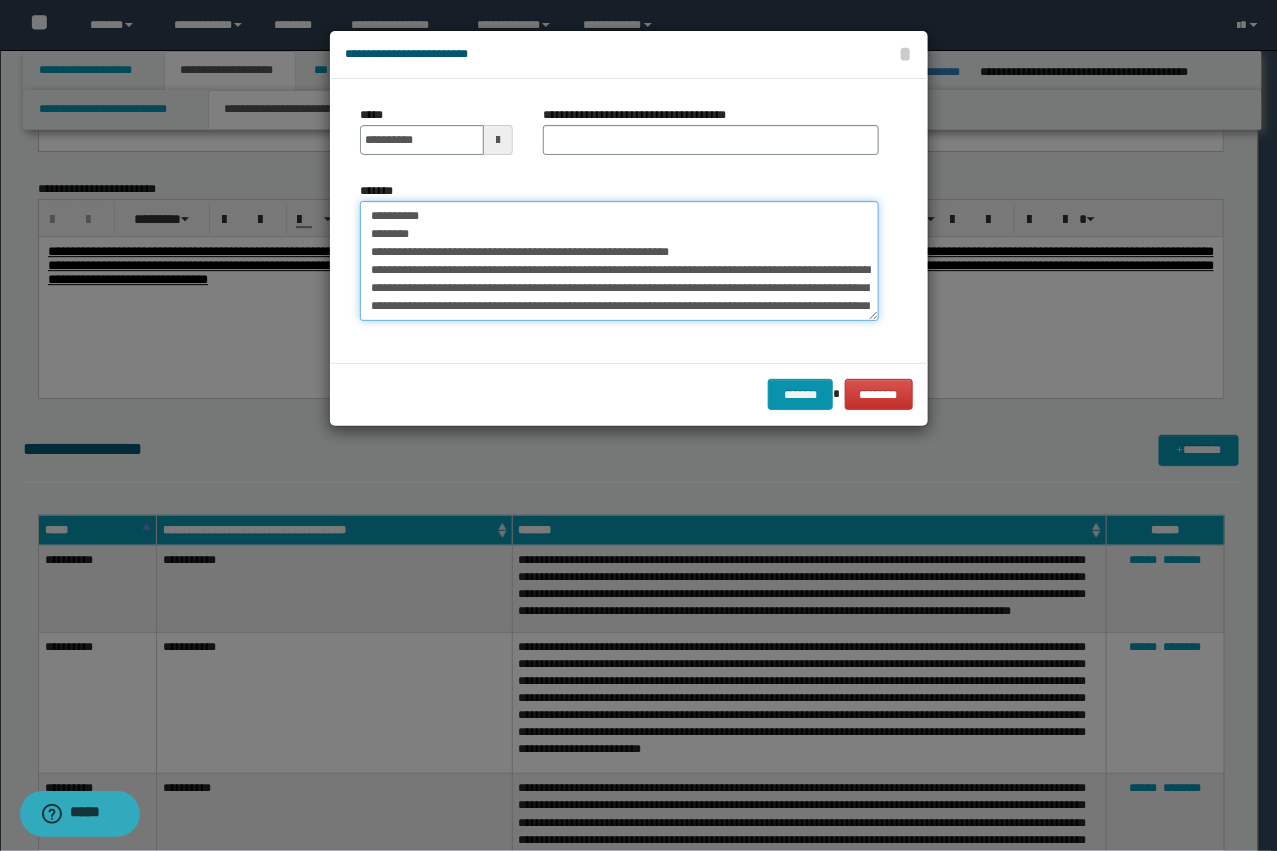 scroll, scrollTop: 66, scrollLeft: 0, axis: vertical 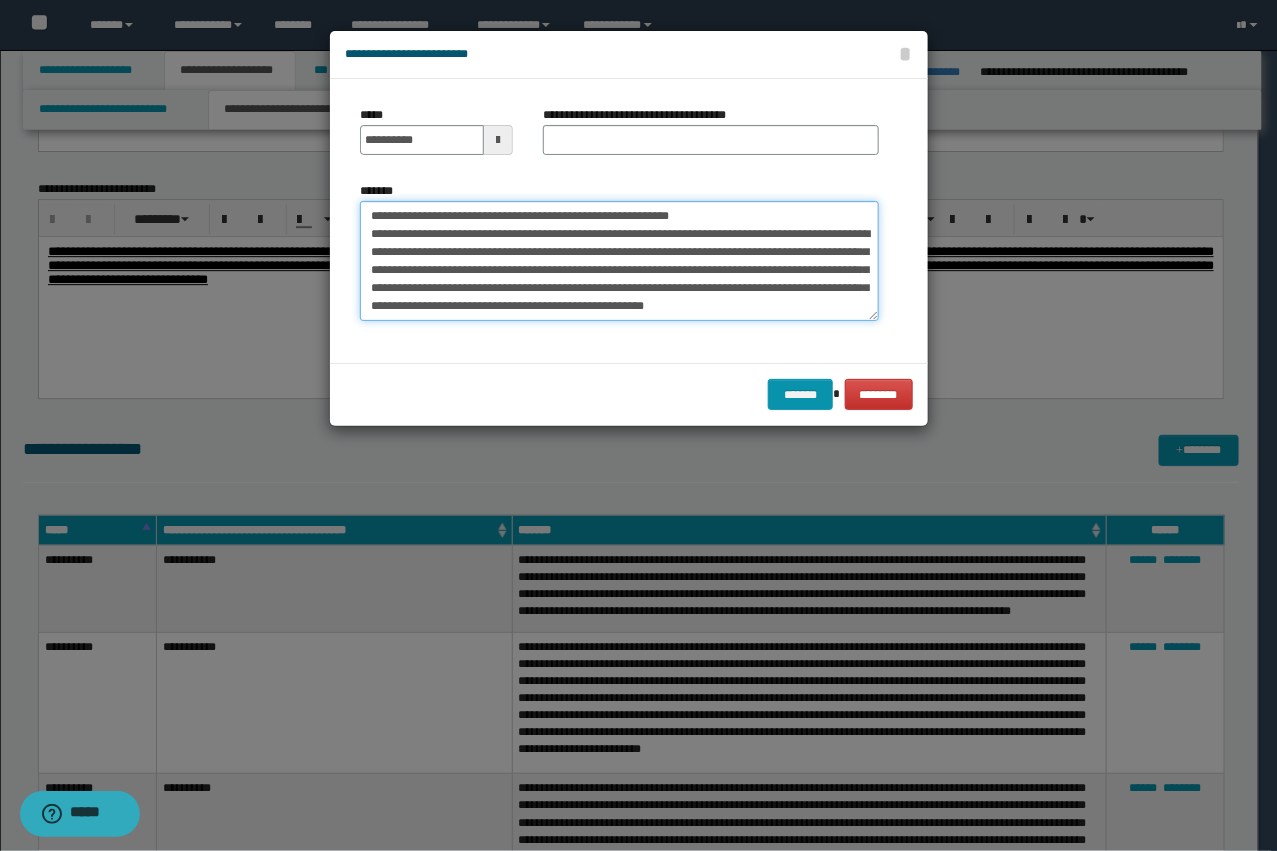 type on "**********" 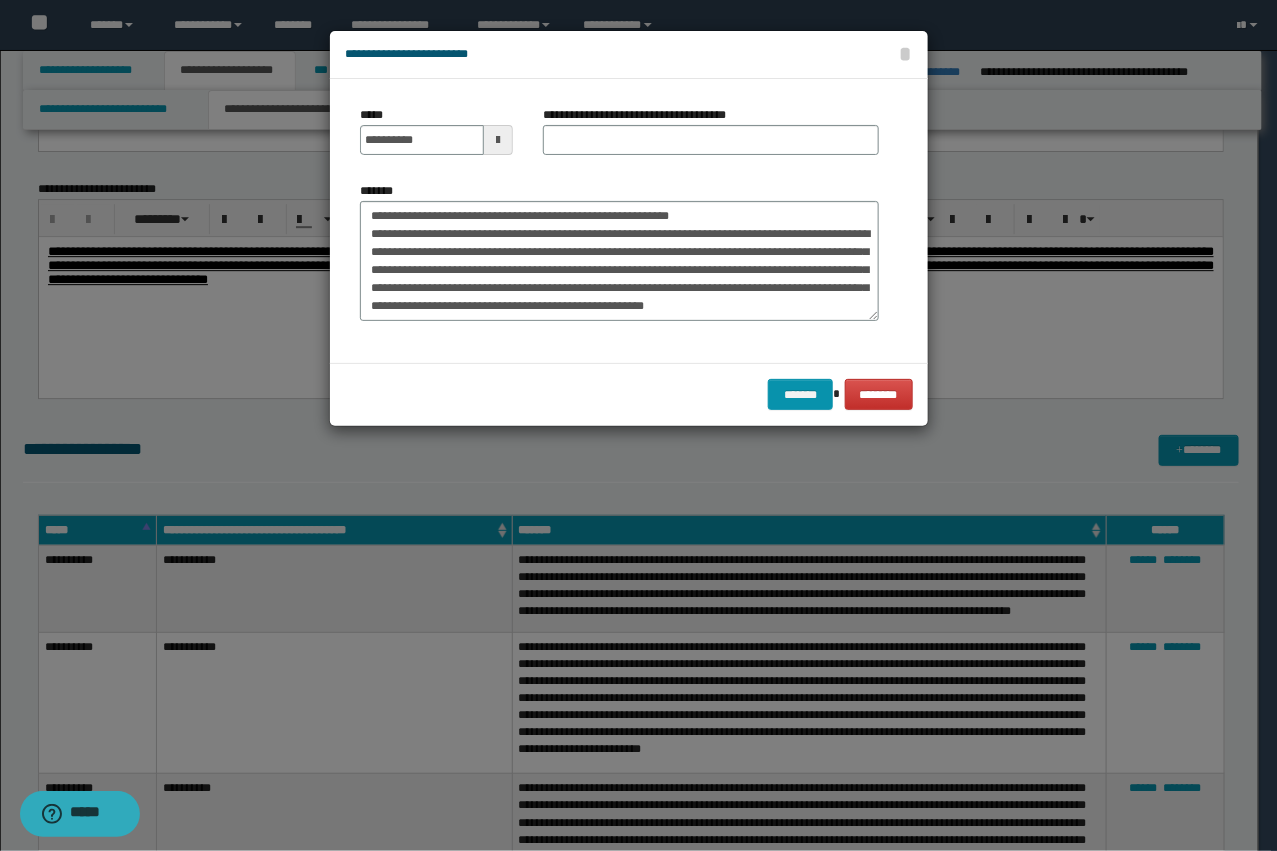 click on "**********" at bounding box center [642, 115] 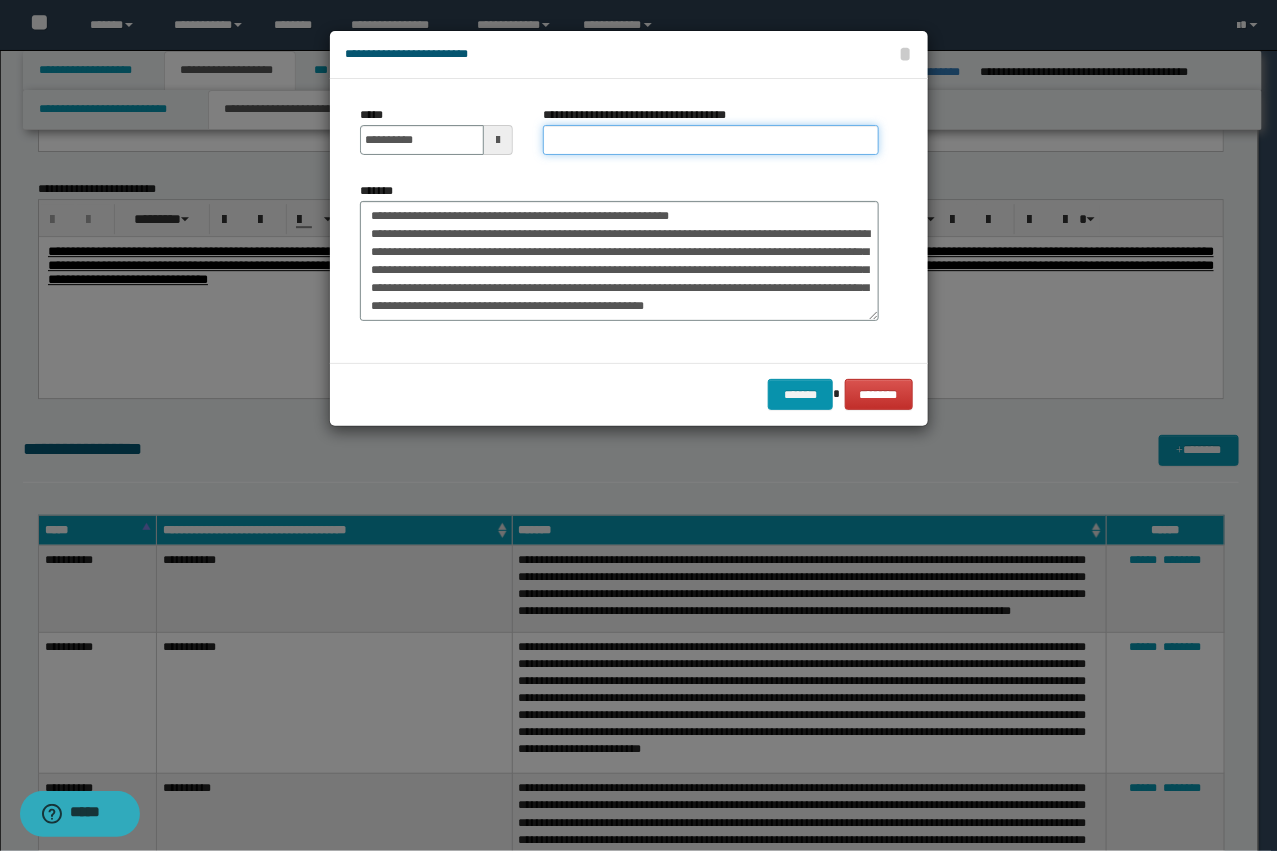 click on "**********" at bounding box center (711, 140) 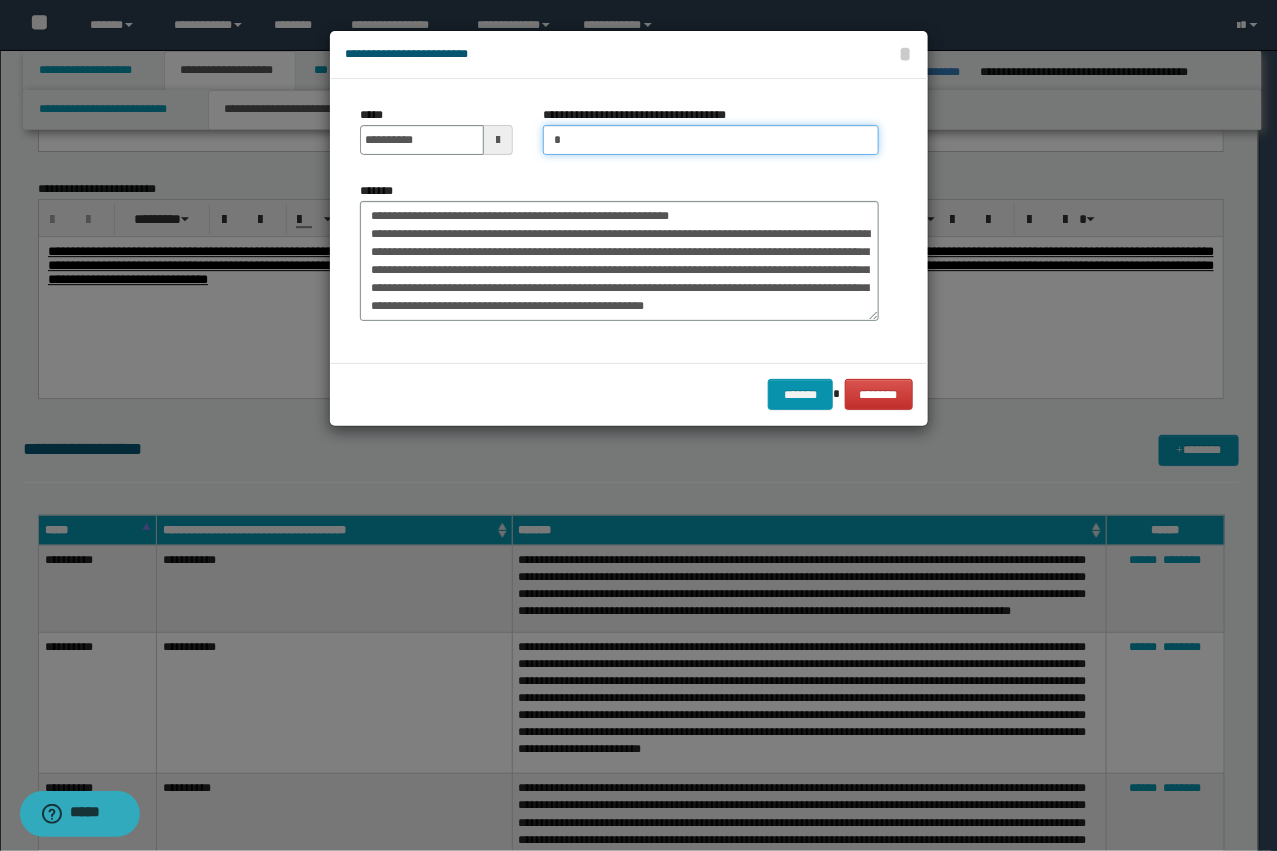type on "**********" 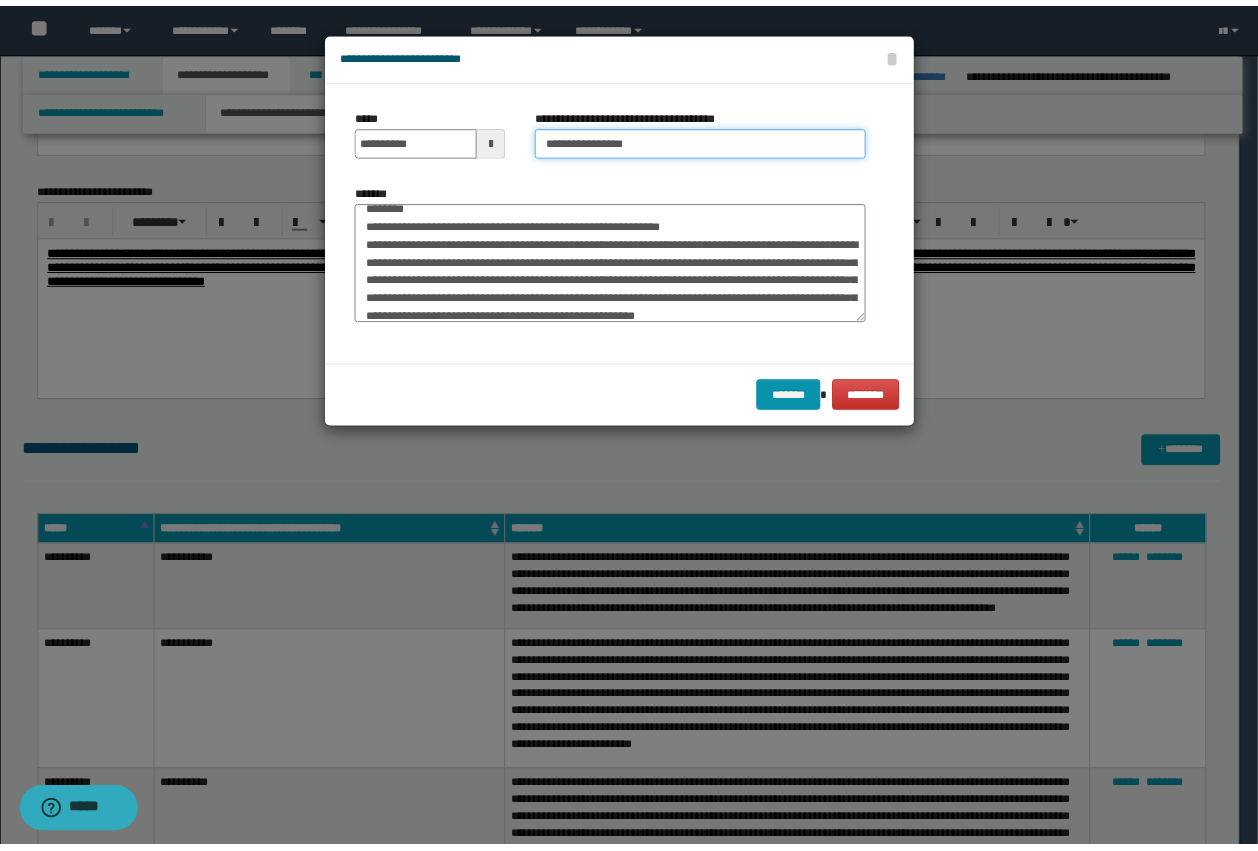 scroll, scrollTop: 0, scrollLeft: 0, axis: both 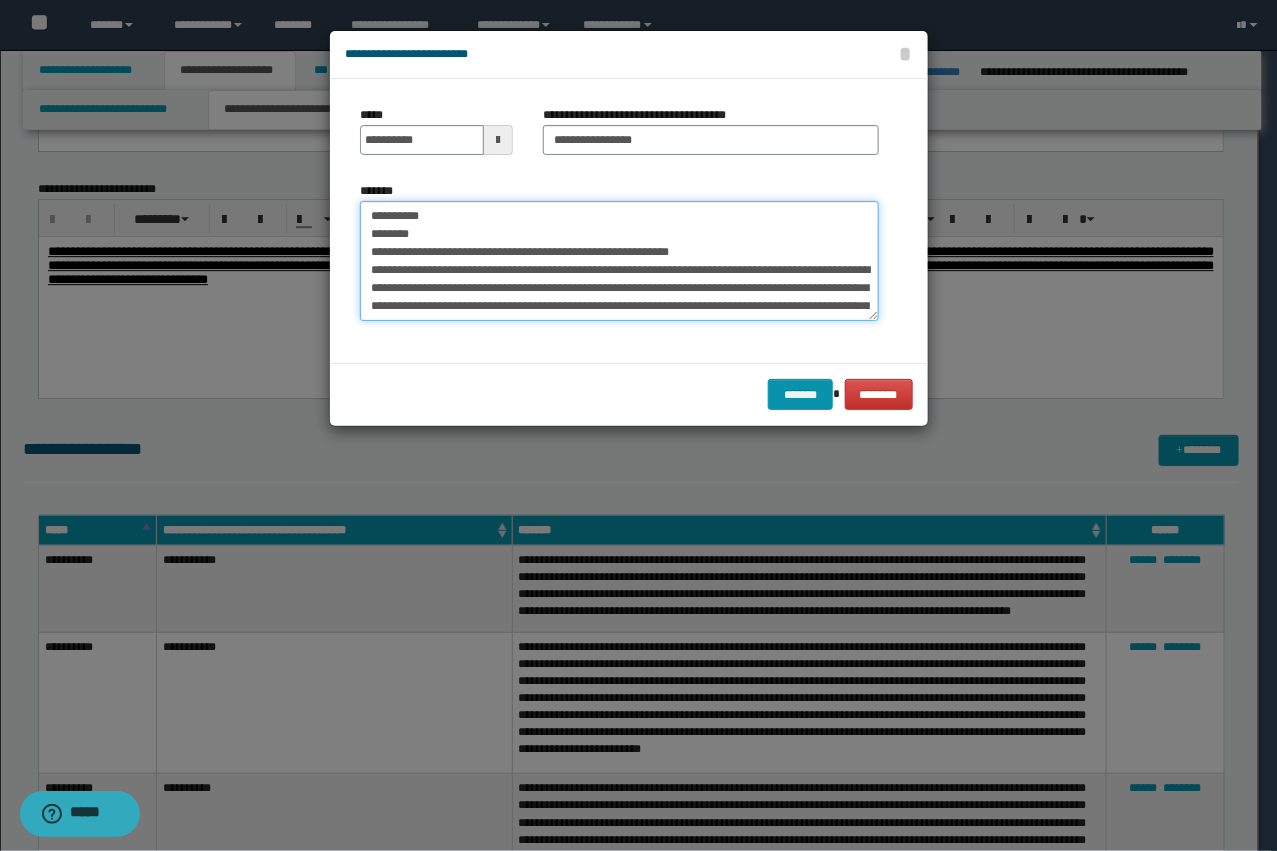 drag, startPoint x: 423, startPoint y: 268, endPoint x: 316, endPoint y: 185, distance: 135.41788 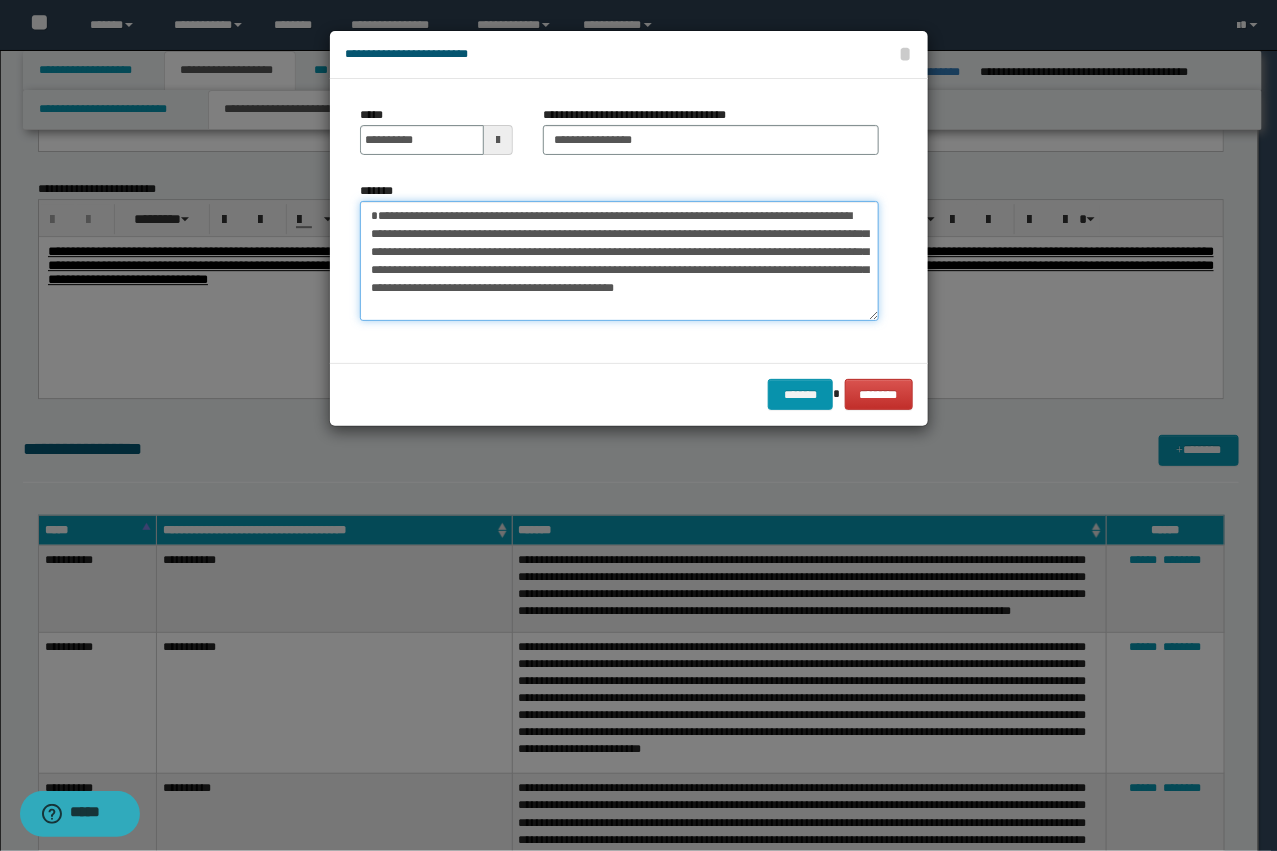 type on "**********" 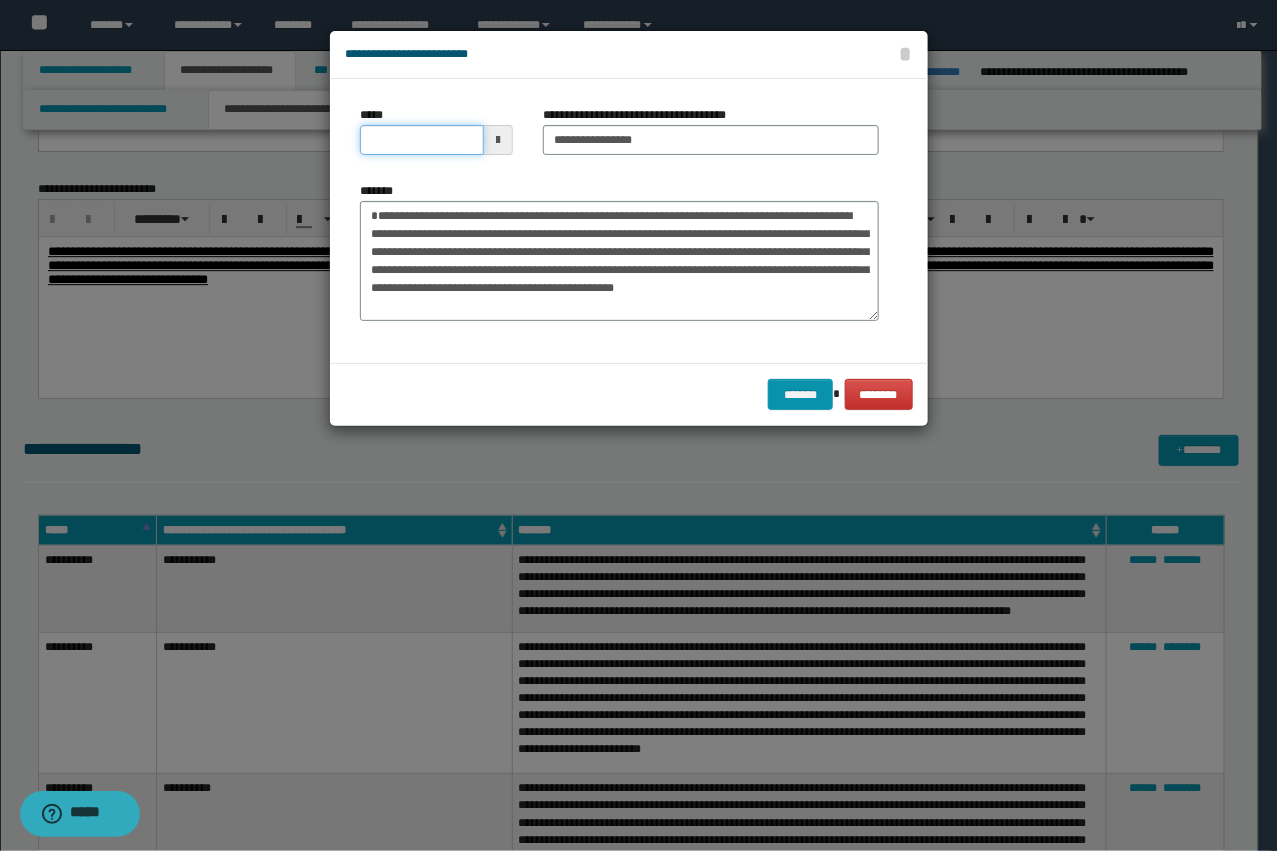 click on "*****" at bounding box center (422, 140) 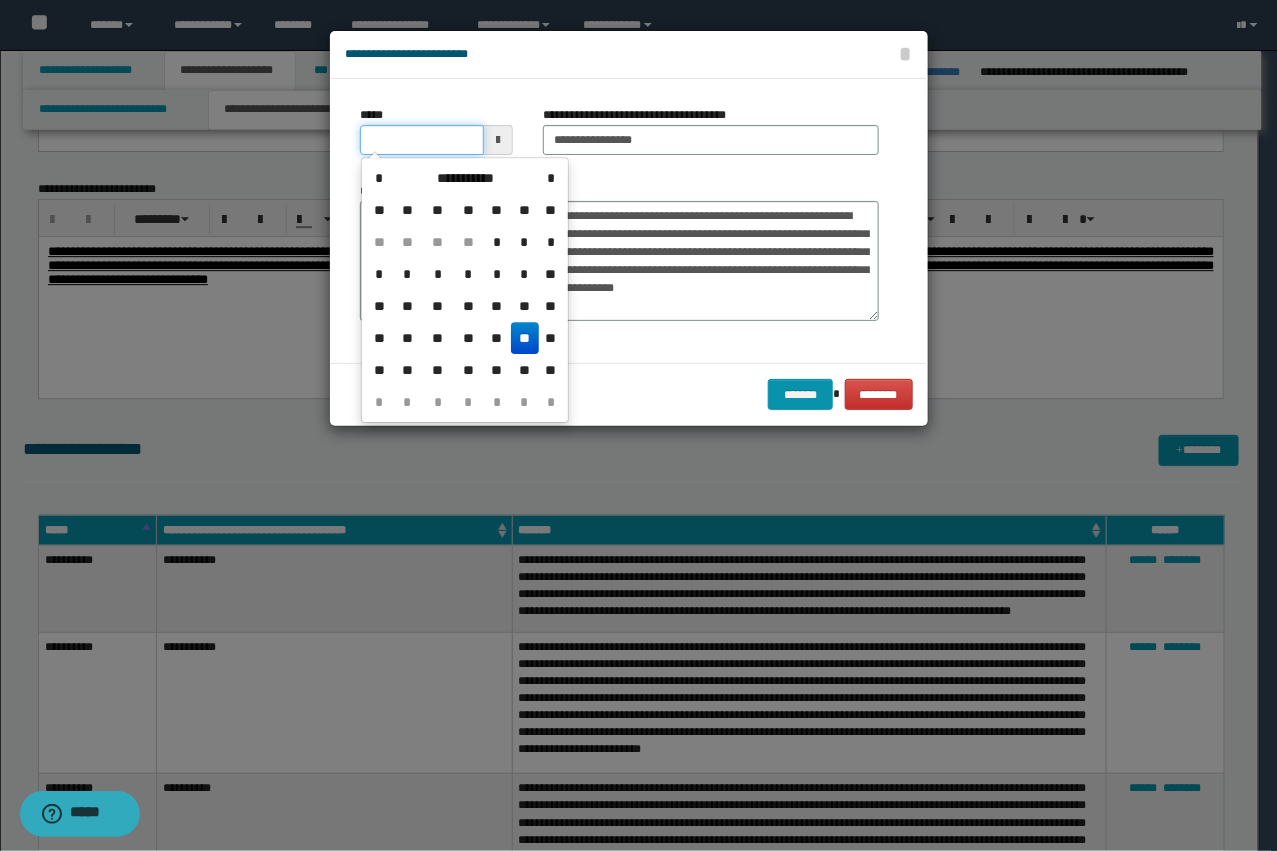 type on "**********" 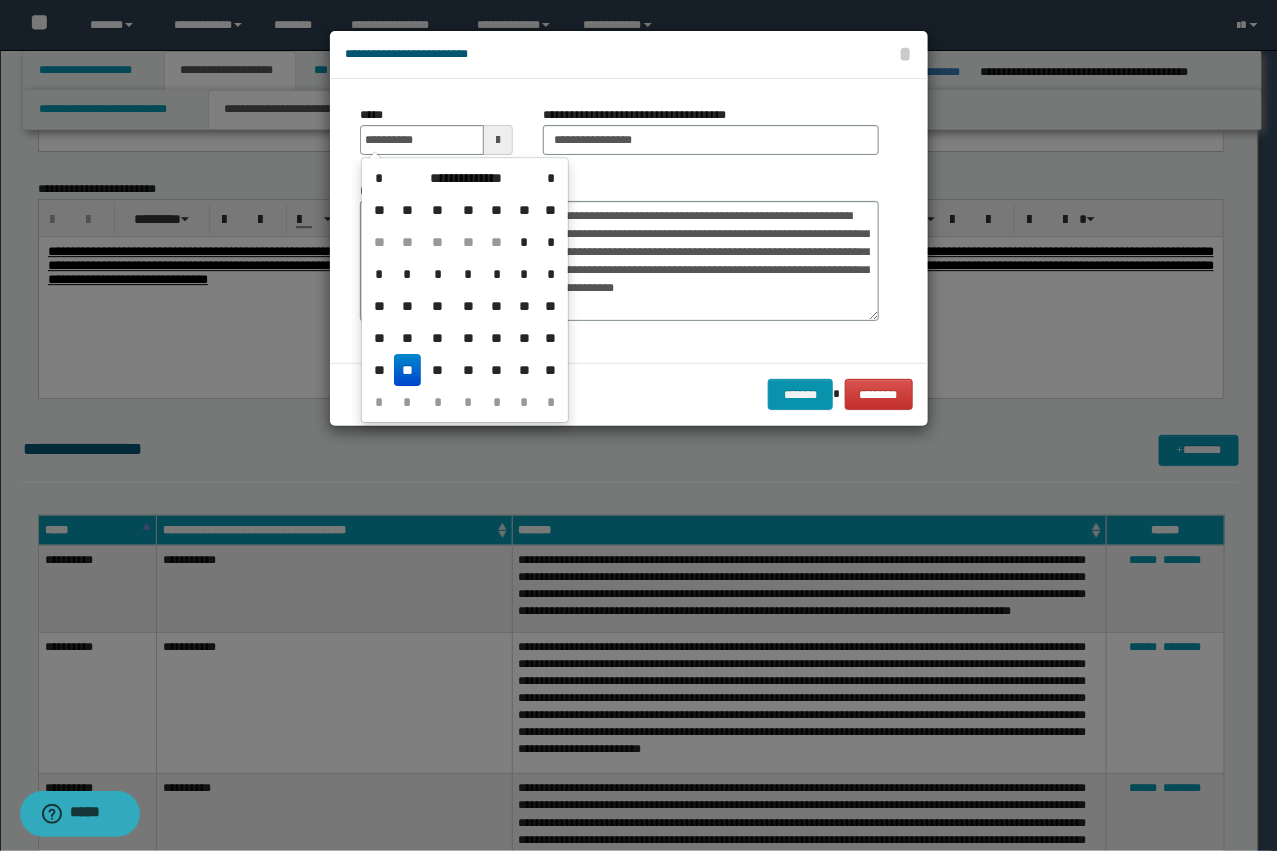 click on "*******
********" at bounding box center (629, 394) 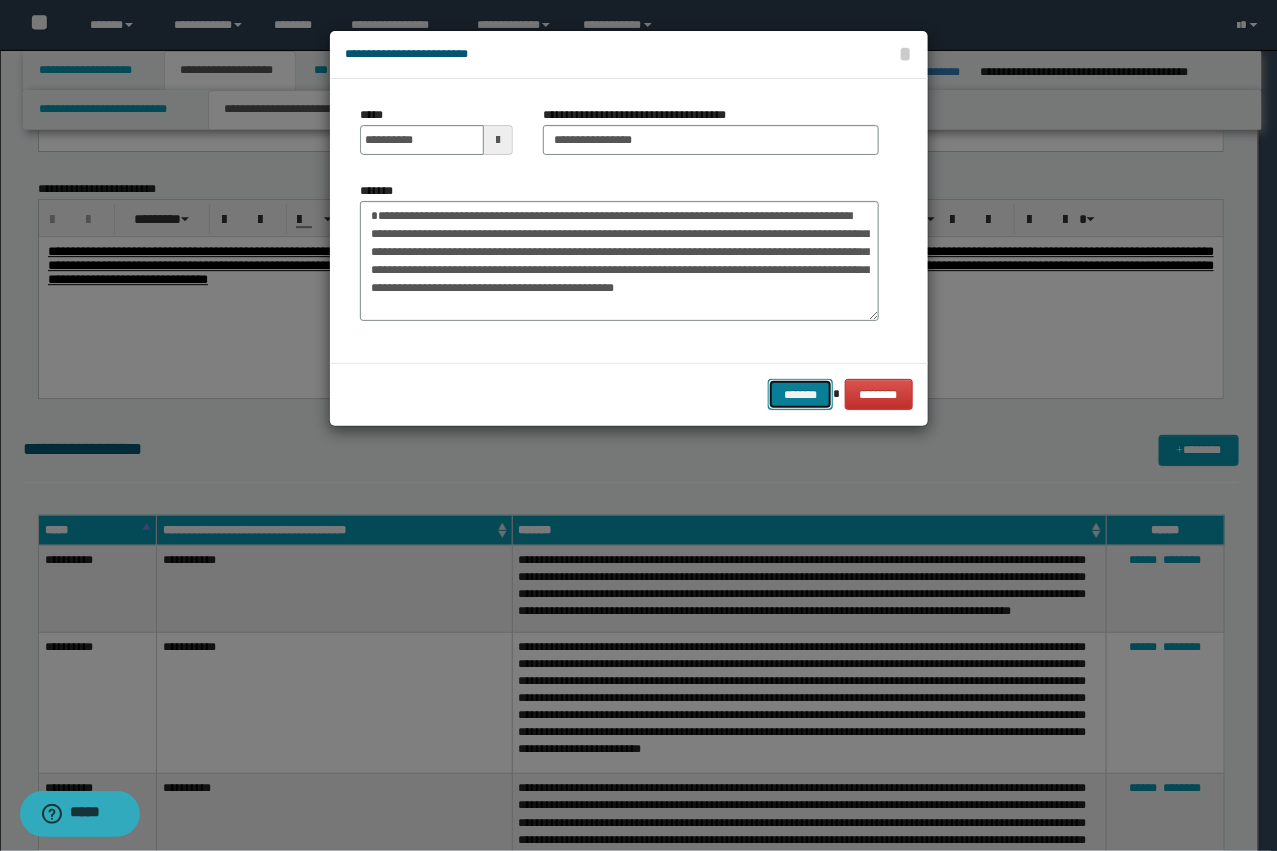 click on "*******" at bounding box center (800, 394) 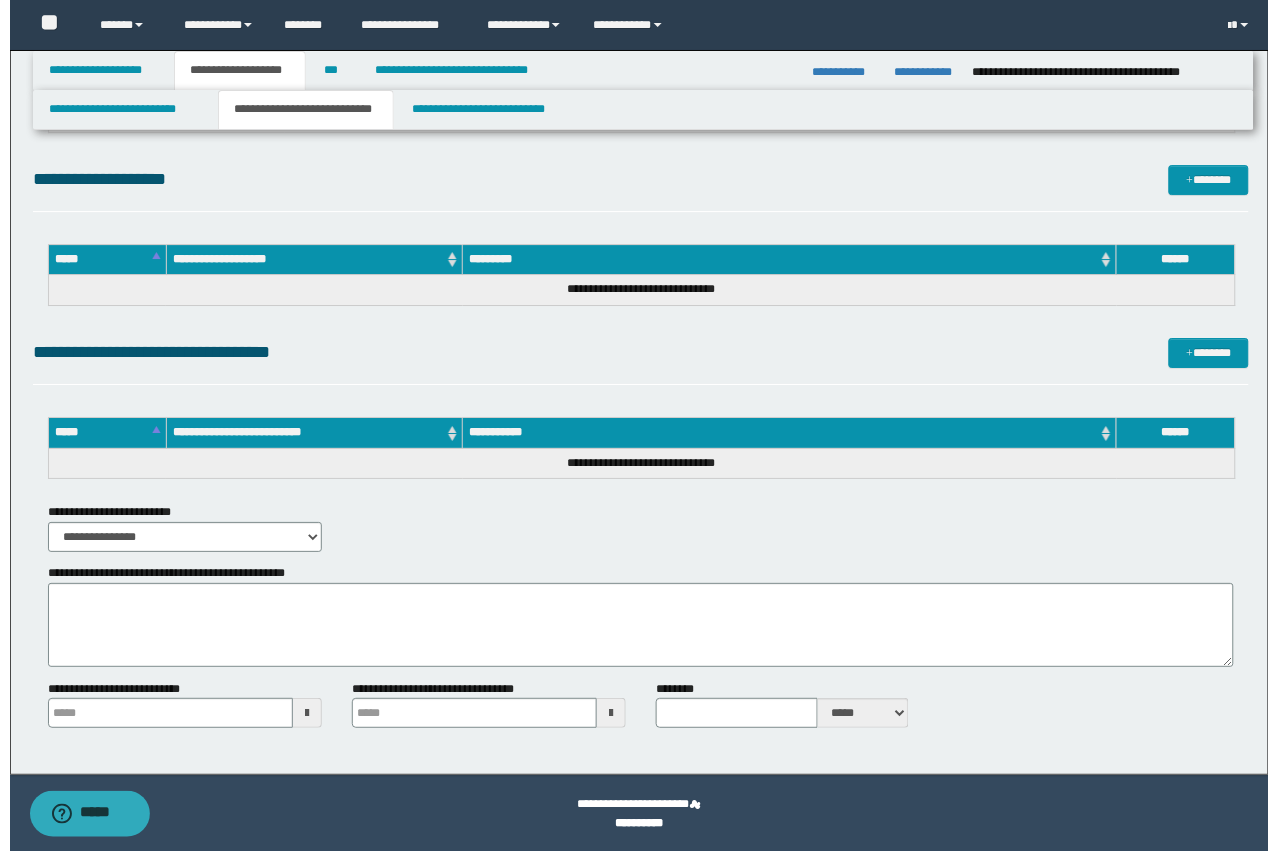 scroll, scrollTop: 12713, scrollLeft: 0, axis: vertical 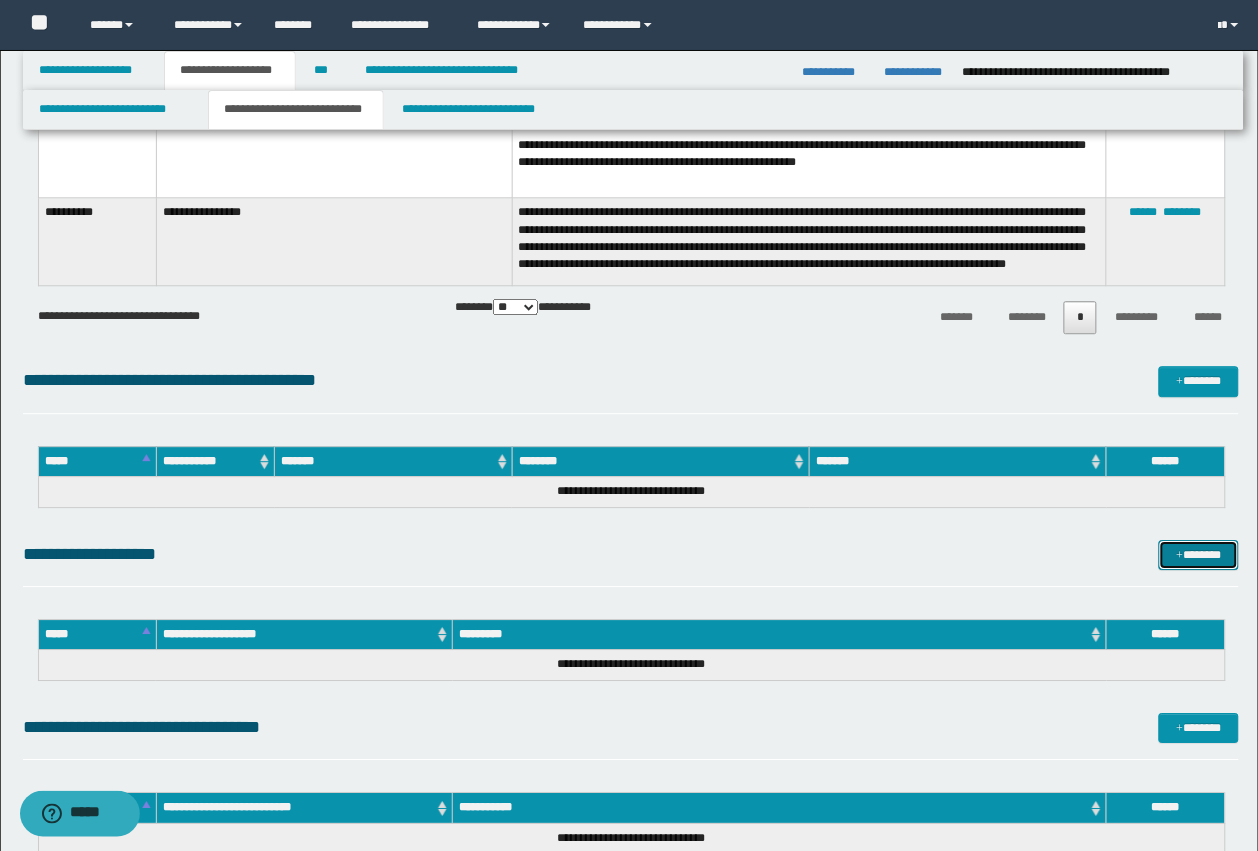click on "*******" at bounding box center [1199, 555] 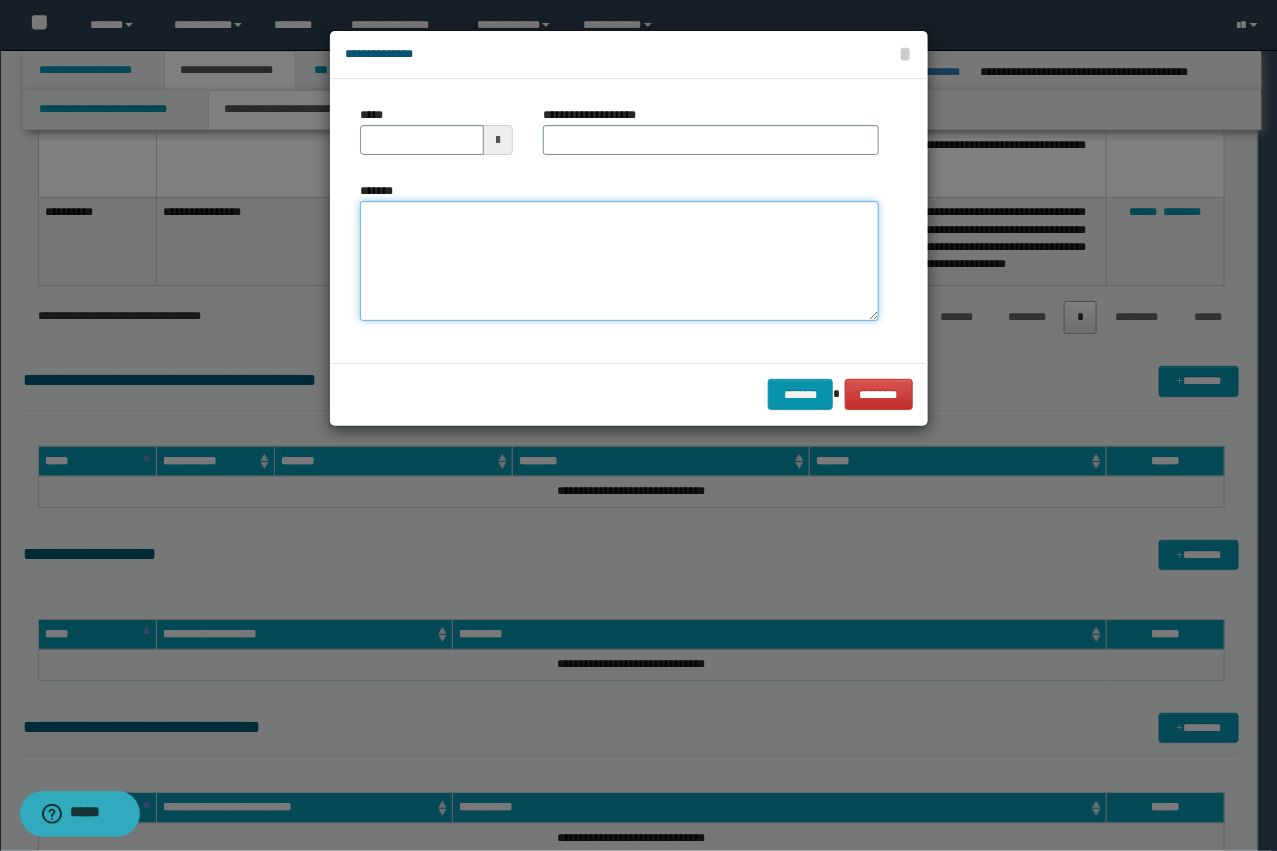 click on "*******" at bounding box center (619, 261) 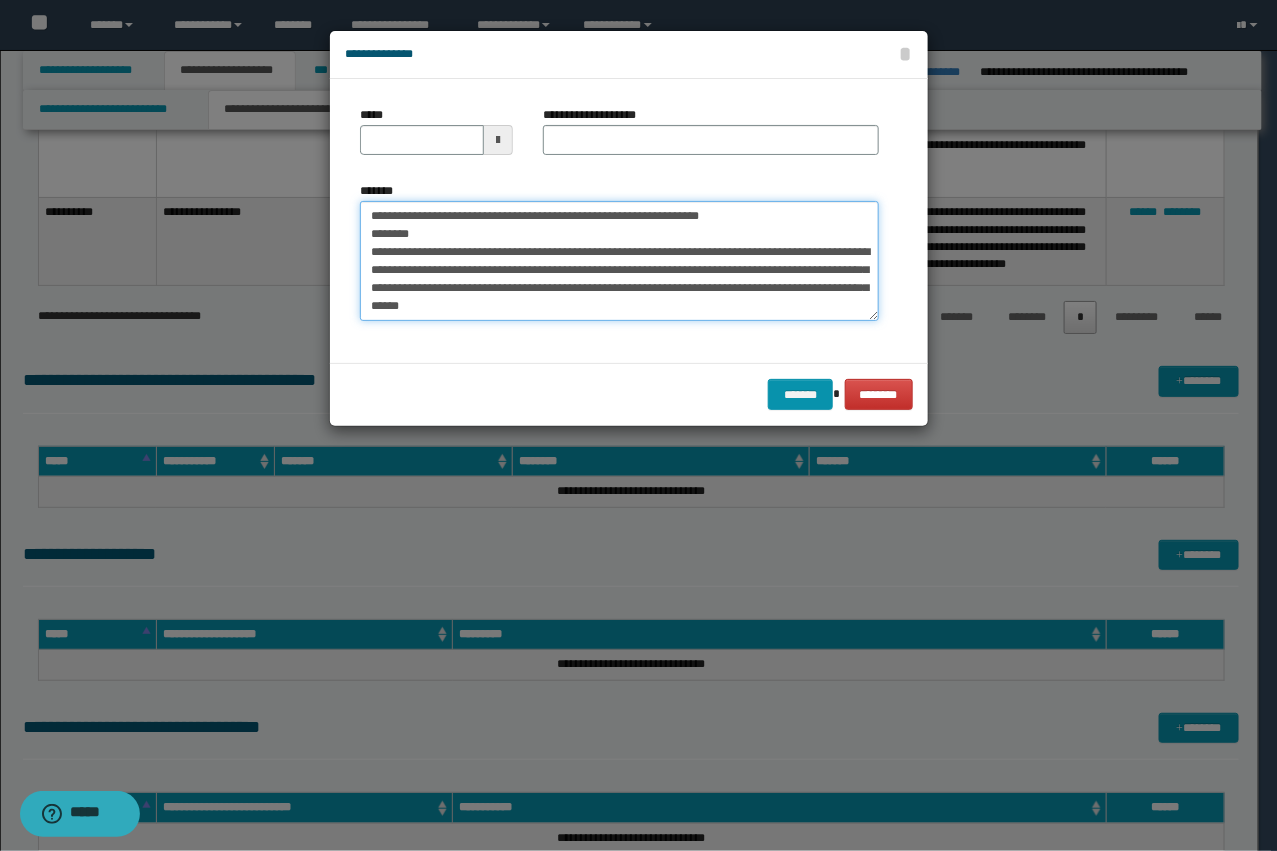 scroll, scrollTop: 0, scrollLeft: 0, axis: both 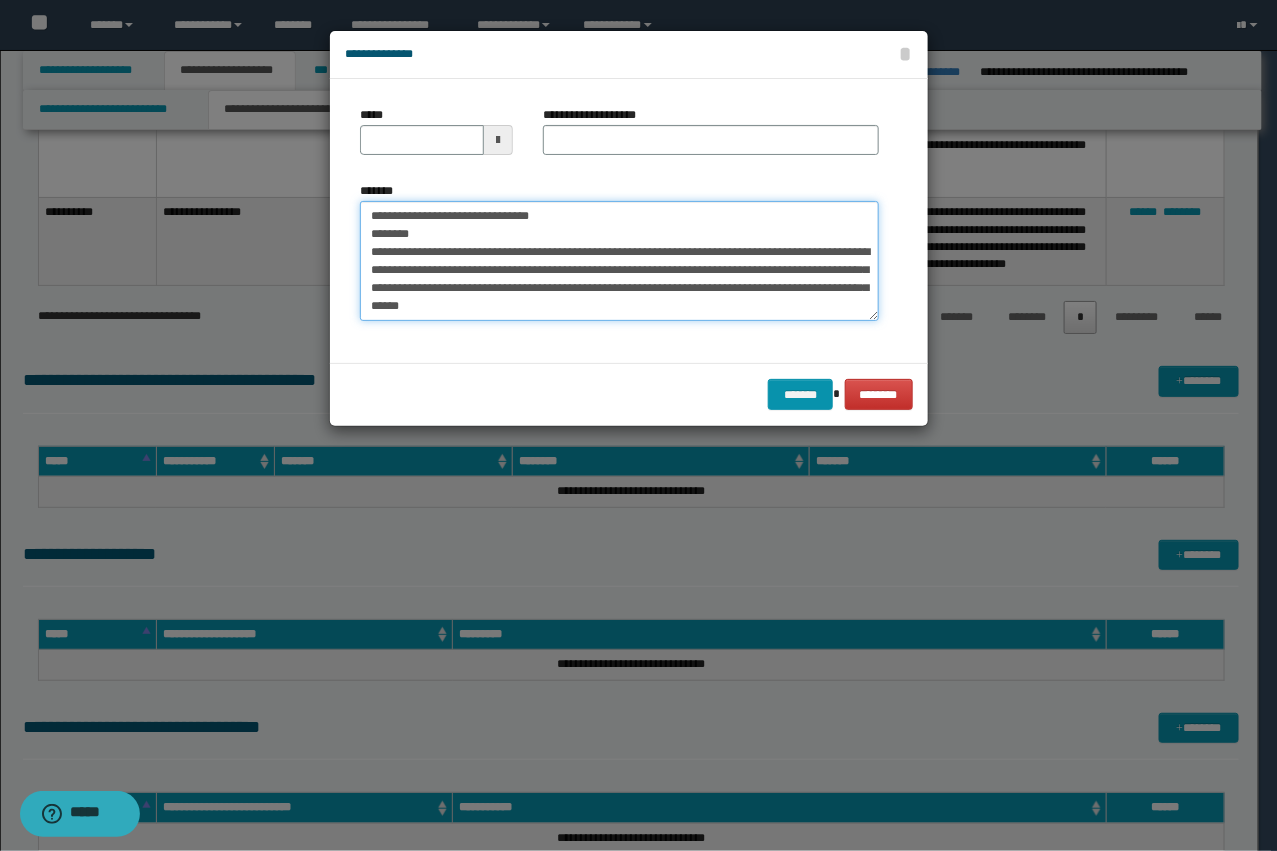 type on "**********" 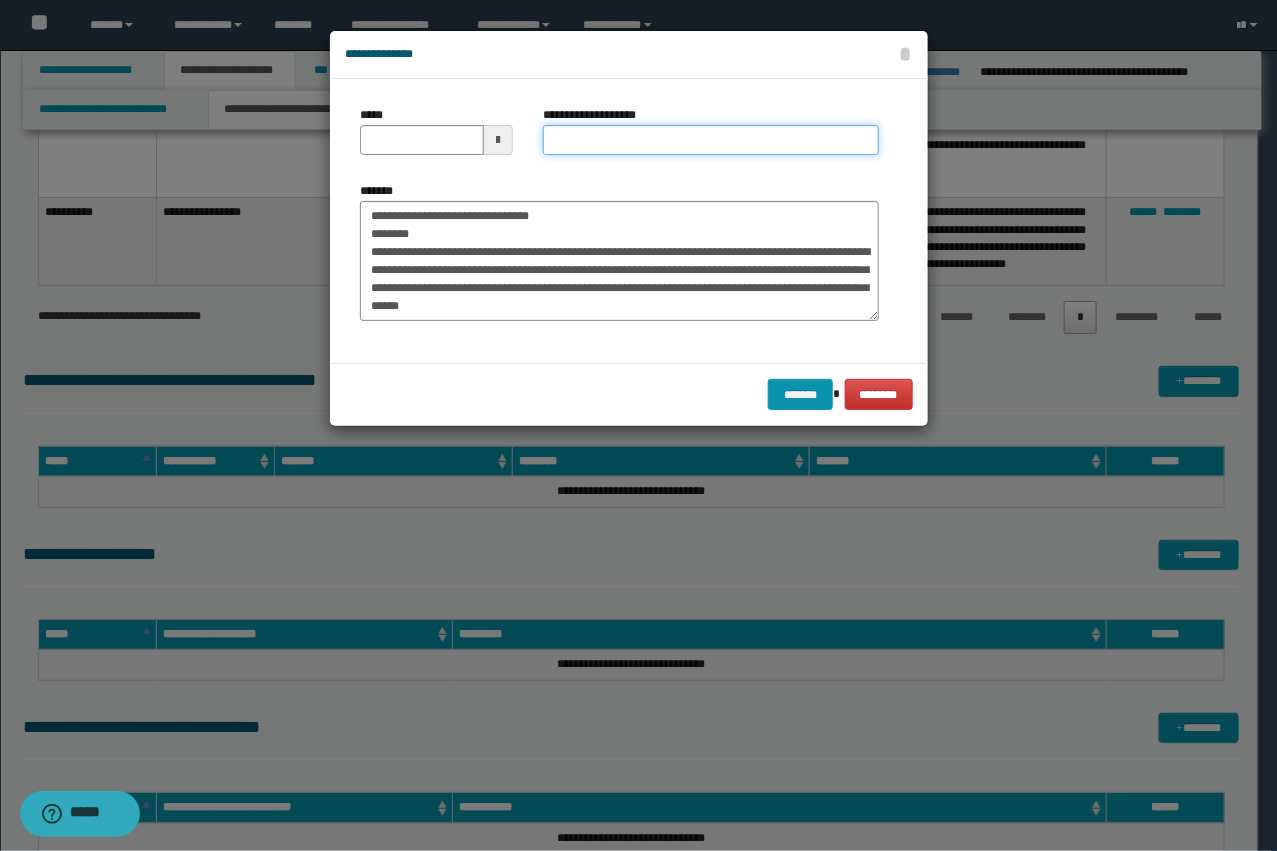 click on "**********" at bounding box center [711, 140] 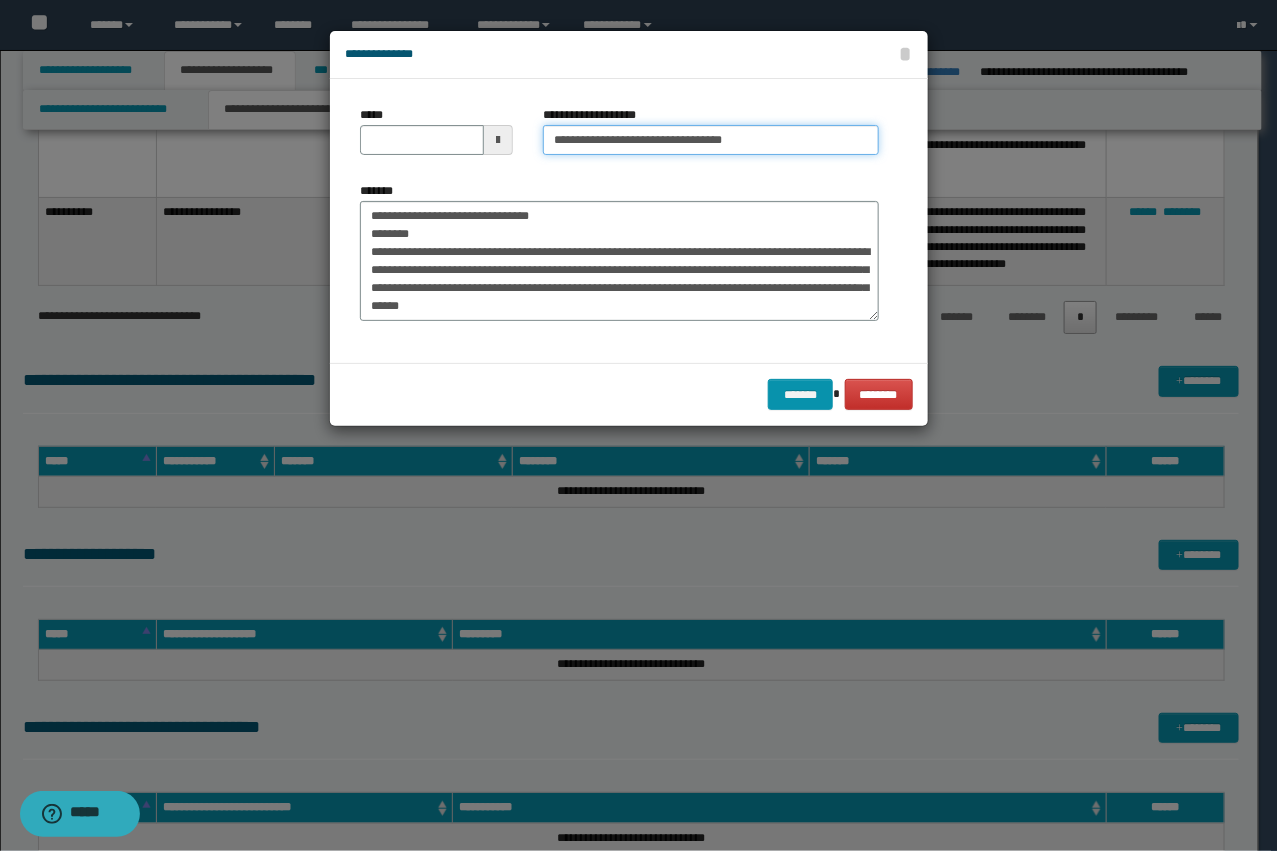type on "**********" 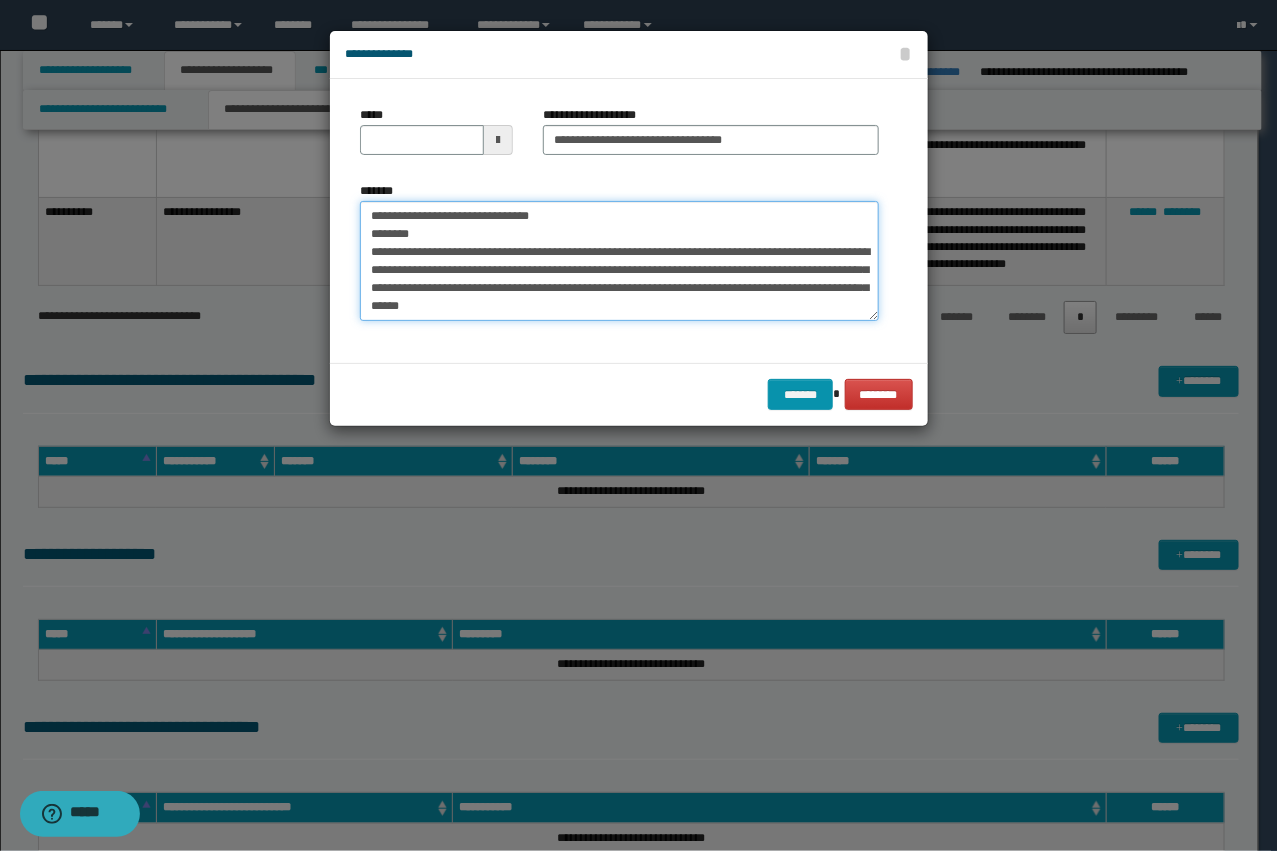 drag, startPoint x: 428, startPoint y: 247, endPoint x: 322, endPoint y: 203, distance: 114.76933 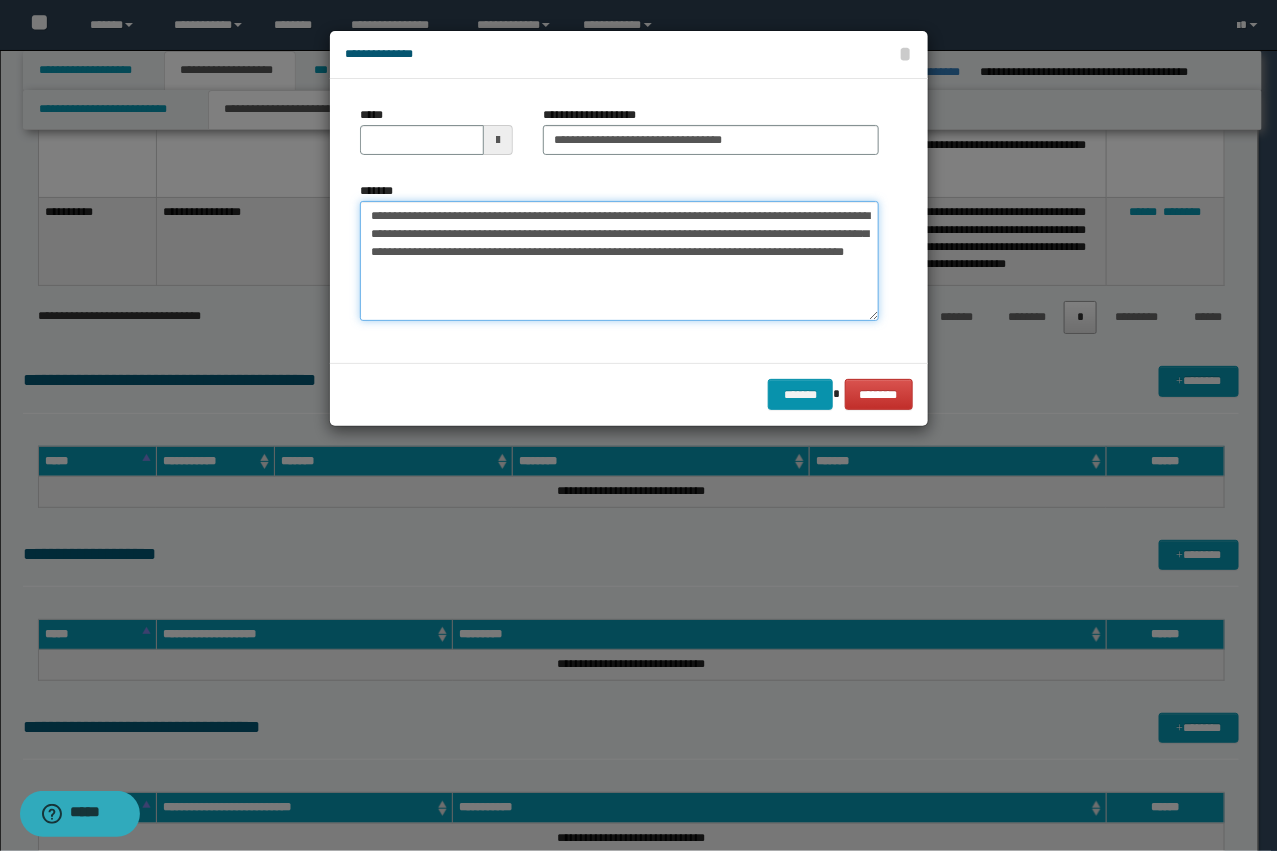 type on "**********" 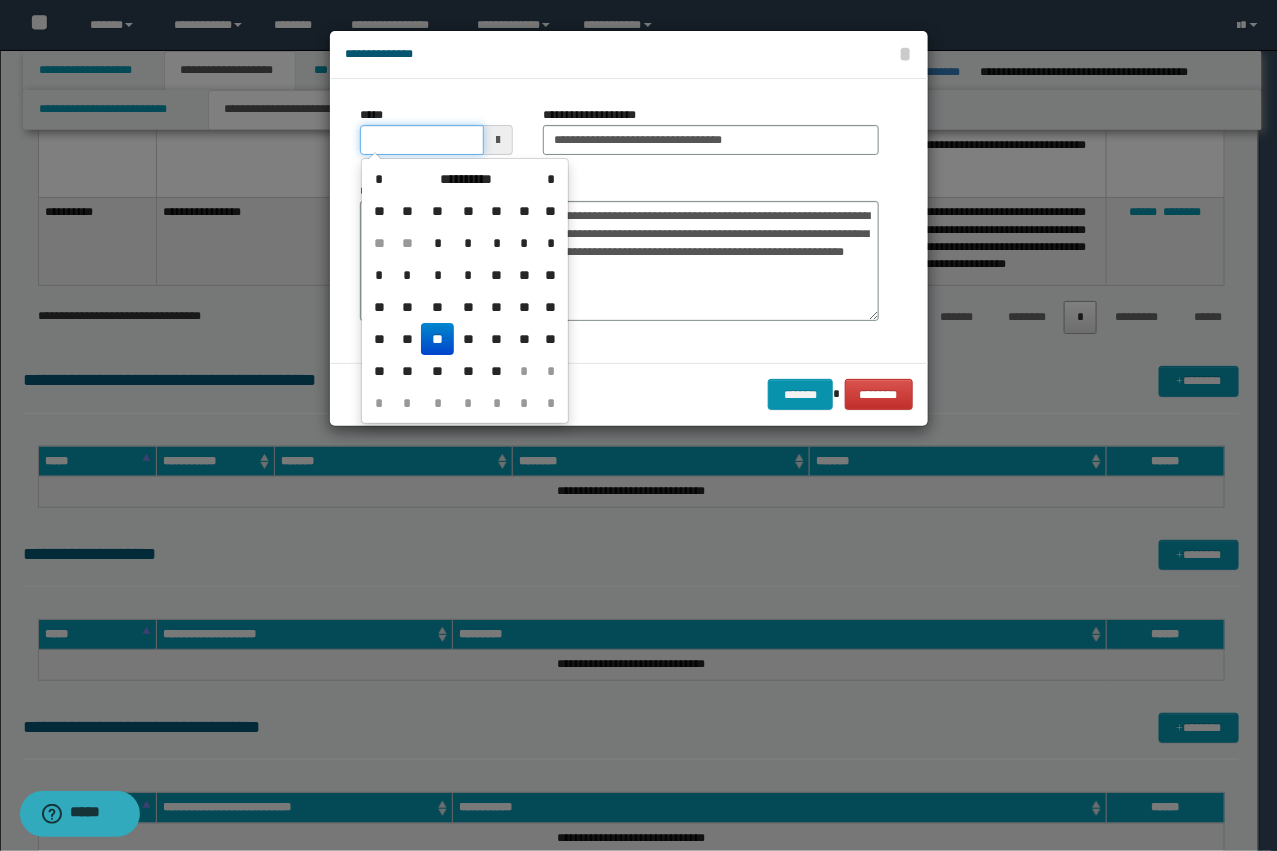 click on "*****" at bounding box center (422, 140) 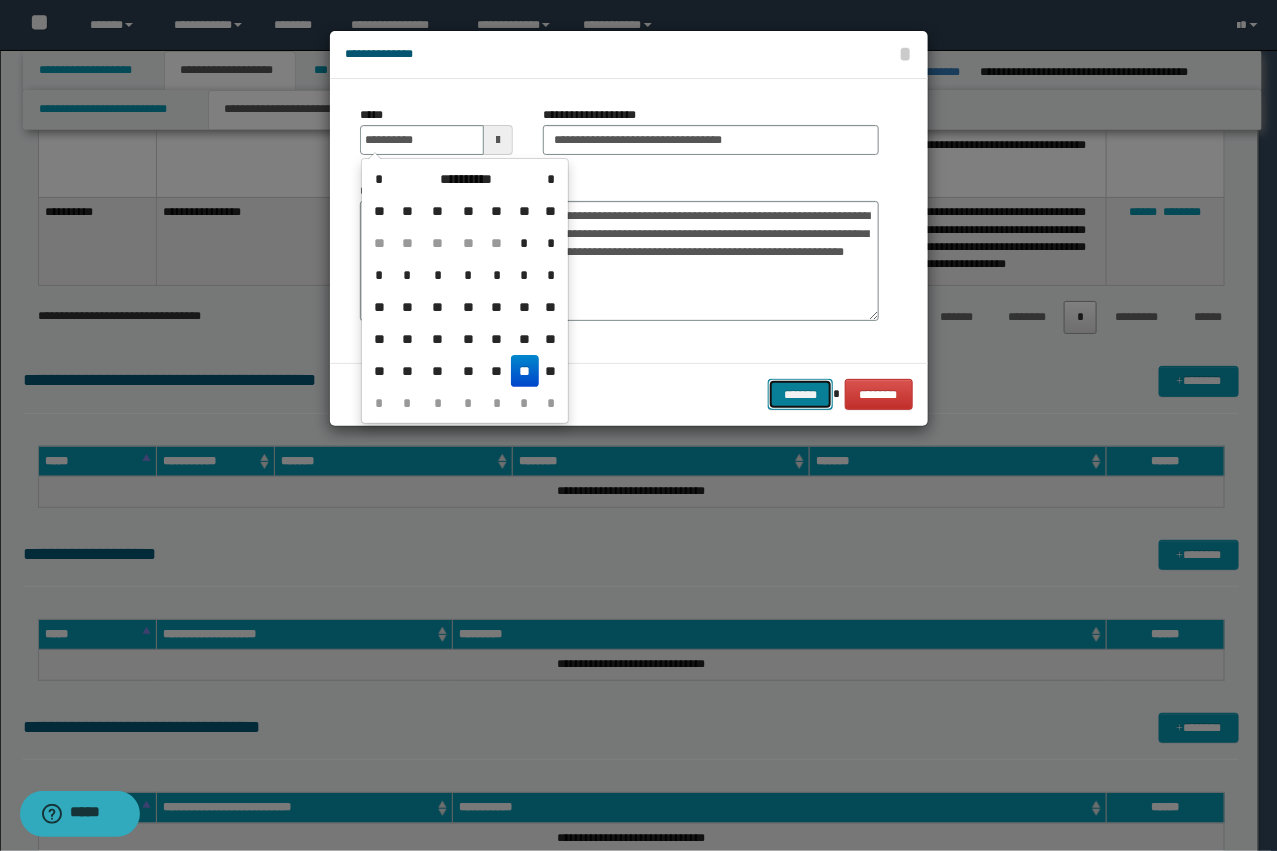 click on "*******" at bounding box center (800, 394) 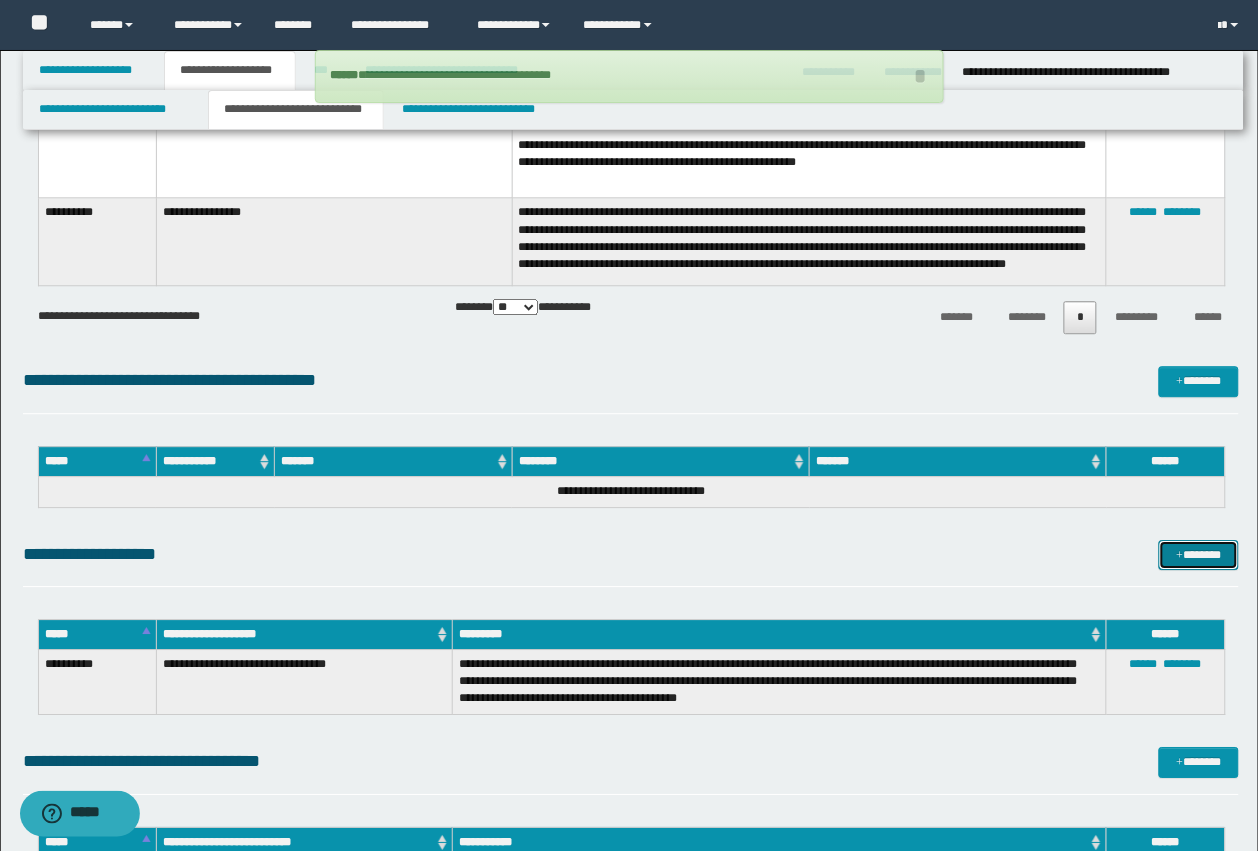 type 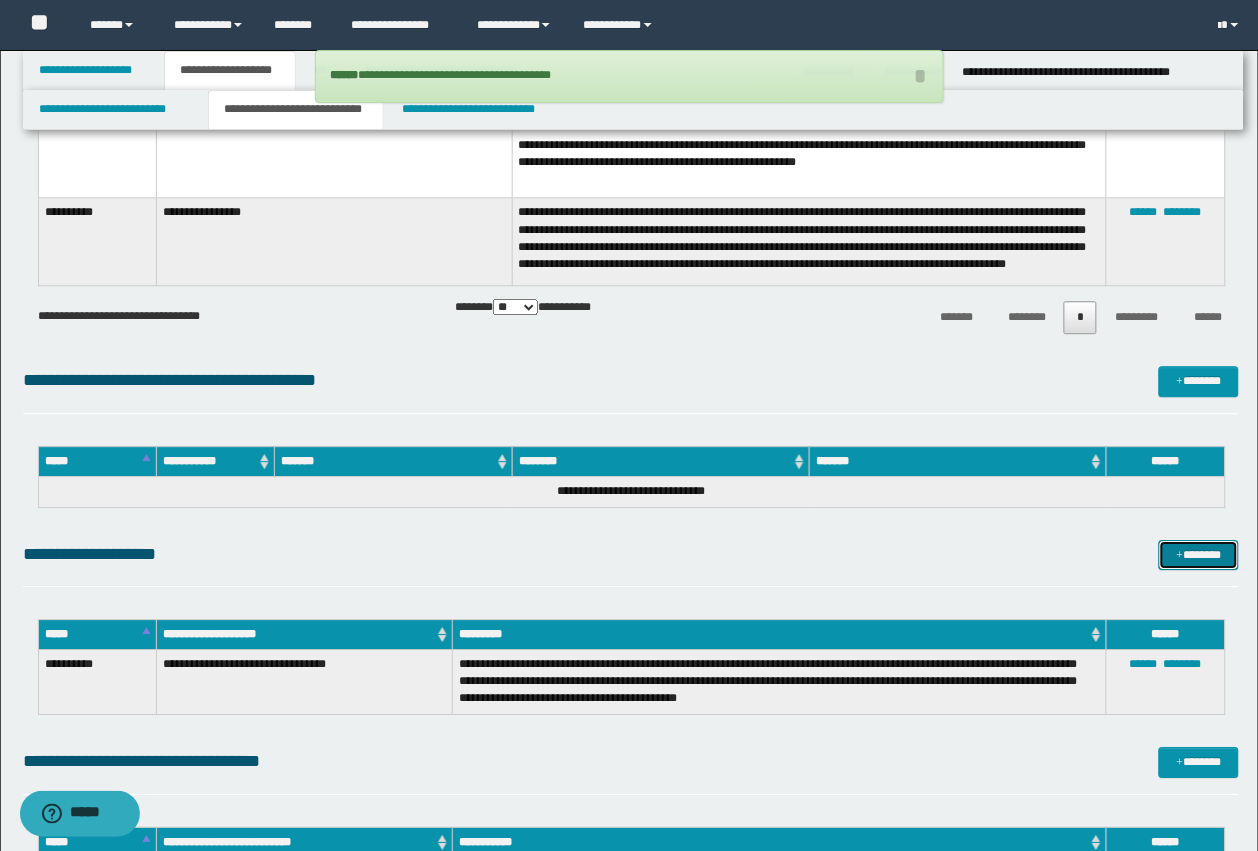 click at bounding box center [1180, 556] 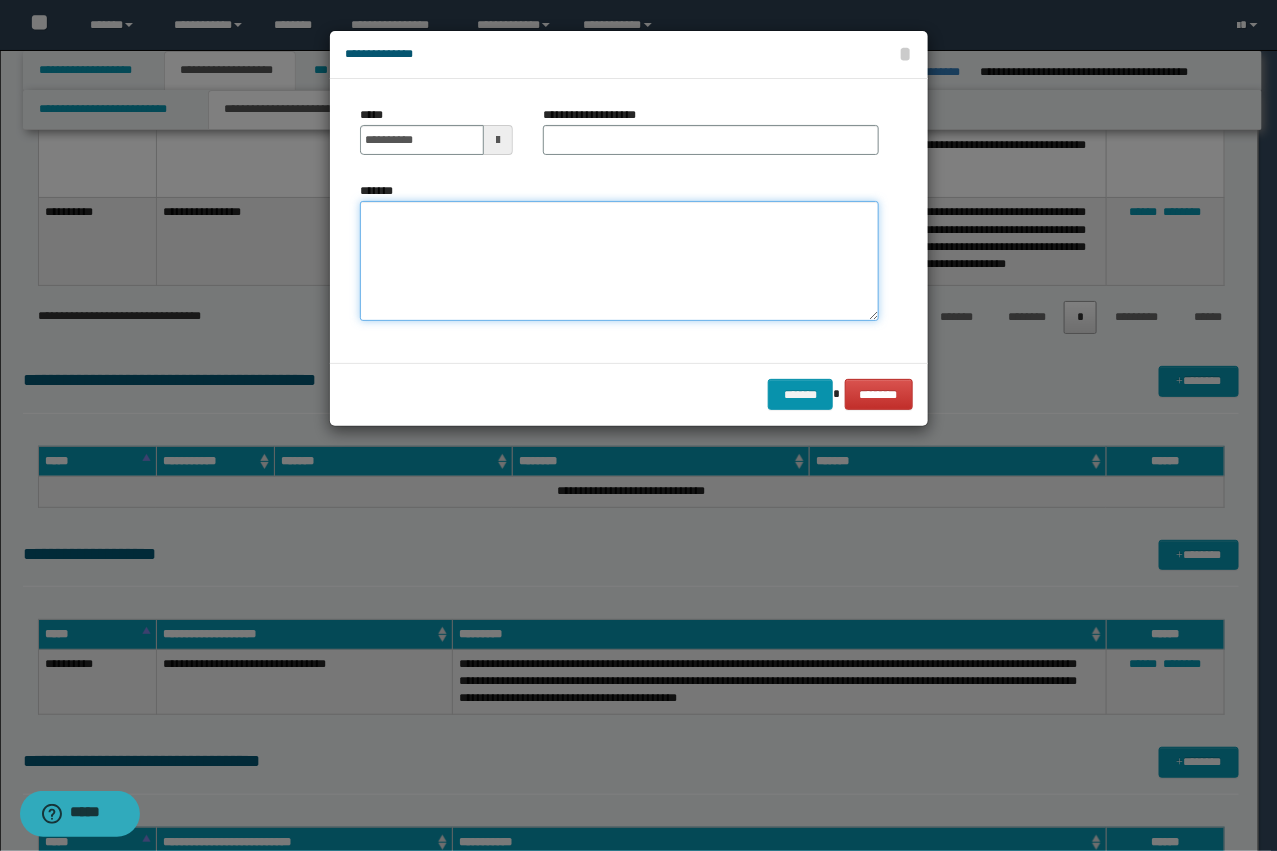 click on "*******" at bounding box center (619, 261) 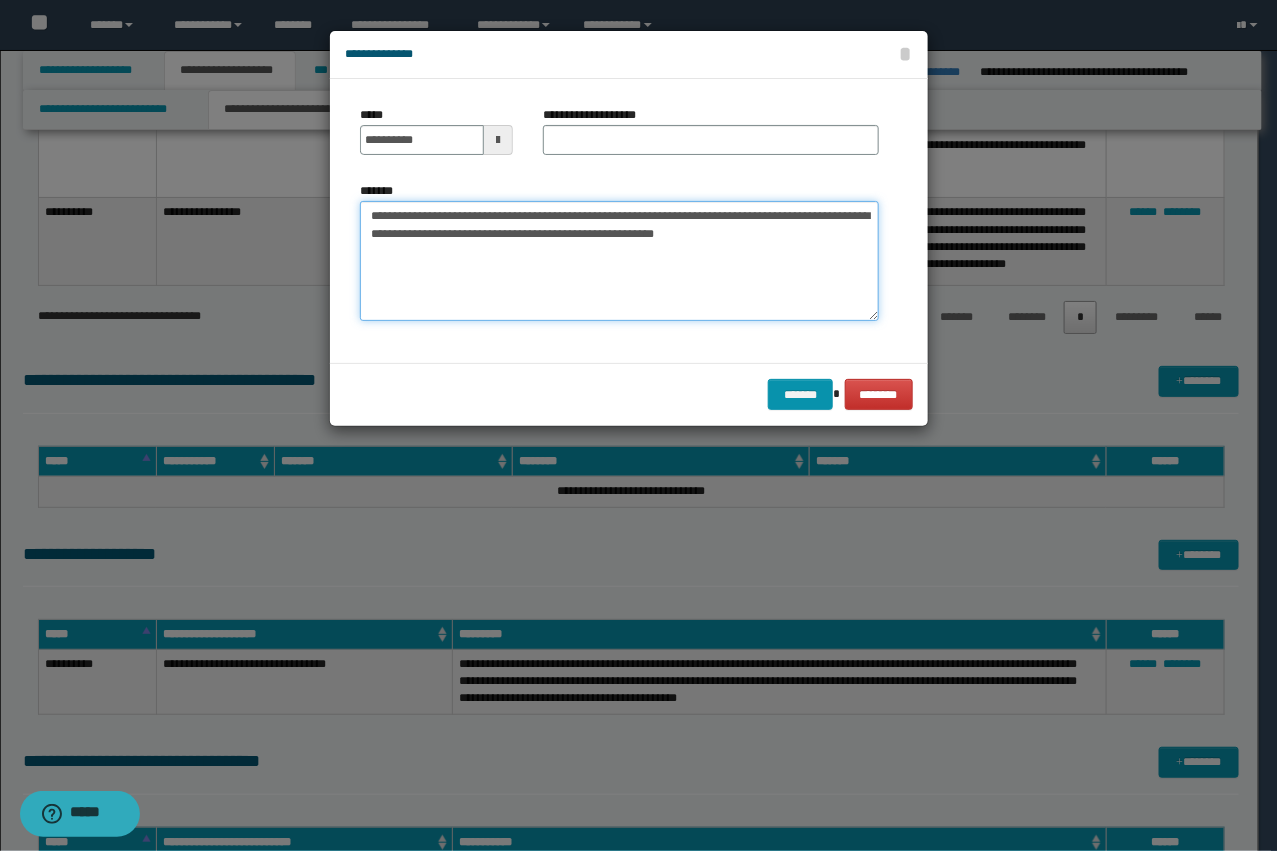 drag, startPoint x: 438, startPoint y: 216, endPoint x: 736, endPoint y: 212, distance: 298.02686 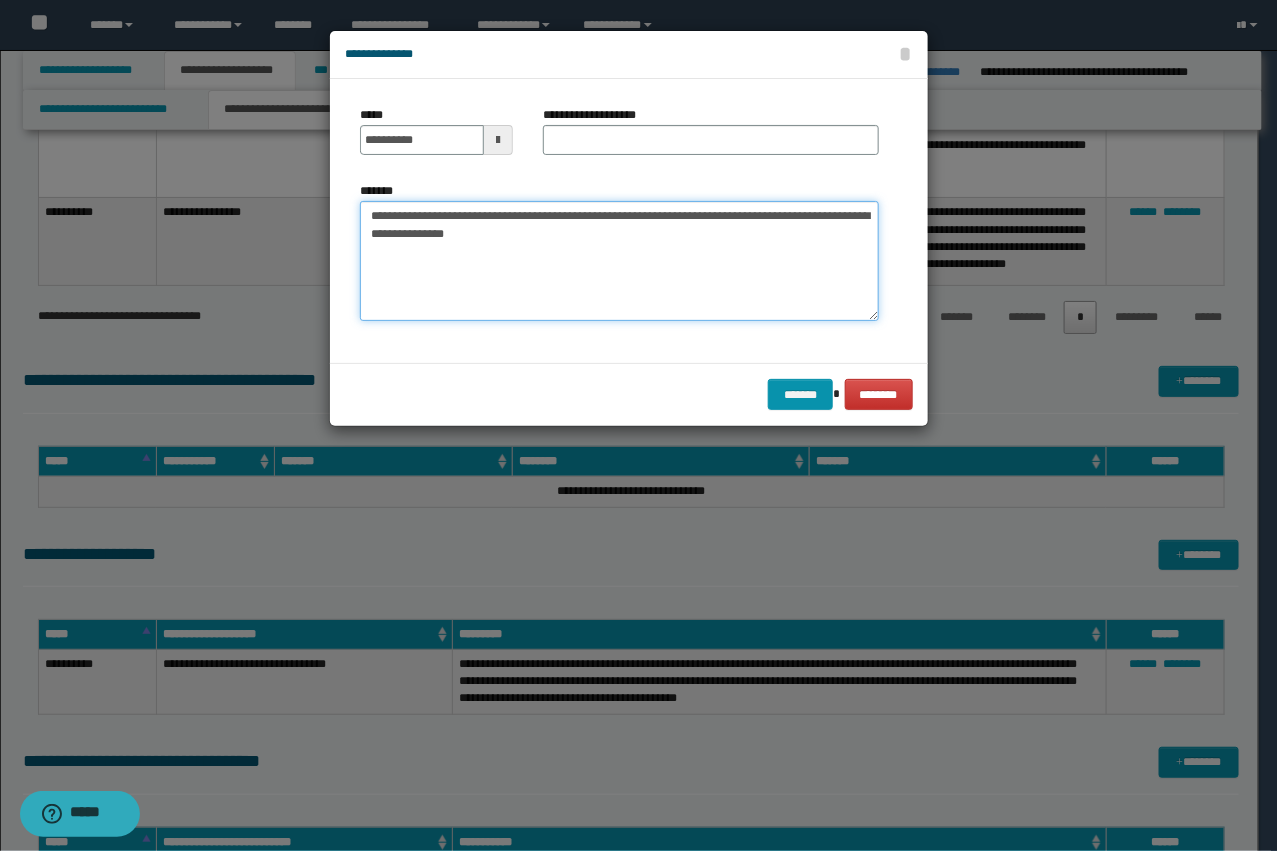 type on "**********" 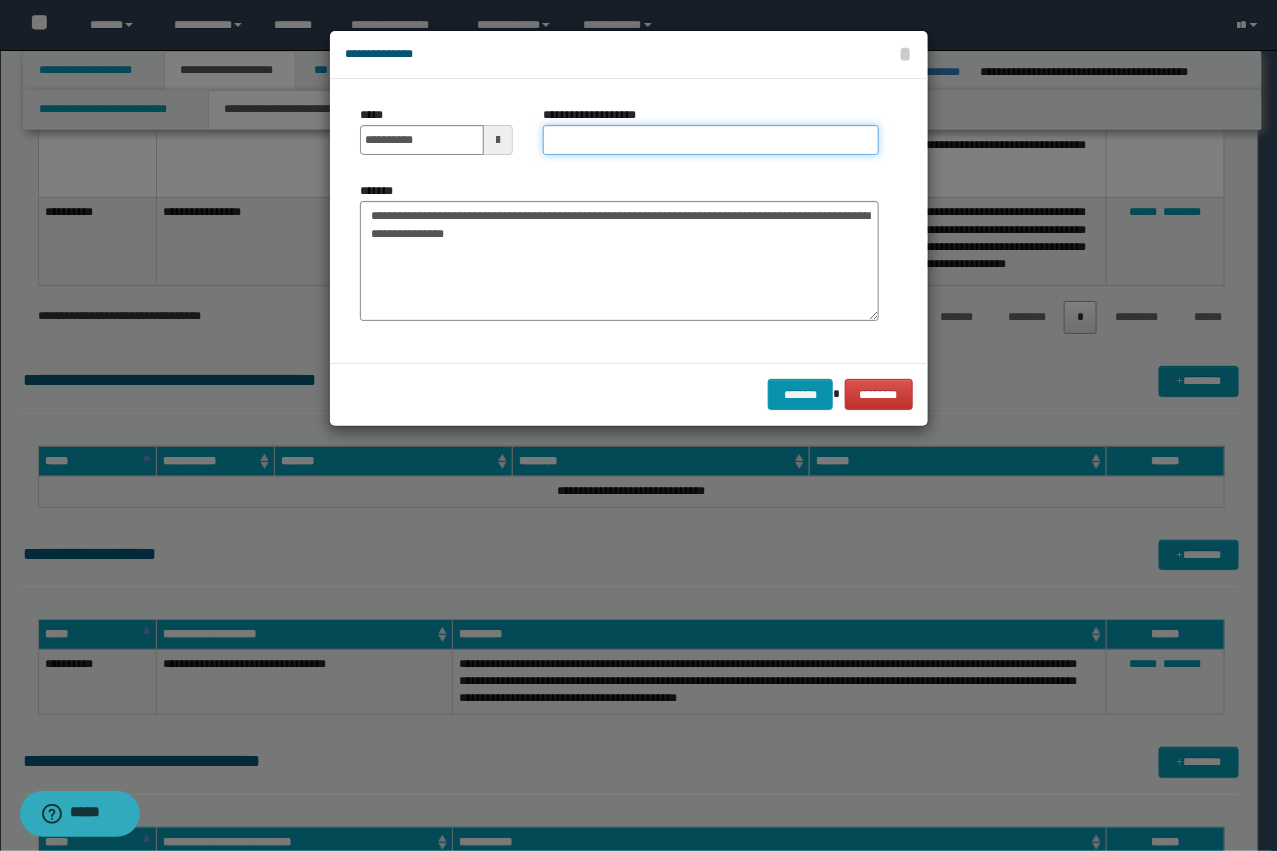 click on "**********" at bounding box center [711, 140] 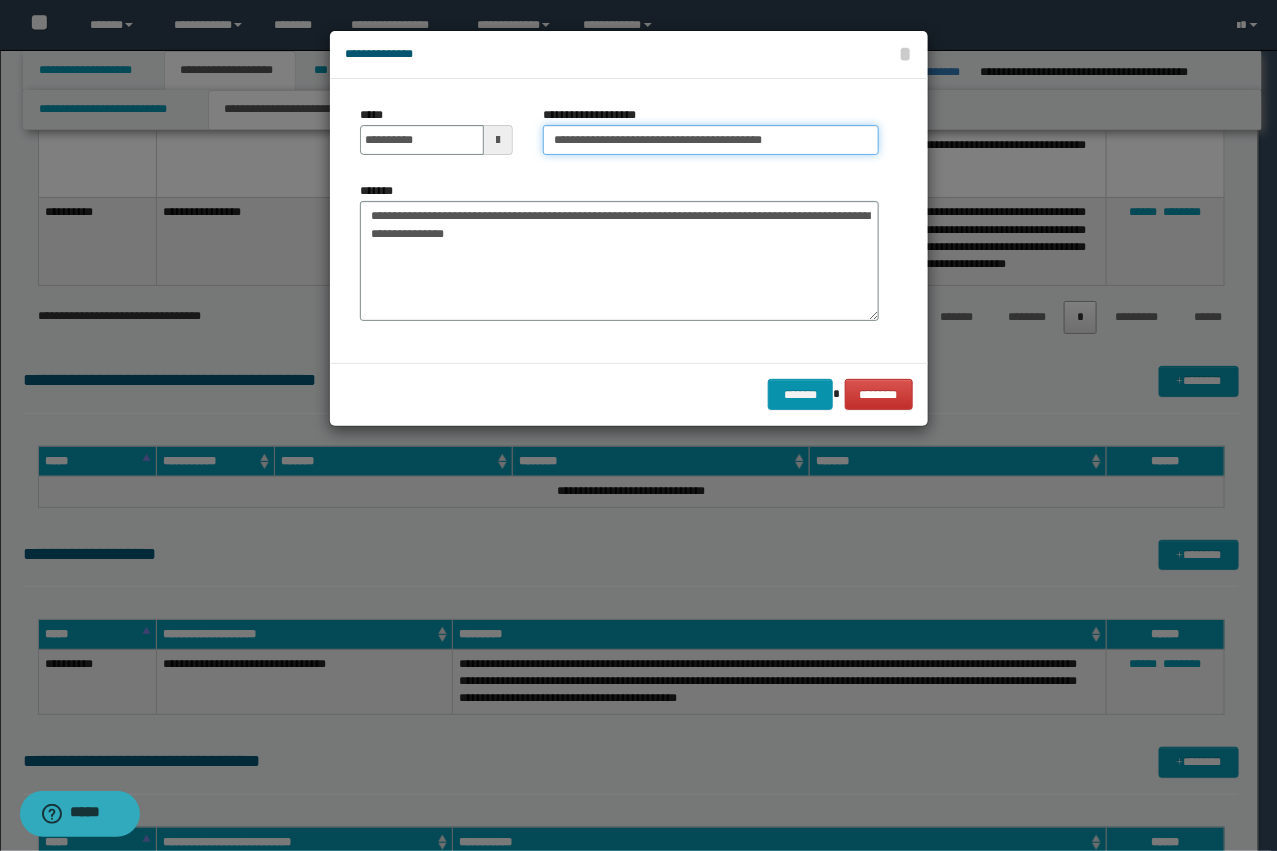 type on "**********" 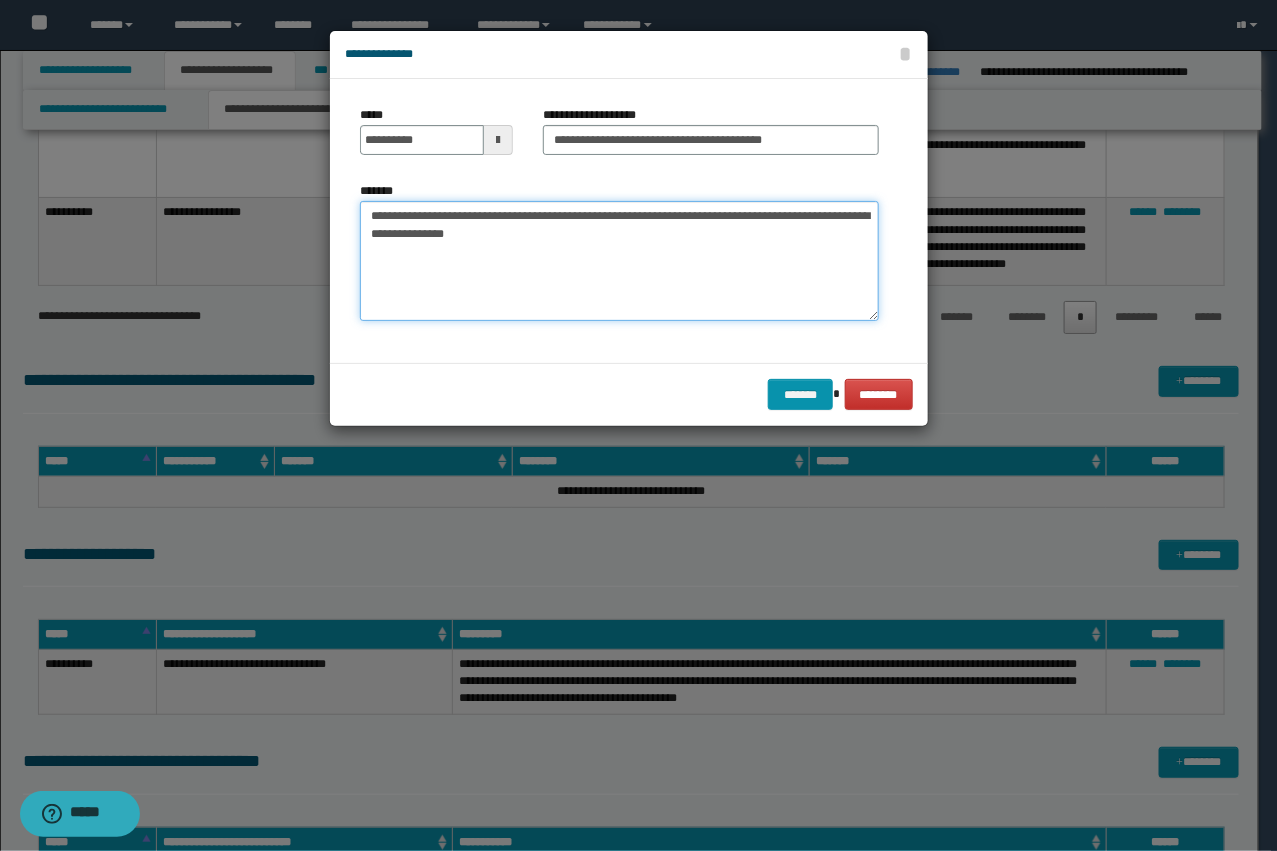 drag, startPoint x: 442, startPoint y: 208, endPoint x: 311, endPoint y: 203, distance: 131.09538 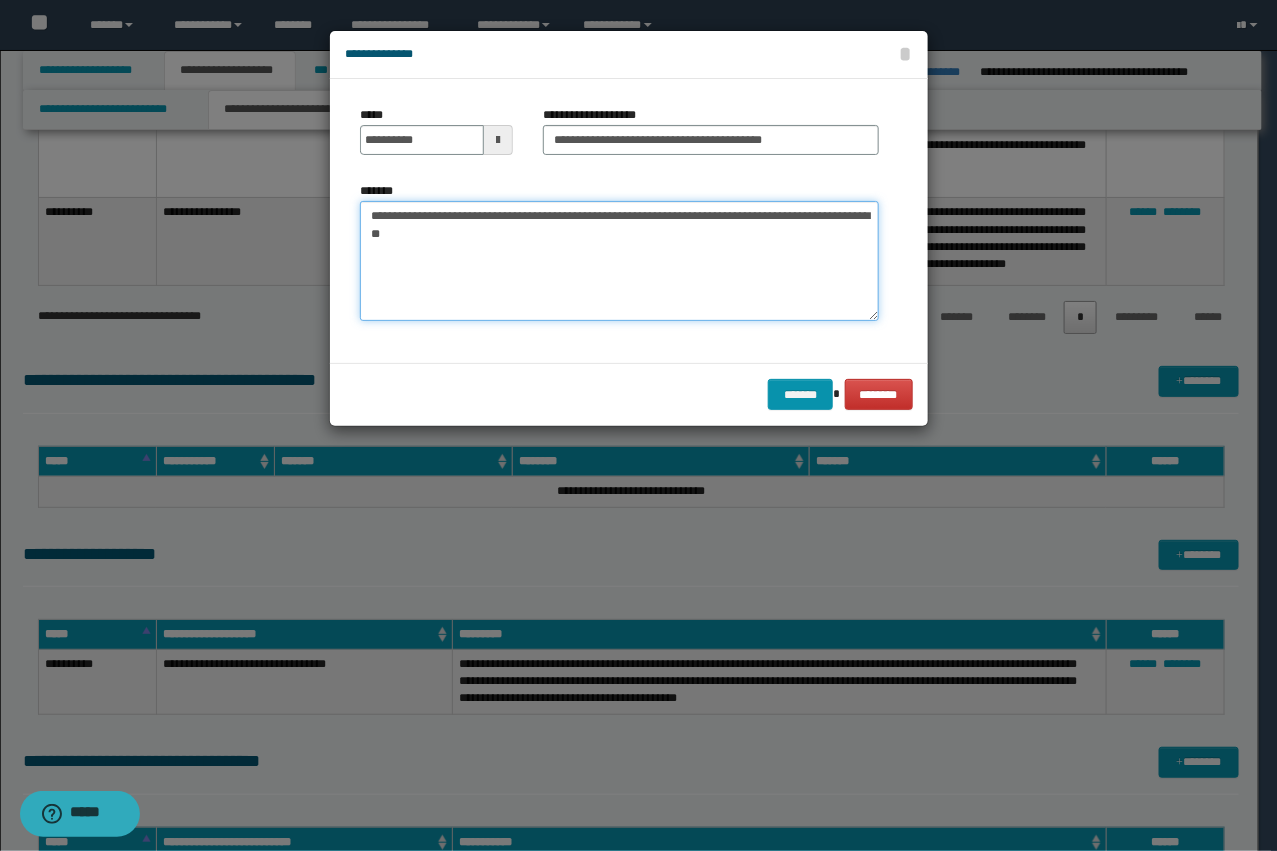 type on "**********" 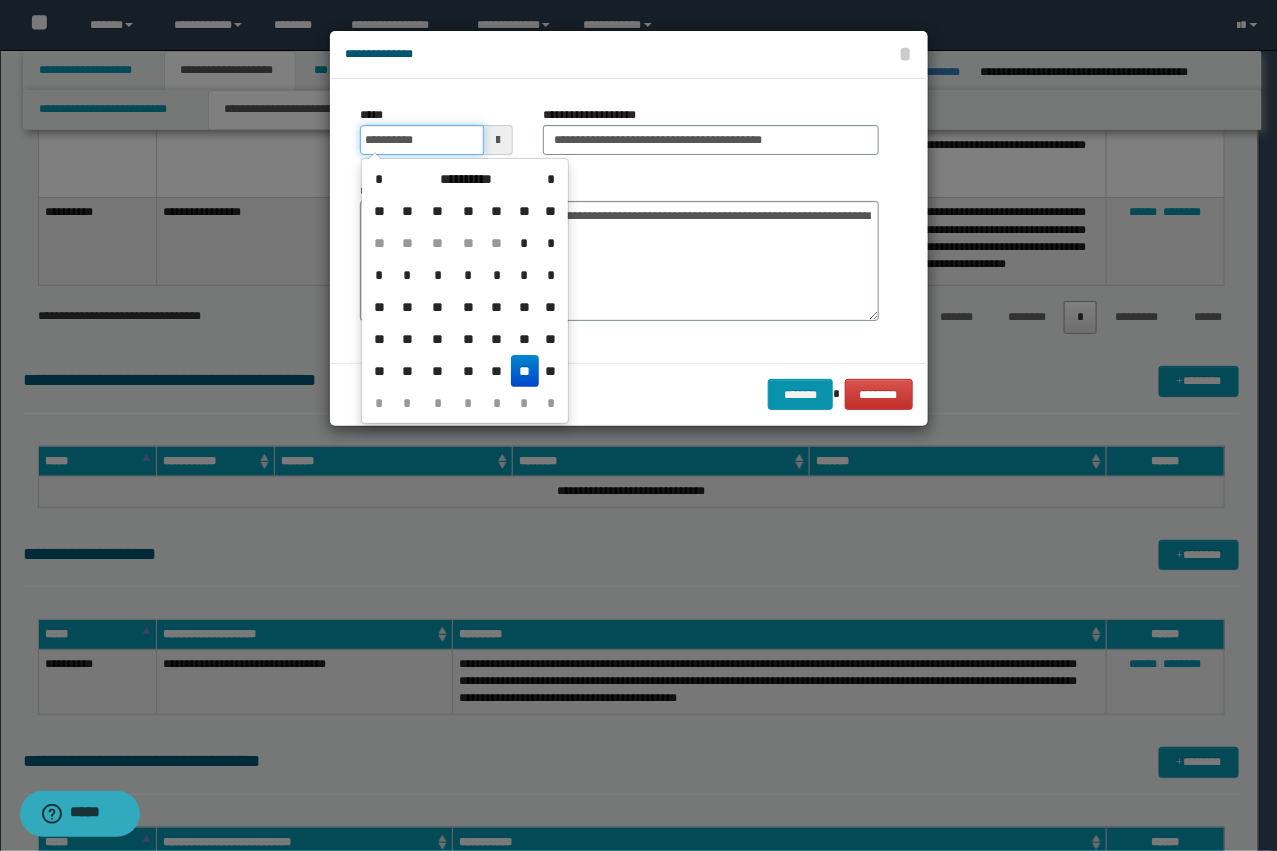 click on "**********" at bounding box center [422, 140] 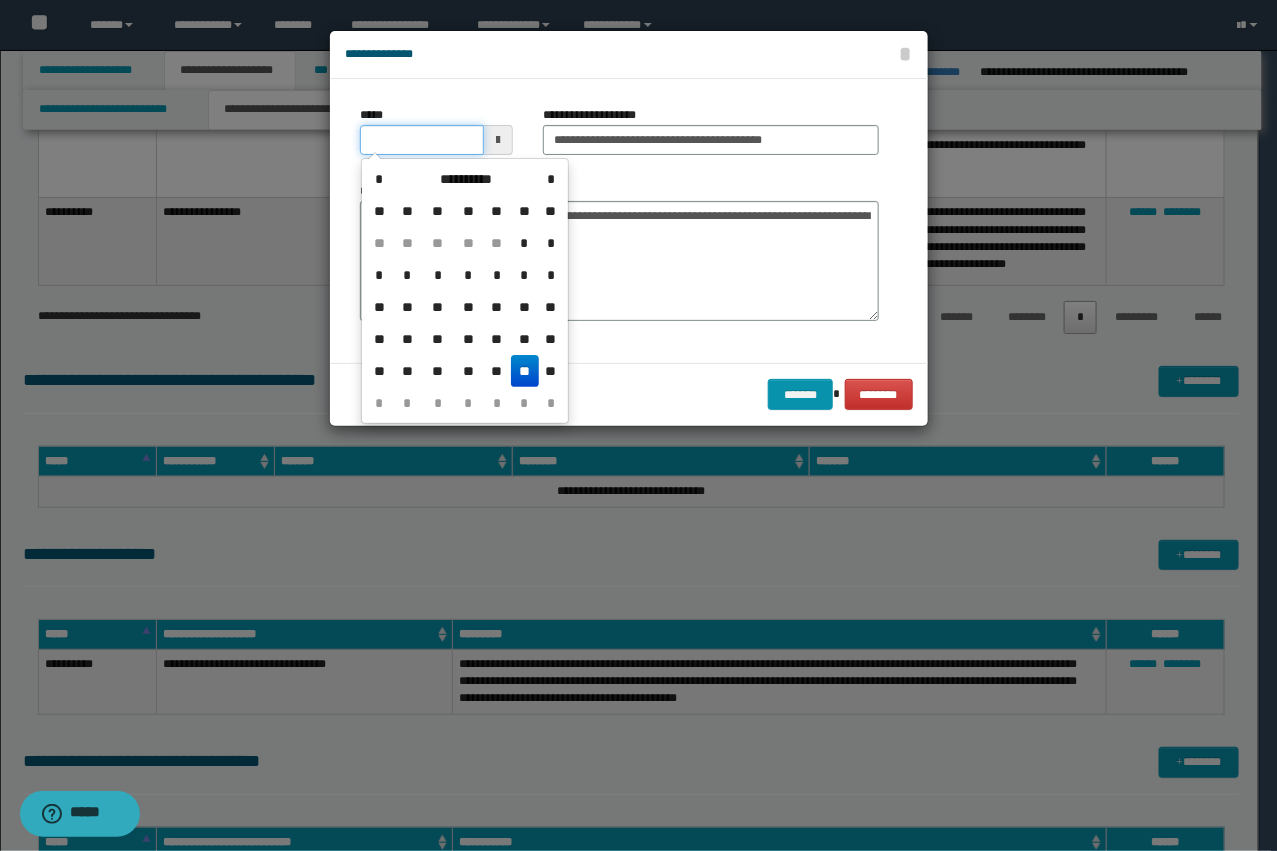 type on "**********" 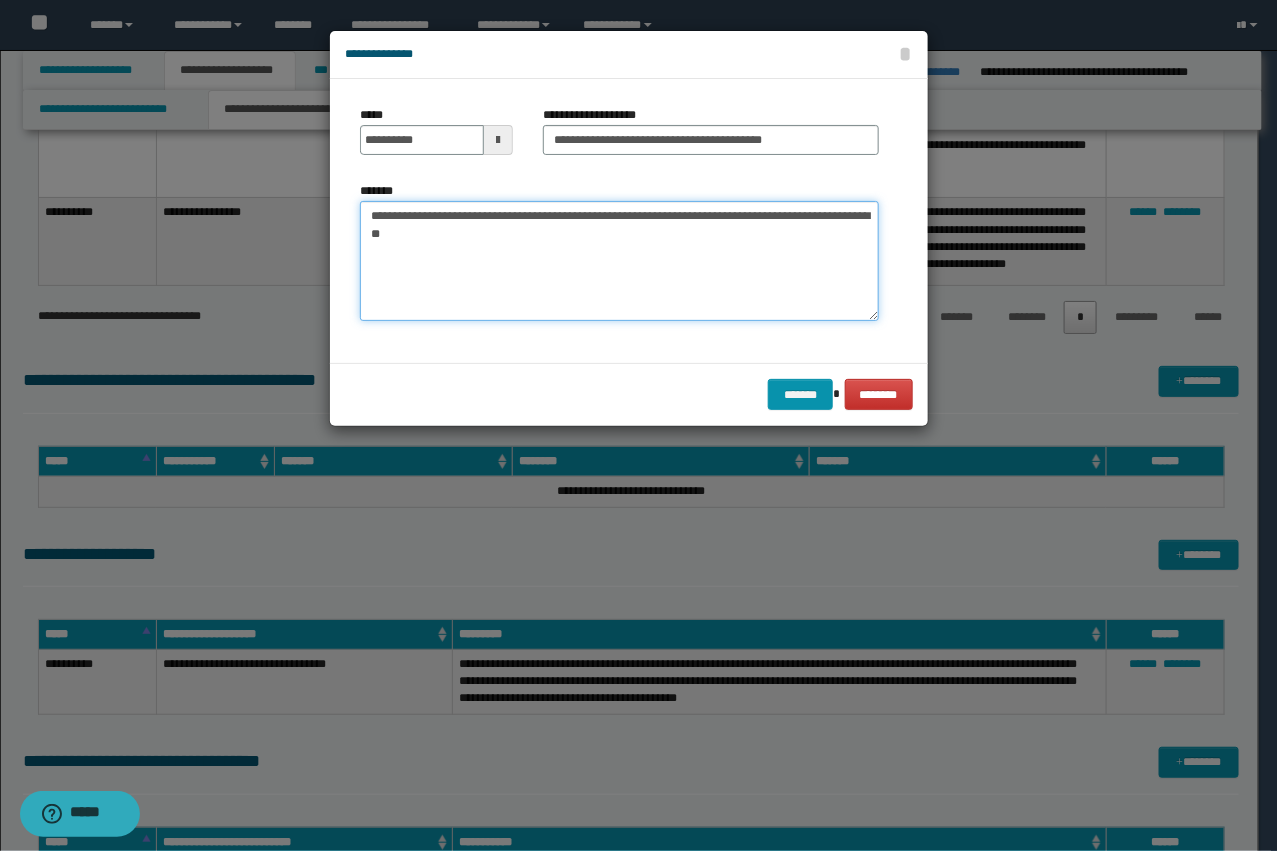 click on "**********" at bounding box center (619, 261) 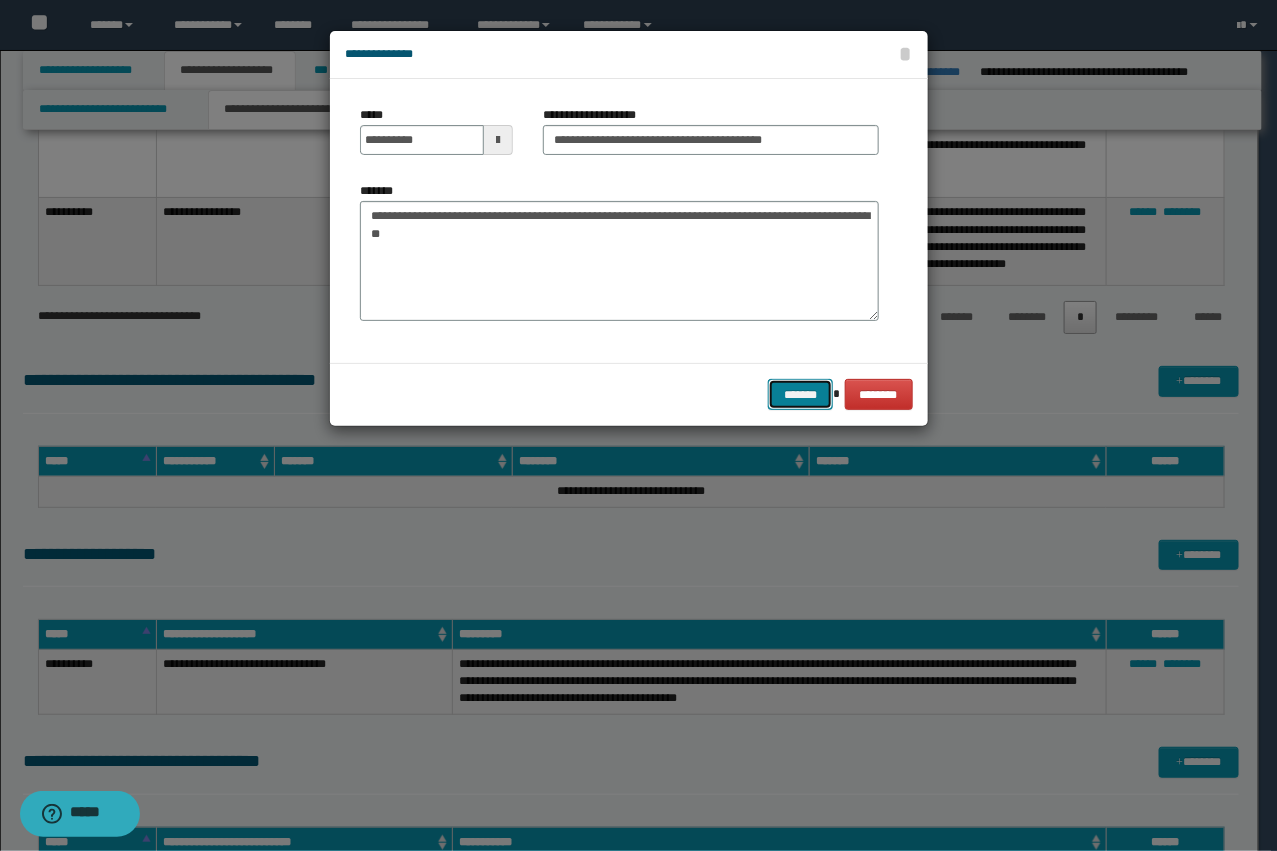 click on "*******" at bounding box center [800, 394] 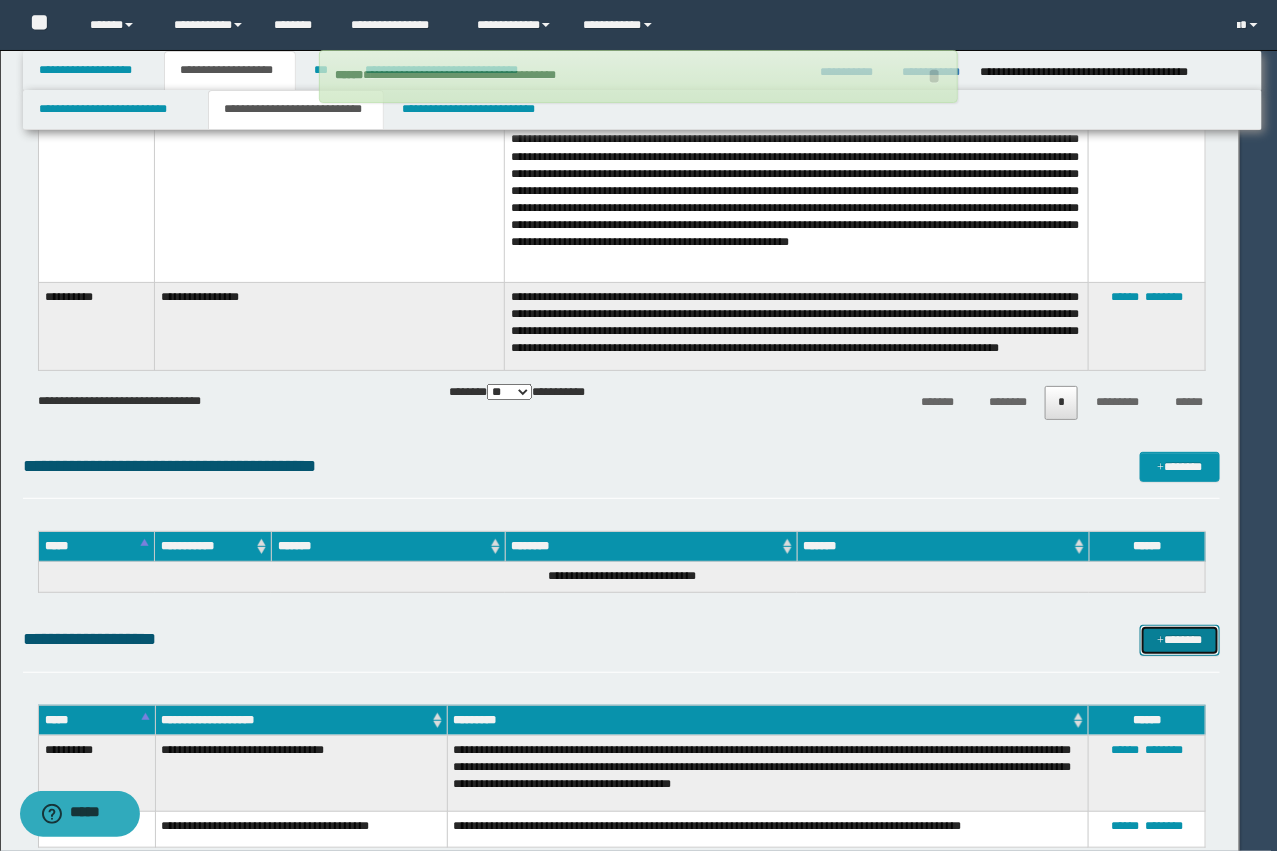 type 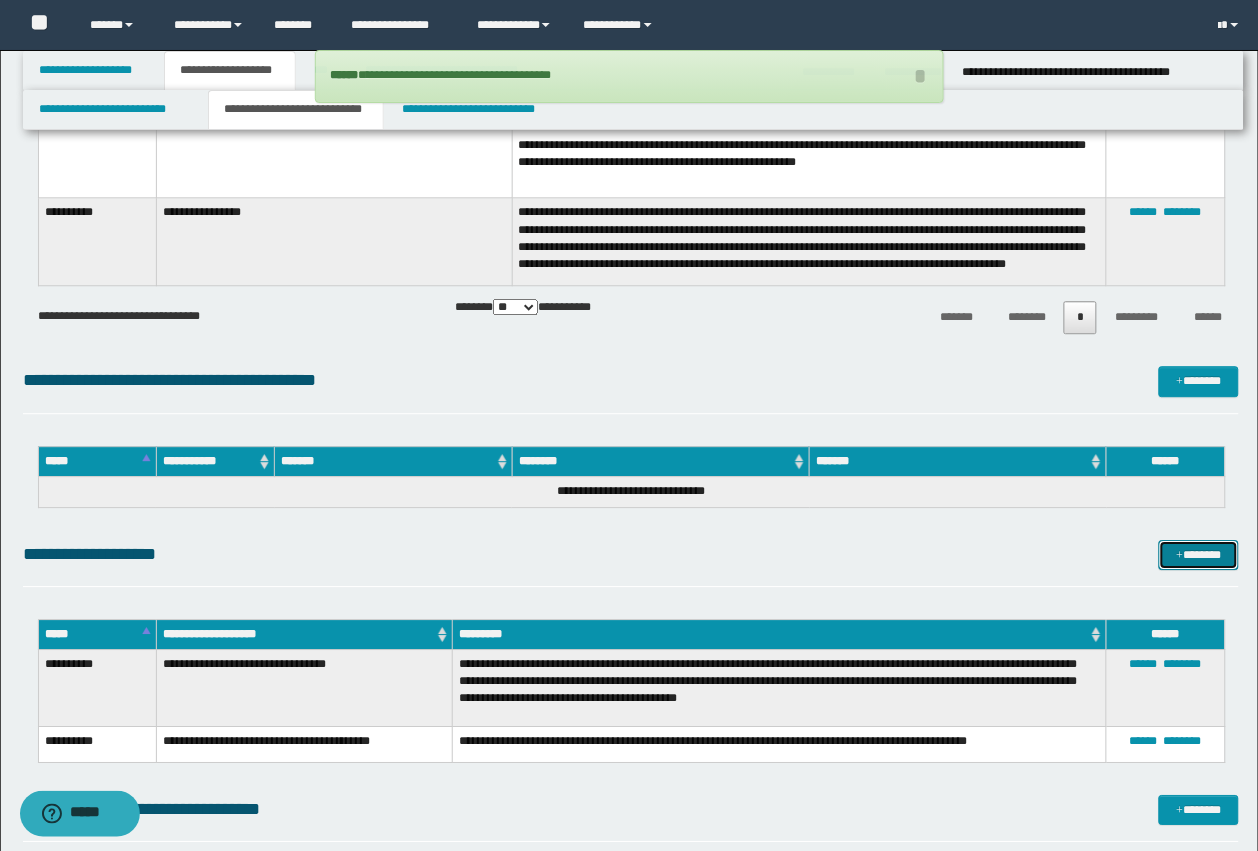click on "*******" at bounding box center [1199, 555] 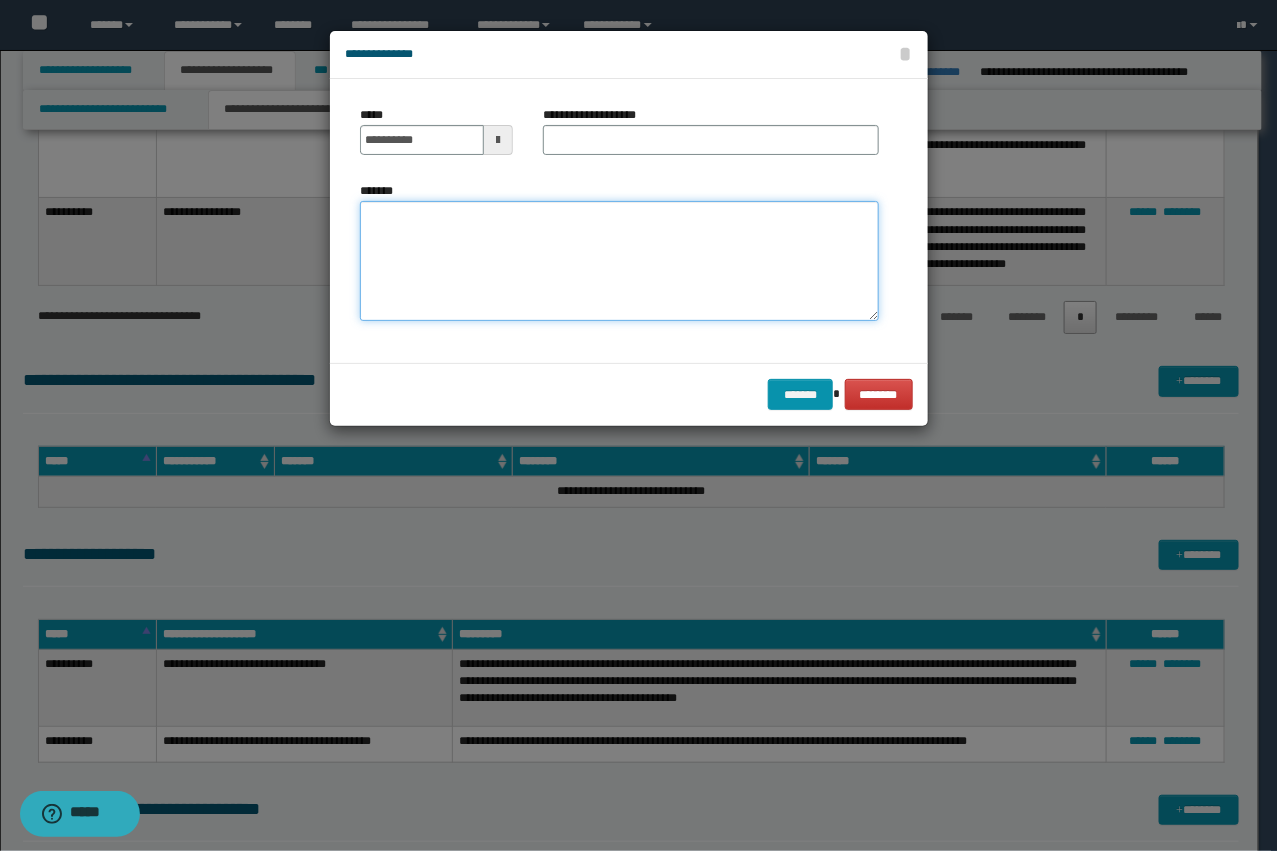 click on "*******" at bounding box center [619, 261] 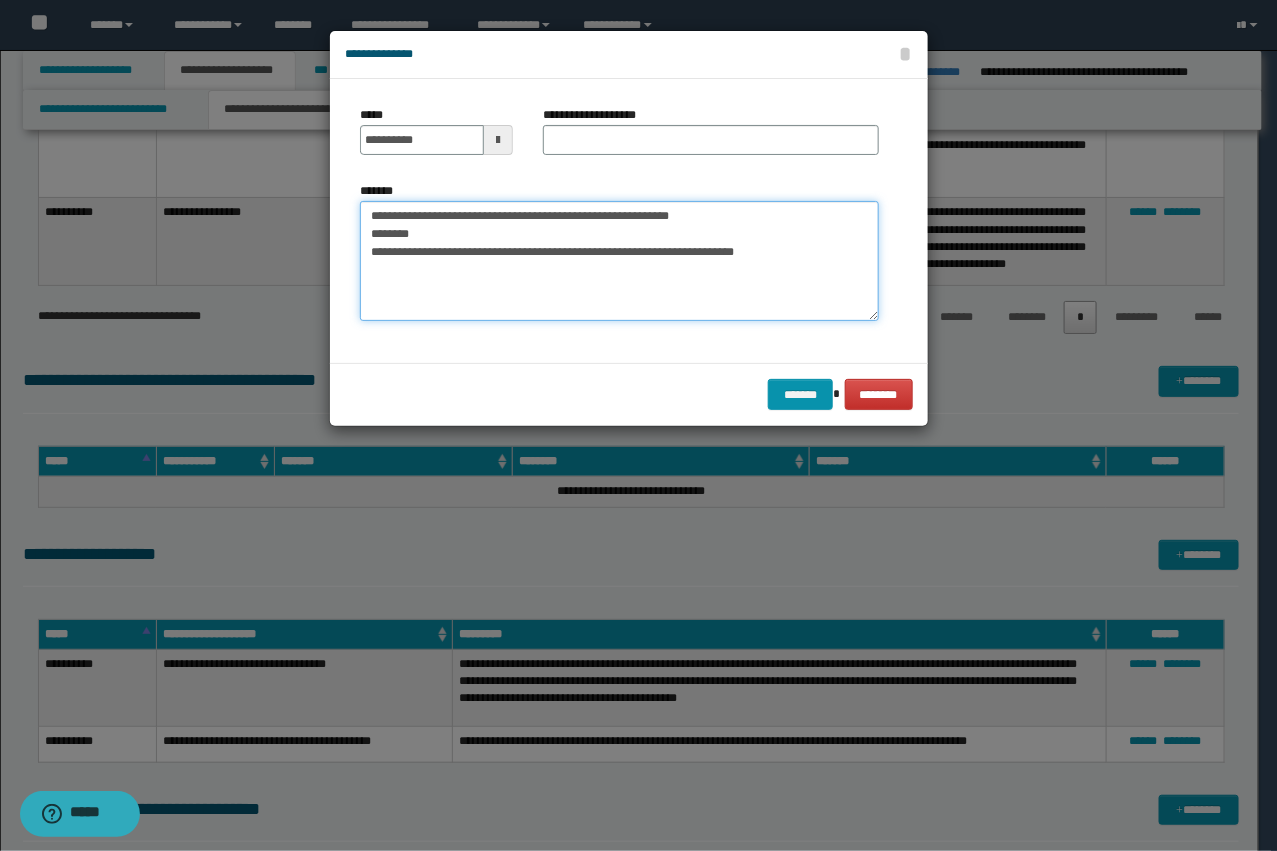 drag, startPoint x: 738, startPoint y: 215, endPoint x: 681, endPoint y: 215, distance: 57 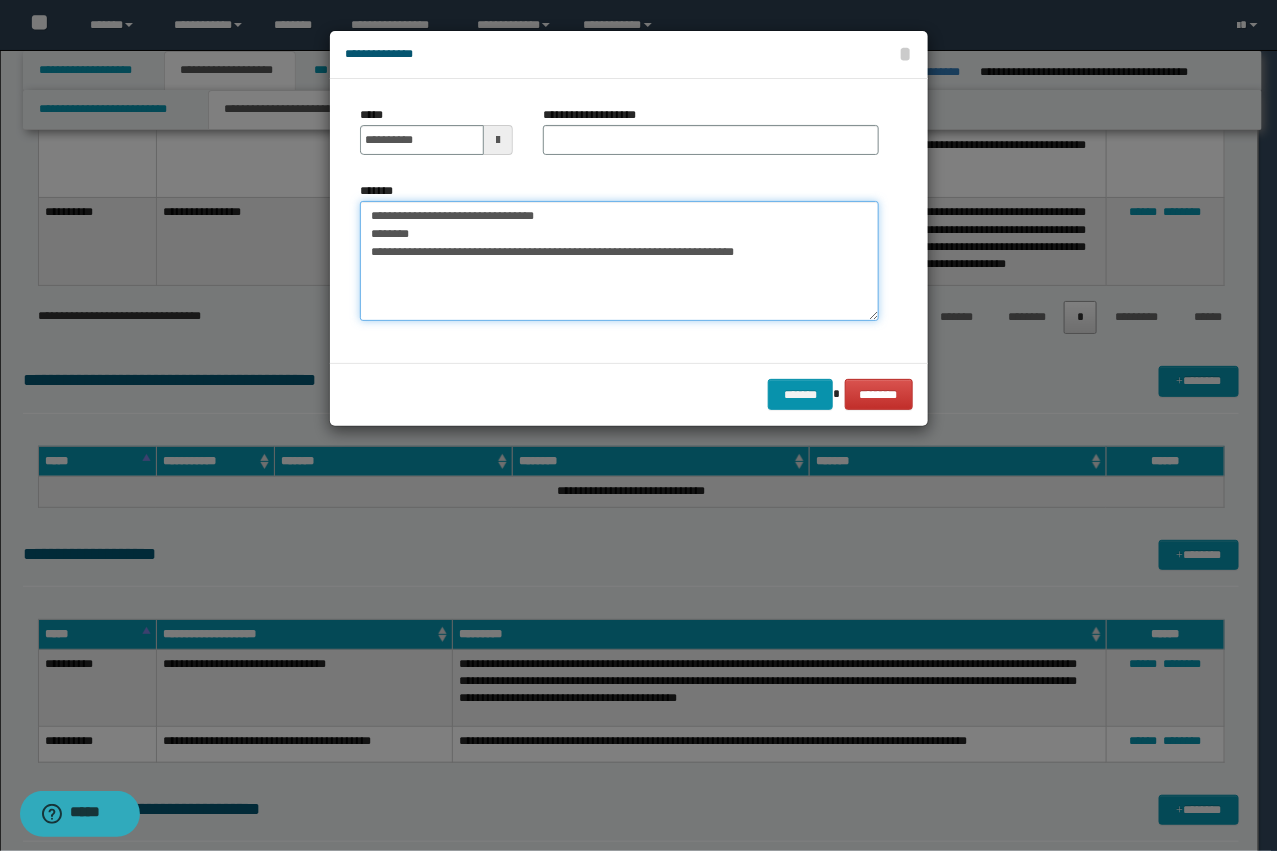 type on "**********" 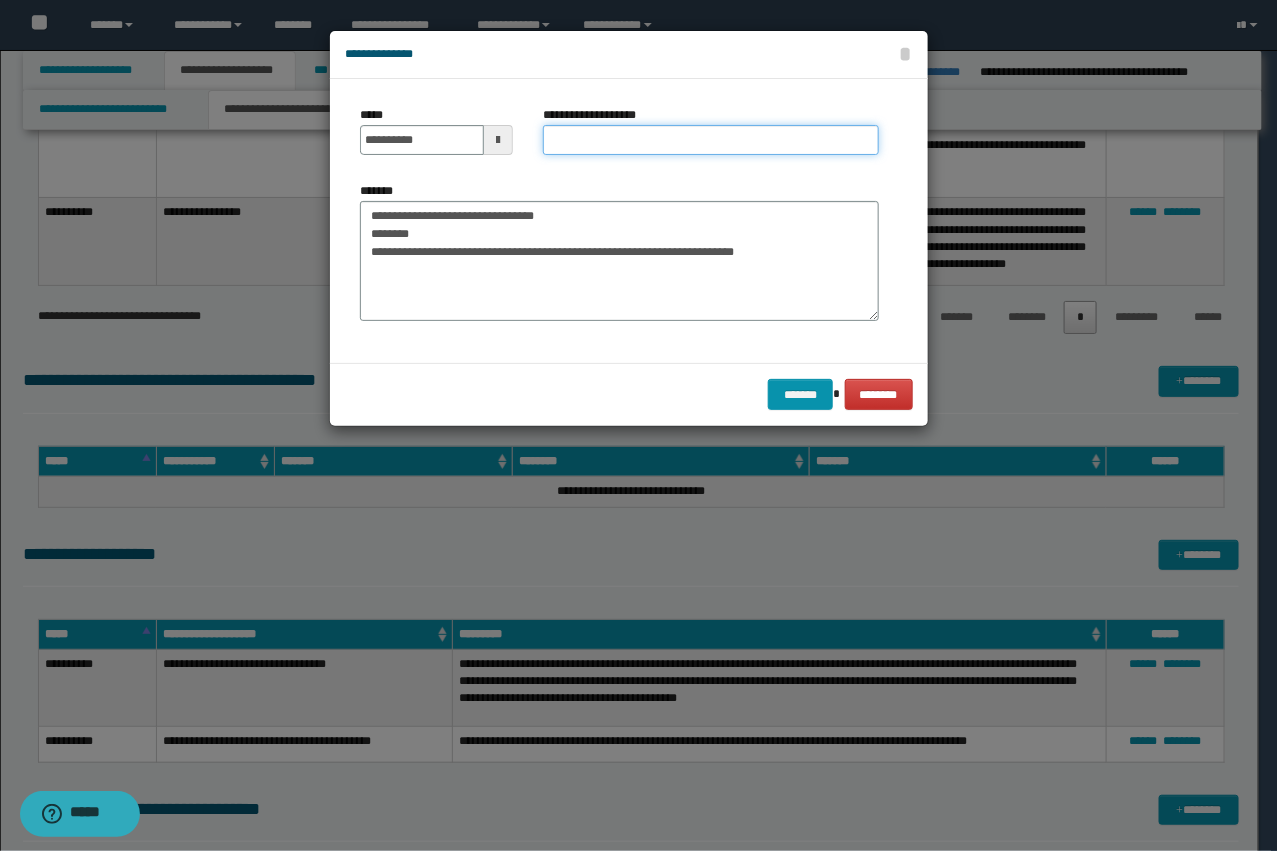 click on "**********" at bounding box center (711, 140) 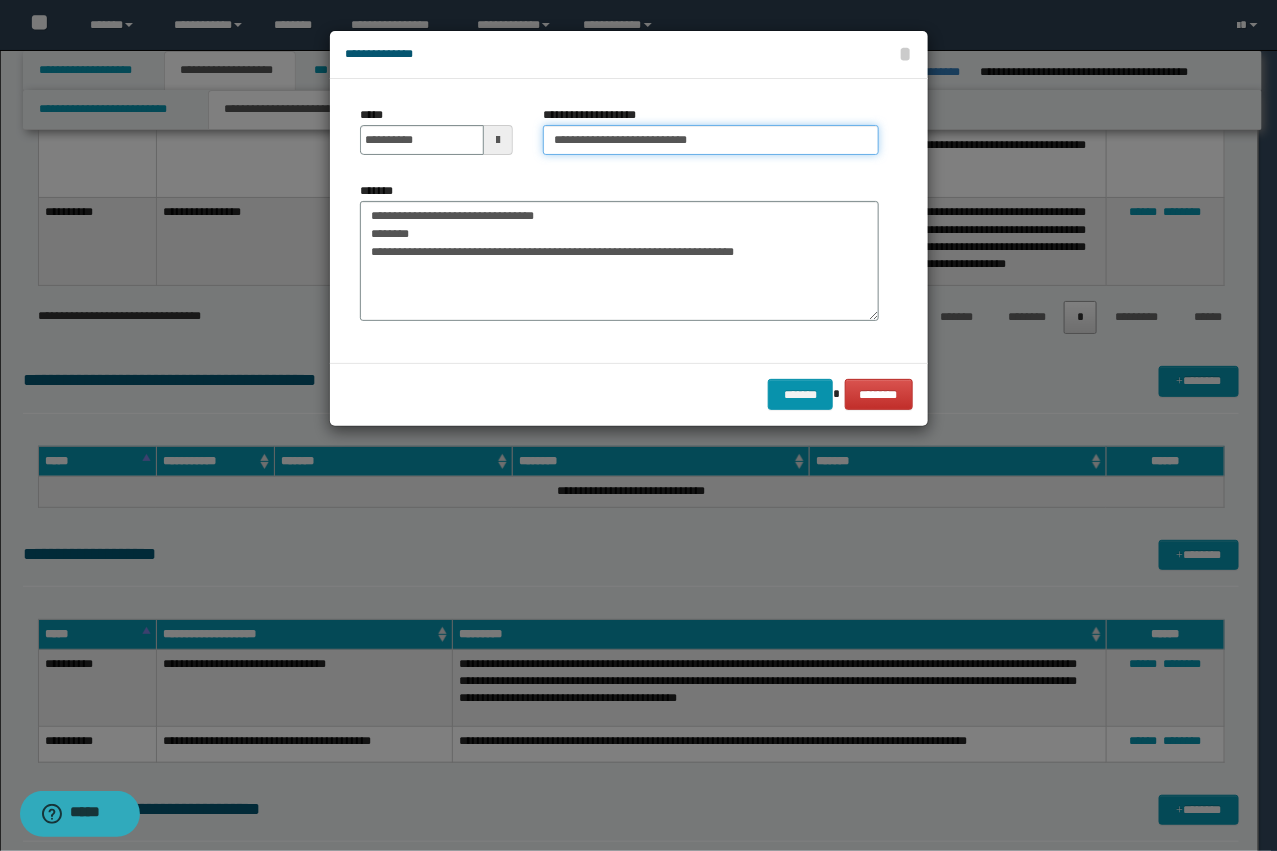 type on "**********" 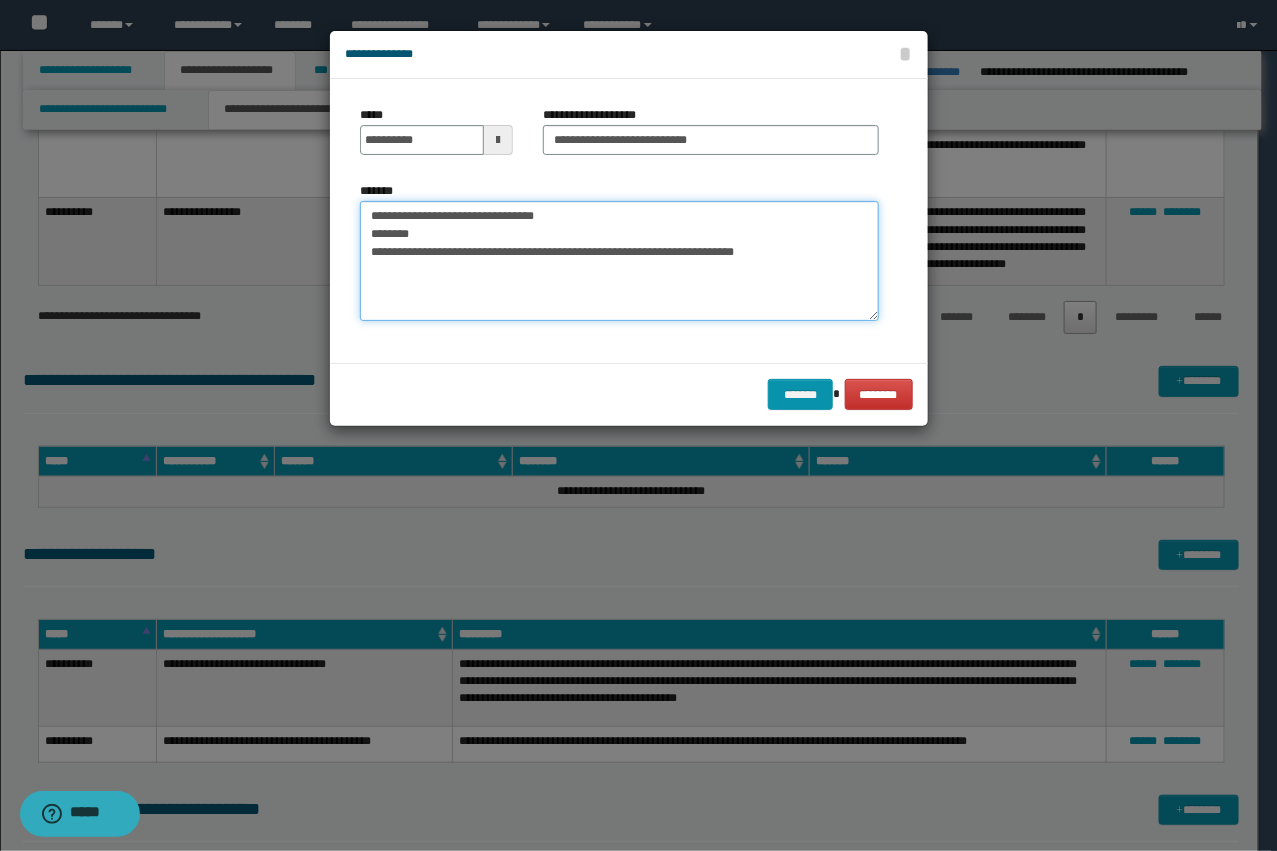 drag, startPoint x: 433, startPoint y: 251, endPoint x: 313, endPoint y: 193, distance: 133.28166 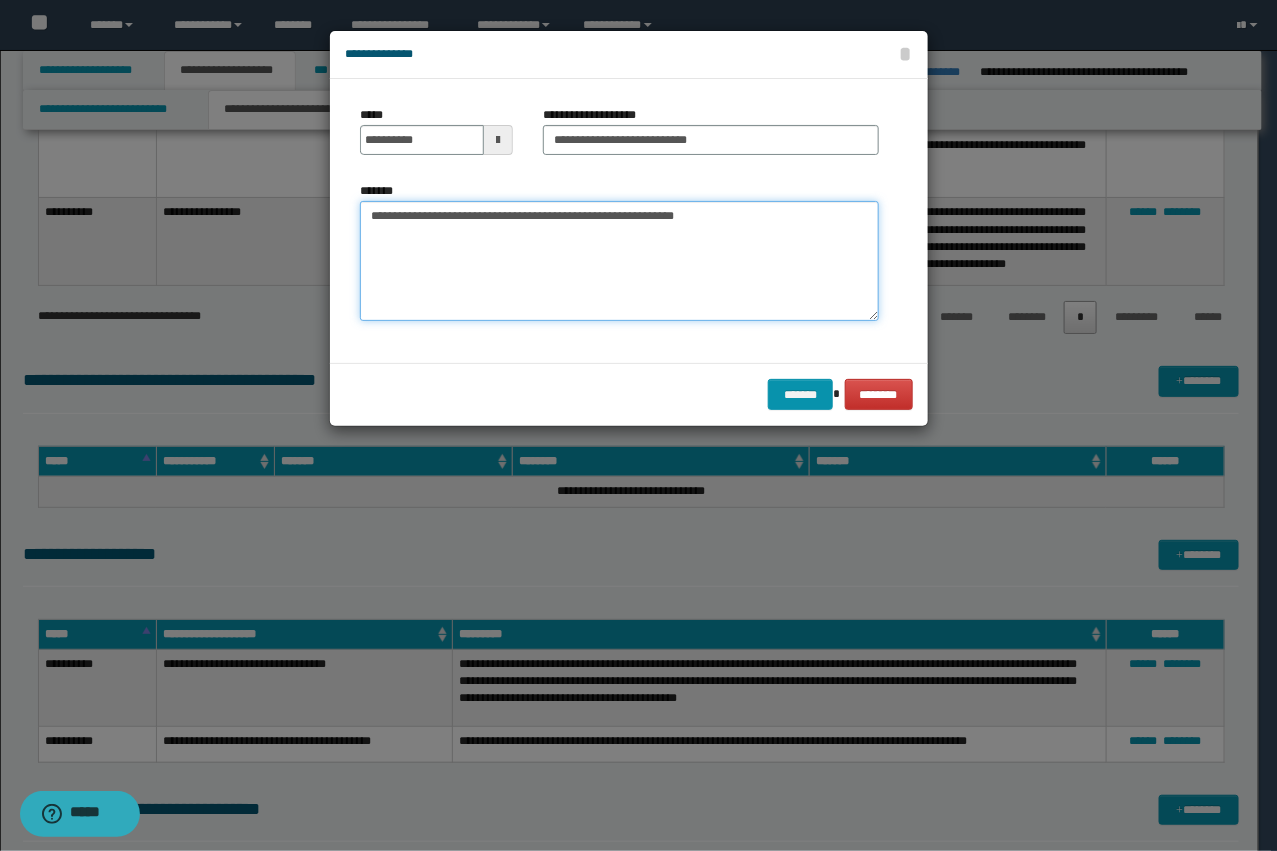 type on "**********" 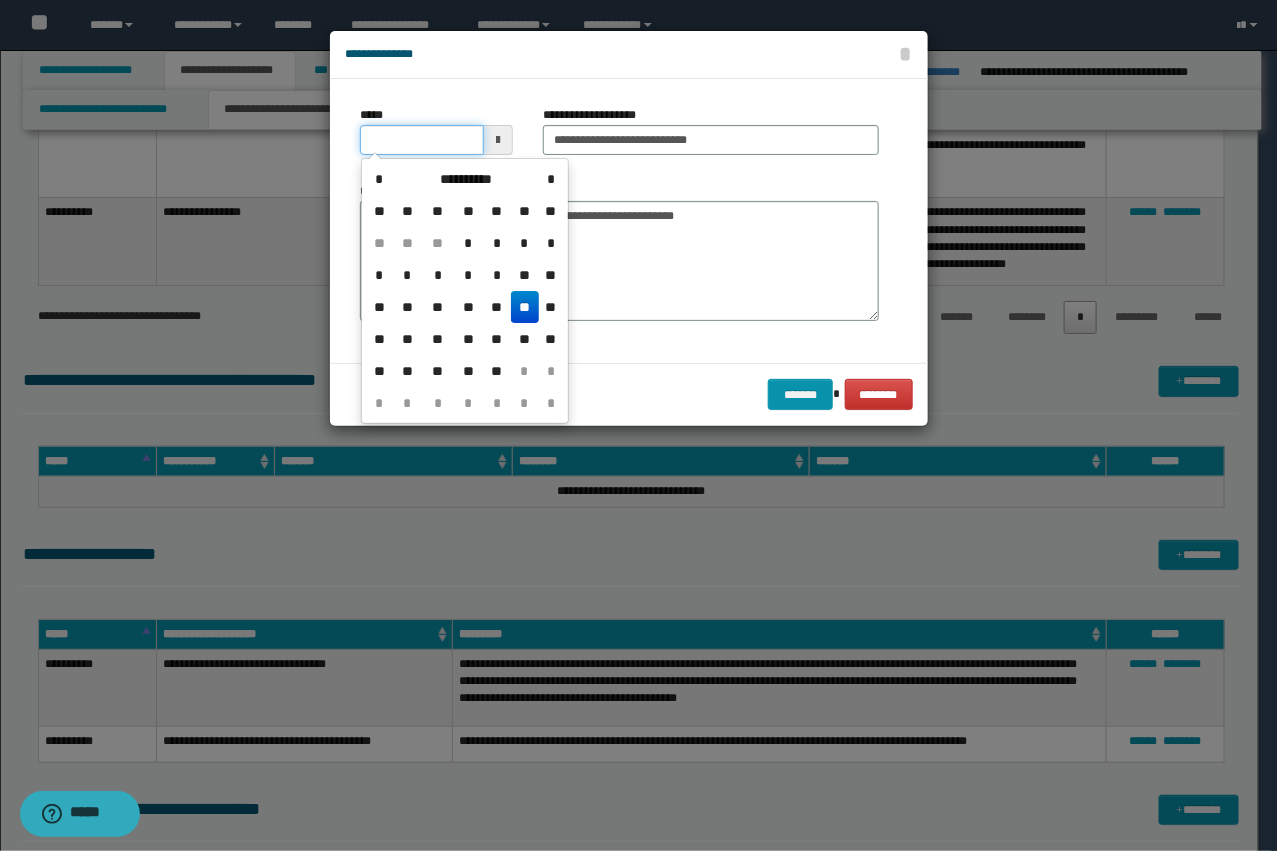 click on "*****" at bounding box center (422, 140) 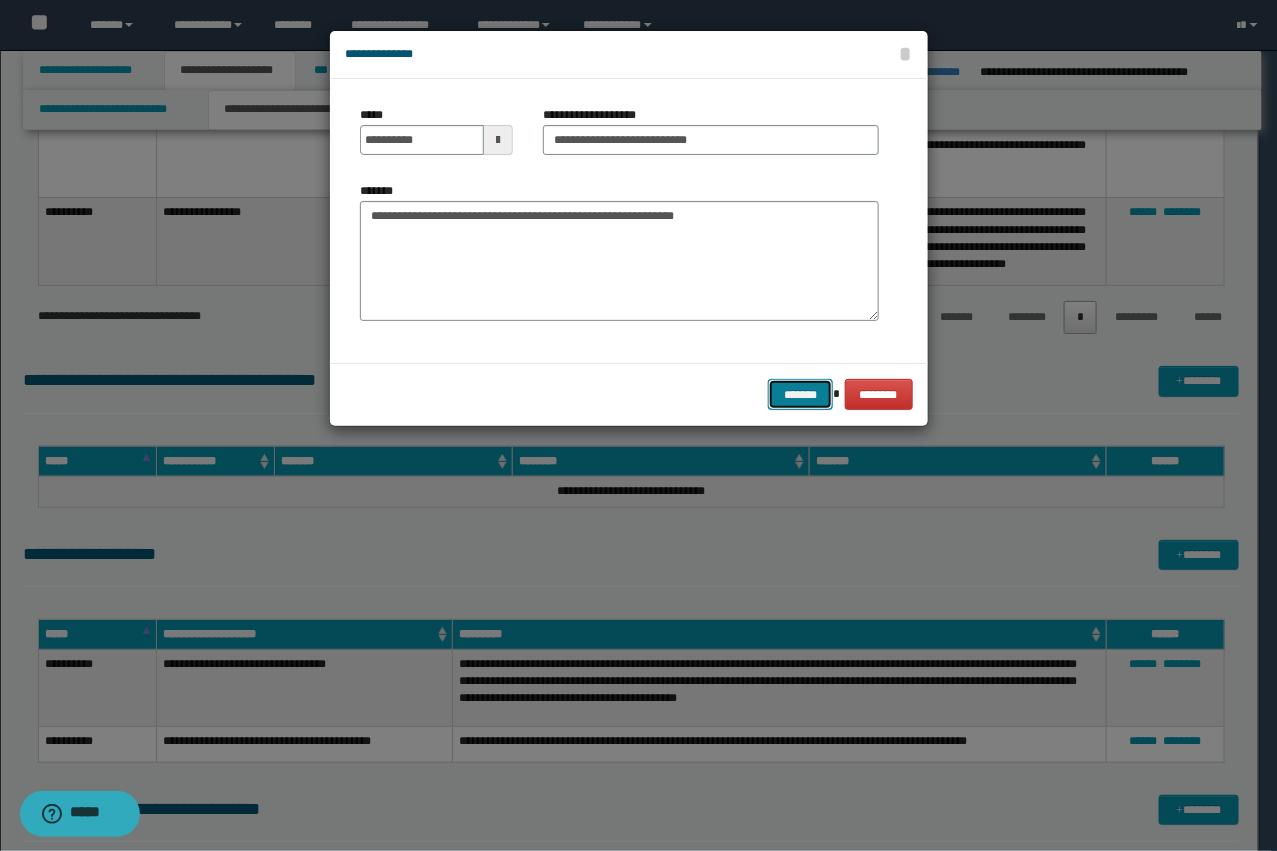 click on "*******" at bounding box center [800, 394] 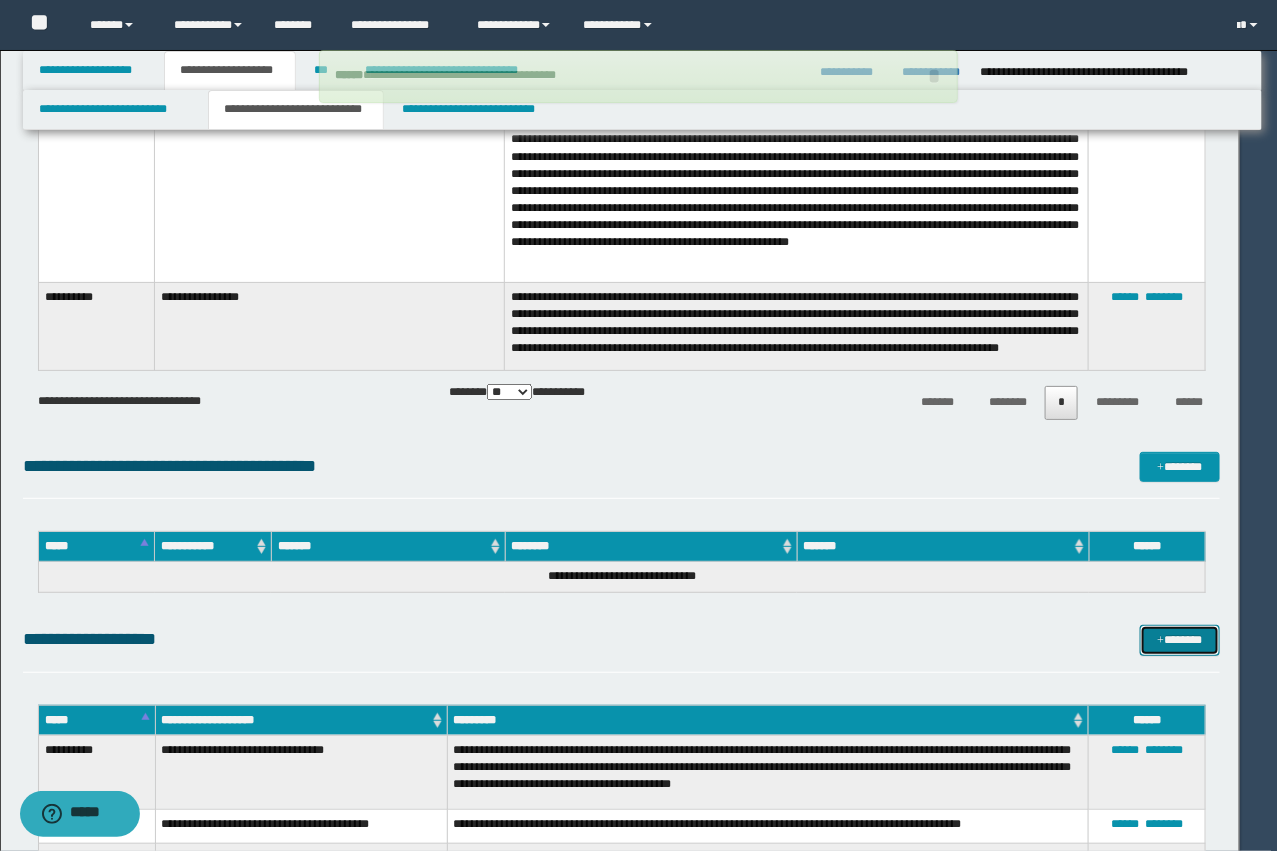 type 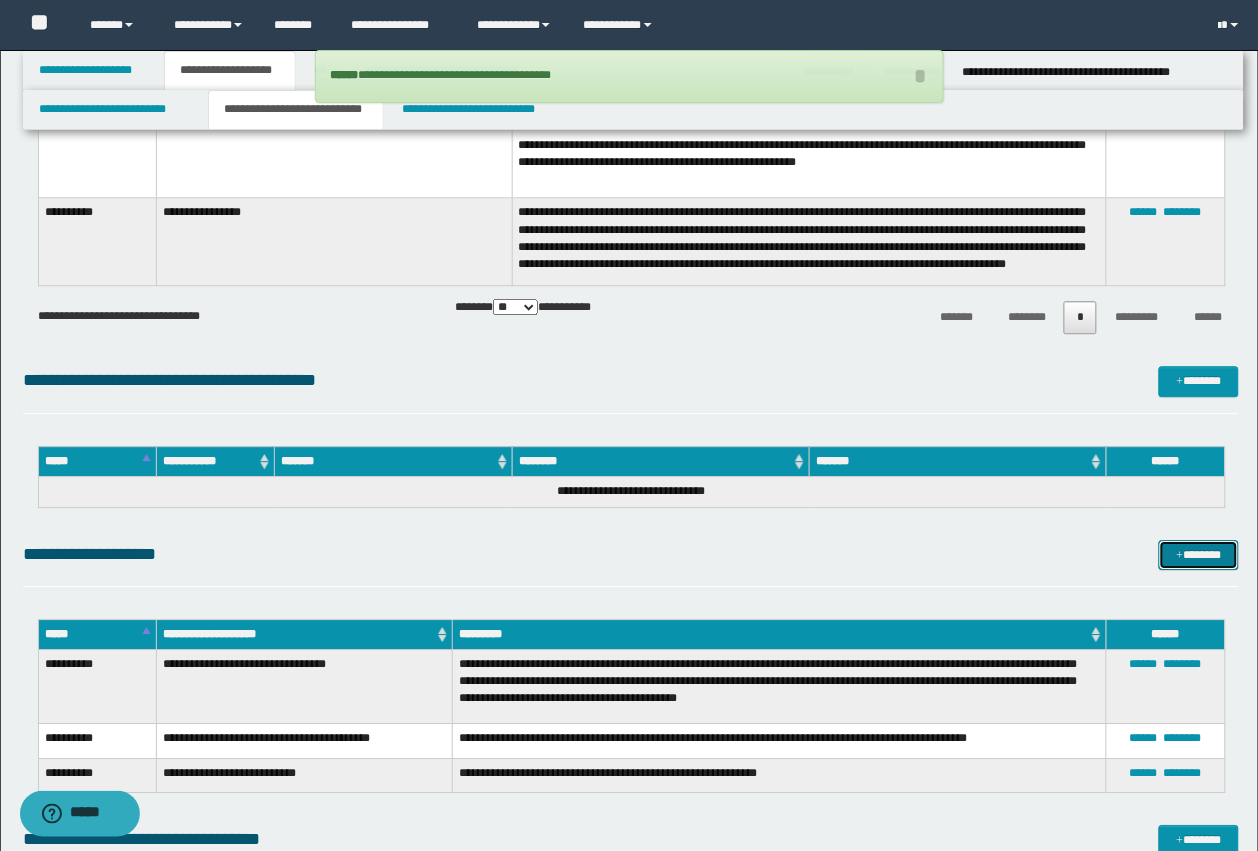 click on "*******" at bounding box center [1199, 555] 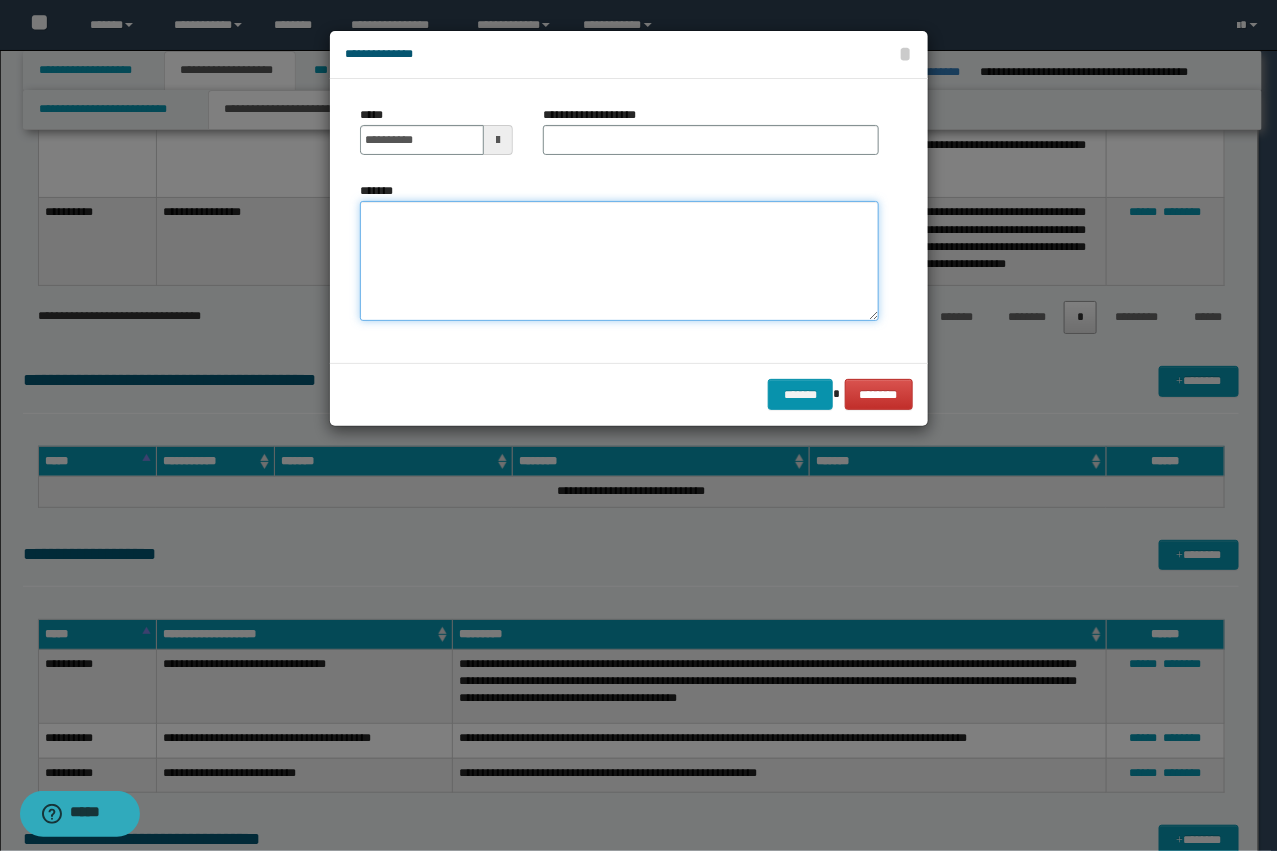 click on "*******" at bounding box center [619, 261] 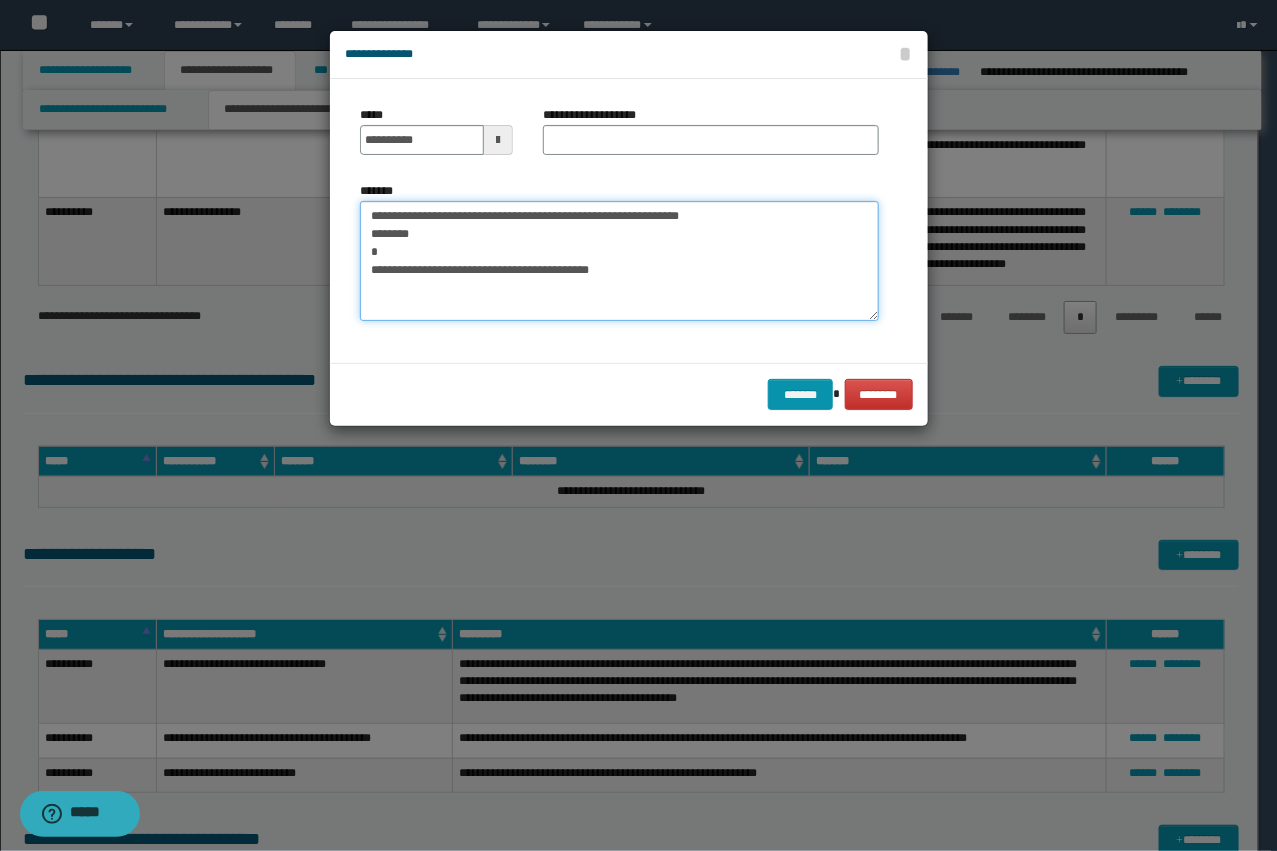drag, startPoint x: 755, startPoint y: 220, endPoint x: 558, endPoint y: 218, distance: 197.01015 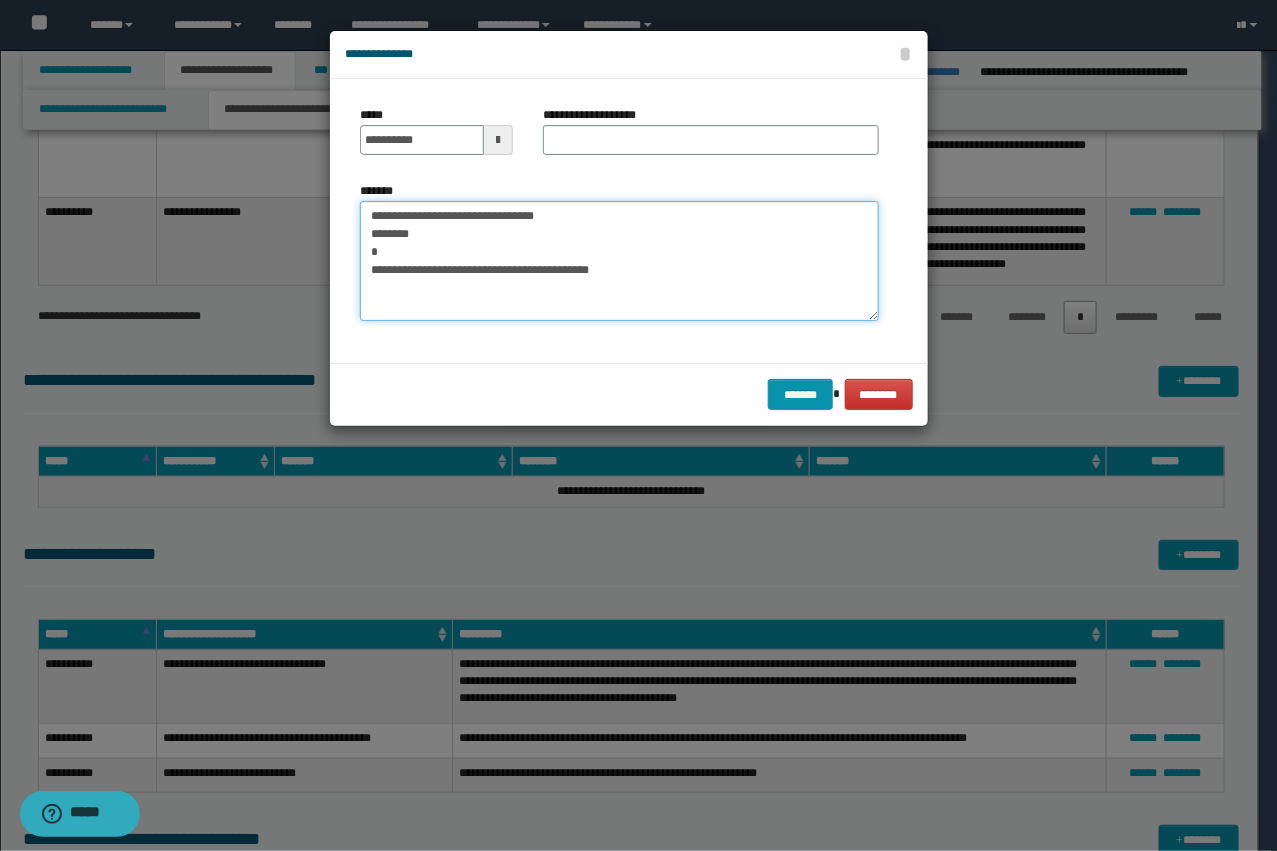 type on "**********" 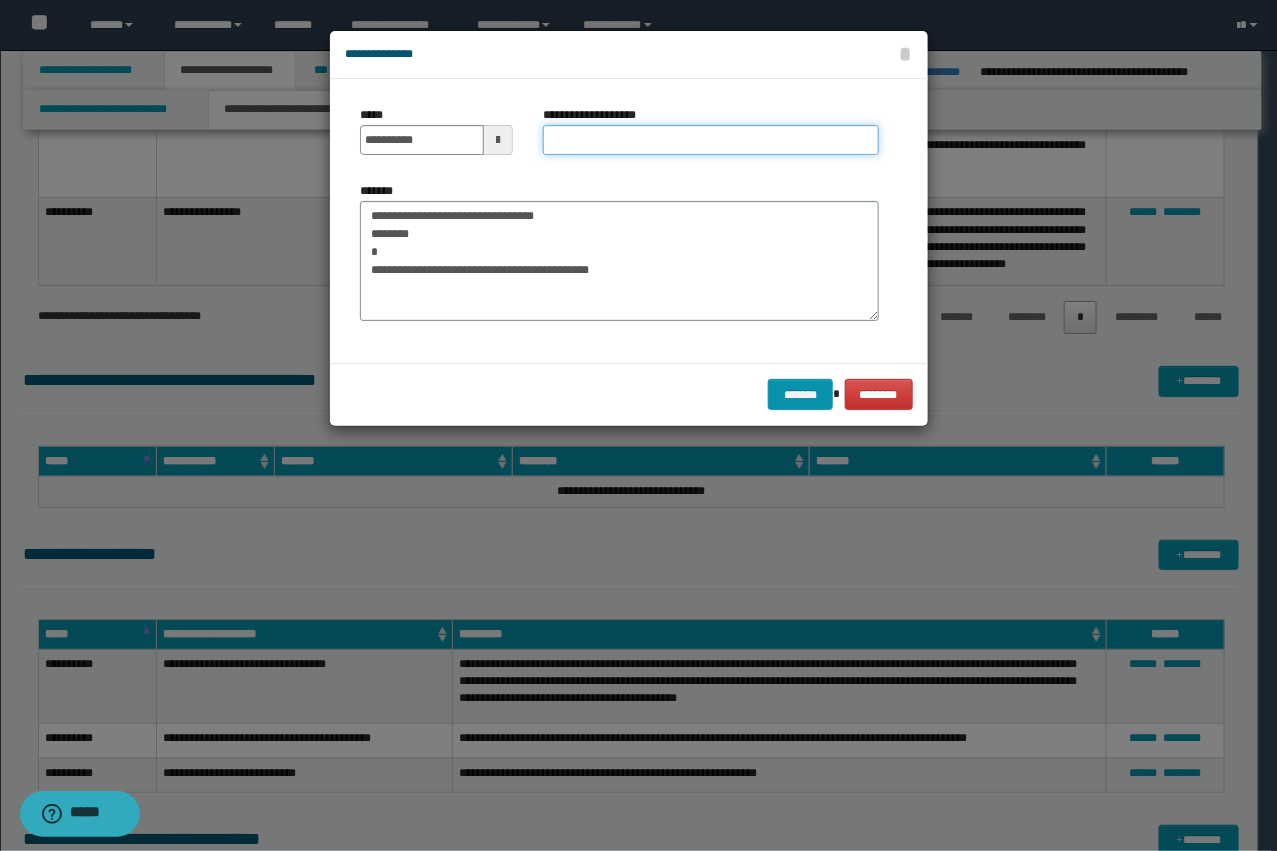 click on "**********" at bounding box center (711, 140) 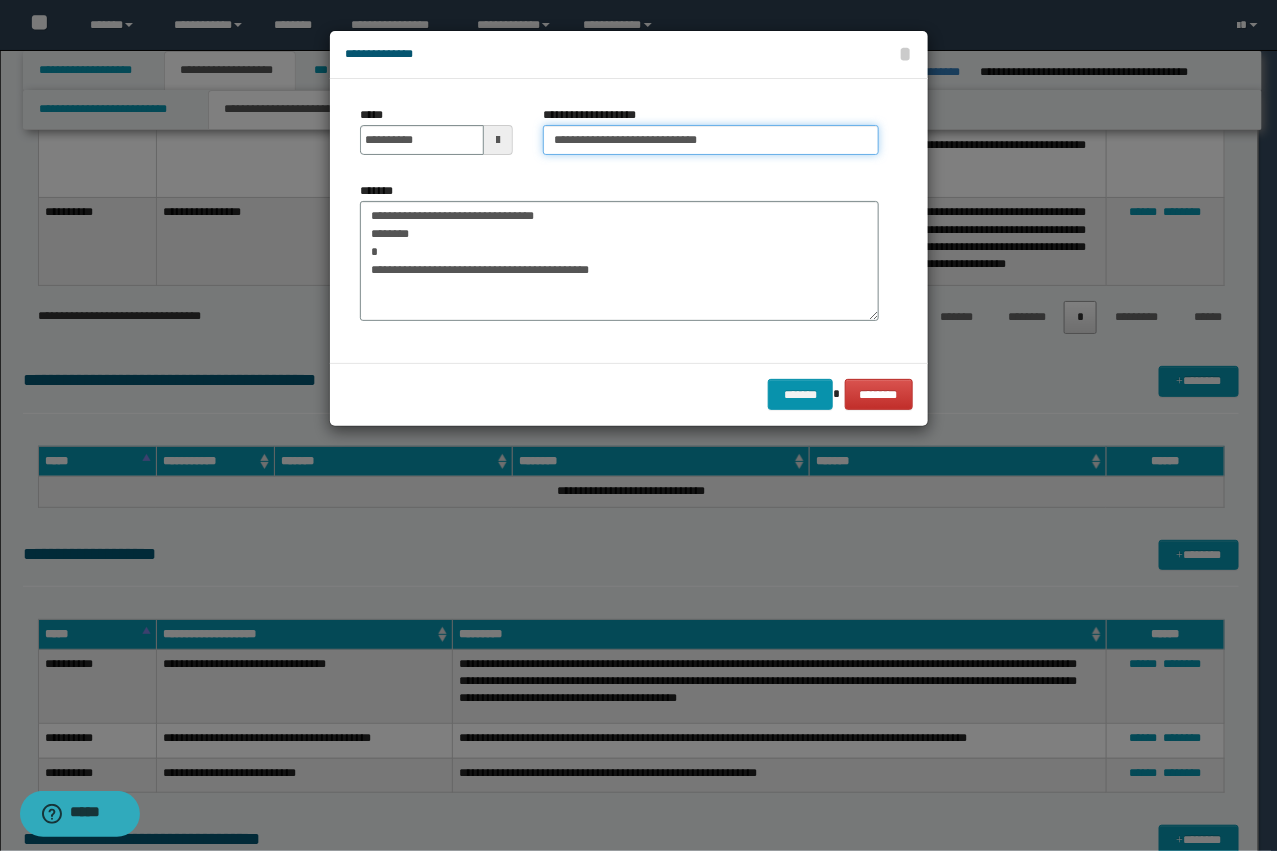 type on "**********" 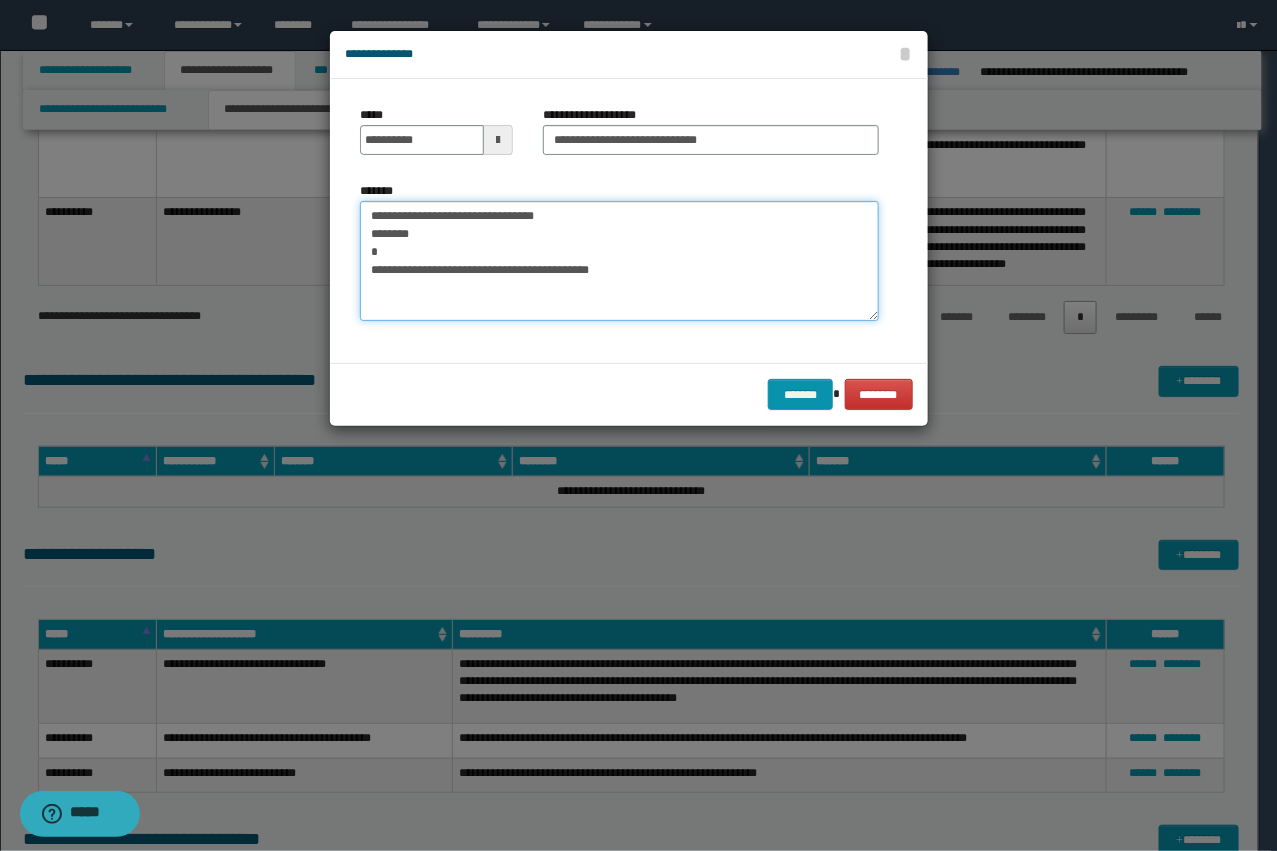 drag, startPoint x: 430, startPoint y: 272, endPoint x: 323, endPoint y: 197, distance: 130.66751 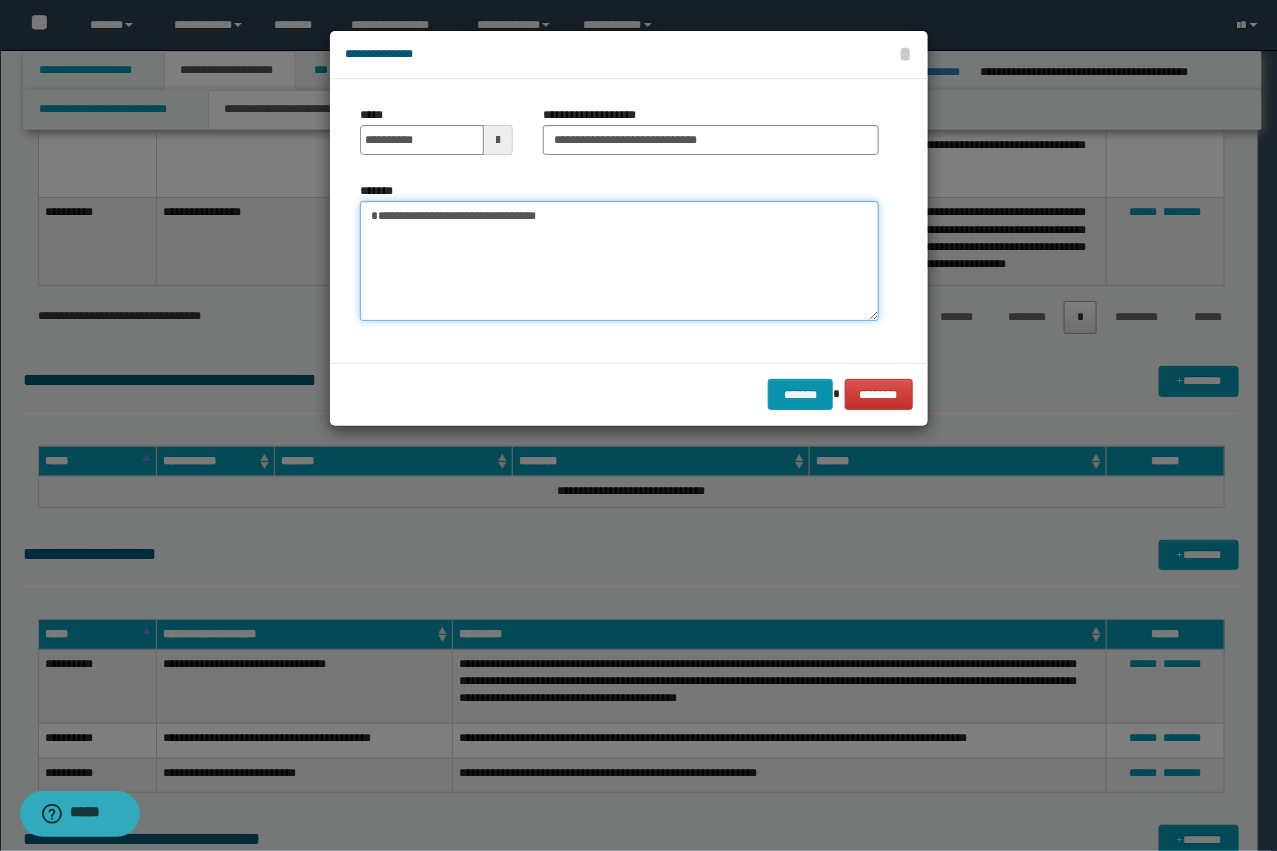 type on "**********" 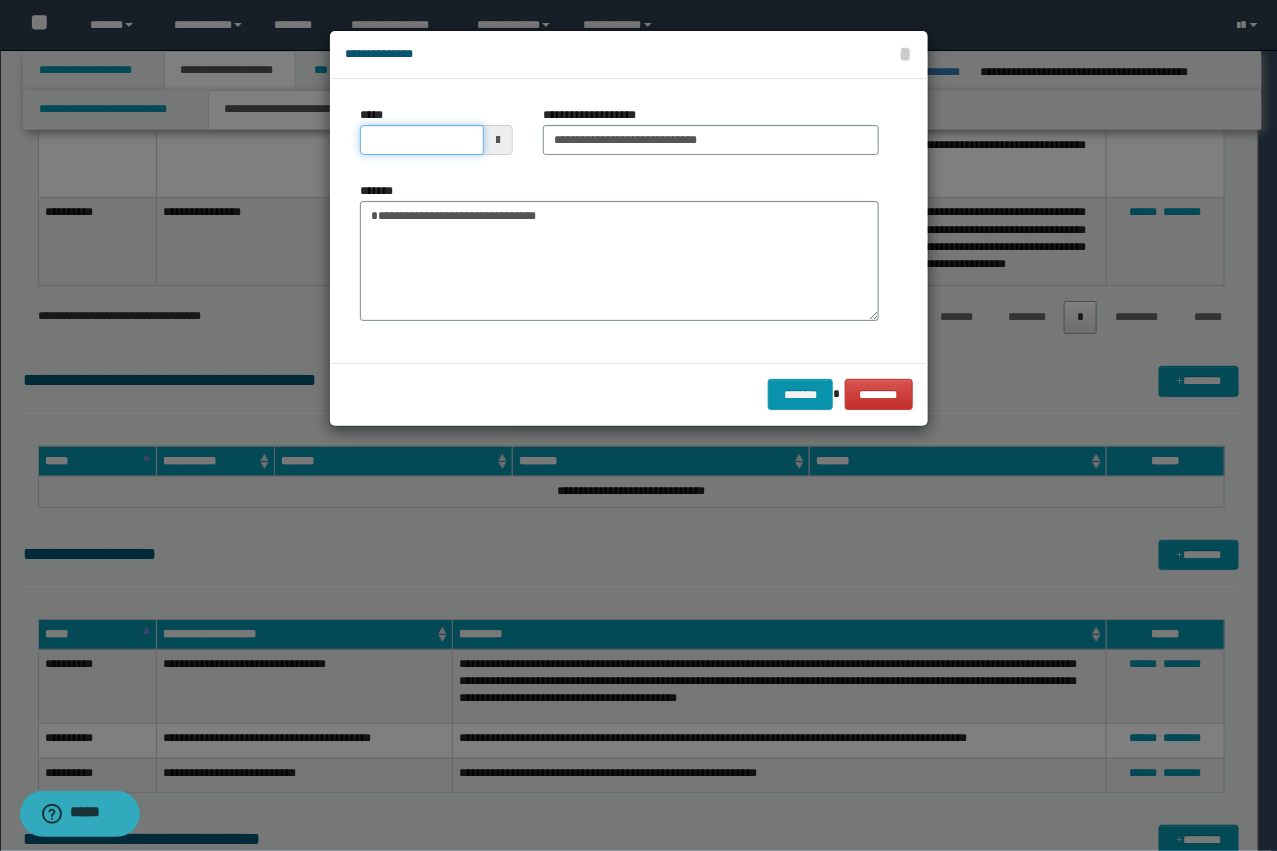 click on "*****" at bounding box center (422, 140) 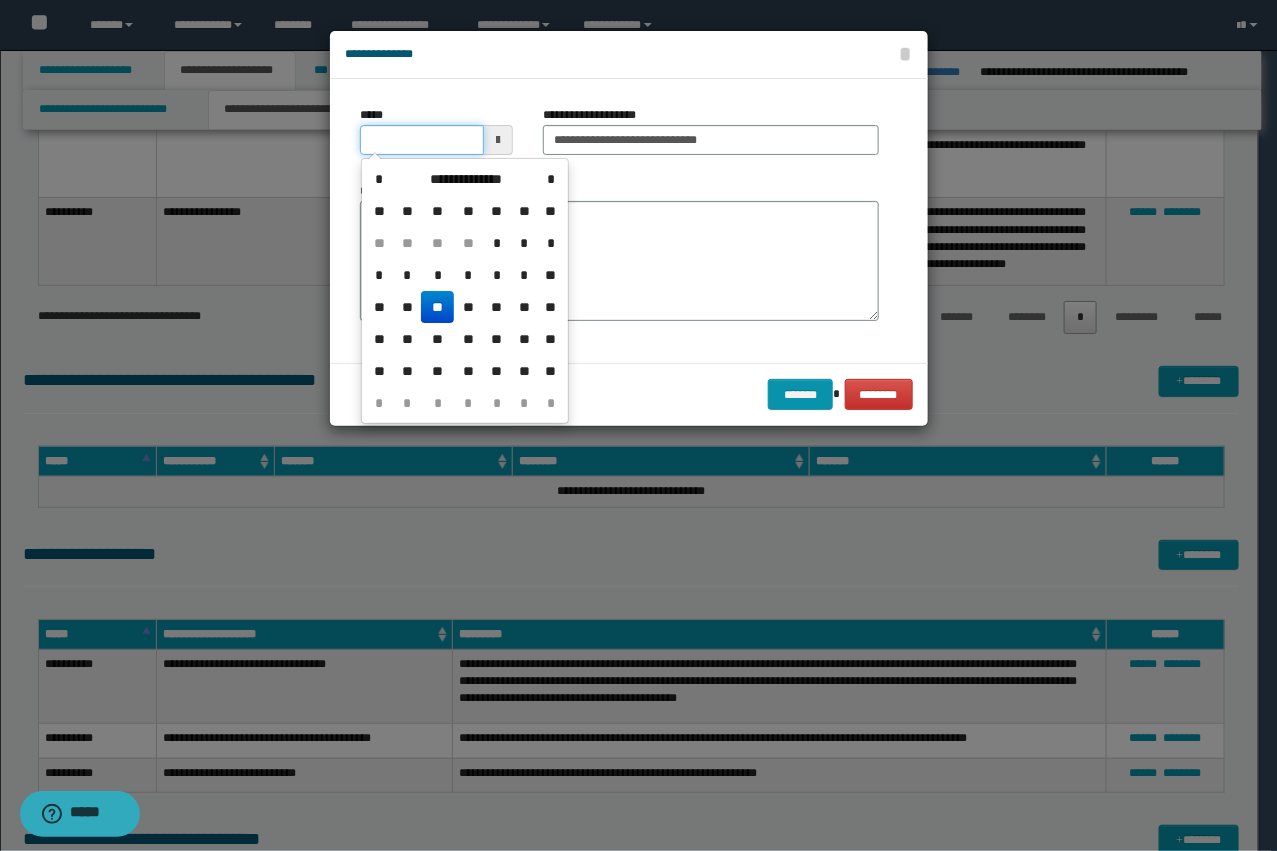 type on "**********" 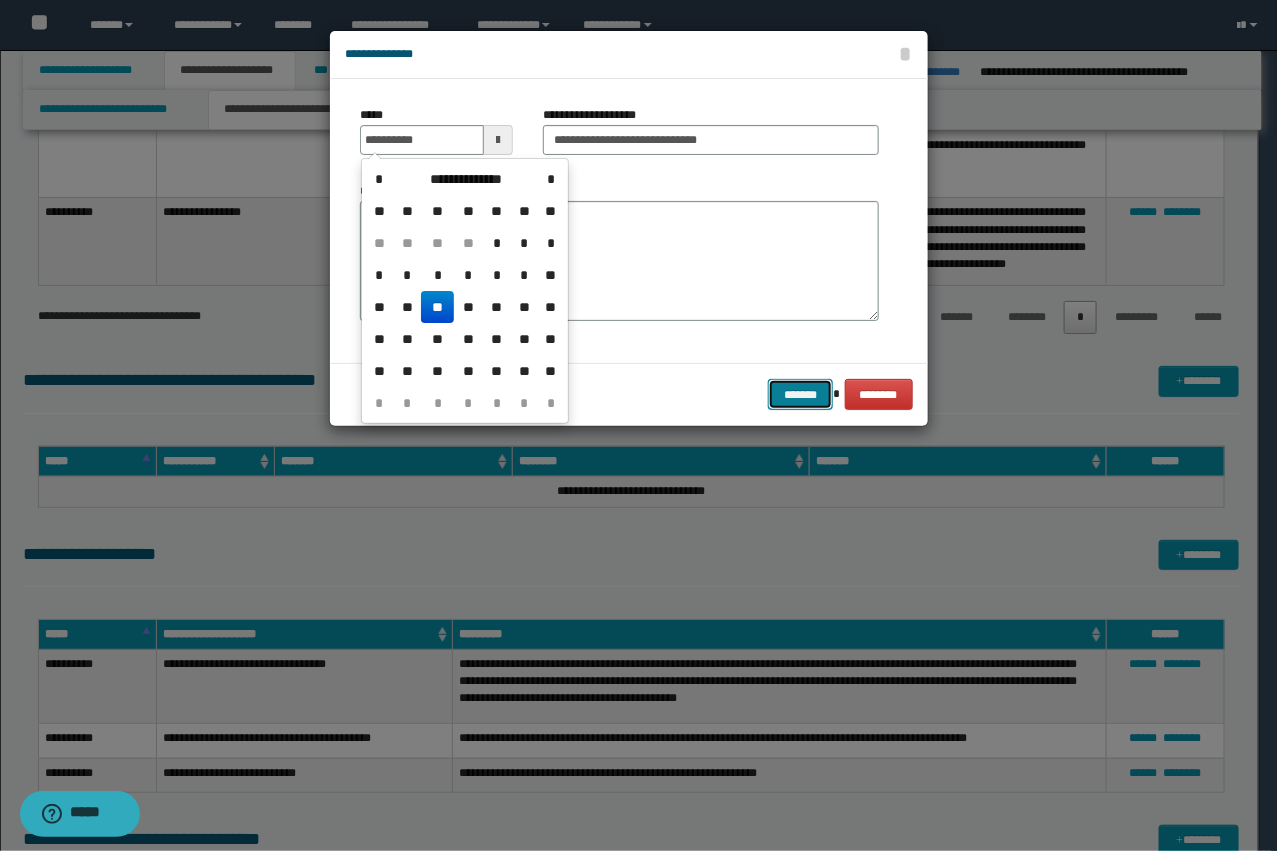 click on "*******" at bounding box center [800, 394] 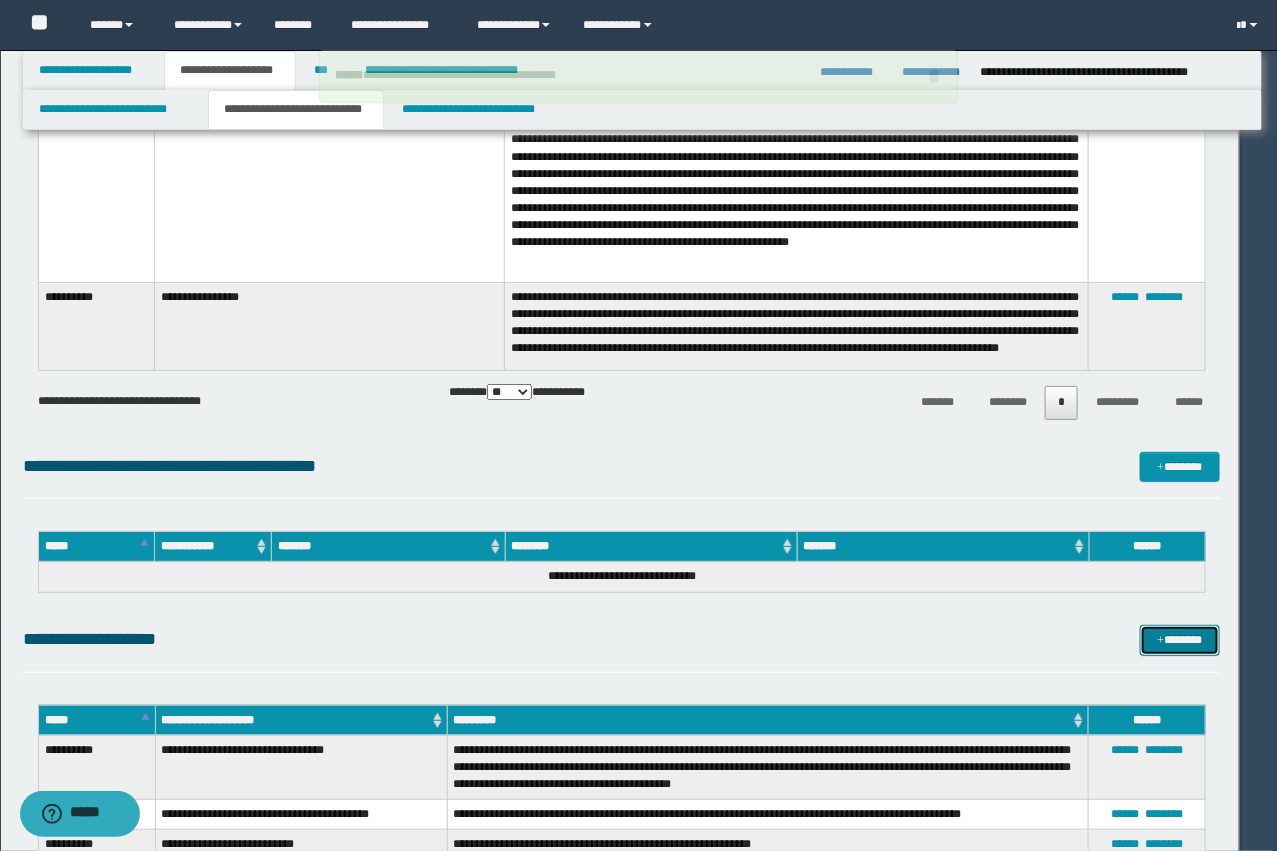 type 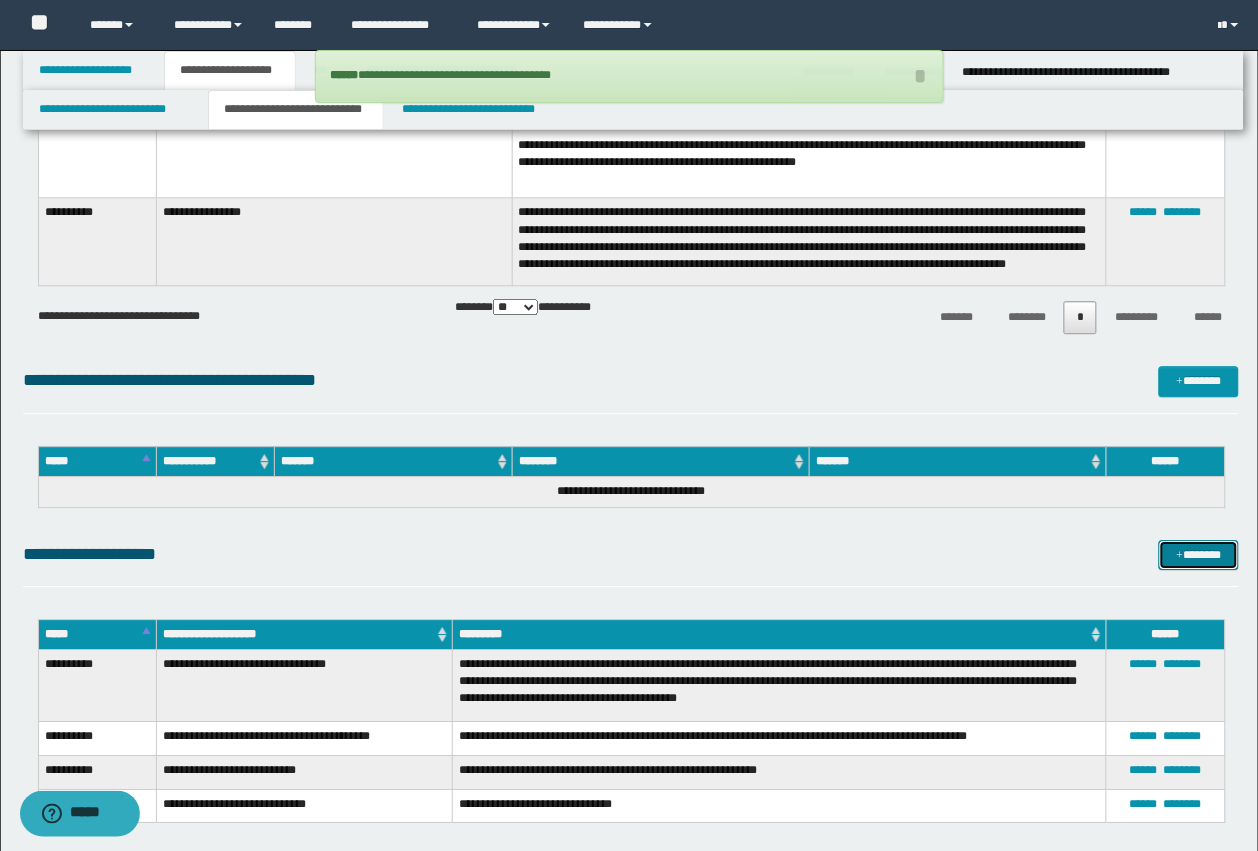 click on "*******" at bounding box center [1199, 555] 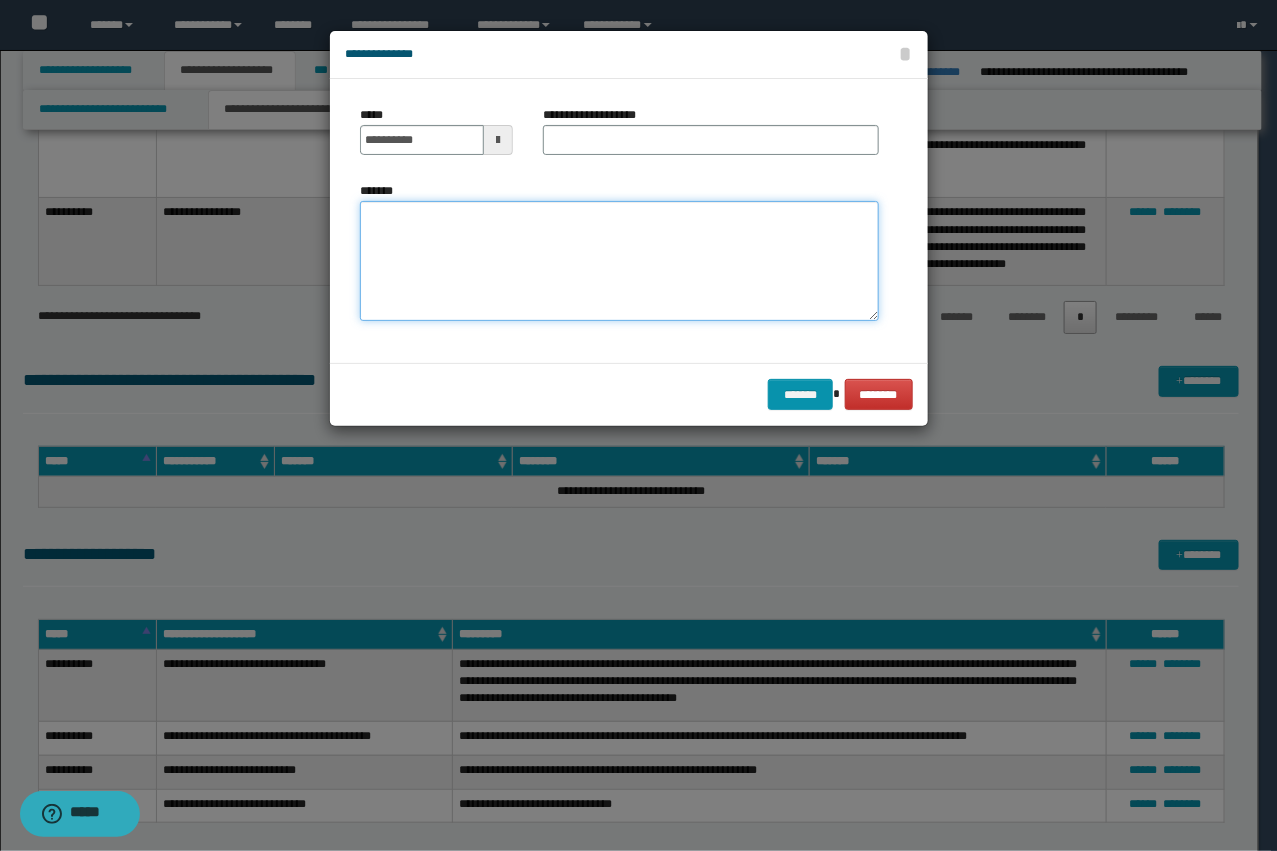 click on "*******" at bounding box center [619, 261] 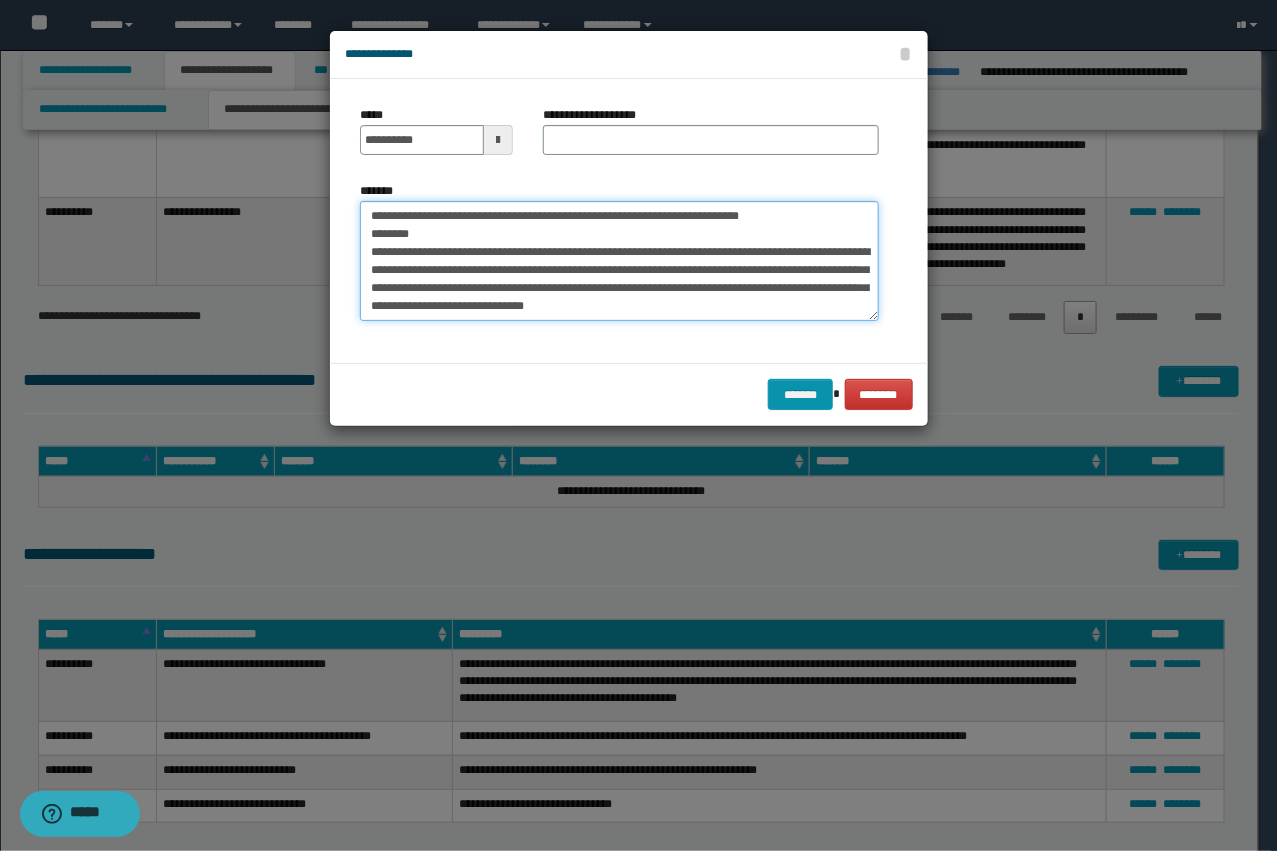 scroll, scrollTop: 0, scrollLeft: 0, axis: both 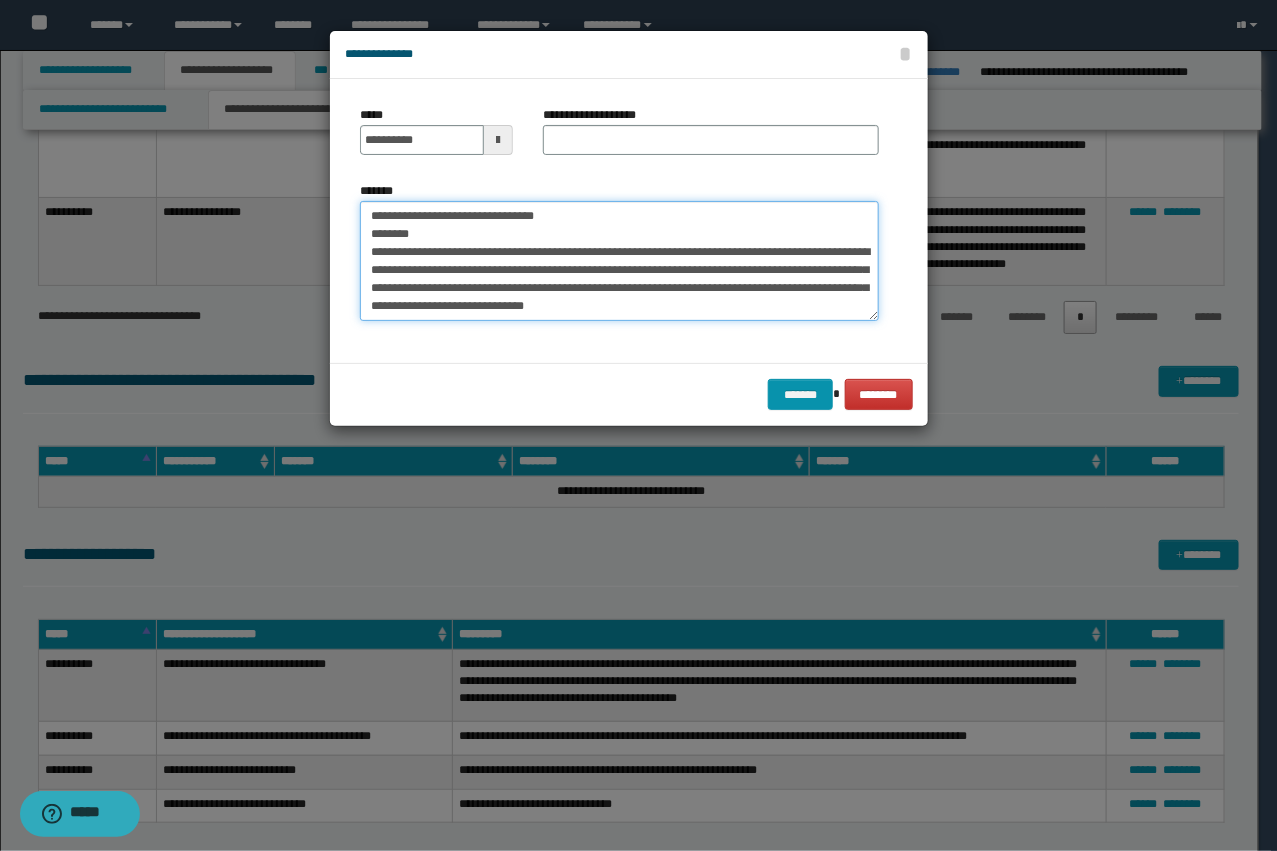 type on "**********" 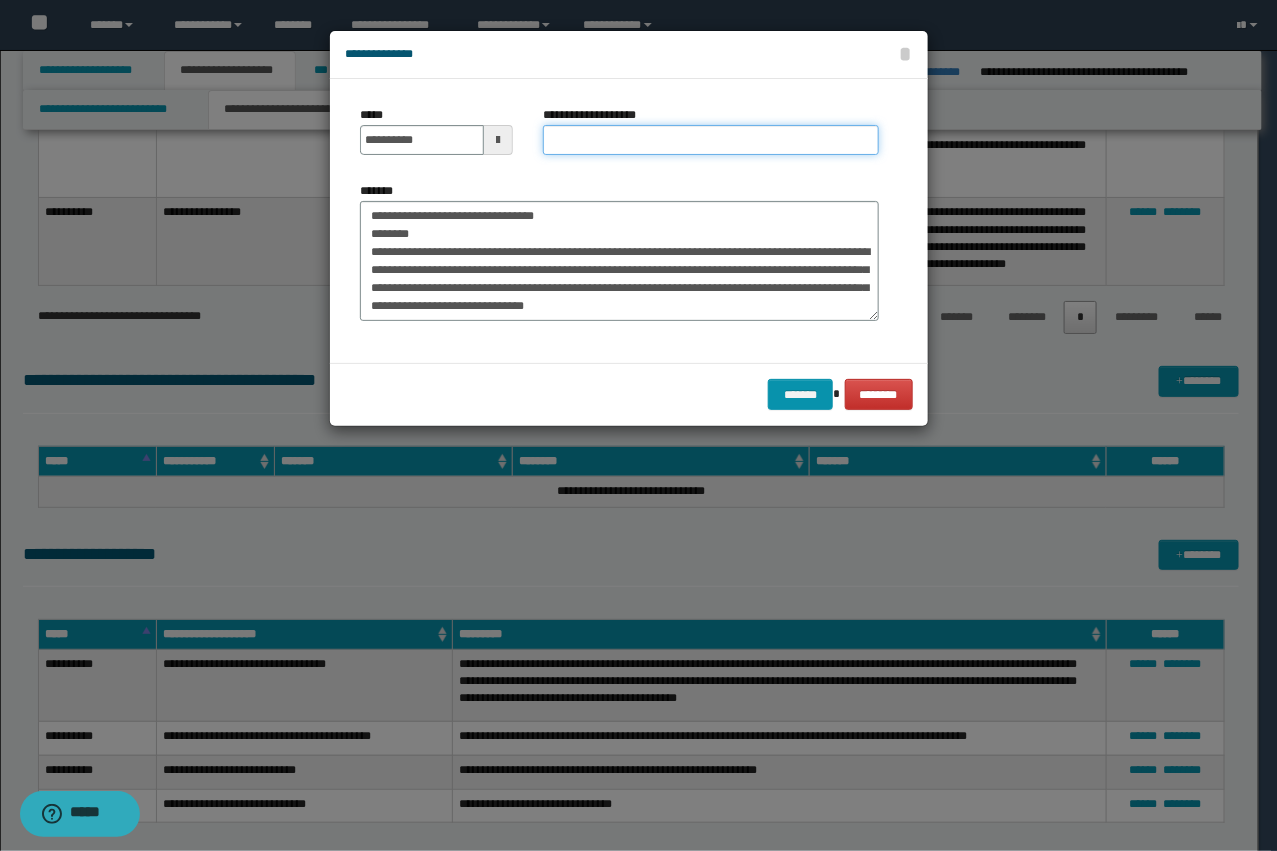 click on "**********" at bounding box center [711, 140] 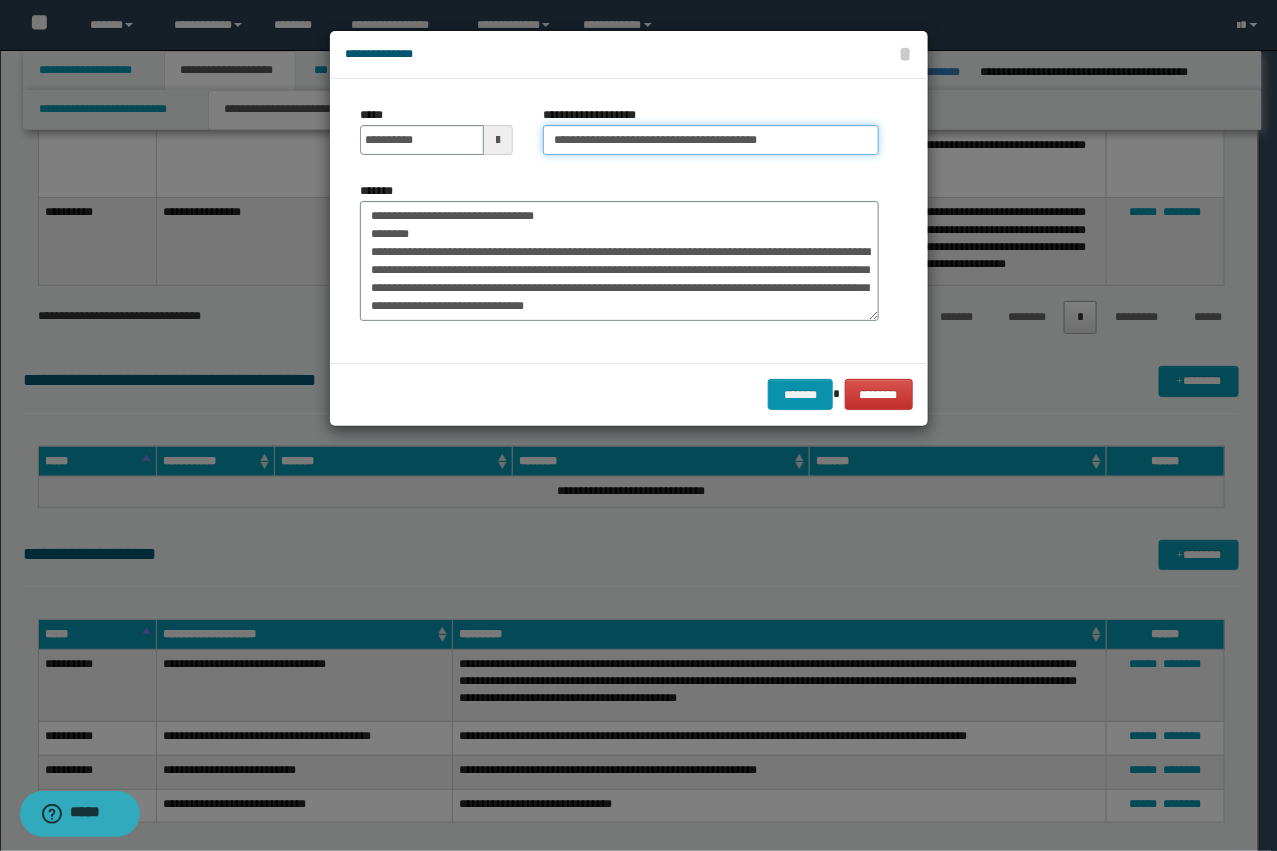 type on "**********" 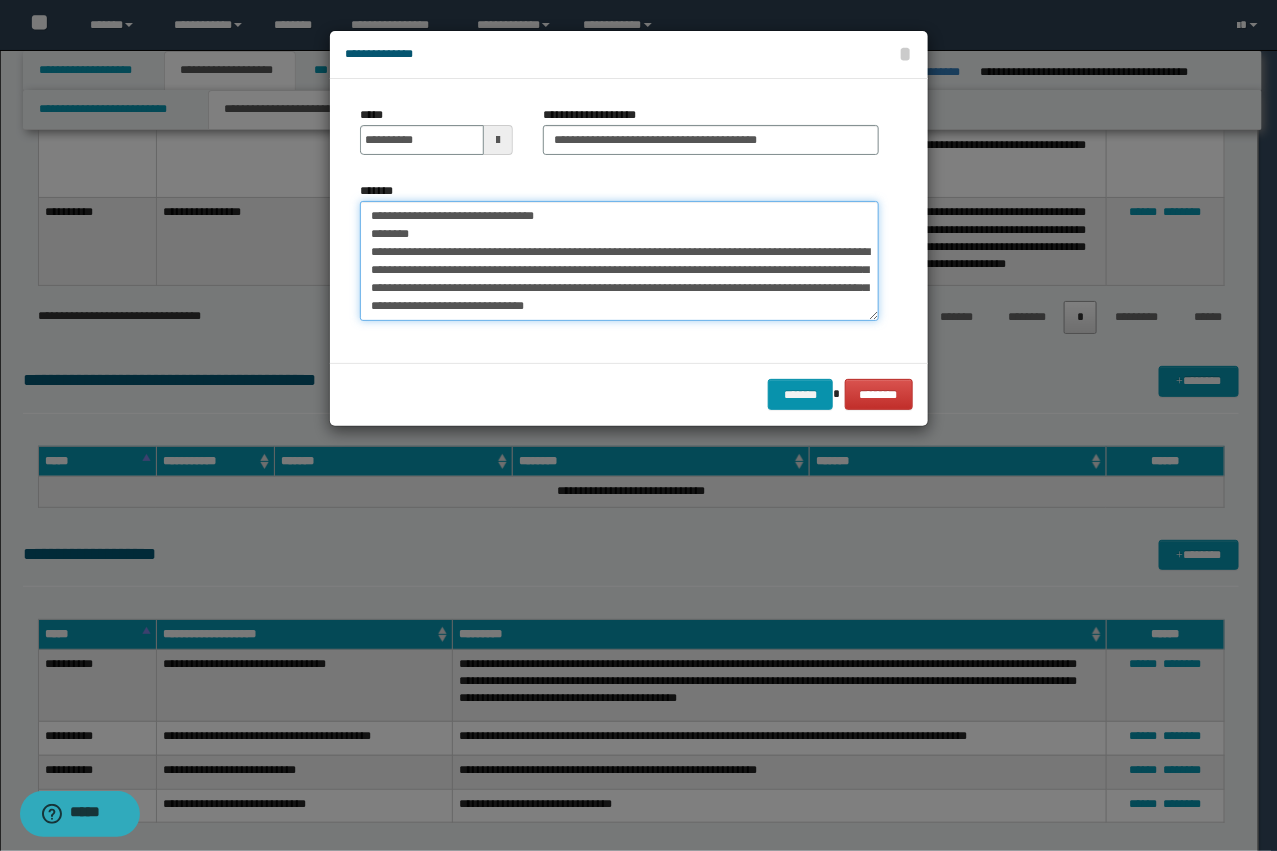 drag, startPoint x: 422, startPoint y: 248, endPoint x: 305, endPoint y: 200, distance: 126.46343 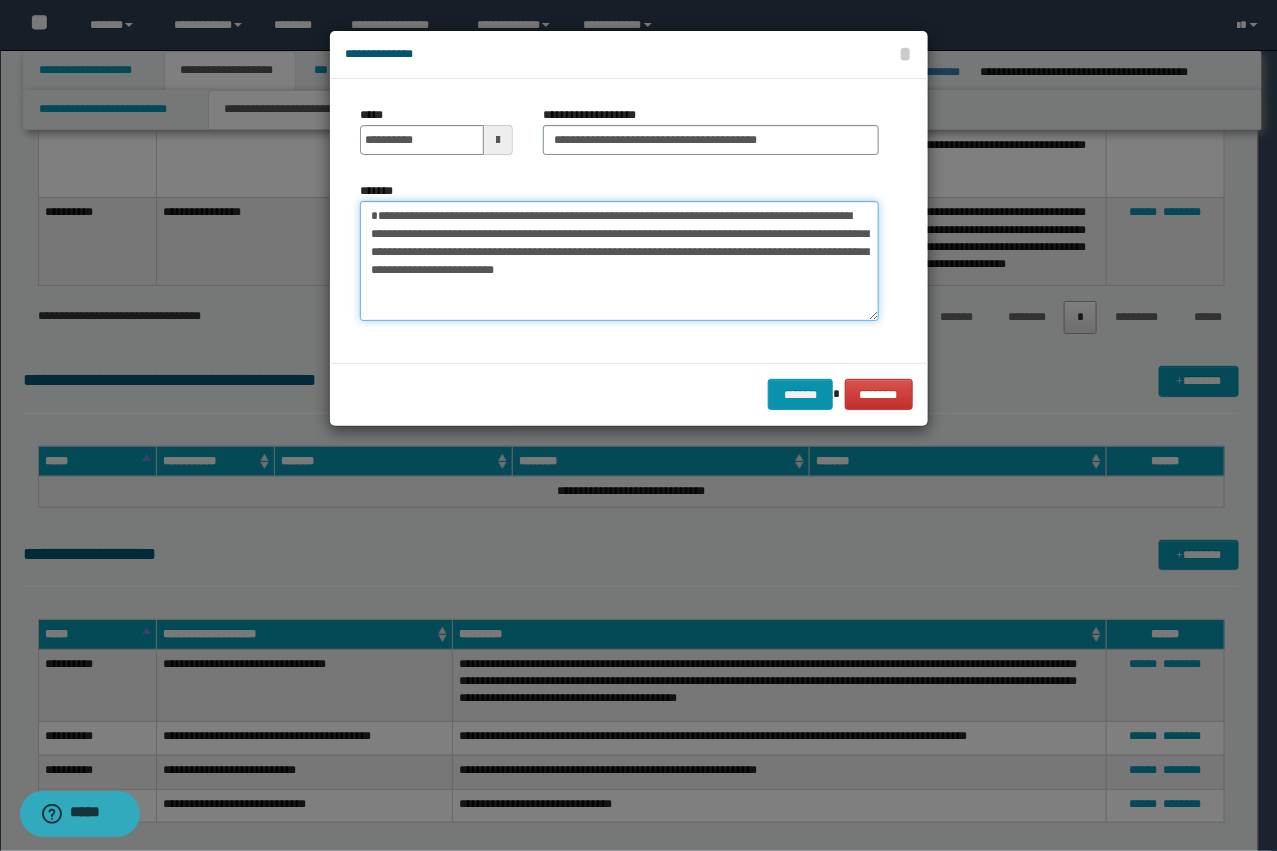 type on "**********" 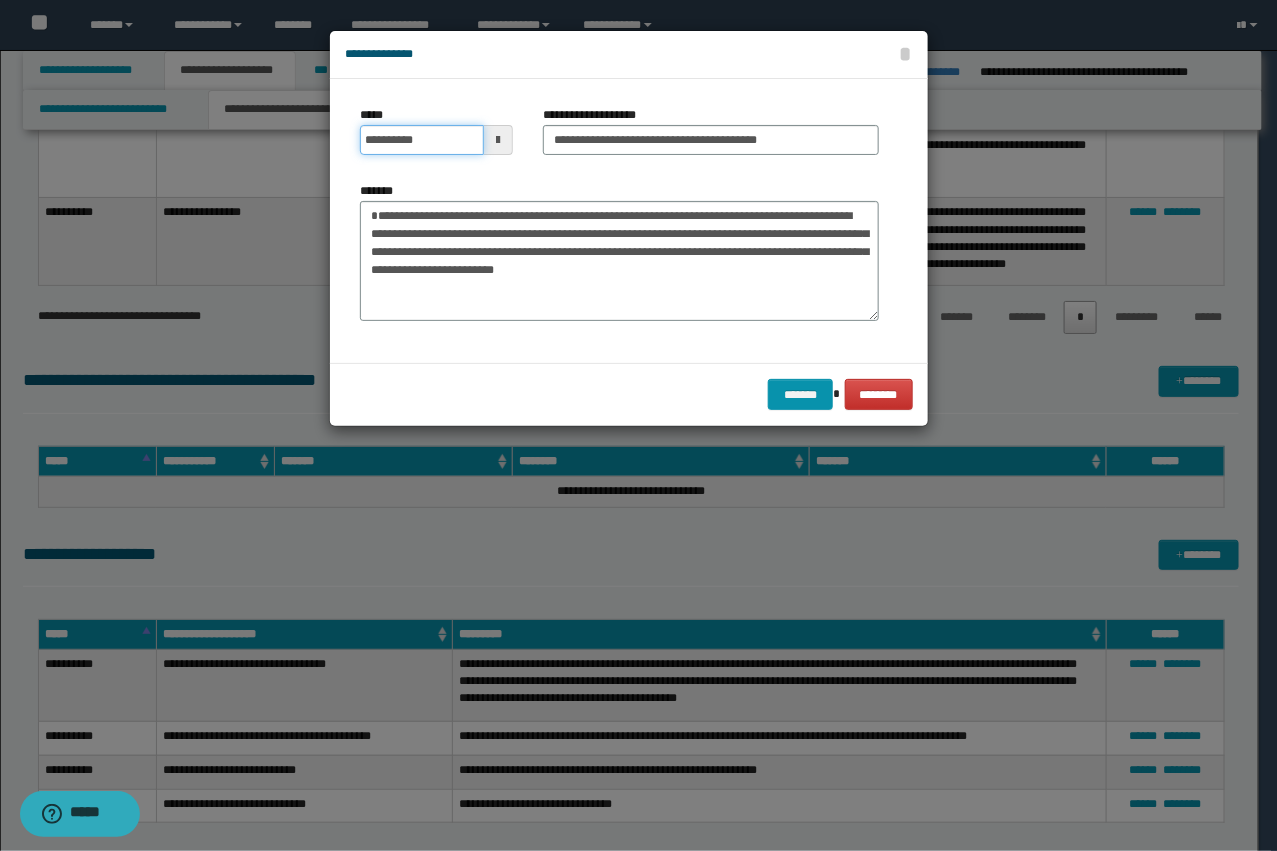 click on "**********" at bounding box center (422, 140) 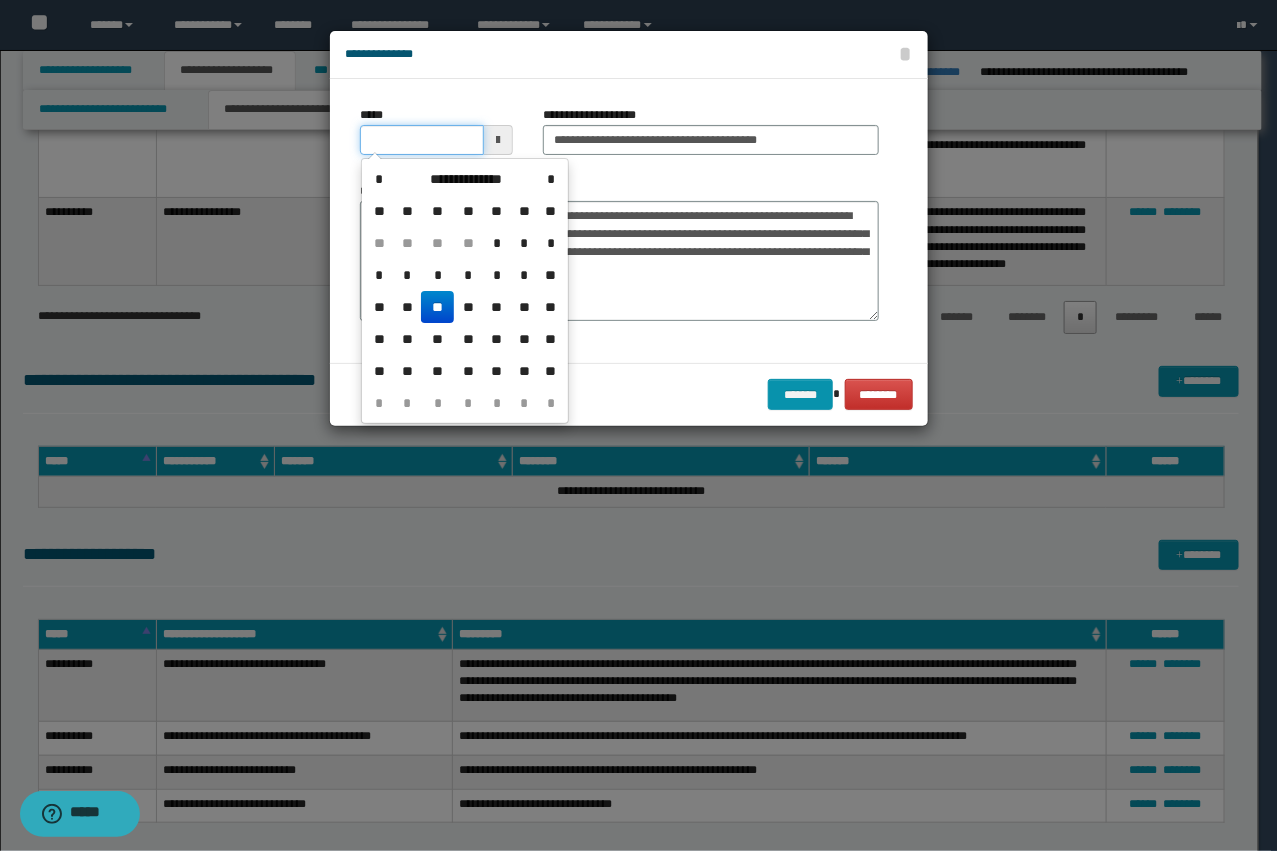 type on "**********" 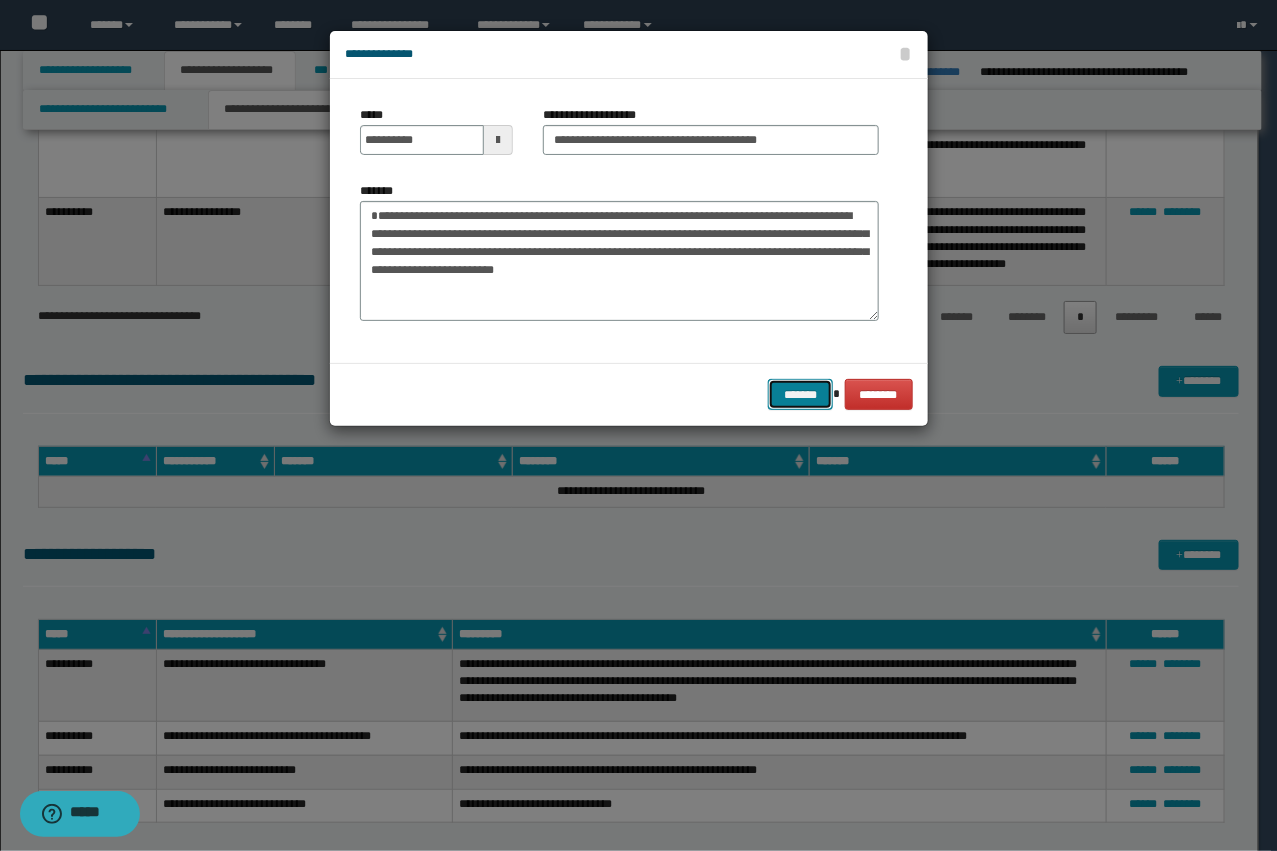 click on "*******" at bounding box center [800, 394] 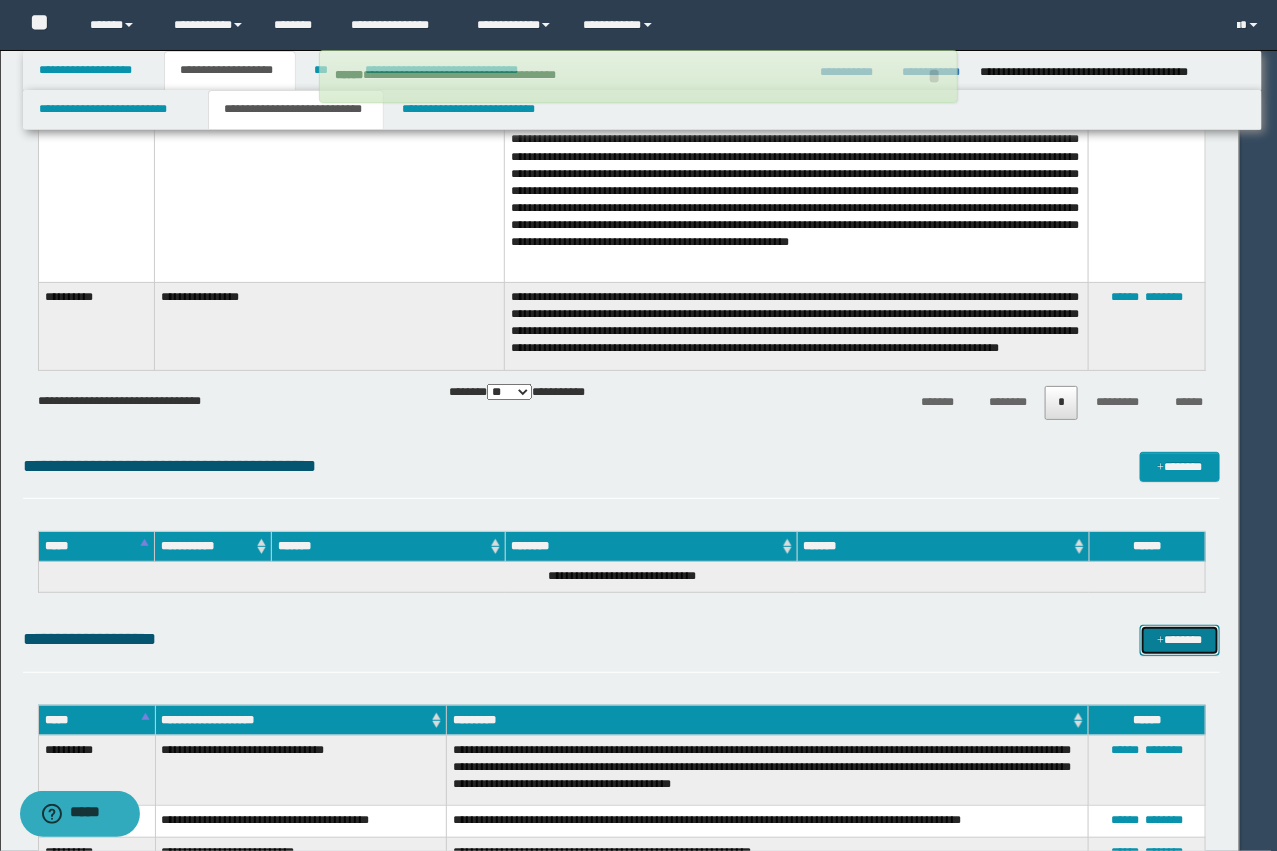 type 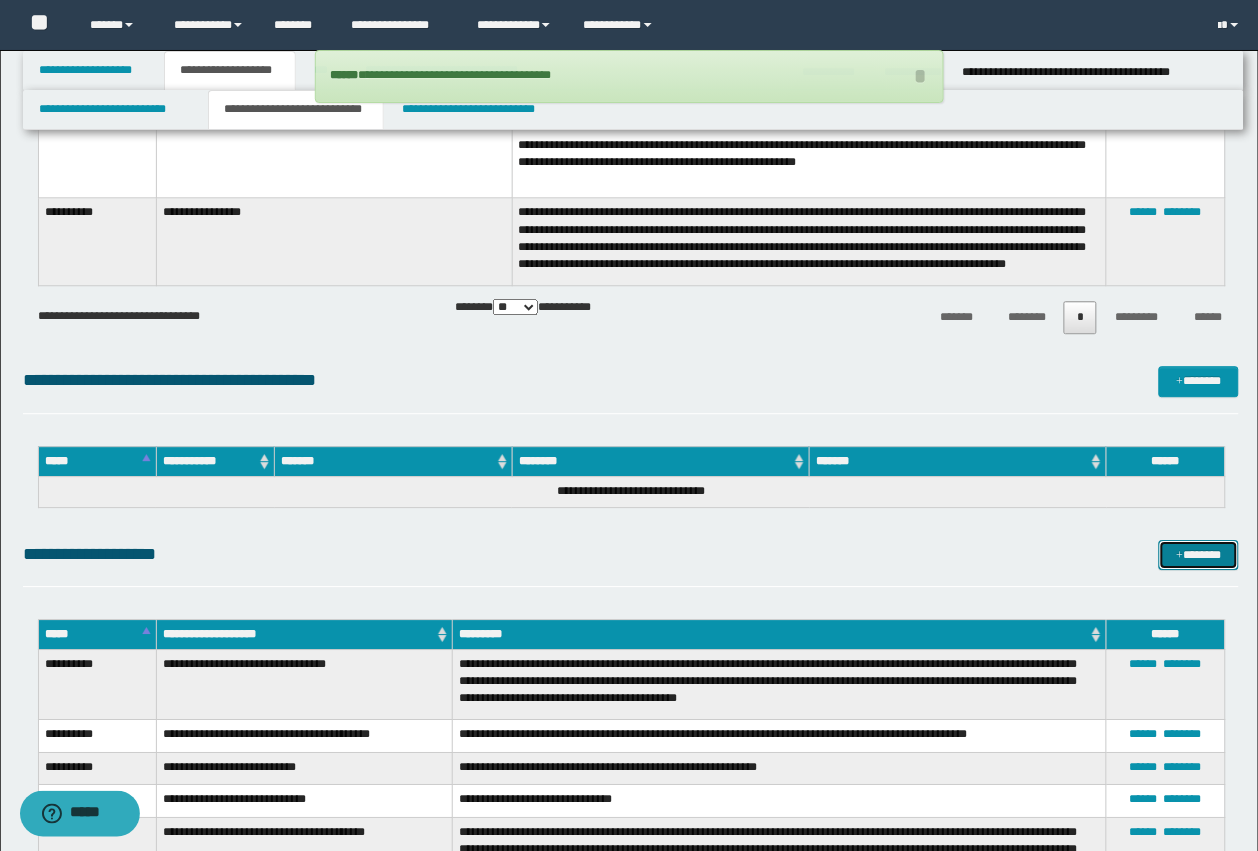click on "*******" at bounding box center [1199, 555] 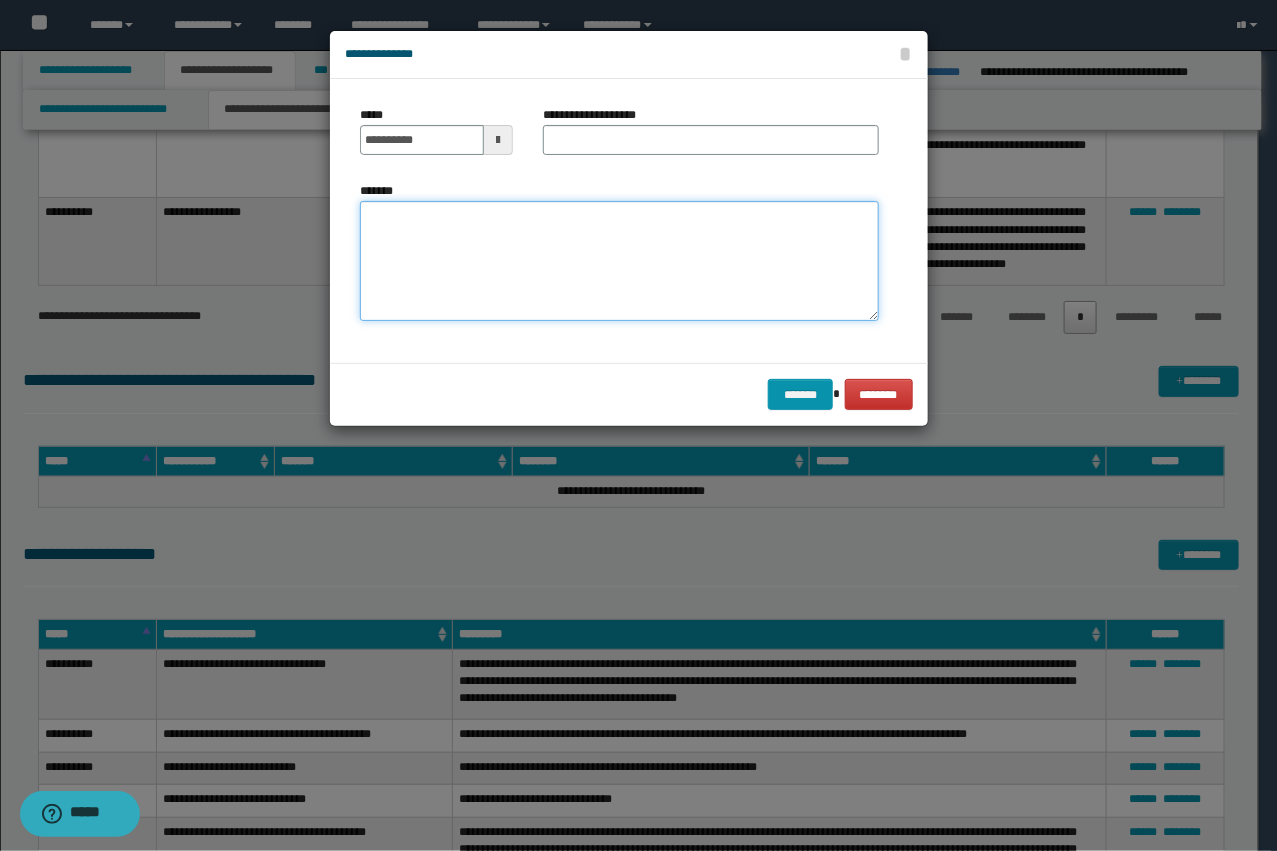 click on "*******" at bounding box center (619, 261) 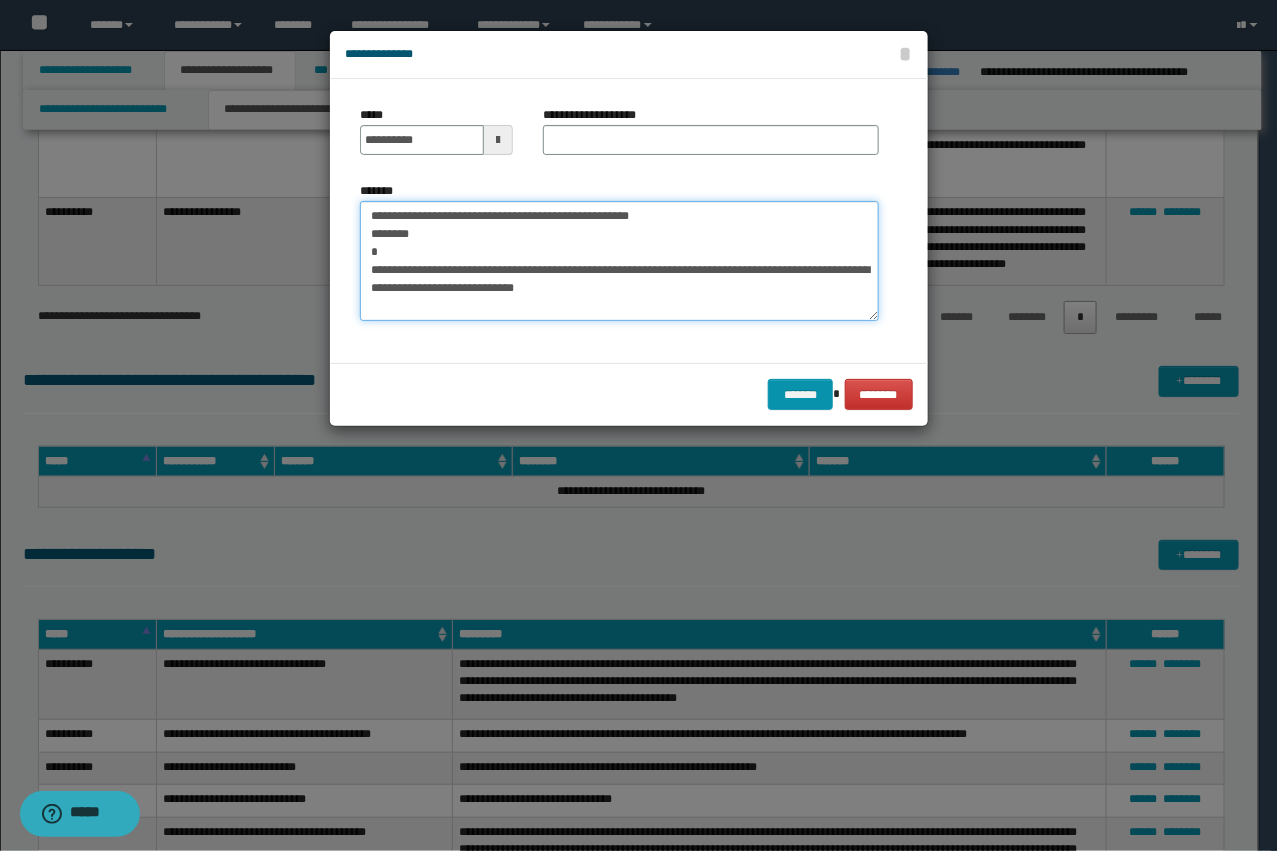 type on "**********" 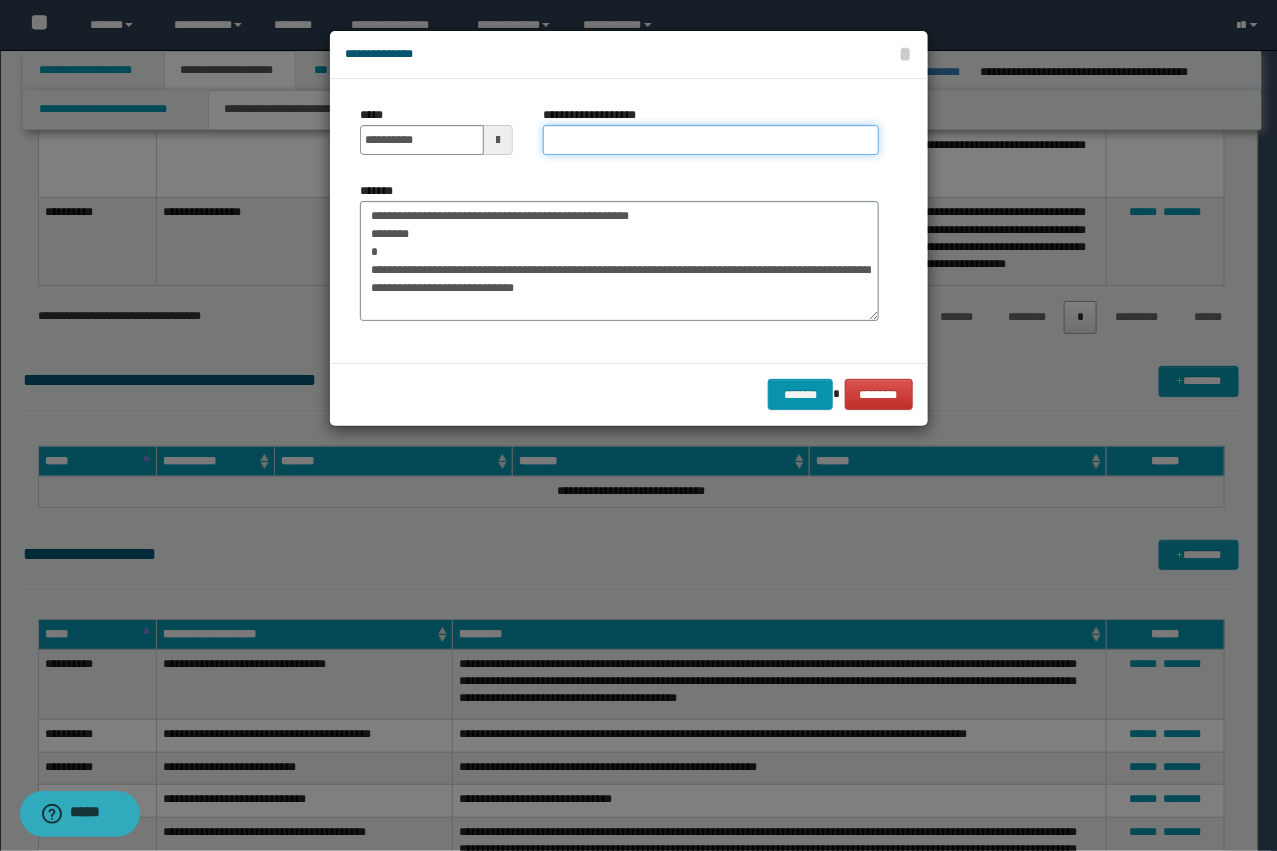 click on "**********" at bounding box center [711, 140] 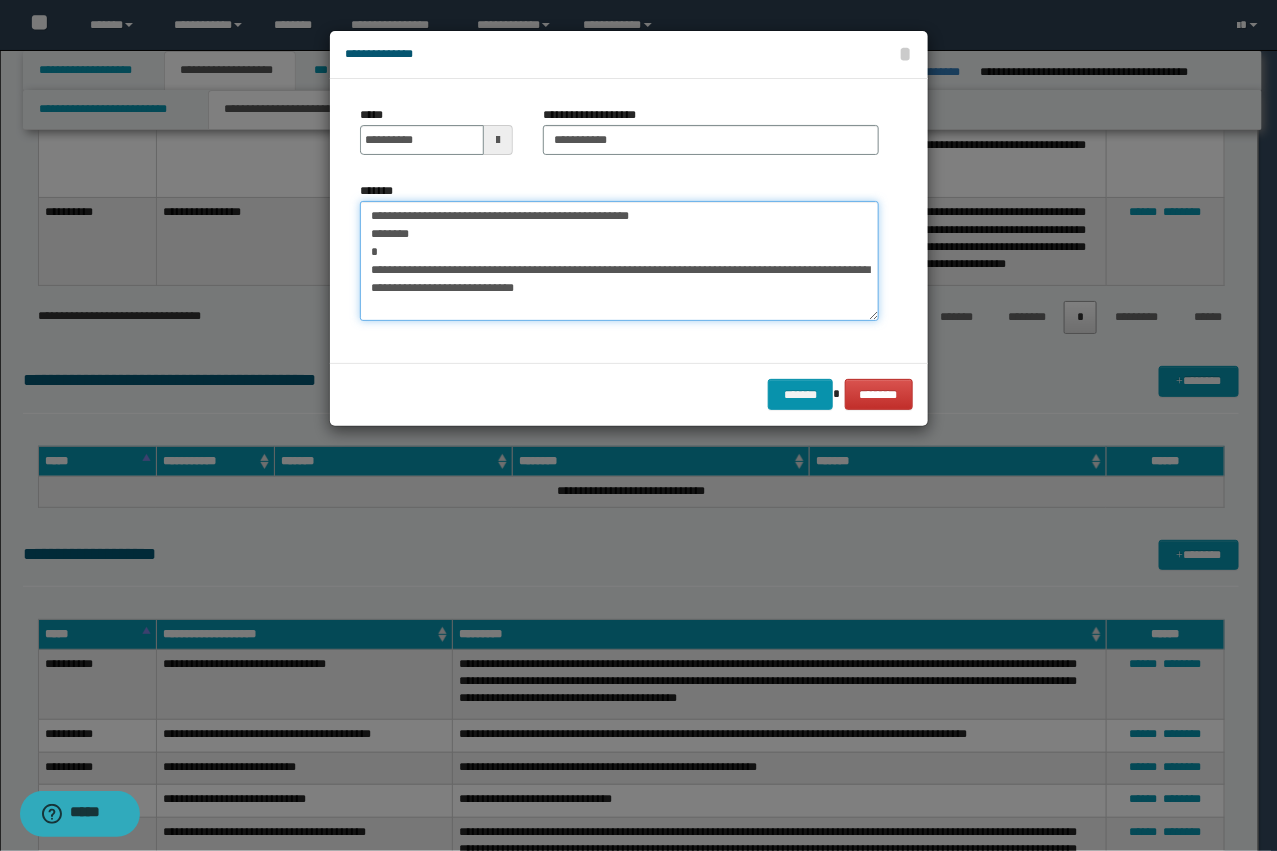 drag, startPoint x: 430, startPoint y: 270, endPoint x: 325, endPoint y: 205, distance: 123.49089 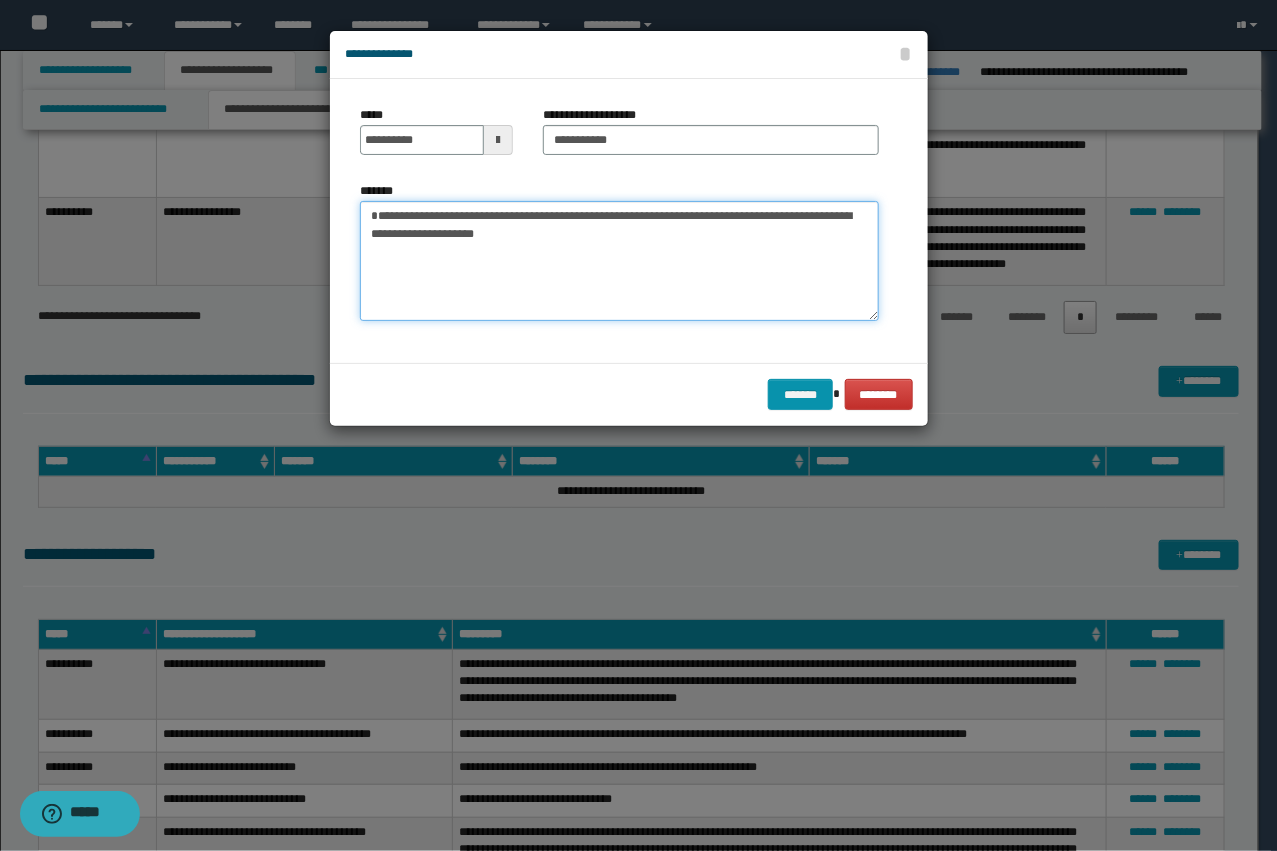 type on "**********" 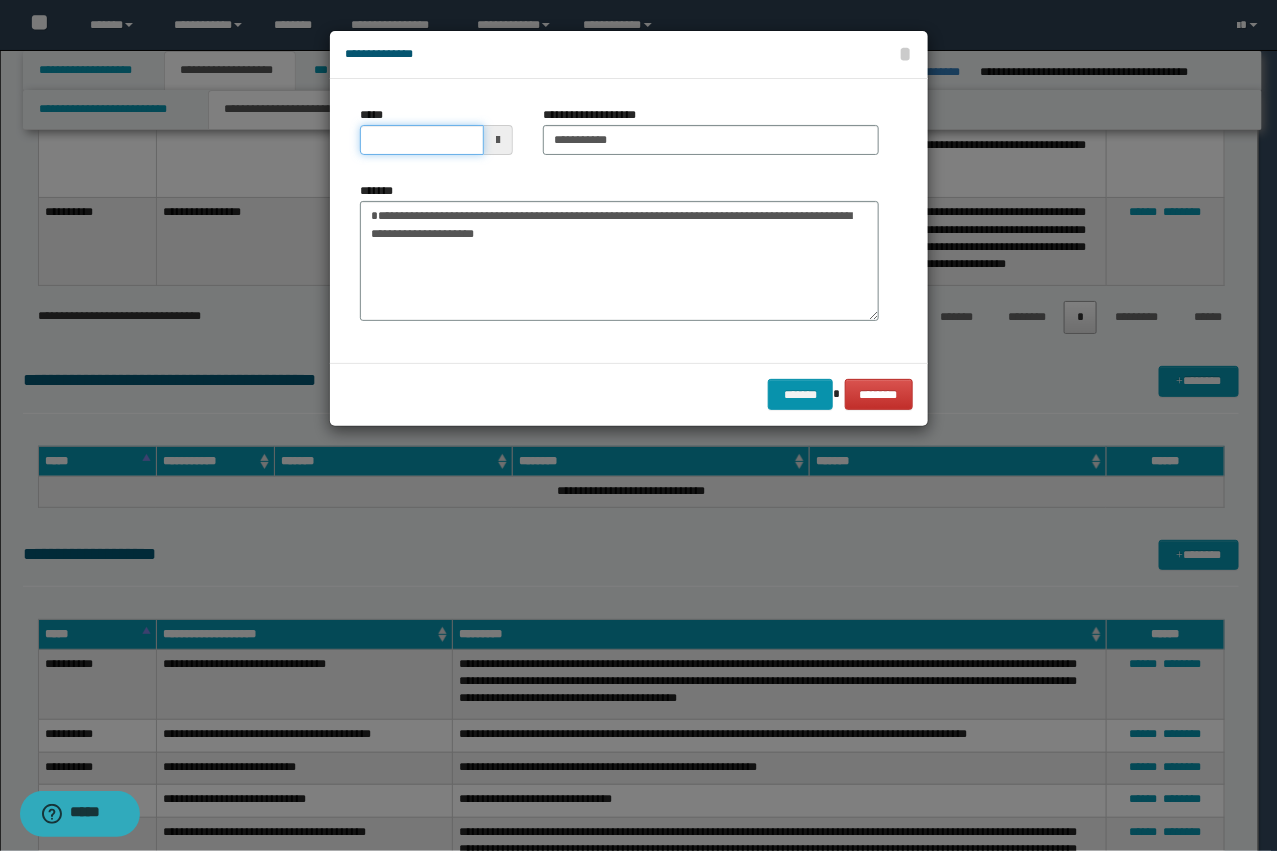 click on "*****" at bounding box center [422, 140] 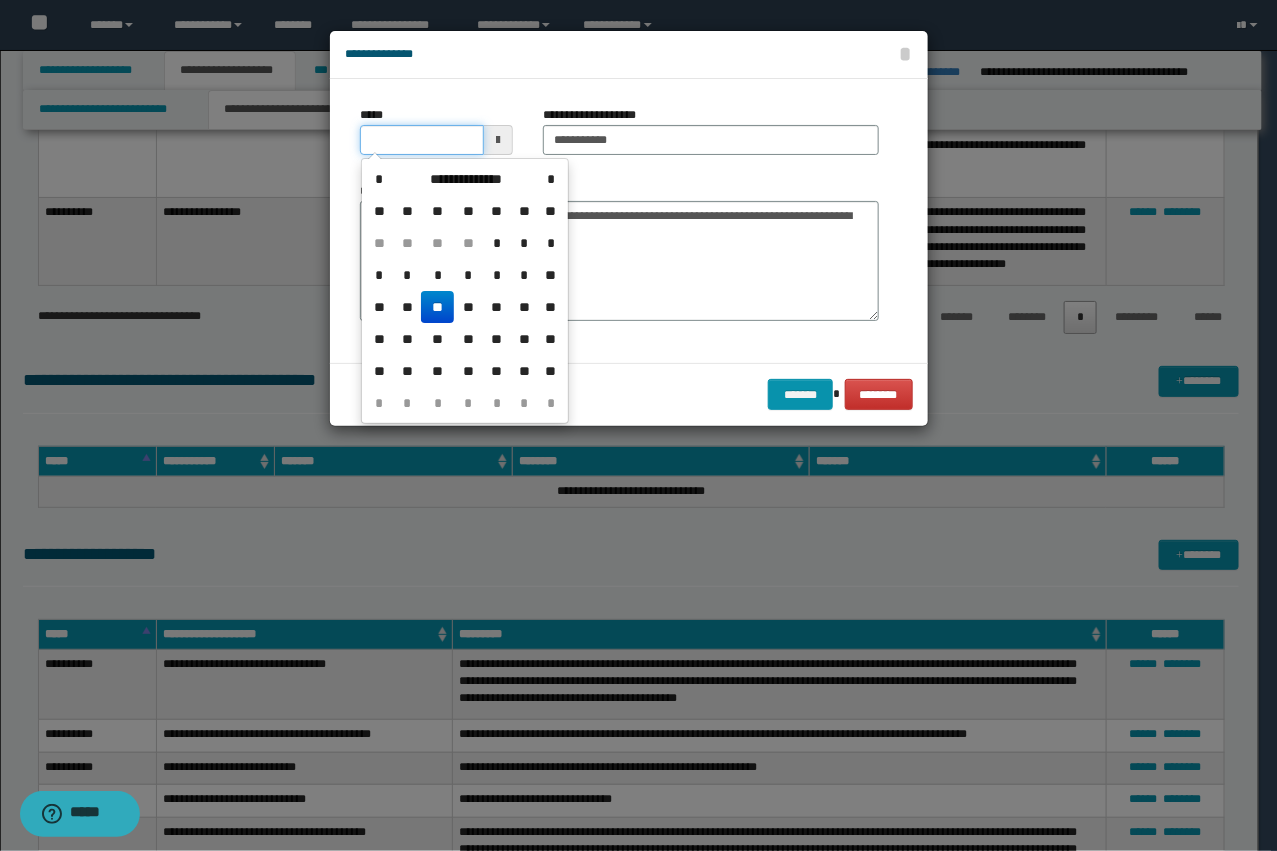 type on "**********" 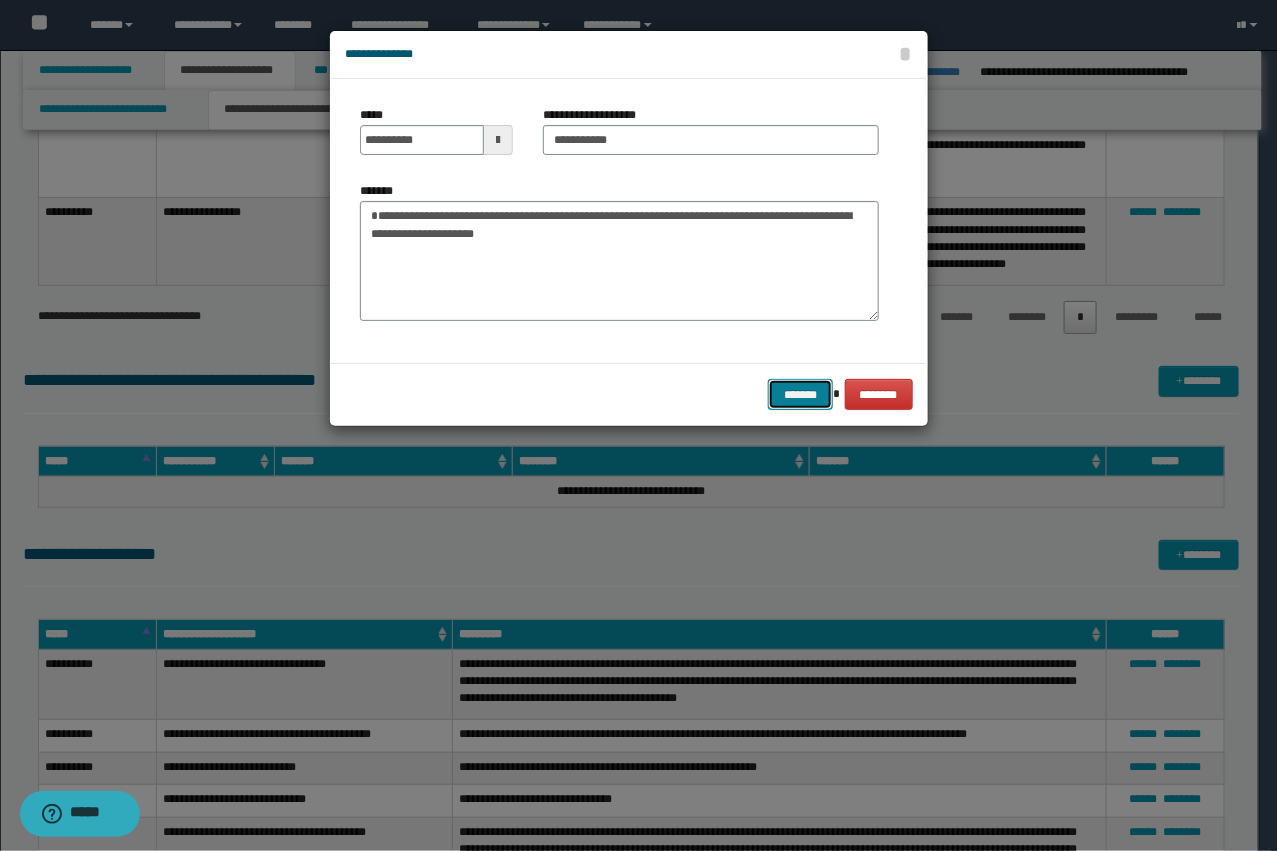 click on "*******" at bounding box center [800, 394] 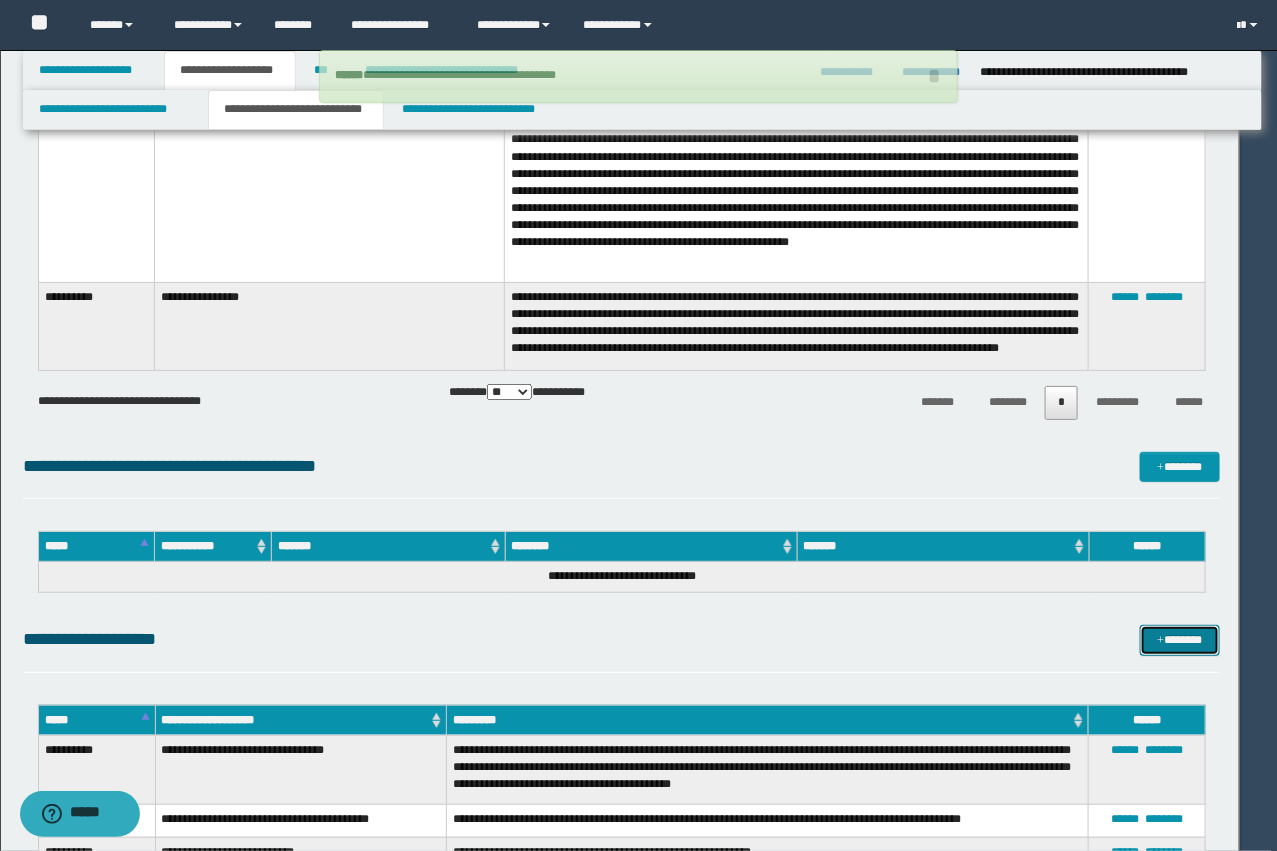 type 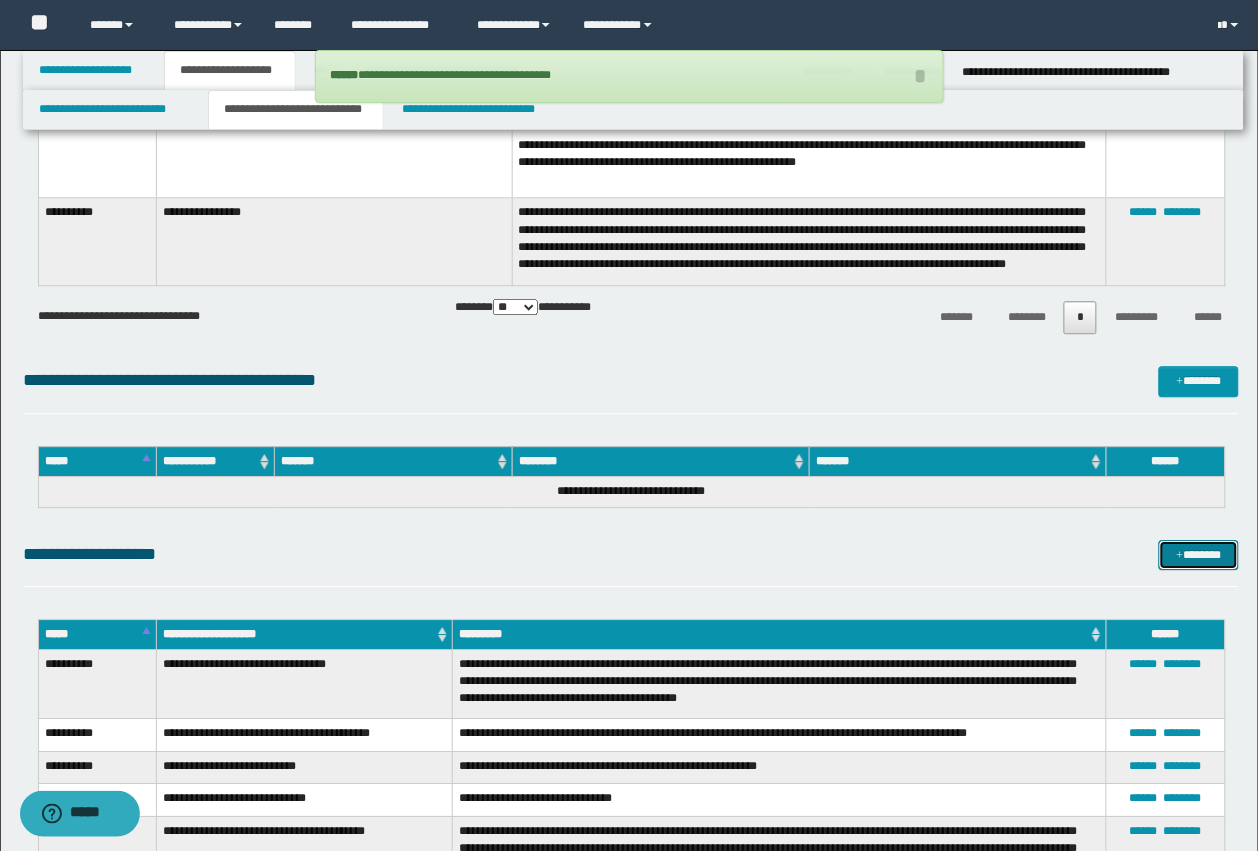 click on "*******" at bounding box center (1199, 555) 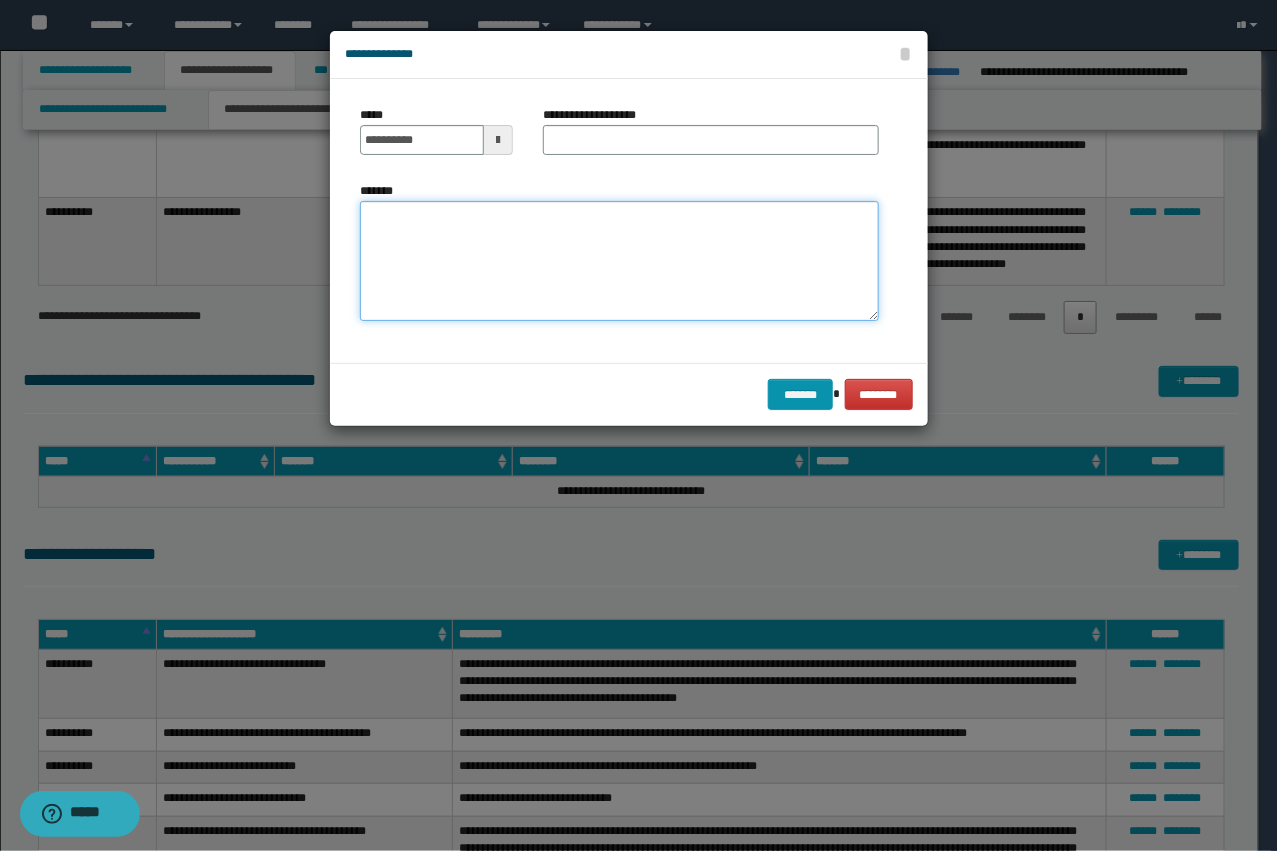 click on "*******" at bounding box center [619, 261] 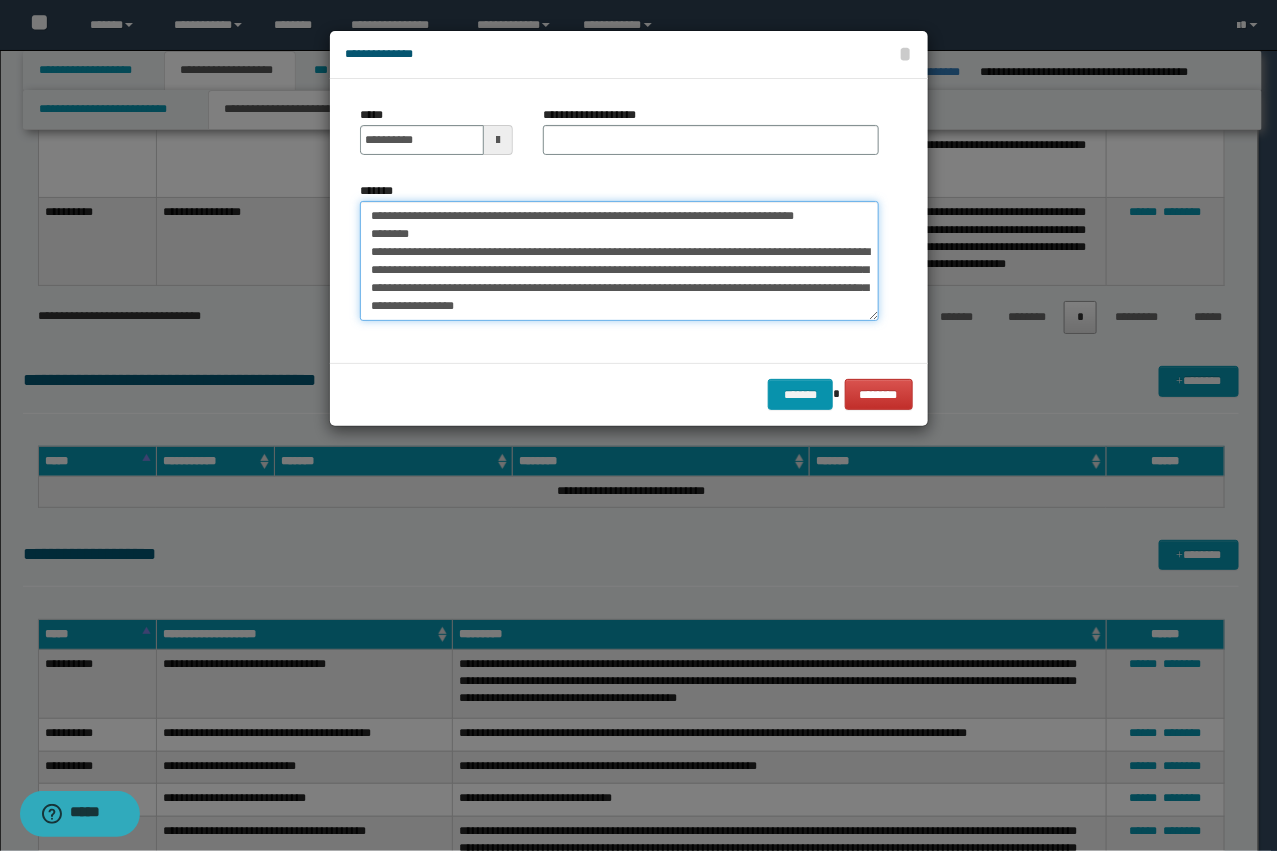 scroll, scrollTop: 0, scrollLeft: 0, axis: both 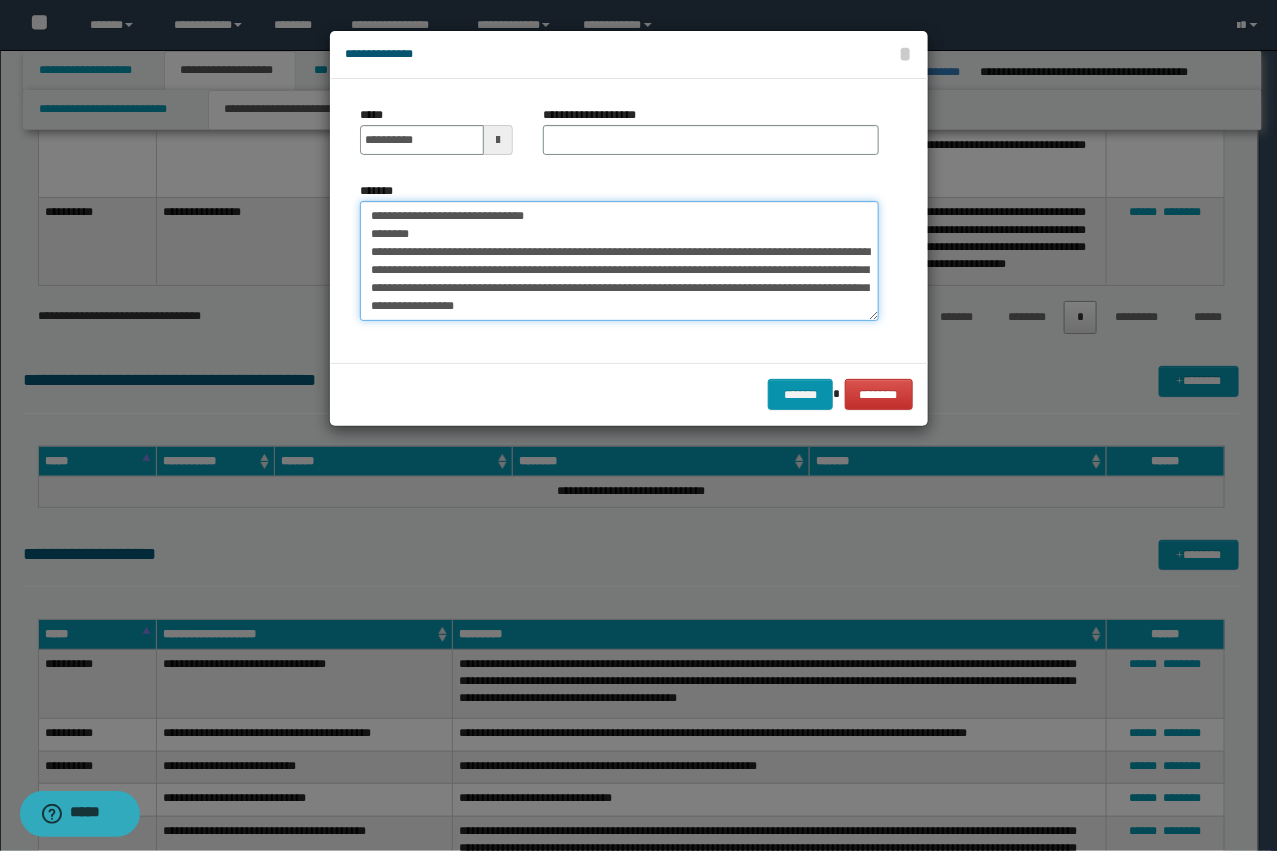 type on "**********" 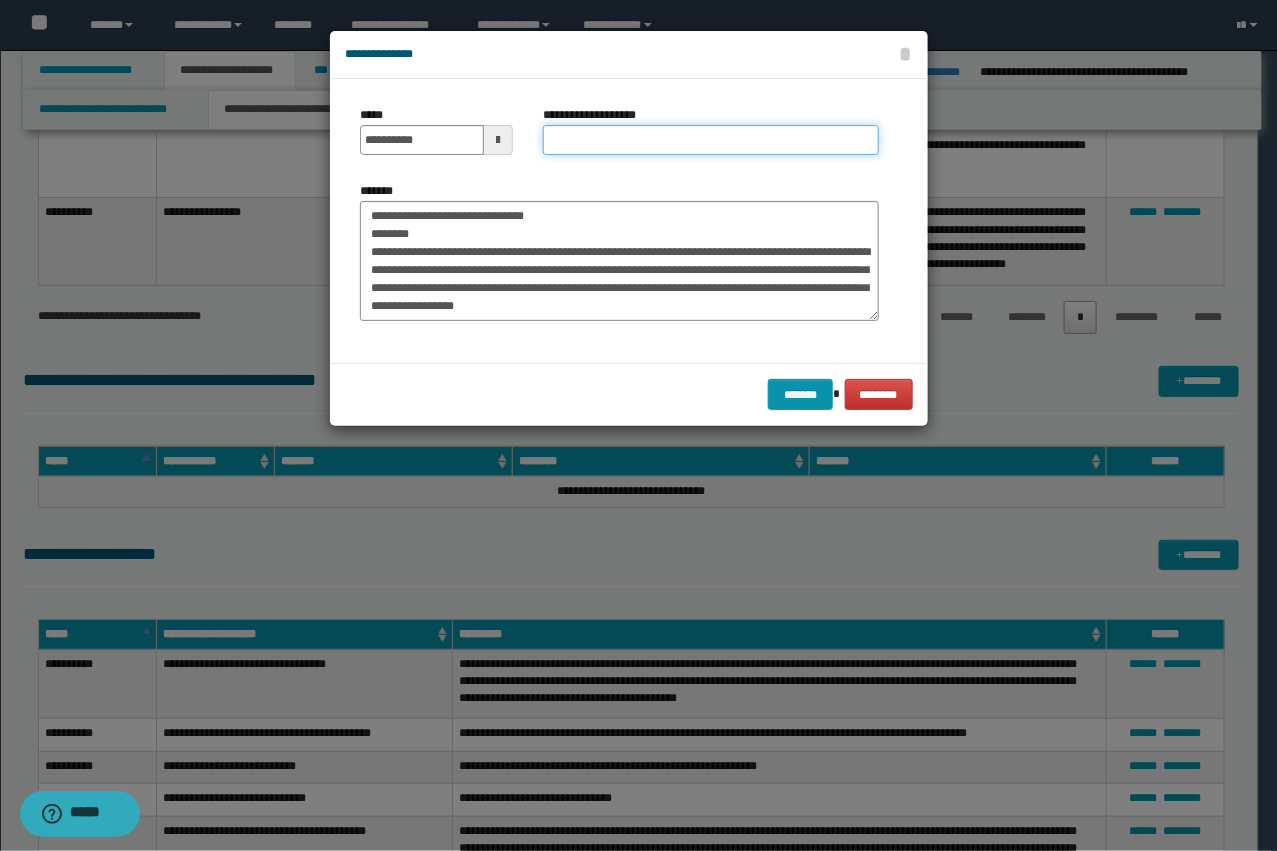 click on "**********" at bounding box center [711, 140] 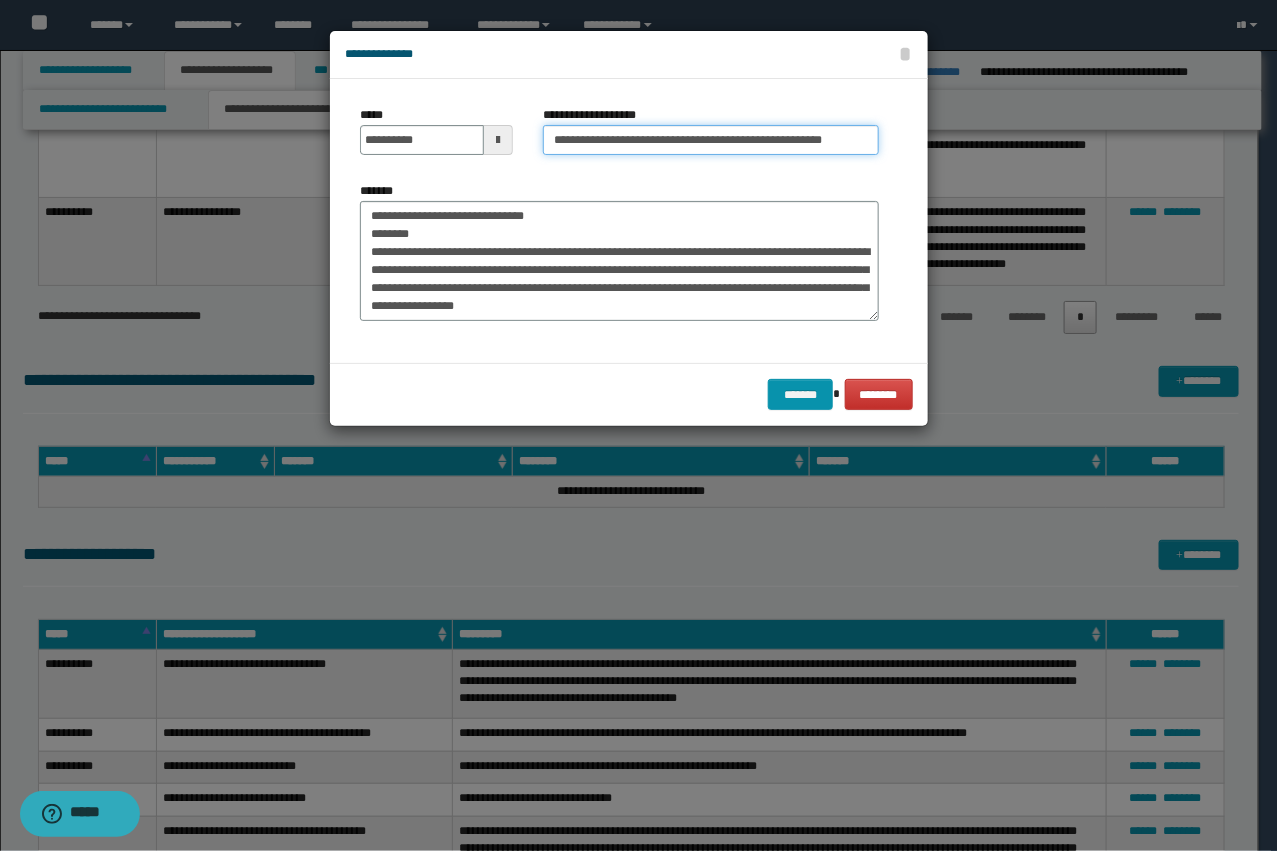 scroll, scrollTop: 0, scrollLeft: 62, axis: horizontal 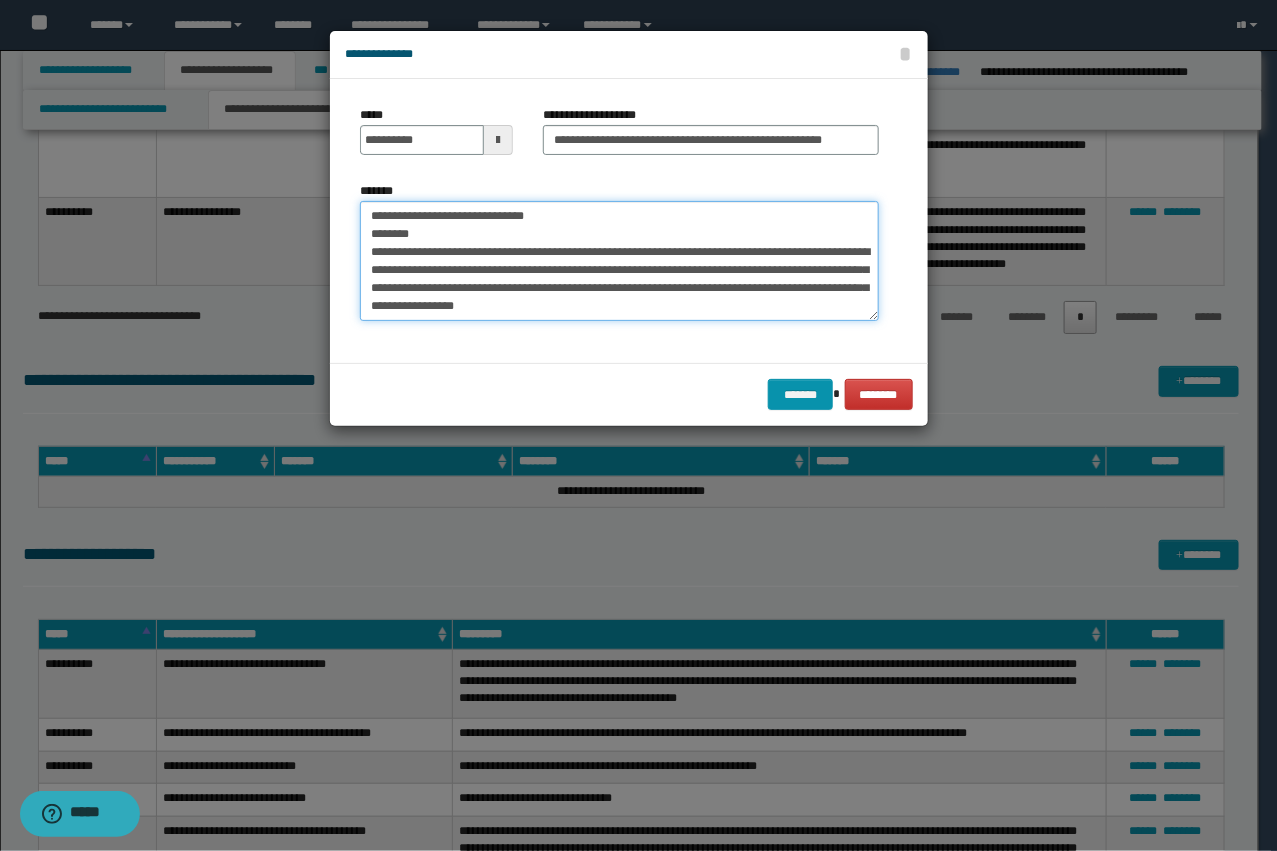 drag, startPoint x: 432, startPoint y: 256, endPoint x: 287, endPoint y: 185, distance: 161.44968 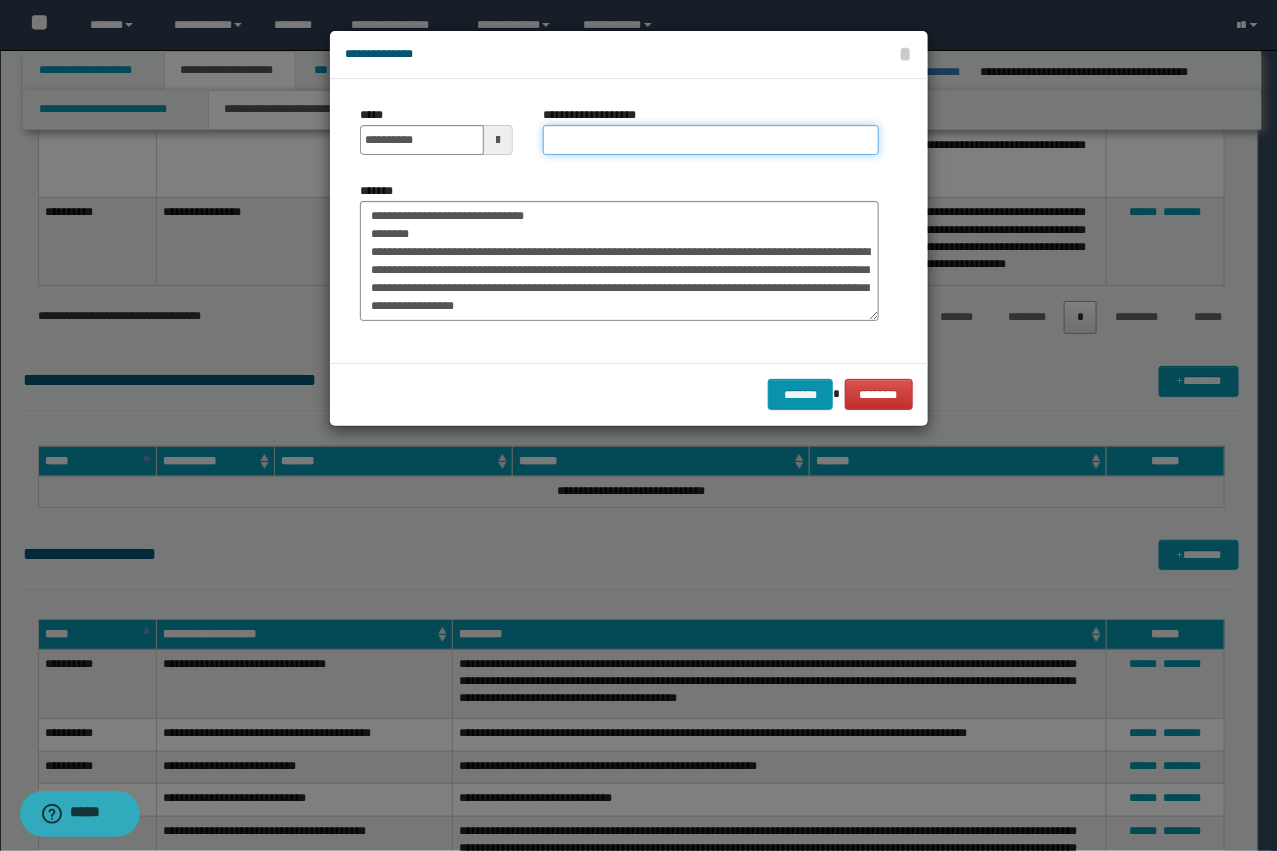 paste on "**********" 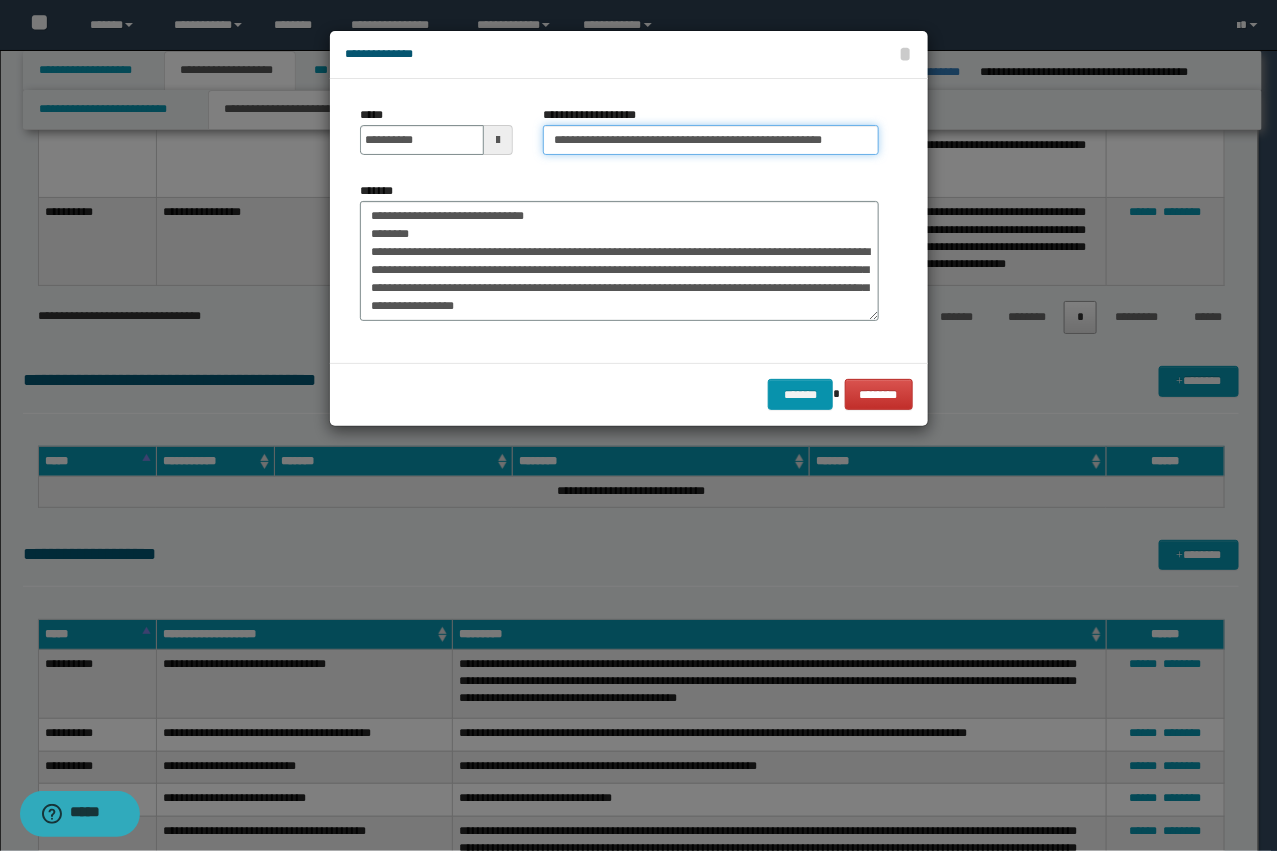 scroll, scrollTop: 0, scrollLeft: 62, axis: horizontal 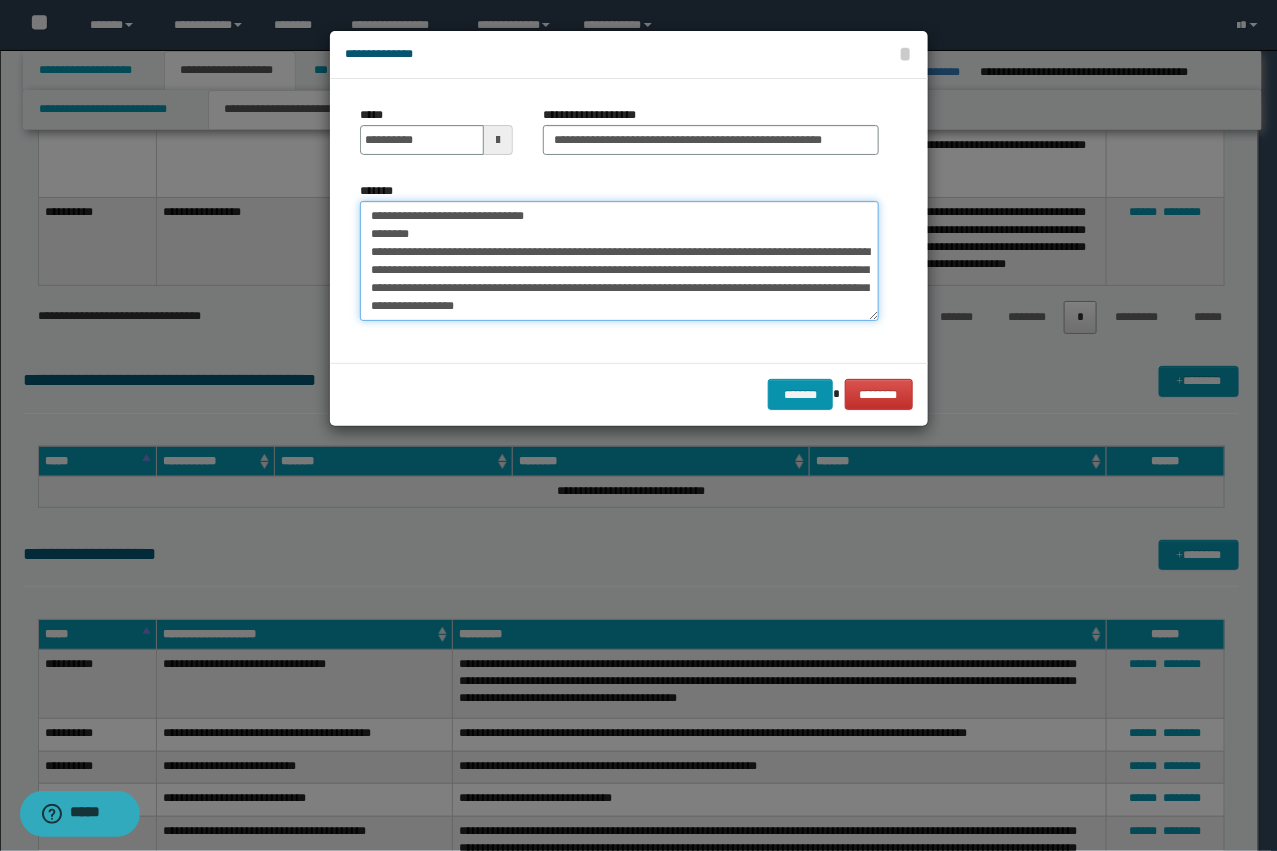 drag, startPoint x: 438, startPoint y: 250, endPoint x: 425, endPoint y: 245, distance: 13.928389 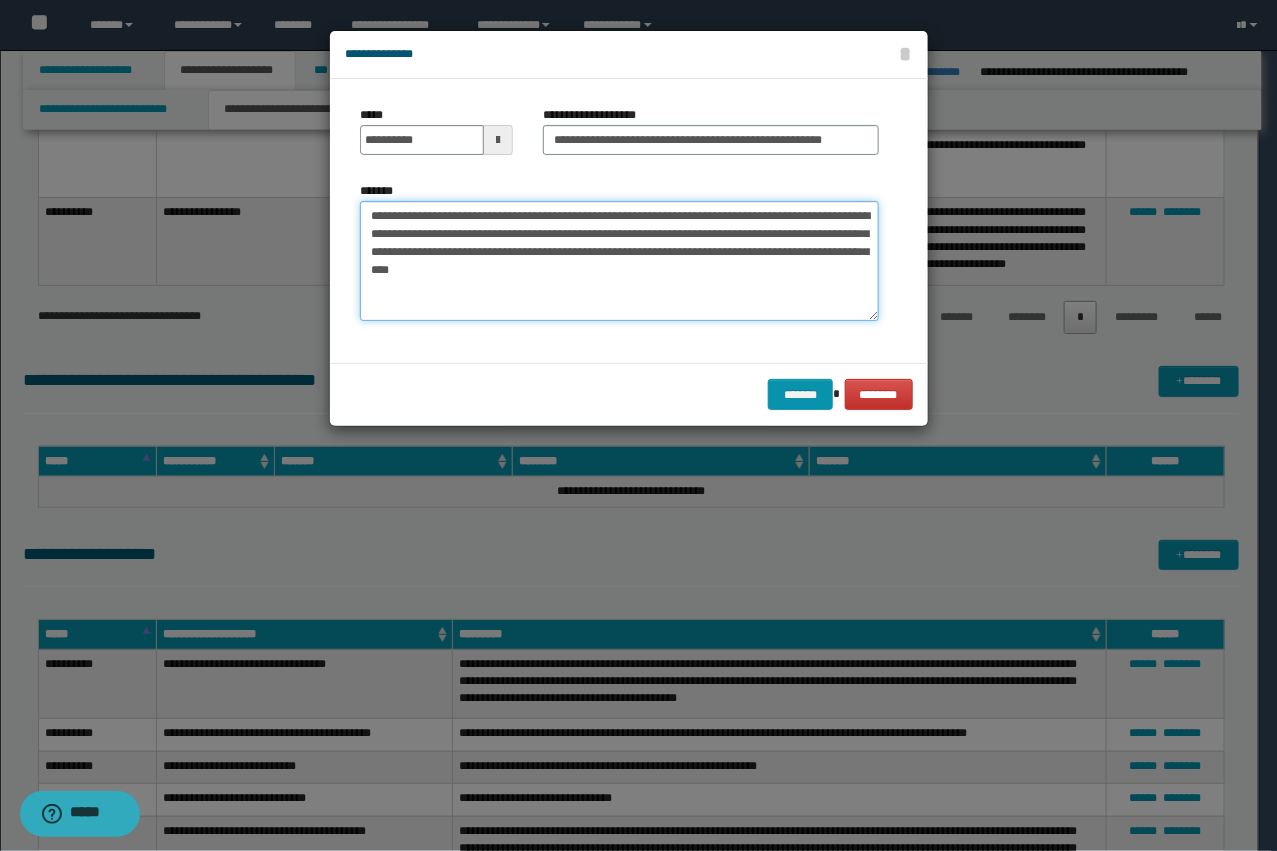 type on "**********" 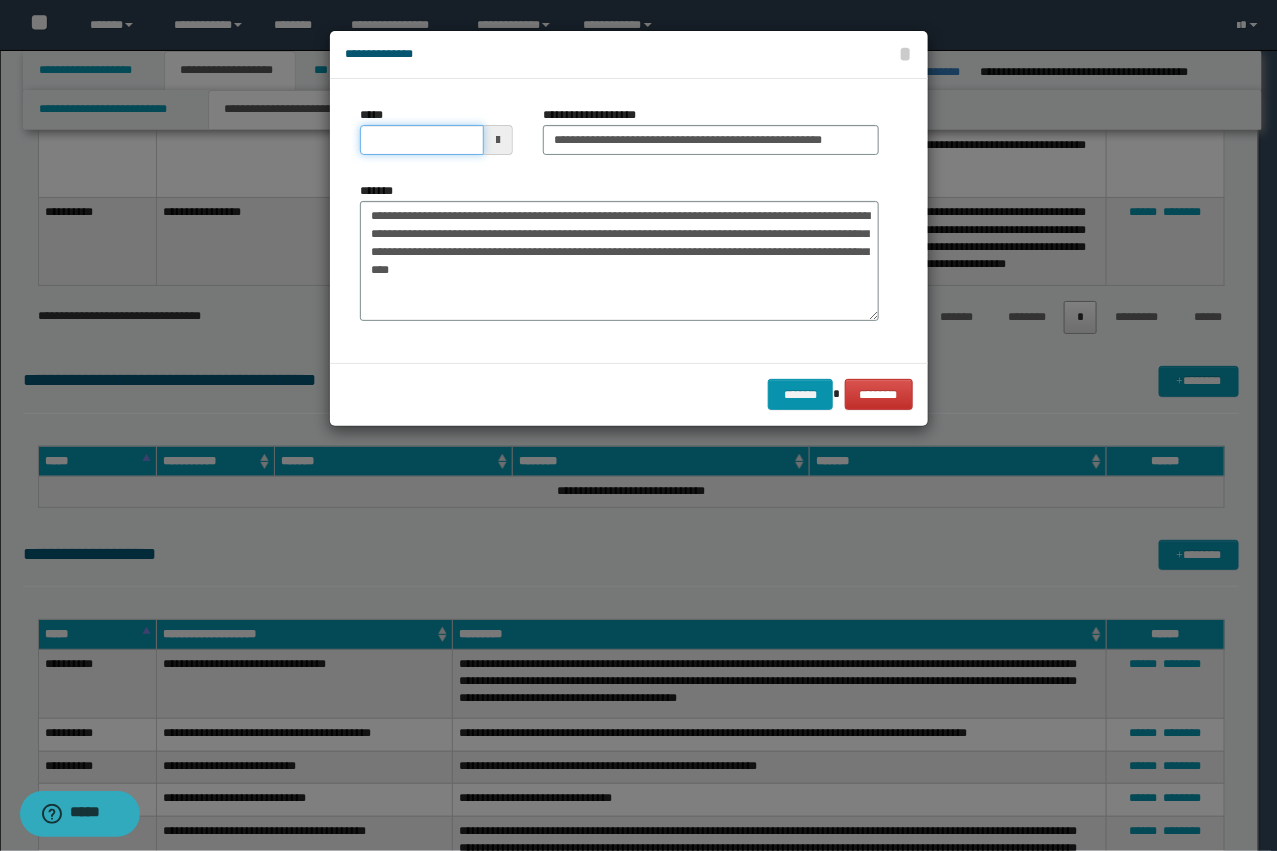 click on "*****" at bounding box center (422, 140) 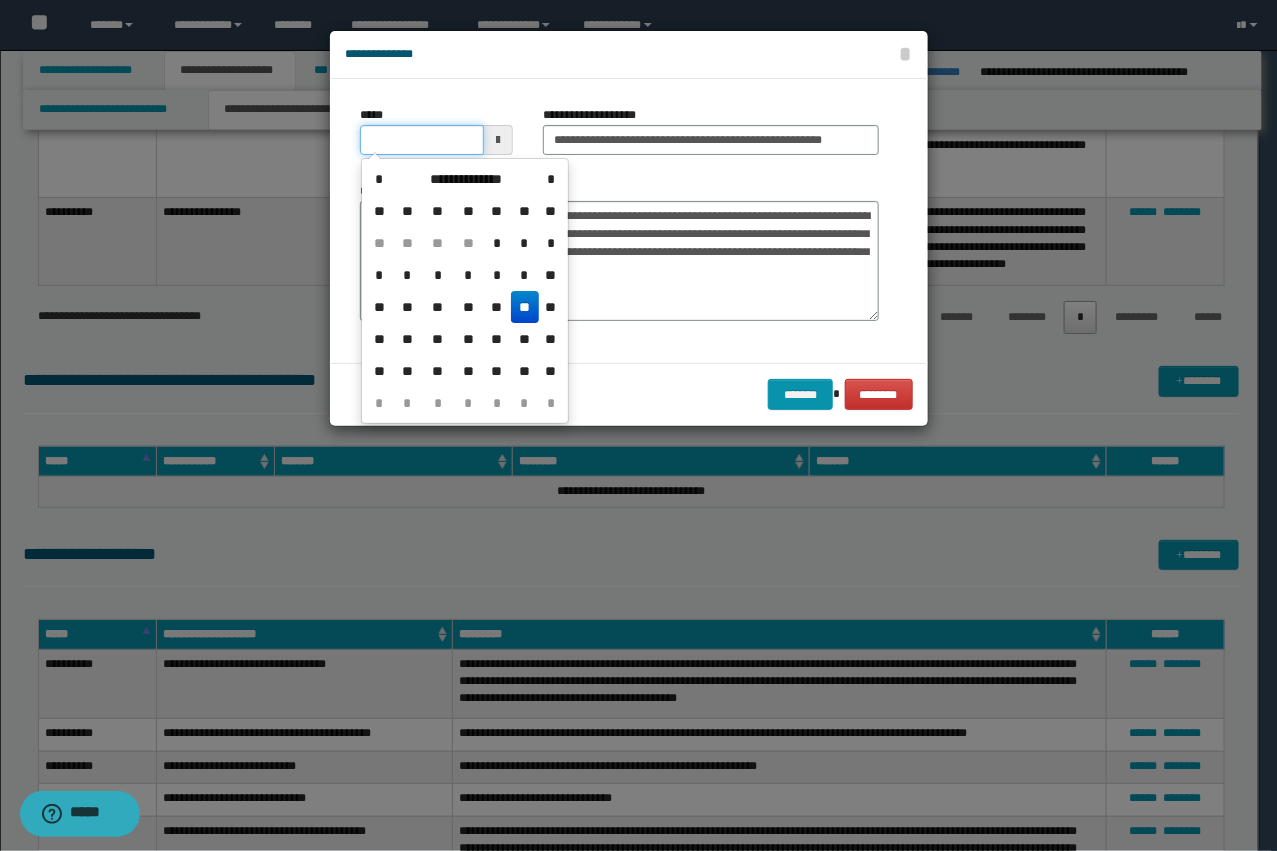 type on "**********" 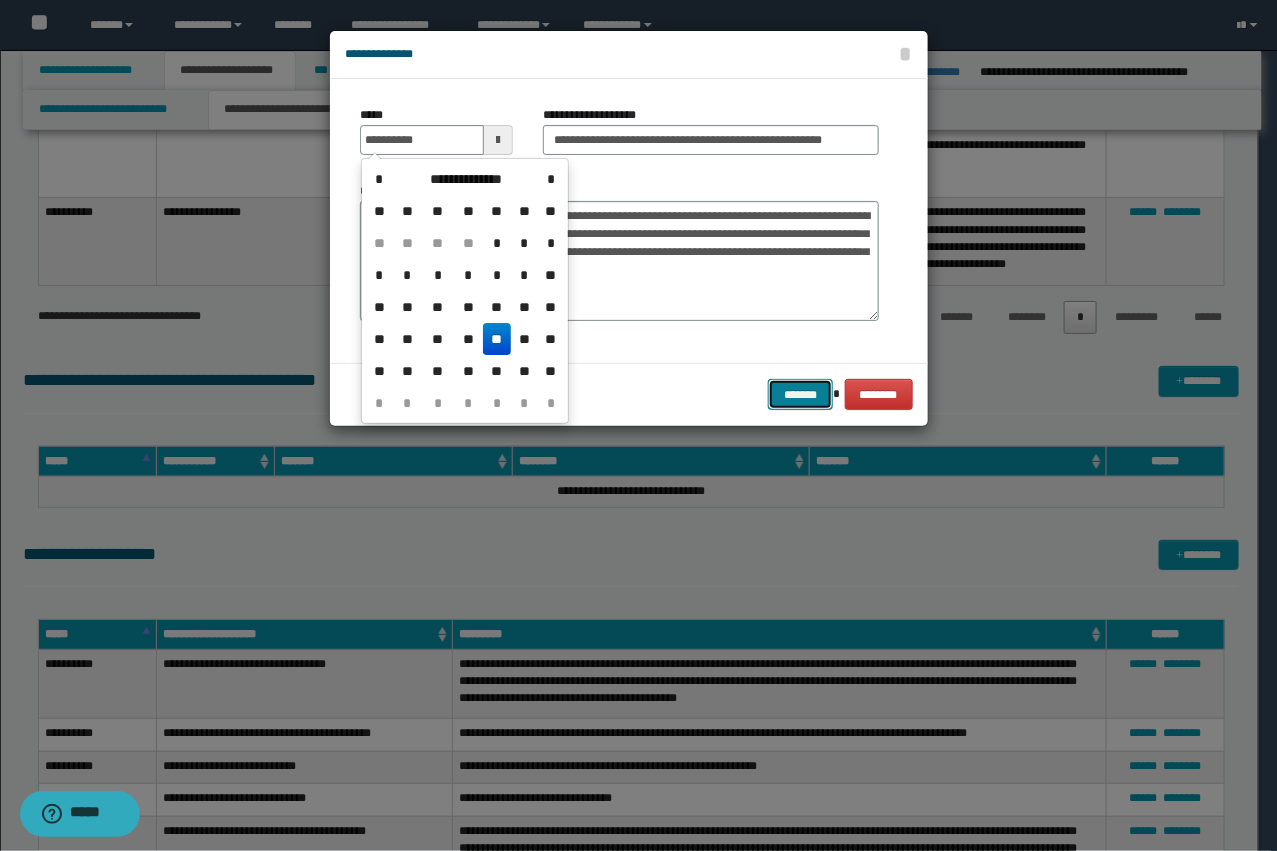 click on "*******" at bounding box center (800, 394) 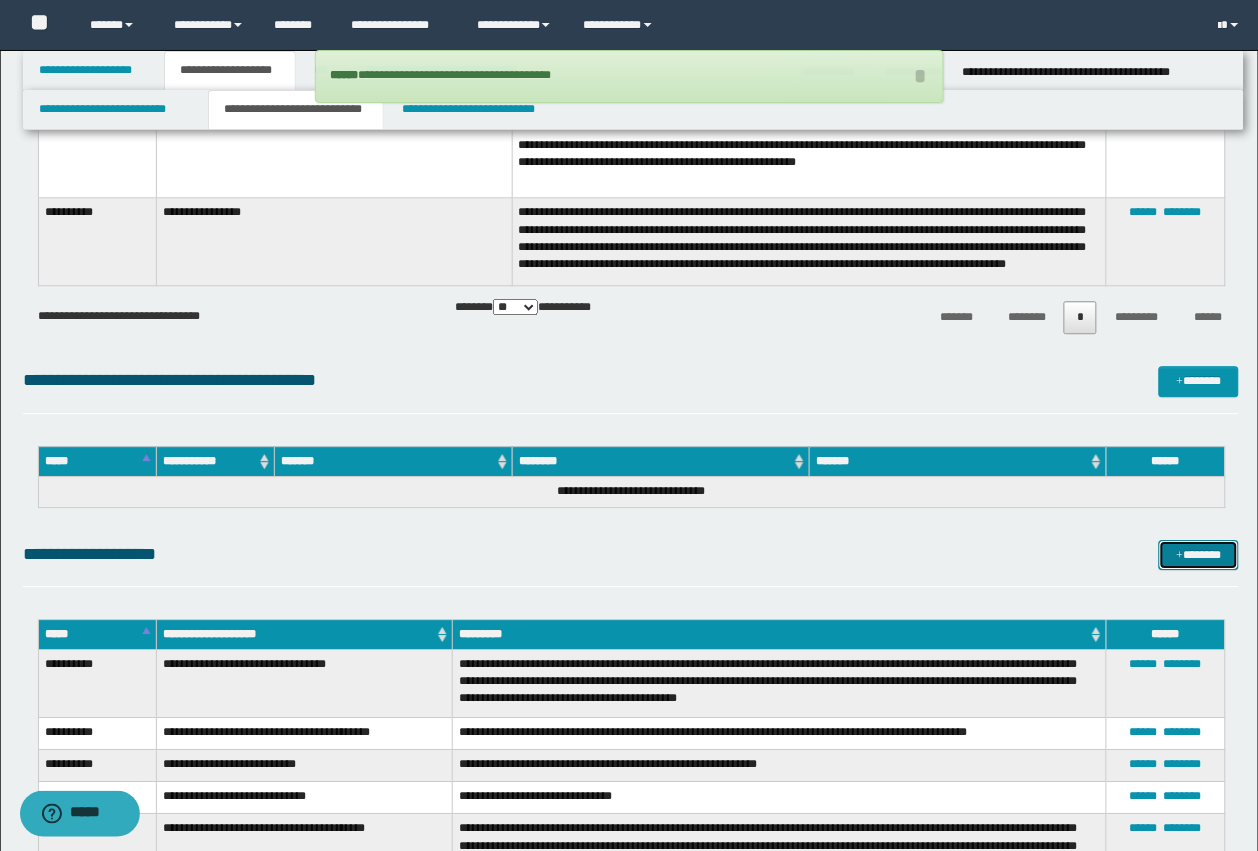 click on "*******" at bounding box center (1199, 555) 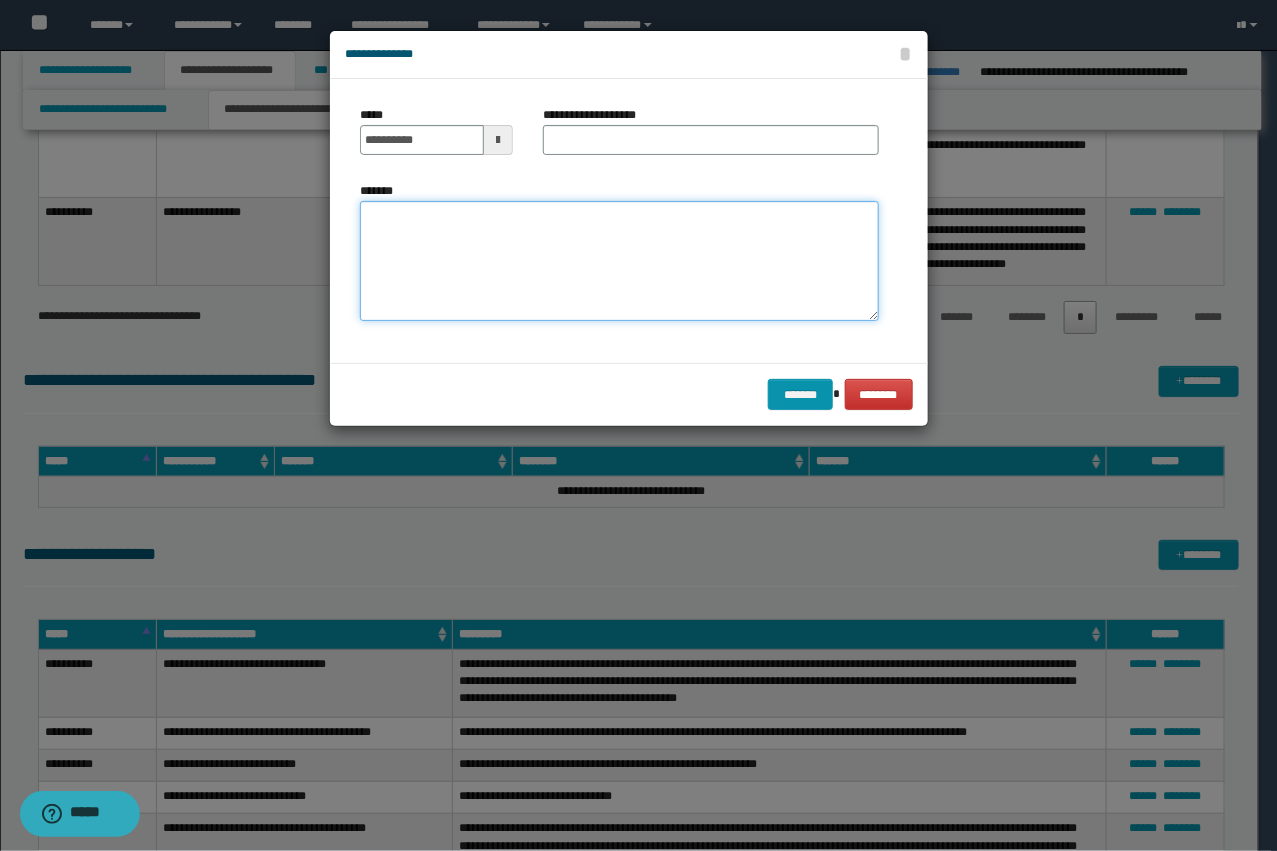 click on "*******" at bounding box center [619, 261] 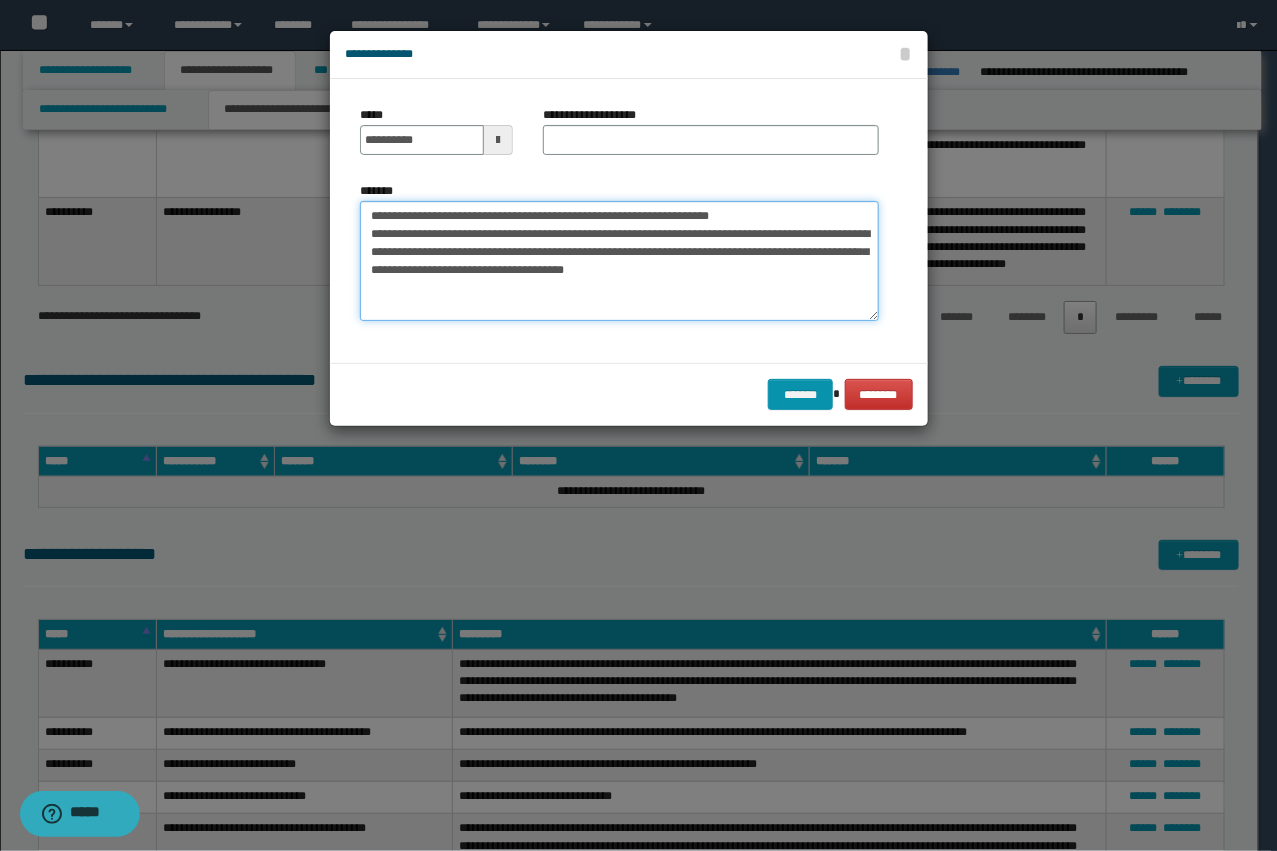 drag, startPoint x: 731, startPoint y: 220, endPoint x: 556, endPoint y: 216, distance: 175.04572 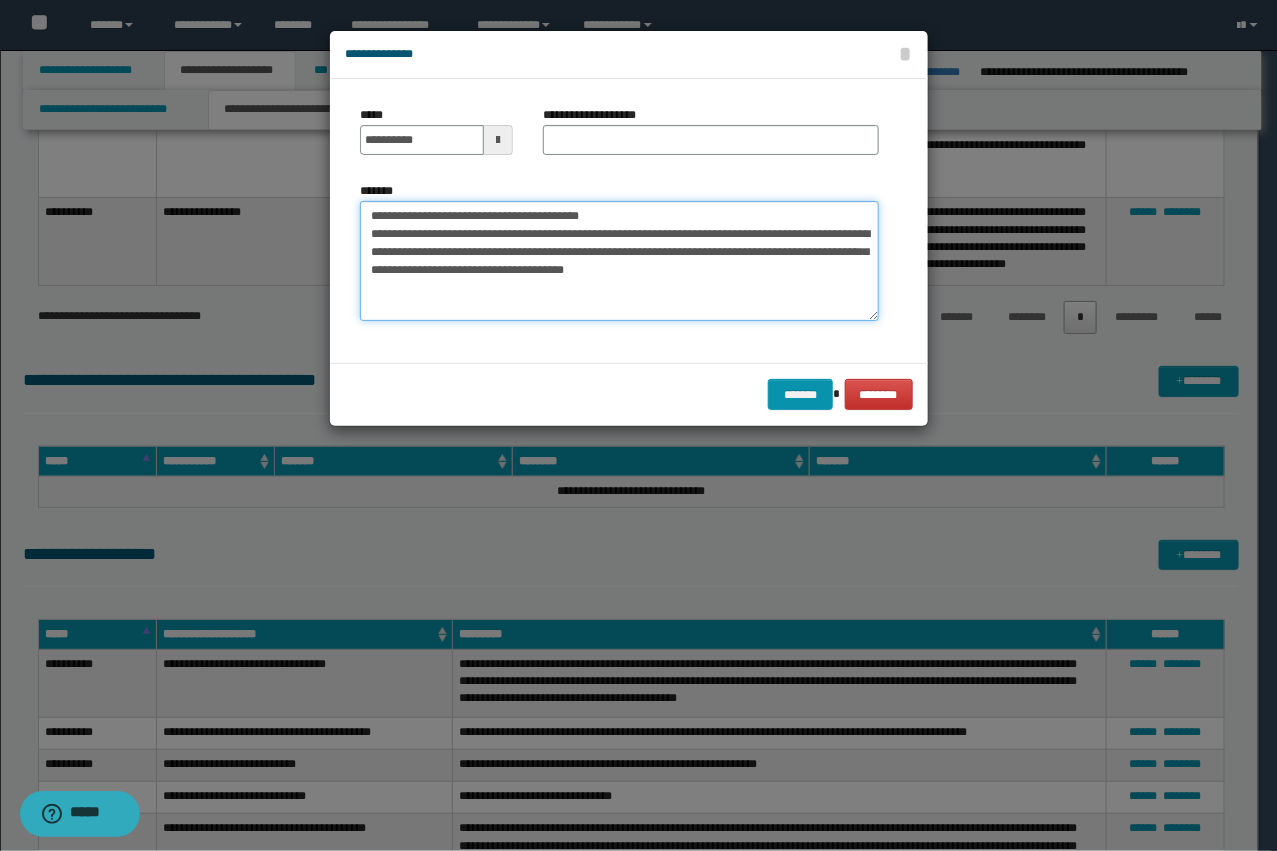 type on "**********" 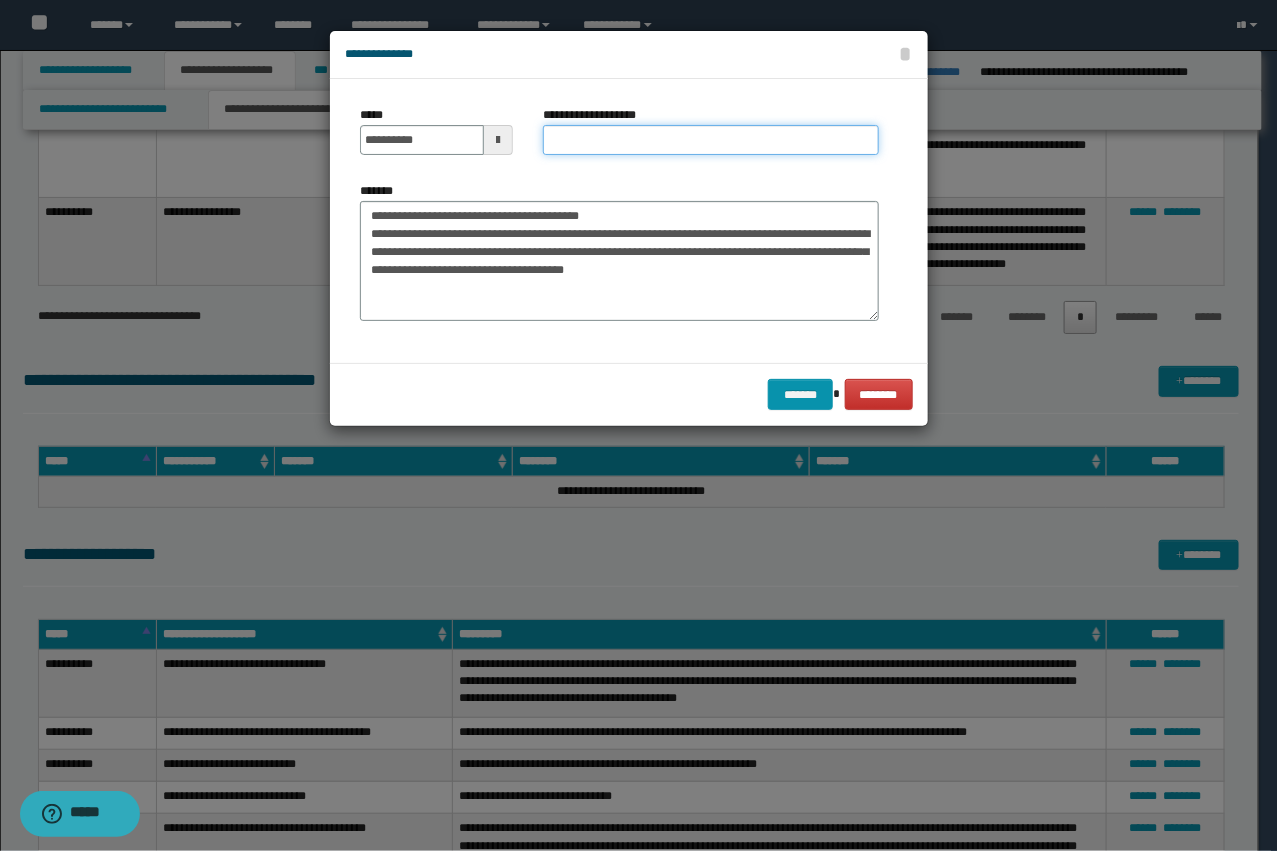 click on "**********" at bounding box center (711, 140) 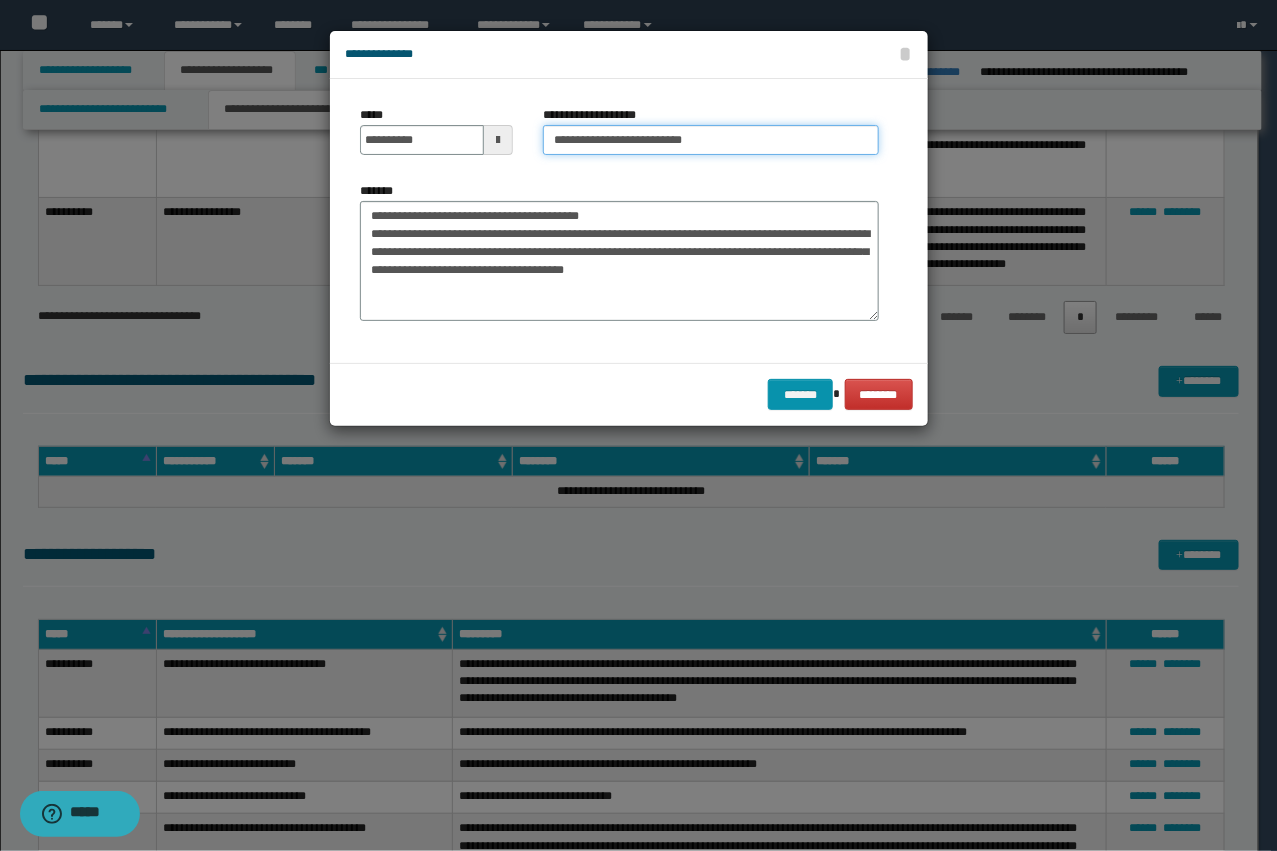 type on "**********" 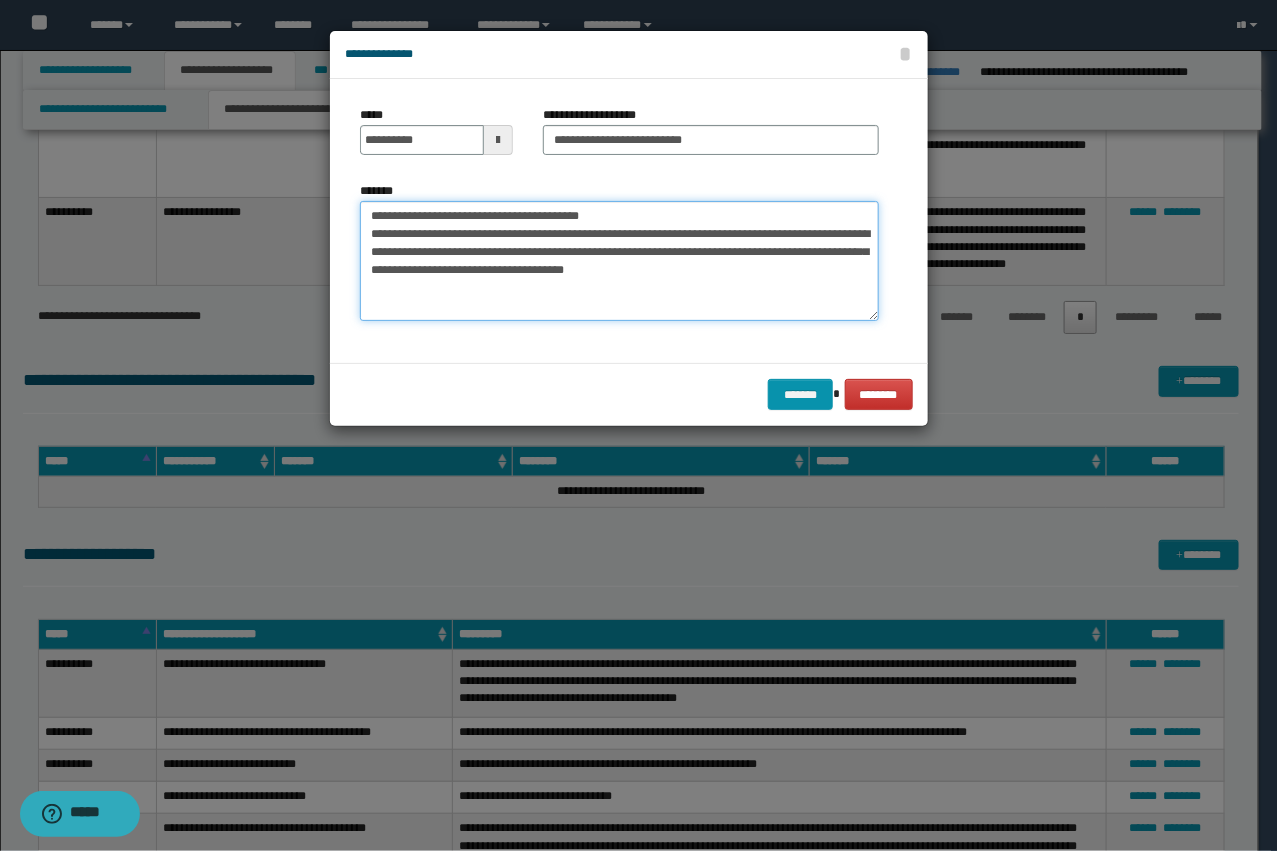drag, startPoint x: 421, startPoint y: 241, endPoint x: 321, endPoint y: 198, distance: 108.85311 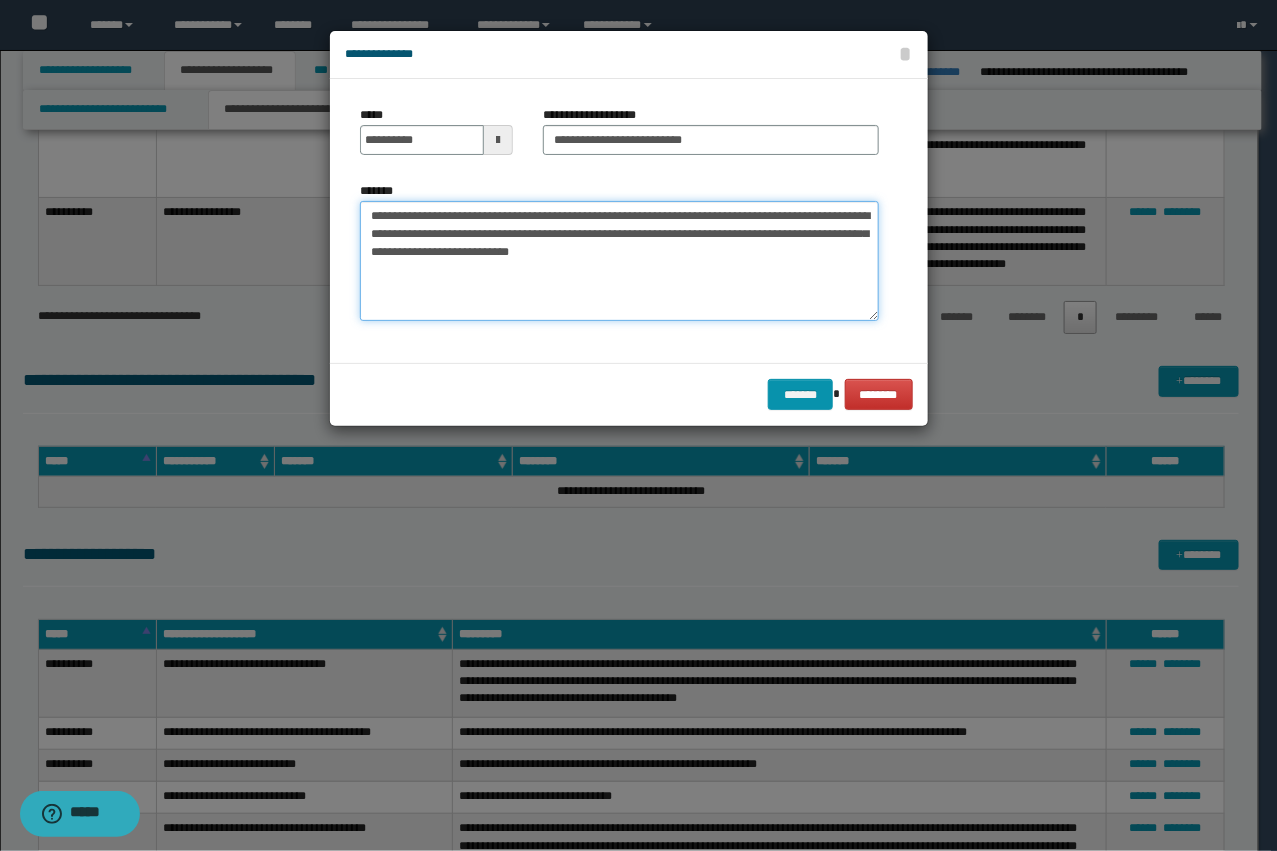 type on "**********" 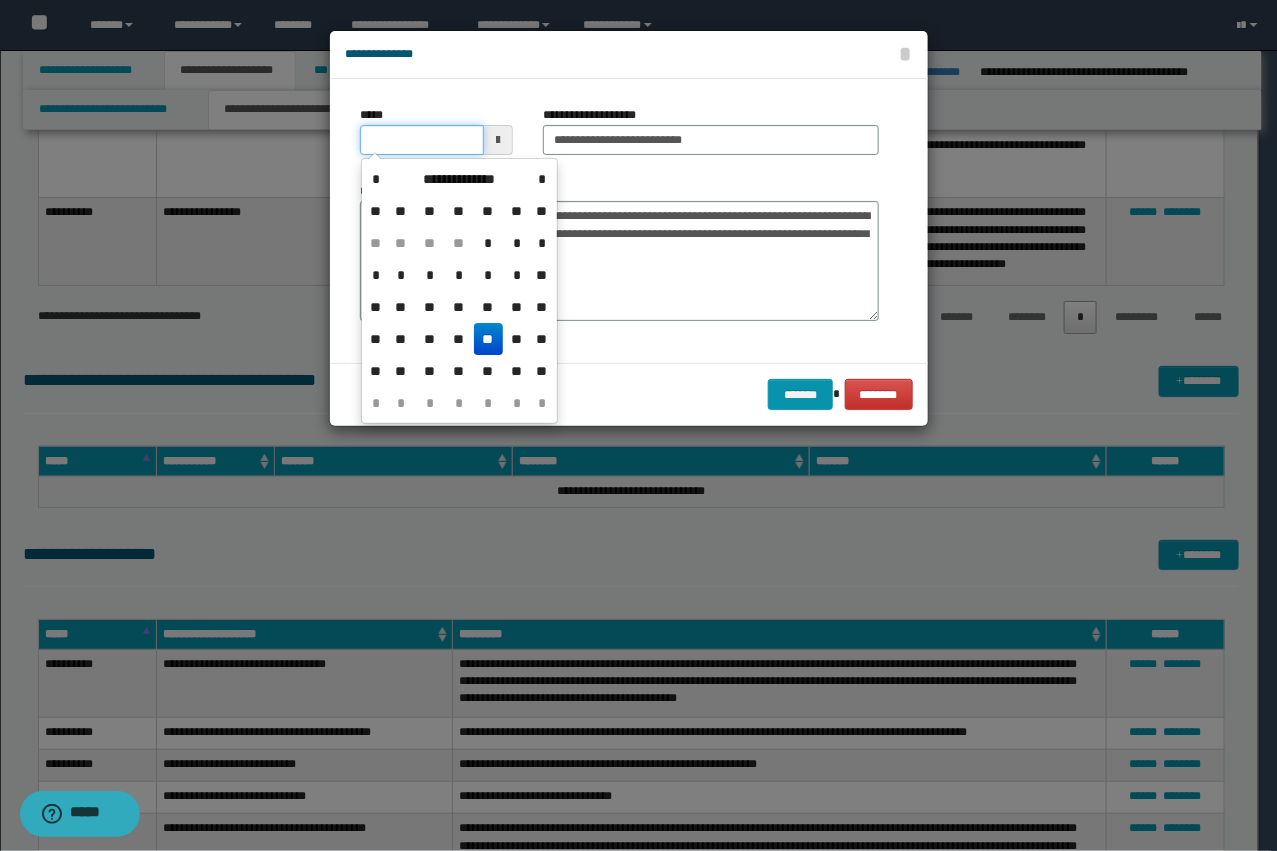 click on "*****" at bounding box center (422, 140) 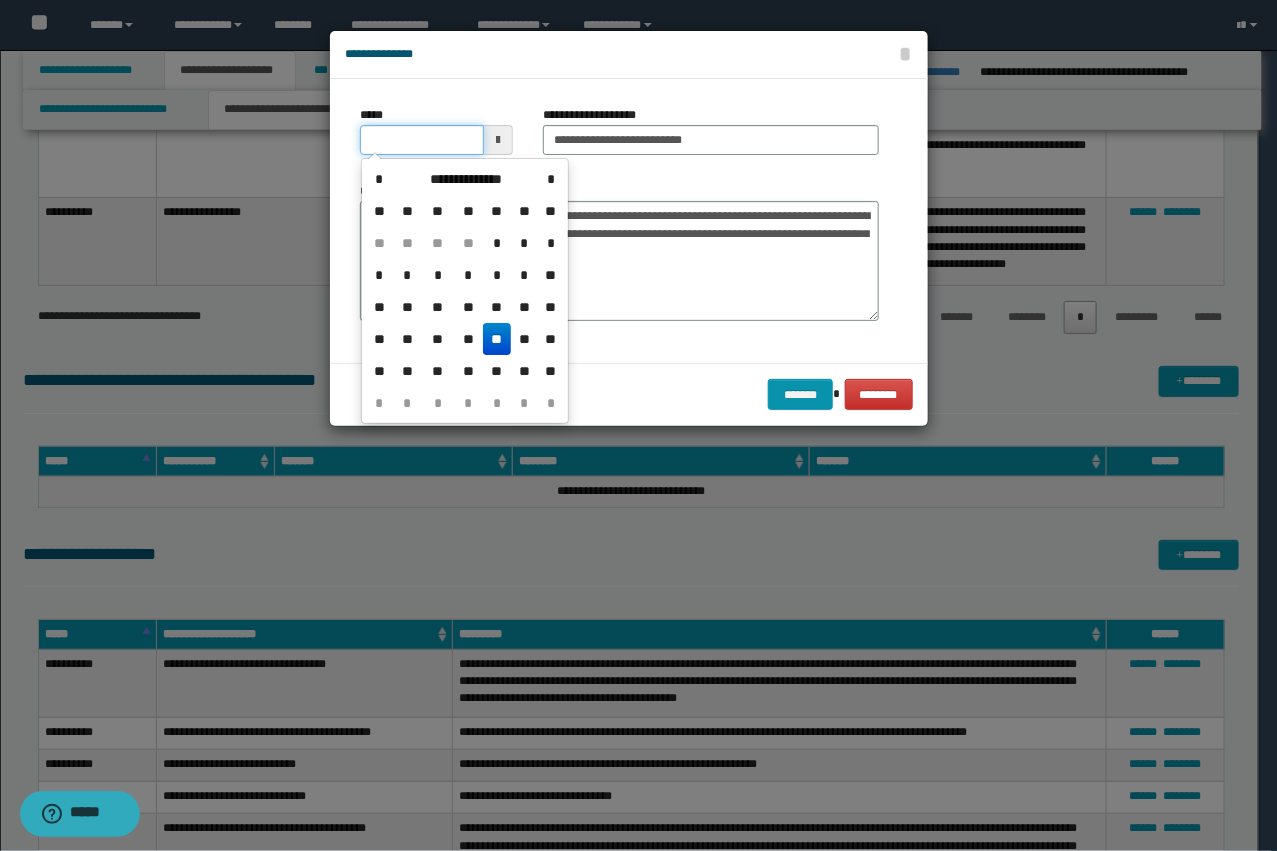 type on "**********" 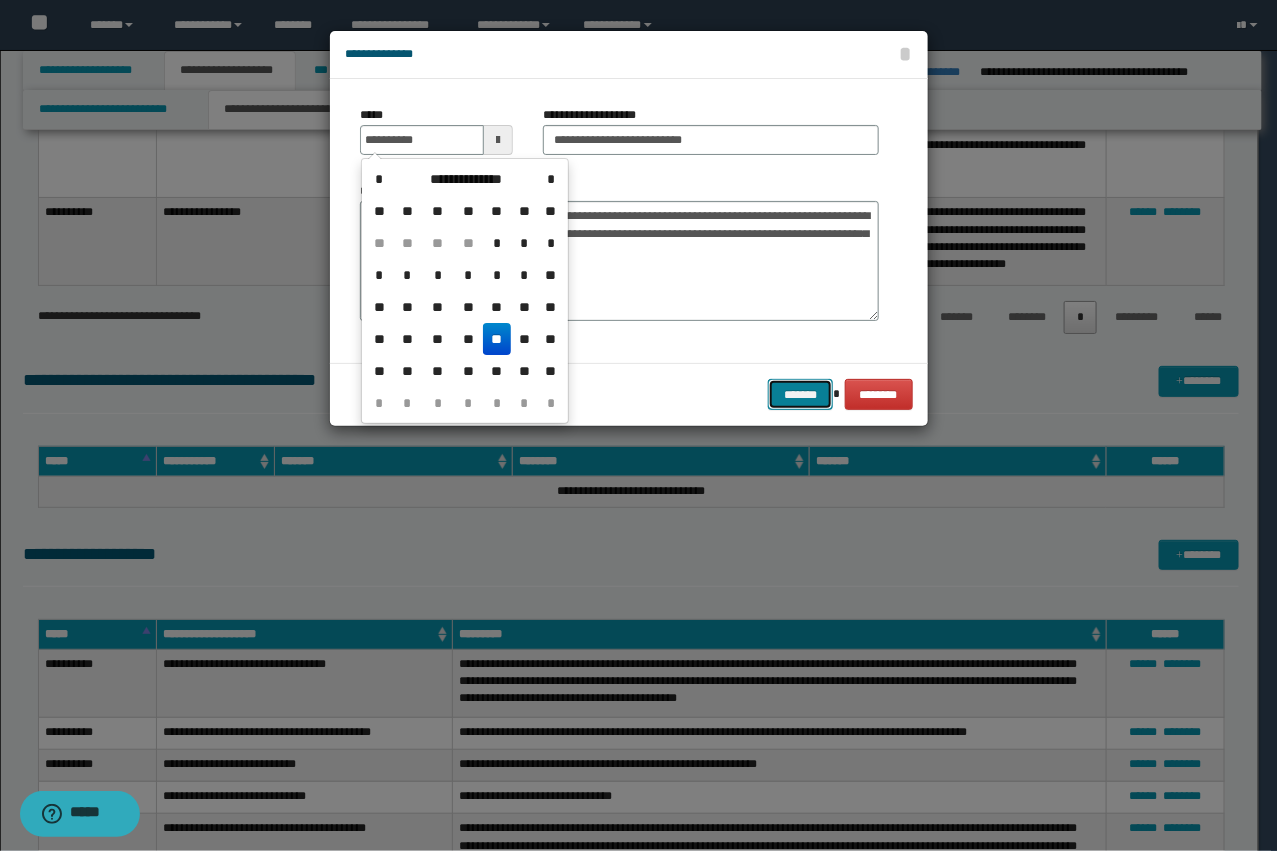 click on "*******" at bounding box center [800, 394] 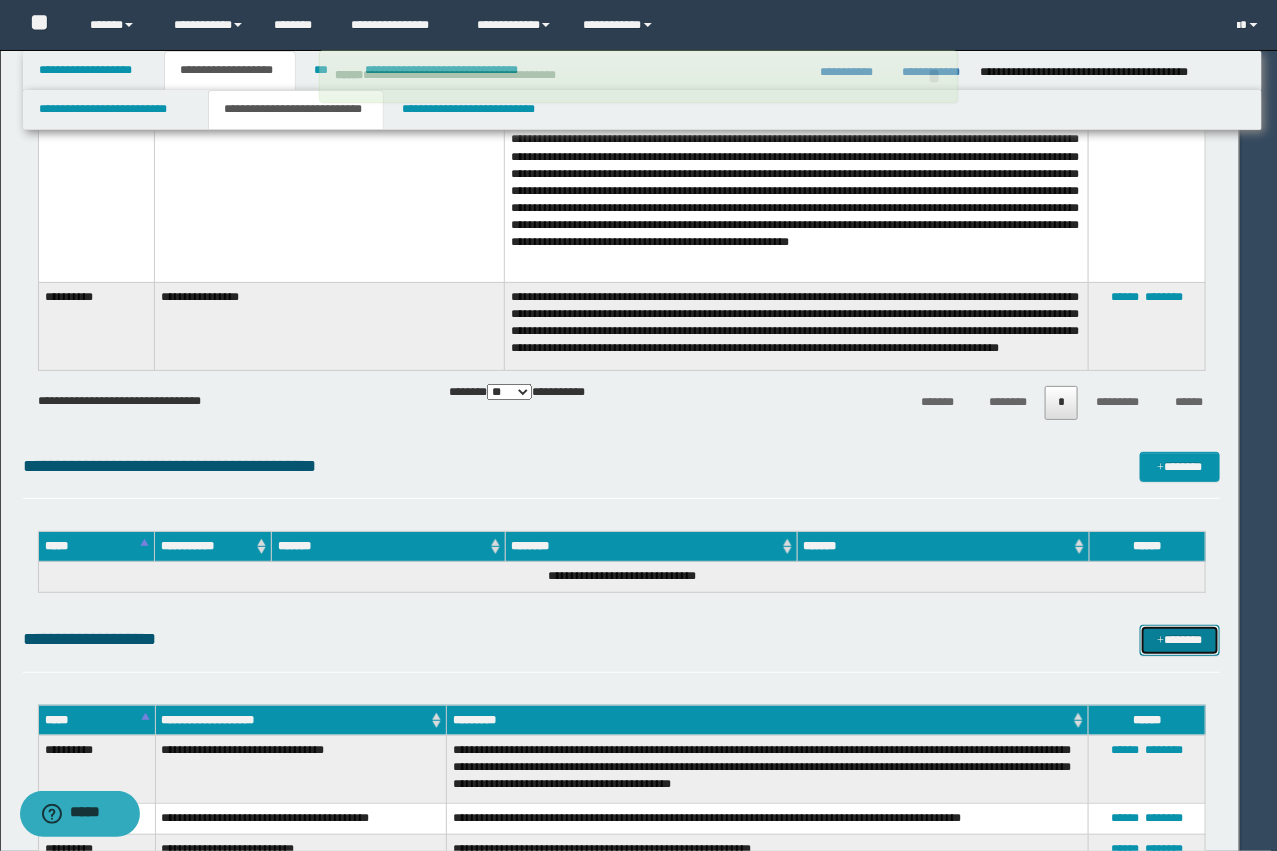 type 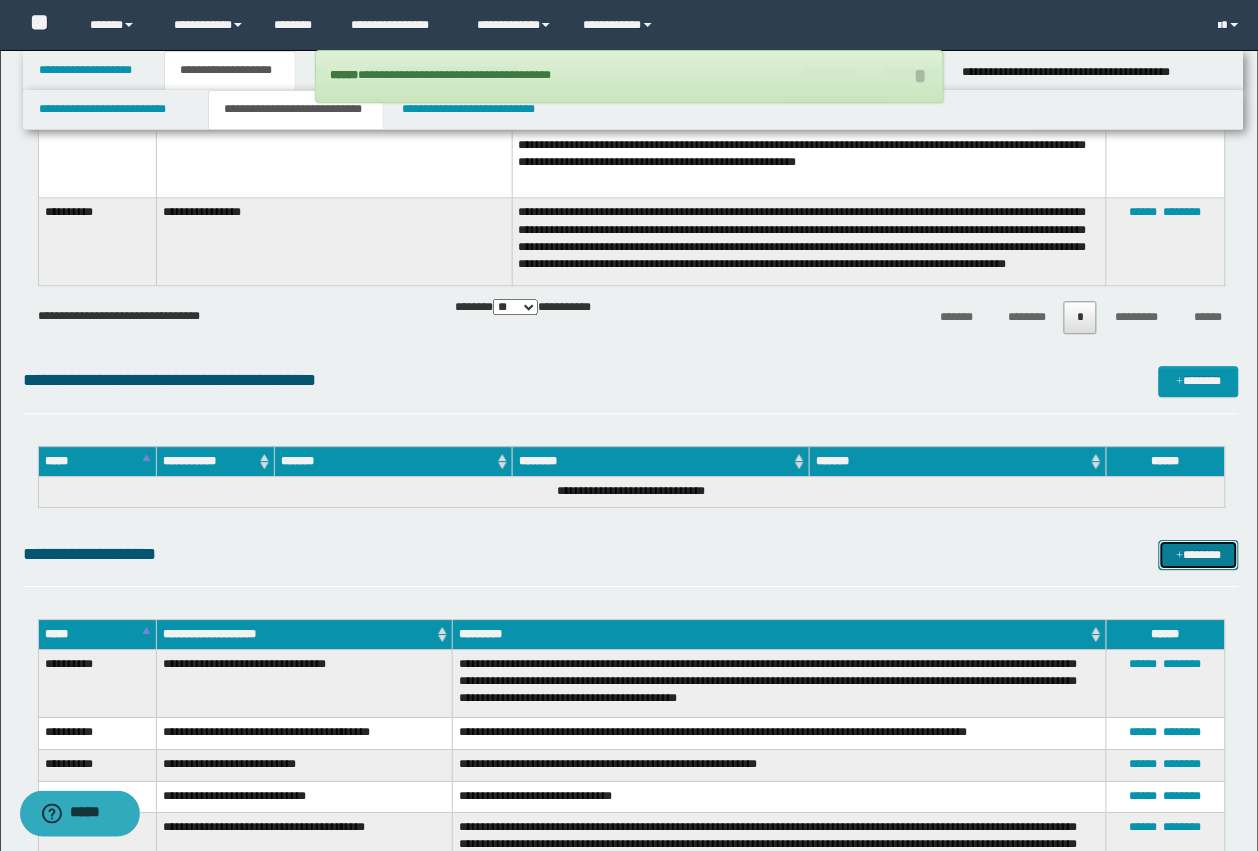 click on "*******" at bounding box center (1199, 555) 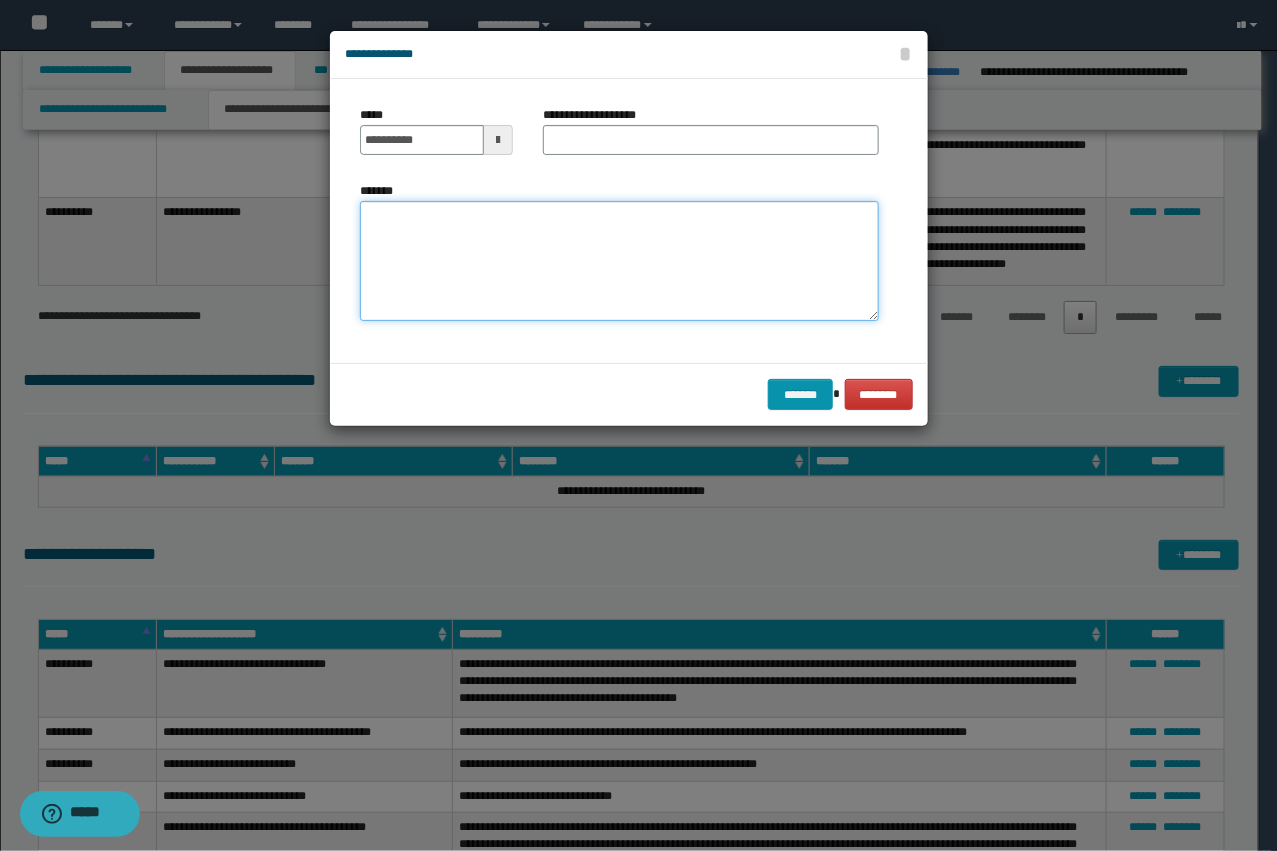 click on "*******" at bounding box center [619, 261] 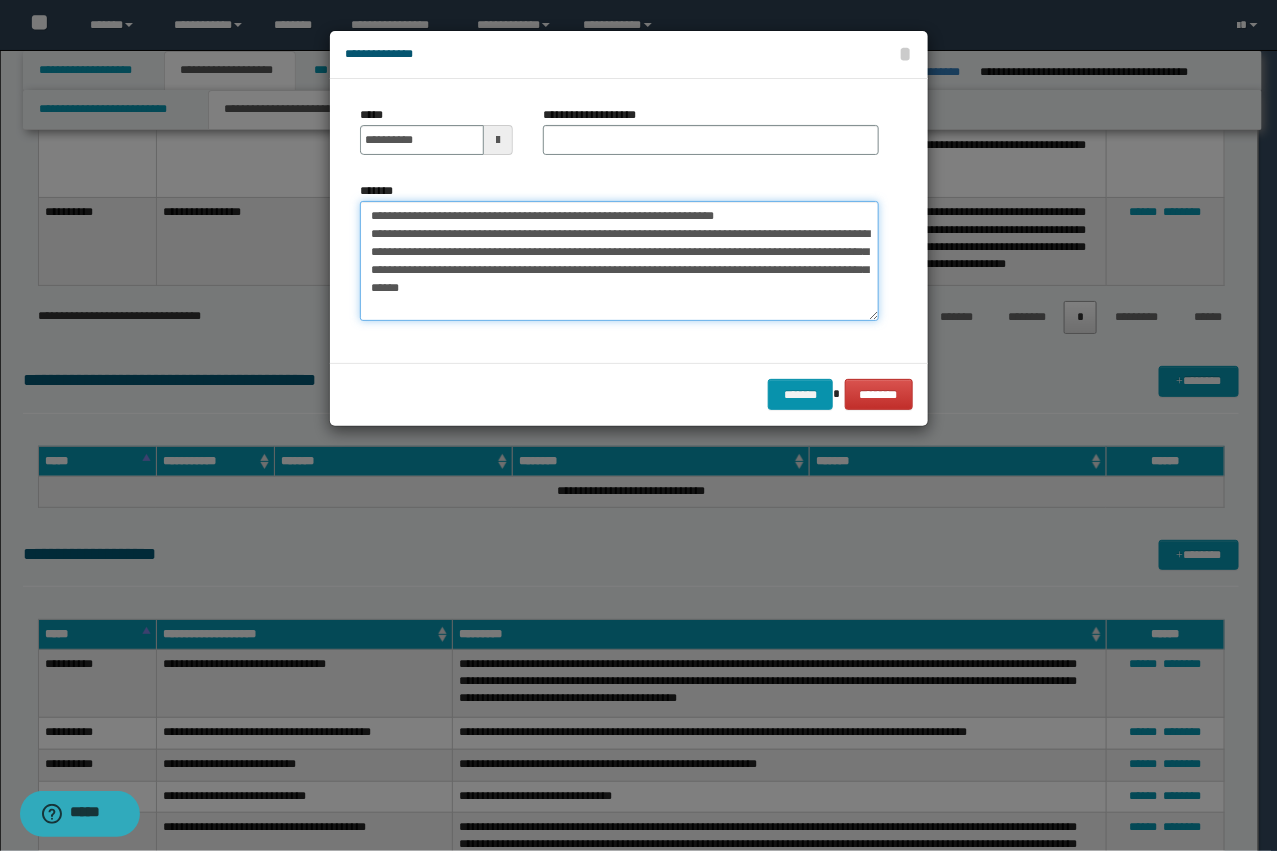 drag, startPoint x: 746, startPoint y: 220, endPoint x: 558, endPoint y: 212, distance: 188.17014 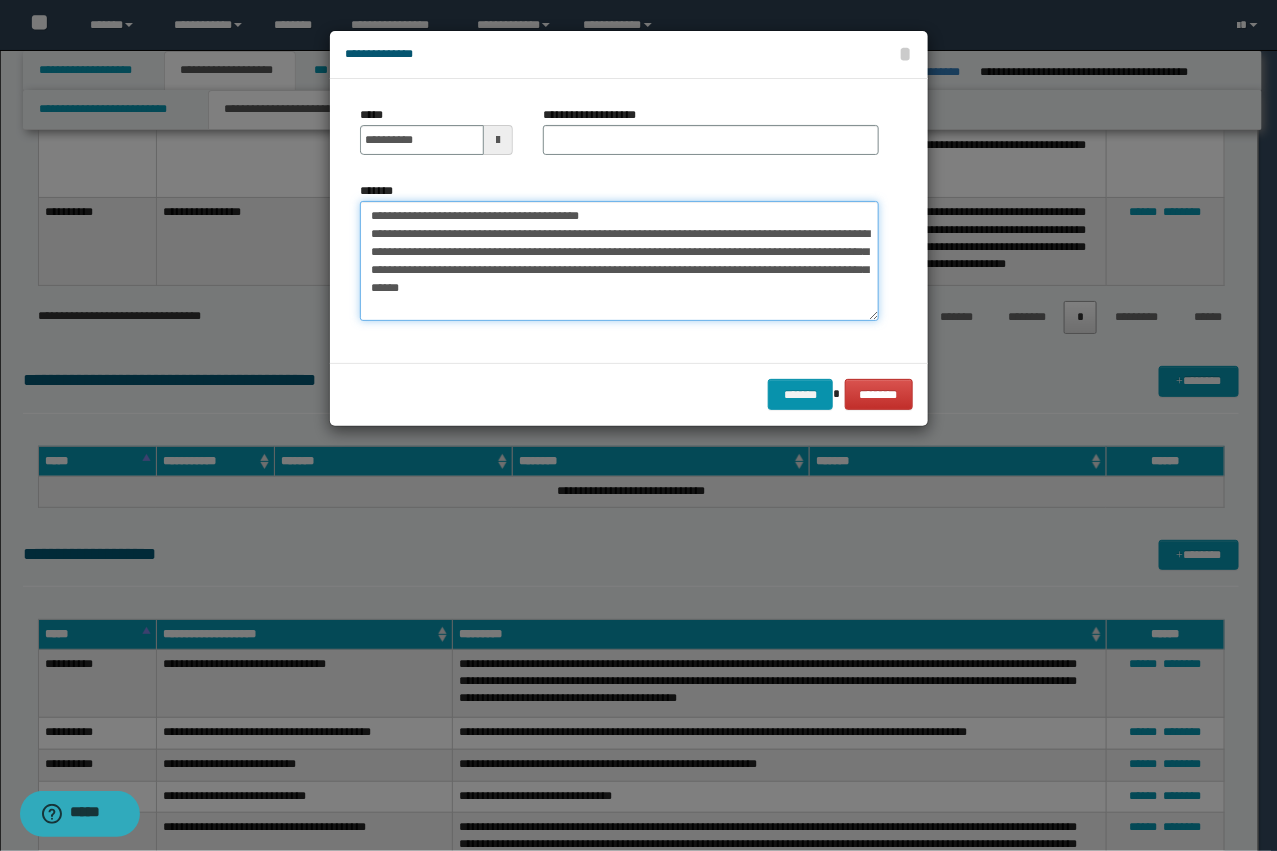 type on "**********" 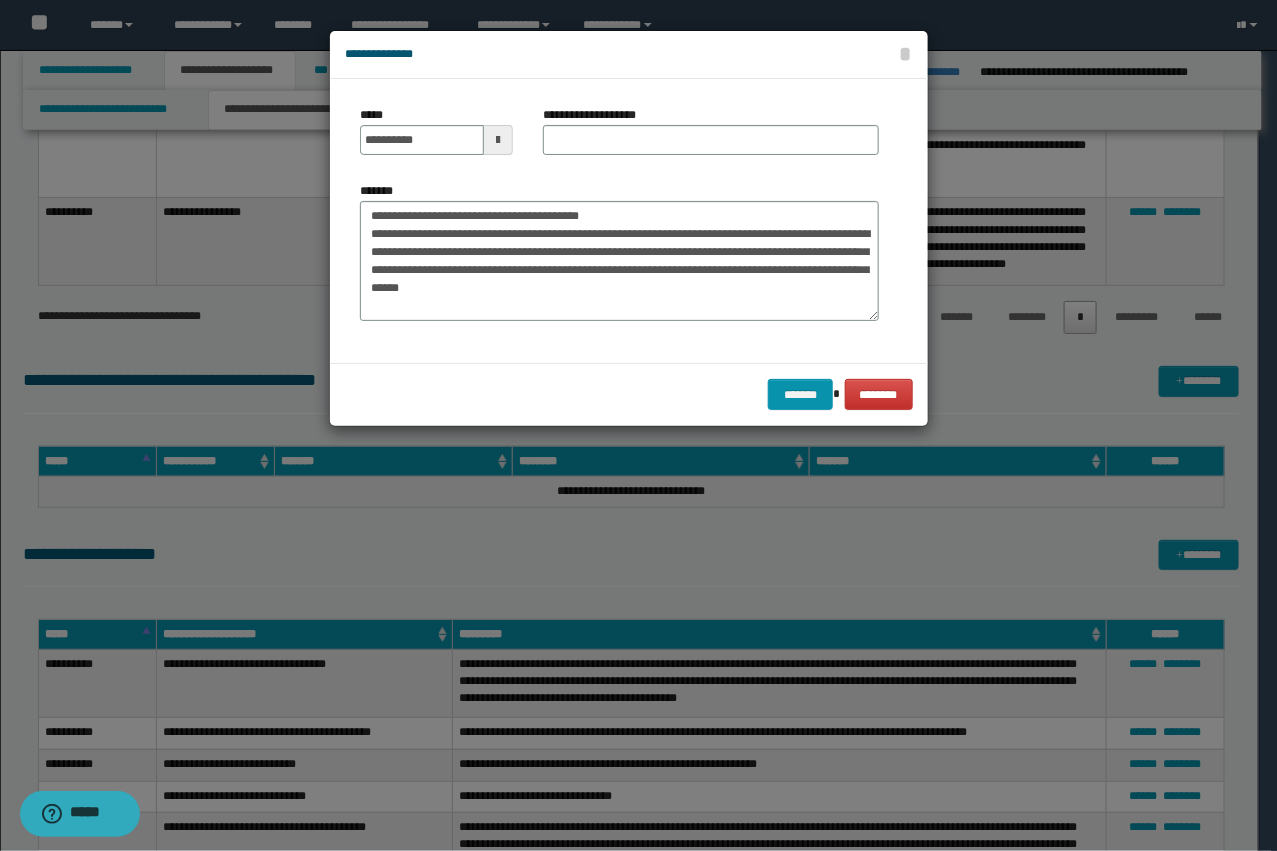 click on "**********" at bounding box center [600, 115] 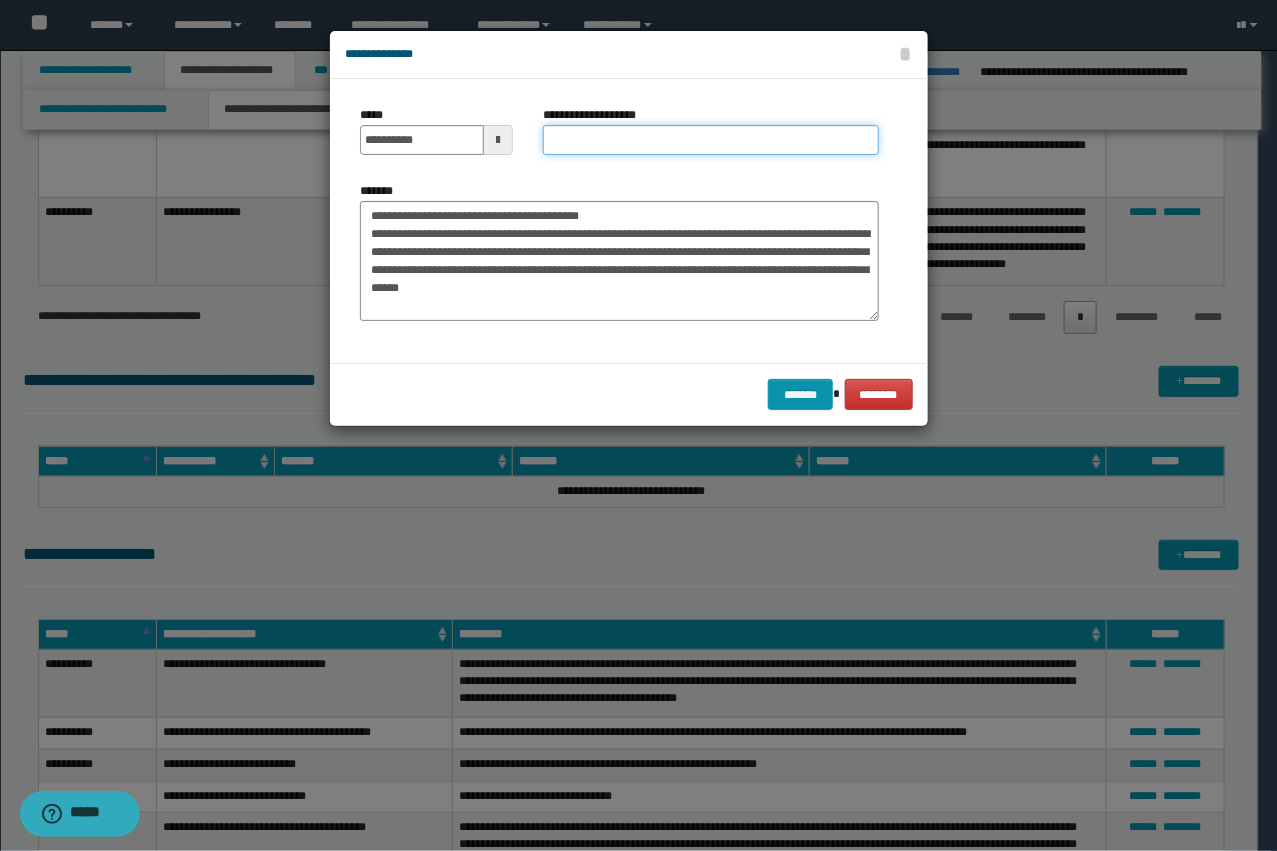 click on "**********" at bounding box center (711, 140) 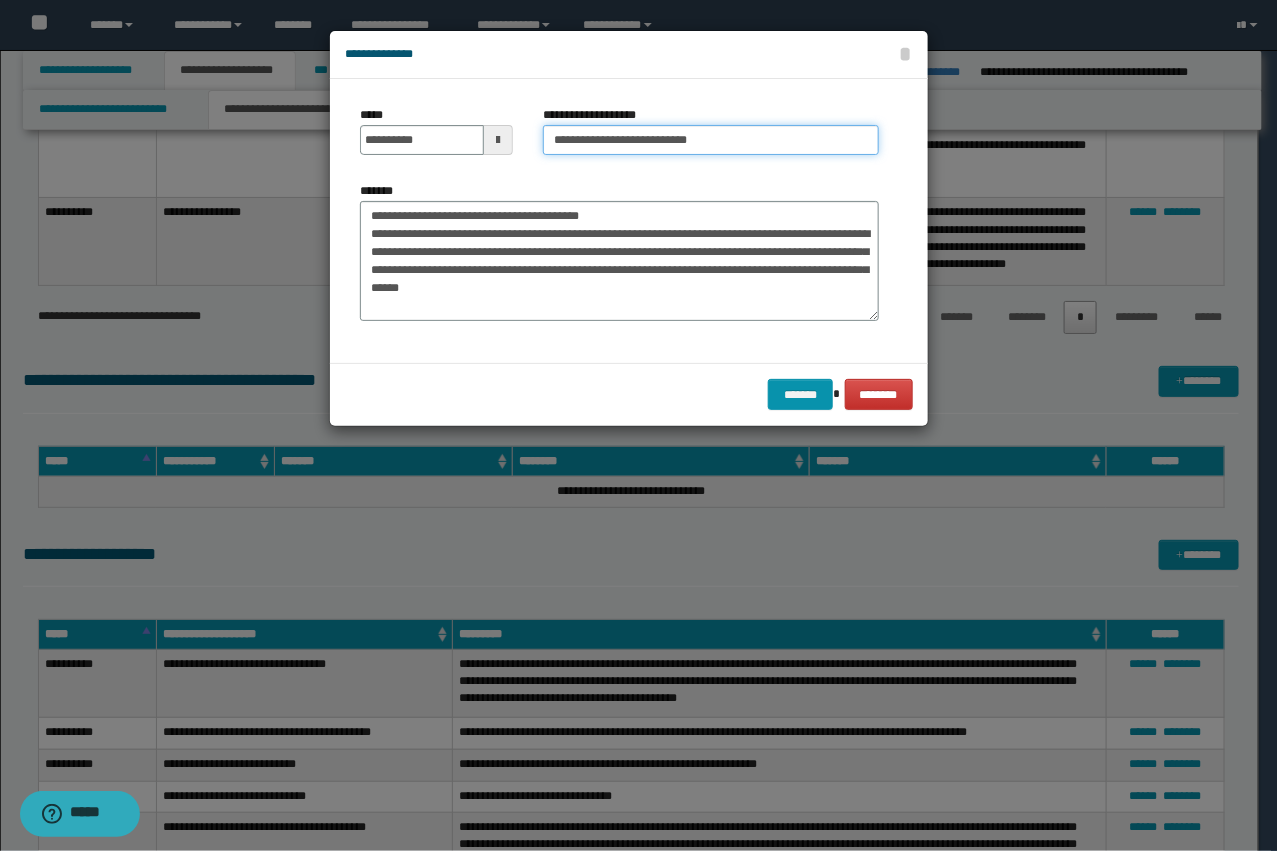 type on "**********" 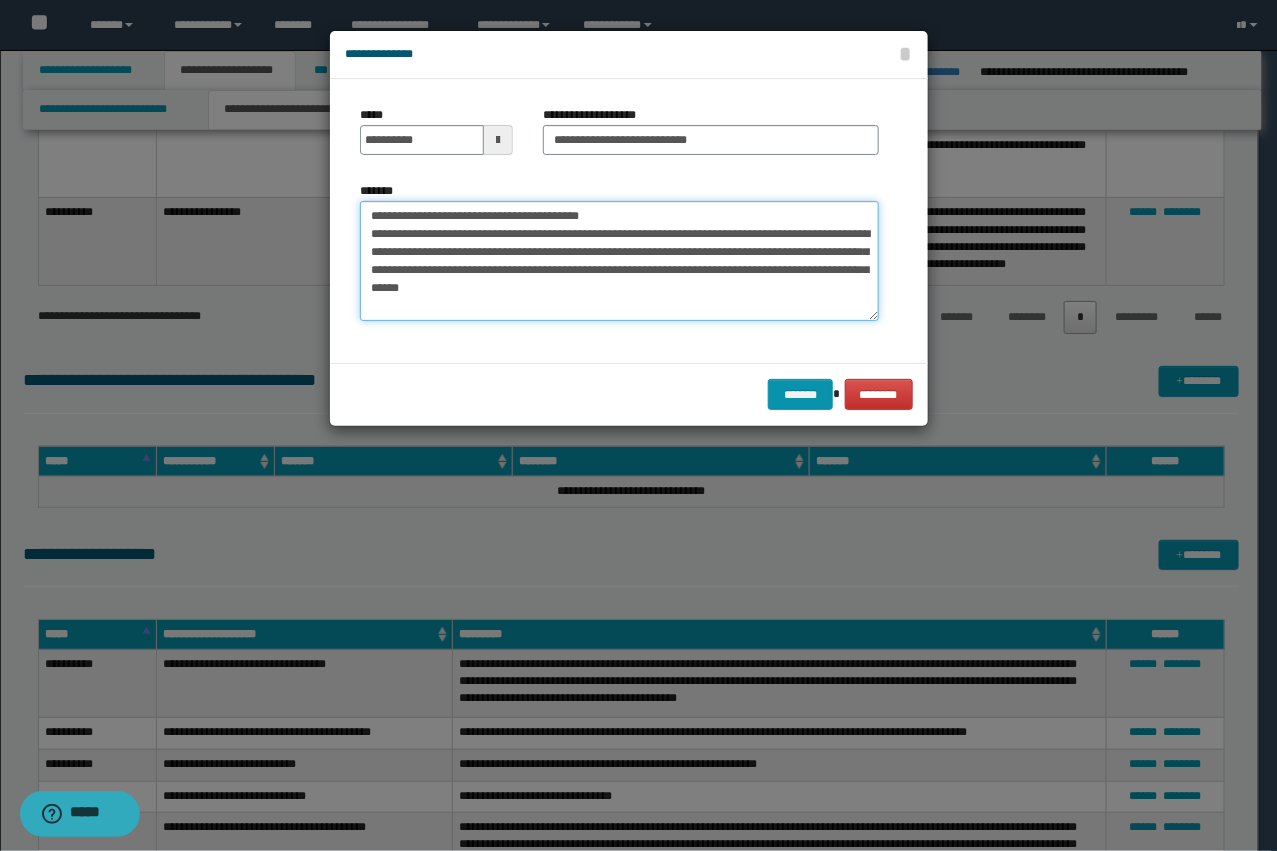 drag, startPoint x: 425, startPoint y: 236, endPoint x: 307, endPoint y: 188, distance: 127.38917 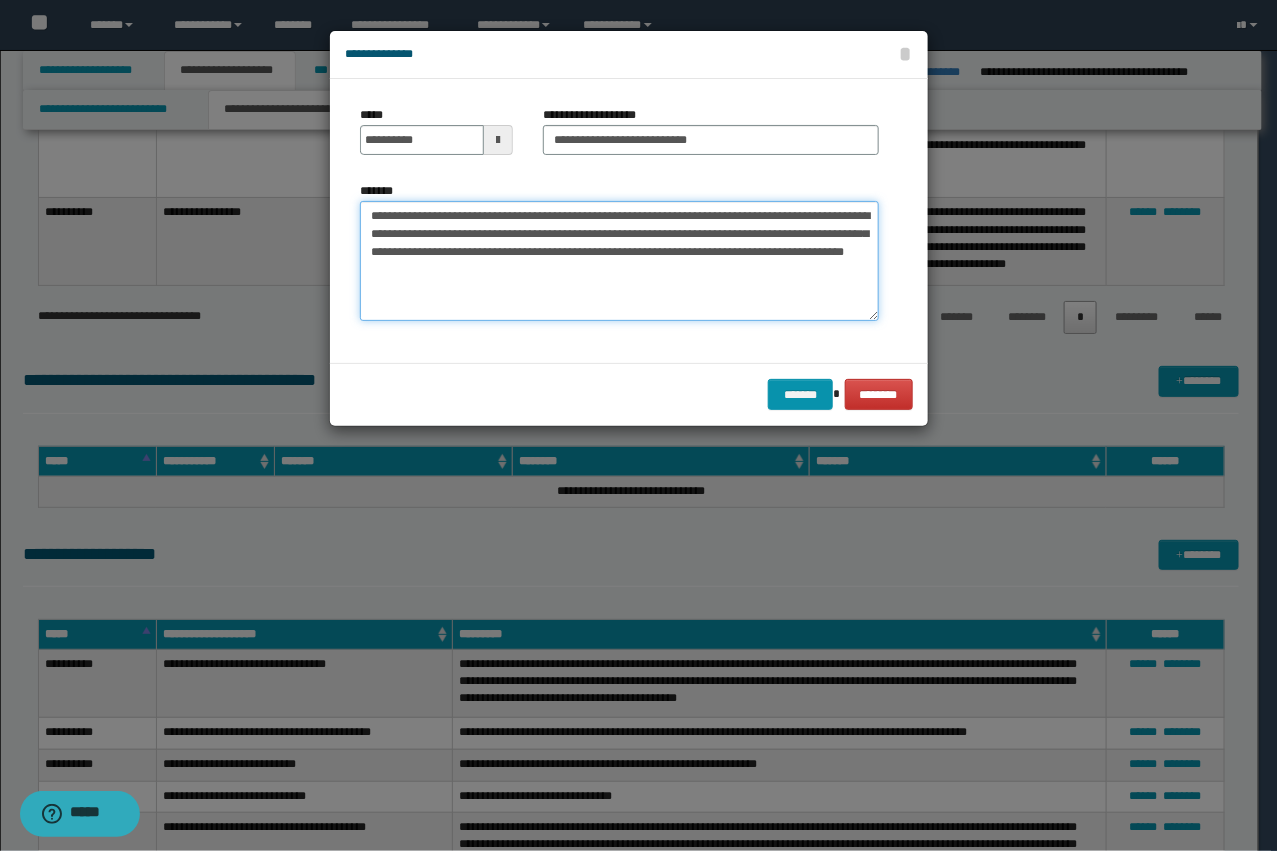 type on "**********" 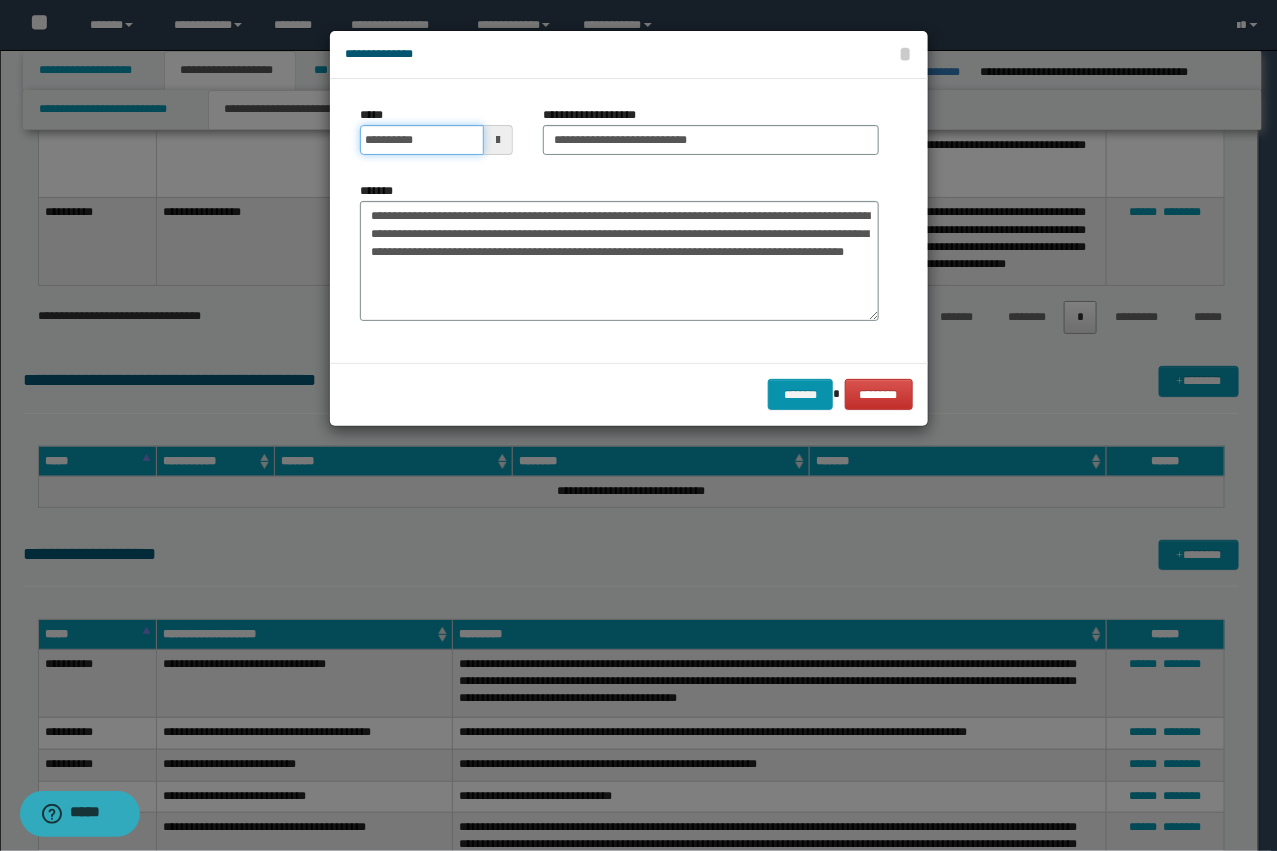 click on "**********" at bounding box center [422, 140] 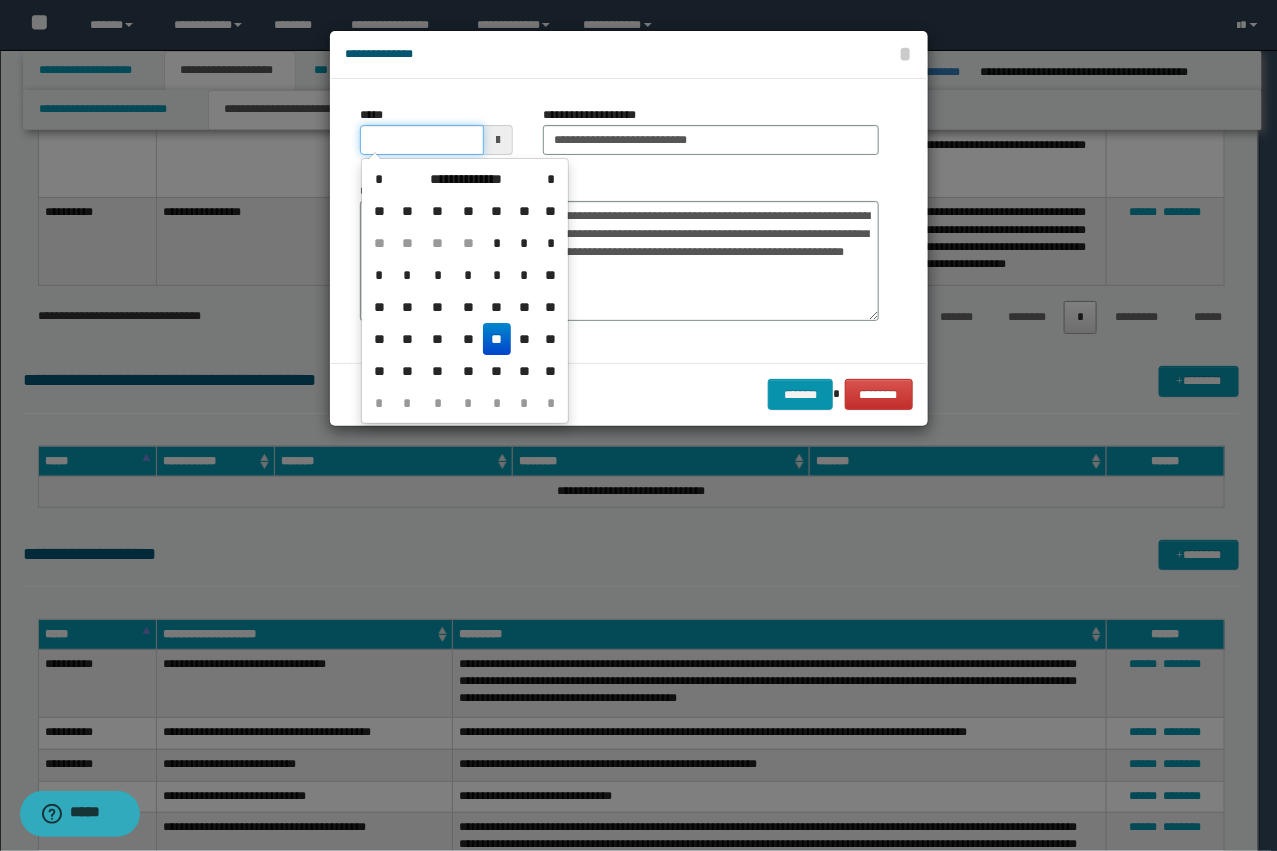 type on "**********" 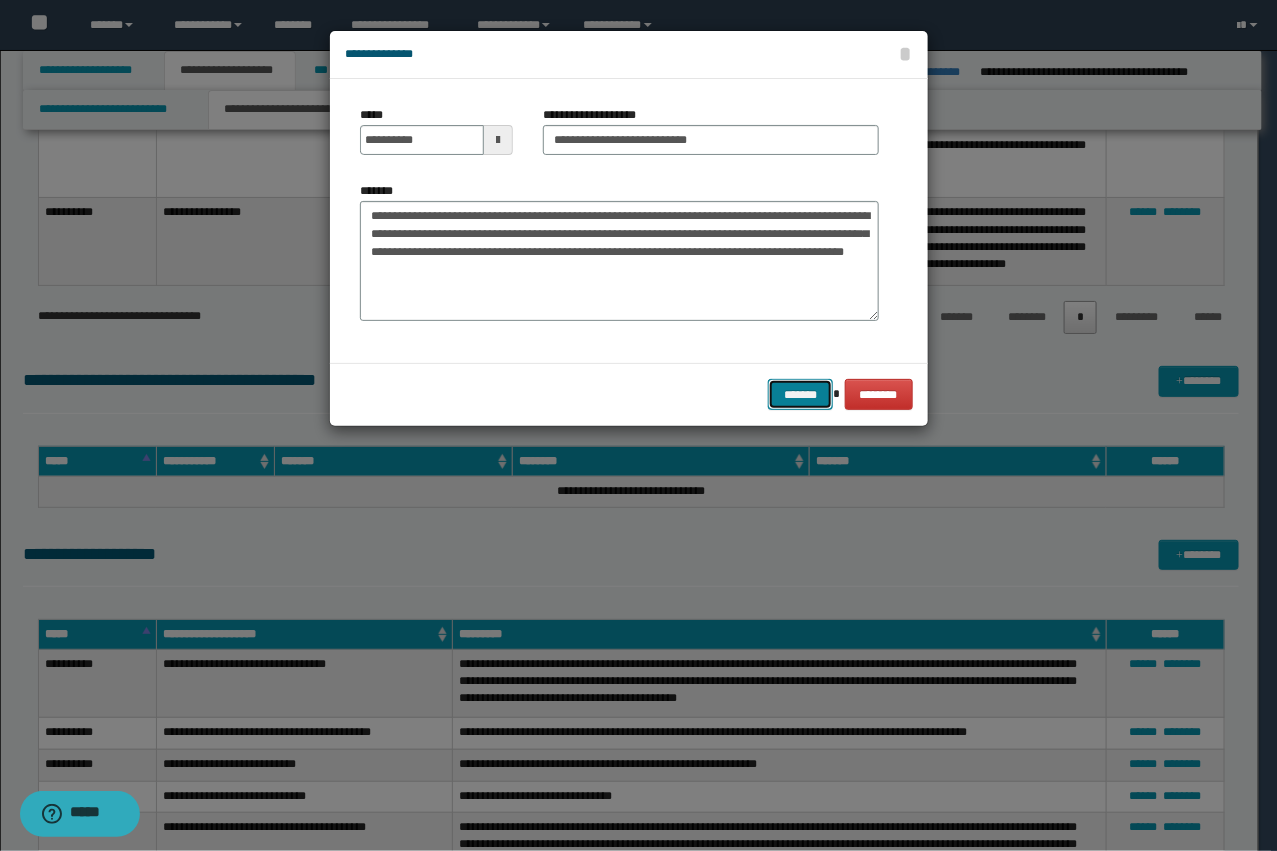 click on "*******" at bounding box center [800, 394] 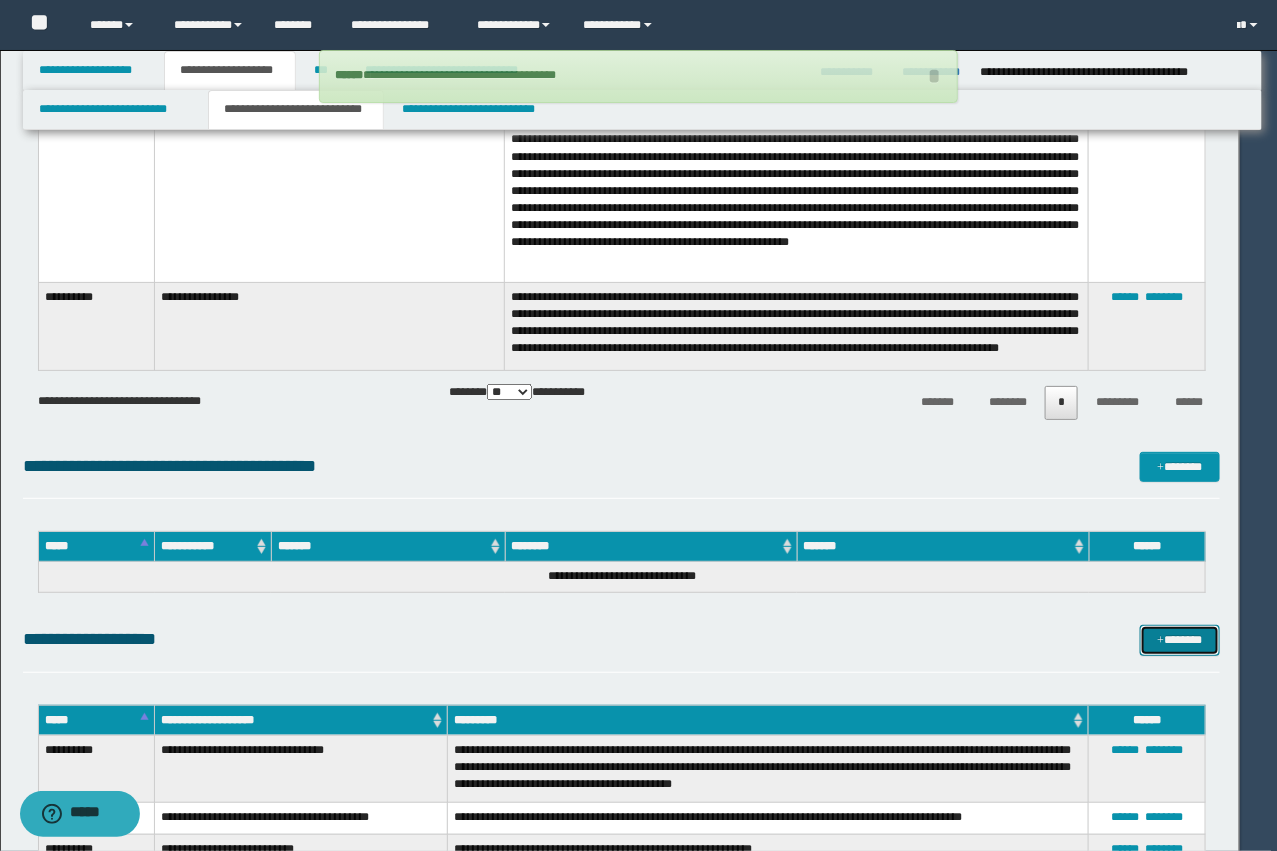 type 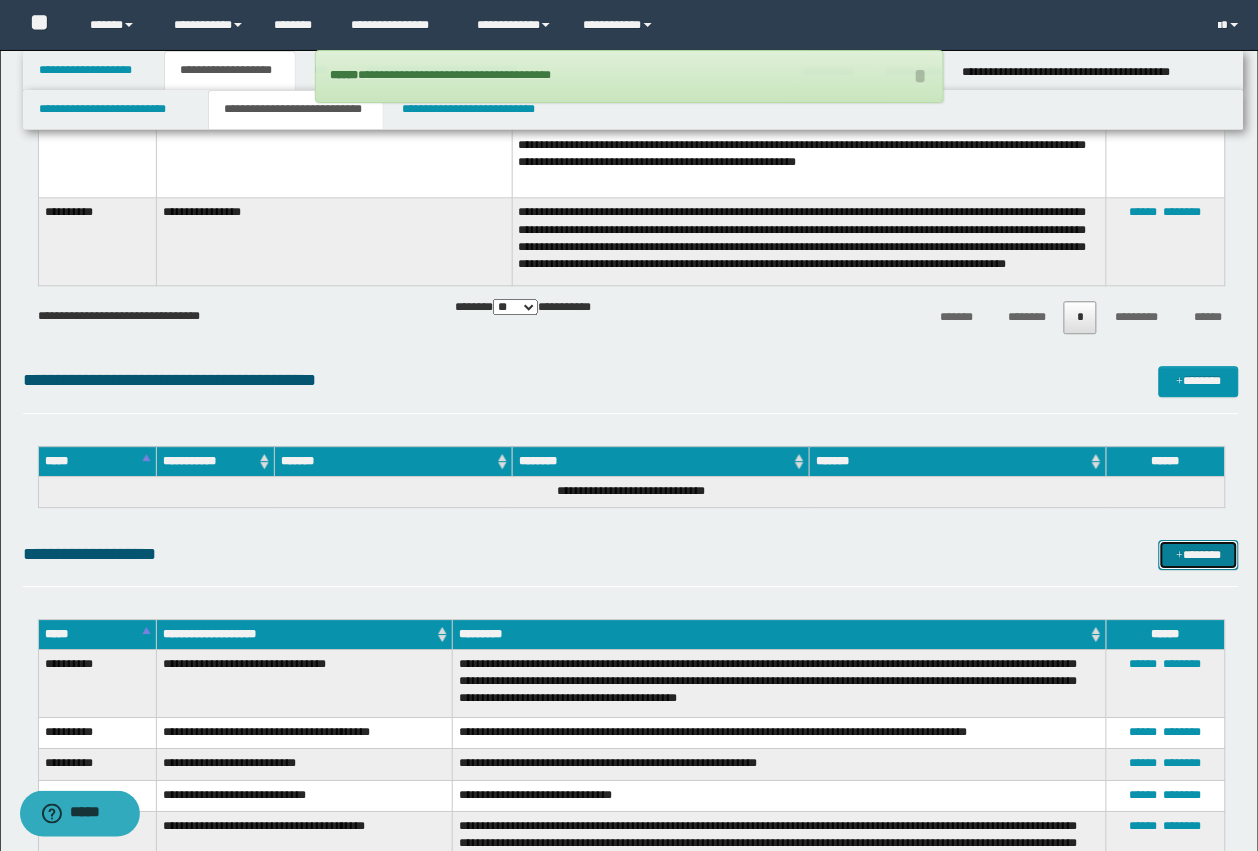 click at bounding box center (1180, 556) 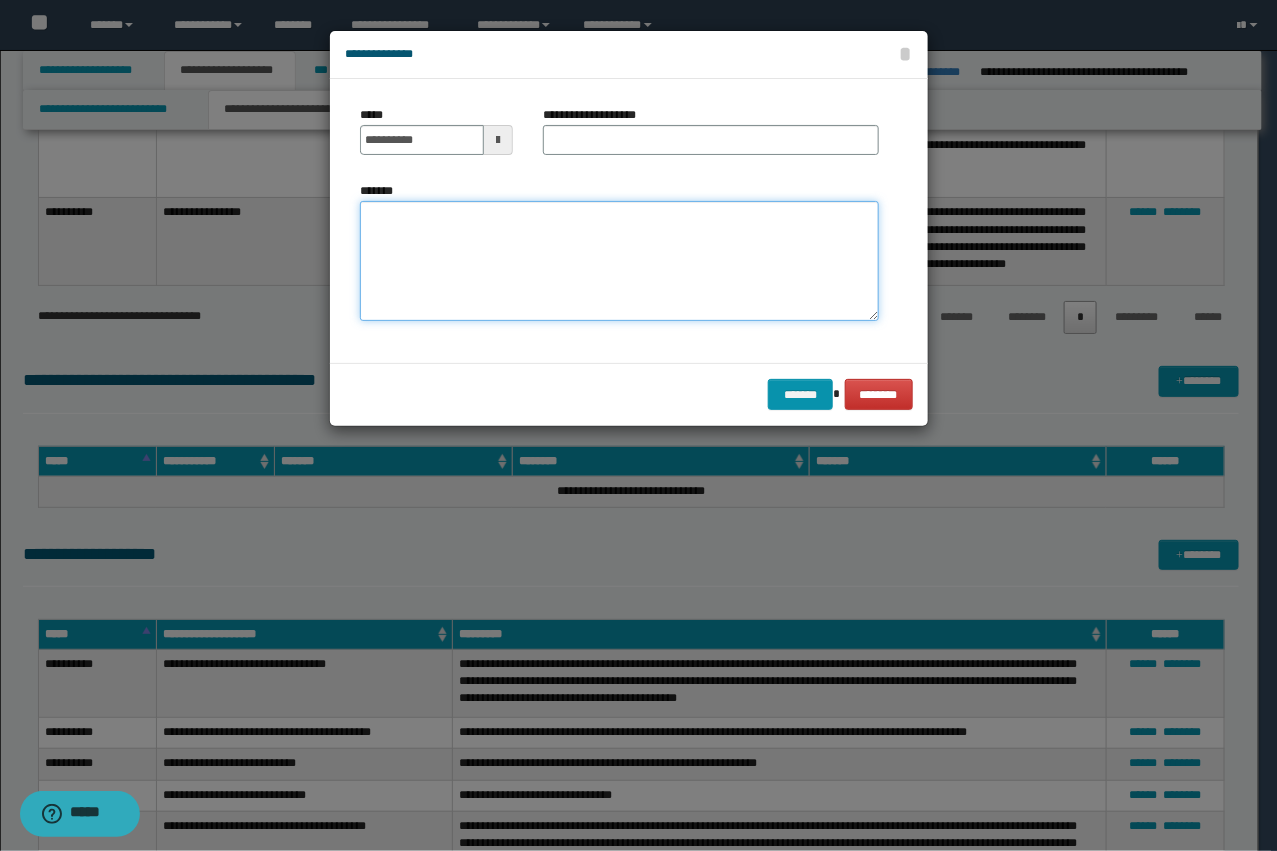 click on "*******" at bounding box center [619, 261] 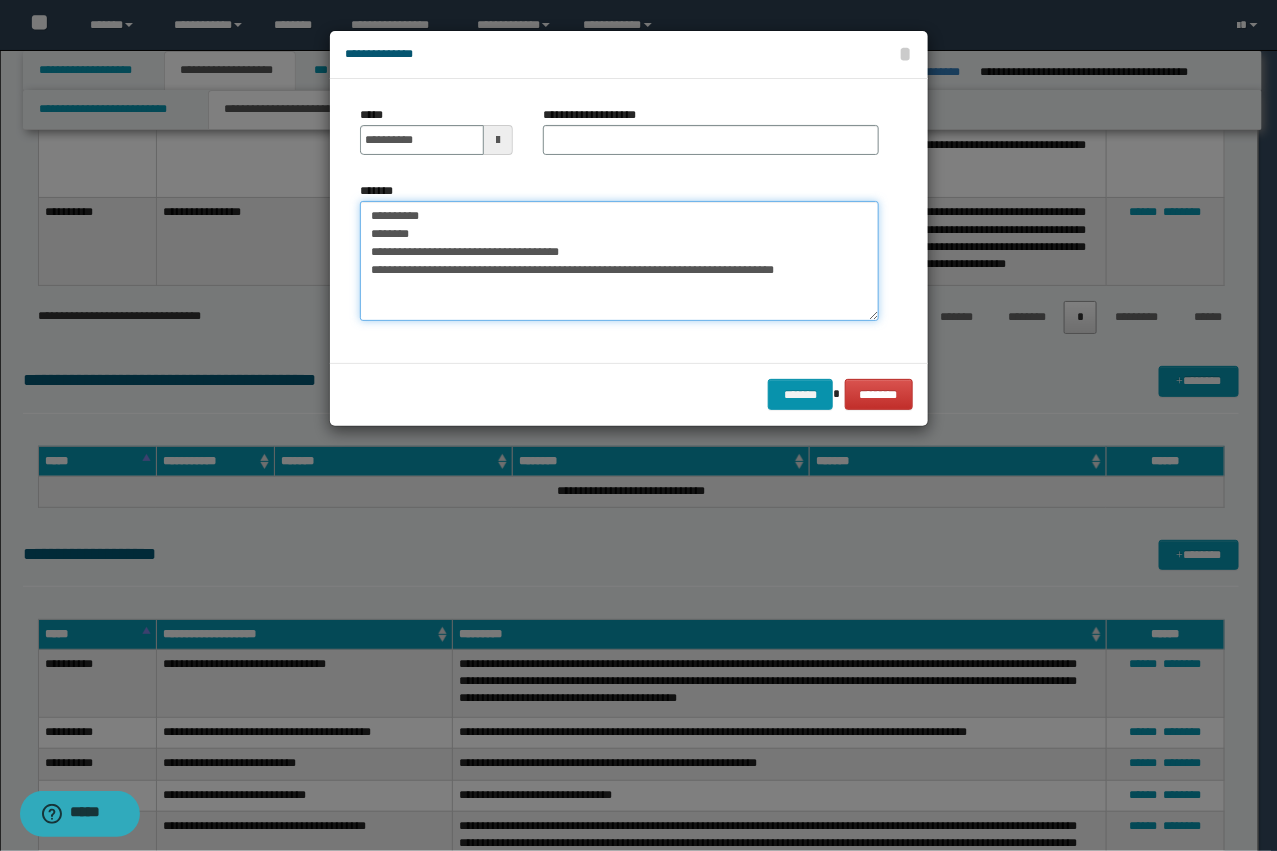 drag, startPoint x: 606, startPoint y: 251, endPoint x: 495, endPoint y: 246, distance: 111.11256 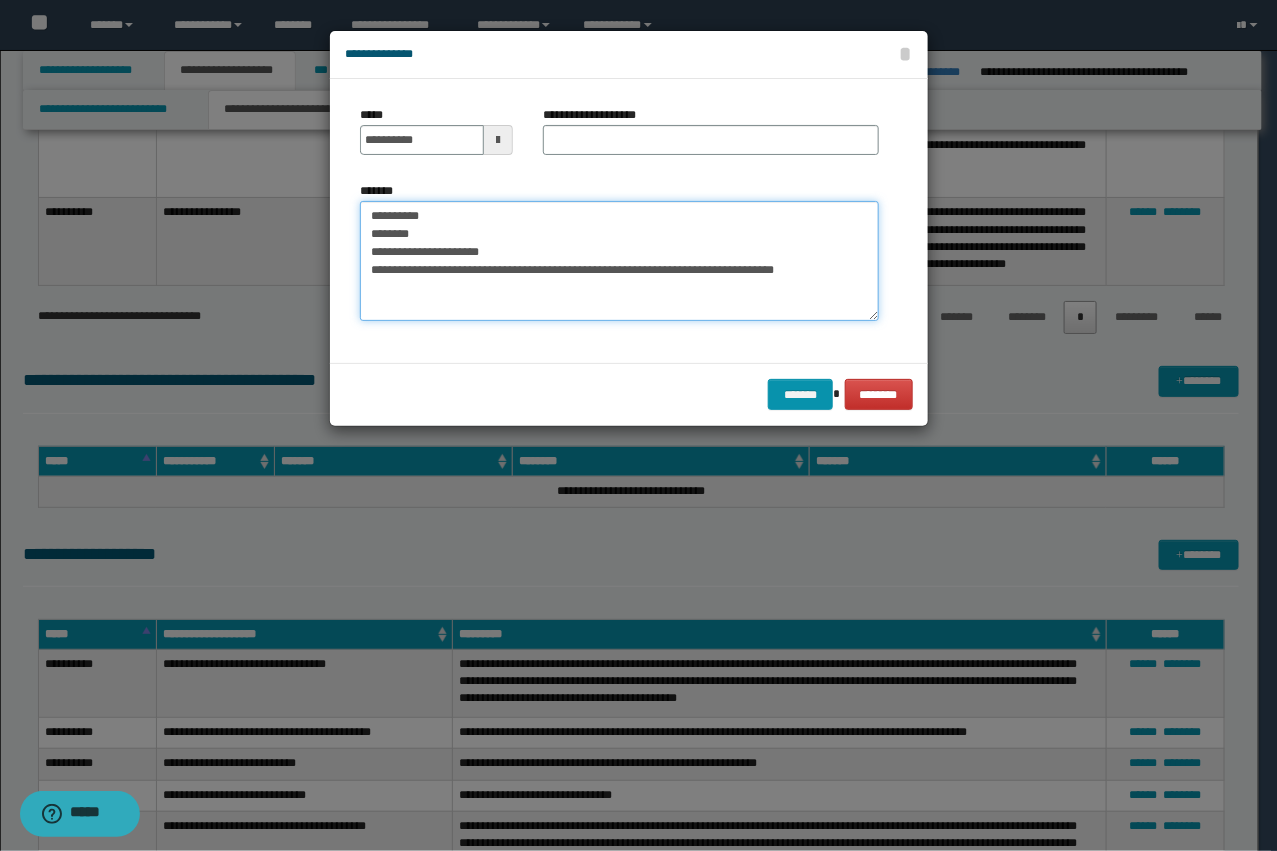 type on "**********" 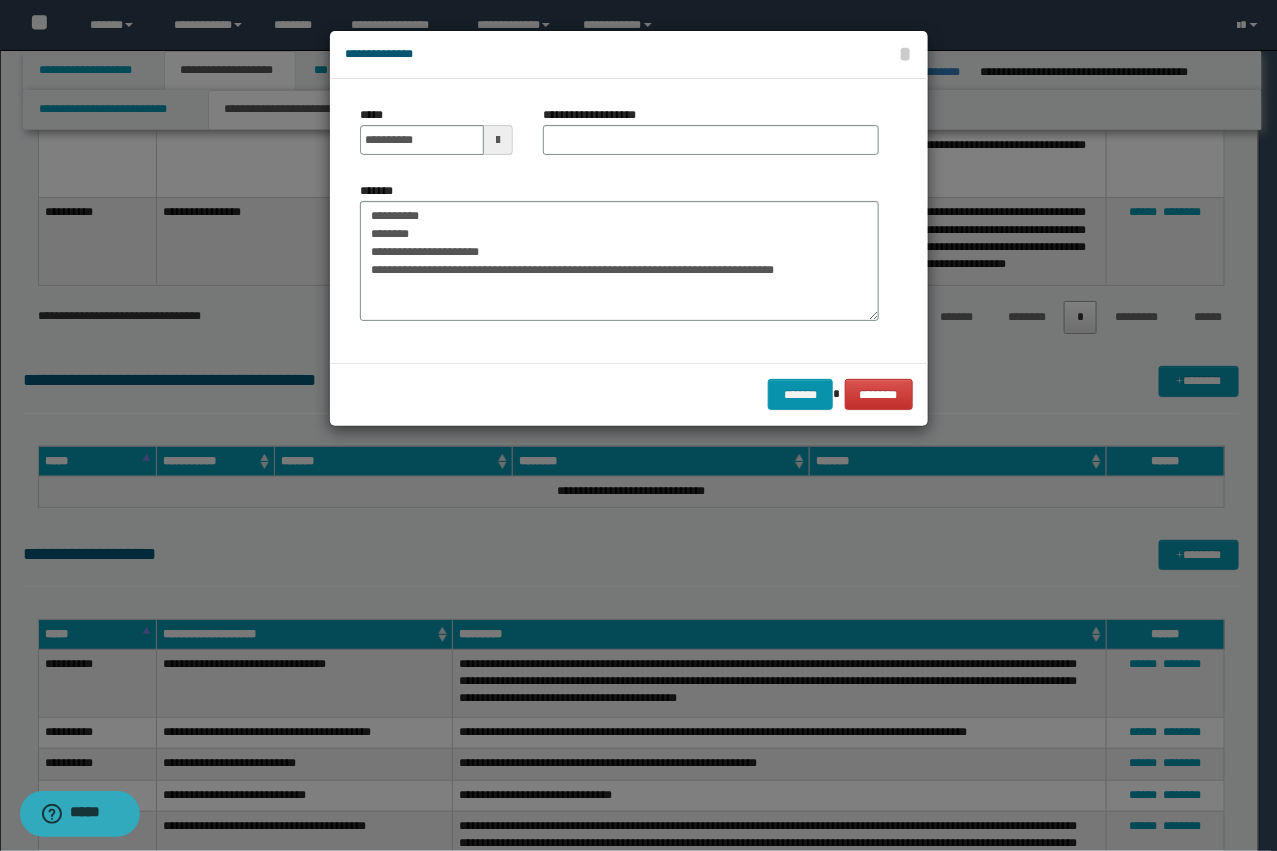 click on "**********" at bounding box center [600, 115] 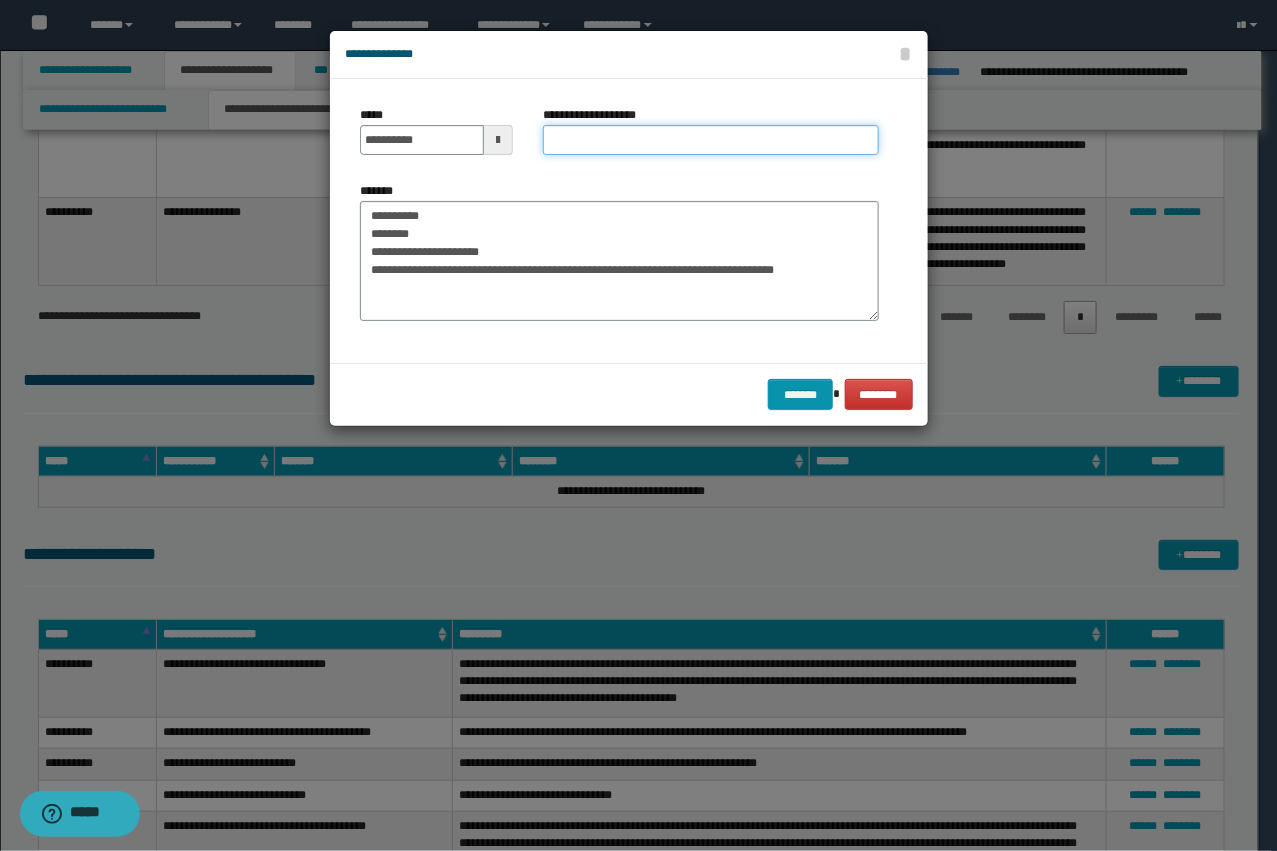 click on "**********" at bounding box center (711, 140) 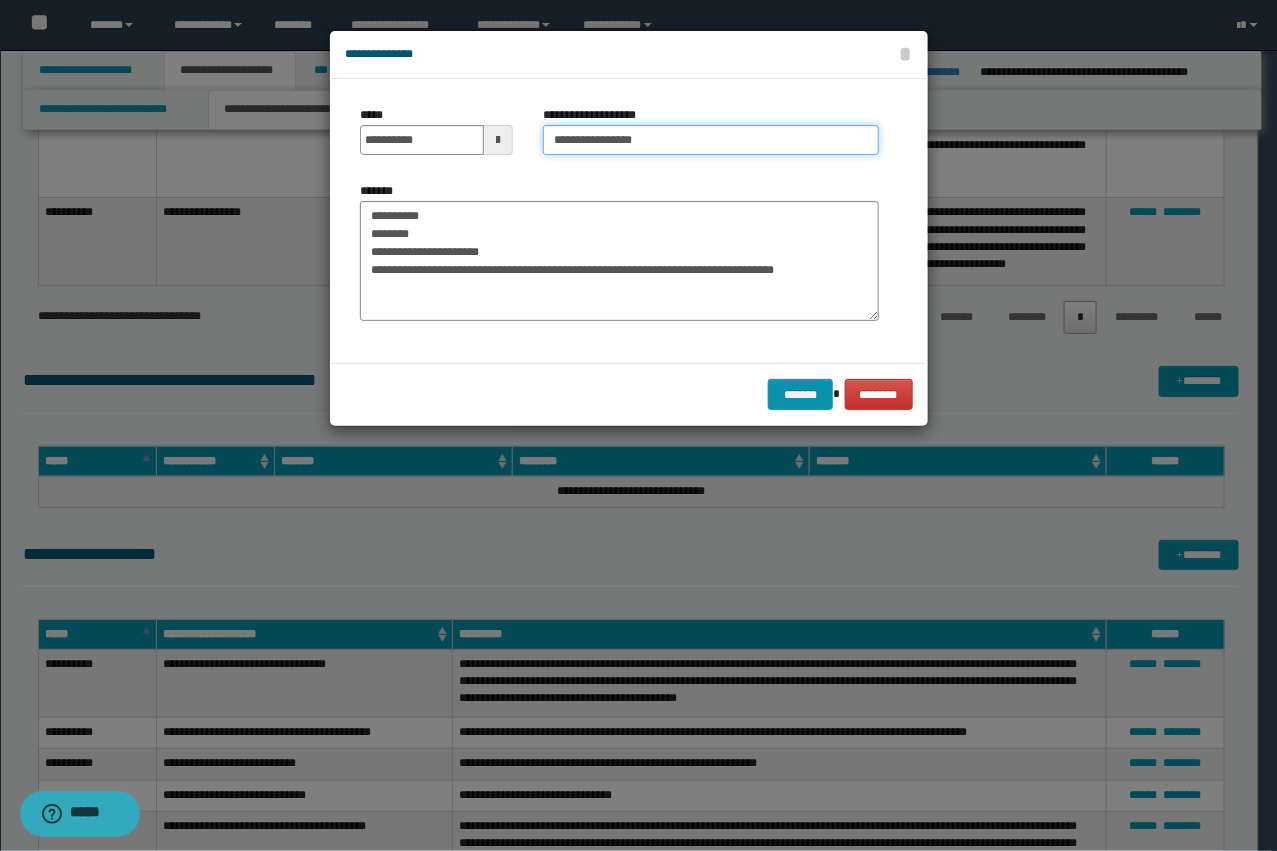 type on "**********" 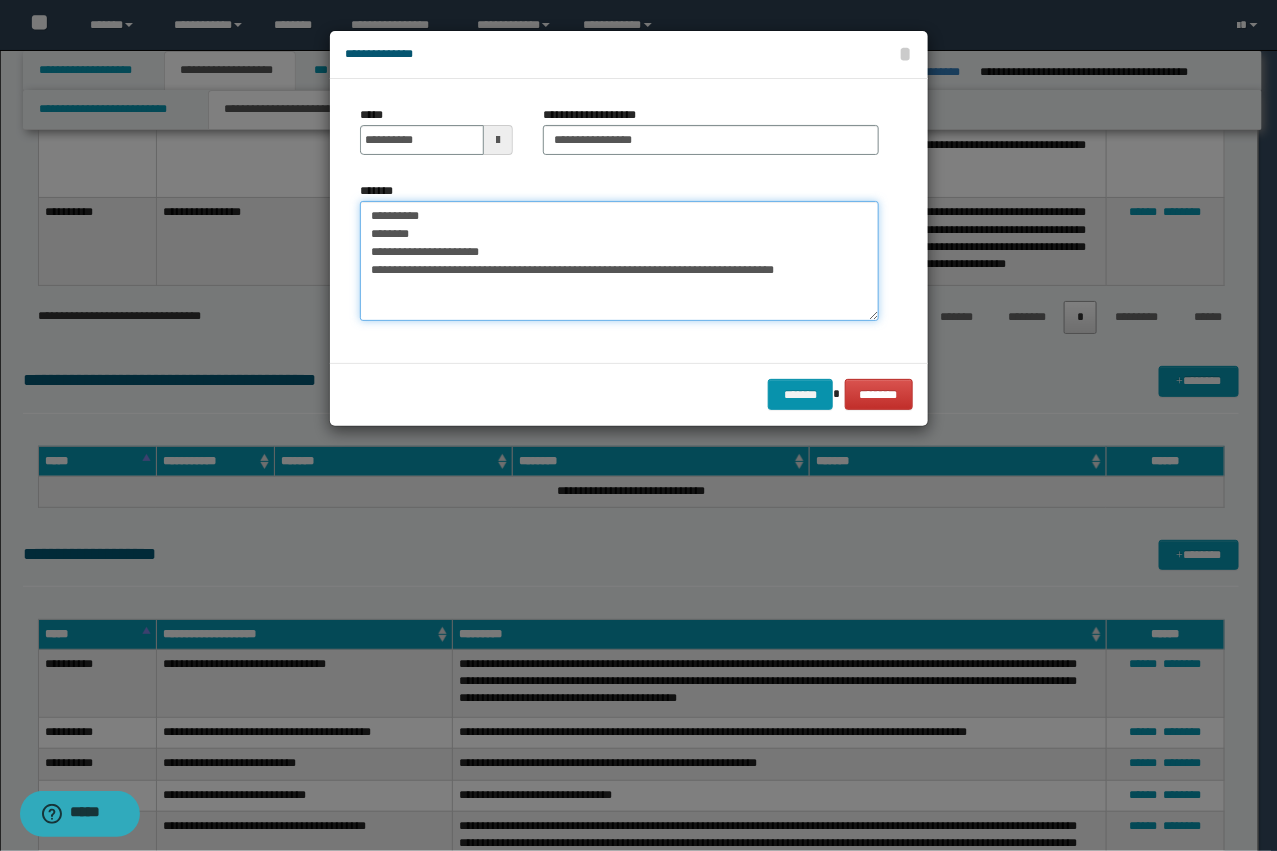 drag, startPoint x: 421, startPoint y: 273, endPoint x: 333, endPoint y: 203, distance: 112.44554 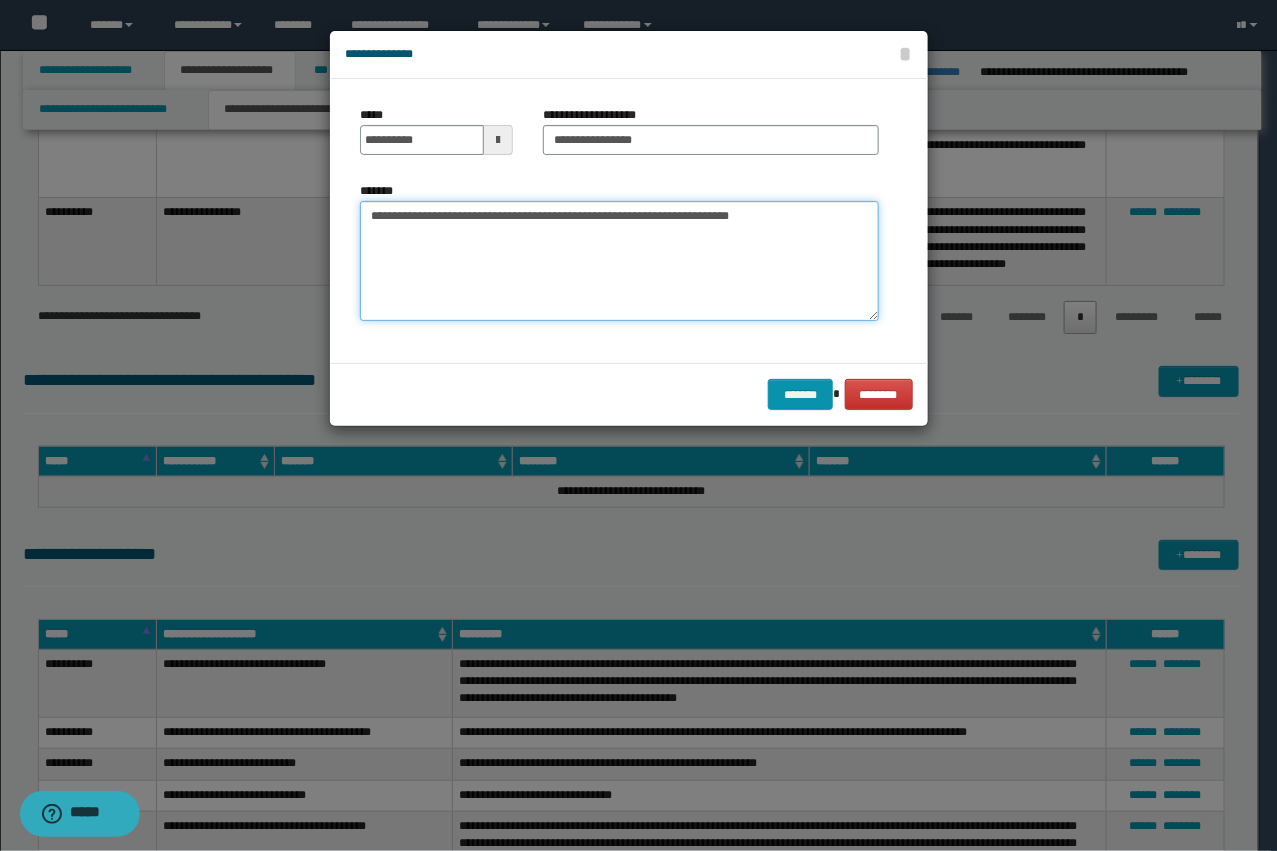 type on "**********" 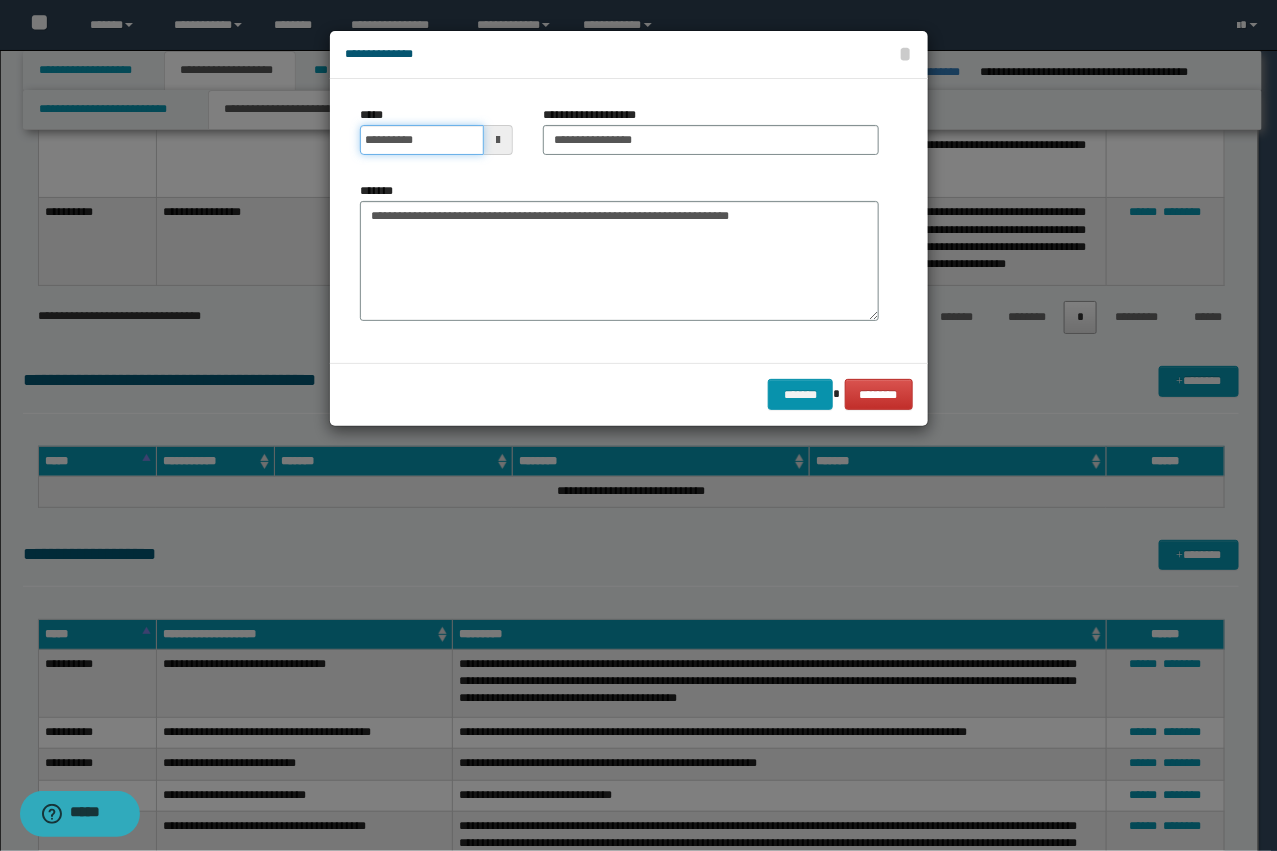 click on "**********" at bounding box center (422, 140) 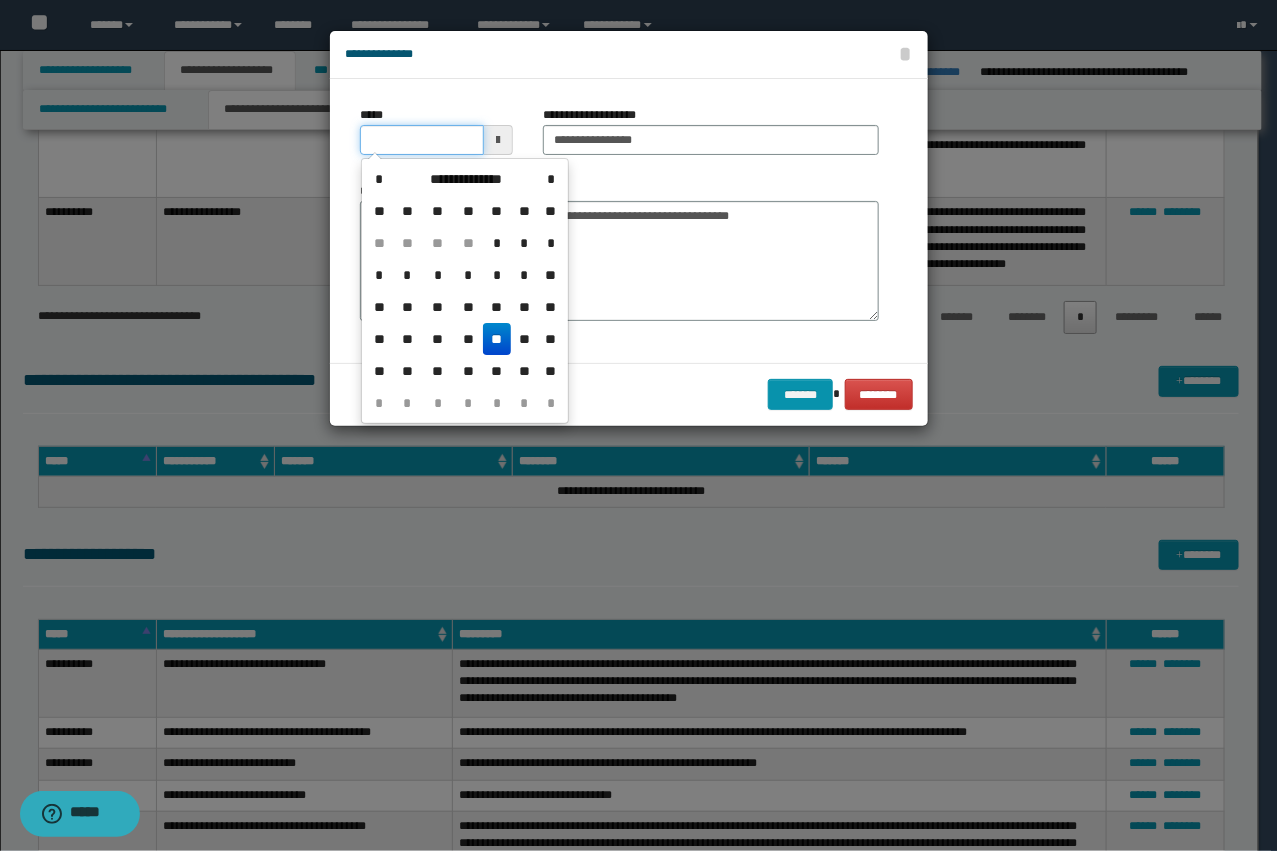 type on "**********" 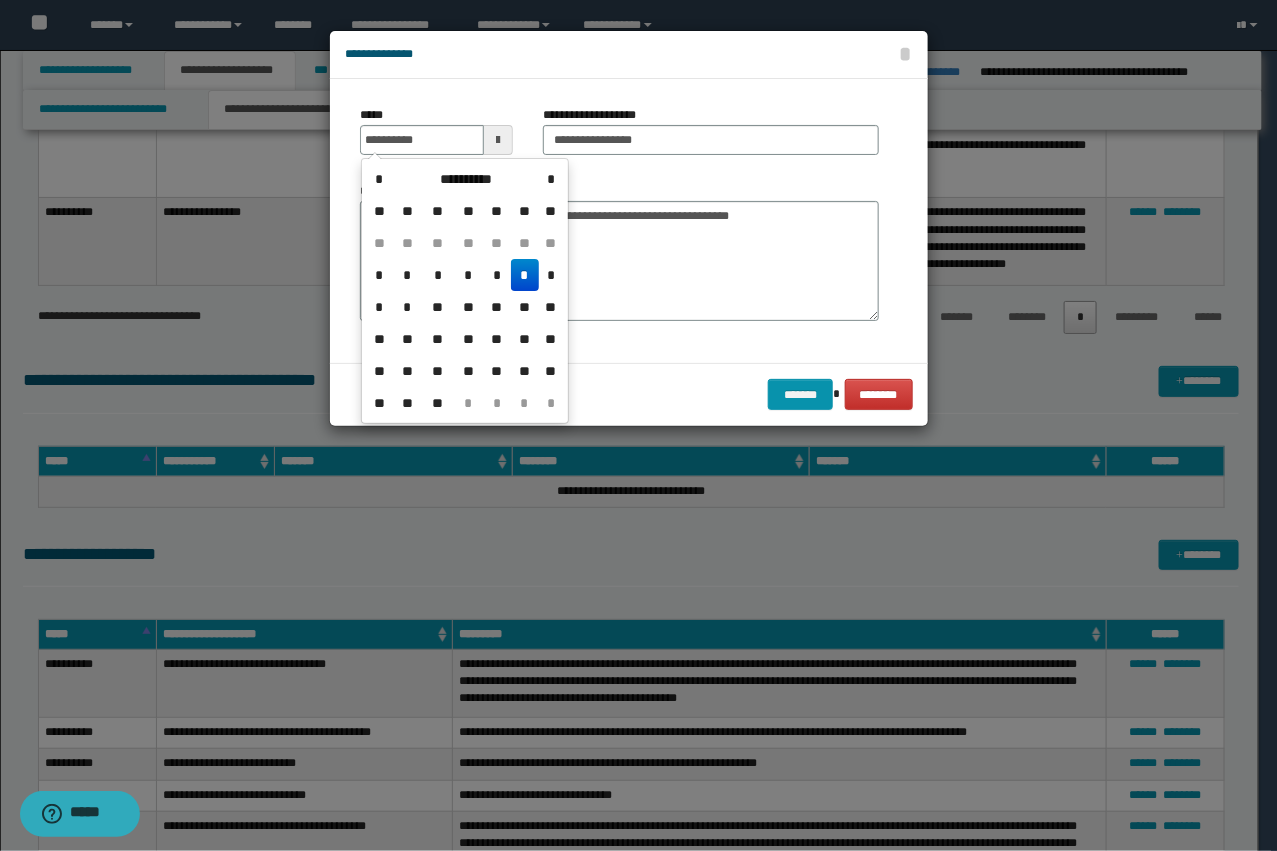 click on "*******
********" at bounding box center (629, 394) 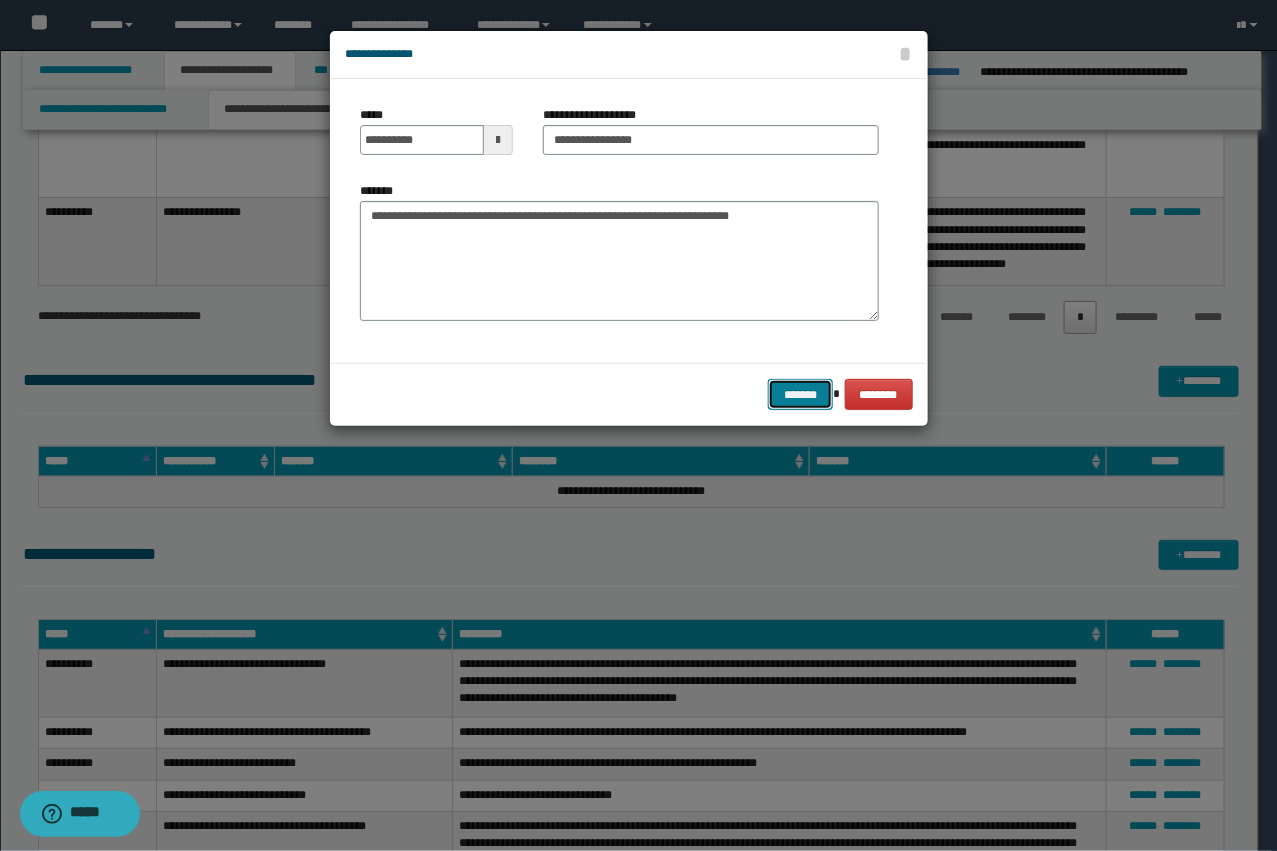 click on "*******" at bounding box center (800, 394) 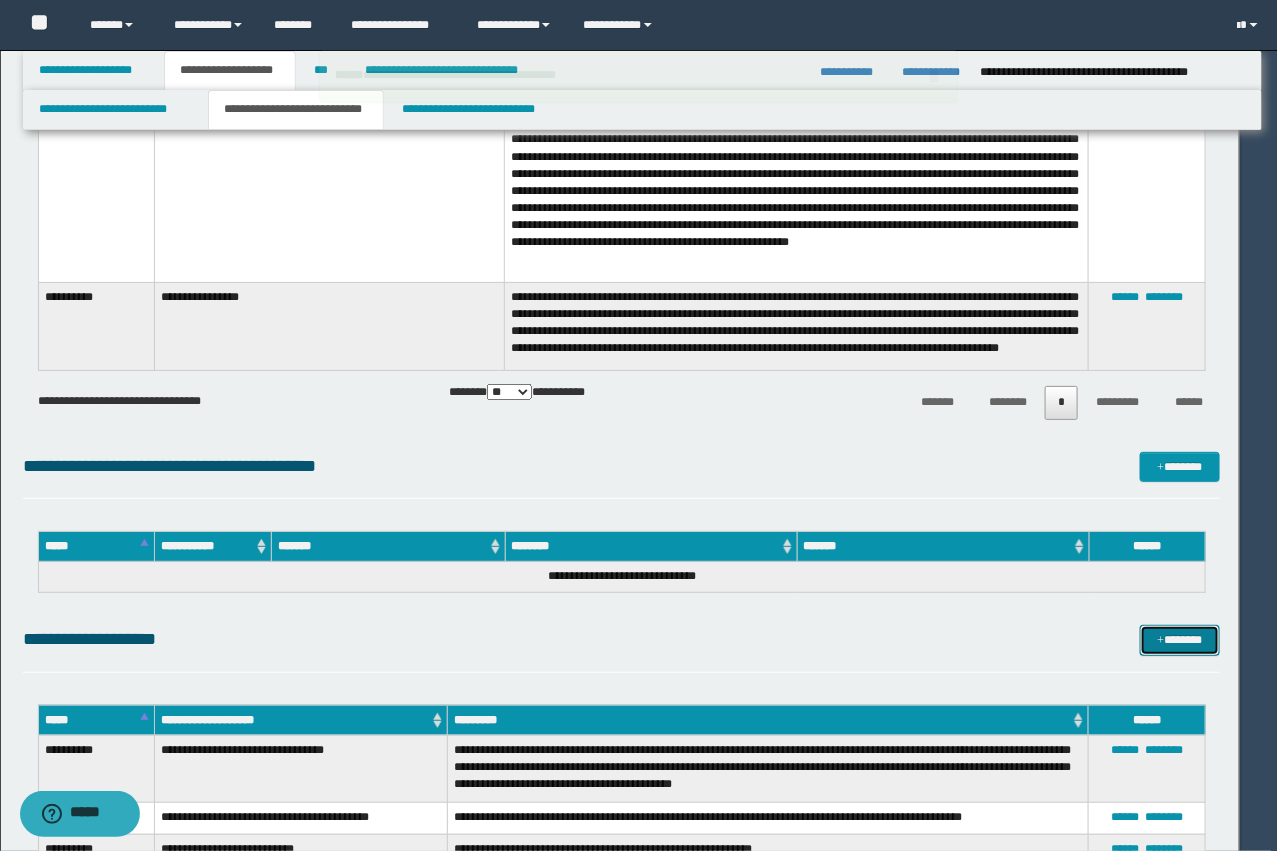type 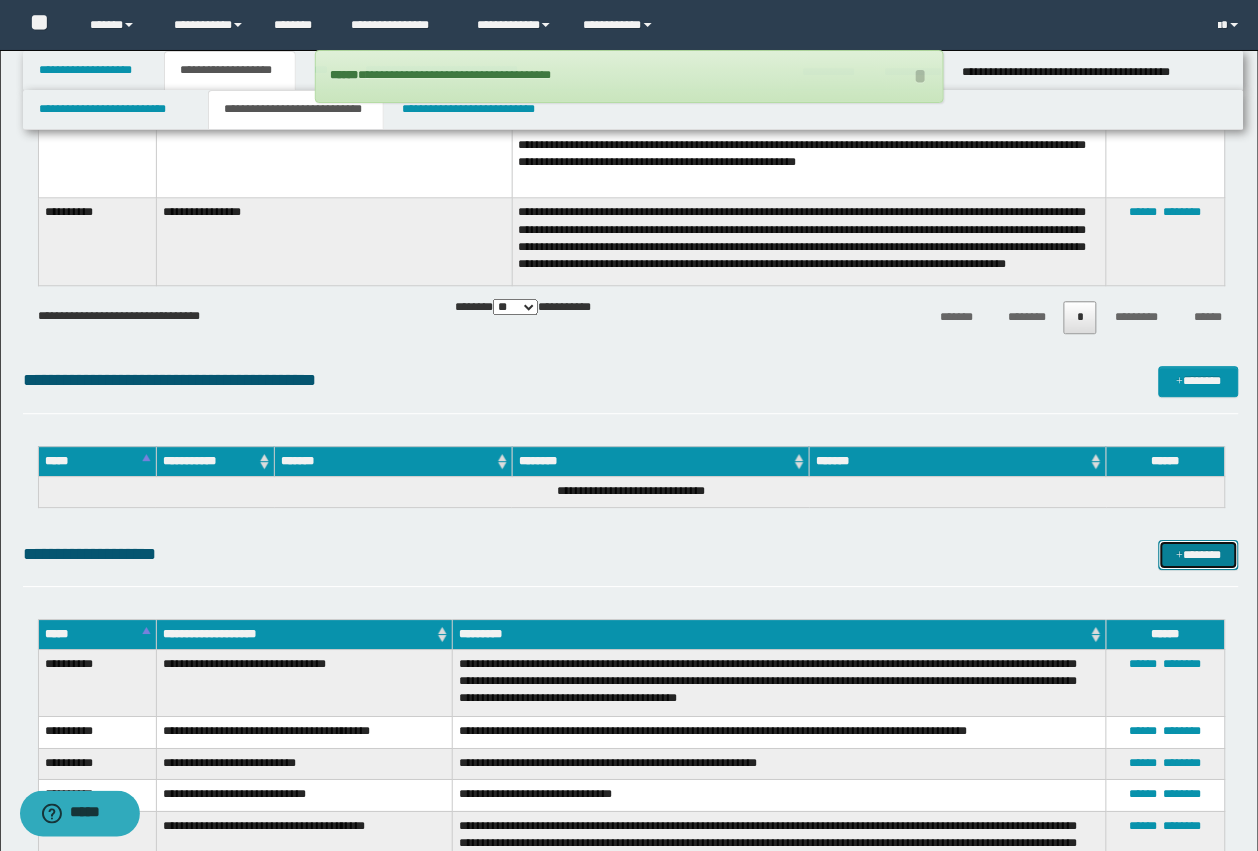 click on "*******" at bounding box center (1199, 555) 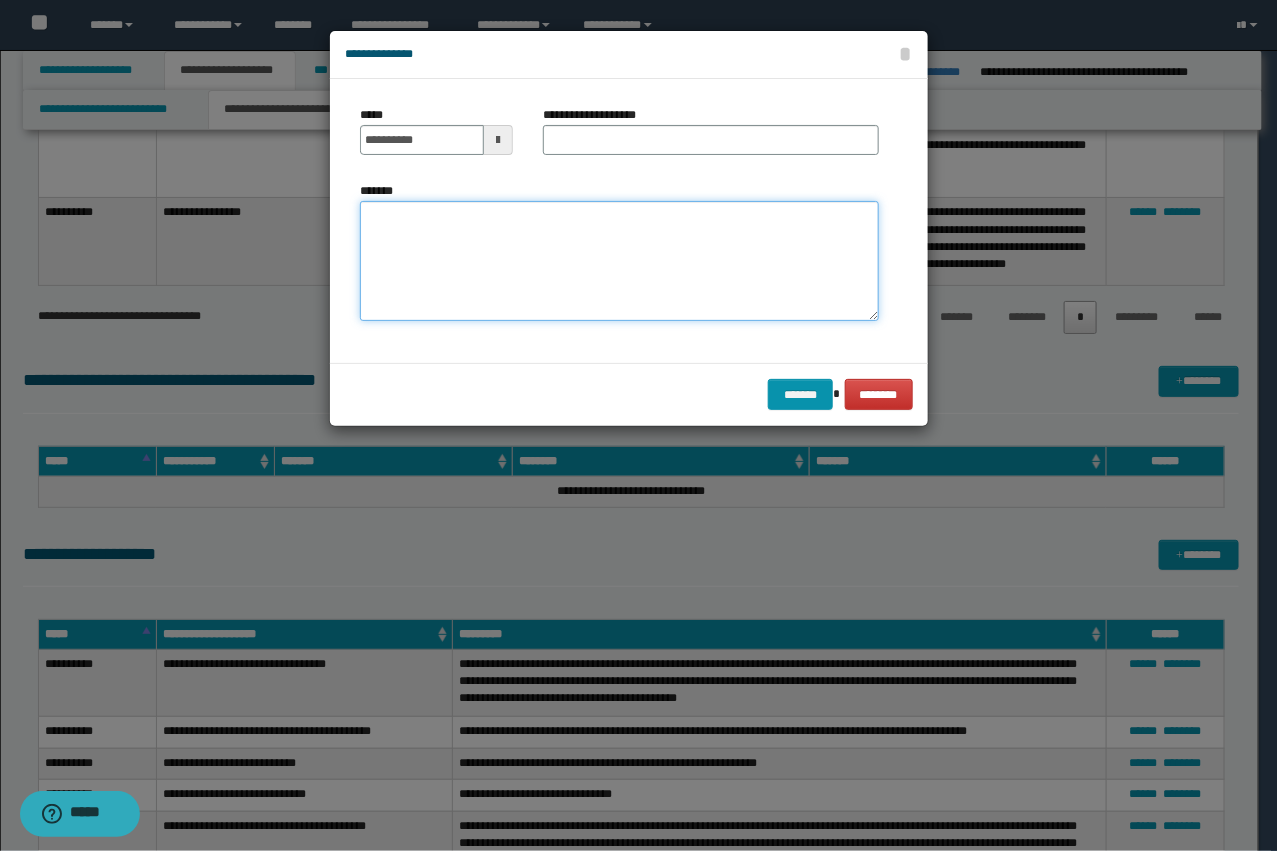 click on "*******" at bounding box center [619, 261] 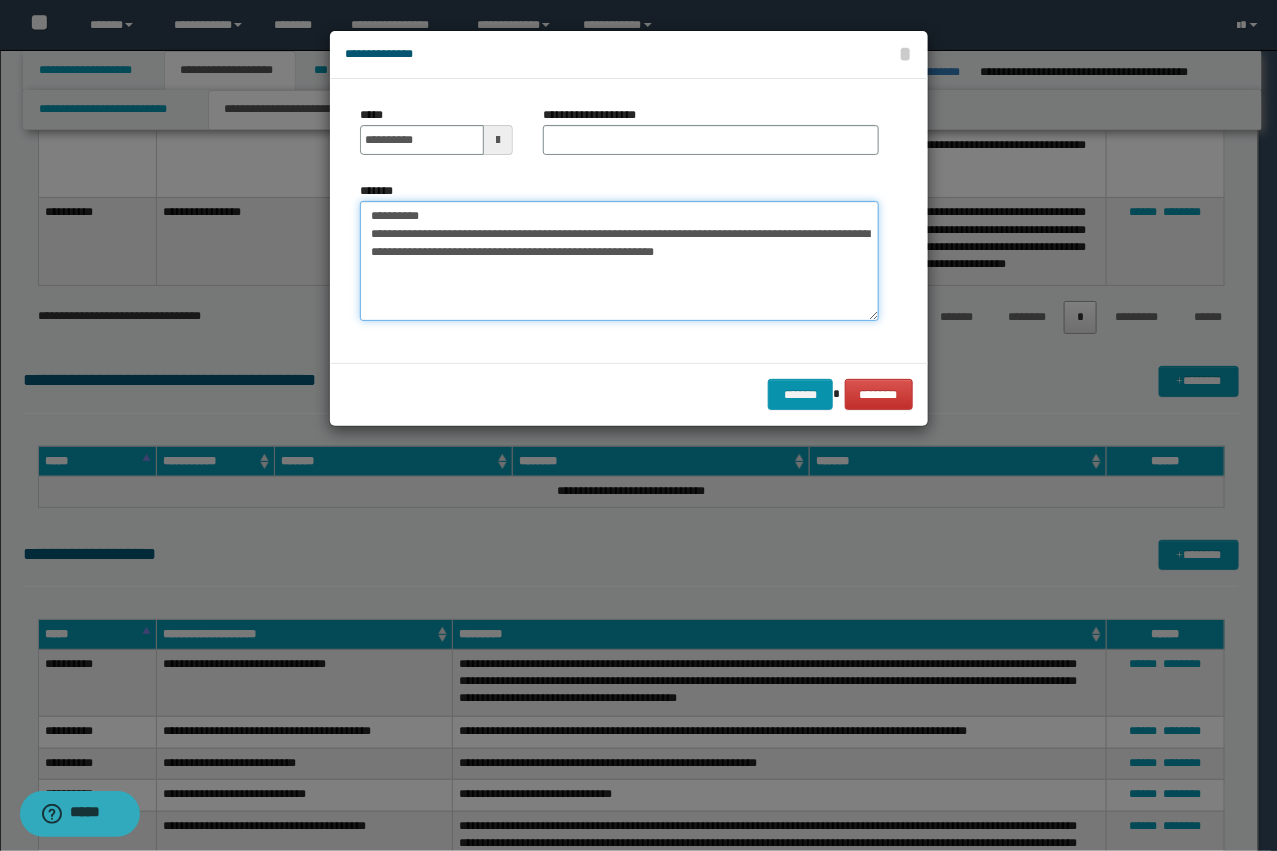 type on "**********" 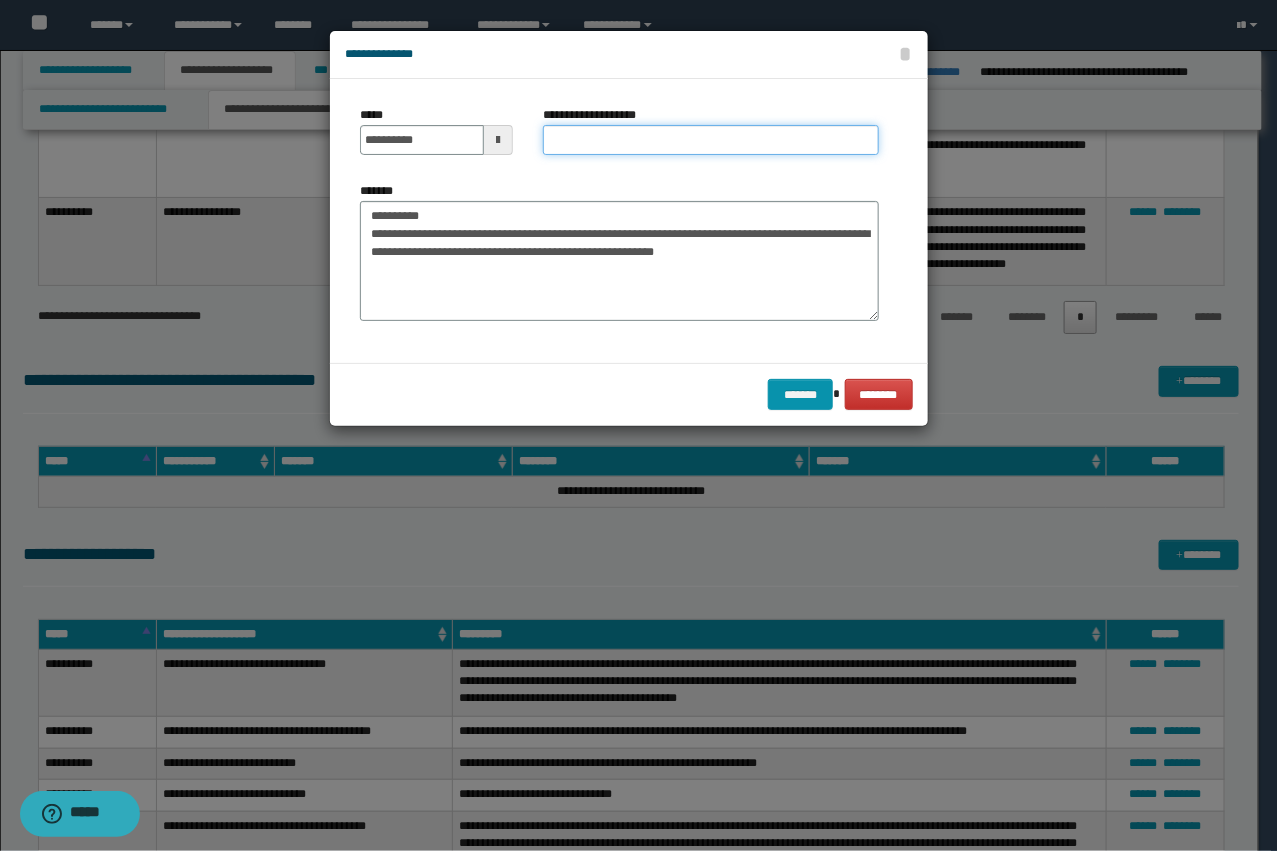 click on "**********" at bounding box center [711, 140] 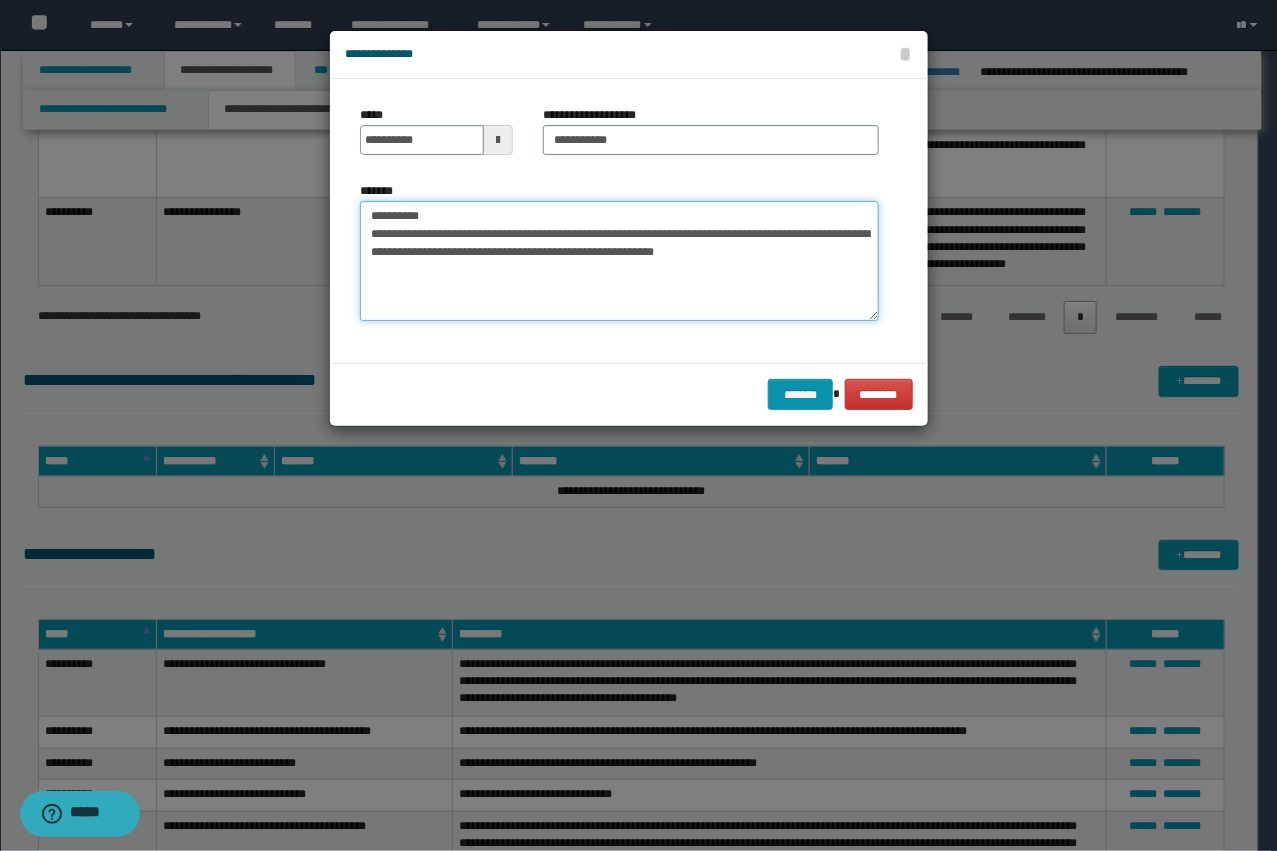 drag, startPoint x: 595, startPoint y: 233, endPoint x: 343, endPoint y: 197, distance: 254.55844 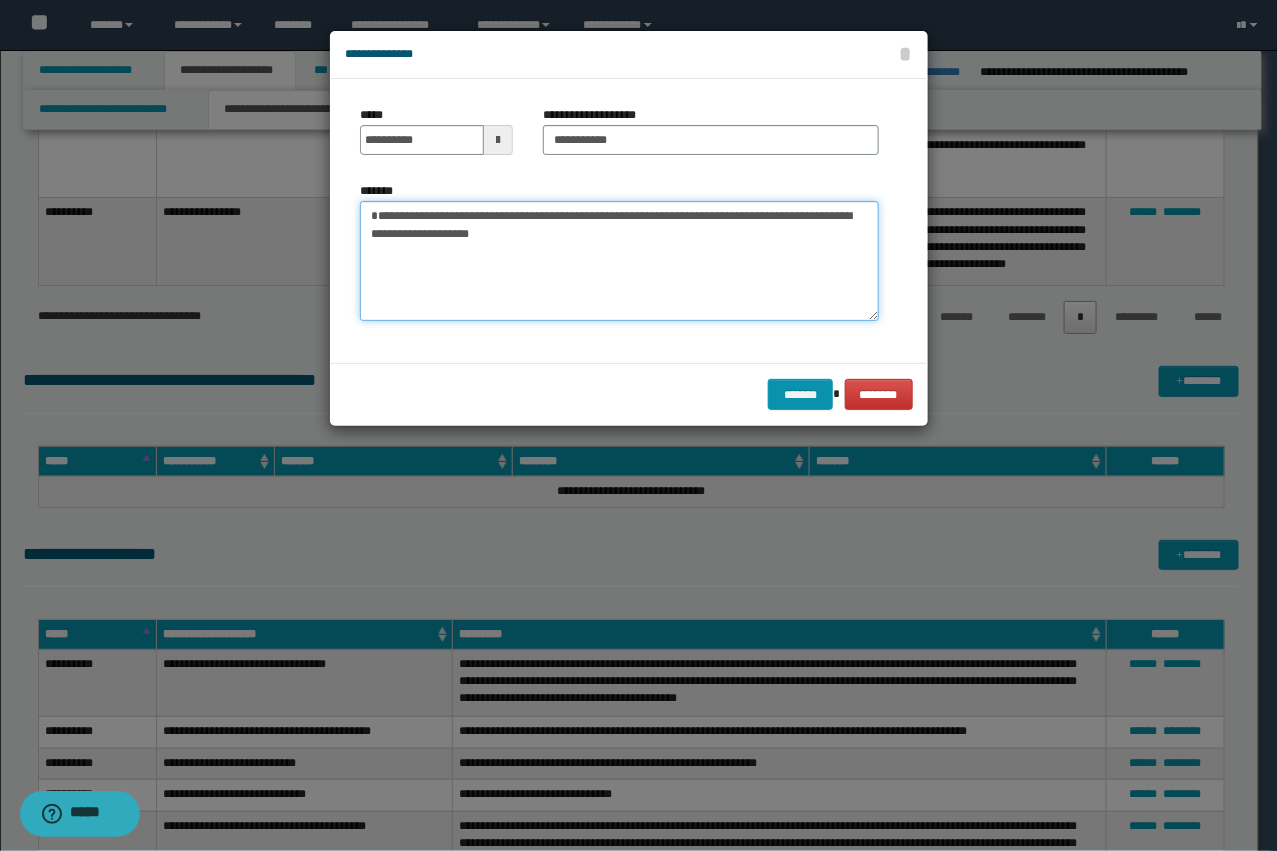 type on "**********" 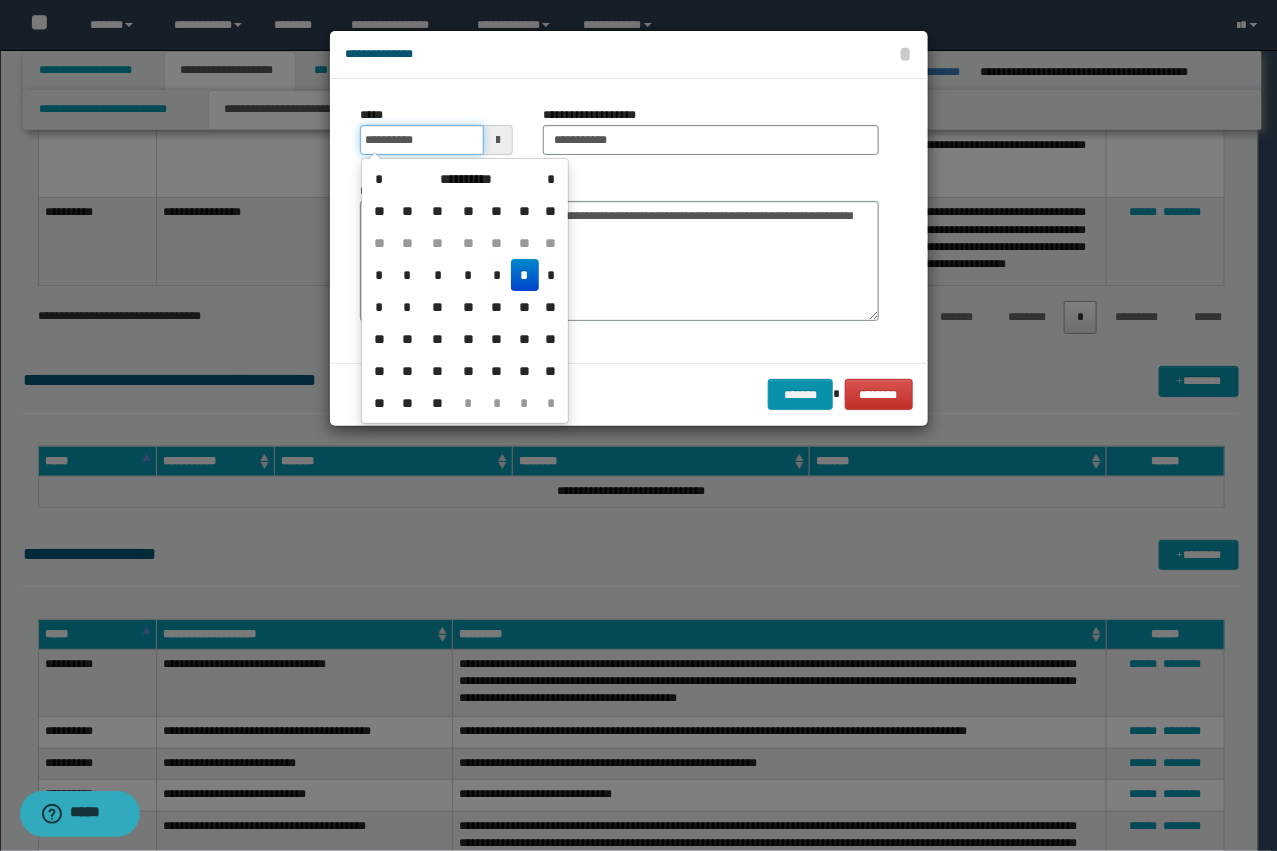 click on "**********" at bounding box center (422, 140) 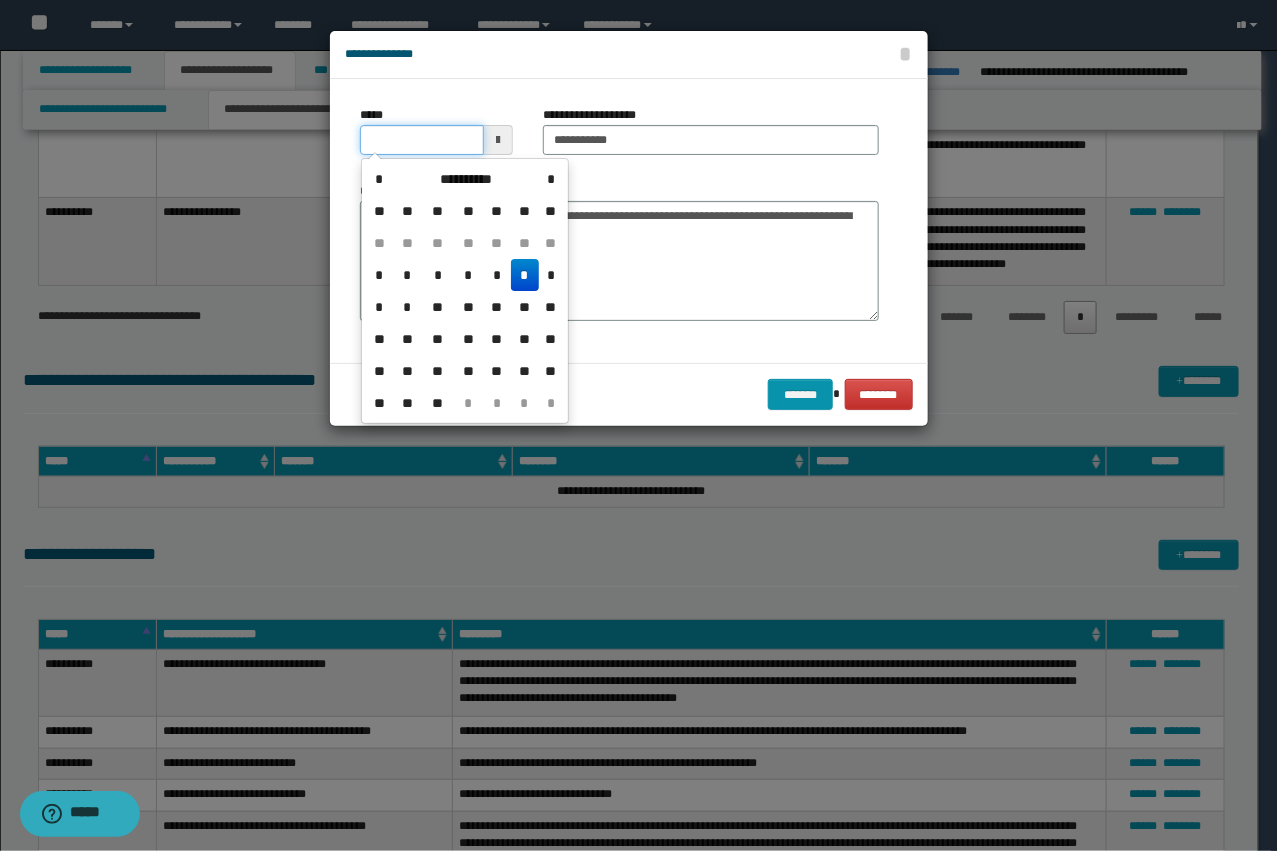 type on "**********" 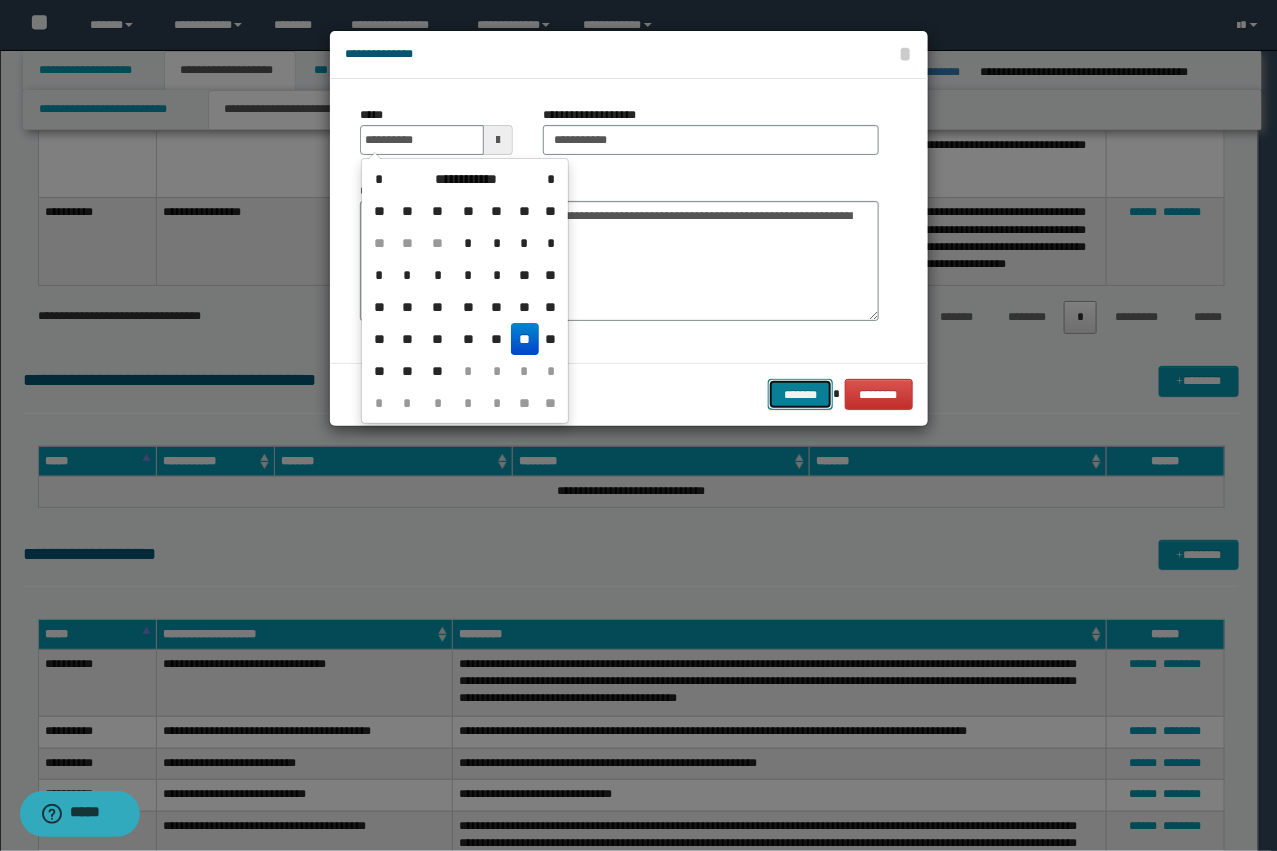 click on "*******" at bounding box center [800, 394] 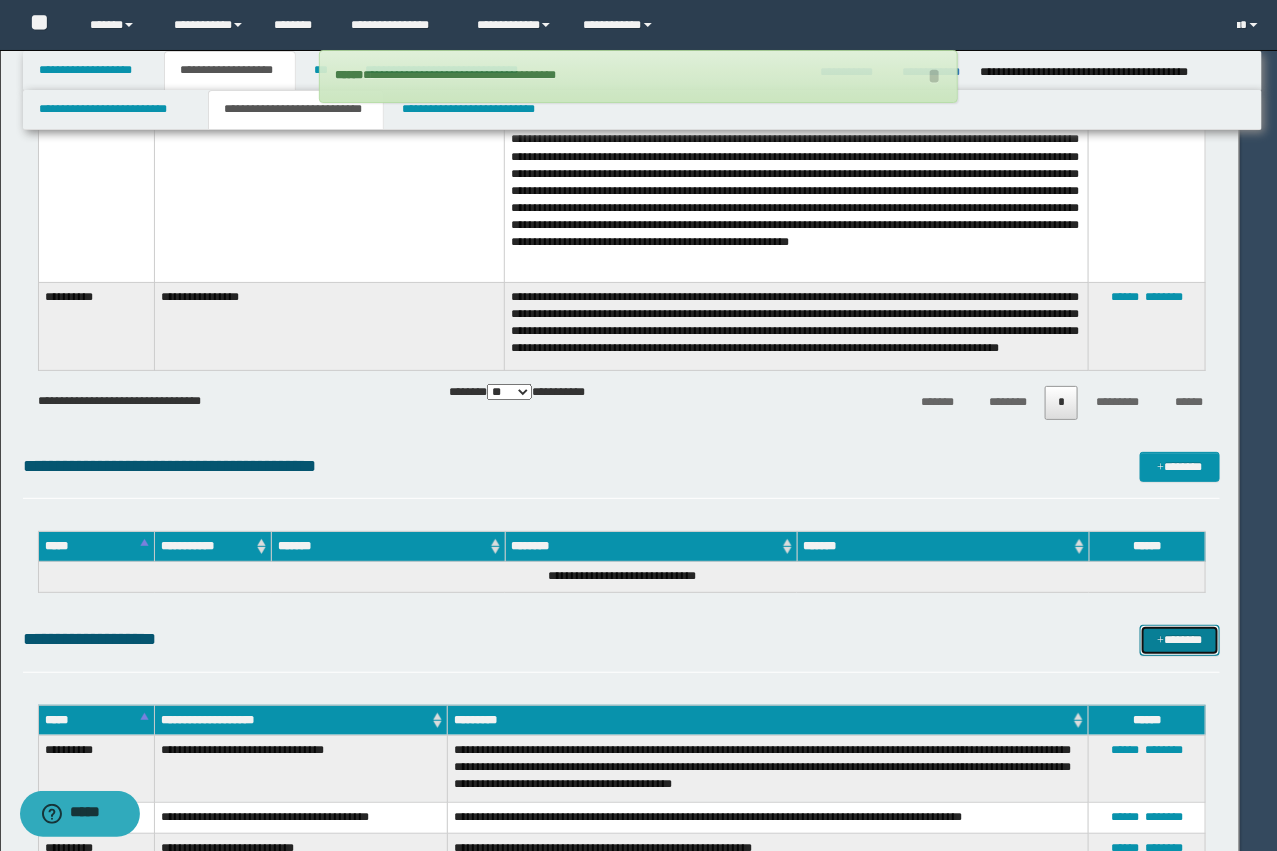 type 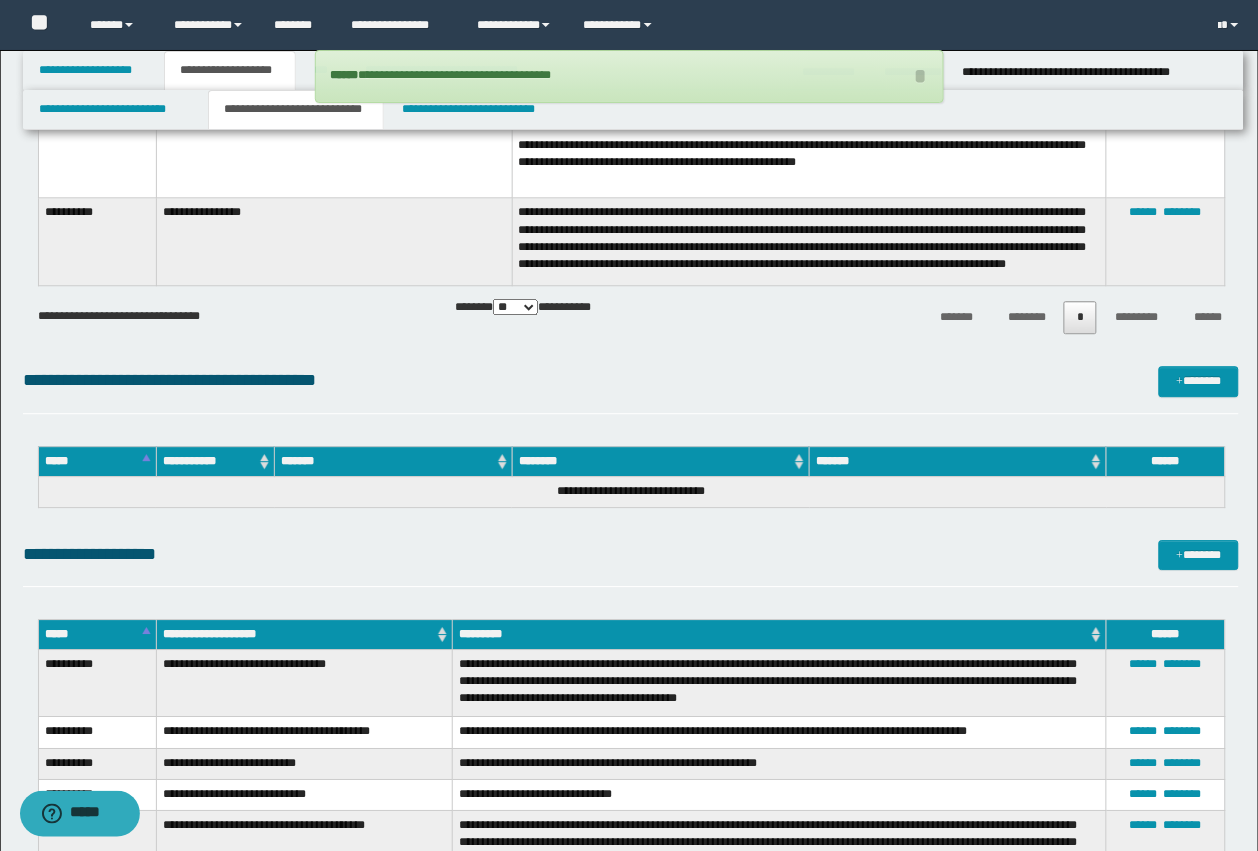 click on "**********" at bounding box center [631, 554] 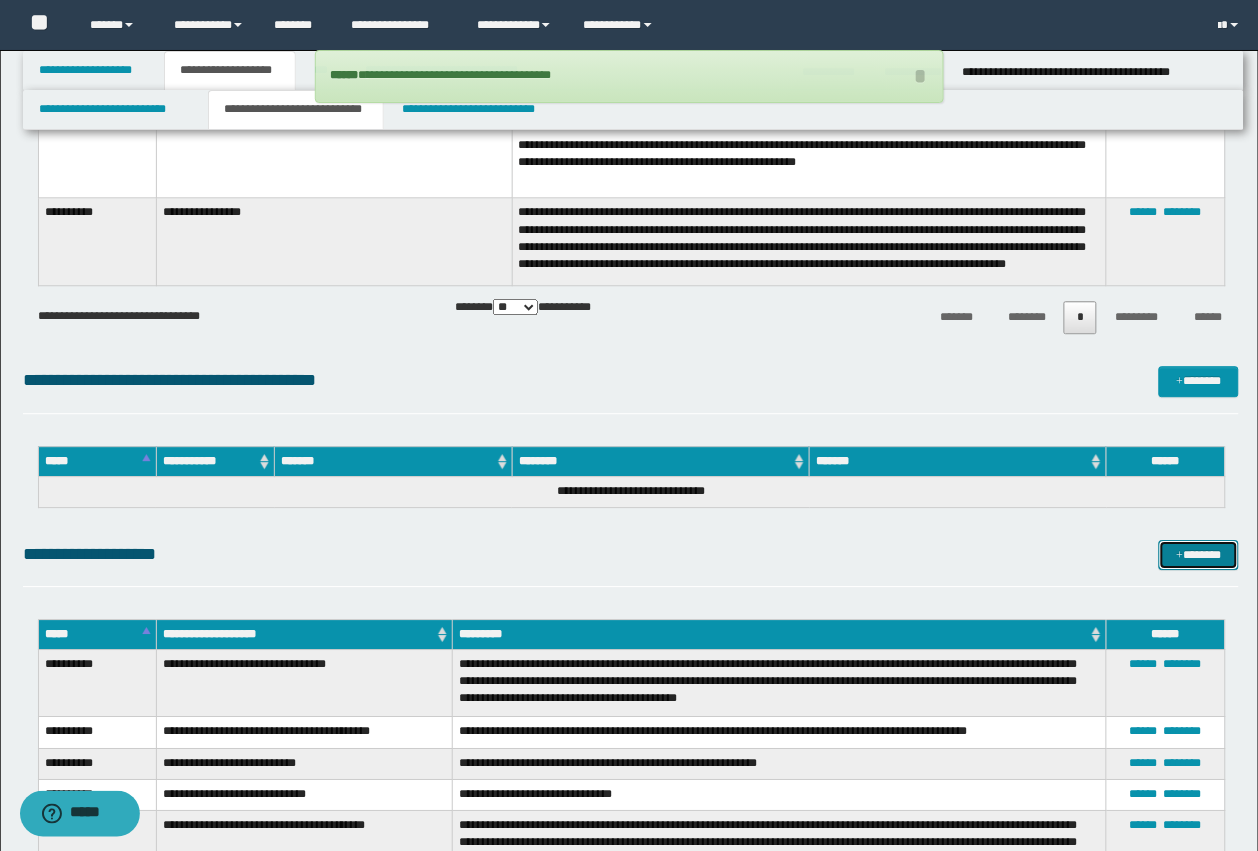 click on "*******" at bounding box center [1199, 555] 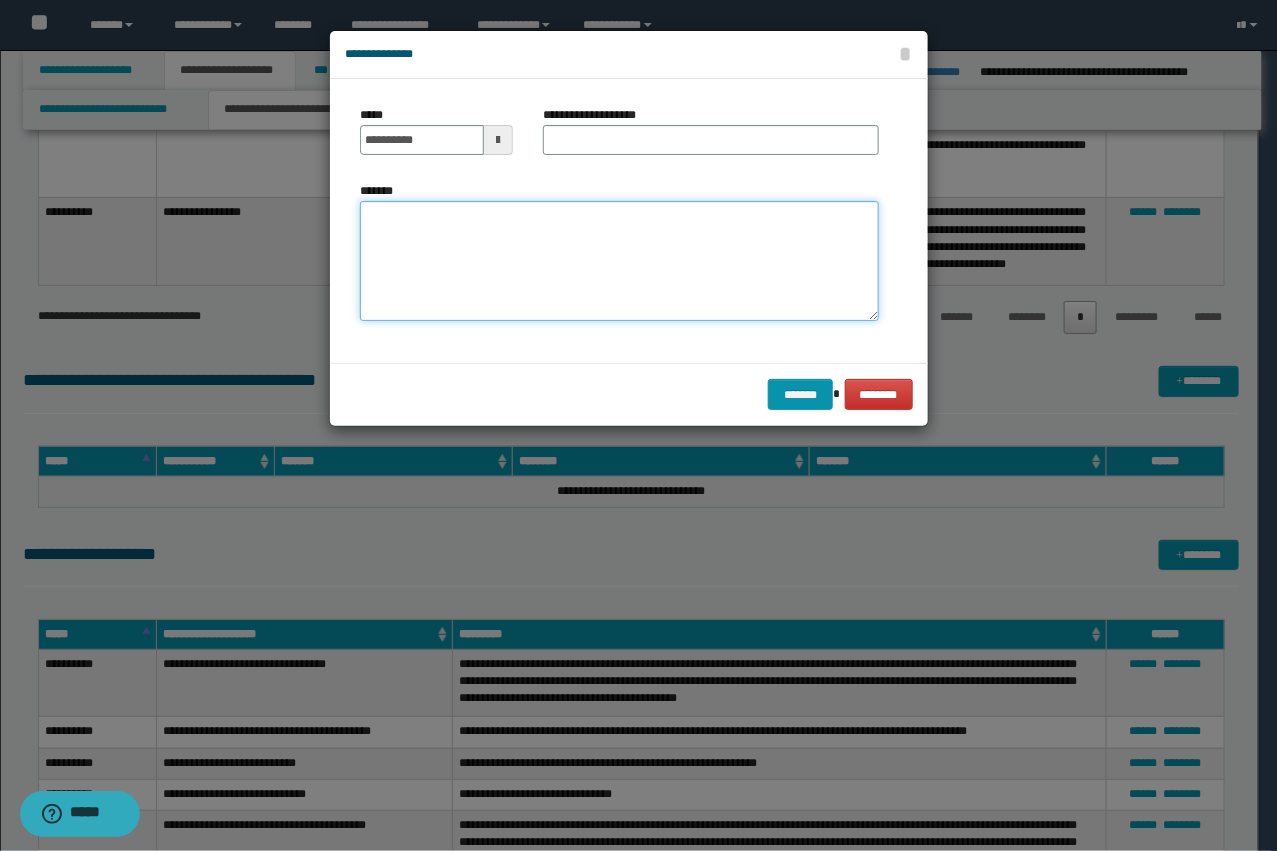 click on "*******" at bounding box center [619, 261] 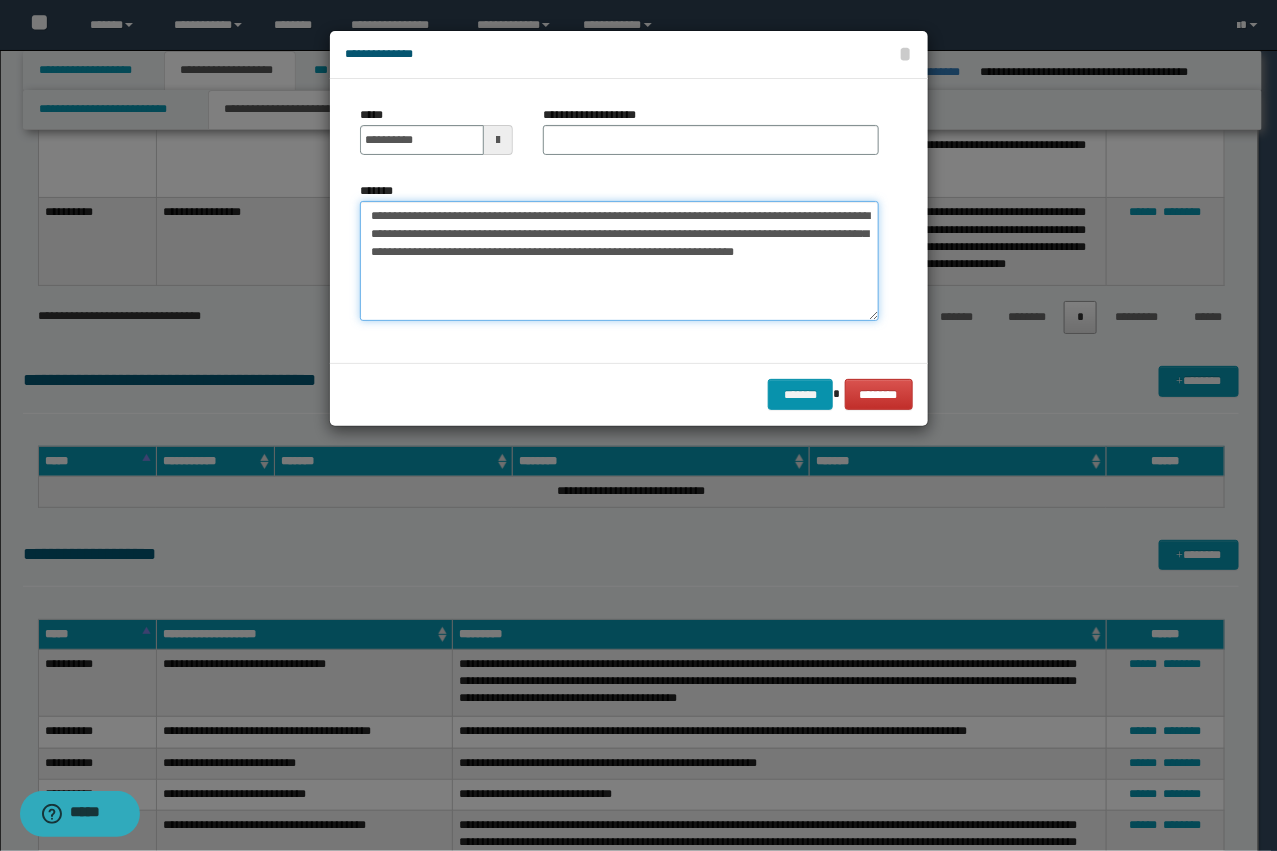 drag, startPoint x: 697, startPoint y: 217, endPoint x: 435, endPoint y: 222, distance: 262.0477 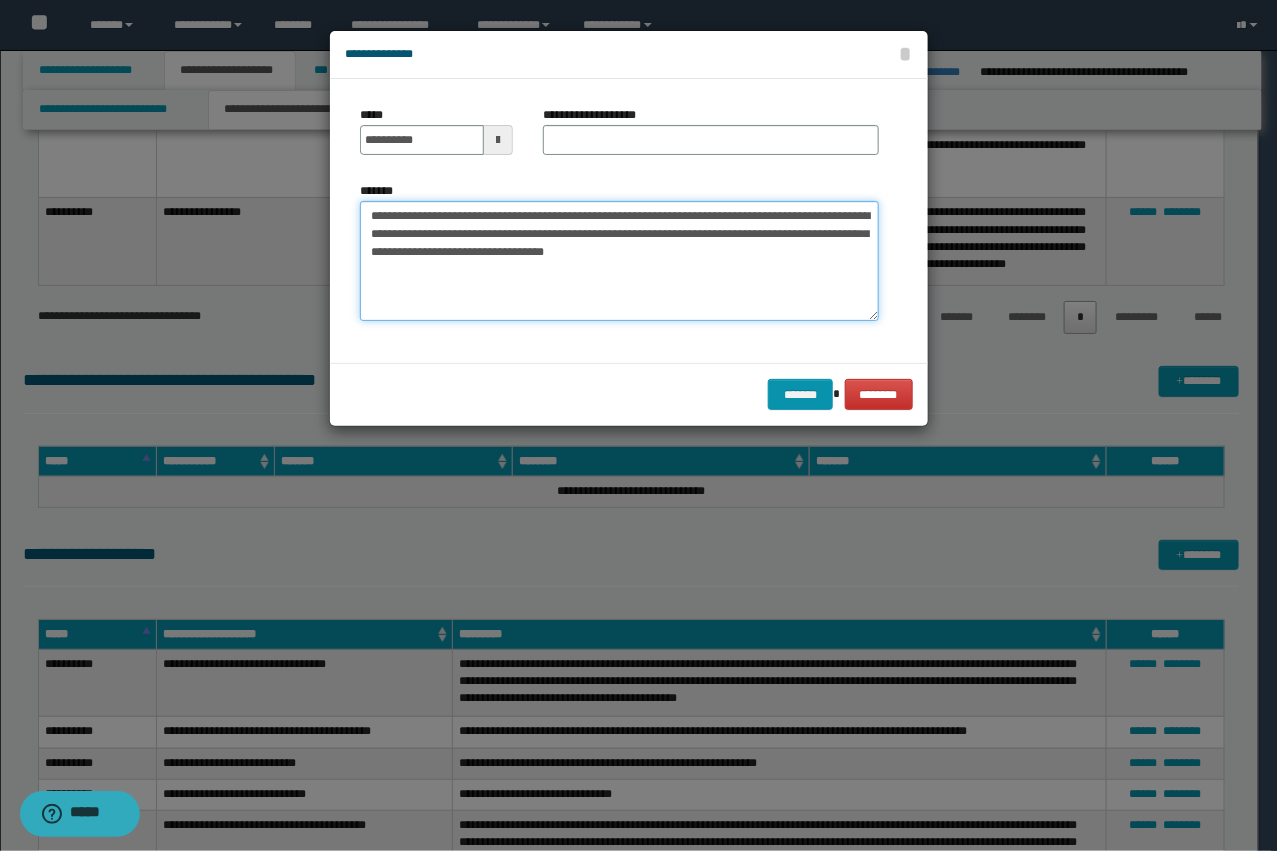 type on "**********" 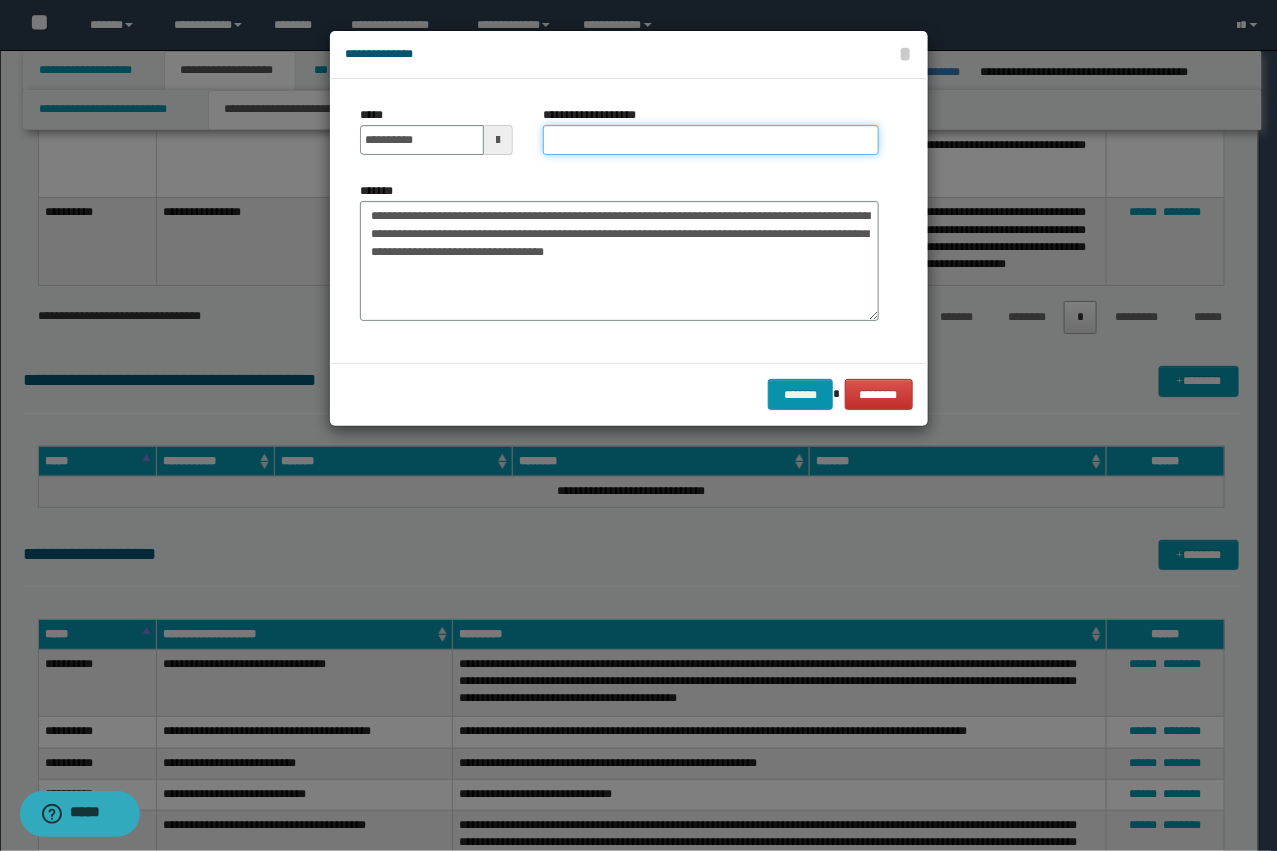 click on "**********" at bounding box center (711, 140) 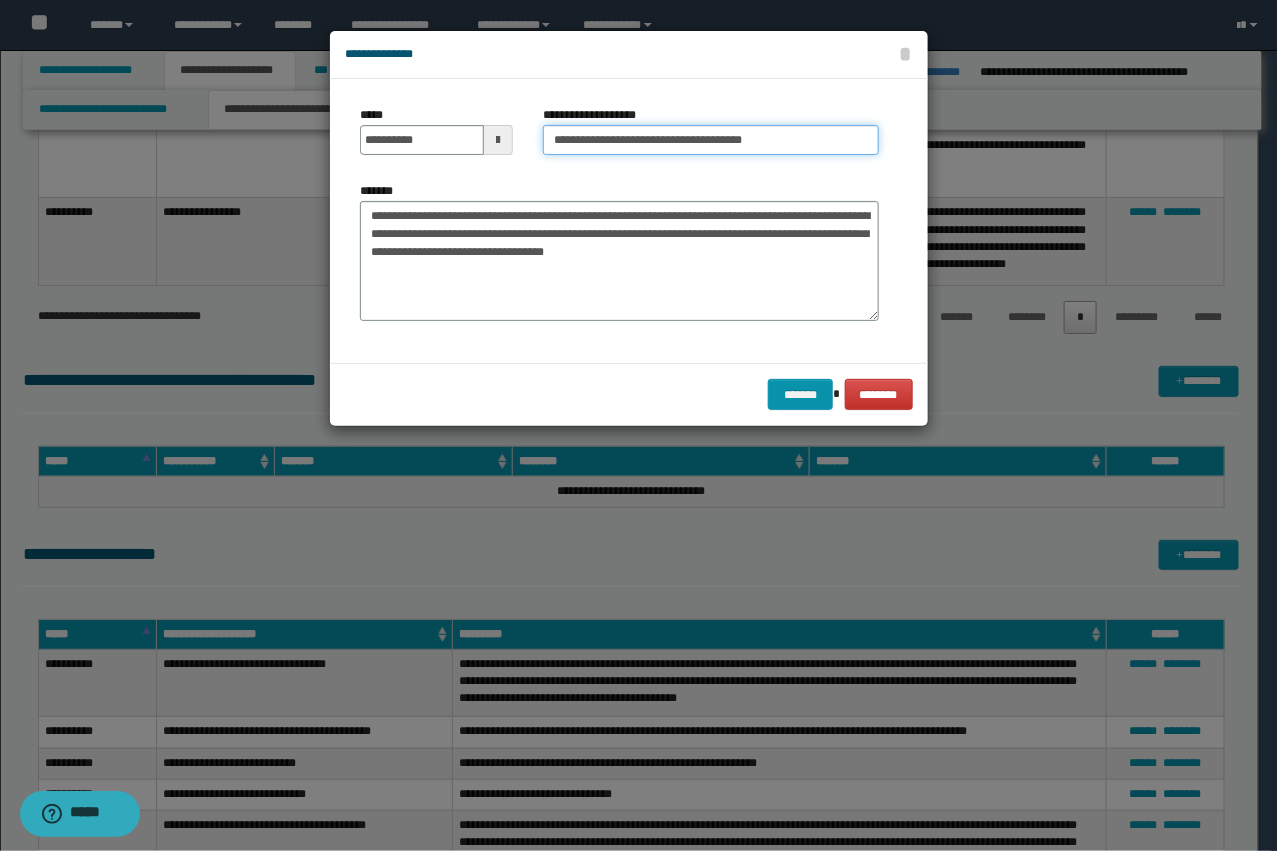type on "**********" 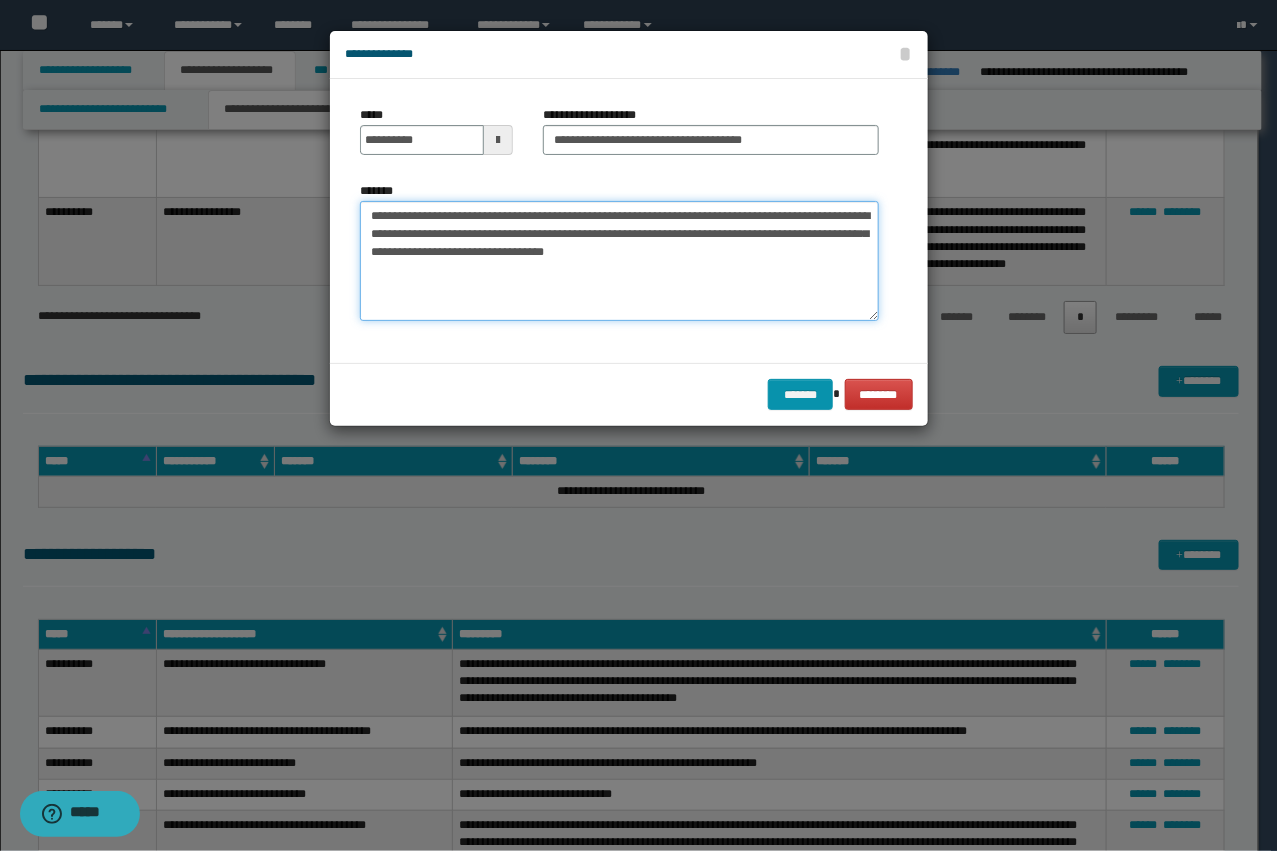 drag, startPoint x: 441, startPoint y: 215, endPoint x: 293, endPoint y: 210, distance: 148.08444 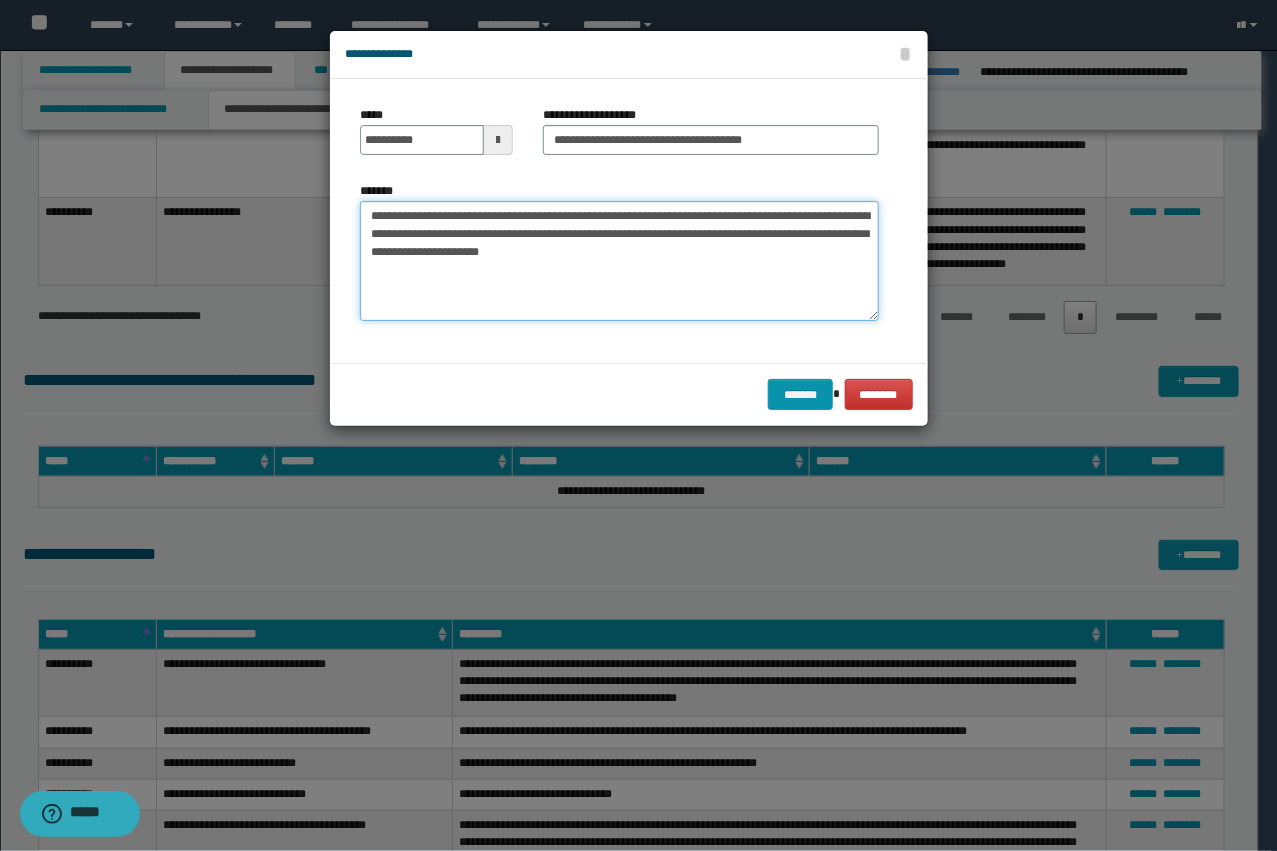 type on "**********" 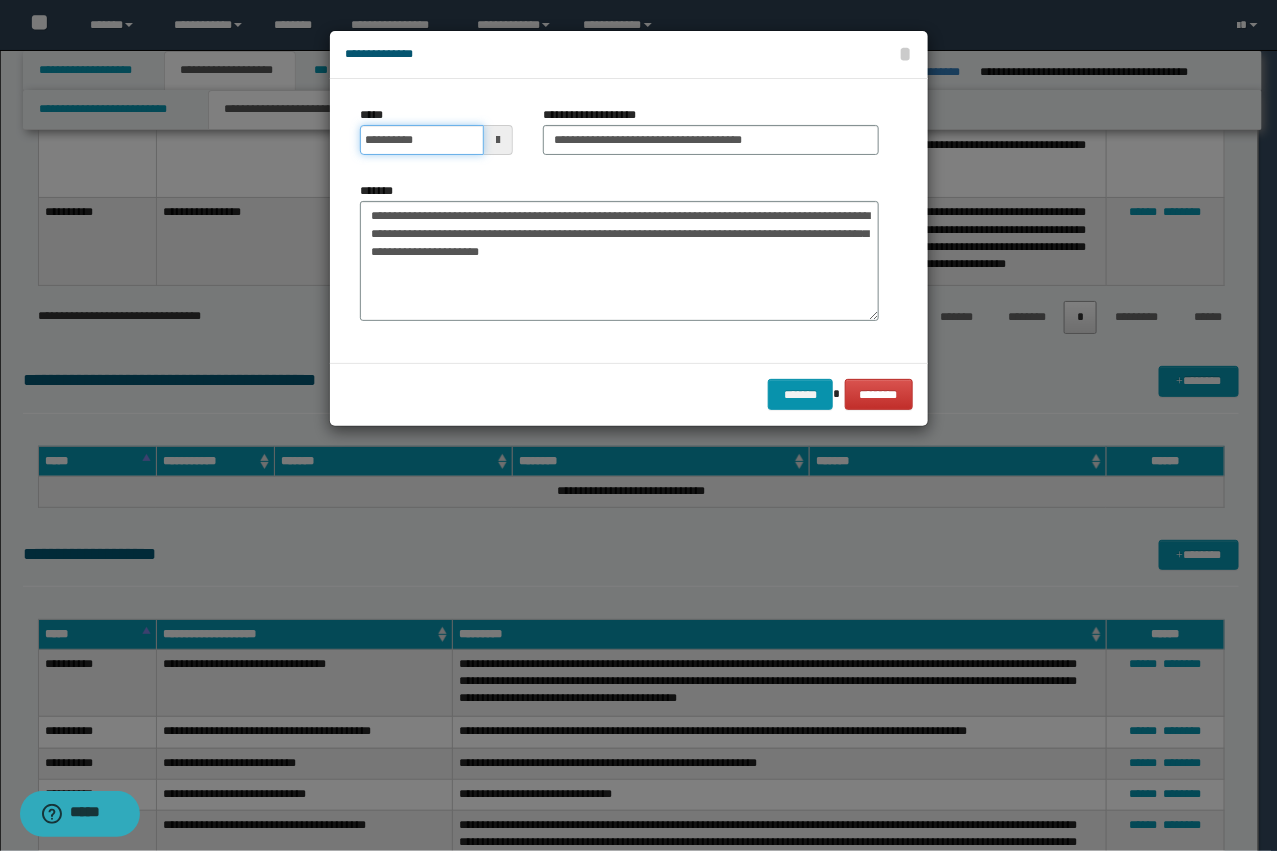 click on "**********" at bounding box center [422, 140] 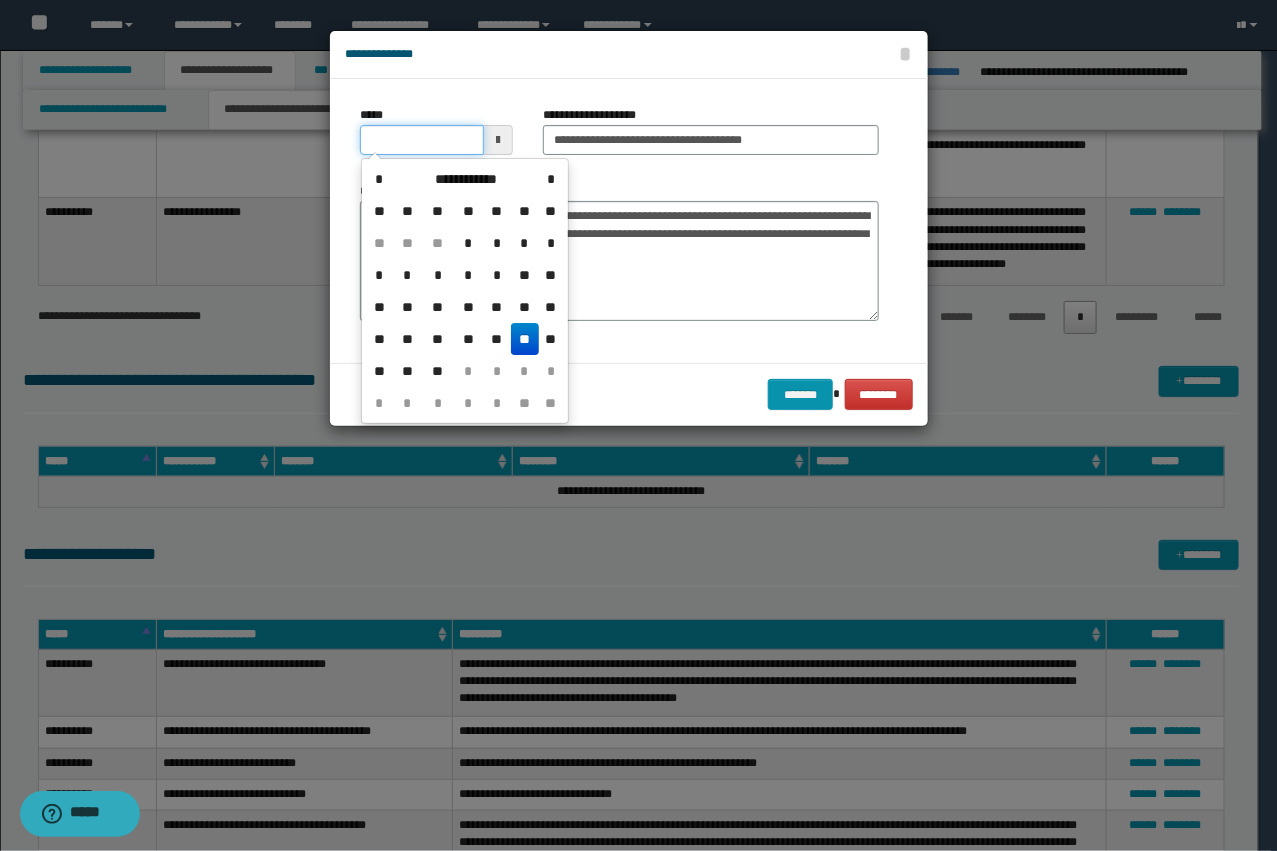 type on "**********" 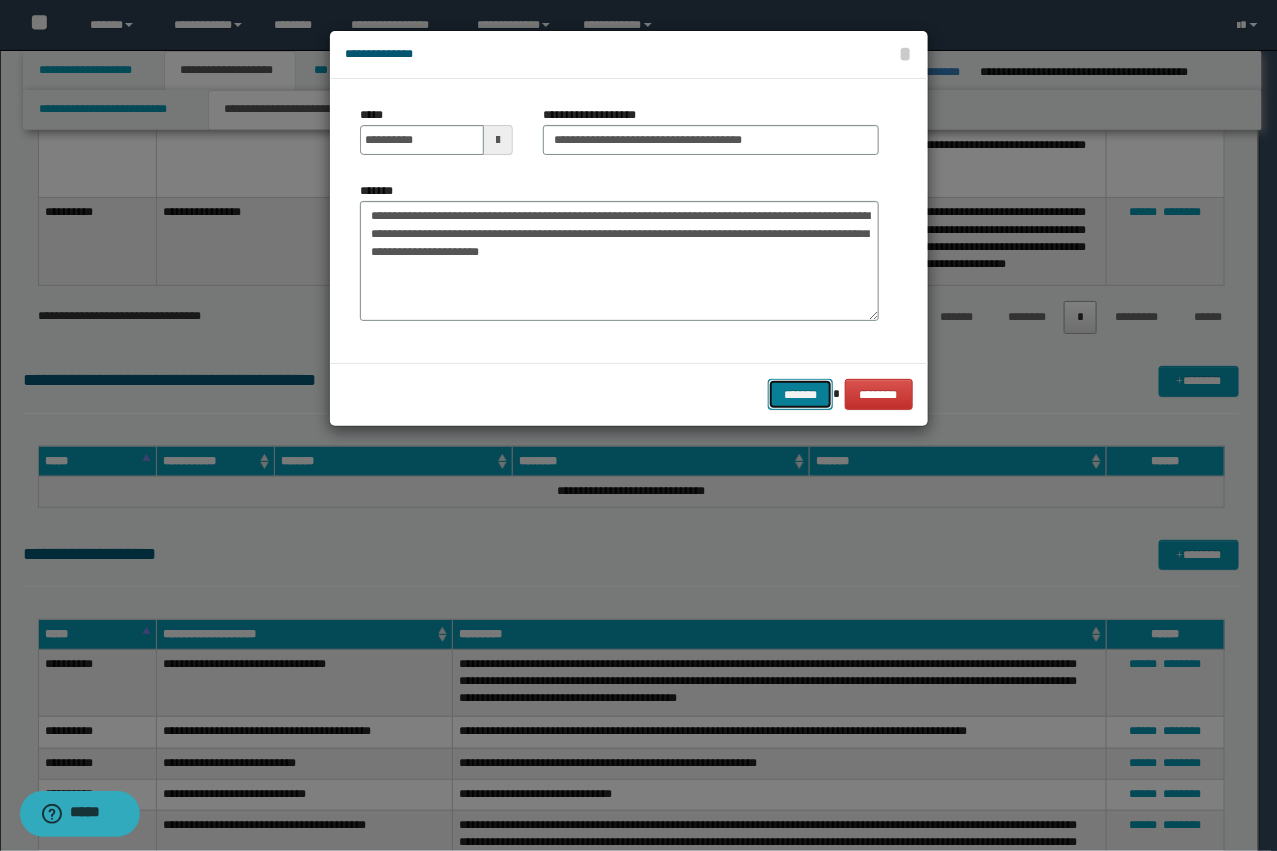 click on "*******" at bounding box center (800, 394) 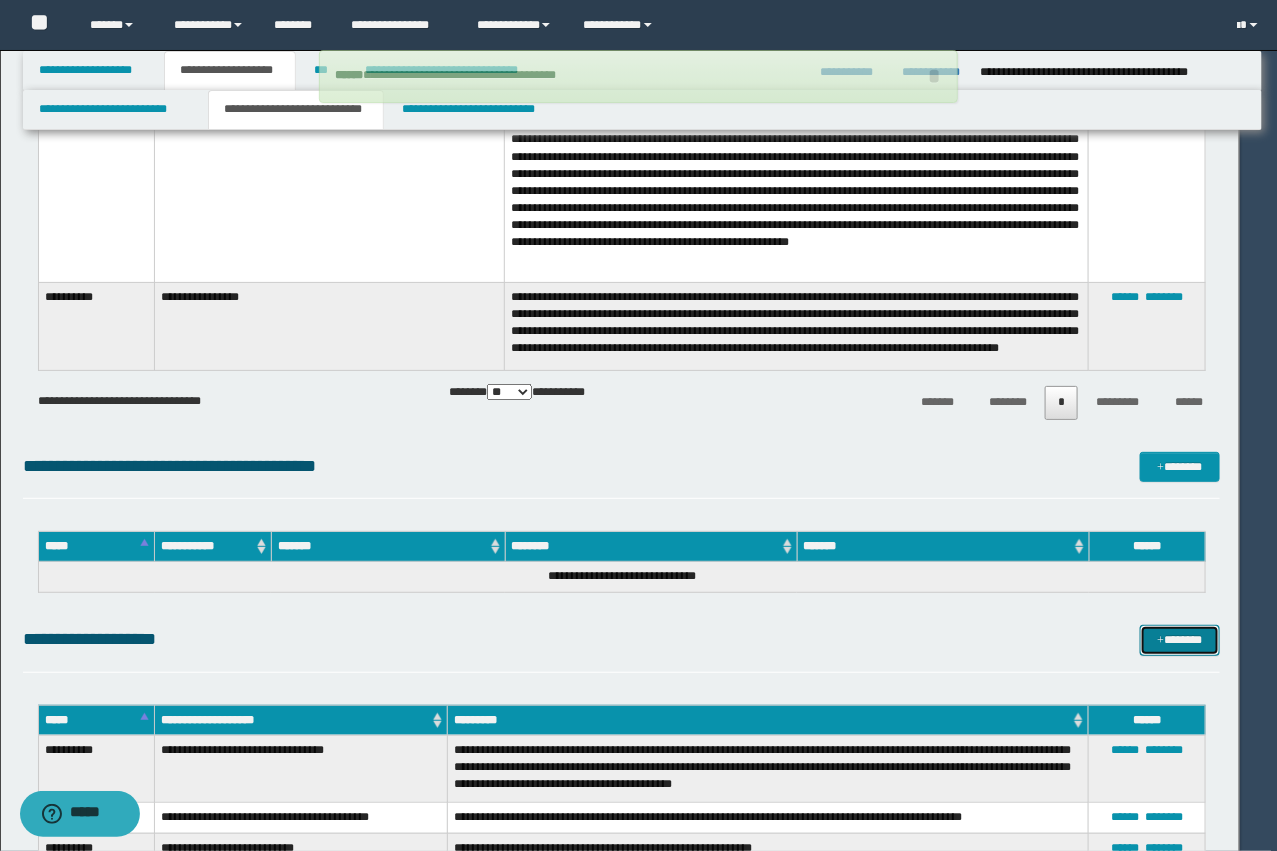type 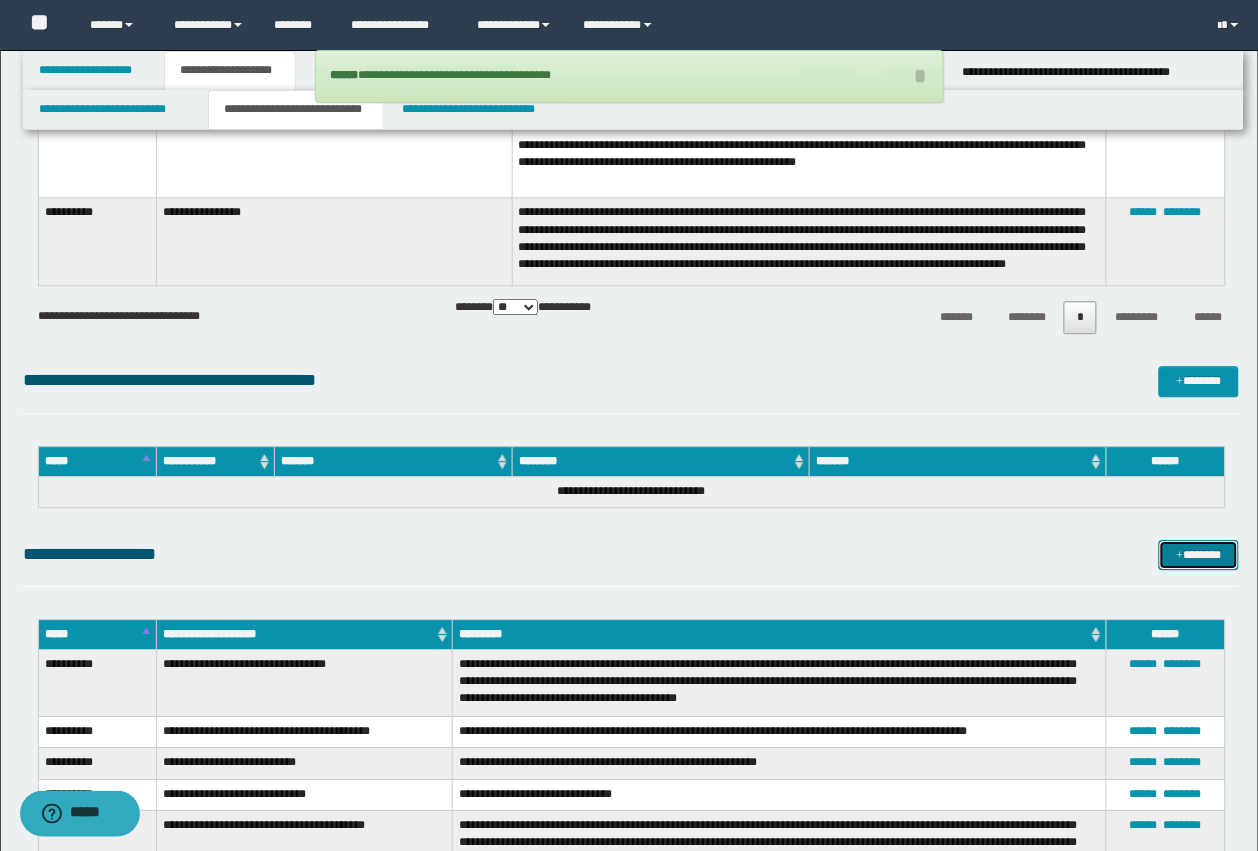 click on "*******" at bounding box center (1199, 555) 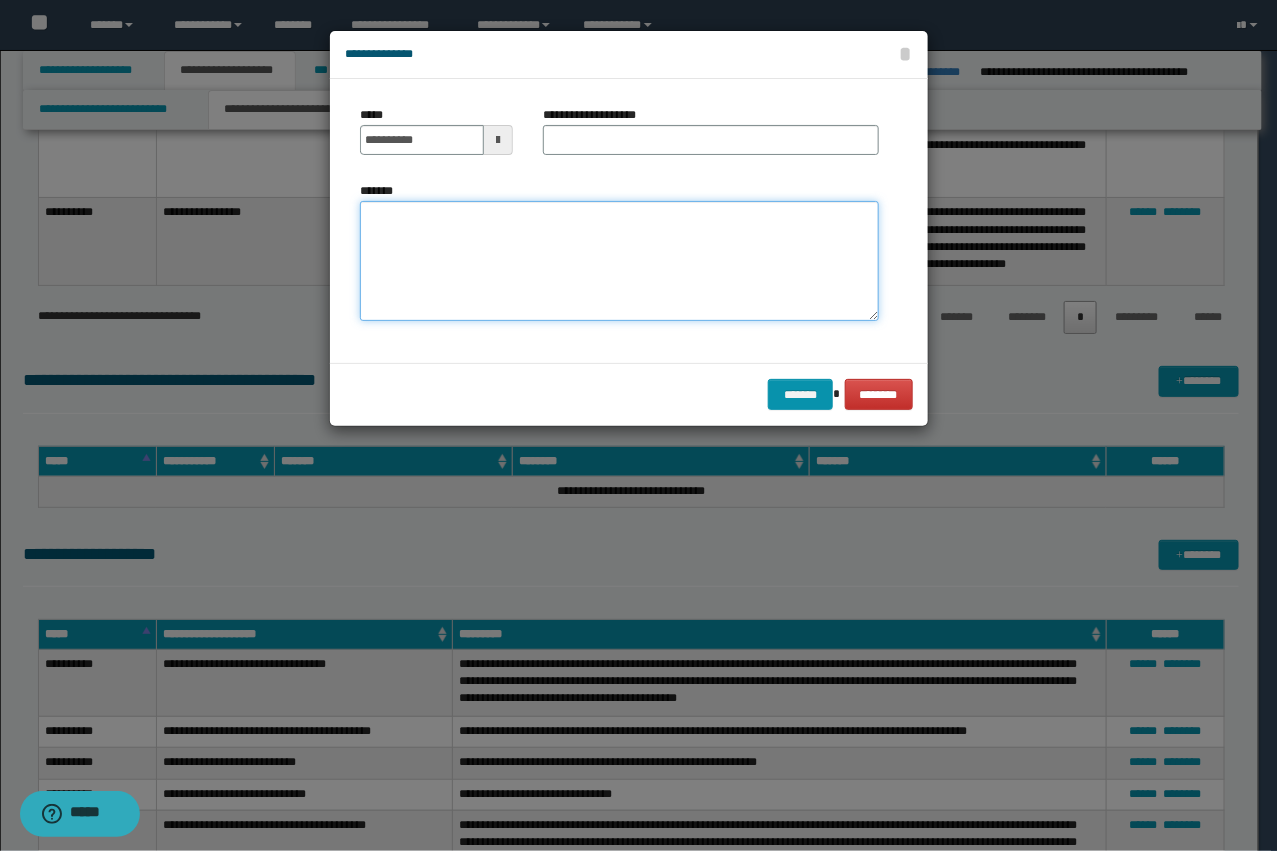 click on "*******" at bounding box center (619, 261) 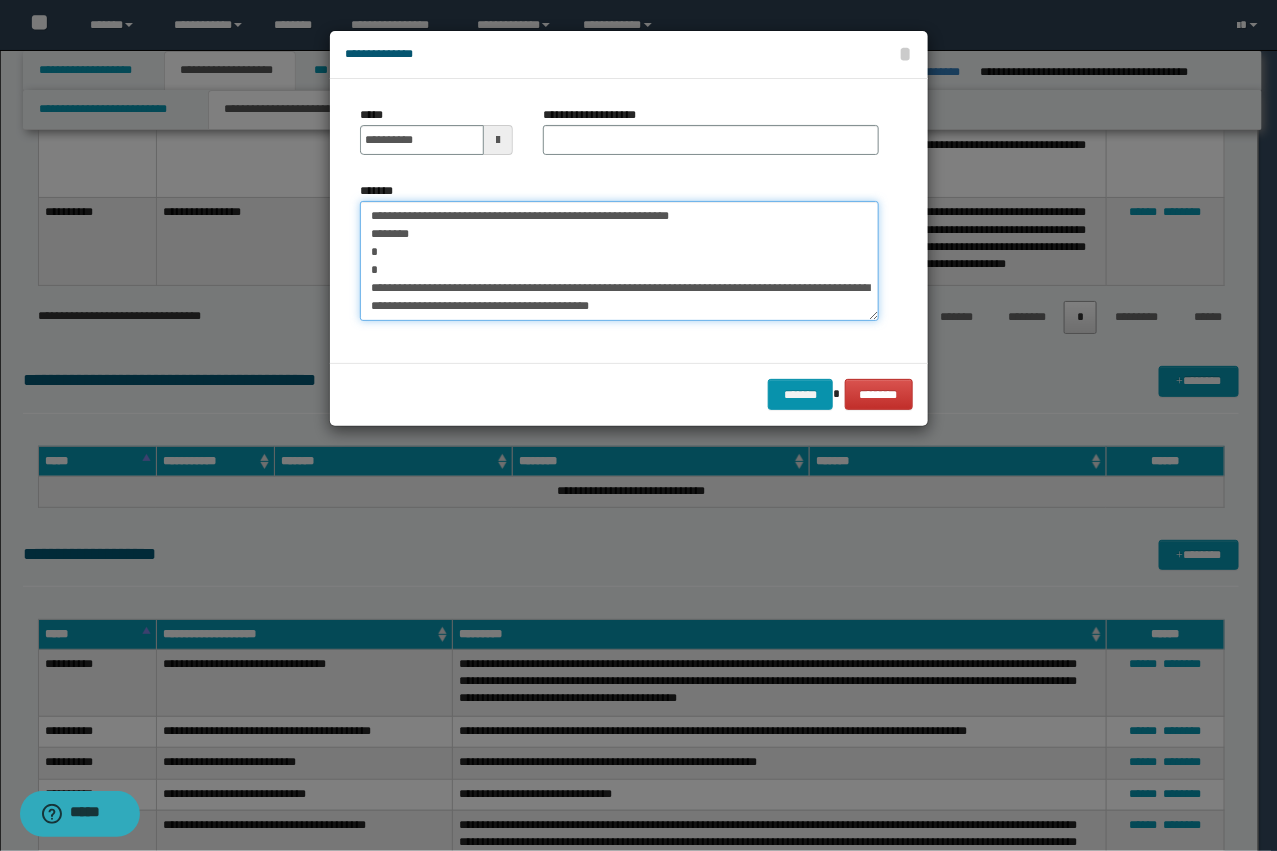 scroll, scrollTop: 0, scrollLeft: 0, axis: both 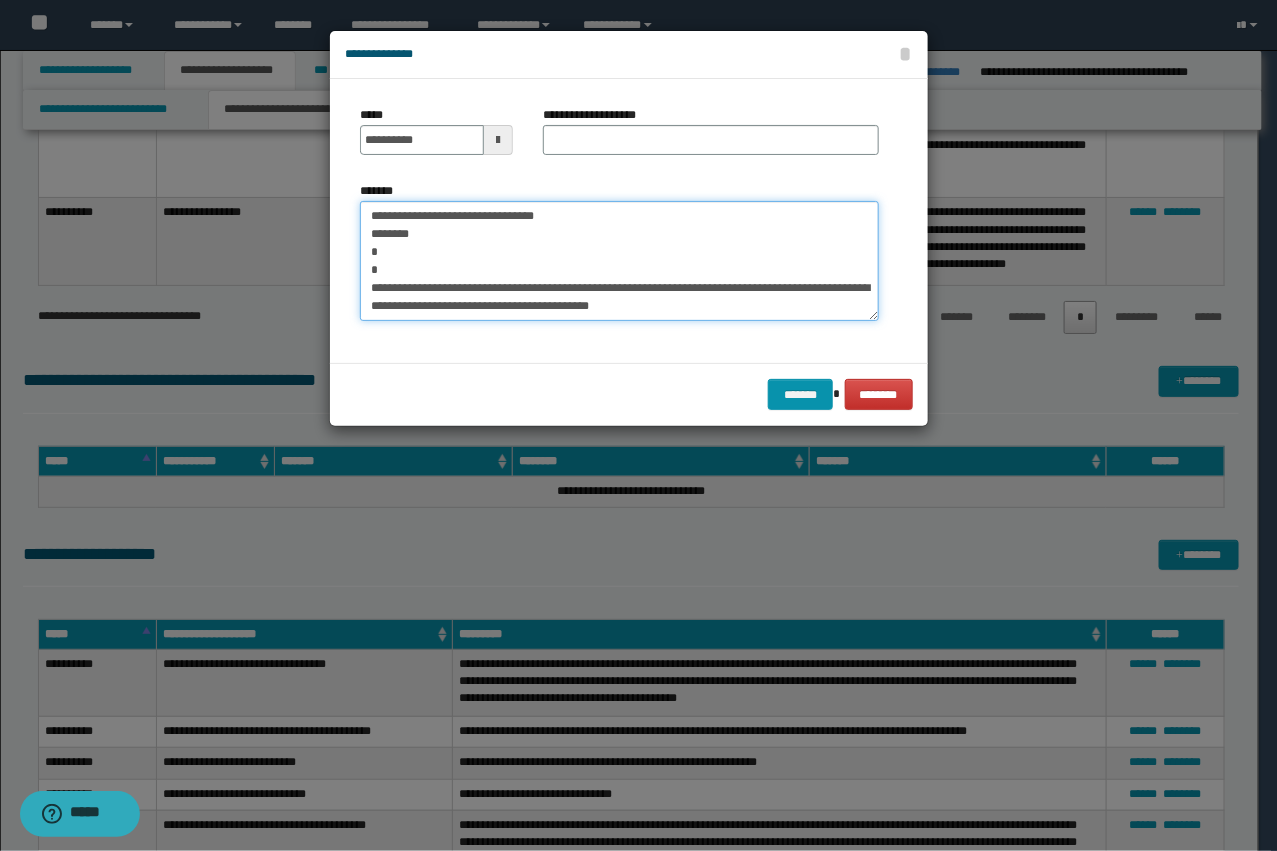 type on "**********" 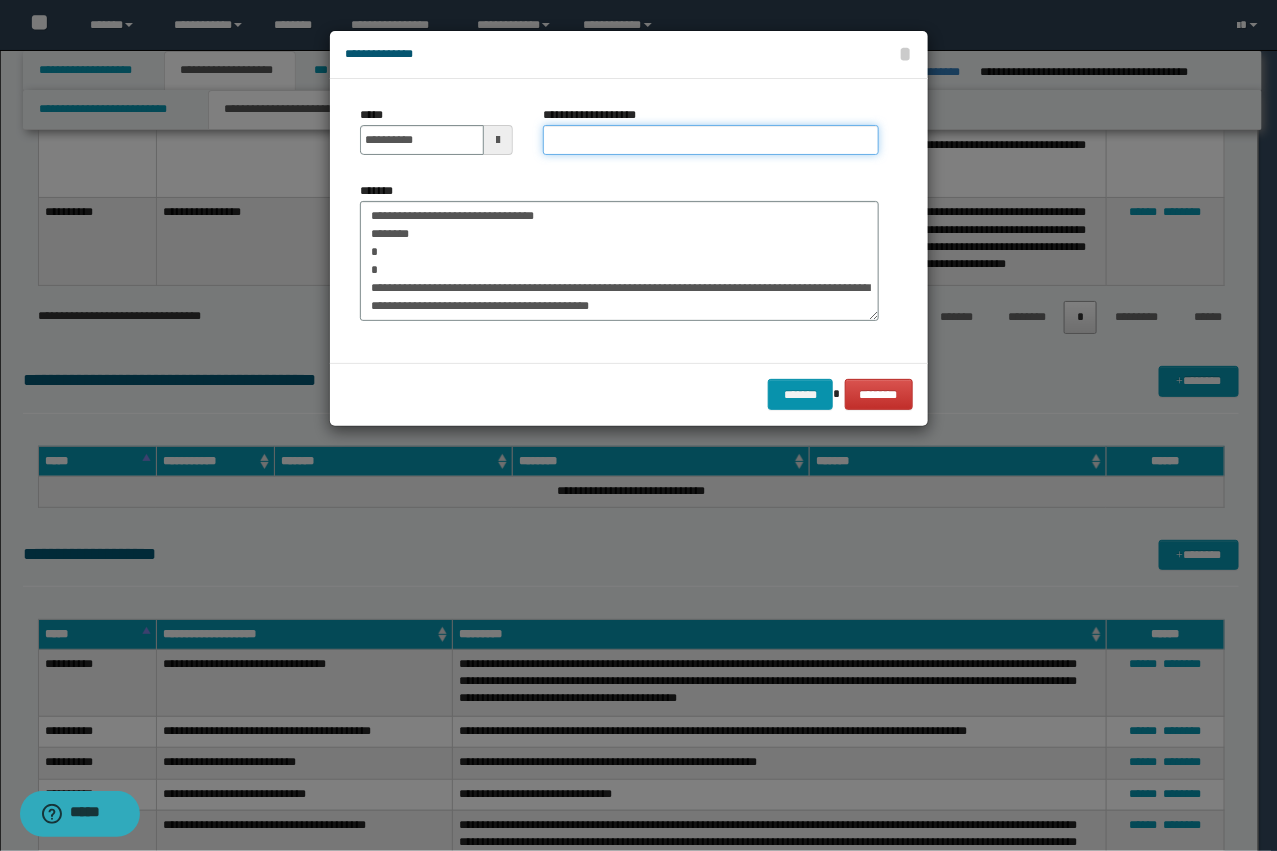 click on "**********" at bounding box center (711, 140) 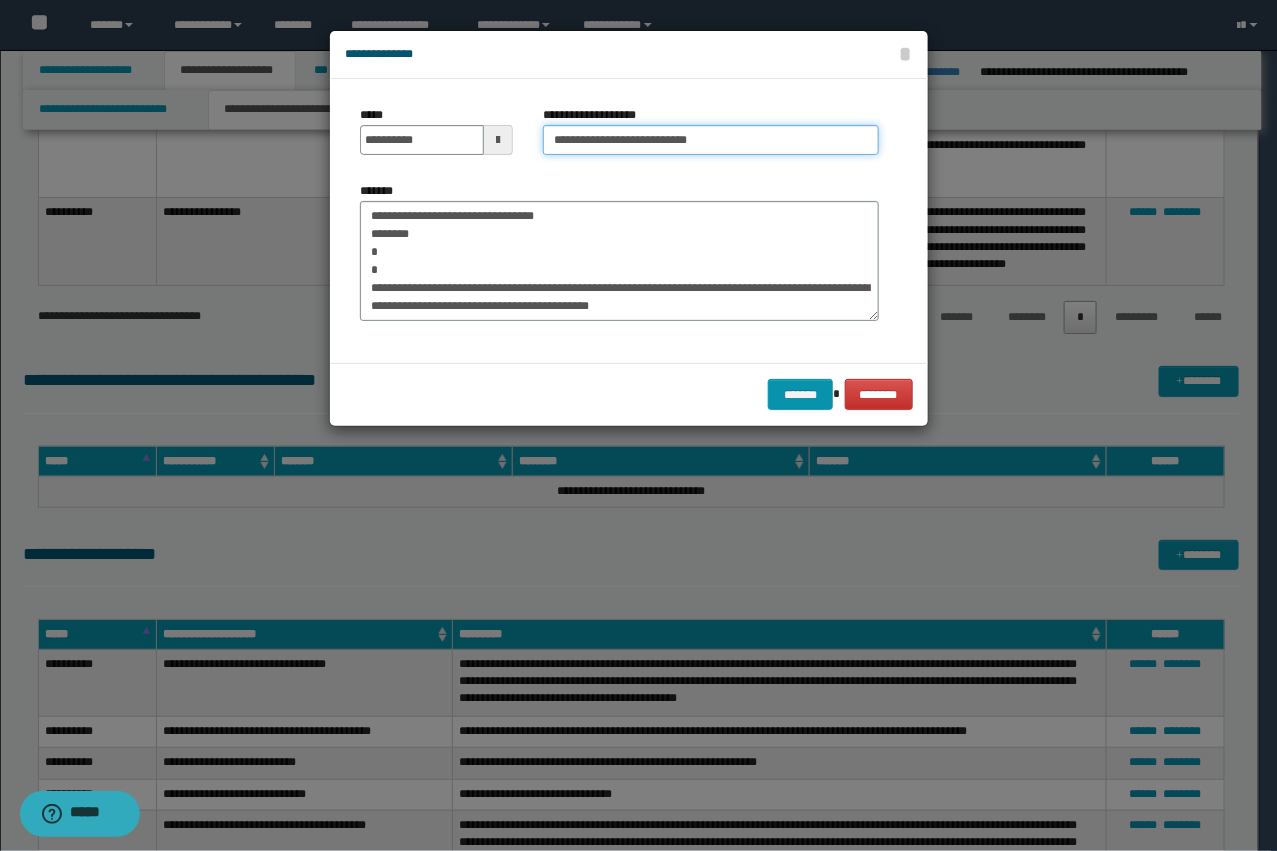 type on "**********" 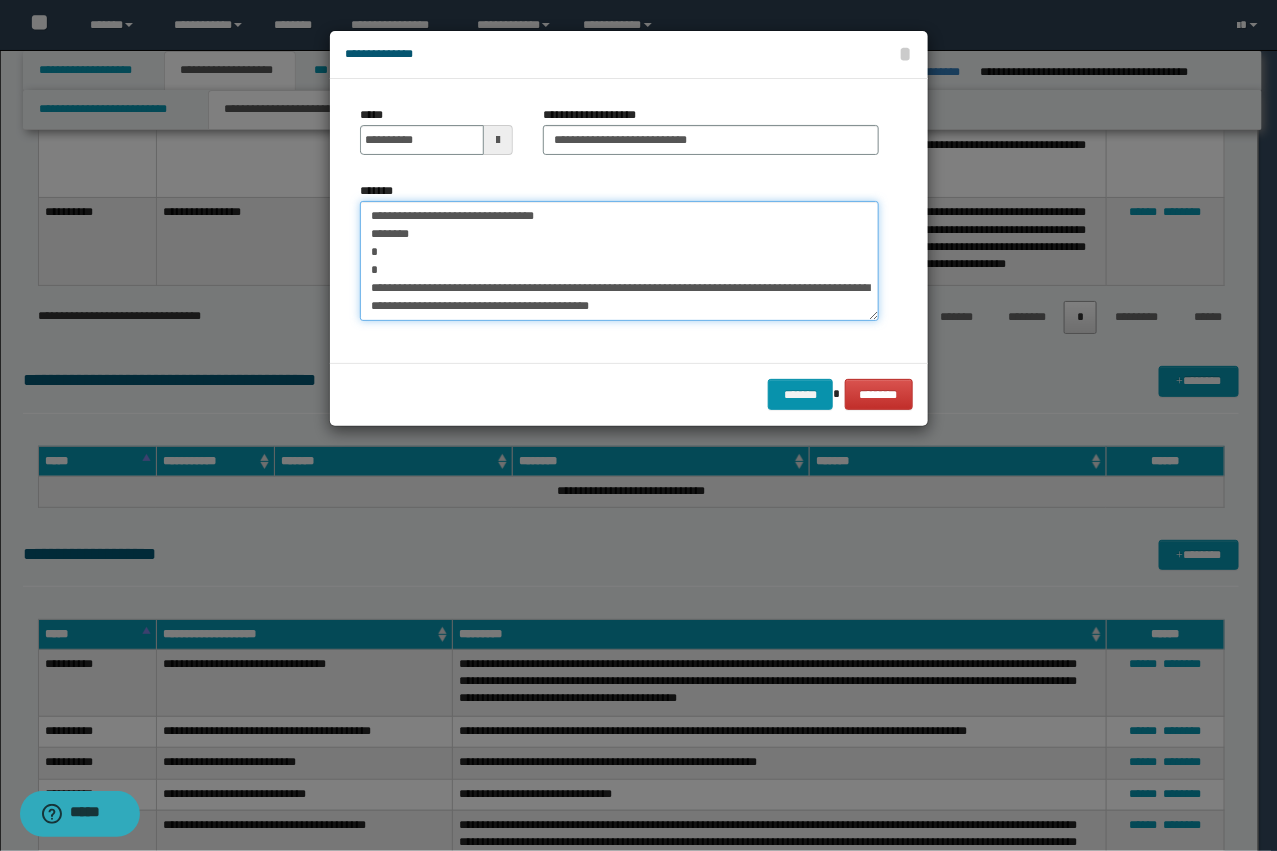 drag, startPoint x: 422, startPoint y: 283, endPoint x: 356, endPoint y: 216, distance: 94.04786 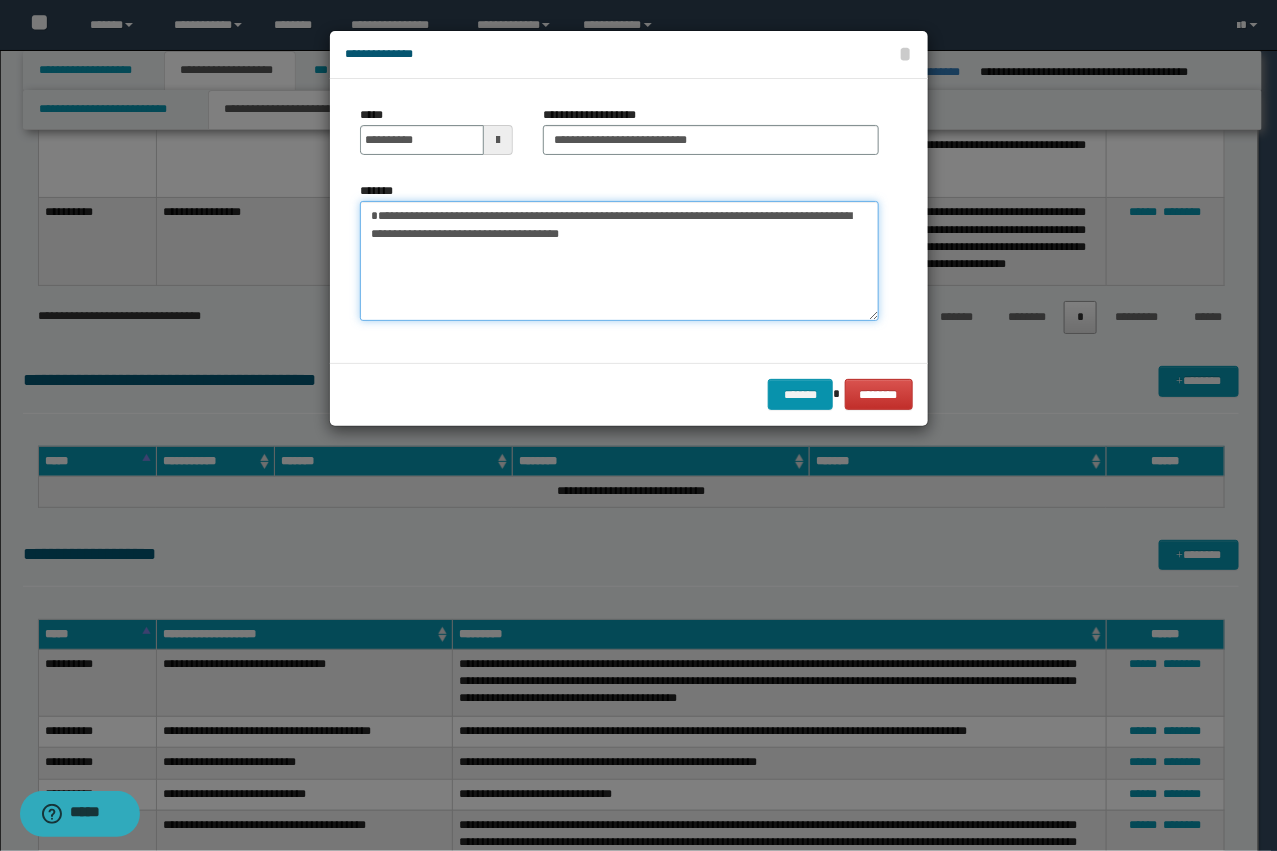 type on "**********" 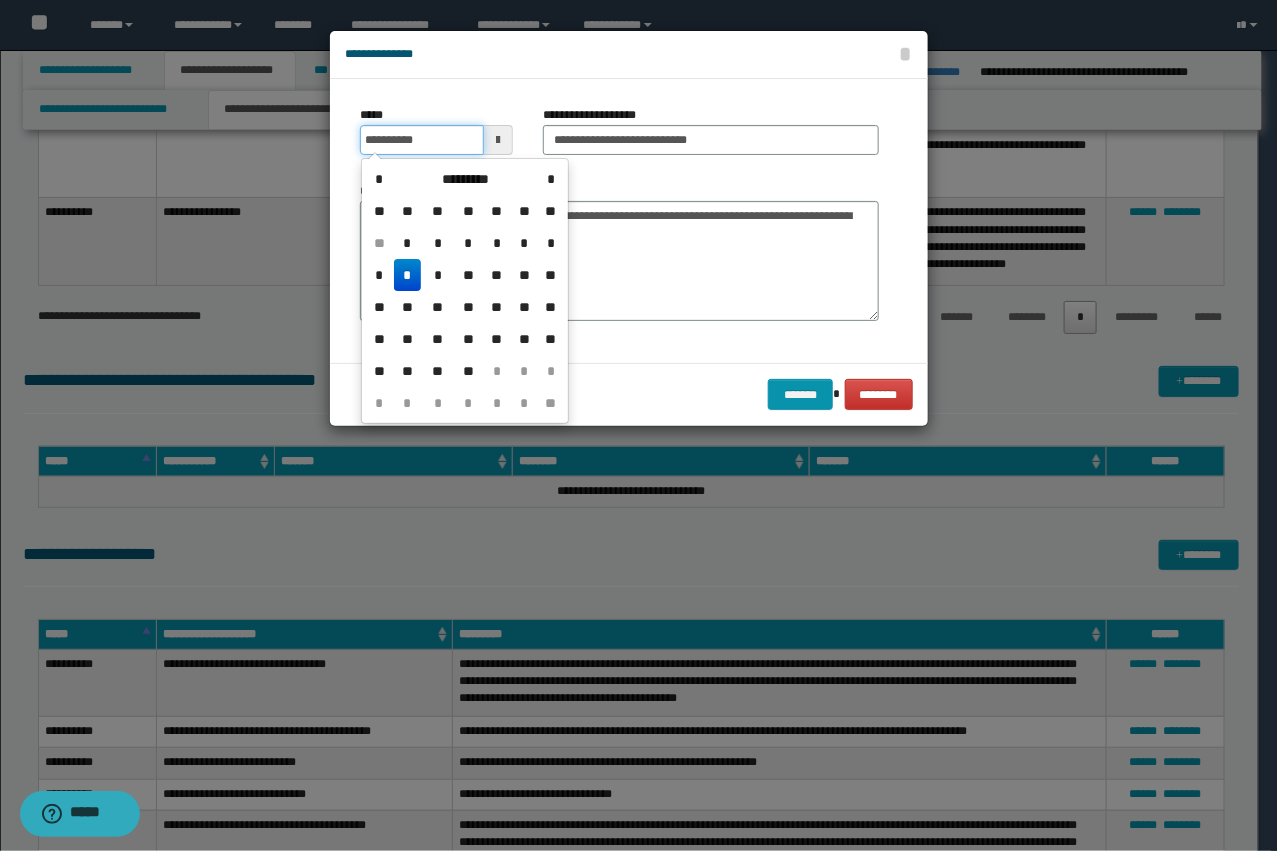 click on "**********" at bounding box center [422, 140] 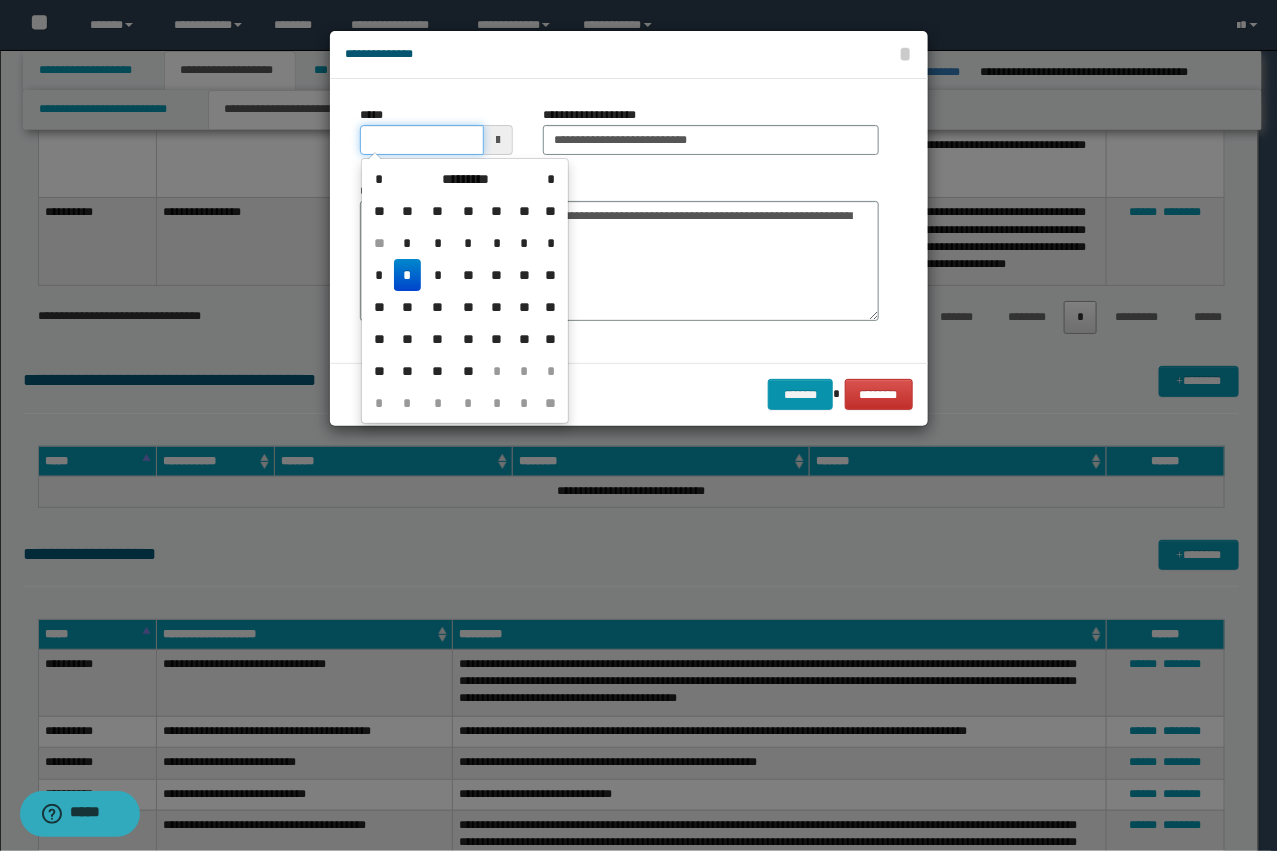 type on "**********" 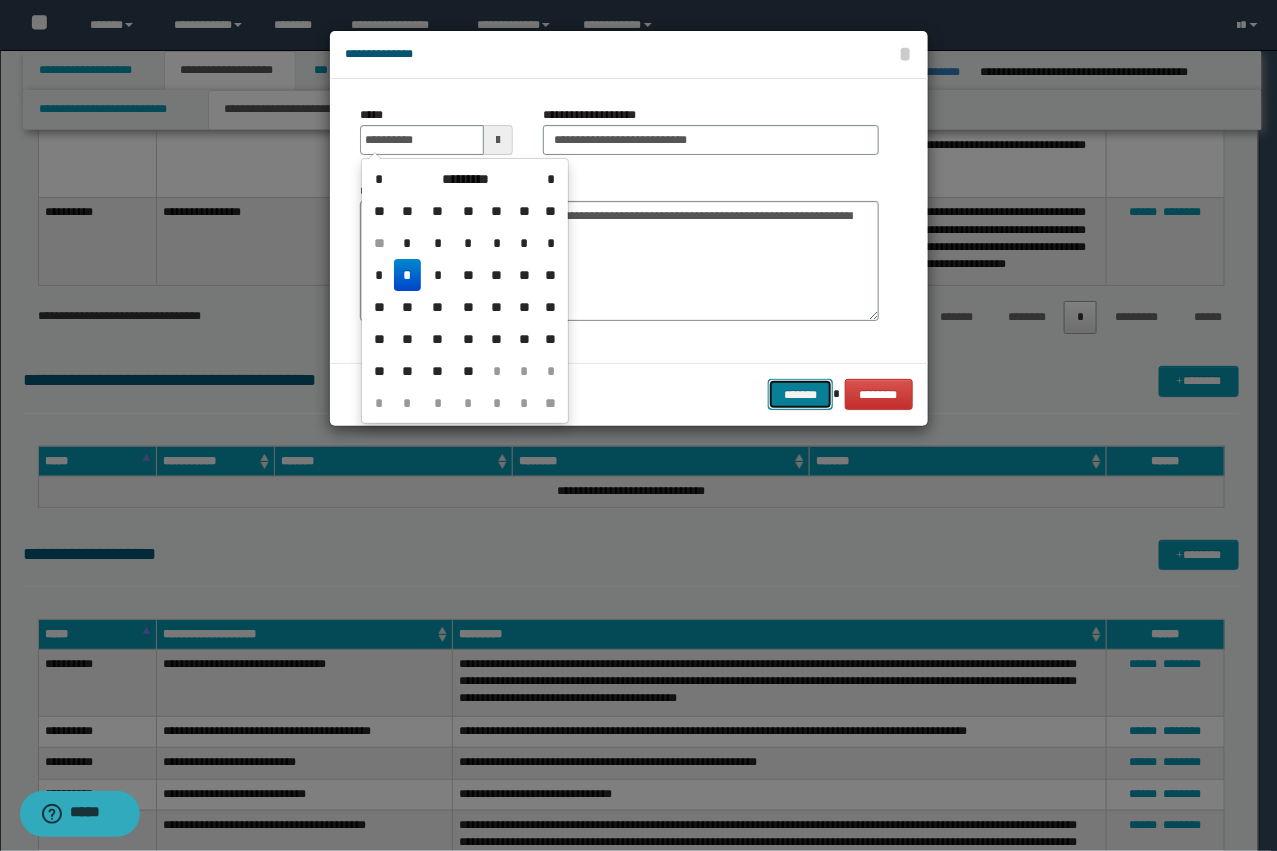 click on "*******" at bounding box center (800, 394) 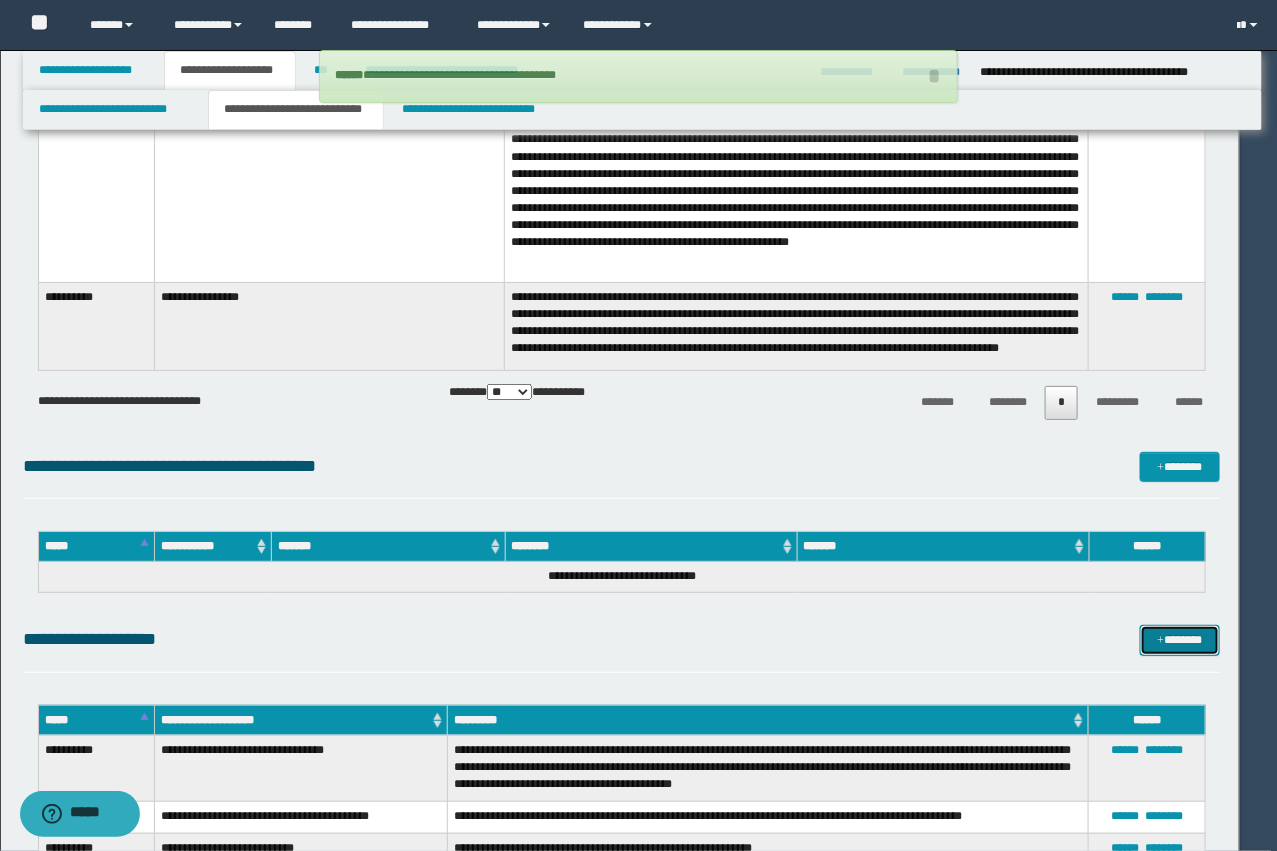 type 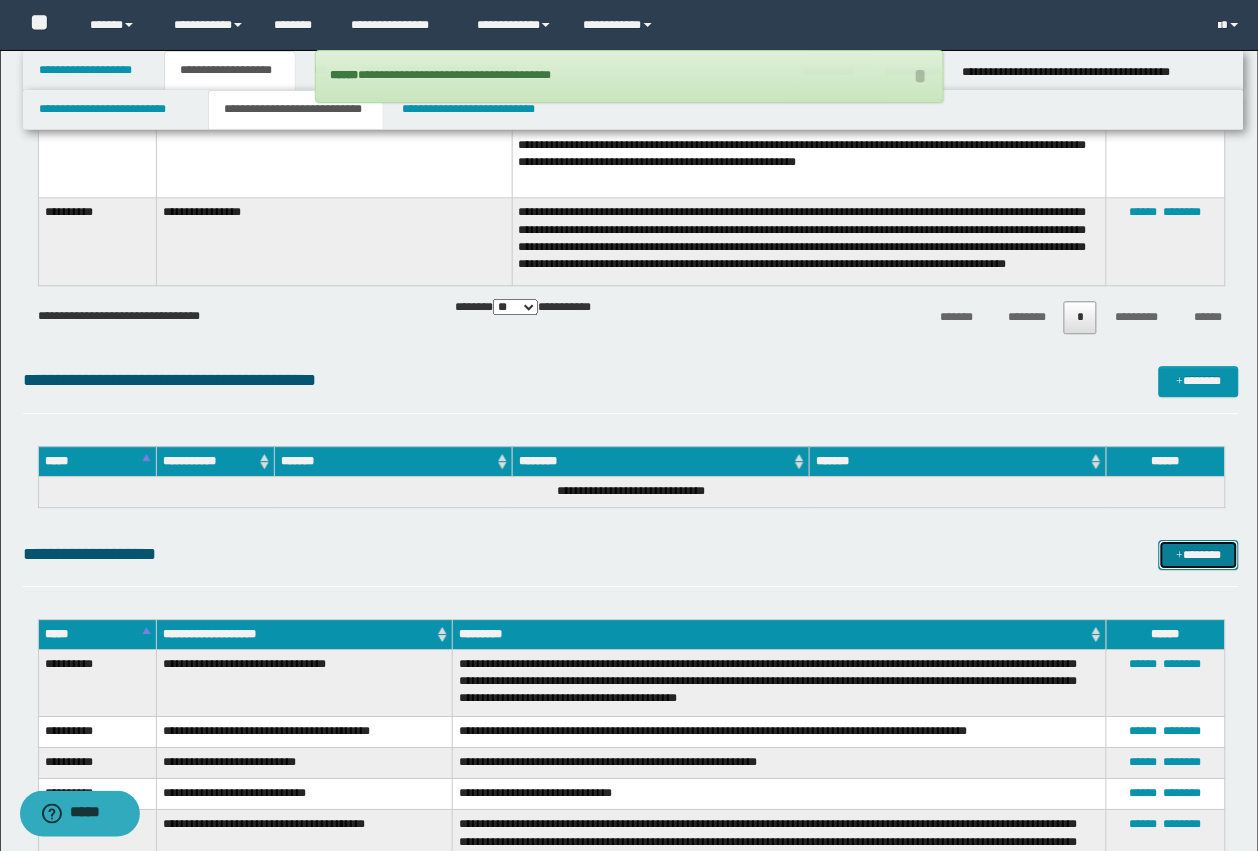 click on "*******" at bounding box center (1199, 555) 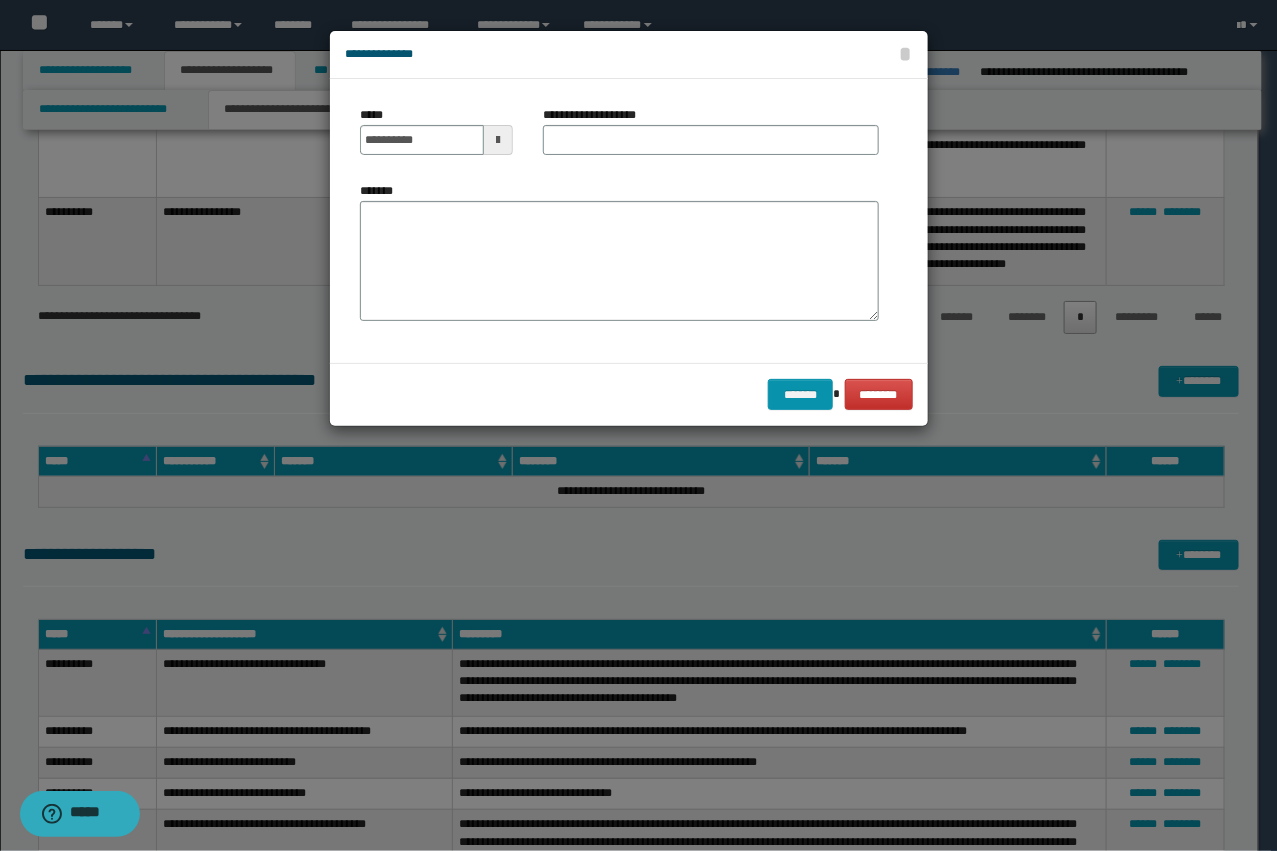 click on "*******" at bounding box center [619, 259] 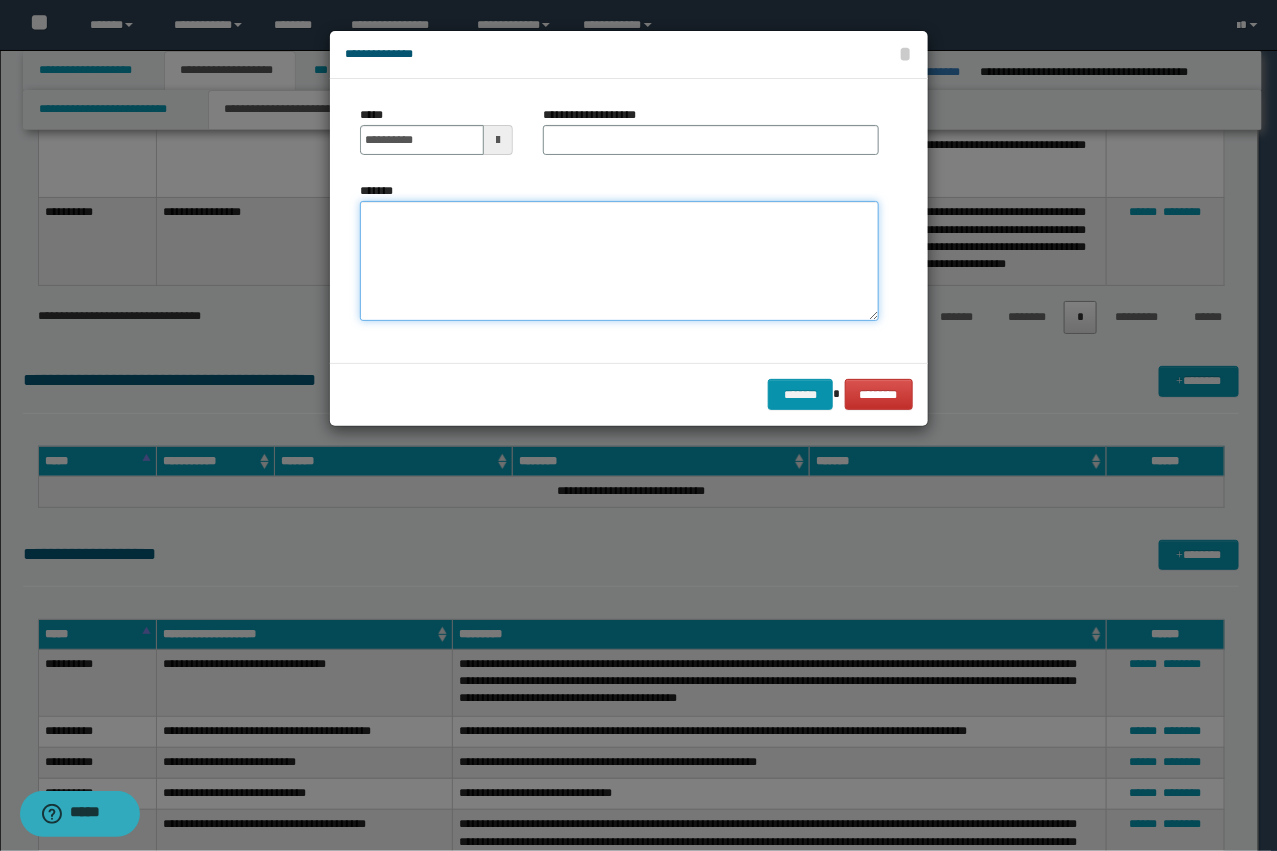 click on "*******" at bounding box center (619, 261) 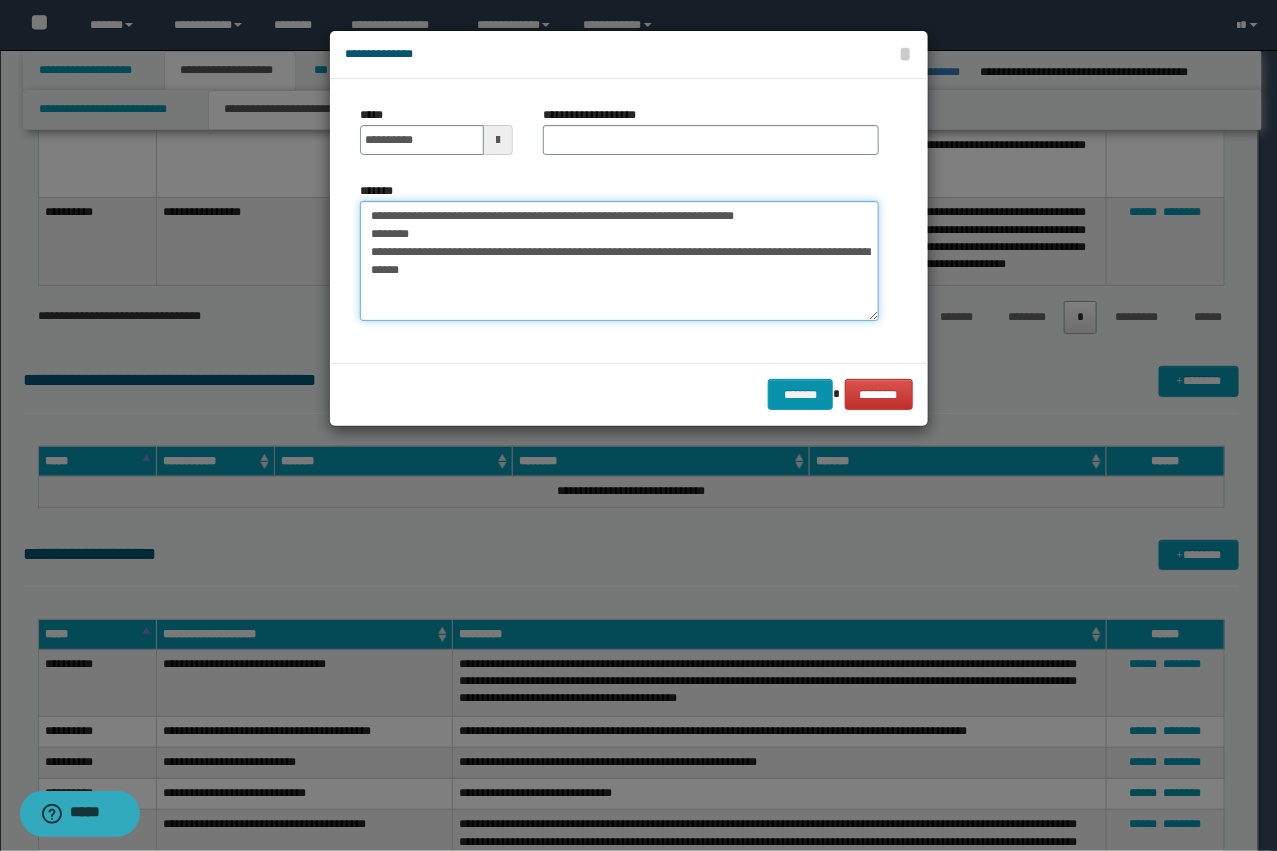drag, startPoint x: 825, startPoint y: 217, endPoint x: 556, endPoint y: 223, distance: 269.0669 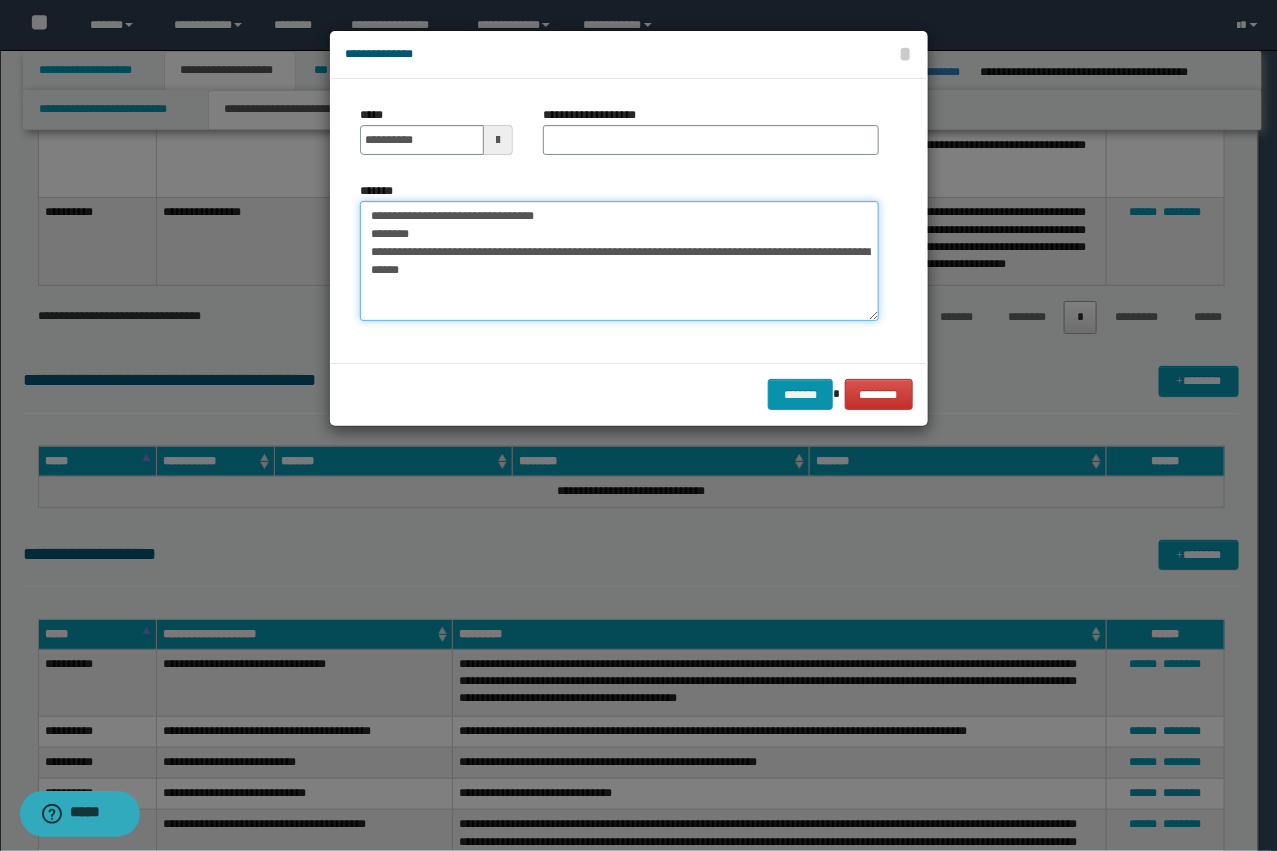 type on "**********" 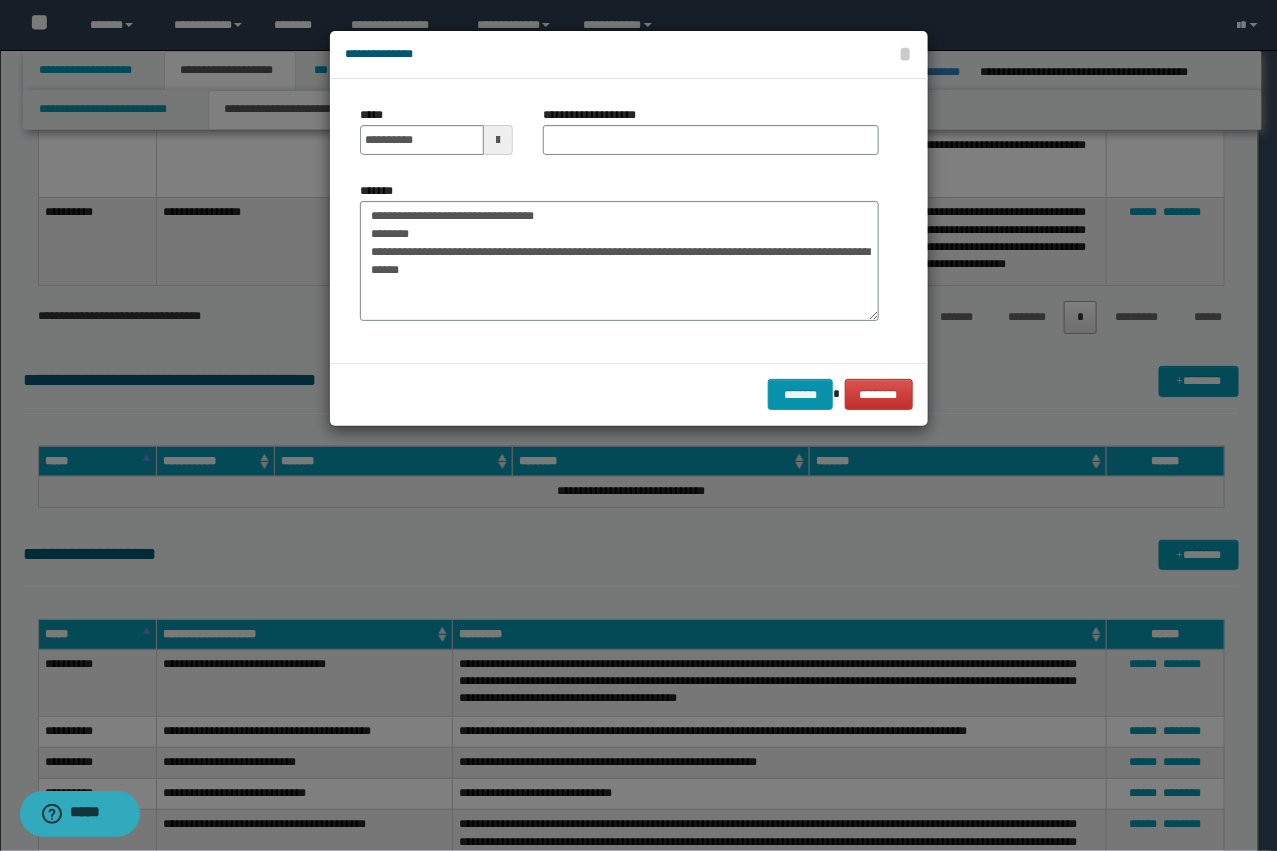 click on "**********" at bounding box center (711, 138) 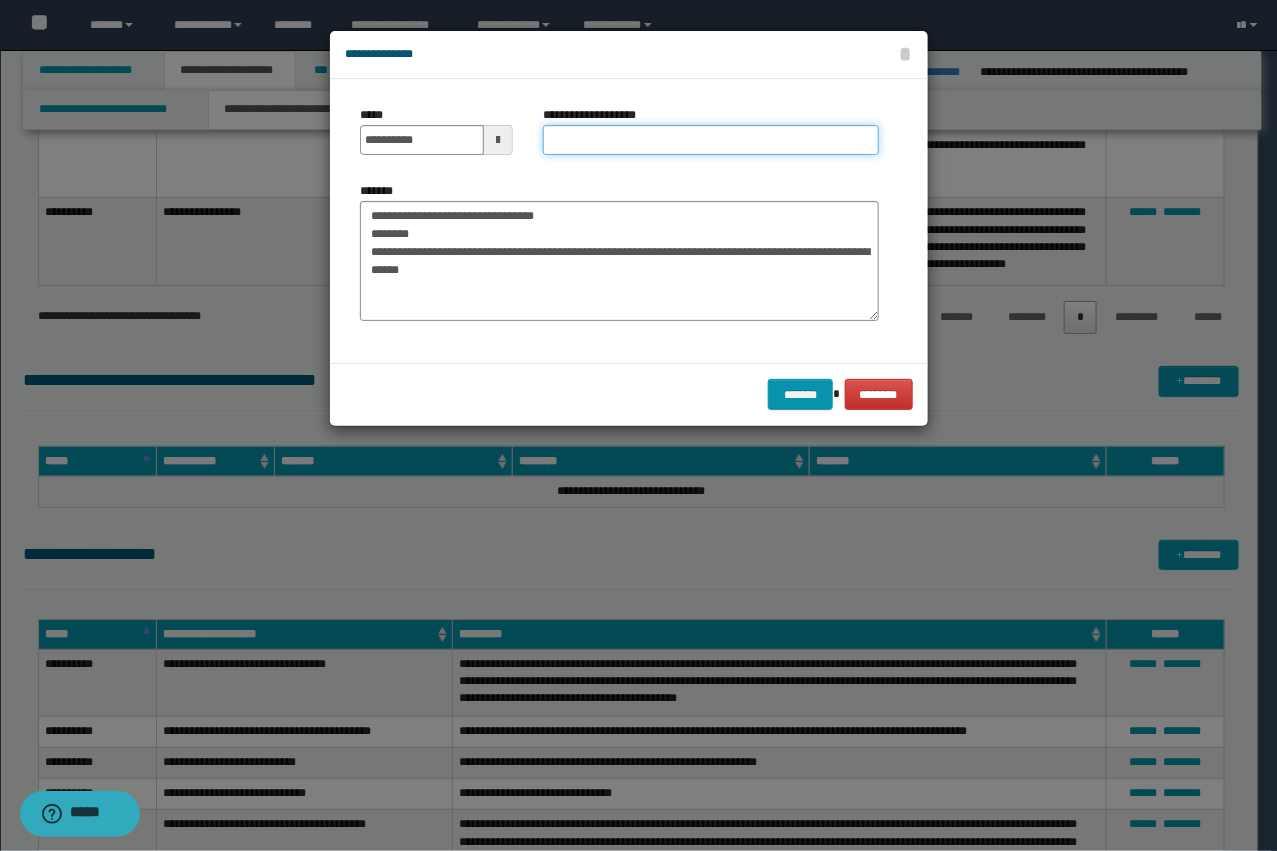 click on "**********" at bounding box center [711, 140] 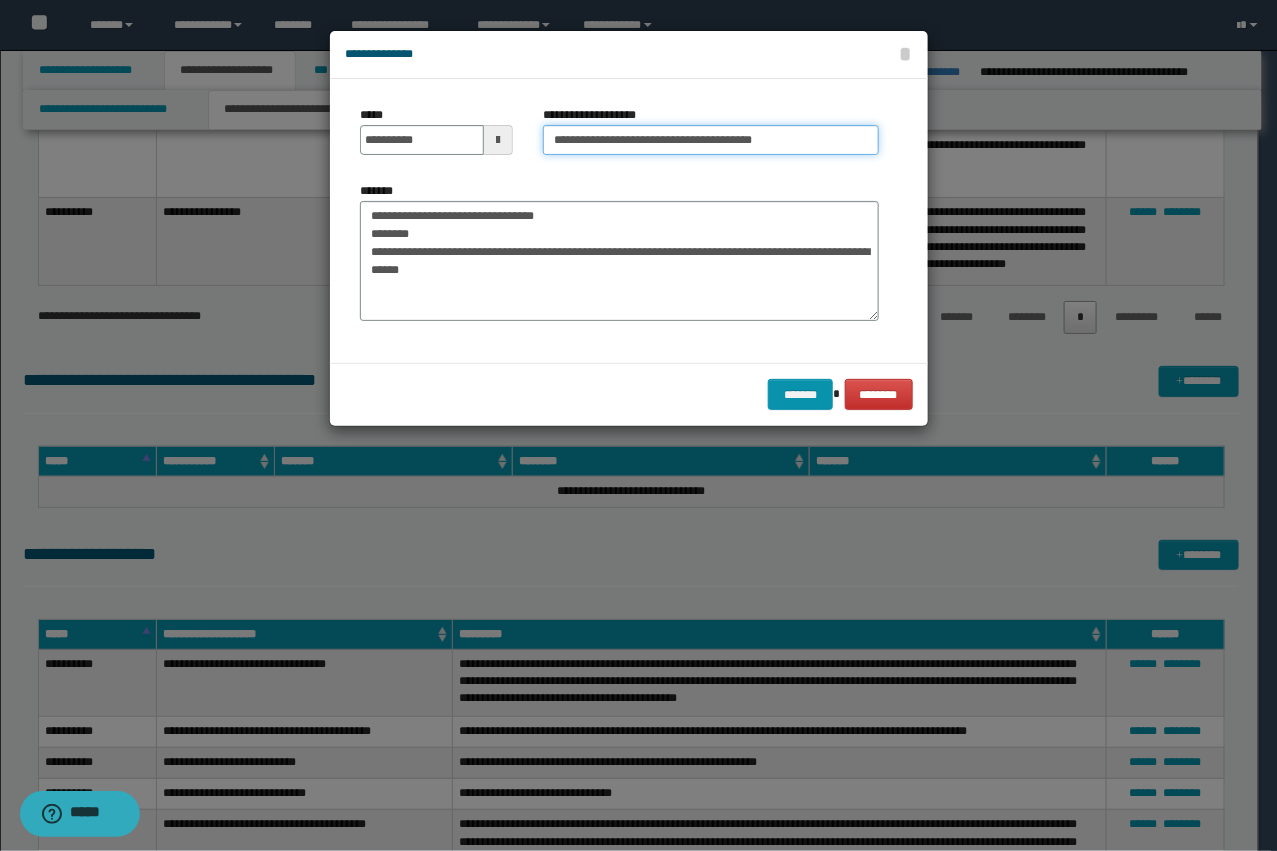 type on "**********" 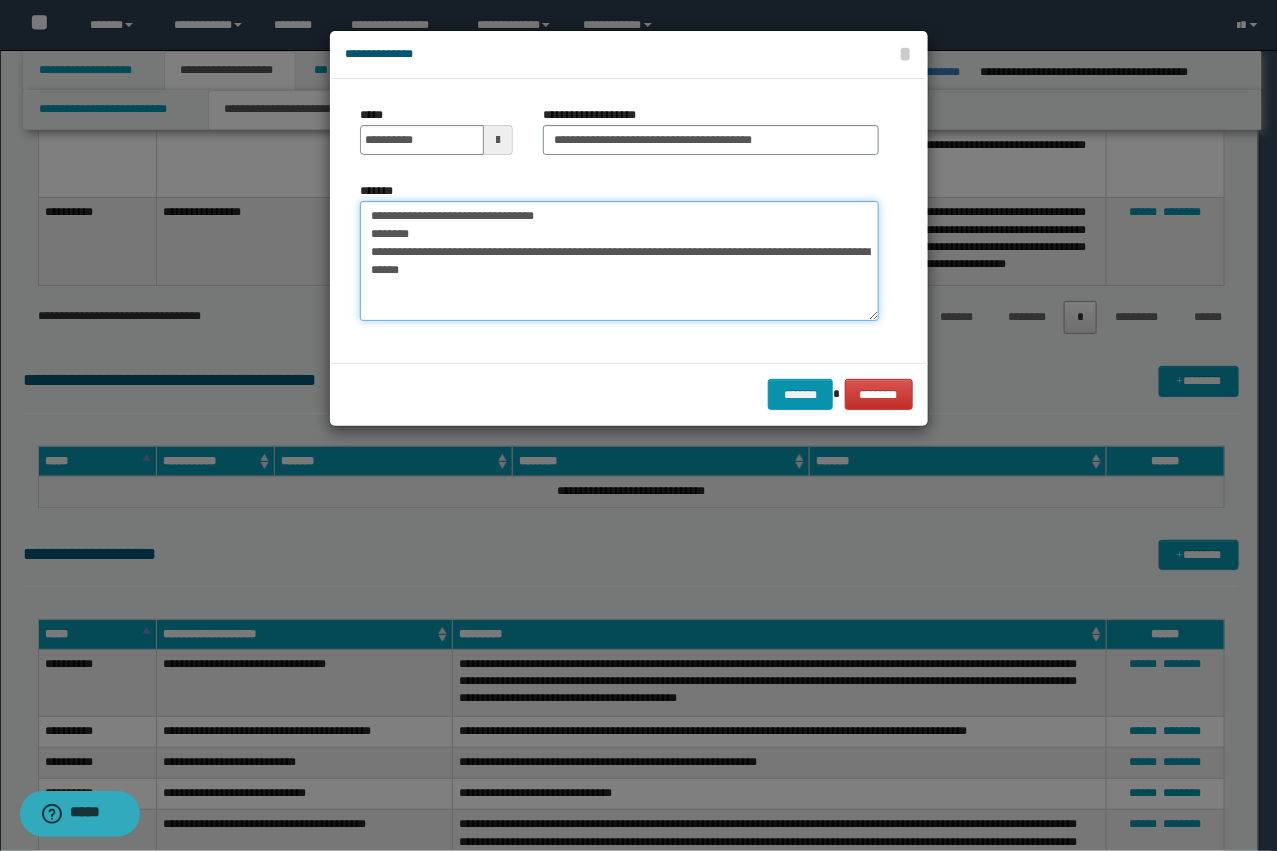 drag, startPoint x: 432, startPoint y: 253, endPoint x: 285, endPoint y: 188, distance: 160.72958 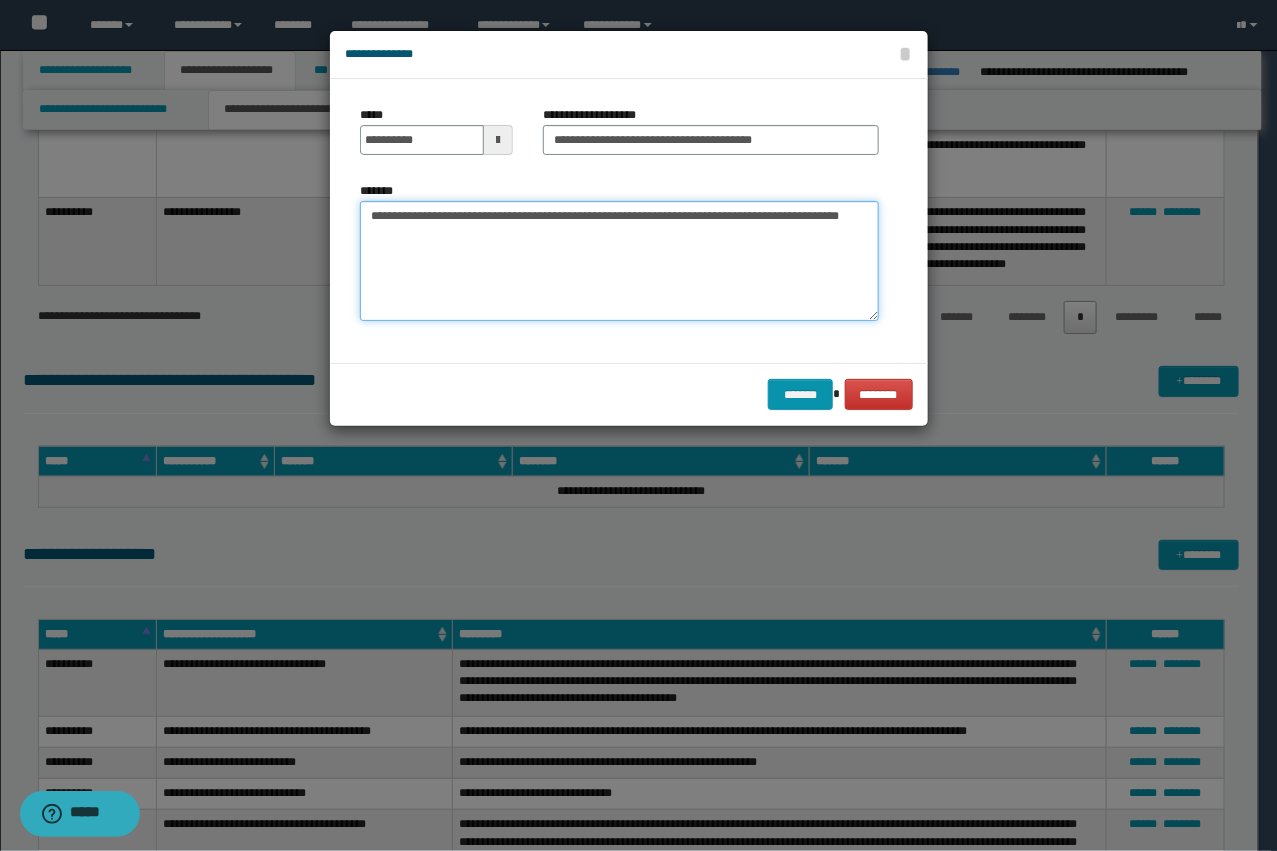 type on "**********" 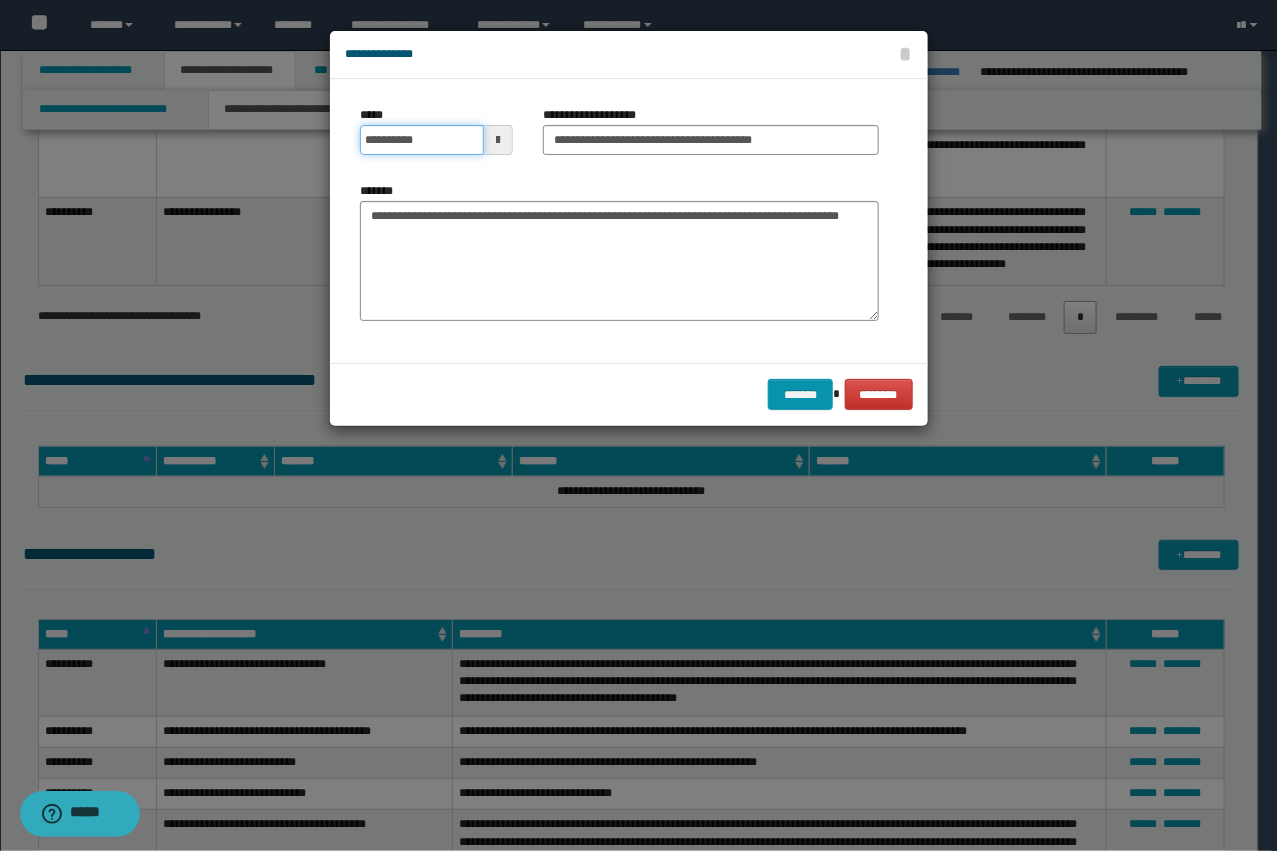 click on "**********" at bounding box center [422, 140] 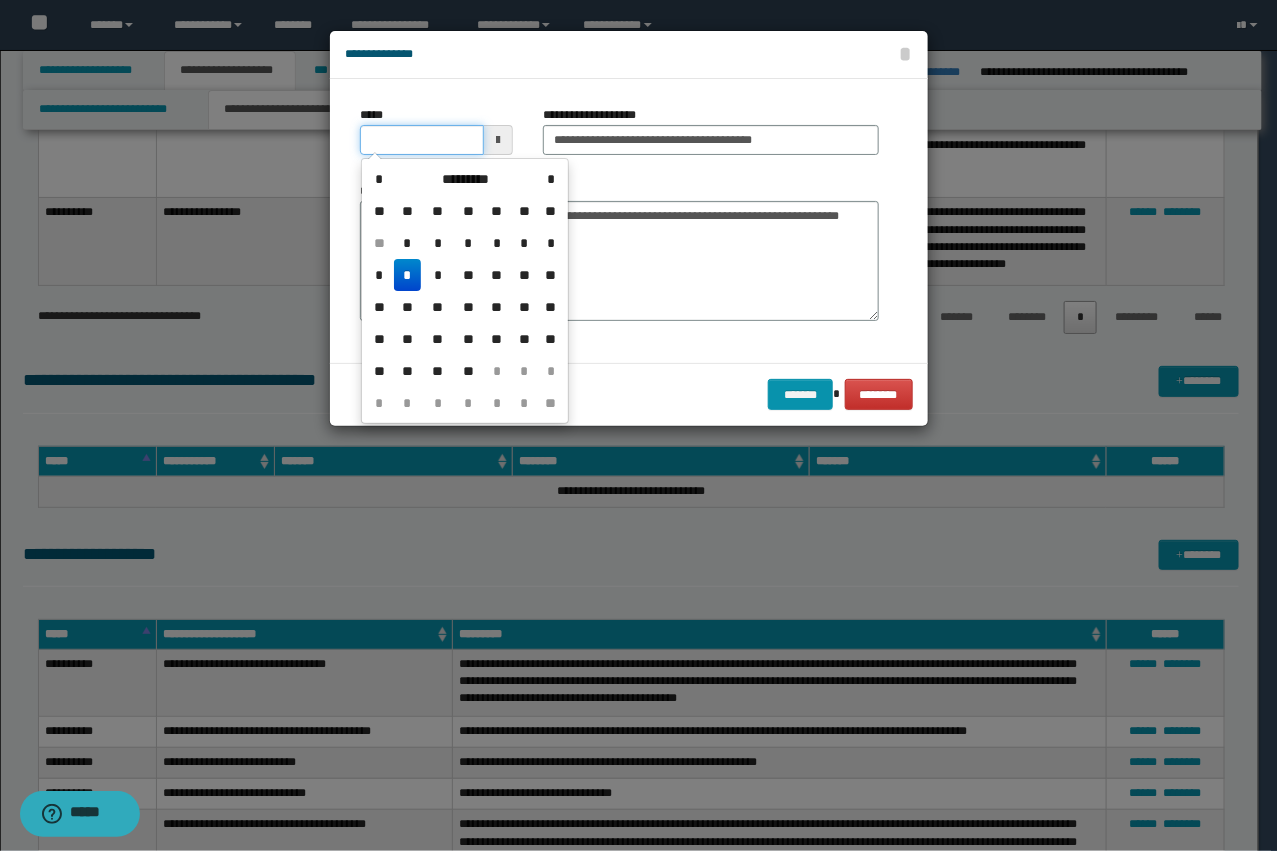type on "**********" 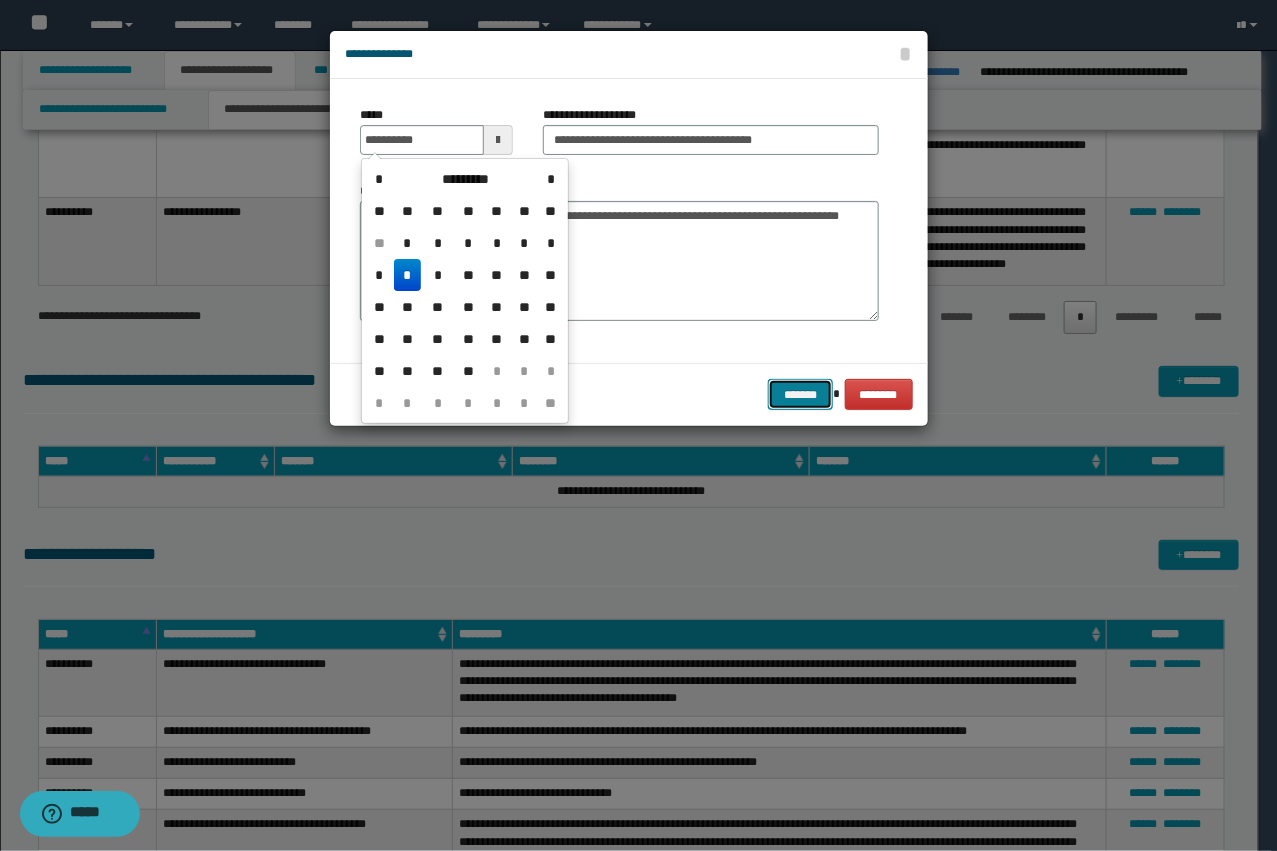 click on "*******" at bounding box center [800, 394] 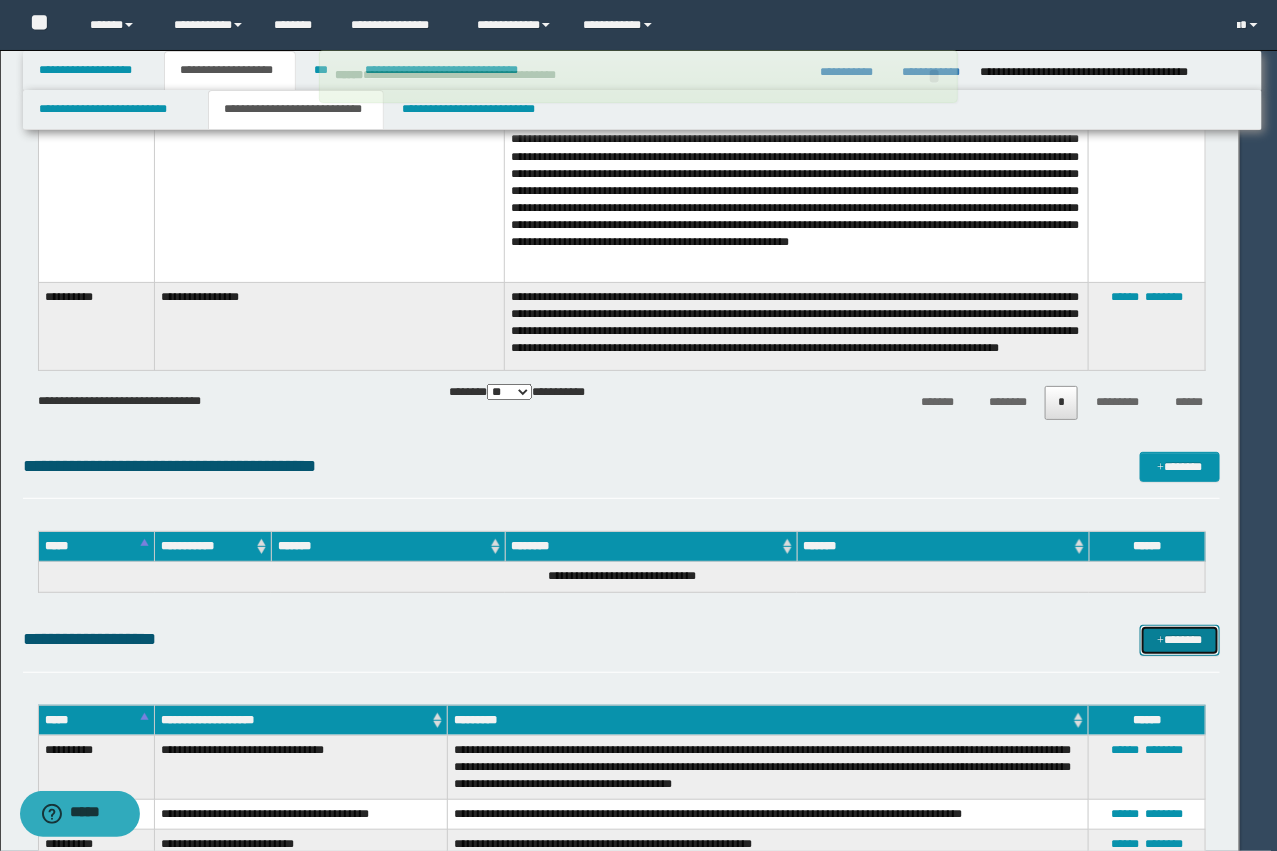 type 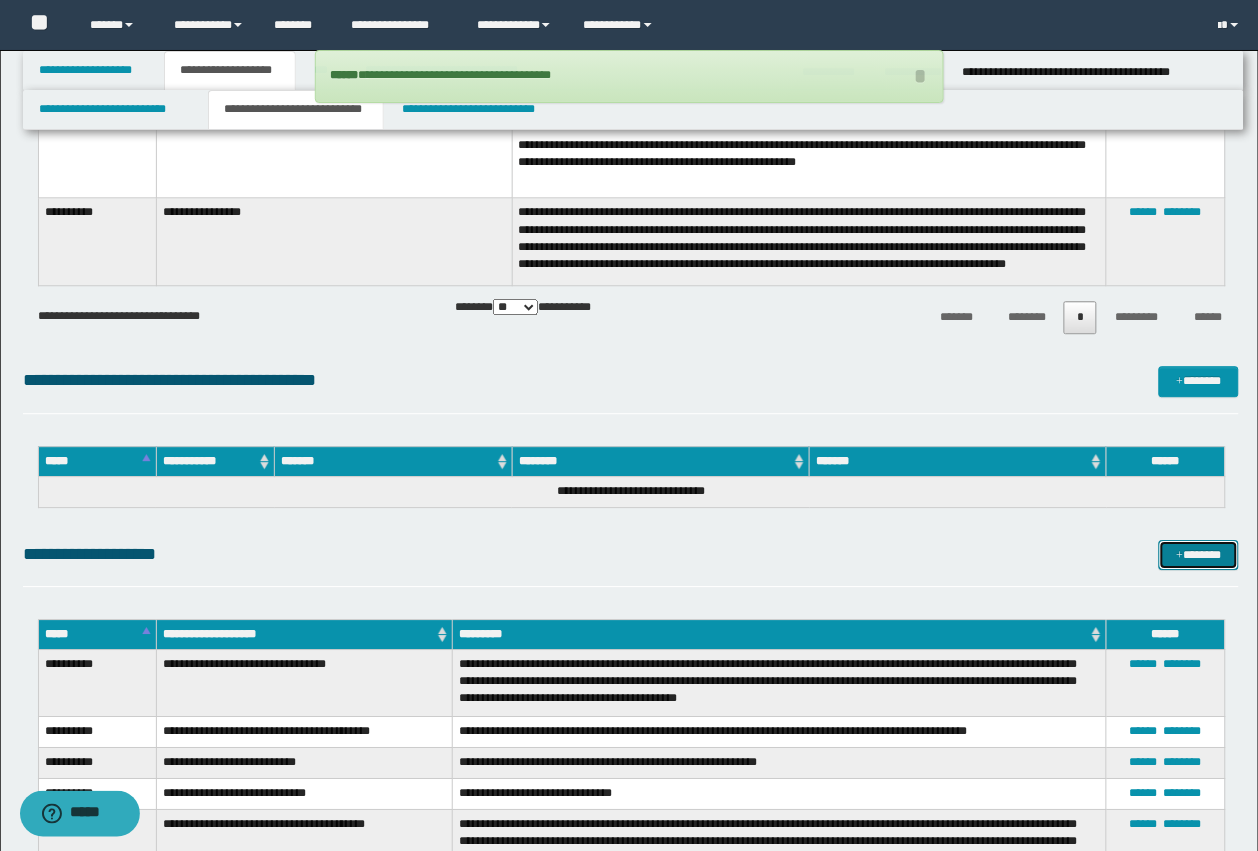 click at bounding box center (1180, 556) 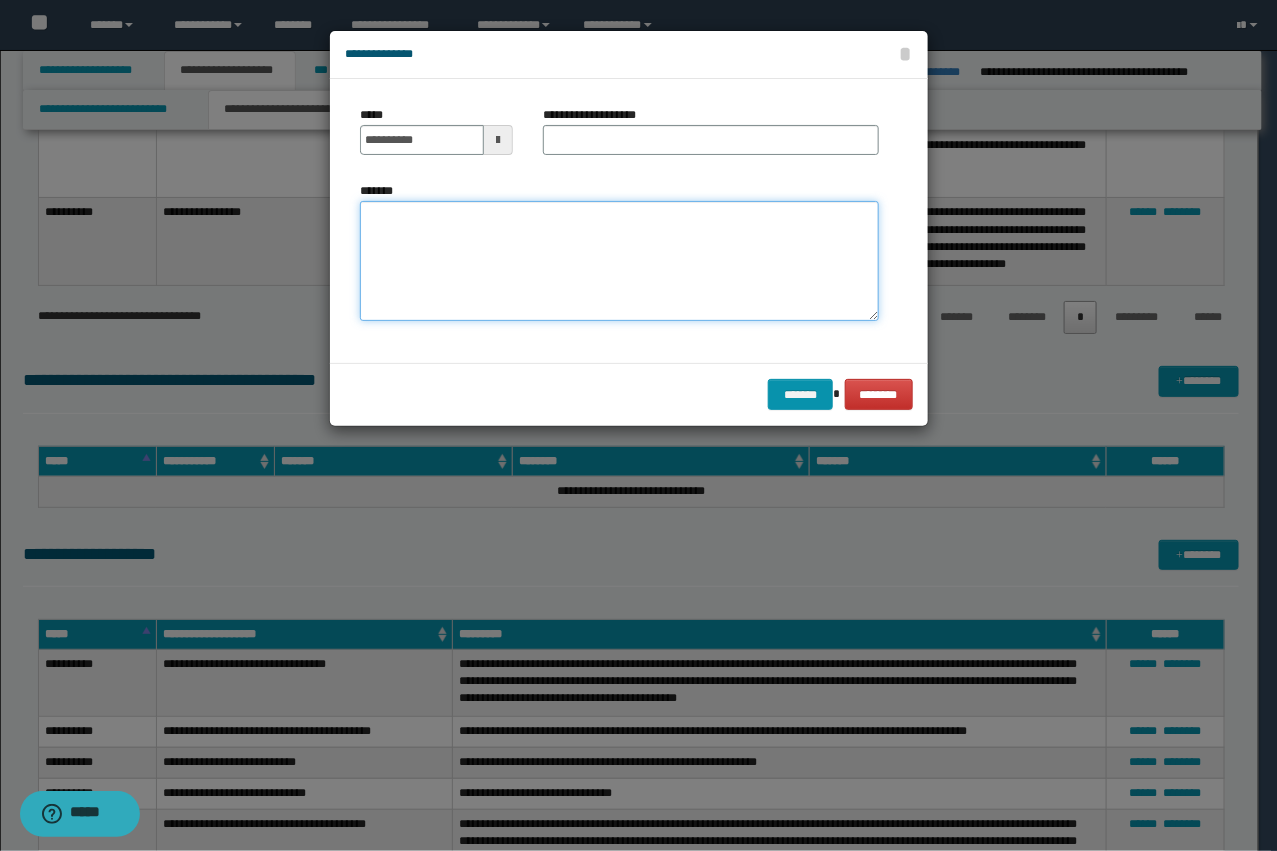 click on "*******" at bounding box center [619, 261] 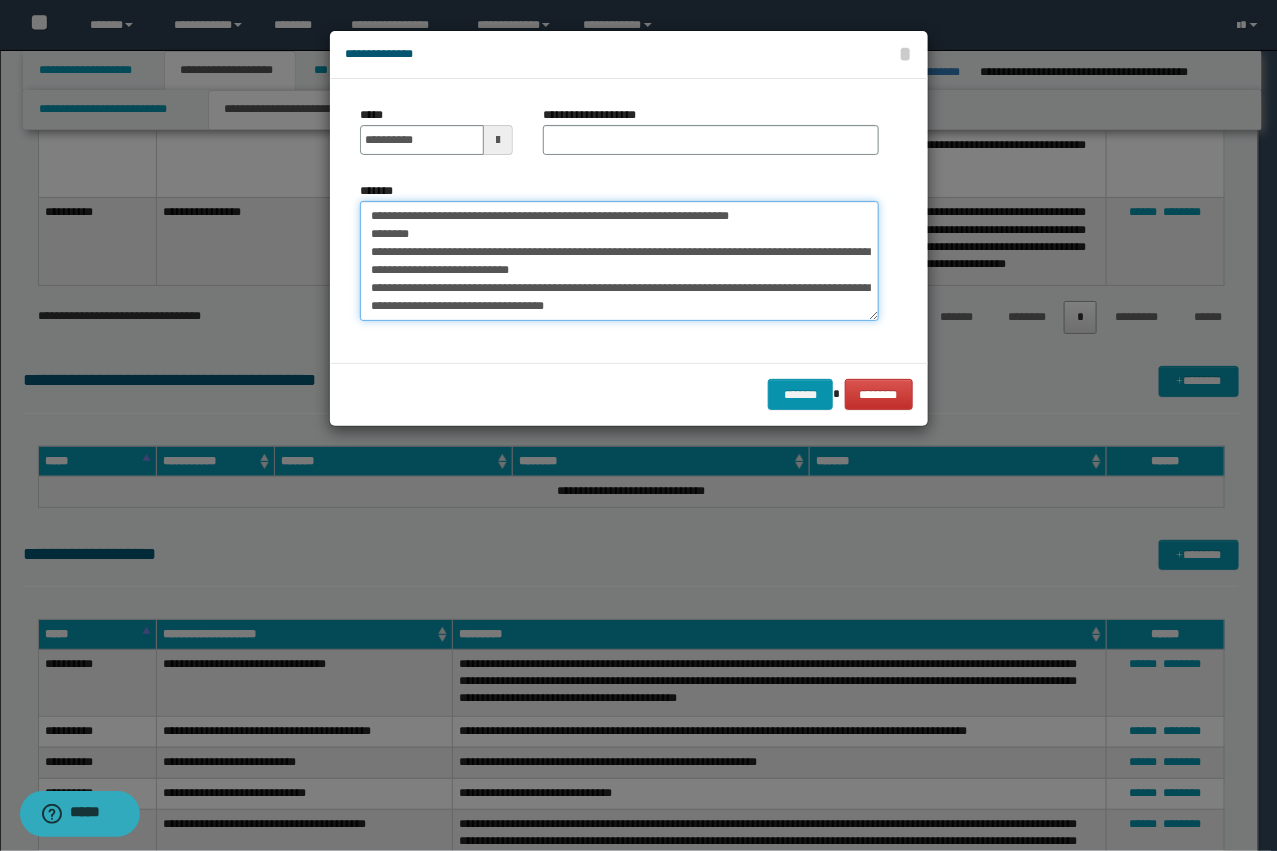 scroll, scrollTop: 0, scrollLeft: 0, axis: both 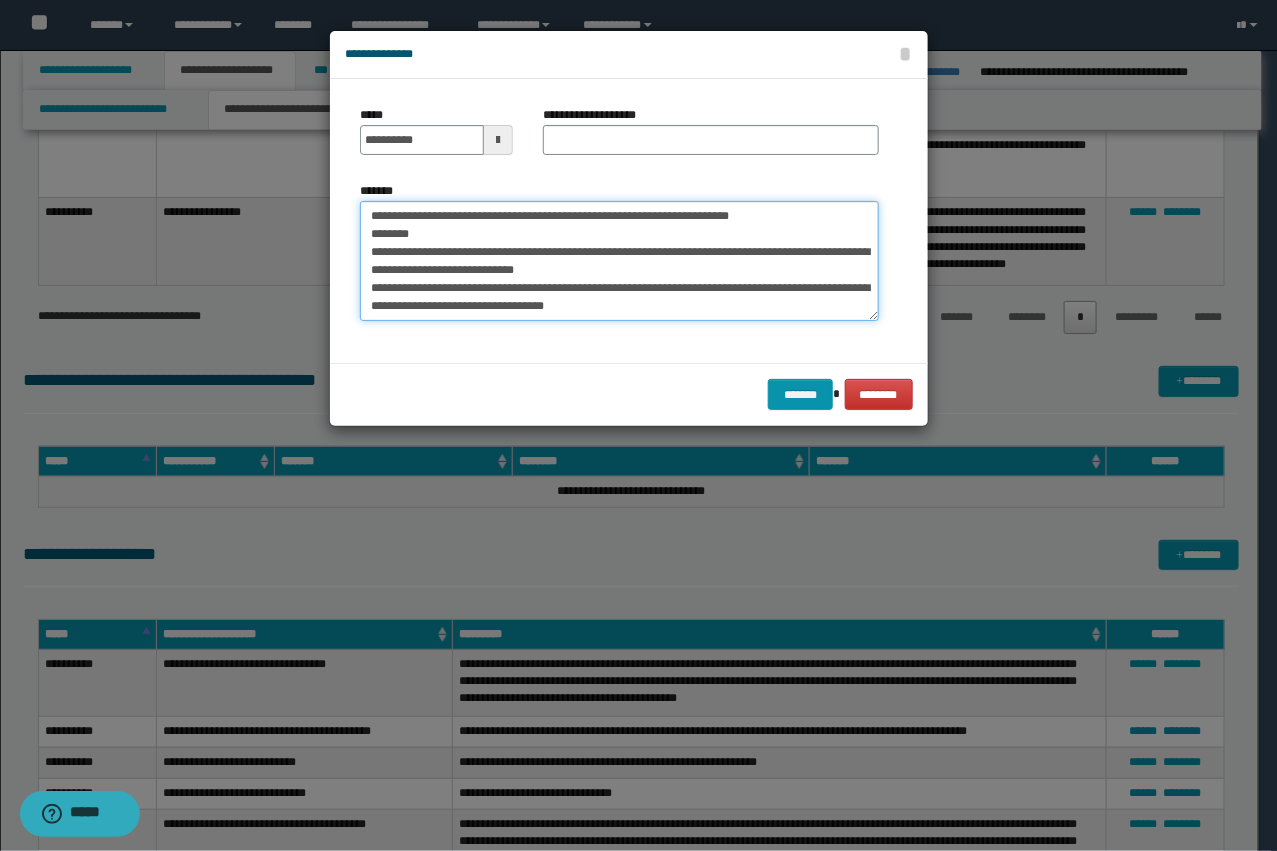 drag, startPoint x: 798, startPoint y: 256, endPoint x: 668, endPoint y: 267, distance: 130.46455 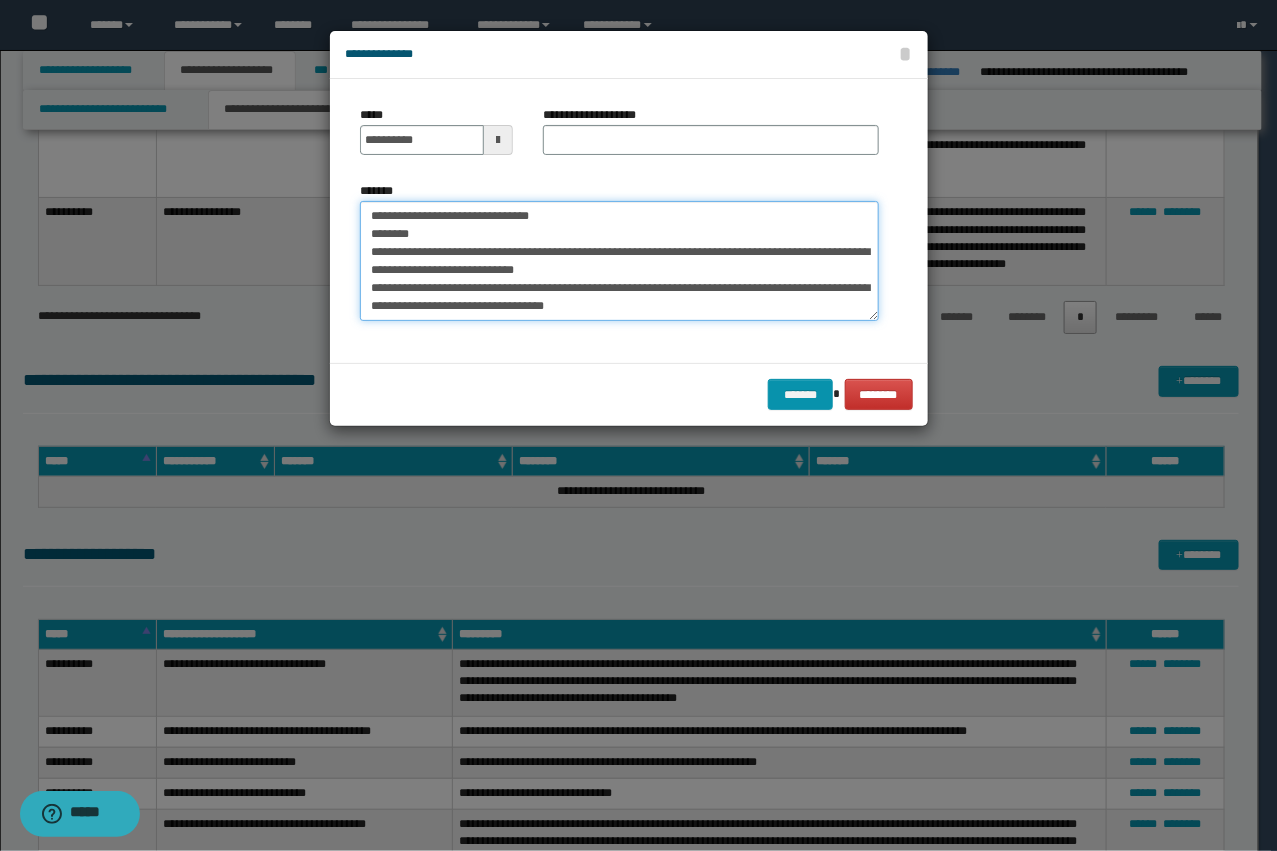 type on "**********" 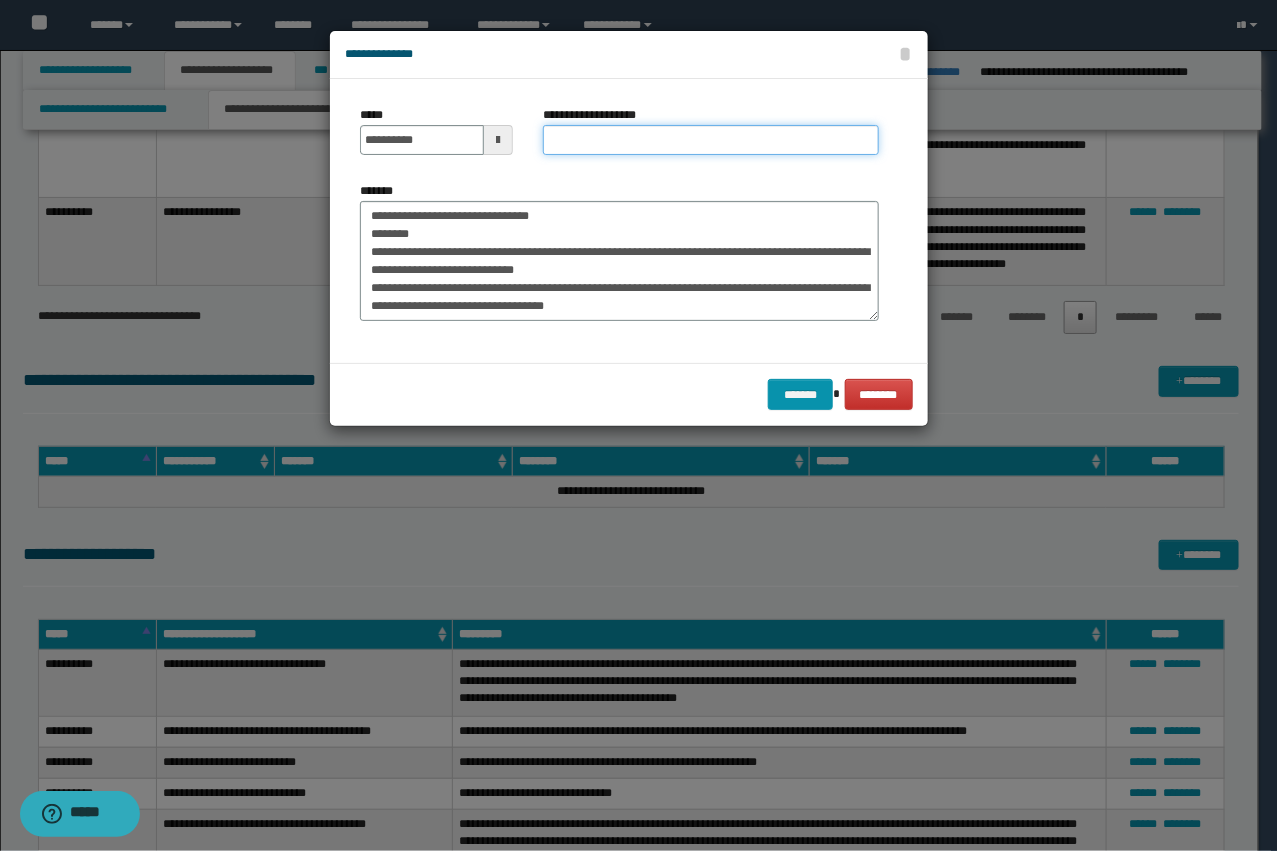 click on "**********" at bounding box center (711, 140) 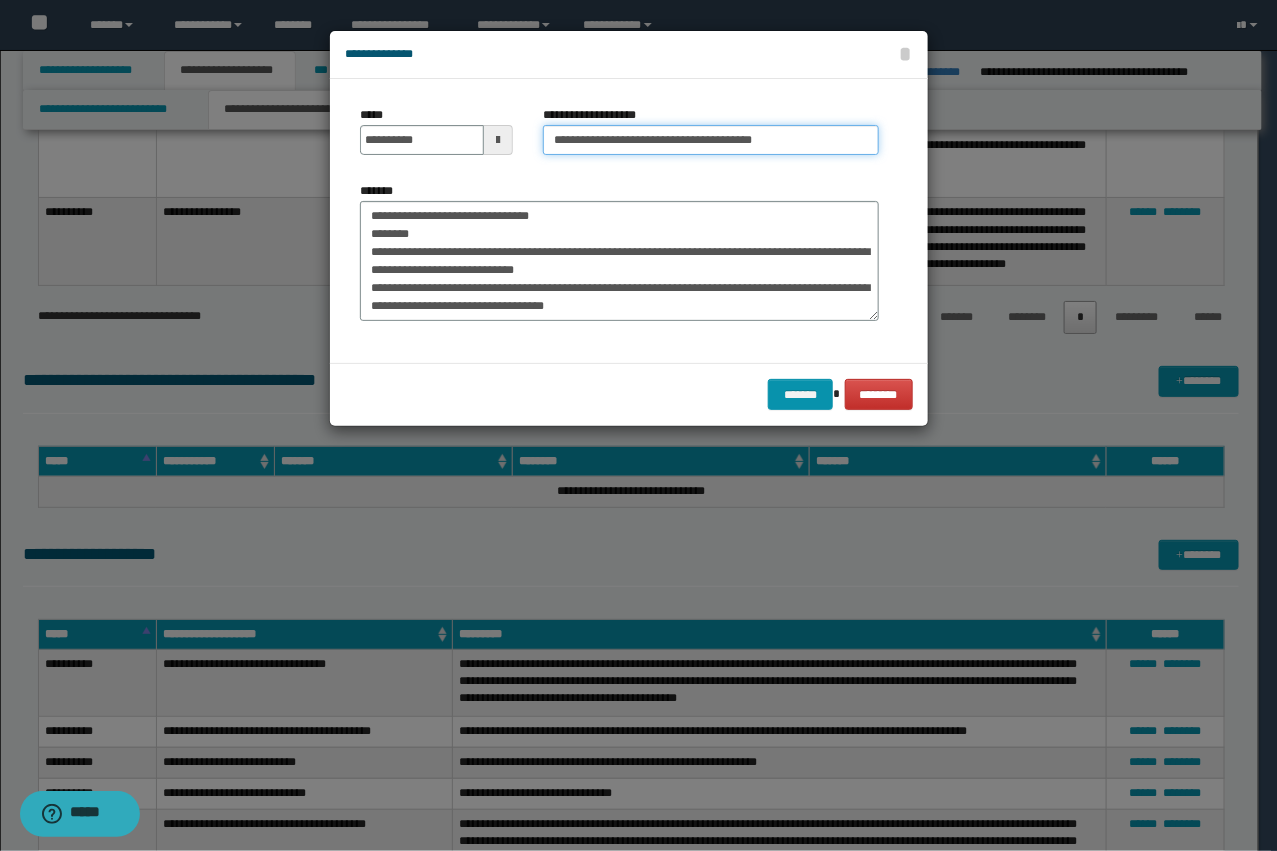 type on "**********" 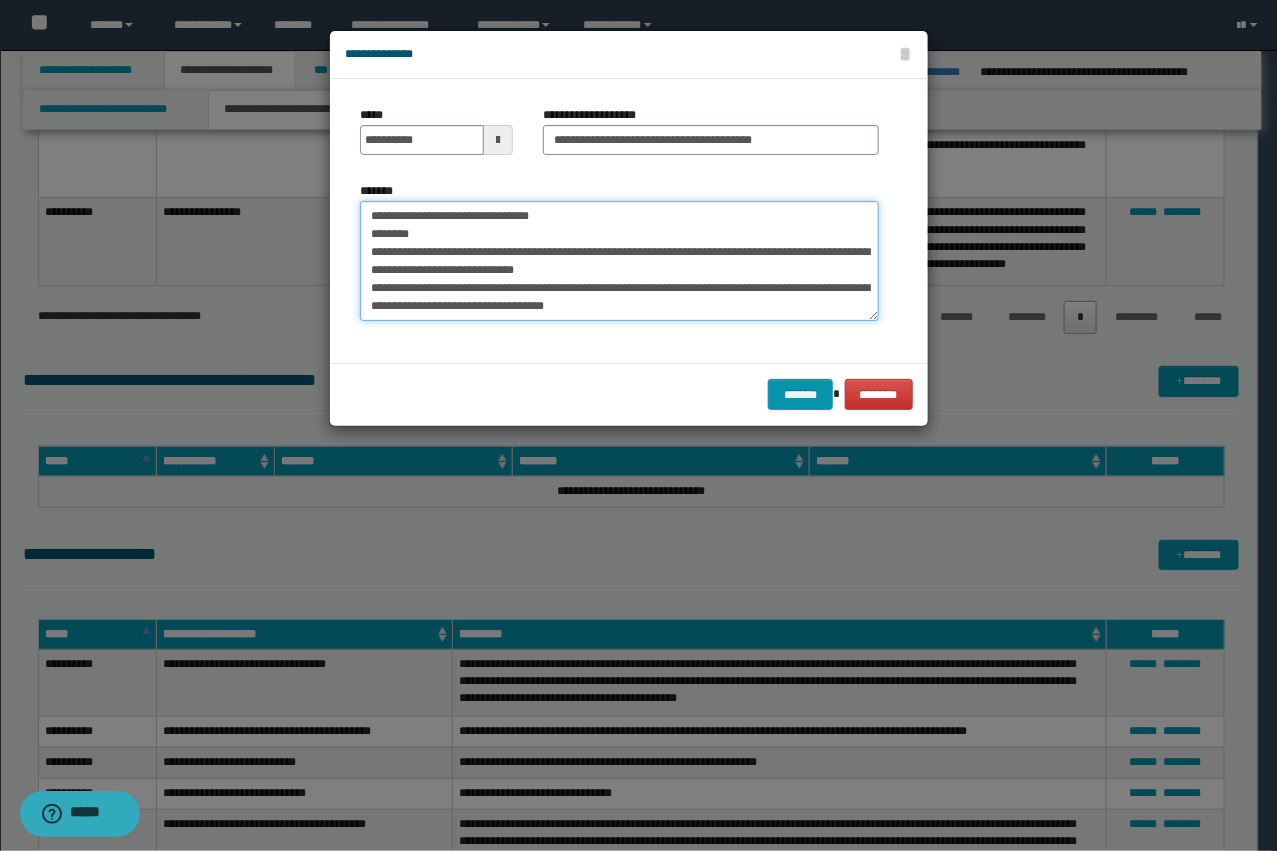 drag, startPoint x: 430, startPoint y: 257, endPoint x: 307, endPoint y: 197, distance: 136.85394 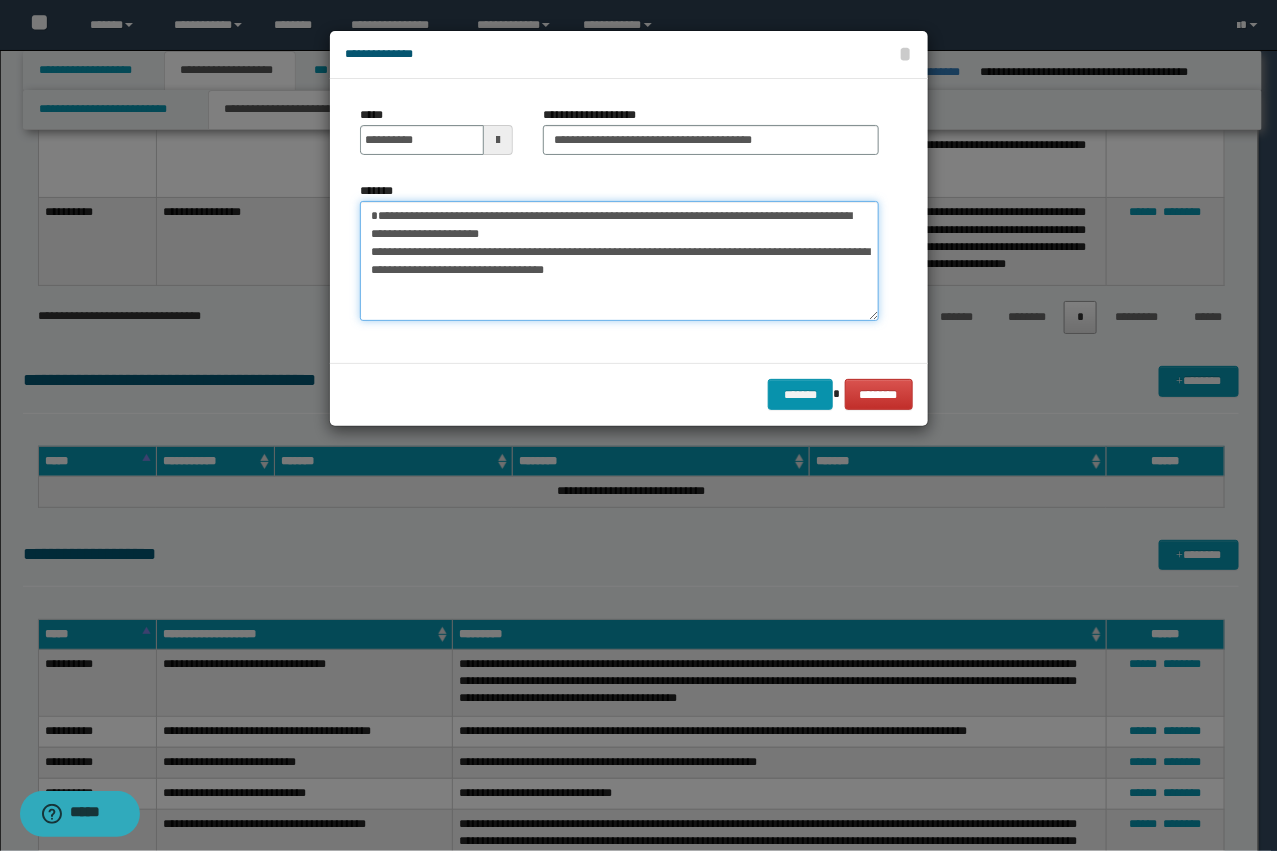type on "**********" 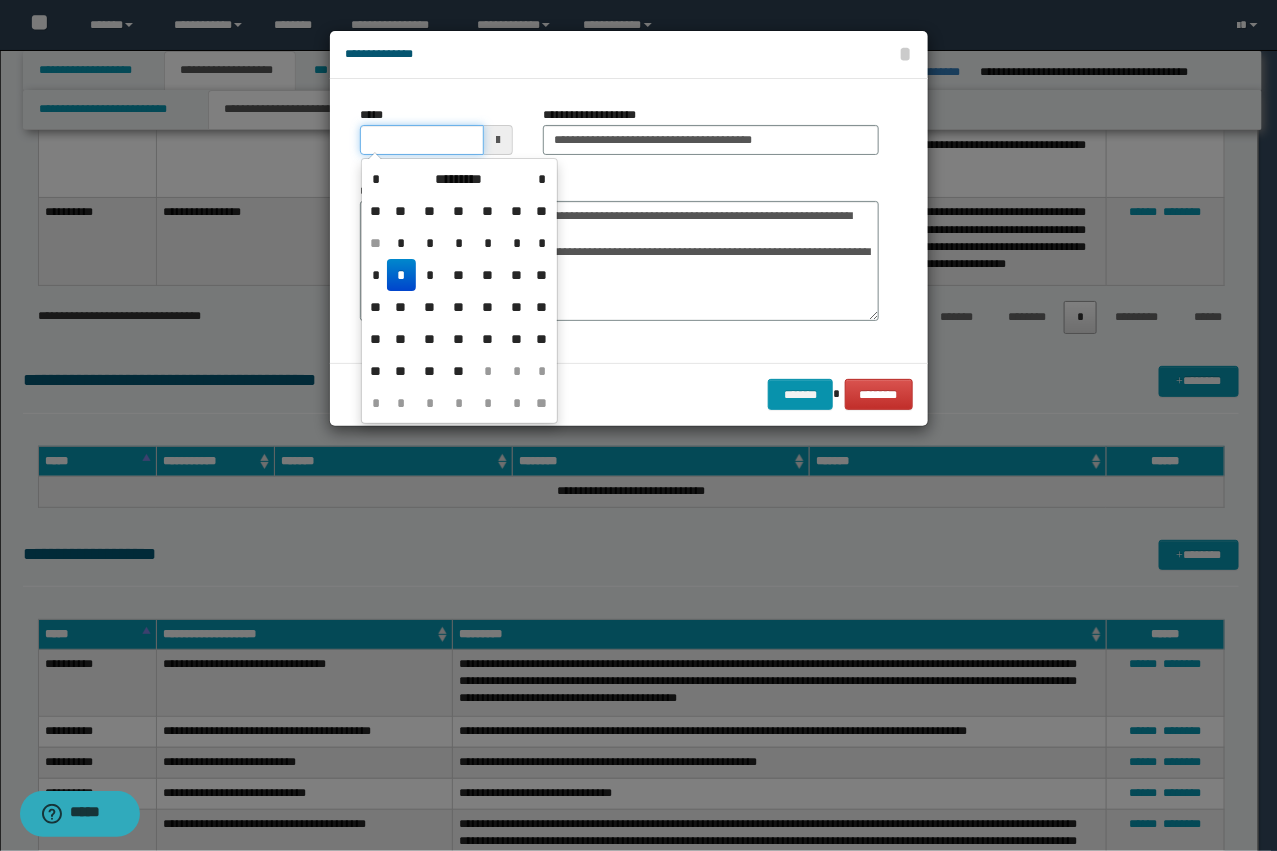 click on "*****" at bounding box center (422, 140) 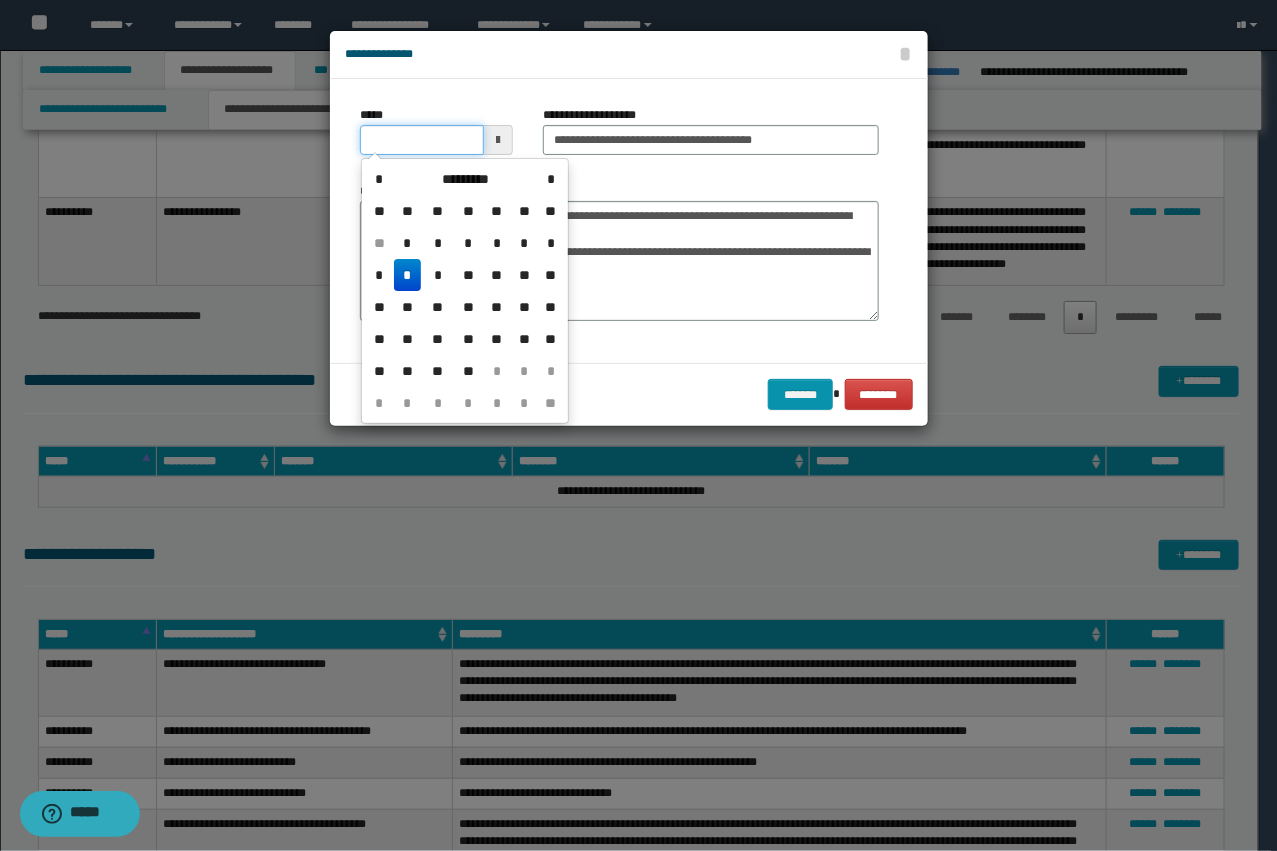 type on "**********" 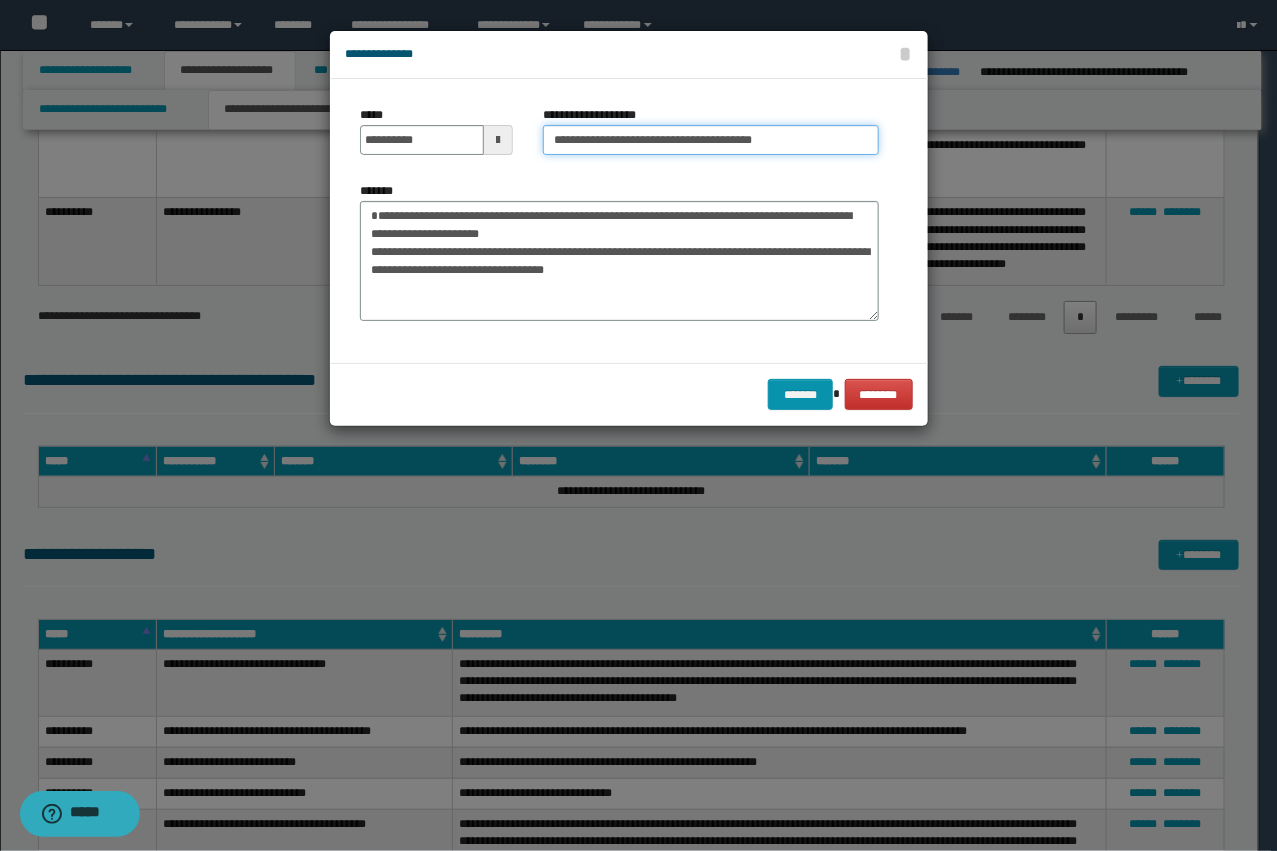 click on "**********" at bounding box center [711, 140] 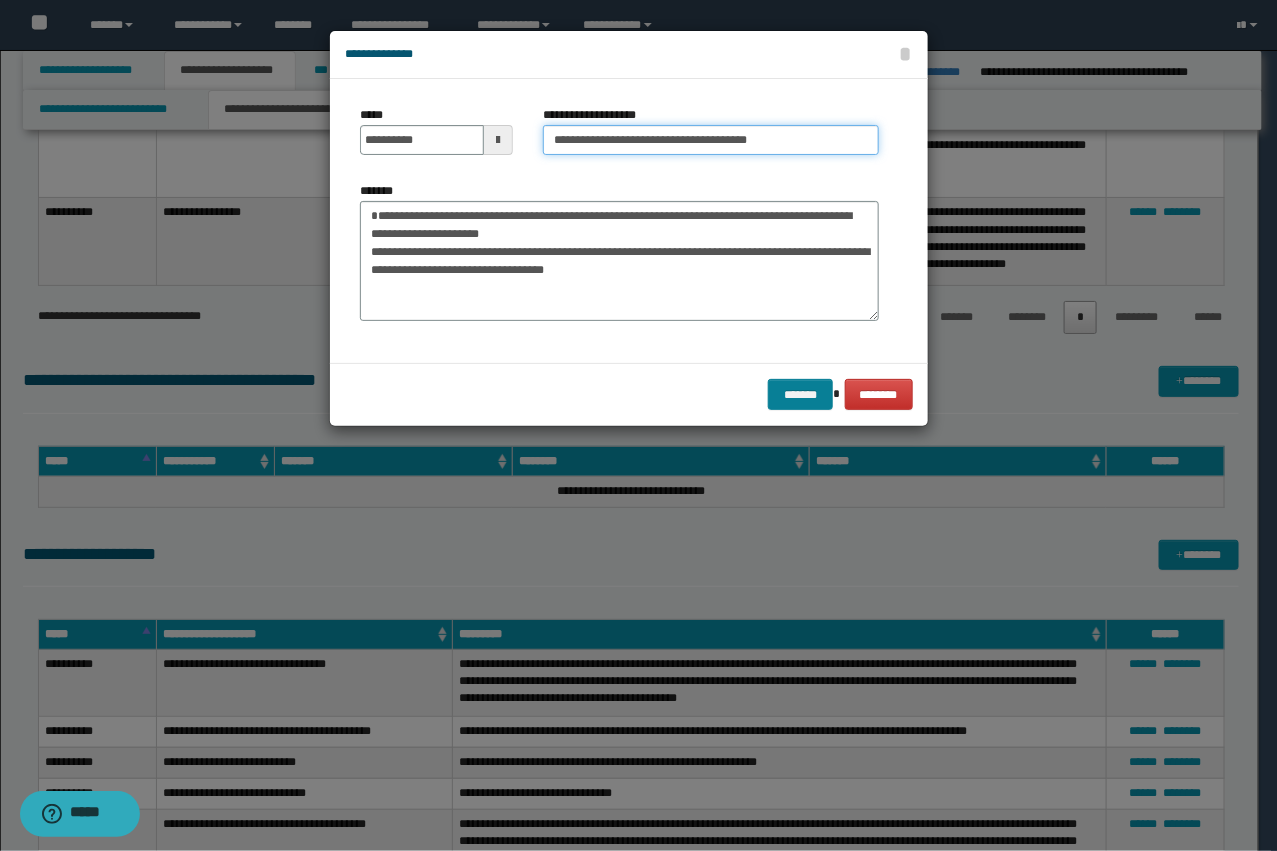 type on "**********" 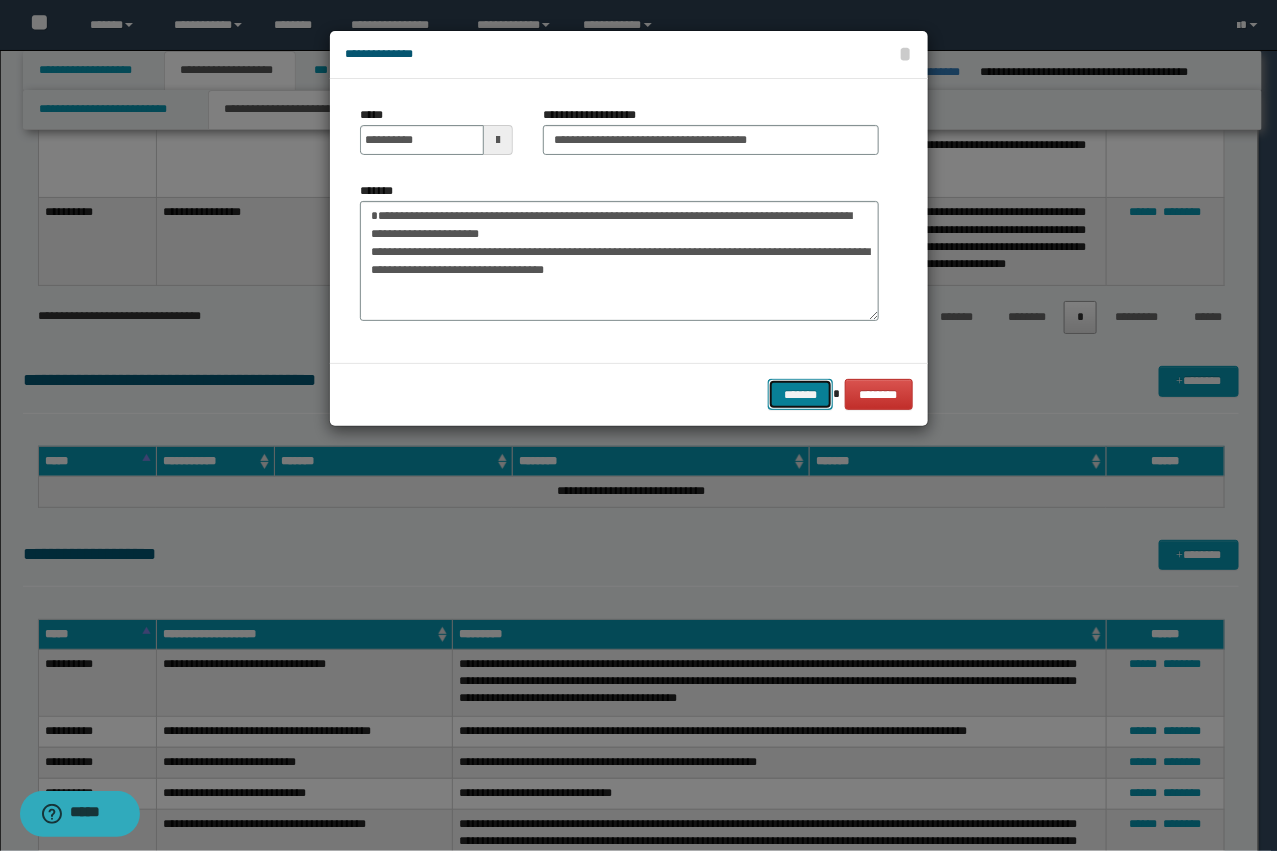 click on "*******" at bounding box center (800, 394) 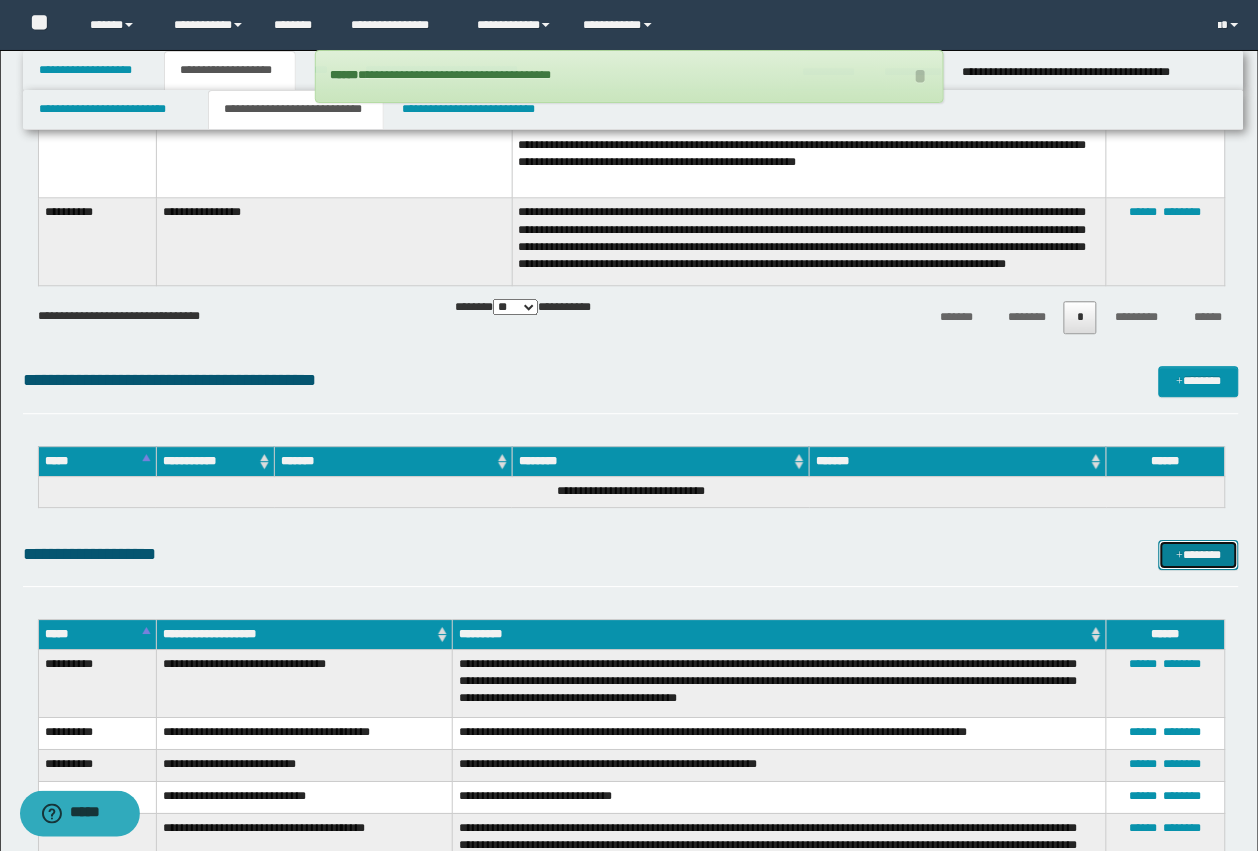 click on "*******" at bounding box center [1199, 555] 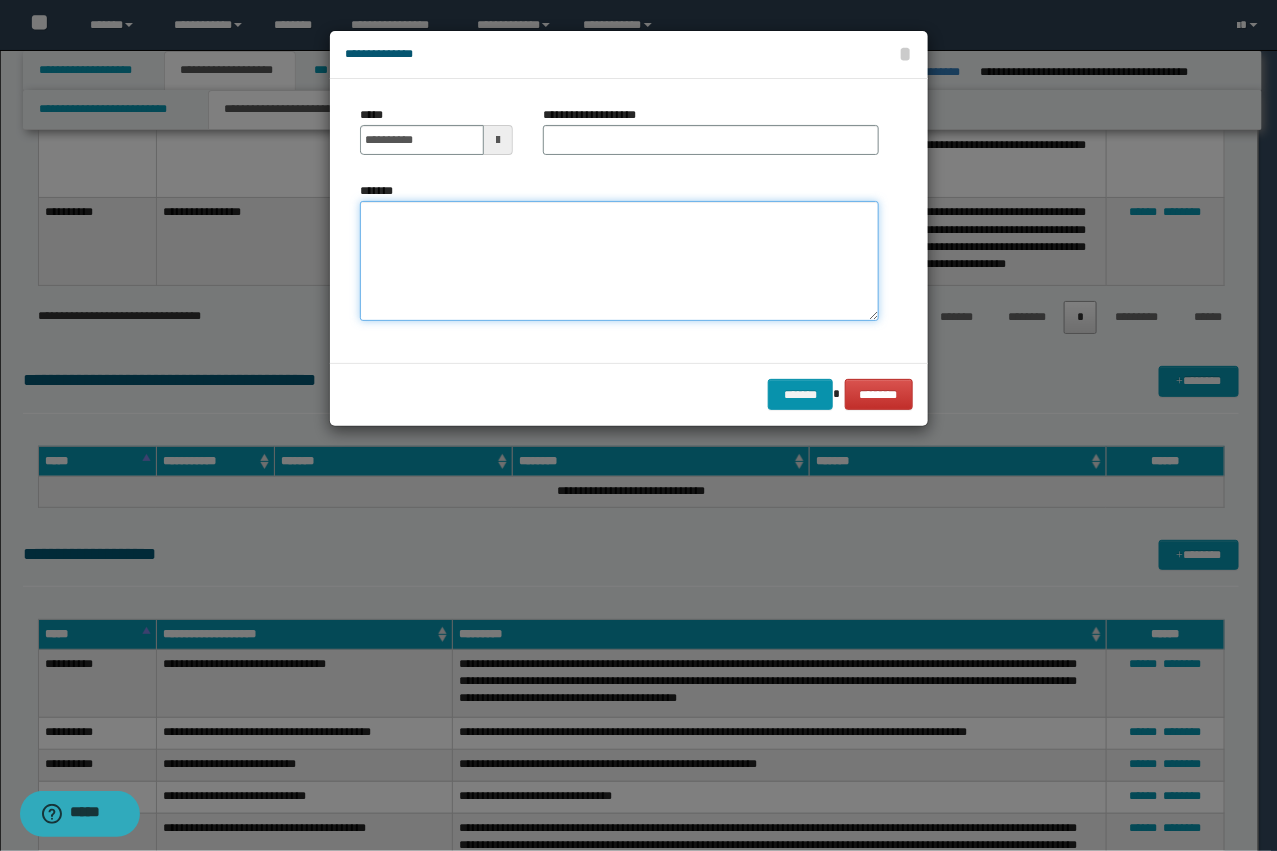click on "*******" at bounding box center [619, 261] 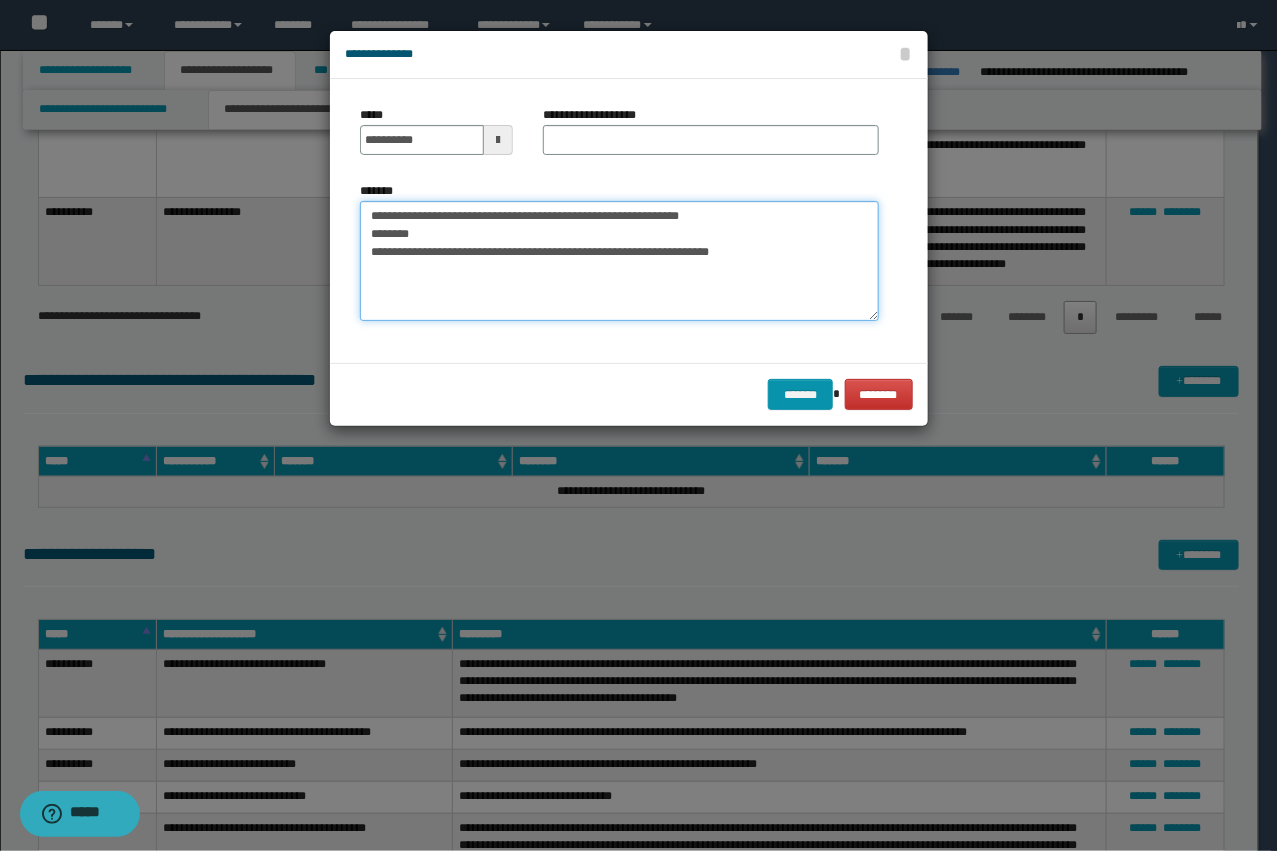 drag, startPoint x: 755, startPoint y: 218, endPoint x: 553, endPoint y: 225, distance: 202.12125 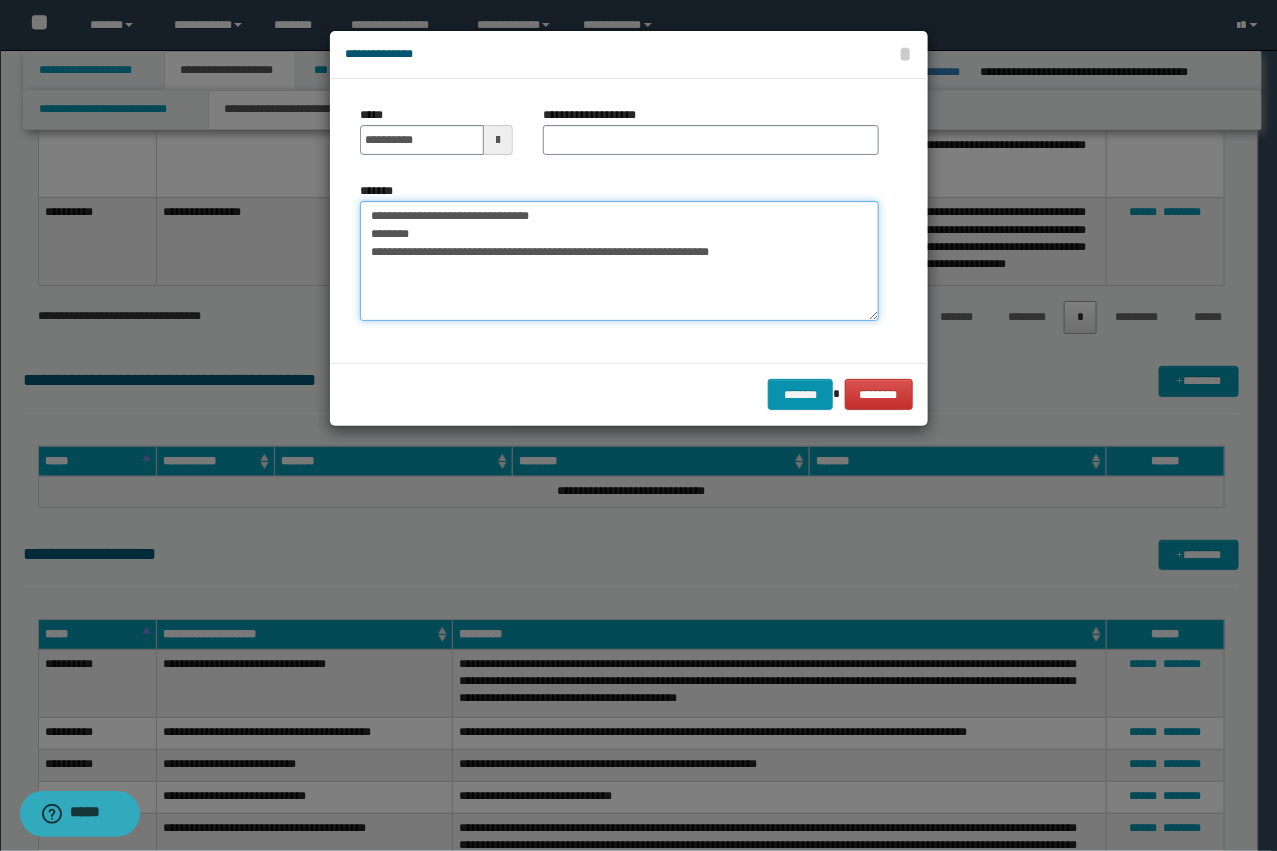 type on "**********" 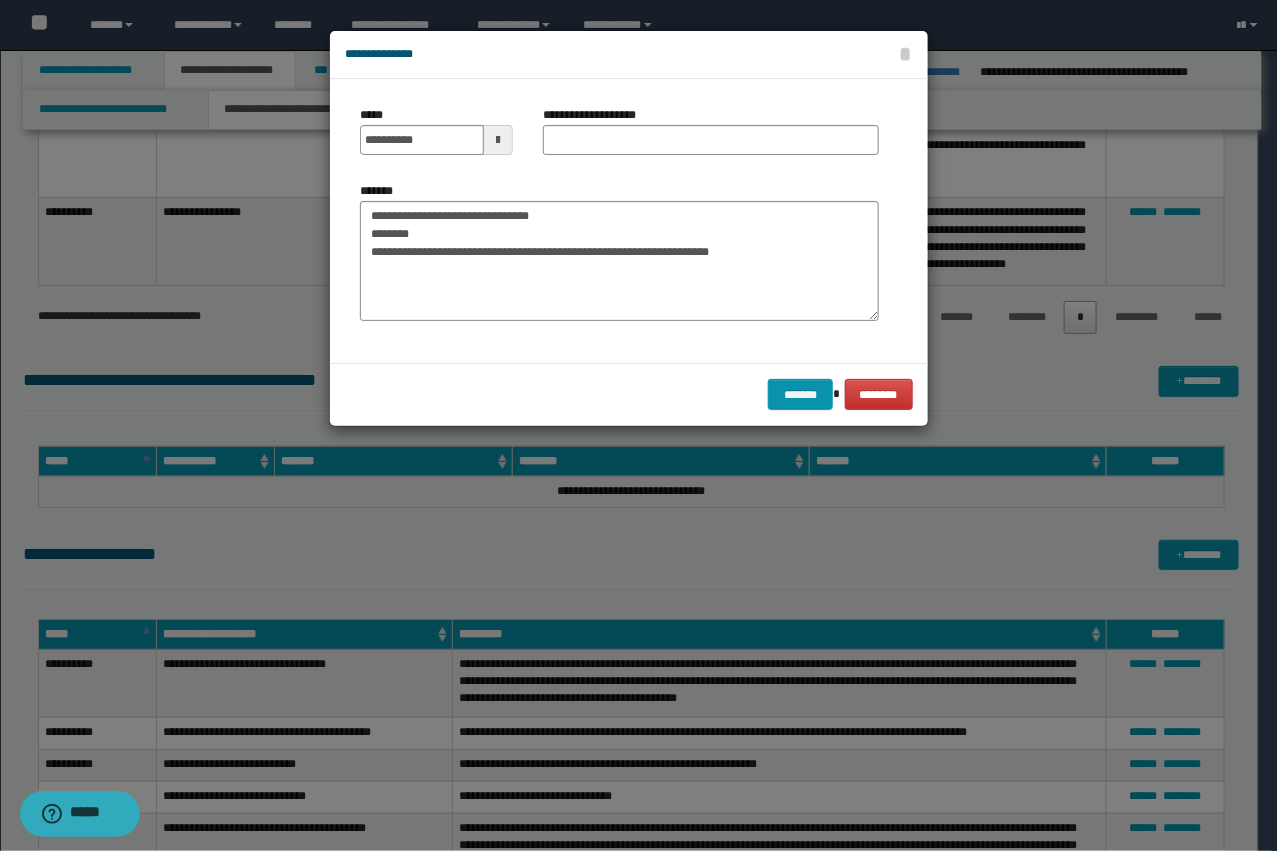 click on "**********" at bounding box center [600, 115] 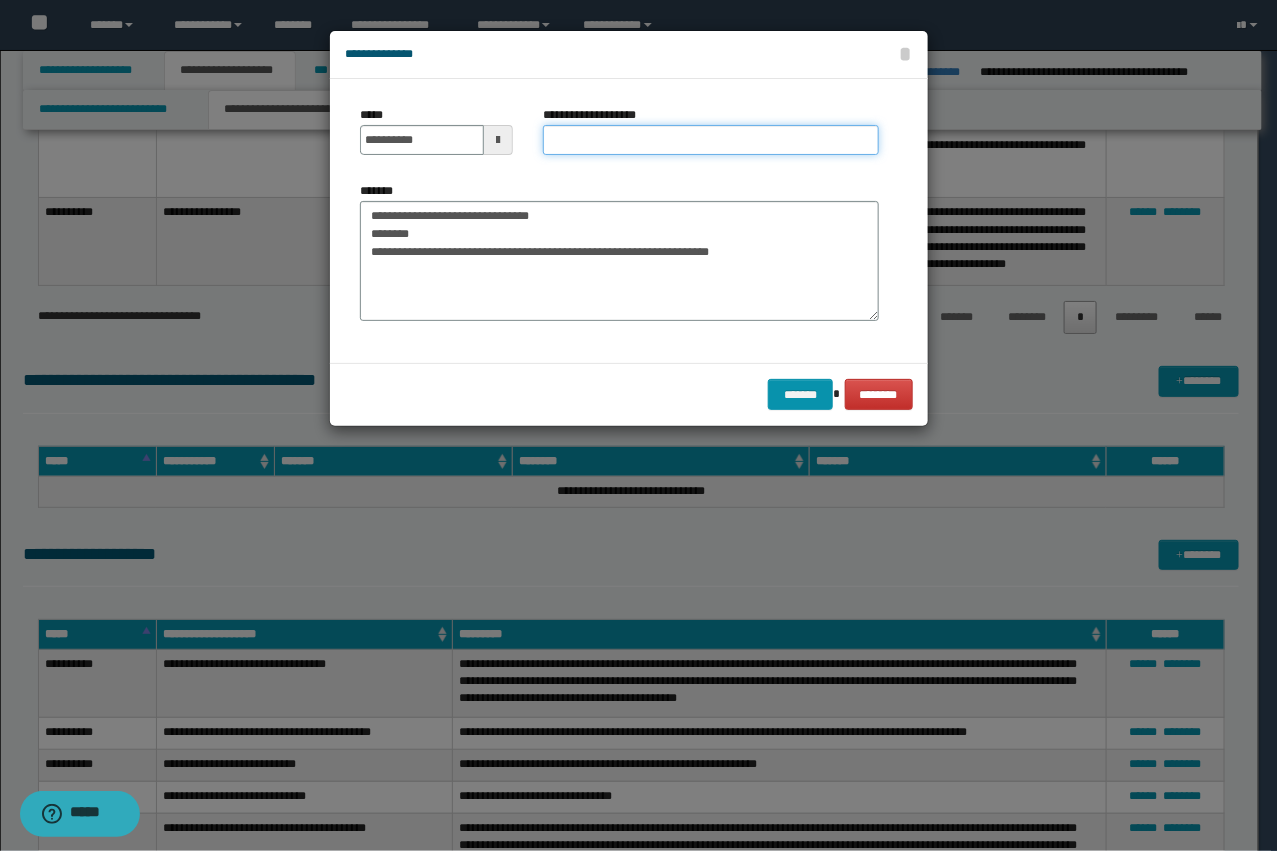 click on "**********" at bounding box center (711, 140) 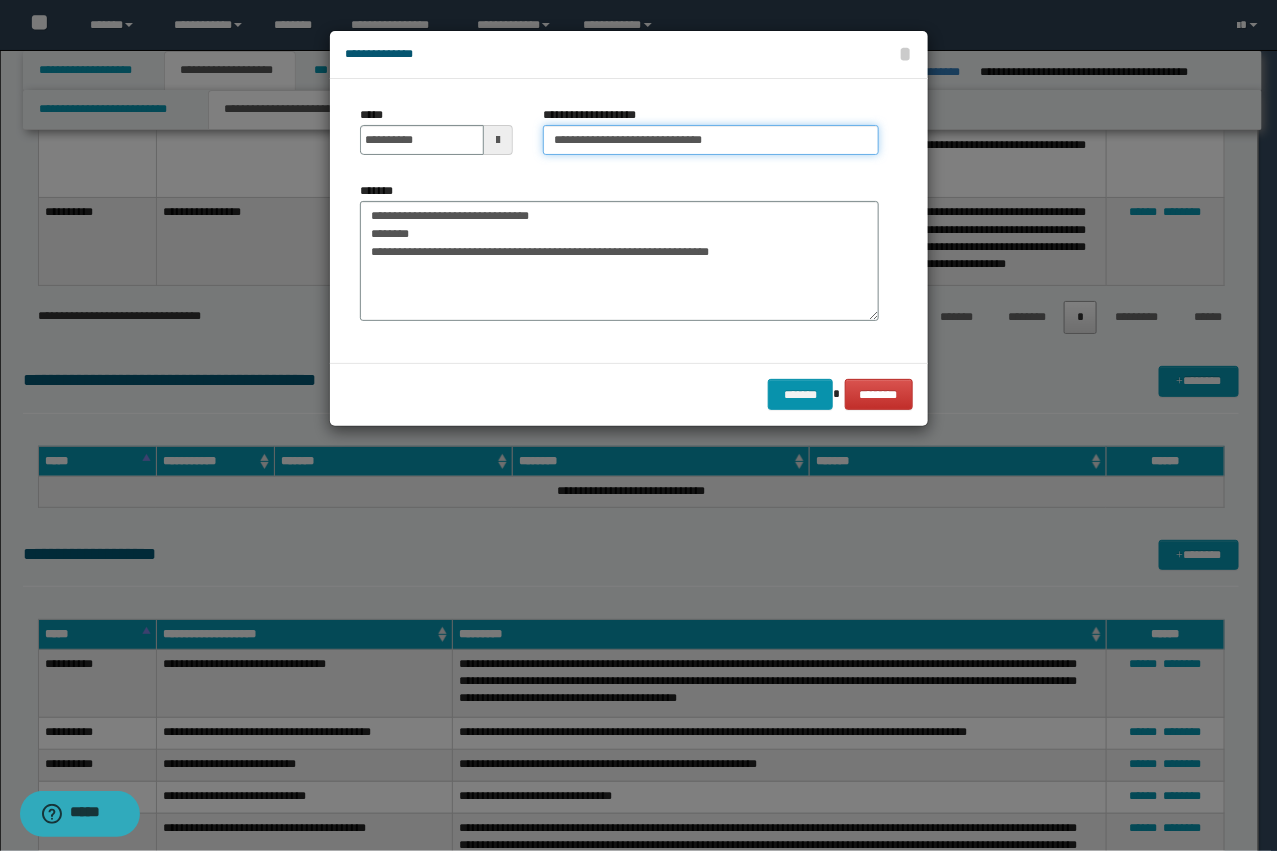 drag, startPoint x: 553, startPoint y: 133, endPoint x: 593, endPoint y: 128, distance: 40.311287 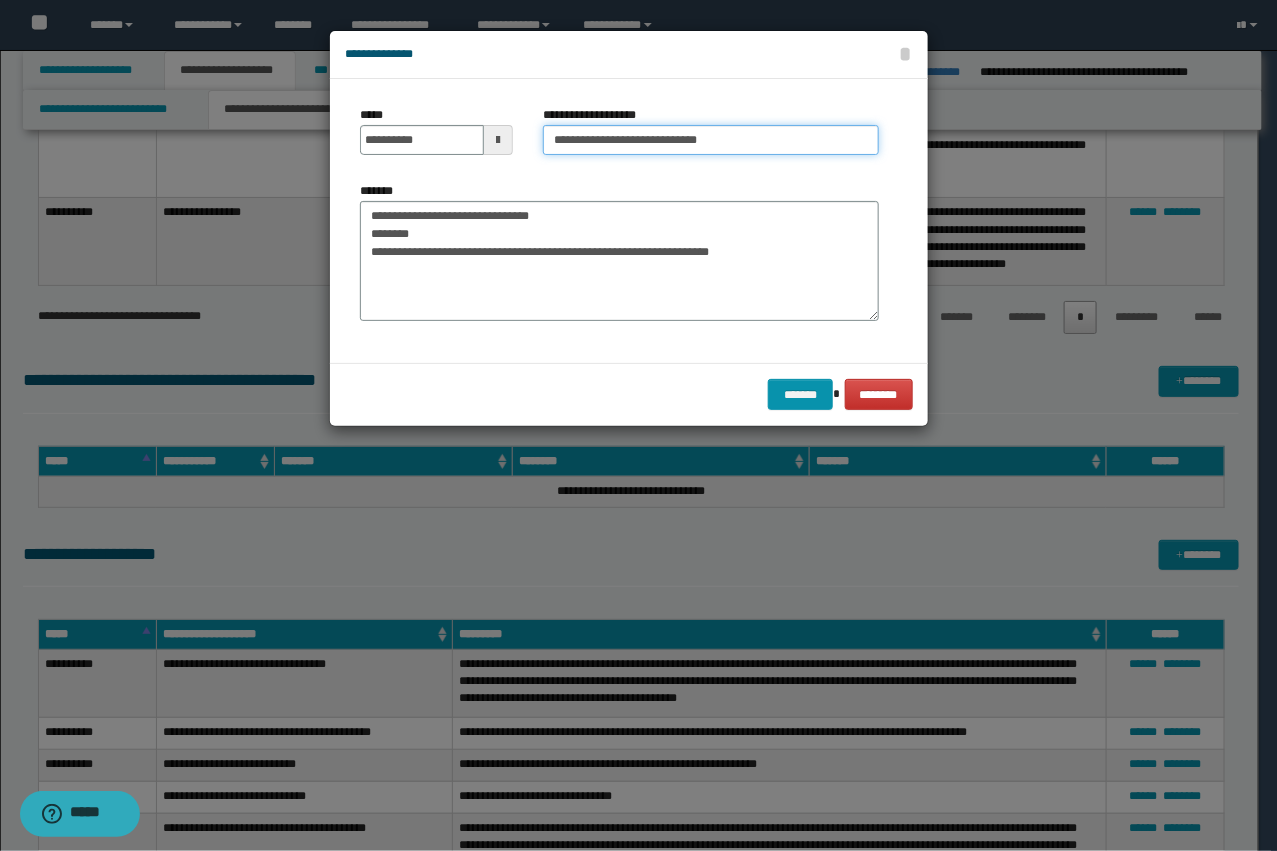 type on "**********" 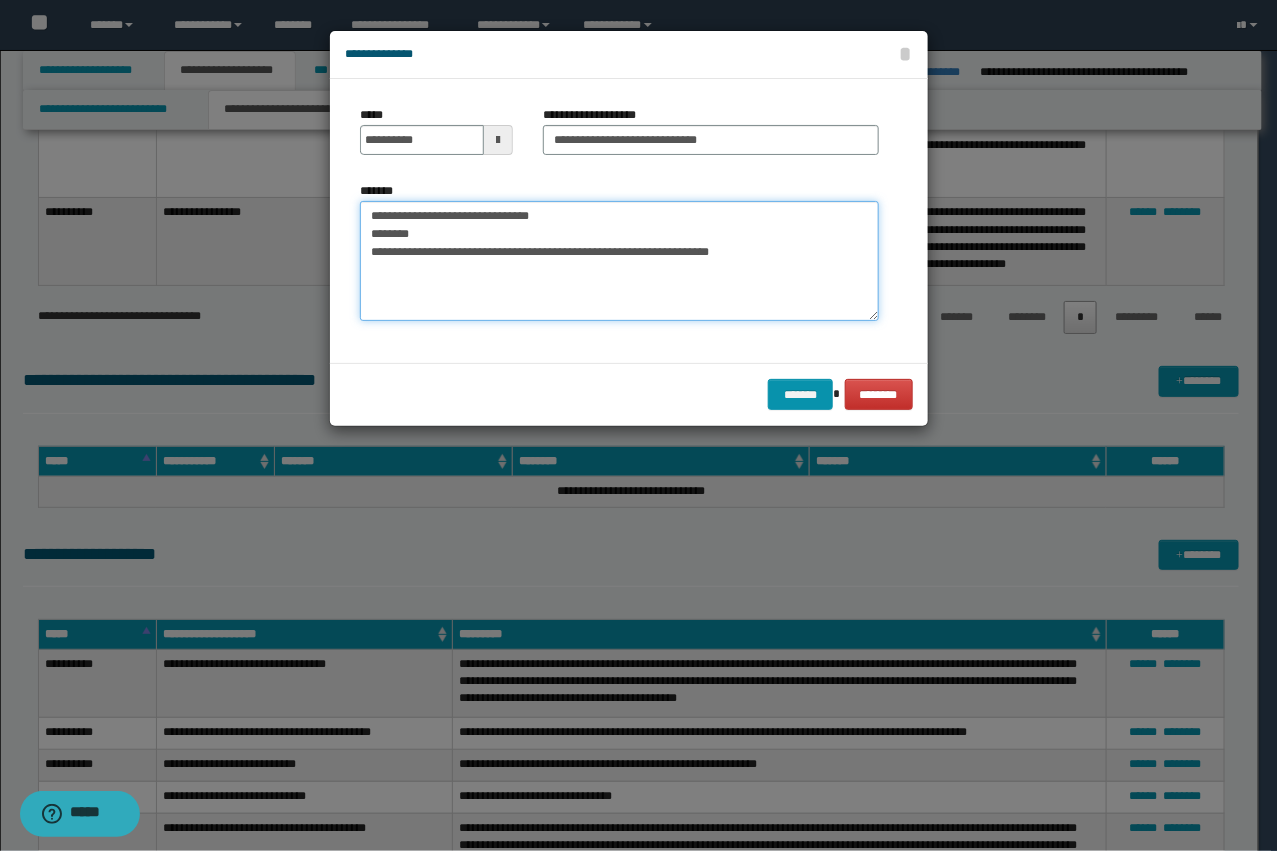 drag, startPoint x: 358, startPoint y: 225, endPoint x: 326, endPoint y: 215, distance: 33.526108 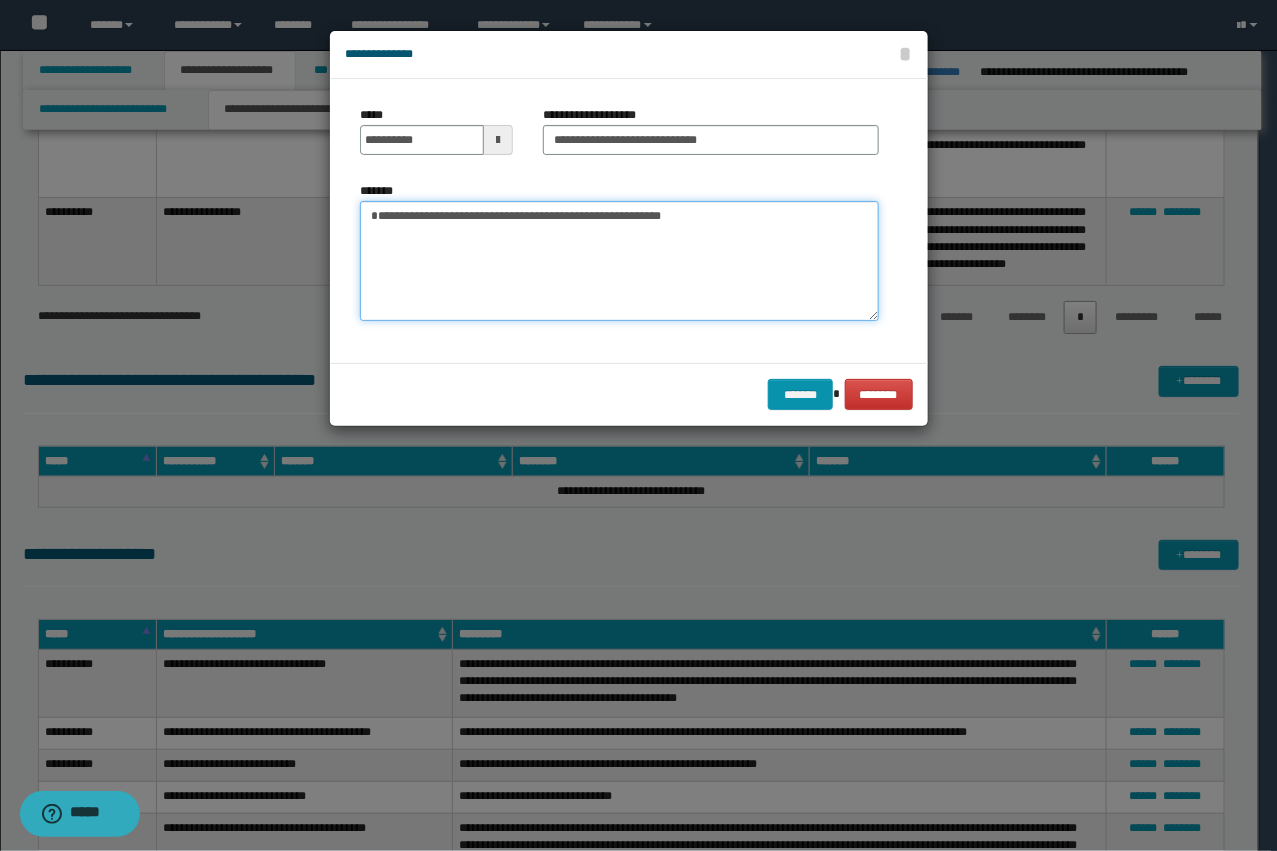 type on "**********" 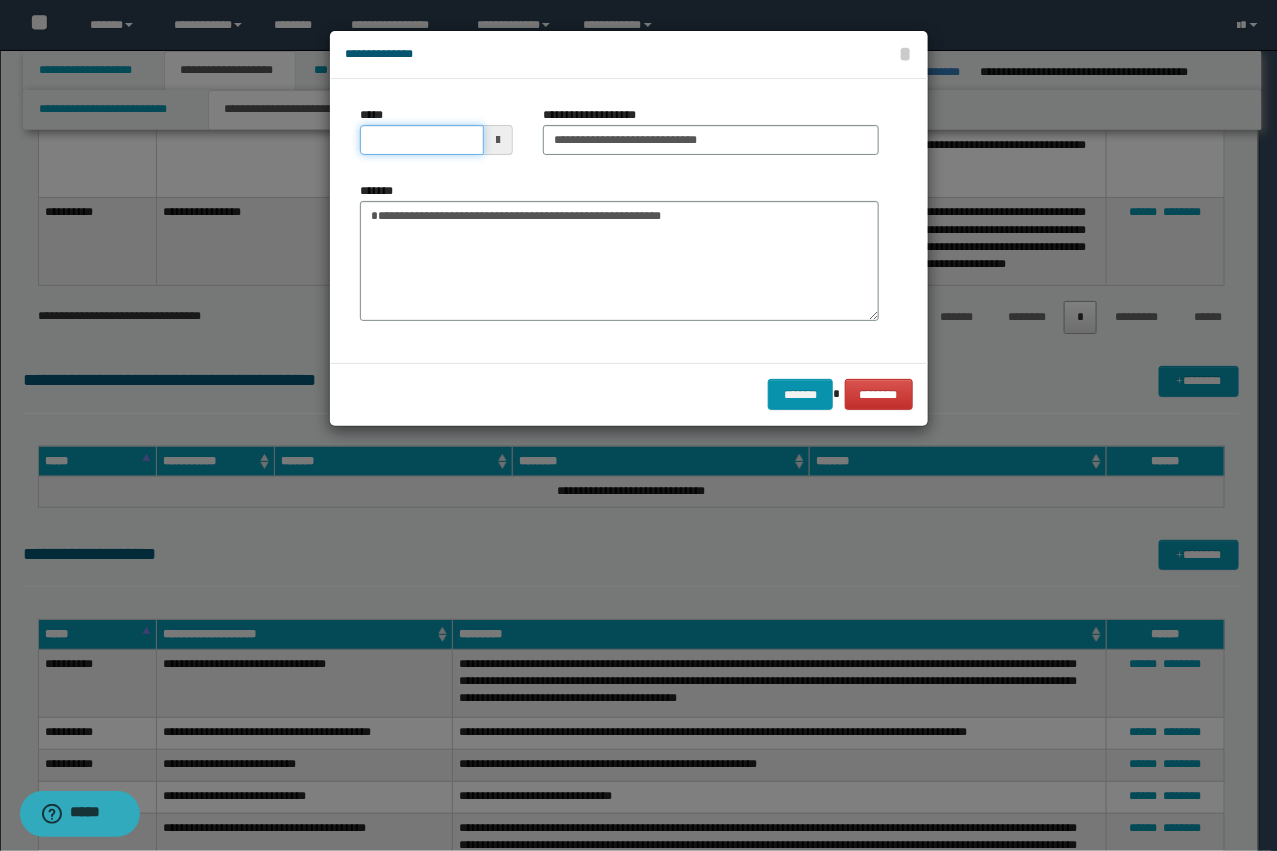 click on "*****" at bounding box center (422, 140) 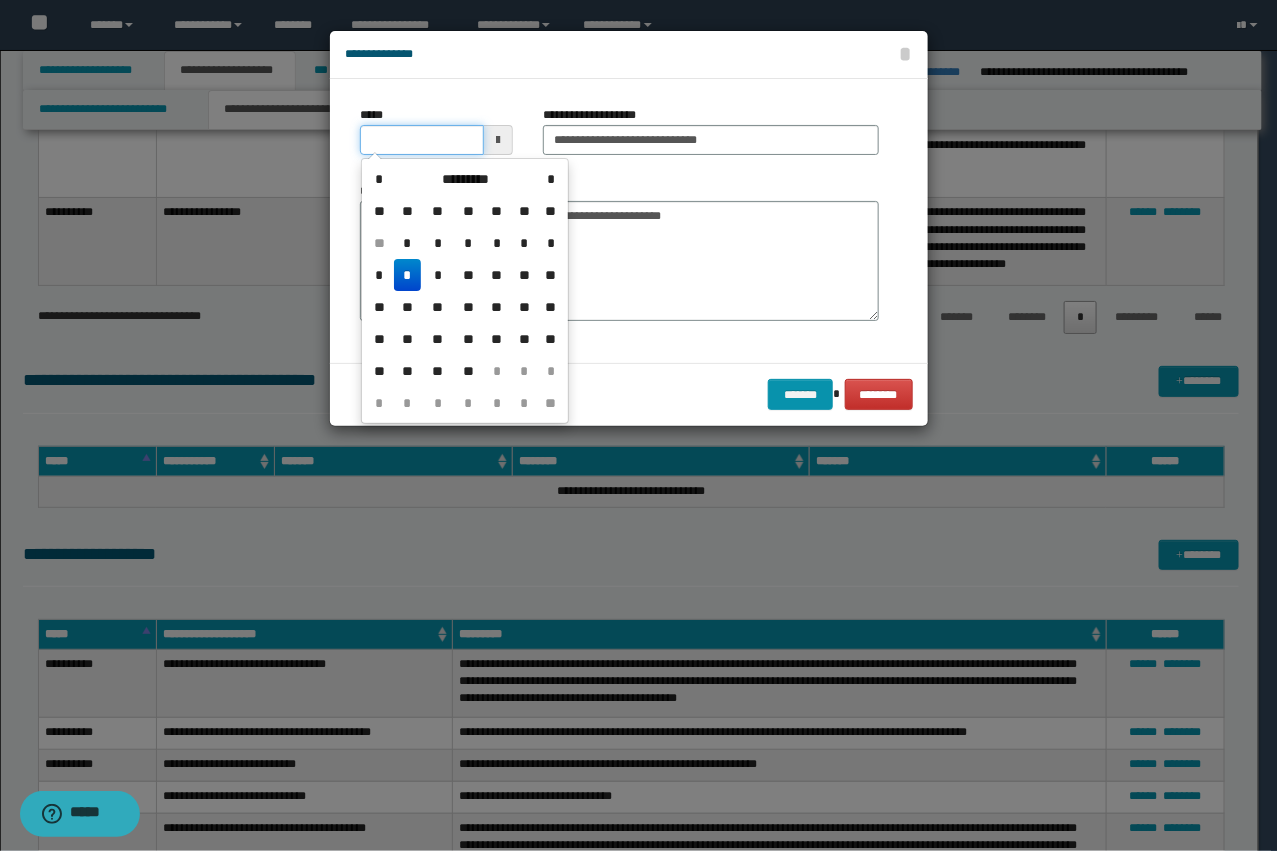 type on "**********" 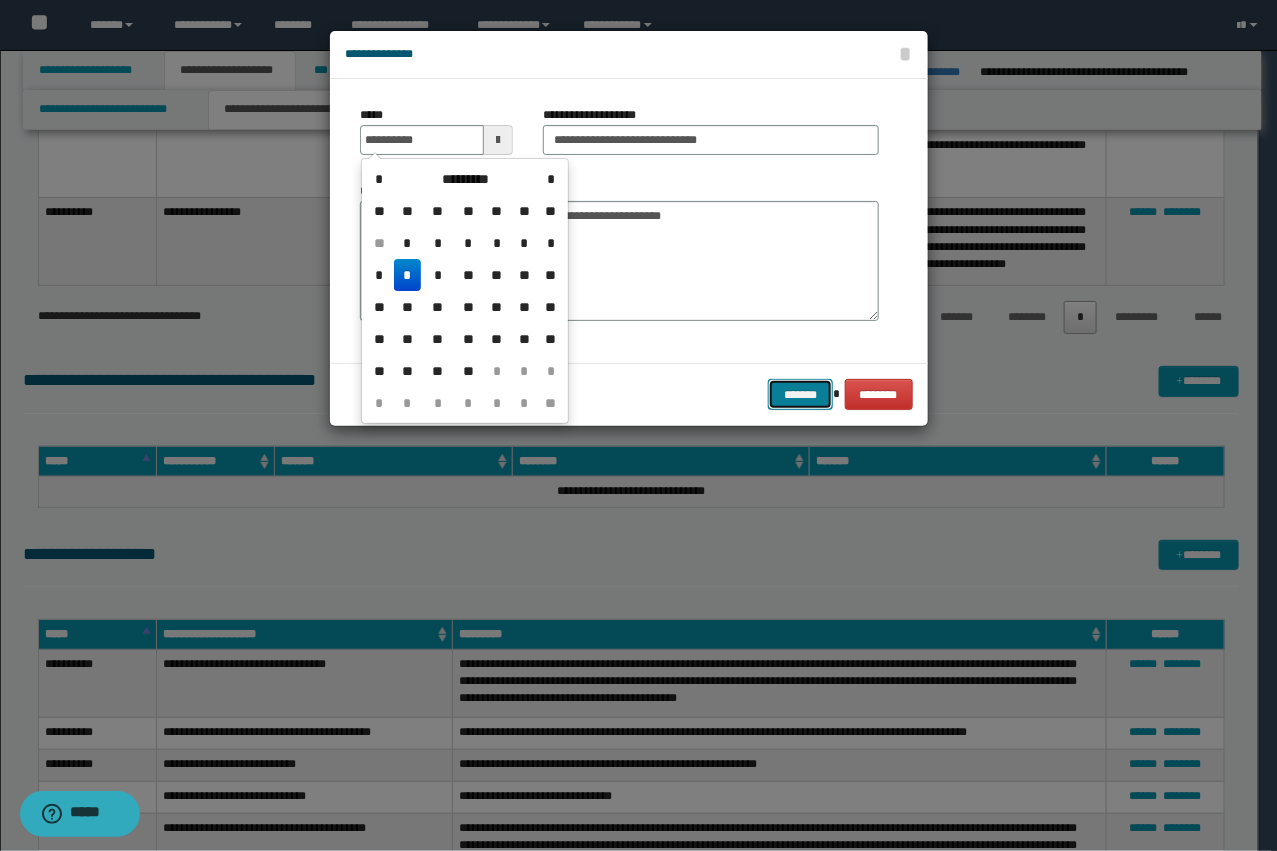 click on "*******" at bounding box center [800, 394] 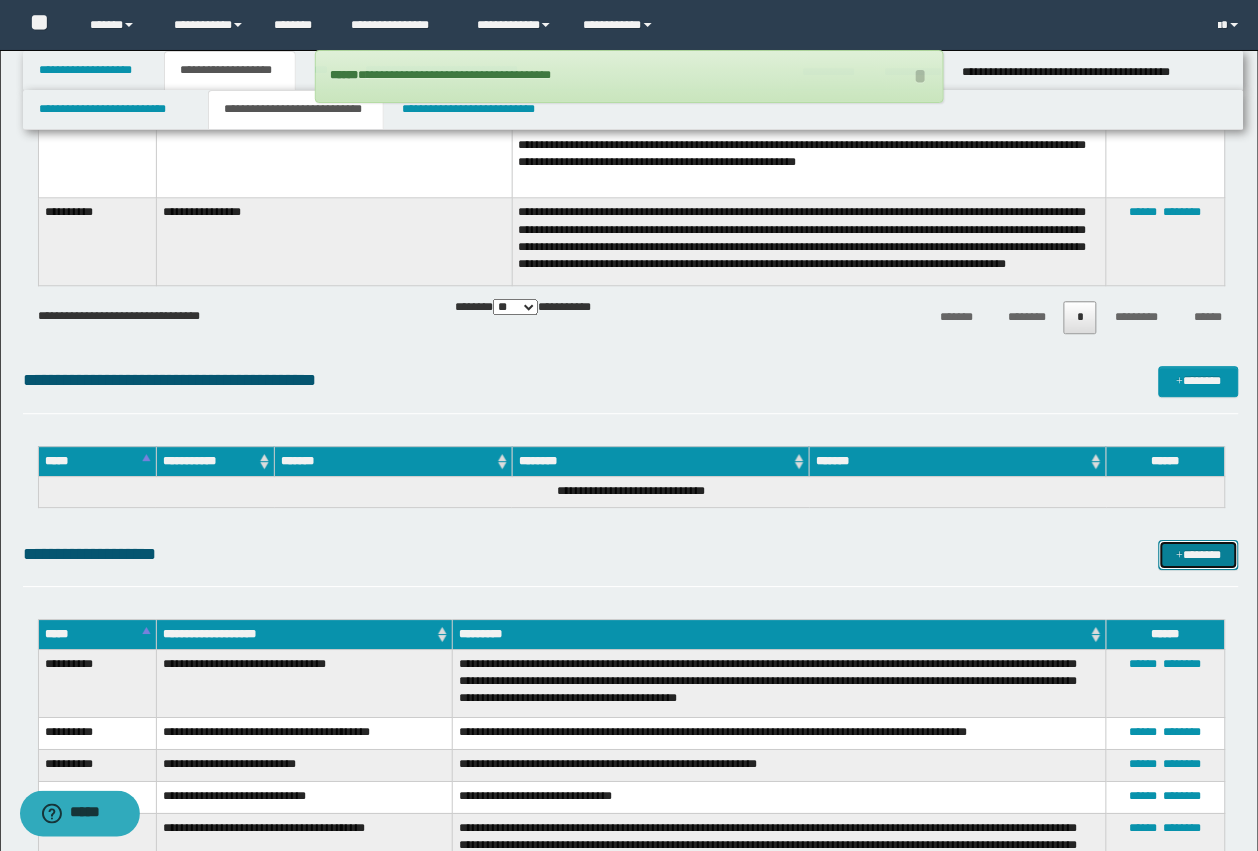 click on "*******" at bounding box center [1199, 555] 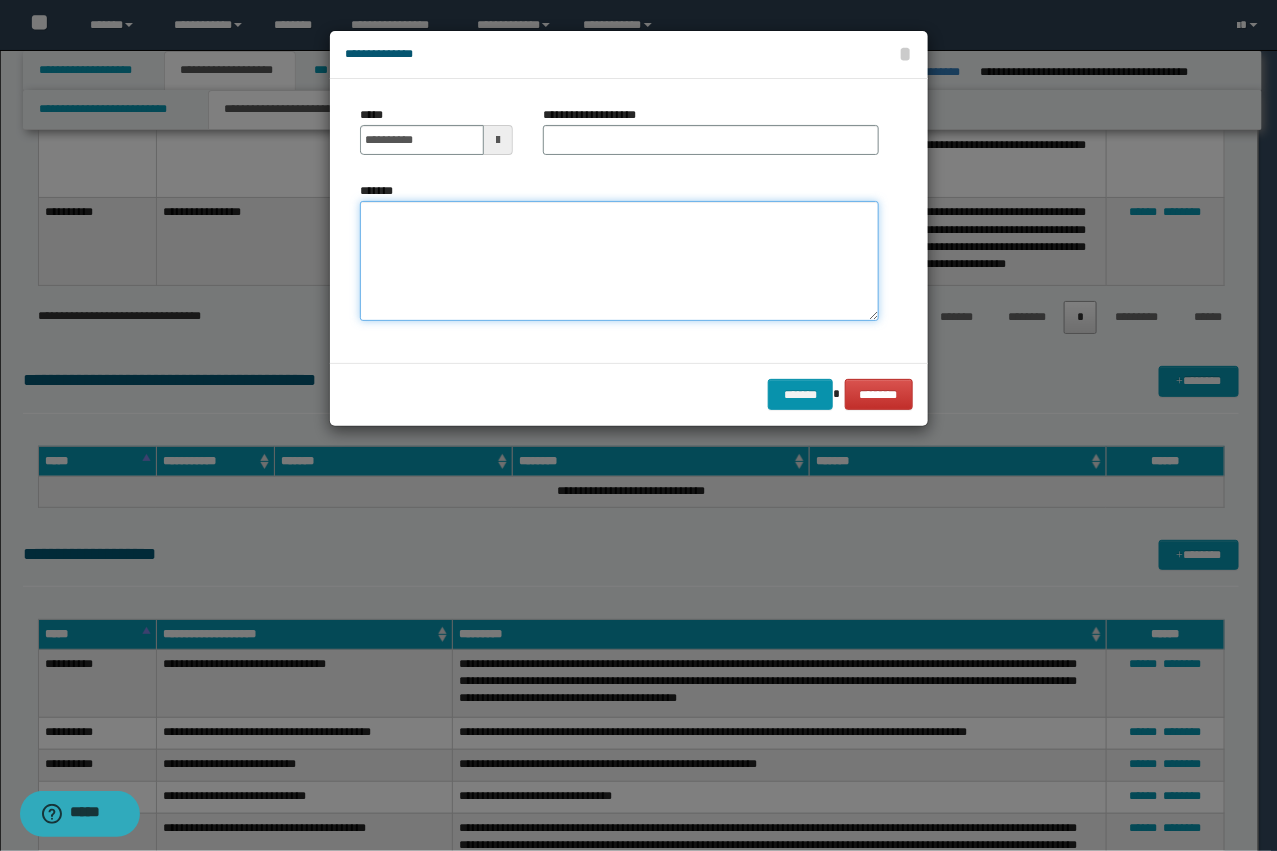 click on "*******" at bounding box center [619, 261] 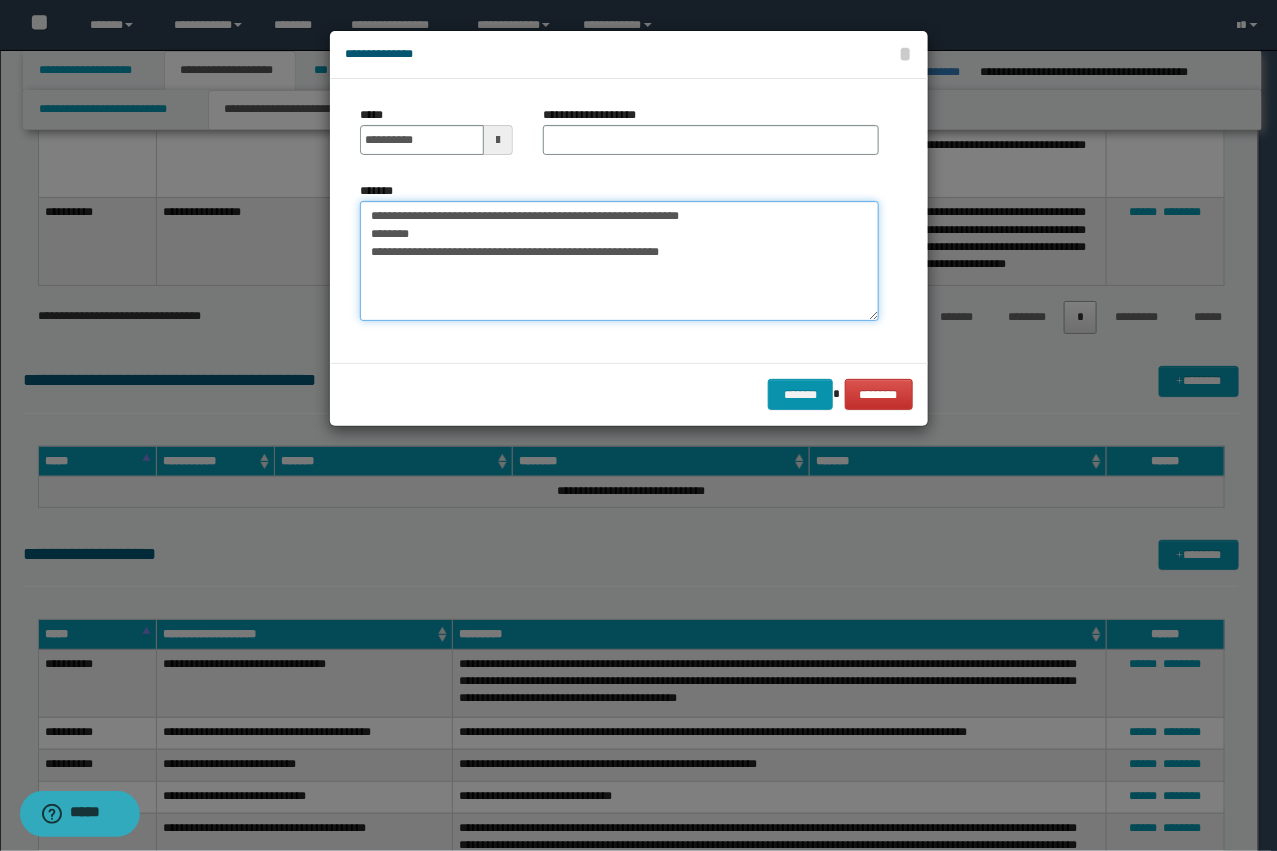 drag, startPoint x: 750, startPoint y: 218, endPoint x: 558, endPoint y: 216, distance: 192.01042 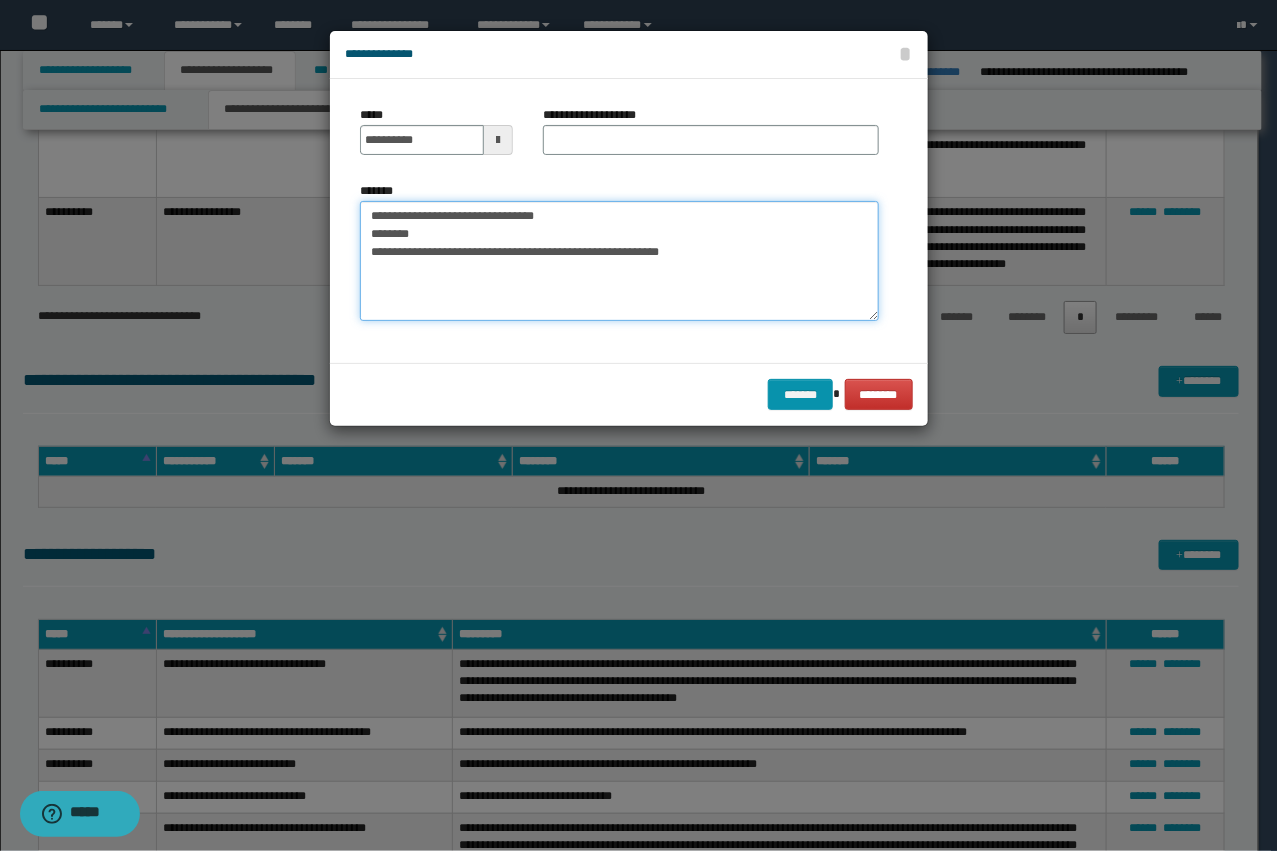 type on "**********" 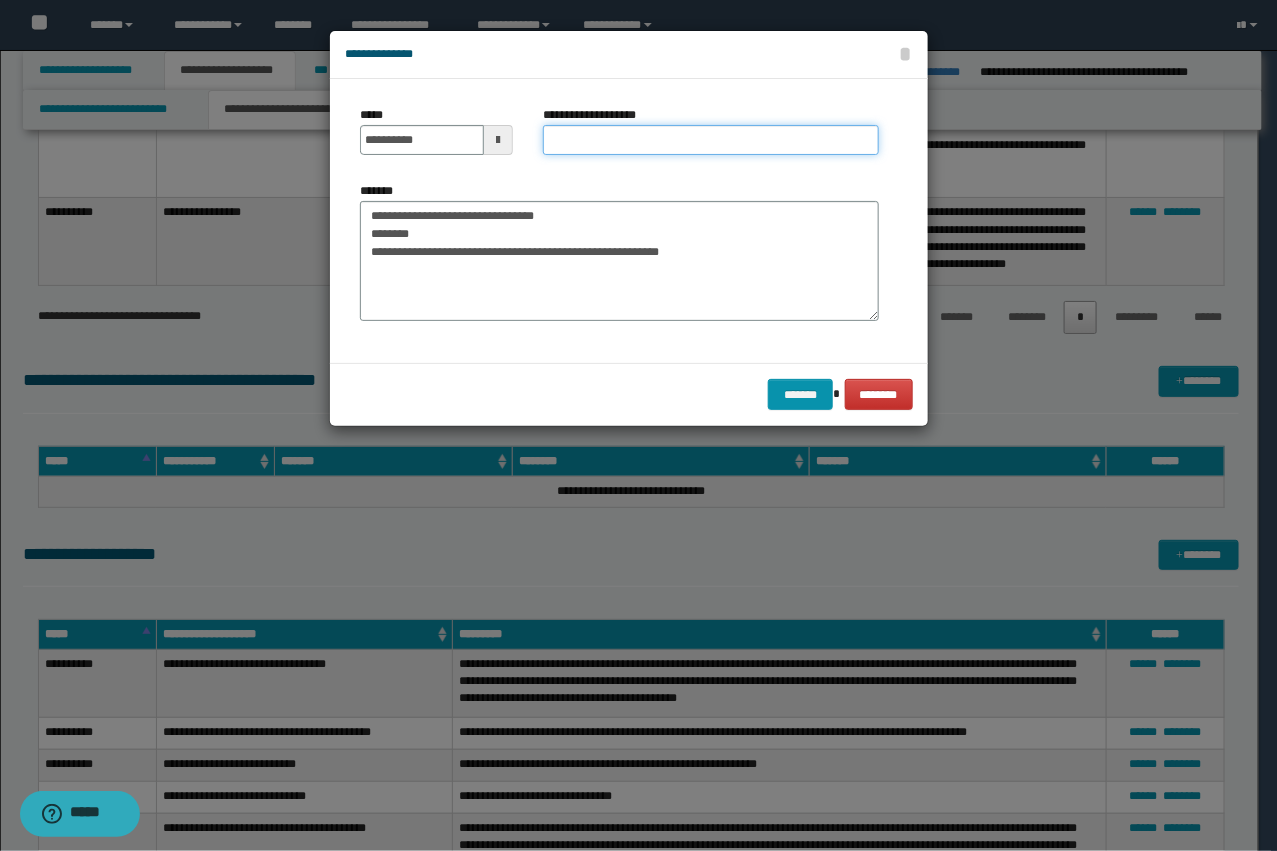 click on "**********" at bounding box center [711, 140] 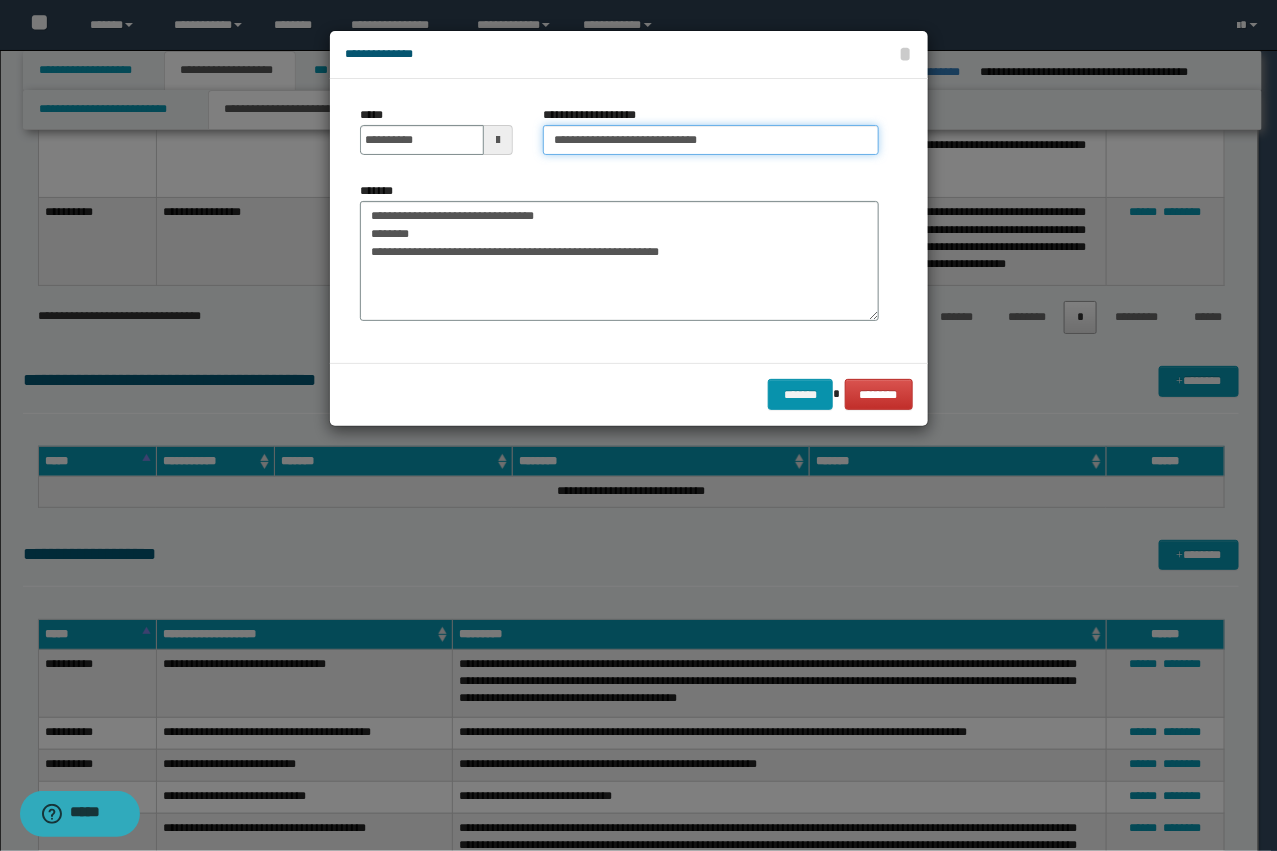 type on "**********" 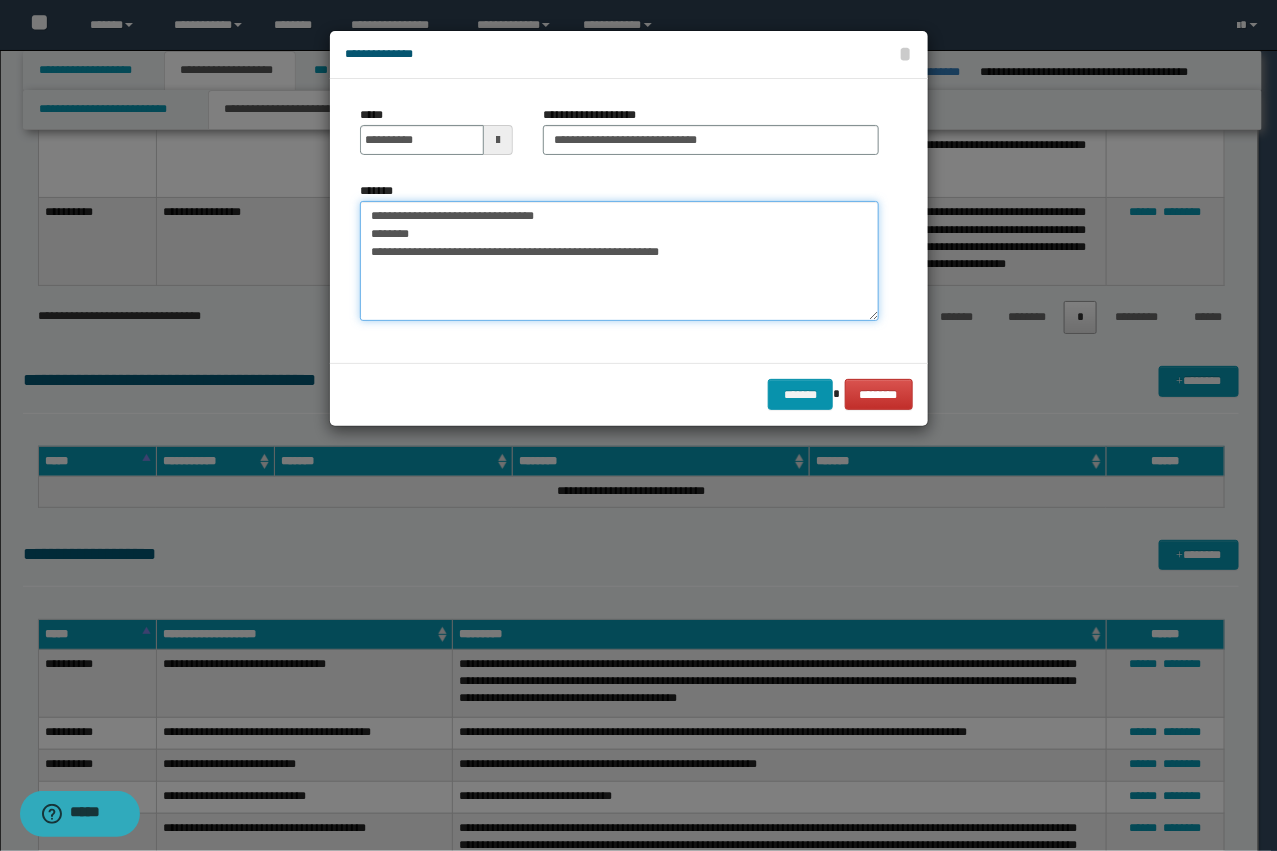 drag, startPoint x: 432, startPoint y: 258, endPoint x: 338, endPoint y: 197, distance: 112.05802 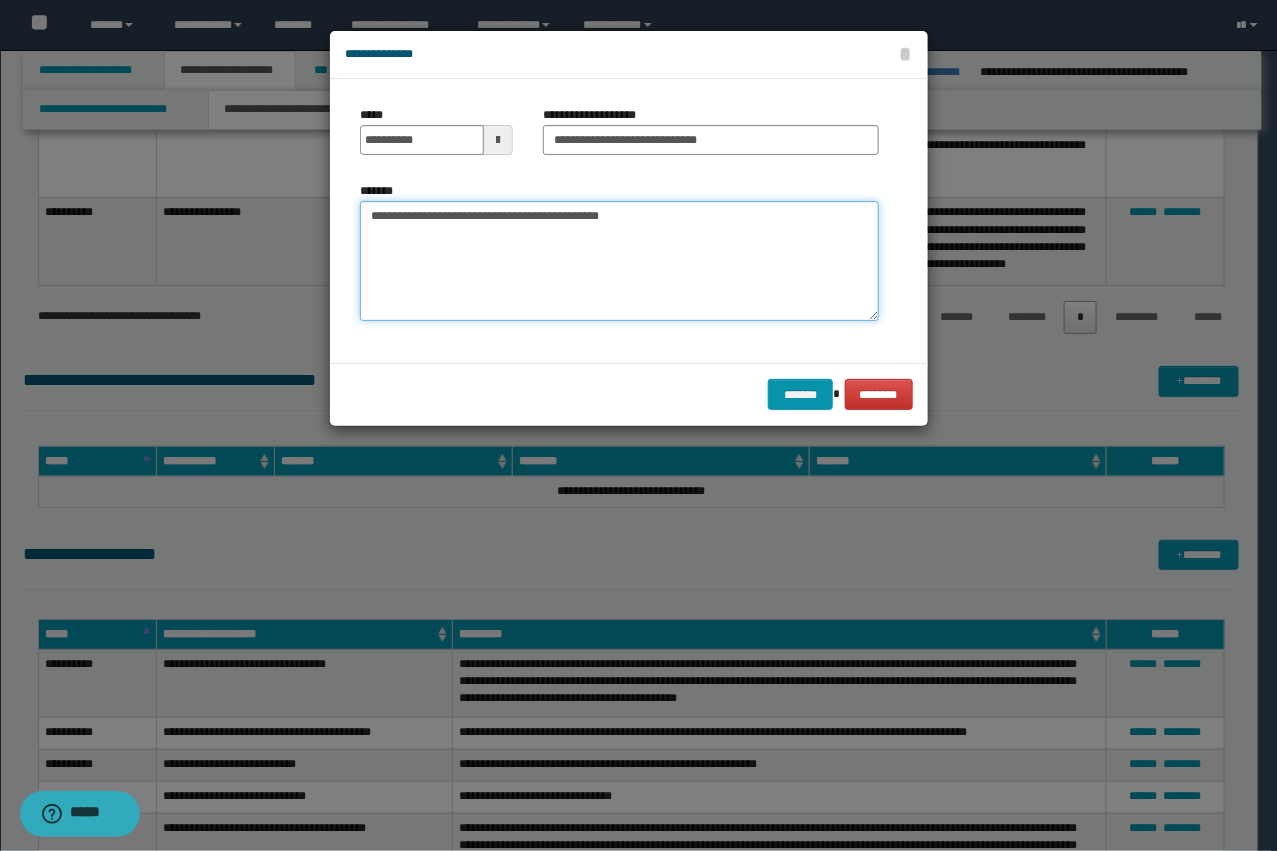 type on "**********" 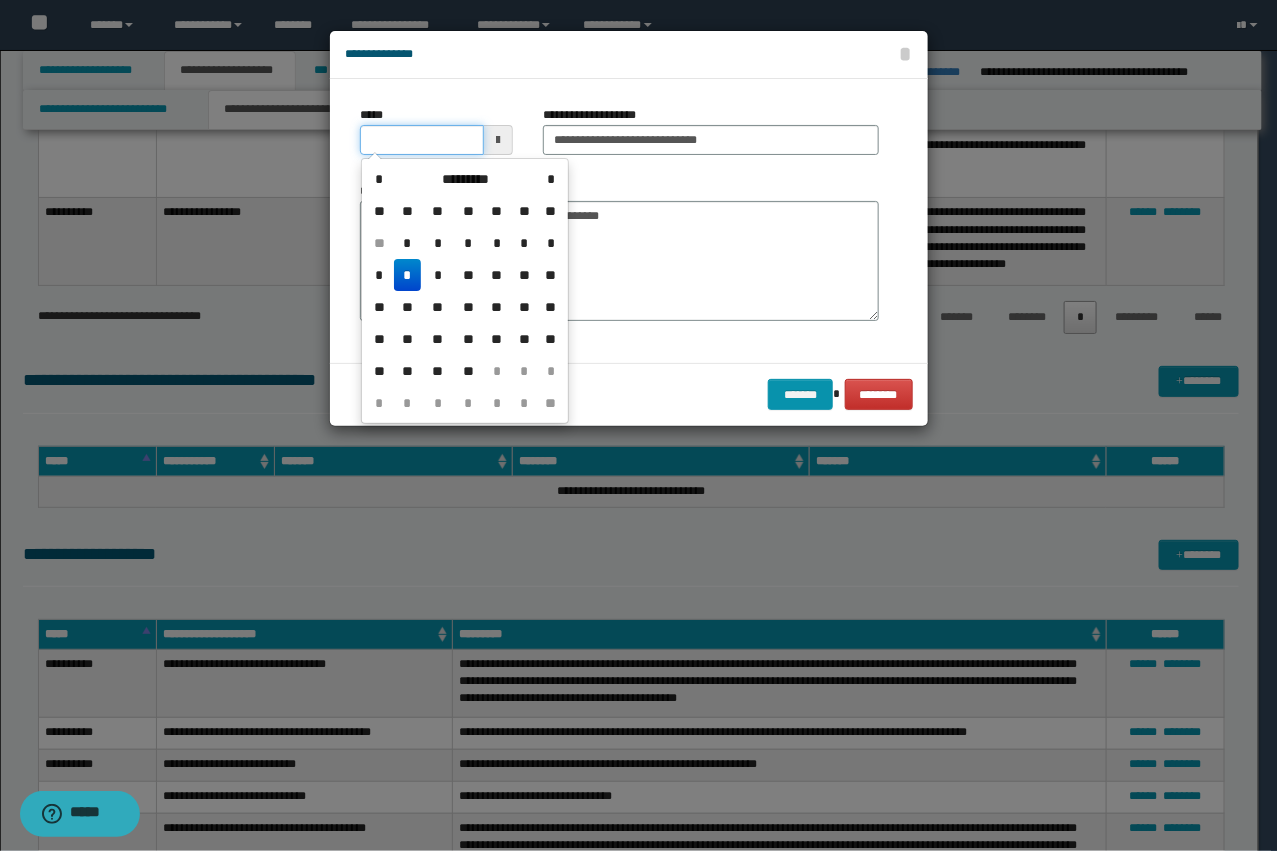 click on "*****" at bounding box center [422, 140] 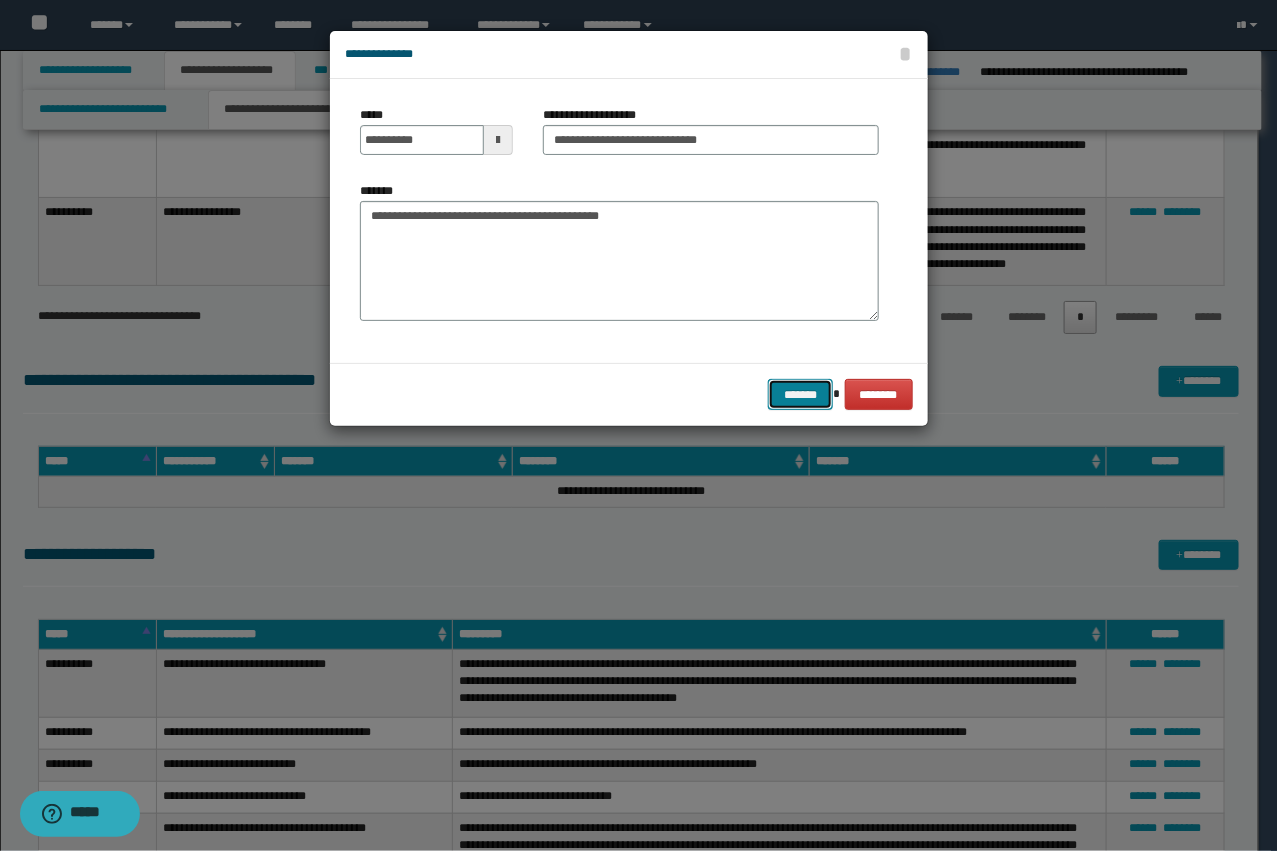click on "*******" at bounding box center [800, 394] 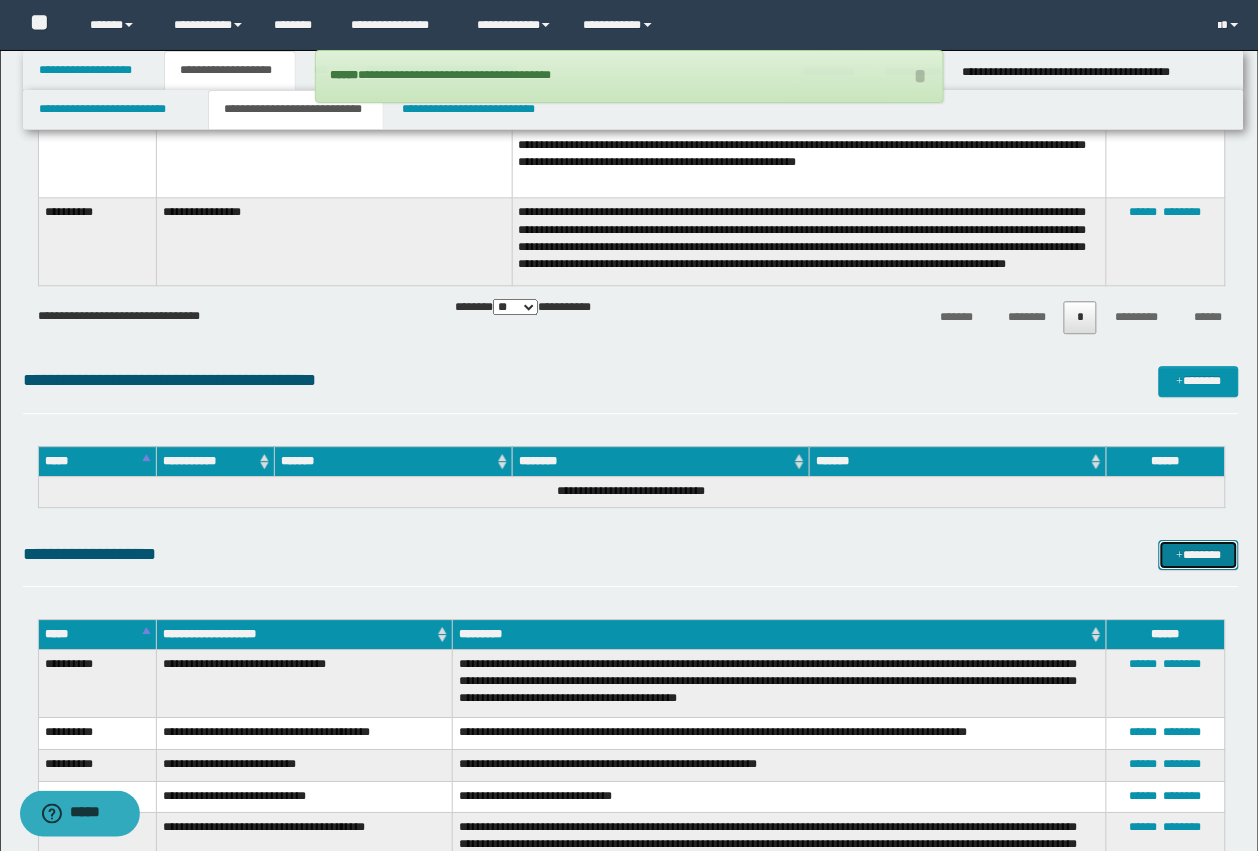 click on "*******" at bounding box center [1199, 555] 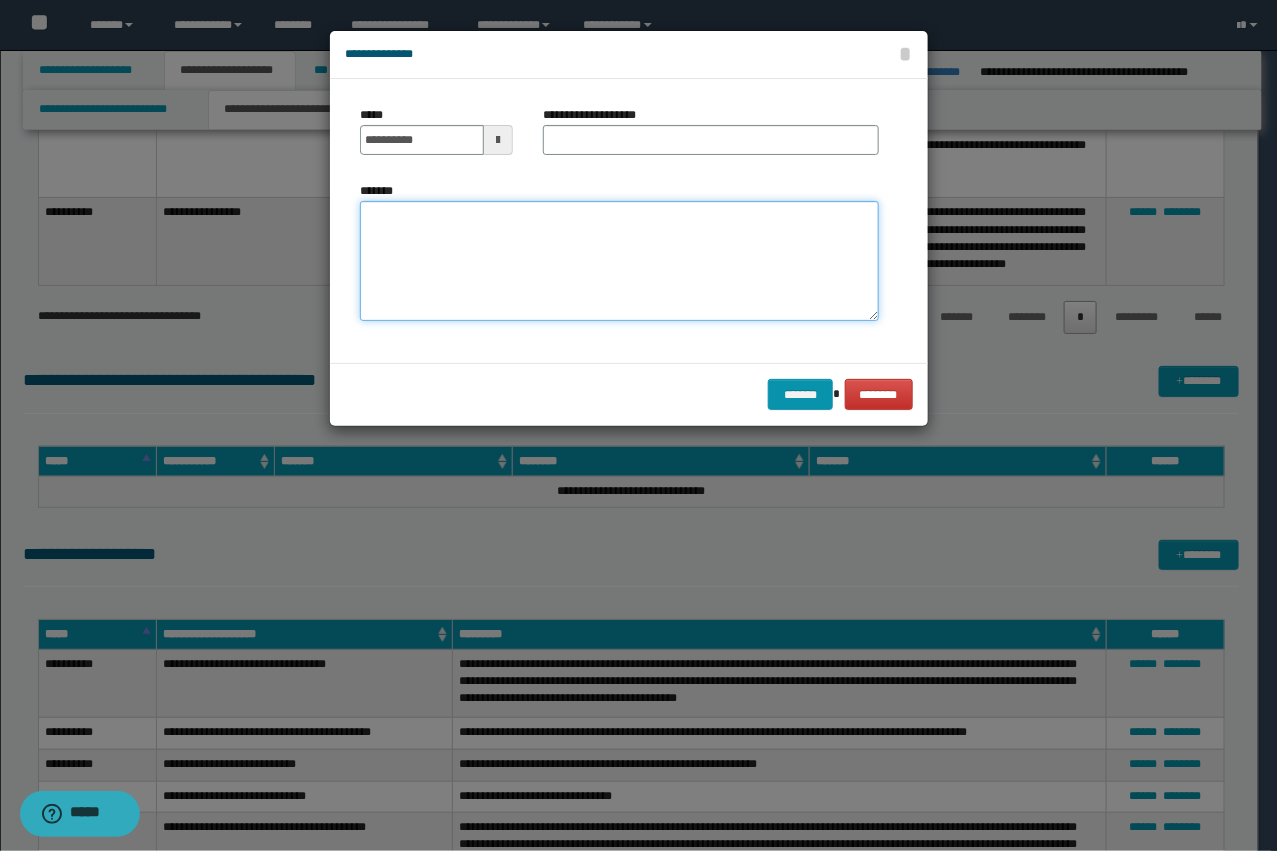 click on "*******" at bounding box center (619, 261) 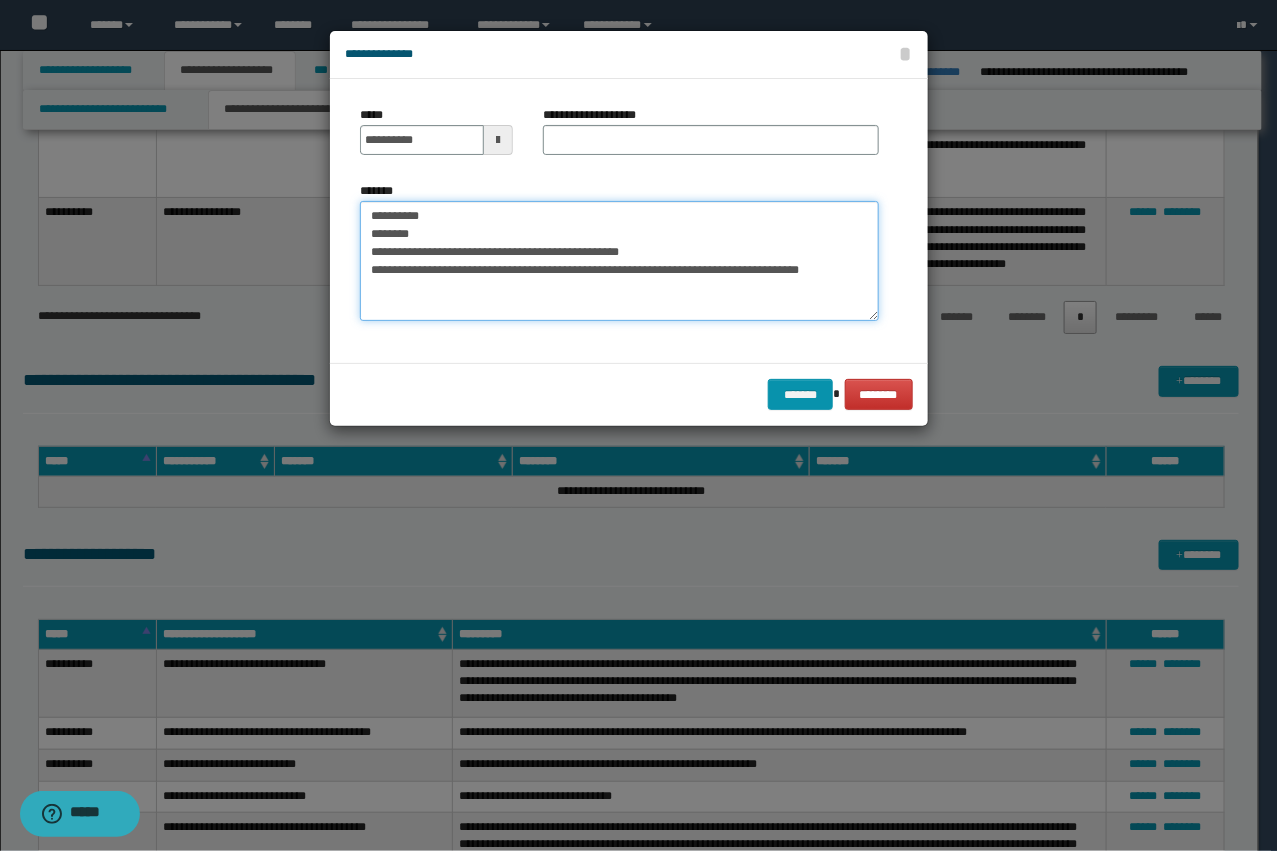 drag, startPoint x: 675, startPoint y: 250, endPoint x: 490, endPoint y: 250, distance: 185 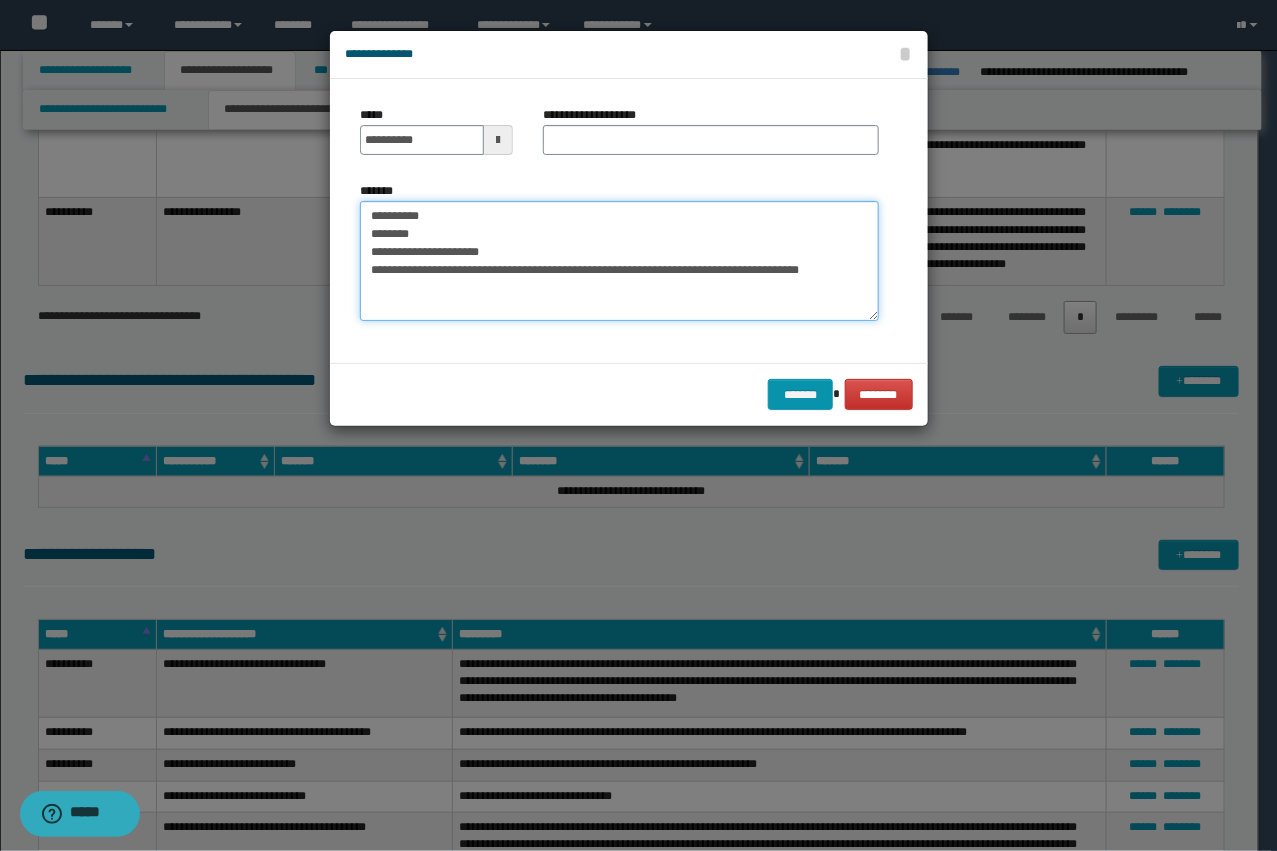 type 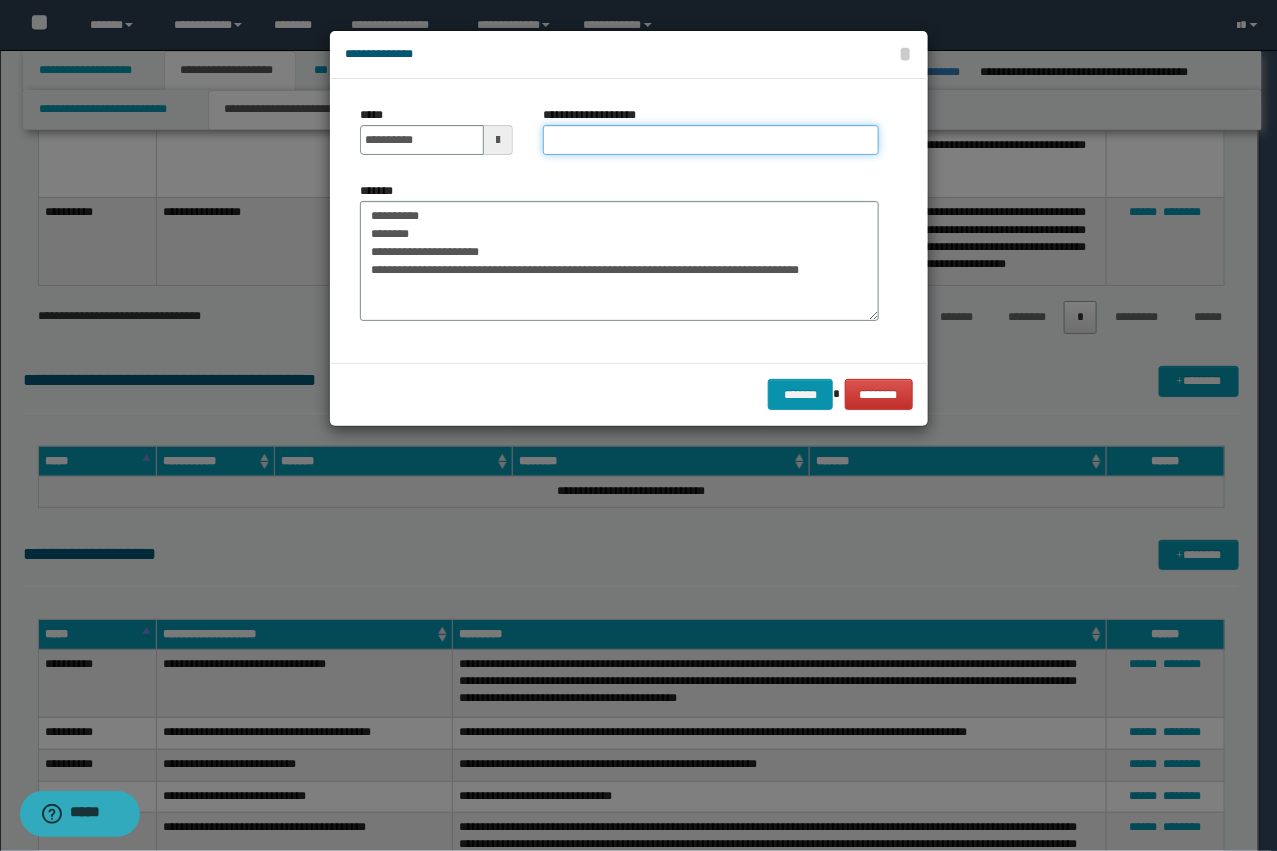 click on "**********" at bounding box center (711, 140) 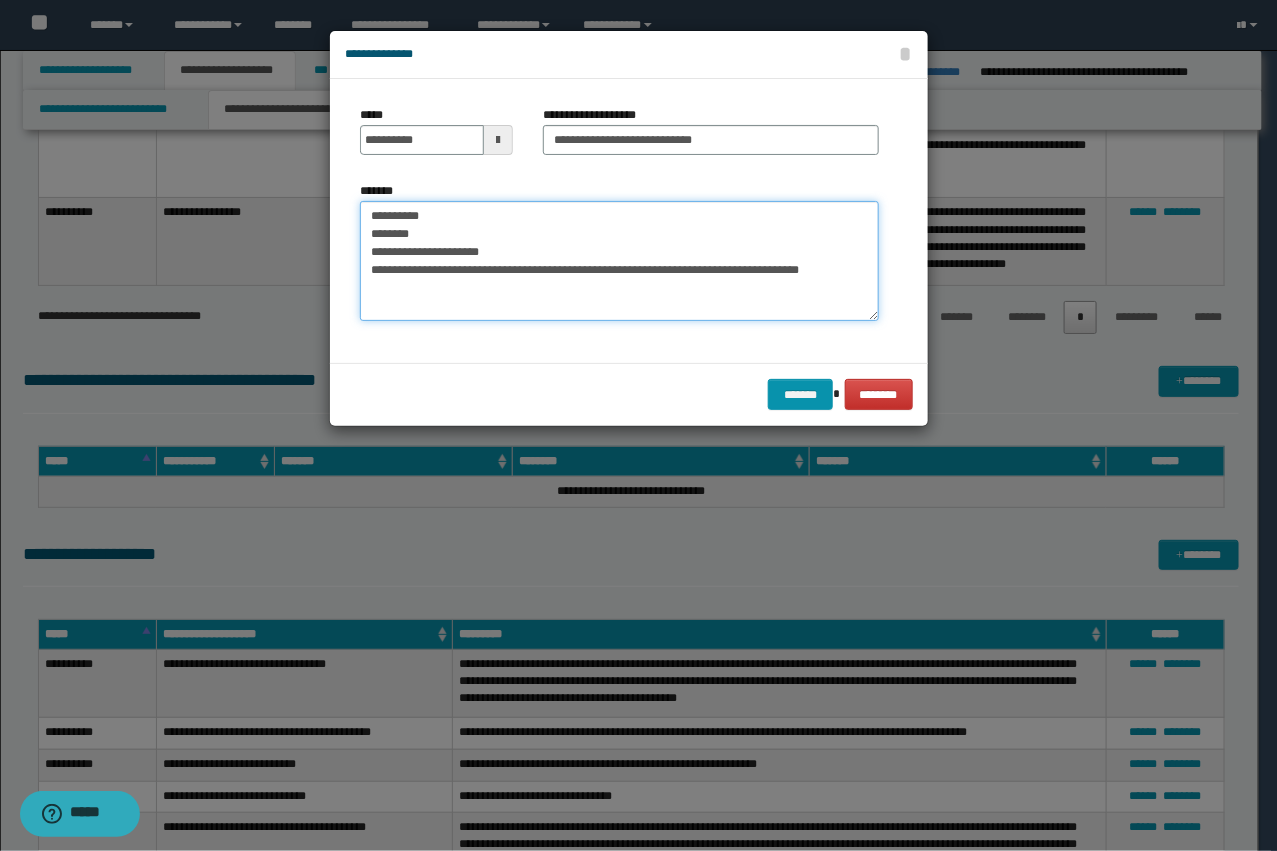 drag, startPoint x: 431, startPoint y: 271, endPoint x: 322, endPoint y: 202, distance: 129.00388 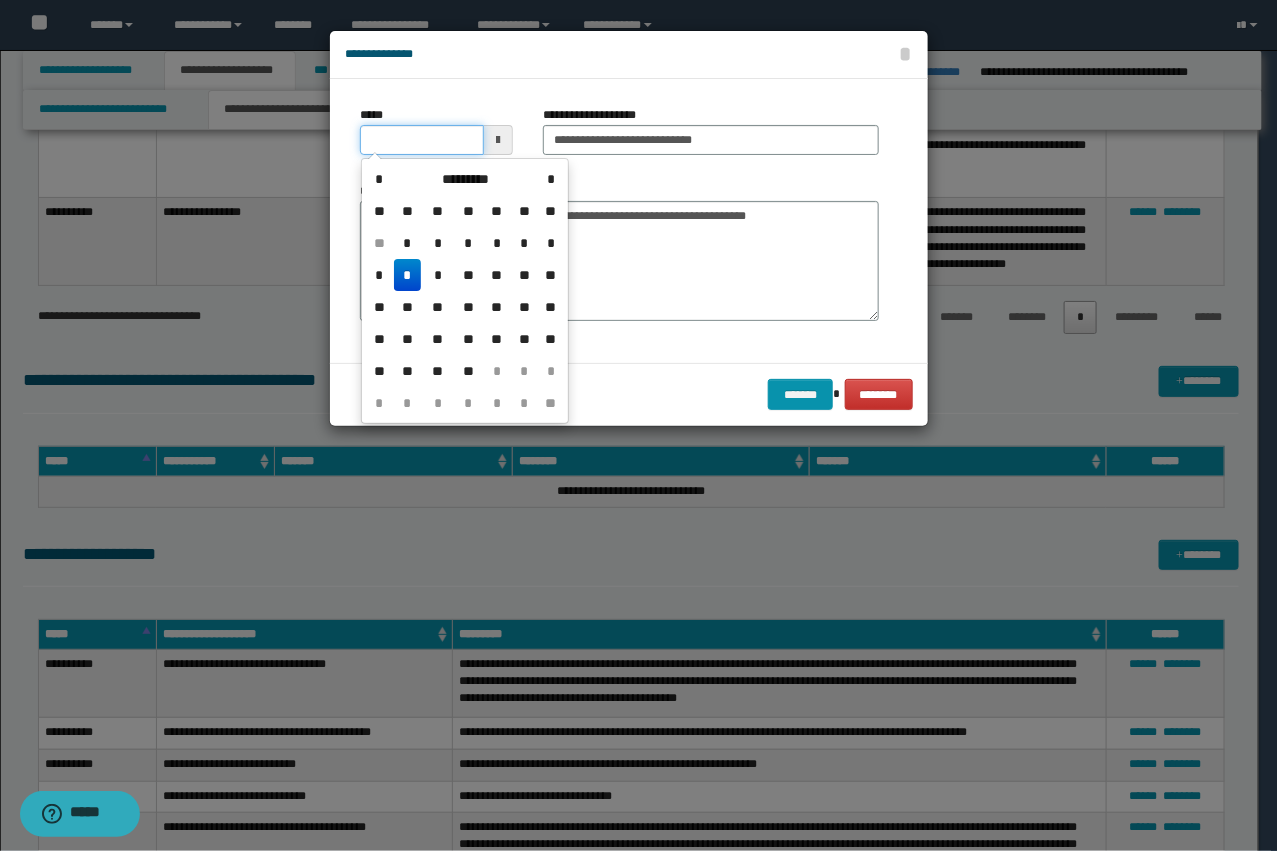 click on "*****" at bounding box center [422, 140] 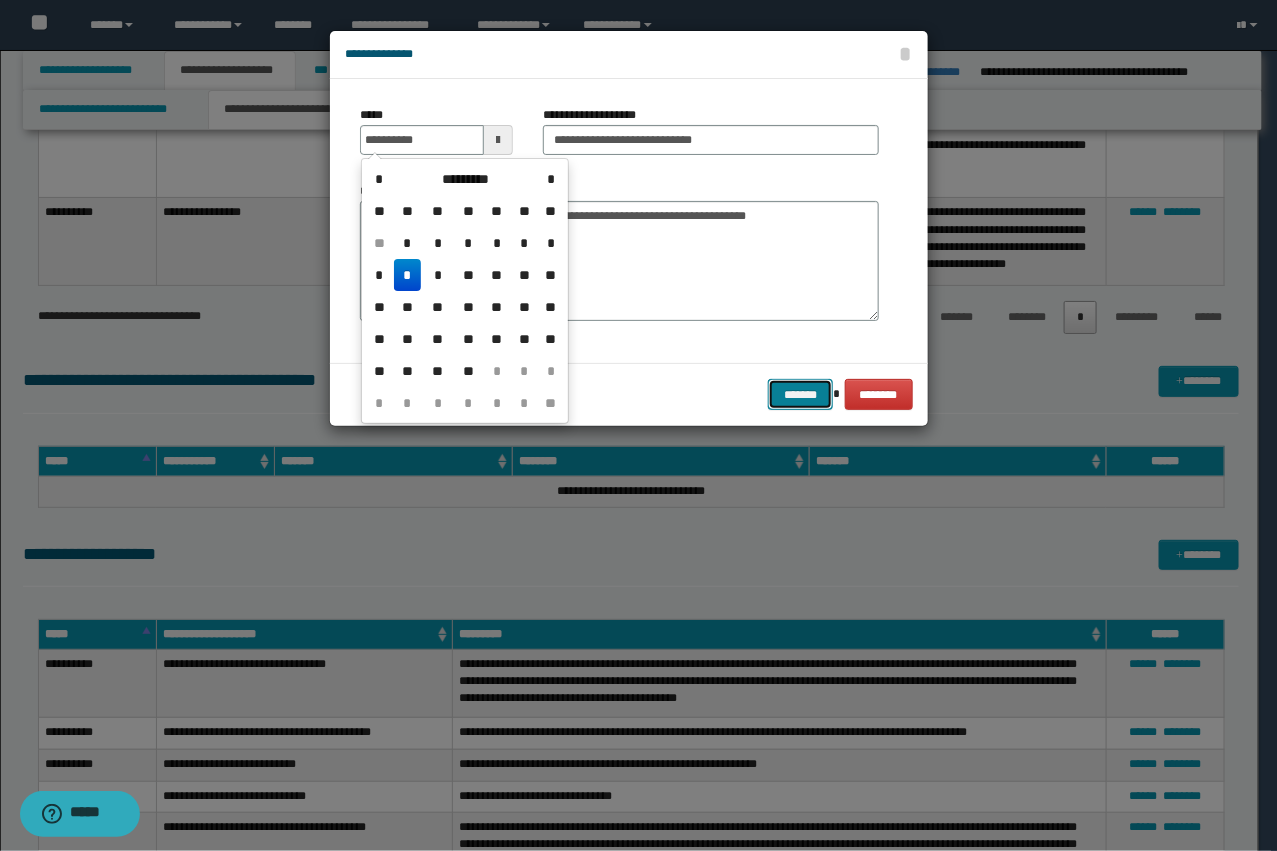 click on "*******" at bounding box center [800, 394] 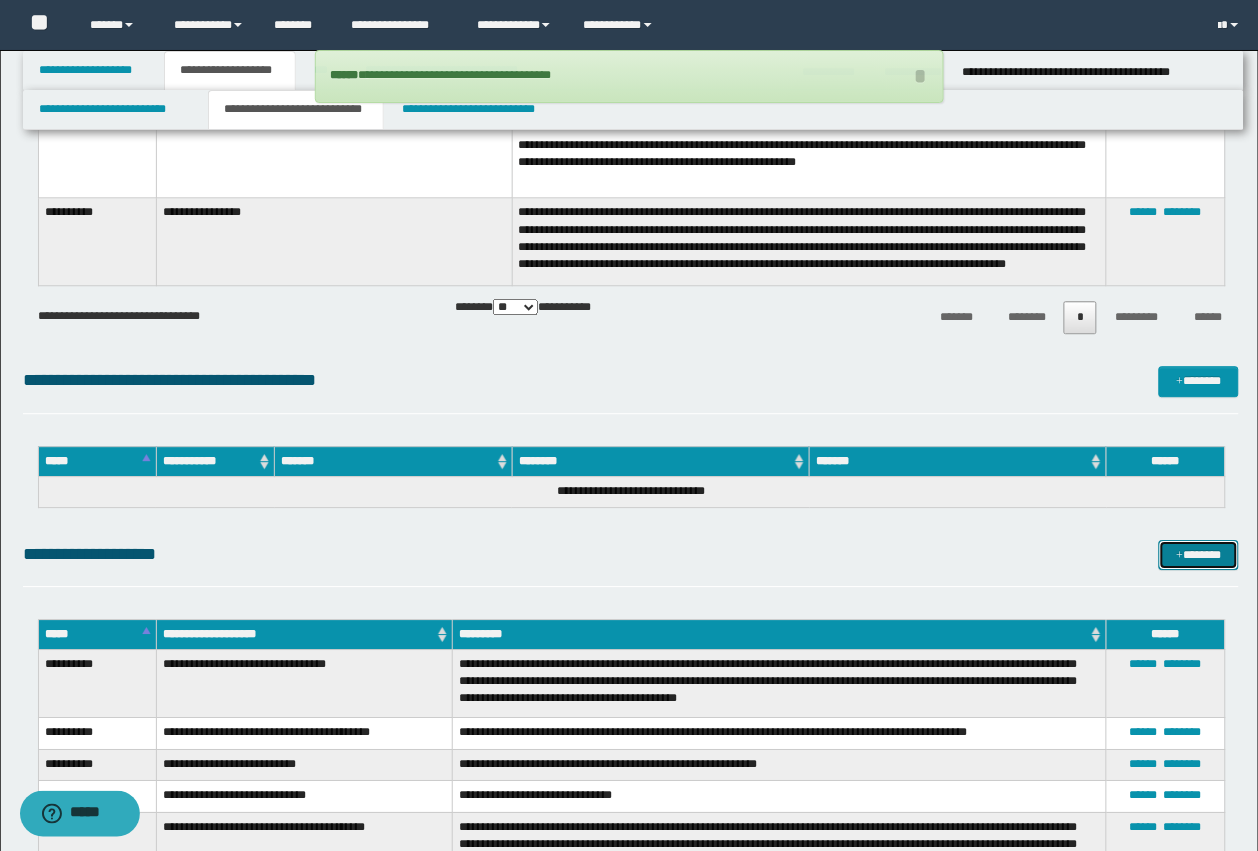 click on "*******" at bounding box center (1199, 555) 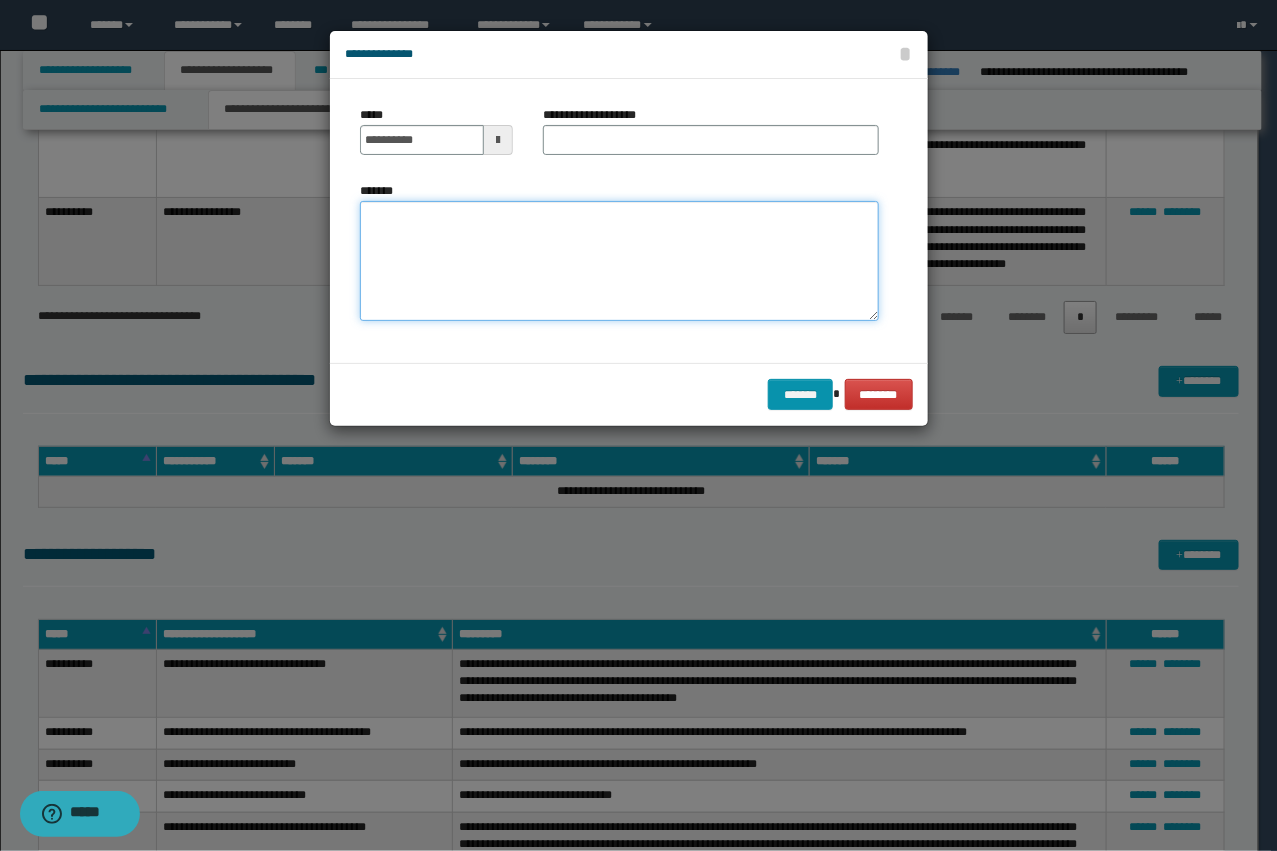 click on "*******" at bounding box center [619, 261] 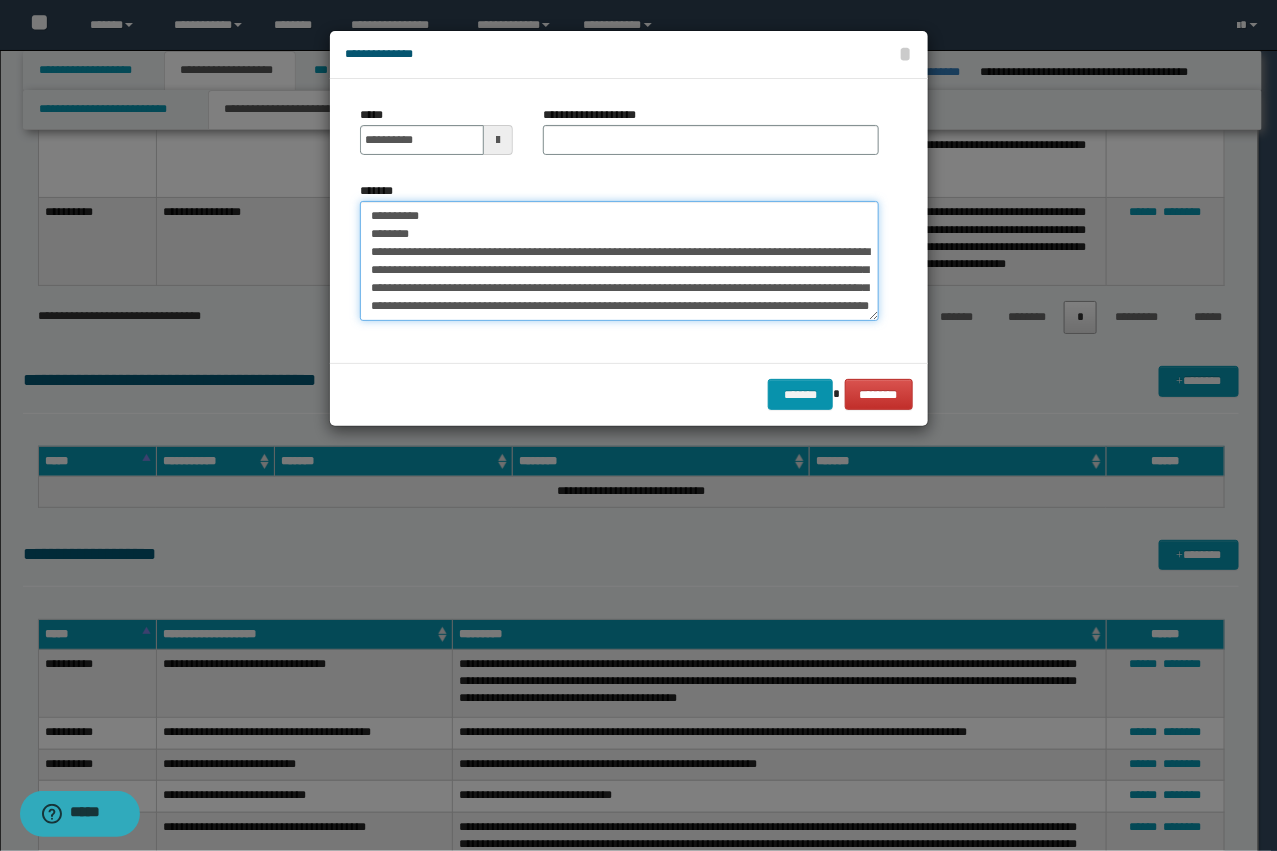 scroll, scrollTop: 0, scrollLeft: 0, axis: both 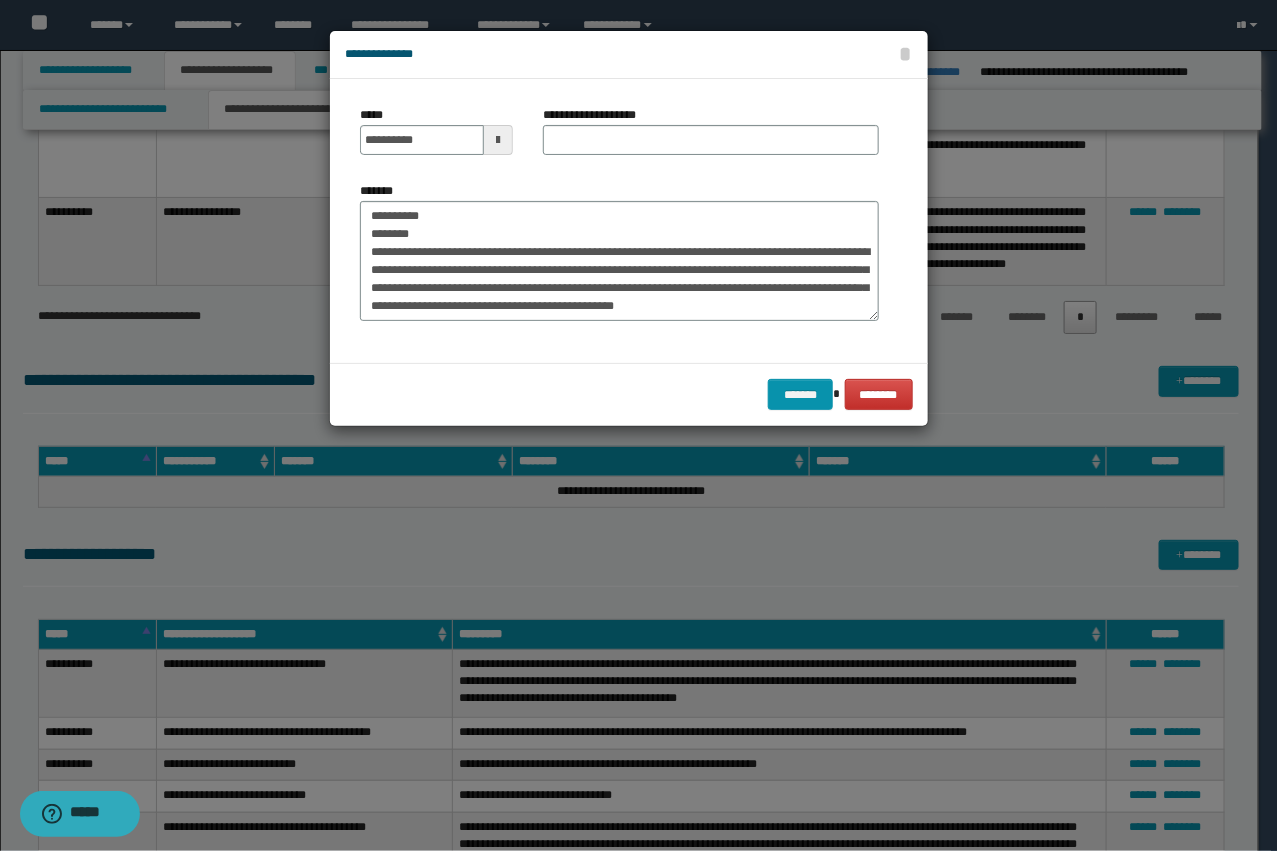 click on "**********" at bounding box center (711, 138) 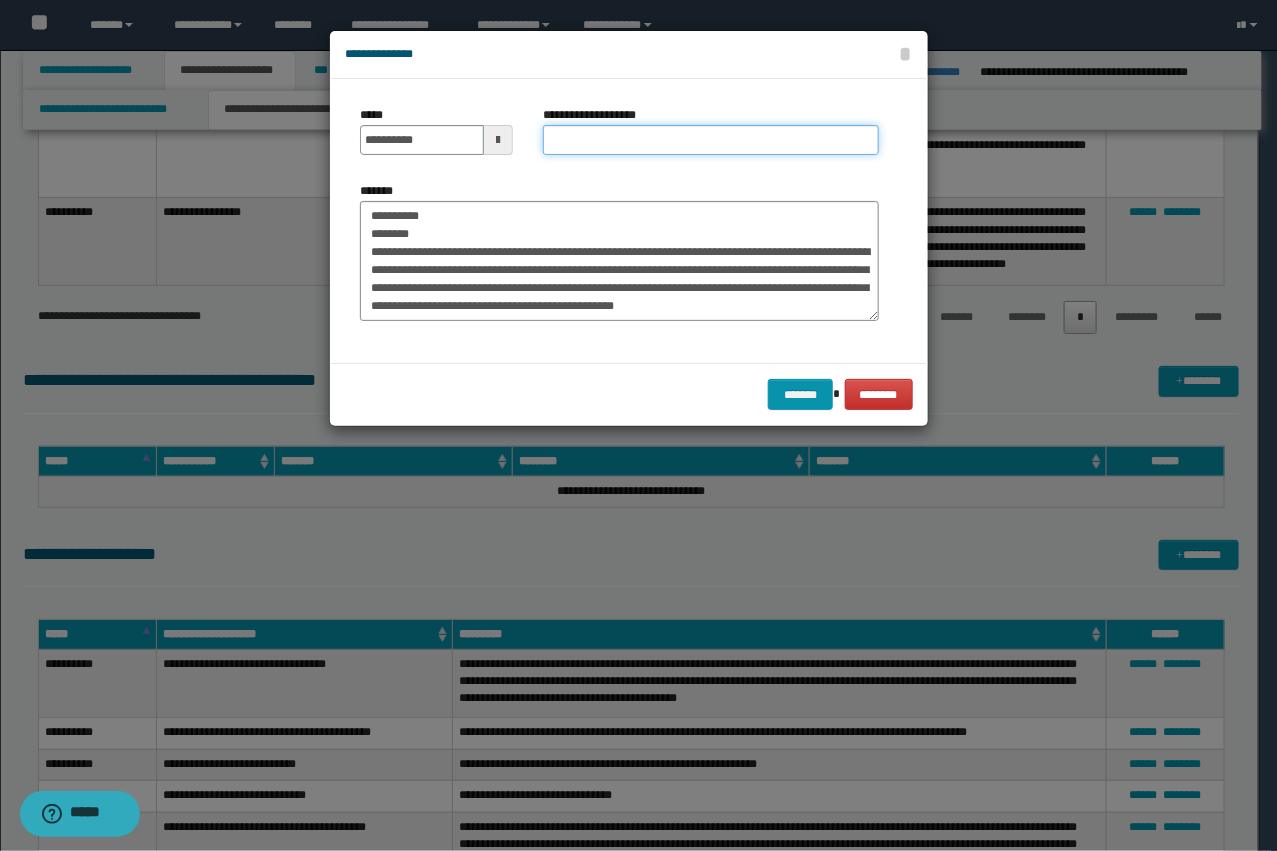 click on "**********" at bounding box center (711, 140) 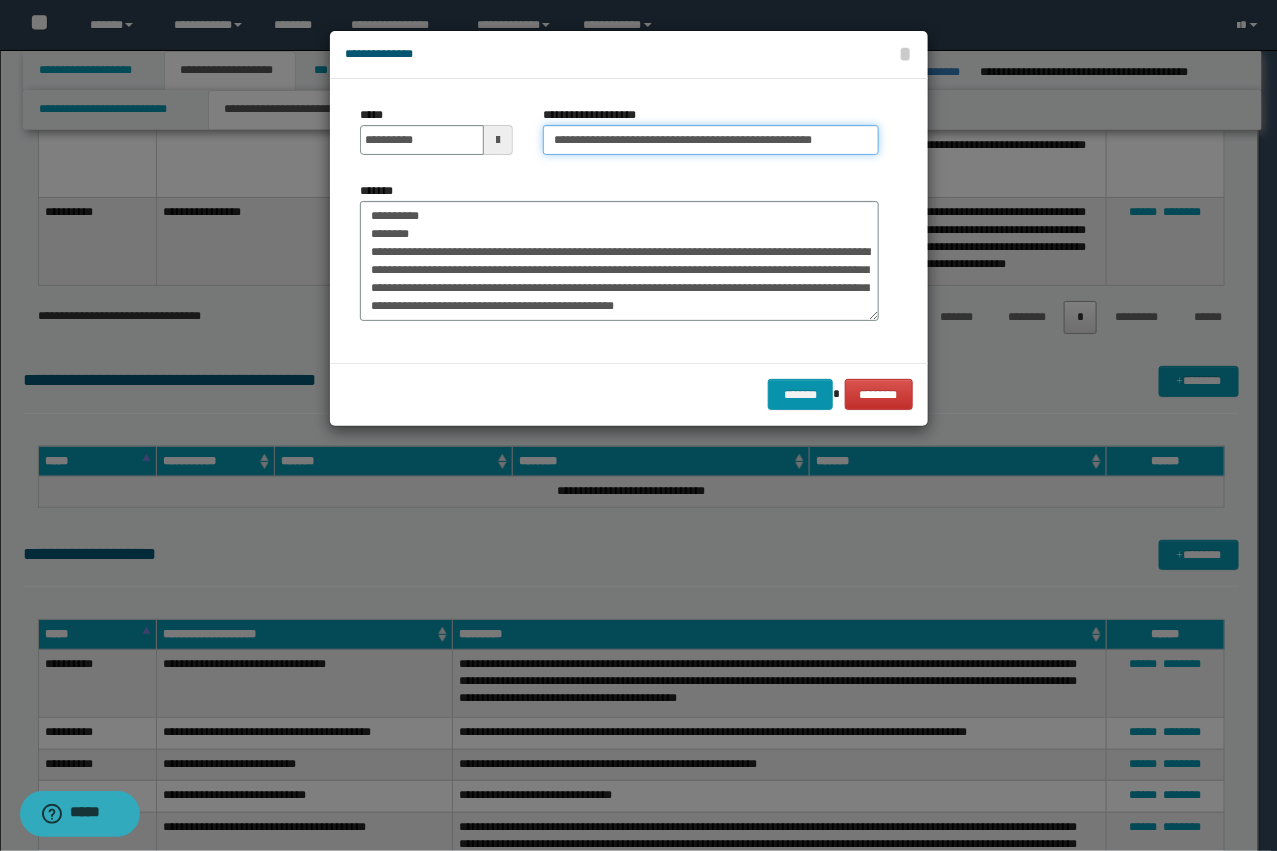 scroll, scrollTop: 0, scrollLeft: 55, axis: horizontal 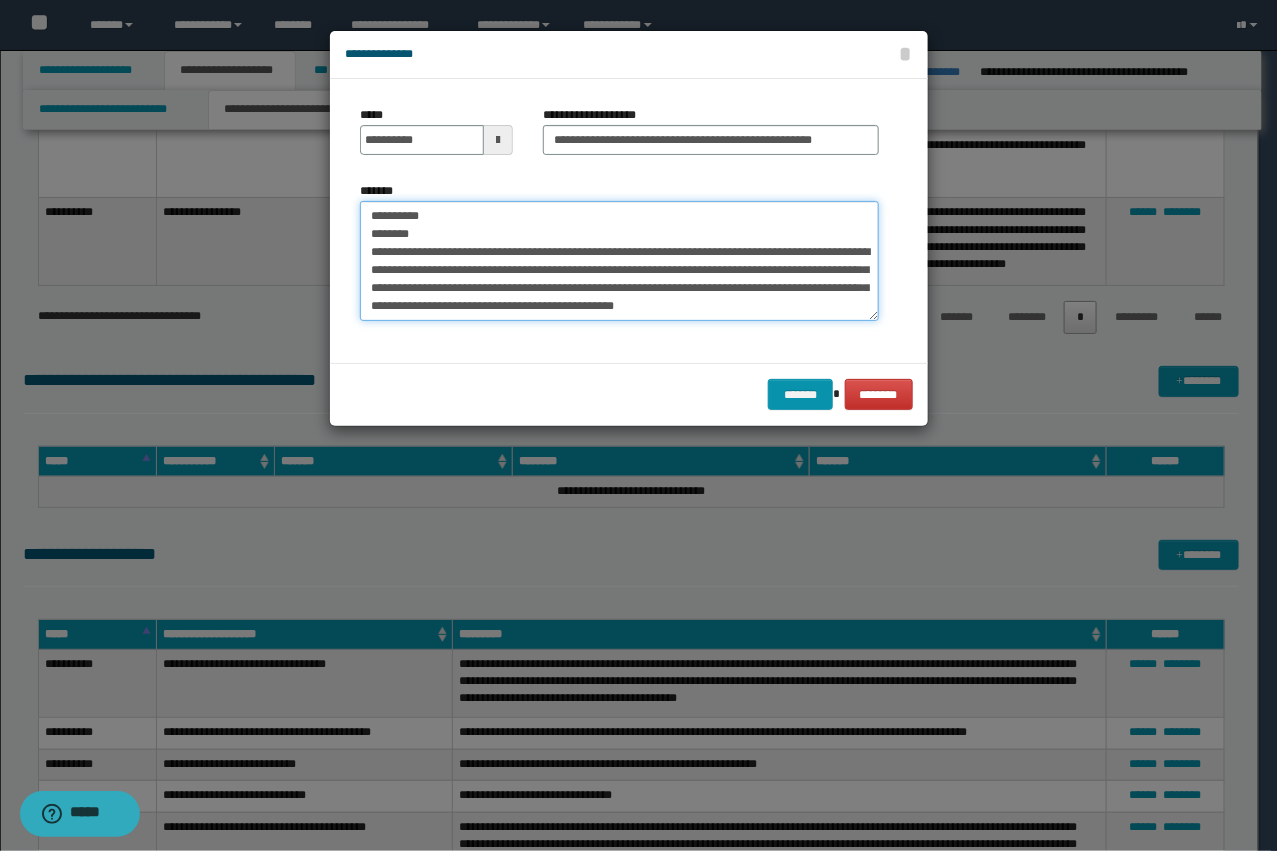 drag, startPoint x: 496, startPoint y: 256, endPoint x: 301, endPoint y: 177, distance: 210.39487 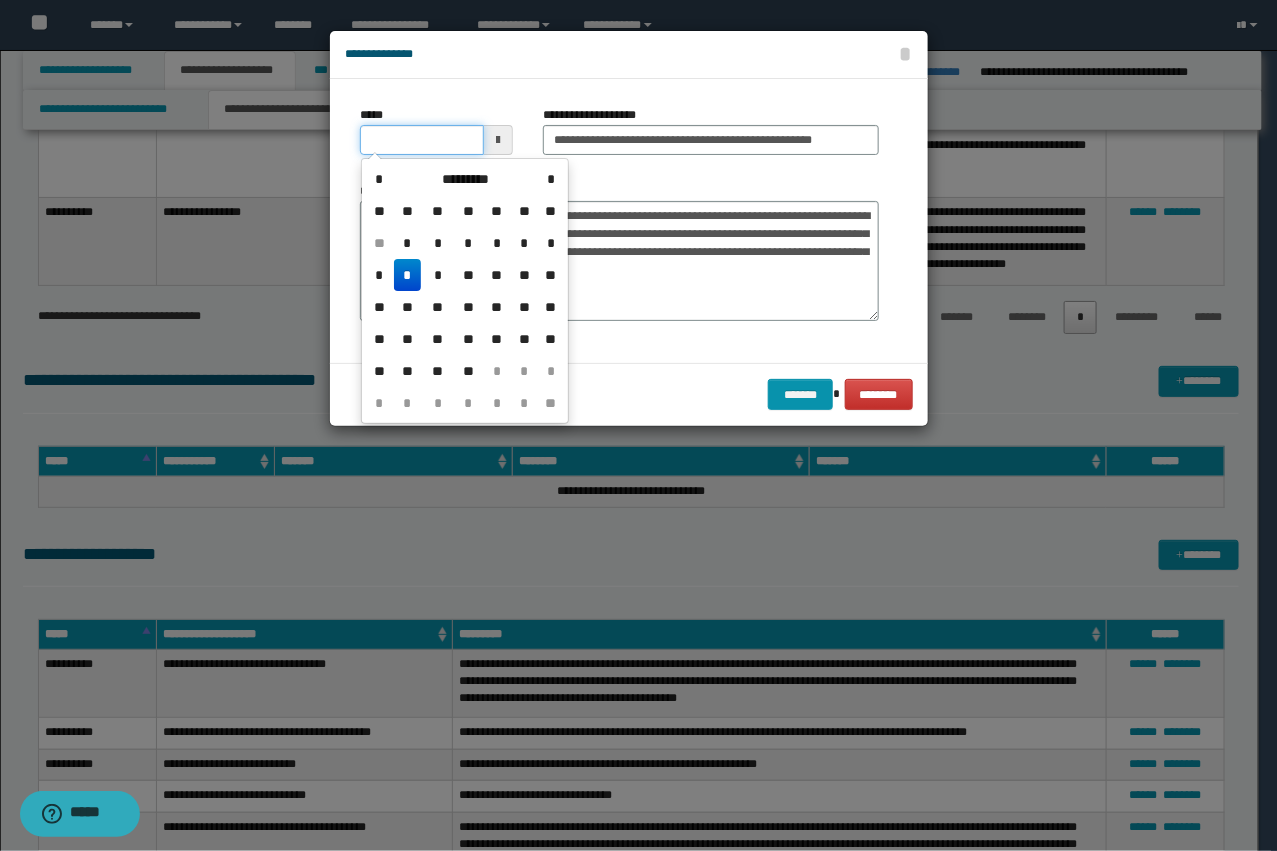 click on "*****" at bounding box center [422, 140] 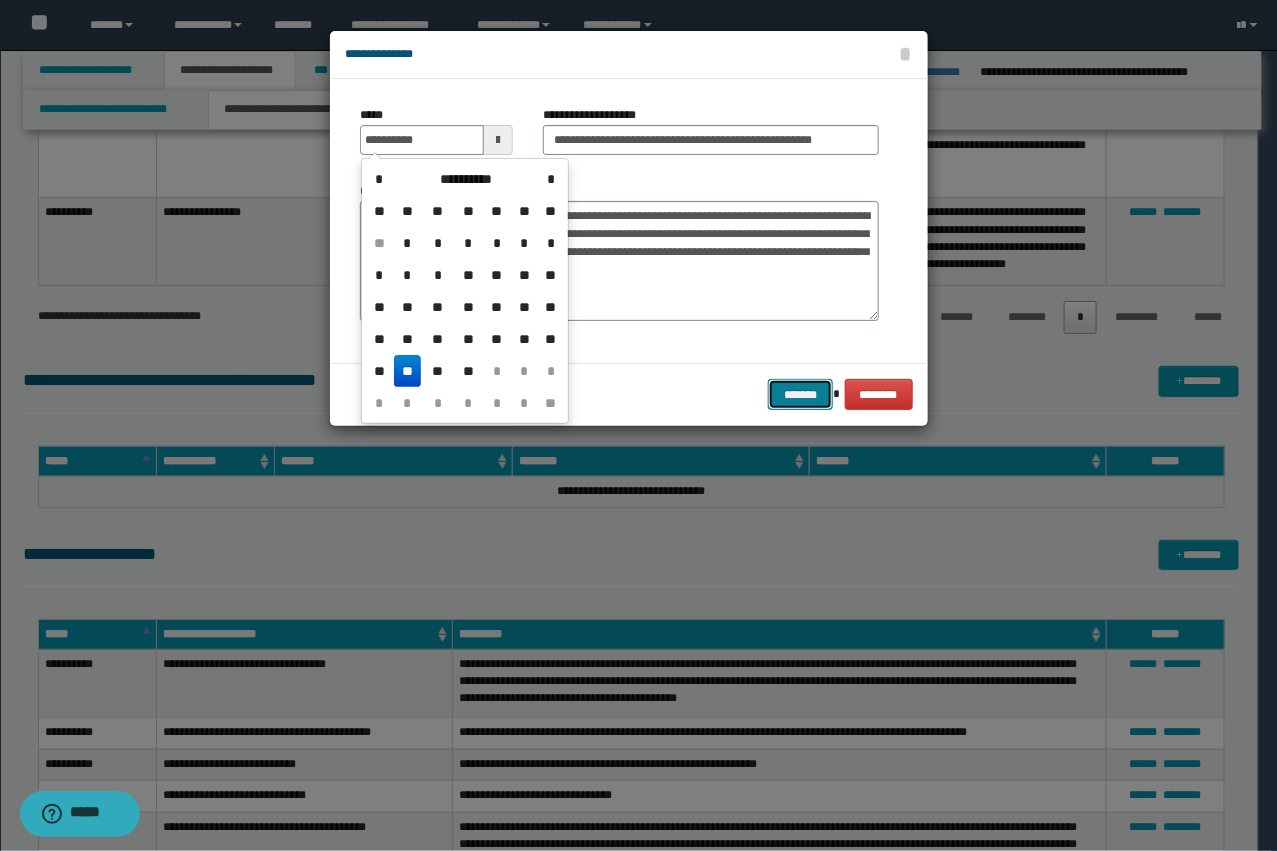 click on "*******" at bounding box center [800, 394] 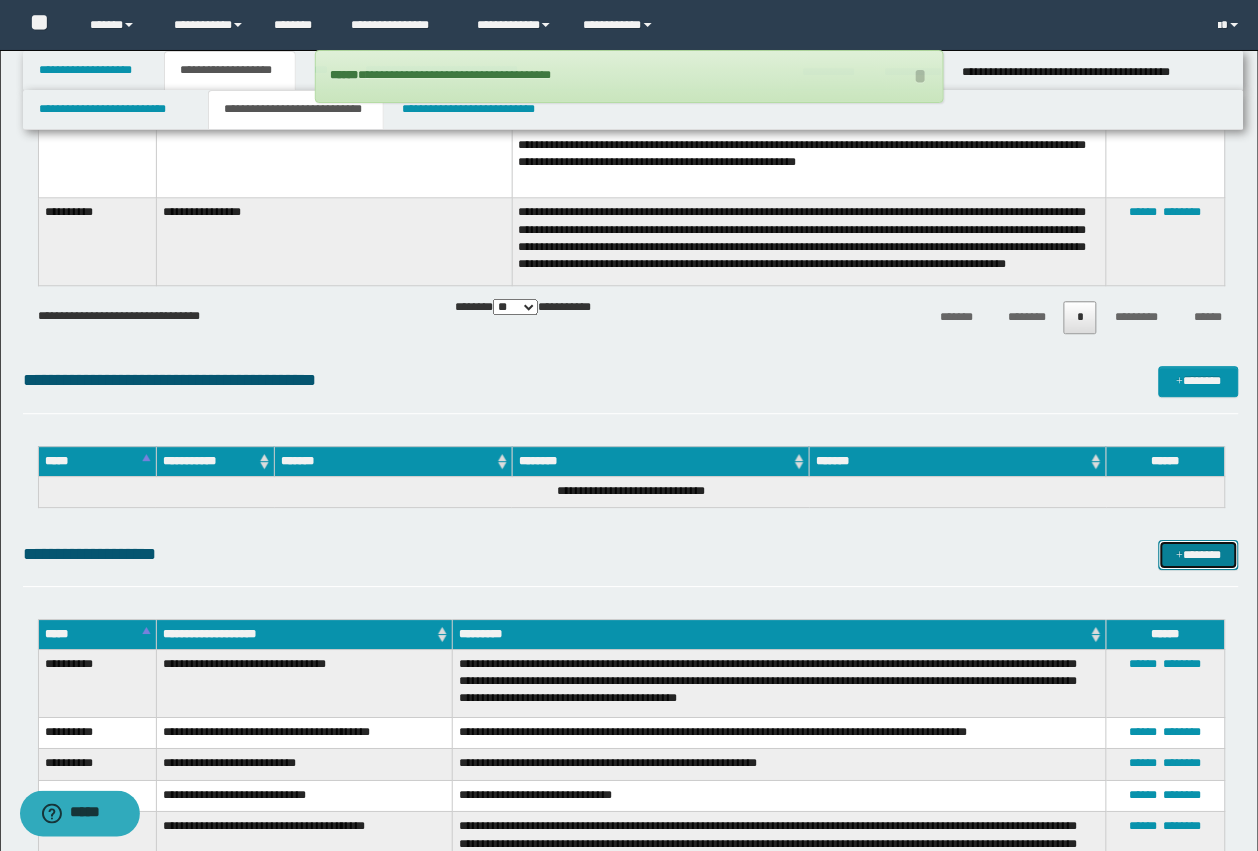 click on "*******" at bounding box center (1199, 555) 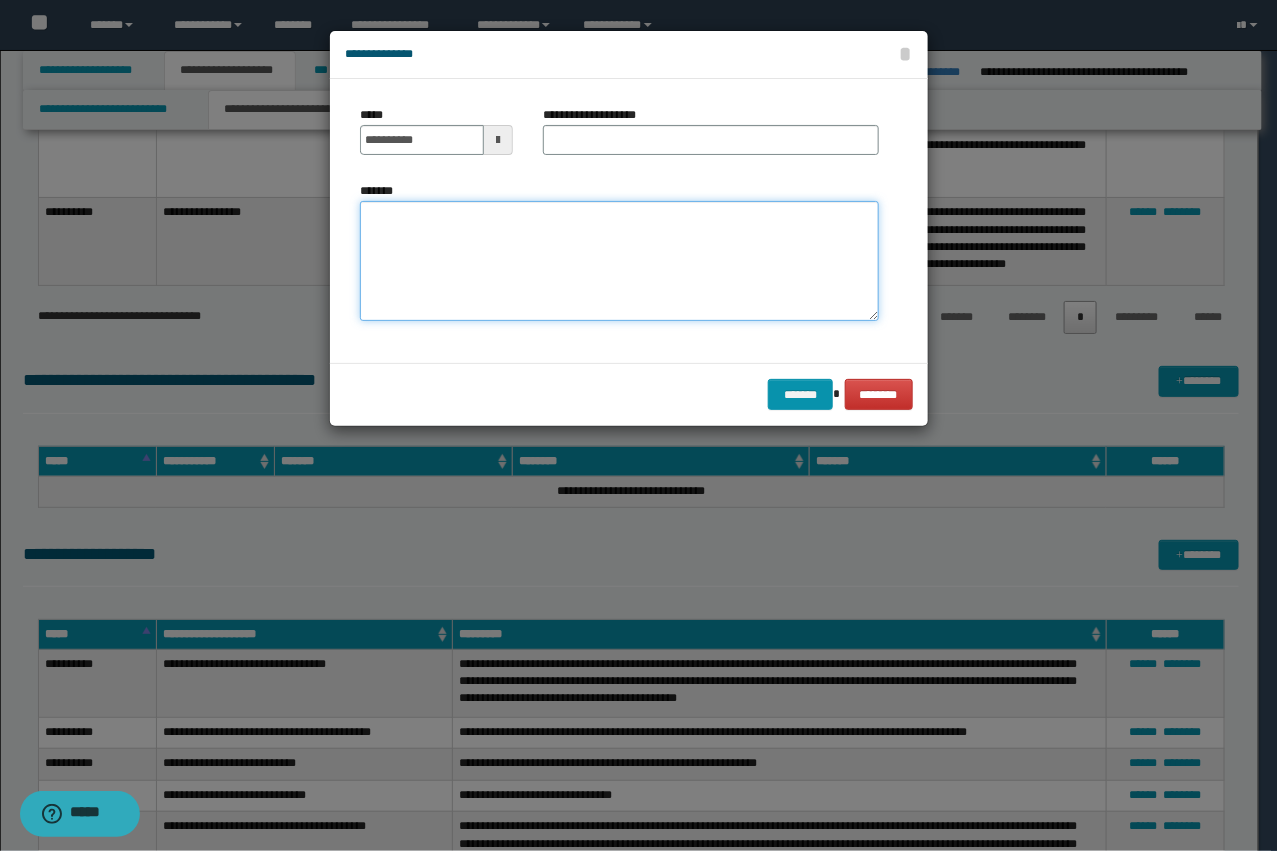 click on "*******" at bounding box center (619, 261) 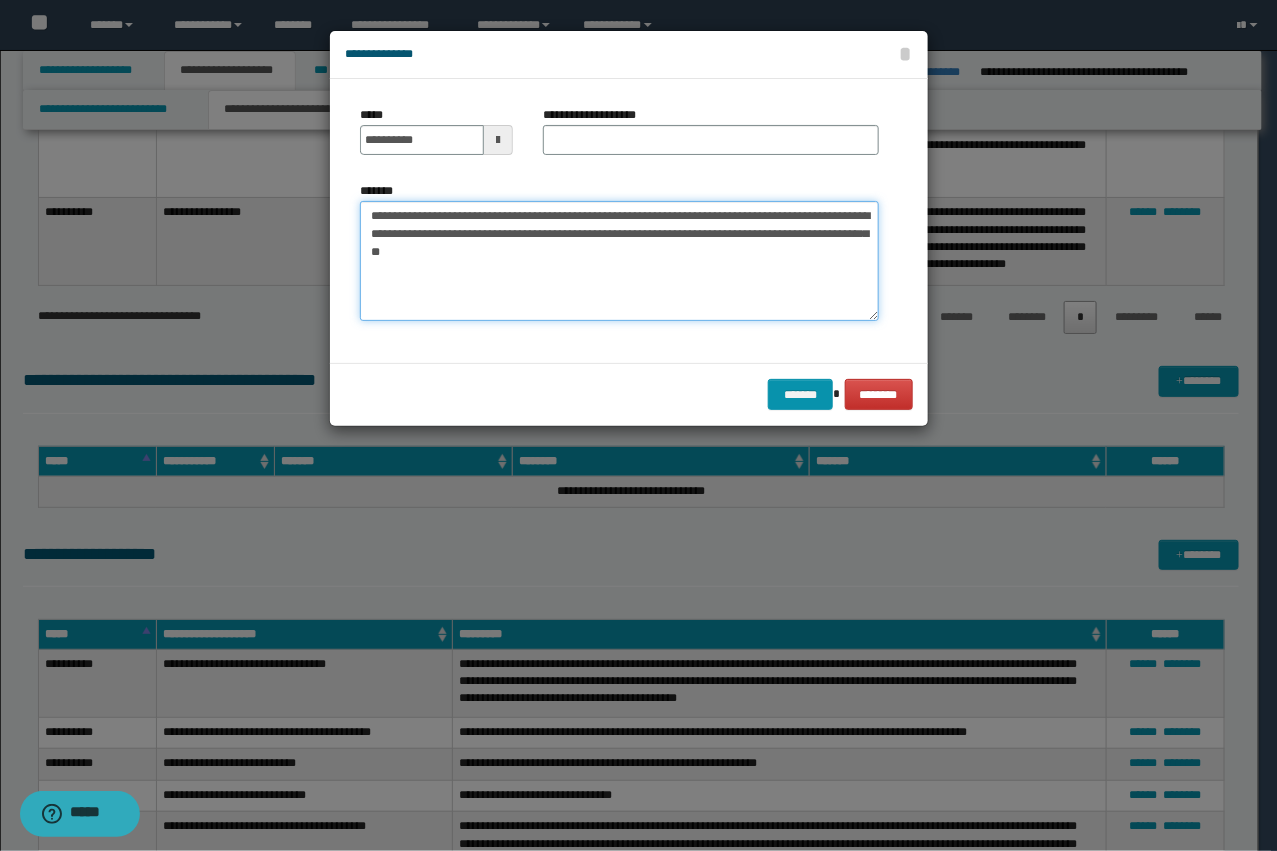 drag, startPoint x: 680, startPoint y: 213, endPoint x: 438, endPoint y: 208, distance: 242.05165 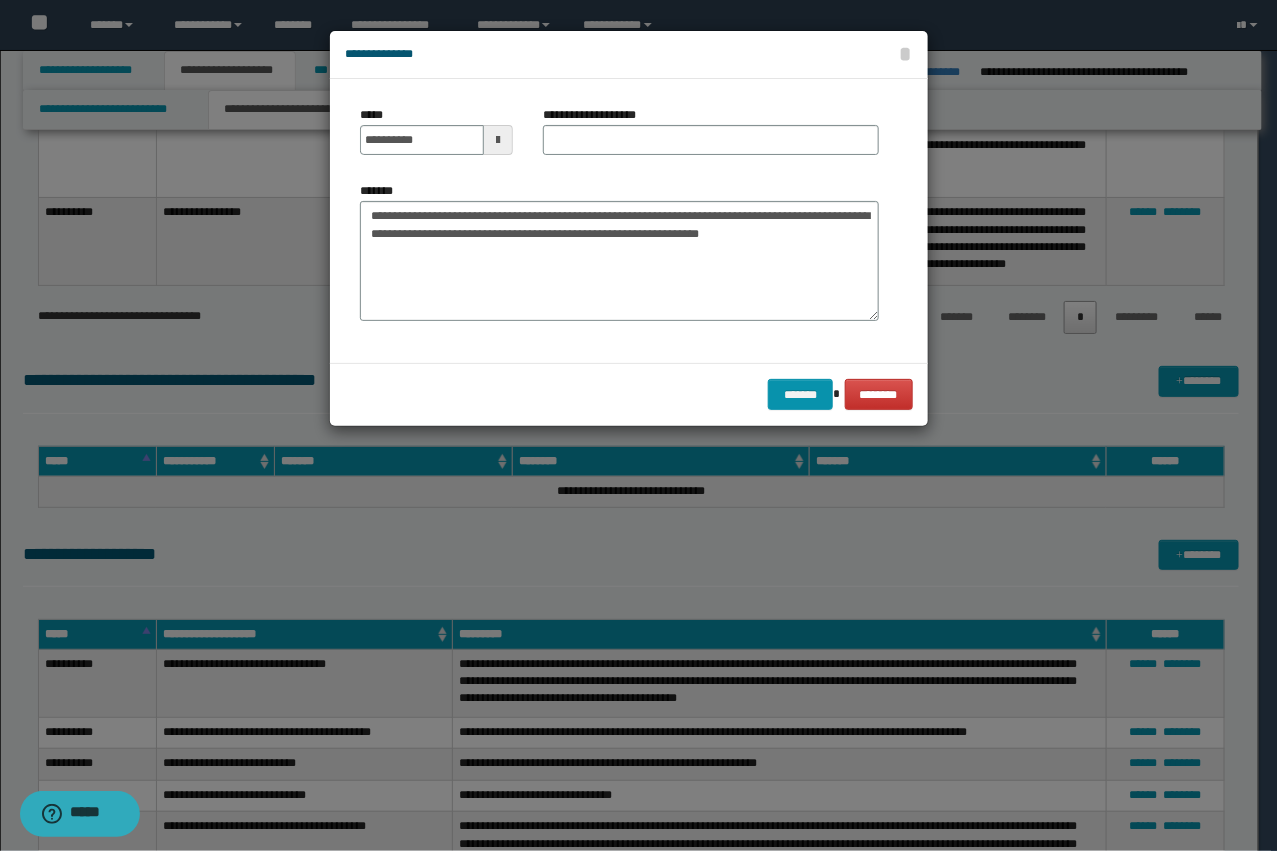 click on "**********" at bounding box center [600, 115] 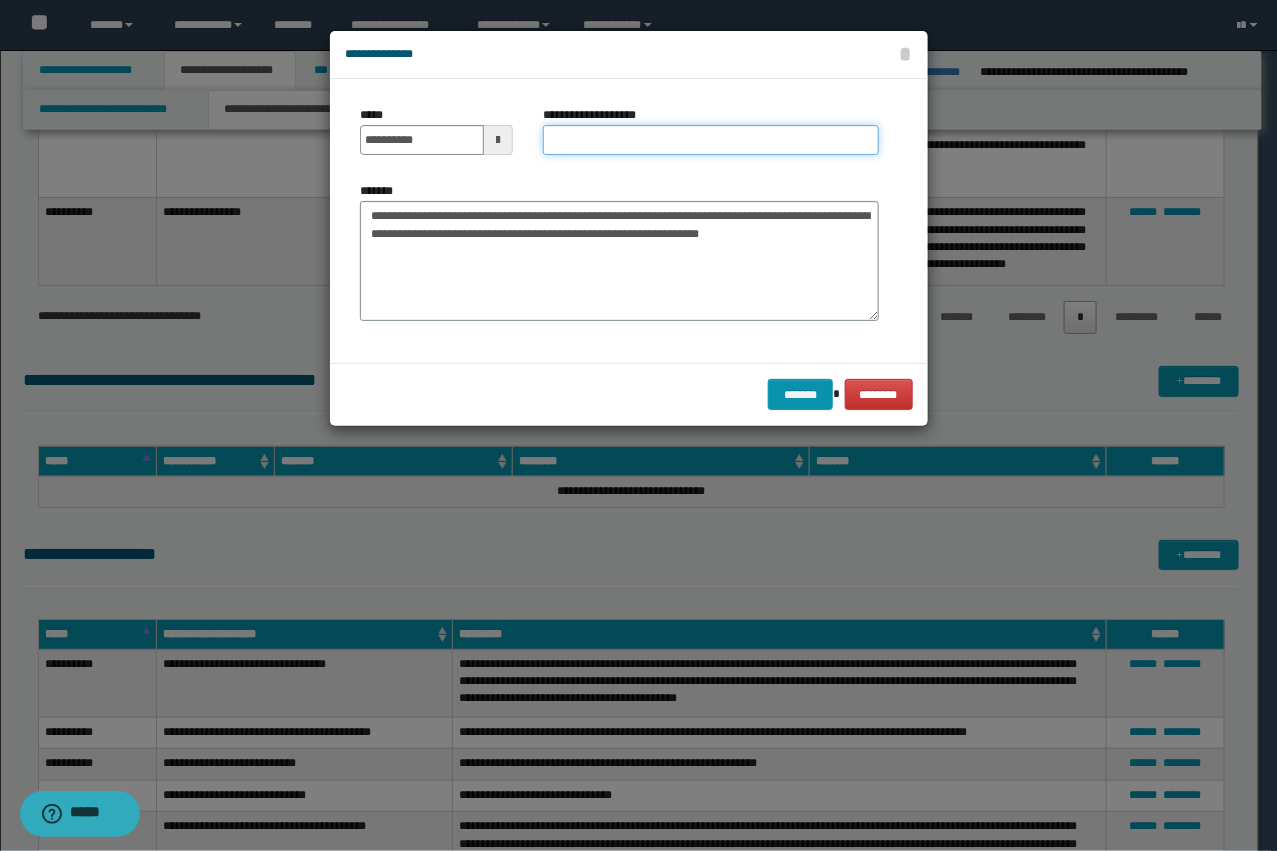 click on "**********" at bounding box center [711, 140] 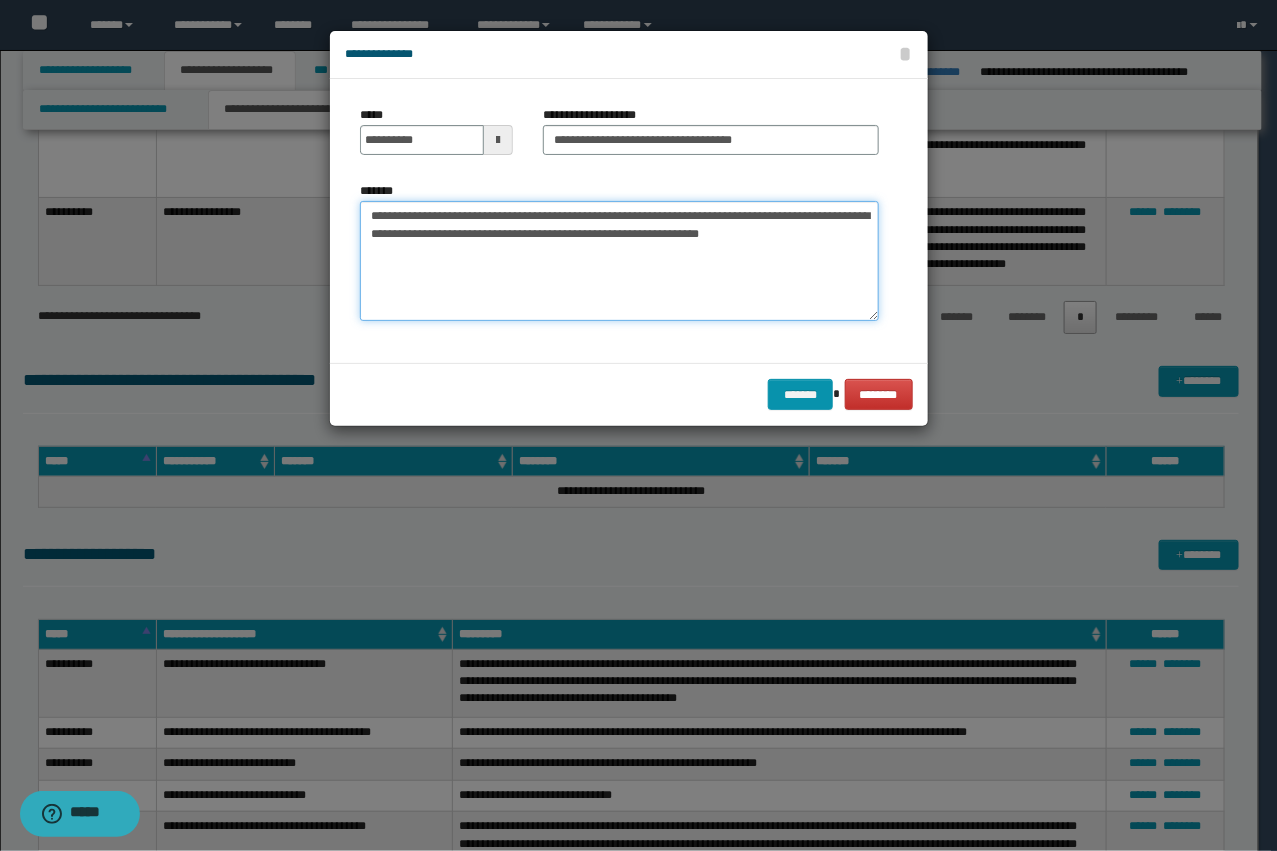 drag, startPoint x: 442, startPoint y: 220, endPoint x: 266, endPoint y: 188, distance: 178.88544 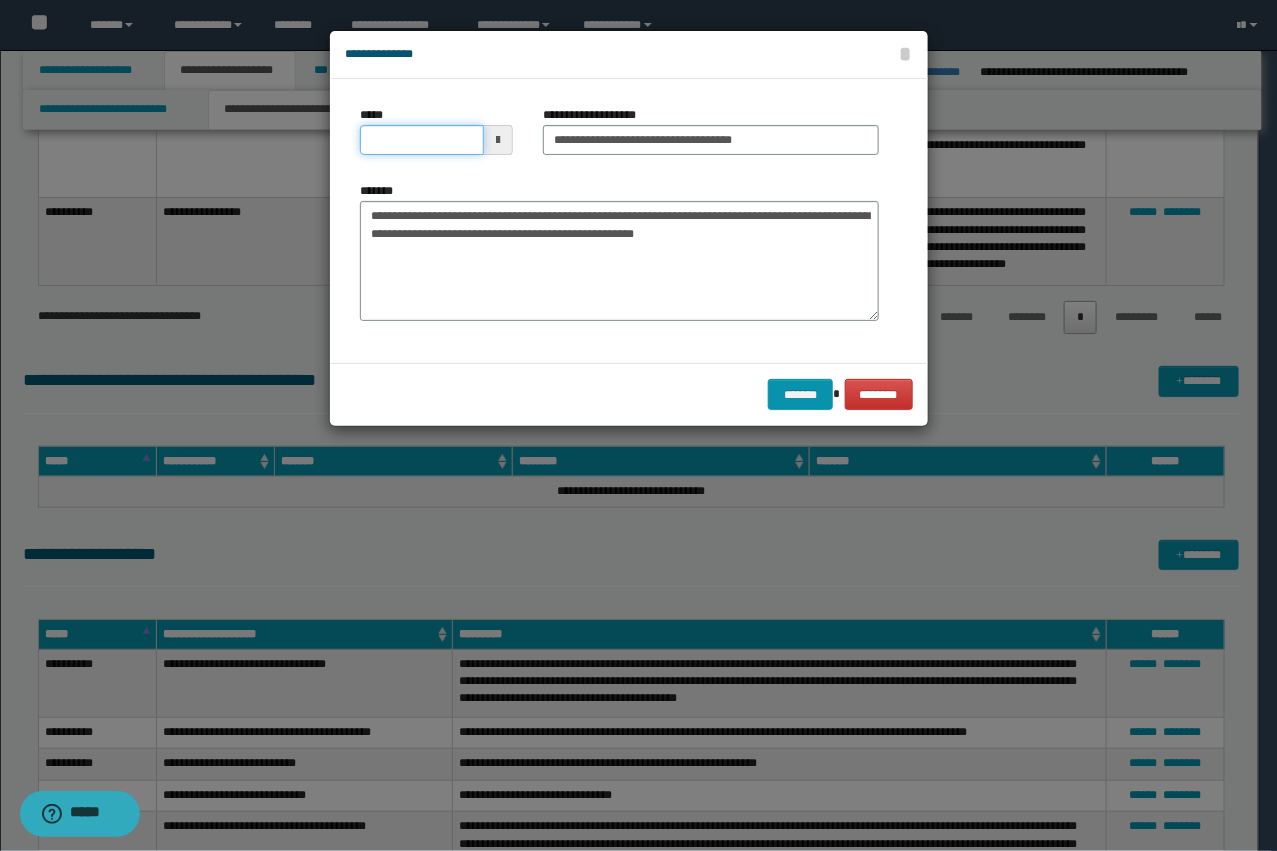 click on "*****" at bounding box center [422, 140] 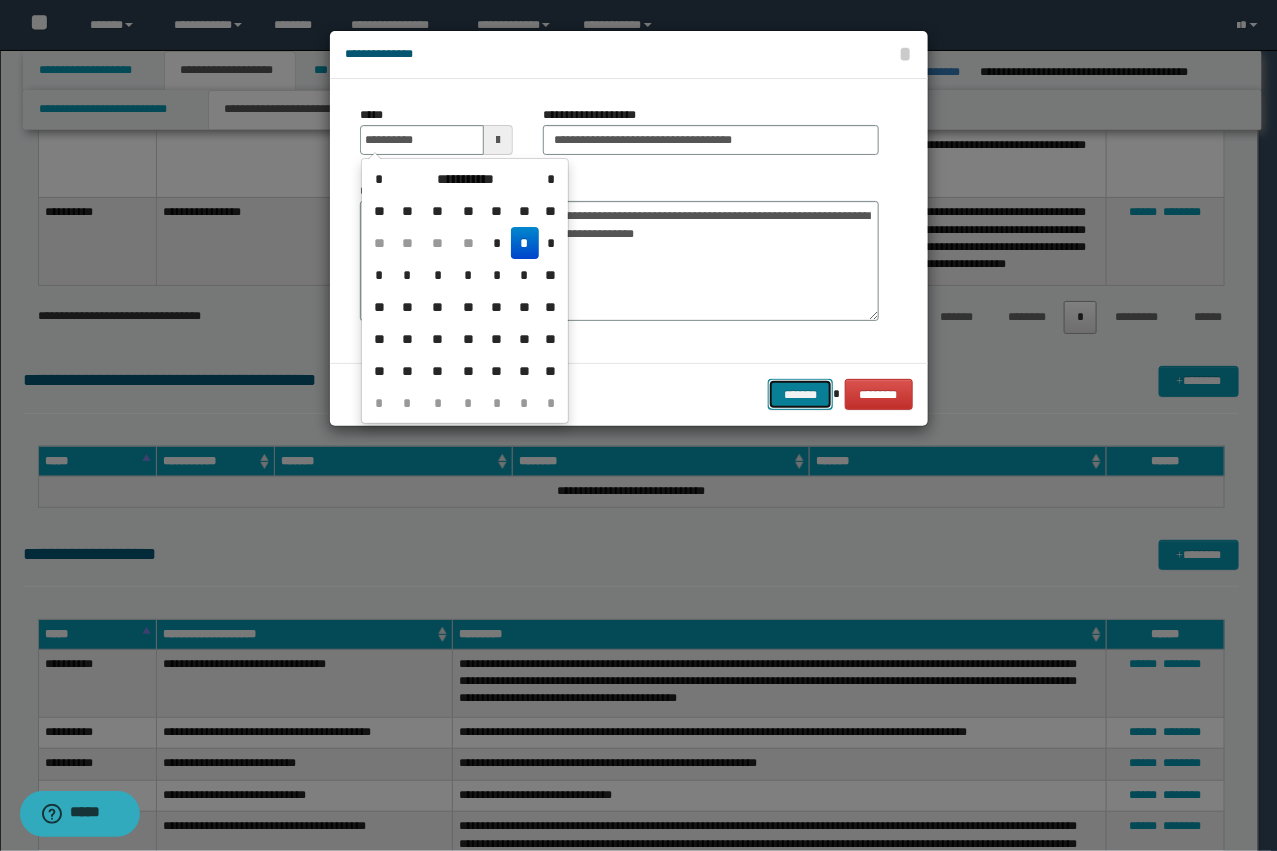 click on "*******" at bounding box center [800, 394] 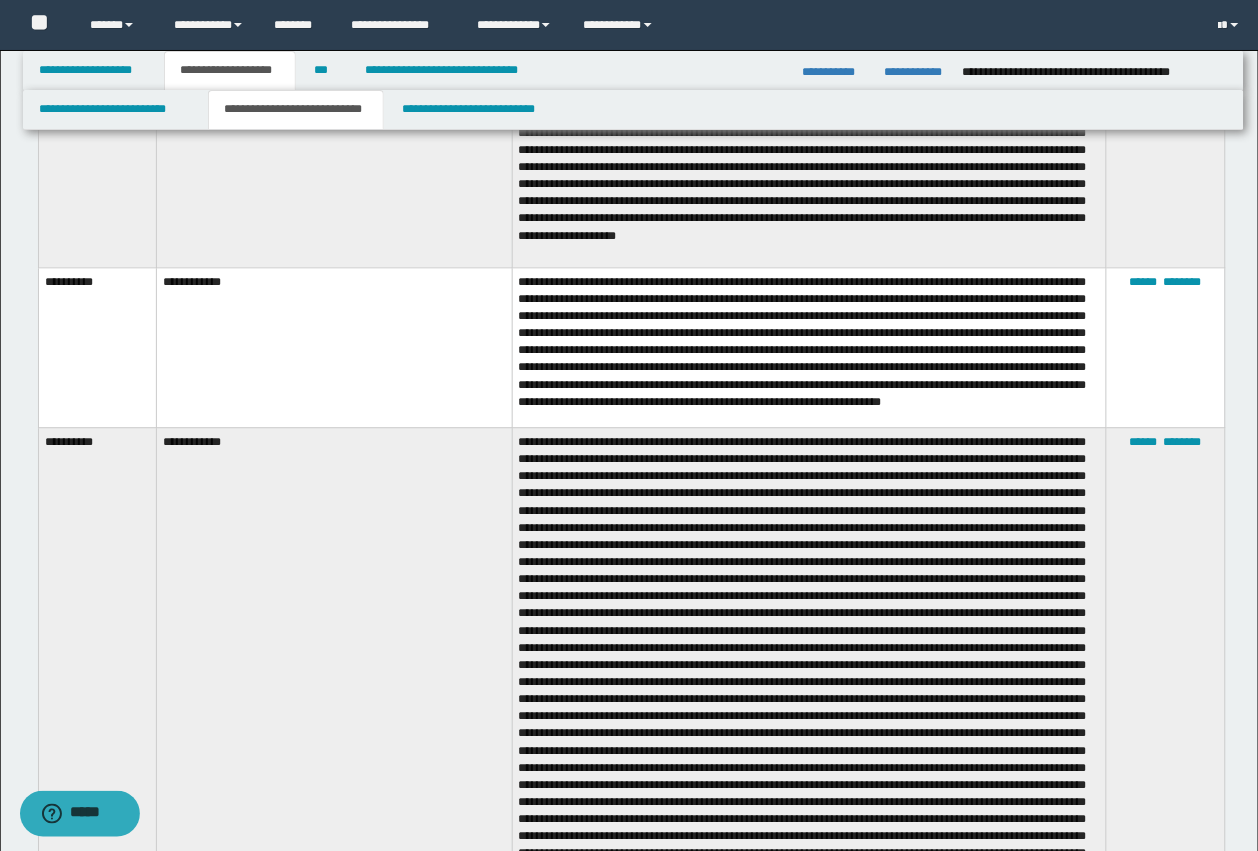 scroll, scrollTop: 10588, scrollLeft: 0, axis: vertical 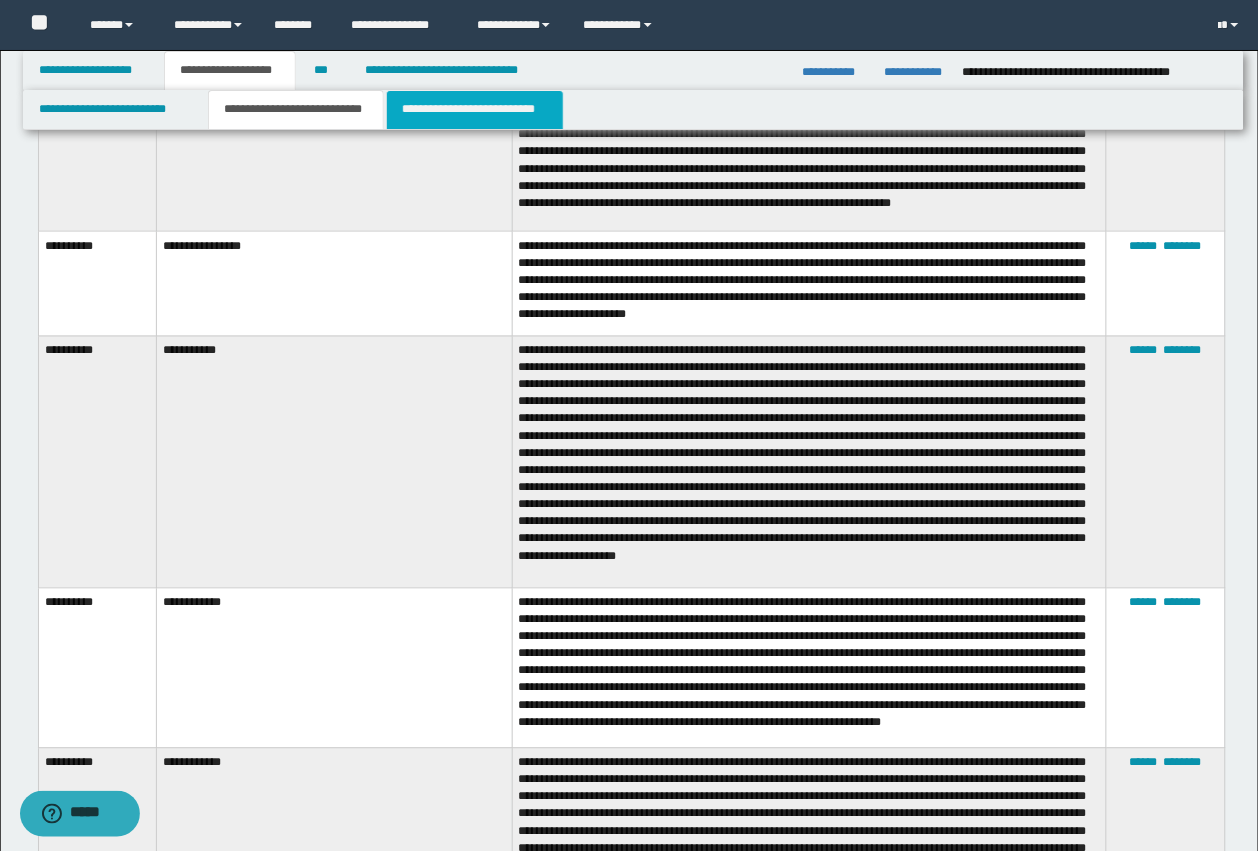 click on "**********" at bounding box center (475, 110) 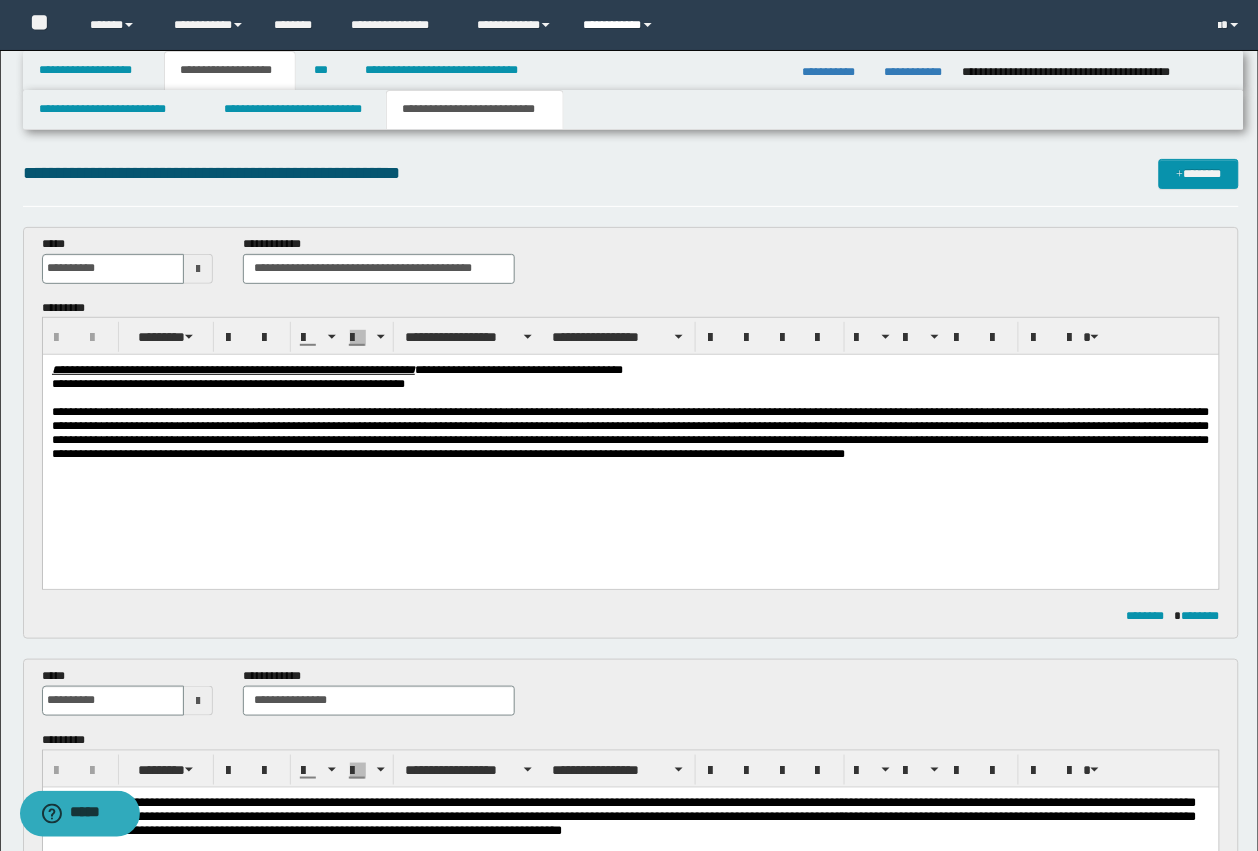 scroll, scrollTop: 0, scrollLeft: 0, axis: both 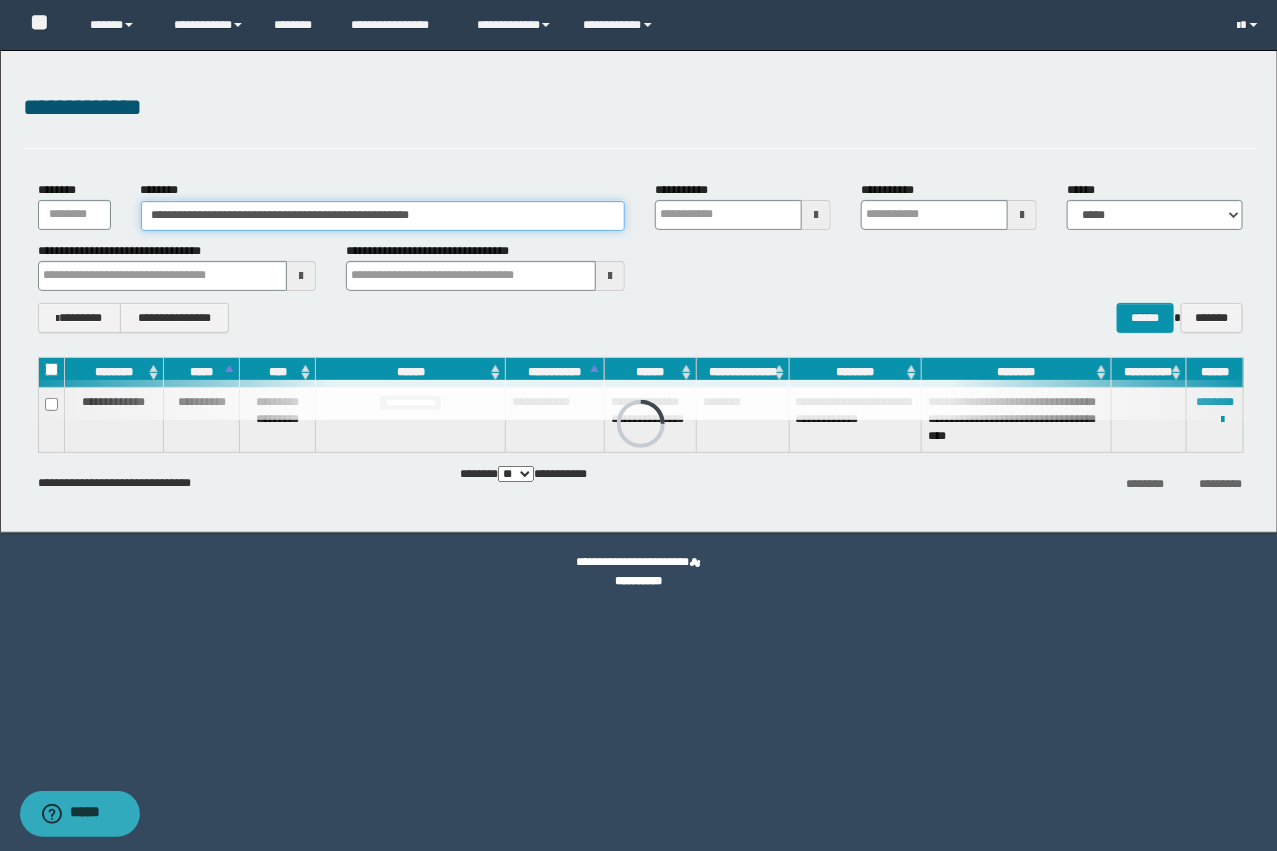 drag, startPoint x: 515, startPoint y: 208, endPoint x: 73, endPoint y: 201, distance: 442.05542 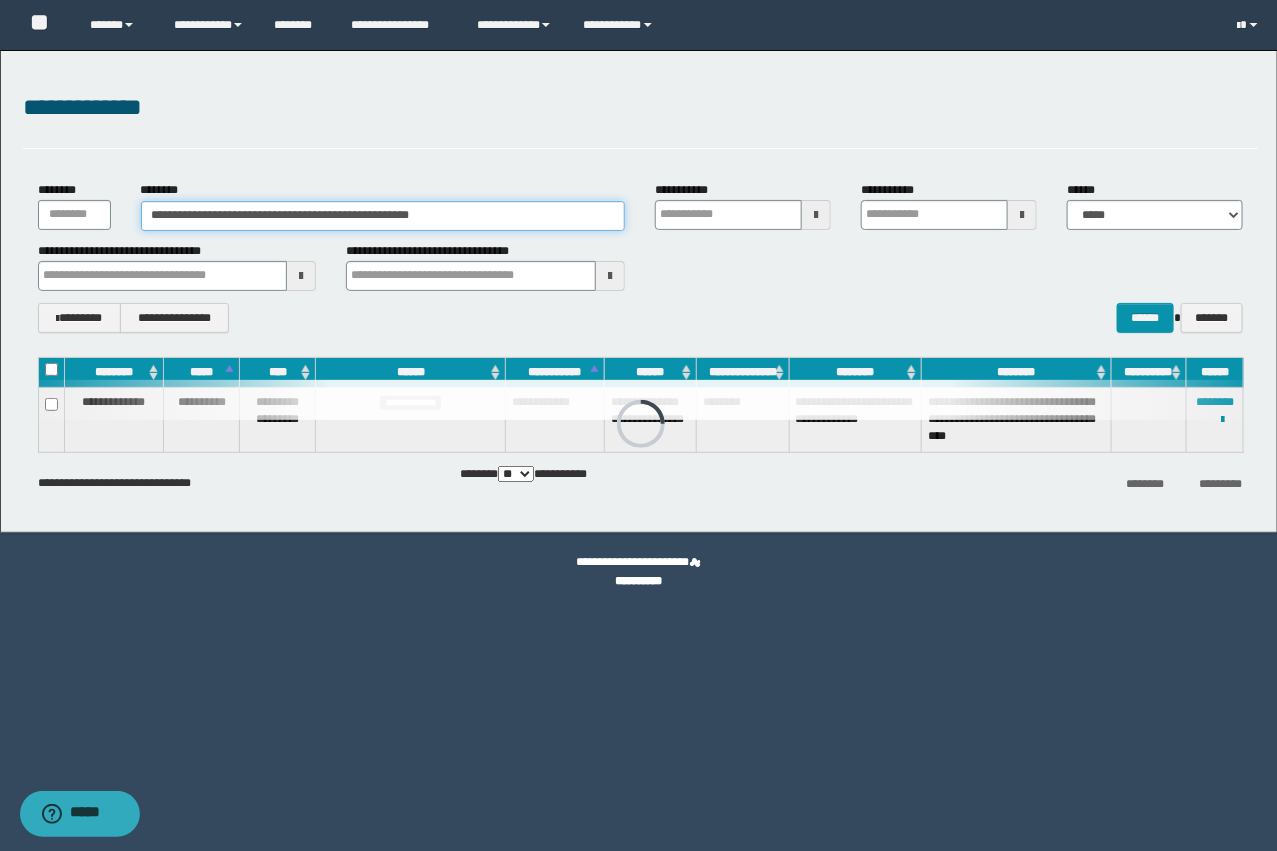 click on "**********" at bounding box center (640, 205) 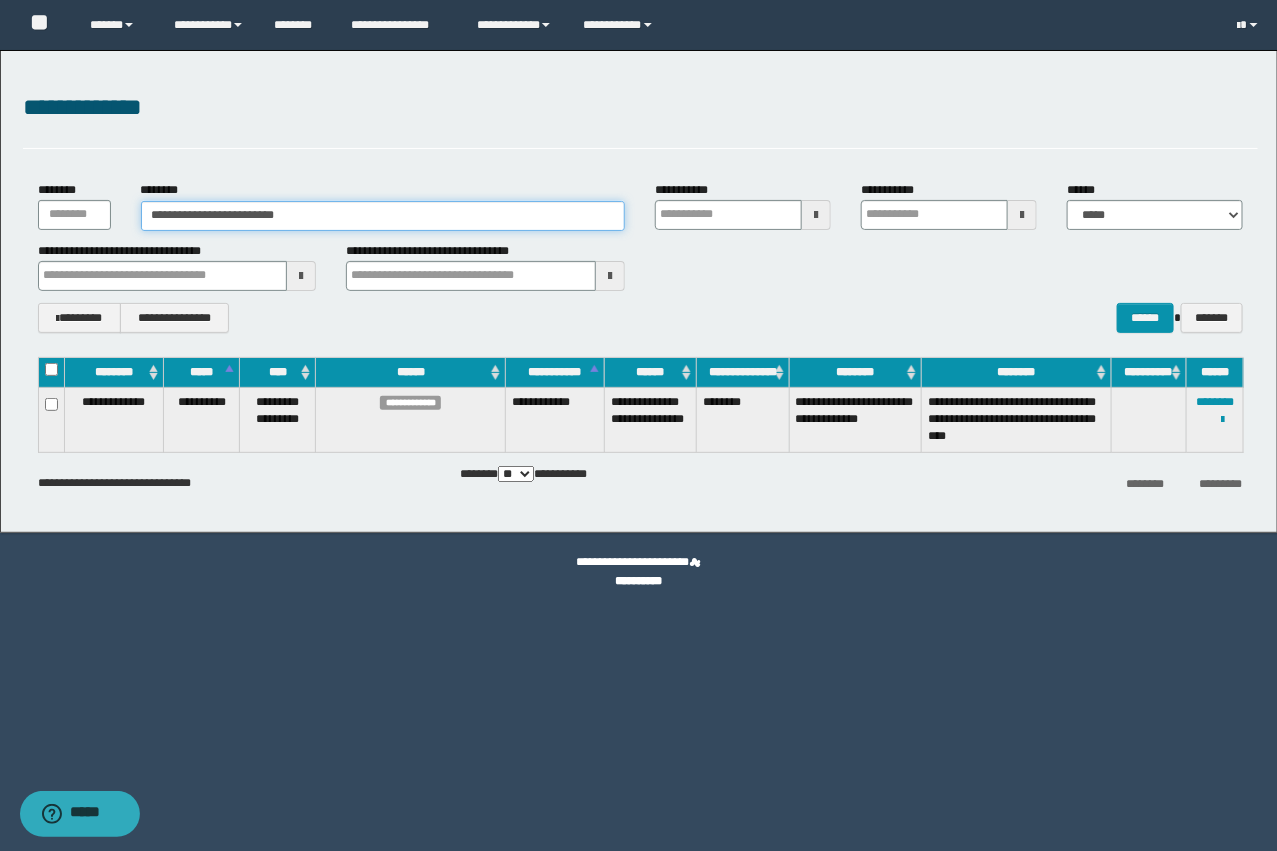 type on "**********" 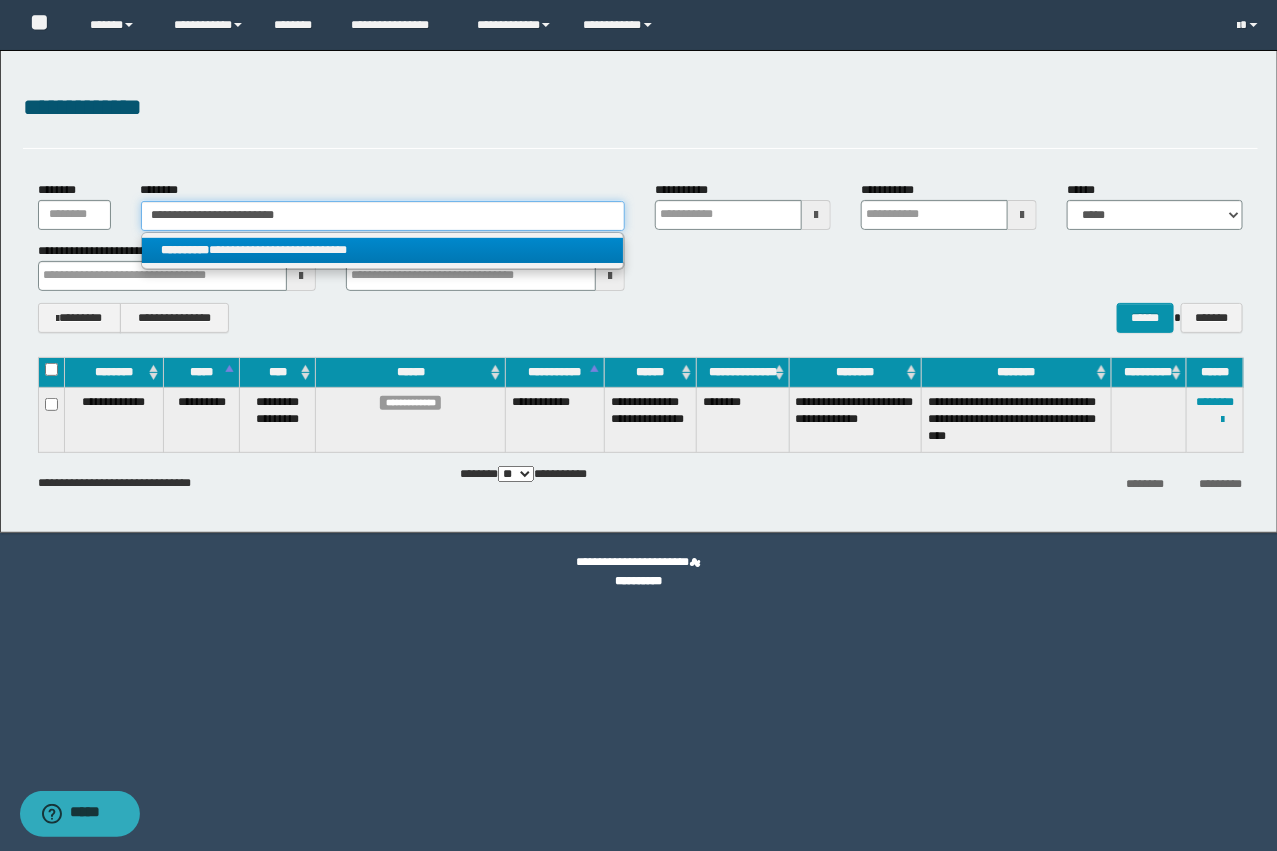 type on "**********" 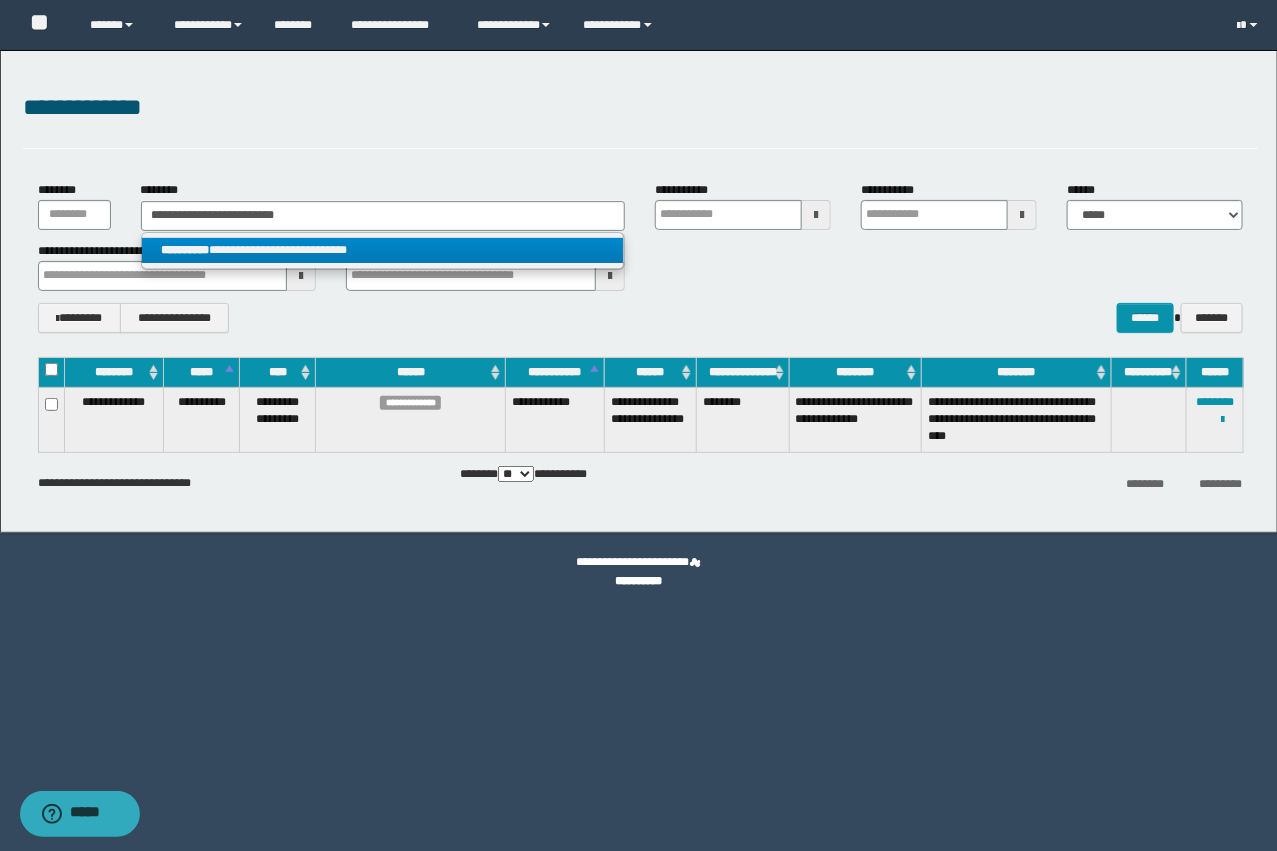 click on "**********" at bounding box center [383, 250] 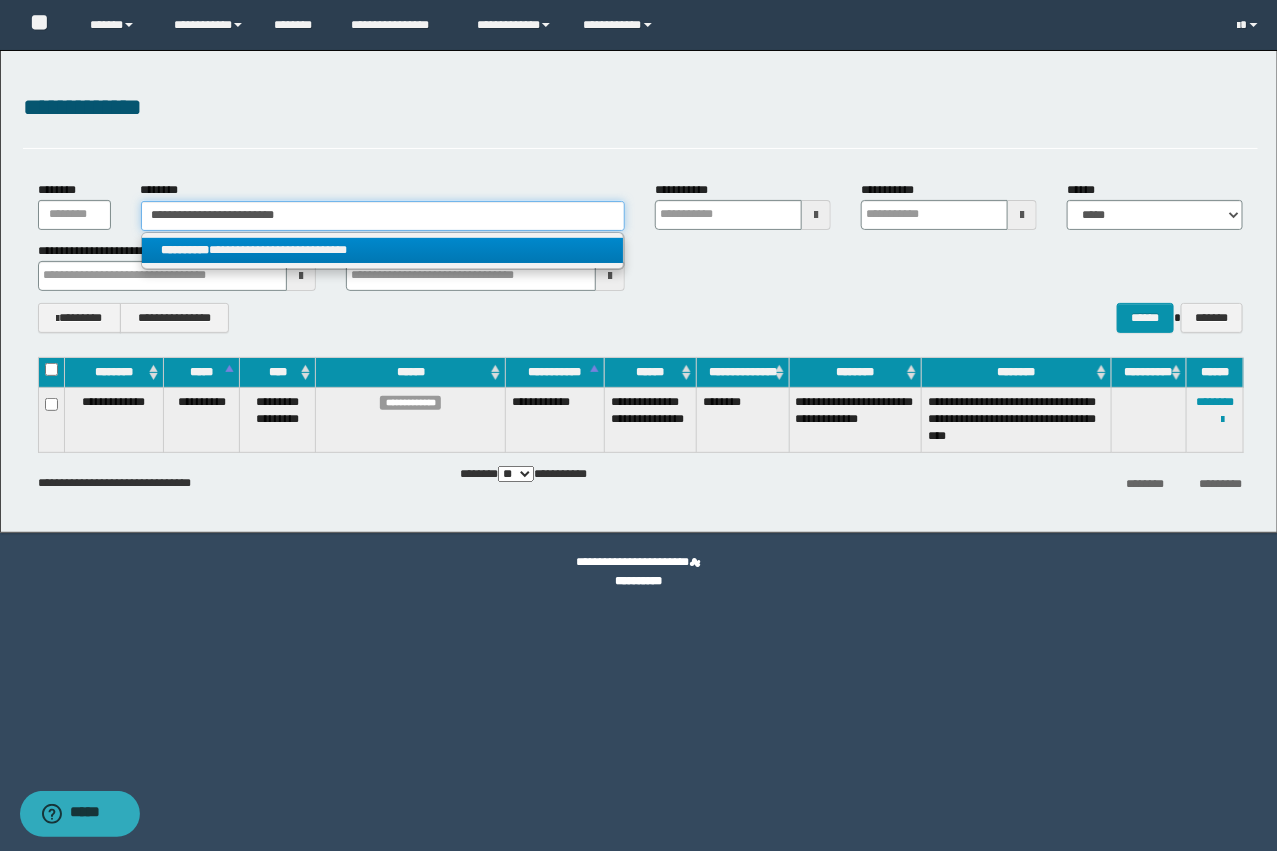 type 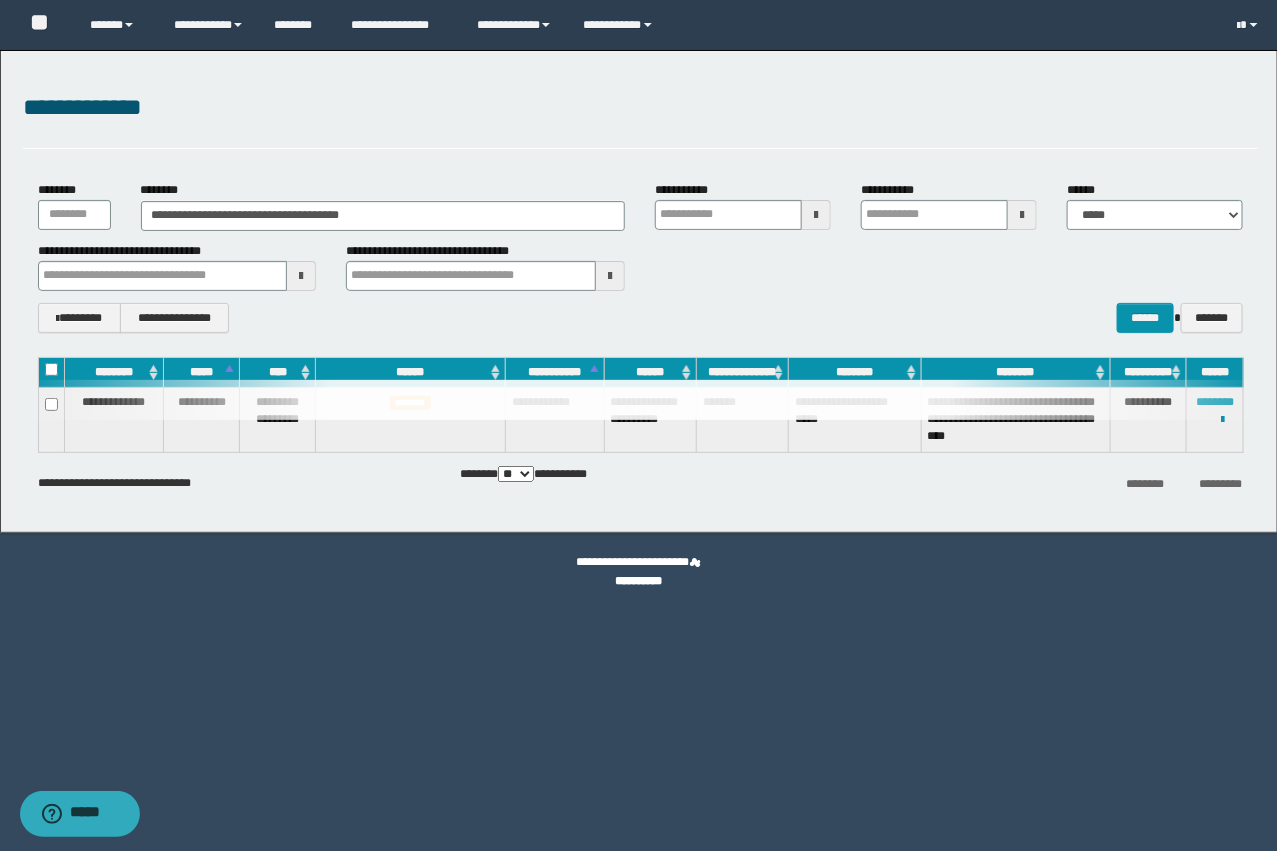 click at bounding box center (641, 400) 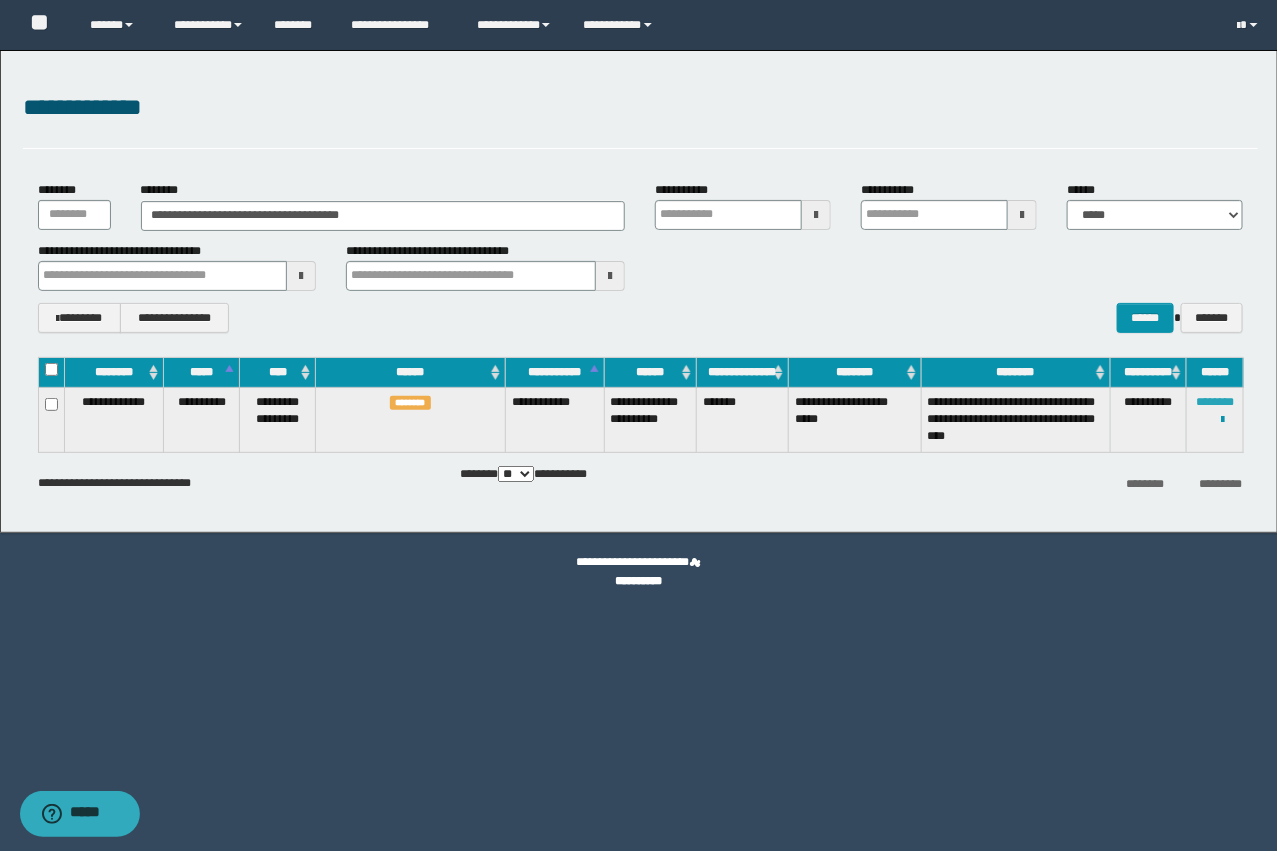 click on "********" at bounding box center (1215, 402) 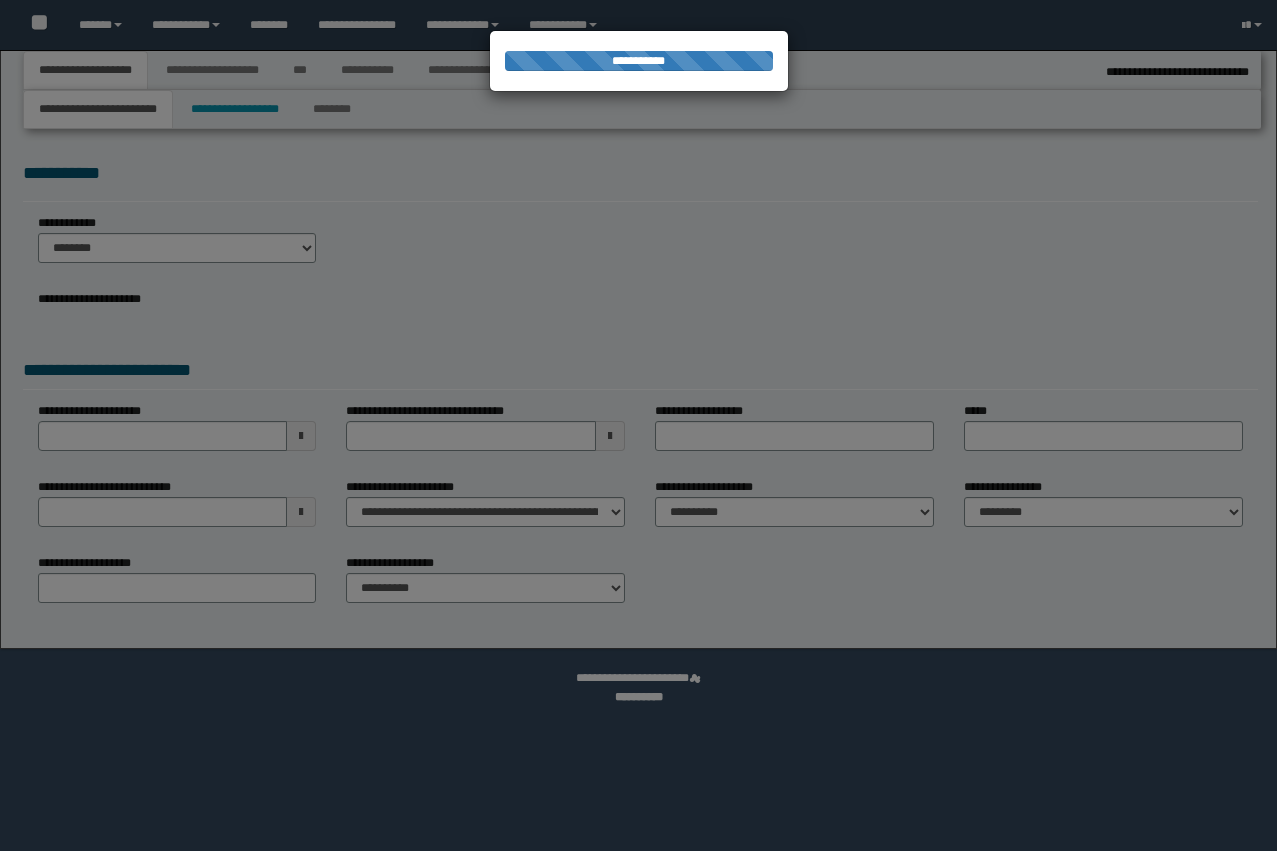select on "*" 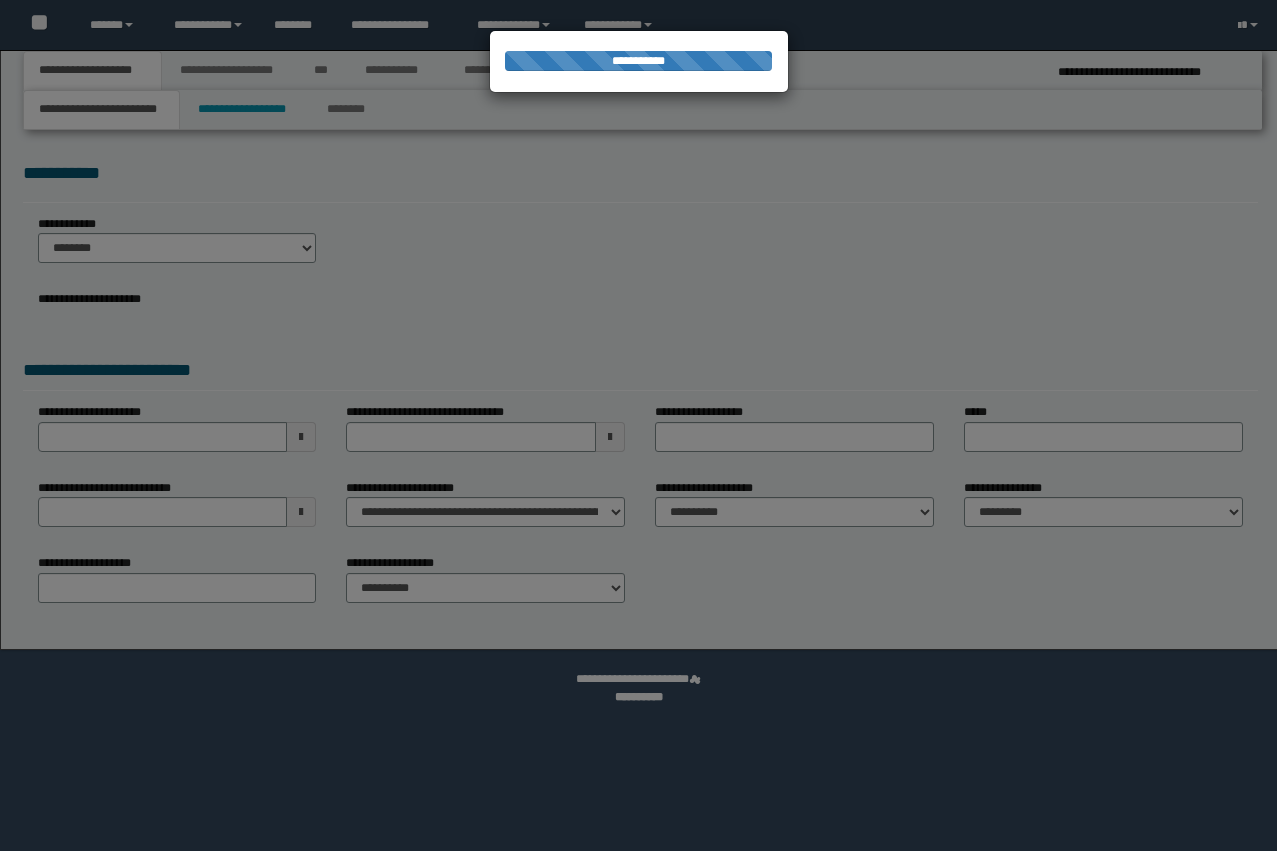 scroll, scrollTop: 0, scrollLeft: 0, axis: both 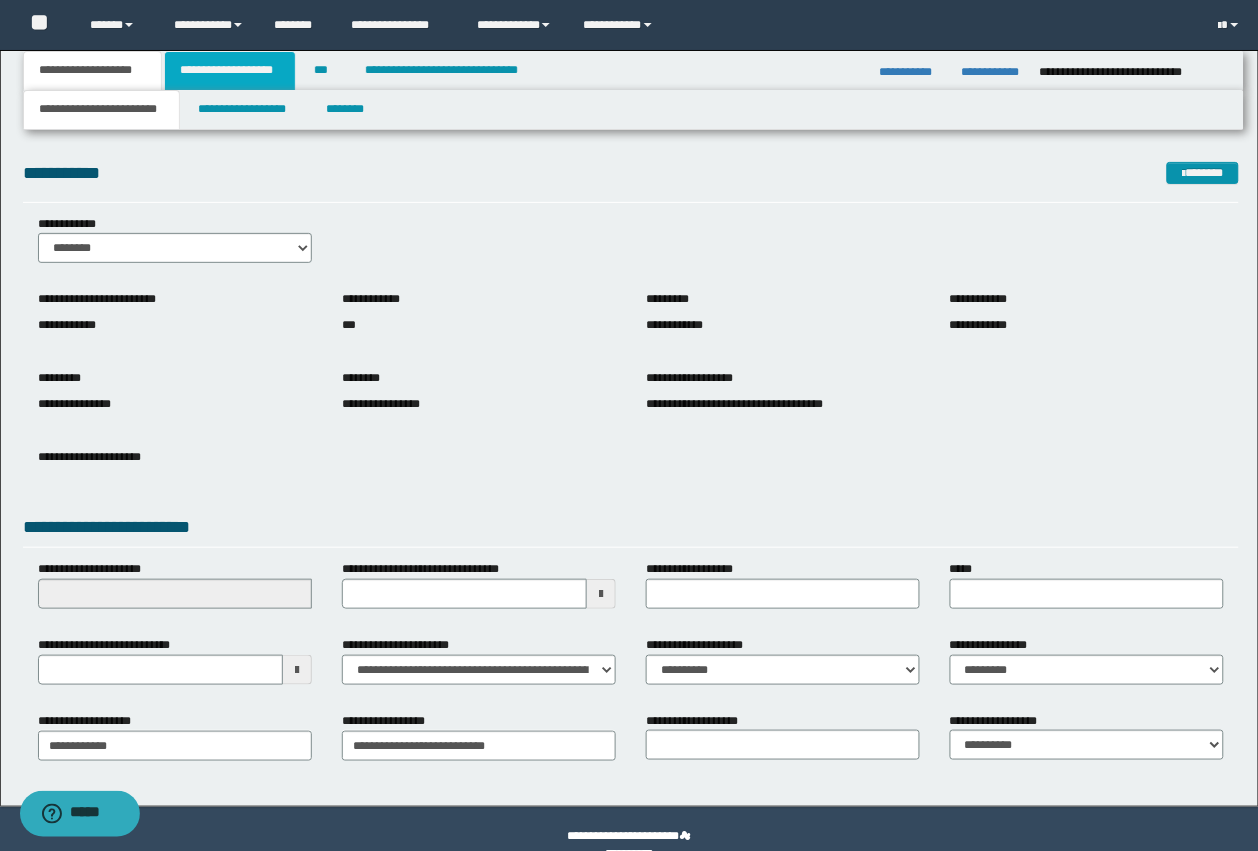 click on "**********" at bounding box center (230, 71) 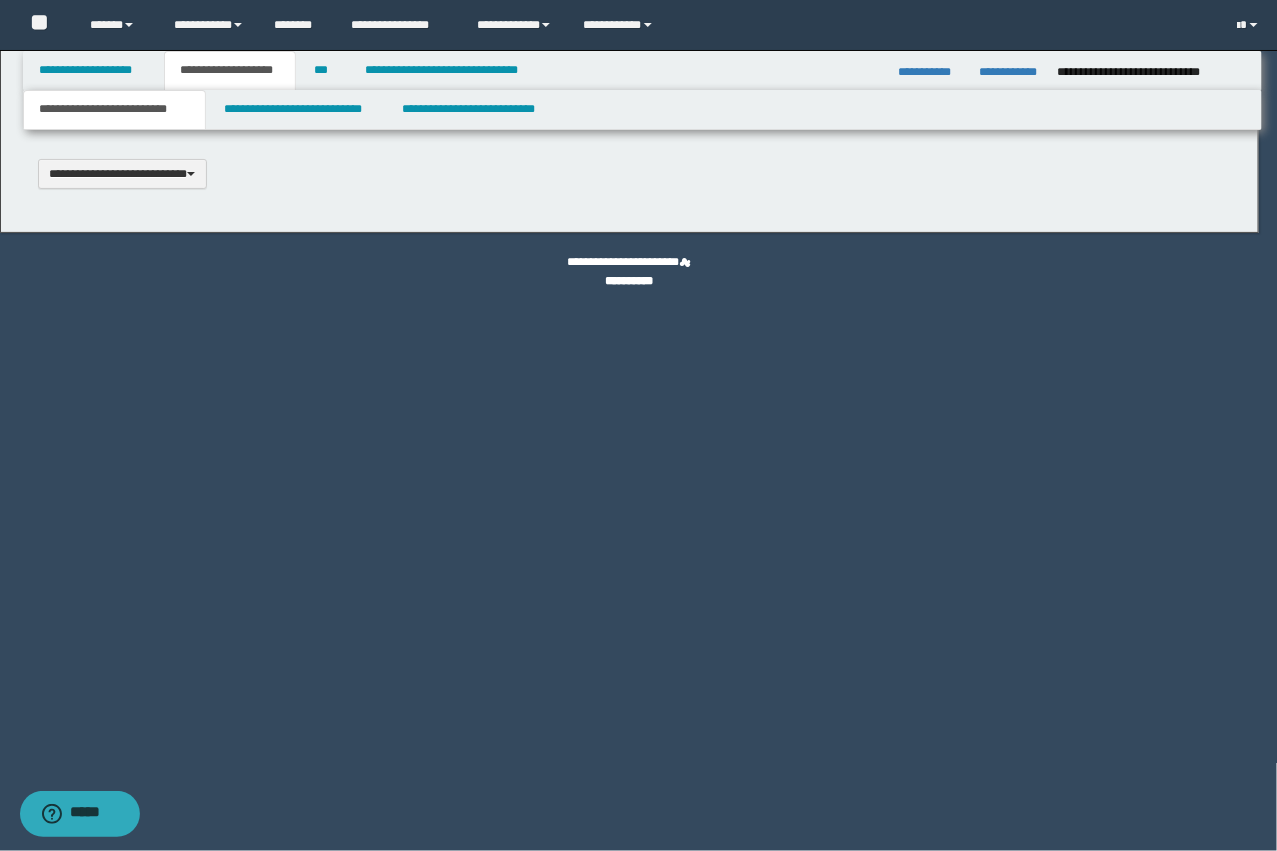 type 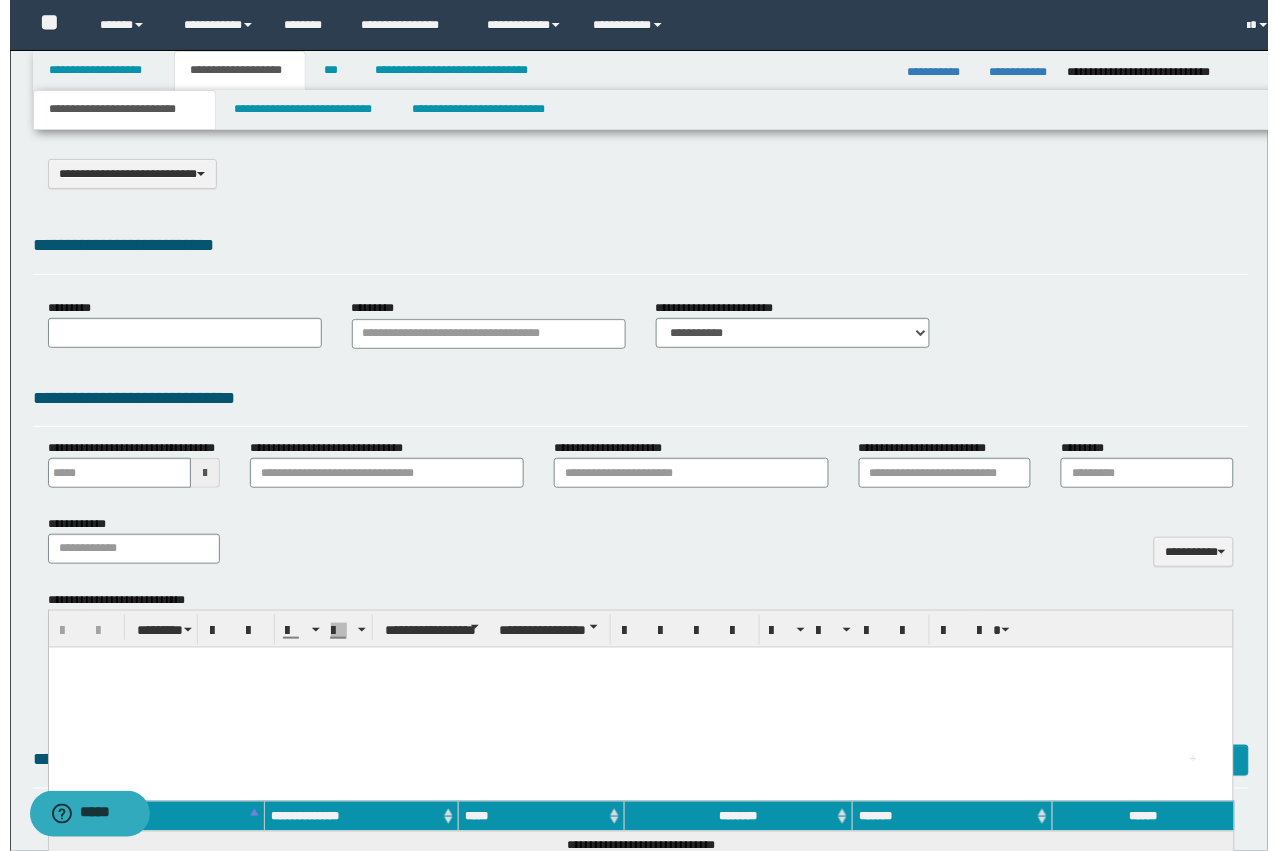 scroll, scrollTop: 0, scrollLeft: 0, axis: both 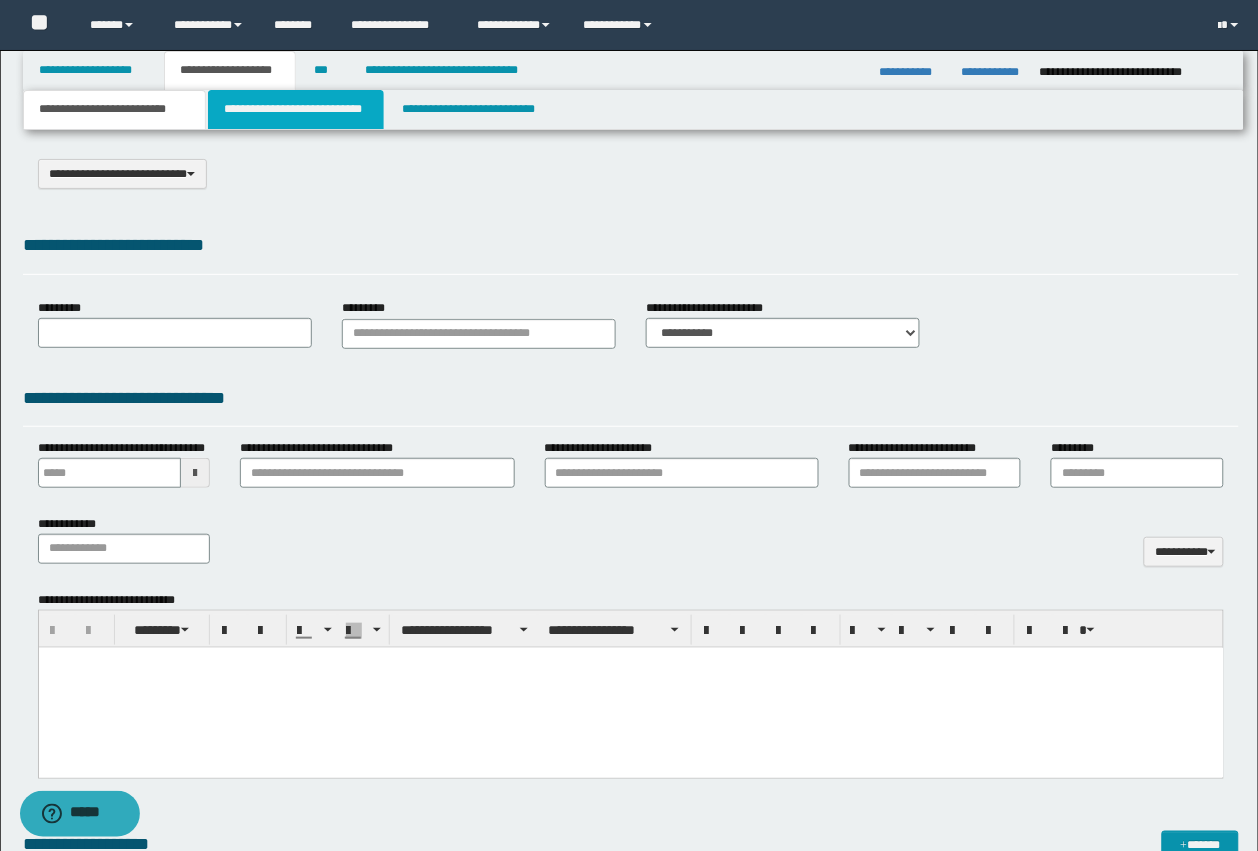 click on "**********" at bounding box center [296, 110] 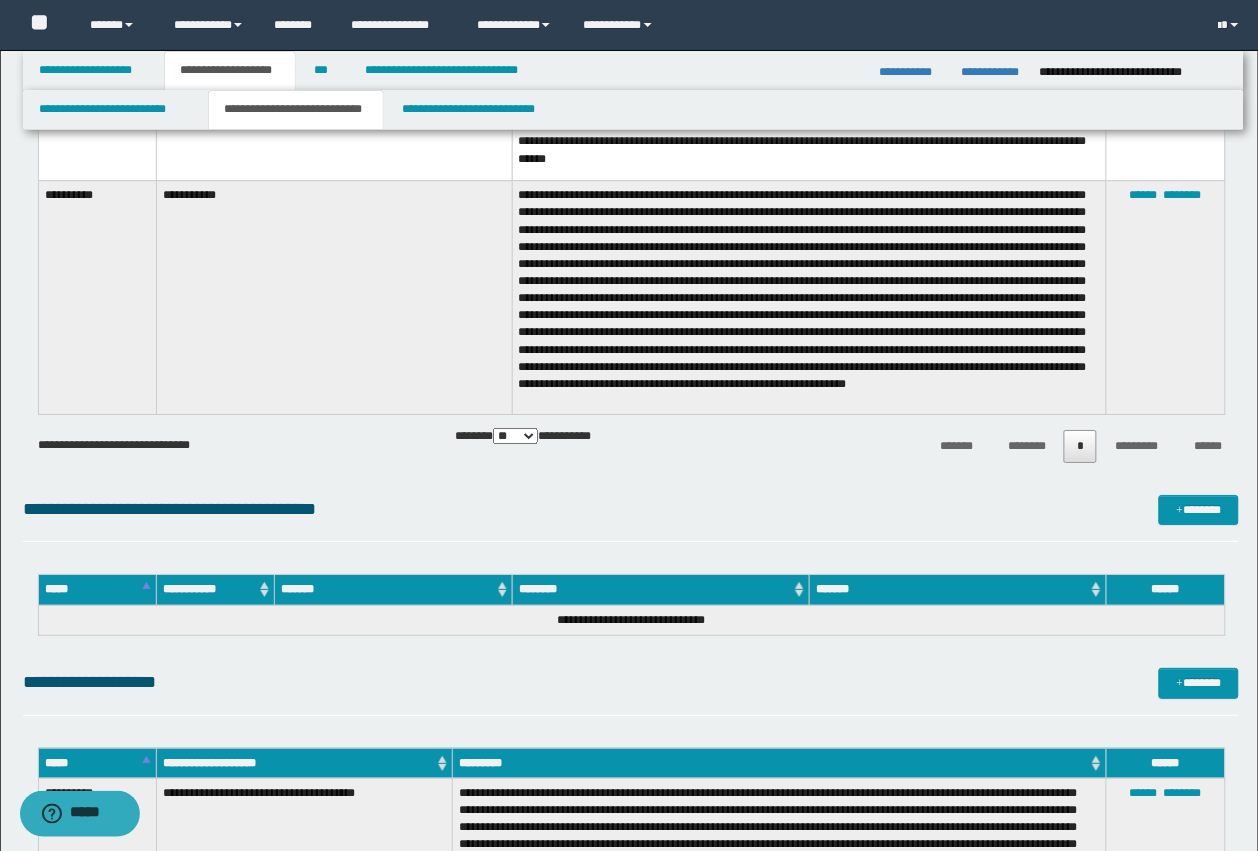 scroll, scrollTop: 3008, scrollLeft: 0, axis: vertical 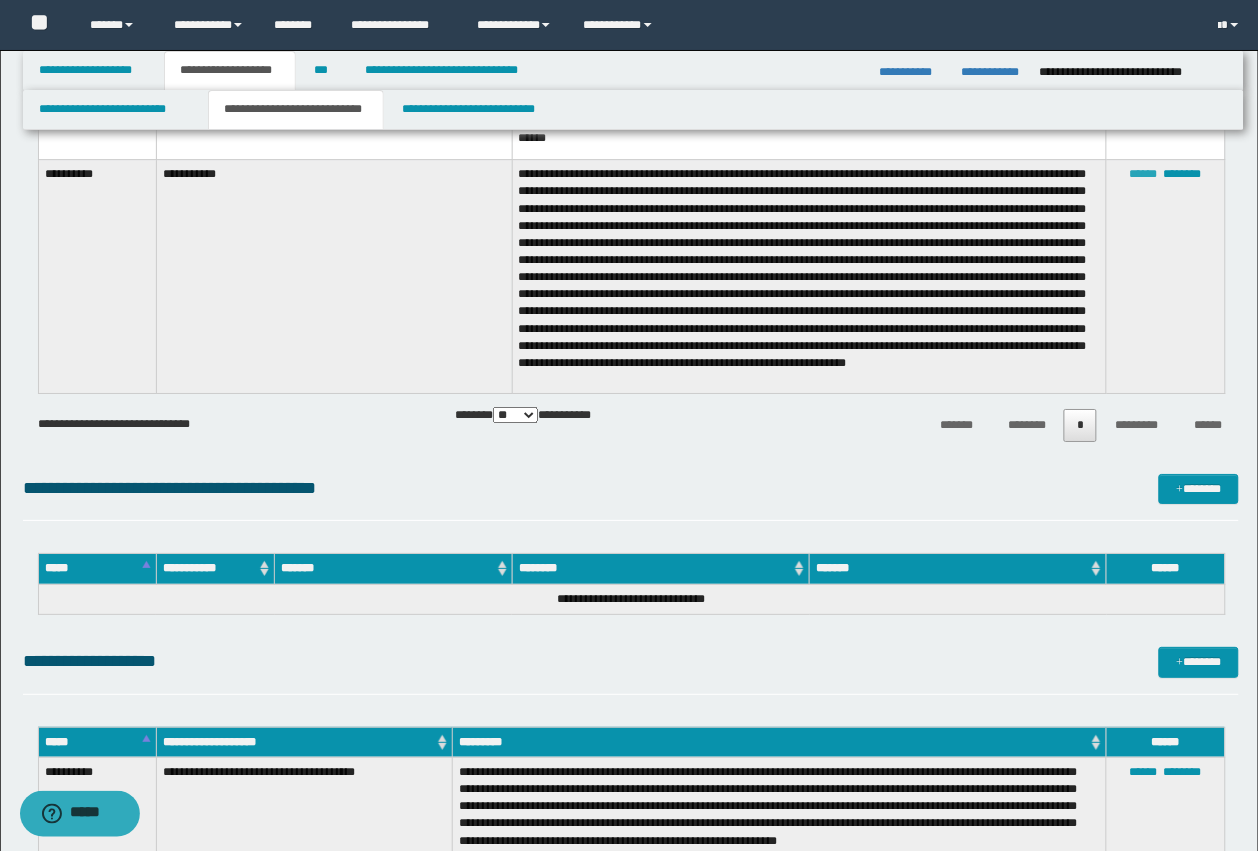 click on "******" at bounding box center [1144, 174] 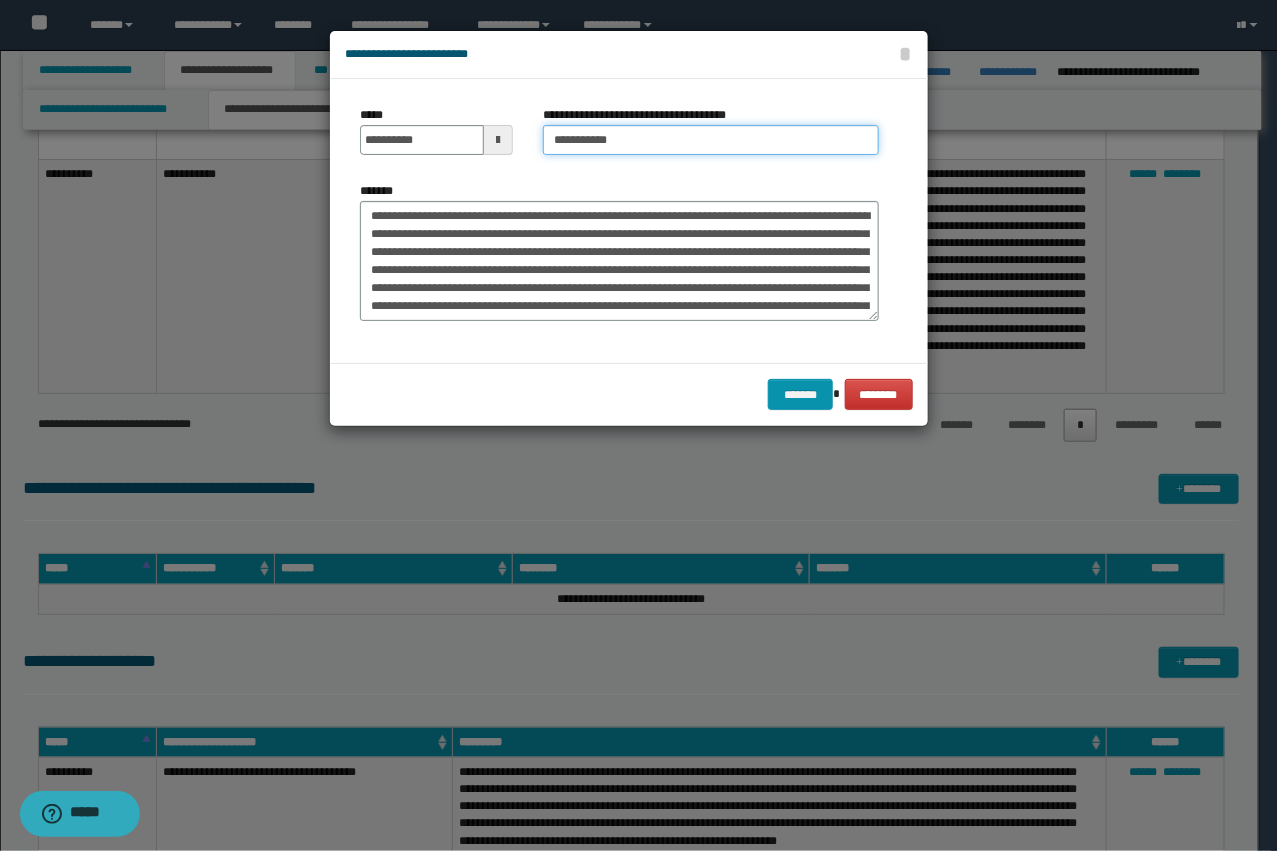 click on "**********" at bounding box center (711, 140) 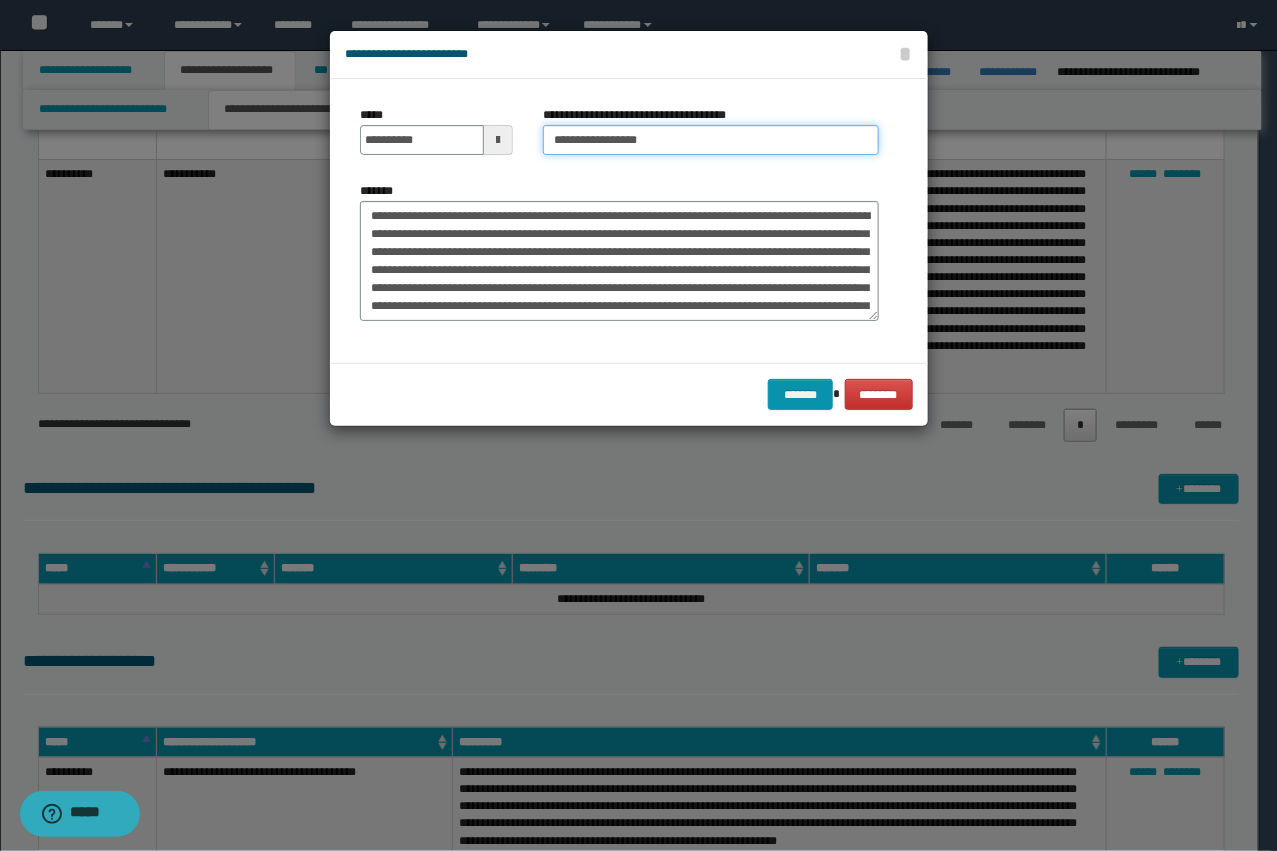 type on "**********" 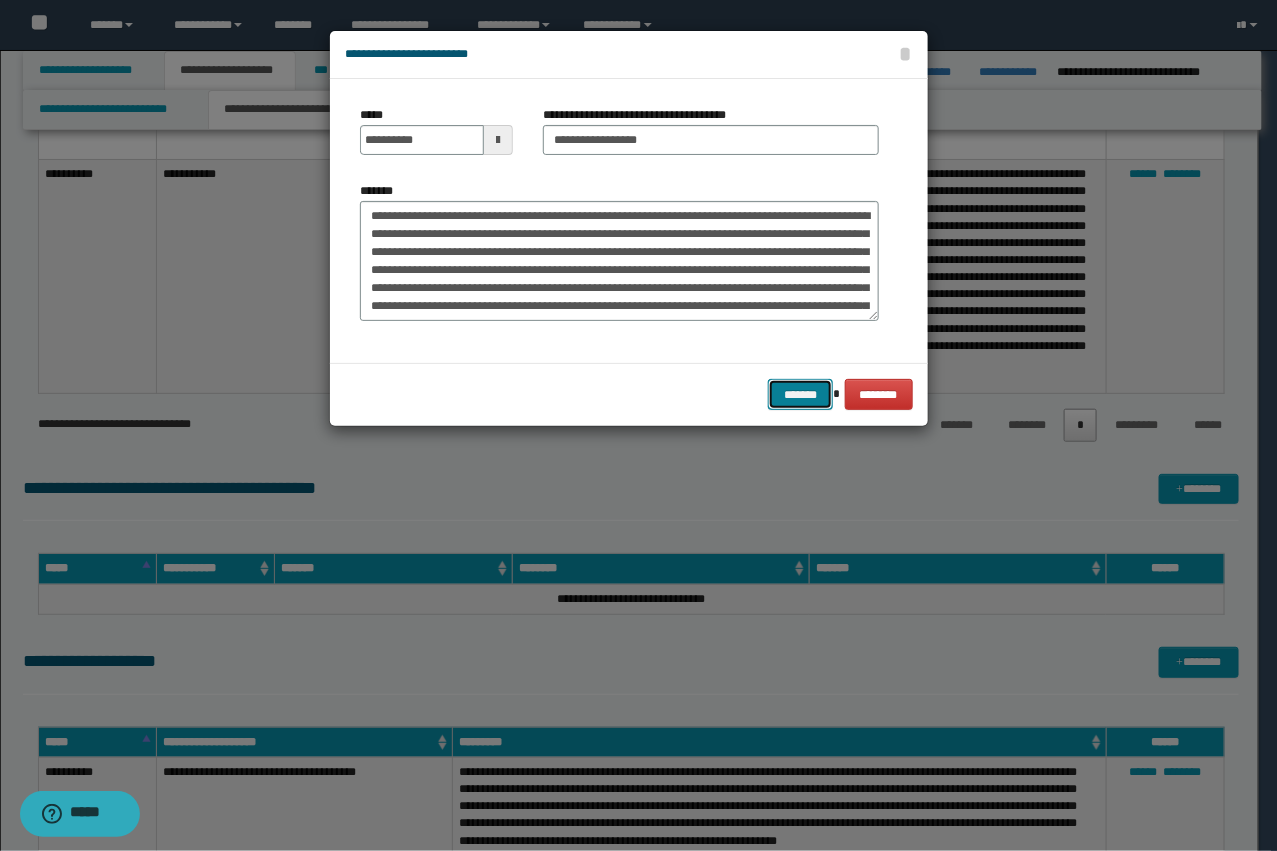 click on "*******" at bounding box center [800, 394] 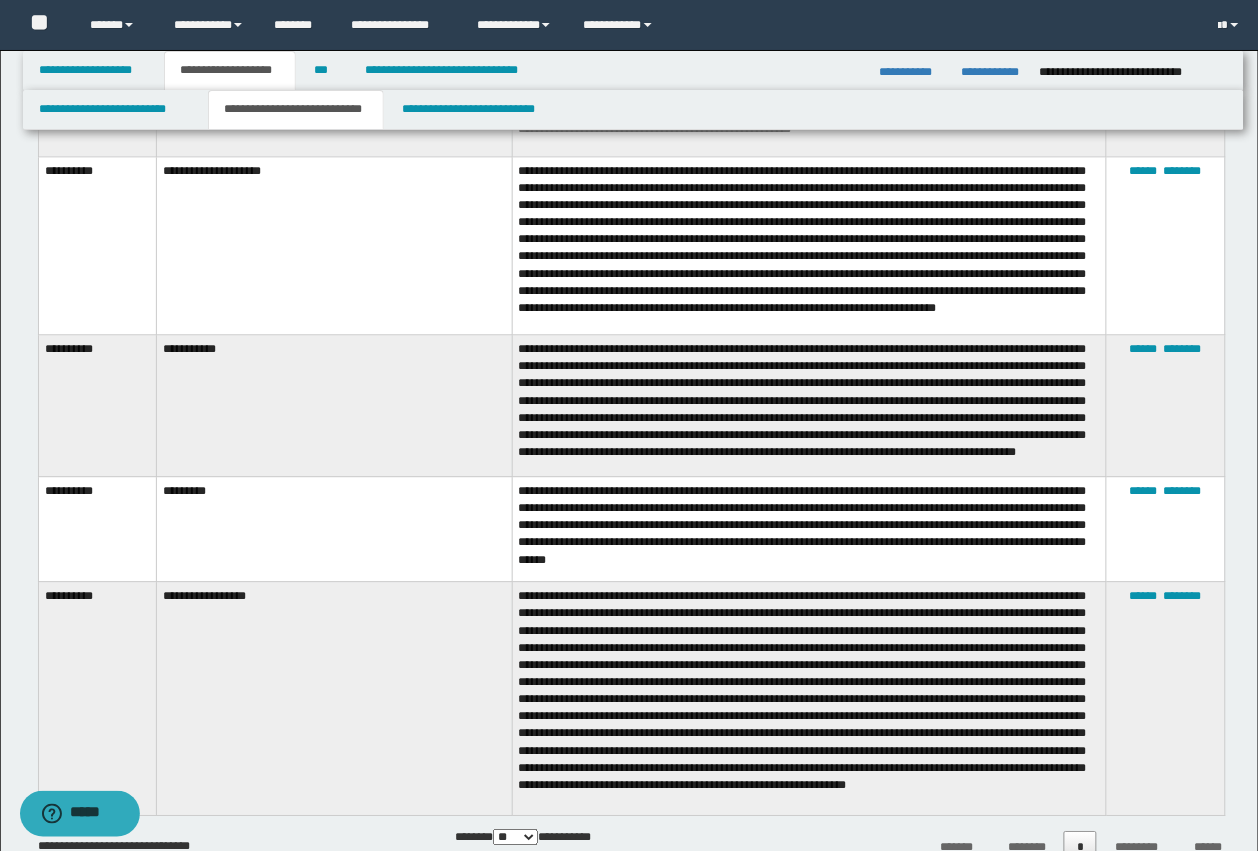 scroll, scrollTop: 2633, scrollLeft: 0, axis: vertical 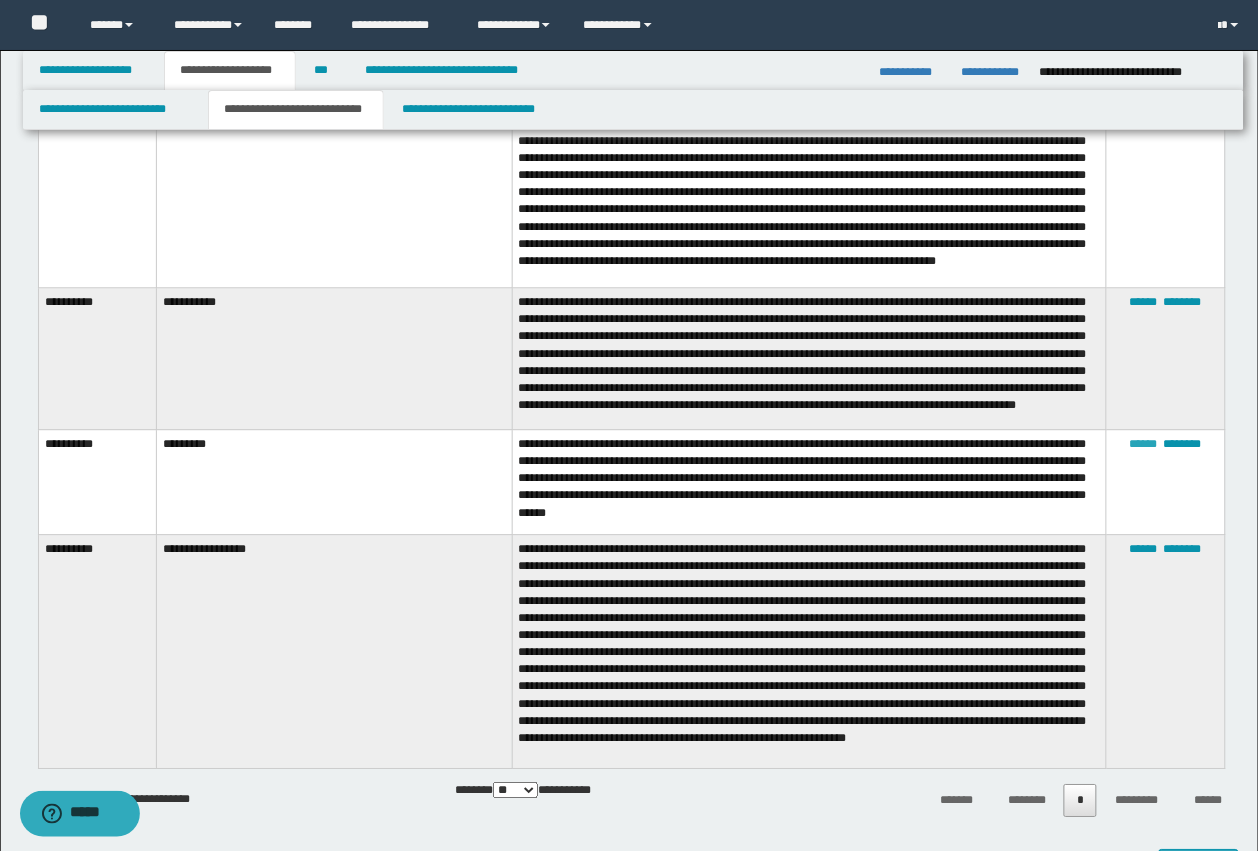 click on "******" at bounding box center [1144, 444] 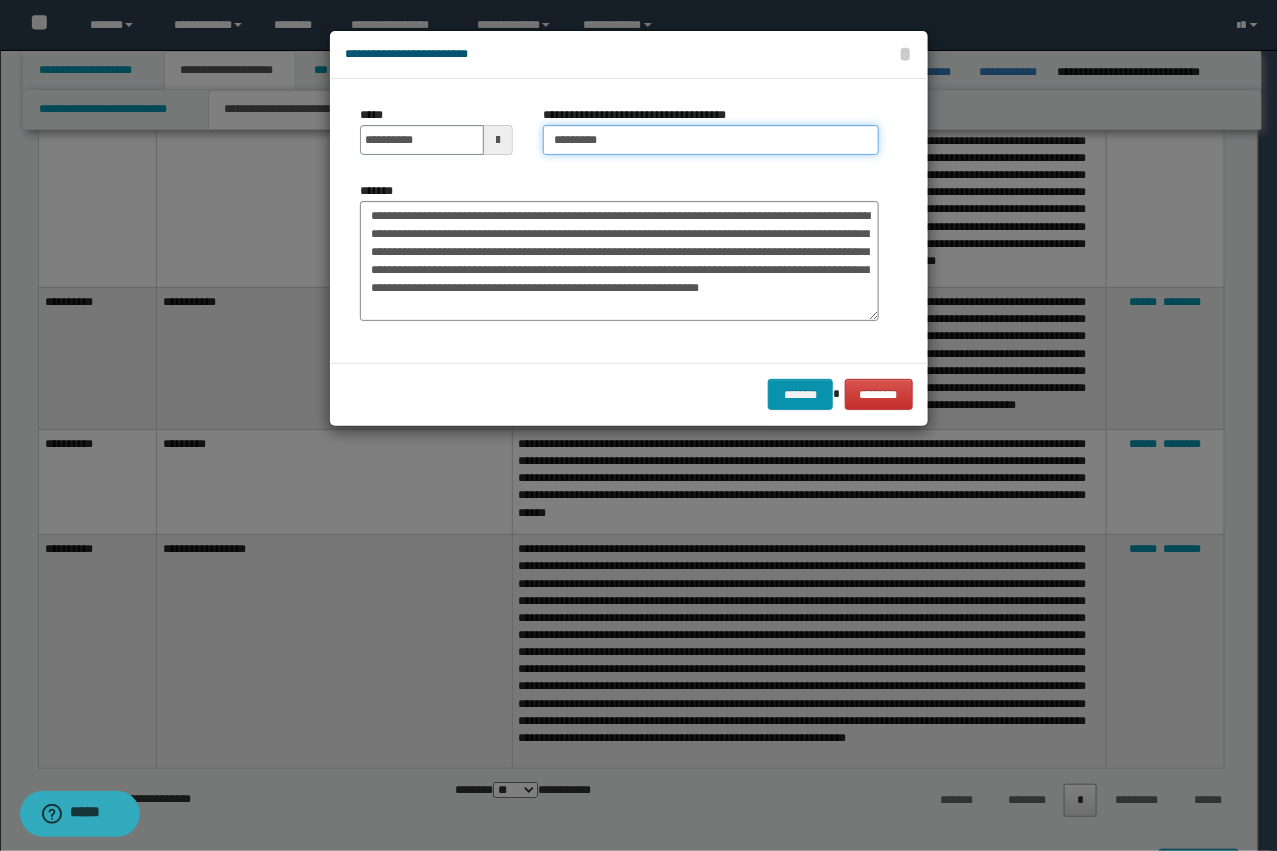 click on "*********" at bounding box center (711, 140) 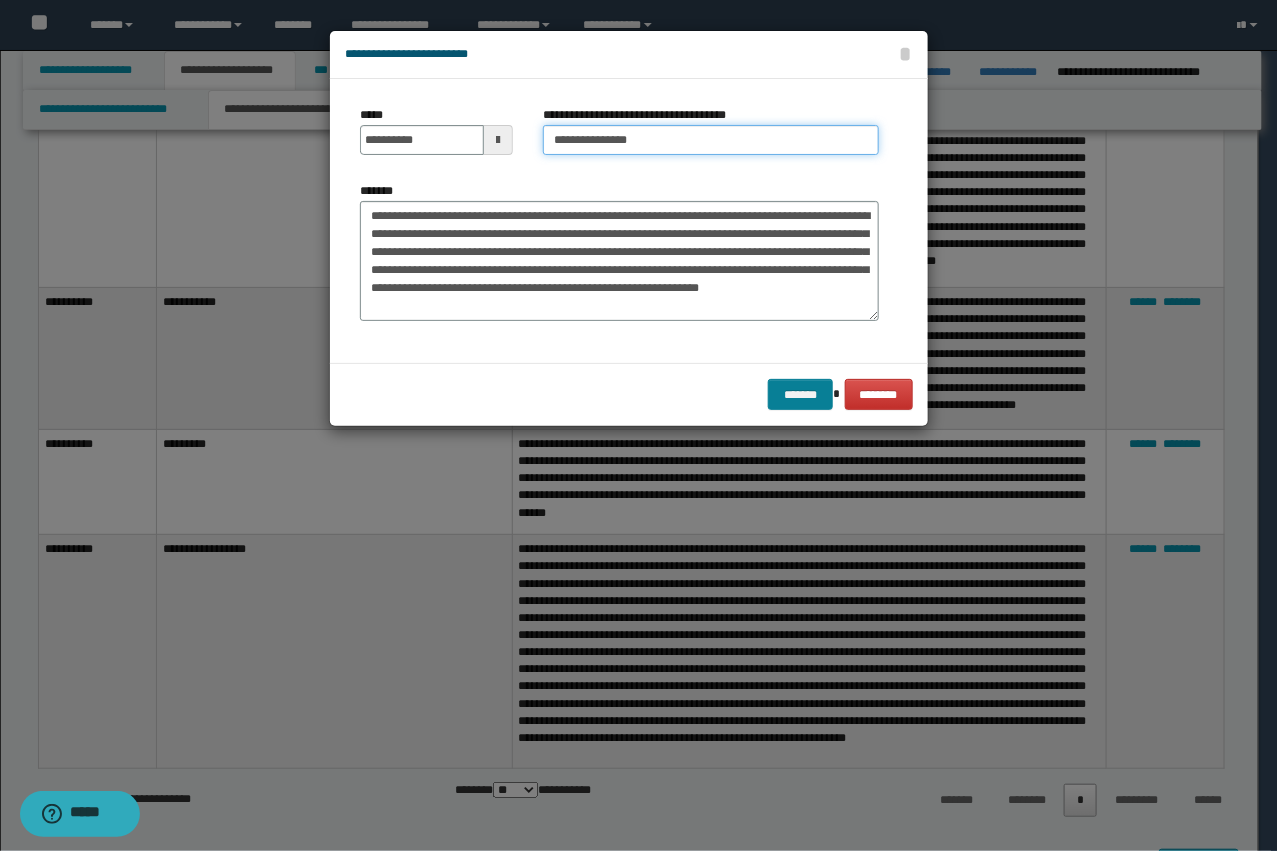 type on "**********" 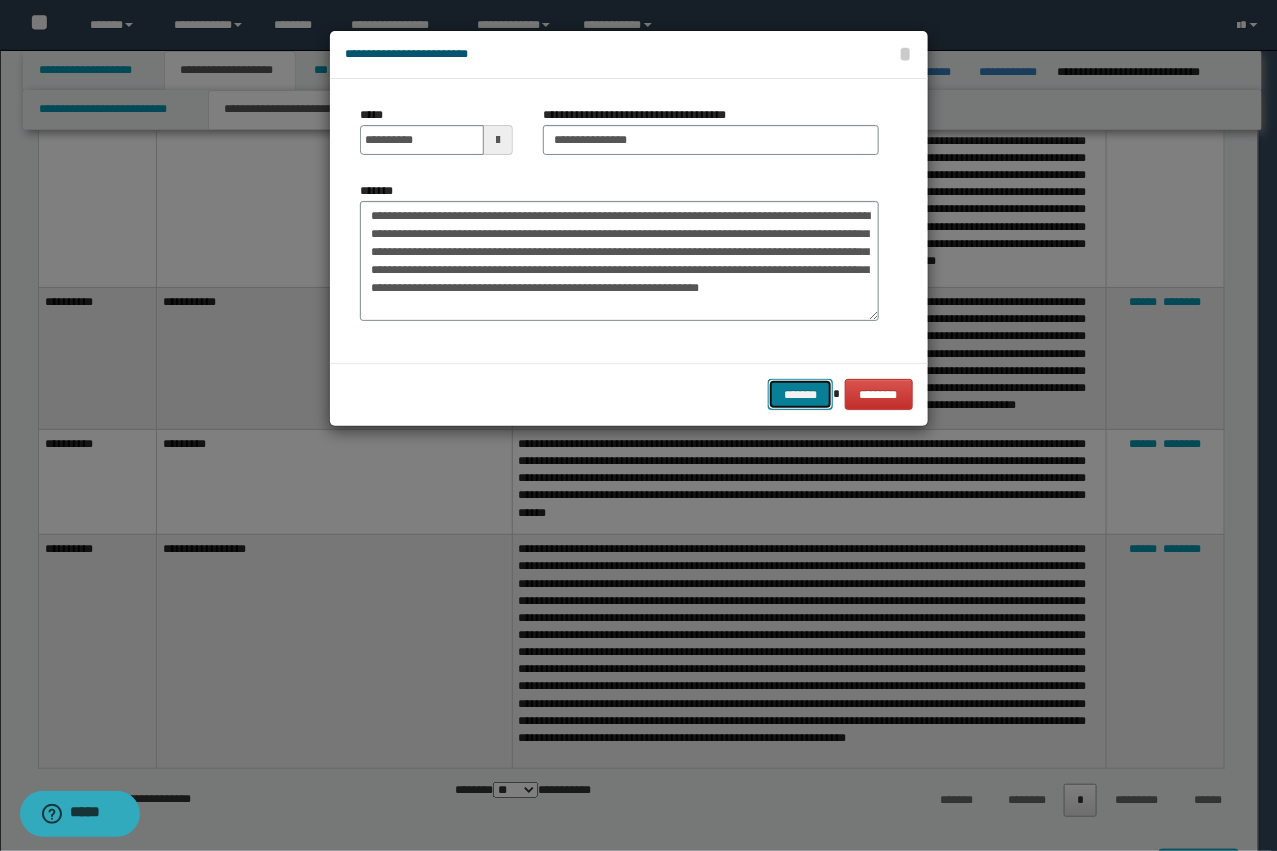 click on "*******" at bounding box center (800, 394) 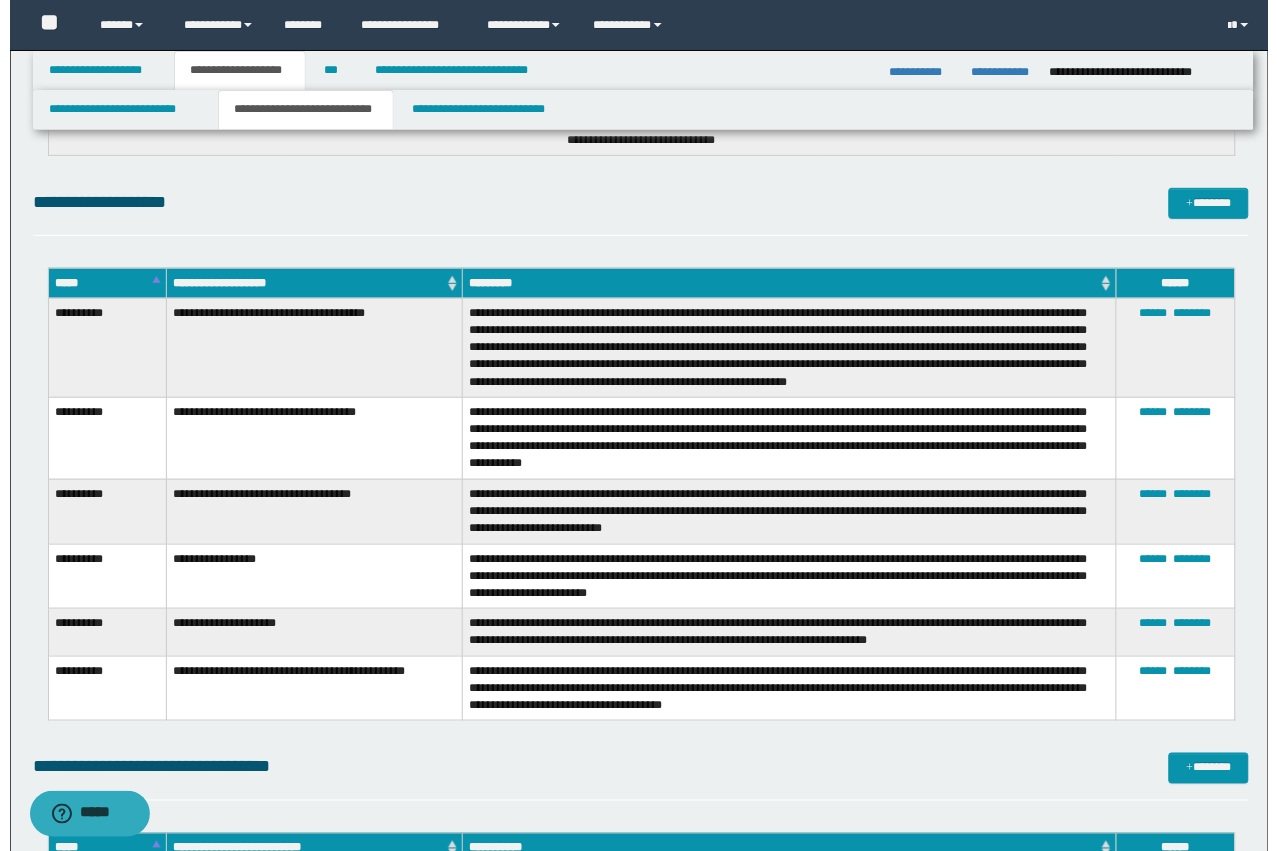 scroll, scrollTop: 3508, scrollLeft: 0, axis: vertical 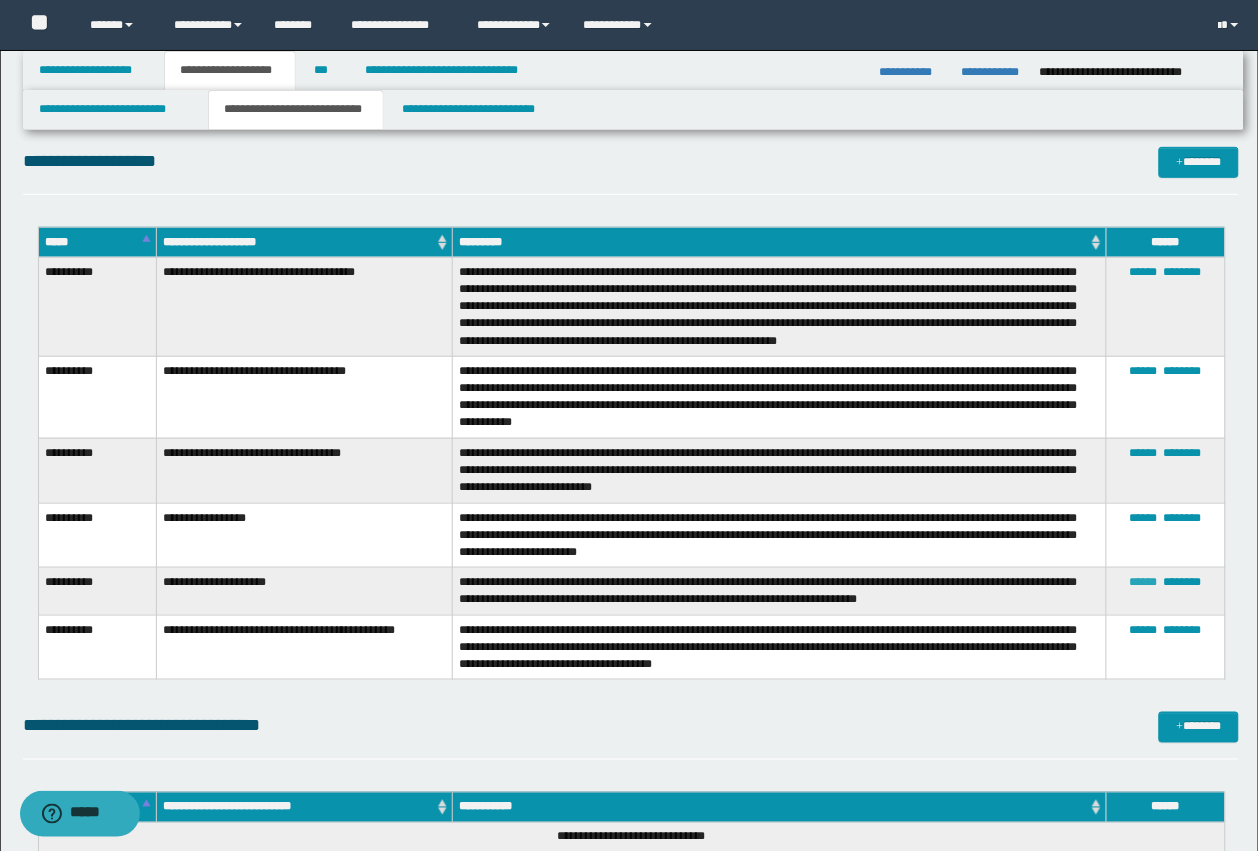 click on "******" at bounding box center (1144, 582) 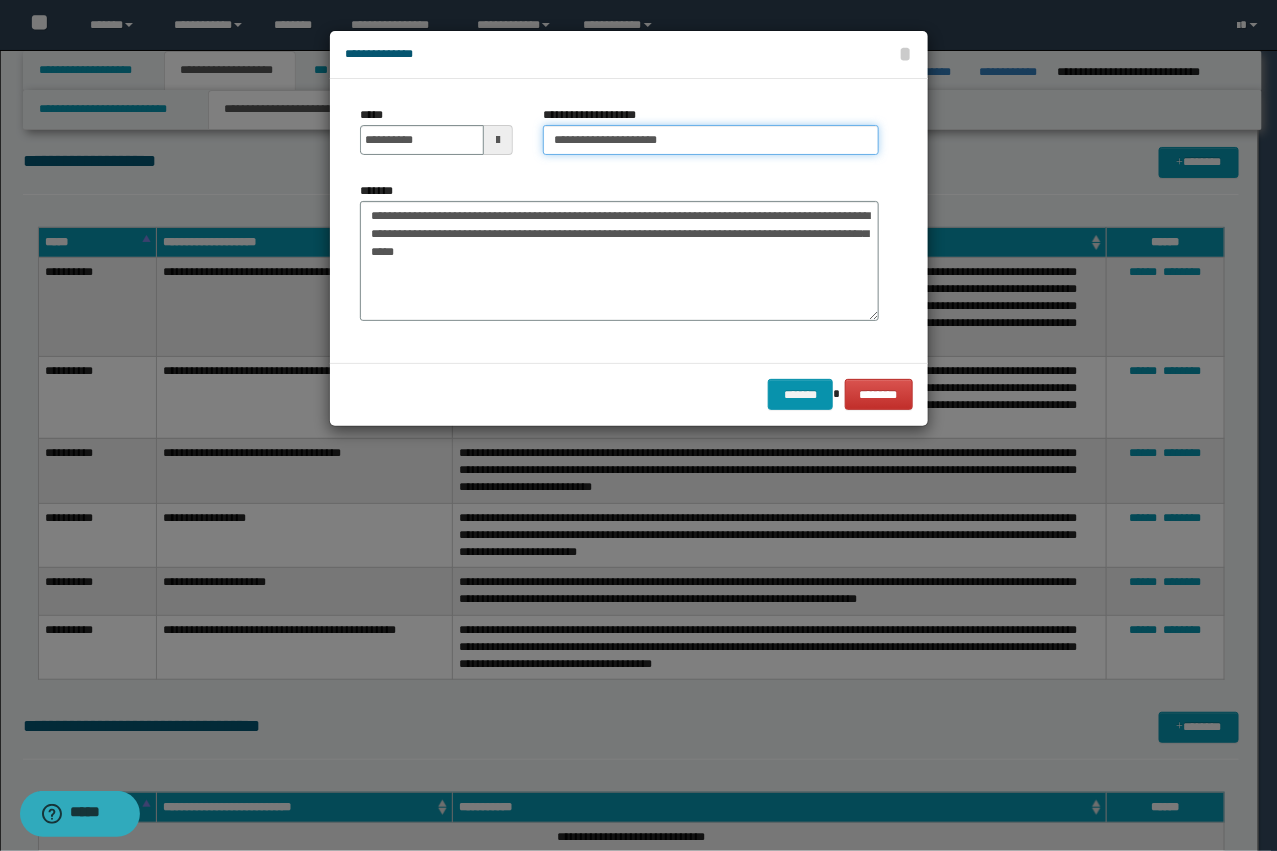 click on "**********" at bounding box center (711, 140) 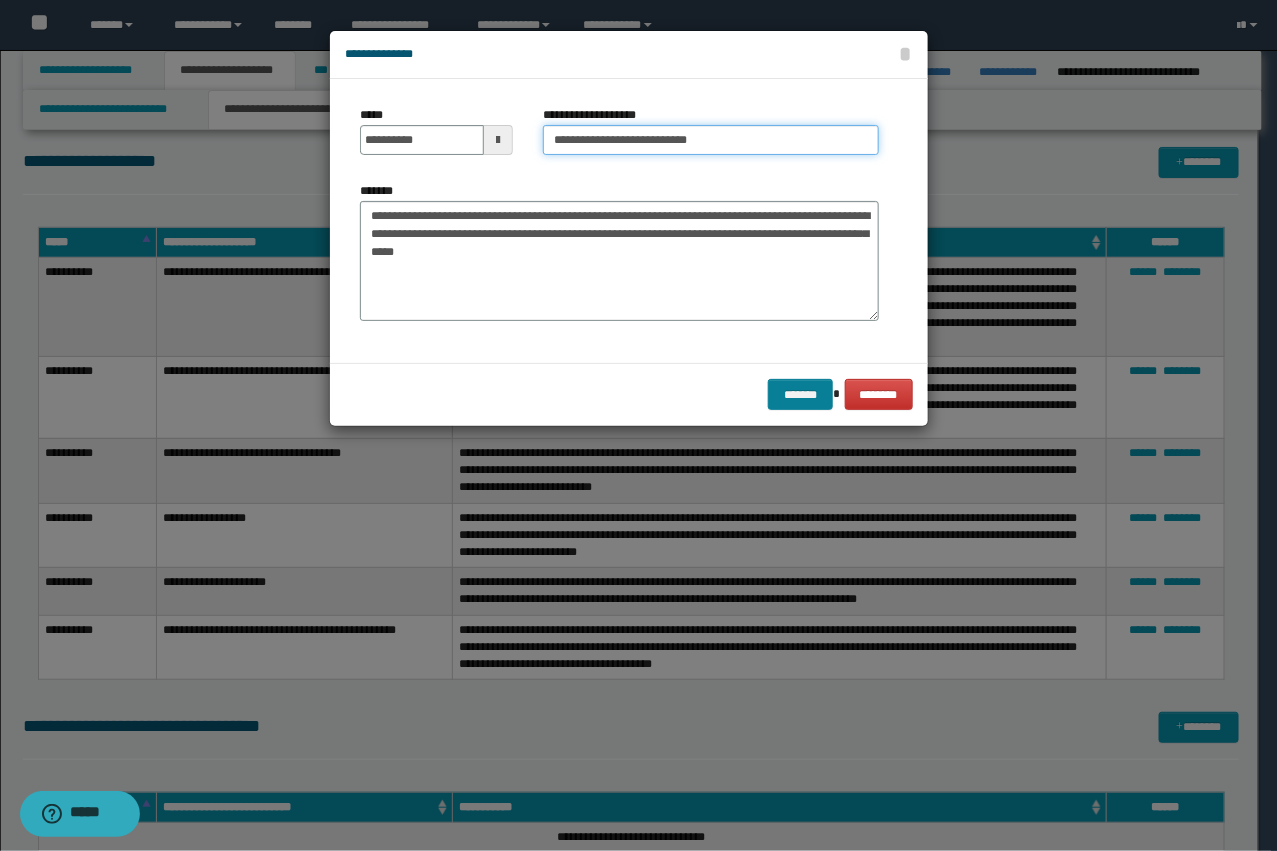 type on "**********" 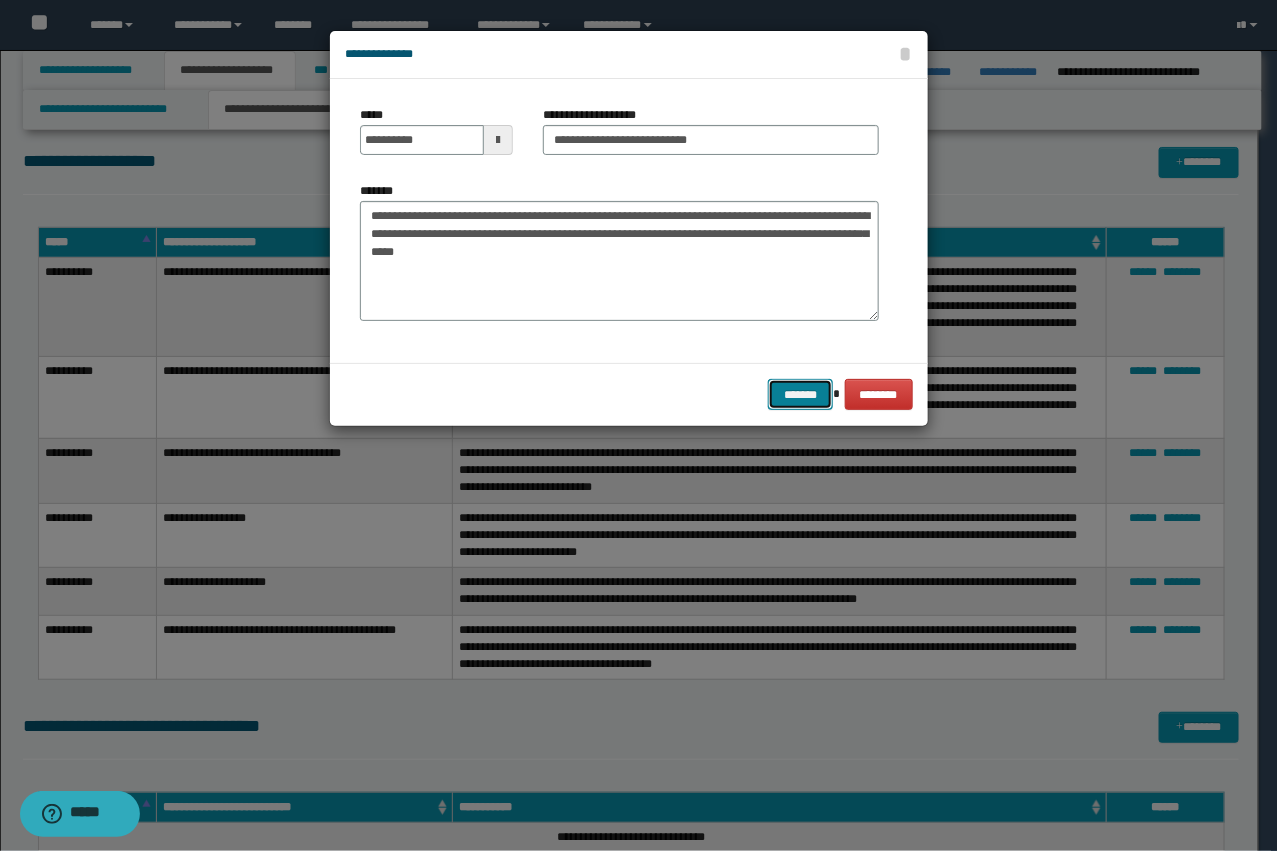 click on "*******" at bounding box center [800, 394] 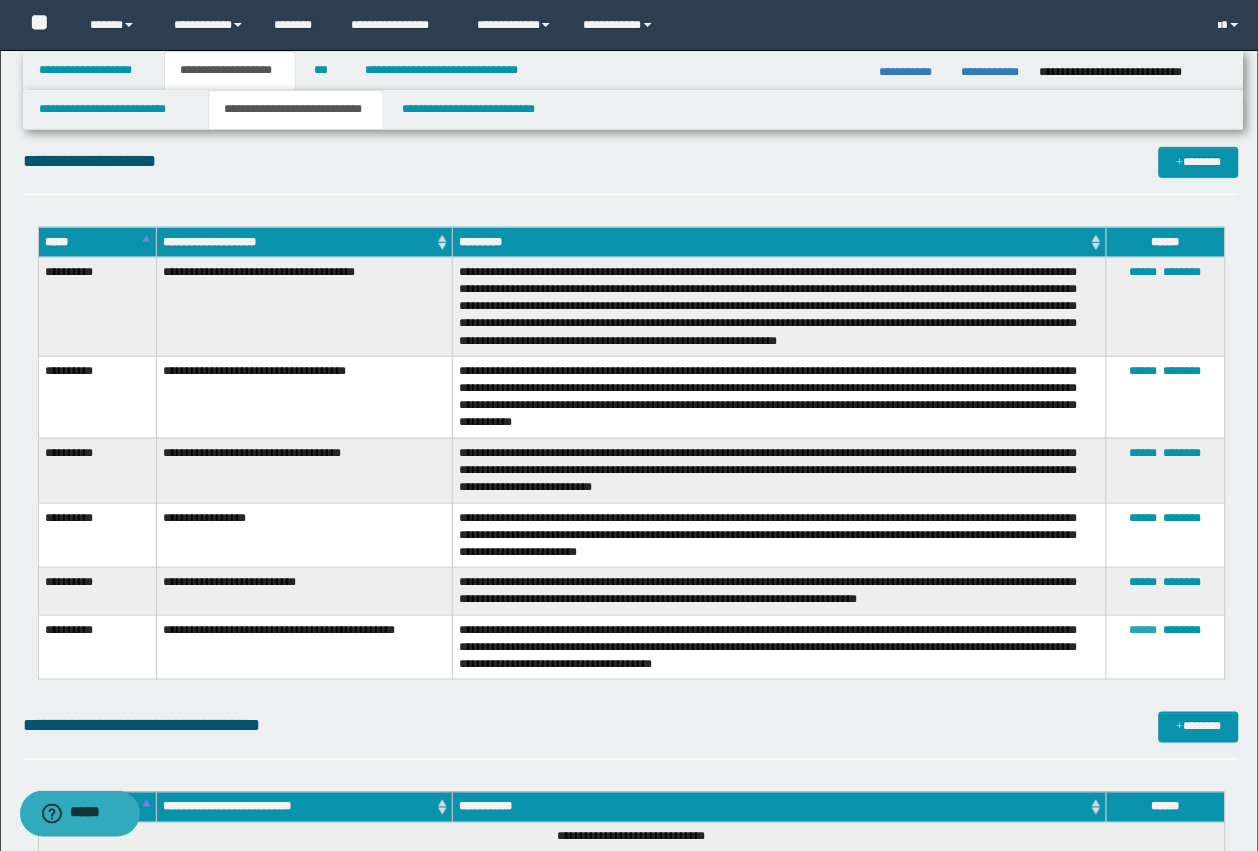 click on "******" at bounding box center [1144, 630] 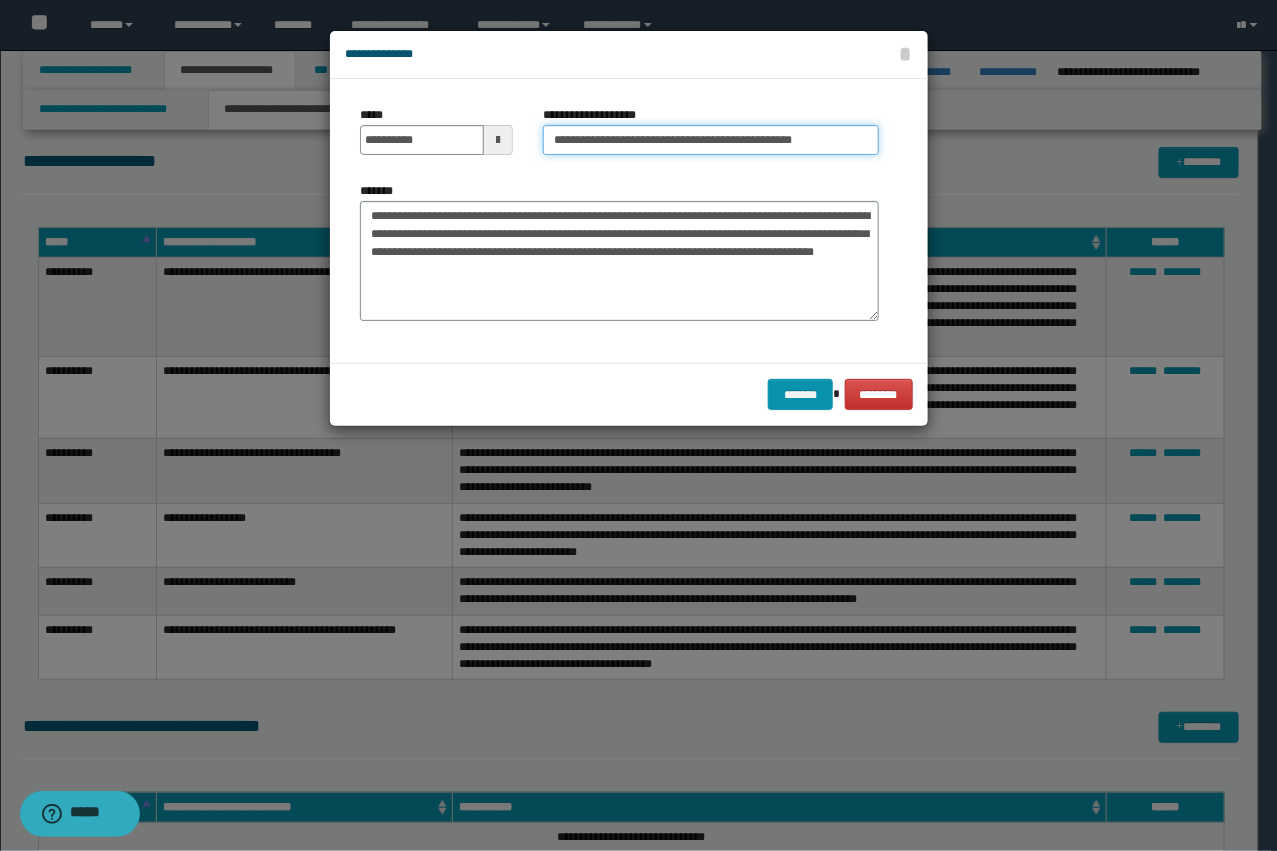 click on "**********" at bounding box center [711, 140] 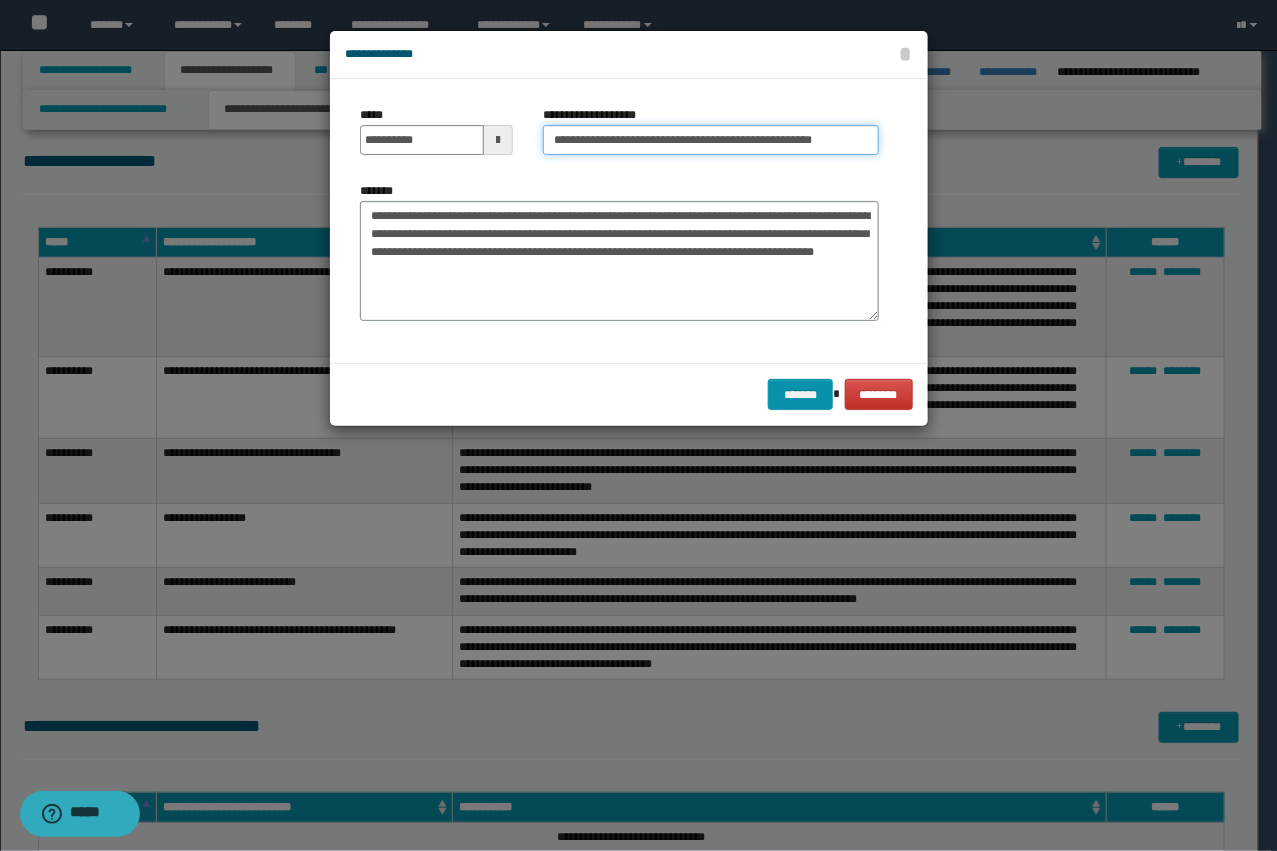 scroll, scrollTop: 0, scrollLeft: 18, axis: horizontal 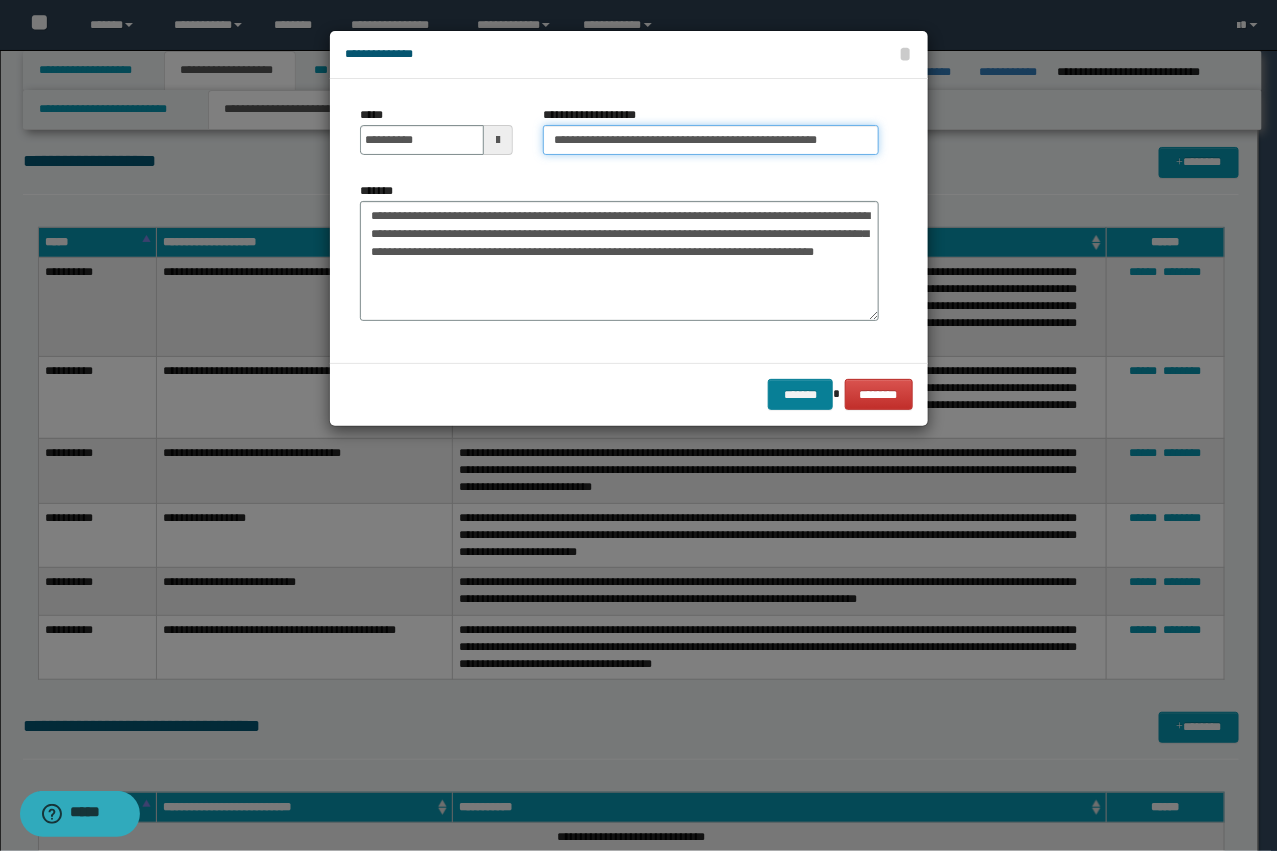 type on "**********" 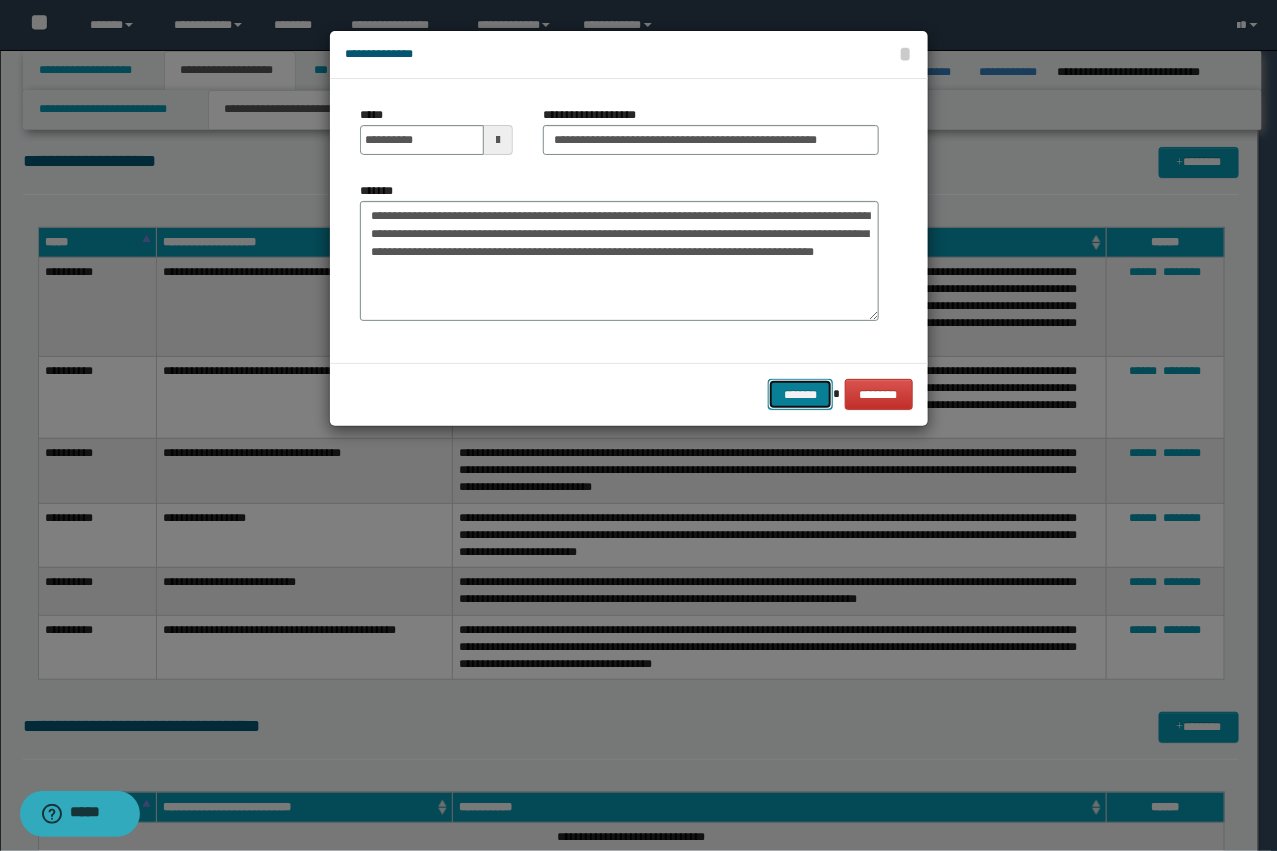 click on "*******" at bounding box center (800, 394) 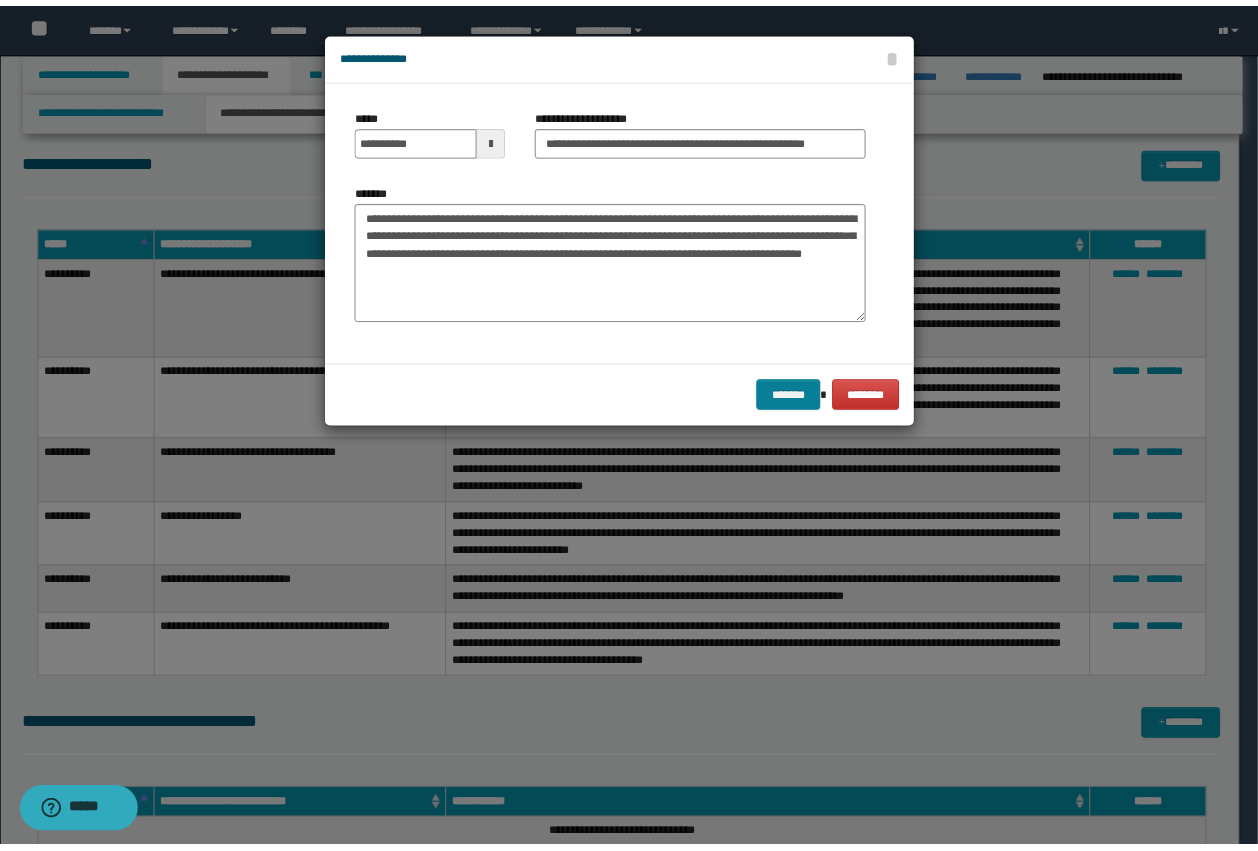 scroll, scrollTop: 0, scrollLeft: 0, axis: both 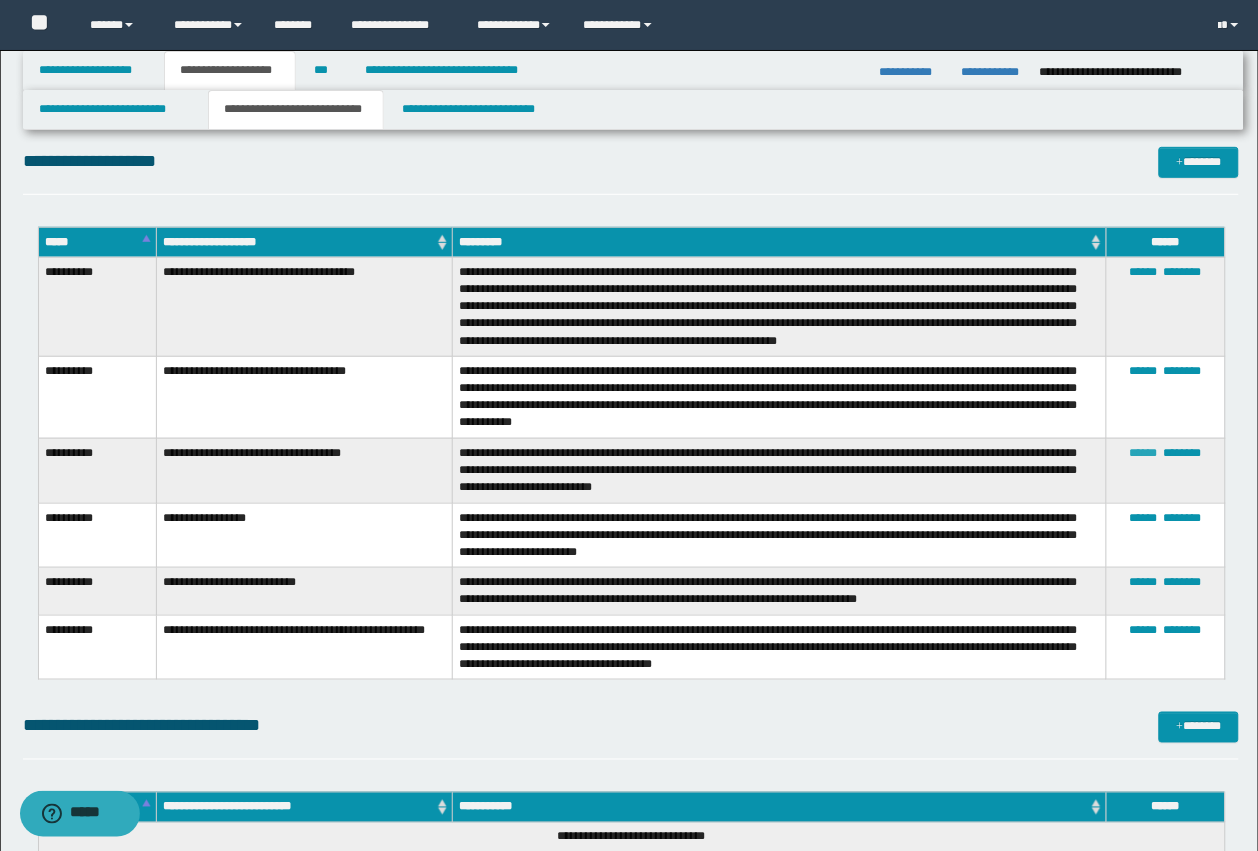 click on "******" at bounding box center [1144, 453] 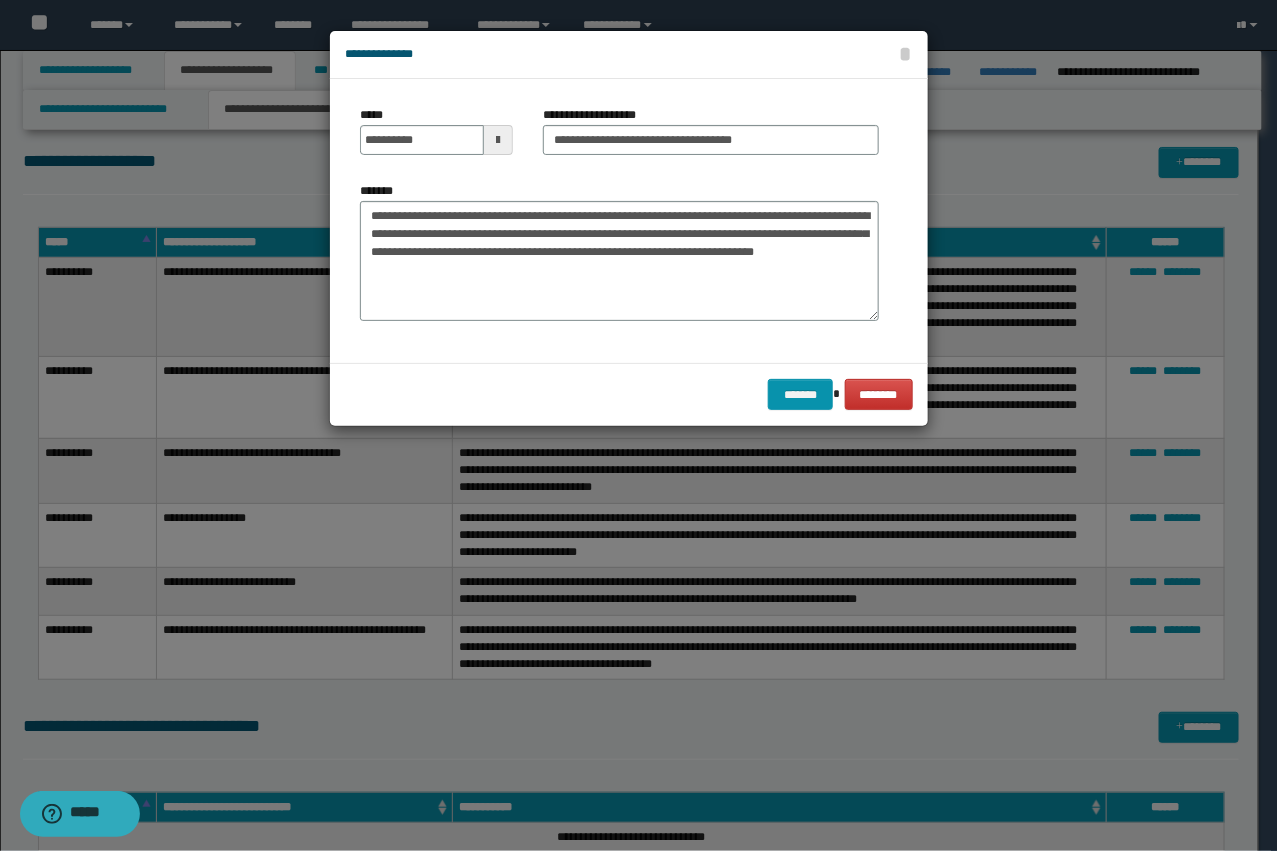 click on "**********" at bounding box center (711, 138) 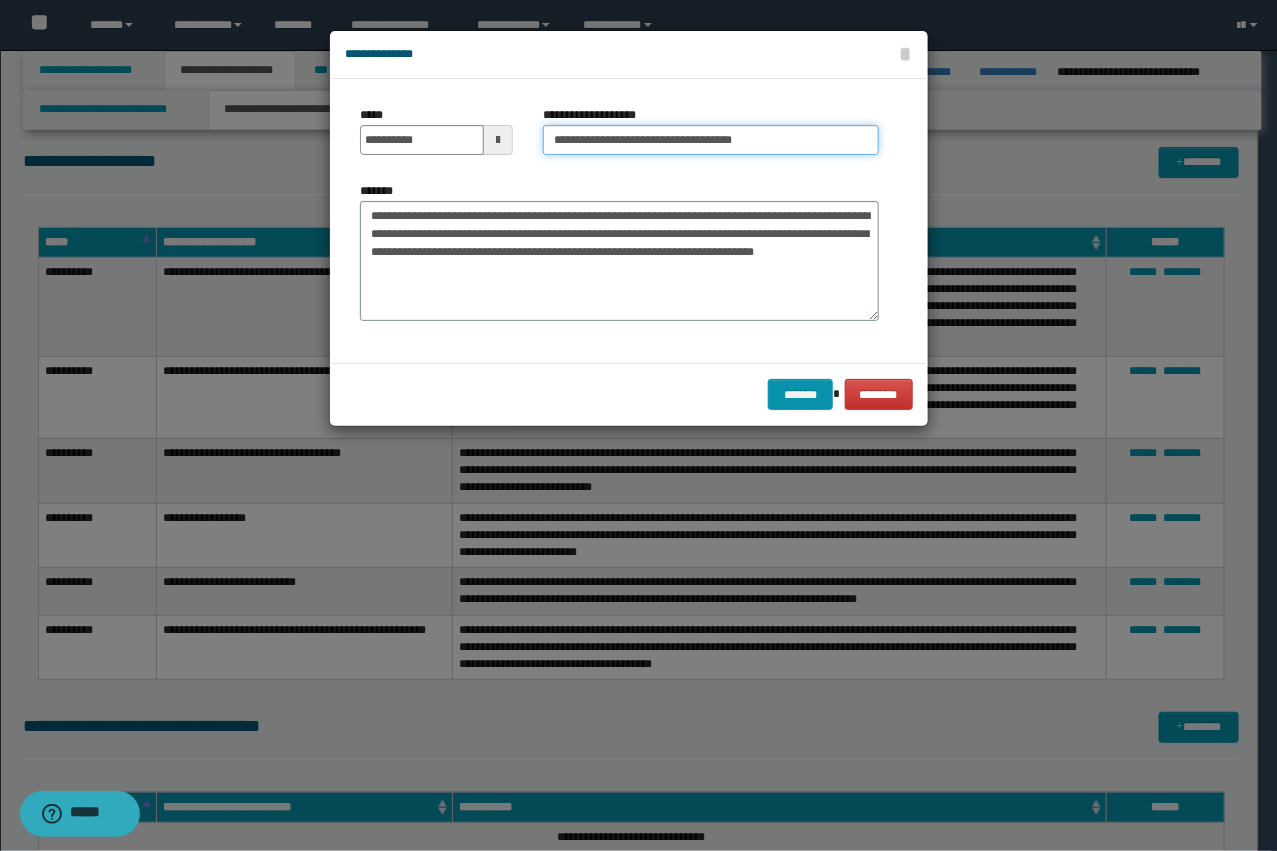 click on "**********" at bounding box center (711, 140) 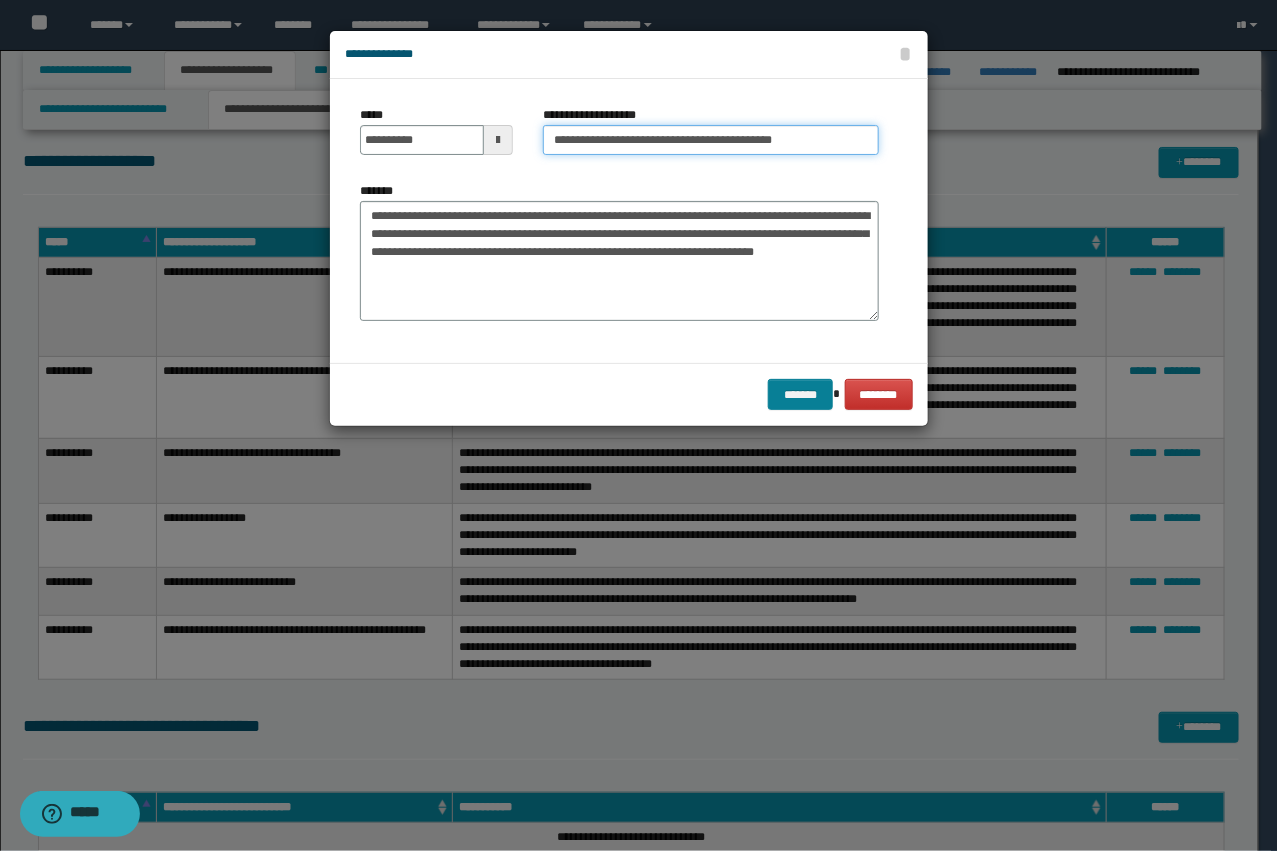 type on "**********" 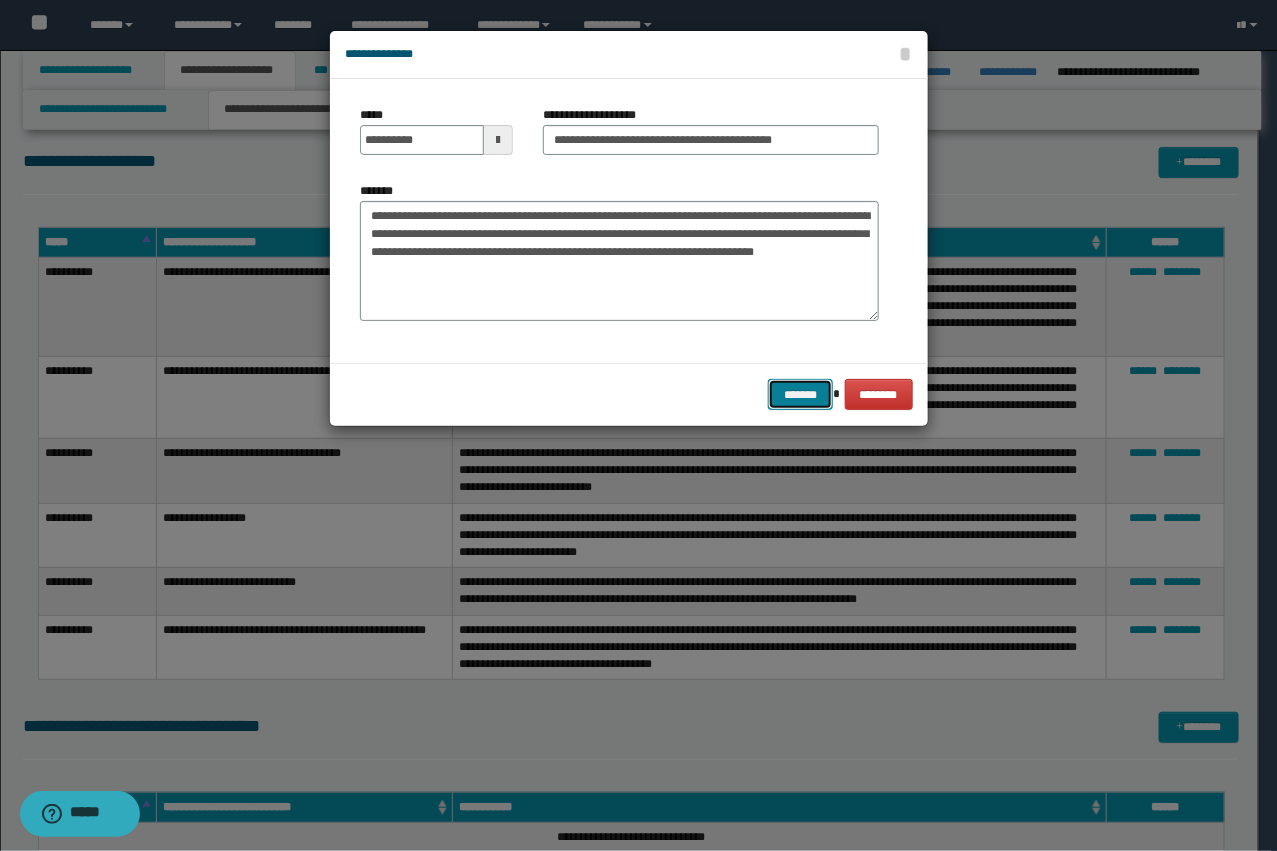 click on "*******" at bounding box center [800, 394] 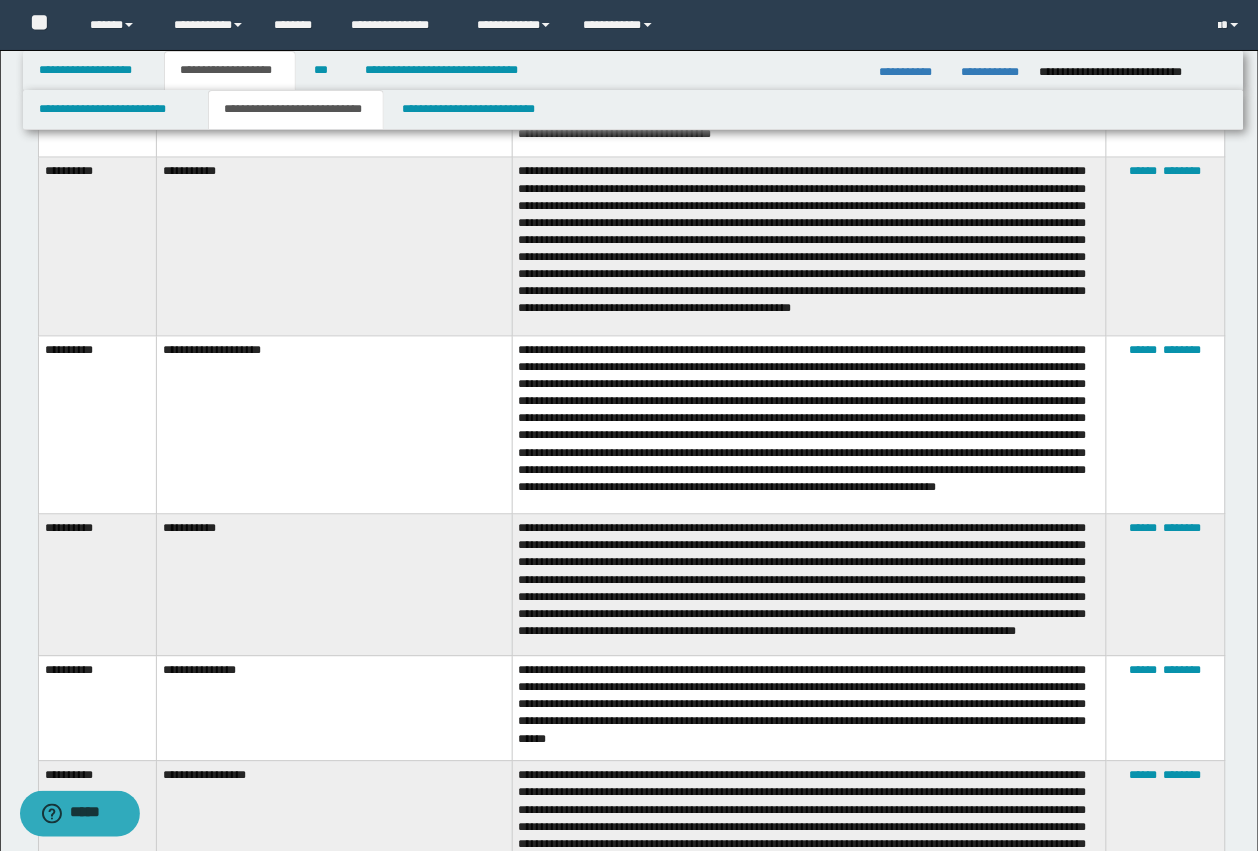 scroll, scrollTop: 2383, scrollLeft: 0, axis: vertical 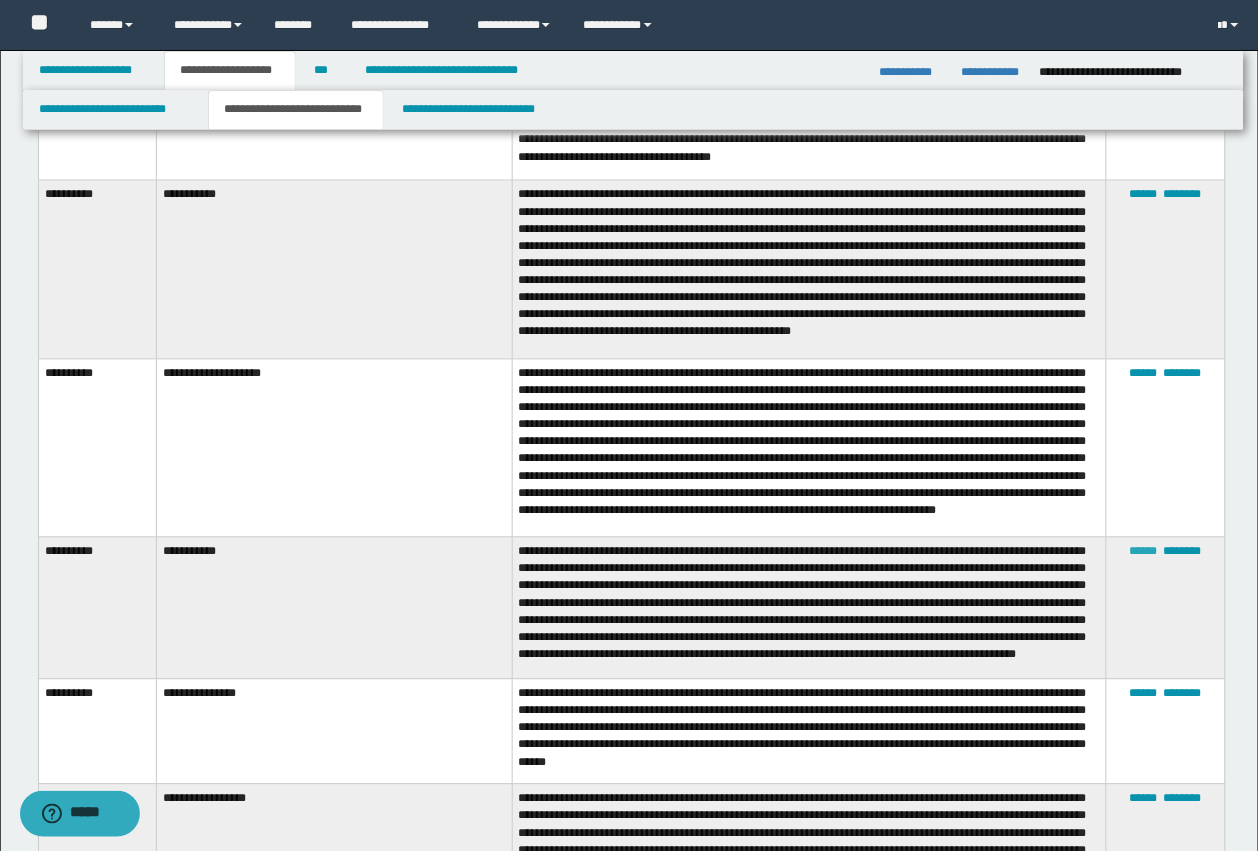 click on "******" at bounding box center (1144, 552) 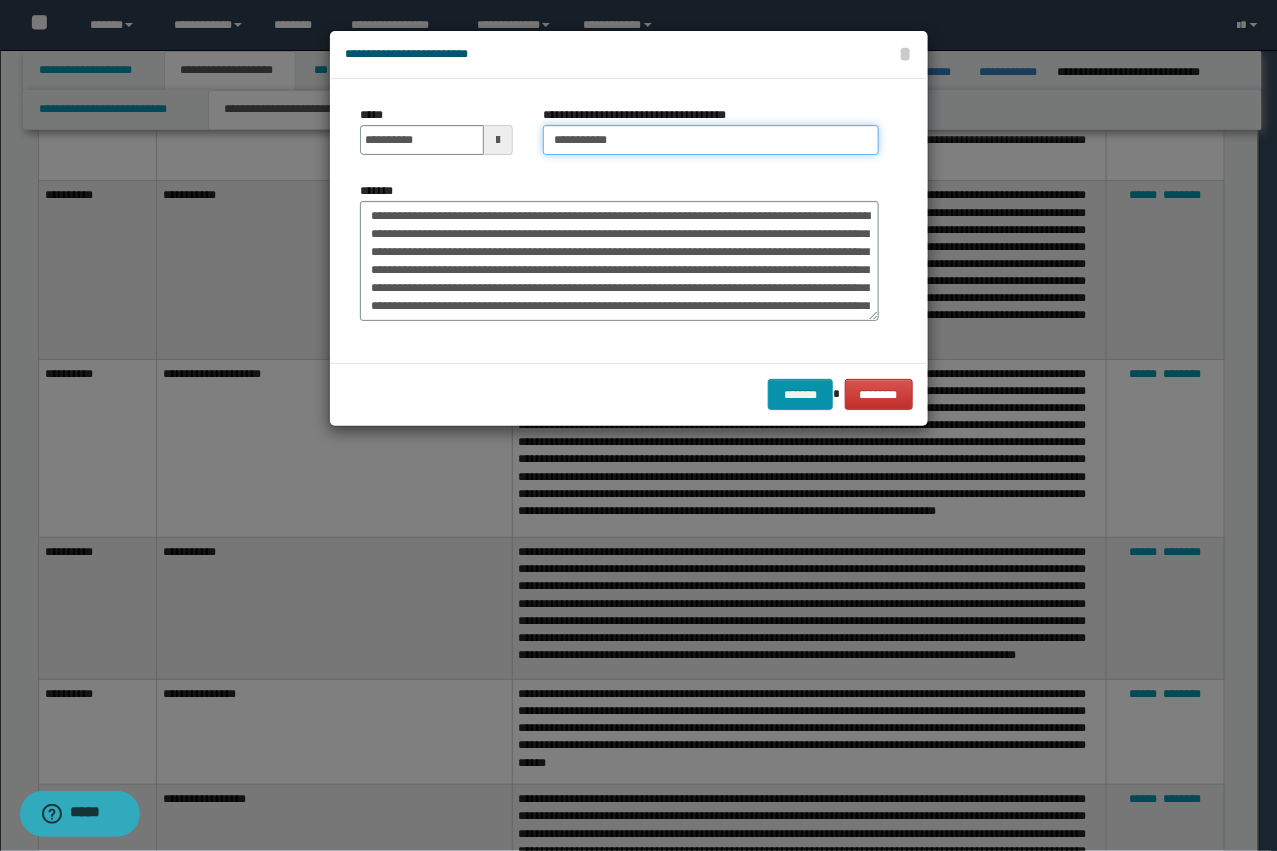 click on "**********" at bounding box center [711, 140] 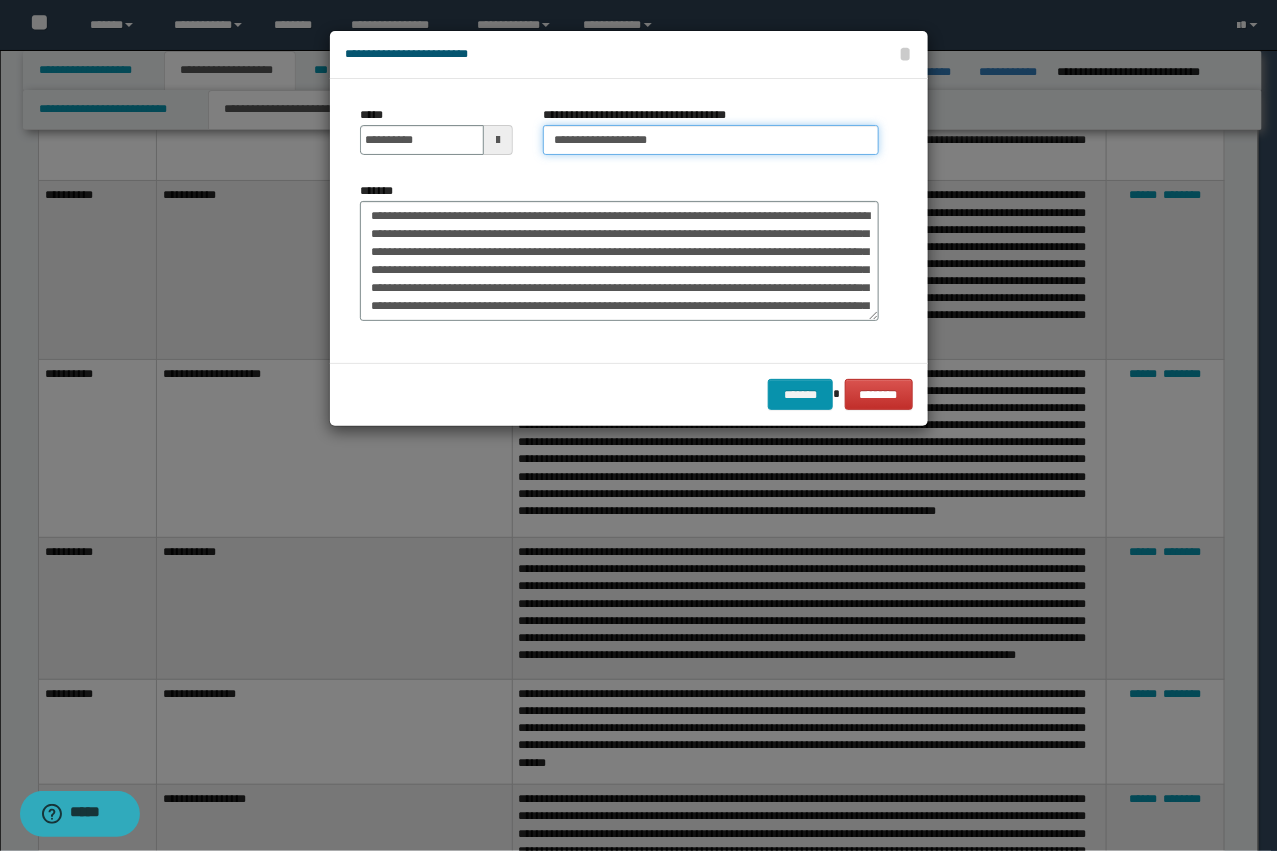 type on "**********" 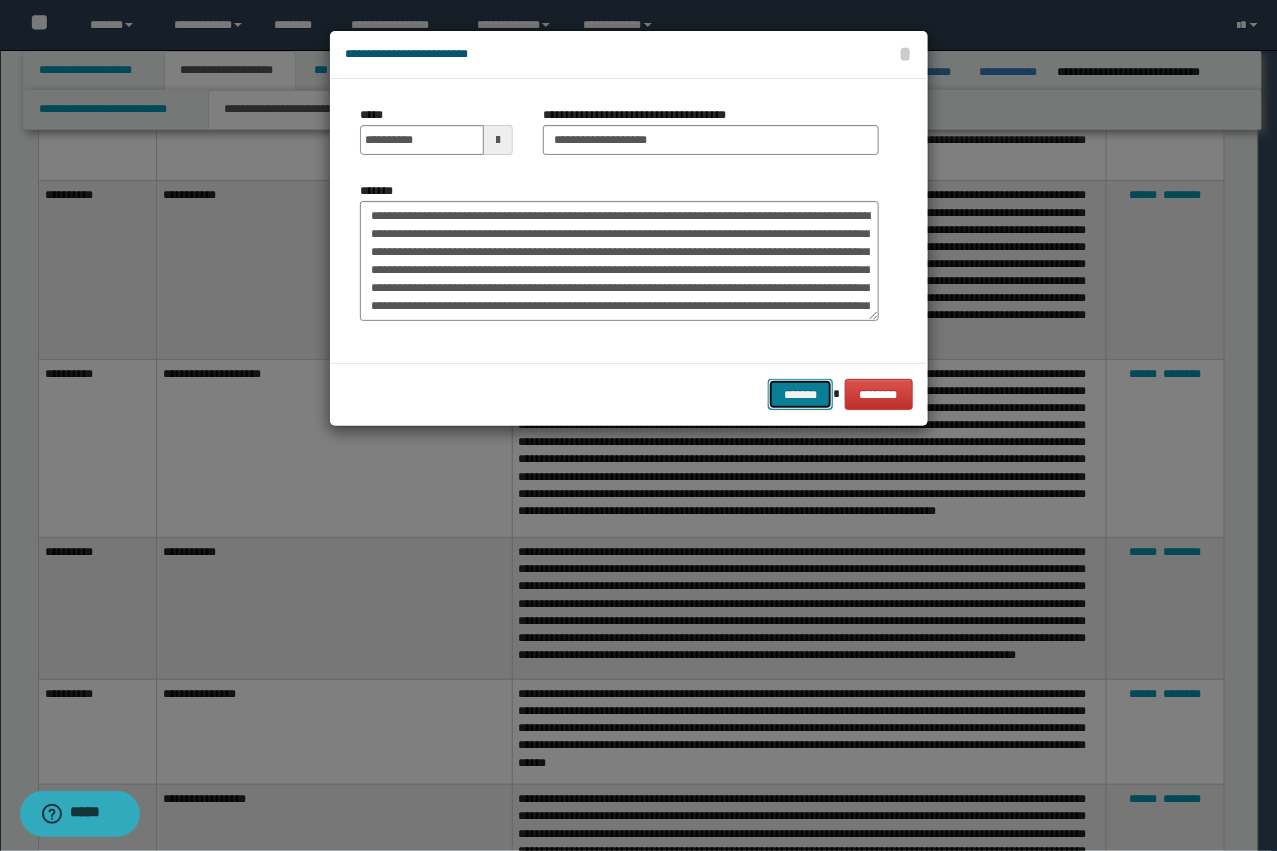 click on "*******" at bounding box center [800, 394] 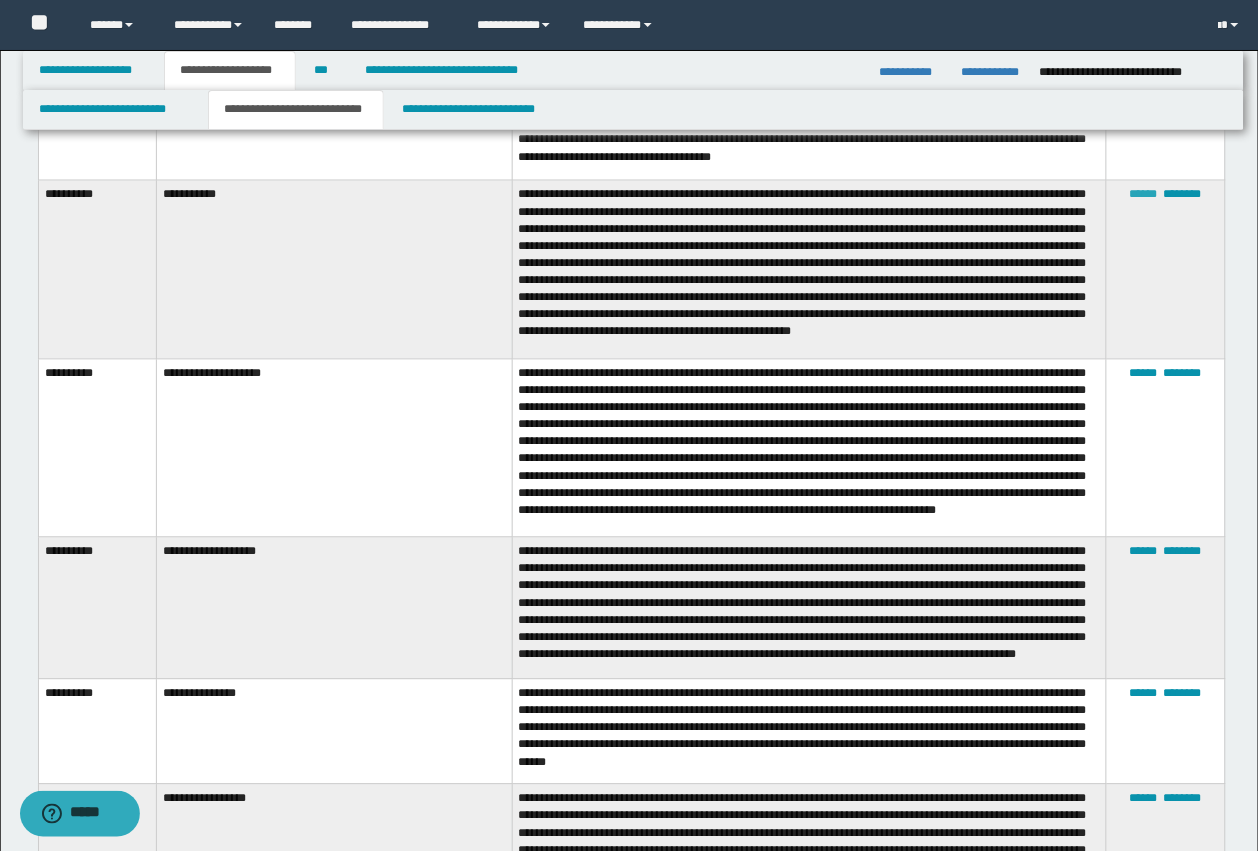 click on "******" at bounding box center (1144, 195) 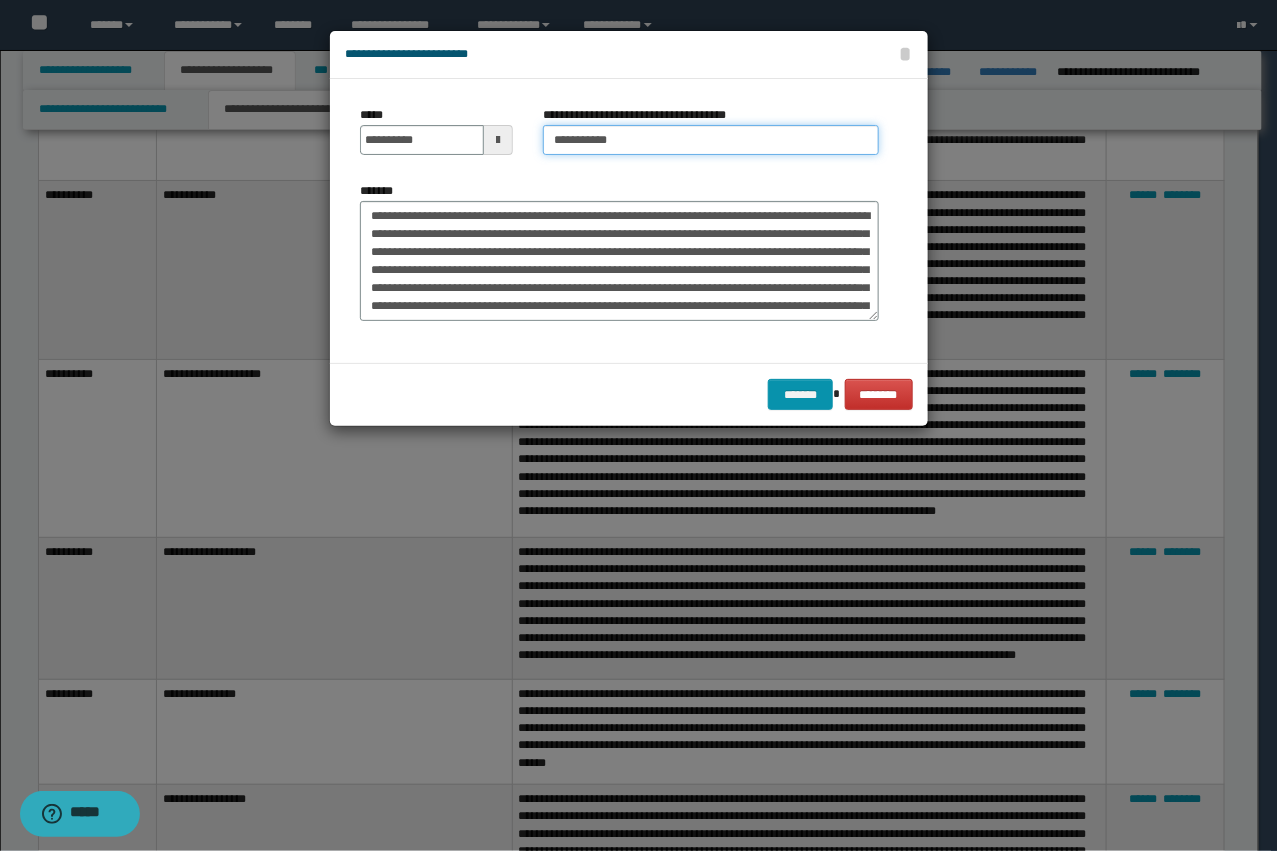 drag, startPoint x: 711, startPoint y: 130, endPoint x: 701, endPoint y: 126, distance: 10.770329 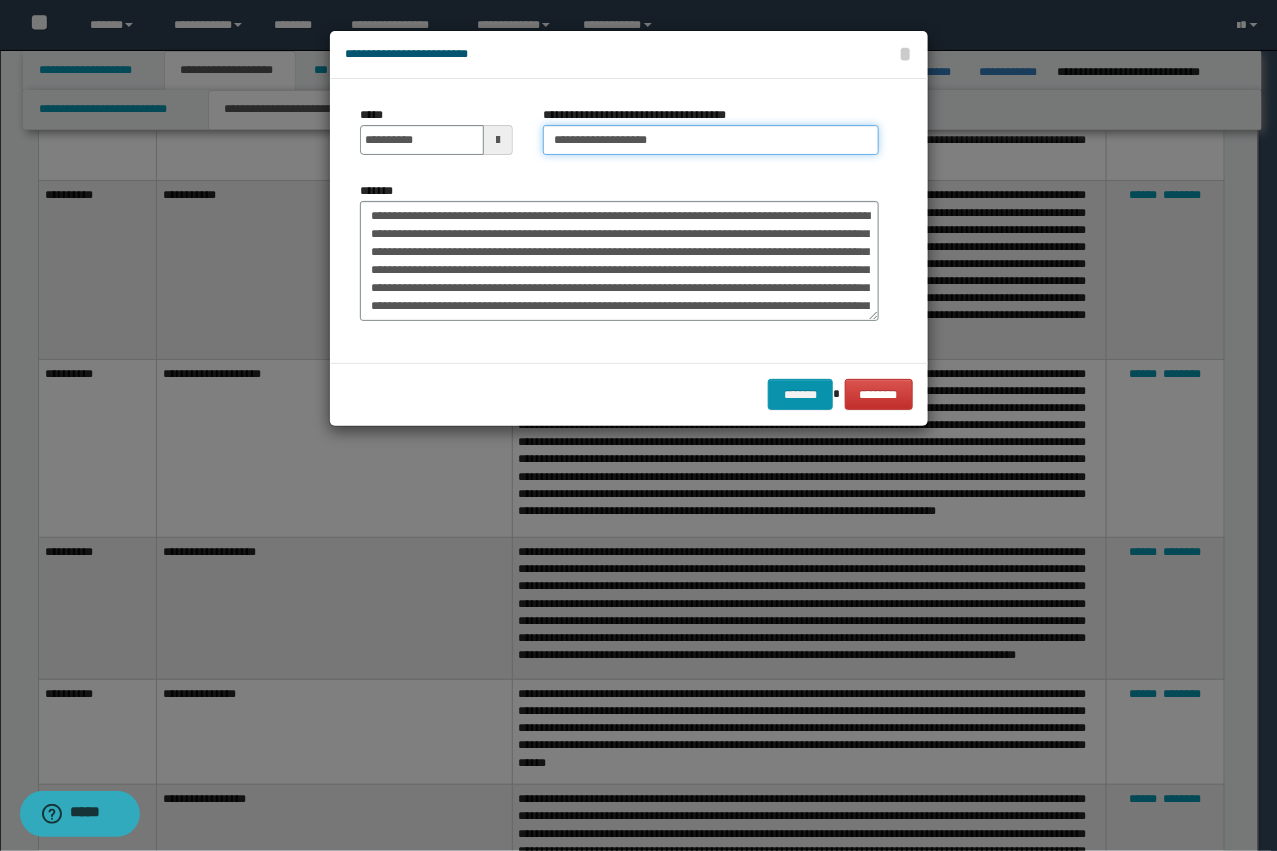 type on "**********" 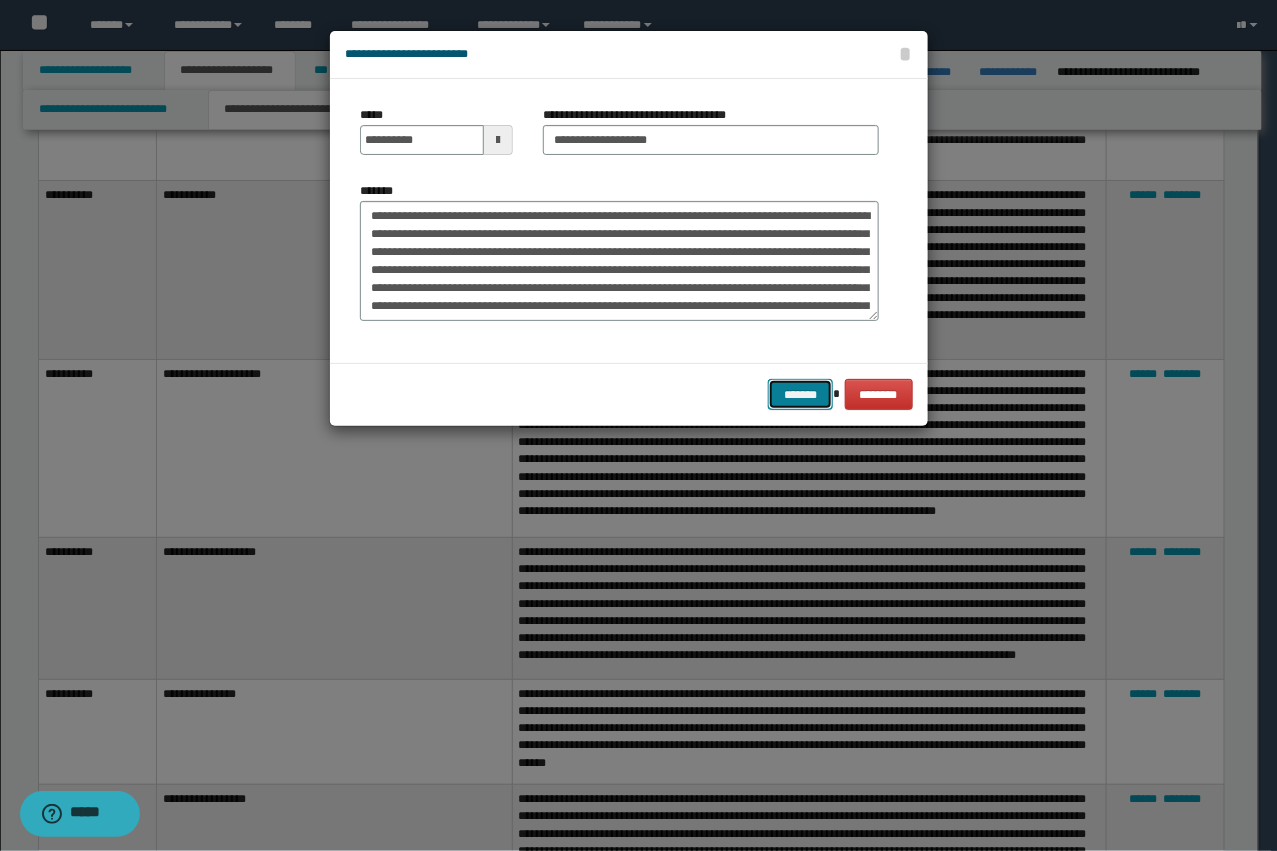 click on "*******" at bounding box center (800, 394) 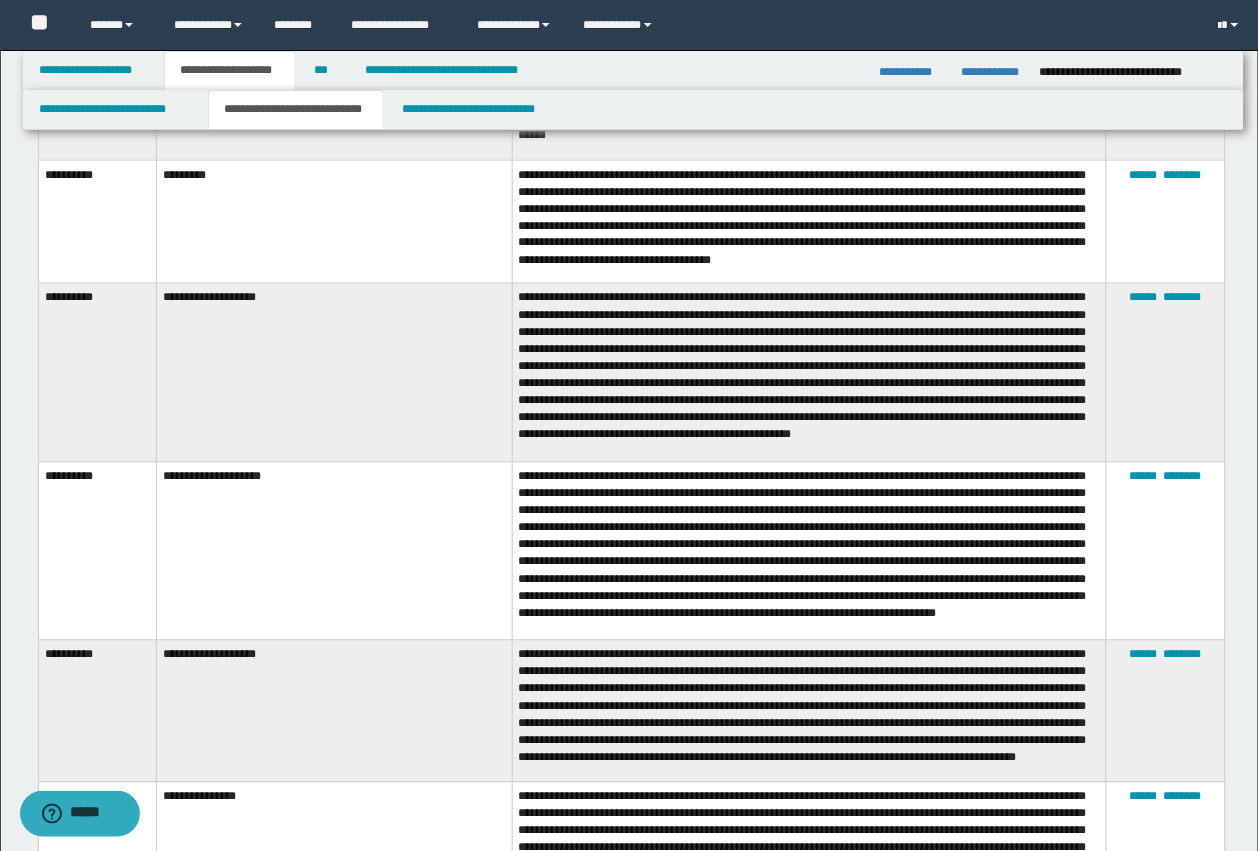 scroll, scrollTop: 2258, scrollLeft: 0, axis: vertical 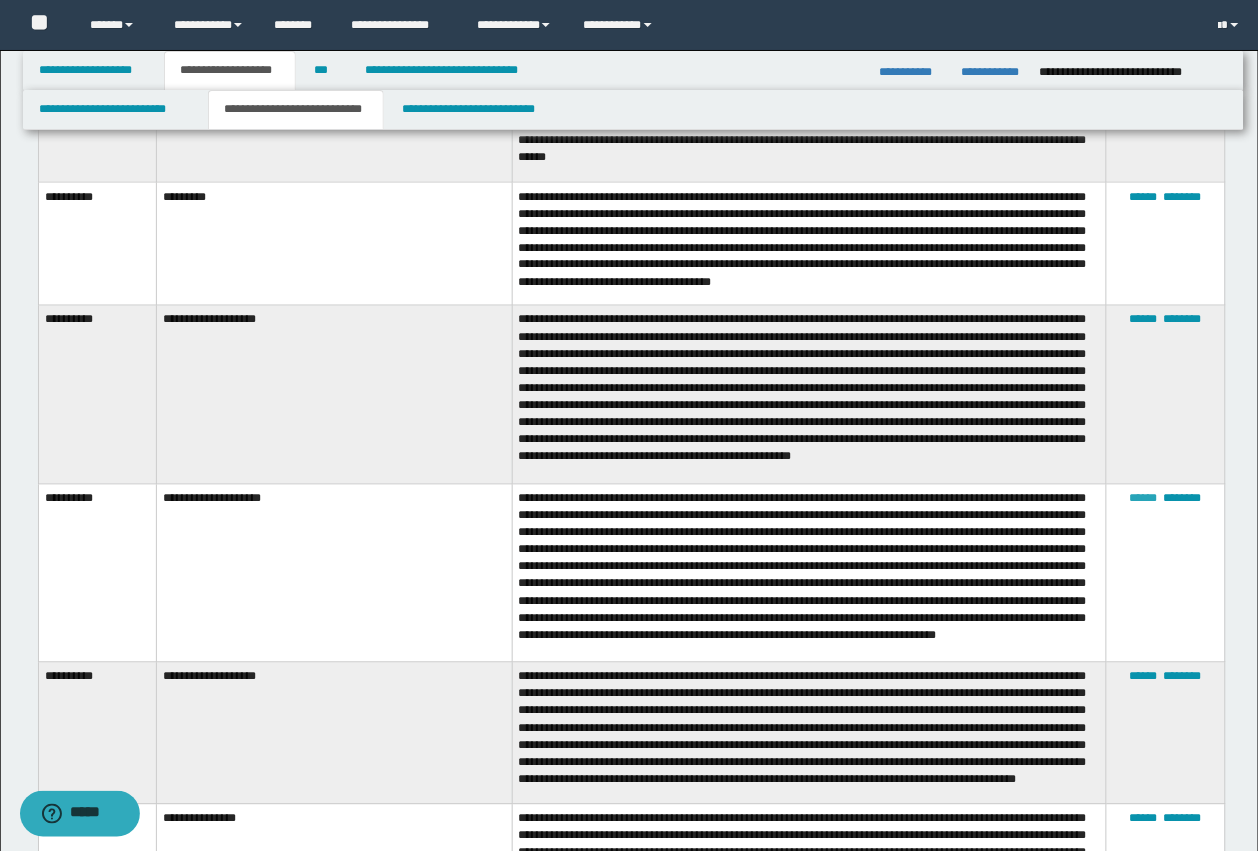 click on "******" at bounding box center (1144, 499) 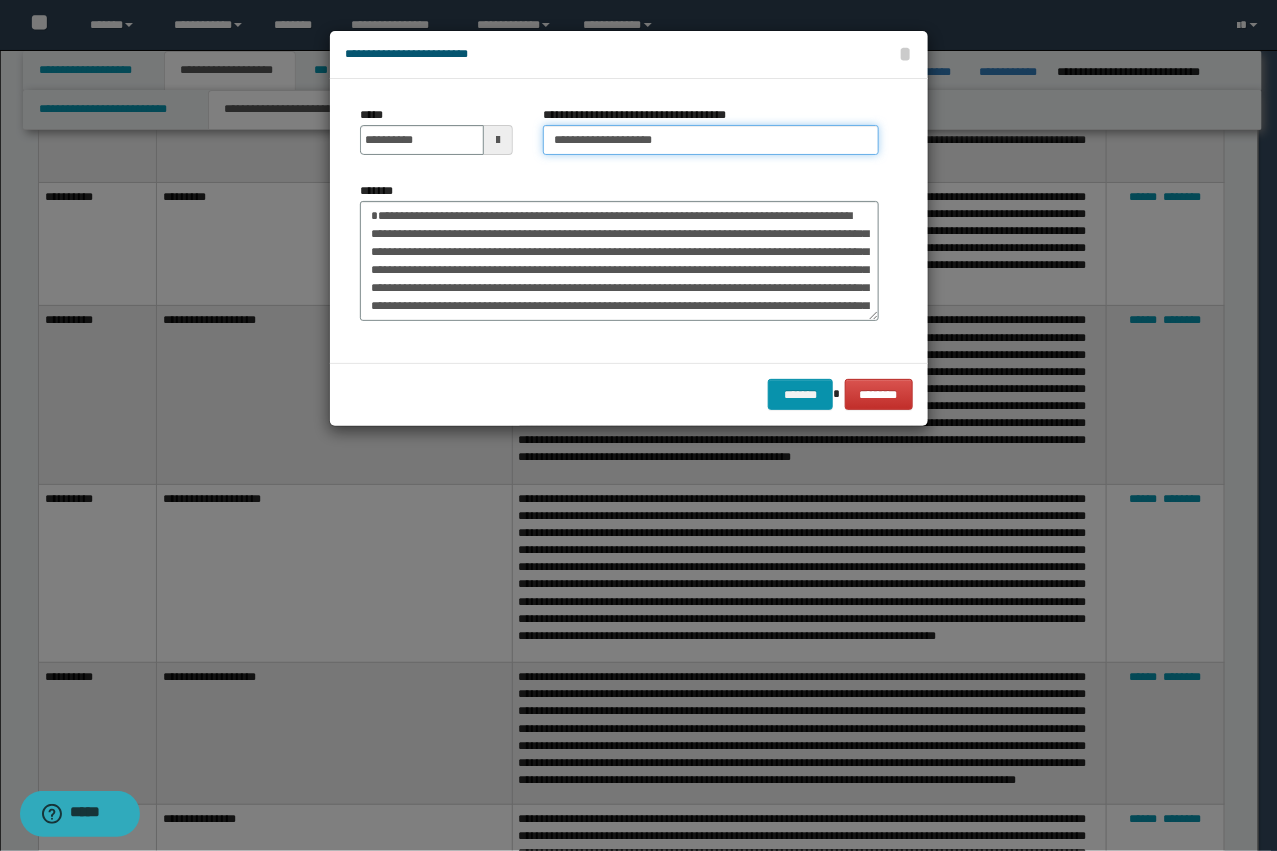 click on "**********" at bounding box center [711, 140] 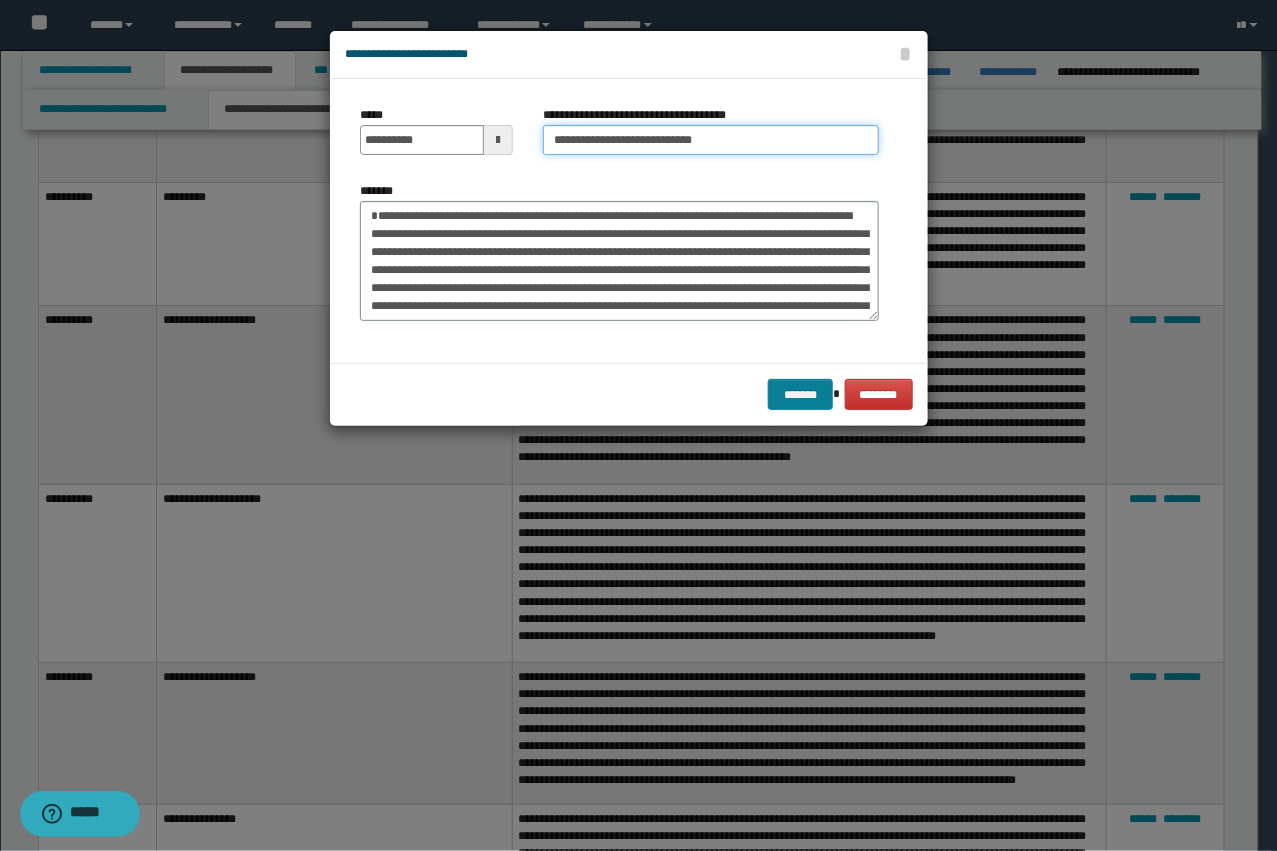 type on "**********" 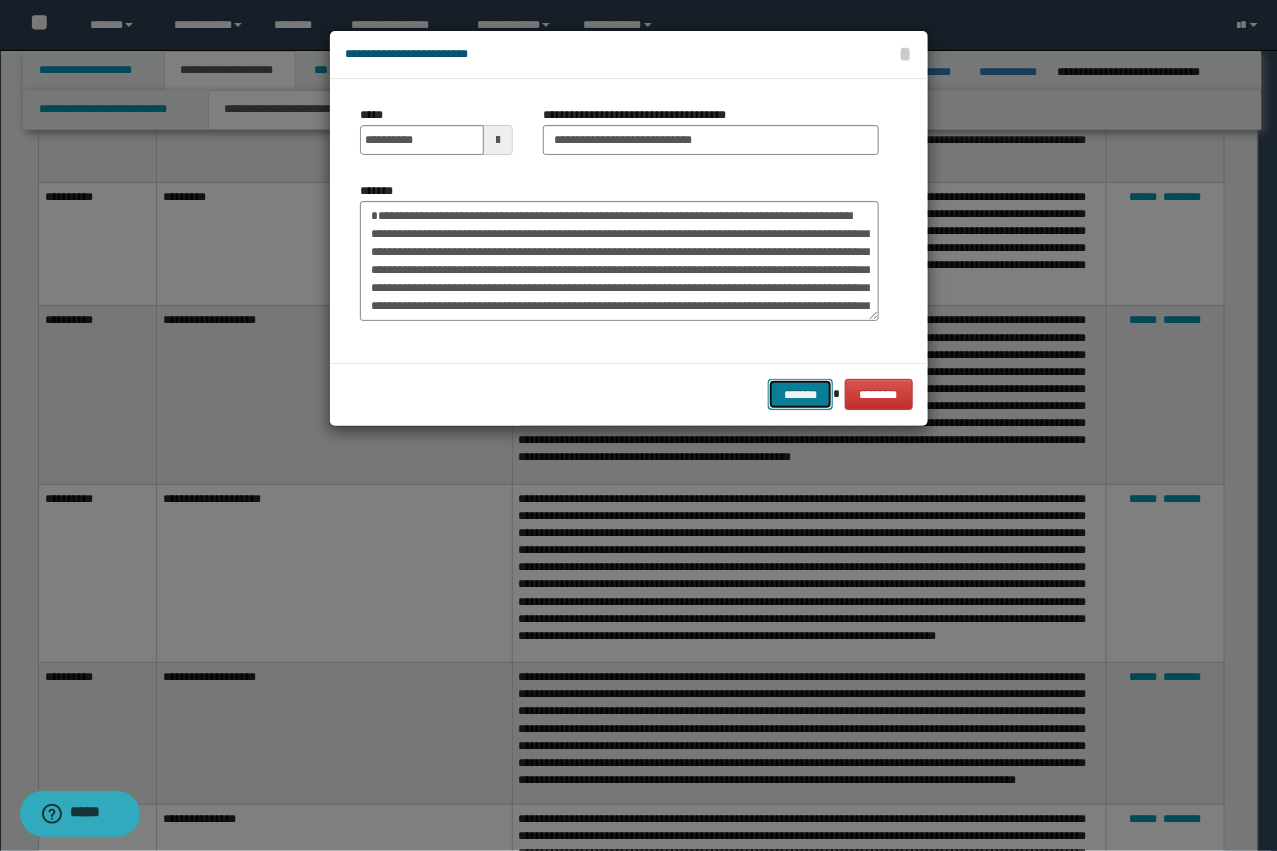 click on "*******" at bounding box center [800, 394] 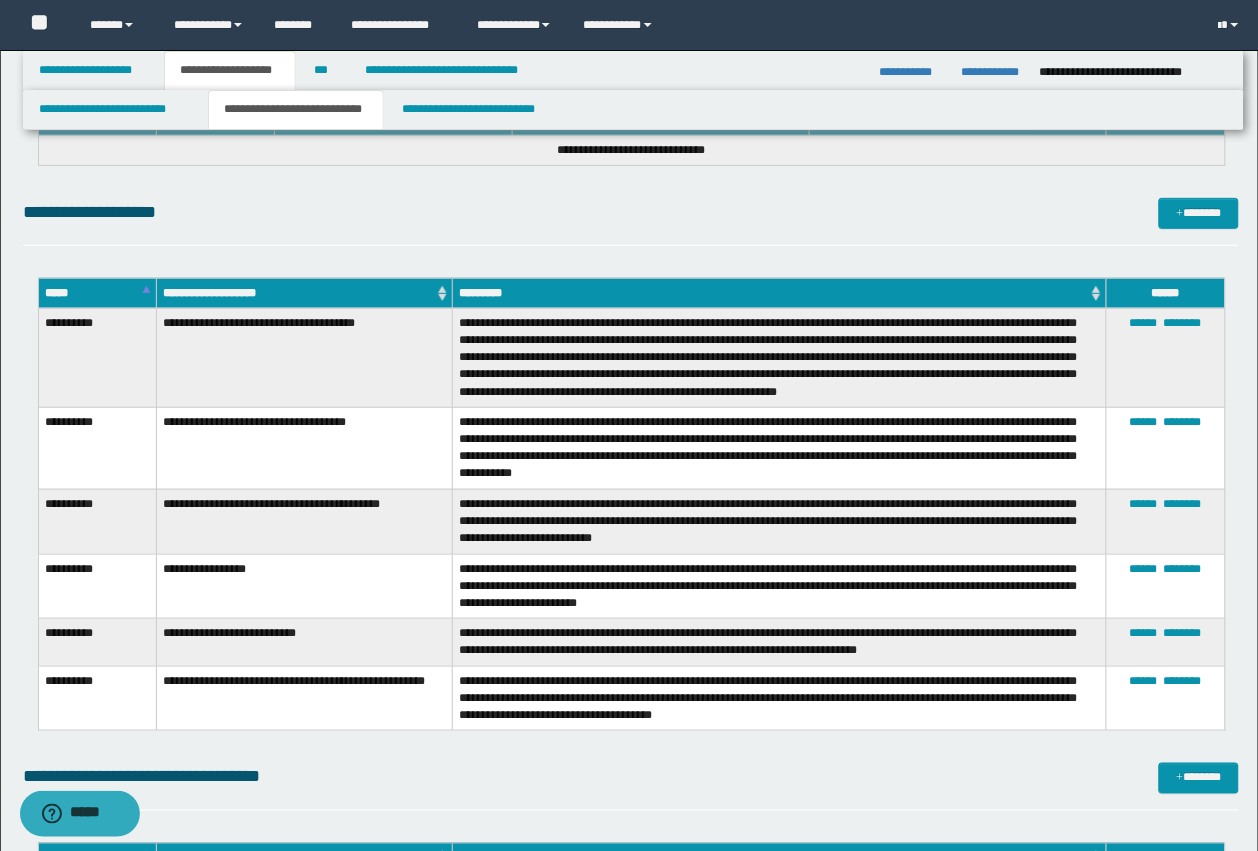 scroll, scrollTop: 3508, scrollLeft: 0, axis: vertical 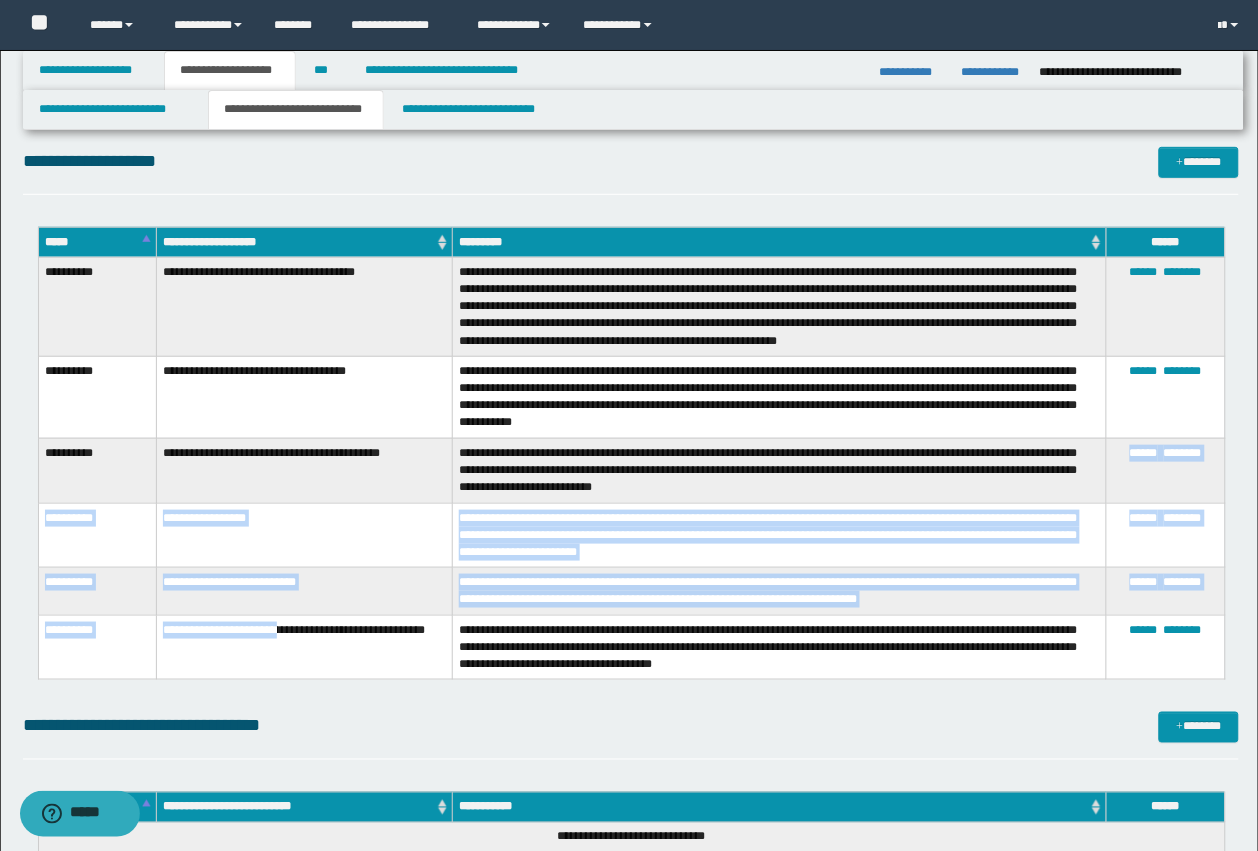 drag, startPoint x: 318, startPoint y: 615, endPoint x: 741, endPoint y: 495, distance: 439.69193 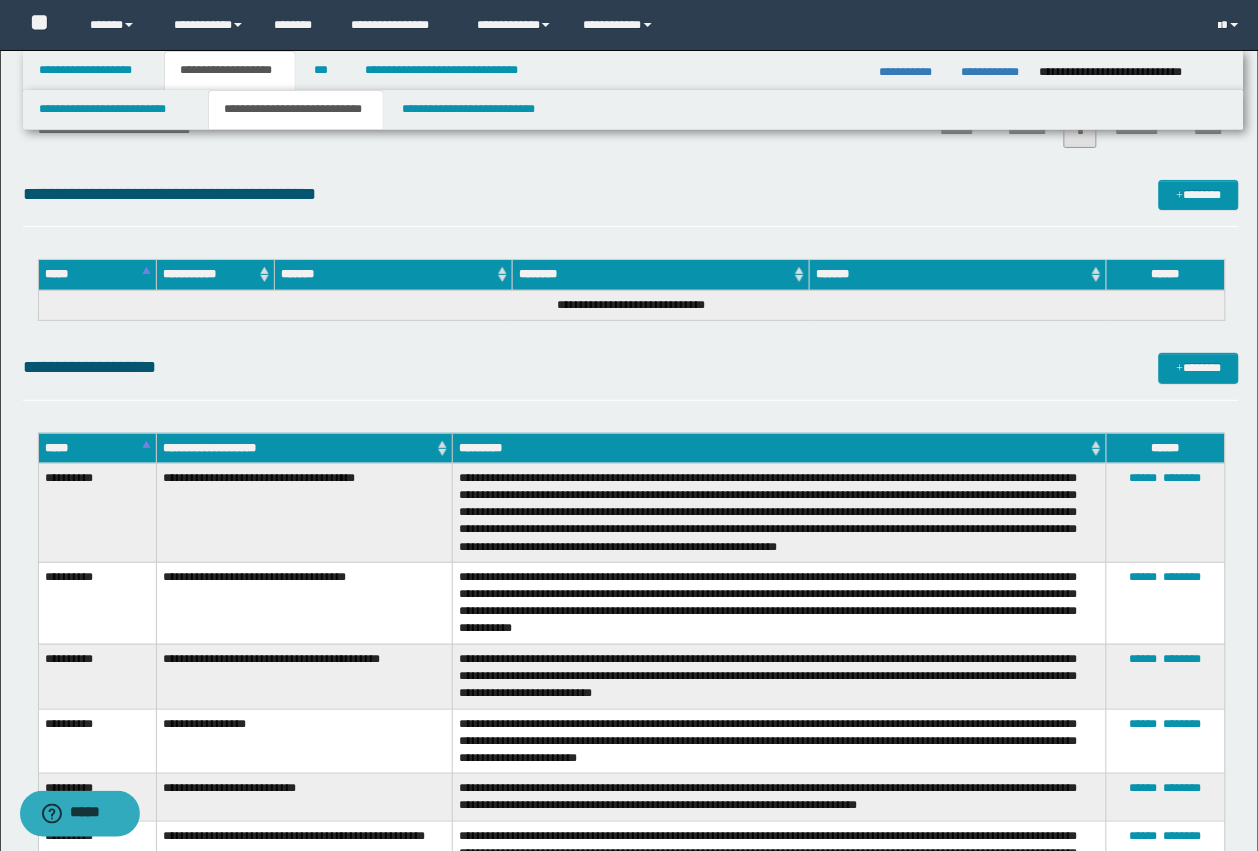 scroll, scrollTop: 3258, scrollLeft: 0, axis: vertical 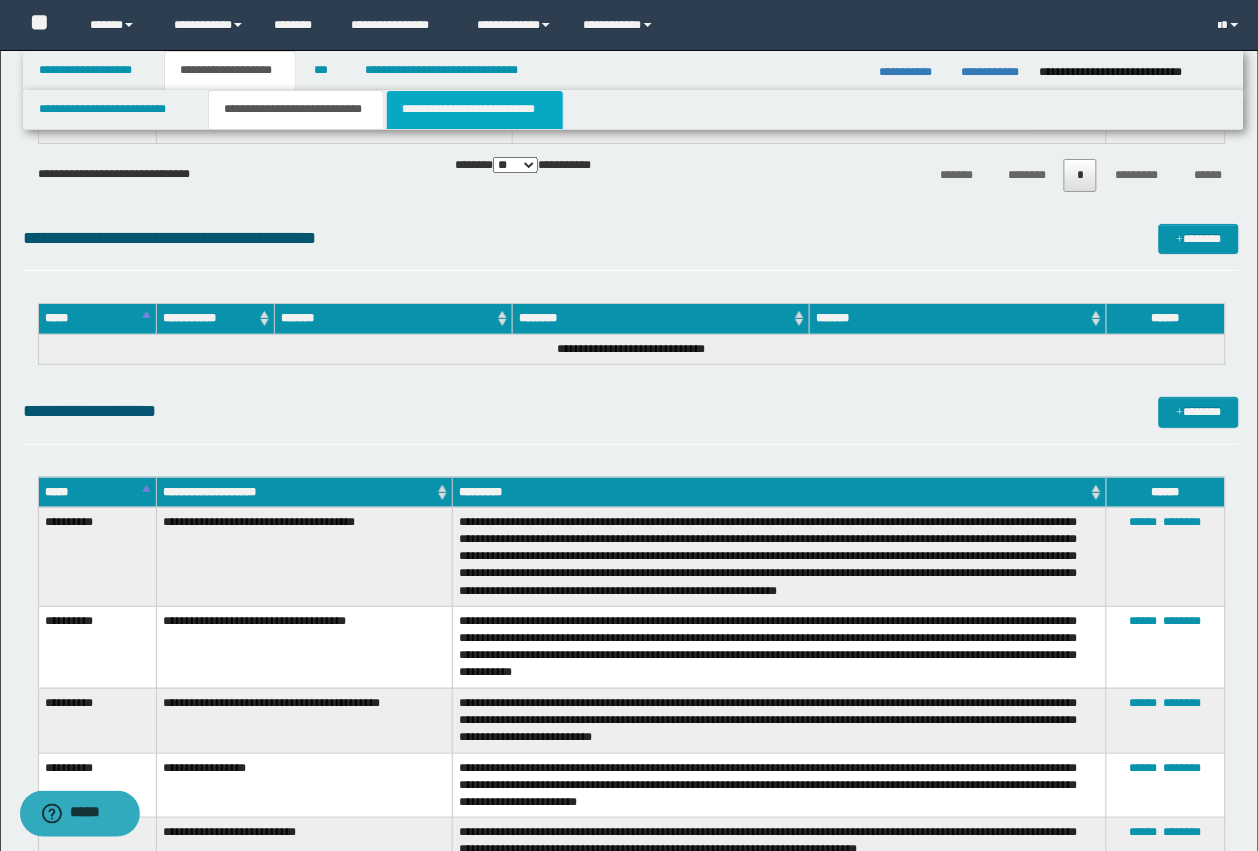 click on "**********" at bounding box center (475, 110) 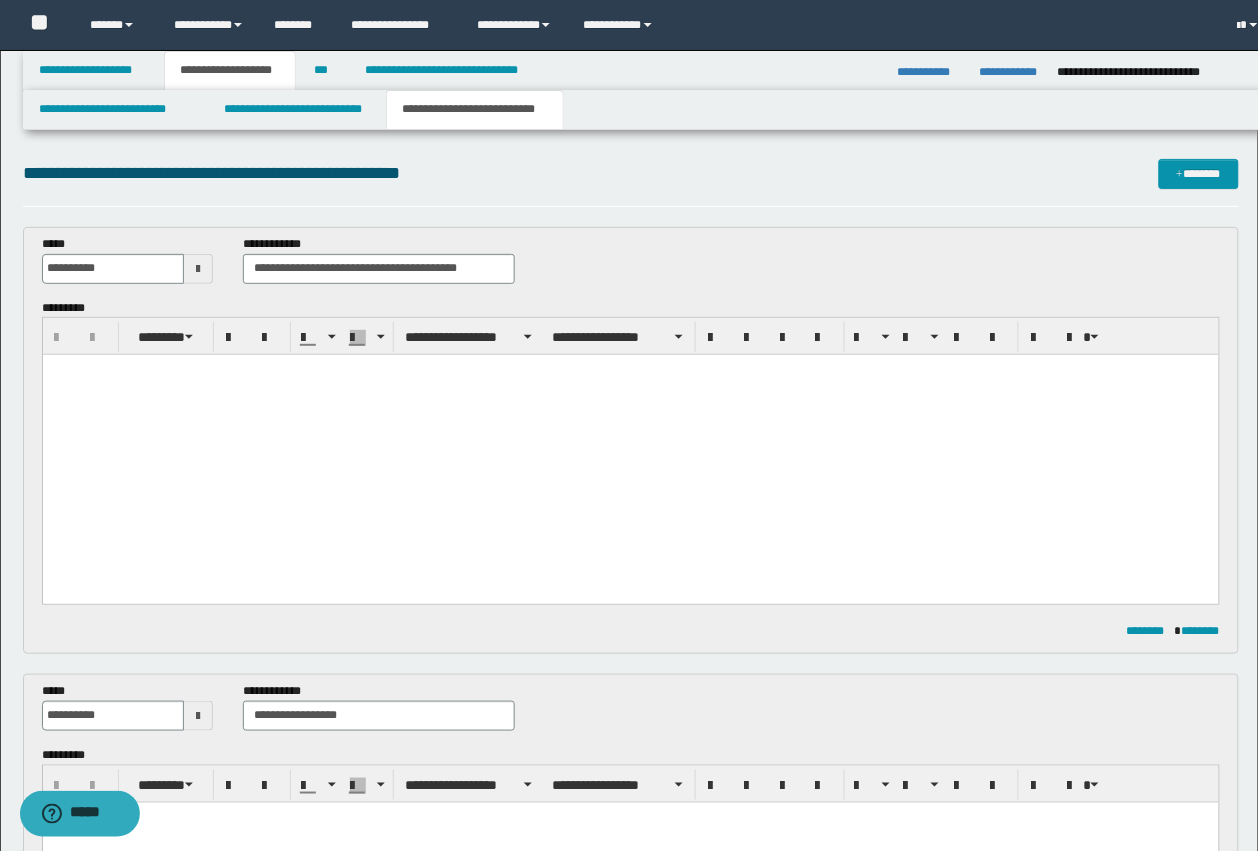scroll, scrollTop: 0, scrollLeft: 0, axis: both 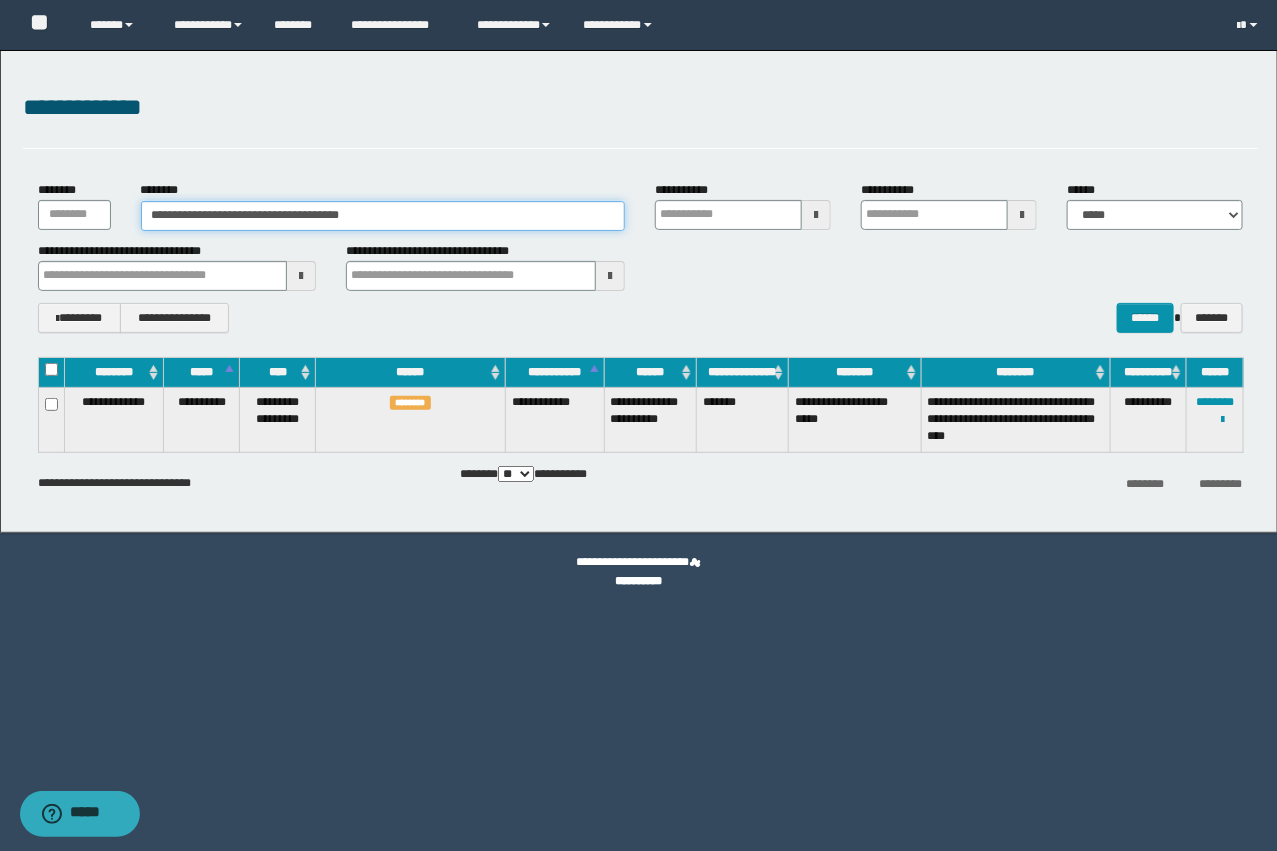 drag, startPoint x: 443, startPoint y: 212, endPoint x: 71, endPoint y: 205, distance: 372.06586 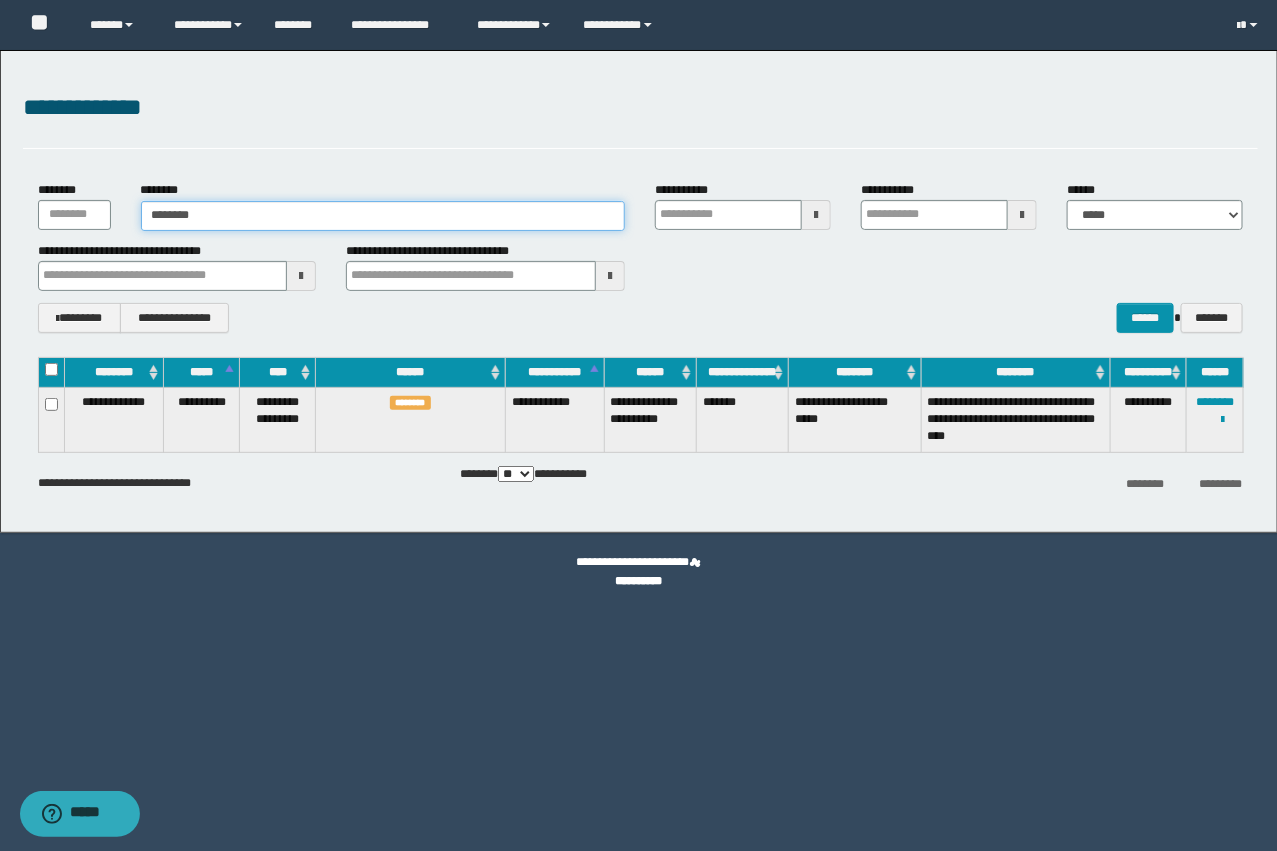 type on "********" 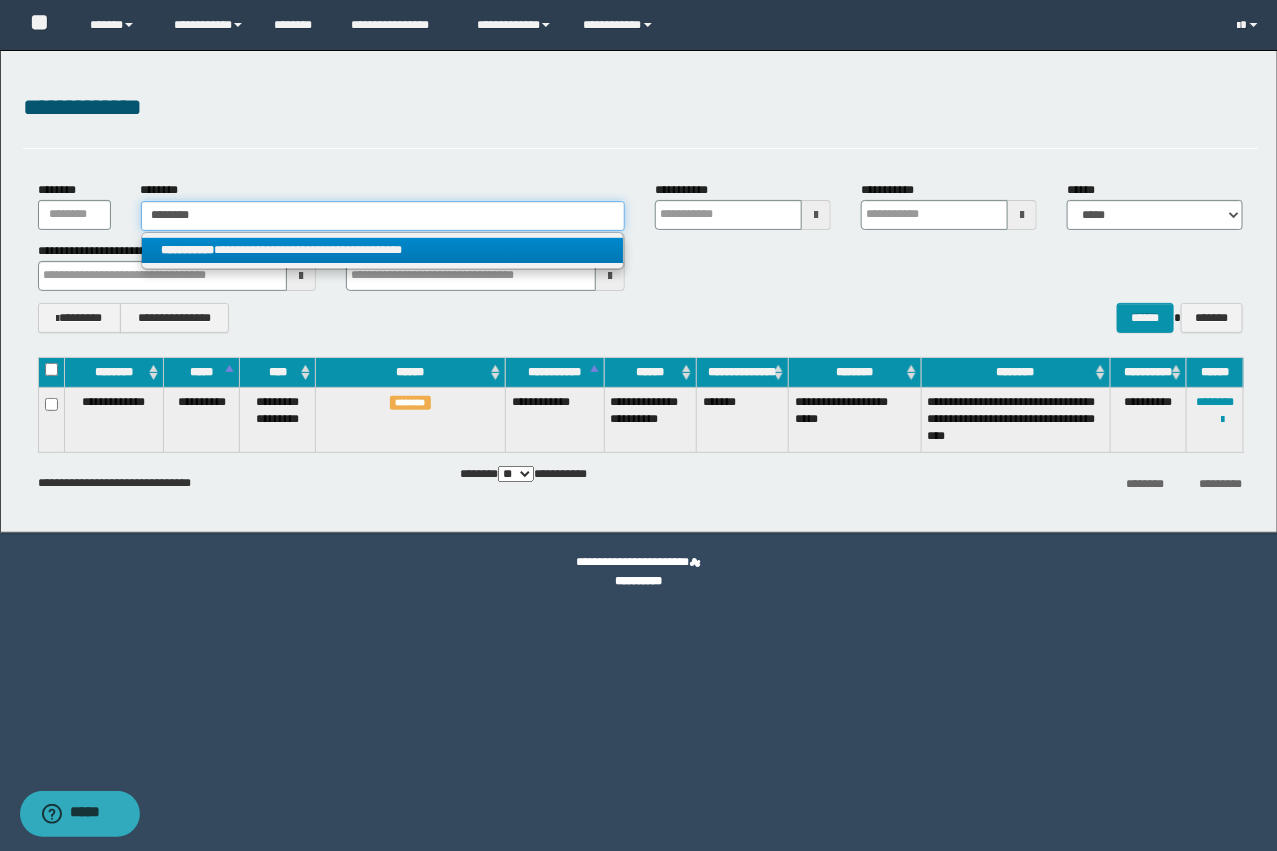 type on "********" 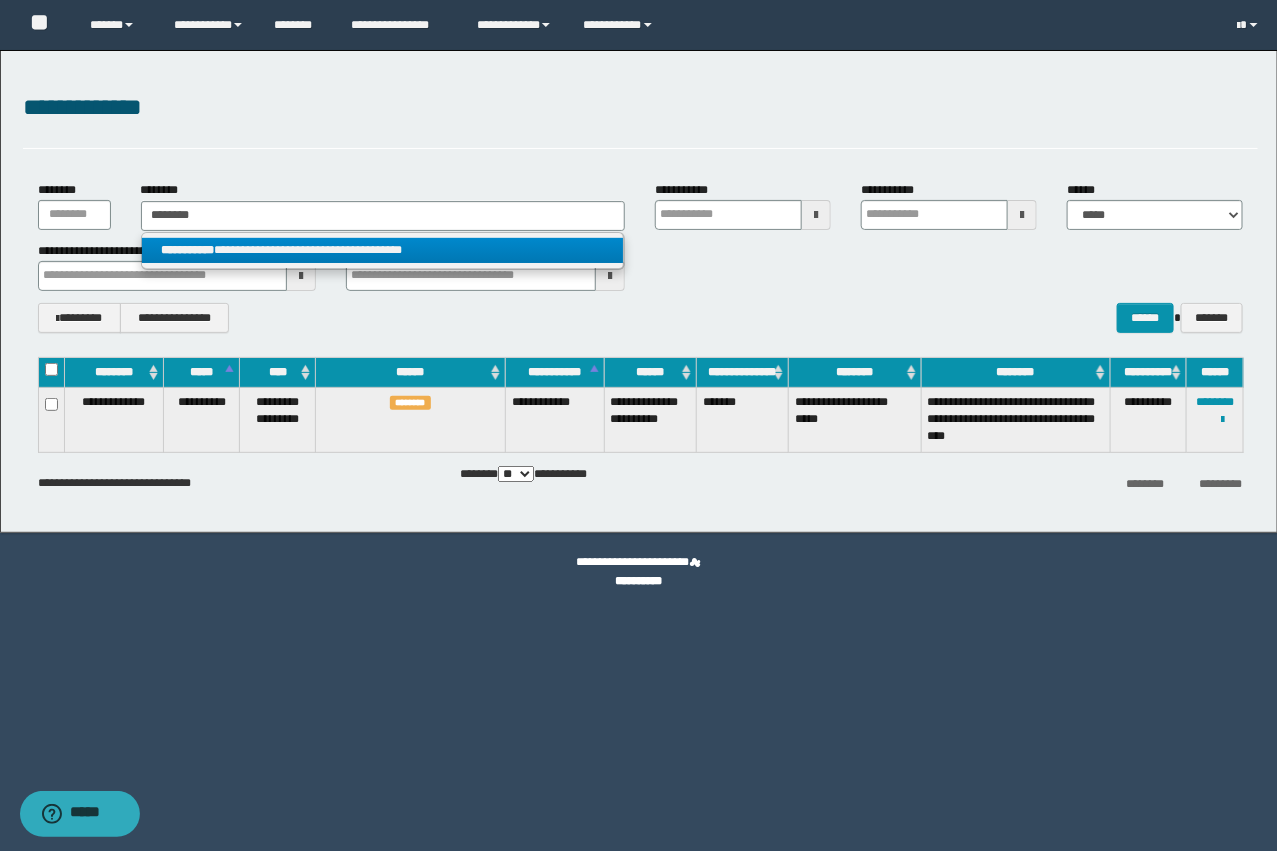 click on "**********" at bounding box center (383, 250) 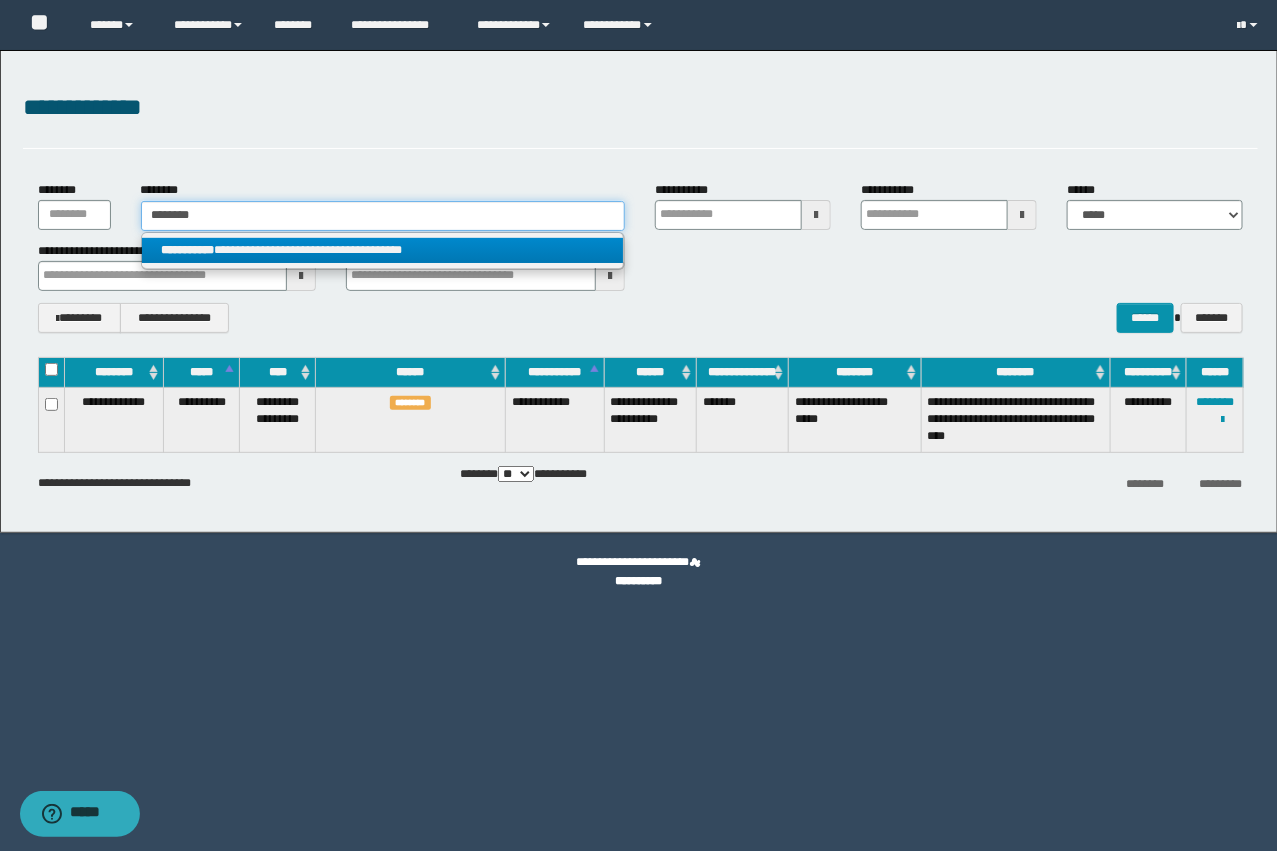 type 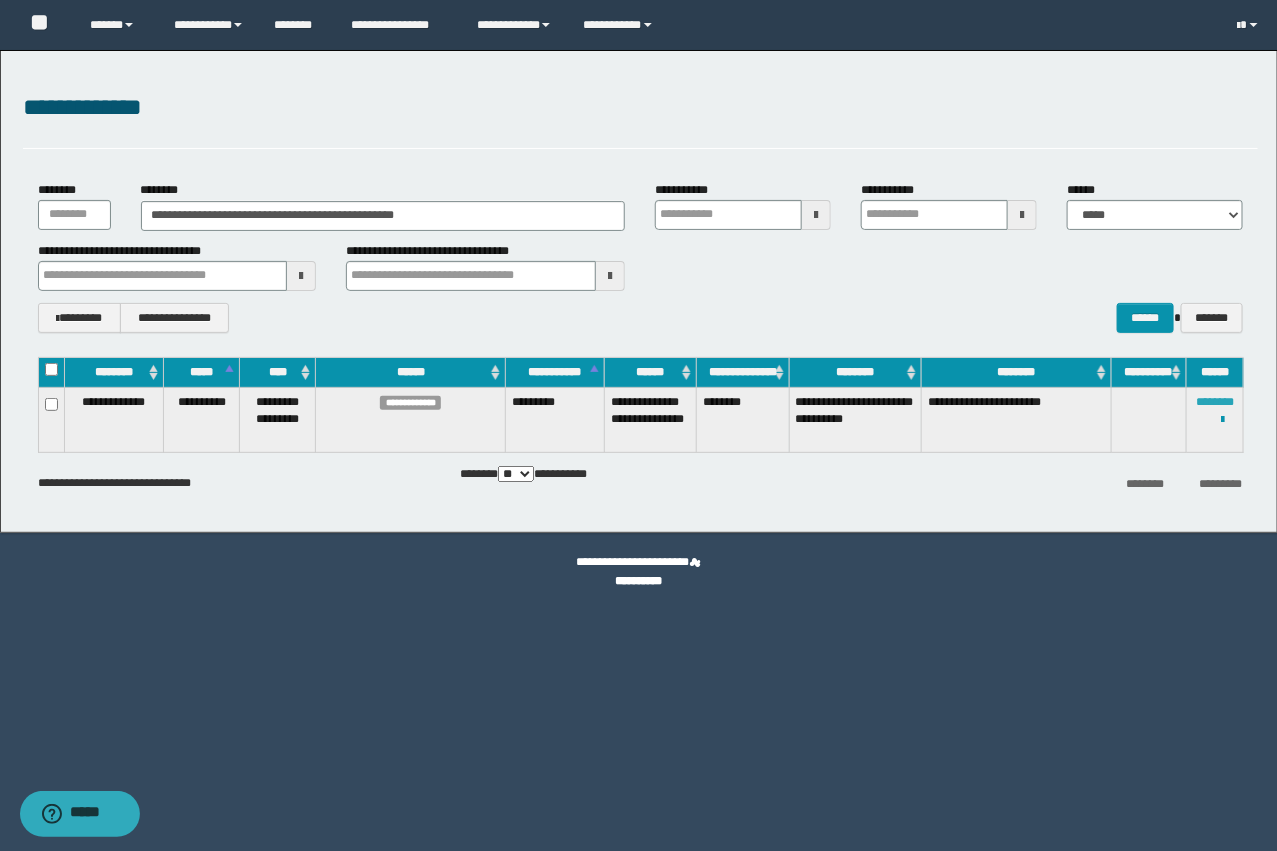 click on "********" at bounding box center (1215, 402) 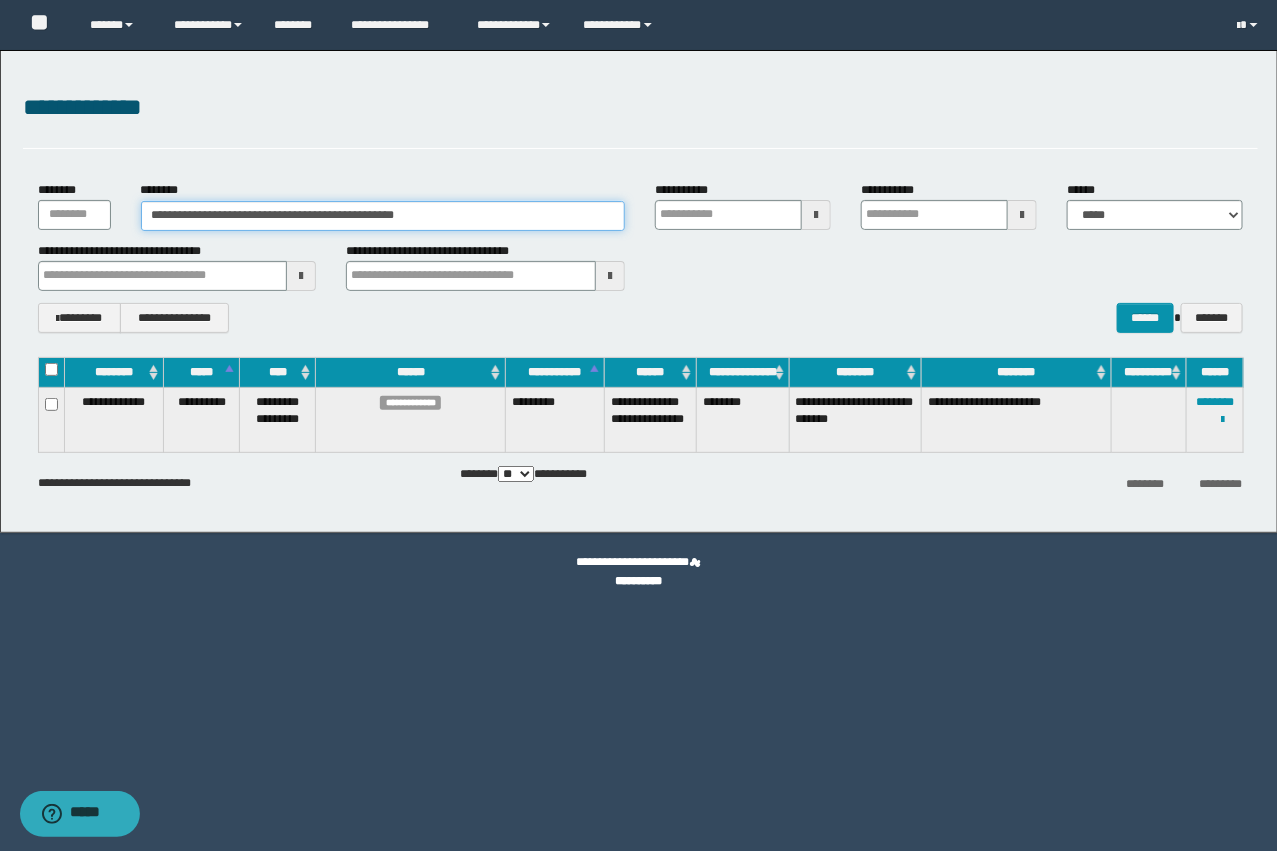 drag, startPoint x: 525, startPoint y: 225, endPoint x: 68, endPoint y: 225, distance: 457 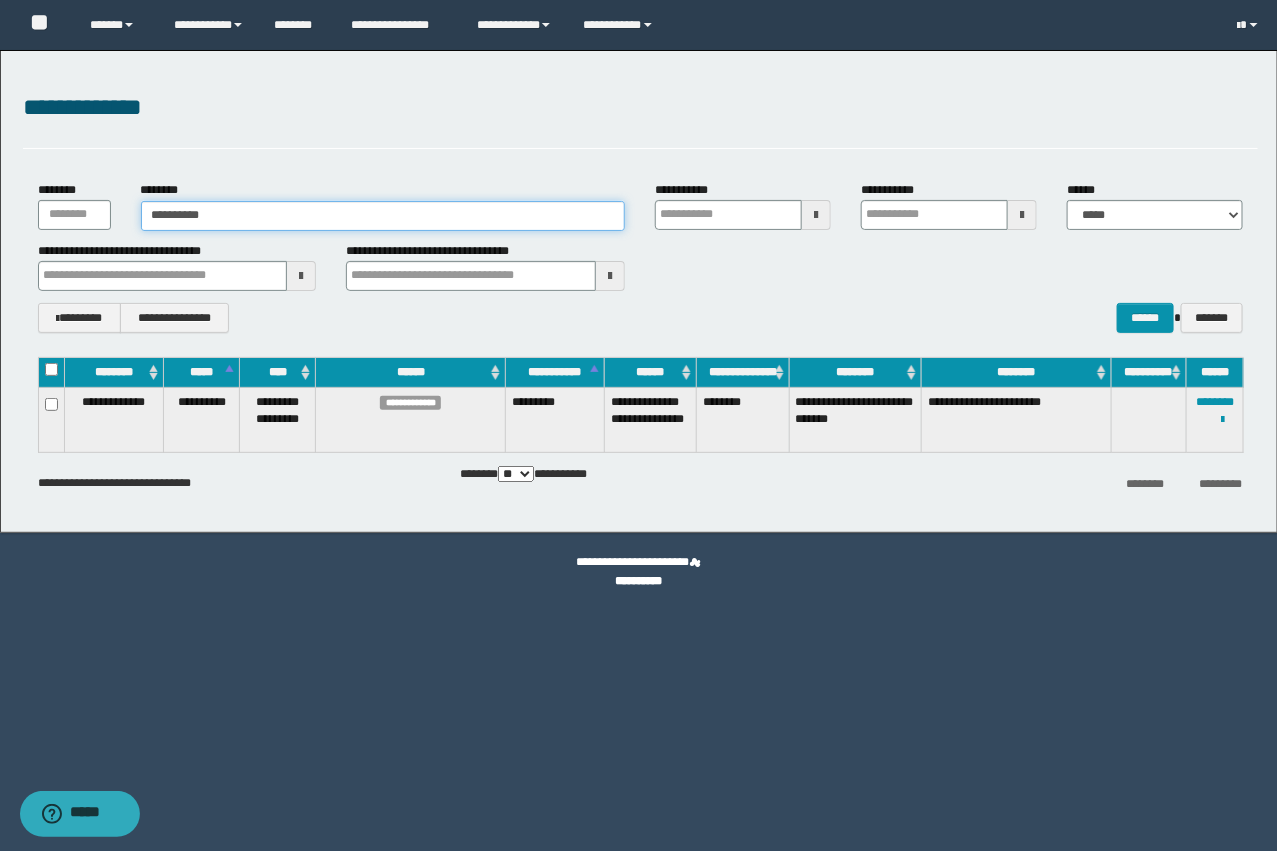 type on "**********" 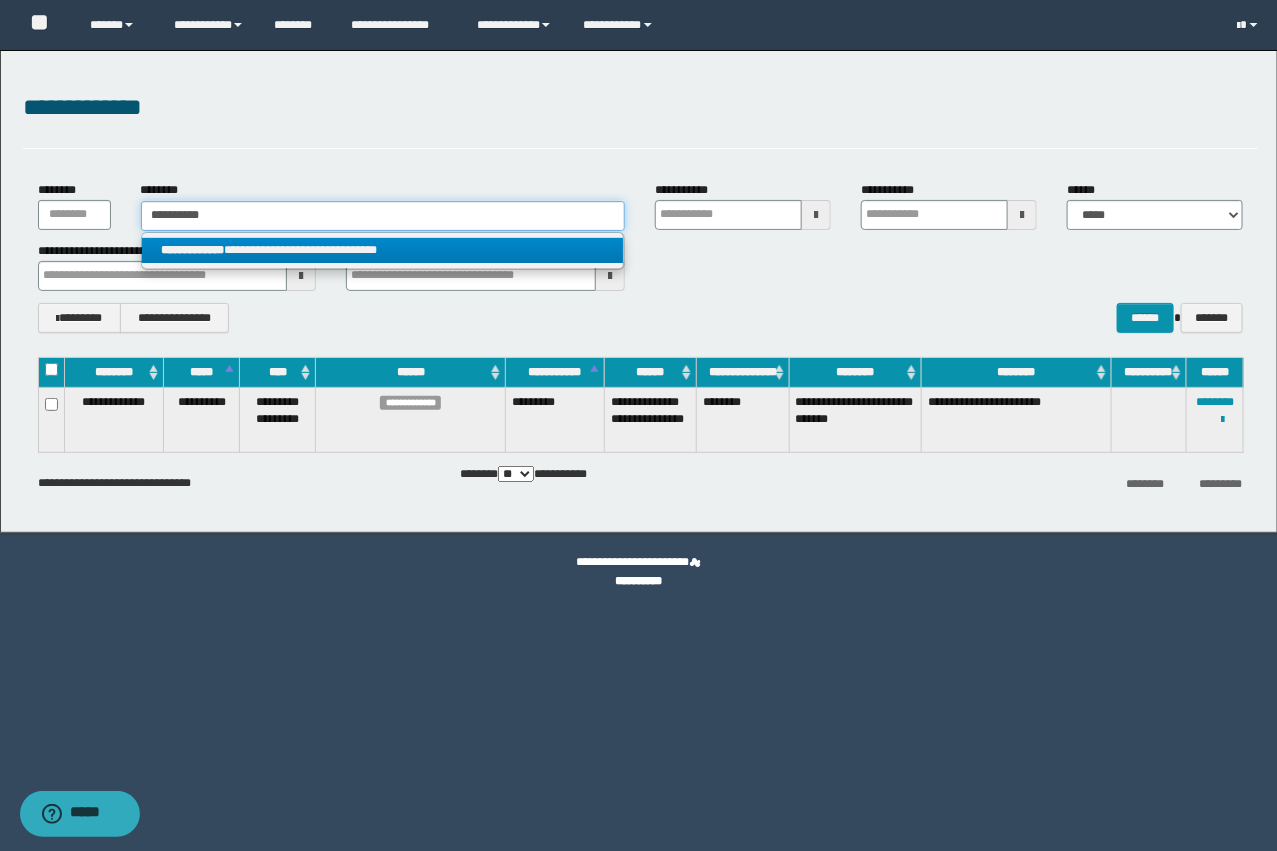 type on "**********" 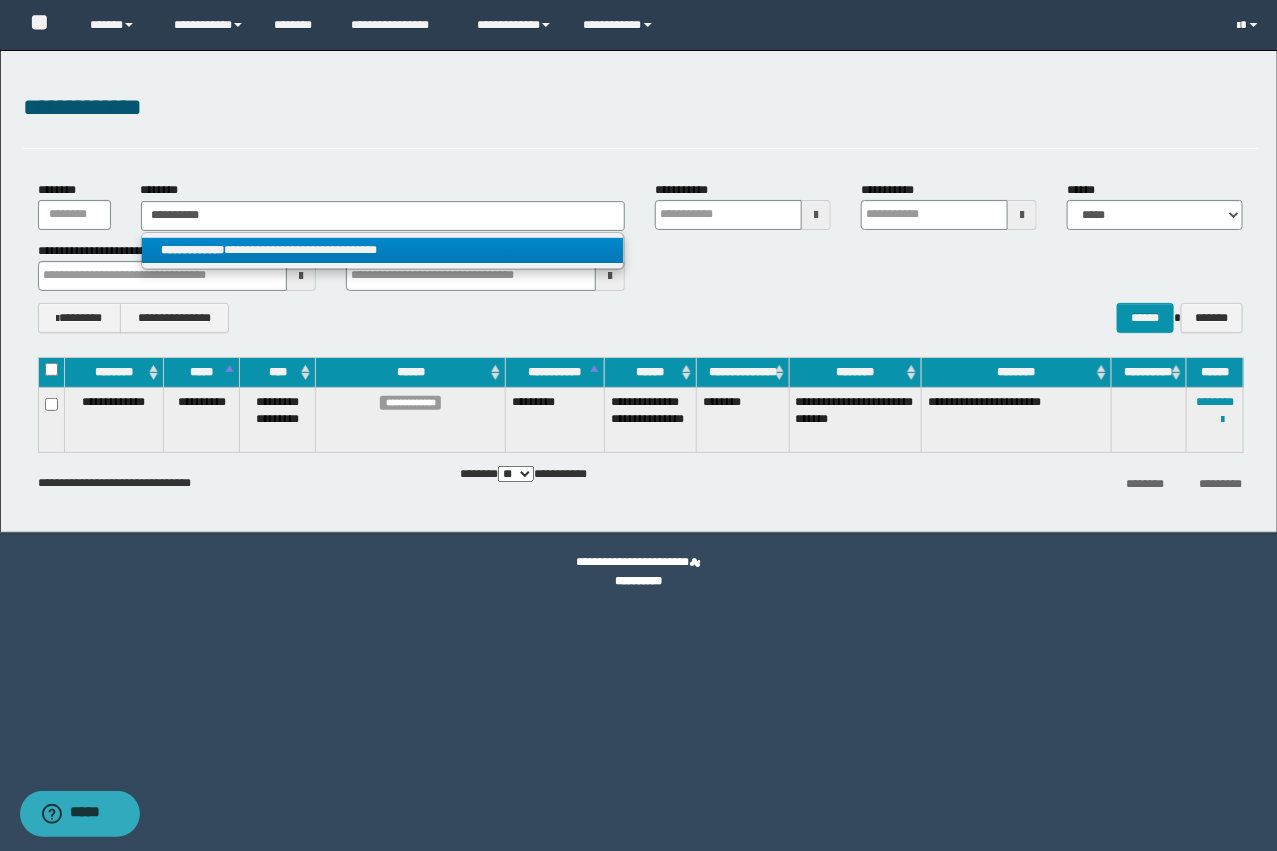 click on "**********" at bounding box center [383, 250] 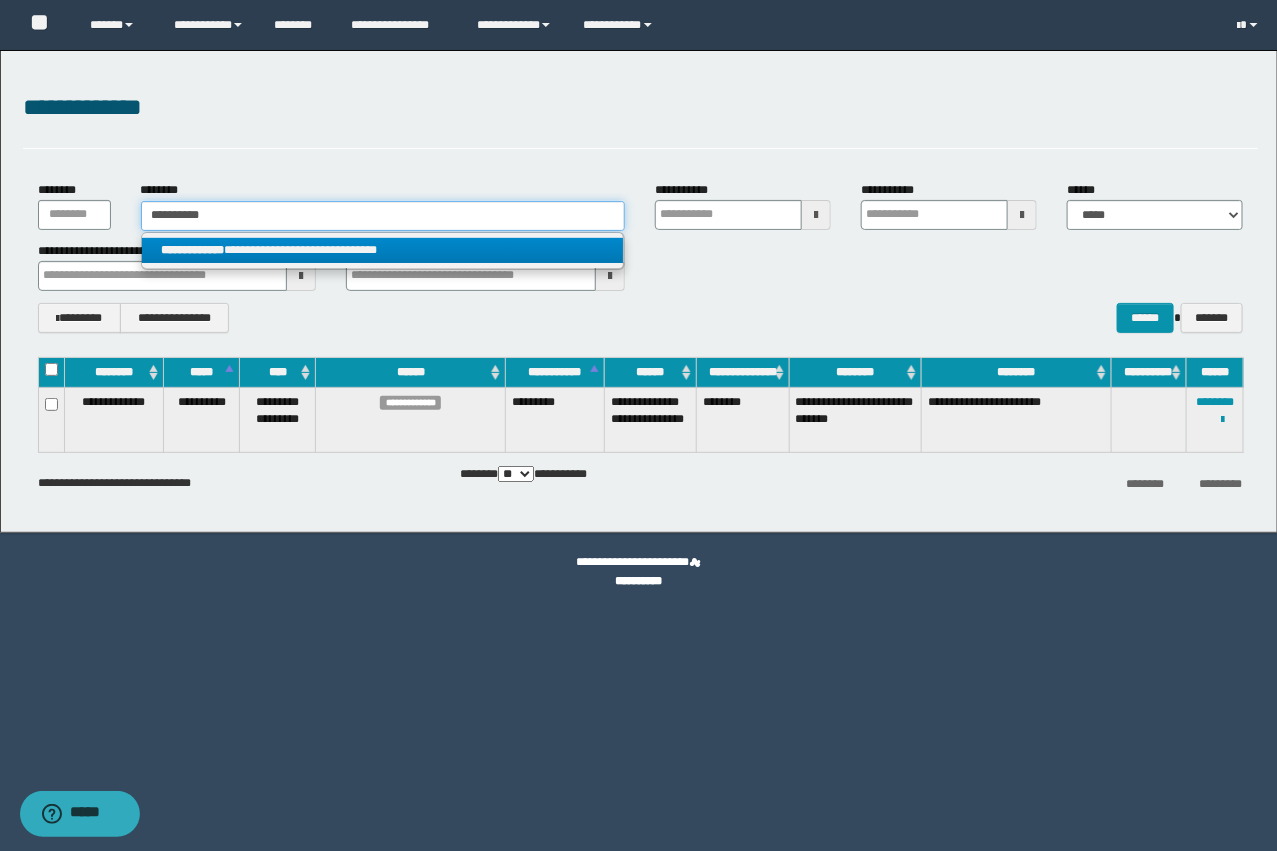 type 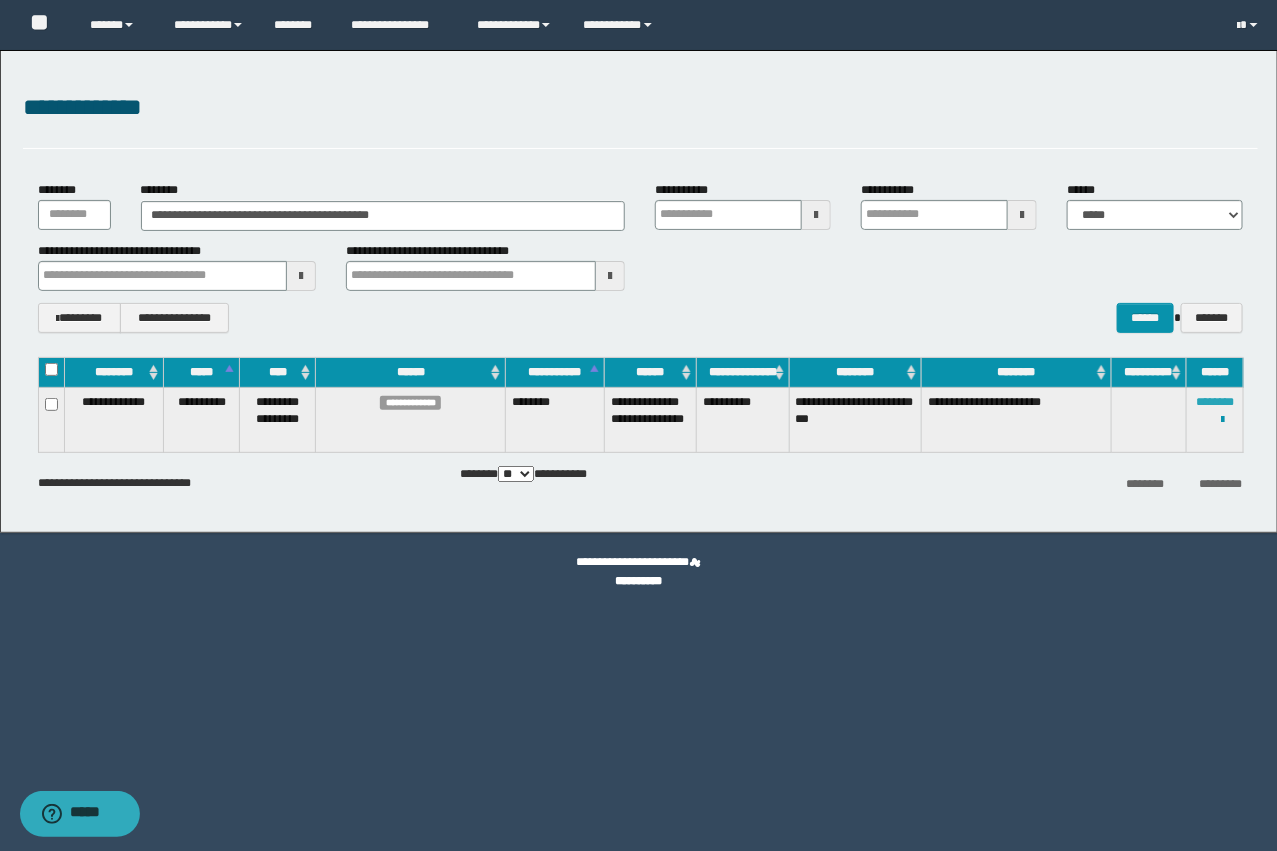 click on "********" at bounding box center [1215, 402] 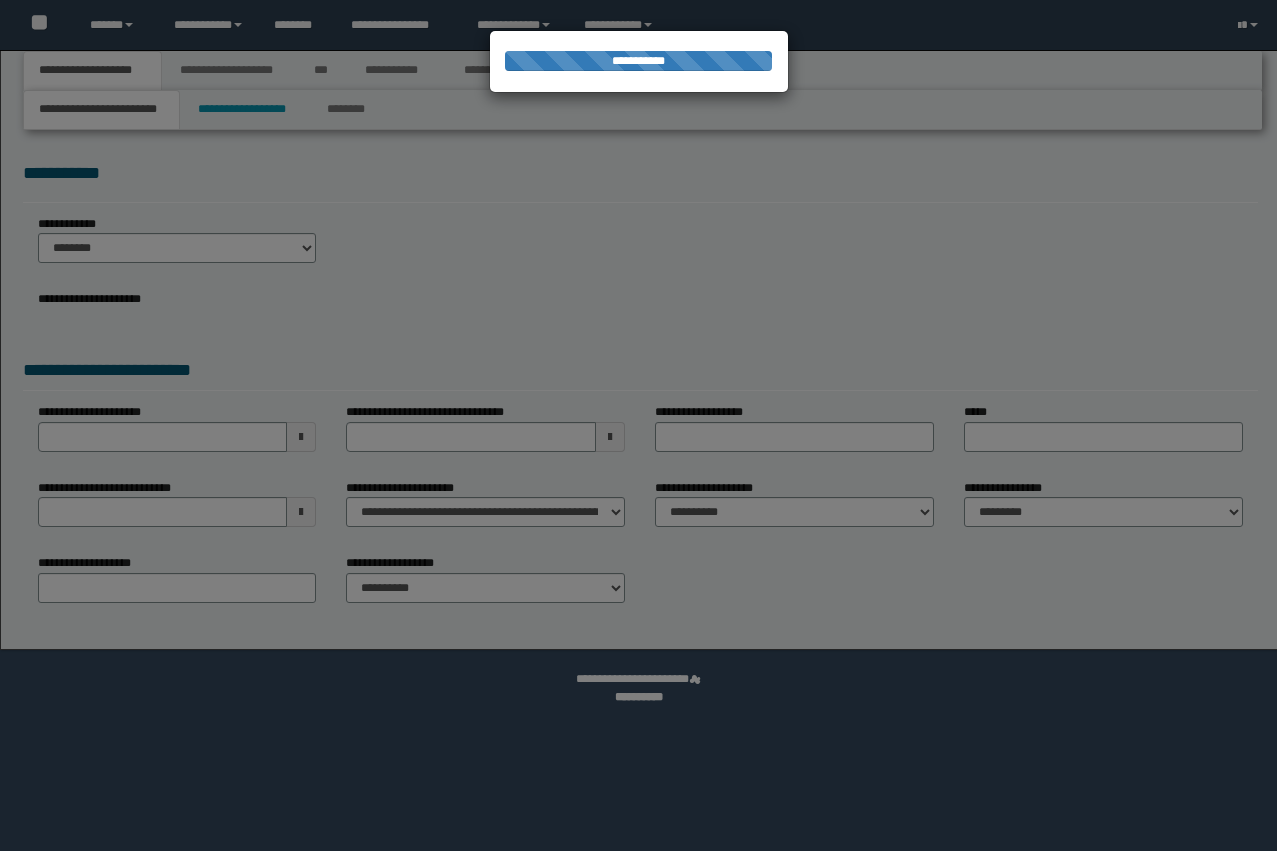 scroll, scrollTop: 0, scrollLeft: 0, axis: both 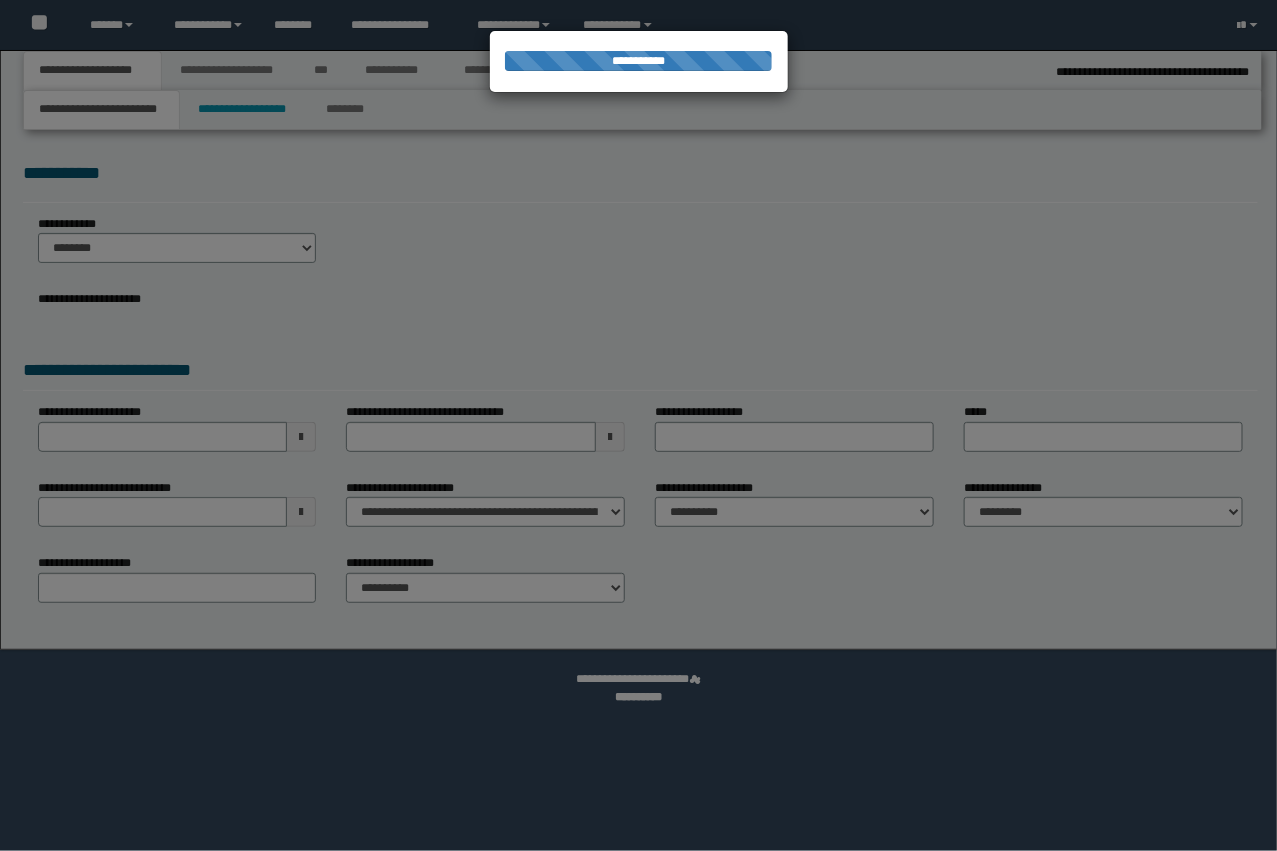 select on "*" 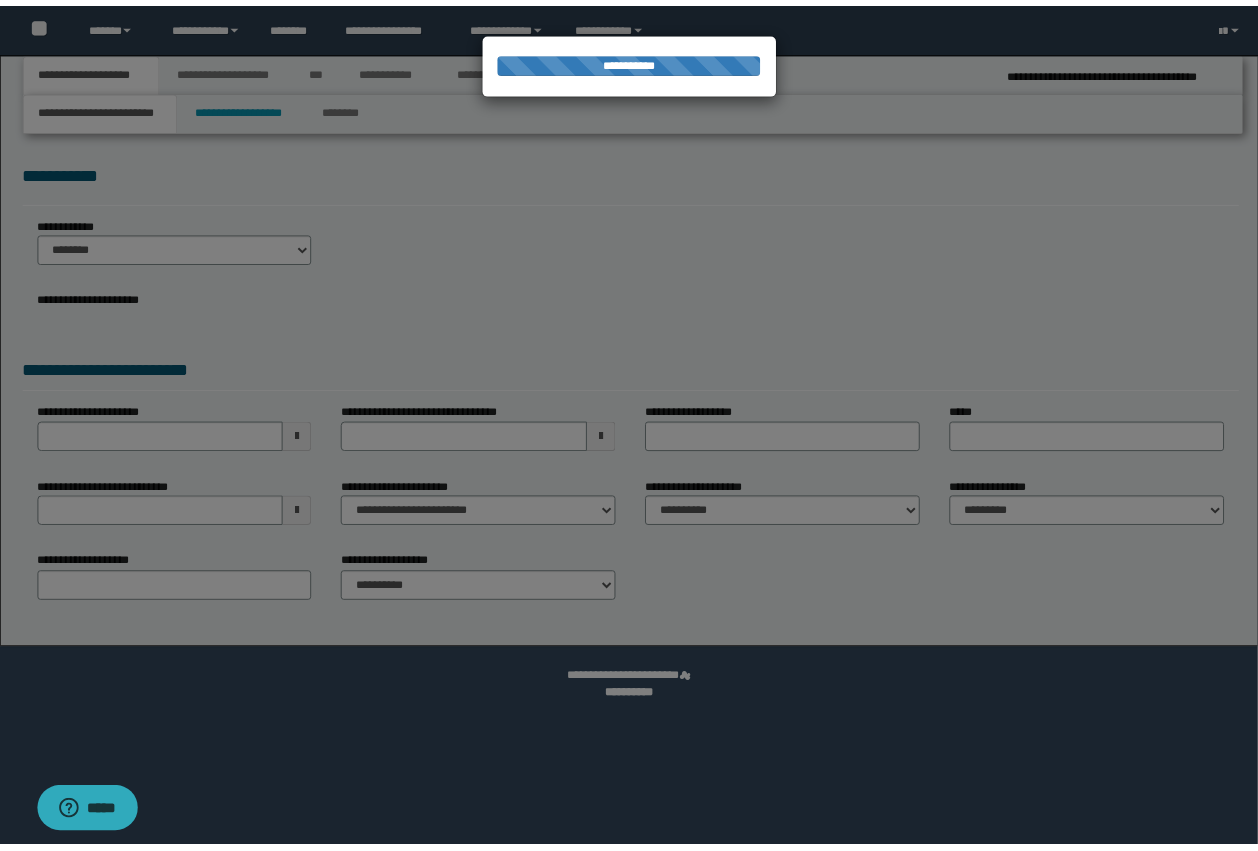 scroll, scrollTop: 0, scrollLeft: 0, axis: both 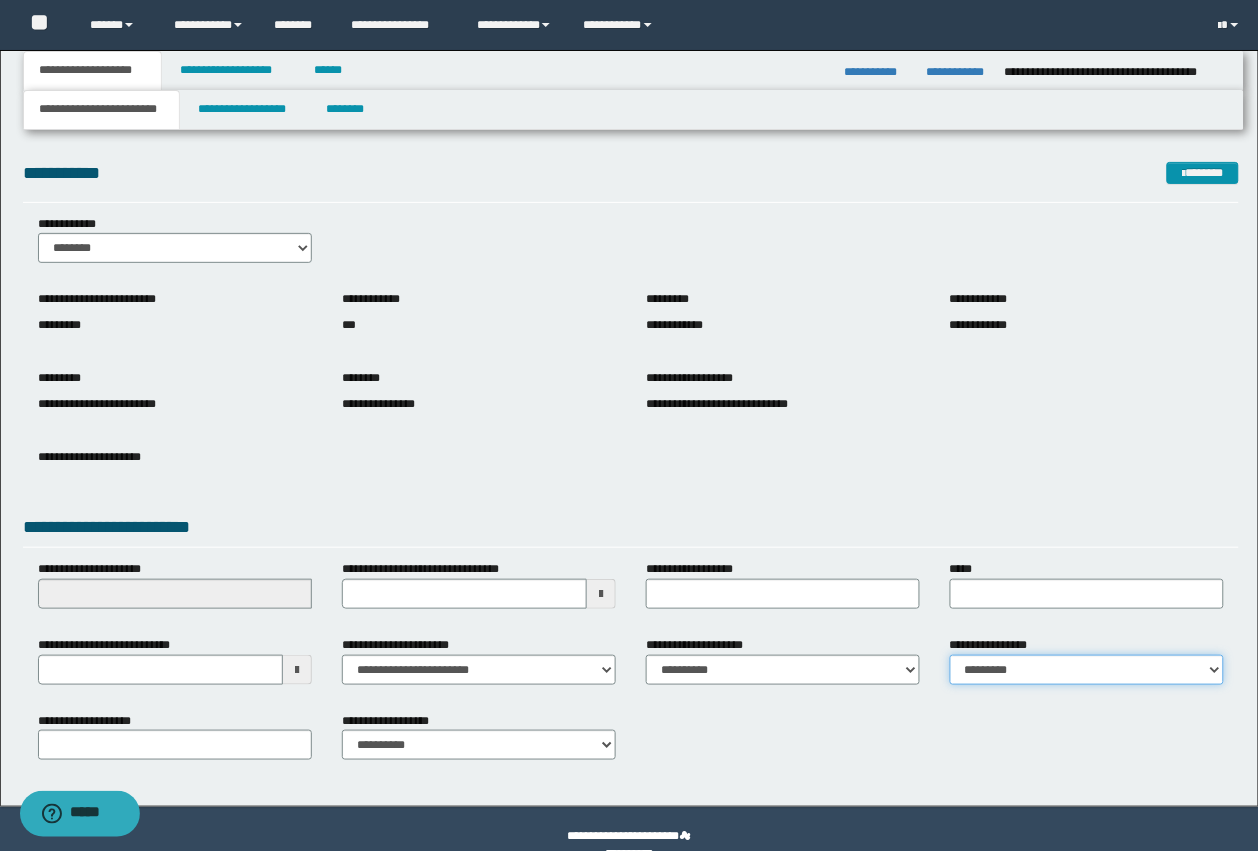 drag, startPoint x: 1045, startPoint y: 661, endPoint x: 1045, endPoint y: 682, distance: 21 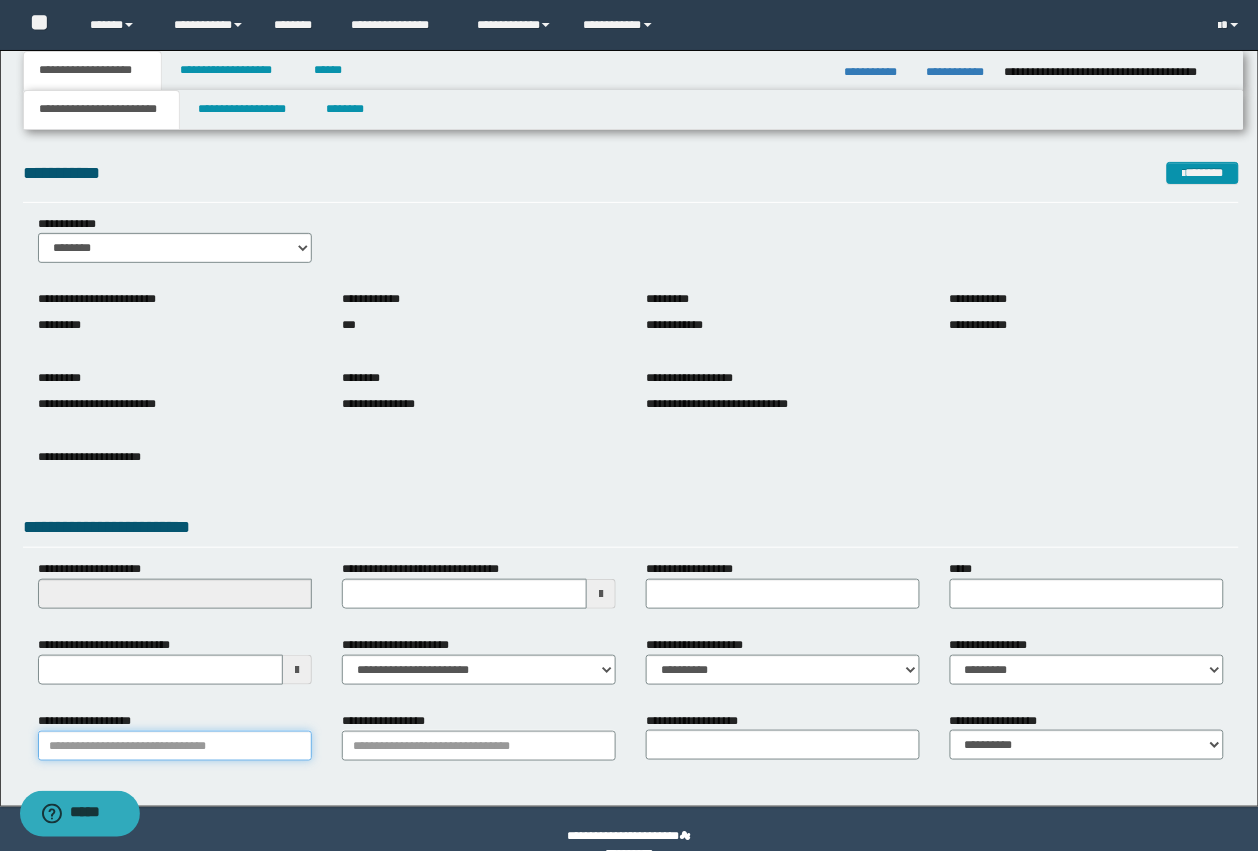 click on "**********" at bounding box center (175, 746) 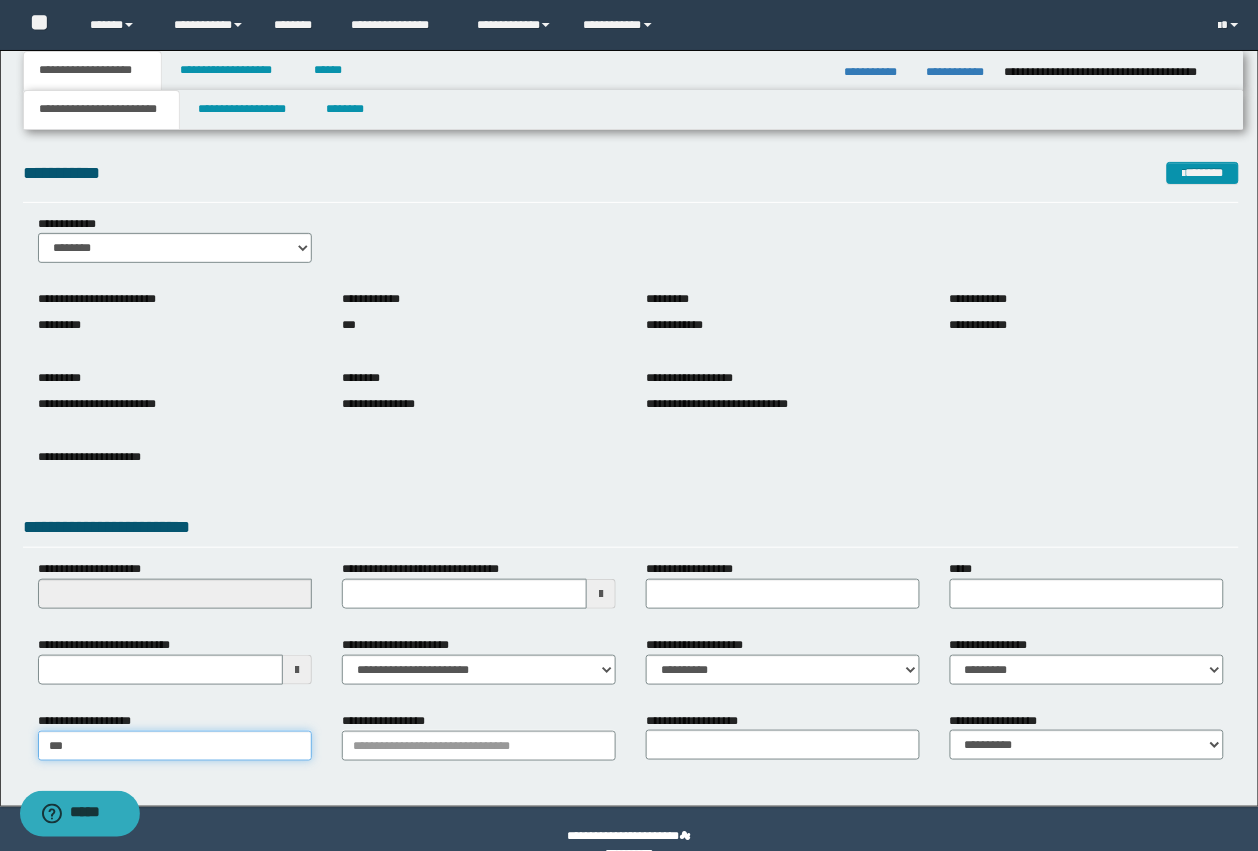 type on "****" 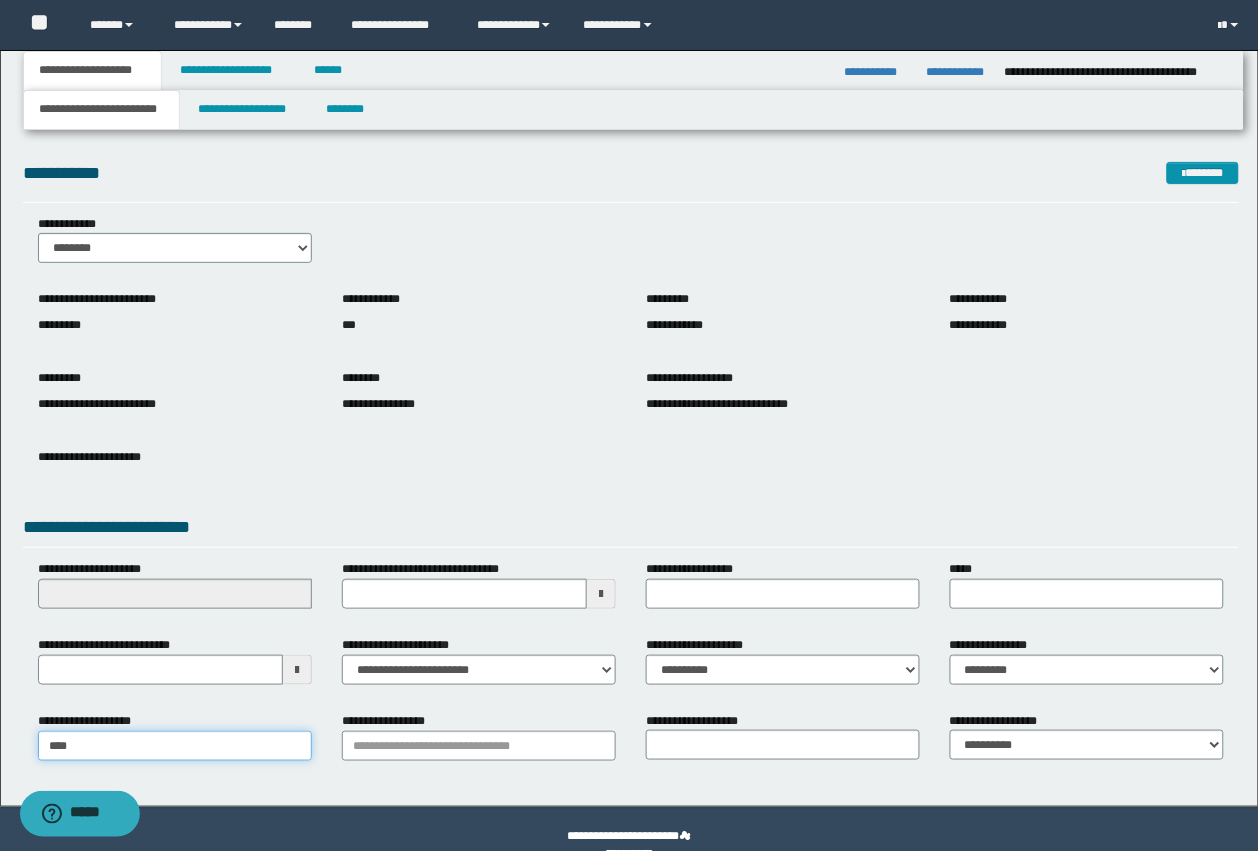 type on "**********" 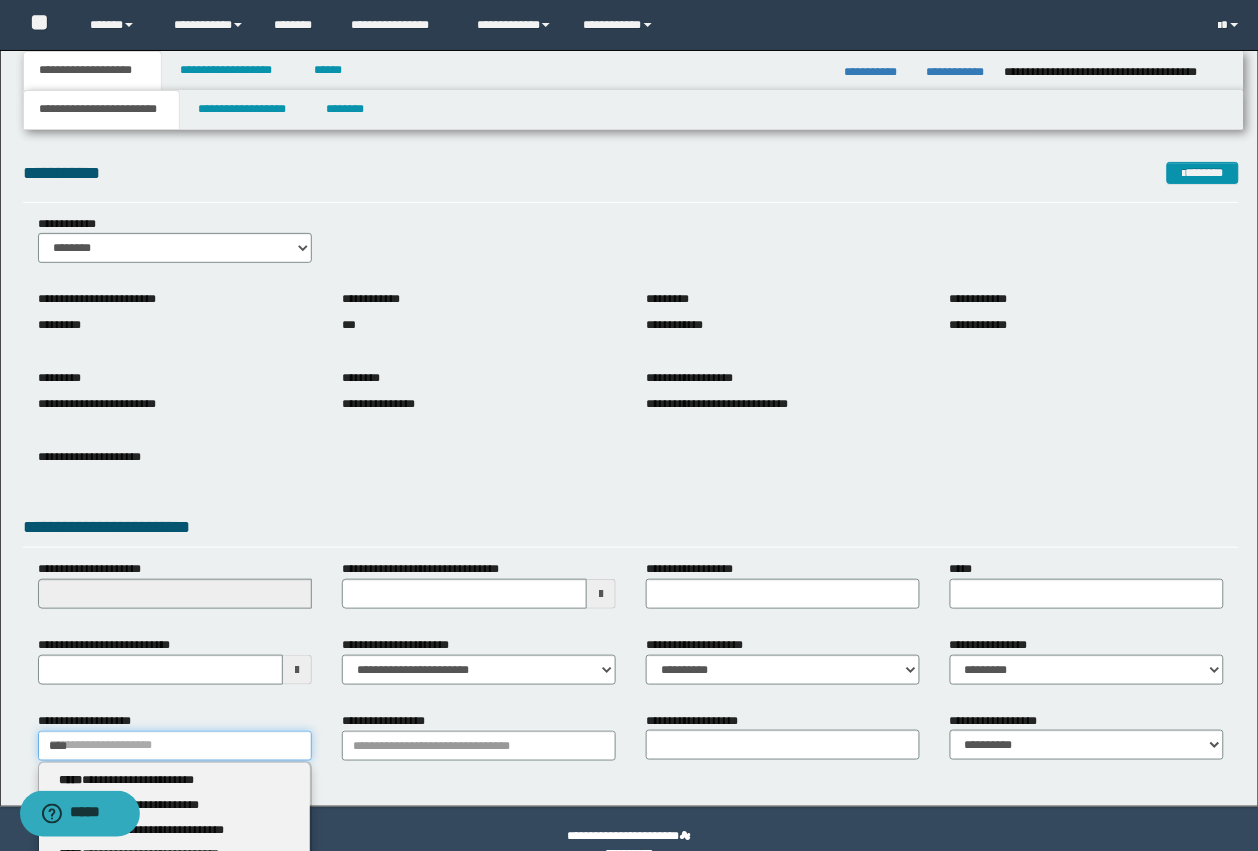 type 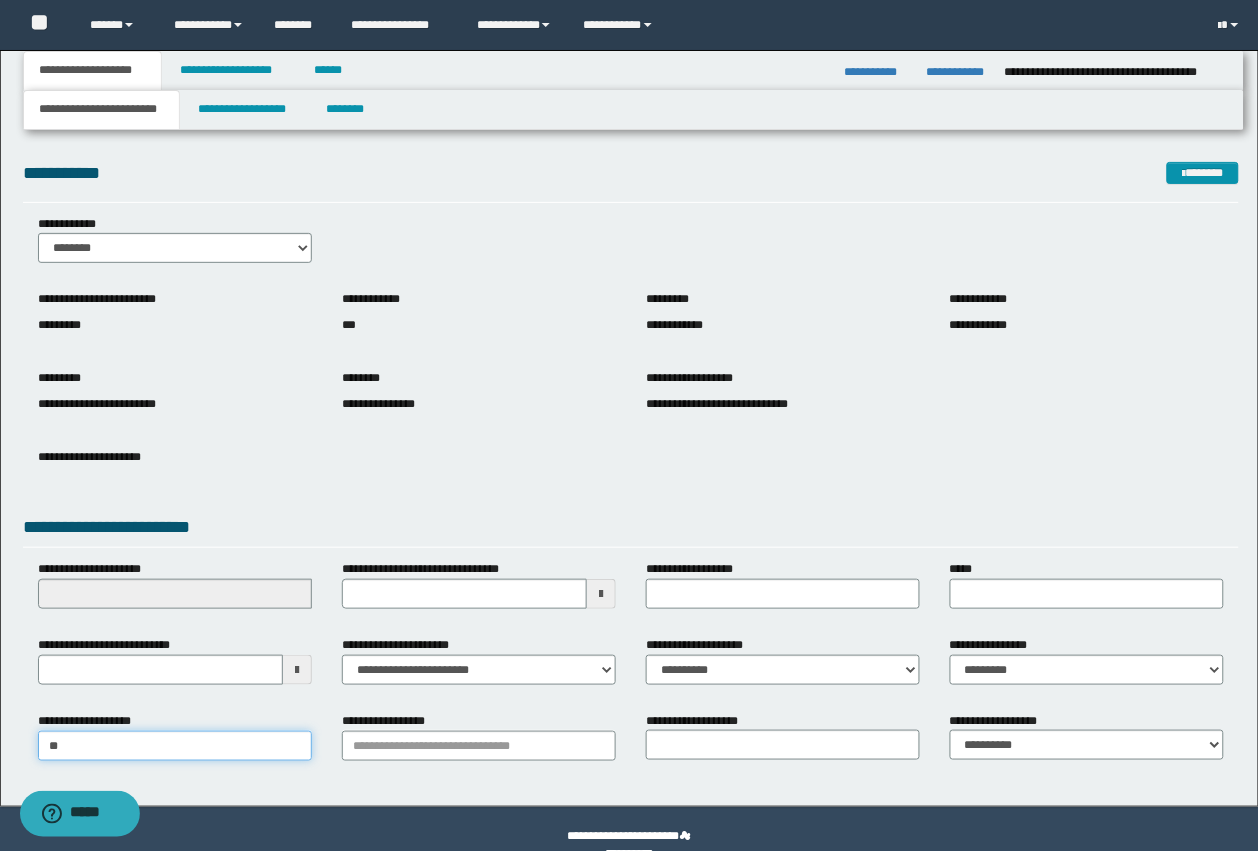 type on "***" 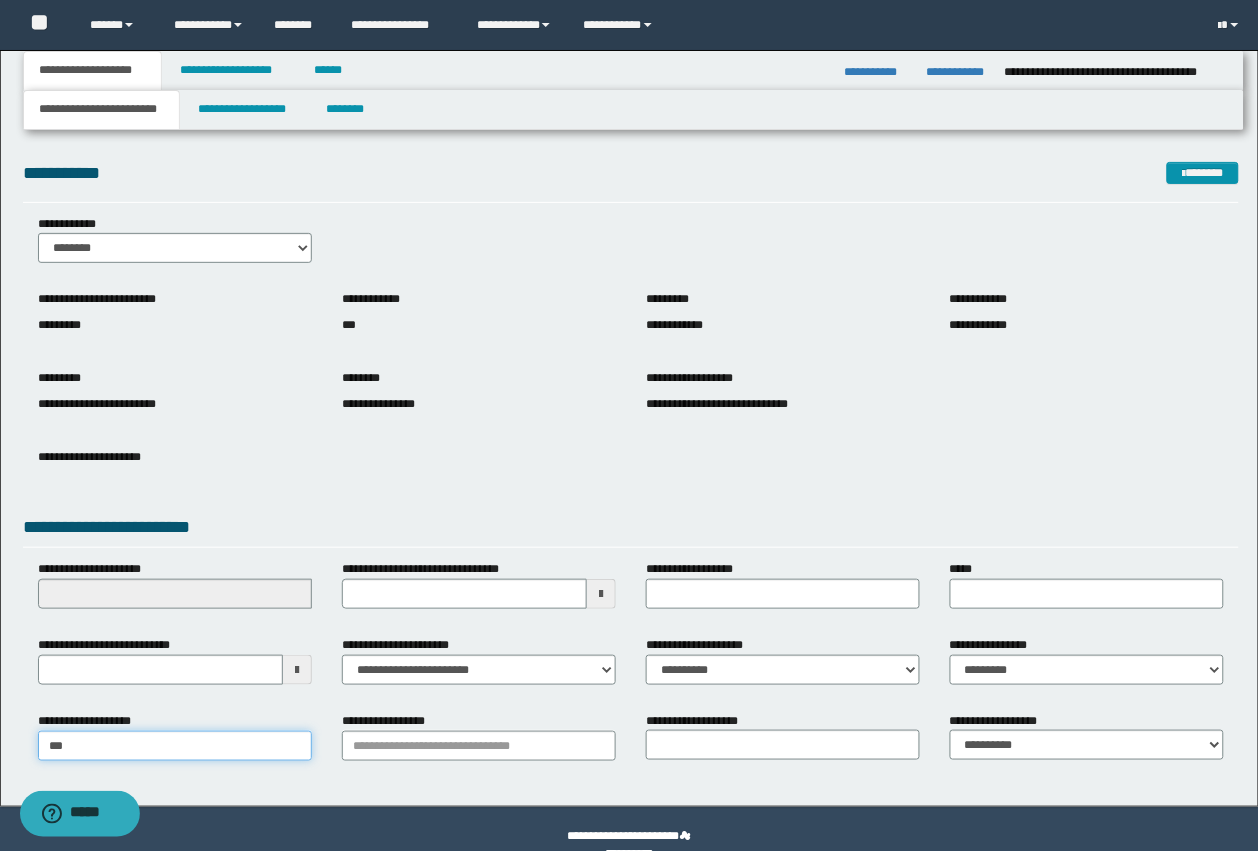 type on "*******" 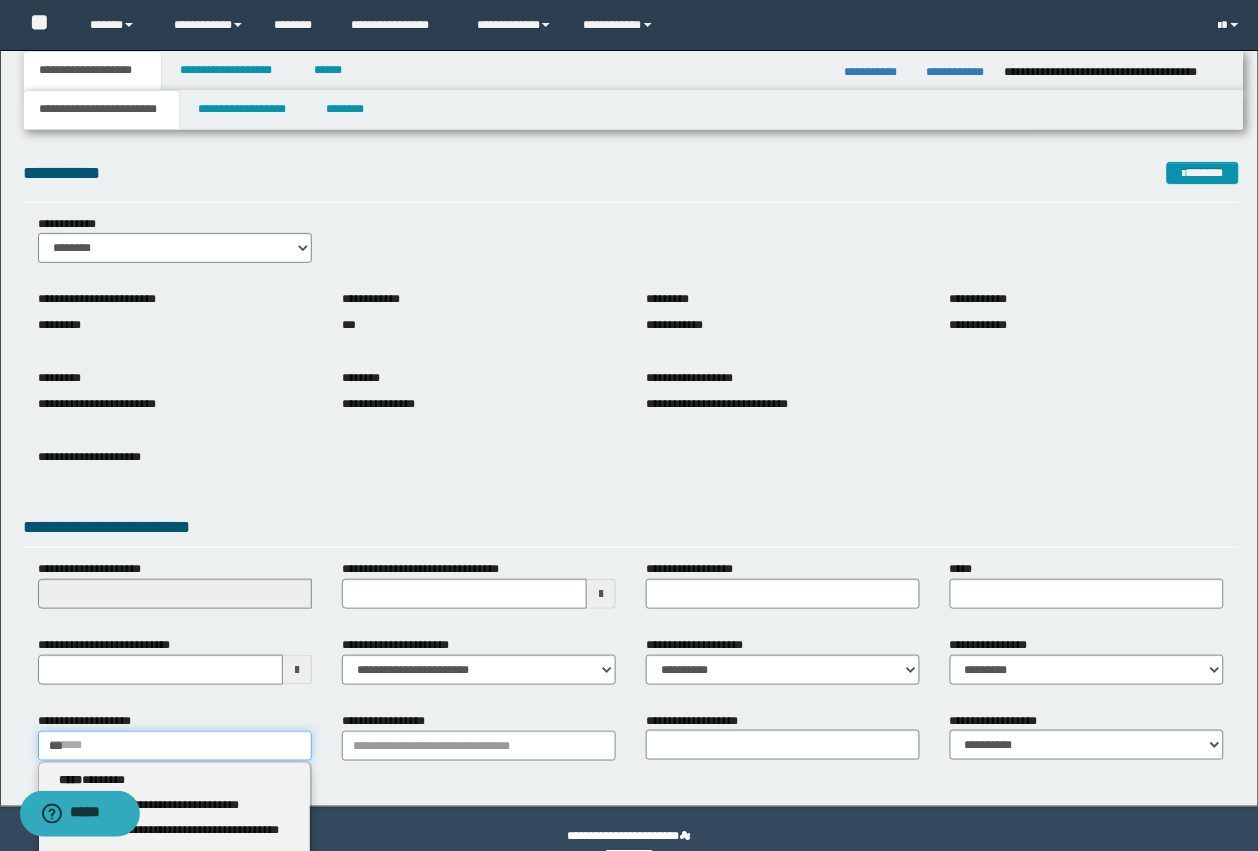 type 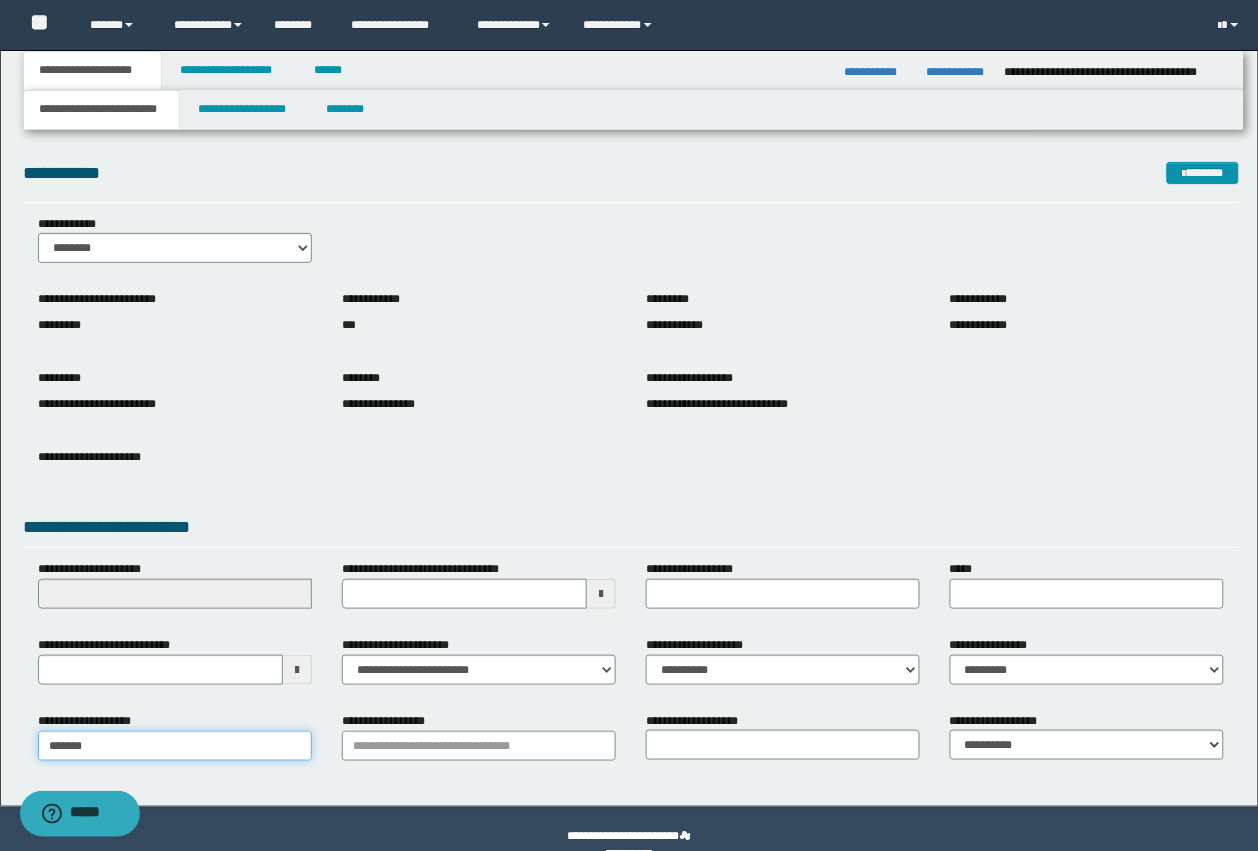 type on "********" 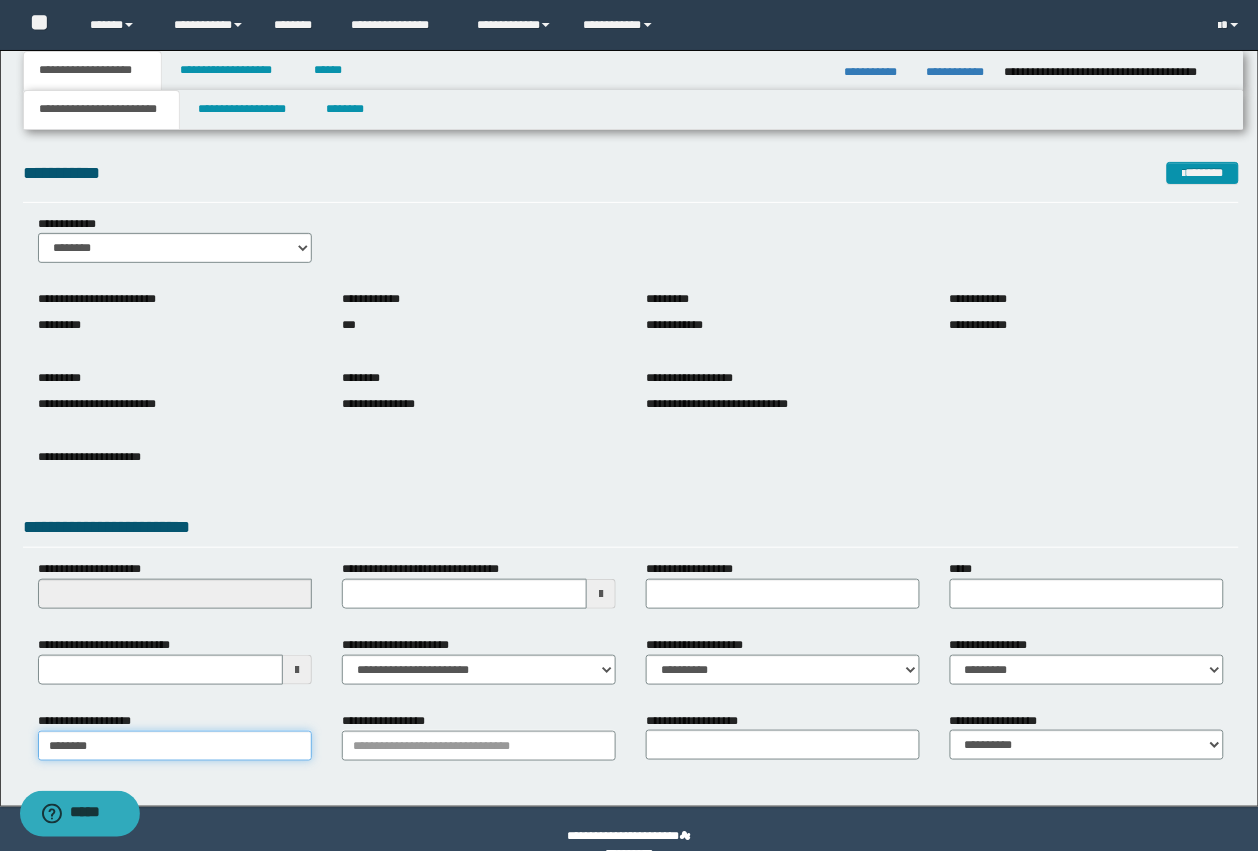 type on "*********" 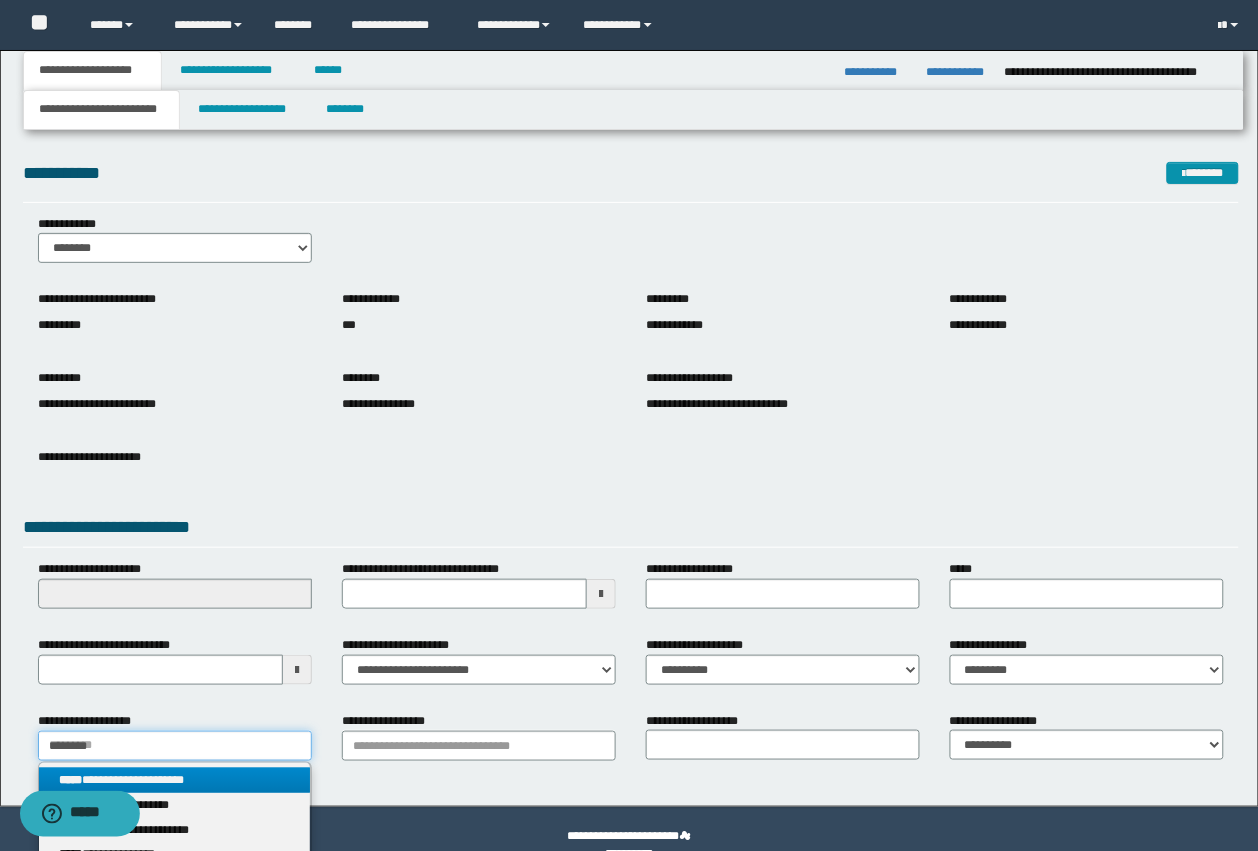 type on "********" 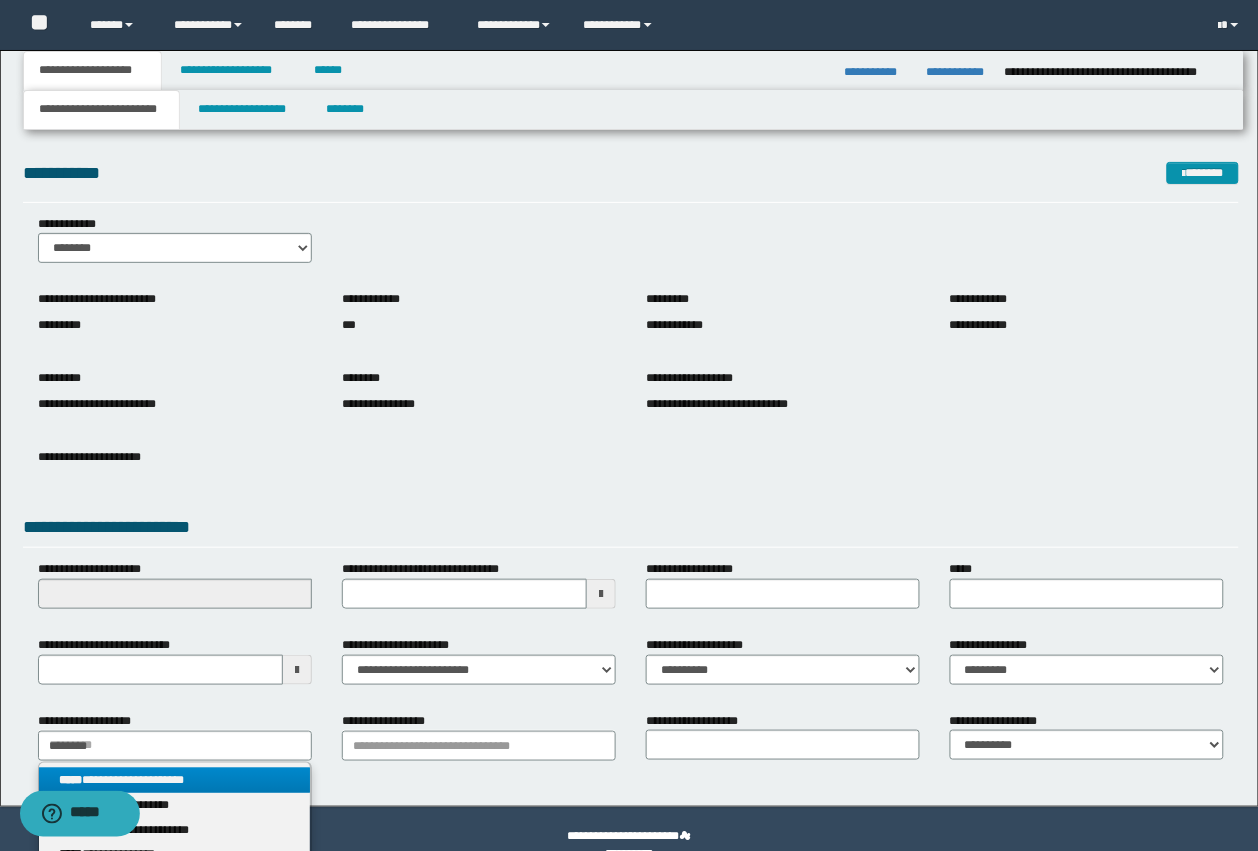 click on "**********" at bounding box center (175, 780) 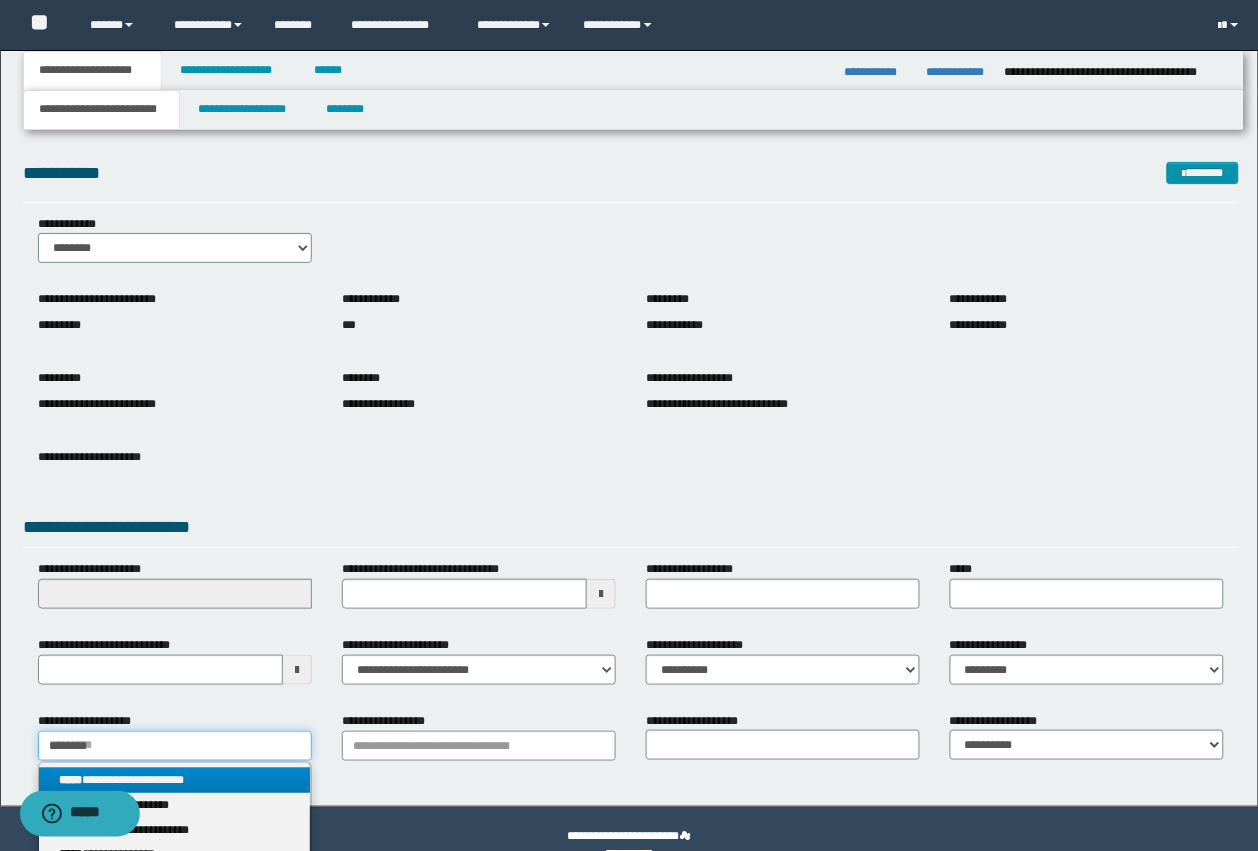type 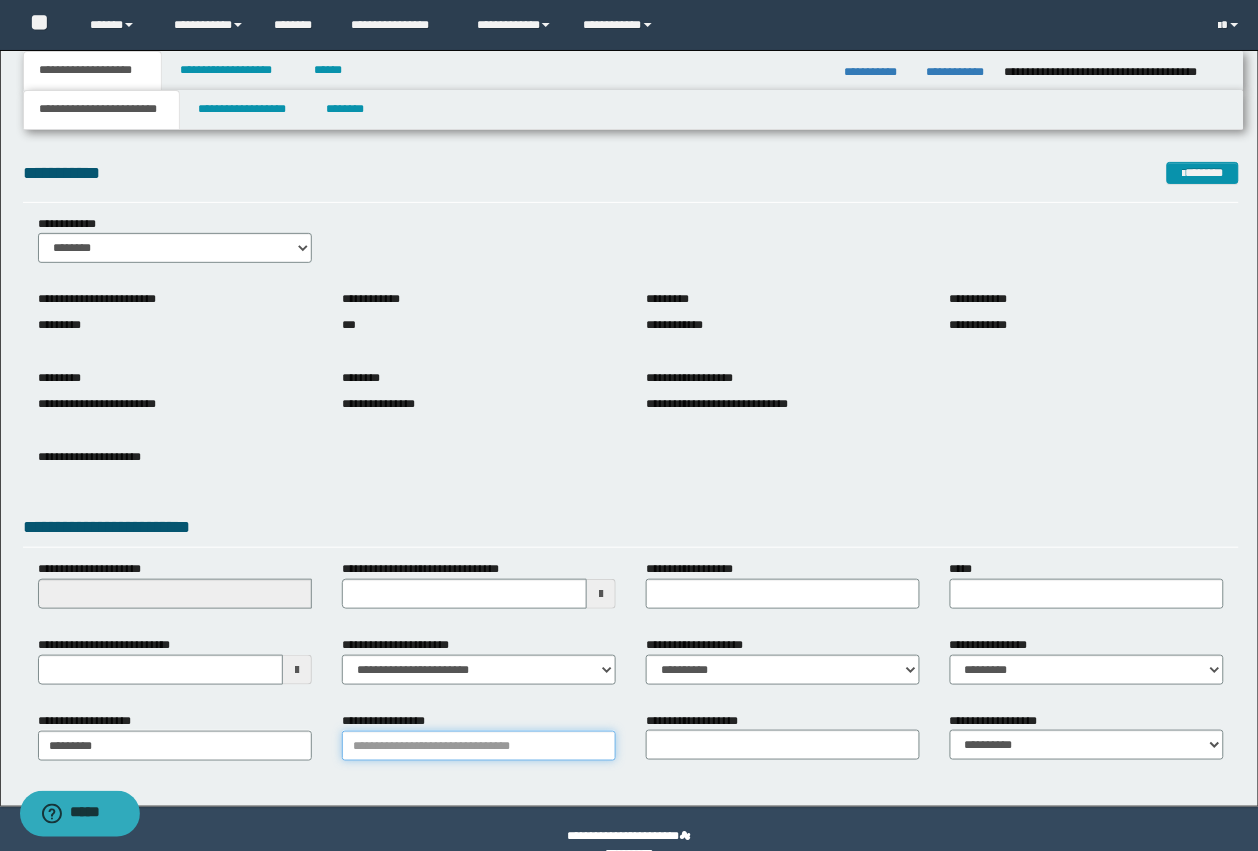 click on "**********" at bounding box center (479, 746) 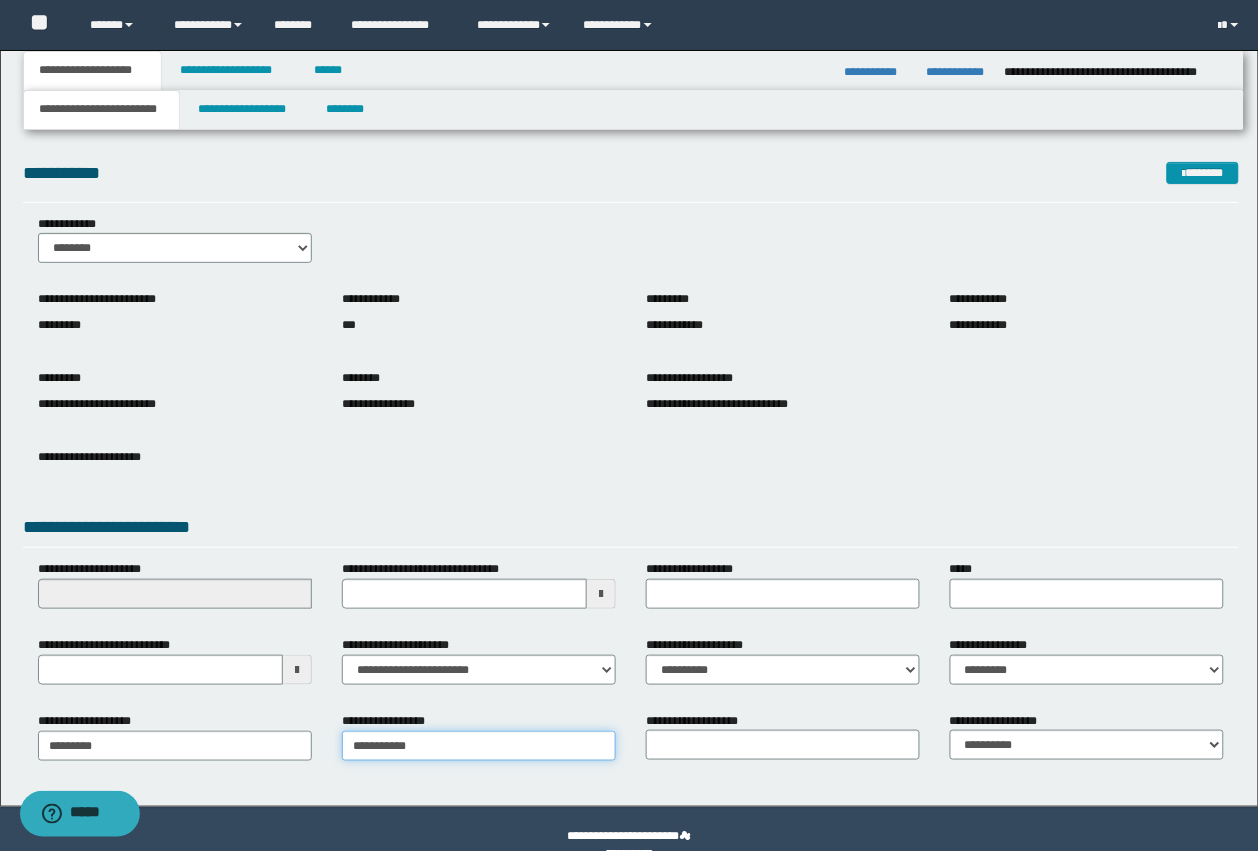 type on "**********" 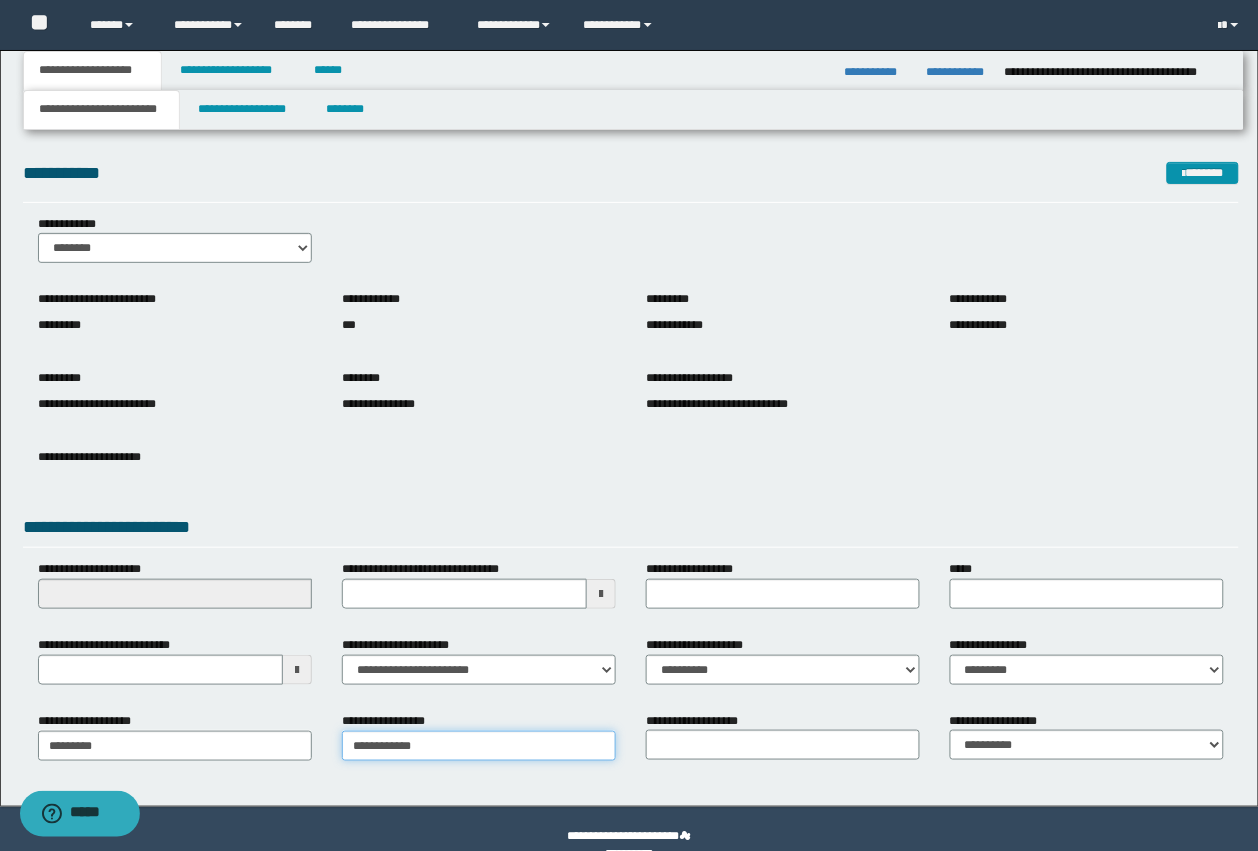 type on "**********" 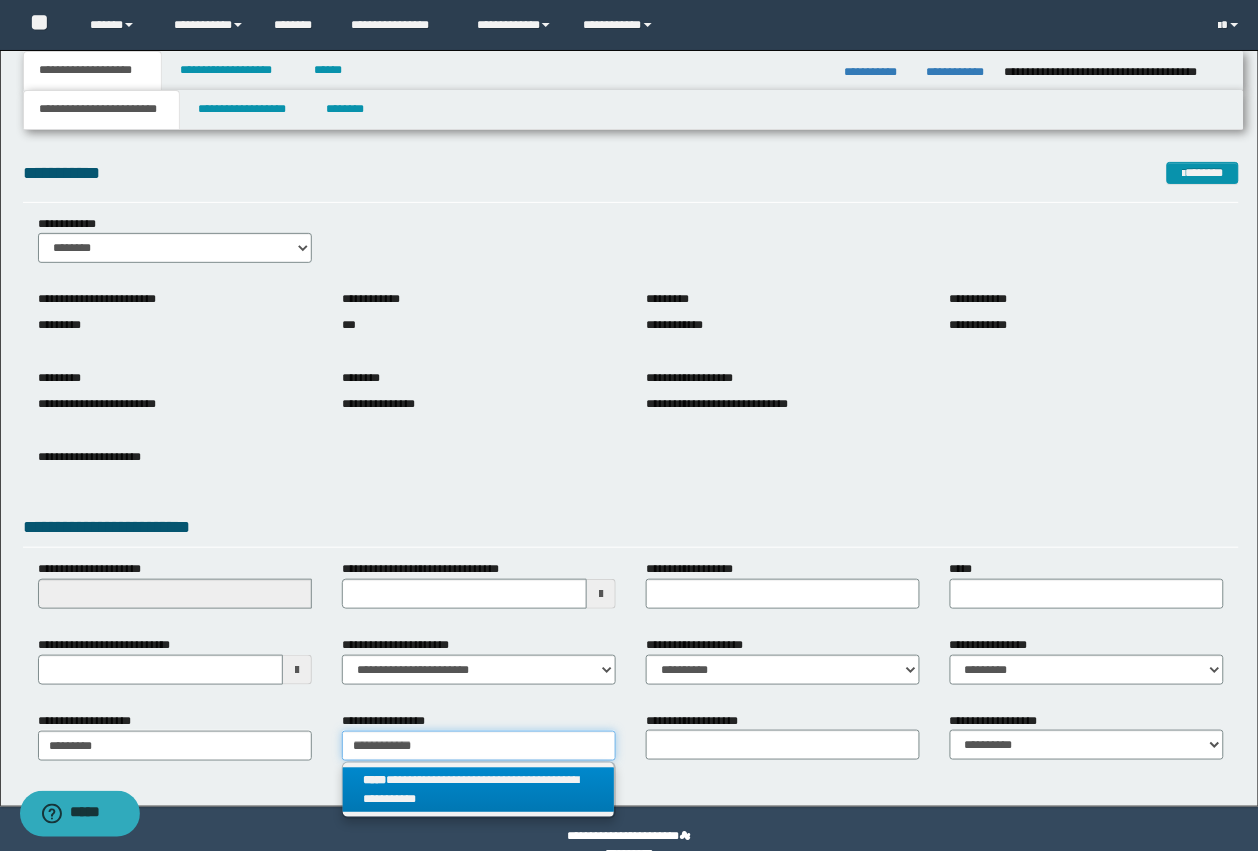 type on "**********" 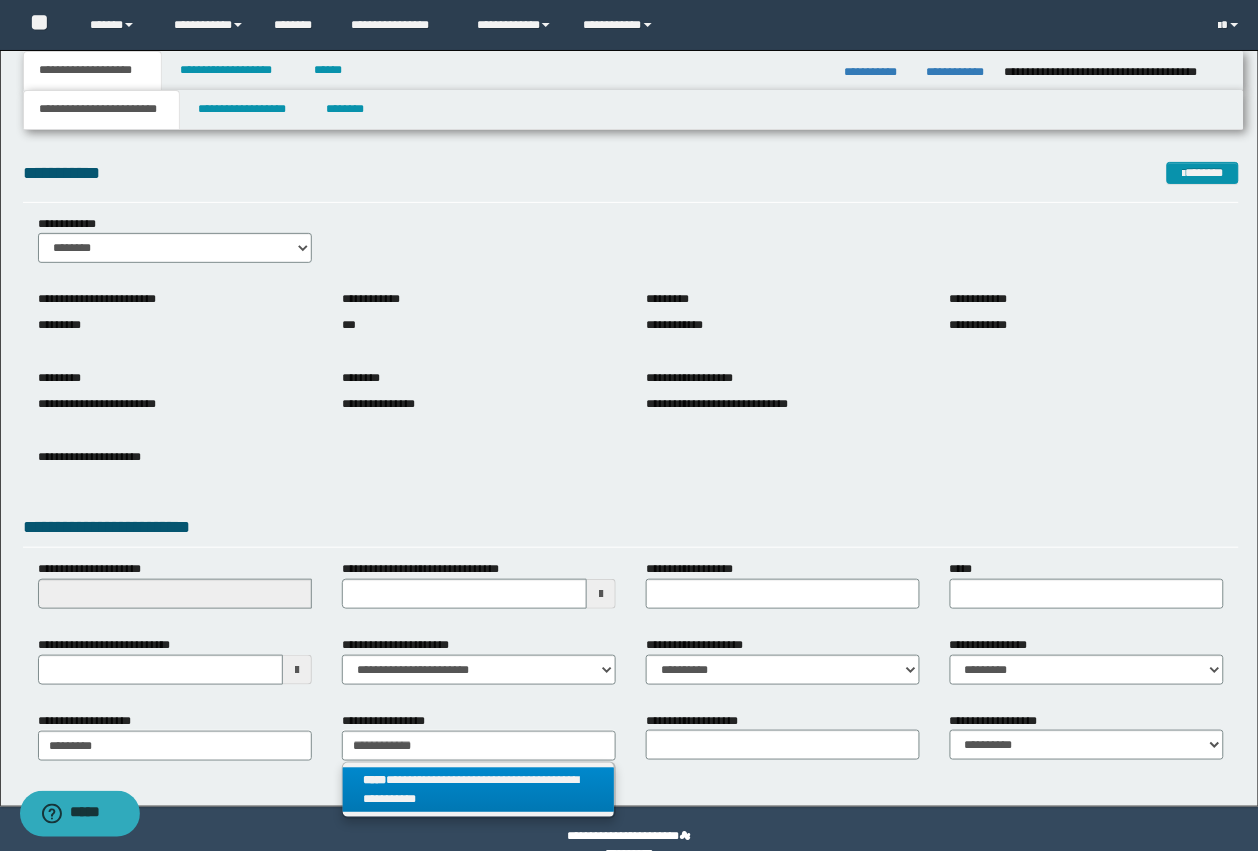 click on "**********" at bounding box center [479, 790] 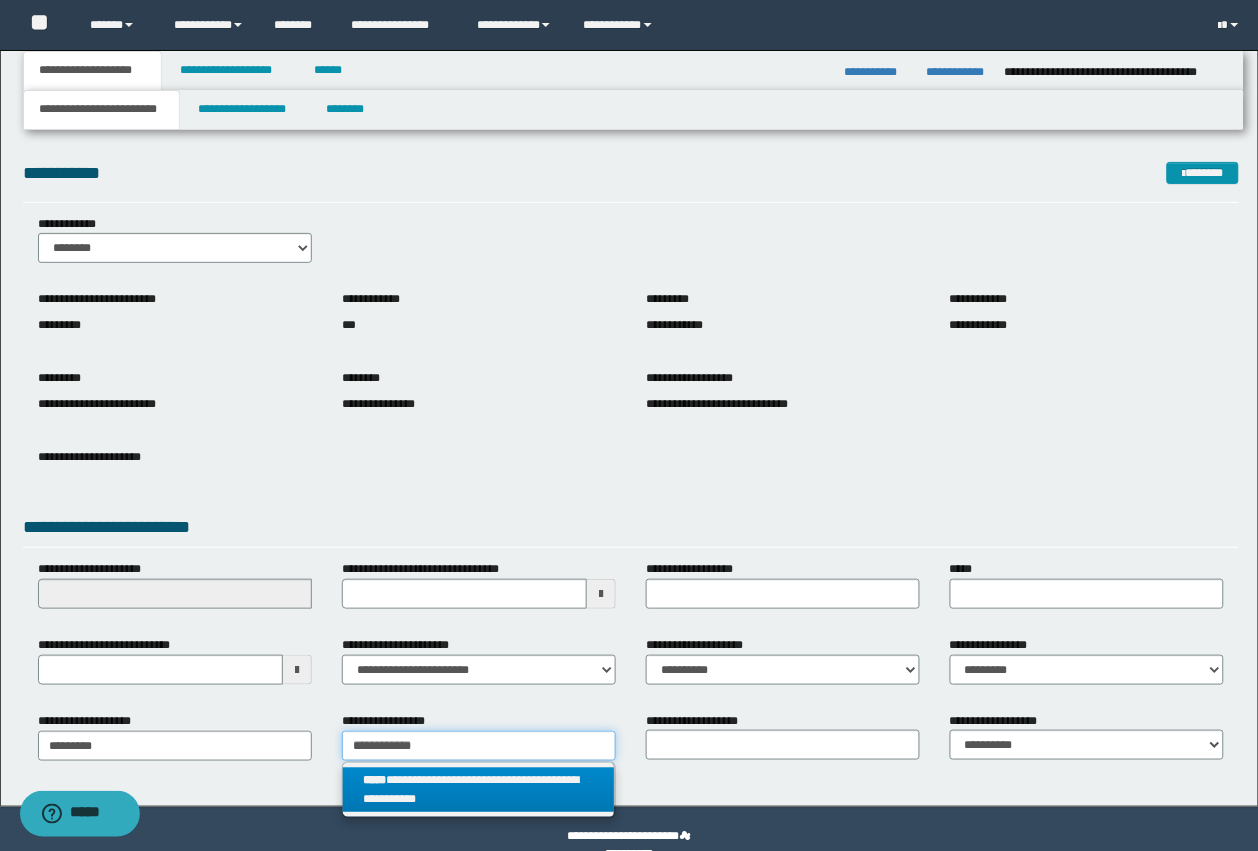 type 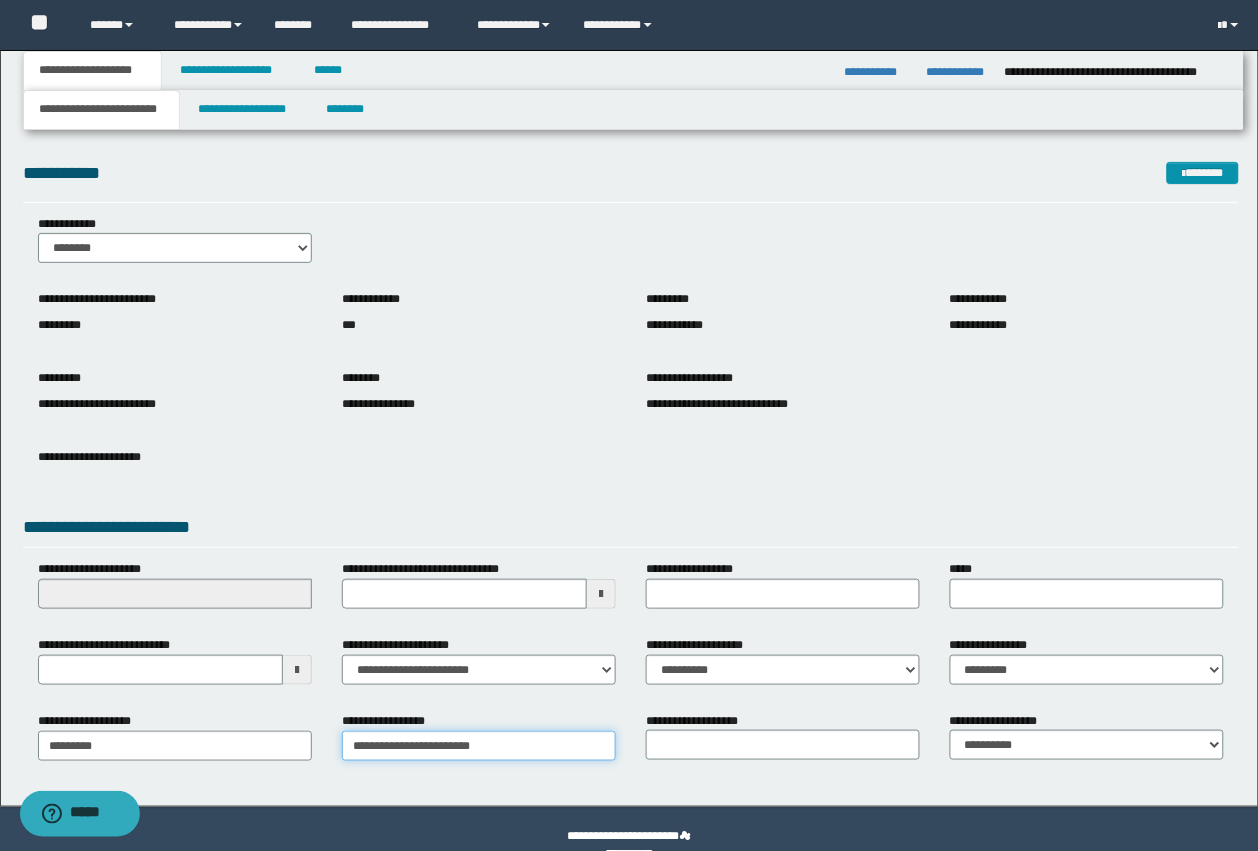 type on "**********" 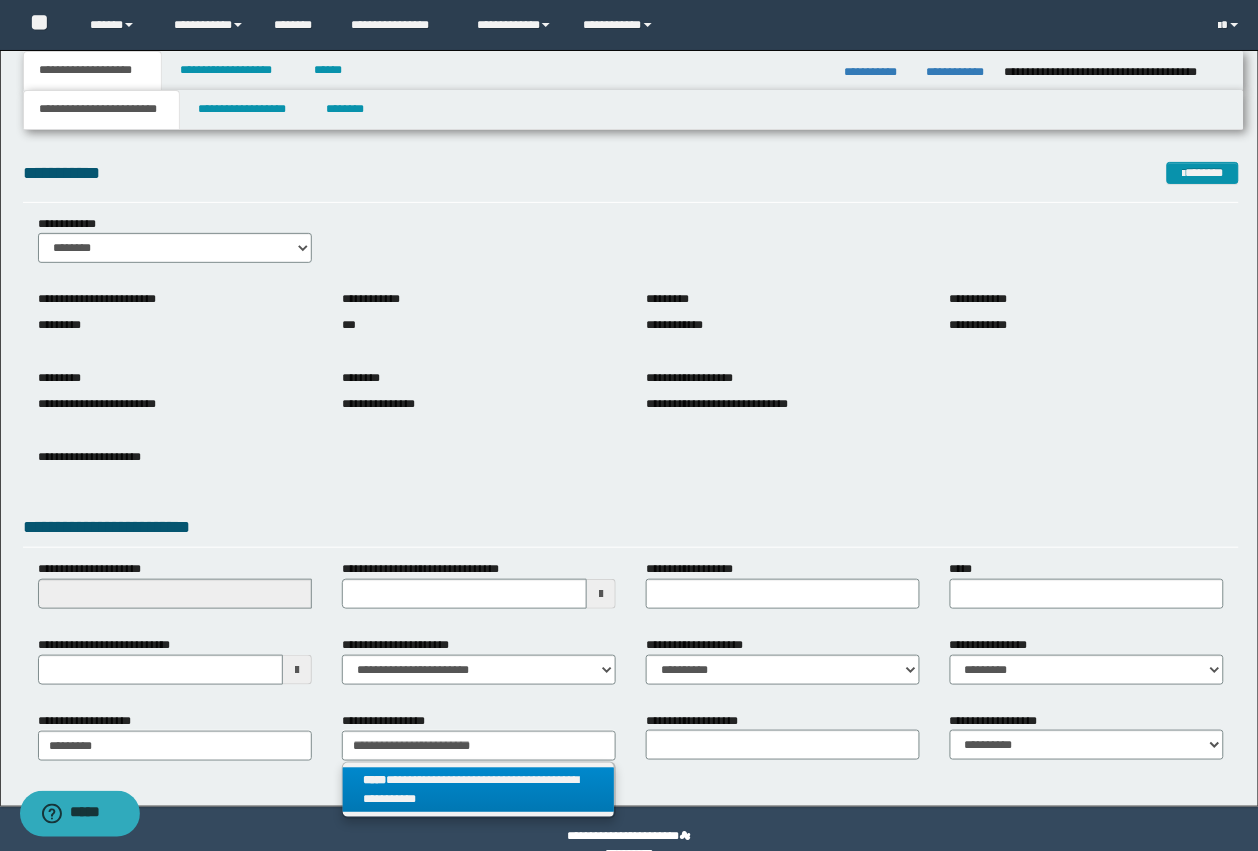click on "**********" at bounding box center (479, 790) 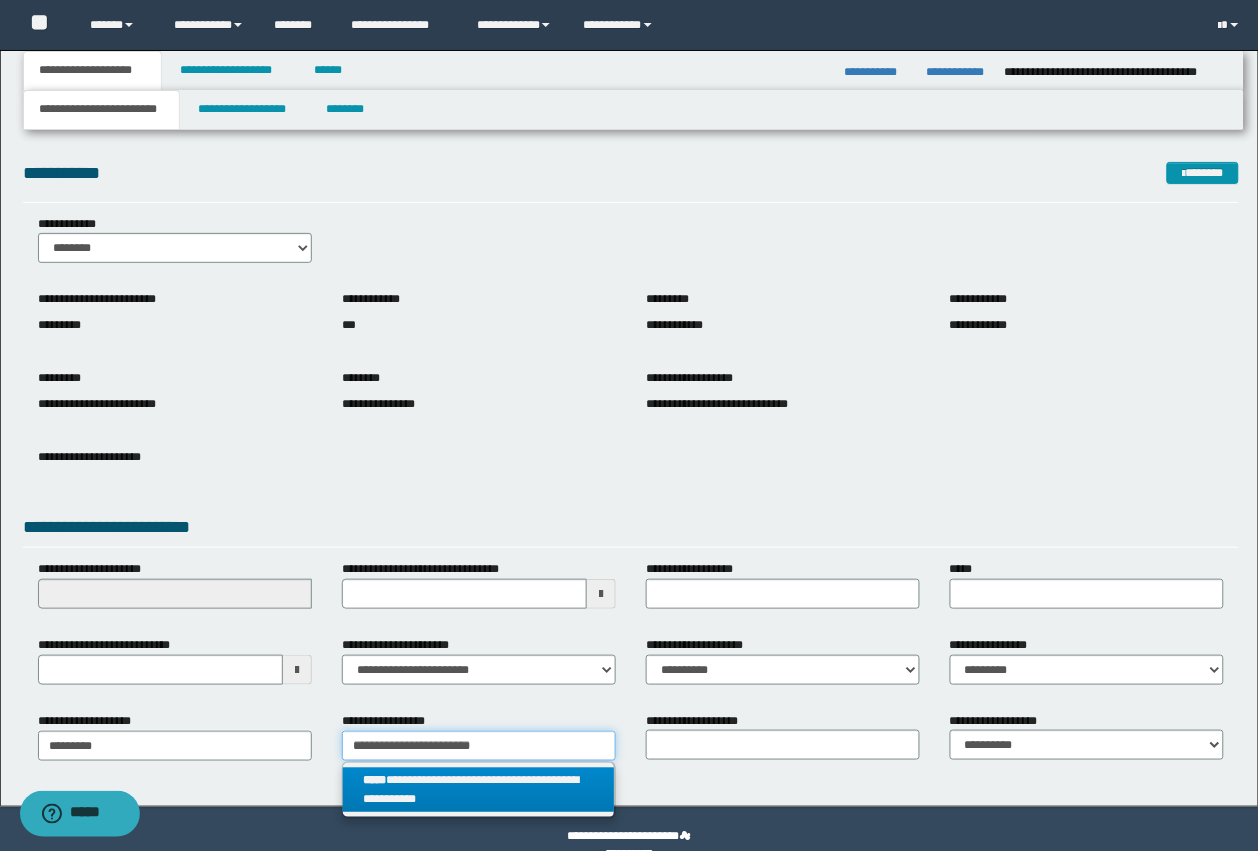 type 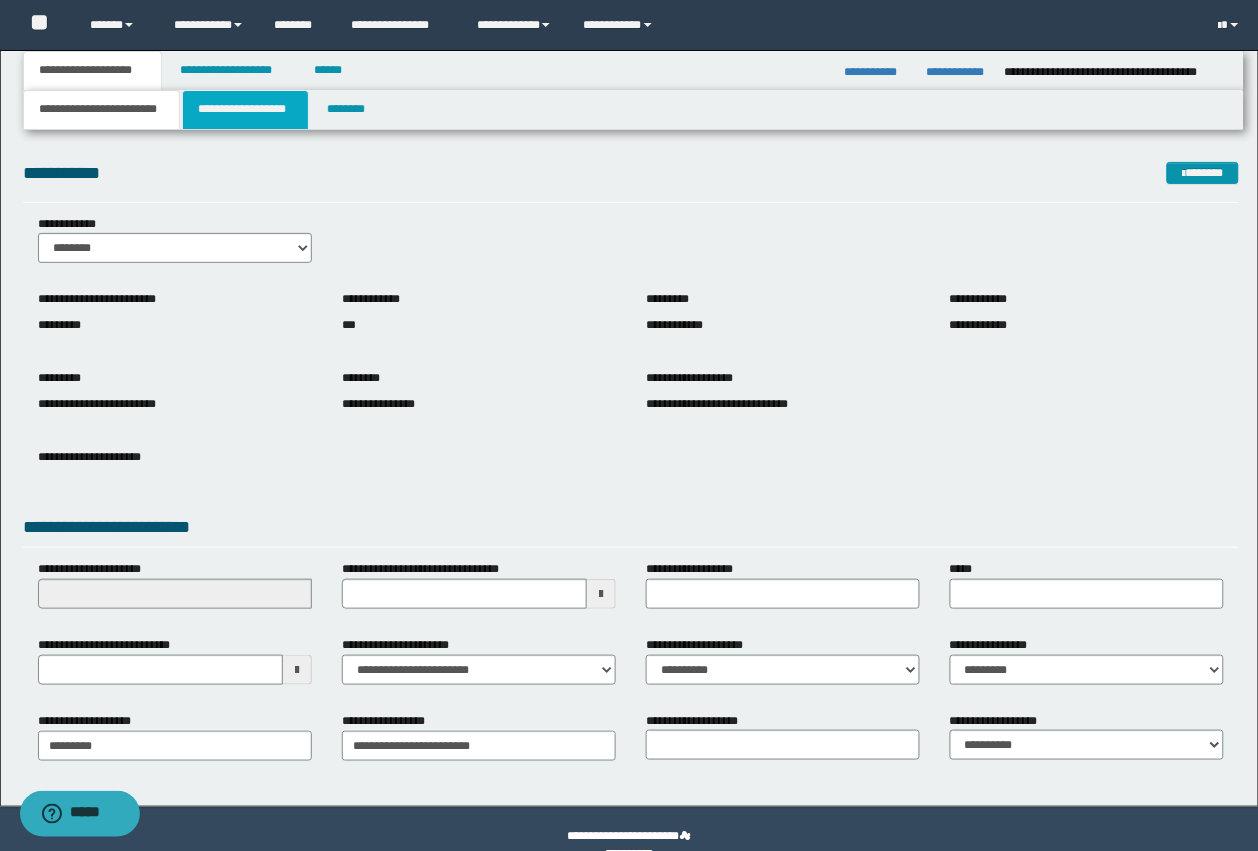 click on "**********" at bounding box center (245, 110) 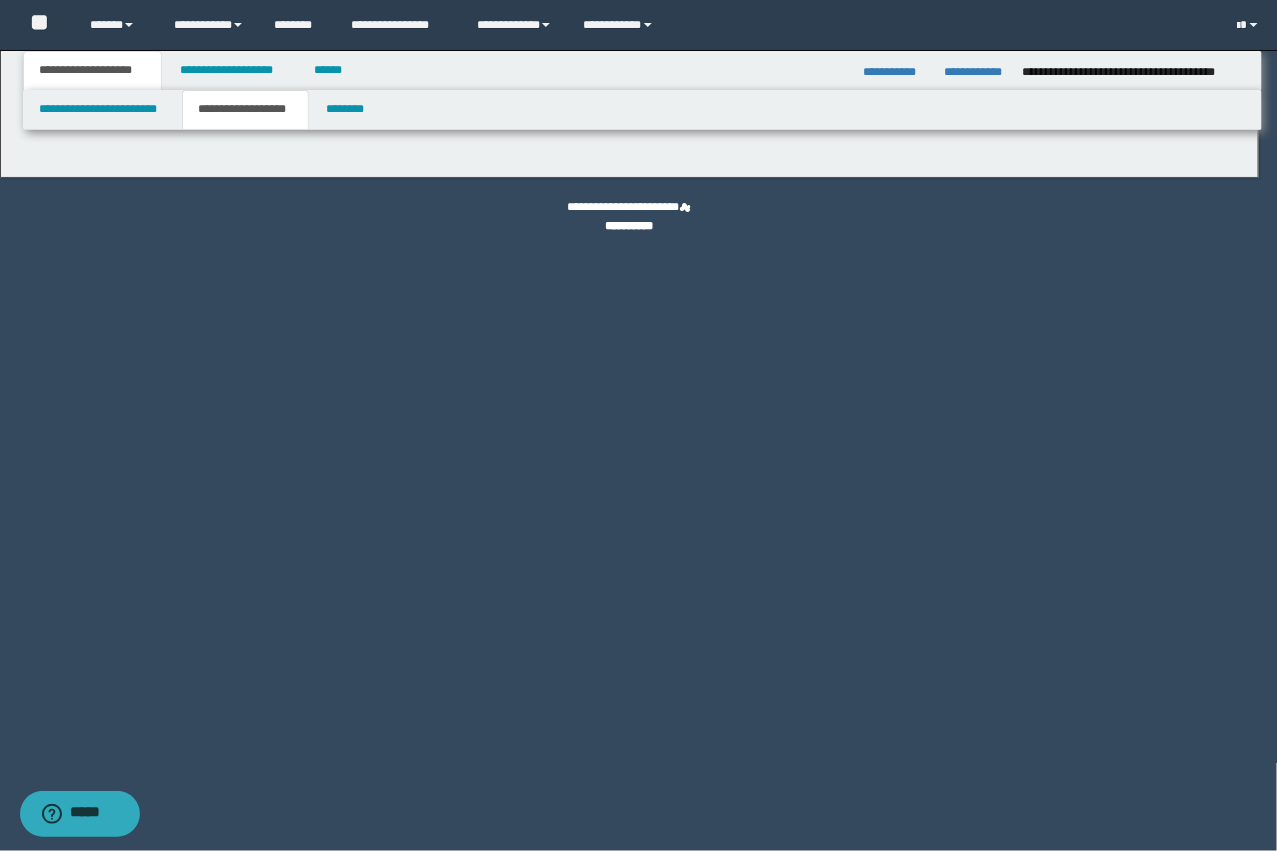 type on "********" 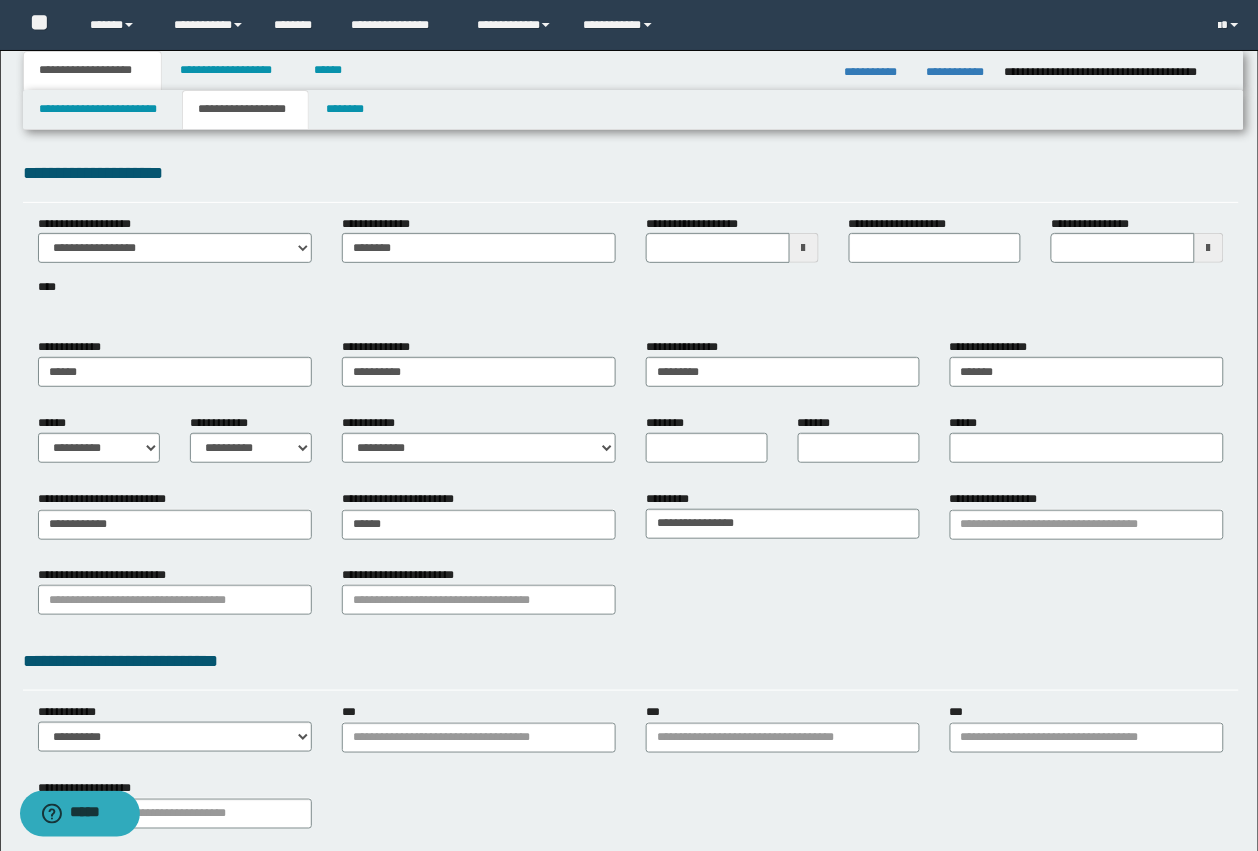 type 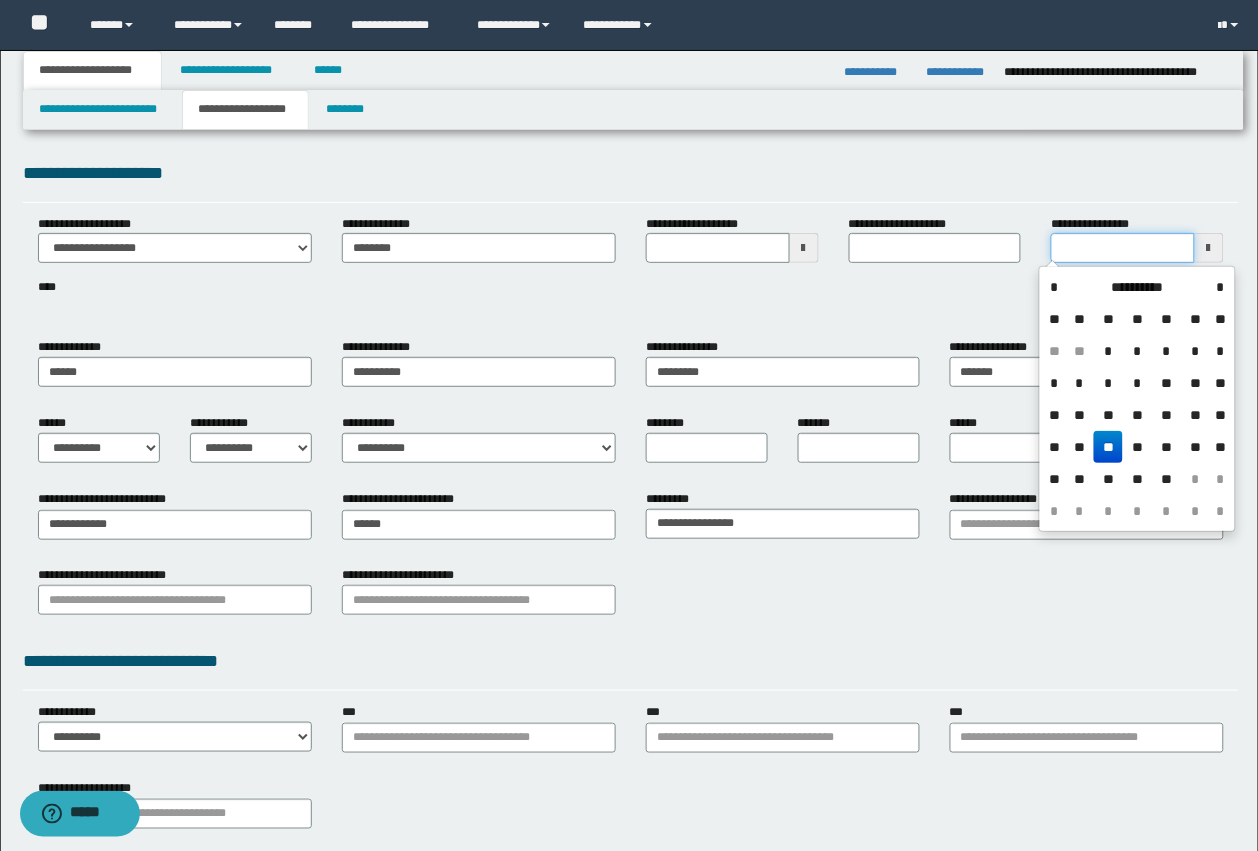 click on "**********" at bounding box center [1123, 248] 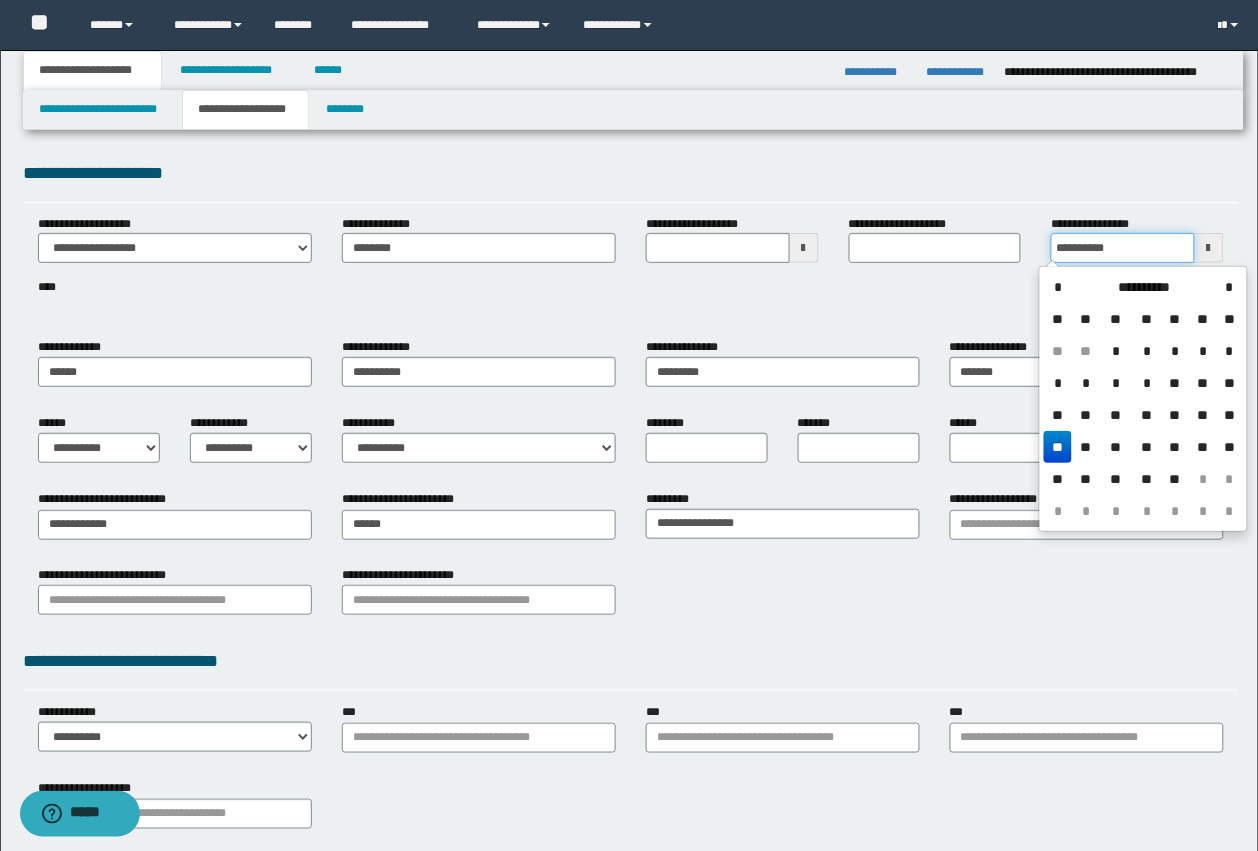 type on "**********" 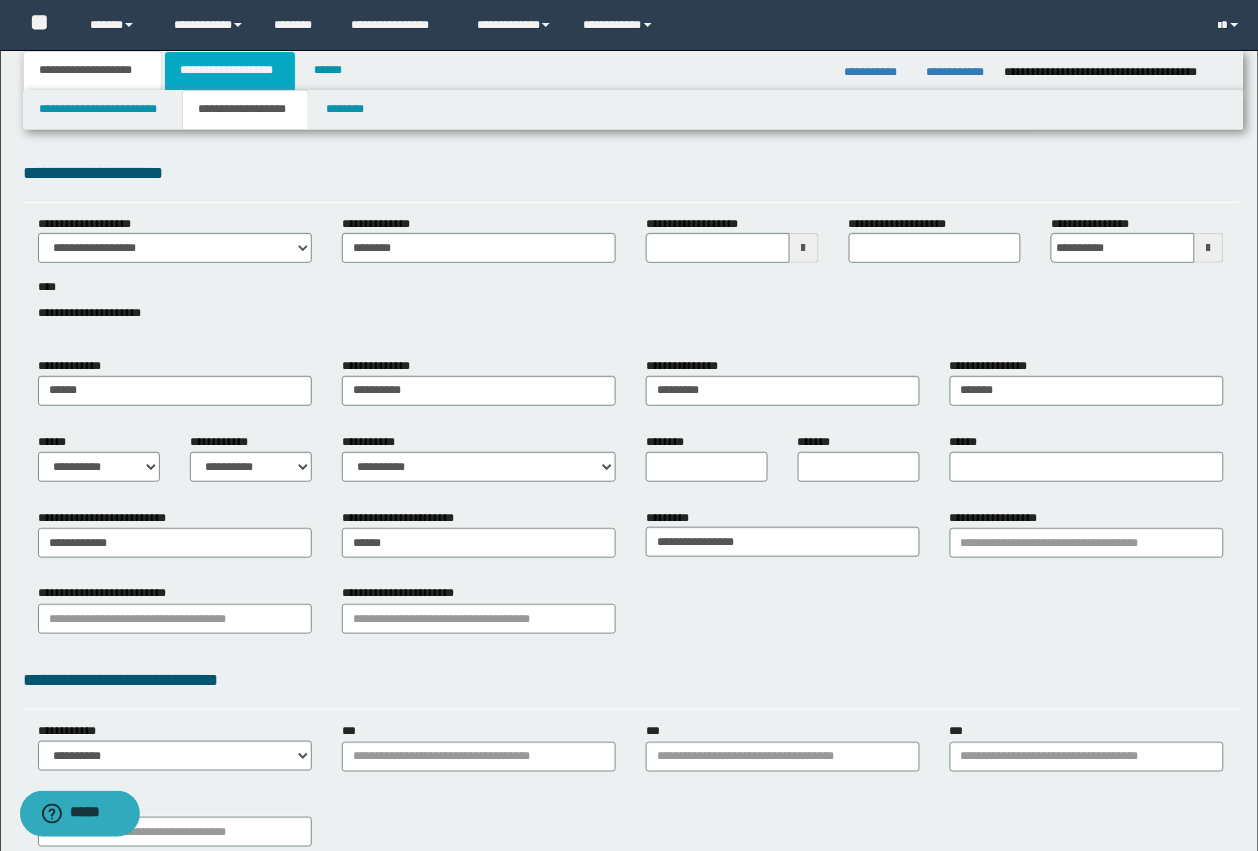 click on "**********" at bounding box center [230, 71] 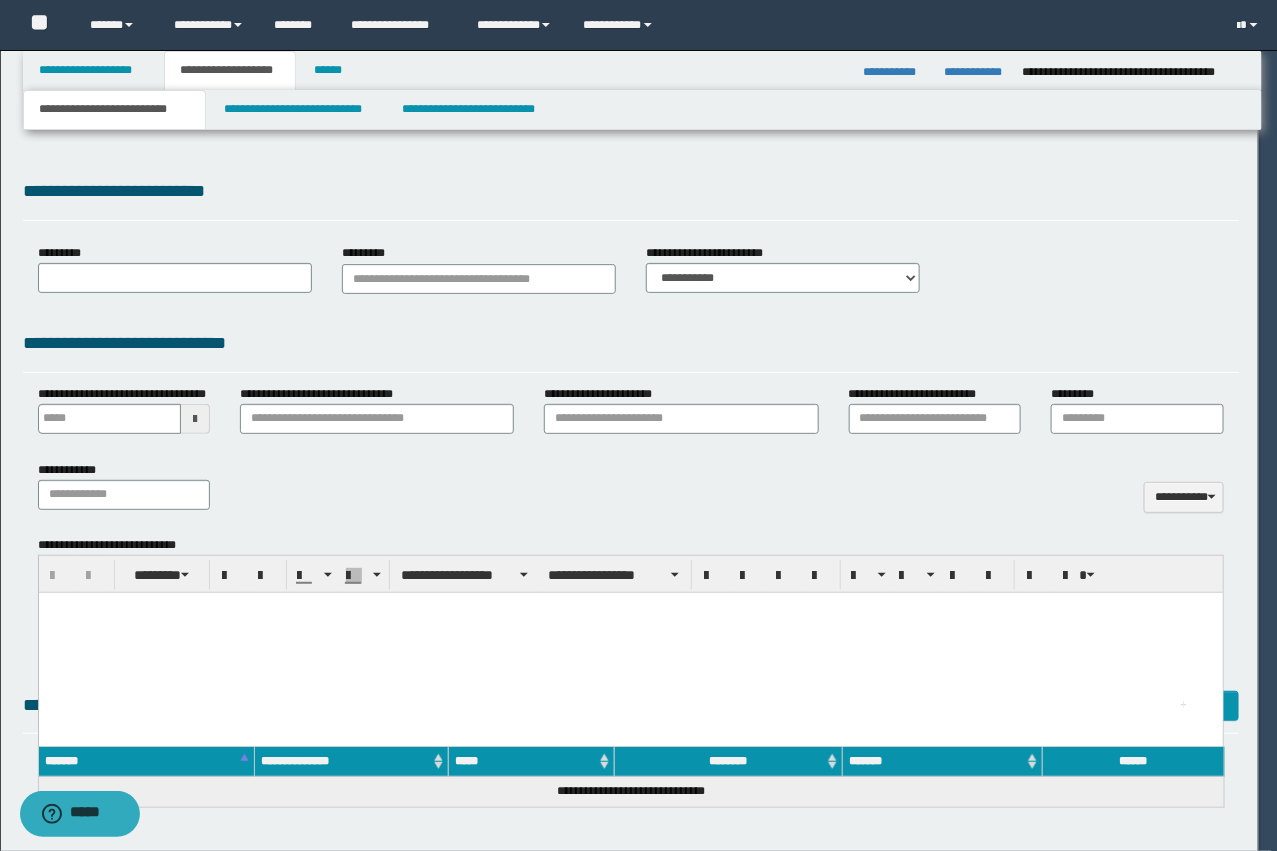 scroll, scrollTop: 0, scrollLeft: 0, axis: both 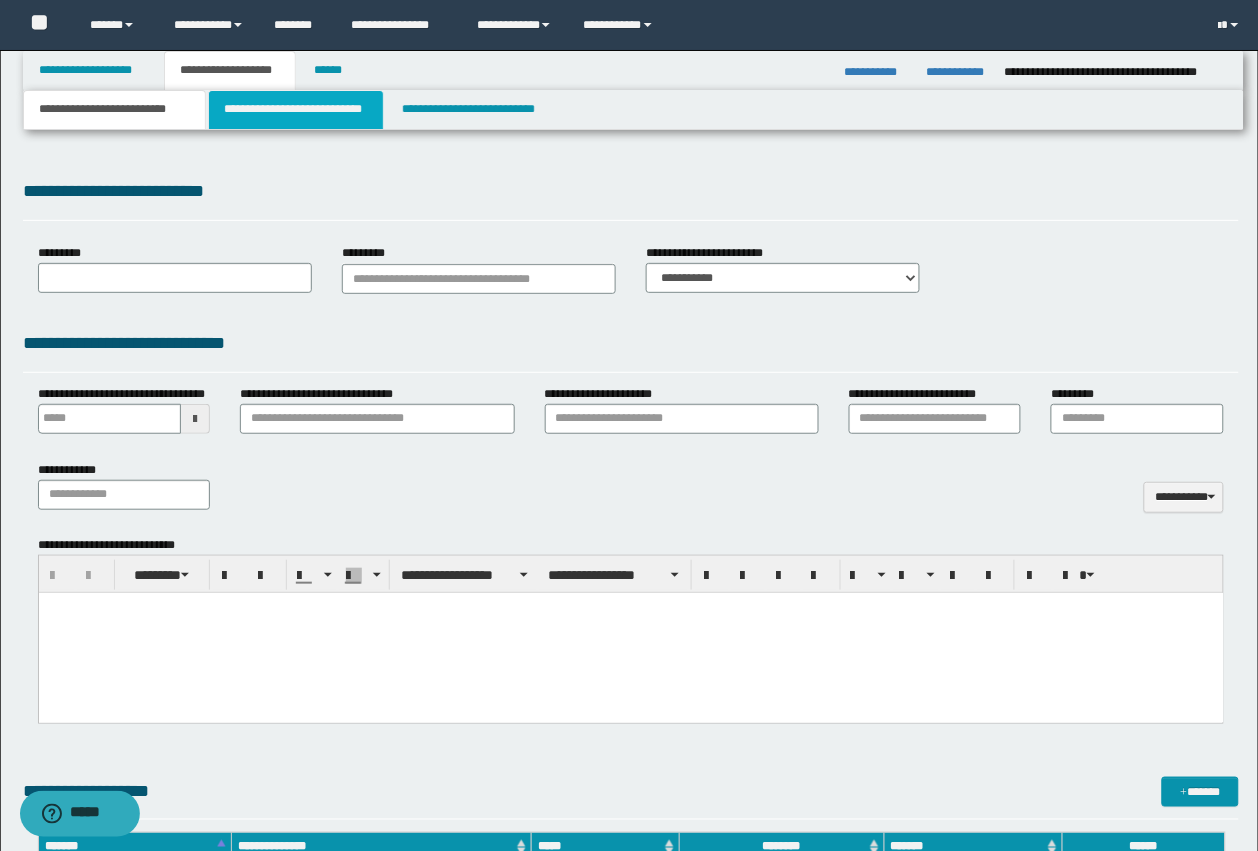 click on "**********" at bounding box center (296, 110) 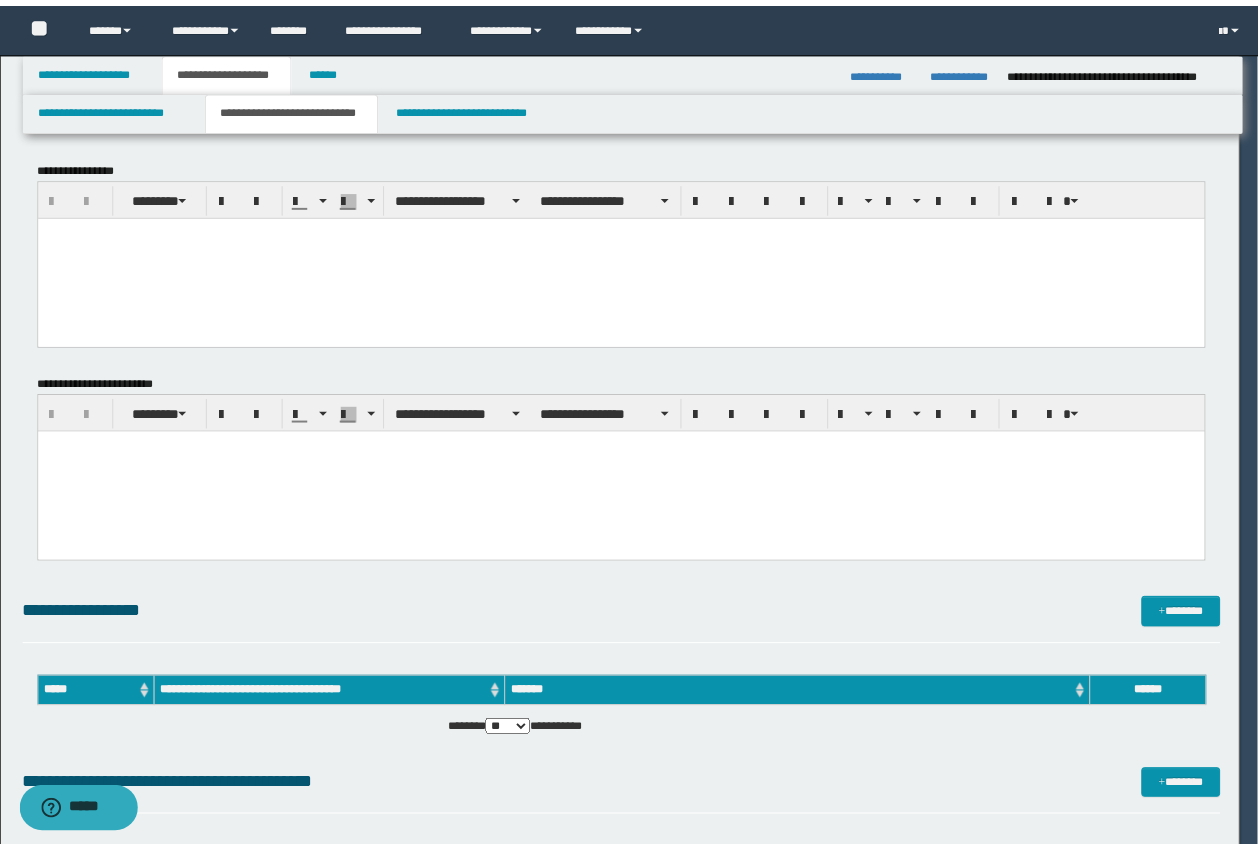 scroll, scrollTop: 0, scrollLeft: 0, axis: both 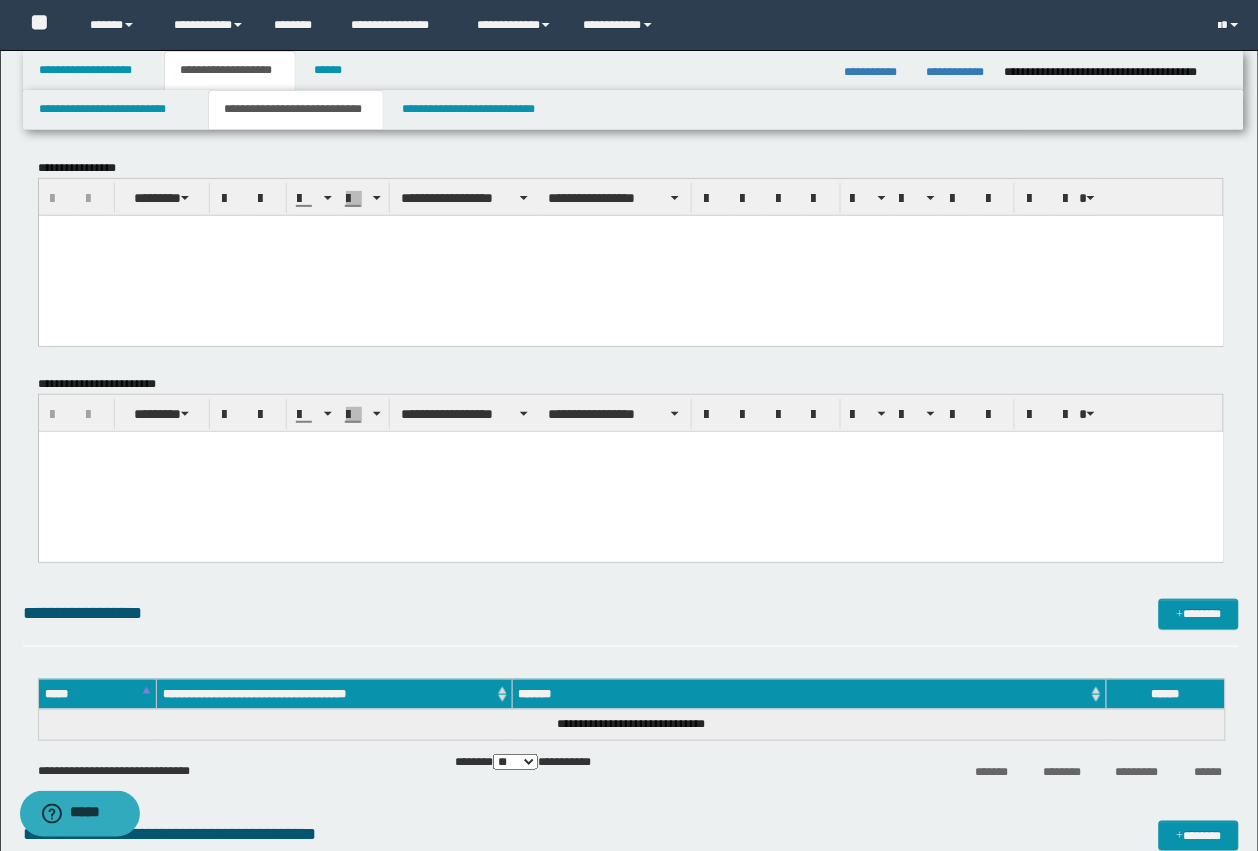 click at bounding box center (630, 255) 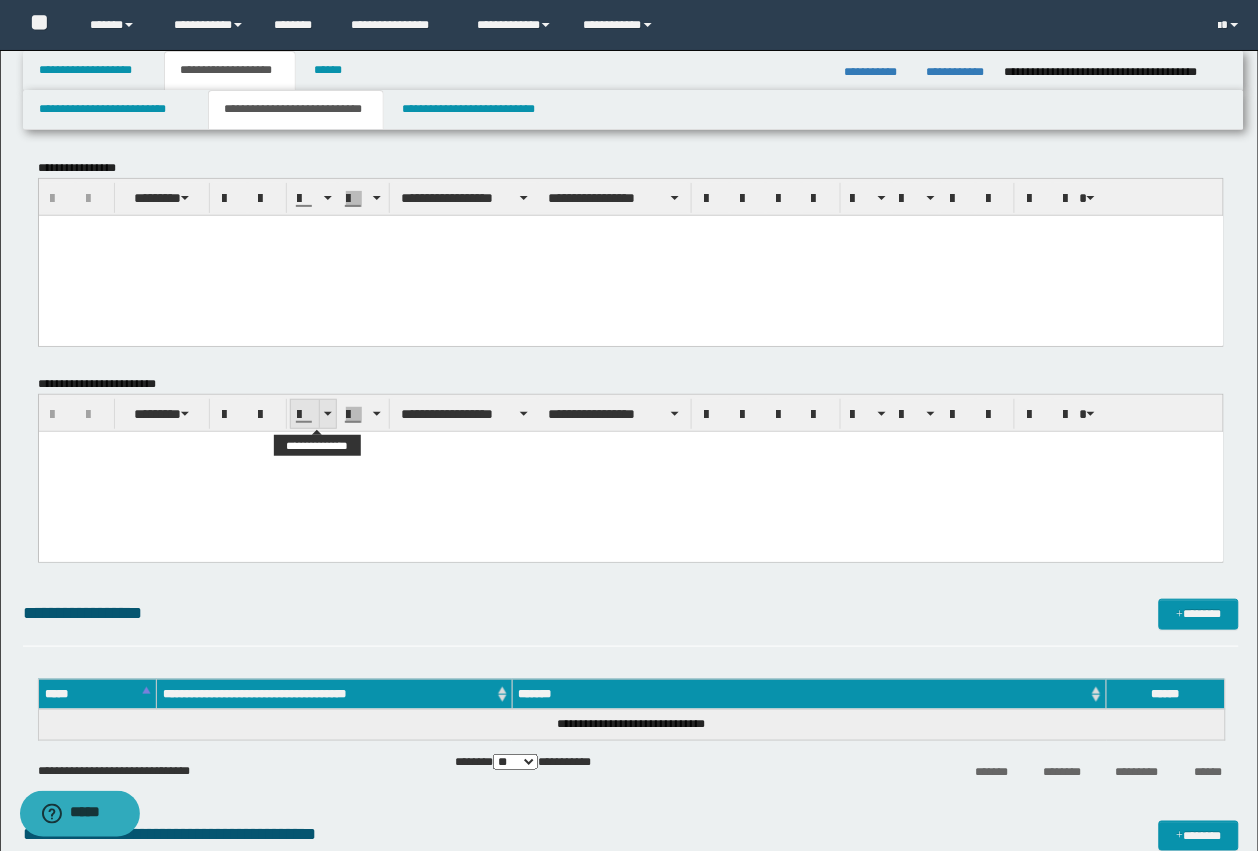 paste 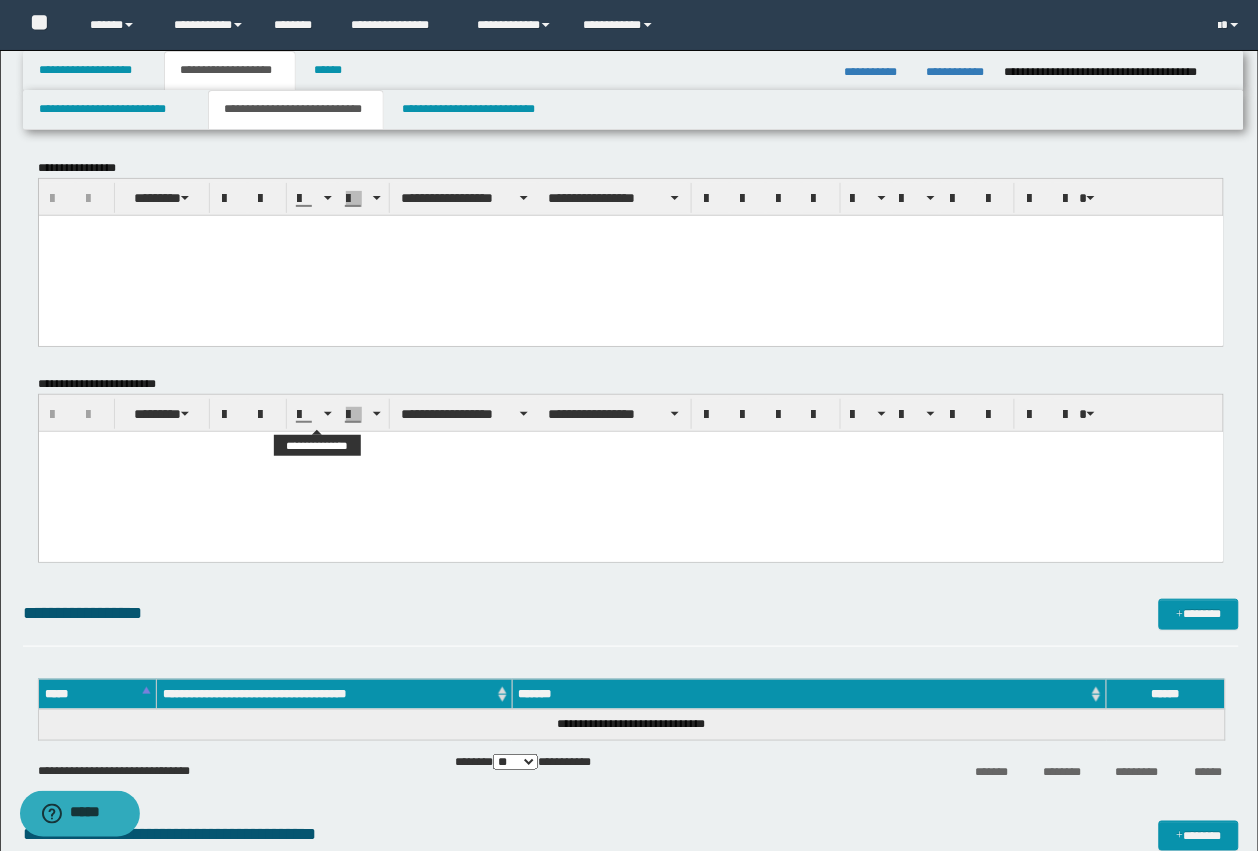 type 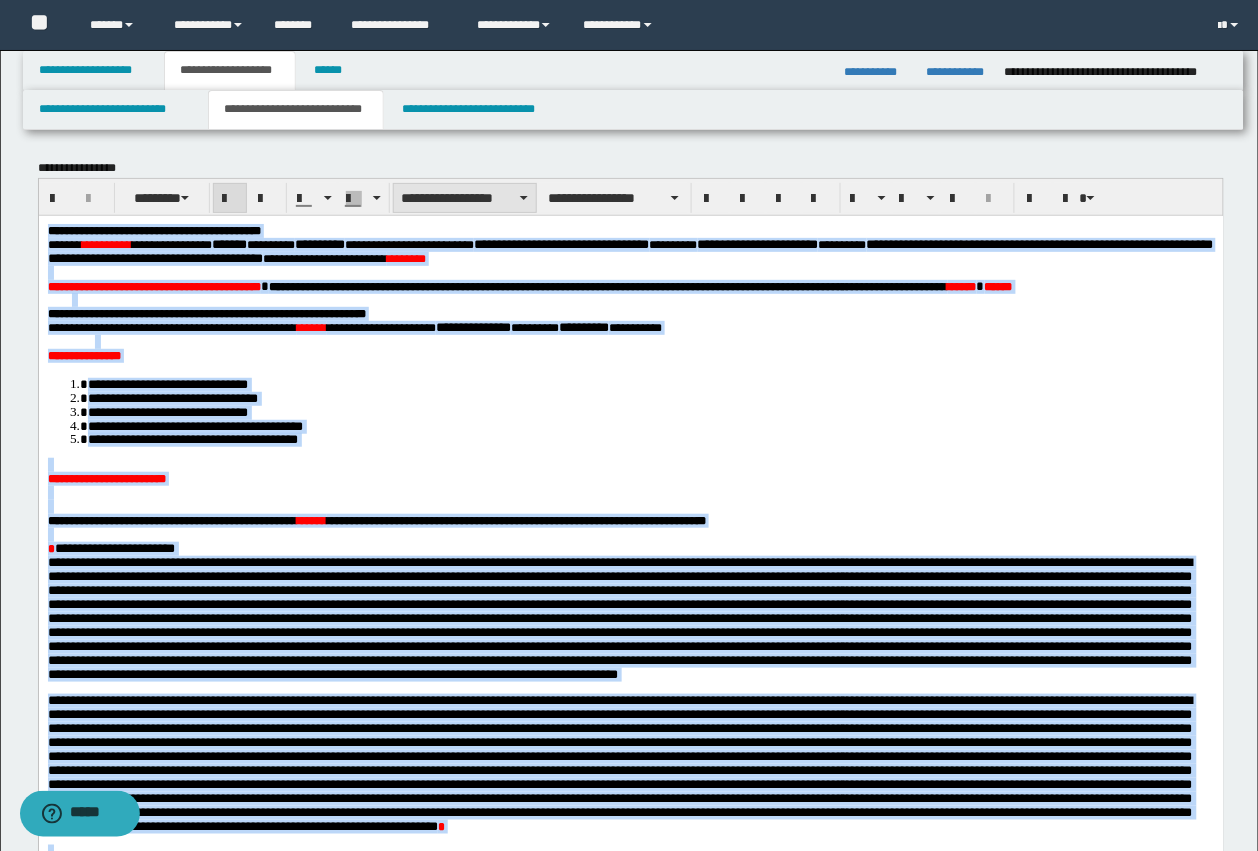 click on "**********" at bounding box center [465, 198] 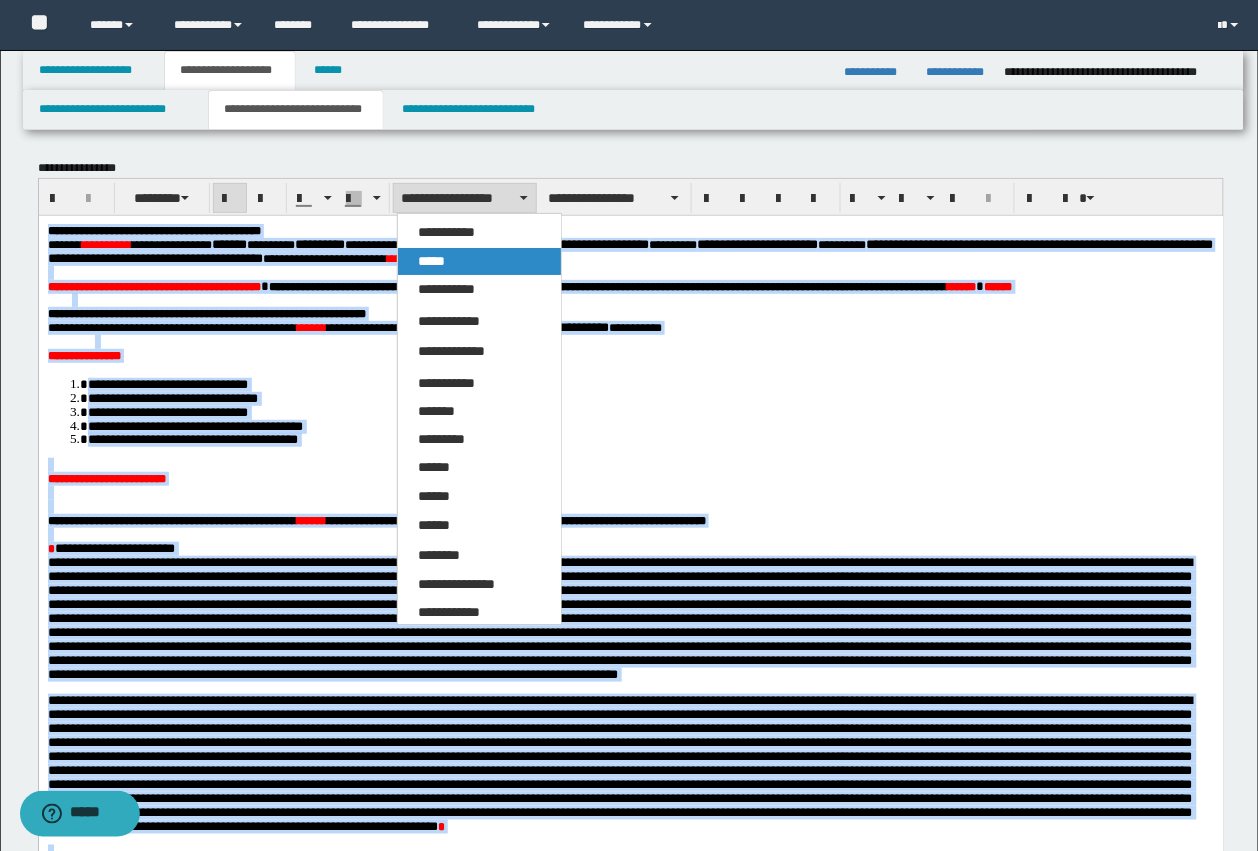 click on "*****" at bounding box center [479, 261] 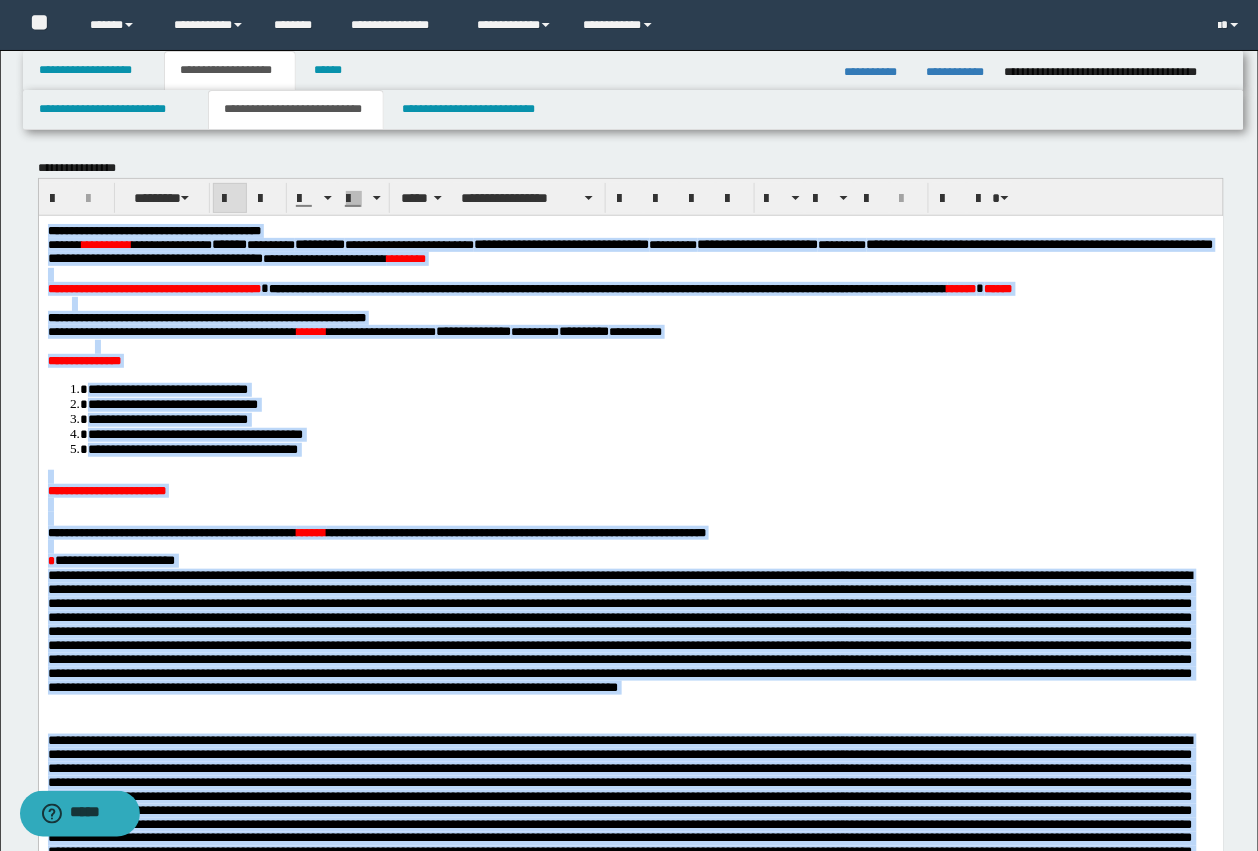 click at bounding box center [630, 518] 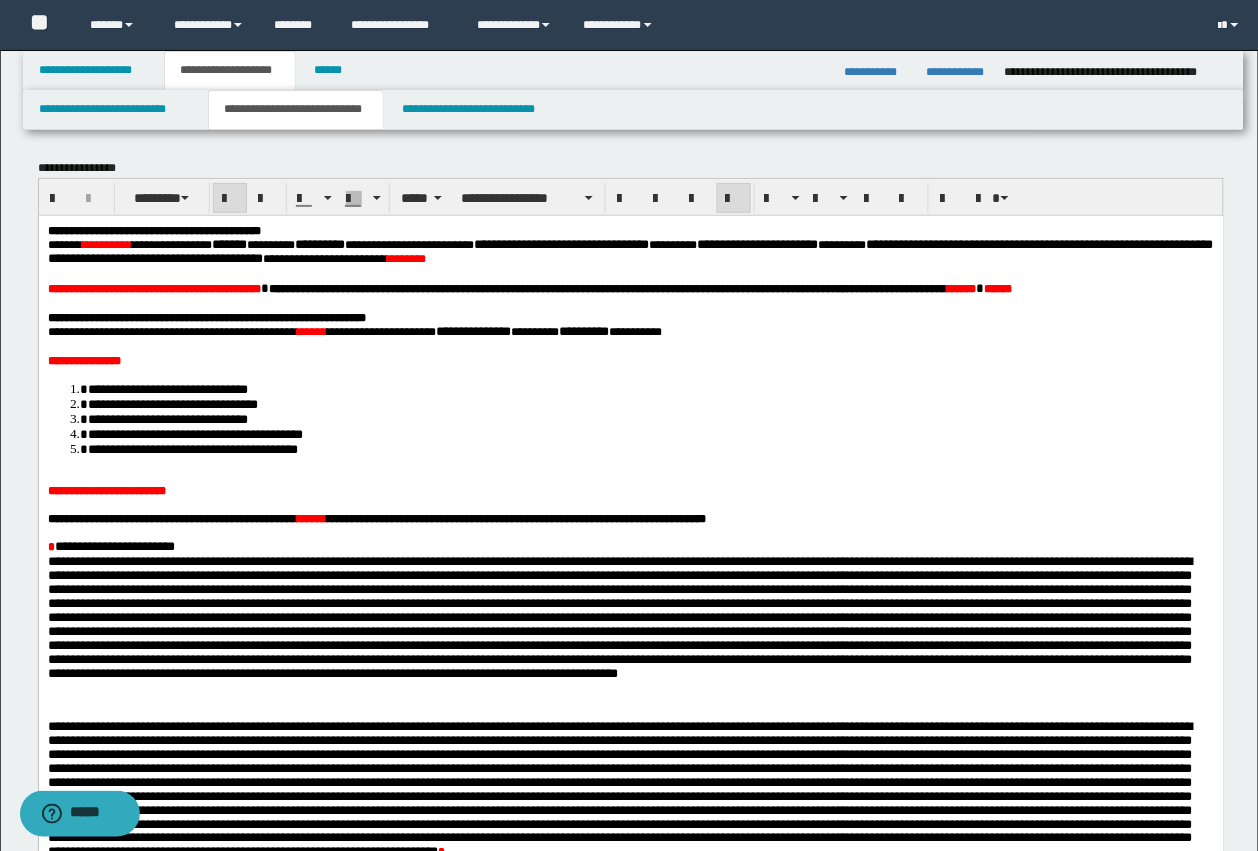 click on "**********" at bounding box center (630, 317) 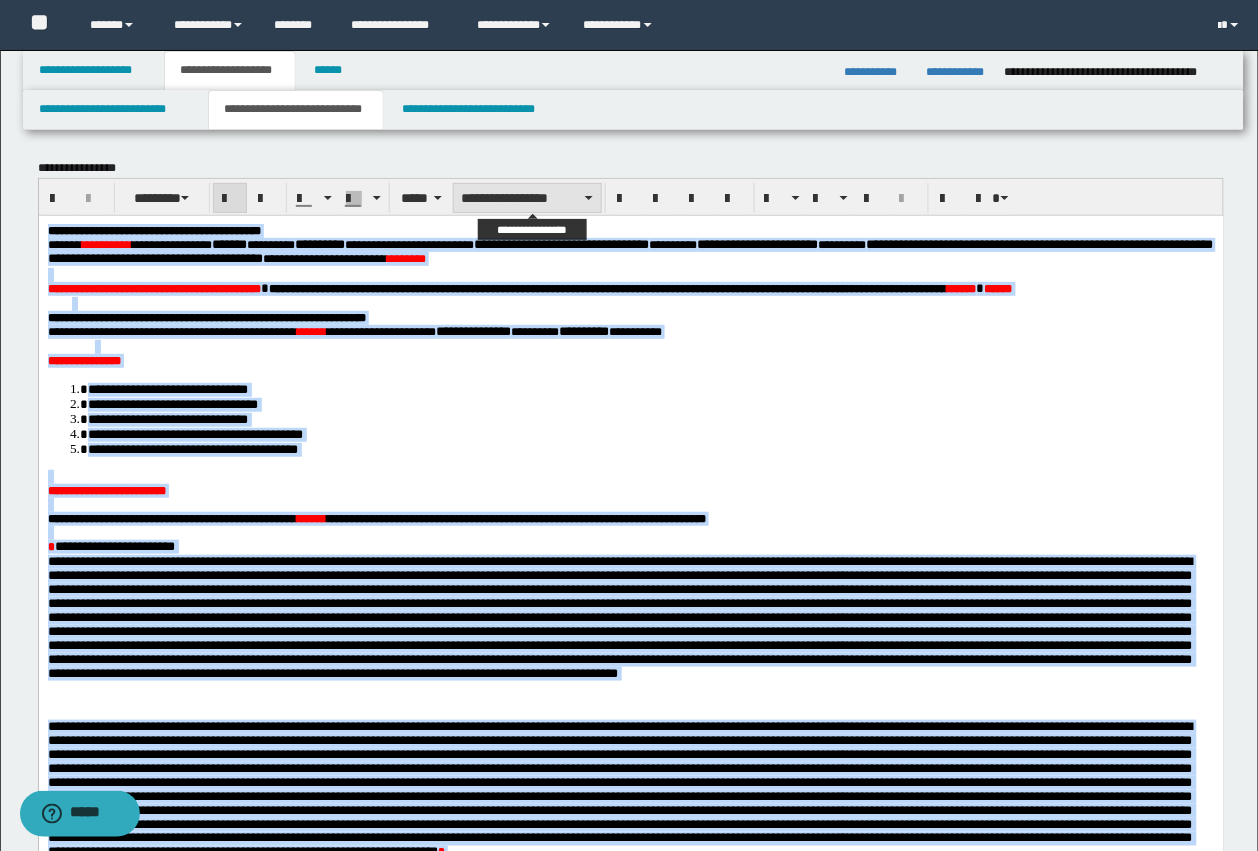 click on "**********" at bounding box center [527, 198] 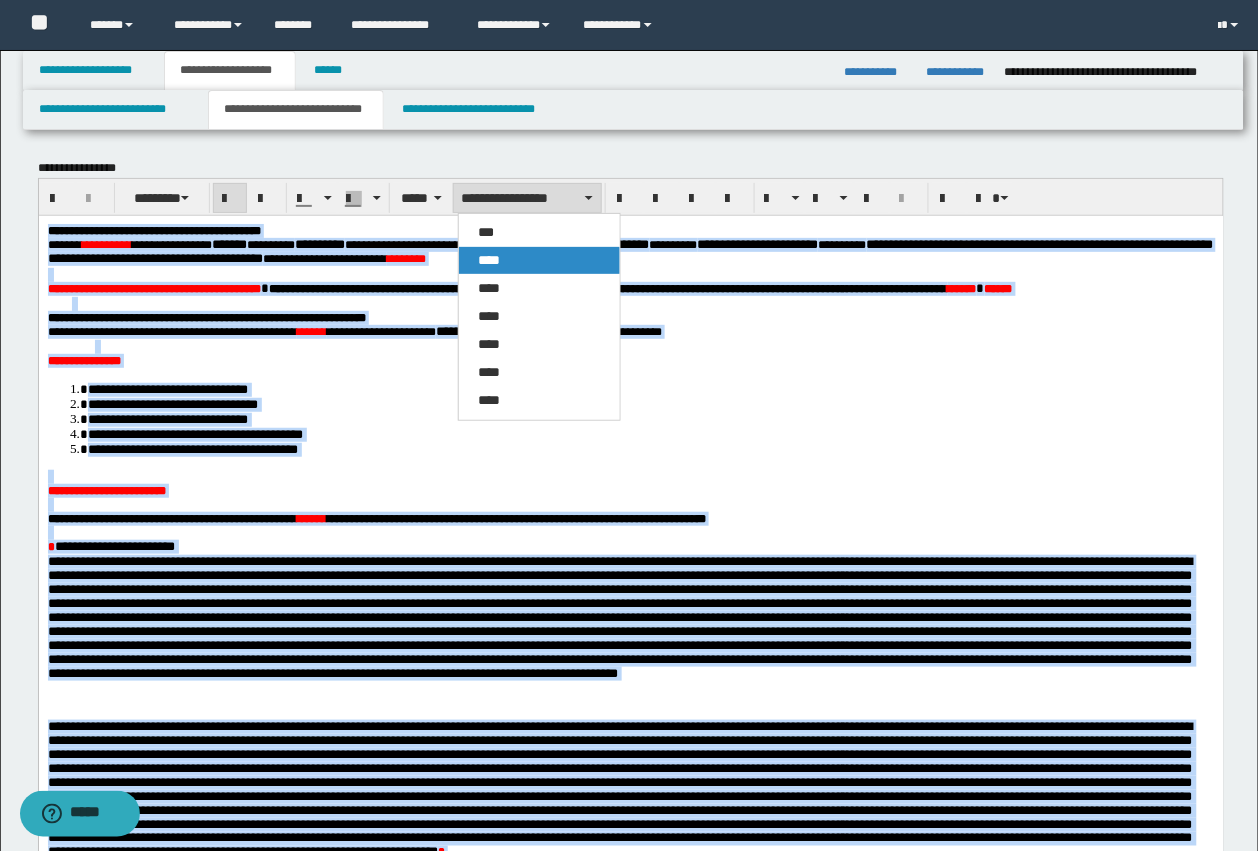 click on "****" at bounding box center (539, 260) 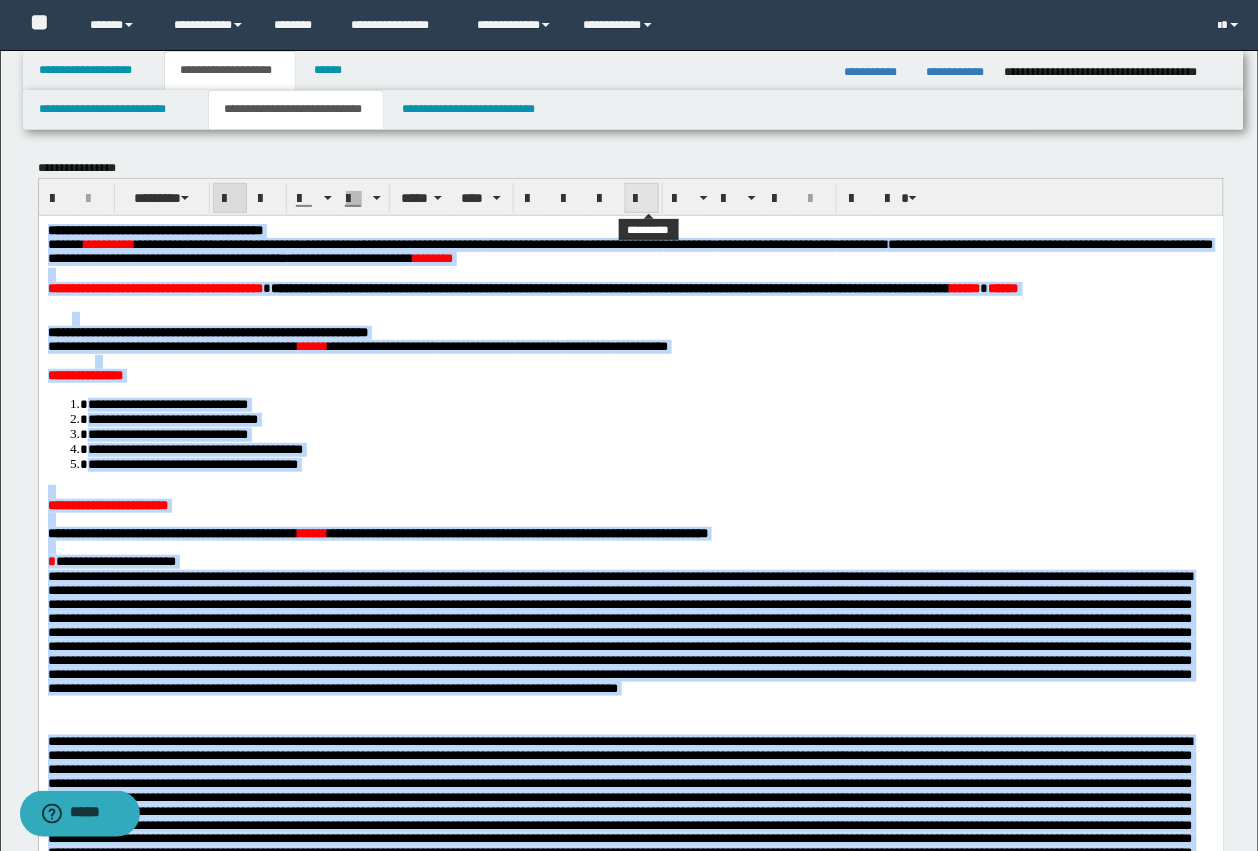 click at bounding box center (642, 199) 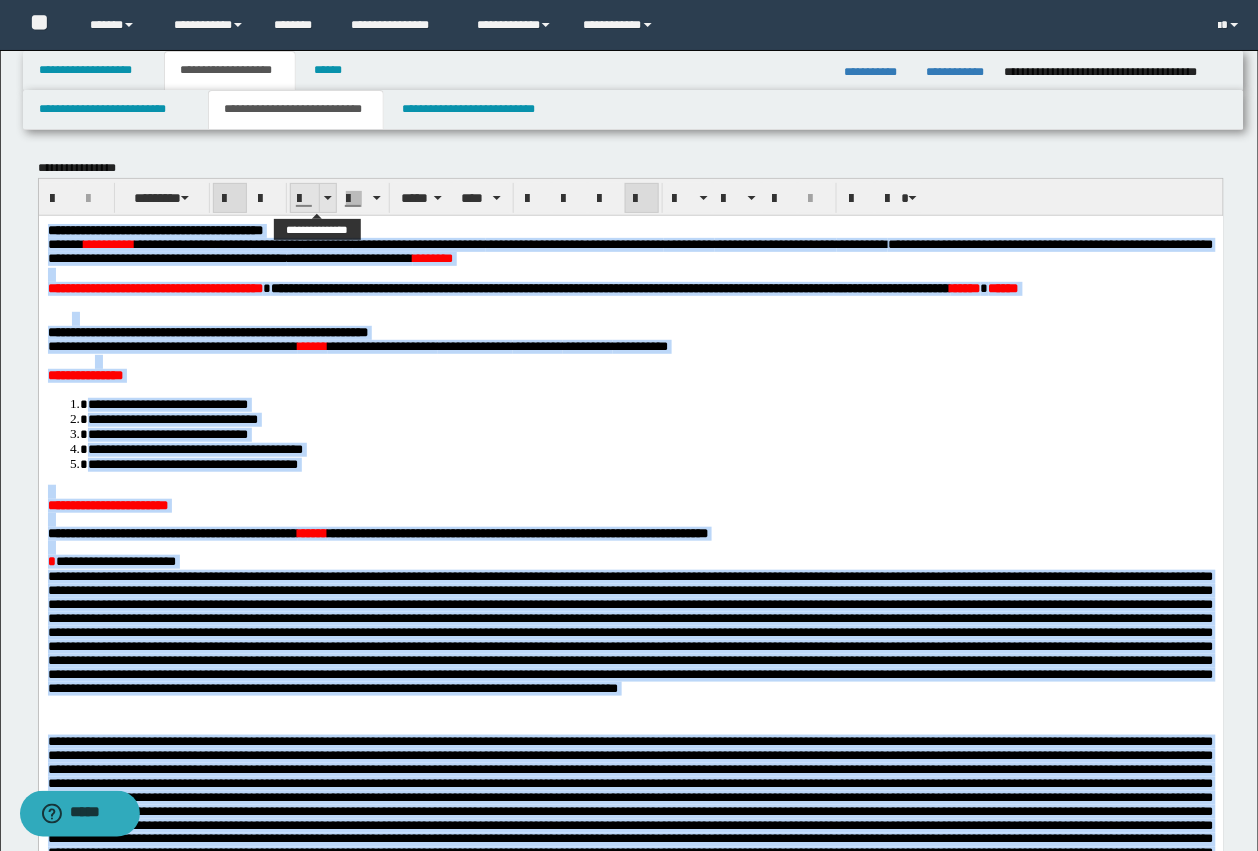 click at bounding box center [305, 199] 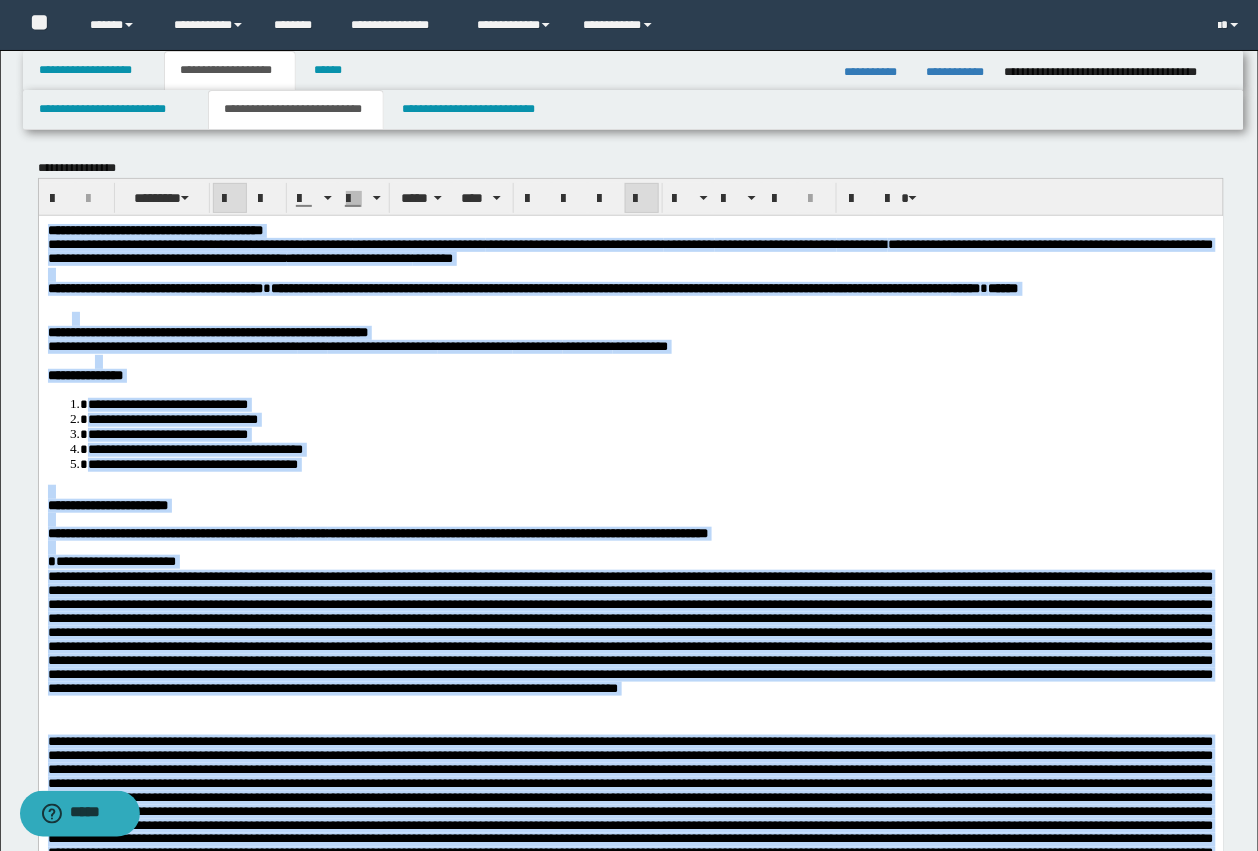 click on "**********" at bounding box center [650, 402] 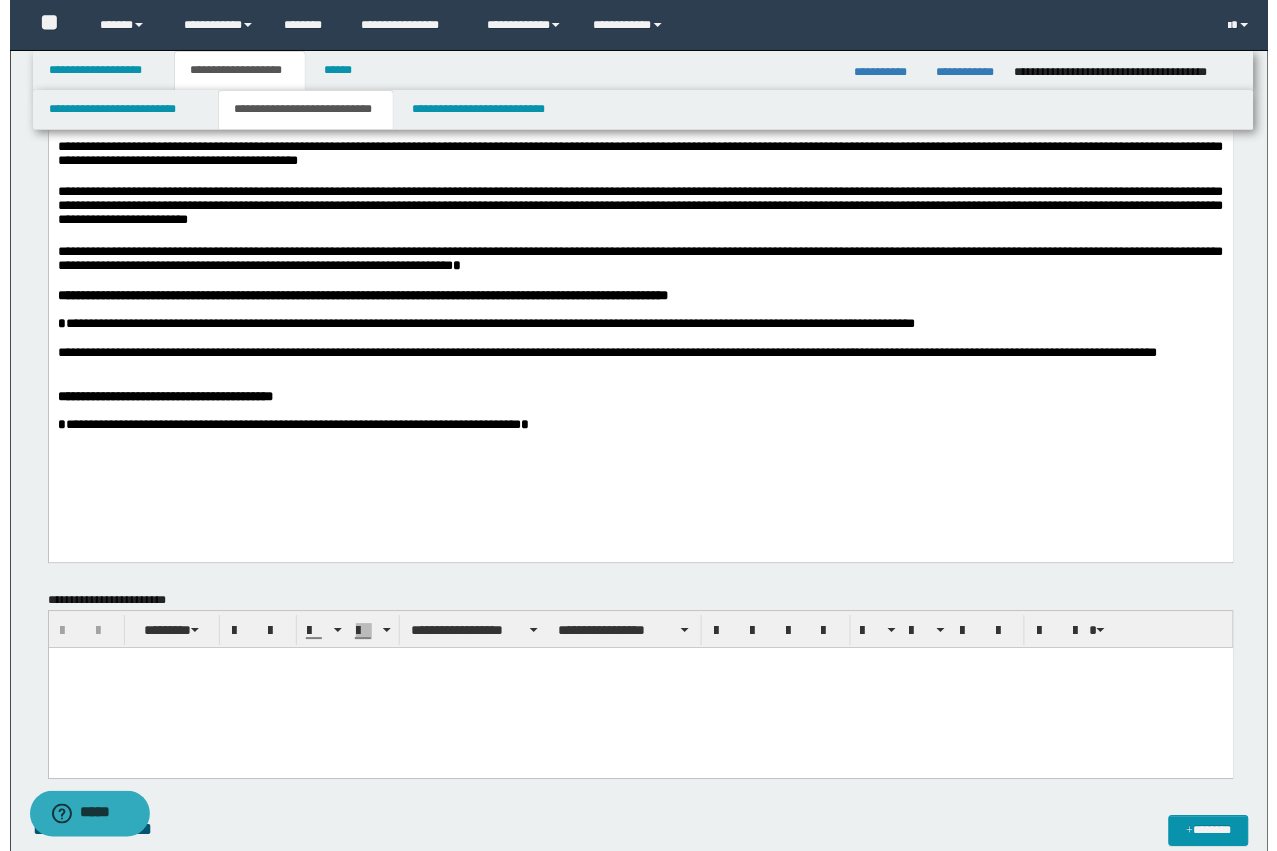 scroll, scrollTop: 1250, scrollLeft: 0, axis: vertical 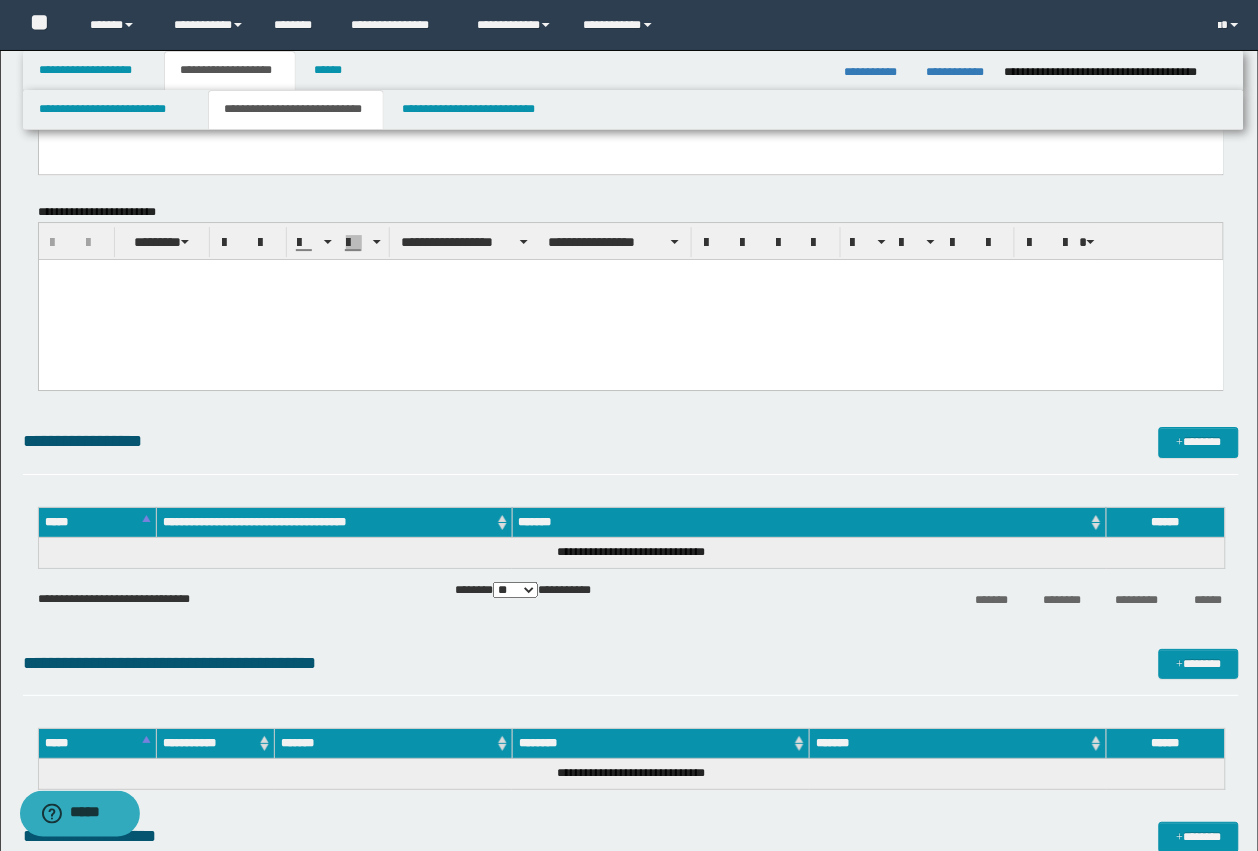 click at bounding box center (630, 299) 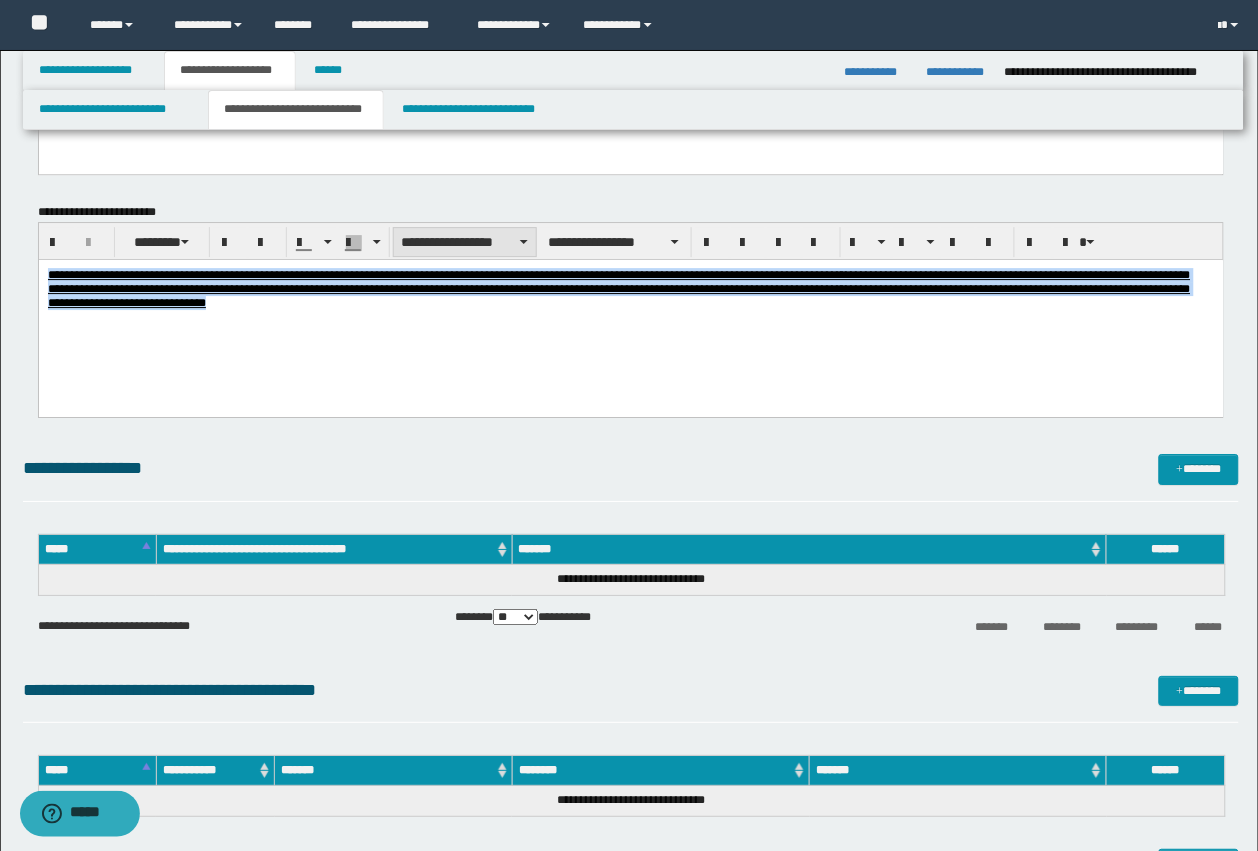 click on "**********" at bounding box center (465, 242) 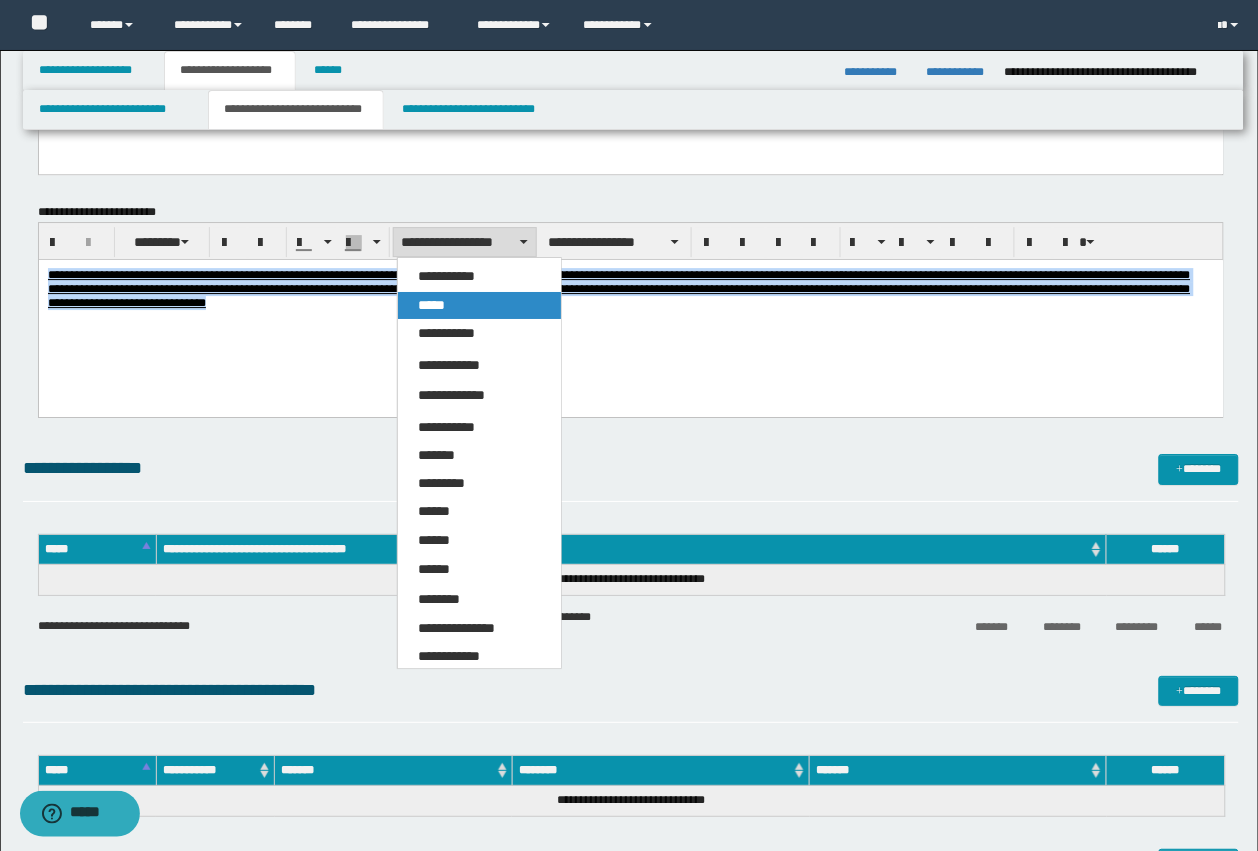 click on "*****" at bounding box center [479, 305] 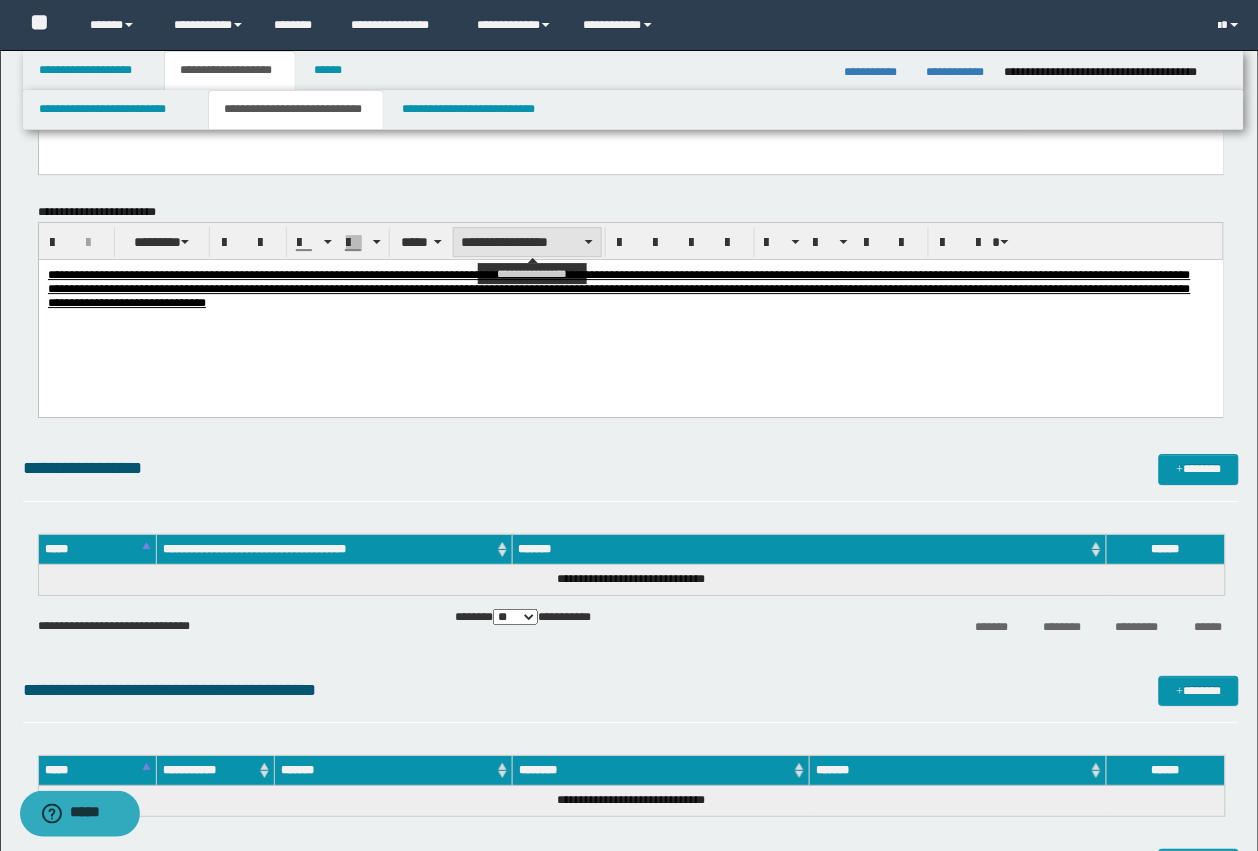 click on "**********" at bounding box center (527, 242) 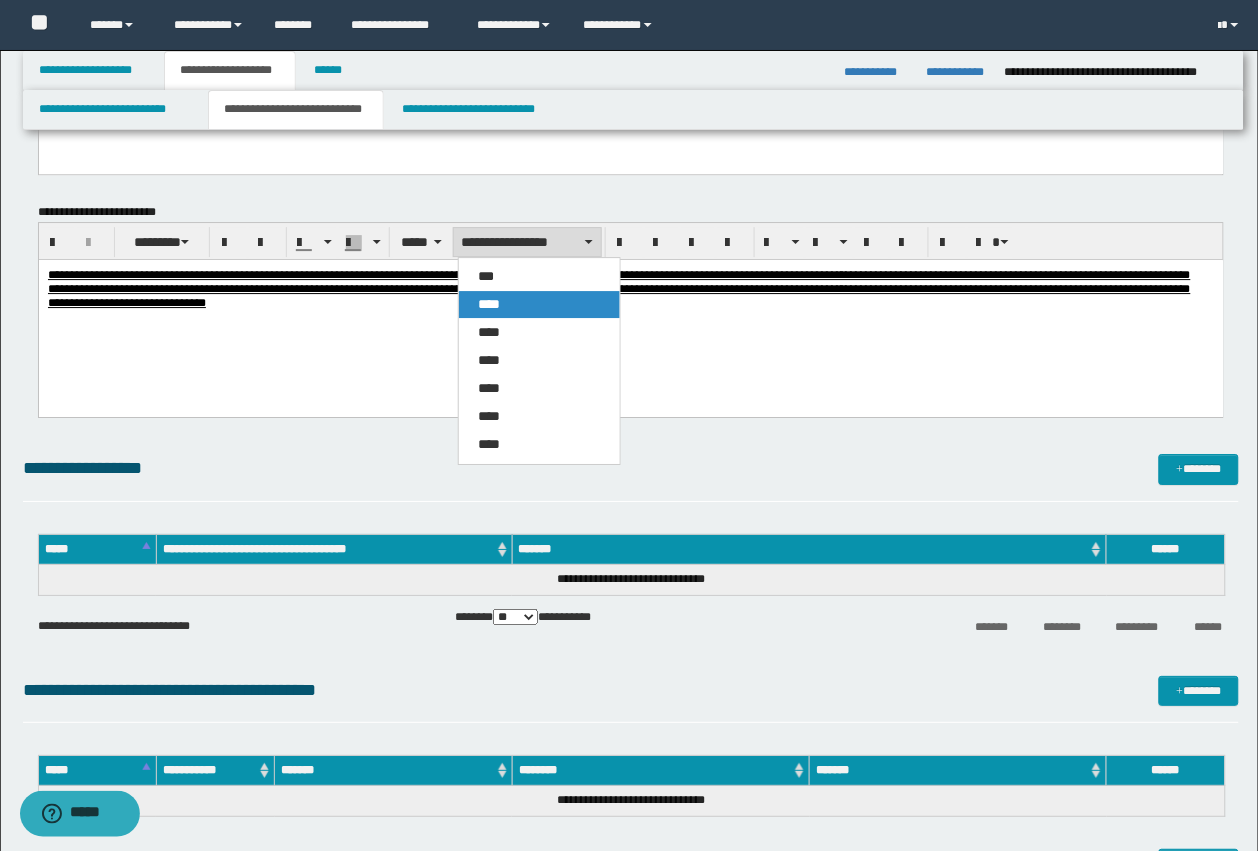 click on "****" at bounding box center (539, 304) 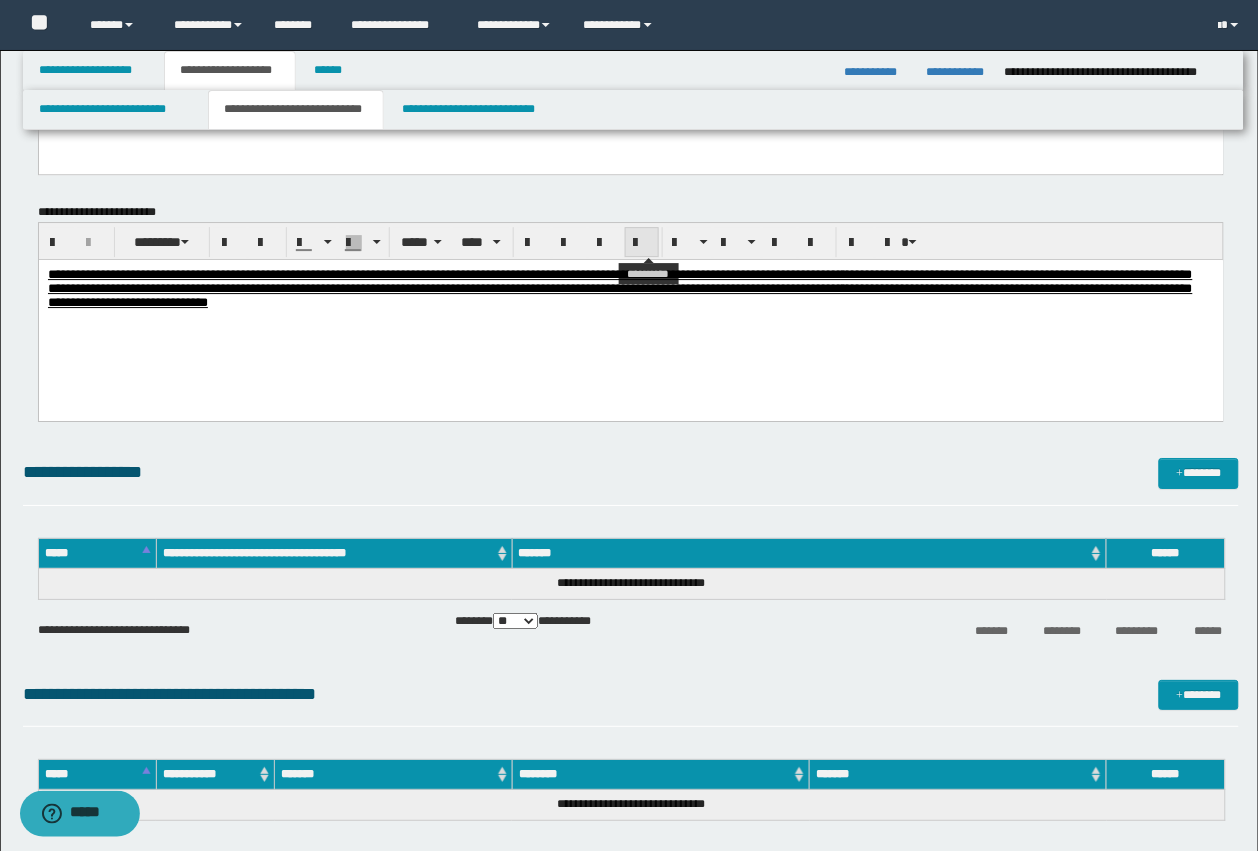 click at bounding box center (642, 243) 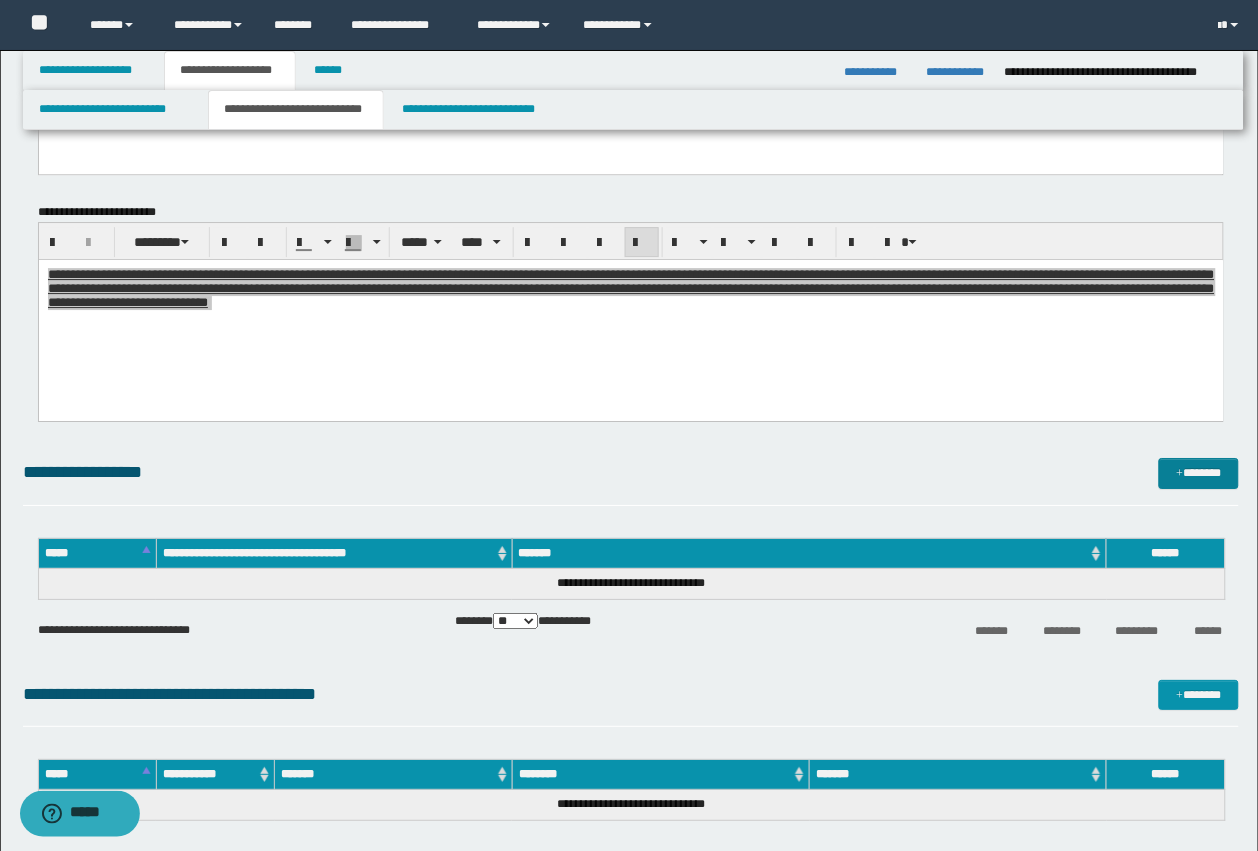 click on "*******" at bounding box center (1199, 473) 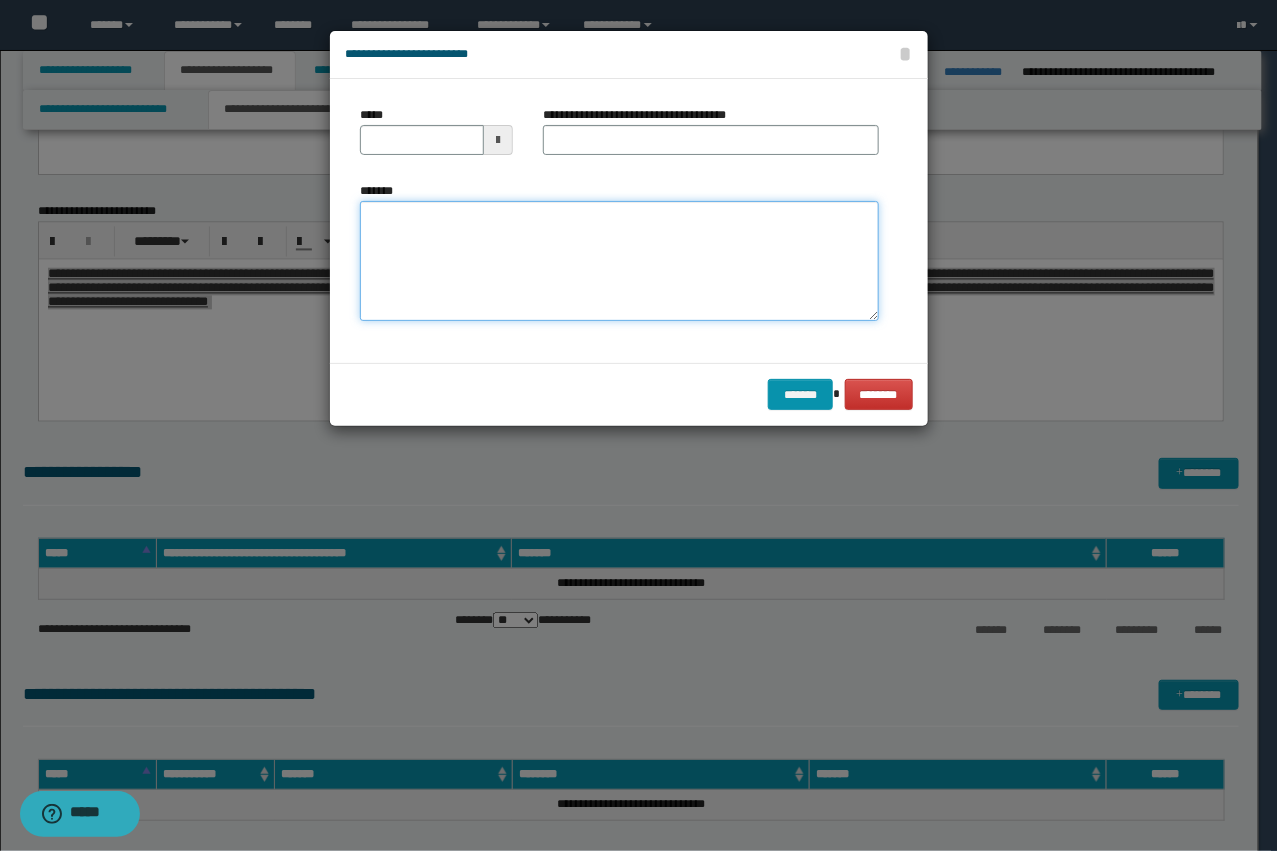 click on "*******" at bounding box center [619, 261] 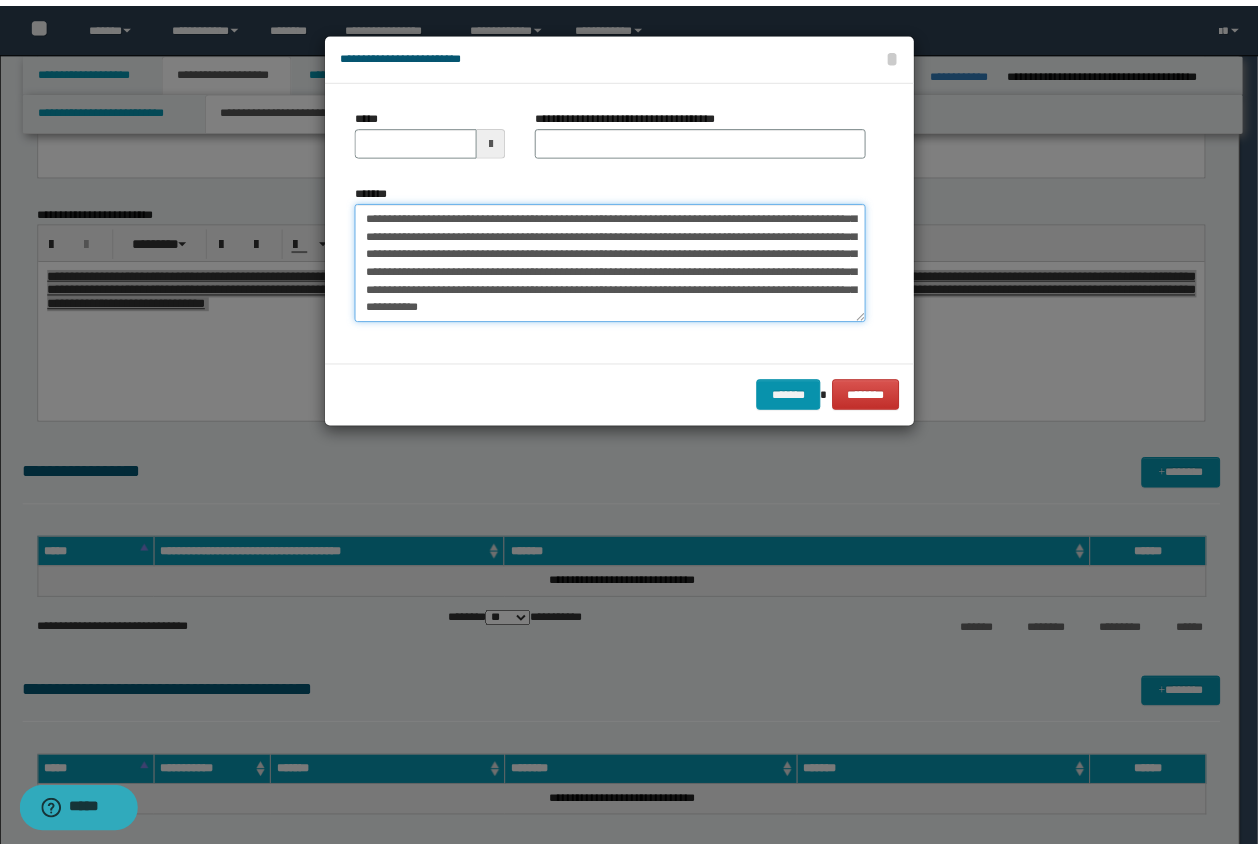 scroll, scrollTop: 0, scrollLeft: 0, axis: both 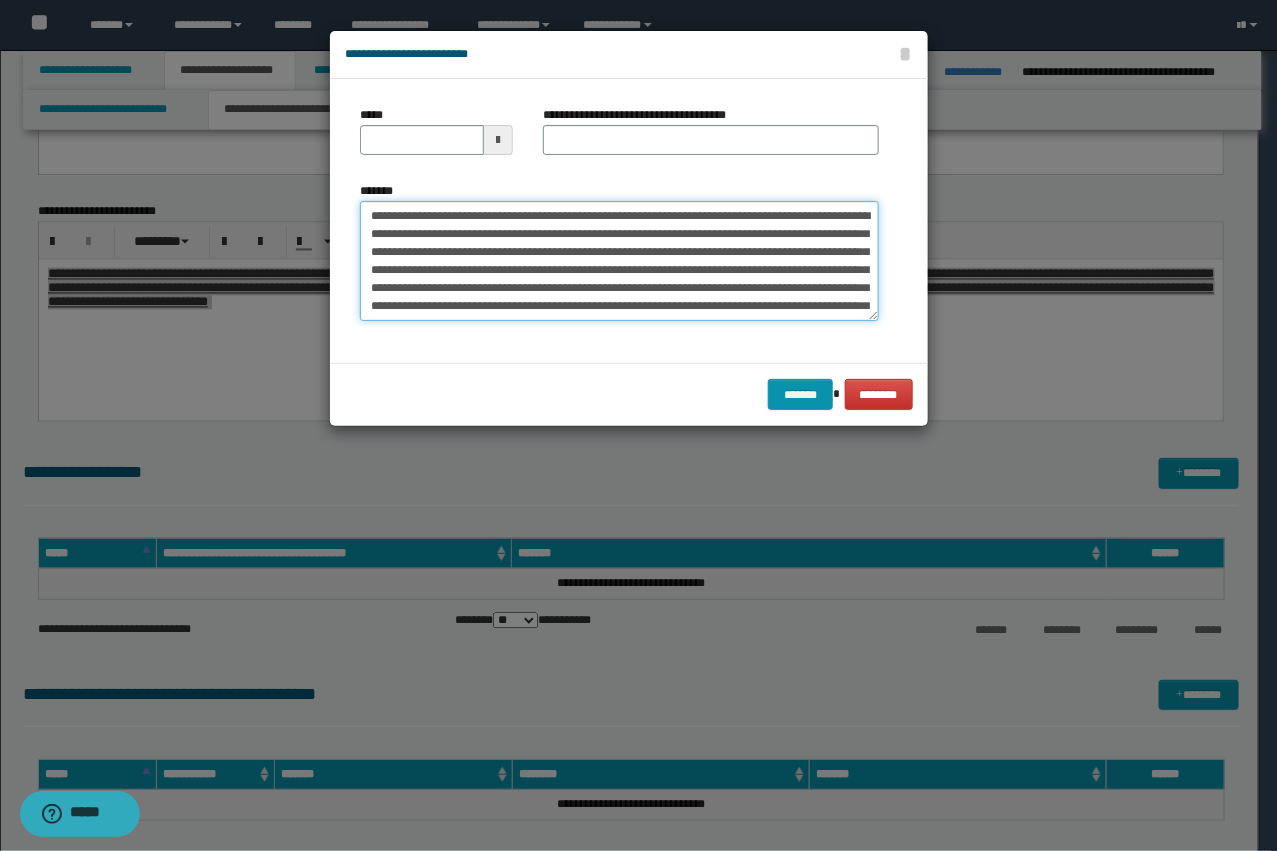 drag, startPoint x: 525, startPoint y: 207, endPoint x: 437, endPoint y: 215, distance: 88.362885 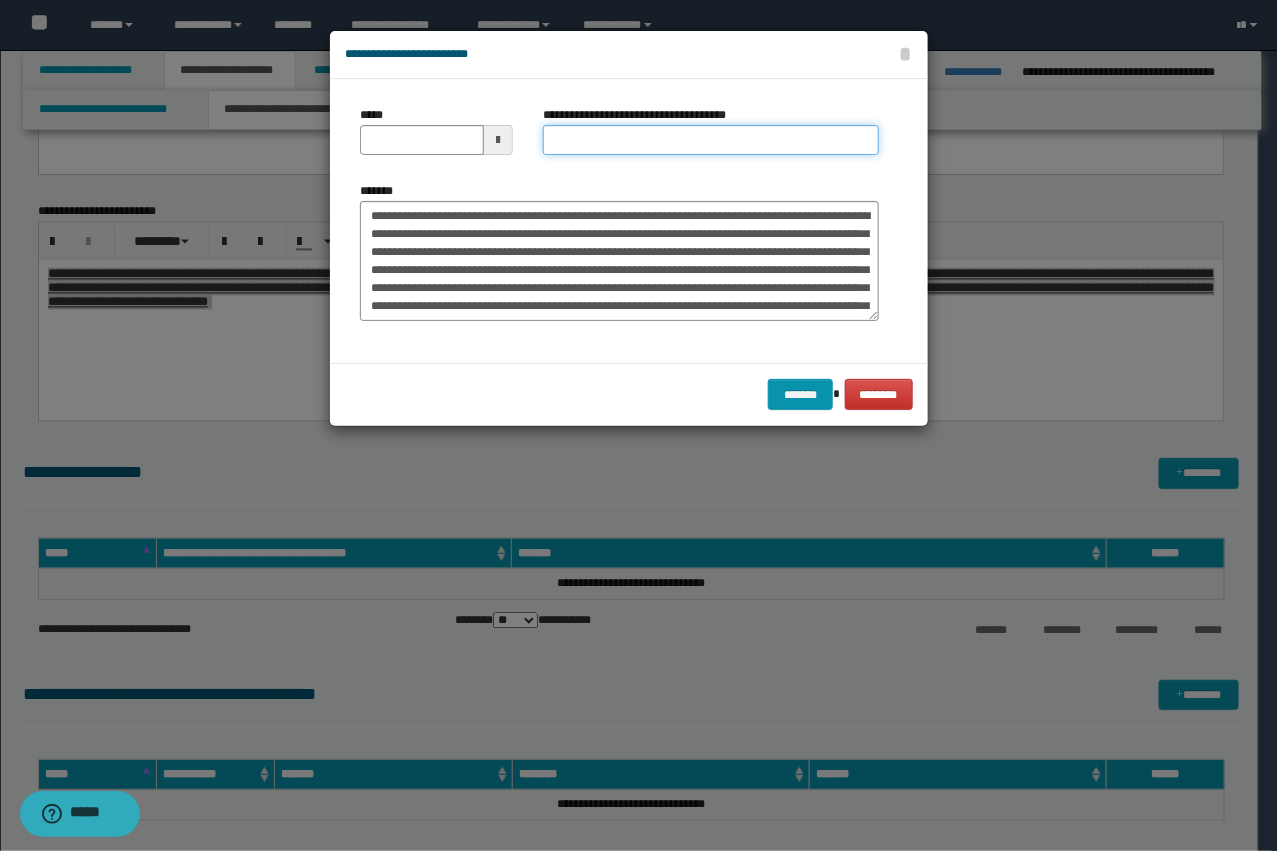 click on "**********" at bounding box center (711, 140) 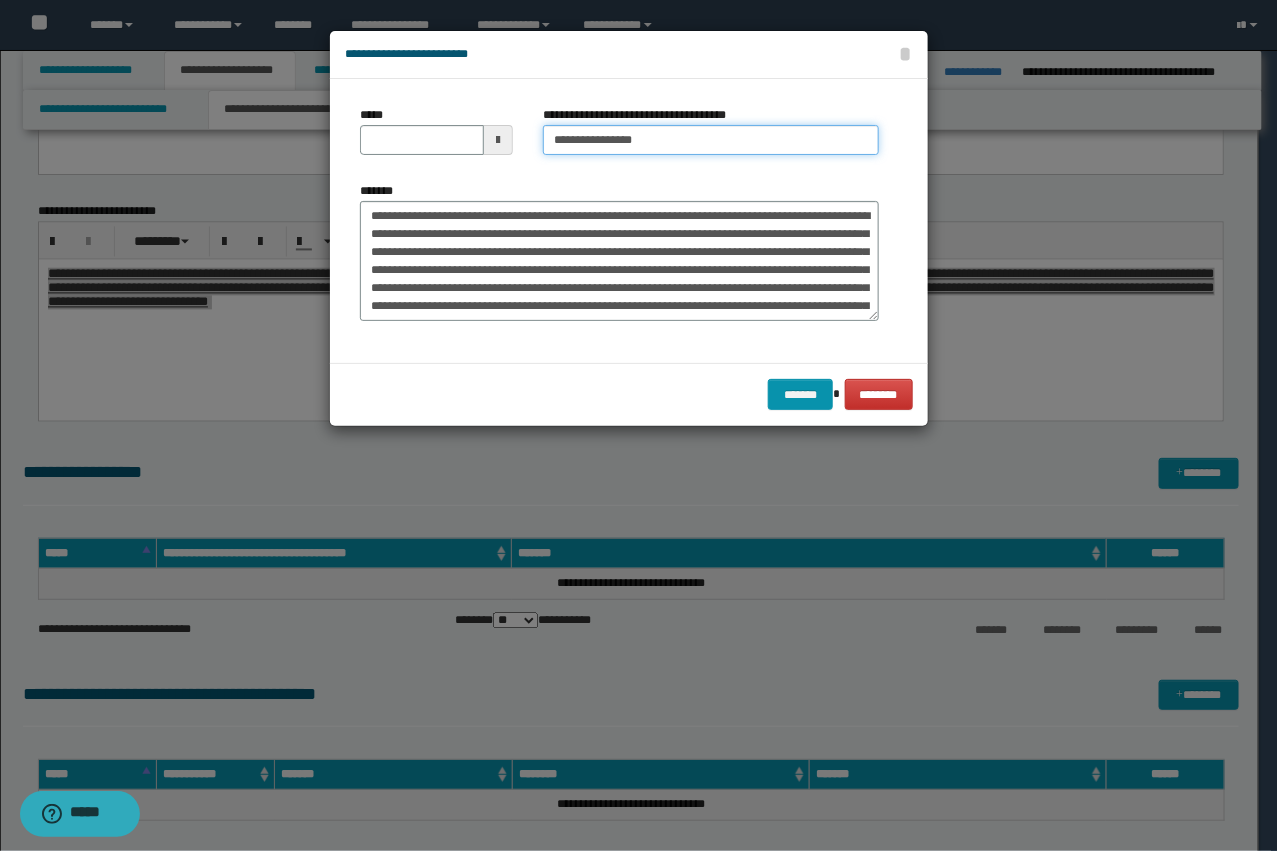 type on "**********" 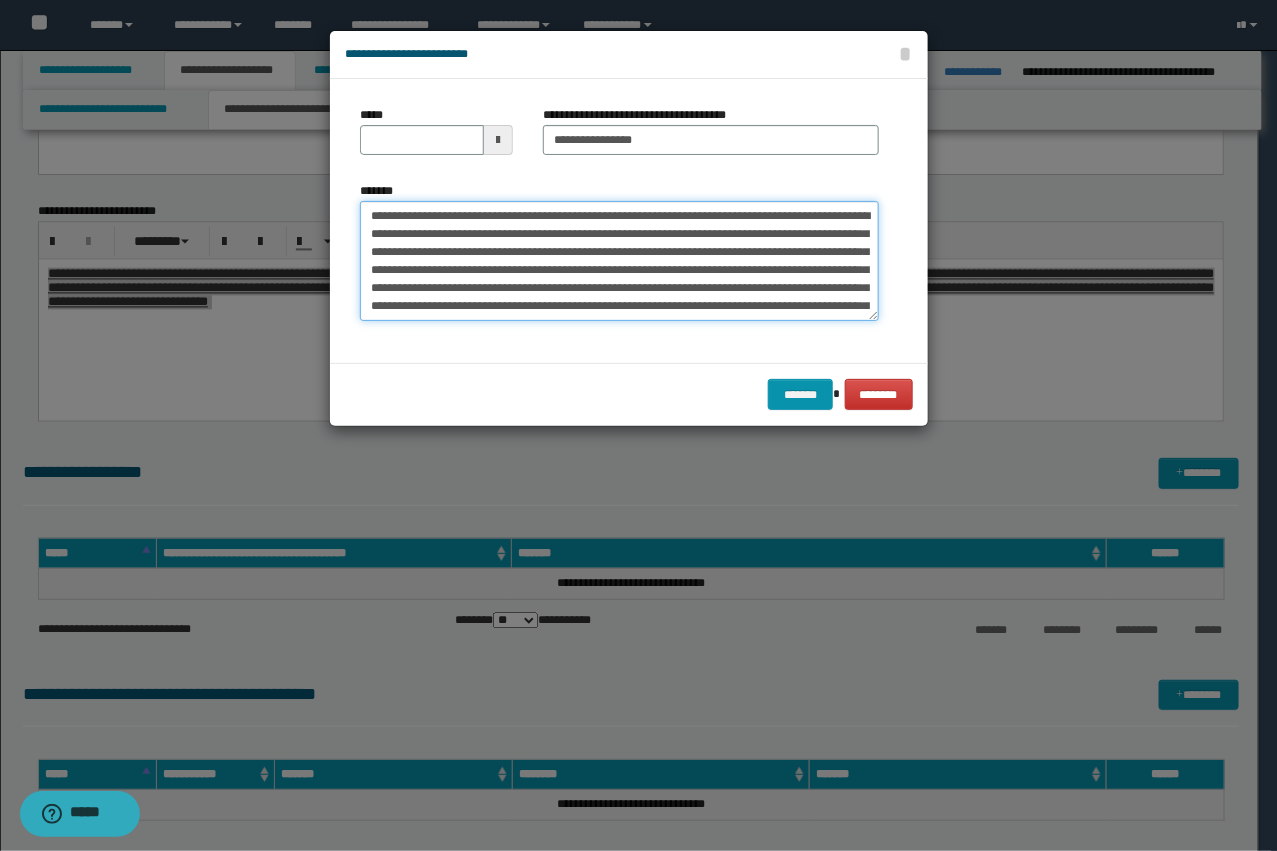 drag, startPoint x: 438, startPoint y: 218, endPoint x: 283, endPoint y: 201, distance: 155.92947 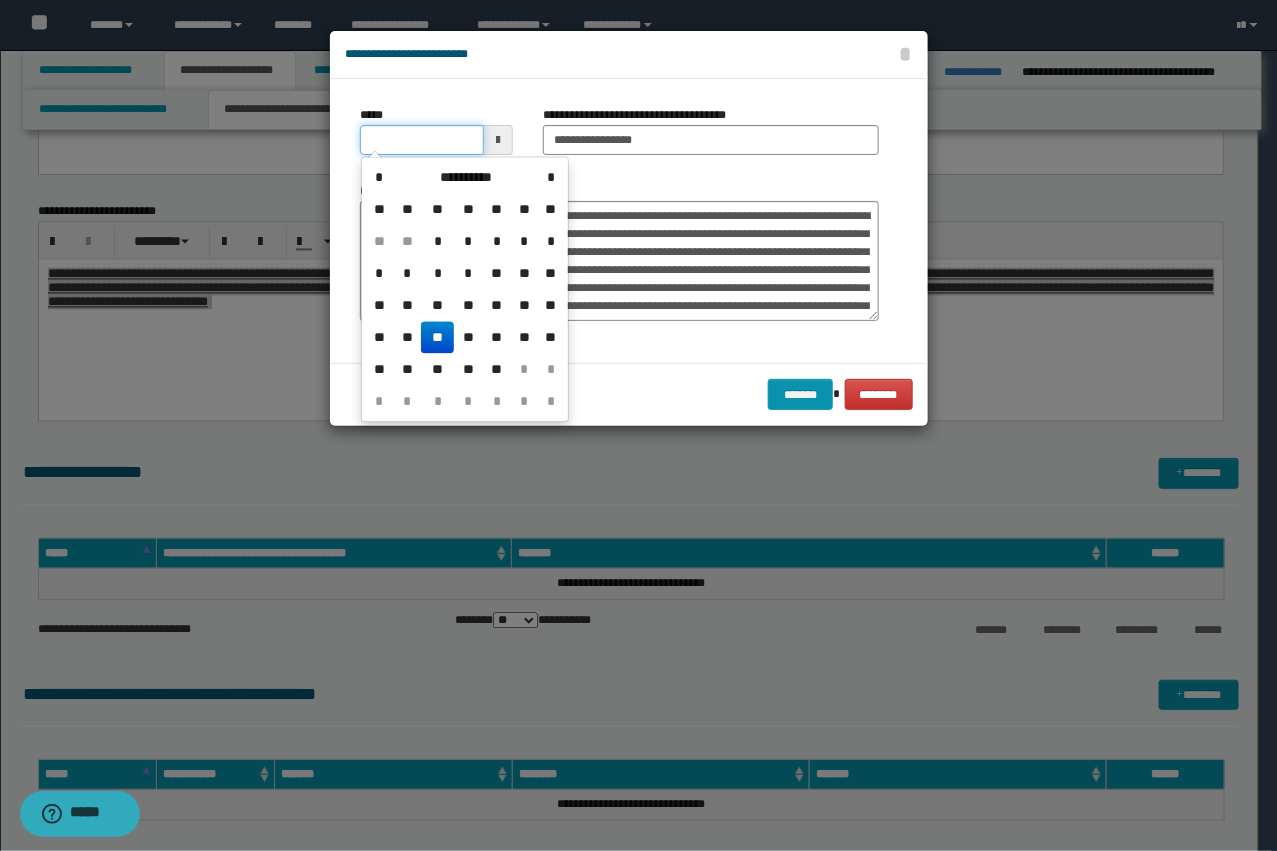 click on "*****" at bounding box center [422, 140] 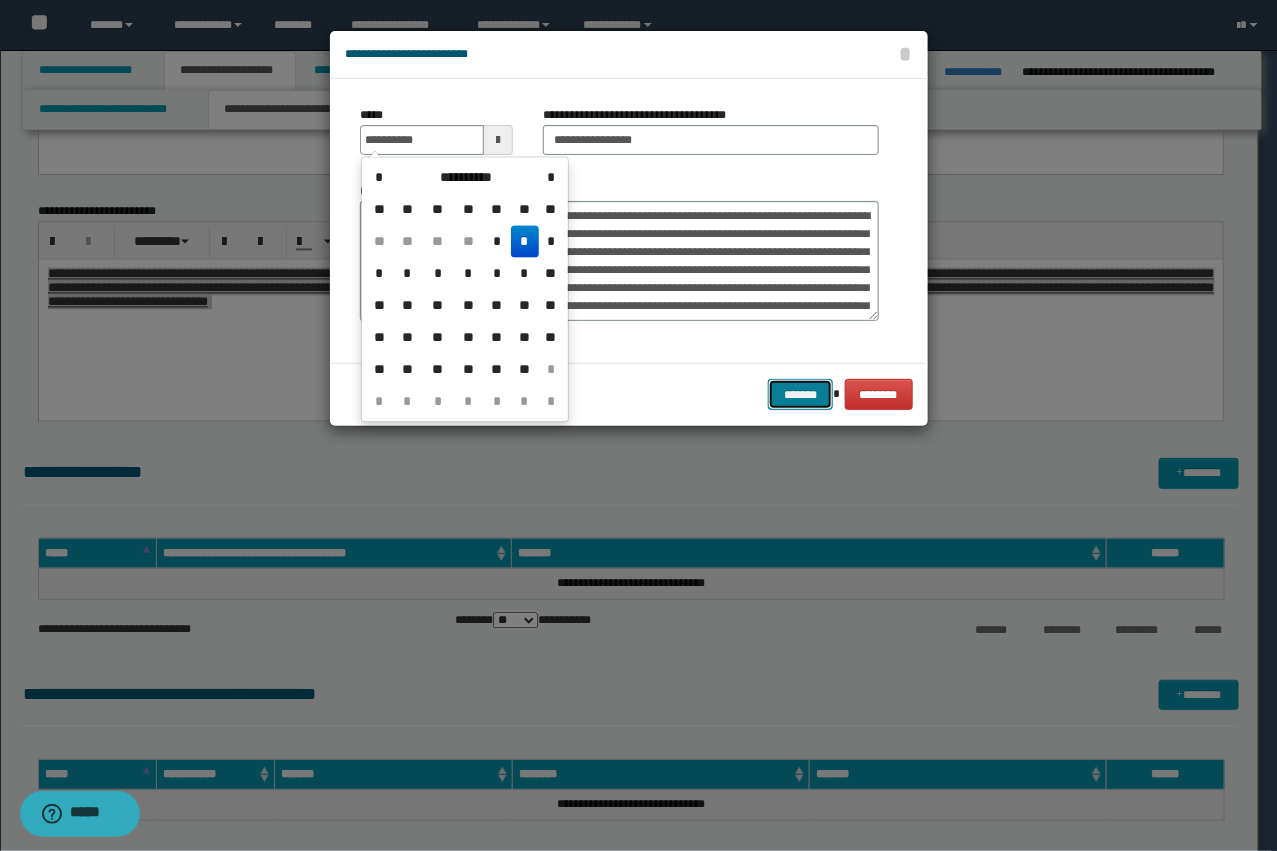 type on "**********" 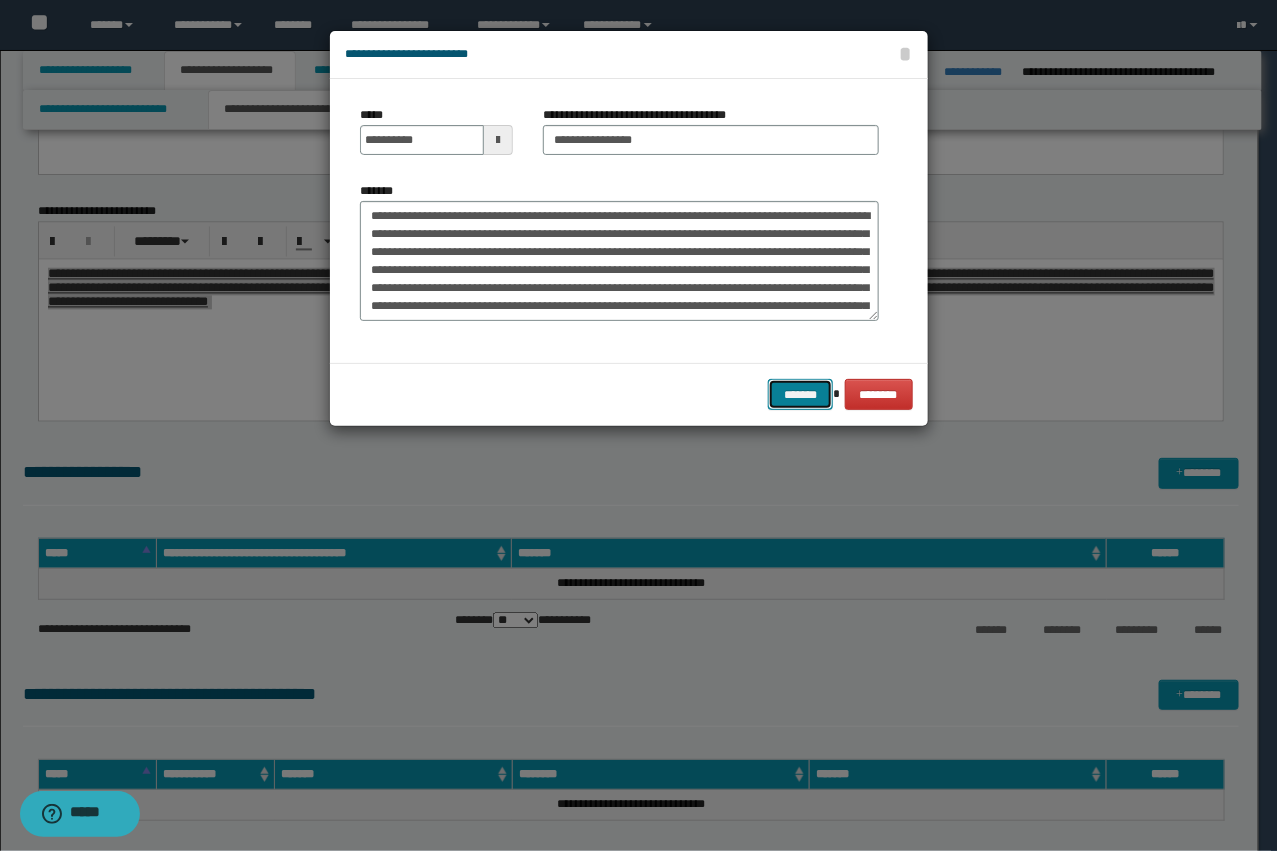 click on "*******" at bounding box center [800, 394] 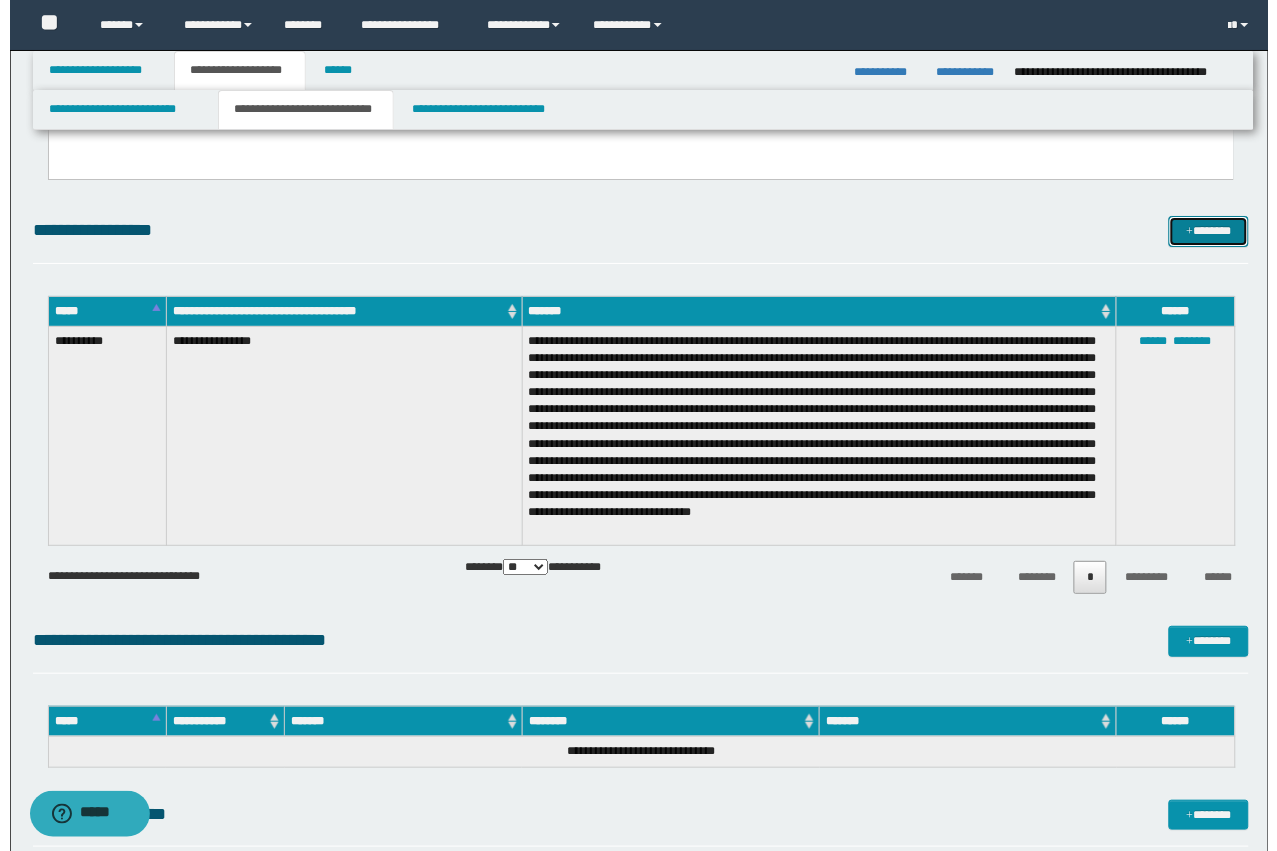 scroll, scrollTop: 1500, scrollLeft: 0, axis: vertical 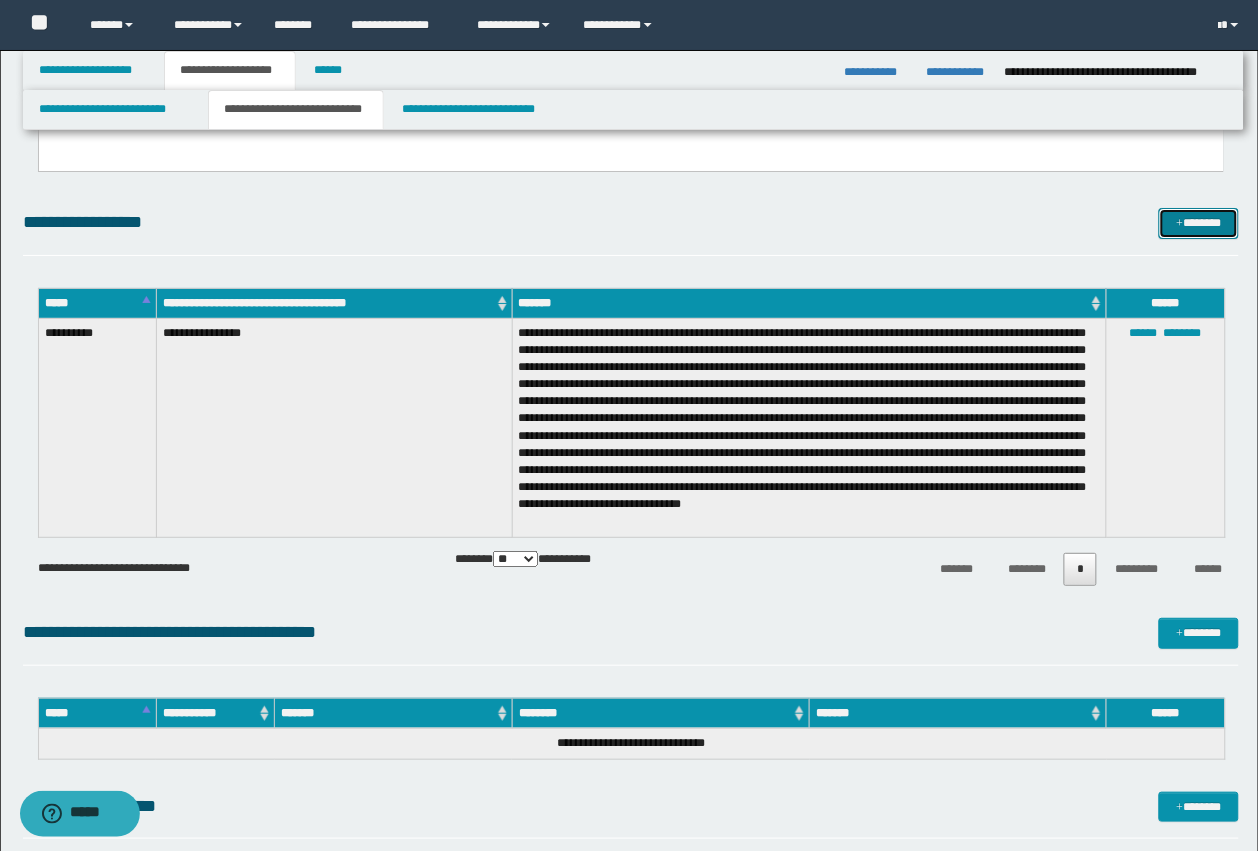 drag, startPoint x: 1183, startPoint y: 225, endPoint x: 1038, endPoint y: 243, distance: 146.11298 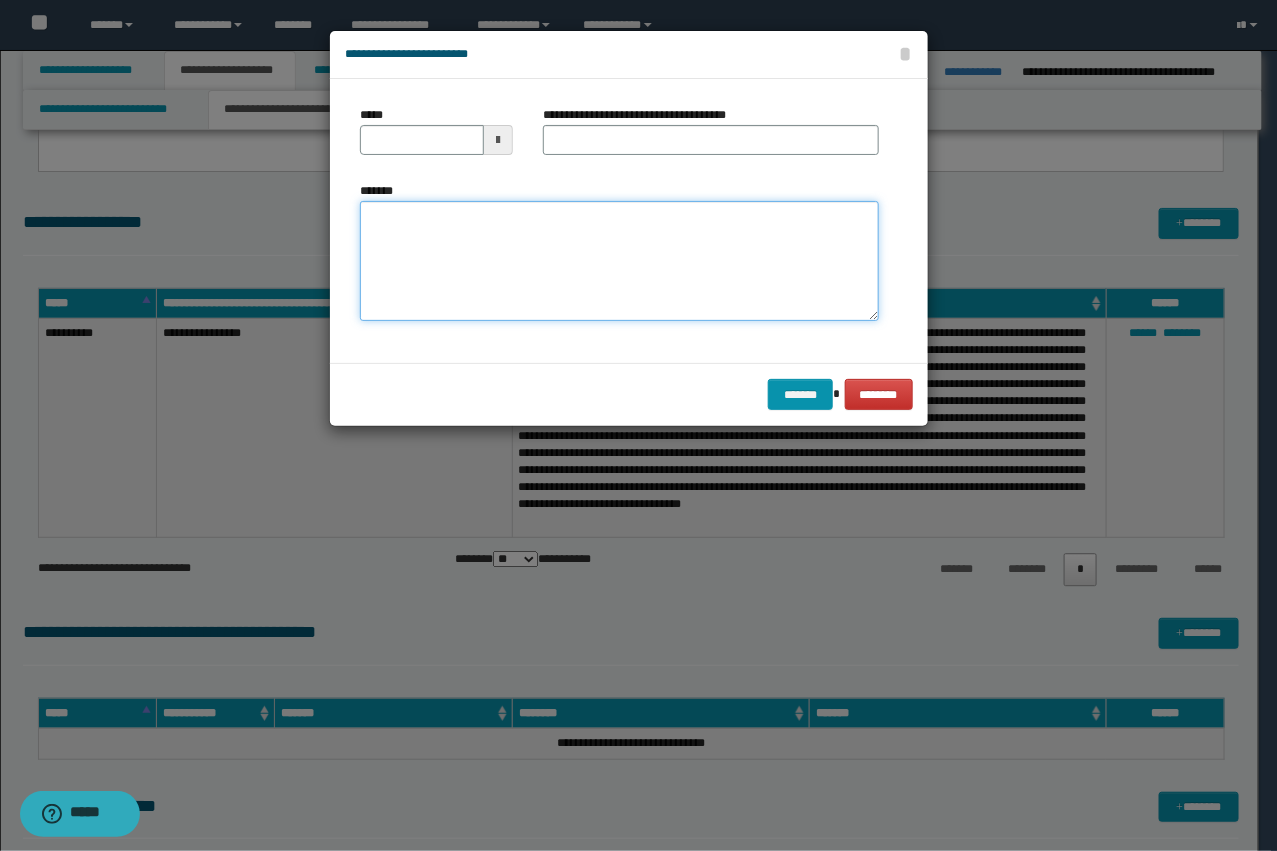 click on "*******" at bounding box center (619, 261) 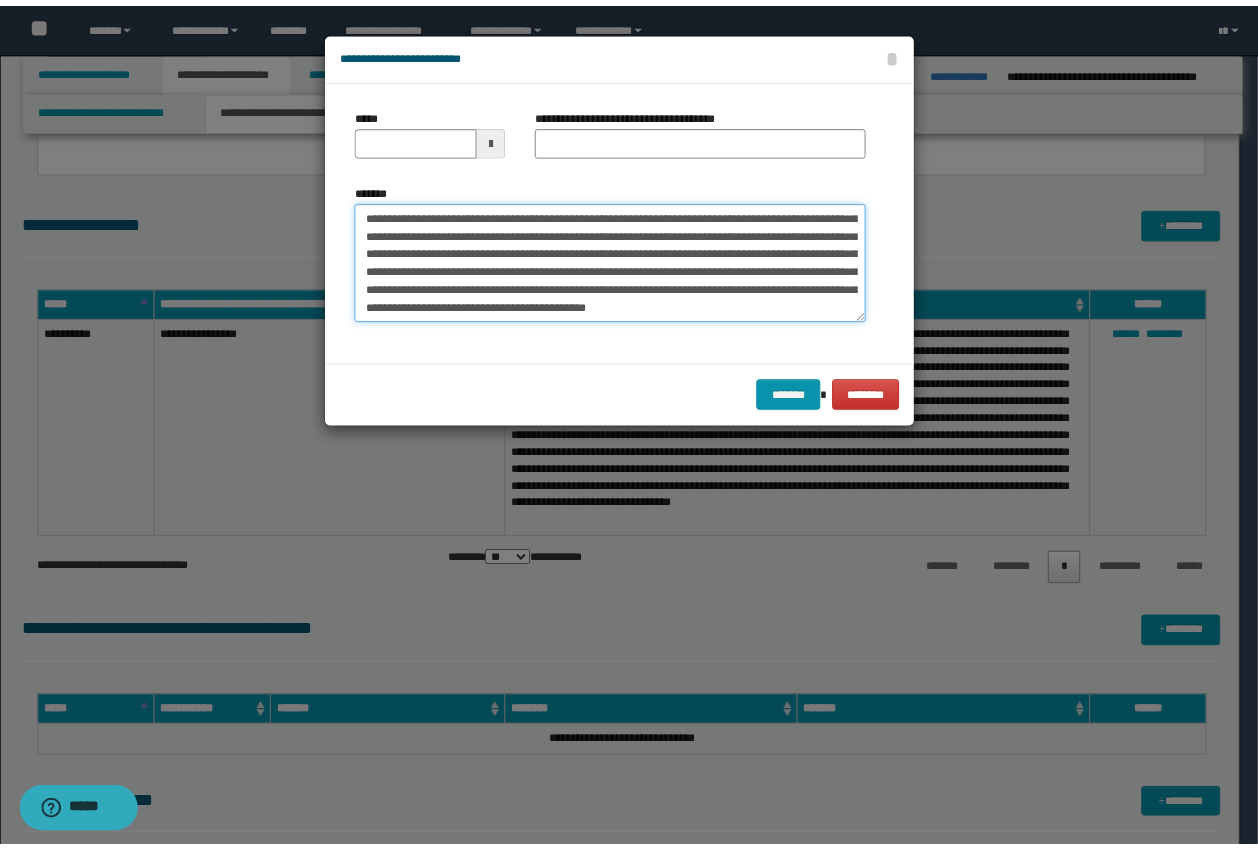 scroll, scrollTop: 0, scrollLeft: 0, axis: both 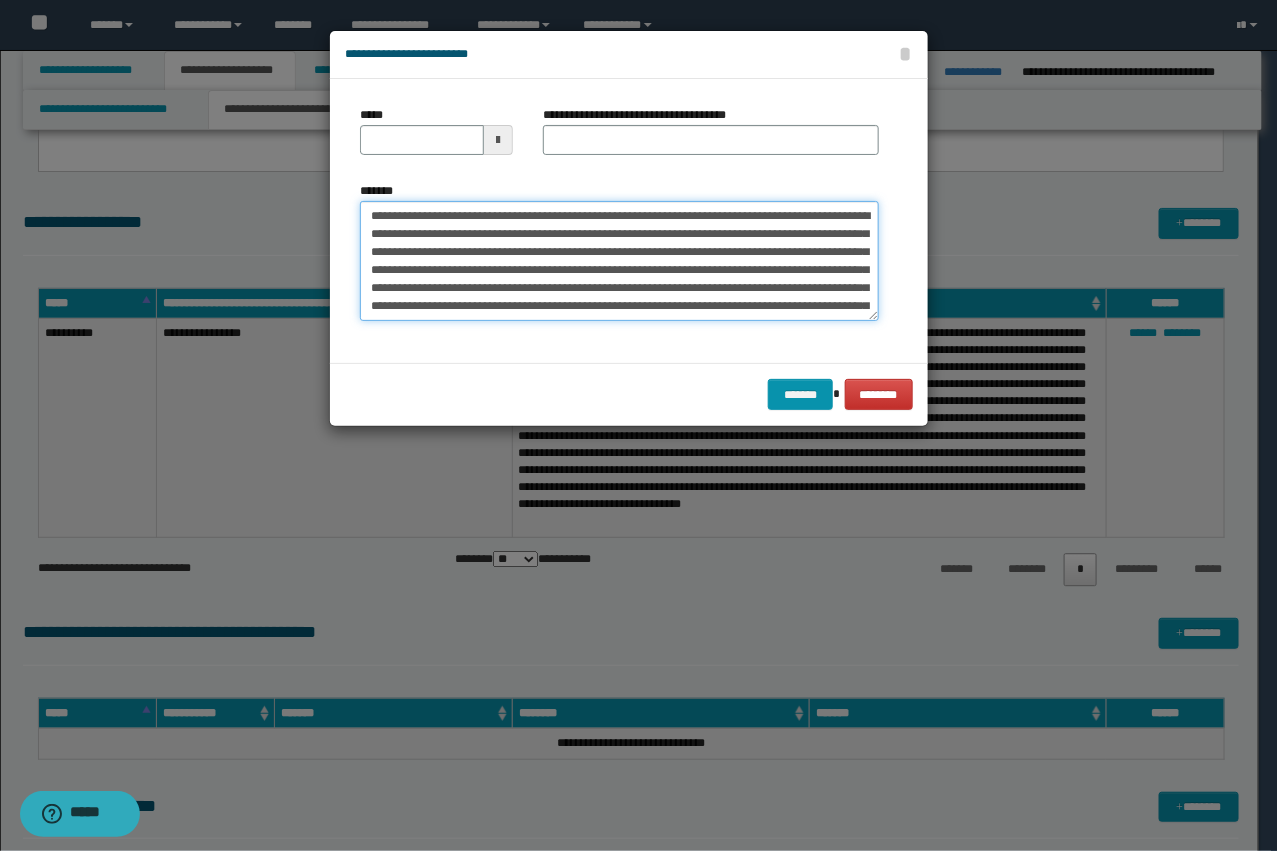 type on "**********" 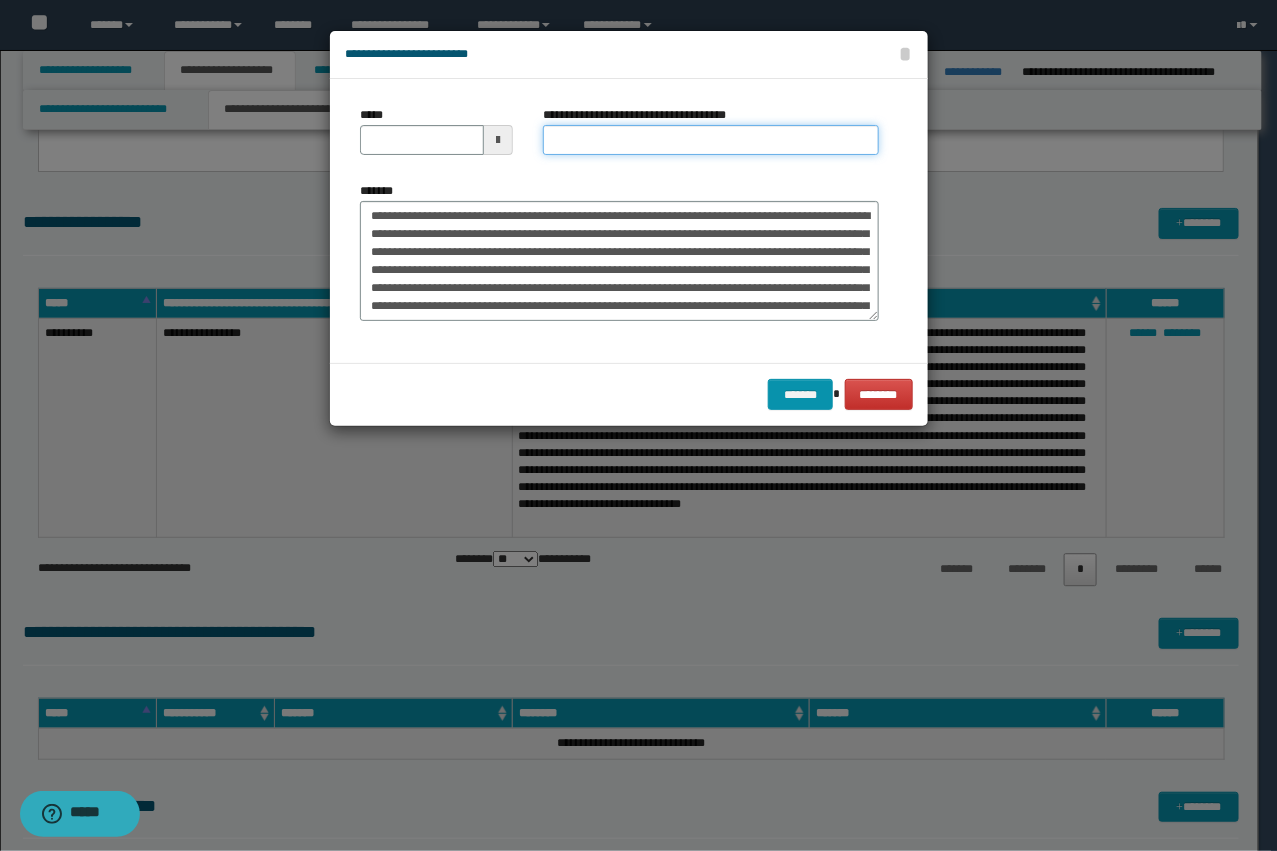 click on "**********" at bounding box center (711, 140) 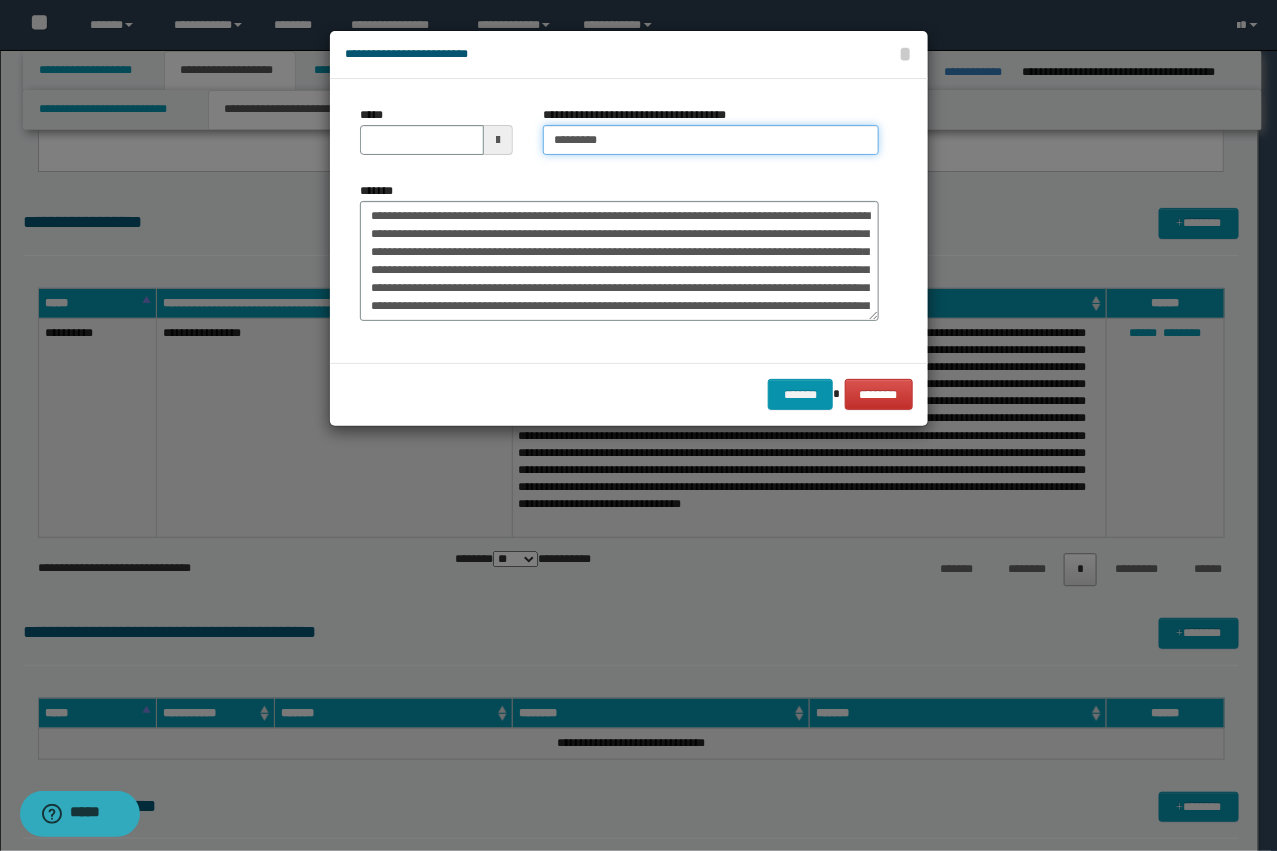 type on "*********" 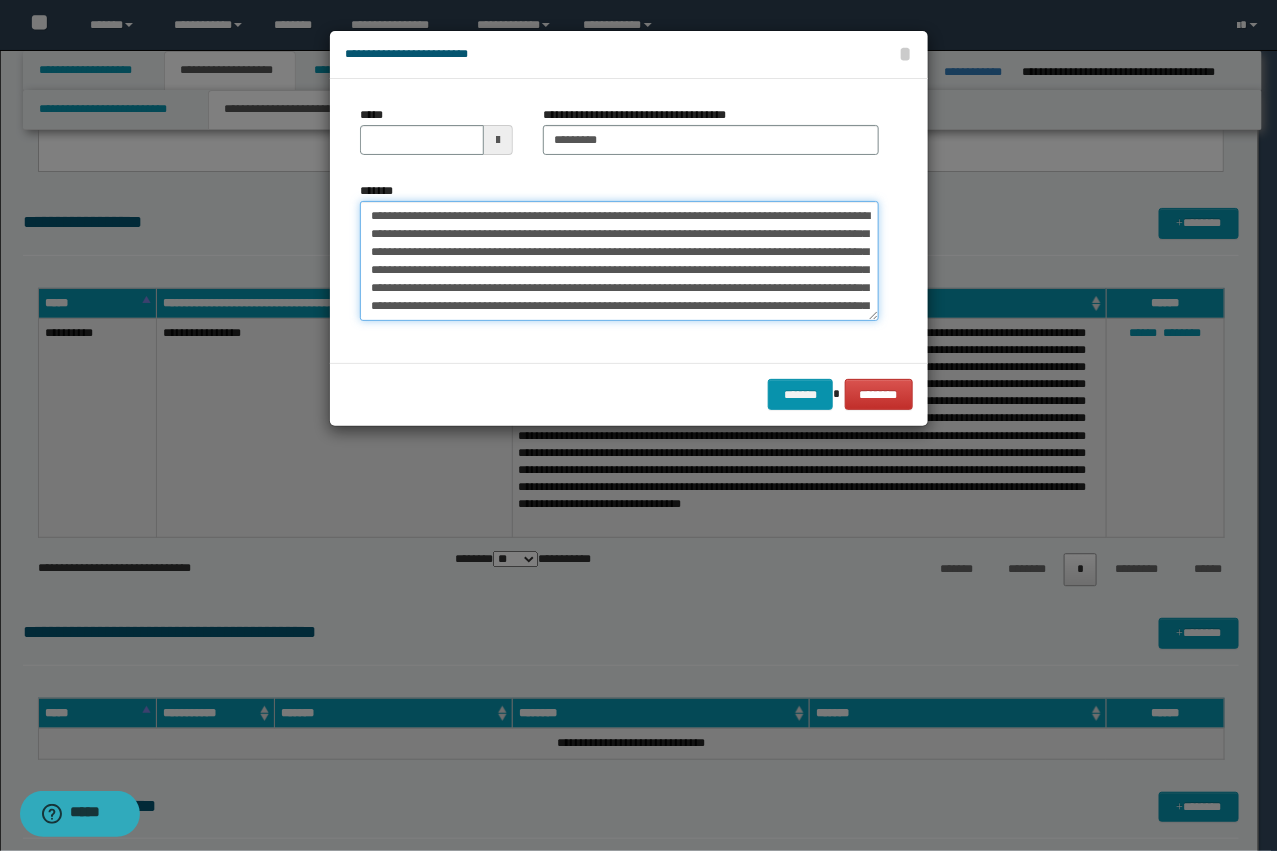 drag, startPoint x: 600, startPoint y: 211, endPoint x: 568, endPoint y: 211, distance: 32 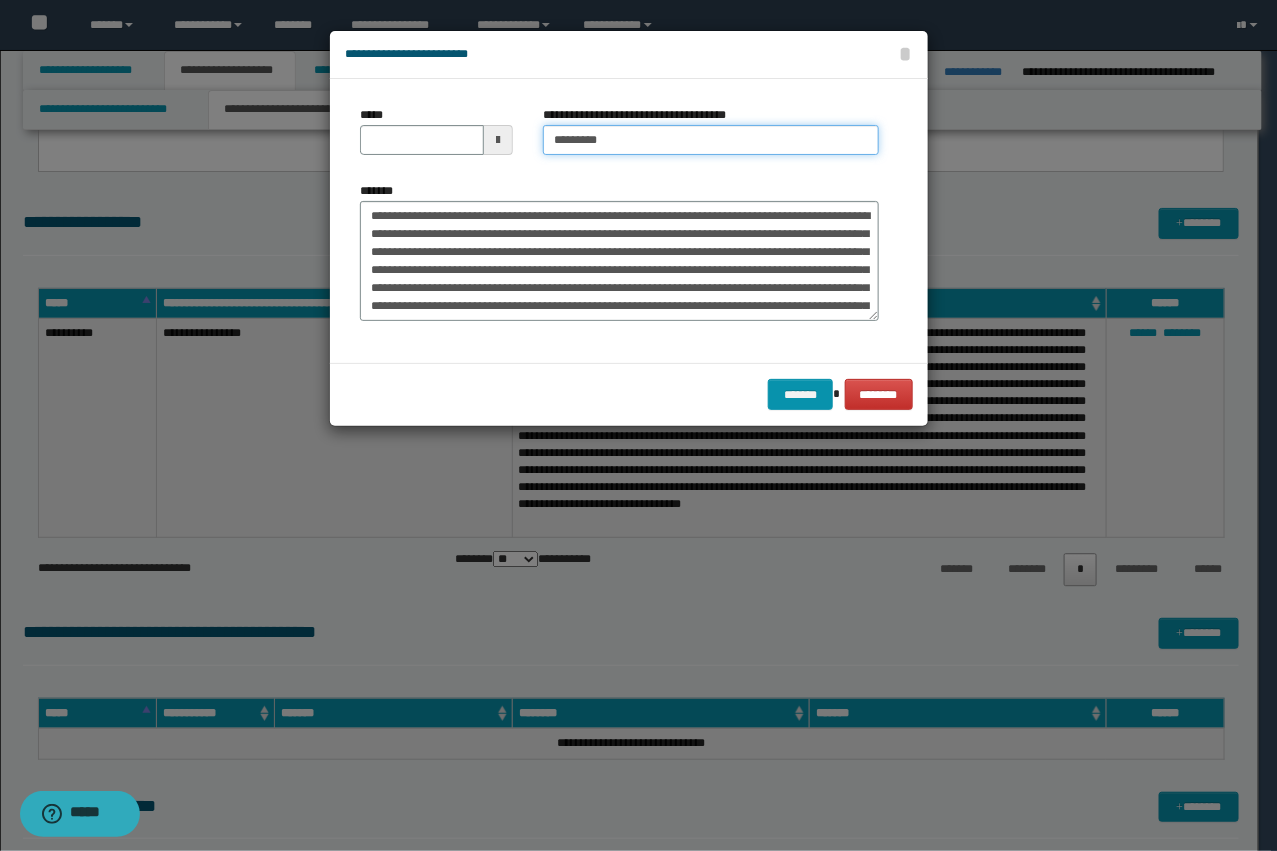 click on "*********" at bounding box center (711, 140) 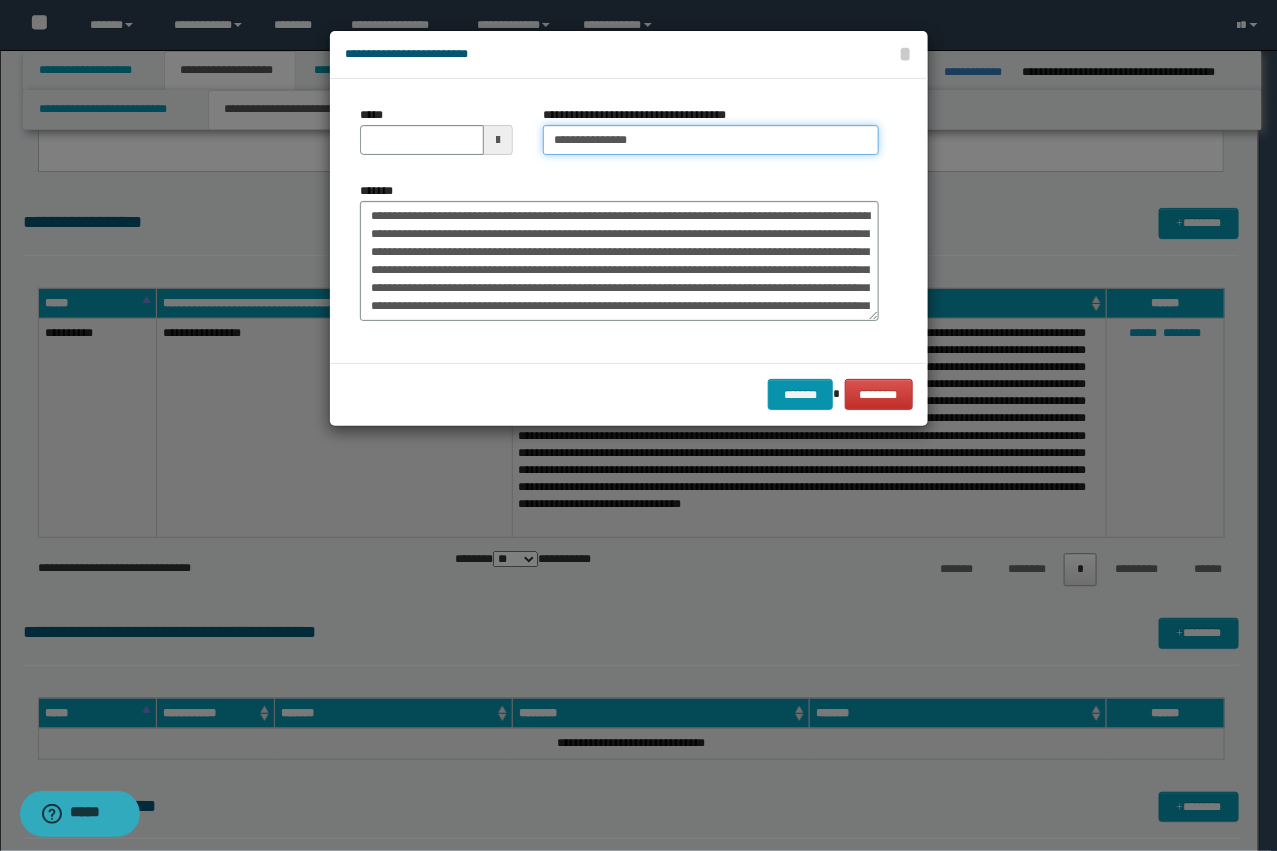 click on "**********" at bounding box center (711, 140) 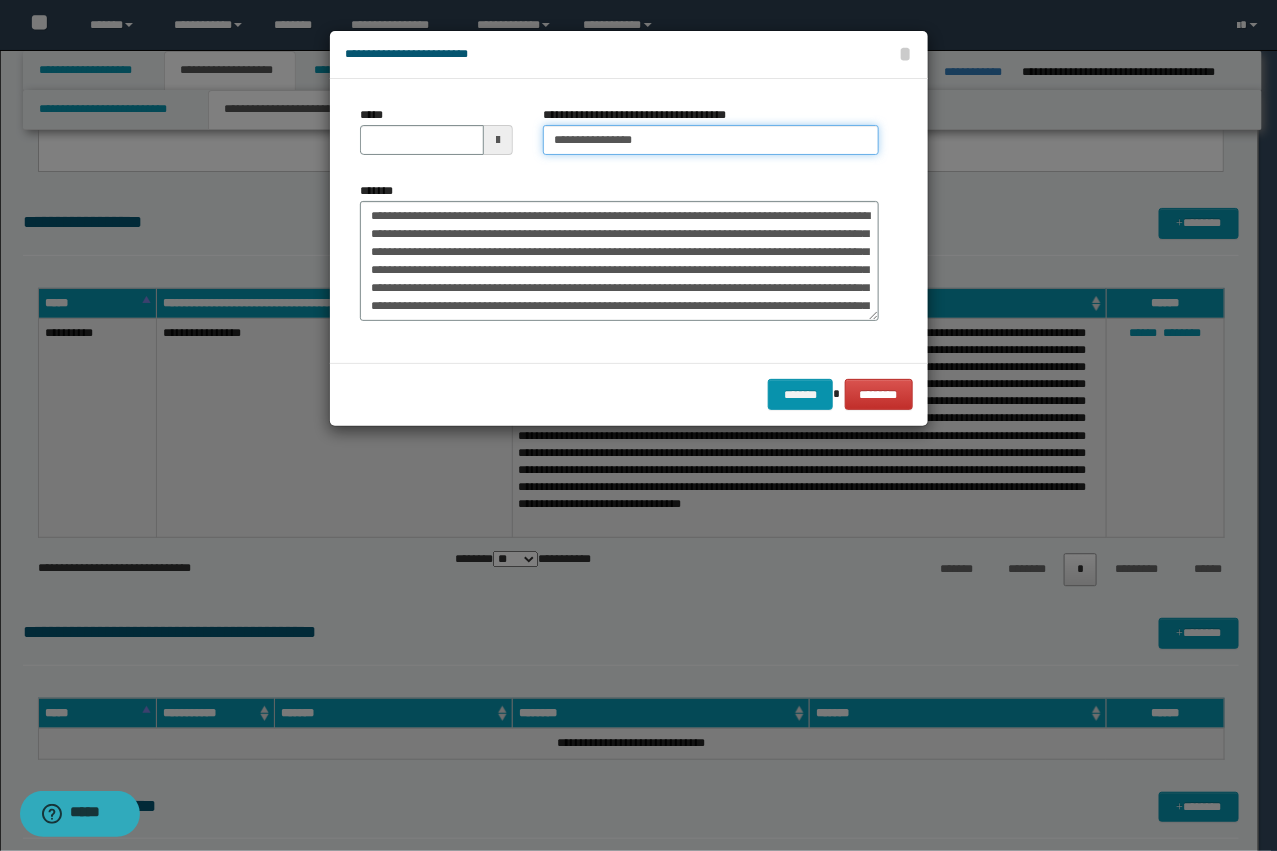 type on "**********" 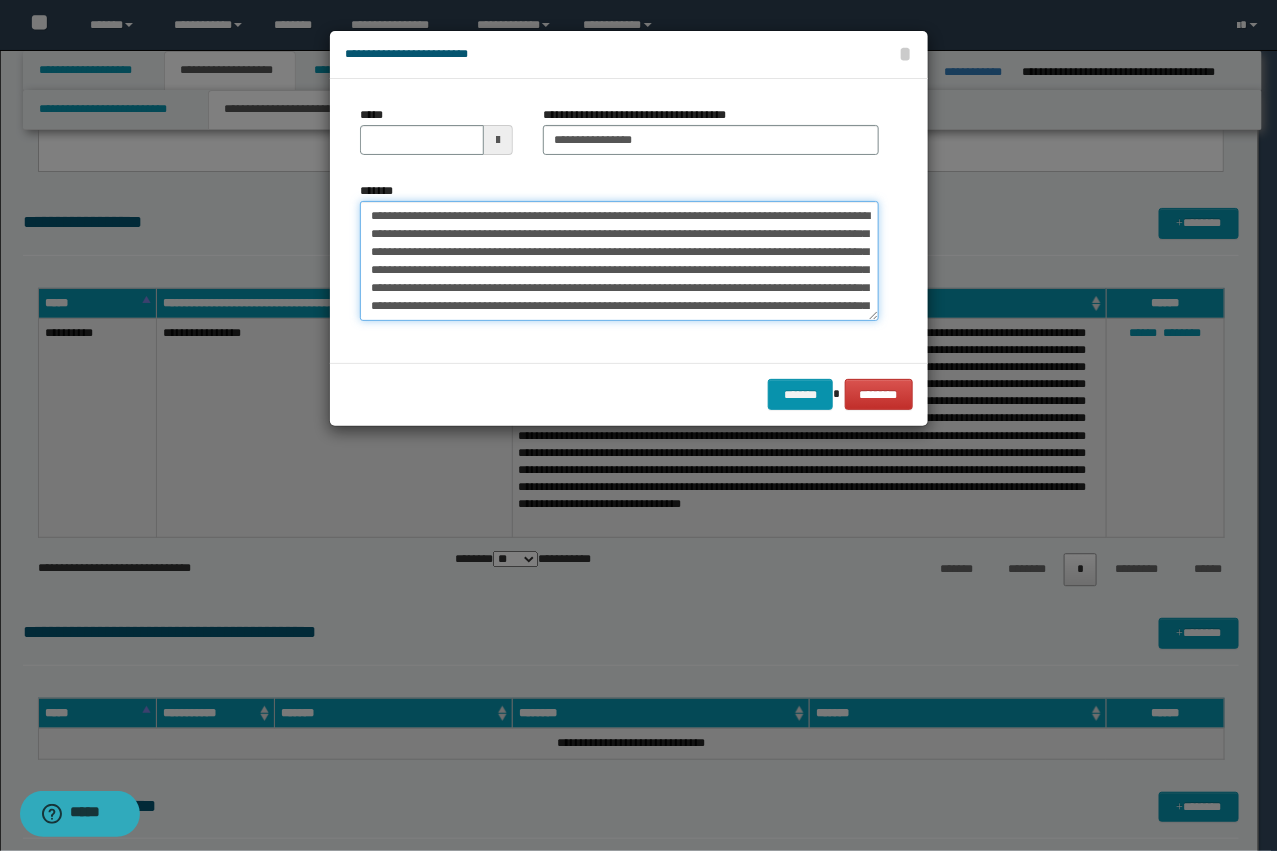 drag, startPoint x: 686, startPoint y: 217, endPoint x: 310, endPoint y: 210, distance: 376.06516 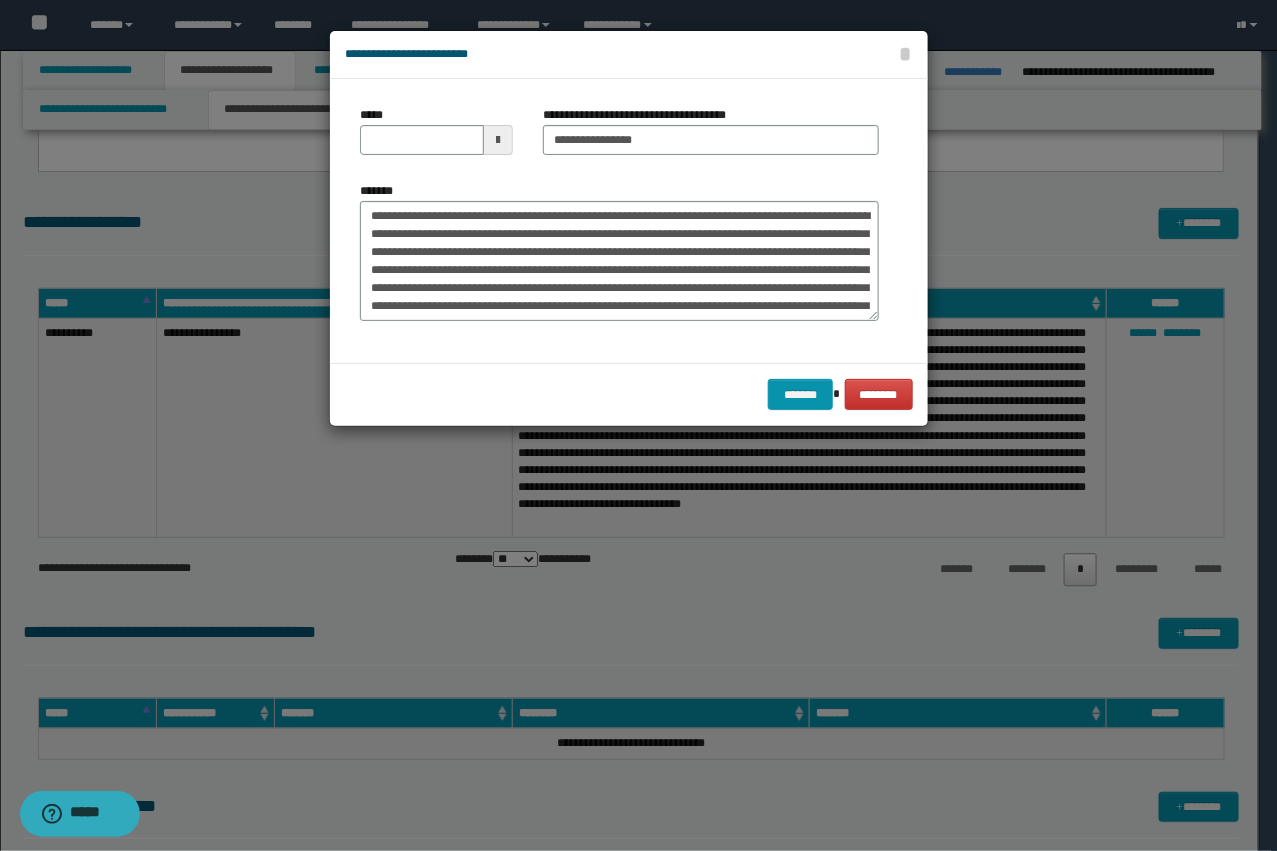click on "*****" at bounding box center [436, 138] 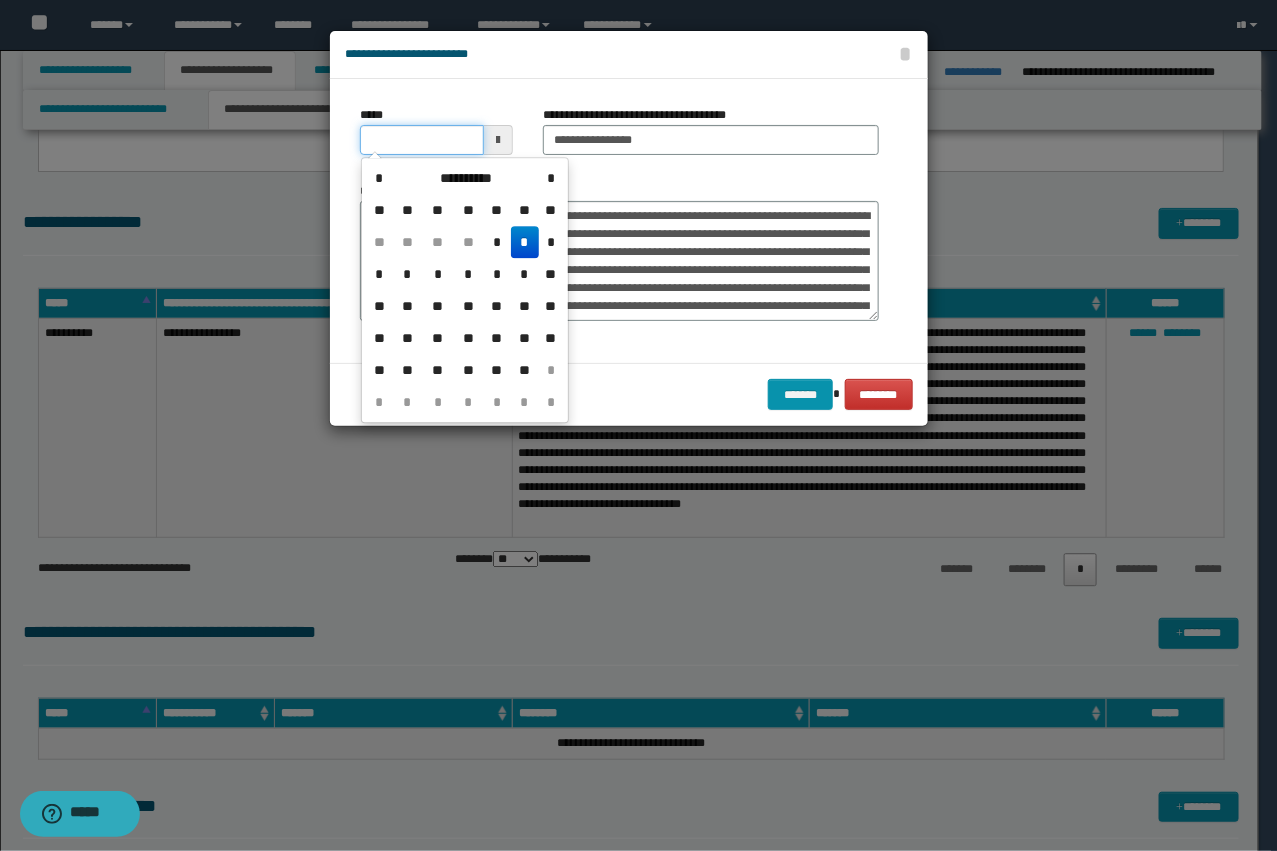 click on "*****" at bounding box center (422, 140) 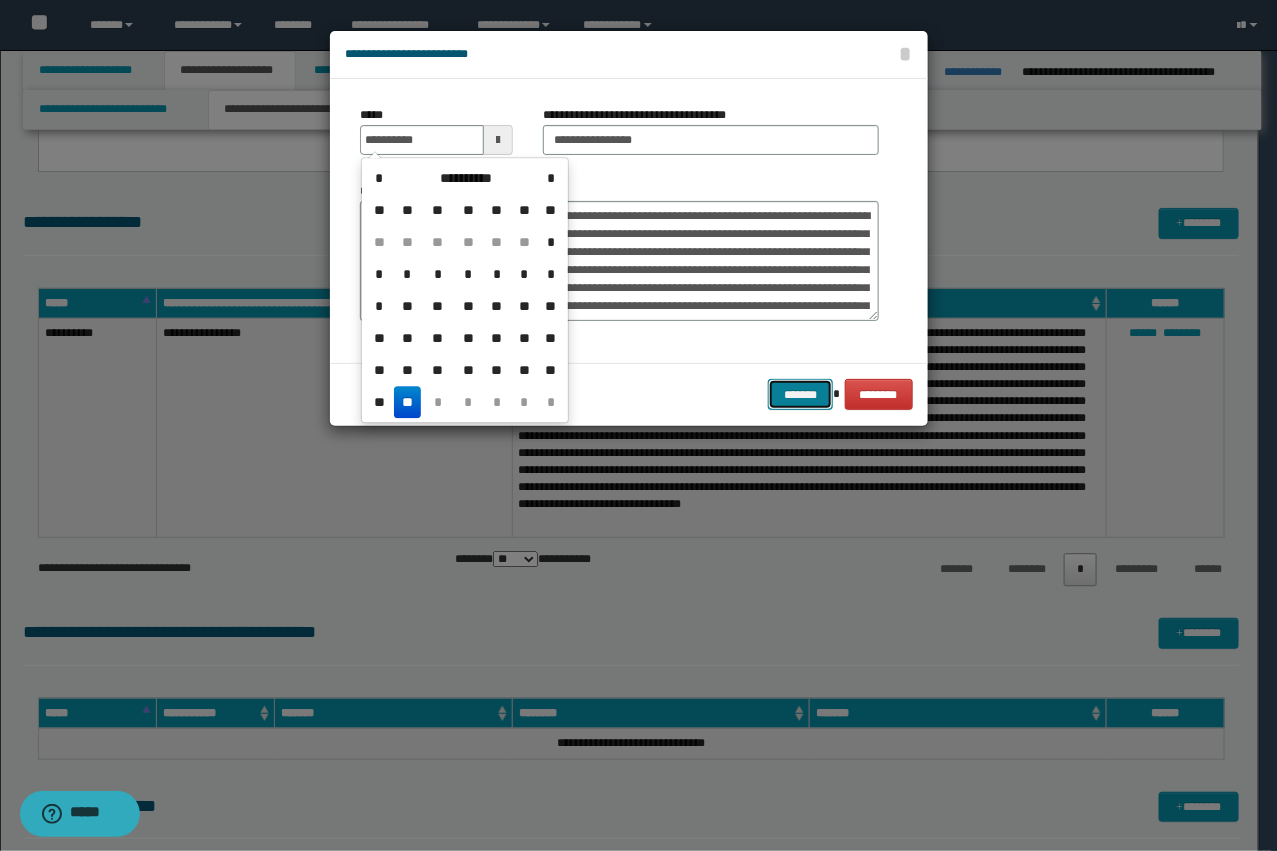 type on "**********" 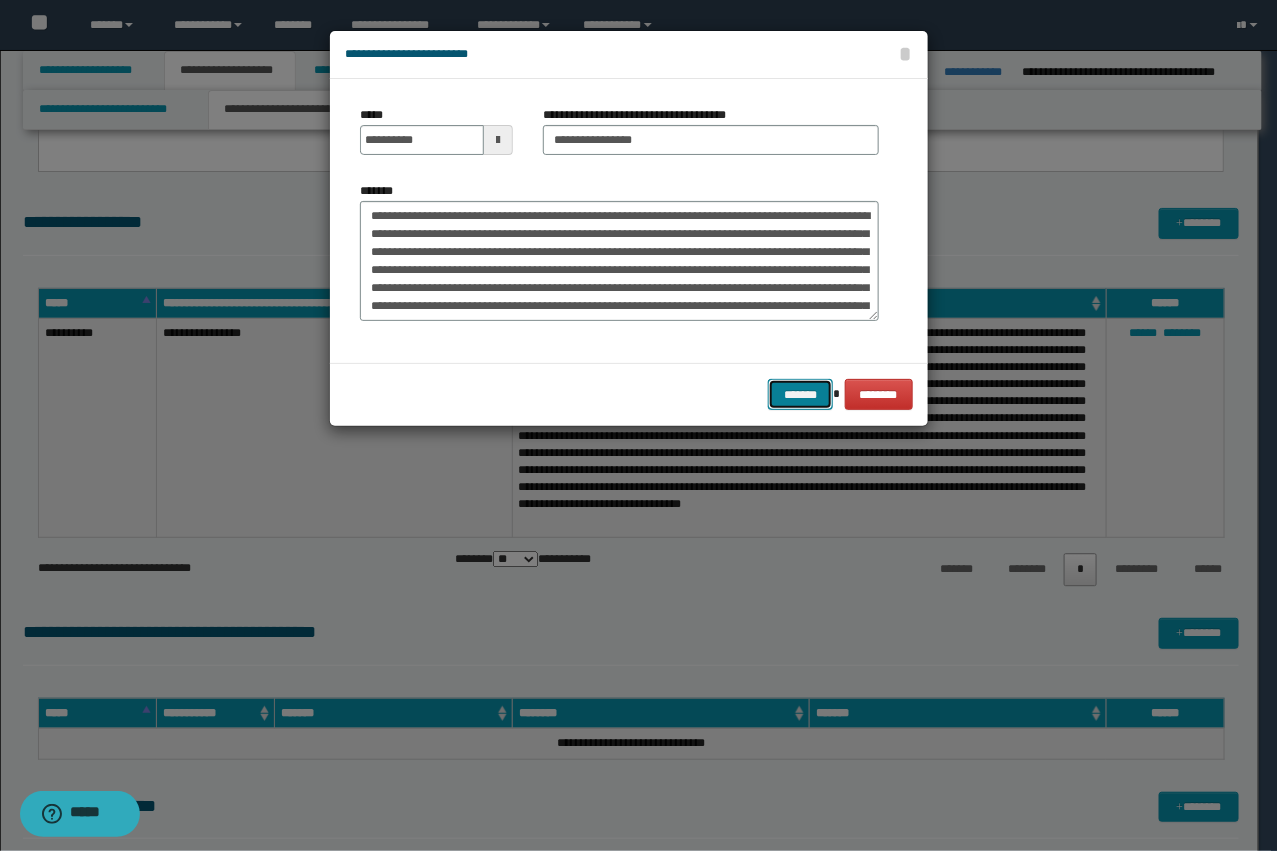 click on "*******" at bounding box center [800, 394] 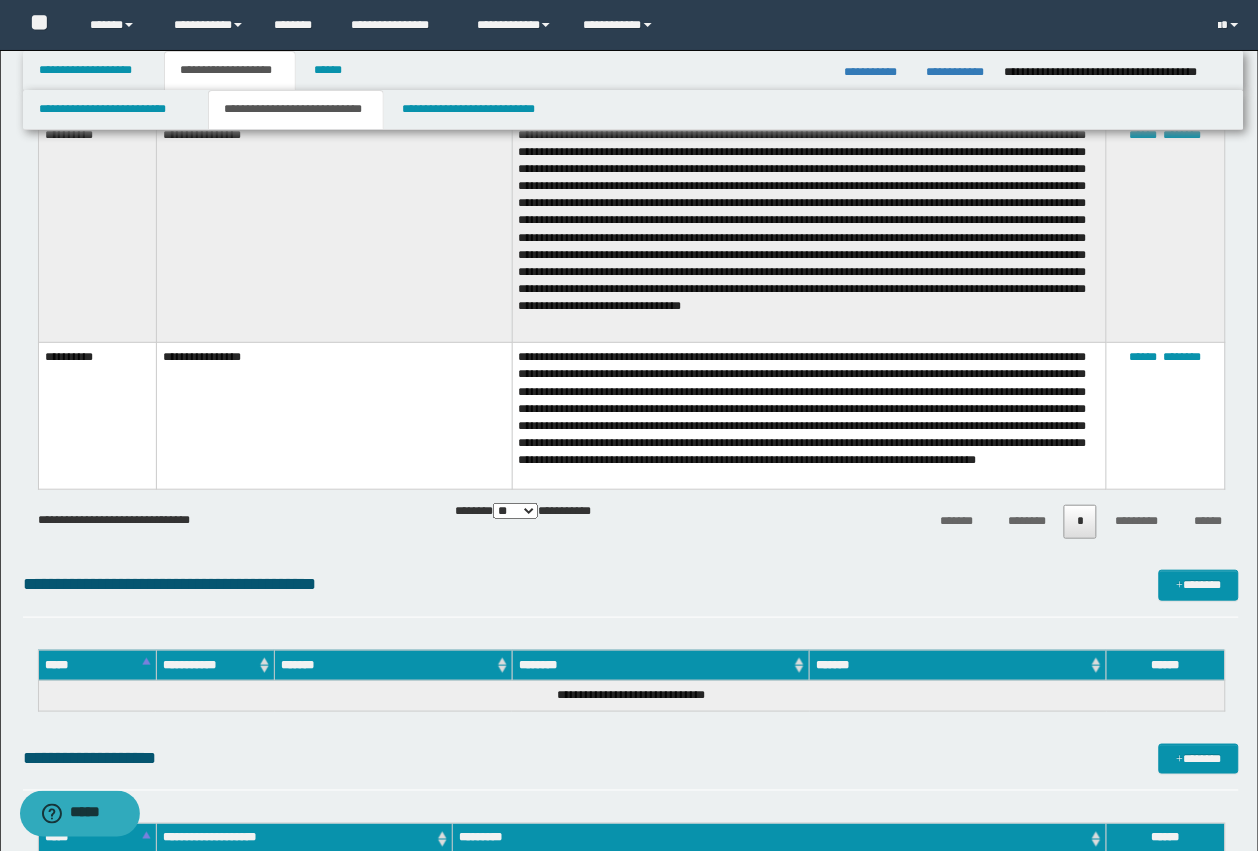 scroll, scrollTop: 1750, scrollLeft: 0, axis: vertical 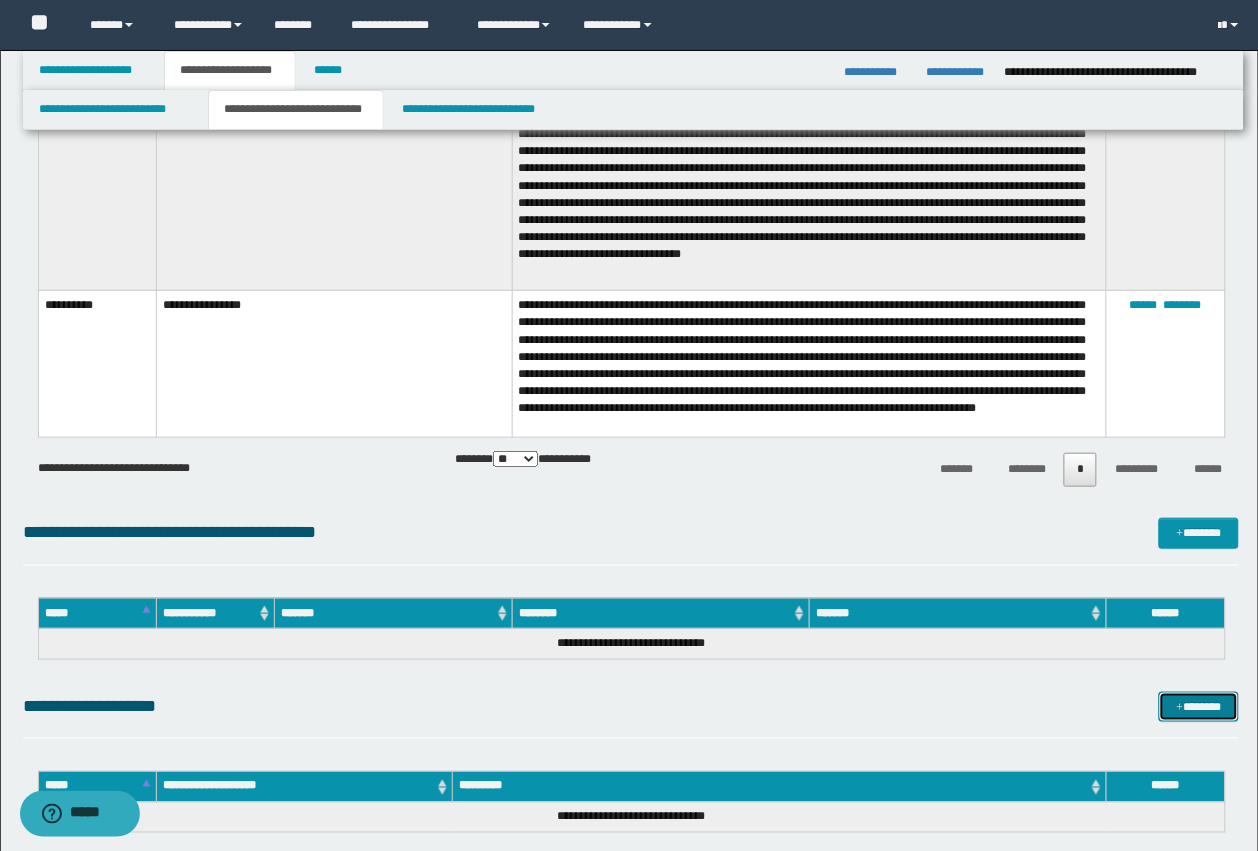 click at bounding box center (1180, 708) 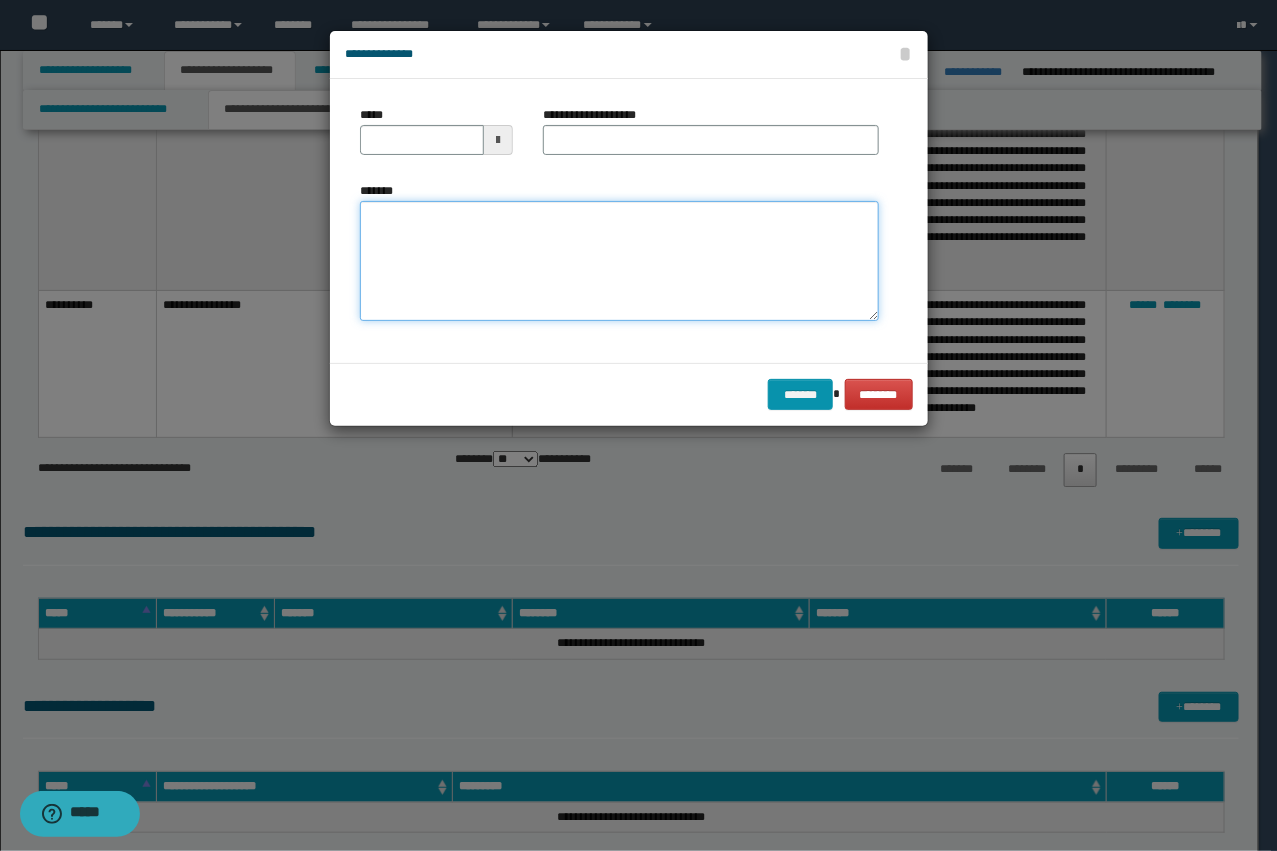 click on "*******" at bounding box center (619, 261) 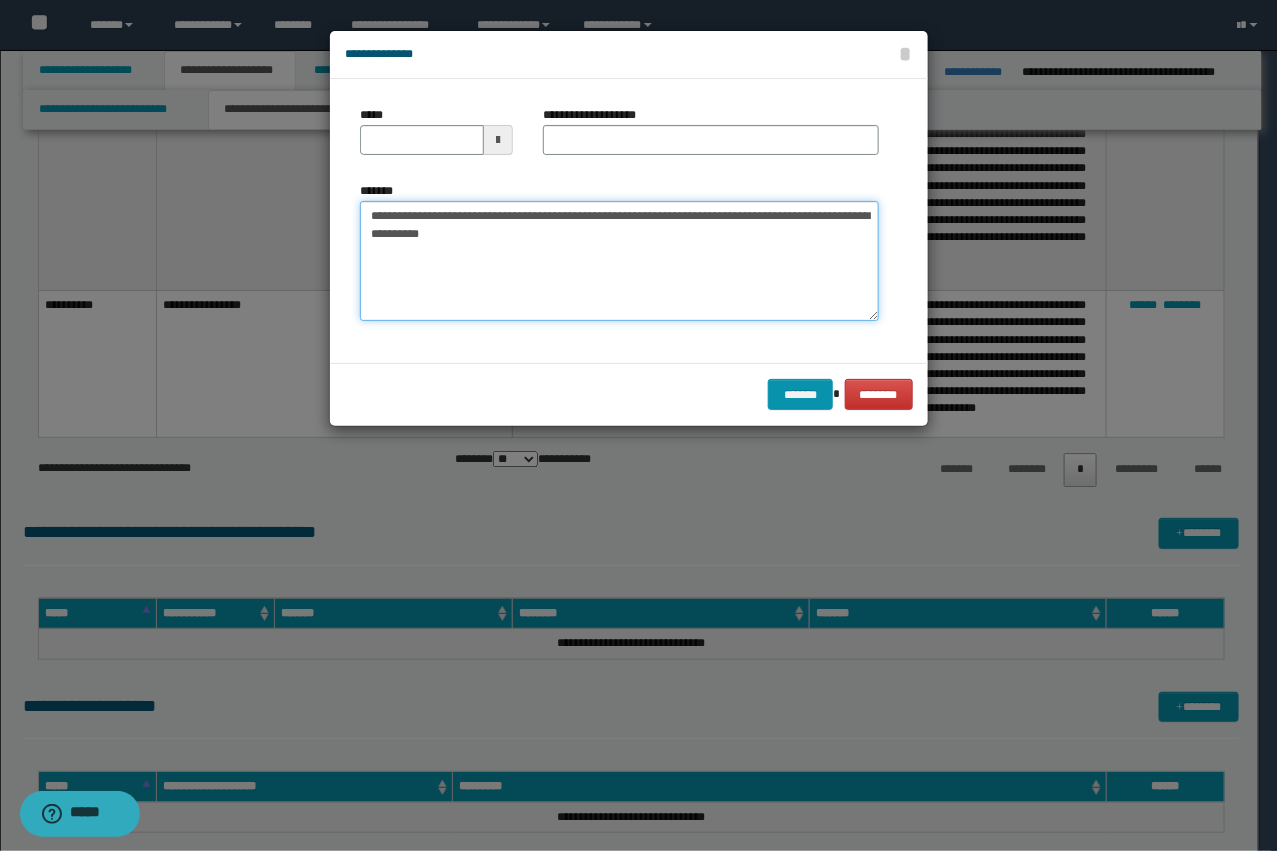 drag, startPoint x: 747, startPoint y: 216, endPoint x: 440, endPoint y: 213, distance: 307.01465 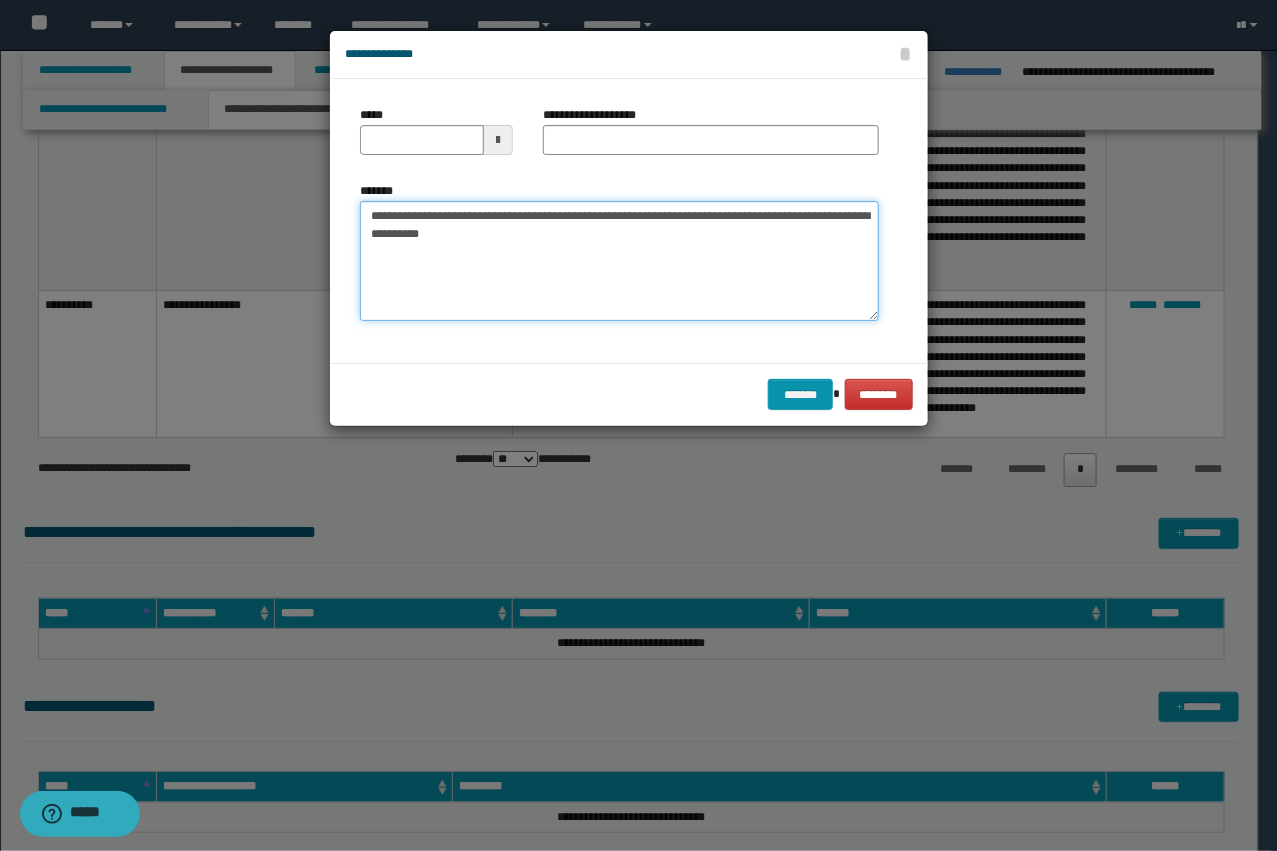 drag, startPoint x: 432, startPoint y: 212, endPoint x: 458, endPoint y: 212, distance: 26 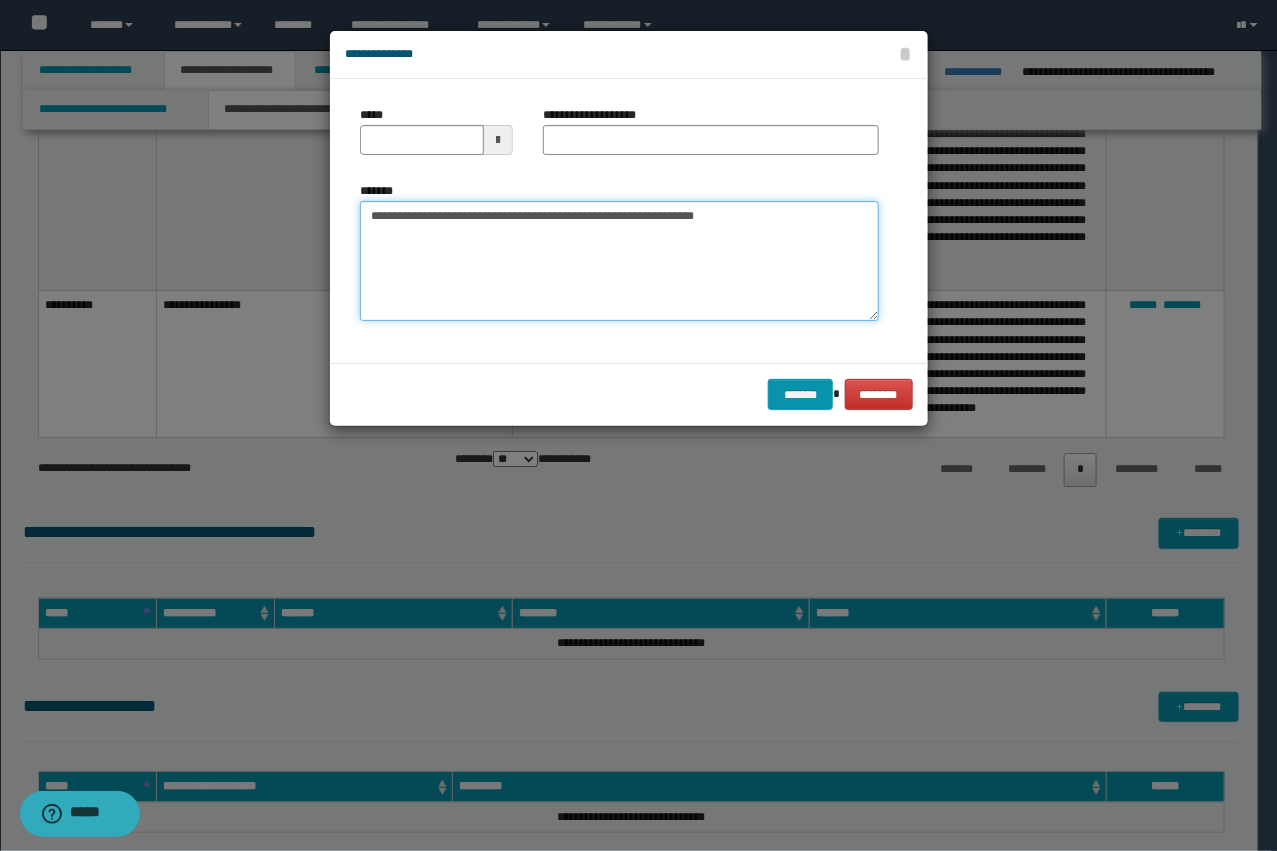 type on "**********" 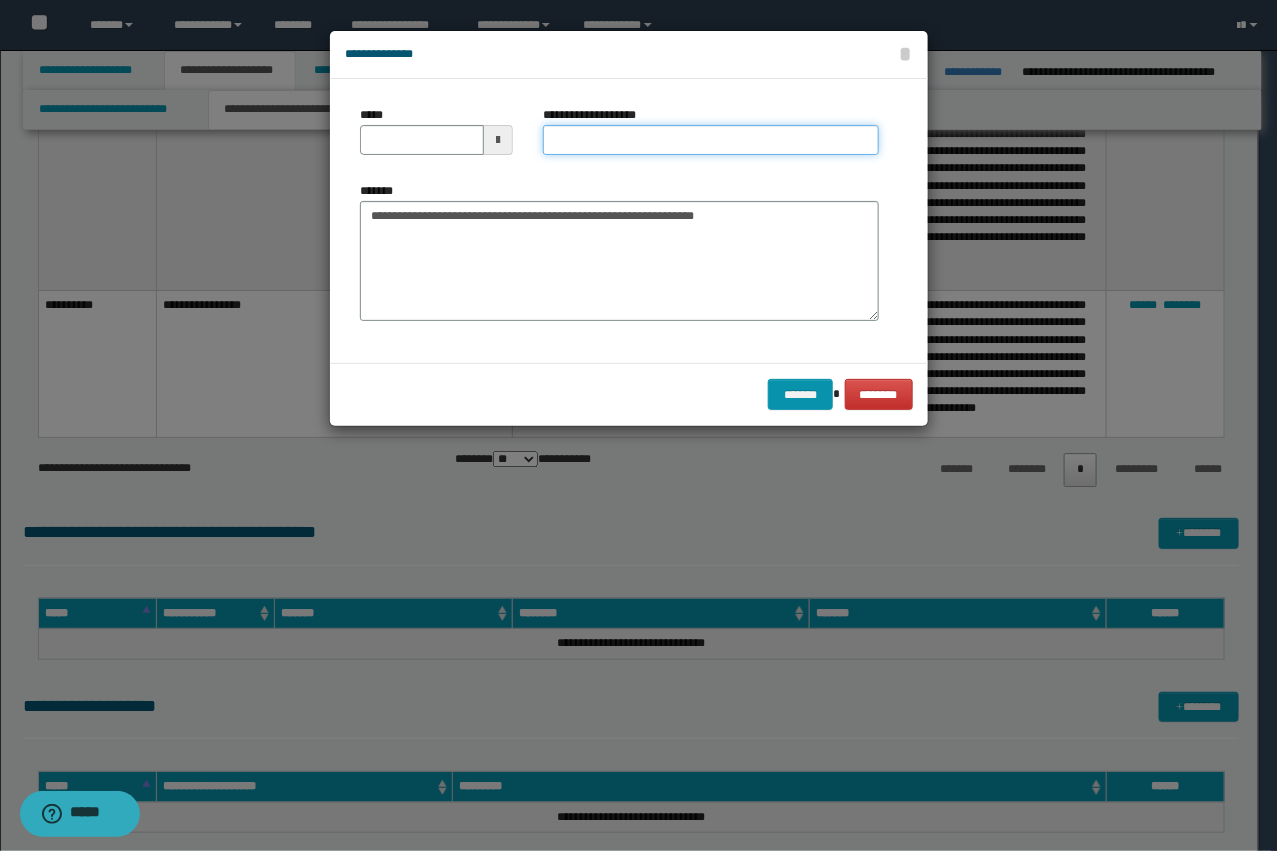click on "**********" at bounding box center [711, 140] 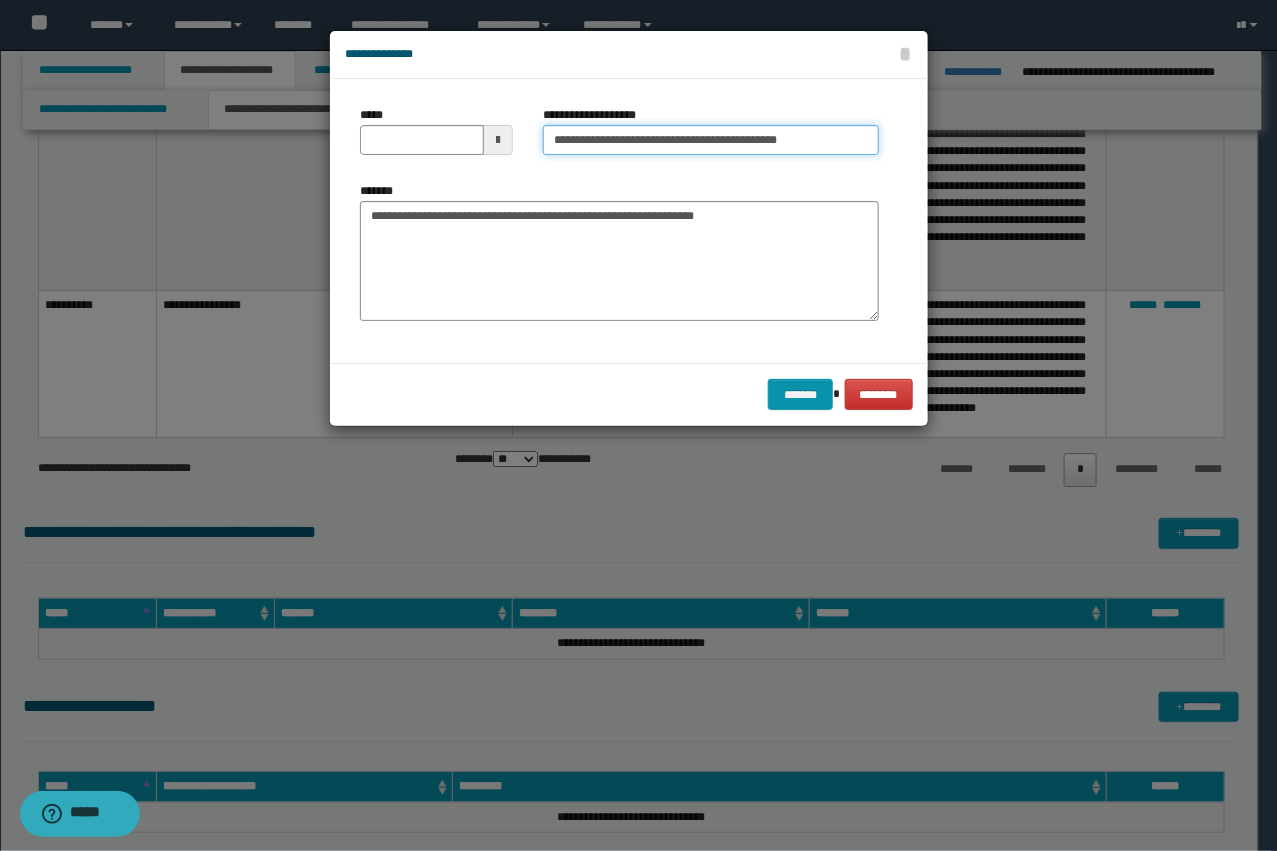 type on "**********" 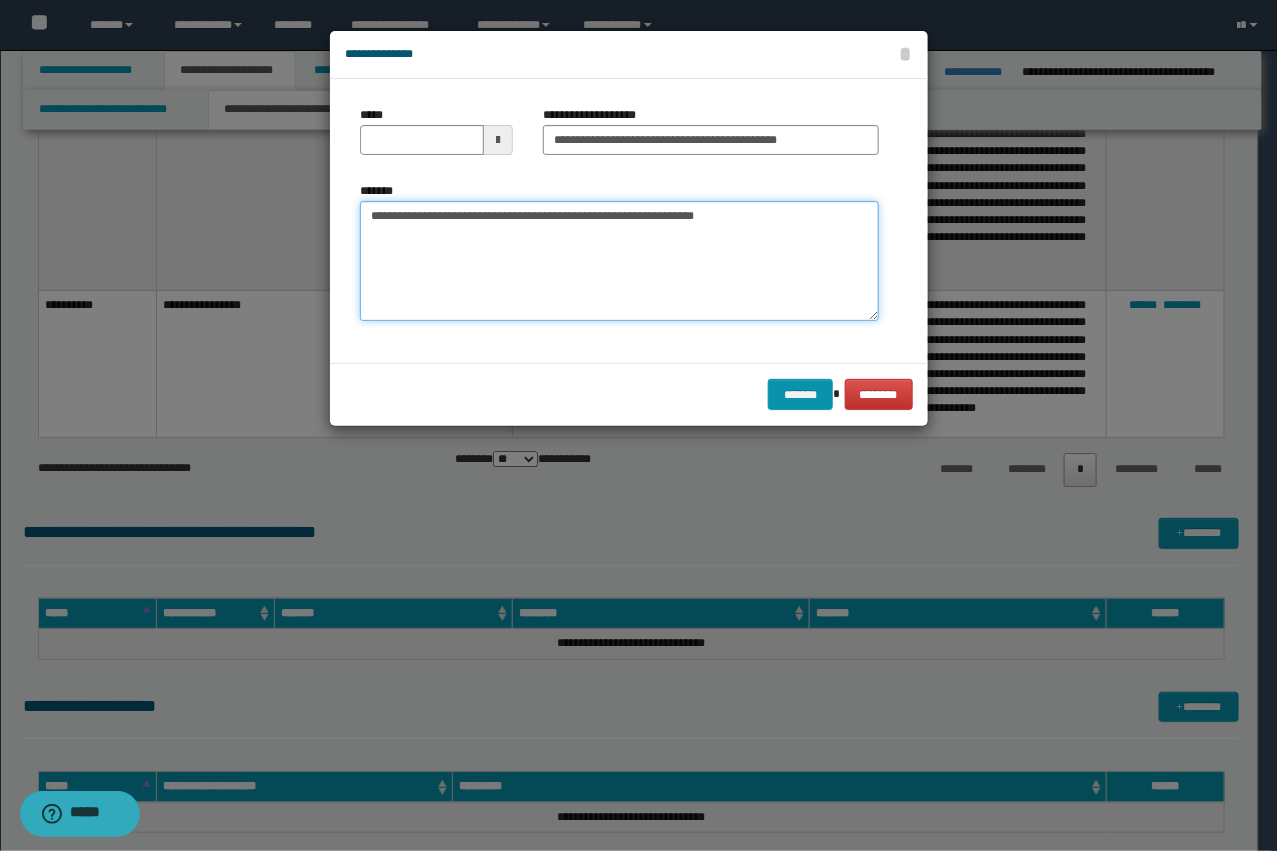 drag, startPoint x: 436, startPoint y: 220, endPoint x: 310, endPoint y: 197, distance: 128.082 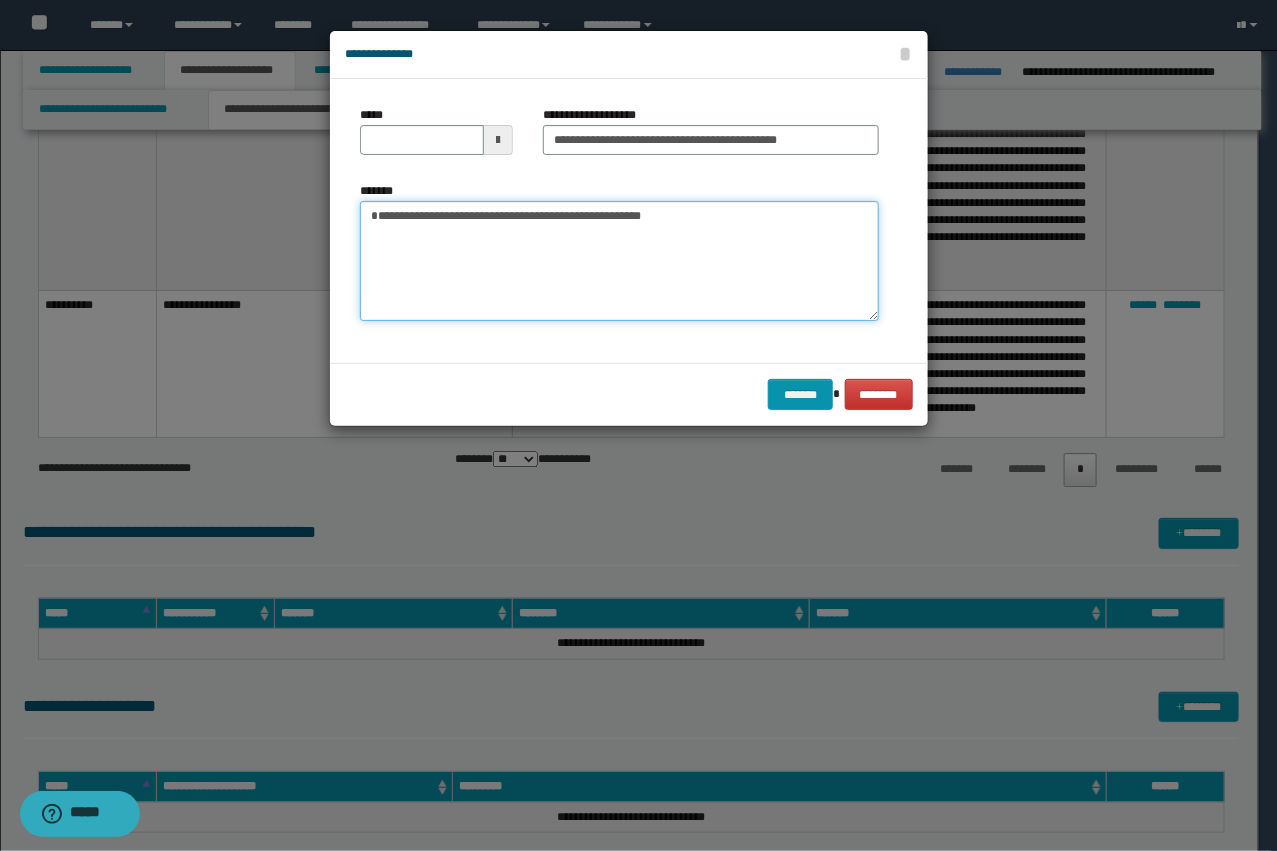 type 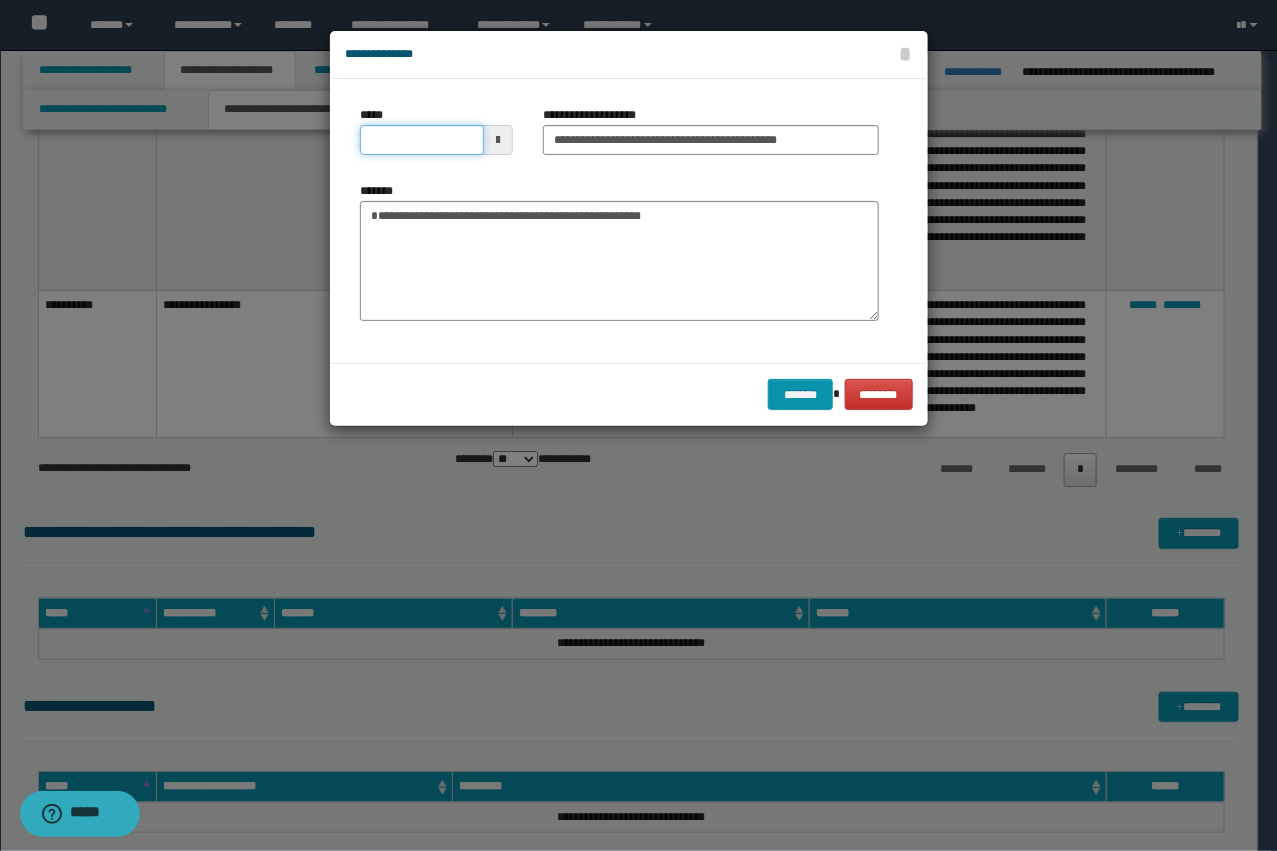 click on "*****" at bounding box center [422, 140] 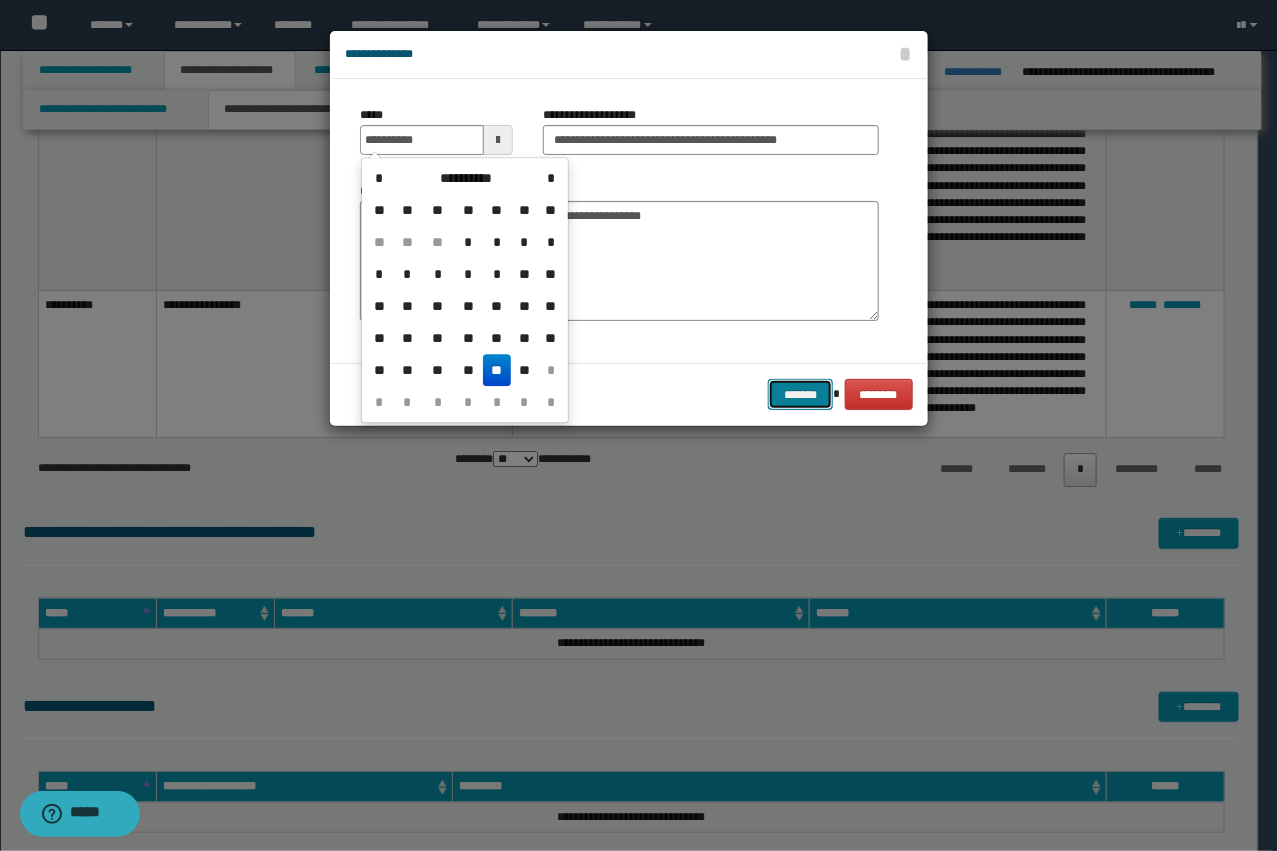type on "**********" 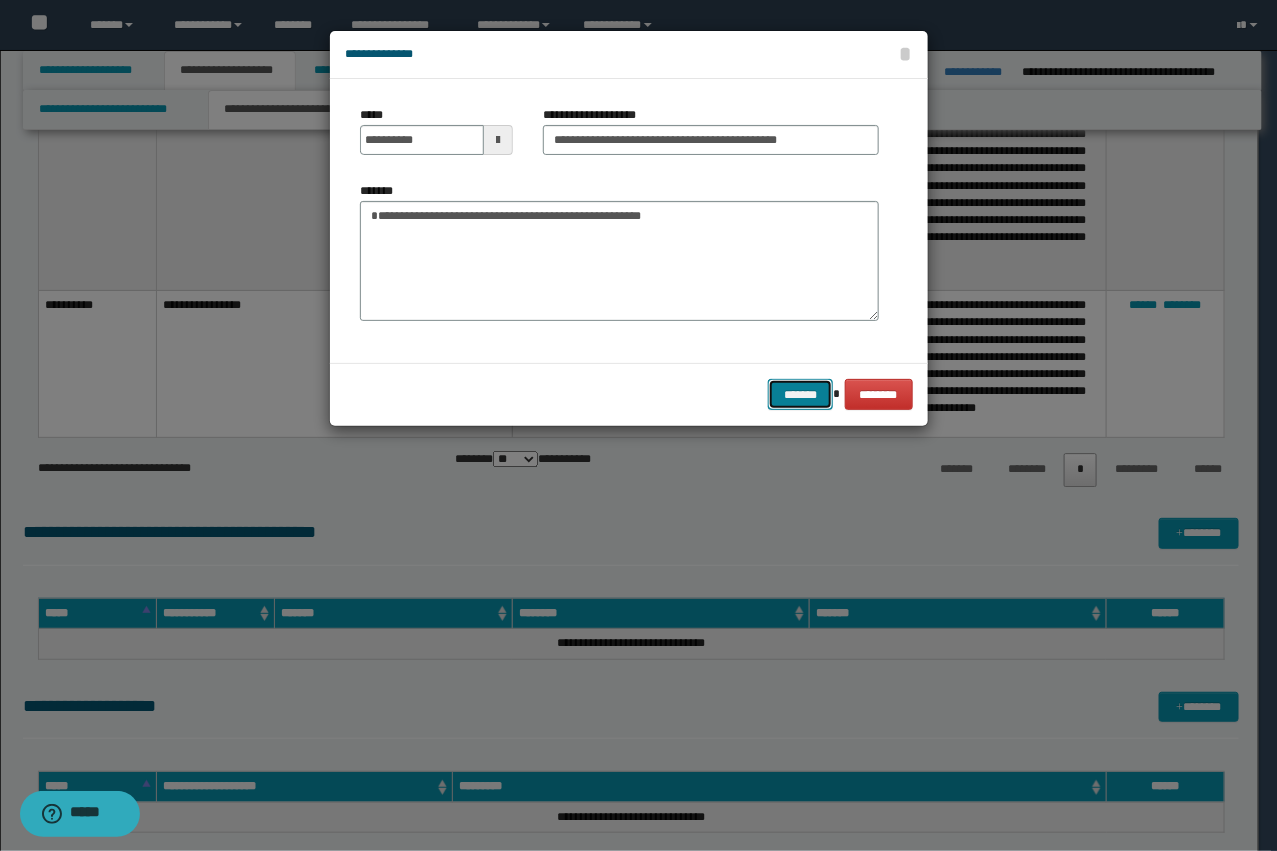click on "*******" at bounding box center (800, 394) 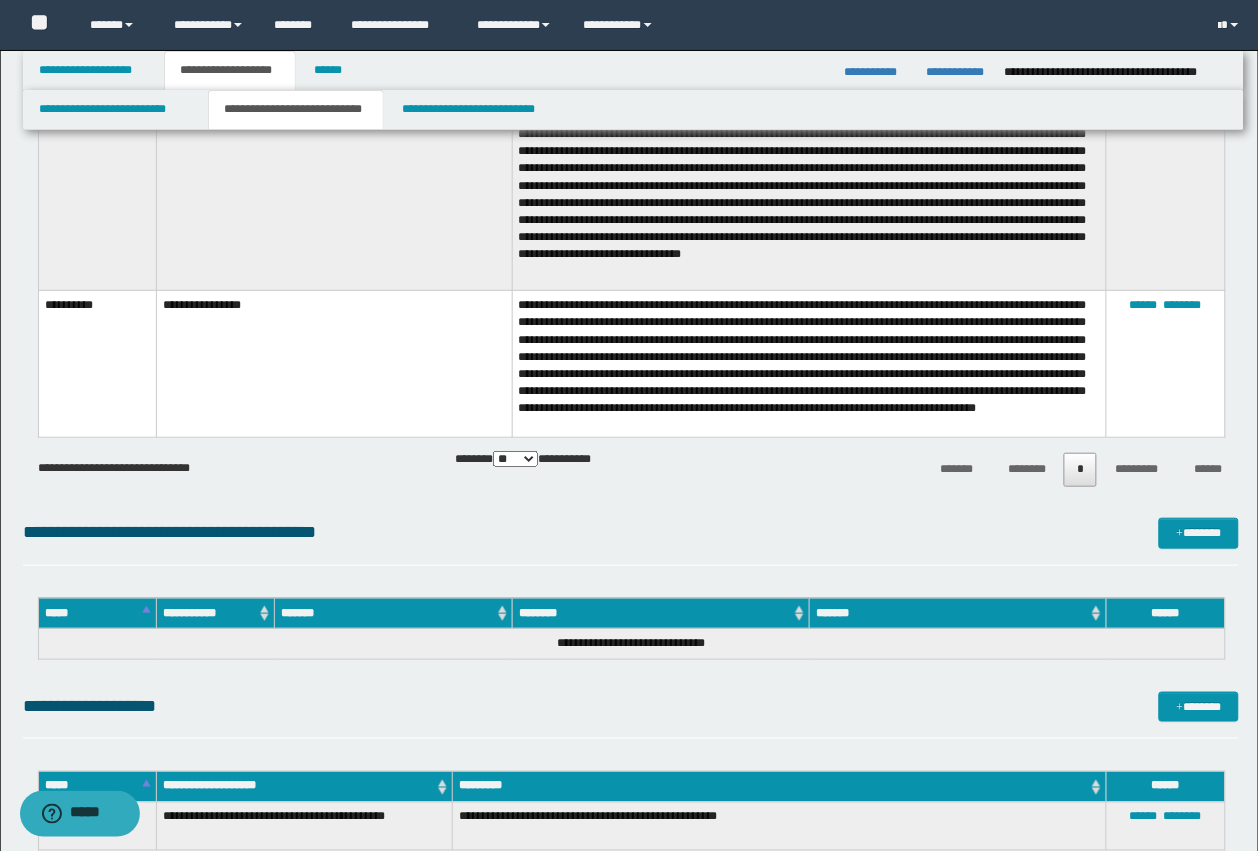 click on "**********" at bounding box center [631, -152] 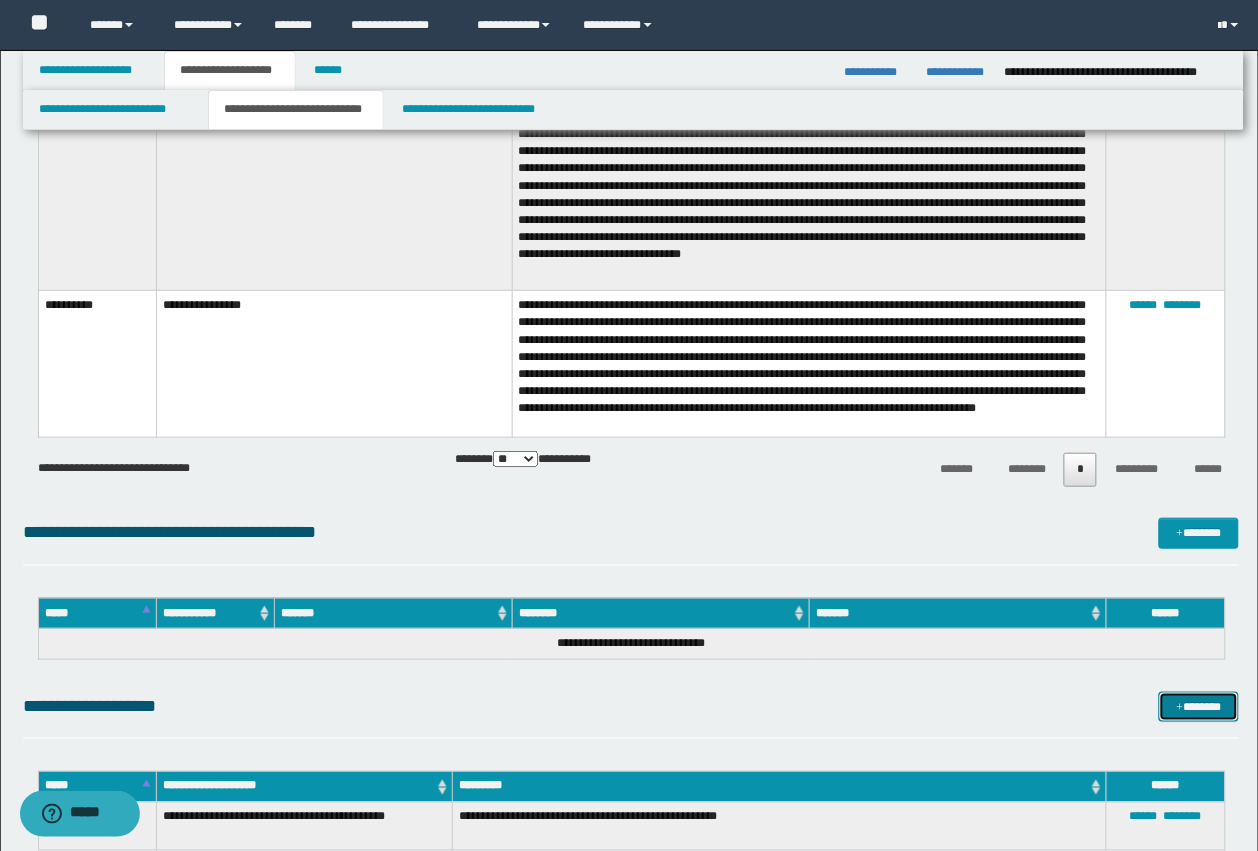 click at bounding box center [1180, 708] 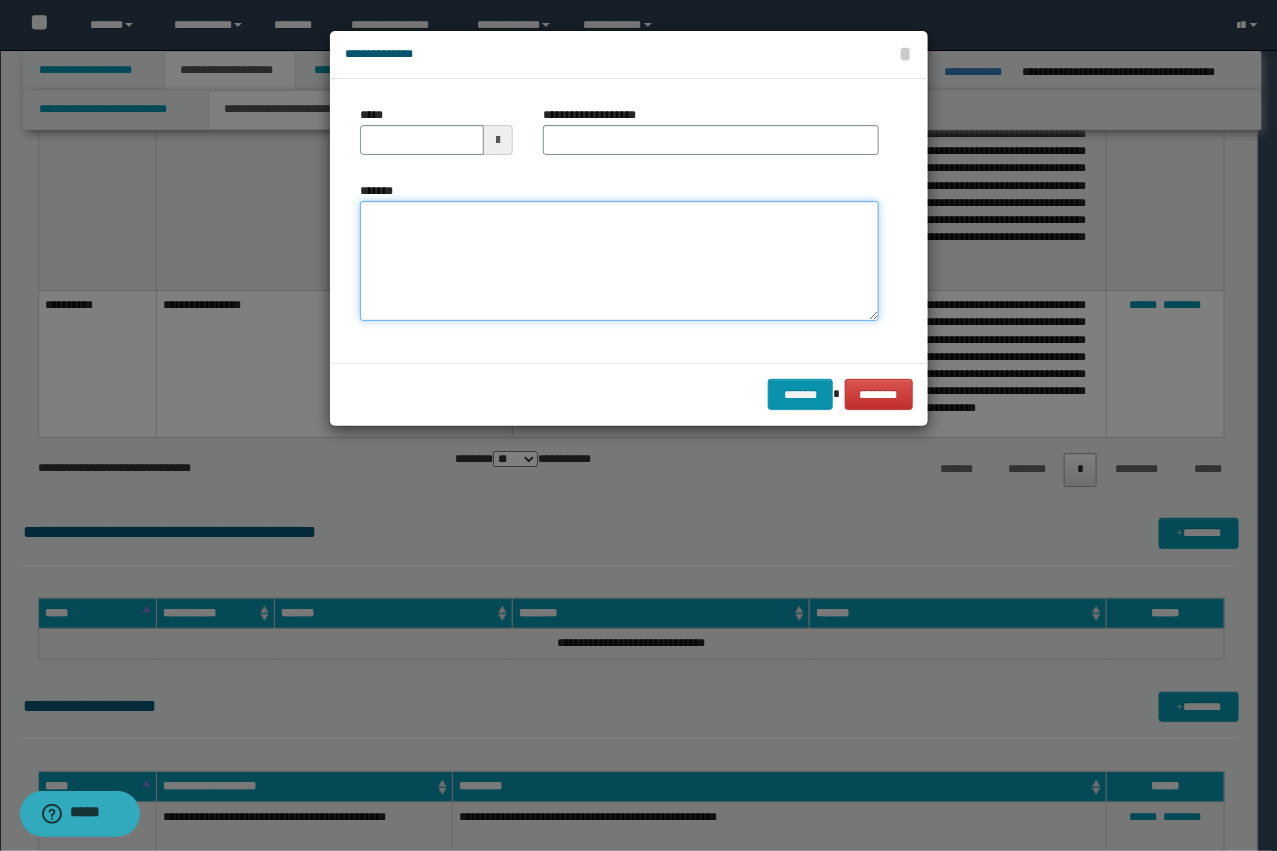 click on "*******" at bounding box center [619, 261] 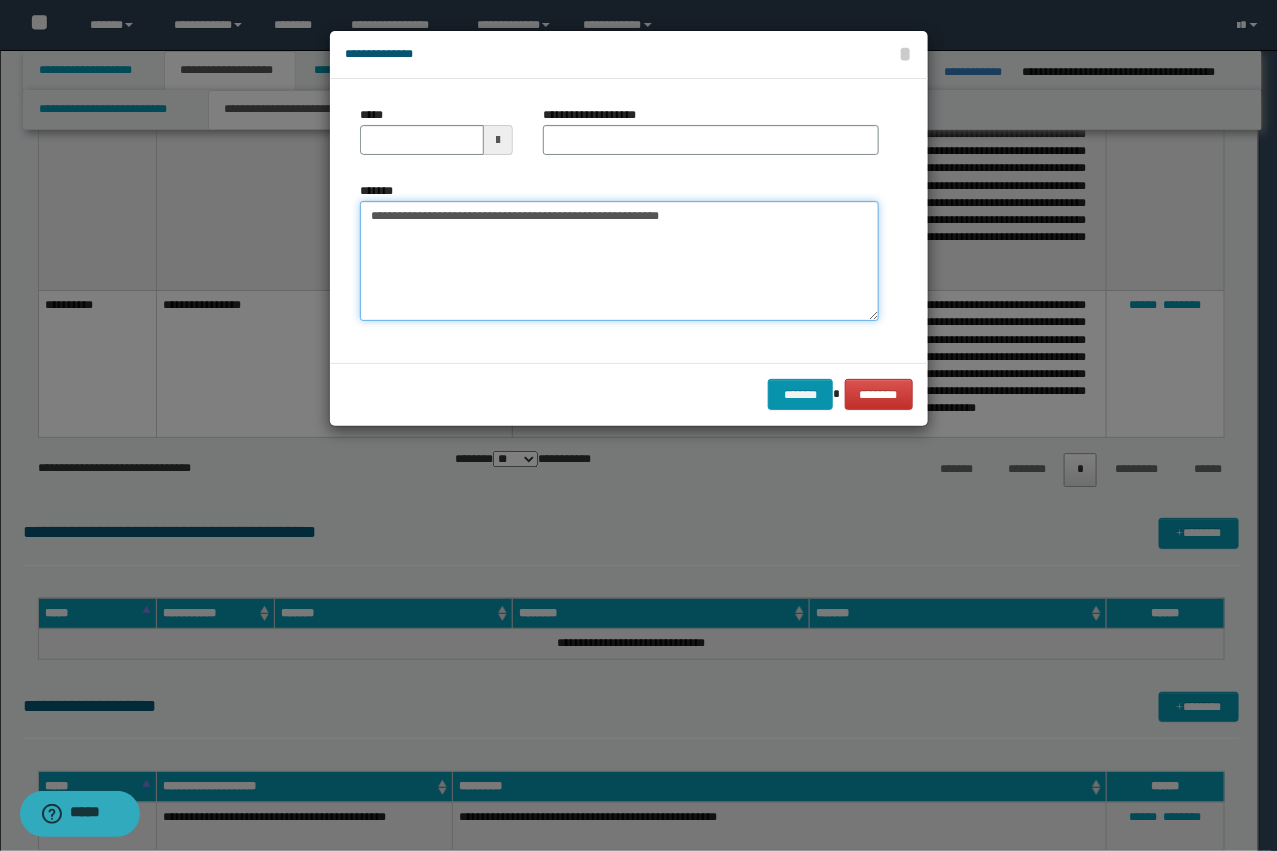 drag, startPoint x: 672, startPoint y: 218, endPoint x: 558, endPoint y: 216, distance: 114.01754 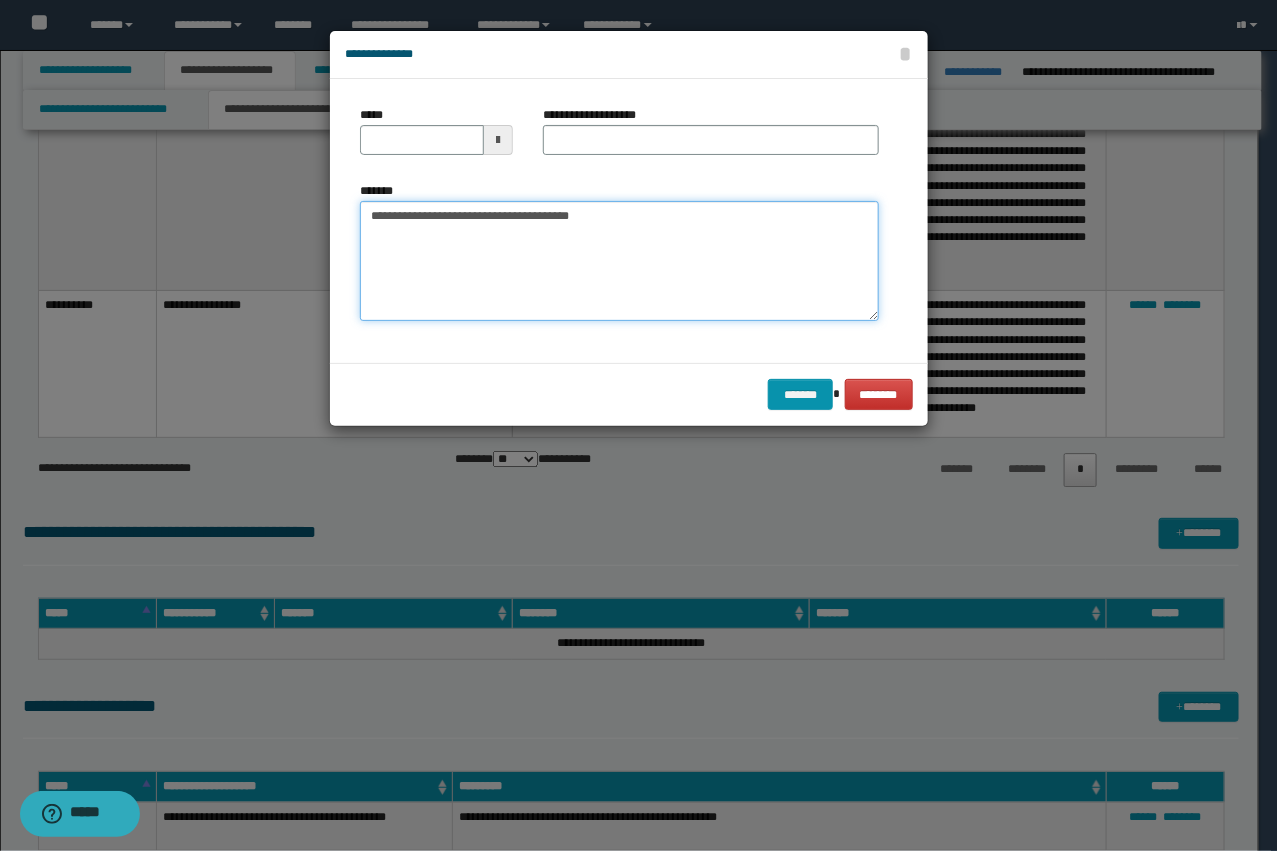 type on "**********" 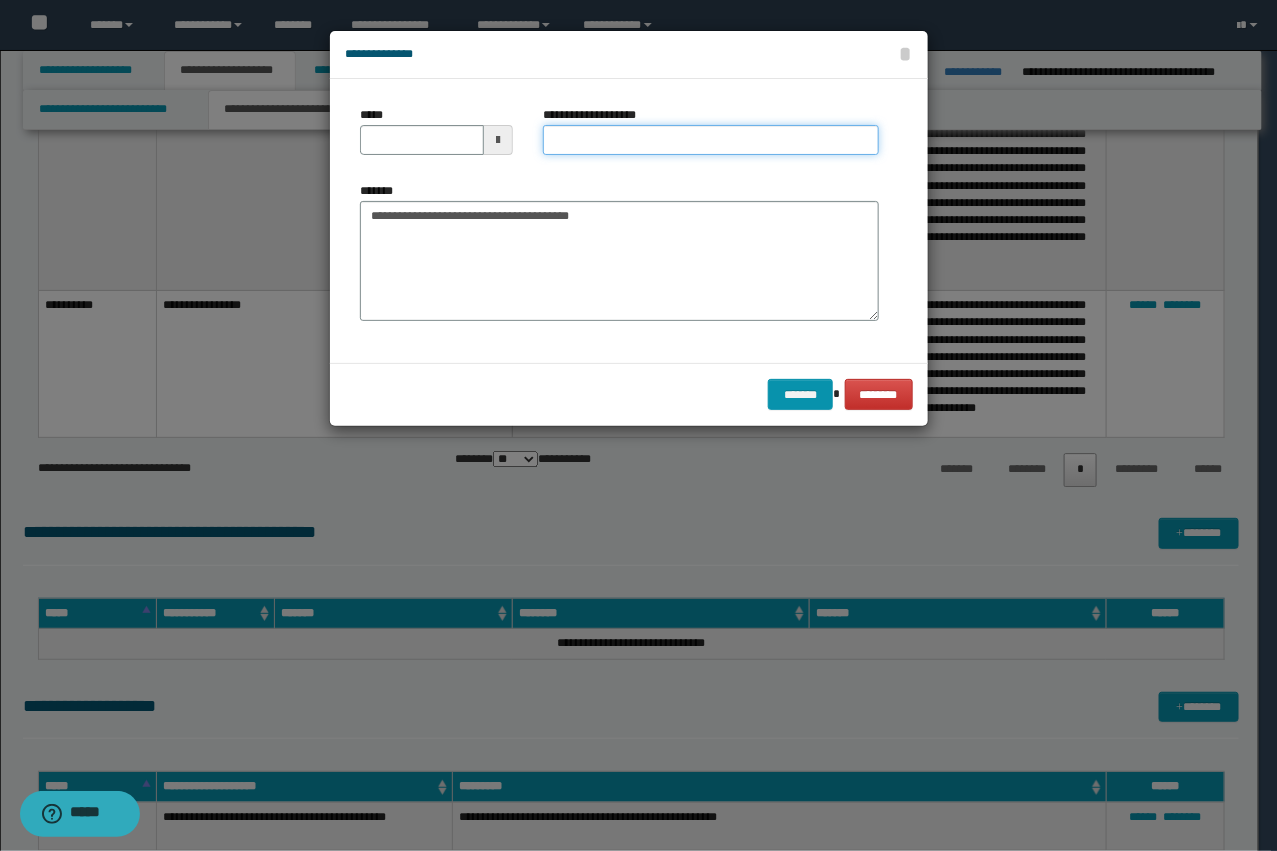 click on "**********" at bounding box center [711, 140] 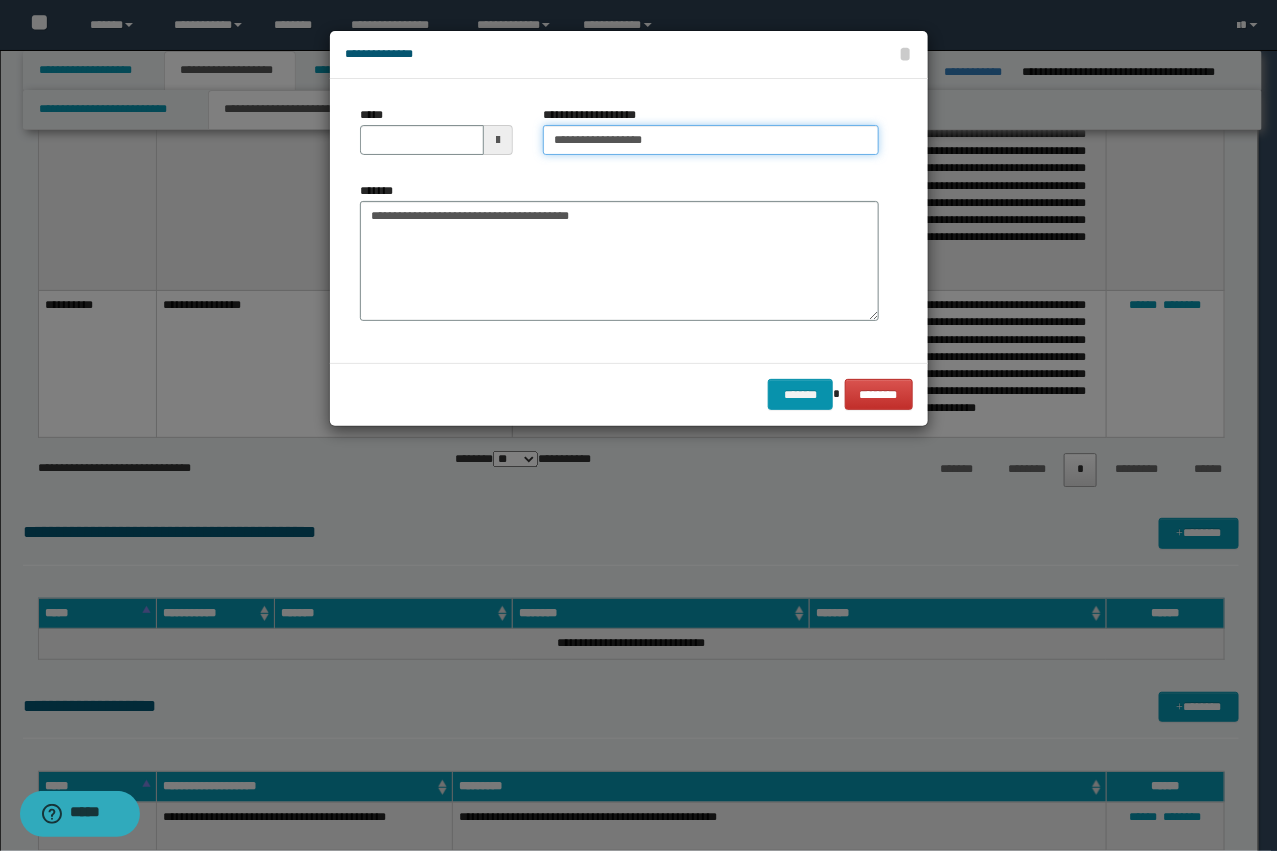 type on "**********" 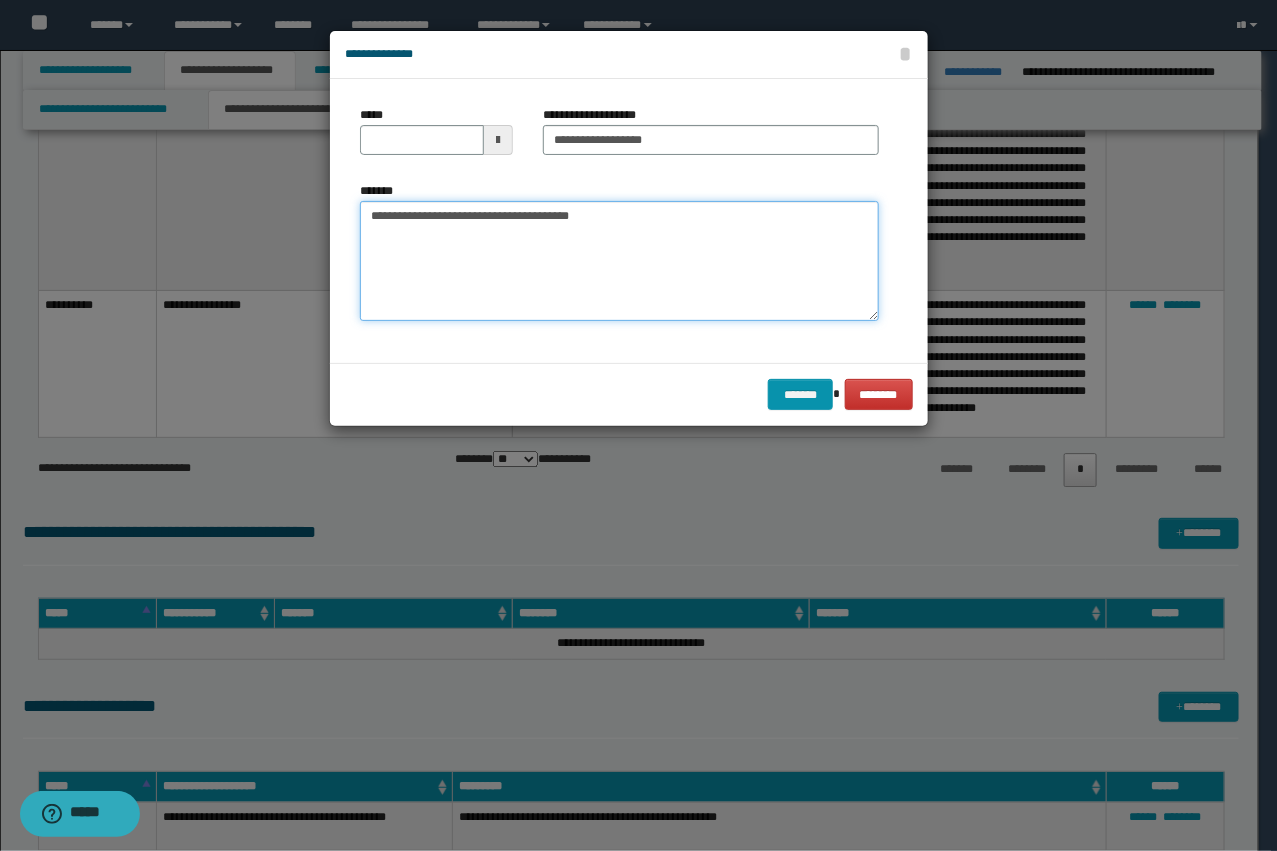 drag, startPoint x: 555, startPoint y: 215, endPoint x: 285, endPoint y: 193, distance: 270.8948 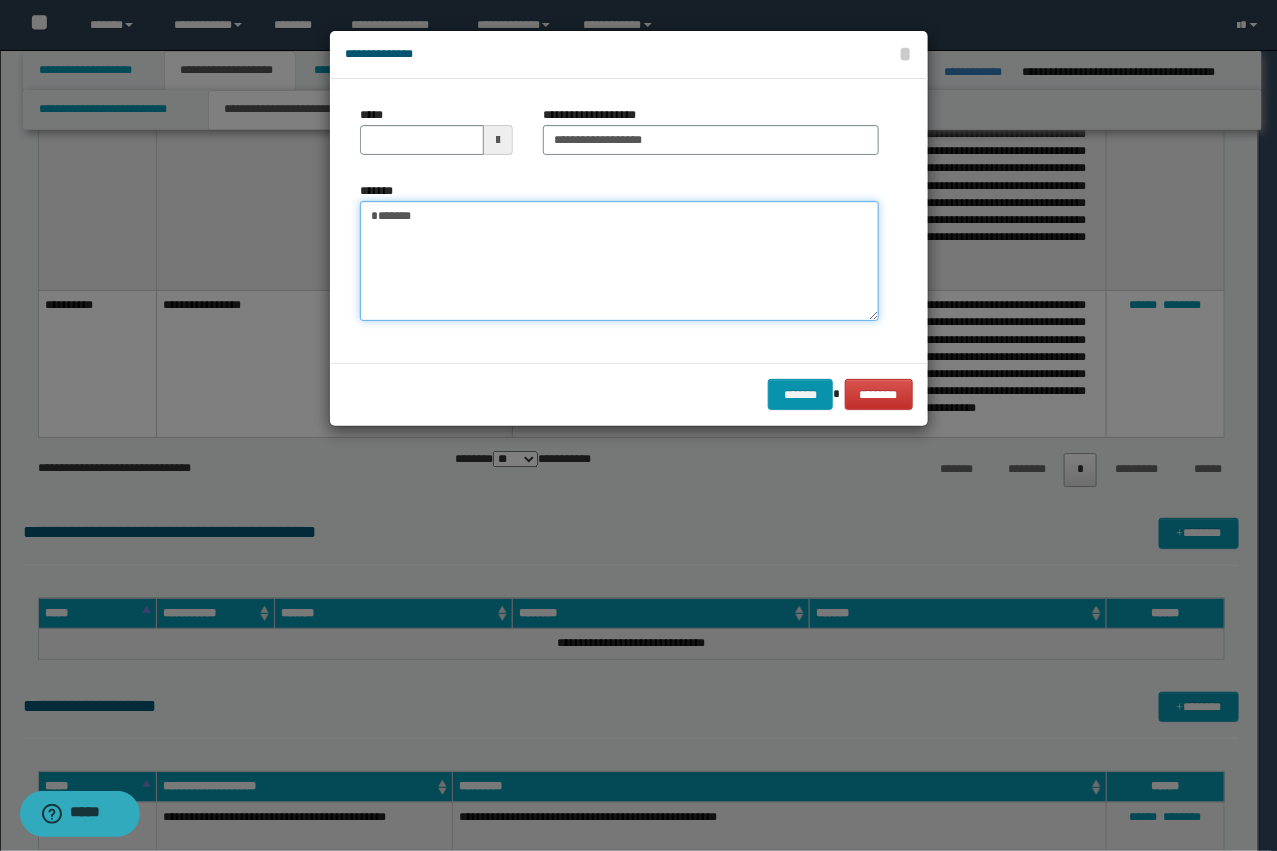 type 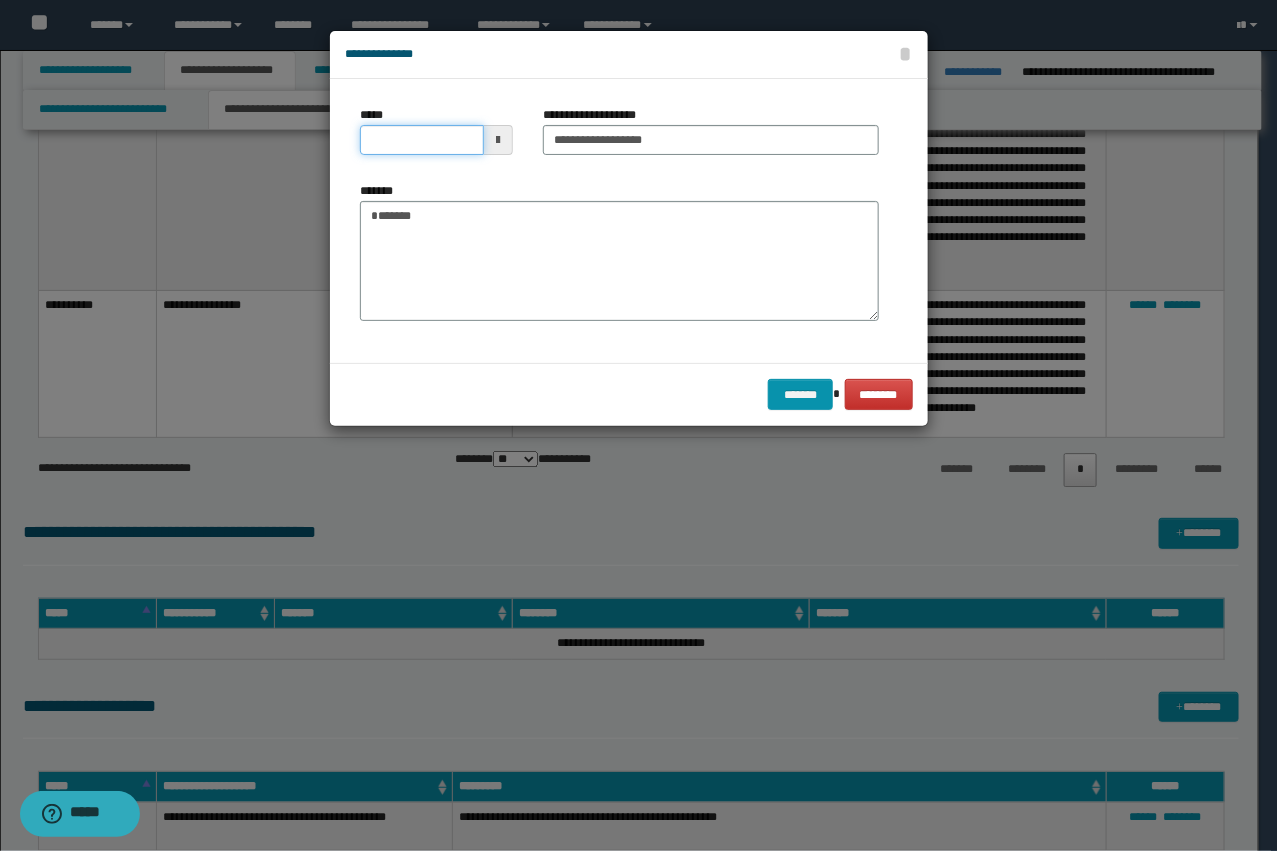 click on "*****" at bounding box center (422, 140) 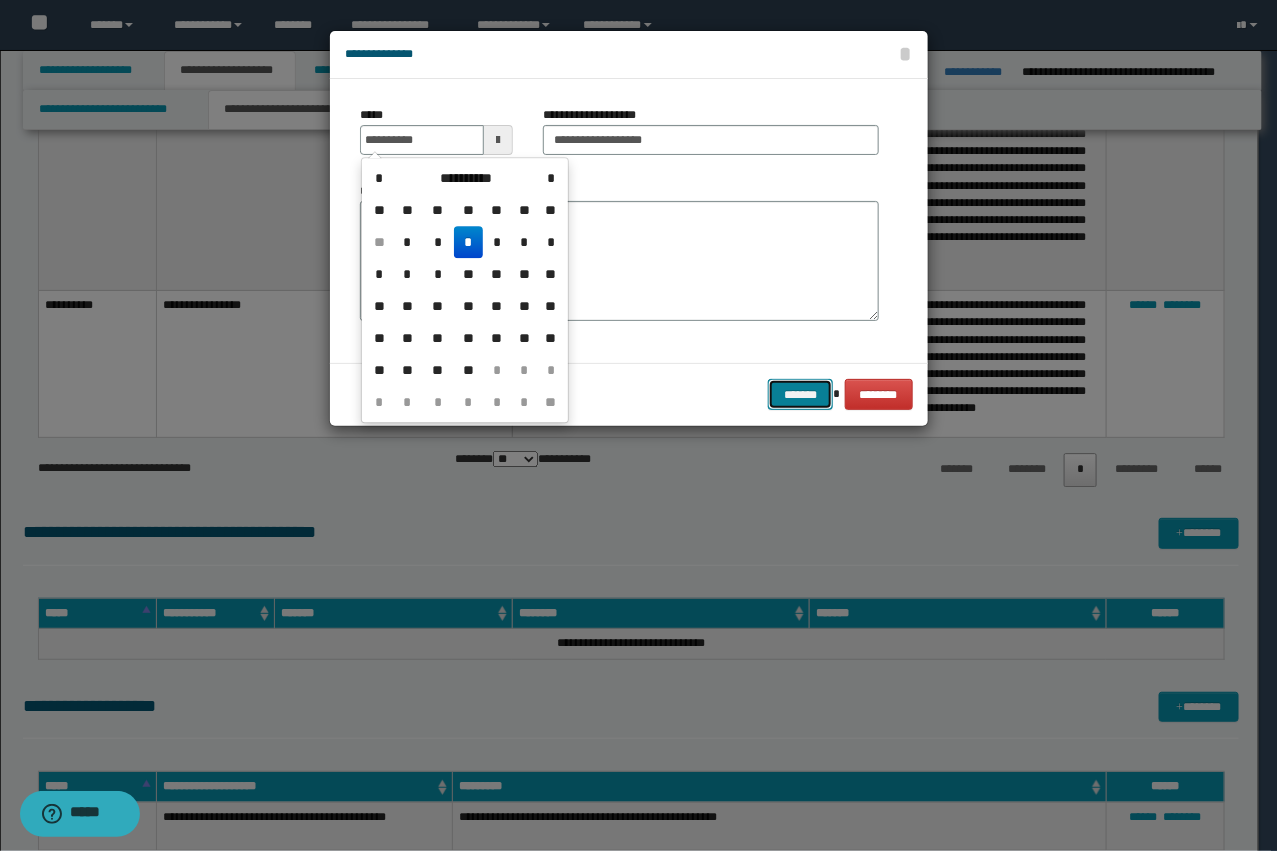 type on "**********" 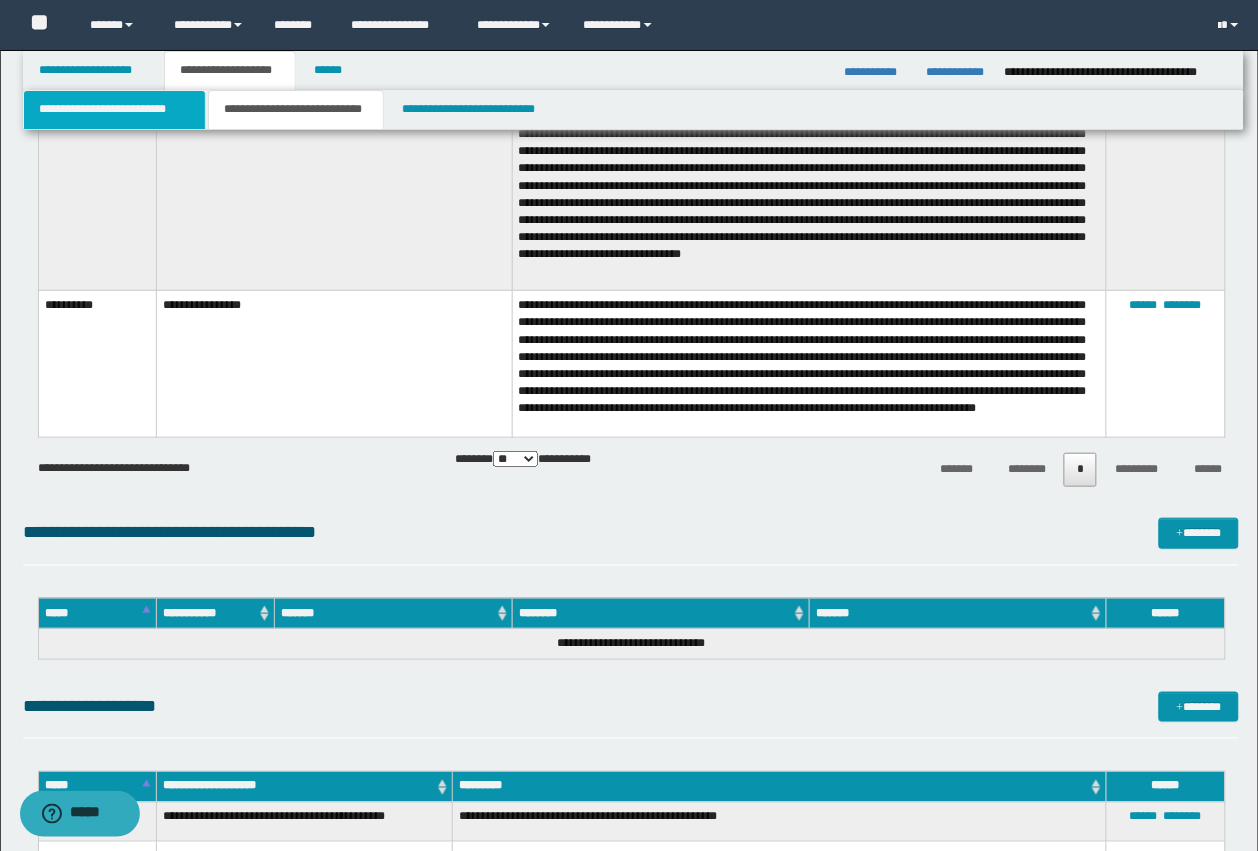 click on "**********" at bounding box center (114, 110) 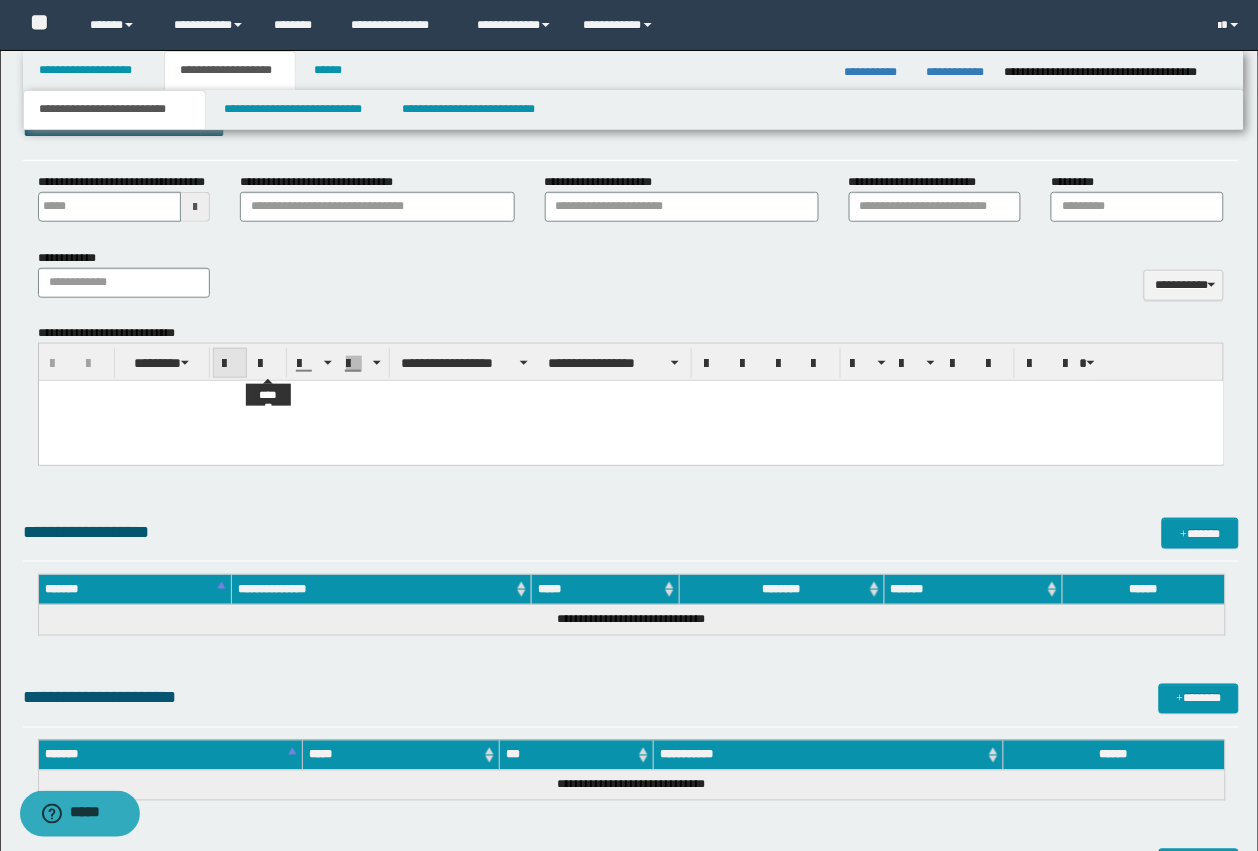 scroll, scrollTop: 186, scrollLeft: 0, axis: vertical 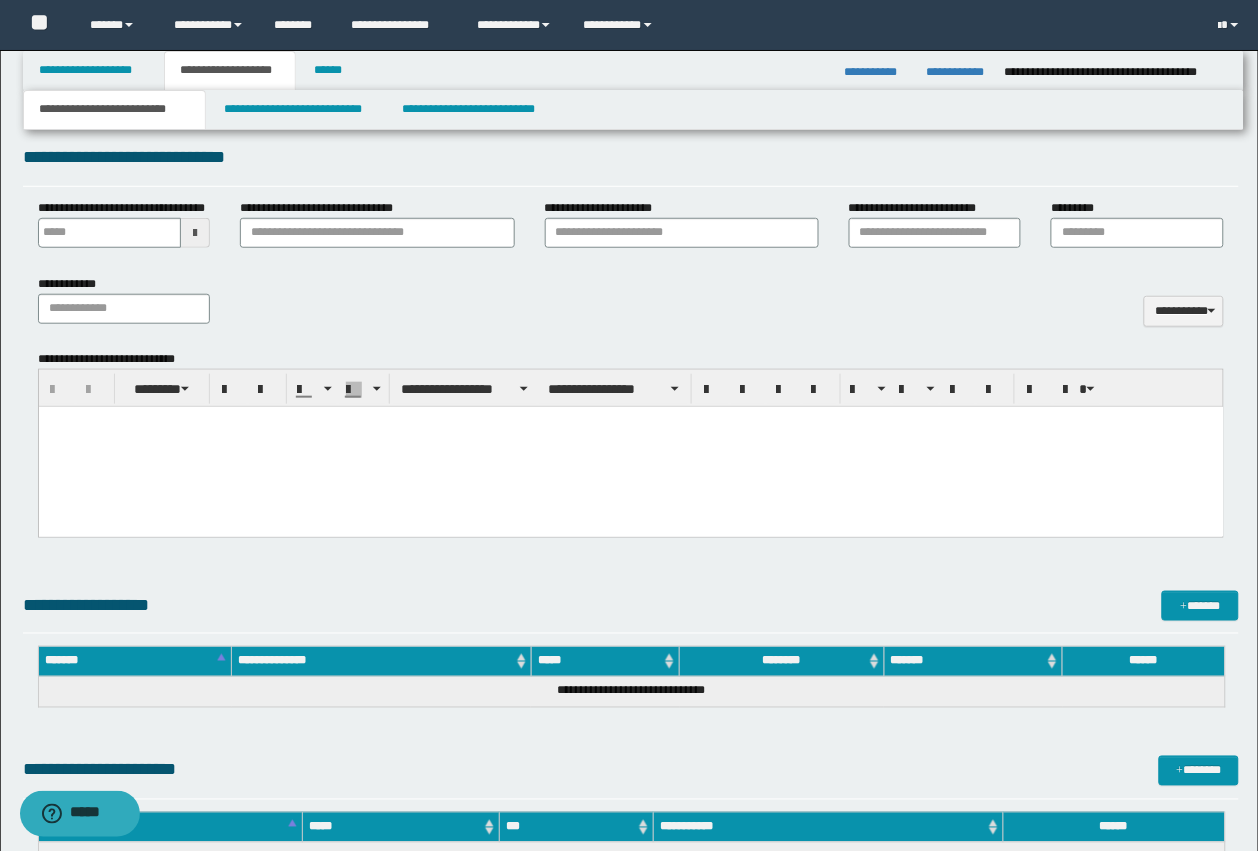 click at bounding box center [630, 447] 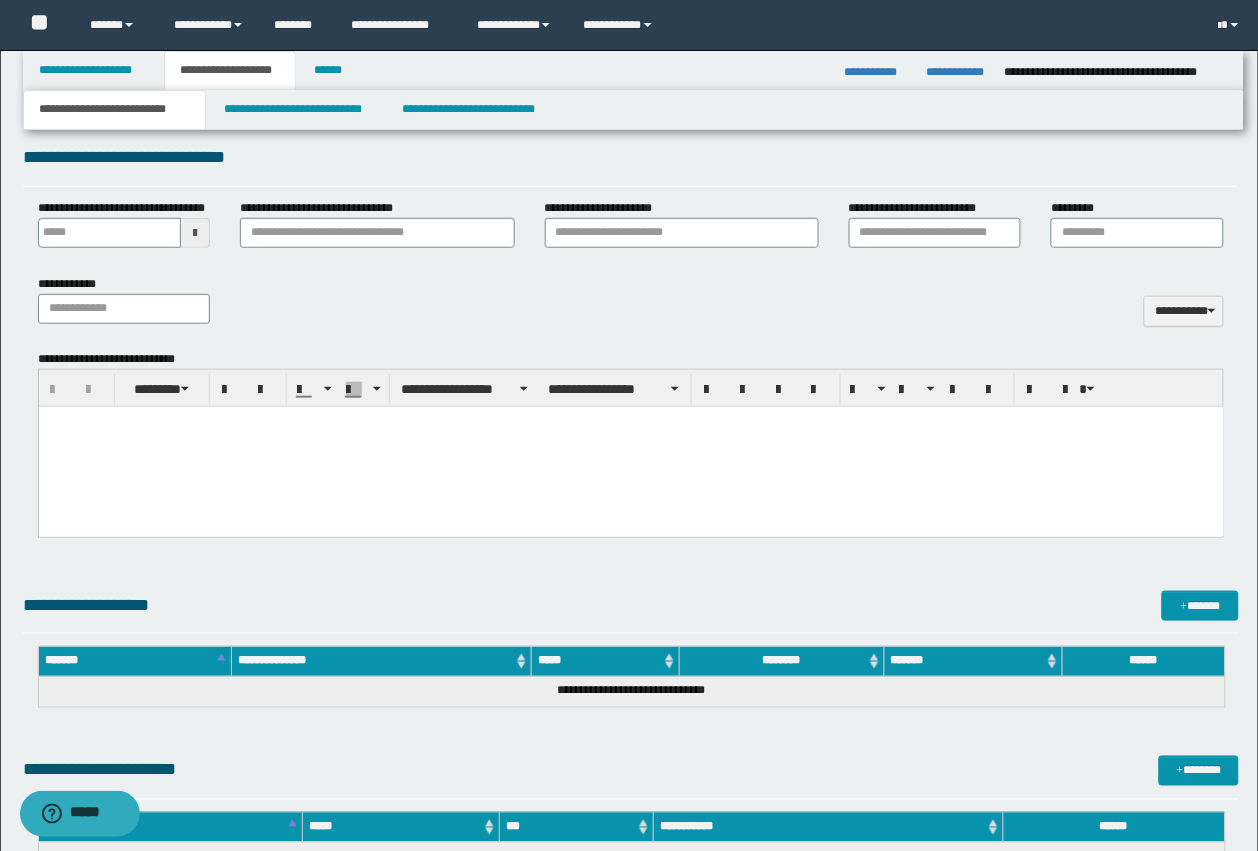 type 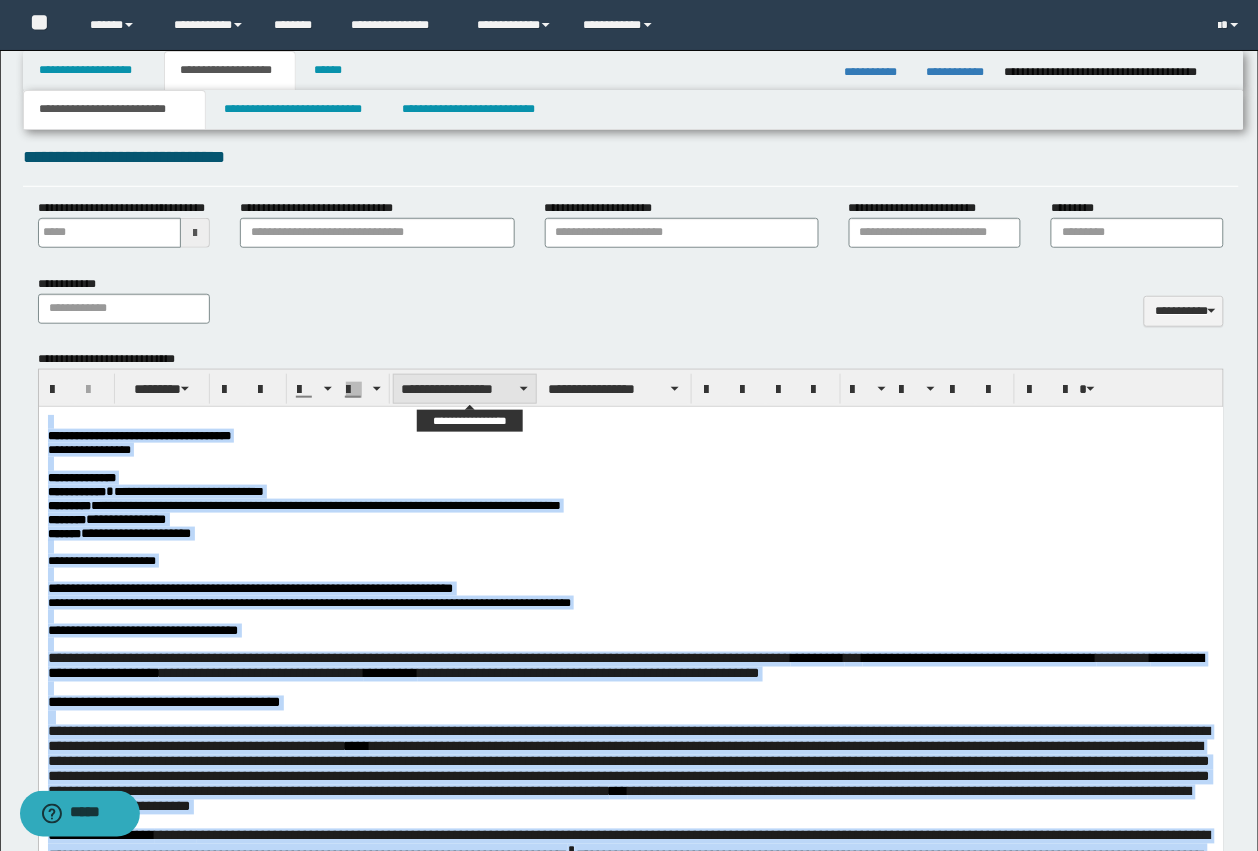 click on "**********" at bounding box center (465, 389) 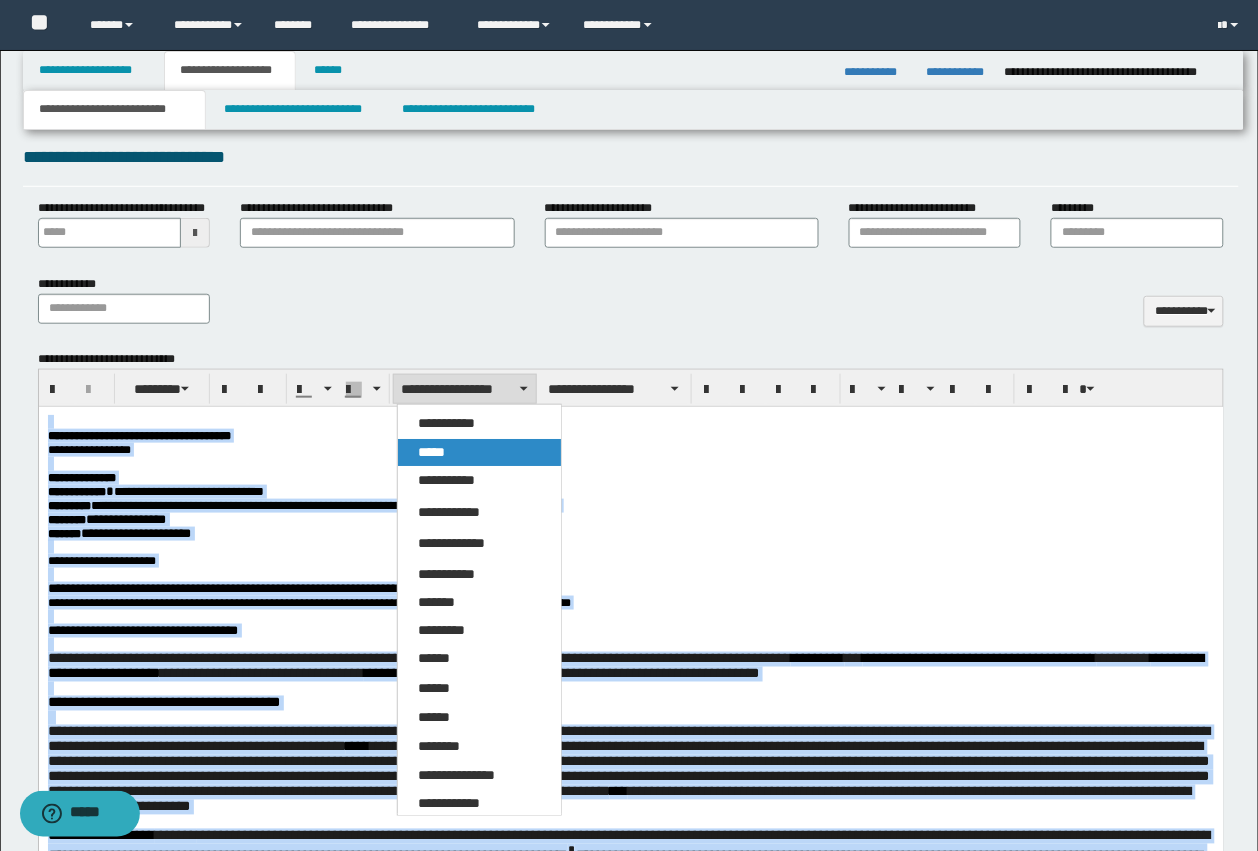 drag, startPoint x: 436, startPoint y: 450, endPoint x: 453, endPoint y: 4, distance: 446.32388 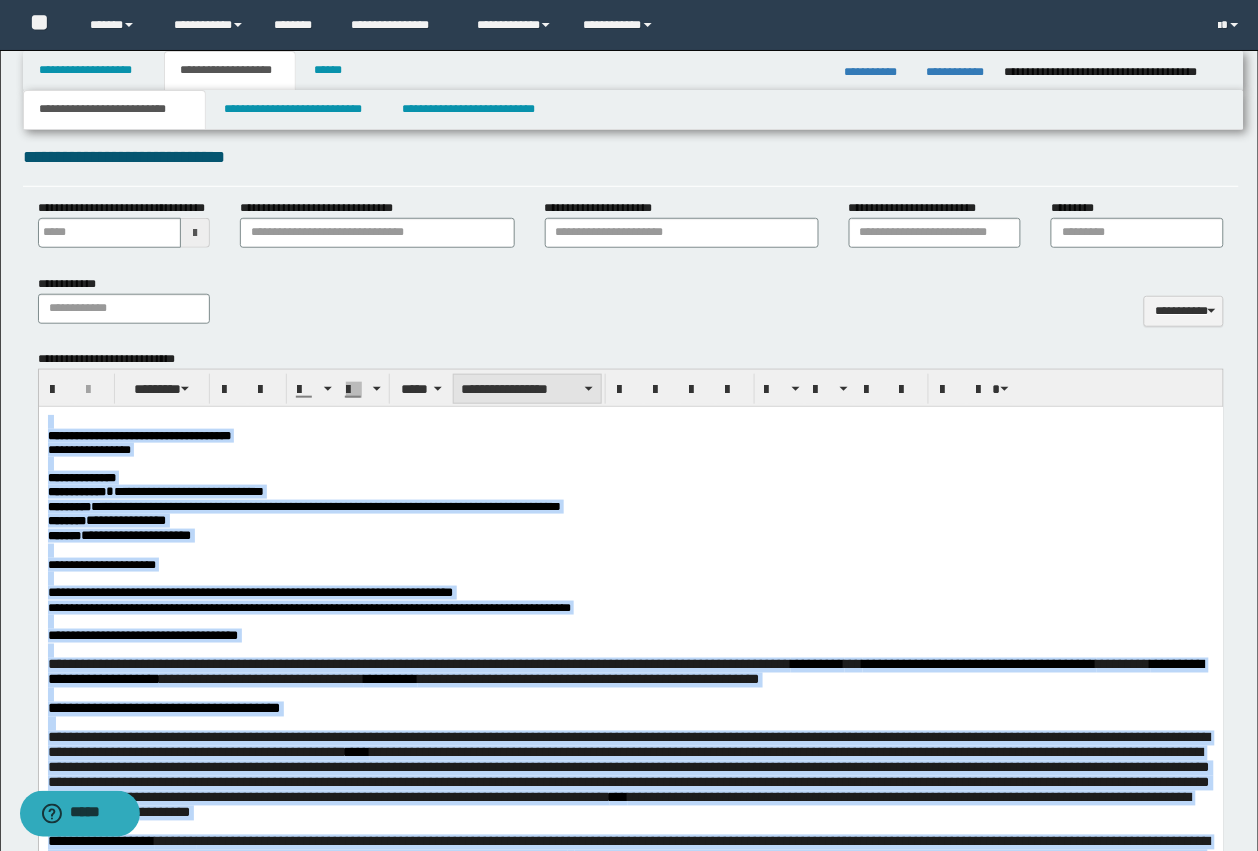 click on "**********" at bounding box center (527, 389) 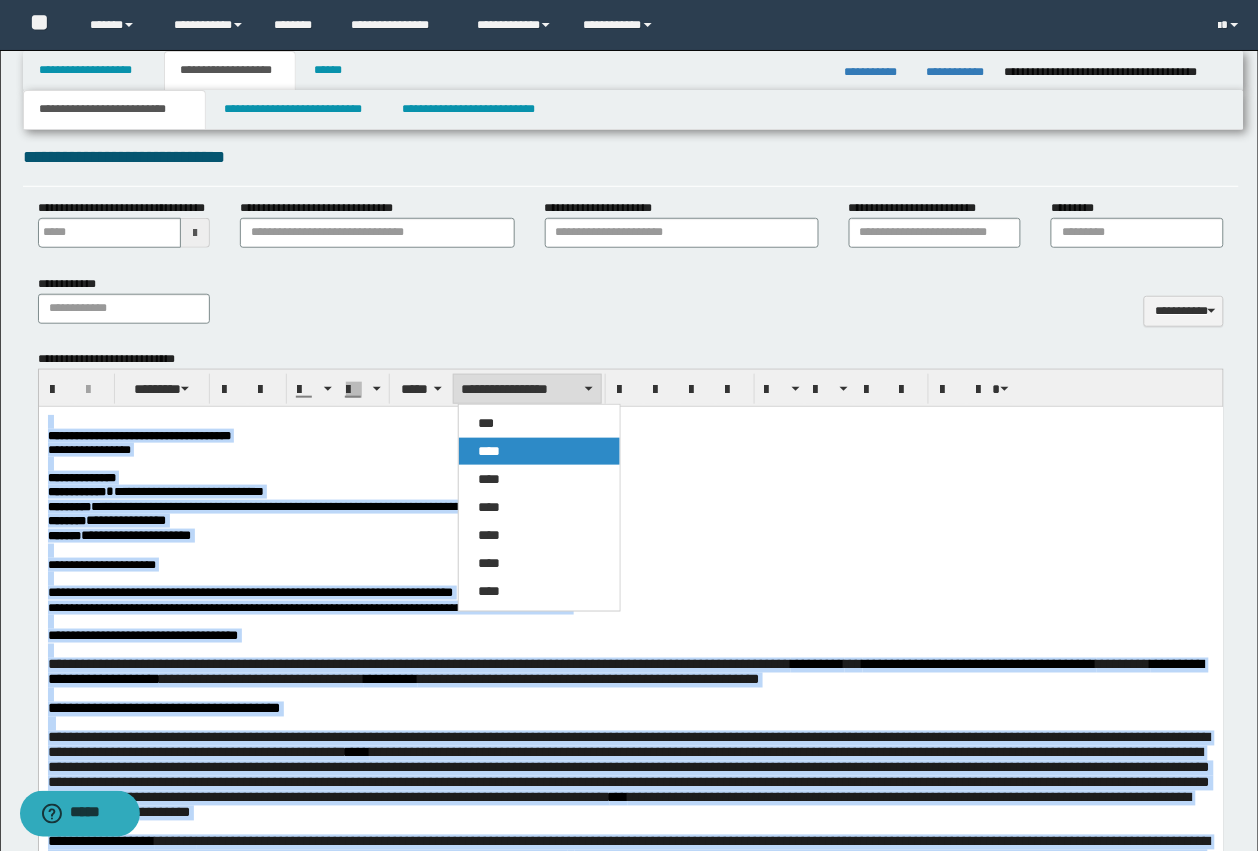 drag, startPoint x: 497, startPoint y: 448, endPoint x: 510, endPoint y: 28, distance: 420.20114 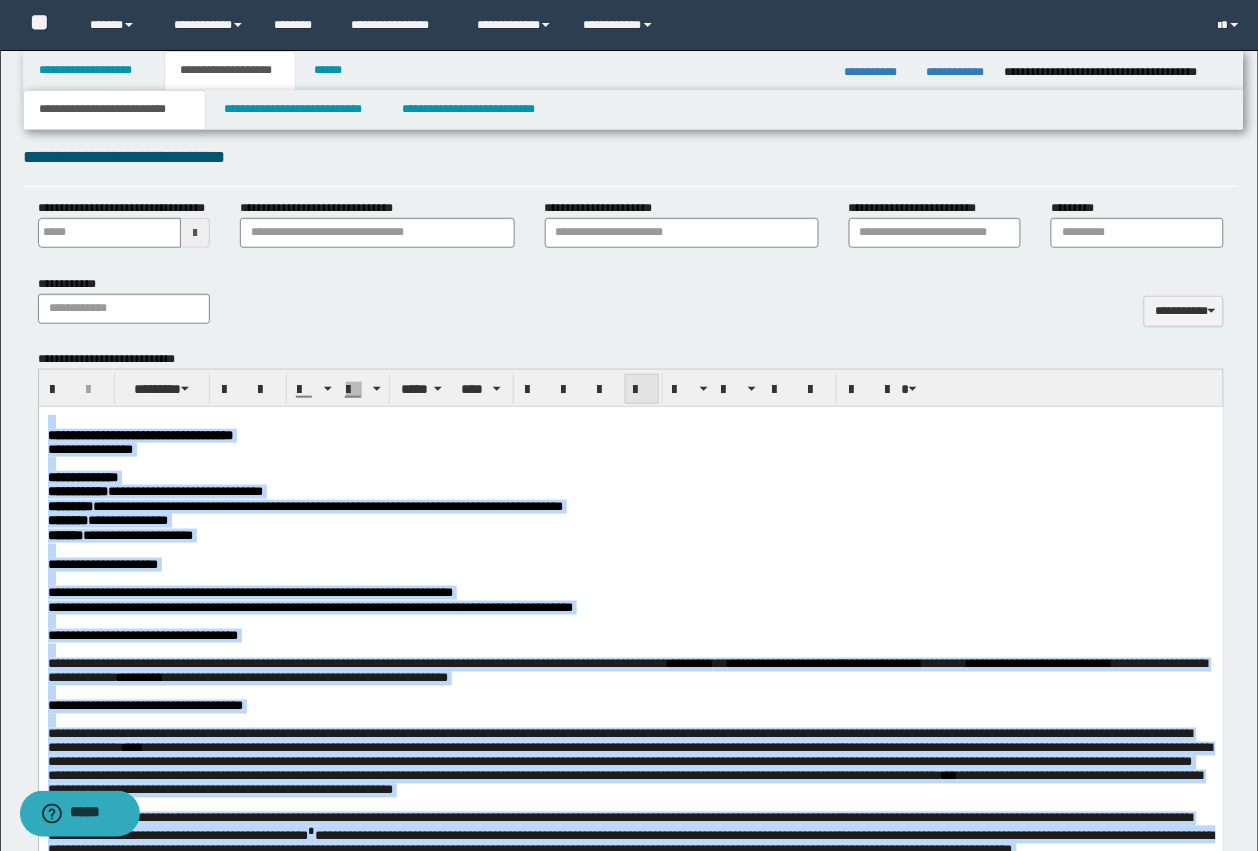 click at bounding box center [642, 390] 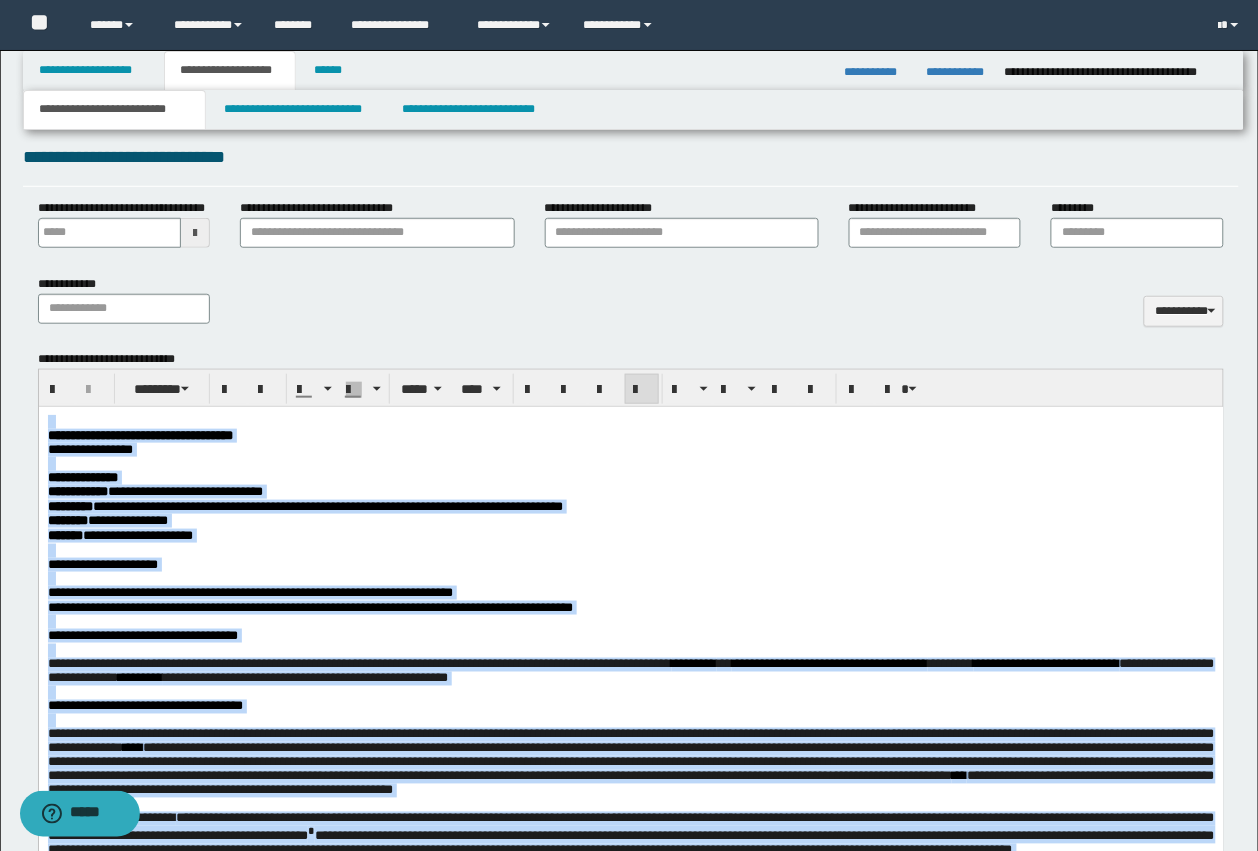 click on "**********" at bounding box center [327, 506] 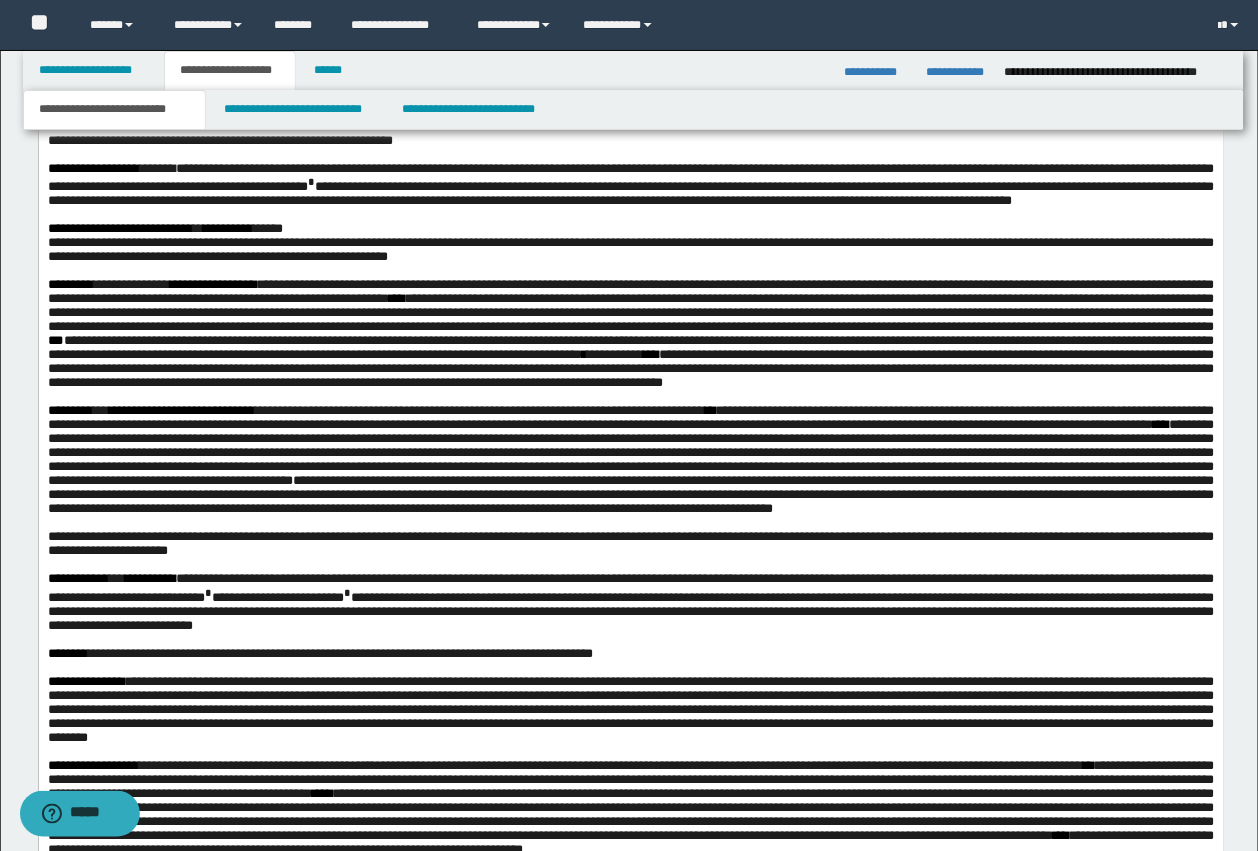 scroll, scrollTop: 686, scrollLeft: 0, axis: vertical 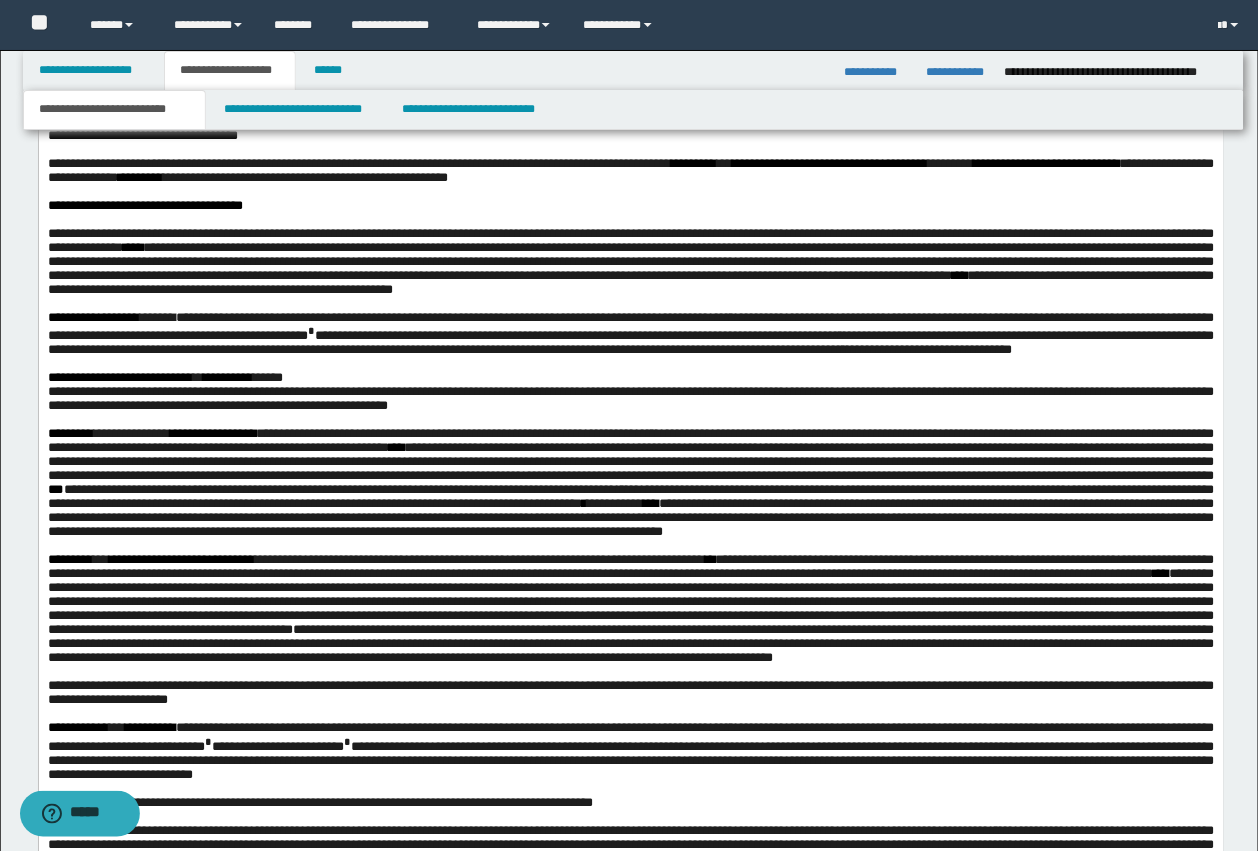 click on "*" at bounding box center (310, 332) 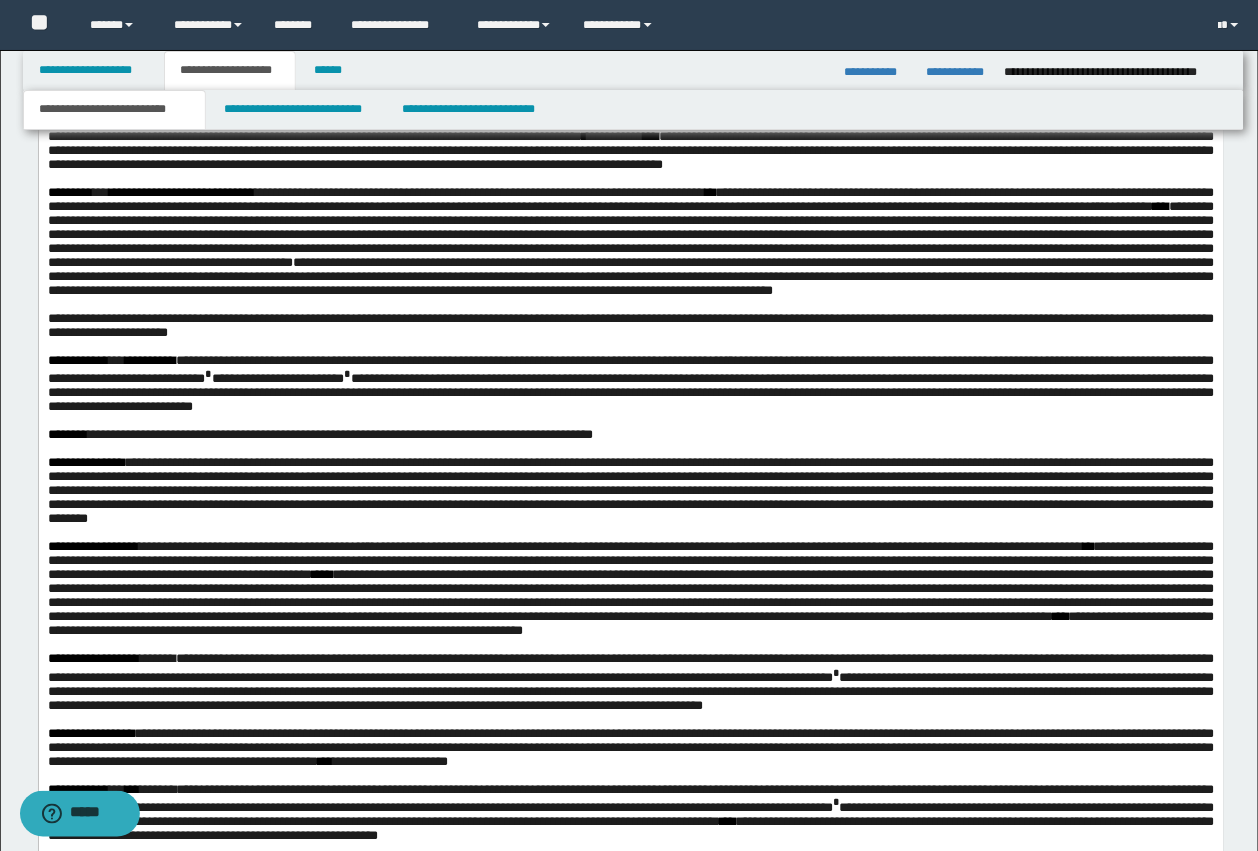 scroll, scrollTop: 1061, scrollLeft: 0, axis: vertical 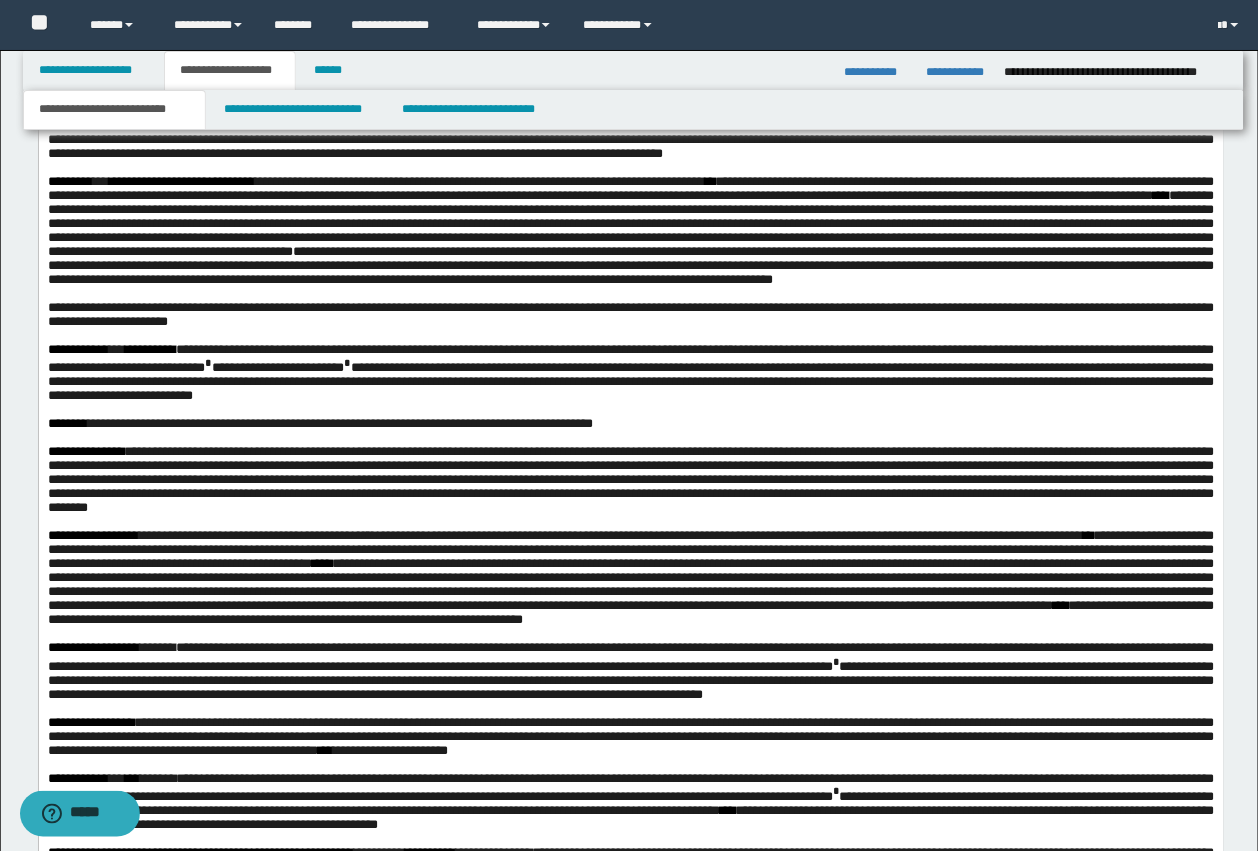 click on "*" at bounding box center (207, 363) 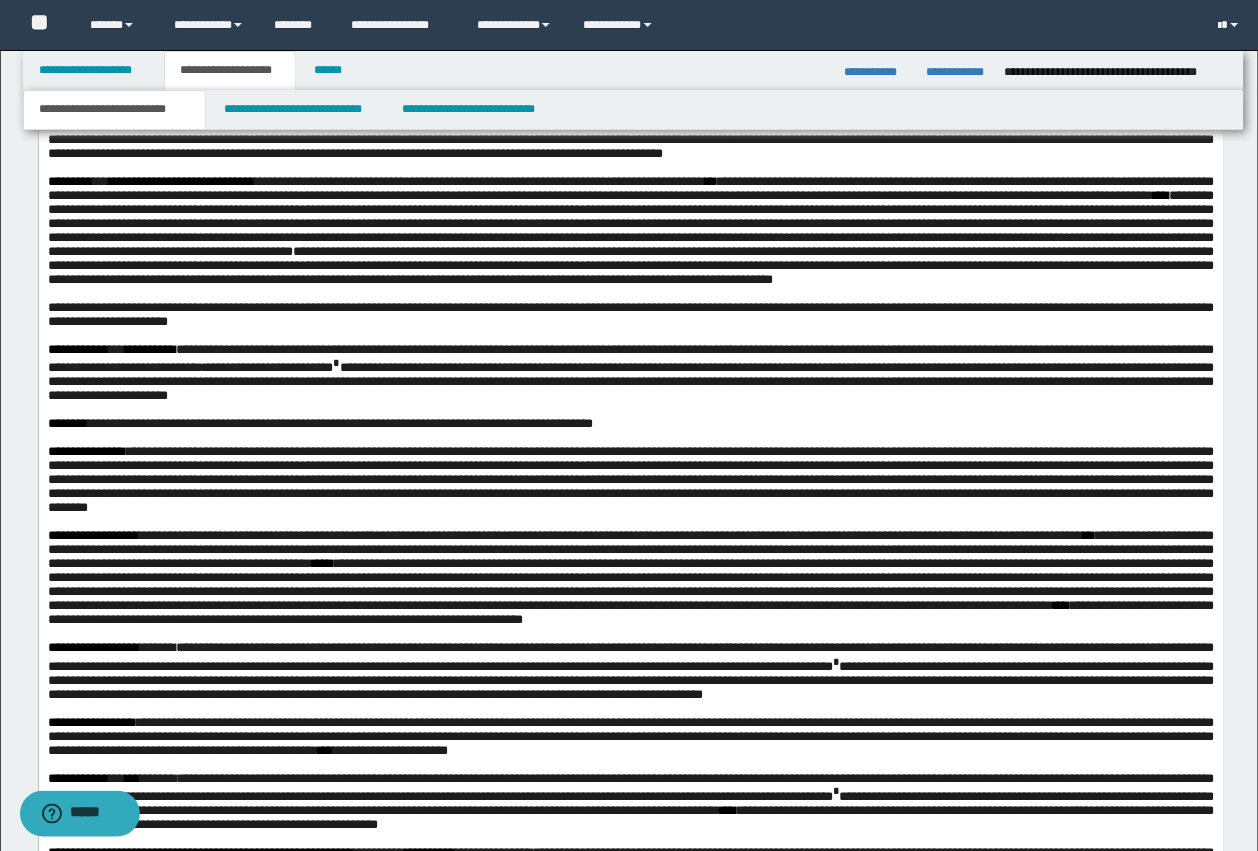 click on "**********" at bounding box center [630, 373] 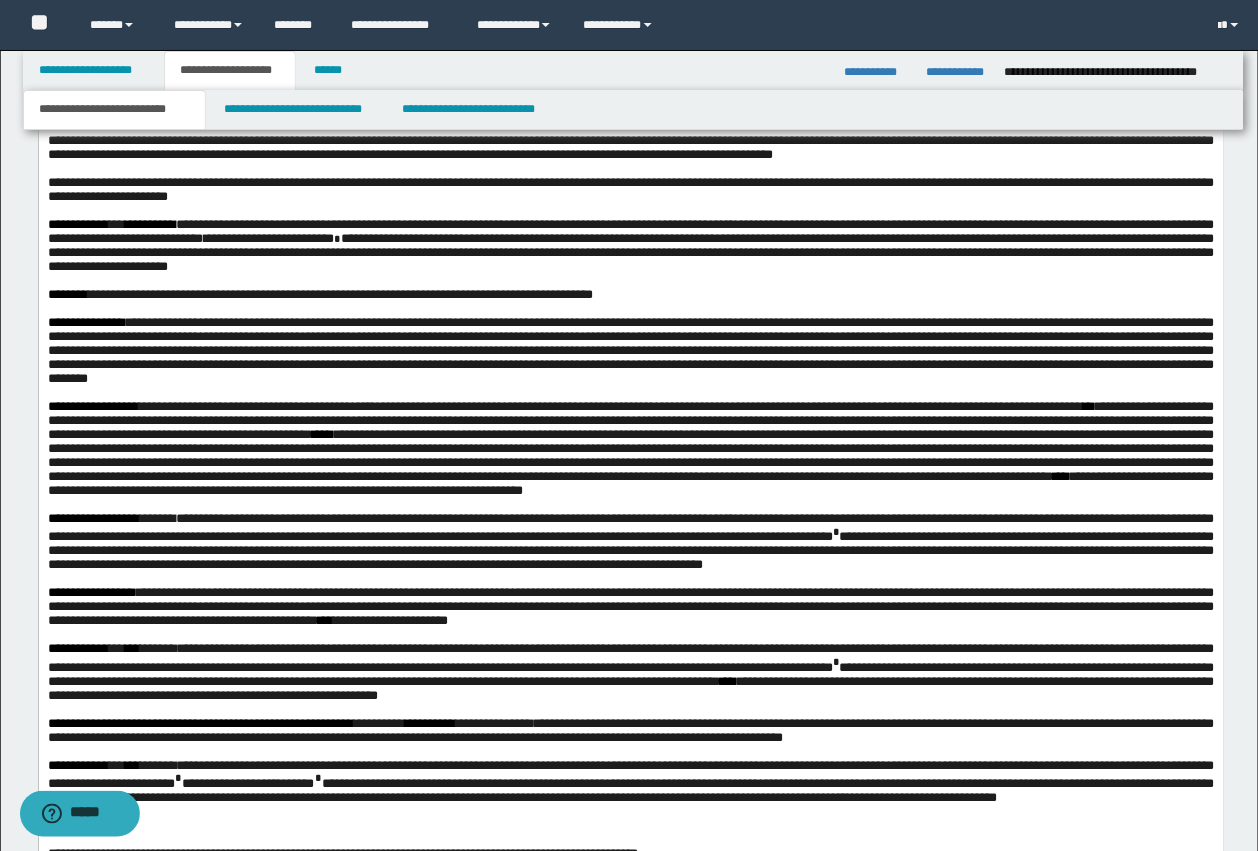 scroll, scrollTop: 1311, scrollLeft: 0, axis: vertical 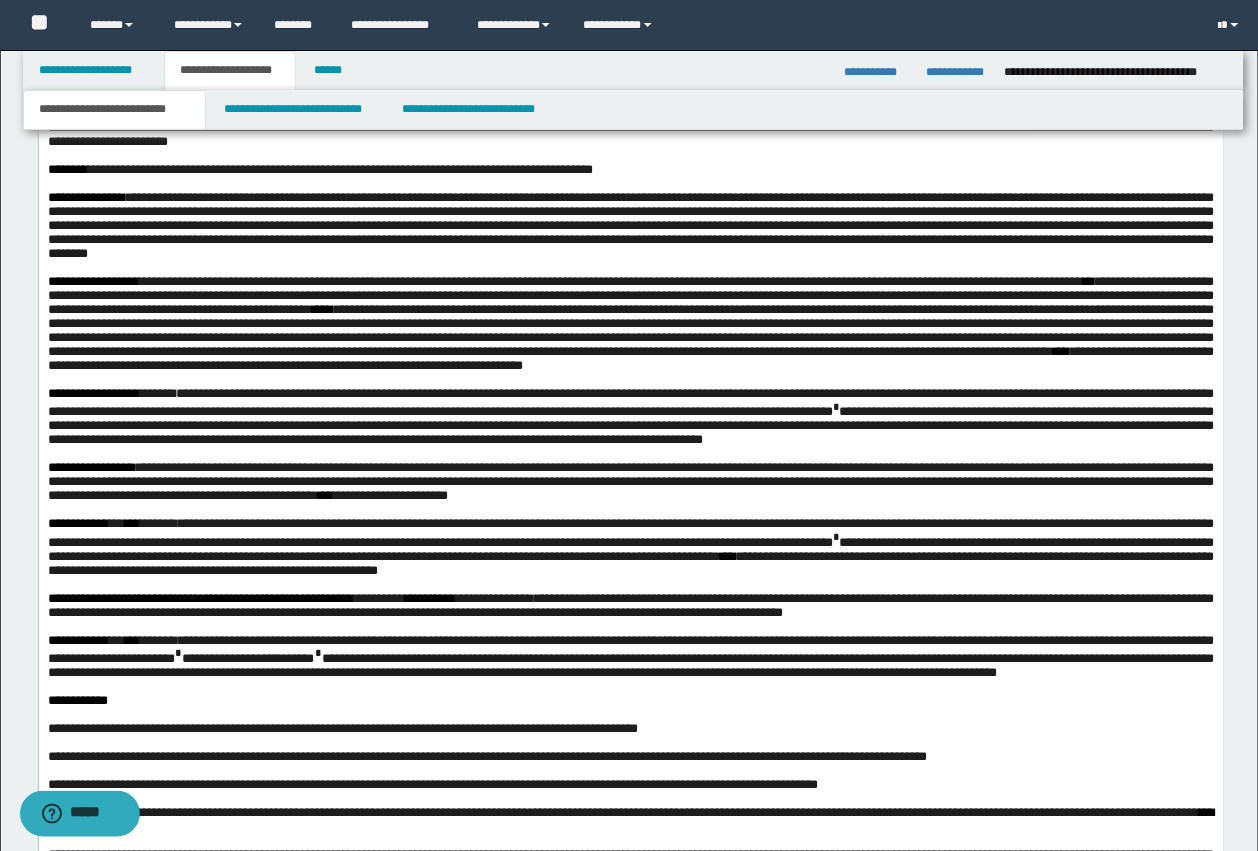 click on "**********" at bounding box center (630, 417) 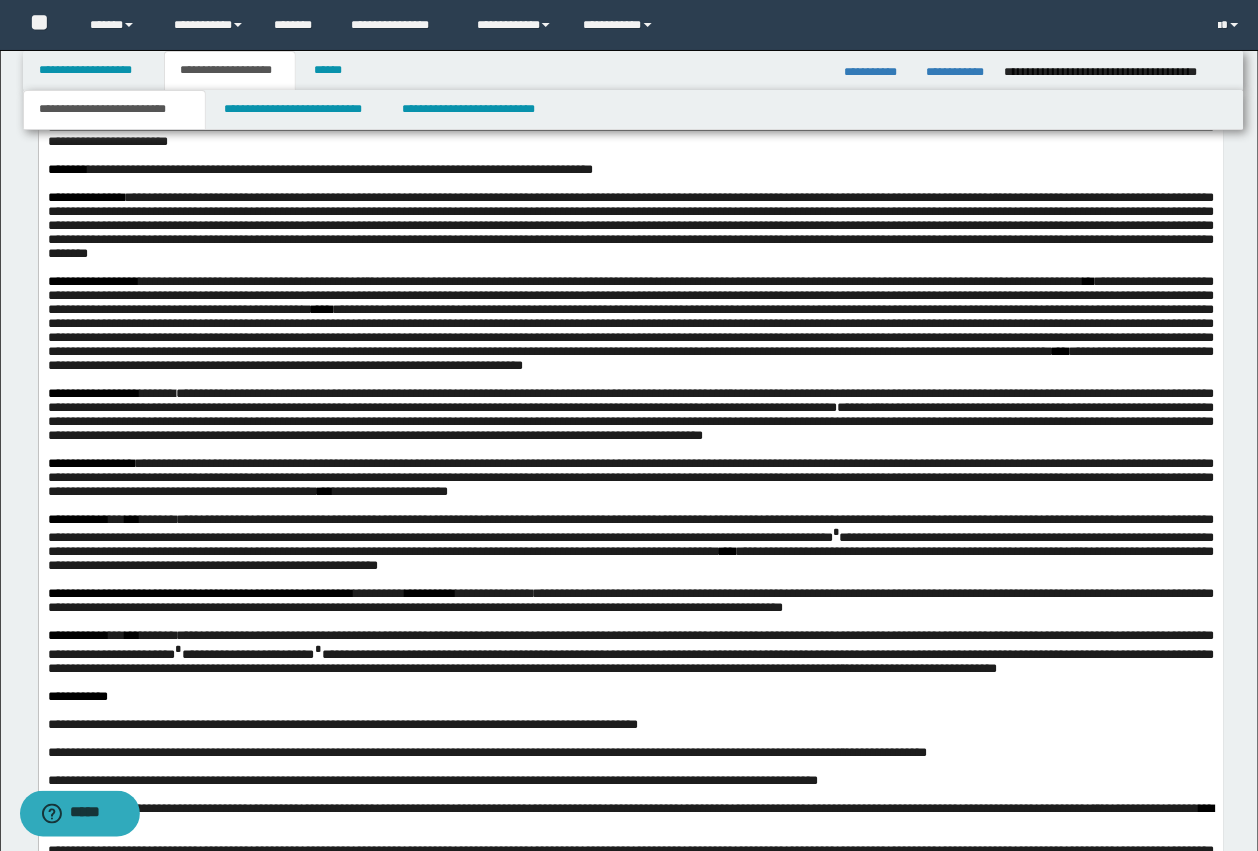 scroll, scrollTop: 1436, scrollLeft: 0, axis: vertical 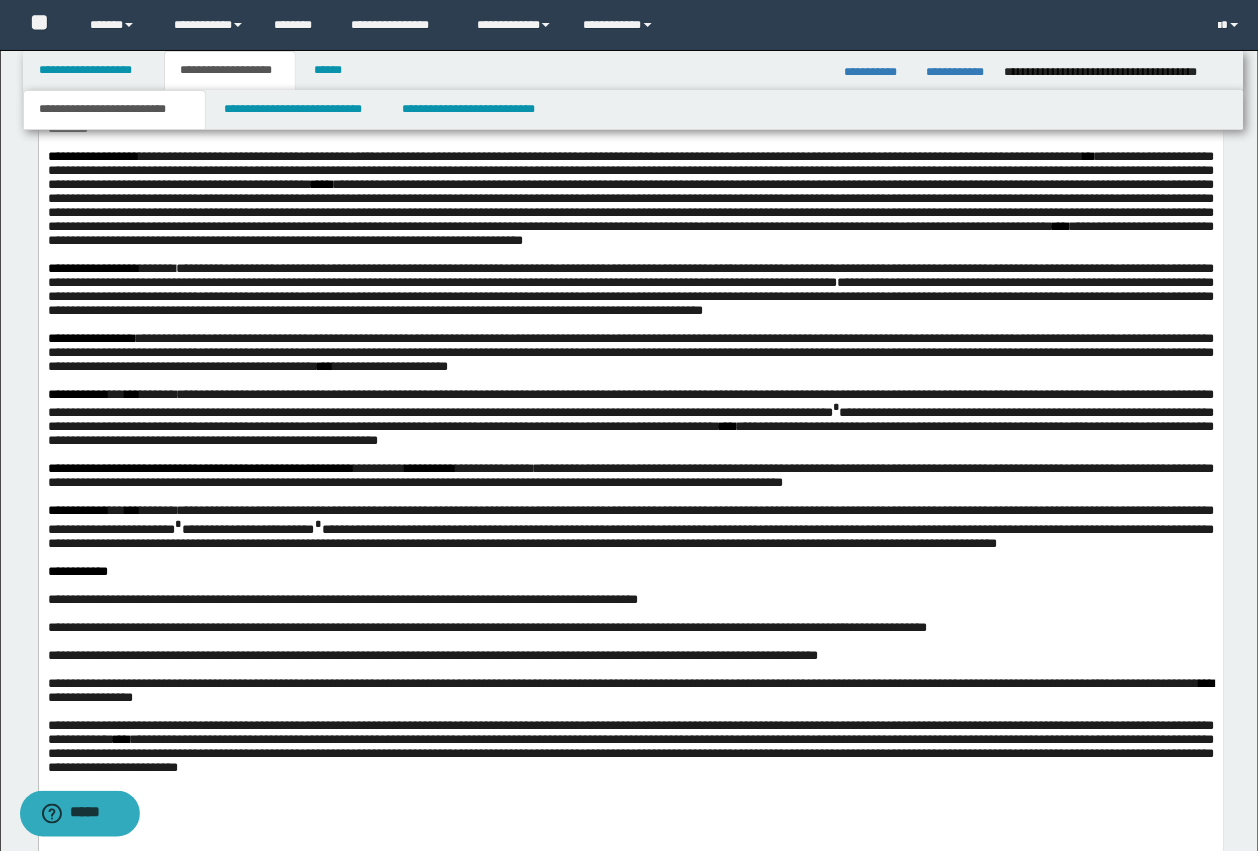 click on "**********" at bounding box center [630, 411] 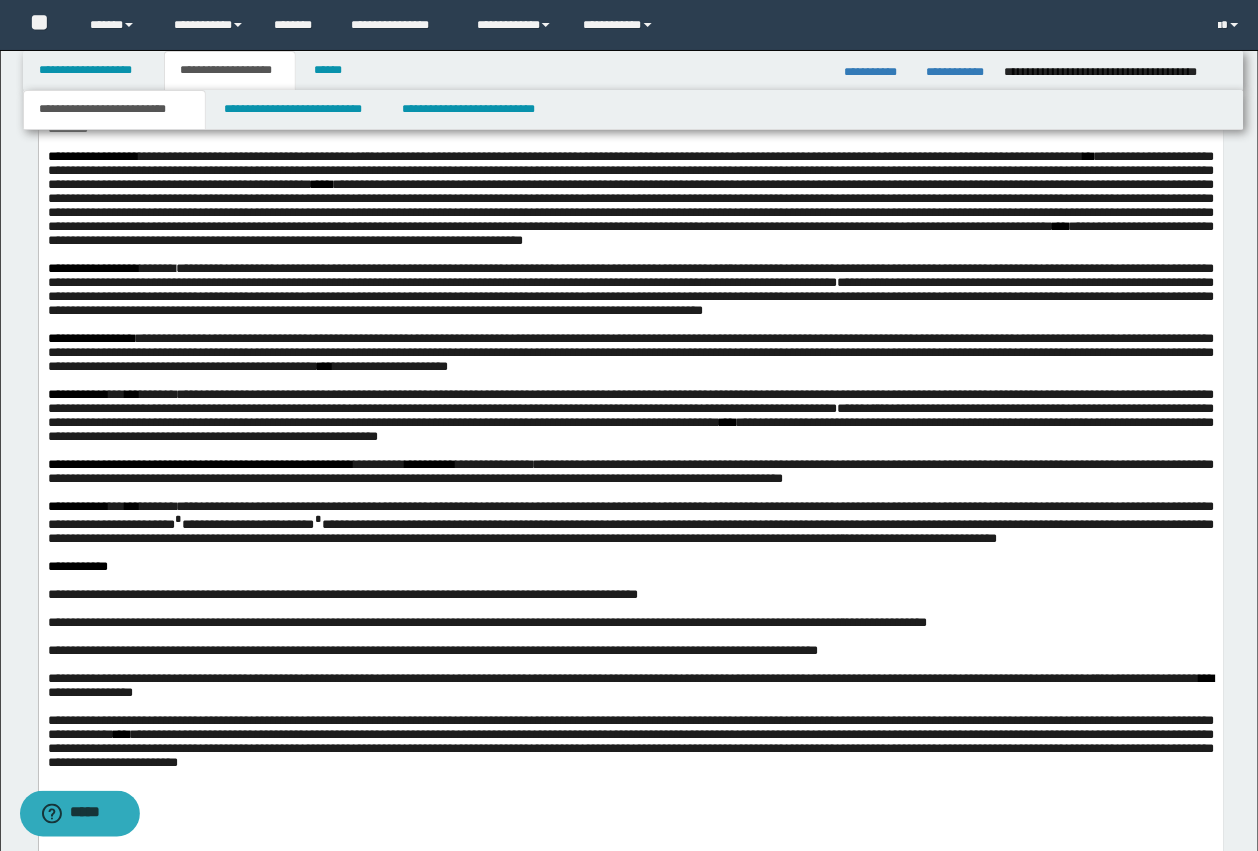 click on "**********" at bounding box center [630, 523] 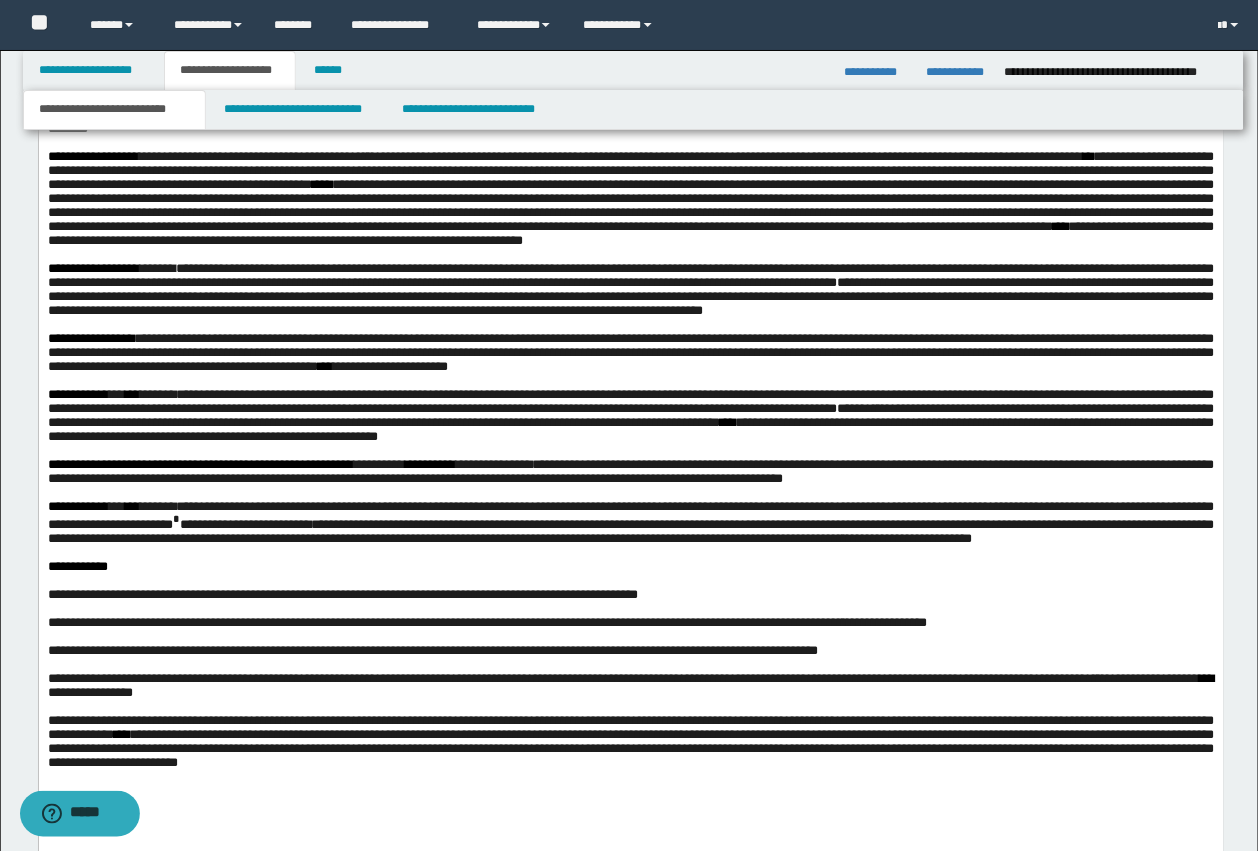 click on "**********" at bounding box center [630, 523] 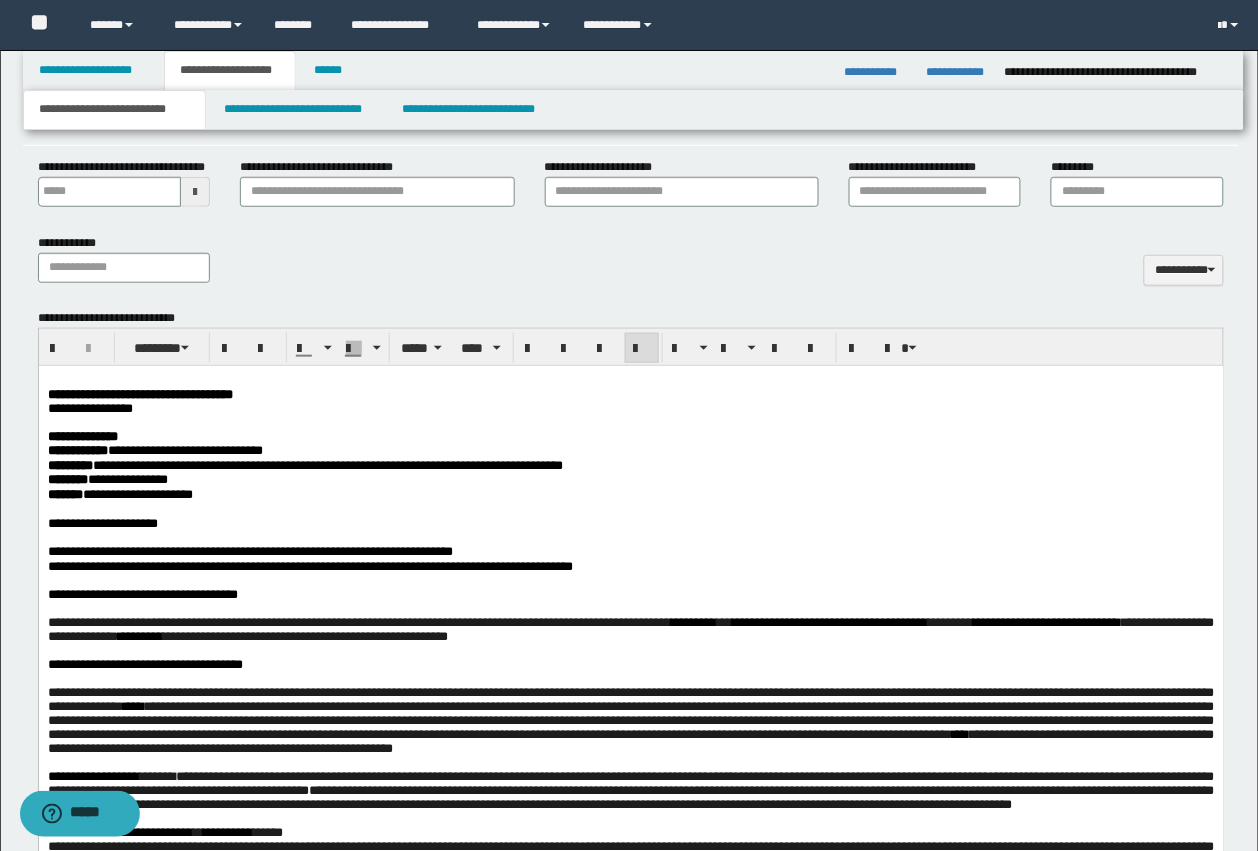 scroll, scrollTop: 186, scrollLeft: 0, axis: vertical 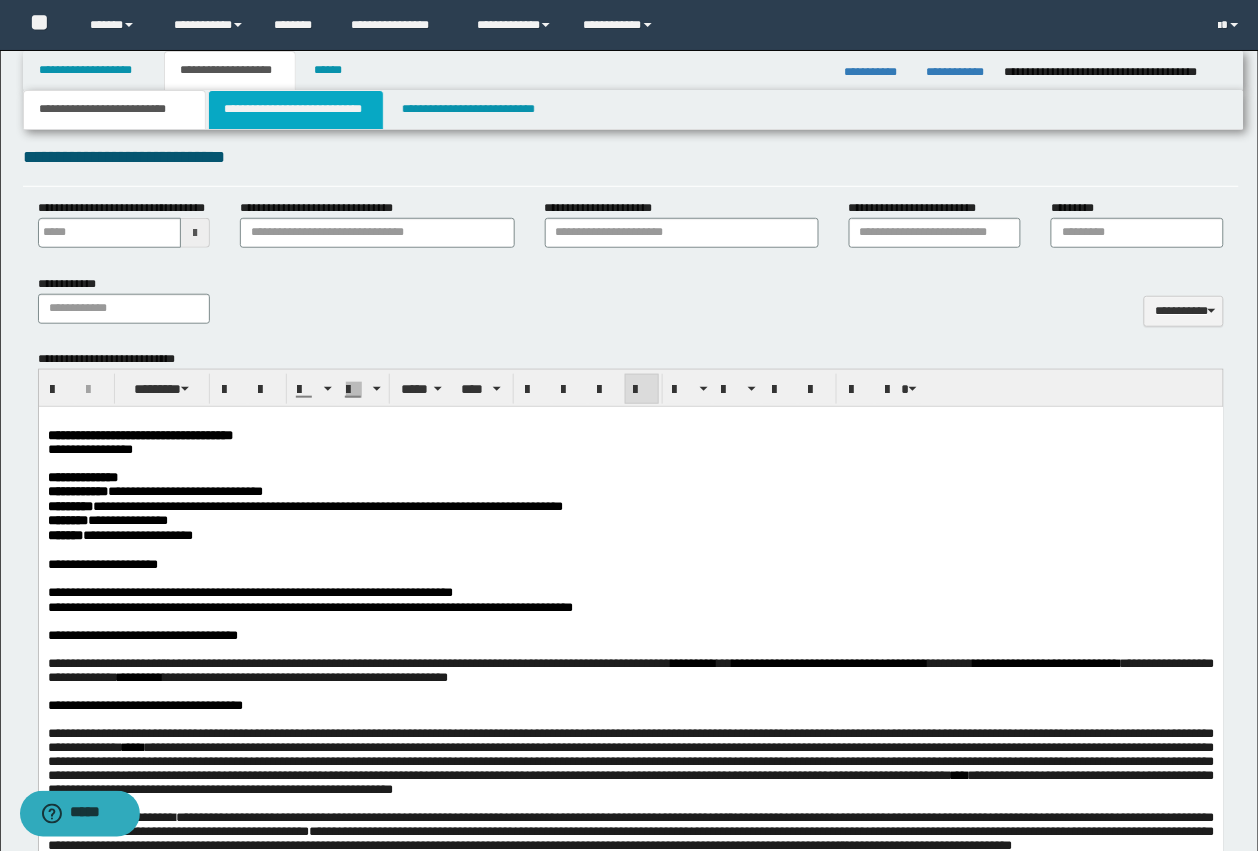 click on "**********" at bounding box center (296, 110) 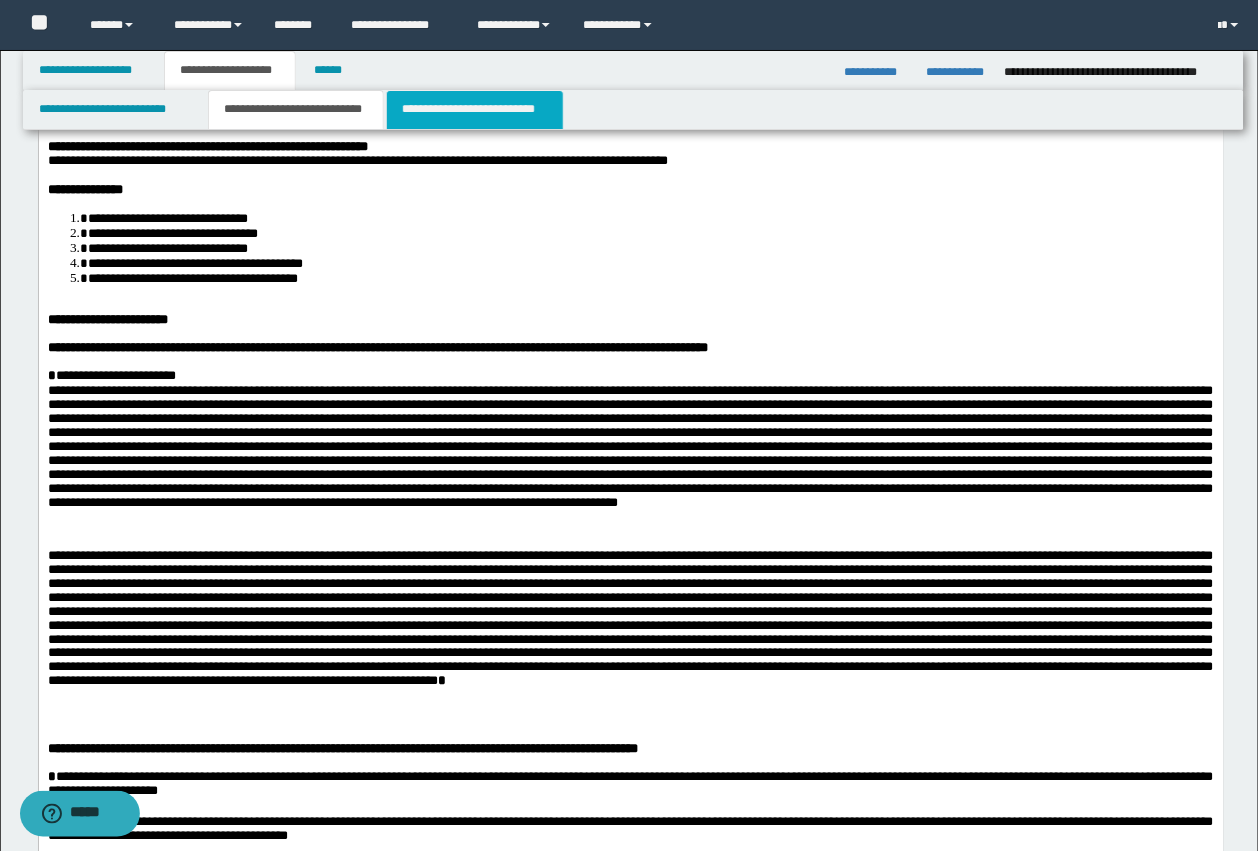 click on "**********" at bounding box center (475, 110) 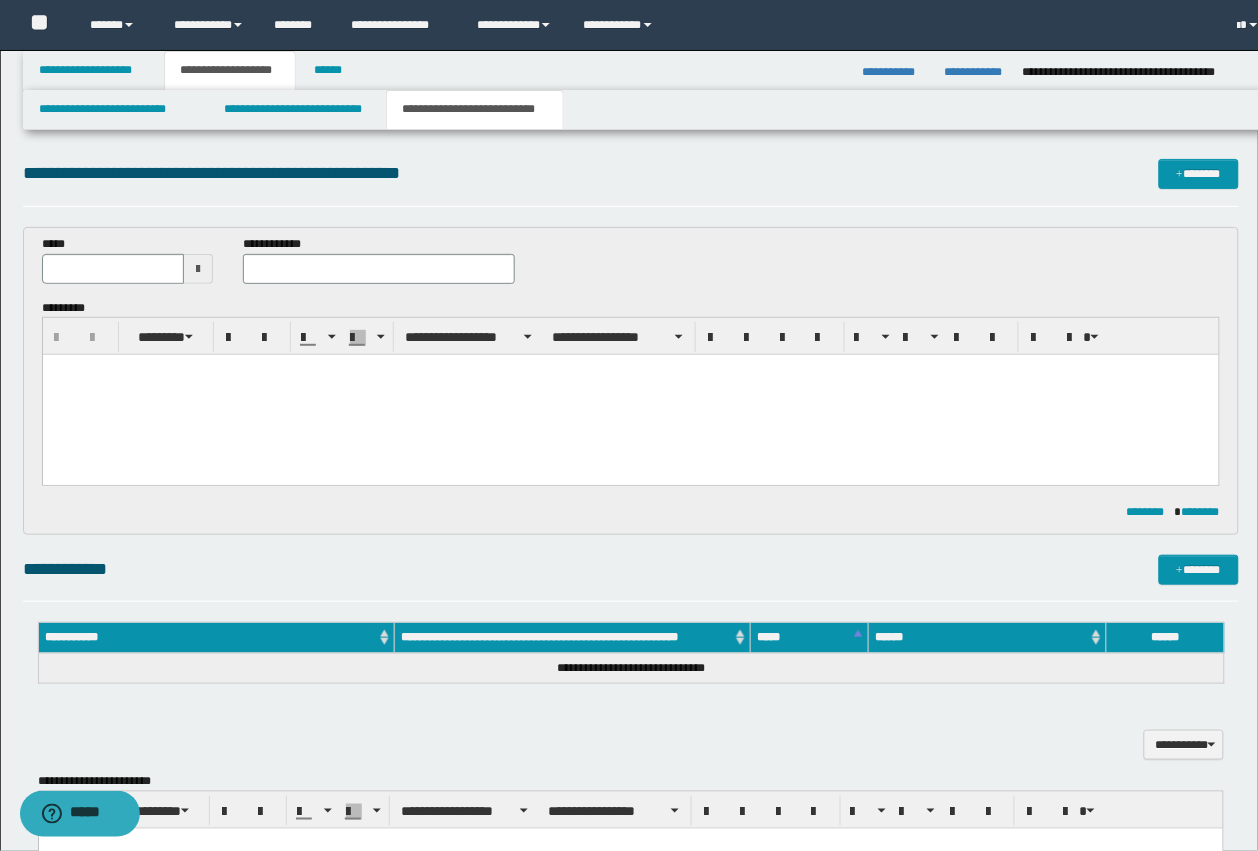 scroll, scrollTop: 0, scrollLeft: 0, axis: both 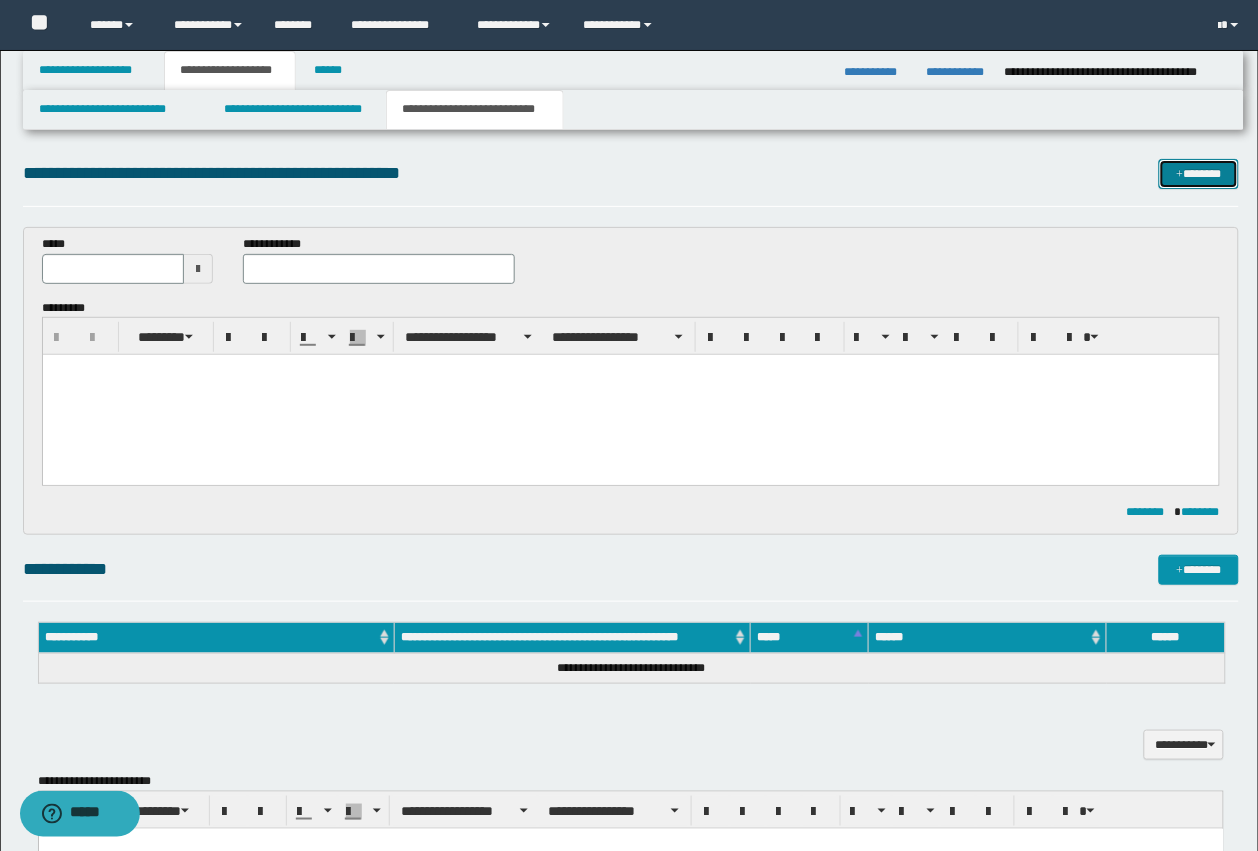 click on "*******" at bounding box center [1199, 174] 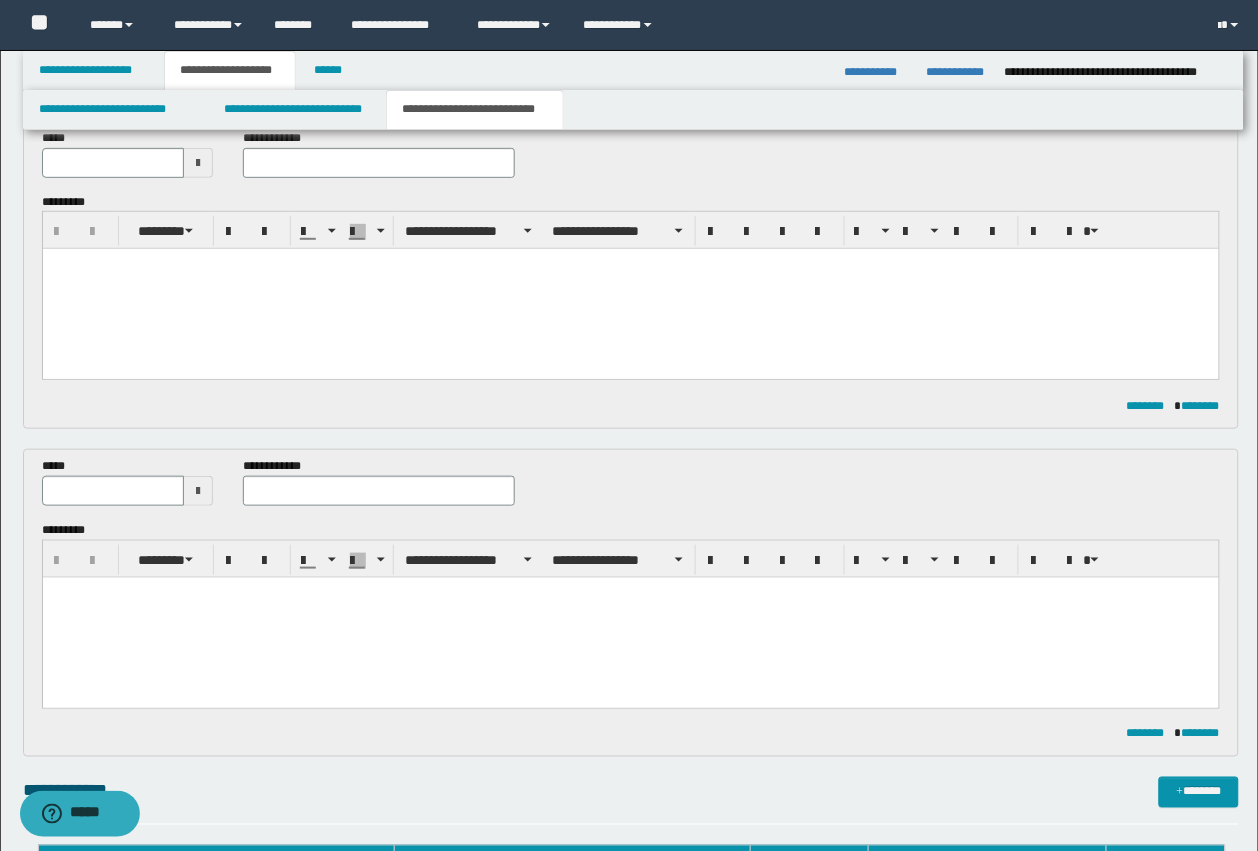 scroll, scrollTop: 0, scrollLeft: 0, axis: both 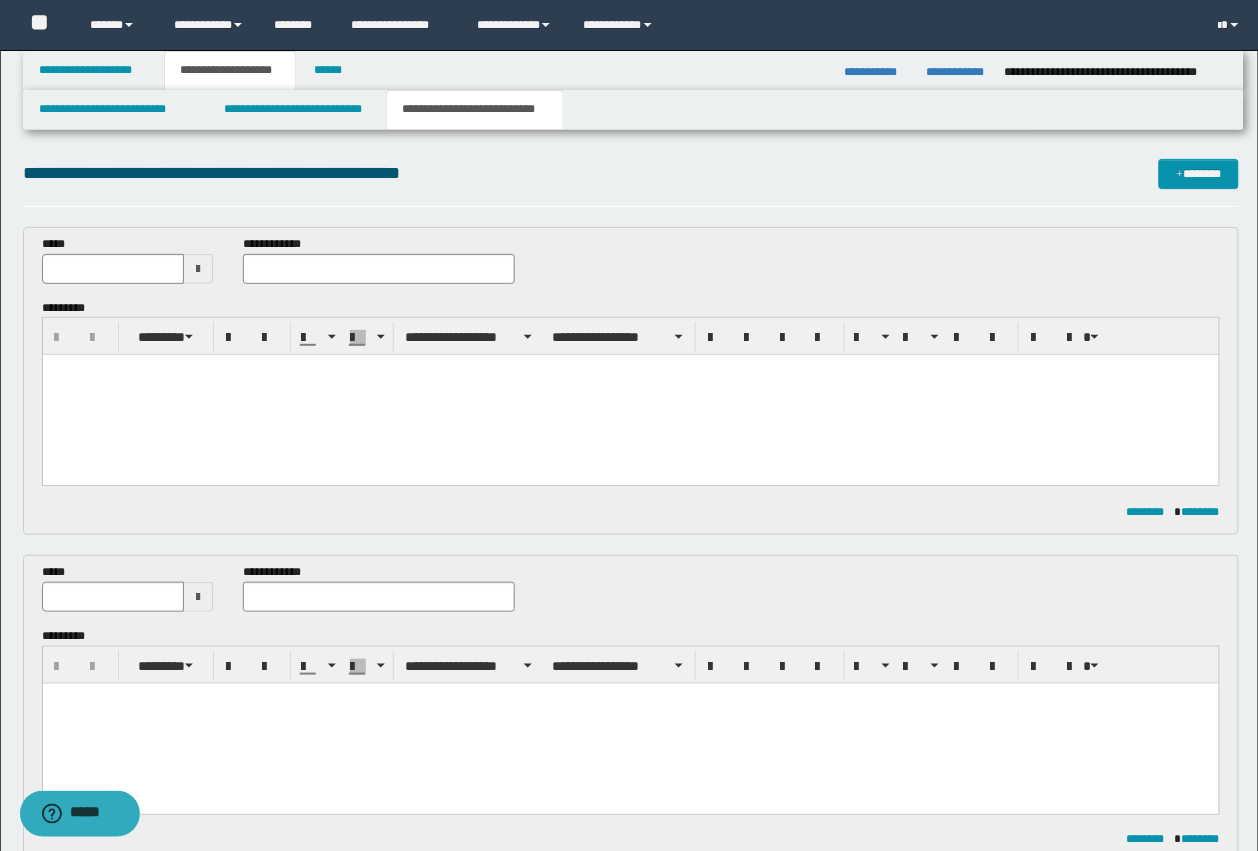 click at bounding box center (630, 395) 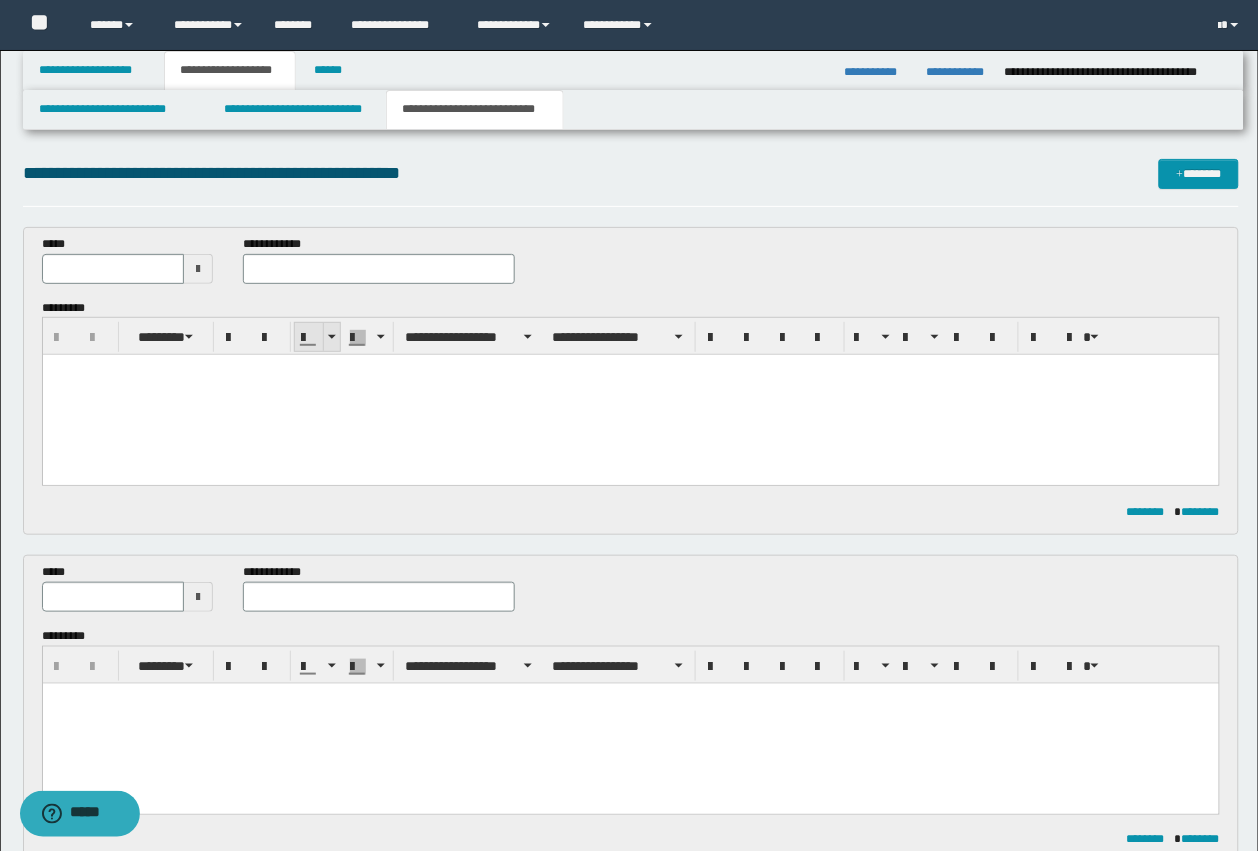 paste 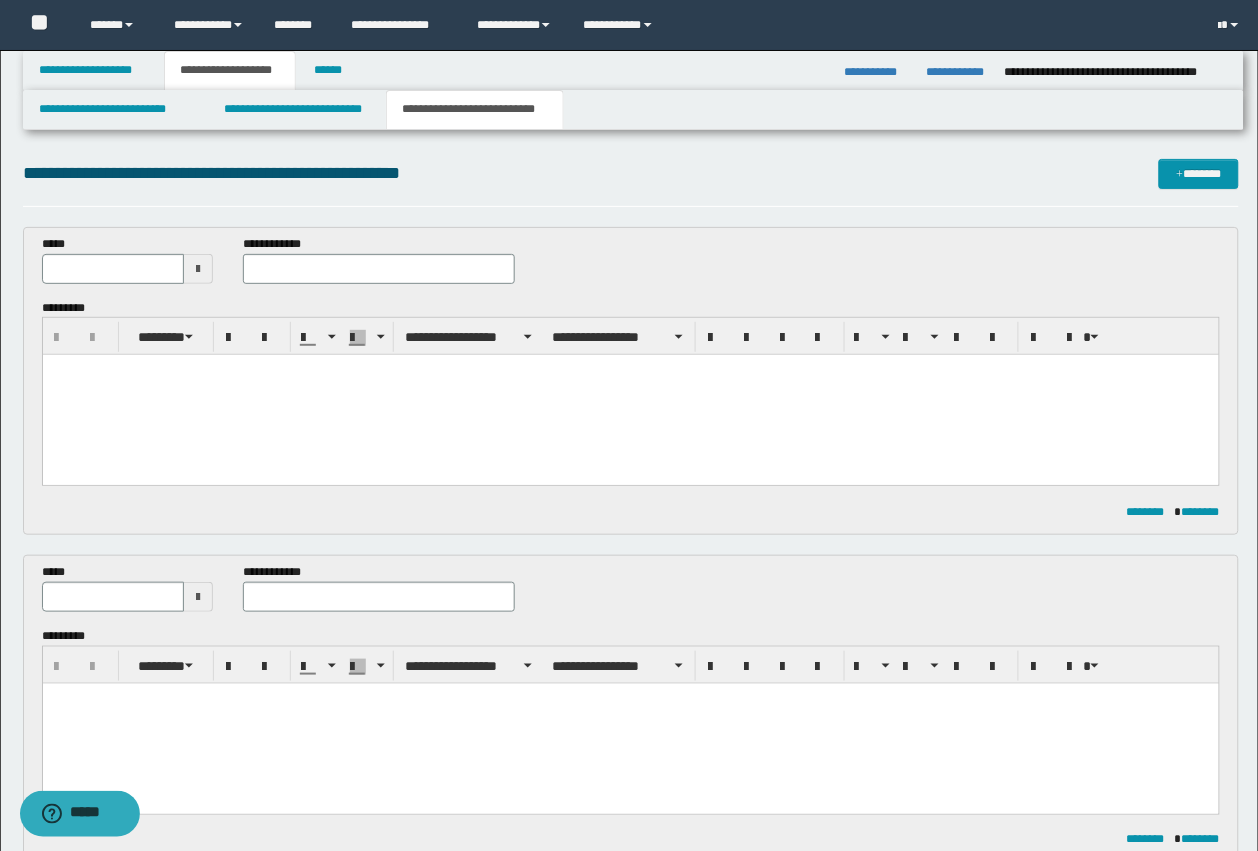 type 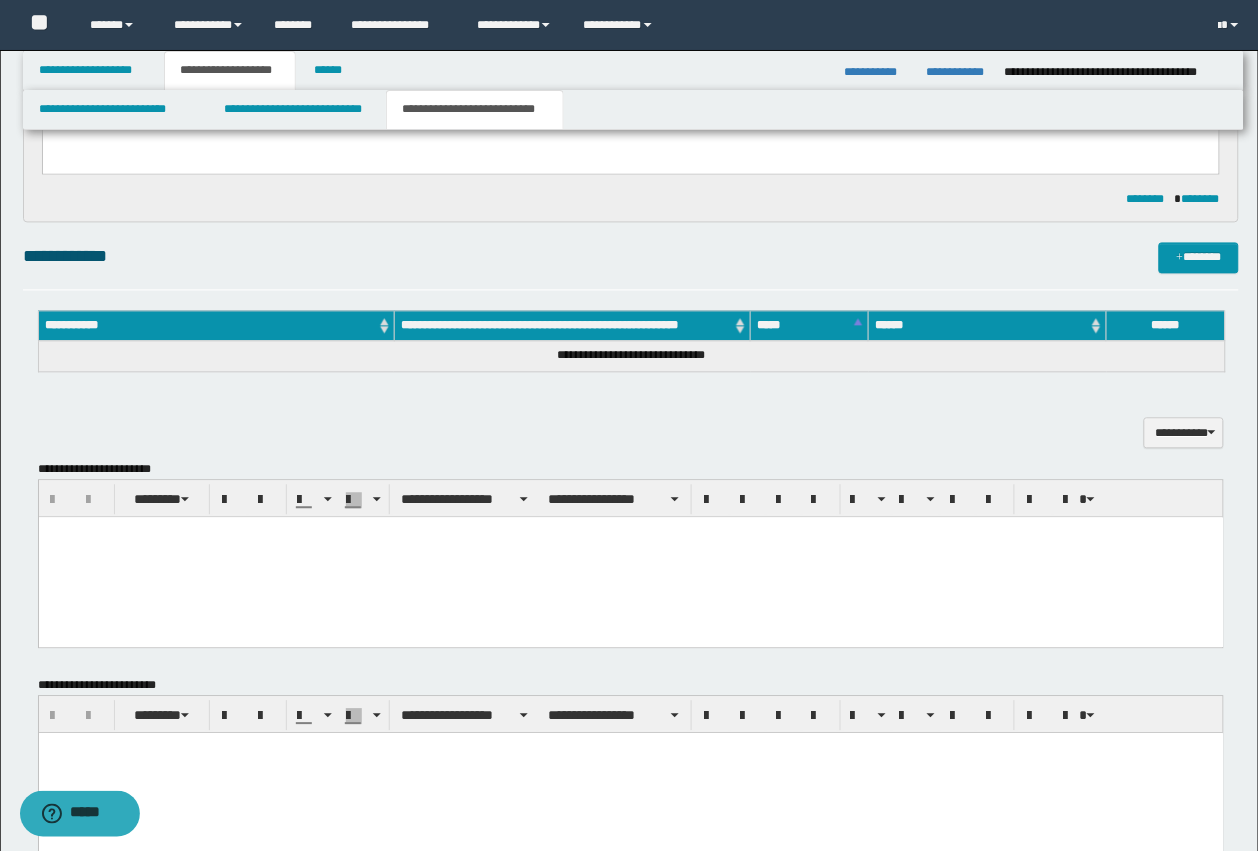 drag, startPoint x: 323, startPoint y: 596, endPoint x: 311, endPoint y: 638, distance: 43.68066 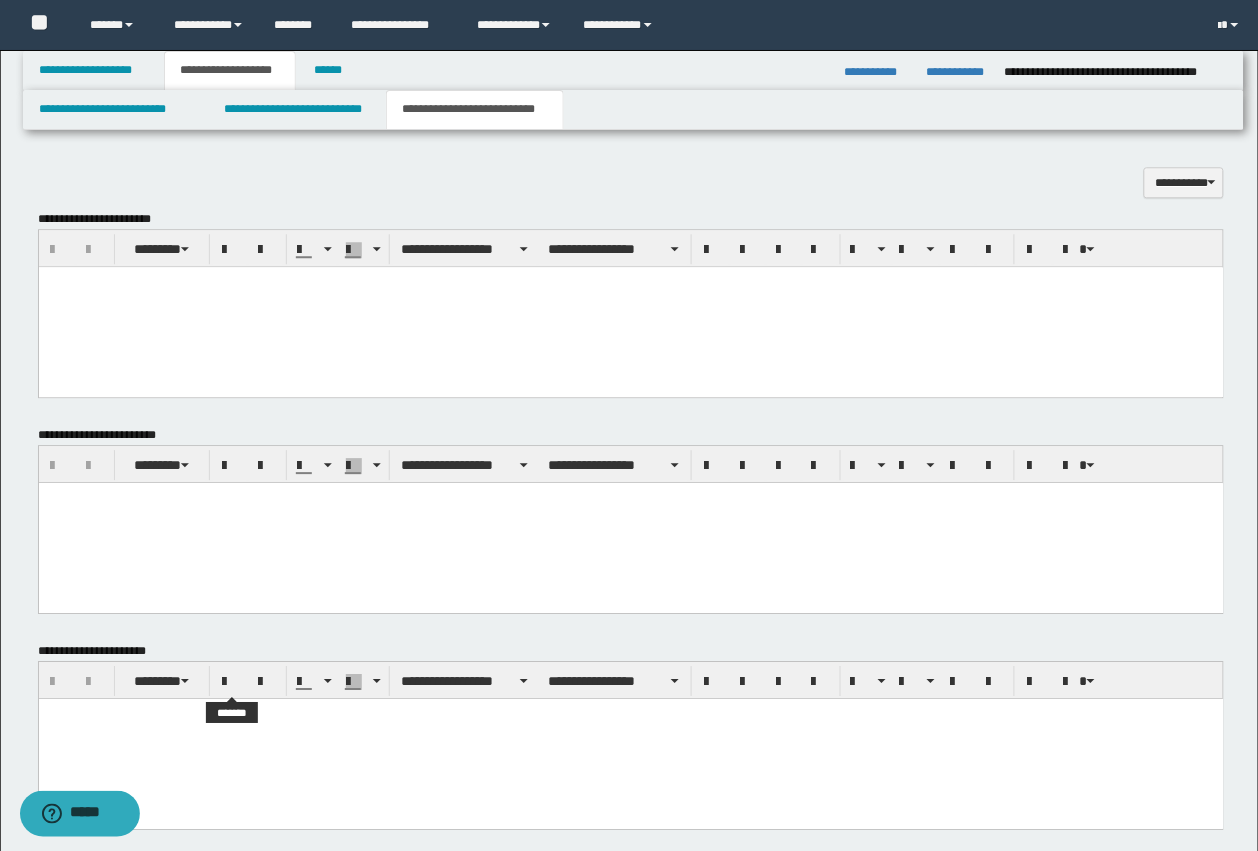 scroll, scrollTop: 1105, scrollLeft: 0, axis: vertical 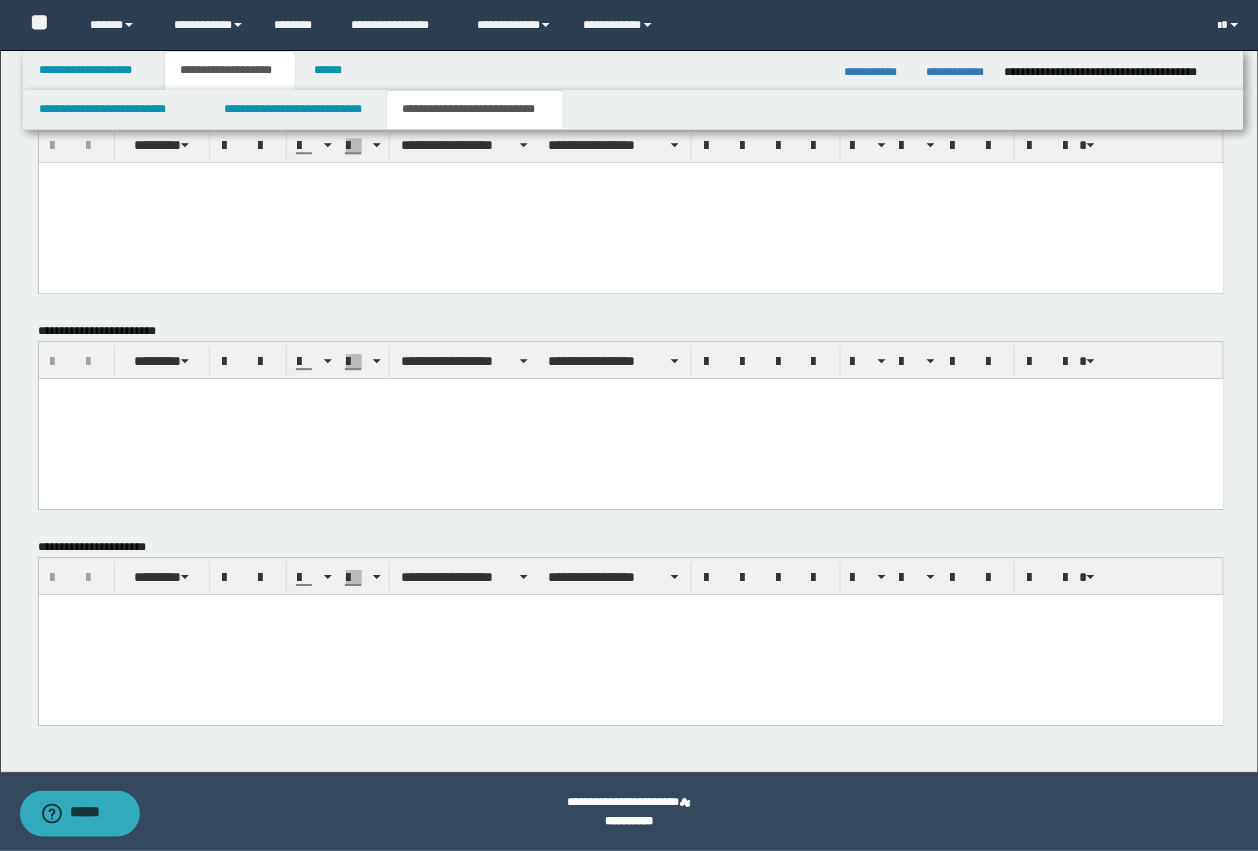 click at bounding box center (630, 634) 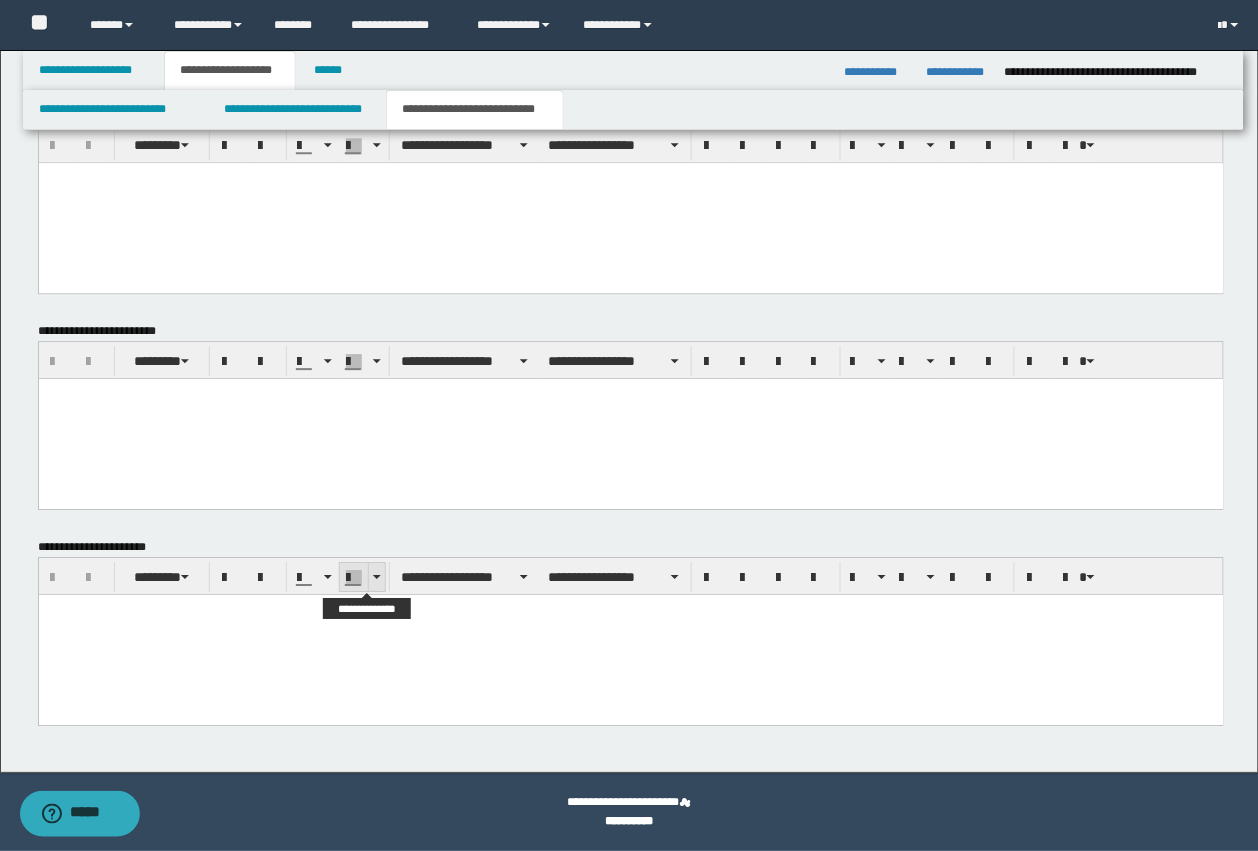 paste 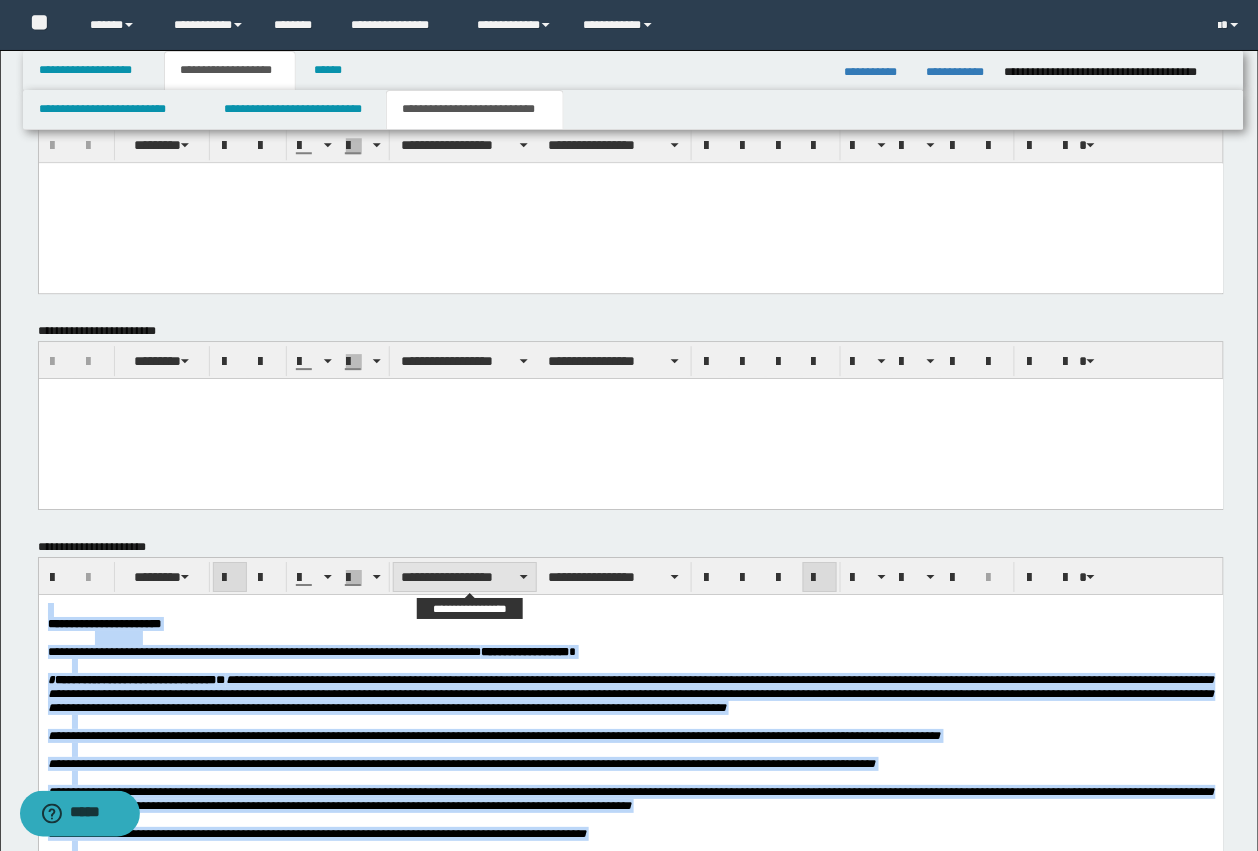 click on "**********" at bounding box center (465, 577) 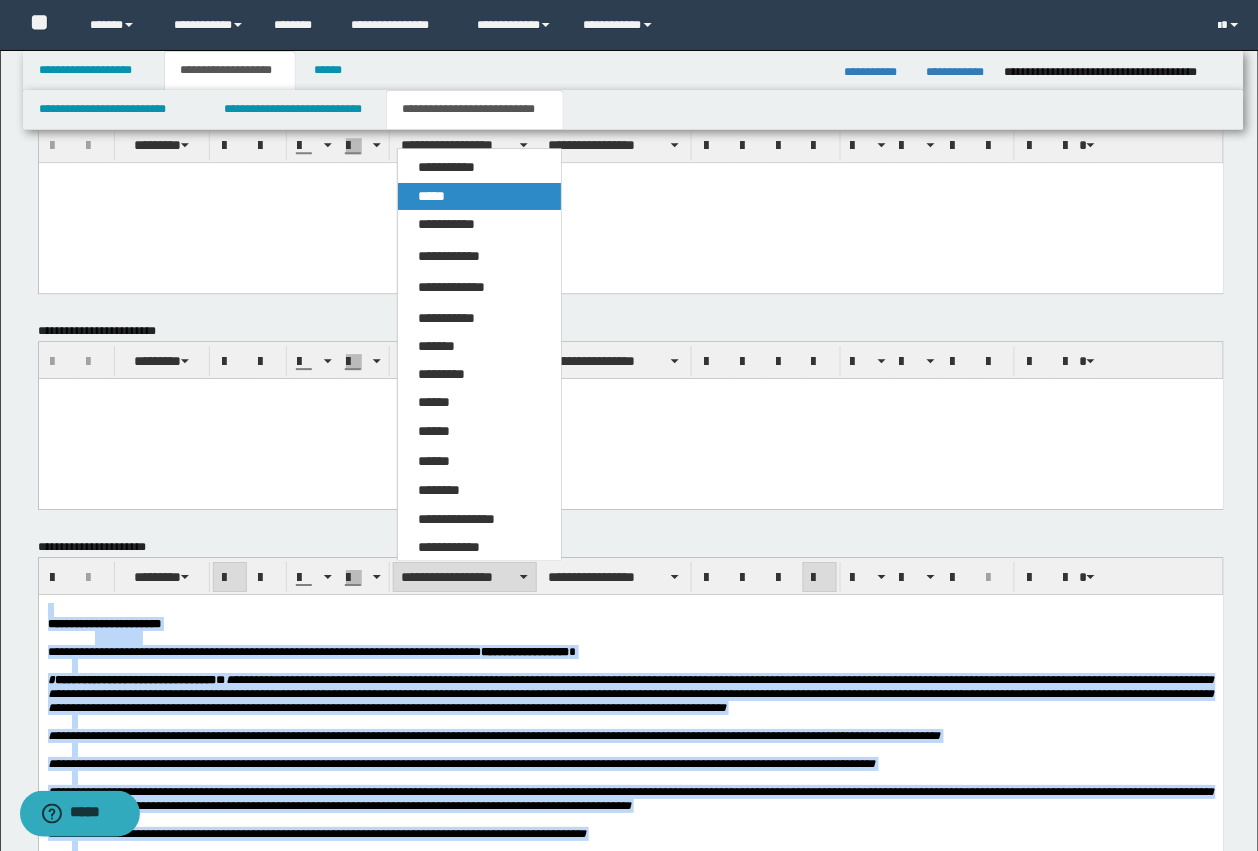 drag, startPoint x: 445, startPoint y: 206, endPoint x: 399, endPoint y: 48, distance: 164.56001 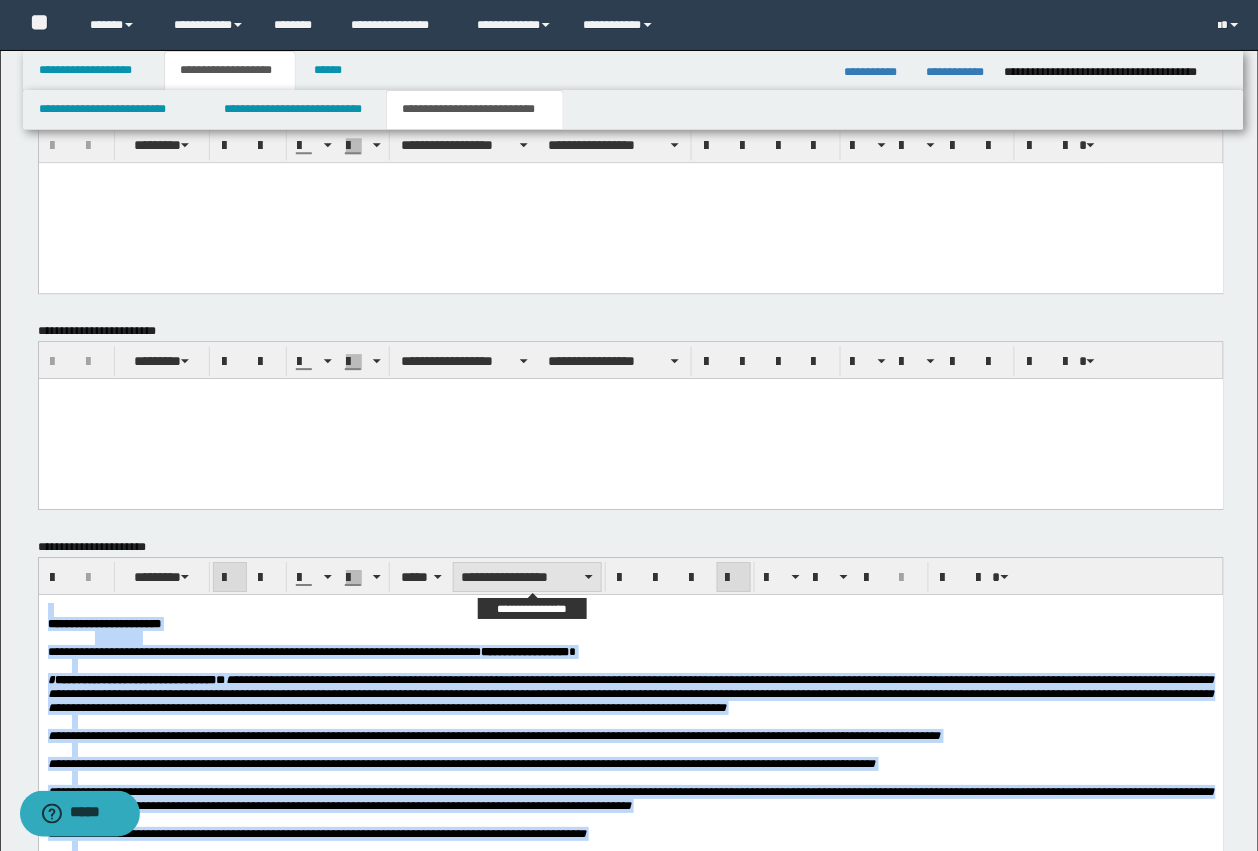 click on "**********" at bounding box center (527, 577) 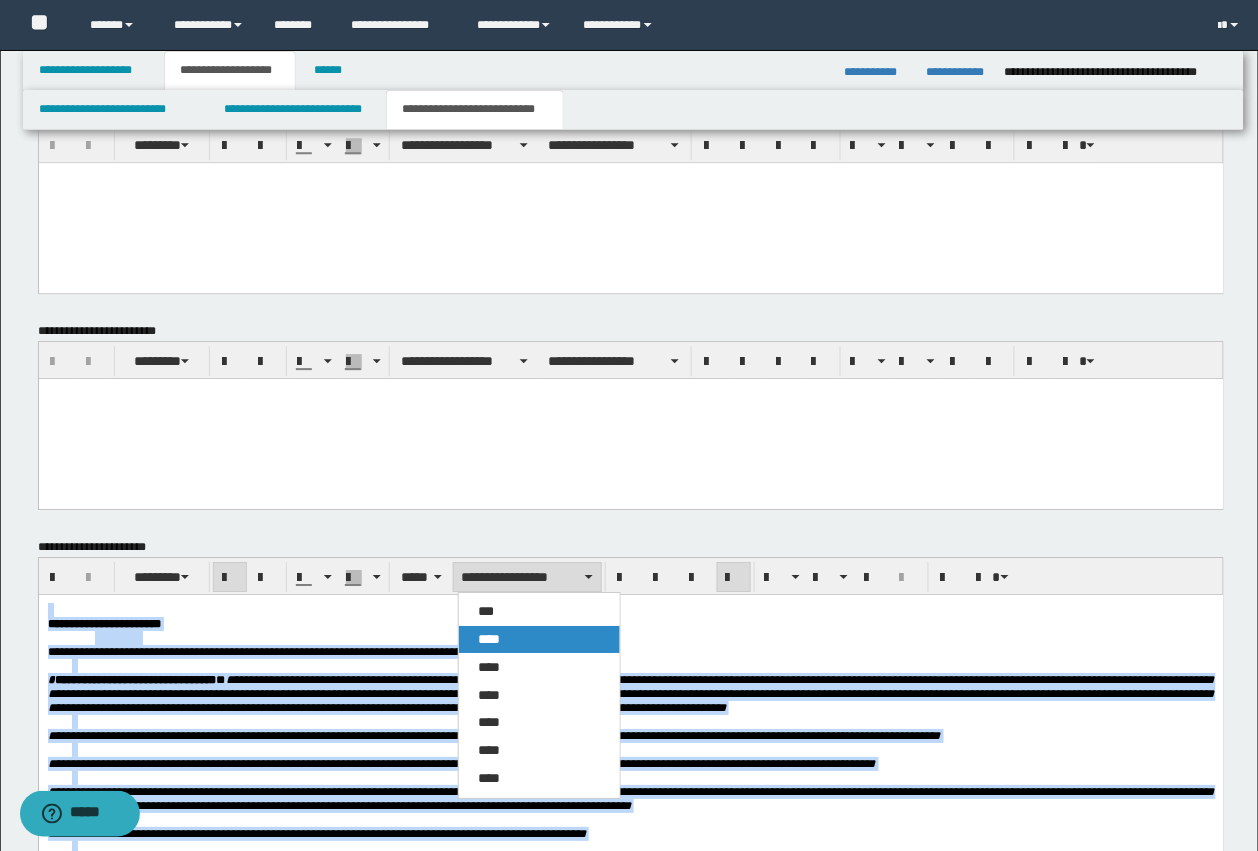 drag, startPoint x: 496, startPoint y: 637, endPoint x: 565, endPoint y: 16, distance: 624.8216 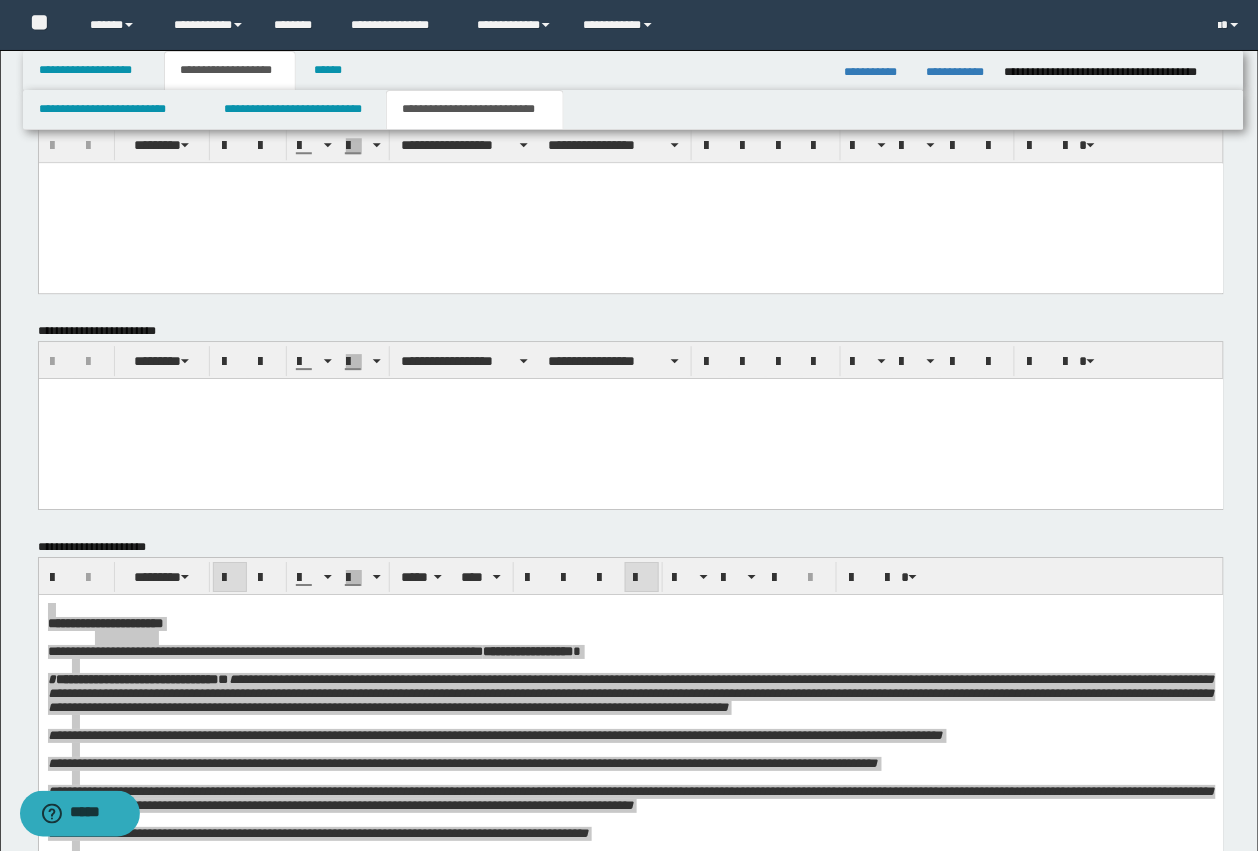 click at bounding box center [631, 956] 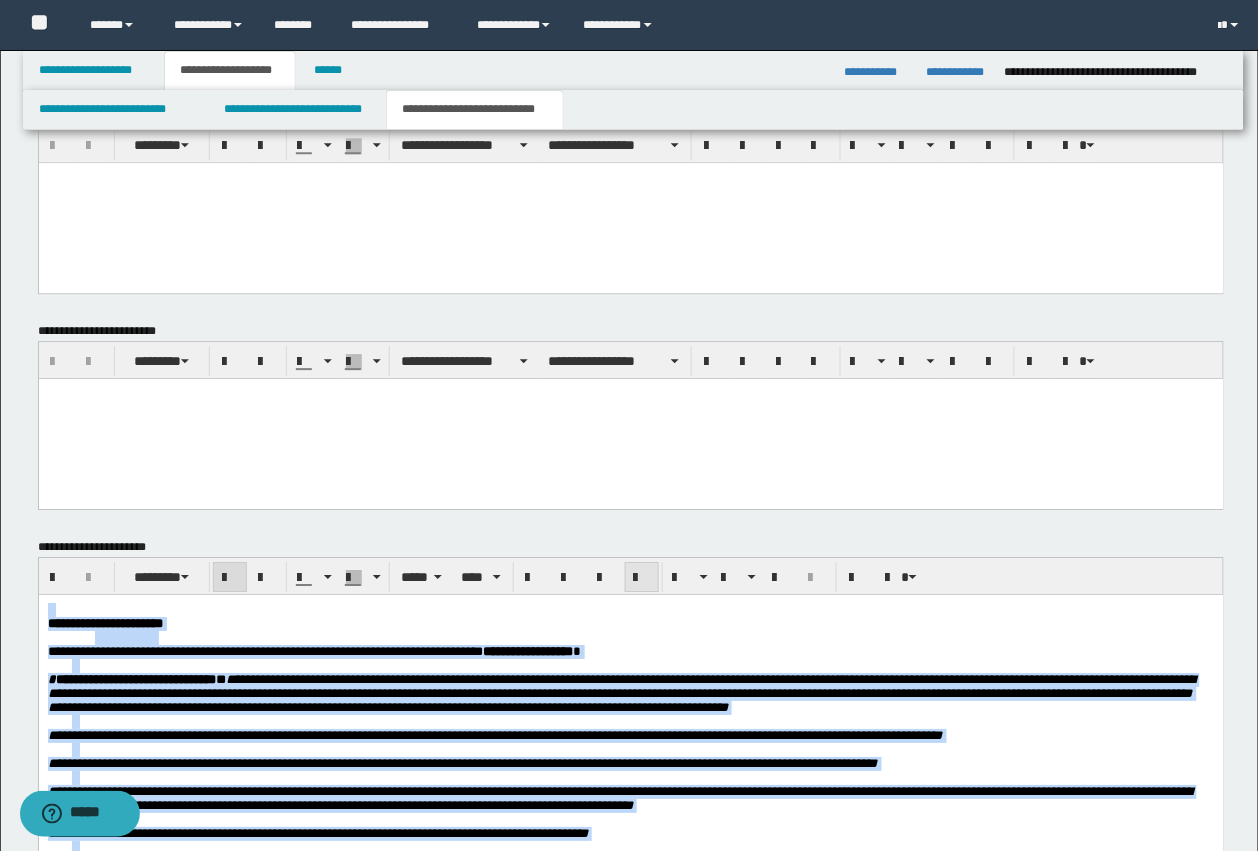 click at bounding box center [642, 577] 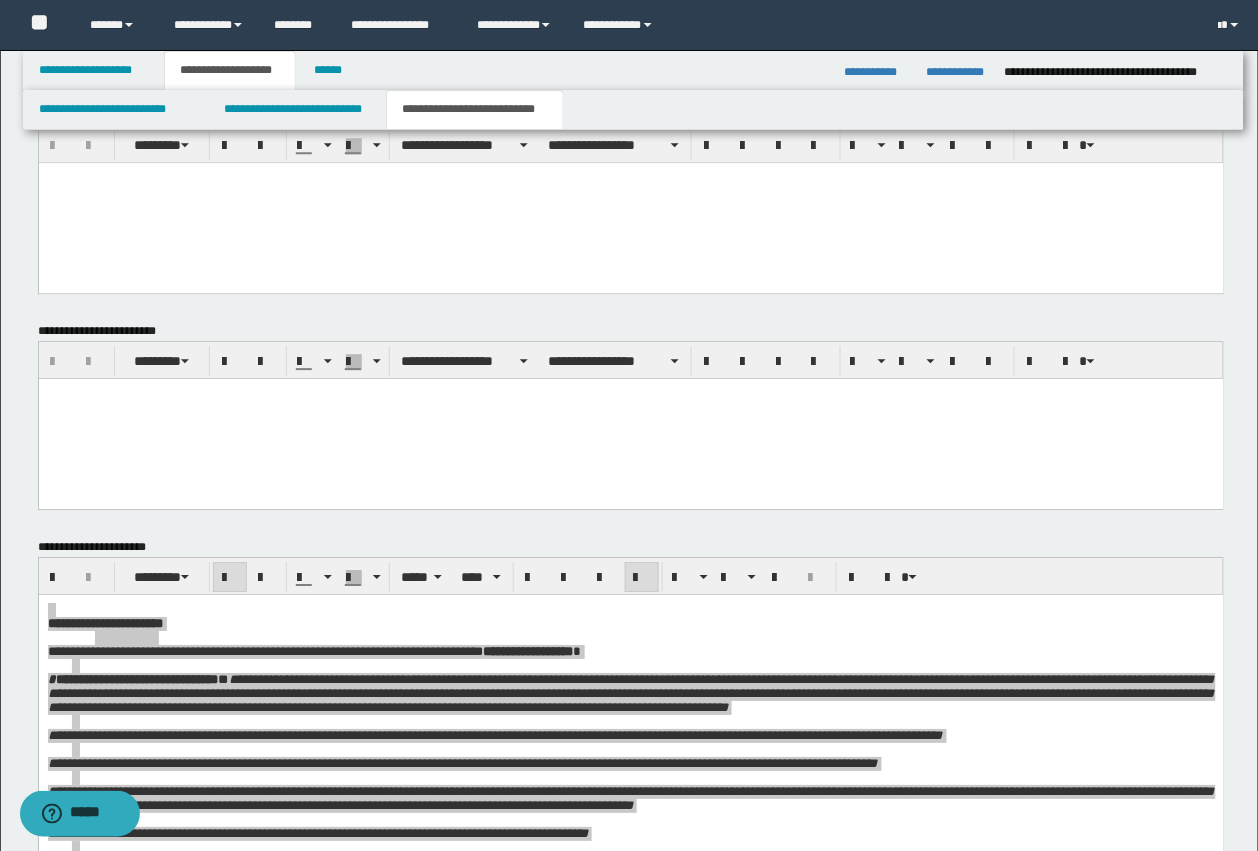 click at bounding box center (630, 202) 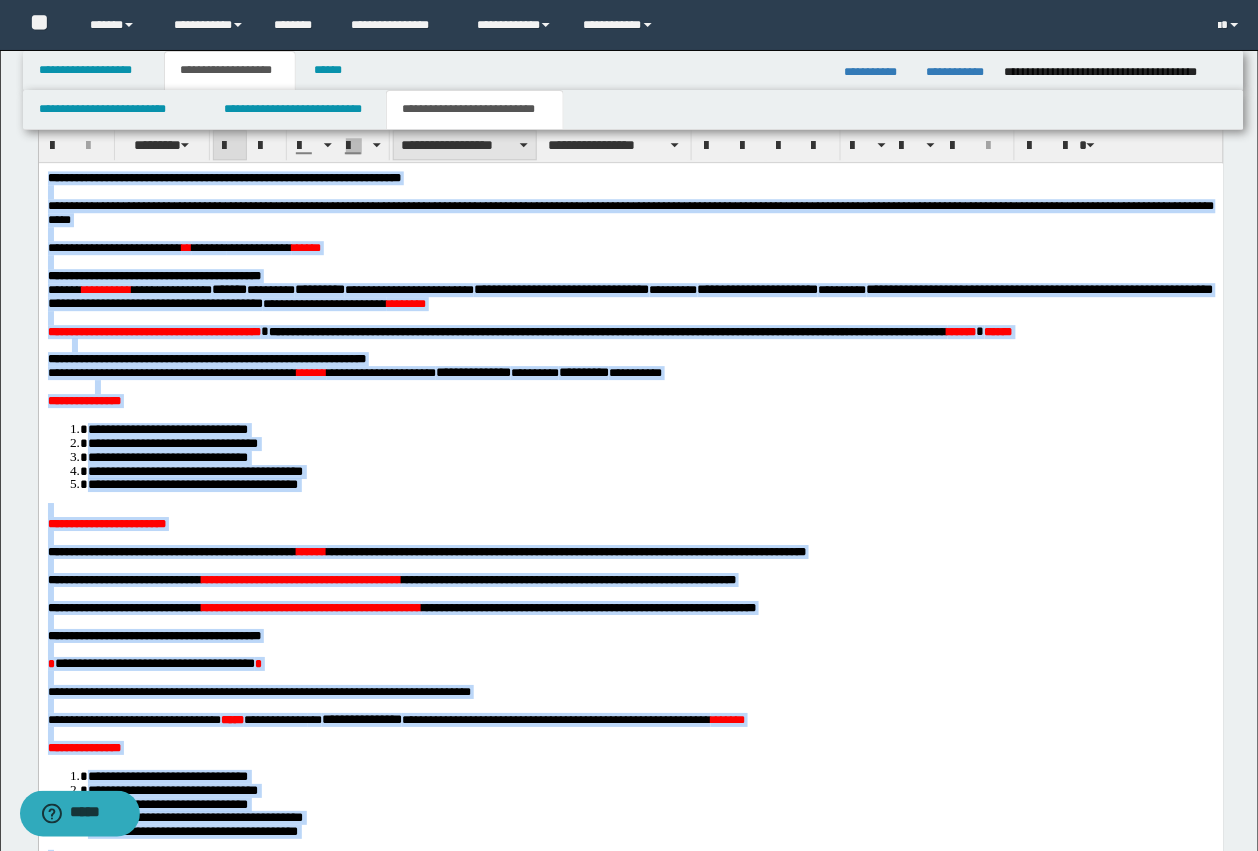 click on "**********" at bounding box center (465, 145) 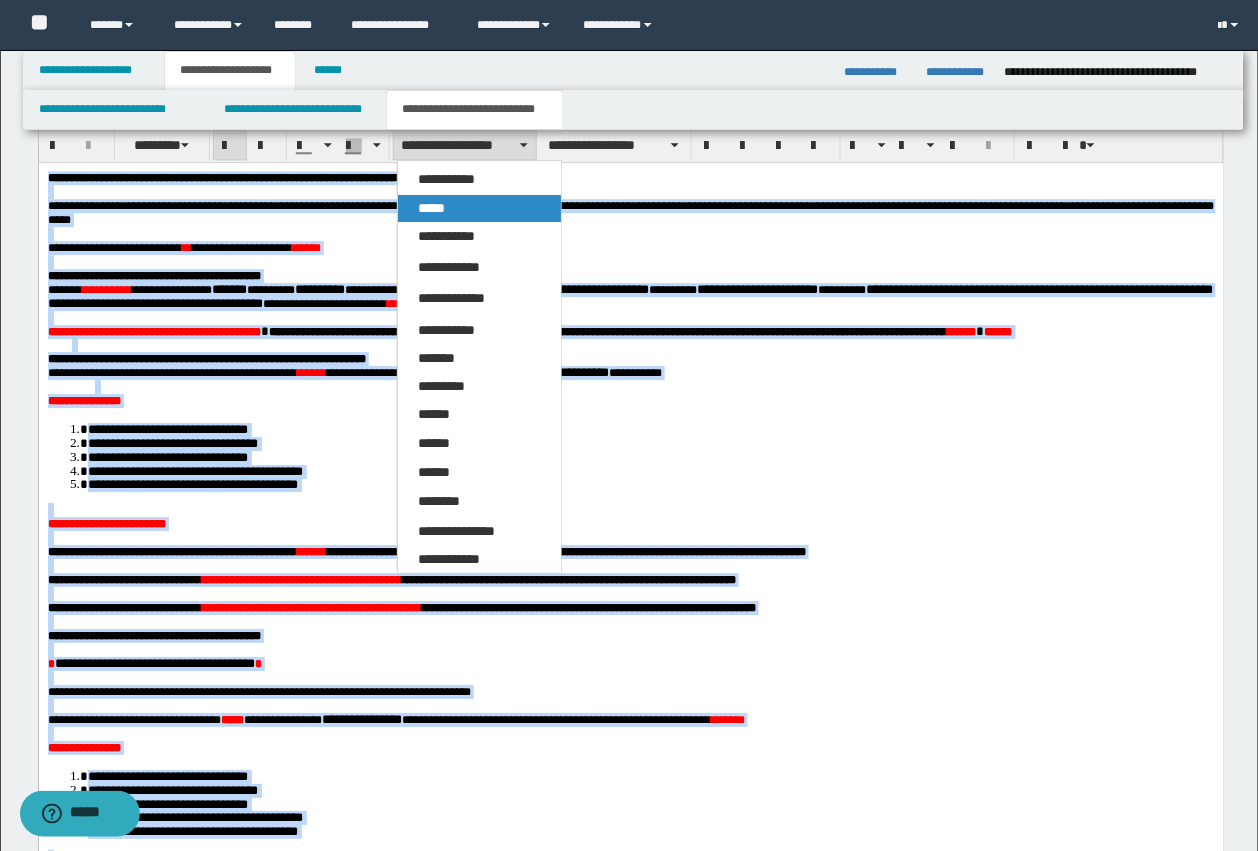 click on "*****" at bounding box center (431, 208) 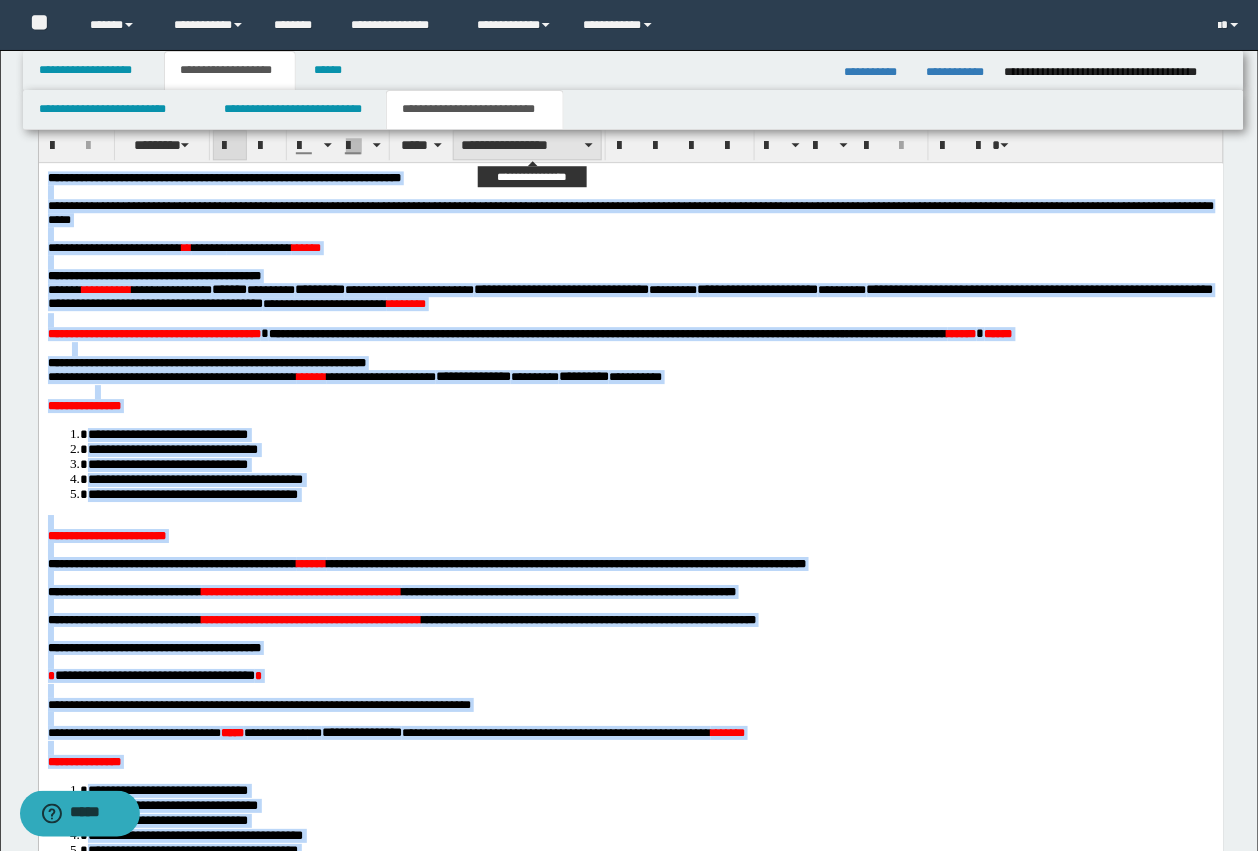 click on "**********" at bounding box center (527, 145) 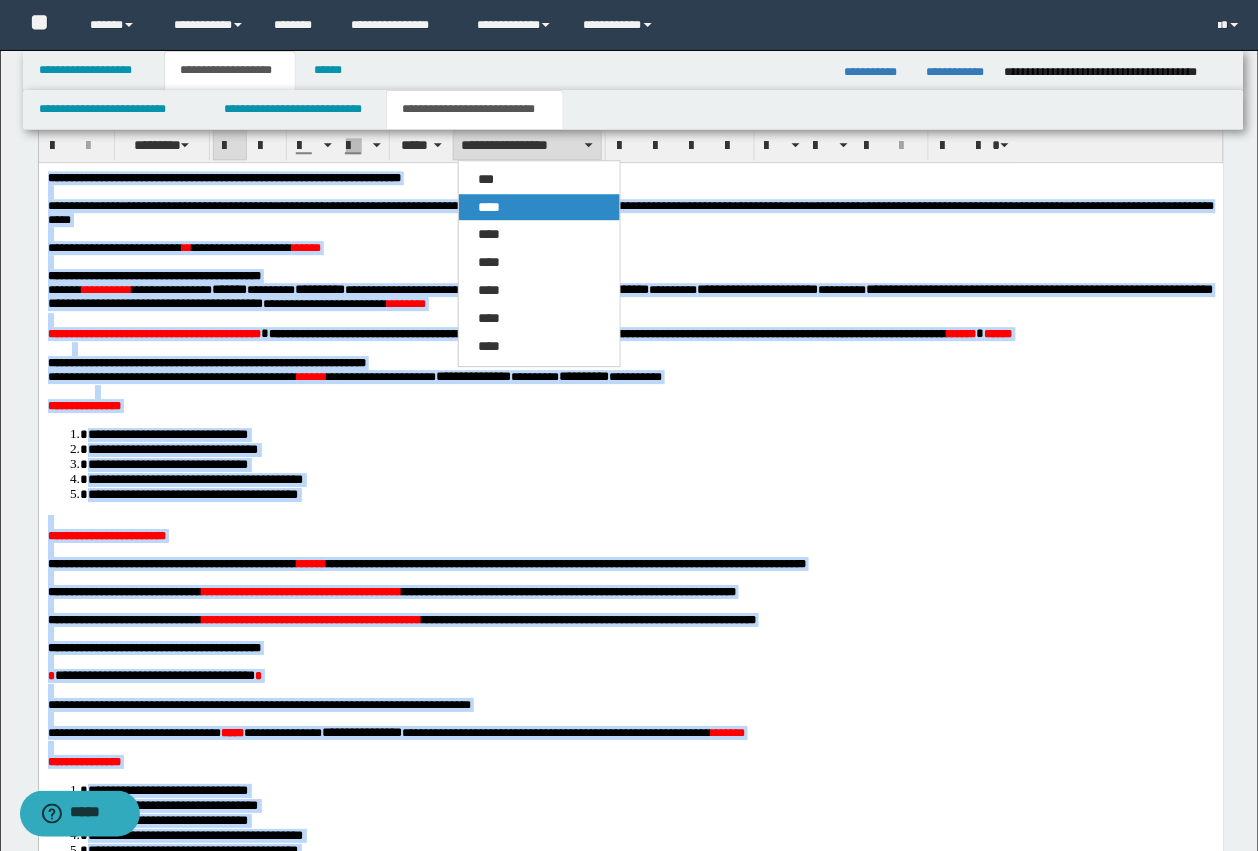 click on "****" at bounding box center [539, 207] 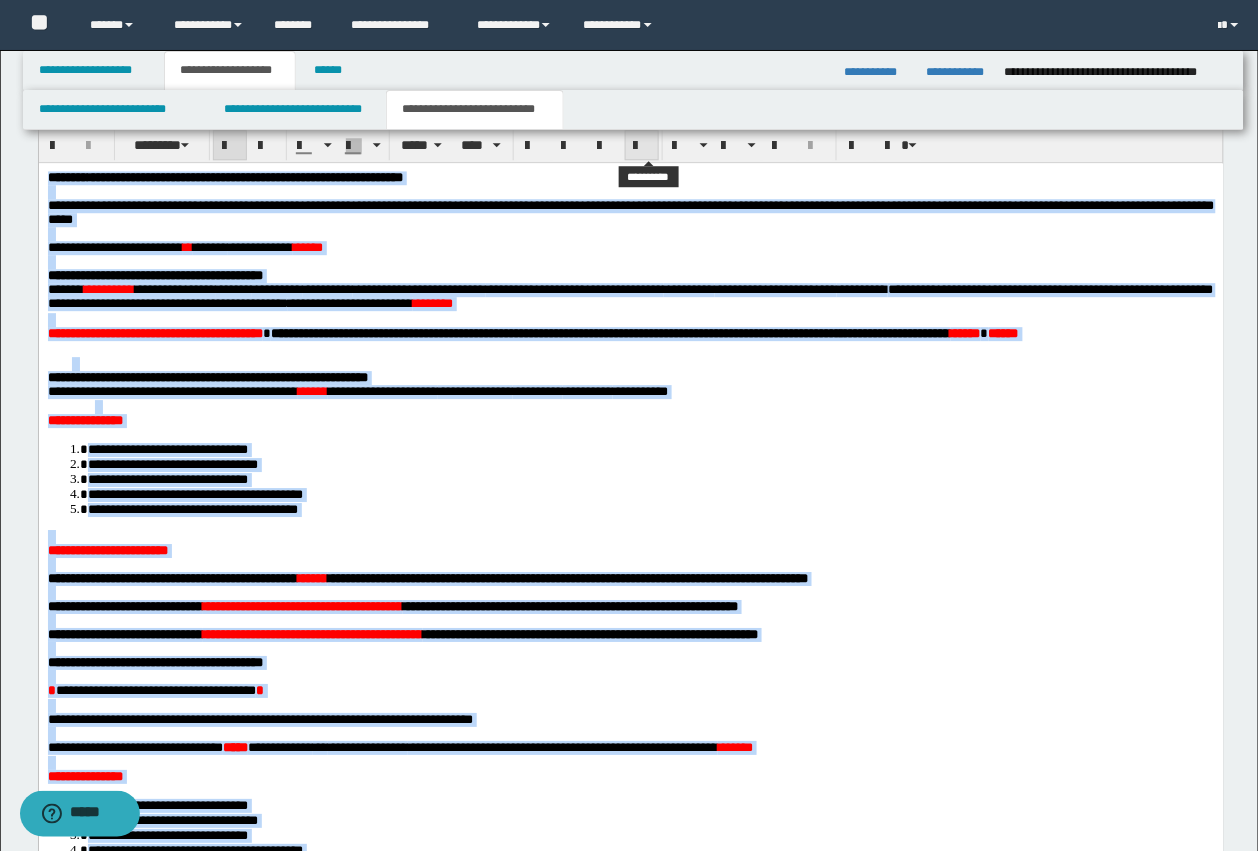 click at bounding box center [642, 145] 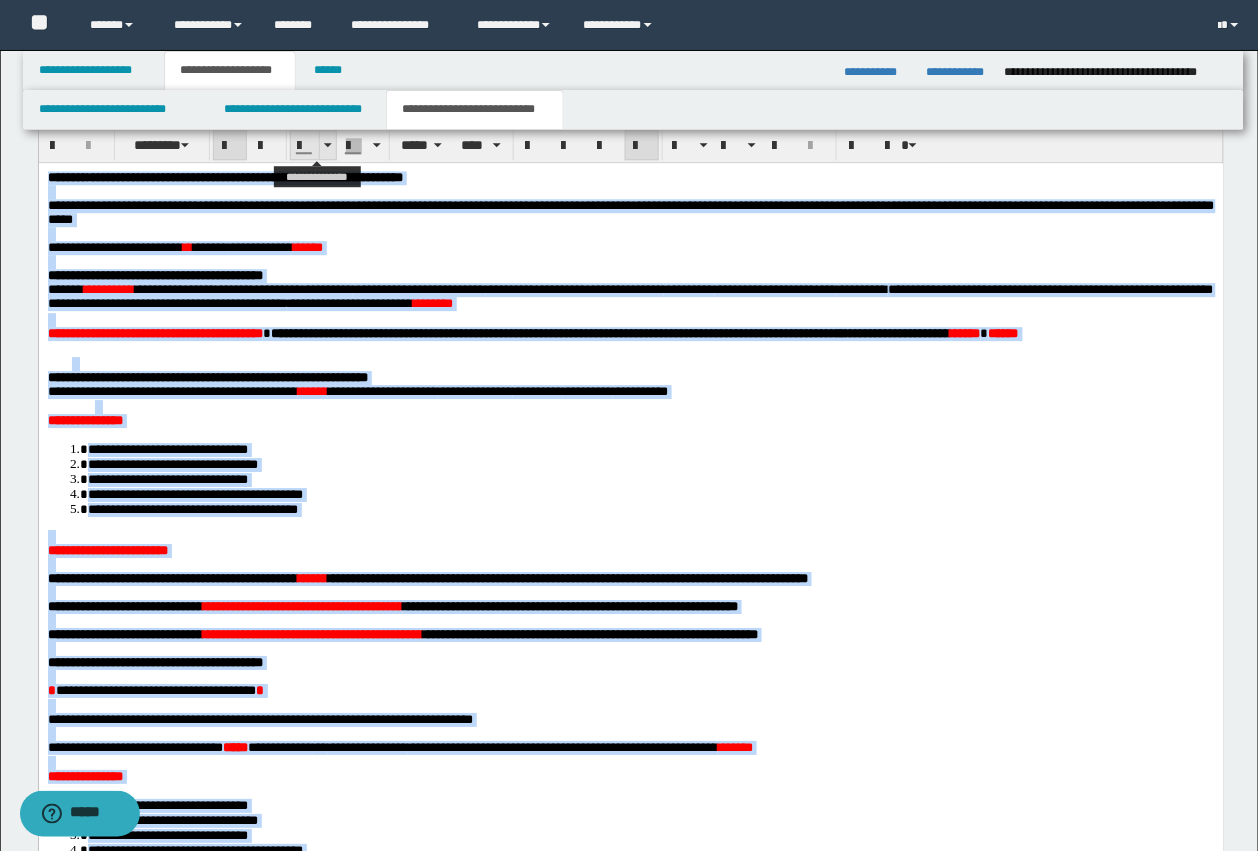 click at bounding box center (305, 146) 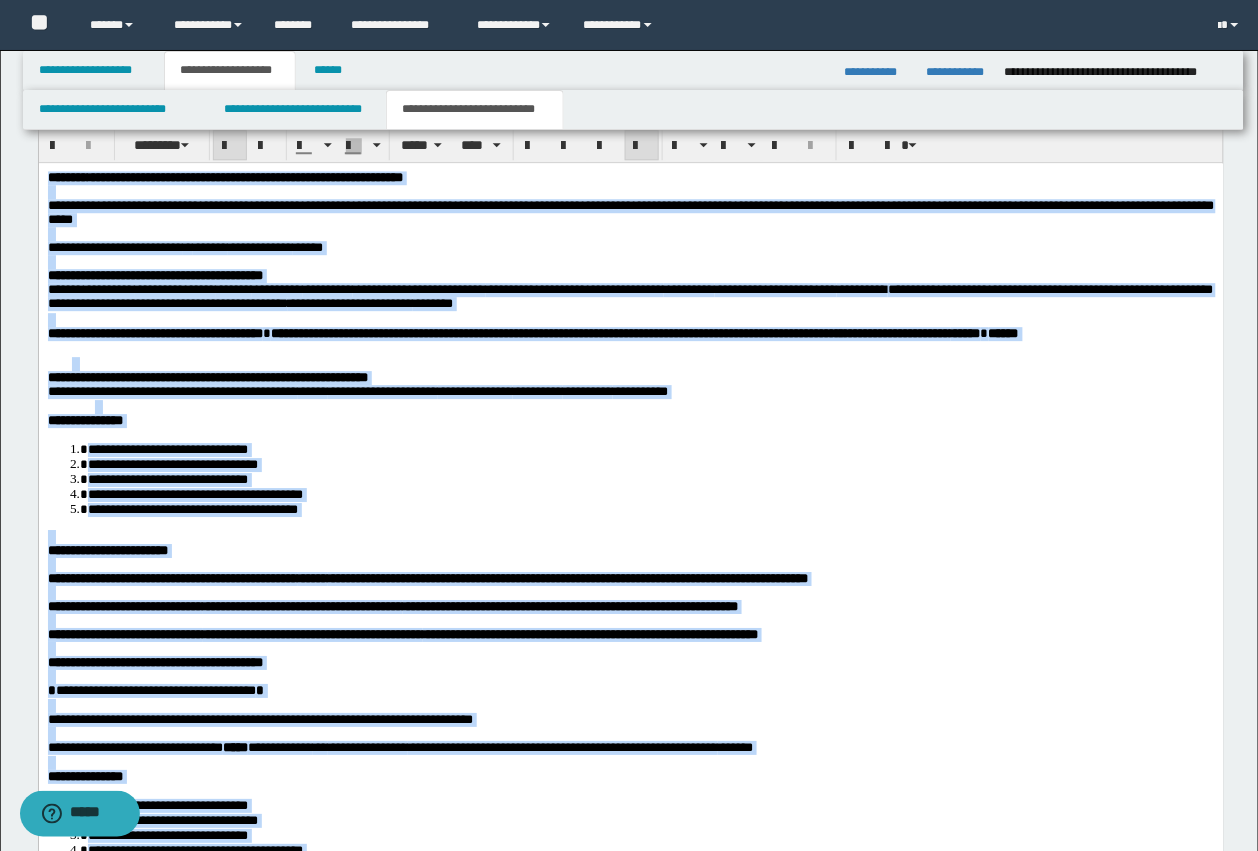 click at bounding box center (630, 319) 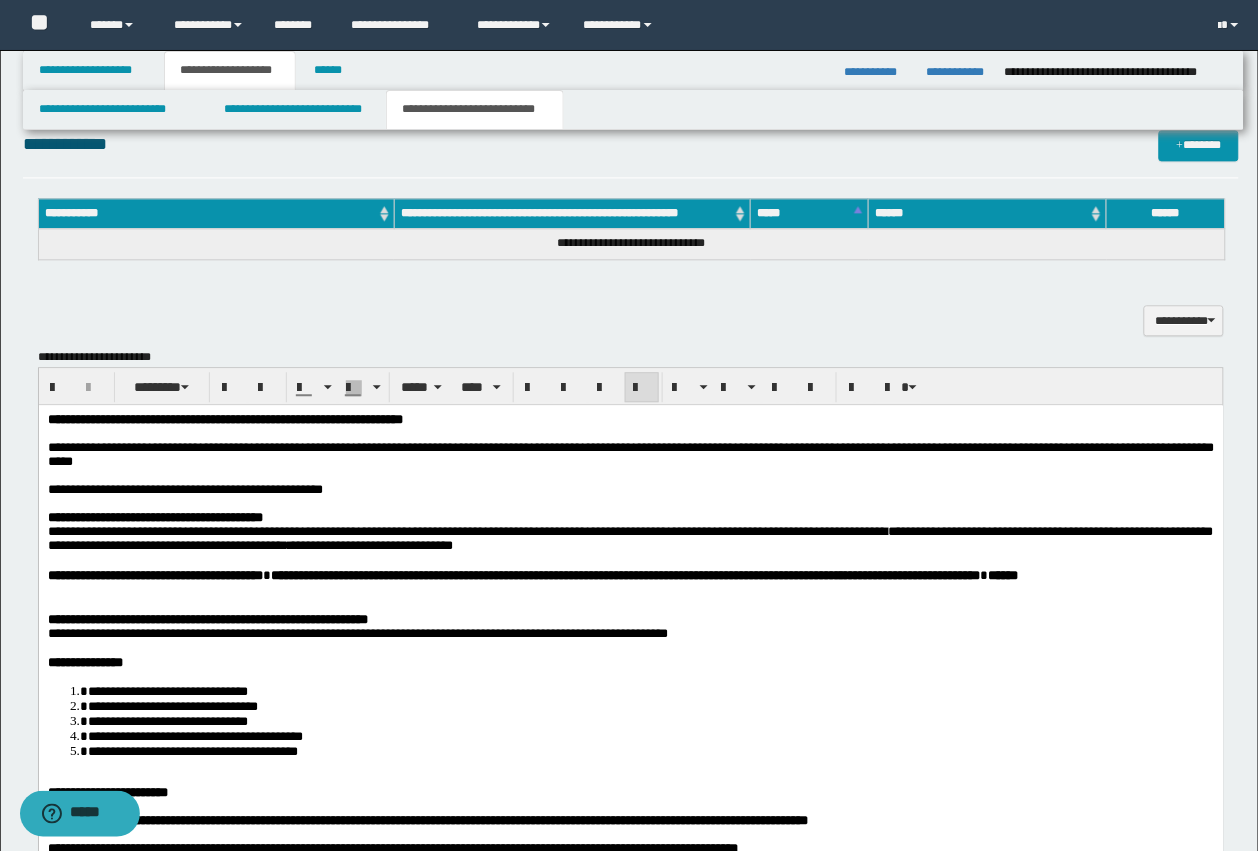 scroll, scrollTop: 855, scrollLeft: 0, axis: vertical 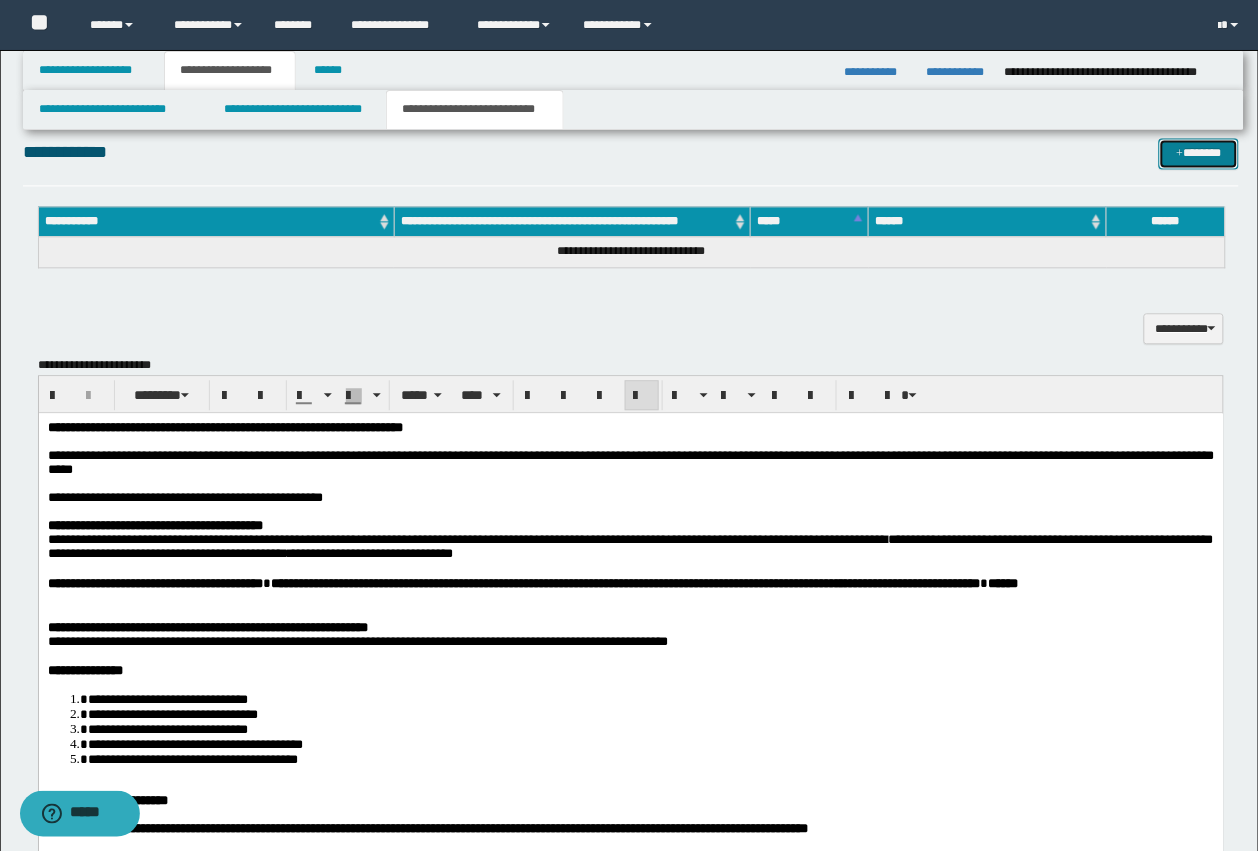 click on "*******" at bounding box center (1199, 153) 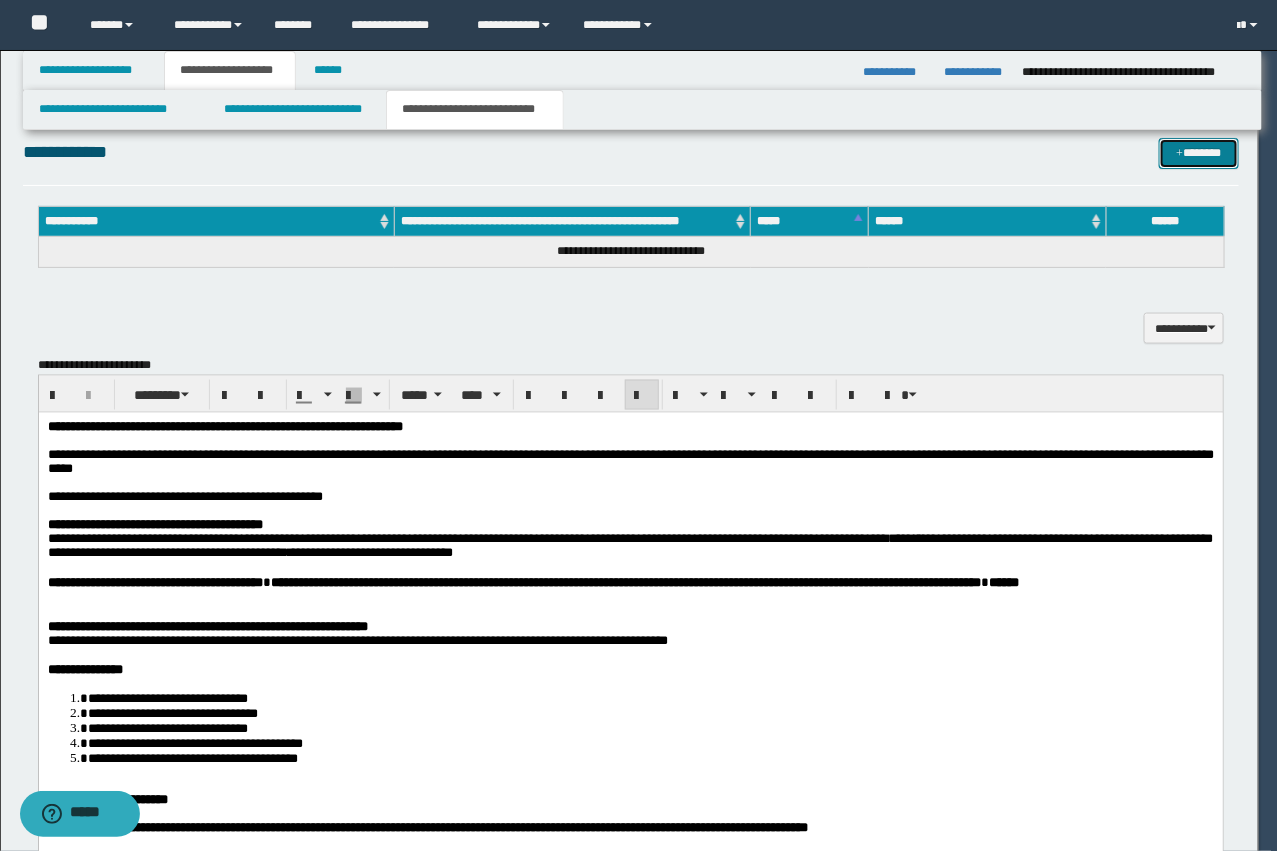 type 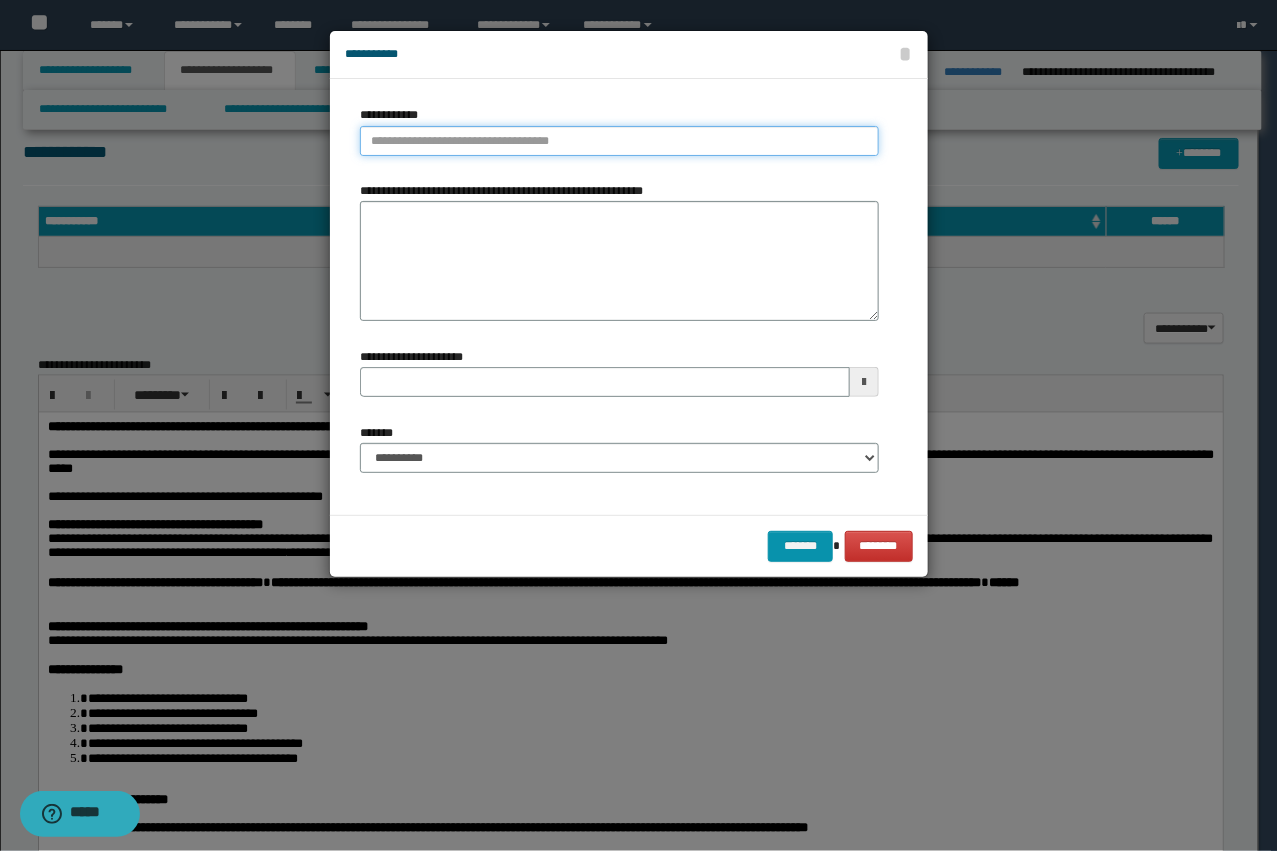 click on "**********" at bounding box center (619, 141) 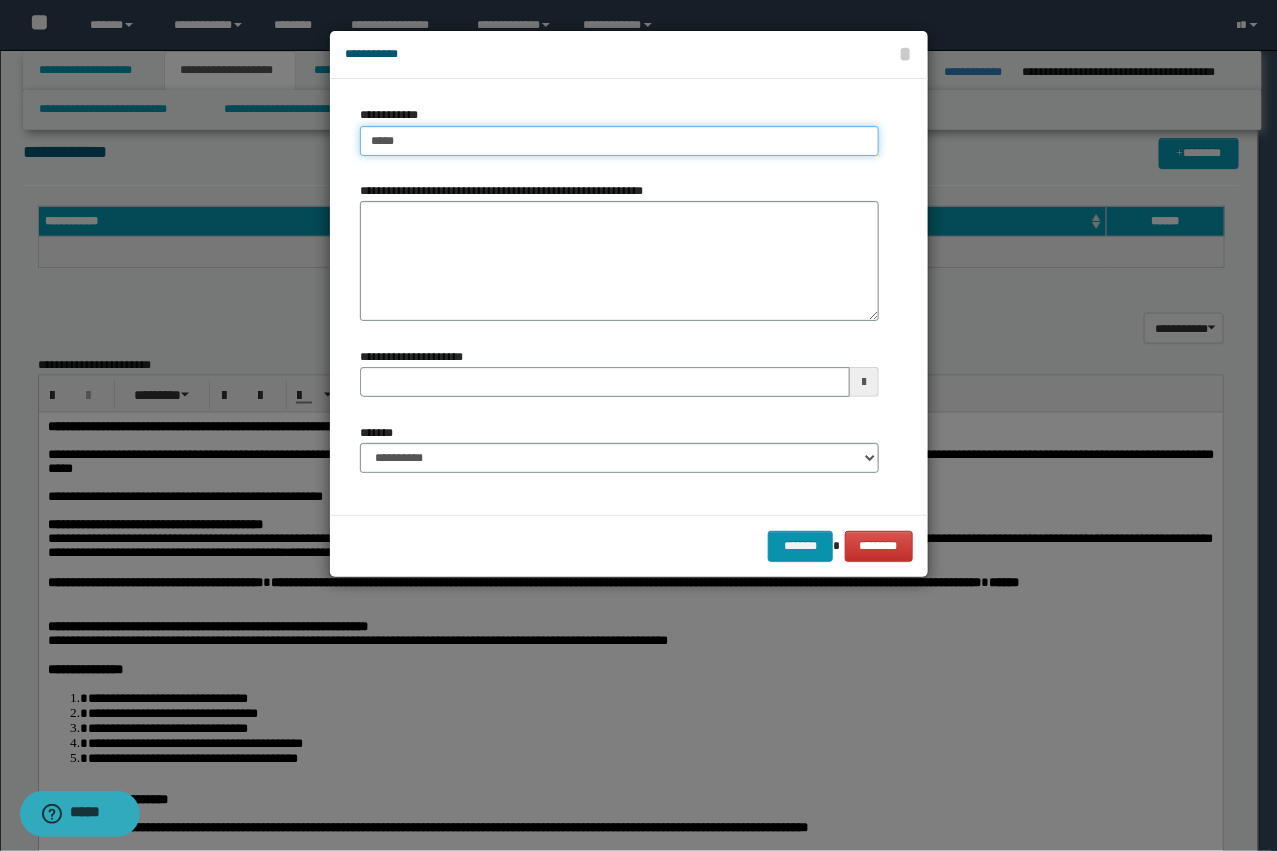 type on "****" 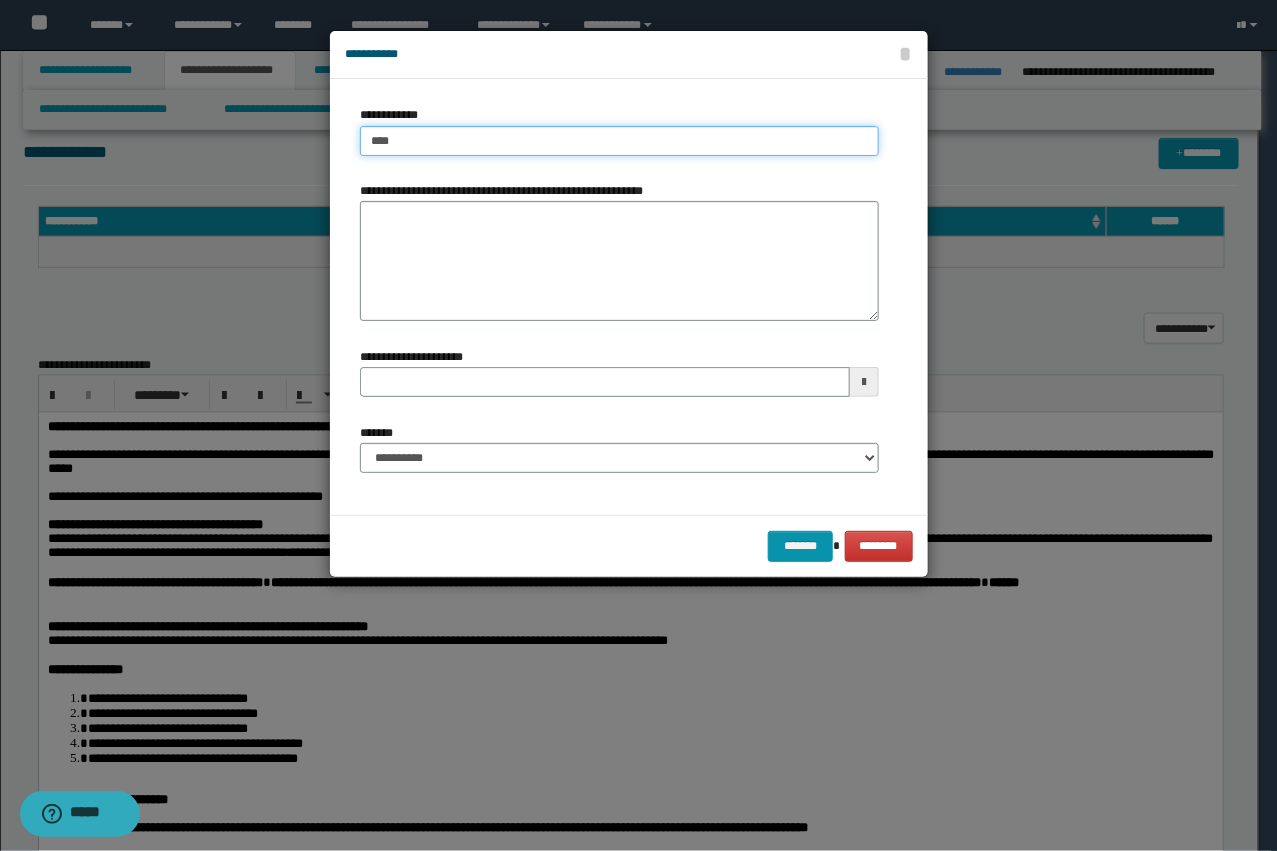 type on "****" 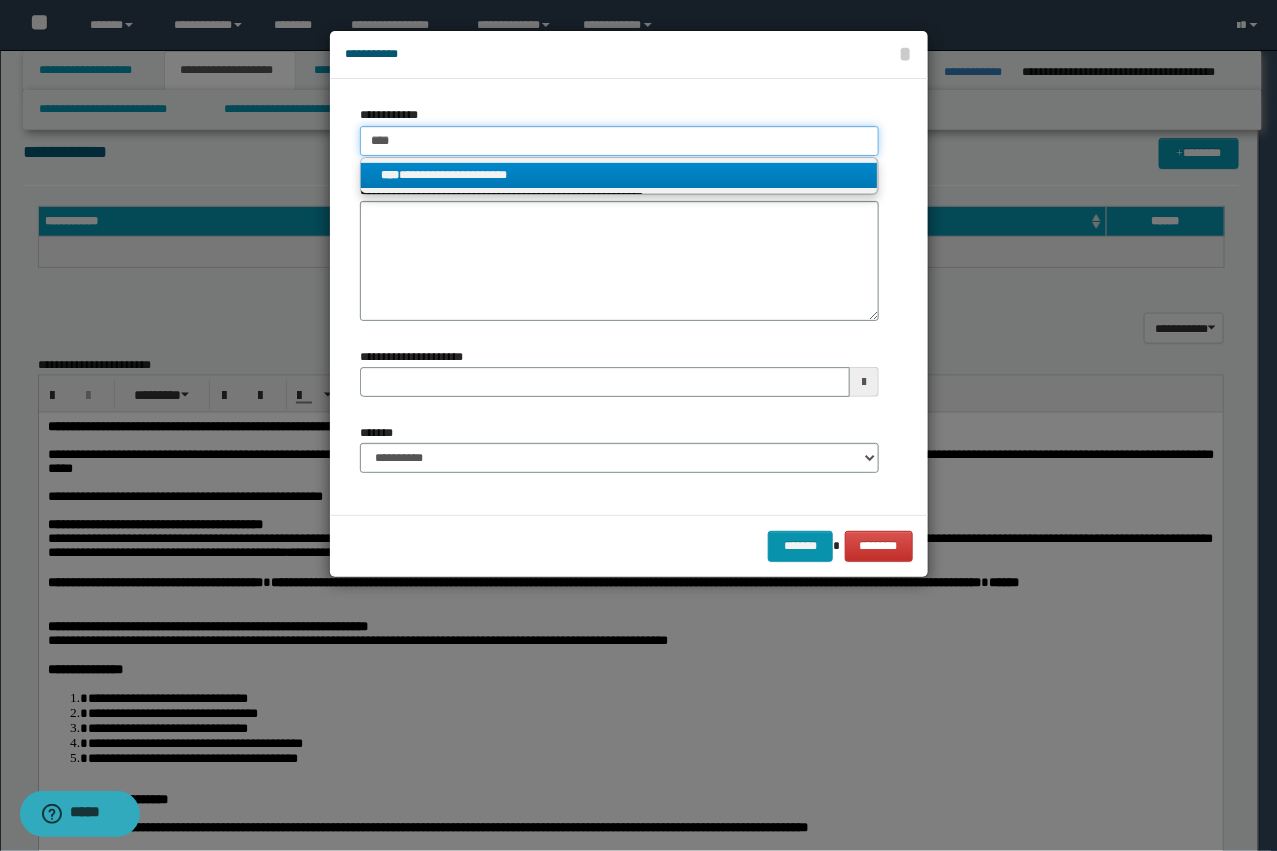 type on "****" 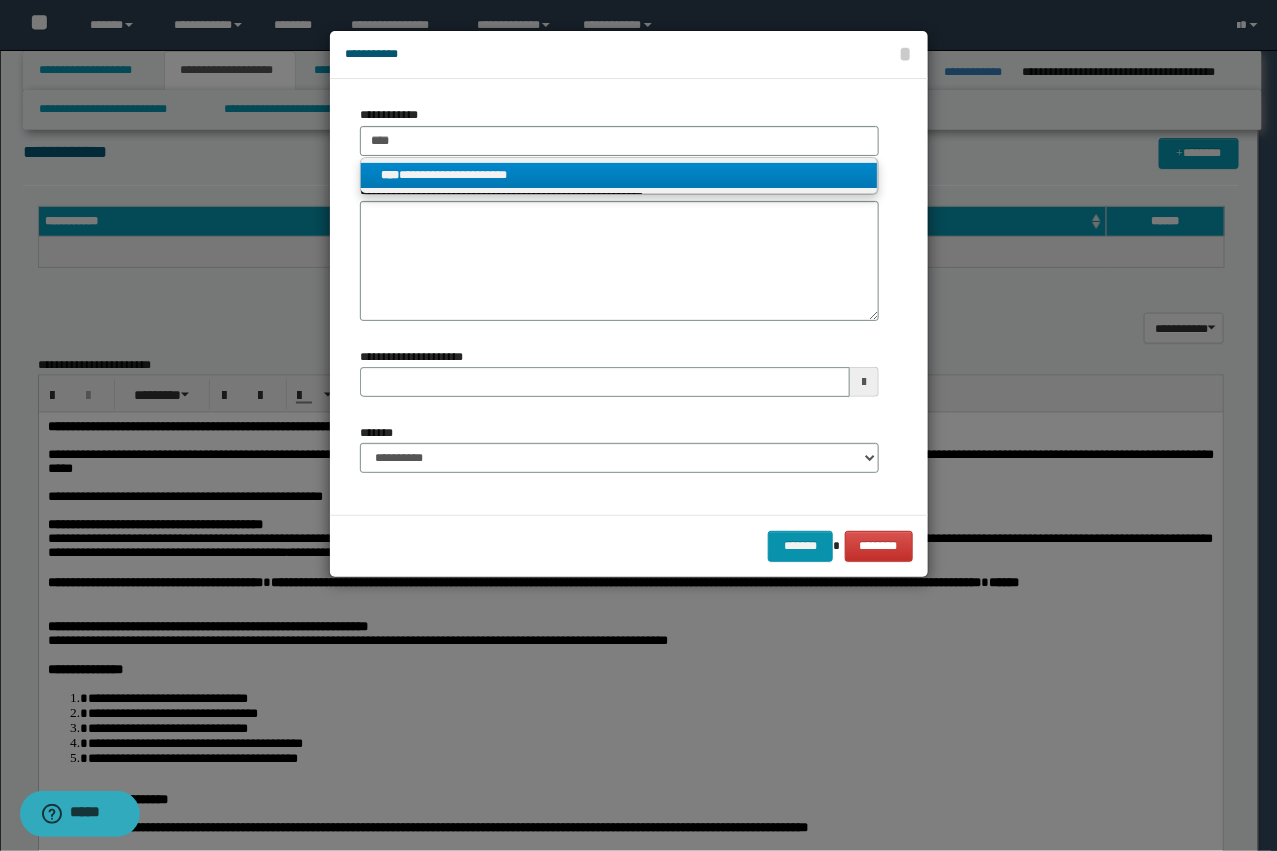 click on "**********" at bounding box center (619, 175) 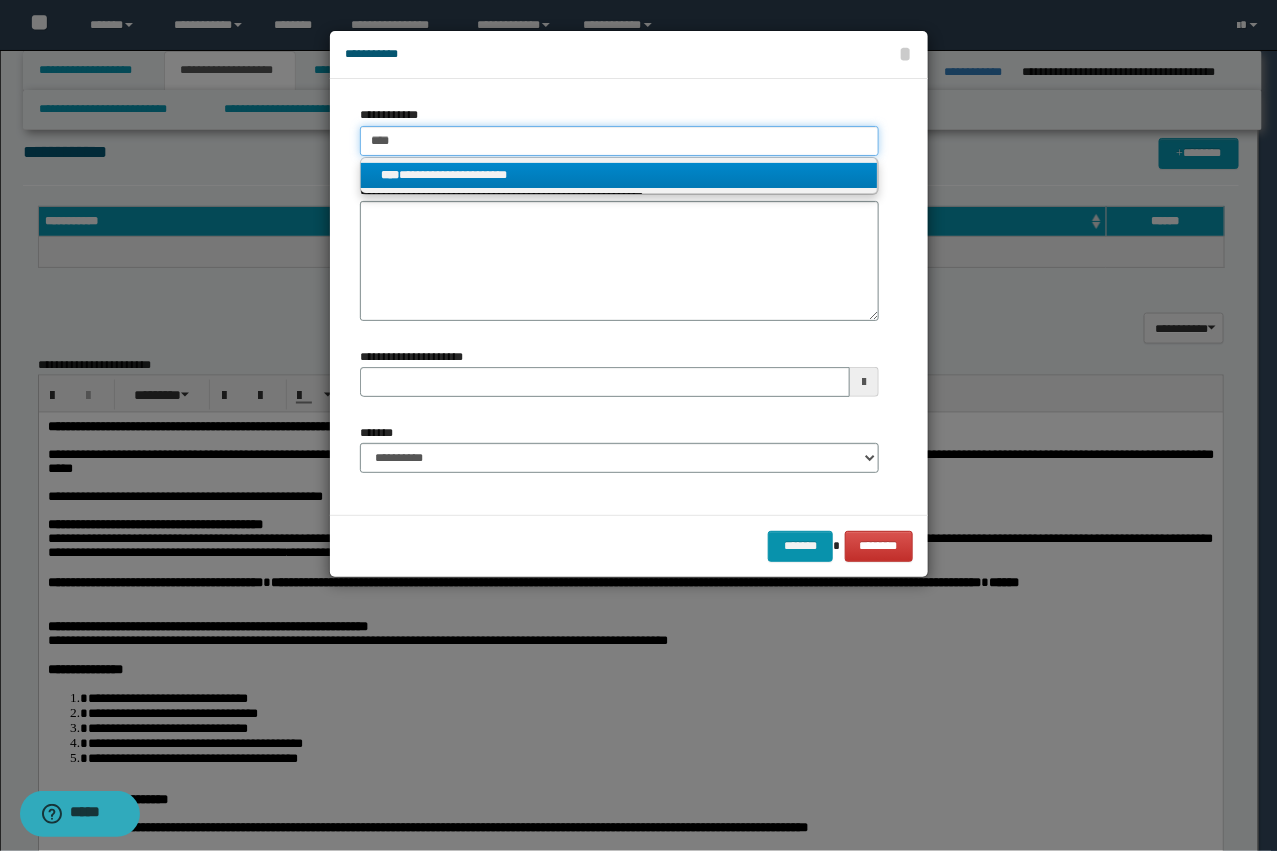 type 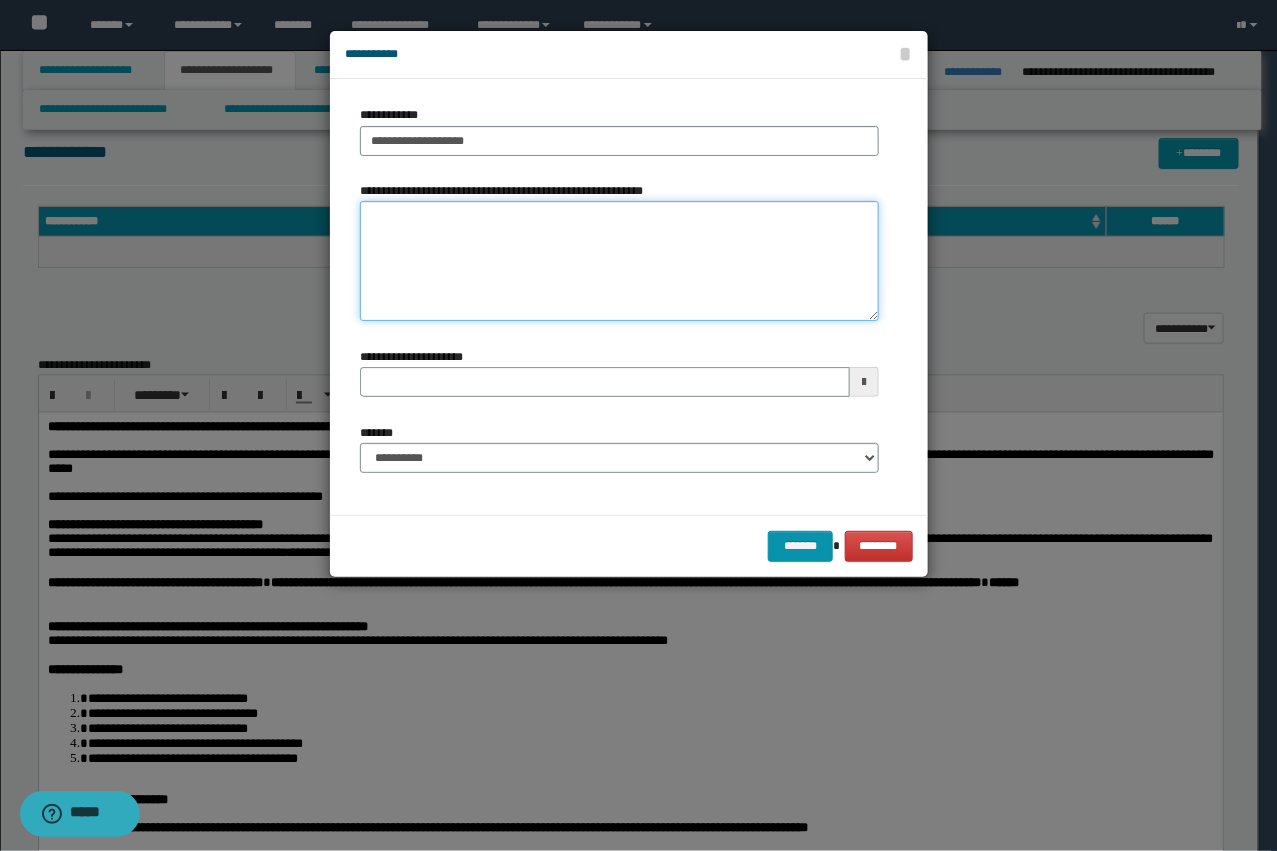 click on "**********" at bounding box center (619, 261) 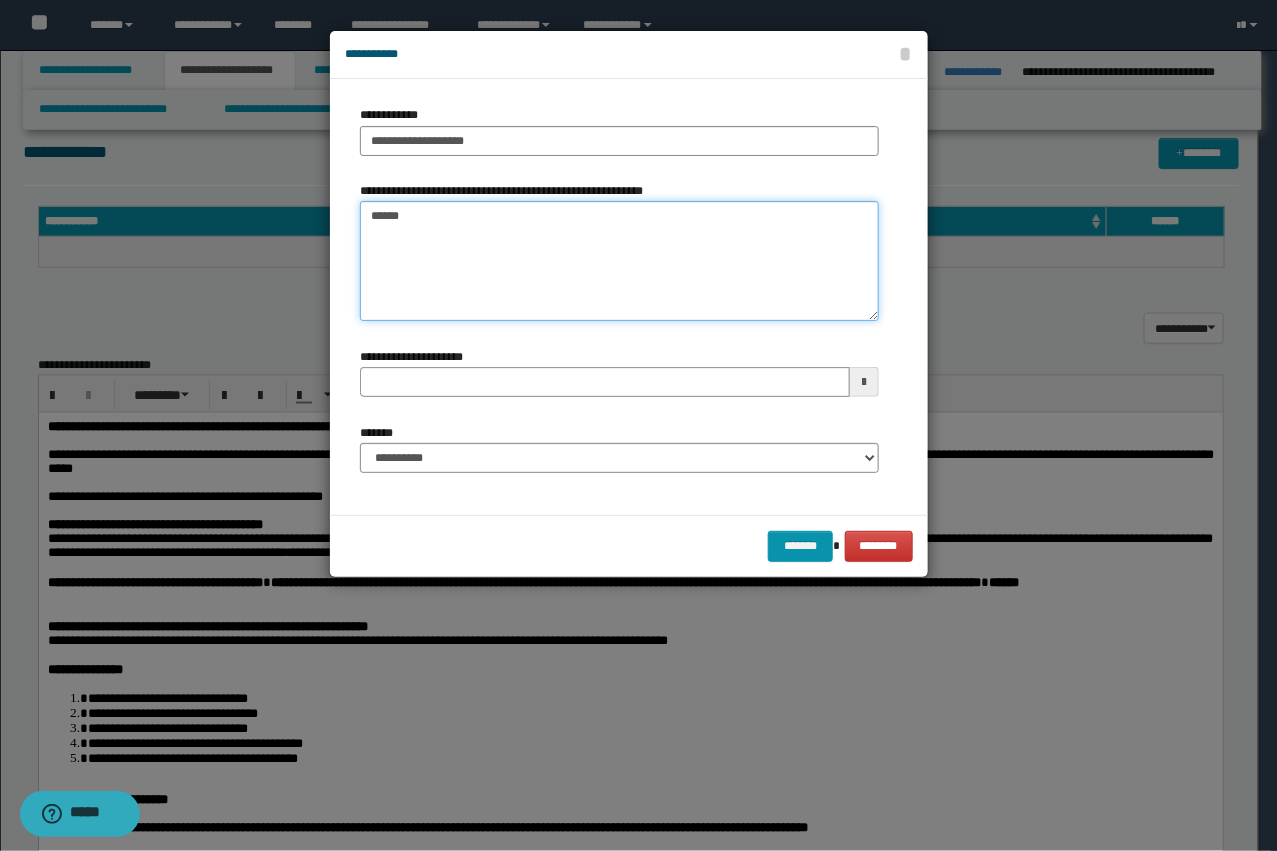 type on "*******" 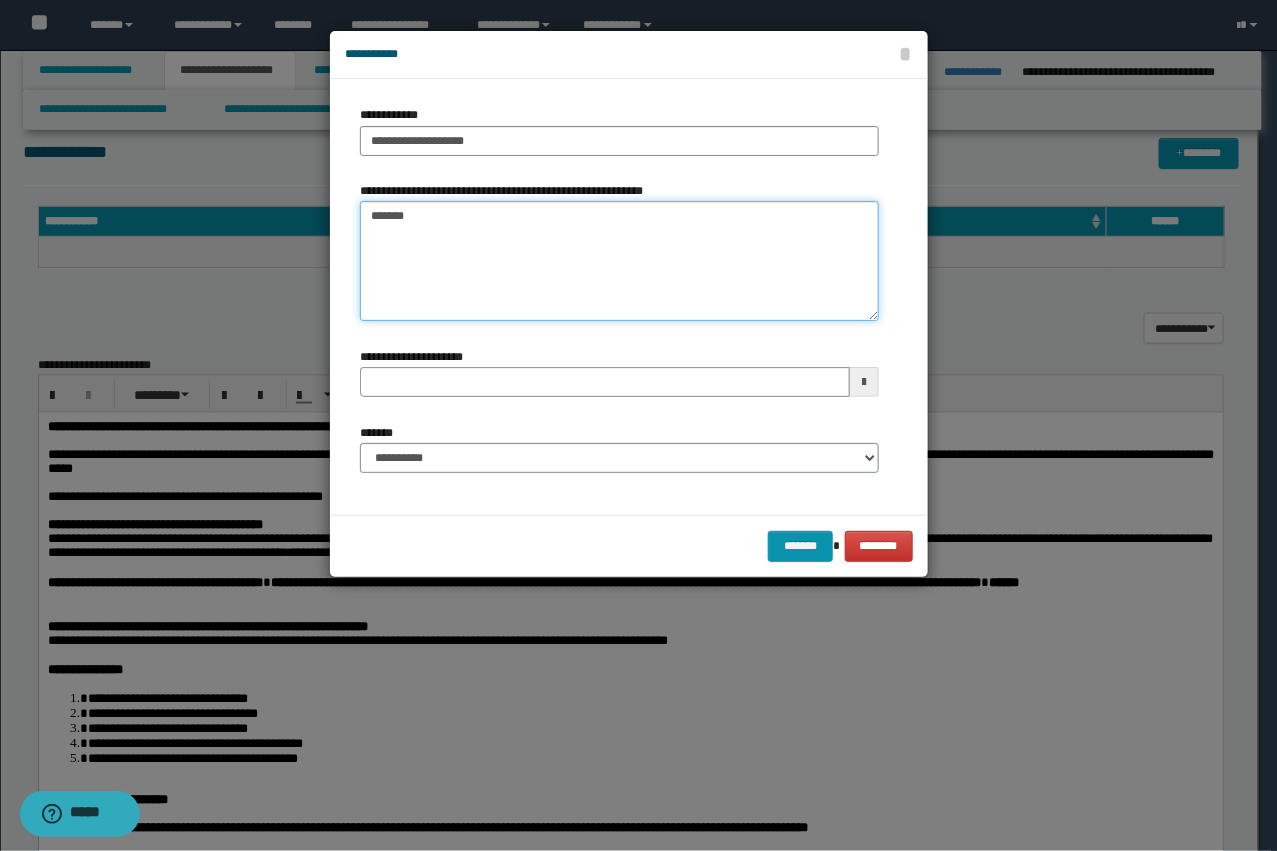 type 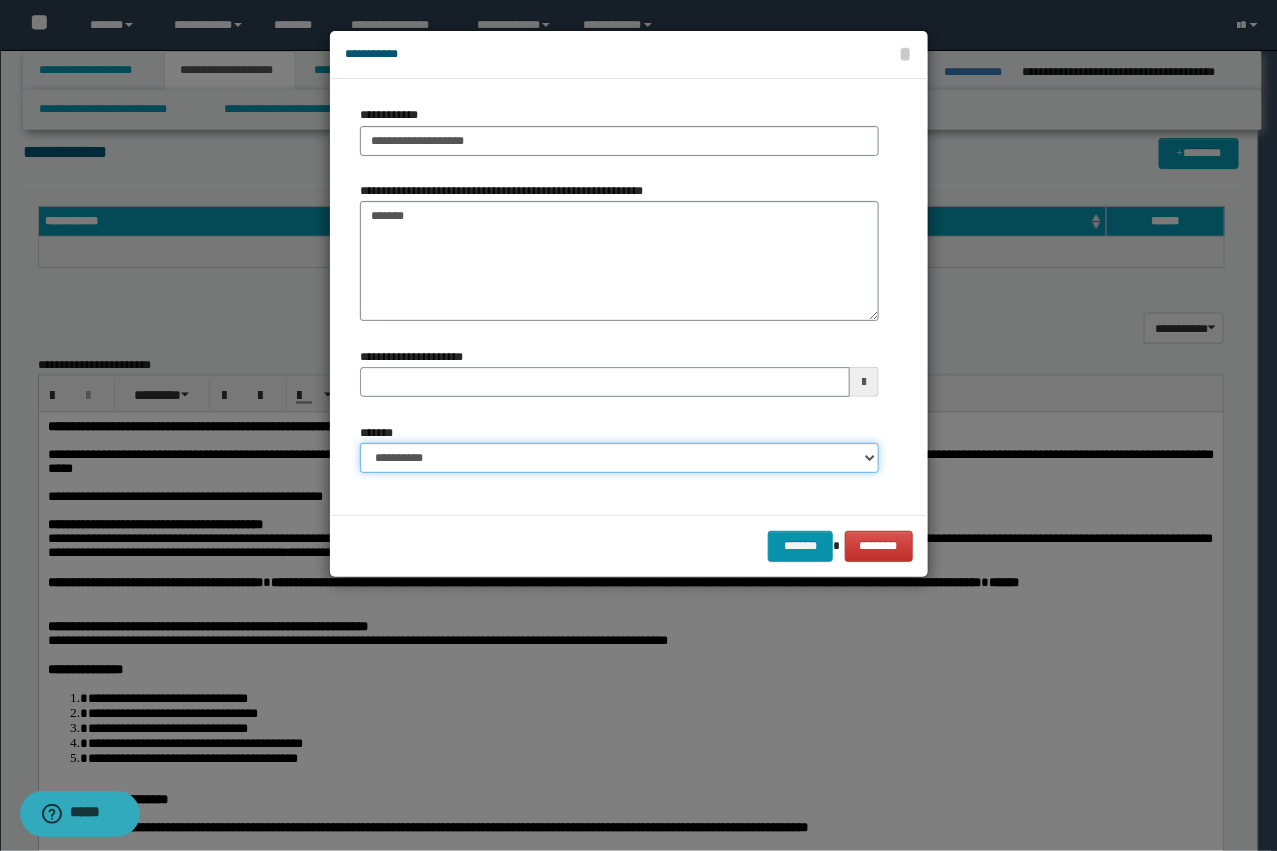click on "**********" at bounding box center (619, 458) 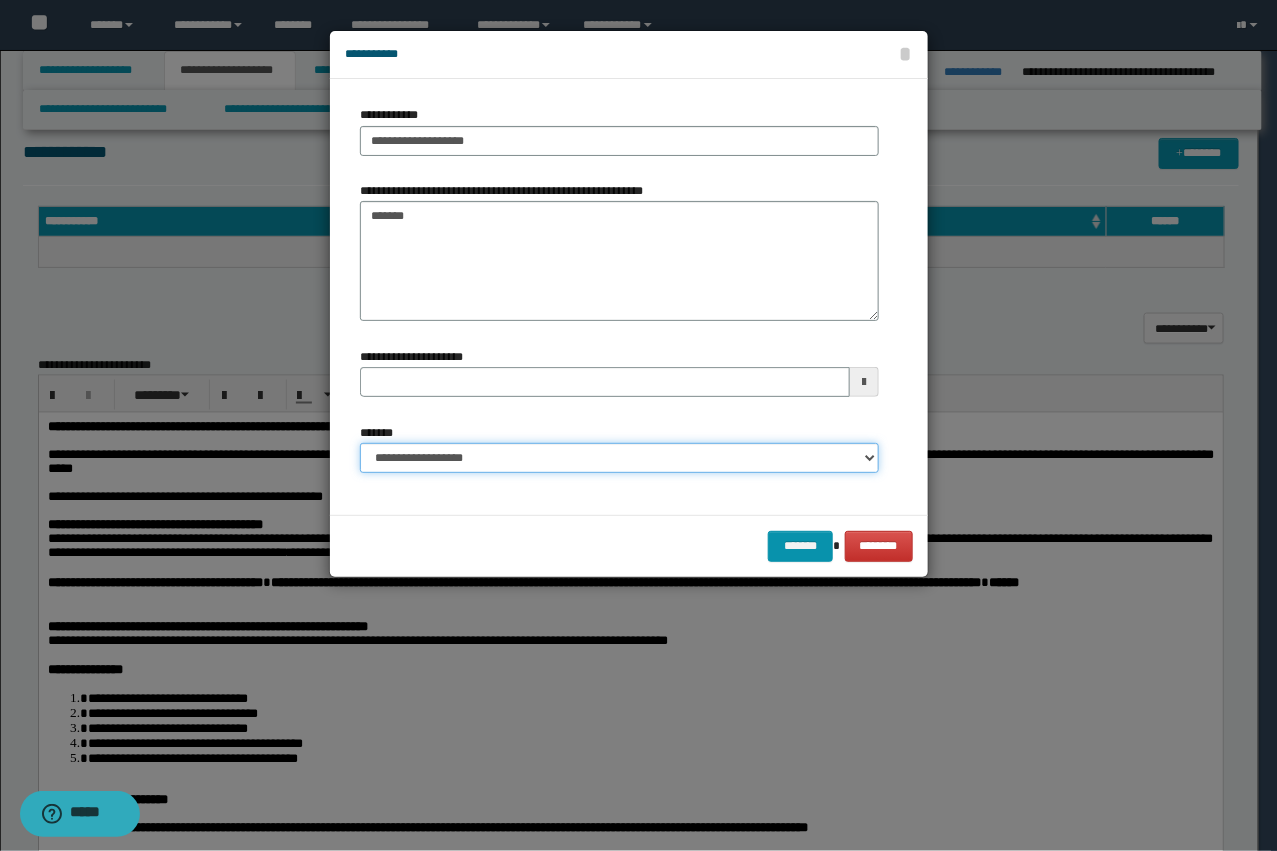 click on "**********" at bounding box center (619, 458) 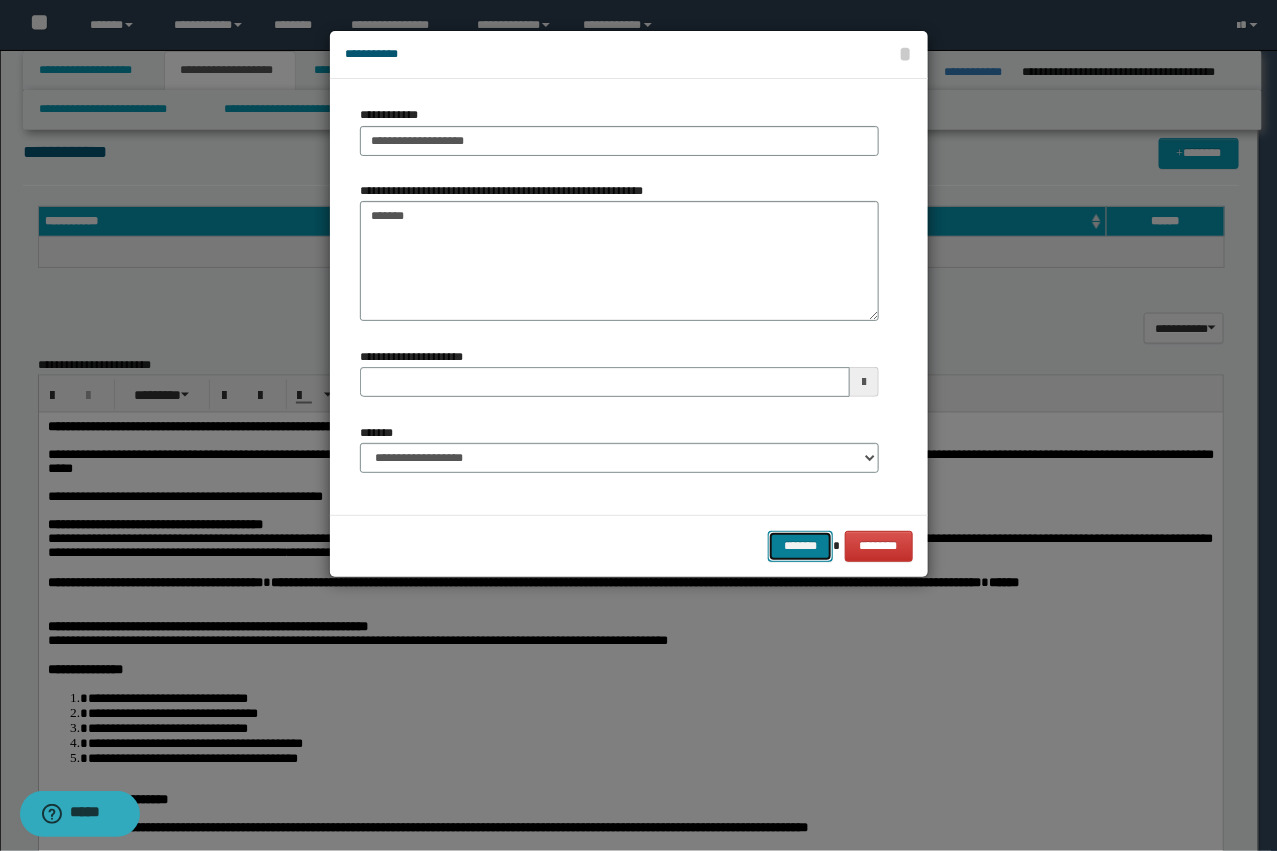 click on "*******" at bounding box center (800, 546) 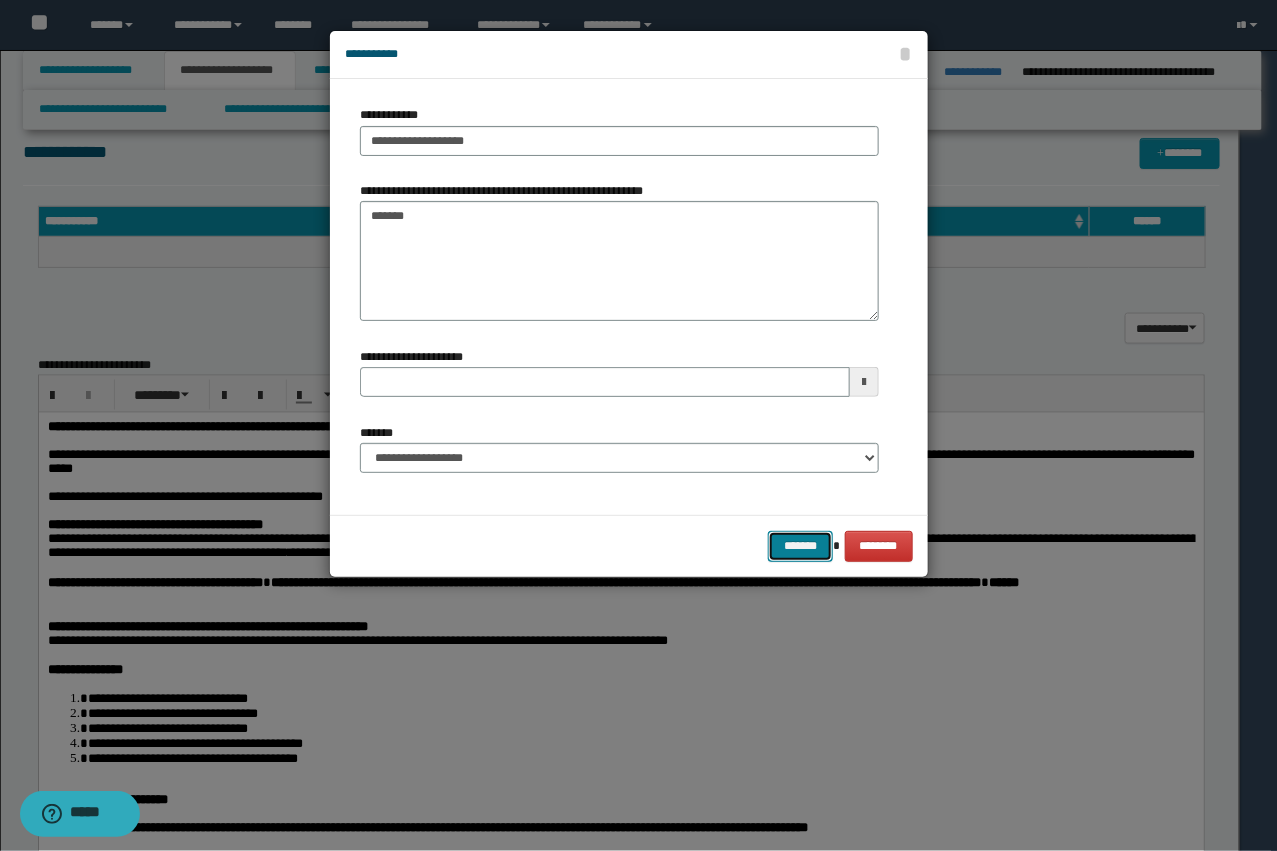 type 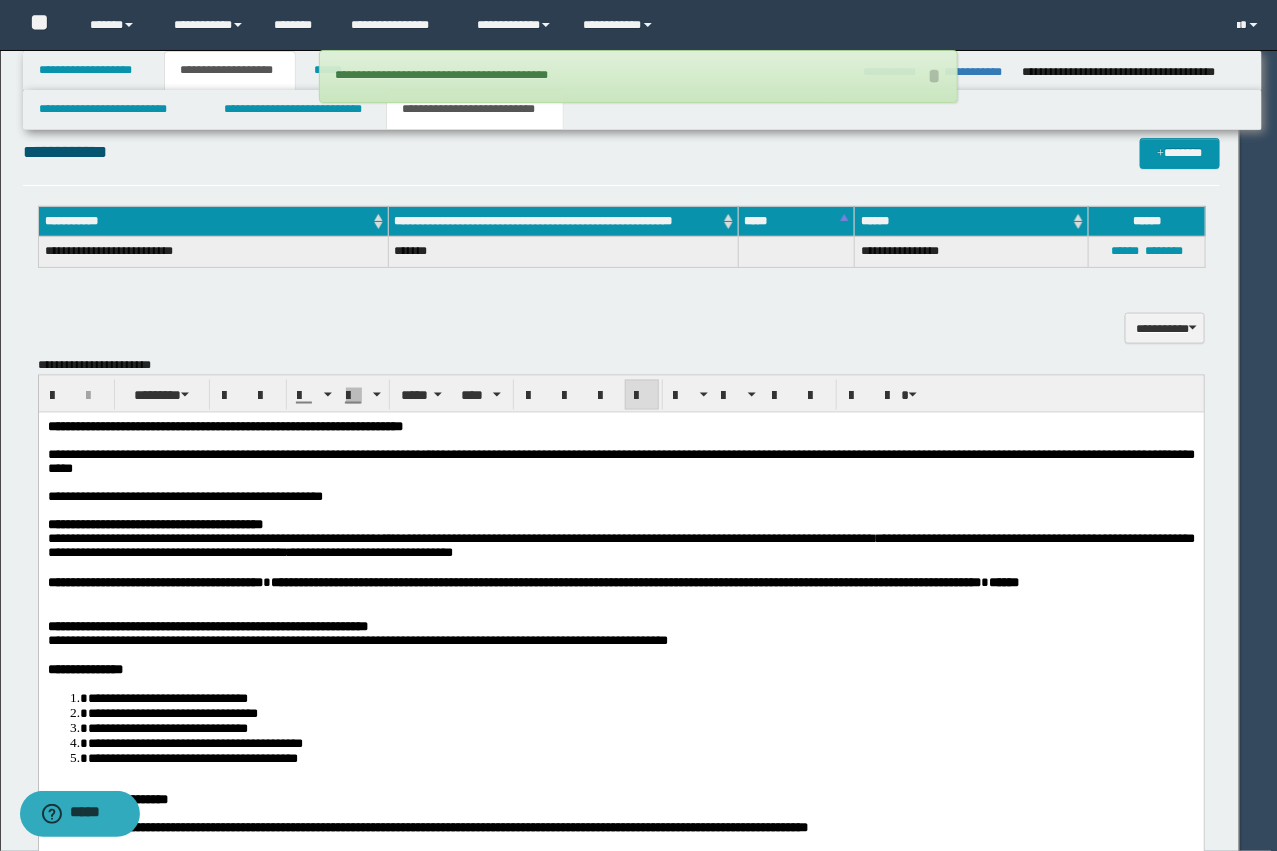 type 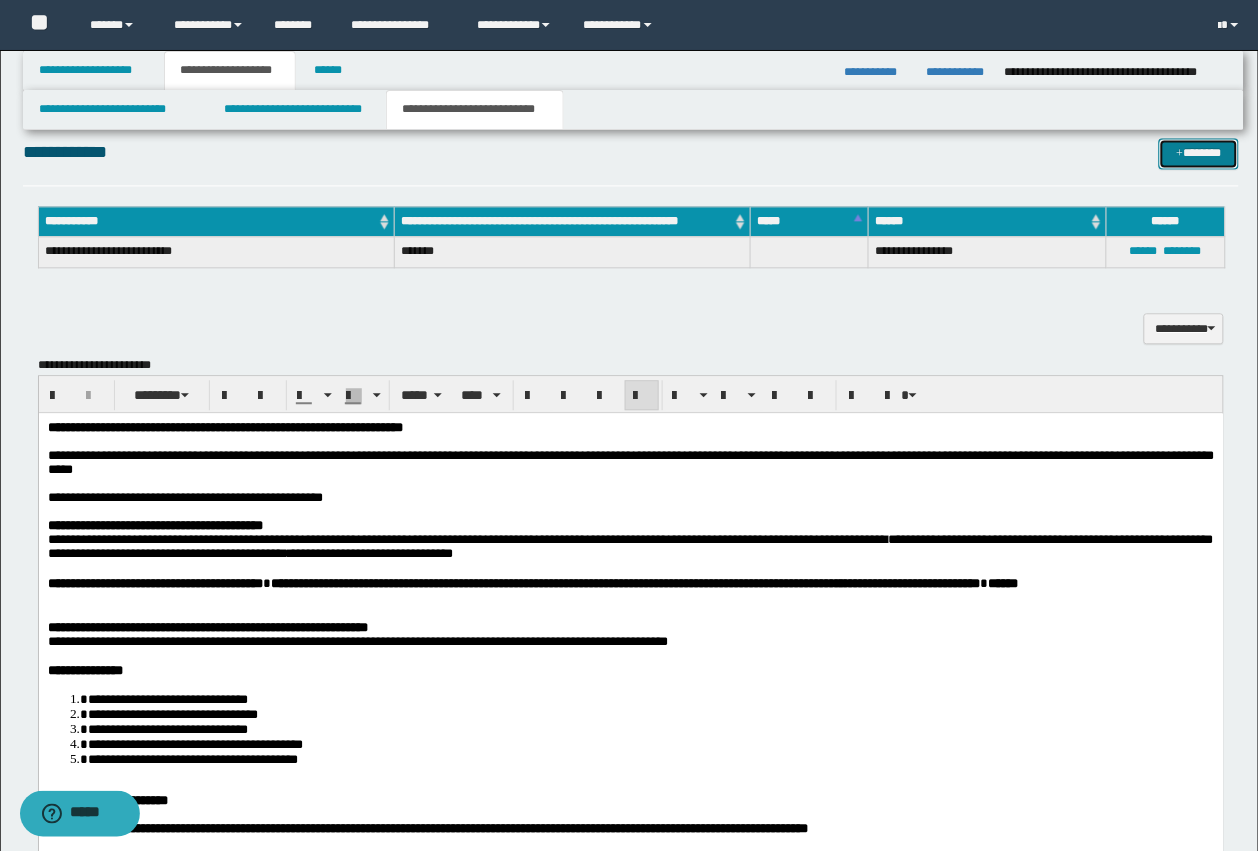 click on "*******" at bounding box center [1199, 153] 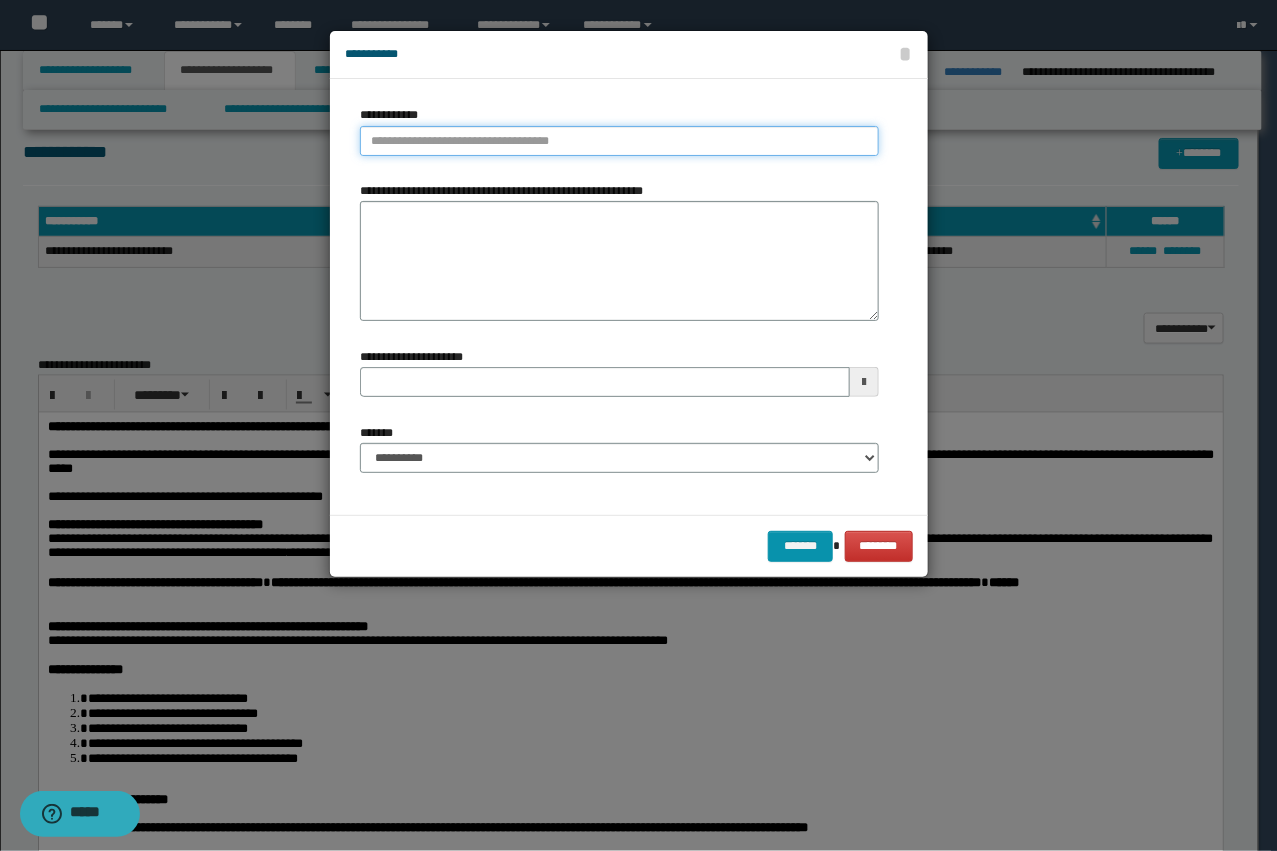 type on "**********" 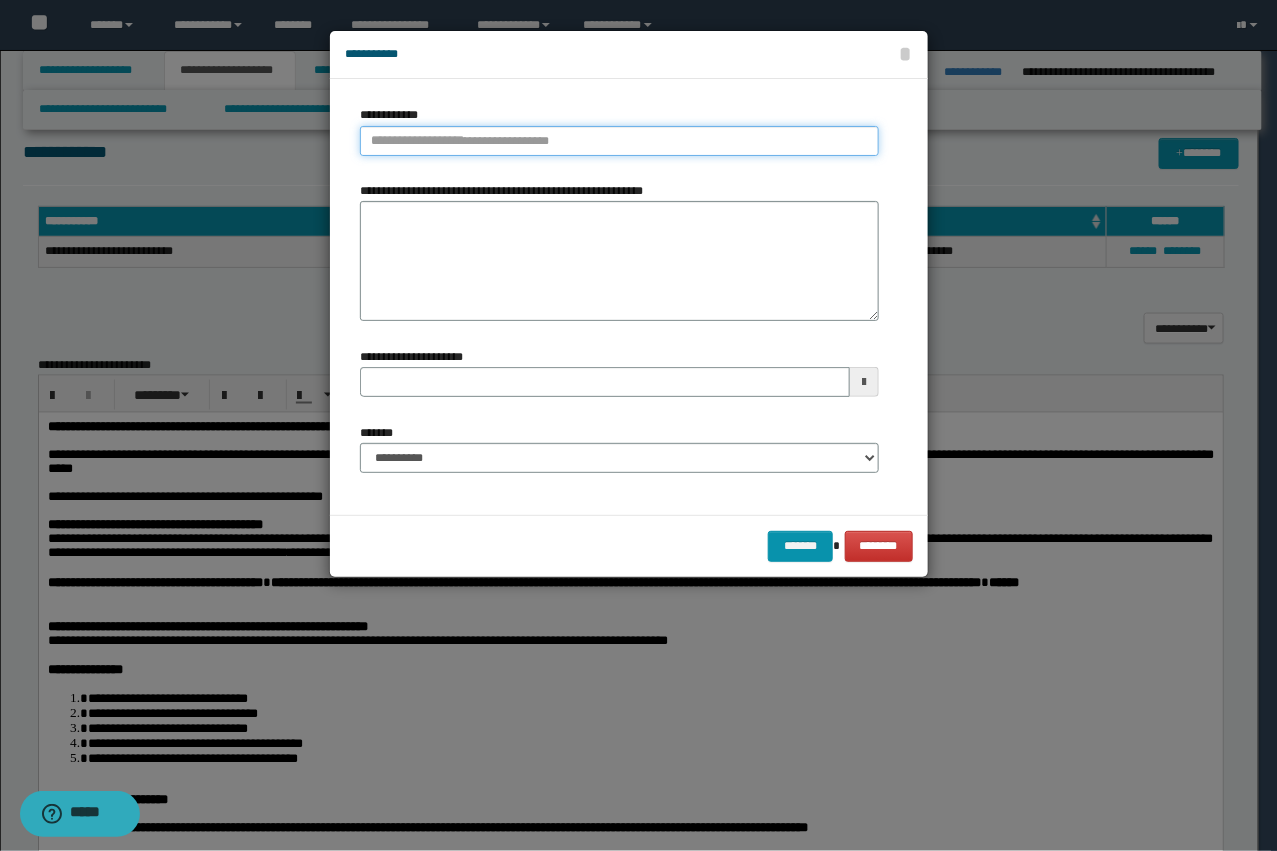 click on "**********" at bounding box center [619, 141] 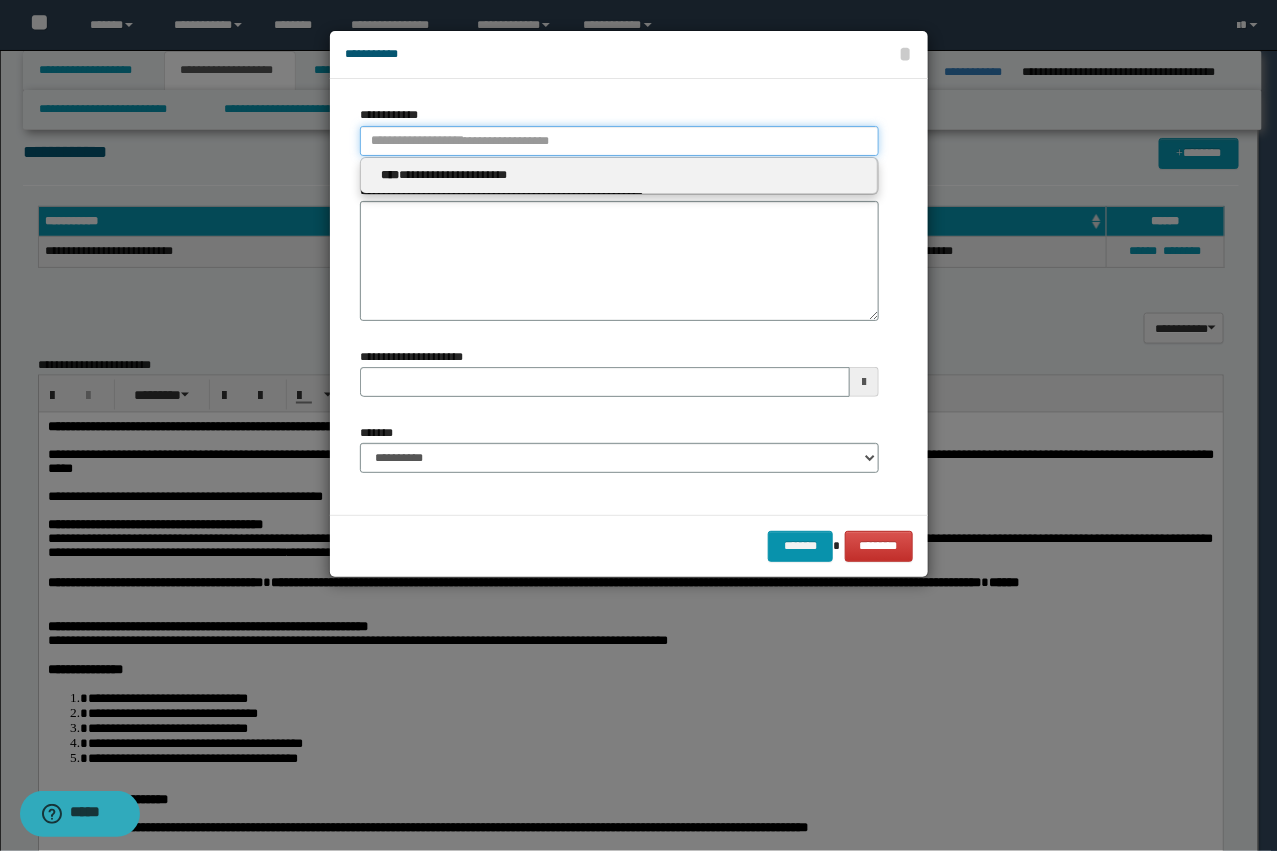 paste on "****" 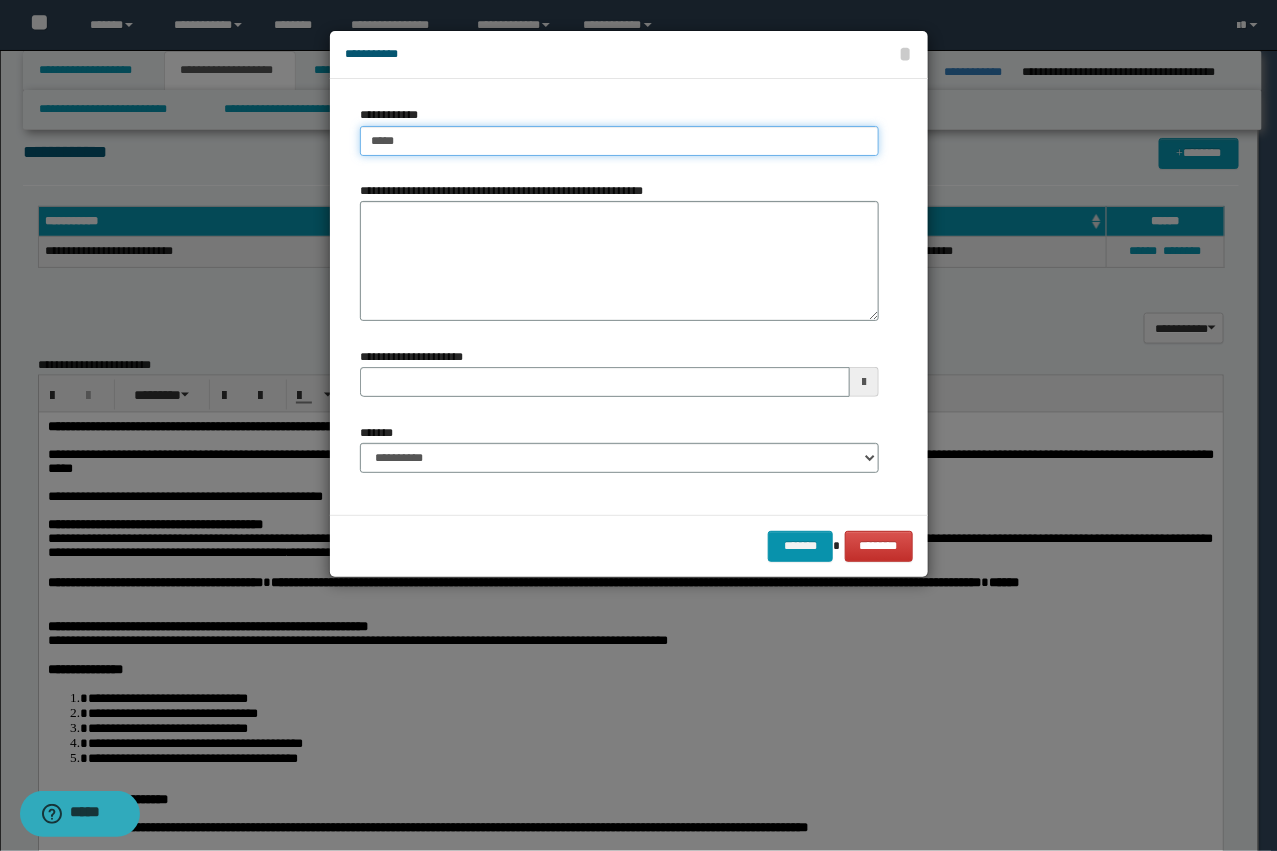 type on "****" 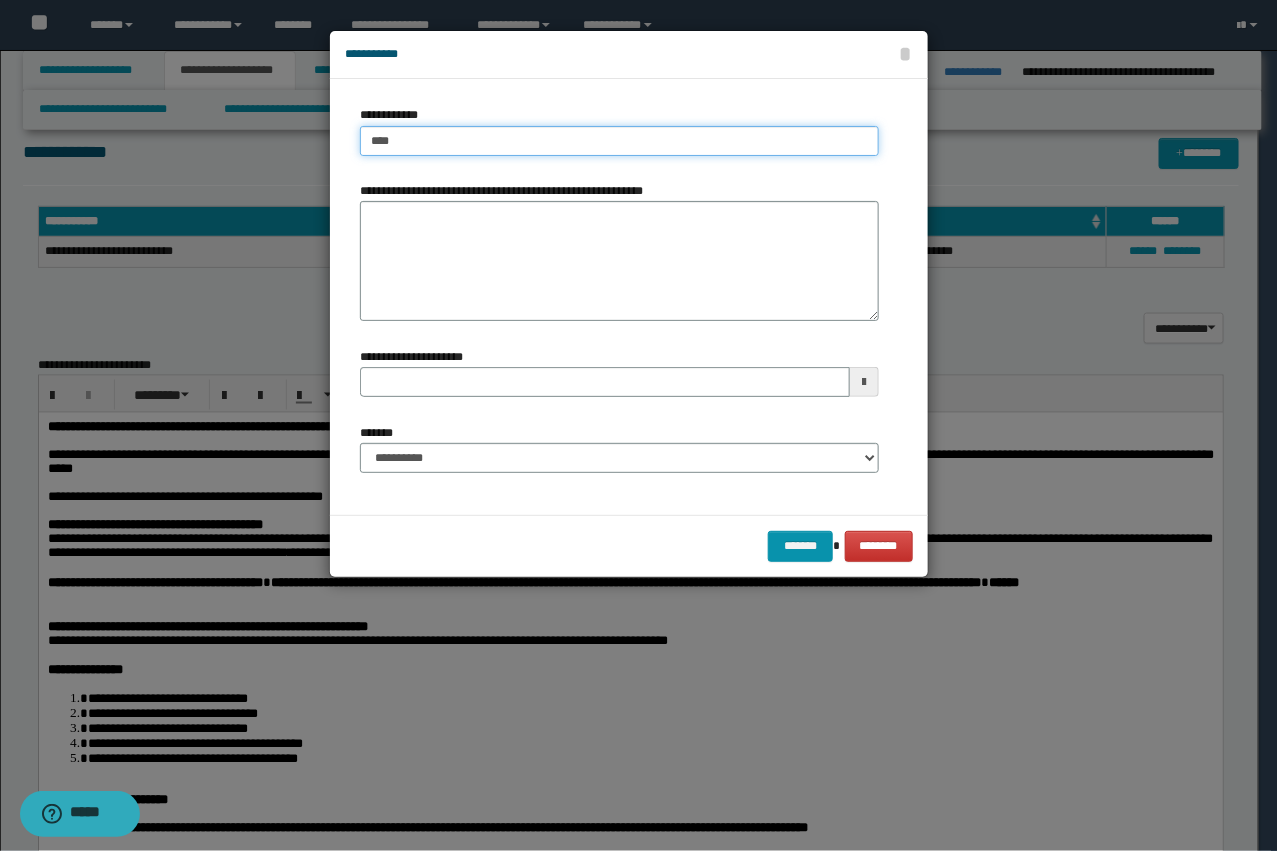 type on "****" 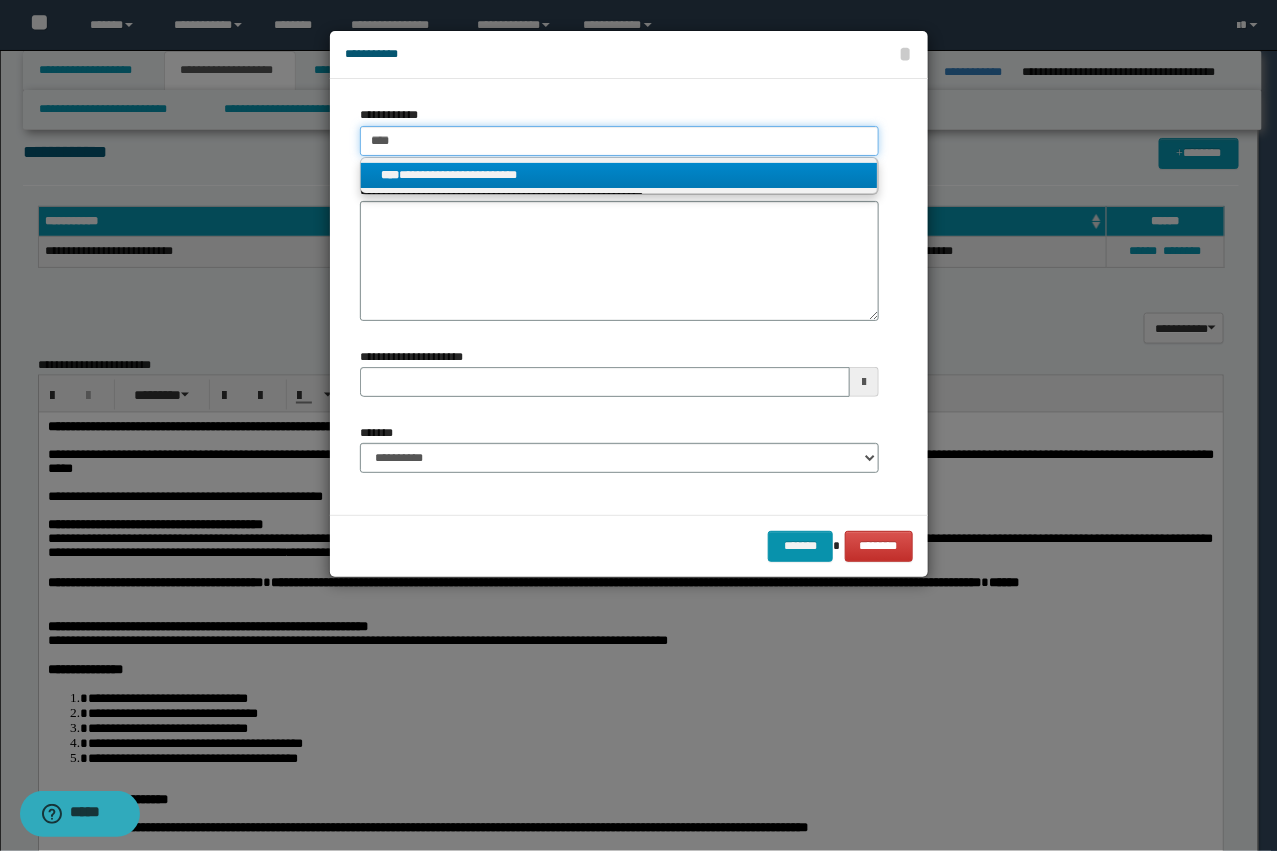 type on "****" 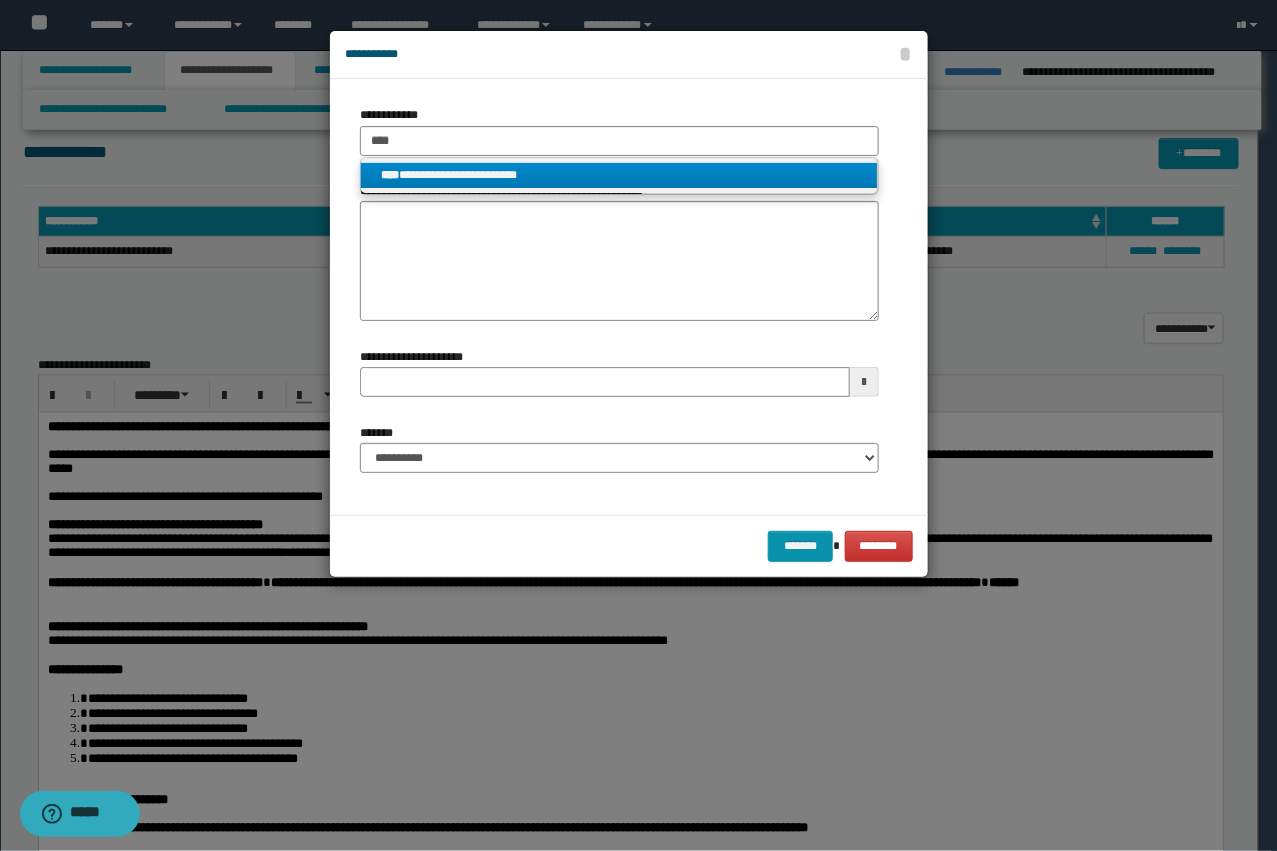 click on "**********" at bounding box center (619, 175) 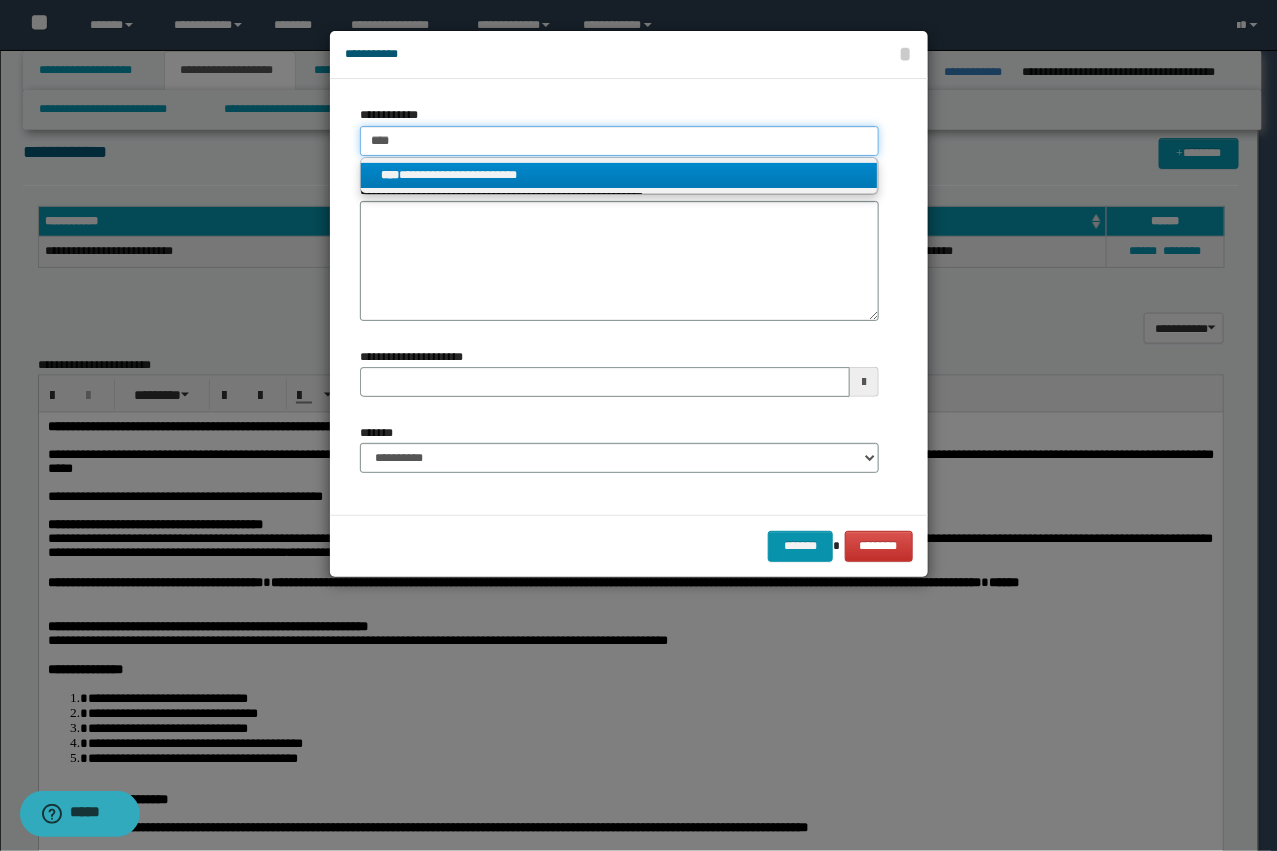 type 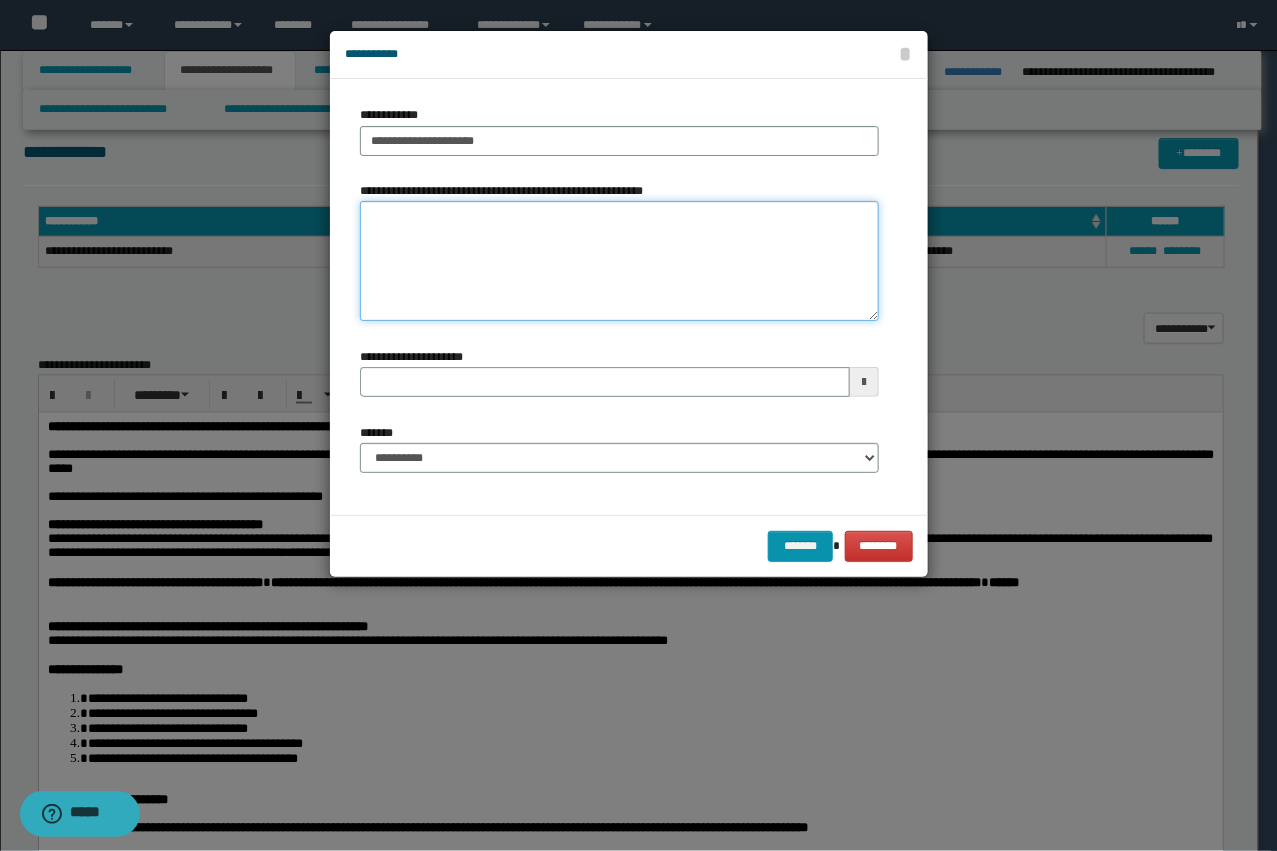 click on "**********" at bounding box center [619, 261] 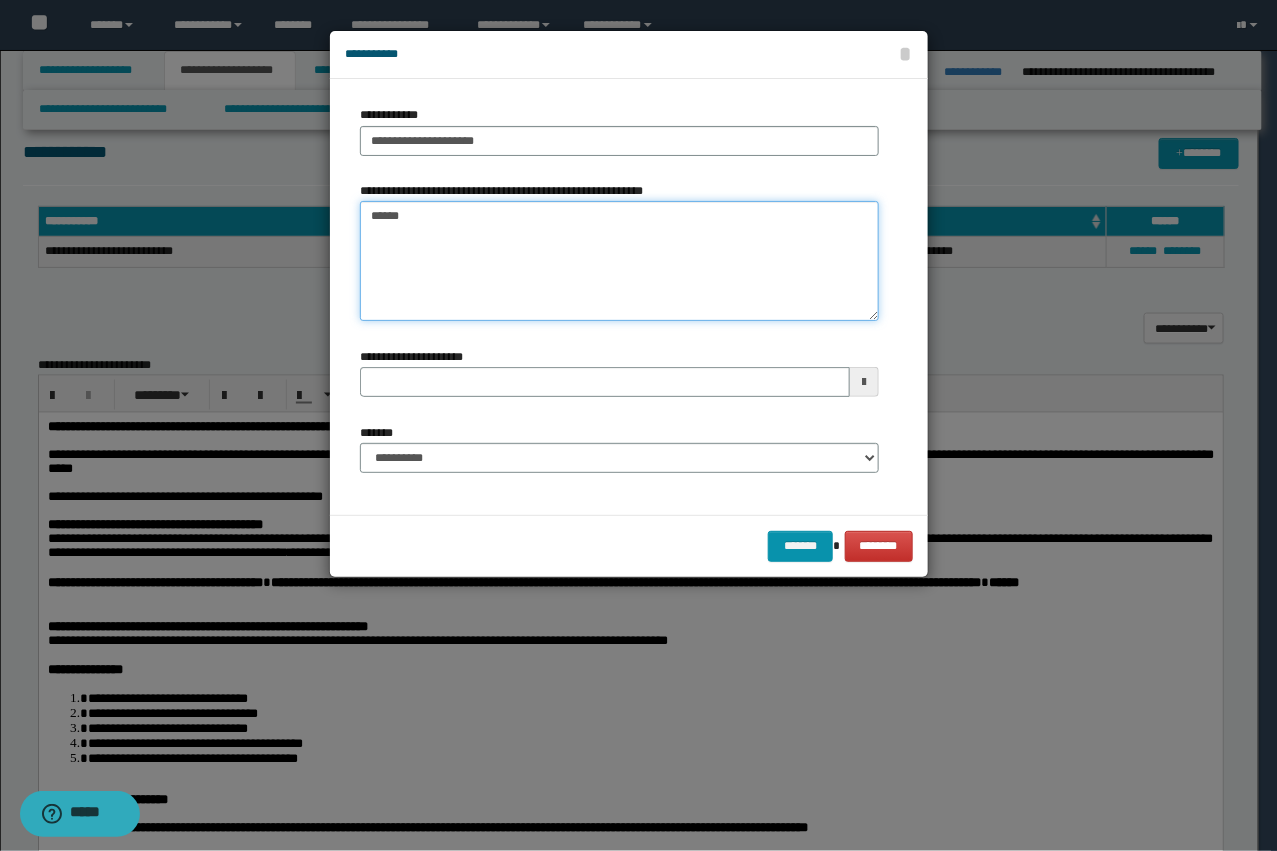 type on "*******" 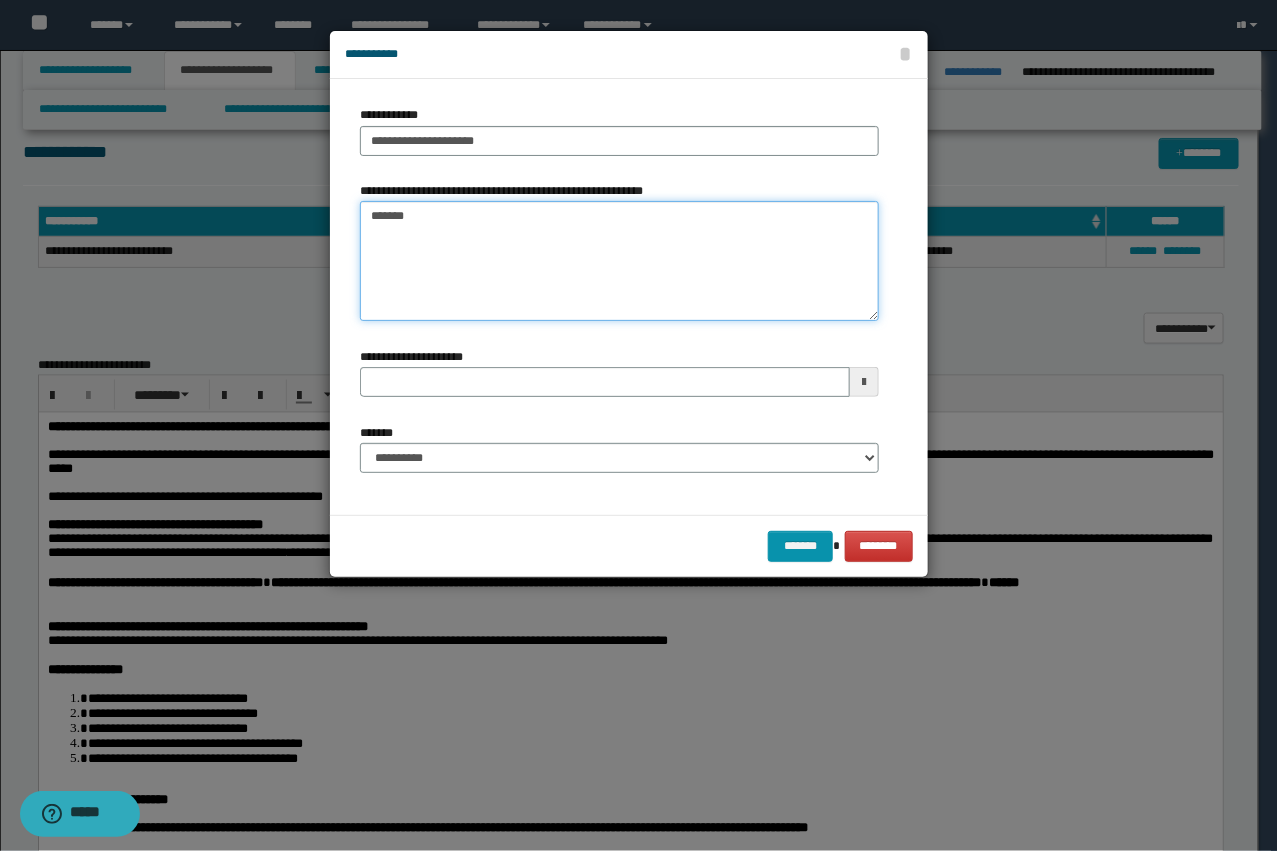 type 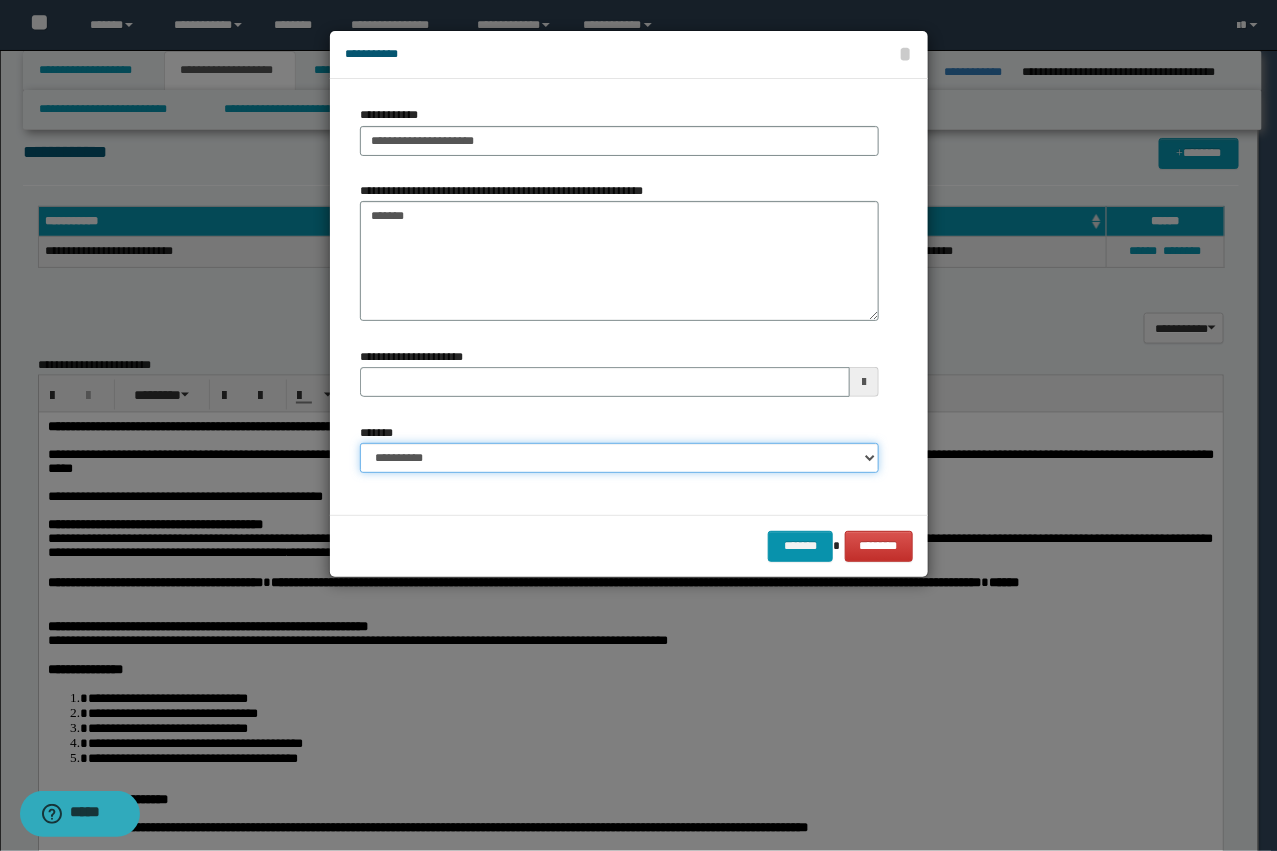 click on "**********" at bounding box center (619, 458) 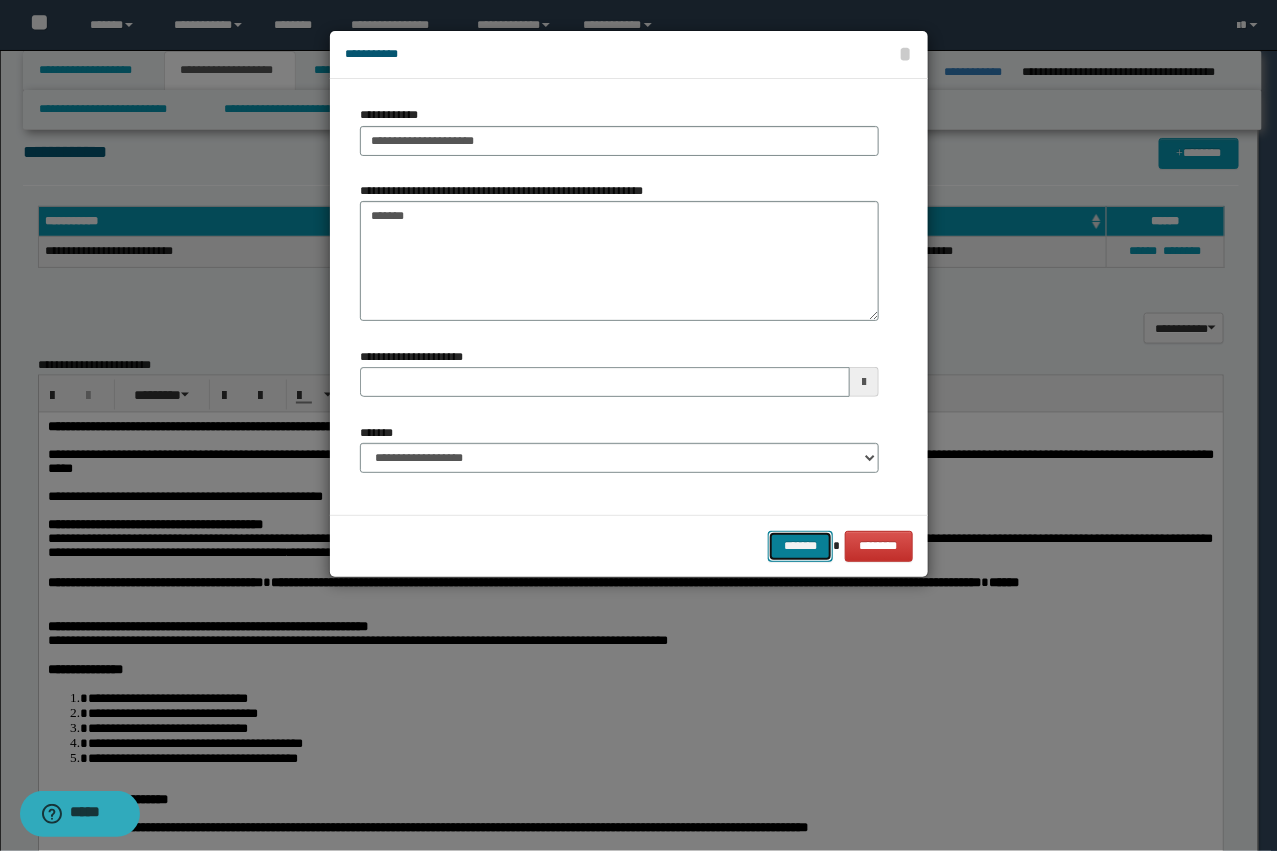 click on "*******" at bounding box center (800, 546) 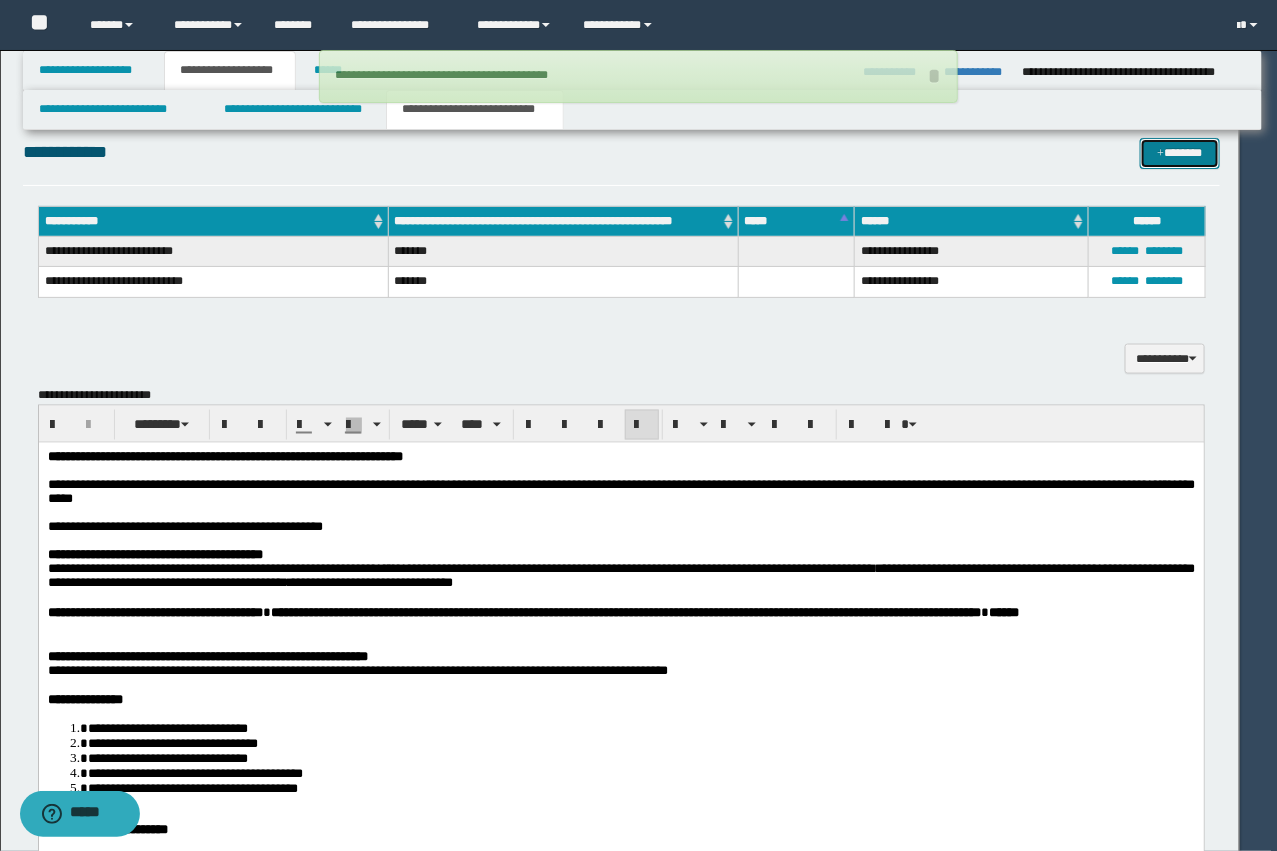 type 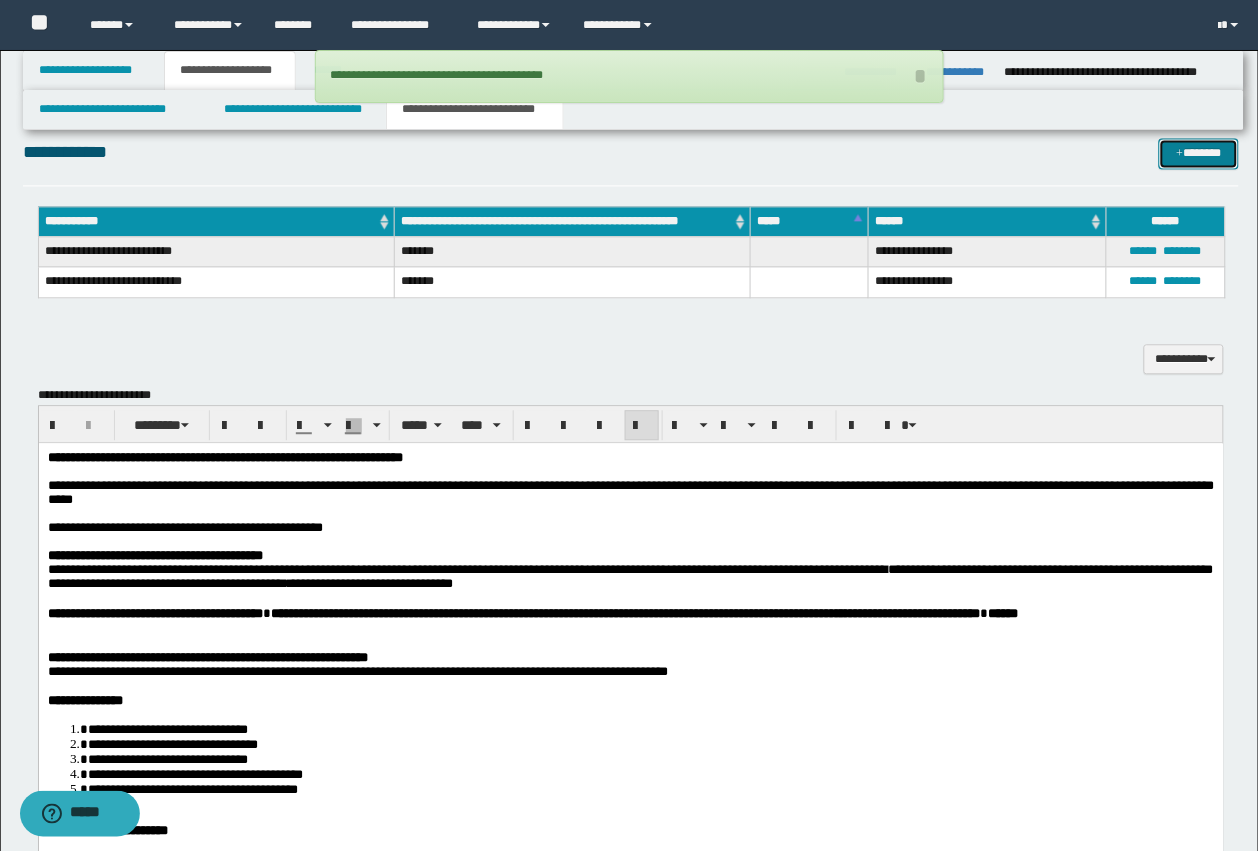 click on "*******" at bounding box center (1199, 153) 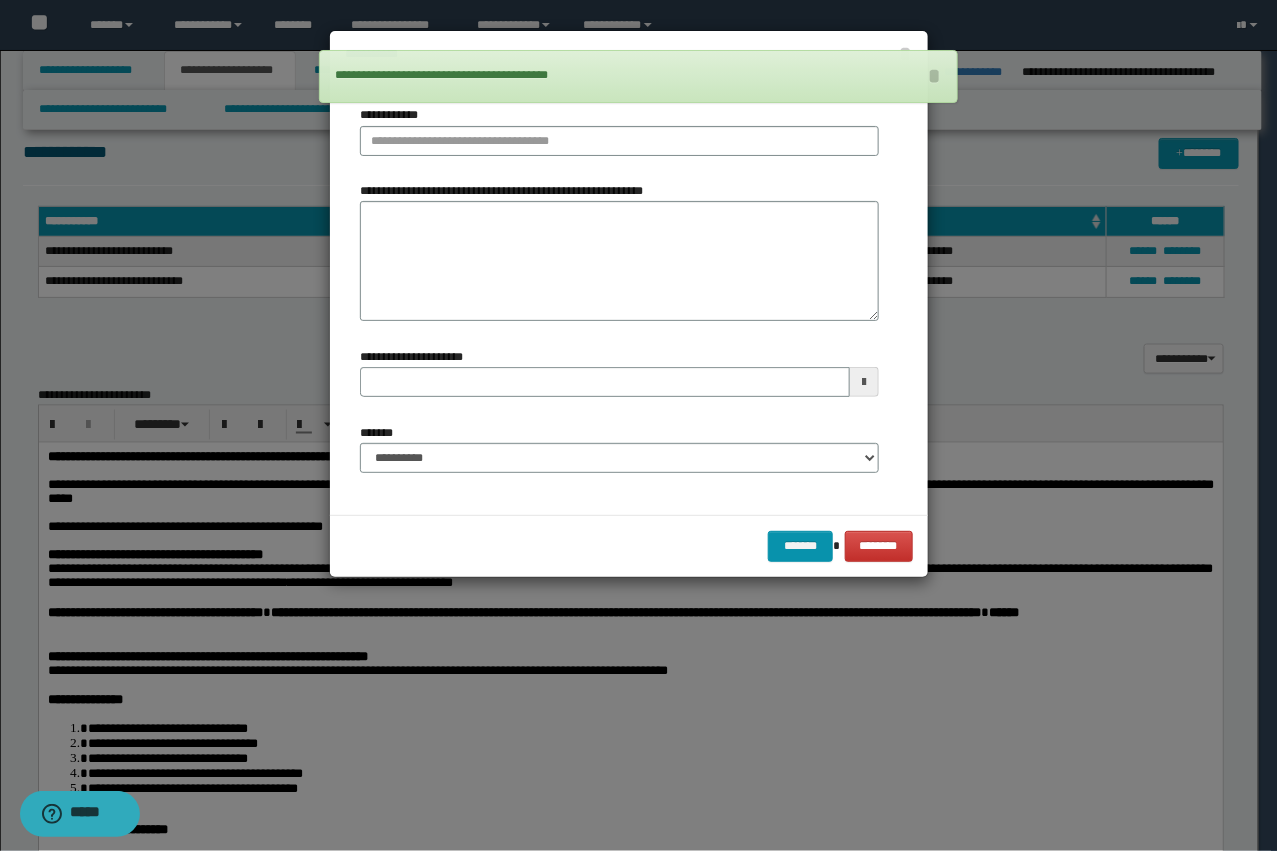 type 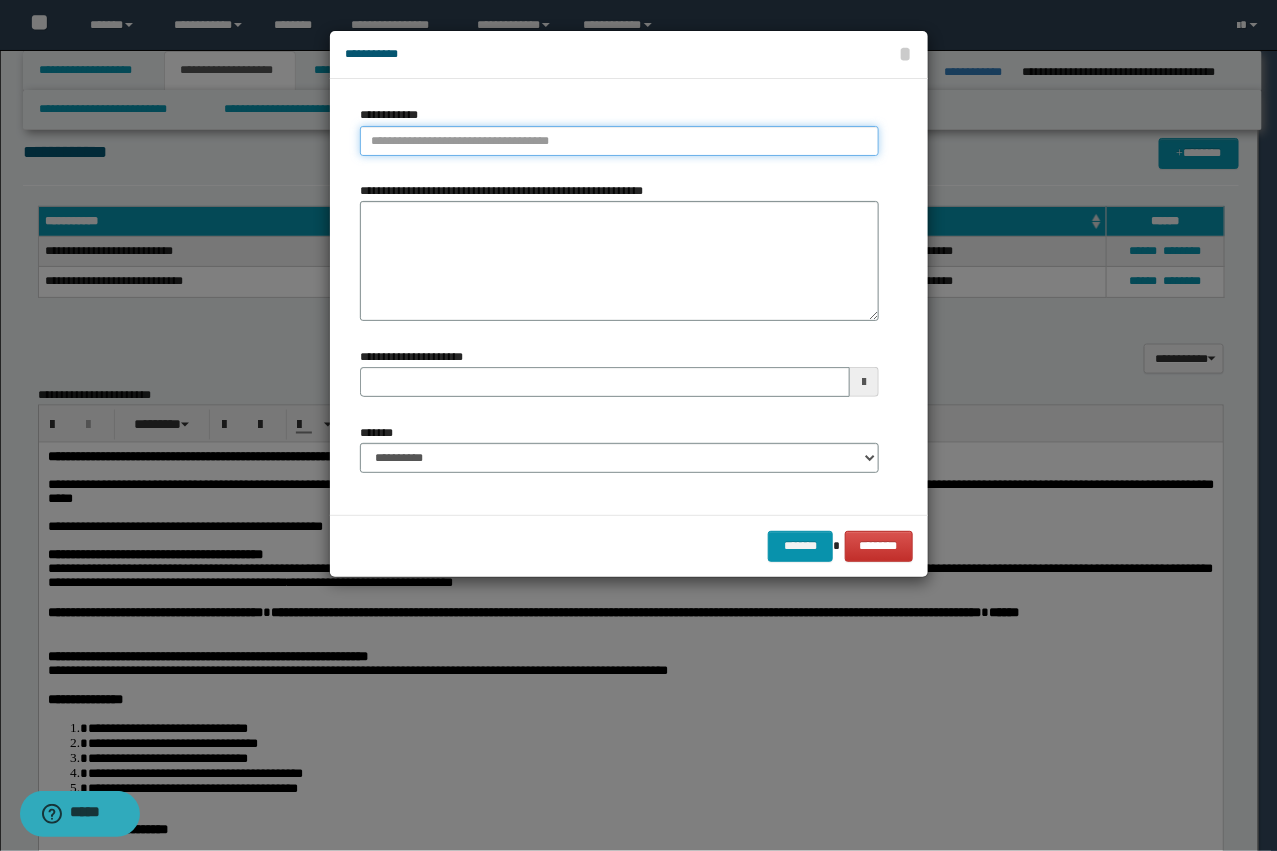 type on "**********" 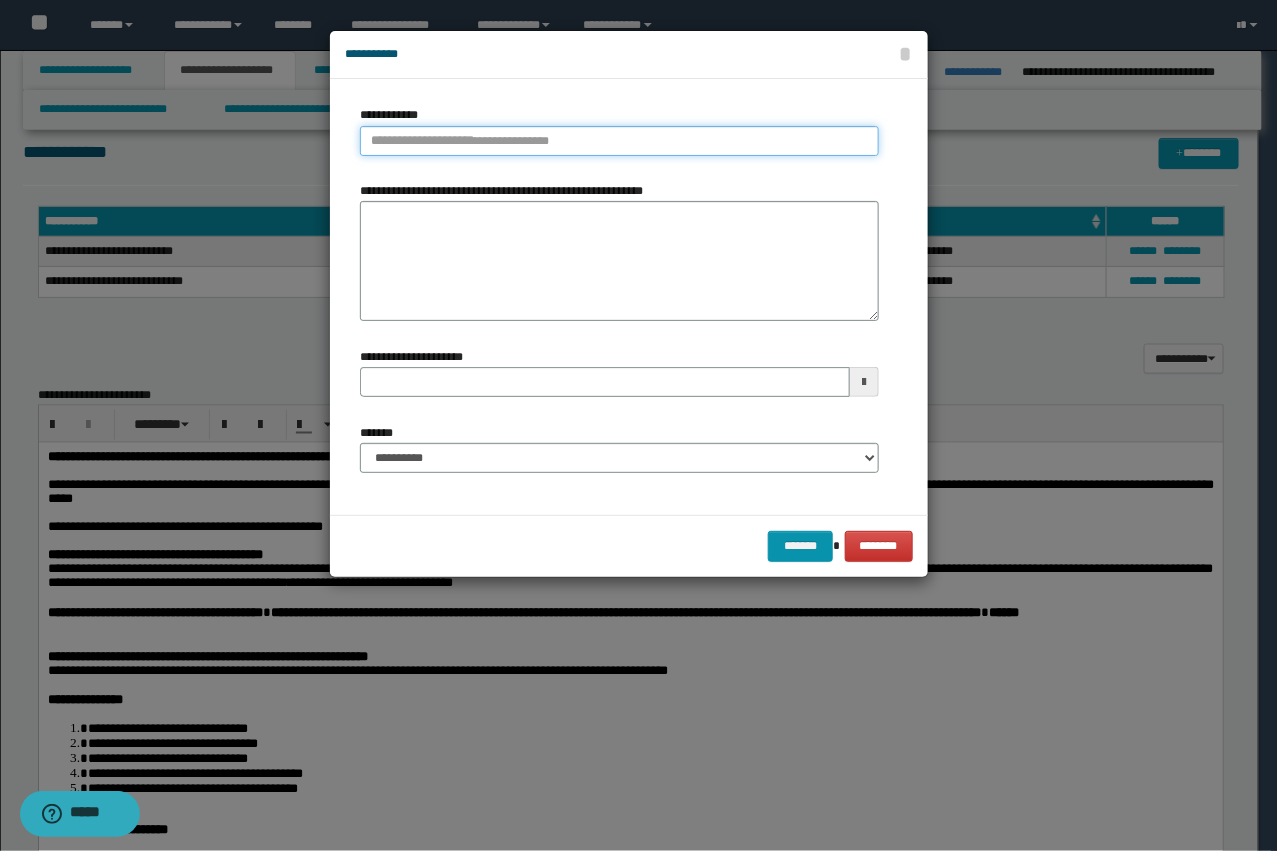 click on "**********" at bounding box center [619, 141] 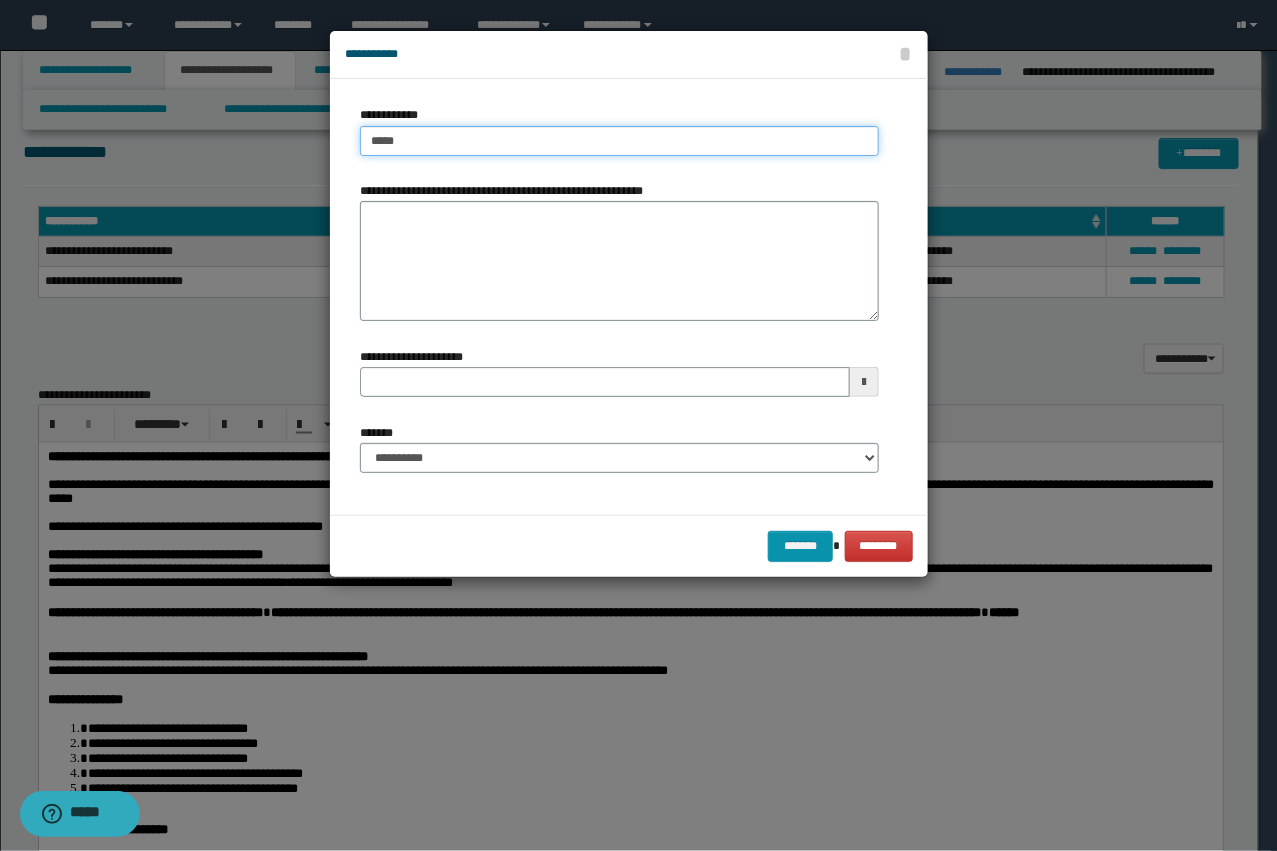 type on "****" 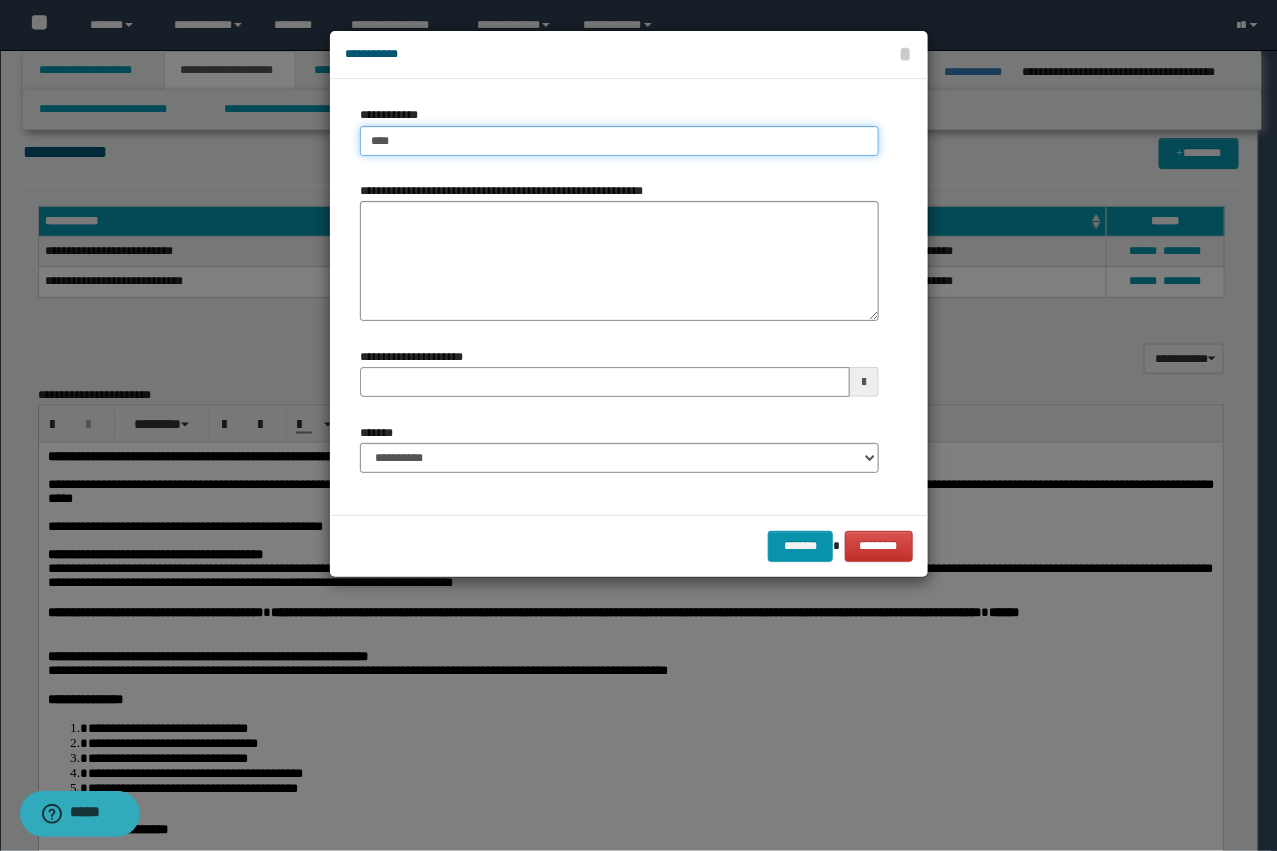 type on "****" 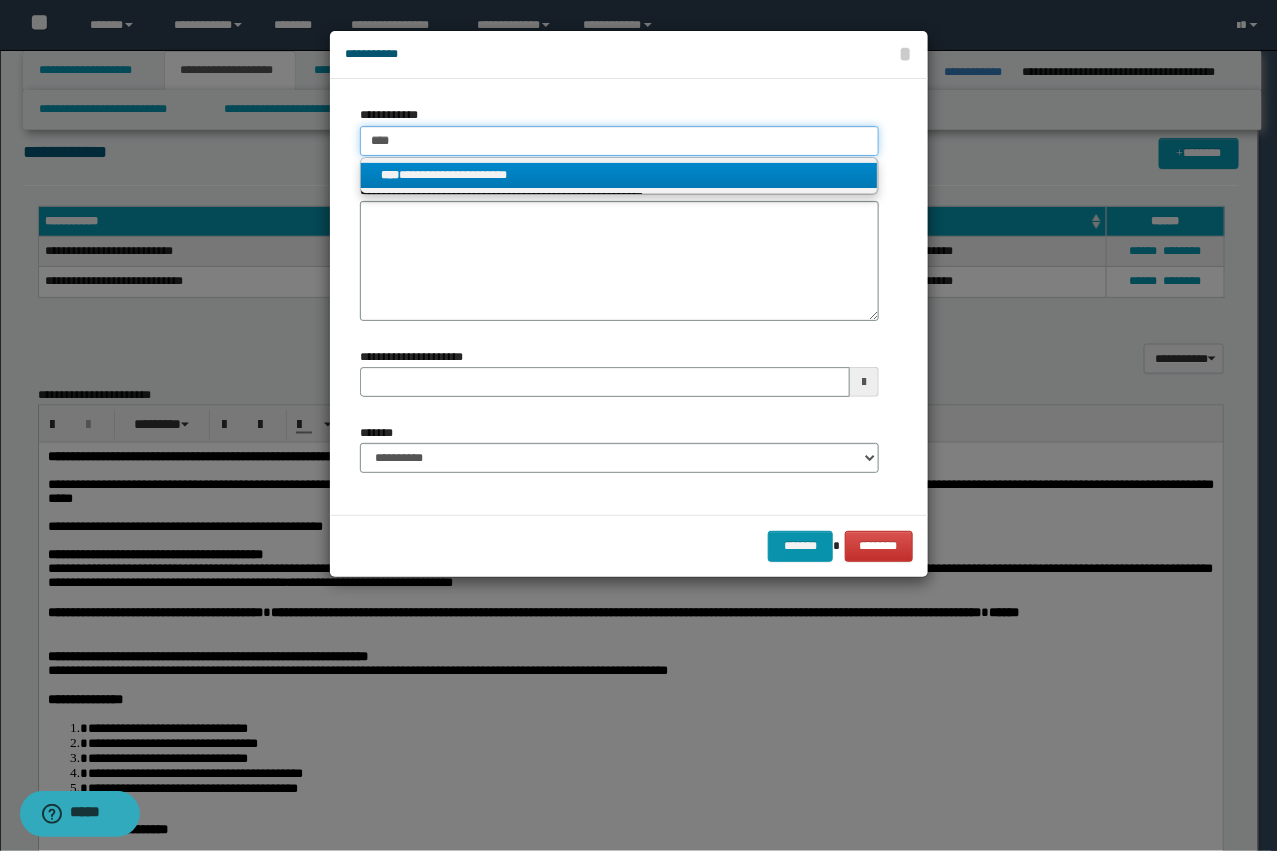 type on "****" 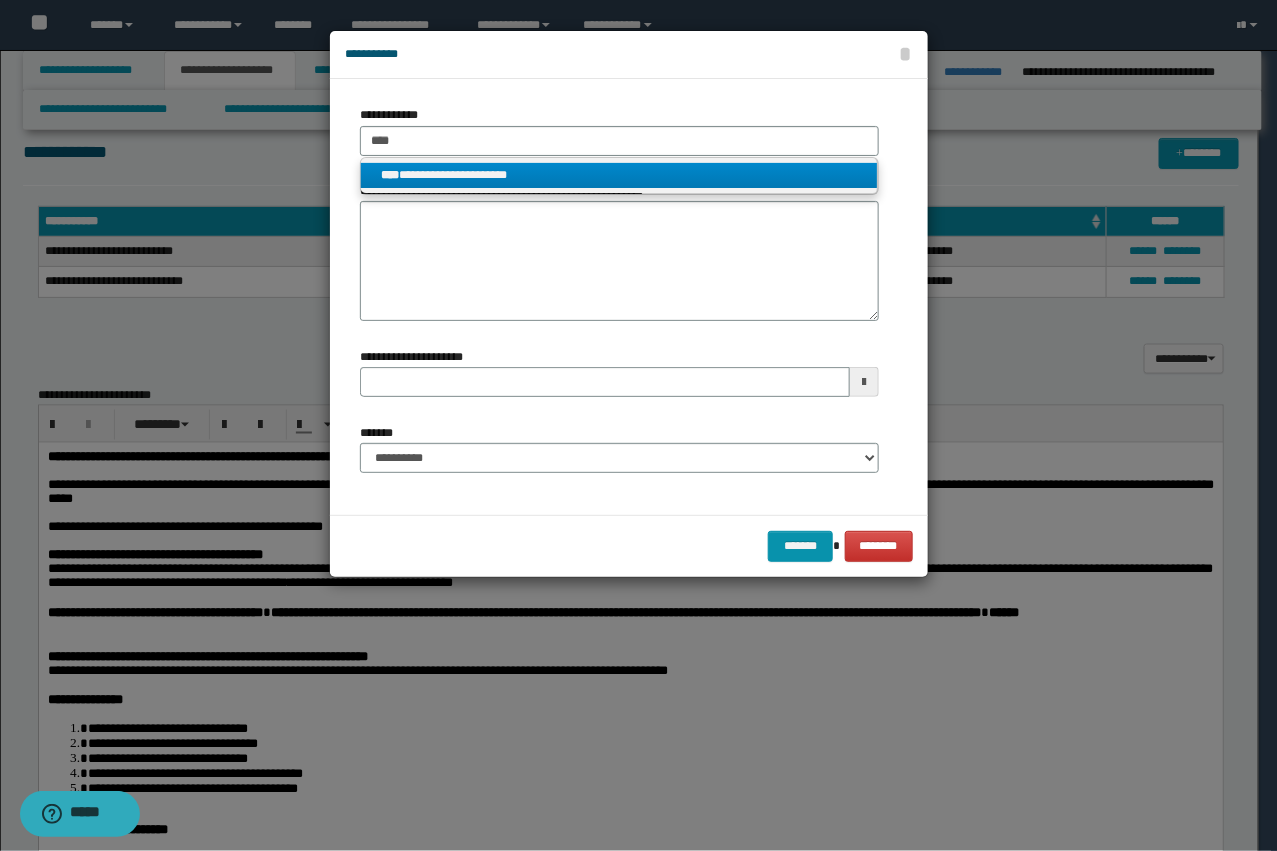 click on "**********" at bounding box center [619, 175] 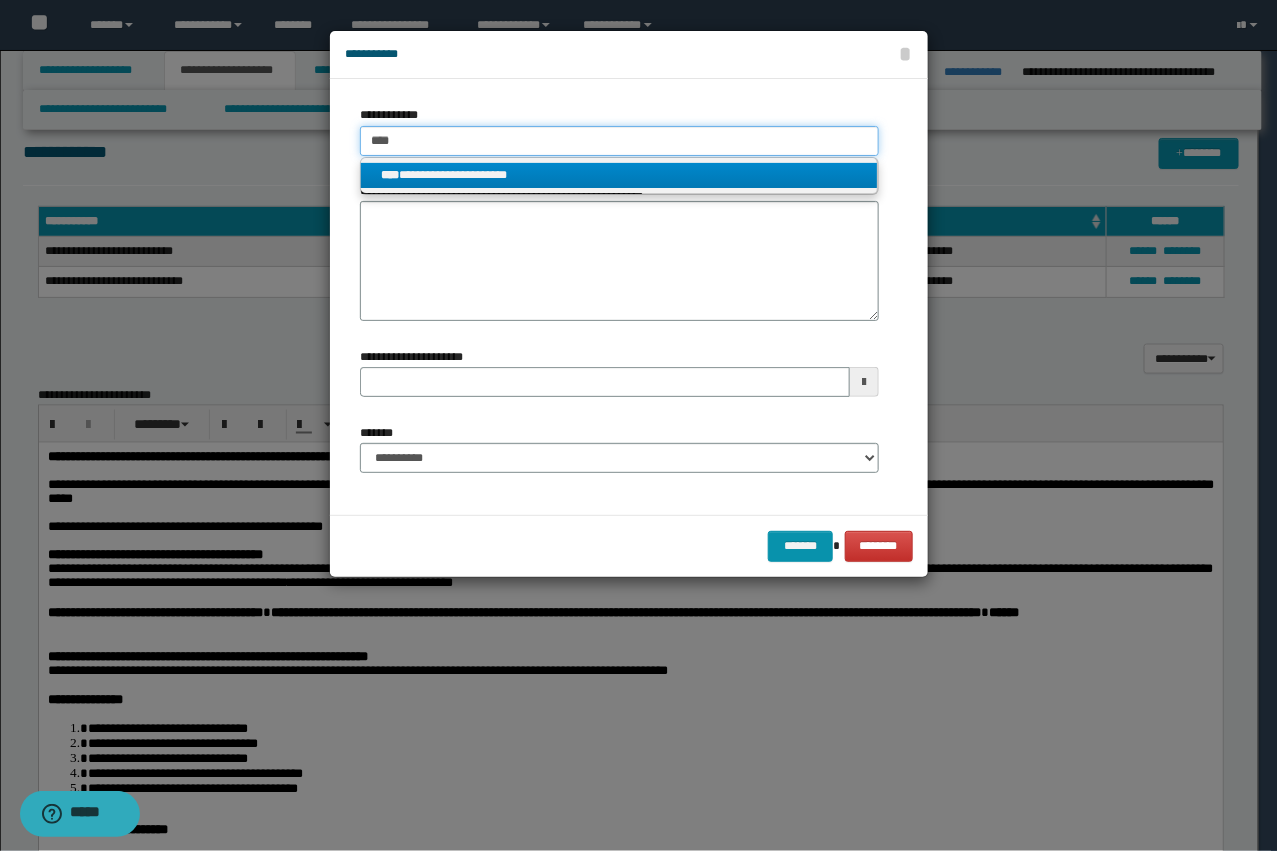 type 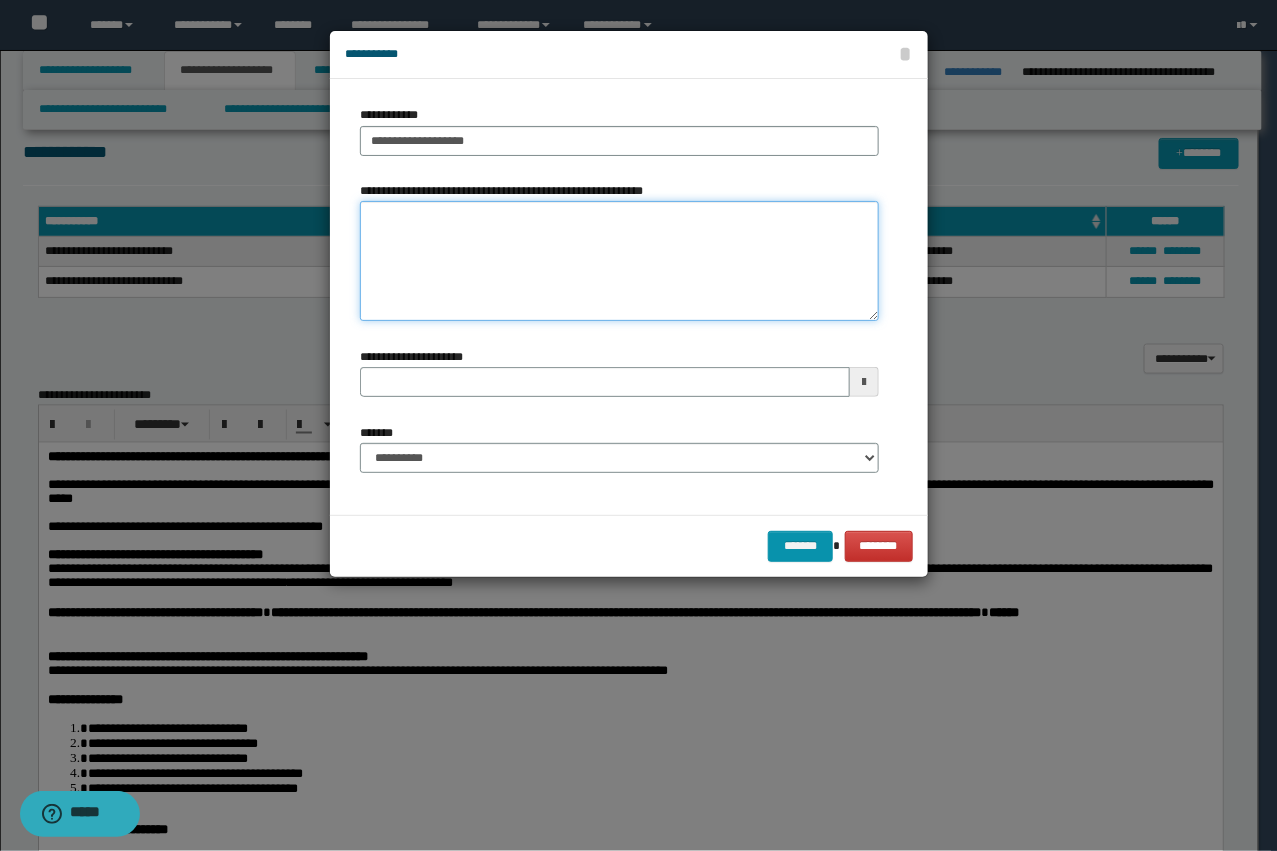 click on "**********" at bounding box center (619, 261) 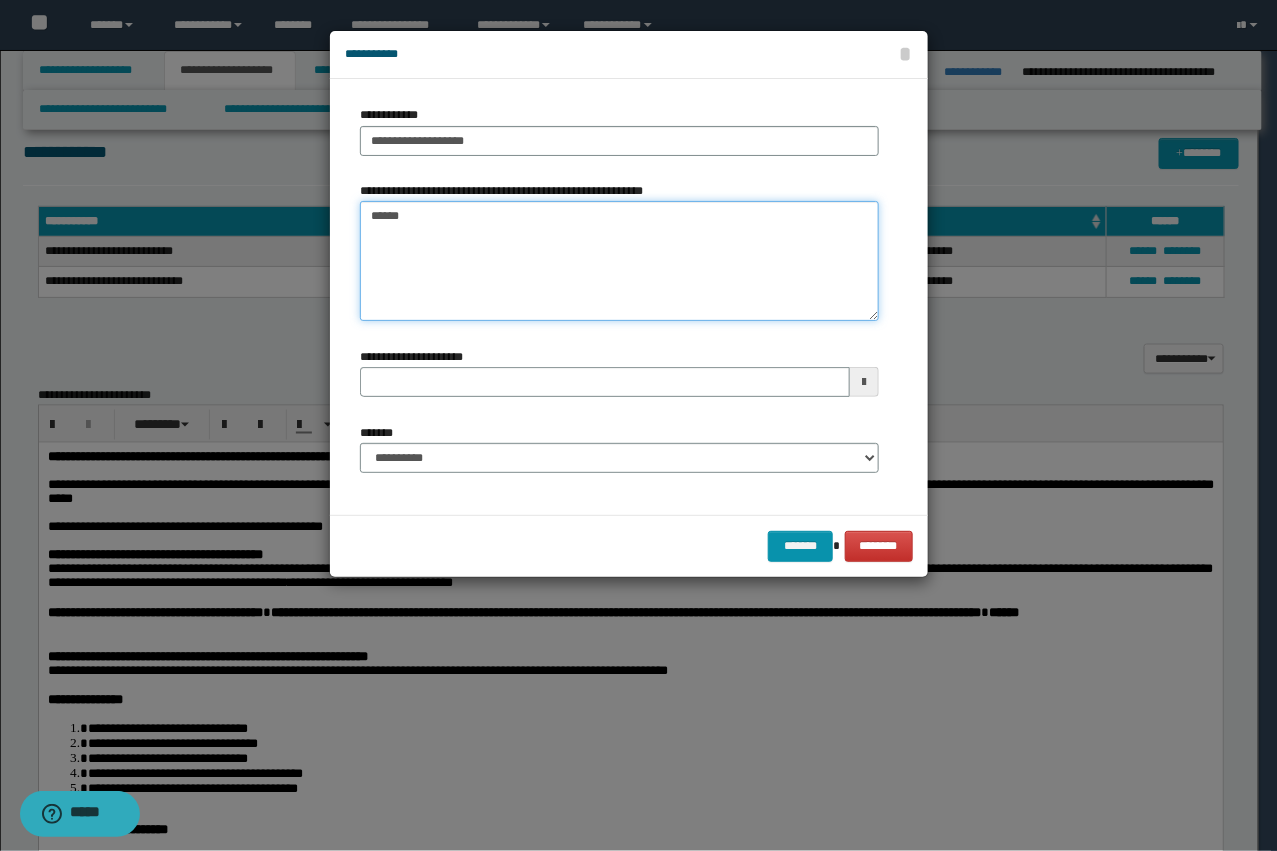 type on "*******" 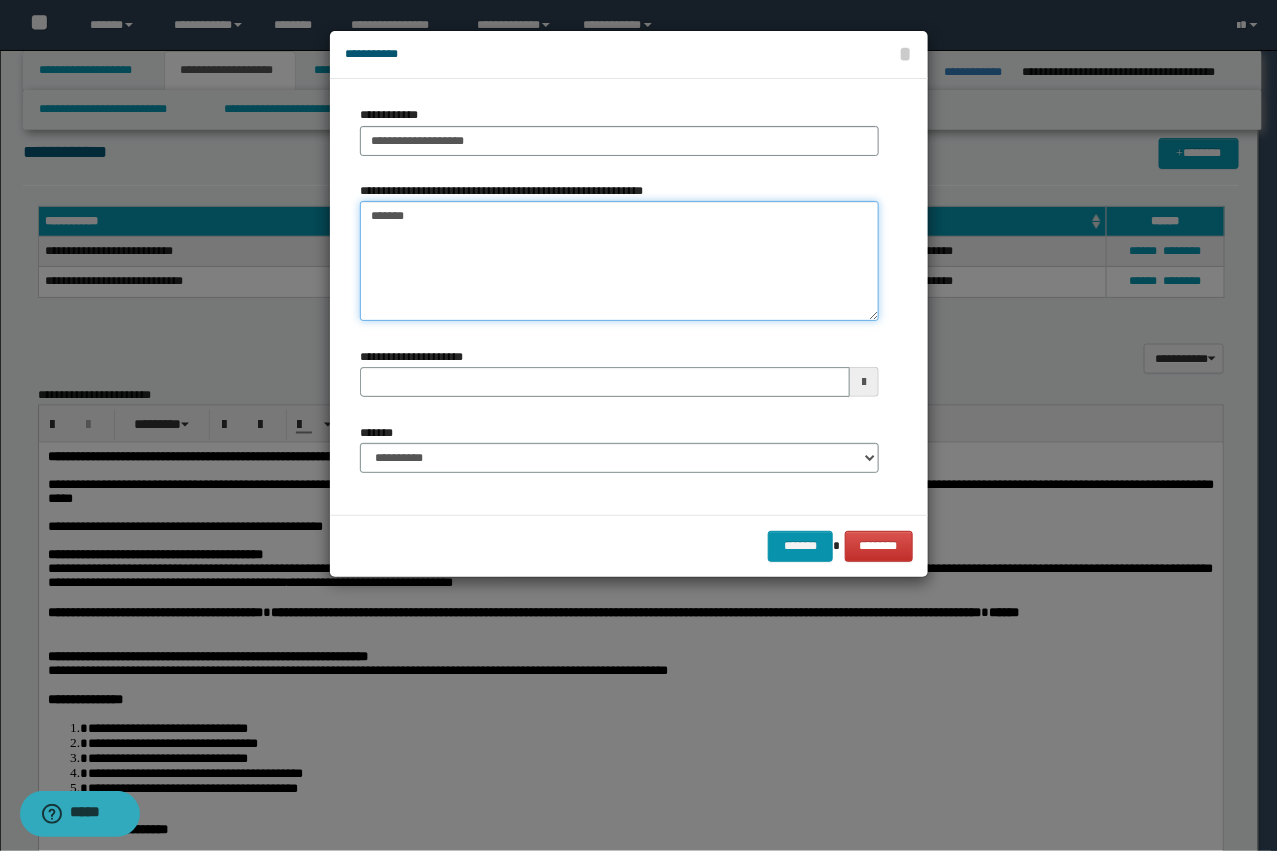 type 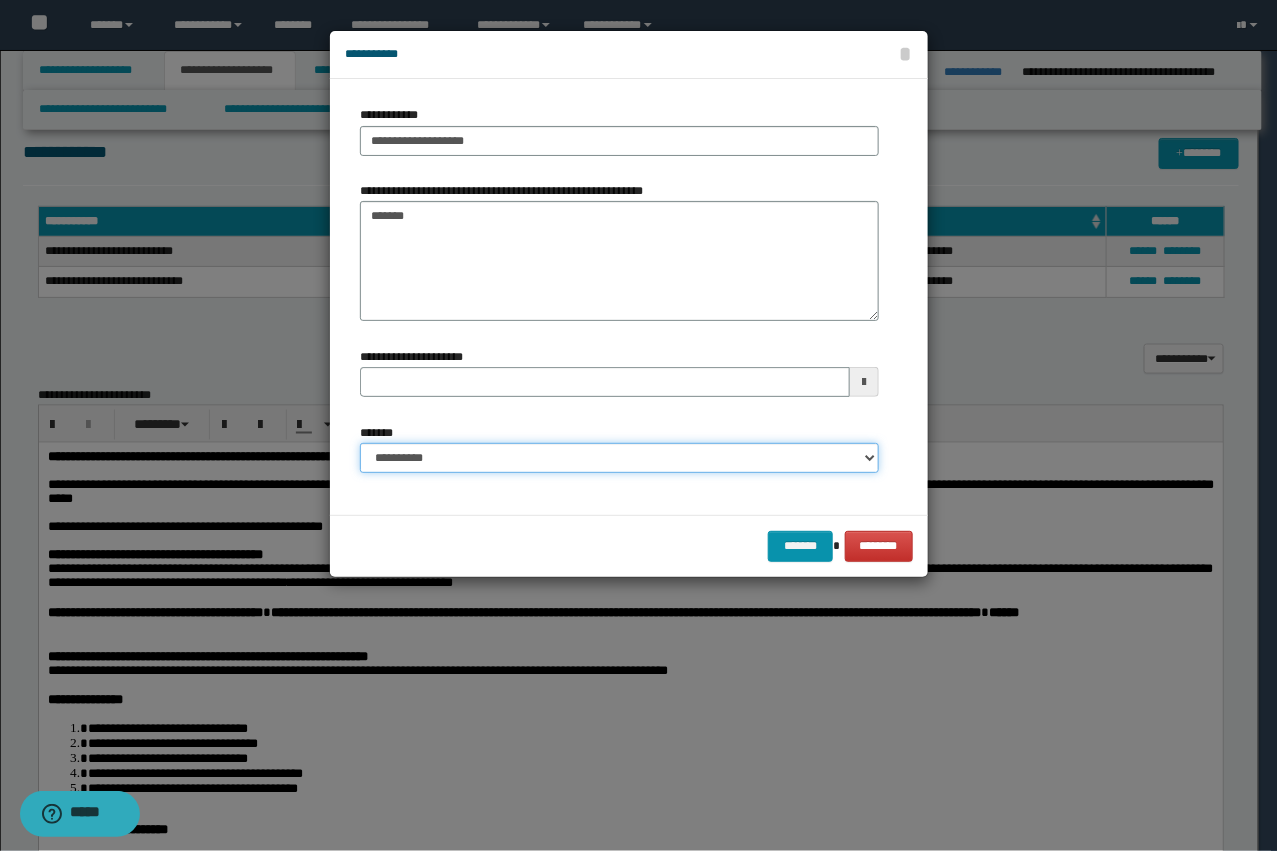 drag, startPoint x: 406, startPoint y: 472, endPoint x: 417, endPoint y: 472, distance: 11 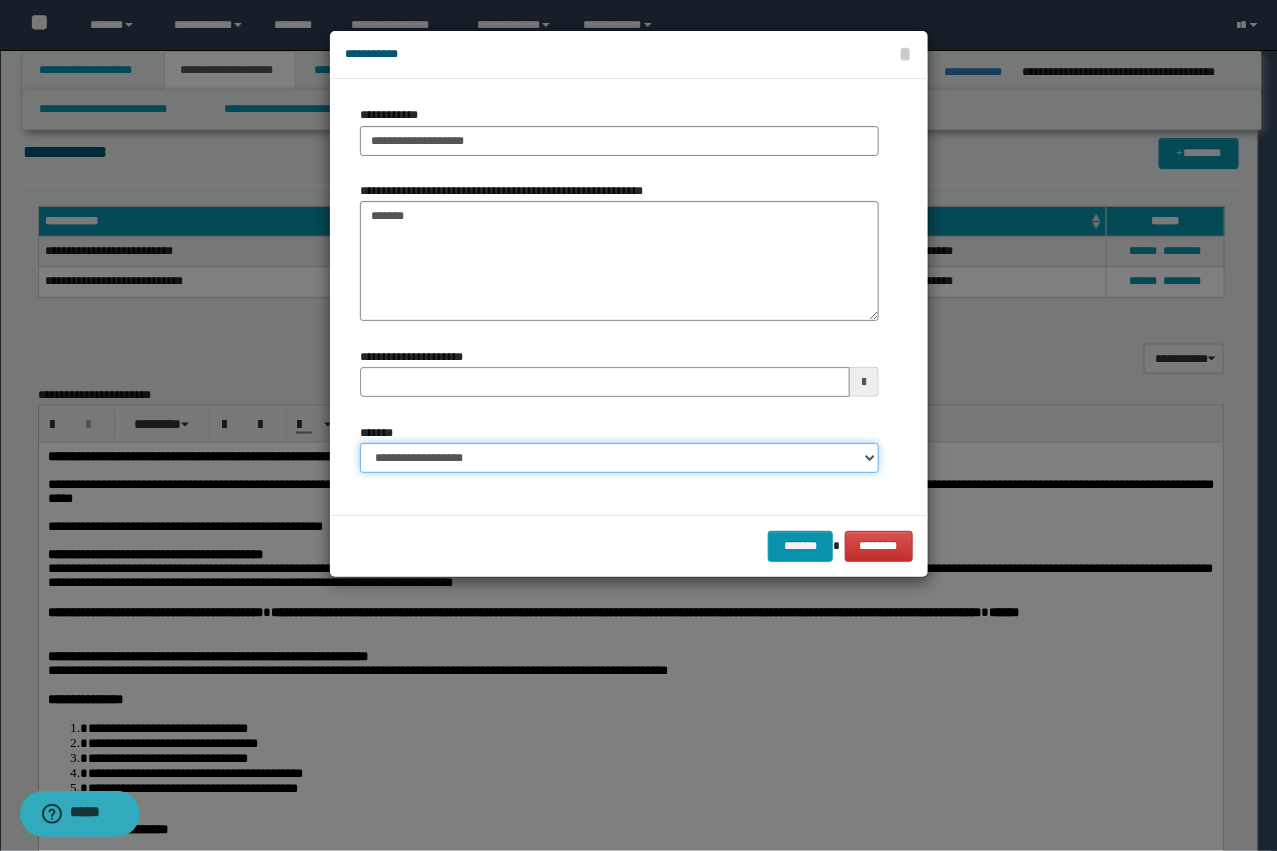 click on "**********" at bounding box center [619, 458] 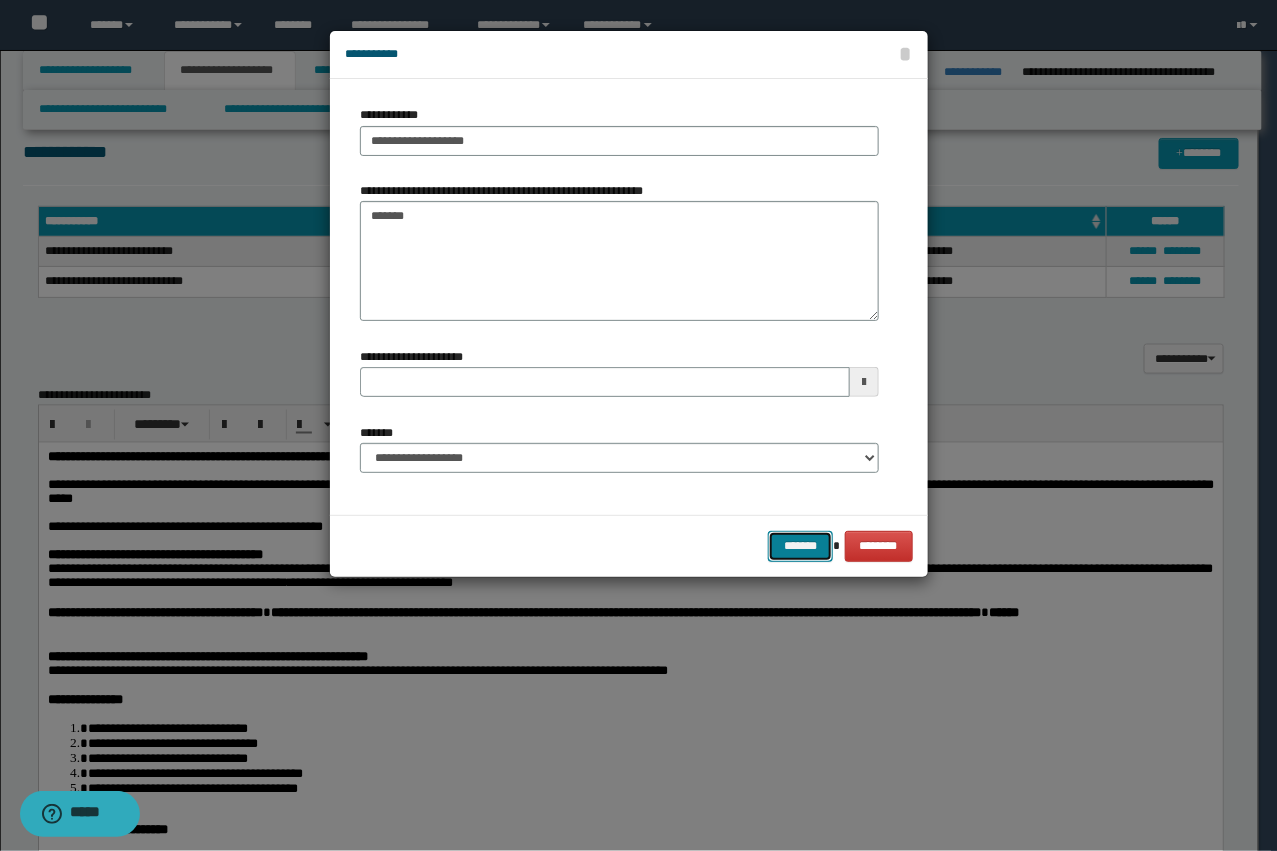 click on "*******" at bounding box center (800, 546) 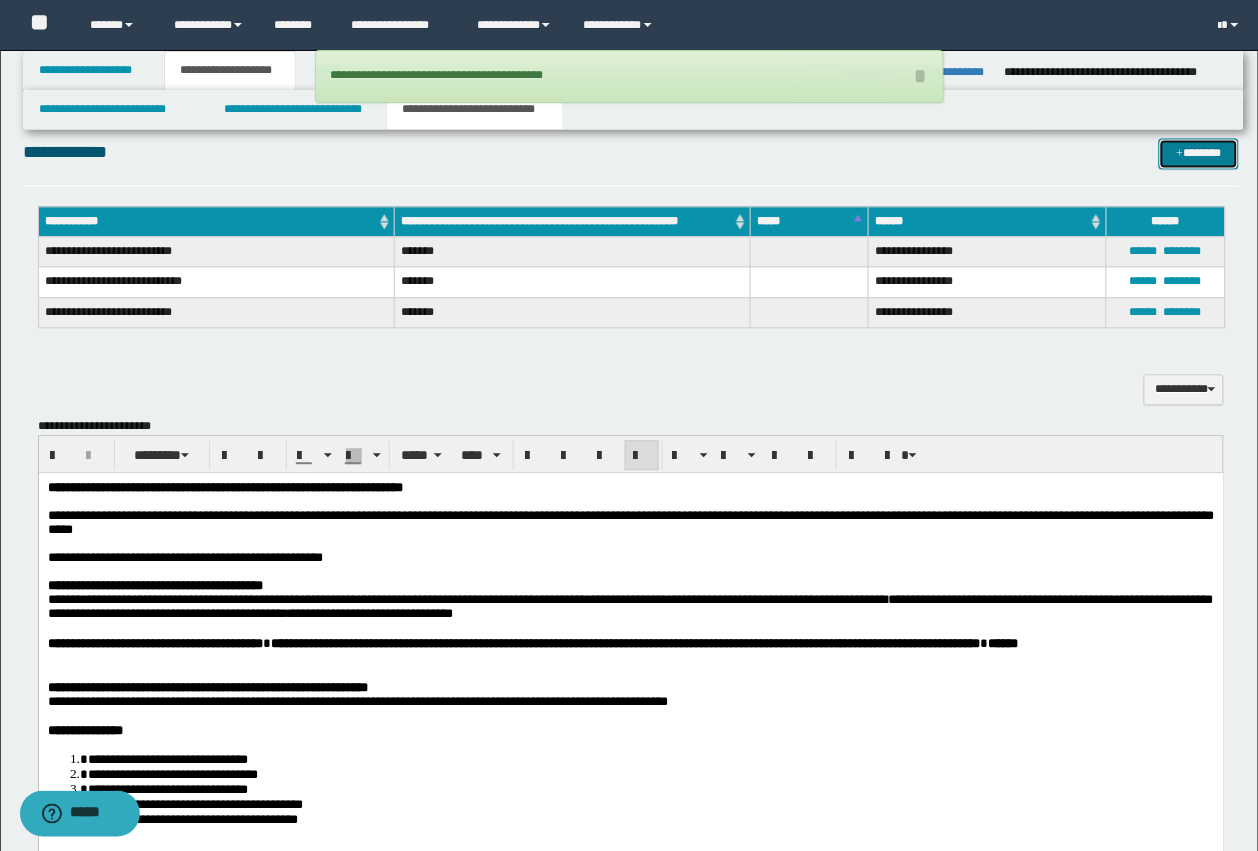 click on "*******" at bounding box center (1199, 153) 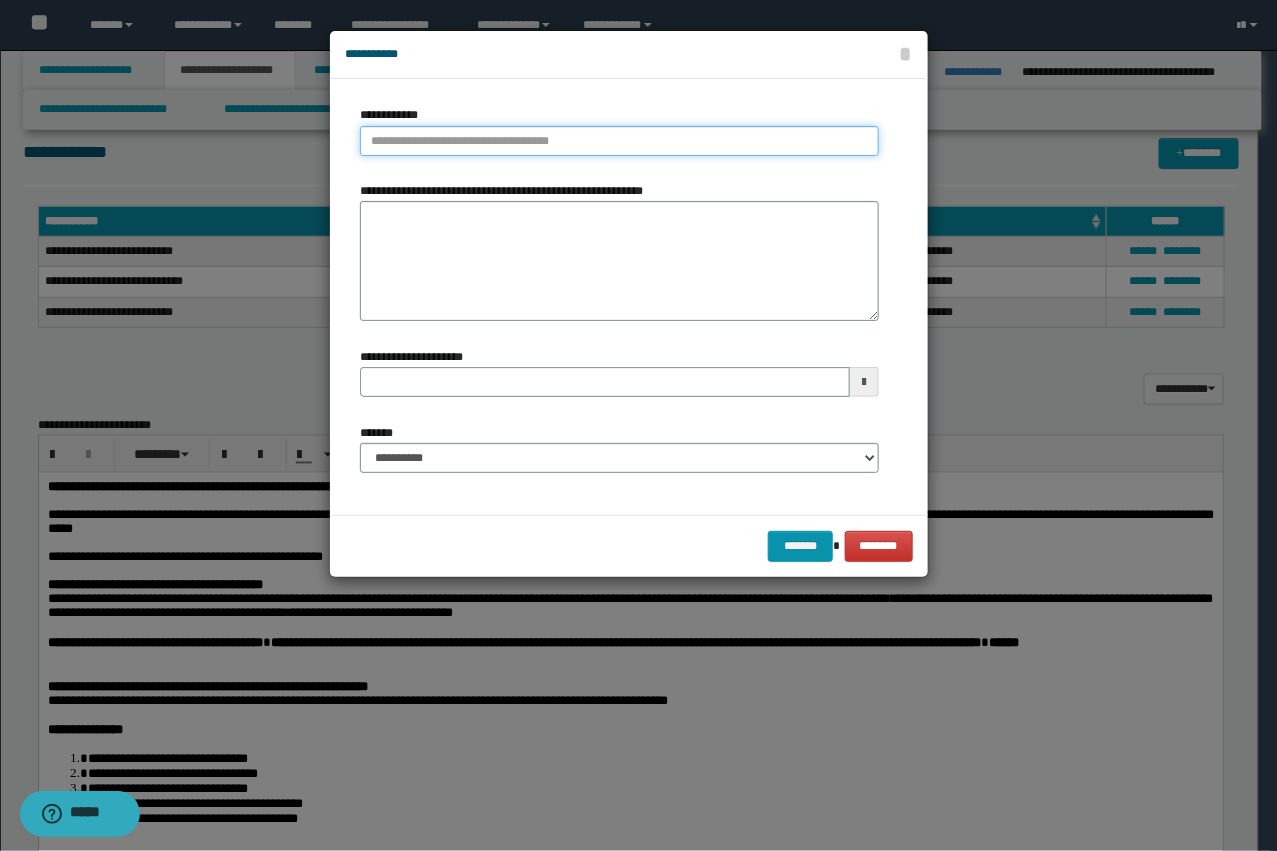 type on "**********" 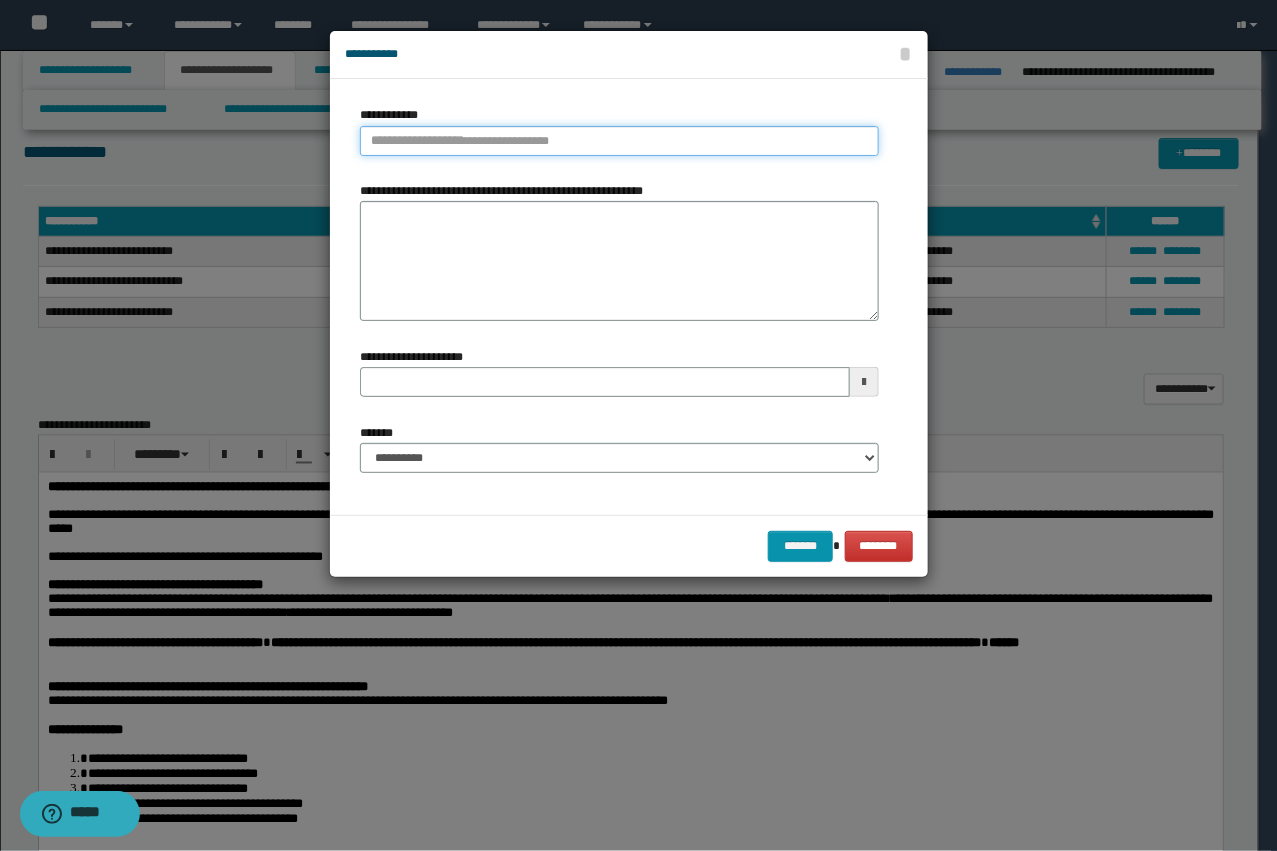 click on "**********" at bounding box center (619, 141) 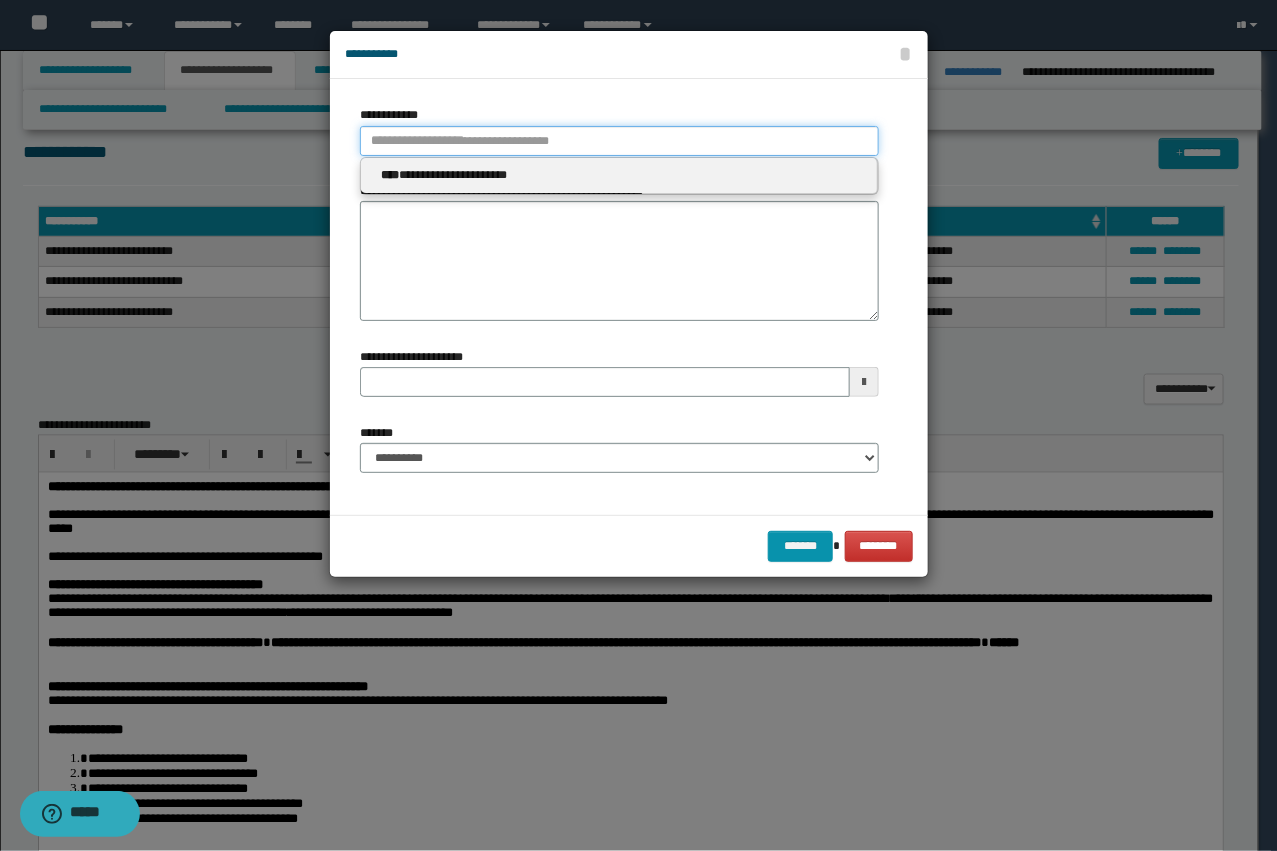 paste on "****" 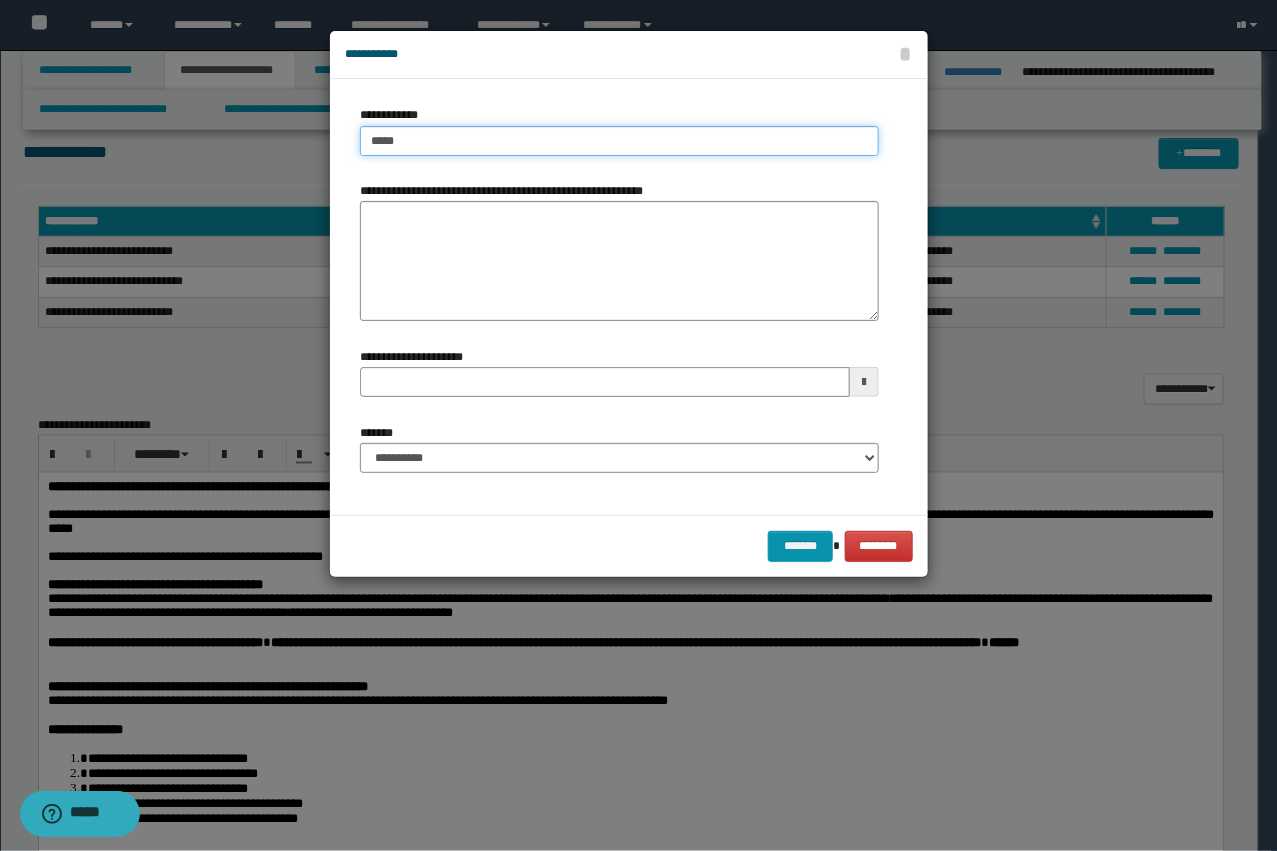 type on "****" 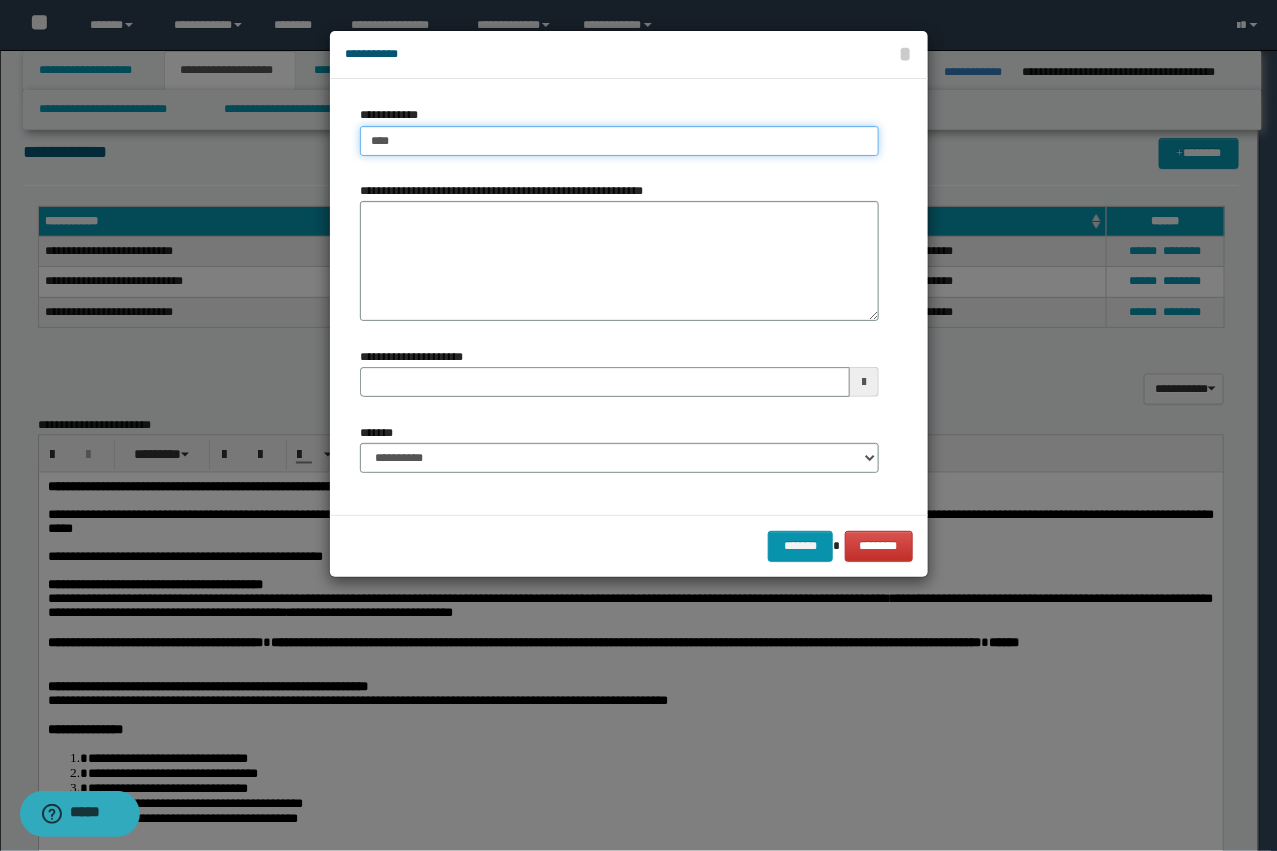 type on "****" 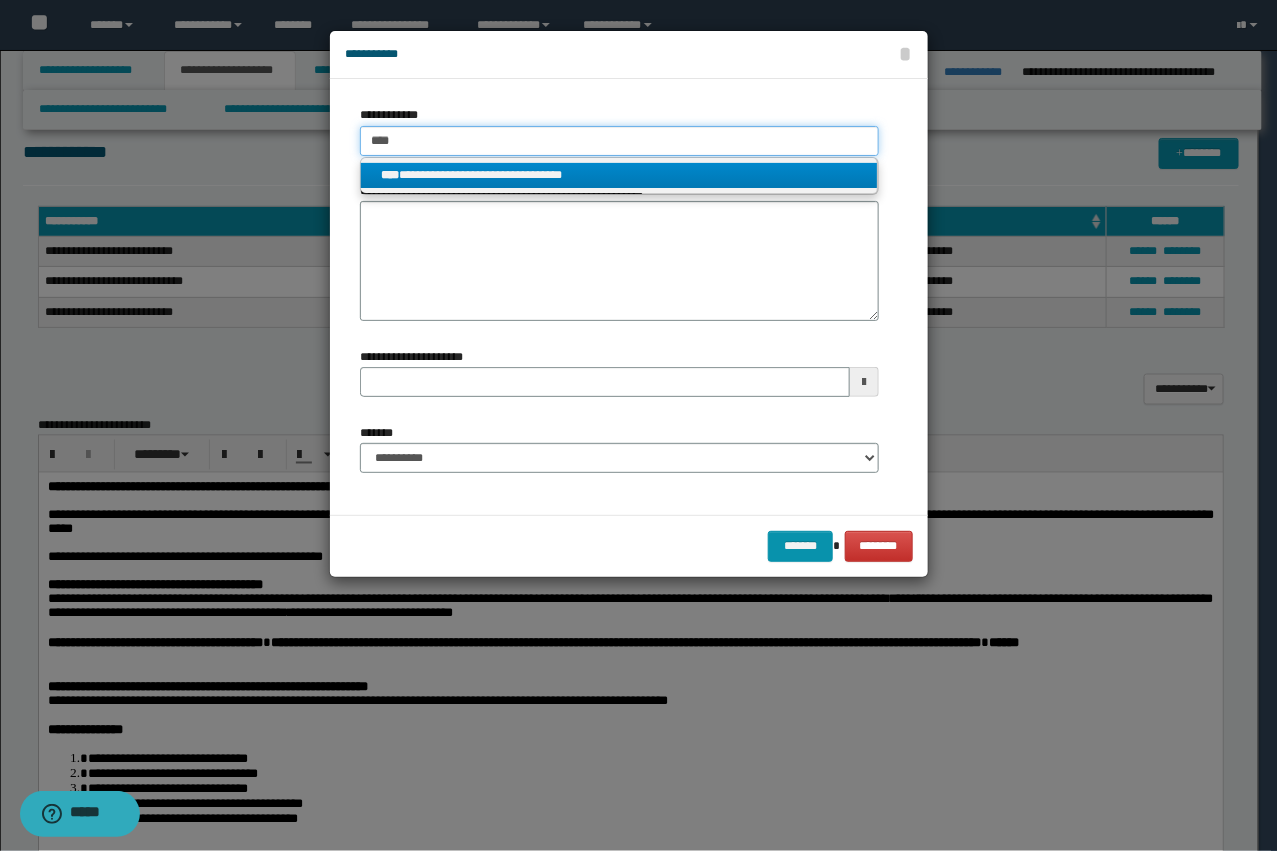 type on "****" 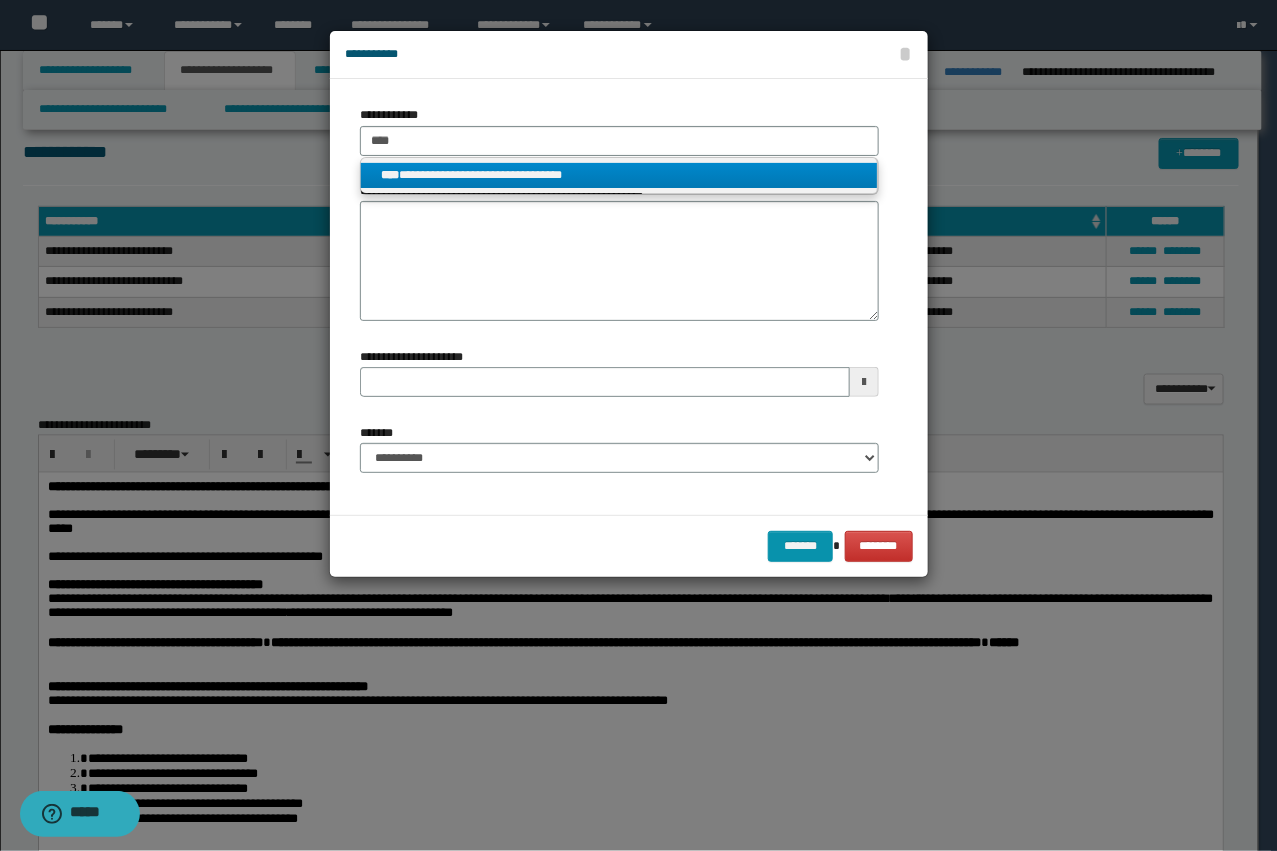 click on "**********" at bounding box center [619, 175] 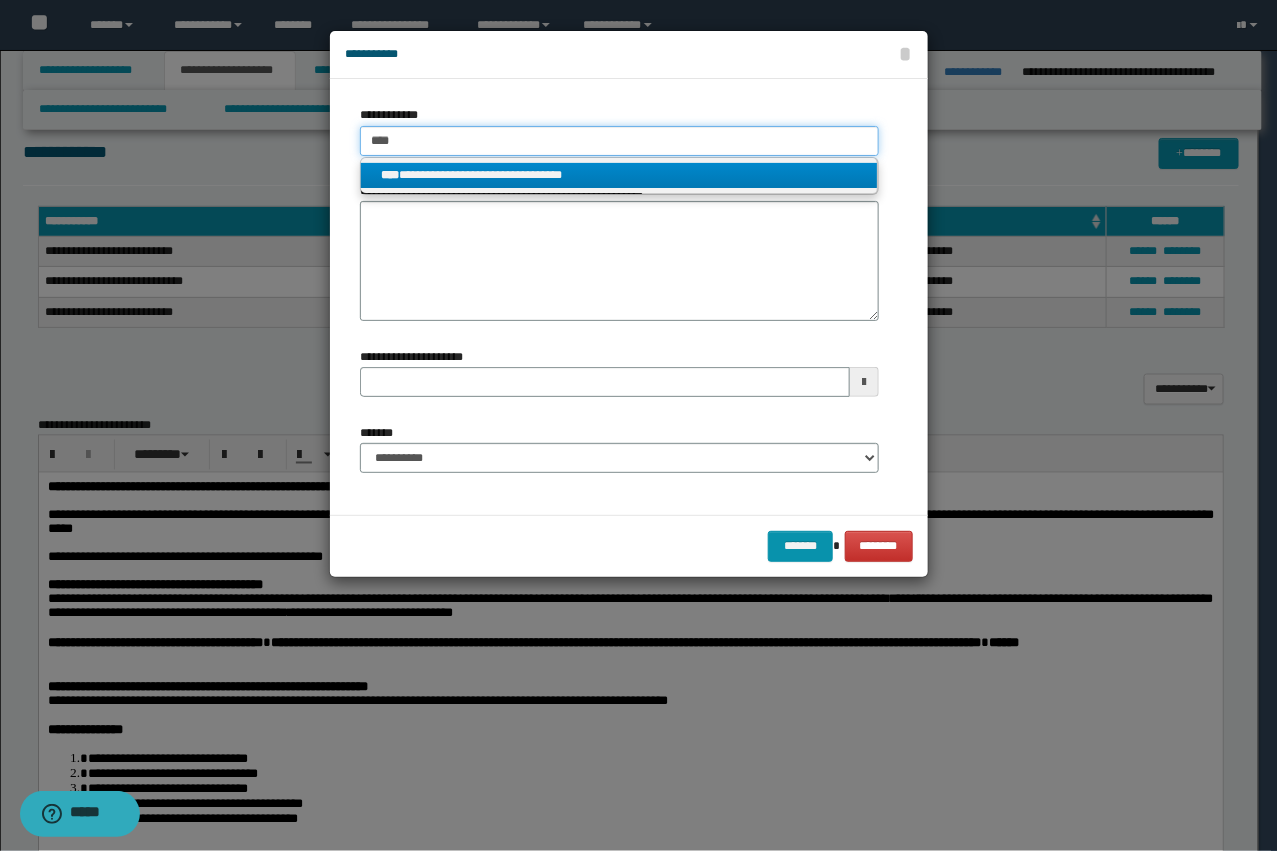 type 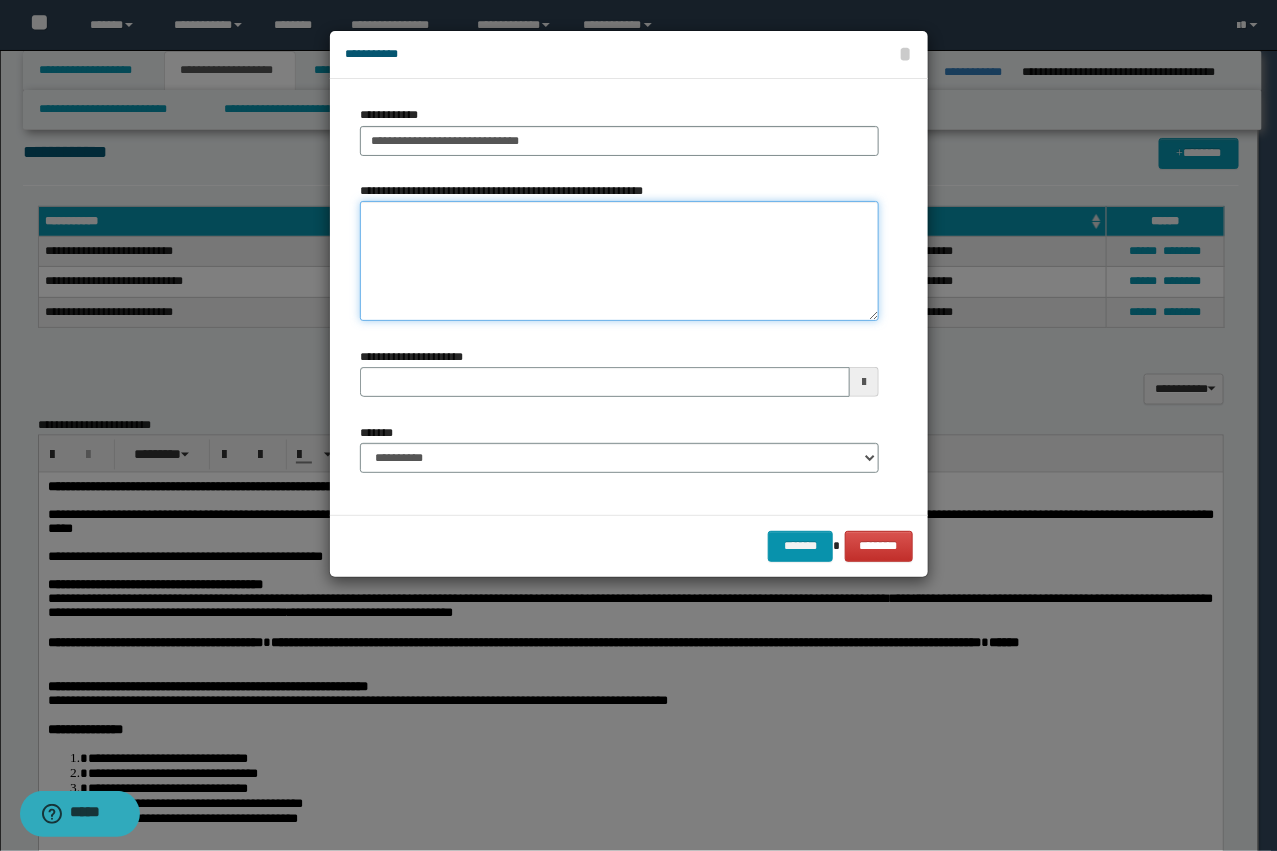 click on "**********" at bounding box center (619, 261) 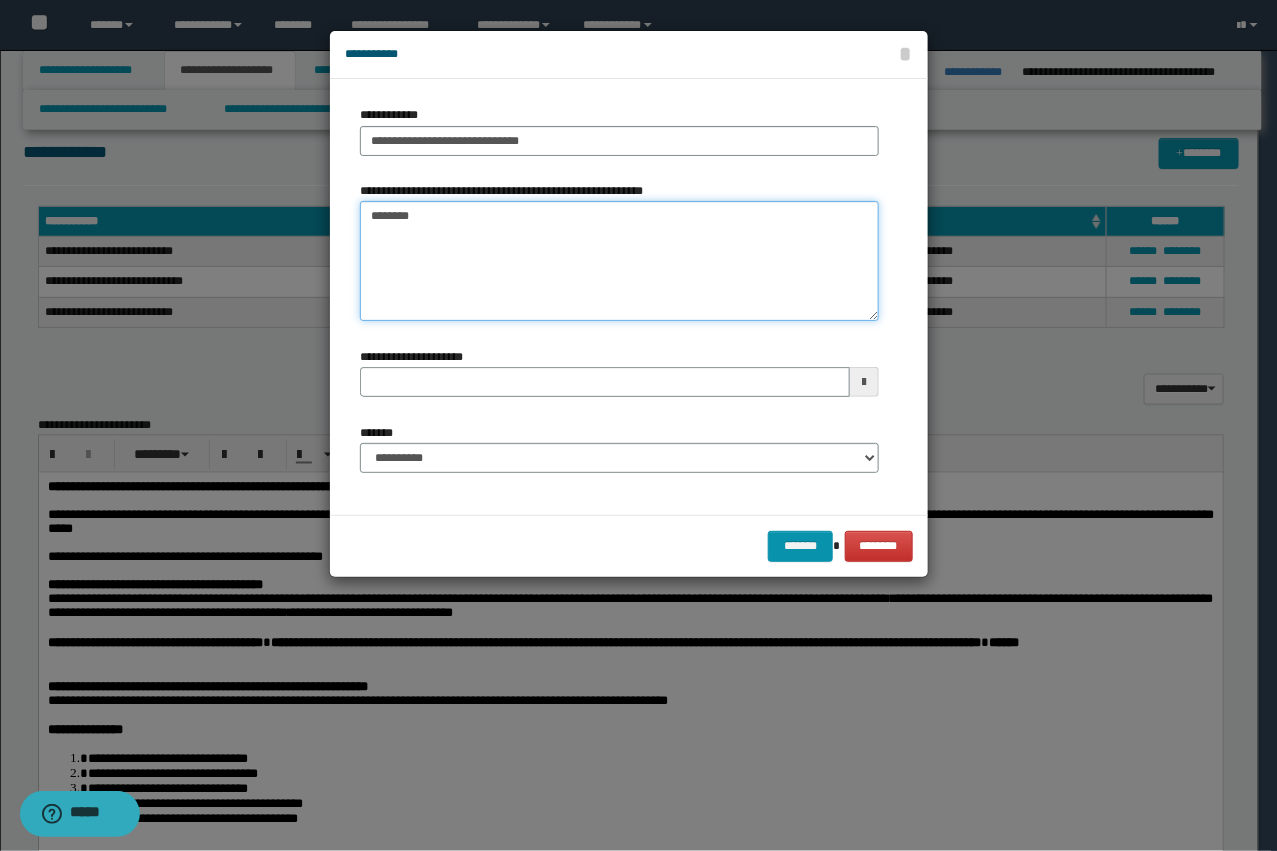 type on "*******" 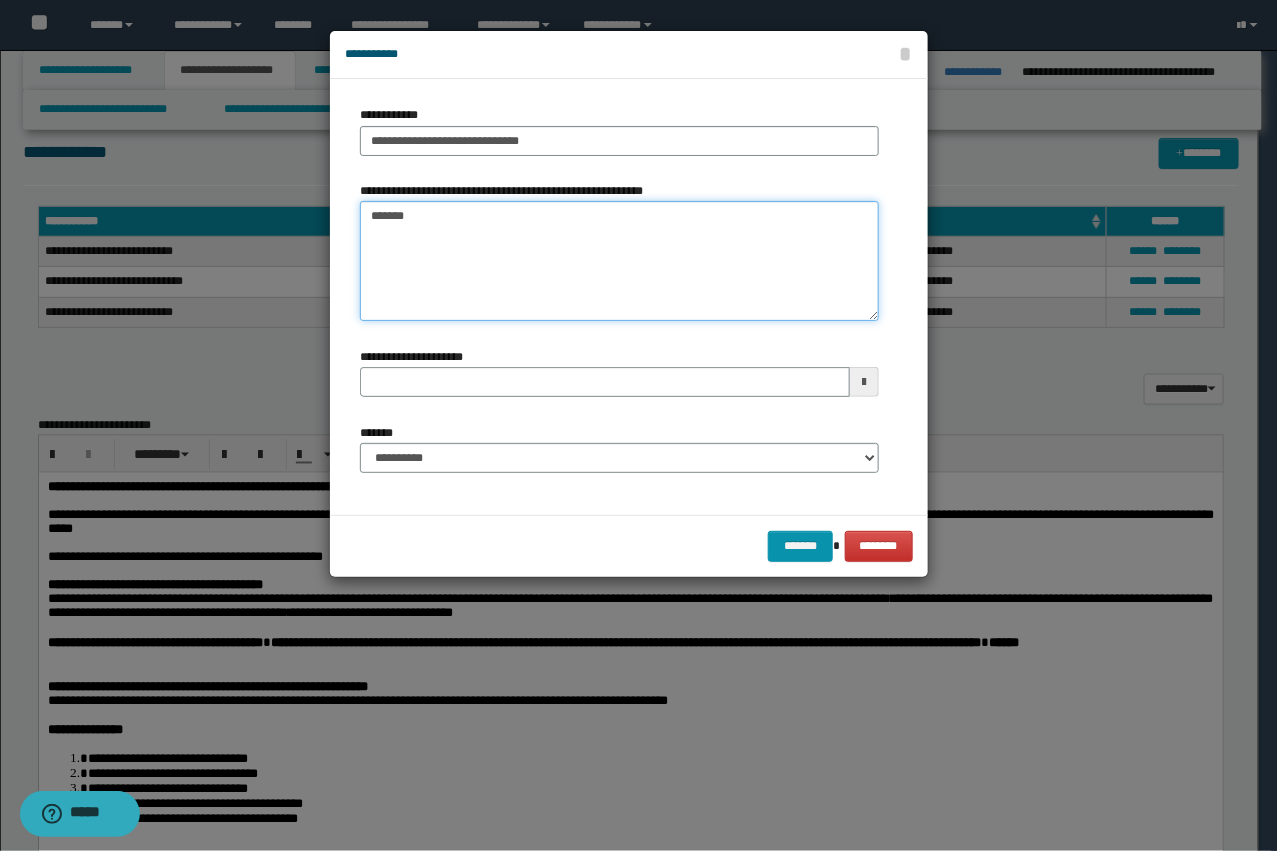 type 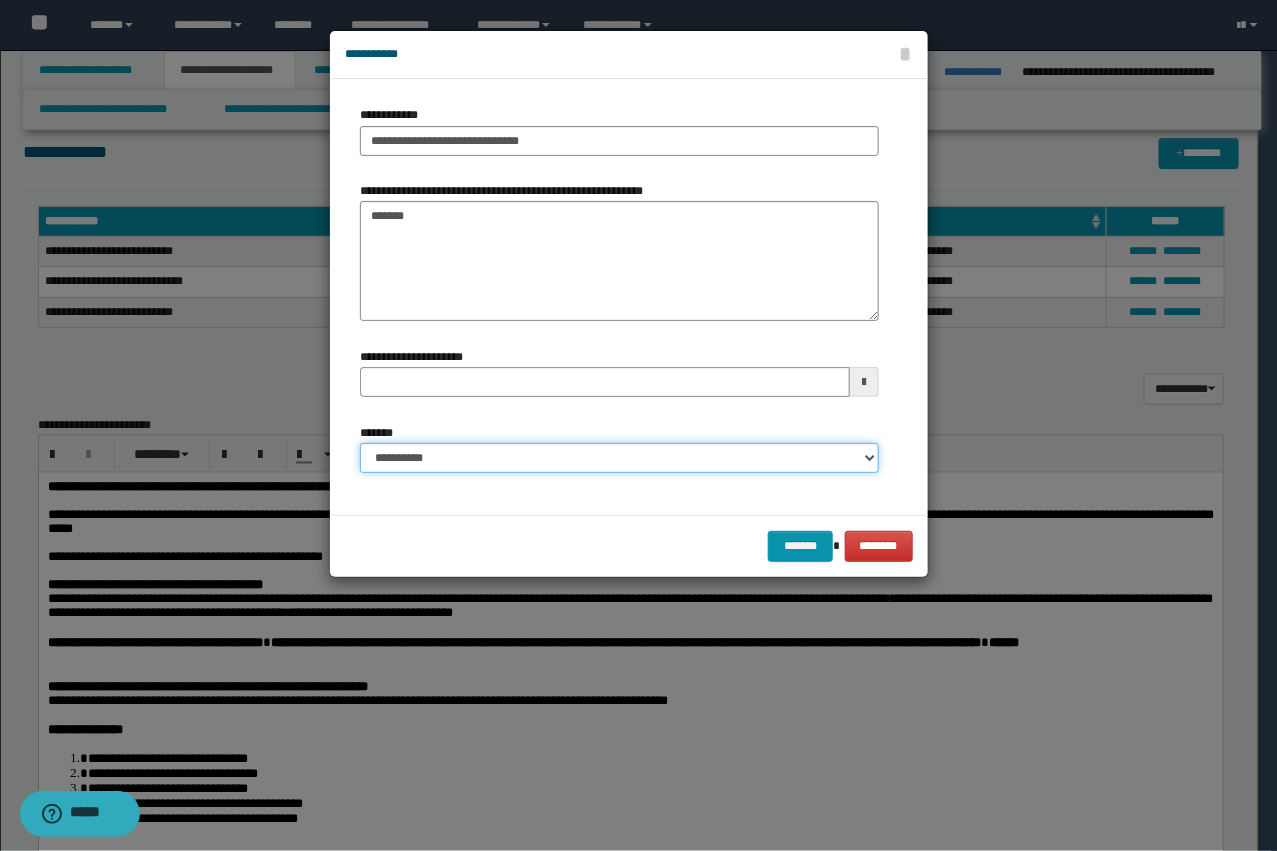 click on "**********" at bounding box center (619, 458) 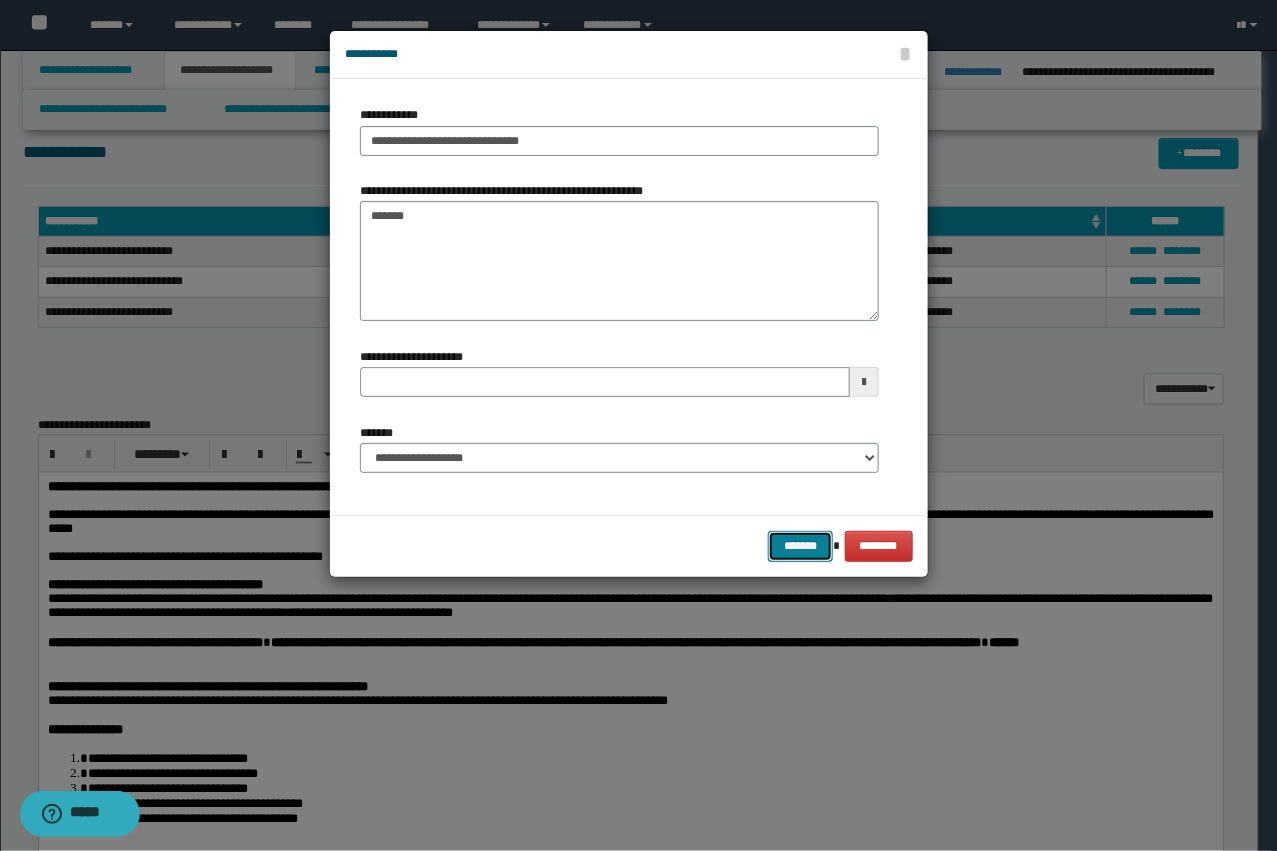 click on "*******" at bounding box center [800, 546] 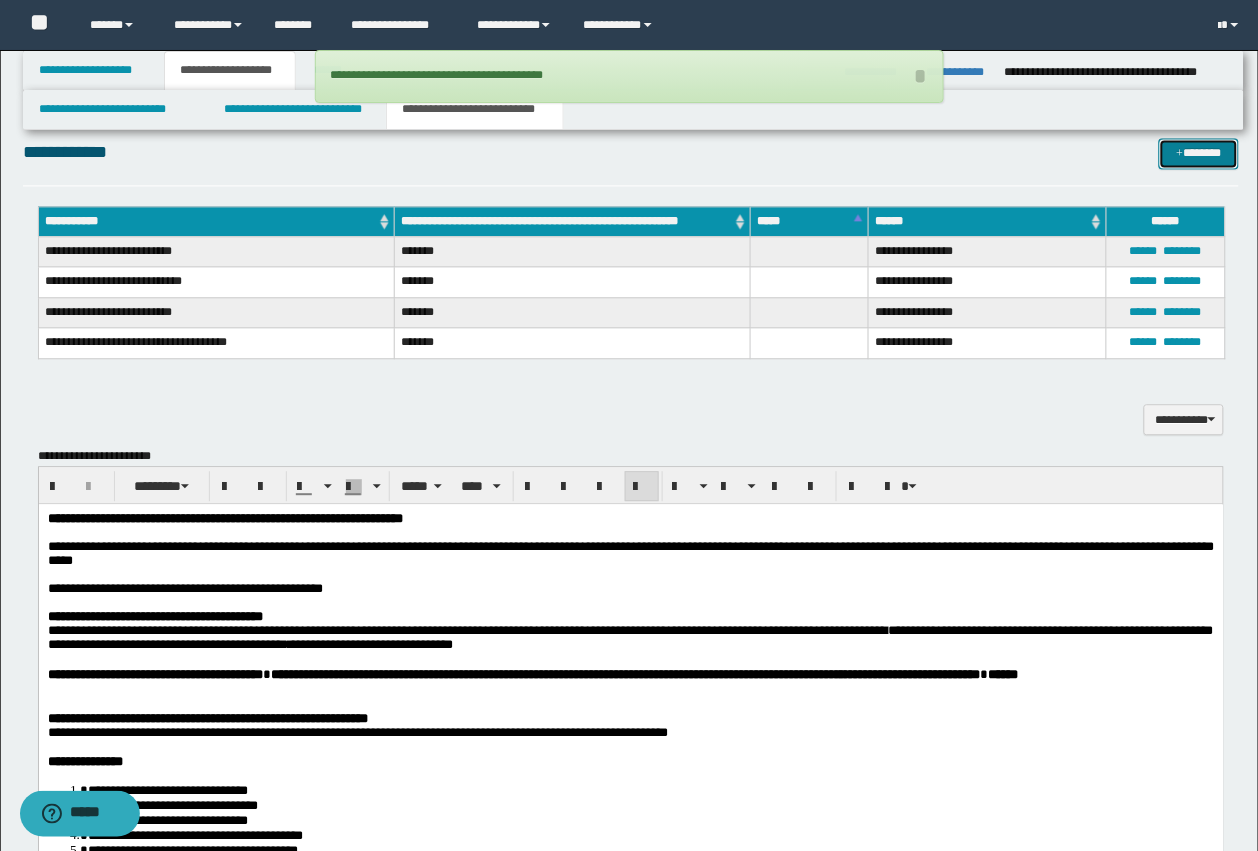 click on "*******" at bounding box center [1199, 153] 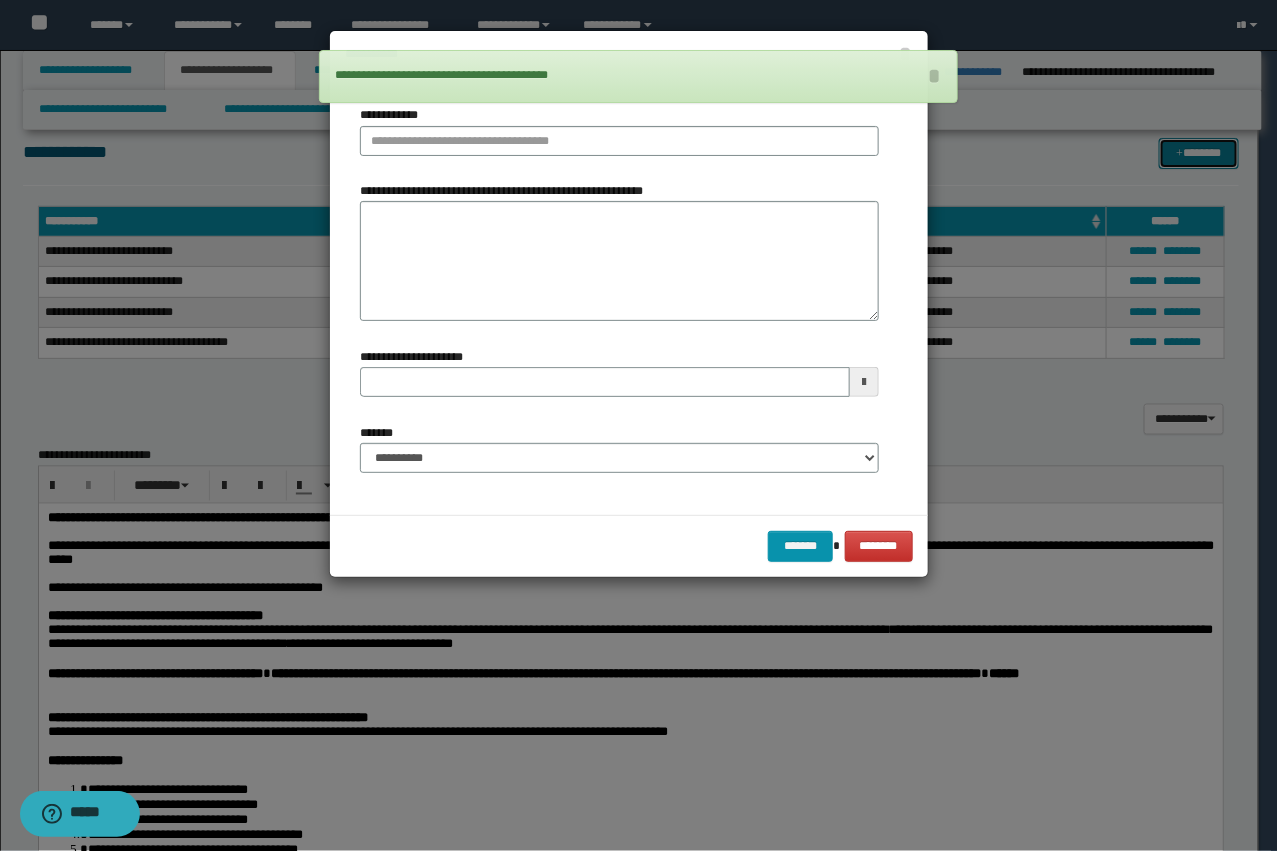 type 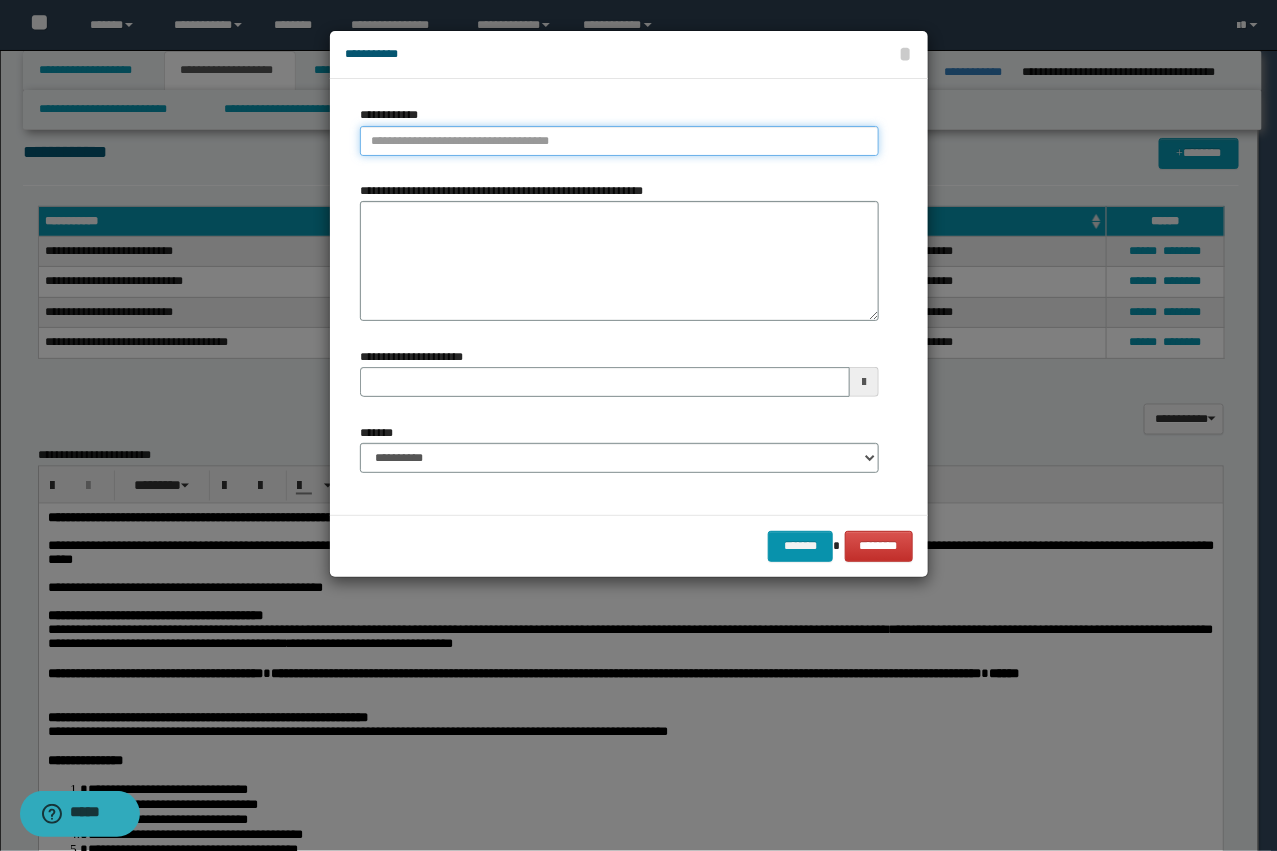 type on "**********" 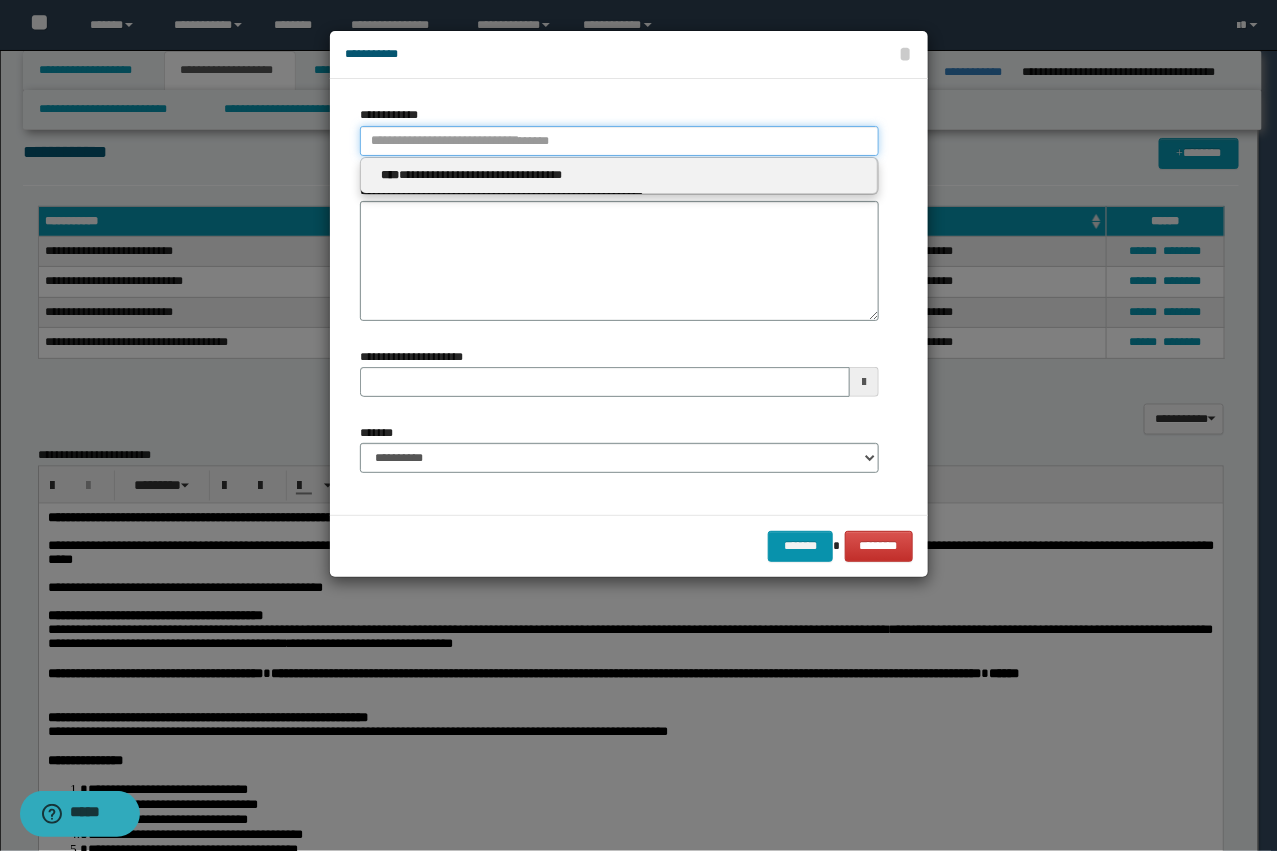 click on "**********" at bounding box center (619, 141) 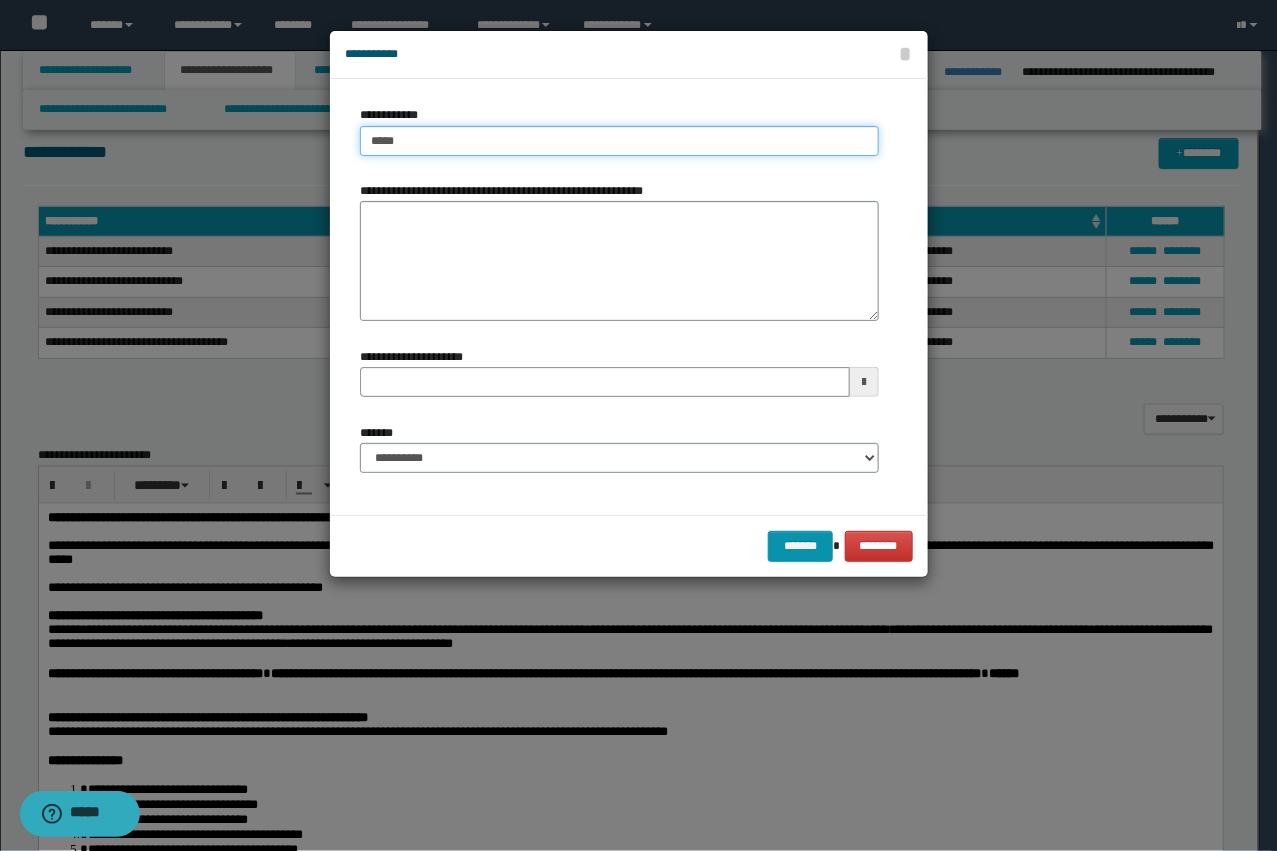 type on "****" 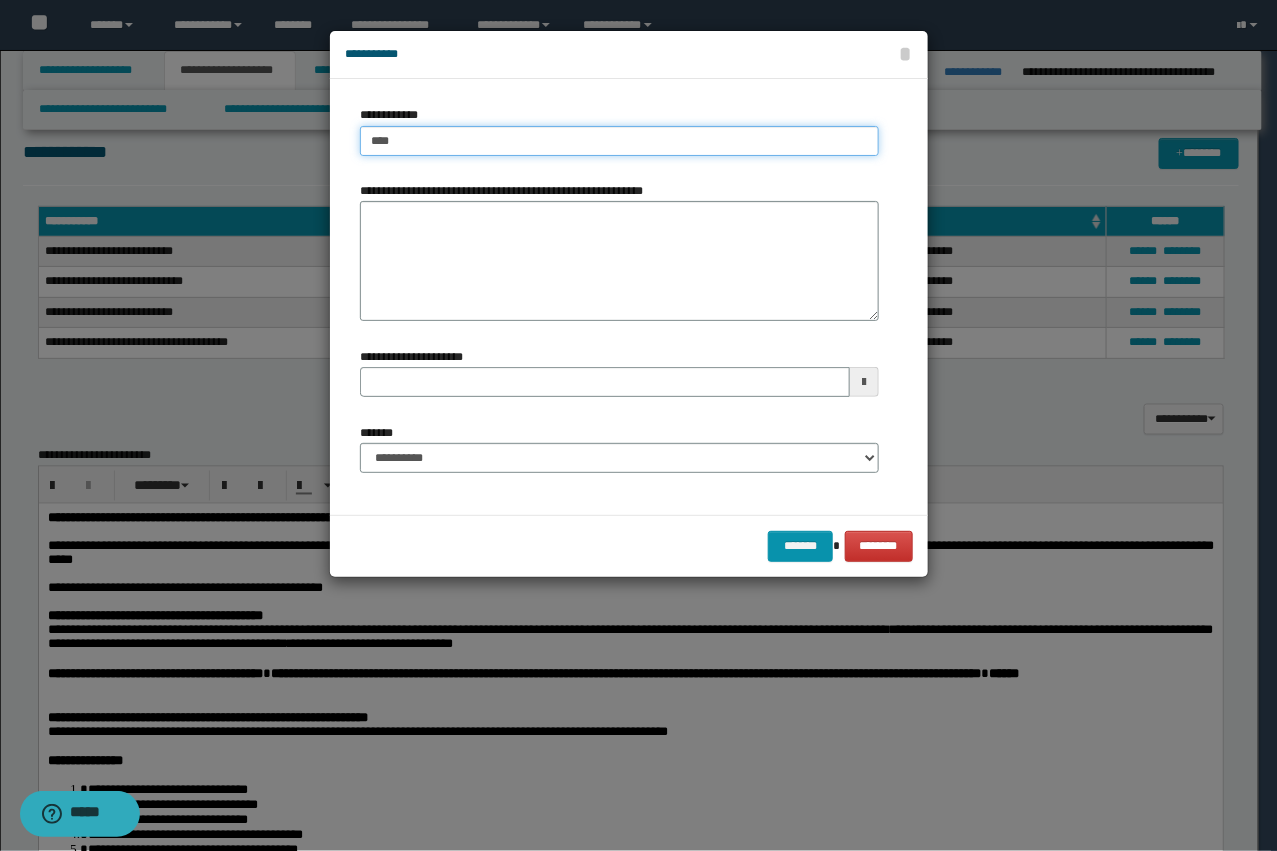type on "****" 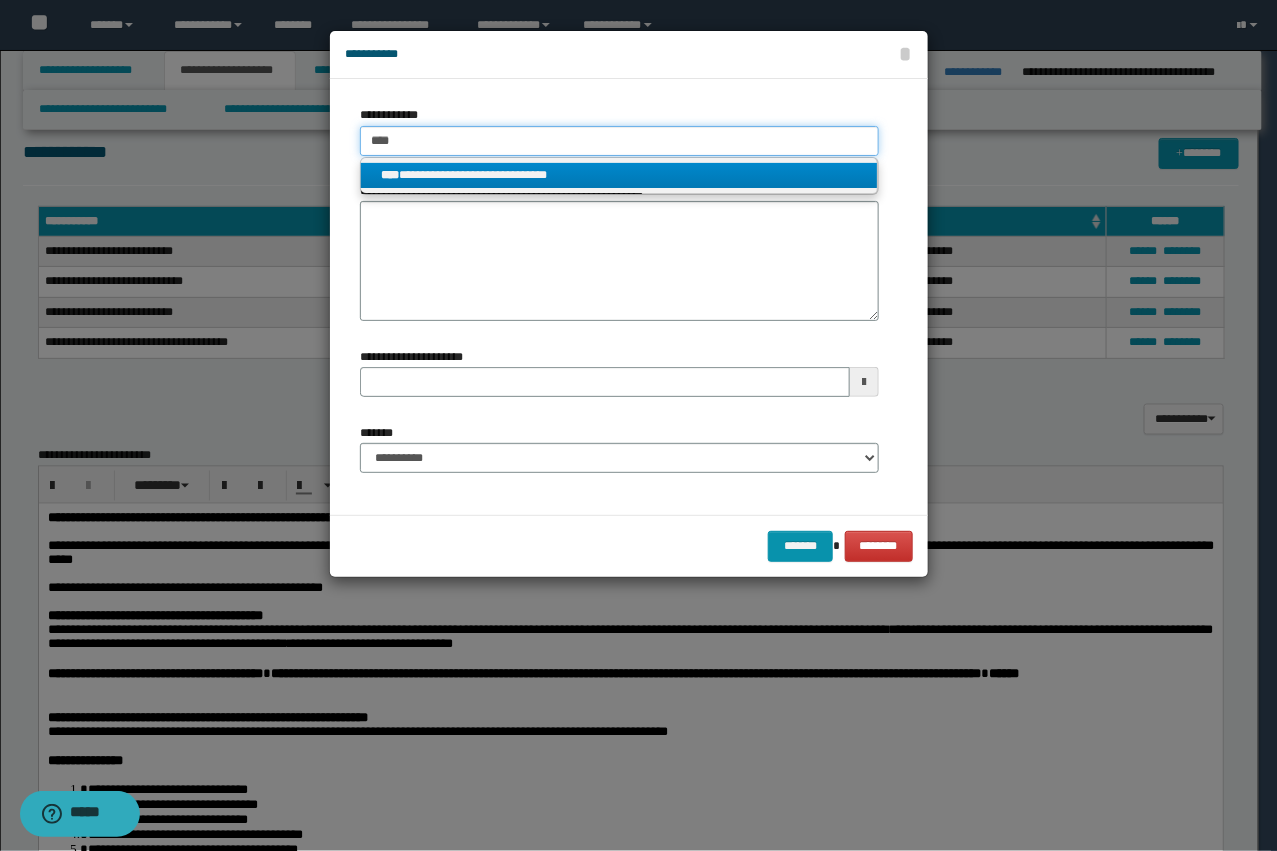 type on "****" 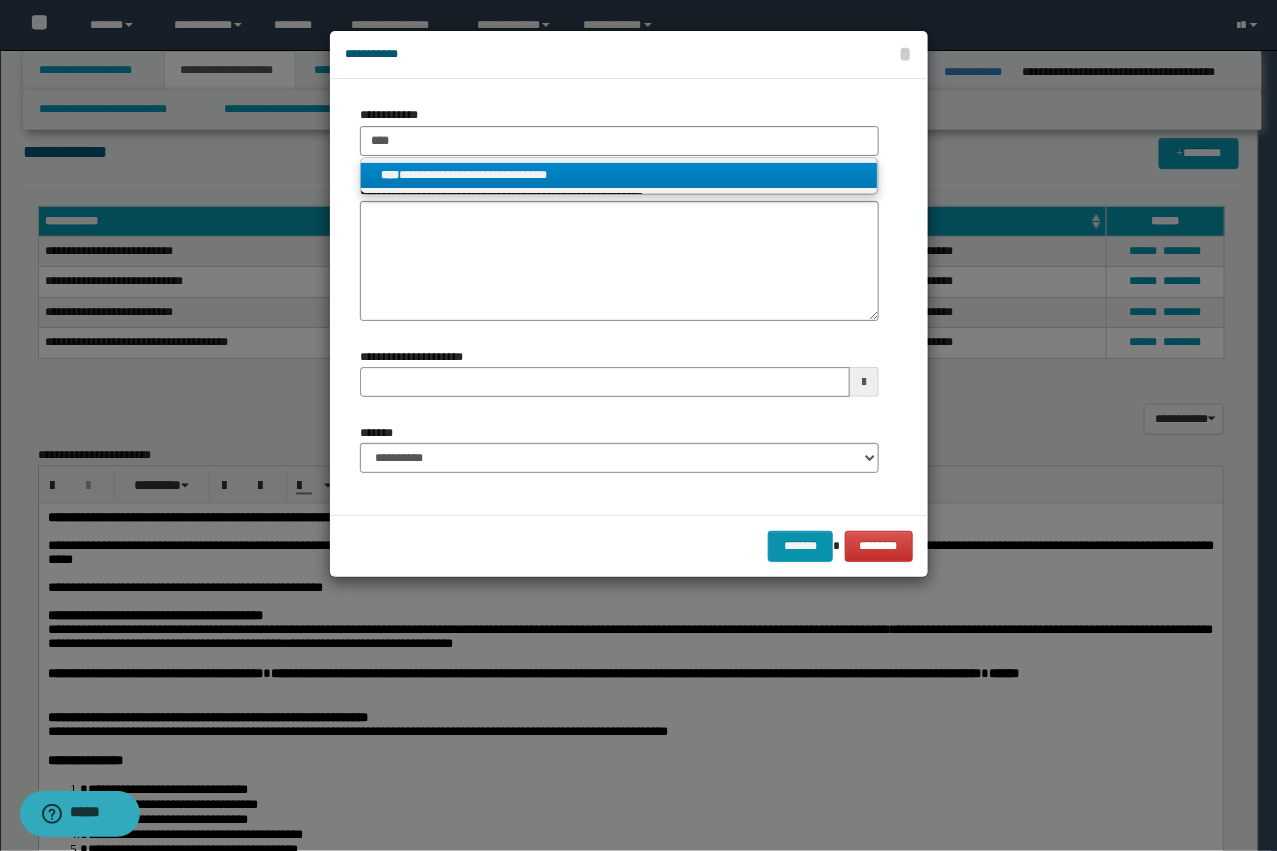 click on "**********" at bounding box center (619, 175) 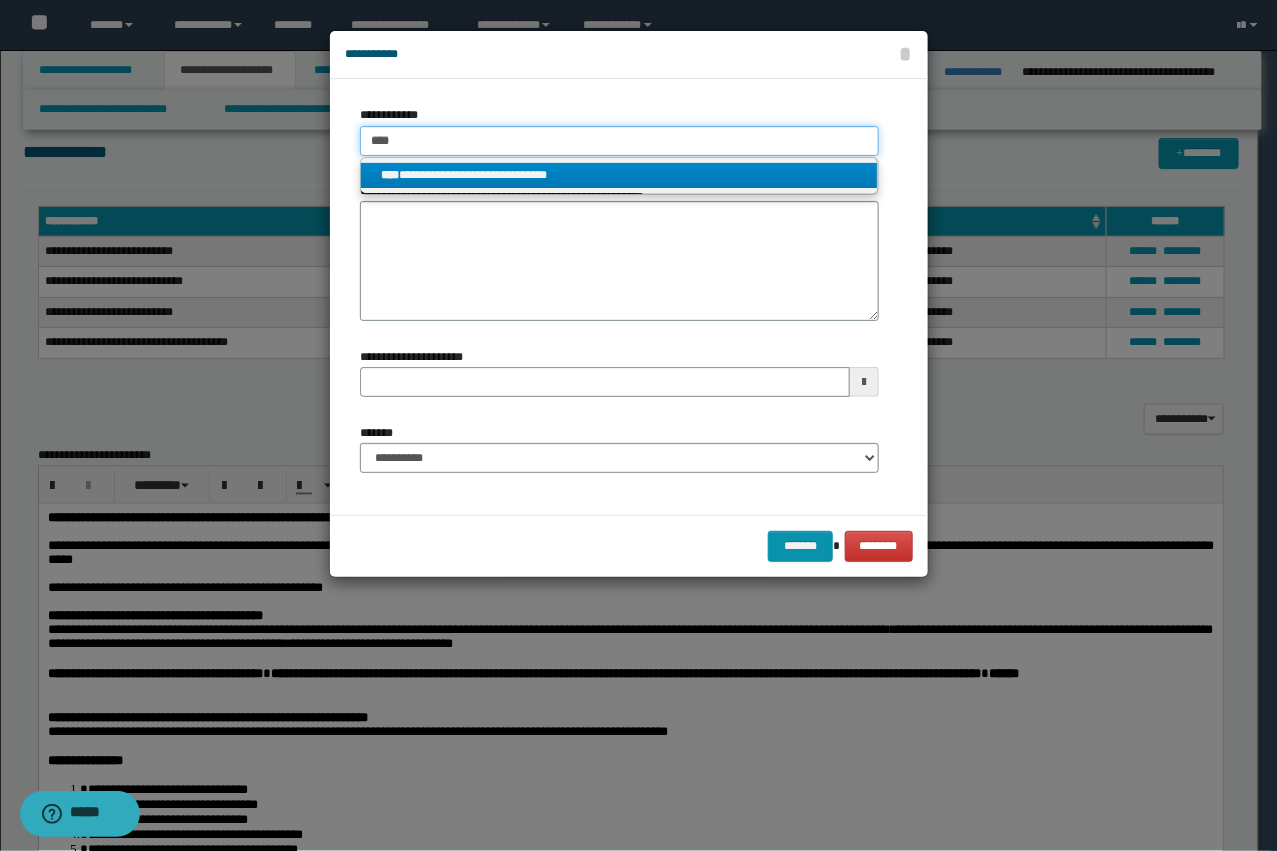 type 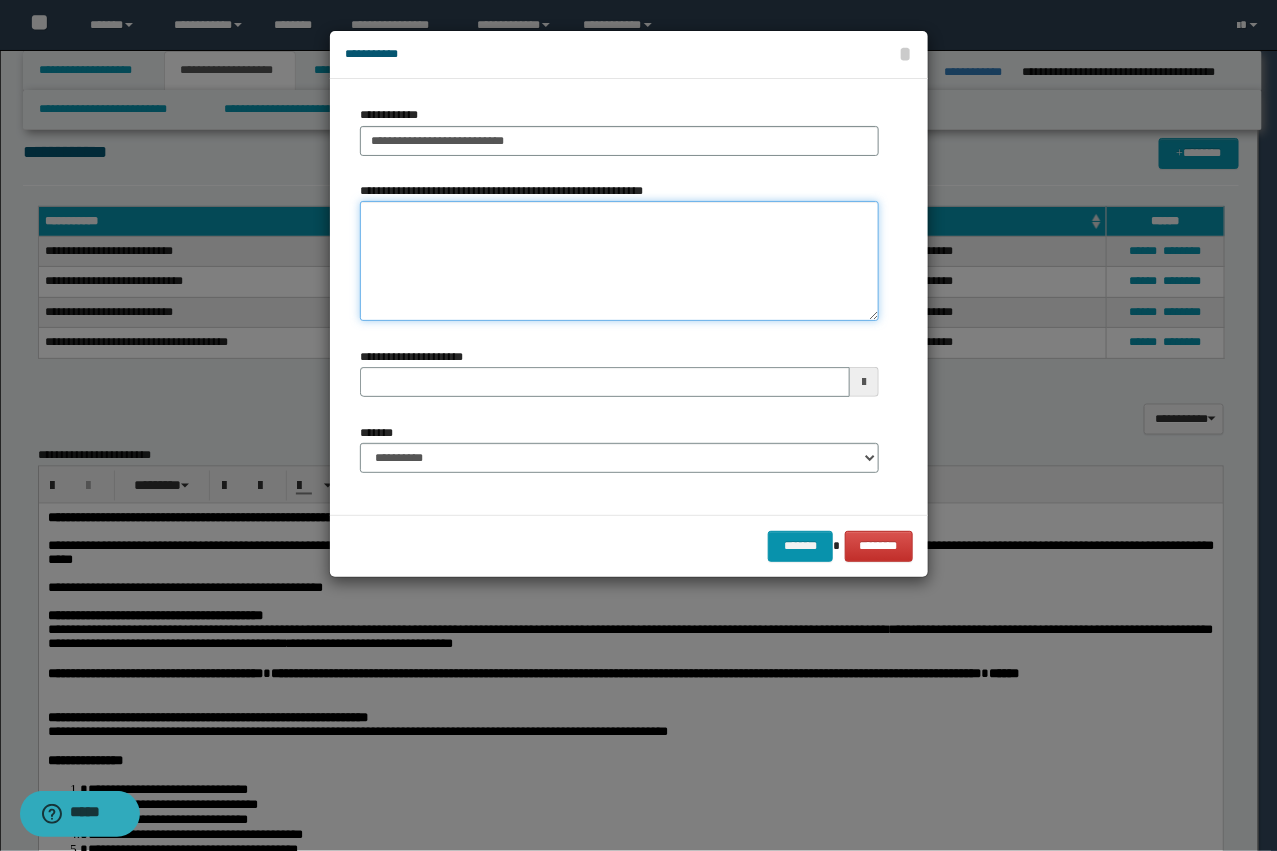 click on "**********" at bounding box center [619, 261] 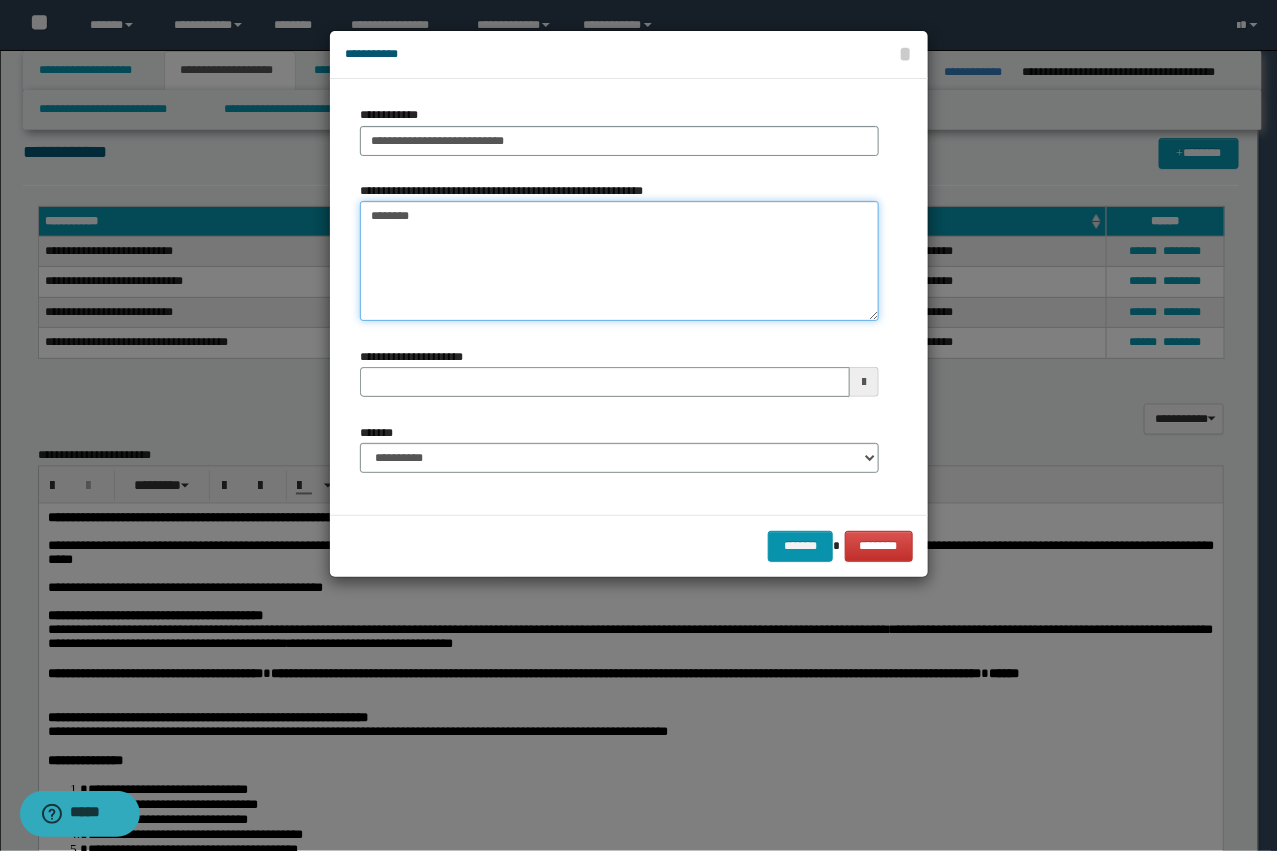type on "*********" 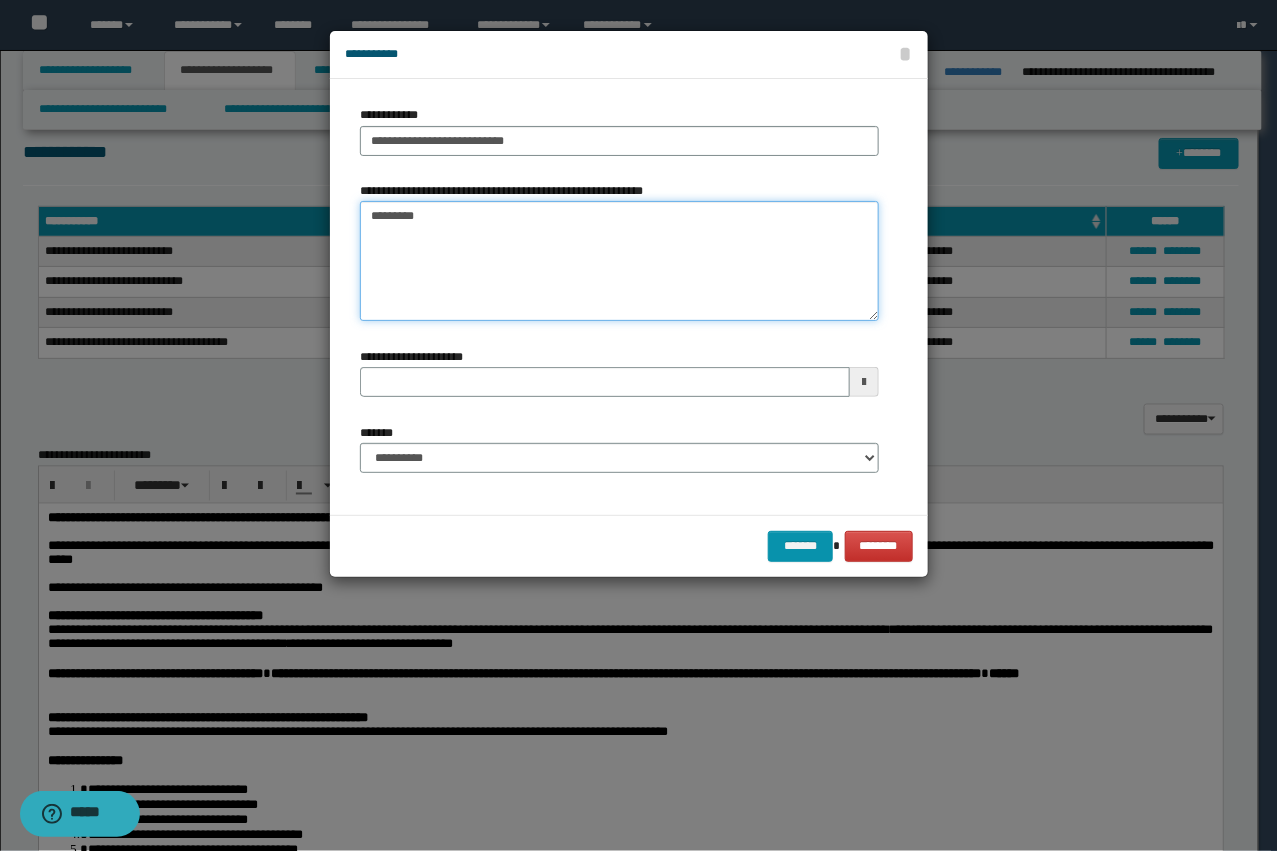 type 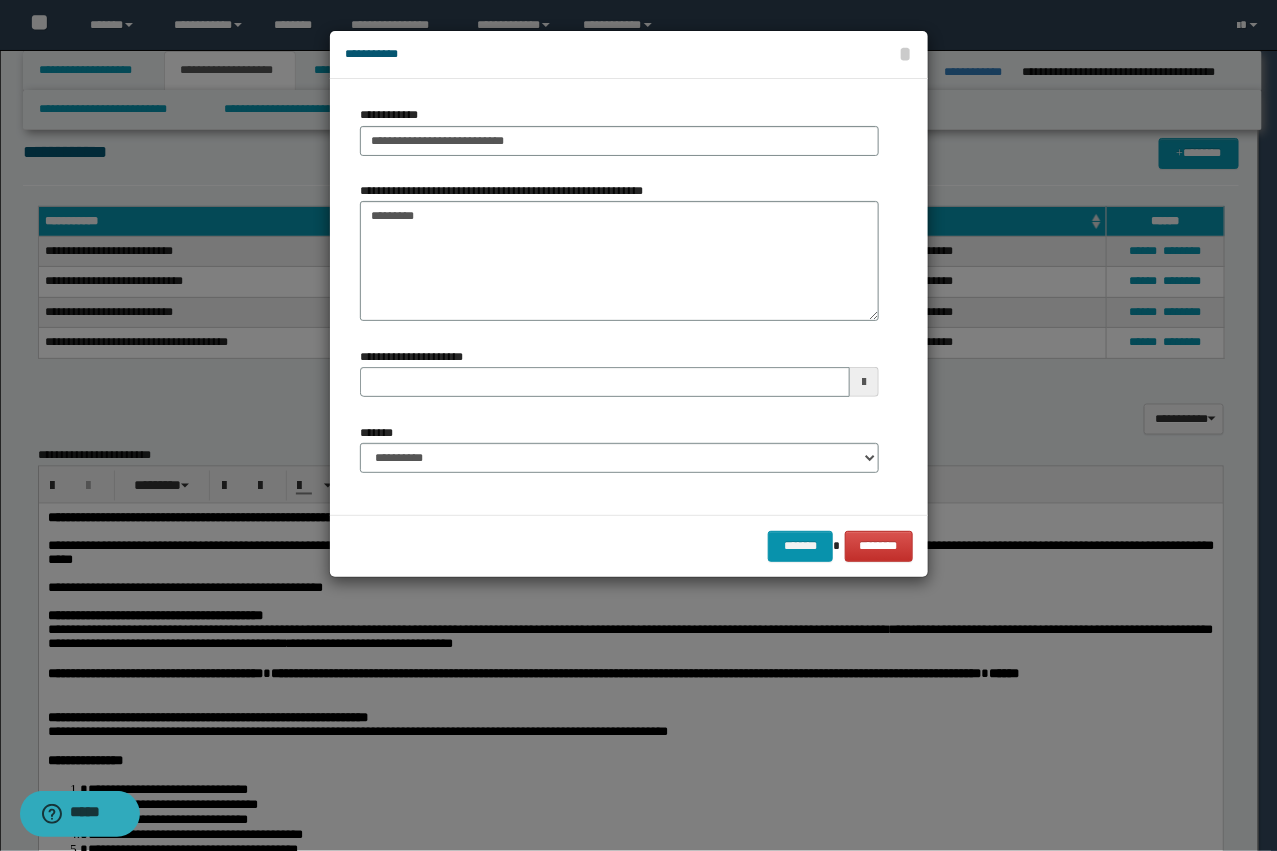 click on "**********" at bounding box center (619, 448) 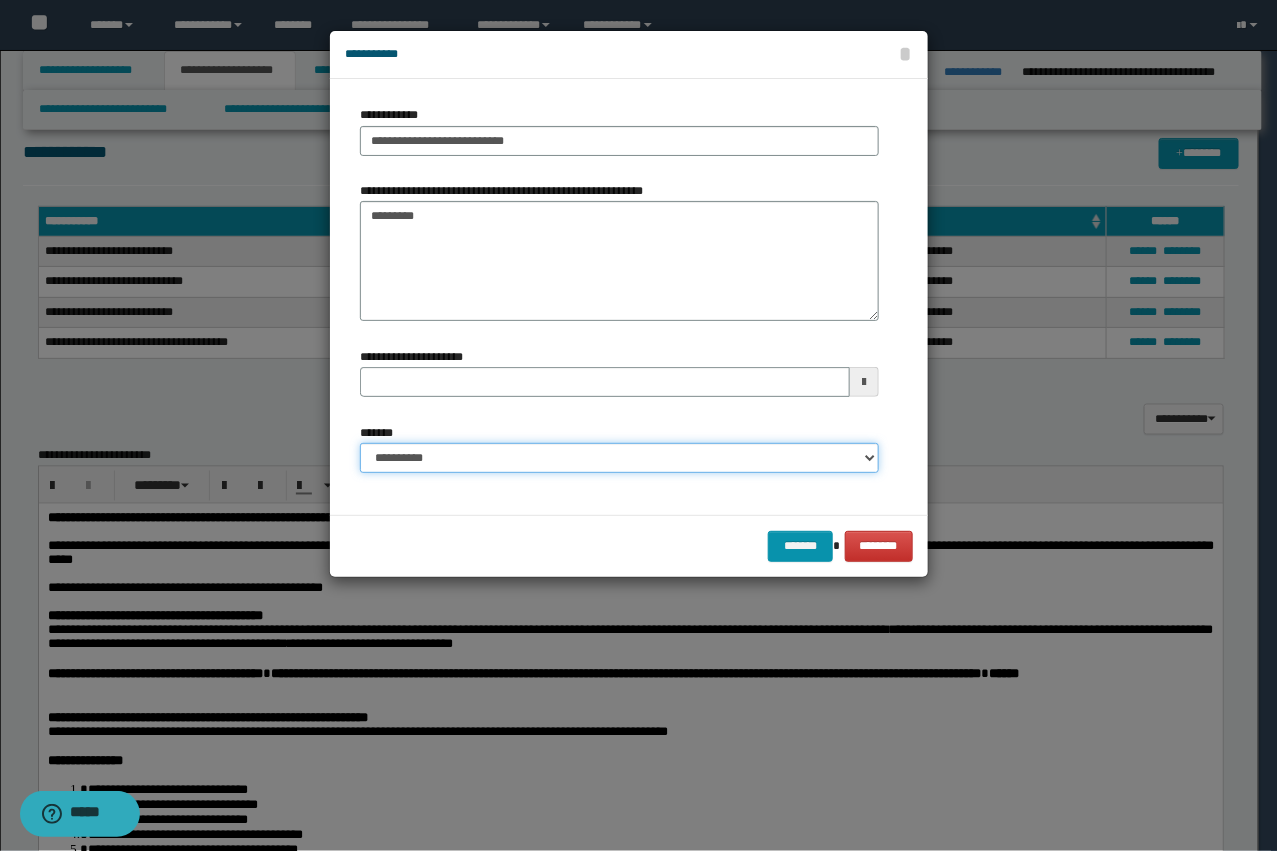 click on "**********" at bounding box center (619, 458) 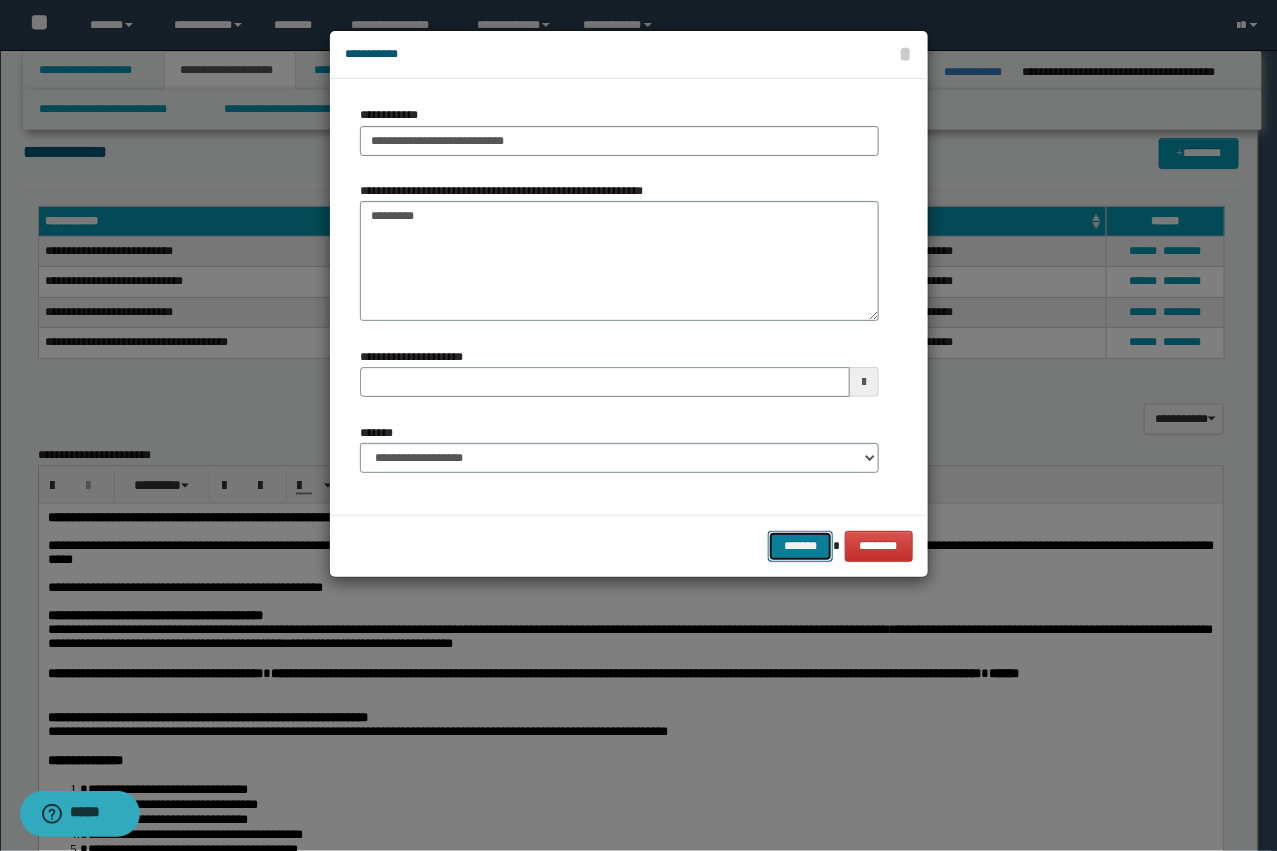 click on "*******" at bounding box center (800, 546) 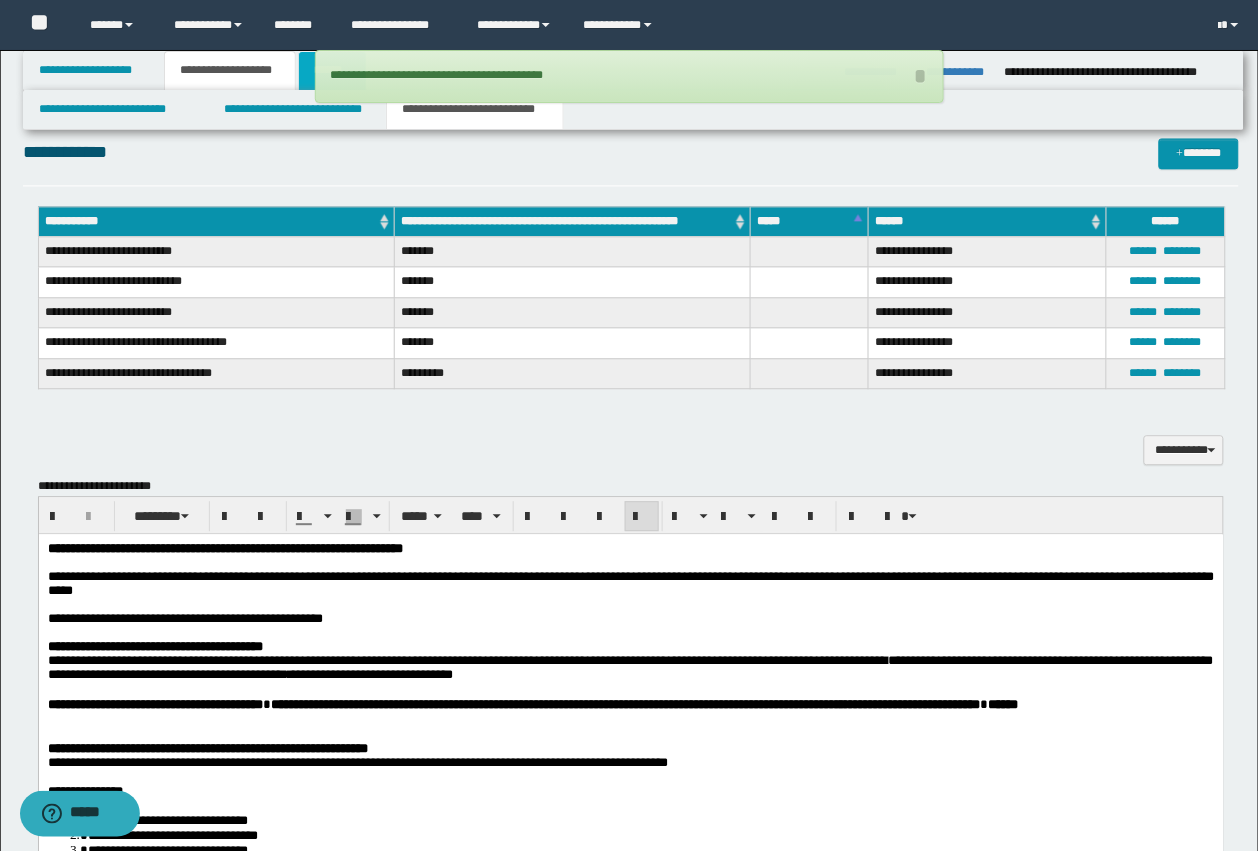 click on "******" at bounding box center [332, 71] 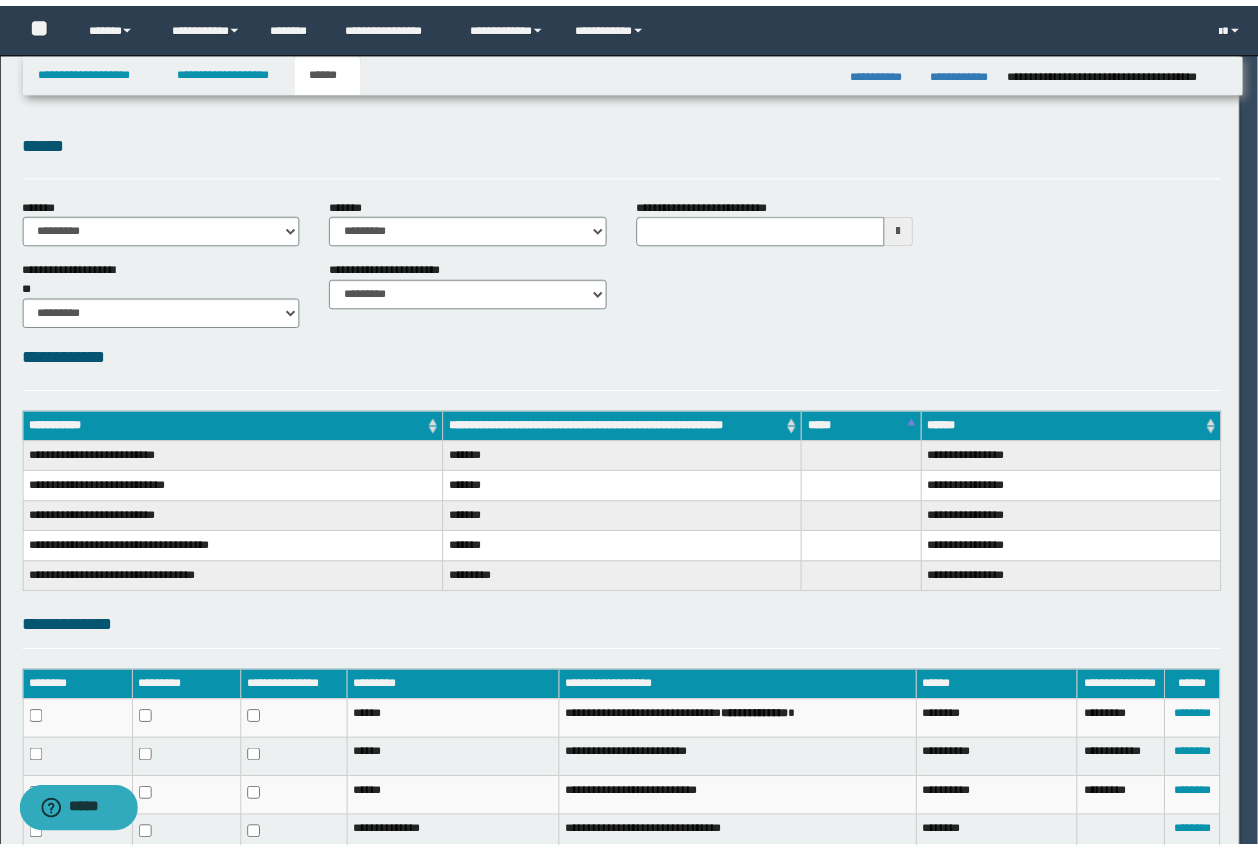 scroll, scrollTop: 0, scrollLeft: 0, axis: both 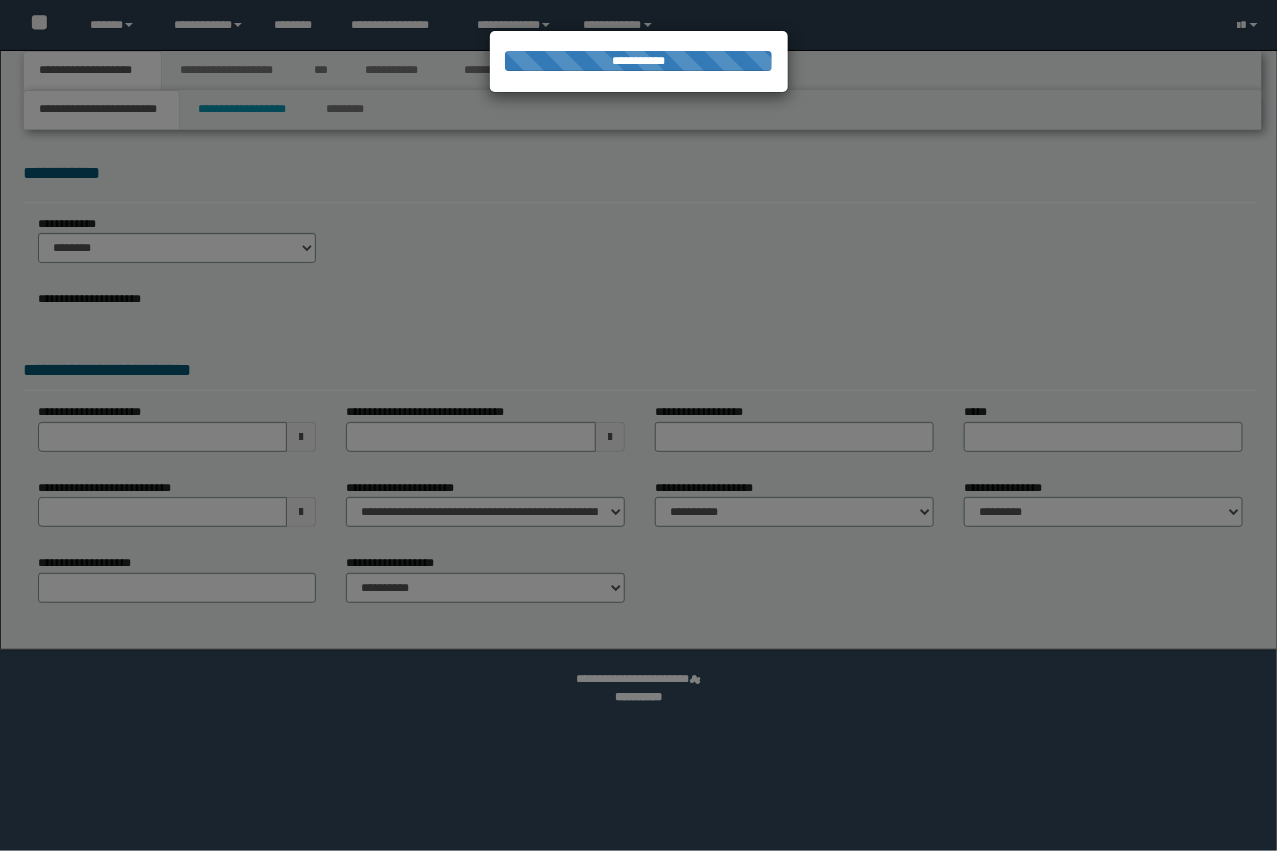 select on "*" 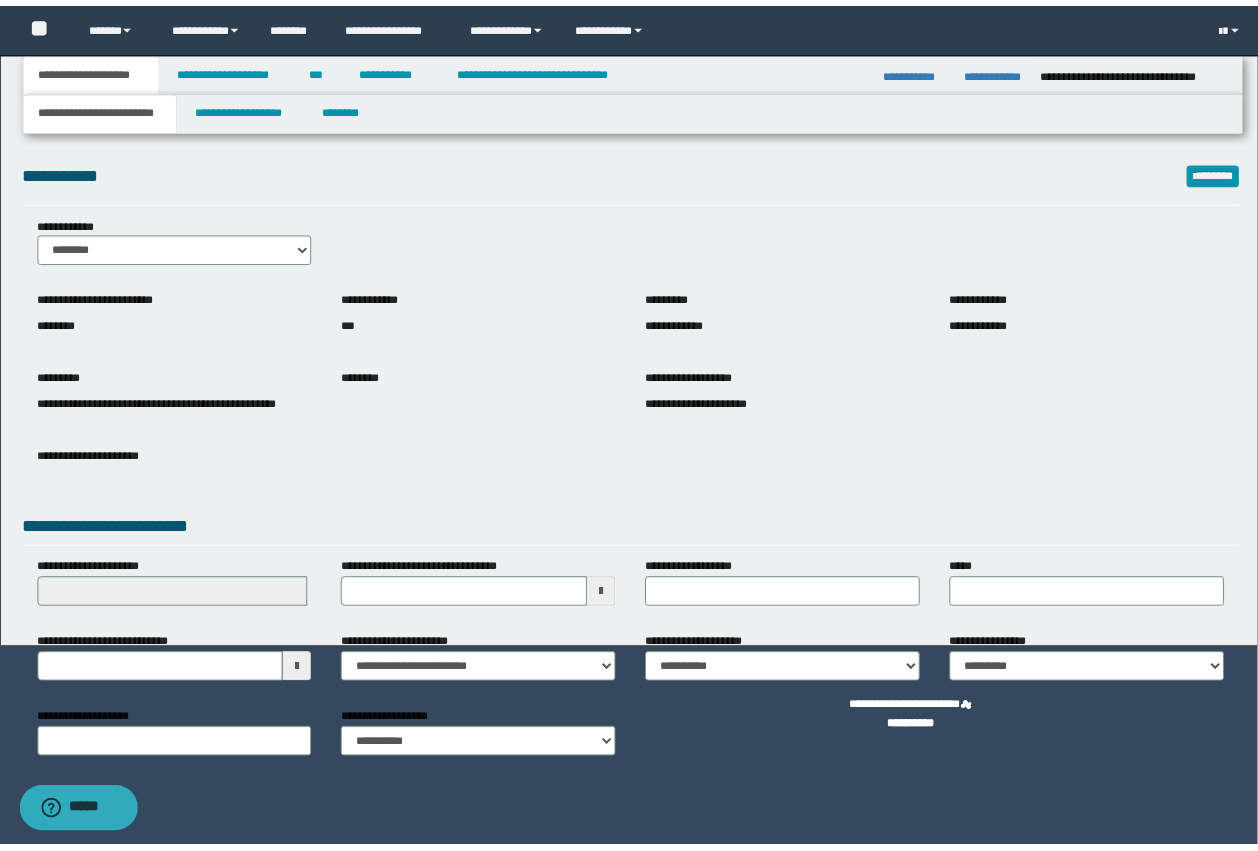 scroll, scrollTop: 0, scrollLeft: 0, axis: both 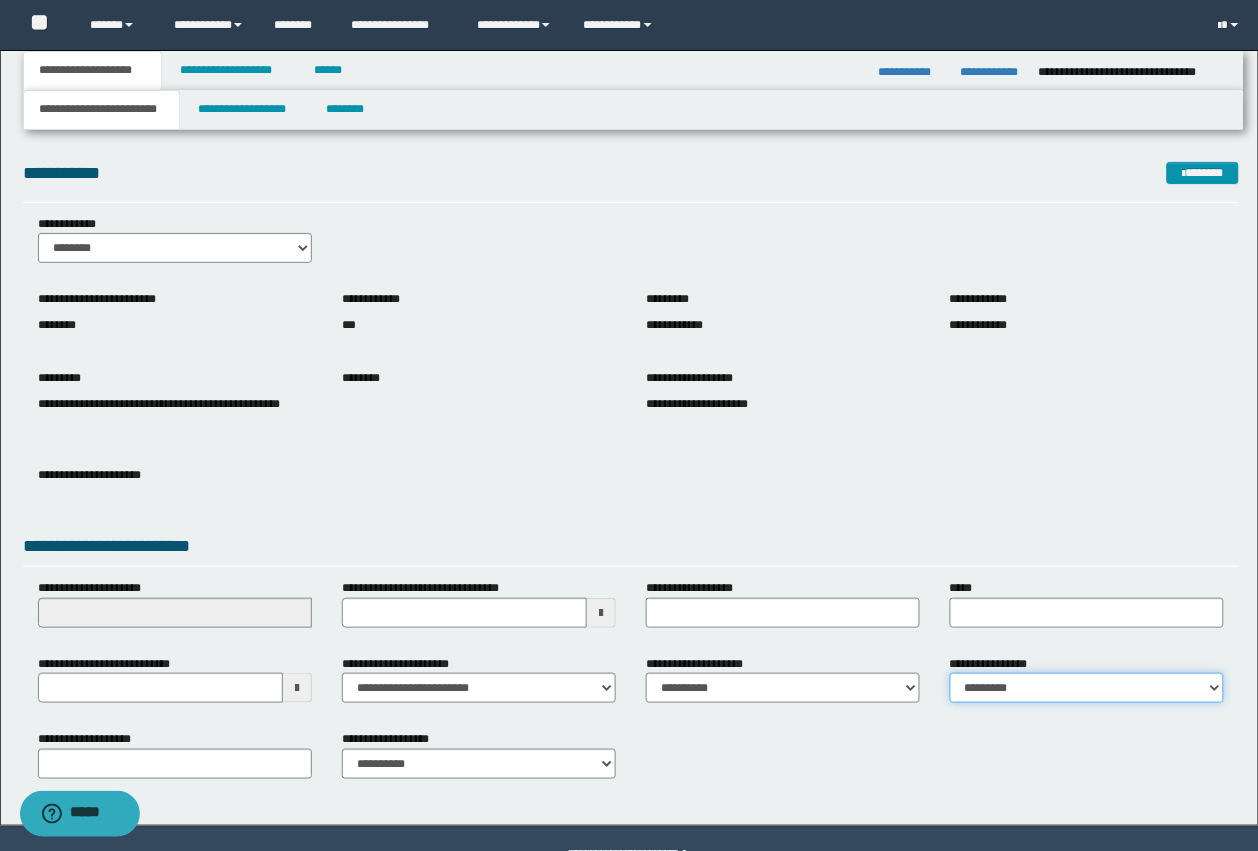 click on "**********" at bounding box center [1087, 688] 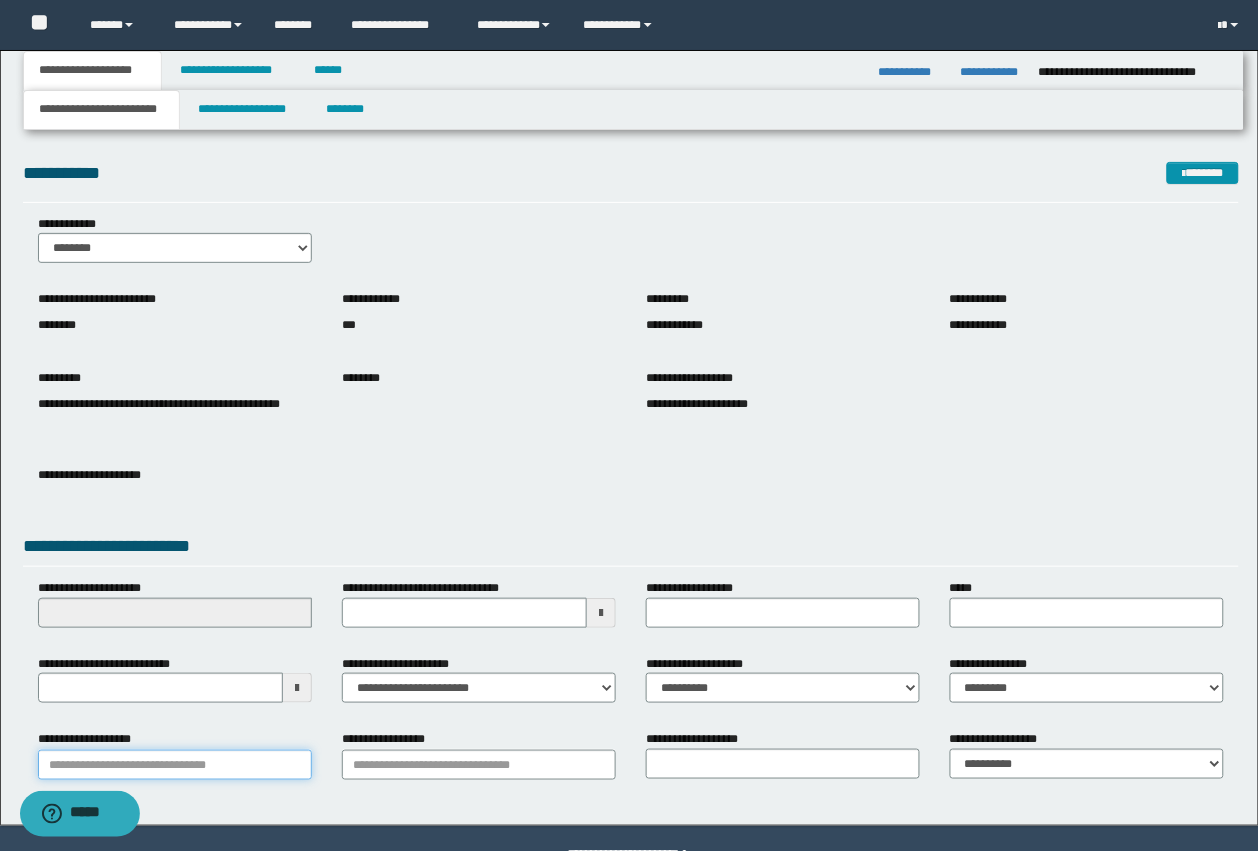 click on "**********" at bounding box center (175, 765) 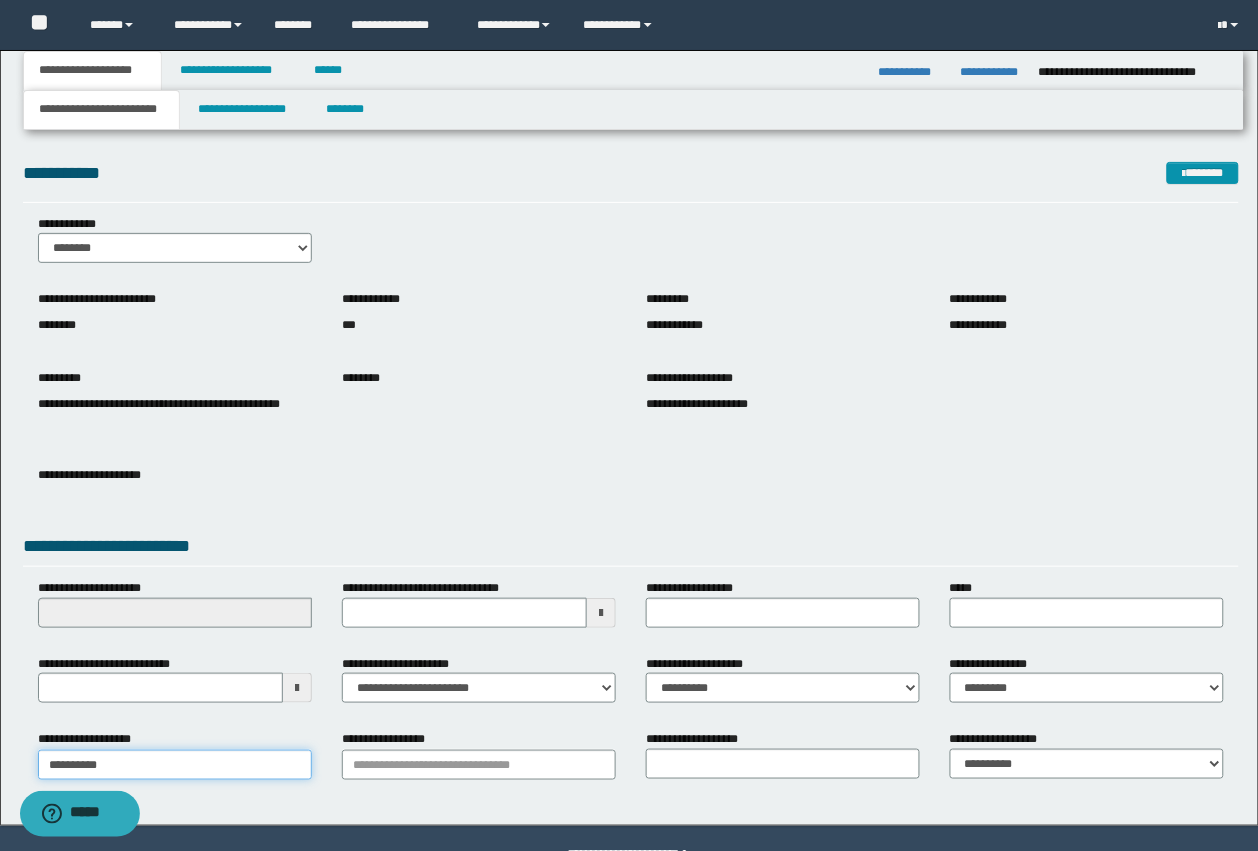 type on "**********" 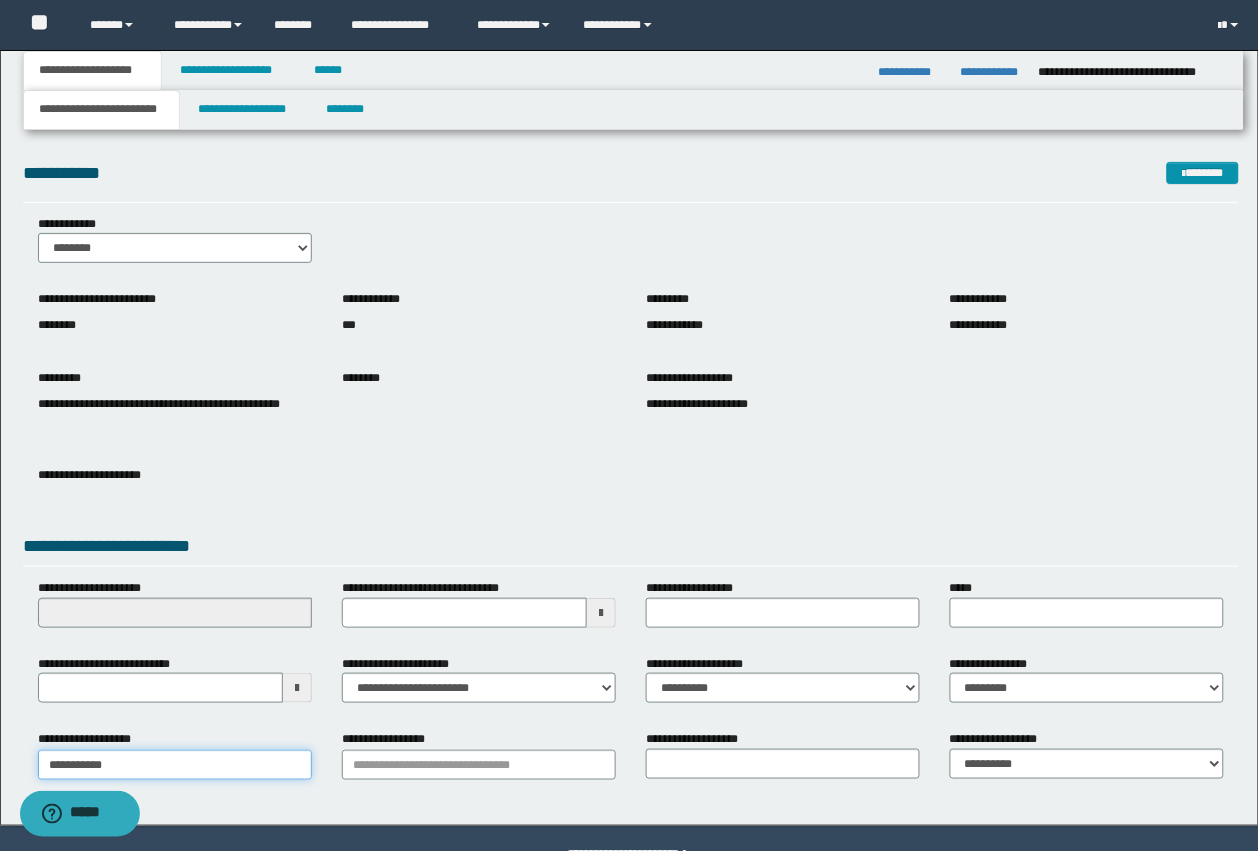 type on "**********" 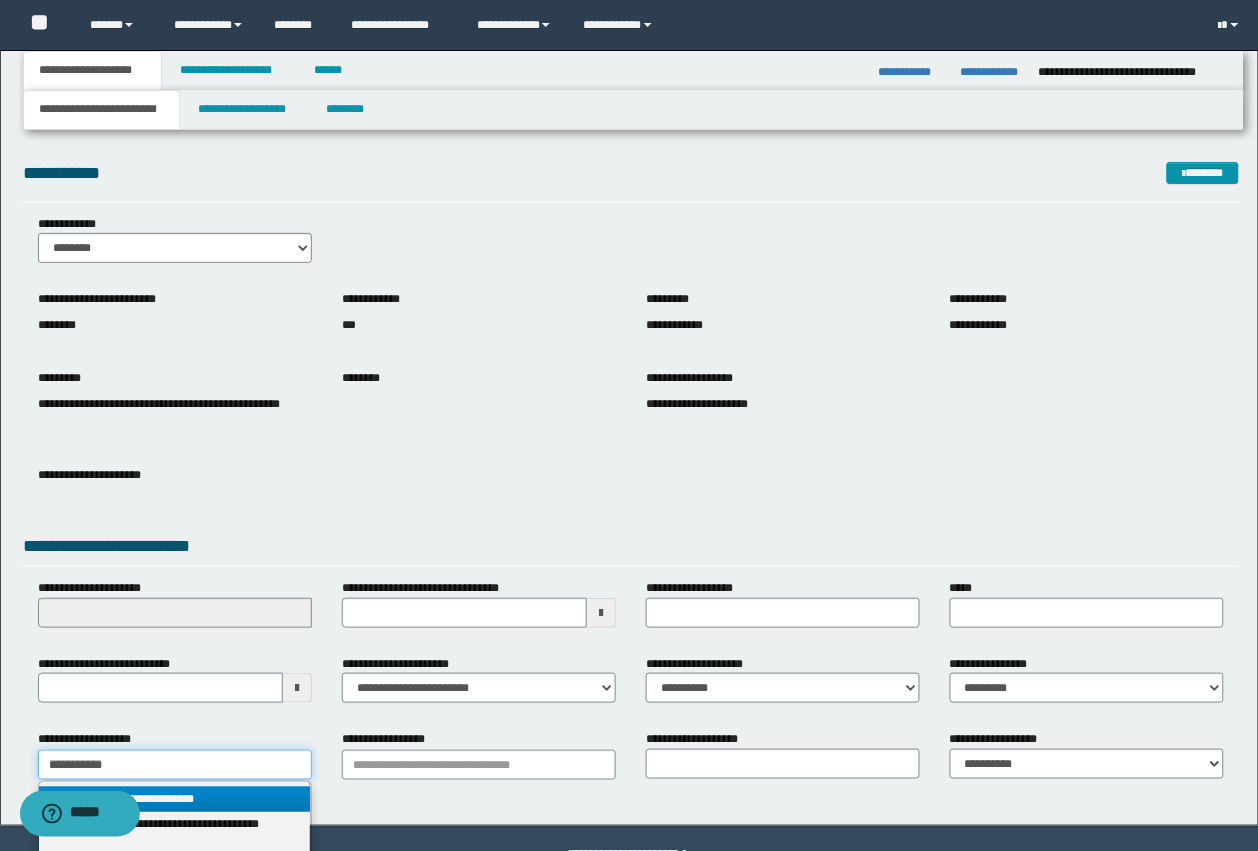 type on "**********" 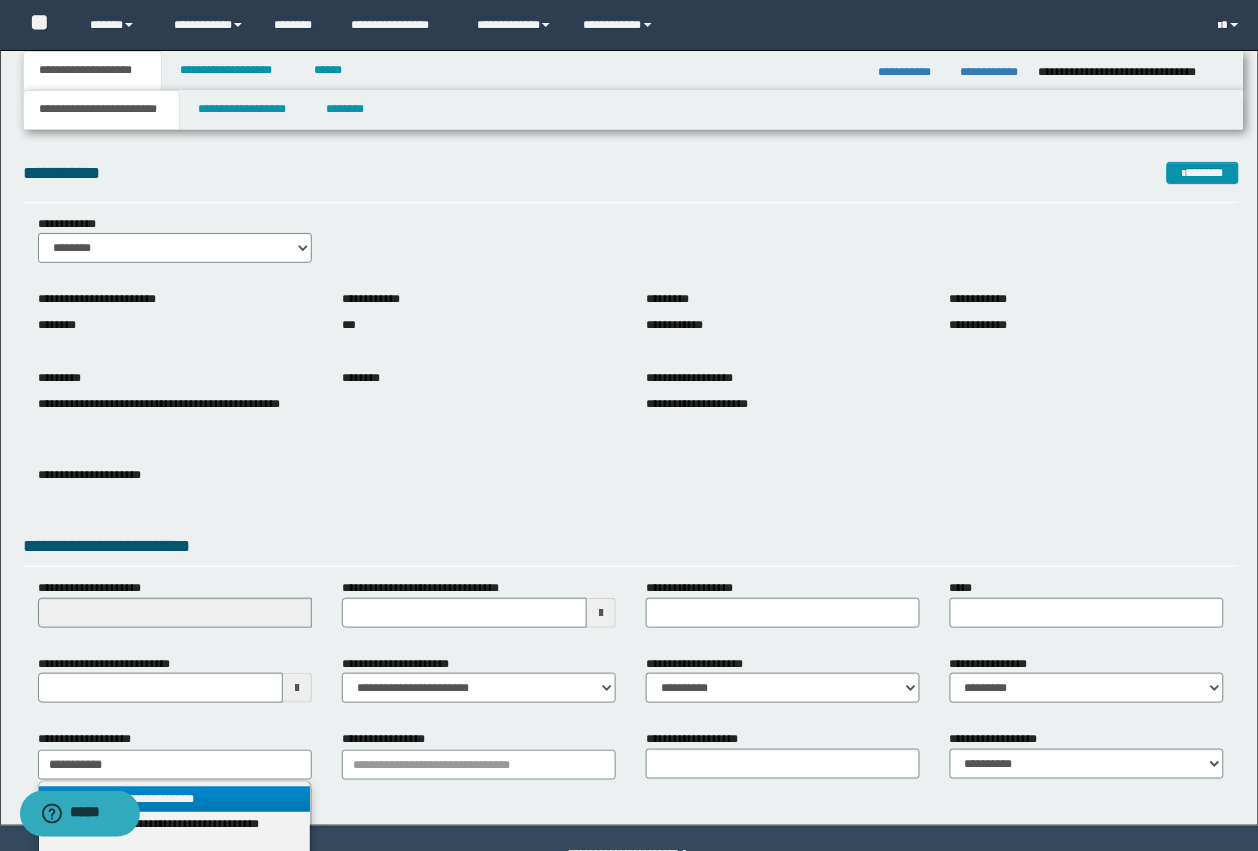click on "**********" at bounding box center [175, 799] 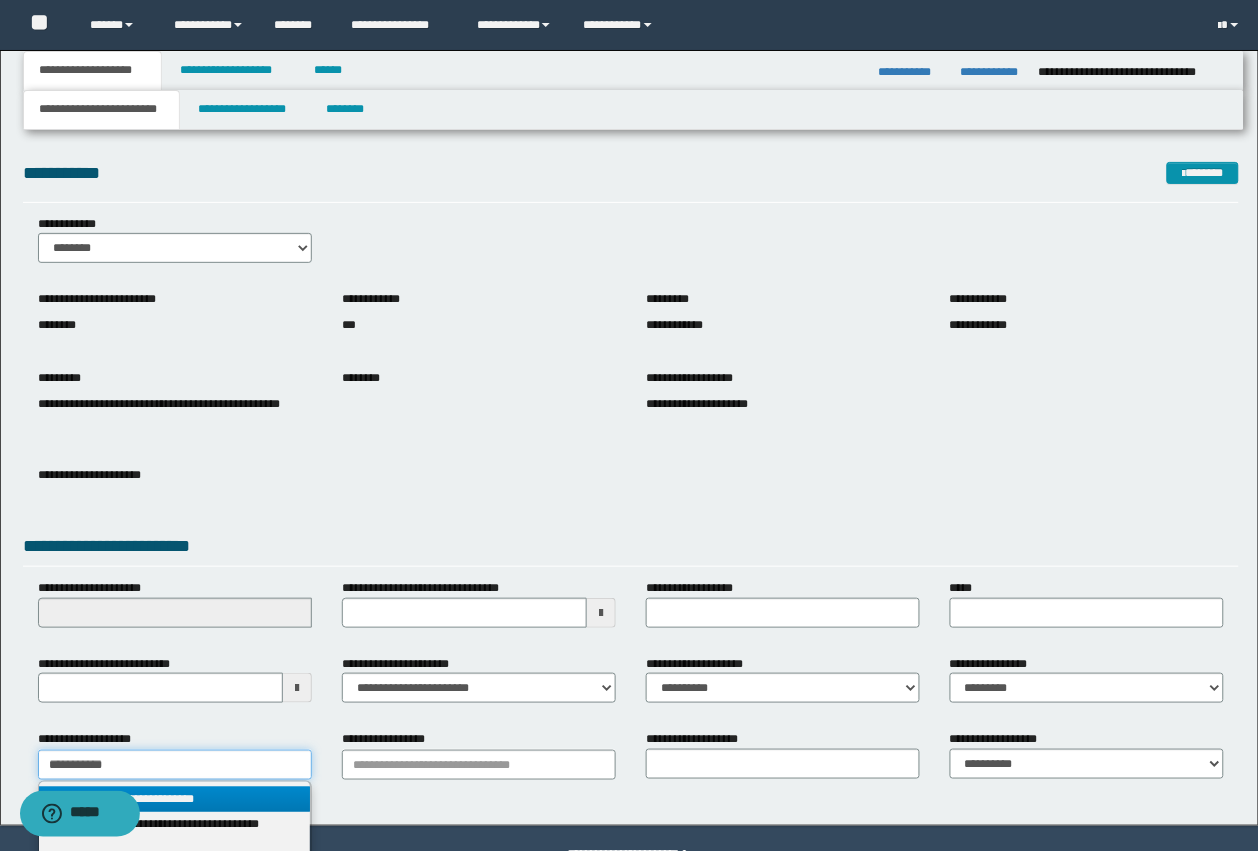 type 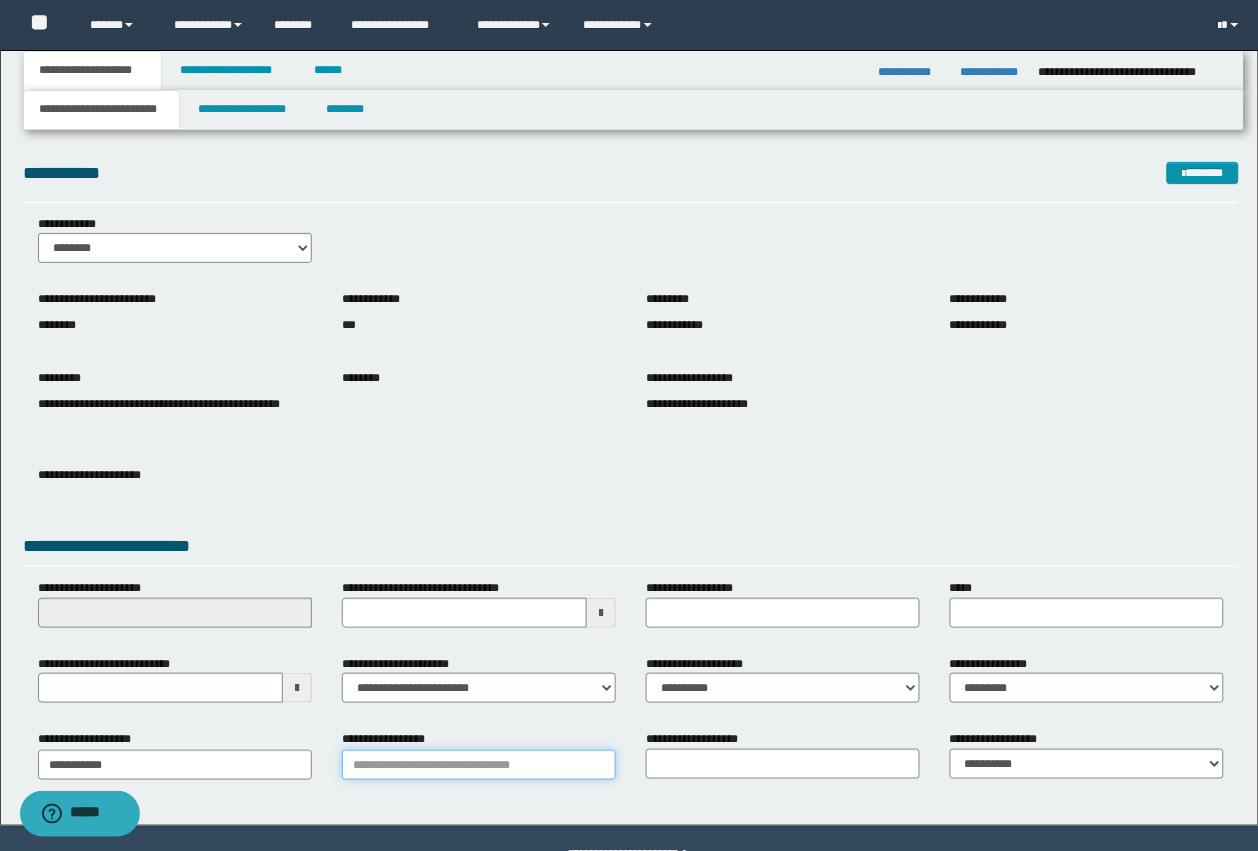 click on "**********" at bounding box center (479, 765) 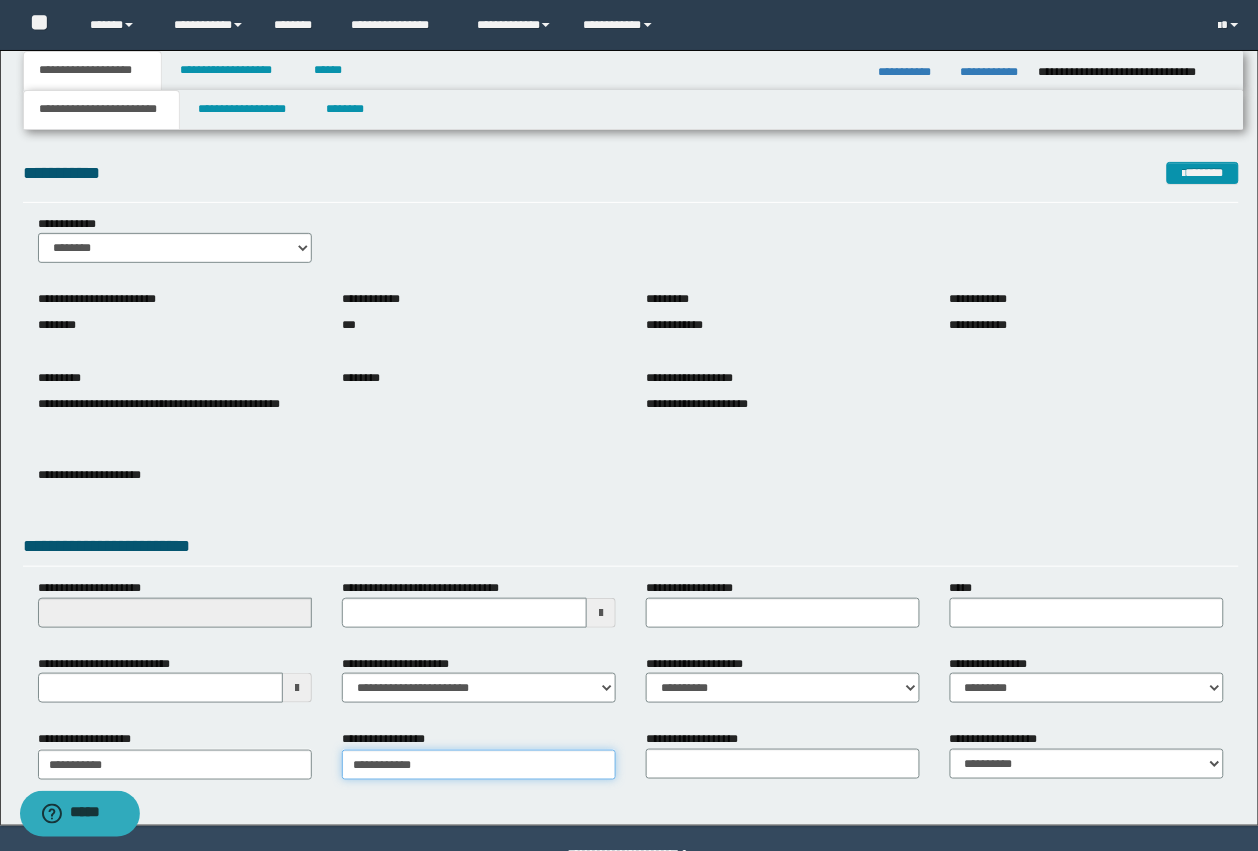 type on "**********" 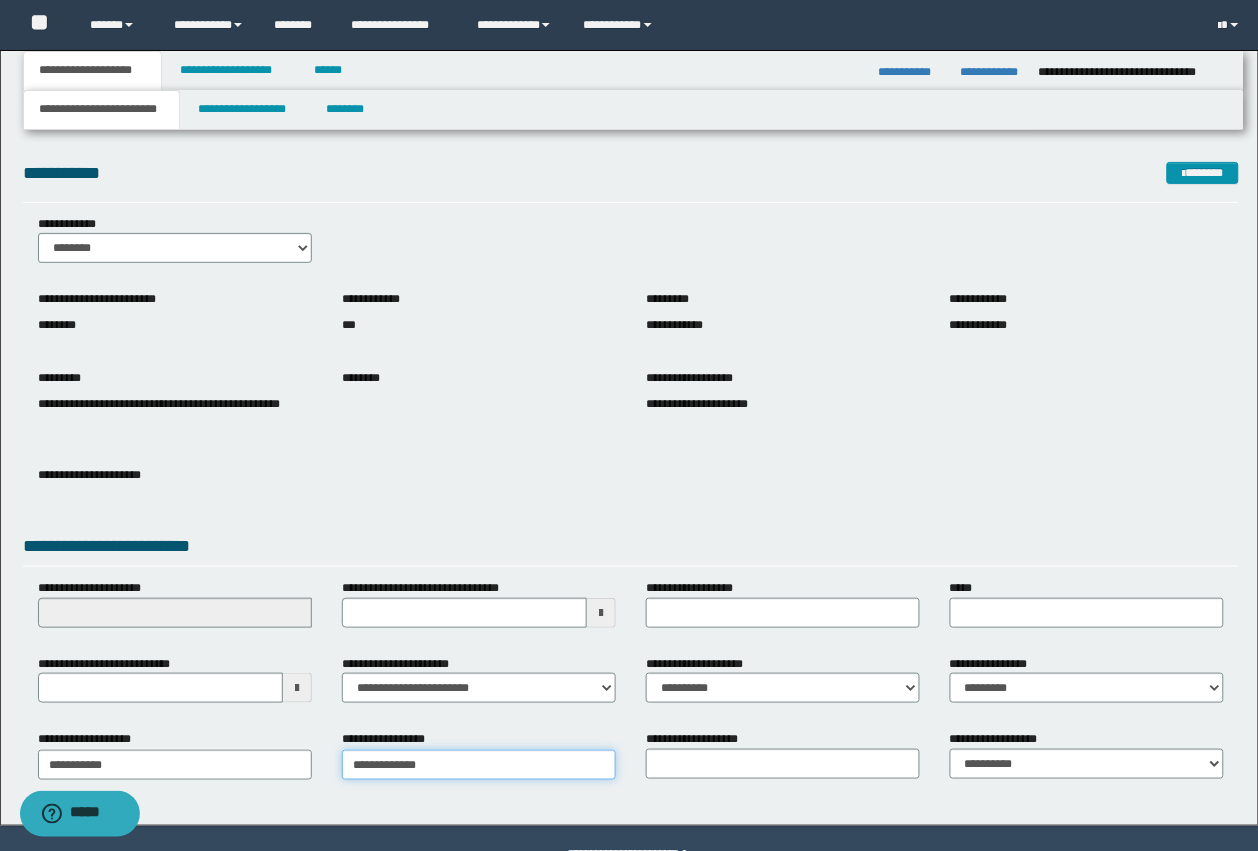 type on "**********" 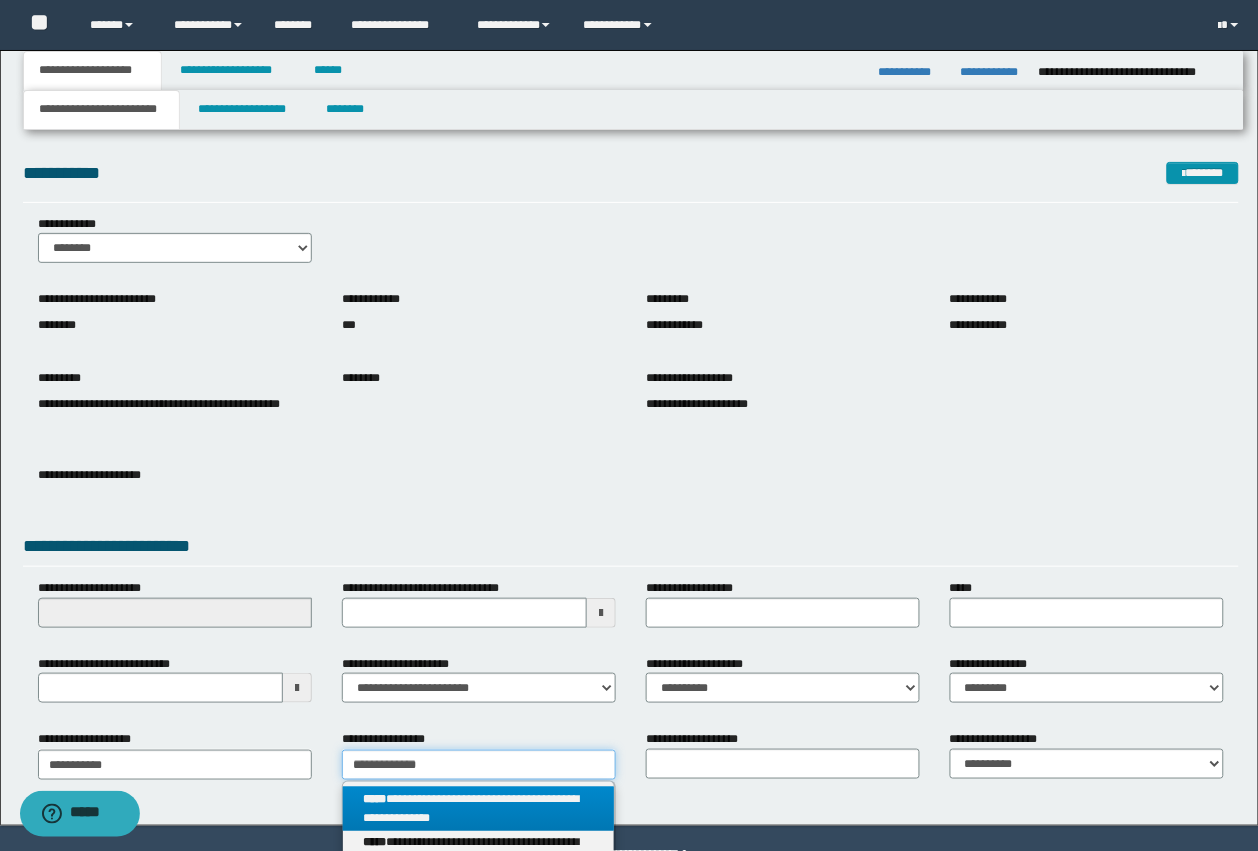 type on "**********" 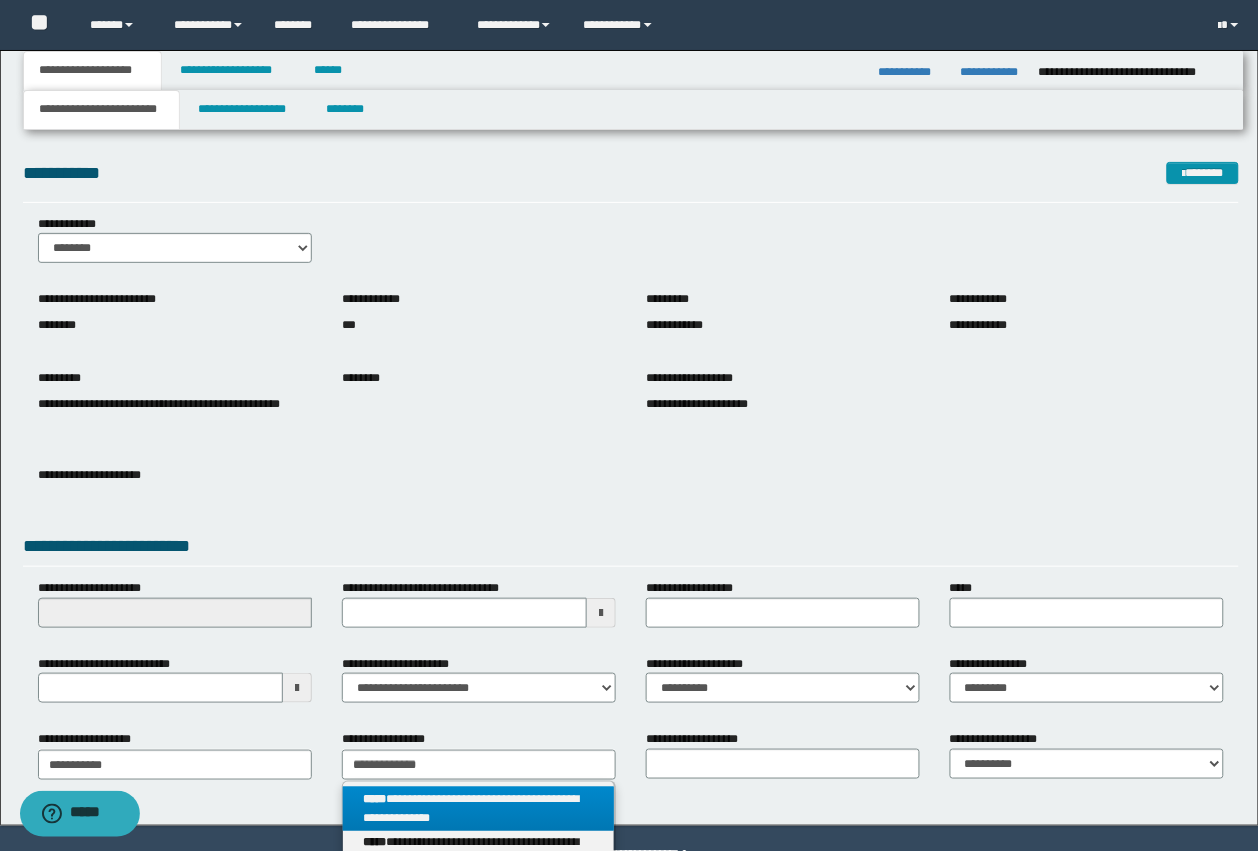 click on "**********" at bounding box center [479, 809] 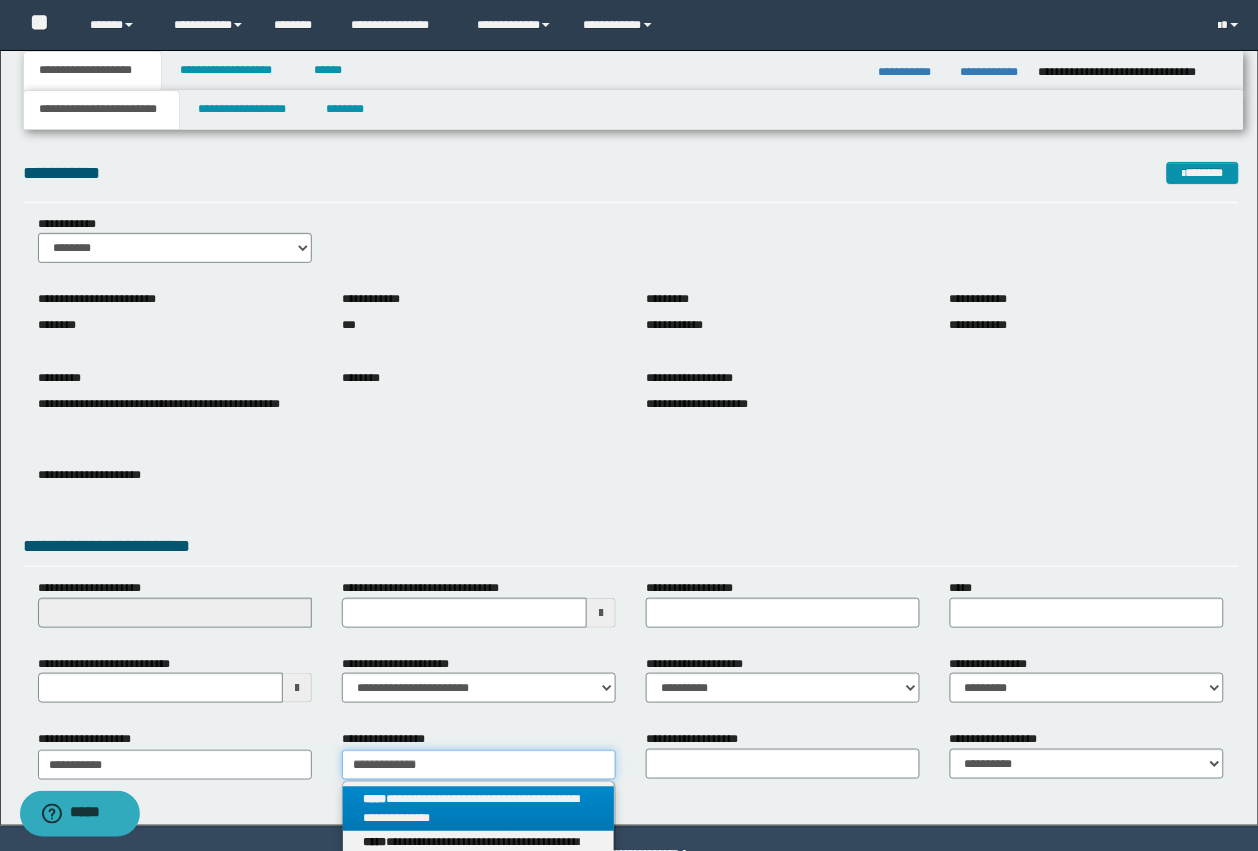 type 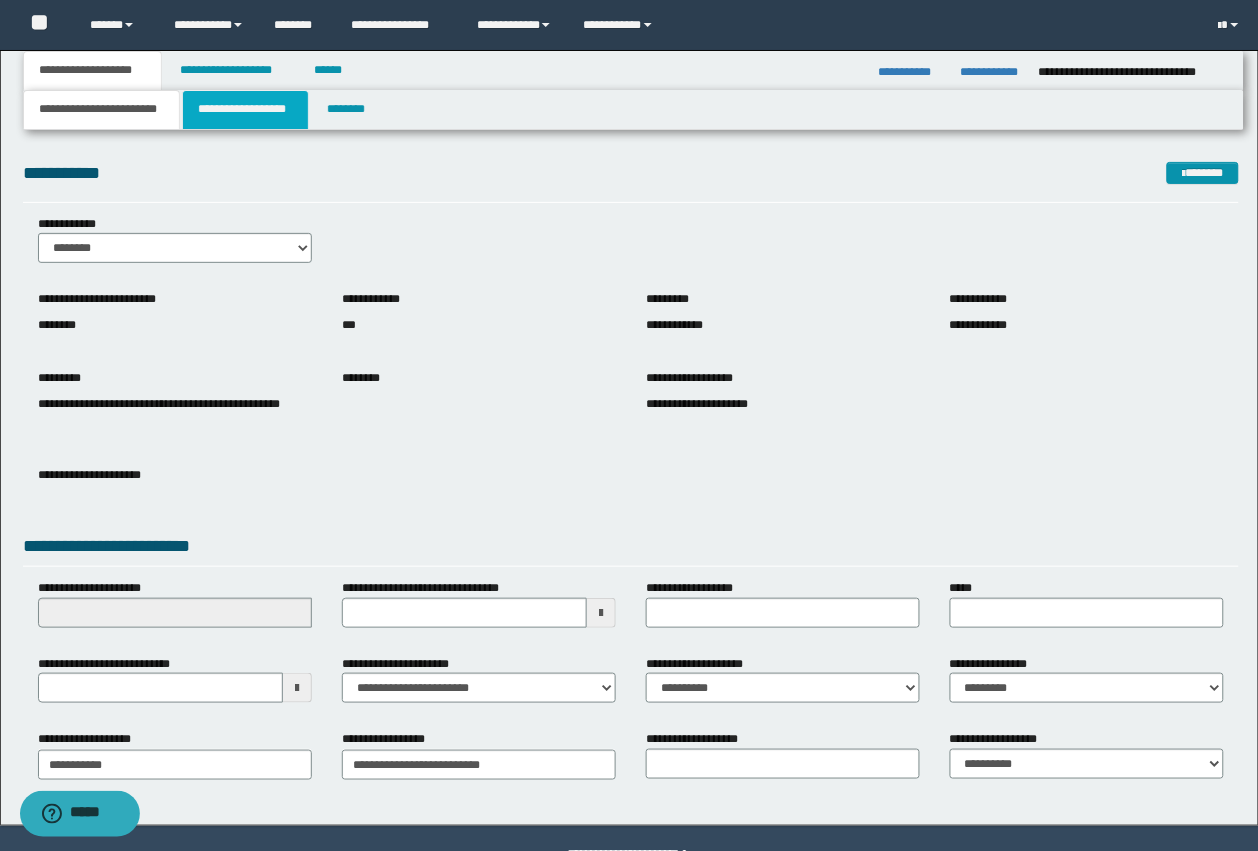 click on "**********" at bounding box center (245, 110) 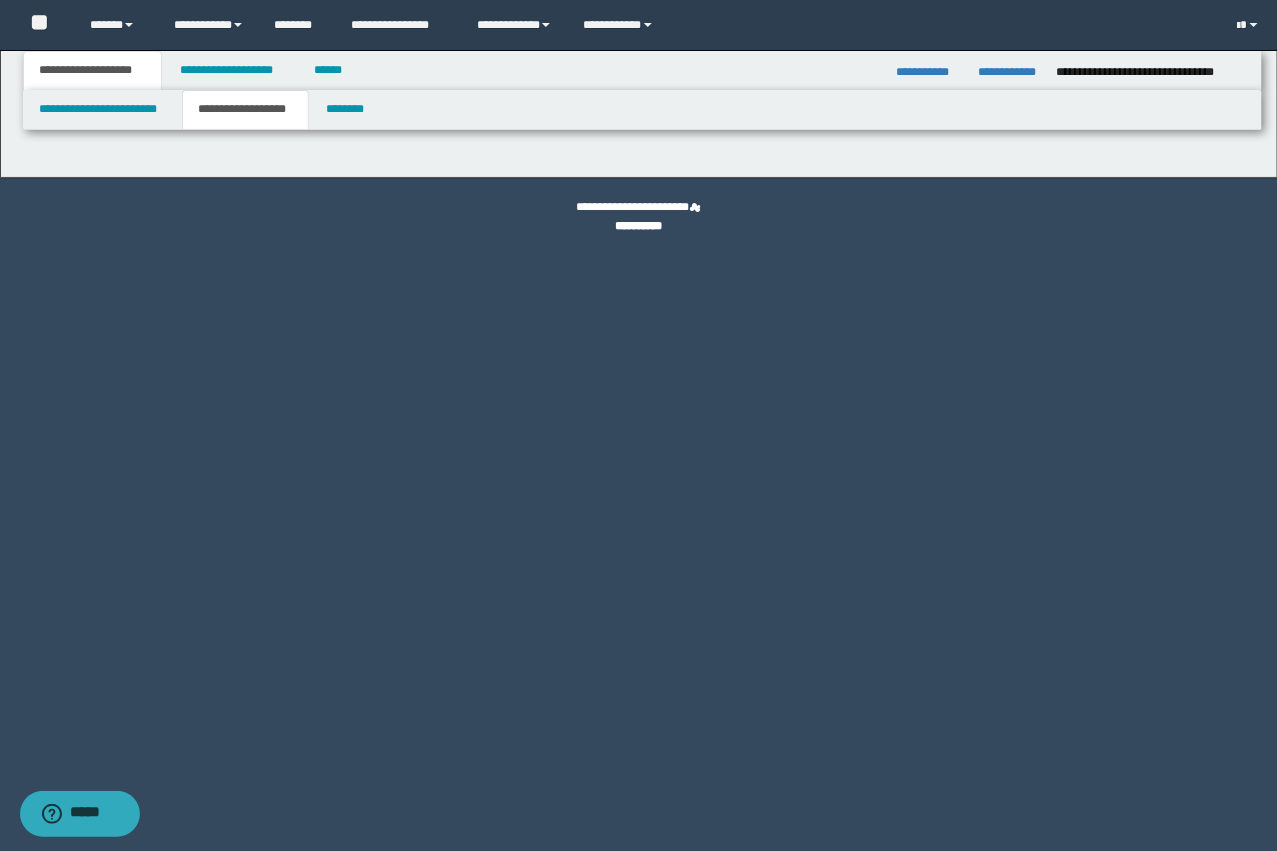 type on "**********" 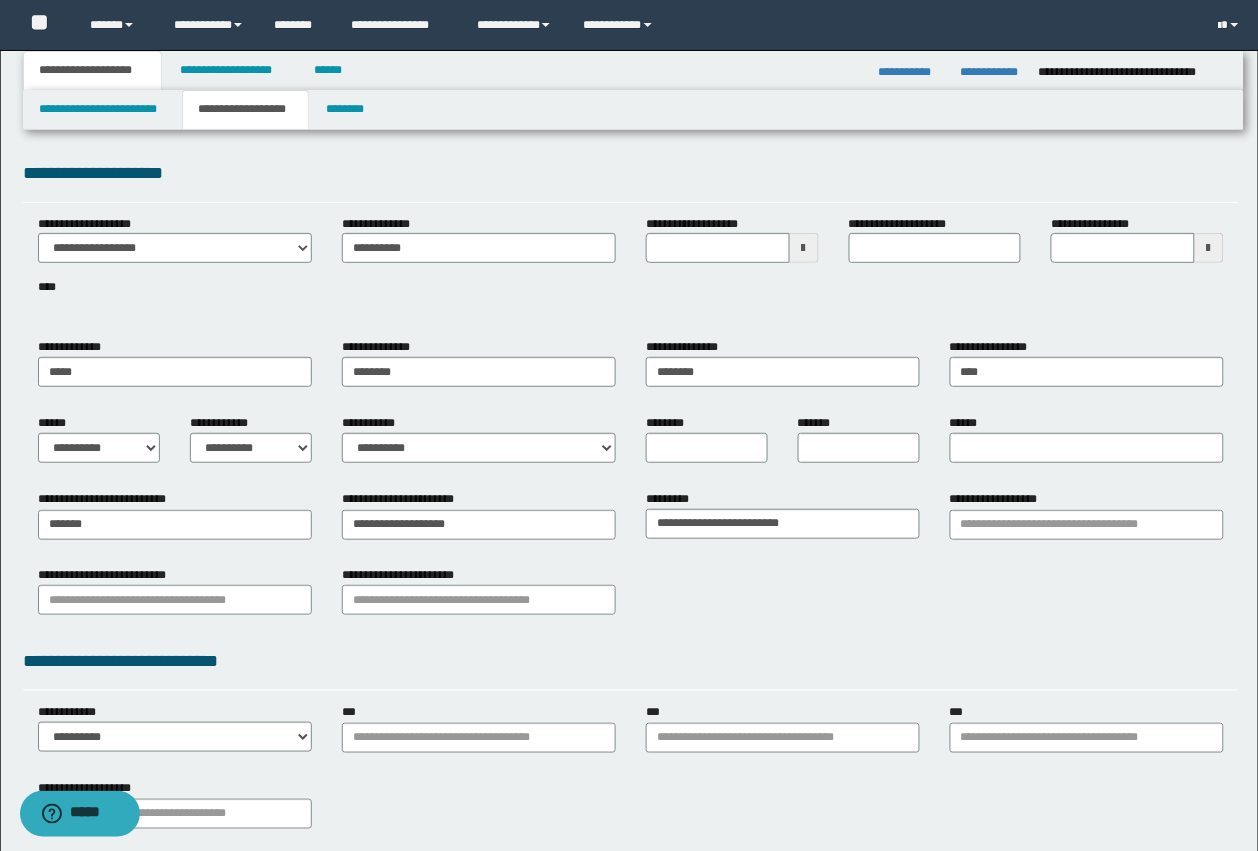 type 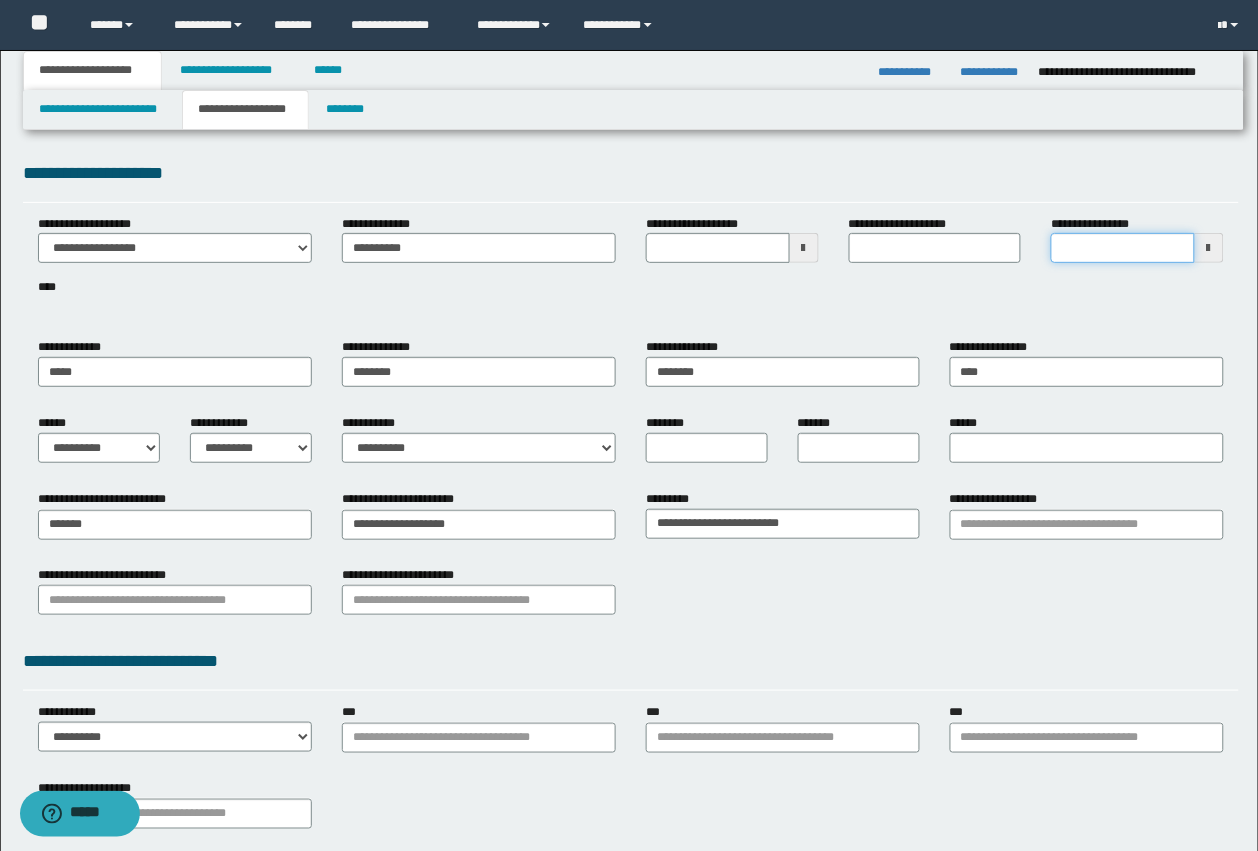 click on "**********" at bounding box center (1123, 248) 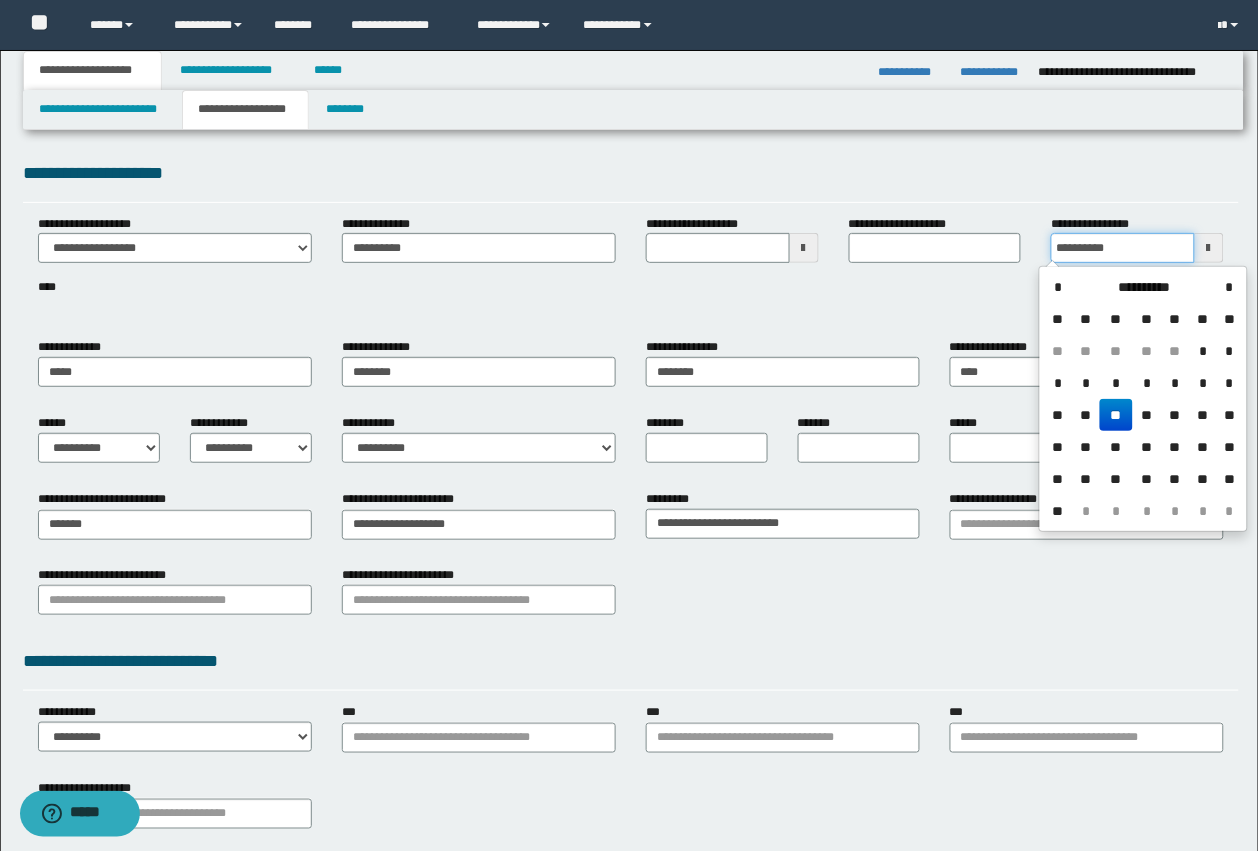 type on "**********" 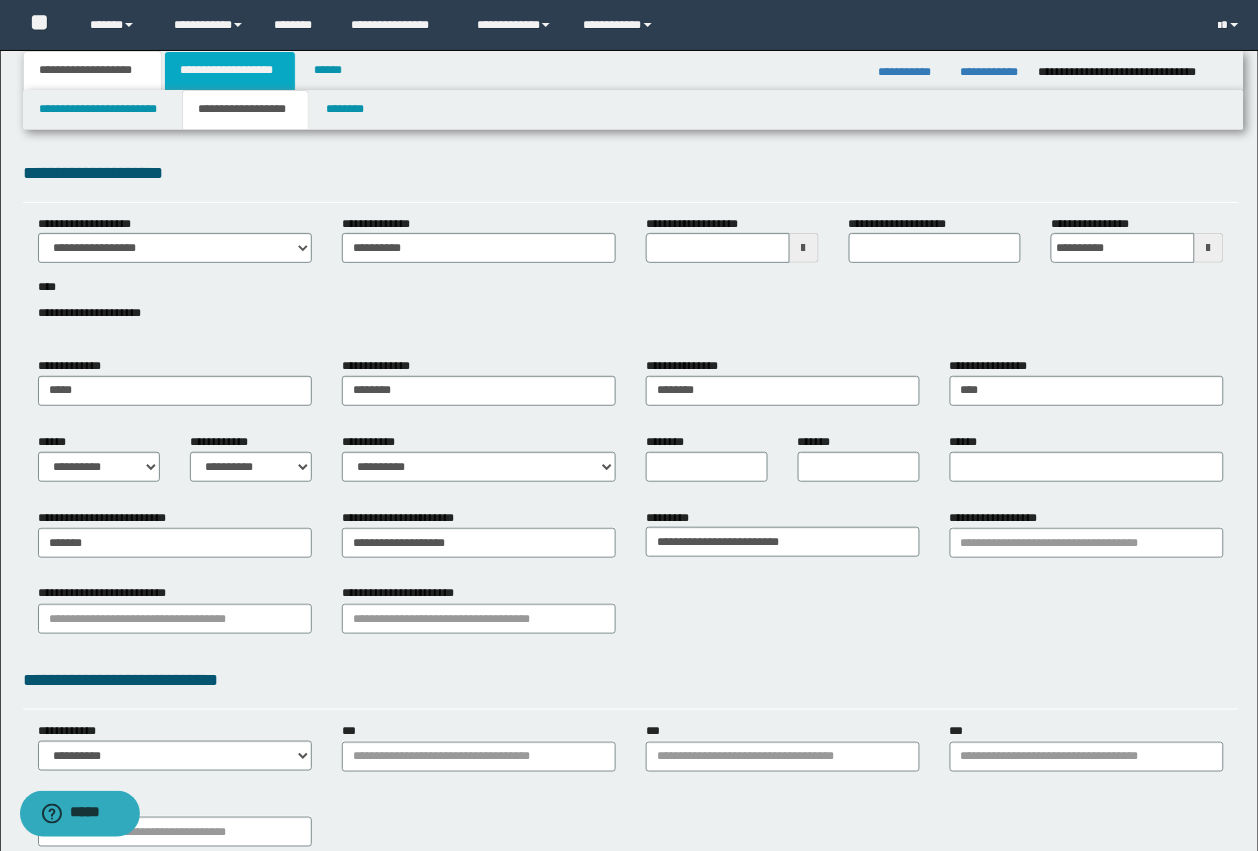 click on "**********" at bounding box center [230, 71] 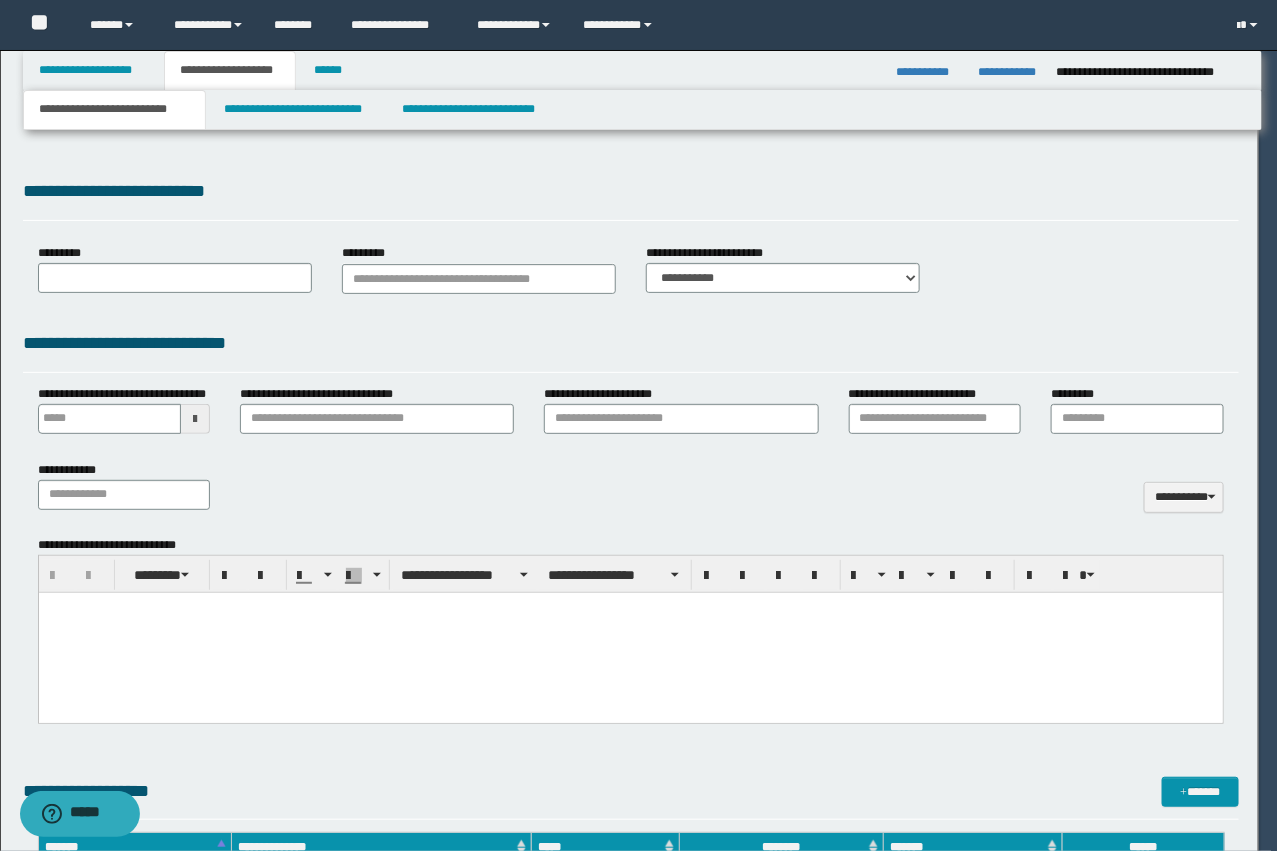 scroll, scrollTop: 0, scrollLeft: 0, axis: both 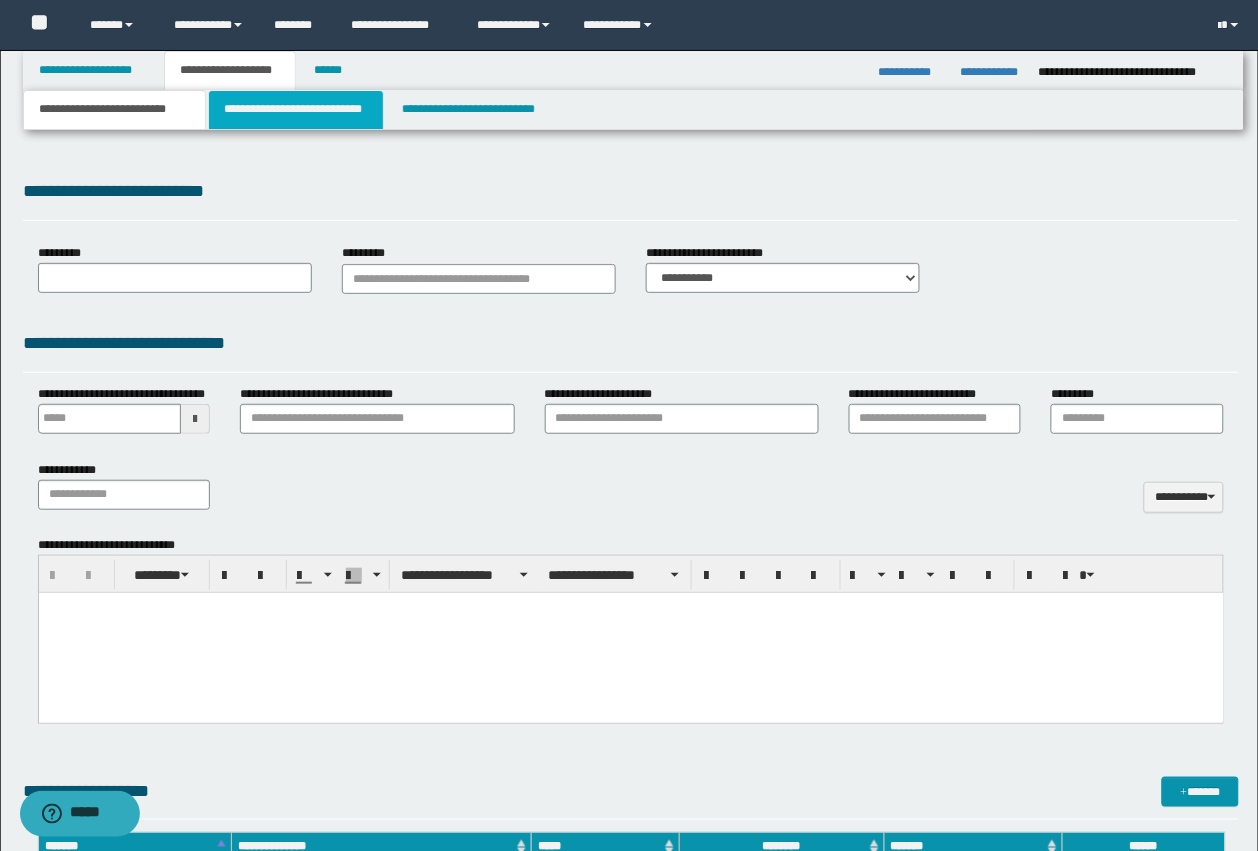click on "**********" at bounding box center [296, 110] 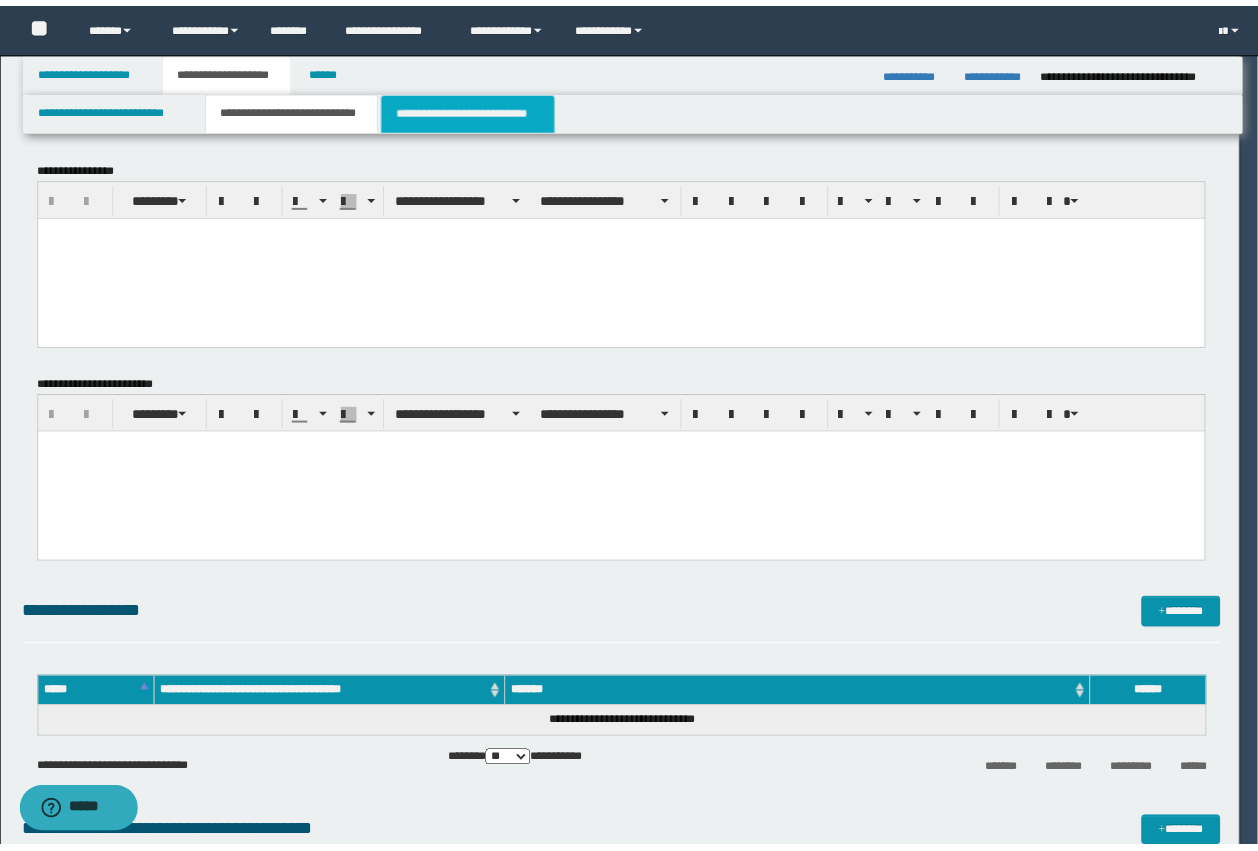 scroll, scrollTop: 0, scrollLeft: 0, axis: both 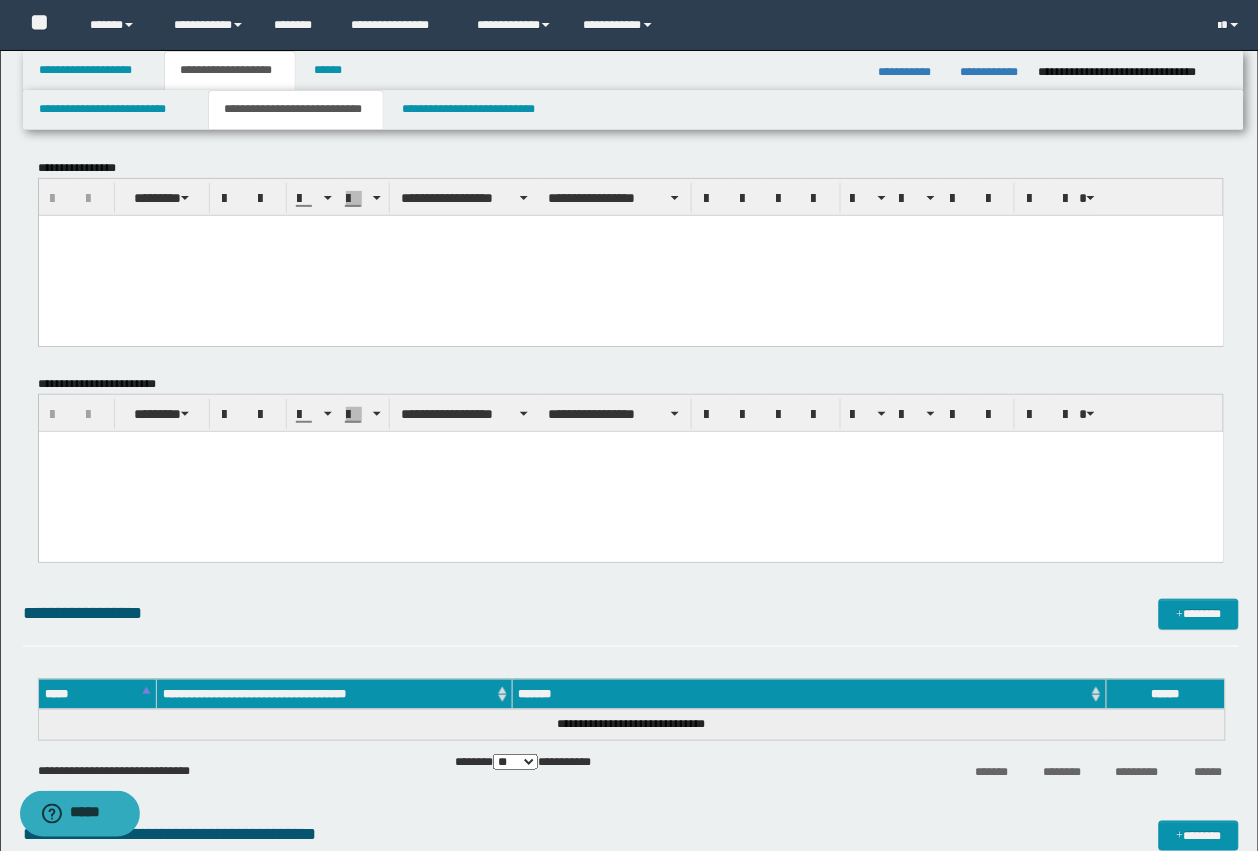 click at bounding box center [630, 255] 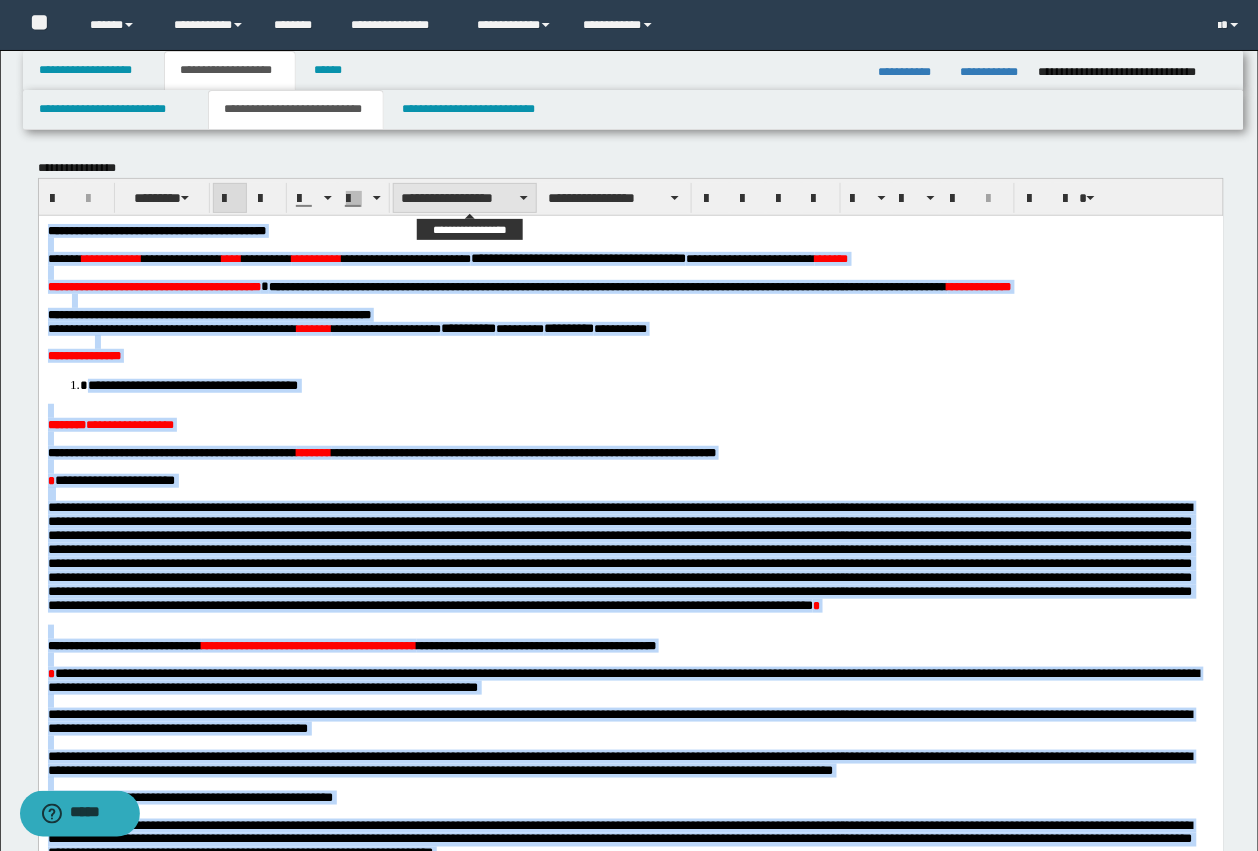 click on "**********" at bounding box center [465, 198] 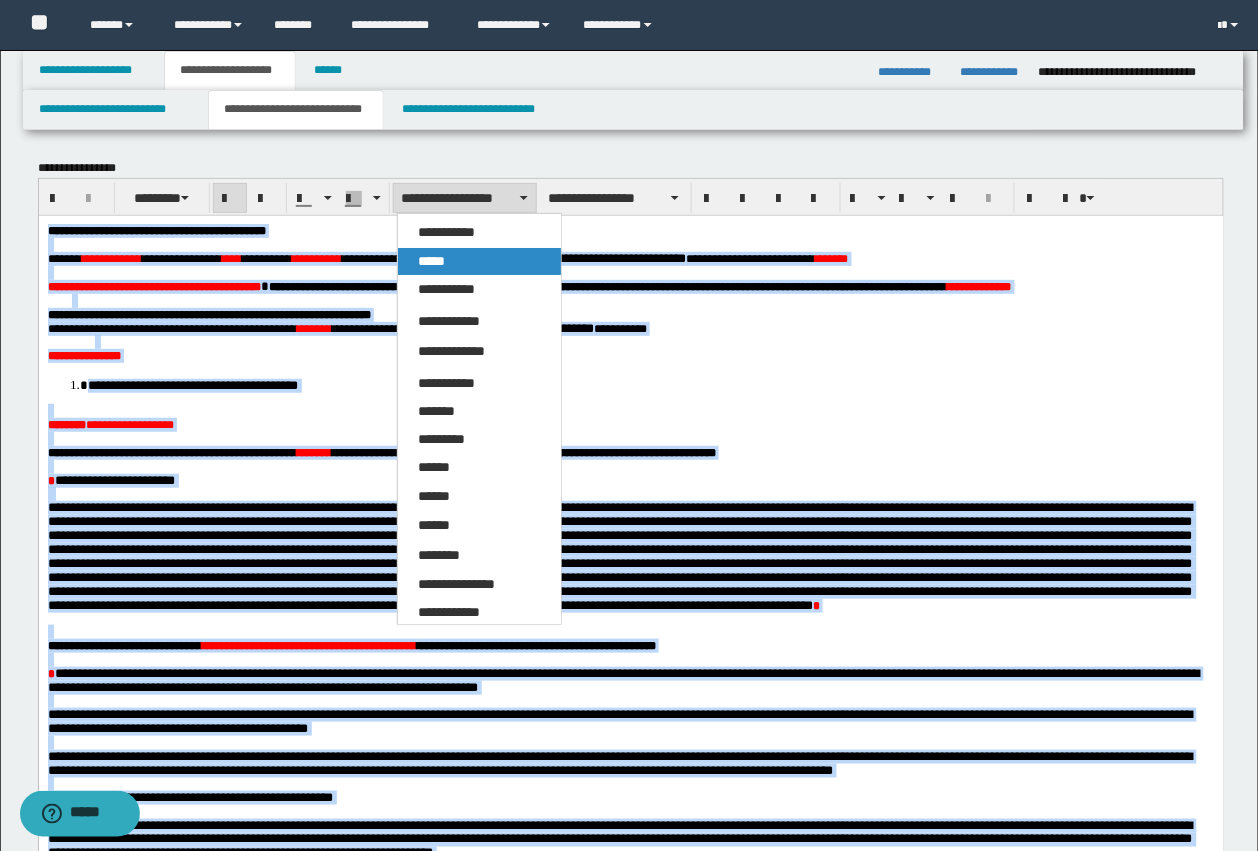 drag, startPoint x: 422, startPoint y: 256, endPoint x: 453, endPoint y: 17, distance: 241.00208 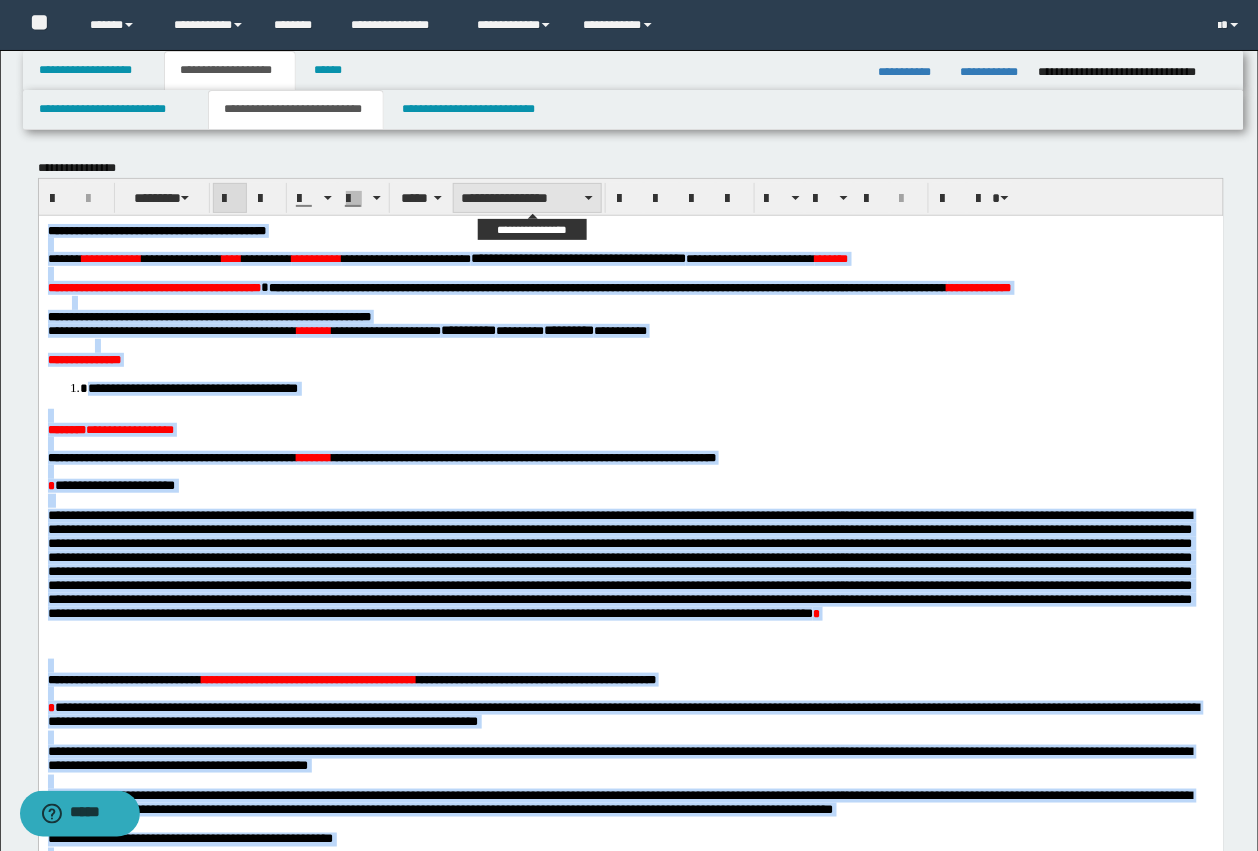 click on "**********" at bounding box center [527, 198] 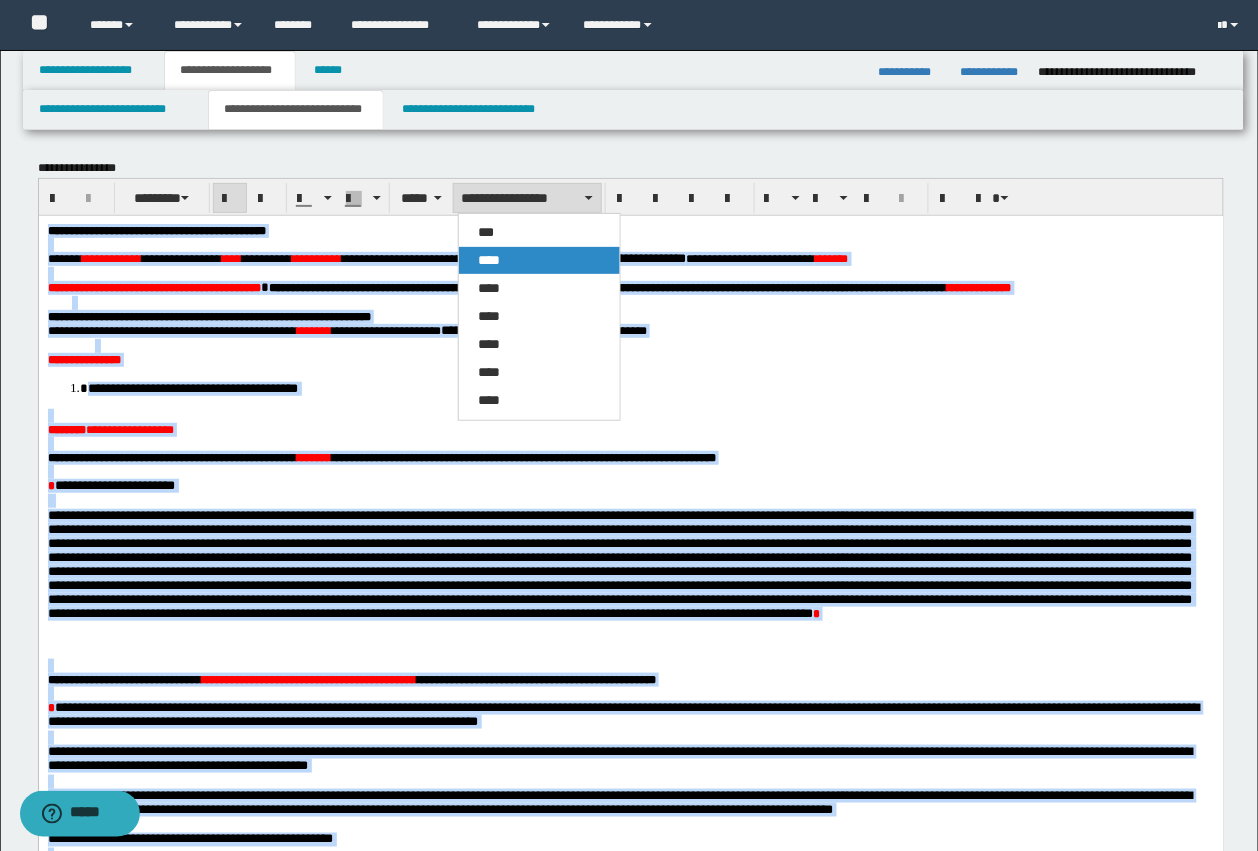 click on "****" at bounding box center [490, 260] 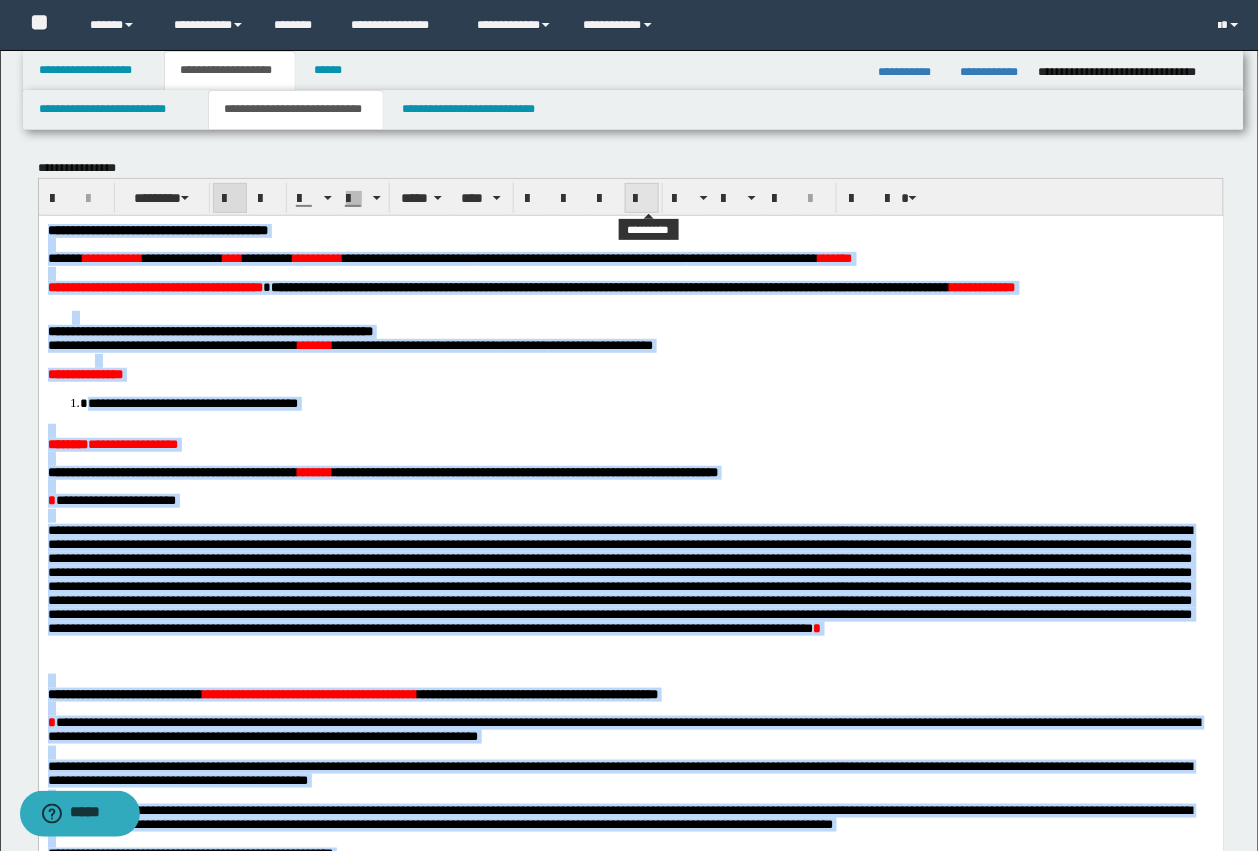 click at bounding box center (642, 199) 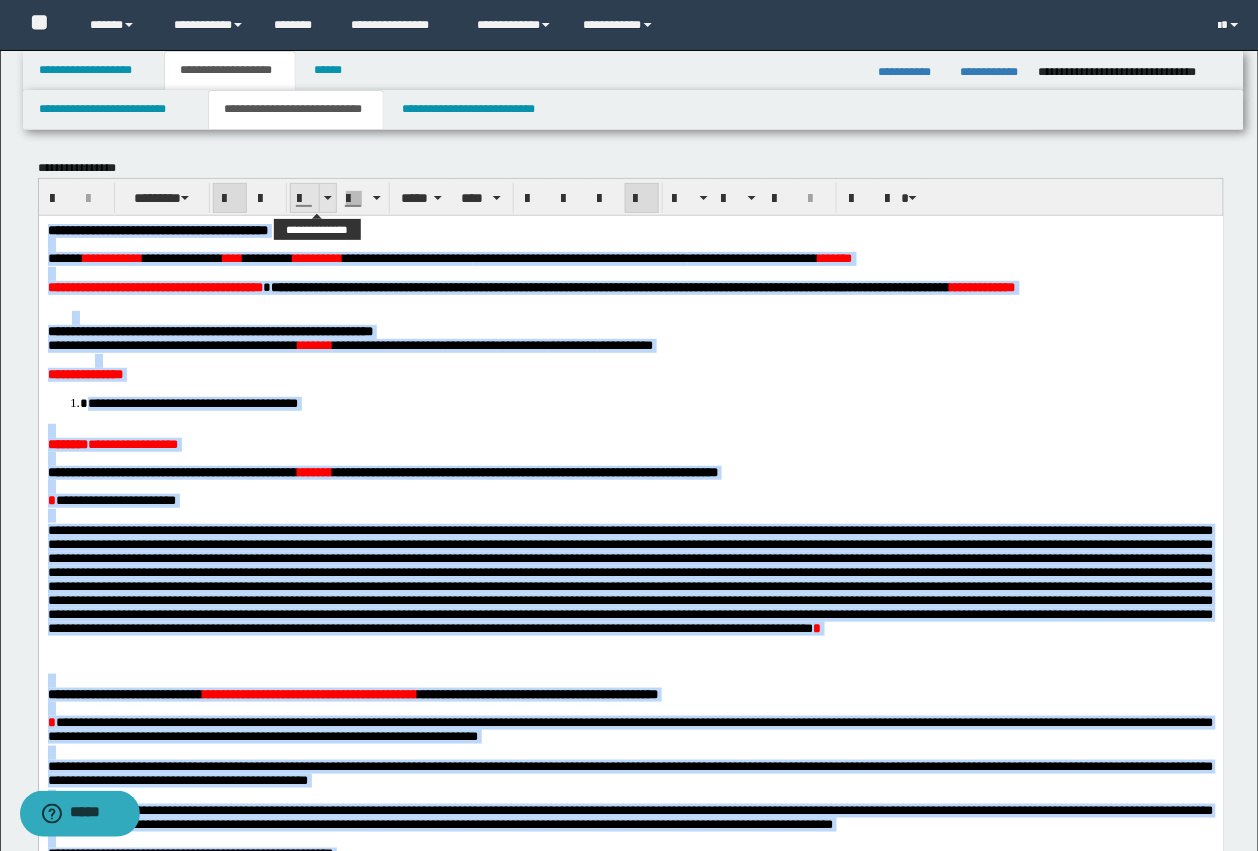 click at bounding box center (305, 199) 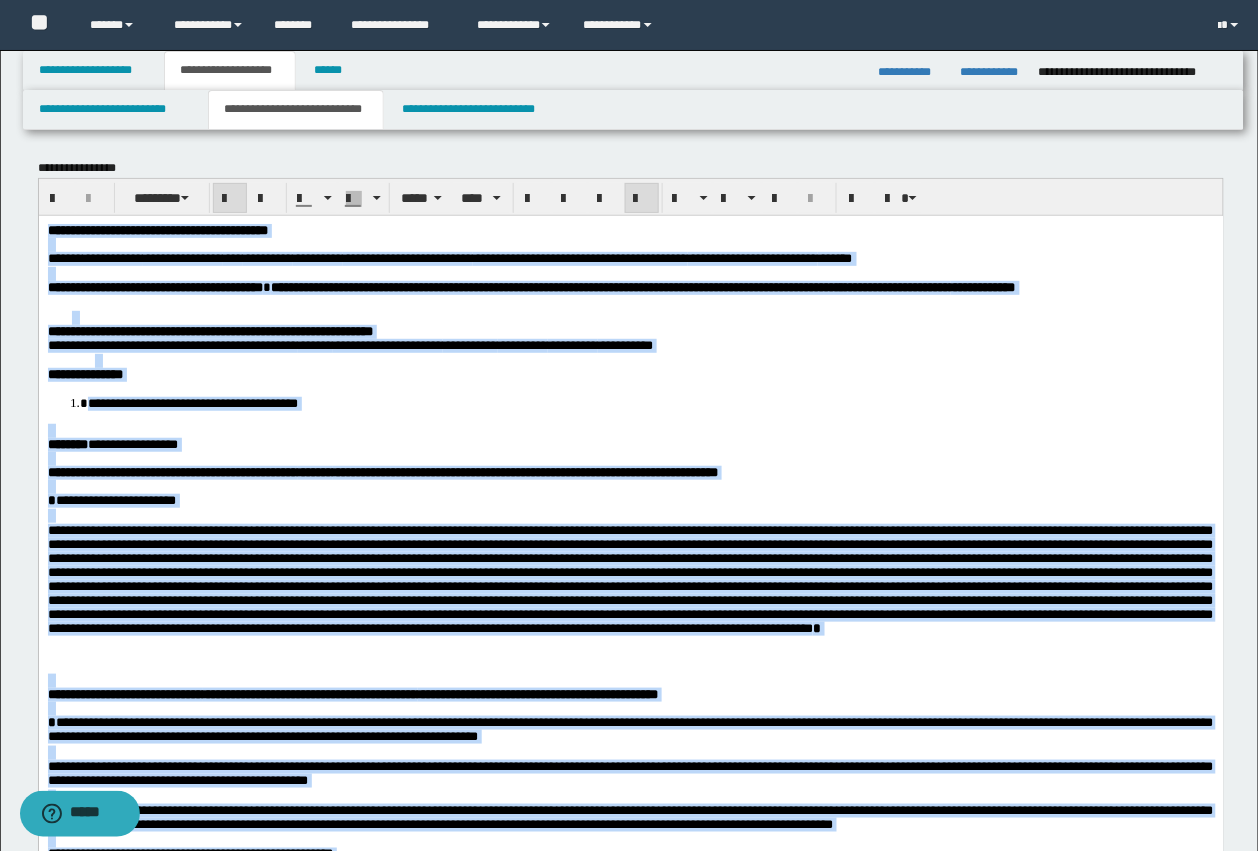 click on "**********" at bounding box center (630, 735) 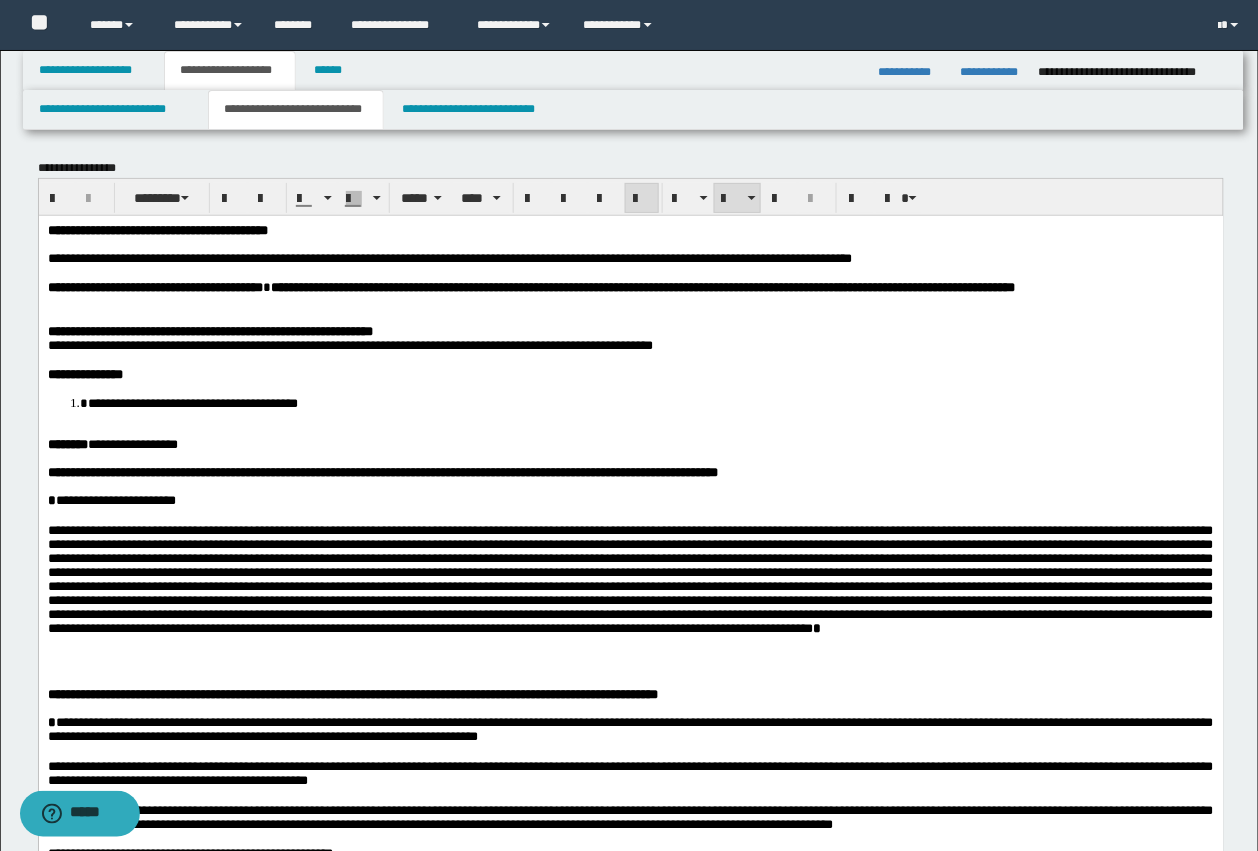 click at bounding box center [630, 430] 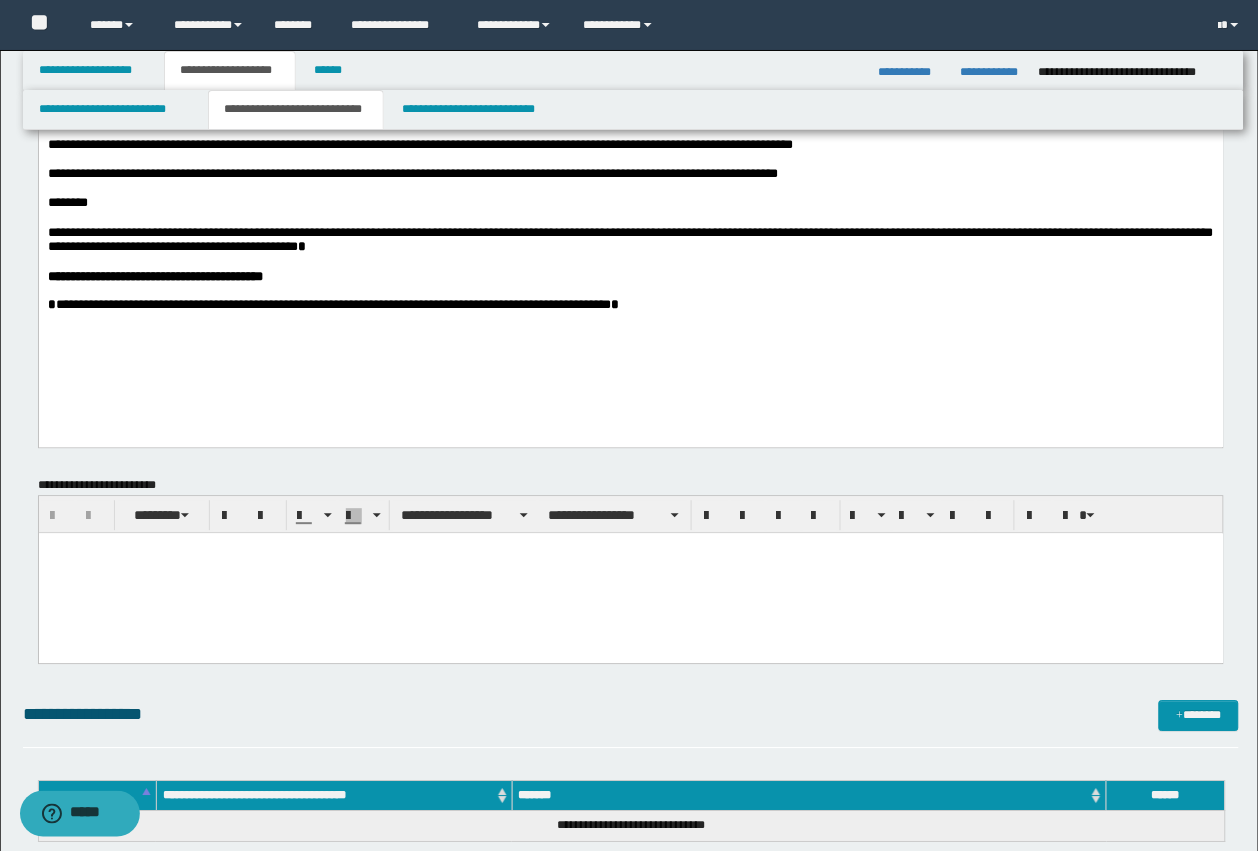 scroll, scrollTop: 875, scrollLeft: 0, axis: vertical 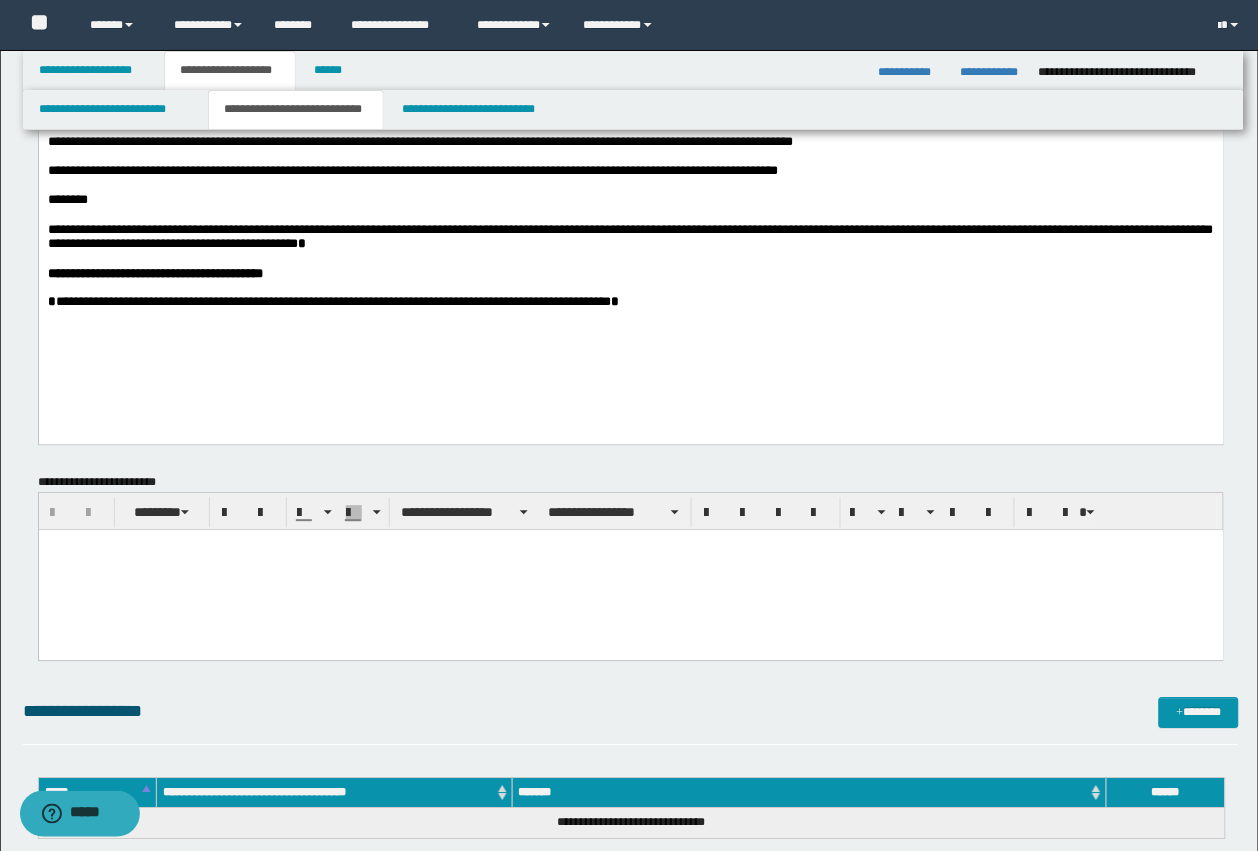 click at bounding box center (630, 569) 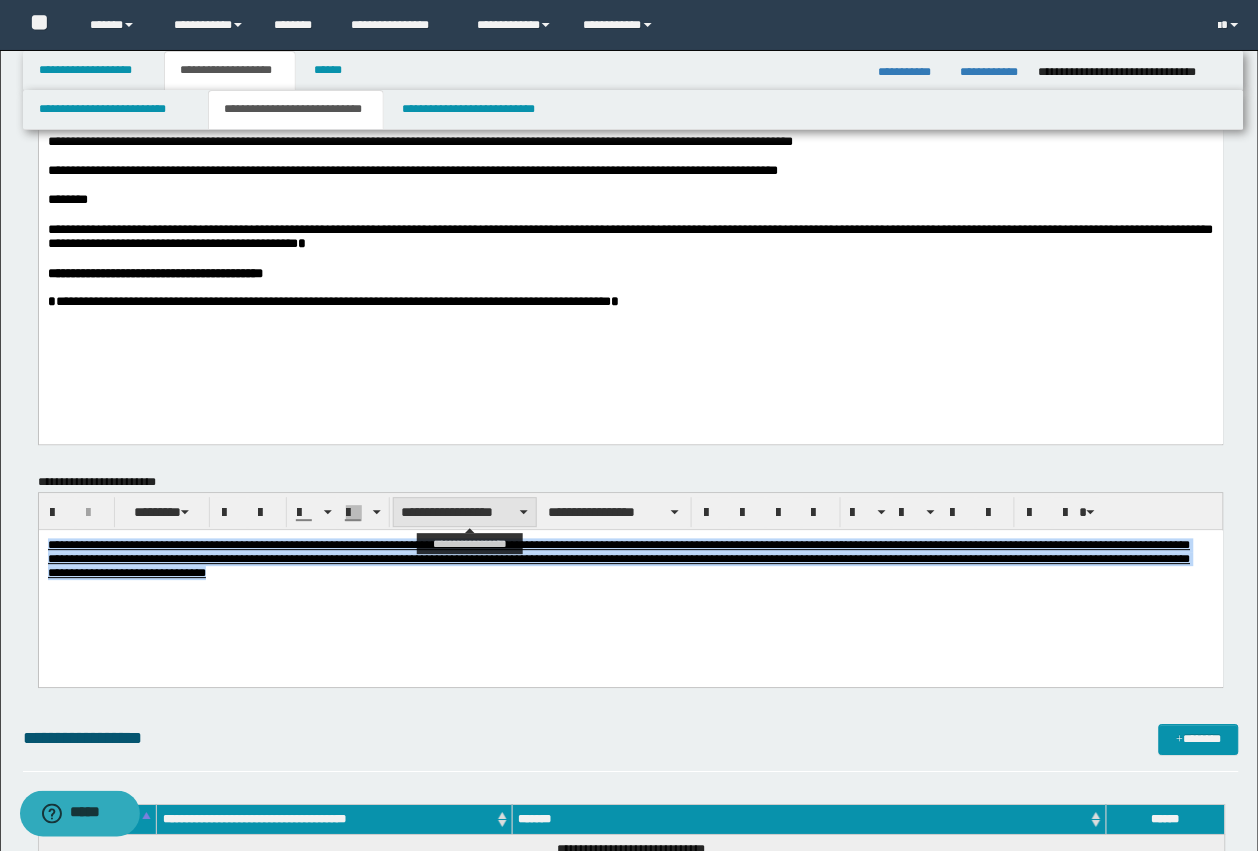 click on "**********" at bounding box center [465, 512] 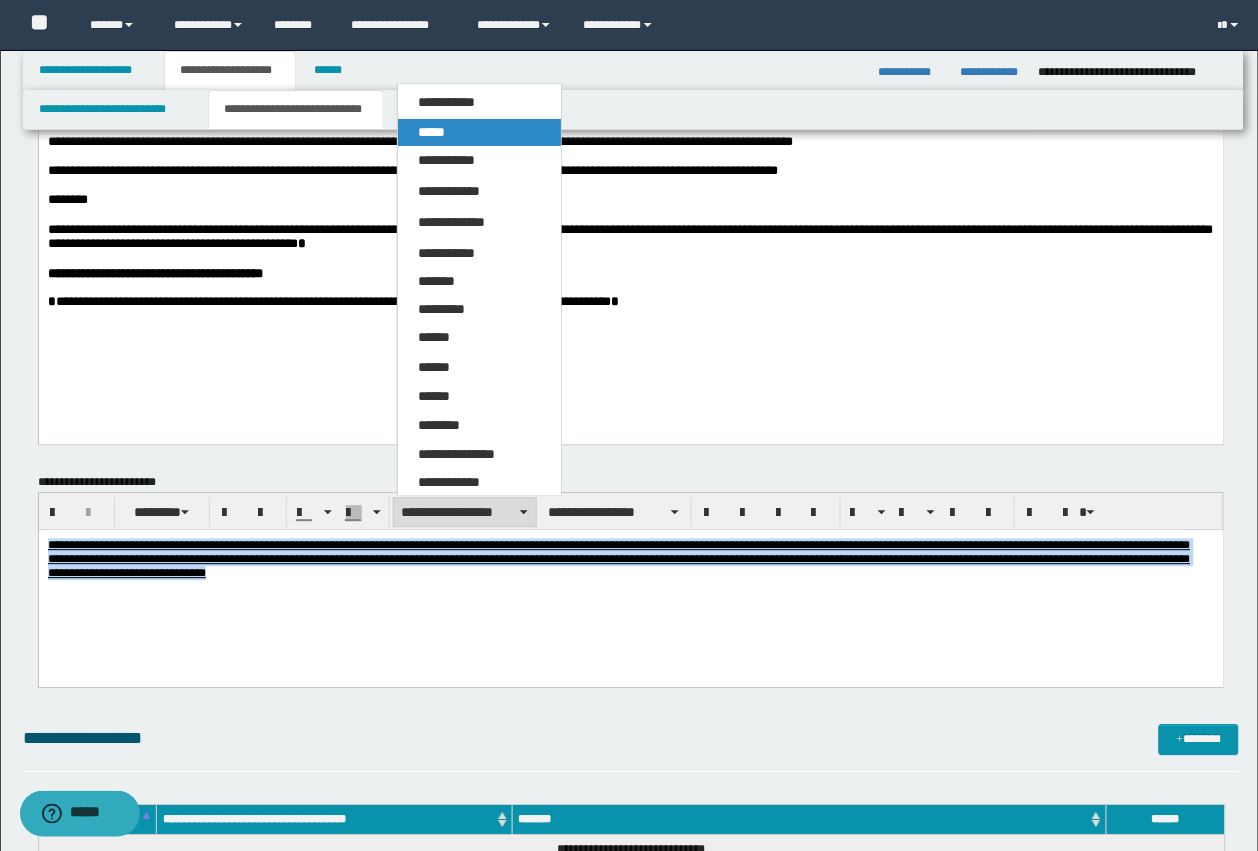 drag, startPoint x: 421, startPoint y: 126, endPoint x: 467, endPoint y: 1101, distance: 976.08453 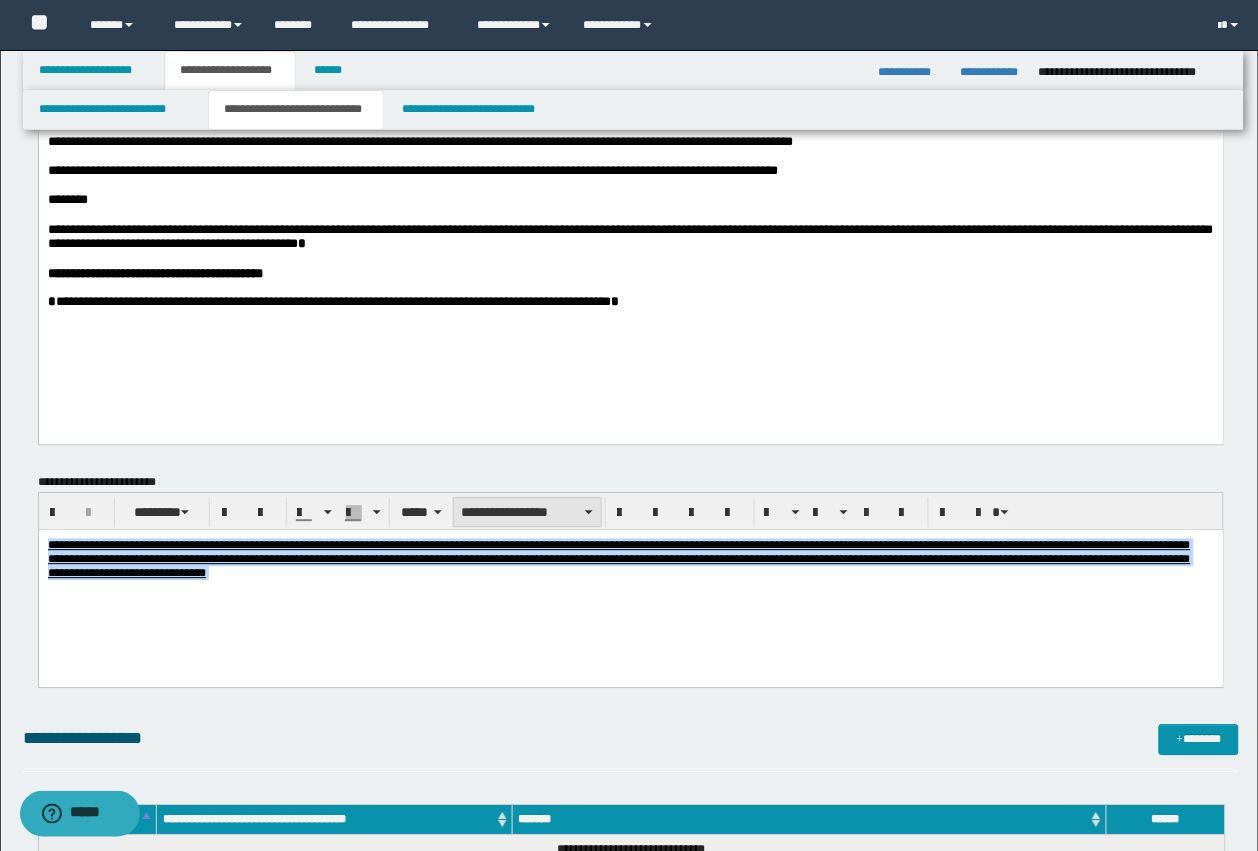 click on "**********" at bounding box center [527, 512] 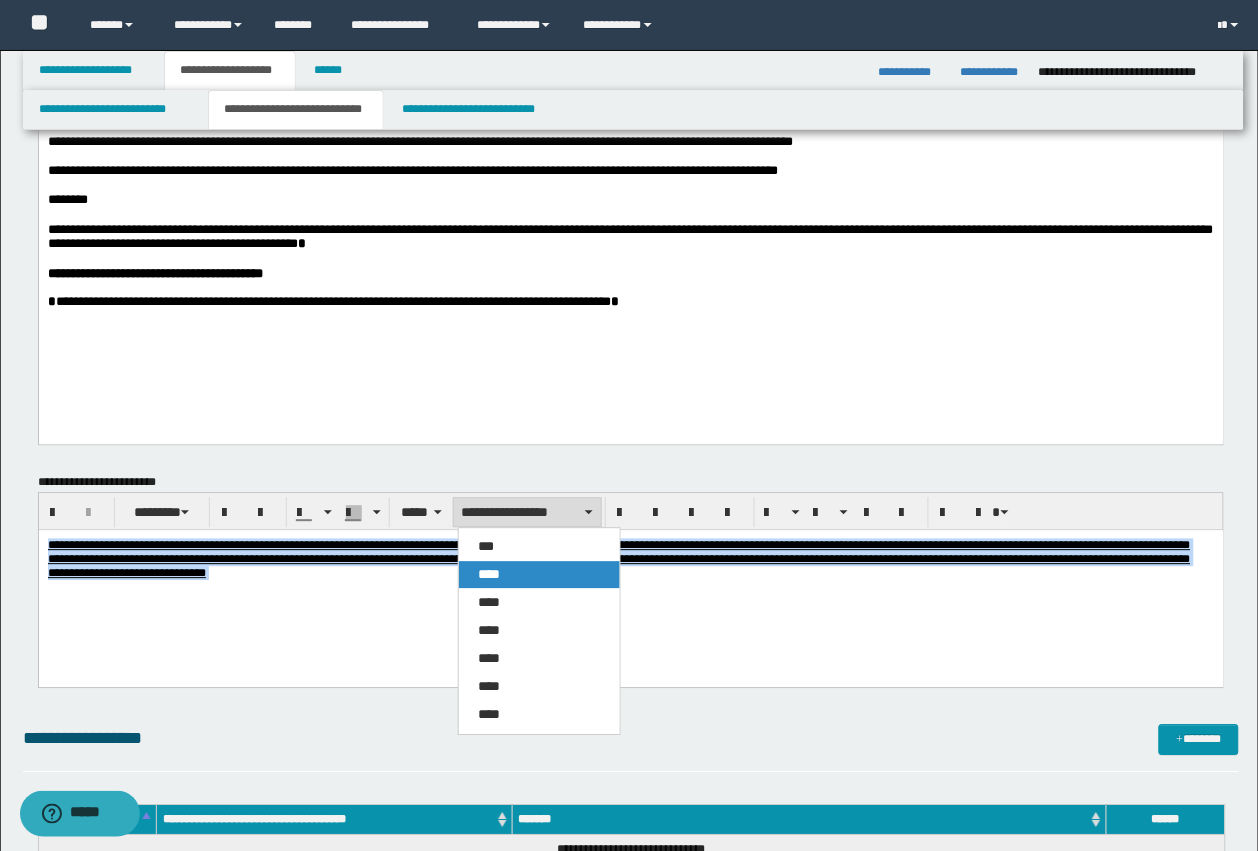 click on "****" at bounding box center (539, 574) 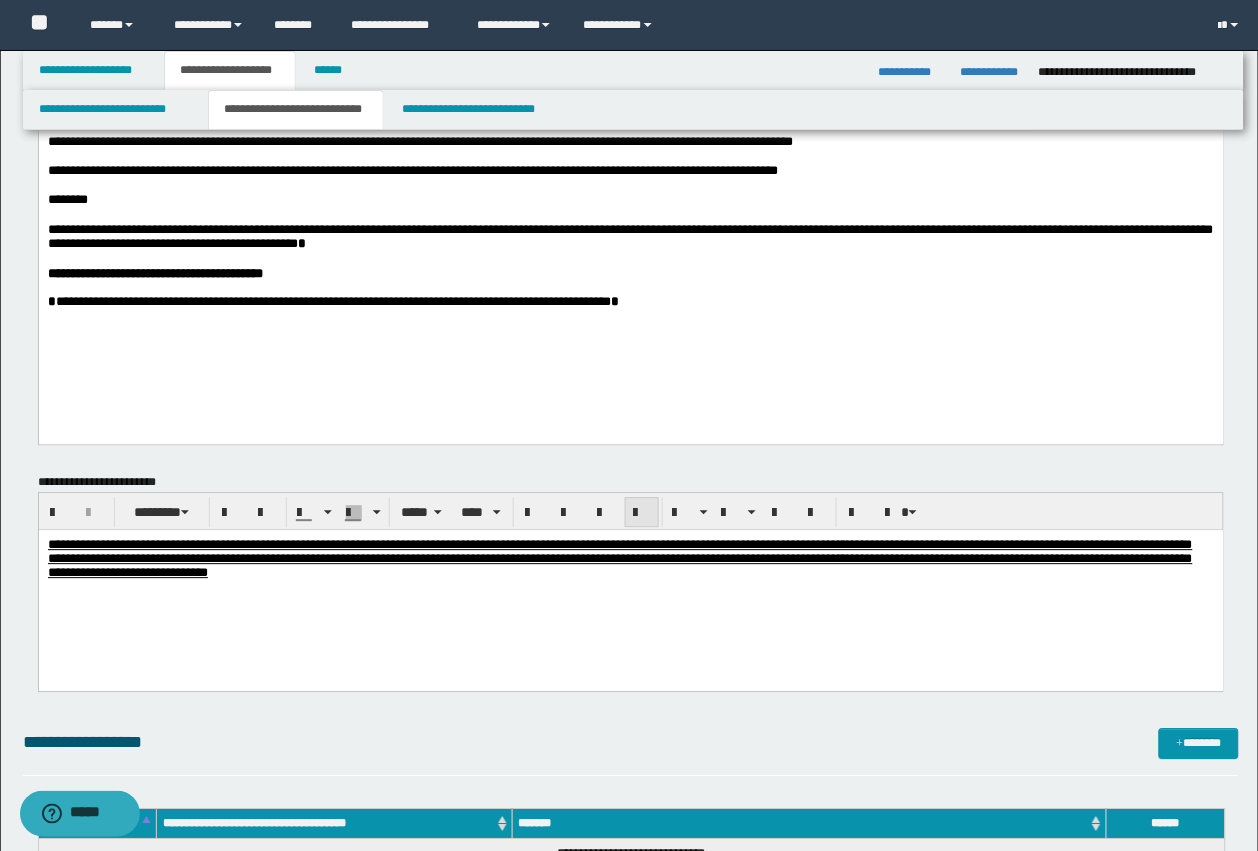 click at bounding box center (642, 513) 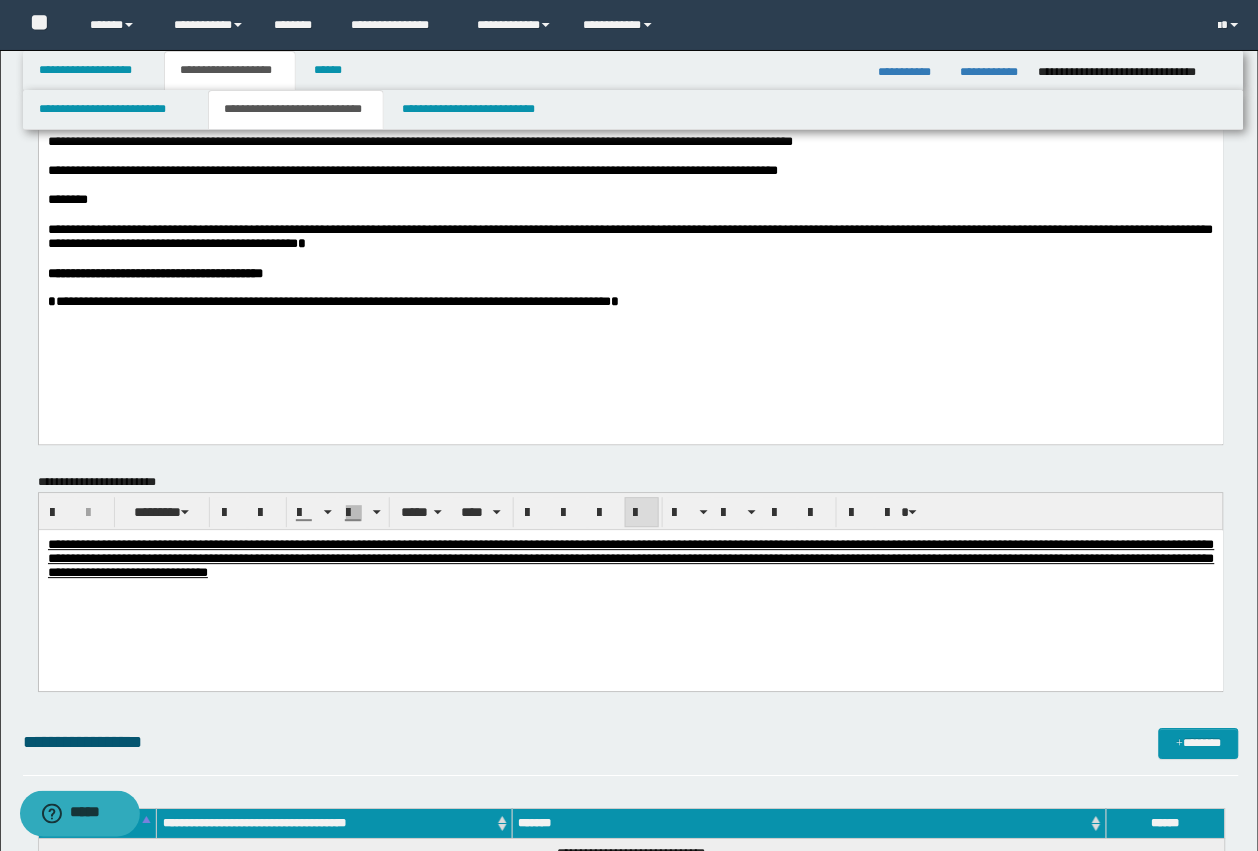 click on "**********" at bounding box center (630, 583) 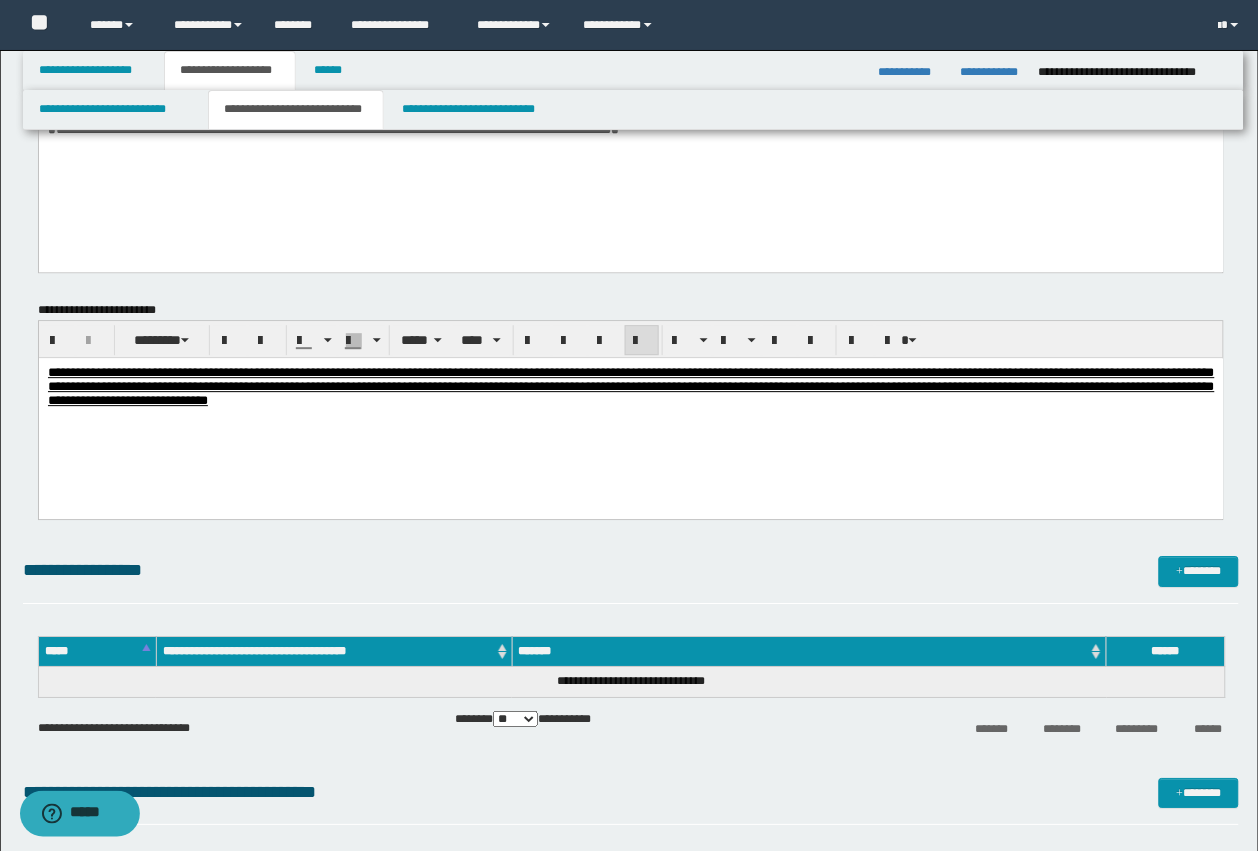 scroll, scrollTop: 1125, scrollLeft: 0, axis: vertical 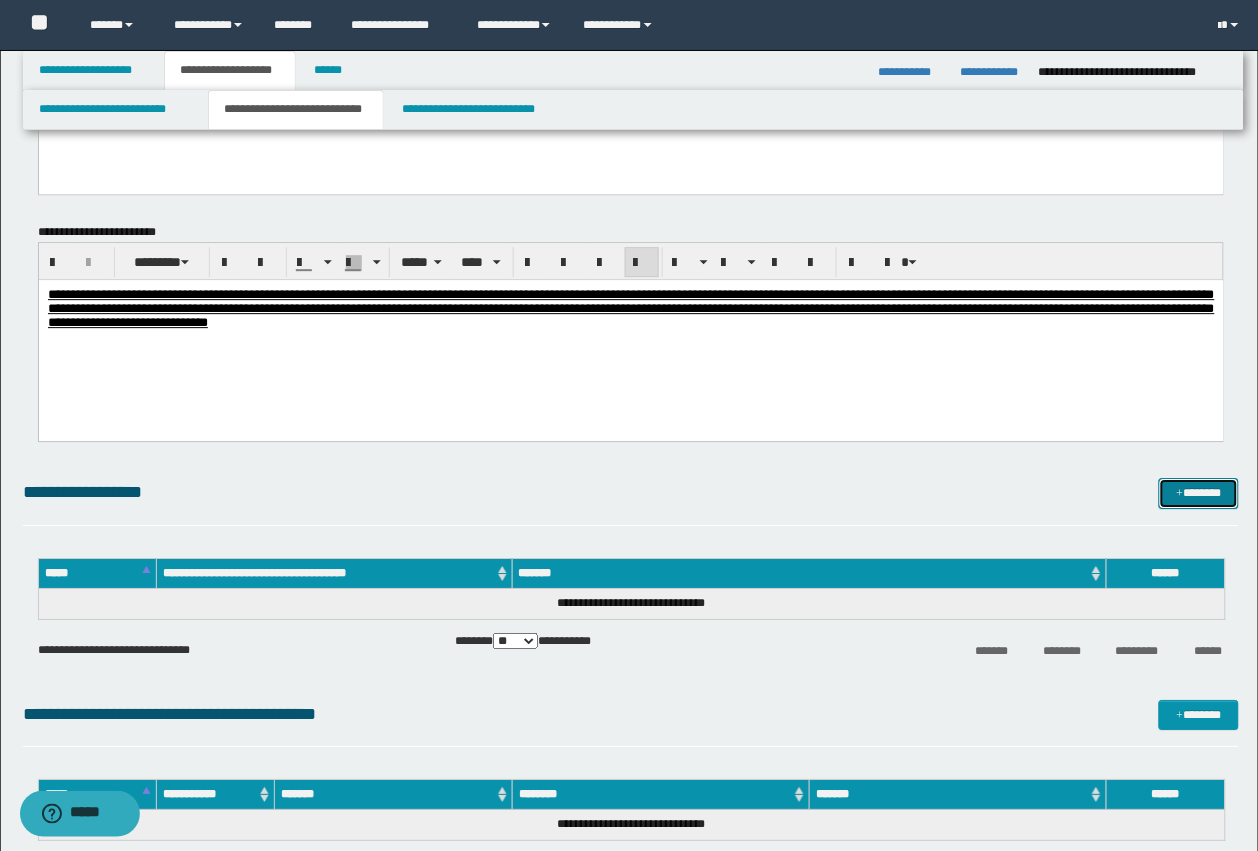 click at bounding box center [1180, 494] 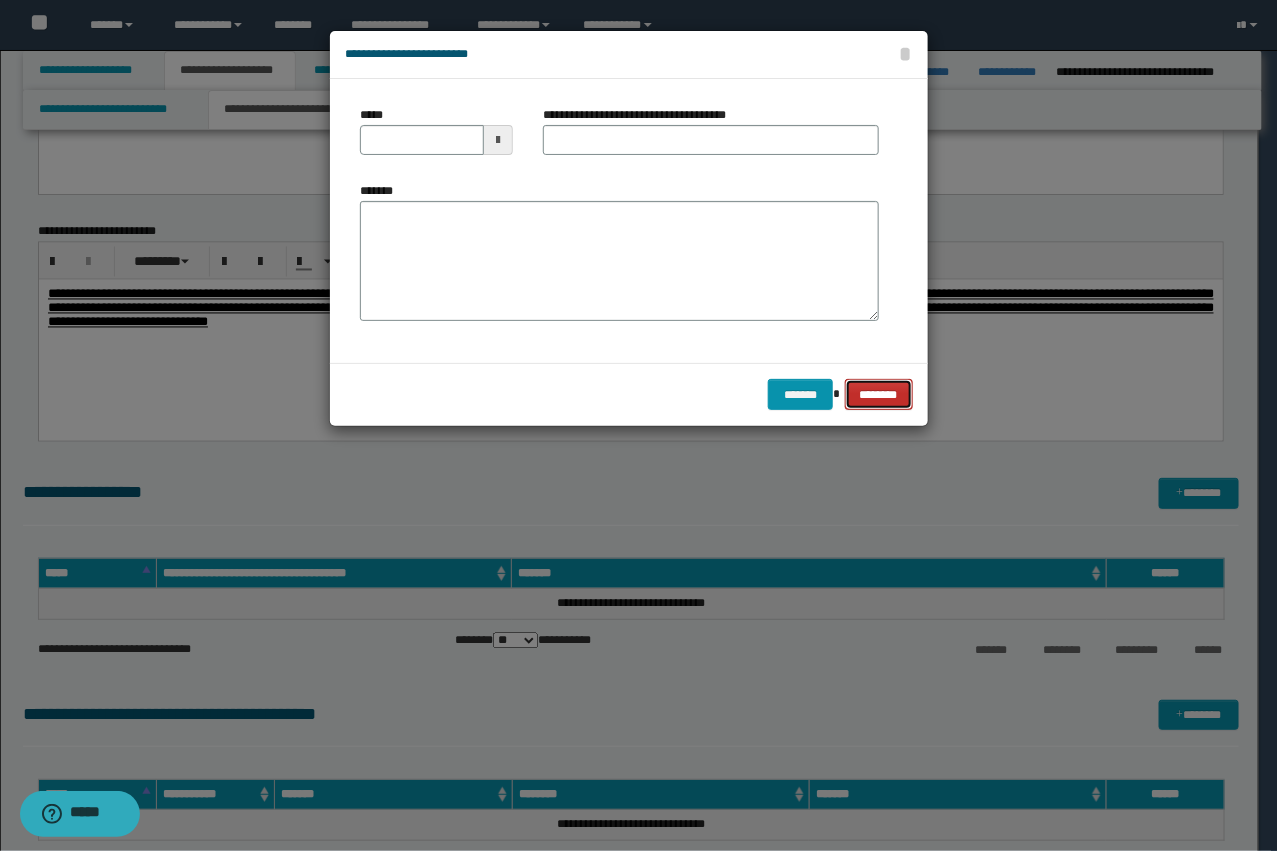 click on "********" at bounding box center (879, 394) 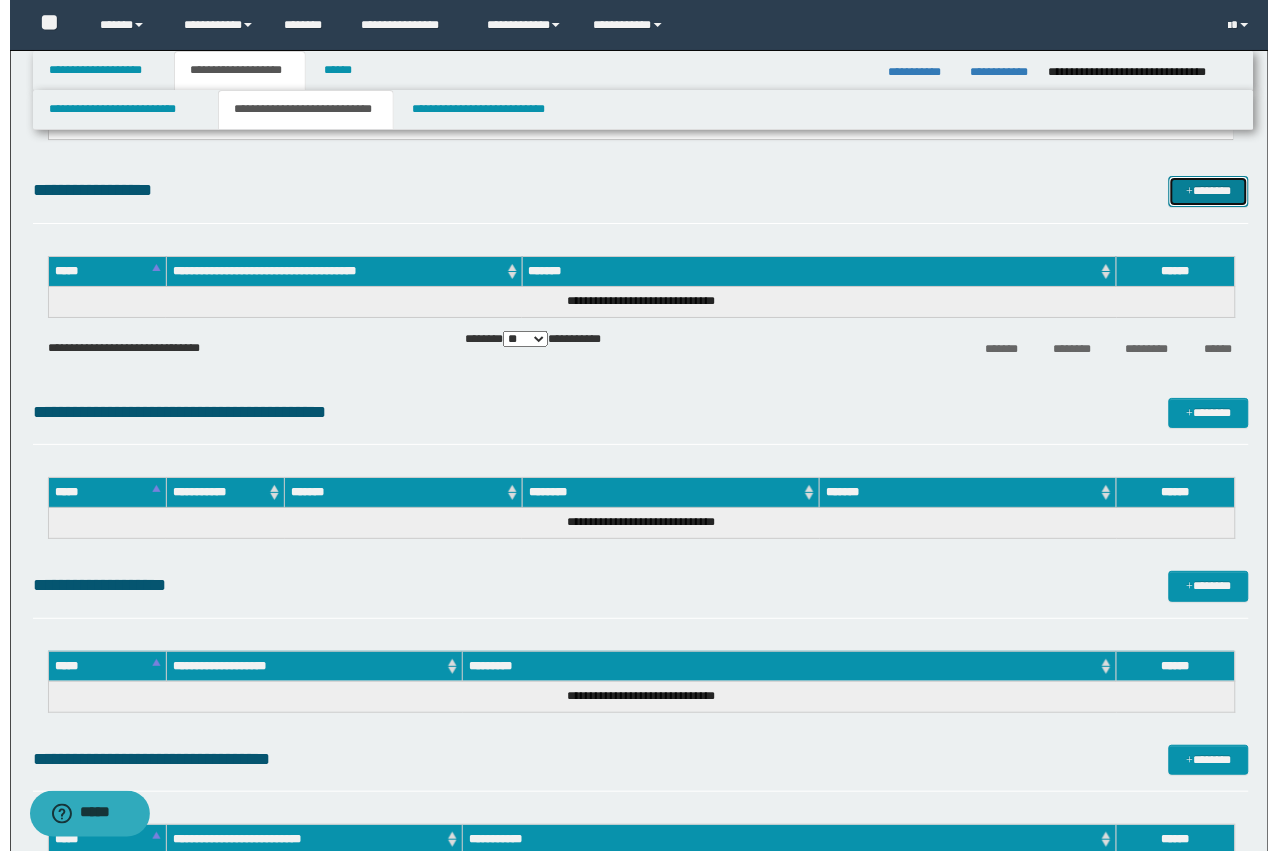 scroll, scrollTop: 1375, scrollLeft: 0, axis: vertical 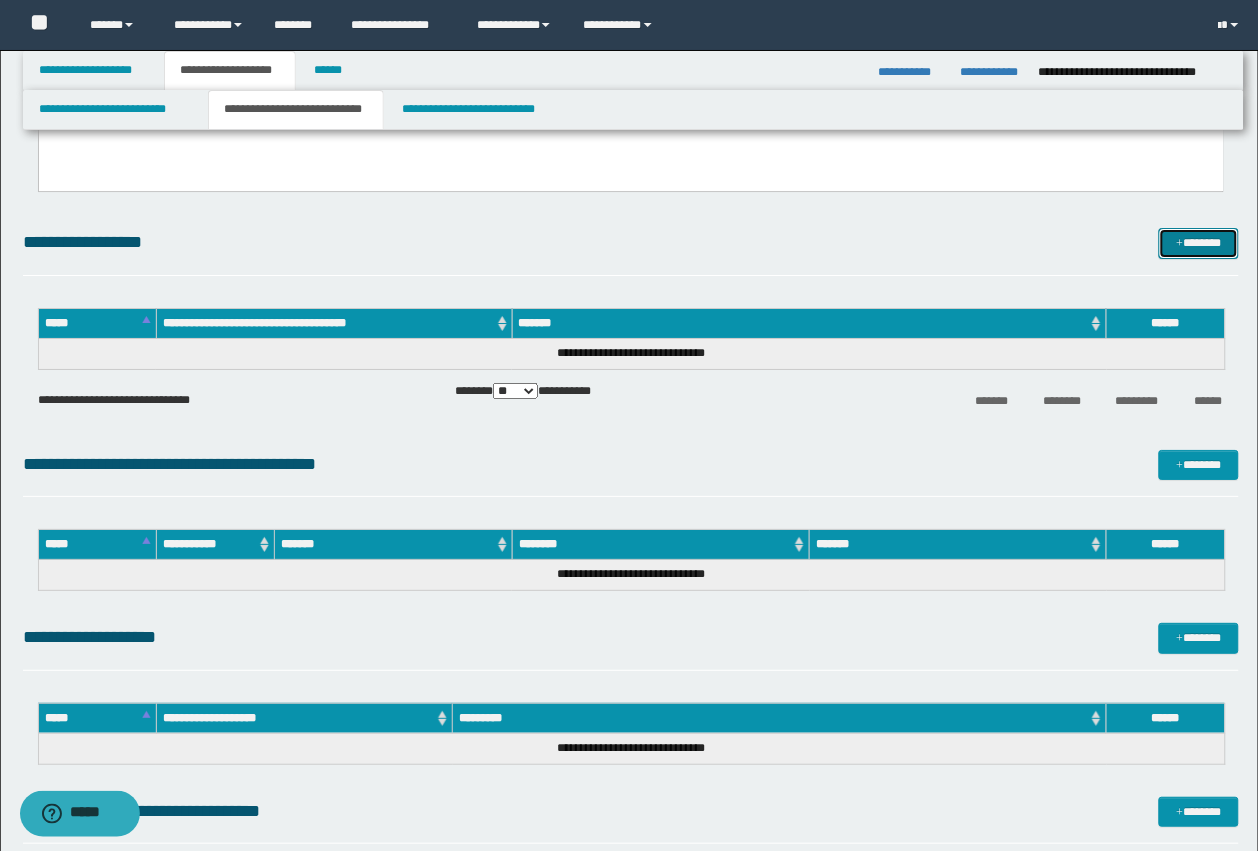 click at bounding box center [1180, 244] 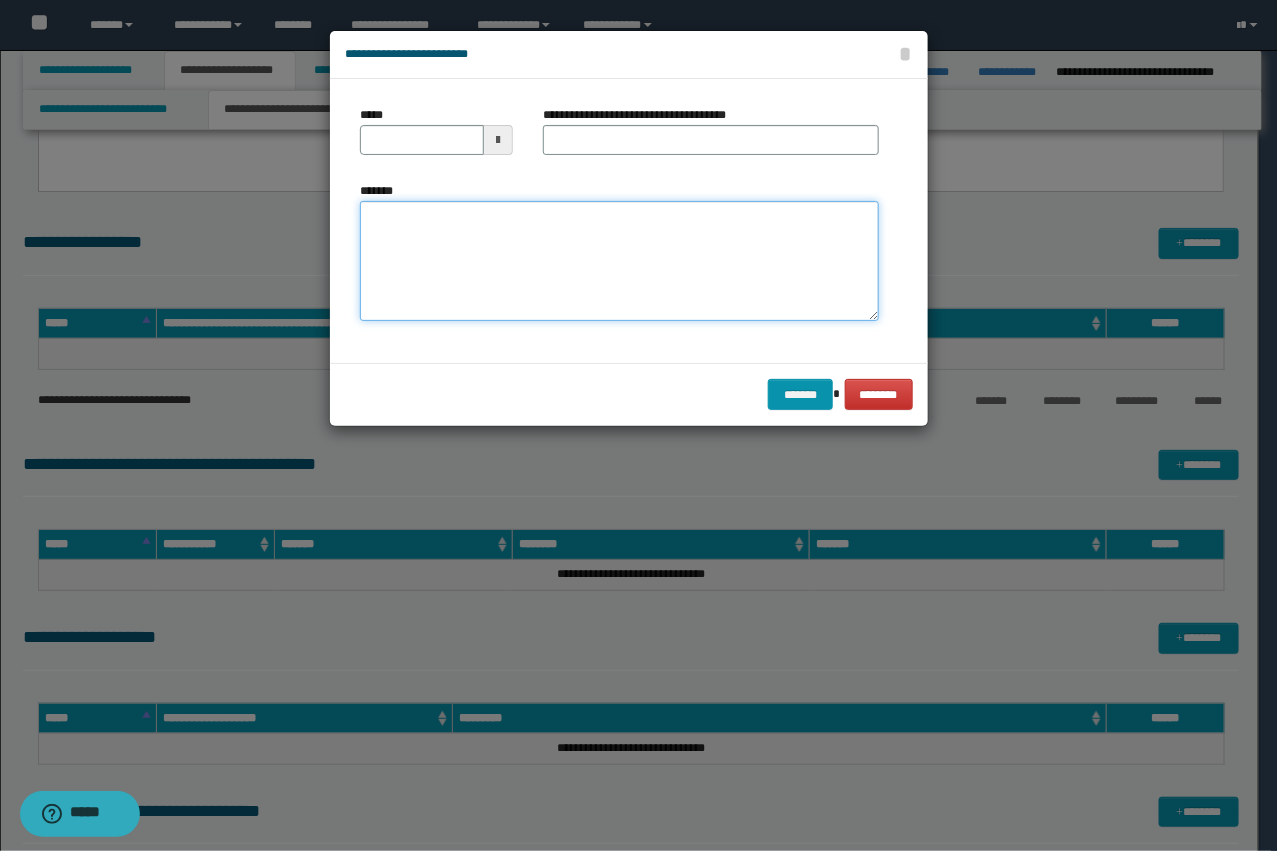 click on "*******" at bounding box center (619, 261) 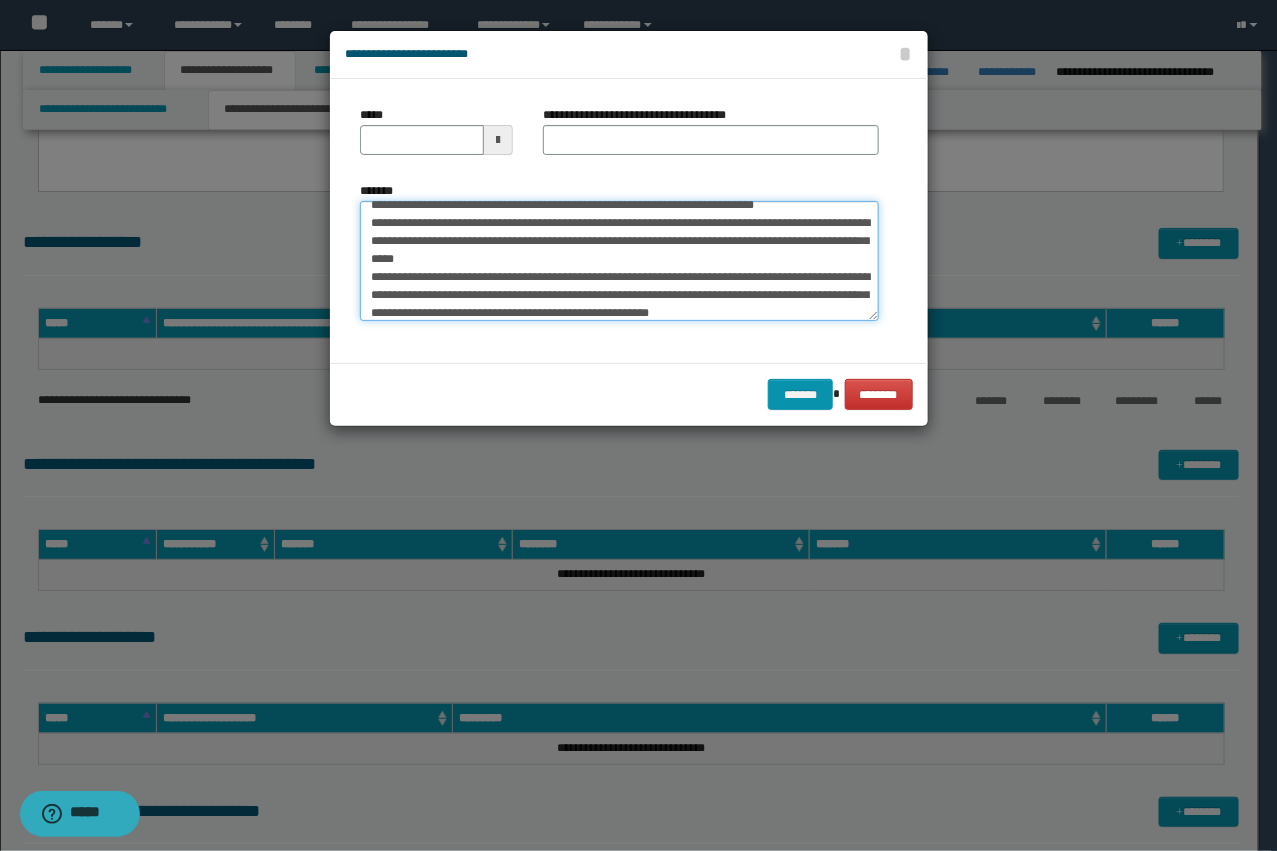 scroll, scrollTop: 0, scrollLeft: 0, axis: both 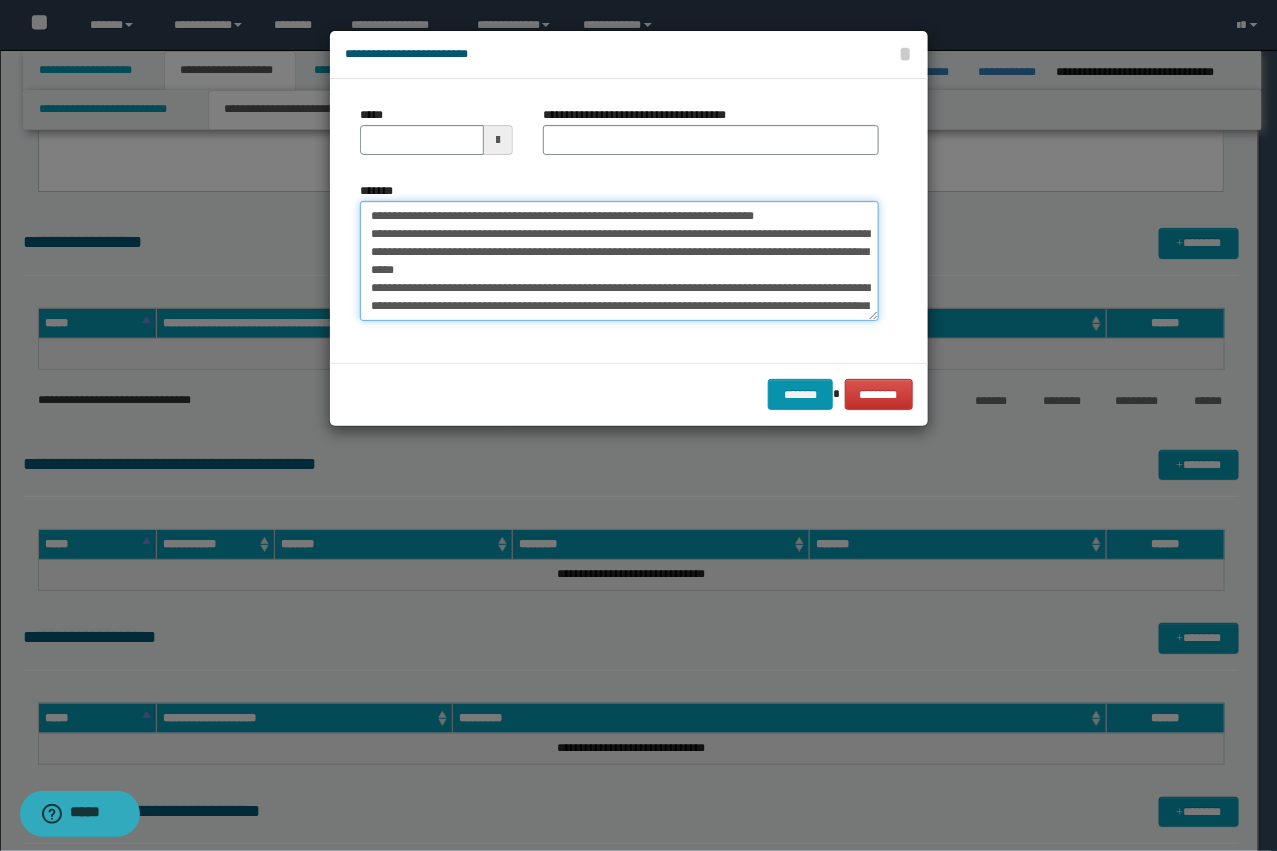 drag, startPoint x: 583, startPoint y: 213, endPoint x: 437, endPoint y: 216, distance: 146.03082 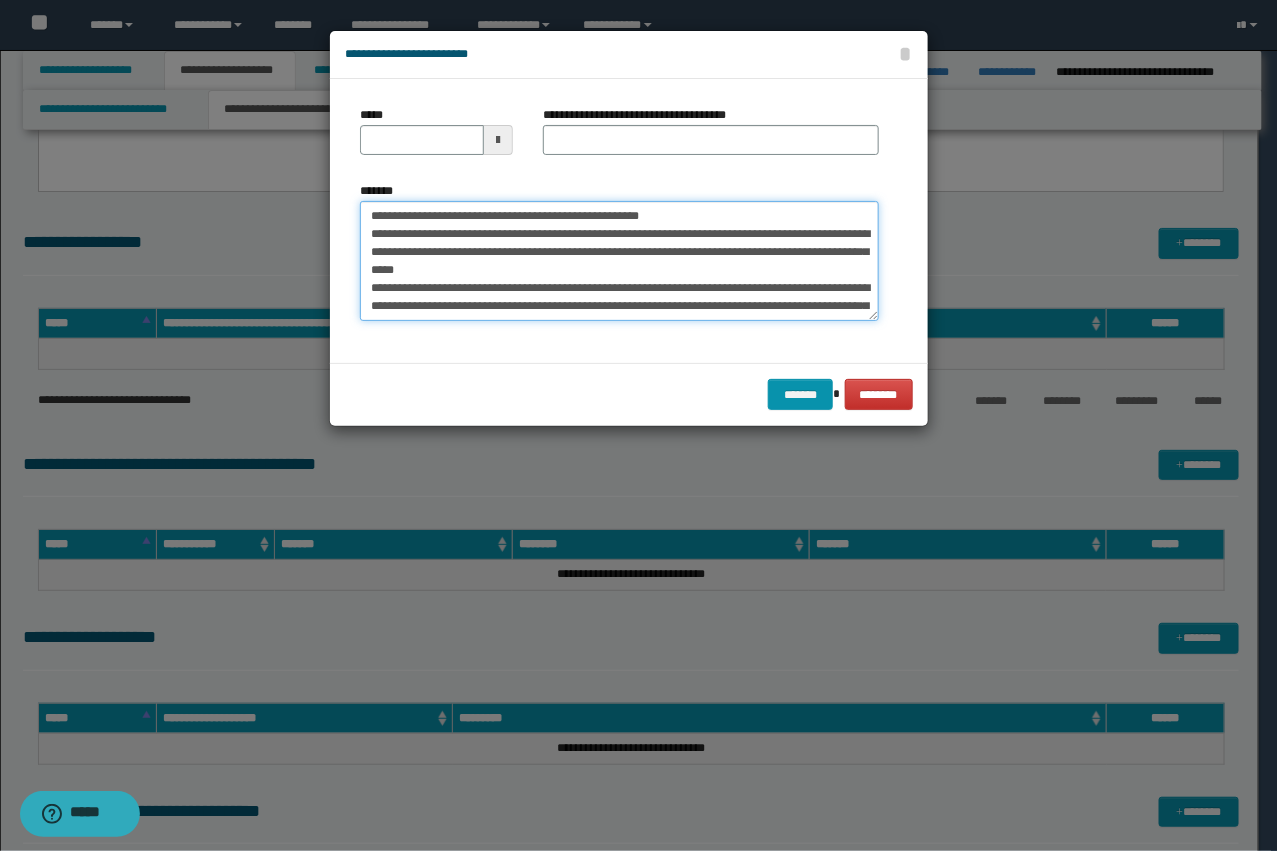 type on "**********" 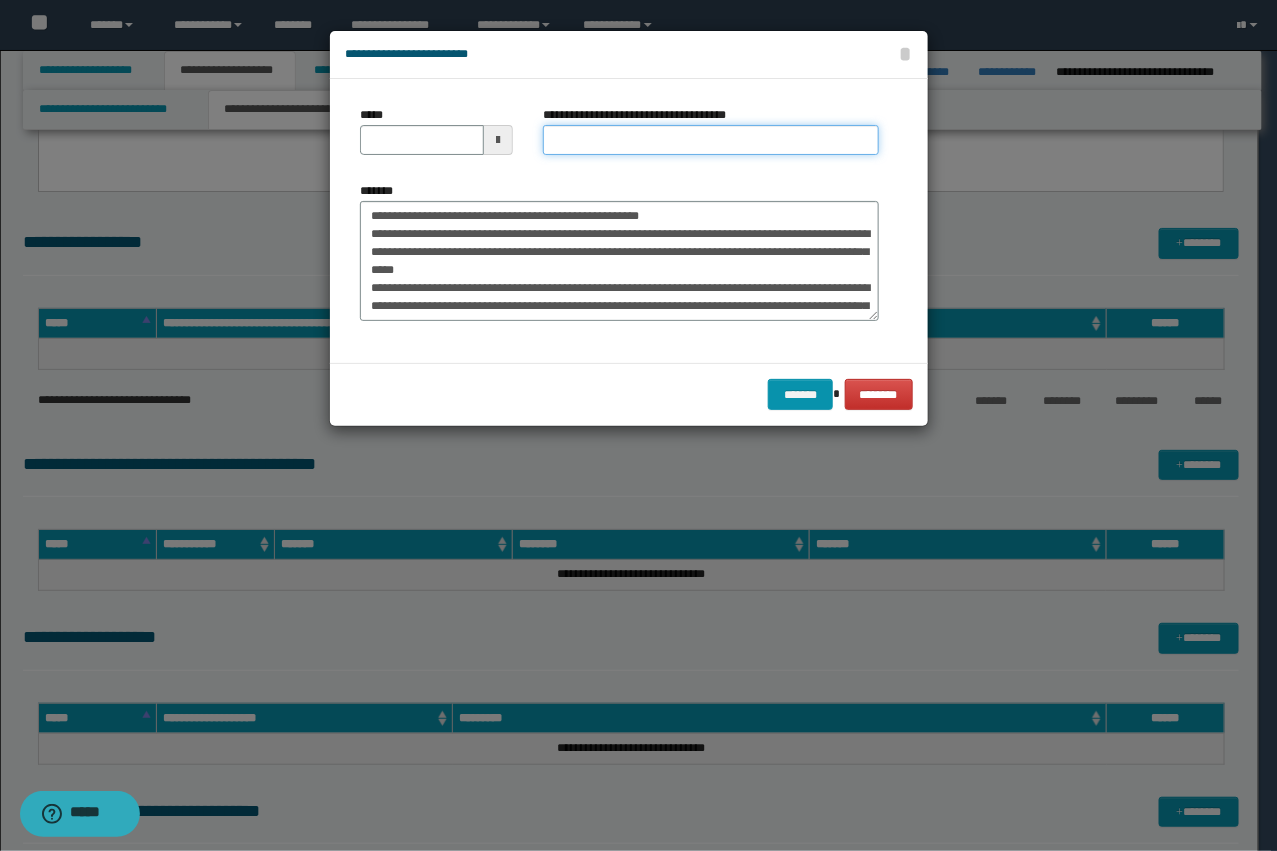click on "**********" at bounding box center (711, 140) 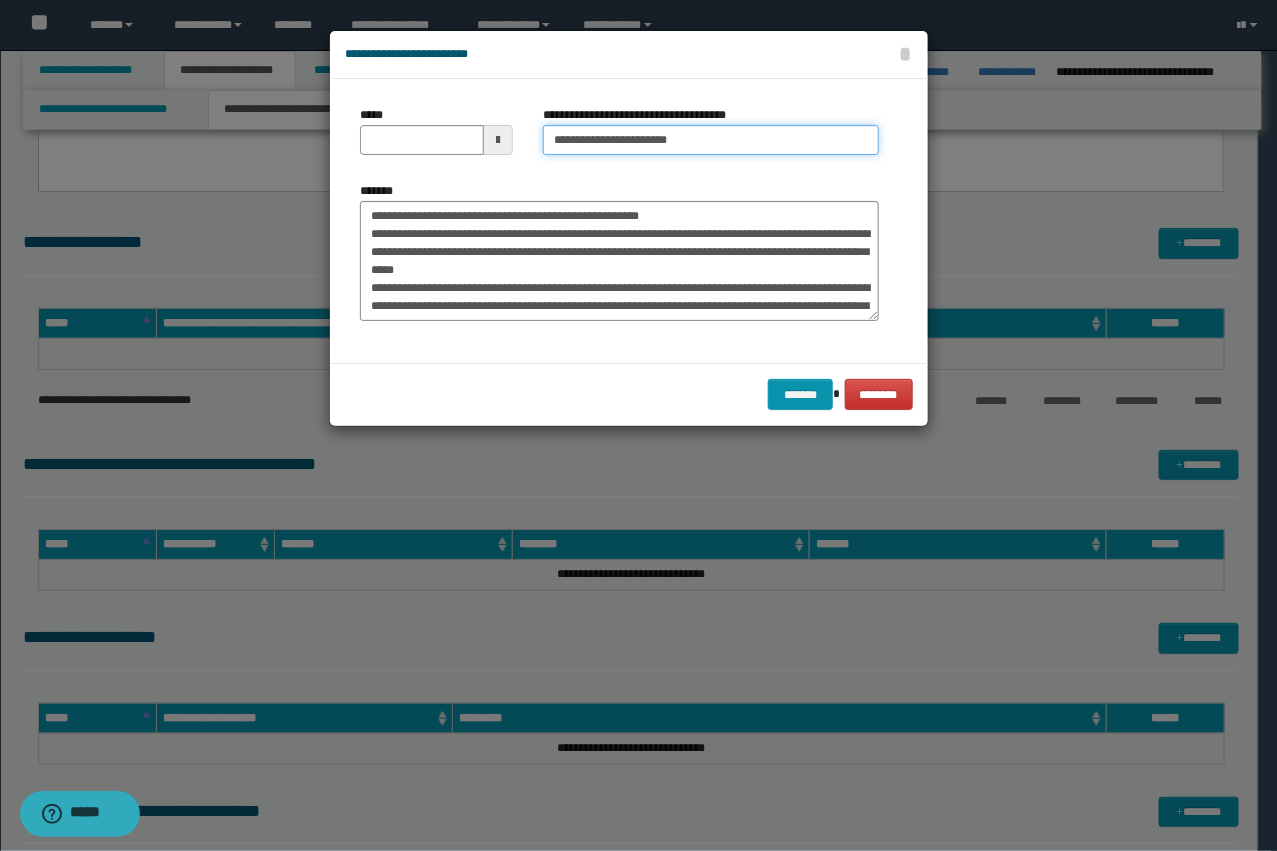 type on "**********" 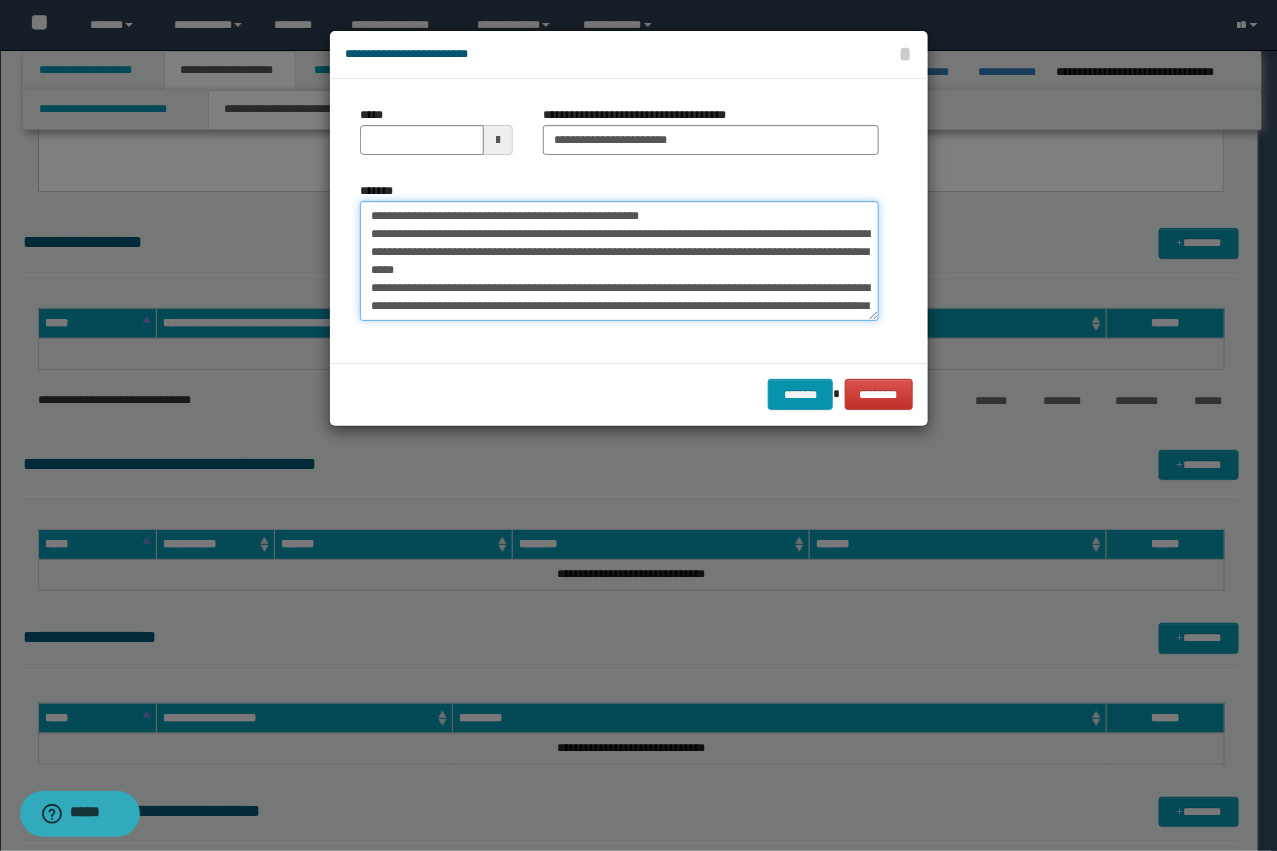 drag, startPoint x: 441, startPoint y: 218, endPoint x: 278, endPoint y: 191, distance: 165.22107 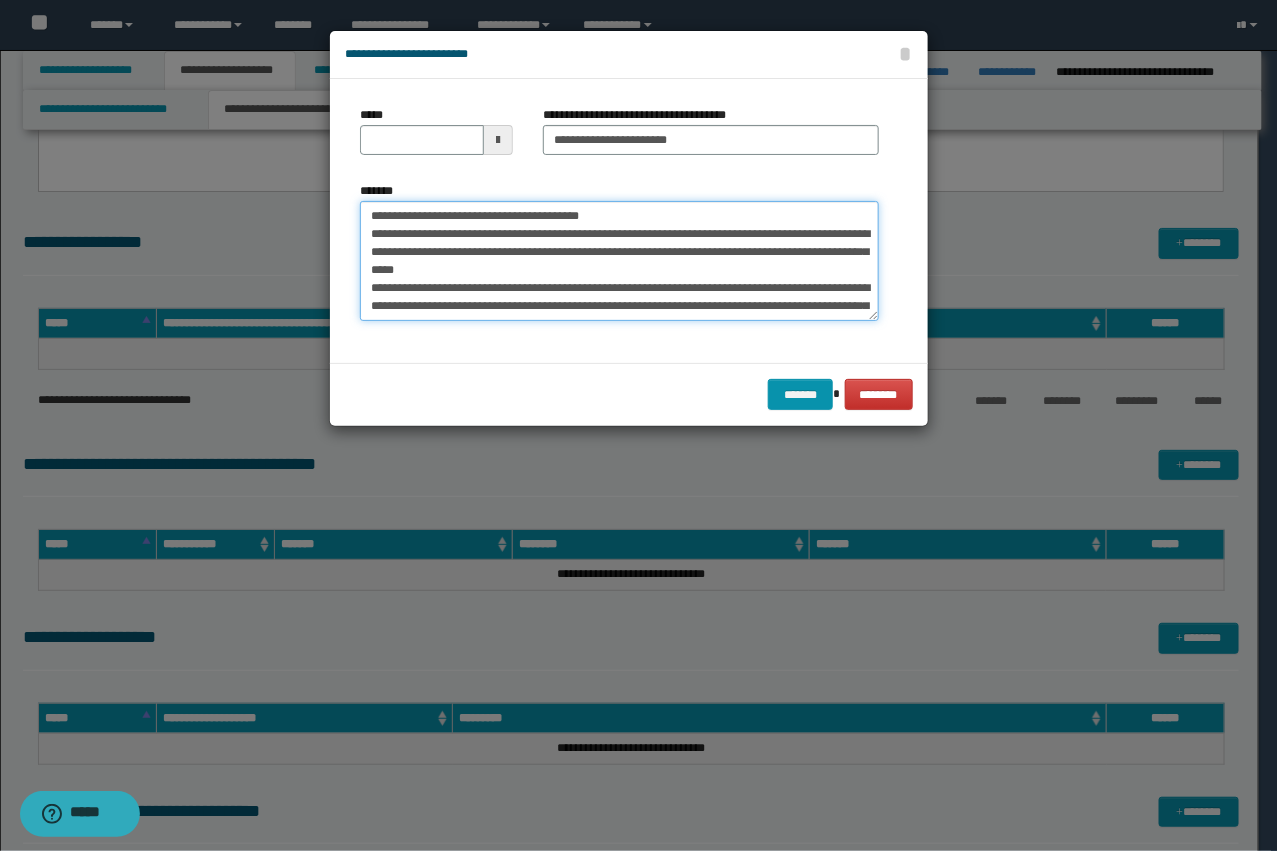 type 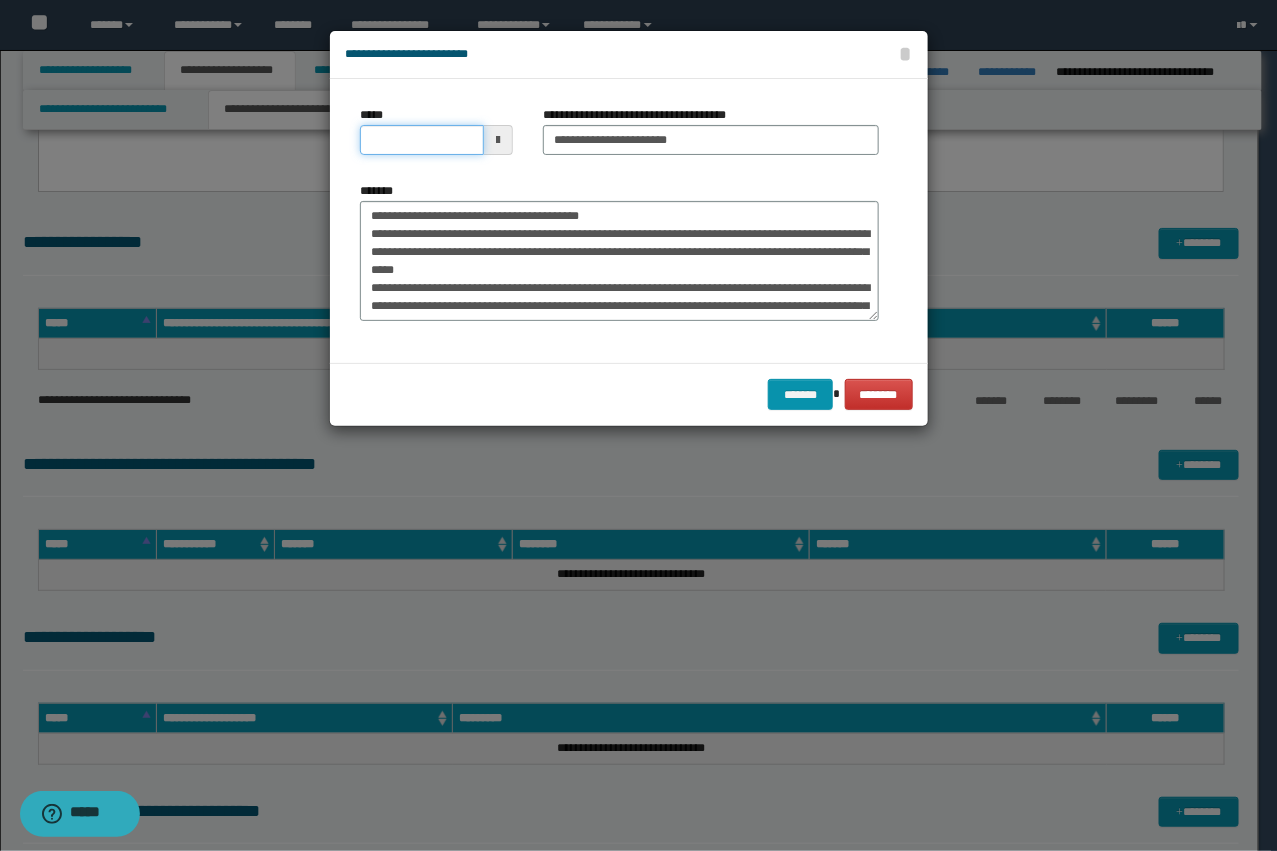 click on "*****" at bounding box center [422, 140] 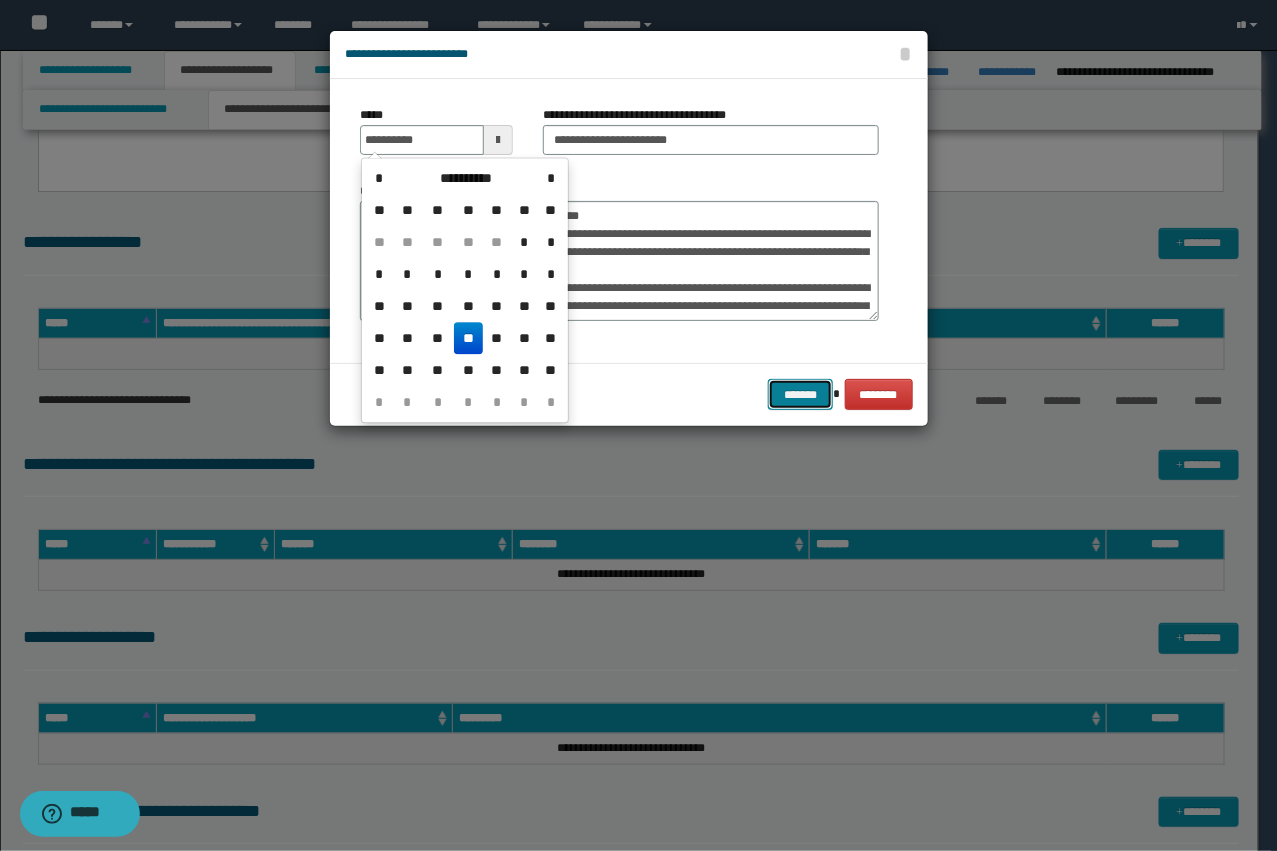 type on "**********" 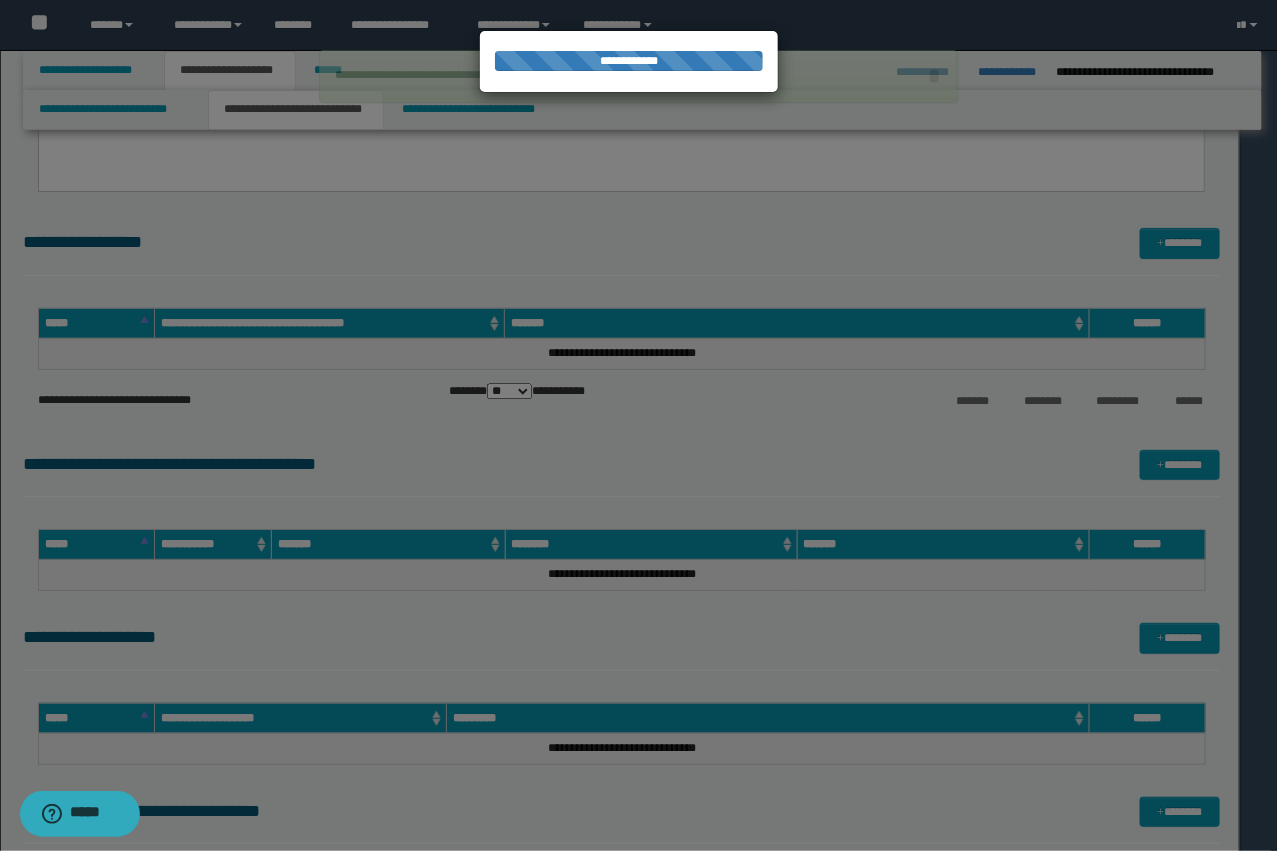 type 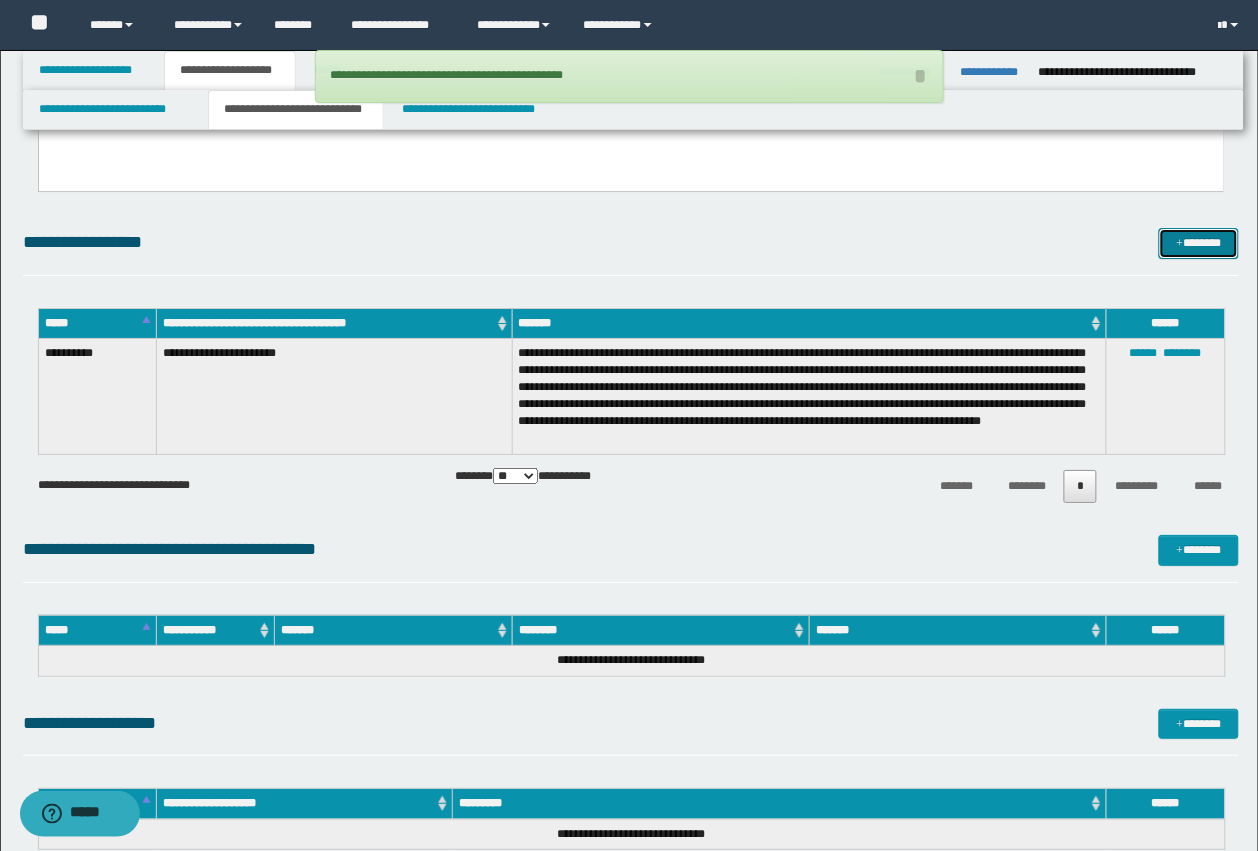 click on "*******" at bounding box center [1199, 243] 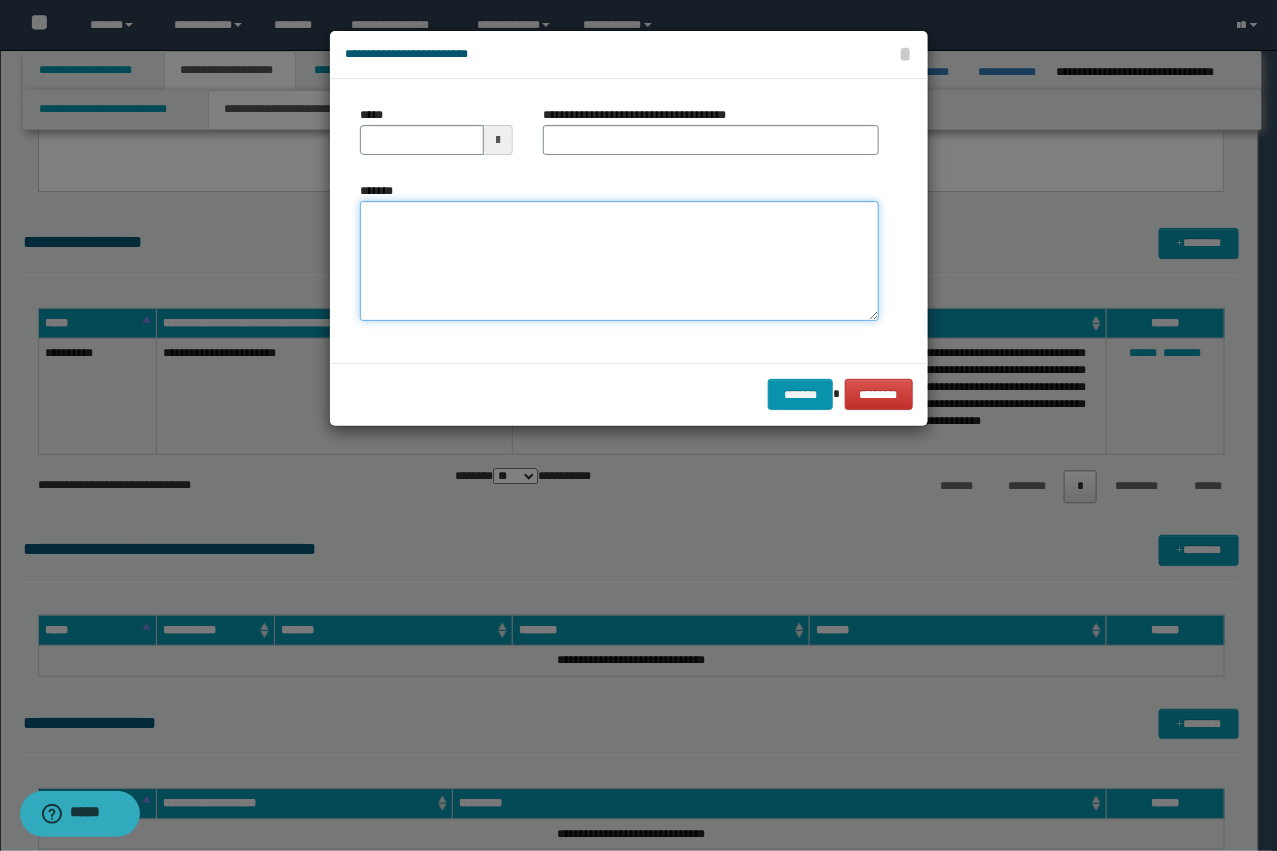 click on "*******" at bounding box center (619, 261) 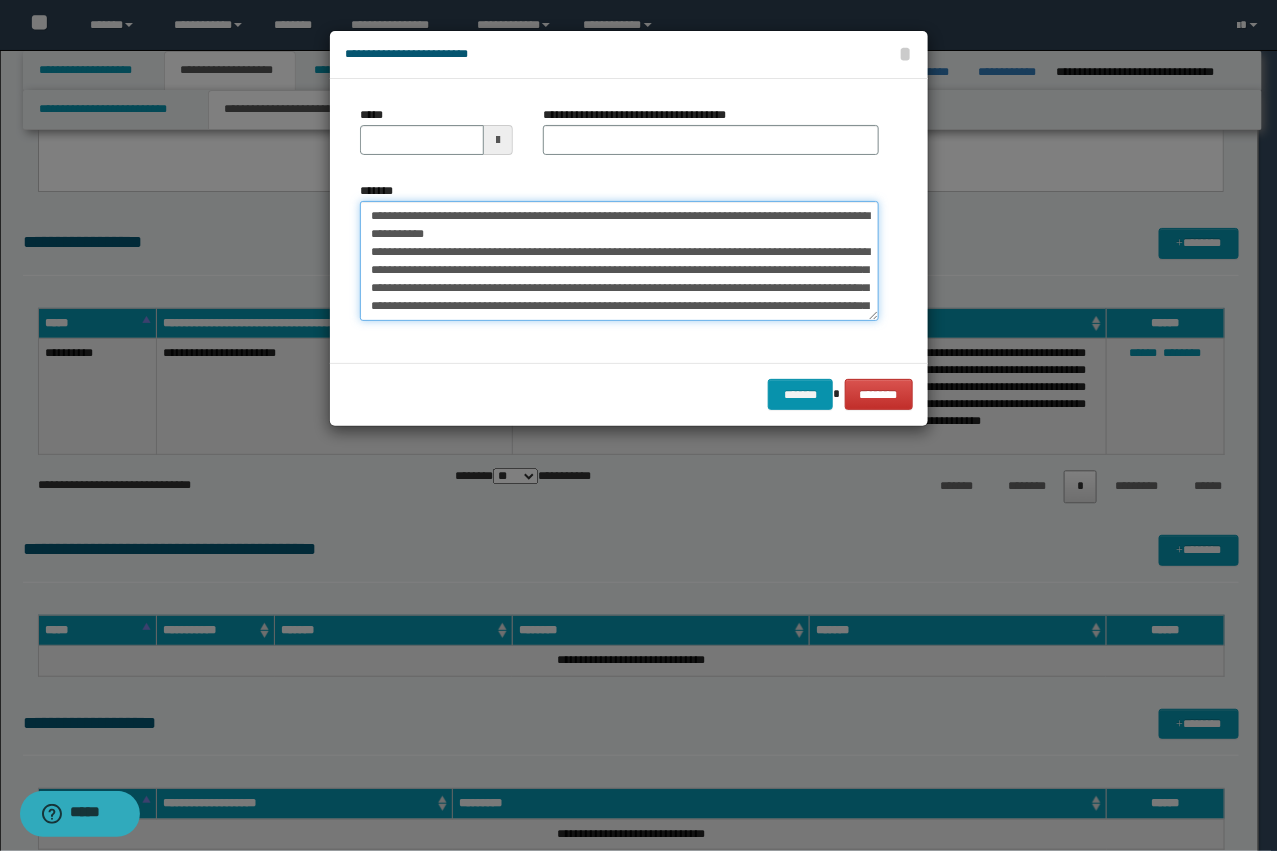 scroll, scrollTop: 282, scrollLeft: 0, axis: vertical 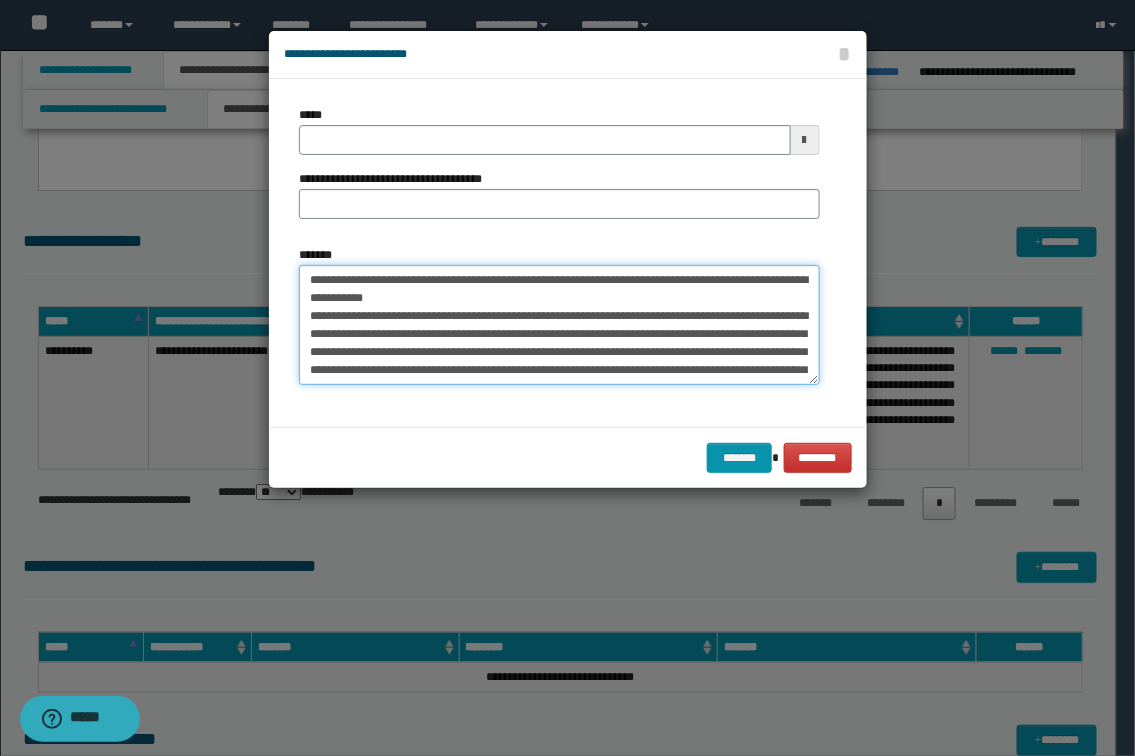 type 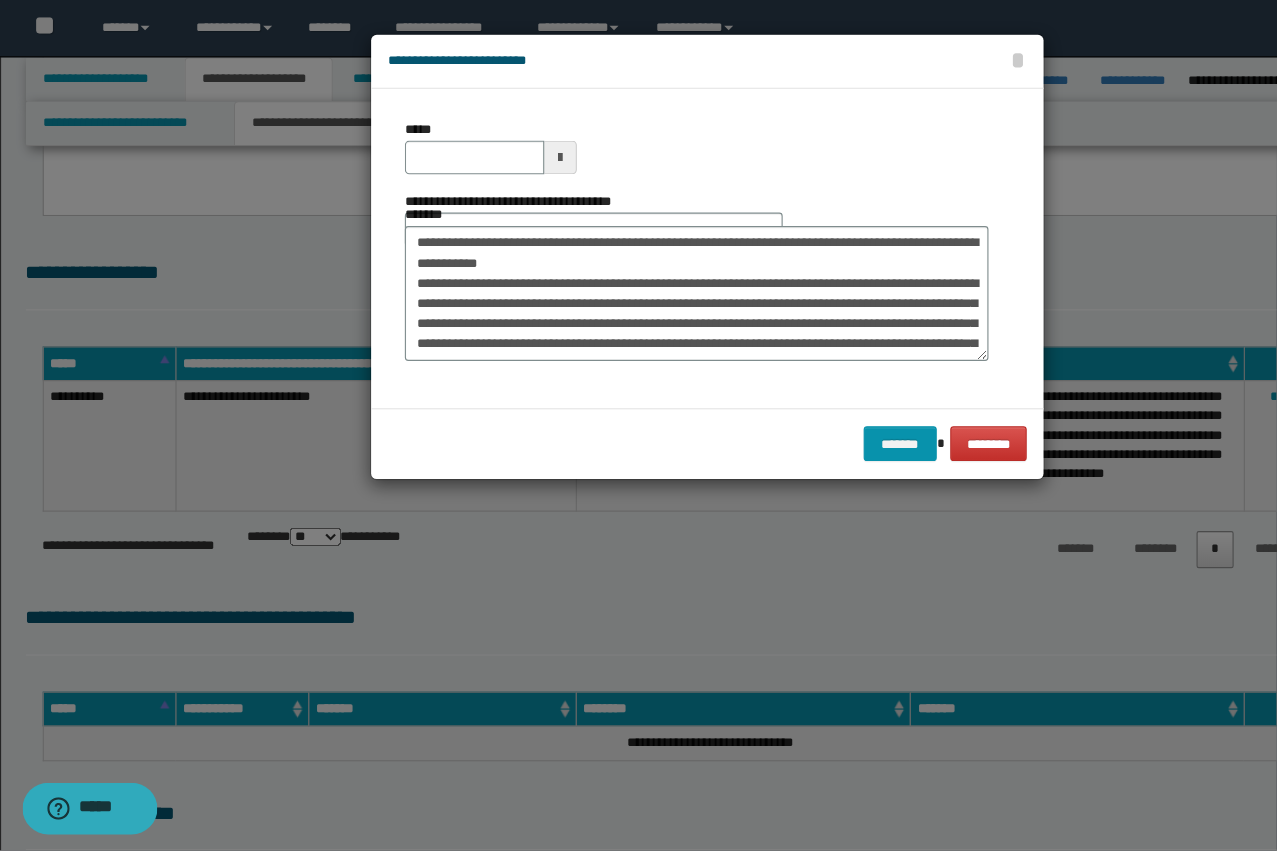 scroll, scrollTop: 1375, scrollLeft: 0, axis: vertical 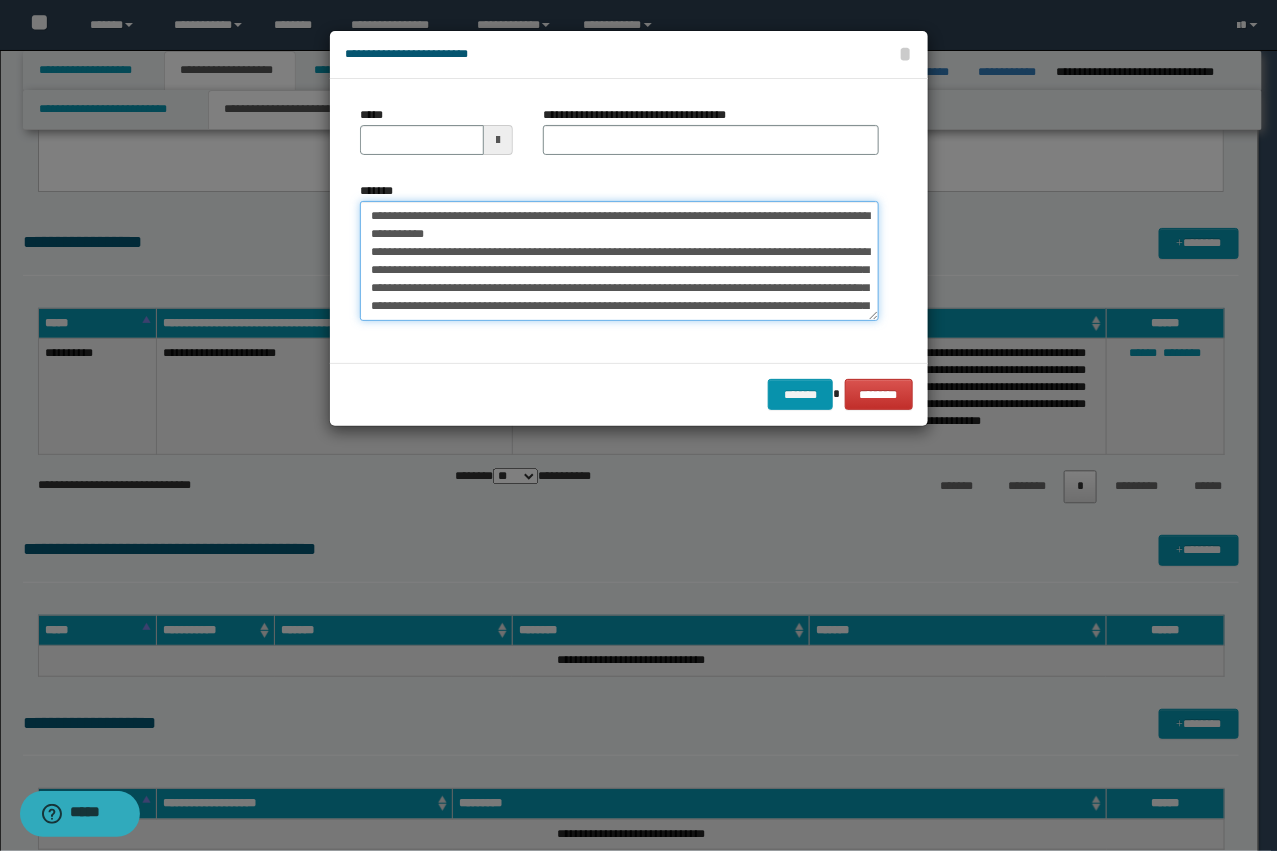 drag, startPoint x: 571, startPoint y: 211, endPoint x: 426, endPoint y: 210, distance: 145.00345 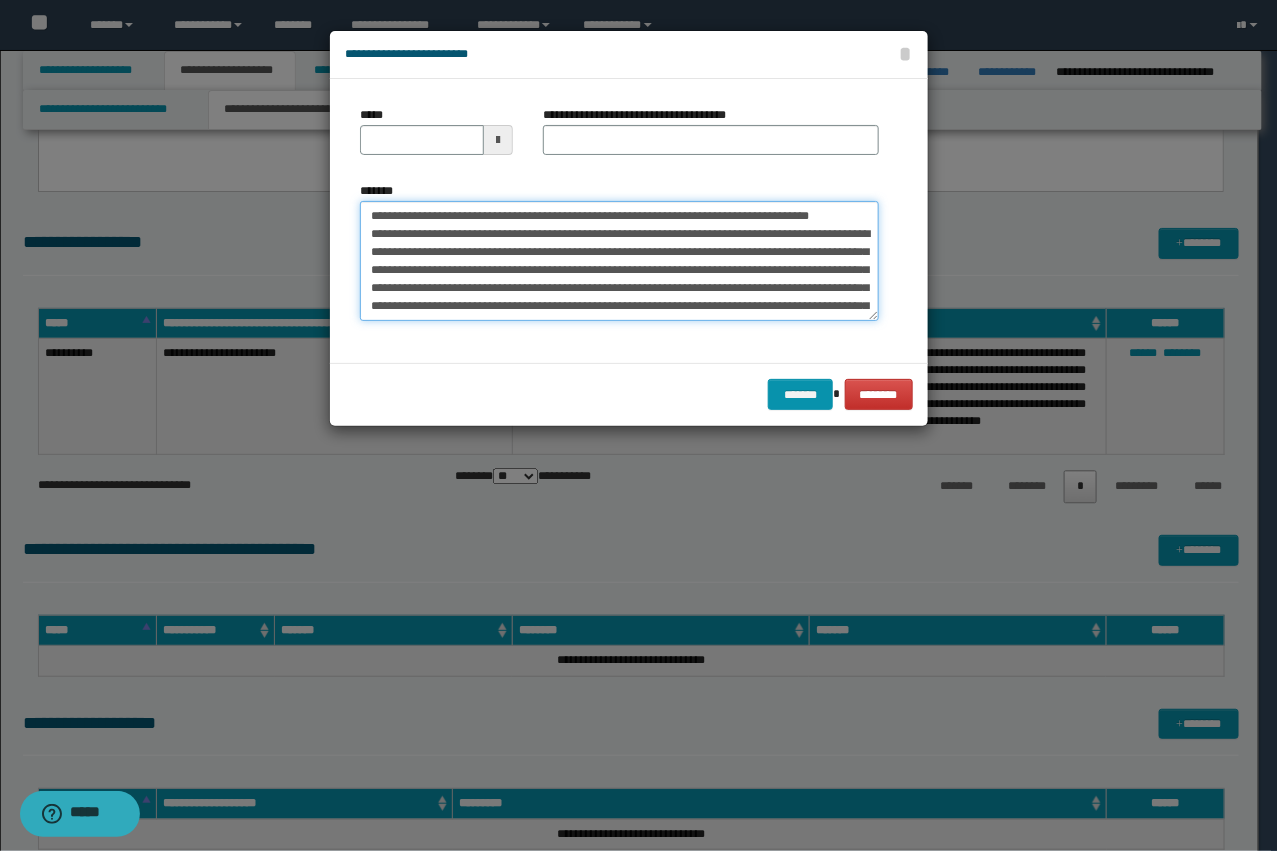 type on "**********" 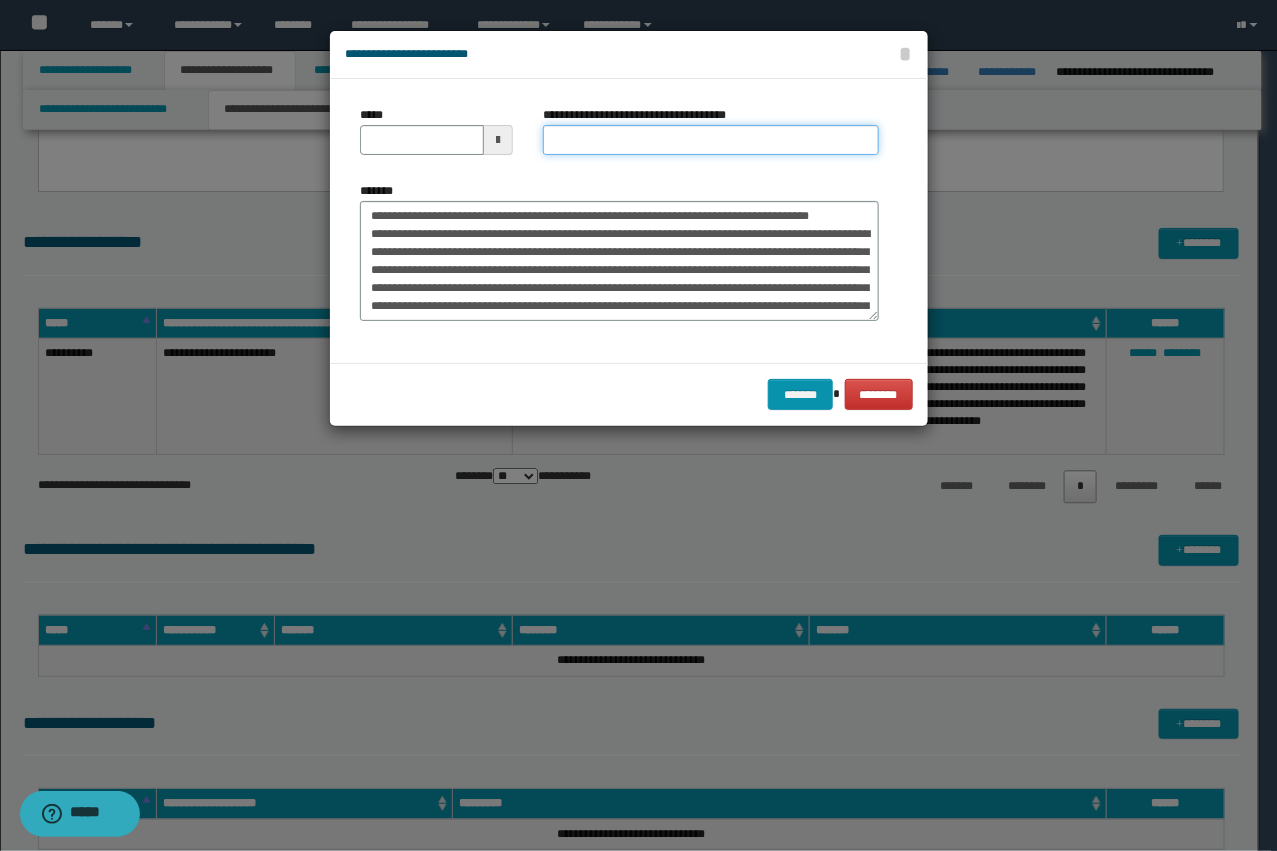 click on "**********" at bounding box center [711, 140] 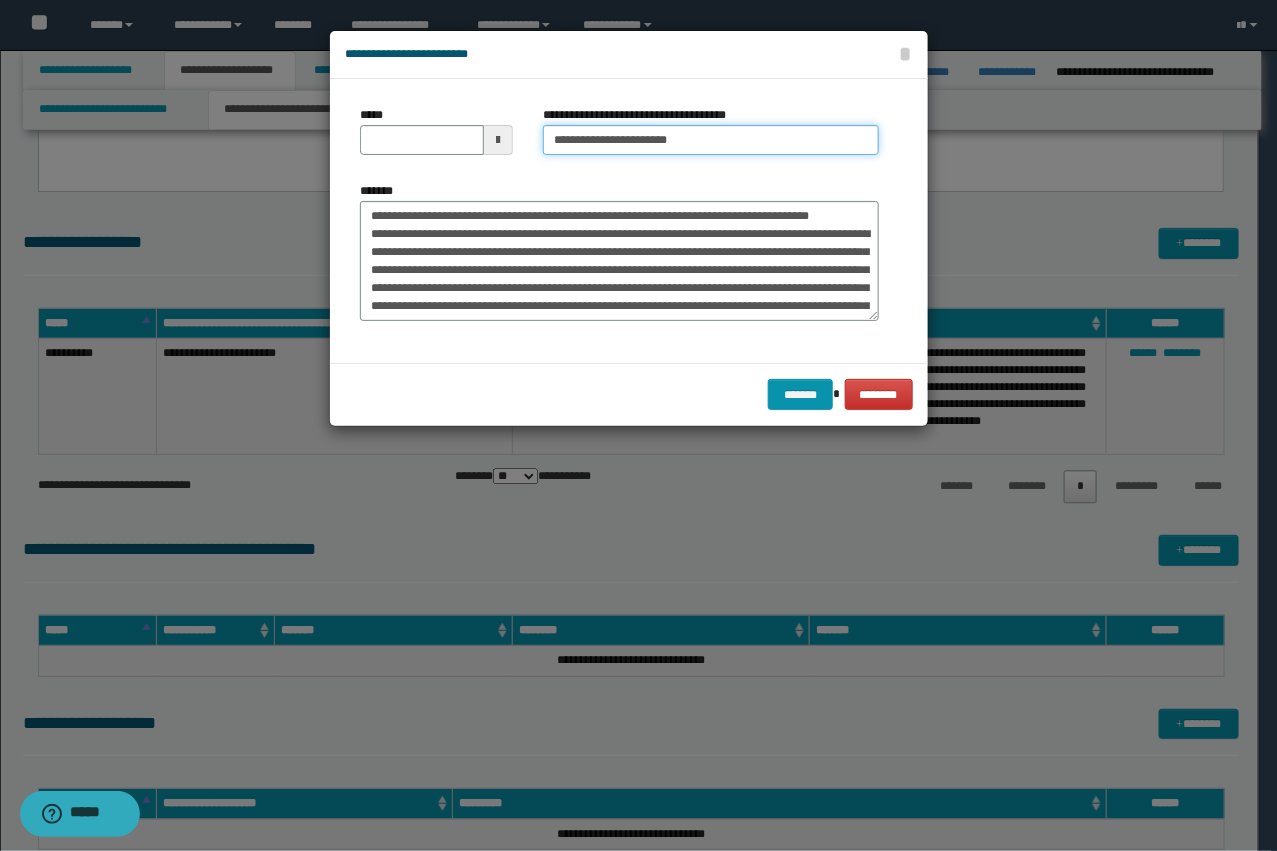 type on "**********" 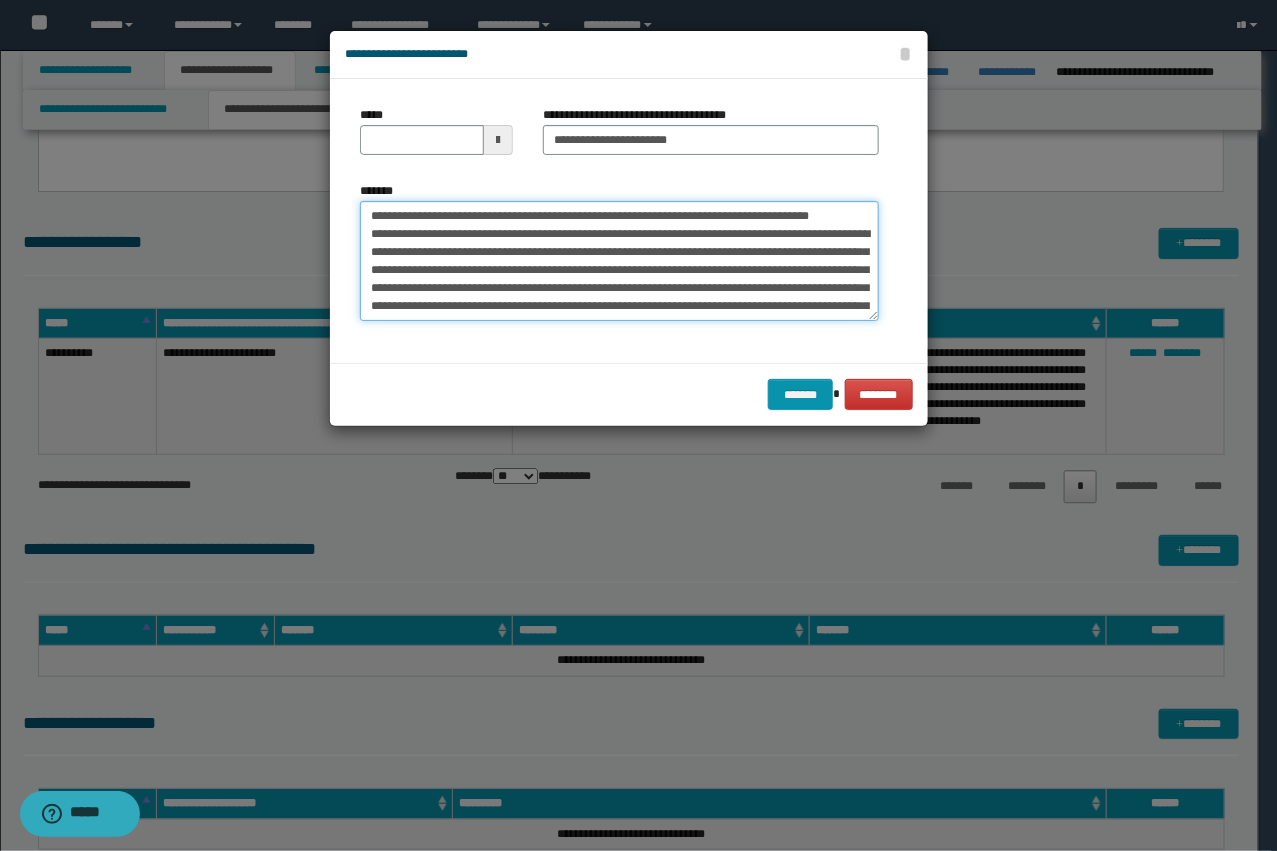drag, startPoint x: 425, startPoint y: 213, endPoint x: 305, endPoint y: 195, distance: 121.34249 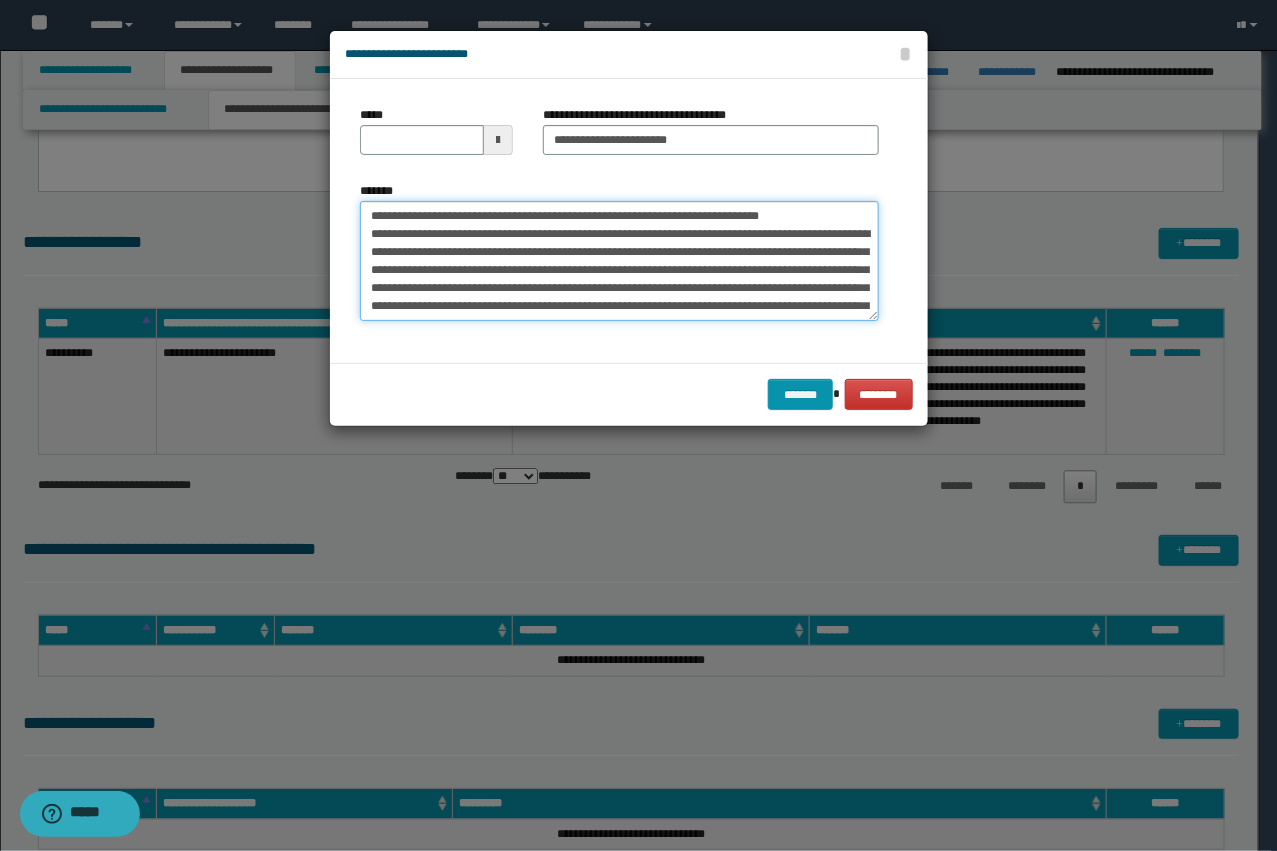 type 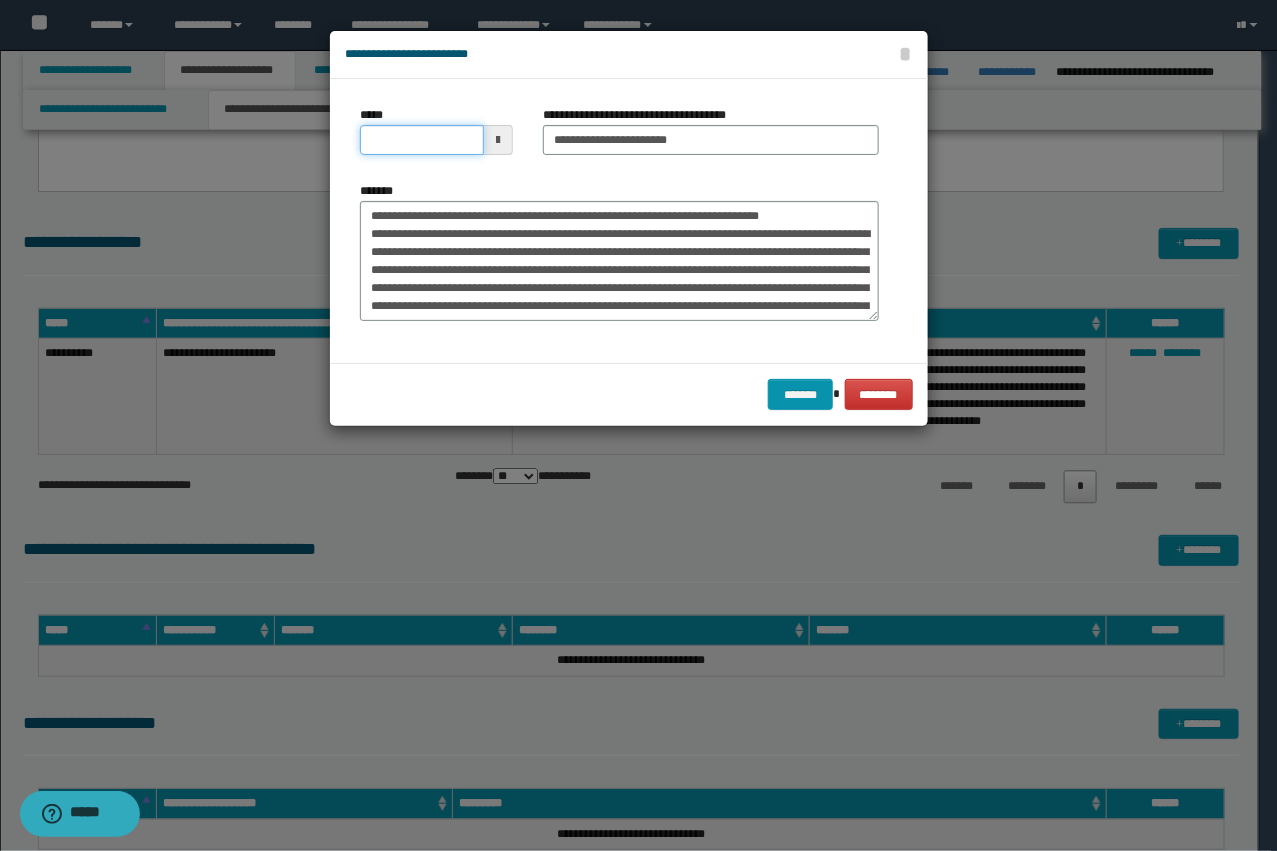 click on "*****" at bounding box center [422, 140] 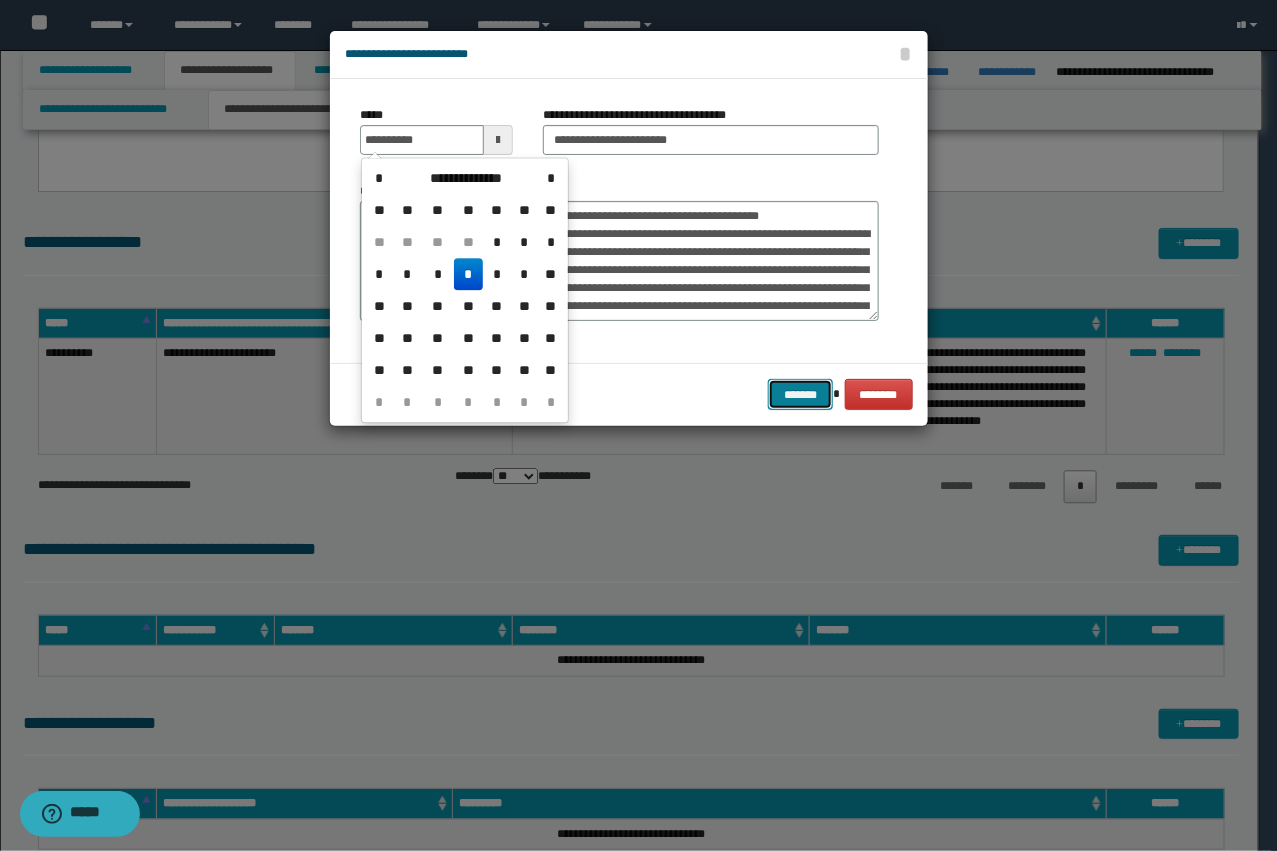 type on "**********" 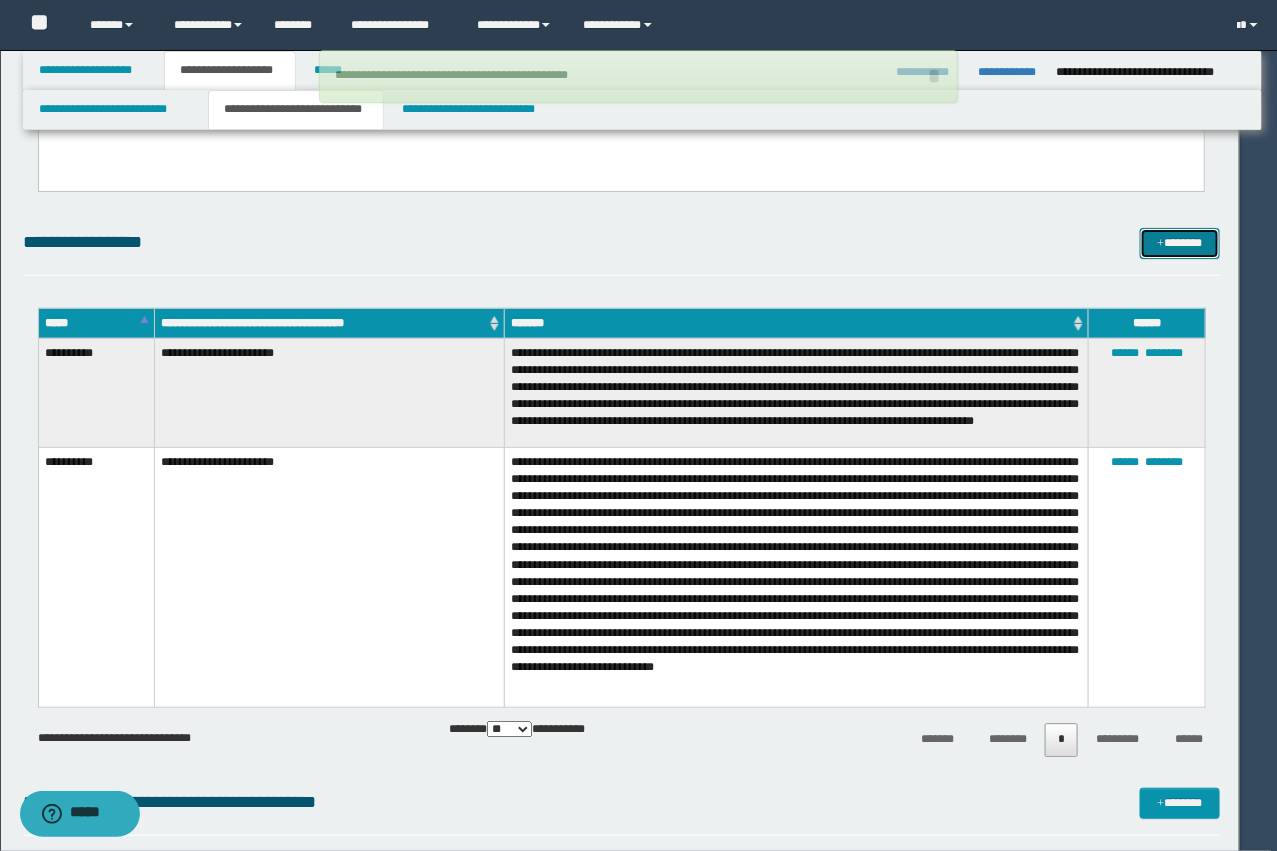 type 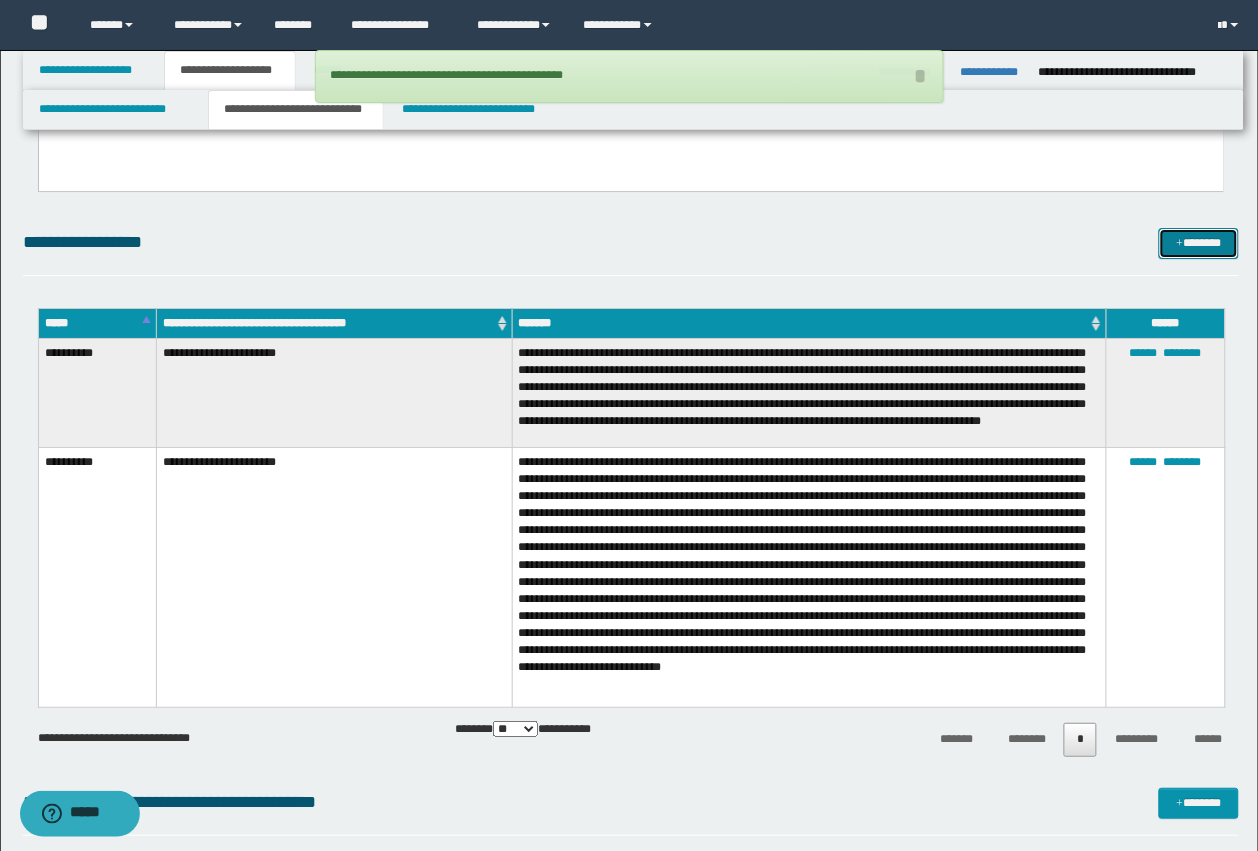 click on "*******" at bounding box center [1199, 243] 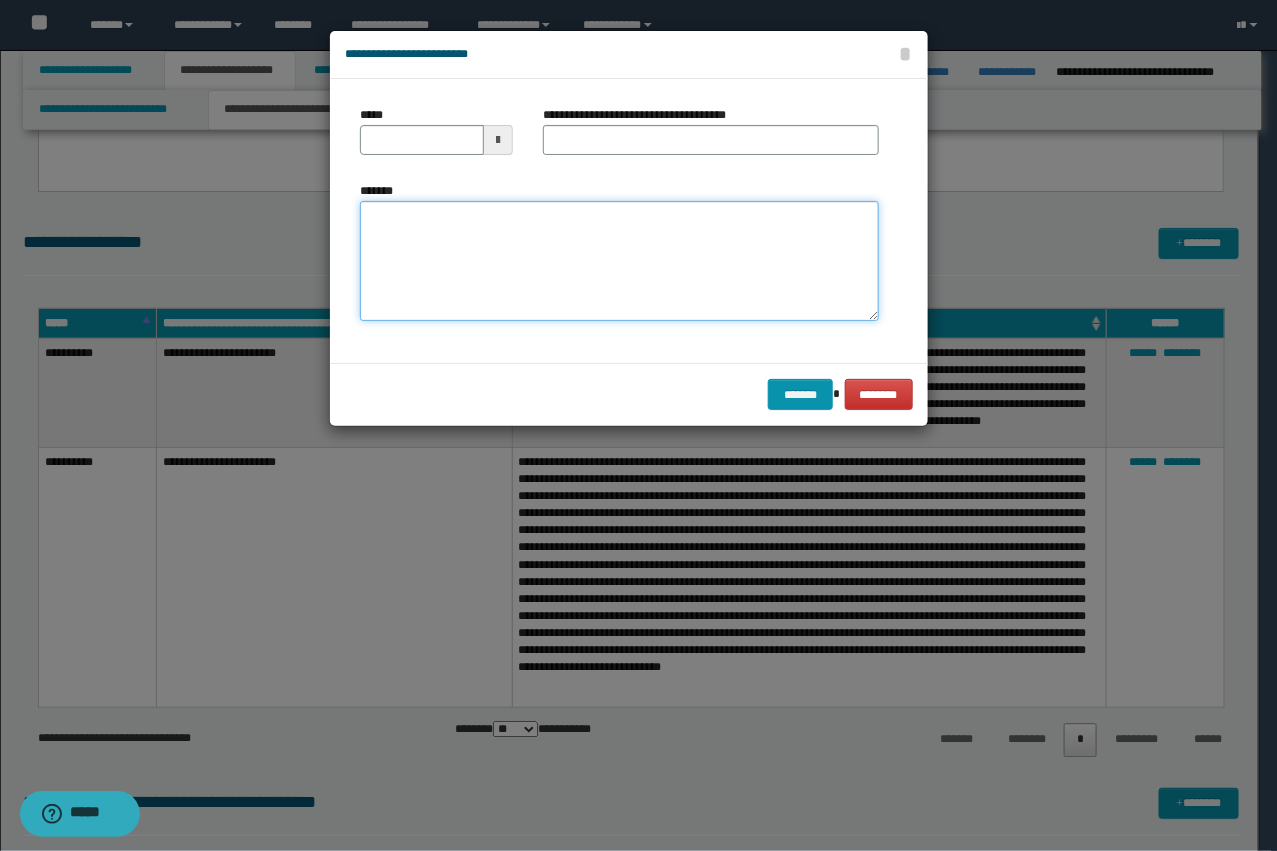 click on "*******" at bounding box center [619, 261] 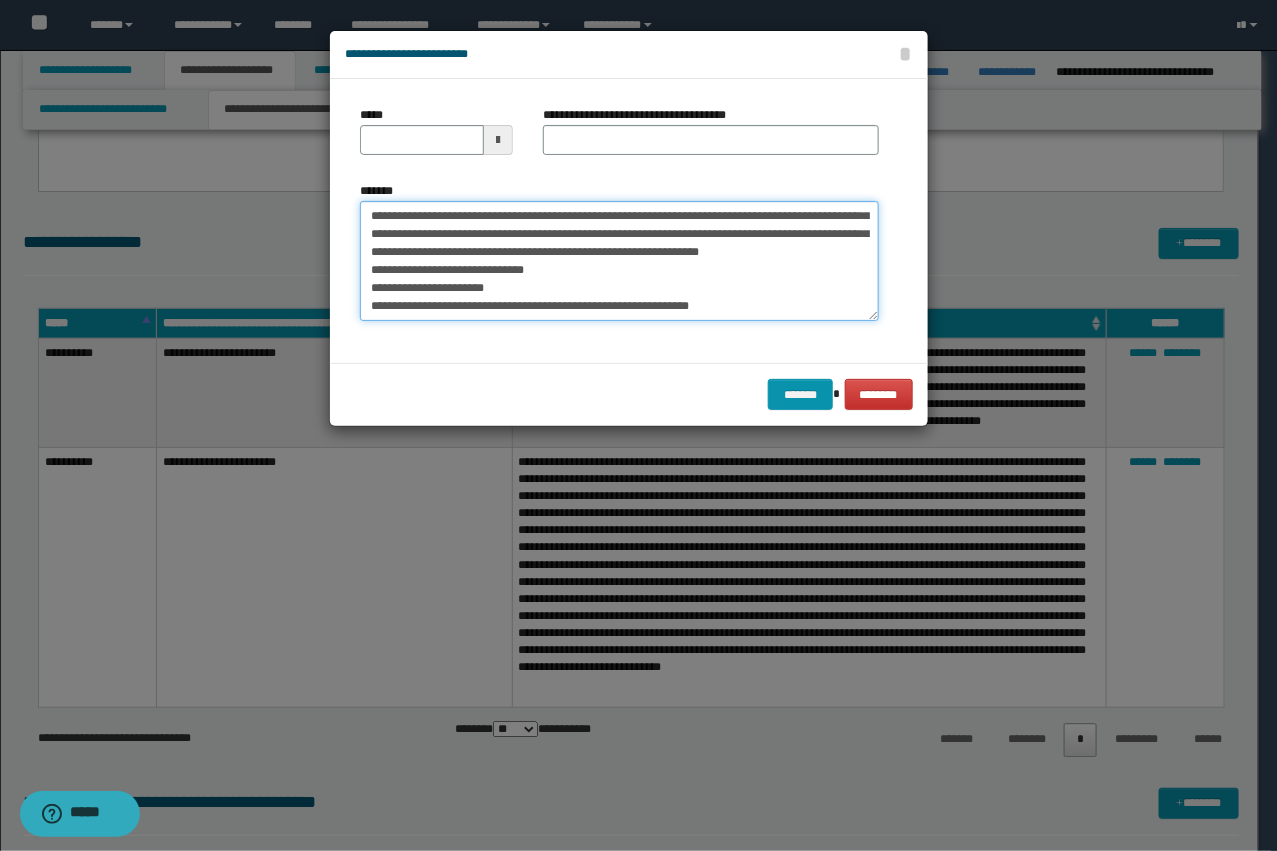 scroll, scrollTop: 0, scrollLeft: 0, axis: both 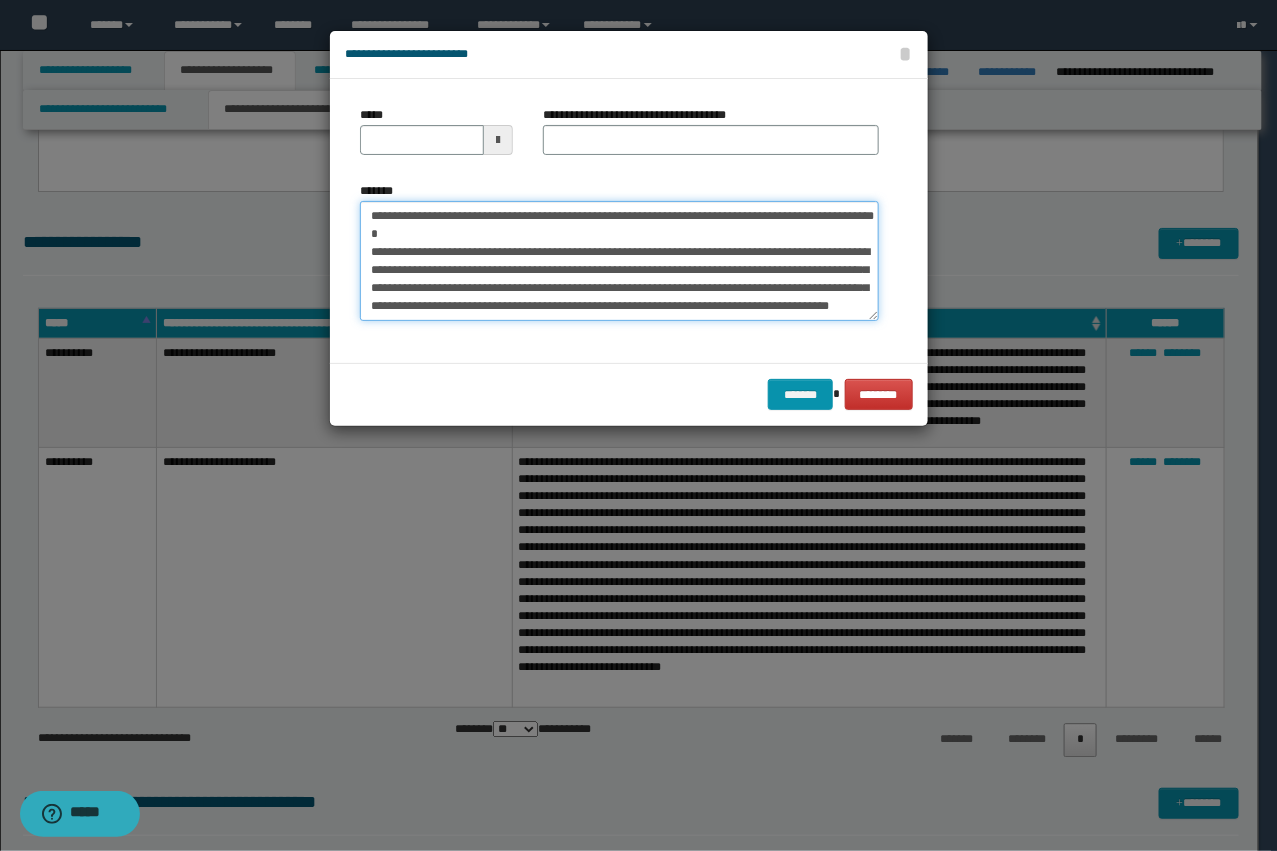 drag, startPoint x: 585, startPoint y: 217, endPoint x: 440, endPoint y: 208, distance: 145.27904 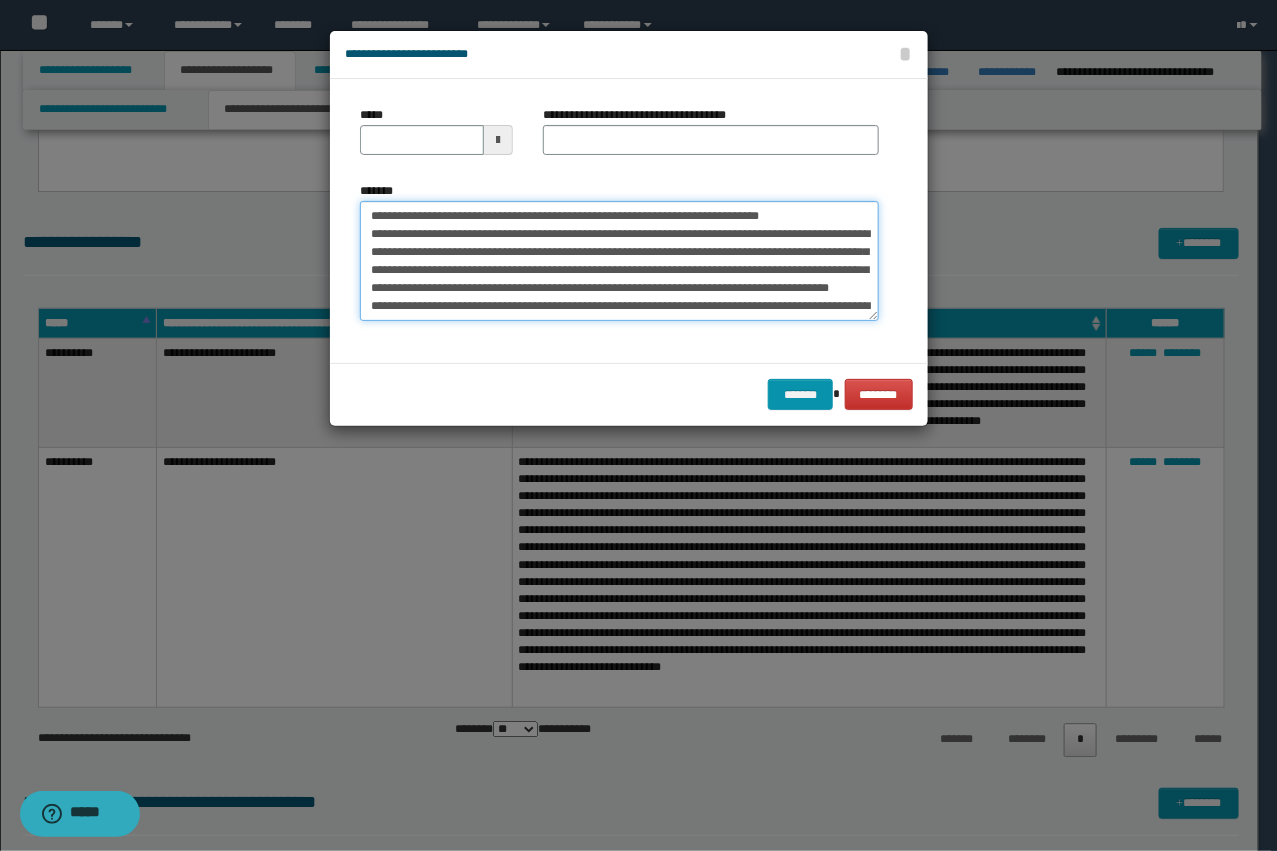 type on "**********" 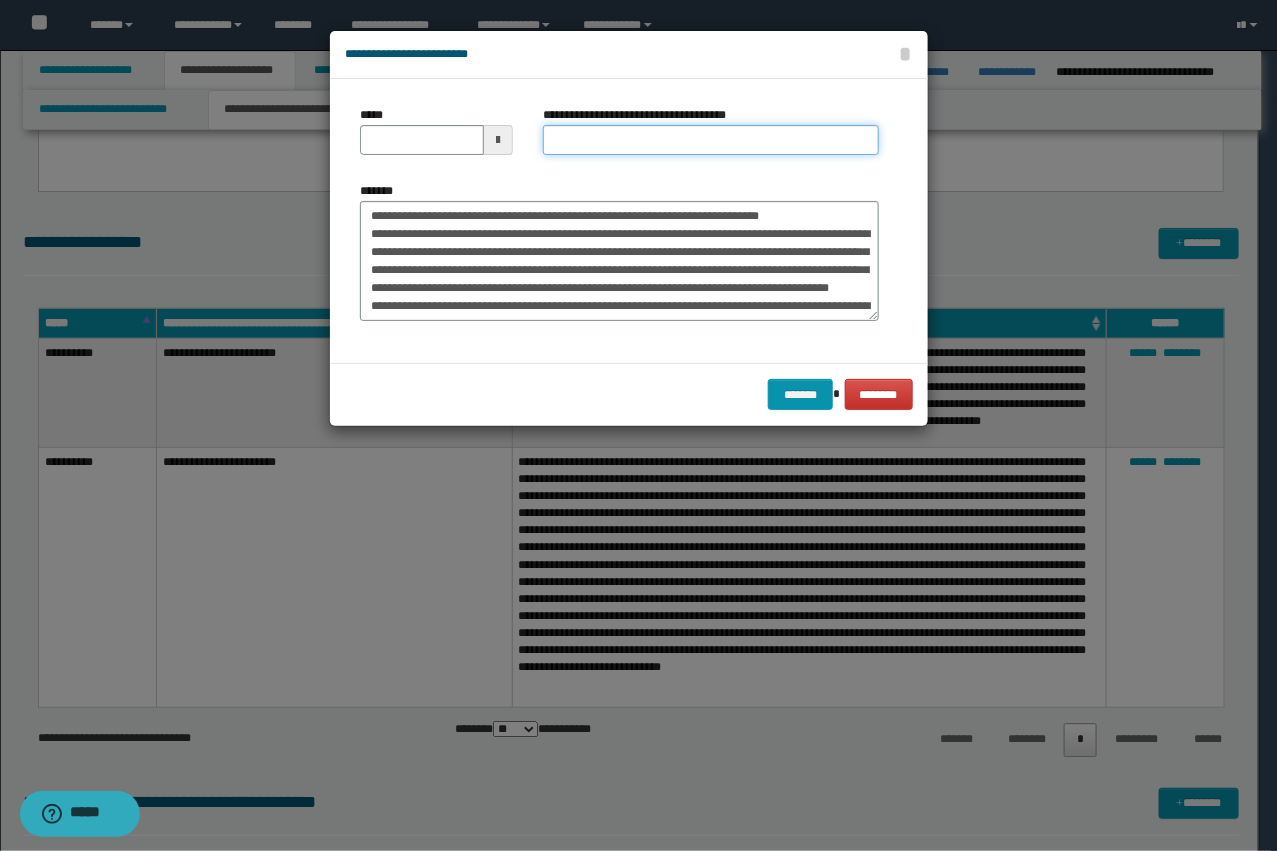 click on "**********" at bounding box center (711, 140) 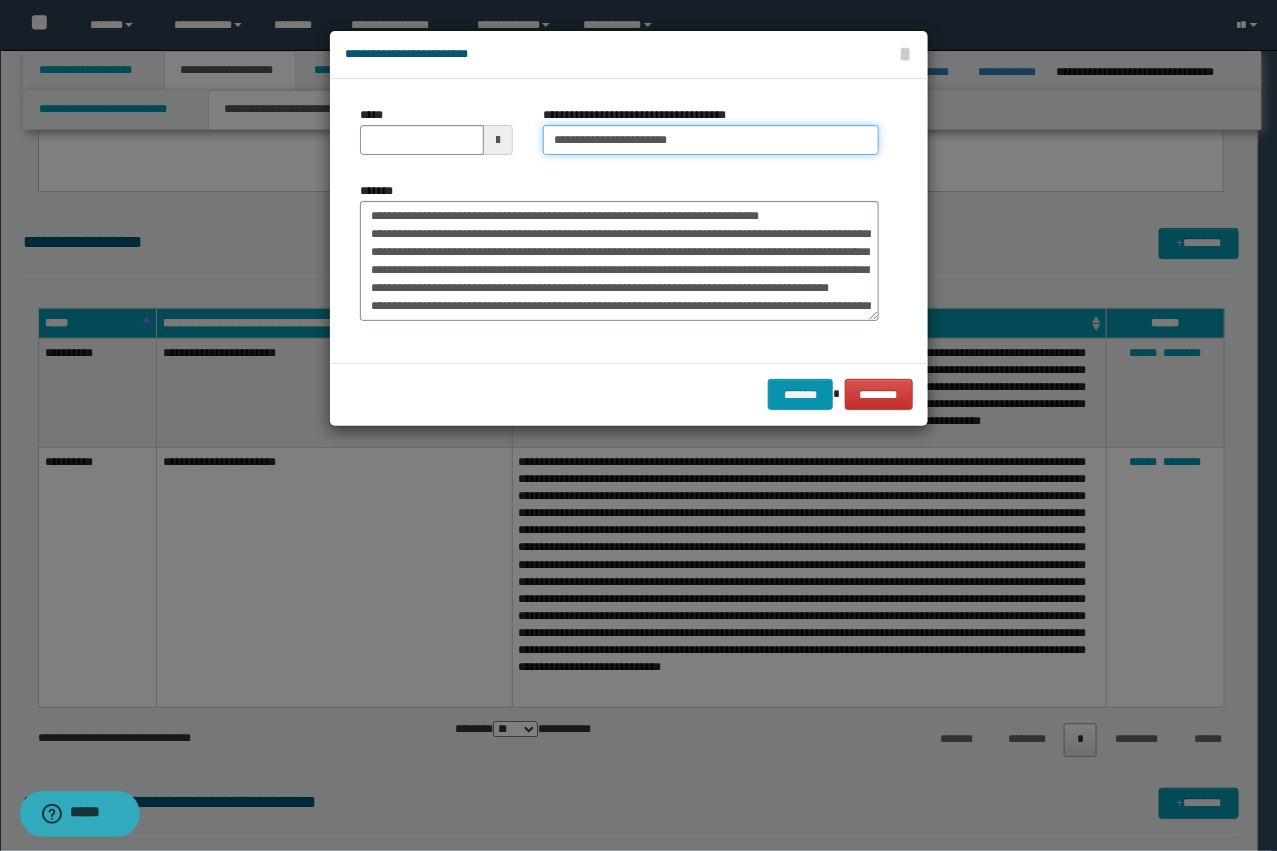 type on "**********" 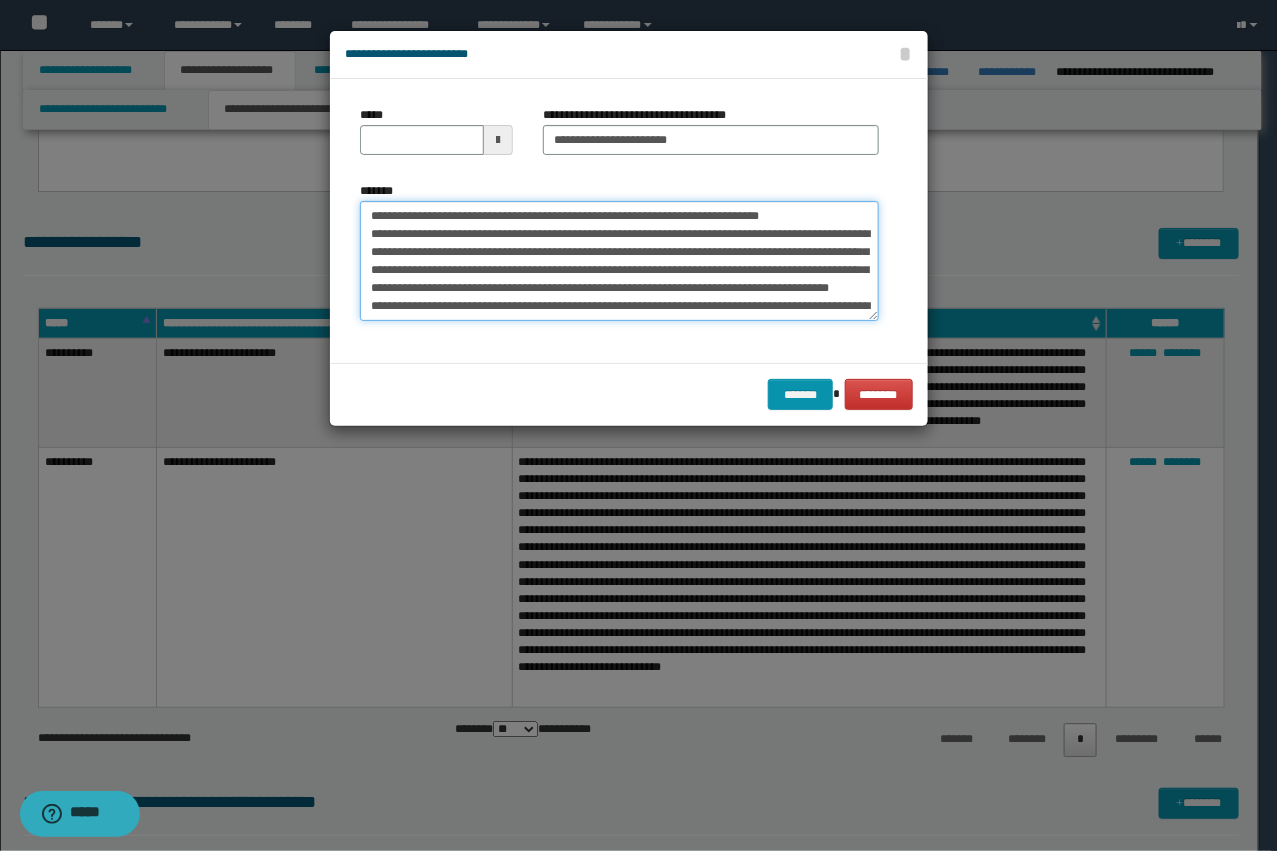 drag, startPoint x: 436, startPoint y: 212, endPoint x: 273, endPoint y: 203, distance: 163.24828 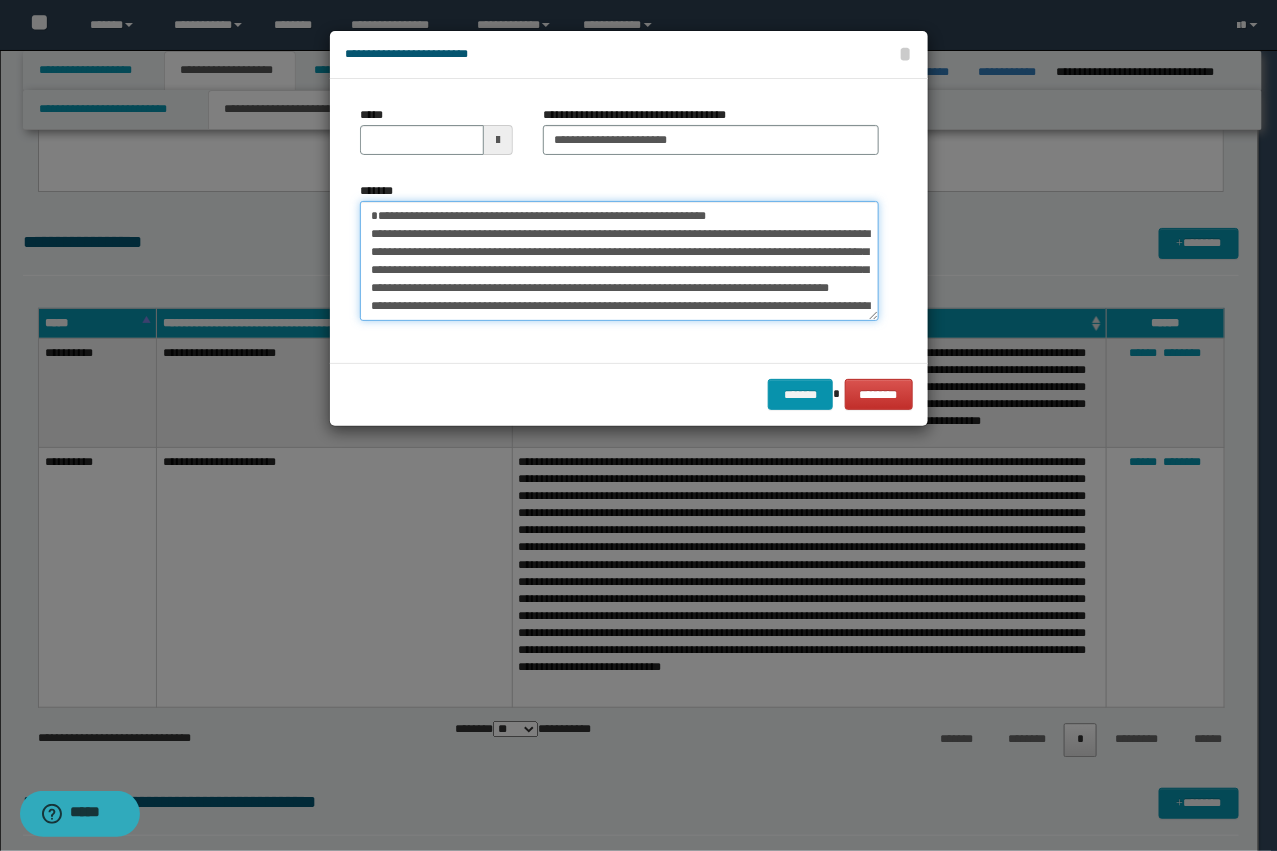 type on "**********" 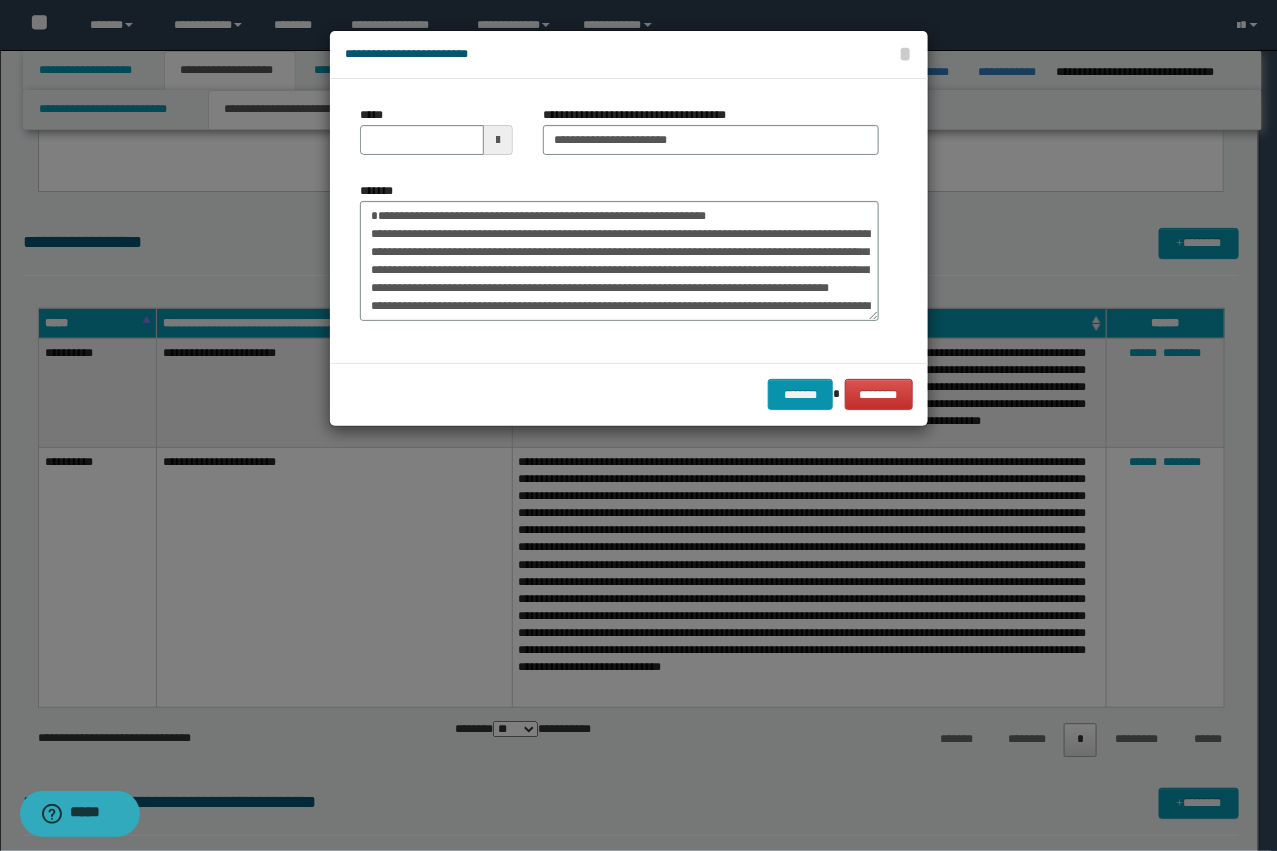 click on "*****" at bounding box center [436, 138] 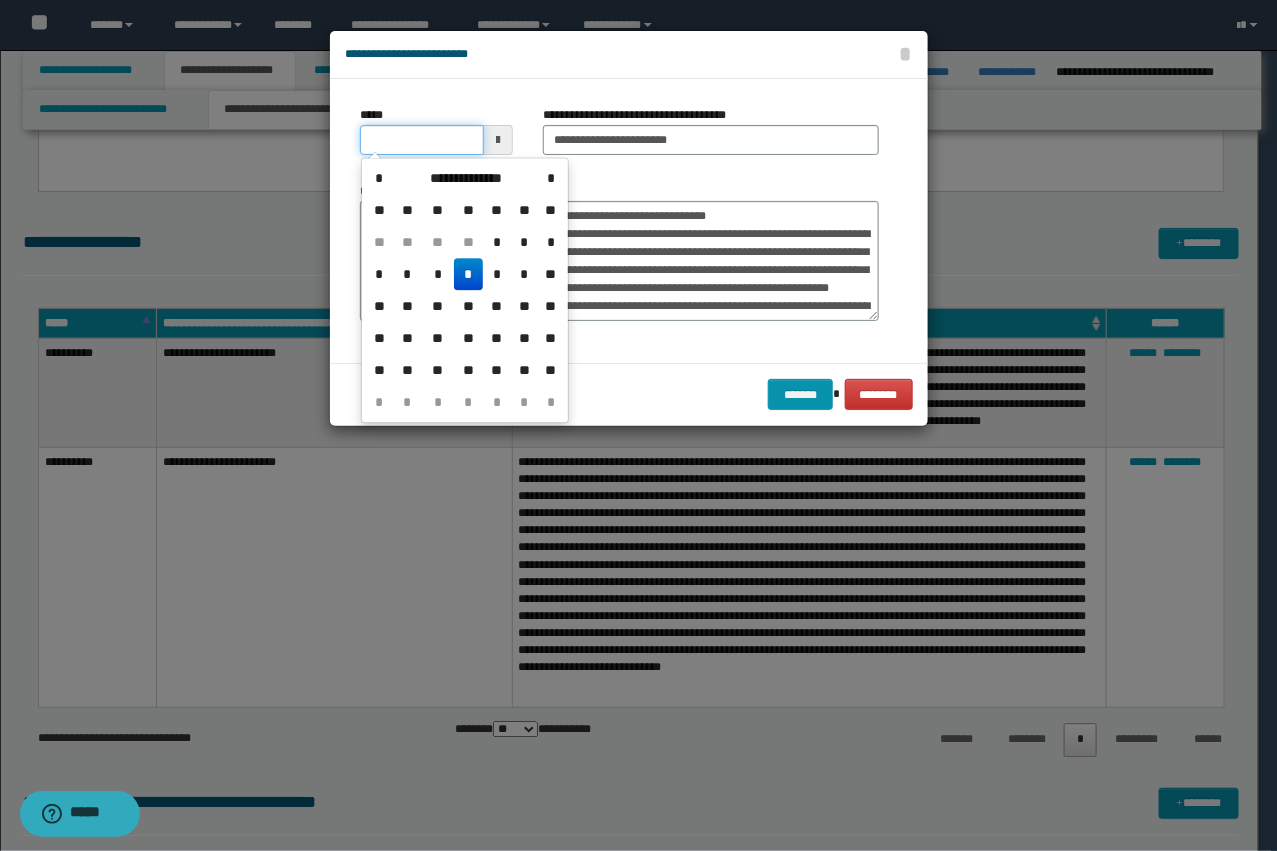 click on "*****" at bounding box center [422, 140] 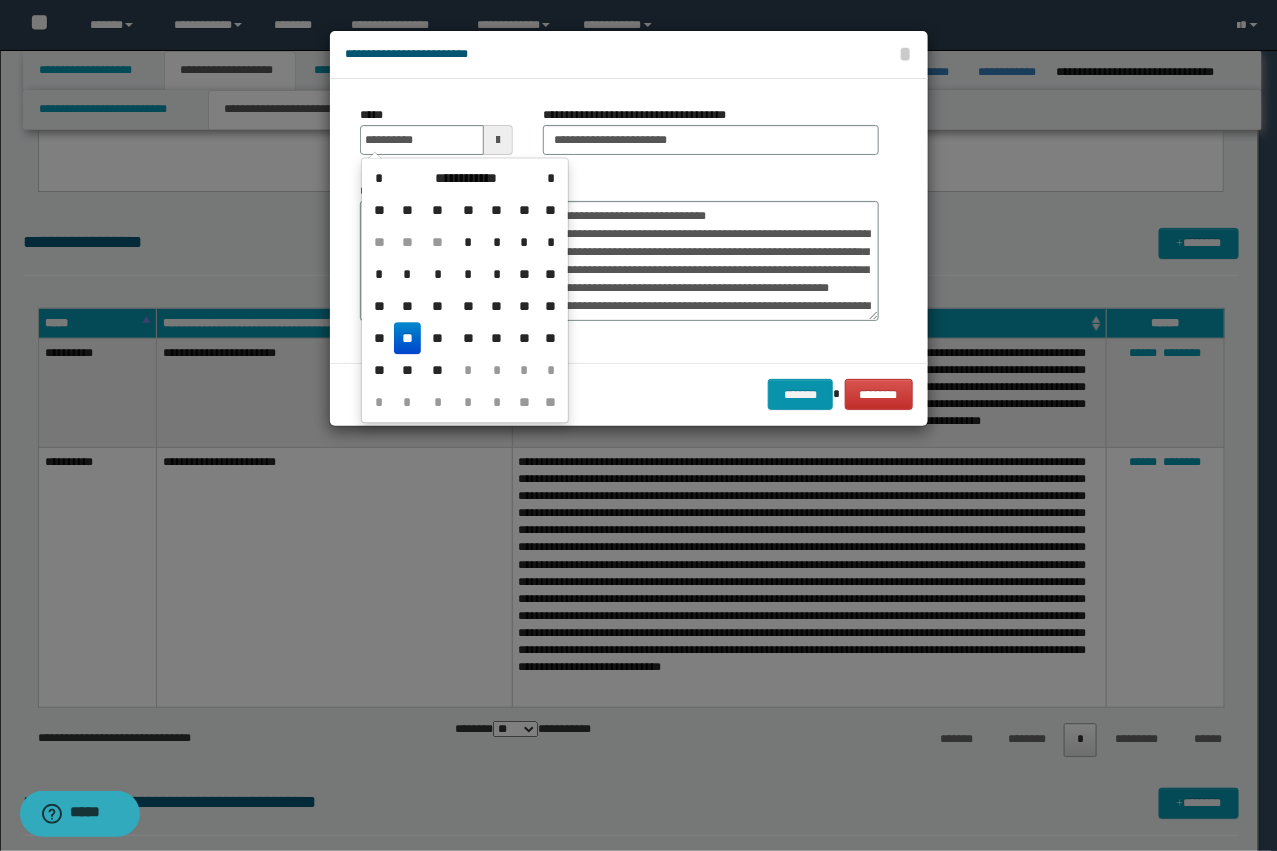 type on "**********" 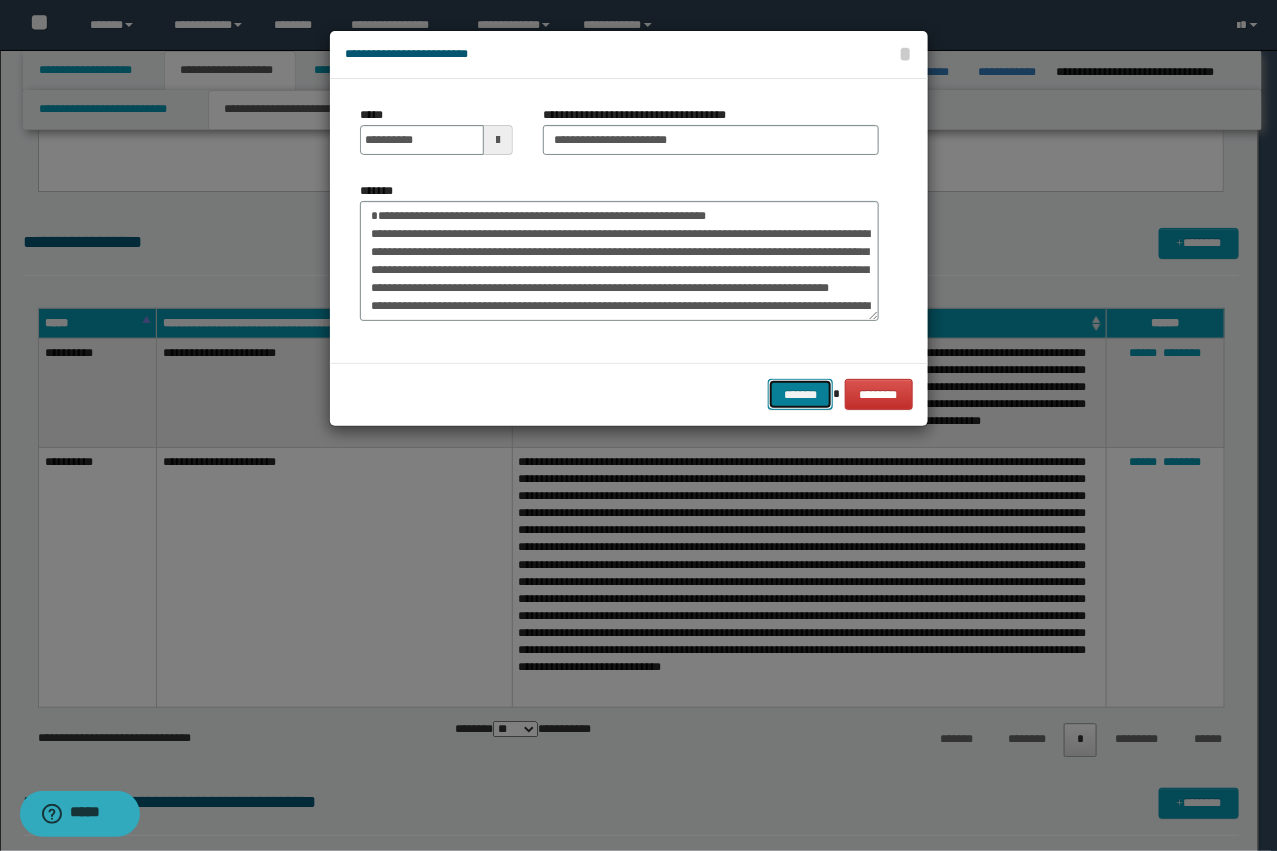 click on "*******" at bounding box center [800, 394] 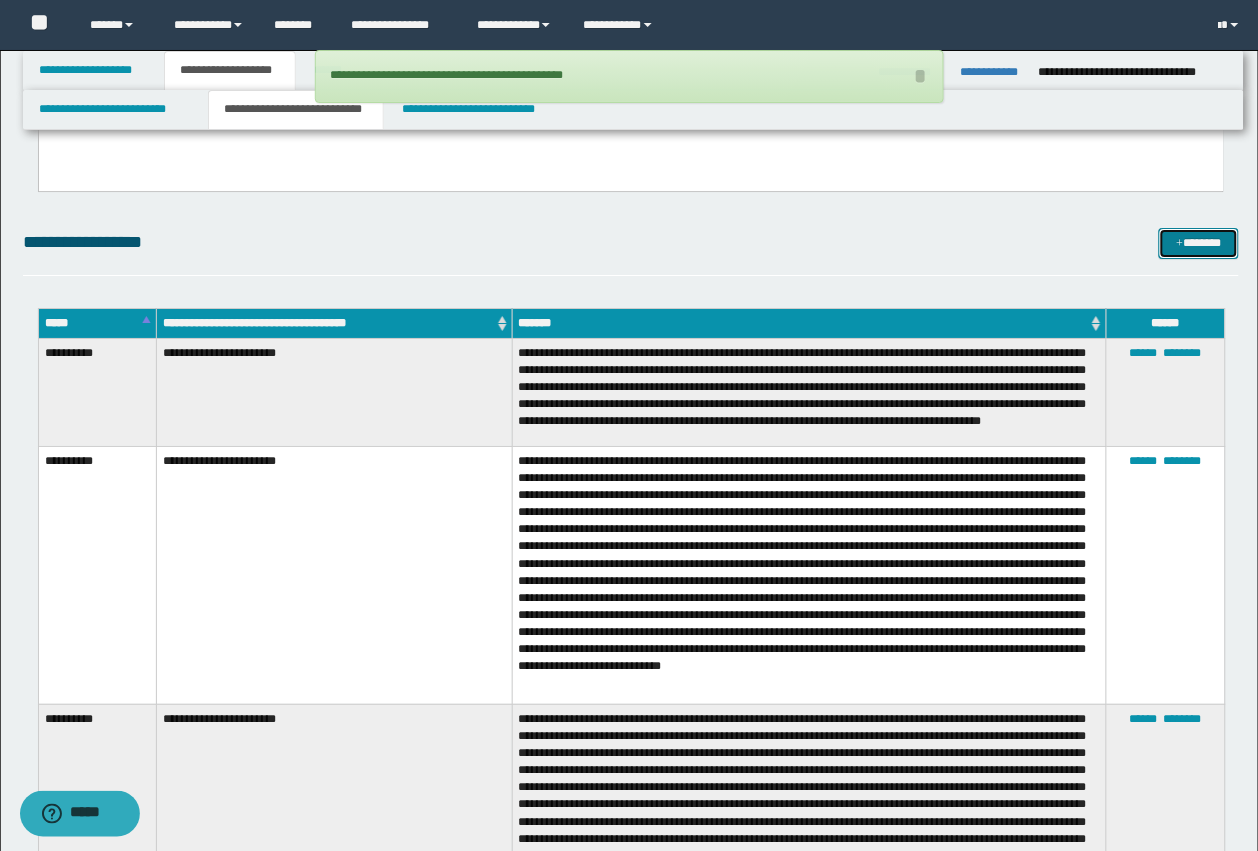 click on "*******" at bounding box center [1199, 243] 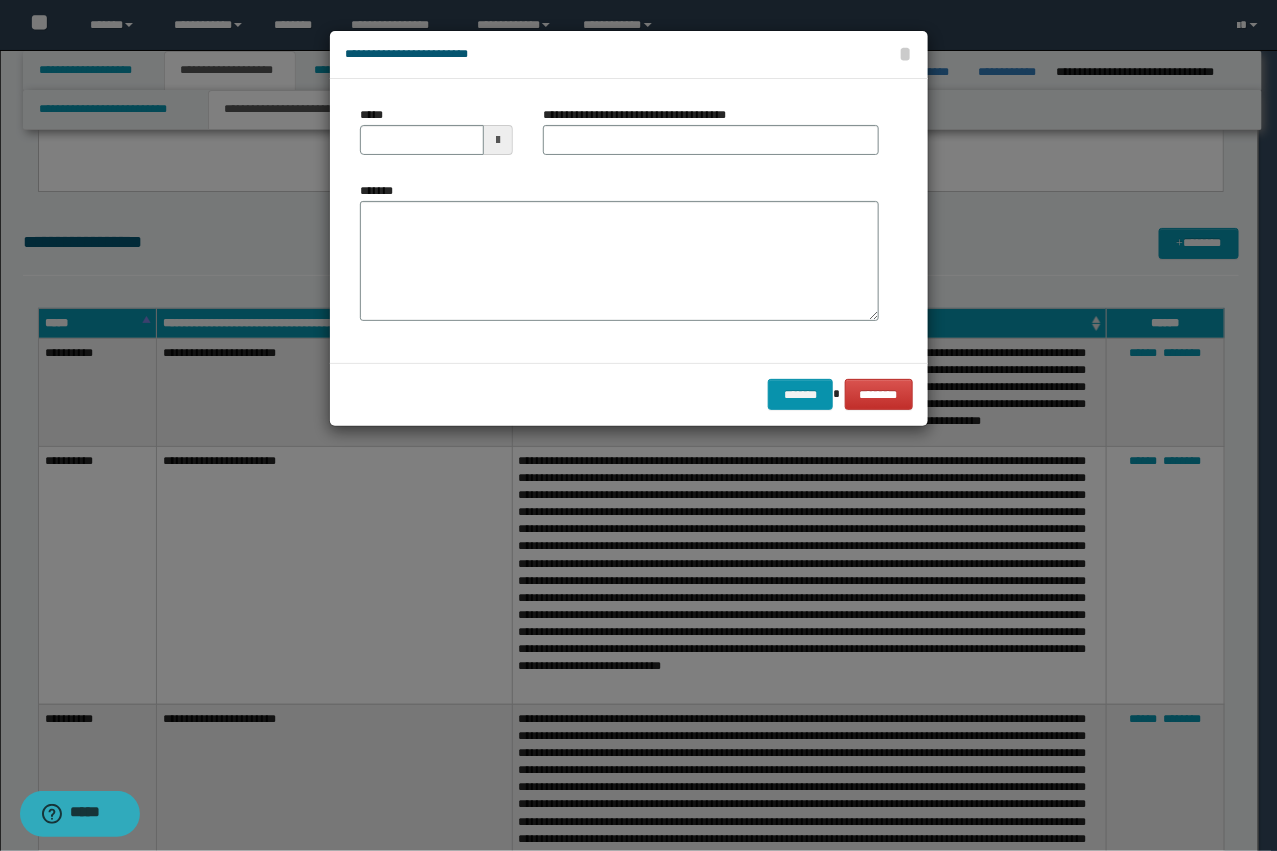 click on "**********" at bounding box center [619, 221] 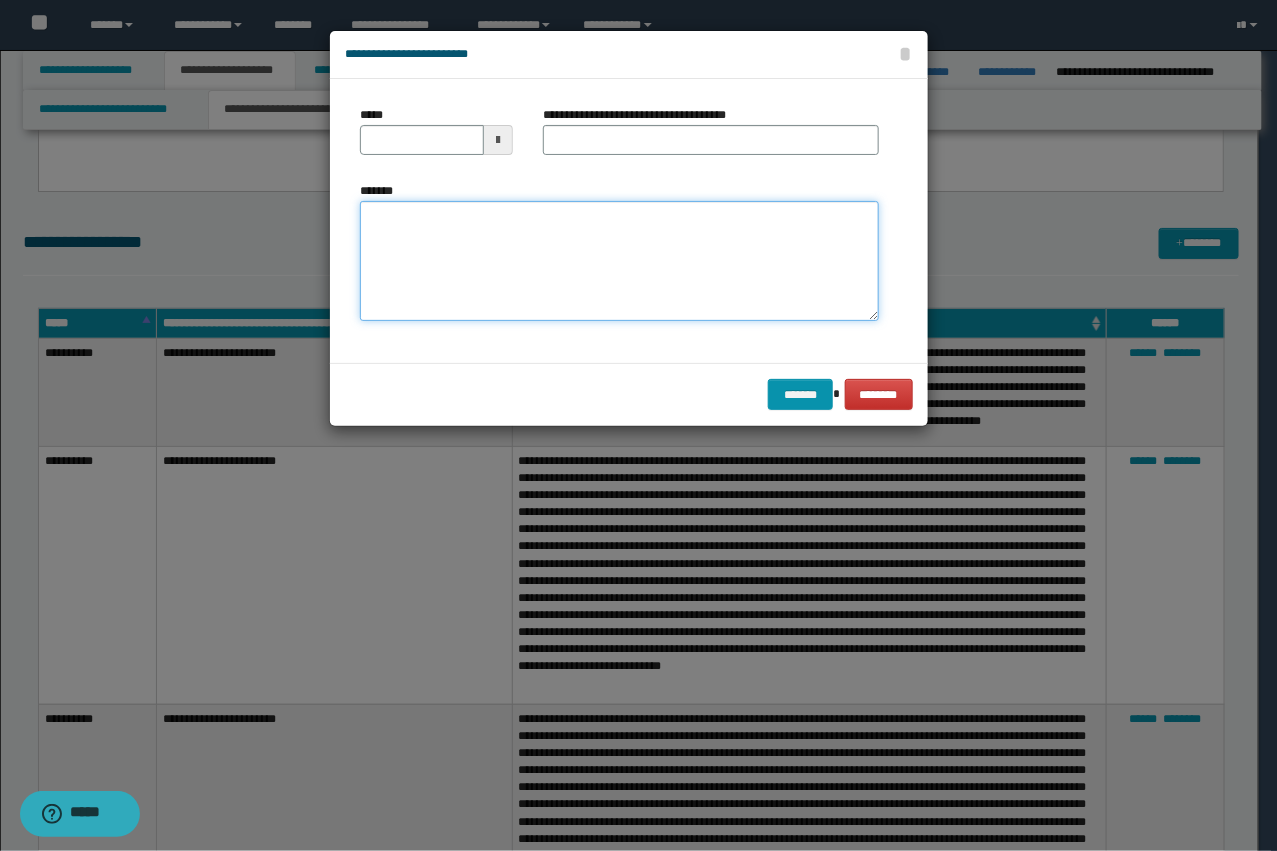 click on "*******" at bounding box center [619, 261] 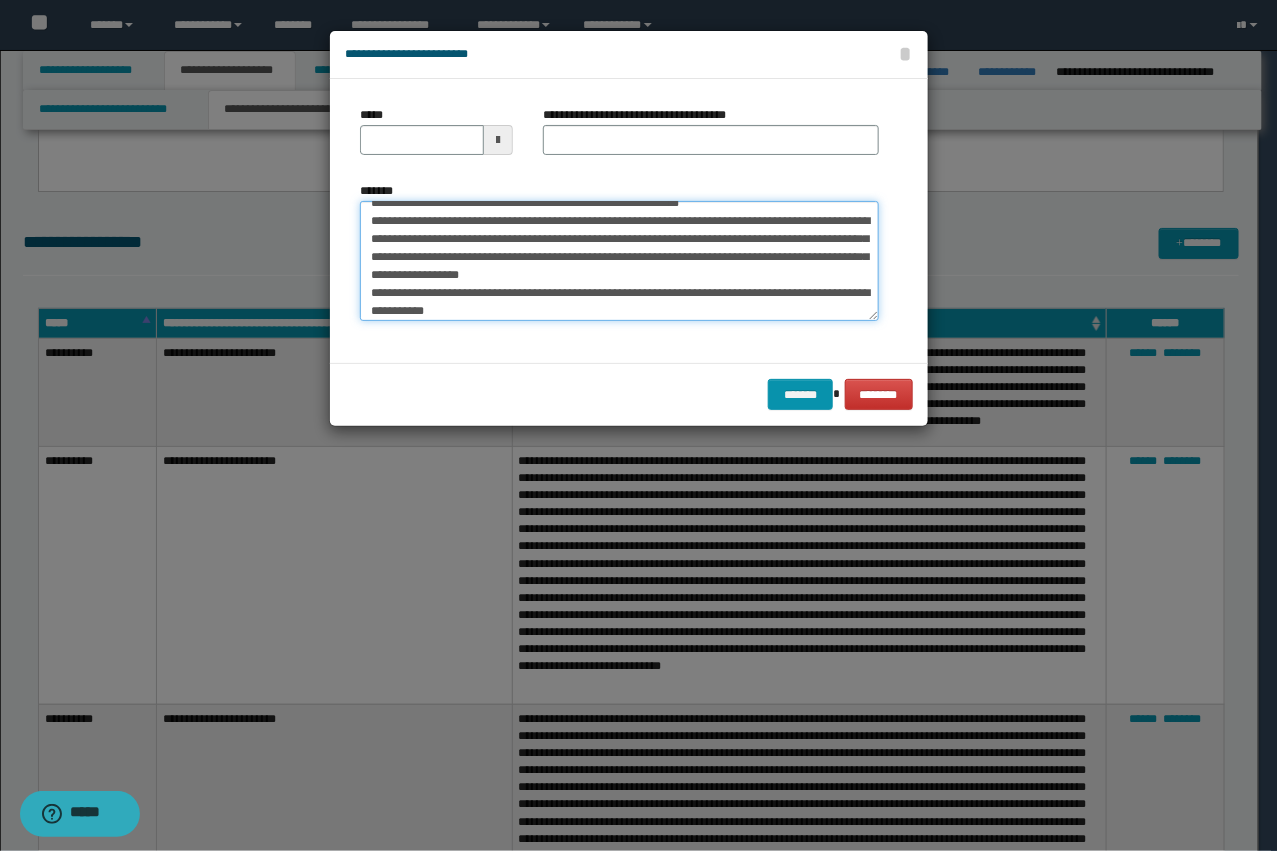 scroll, scrollTop: 0, scrollLeft: 0, axis: both 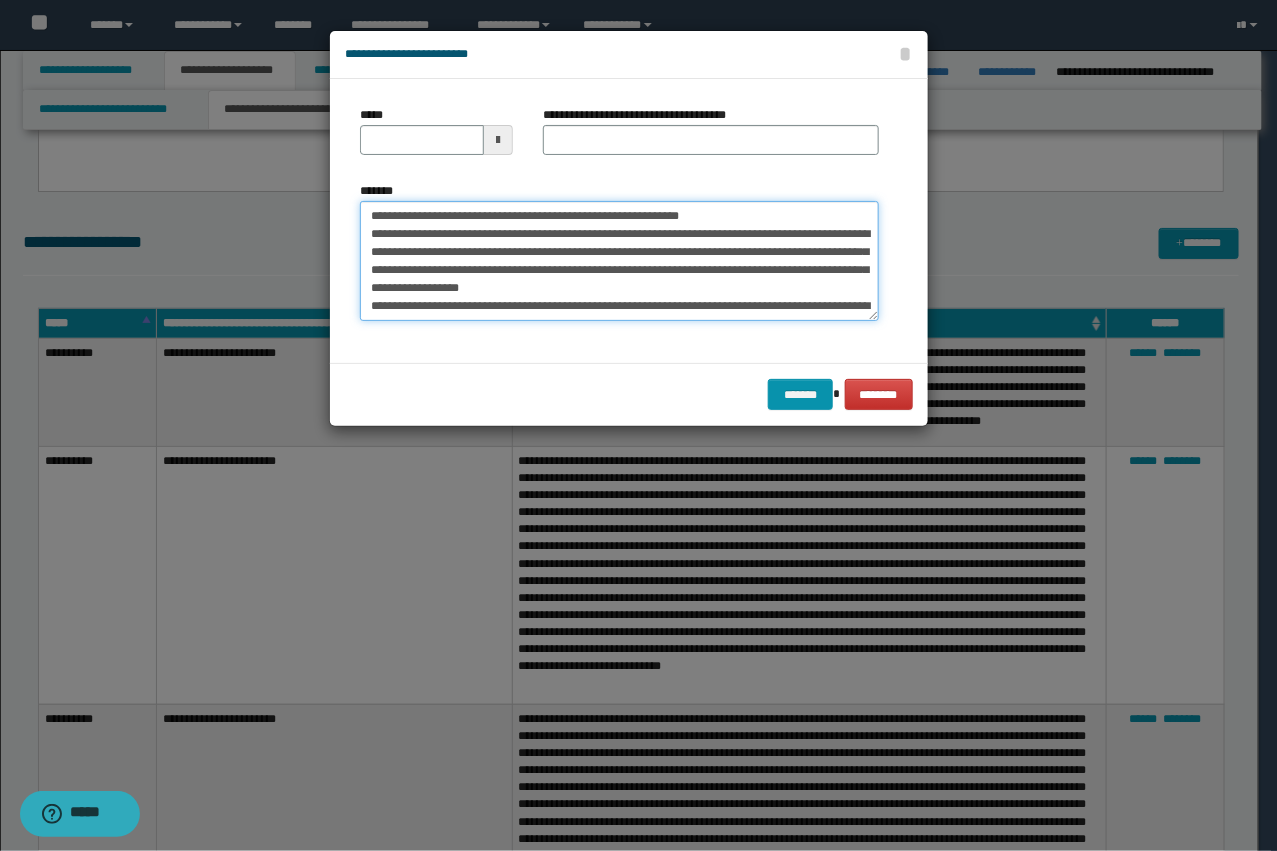 drag, startPoint x: 523, startPoint y: 215, endPoint x: 422, endPoint y: 216, distance: 101.00495 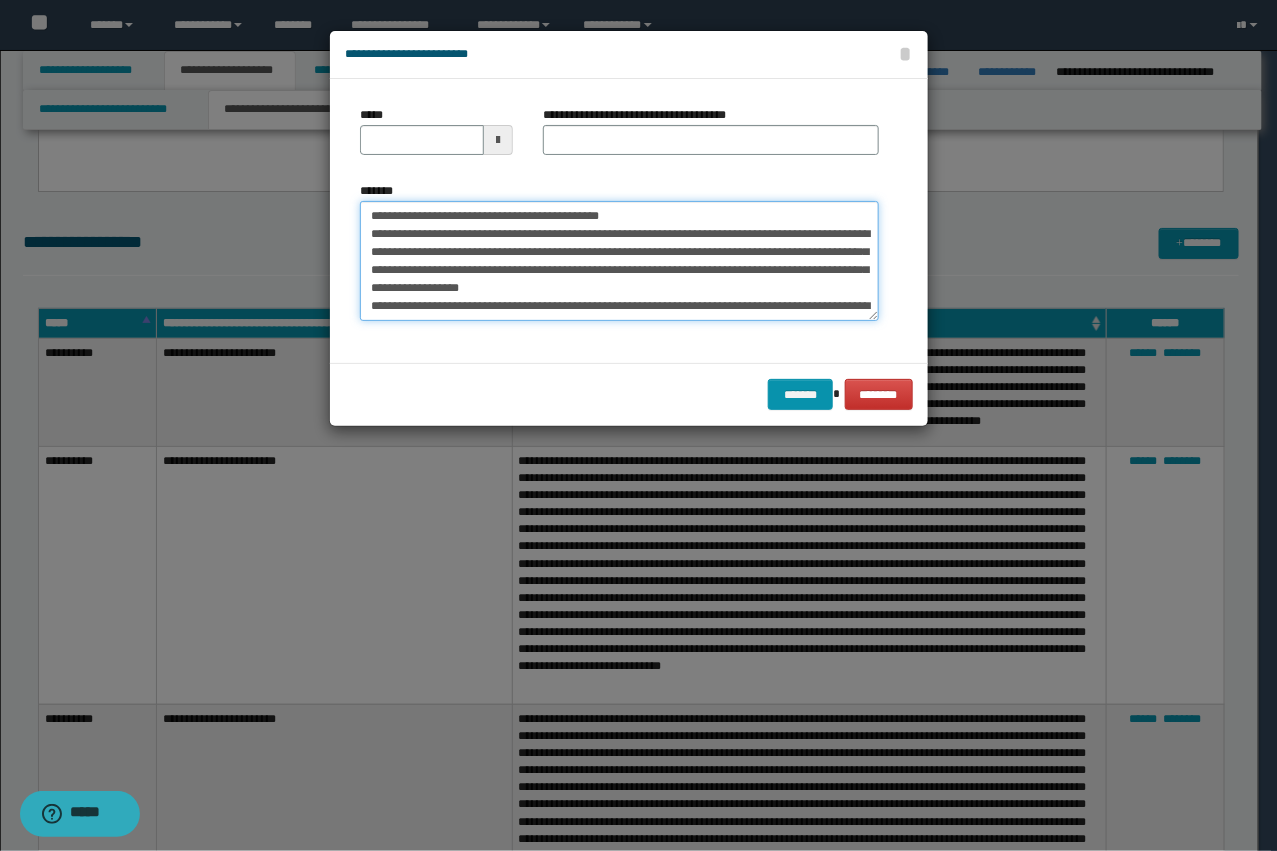 type on "**********" 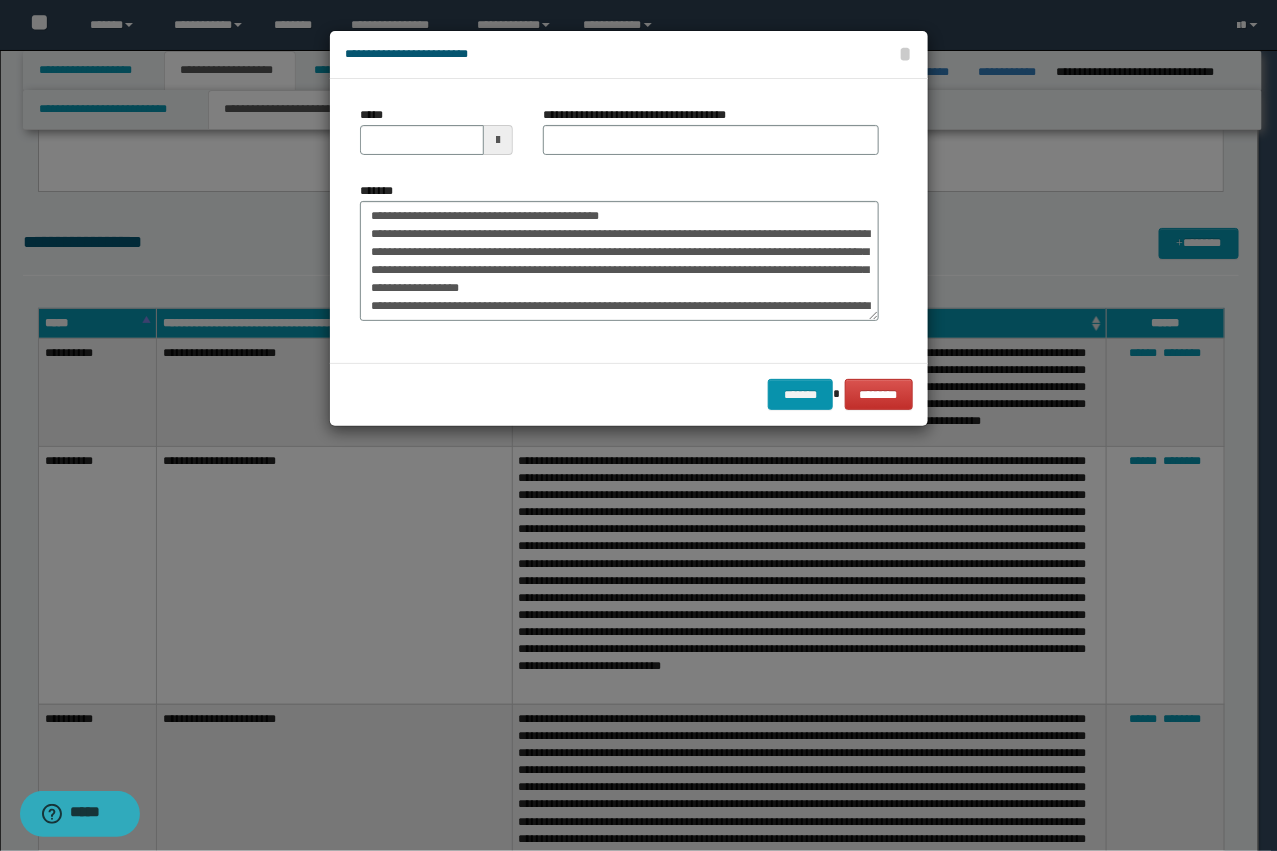 click on "**********" at bounding box center (642, 115) 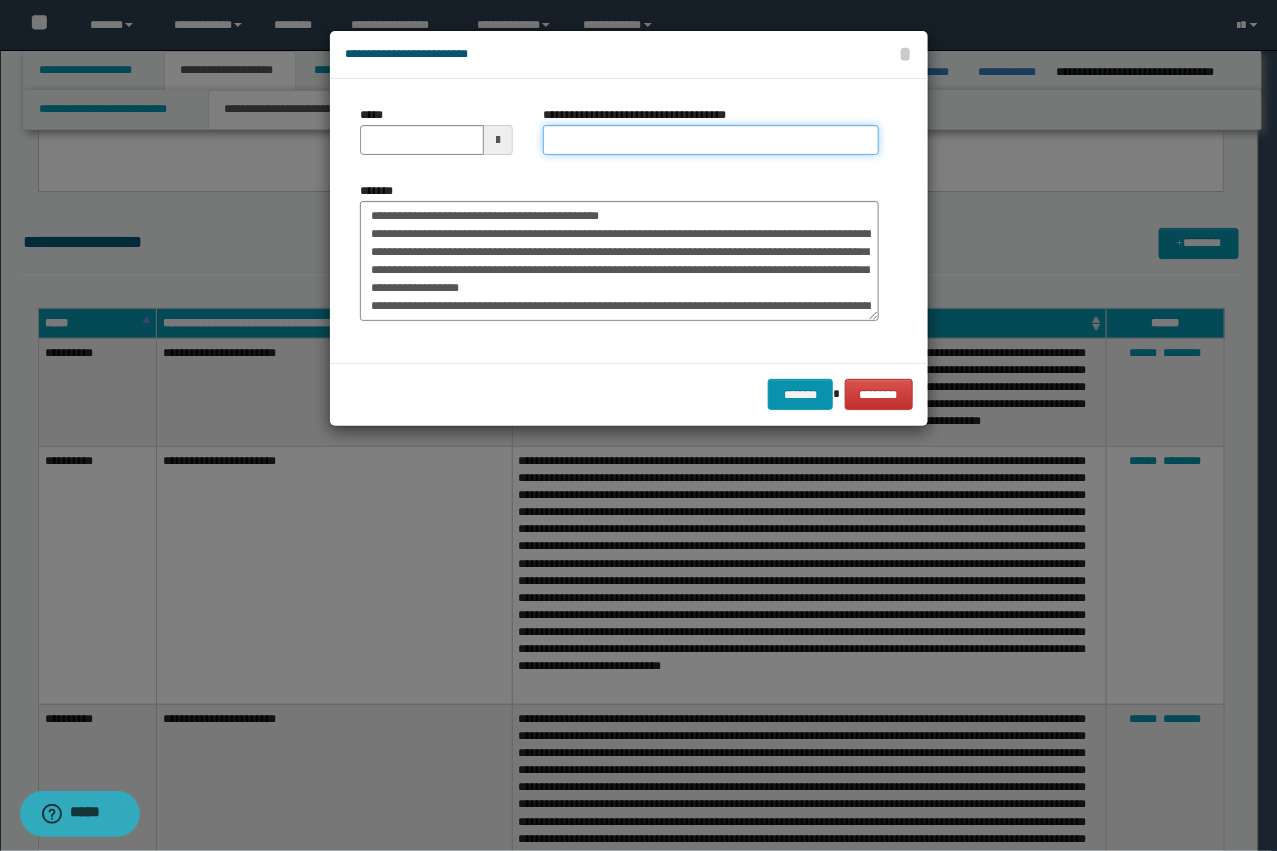 click on "**********" at bounding box center [711, 140] 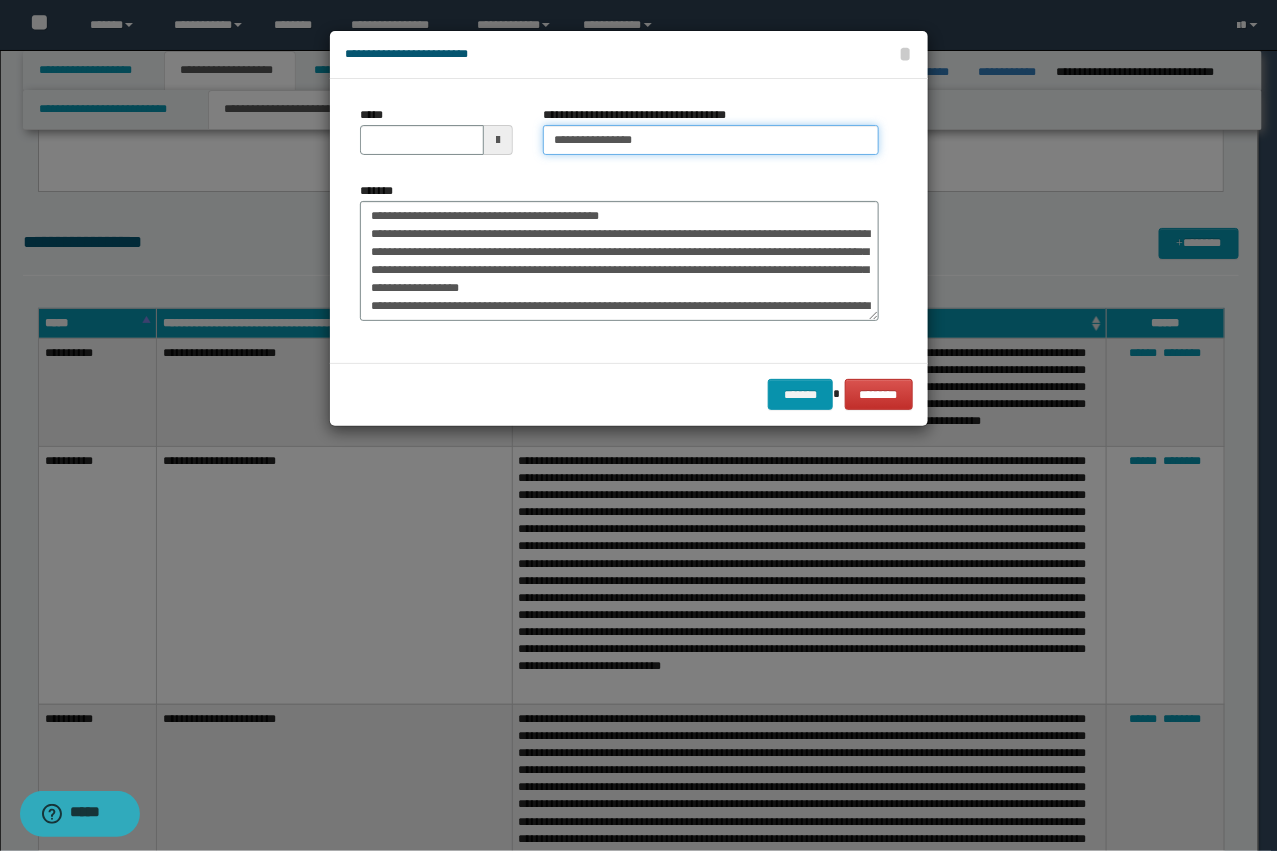 type on "**********" 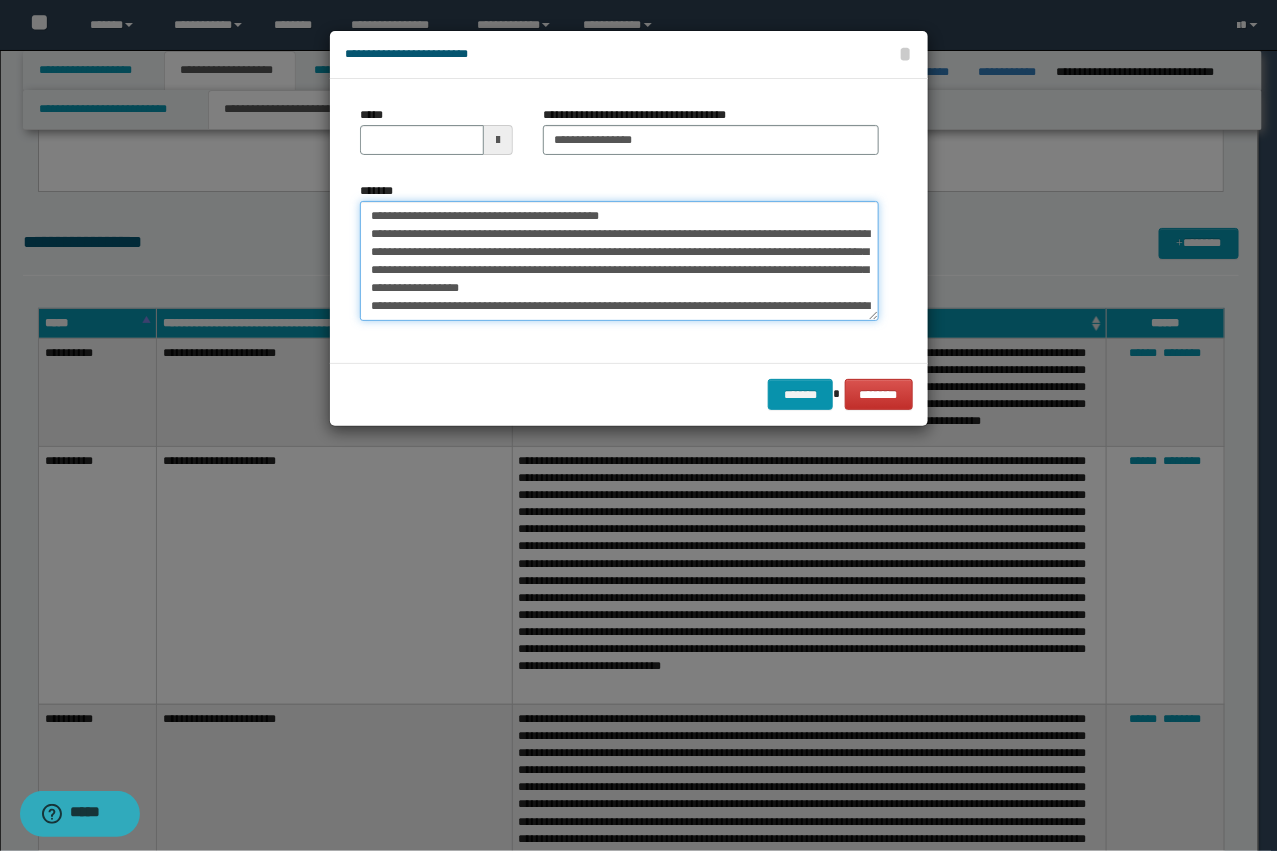 drag, startPoint x: 421, startPoint y: 211, endPoint x: 403, endPoint y: 208, distance: 18.248287 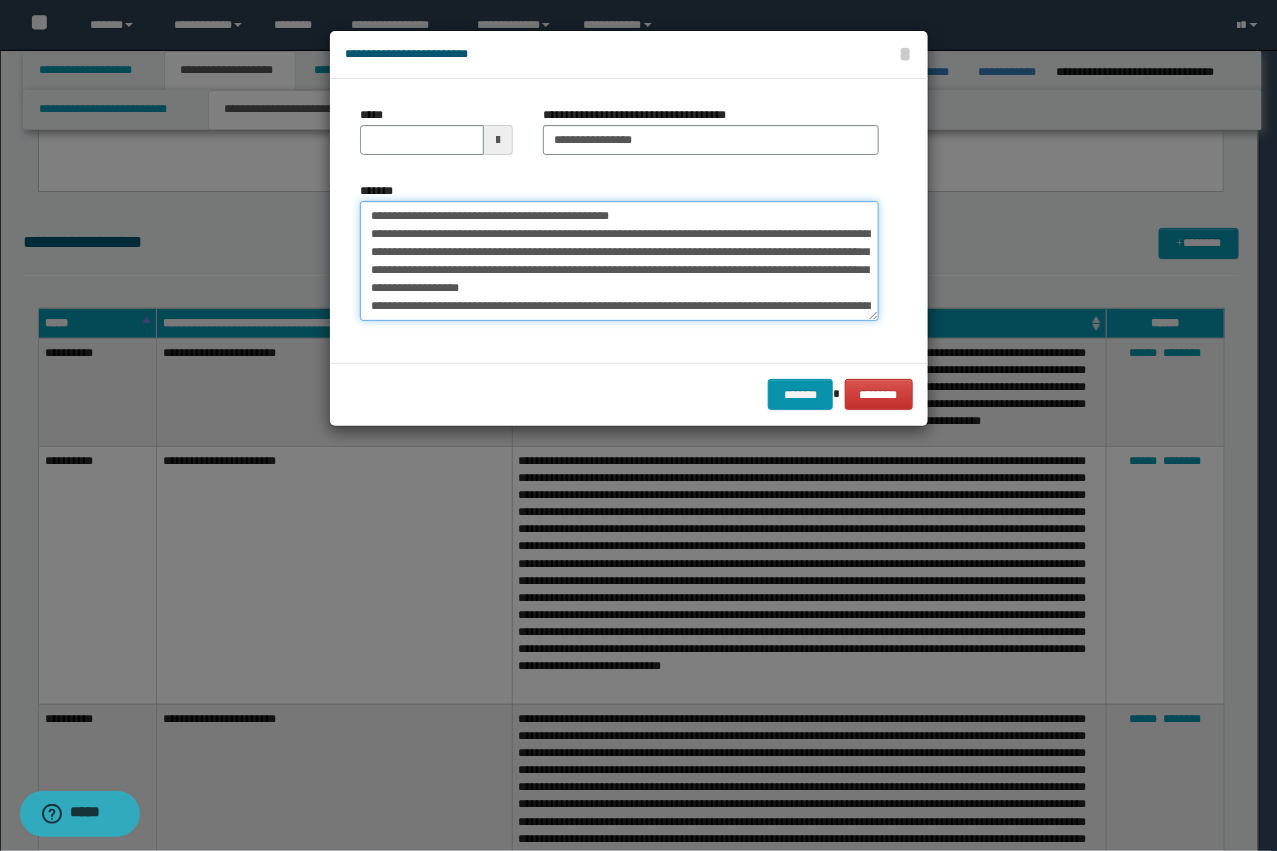 drag, startPoint x: 433, startPoint y: 210, endPoint x: 331, endPoint y: 193, distance: 103.40696 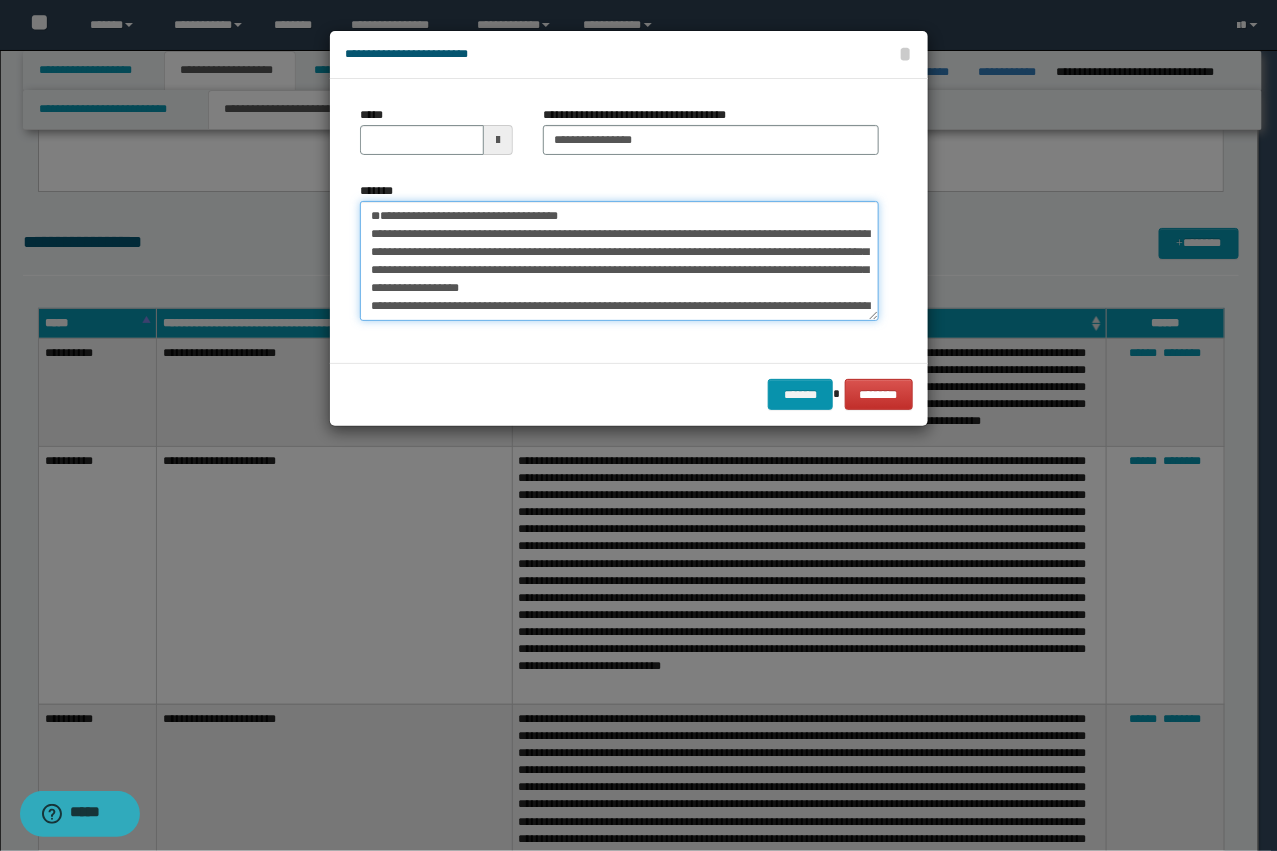 type 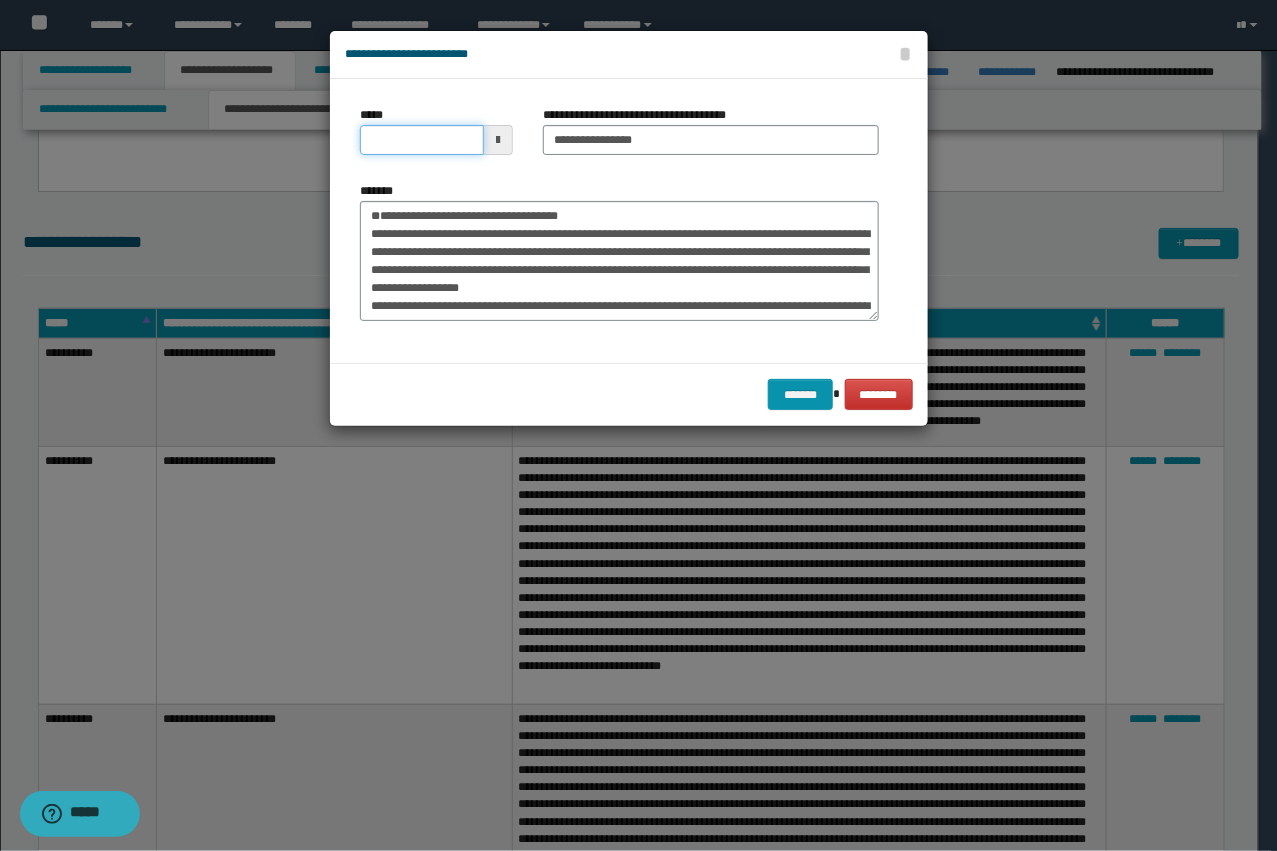 click on "*****" at bounding box center (422, 140) 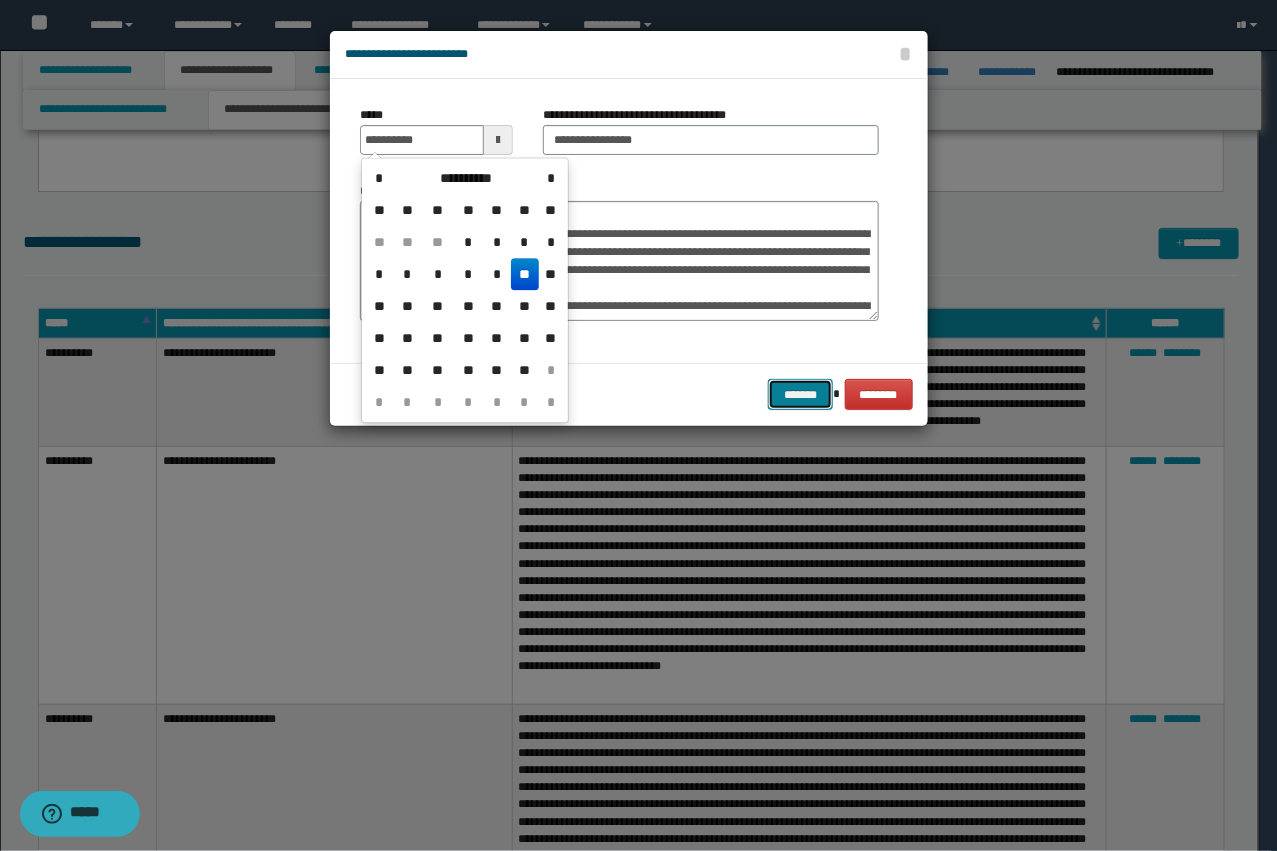 type on "**********" 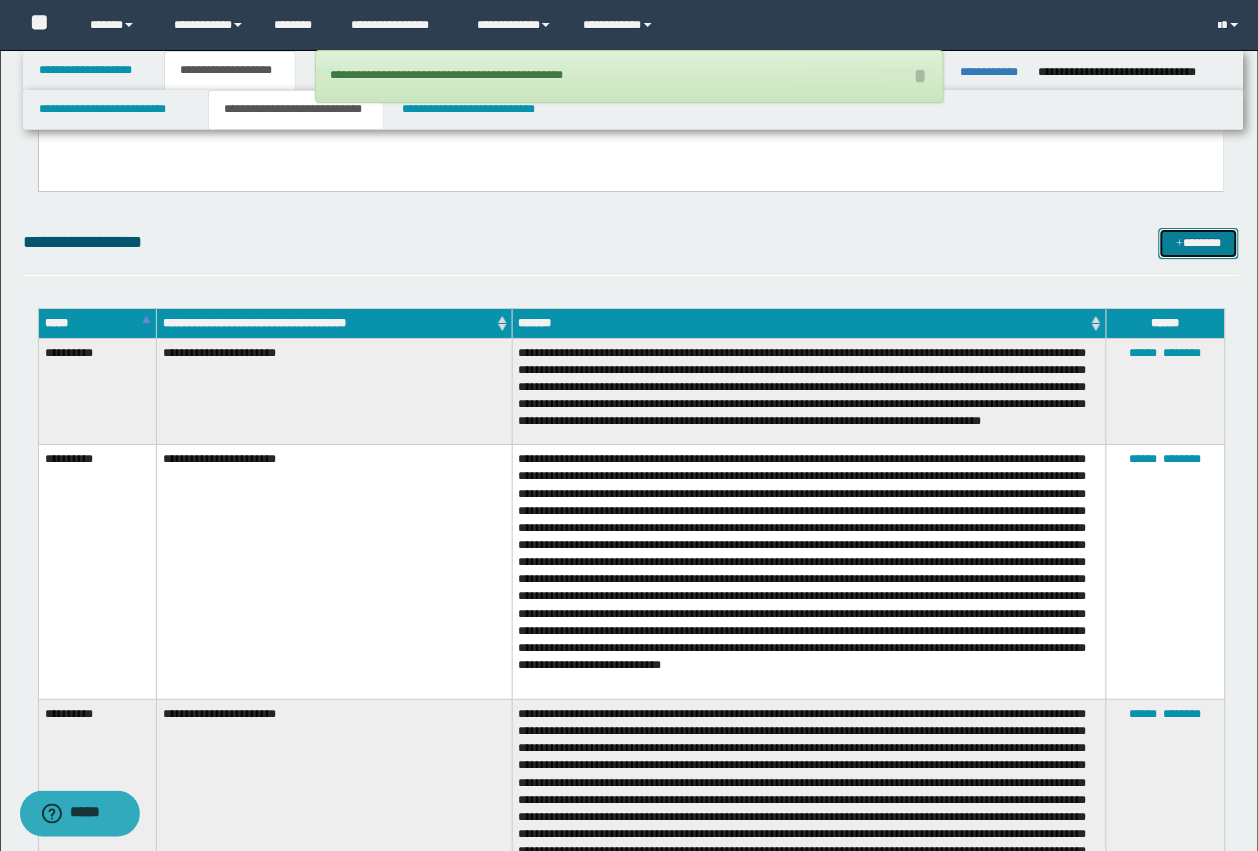 click on "*******" at bounding box center [1199, 243] 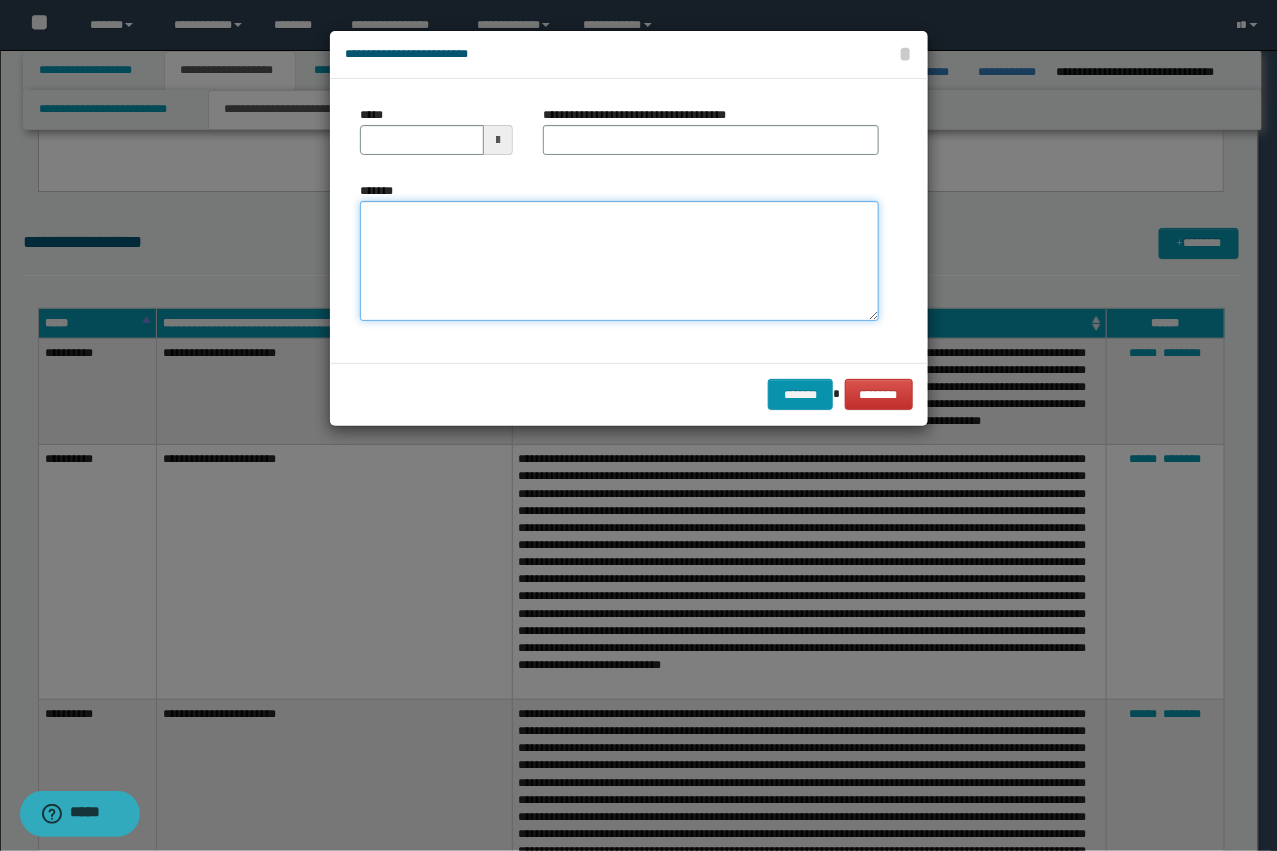 click on "*******" at bounding box center [619, 261] 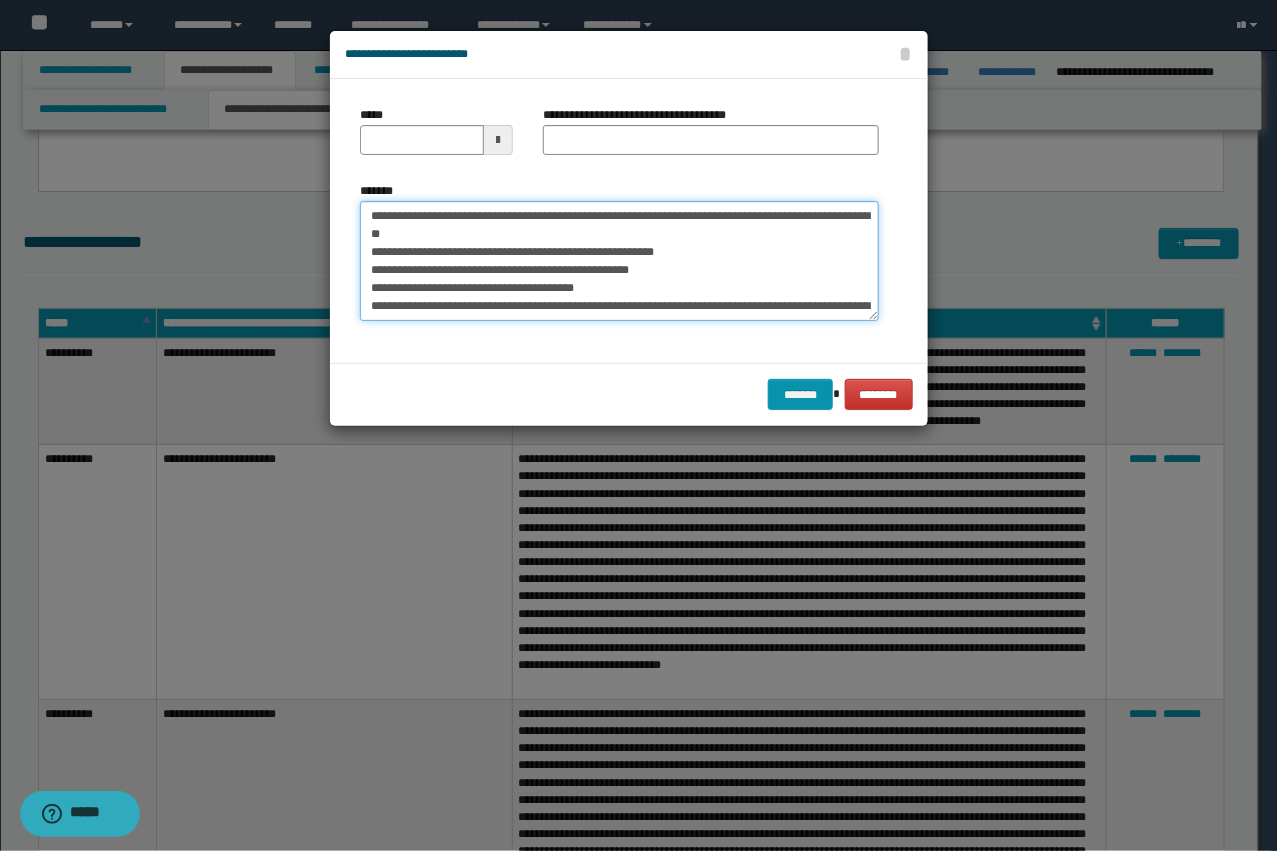 scroll, scrollTop: 30, scrollLeft: 0, axis: vertical 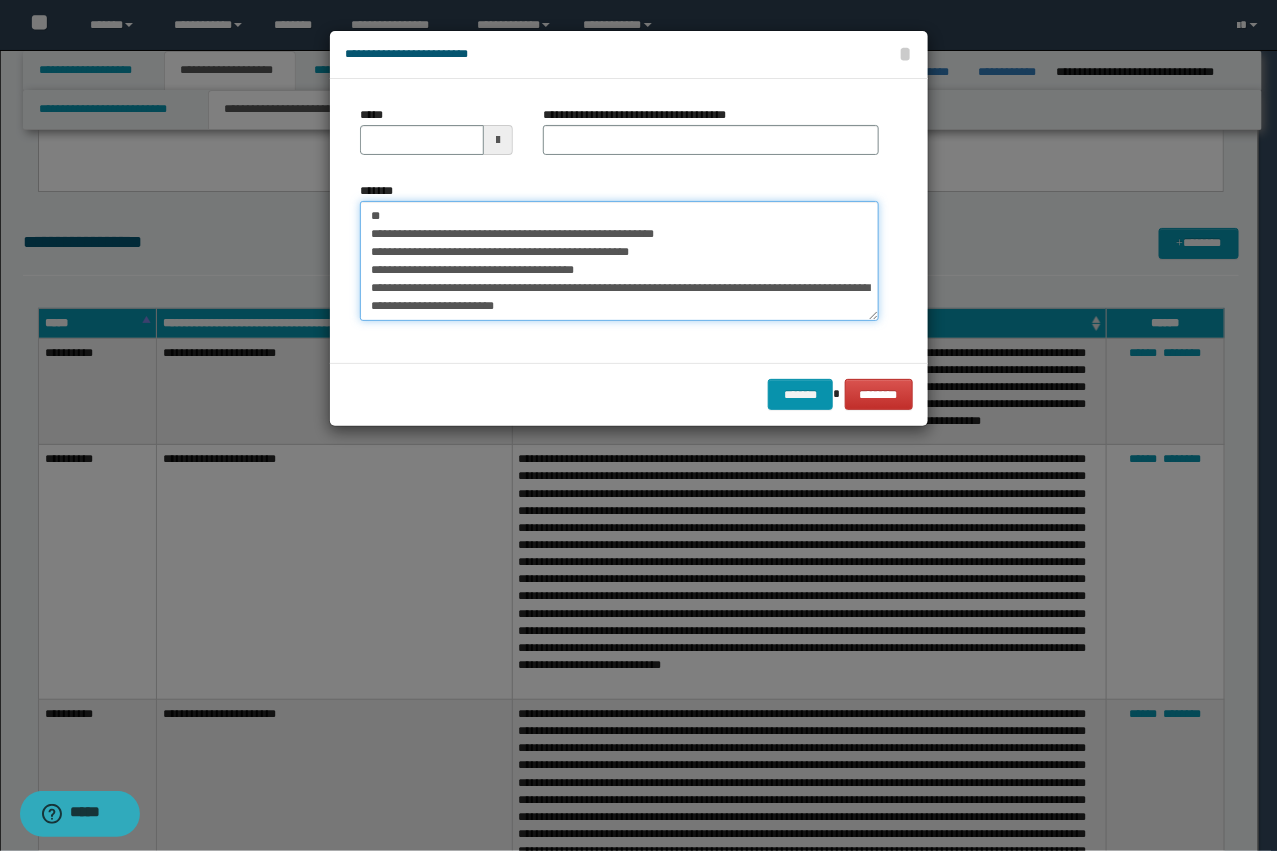 type on "**********" 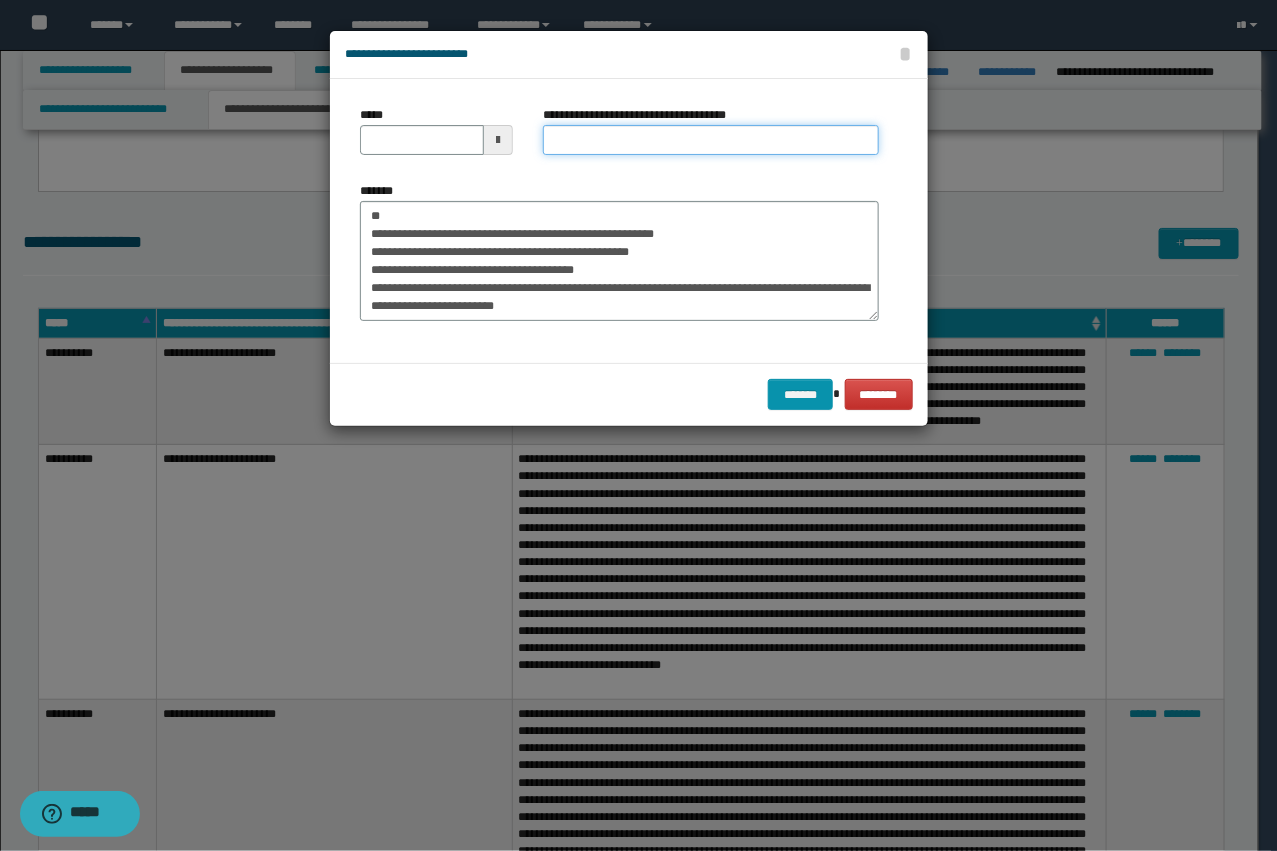 click on "**********" at bounding box center (711, 140) 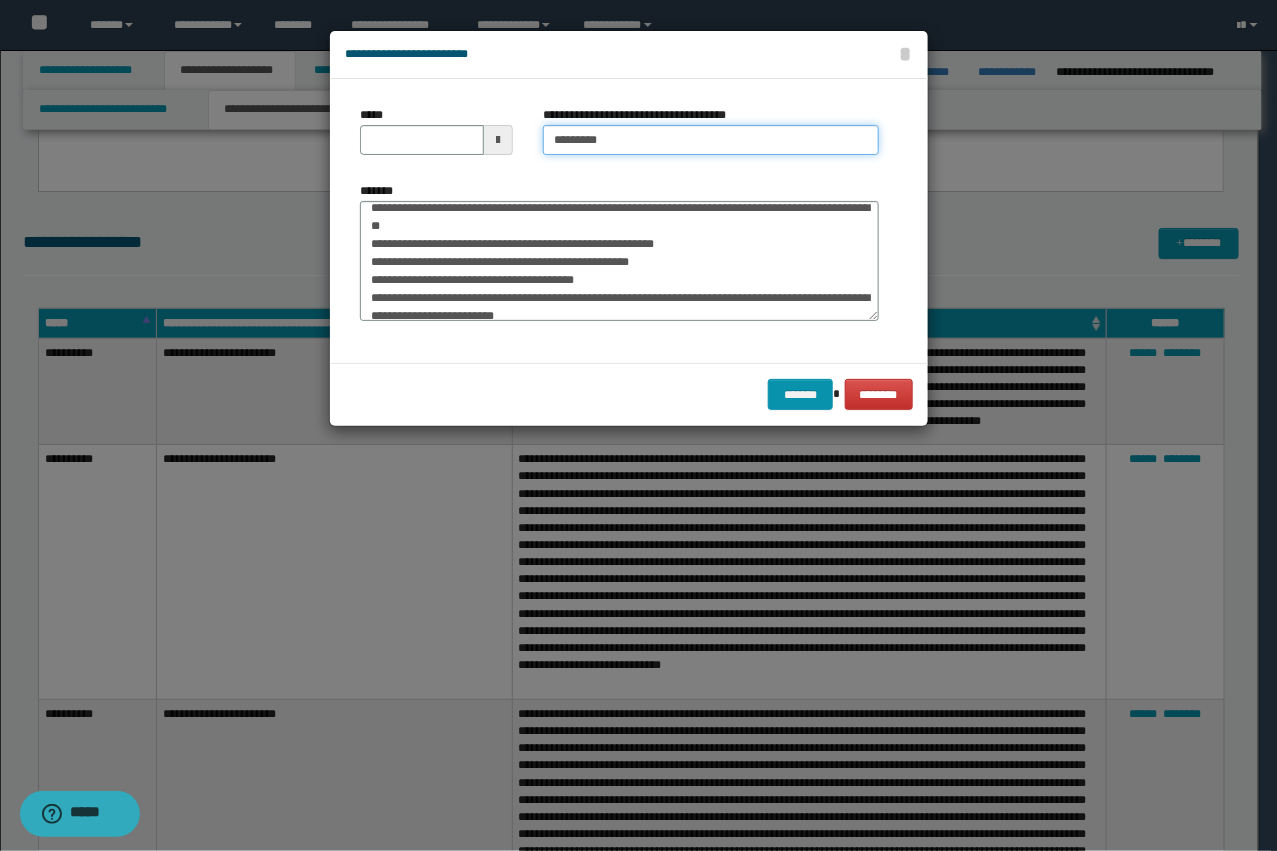 scroll, scrollTop: 0, scrollLeft: 0, axis: both 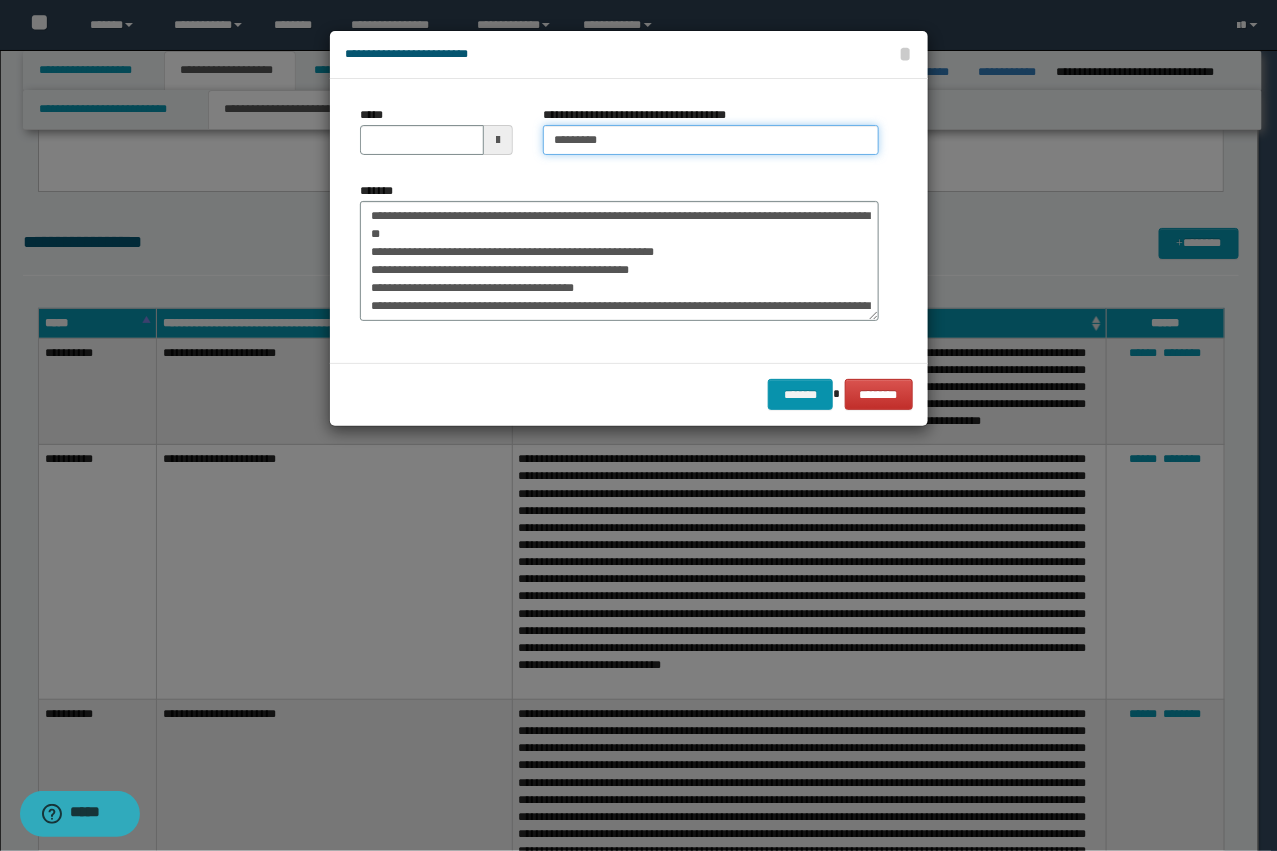 type on "*********" 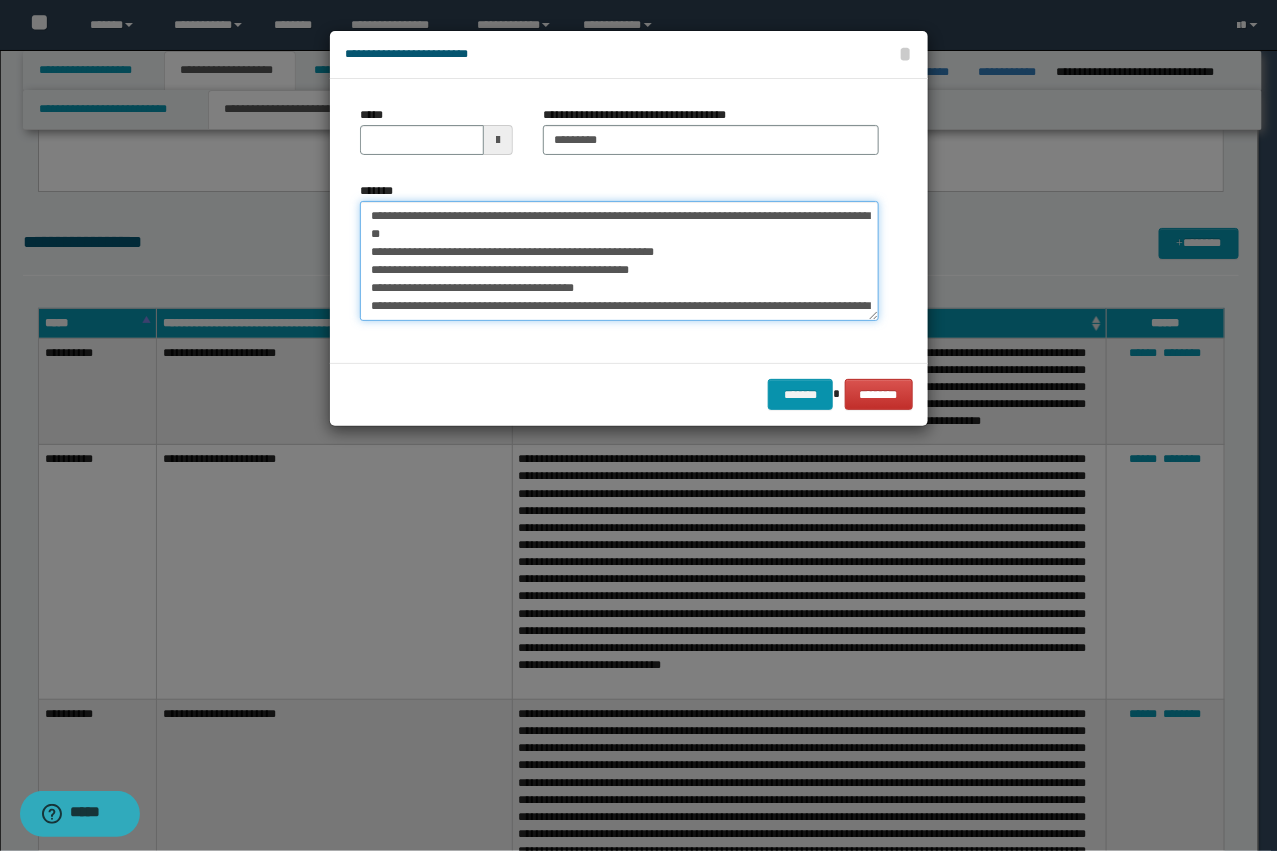 drag, startPoint x: 485, startPoint y: 212, endPoint x: 230, endPoint y: 193, distance: 255.70686 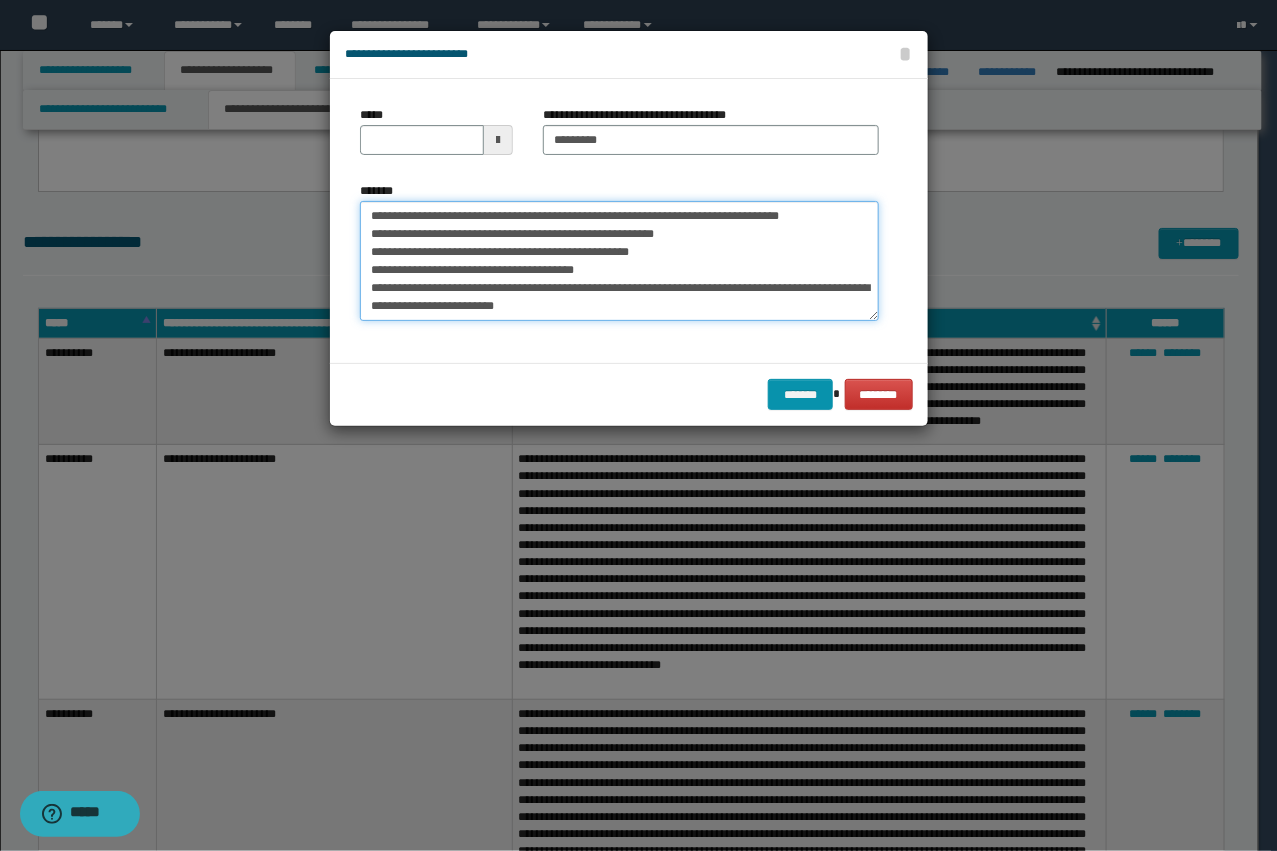 type 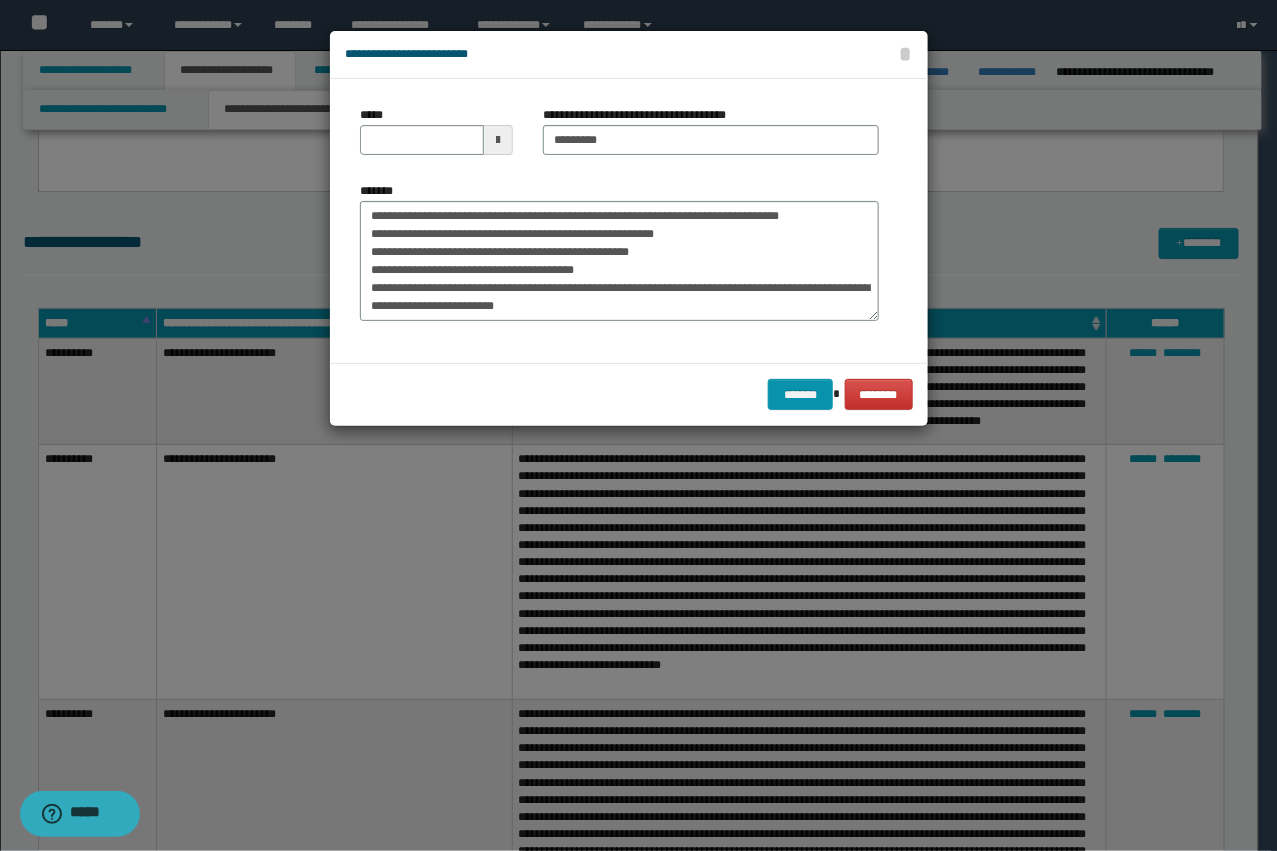 click on "*****" at bounding box center [436, 130] 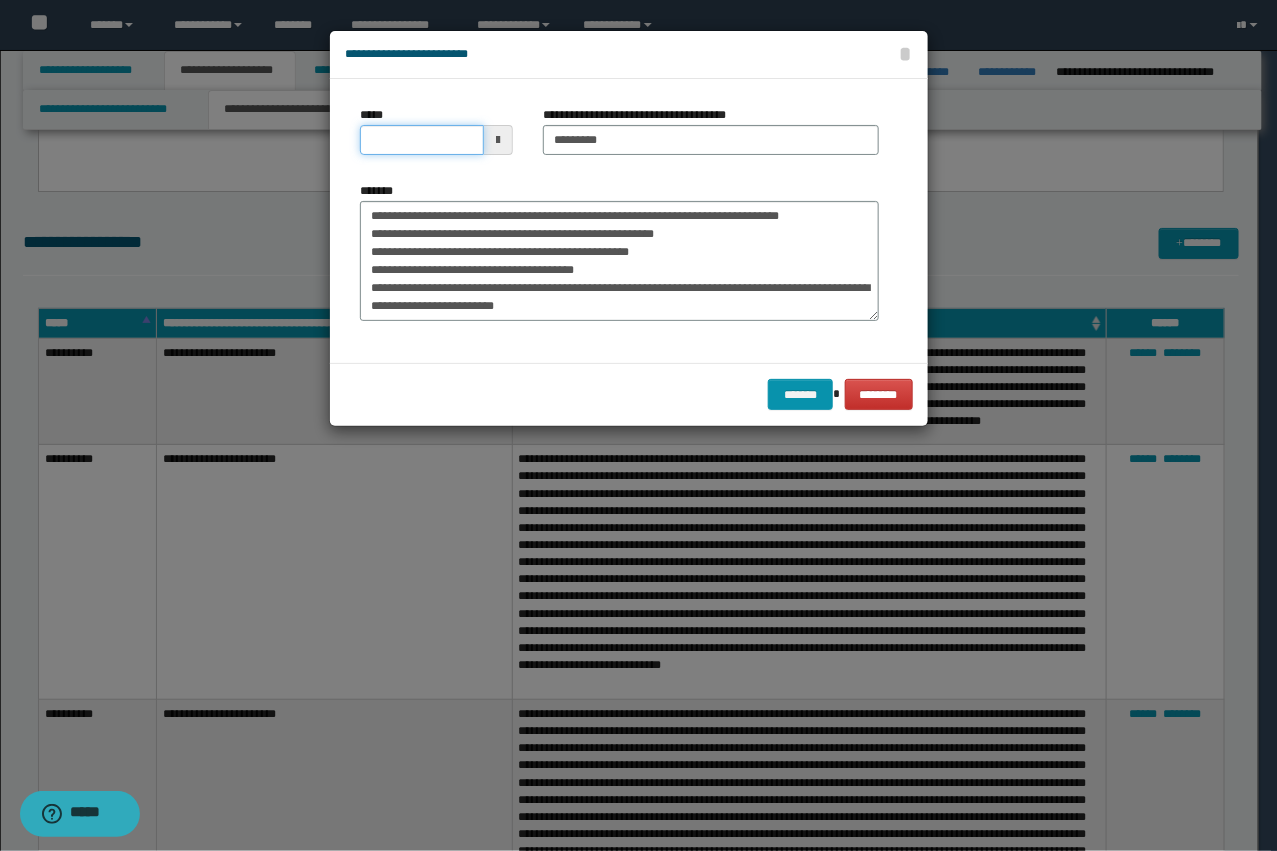 click on "*****" at bounding box center (422, 140) 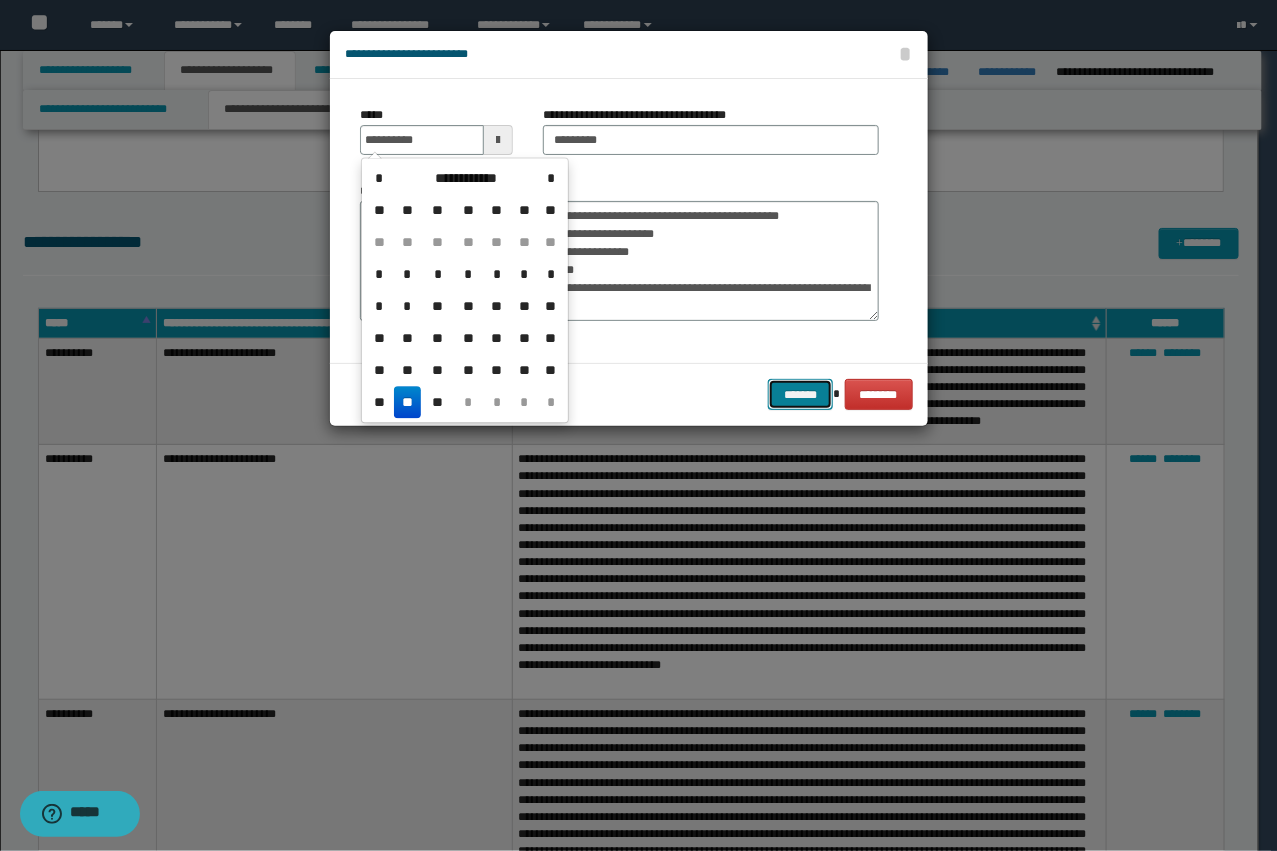 type on "**********" 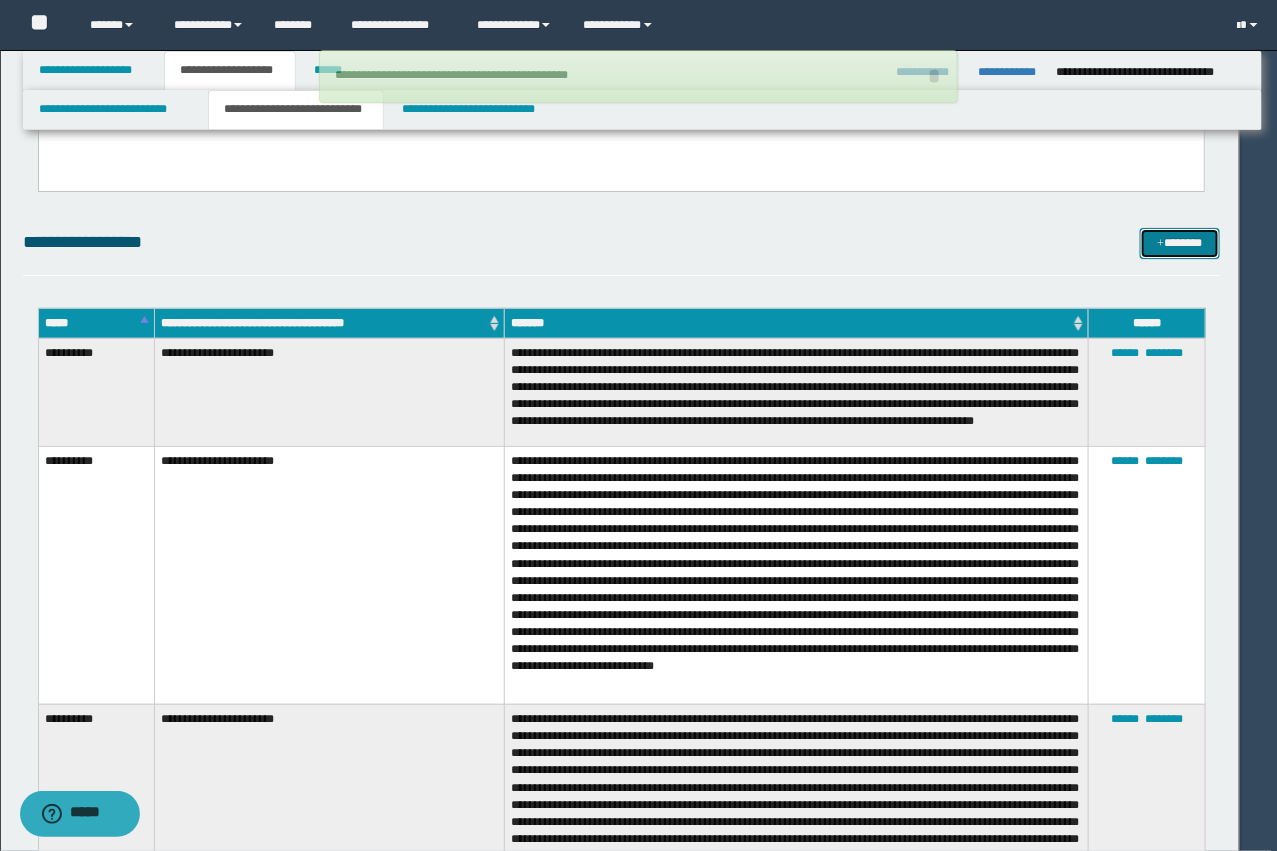 type 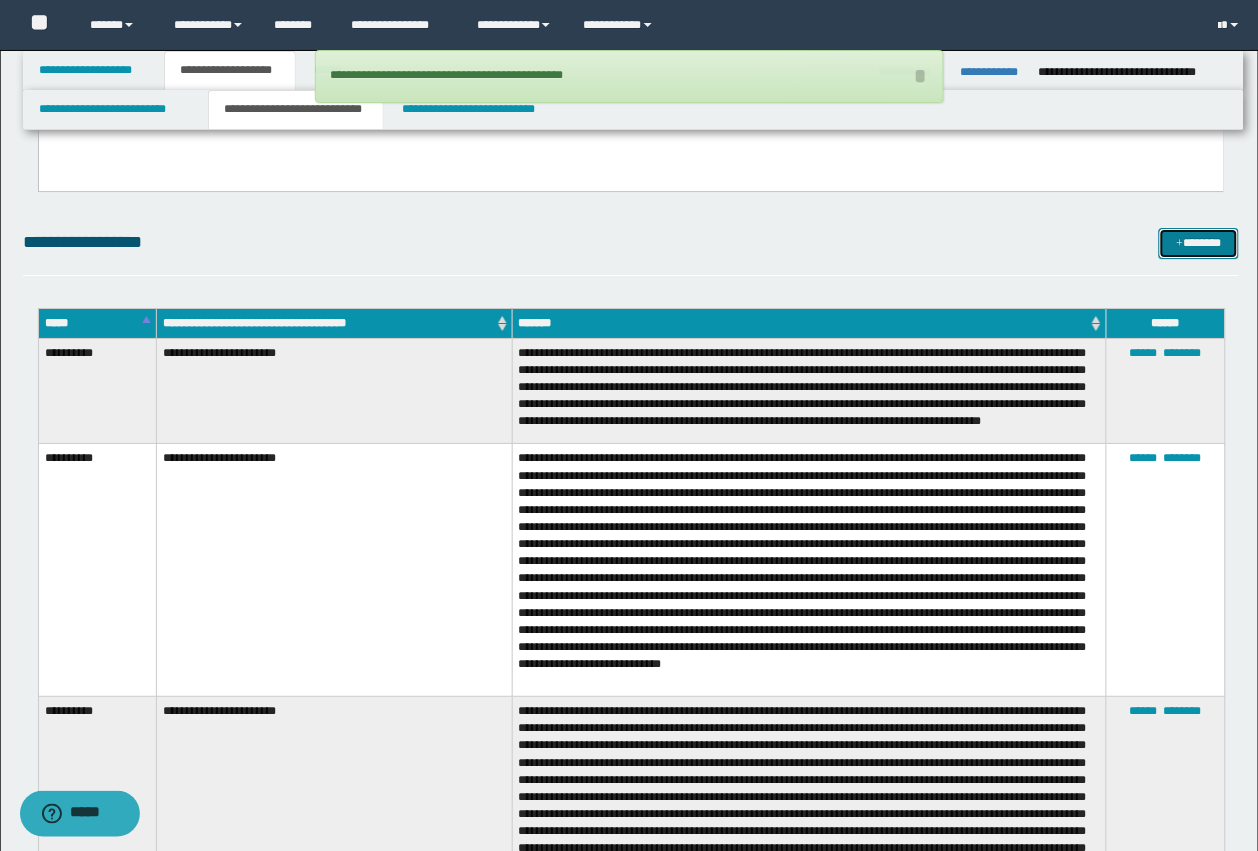 click on "*******" at bounding box center [1199, 243] 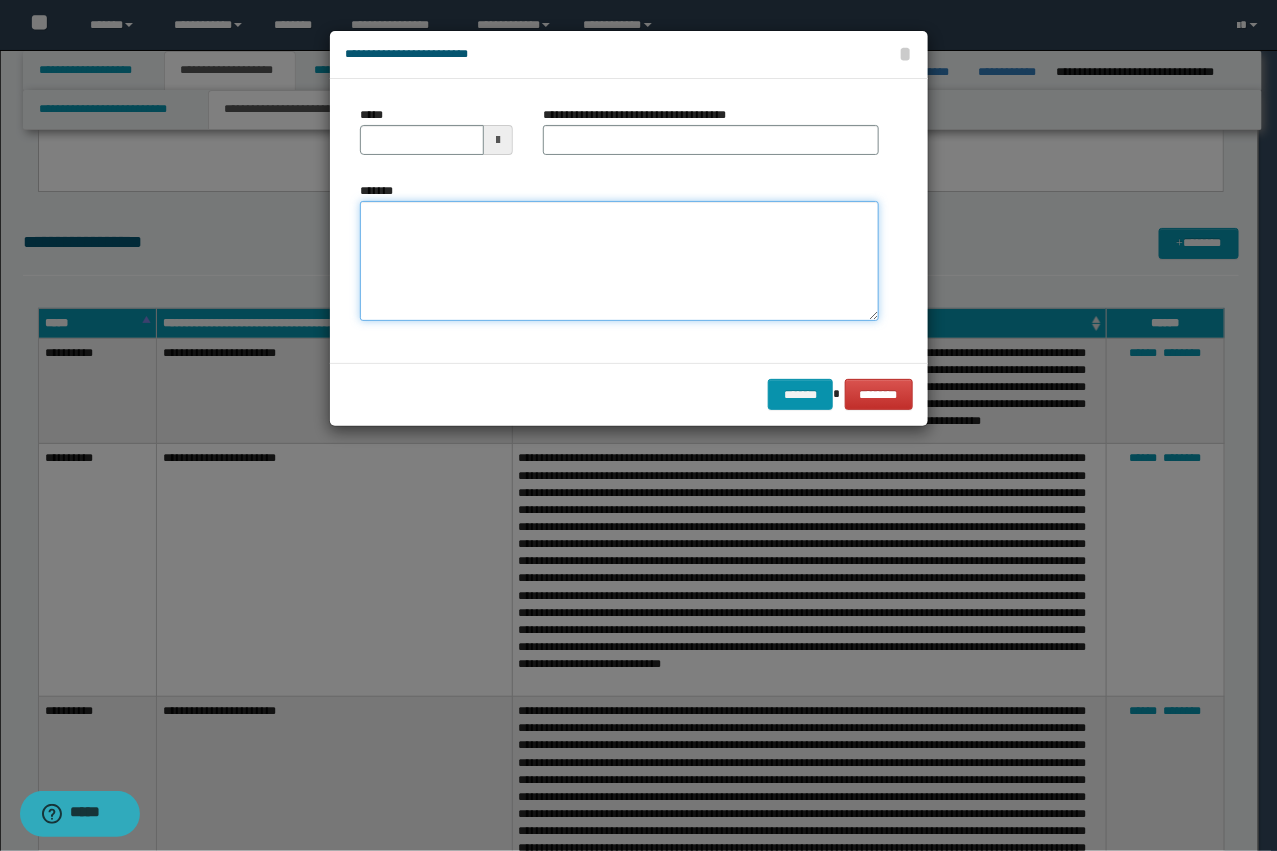 click on "*******" at bounding box center [619, 261] 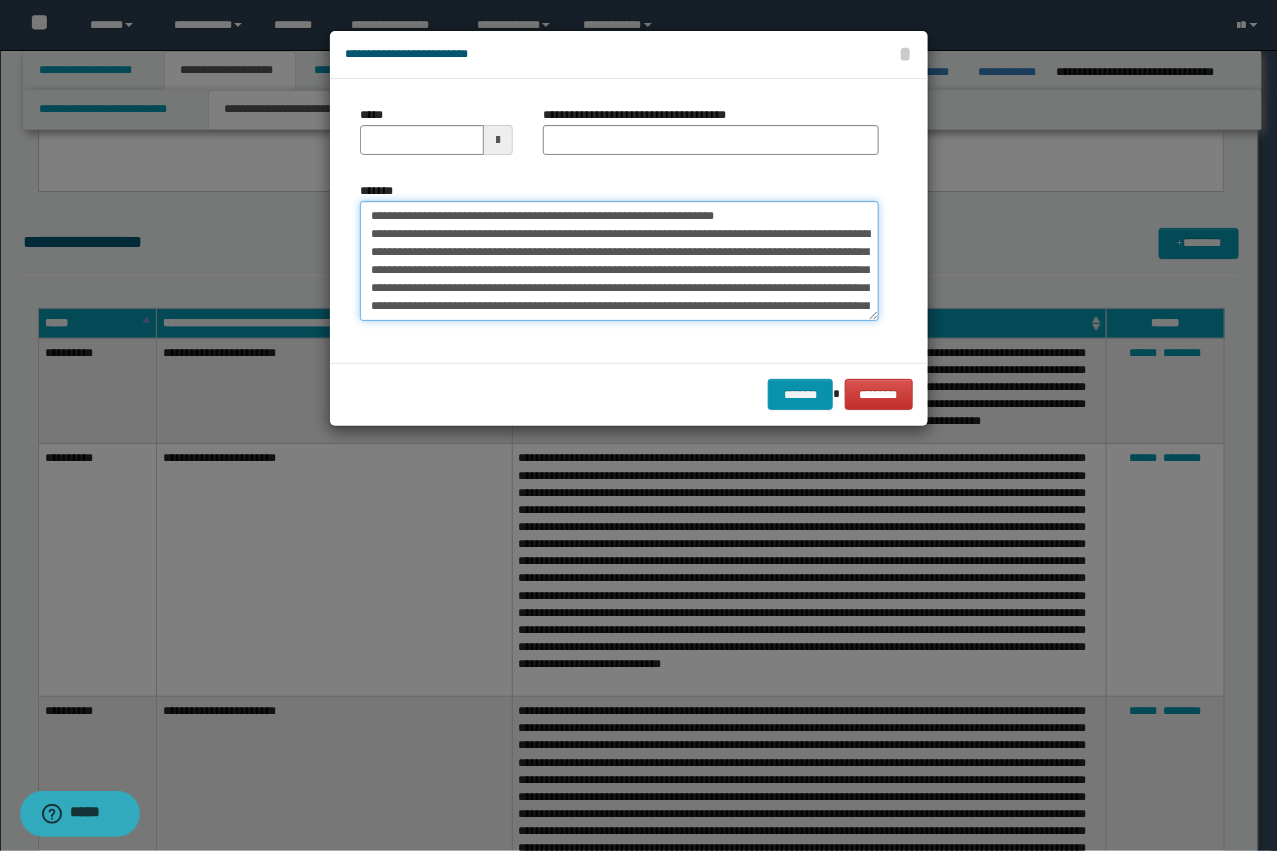 scroll, scrollTop: 120, scrollLeft: 0, axis: vertical 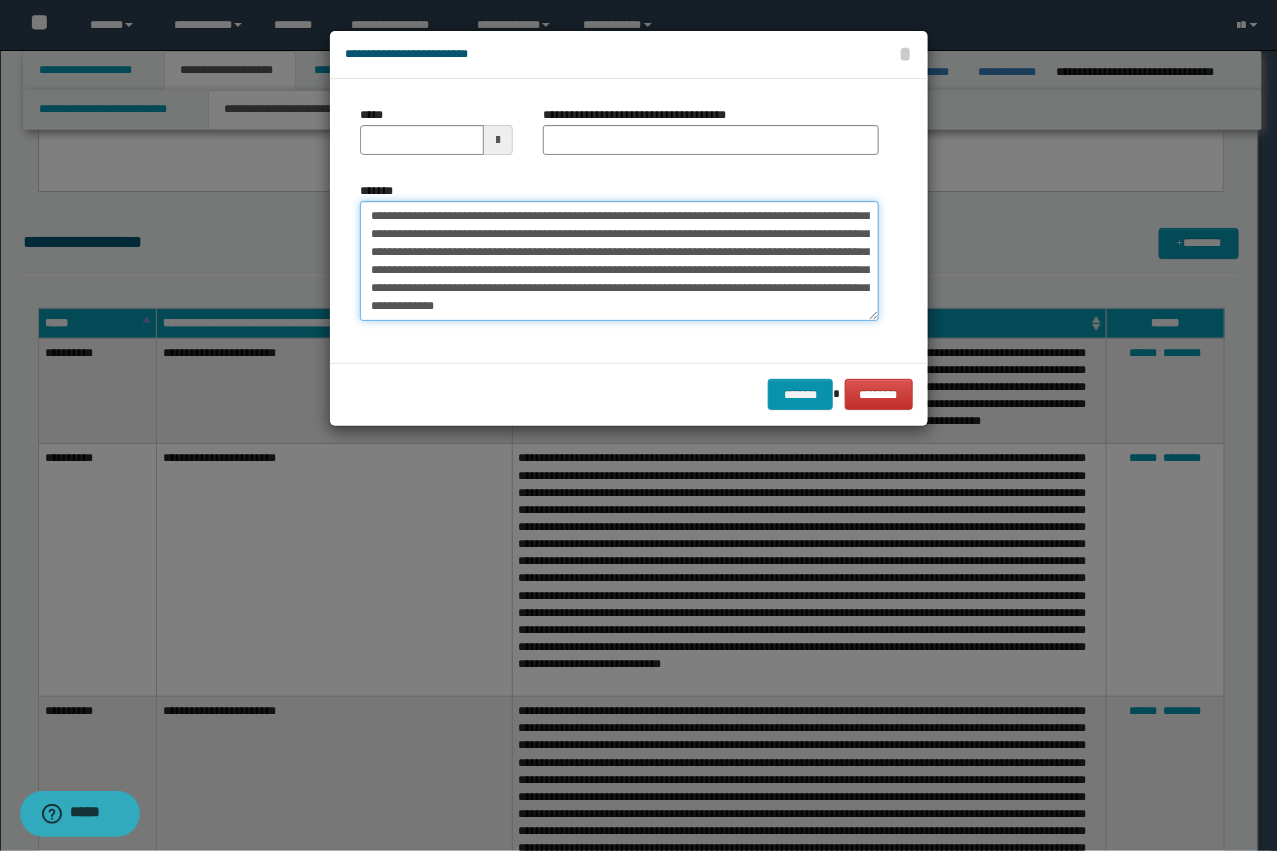 type on "**********" 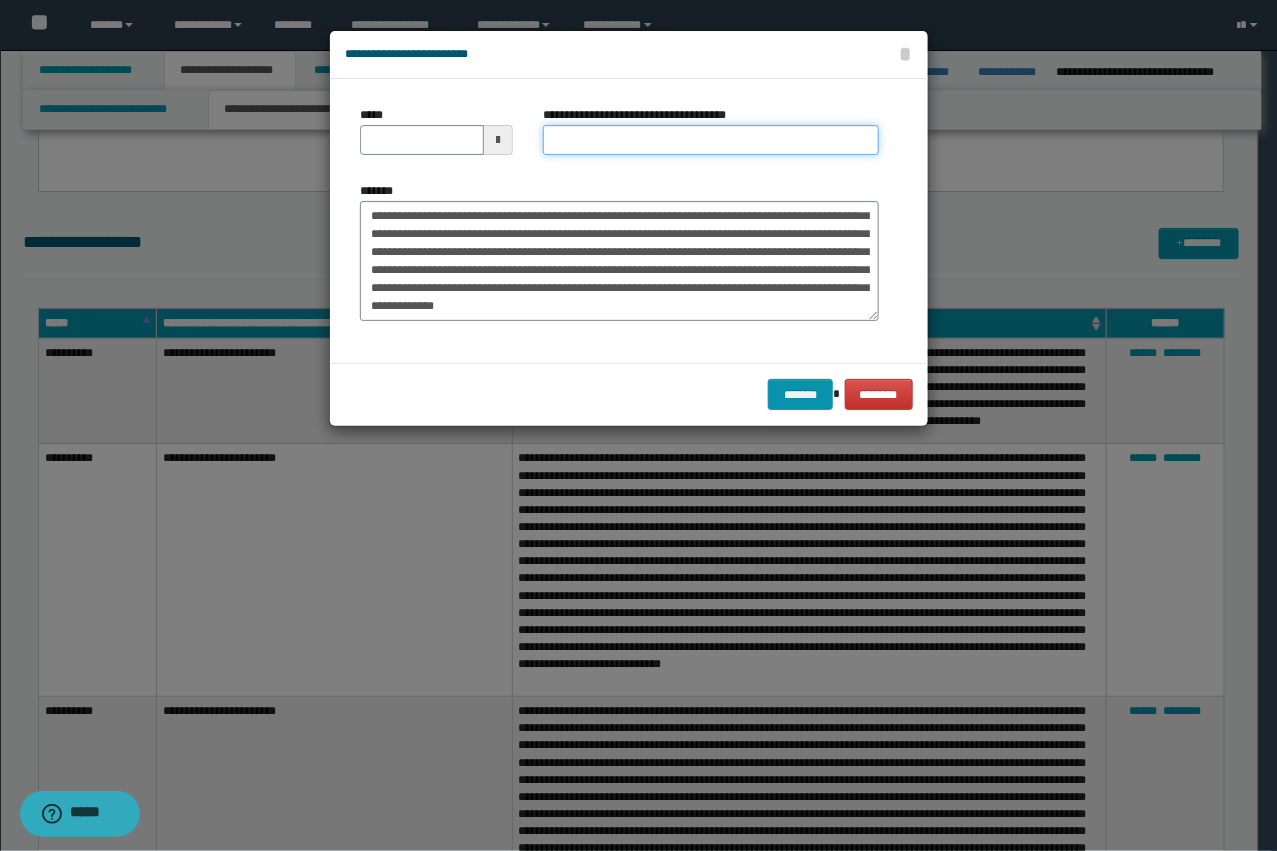 click on "**********" at bounding box center [711, 140] 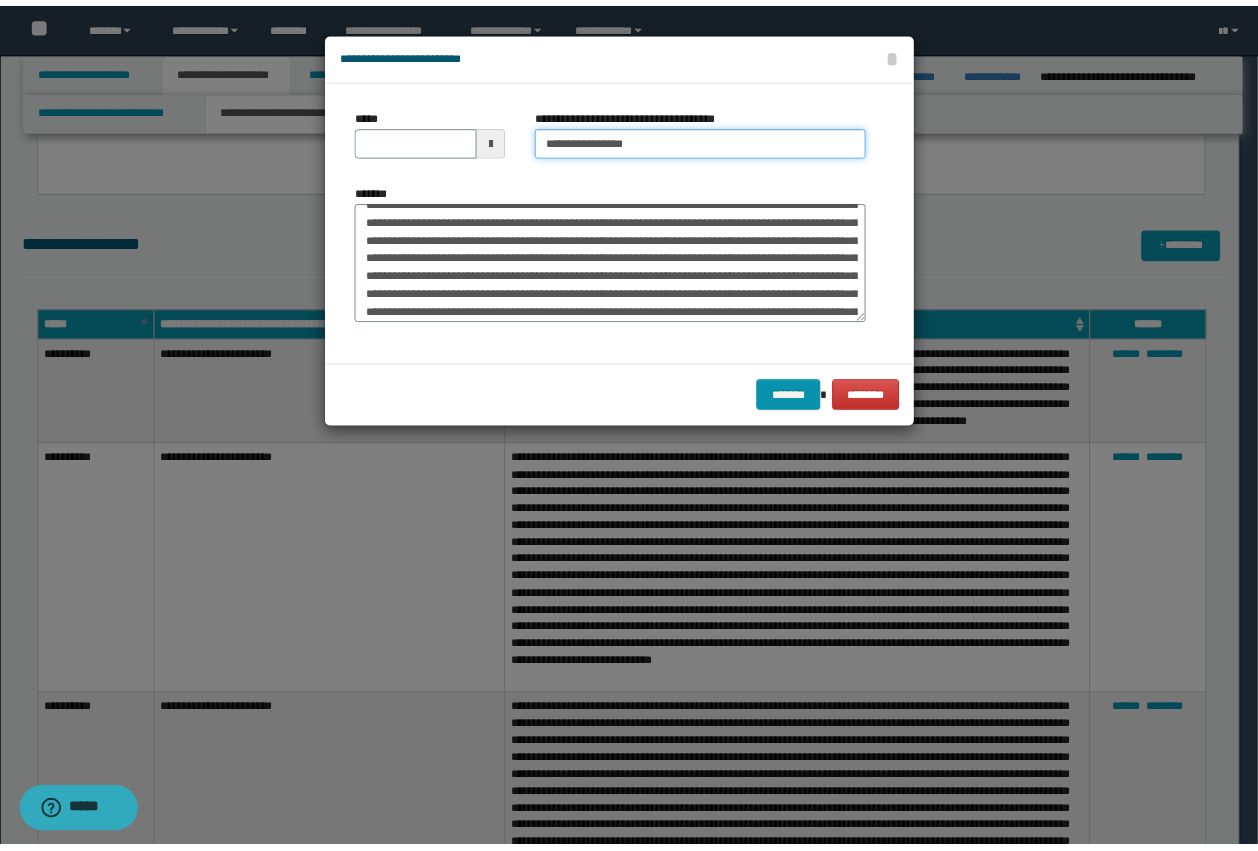 scroll, scrollTop: 0, scrollLeft: 0, axis: both 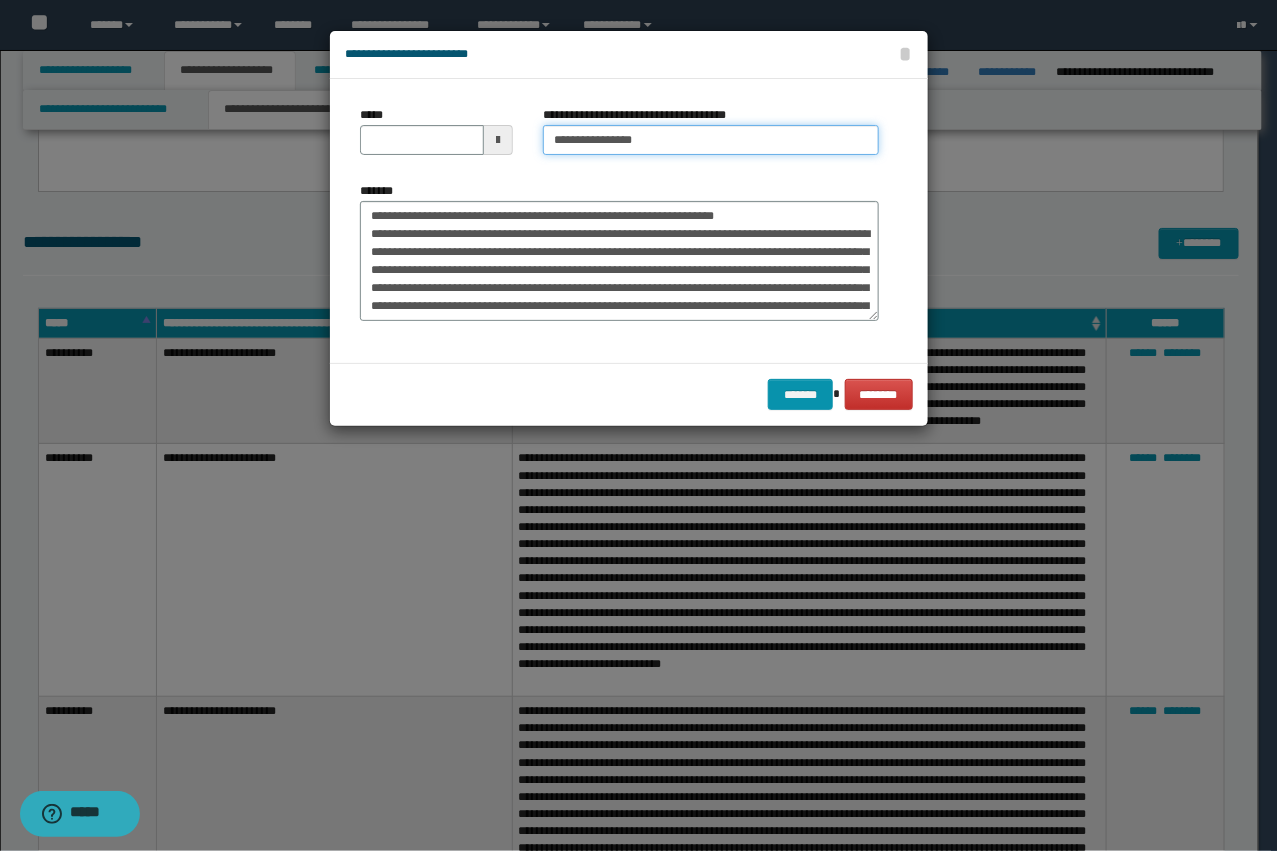 type on "**********" 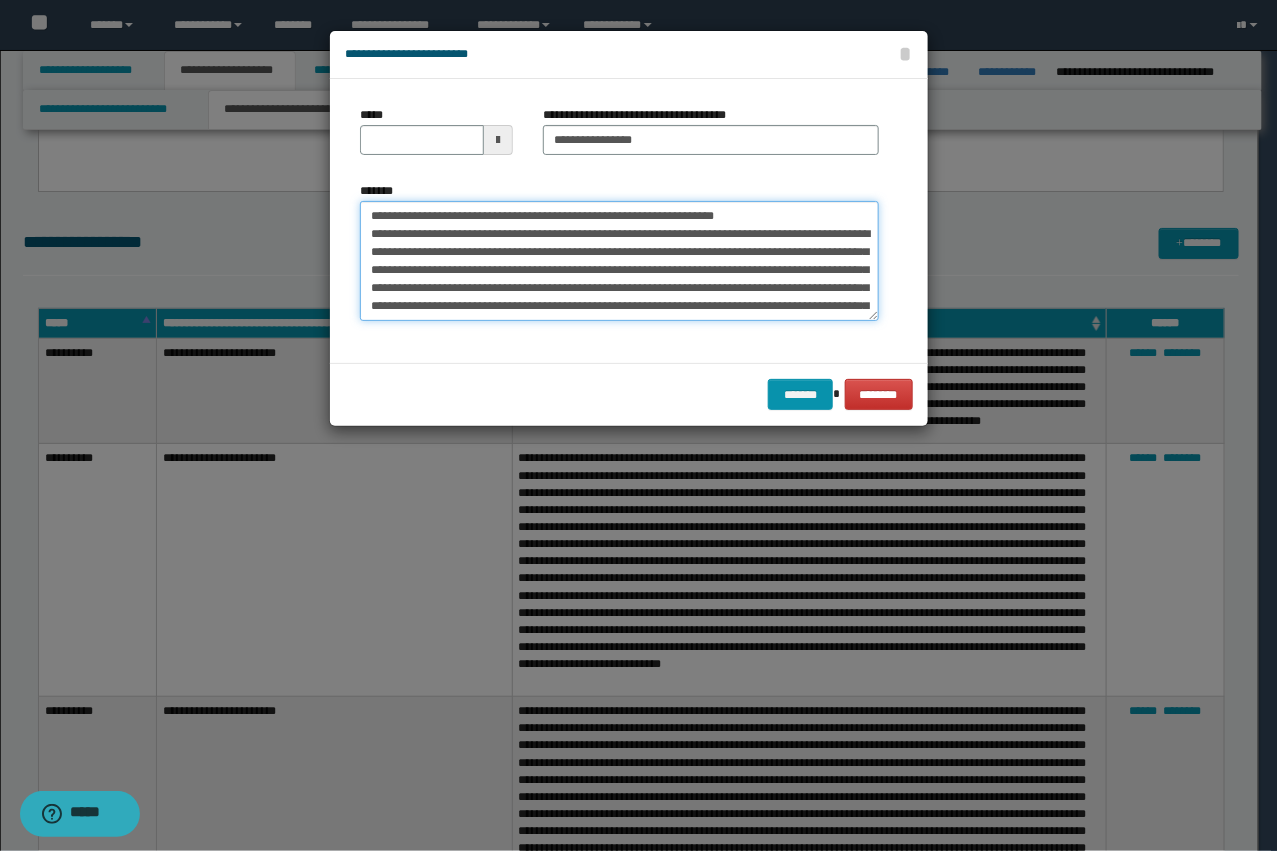 drag, startPoint x: 547, startPoint y: 217, endPoint x: 277, endPoint y: 192, distance: 271.15494 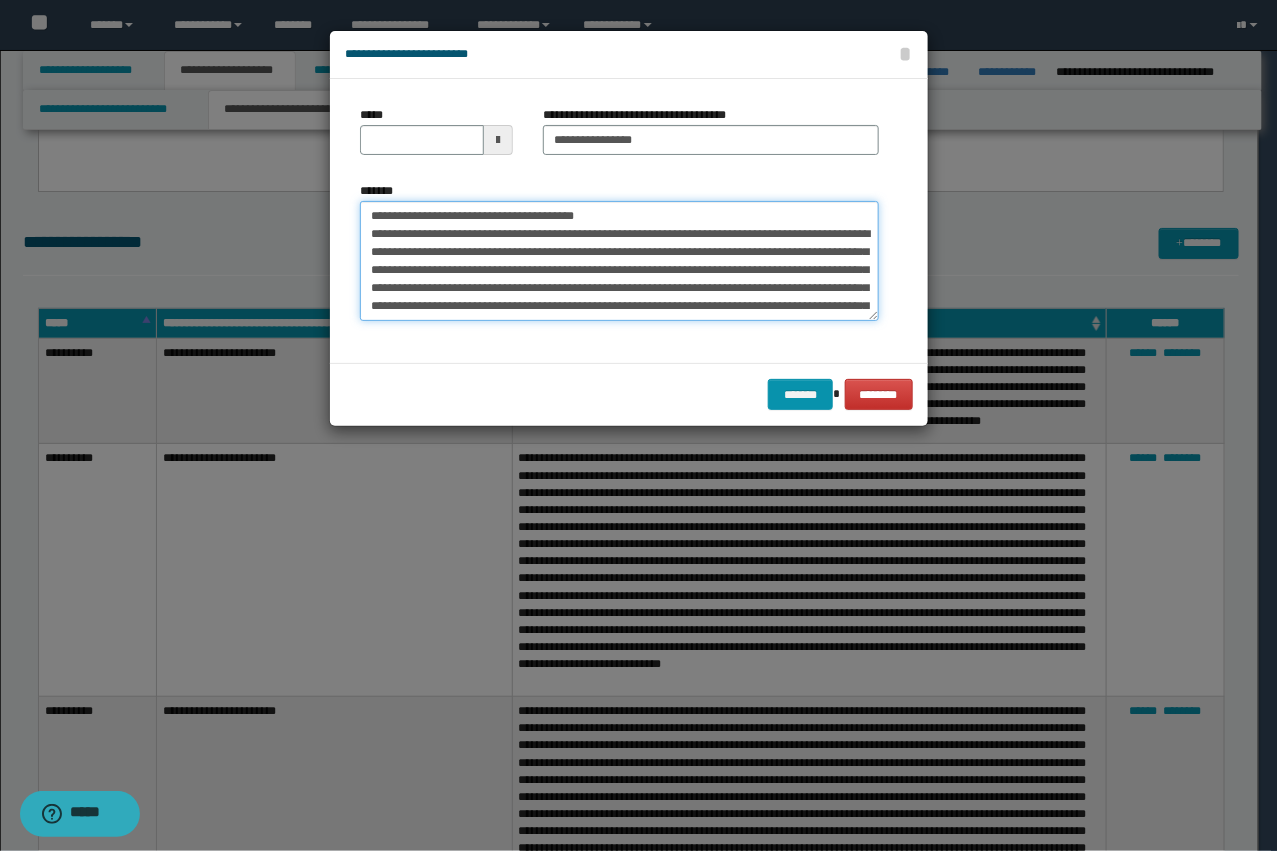 type 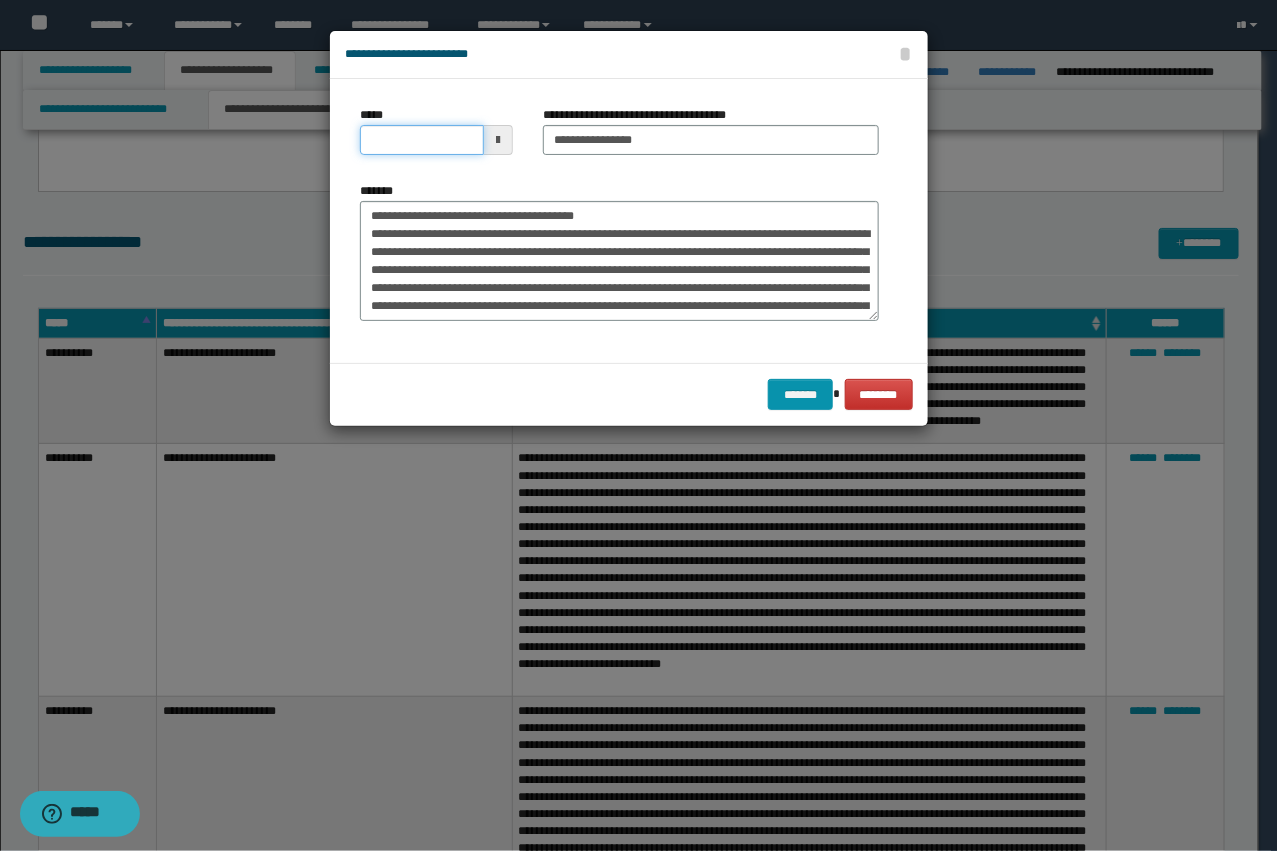 click on "*****" at bounding box center [422, 140] 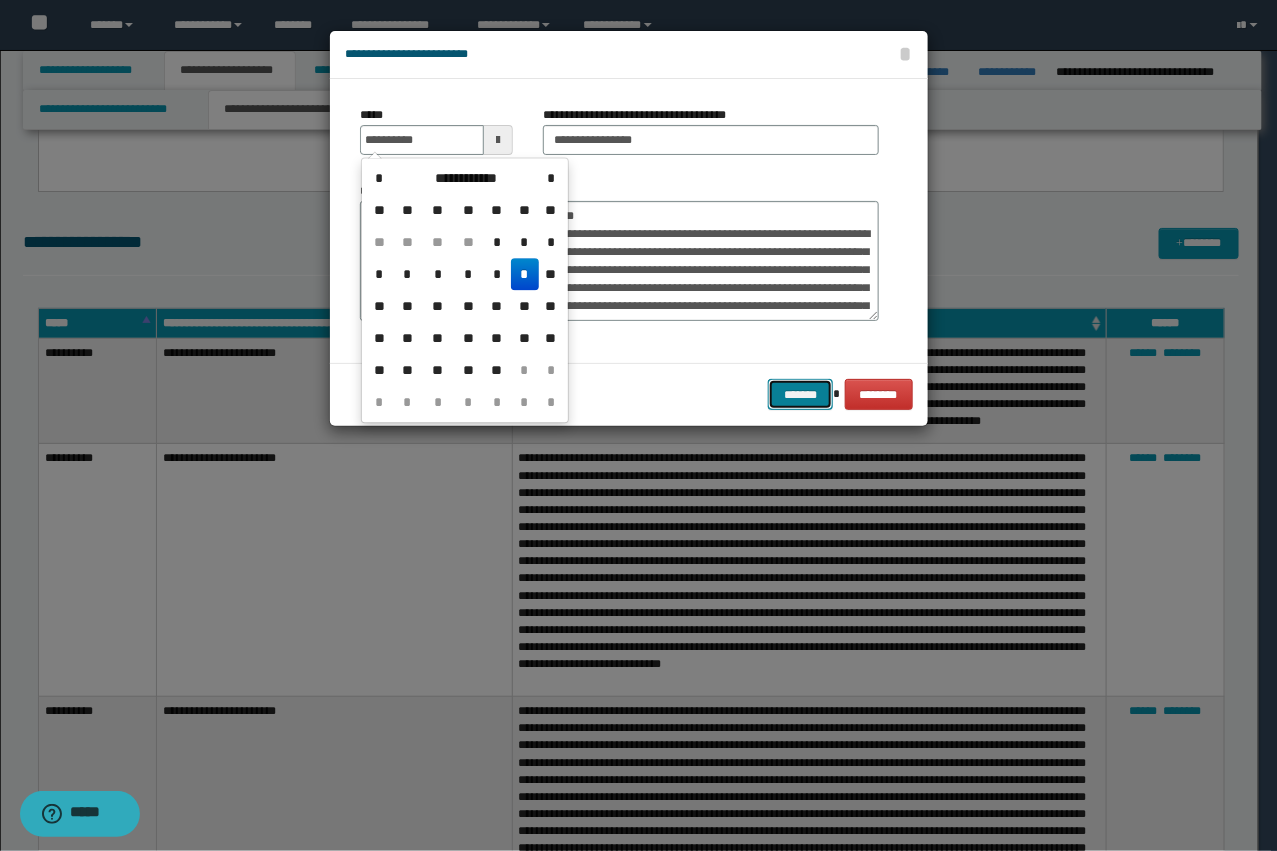 type on "**********" 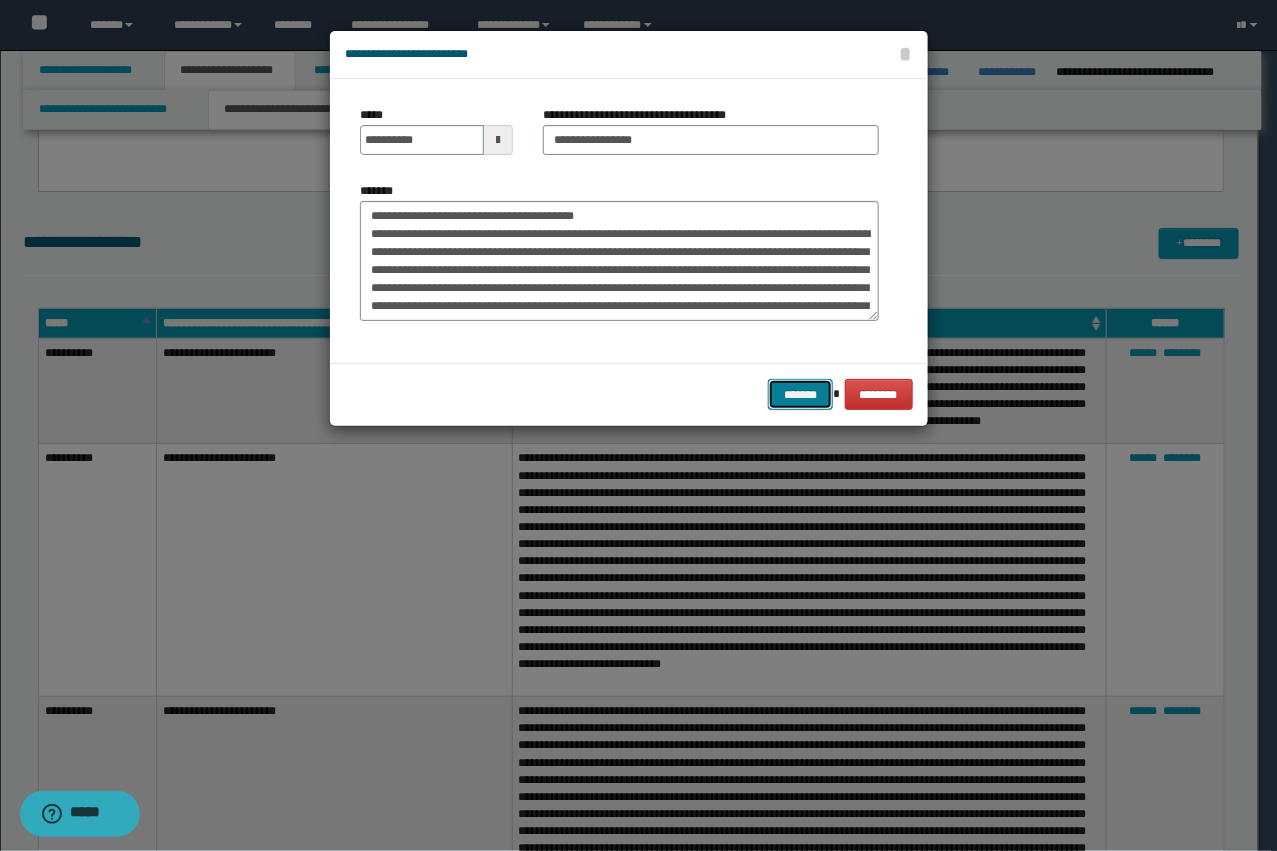 click on "*******" at bounding box center [800, 394] 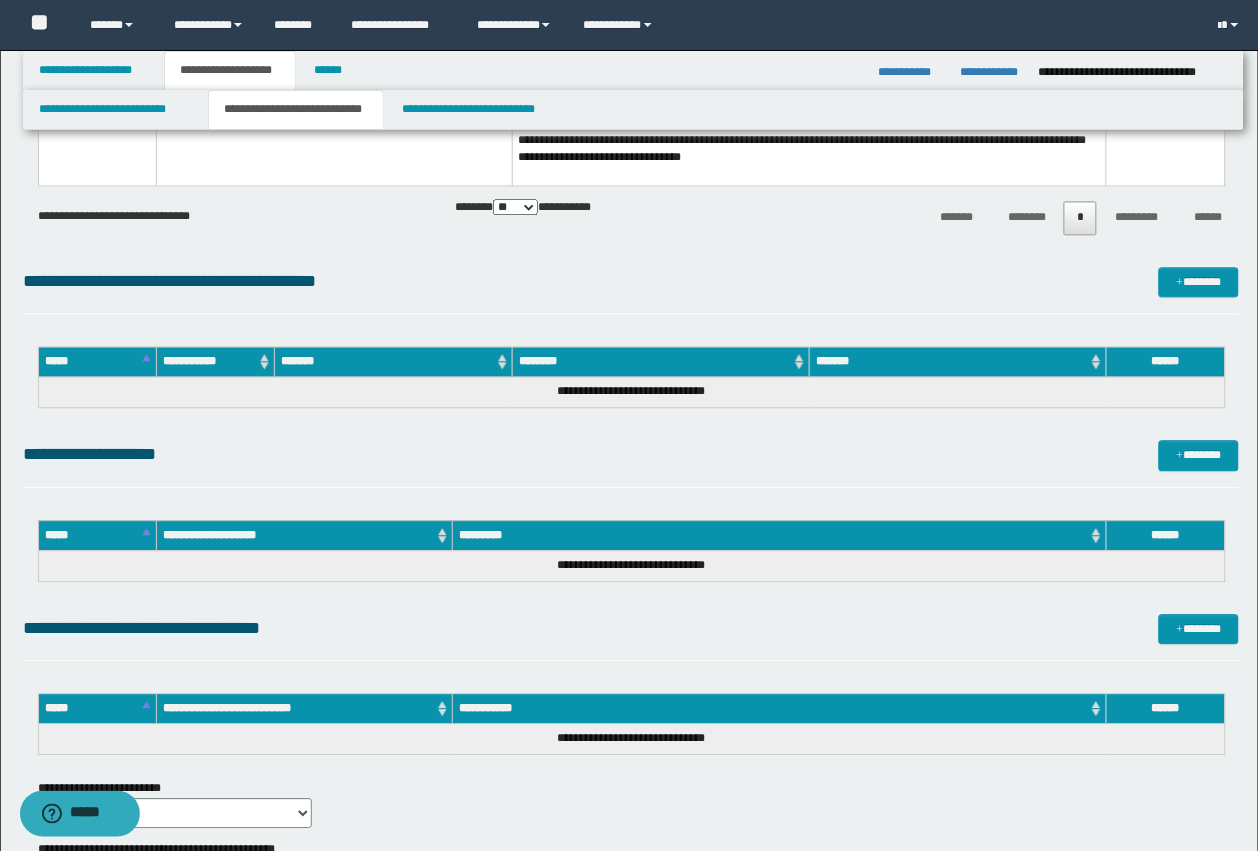 scroll, scrollTop: 2500, scrollLeft: 0, axis: vertical 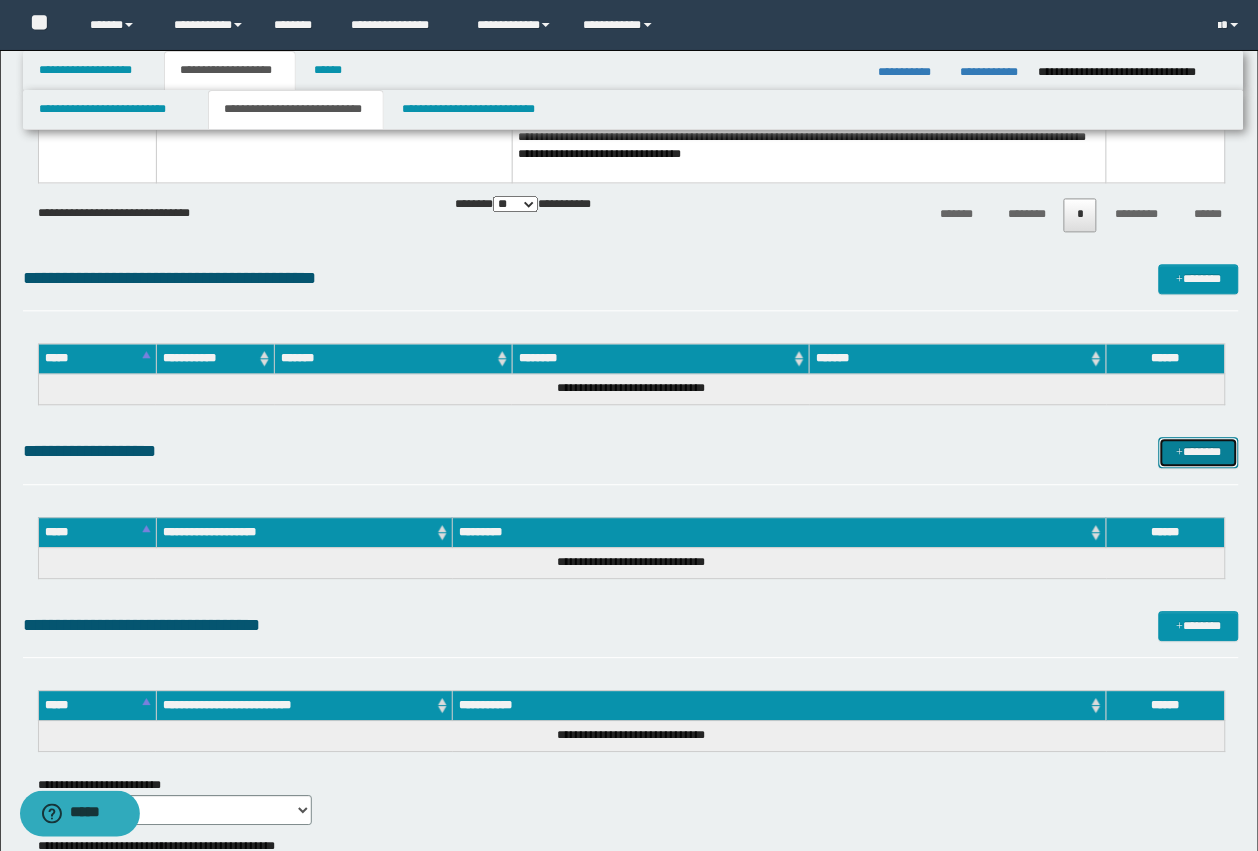 click on "*******" at bounding box center [1199, 453] 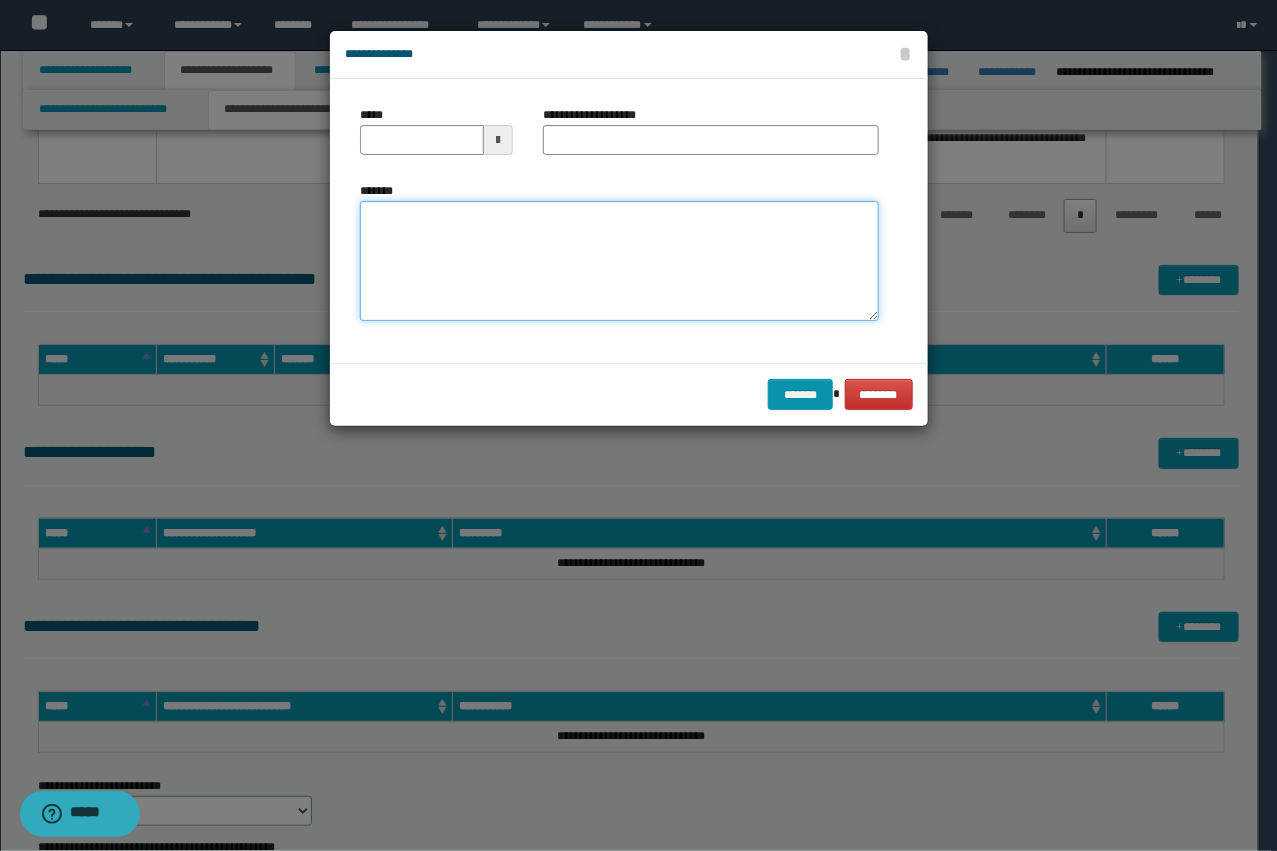 click on "*******" at bounding box center [619, 261] 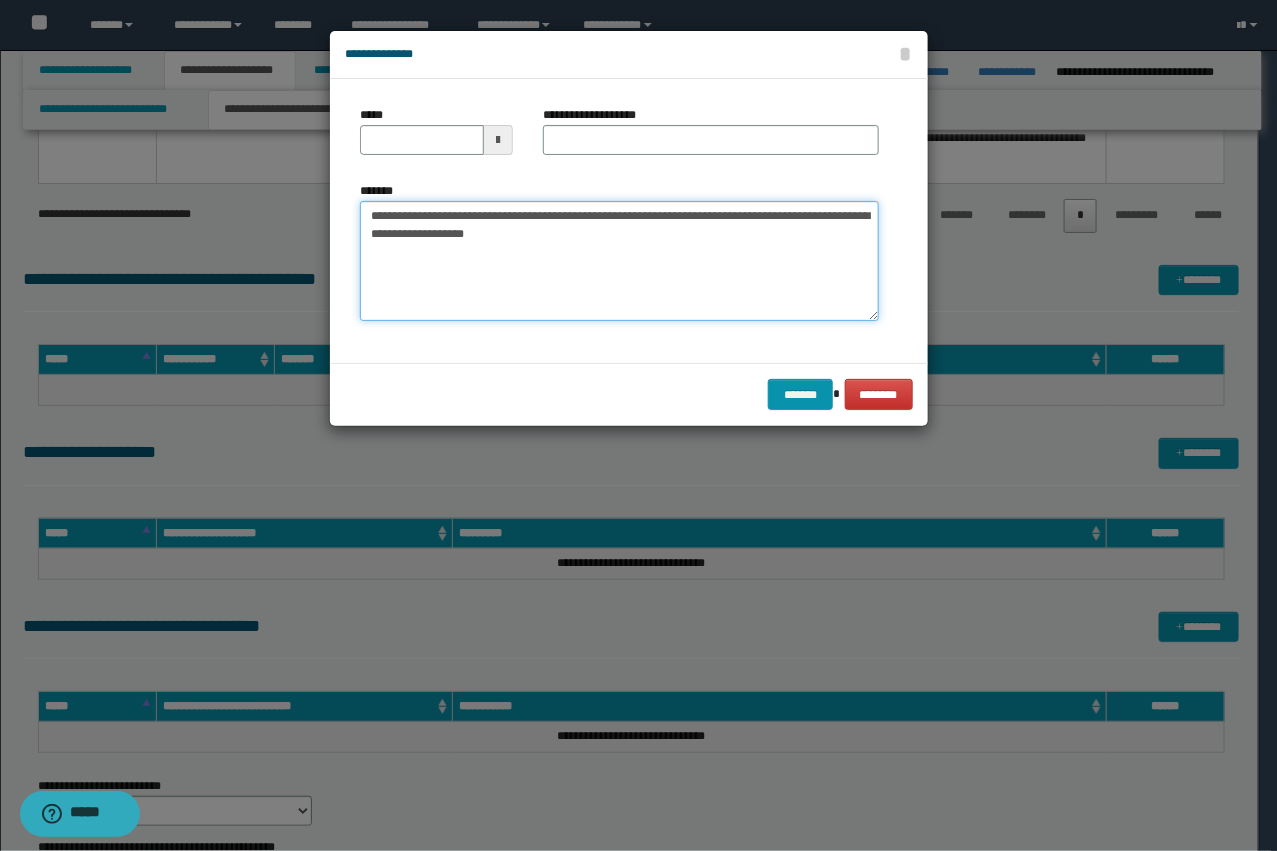 drag, startPoint x: 677, startPoint y: 218, endPoint x: 438, endPoint y: 208, distance: 239.2091 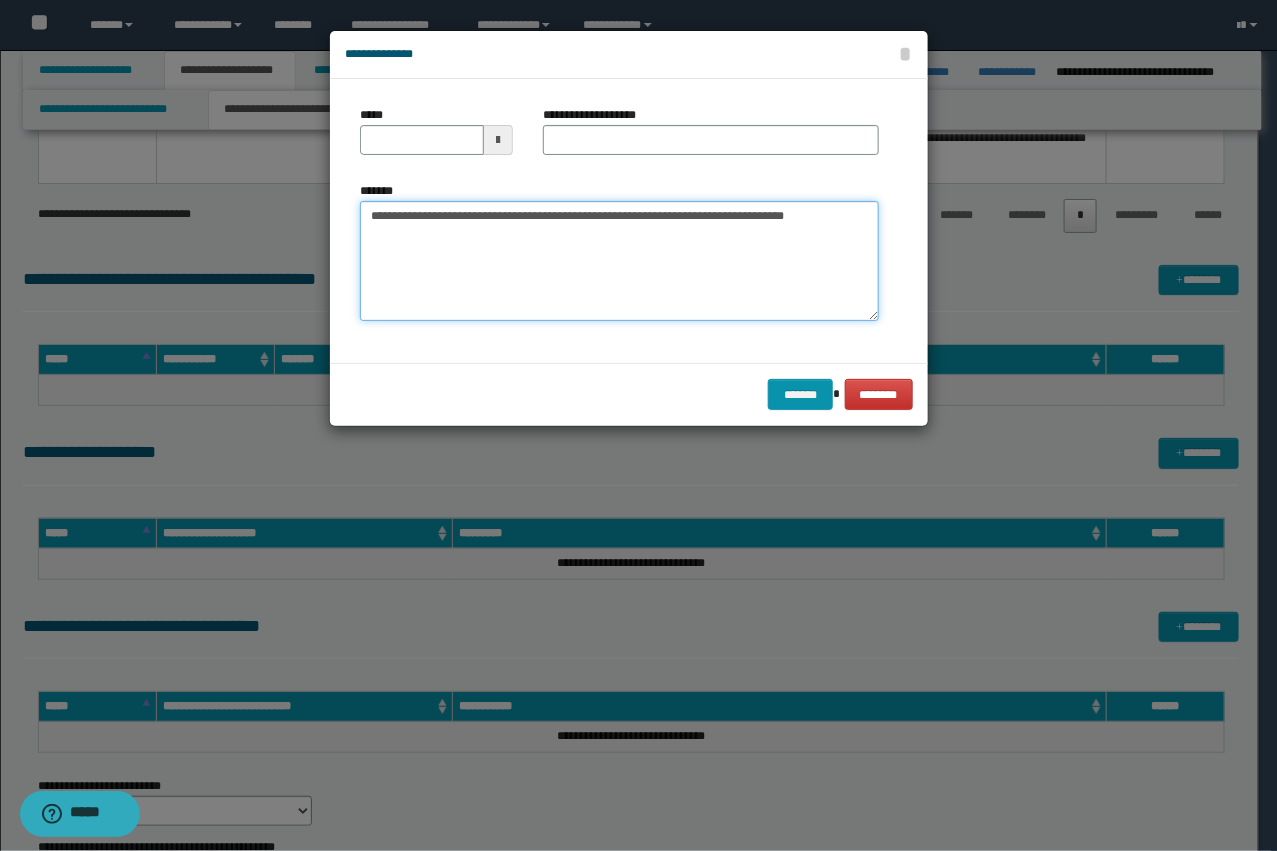 type on "**********" 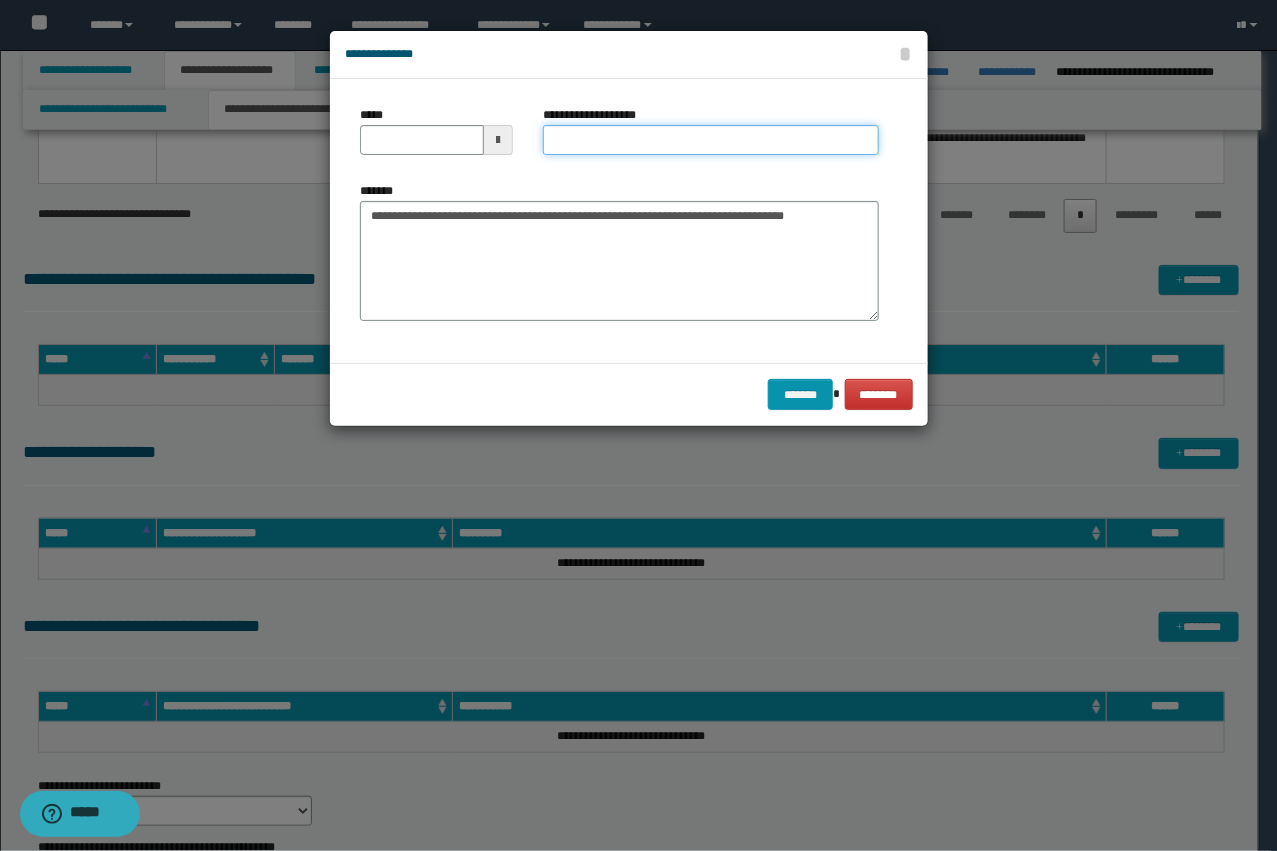 click on "**********" at bounding box center [711, 140] 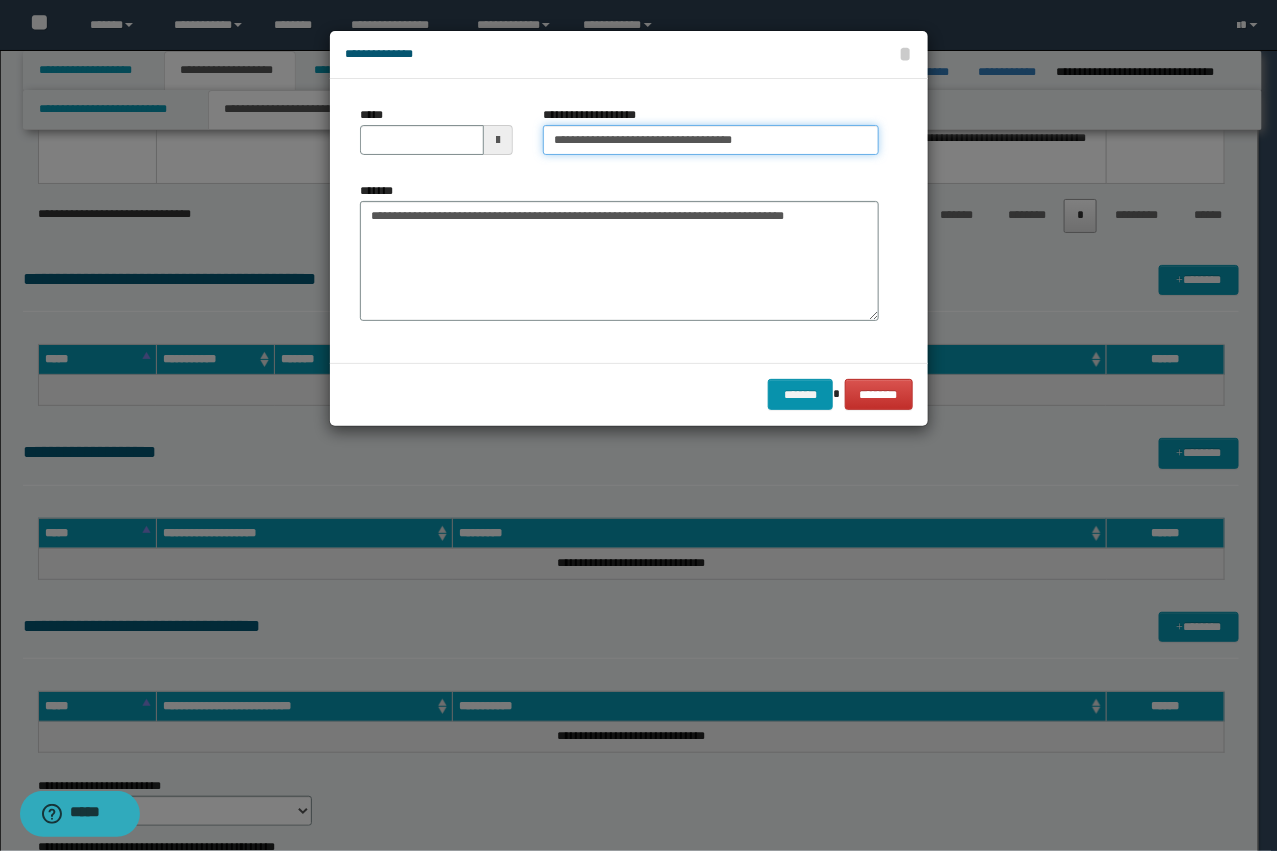type on "**********" 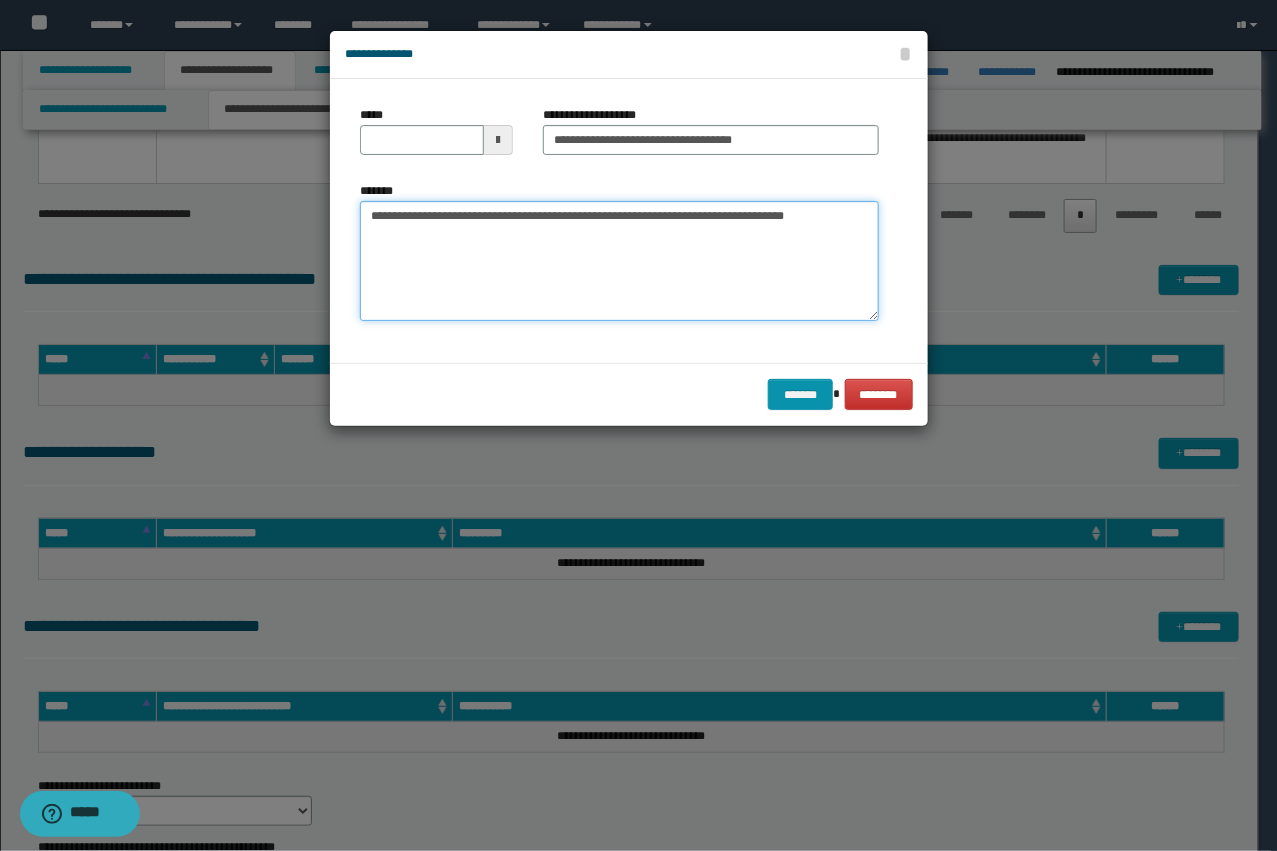 click on "**********" at bounding box center (619, 261) 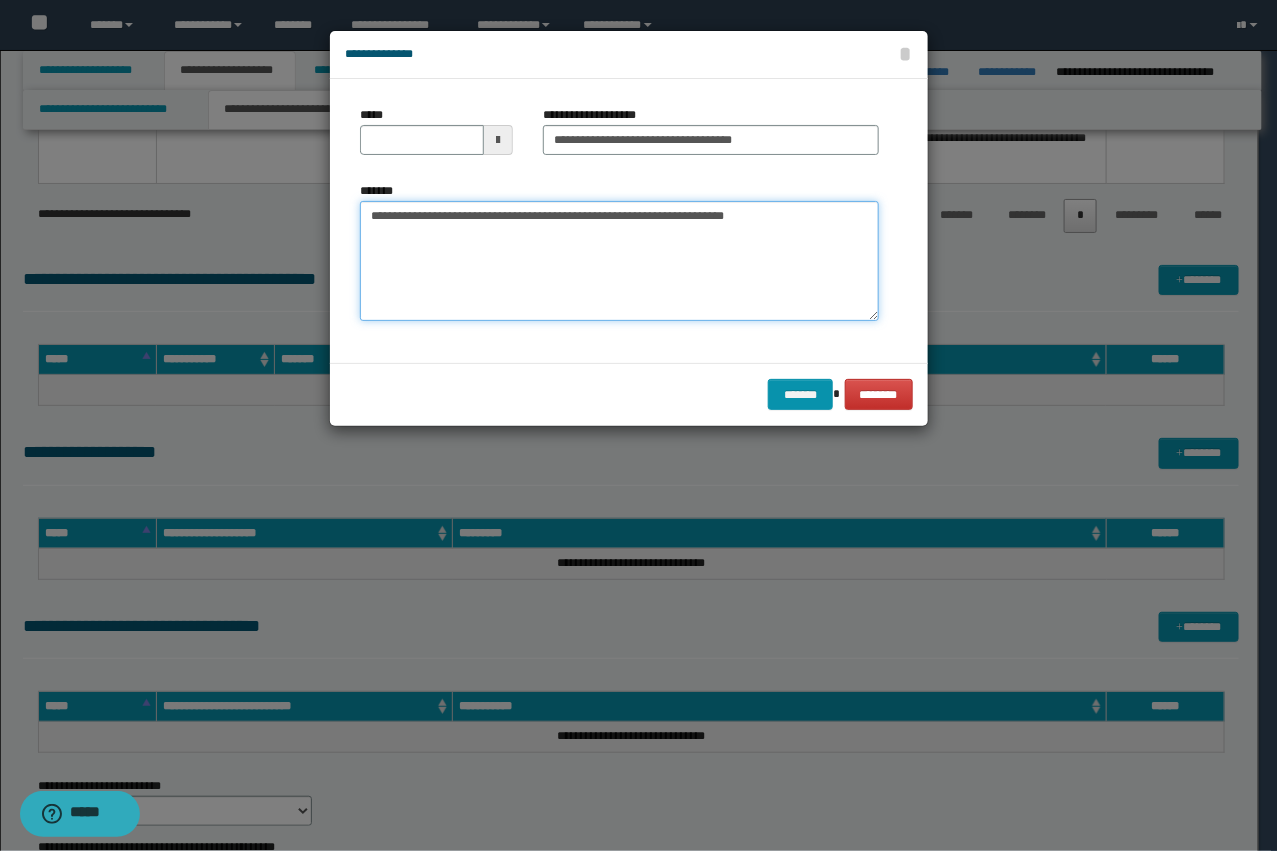 type 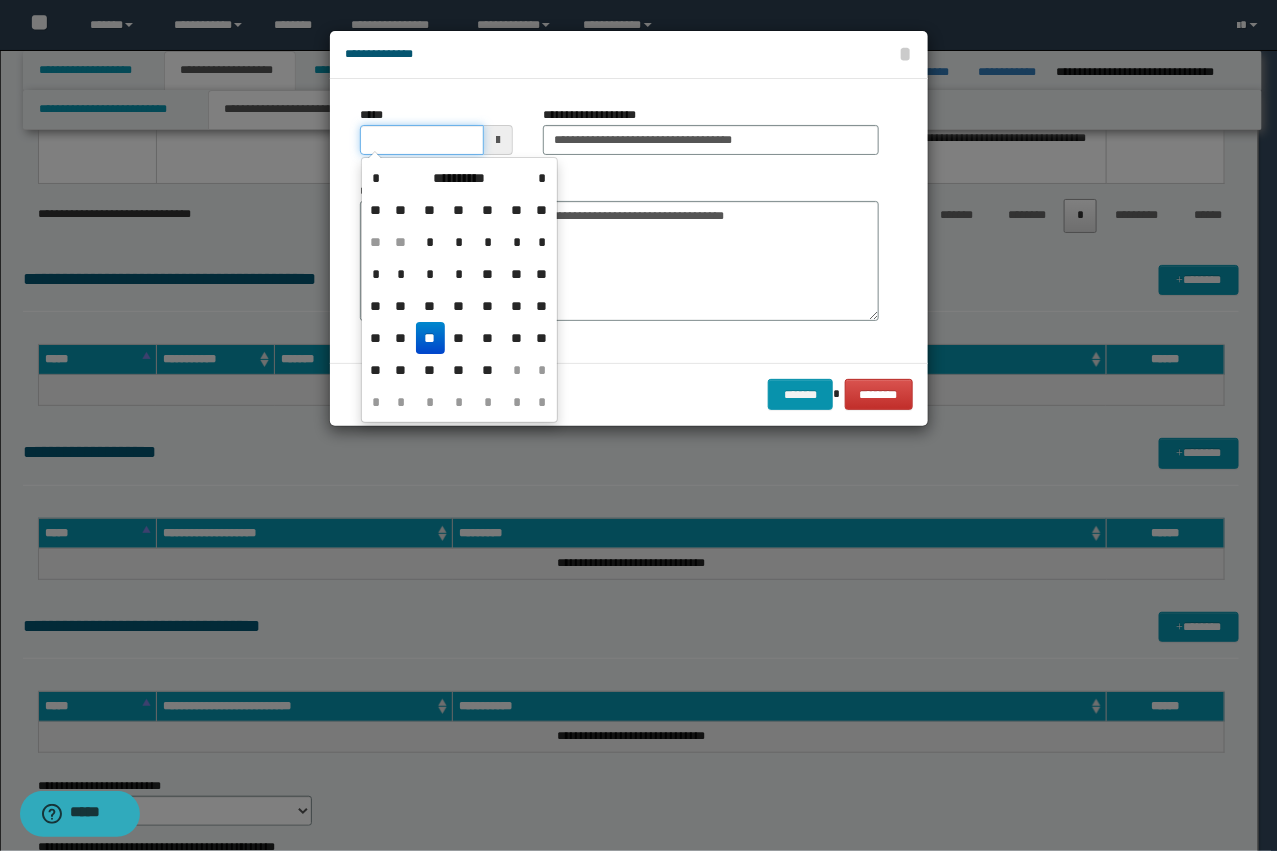 click on "*****" at bounding box center [422, 140] 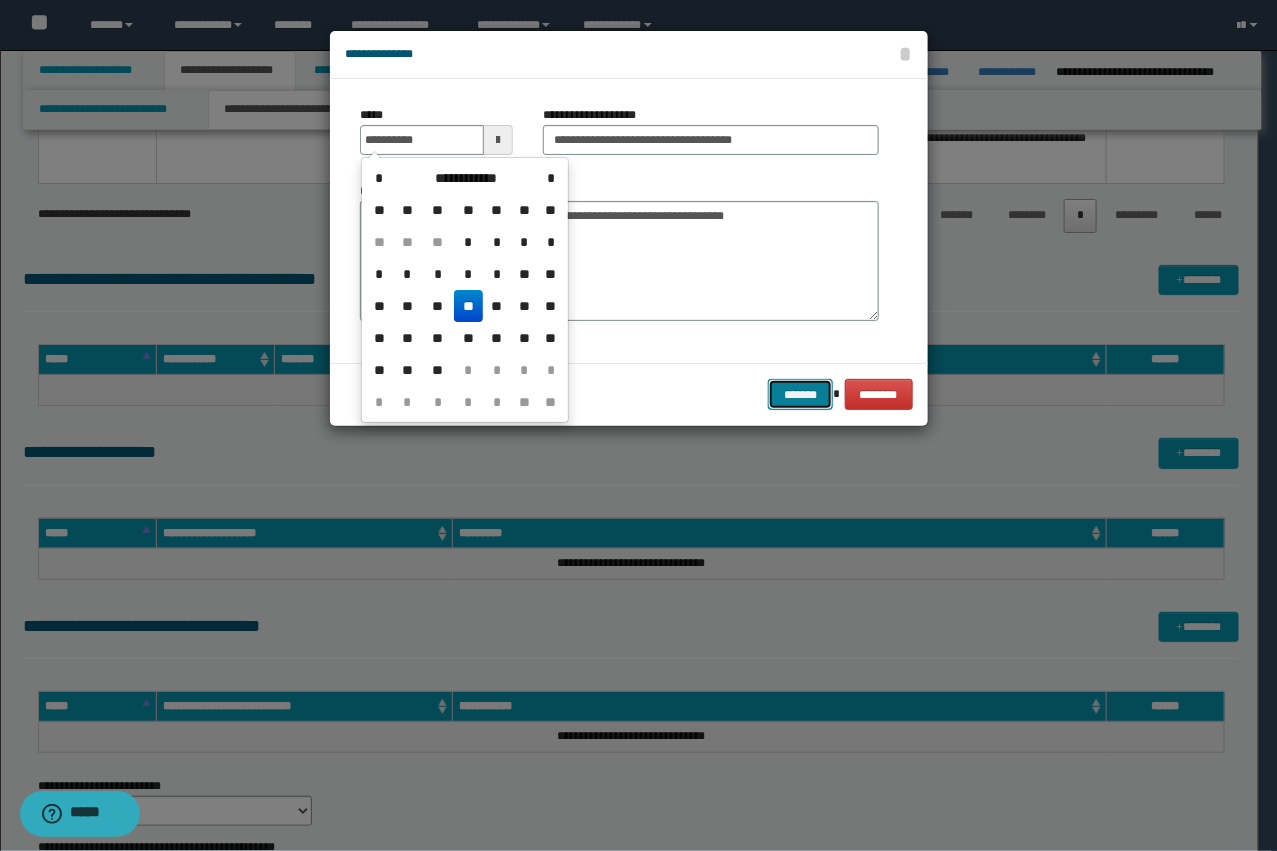 type on "**********" 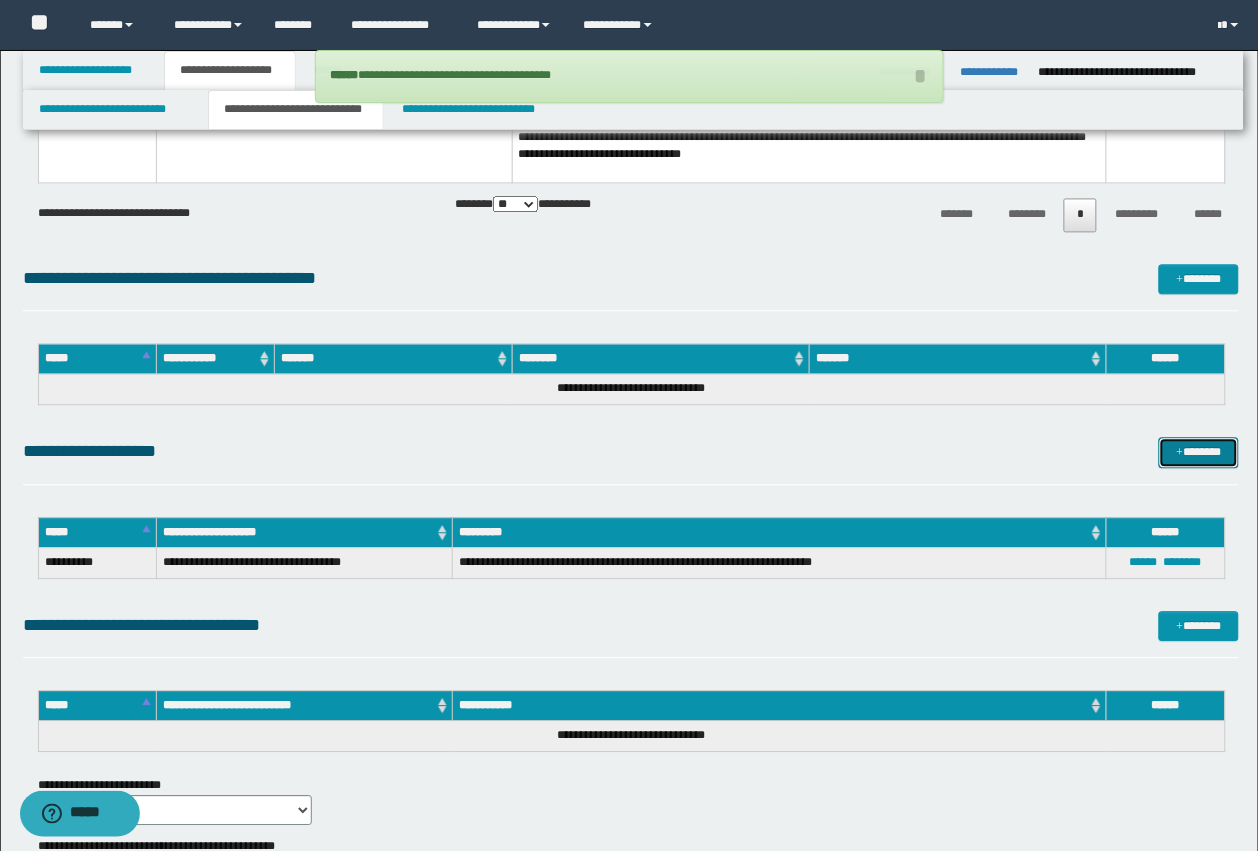 click on "*******" at bounding box center (1199, 453) 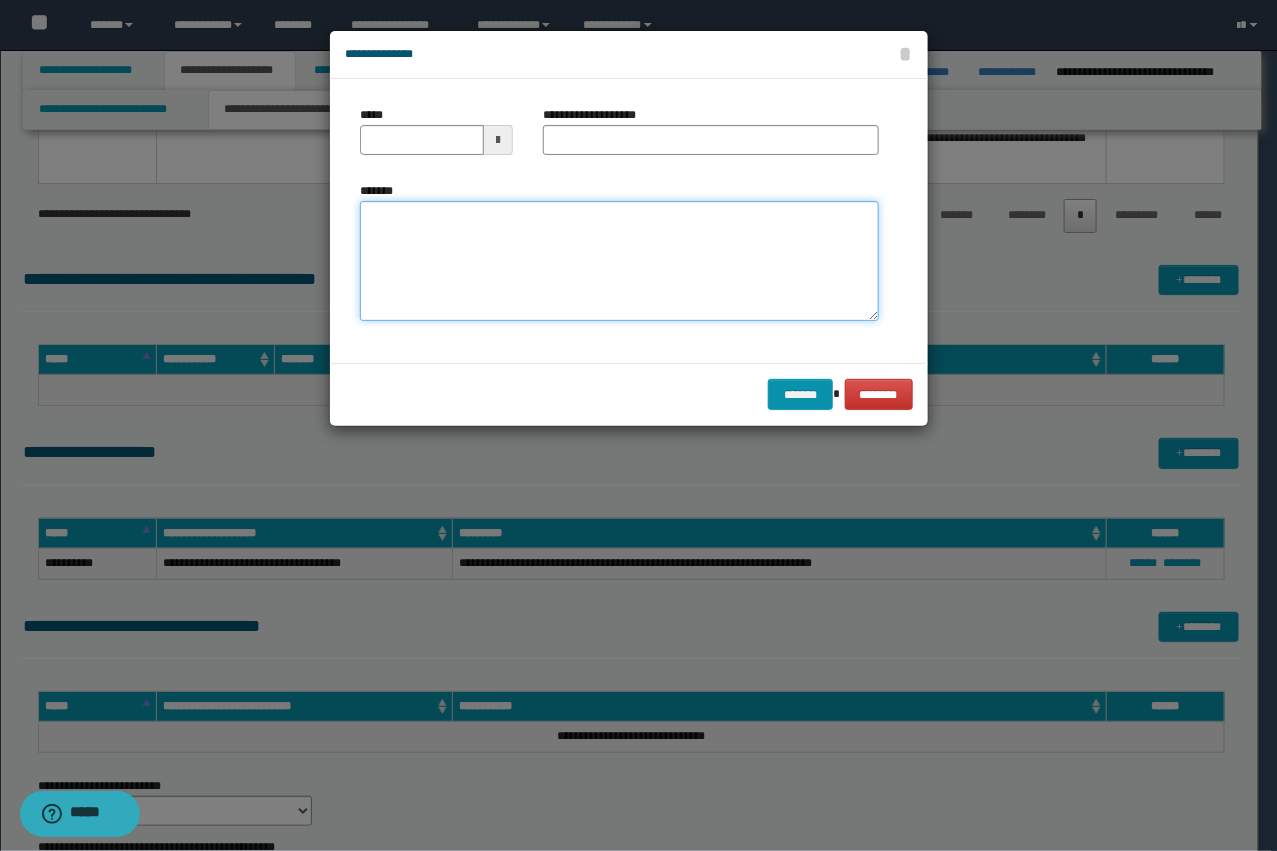 click on "*******" at bounding box center [619, 261] 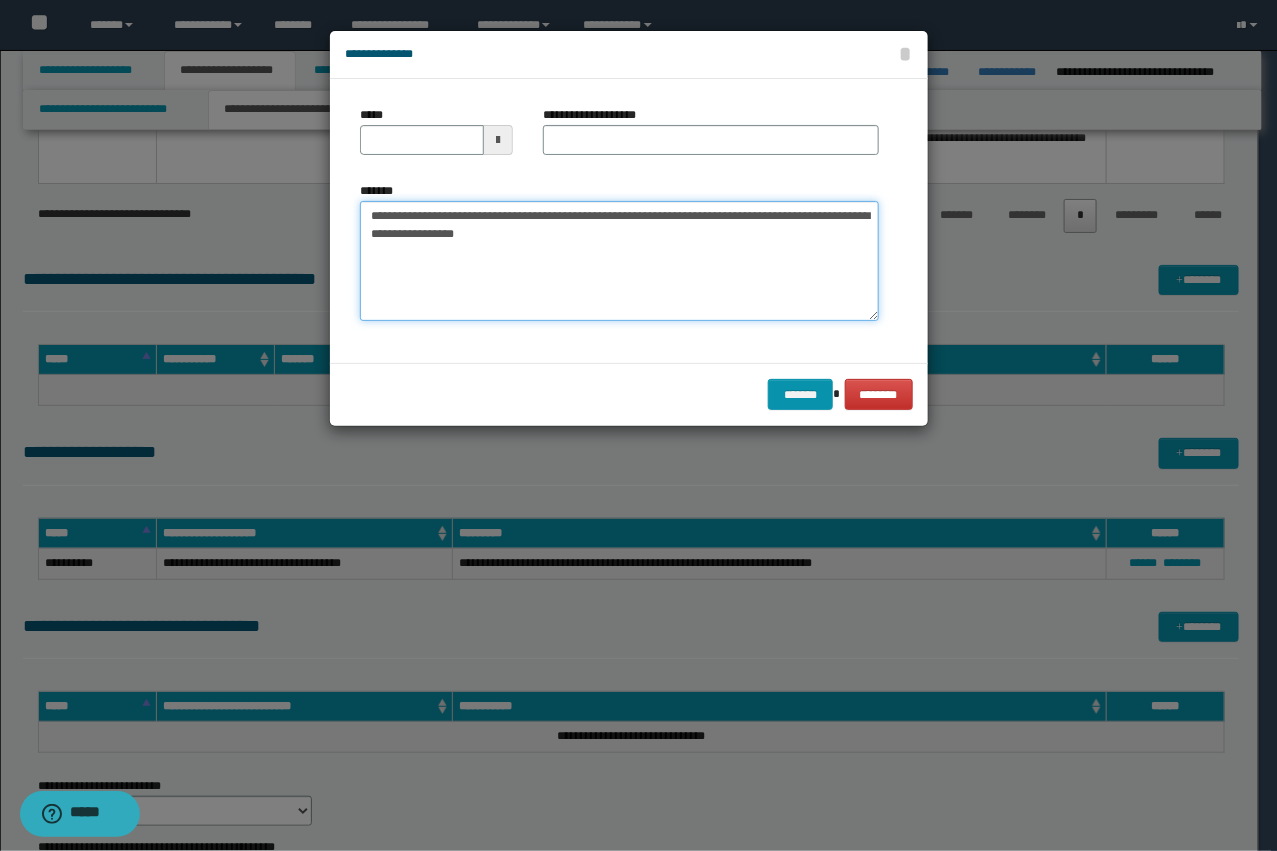 drag, startPoint x: 546, startPoint y: 208, endPoint x: 435, endPoint y: 210, distance: 111.01801 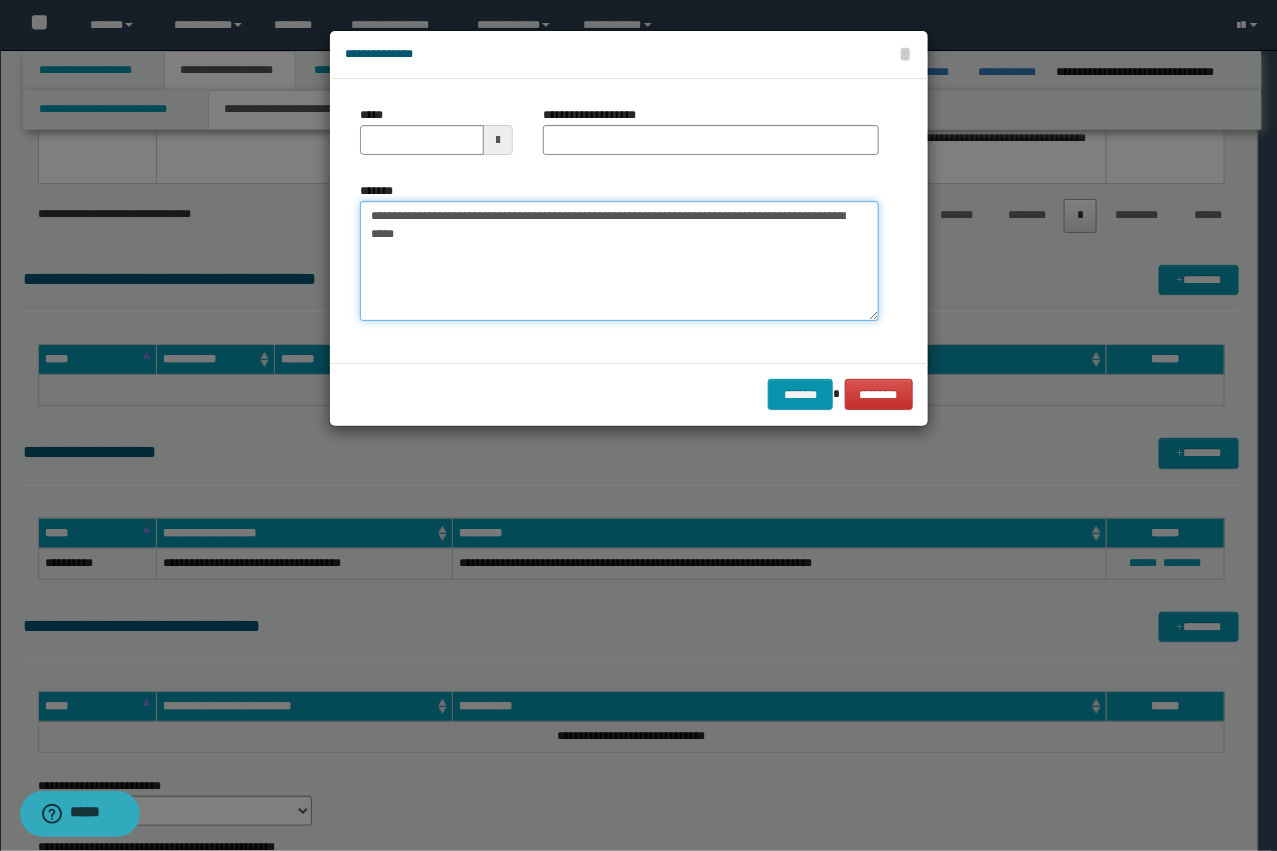 type on "**********" 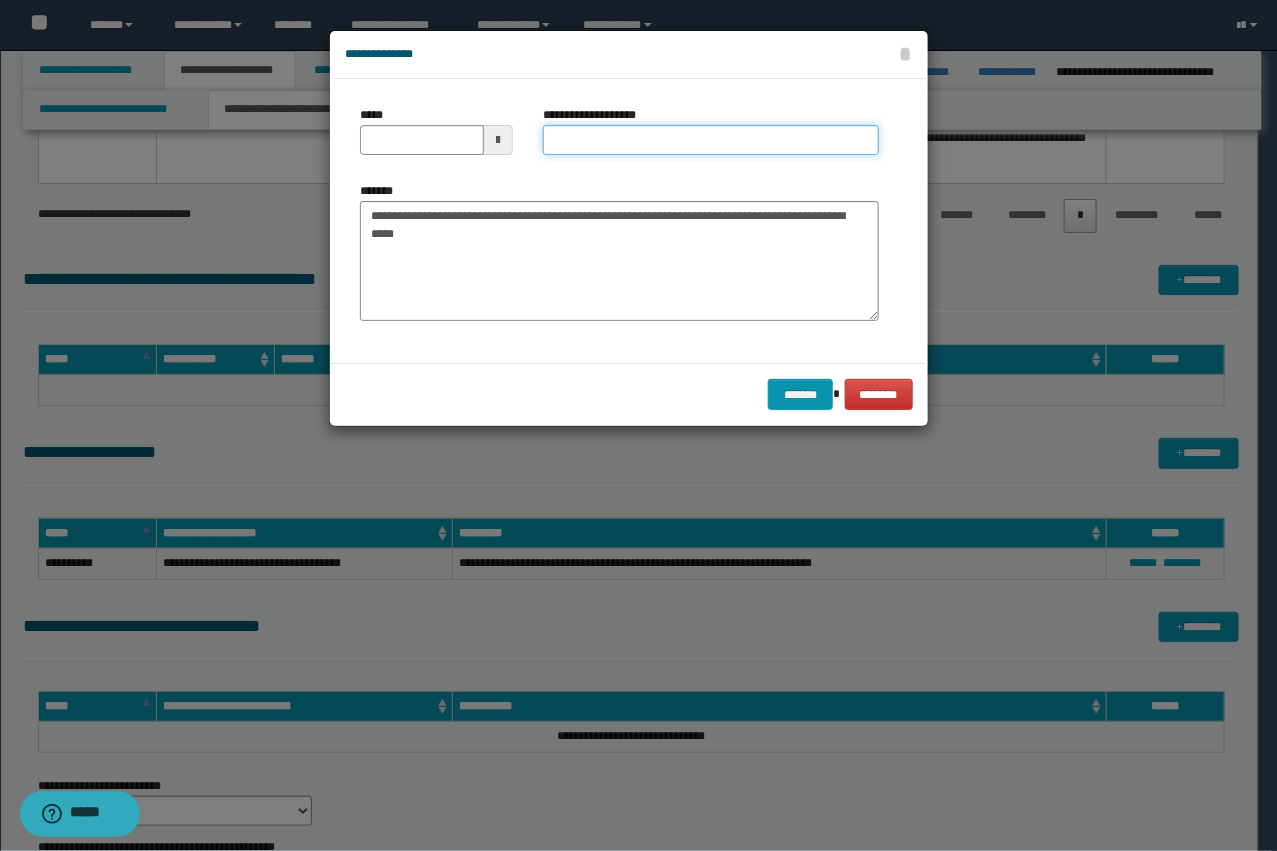 click on "**********" at bounding box center (711, 140) 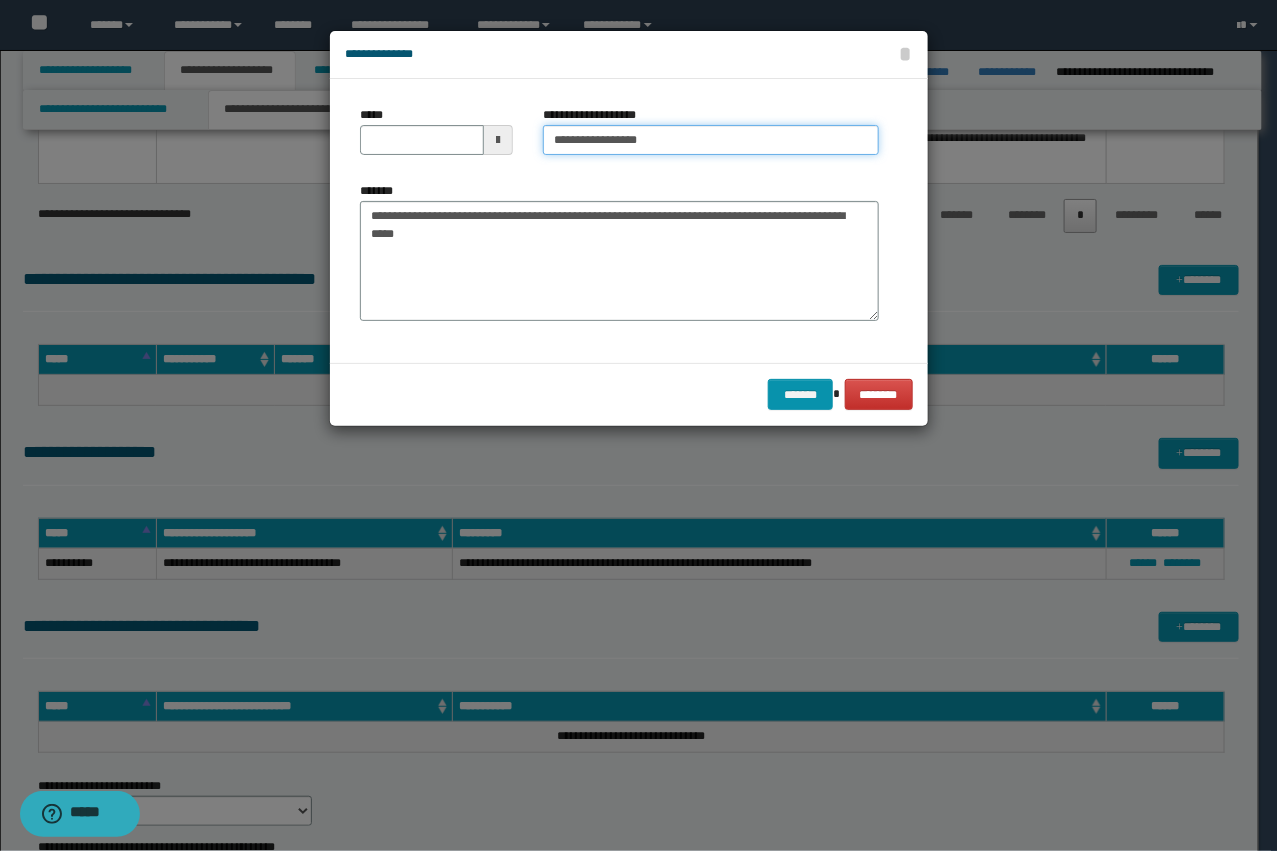 type on "**********" 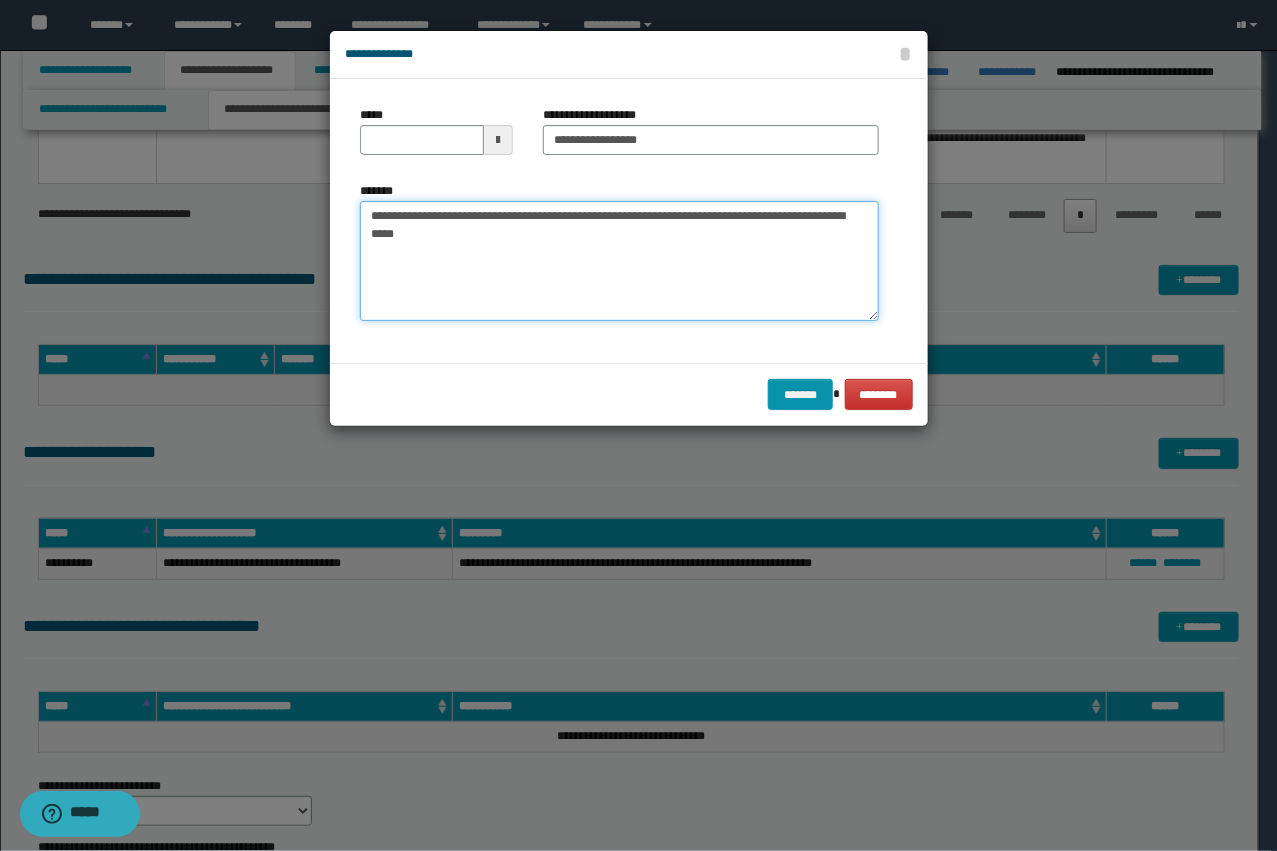 drag, startPoint x: 437, startPoint y: 218, endPoint x: 286, endPoint y: 195, distance: 152.74161 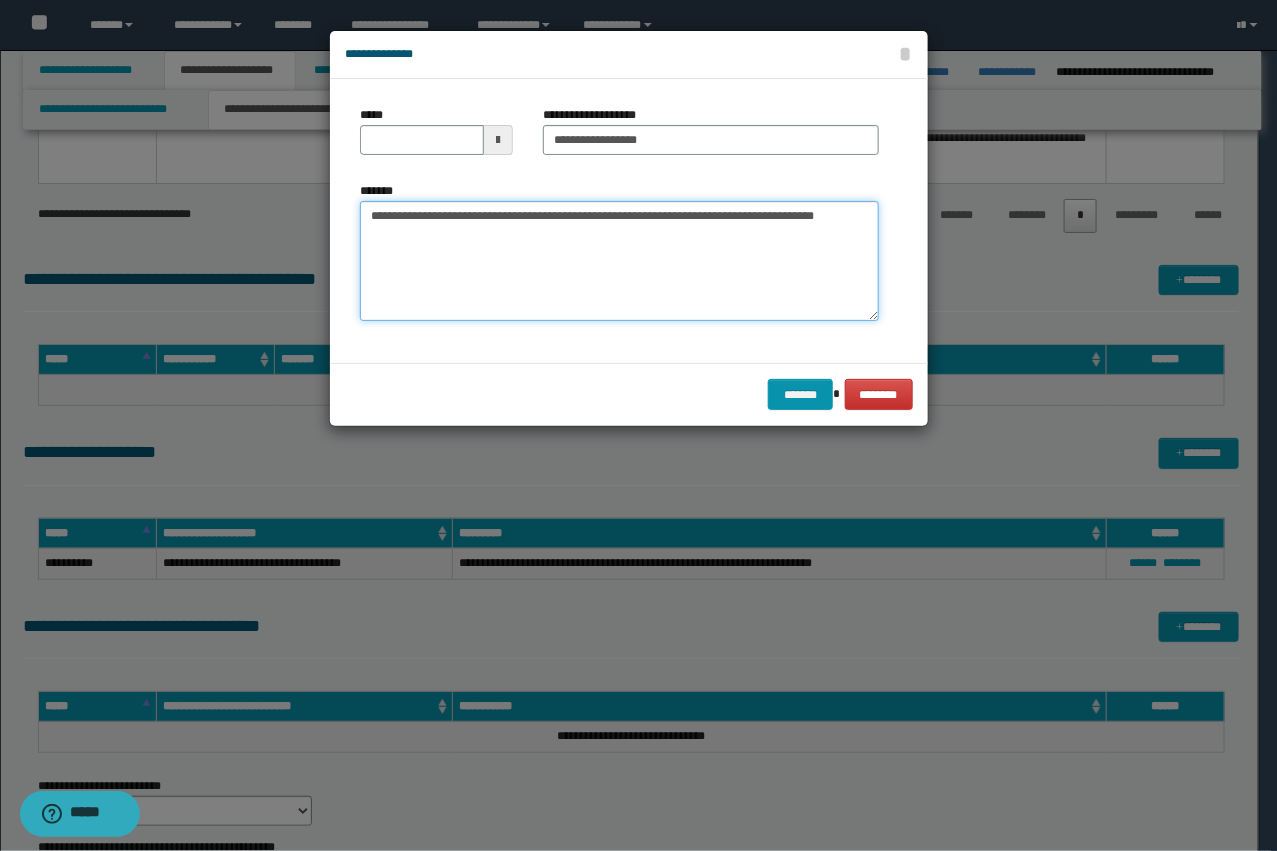 type 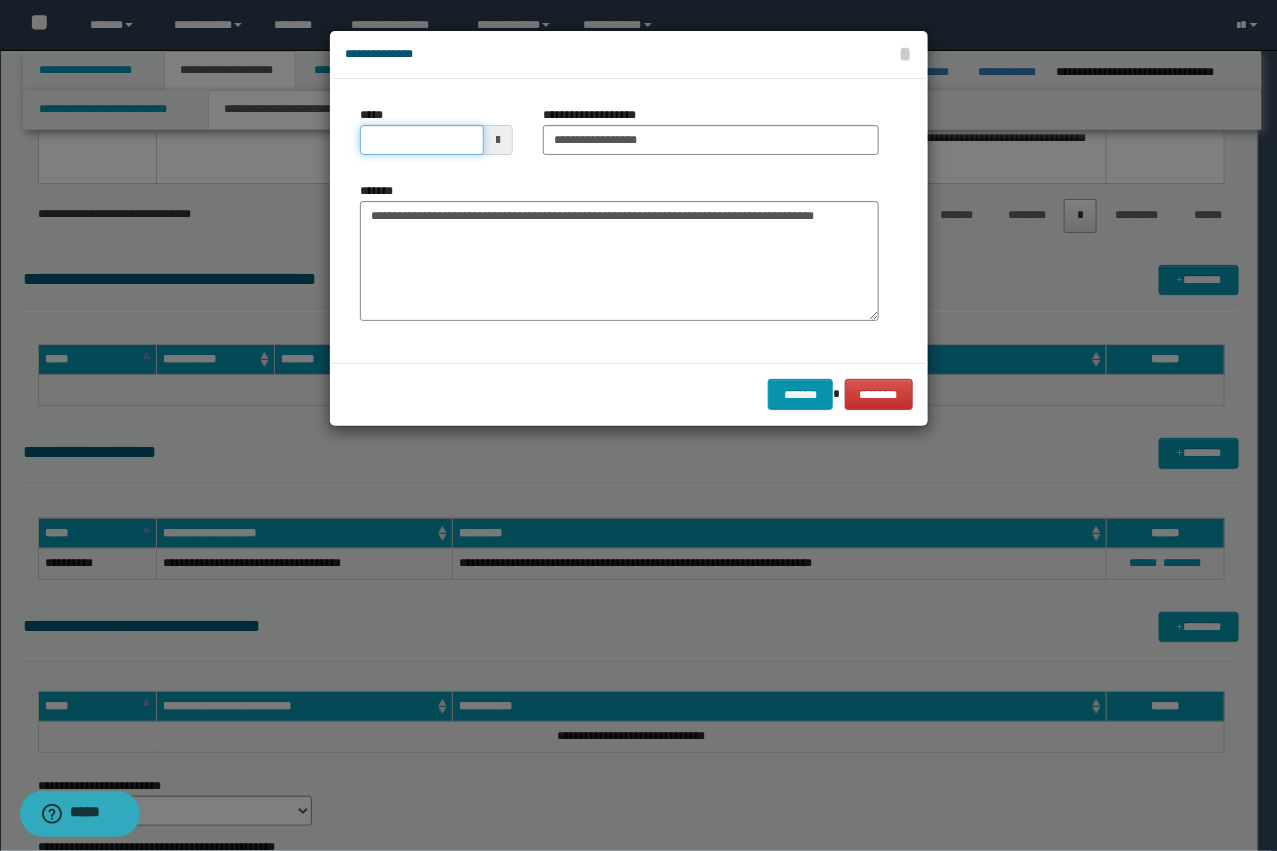 click on "**********" at bounding box center (639, -2075) 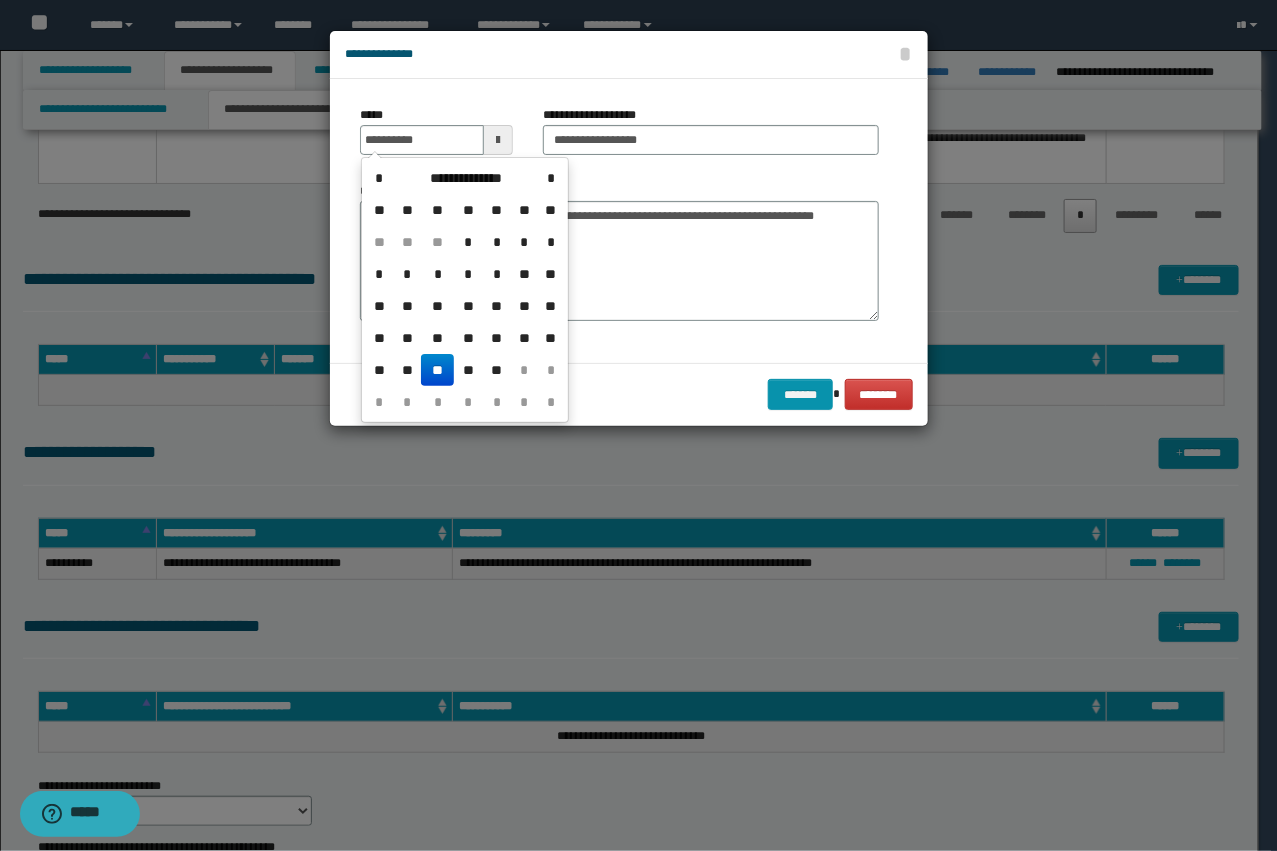 type on "**********" 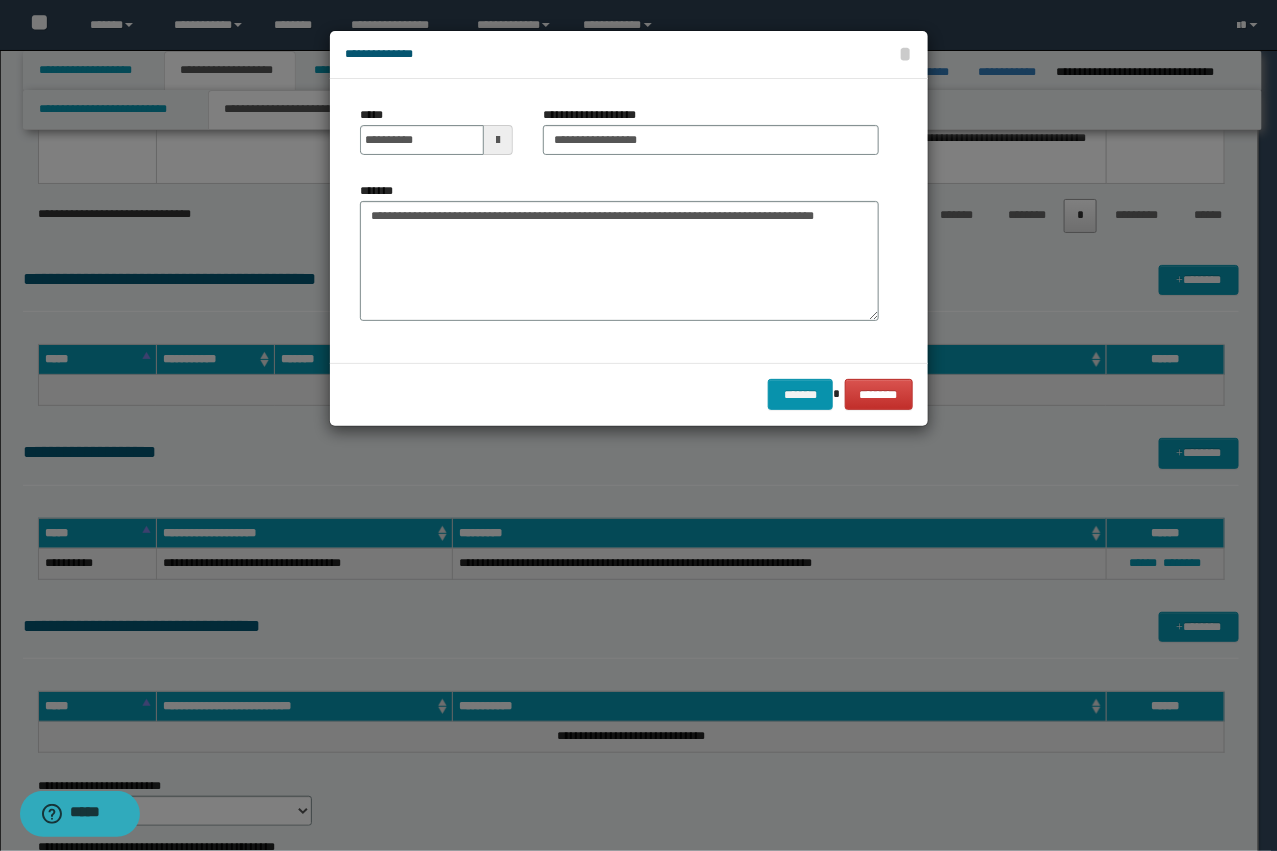 click on "*******
********" at bounding box center (629, 394) 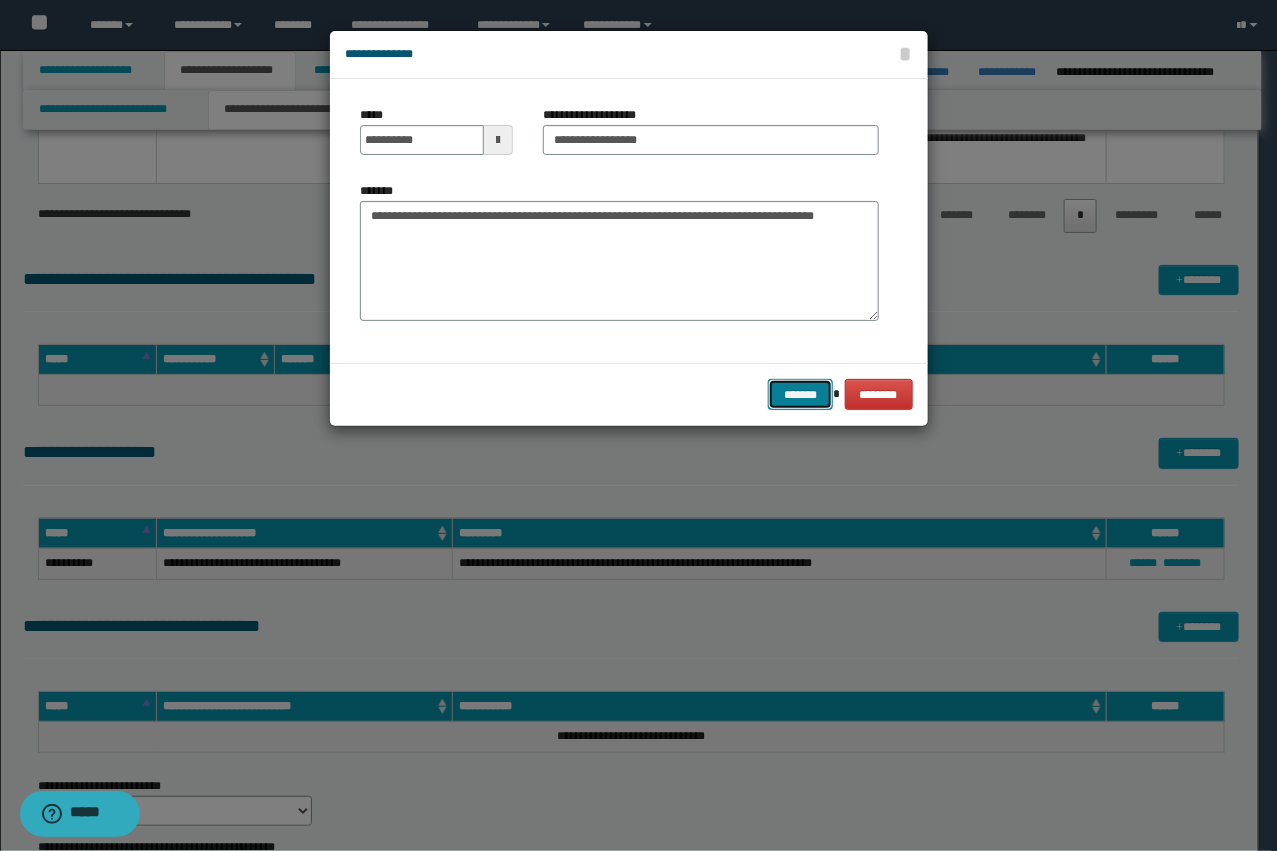 click on "*******" at bounding box center (800, 394) 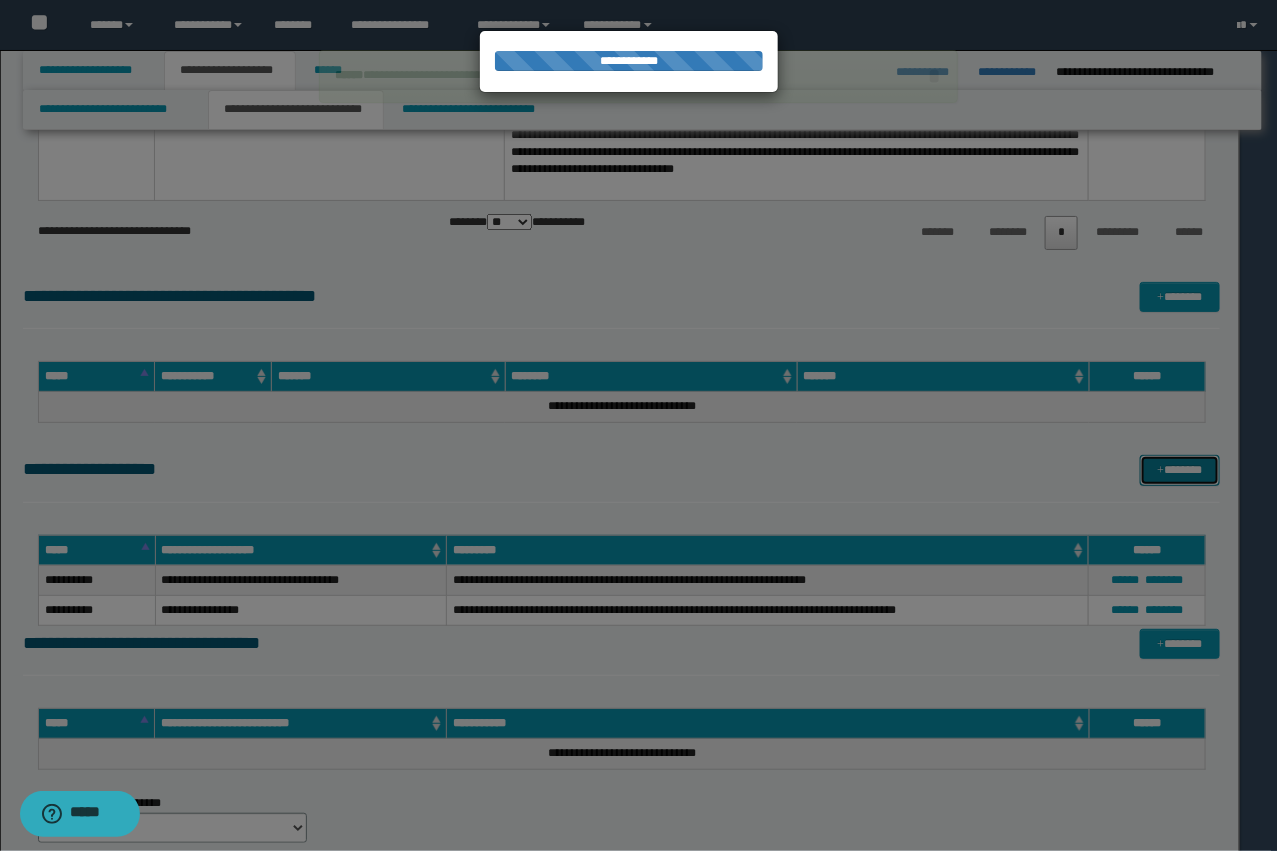 type 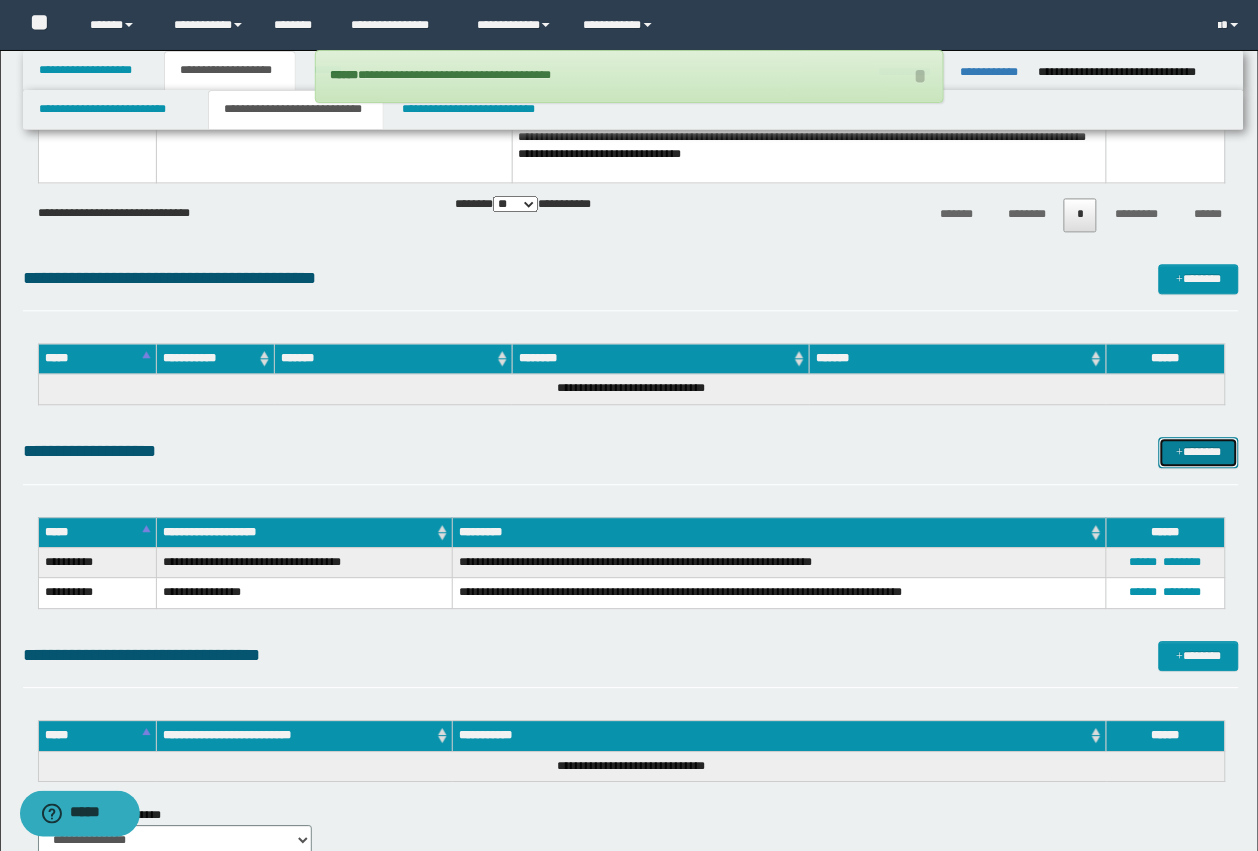 click on "*******" at bounding box center (1199, 453) 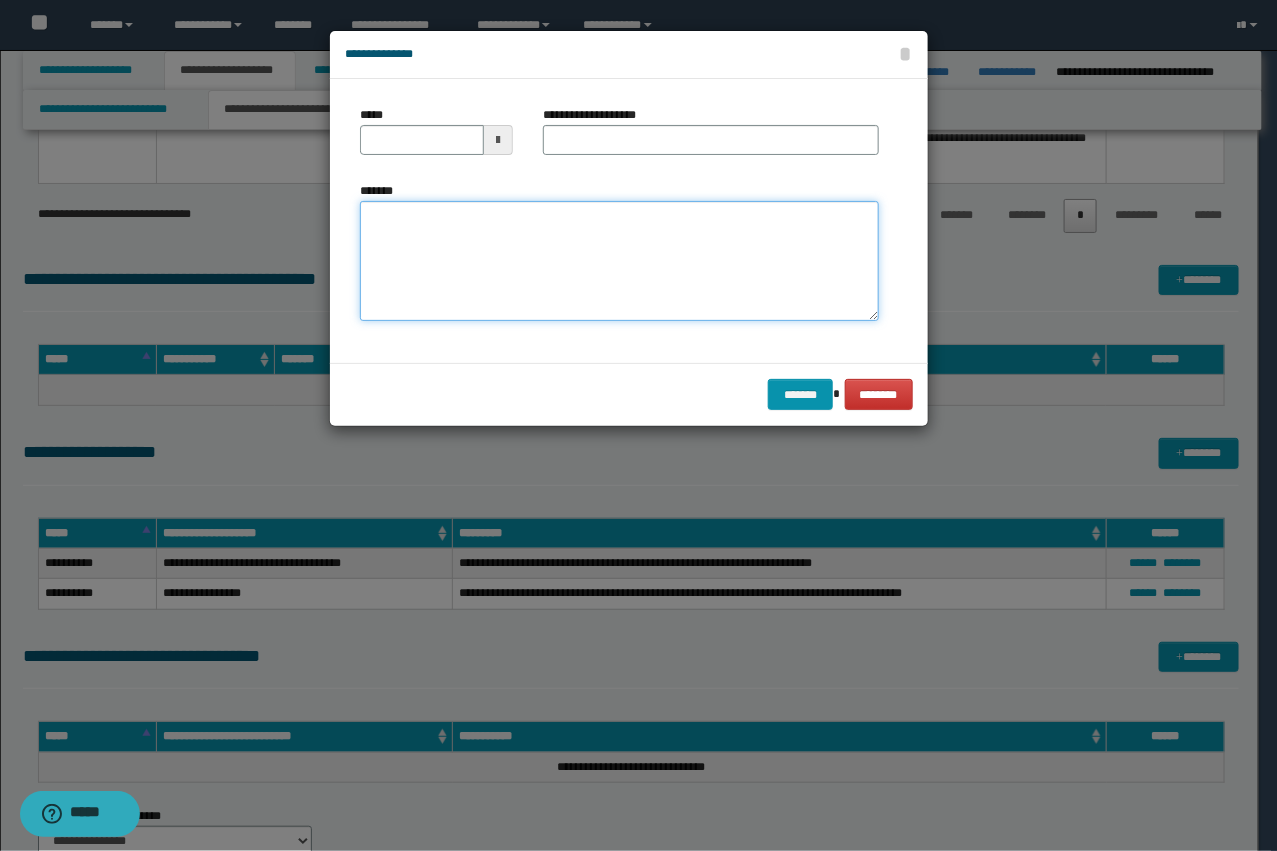 click on "*******" at bounding box center [619, 261] 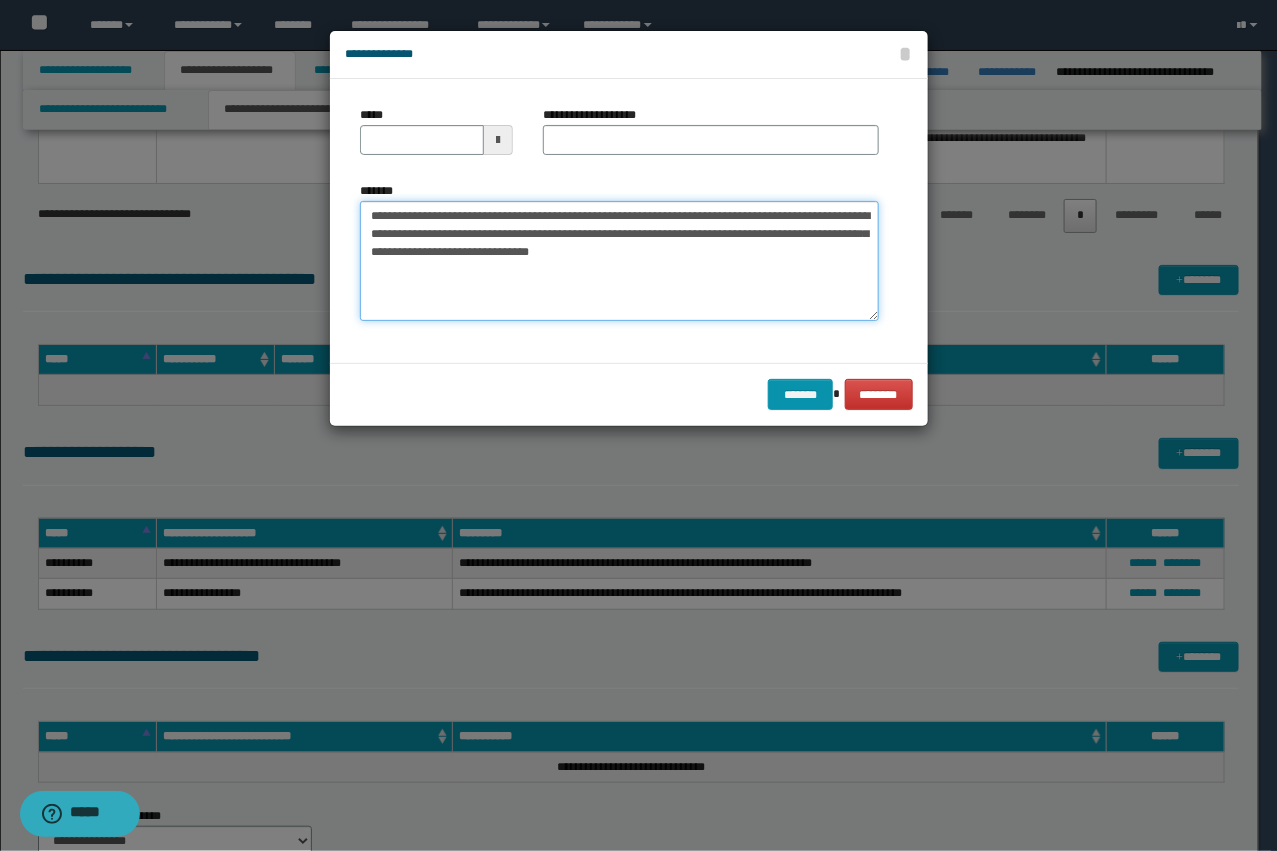 type on "**********" 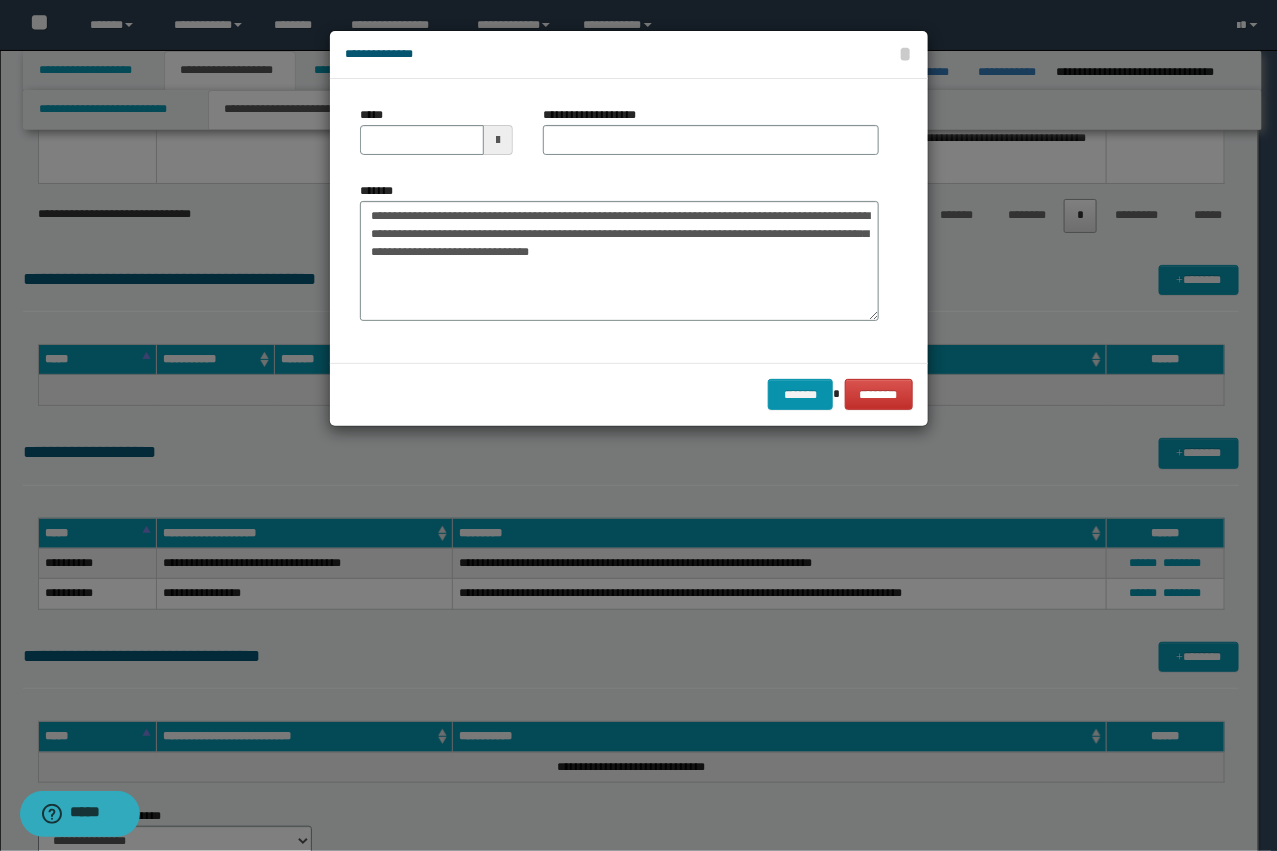 drag, startPoint x: 581, startPoint y: 165, endPoint x: 593, endPoint y: 128, distance: 38.8973 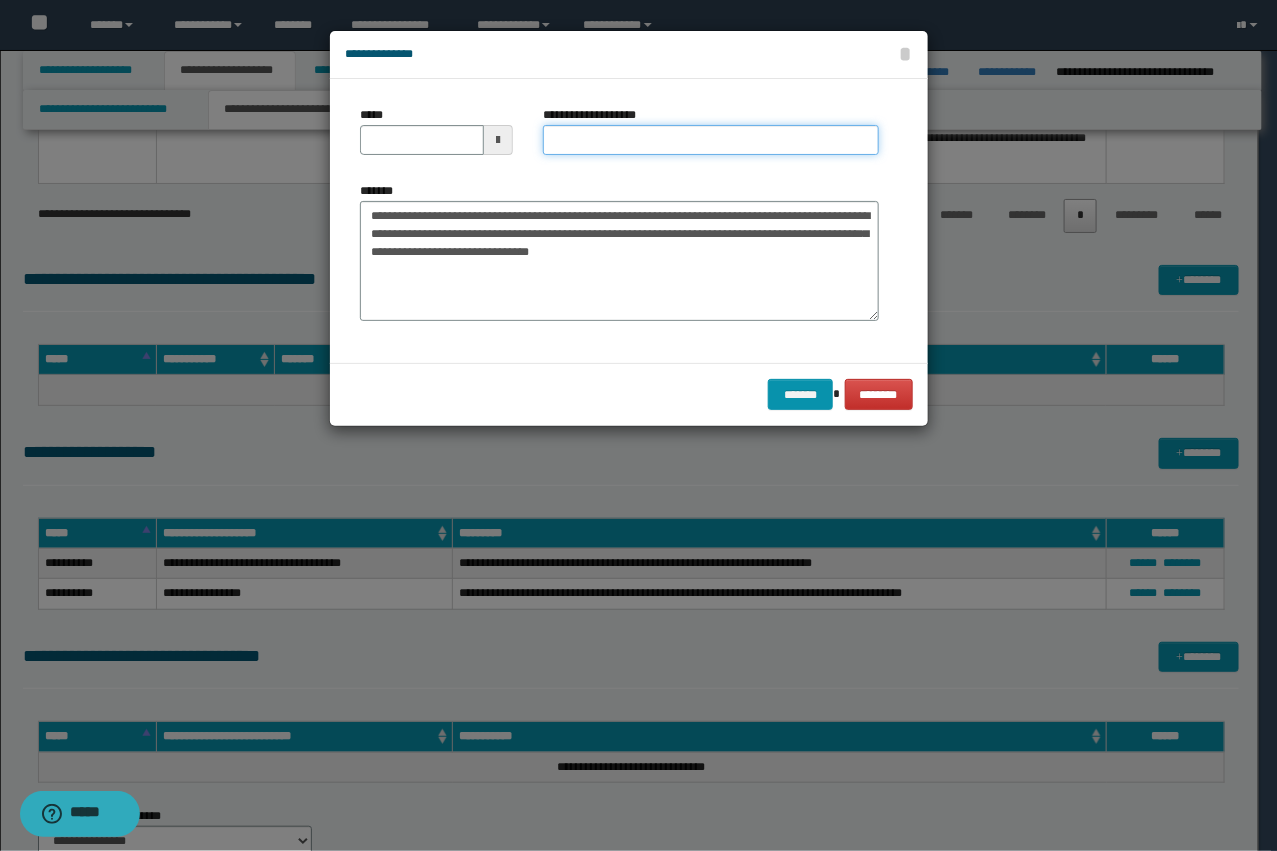 click on "**********" at bounding box center [711, 140] 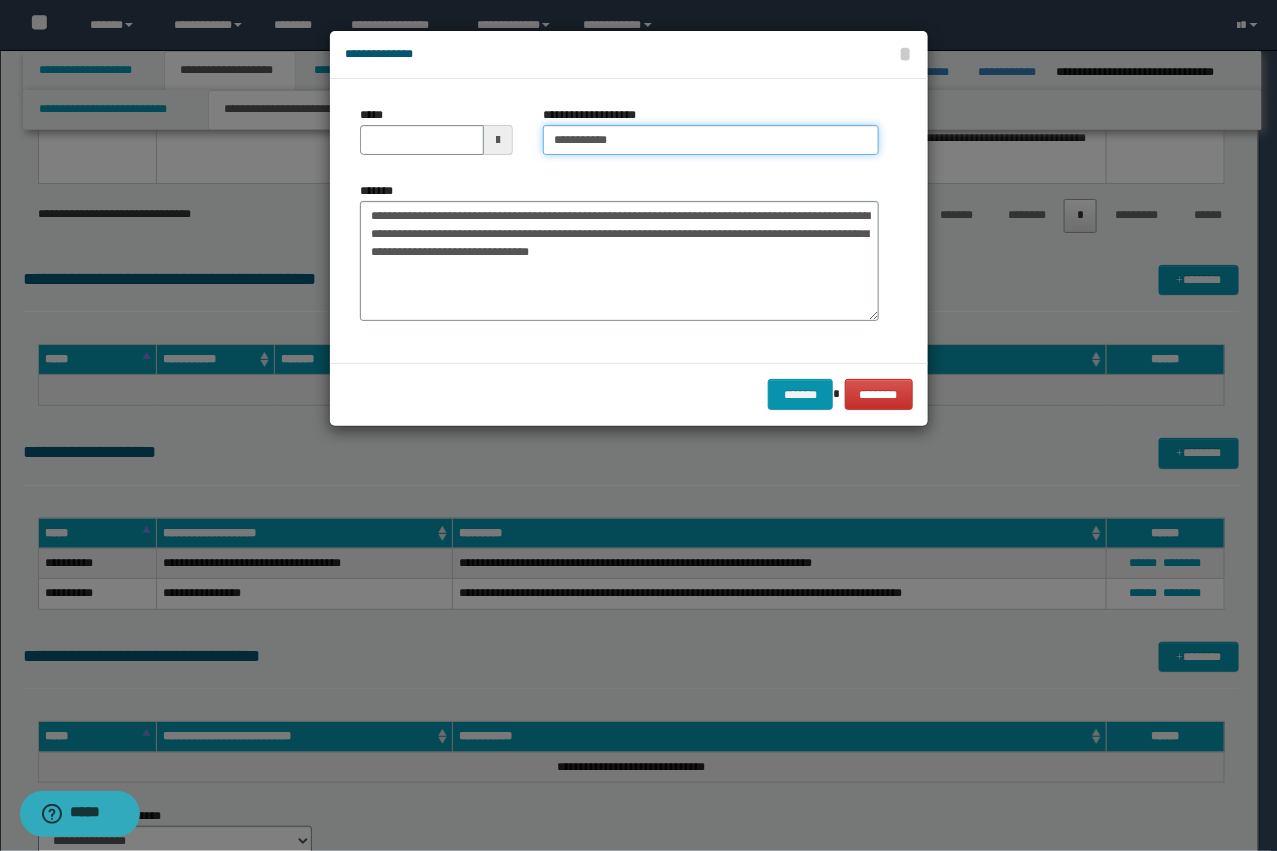 type on "**********" 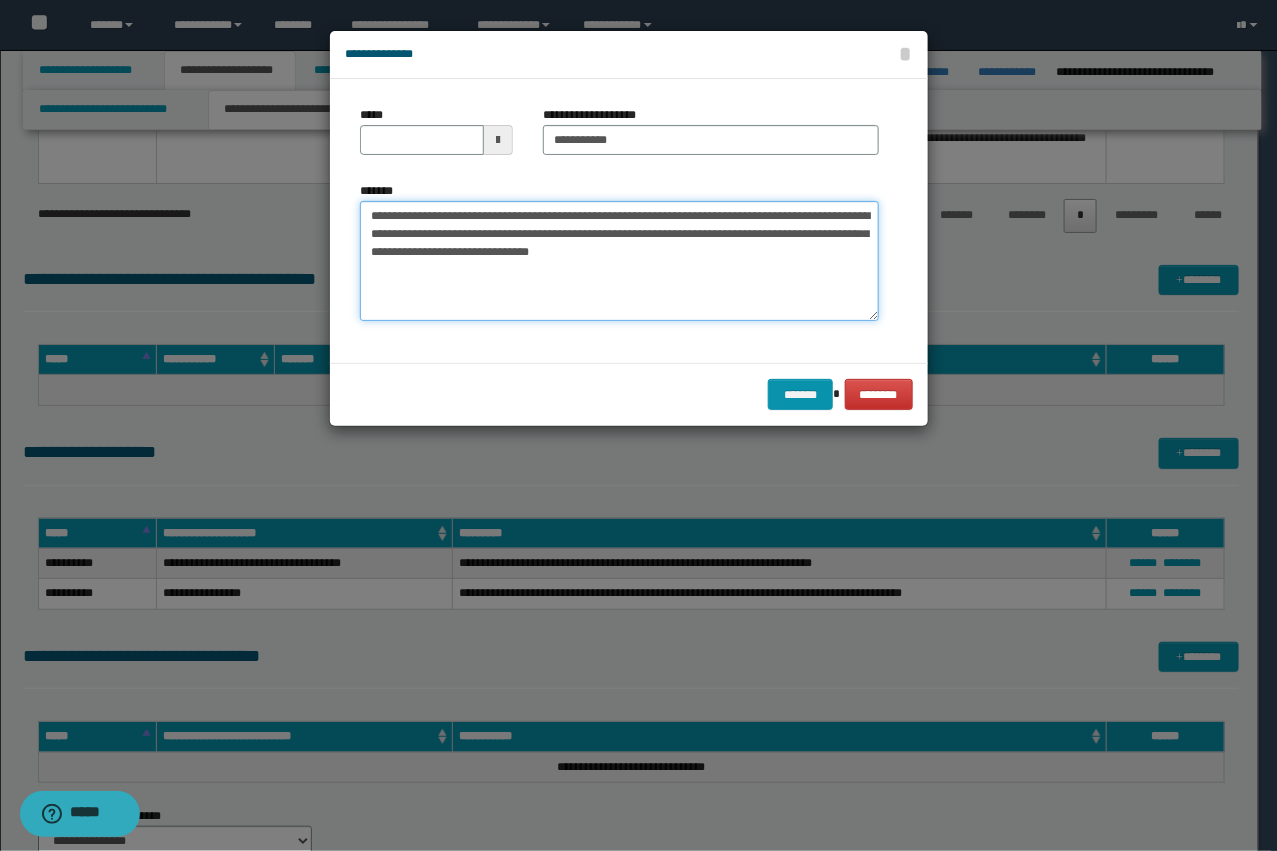drag, startPoint x: 523, startPoint y: 217, endPoint x: 245, endPoint y: 211, distance: 278.06473 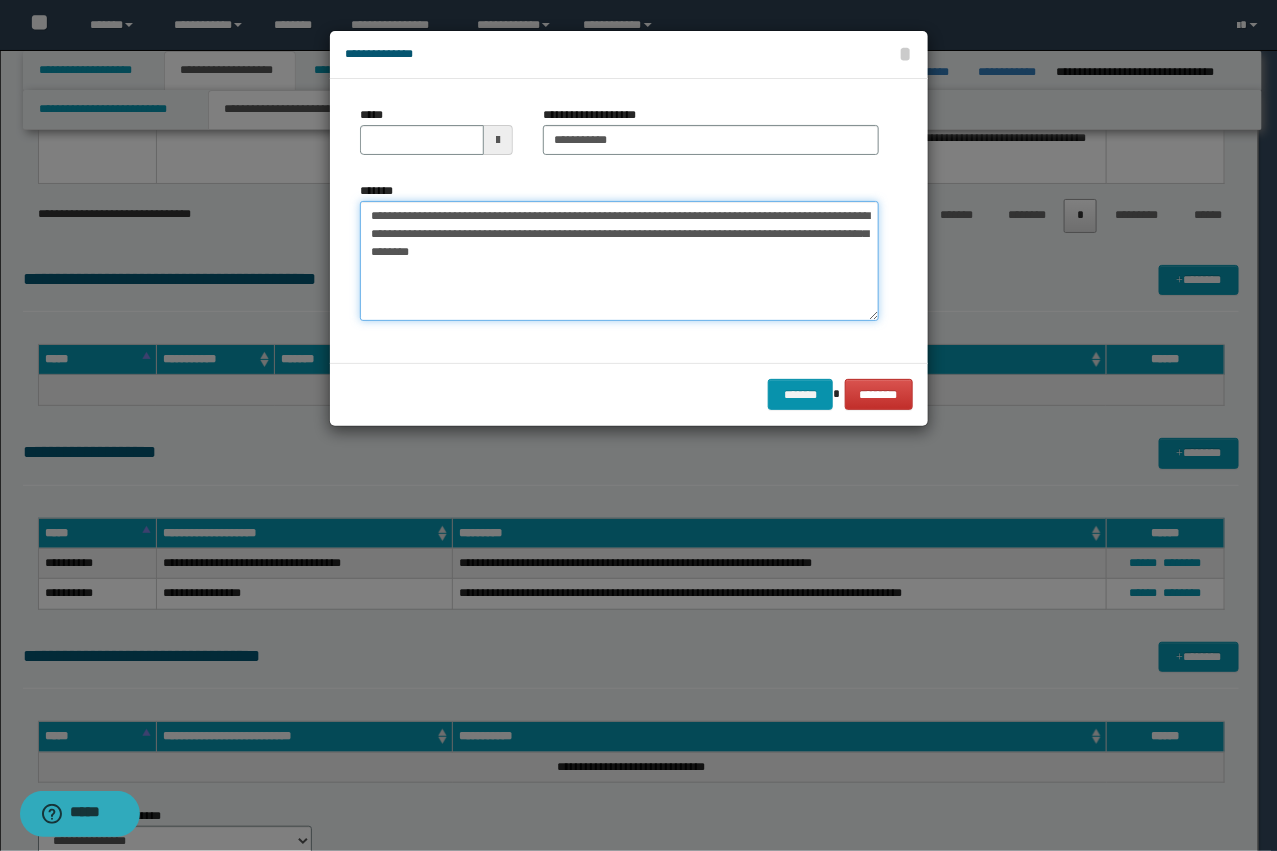type 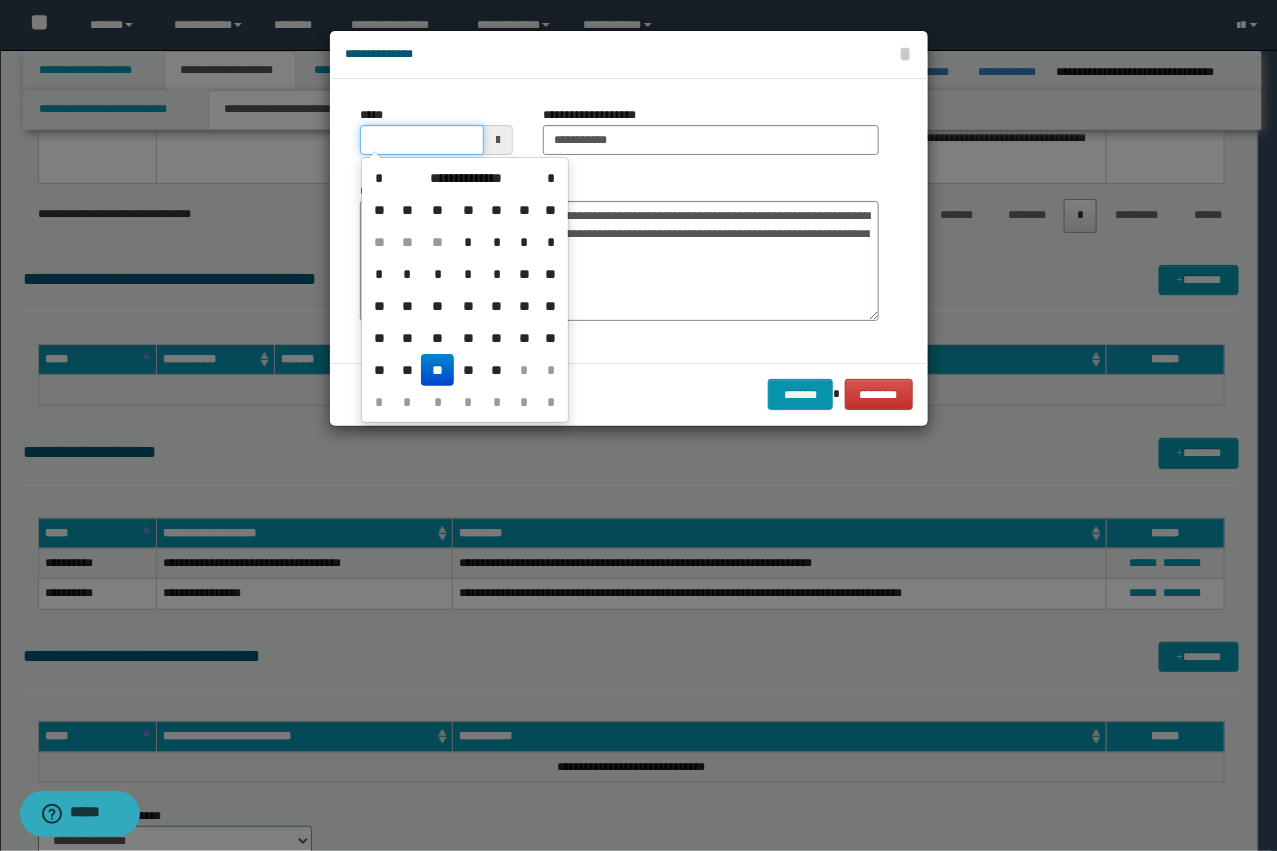 click on "*****" at bounding box center (422, 140) 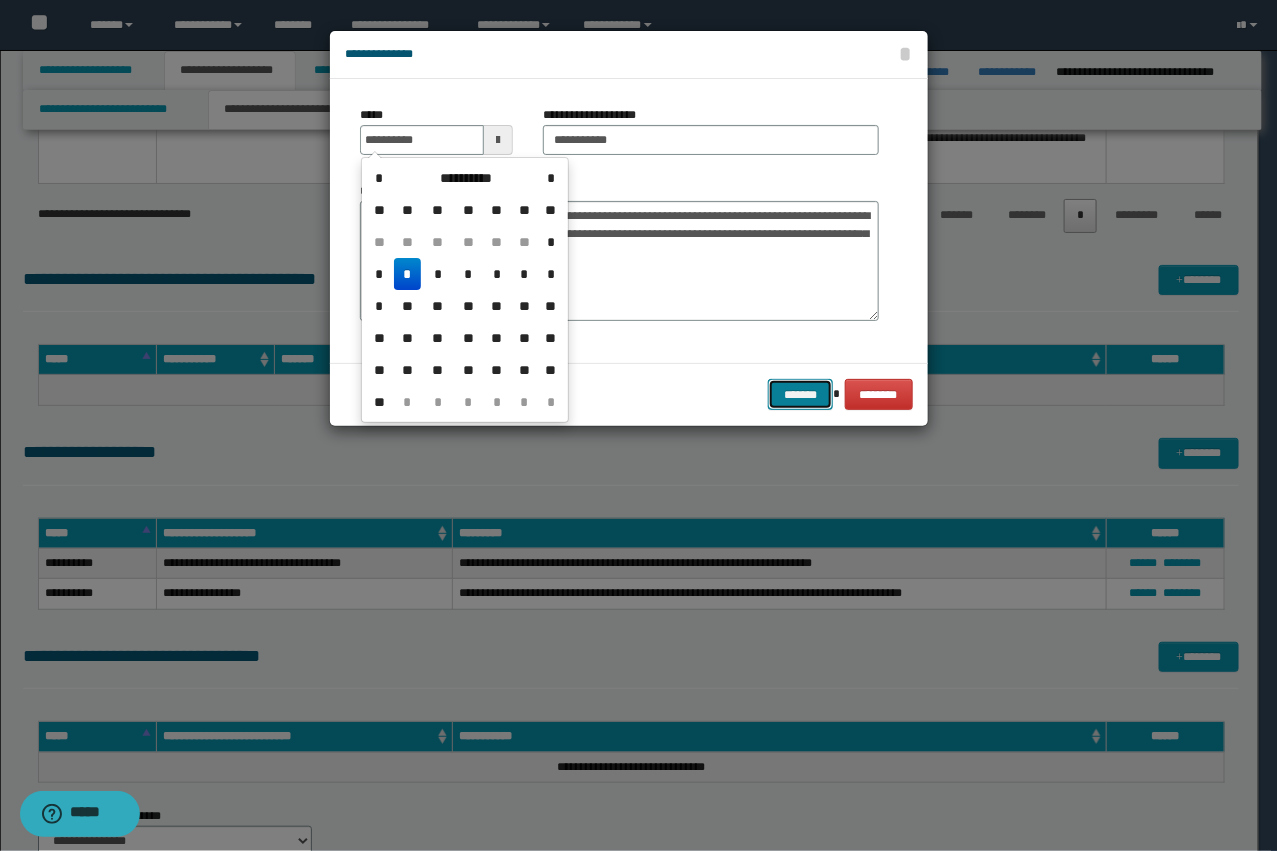 type on "**********" 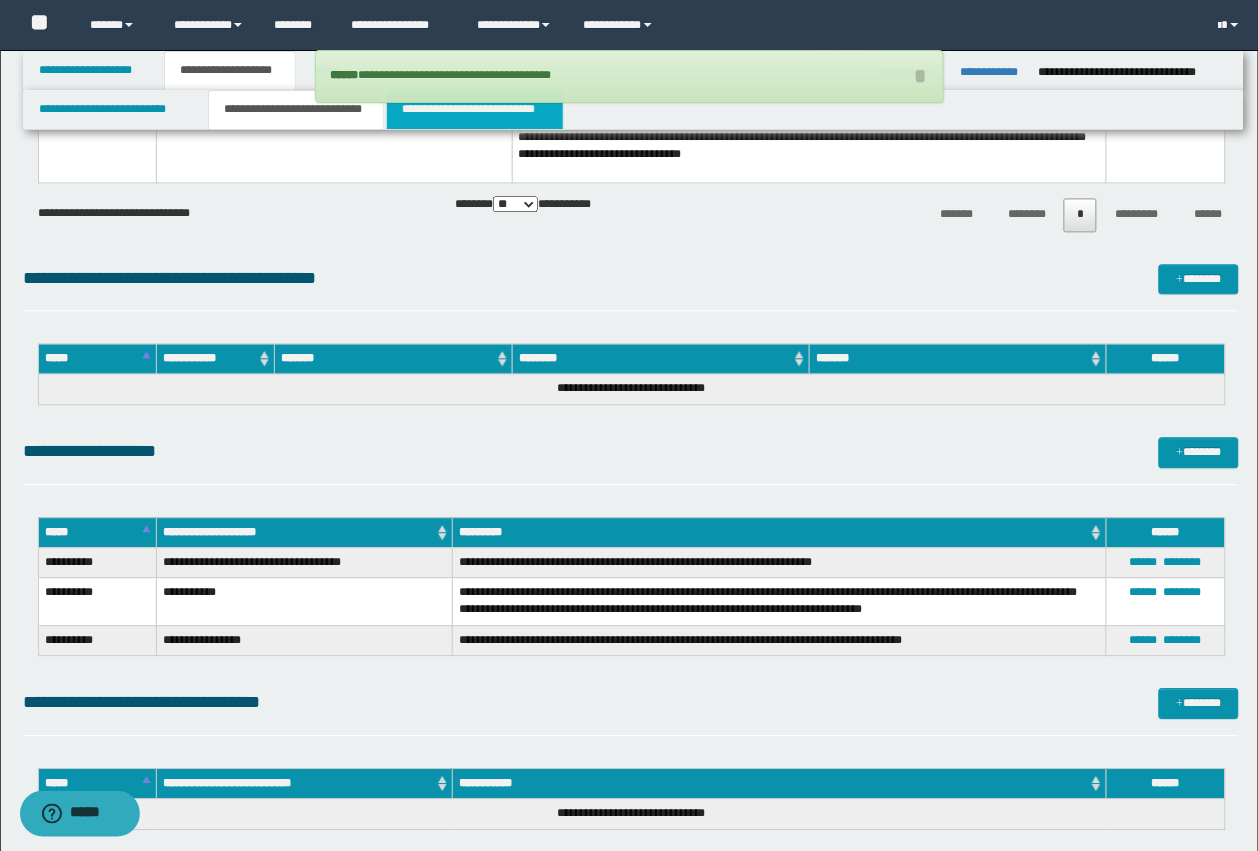 click on "**********" at bounding box center [475, 110] 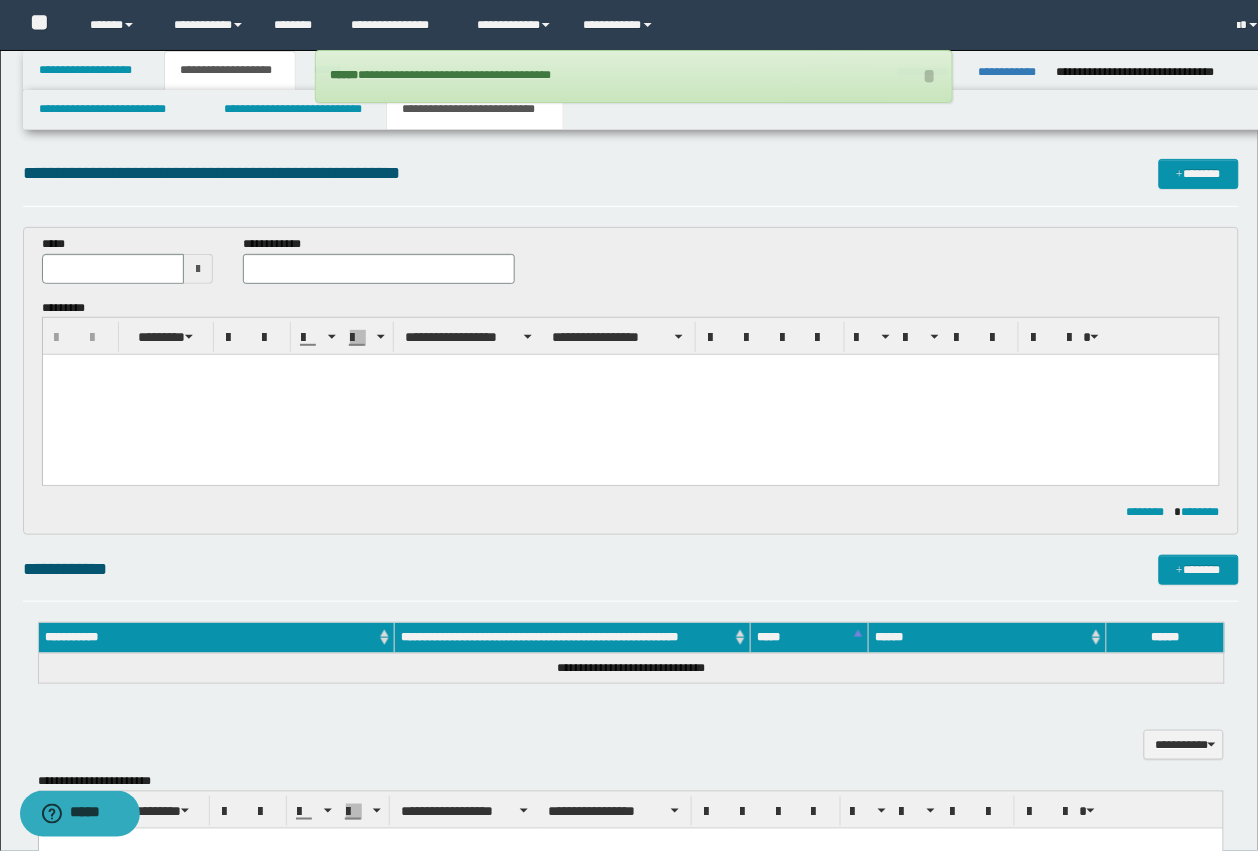 scroll, scrollTop: 0, scrollLeft: 0, axis: both 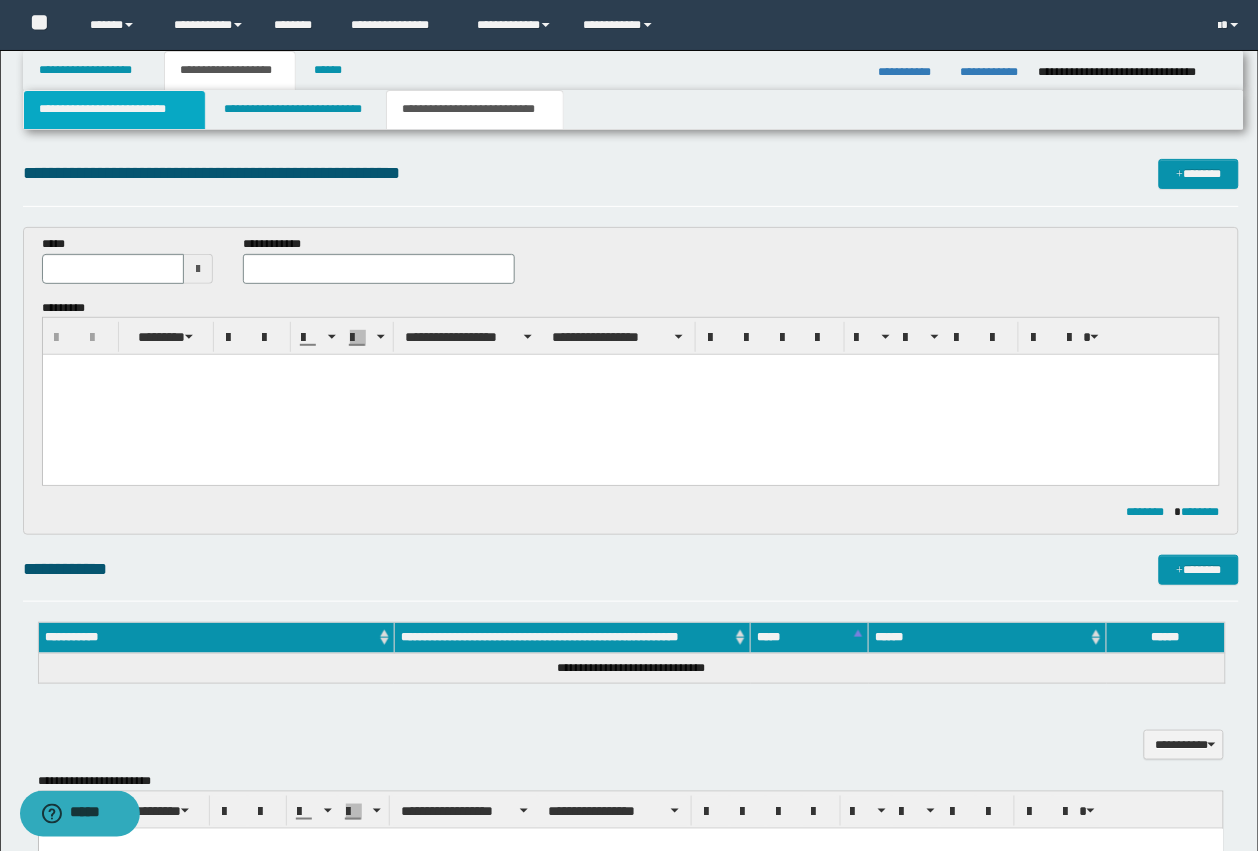 click on "**********" at bounding box center (114, 110) 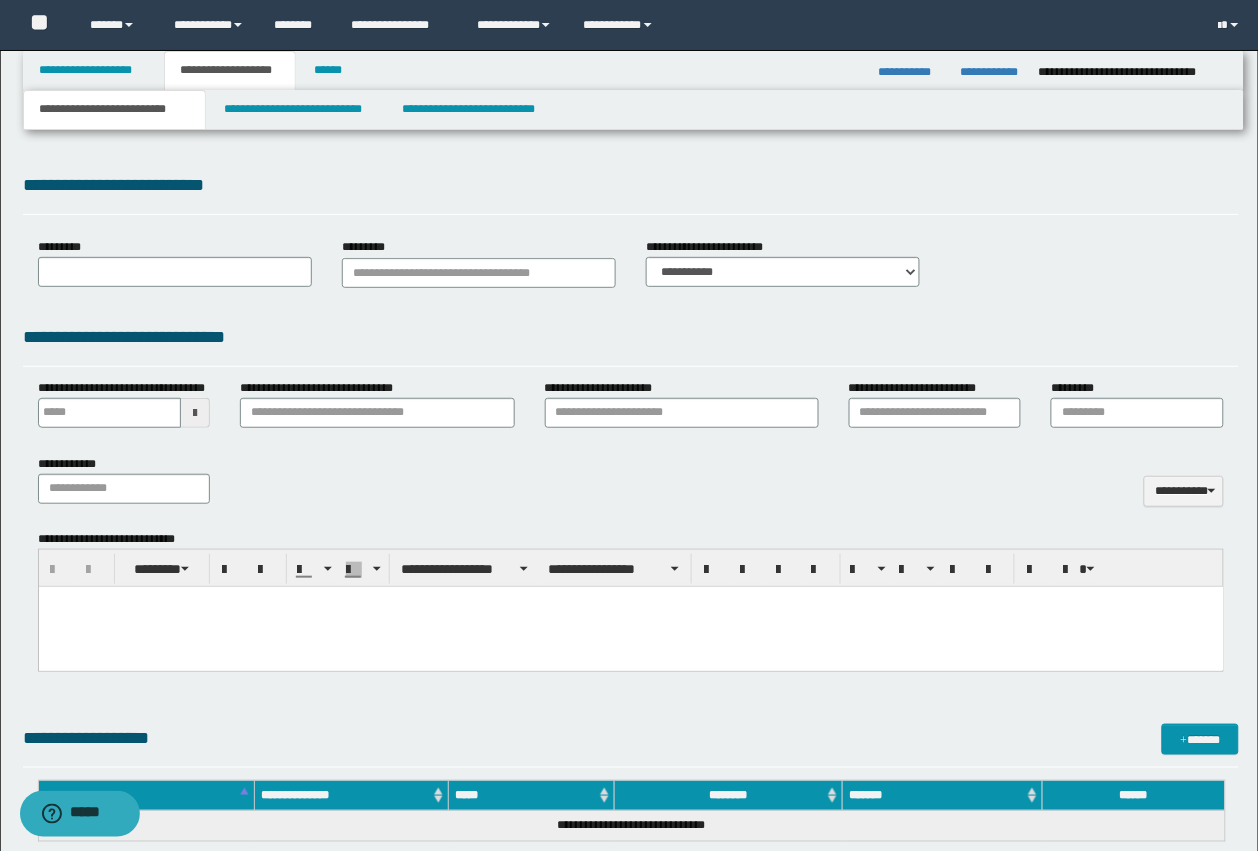 scroll, scrollTop: 436, scrollLeft: 0, axis: vertical 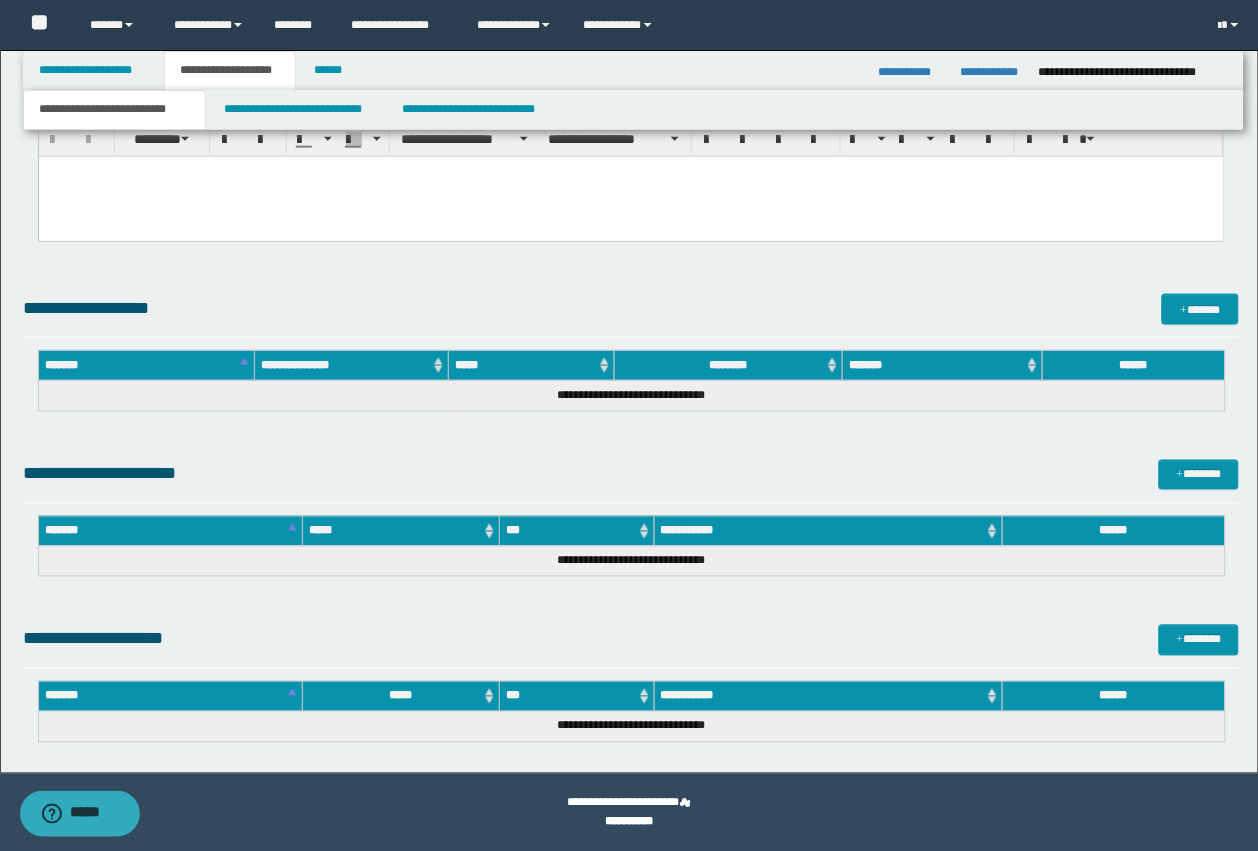 click at bounding box center (630, 197) 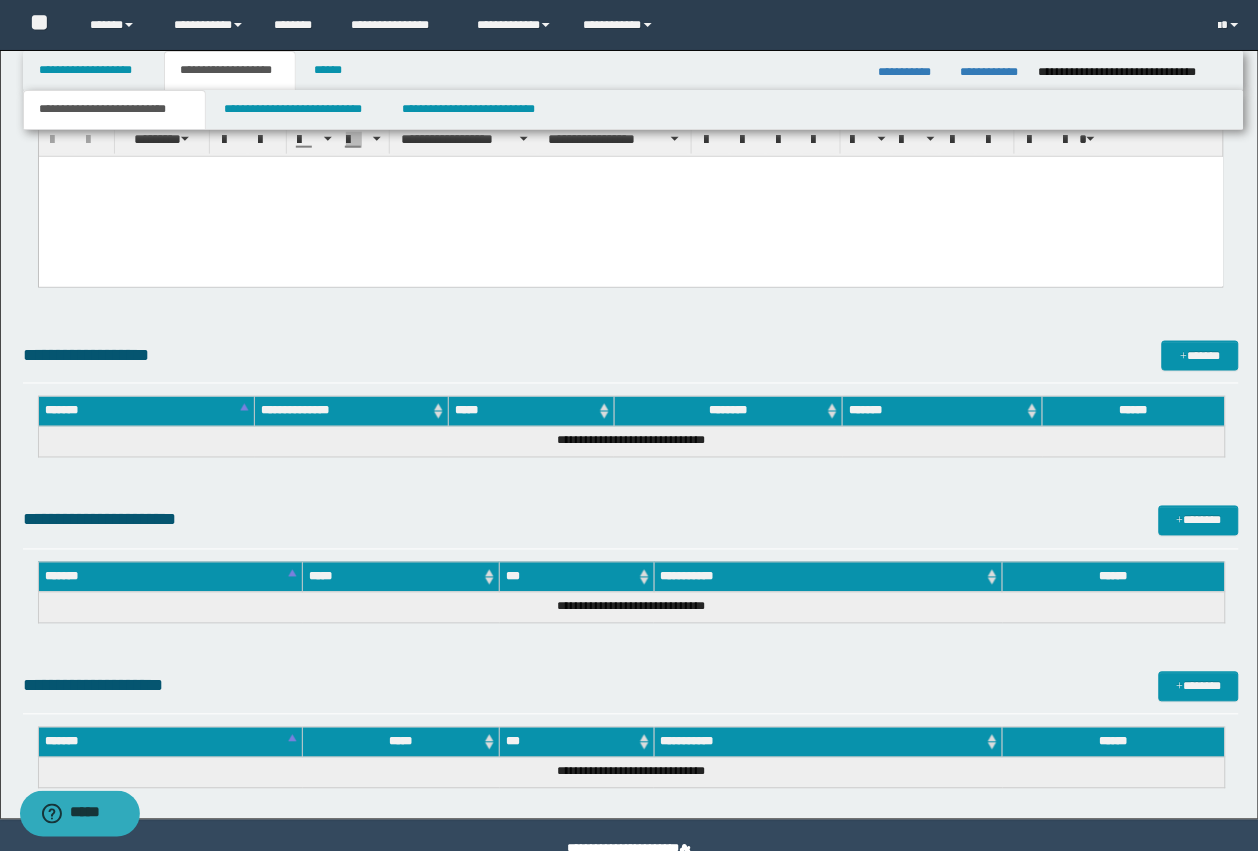 type 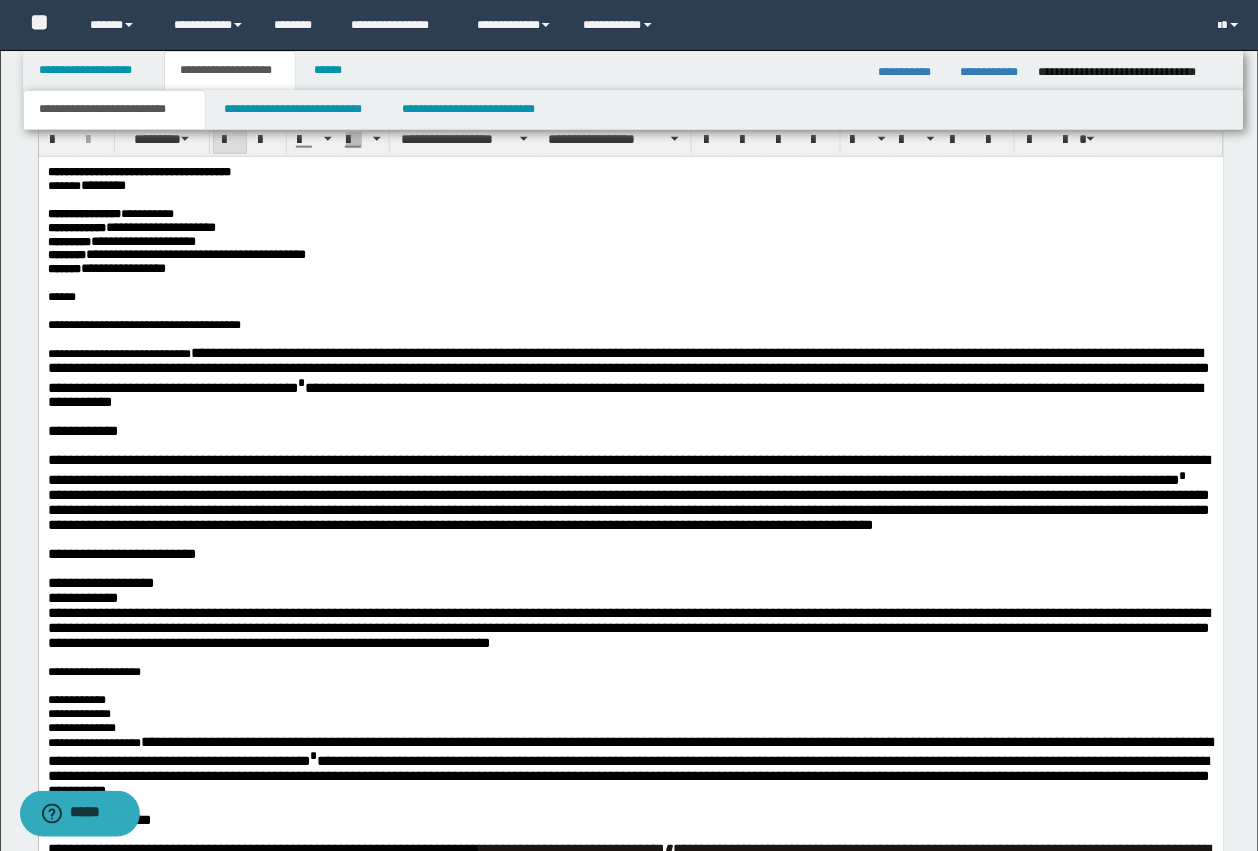 click on "**********" at bounding box center (630, 729) 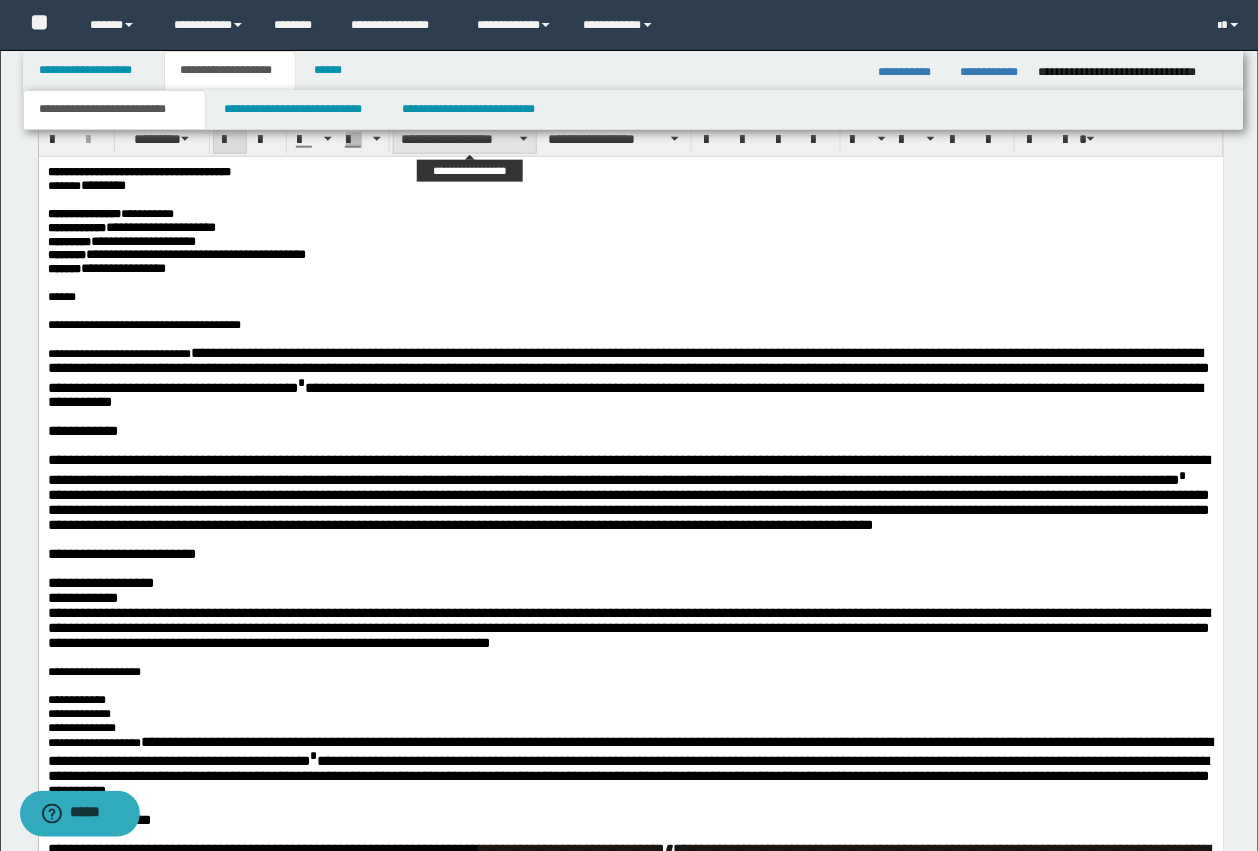 click on "**********" at bounding box center [465, 139] 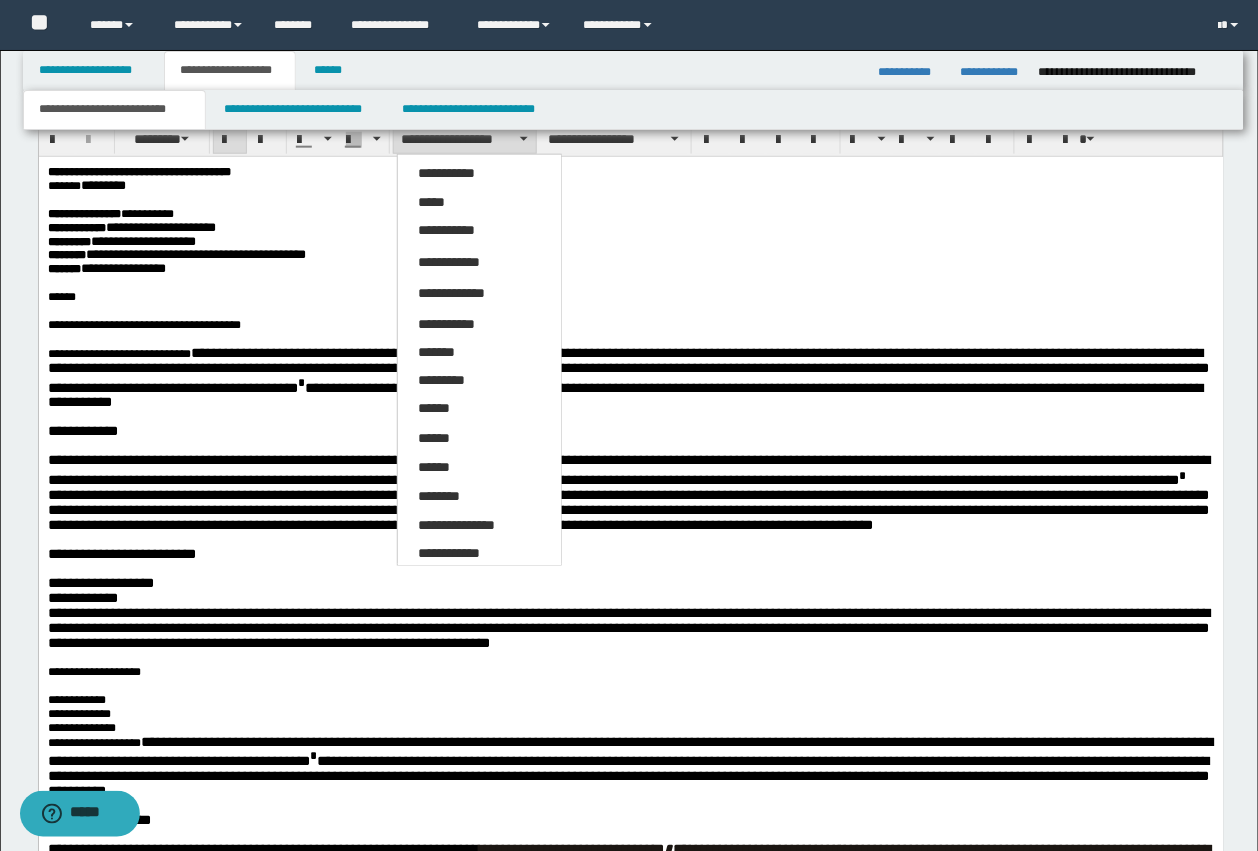 click on "**********" at bounding box center (630, 255) 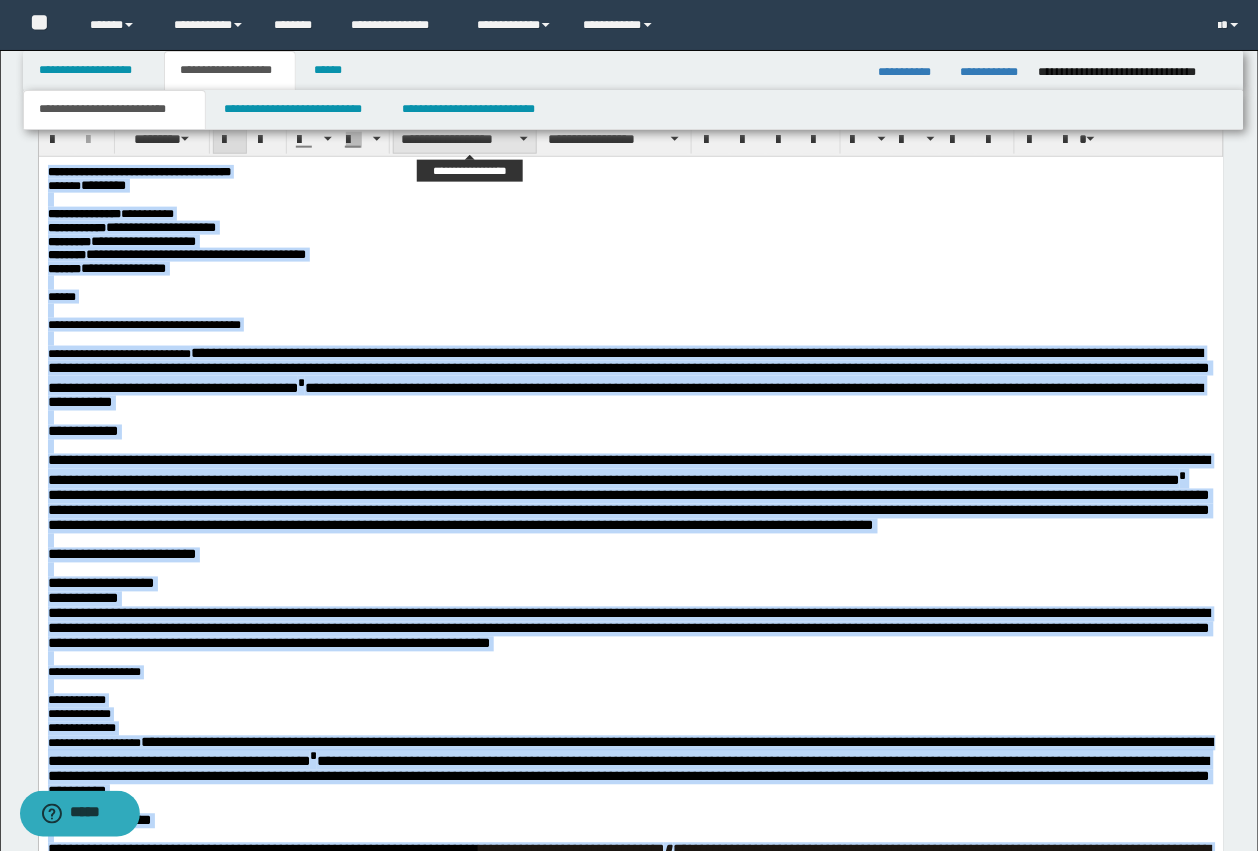 click on "**********" at bounding box center (465, 139) 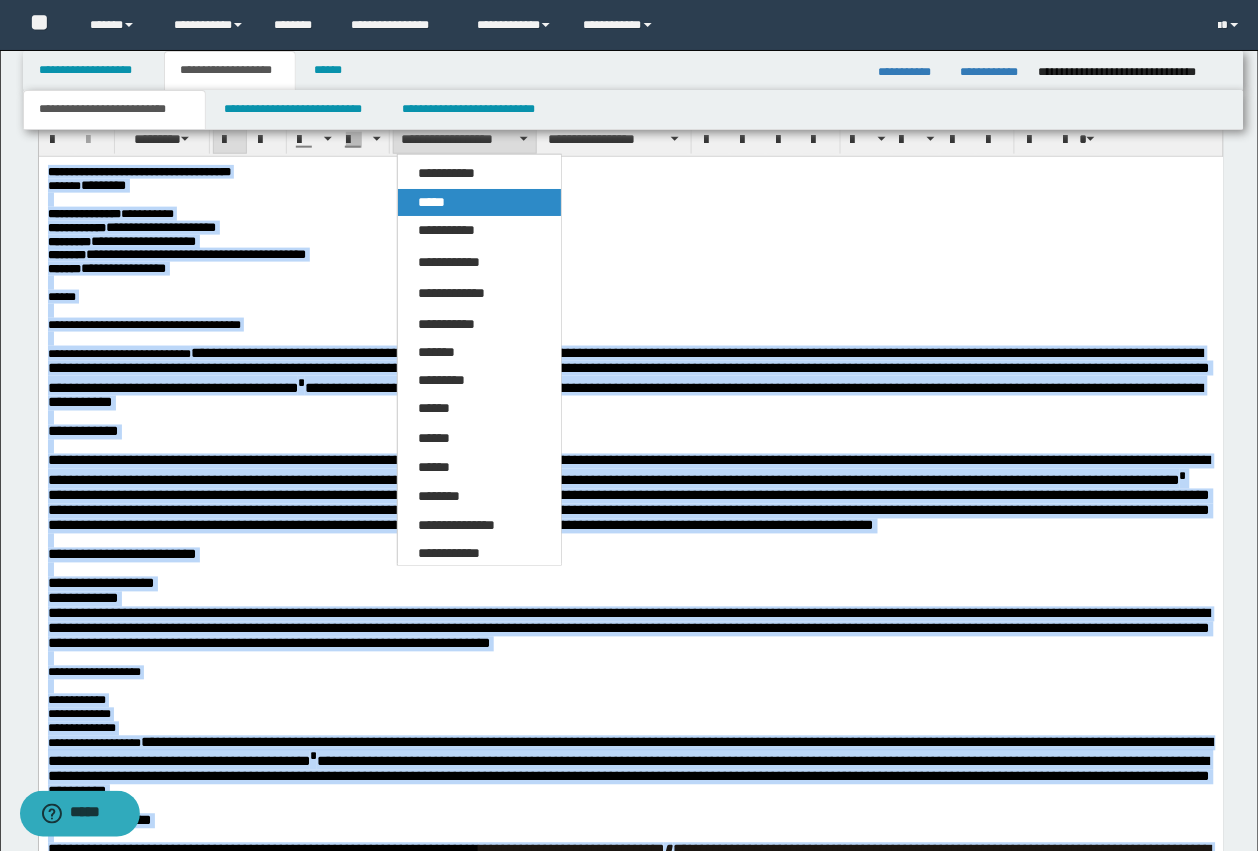 click on "*****" at bounding box center (431, 202) 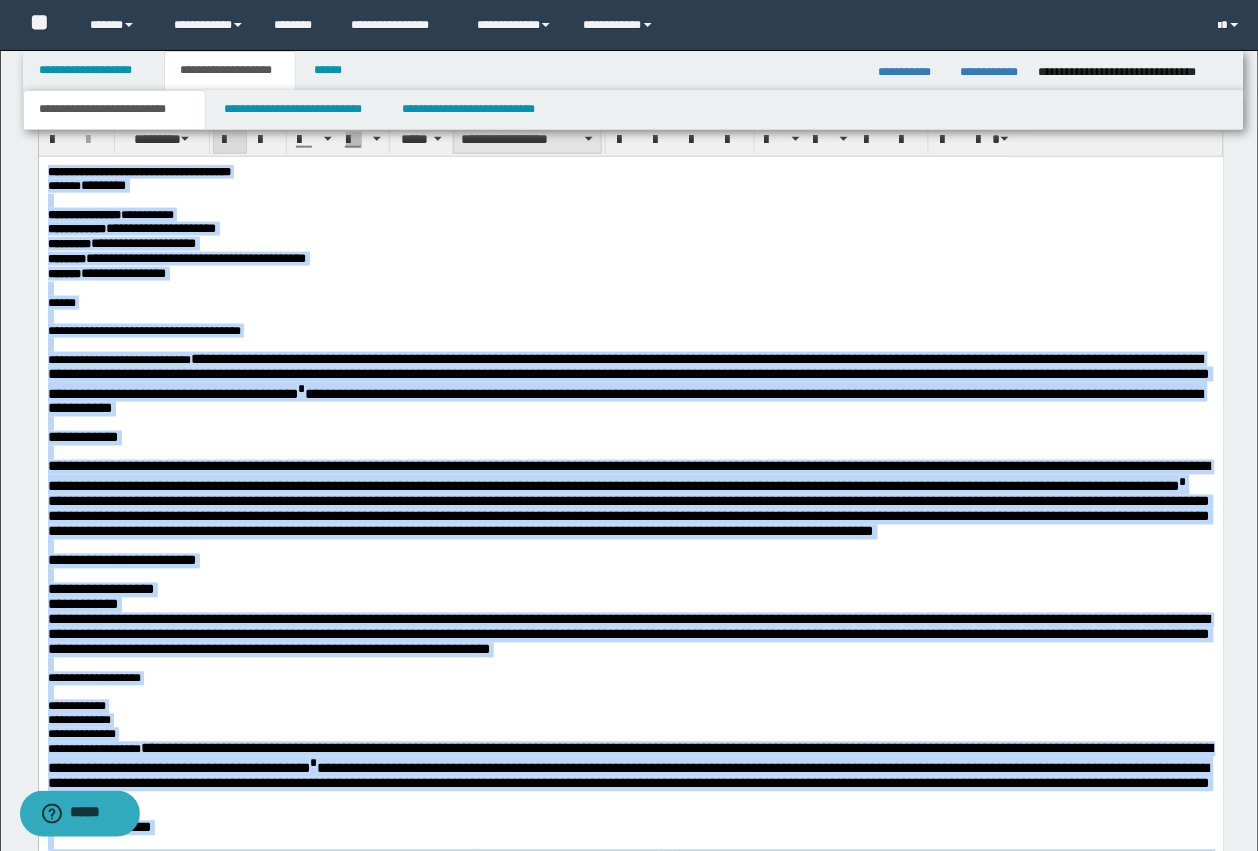 click on "**********" at bounding box center (527, 139) 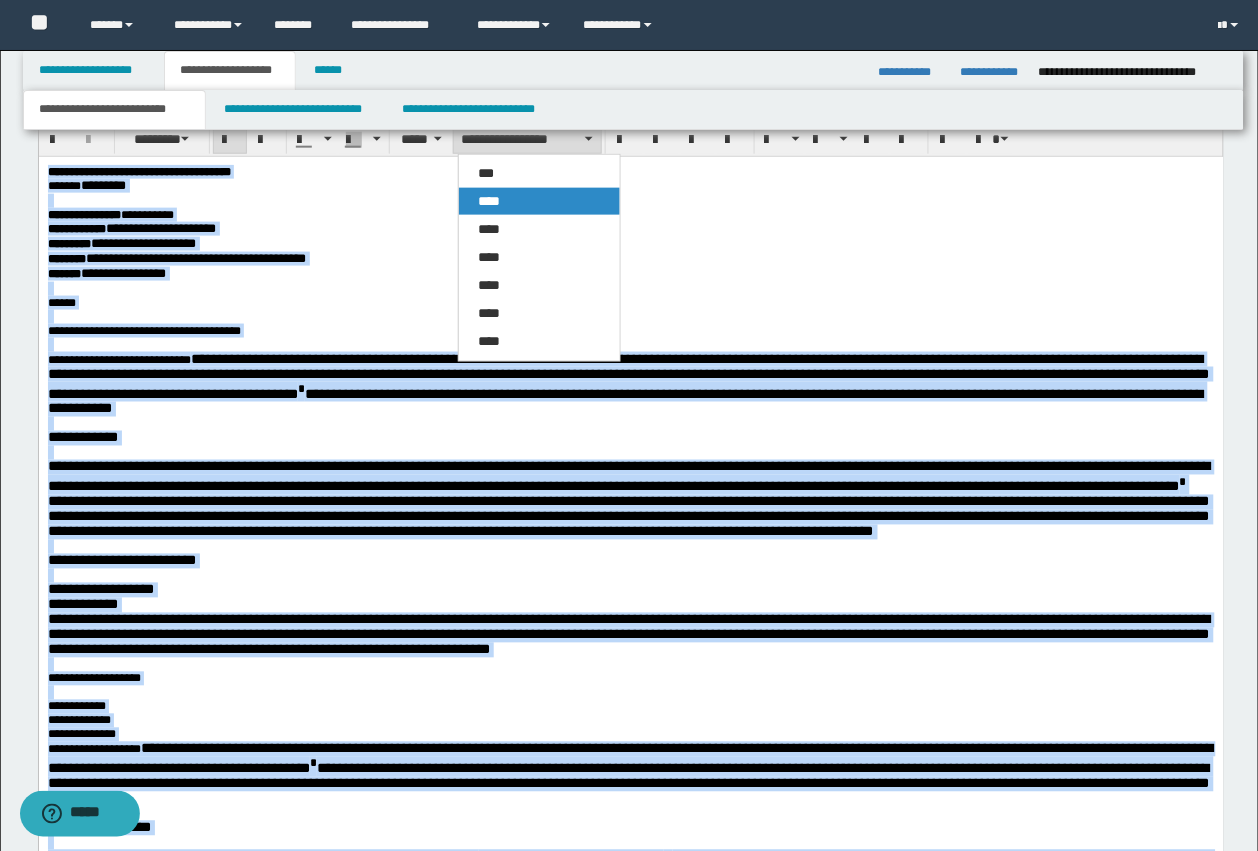 click on "****" at bounding box center [490, 201] 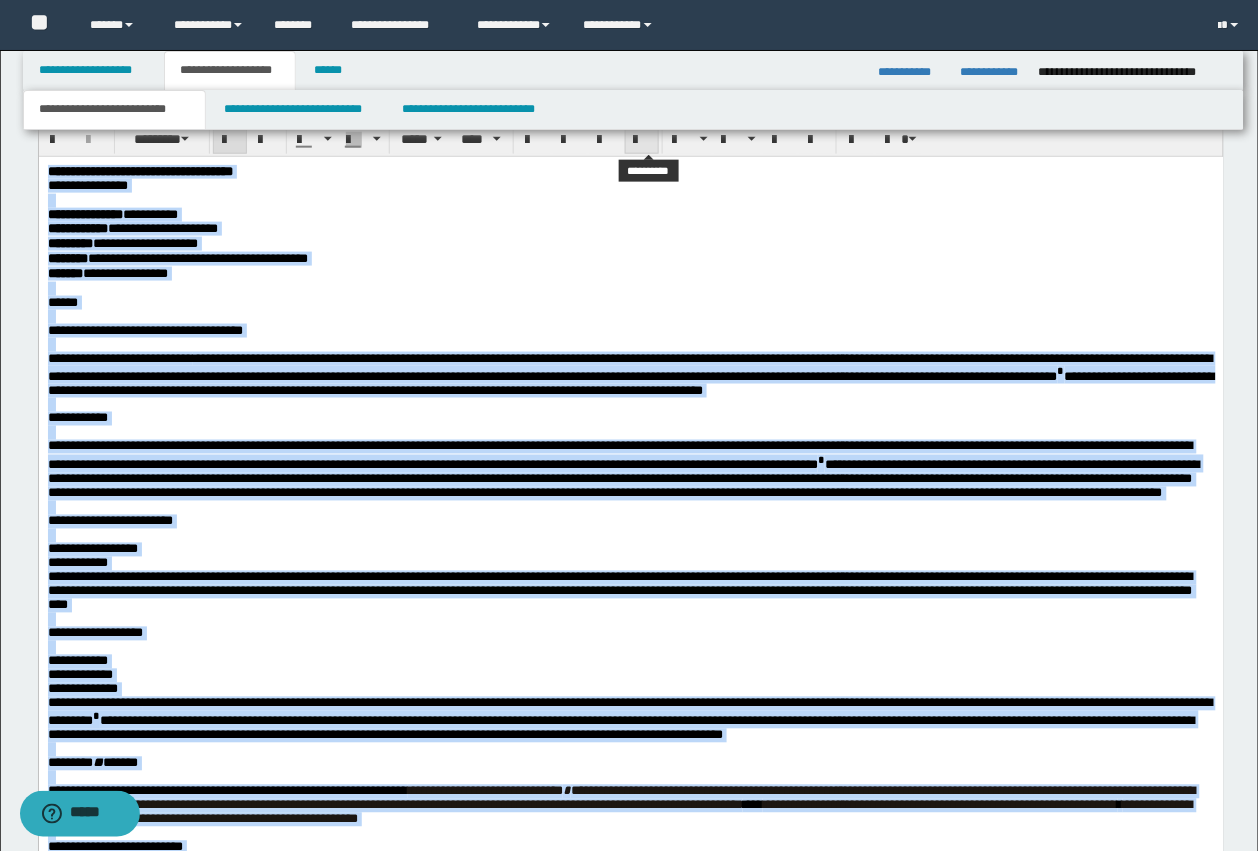 click at bounding box center (642, 140) 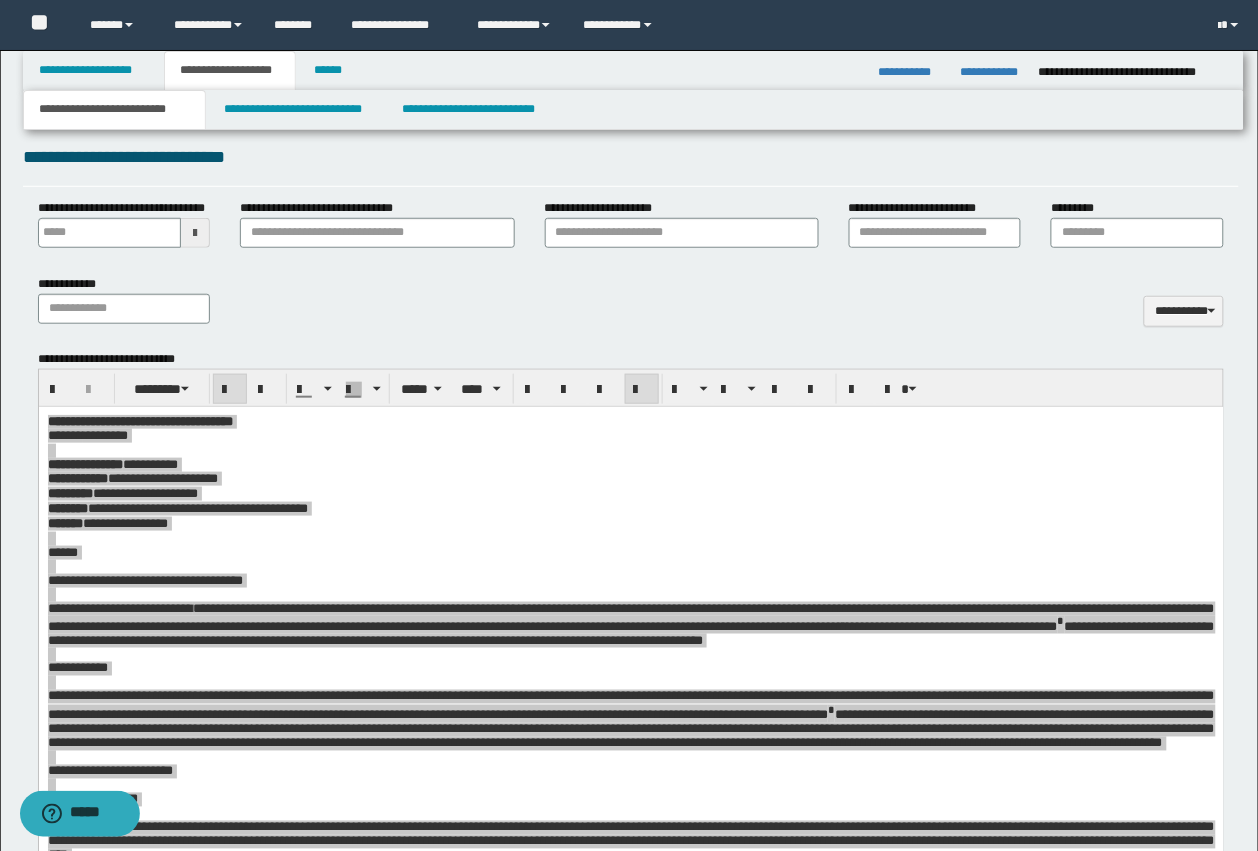 click on "**********" at bounding box center [631, 1065] 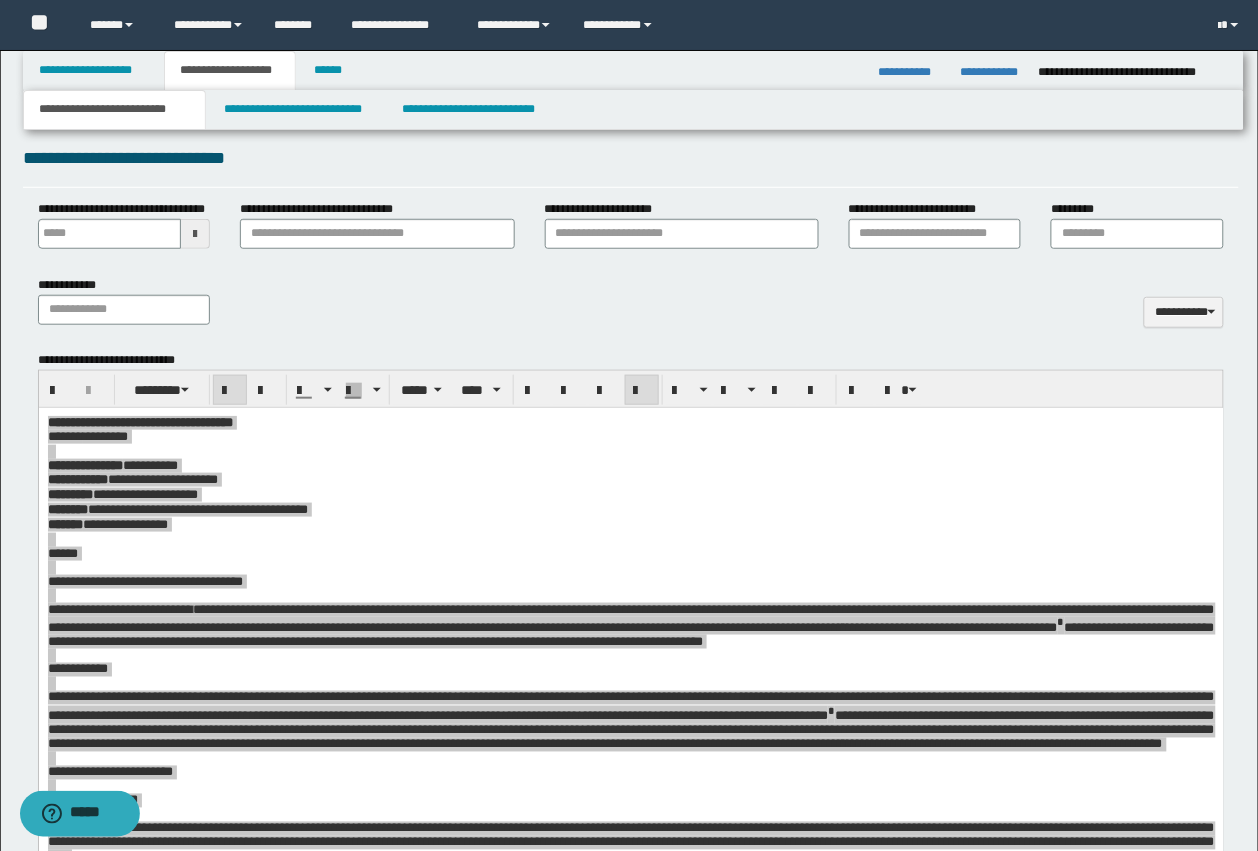 scroll, scrollTop: 0, scrollLeft: 0, axis: both 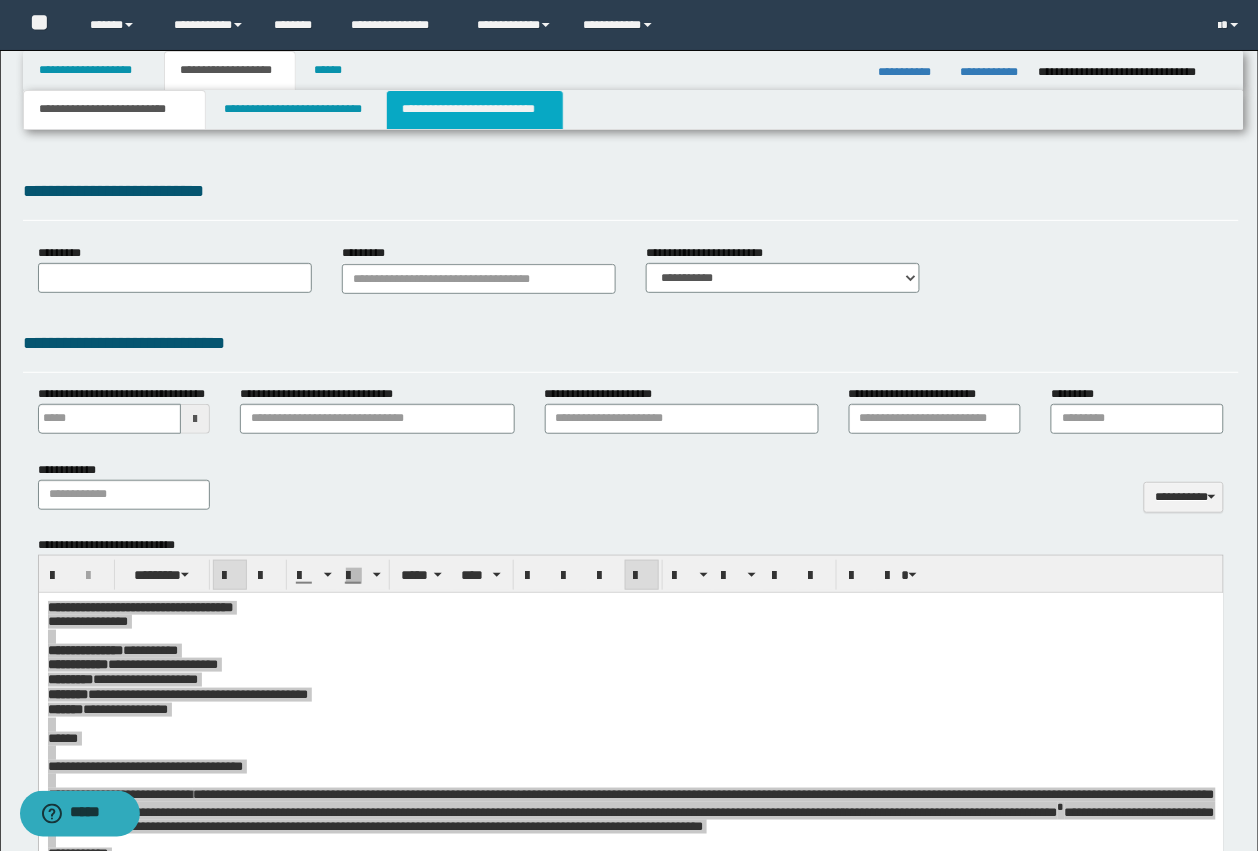 click on "**********" at bounding box center [475, 110] 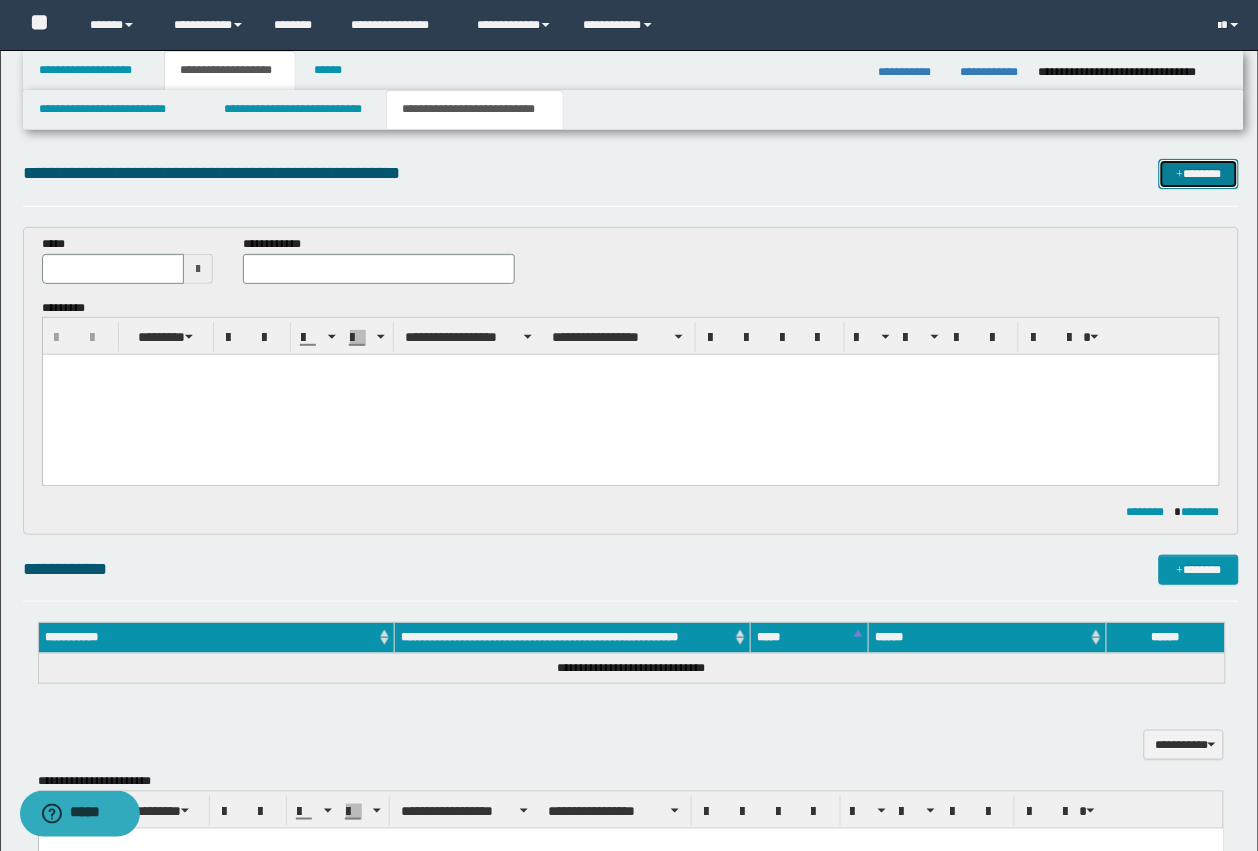 click at bounding box center [1180, 175] 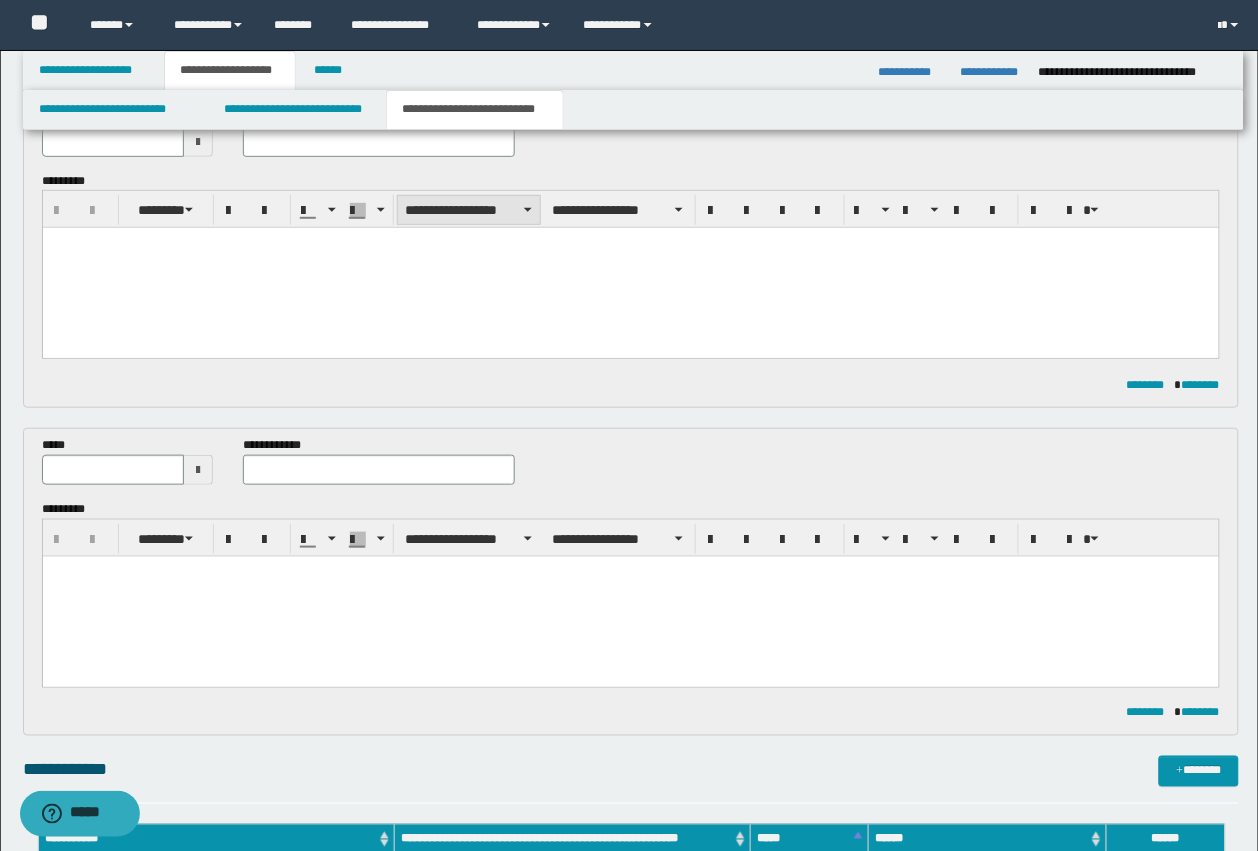 scroll, scrollTop: 0, scrollLeft: 0, axis: both 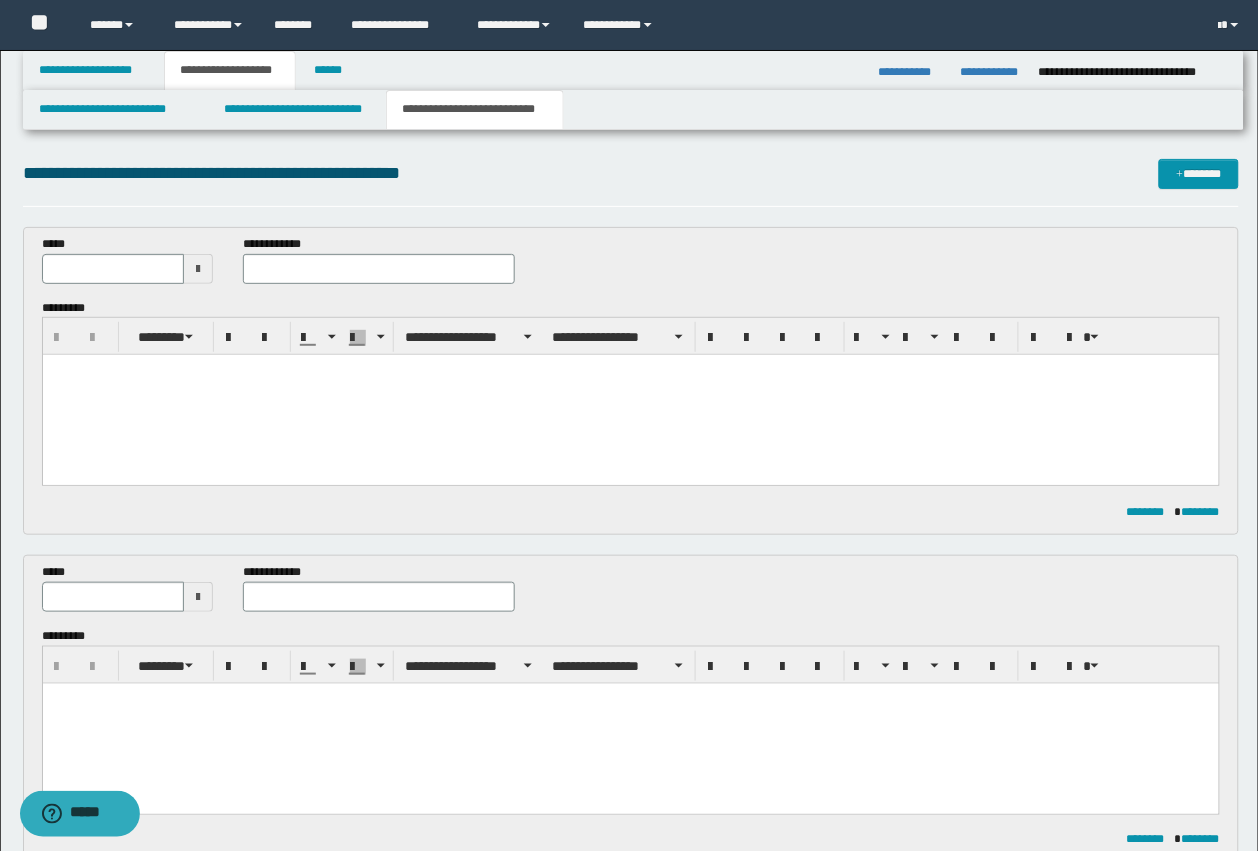 click at bounding box center [630, 395] 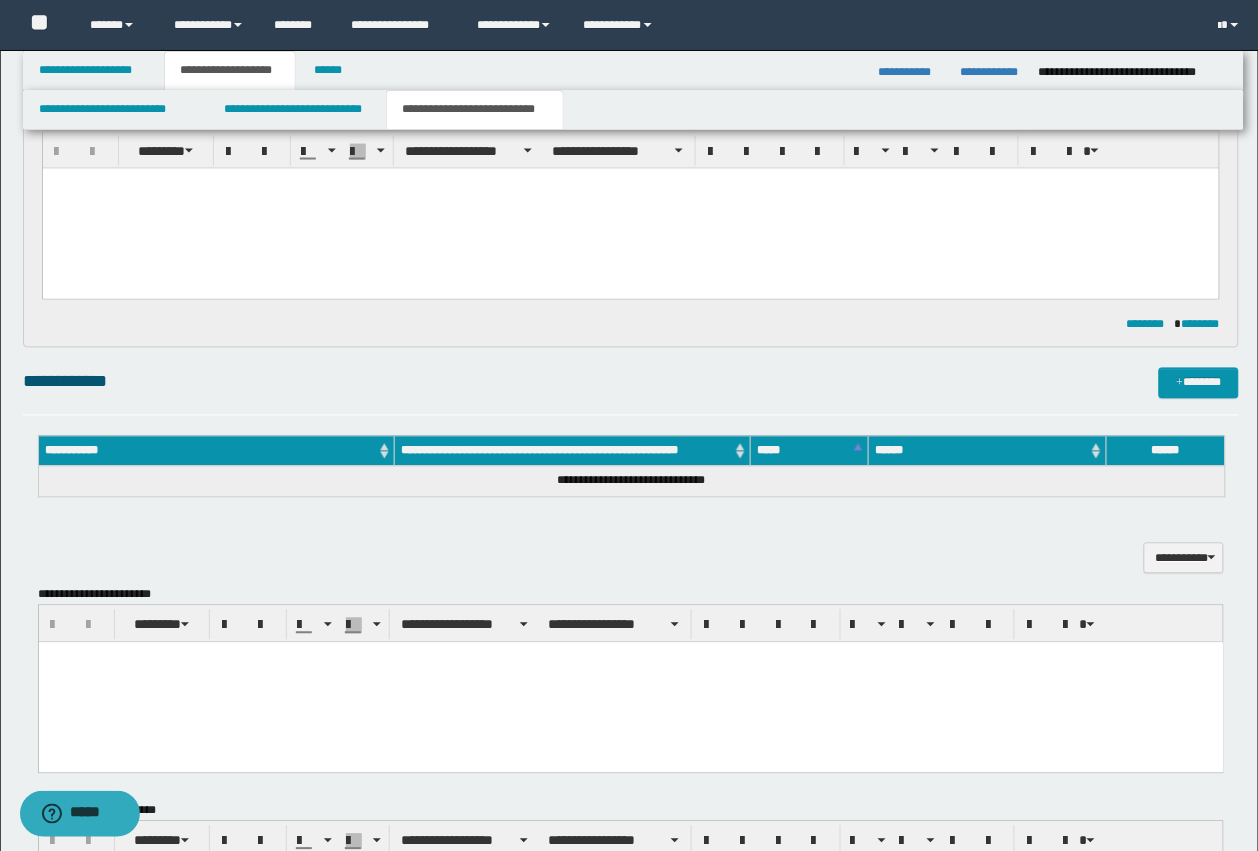 scroll, scrollTop: 1058, scrollLeft: 0, axis: vertical 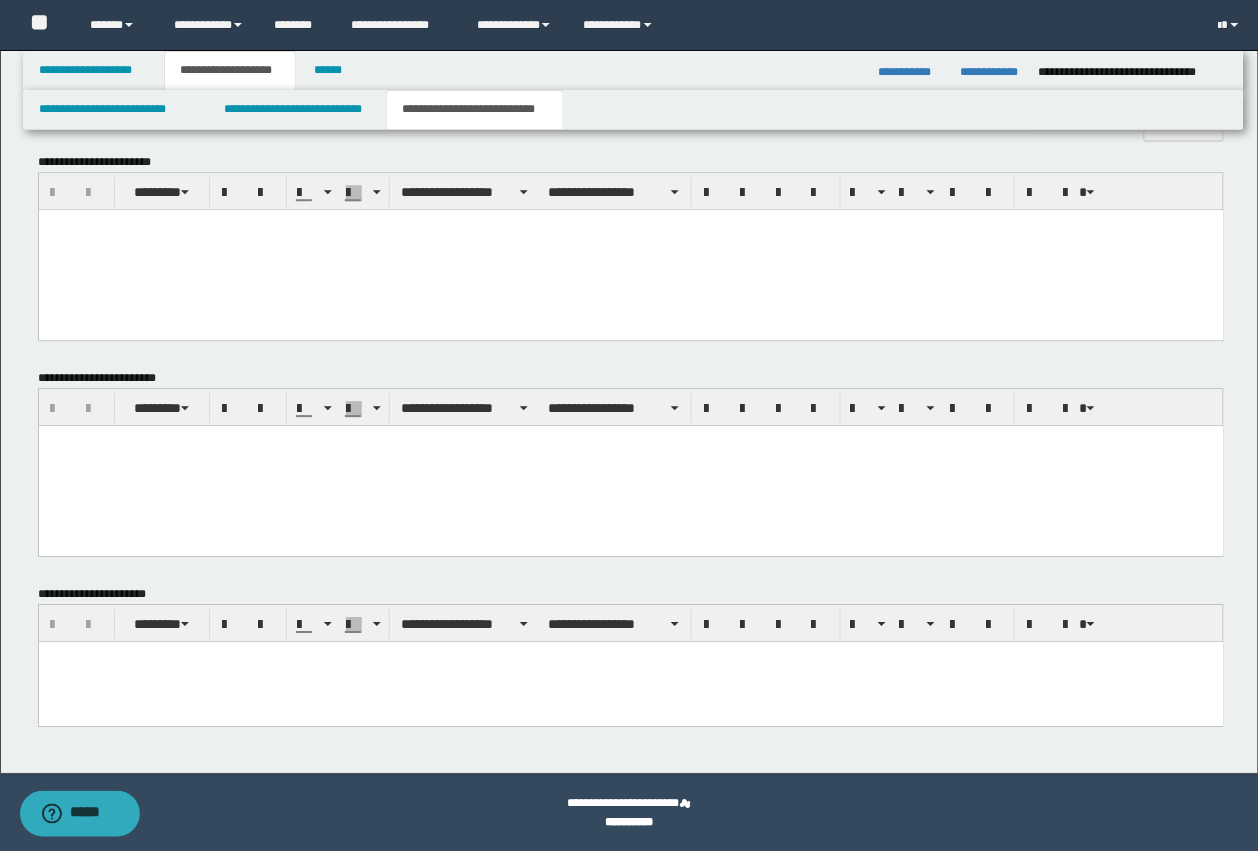 click at bounding box center [630, 681] 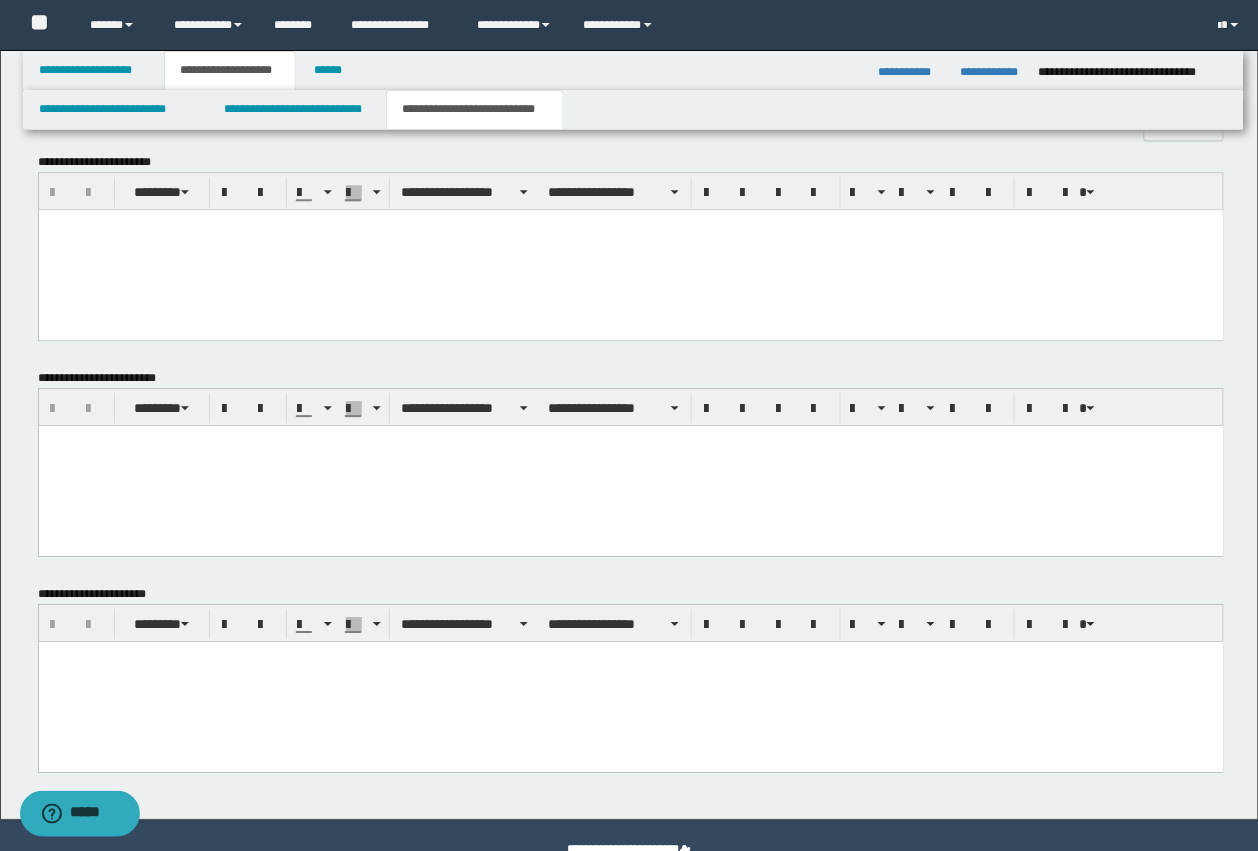 paste 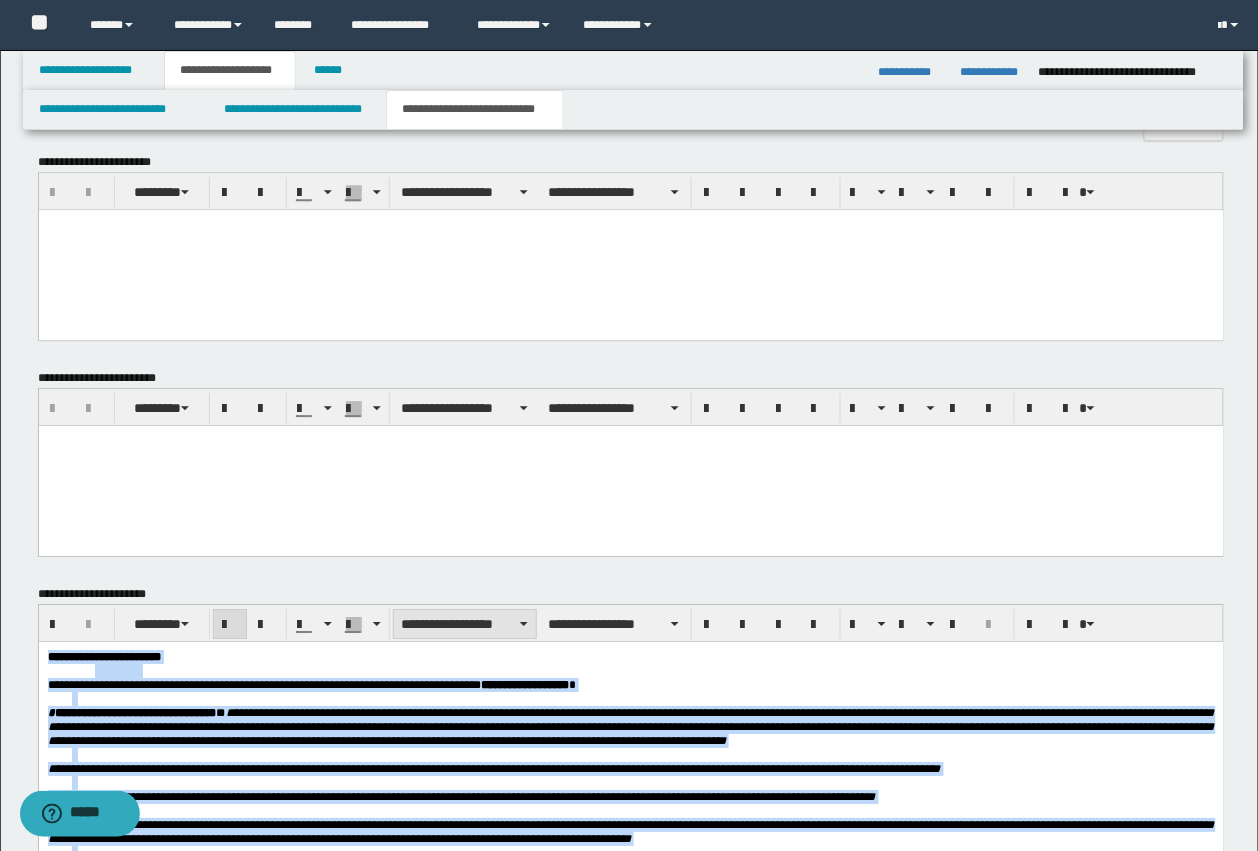 click on "**********" at bounding box center (465, 624) 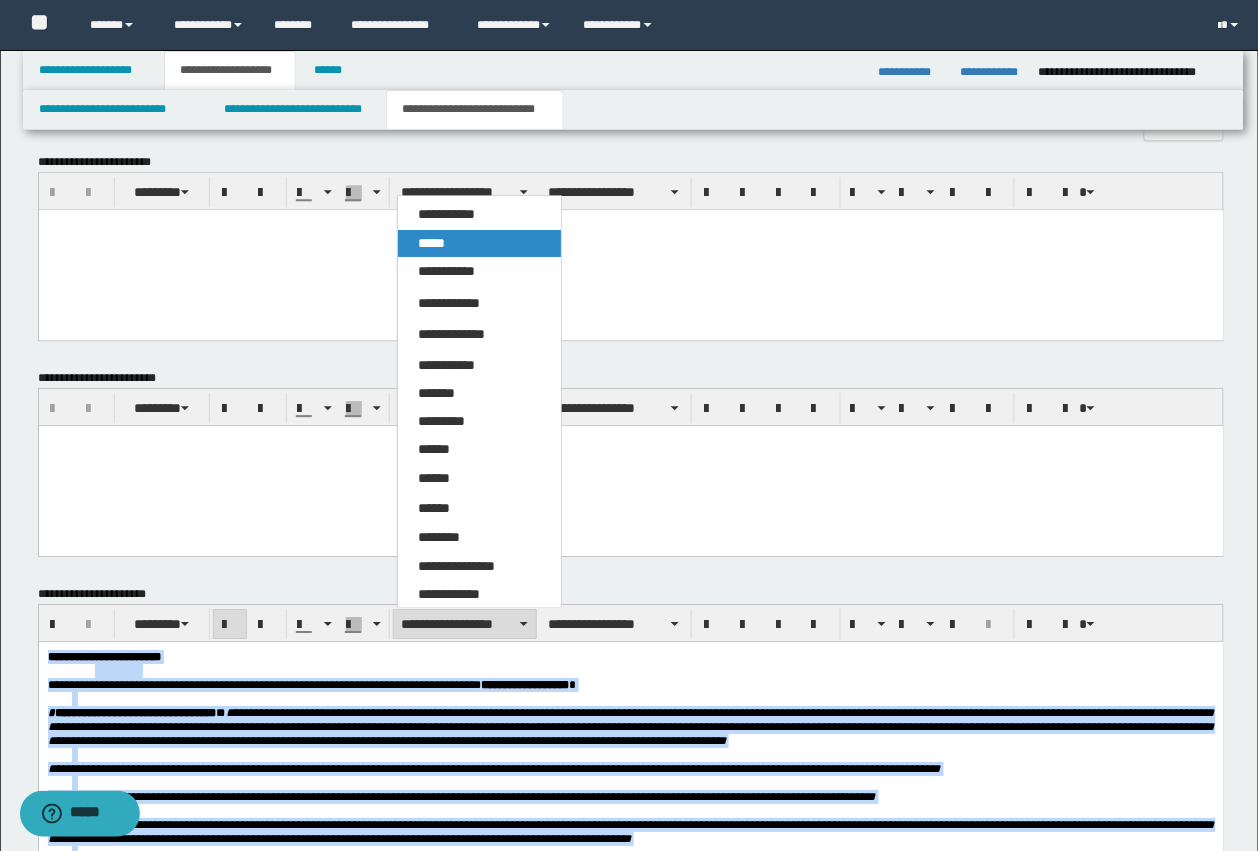 drag, startPoint x: 431, startPoint y: 240, endPoint x: 405, endPoint y: 121, distance: 121.80723 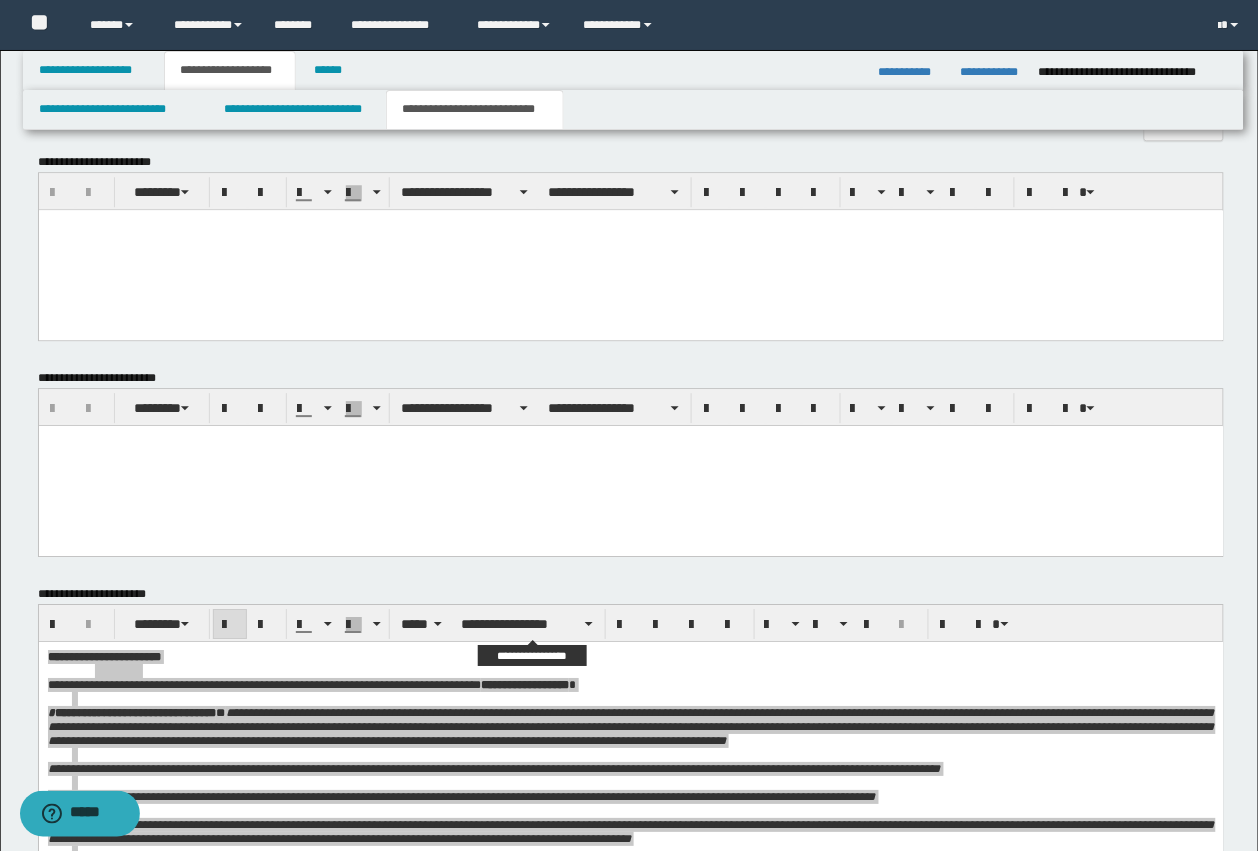 click on "**********" at bounding box center (631, 623) 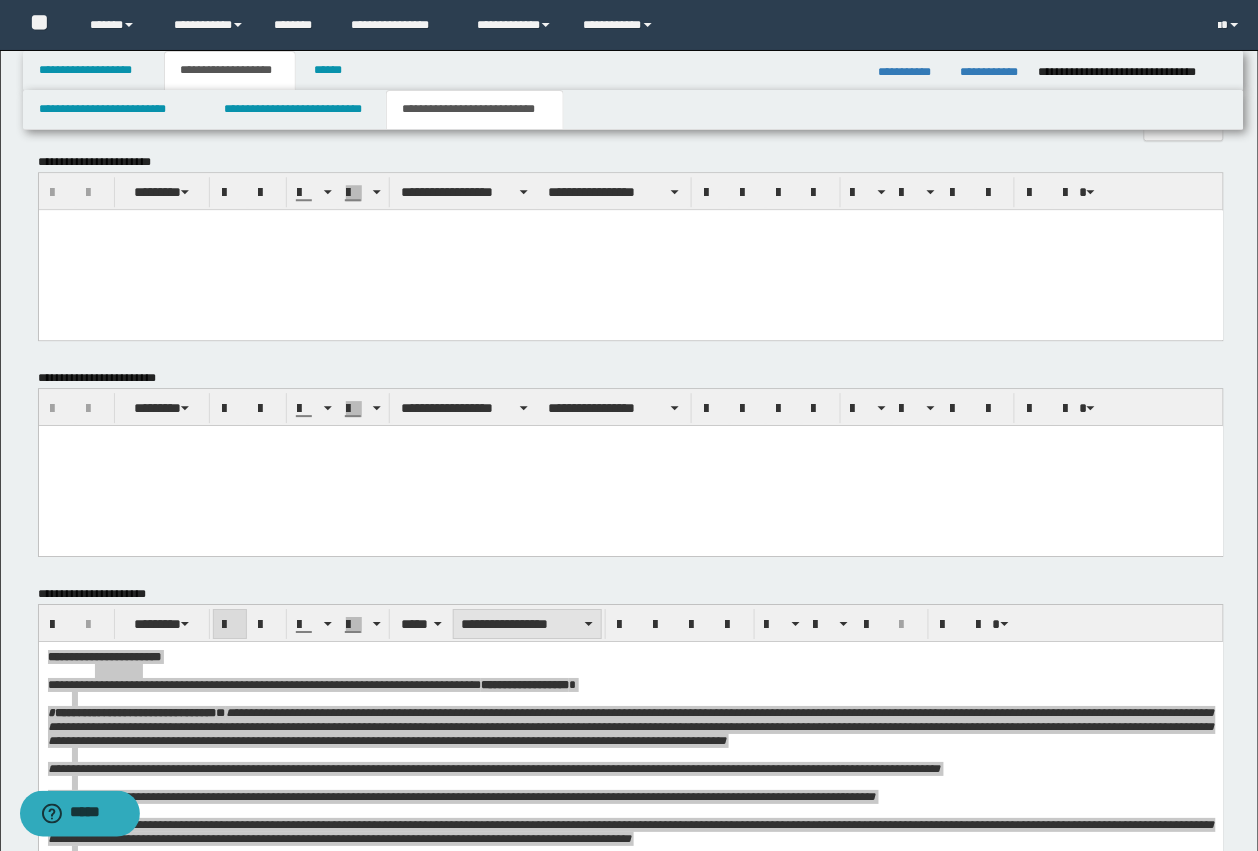 click on "**********" at bounding box center [527, 624] 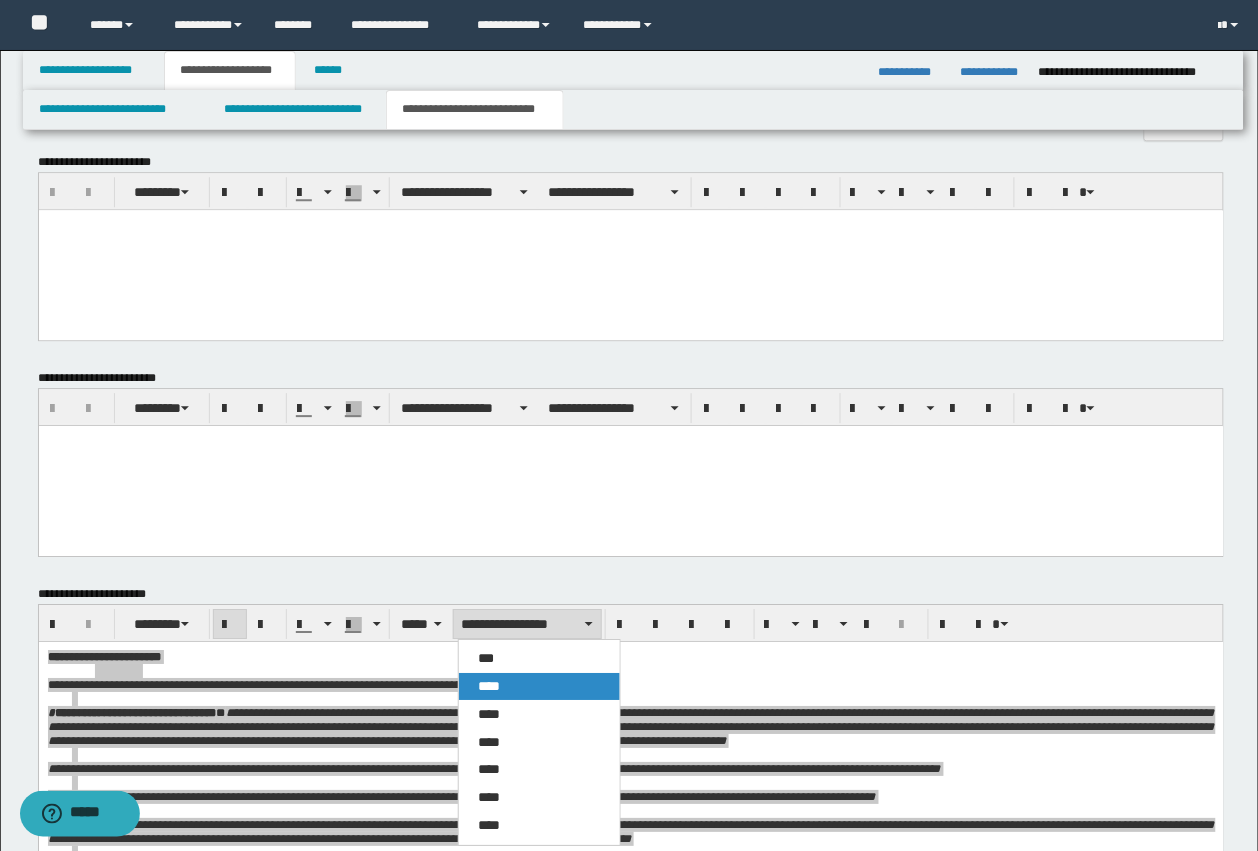 click on "****" at bounding box center (539, 686) 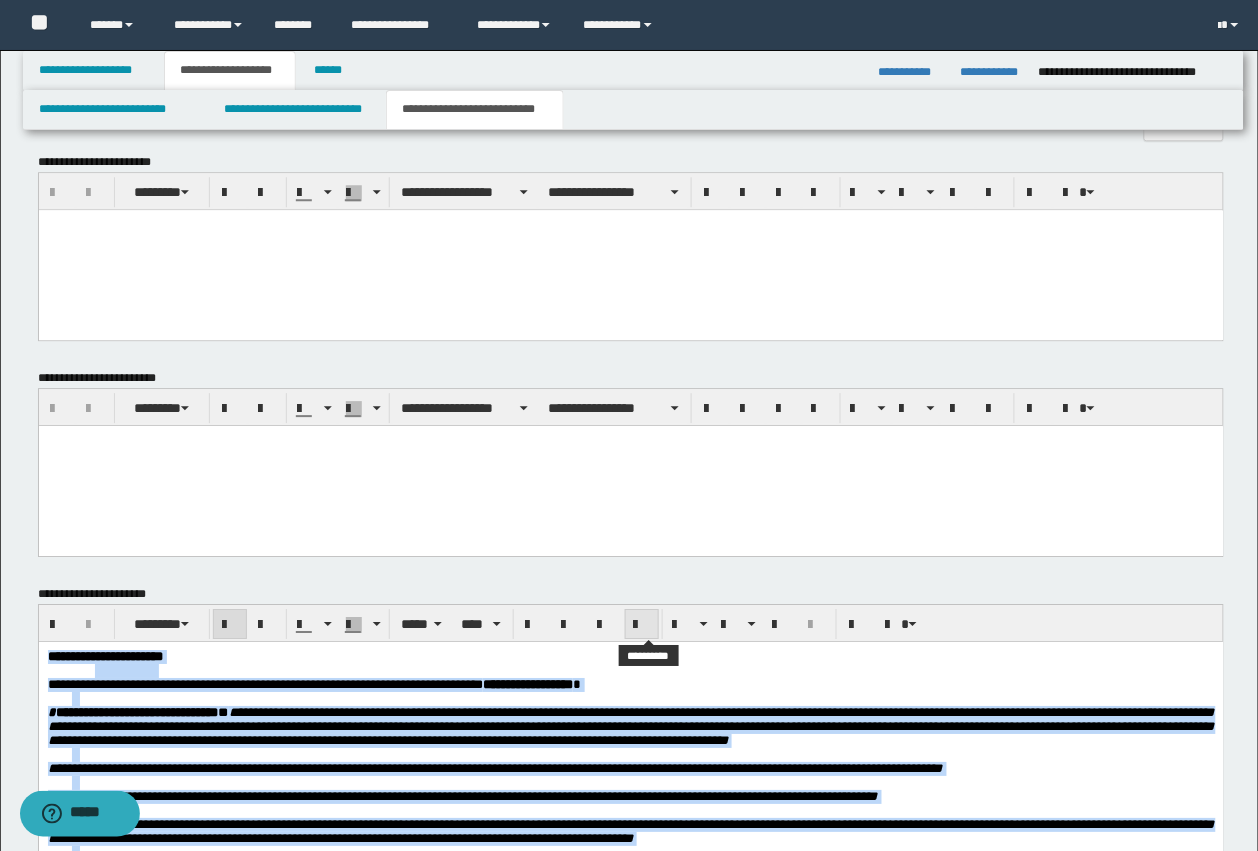 click at bounding box center [642, 624] 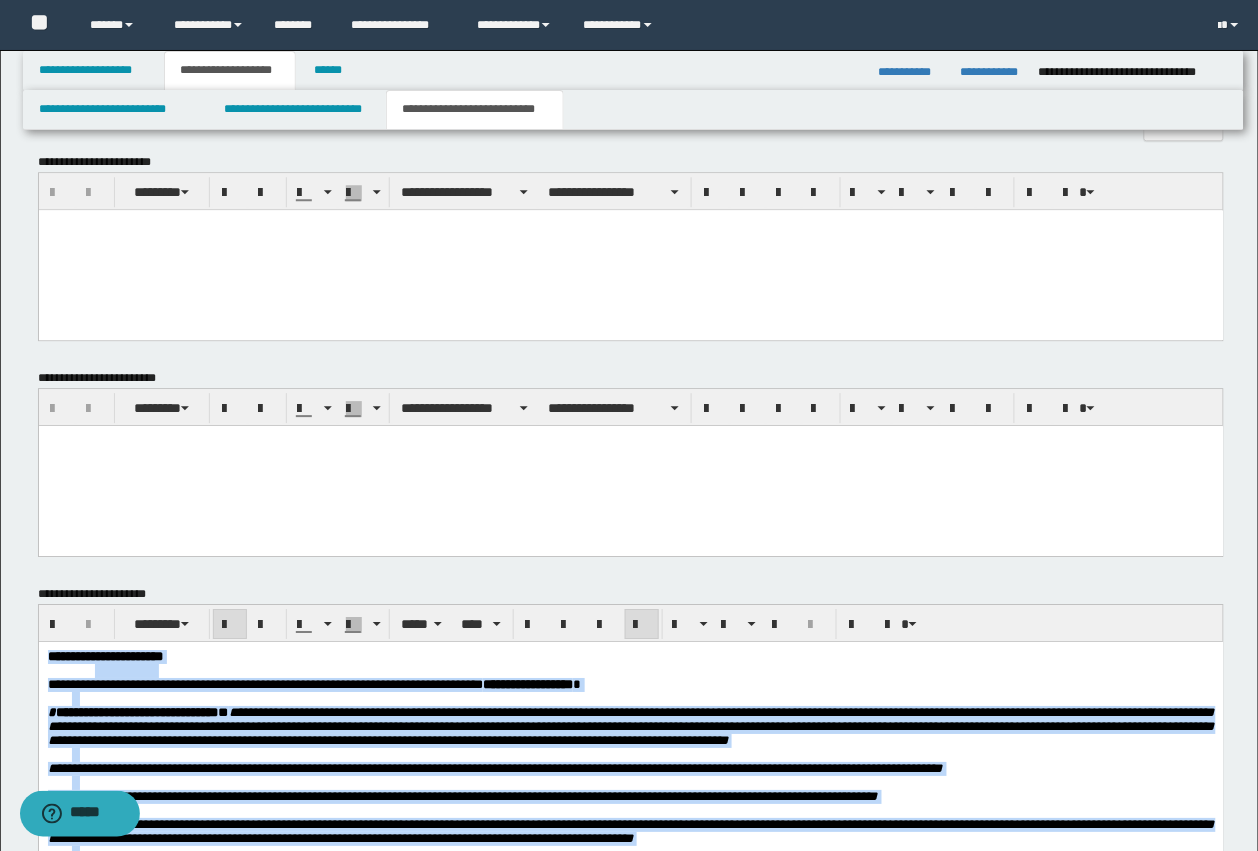 scroll, scrollTop: 933, scrollLeft: 0, axis: vertical 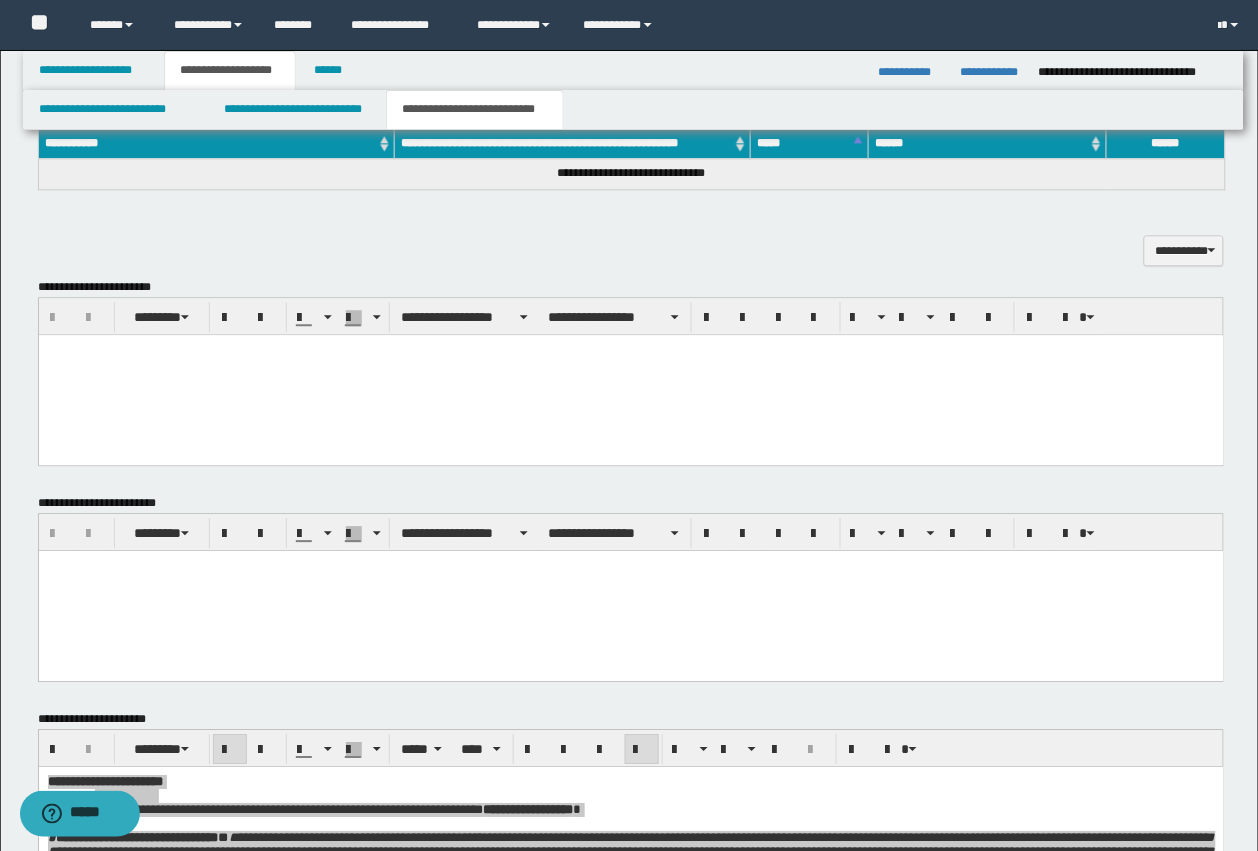 click at bounding box center (630, 374) 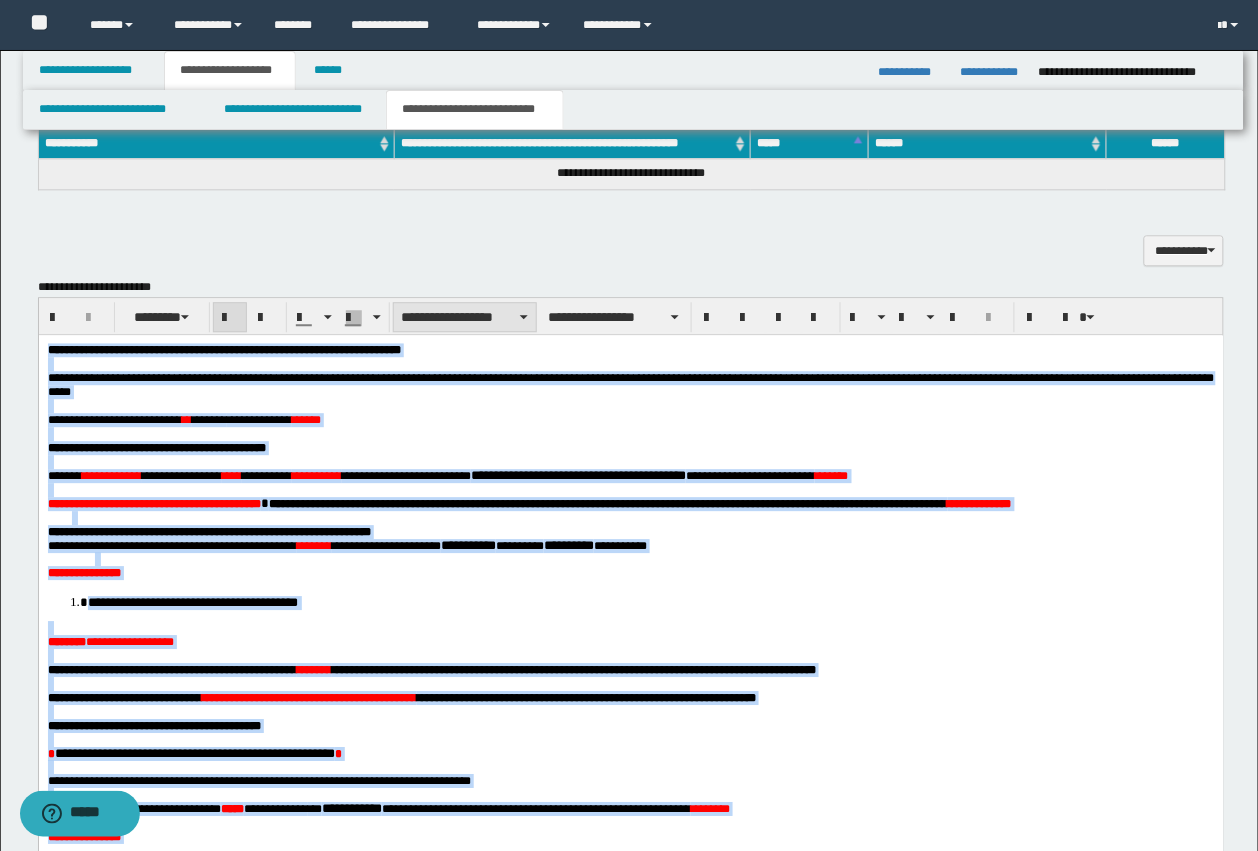 click on "**********" at bounding box center (465, 317) 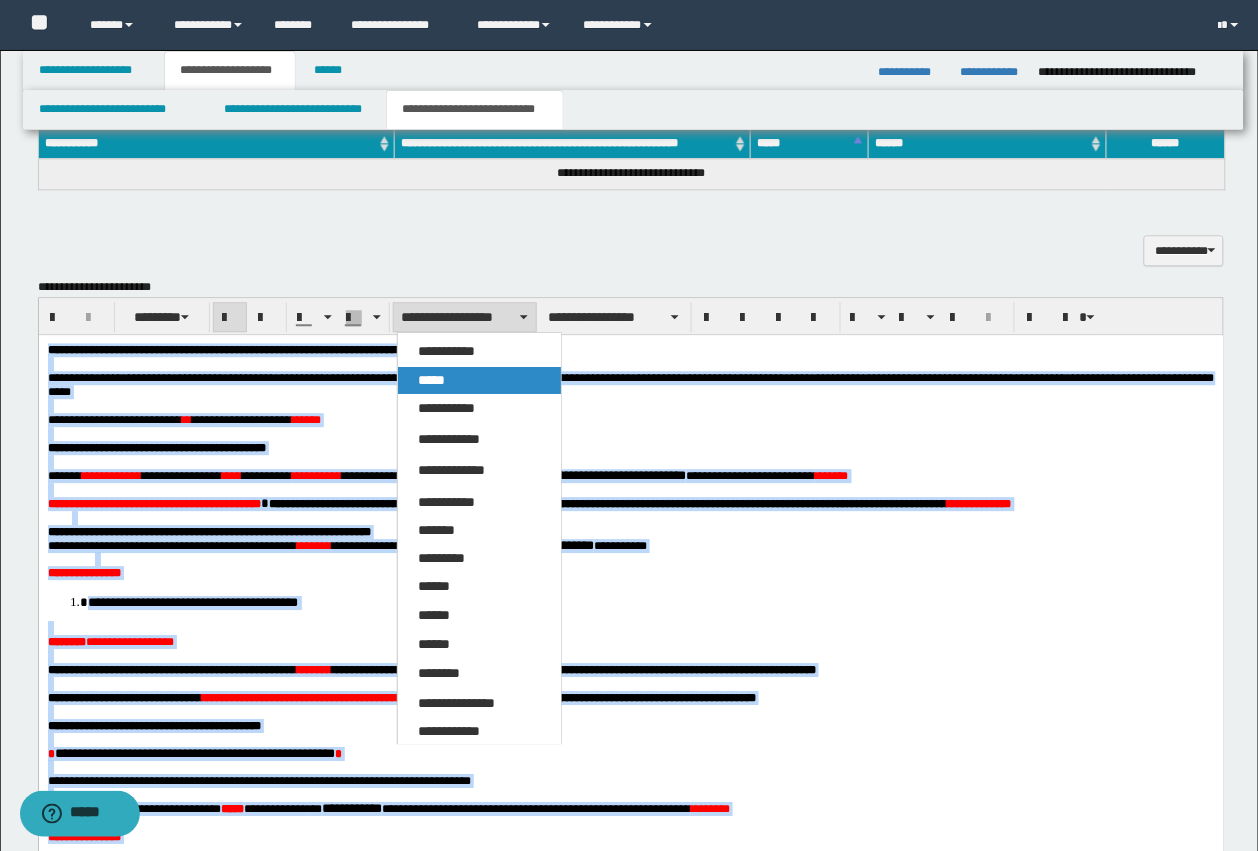 click on "*****" at bounding box center (479, 380) 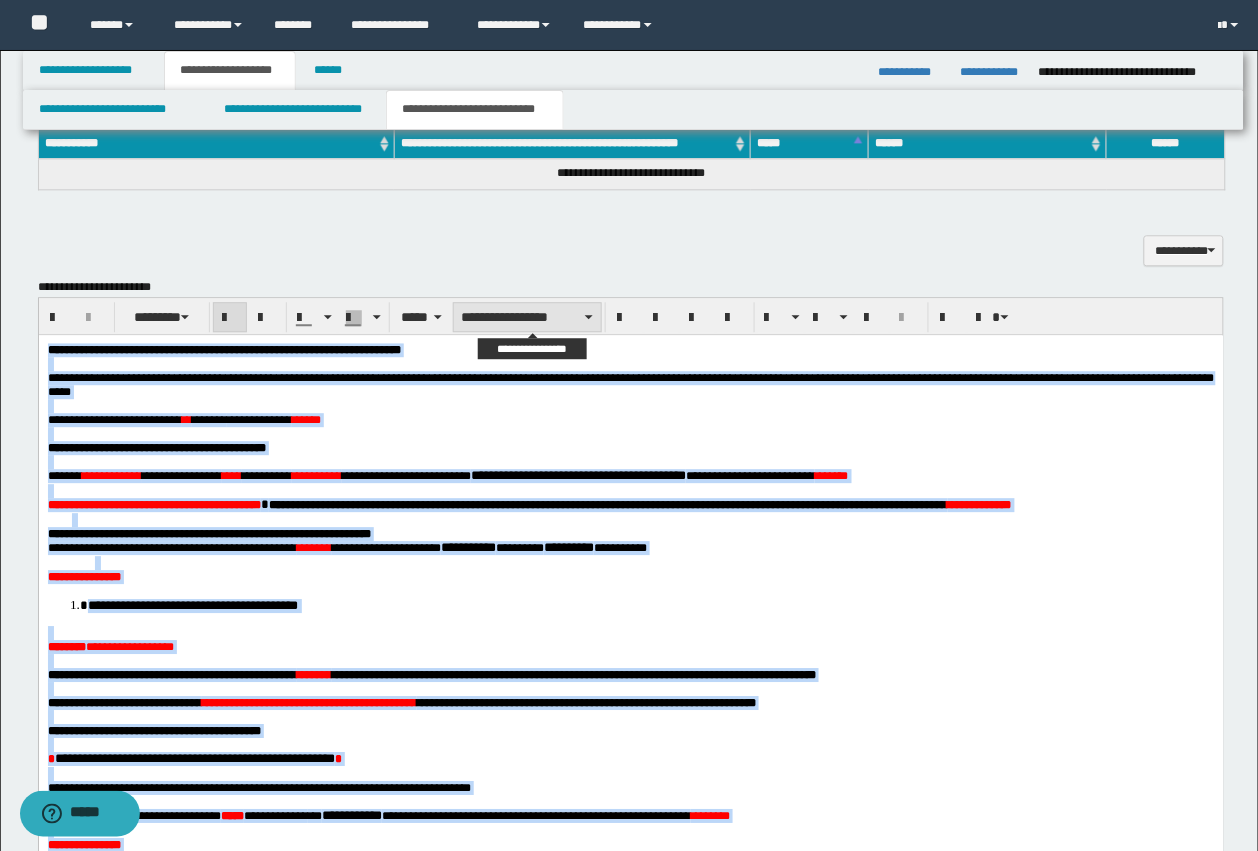 click on "**********" at bounding box center (527, 317) 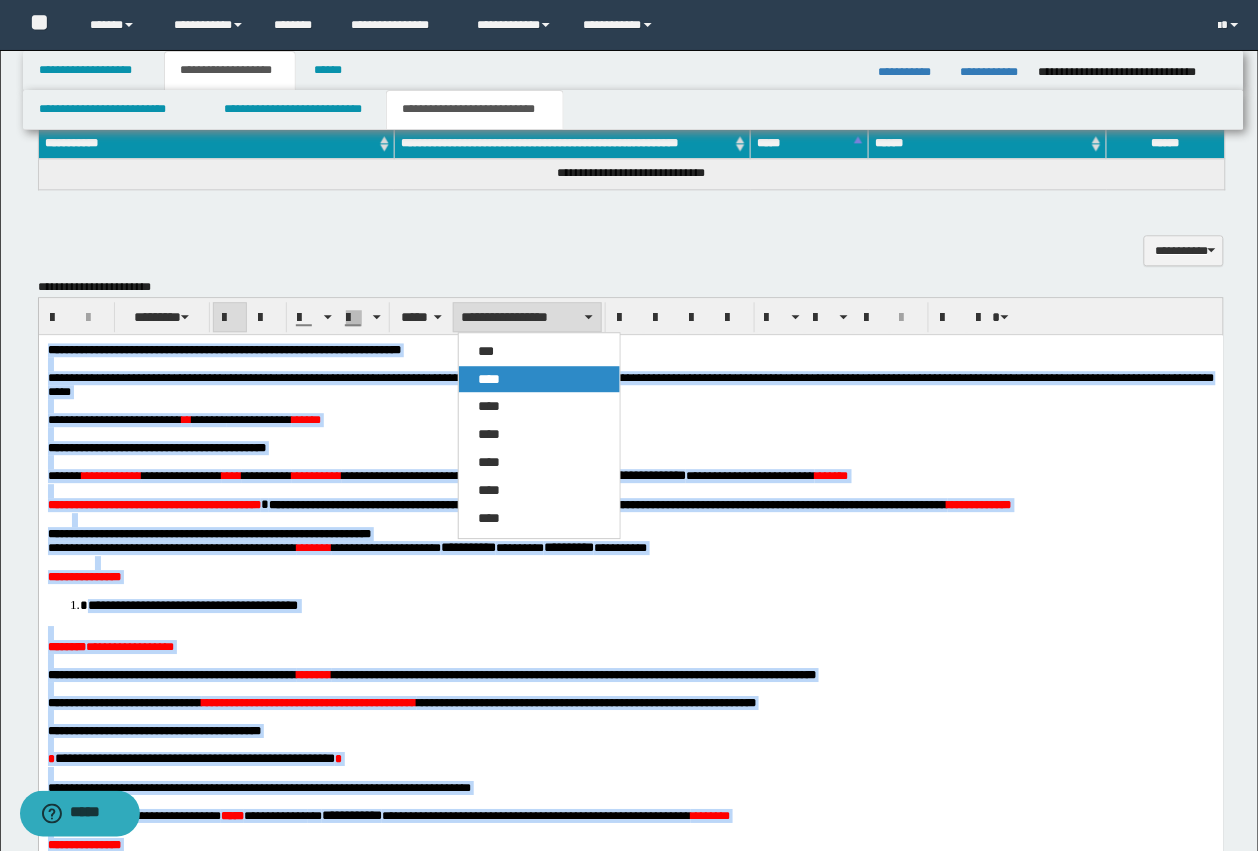 drag, startPoint x: 510, startPoint y: 376, endPoint x: 509, endPoint y: 31, distance: 345.00143 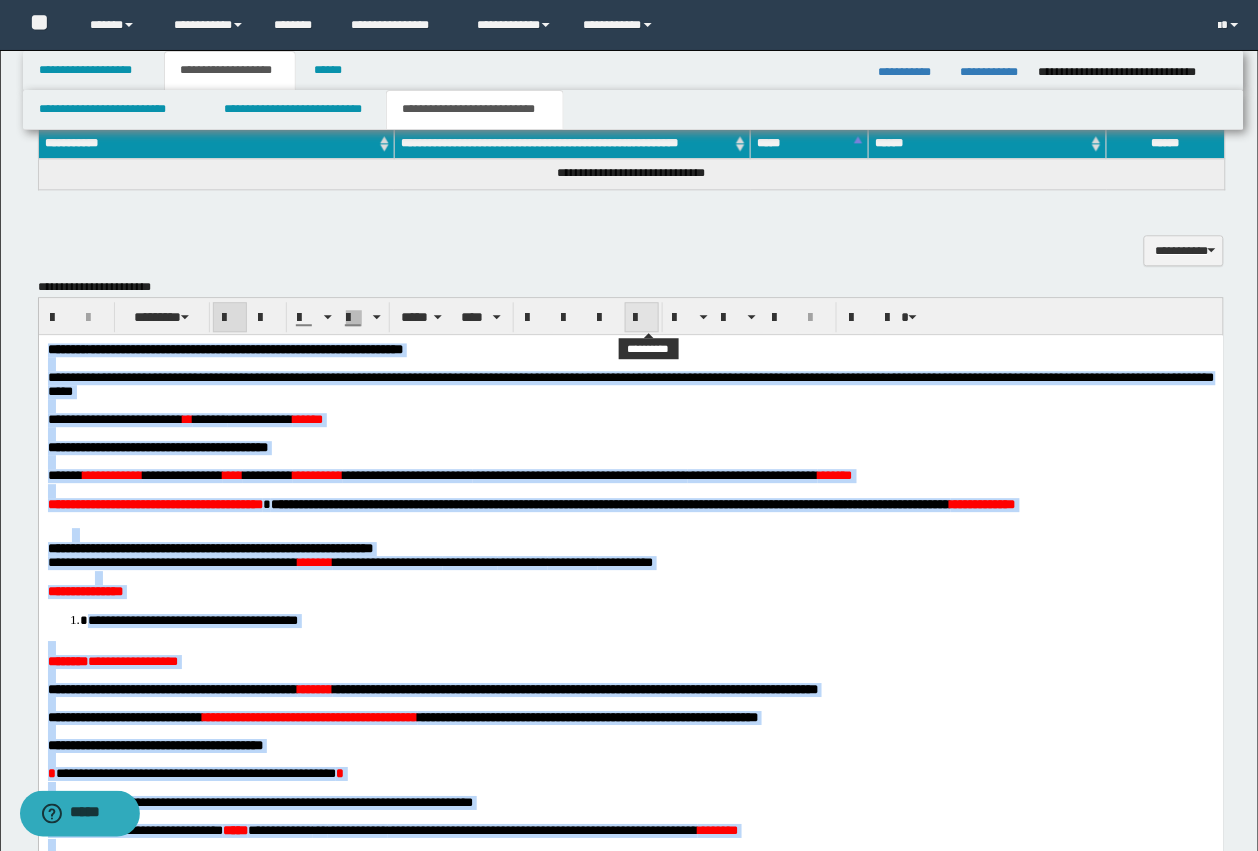 click at bounding box center (642, 318) 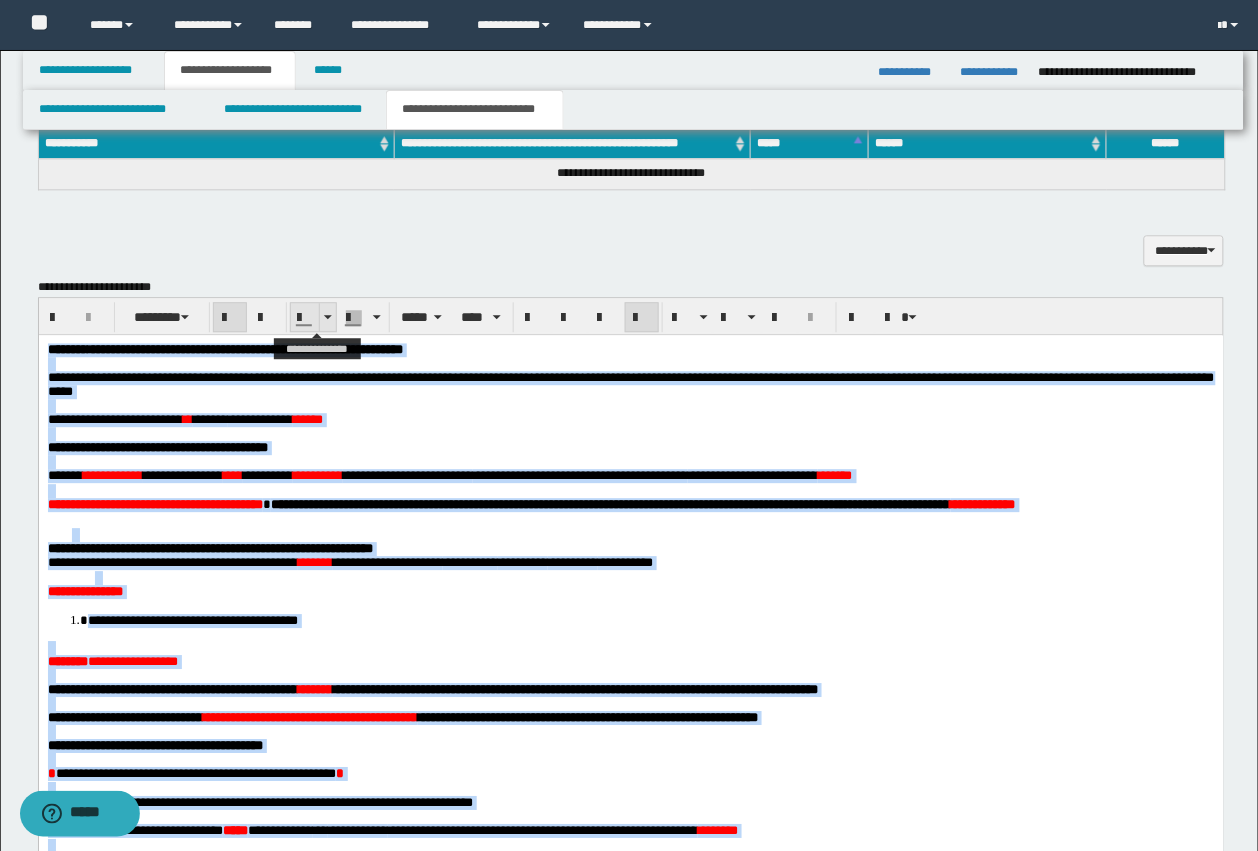 click at bounding box center [305, 318] 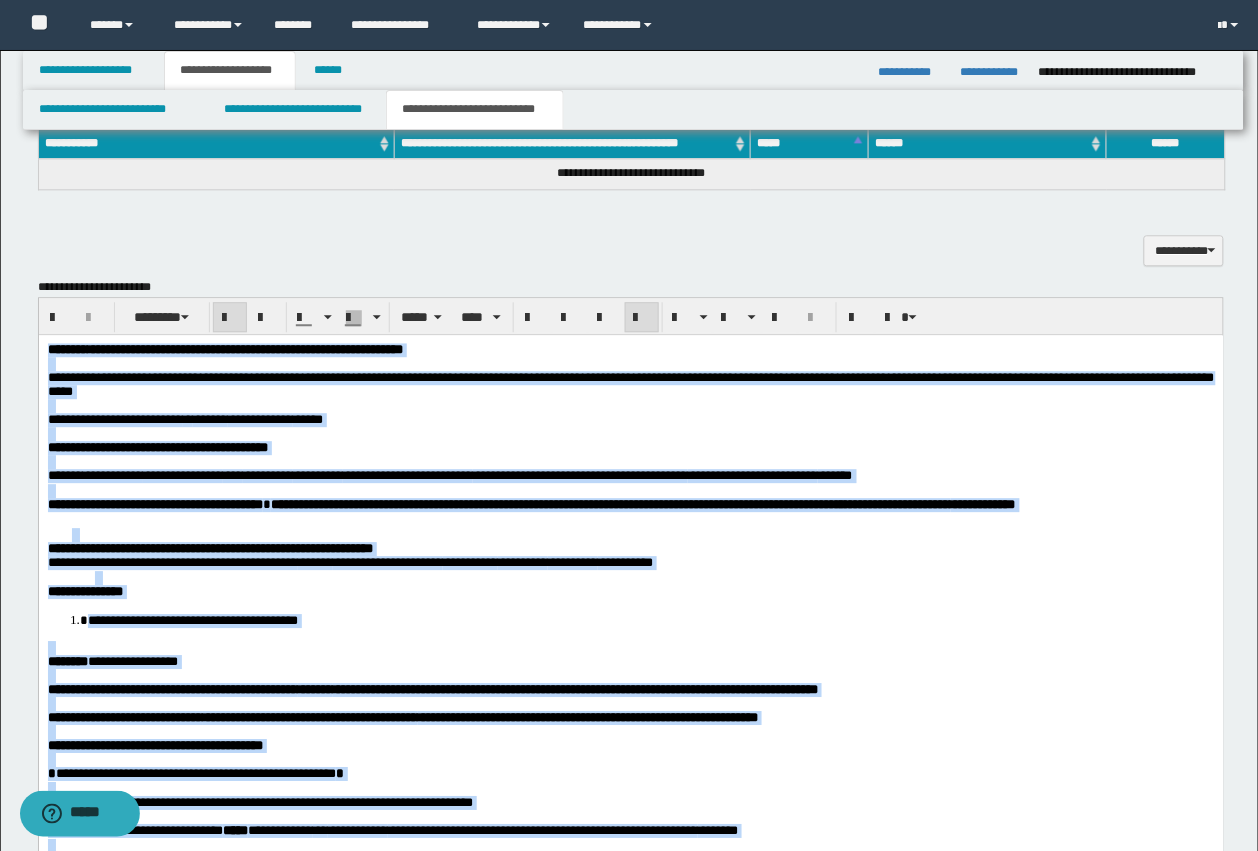 click at bounding box center (630, 490) 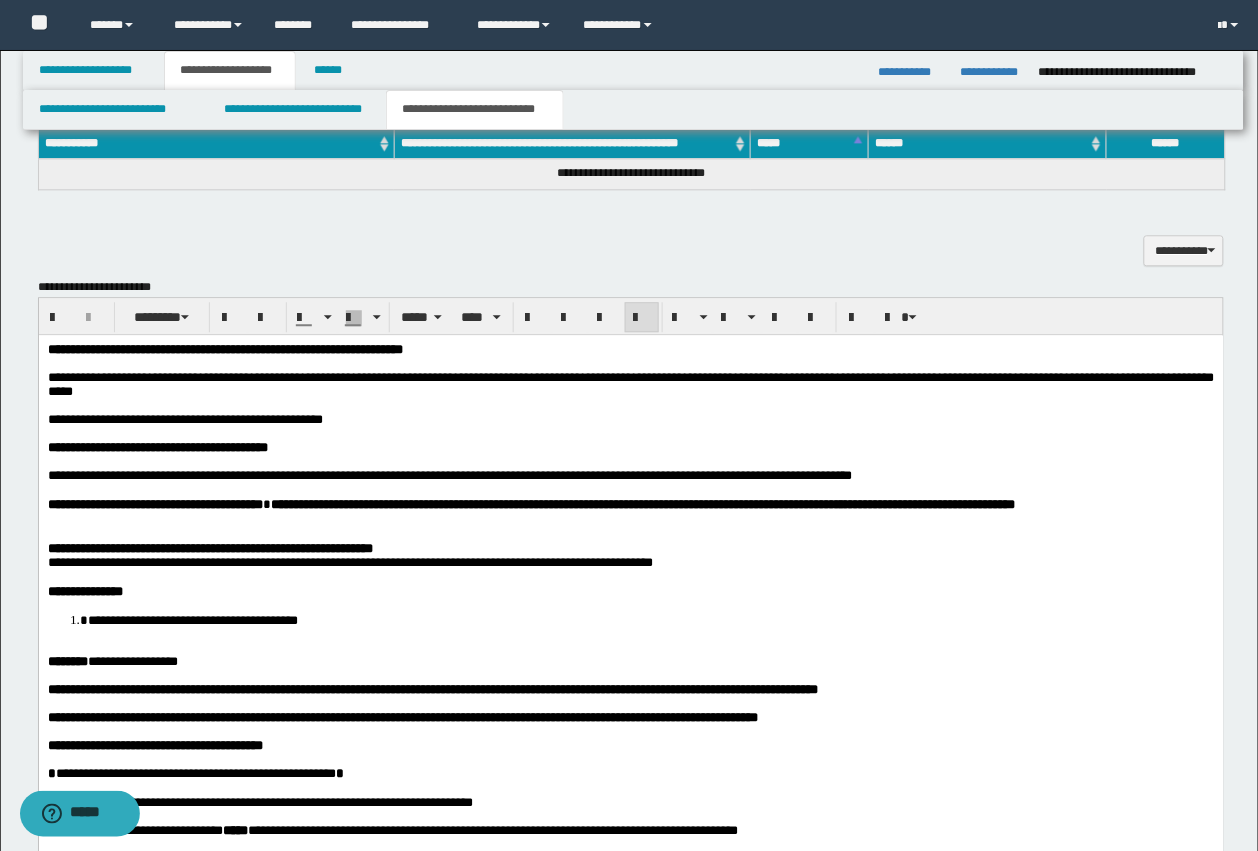 click on "**********" at bounding box center (192, 619) 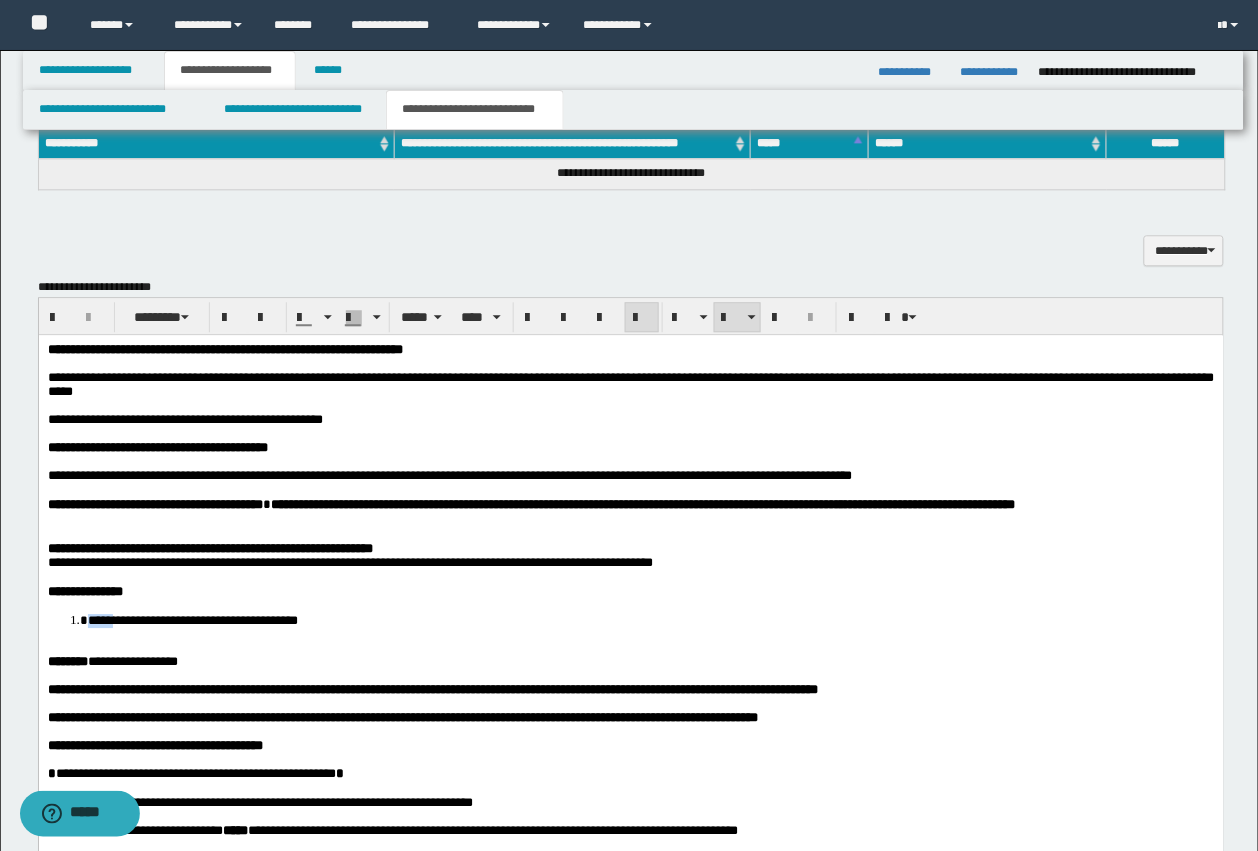 click on "**********" at bounding box center [192, 619] 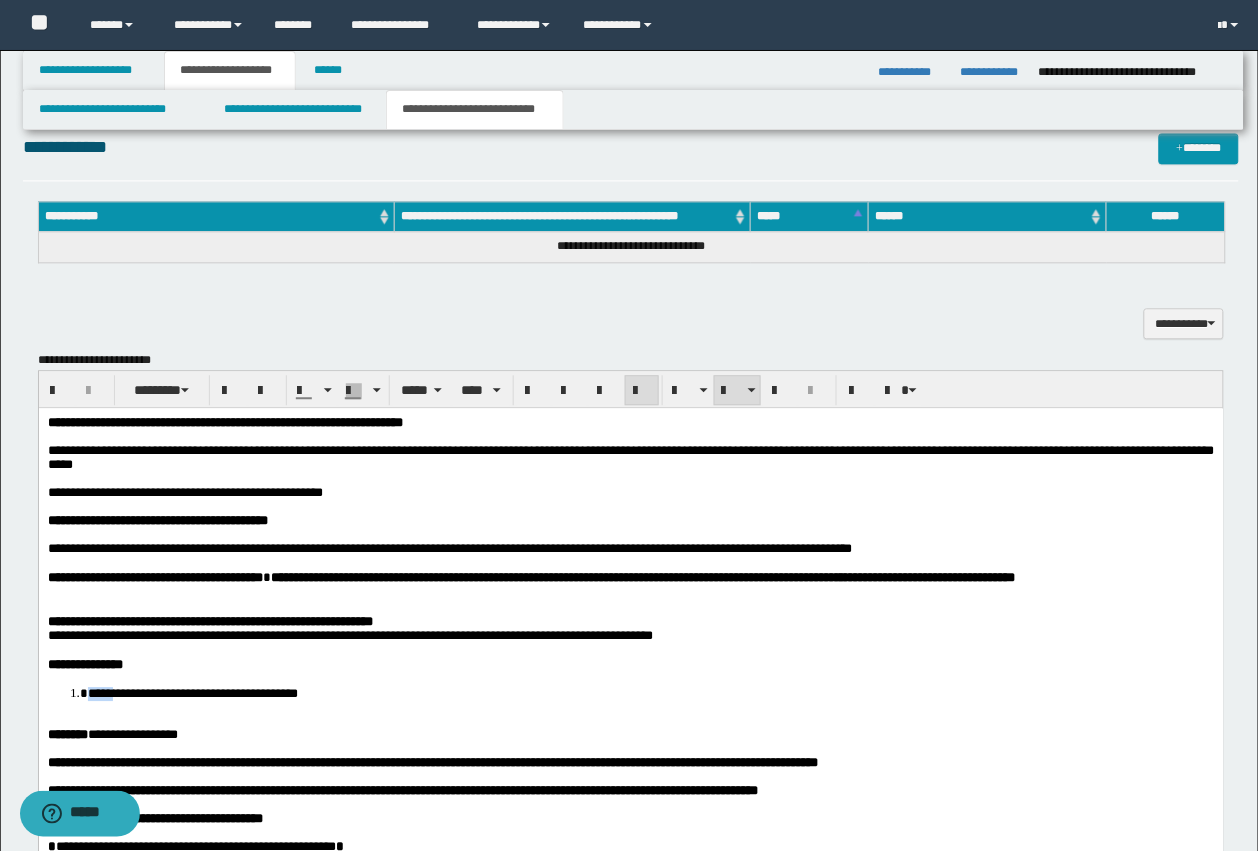 scroll, scrollTop: 808, scrollLeft: 0, axis: vertical 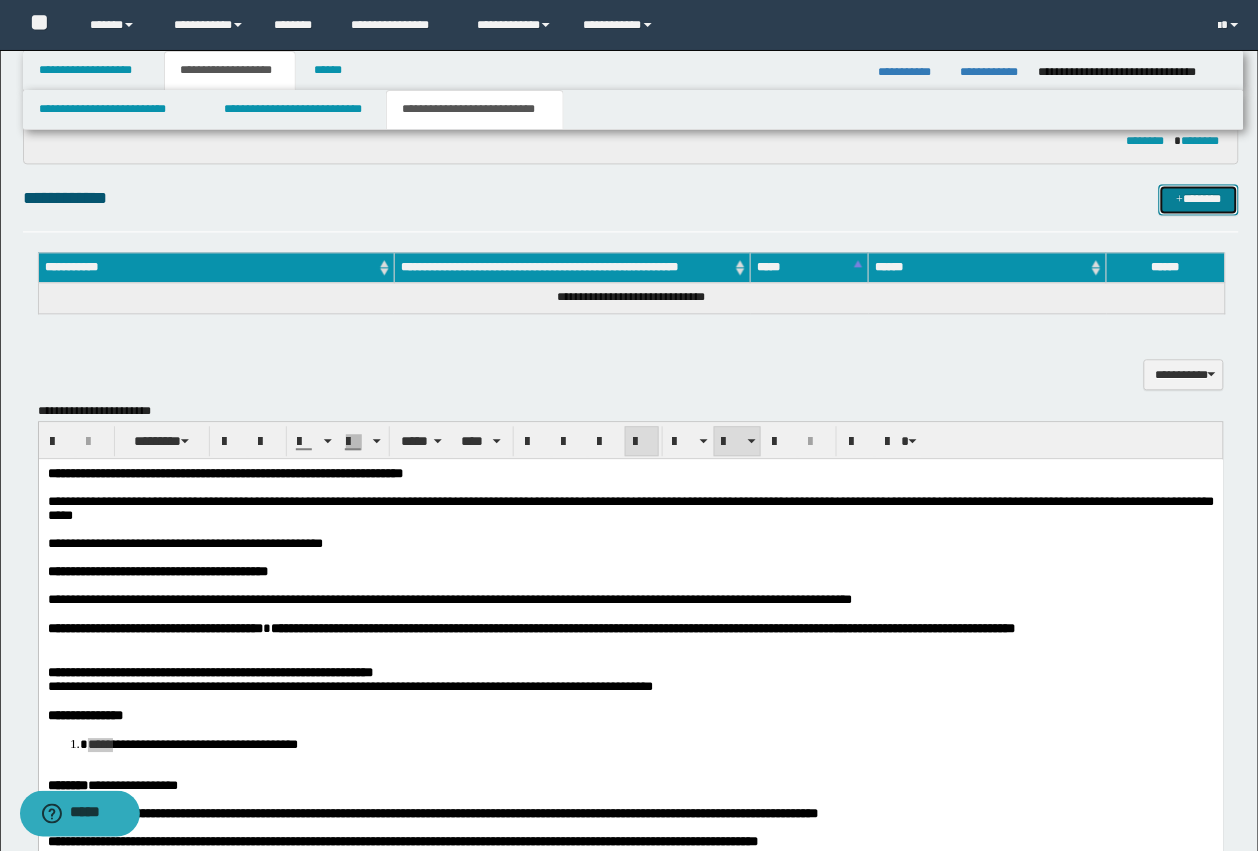 click on "*******" at bounding box center (1199, 200) 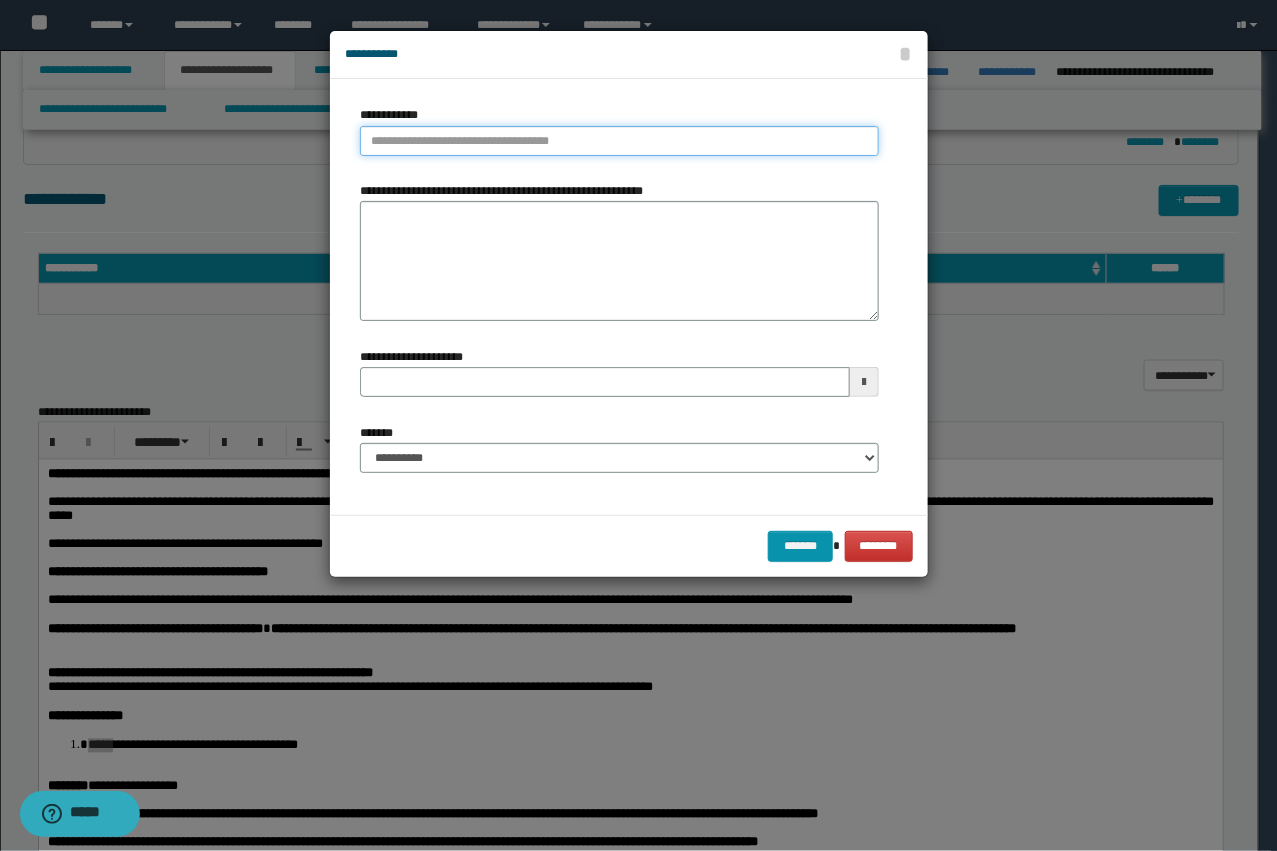 click on "**********" at bounding box center (619, 141) 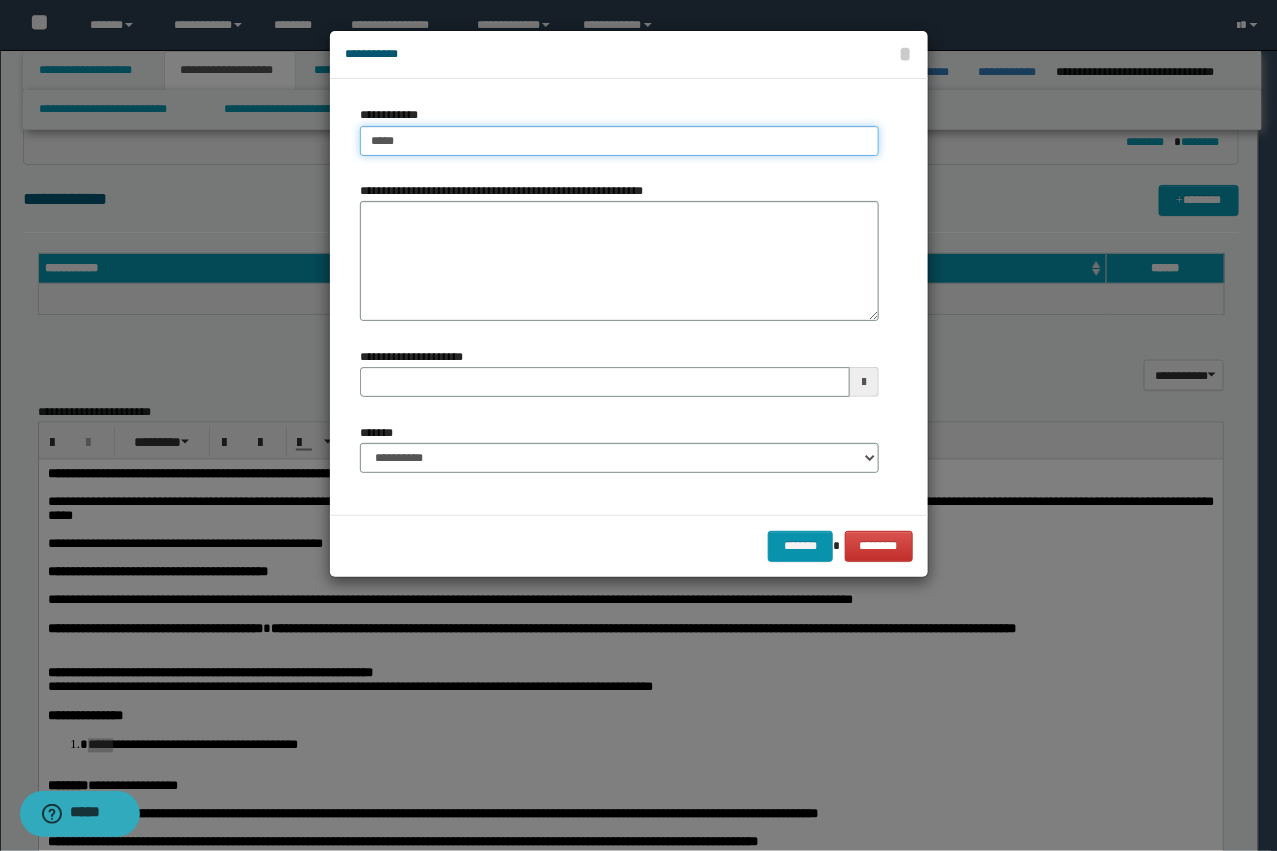 type on "****" 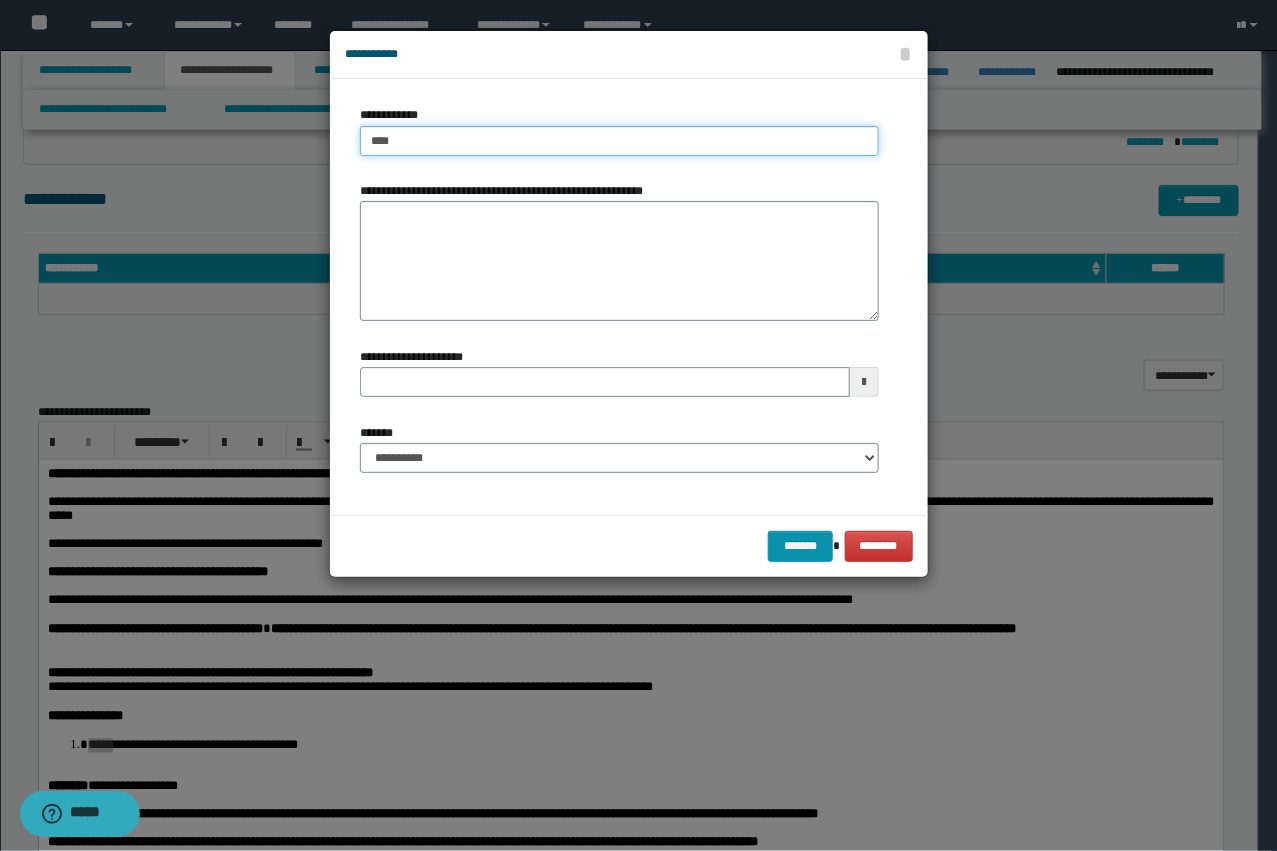 type on "****" 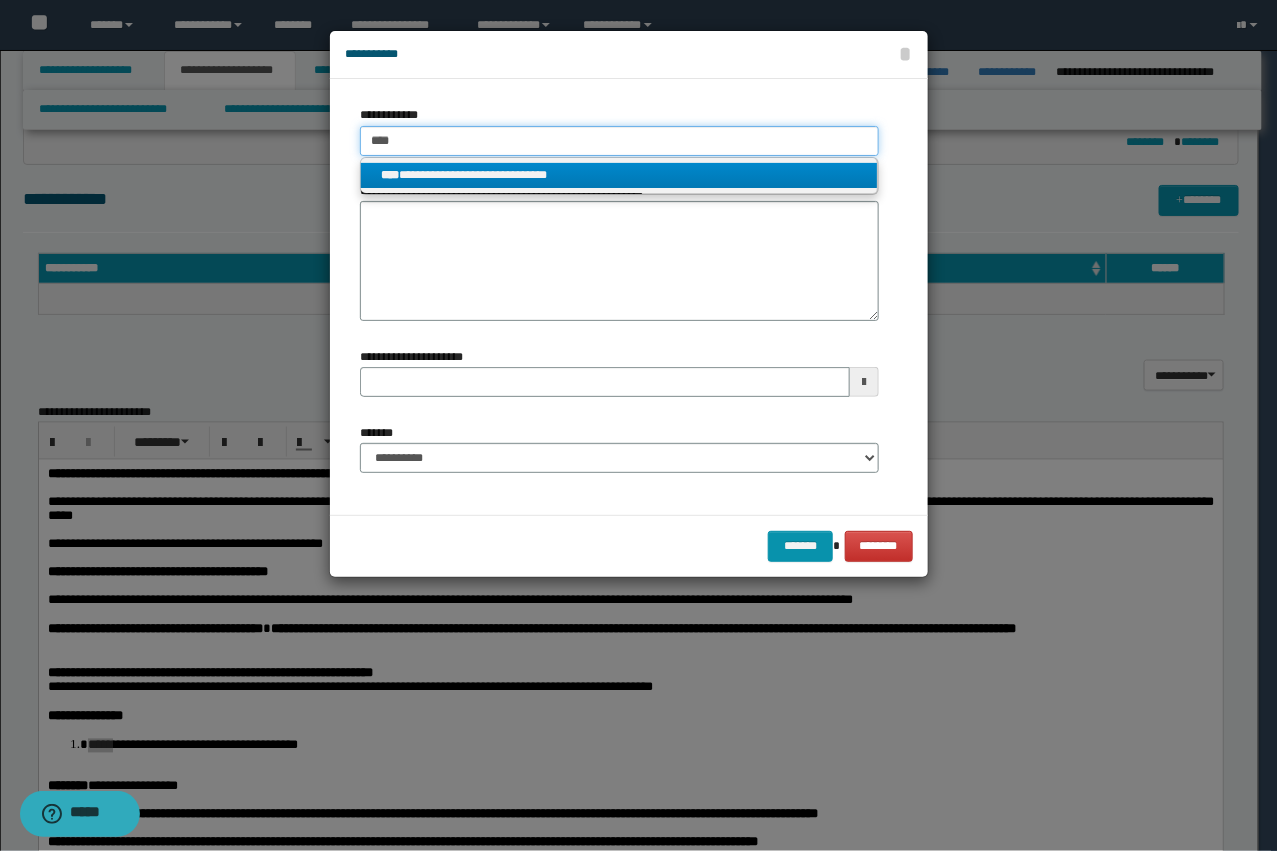 type on "****" 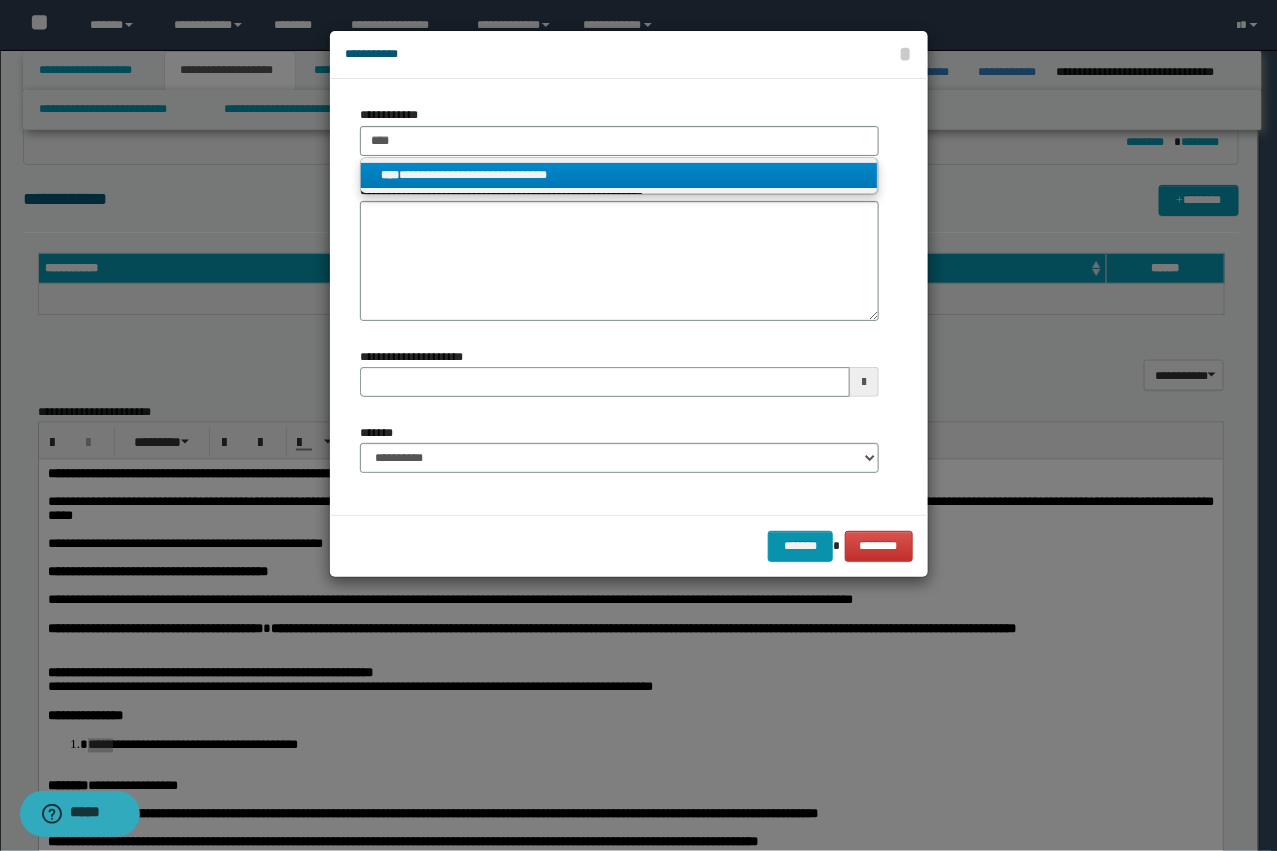 click on "**********" at bounding box center [619, 175] 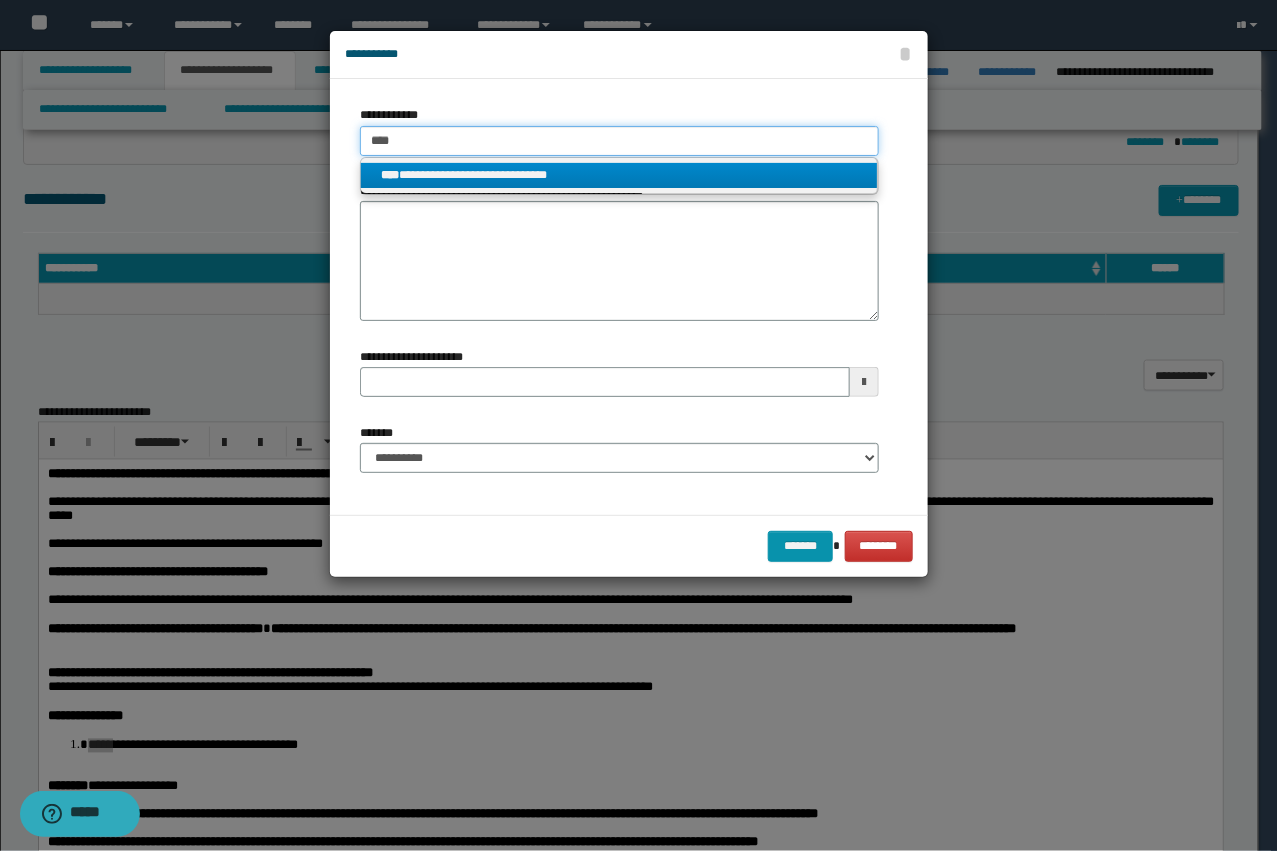 type 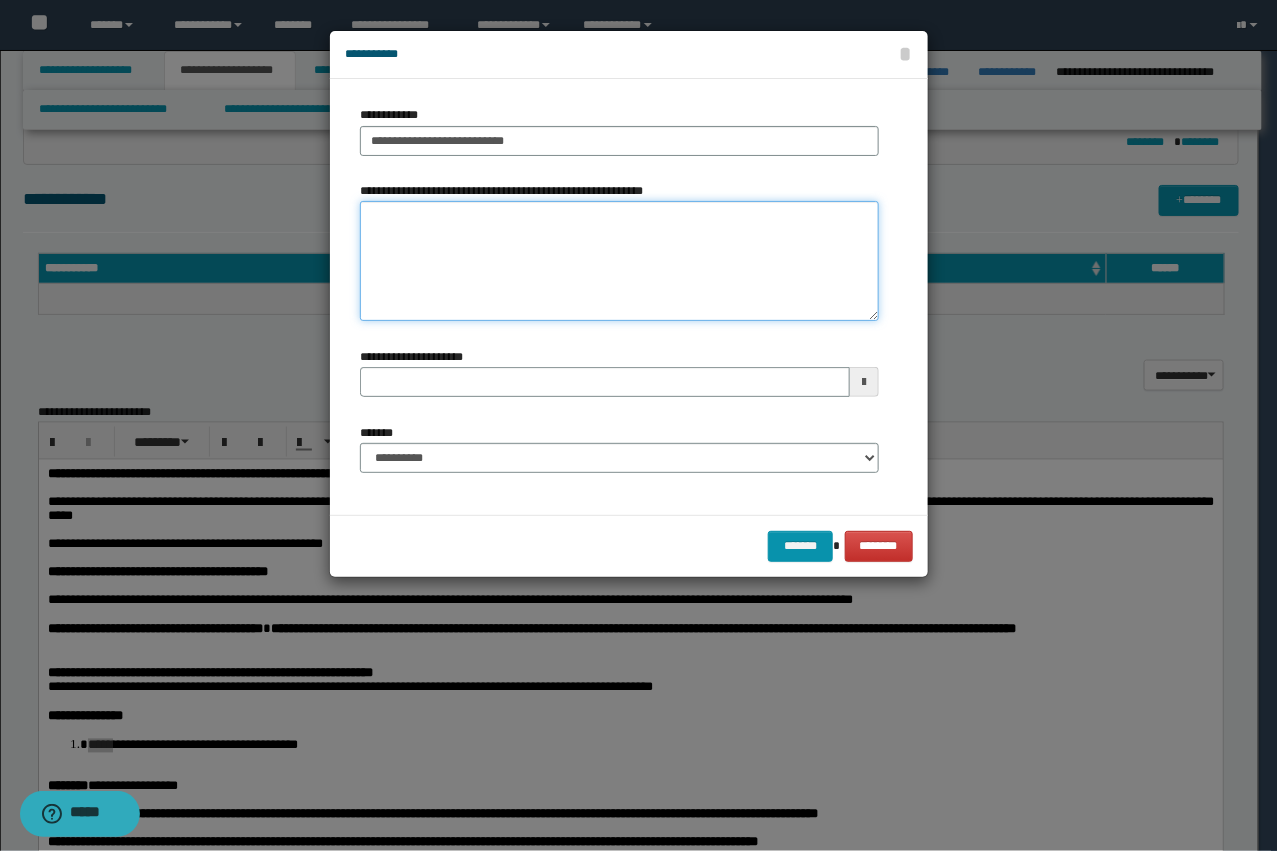 click on "**********" at bounding box center (619, 261) 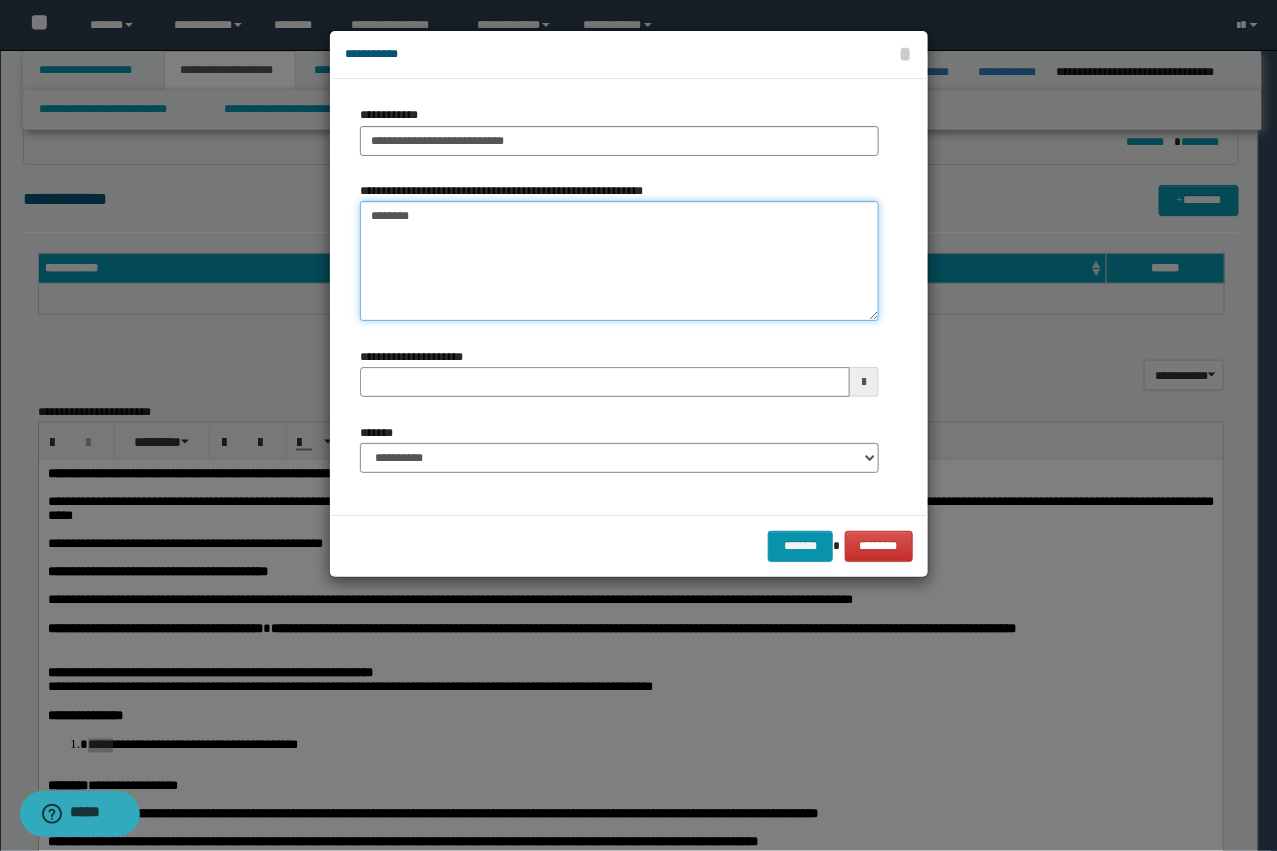 type on "*********" 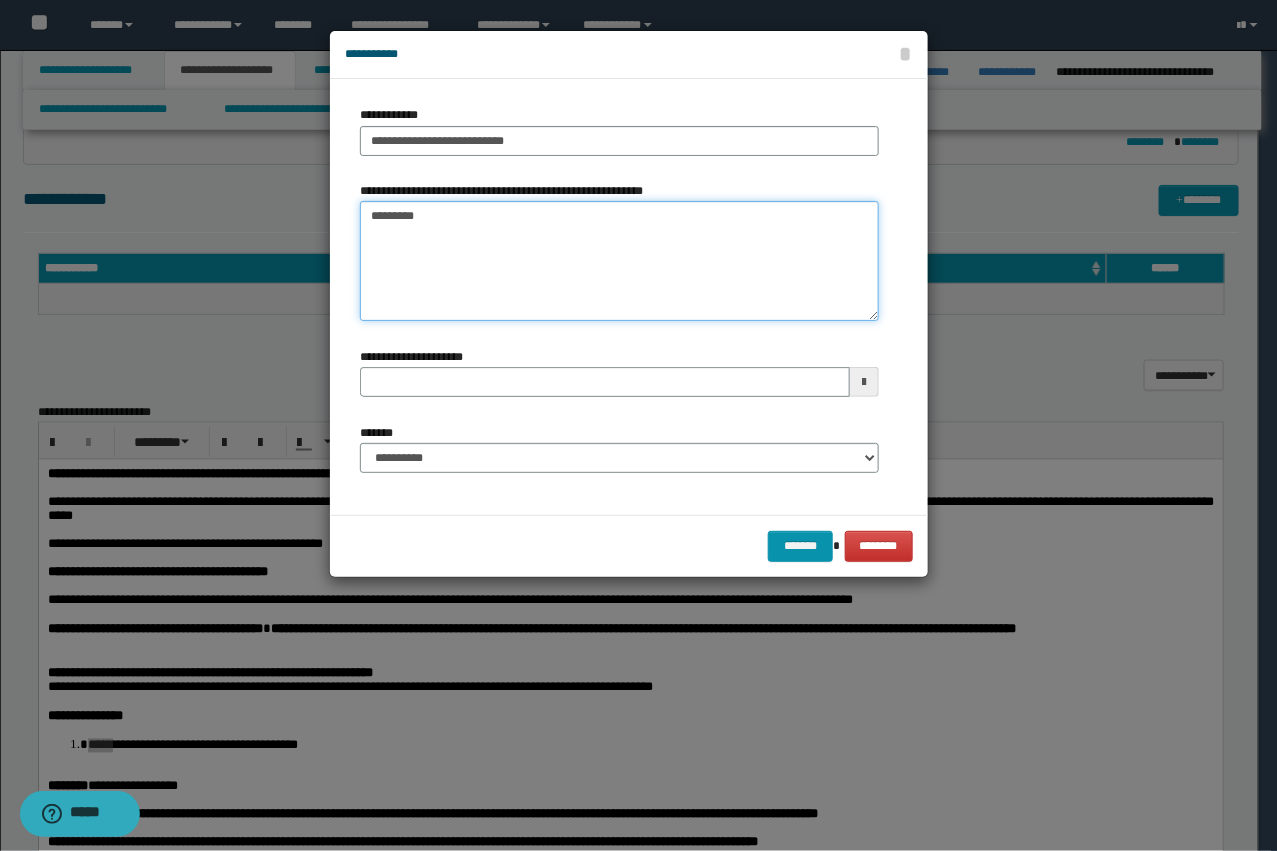 type 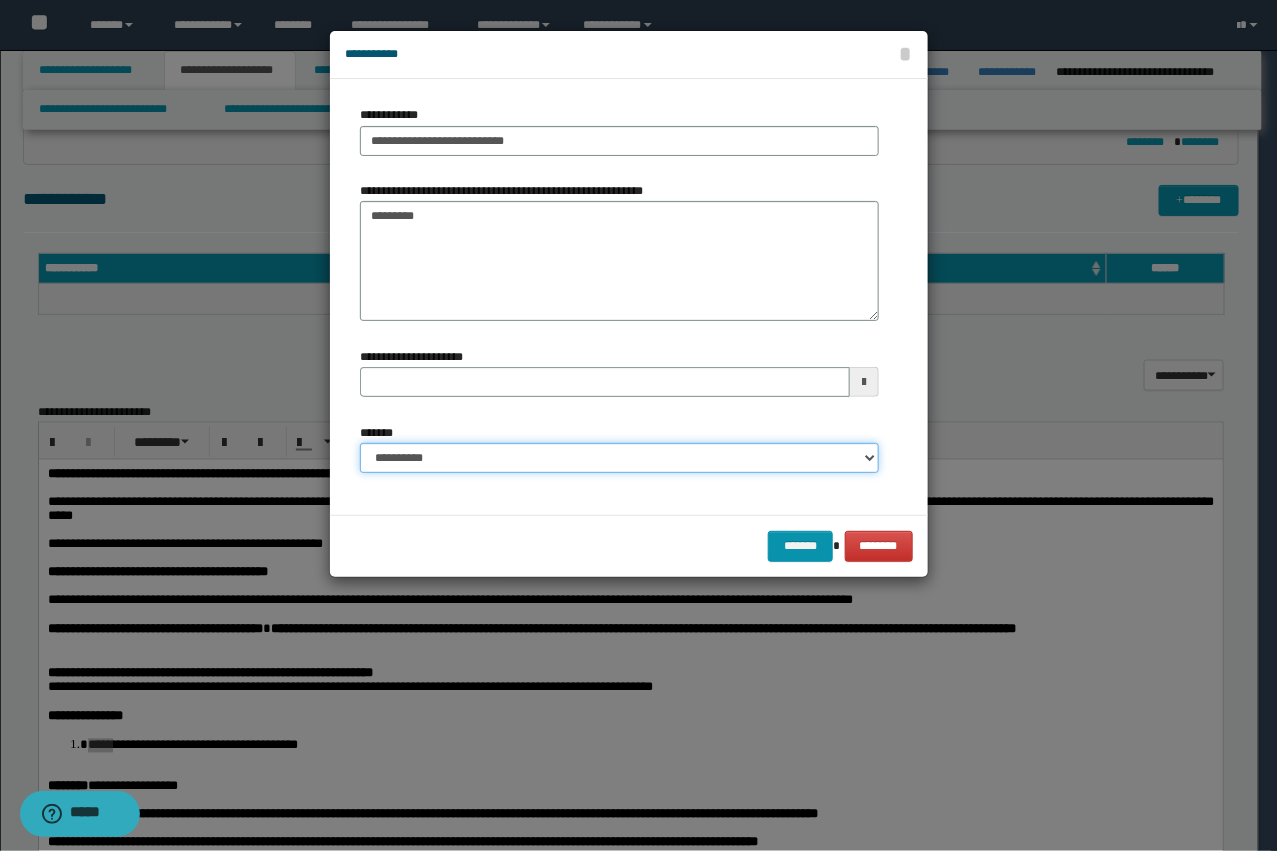 click on "**********" at bounding box center [619, 458] 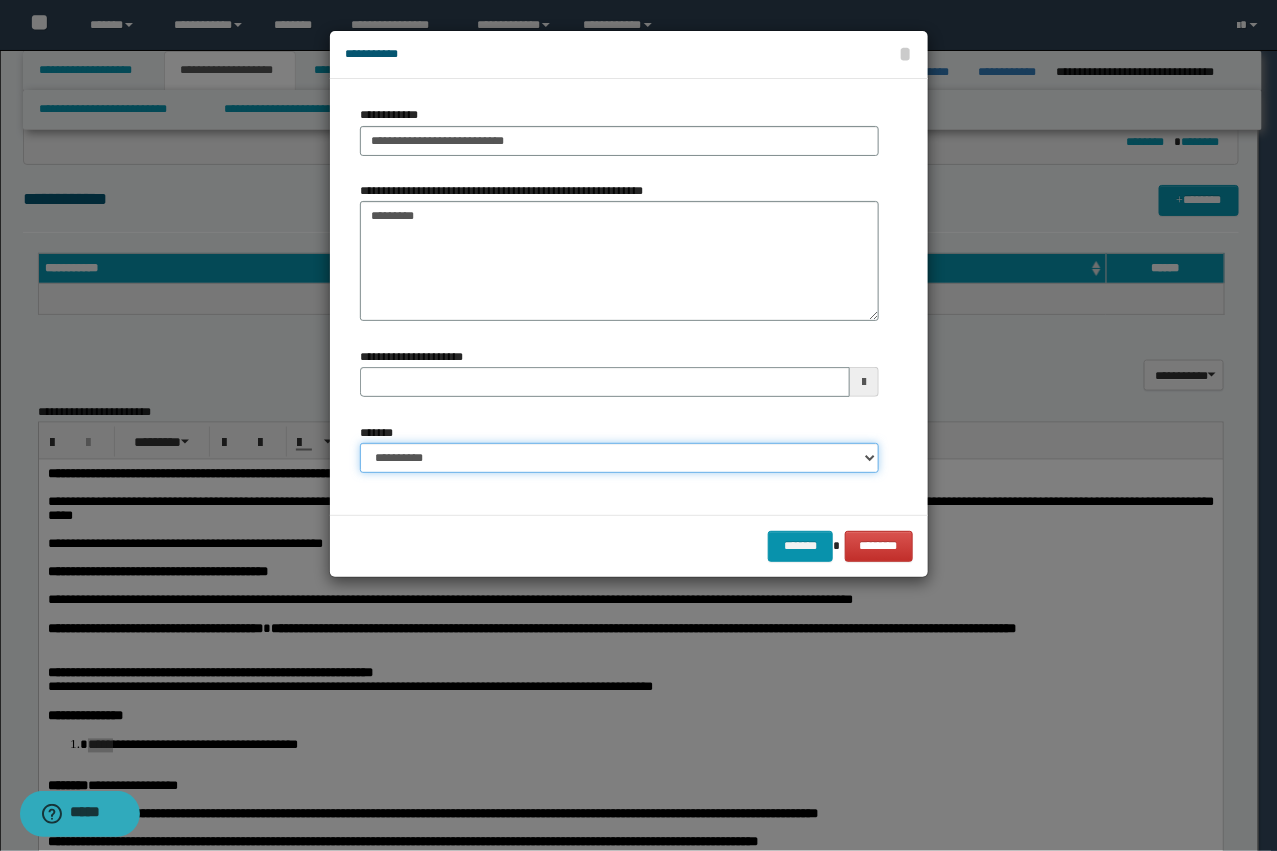 select on "*" 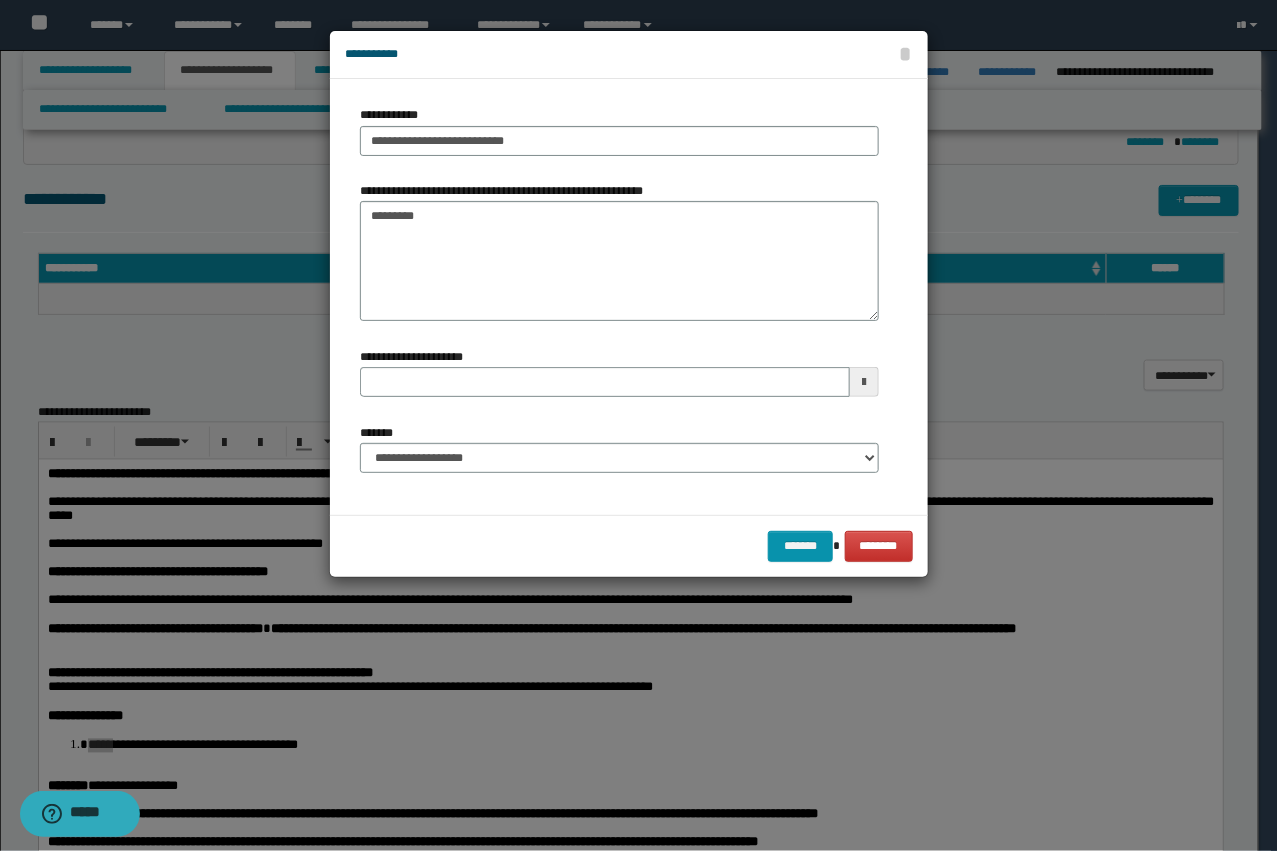 click on "*******
********" at bounding box center (629, 546) 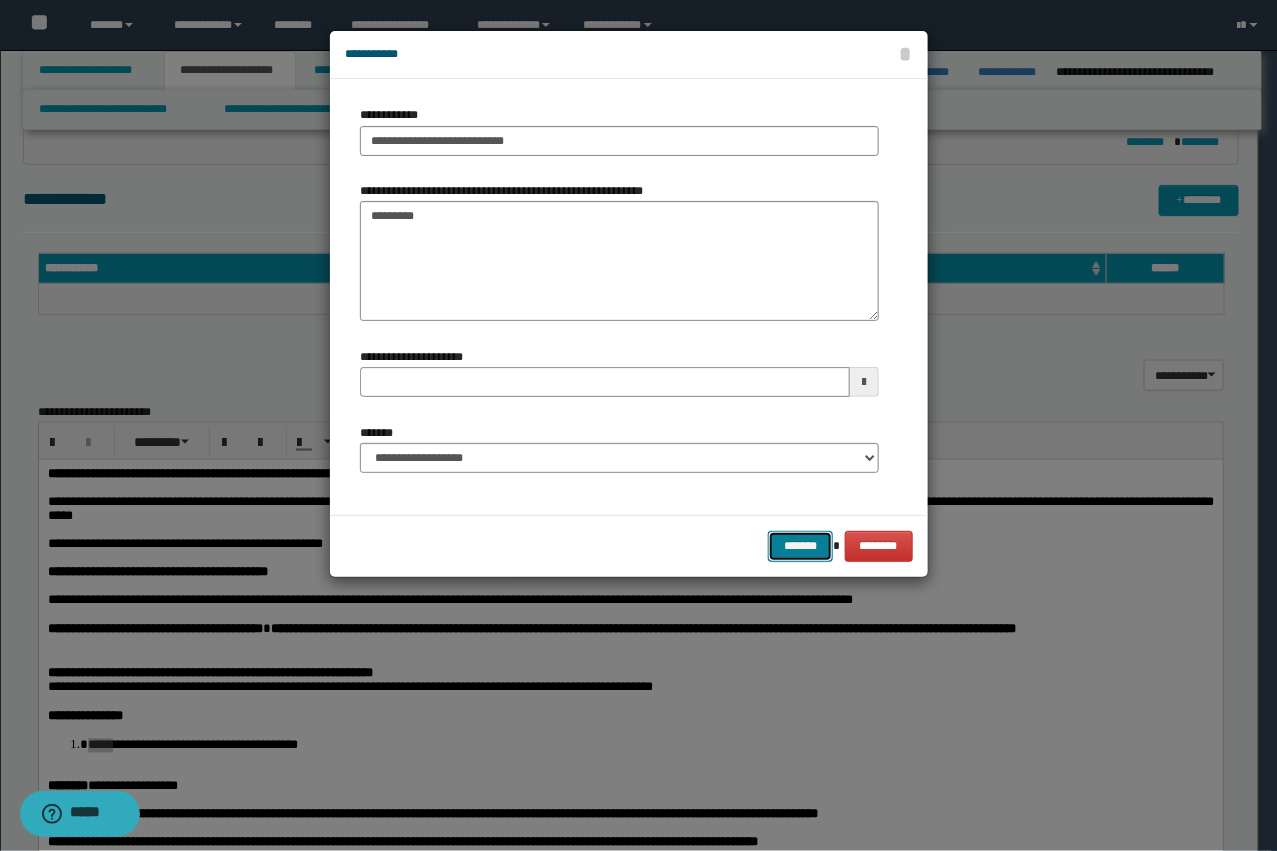 click on "*******" at bounding box center (800, 546) 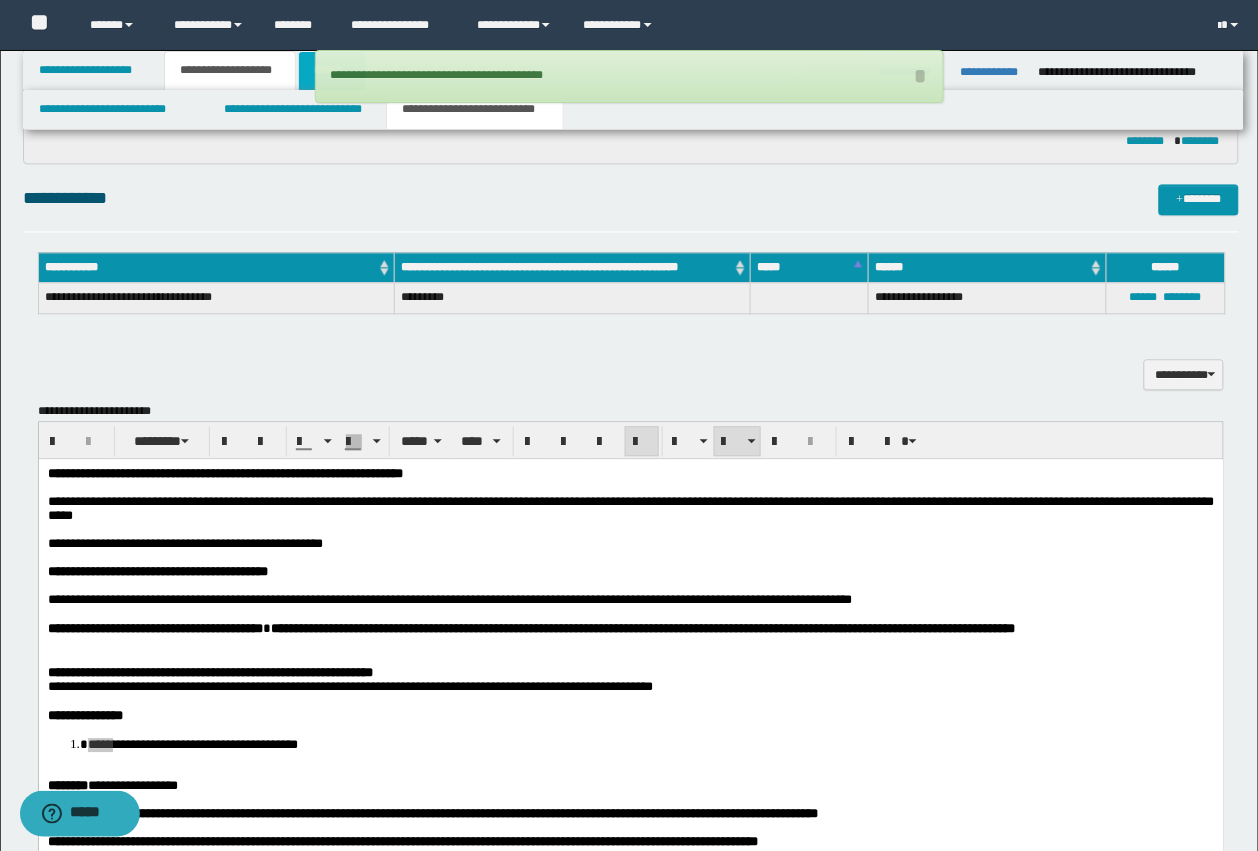 click on "******" at bounding box center [332, 71] 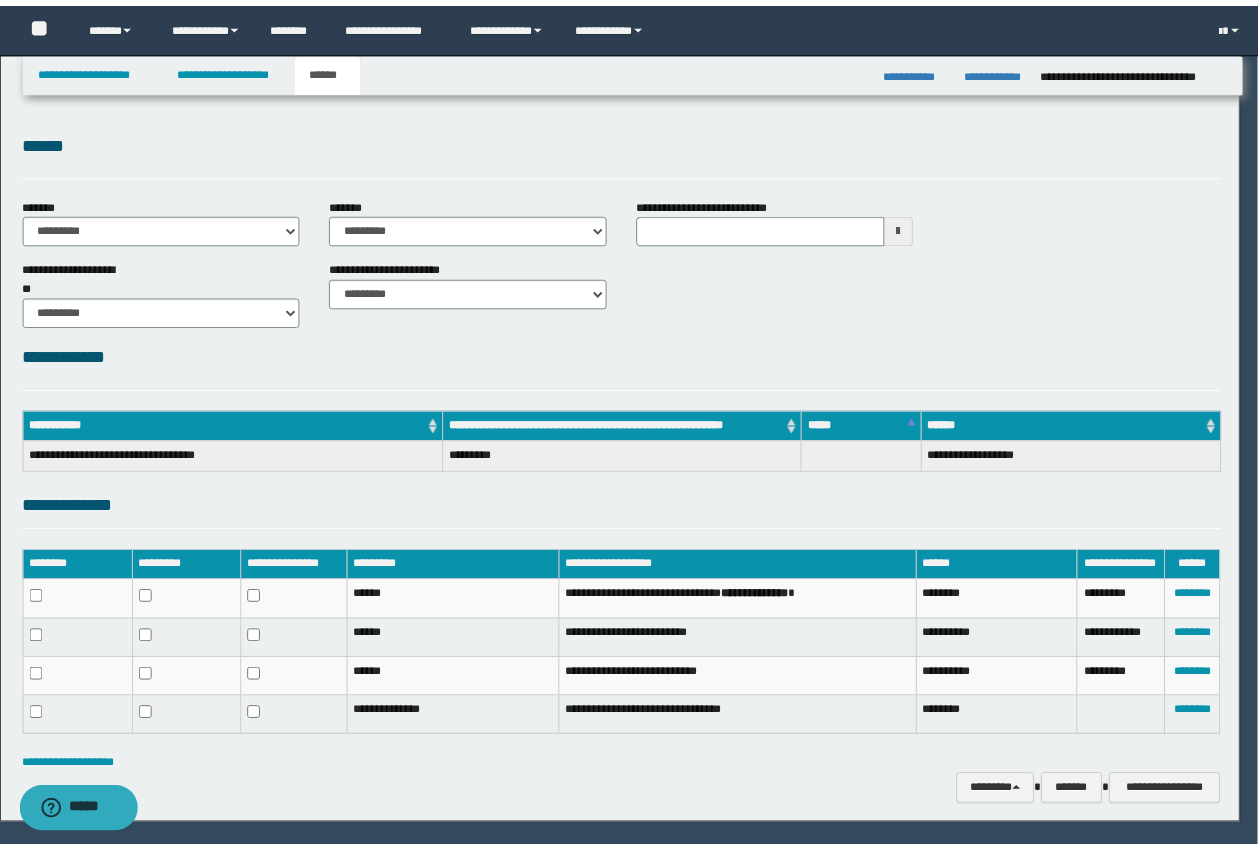 scroll, scrollTop: 0, scrollLeft: 0, axis: both 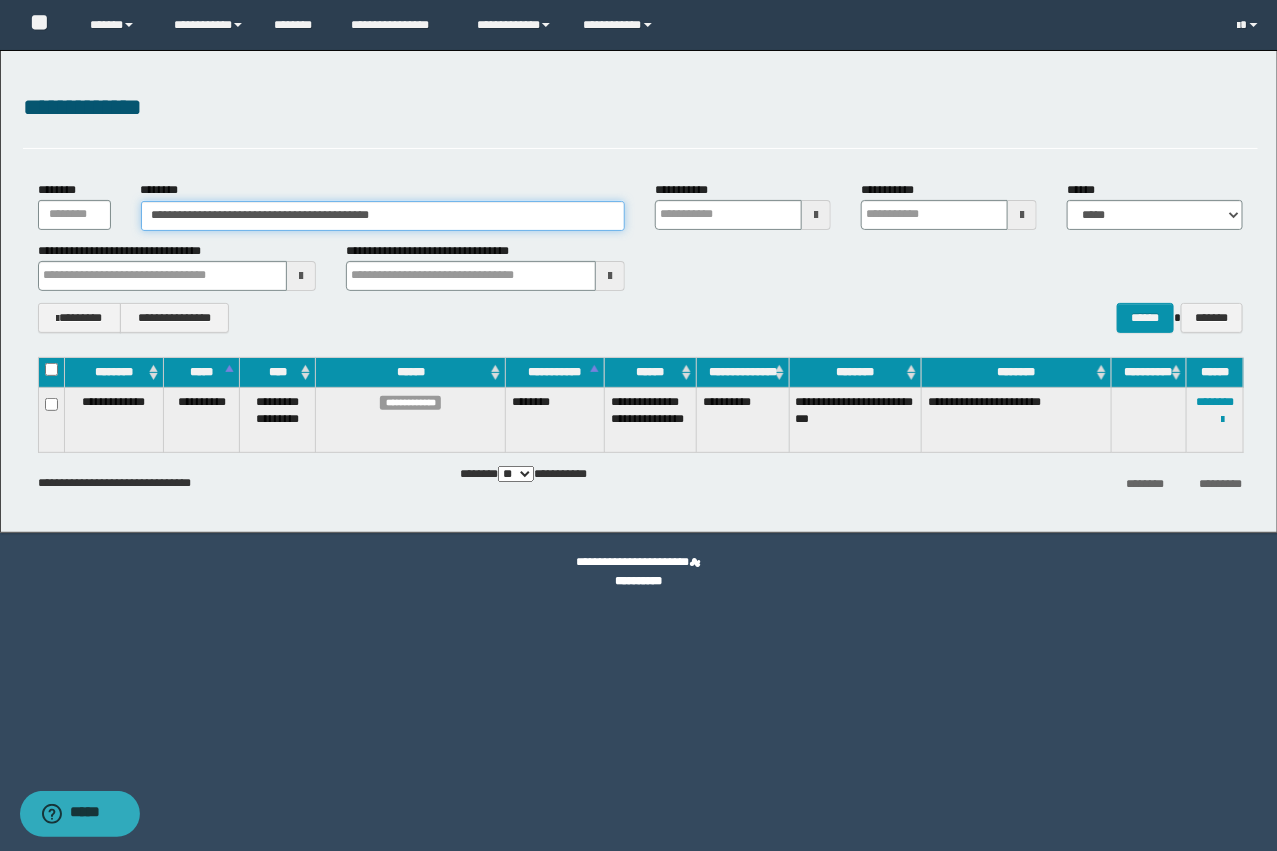 drag, startPoint x: 472, startPoint y: 212, endPoint x: 126, endPoint y: 198, distance: 346.2831 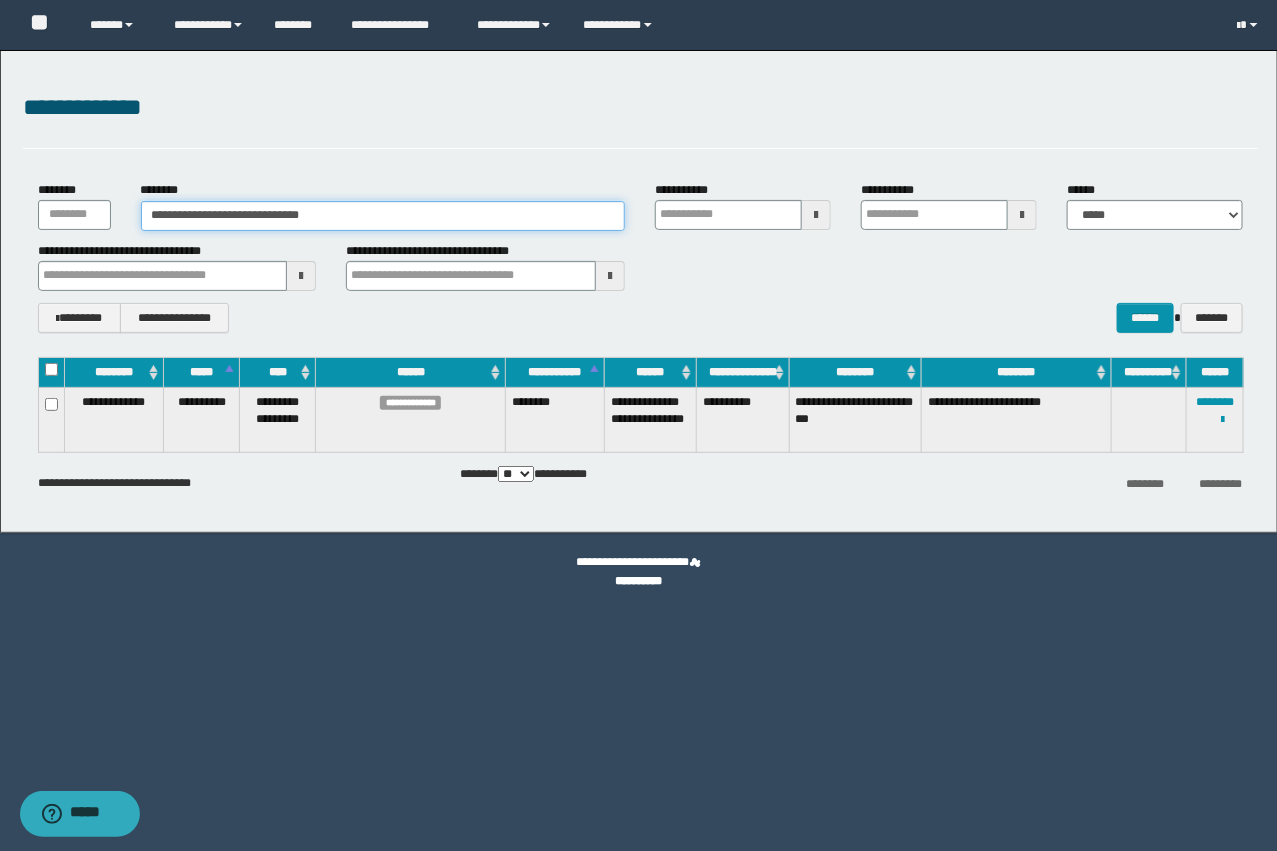 type on "**********" 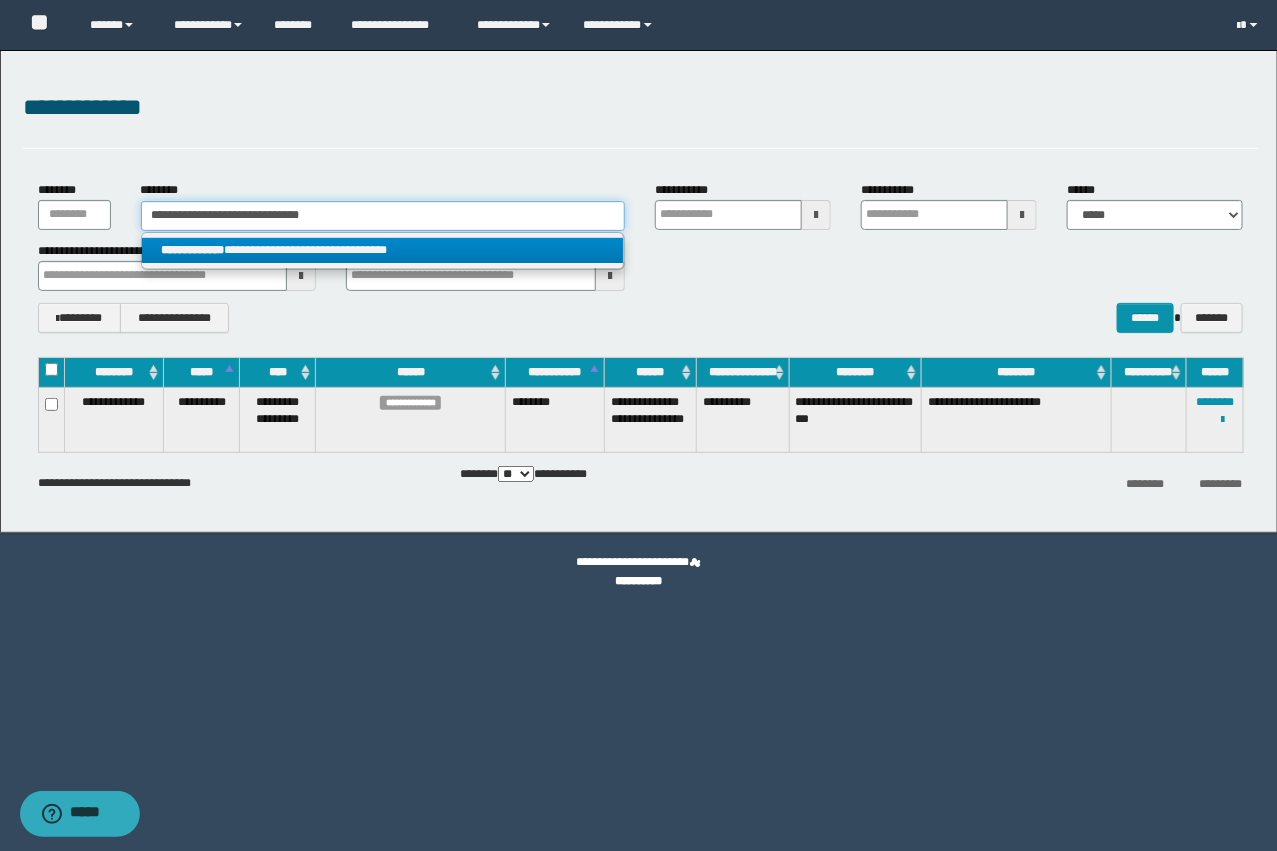 type on "**********" 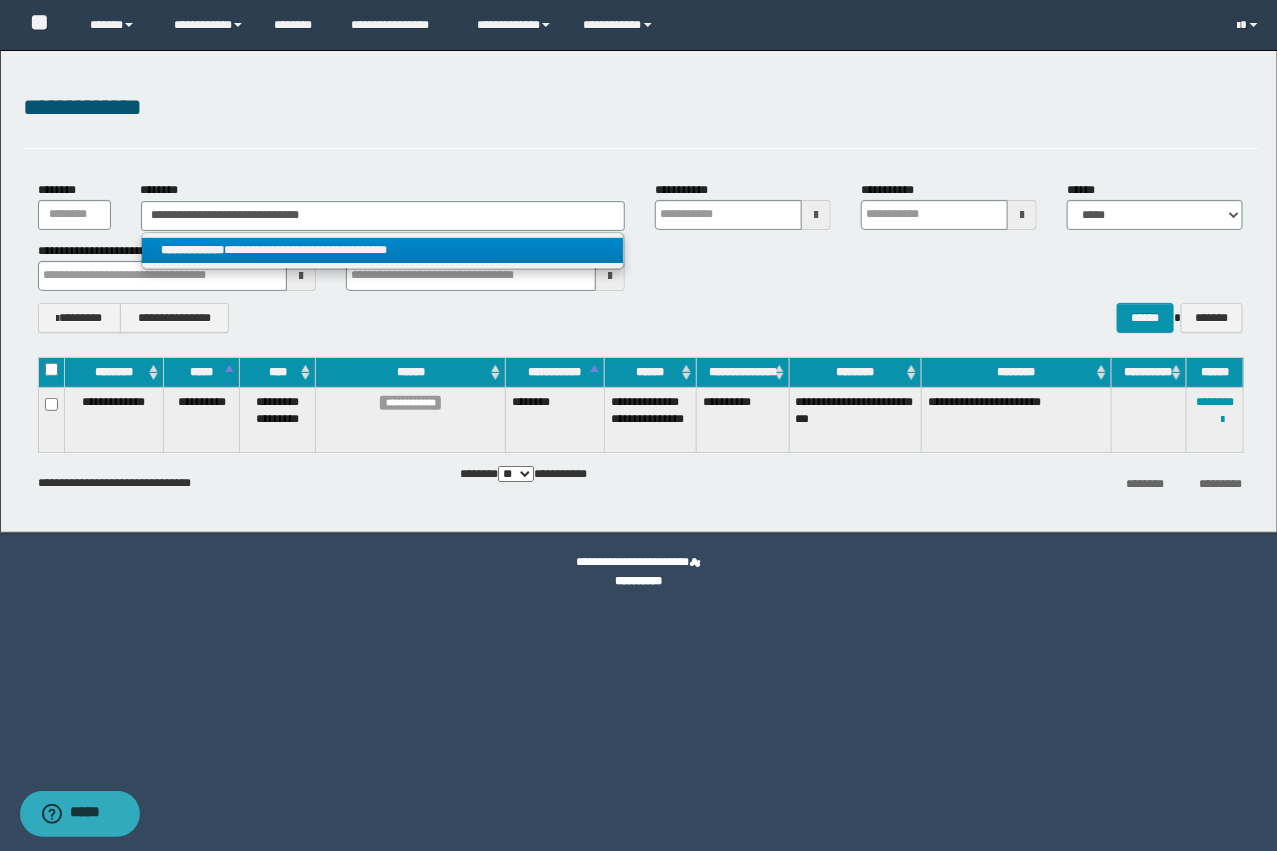 click on "**********" at bounding box center [383, 250] 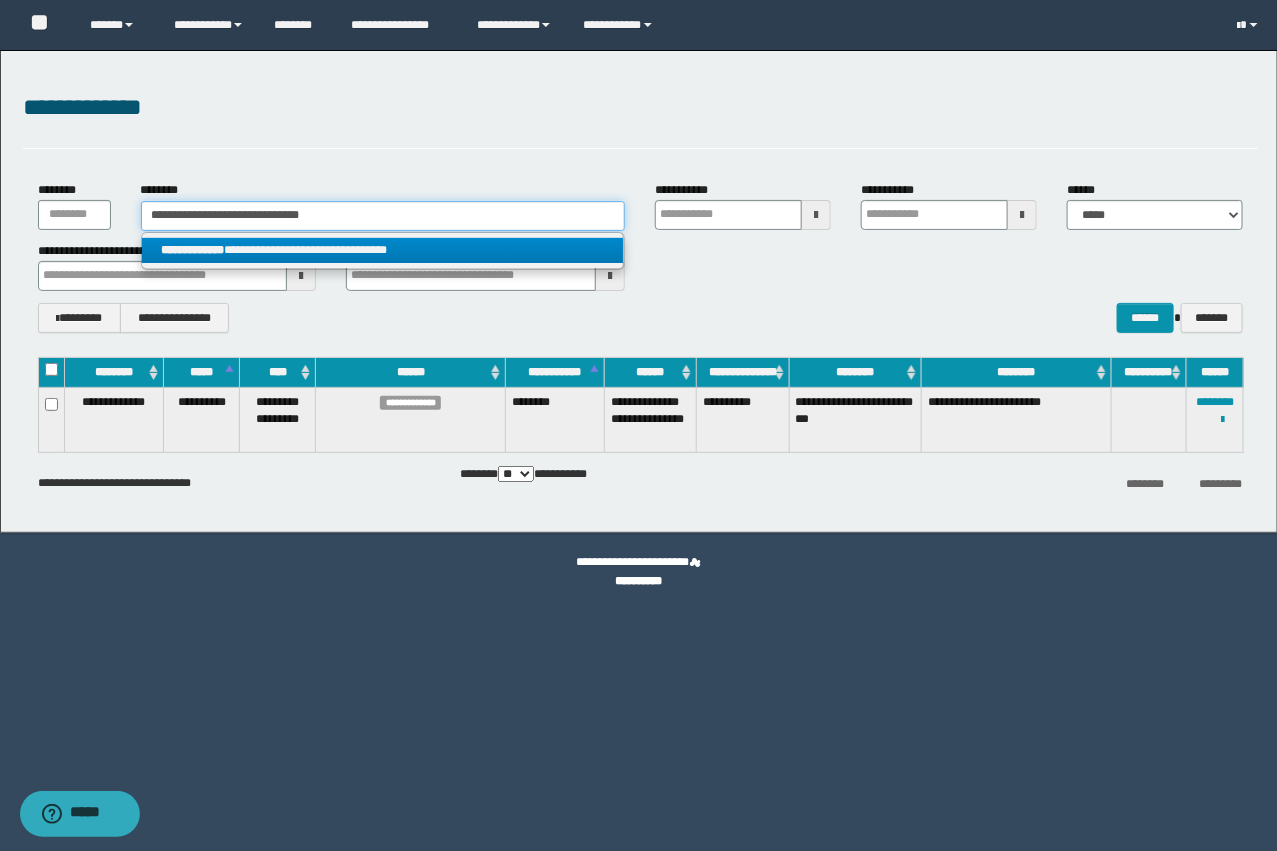 type 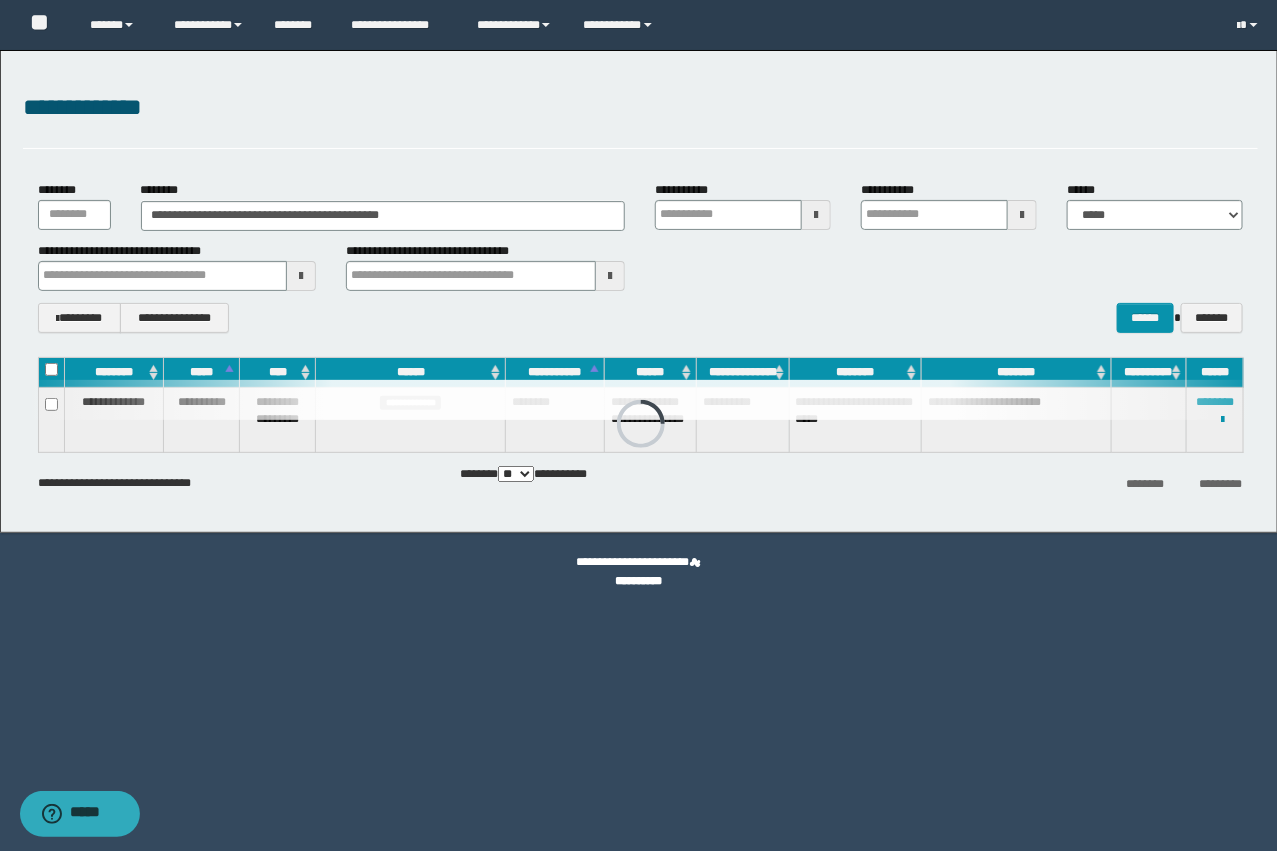click at bounding box center (641, 400) 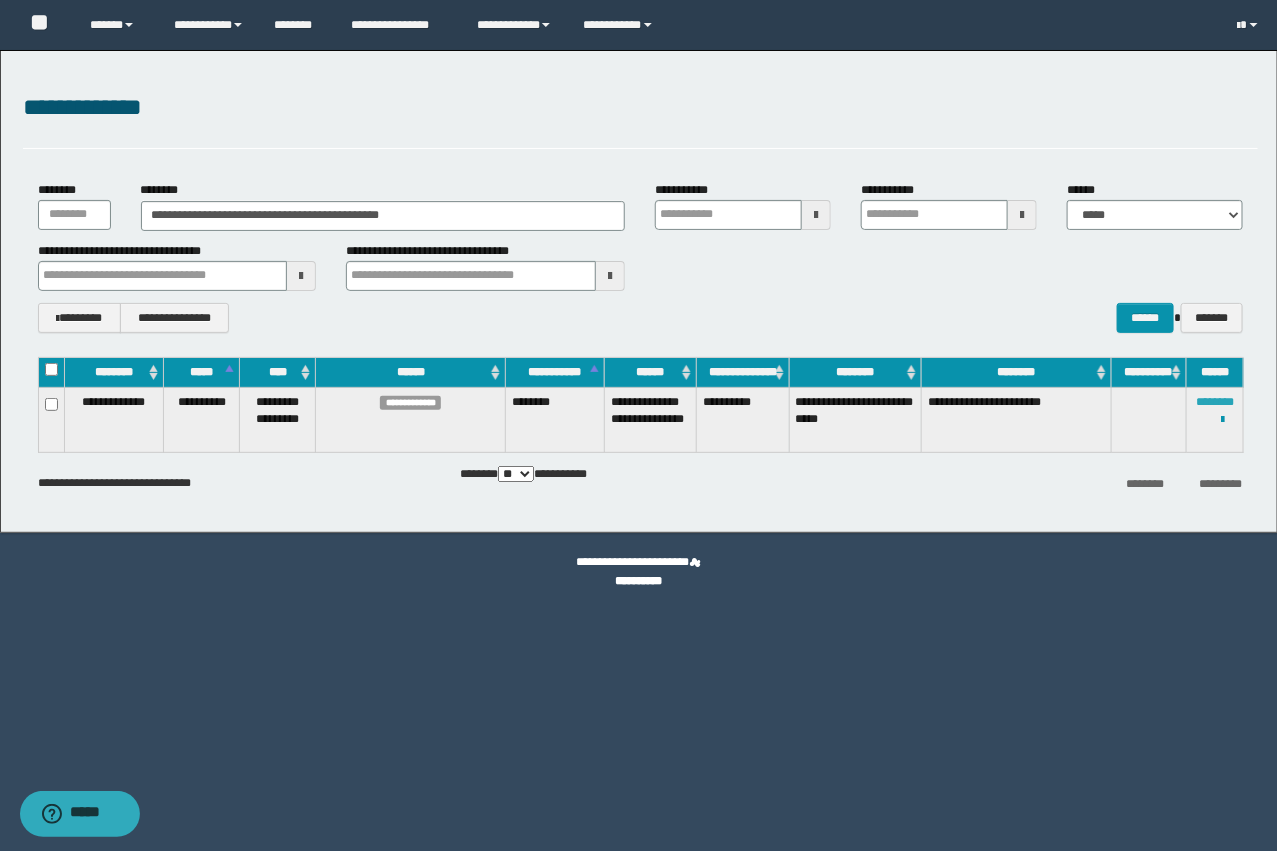 click on "********" at bounding box center (1215, 402) 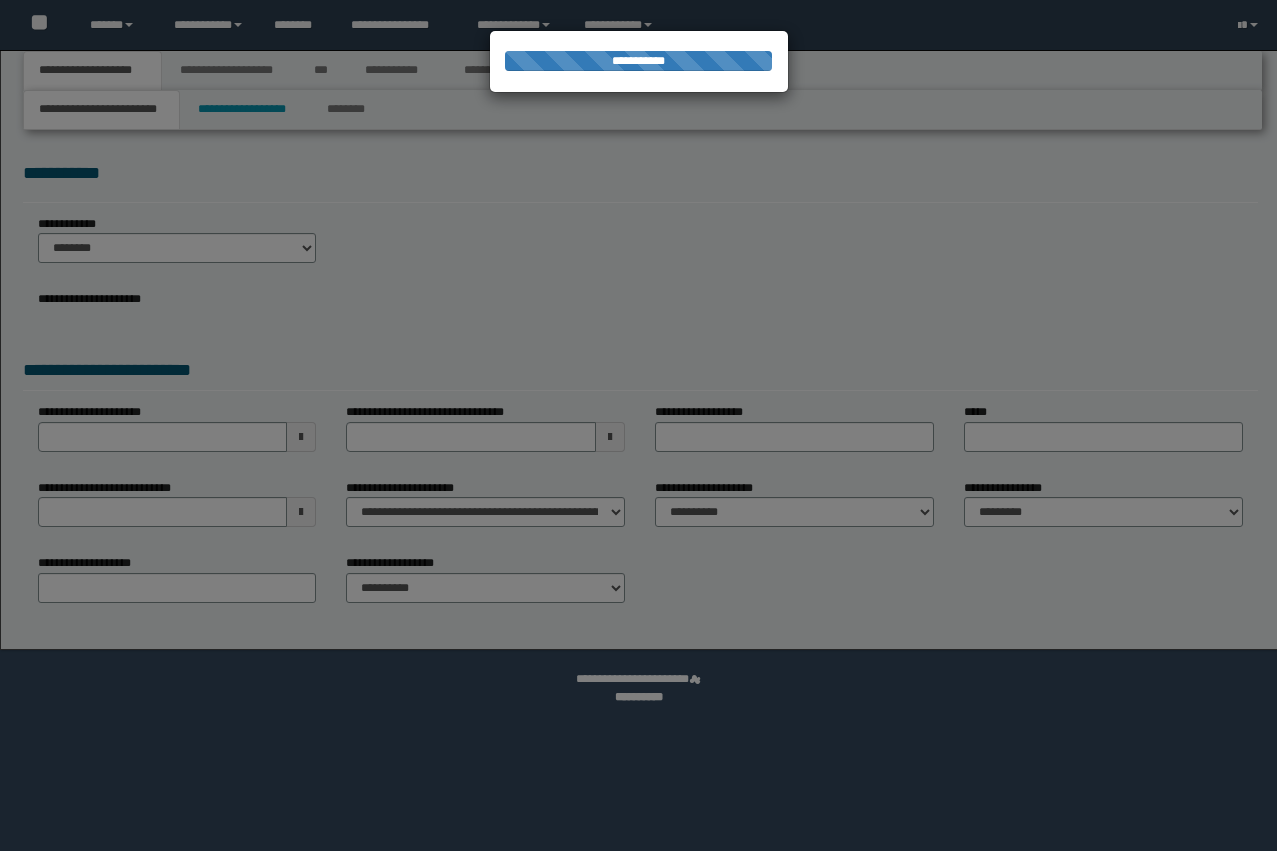 scroll, scrollTop: 0, scrollLeft: 0, axis: both 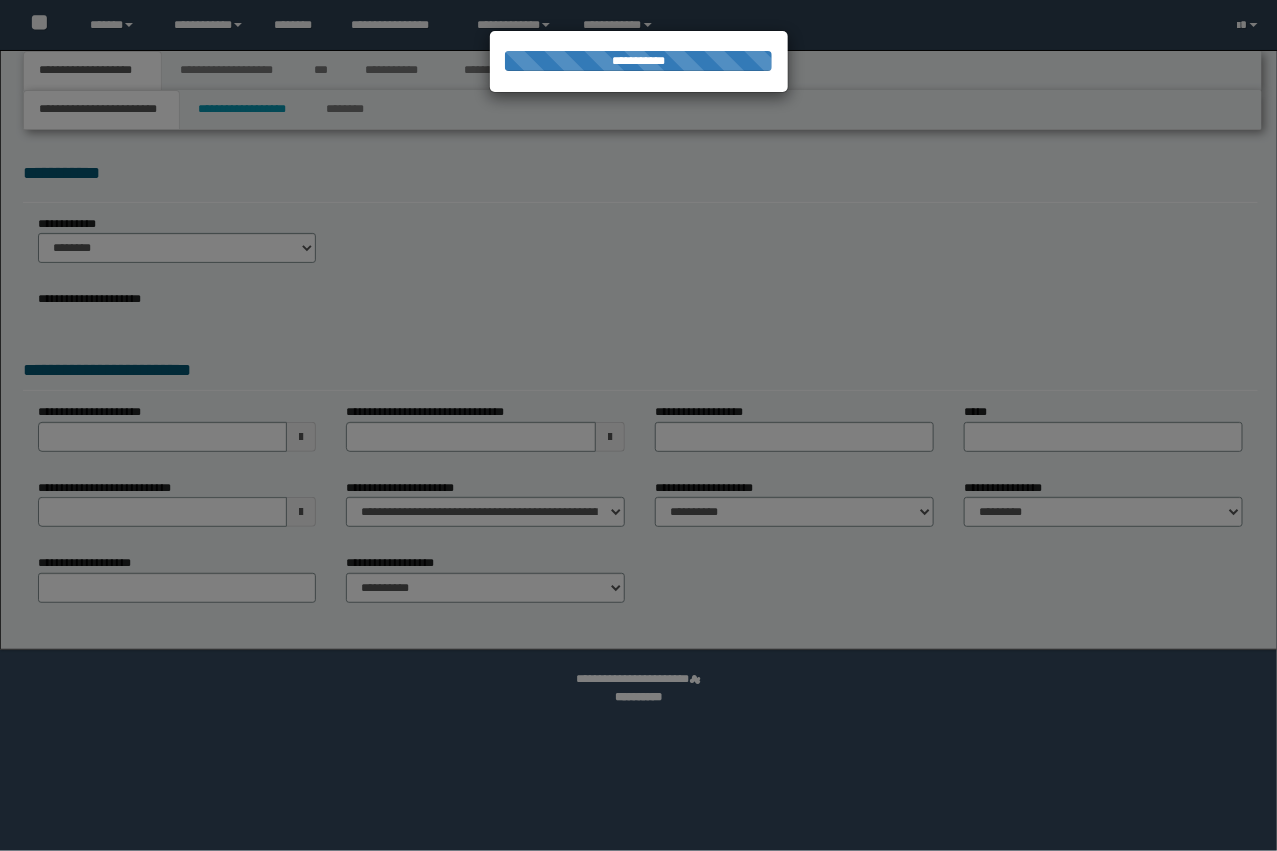 select on "*" 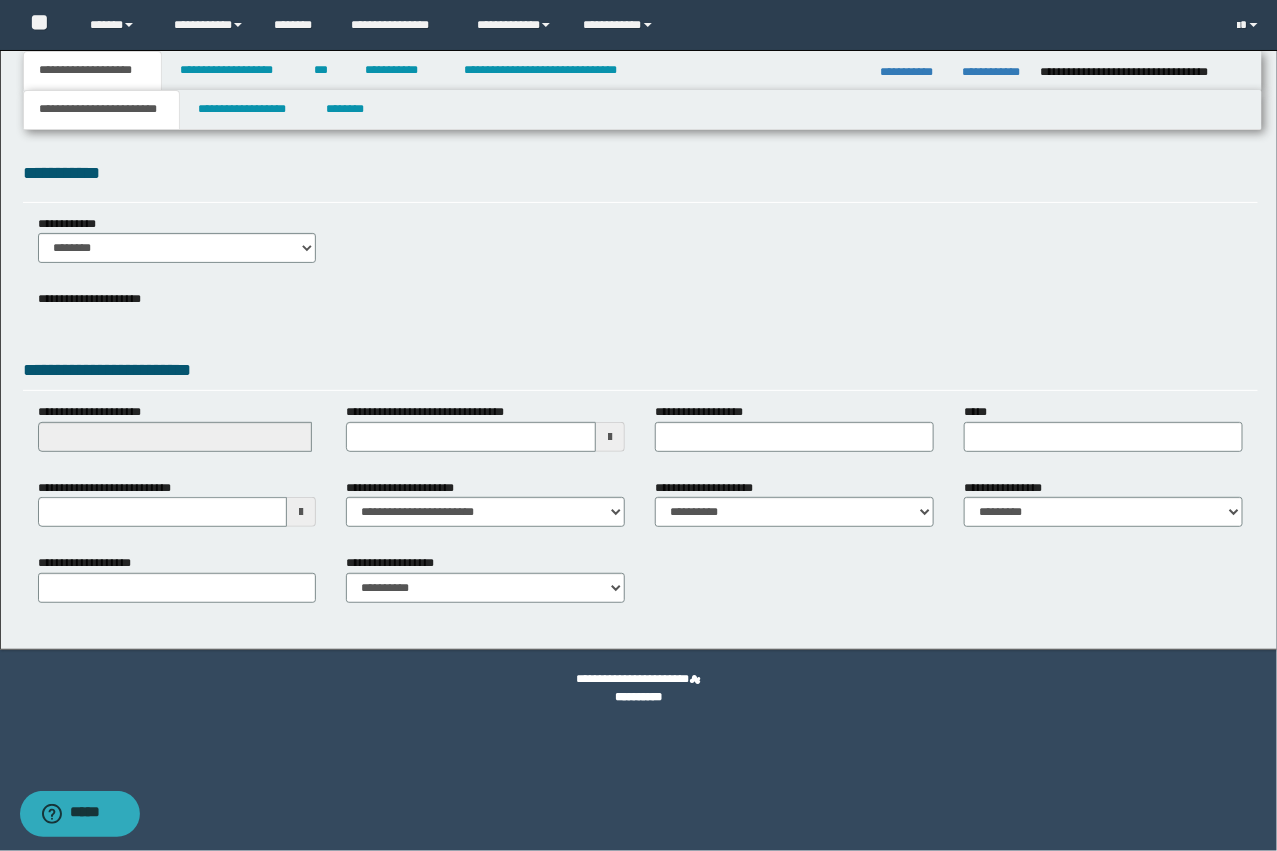 scroll, scrollTop: 0, scrollLeft: 0, axis: both 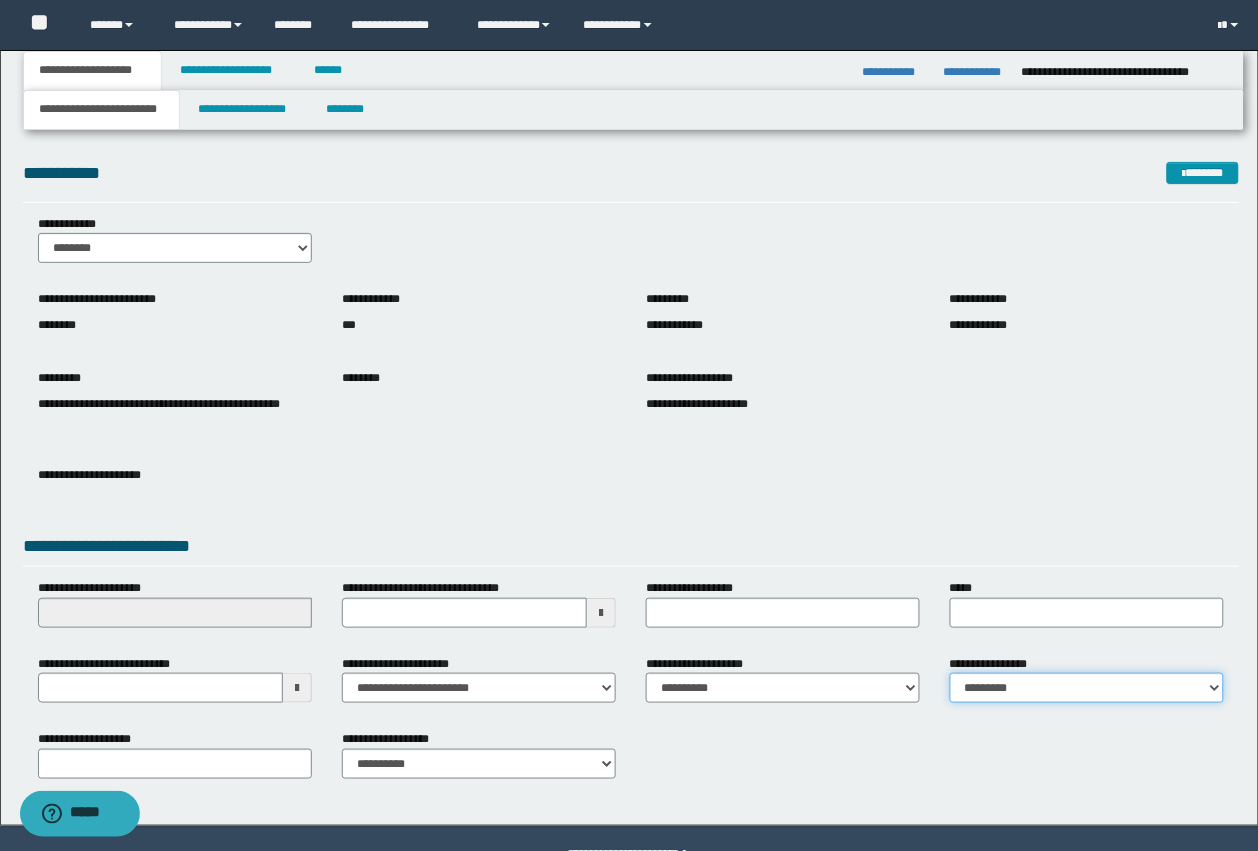 click on "**********" at bounding box center [1087, 688] 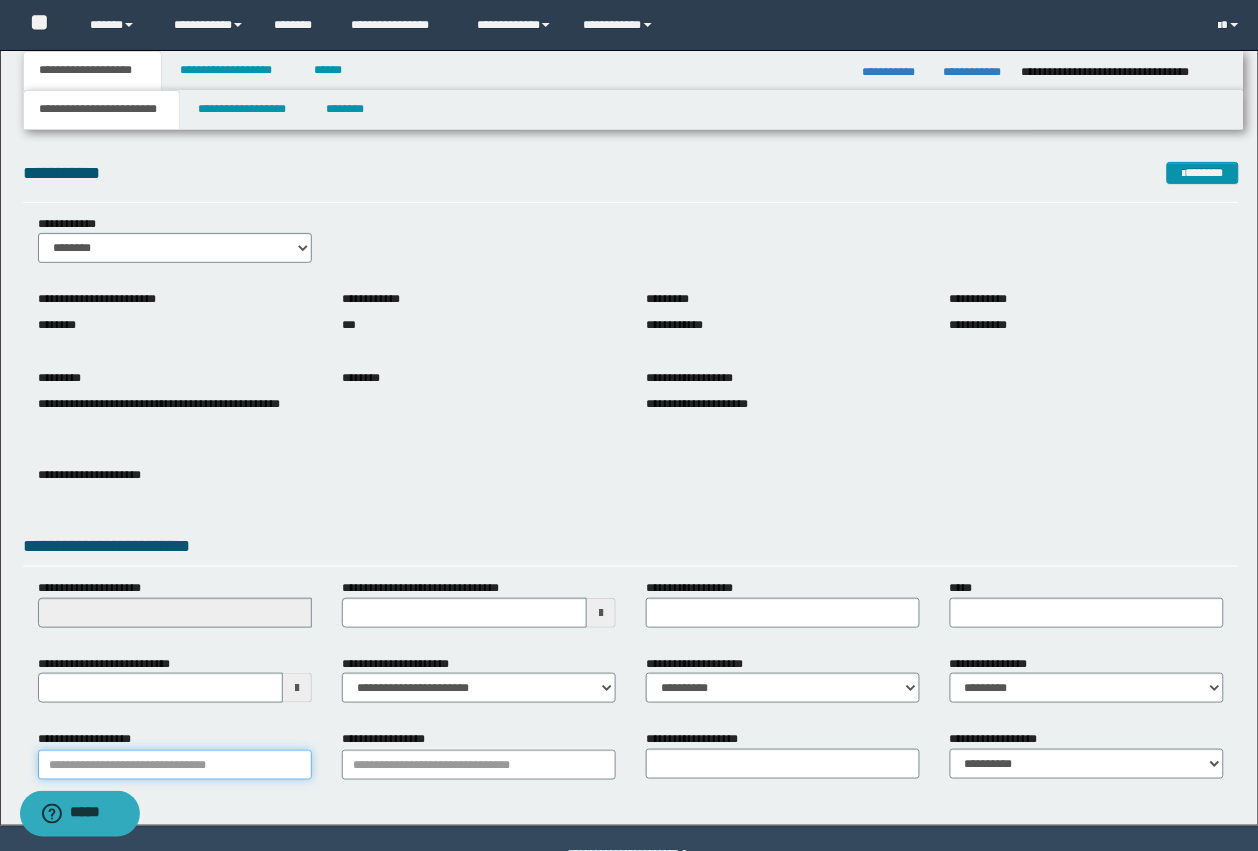 click on "**********" at bounding box center (175, 765) 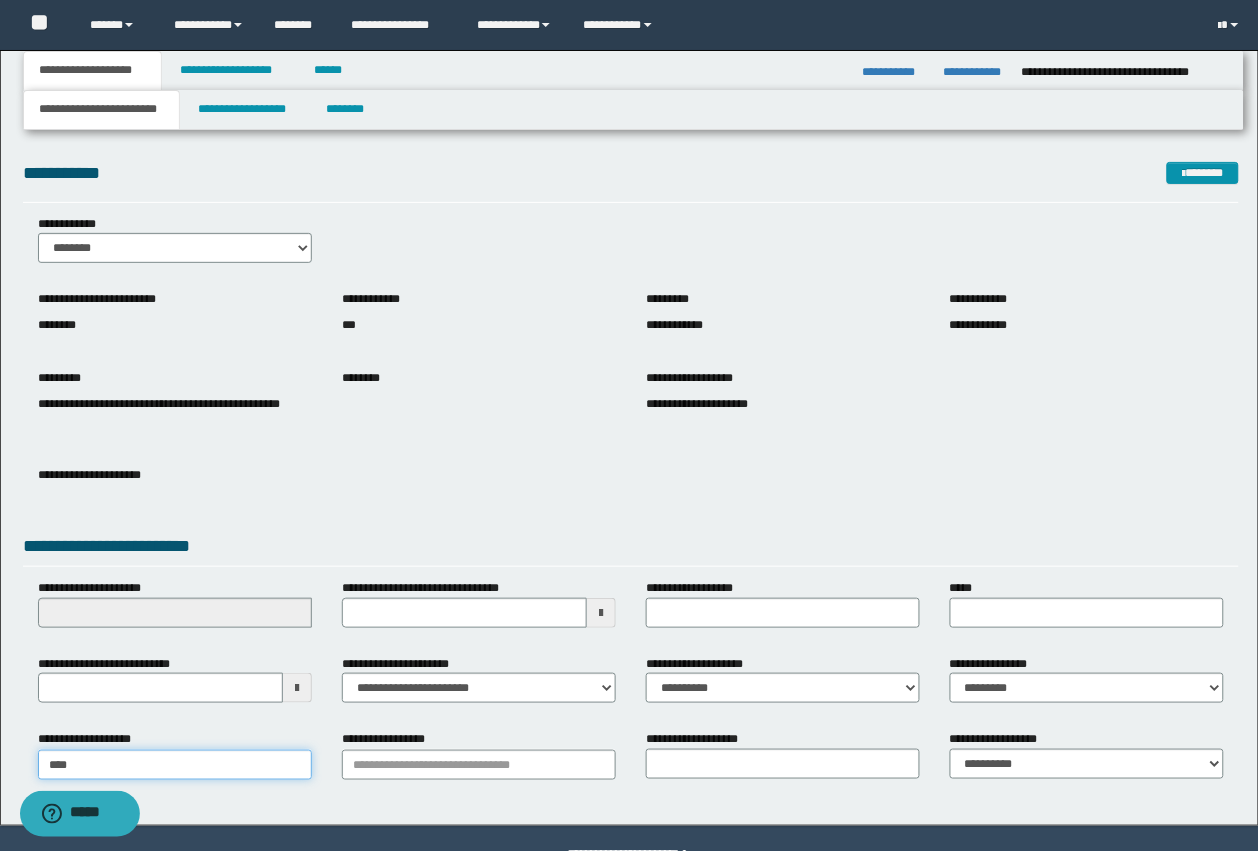 type on "***" 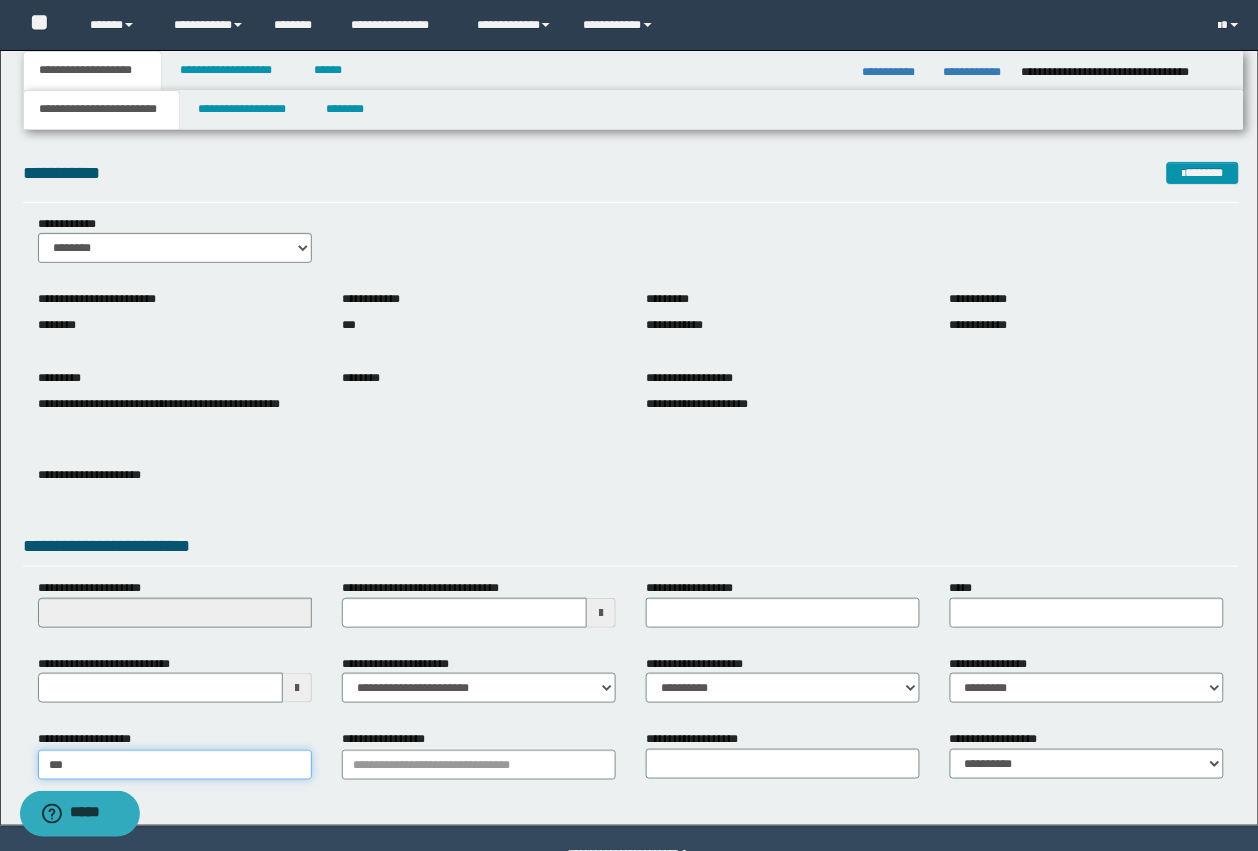 type on "*******" 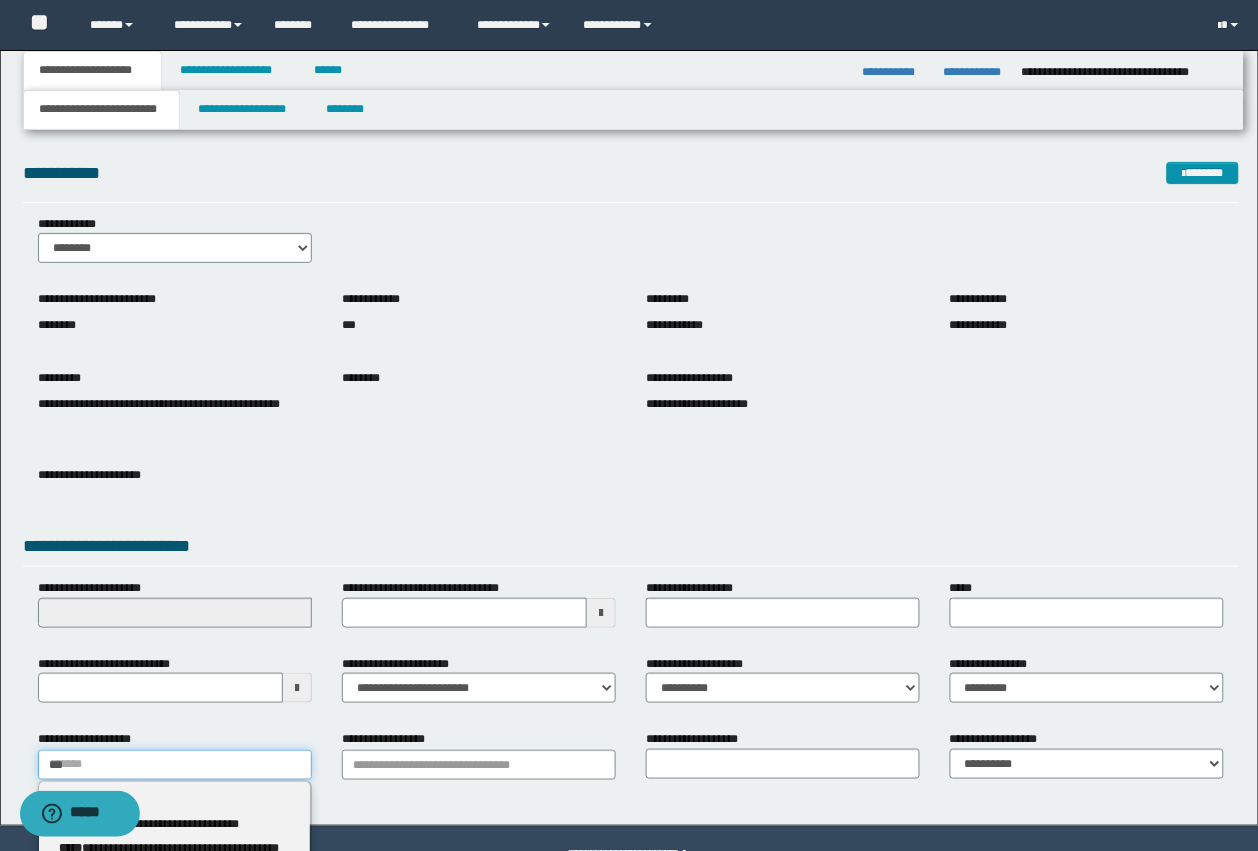 type 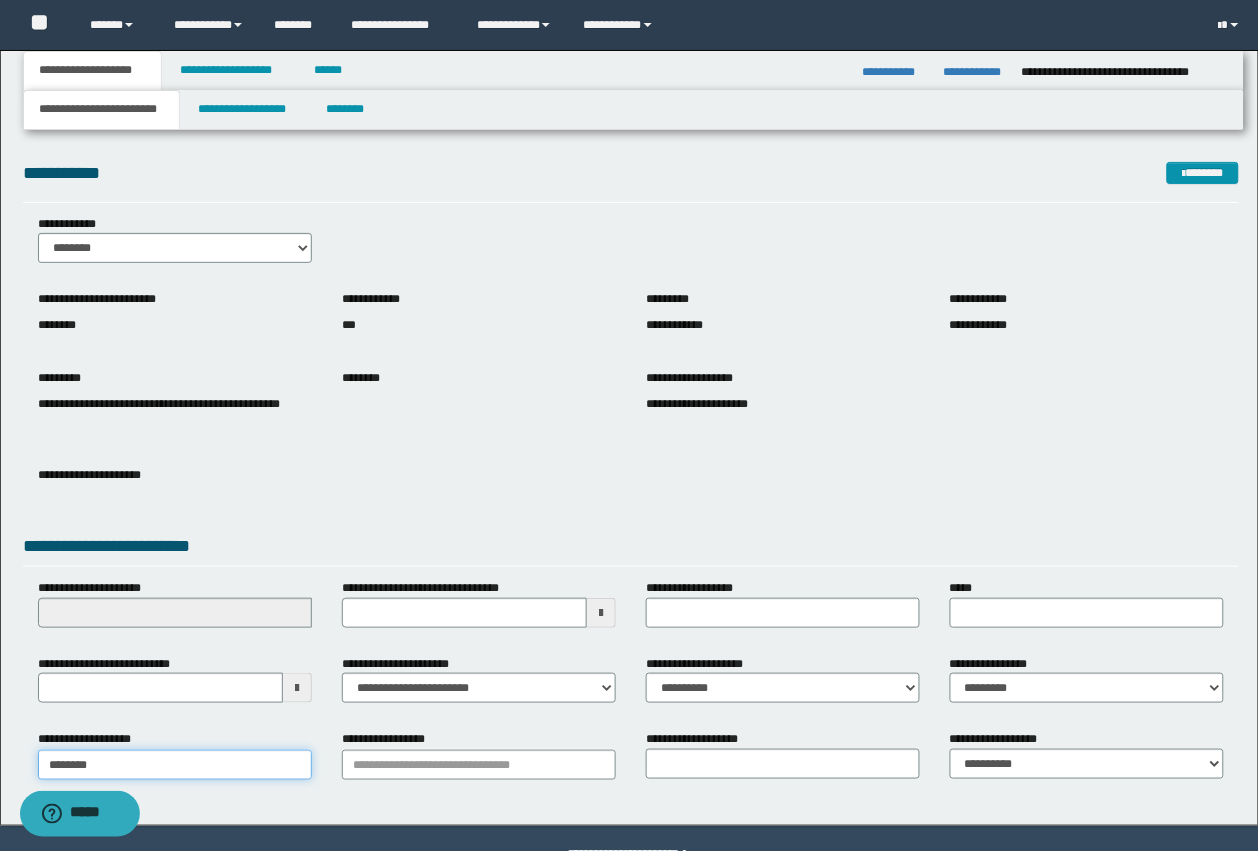 type on "*********" 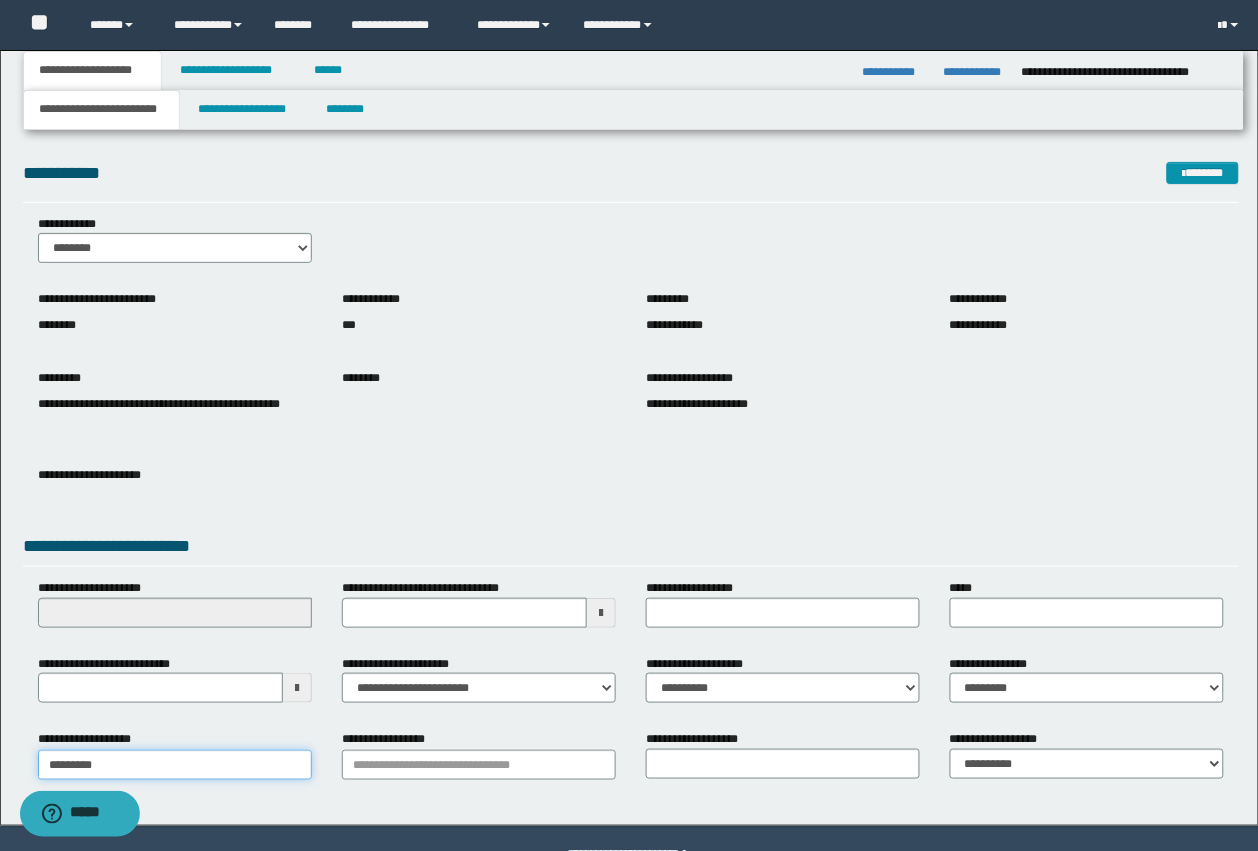 type on "*********" 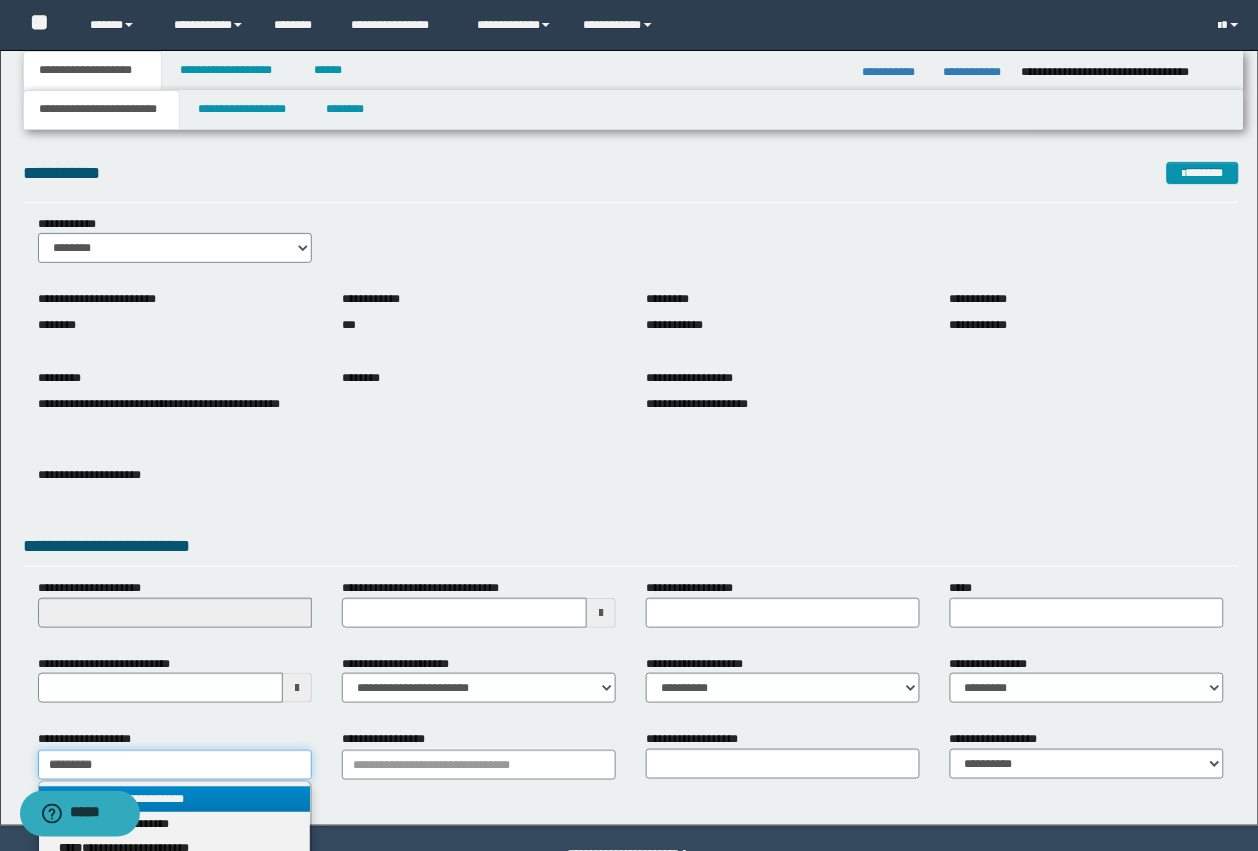 type on "*********" 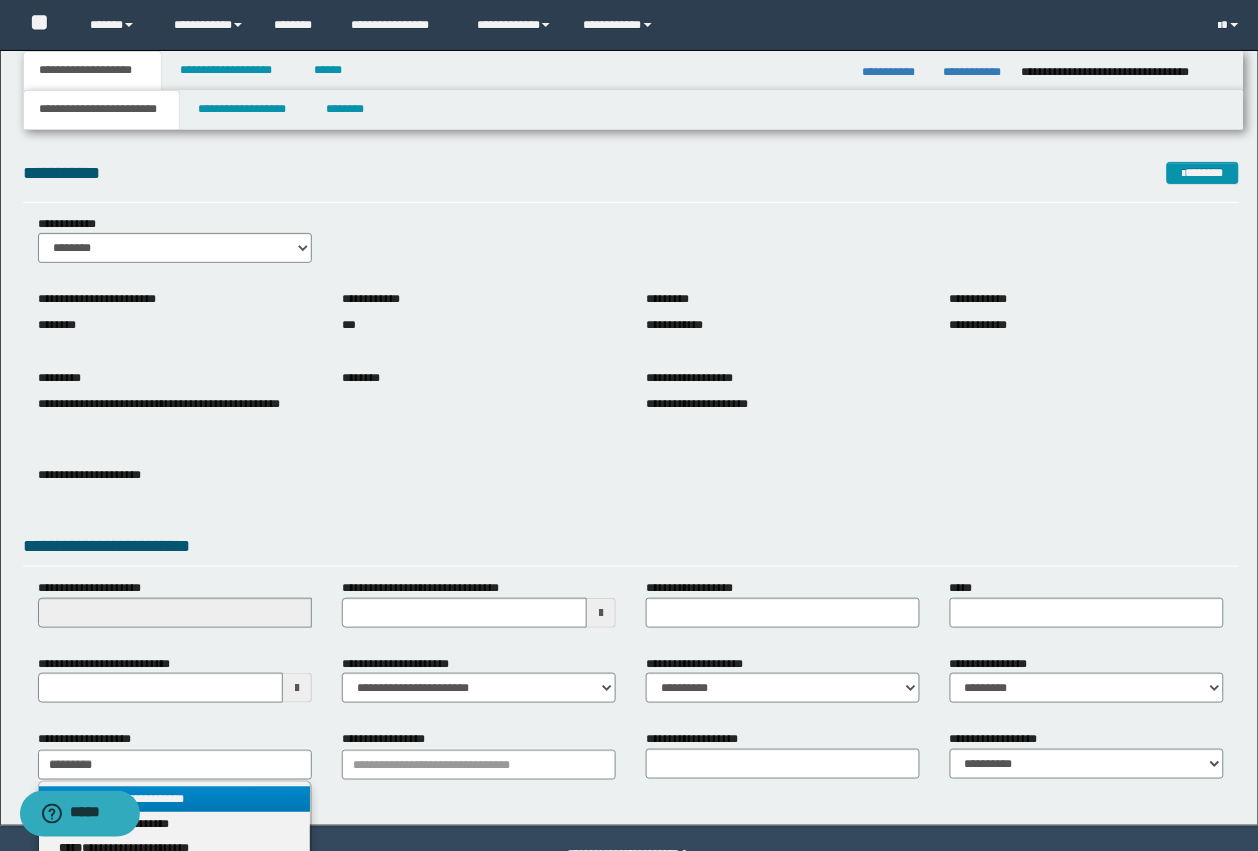 click on "**********" at bounding box center [175, 799] 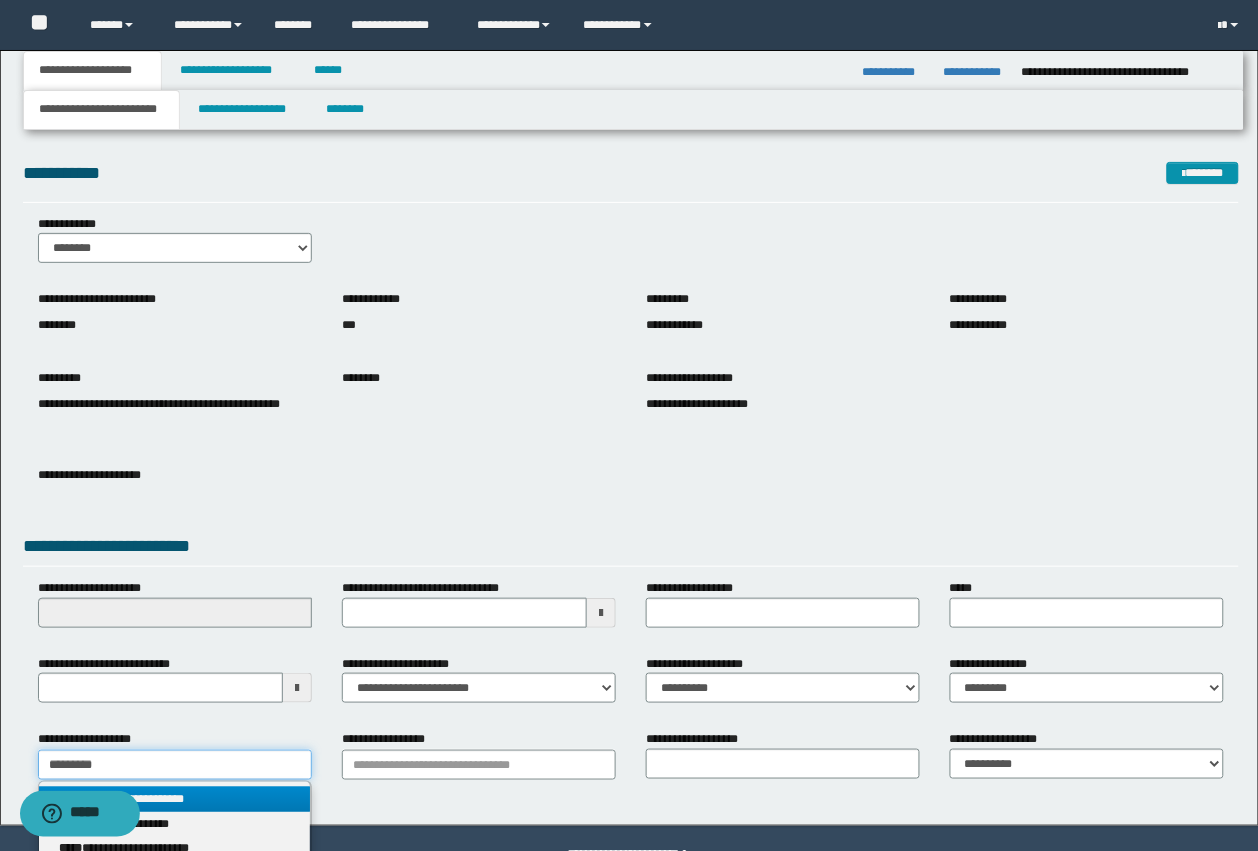 type 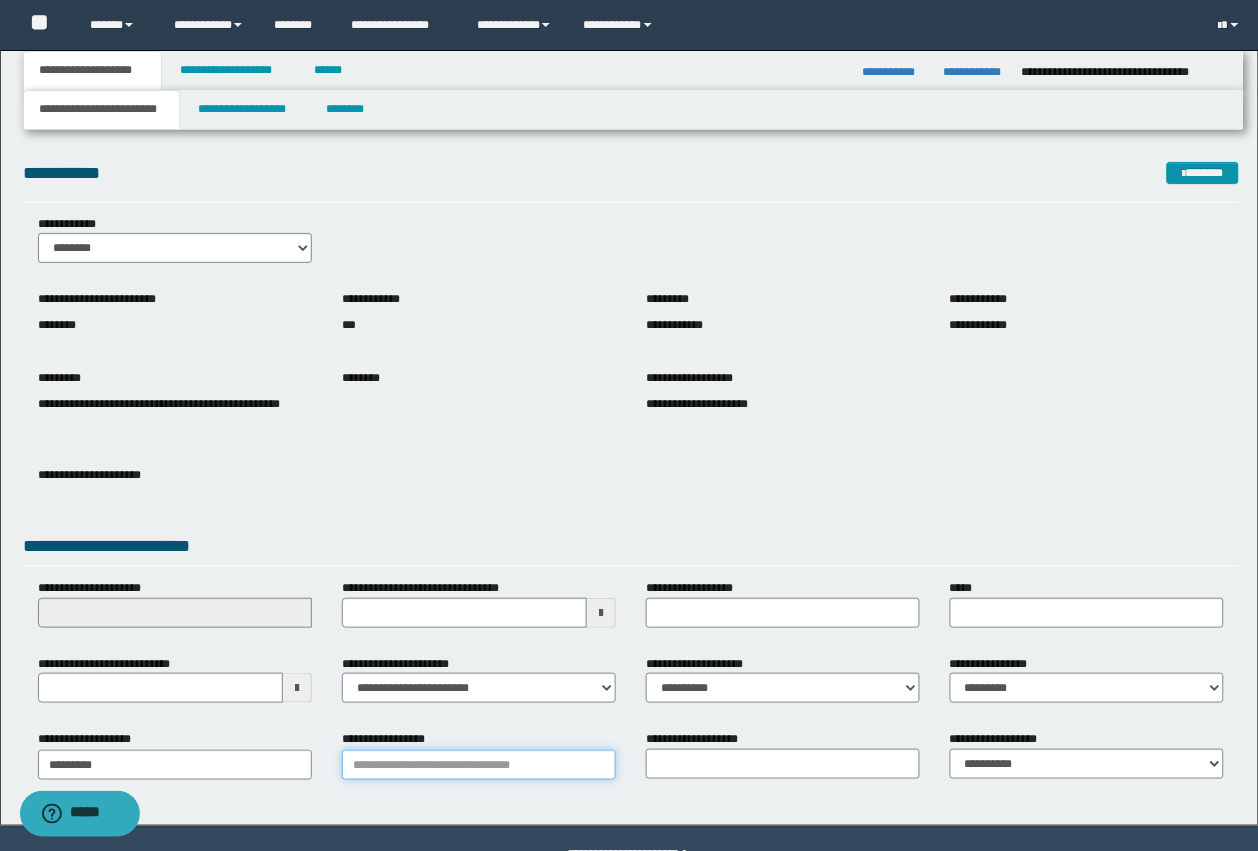 click on "**********" at bounding box center (479, 765) 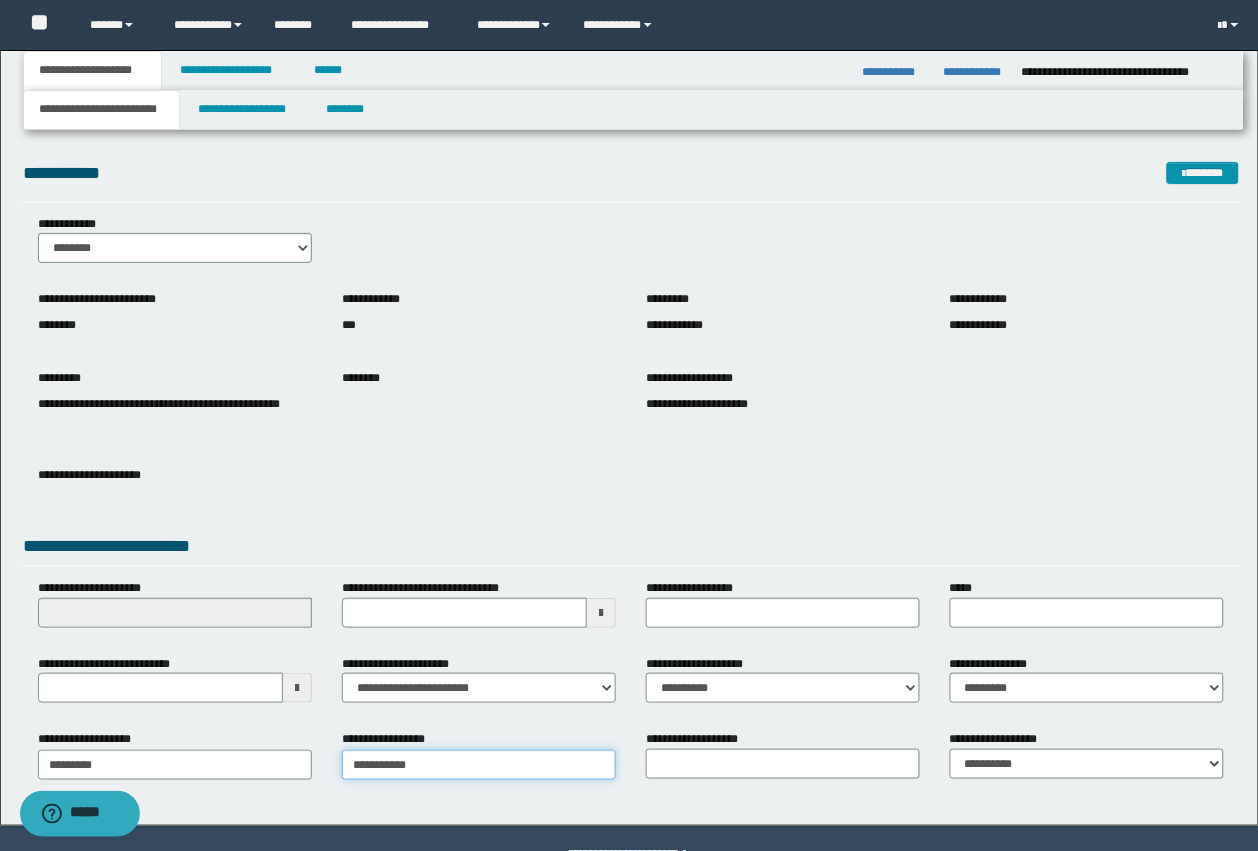 type on "**********" 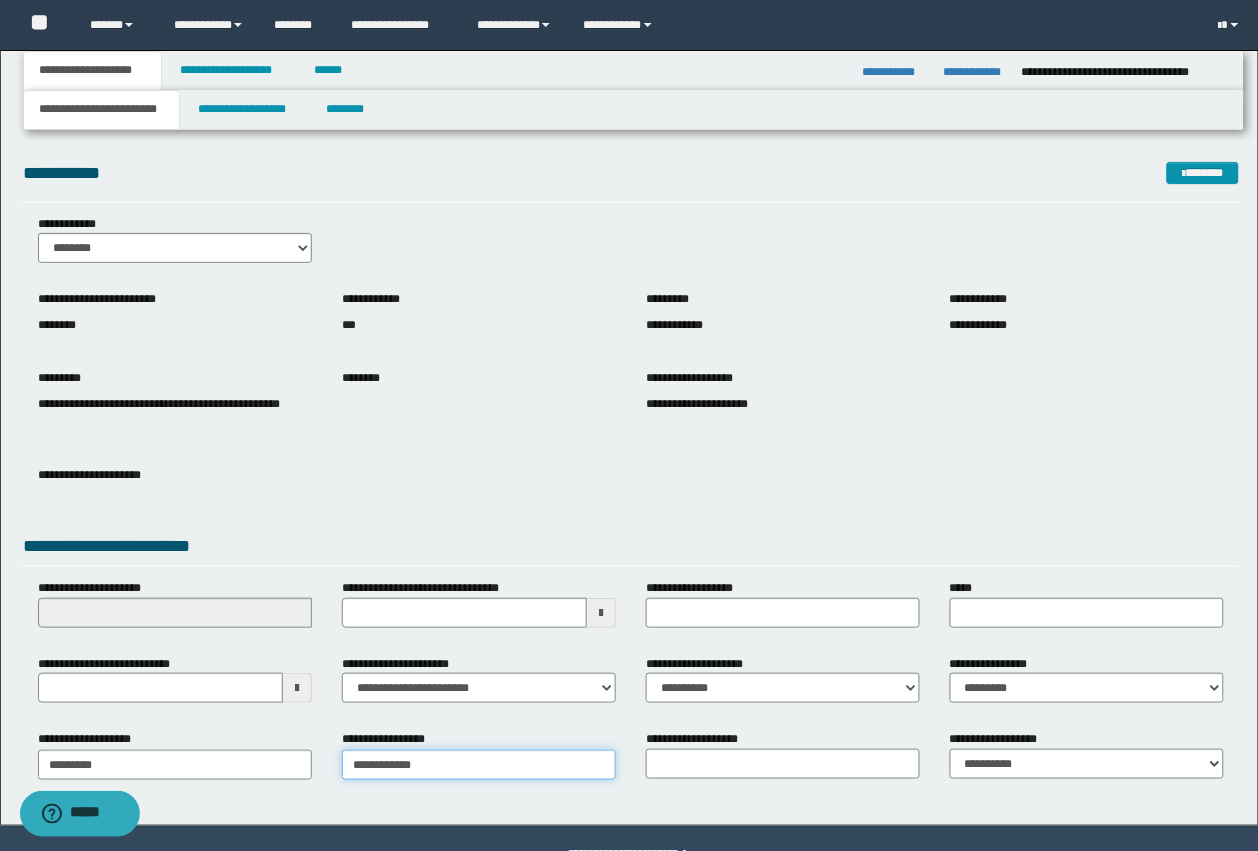 type on "**********" 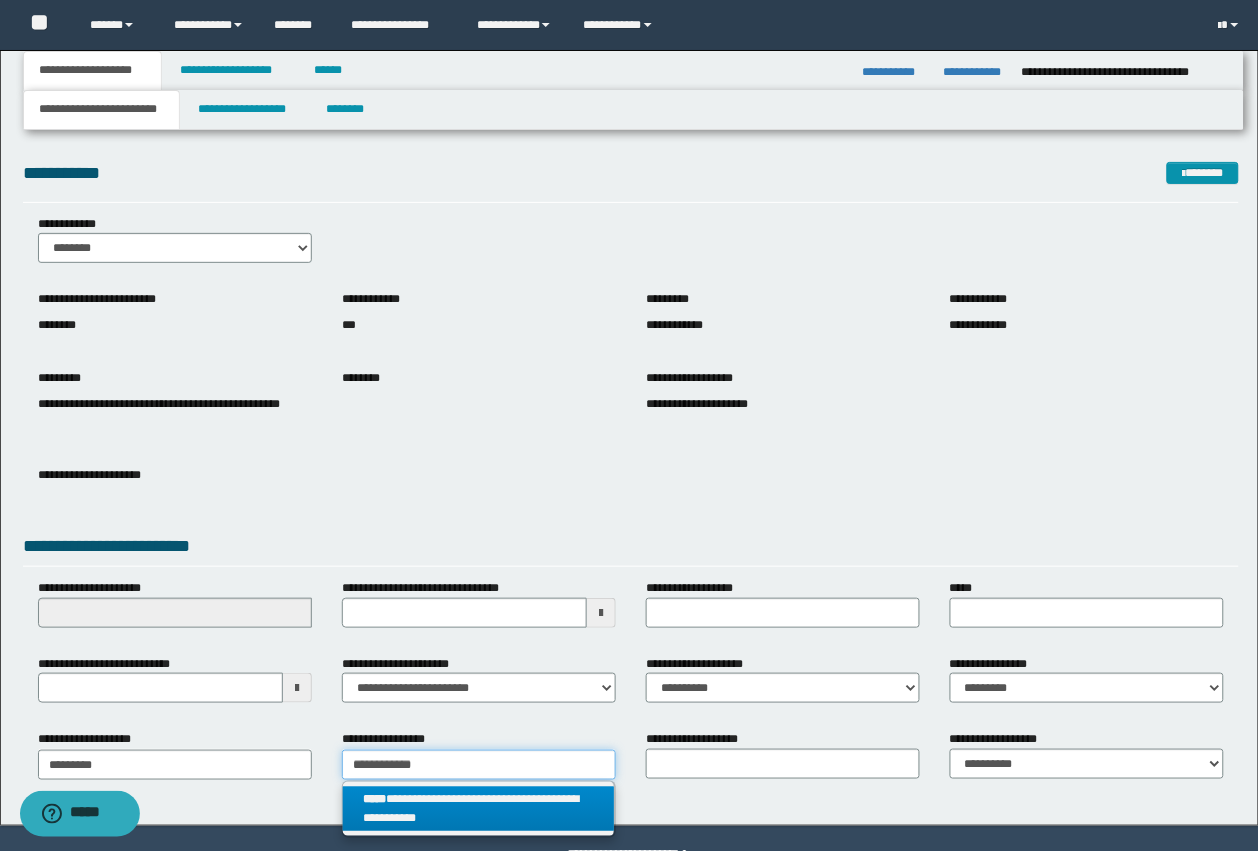 type on "**********" 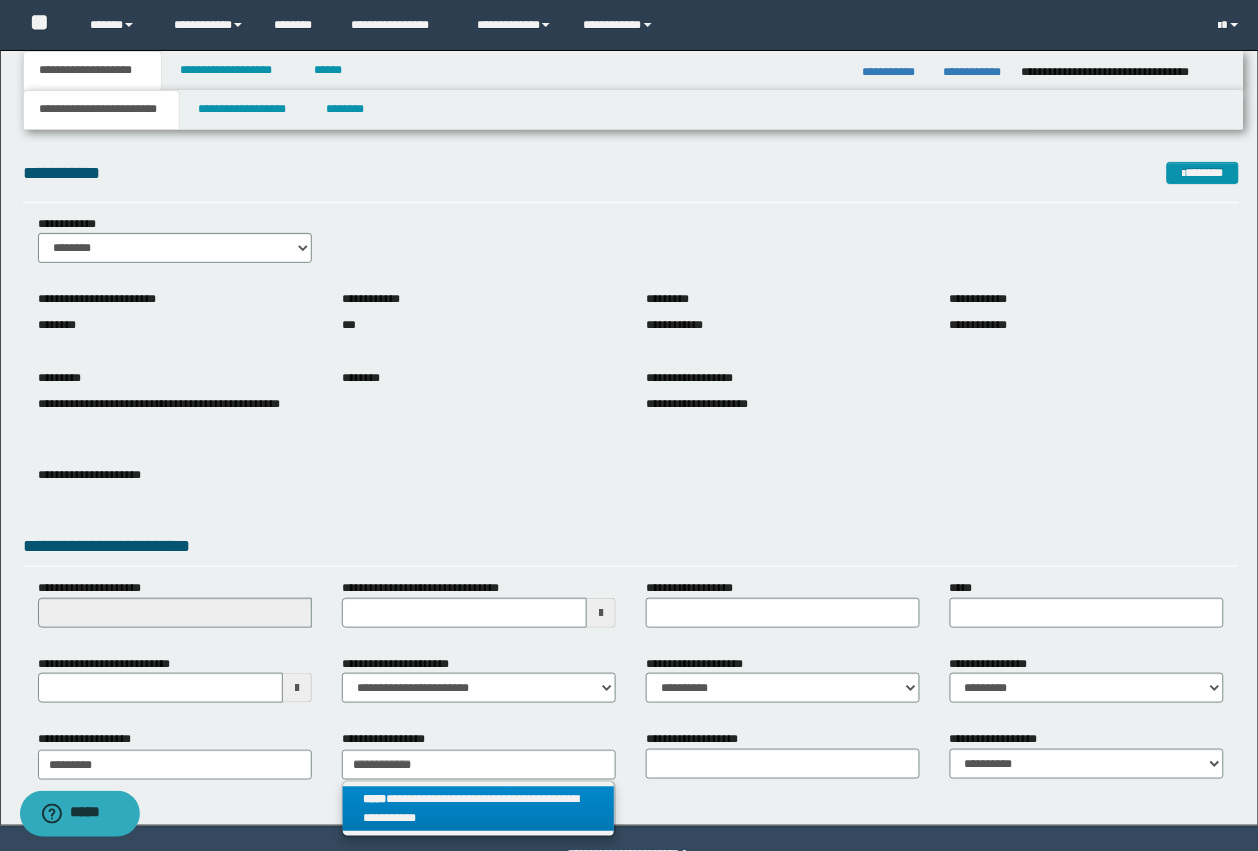 click on "**********" at bounding box center (479, 809) 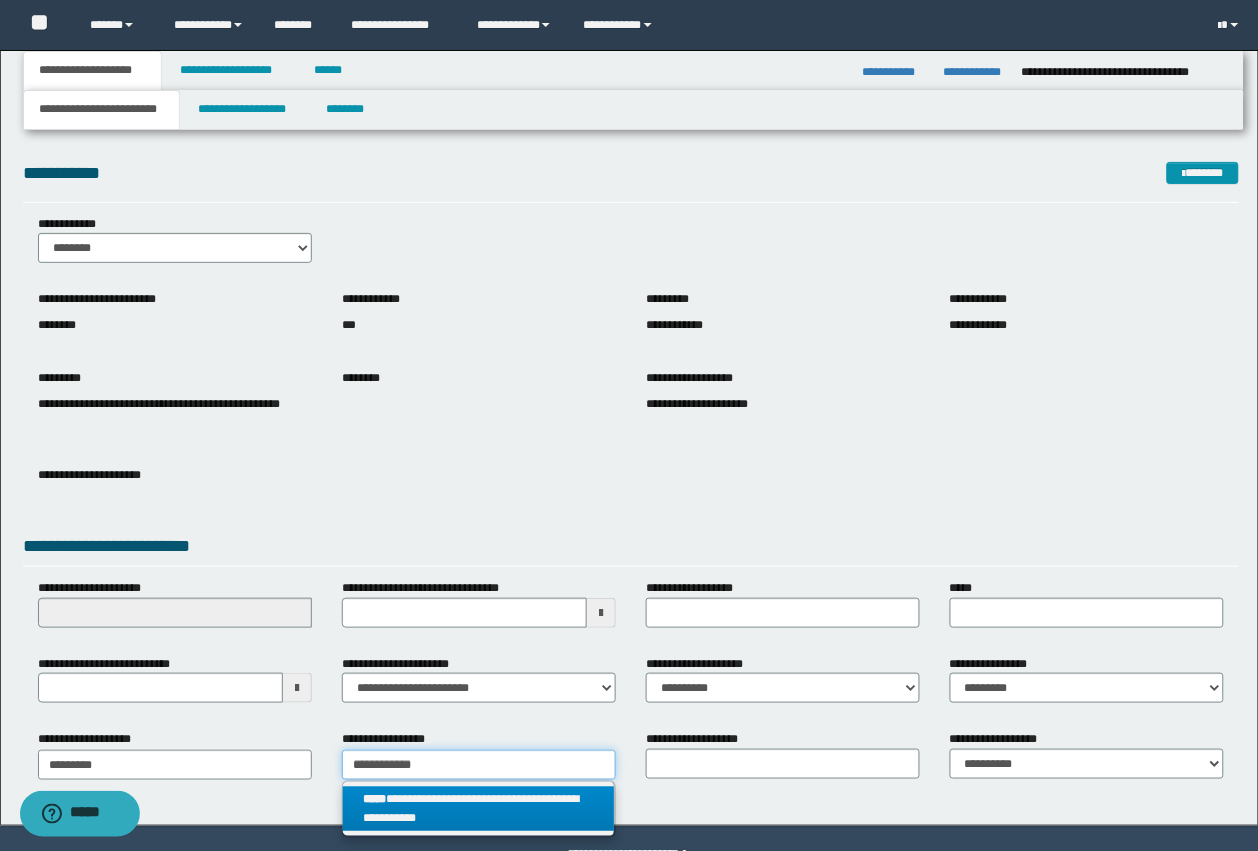 type 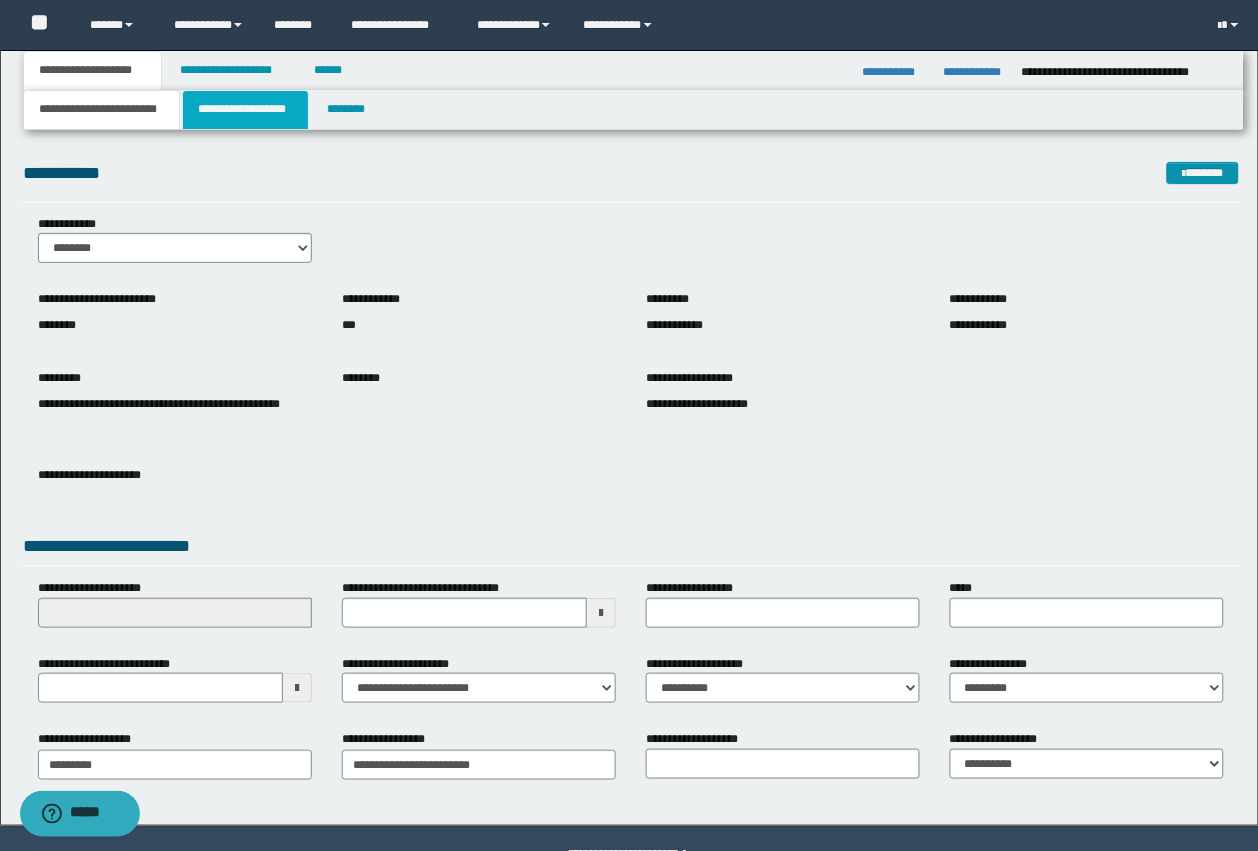 click on "**********" at bounding box center (245, 110) 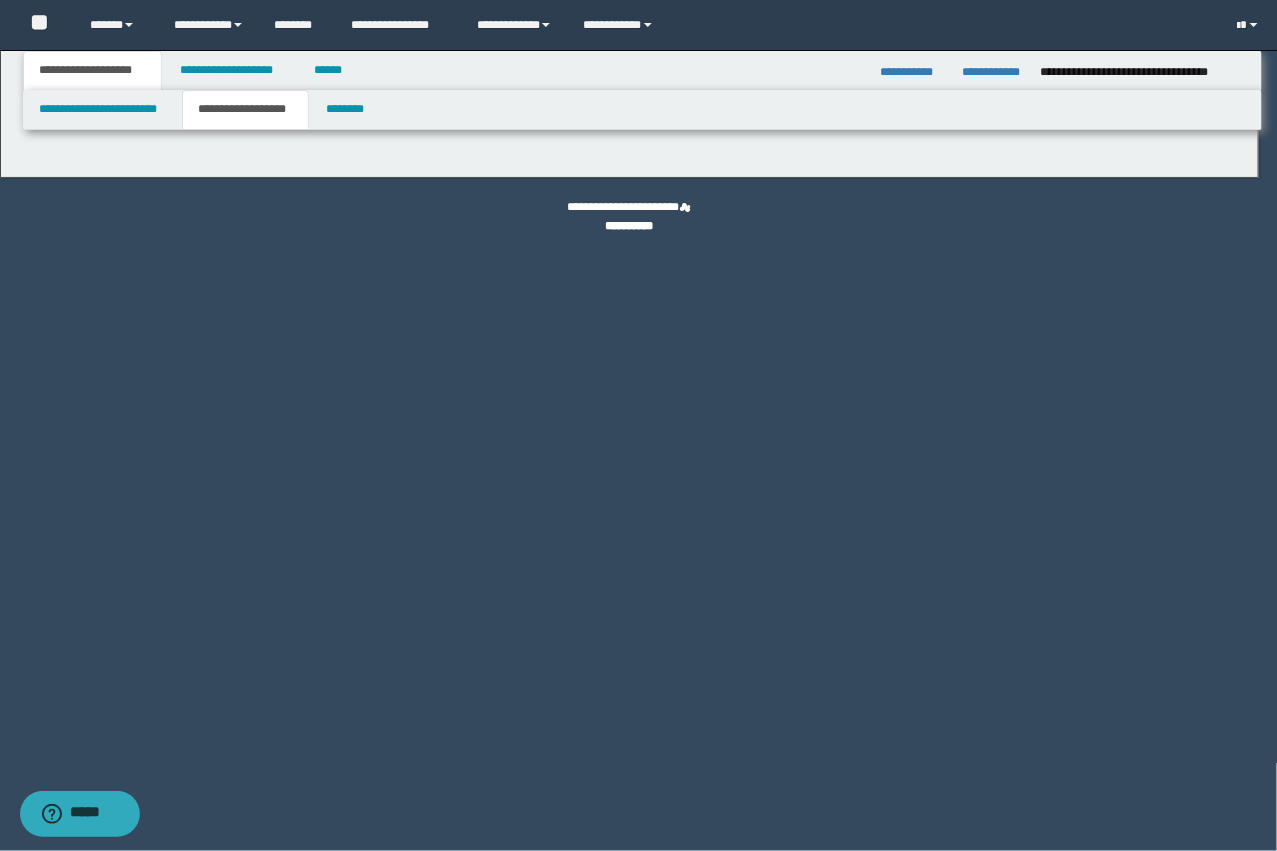 type on "**********" 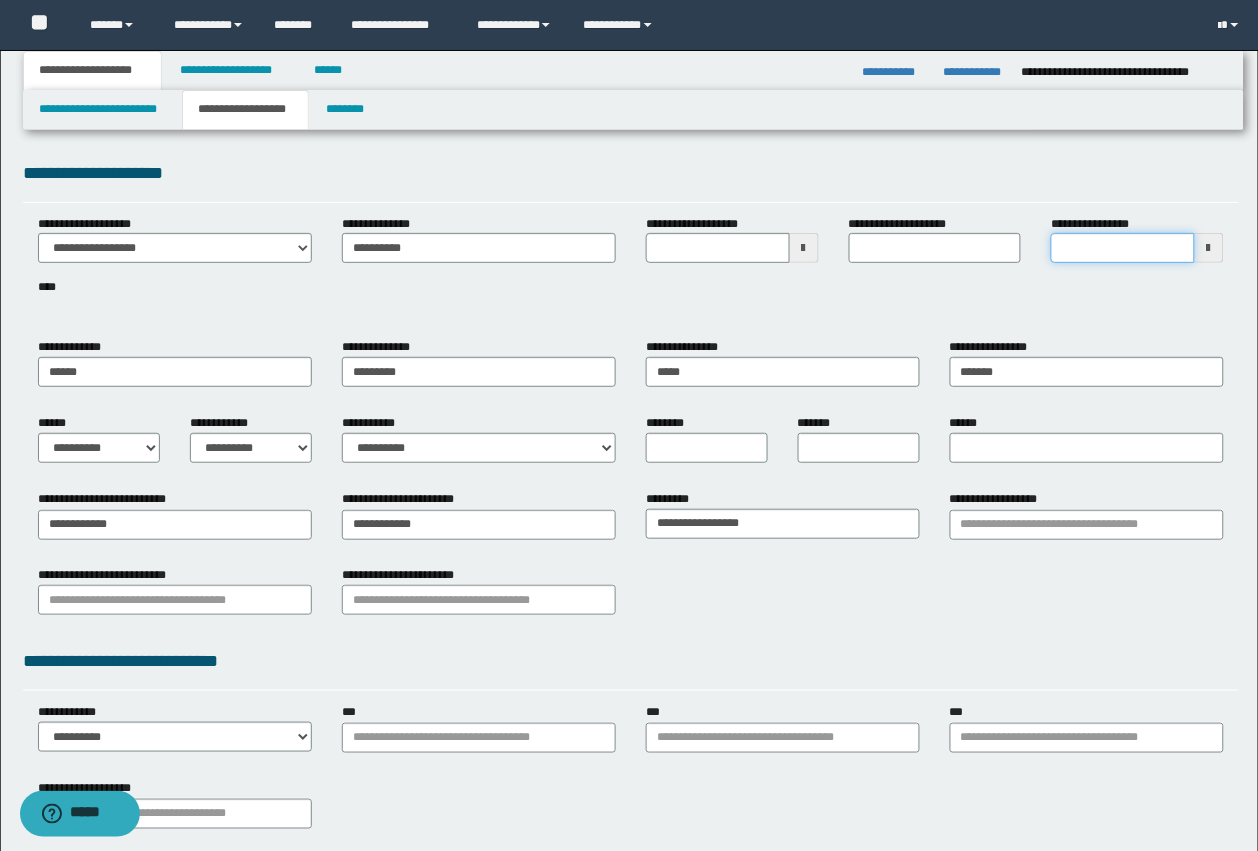 click on "**********" at bounding box center (1123, 248) 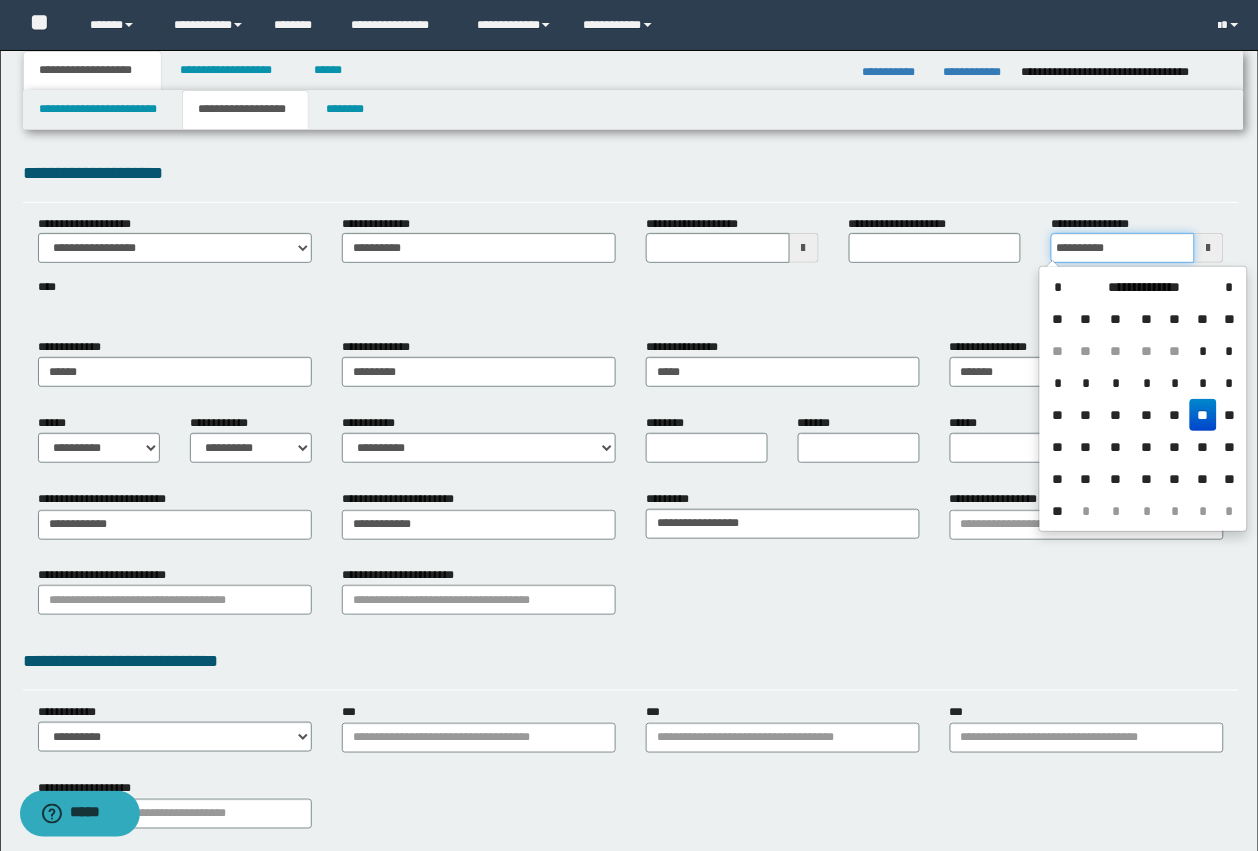 type on "**********" 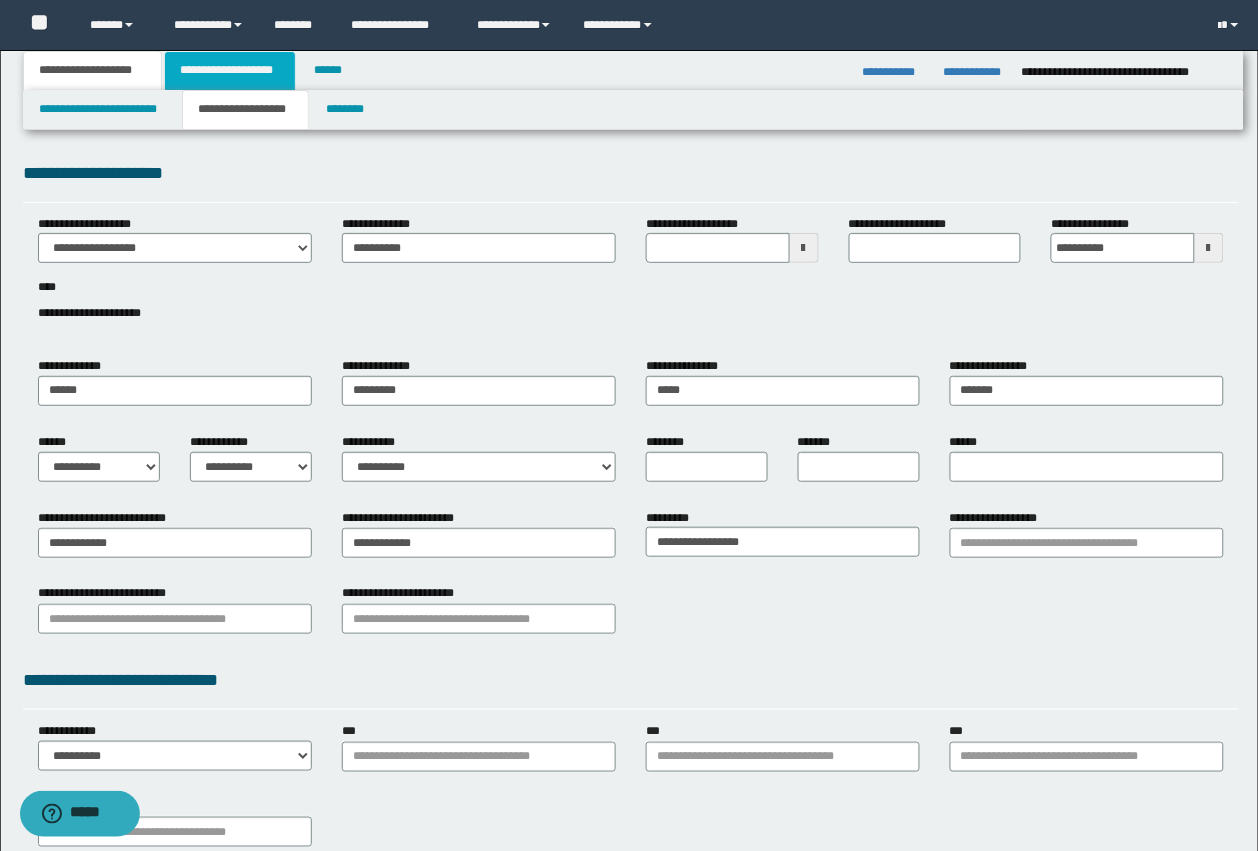 click on "**********" at bounding box center (230, 71) 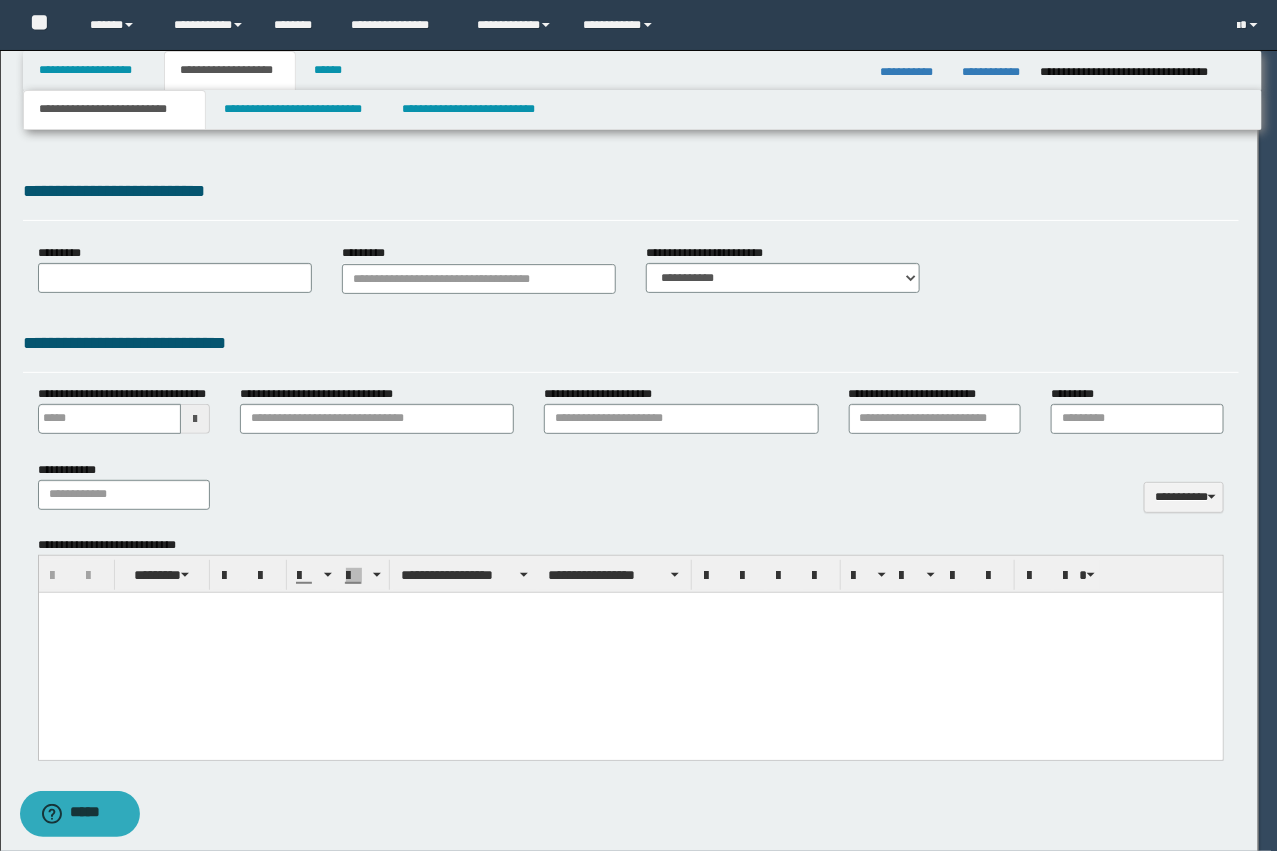 scroll, scrollTop: 0, scrollLeft: 0, axis: both 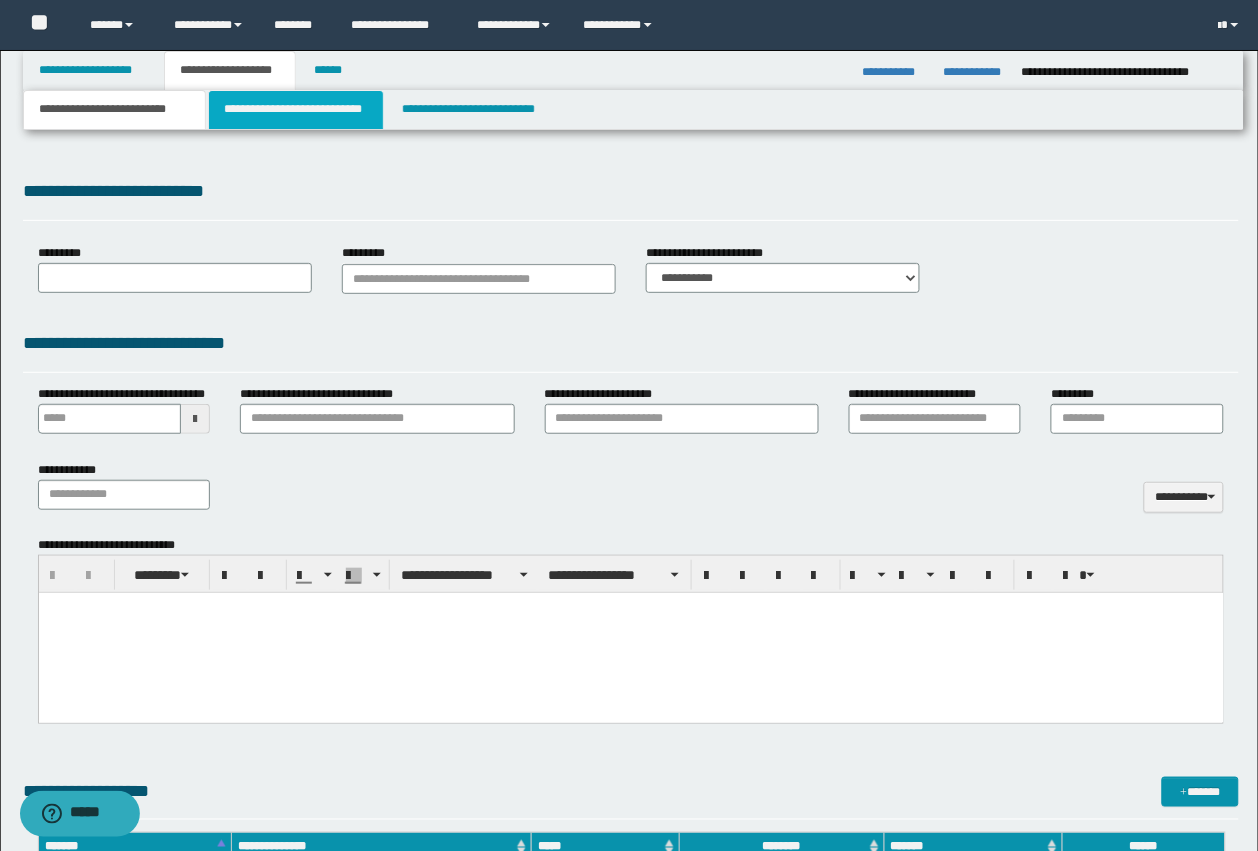 click on "**********" at bounding box center [296, 110] 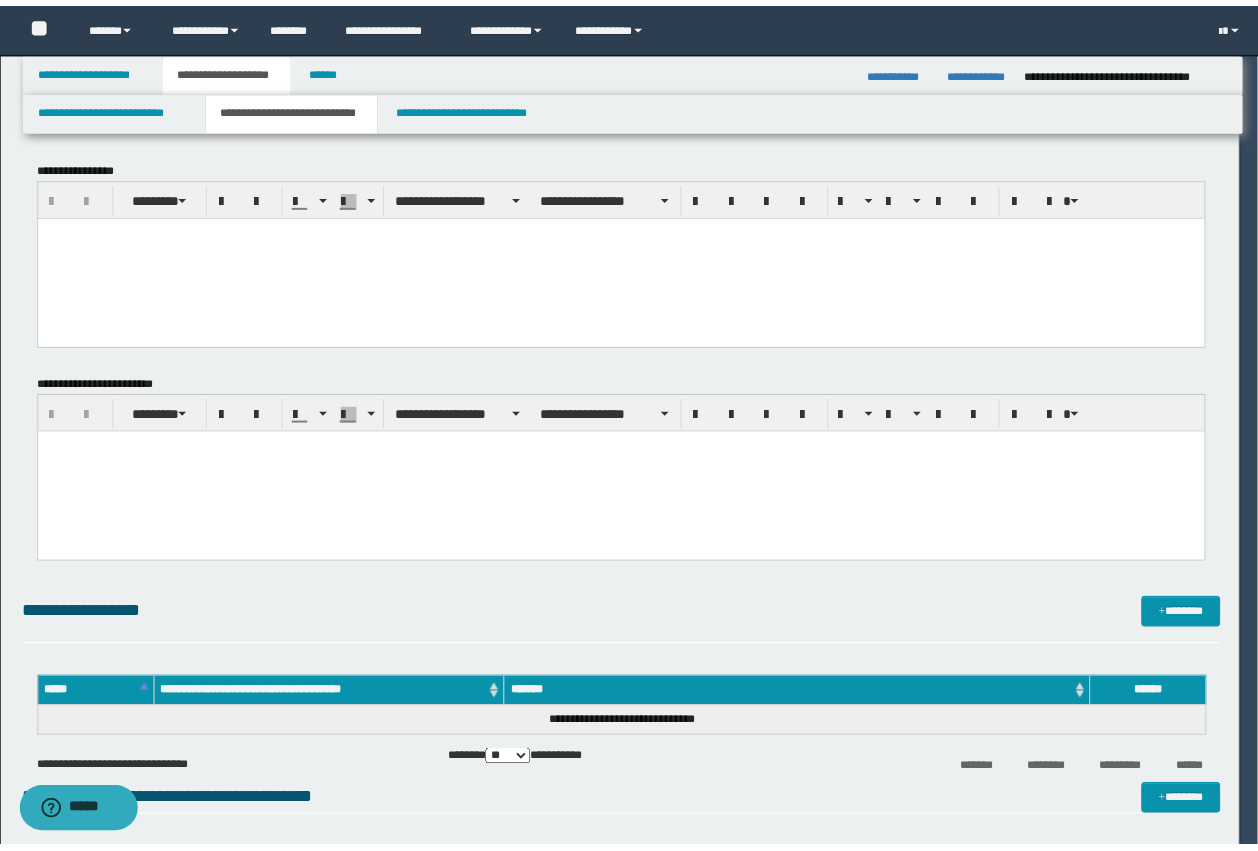 scroll, scrollTop: 0, scrollLeft: 0, axis: both 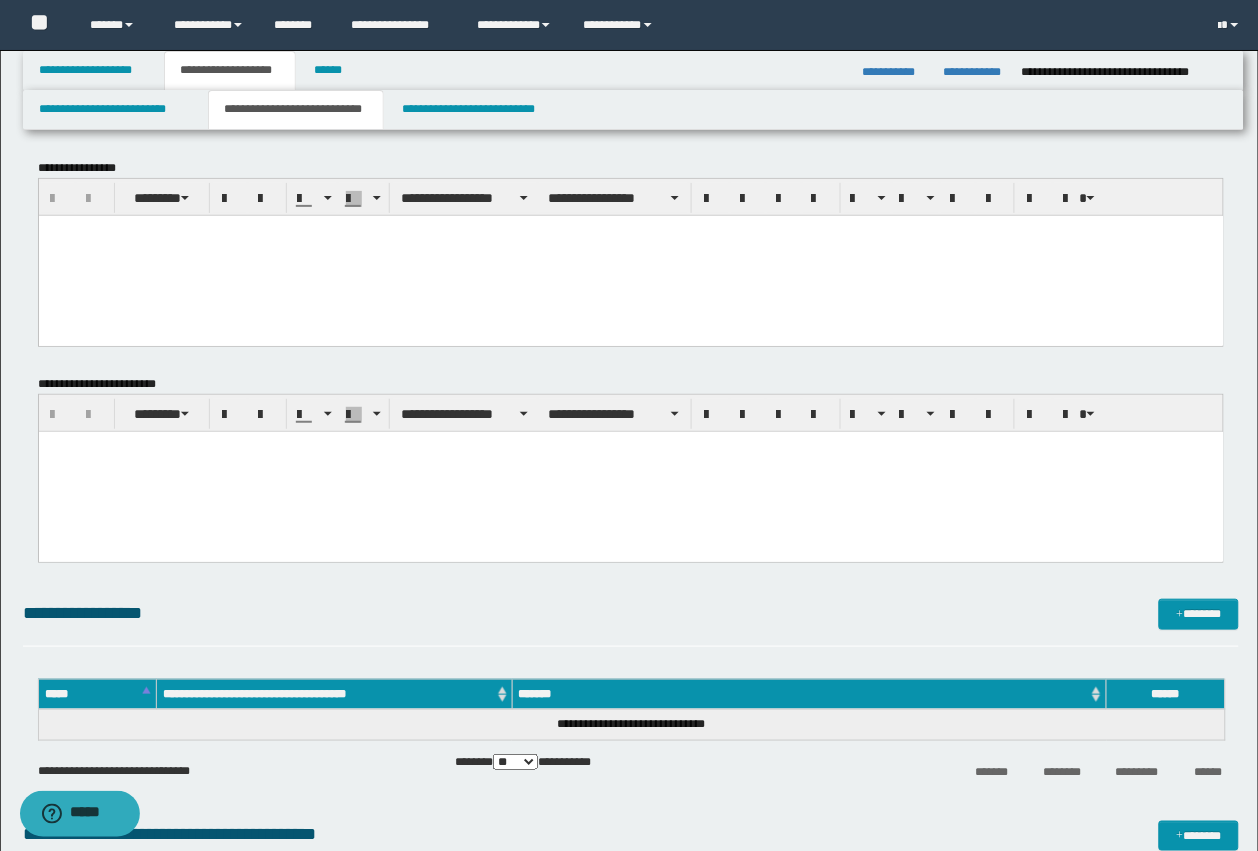 click at bounding box center (630, 255) 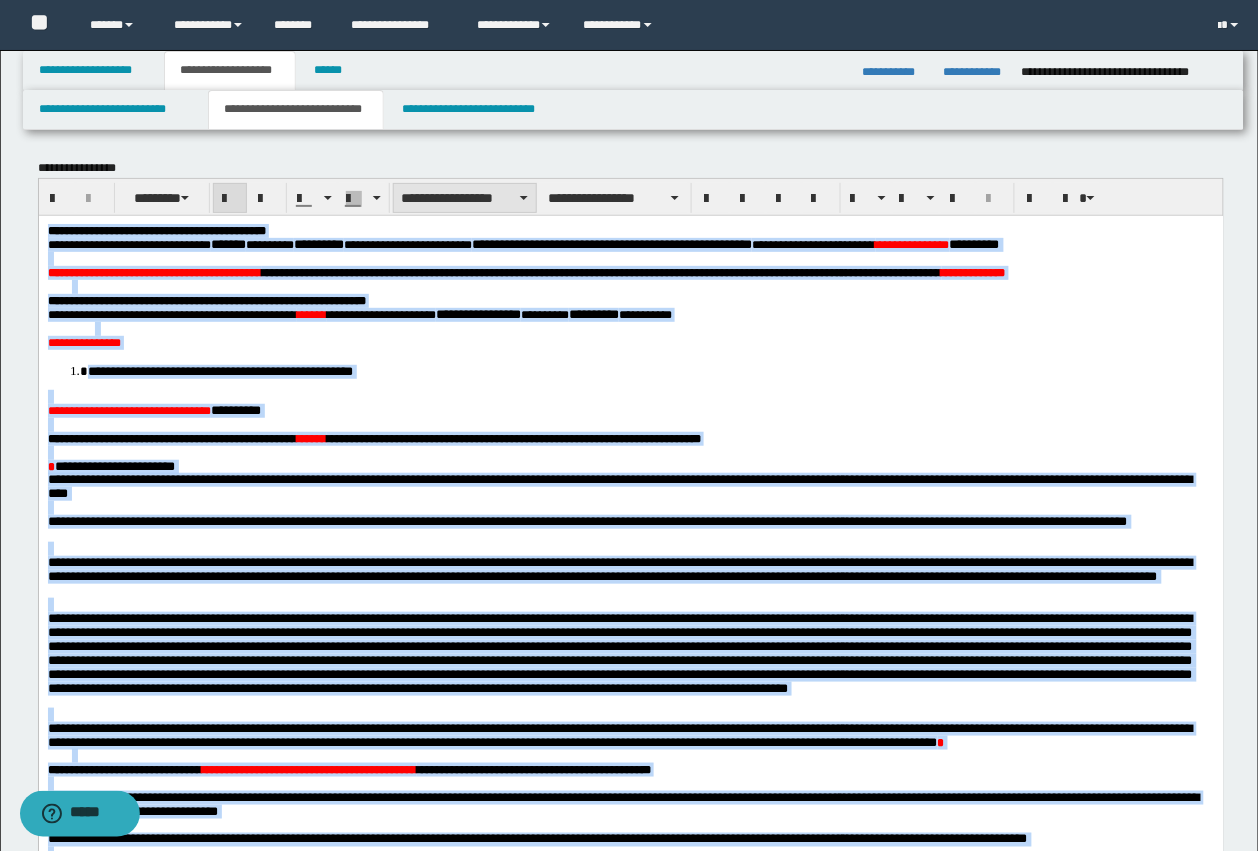 click on "**********" at bounding box center (465, 198) 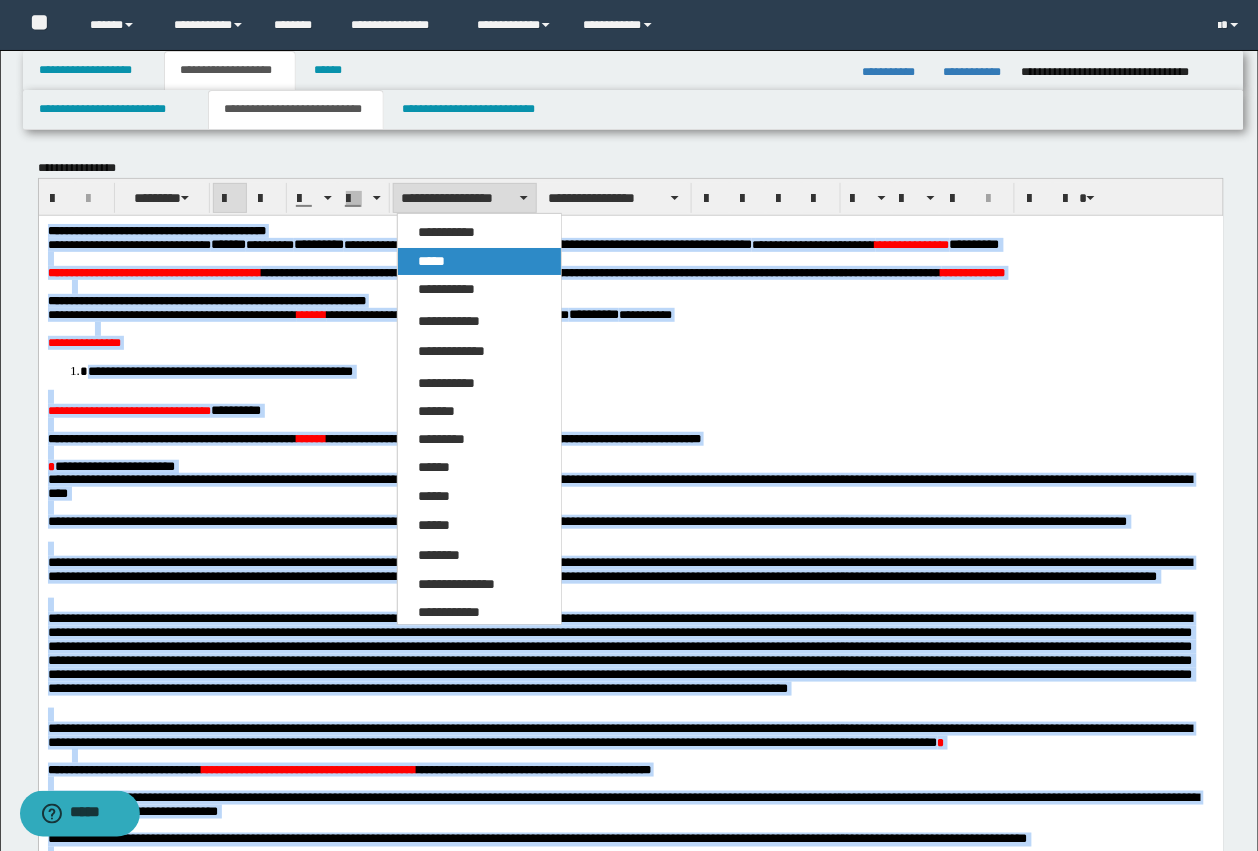 drag, startPoint x: 447, startPoint y: 255, endPoint x: 423, endPoint y: 30, distance: 226.27638 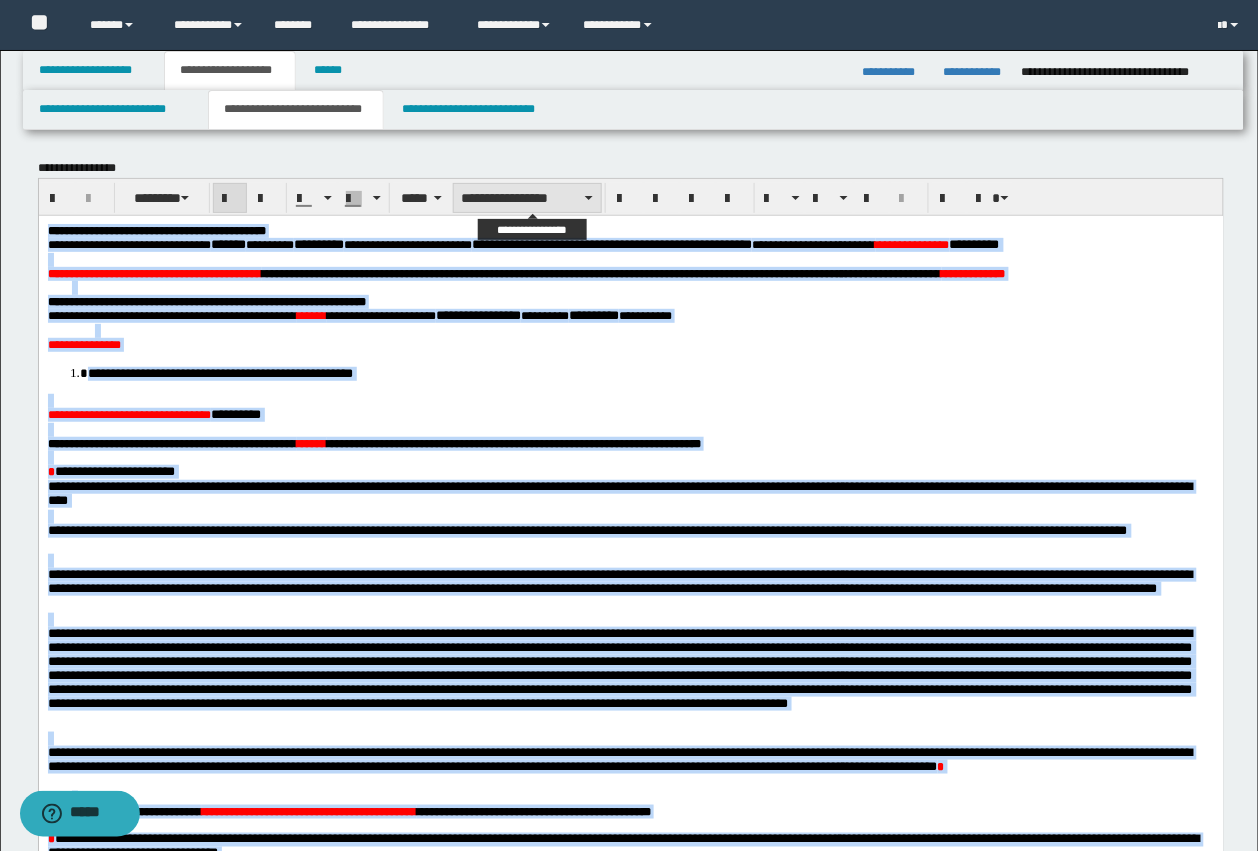 click on "**********" at bounding box center (527, 198) 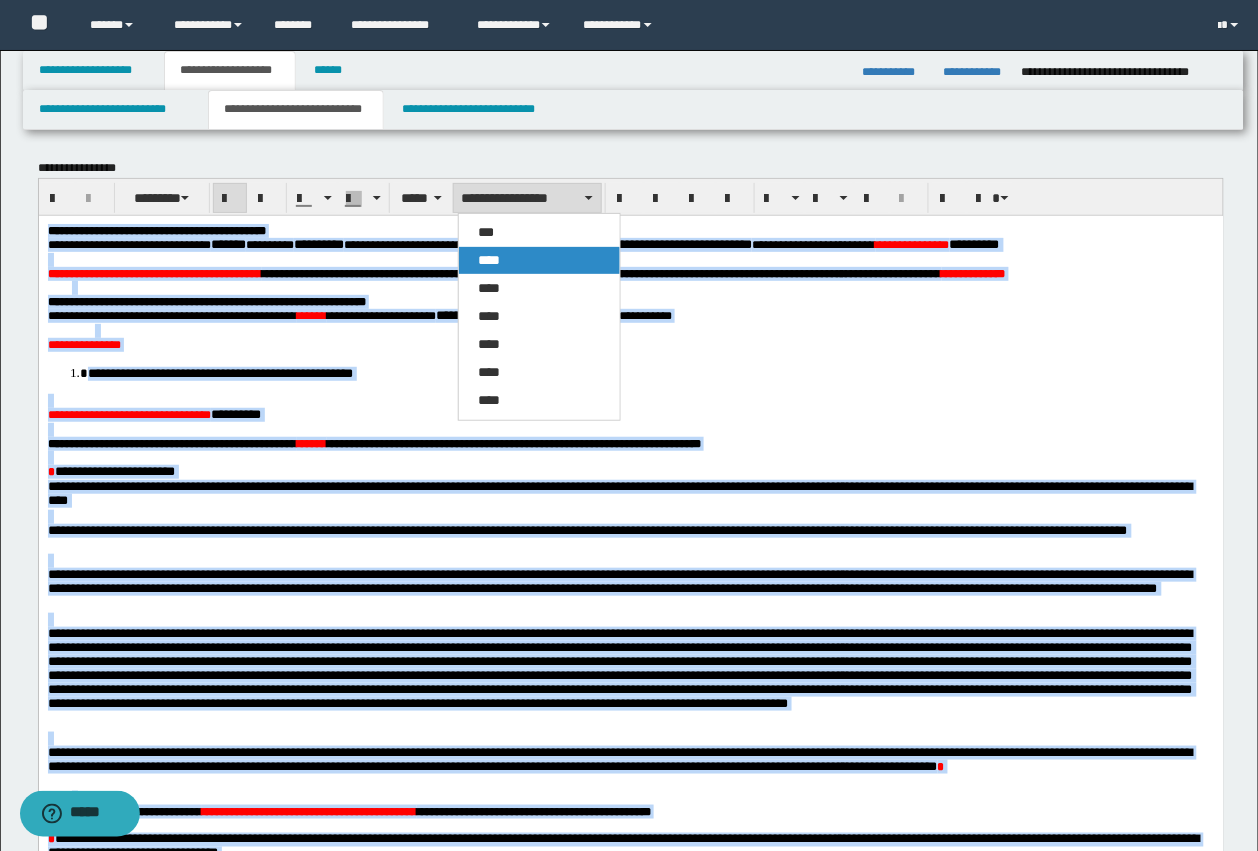 drag, startPoint x: 491, startPoint y: 242, endPoint x: 491, endPoint y: 255, distance: 13 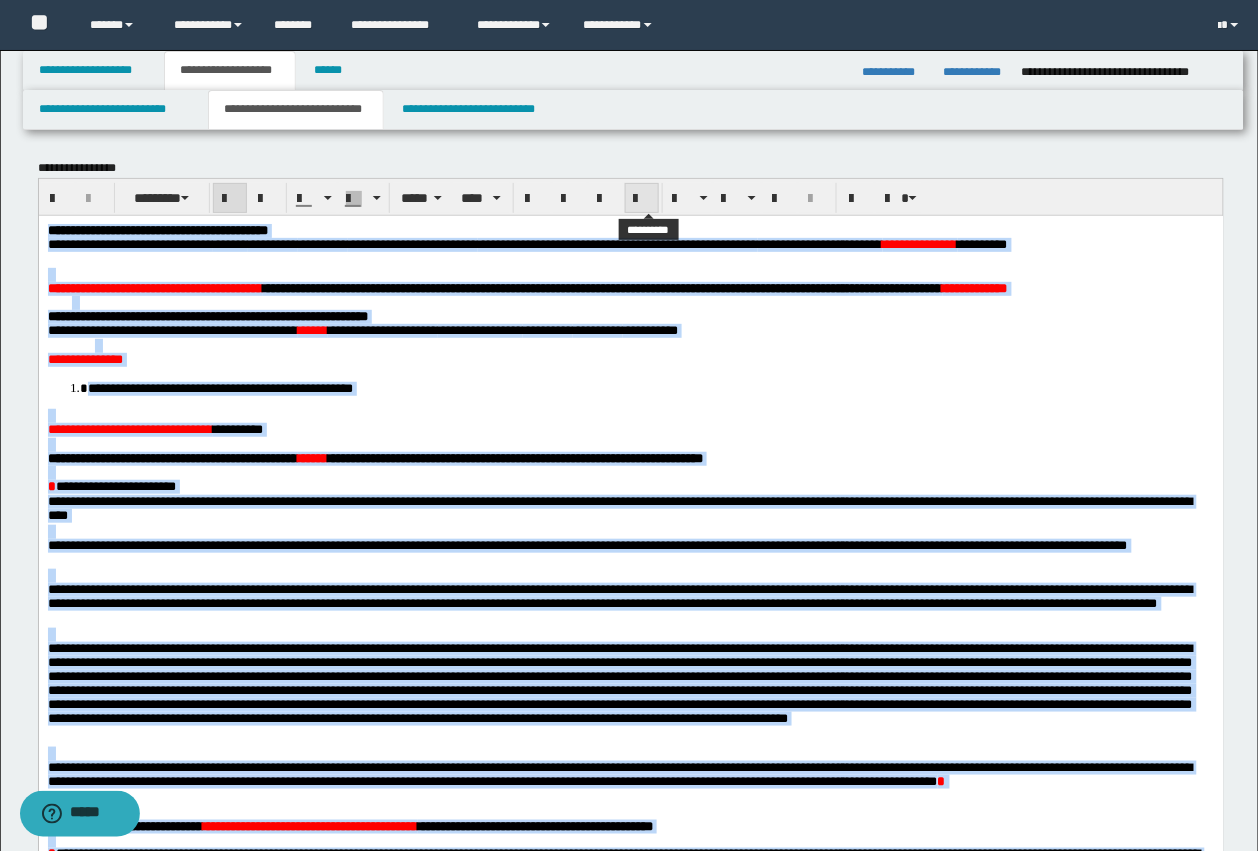 click at bounding box center (642, 199) 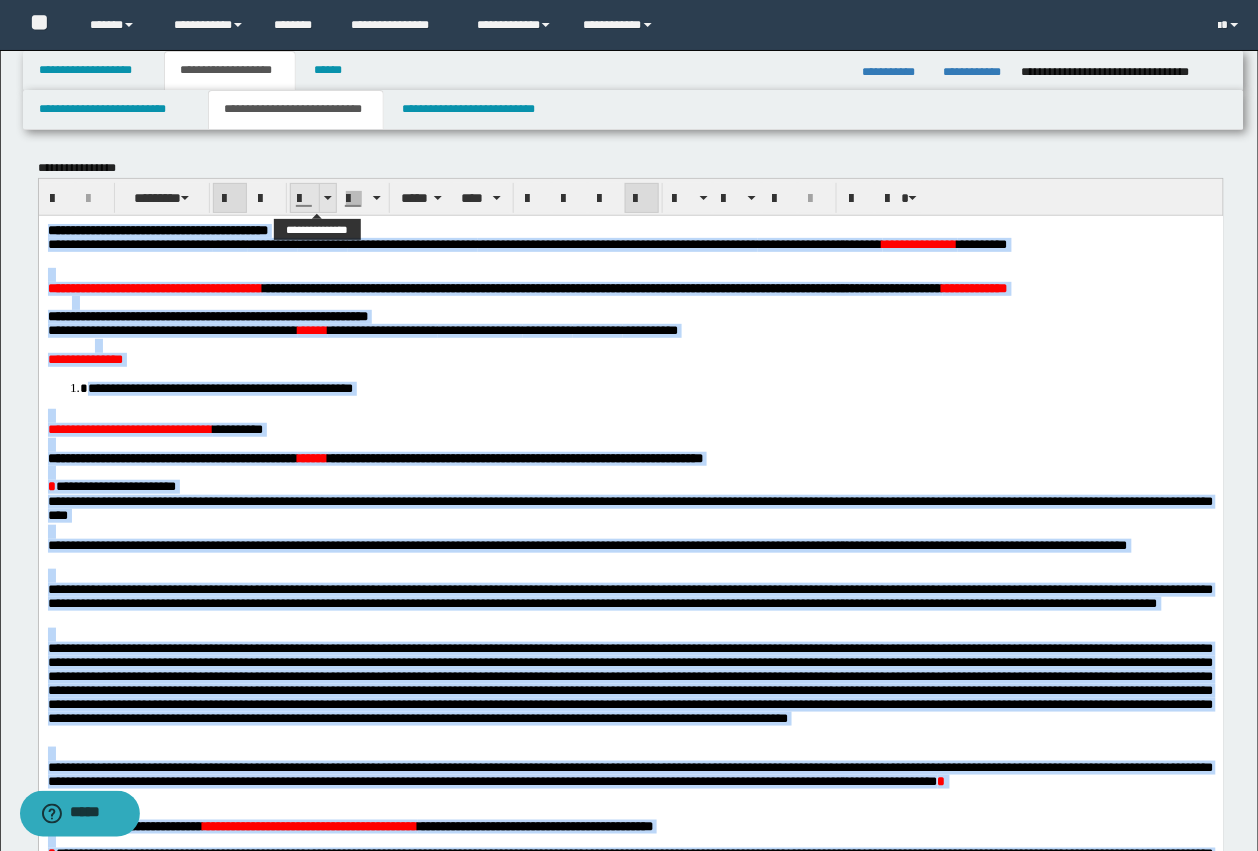 click at bounding box center [305, 199] 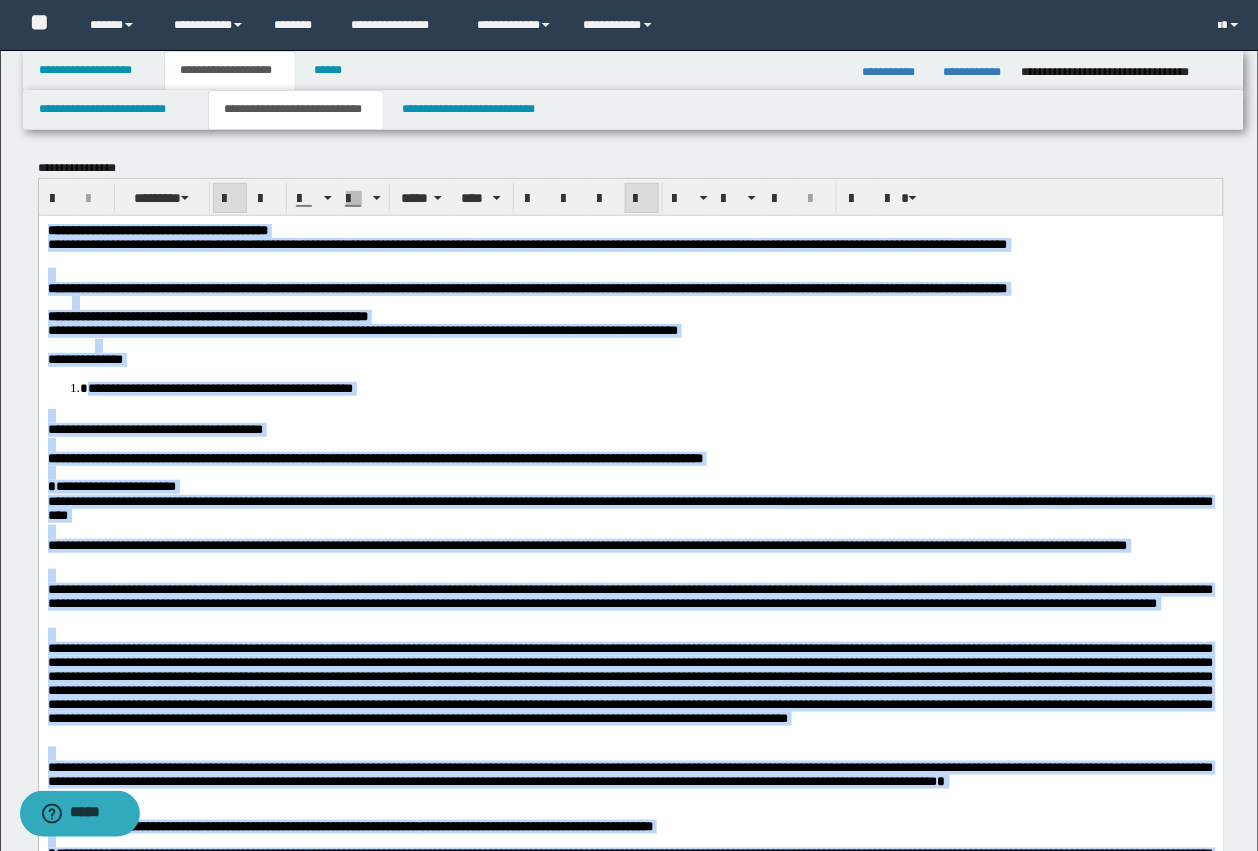 click on "**********" at bounding box center (362, 329) 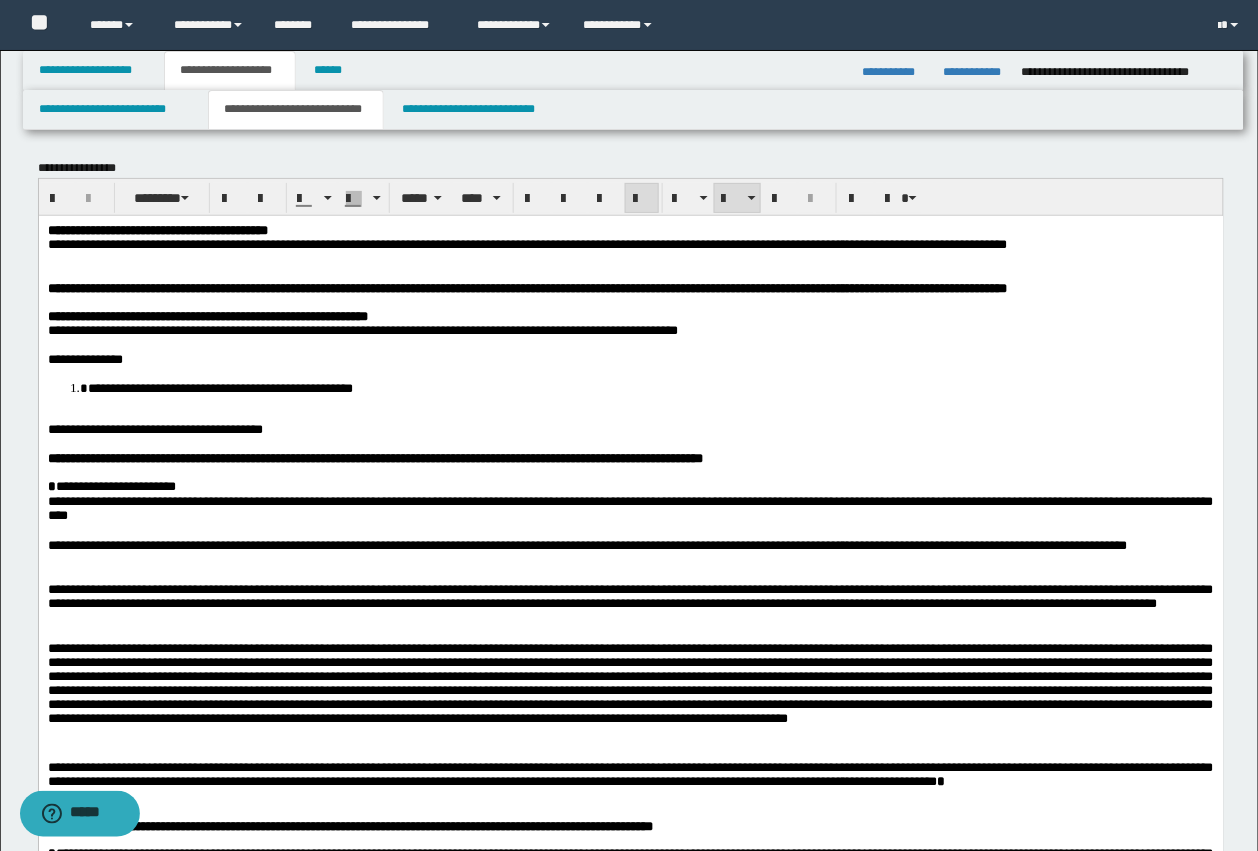 click on "**********" at bounding box center [219, 387] 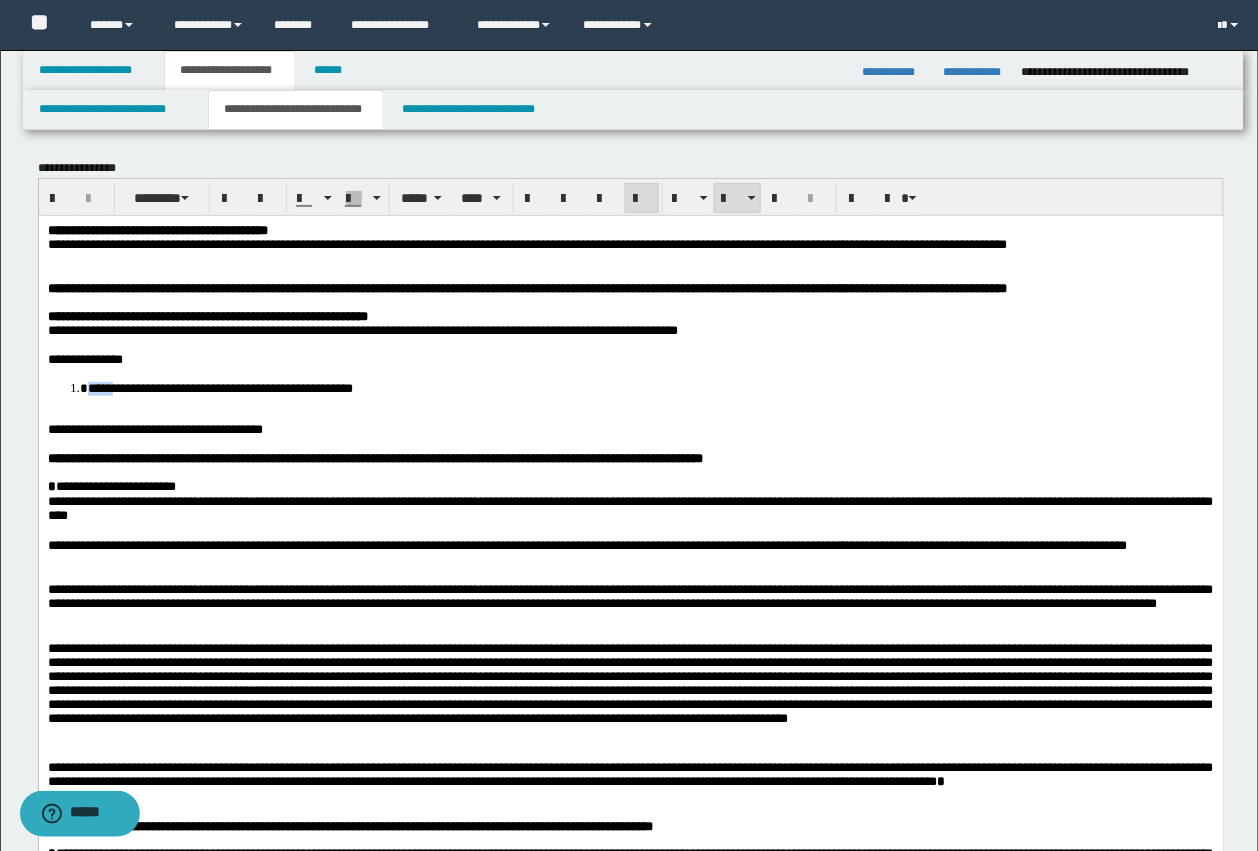 click on "**********" at bounding box center [219, 387] 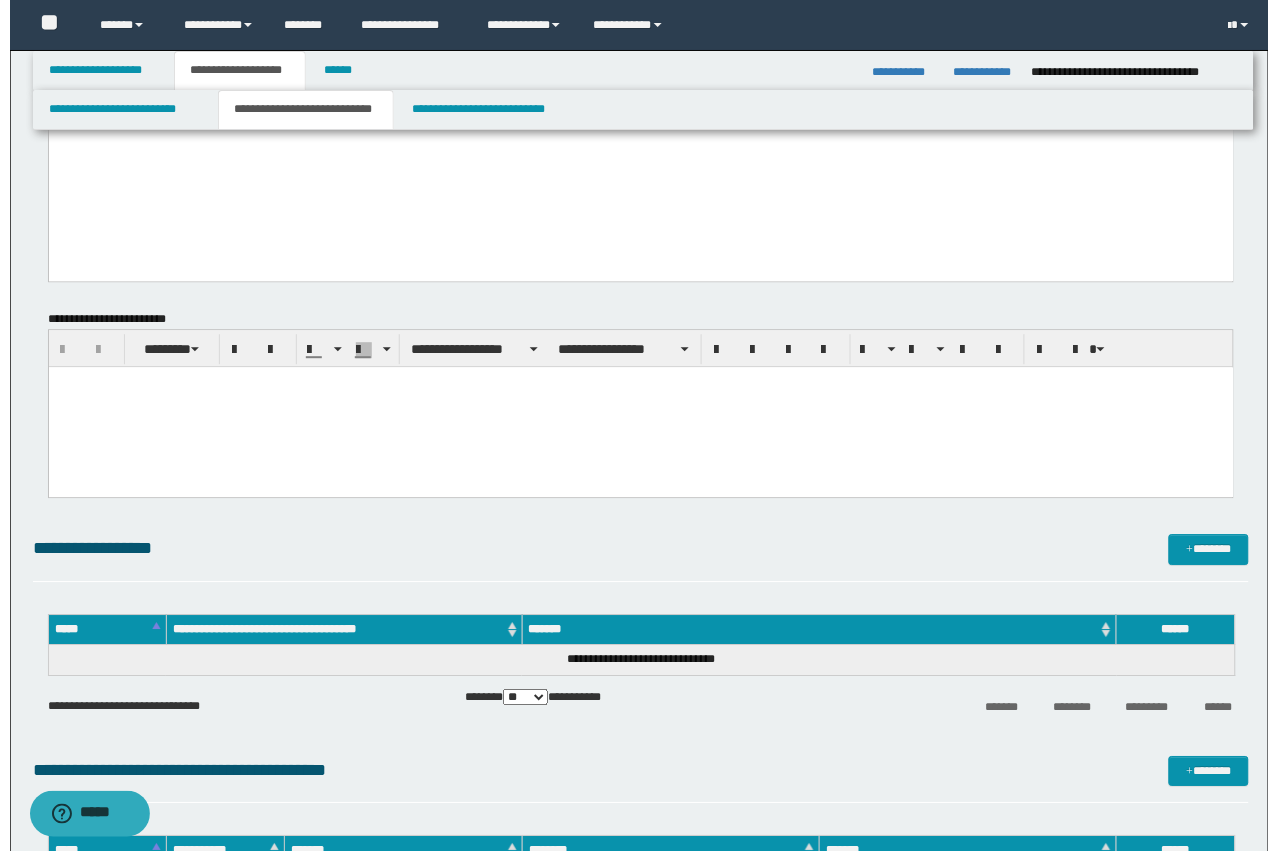 scroll, scrollTop: 1000, scrollLeft: 0, axis: vertical 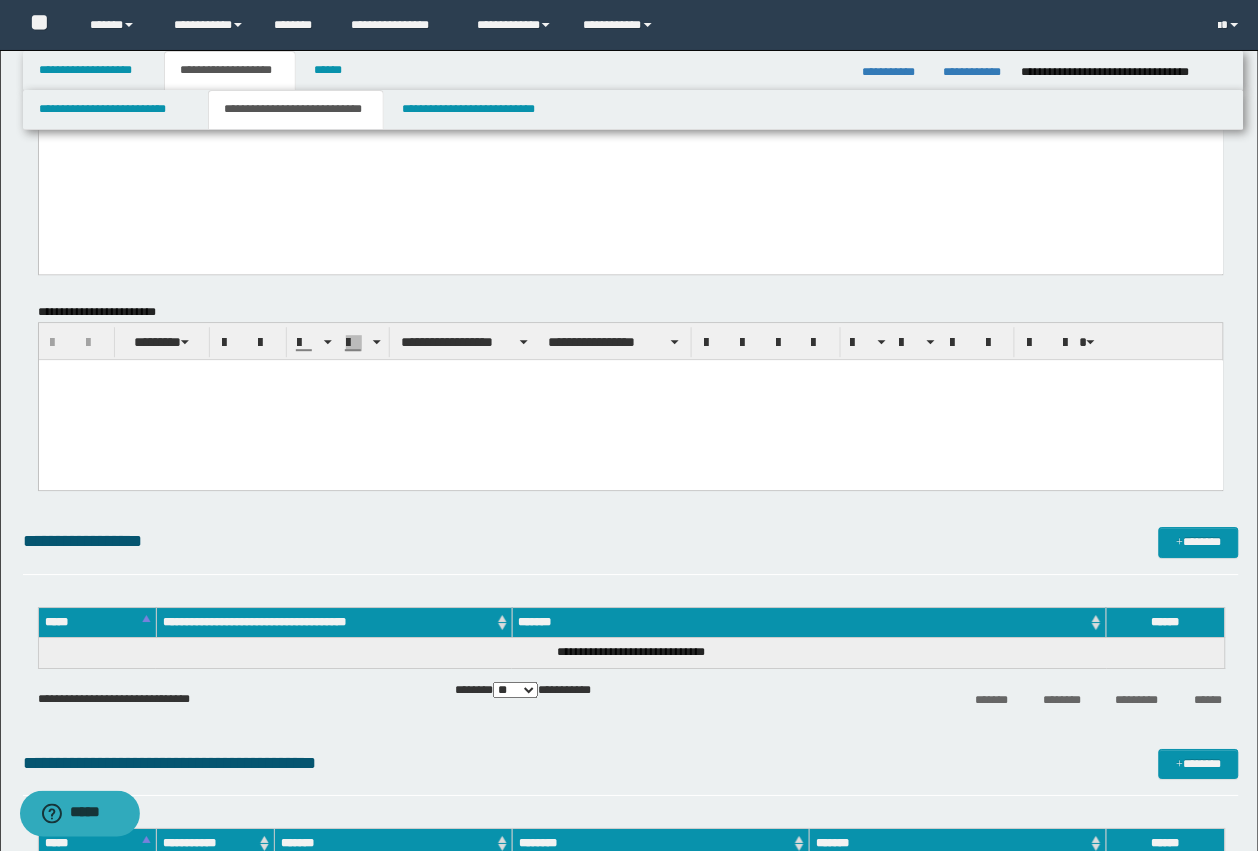 click at bounding box center [630, 399] 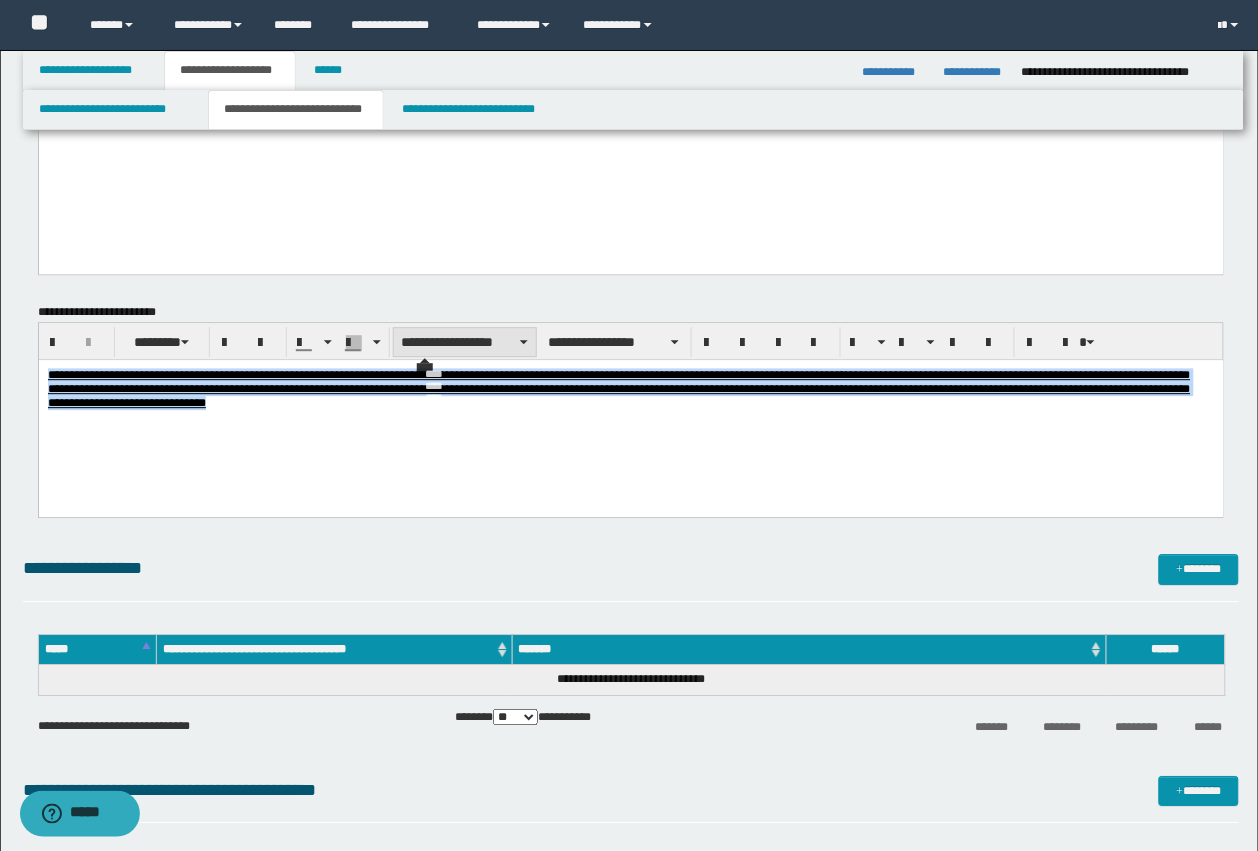 click on "**********" at bounding box center (465, 342) 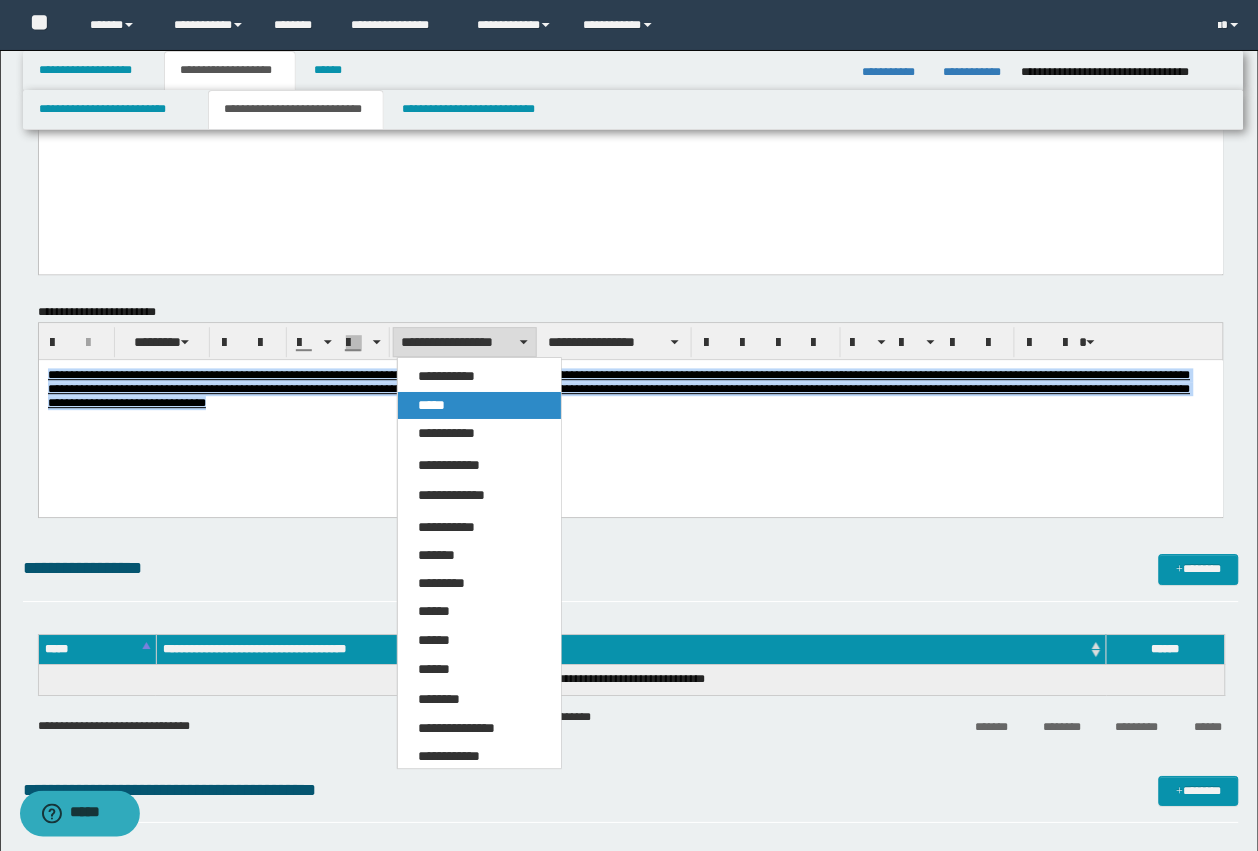 click on "*****" at bounding box center [479, 405] 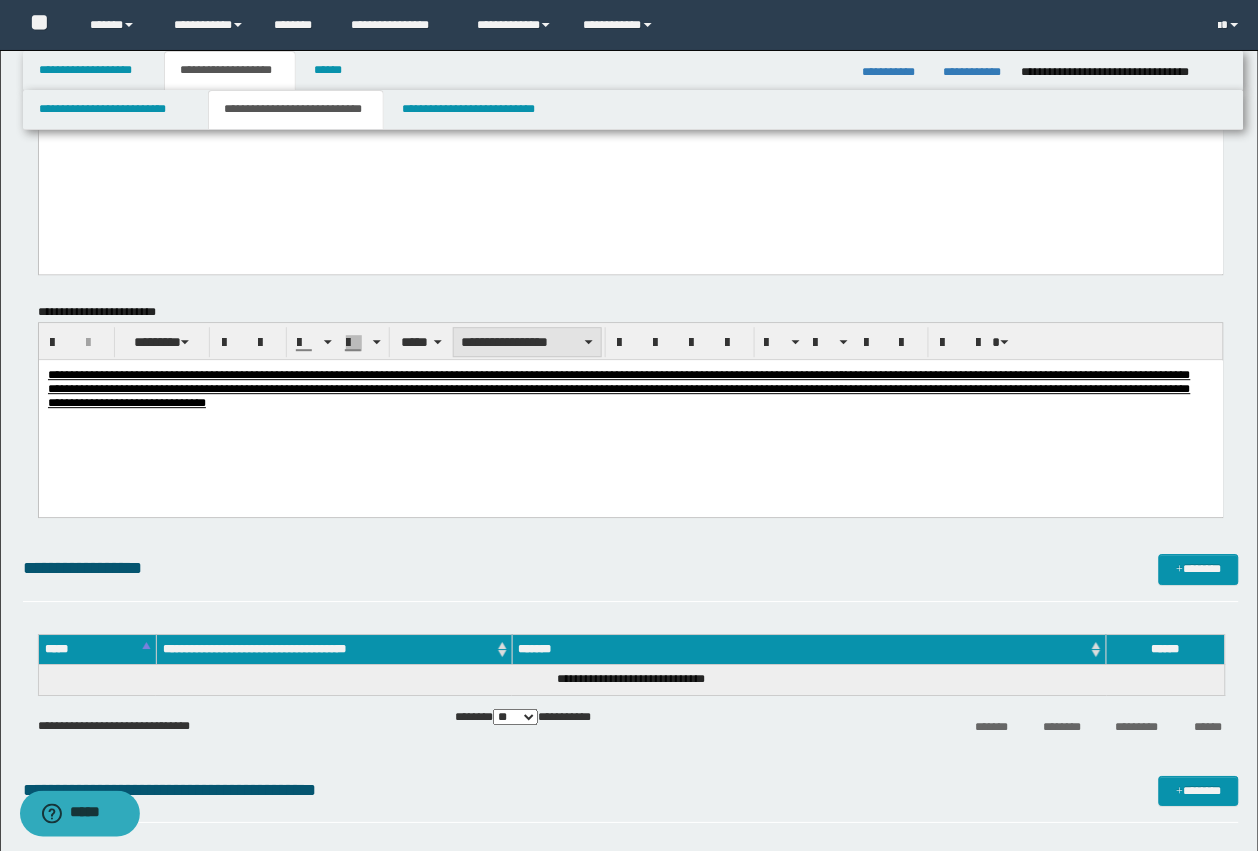 click on "**********" at bounding box center (527, 342) 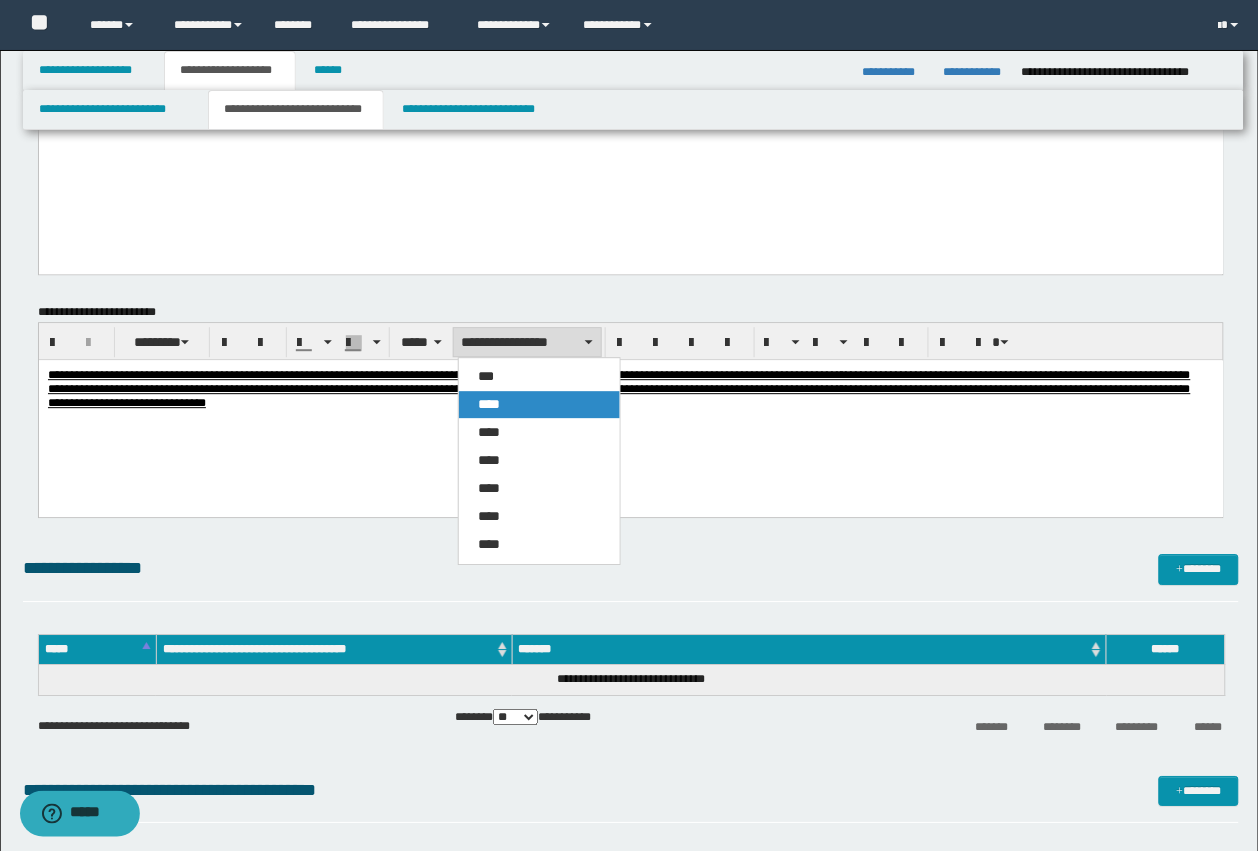 click on "****" at bounding box center (539, 404) 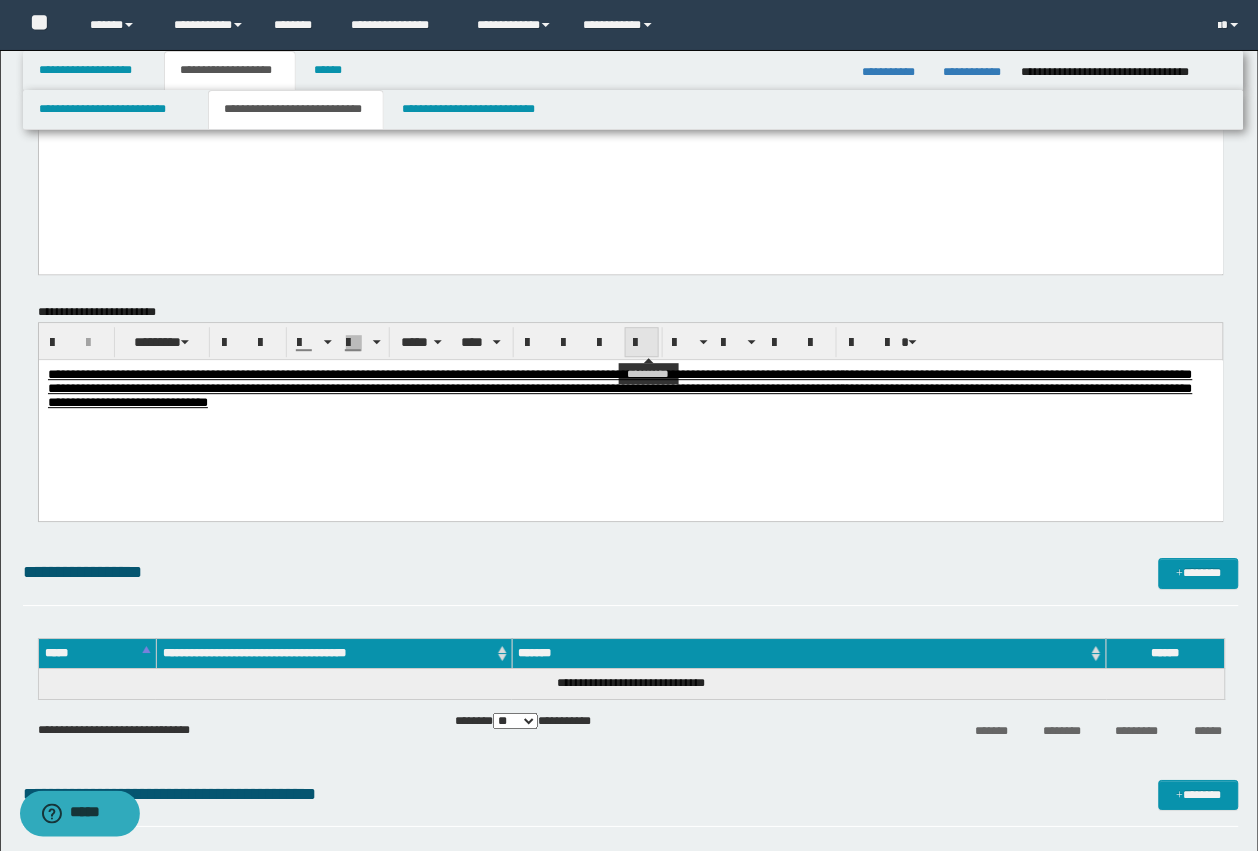 click at bounding box center (642, 343) 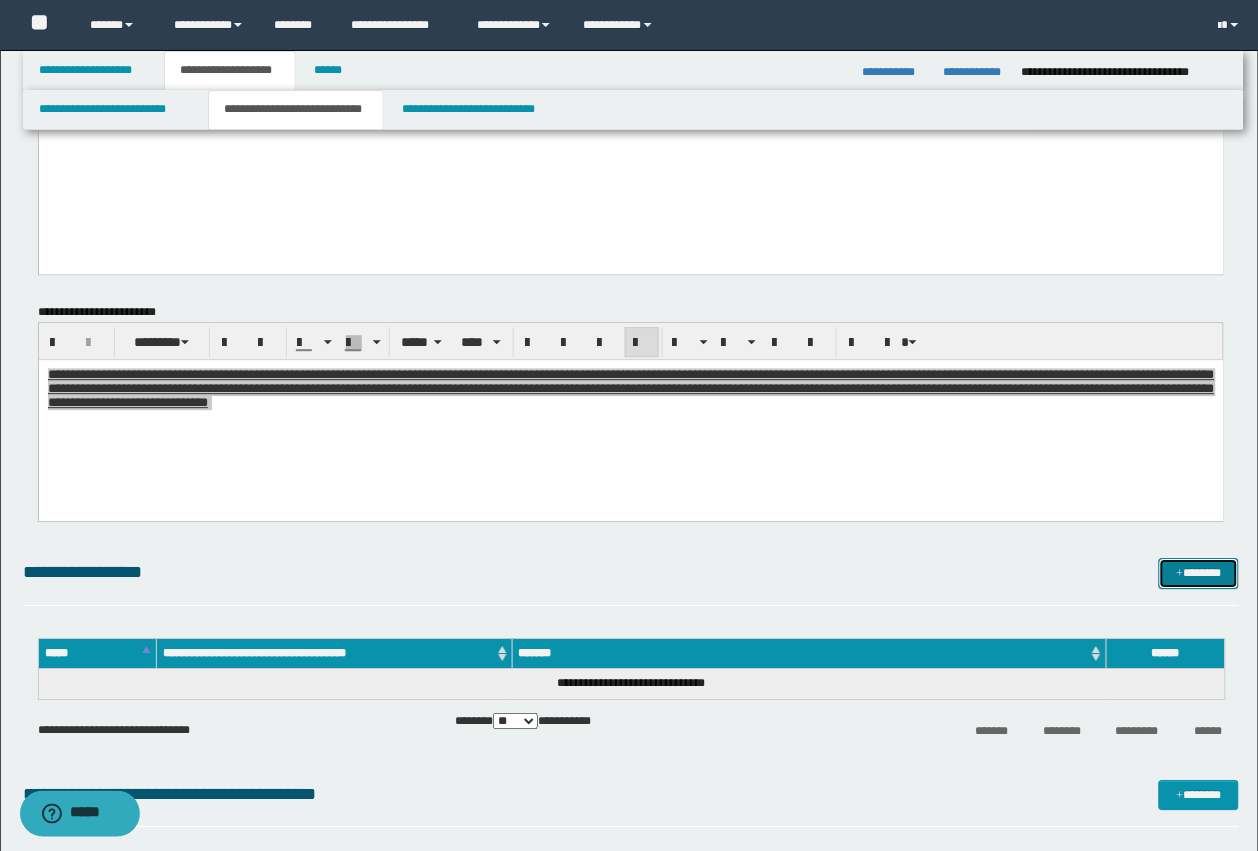 drag, startPoint x: 1166, startPoint y: 567, endPoint x: 1150, endPoint y: 566, distance: 16.03122 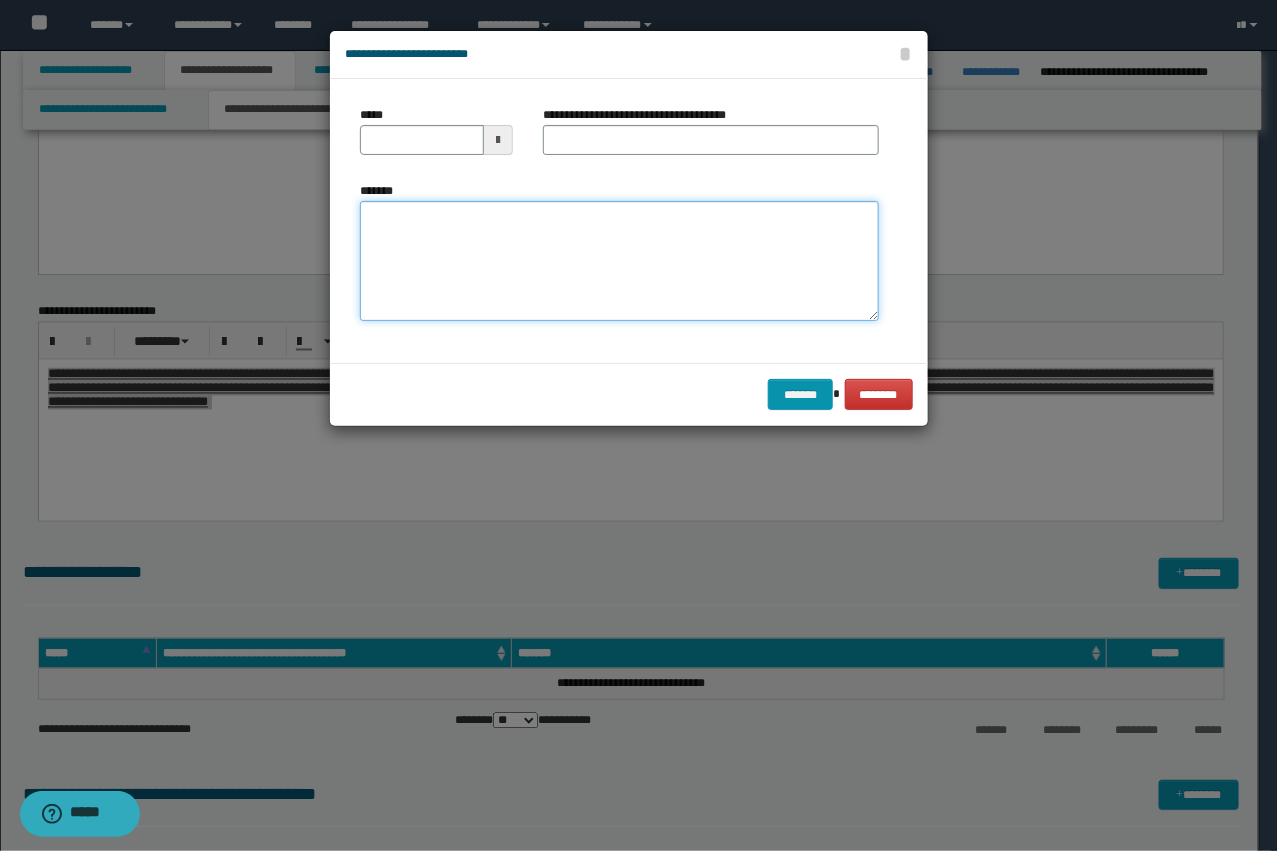 click on "*******" at bounding box center [619, 261] 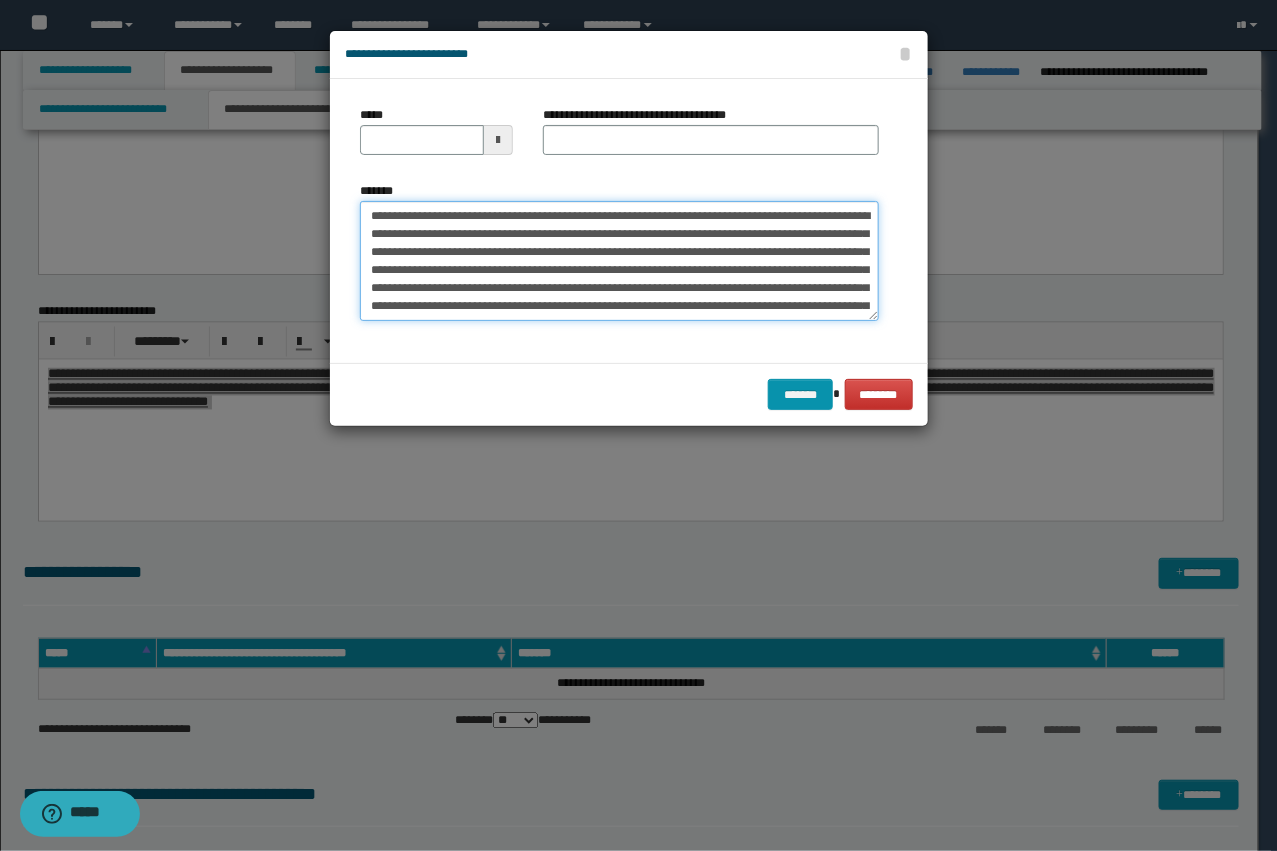 scroll, scrollTop: 66, scrollLeft: 0, axis: vertical 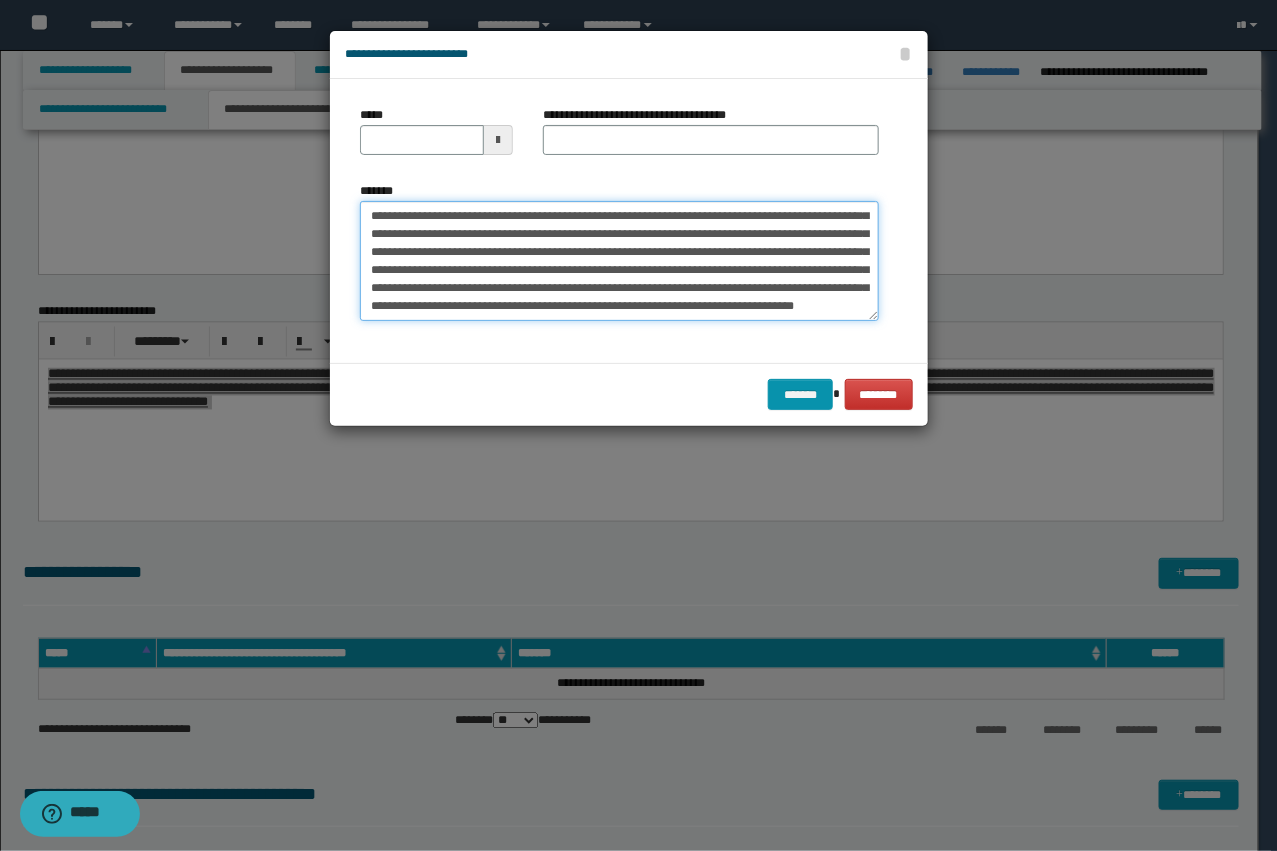 type on "**********" 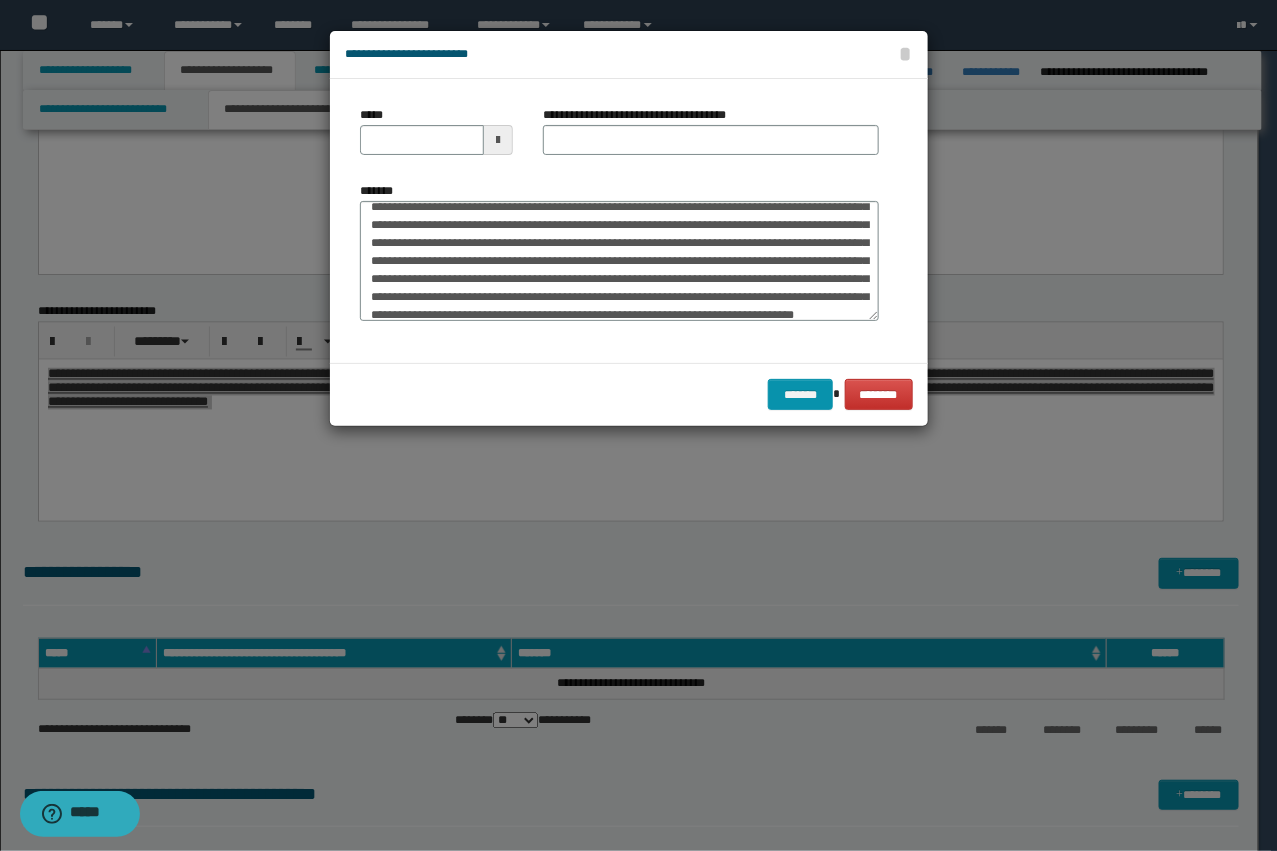 scroll, scrollTop: 0, scrollLeft: 0, axis: both 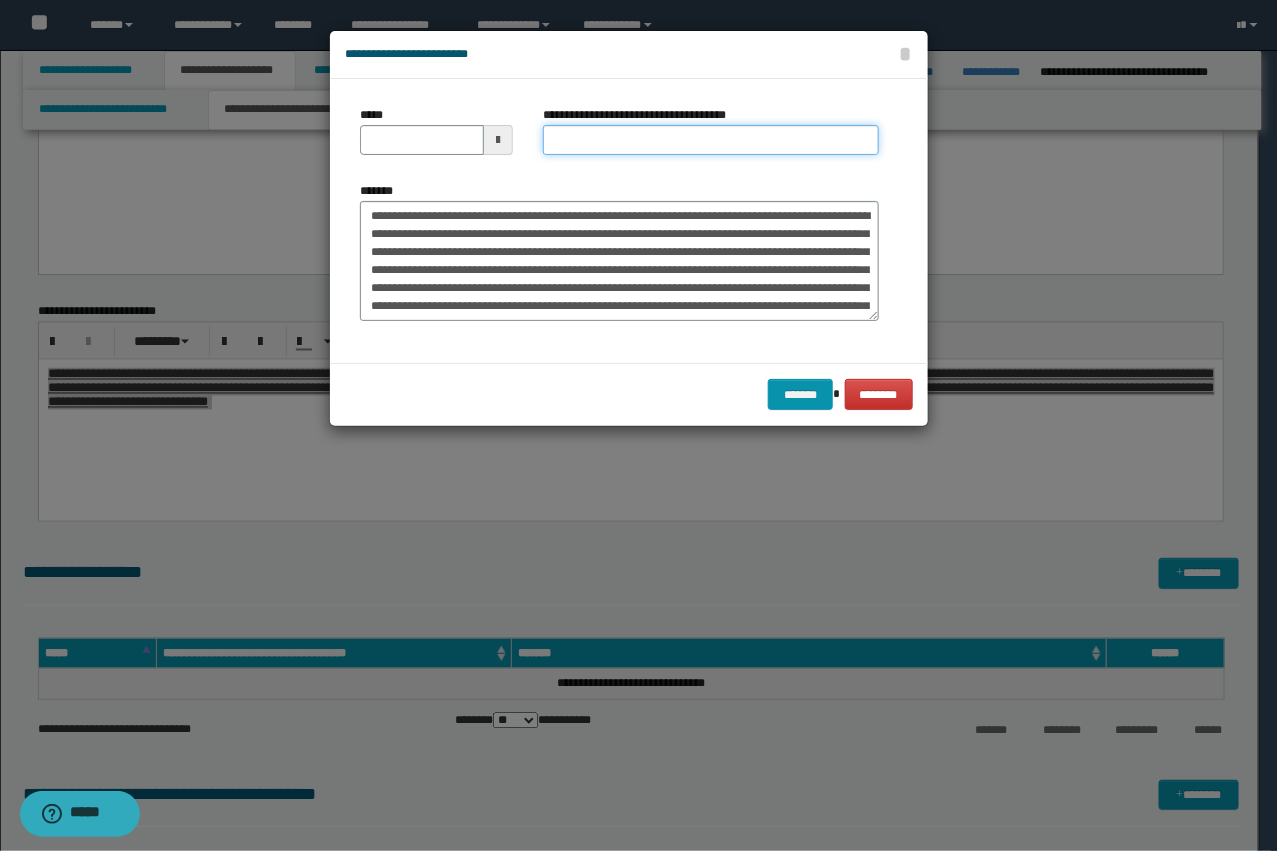 click on "**********" at bounding box center [711, 140] 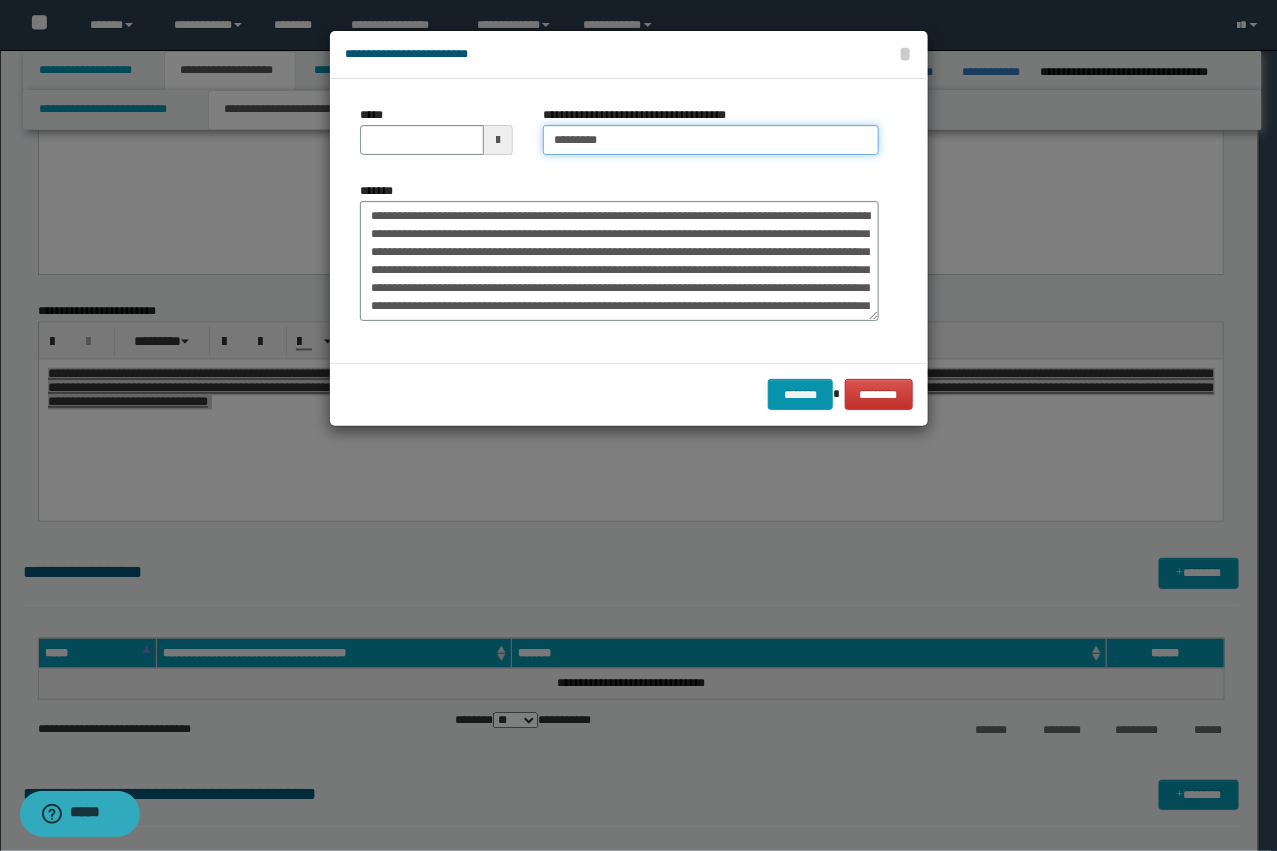 type on "*********" 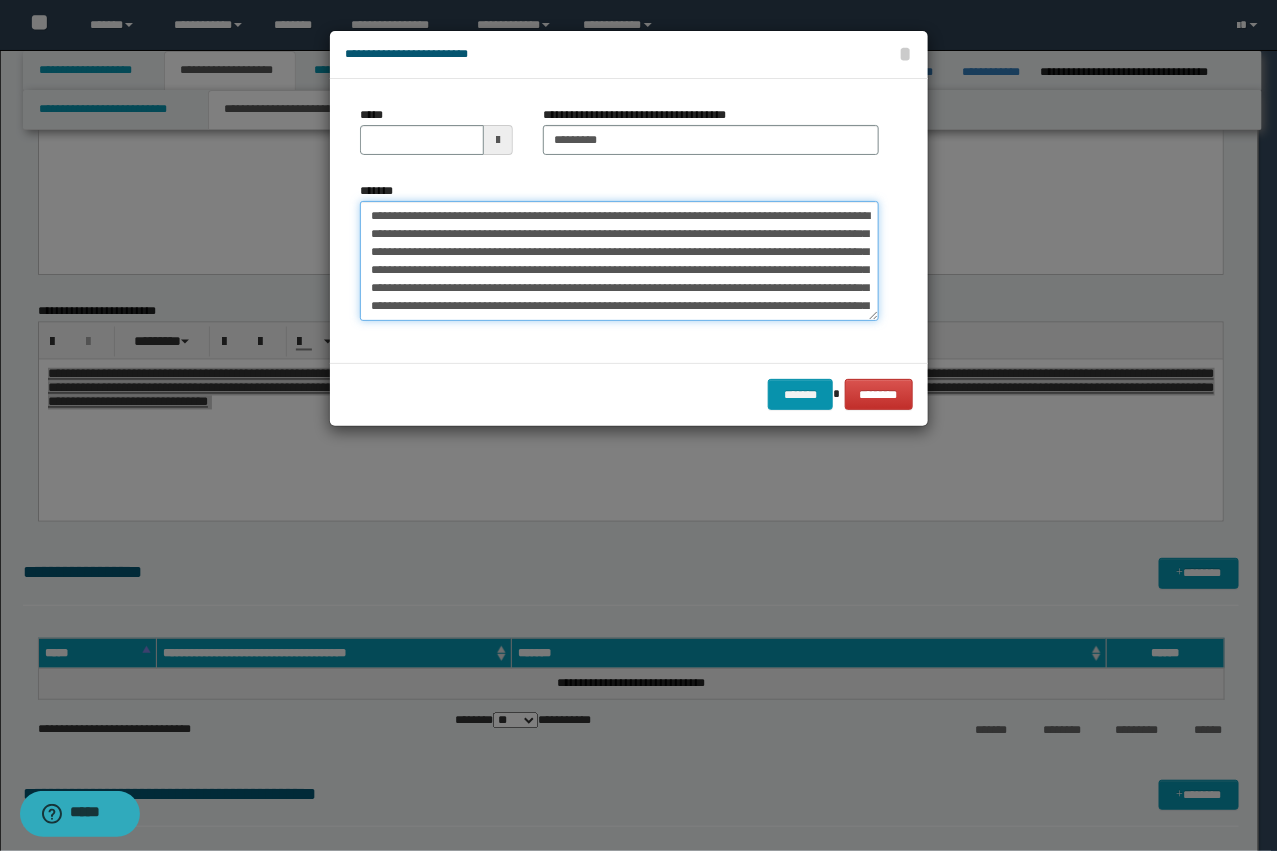 drag, startPoint x: 607, startPoint y: 213, endPoint x: 561, endPoint y: 210, distance: 46.09772 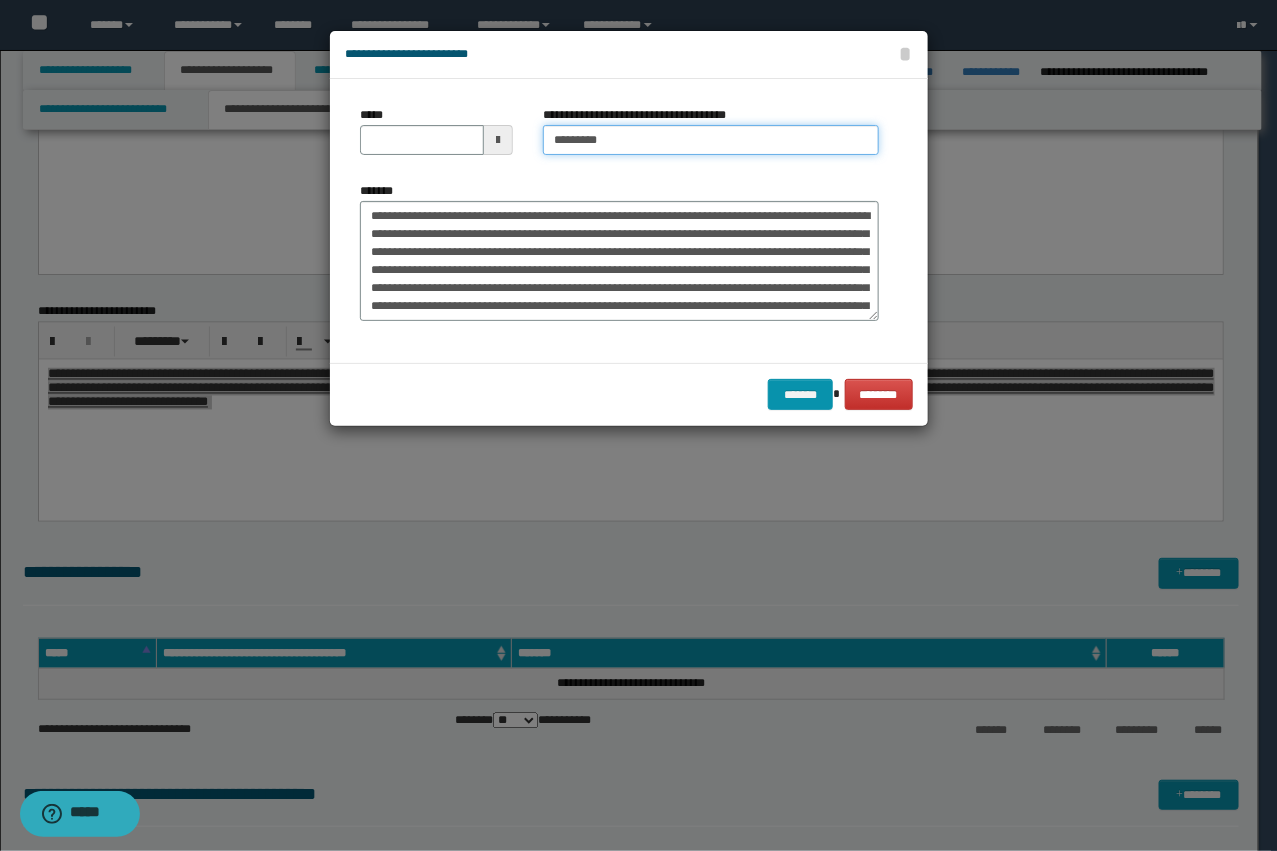 click on "*********" at bounding box center (711, 140) 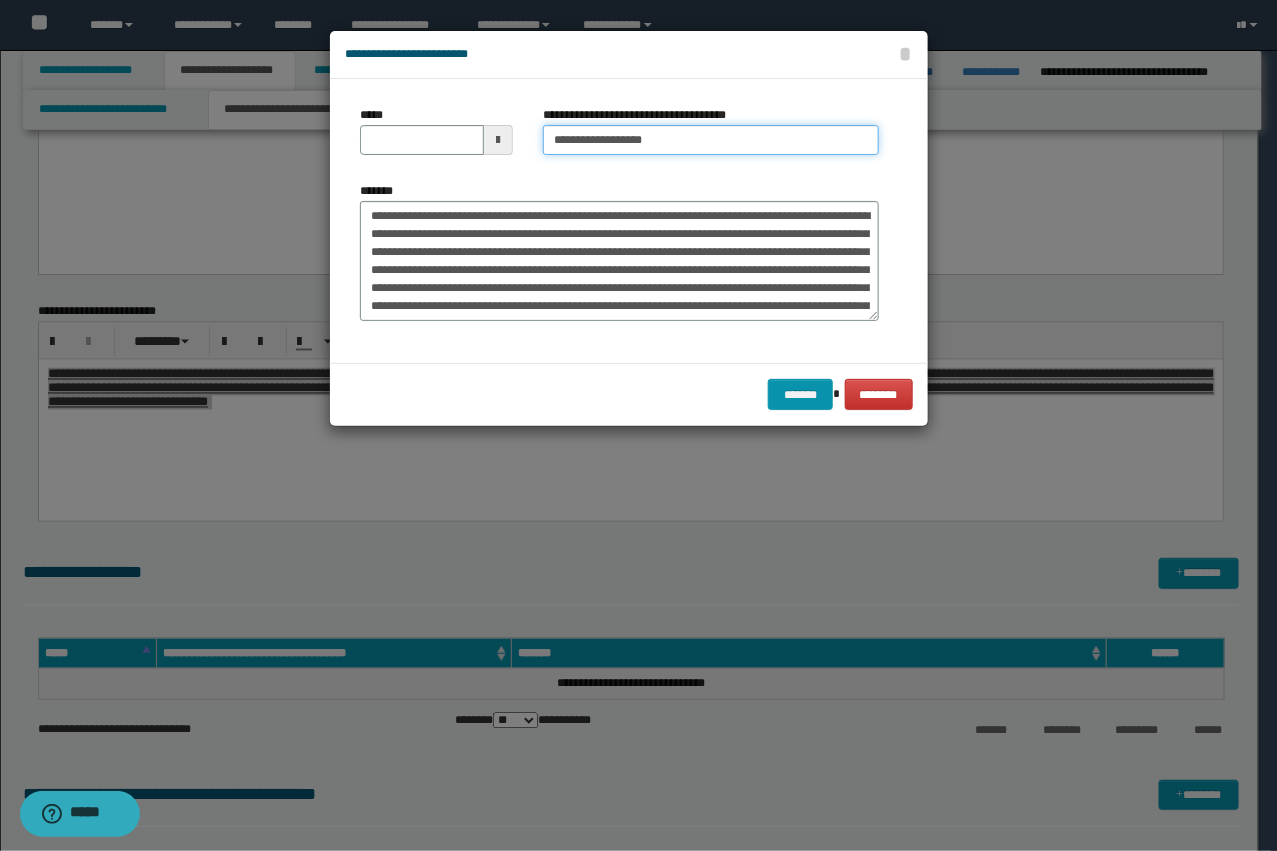 click on "**********" at bounding box center (711, 140) 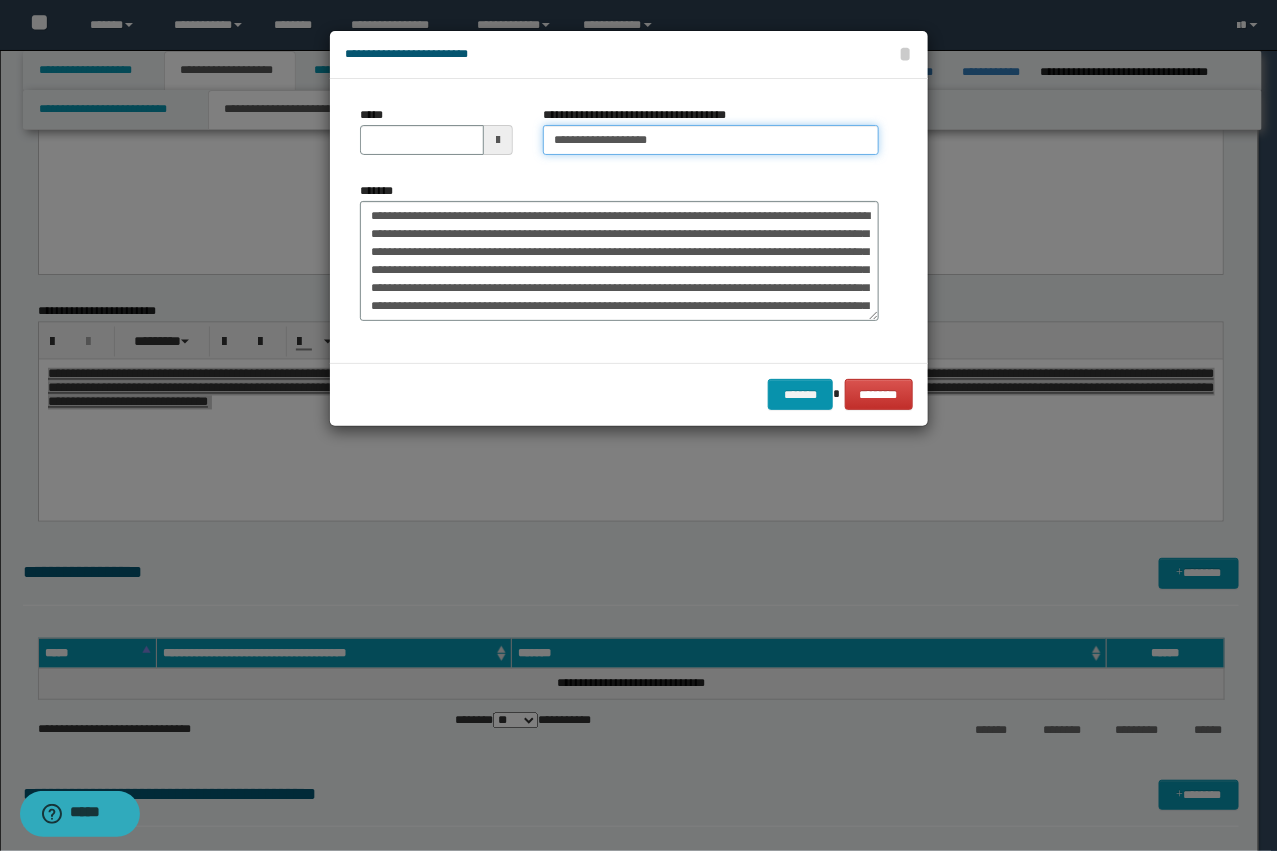 type on "**********" 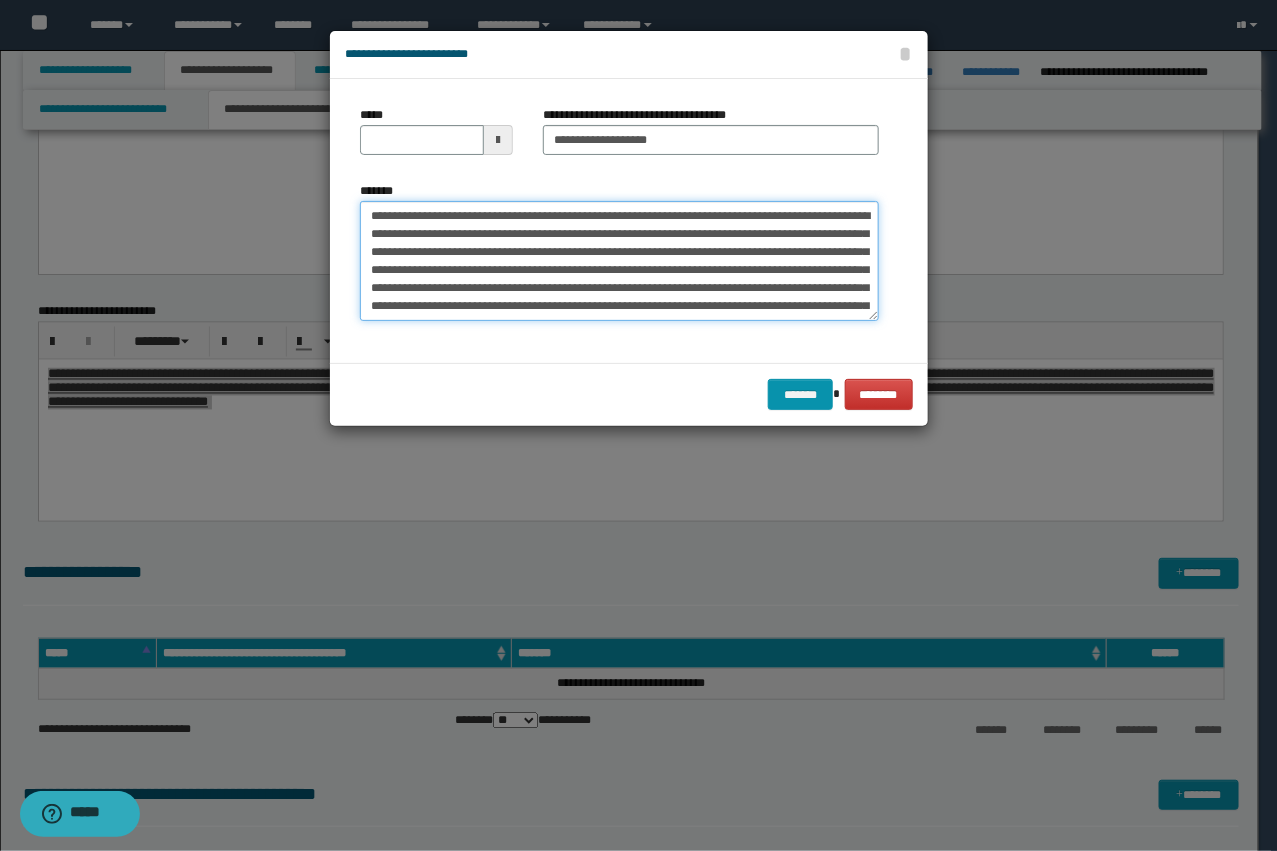 drag, startPoint x: 615, startPoint y: 215, endPoint x: 351, endPoint y: 207, distance: 264.1212 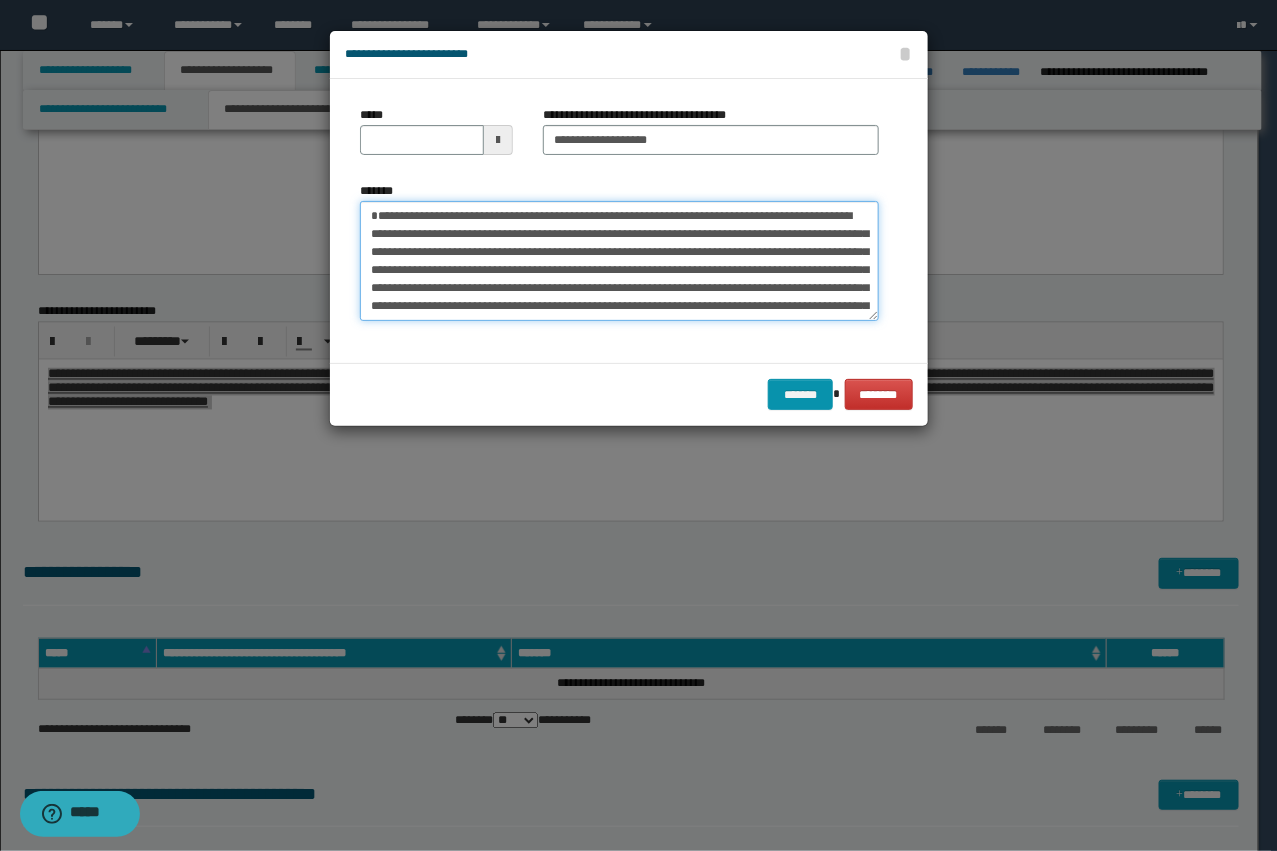 type 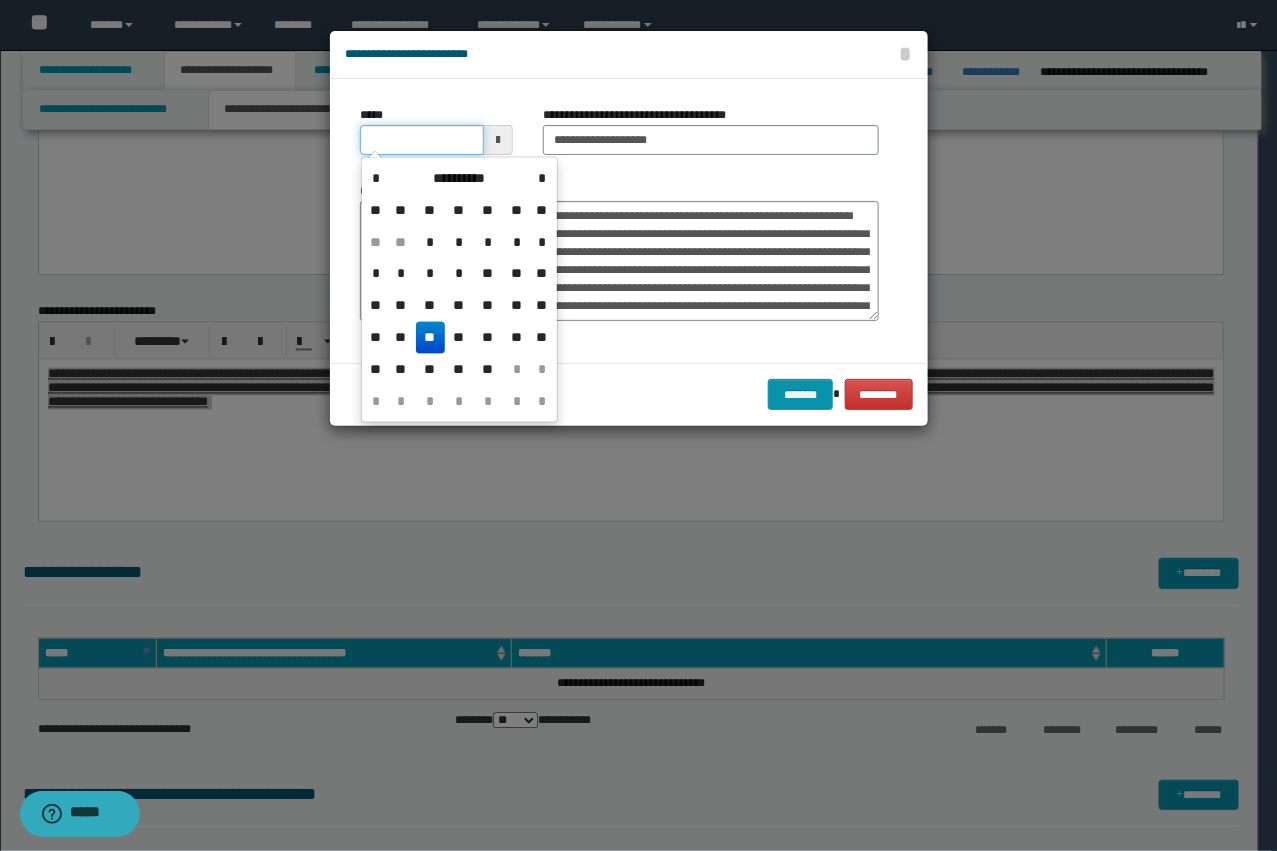 click on "*****" at bounding box center [422, 140] 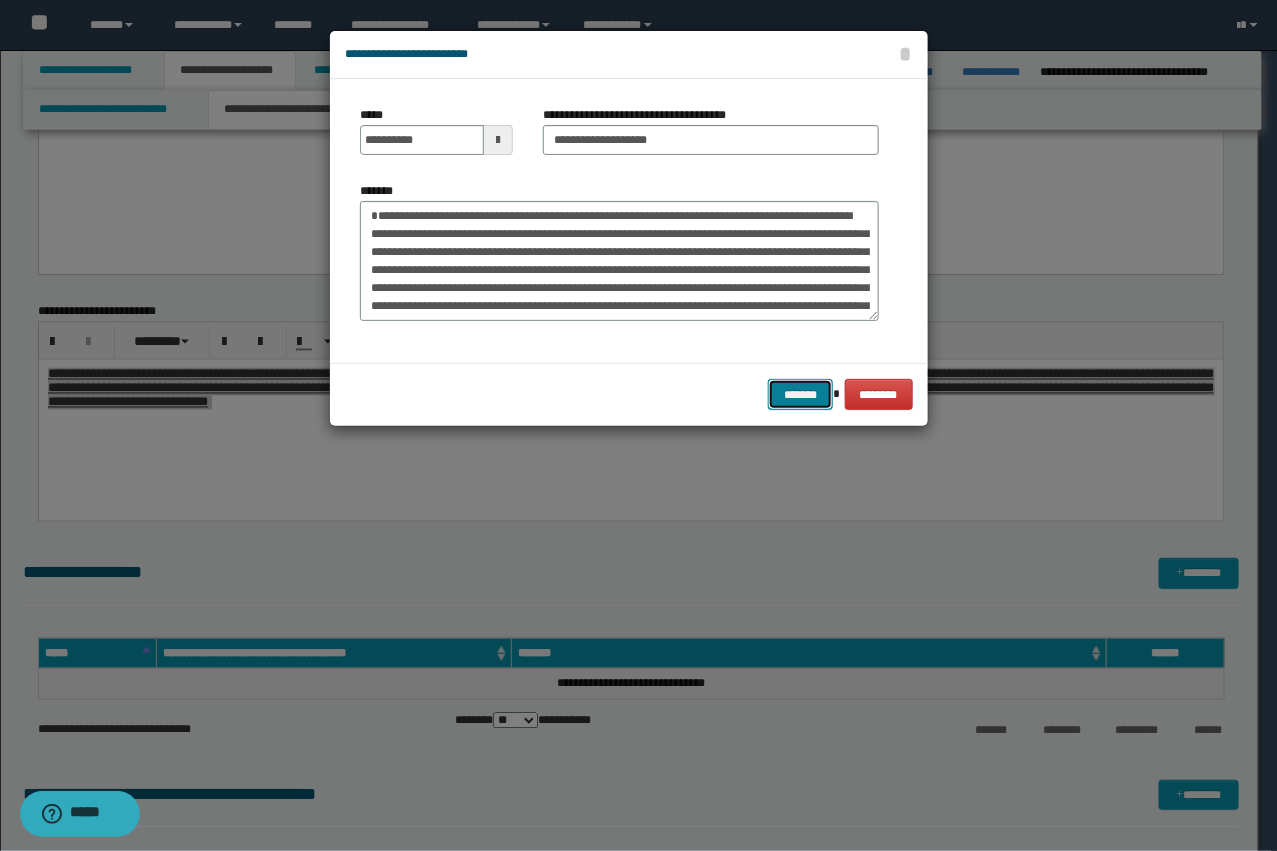 type on "**********" 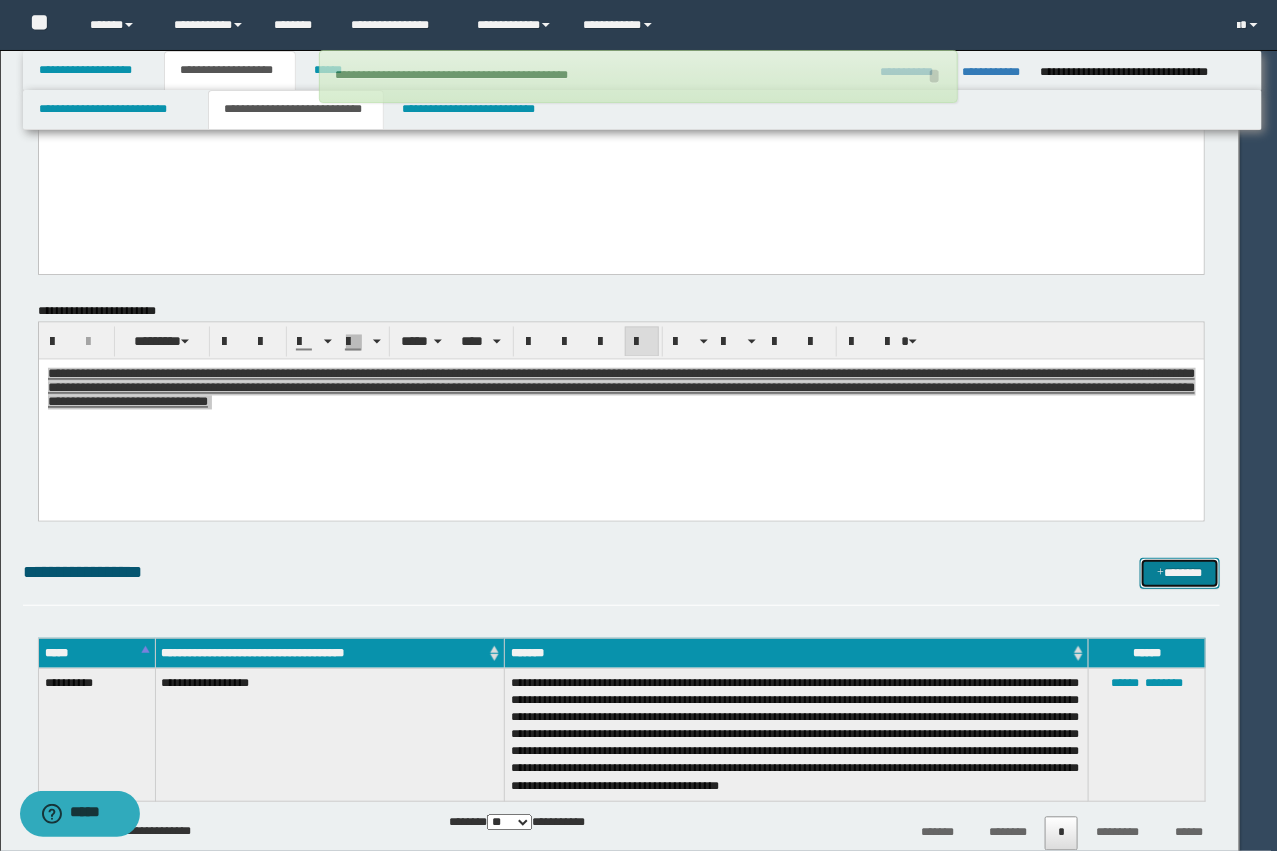 type 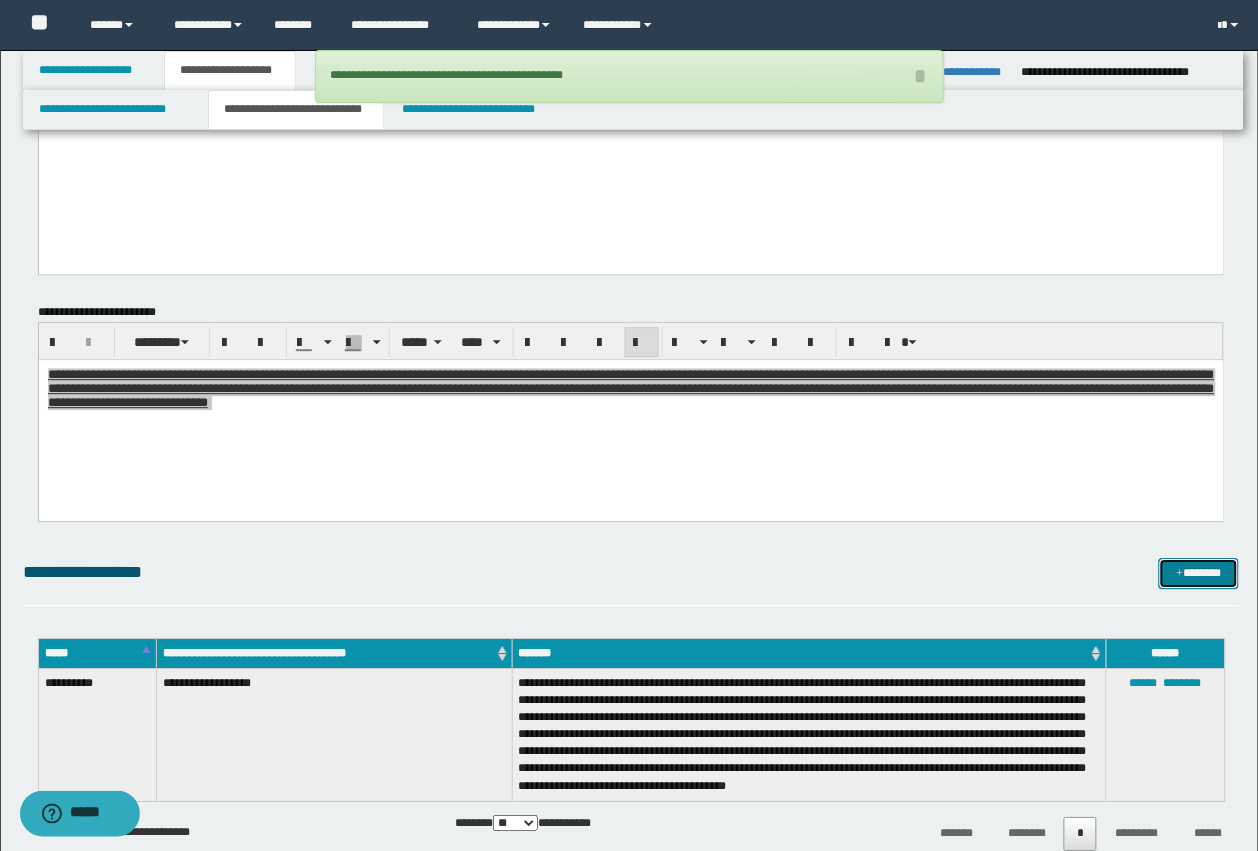 click on "*******" at bounding box center [1199, 573] 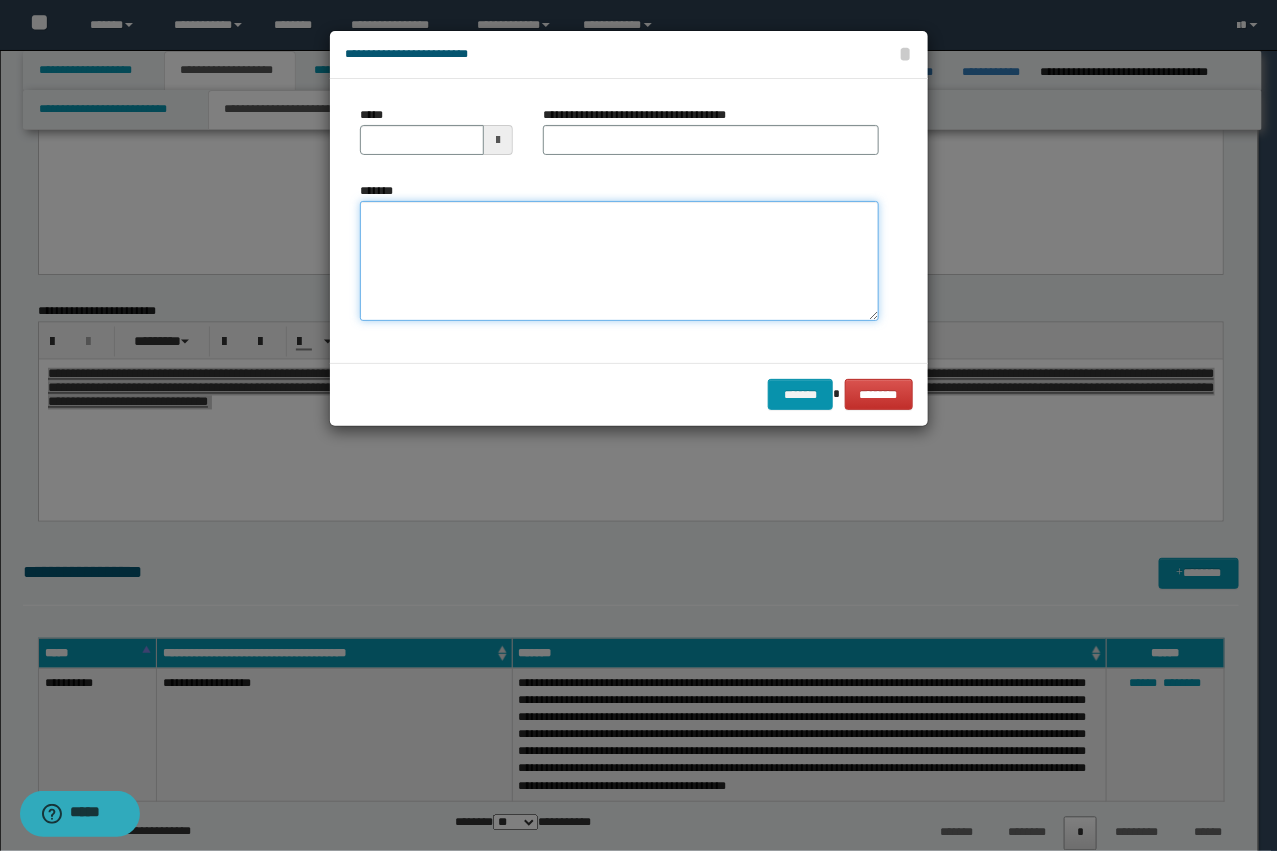 click on "*******" at bounding box center [619, 261] 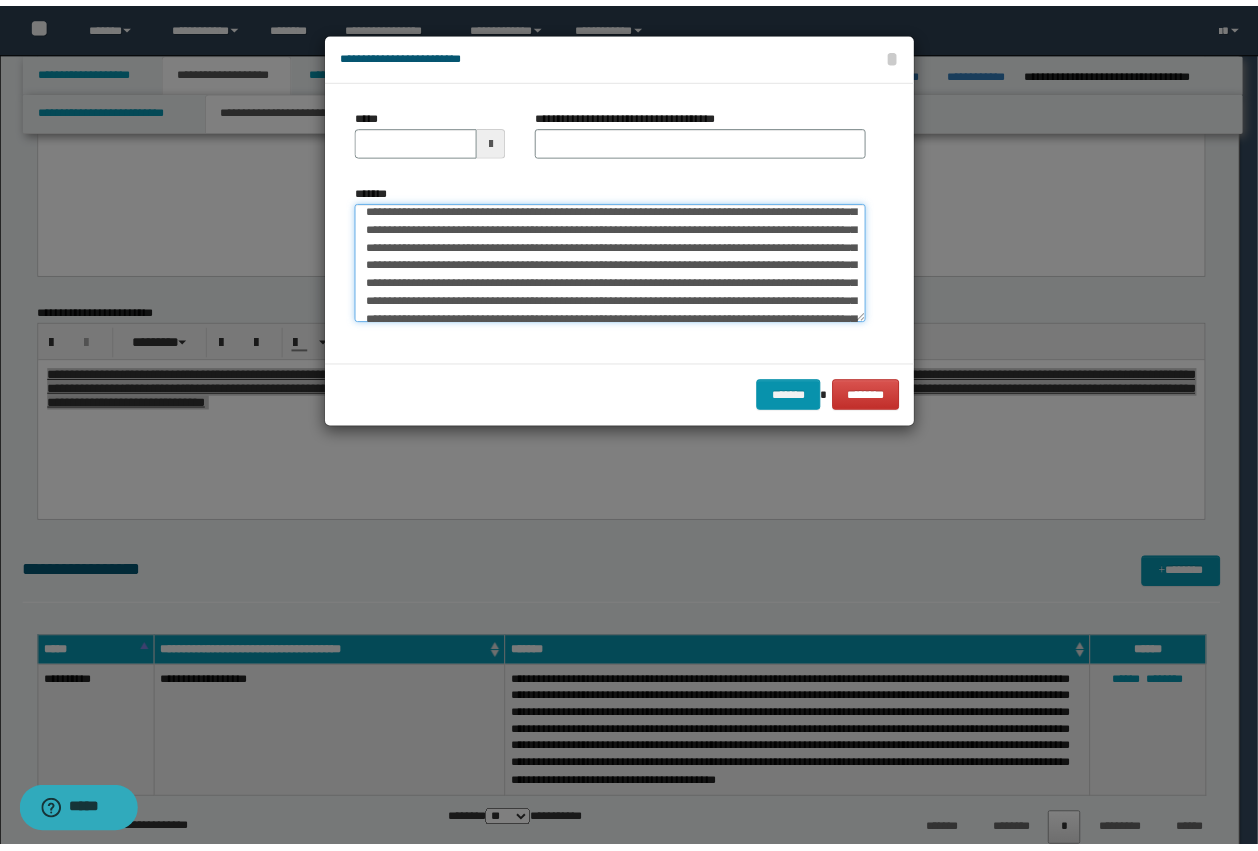 scroll, scrollTop: 0, scrollLeft: 0, axis: both 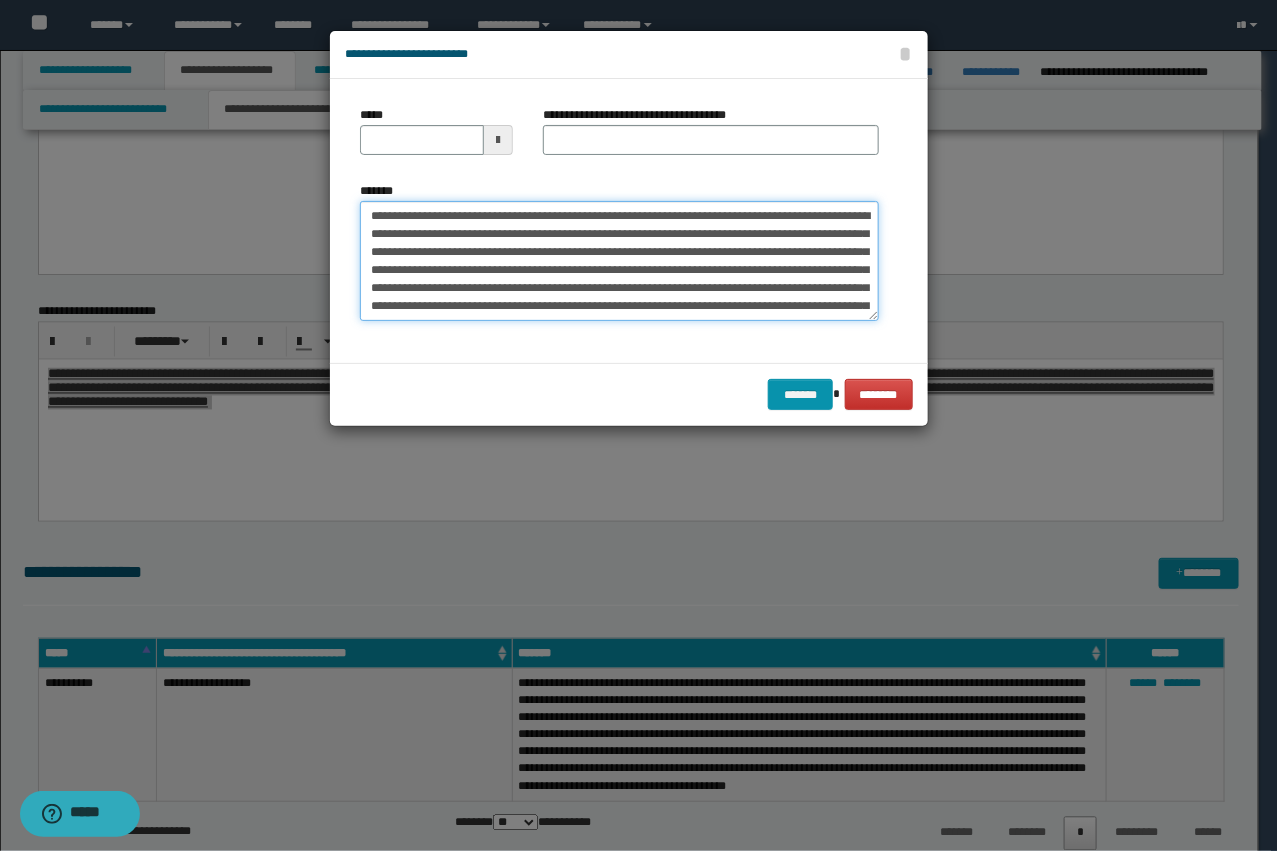 type on "**********" 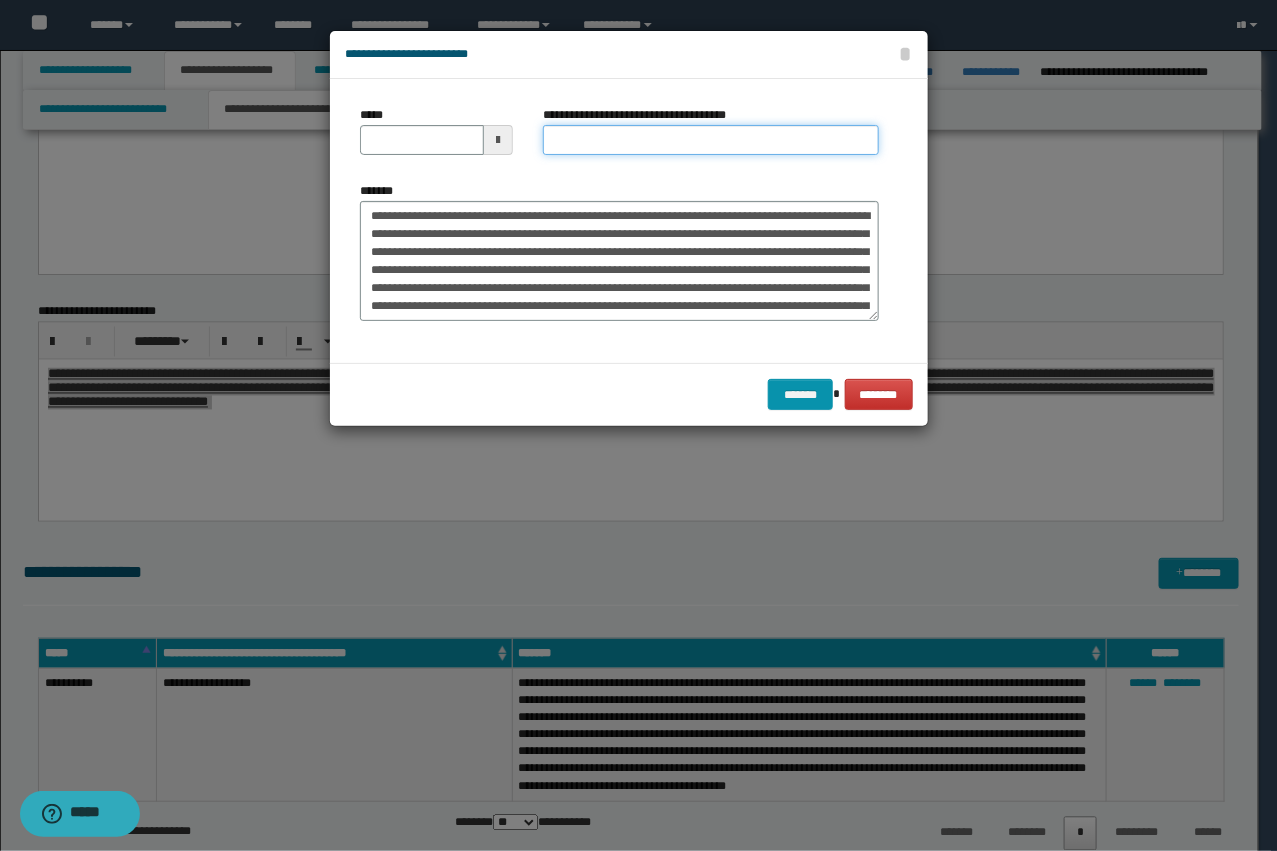 click on "**********" at bounding box center (711, 140) 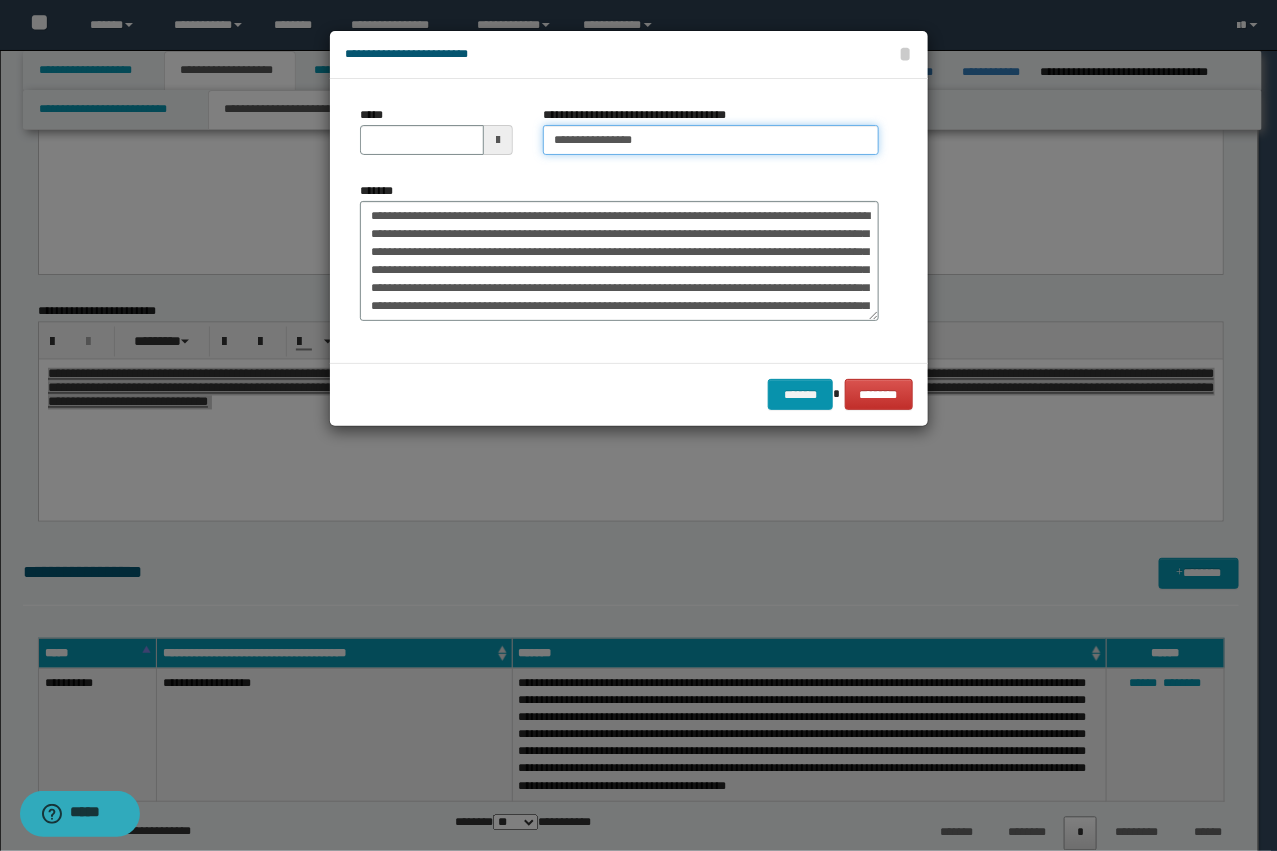 type on "**********" 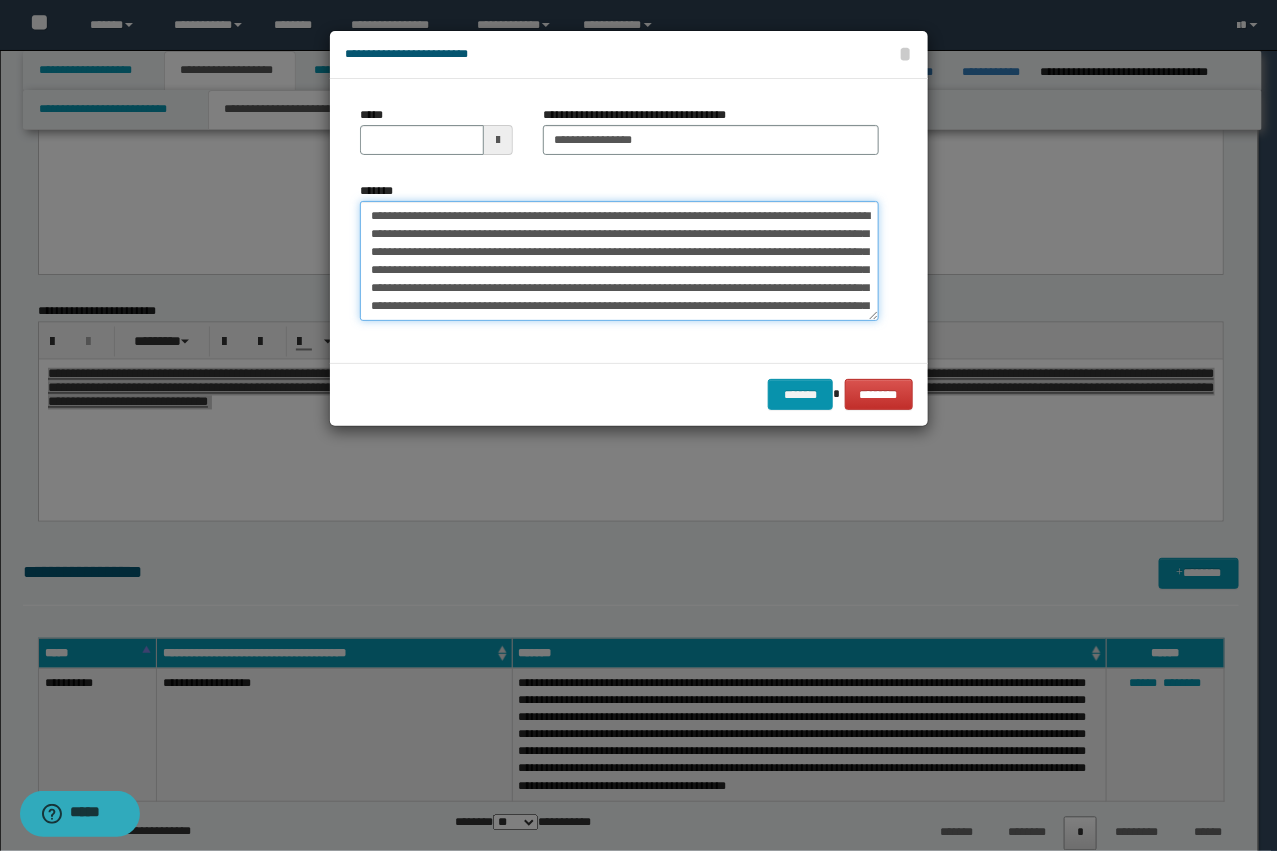 drag, startPoint x: 642, startPoint y: 217, endPoint x: 605, endPoint y: 211, distance: 37.48333 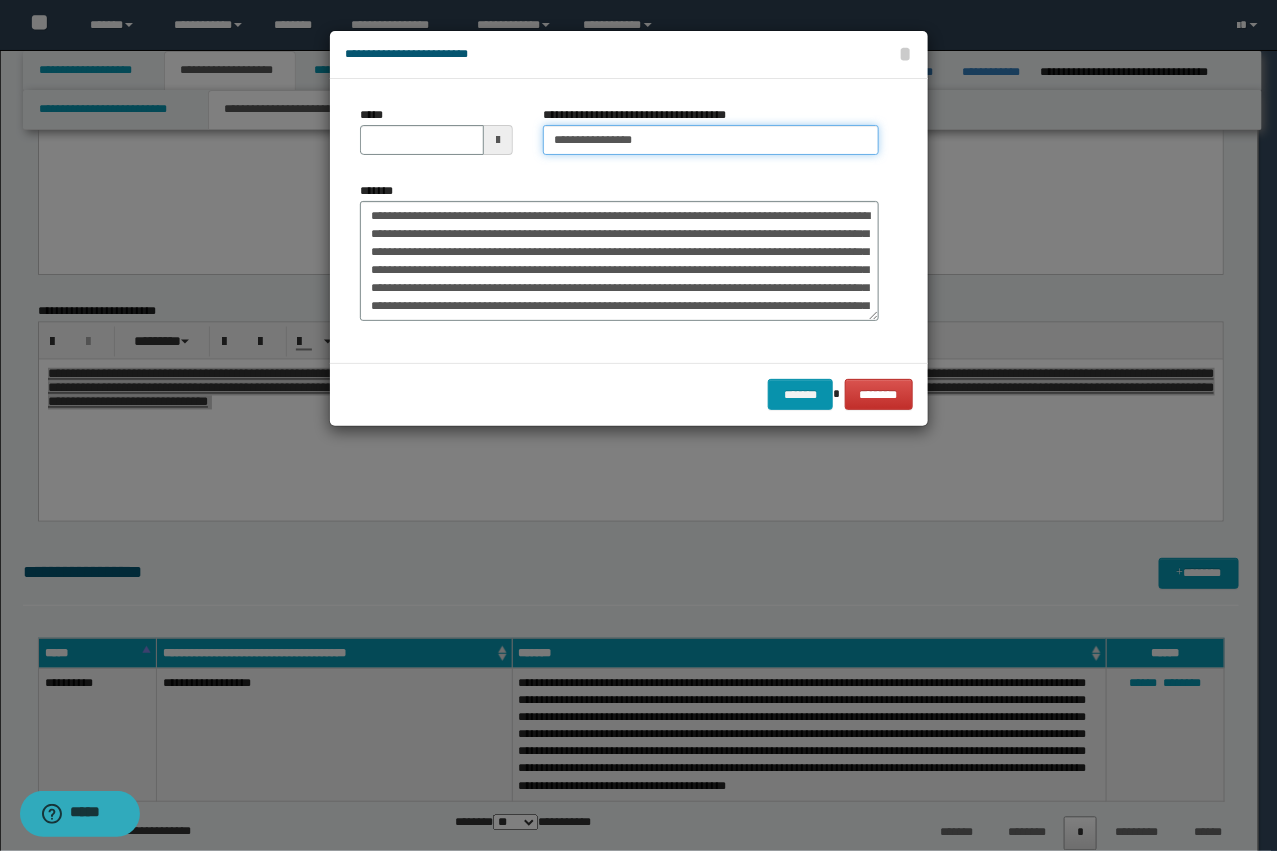 click on "**********" at bounding box center (711, 140) 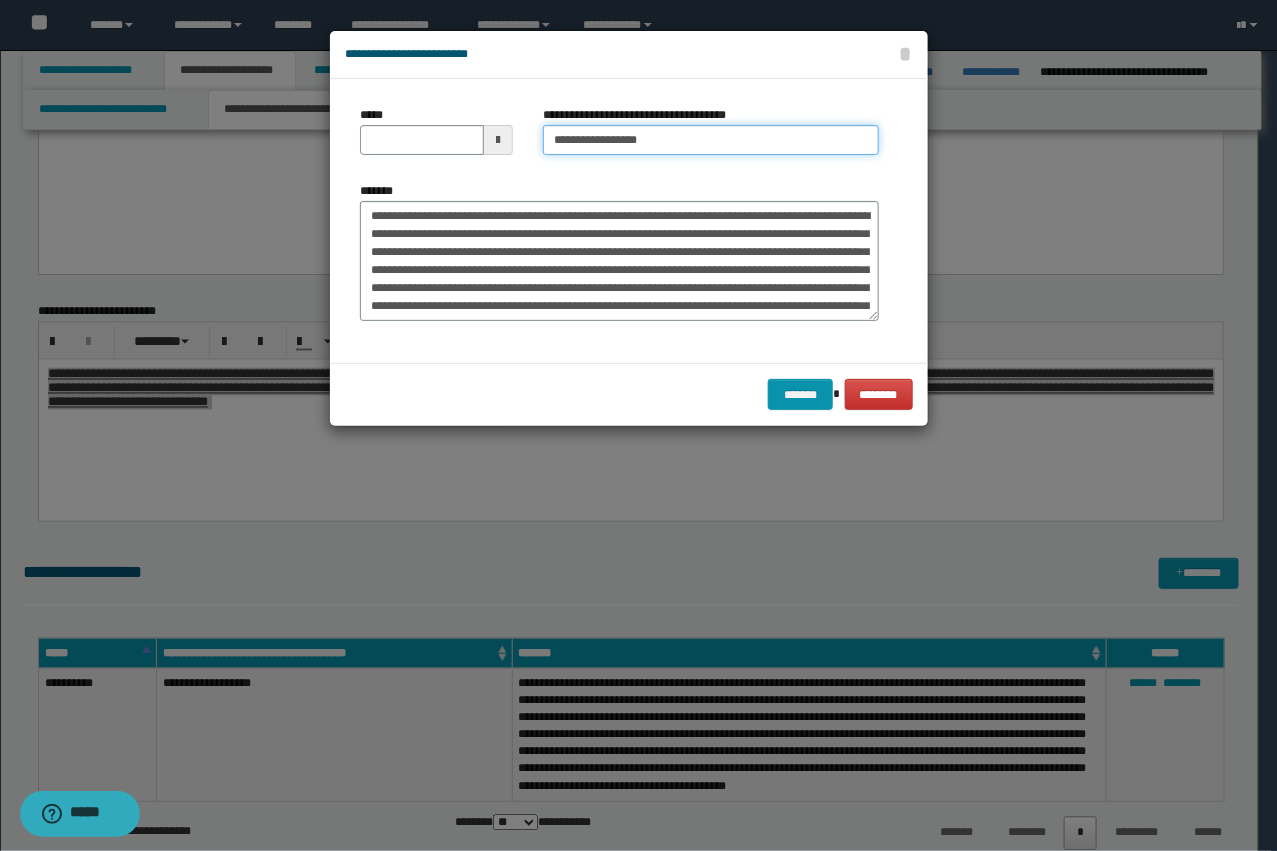 paste on "*********" 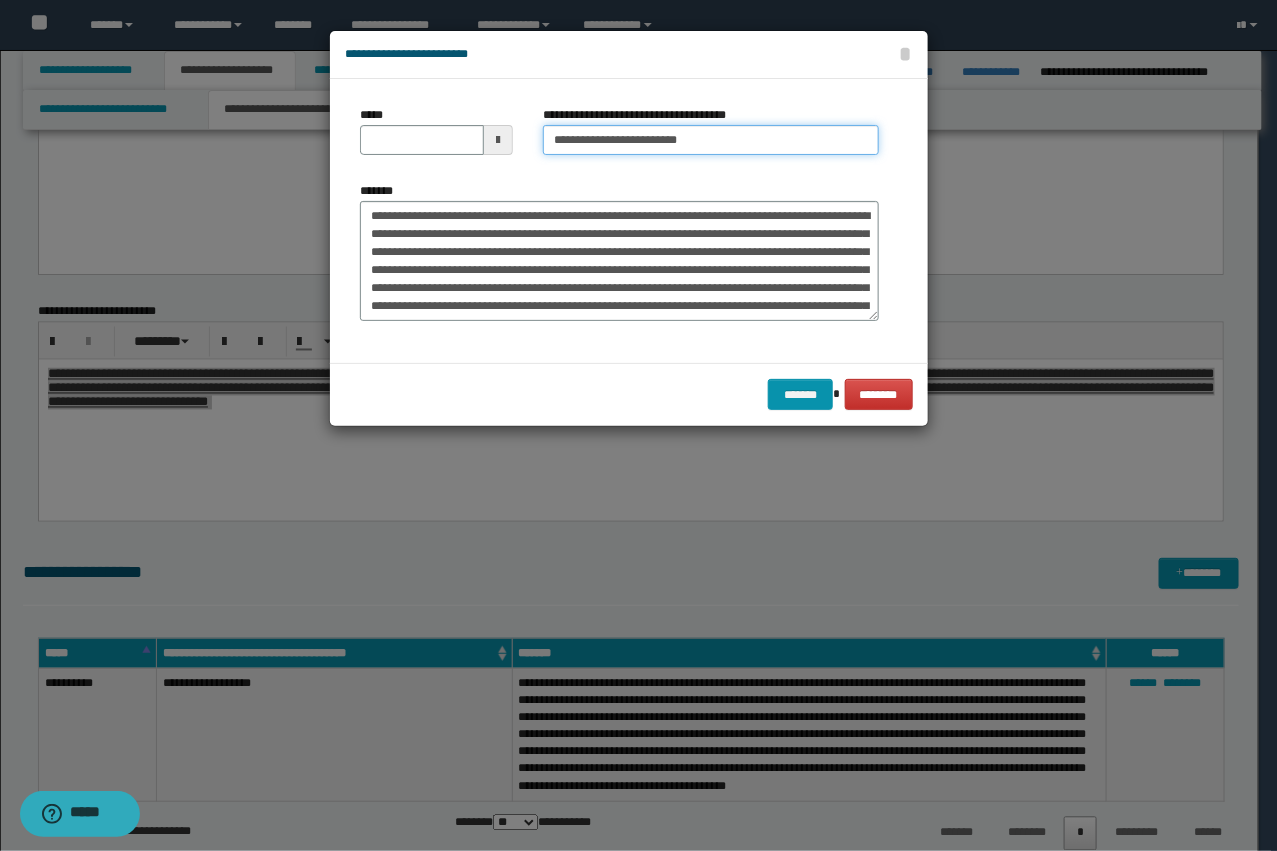 type on "**********" 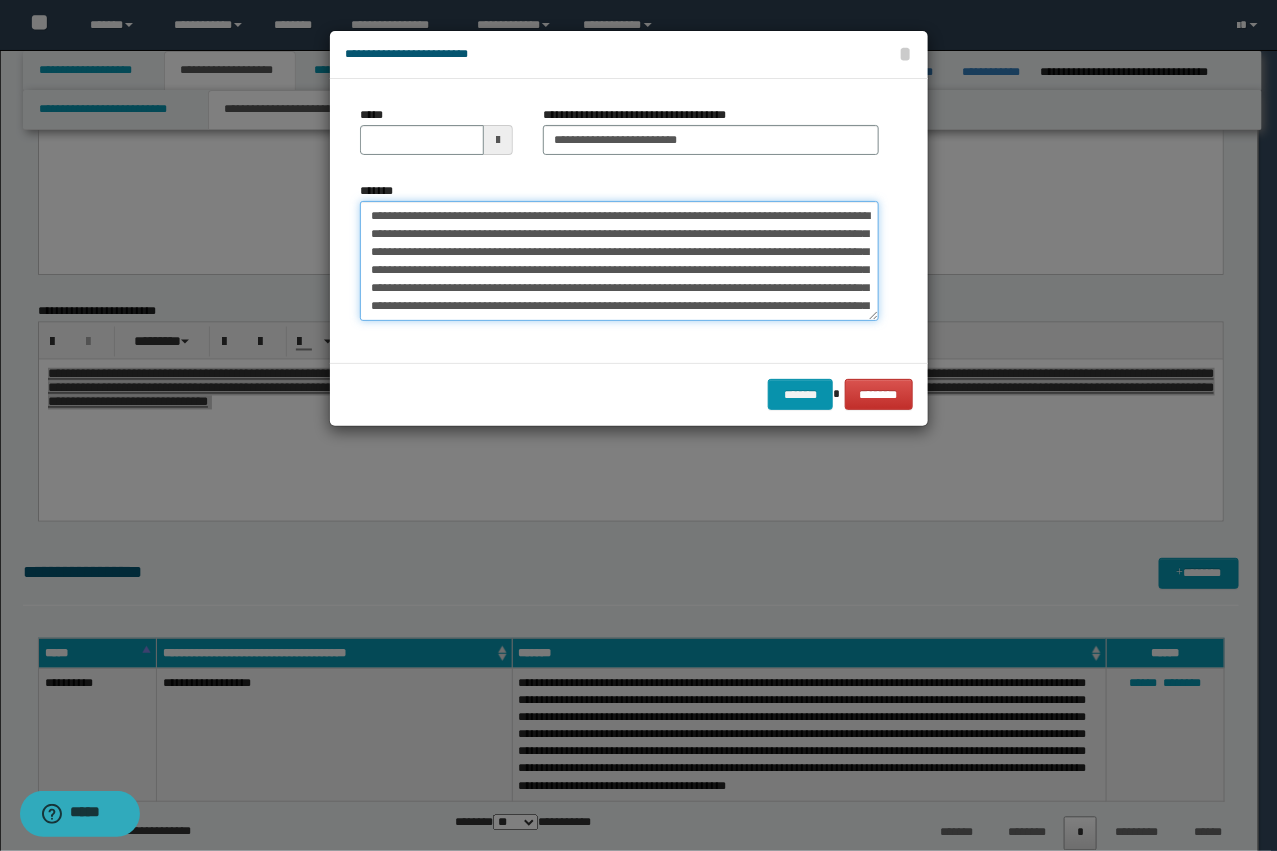drag, startPoint x: 606, startPoint y: 217, endPoint x: 575, endPoint y: 208, distance: 32.280025 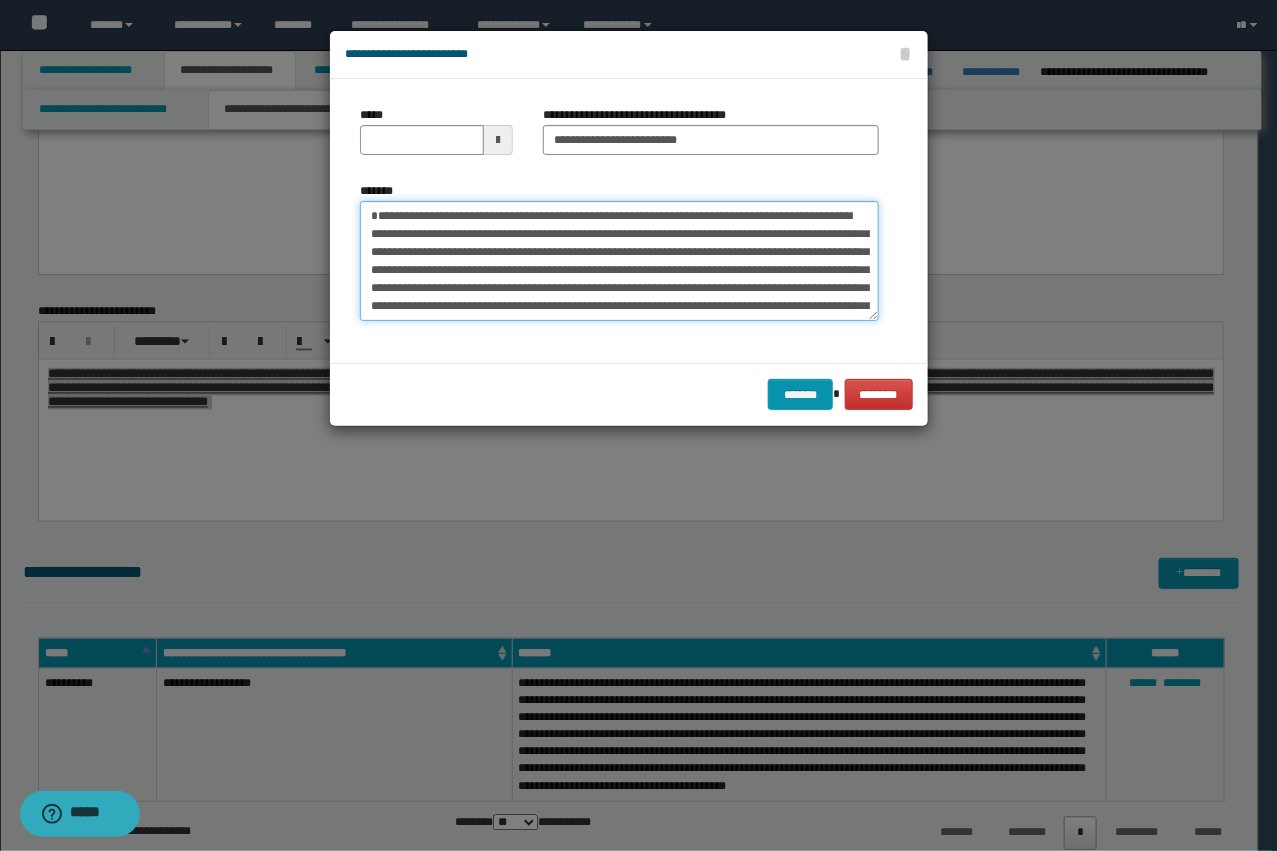 type 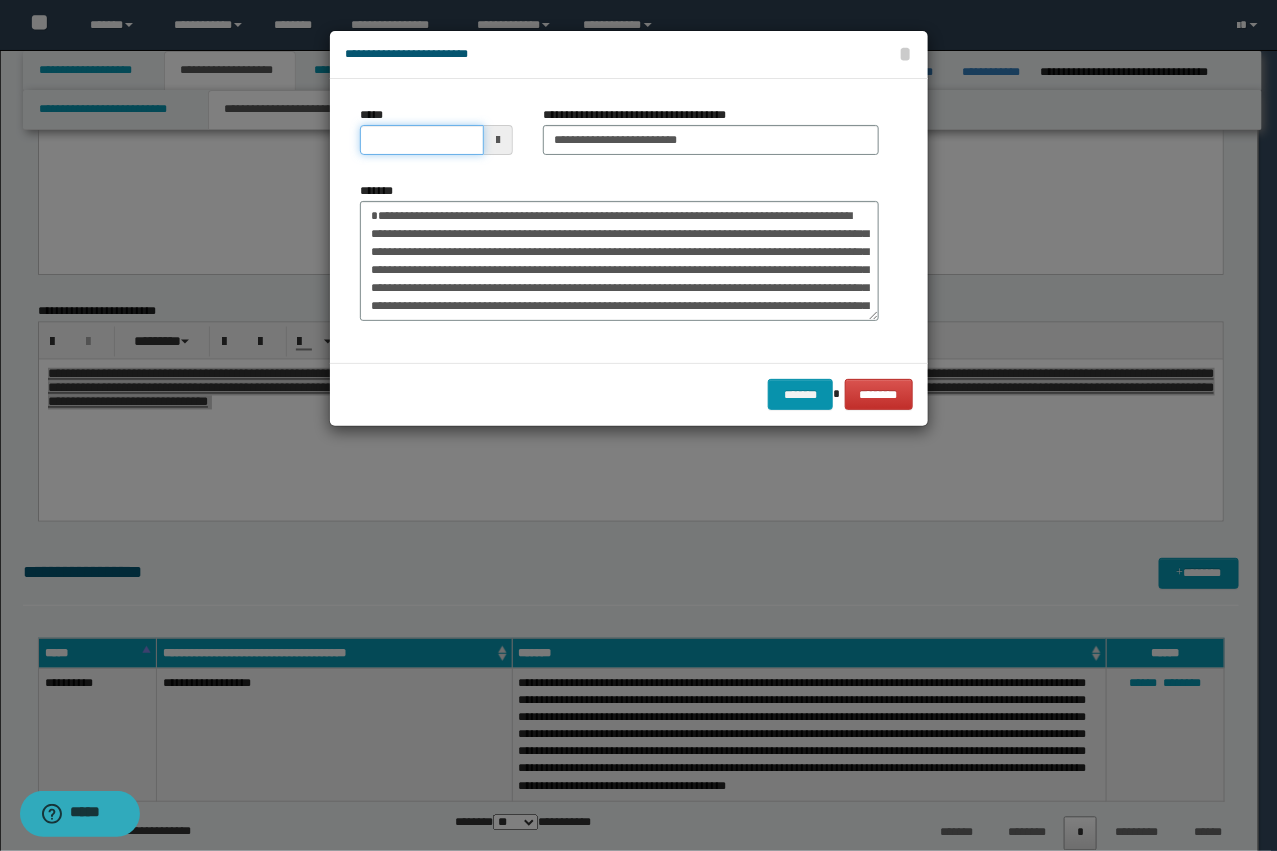 click on "*****" at bounding box center (422, 140) 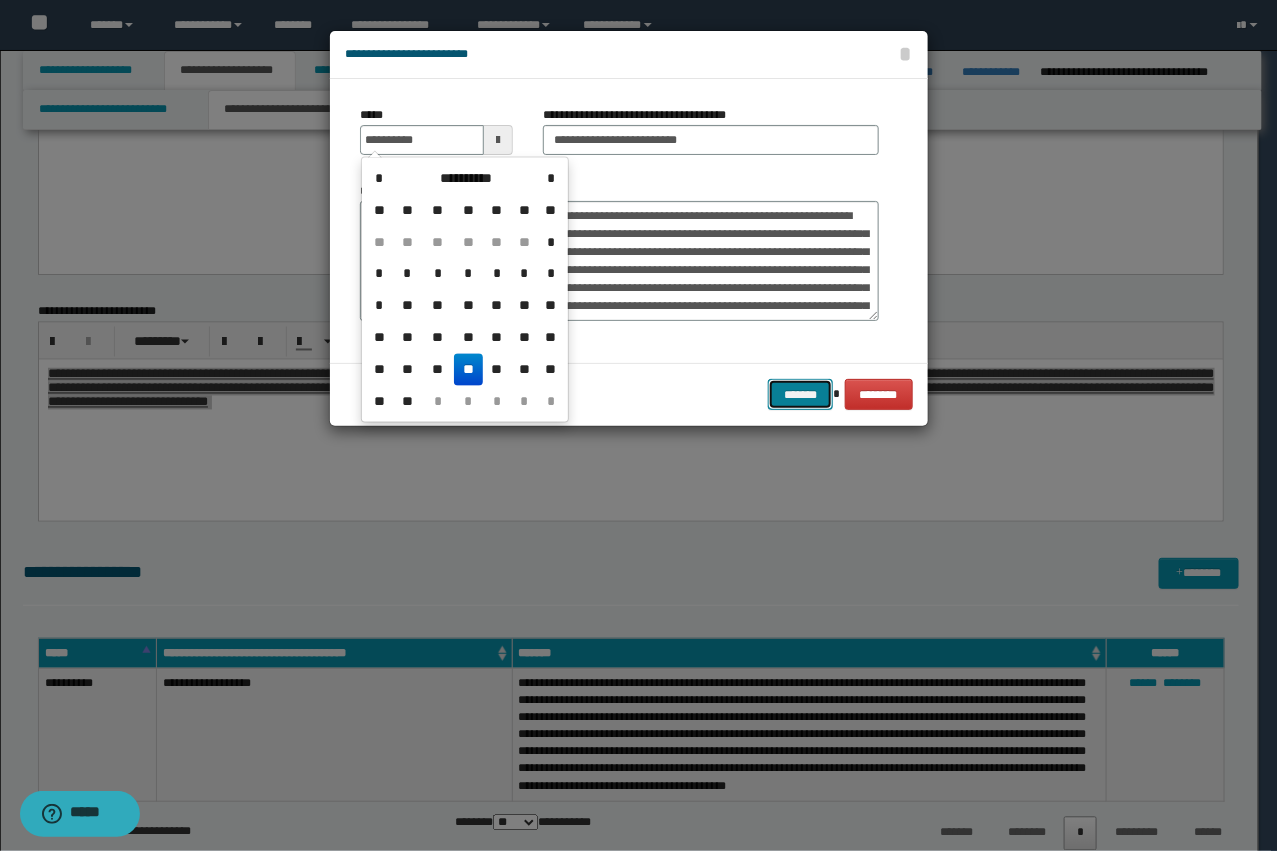 type on "**********" 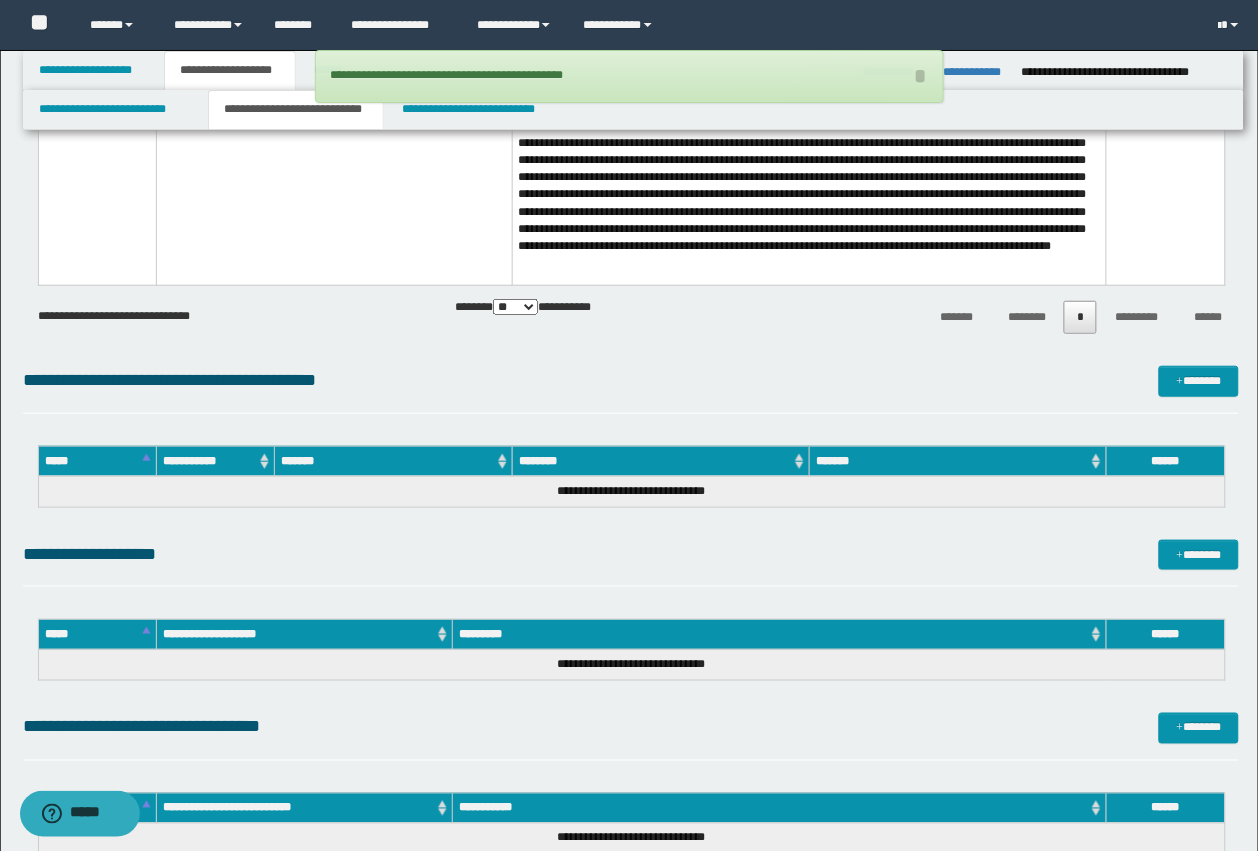 scroll, scrollTop: 1875, scrollLeft: 0, axis: vertical 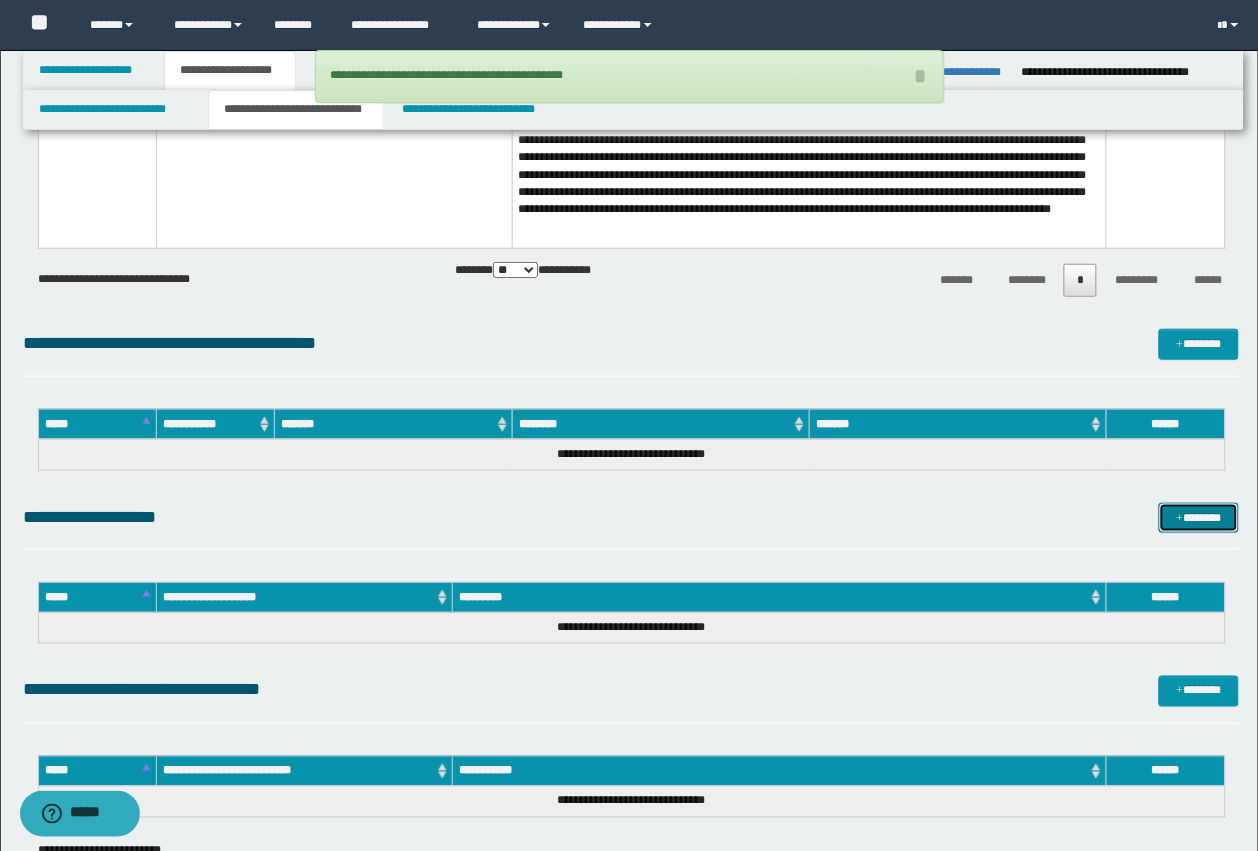 click on "*******" at bounding box center (1199, 518) 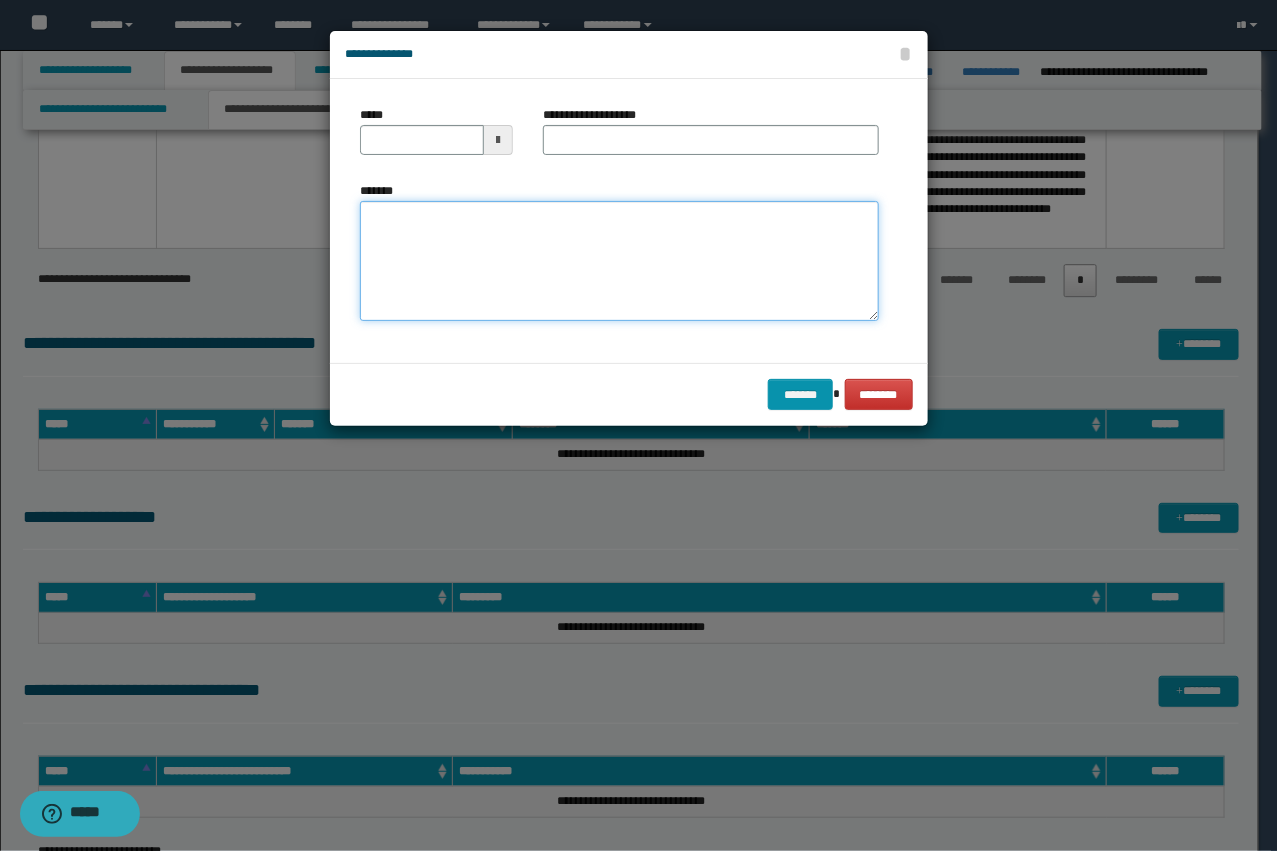 click on "*******" at bounding box center [619, 261] 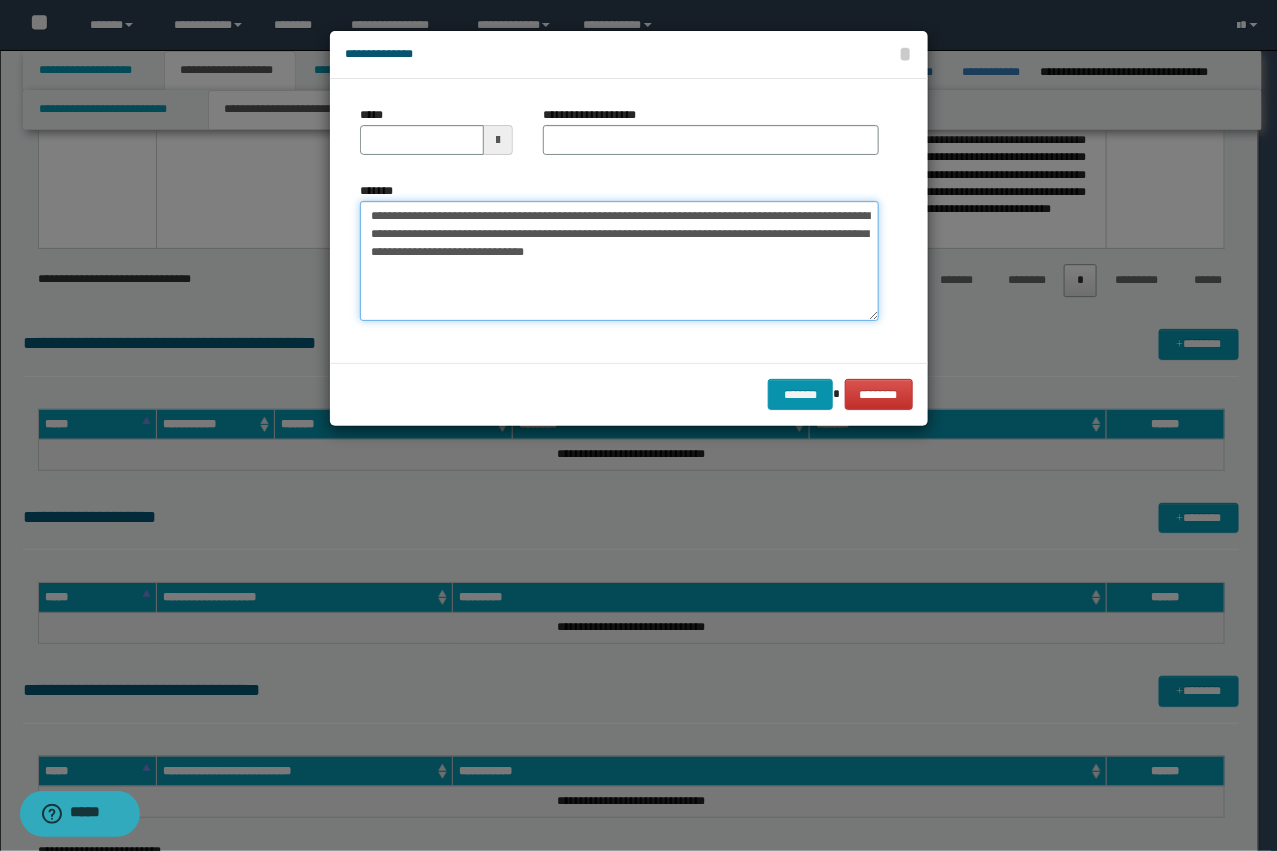 drag, startPoint x: 512, startPoint y: 211, endPoint x: 436, endPoint y: 210, distance: 76.00658 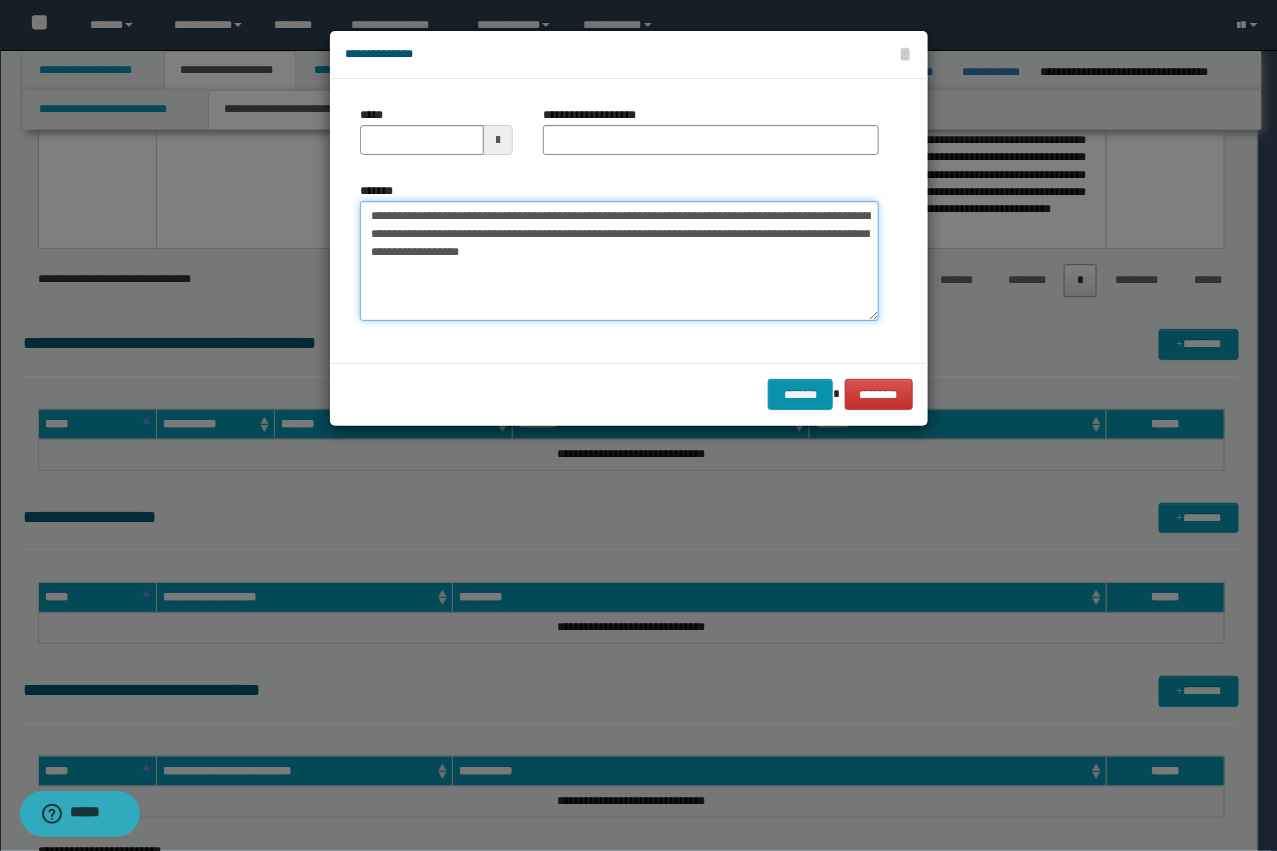 type on "**********" 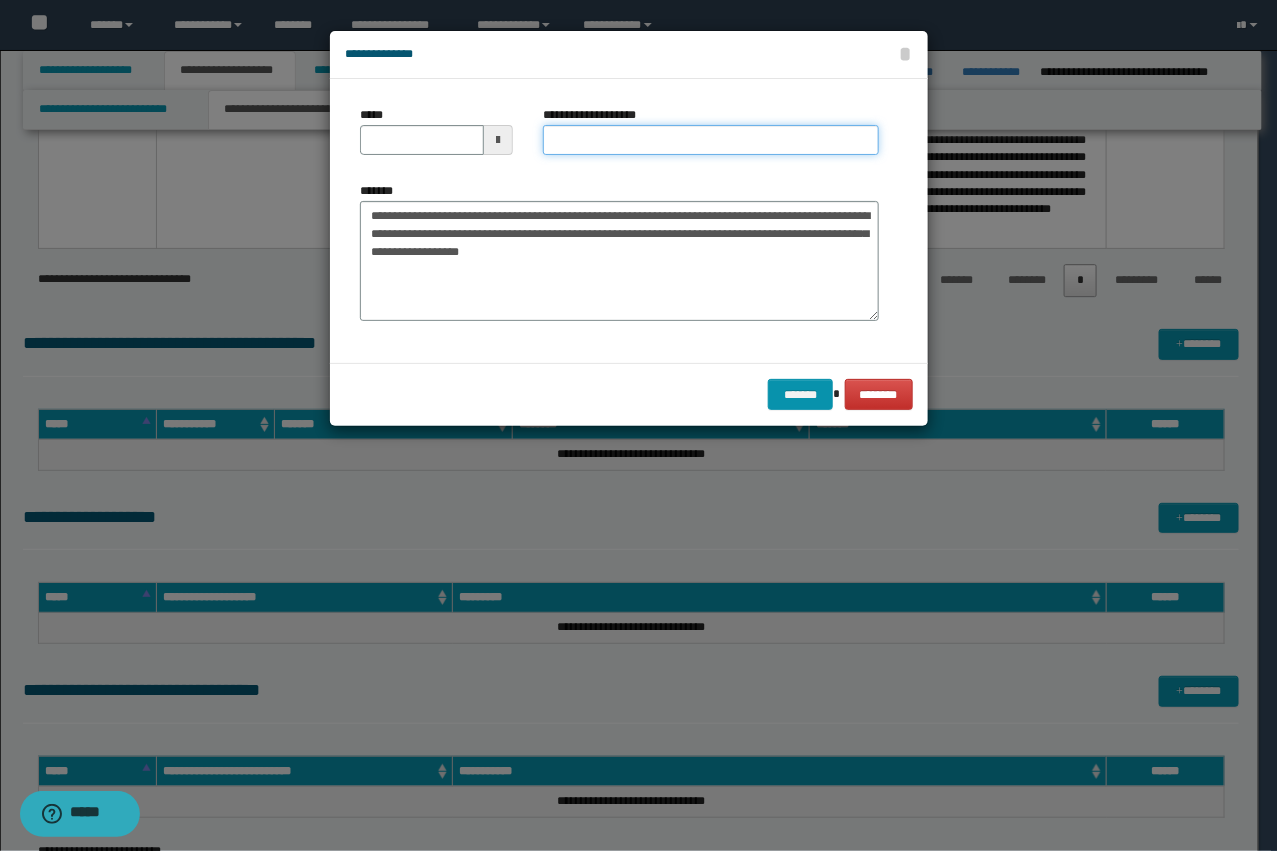 click on "**********" at bounding box center (711, 140) 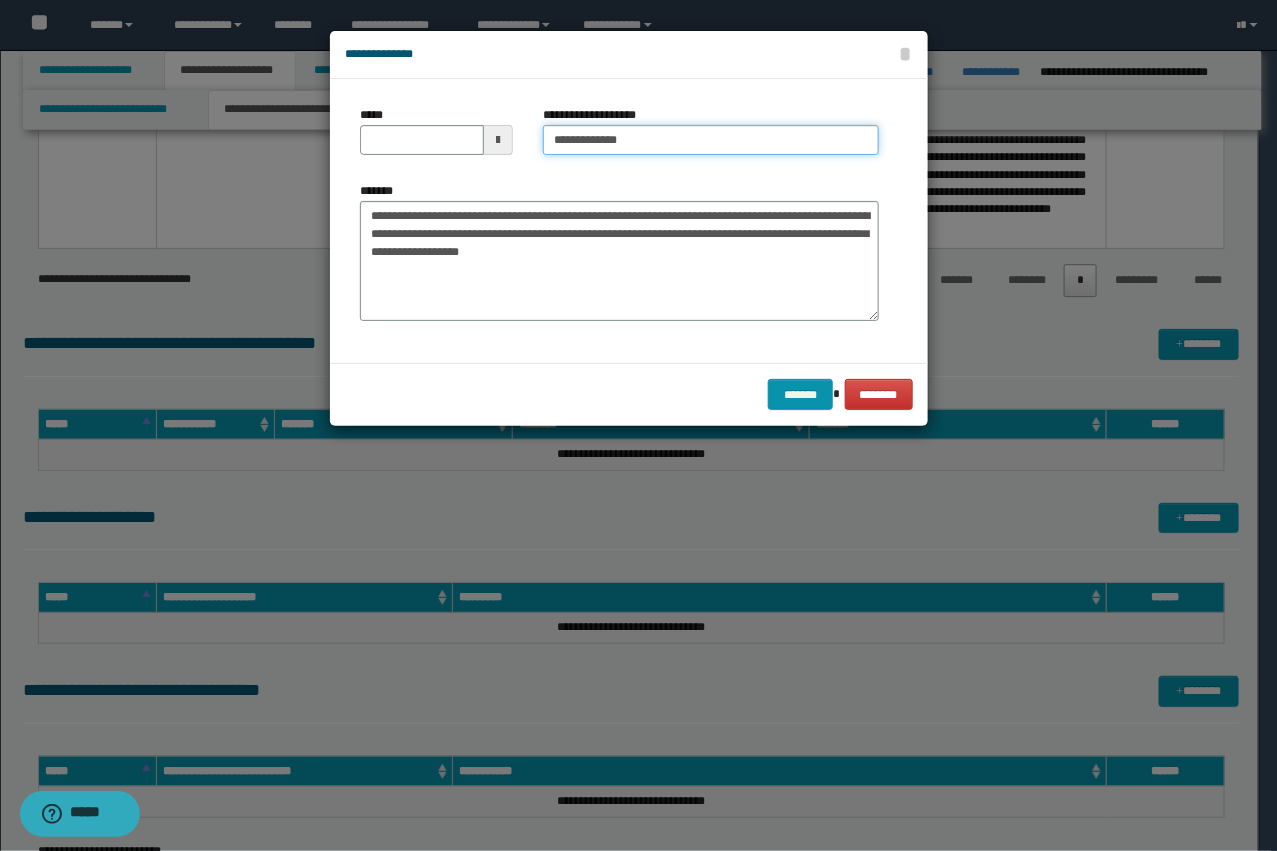 type on "**********" 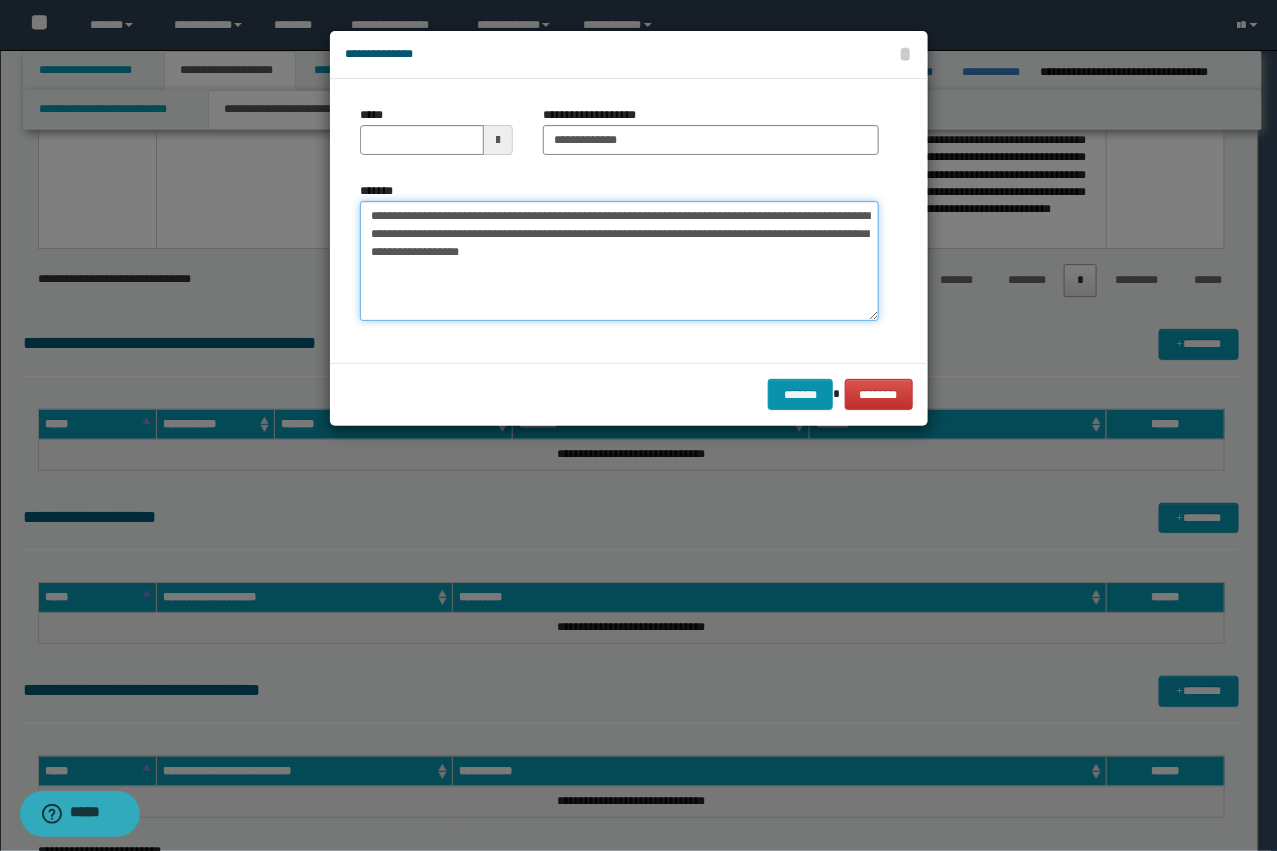 drag, startPoint x: 436, startPoint y: 218, endPoint x: 268, endPoint y: 192, distance: 170 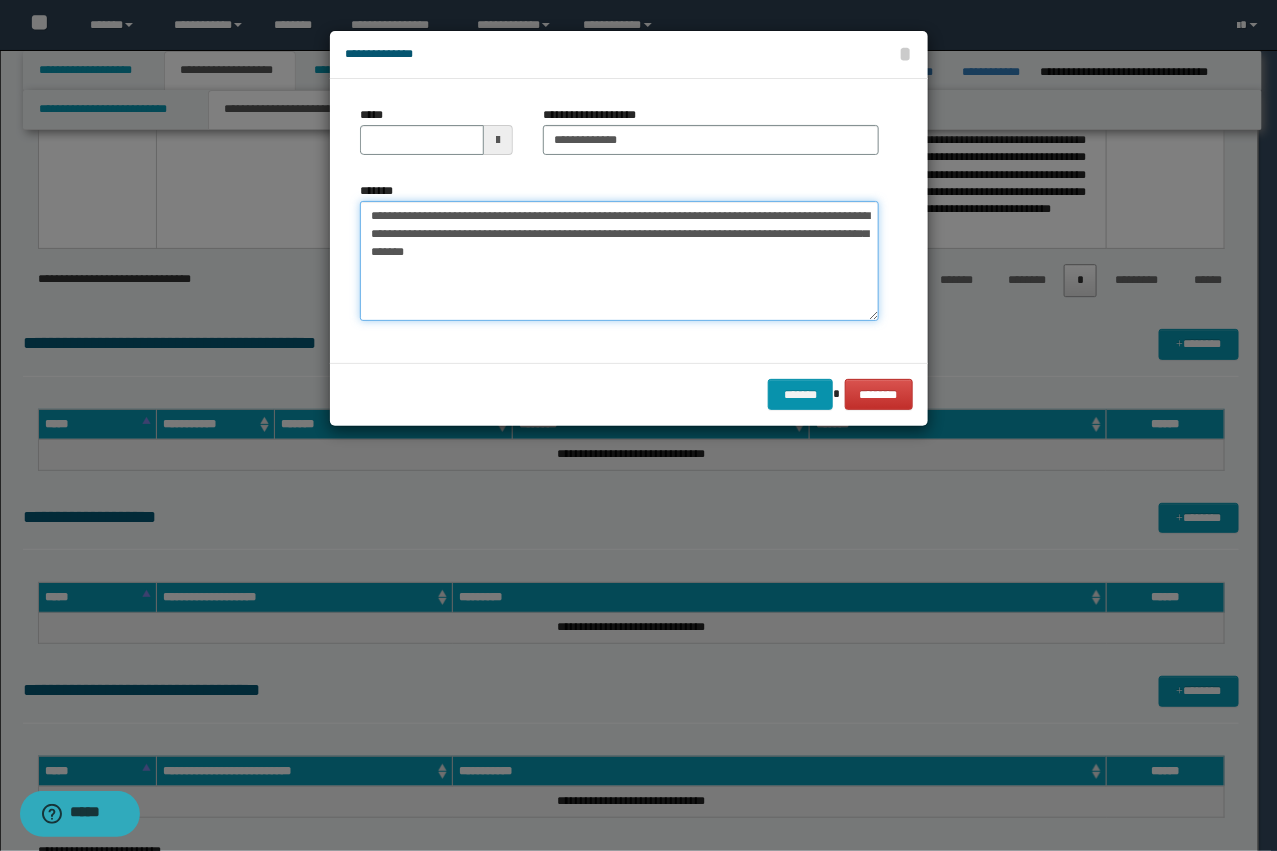 type 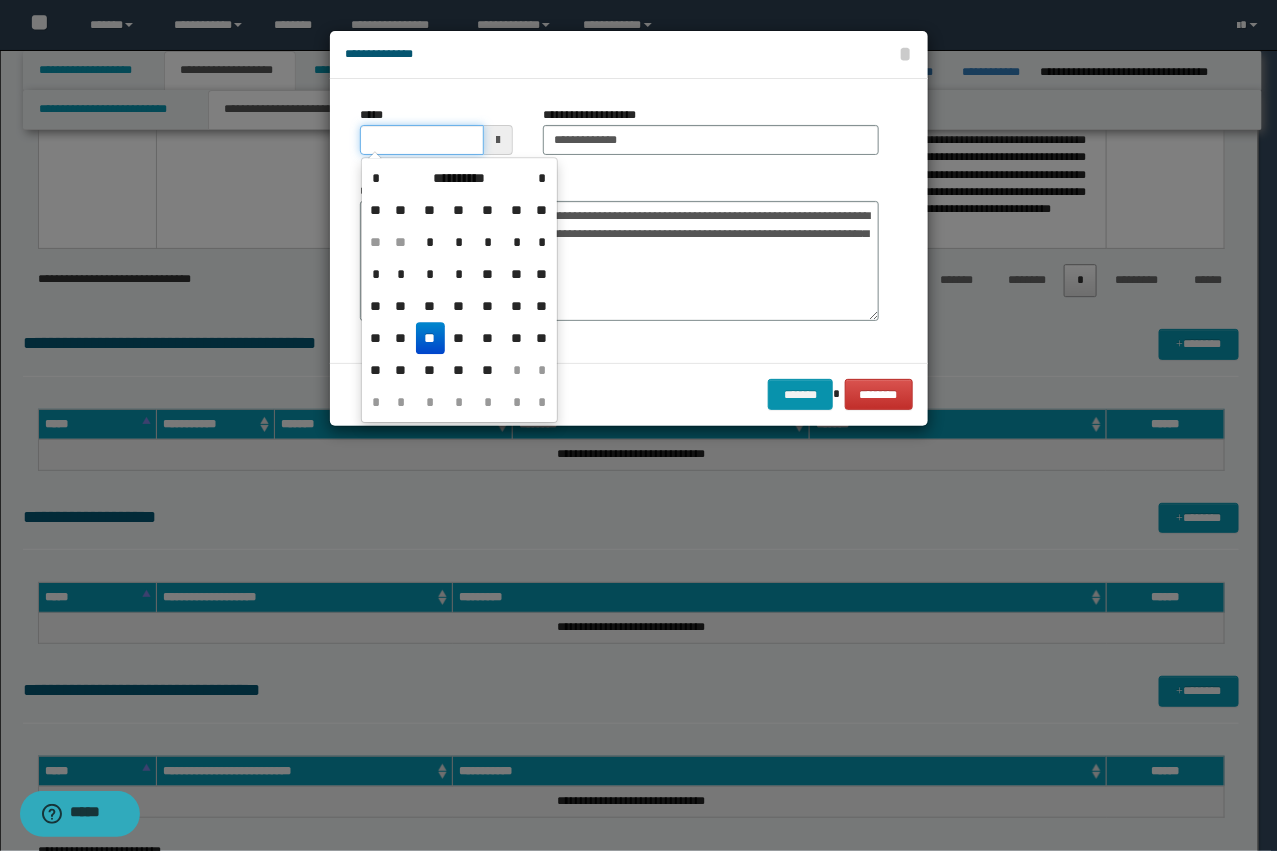 click on "*****" at bounding box center (422, 140) 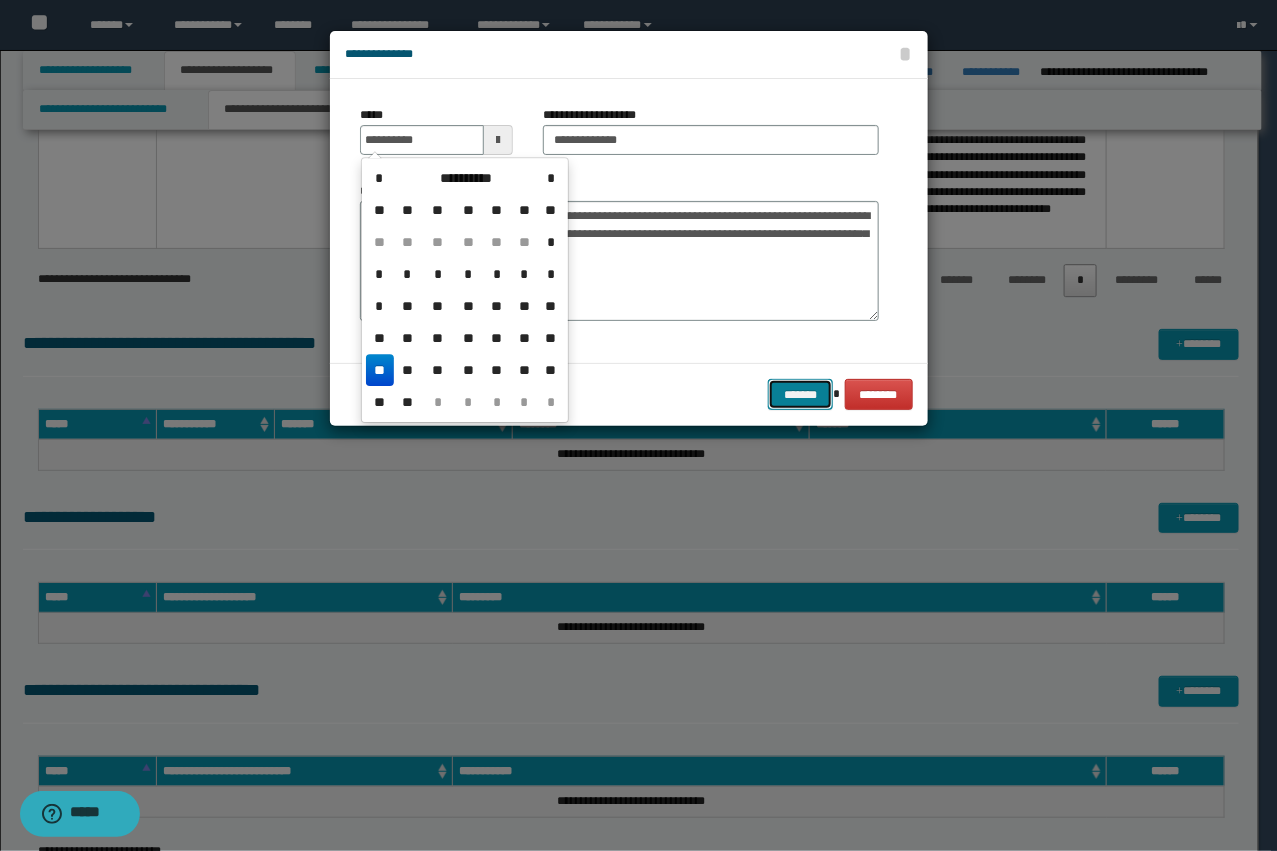 type on "**********" 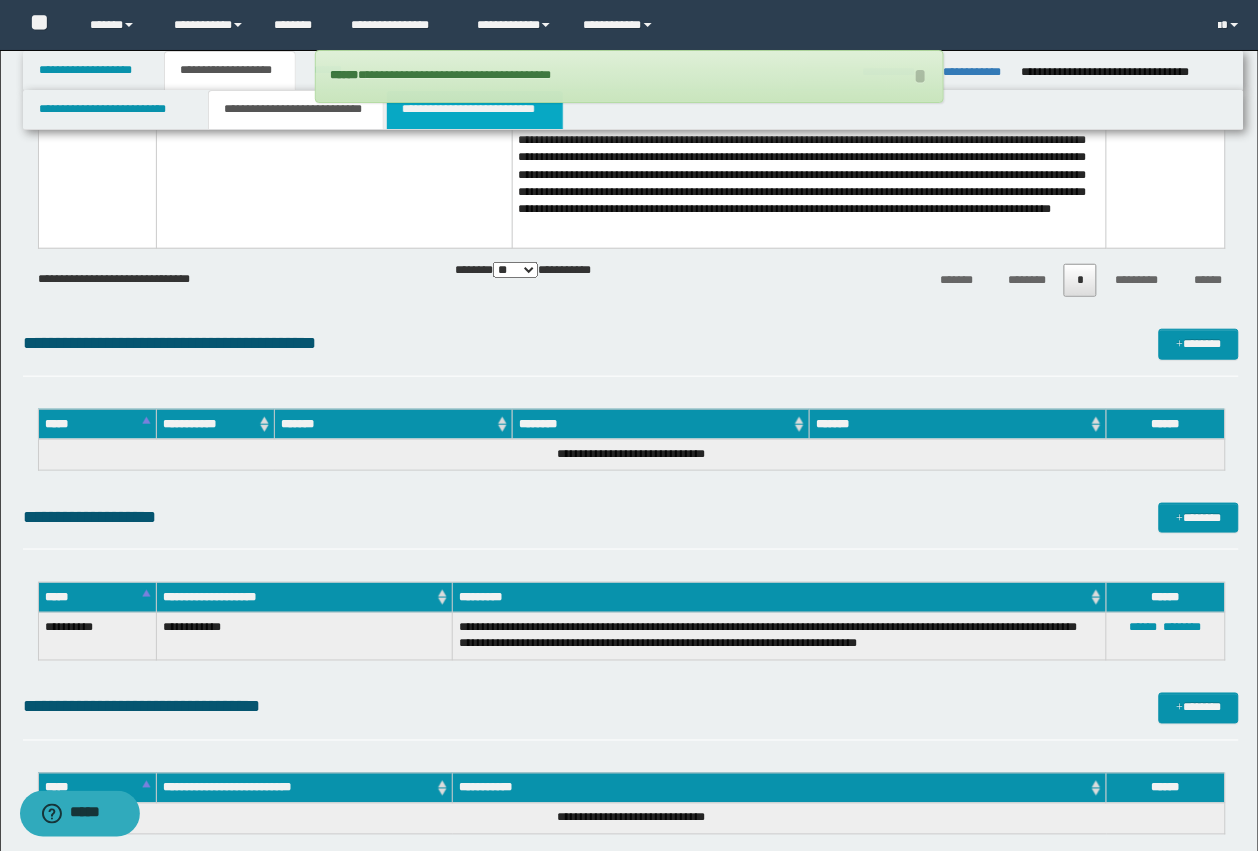 click on "**********" at bounding box center [475, 110] 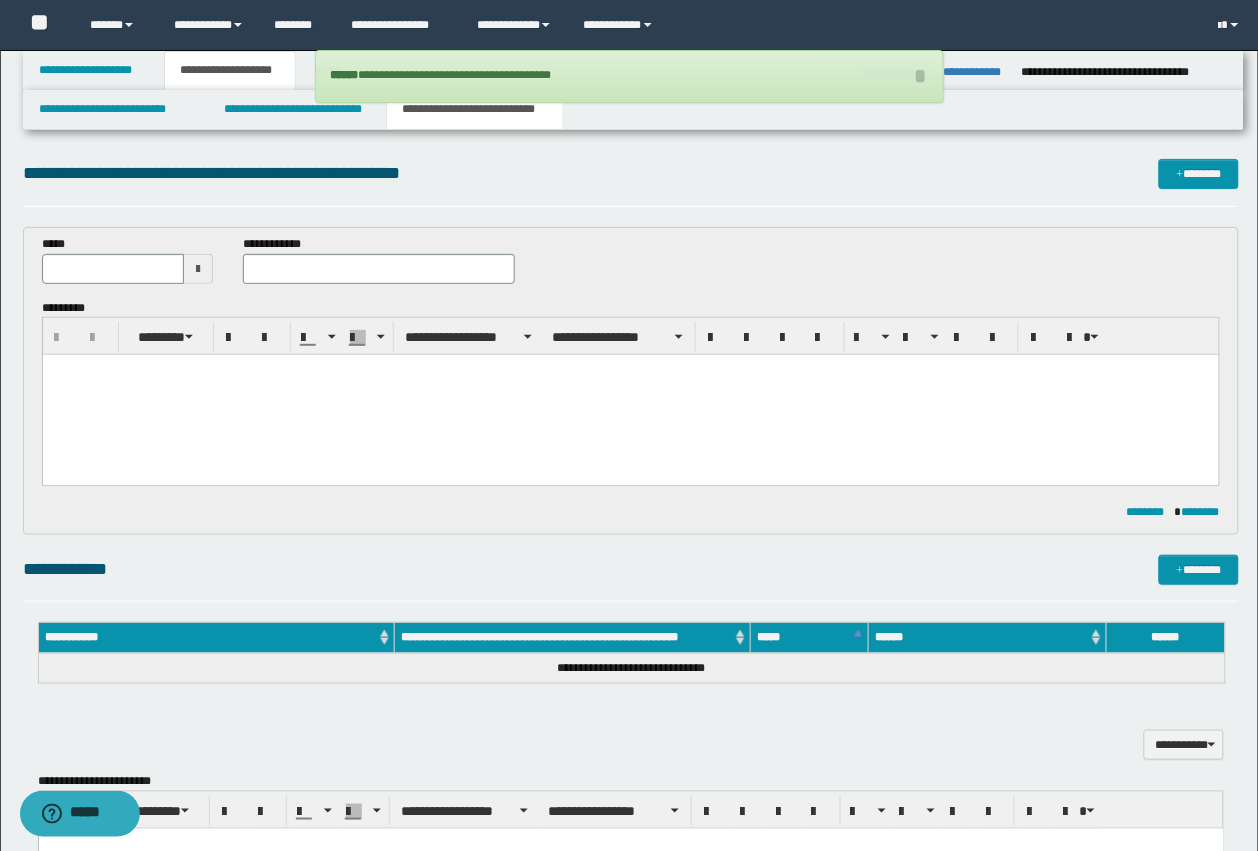 scroll, scrollTop: 0, scrollLeft: 0, axis: both 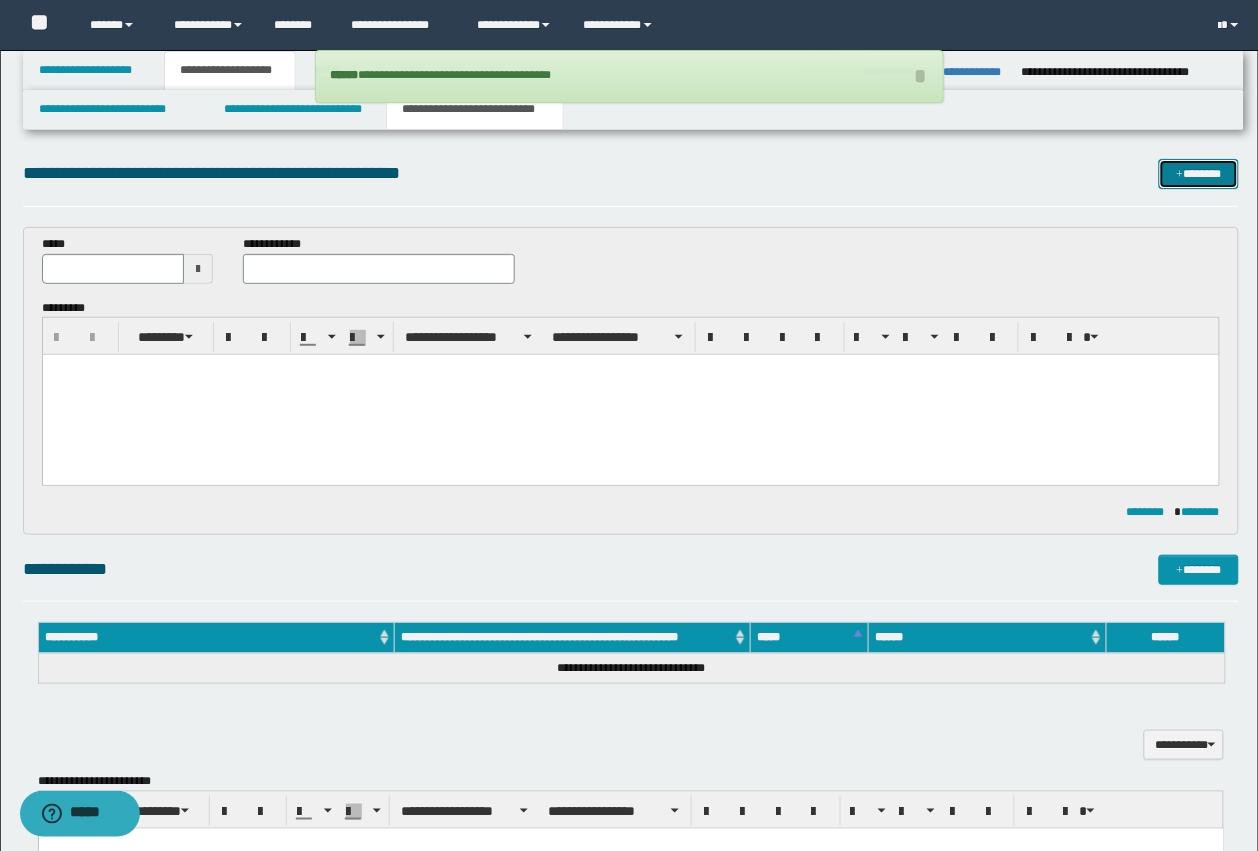 click on "*******" at bounding box center (1199, 174) 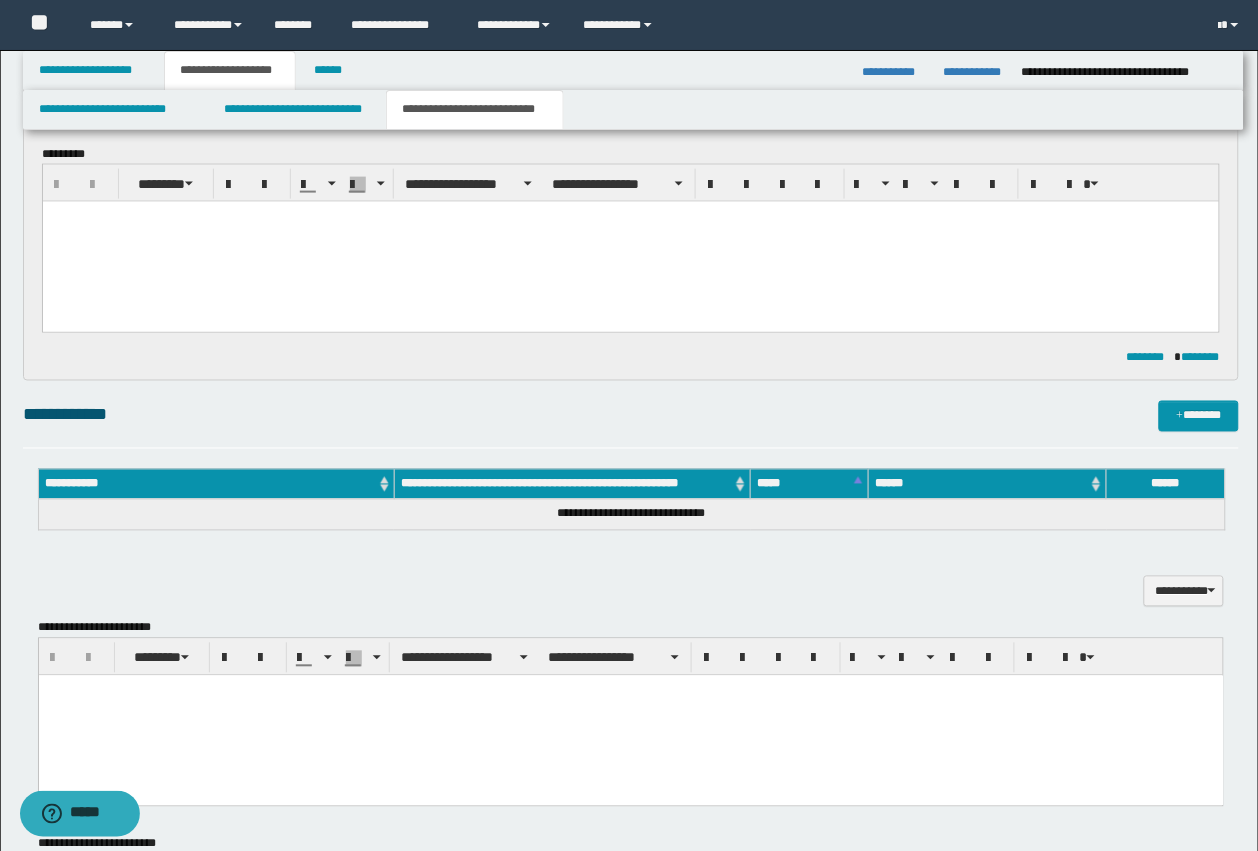 scroll, scrollTop: 0, scrollLeft: 0, axis: both 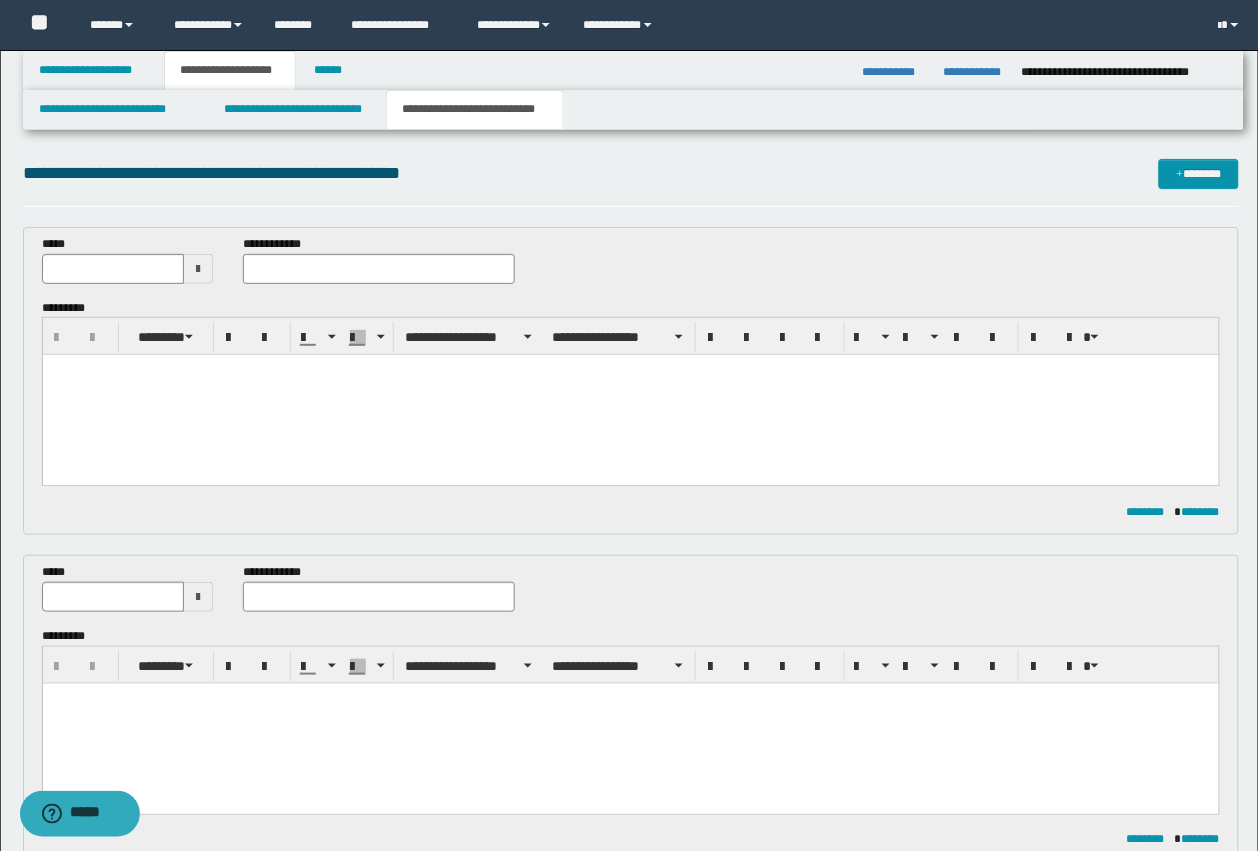 click at bounding box center [630, 395] 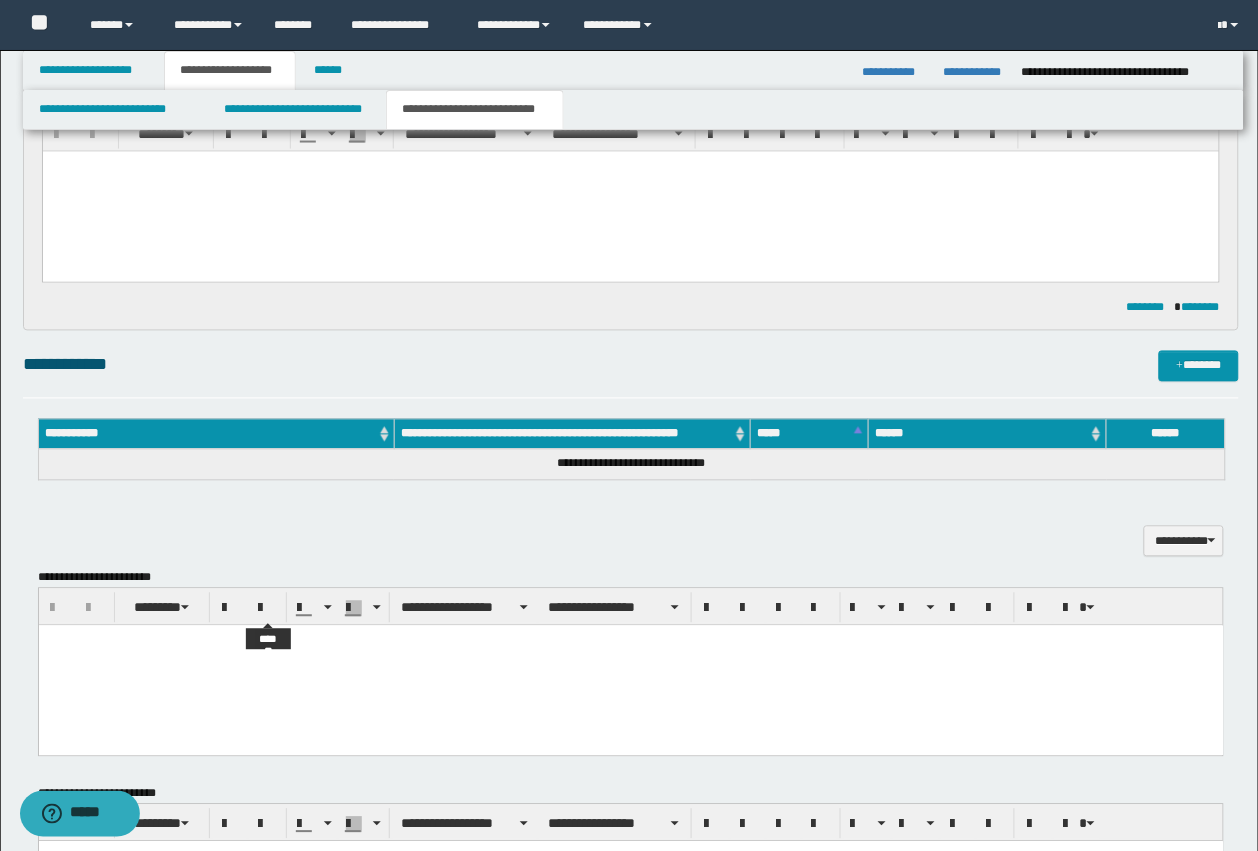scroll, scrollTop: 1105, scrollLeft: 0, axis: vertical 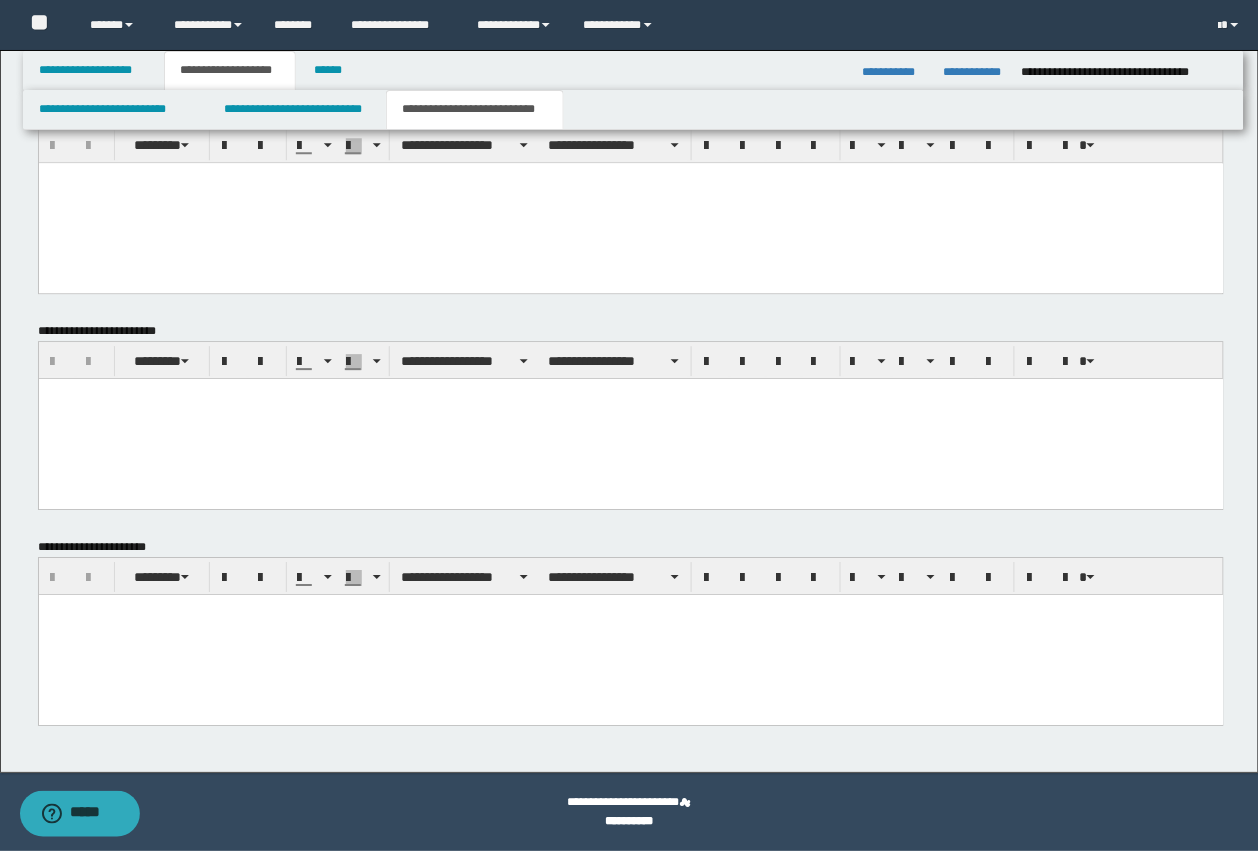 click at bounding box center [630, 634] 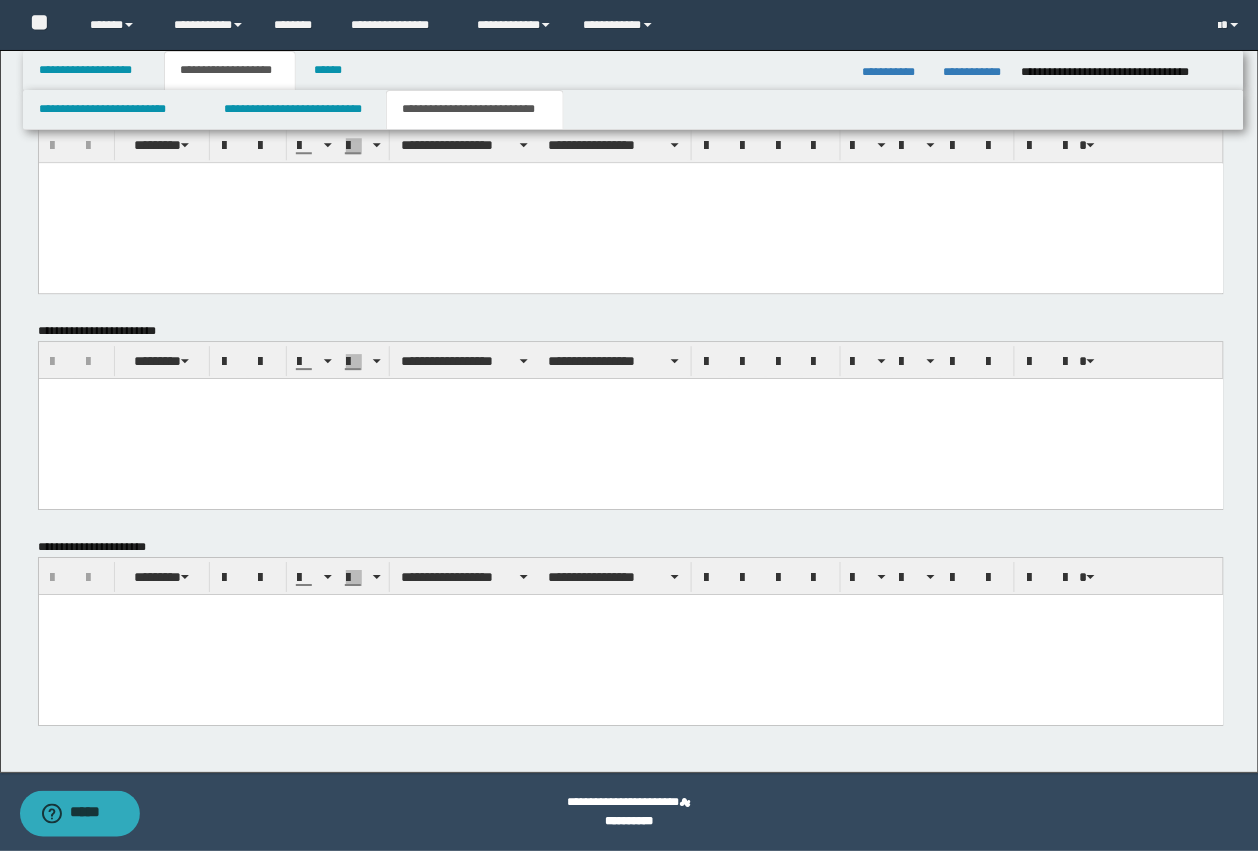 paste 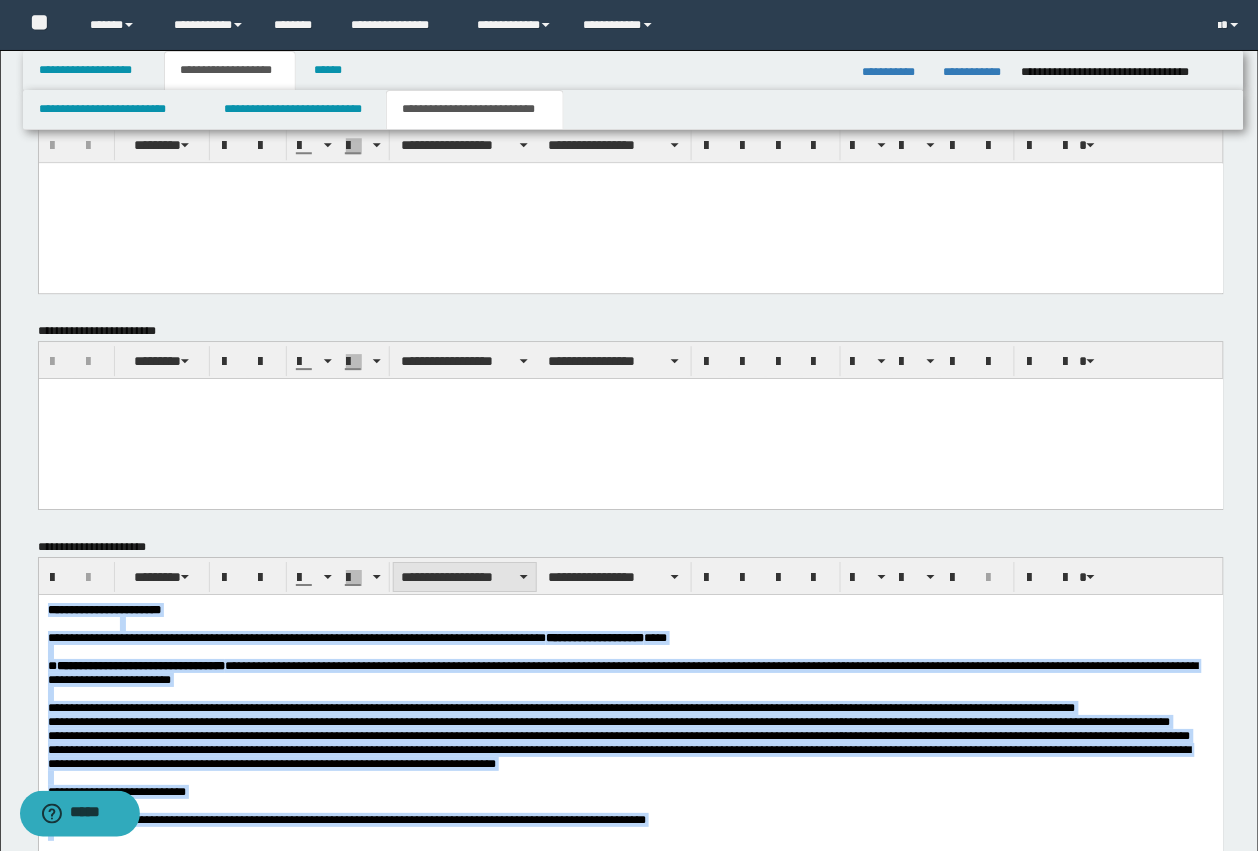 click on "**********" at bounding box center [465, 577] 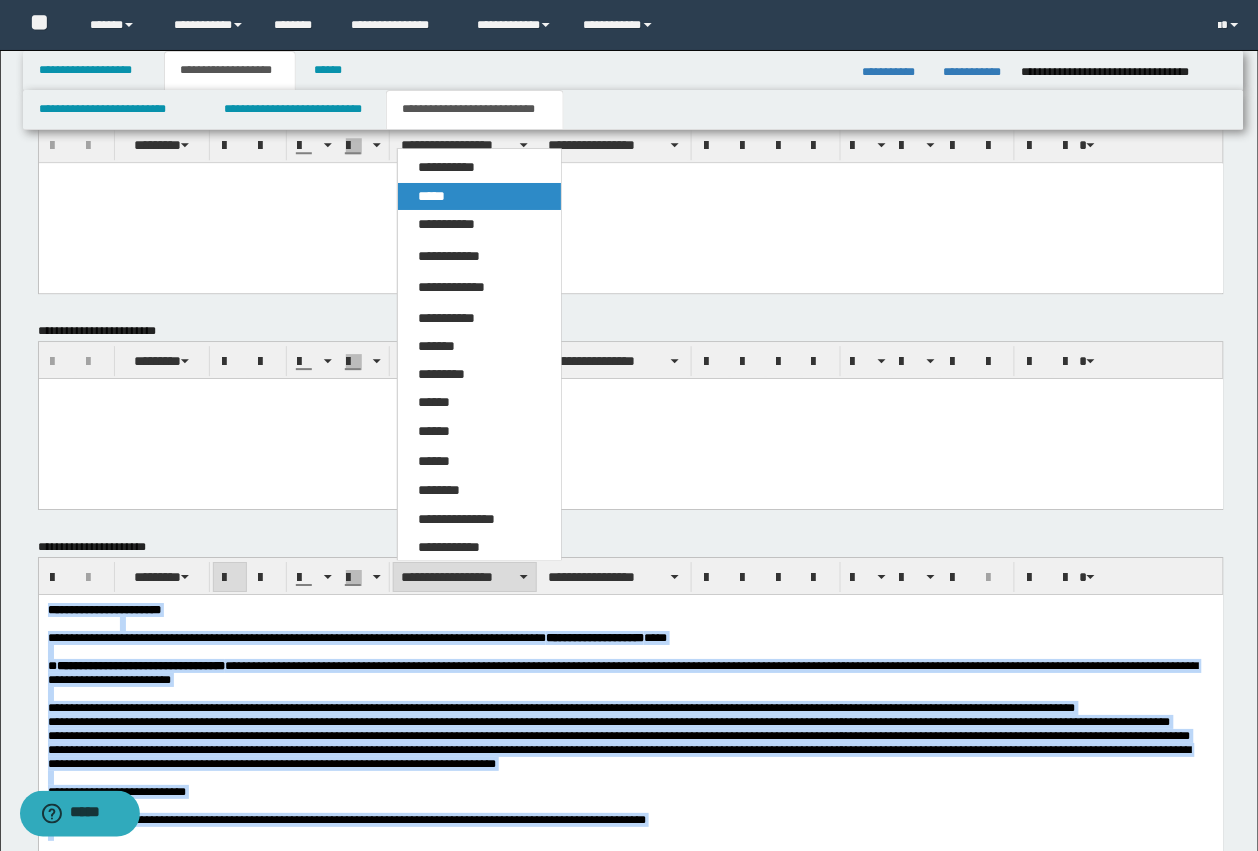 drag, startPoint x: 441, startPoint y: 197, endPoint x: 393, endPoint y: 98, distance: 110.02273 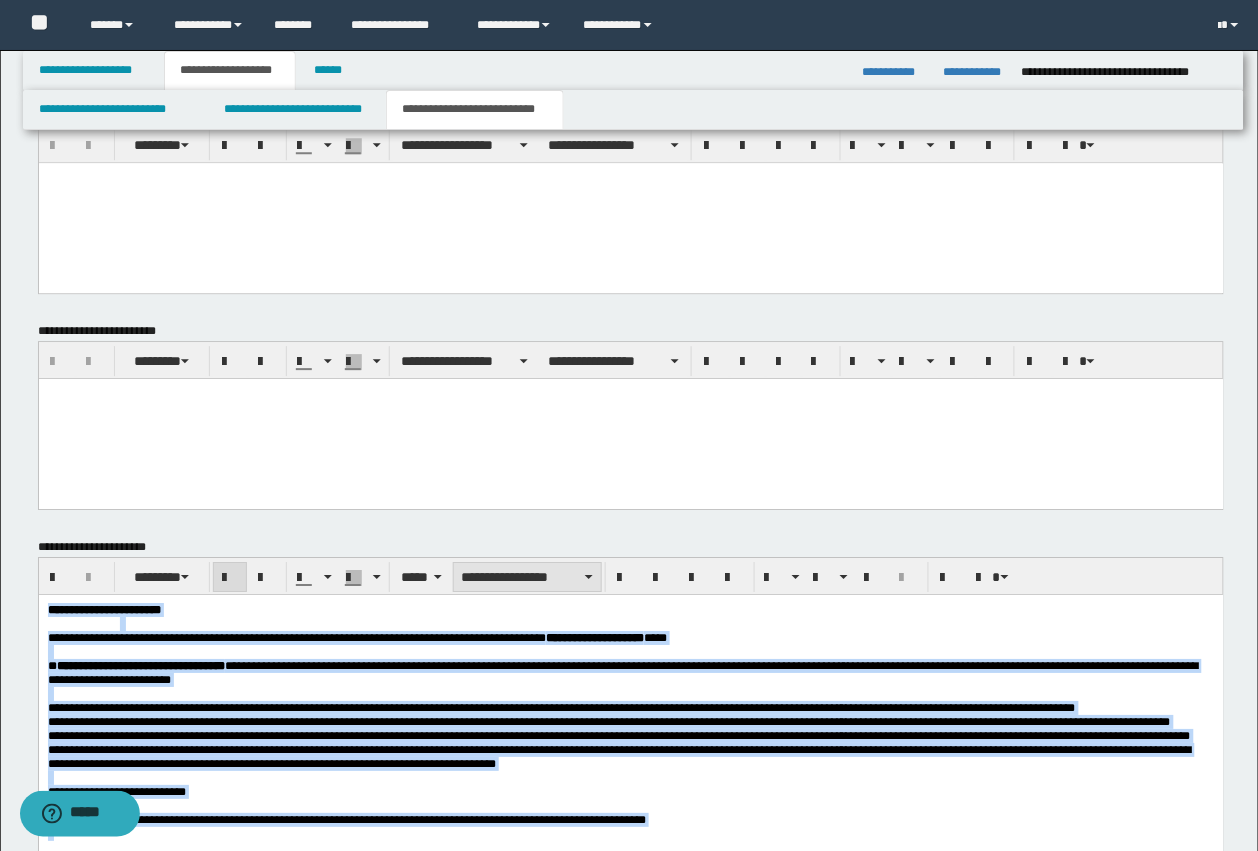 click on "**********" at bounding box center (527, 577) 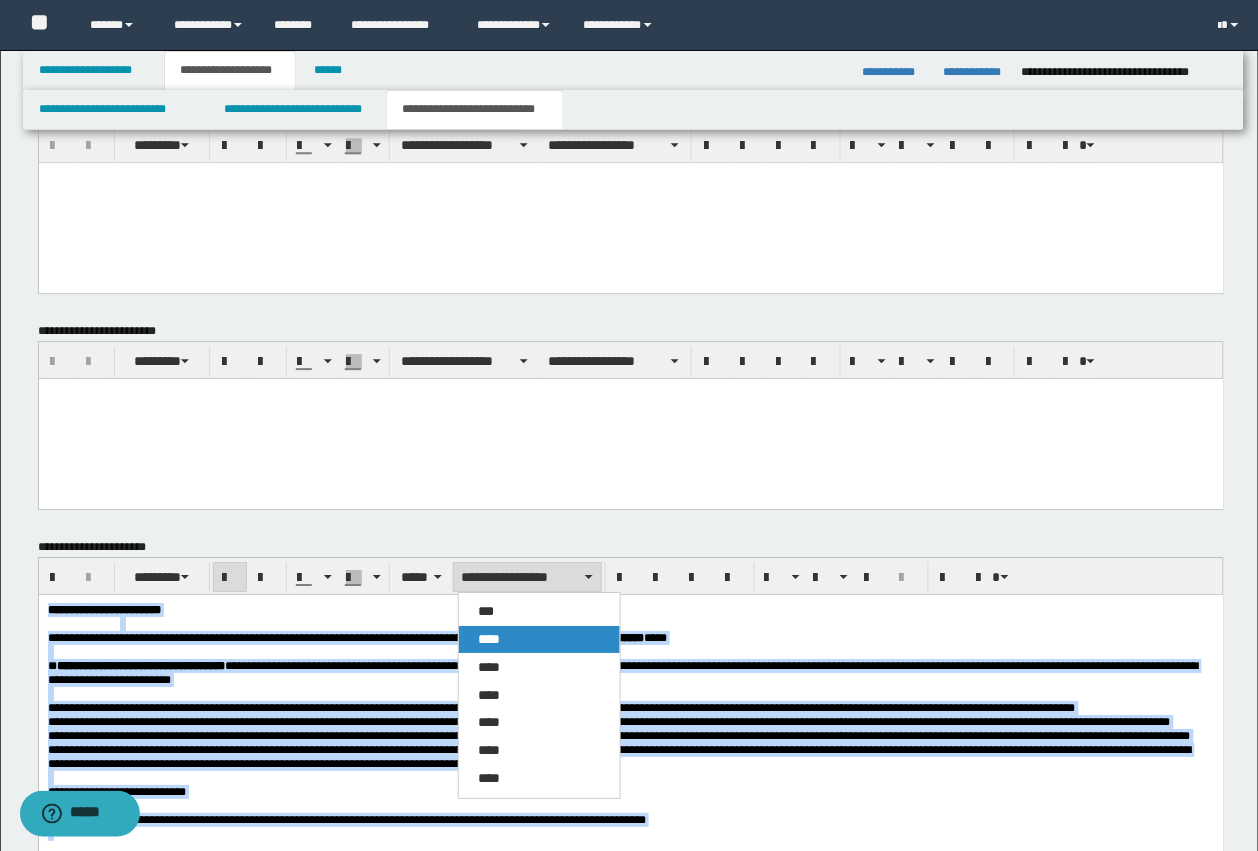 click on "****" at bounding box center [539, 639] 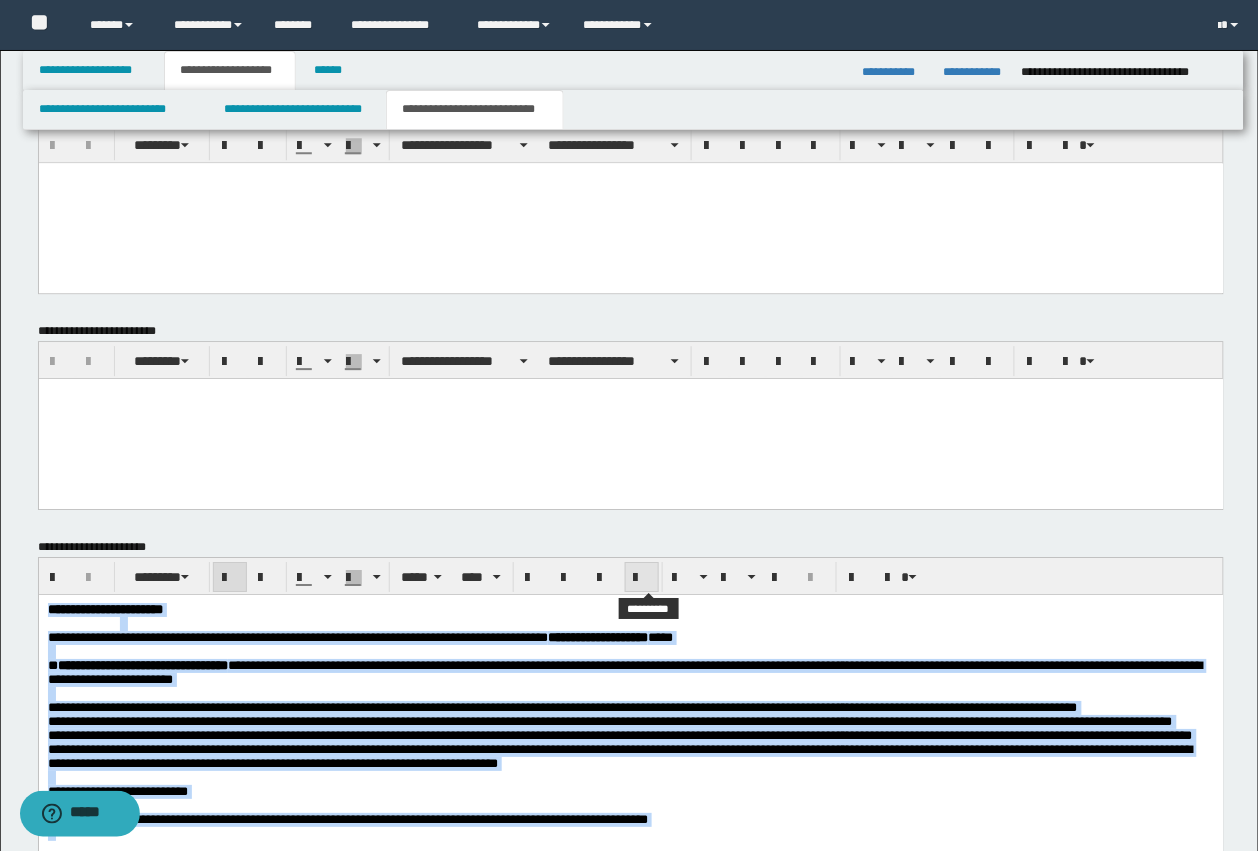 click at bounding box center (642, 578) 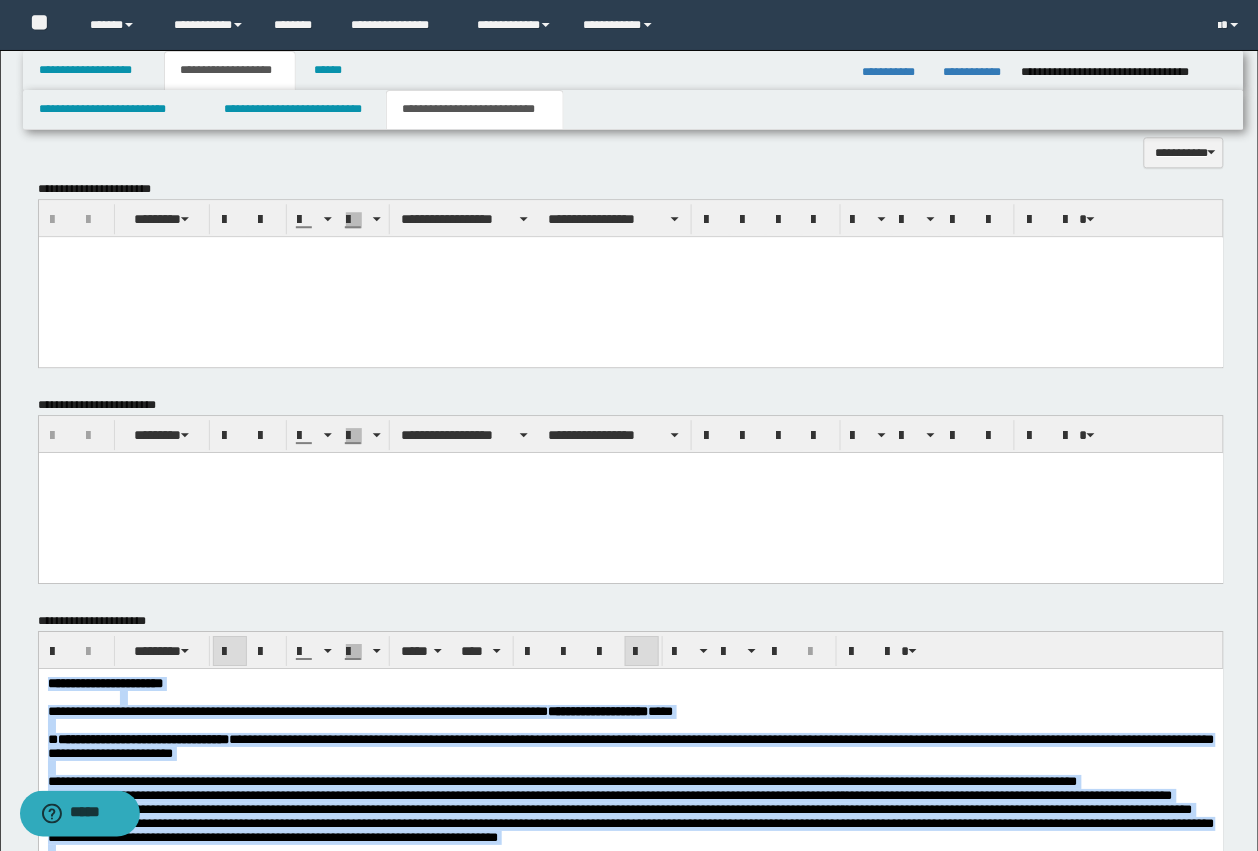 scroll, scrollTop: 980, scrollLeft: 0, axis: vertical 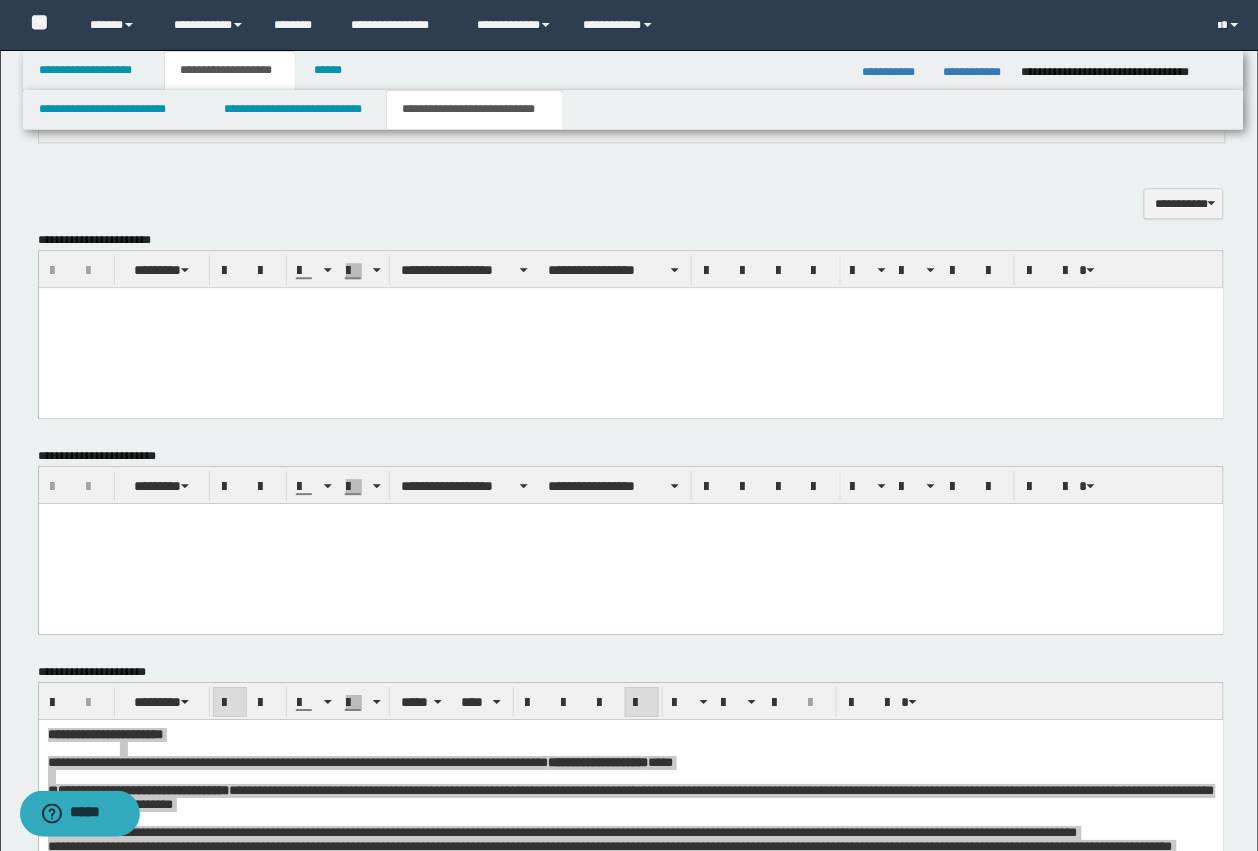 click at bounding box center (630, 327) 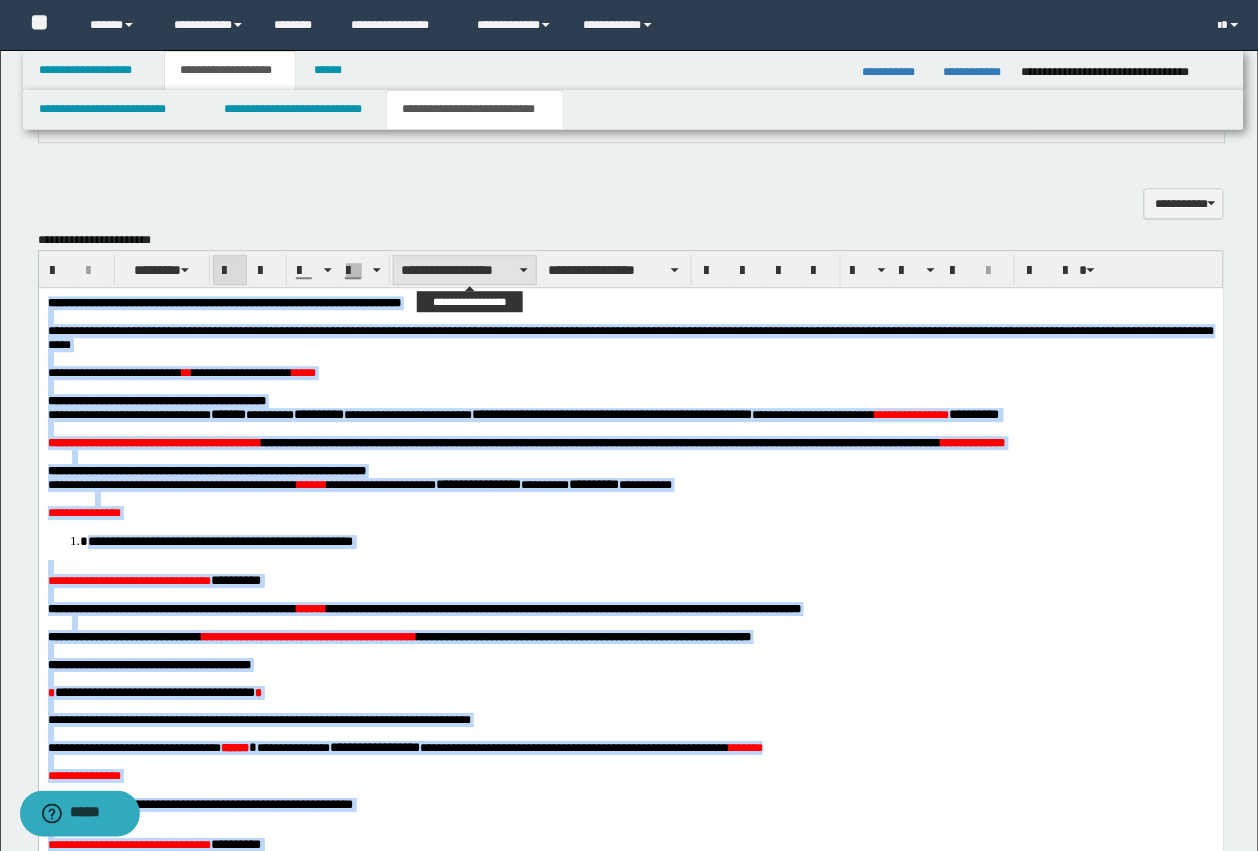 click on "**********" at bounding box center [465, 270] 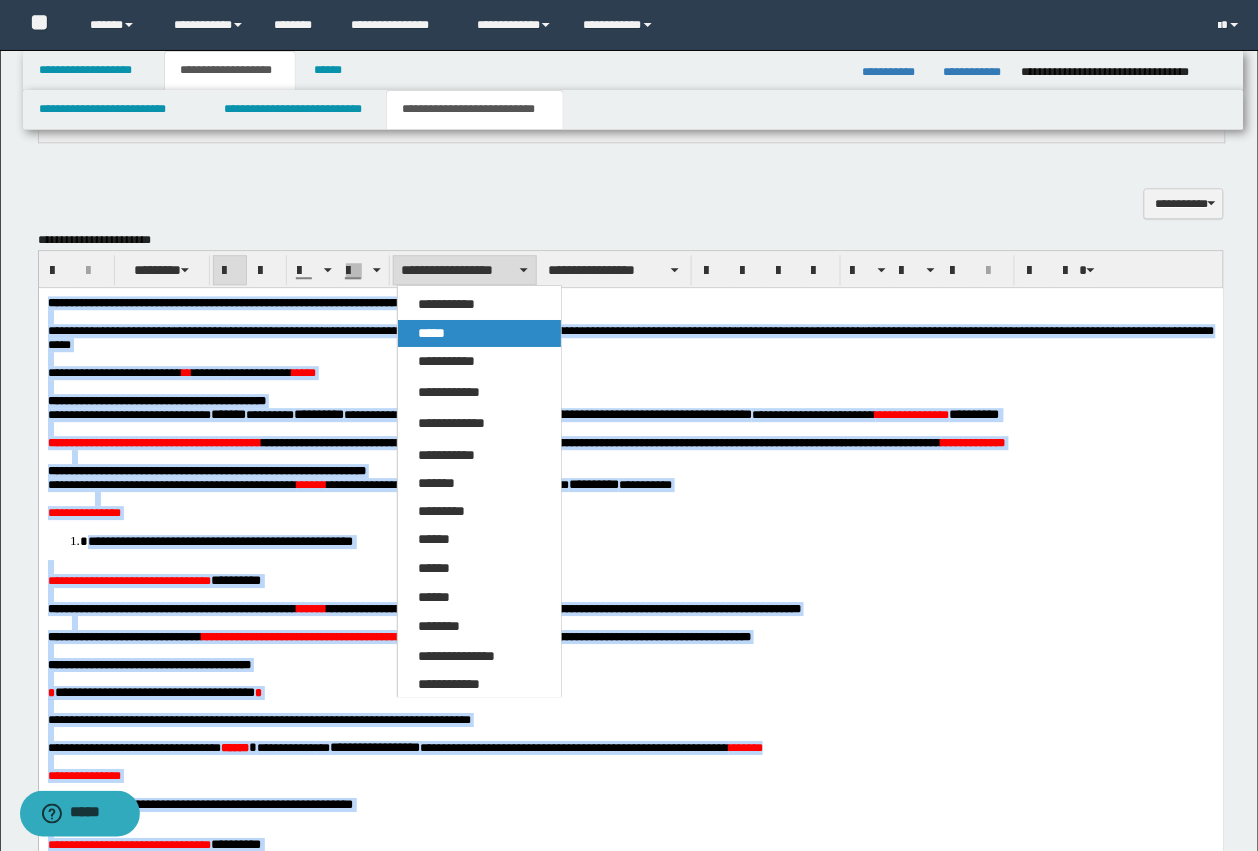 click on "*****" at bounding box center (479, 333) 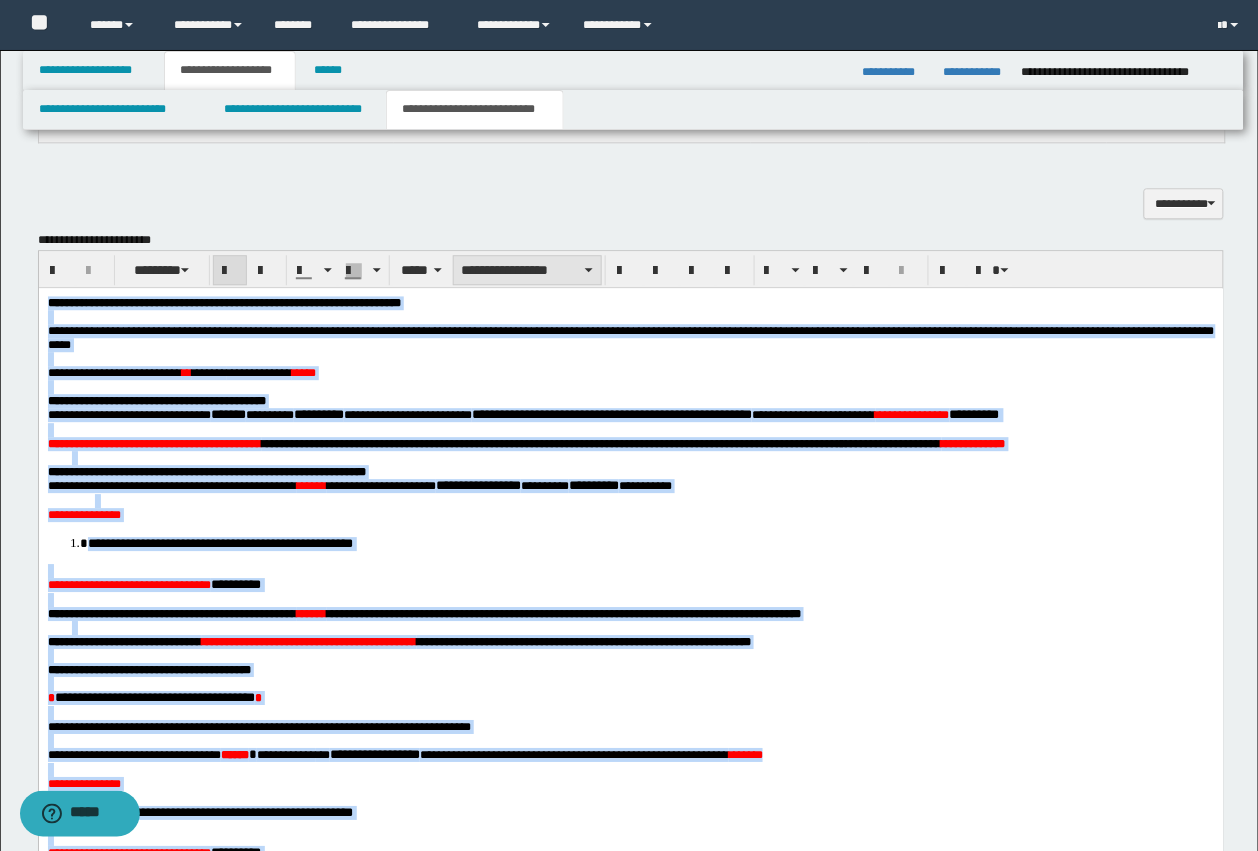 click on "**********" at bounding box center (527, 270) 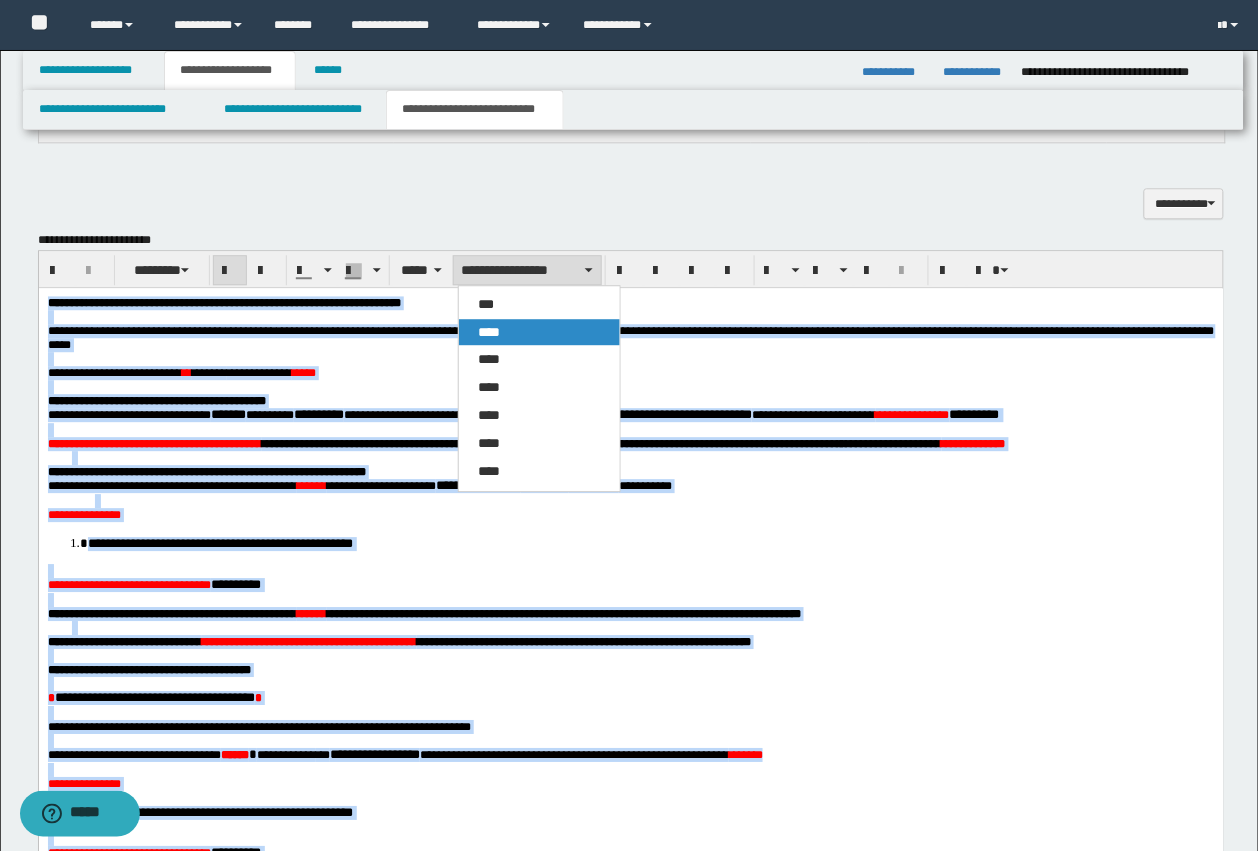 drag, startPoint x: 521, startPoint y: 333, endPoint x: 495, endPoint y: 34, distance: 300.1283 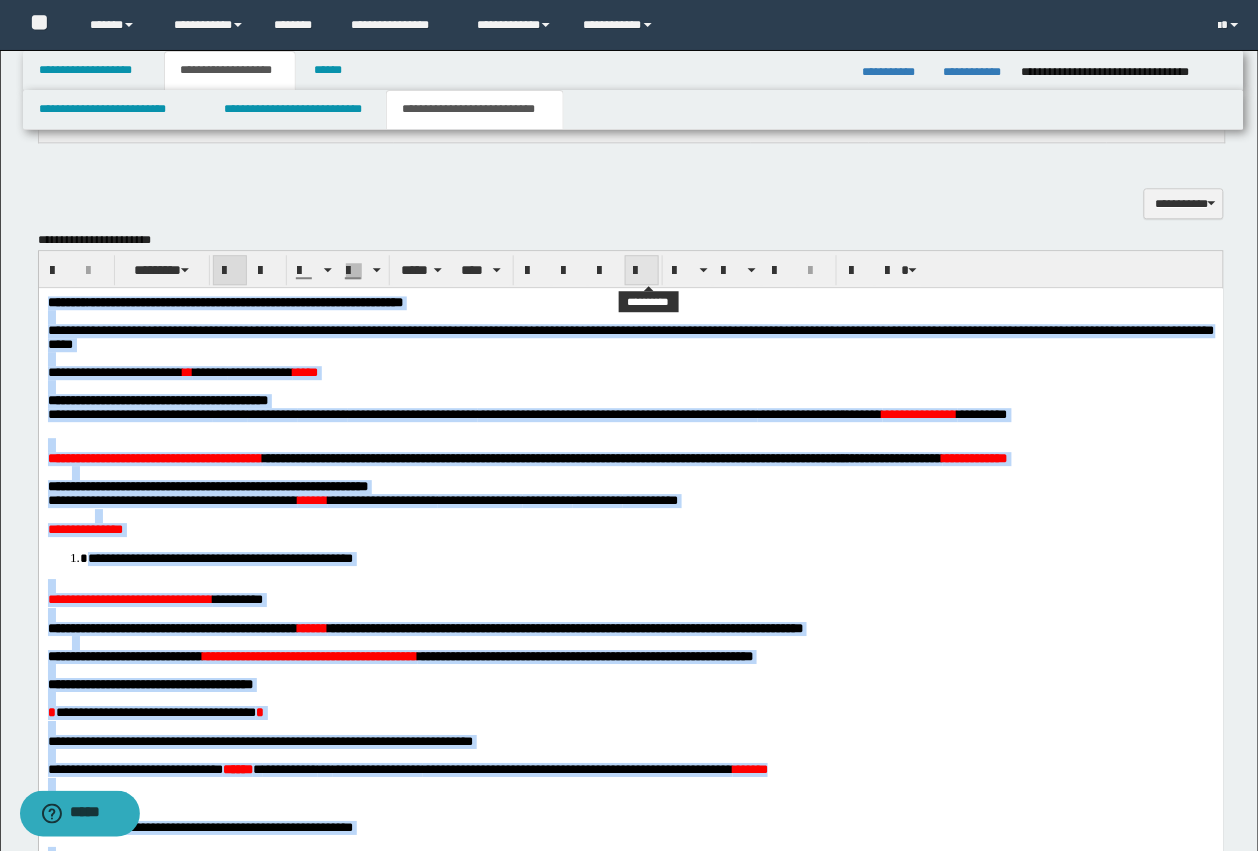 click at bounding box center [642, 271] 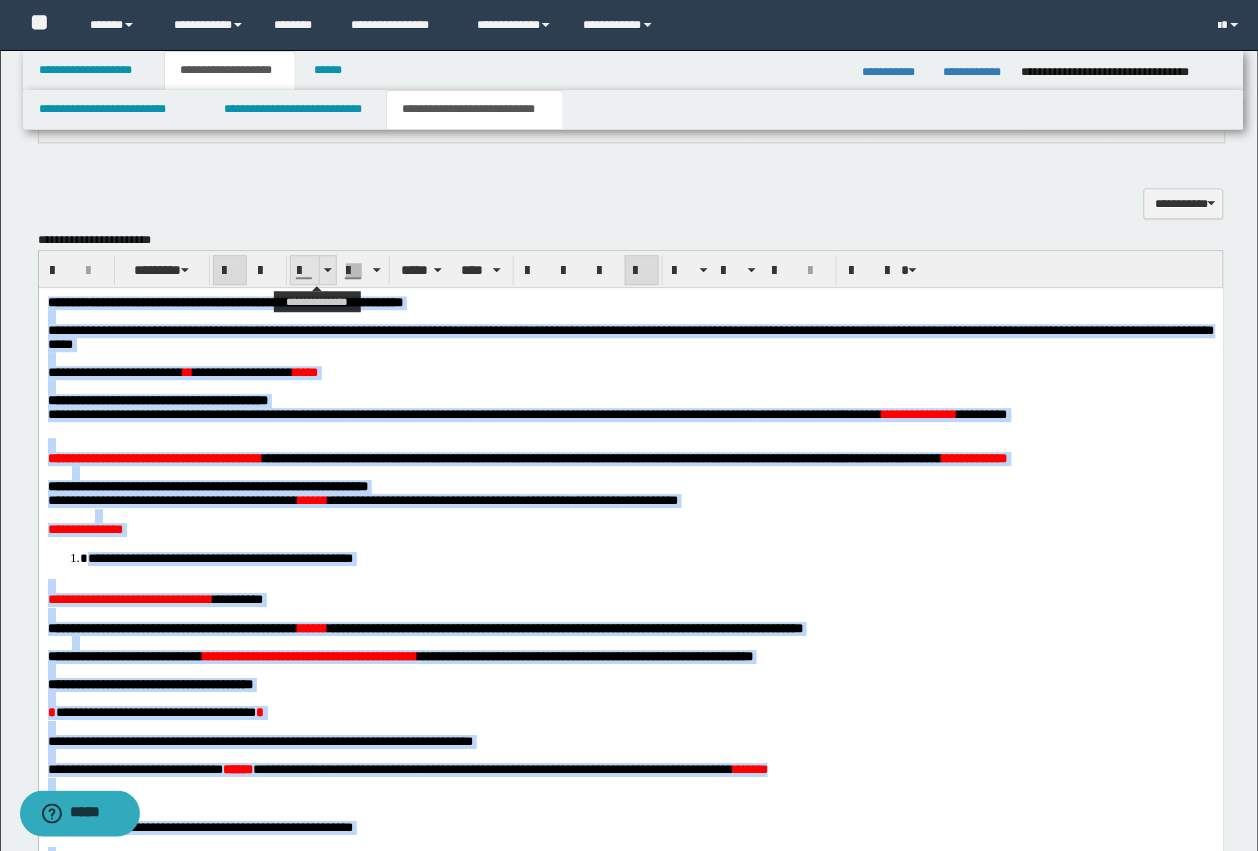 click at bounding box center [305, 270] 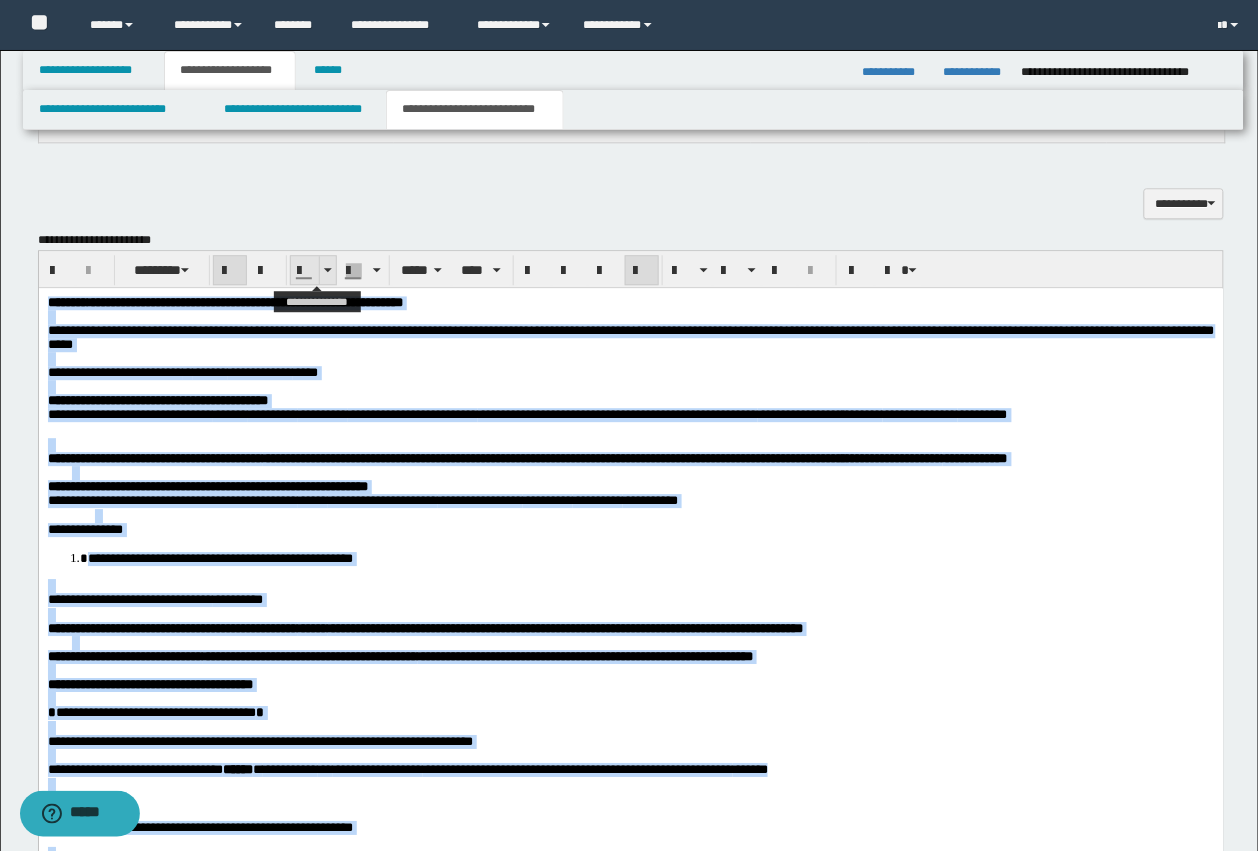 click at bounding box center (305, 271) 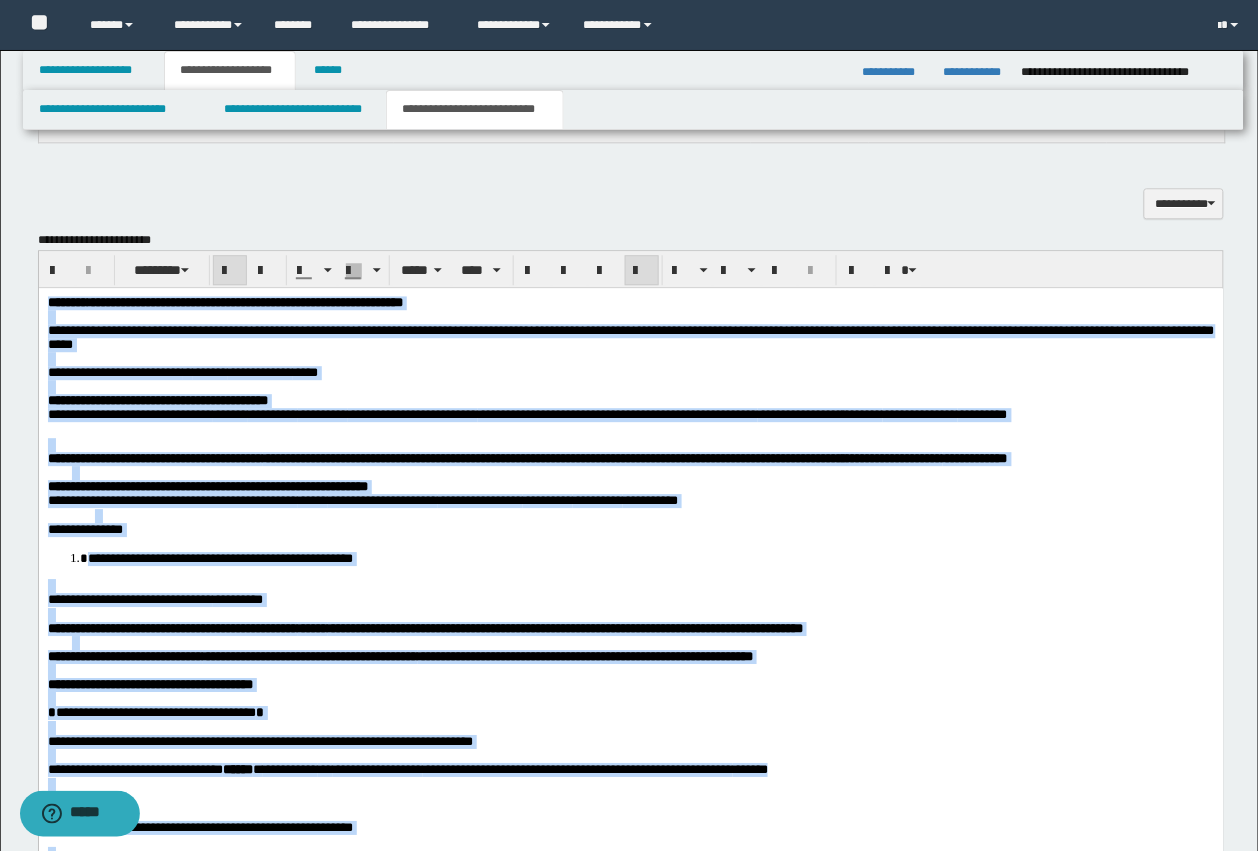 click on "**********" at bounding box center [527, 413] 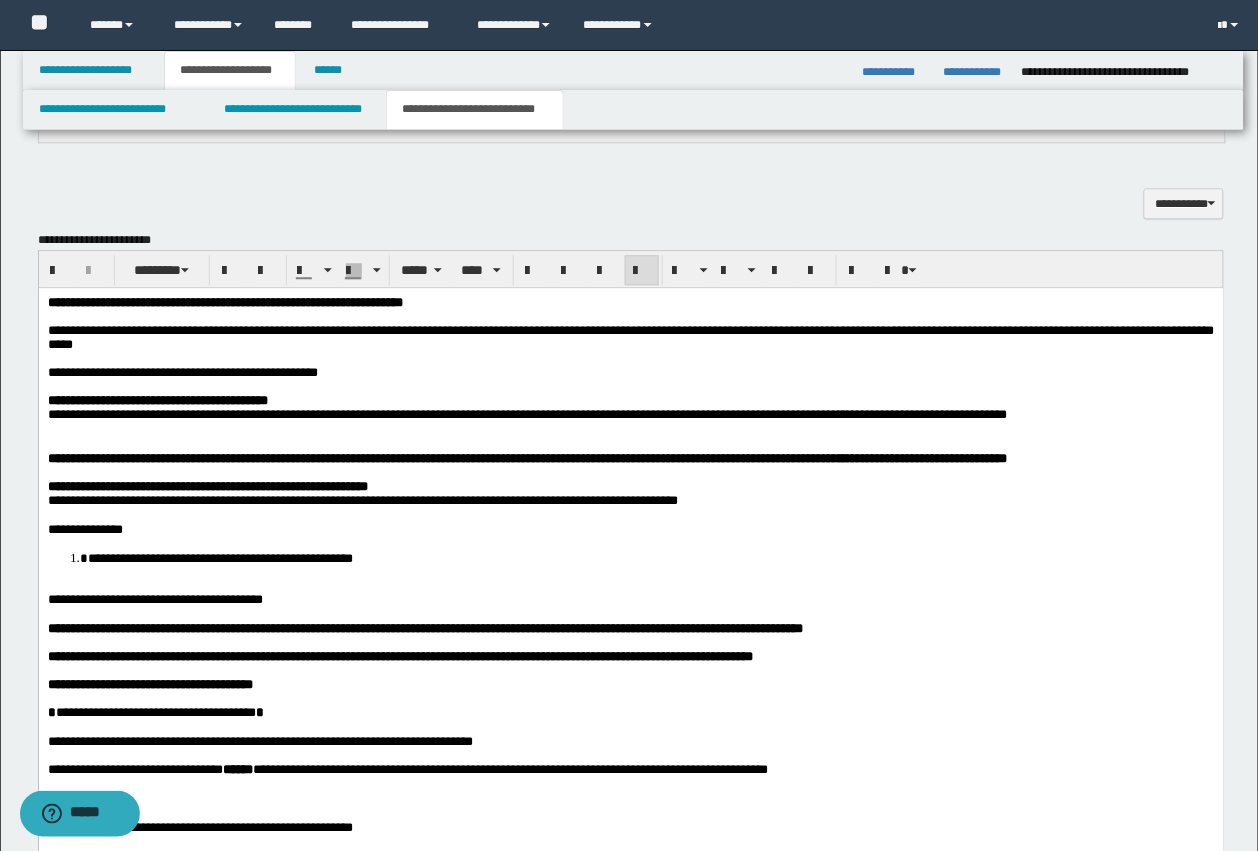 click on "**********" at bounding box center (219, 557) 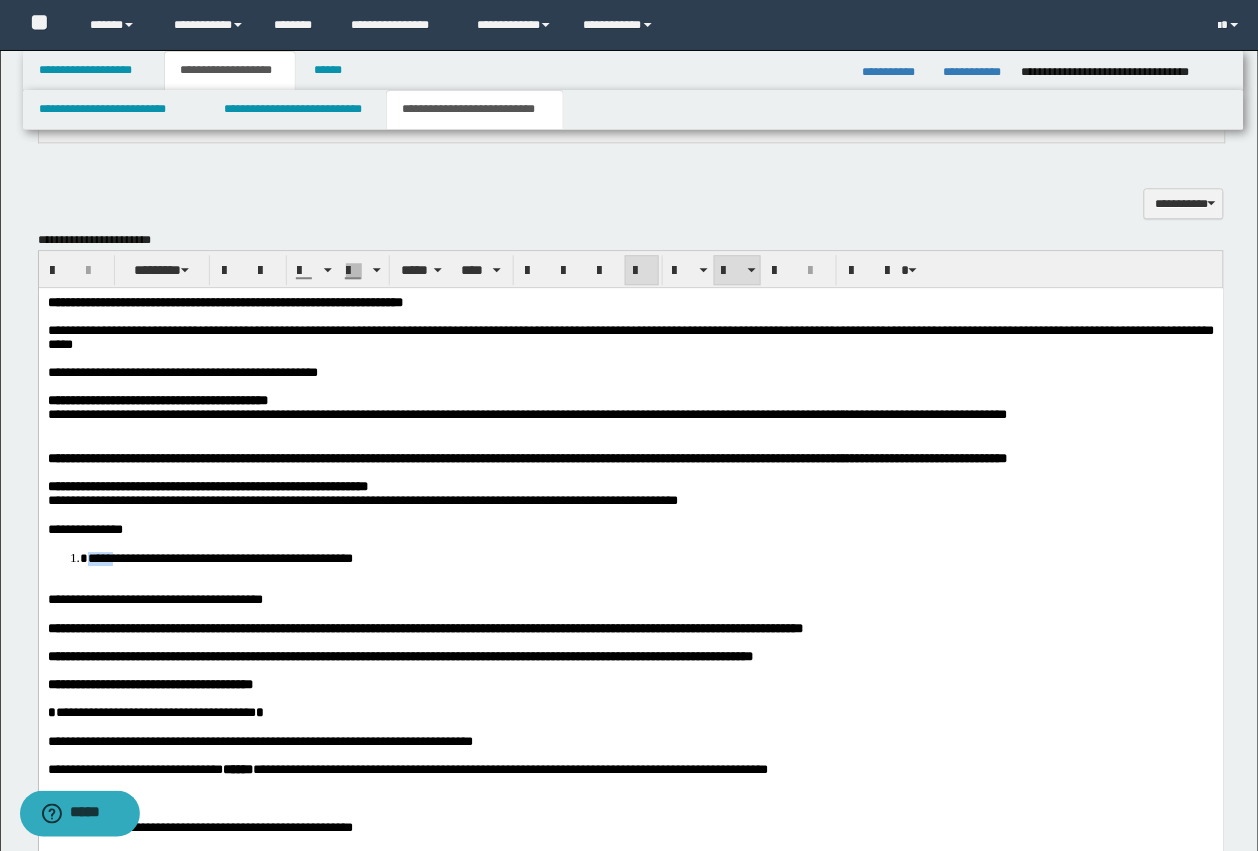 click on "**********" at bounding box center (219, 557) 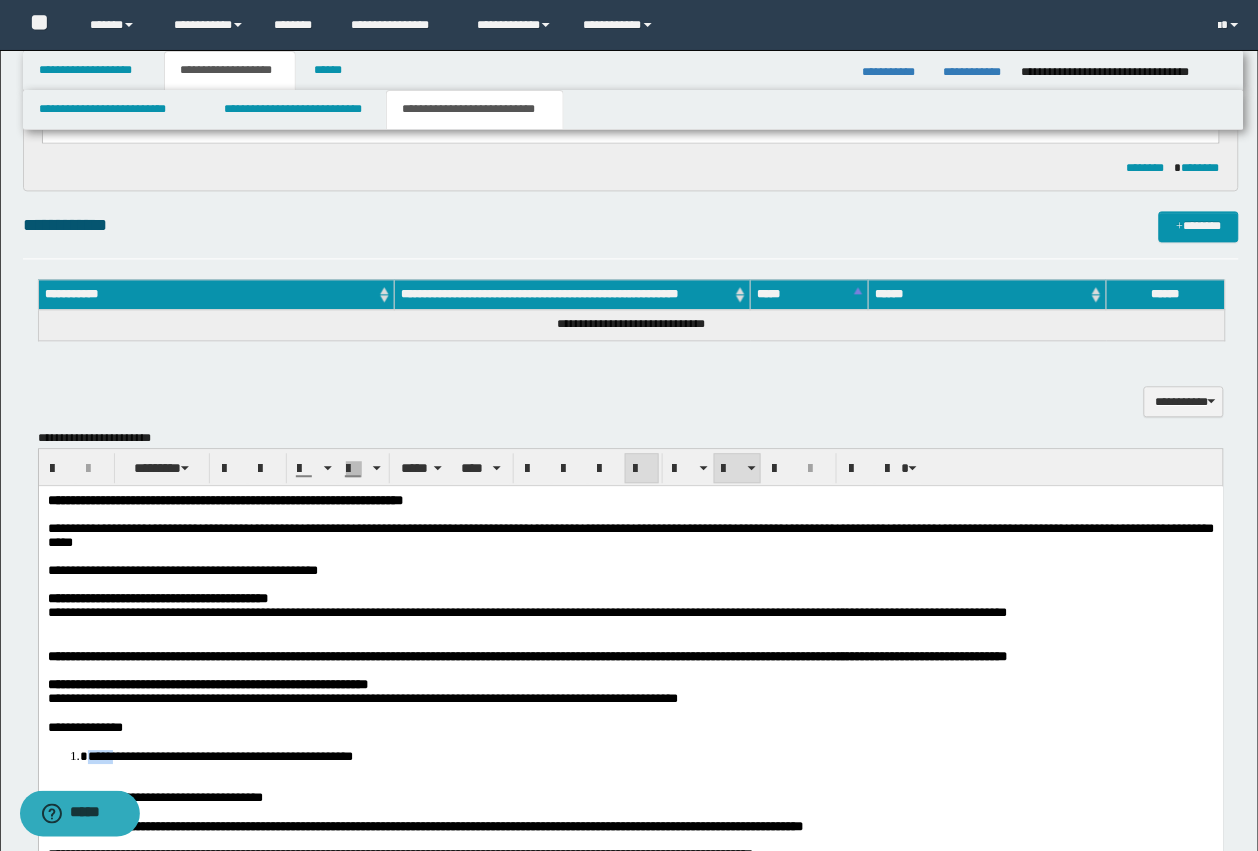 scroll, scrollTop: 730, scrollLeft: 0, axis: vertical 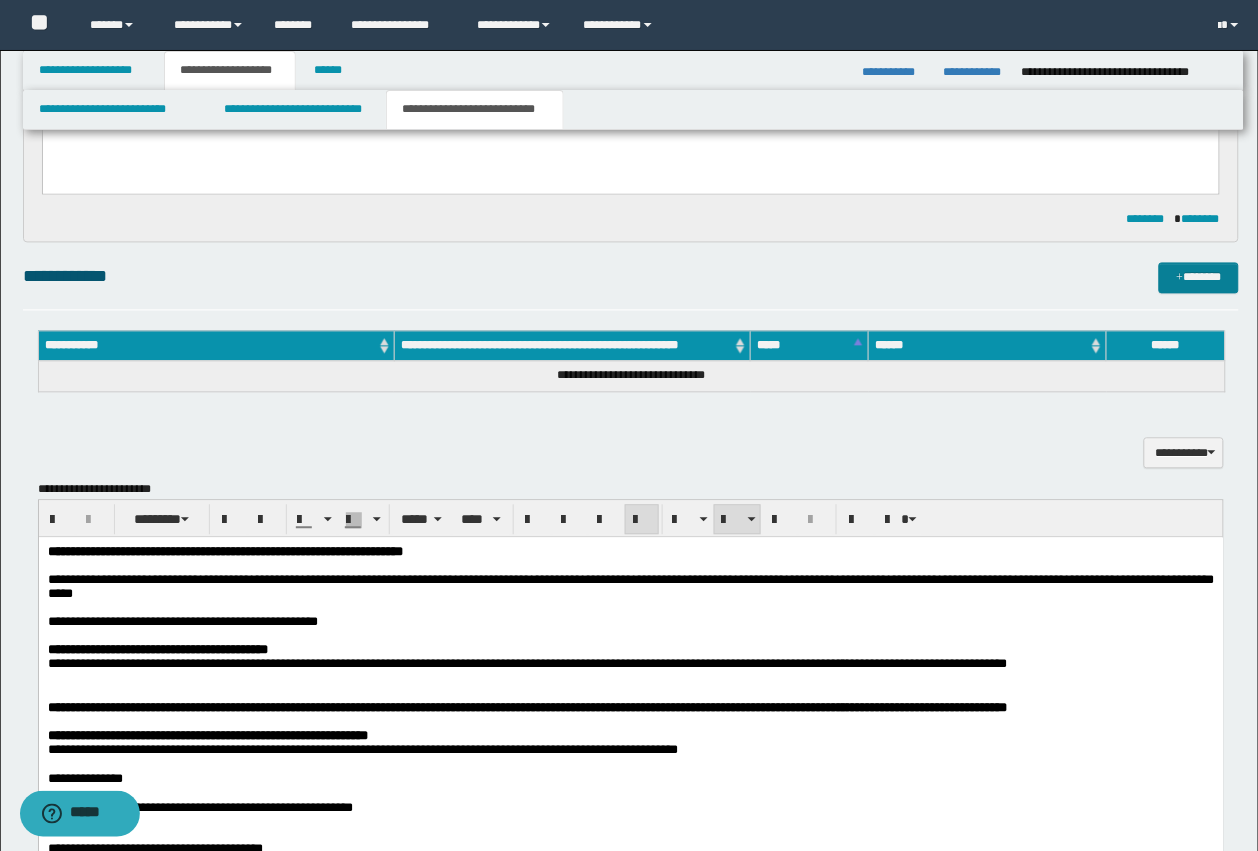 click on "*******" at bounding box center [1199, 278] 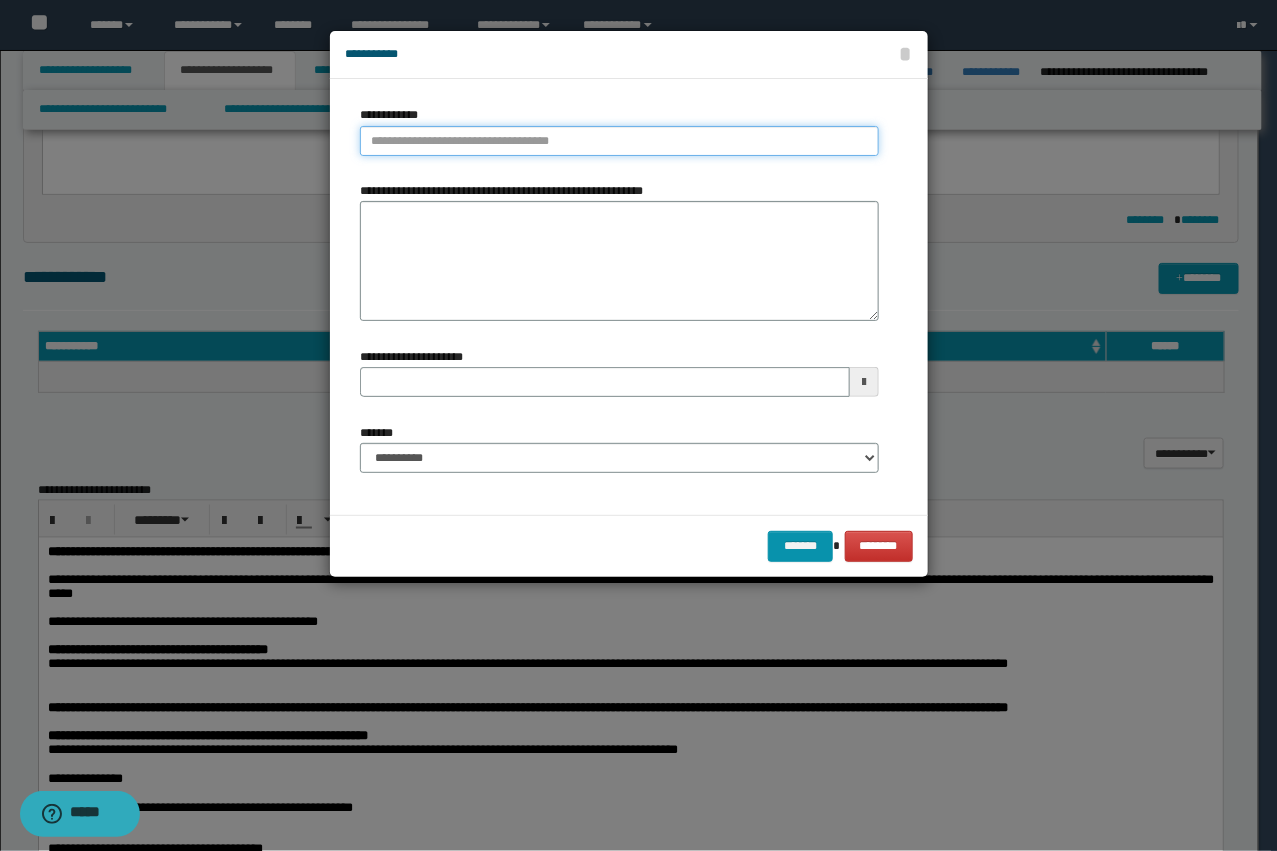 click on "**********" at bounding box center [619, 141] 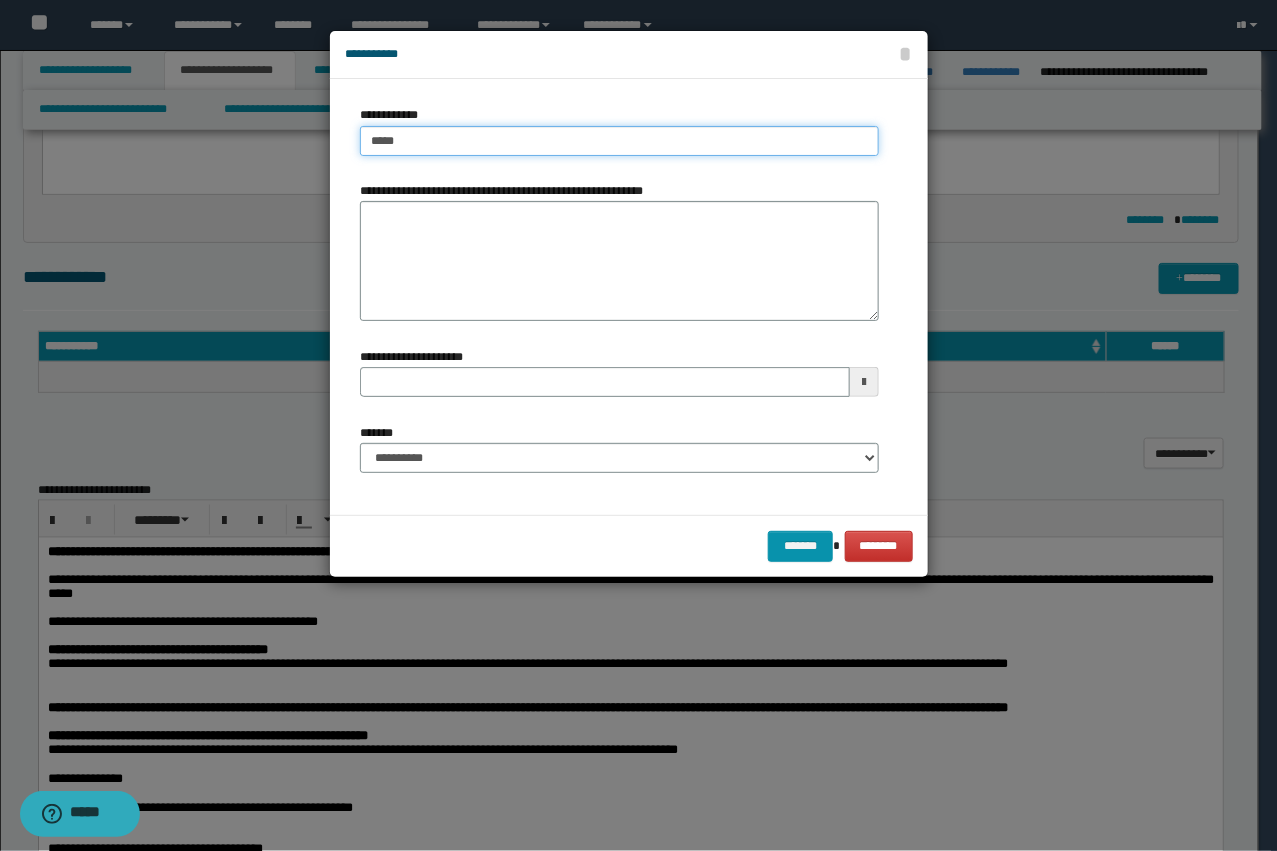 type on "****" 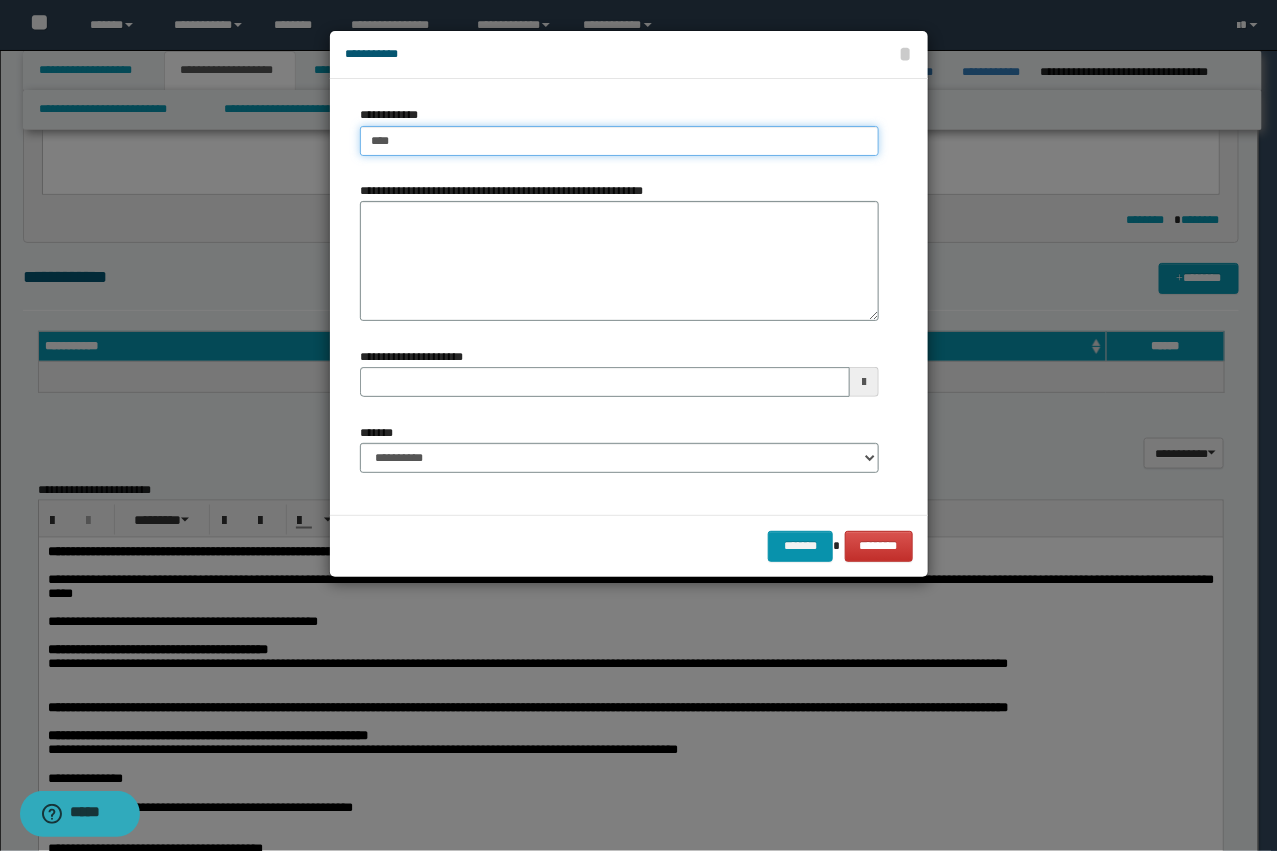 type on "****" 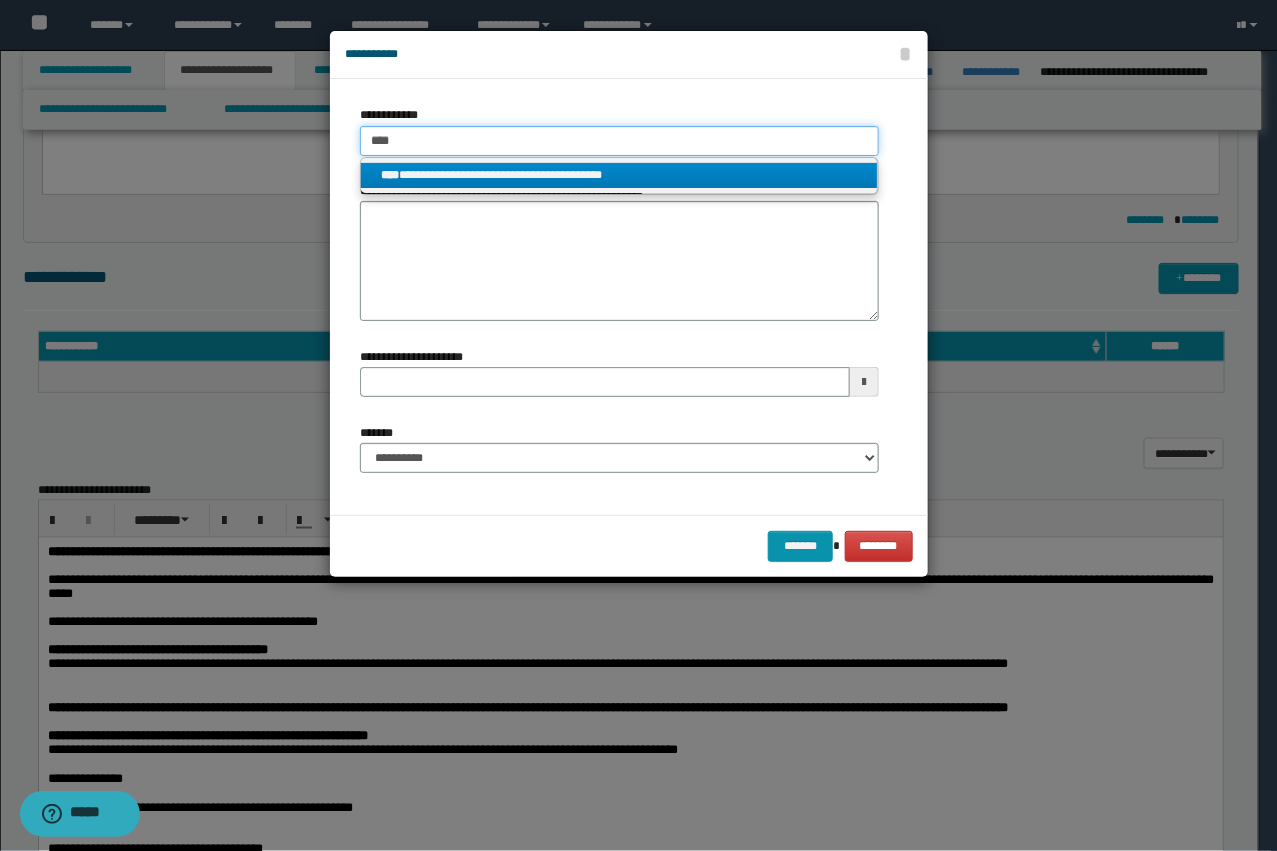 type on "****" 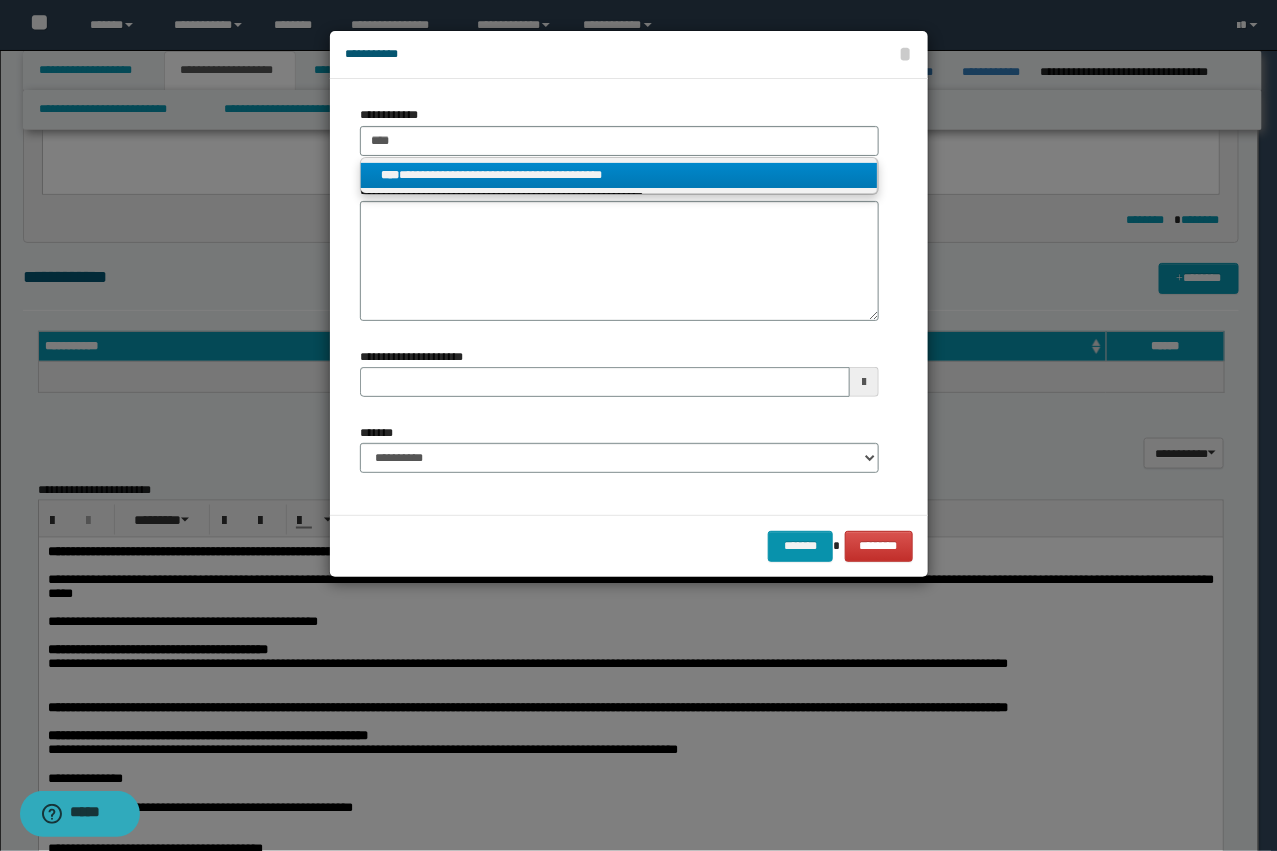 click on "**********" at bounding box center (619, 175) 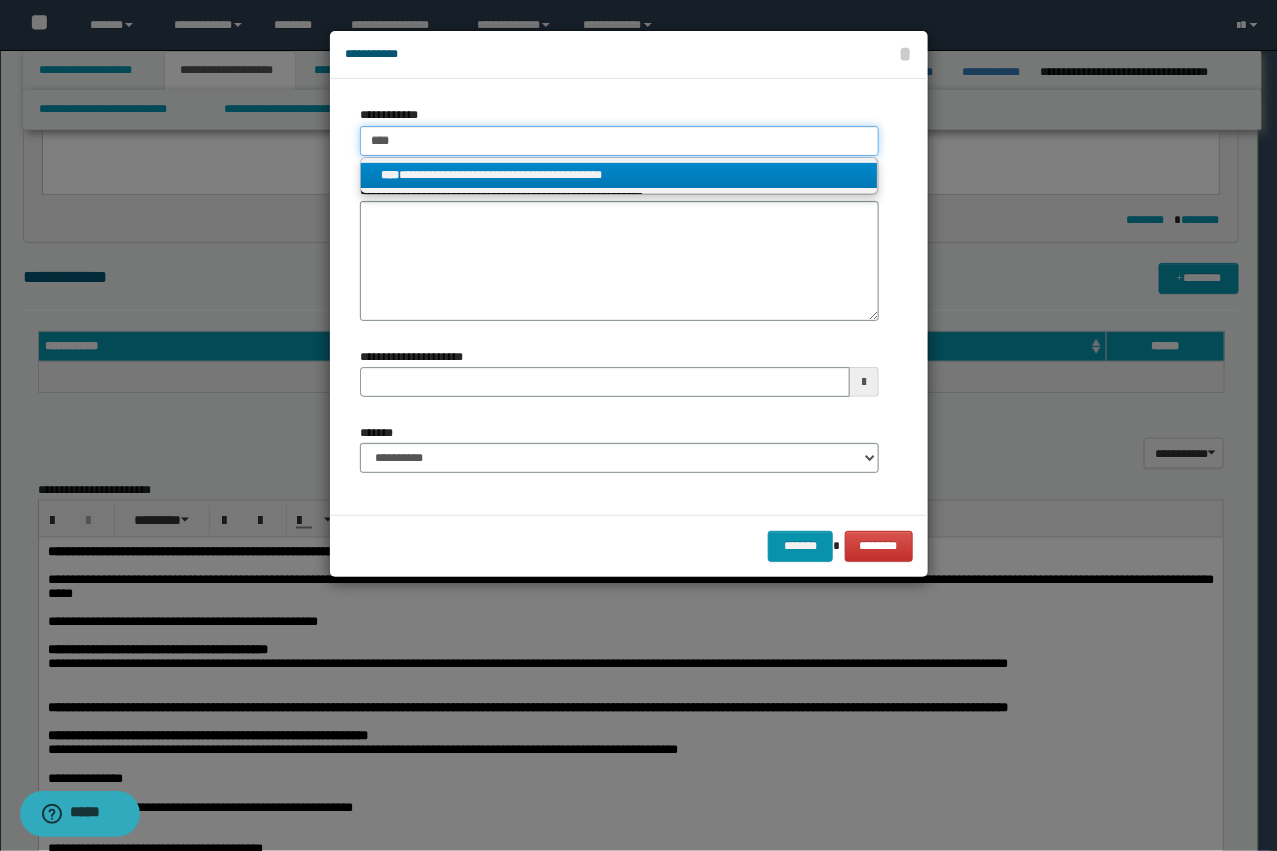 type 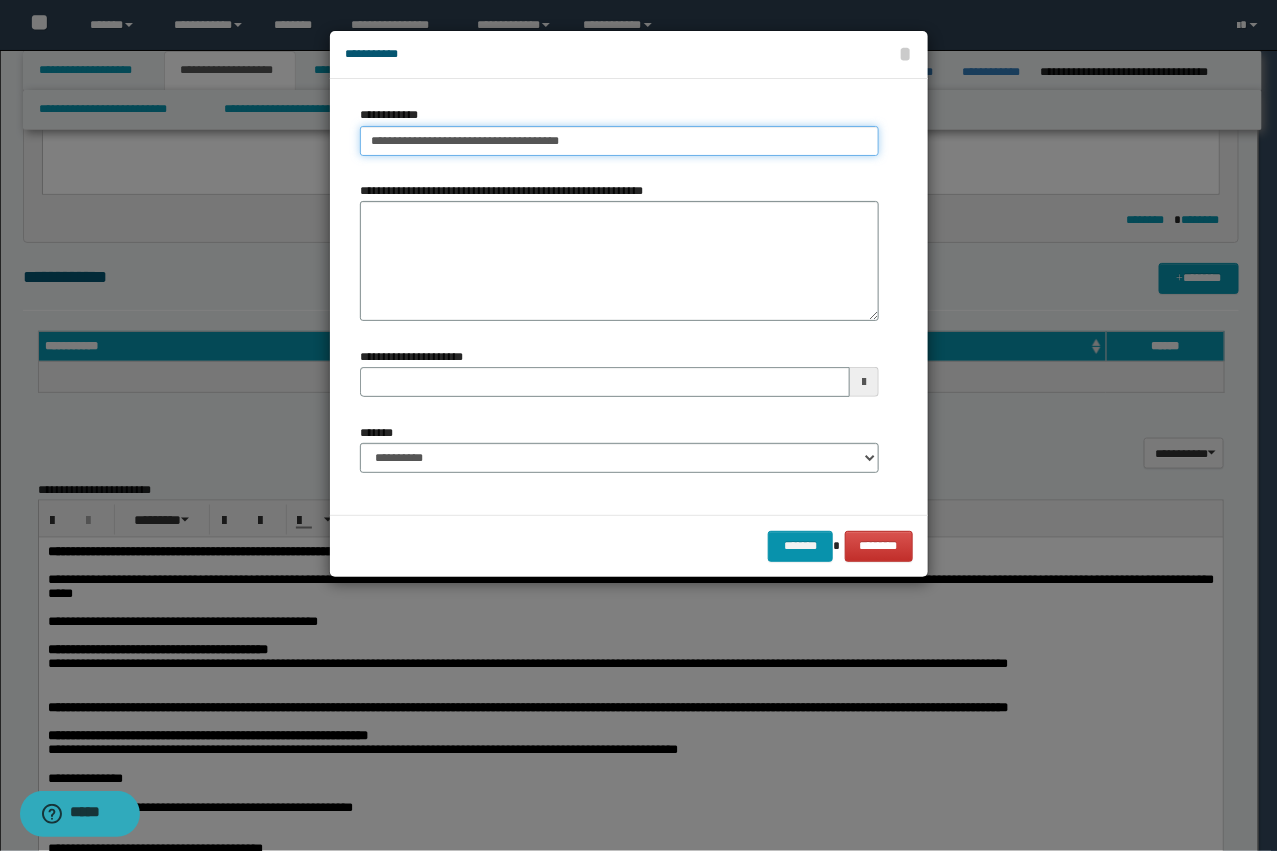 type 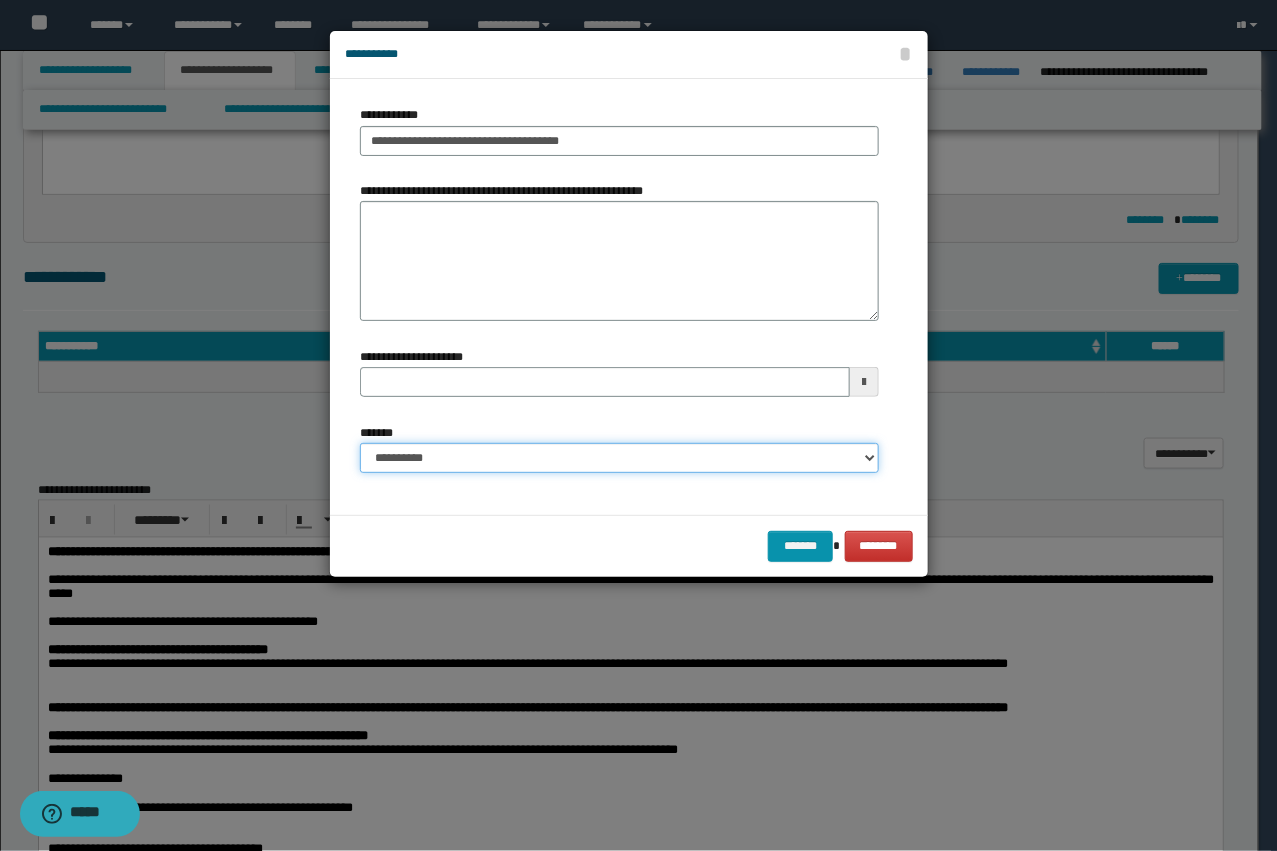 click on "**********" at bounding box center (619, 458) 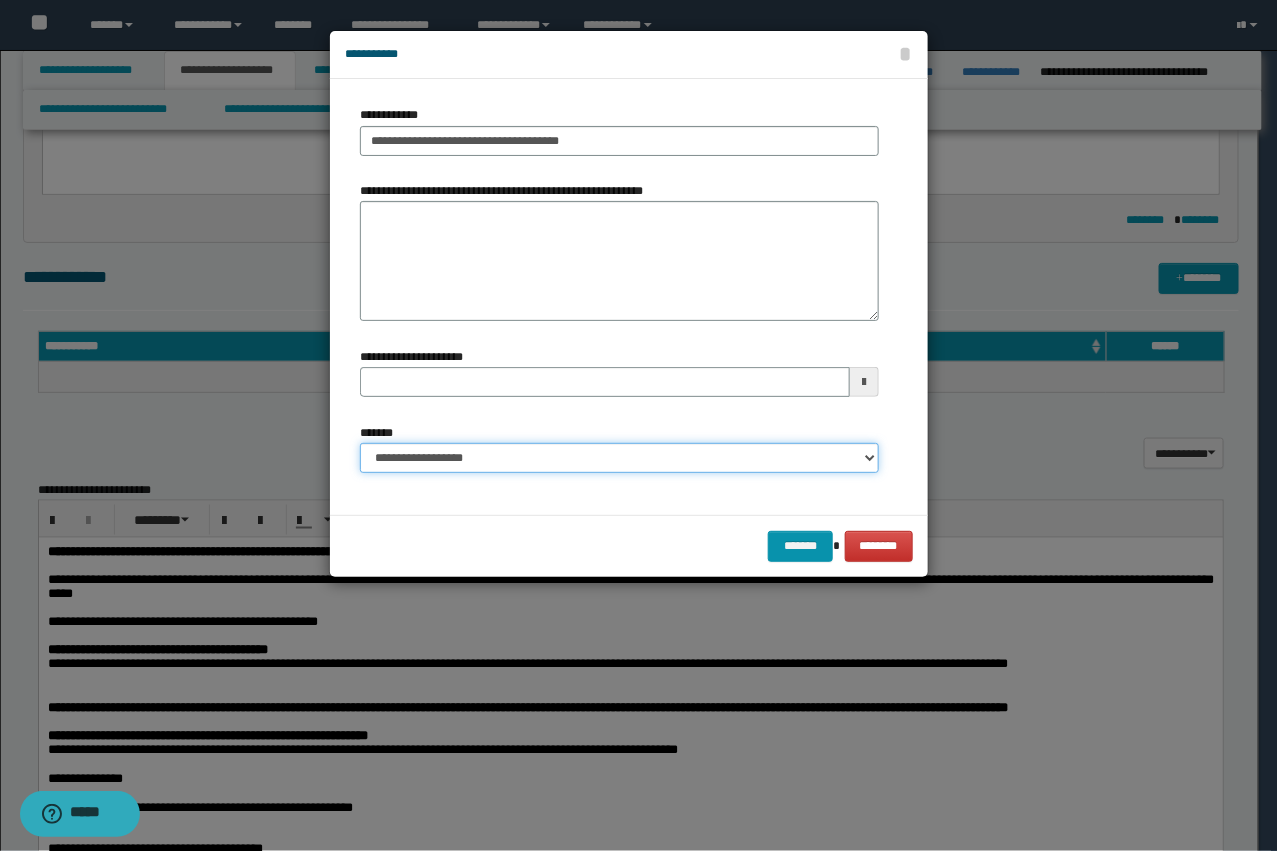 click on "**********" at bounding box center [619, 458] 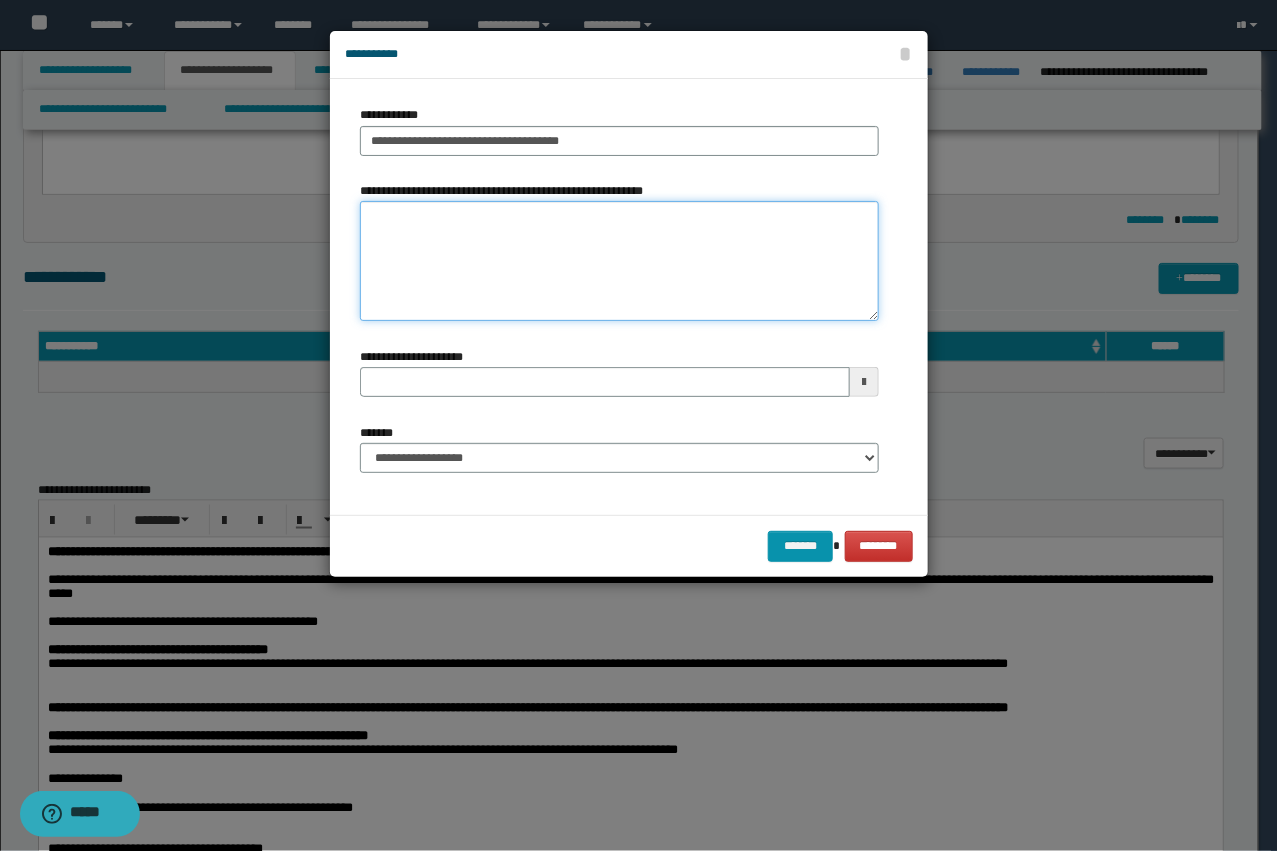 click on "**********" at bounding box center [619, 261] 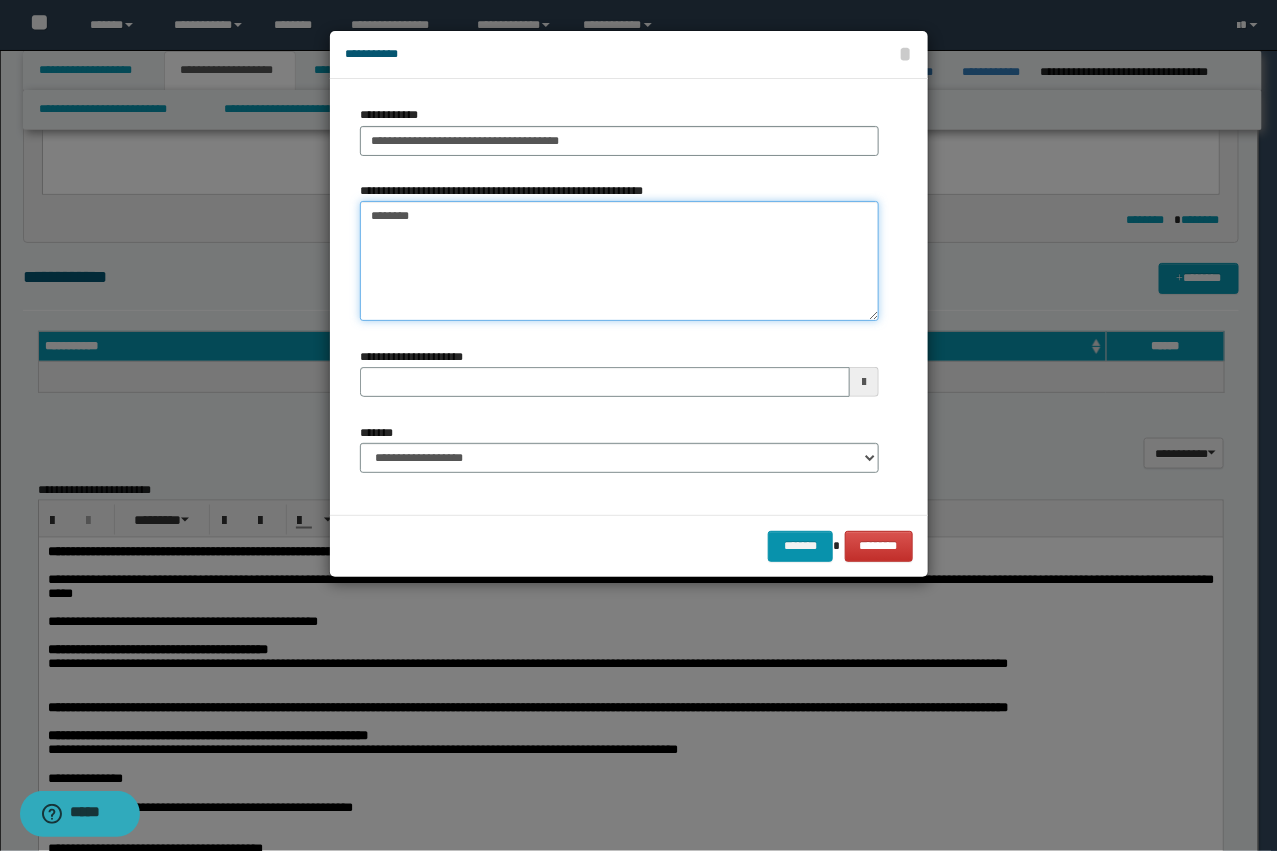 type on "*********" 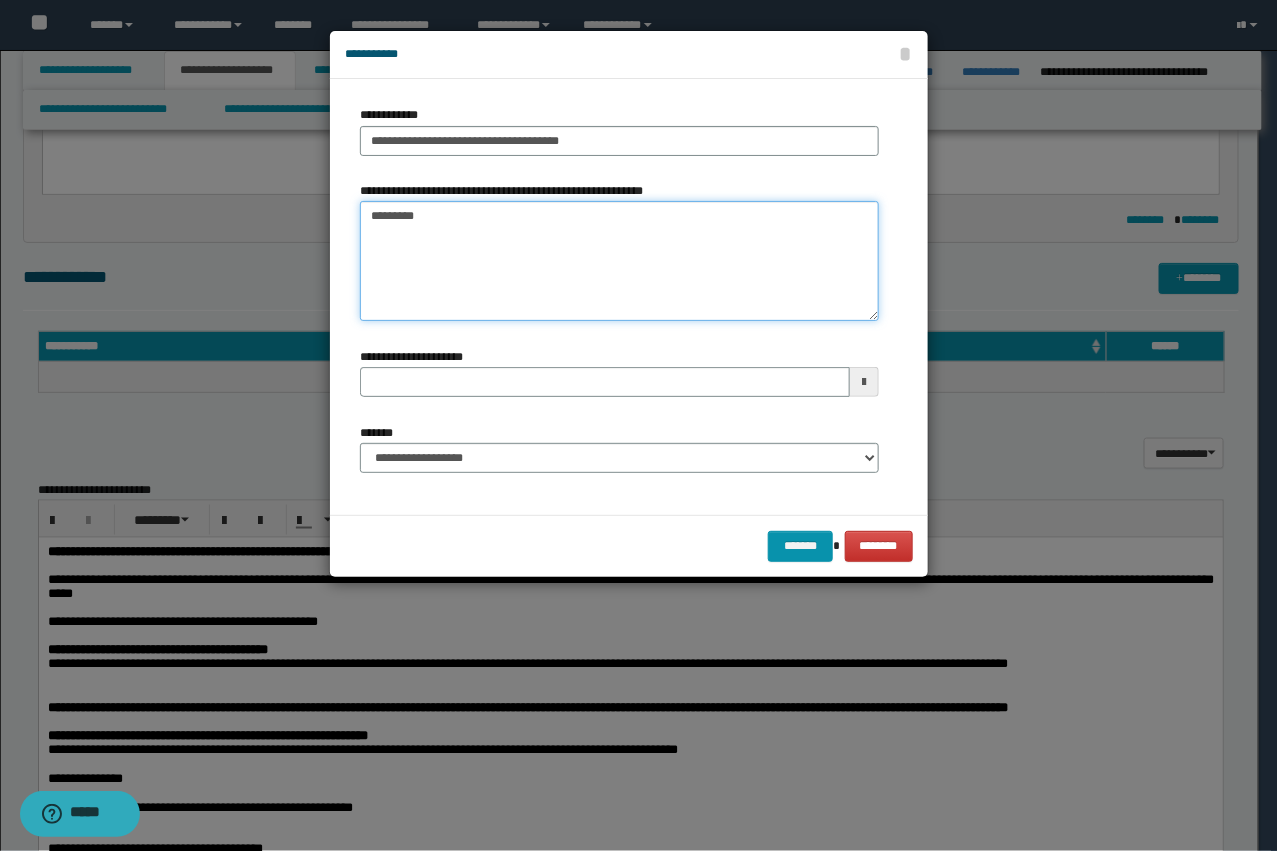 type 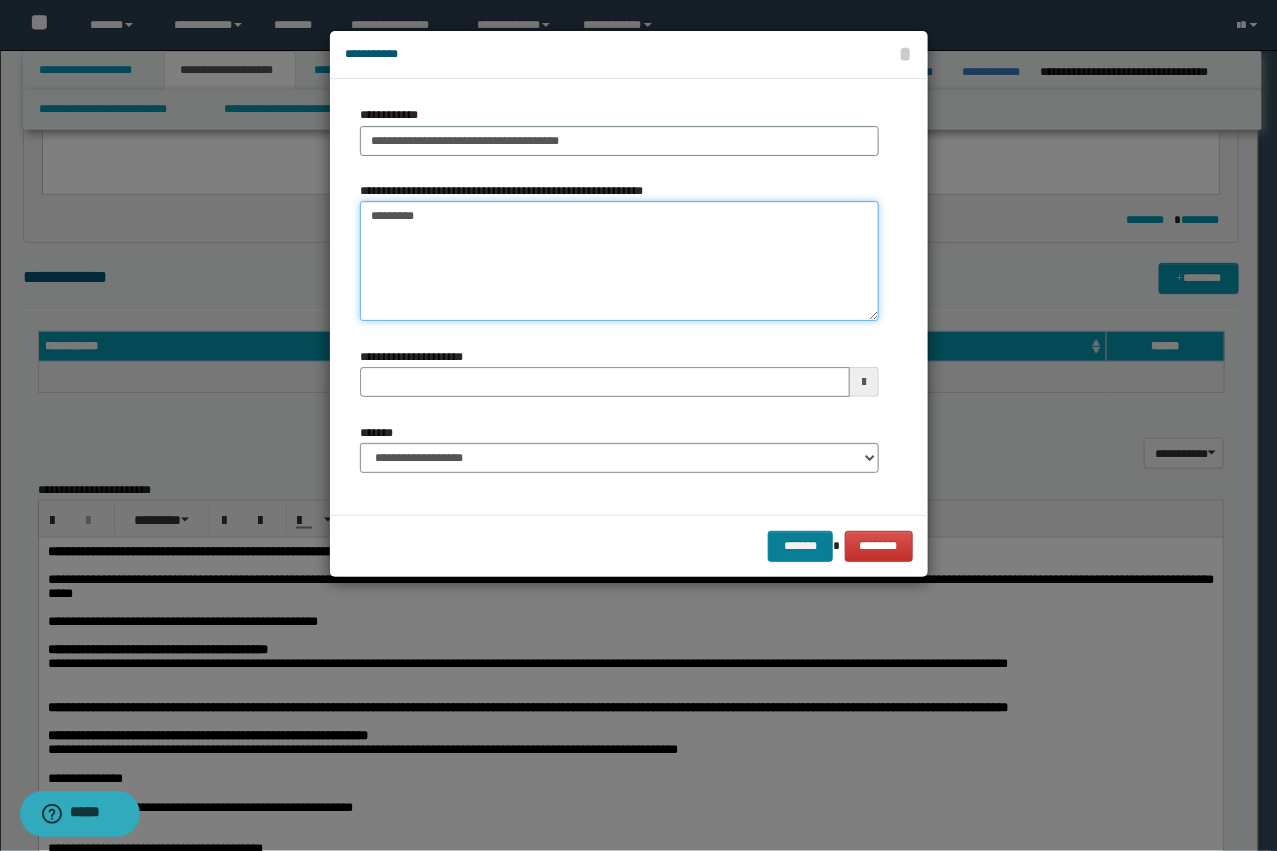 type on "*********" 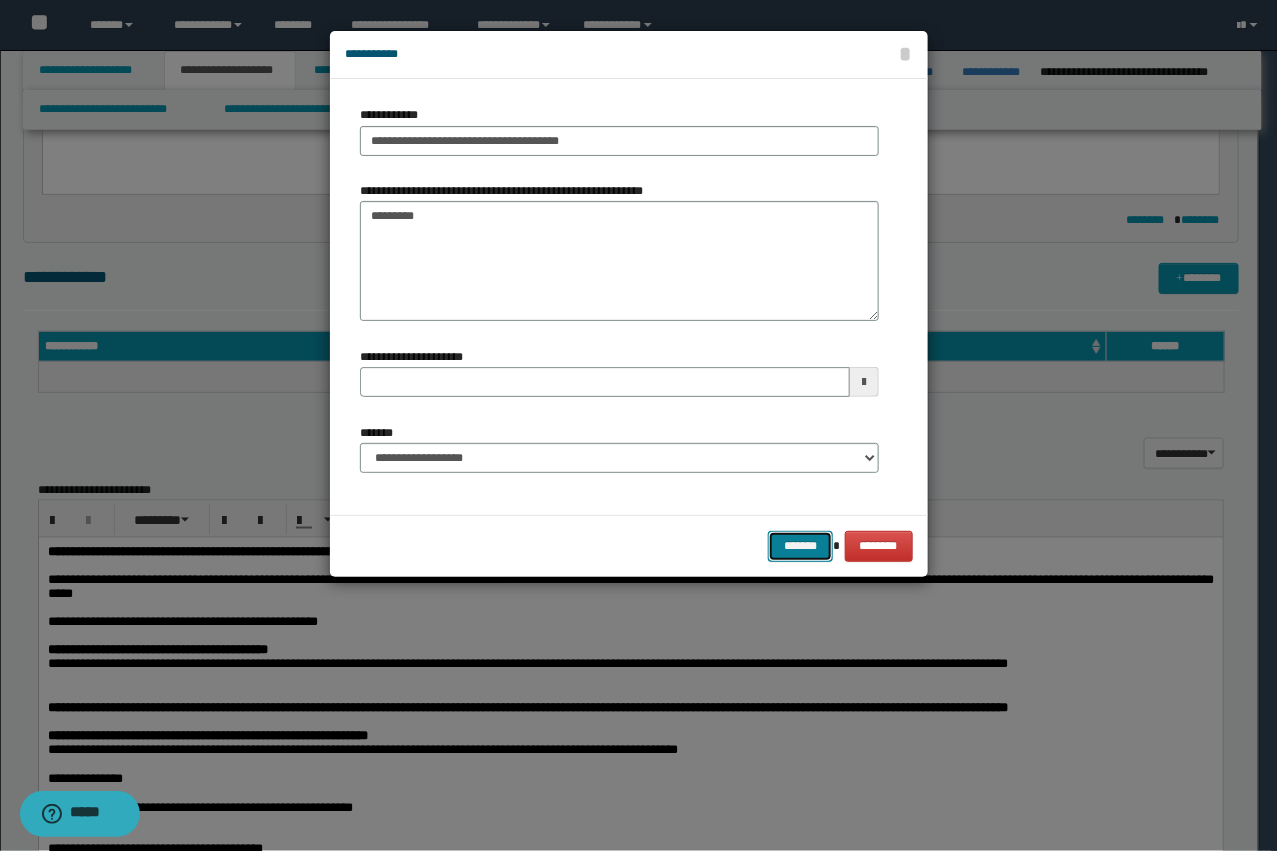 click on "*******" at bounding box center [800, 546] 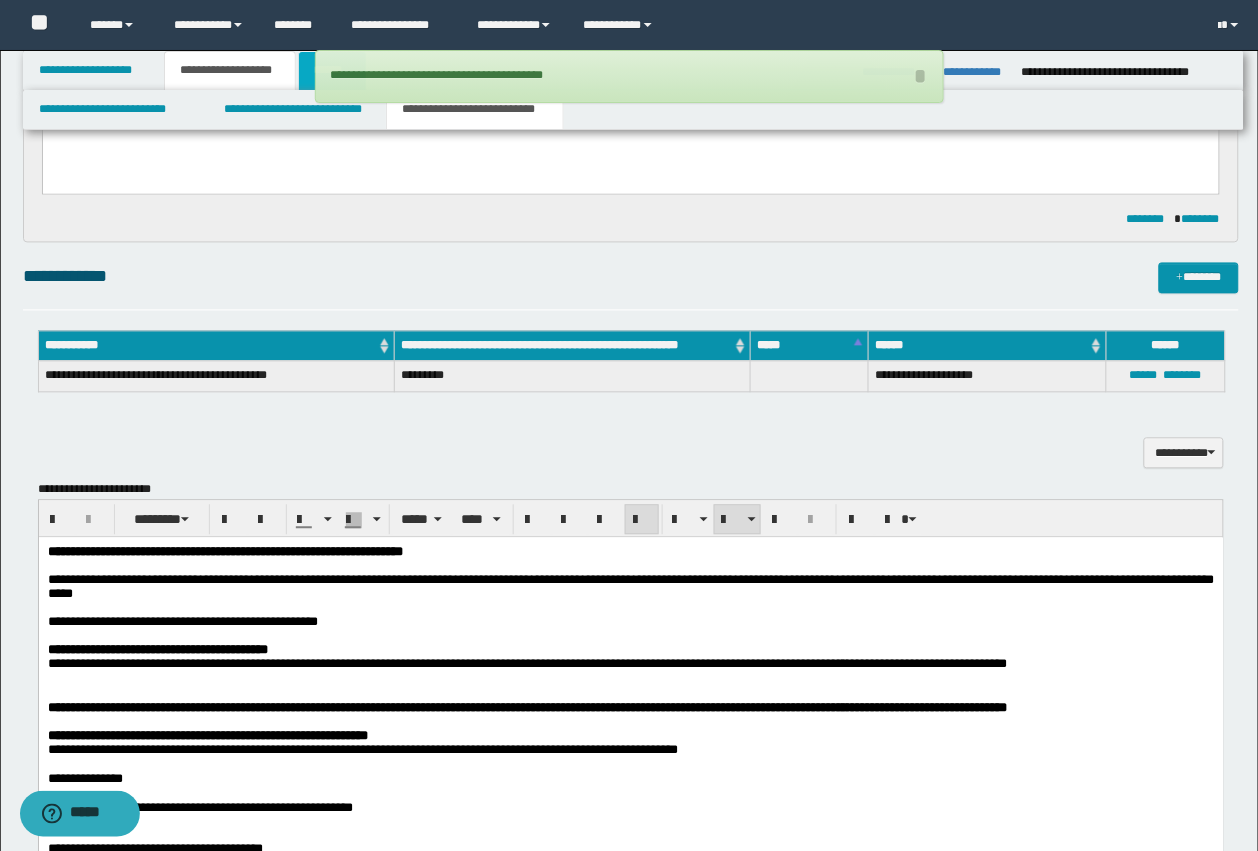 click on "******" at bounding box center (332, 71) 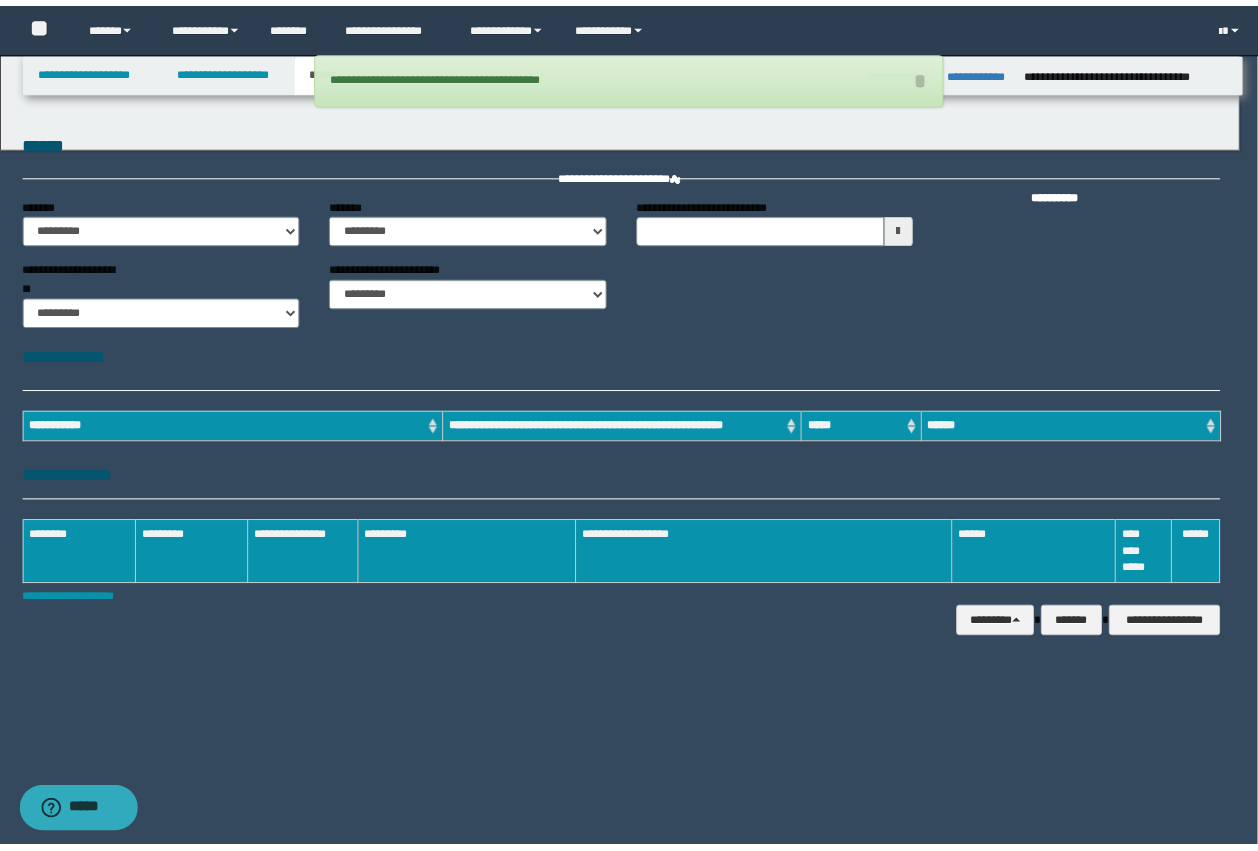 scroll, scrollTop: 0, scrollLeft: 0, axis: both 